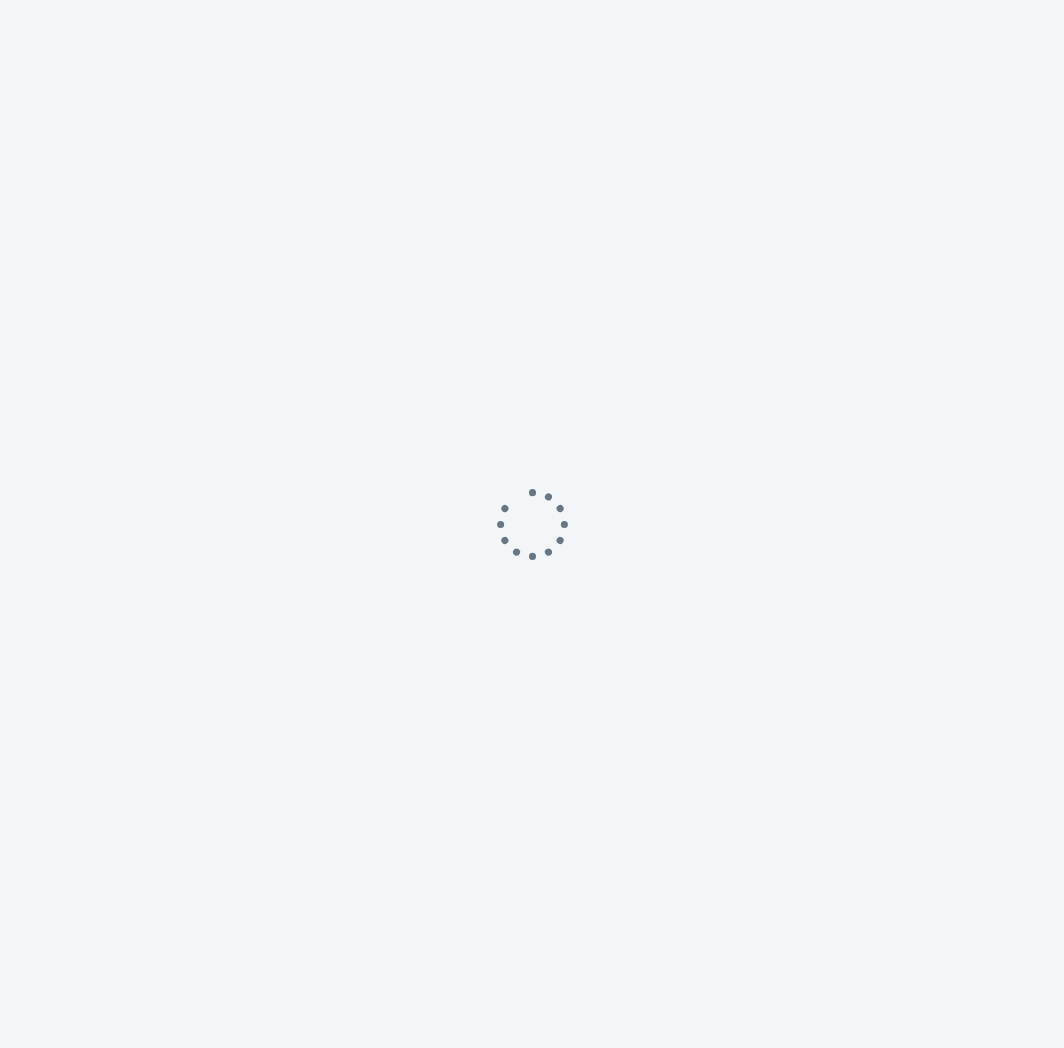 scroll, scrollTop: 0, scrollLeft: 0, axis: both 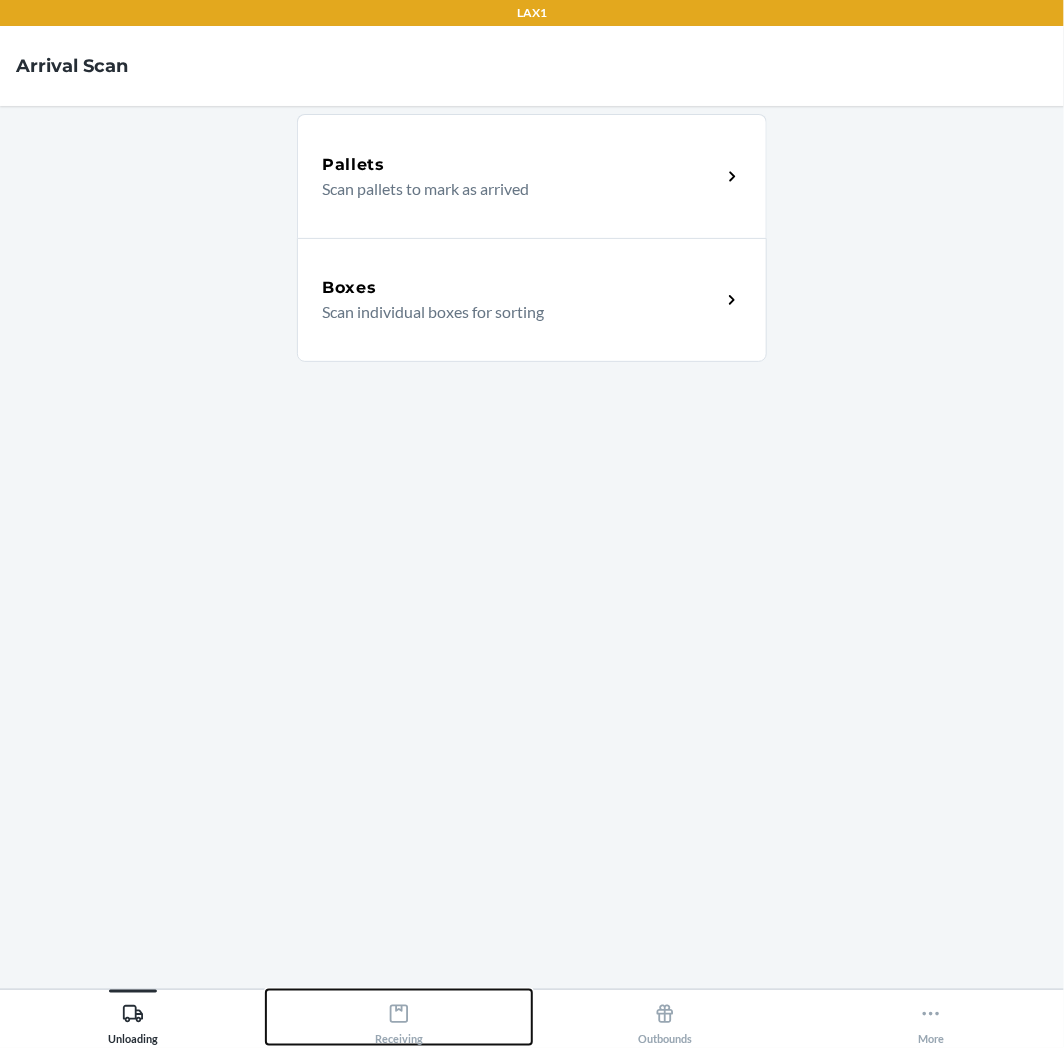 click 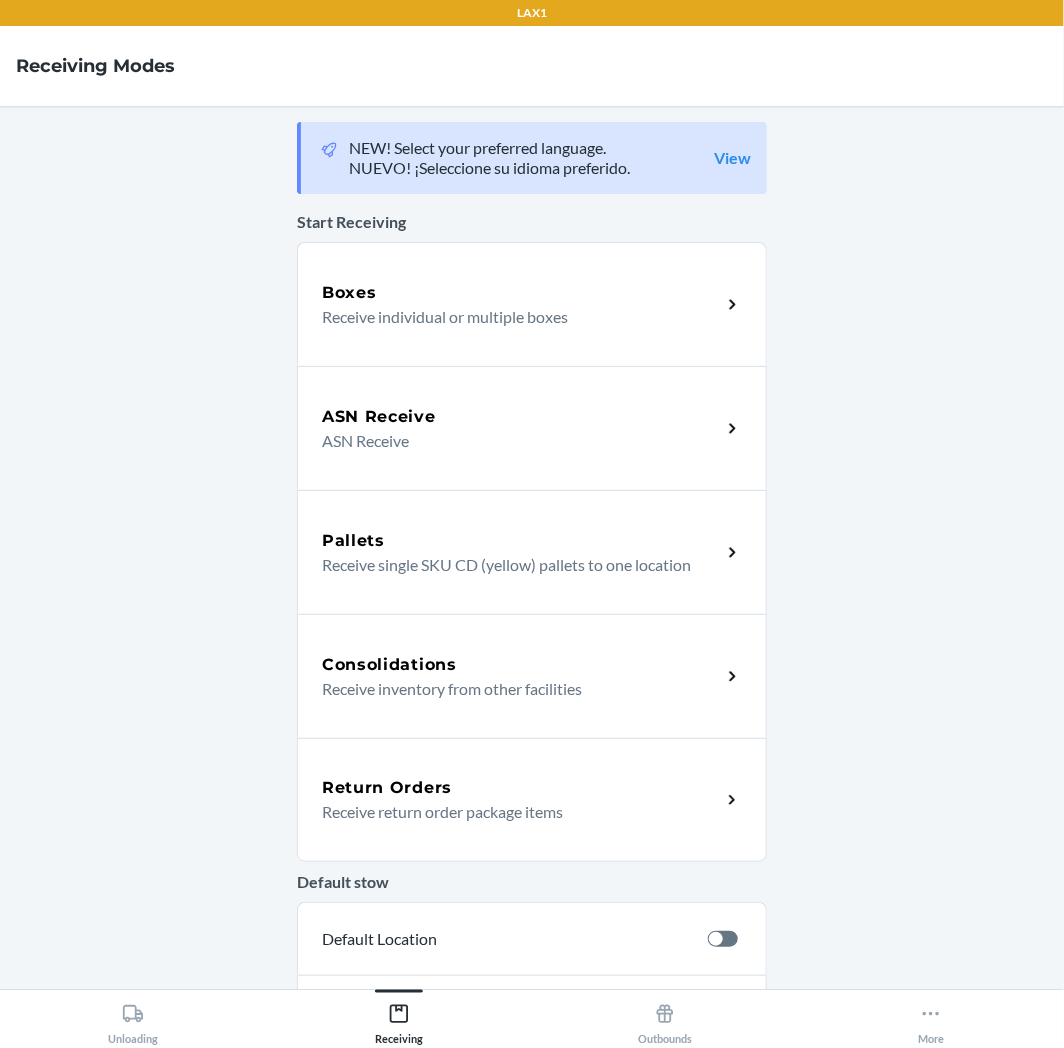 click on "Return Orders Receive return order package items" at bounding box center (532, 800) 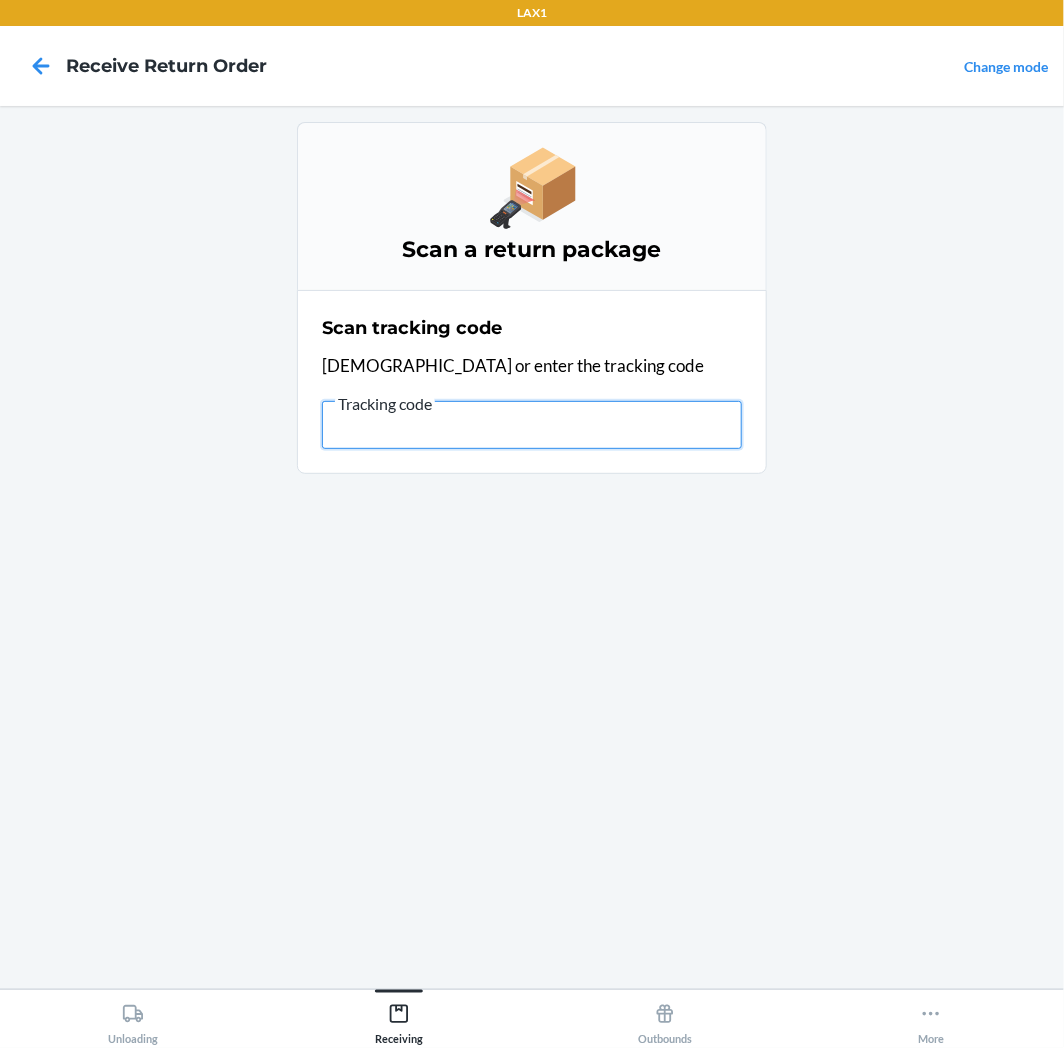 type on "[)>010292408840131791809782892FDEG2049558481691/10.75LBN2615E3rdStSnBernrdnoCAHudsonHudson0610ZGD00911ZComfrt12Z310357518418Z261264244EX20Z31Z963201310020495584810079180978289234Z019KRMA:2910094528167186498" 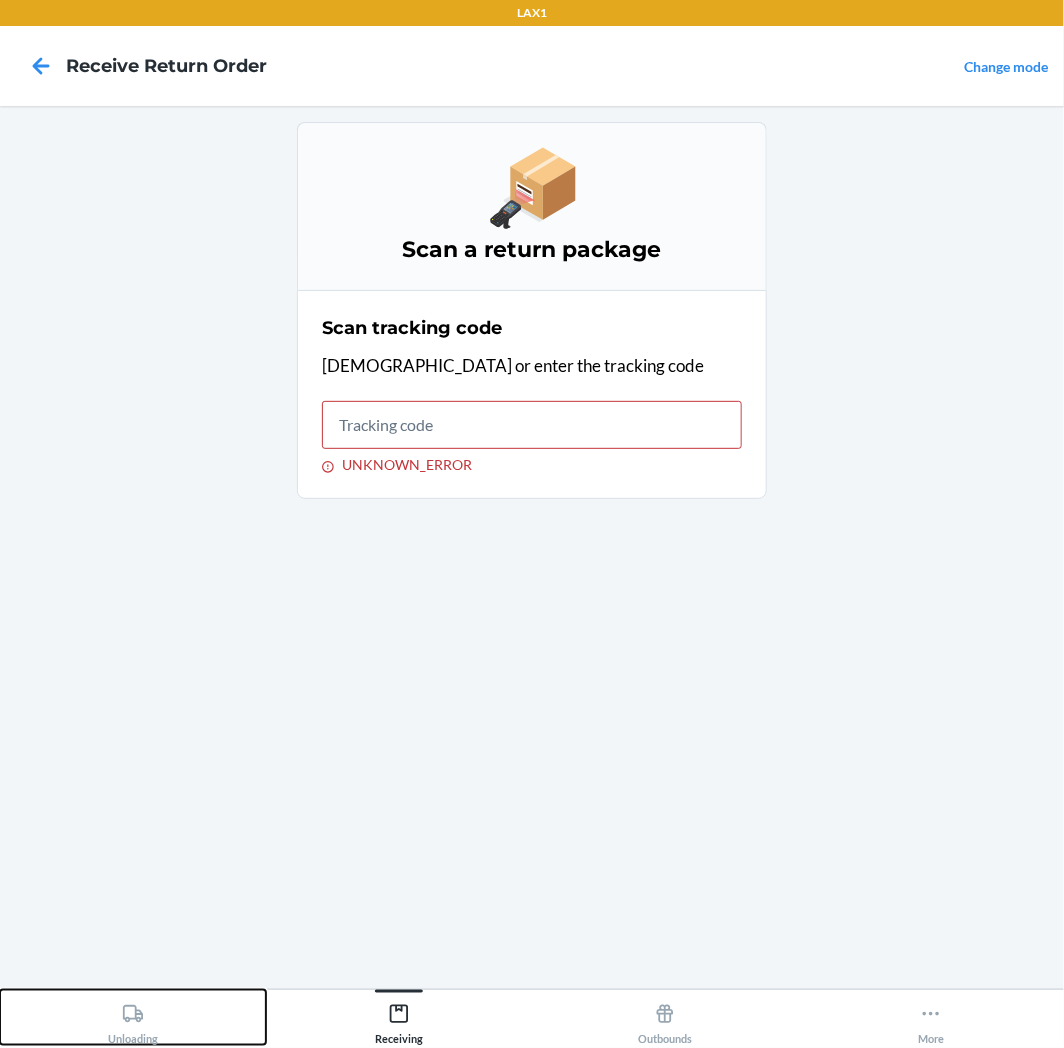 click 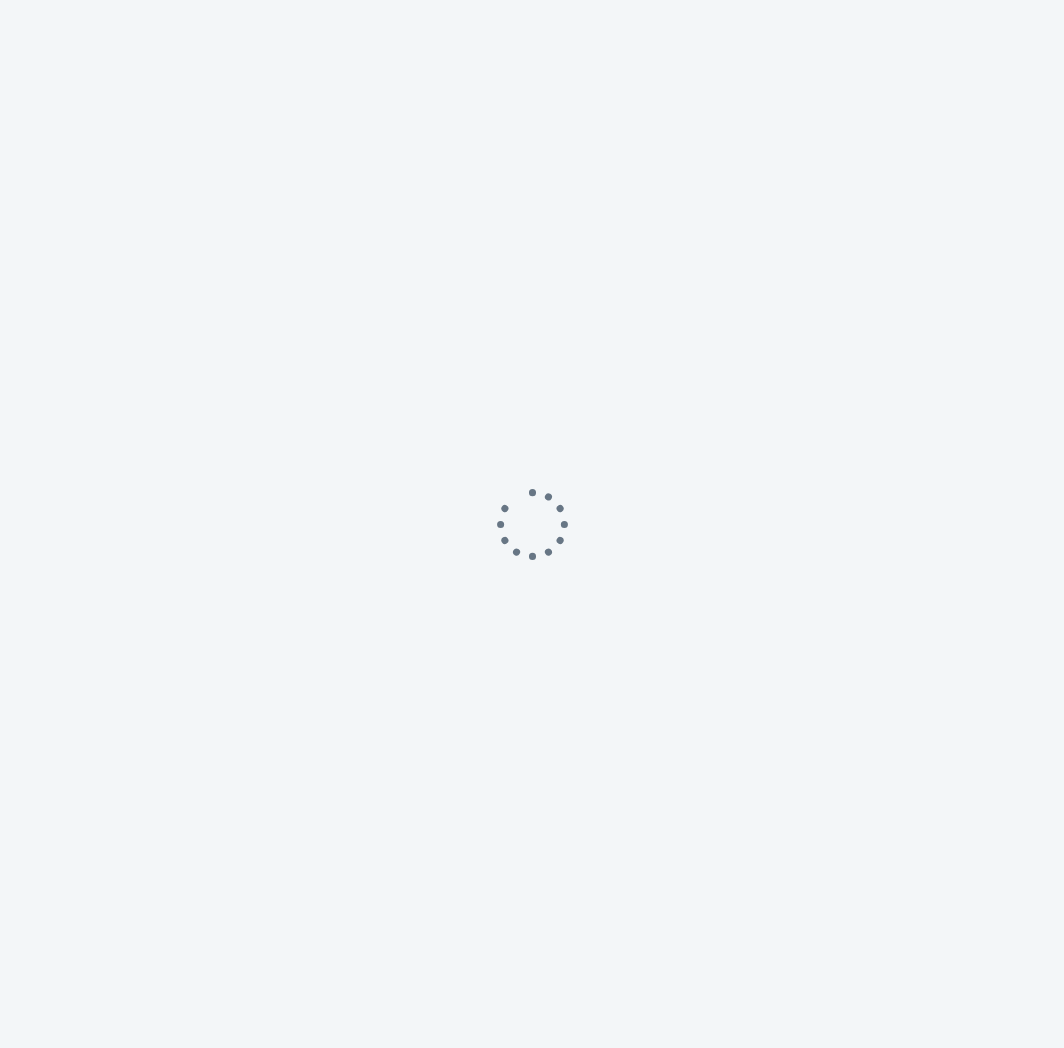 scroll, scrollTop: 0, scrollLeft: 0, axis: both 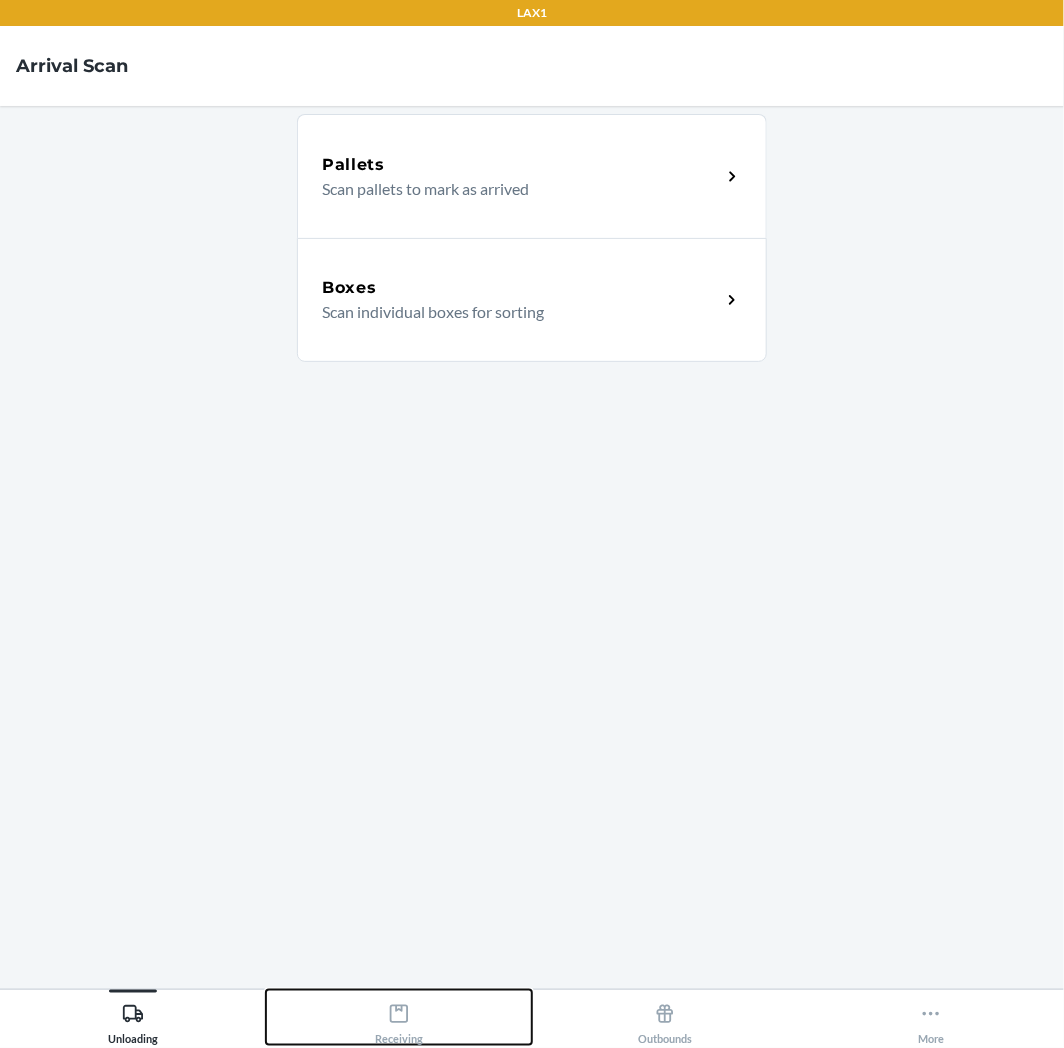 click 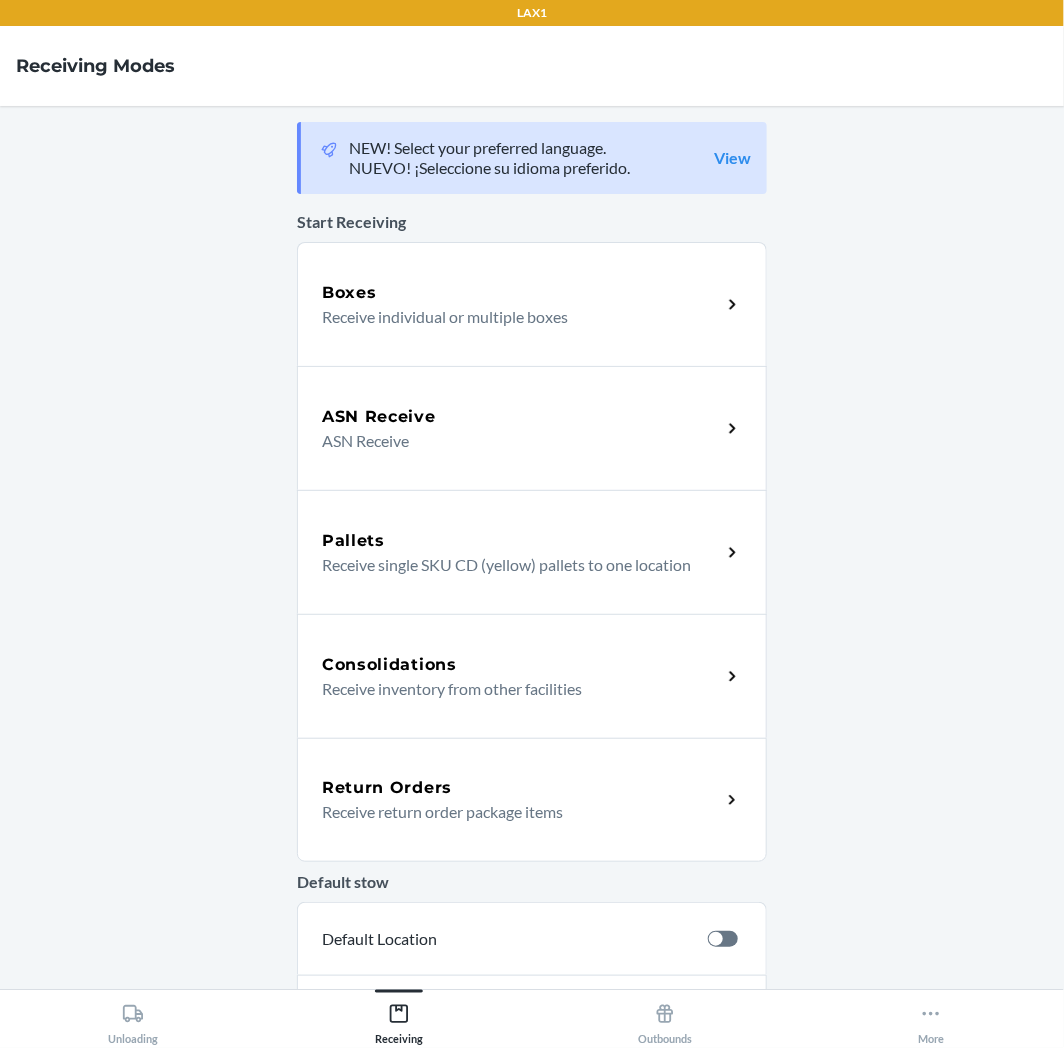 click on "Return Orders" at bounding box center [521, 788] 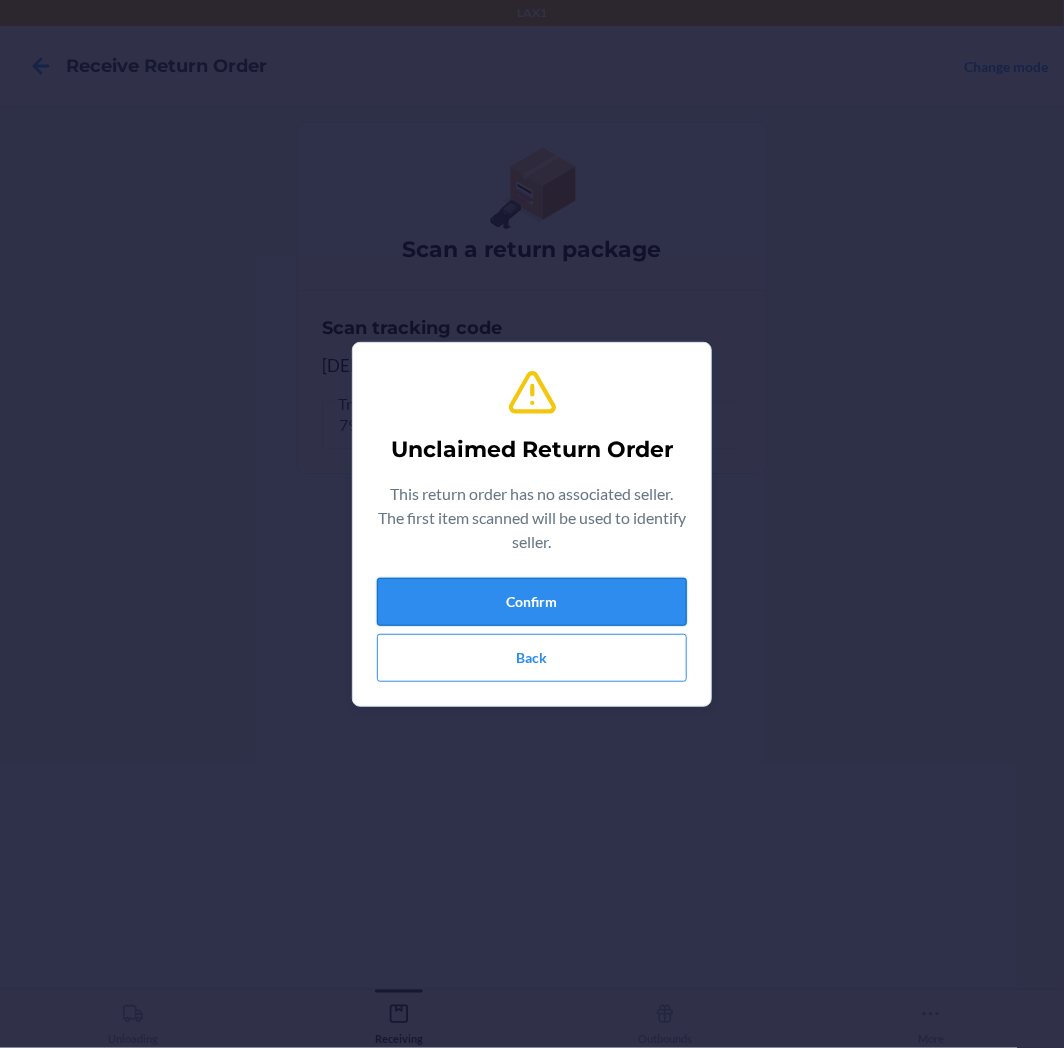 click on "Confirm" at bounding box center [532, 602] 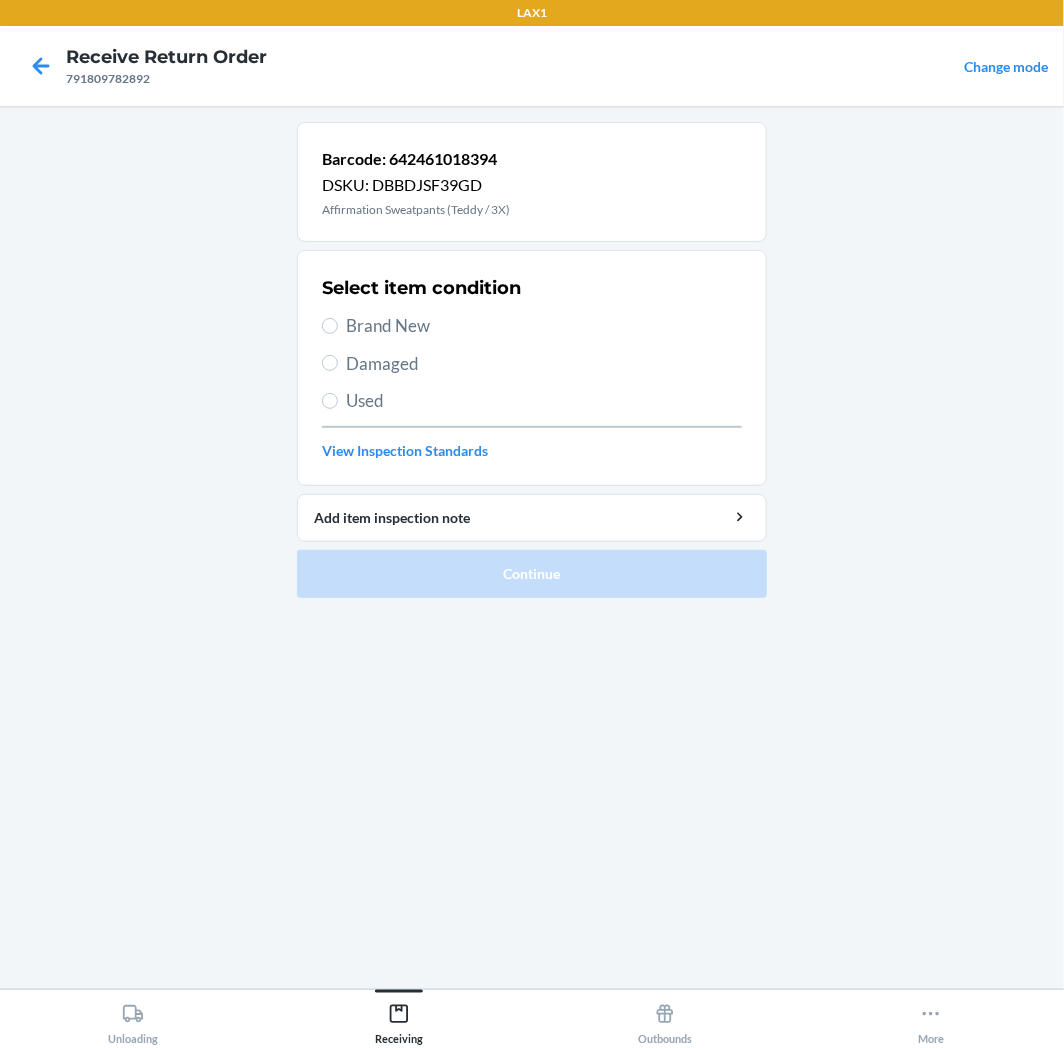 click on "Used" at bounding box center [544, 401] 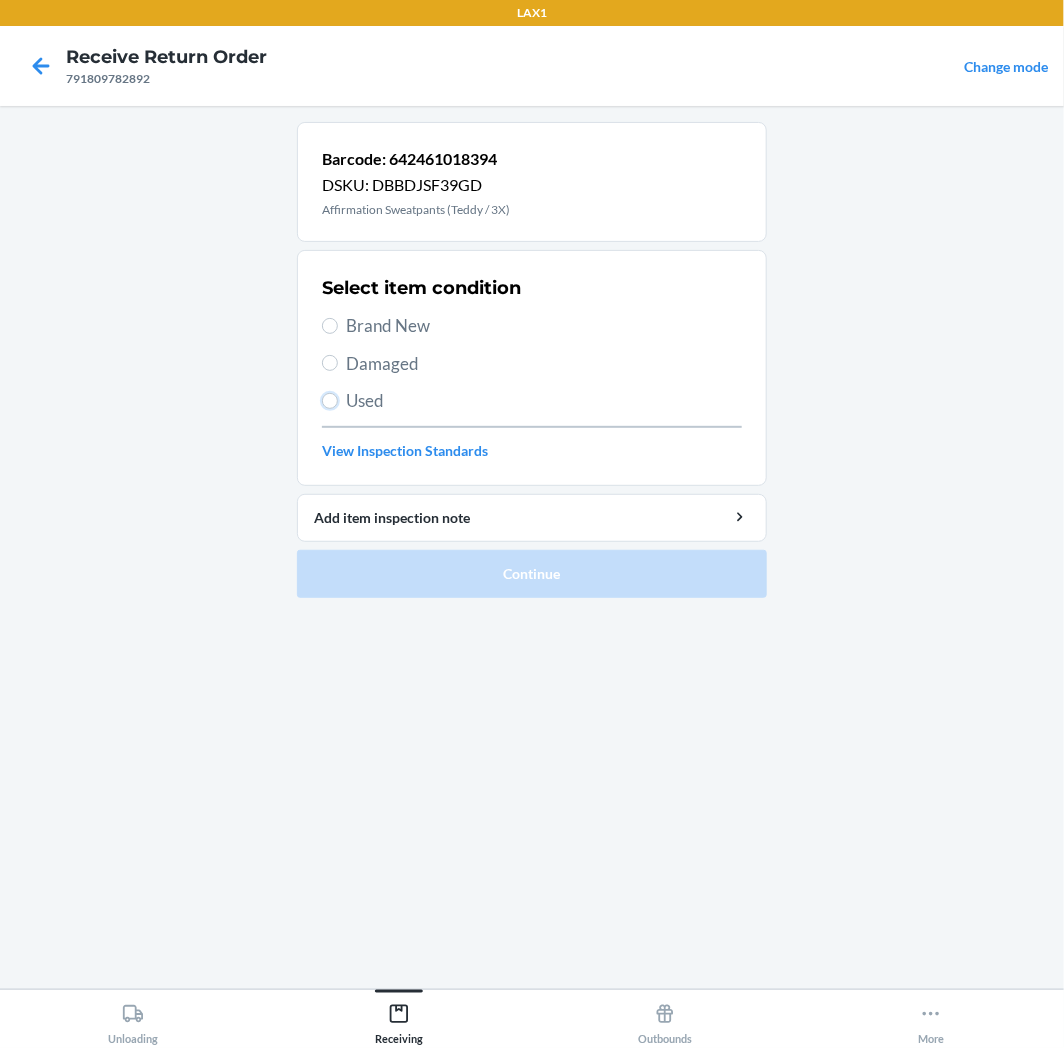 click on "Used" at bounding box center [330, 401] 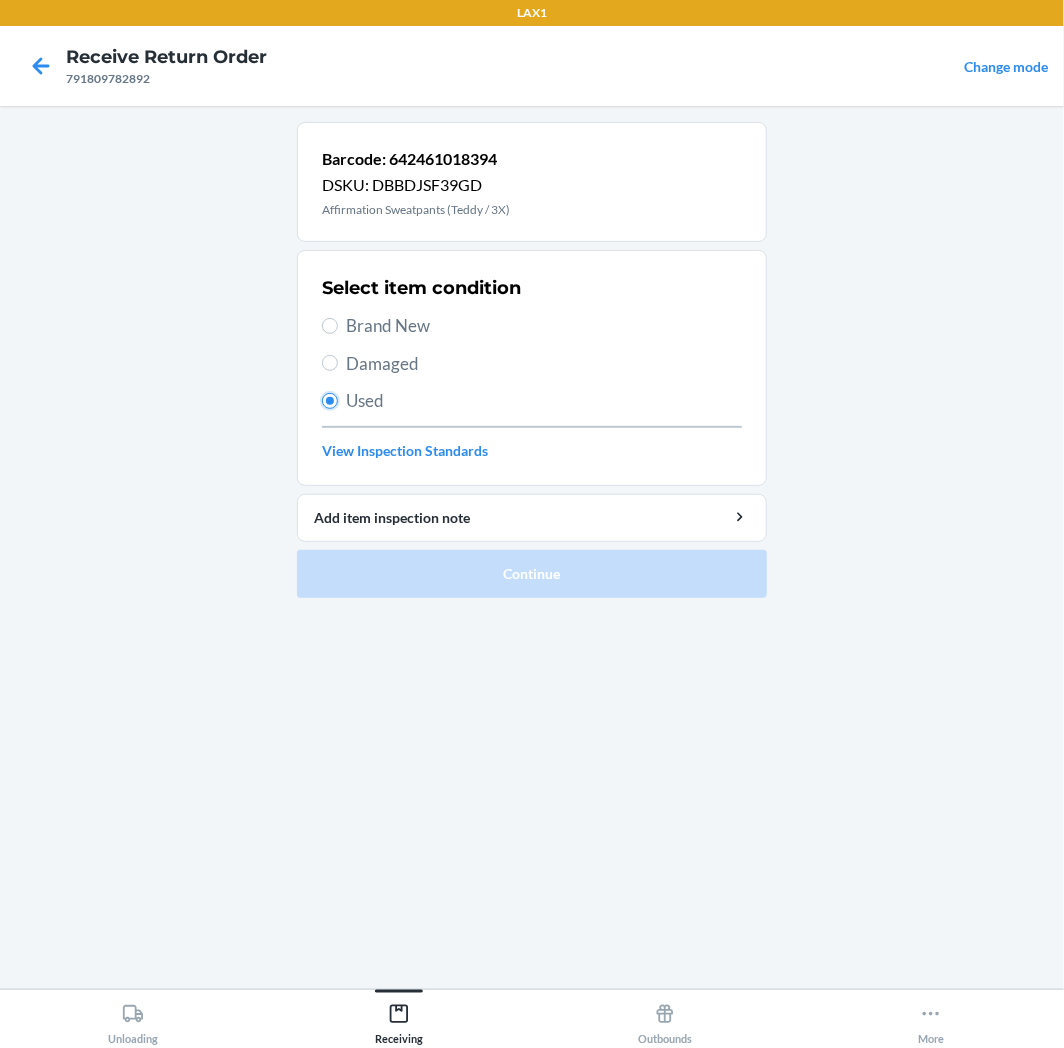 radio on "true" 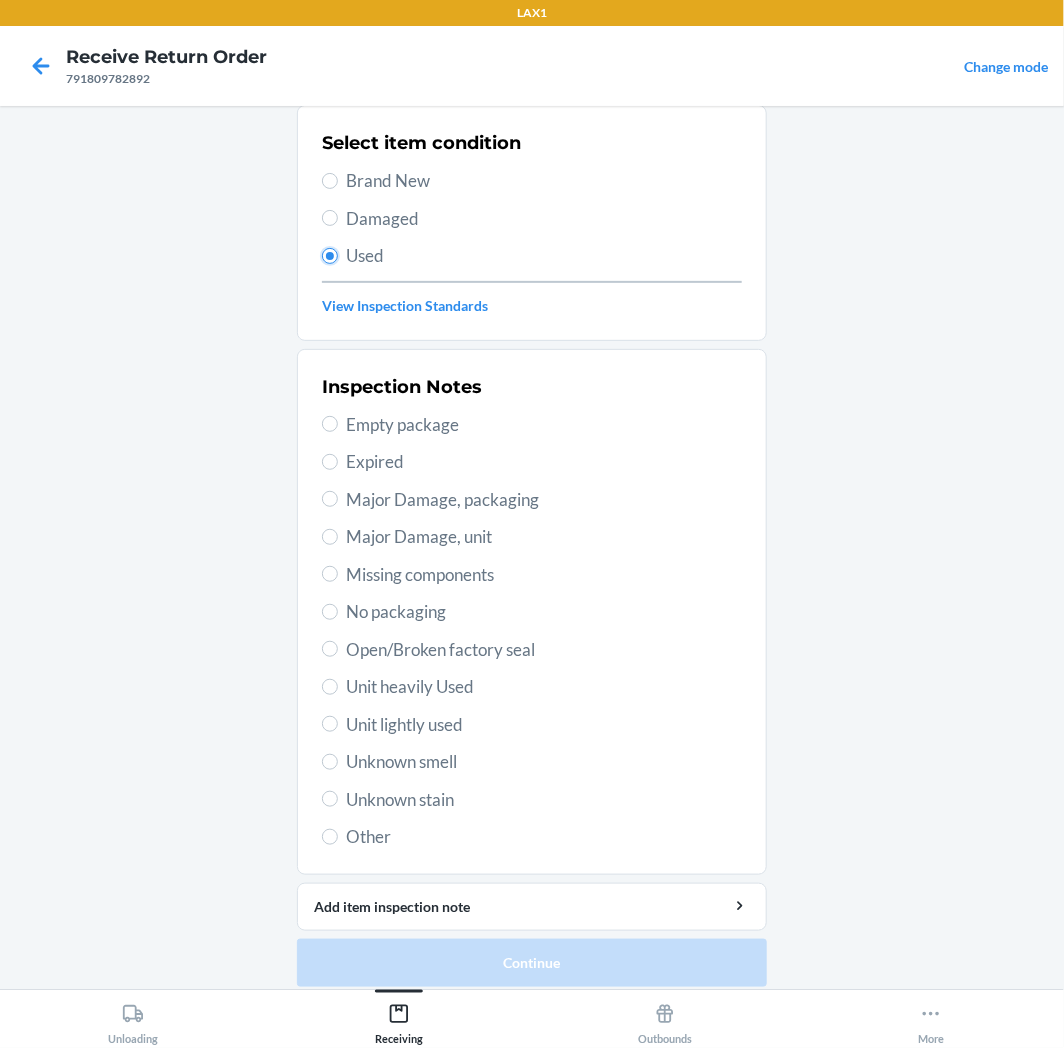 scroll, scrollTop: 157, scrollLeft: 0, axis: vertical 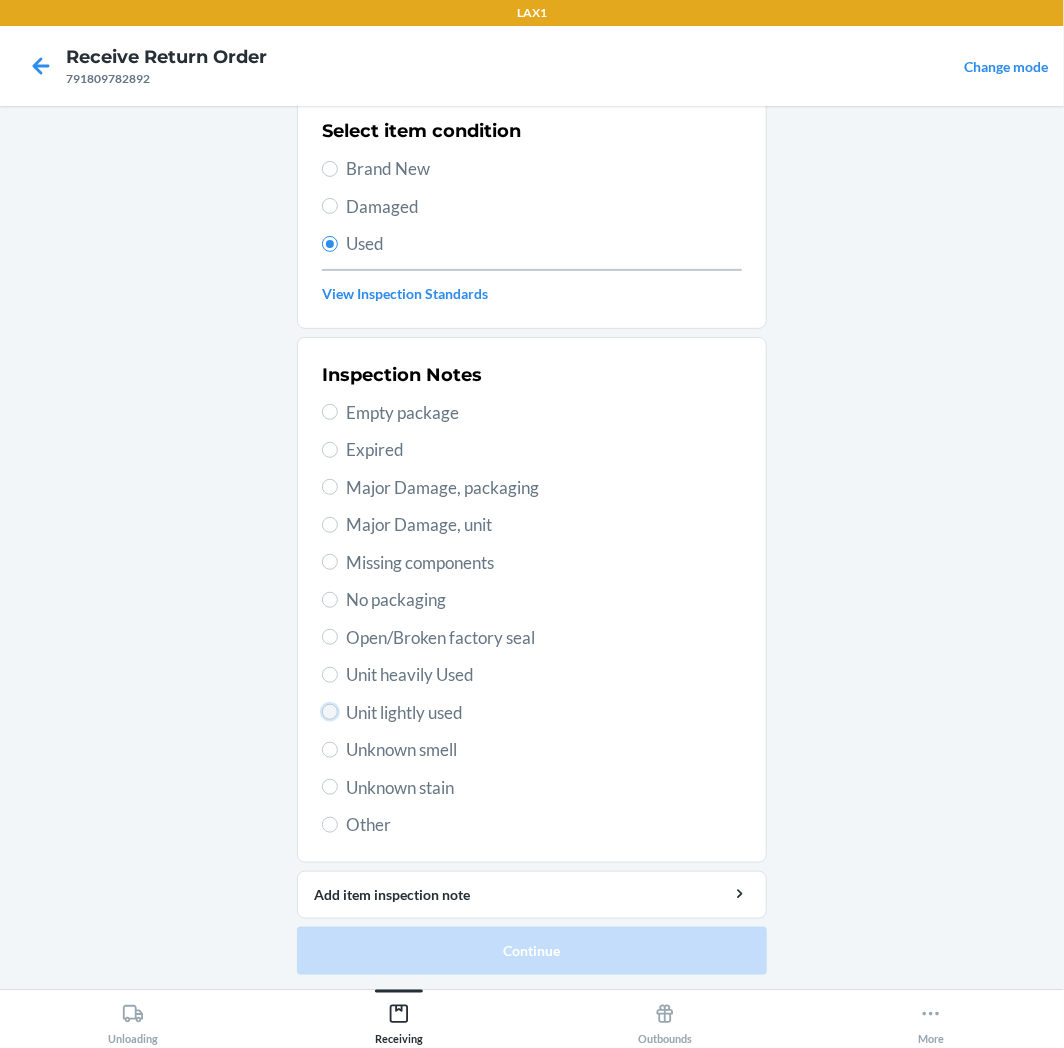 click on "Unit lightly used" at bounding box center (330, 712) 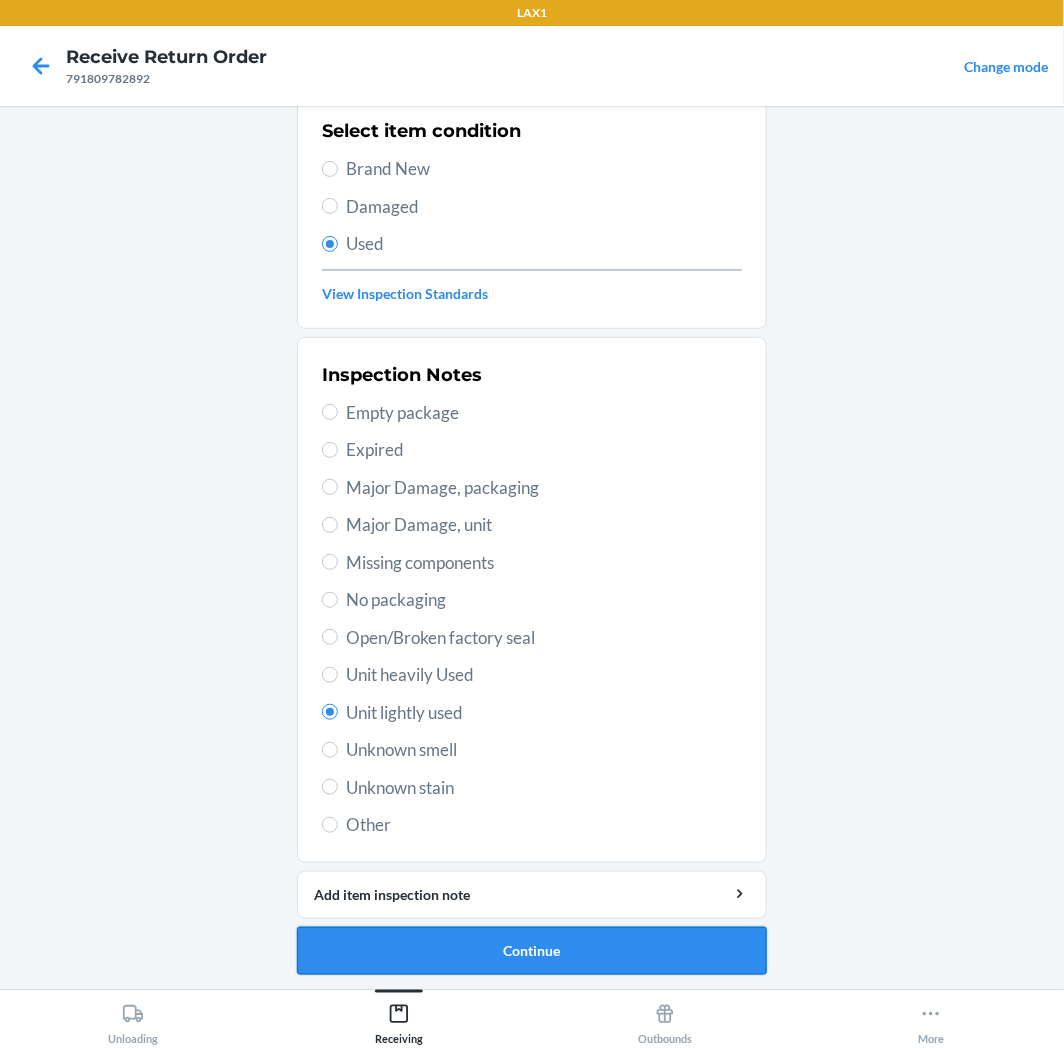 click on "Continue" at bounding box center [532, 951] 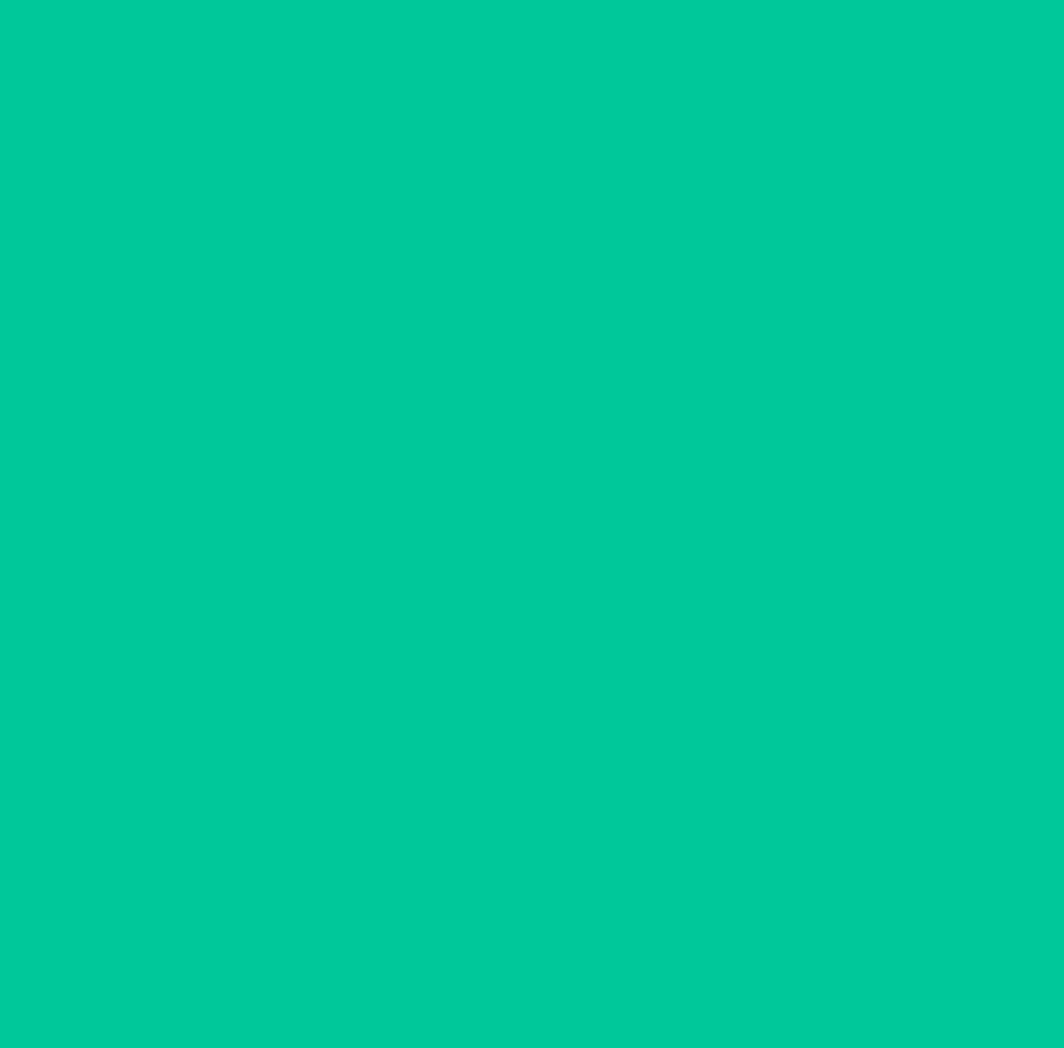 scroll, scrollTop: 0, scrollLeft: 0, axis: both 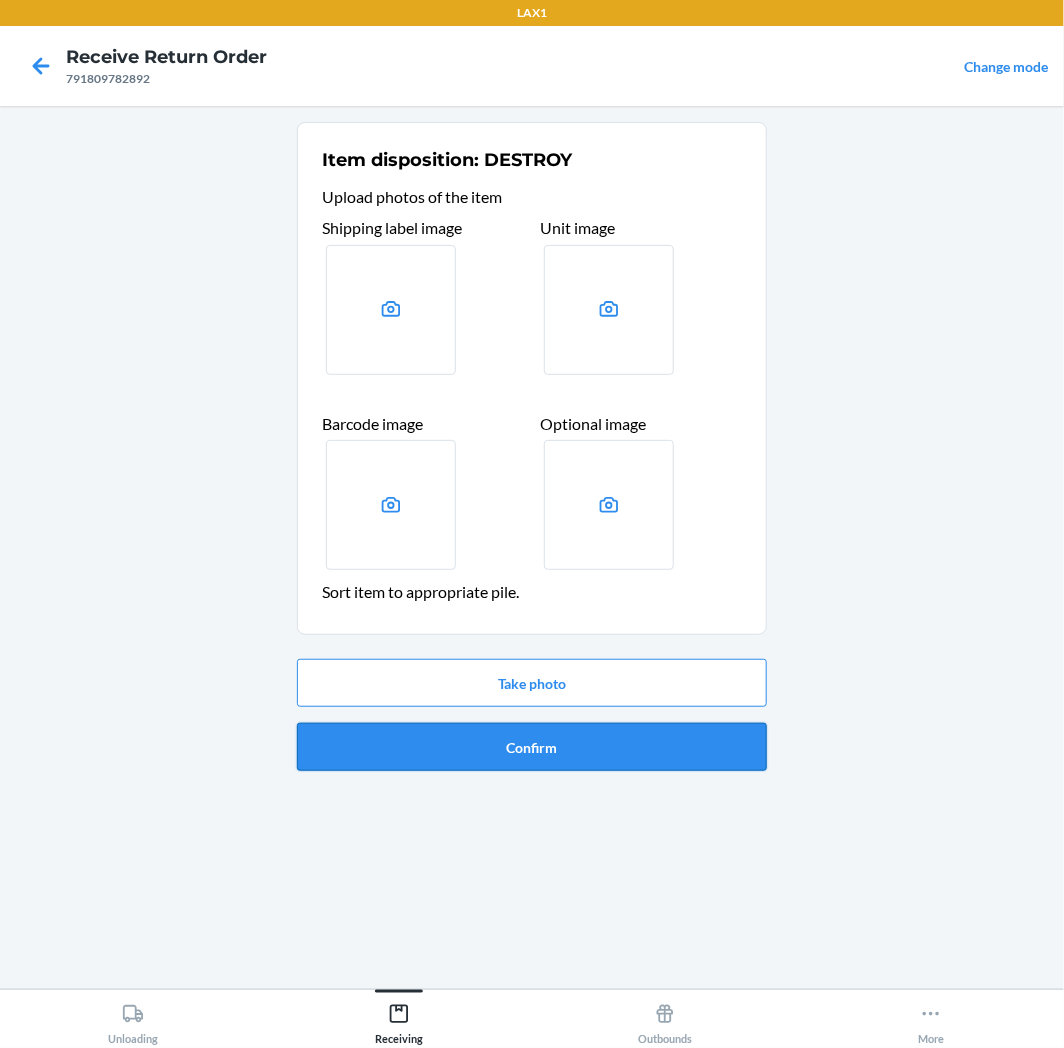click on "Confirm" at bounding box center [532, 747] 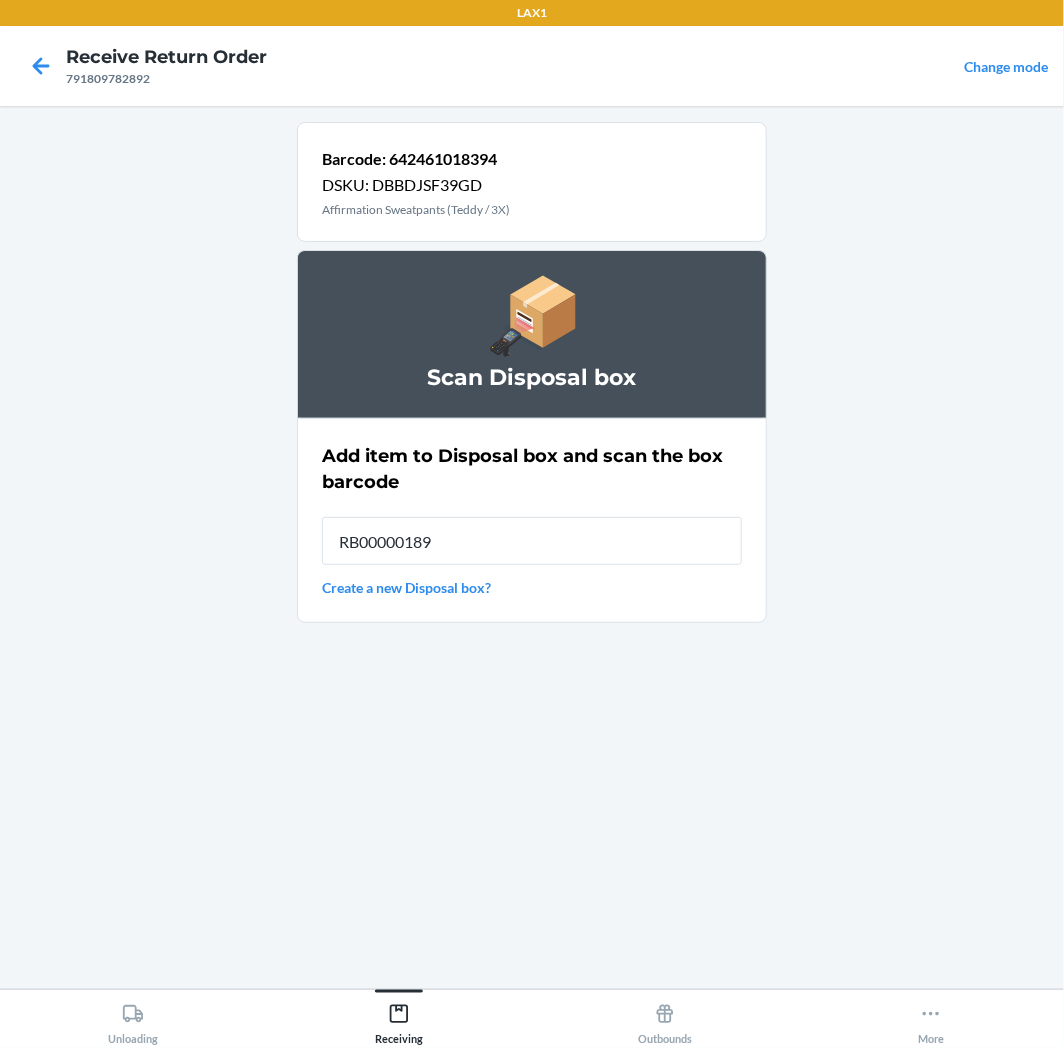 type on "RB00000189K" 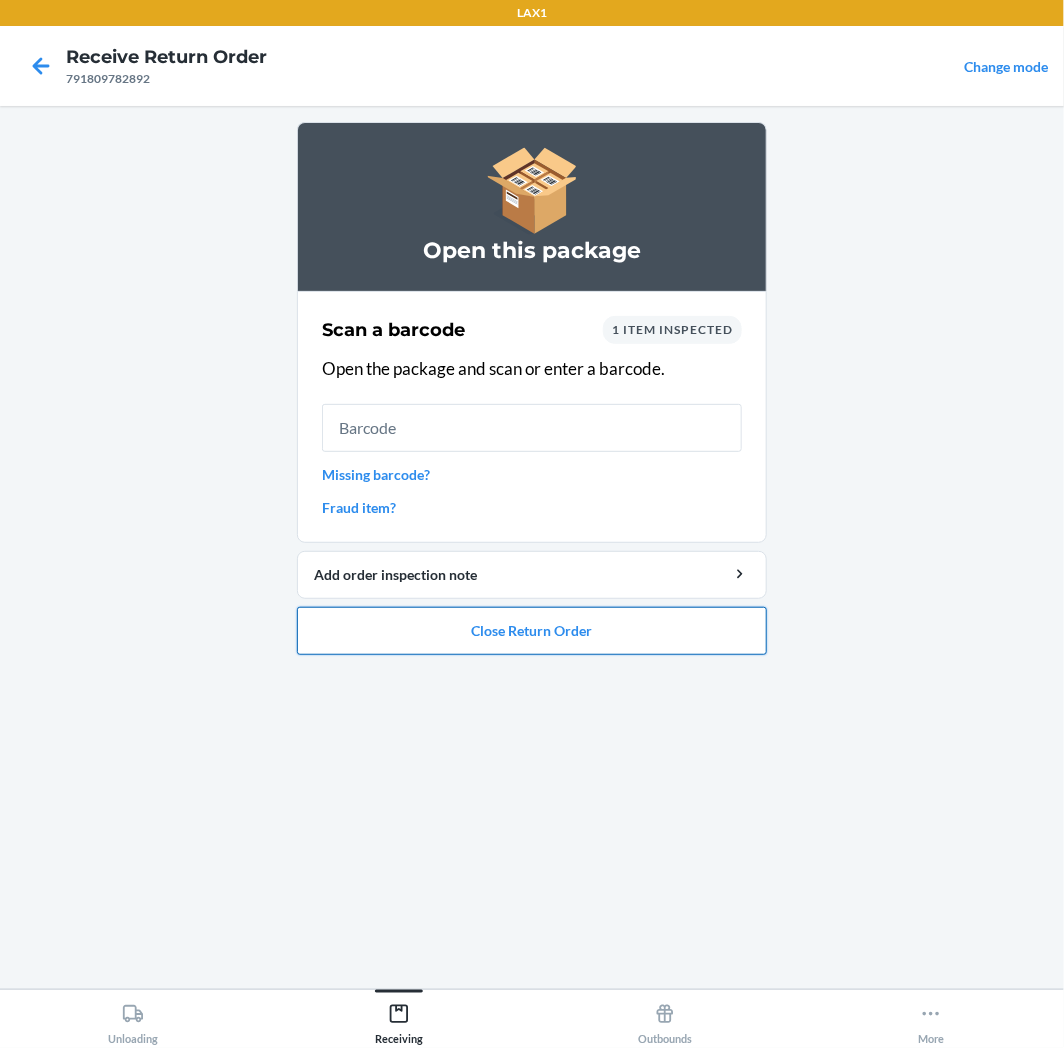 click on "Close Return Order" at bounding box center [532, 631] 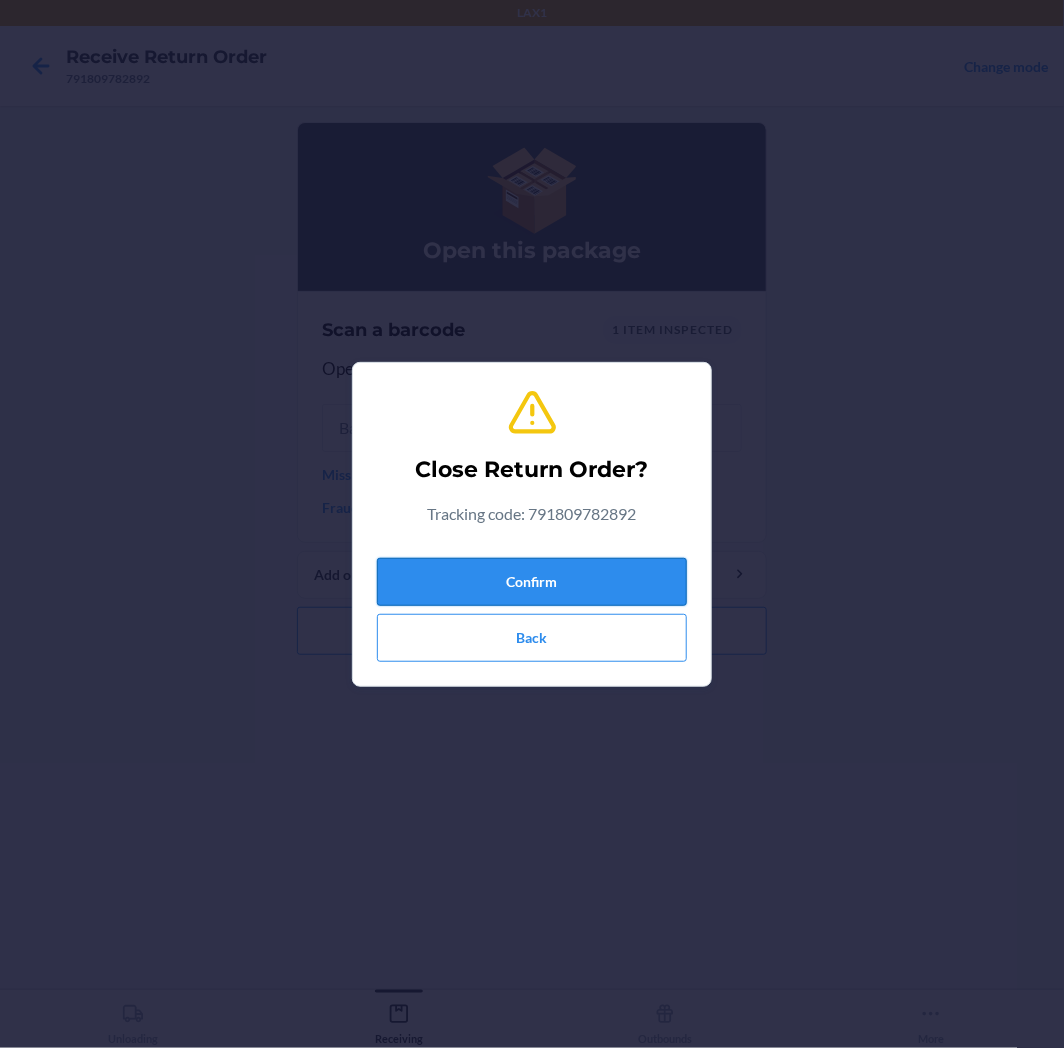 click on "Confirm" at bounding box center (532, 582) 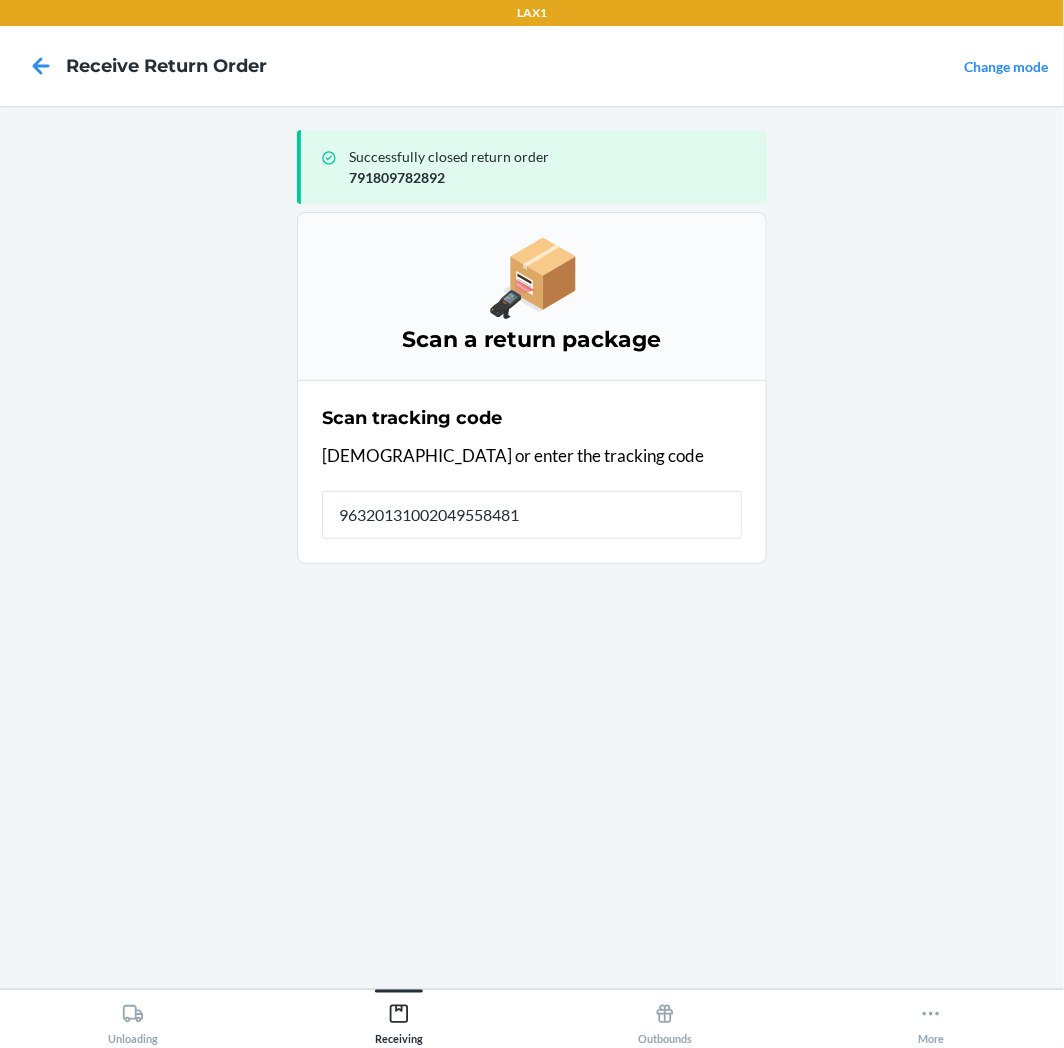 type on "963201310020495584810" 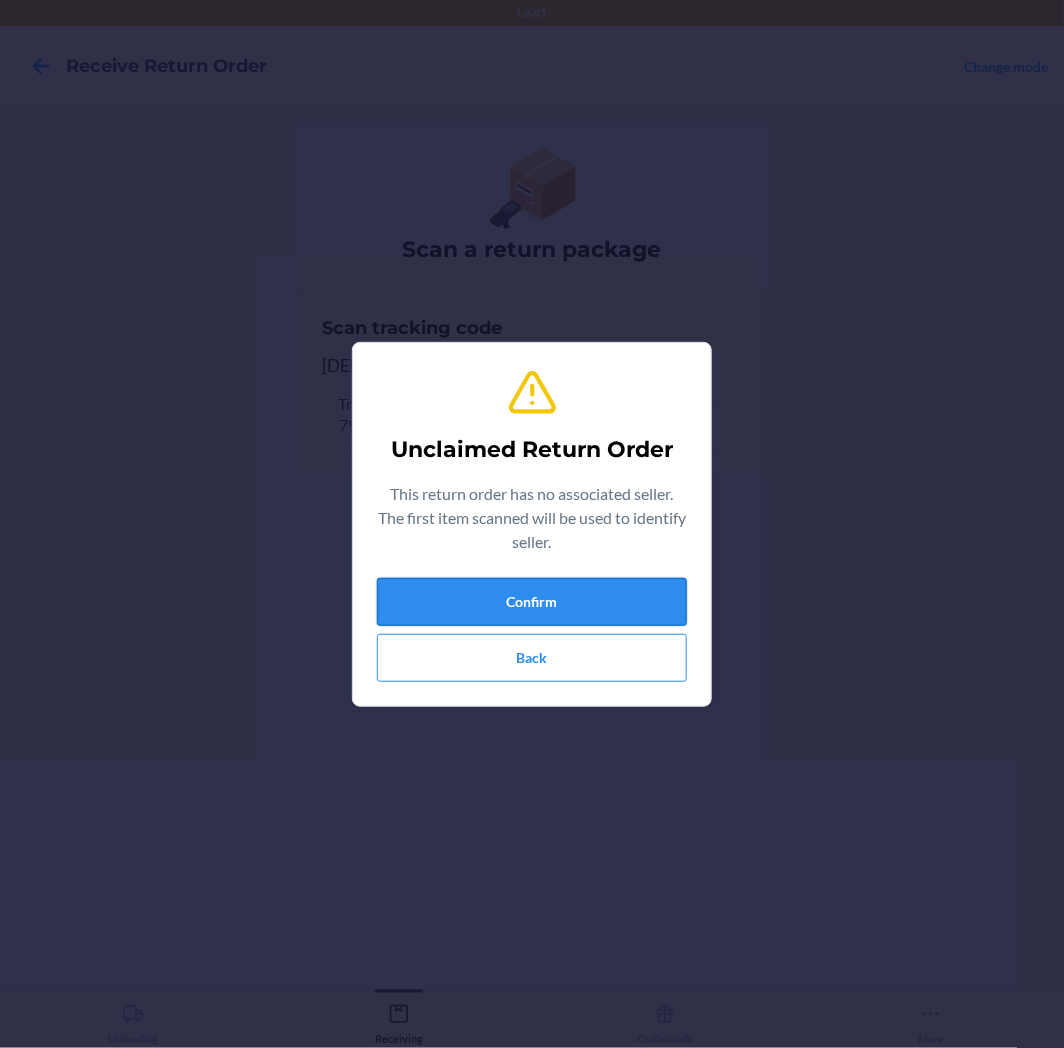 click on "Confirm" at bounding box center [532, 602] 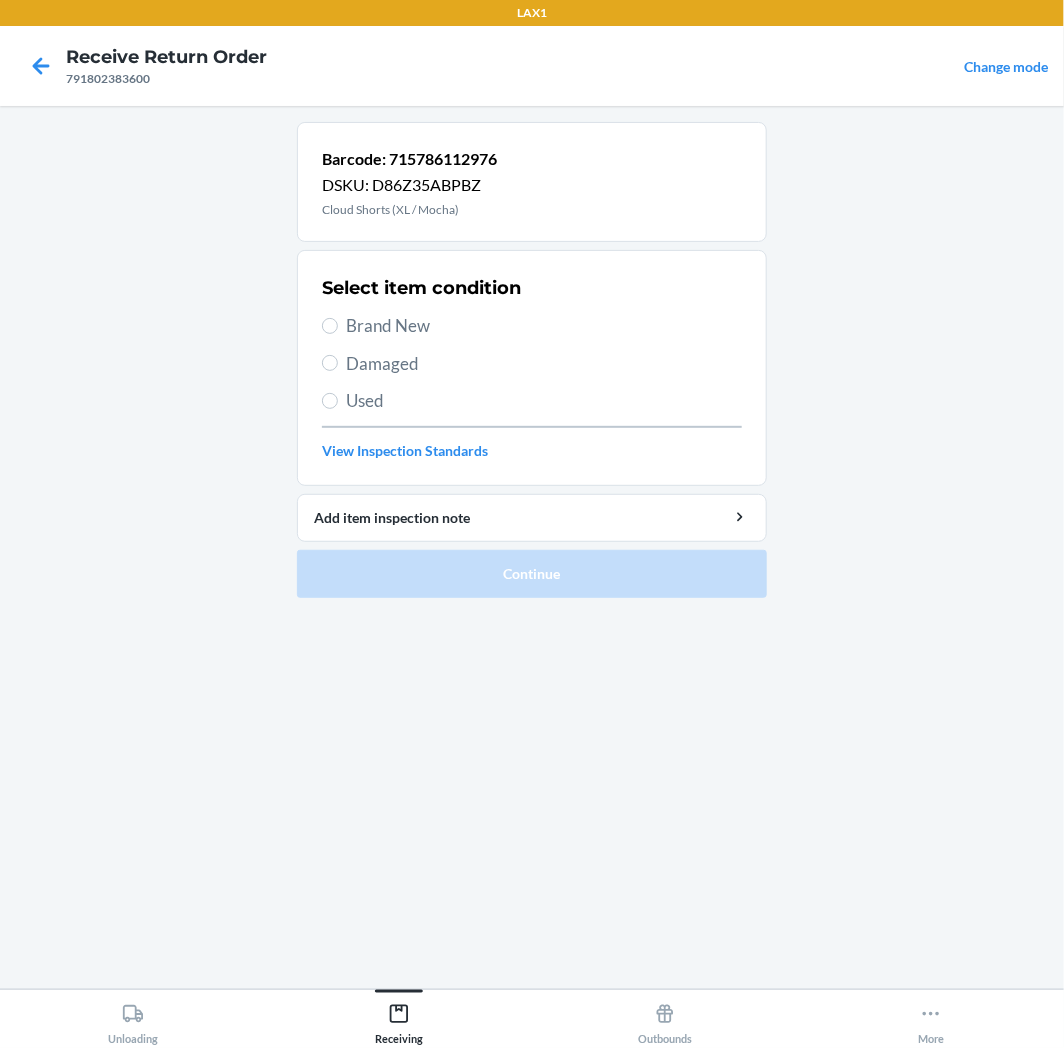 click on "Used" at bounding box center (544, 401) 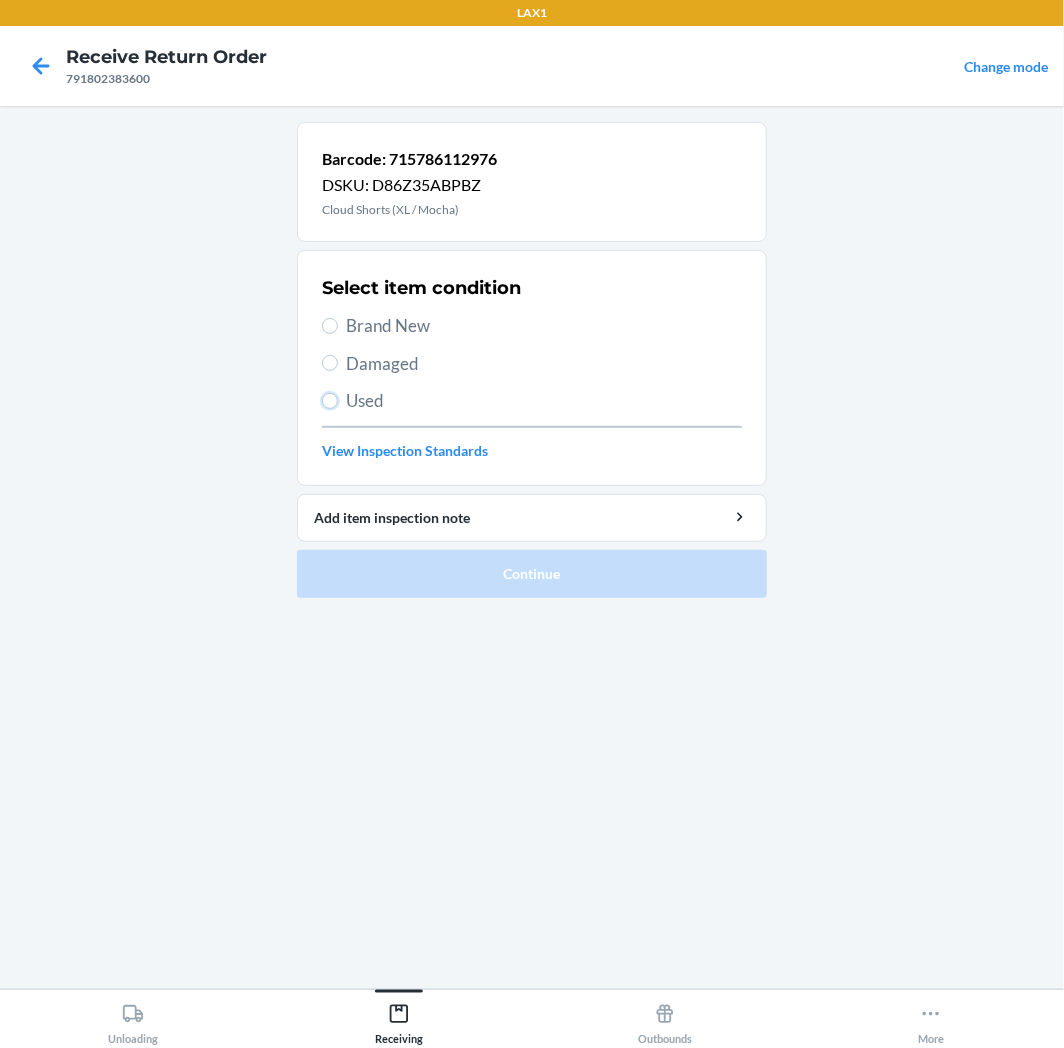 click on "Used" at bounding box center (330, 401) 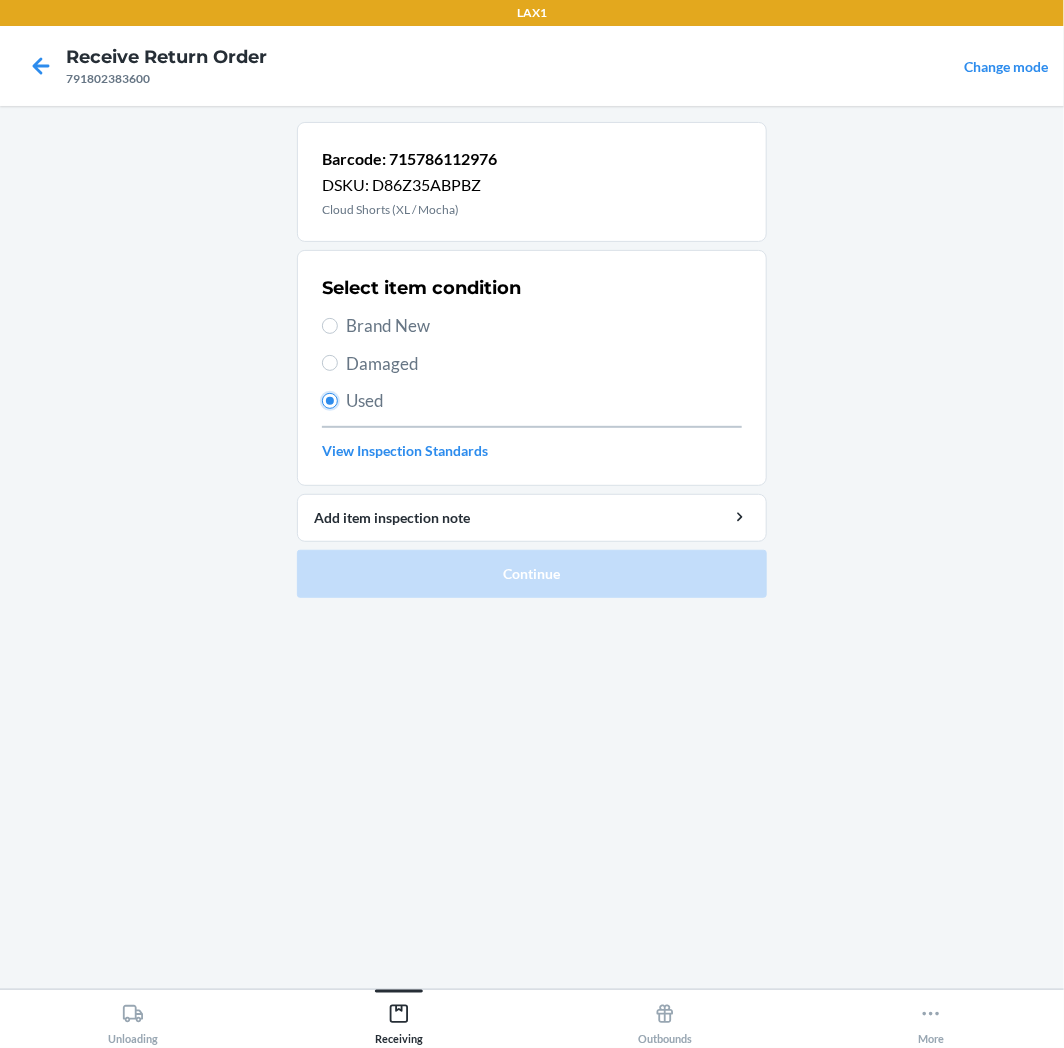 radio on "true" 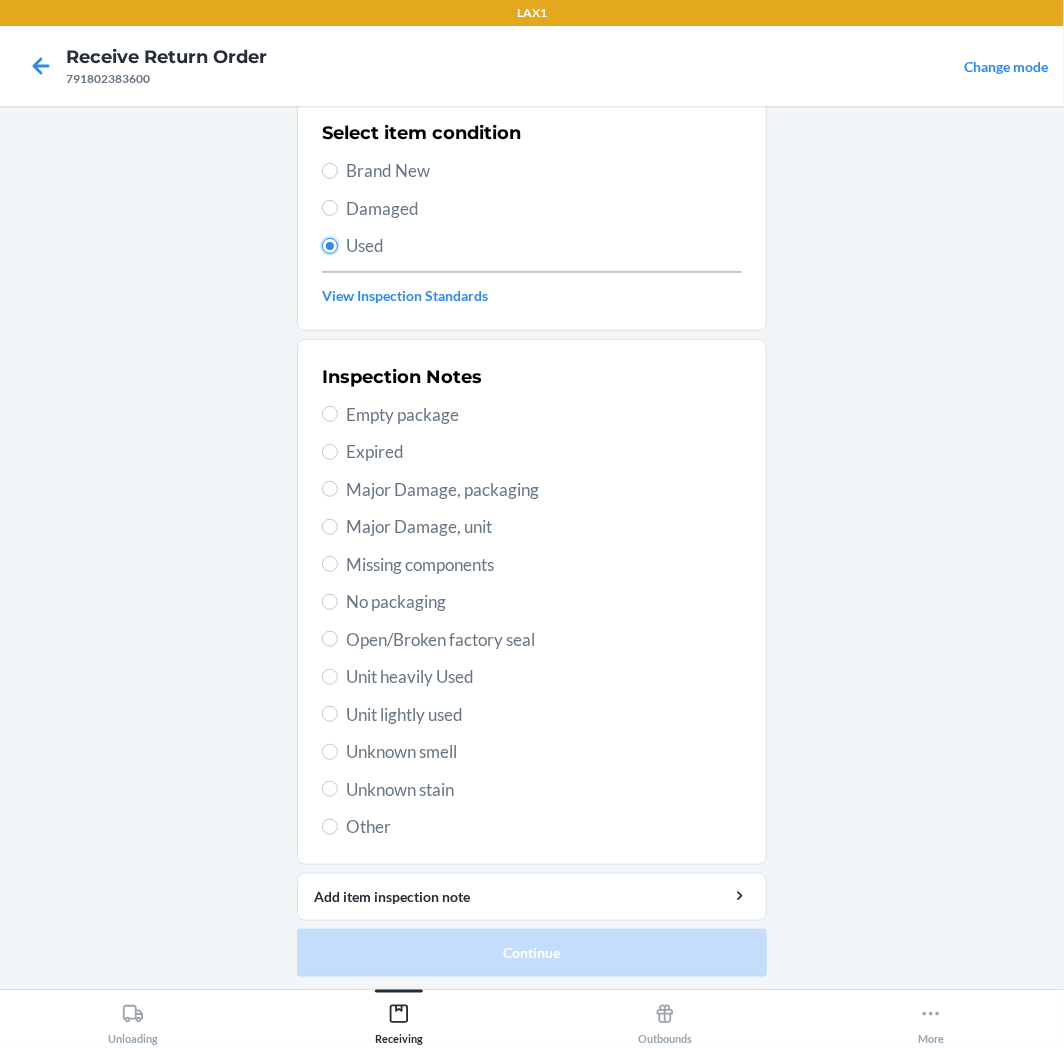 scroll, scrollTop: 157, scrollLeft: 0, axis: vertical 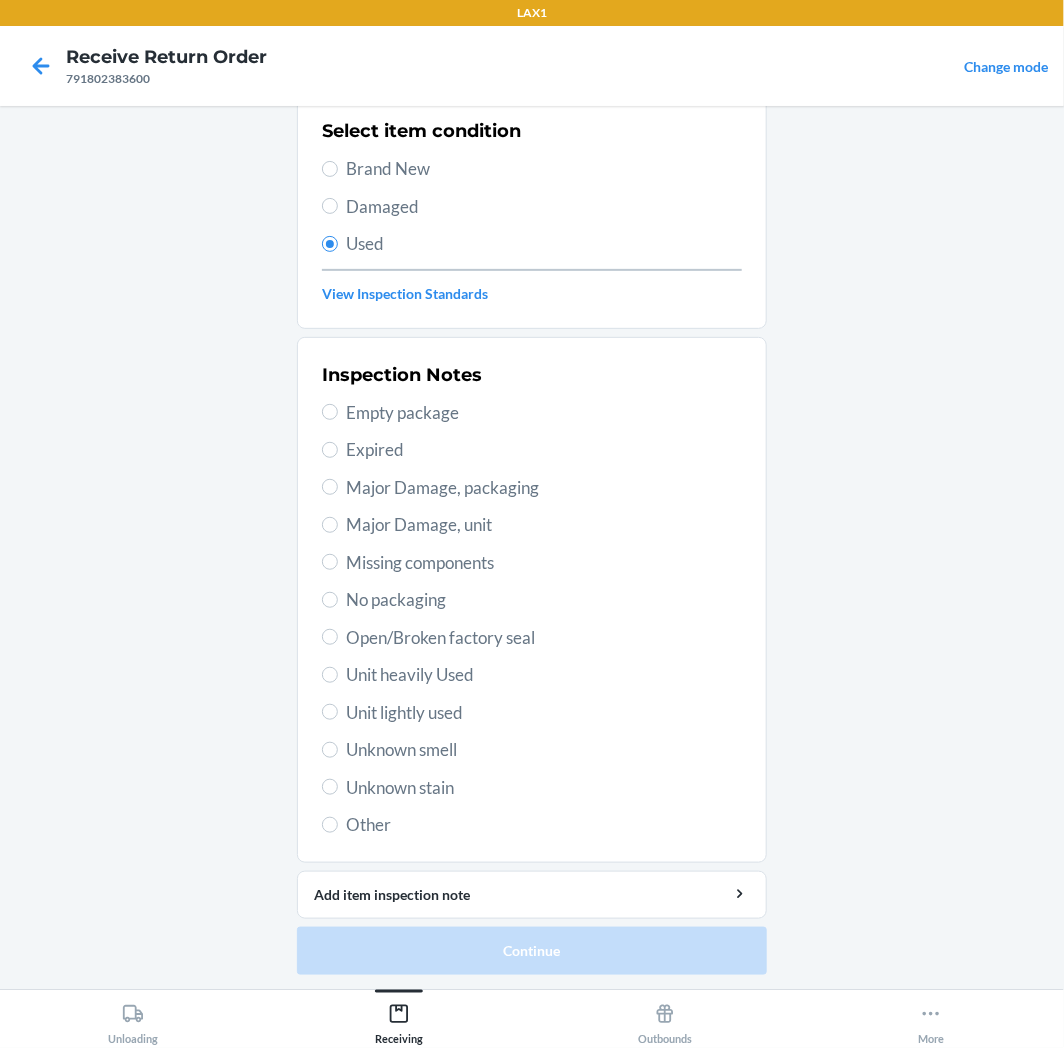click on "Unit lightly used" at bounding box center [544, 713] 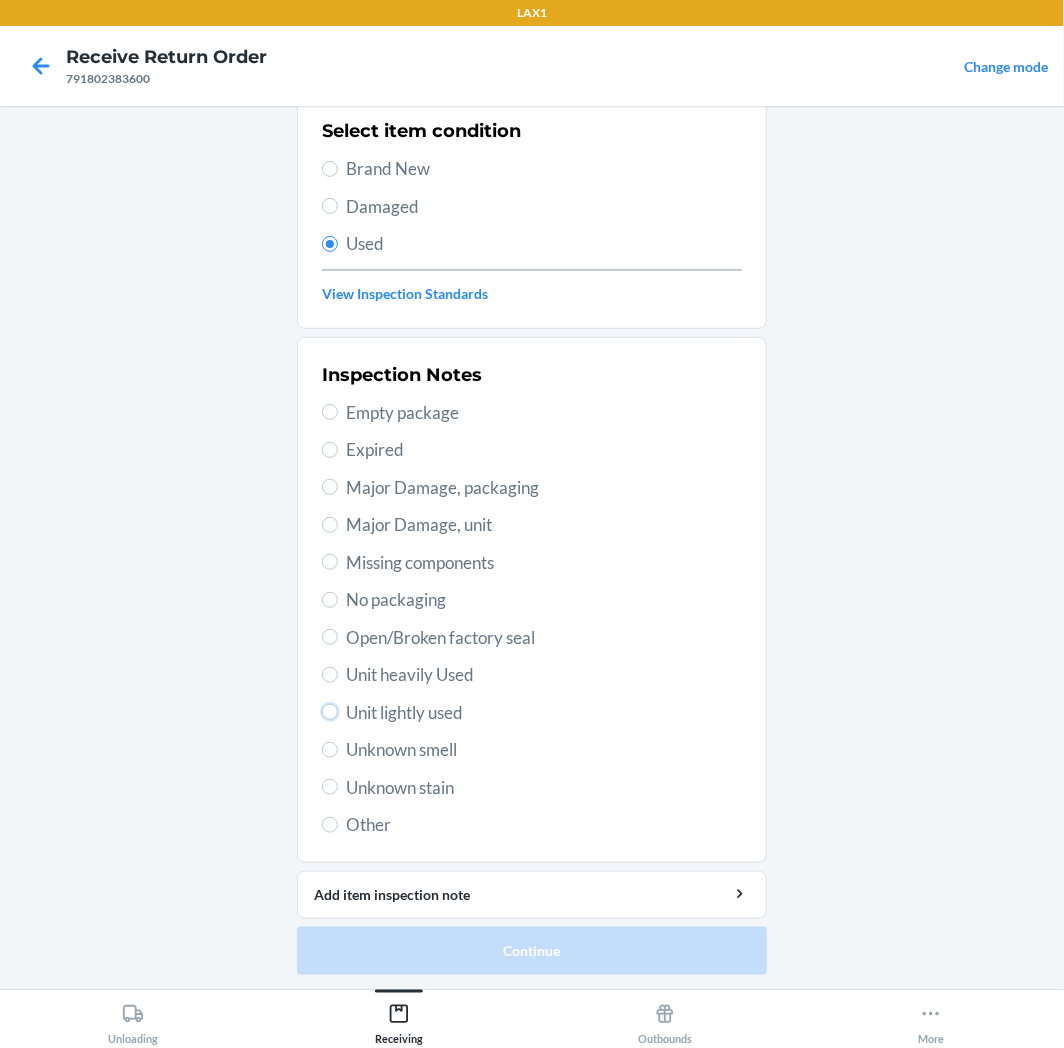 click on "Unit lightly used" at bounding box center [330, 712] 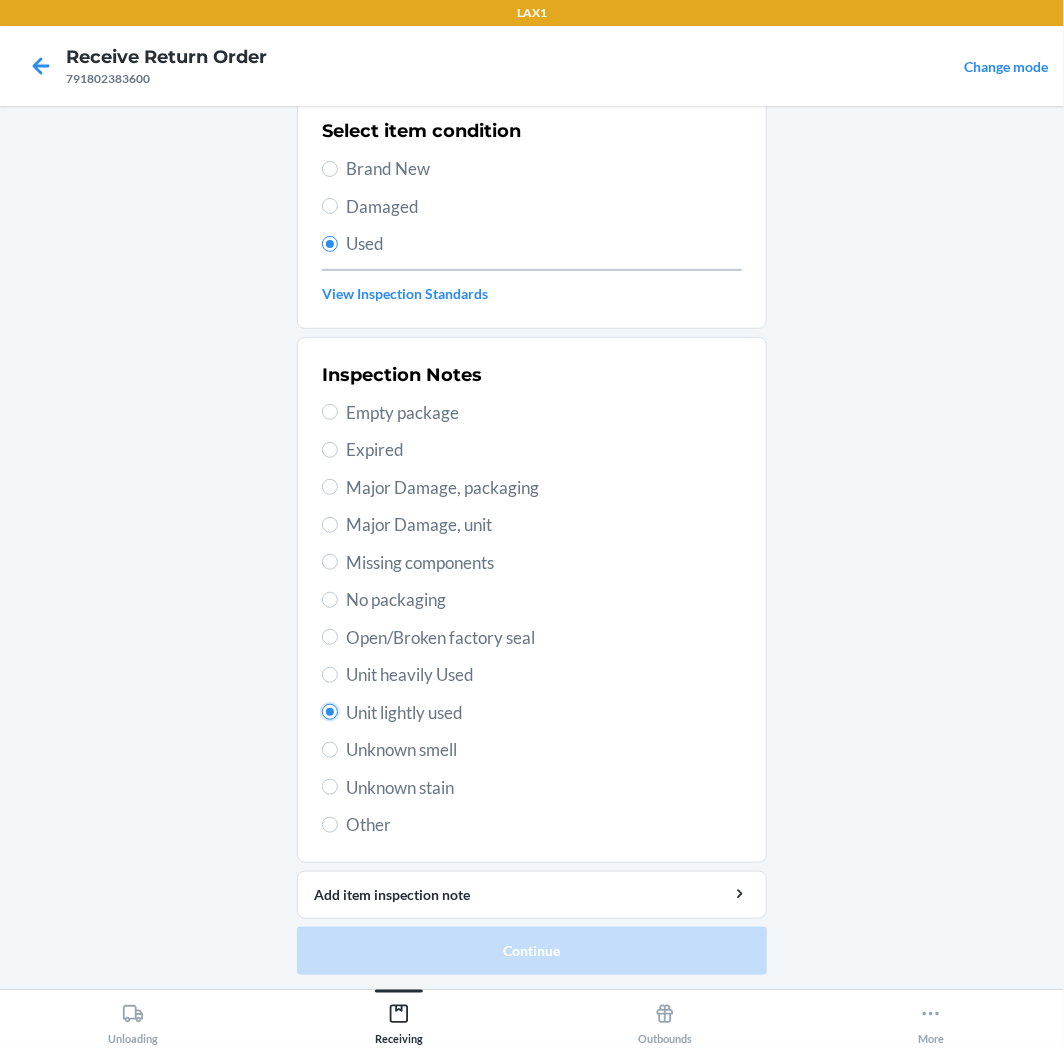 radio on "true" 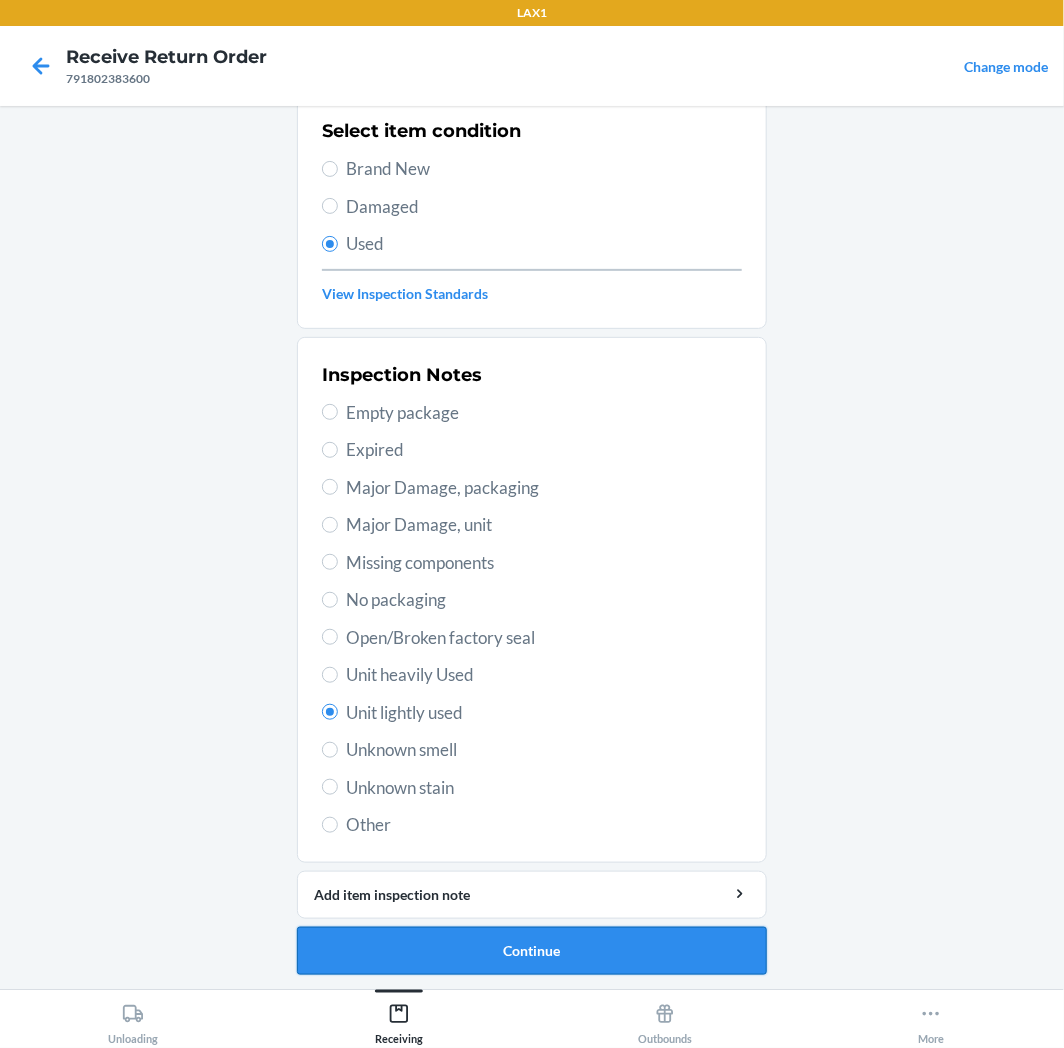 click on "Continue" at bounding box center [532, 951] 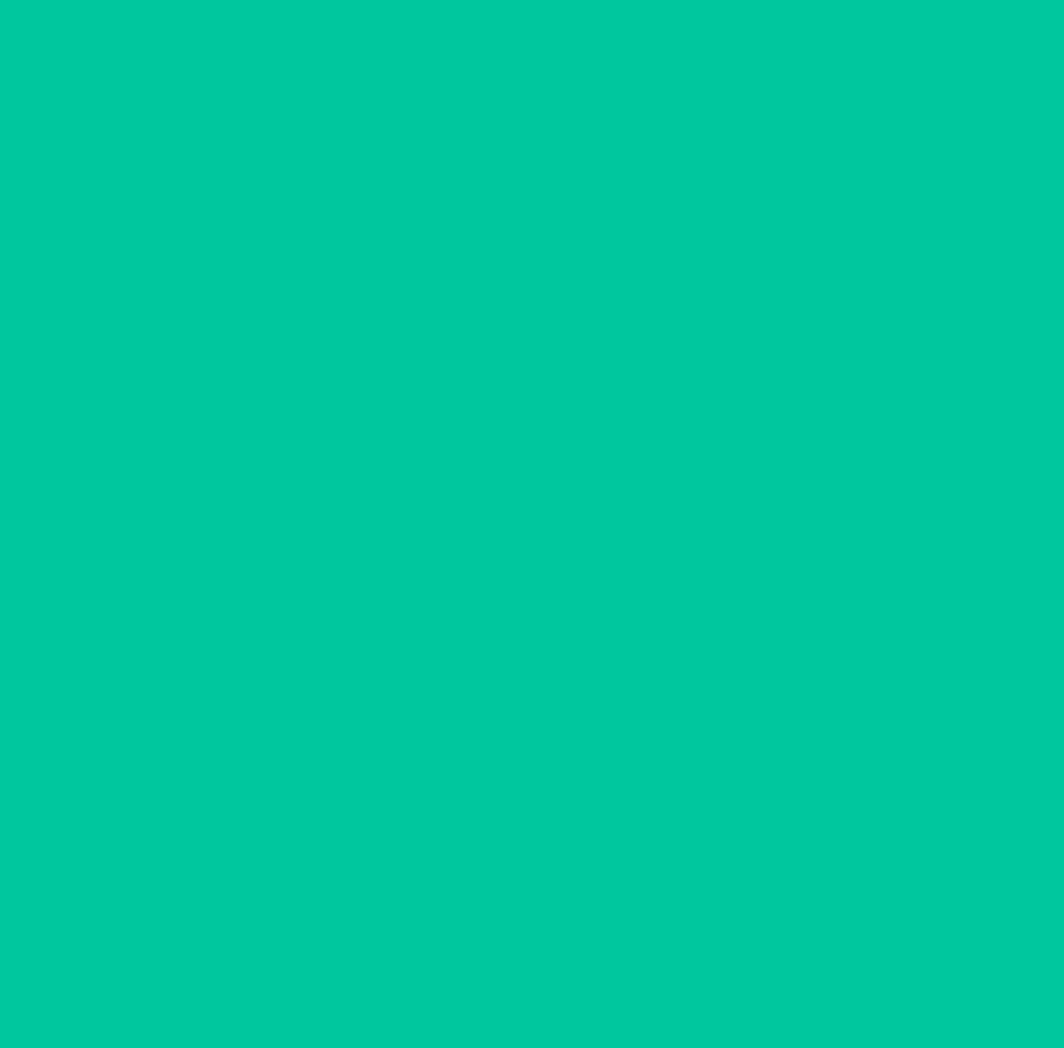 scroll, scrollTop: 0, scrollLeft: 0, axis: both 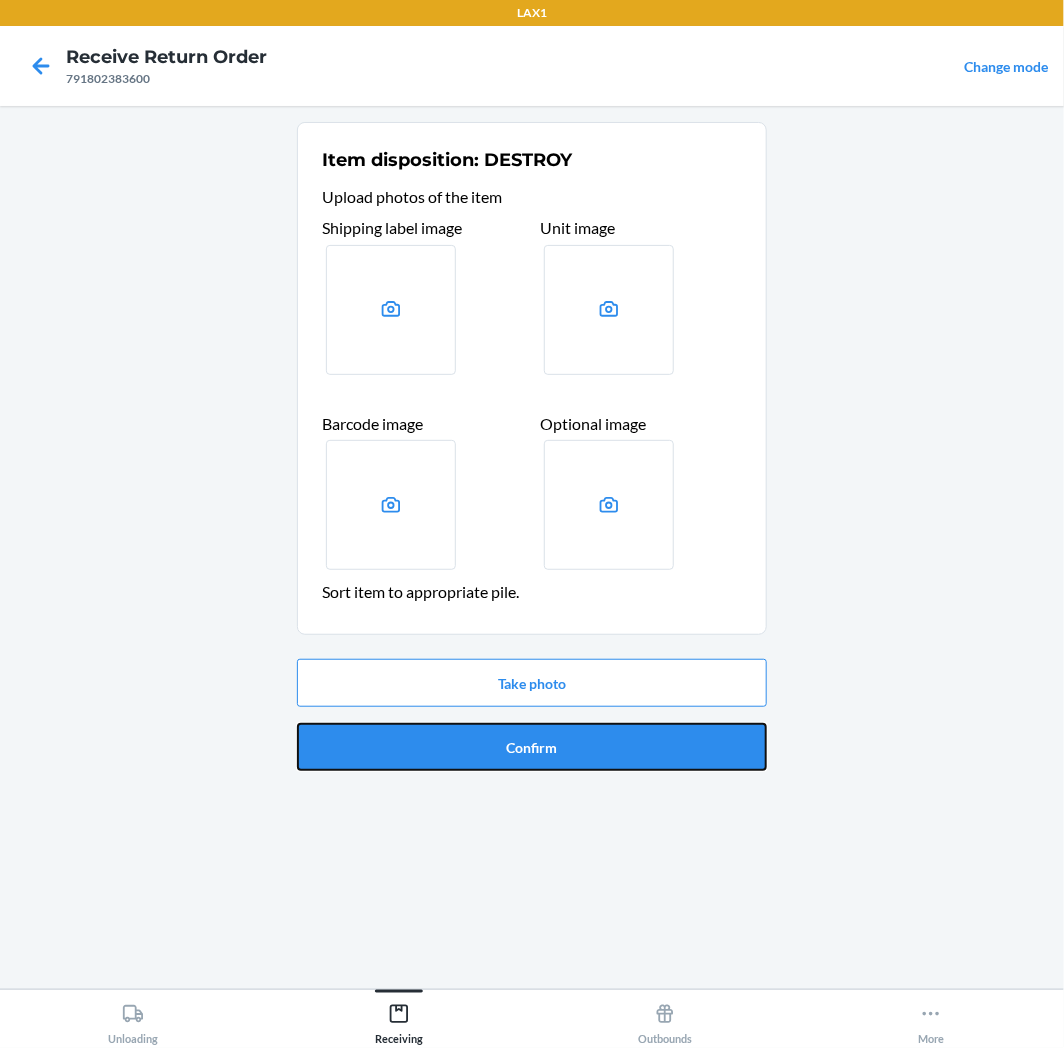 click on "Confirm" at bounding box center (532, 747) 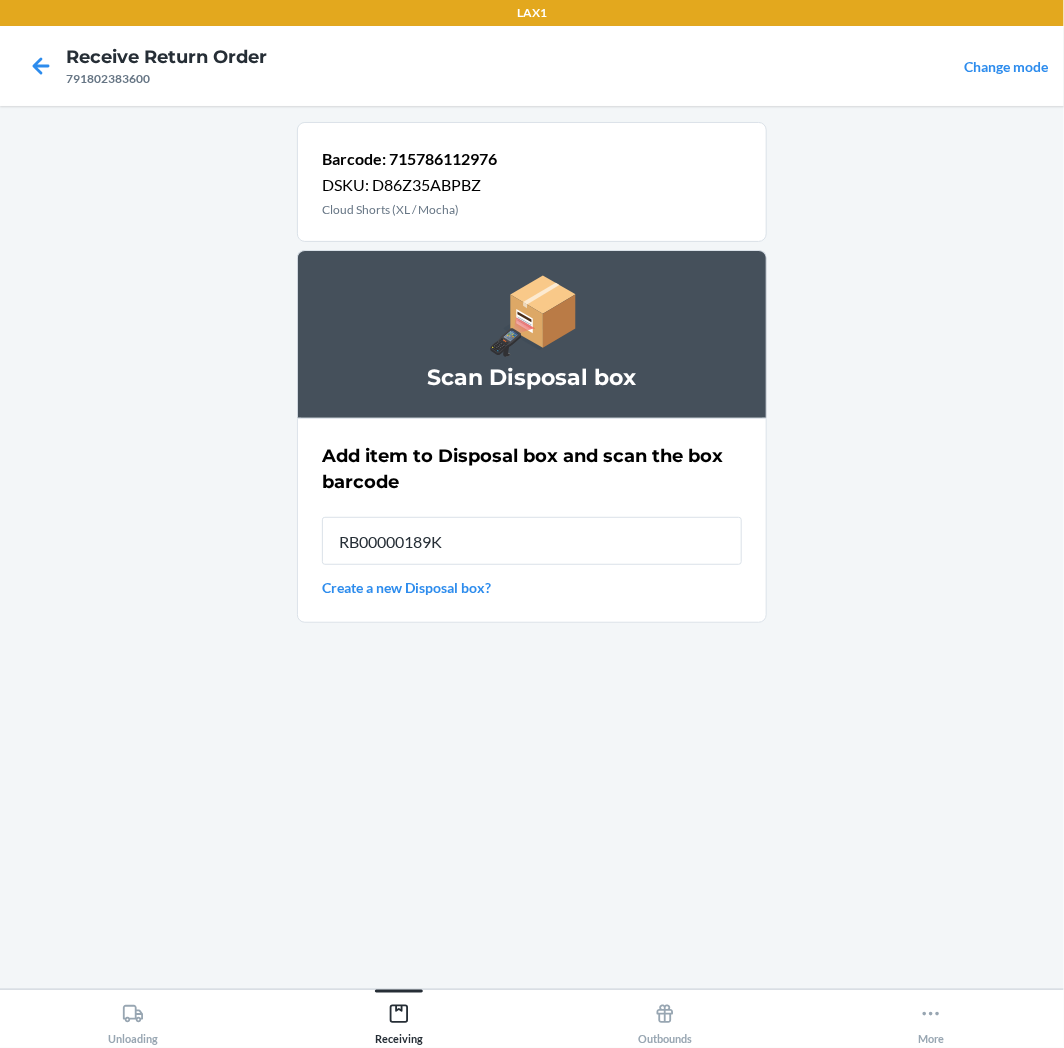 type on "RB00000189K" 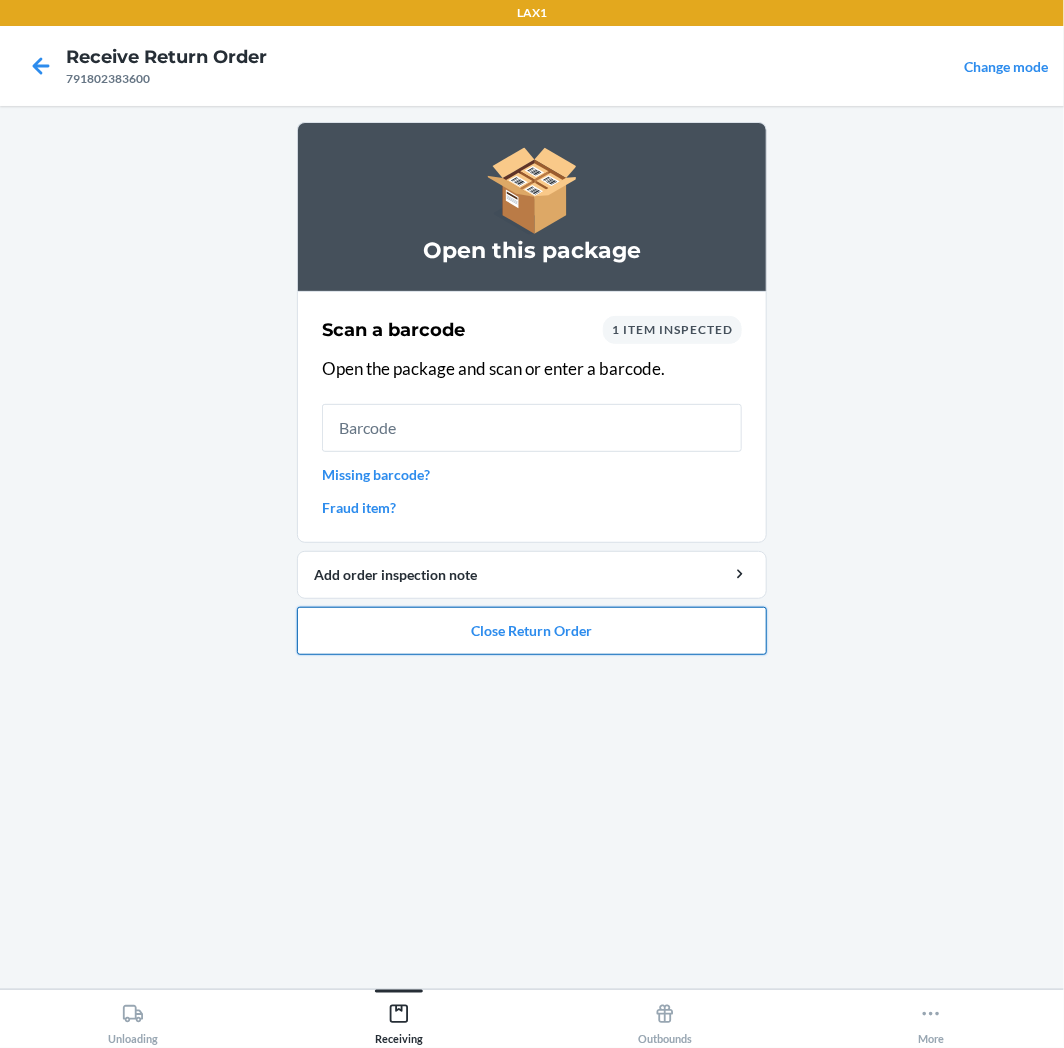 click on "Close Return Order" at bounding box center (532, 631) 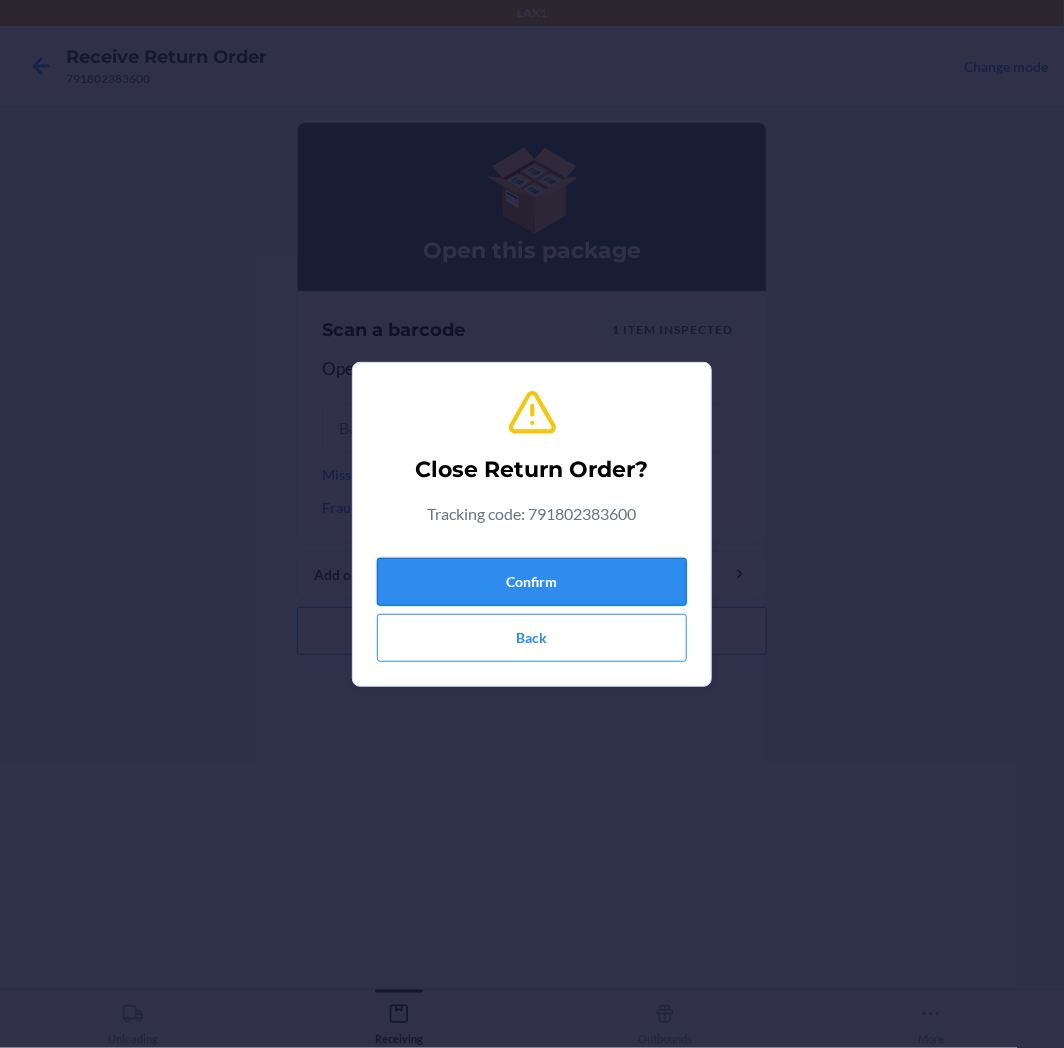 click on "Confirm" at bounding box center [532, 582] 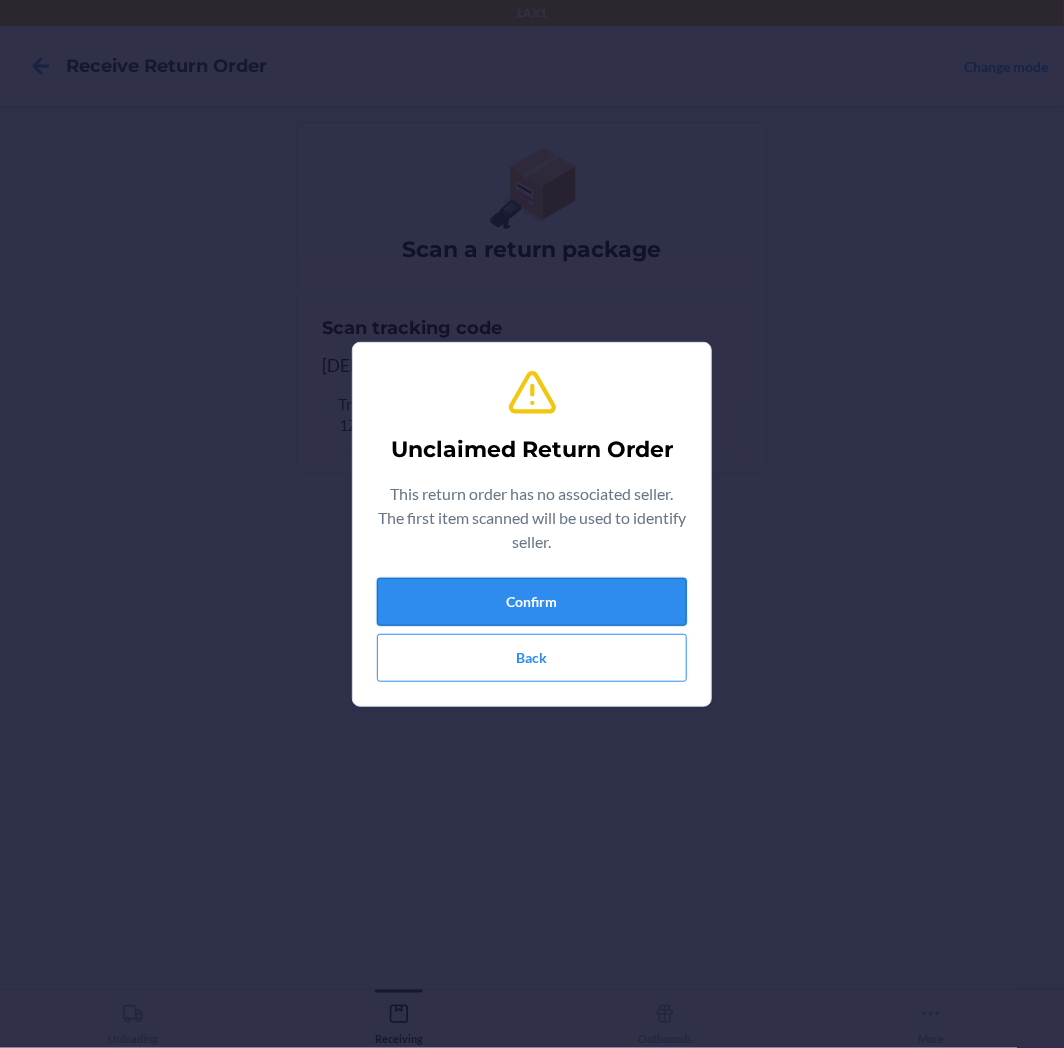 click on "Confirm" at bounding box center (532, 602) 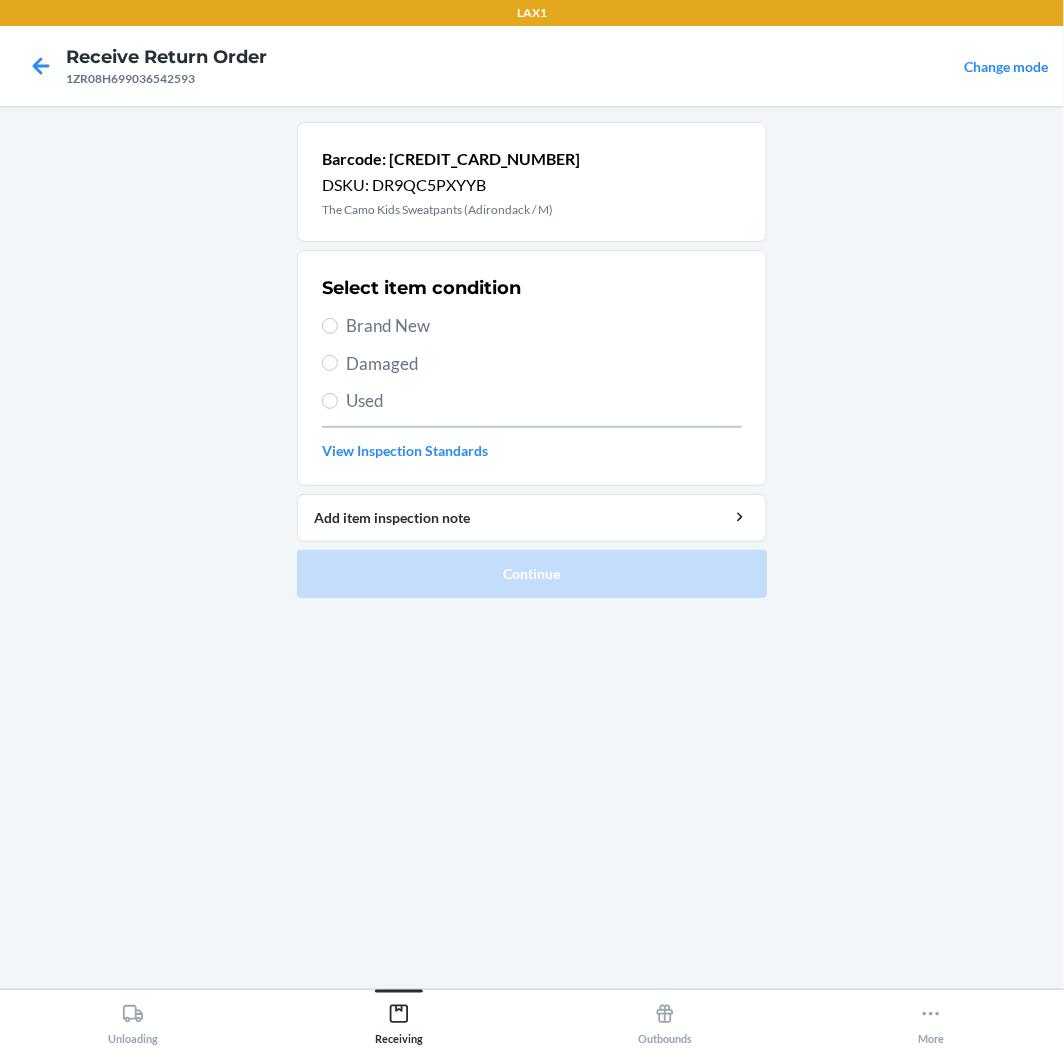 click on "Damaged" at bounding box center (544, 364) 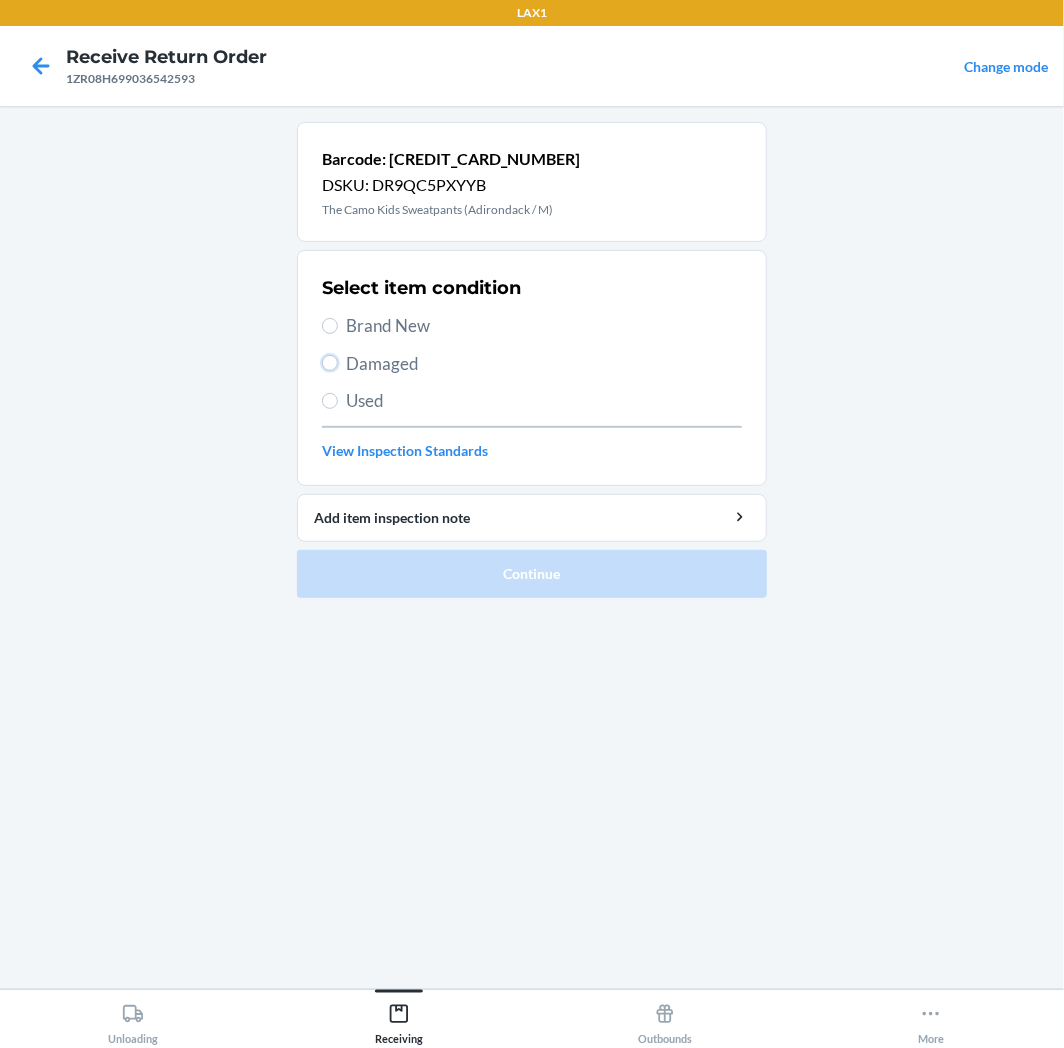 click on "Damaged" at bounding box center [330, 363] 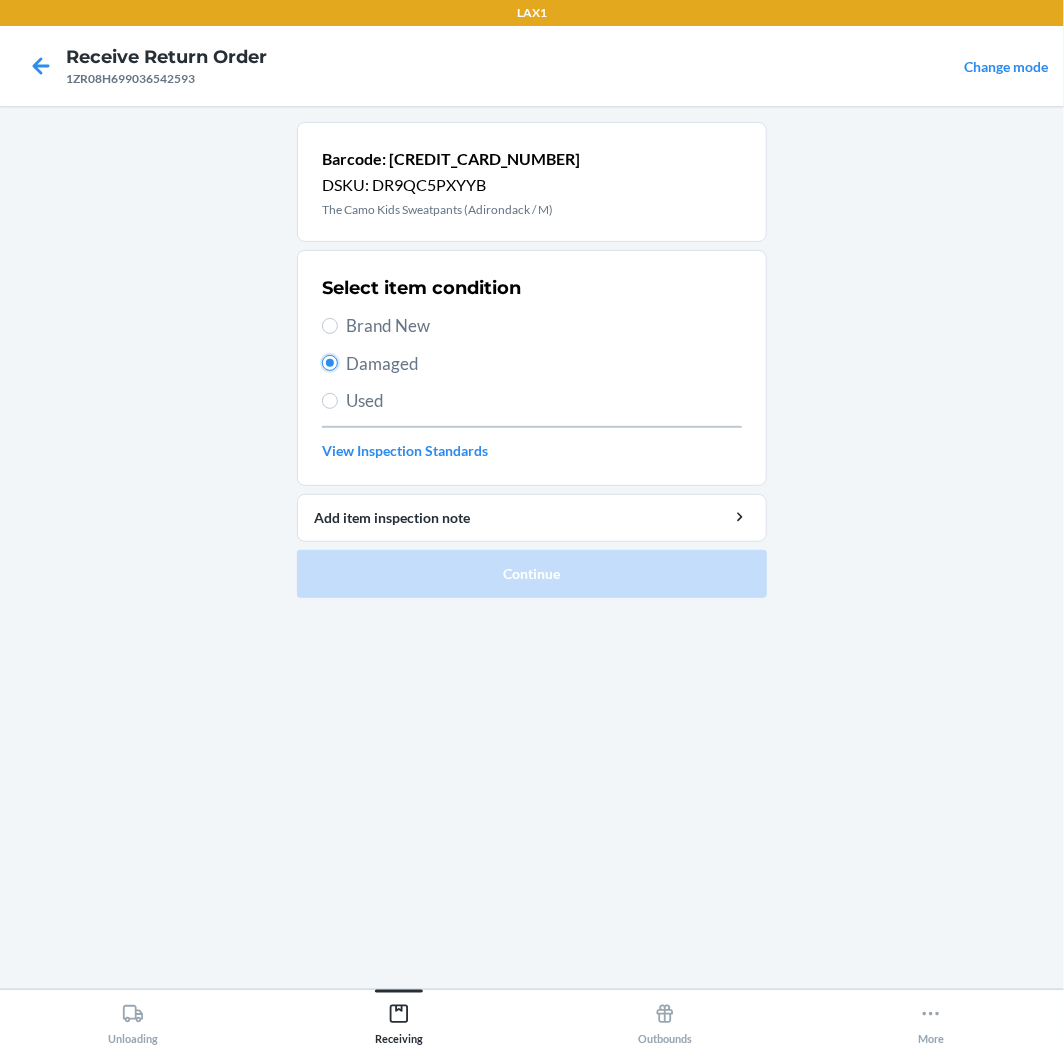 radio on "true" 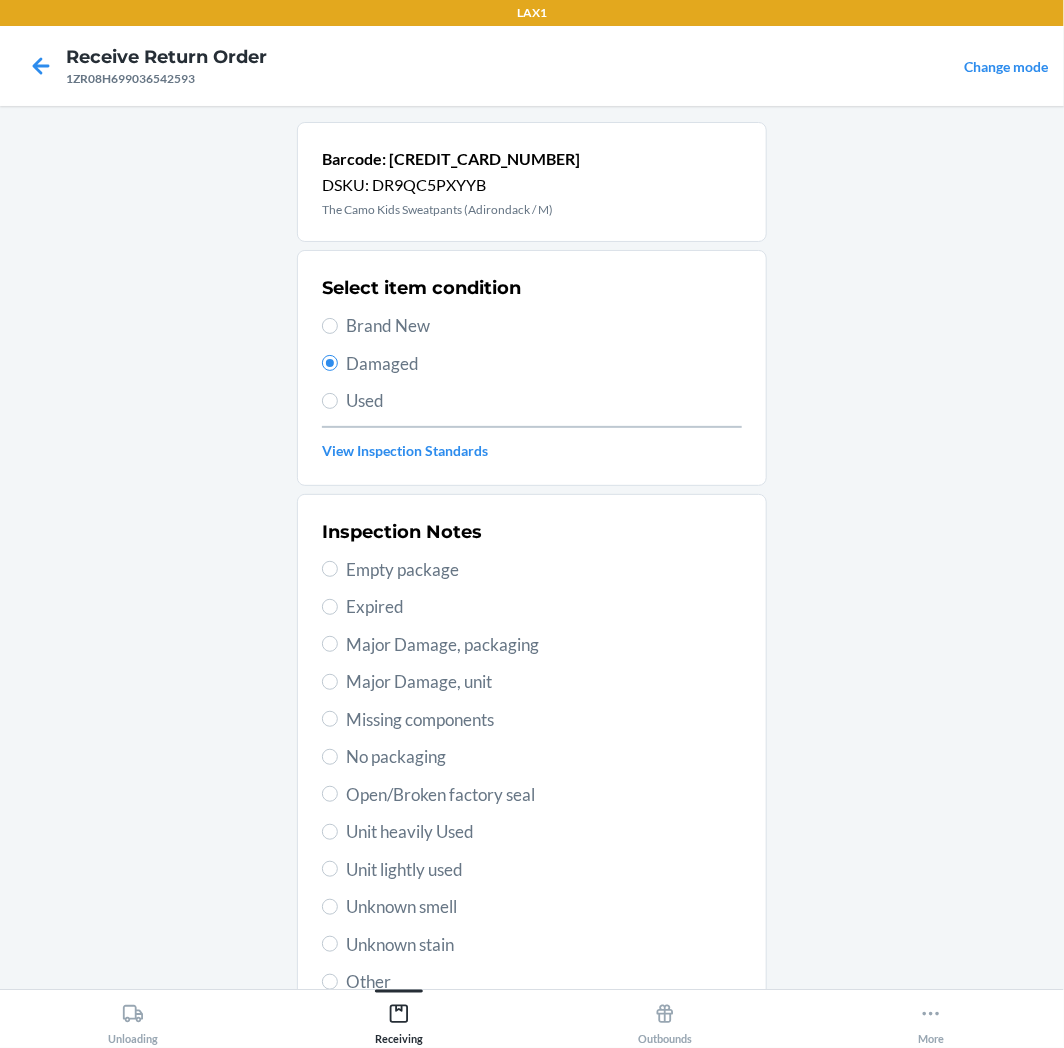 click on "Used" at bounding box center [544, 401] 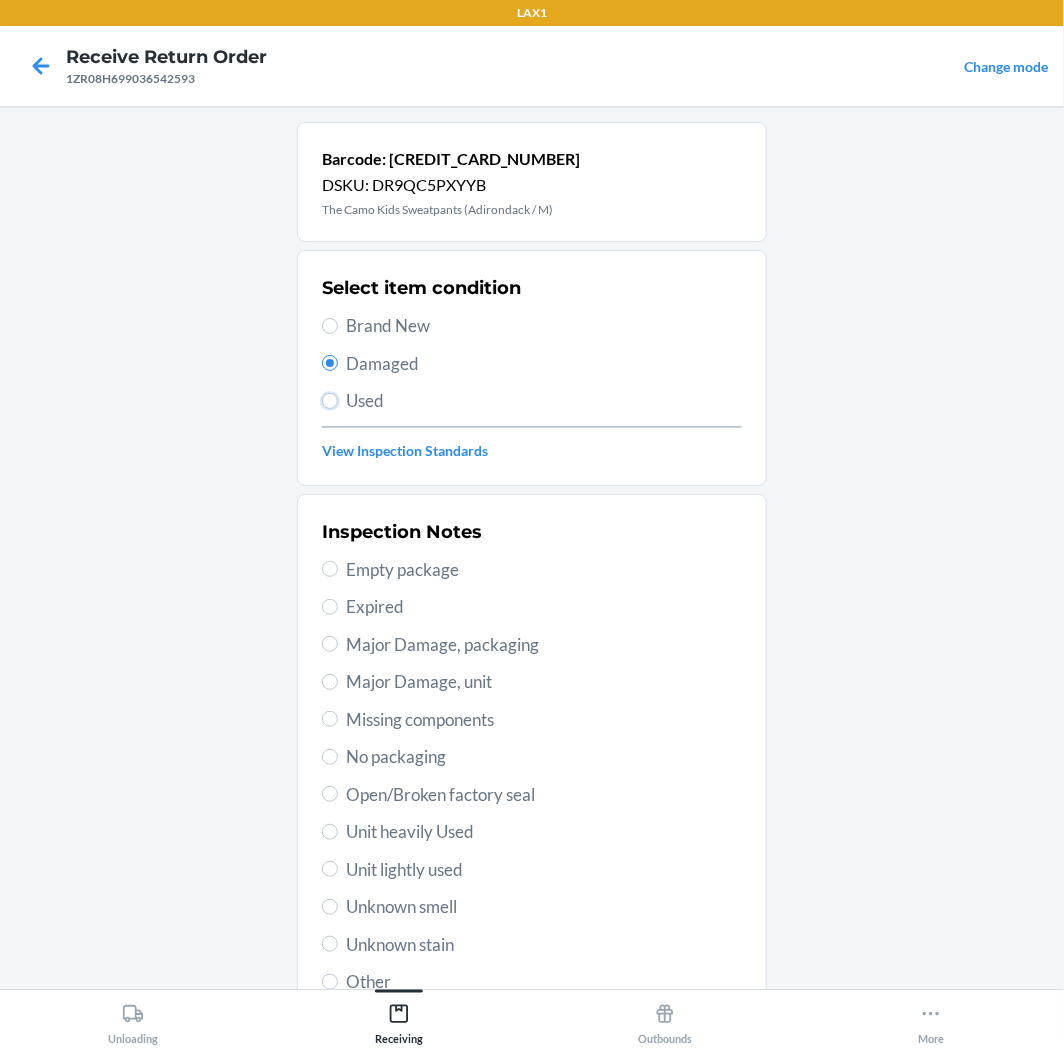 click on "Used" at bounding box center [330, 401] 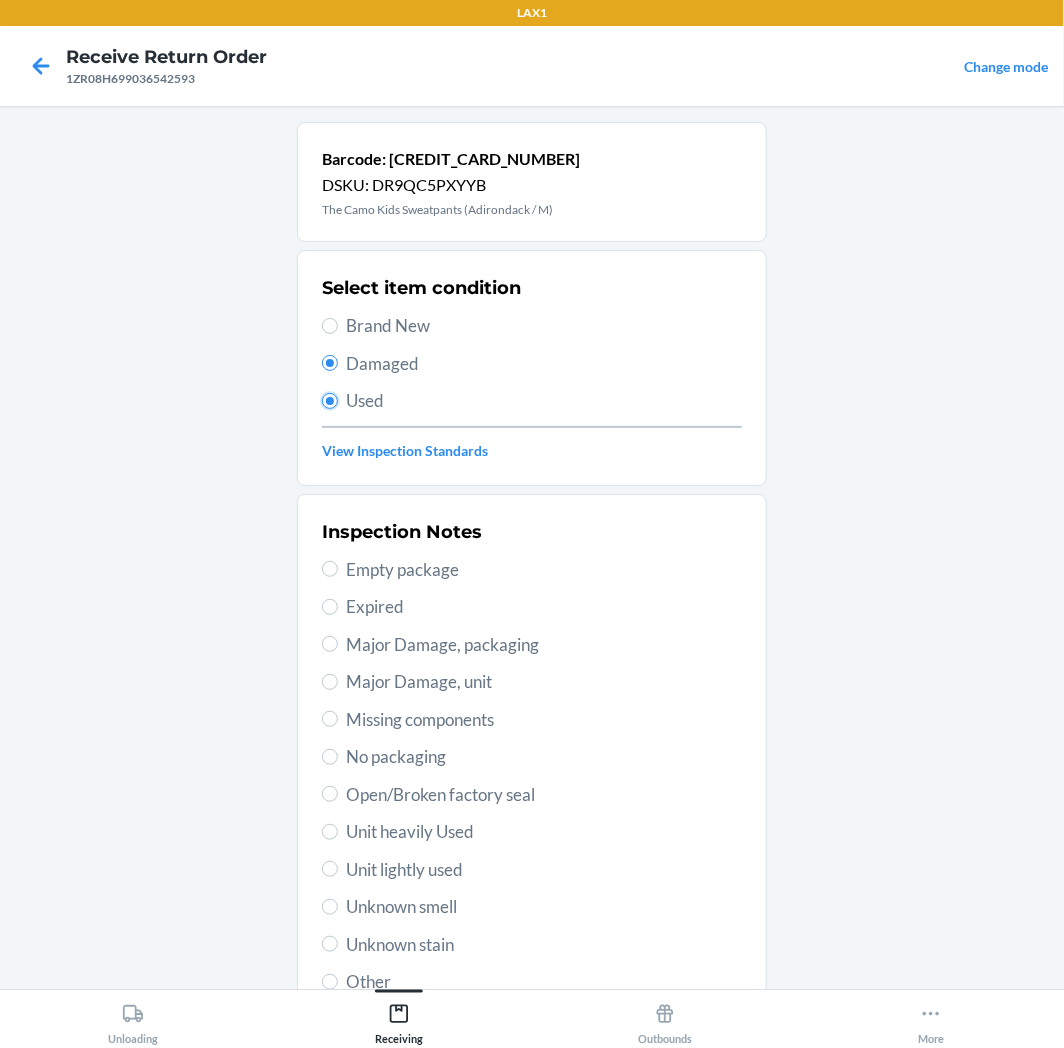 radio on "true" 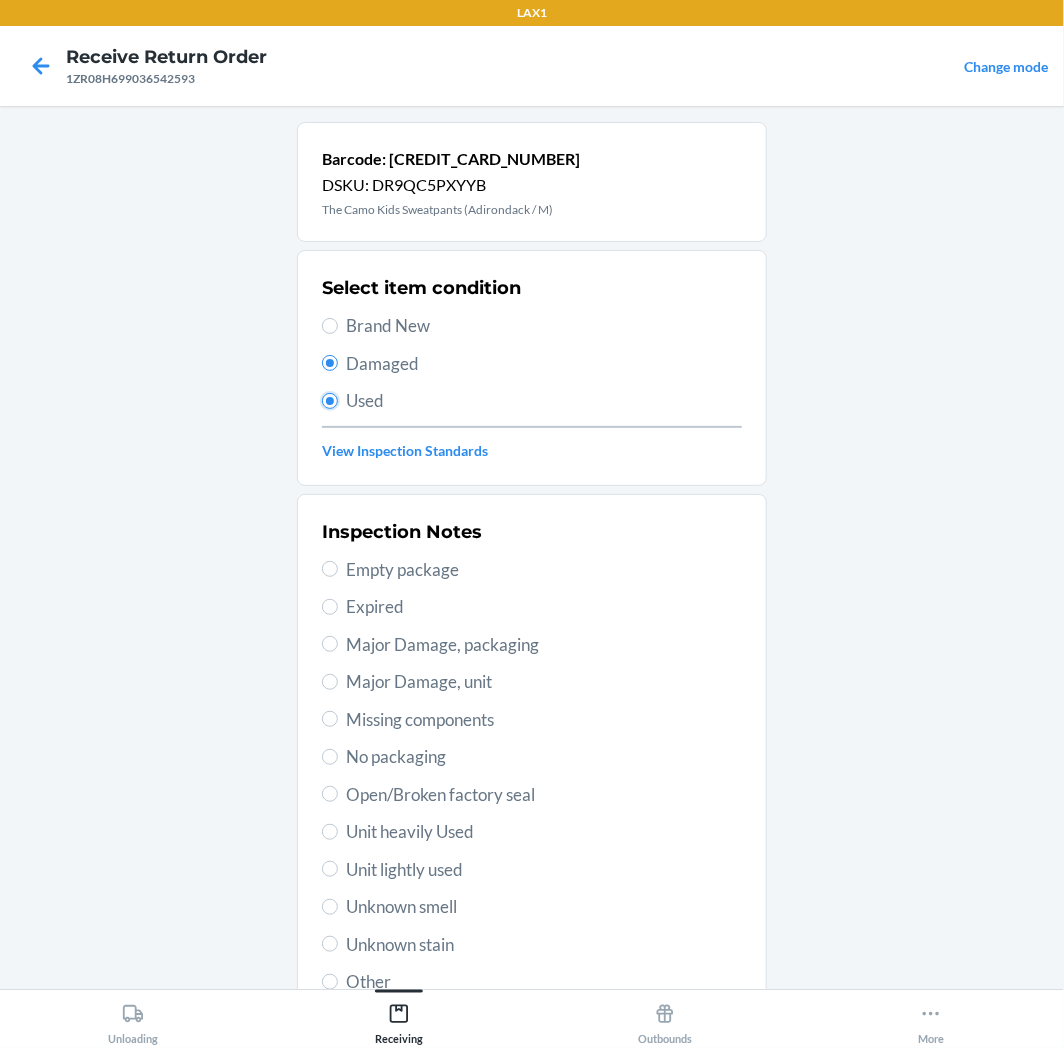 radio on "false" 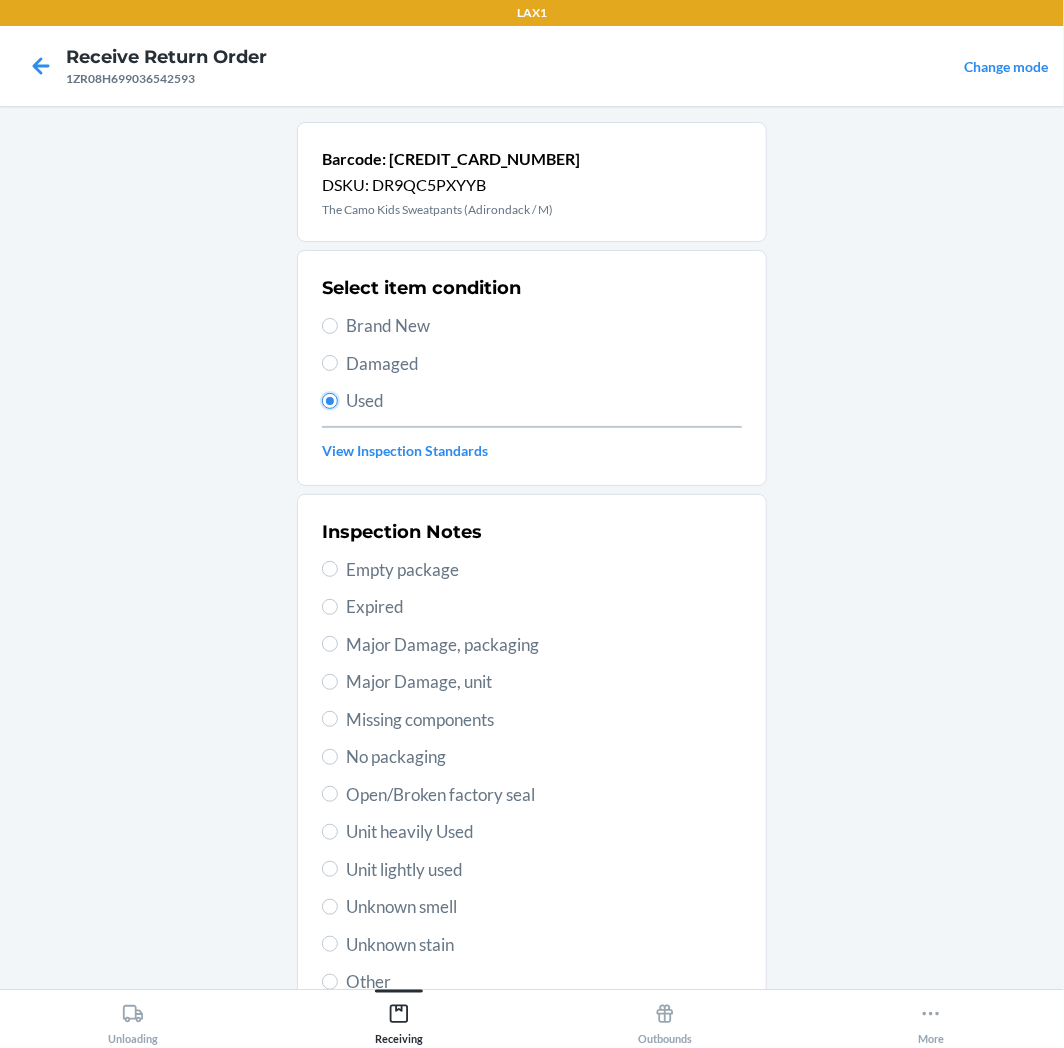 scroll, scrollTop: 157, scrollLeft: 0, axis: vertical 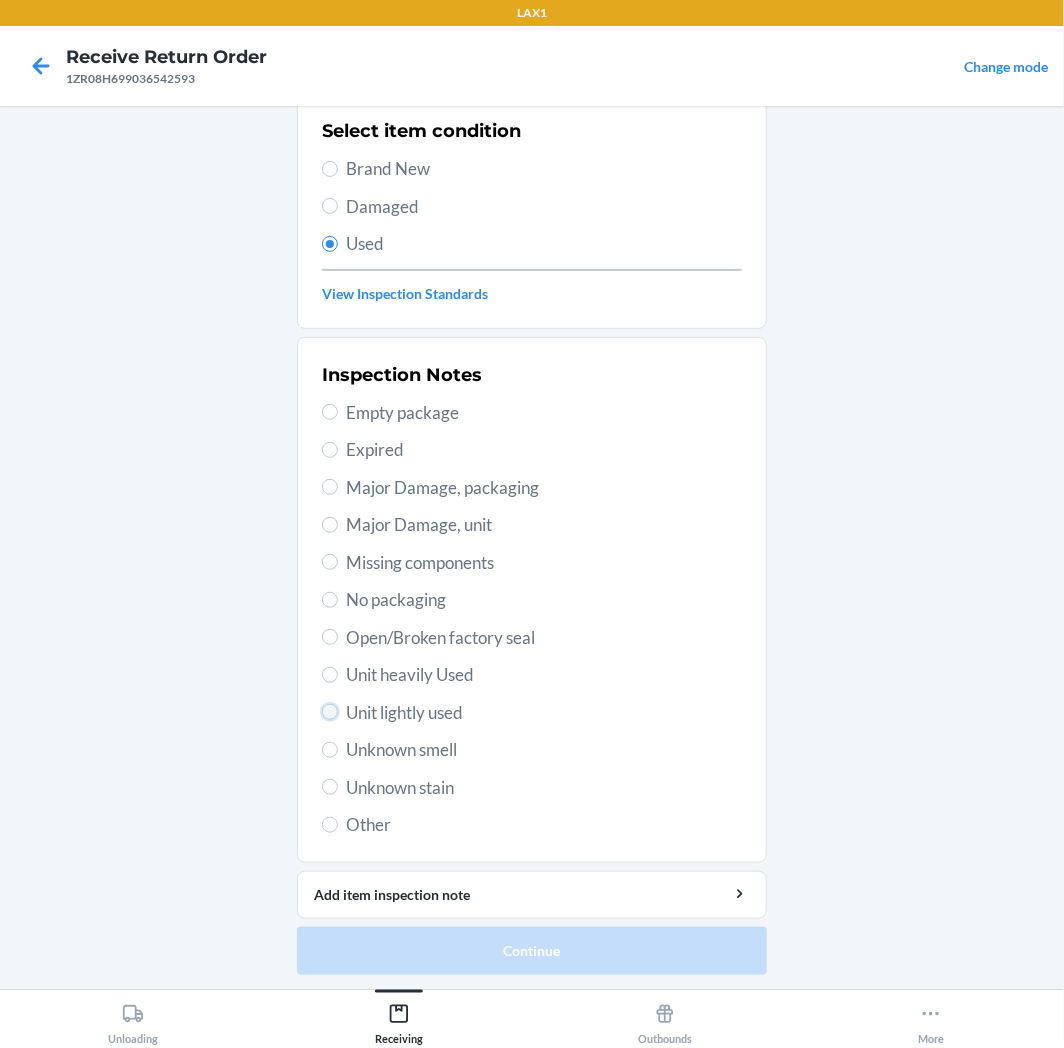 click on "Unit lightly used" at bounding box center [330, 712] 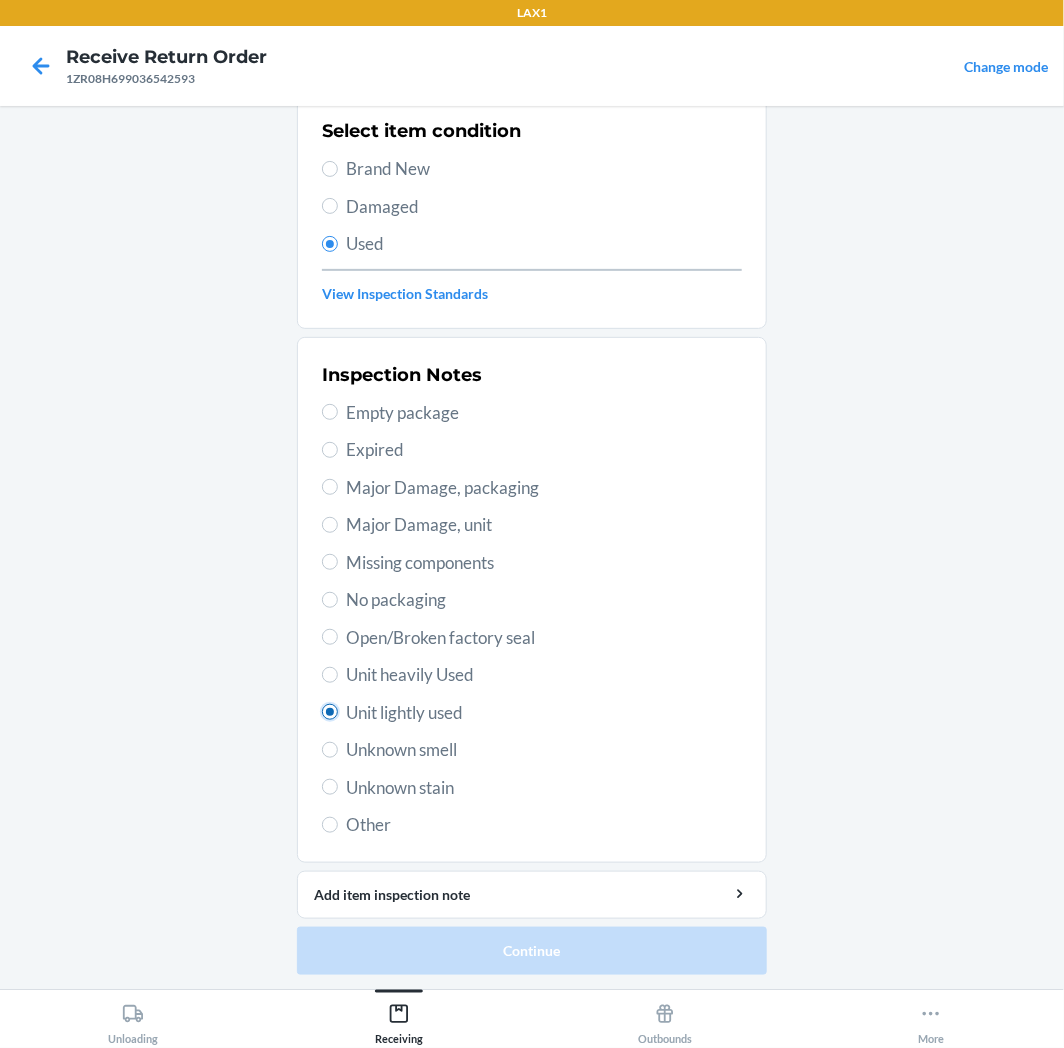 radio on "true" 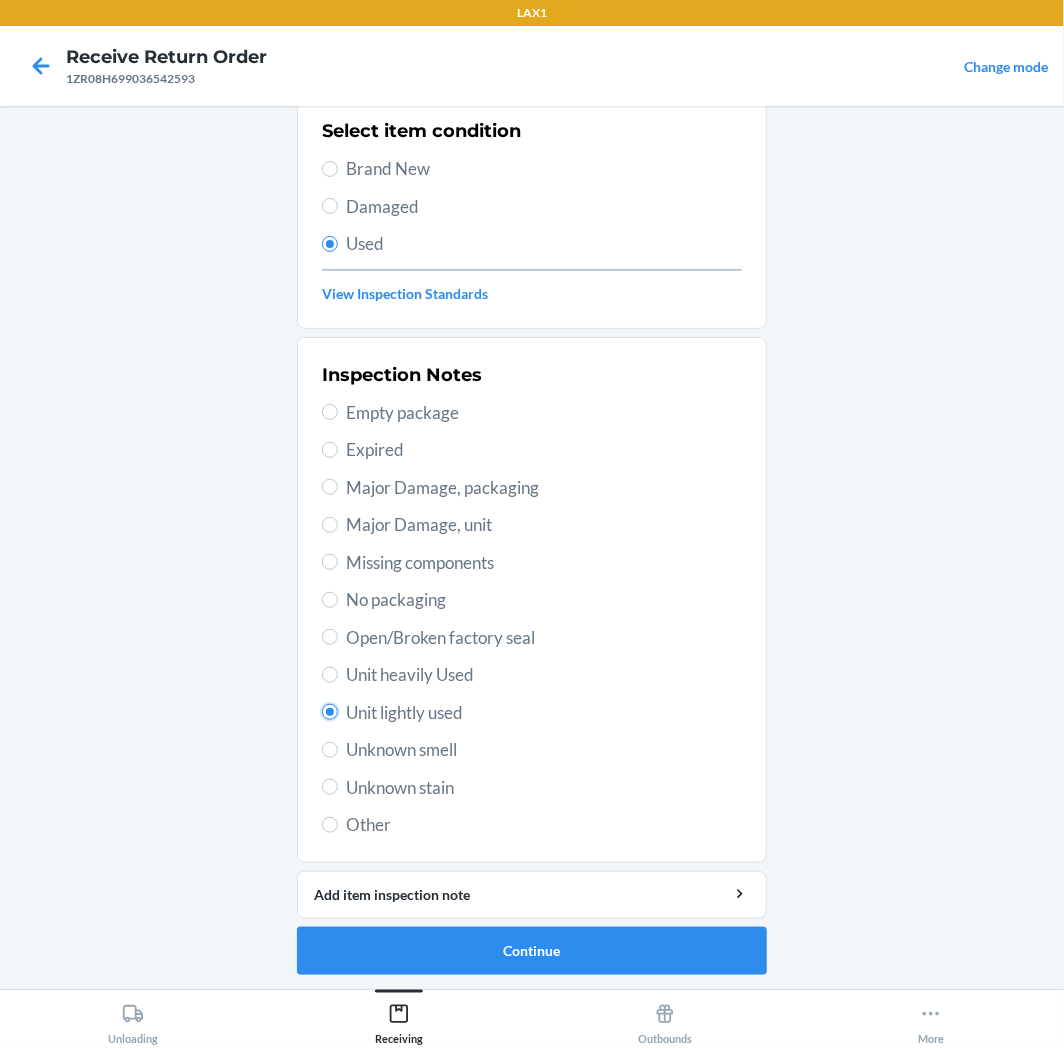 scroll, scrollTop: 0, scrollLeft: 0, axis: both 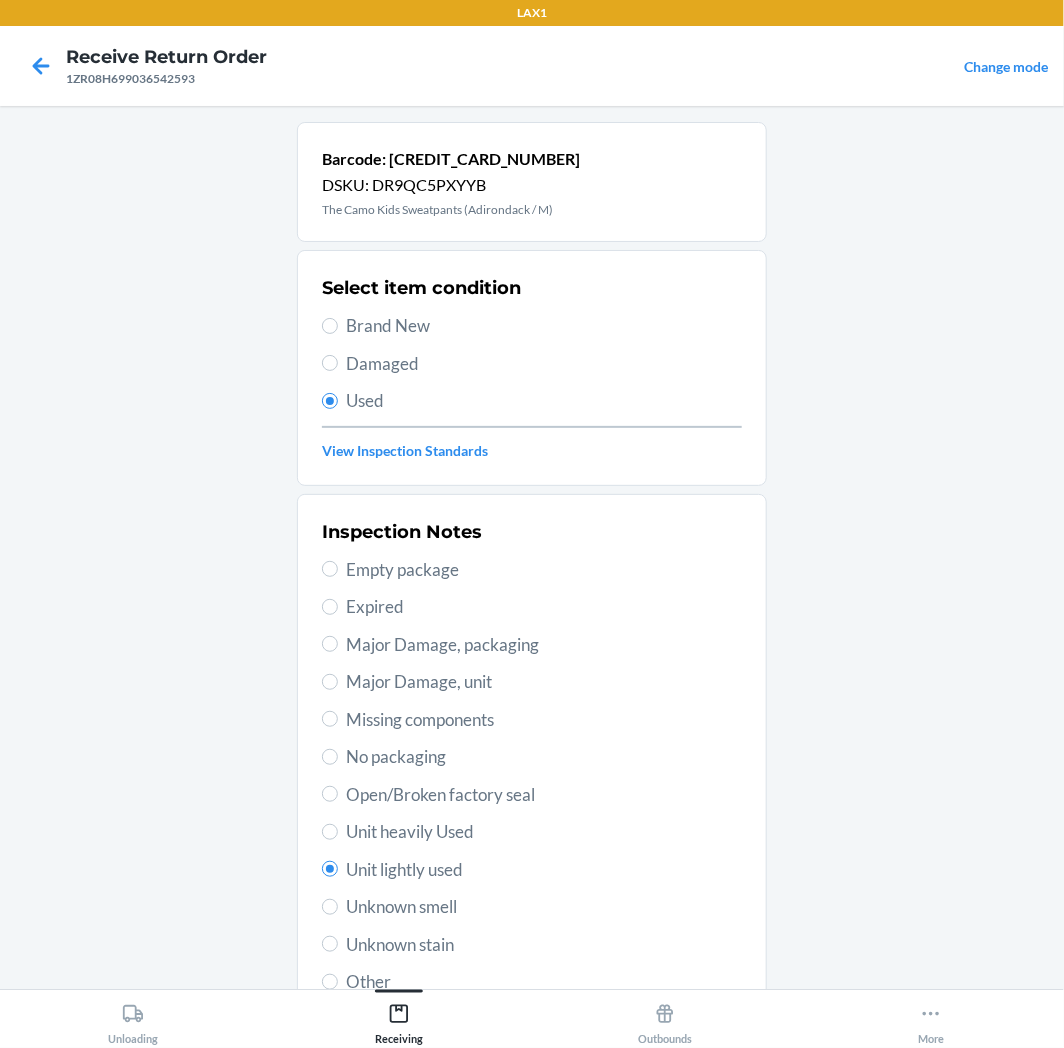click on "Select item condition Brand New Damaged Used View Inspection Standards" at bounding box center (532, 368) 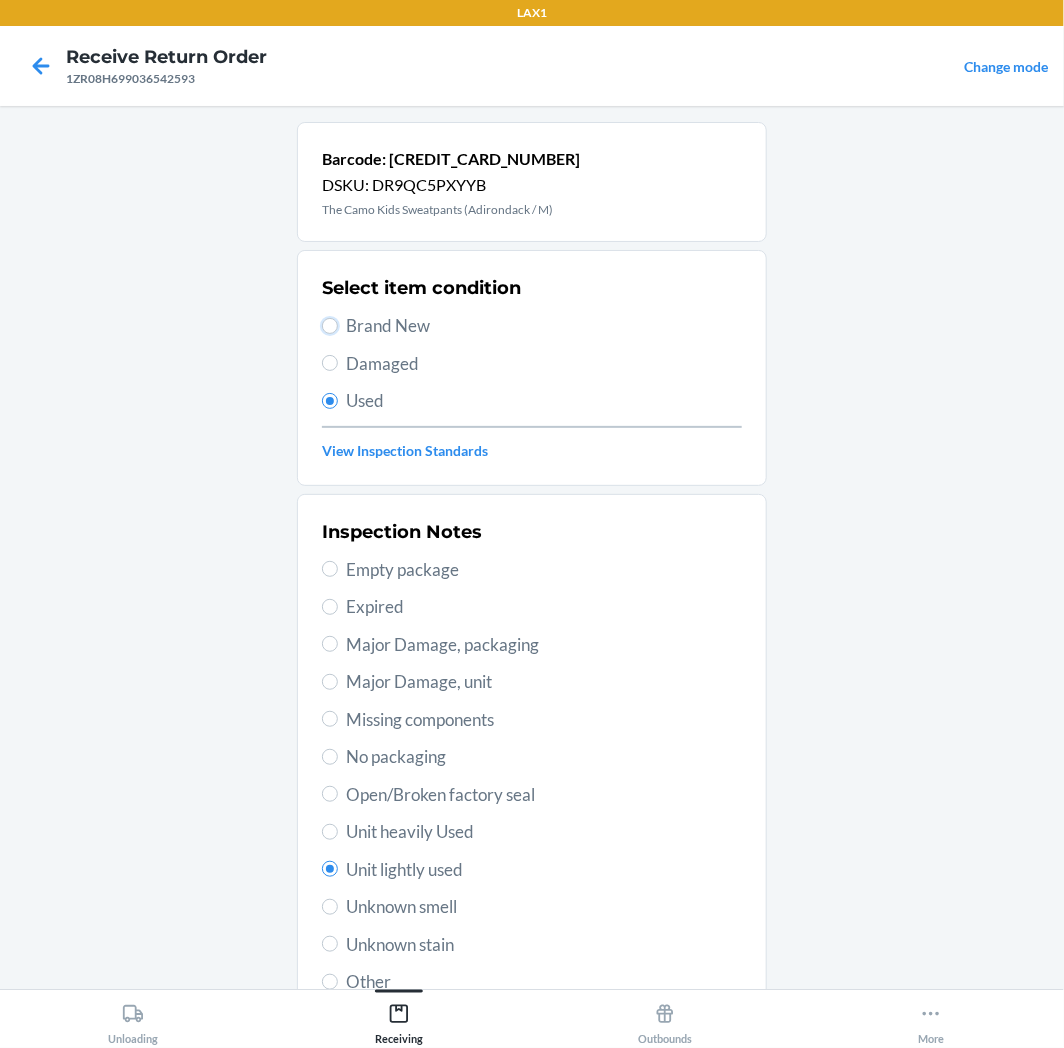 click on "Brand New" at bounding box center (330, 326) 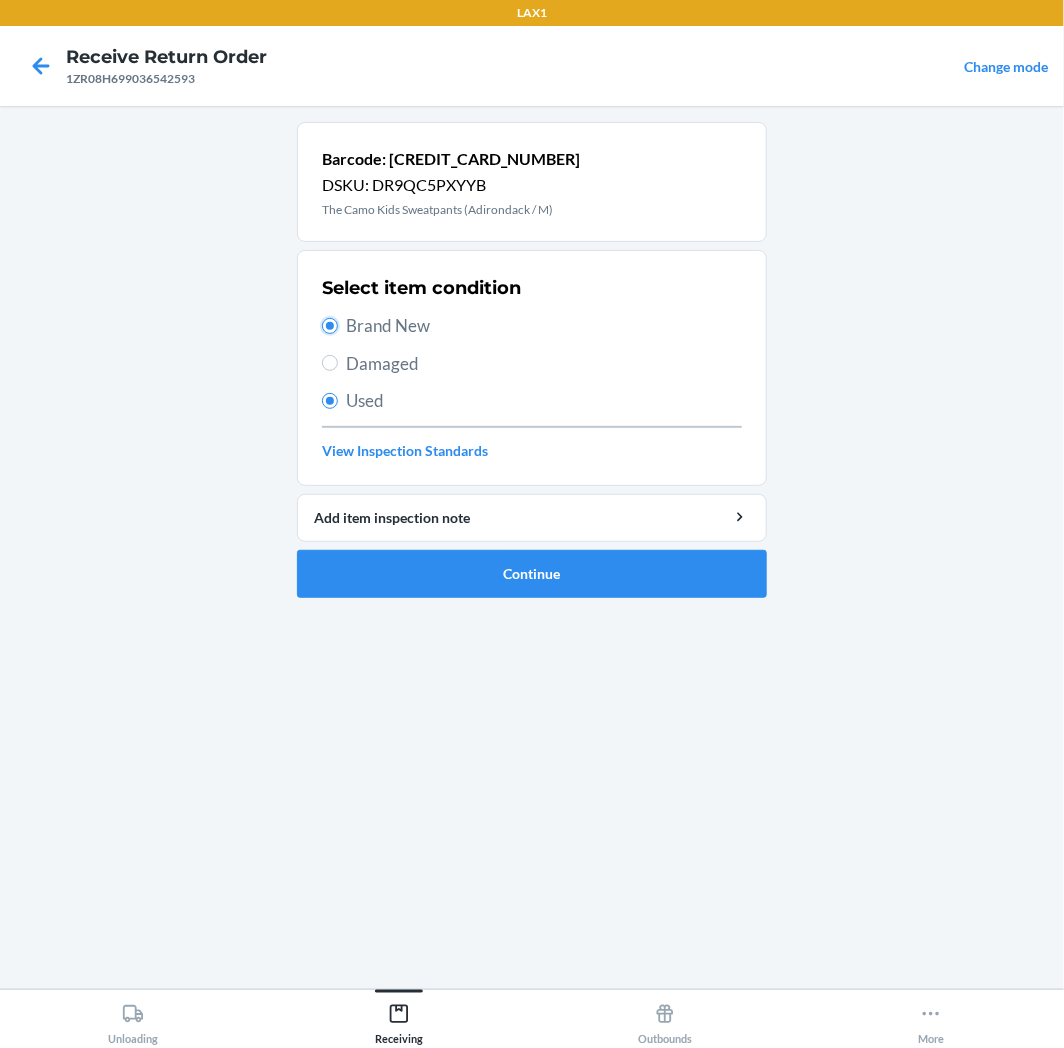 radio on "false" 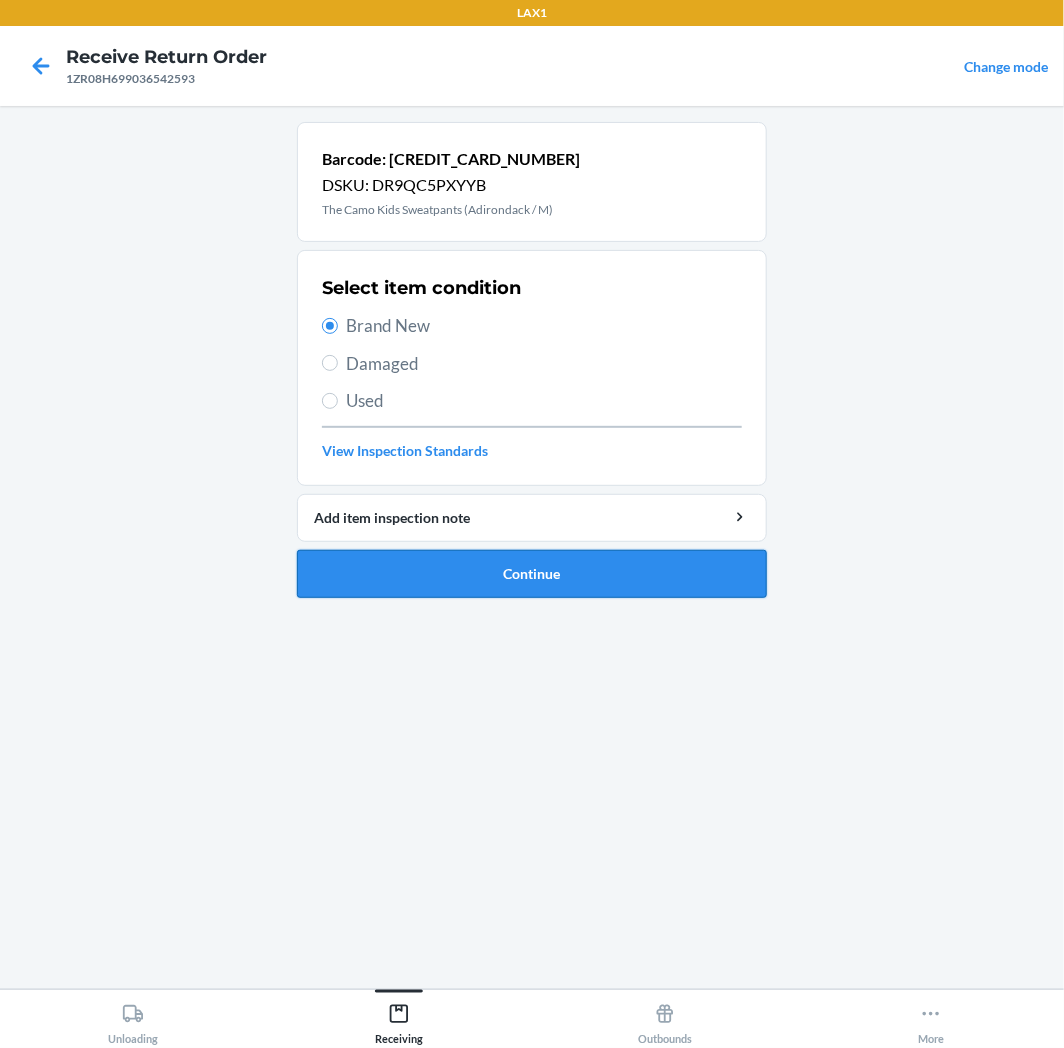 click on "Continue" at bounding box center (532, 574) 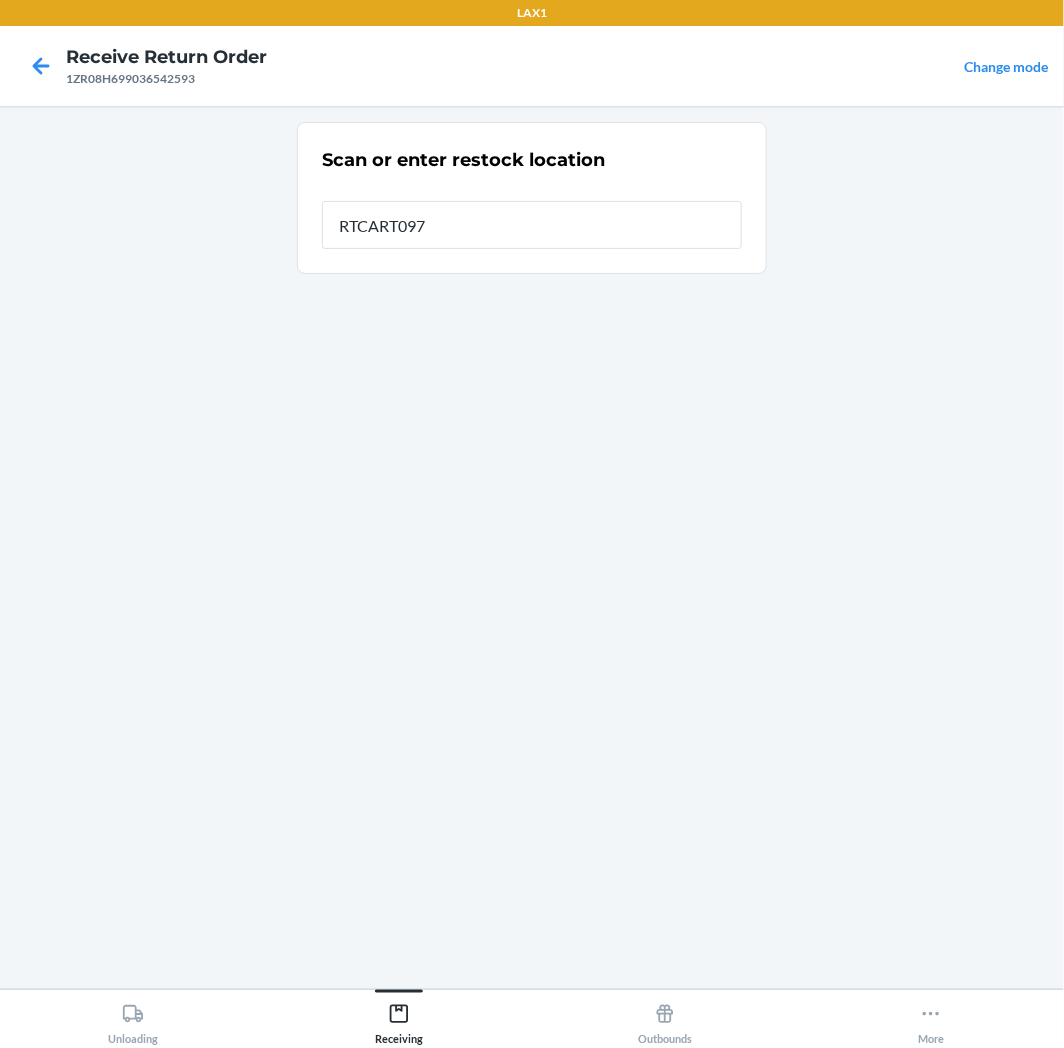 type on "RTCART097" 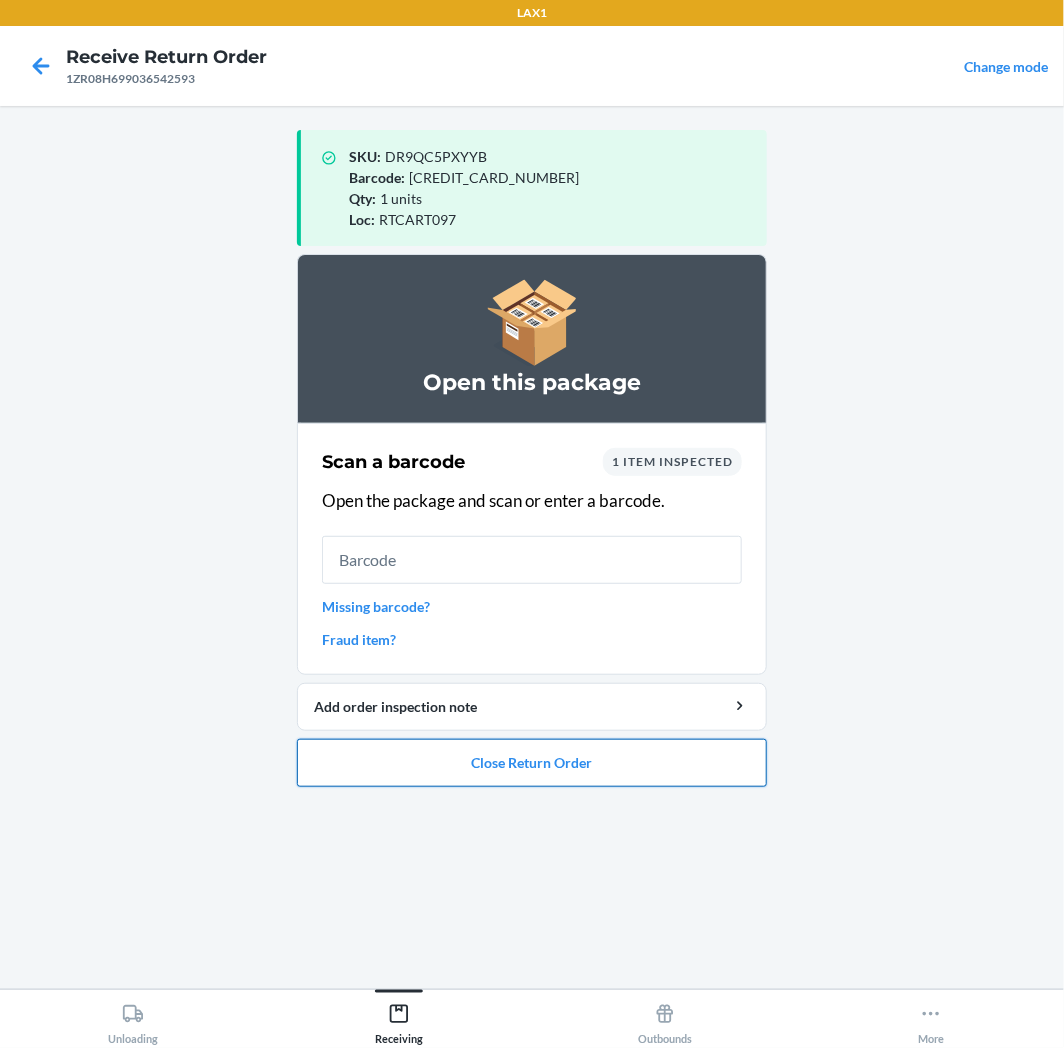 click on "Close Return Order" at bounding box center (532, 763) 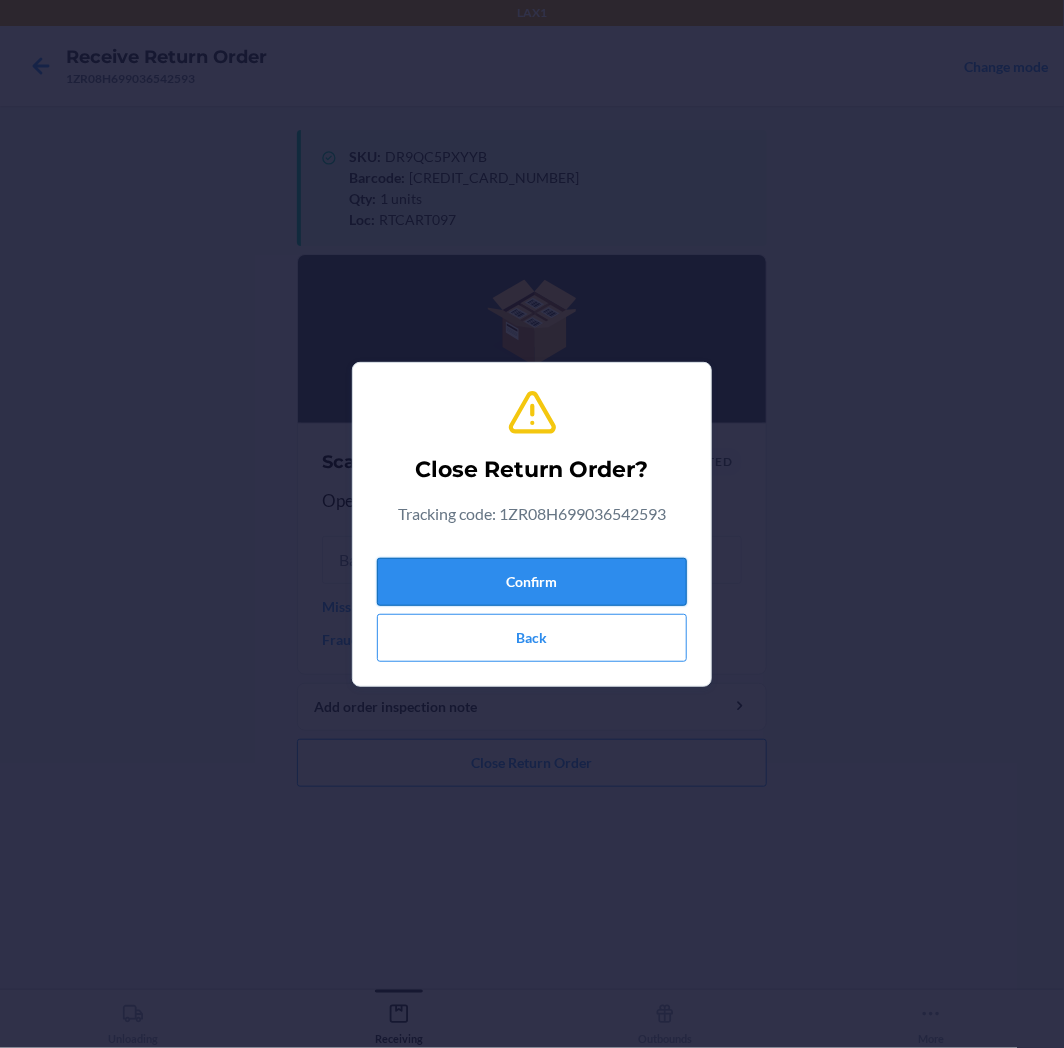 click on "Confirm" at bounding box center [532, 582] 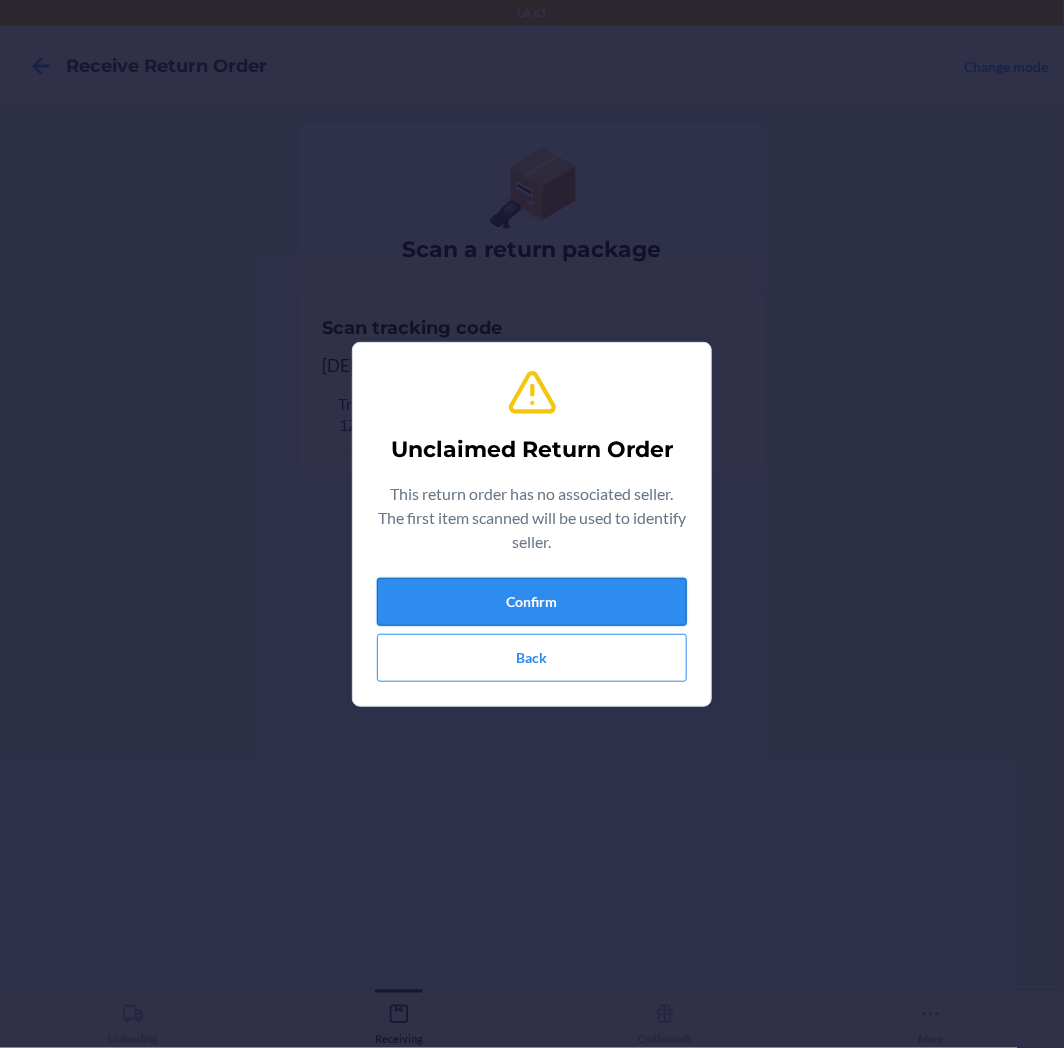 drag, startPoint x: 600, startPoint y: 608, endPoint x: 612, endPoint y: 610, distance: 12.165525 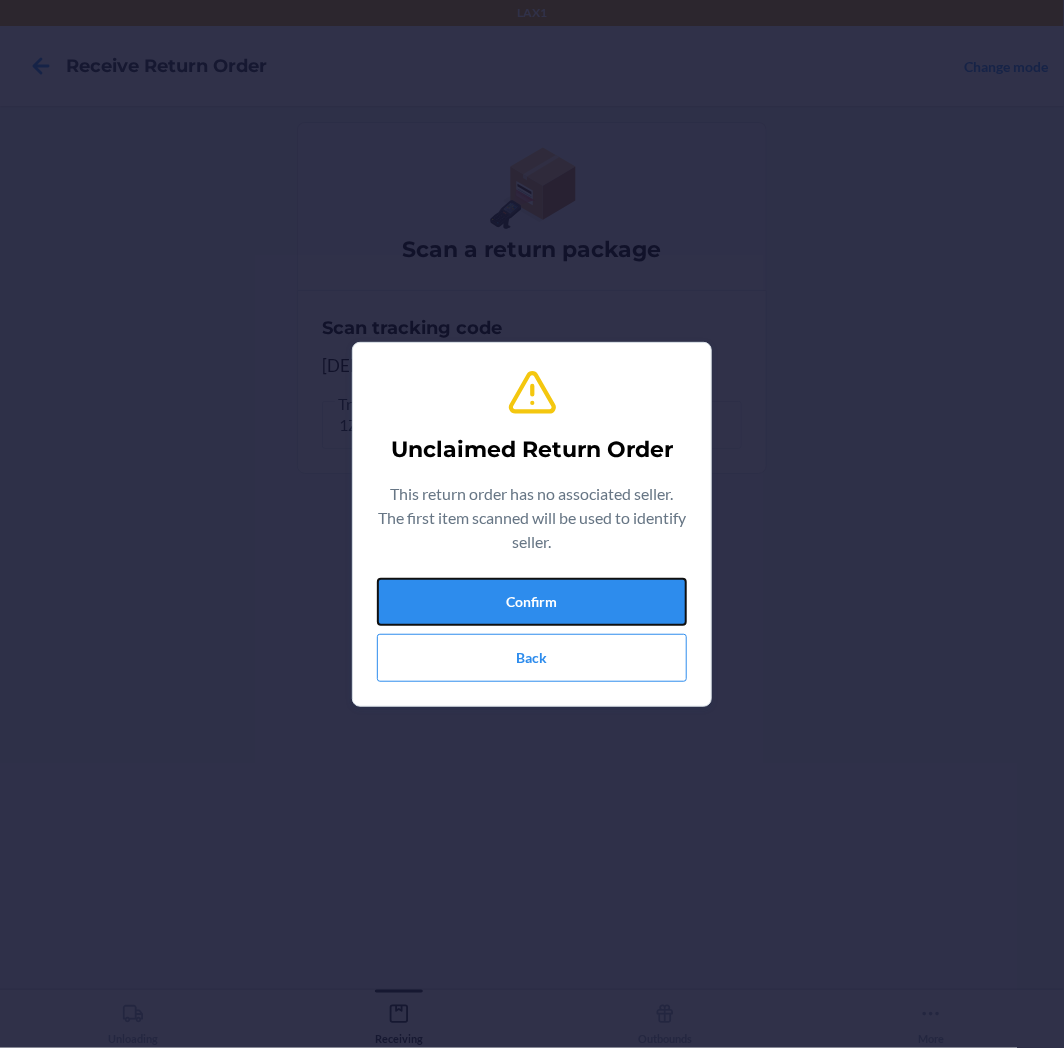 click on "Confirm" at bounding box center [532, 602] 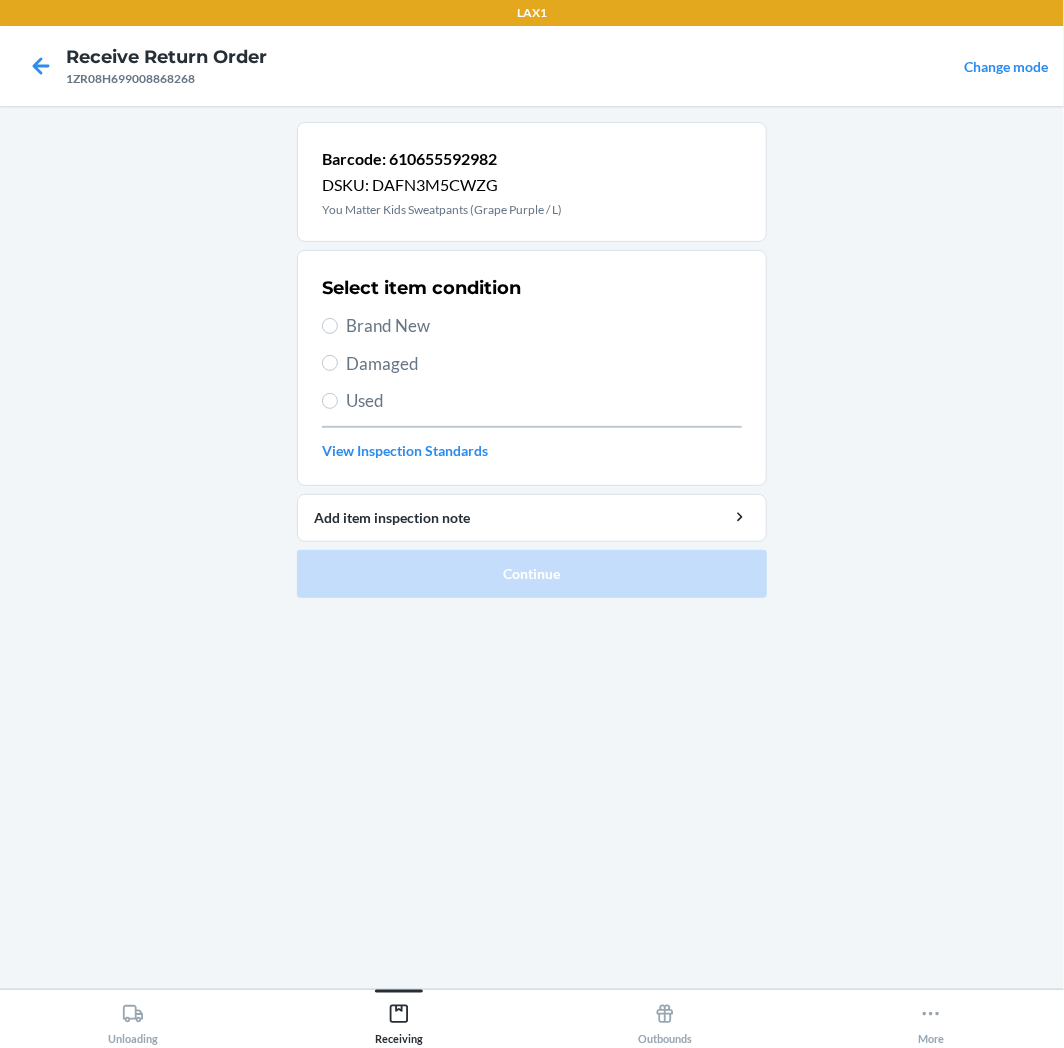 drag, startPoint x: 485, startPoint y: 370, endPoint x: 480, endPoint y: 357, distance: 13.928389 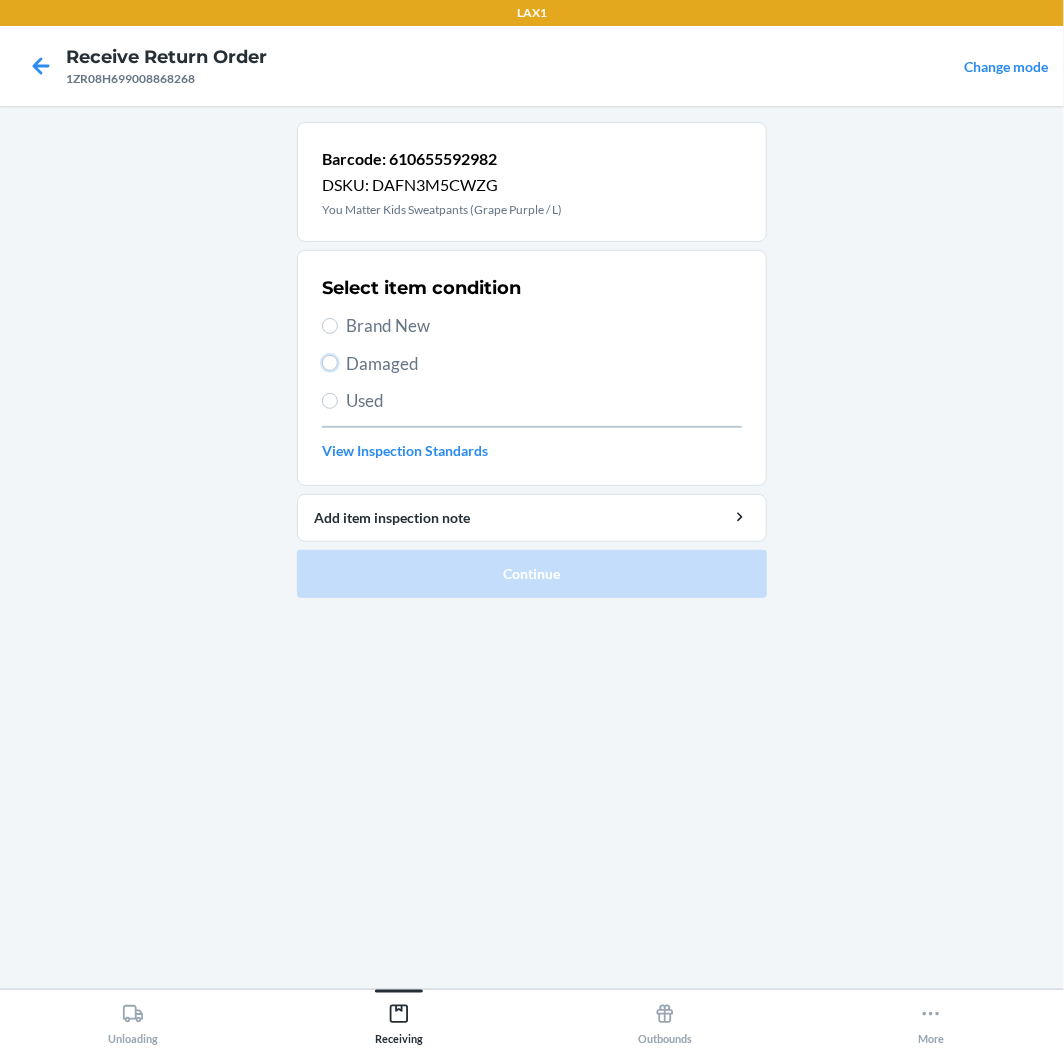 click on "Damaged" at bounding box center (330, 363) 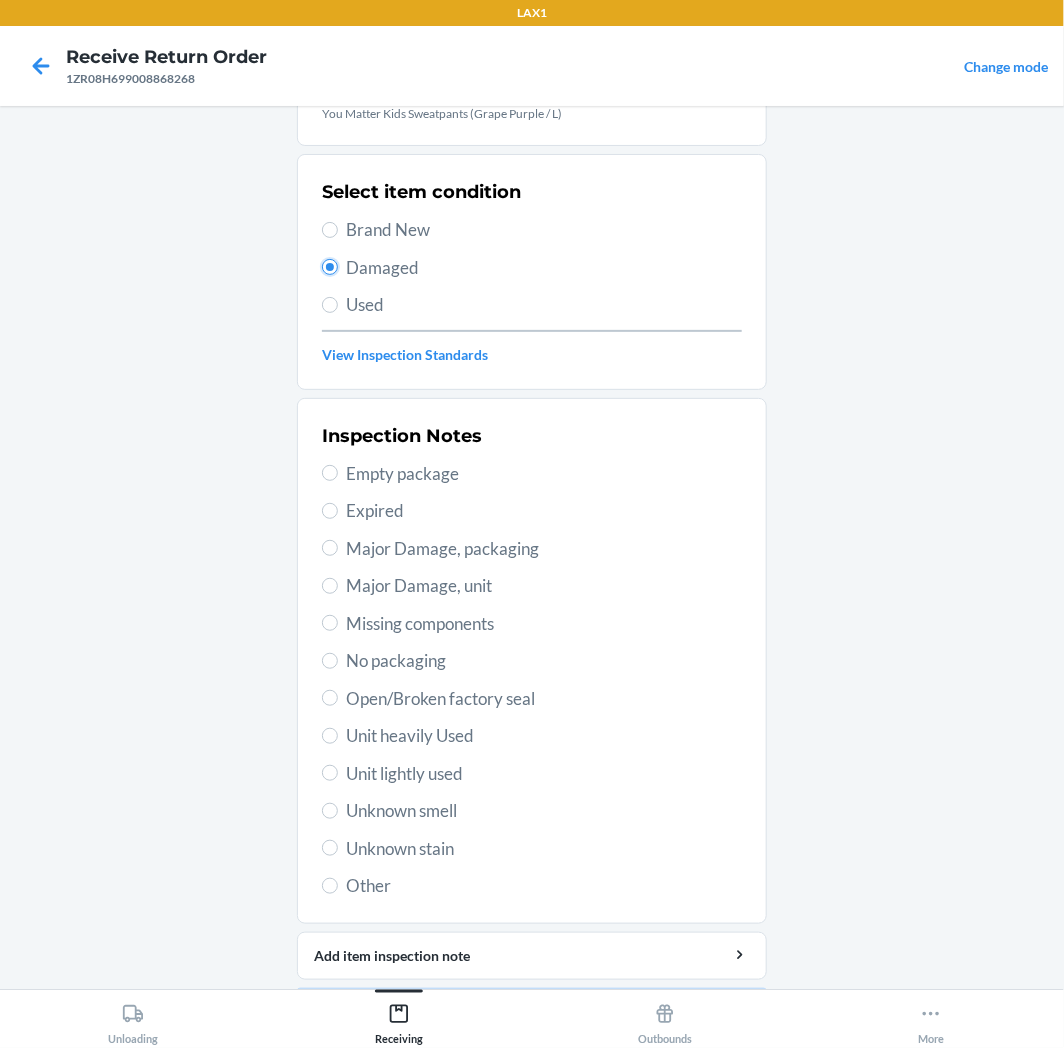 scroll, scrollTop: 157, scrollLeft: 0, axis: vertical 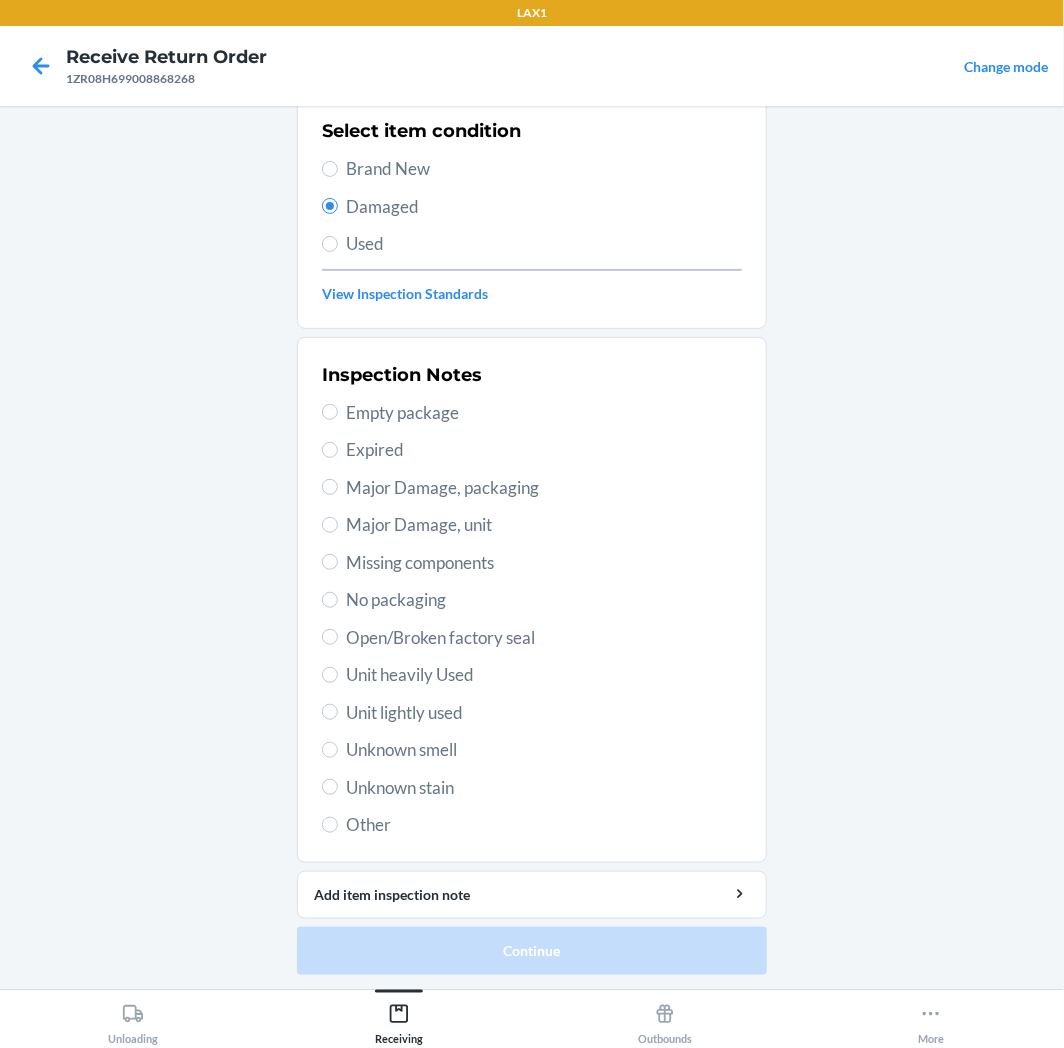 click on "Unit lightly used" at bounding box center (544, 713) 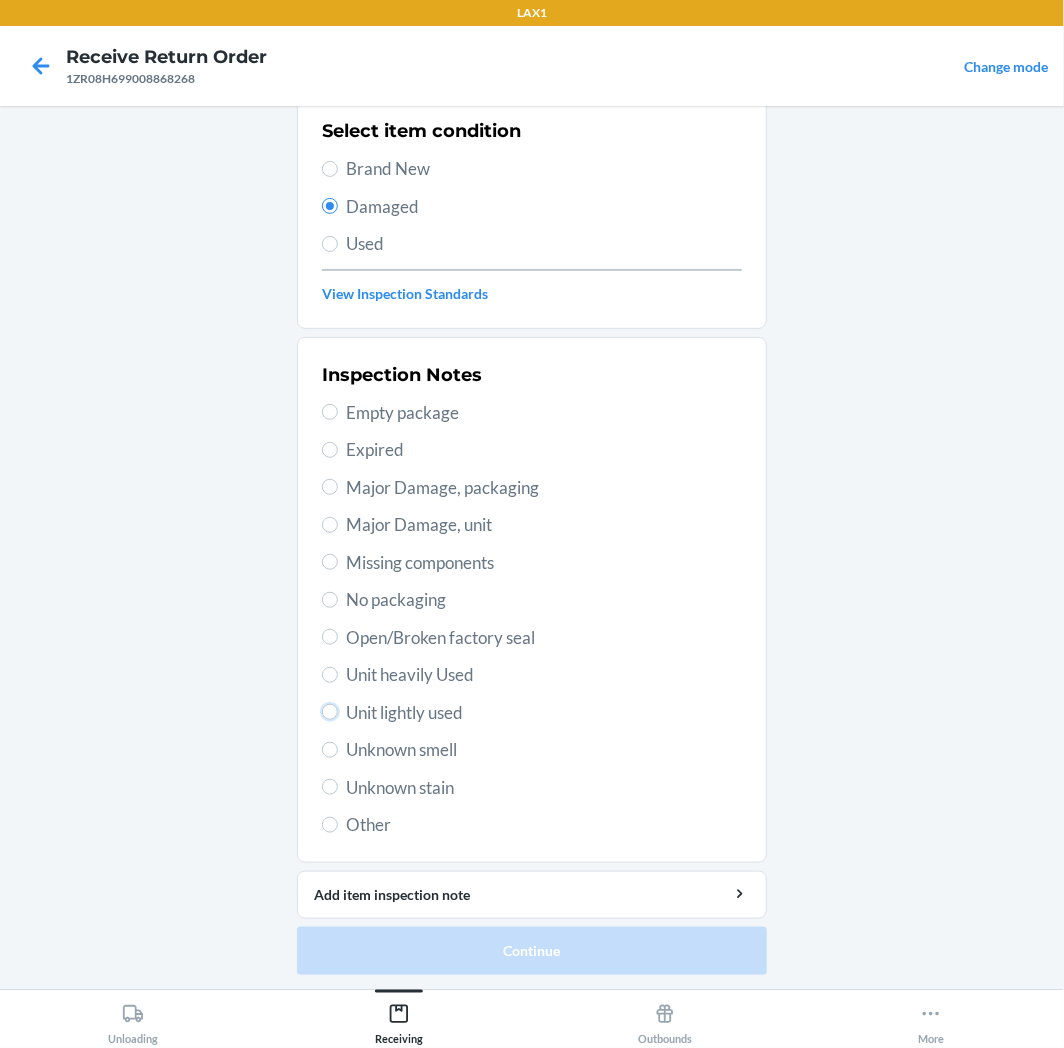 click on "Unit lightly used" at bounding box center (330, 712) 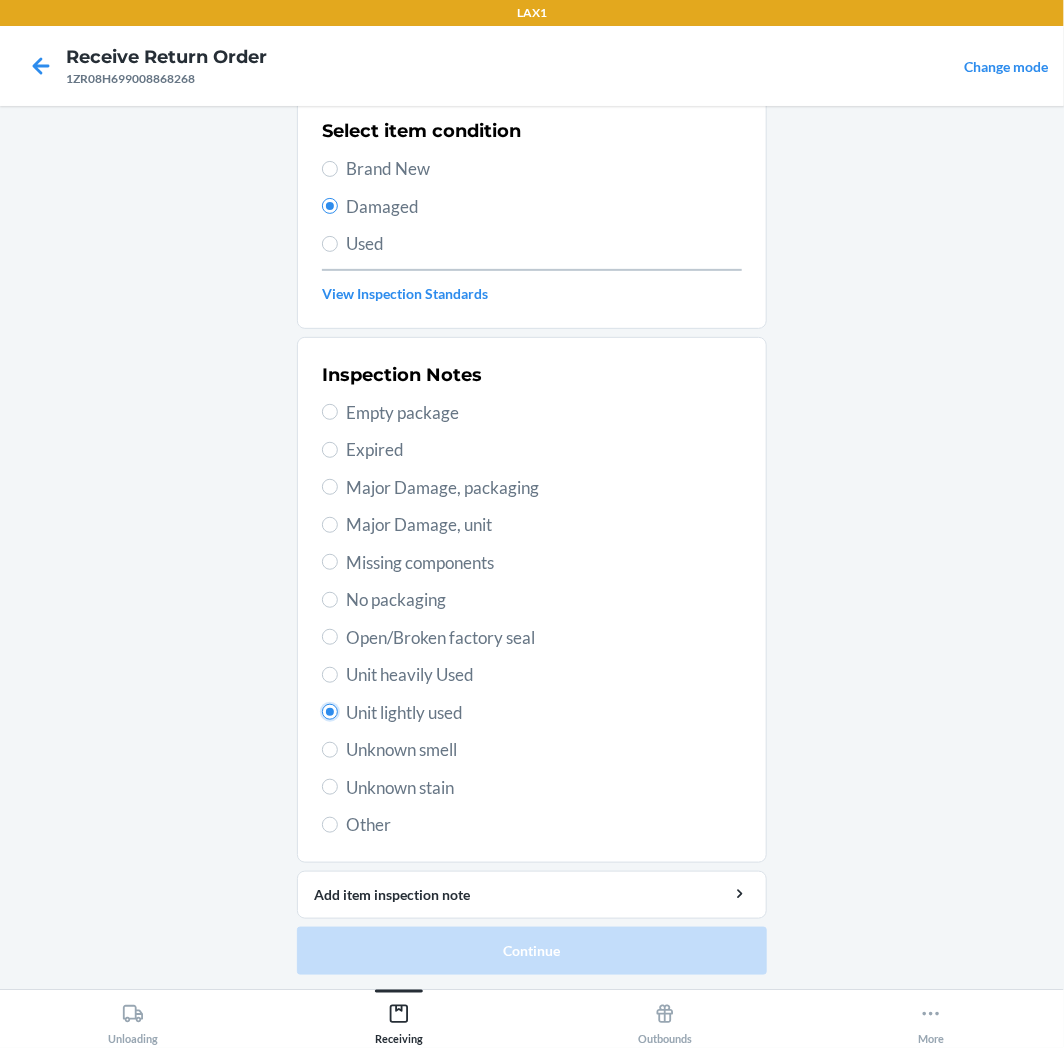 radio on "true" 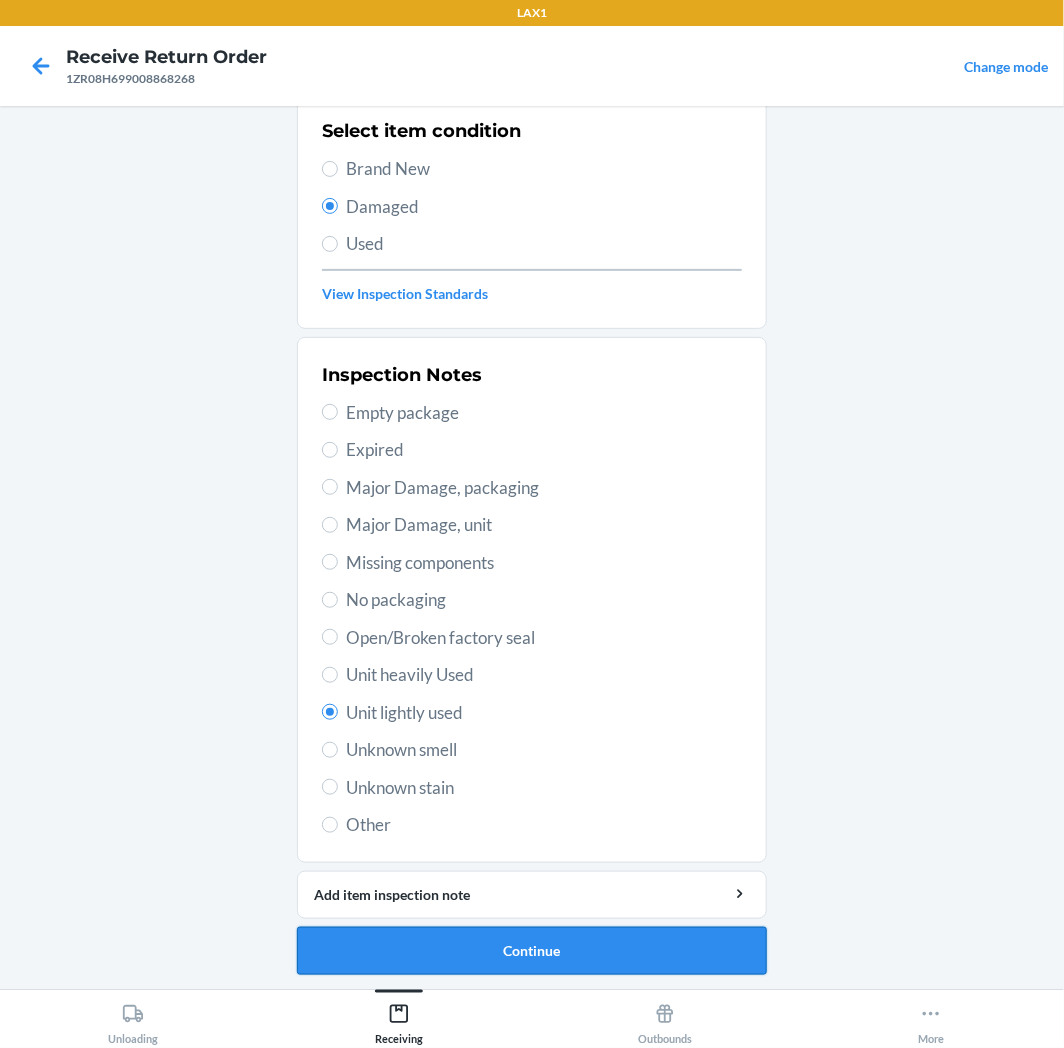 click on "Continue" at bounding box center (532, 951) 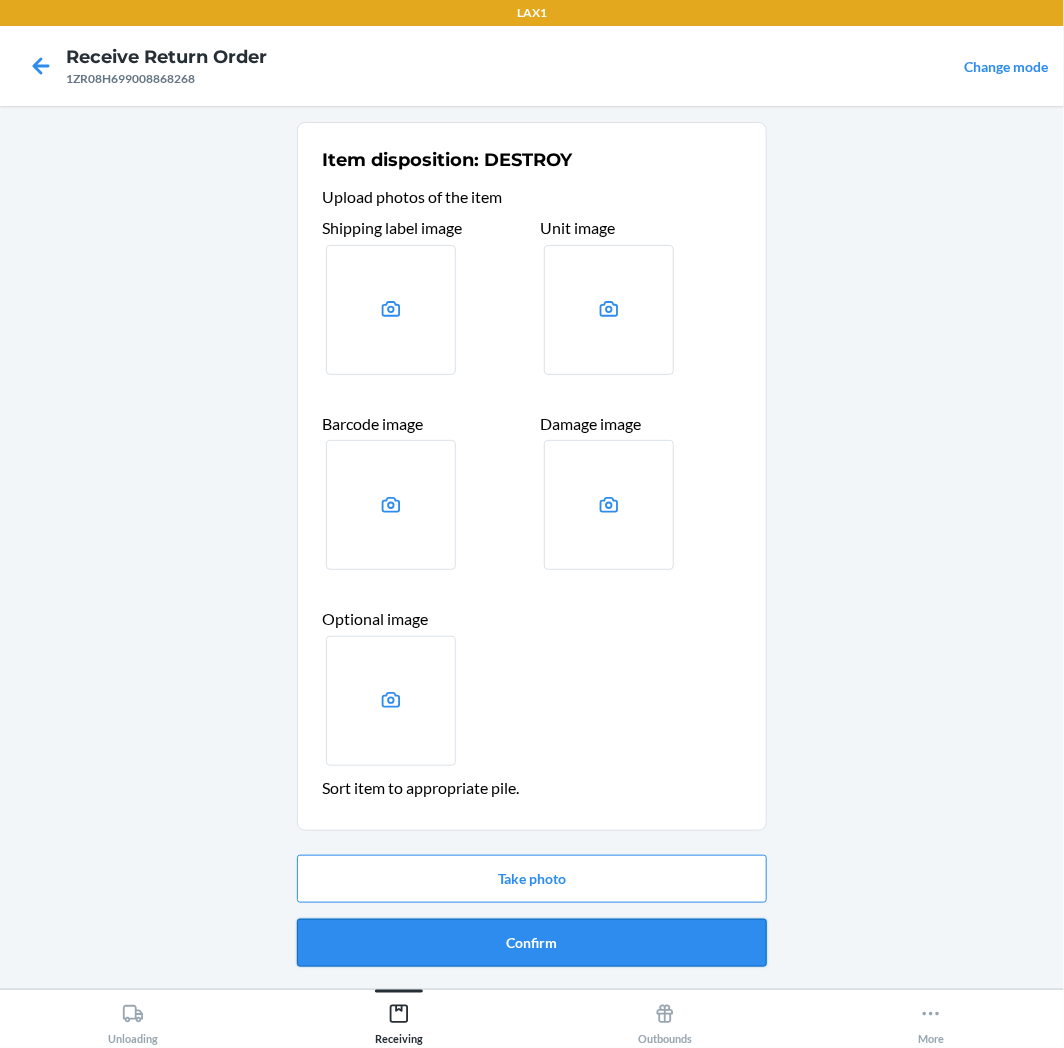 click on "Confirm" at bounding box center (532, 943) 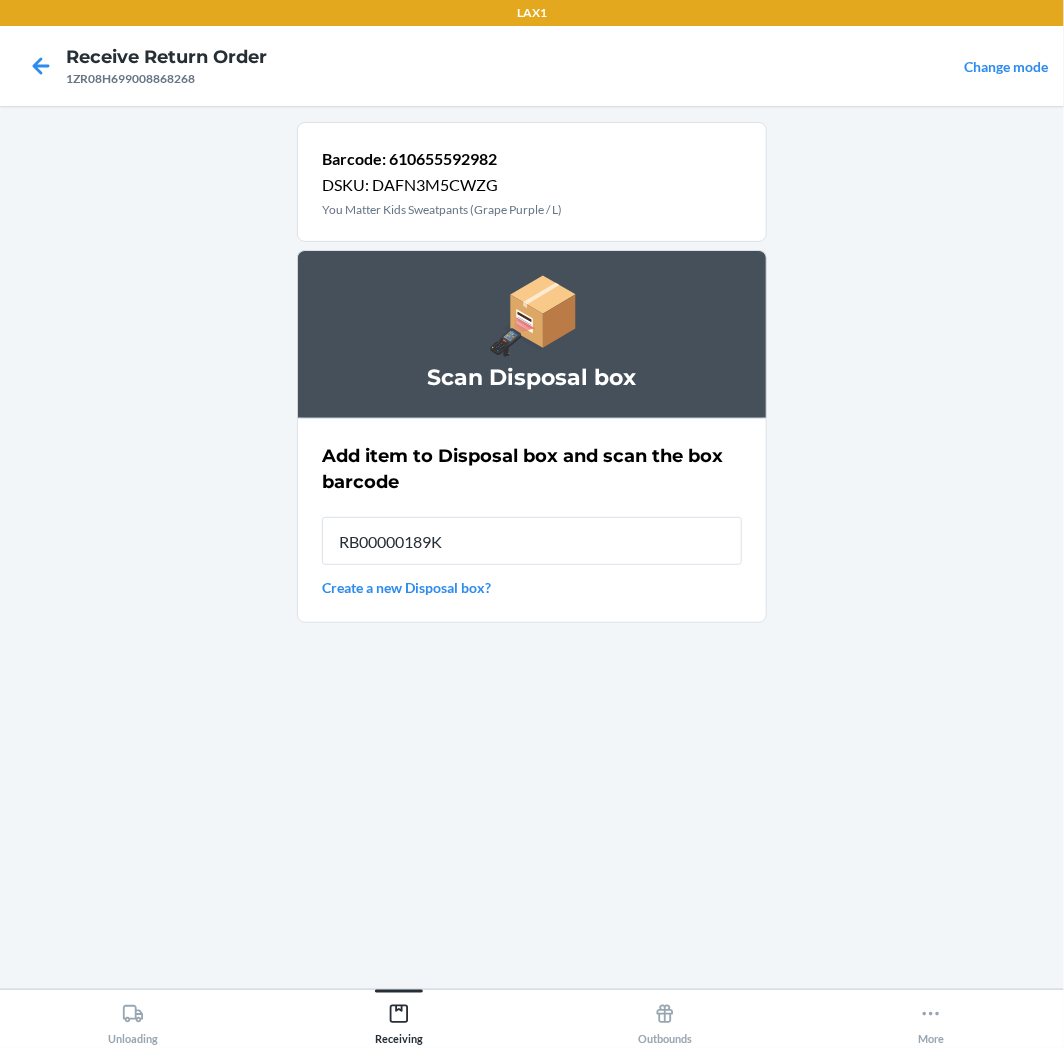 type on "RB00000189K" 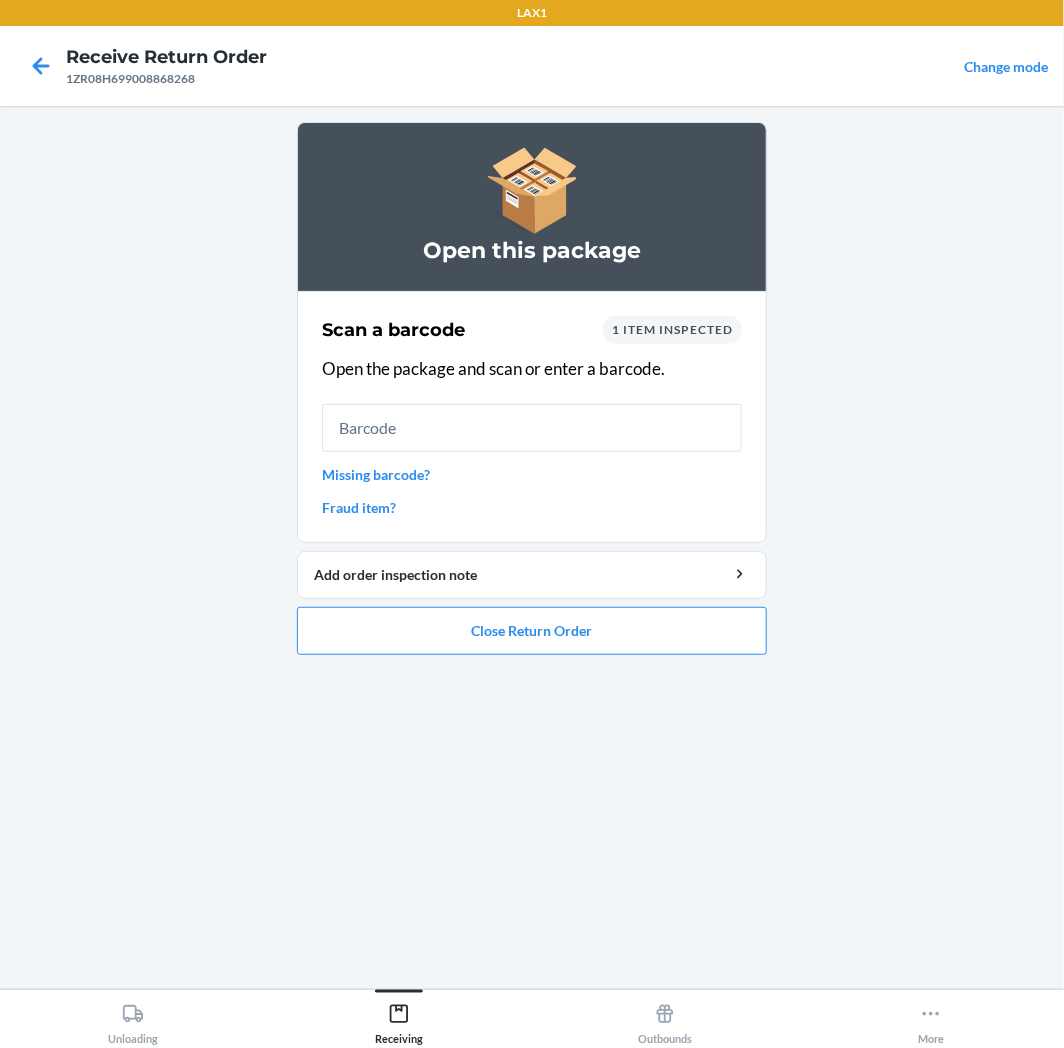 type on "-" 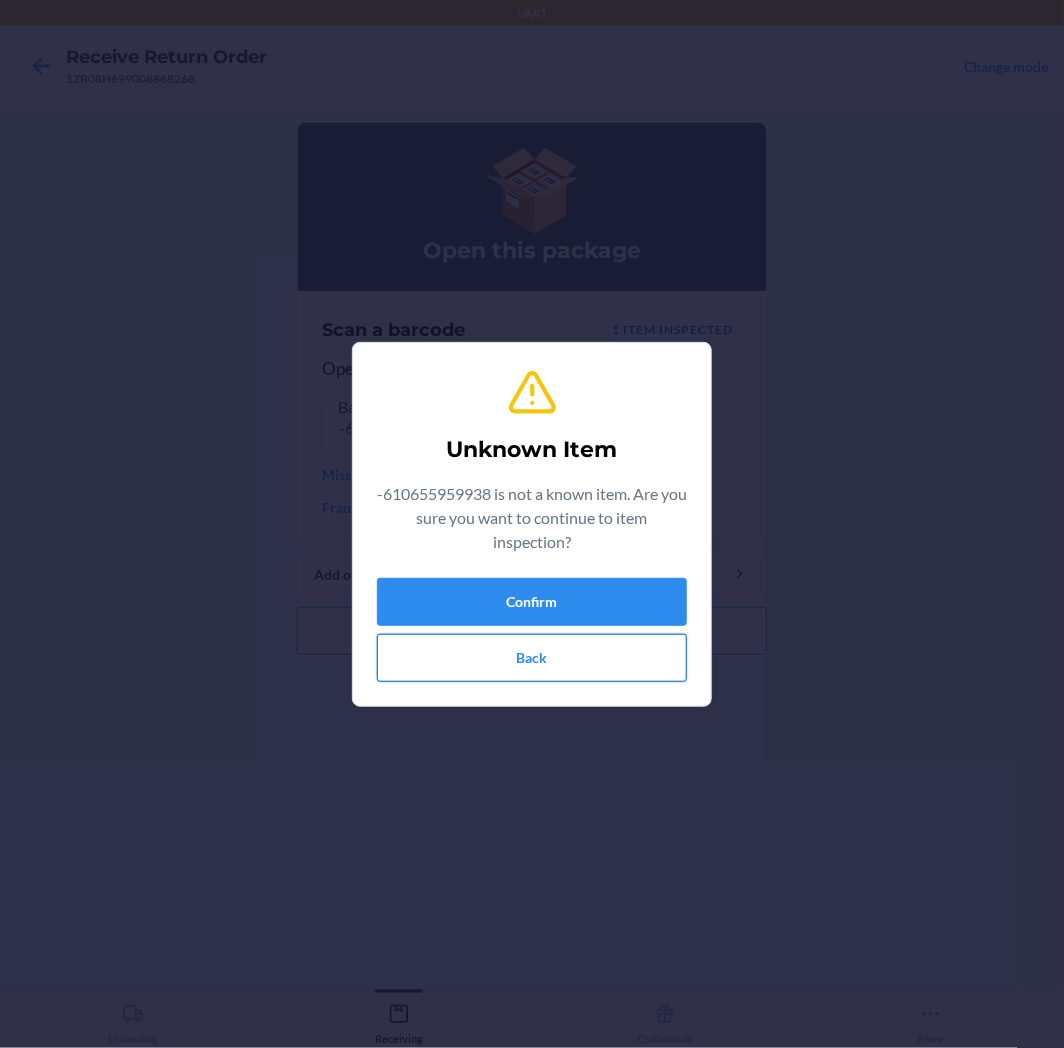 click on "Back" at bounding box center [532, 658] 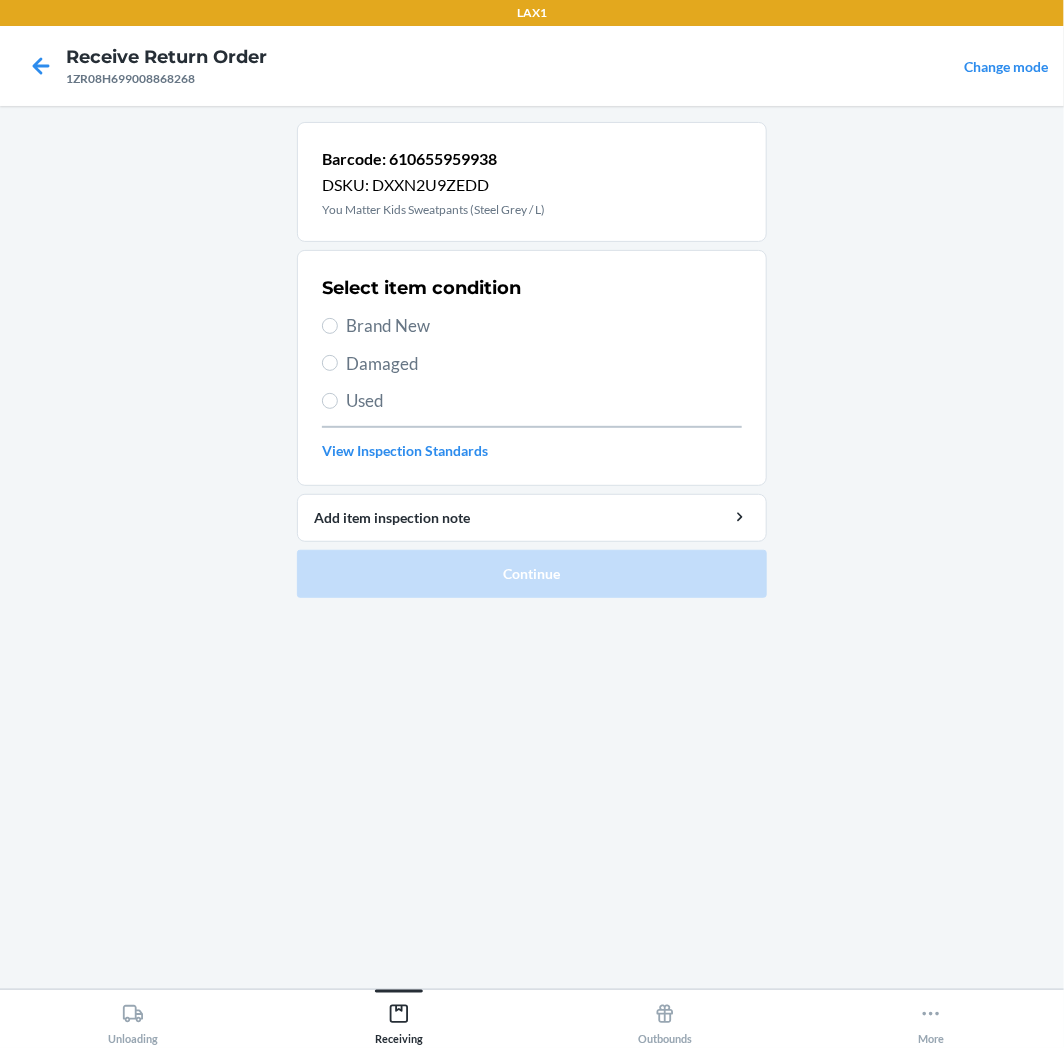 click on "Damaged" at bounding box center (544, 364) 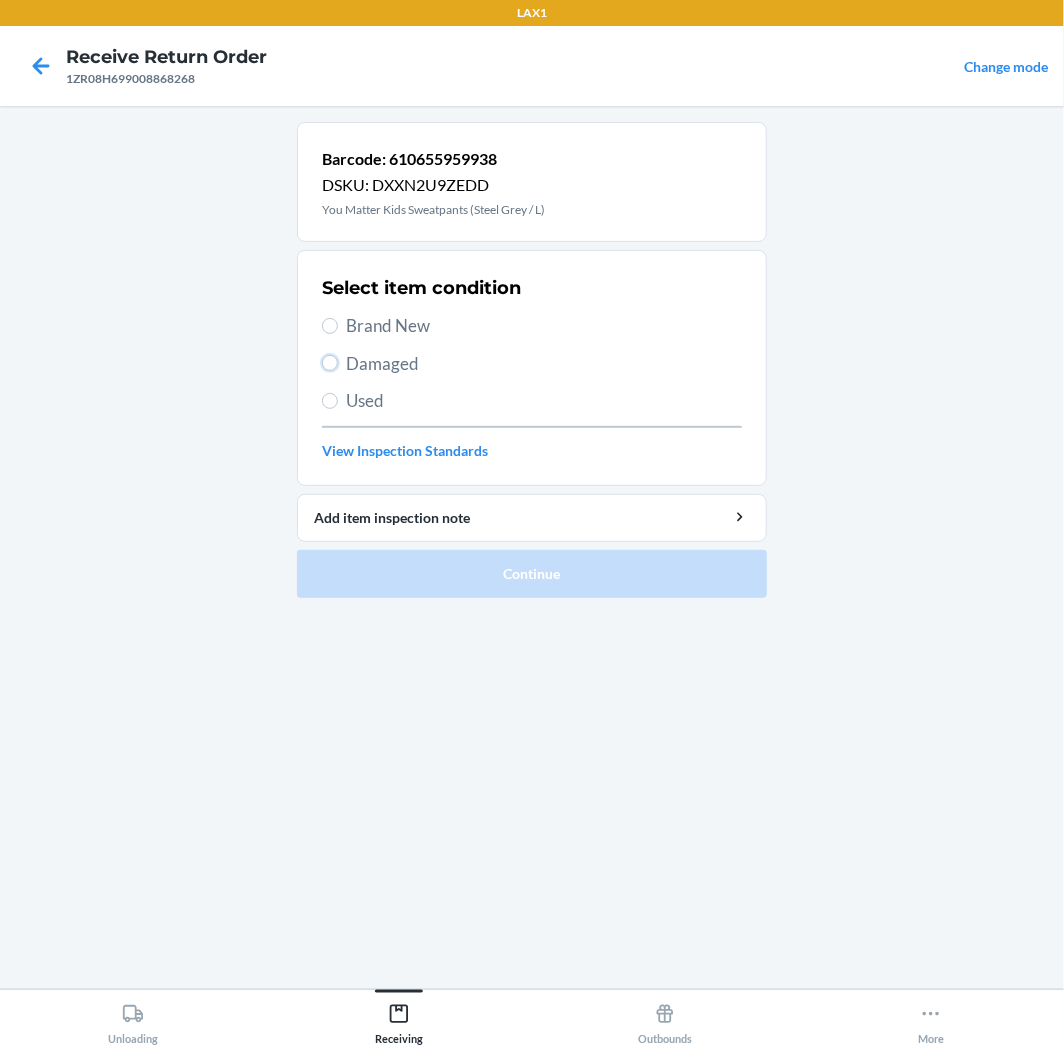 click on "Damaged" at bounding box center [330, 363] 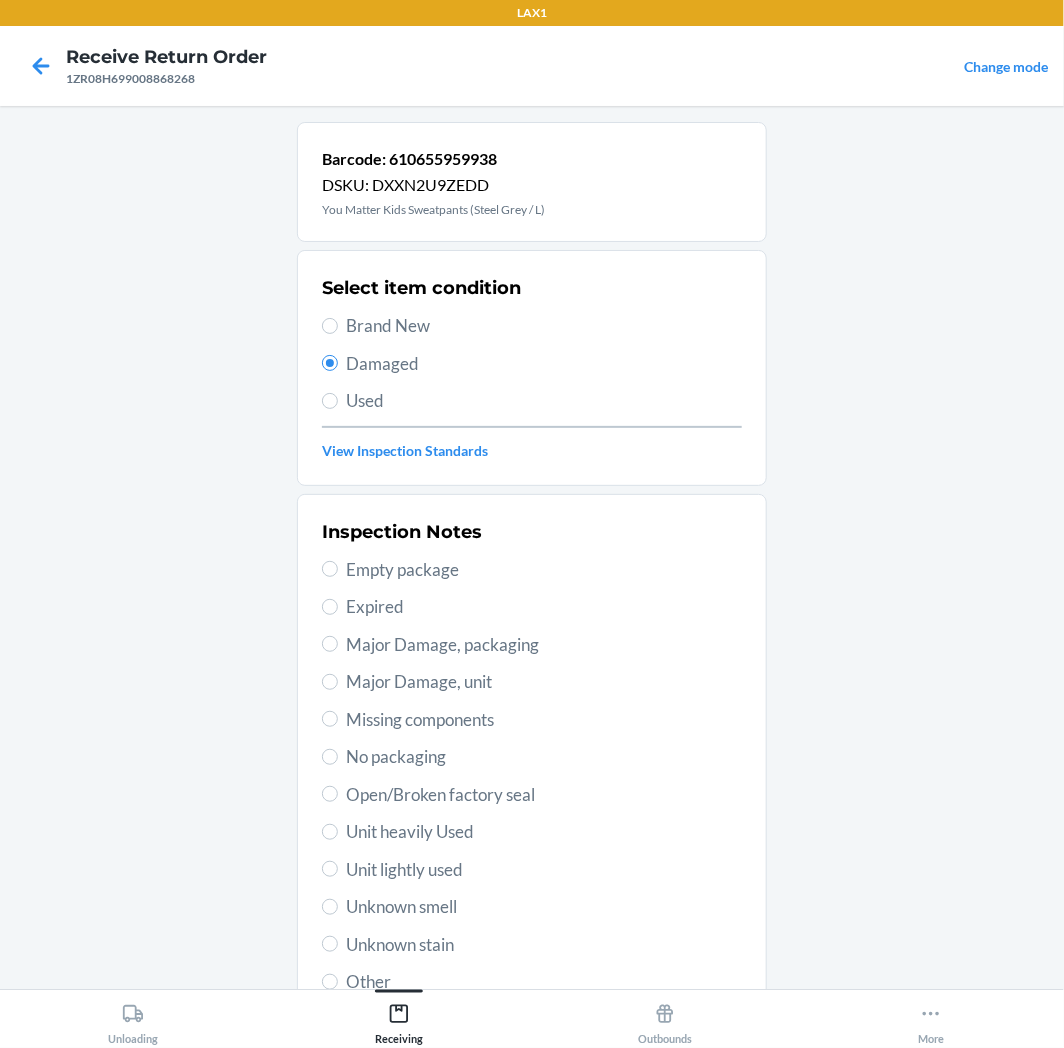 click on "Used" at bounding box center [544, 401] 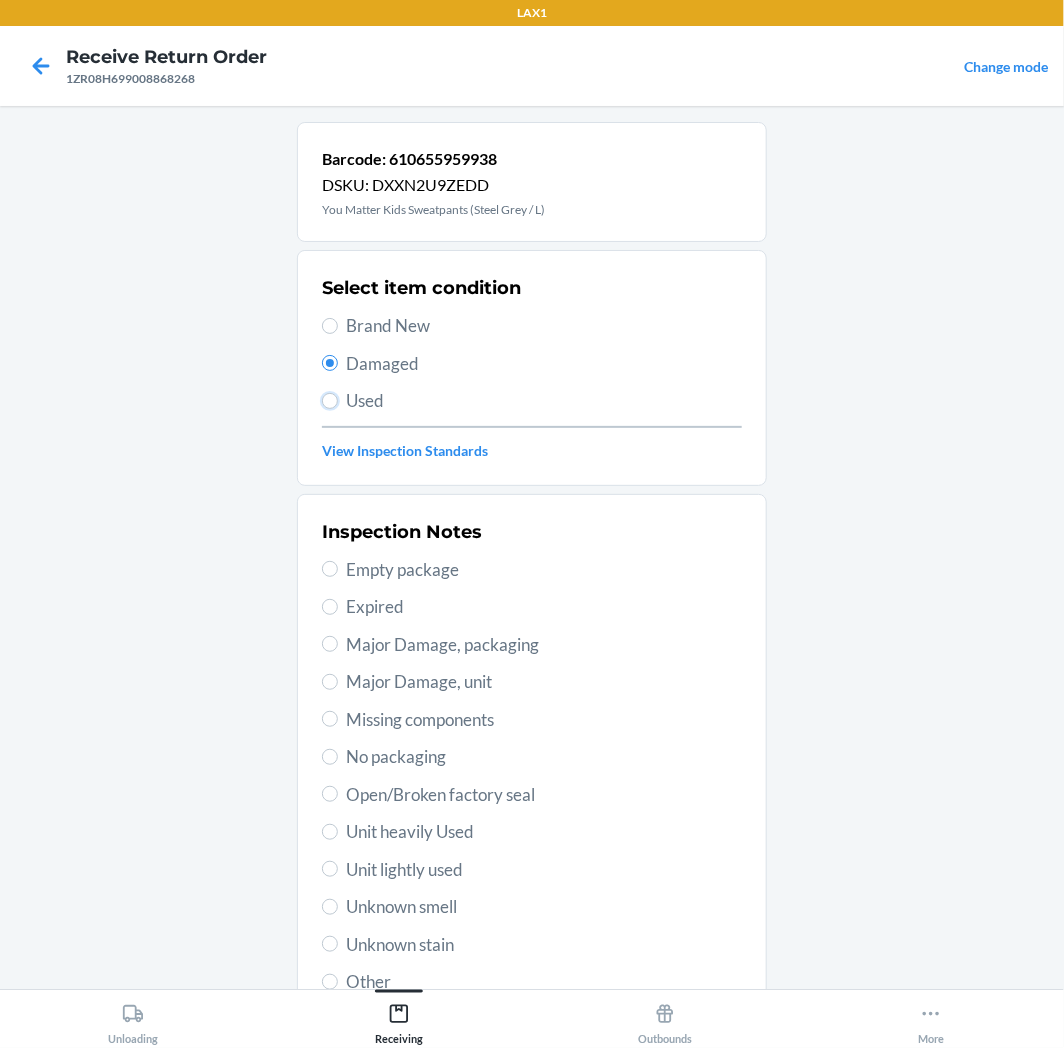 click on "Used" at bounding box center (330, 401) 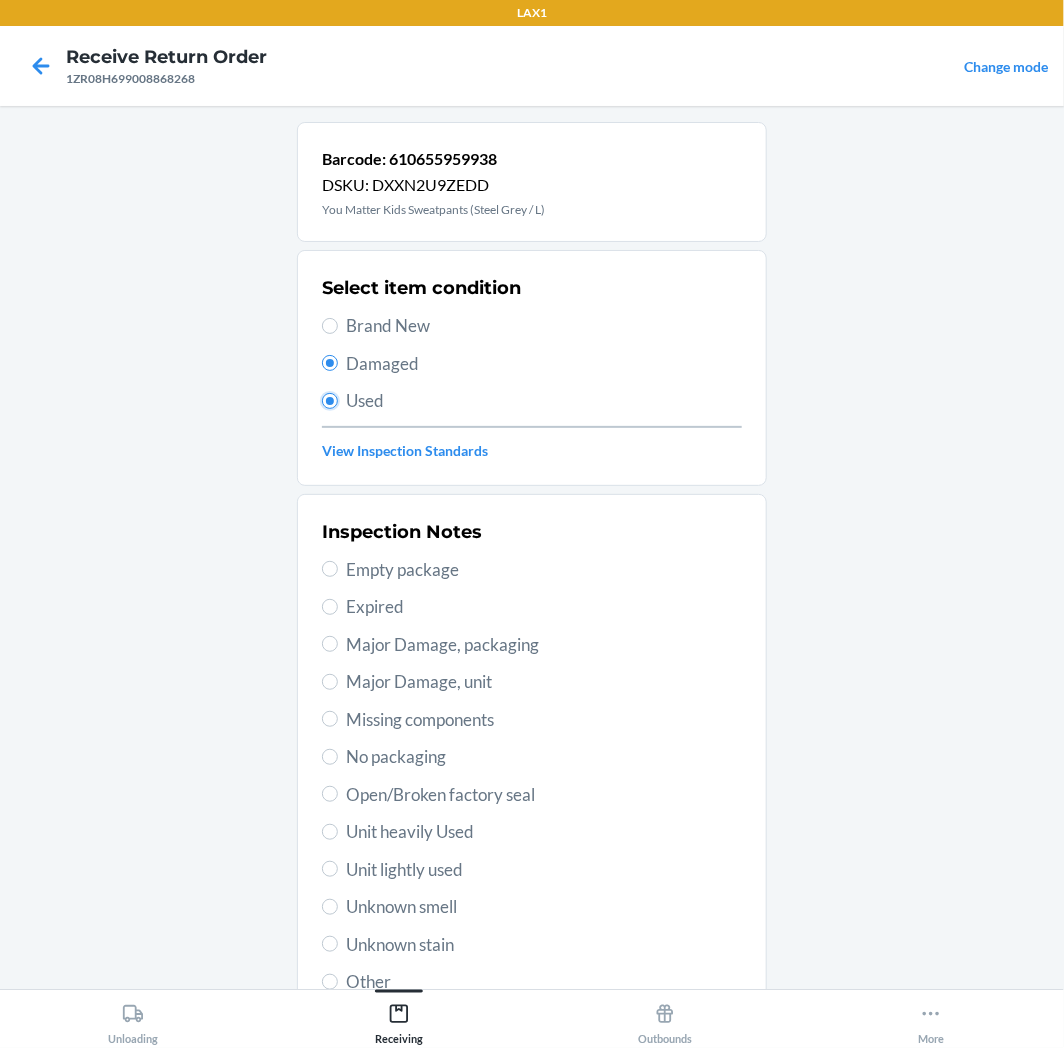 radio on "true" 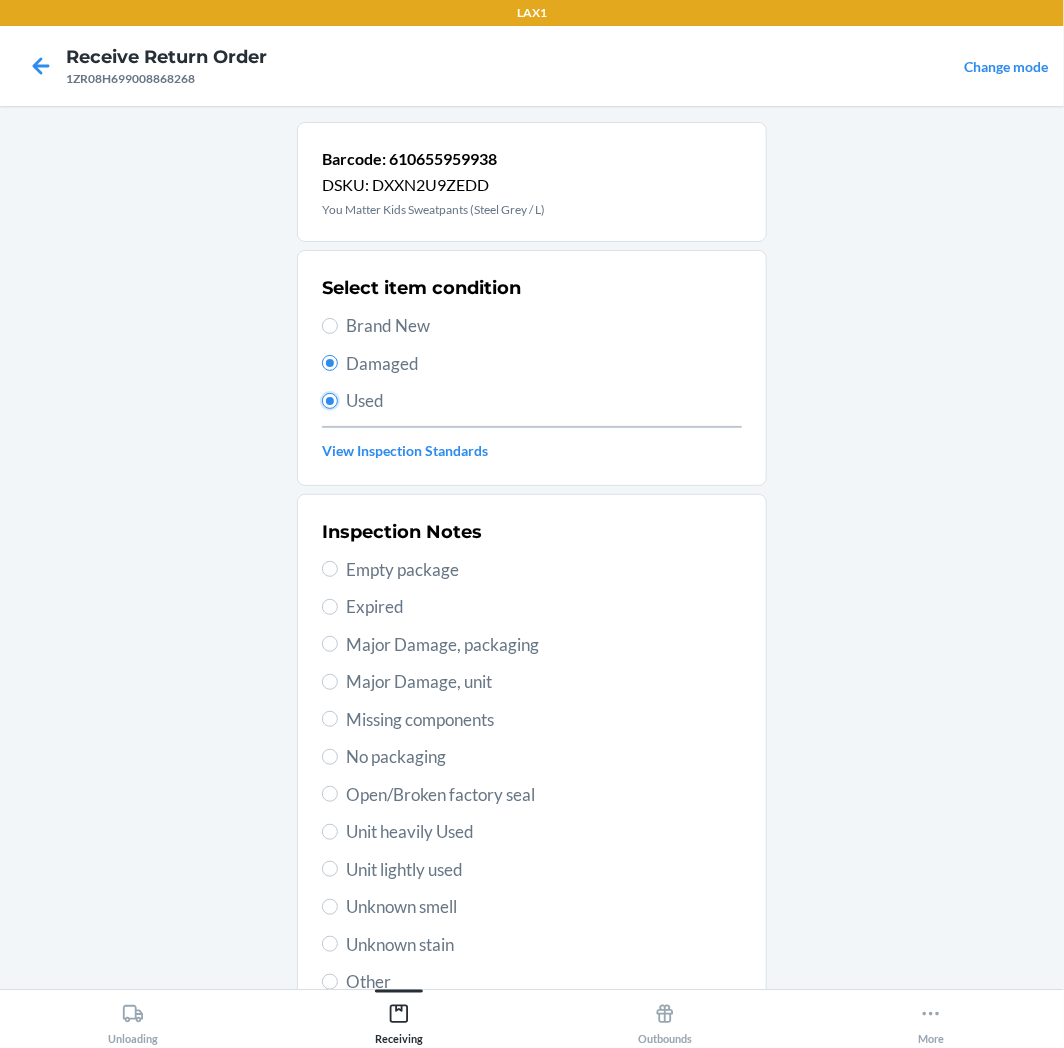 radio on "false" 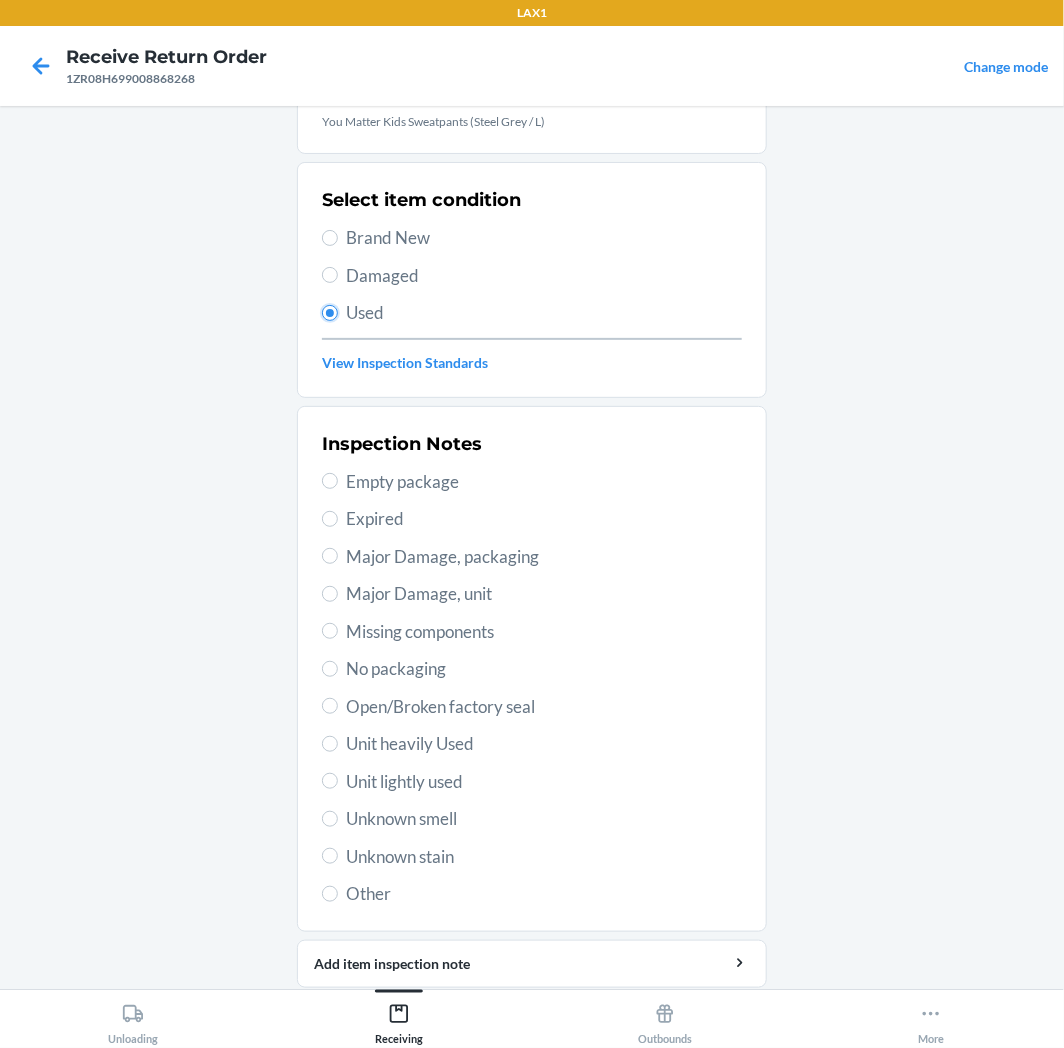scroll, scrollTop: 157, scrollLeft: 0, axis: vertical 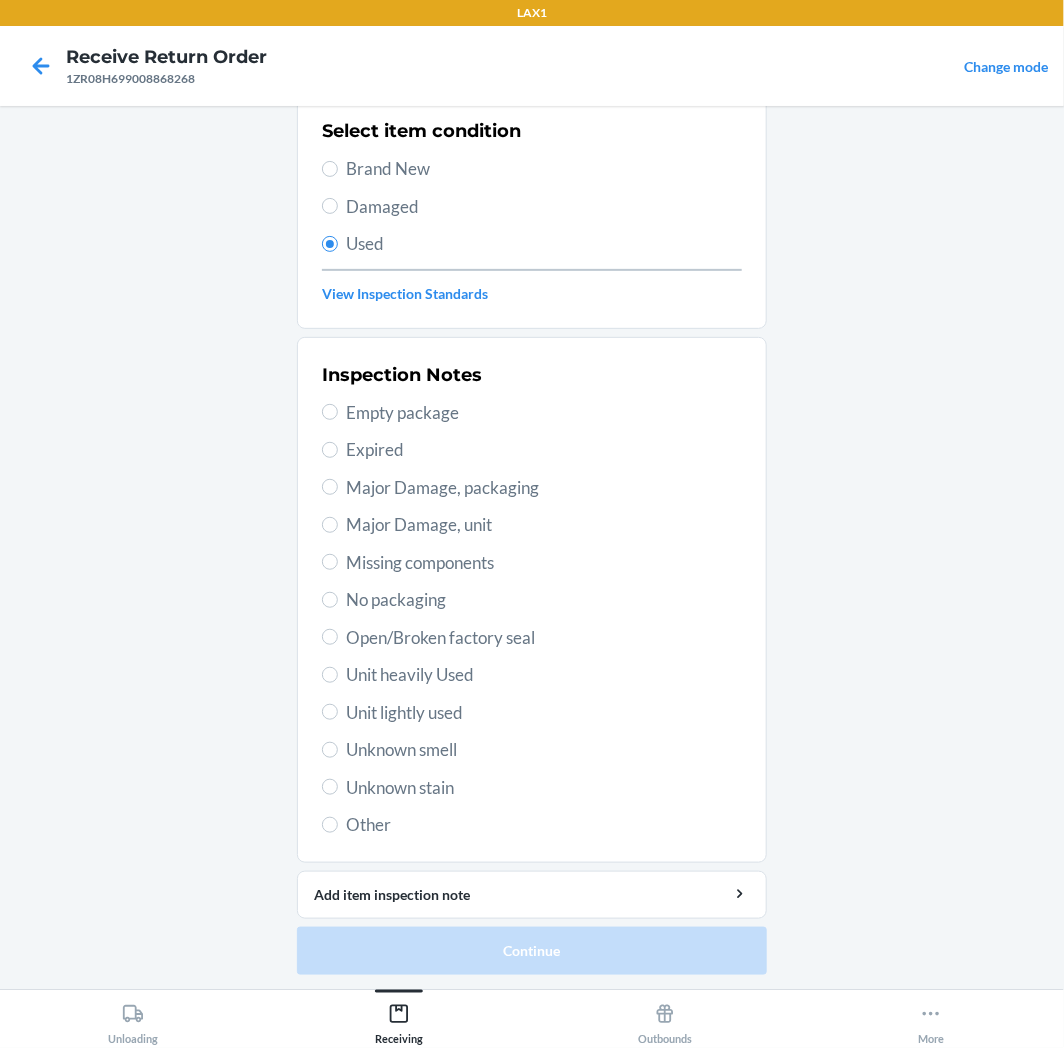 click on "Unit lightly used" at bounding box center (544, 713) 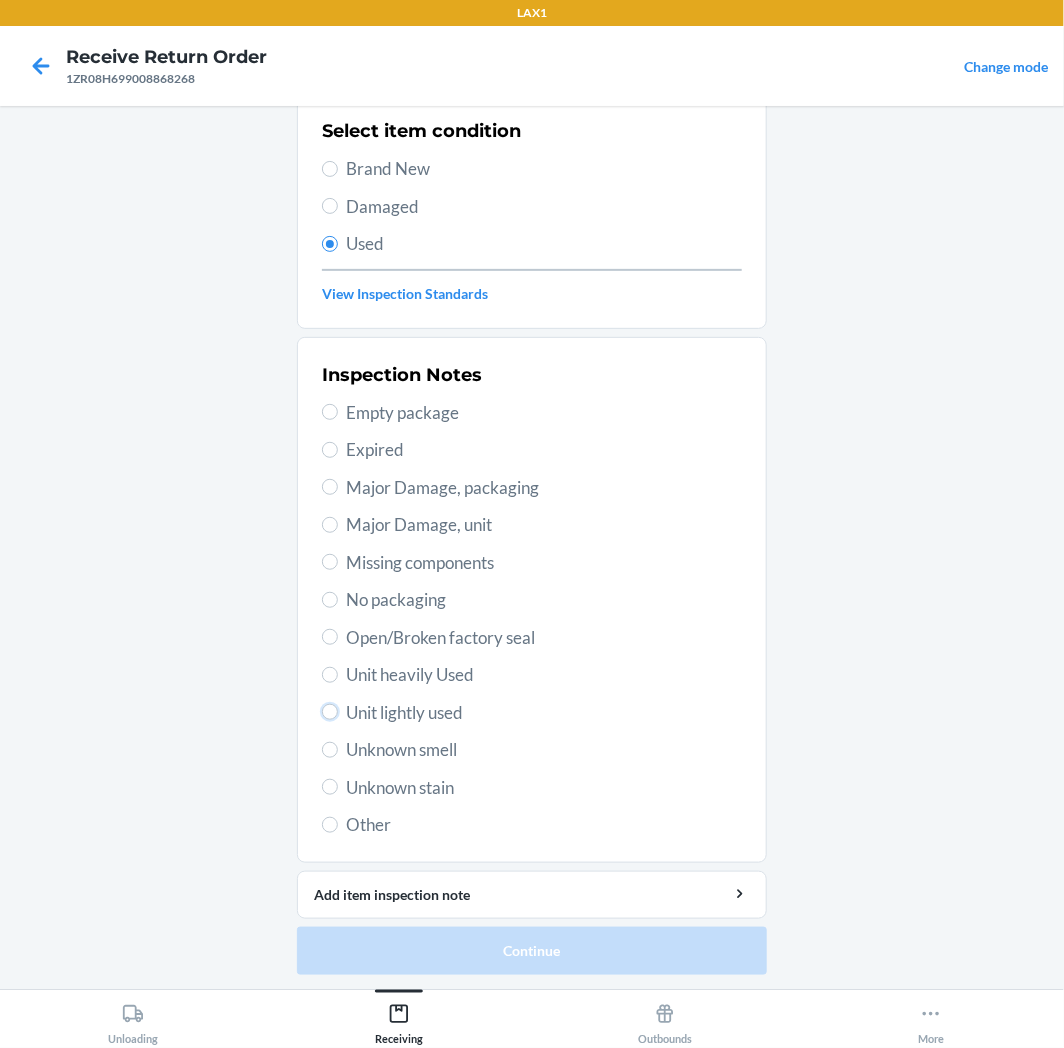 click on "Unit lightly used" at bounding box center [330, 712] 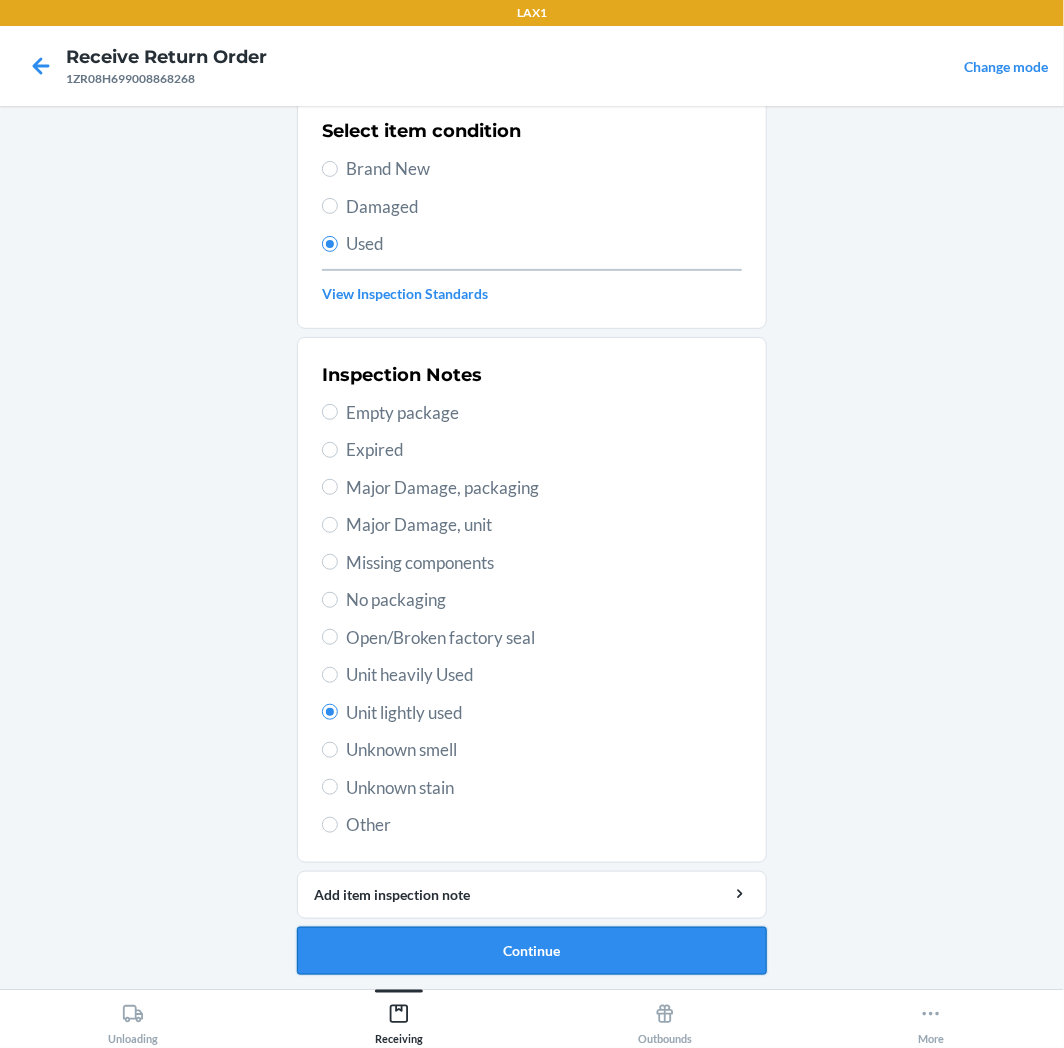 click on "Continue" at bounding box center [532, 951] 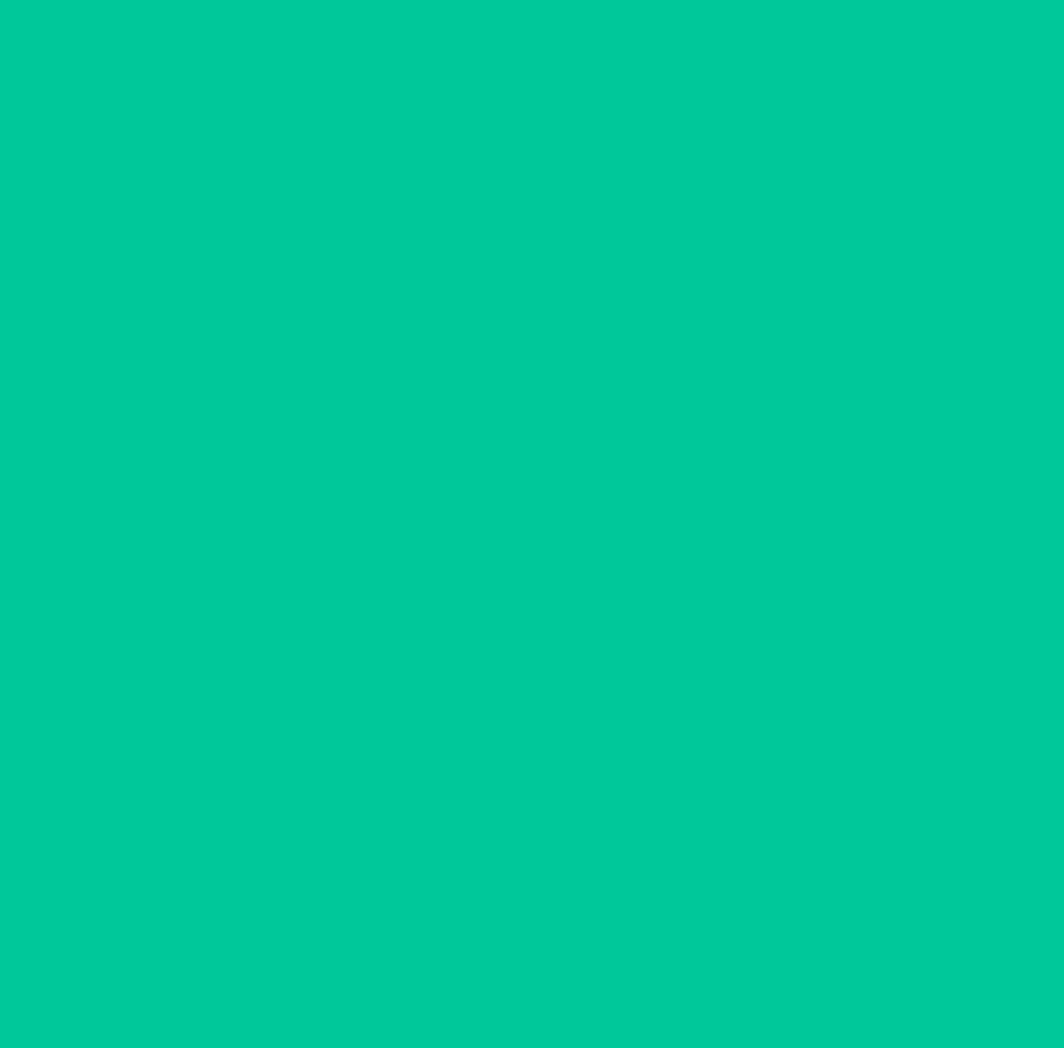 scroll, scrollTop: 0, scrollLeft: 0, axis: both 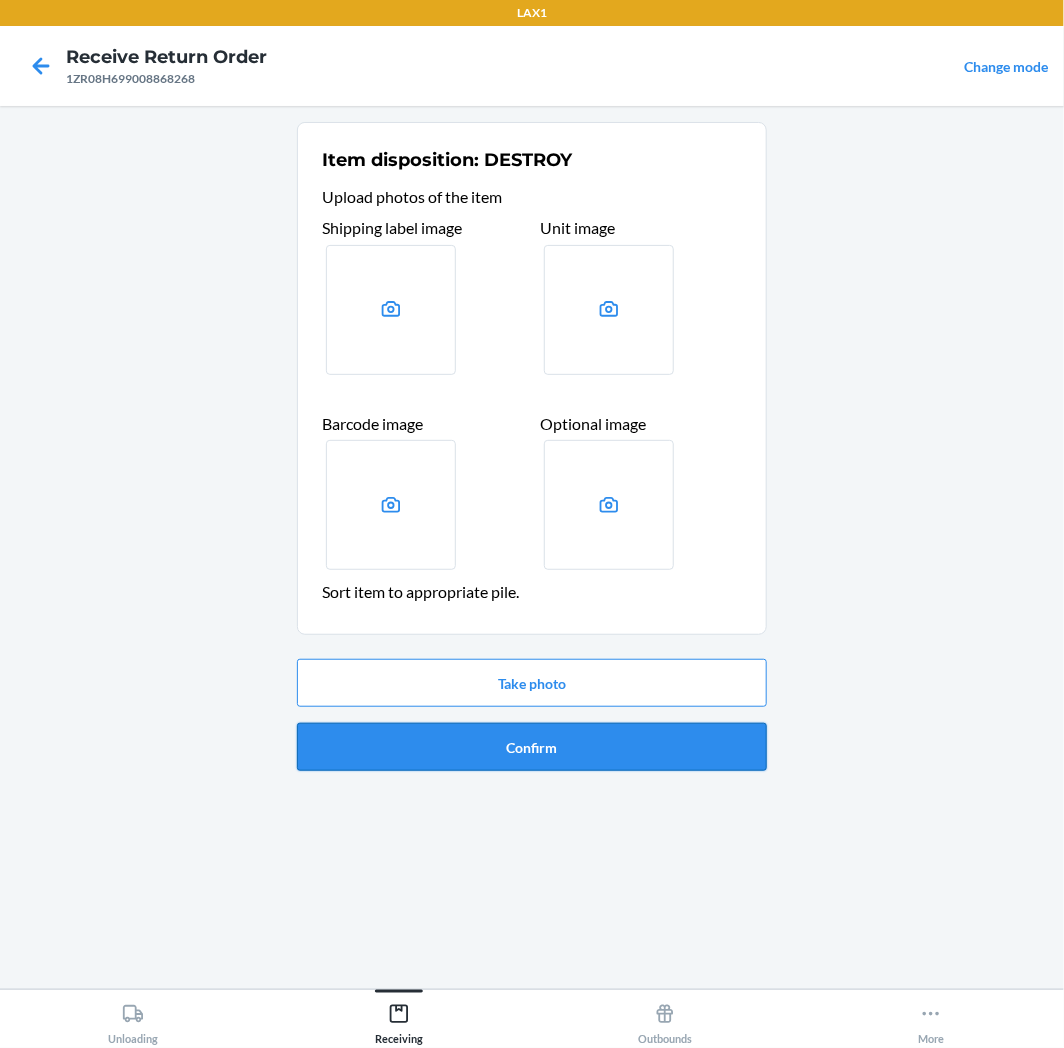 click on "Confirm" at bounding box center (532, 747) 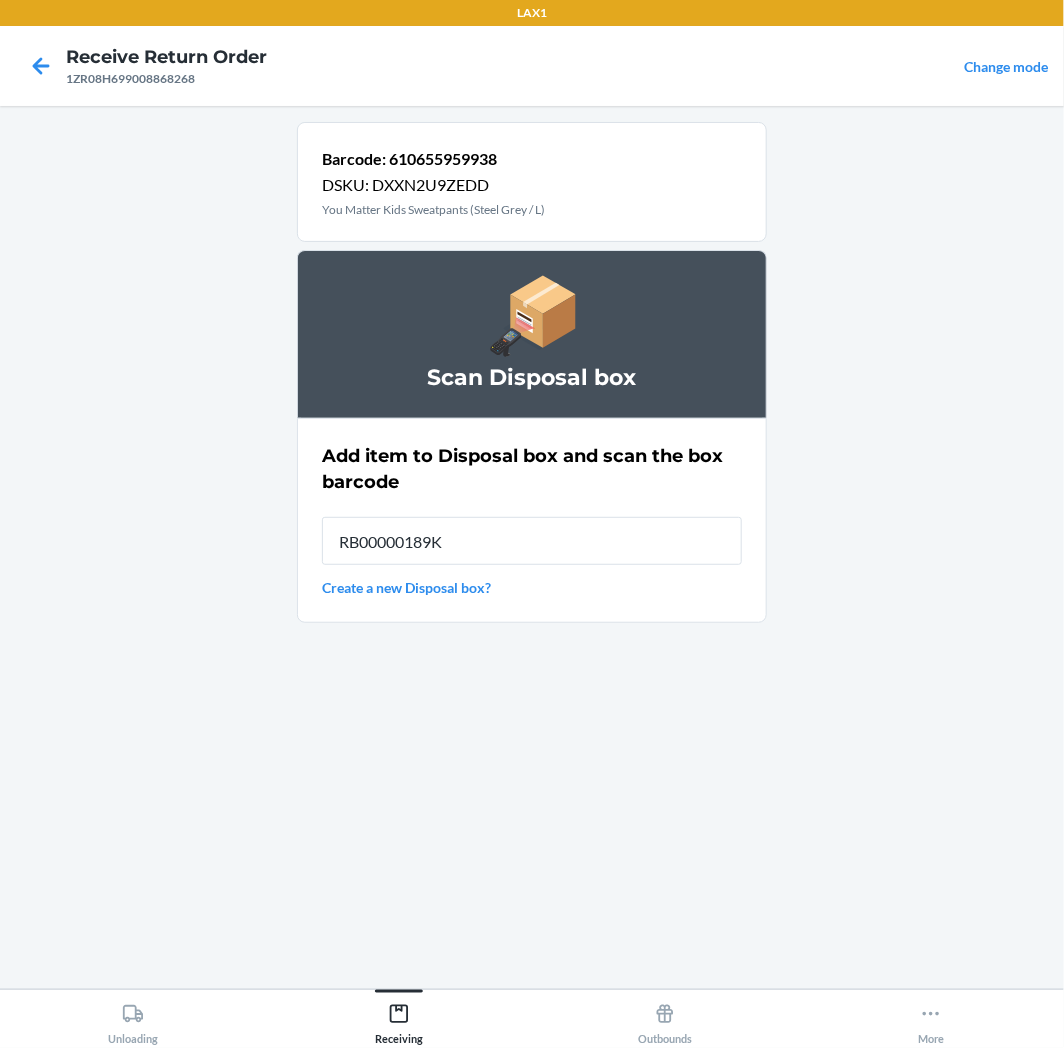 type on "RB00000189K" 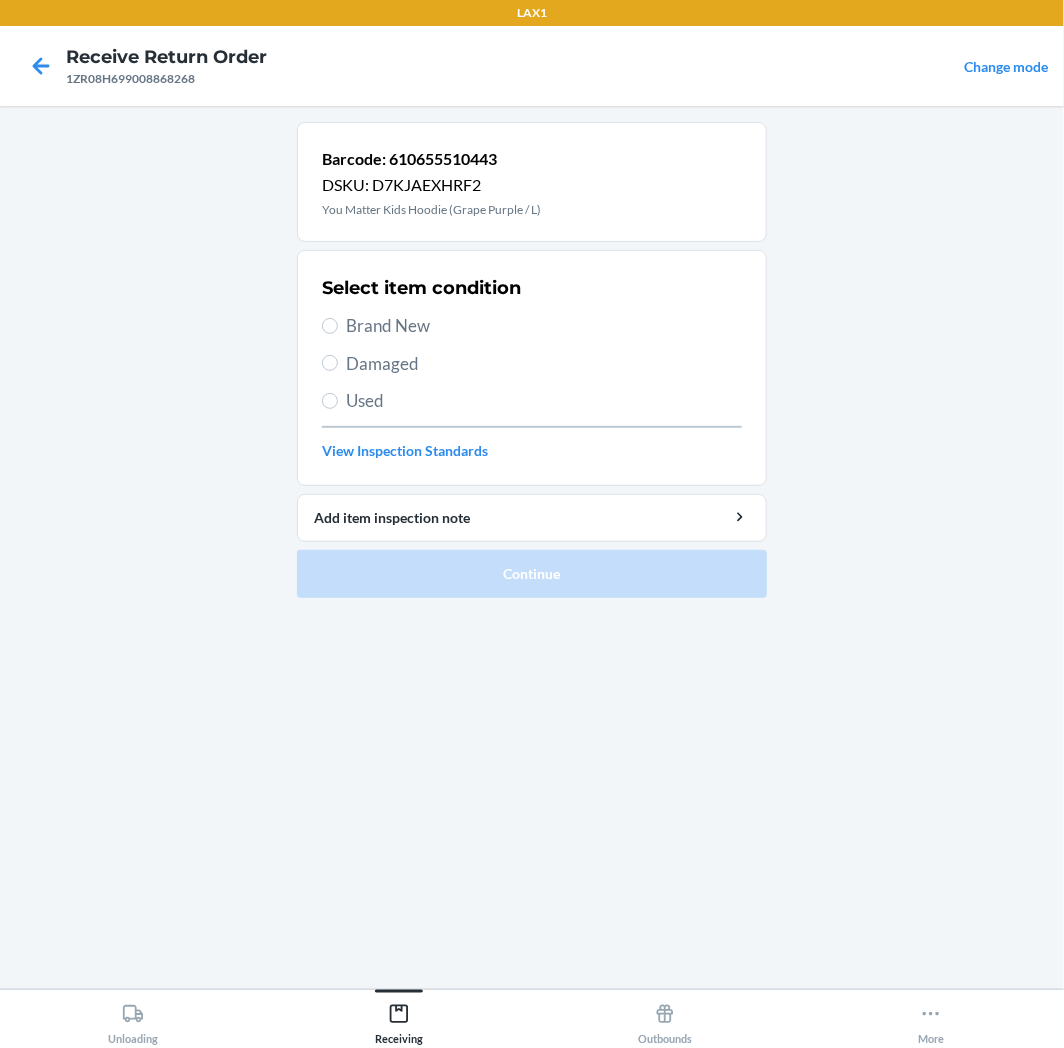click on "Used" at bounding box center (544, 401) 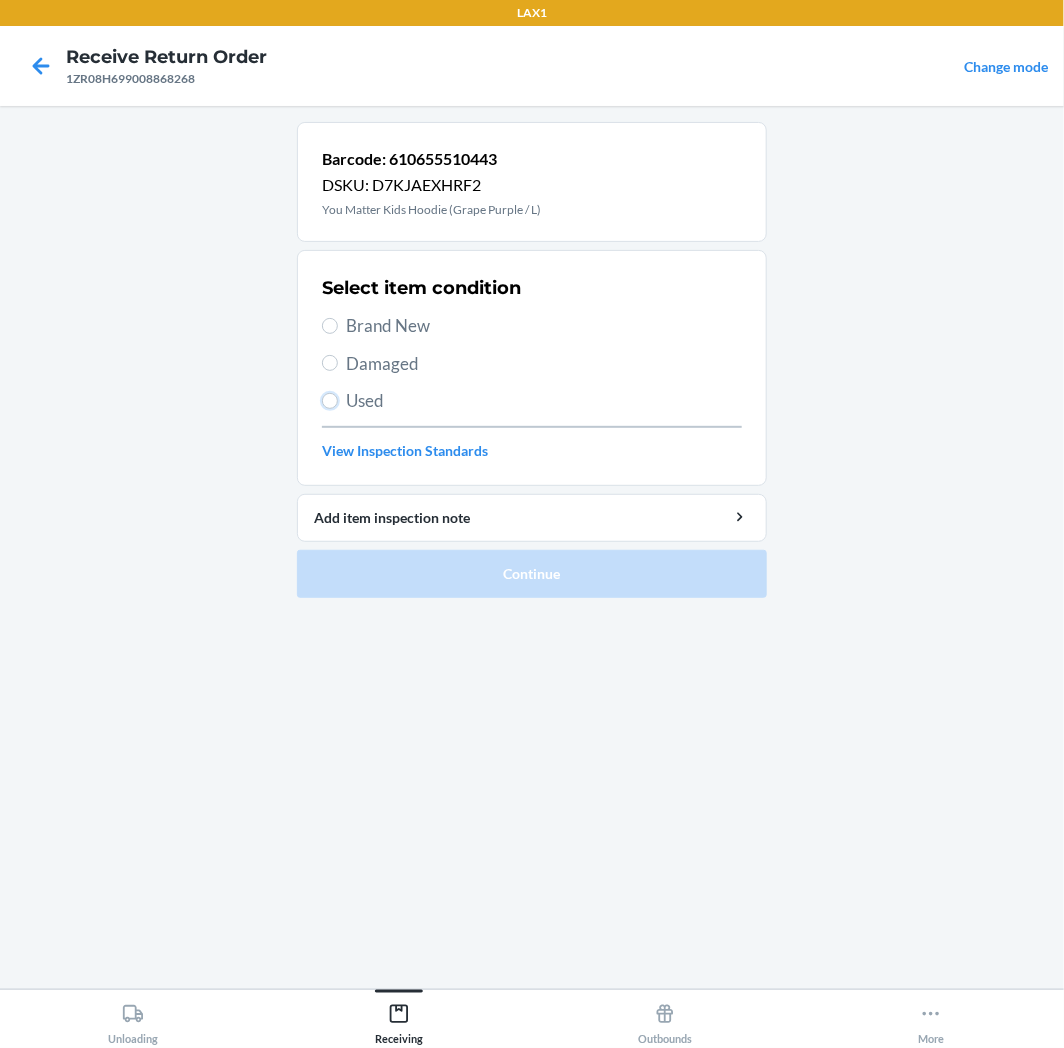 click on "Used" at bounding box center (330, 401) 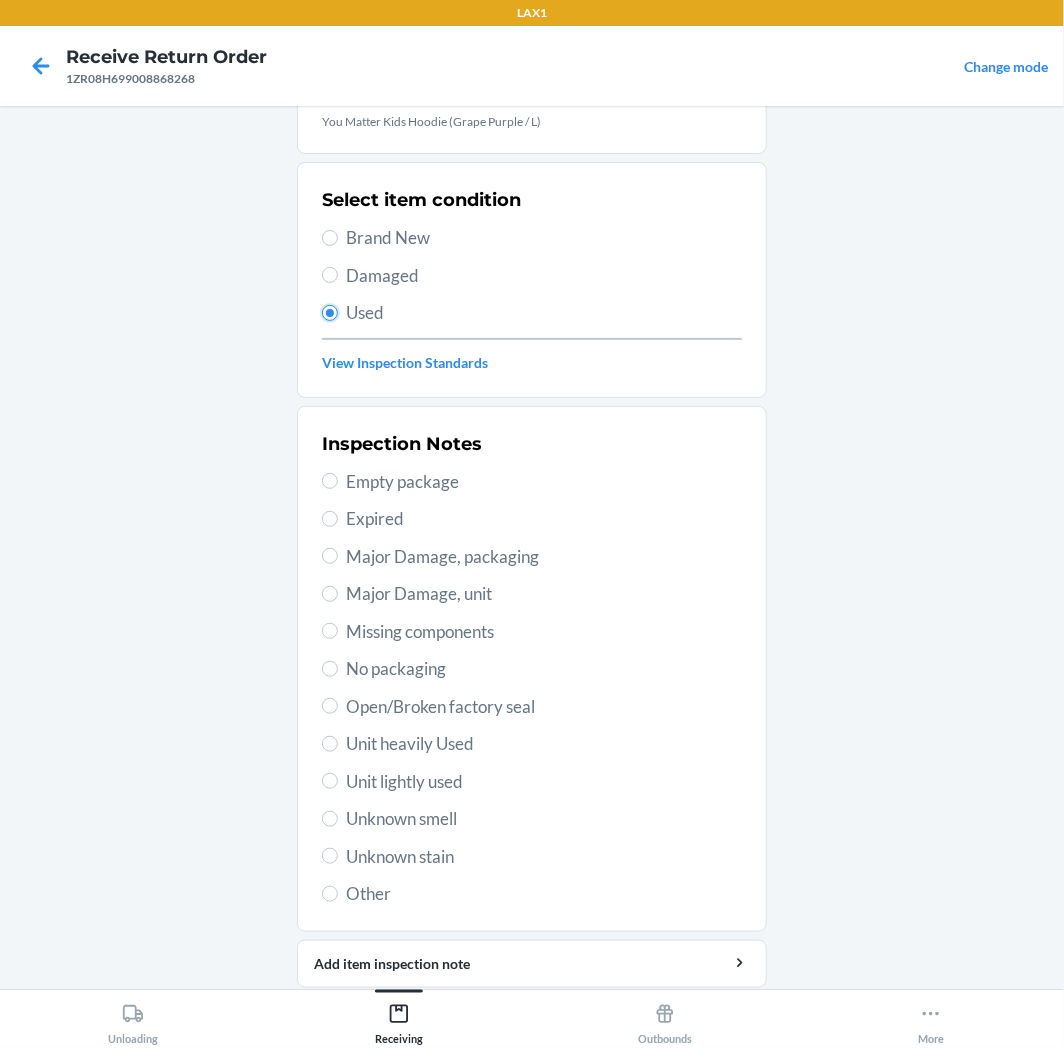 scroll, scrollTop: 157, scrollLeft: 0, axis: vertical 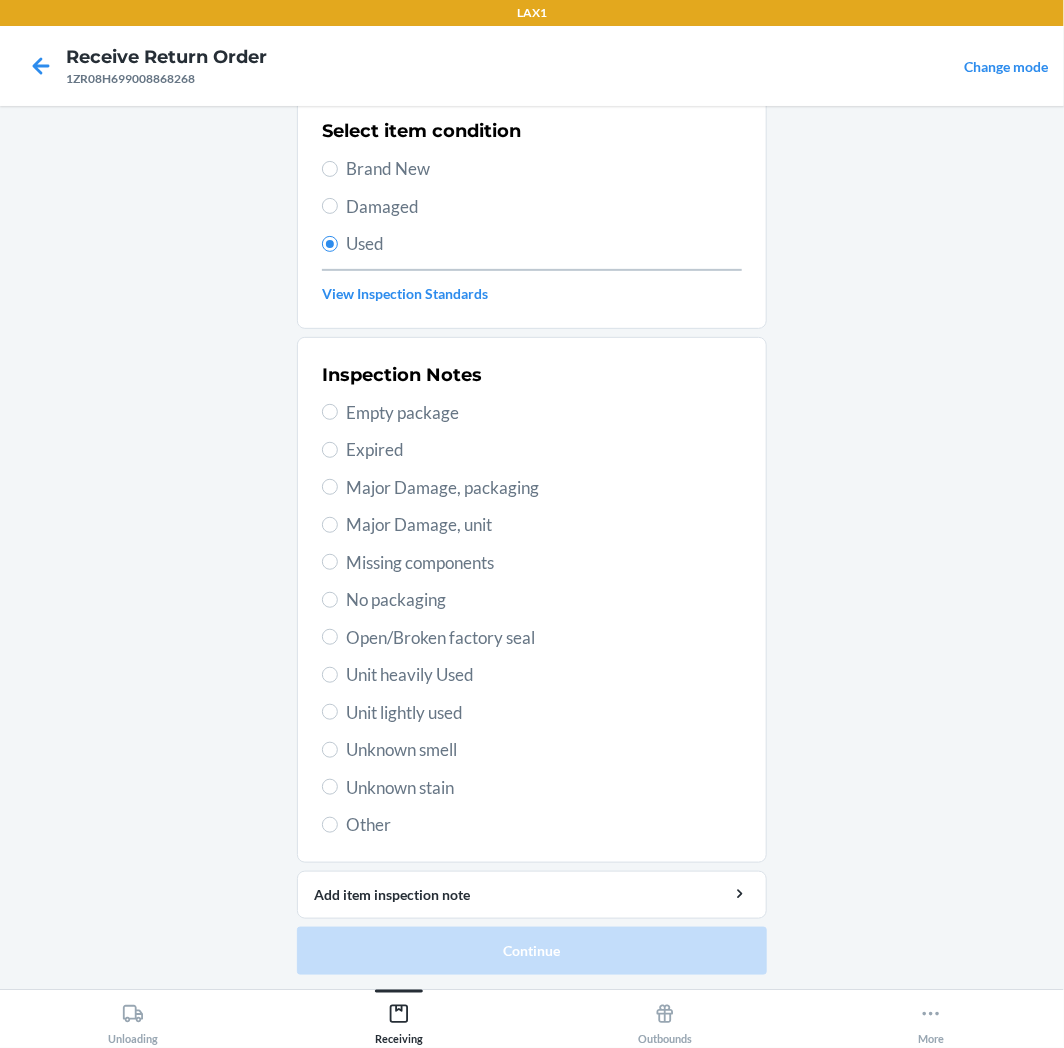 drag, startPoint x: 402, startPoint y: 714, endPoint x: 426, endPoint y: 820, distance: 108.68302 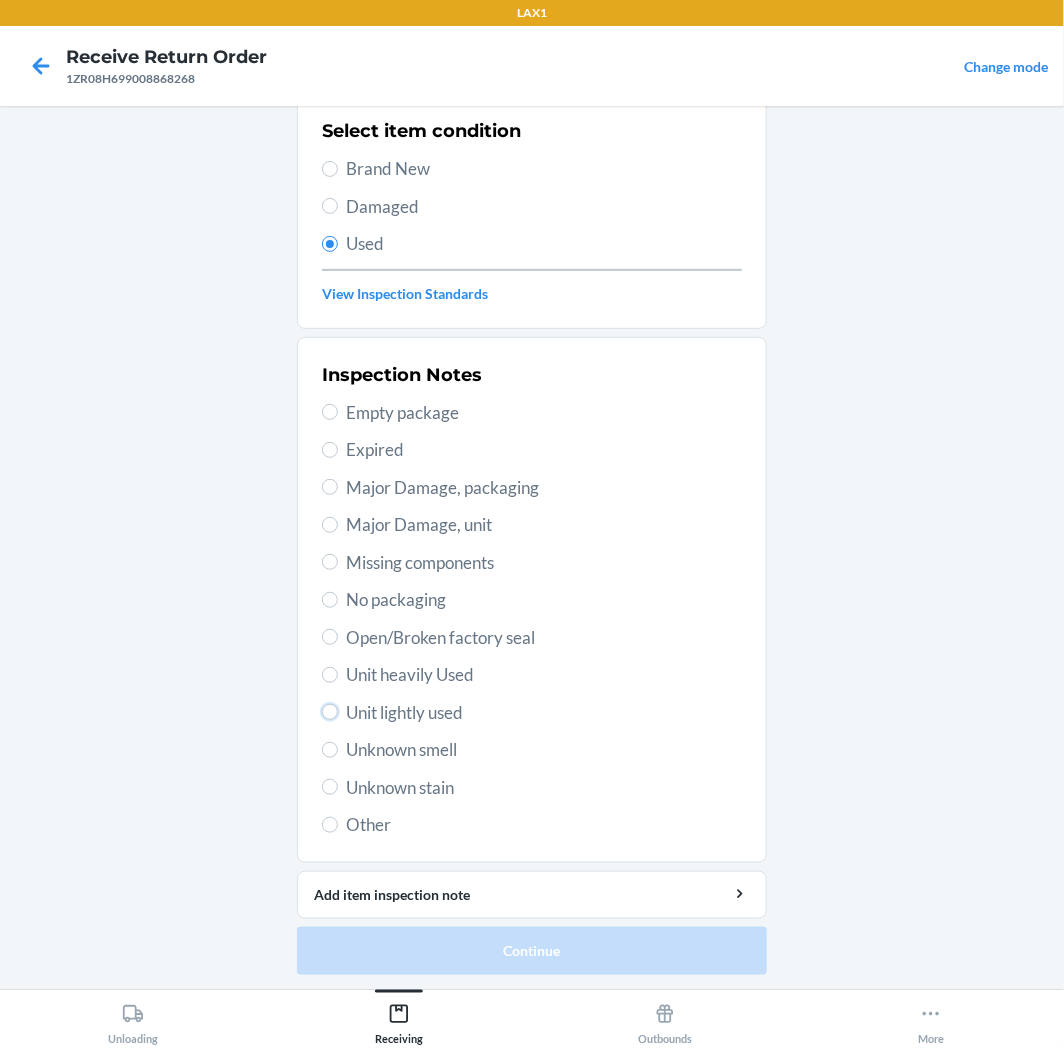 click on "Unit lightly used" at bounding box center [330, 712] 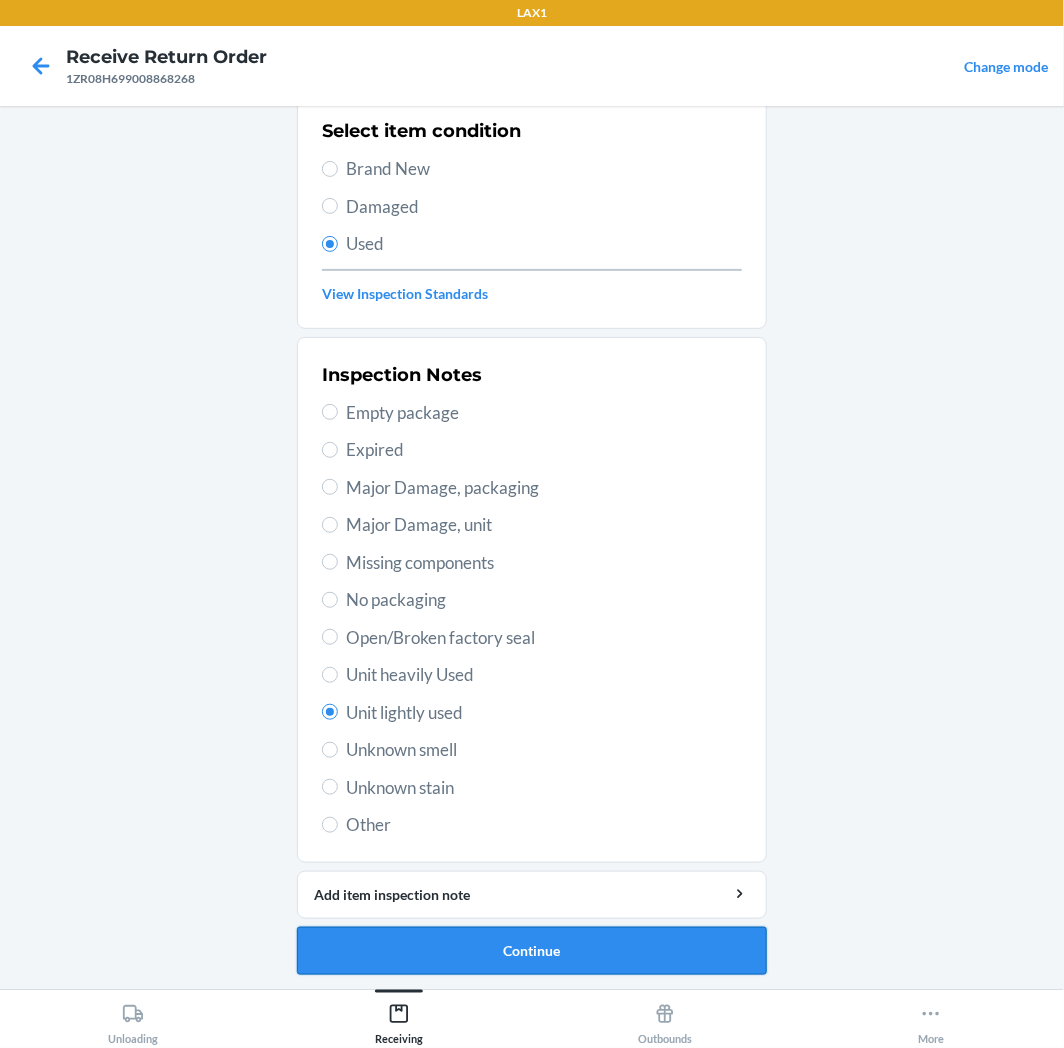 click on "Continue" at bounding box center (532, 951) 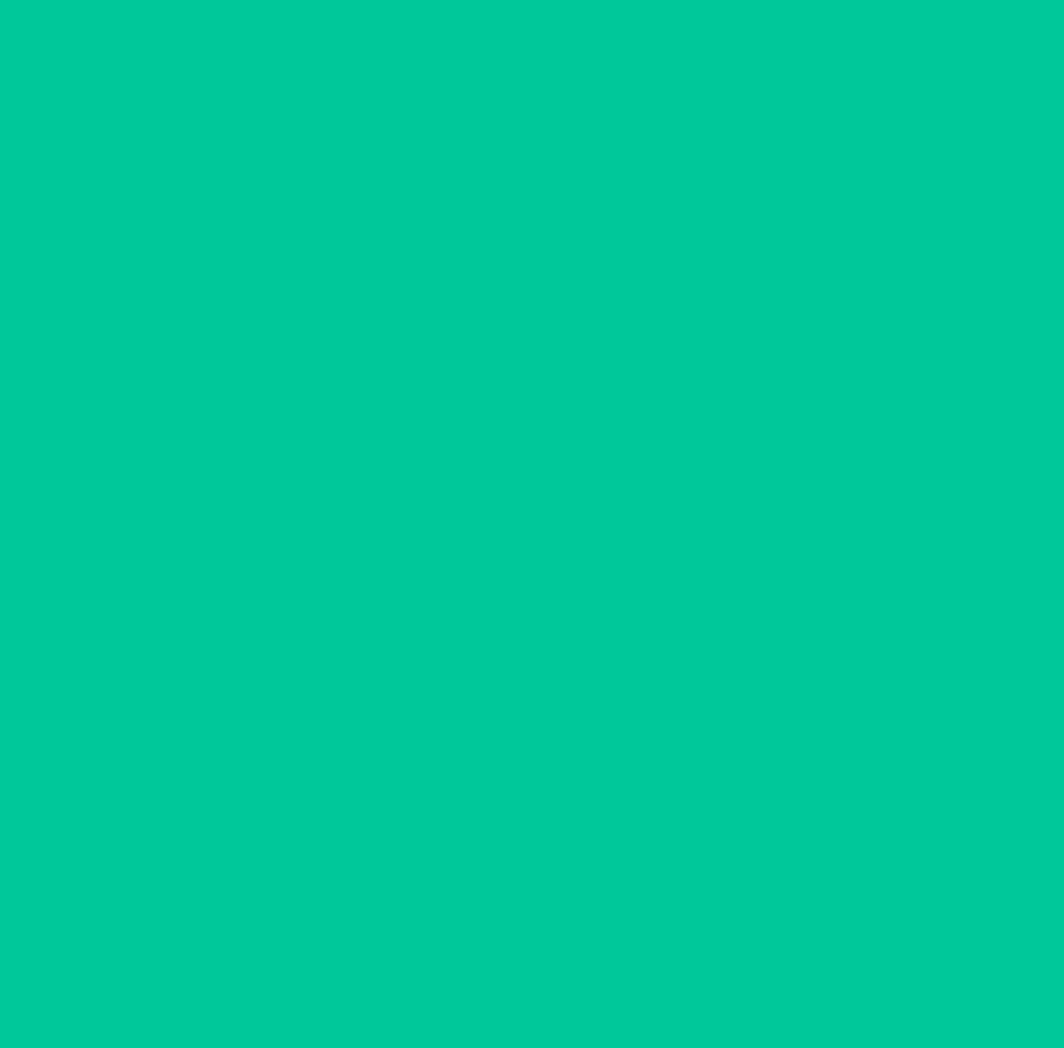scroll, scrollTop: 0, scrollLeft: 0, axis: both 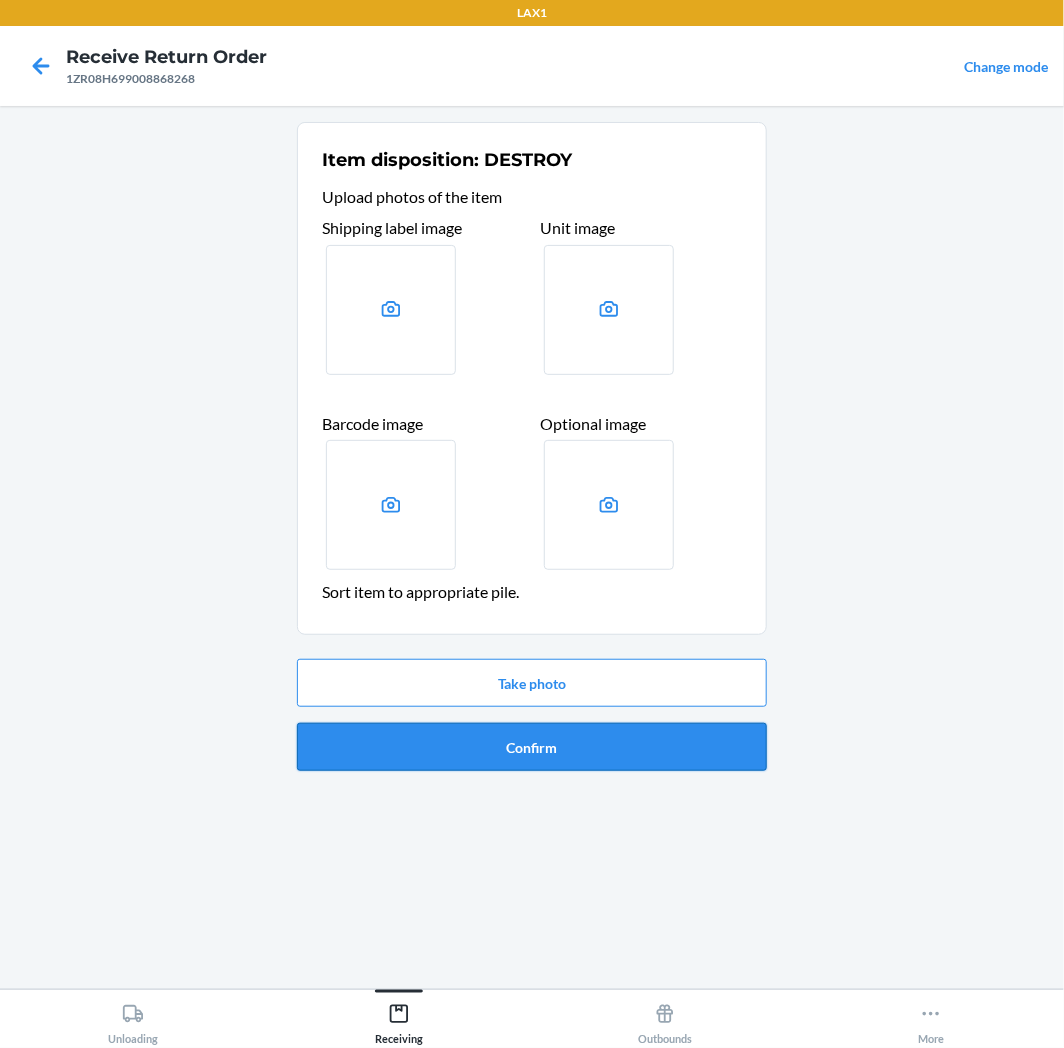 click on "Confirm" at bounding box center (532, 747) 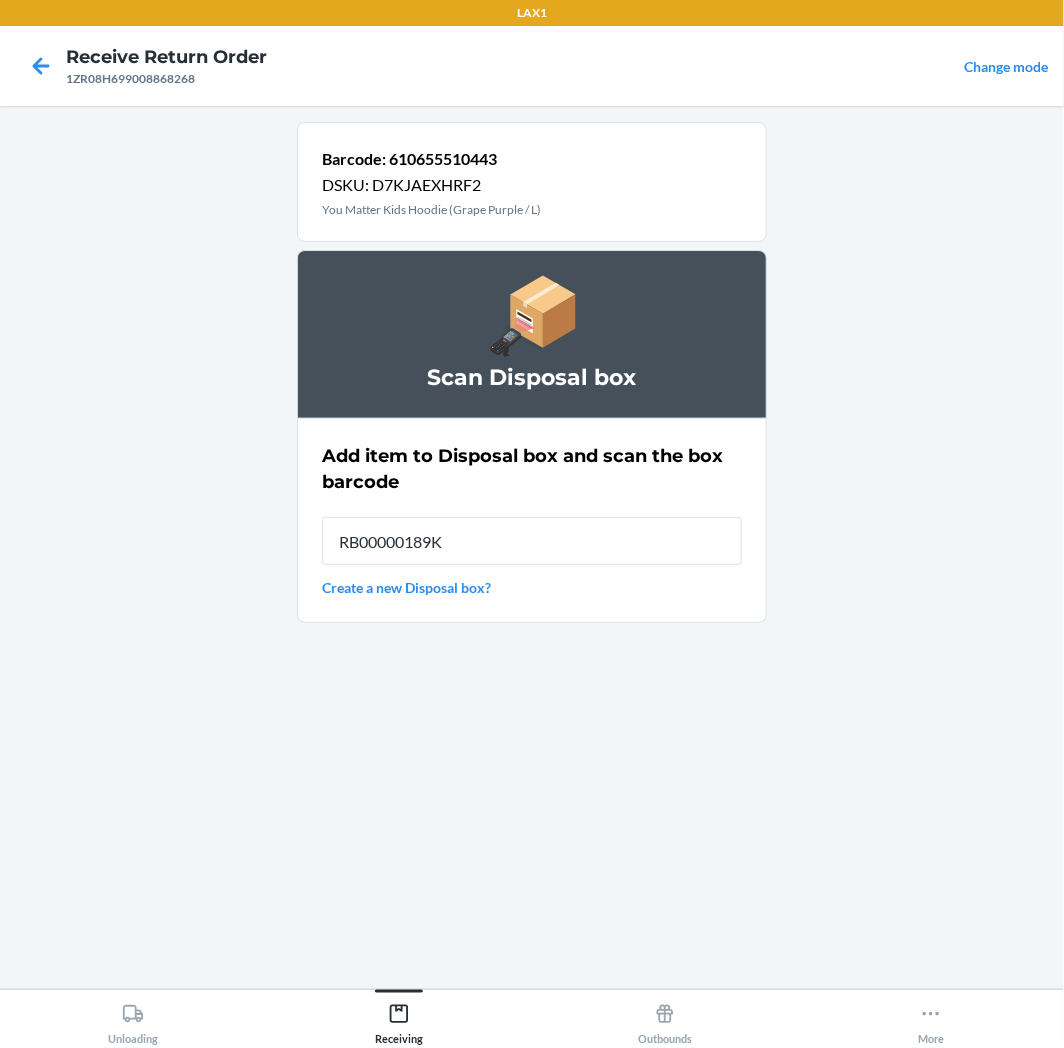 type on "RB00000189K" 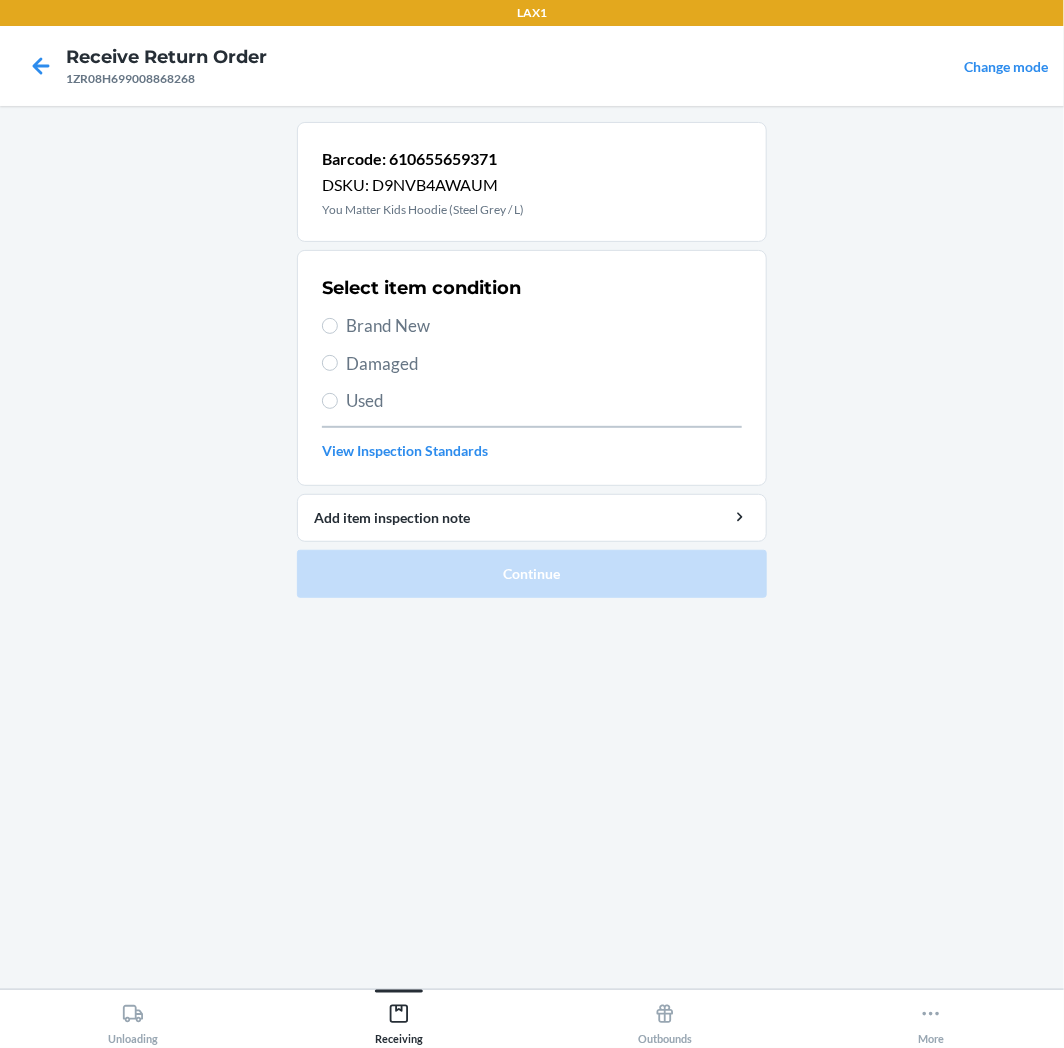 click on "Brand New" at bounding box center [544, 326] 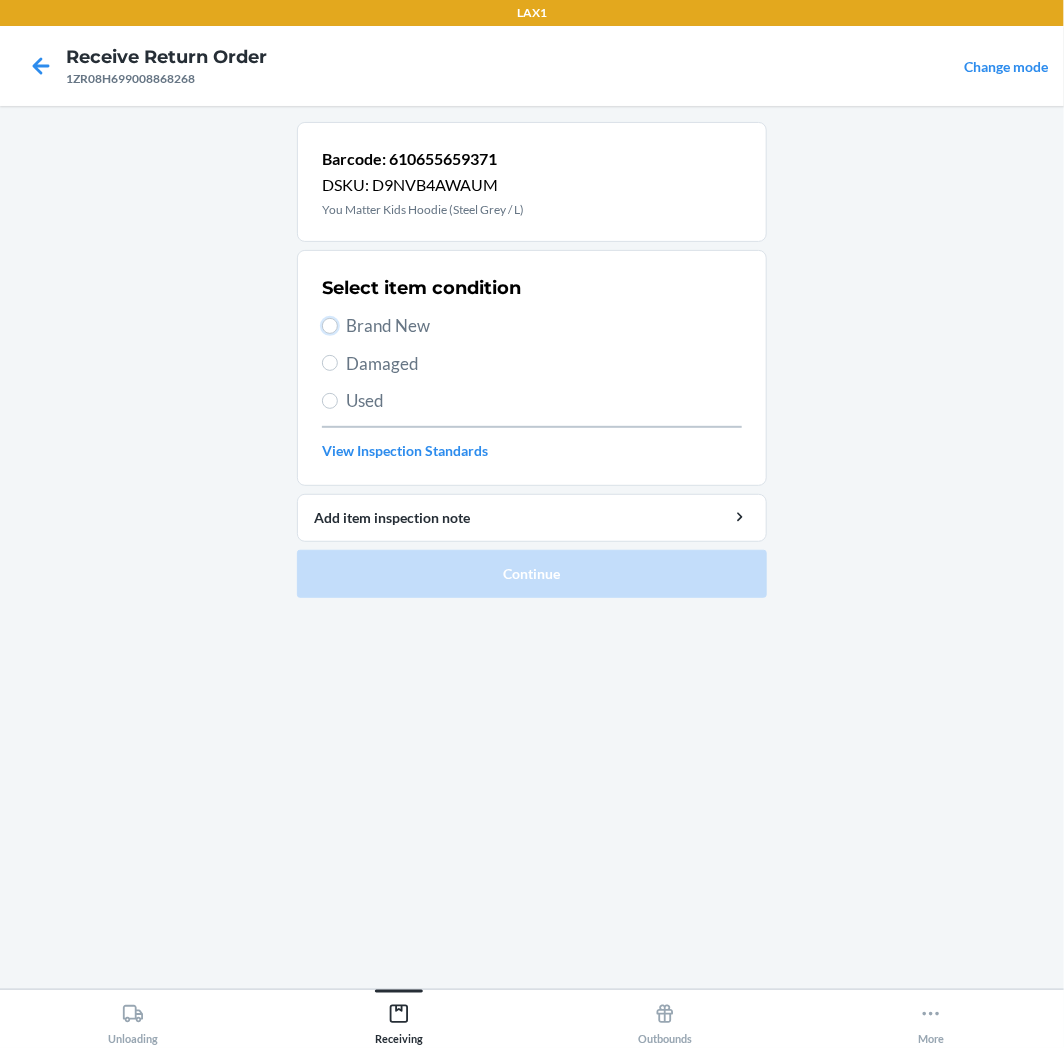 click on "Brand New" at bounding box center (330, 326) 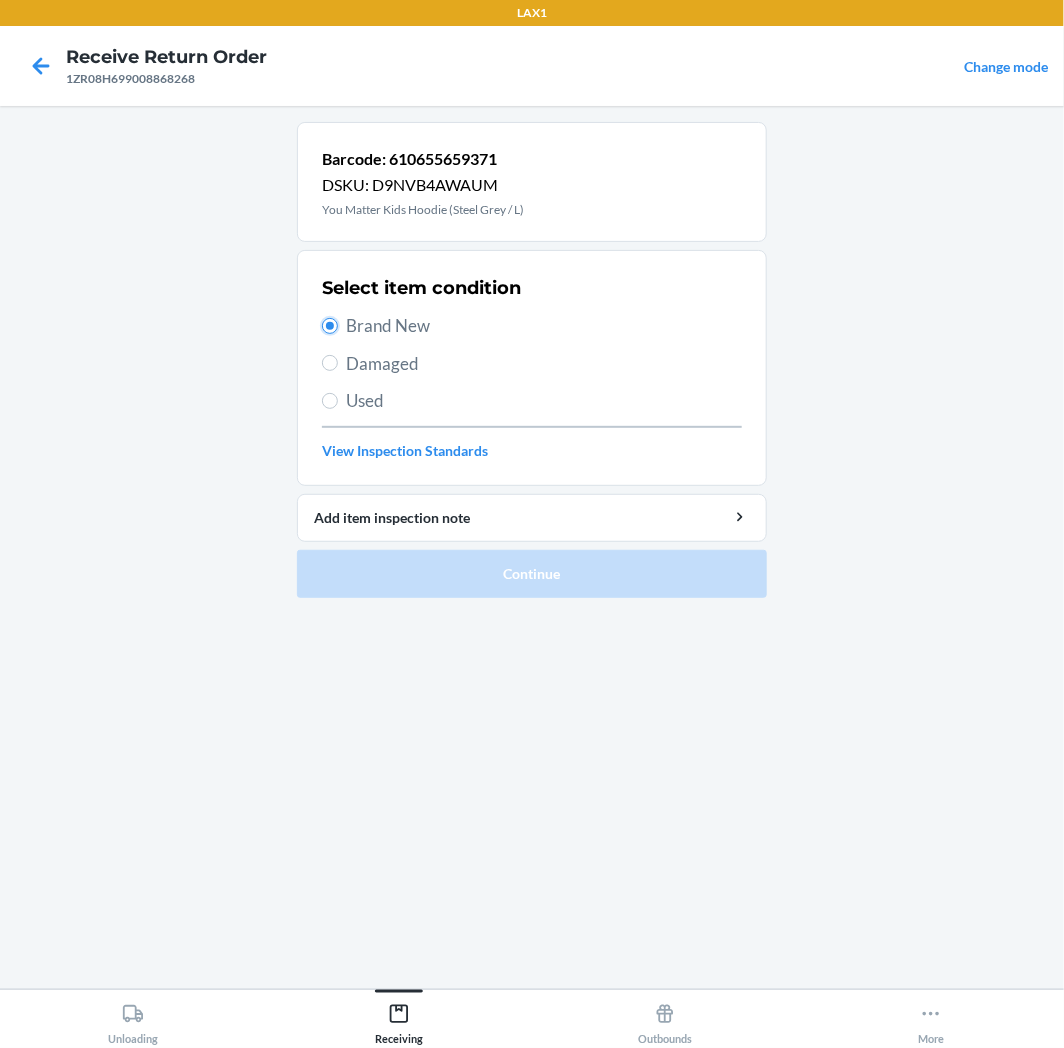 radio on "true" 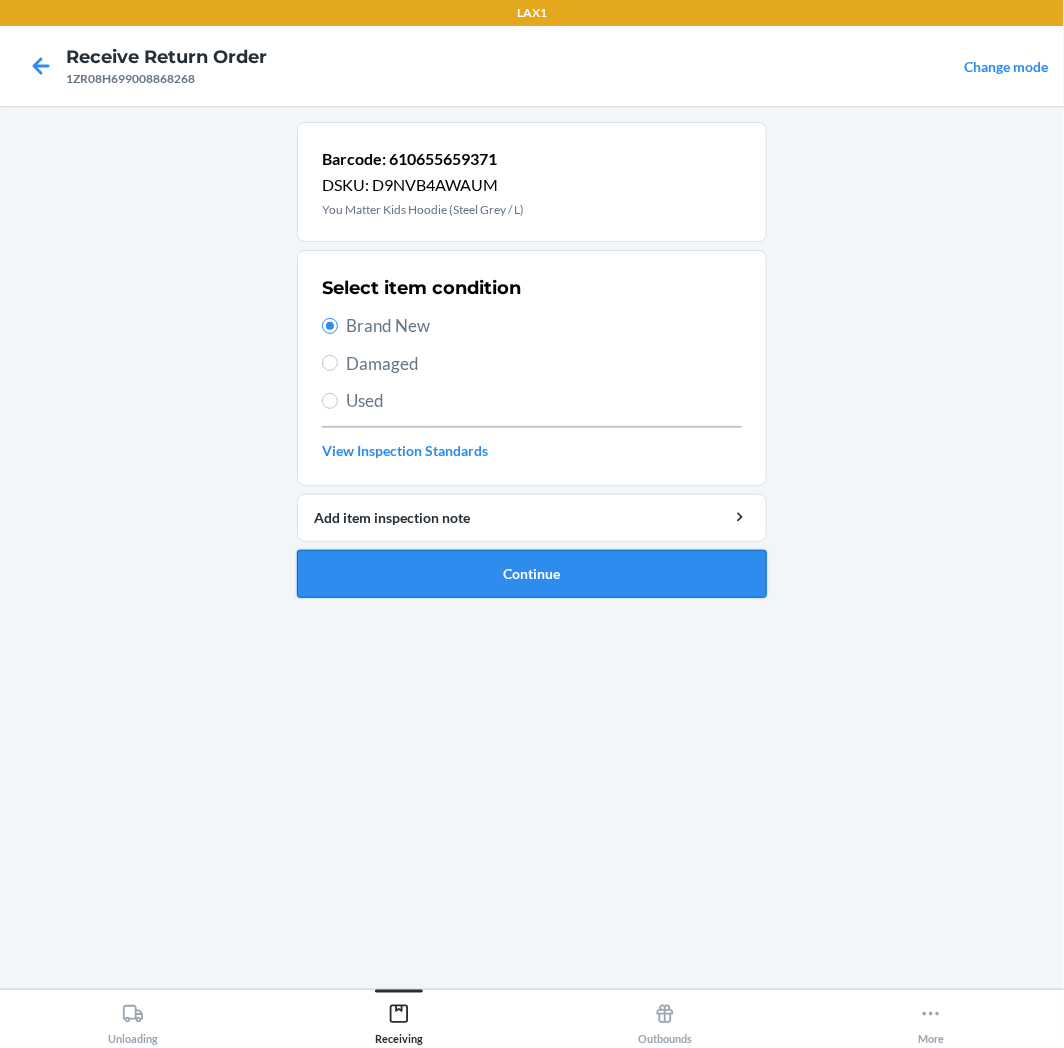 click on "Continue" at bounding box center [532, 574] 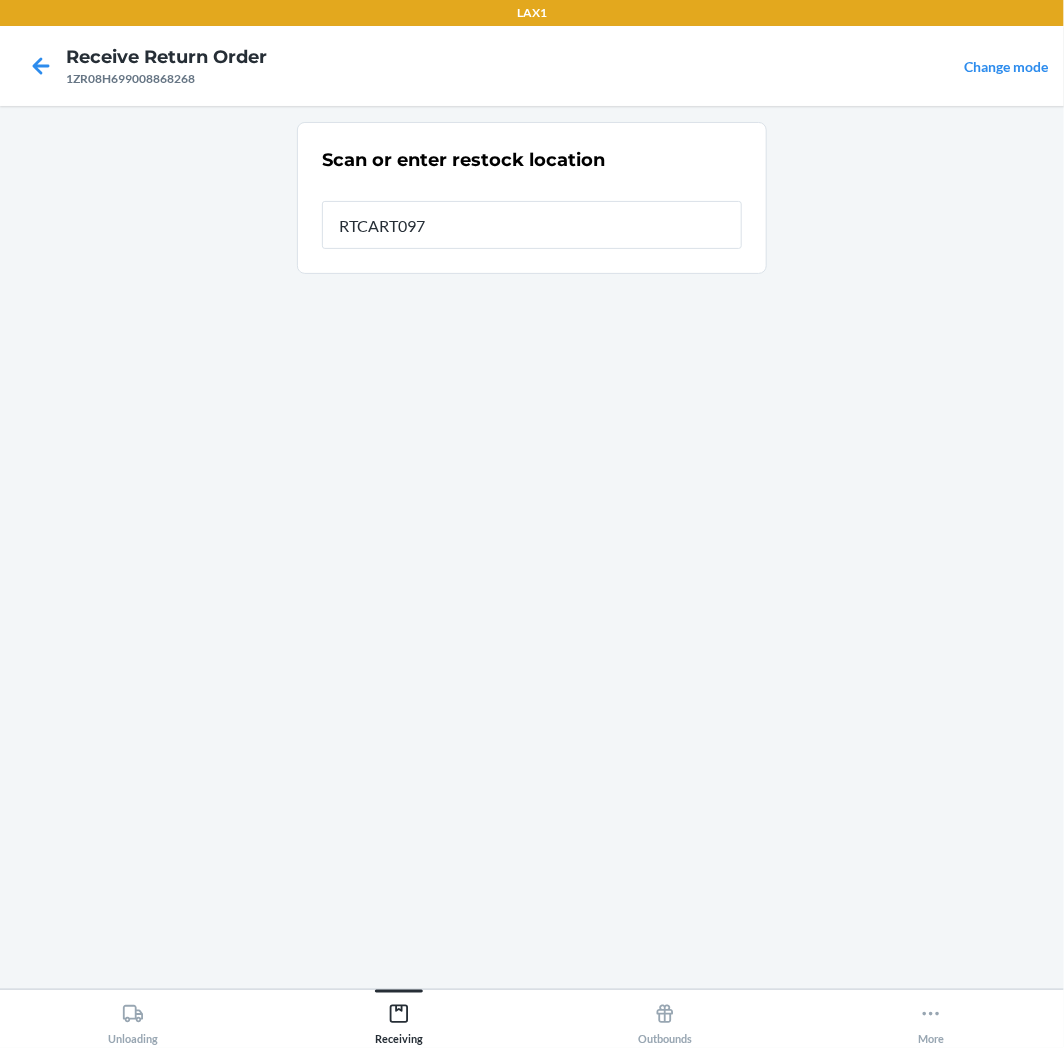 type on "RTCART097" 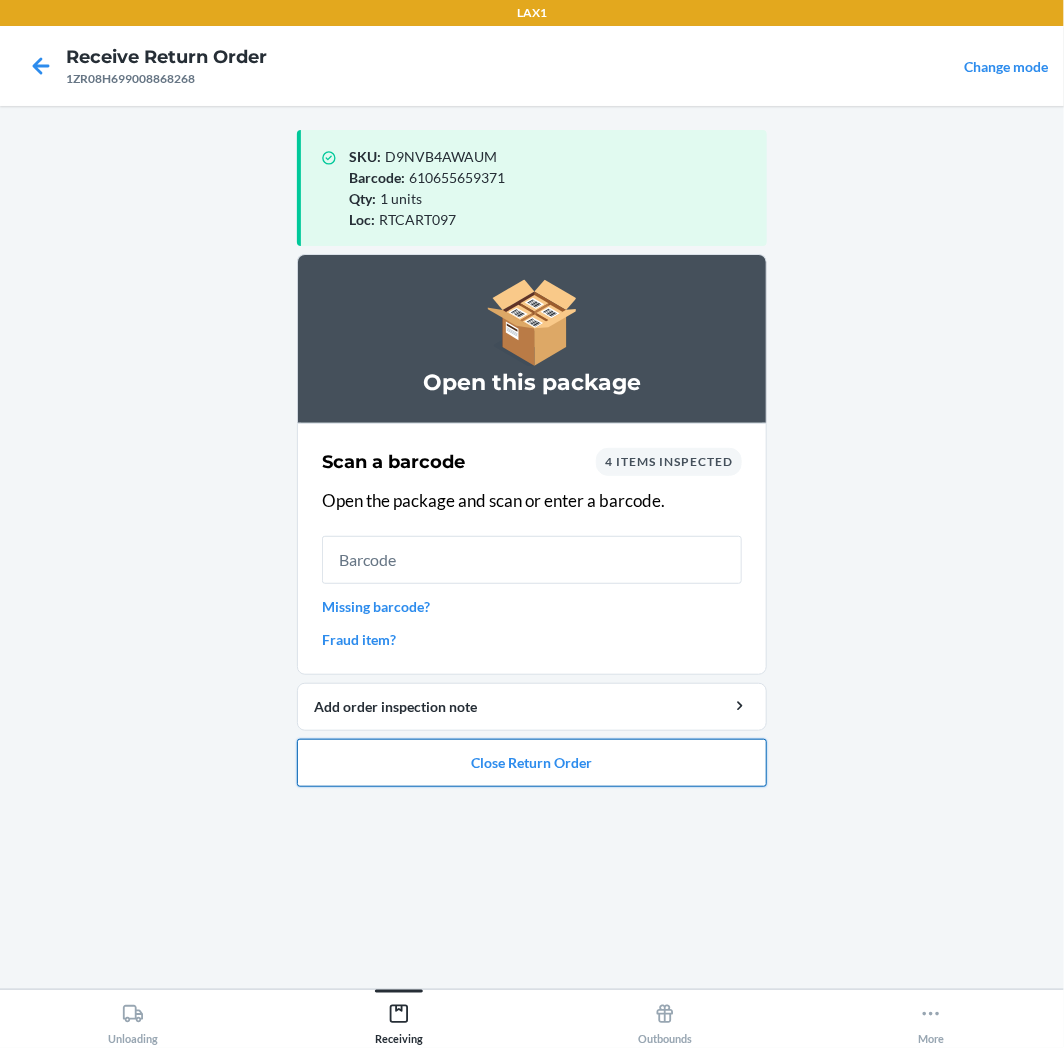 click on "Close Return Order" at bounding box center (532, 763) 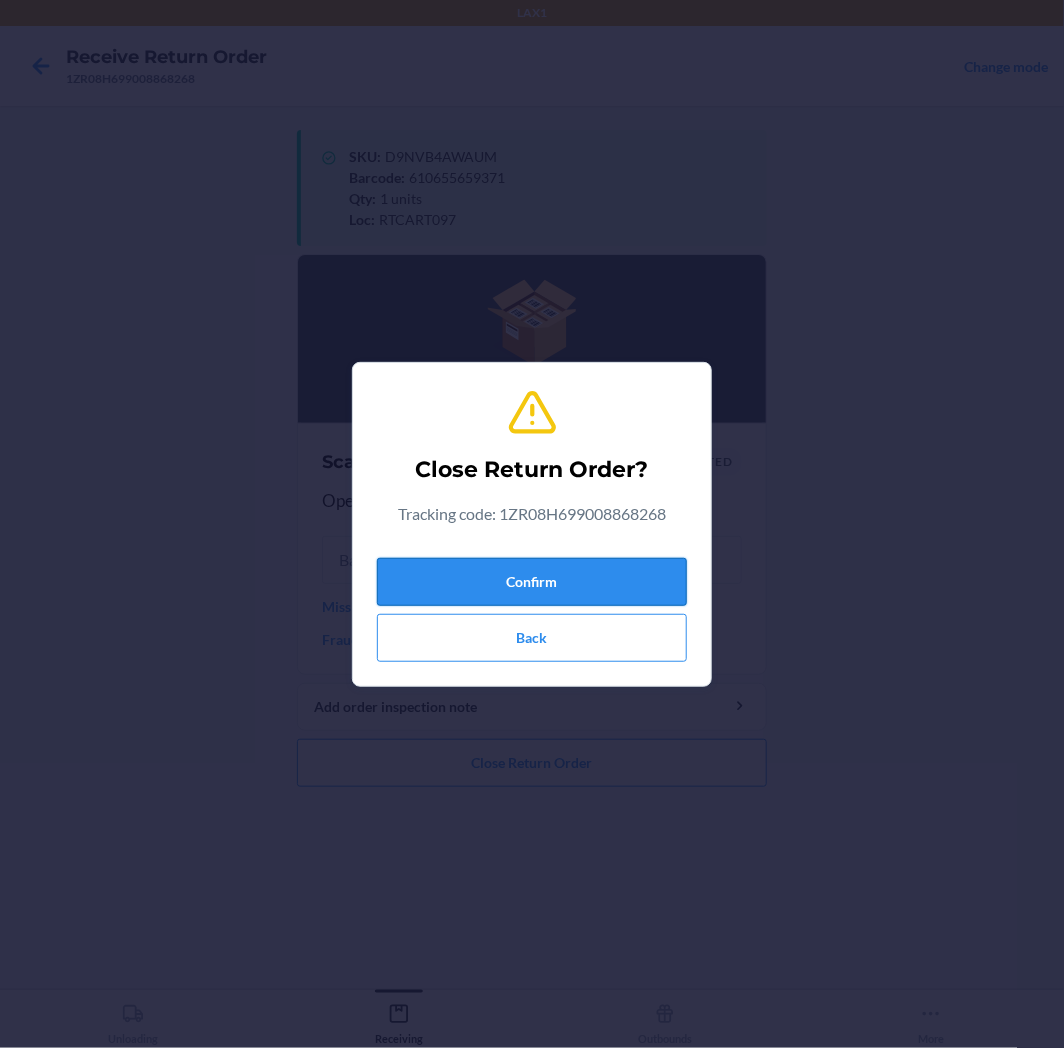 click on "Confirm" at bounding box center [532, 582] 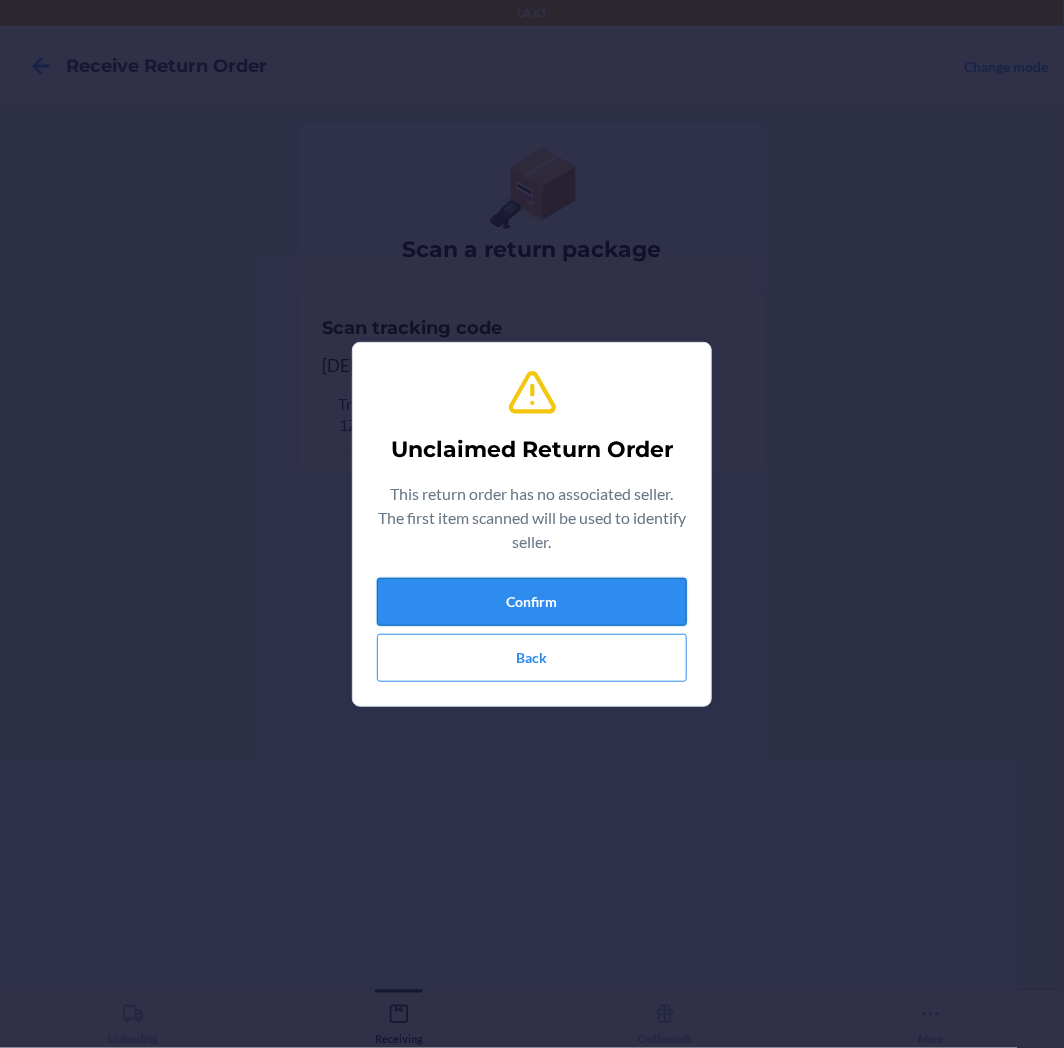 click on "Confirm" at bounding box center (532, 602) 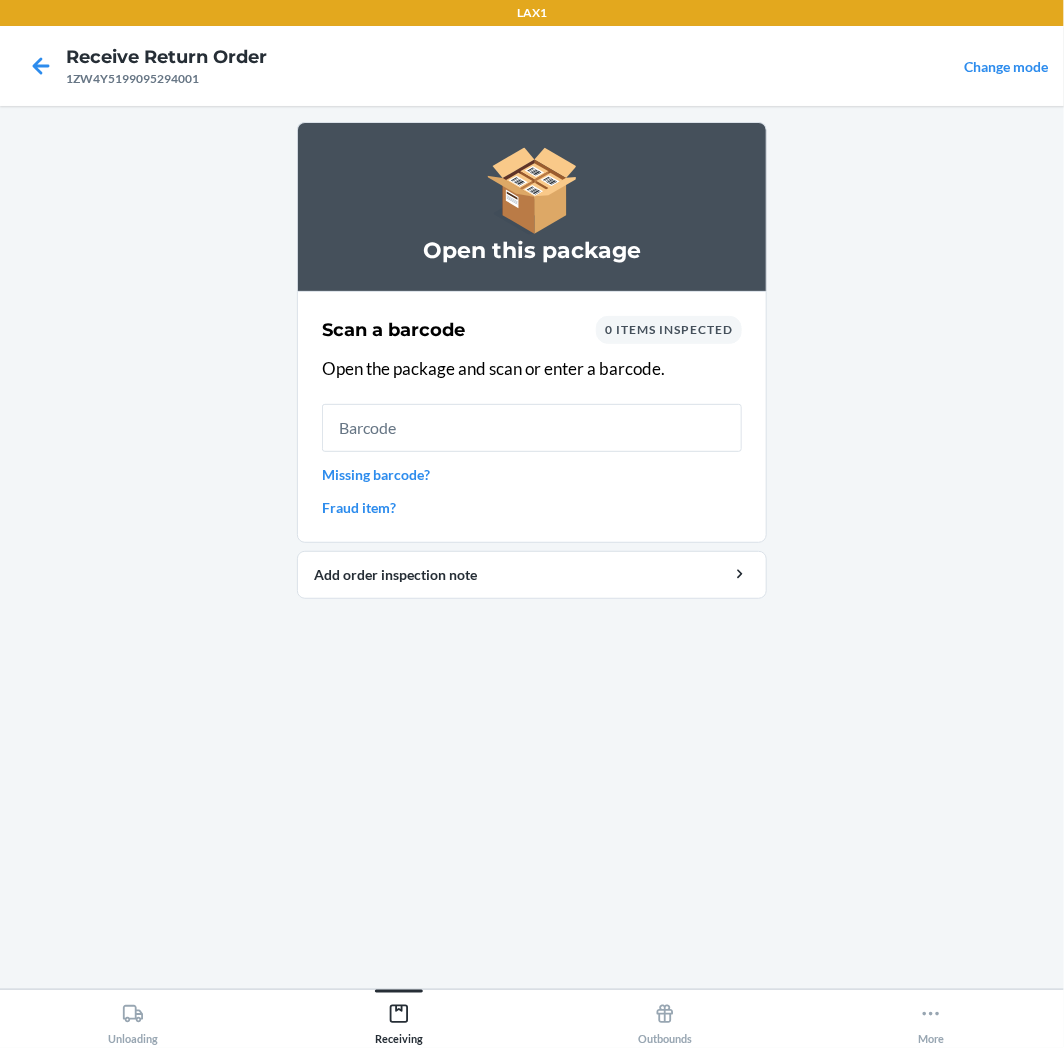 click on "Missing barcode?" at bounding box center (532, 474) 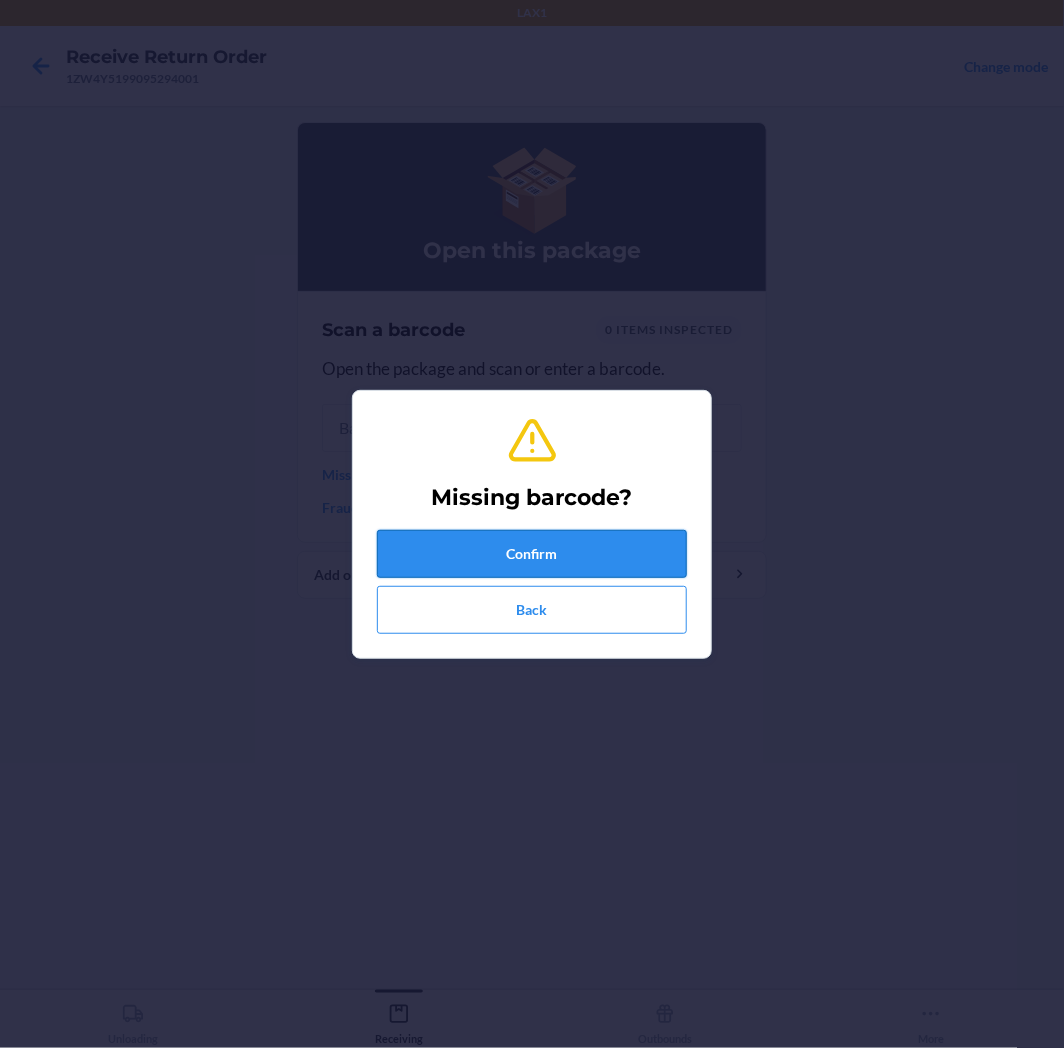 click on "Confirm" at bounding box center [532, 554] 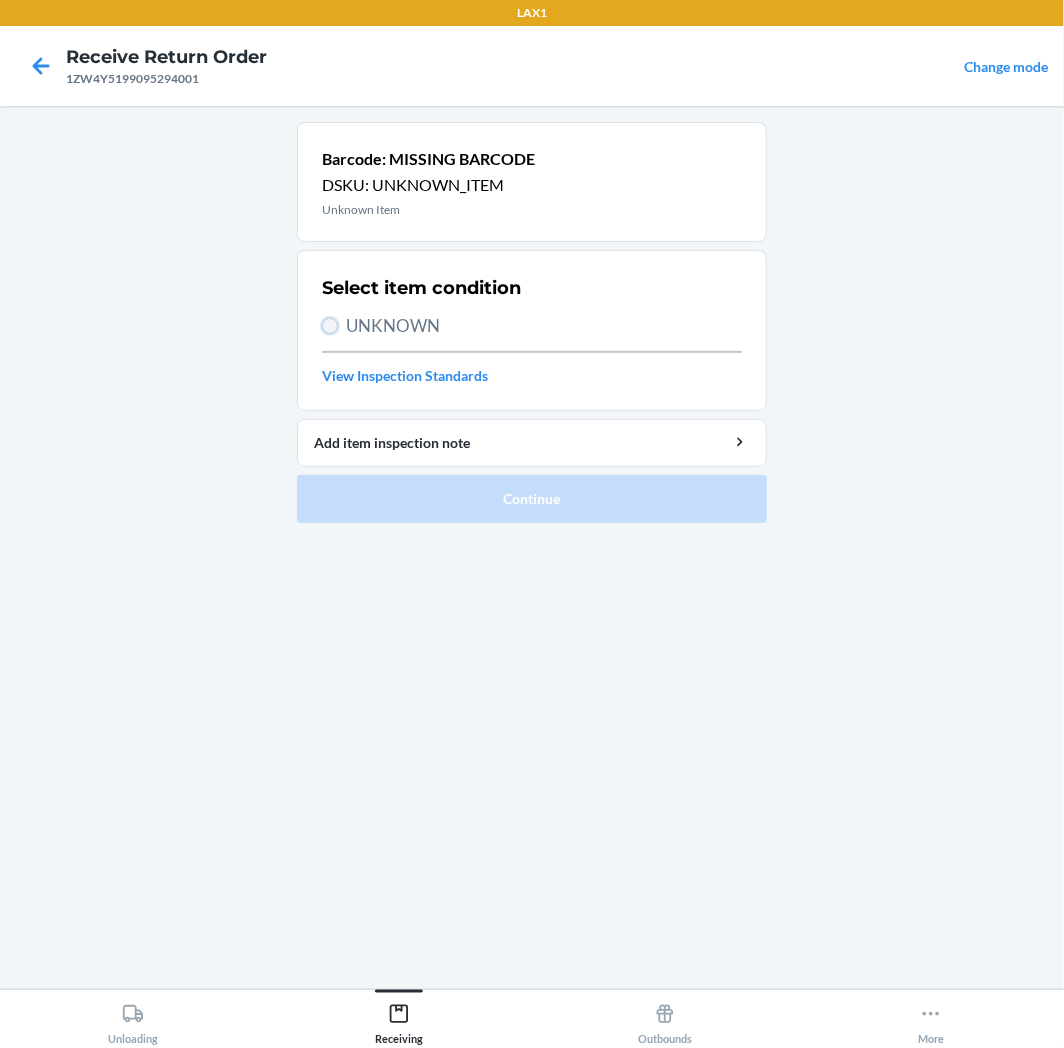 click on "UNKNOWN" at bounding box center [330, 326] 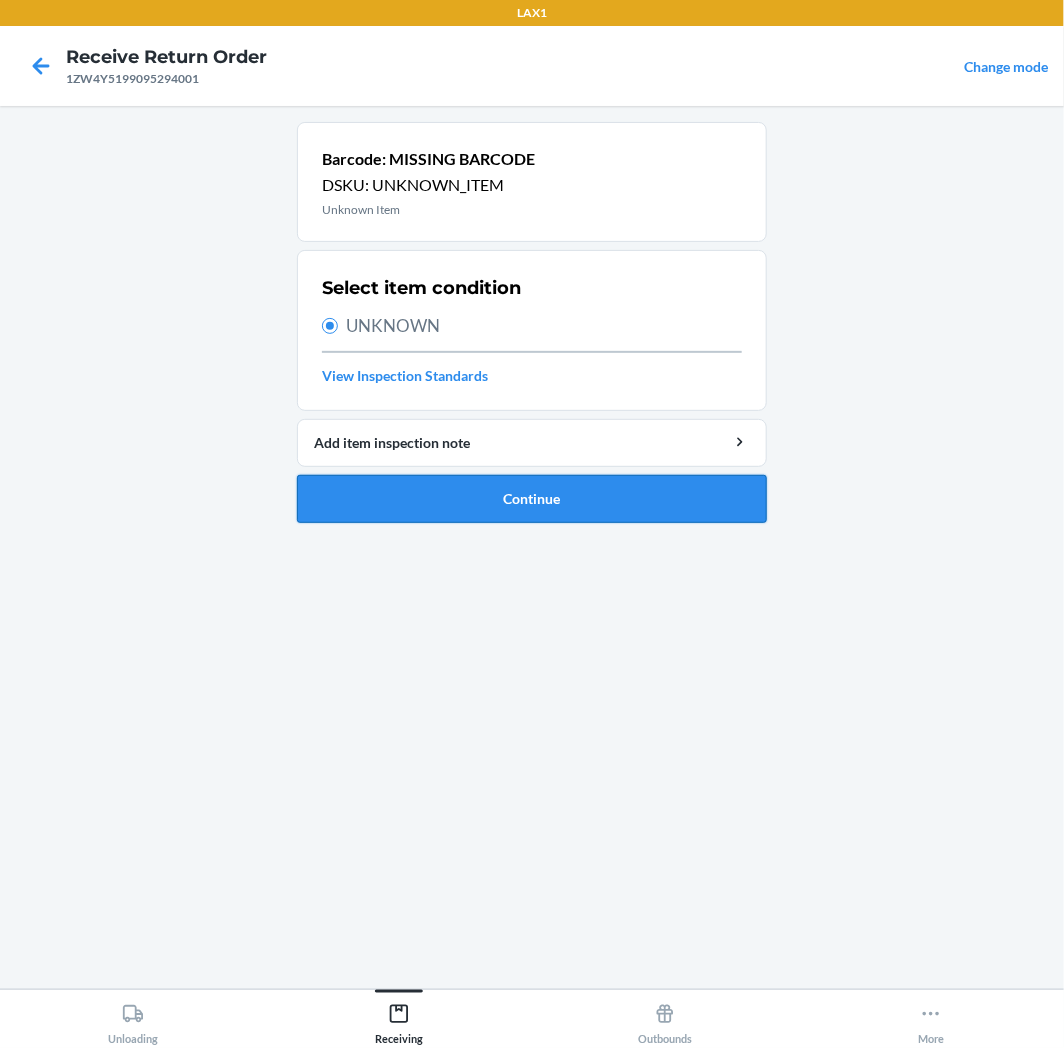 click on "Continue" at bounding box center [532, 499] 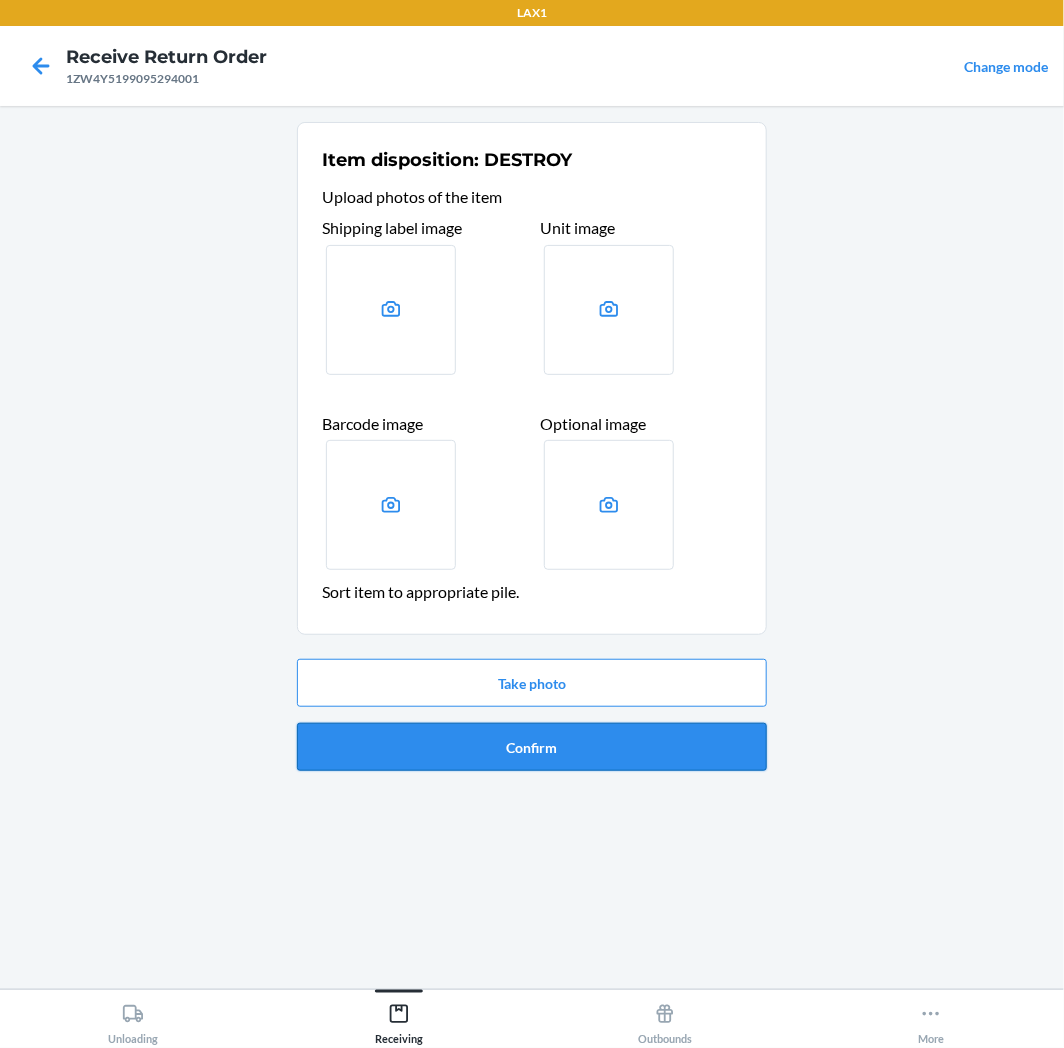 click on "Confirm" at bounding box center (532, 747) 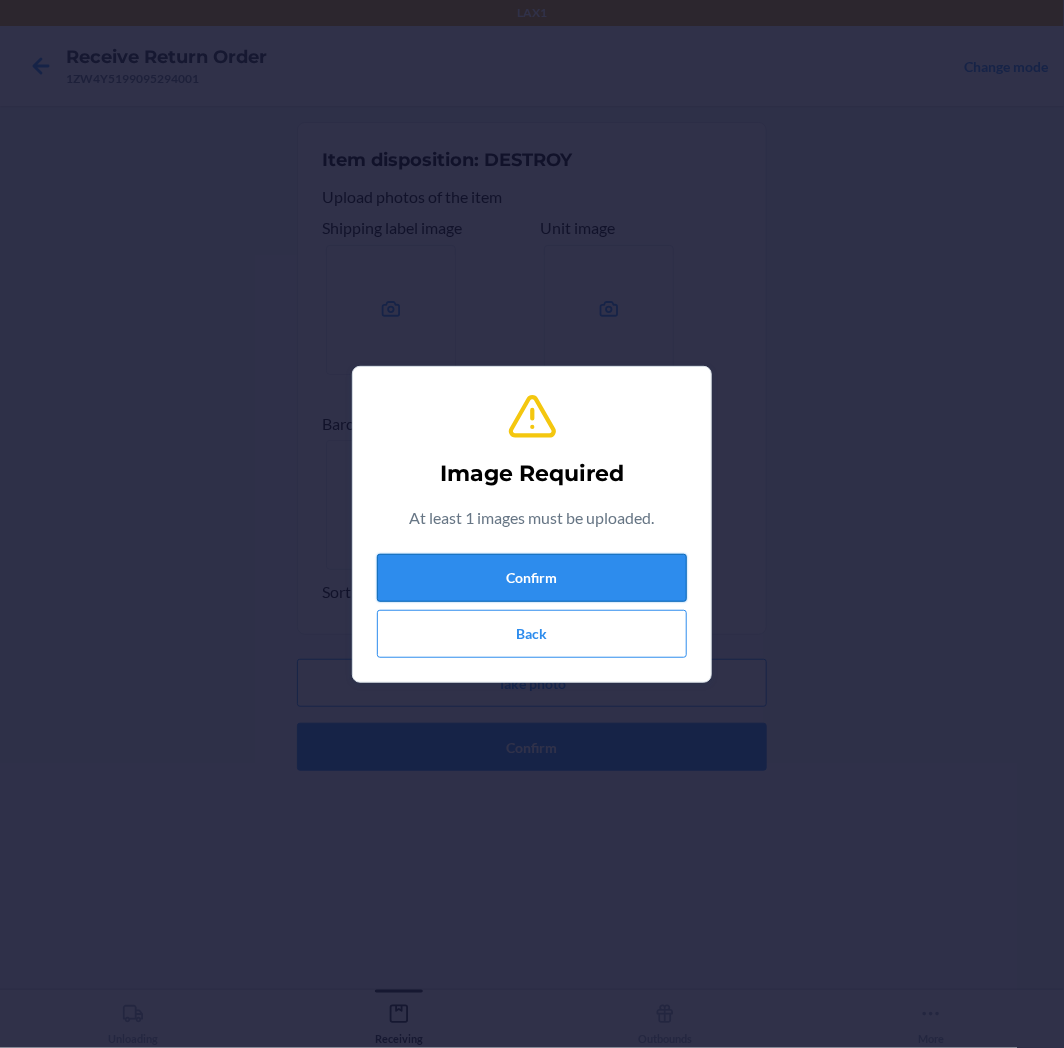 click on "Confirm" at bounding box center (532, 578) 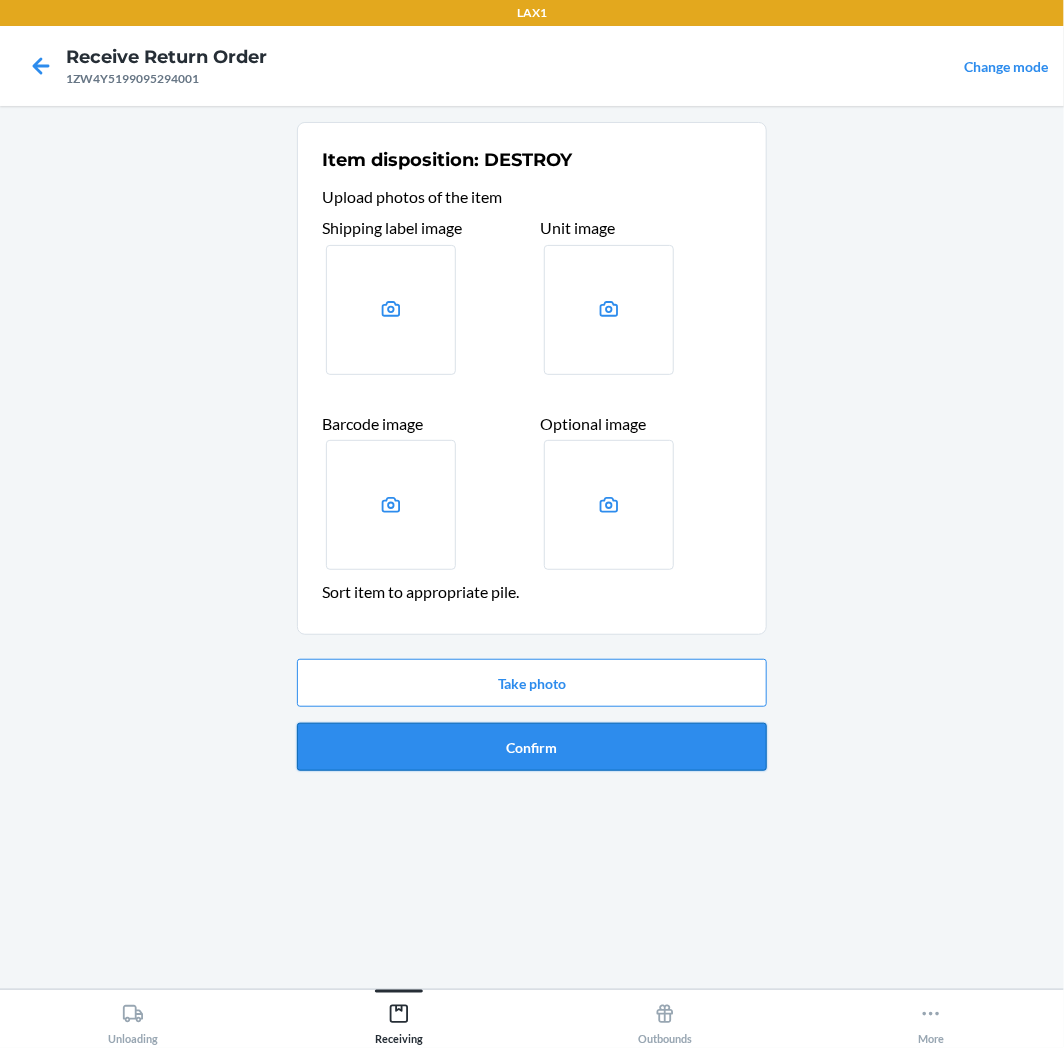 click on "Confirm" at bounding box center (532, 747) 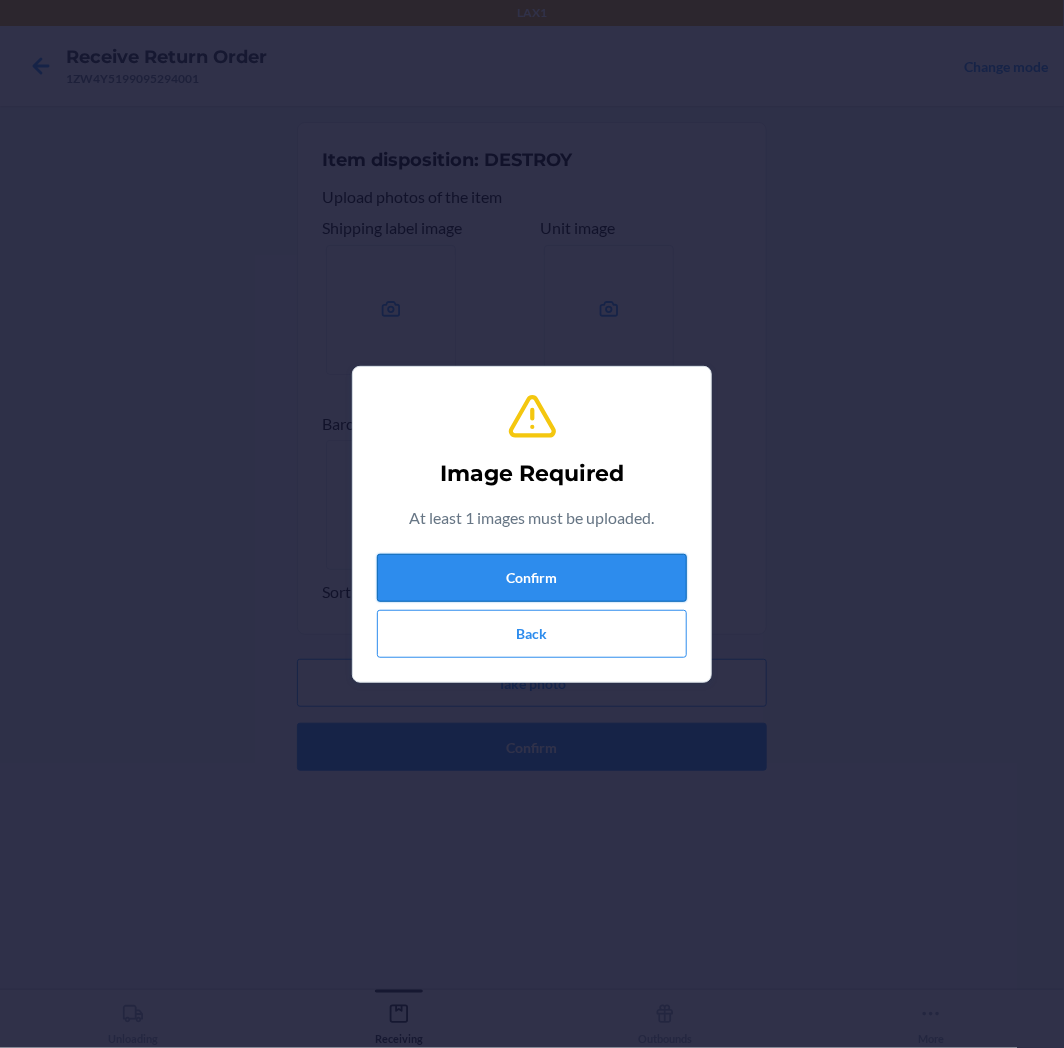 click on "Confirm" at bounding box center [532, 578] 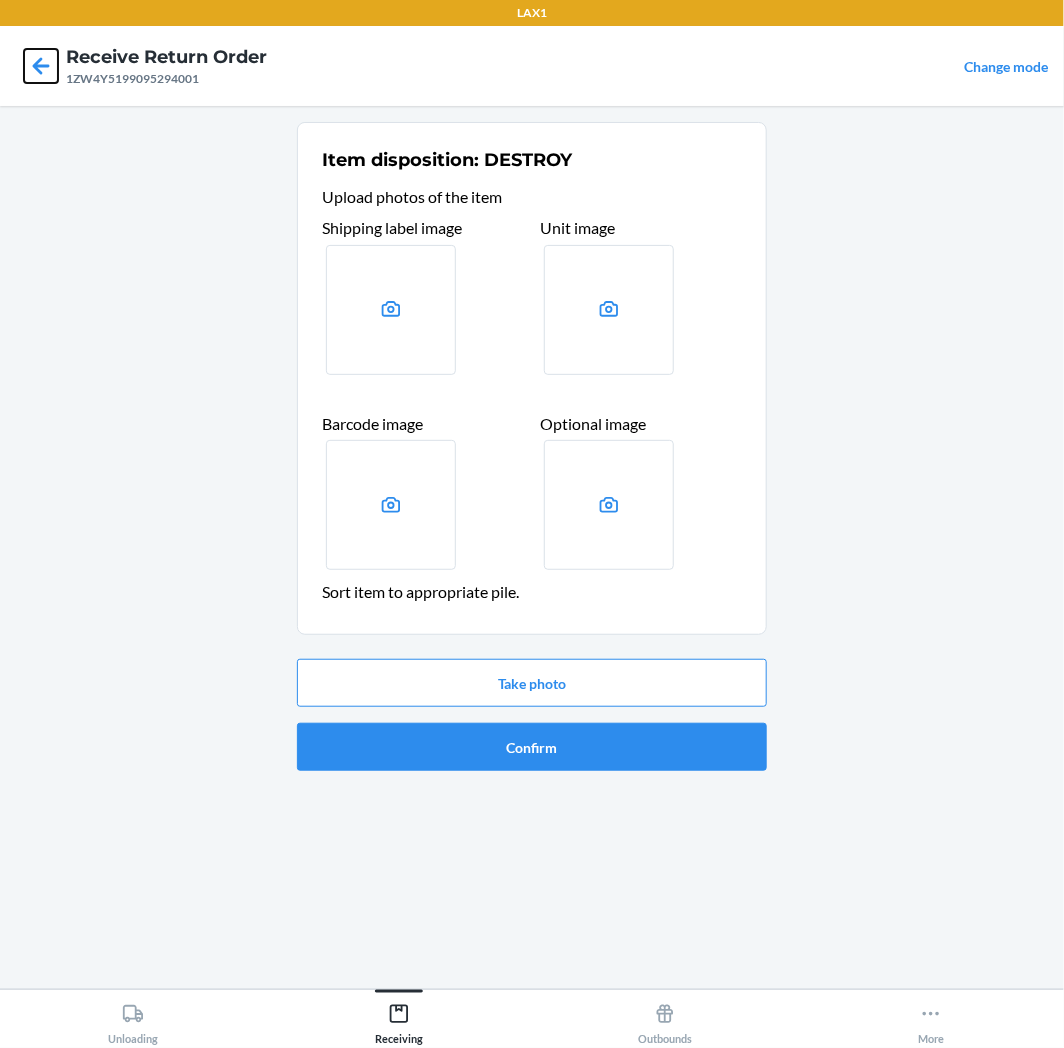 click 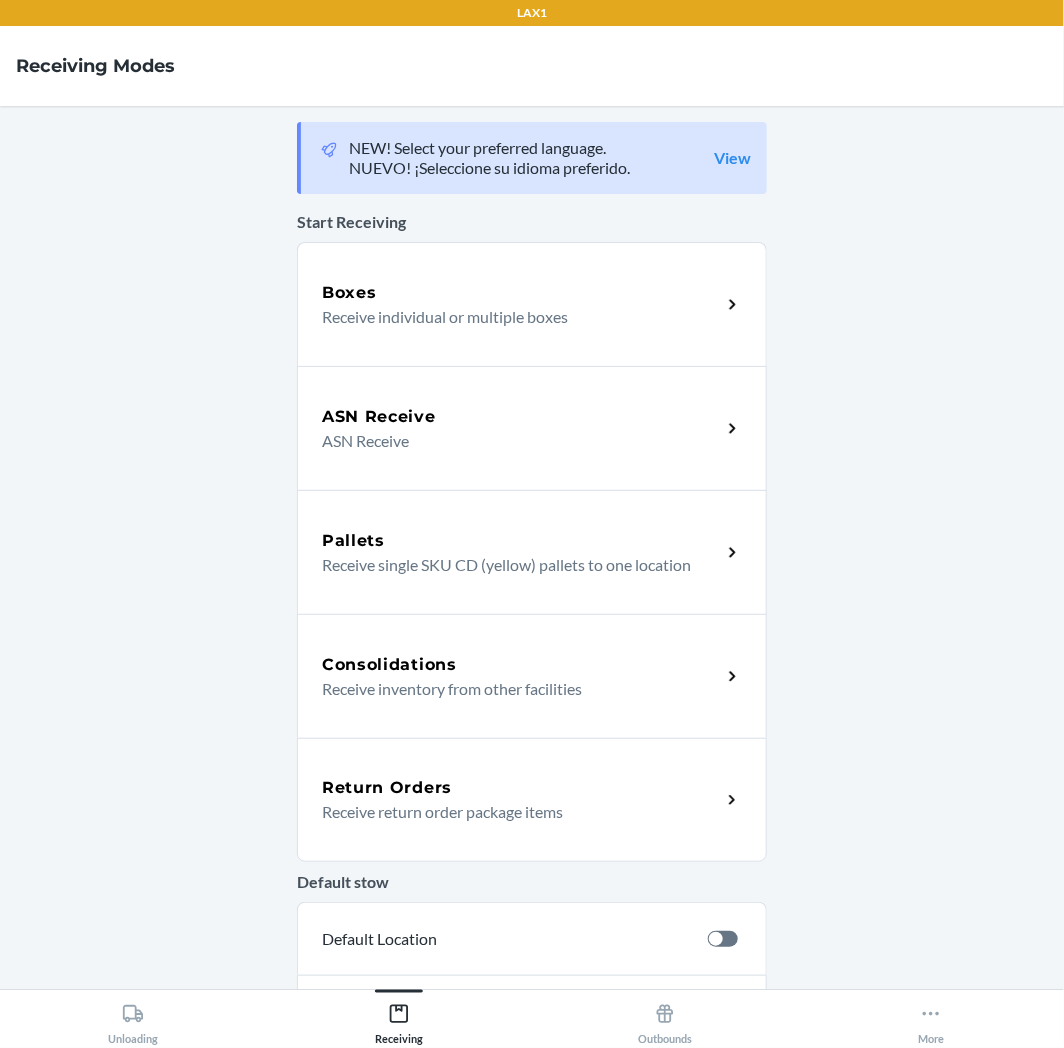 click on "Receive return order package items" at bounding box center [513, 812] 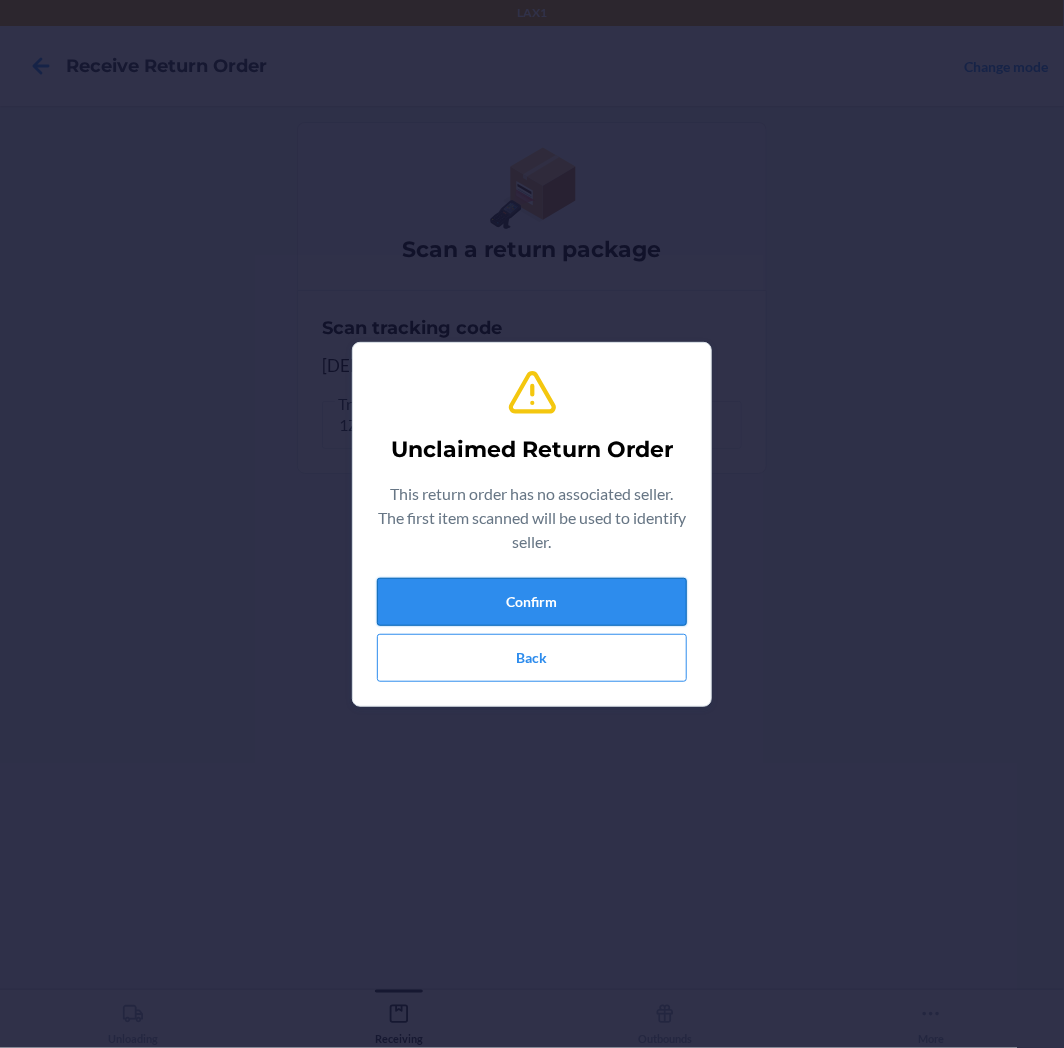 drag, startPoint x: 504, startPoint y: 605, endPoint x: 485, endPoint y: 596, distance: 21.023796 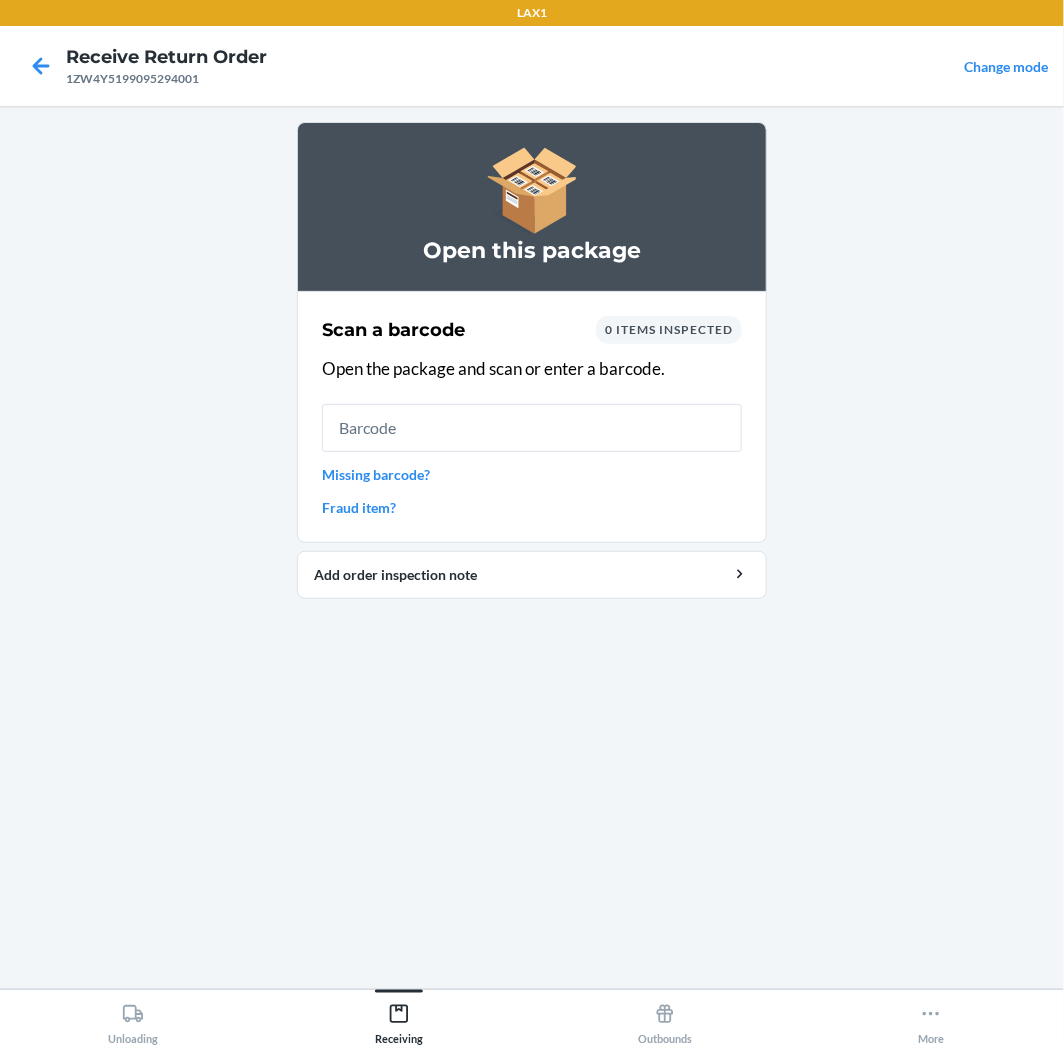 click on "Missing barcode?" at bounding box center [532, 474] 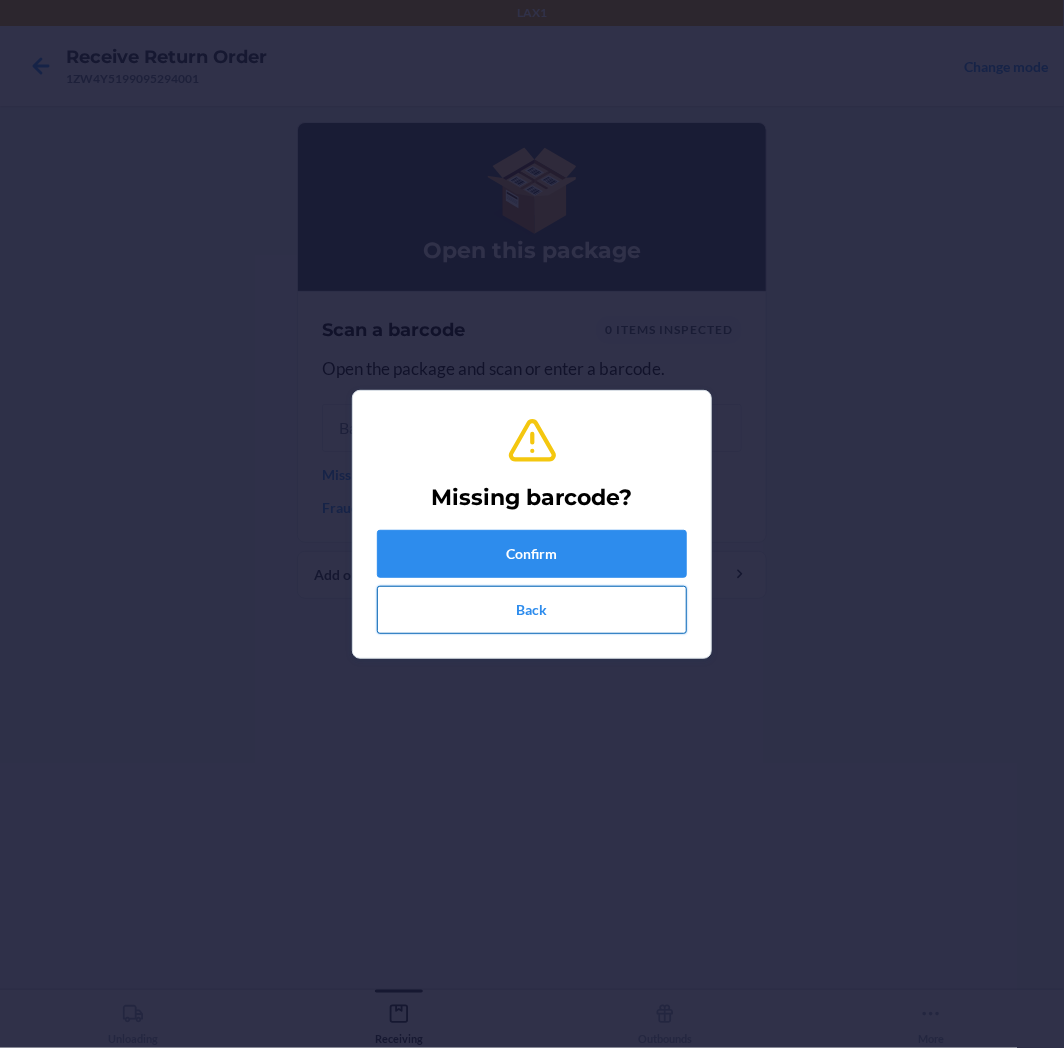 click on "Back" at bounding box center [532, 610] 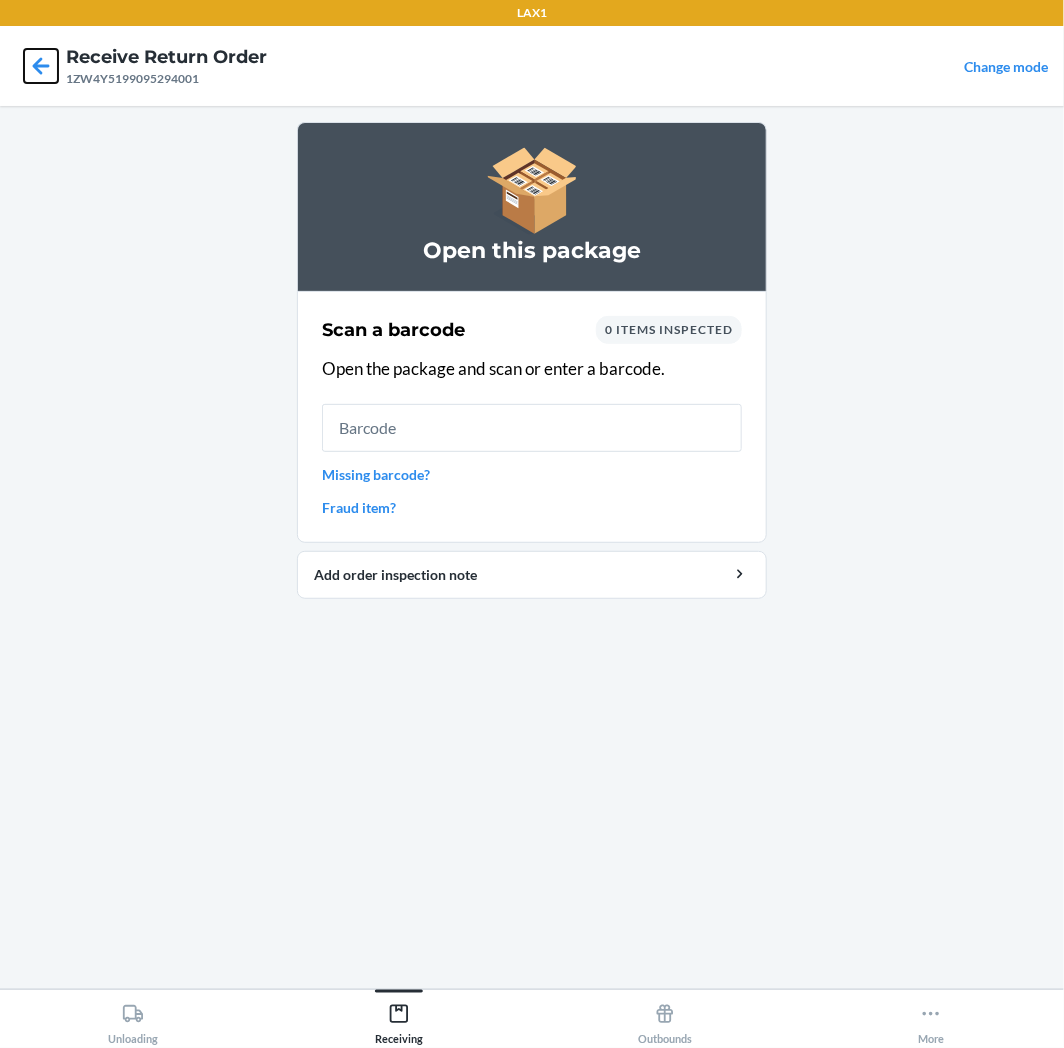 click 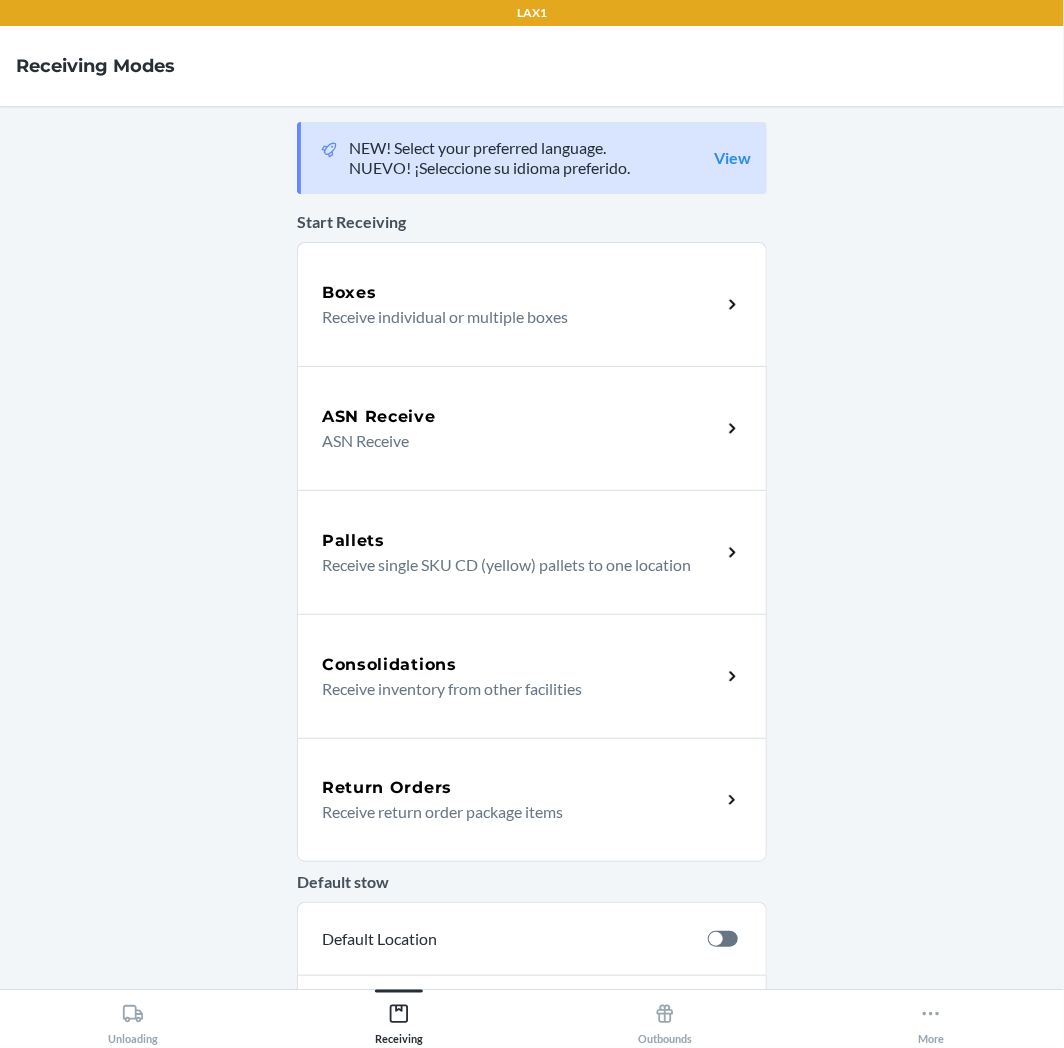 click on "Return Orders" at bounding box center [521, 788] 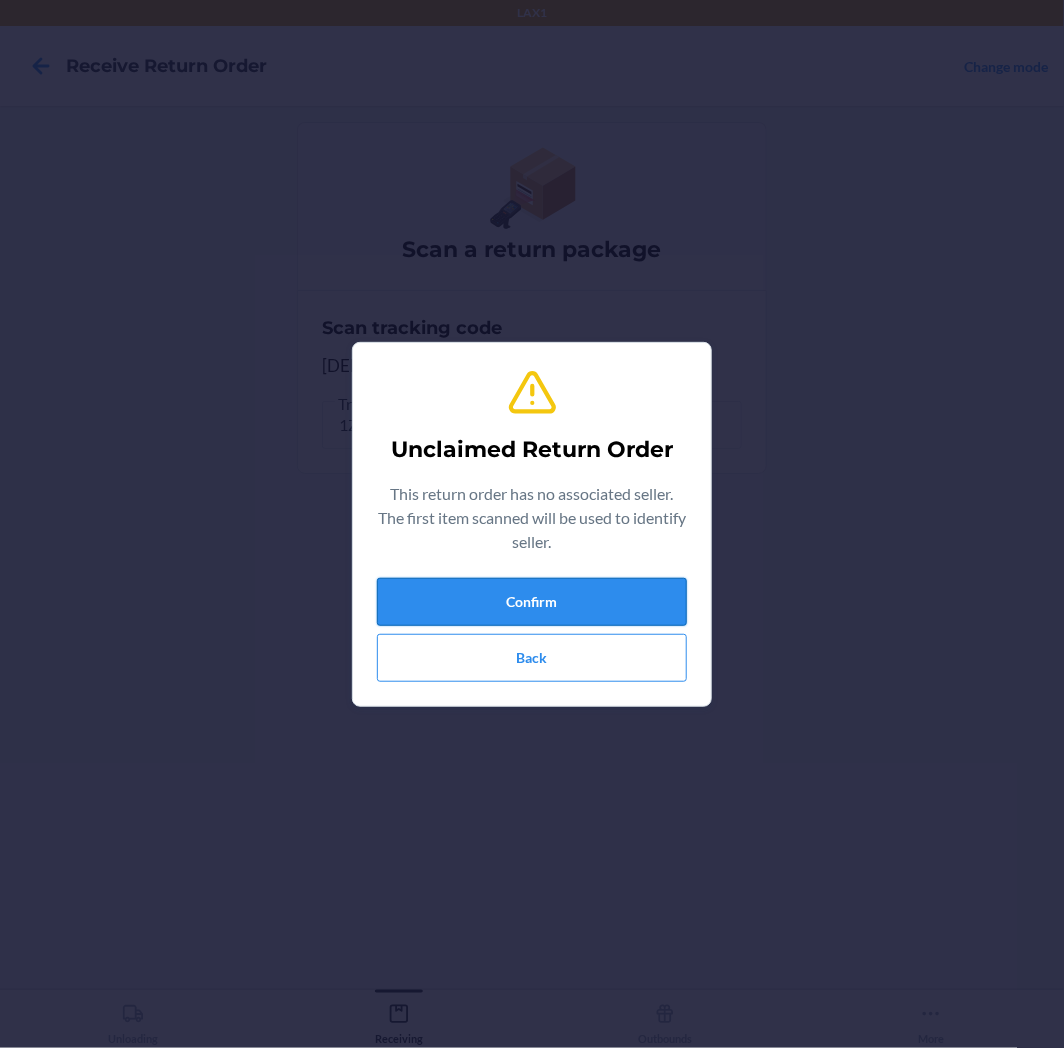 click on "Confirm" at bounding box center (532, 602) 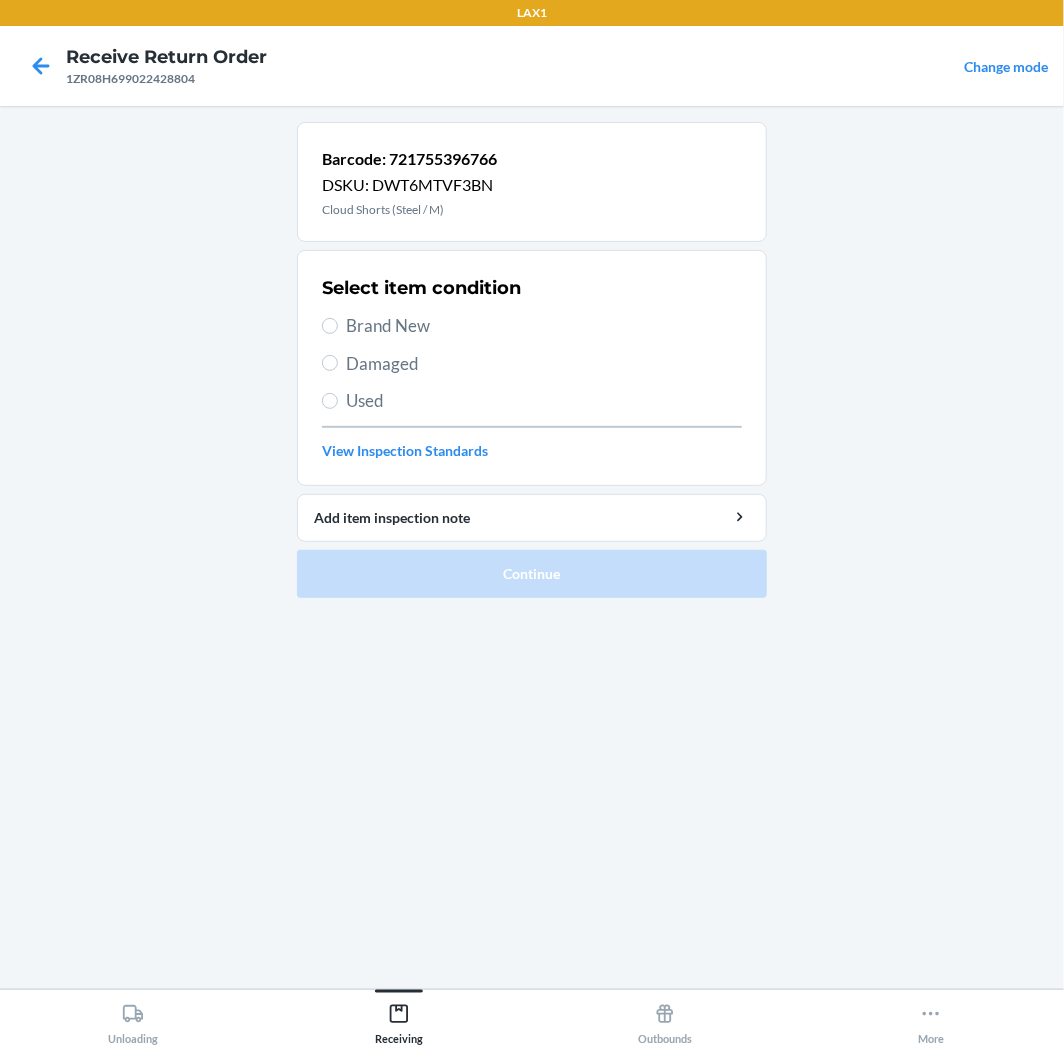 drag, startPoint x: 390, startPoint y: 363, endPoint x: 421, endPoint y: 480, distance: 121.037186 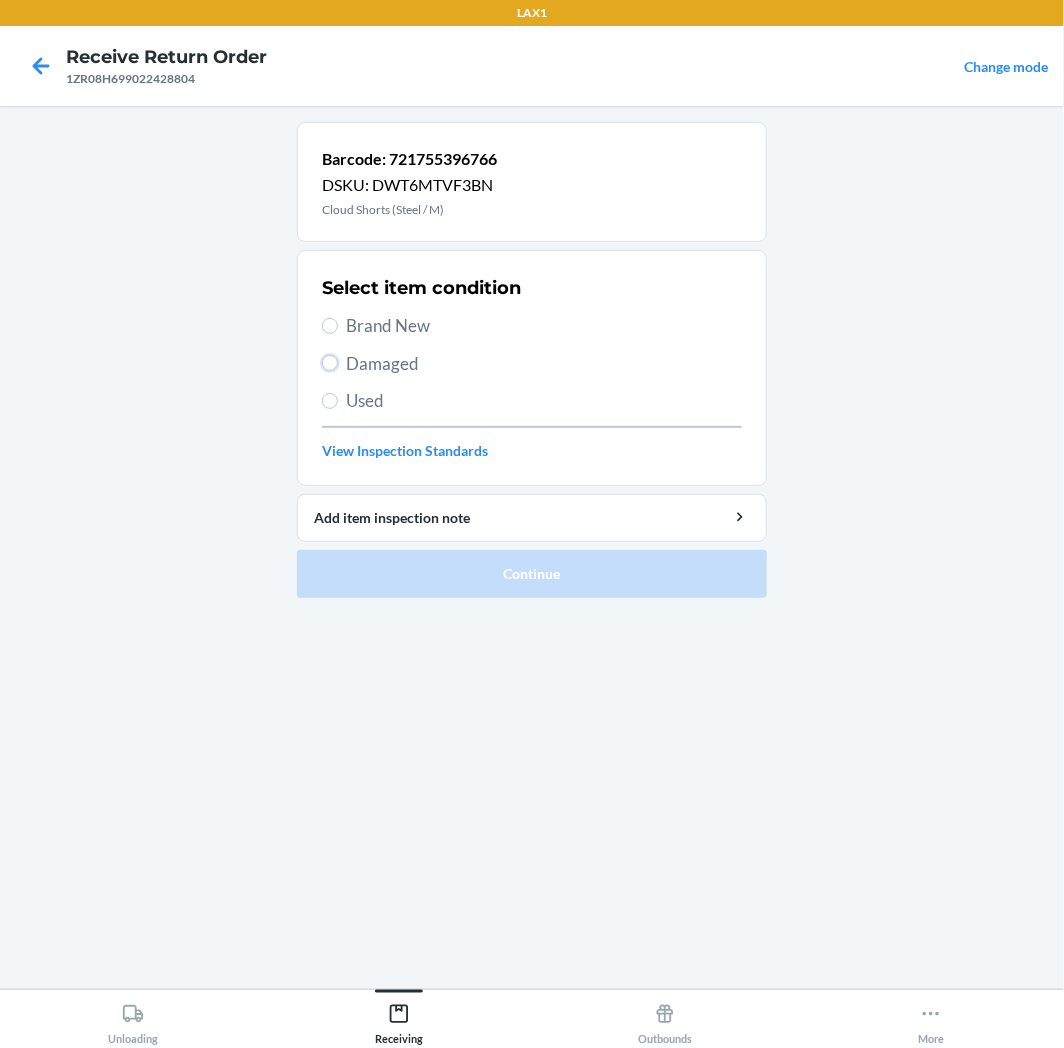 click on "Damaged" at bounding box center (330, 363) 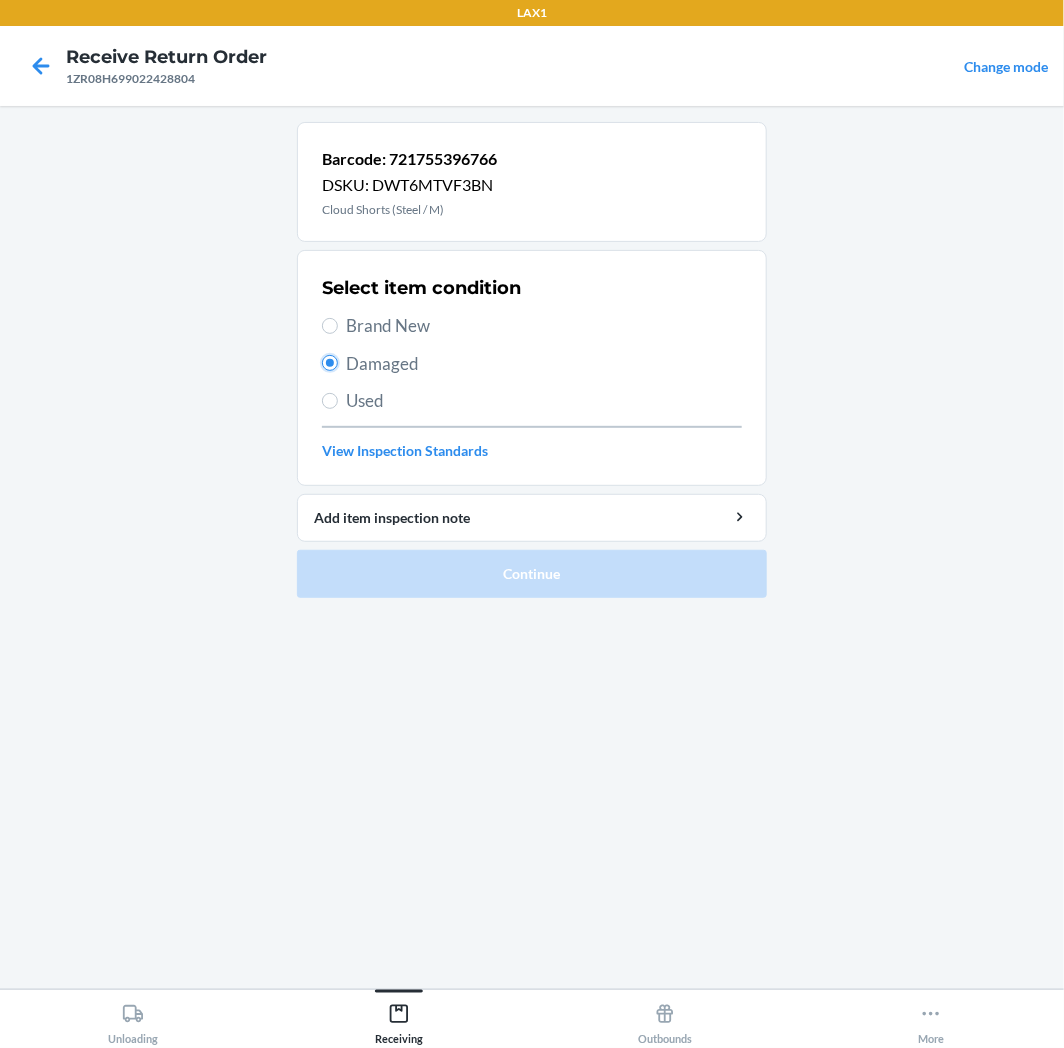radio on "true" 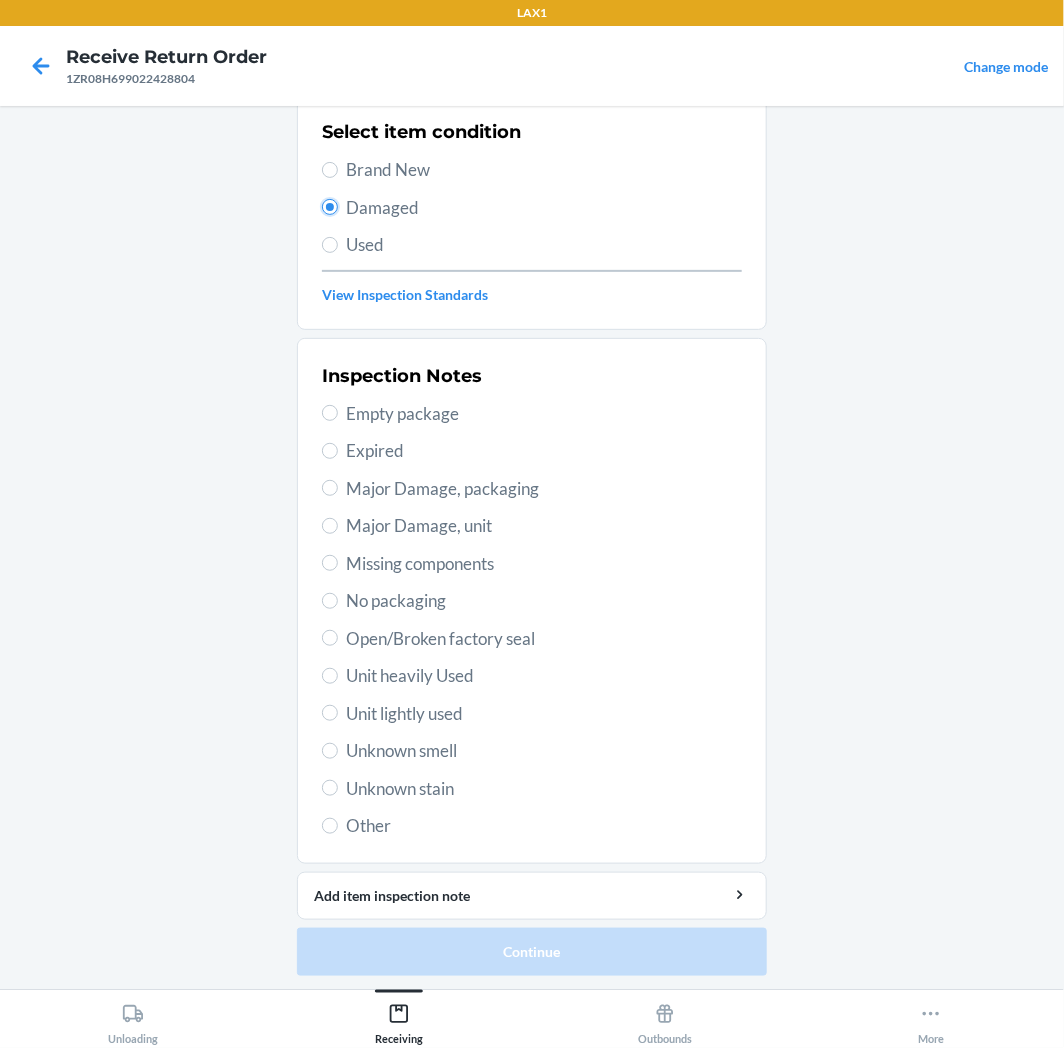 scroll, scrollTop: 157, scrollLeft: 0, axis: vertical 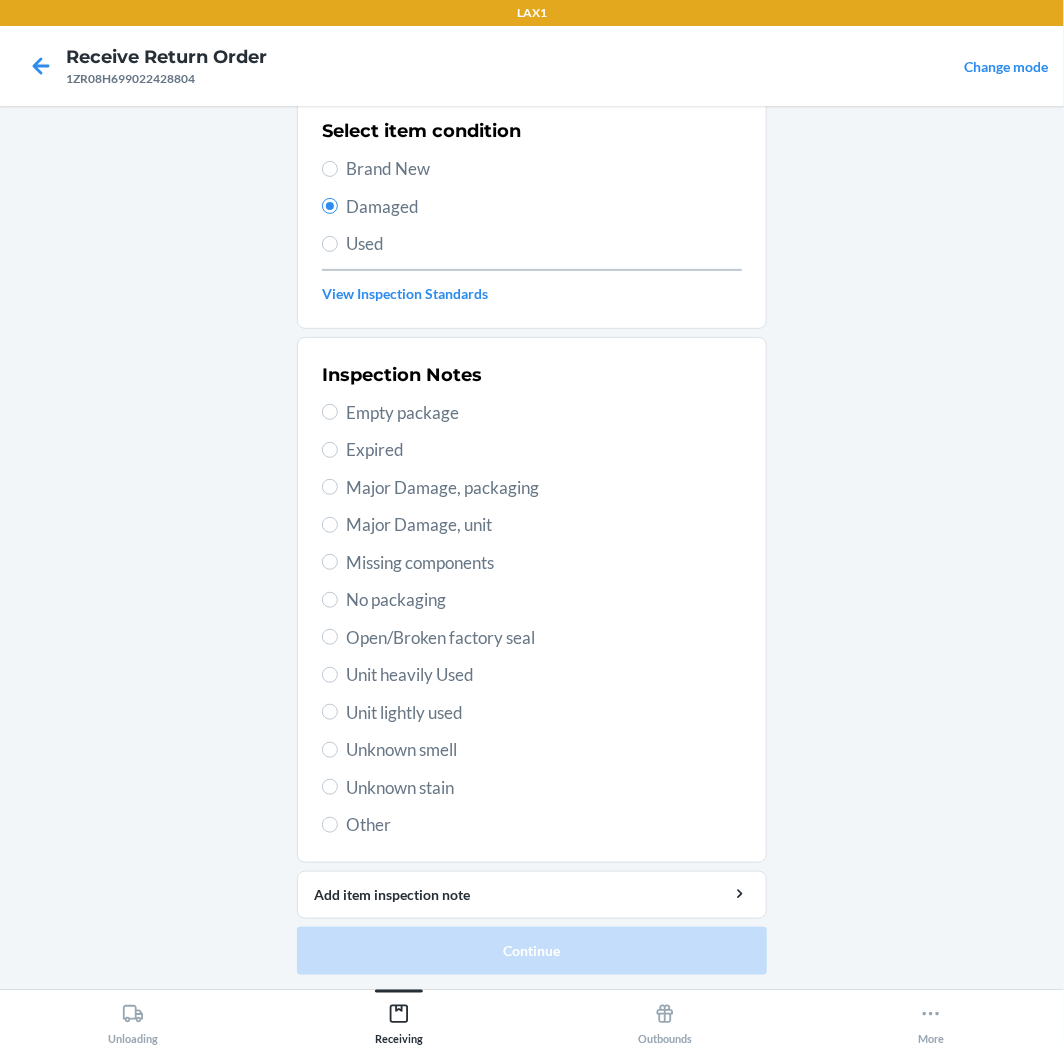 click on "Unit lightly used" at bounding box center (544, 713) 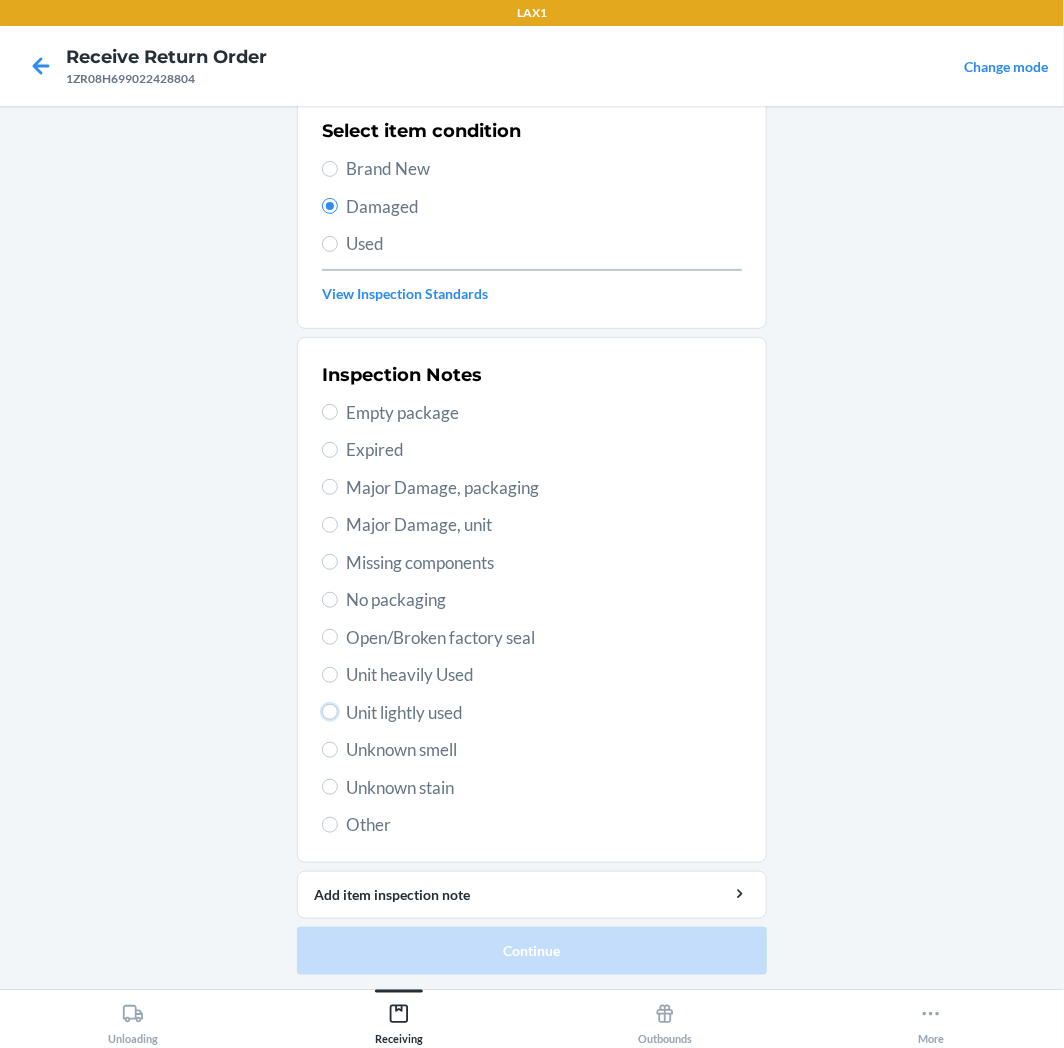 click on "Unit lightly used" at bounding box center (330, 712) 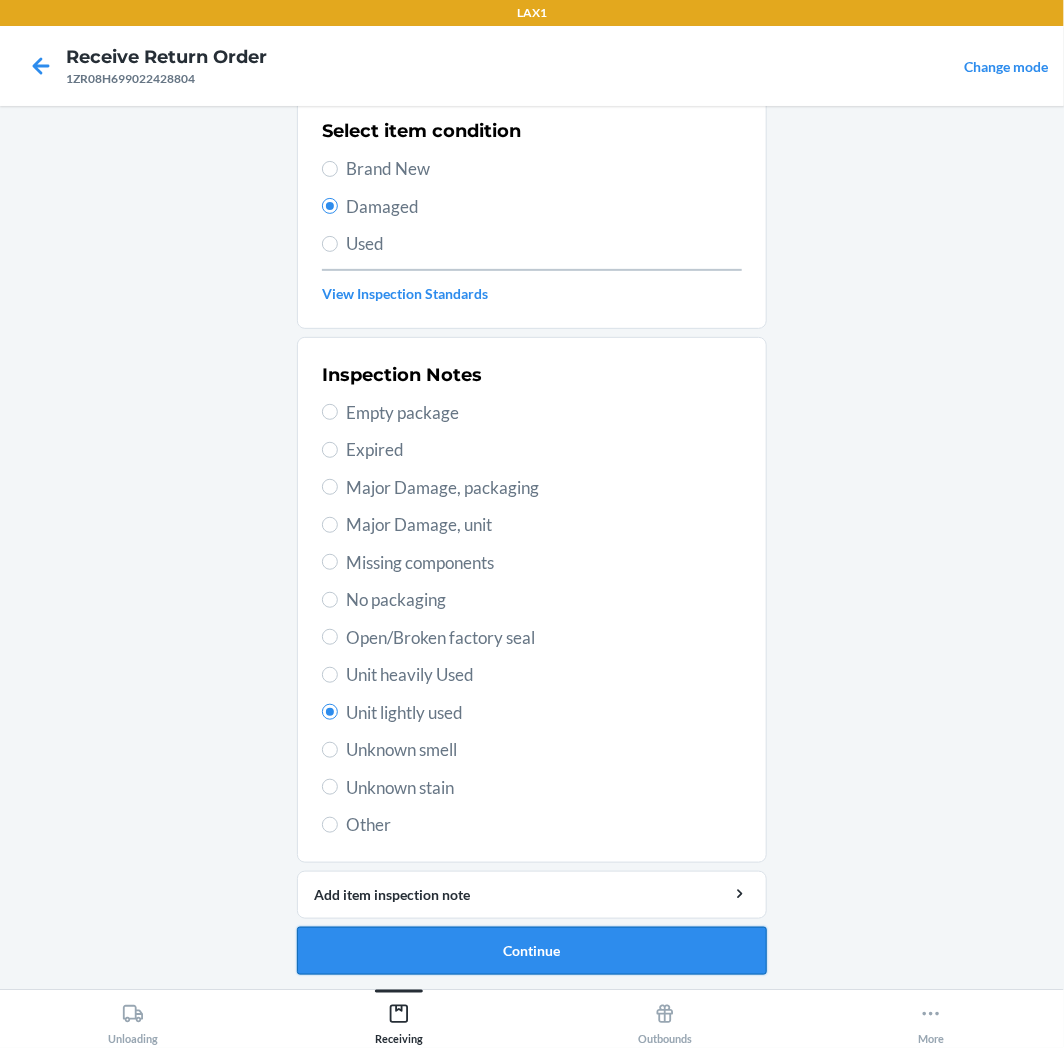 click on "Continue" at bounding box center [532, 951] 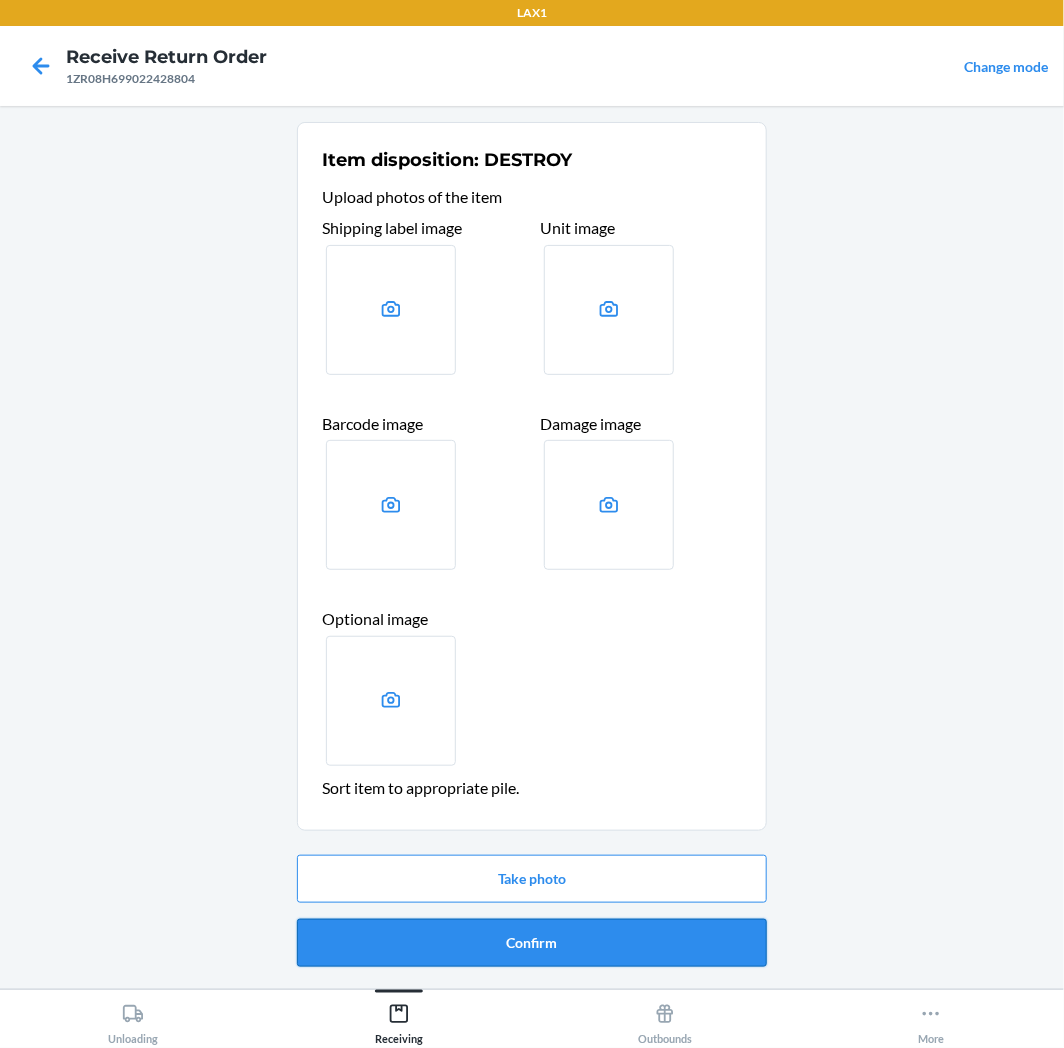 click on "Confirm" at bounding box center (532, 943) 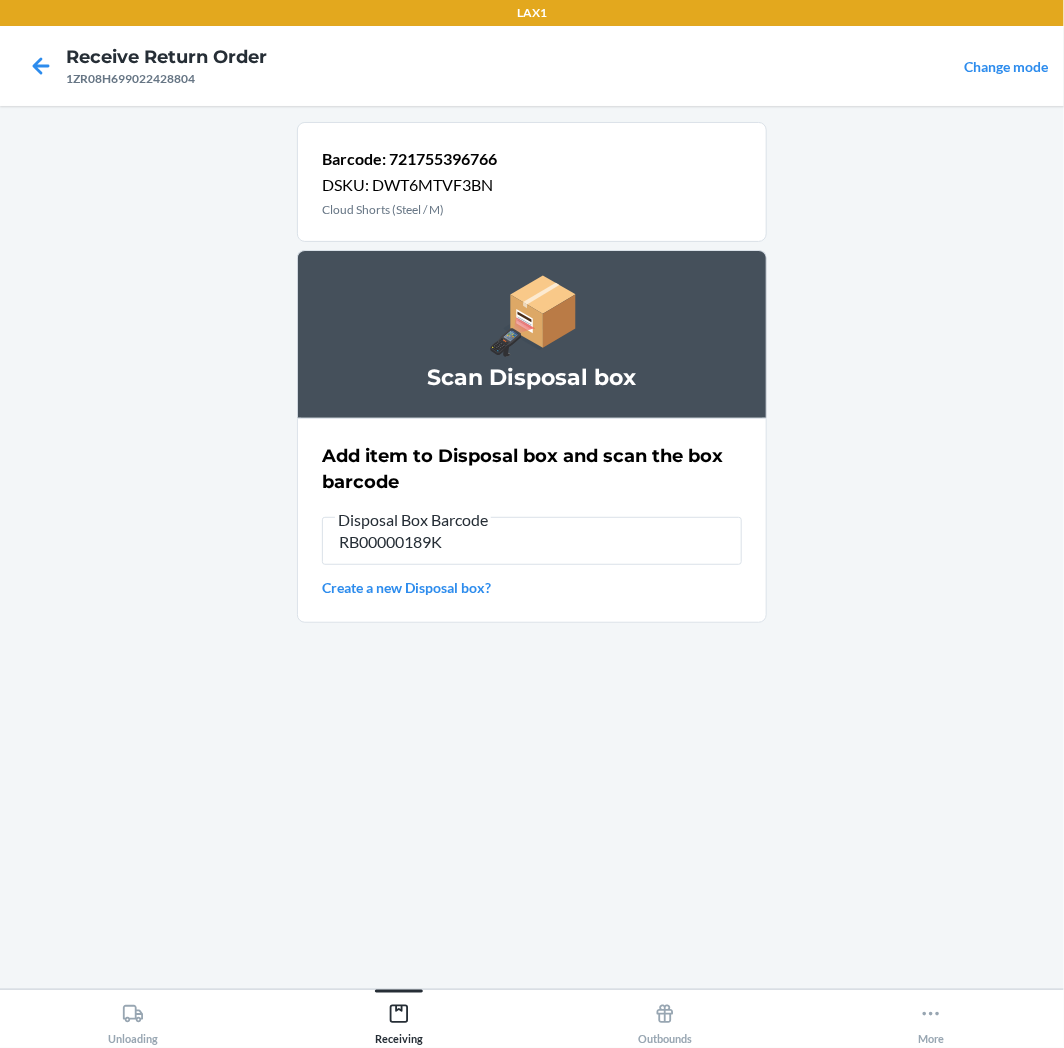 type on "RB00000189K" 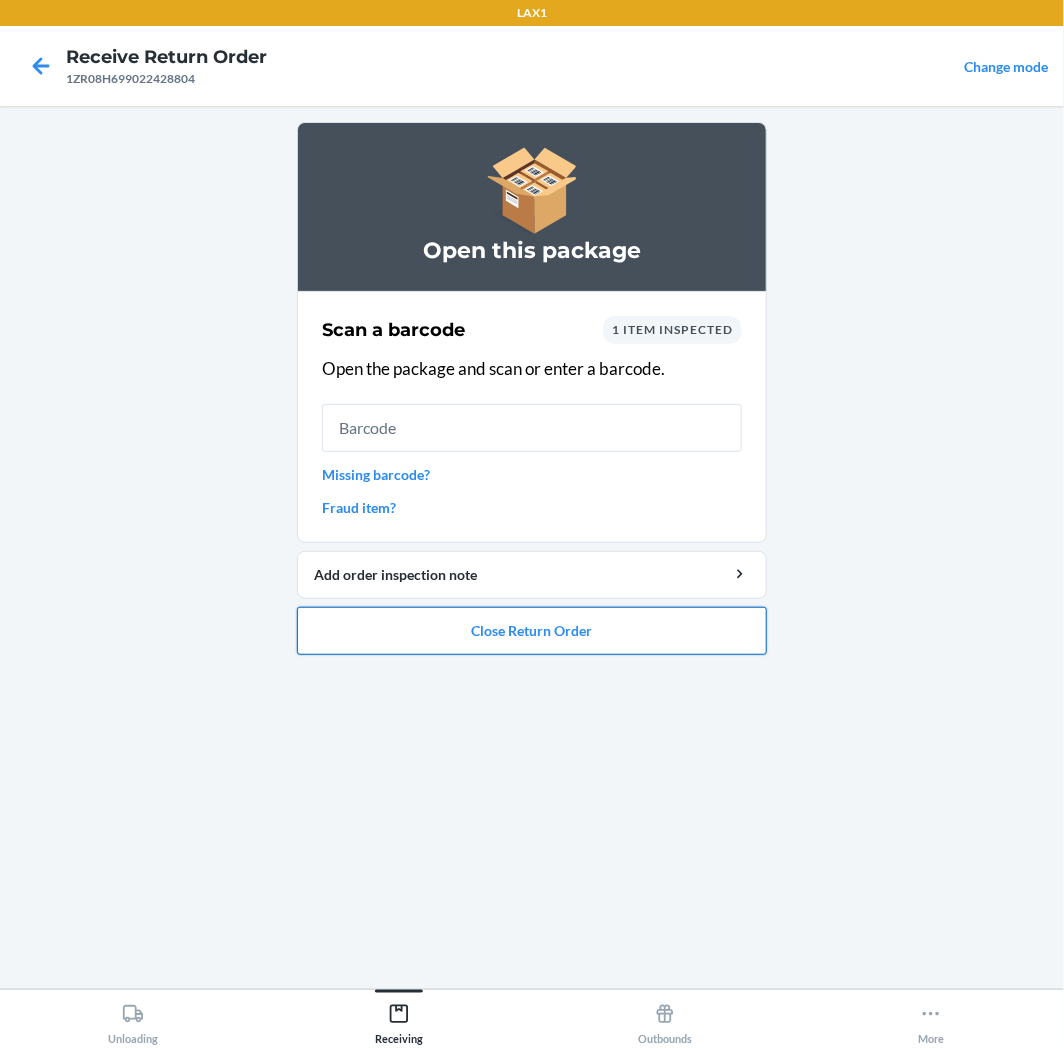 click on "Close Return Order" at bounding box center [532, 631] 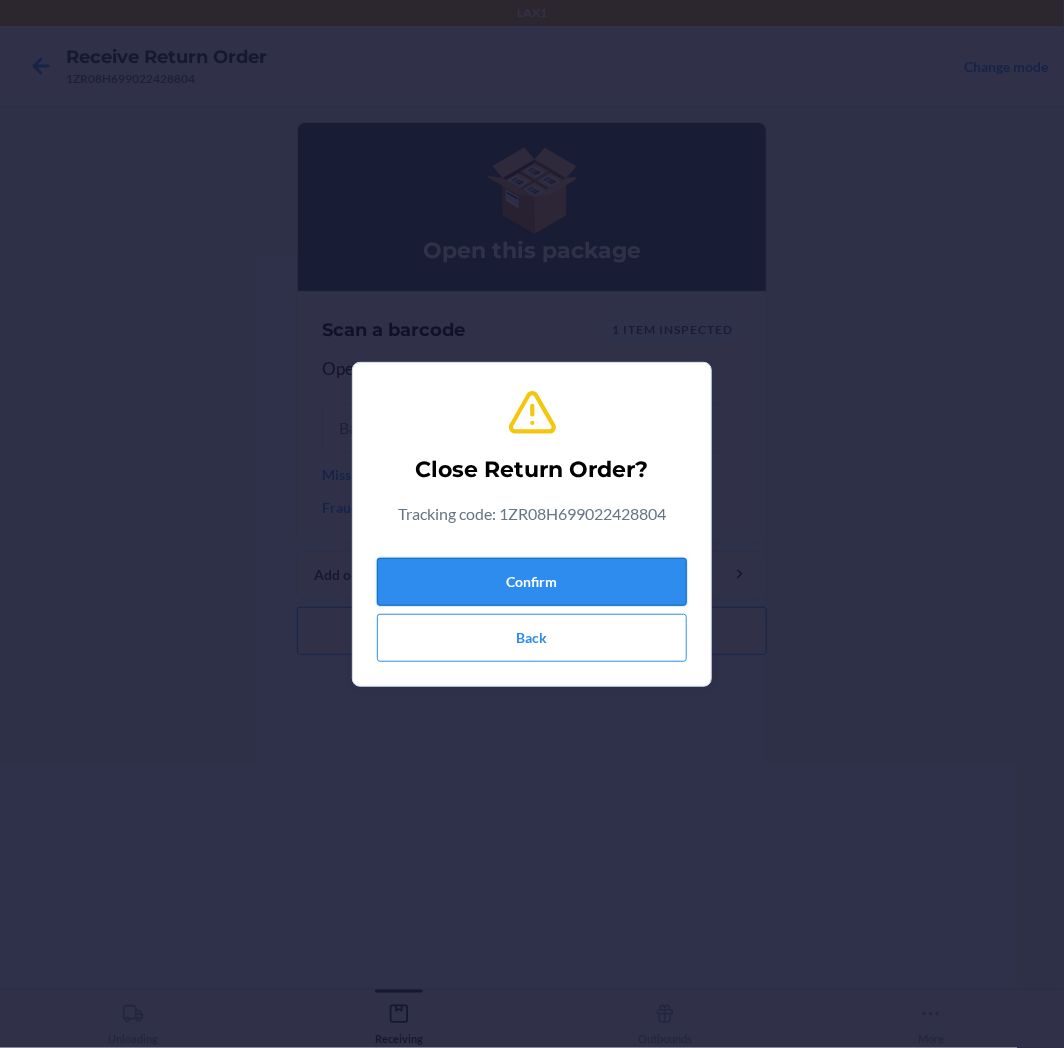 click on "Confirm" at bounding box center (532, 582) 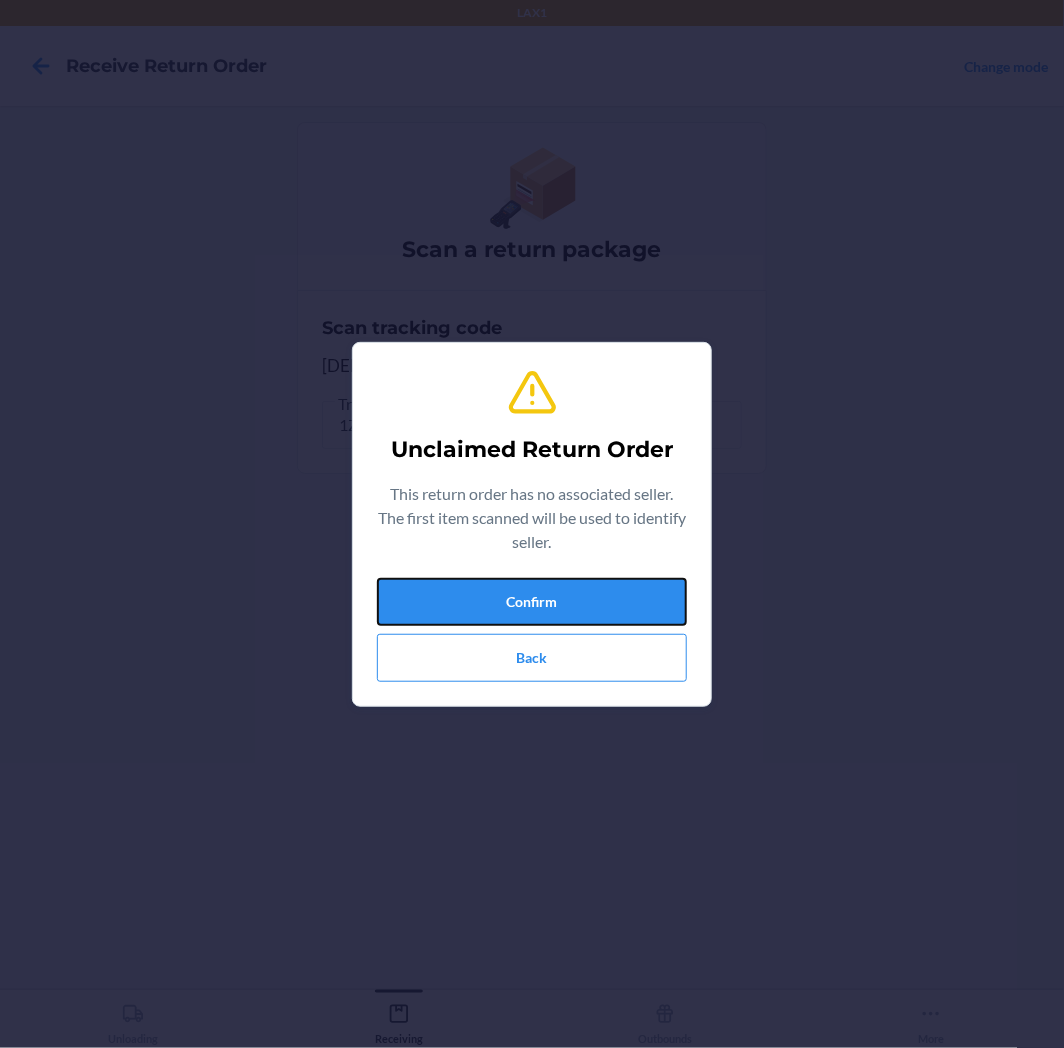 drag, startPoint x: 461, startPoint y: 607, endPoint x: 463, endPoint y: 621, distance: 14.142136 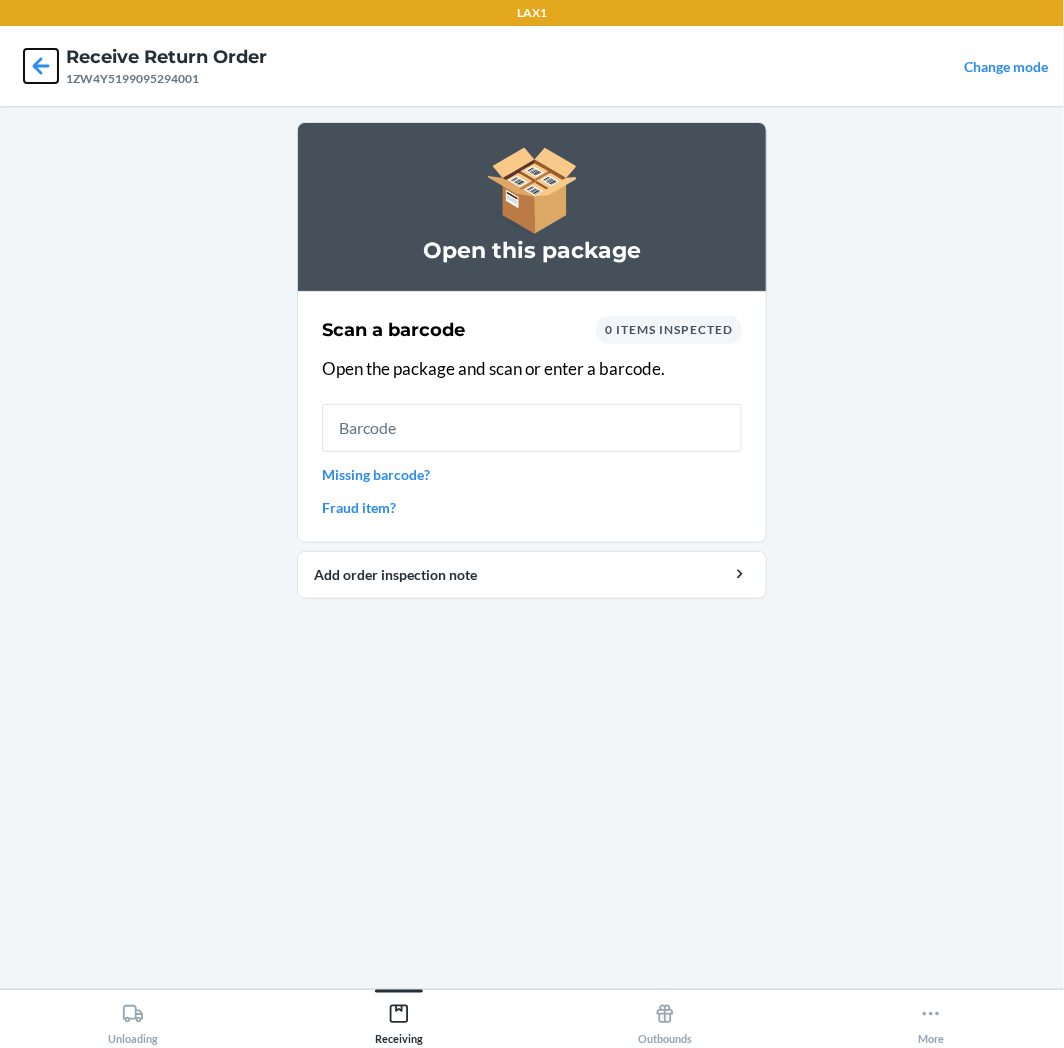 click 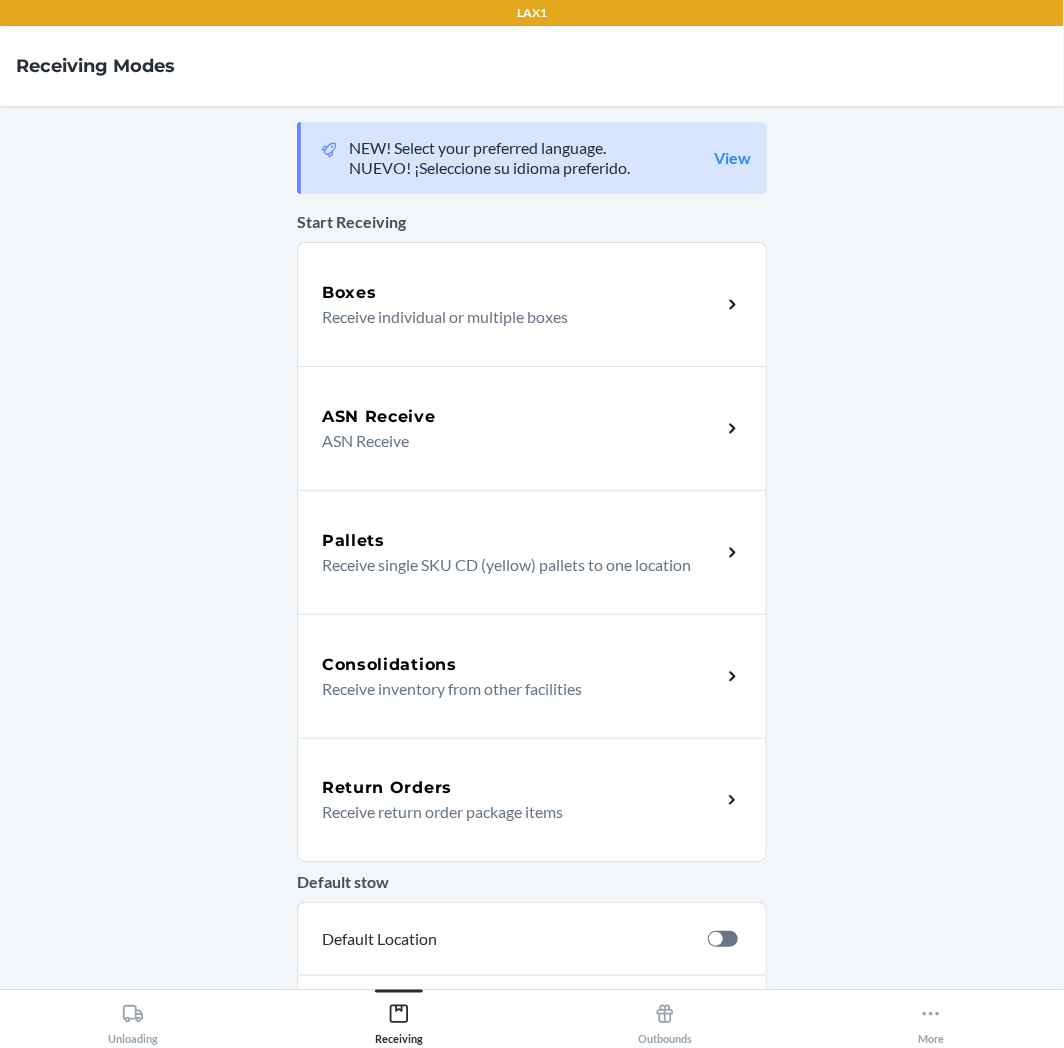 click on "Receive return order package items" at bounding box center (513, 812) 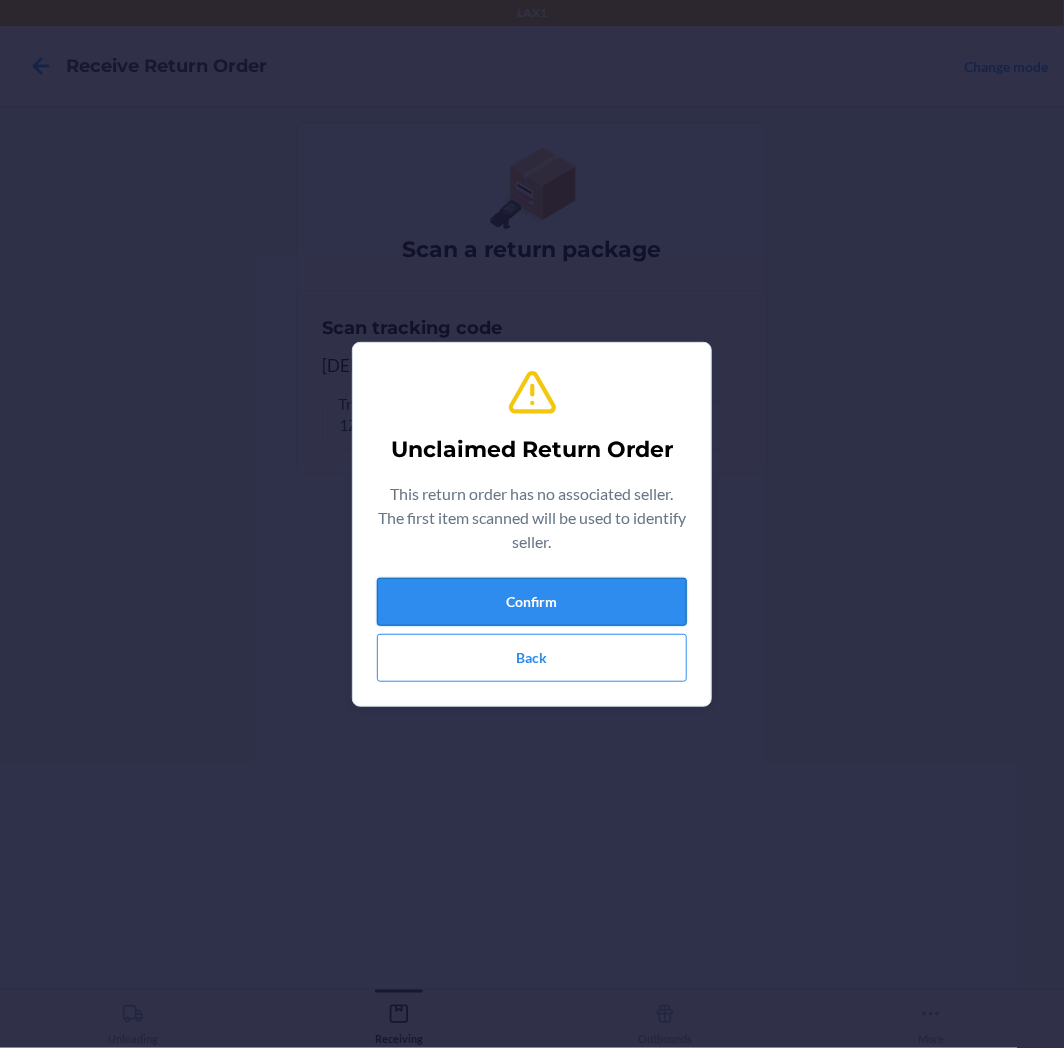 click on "Confirm" at bounding box center (532, 602) 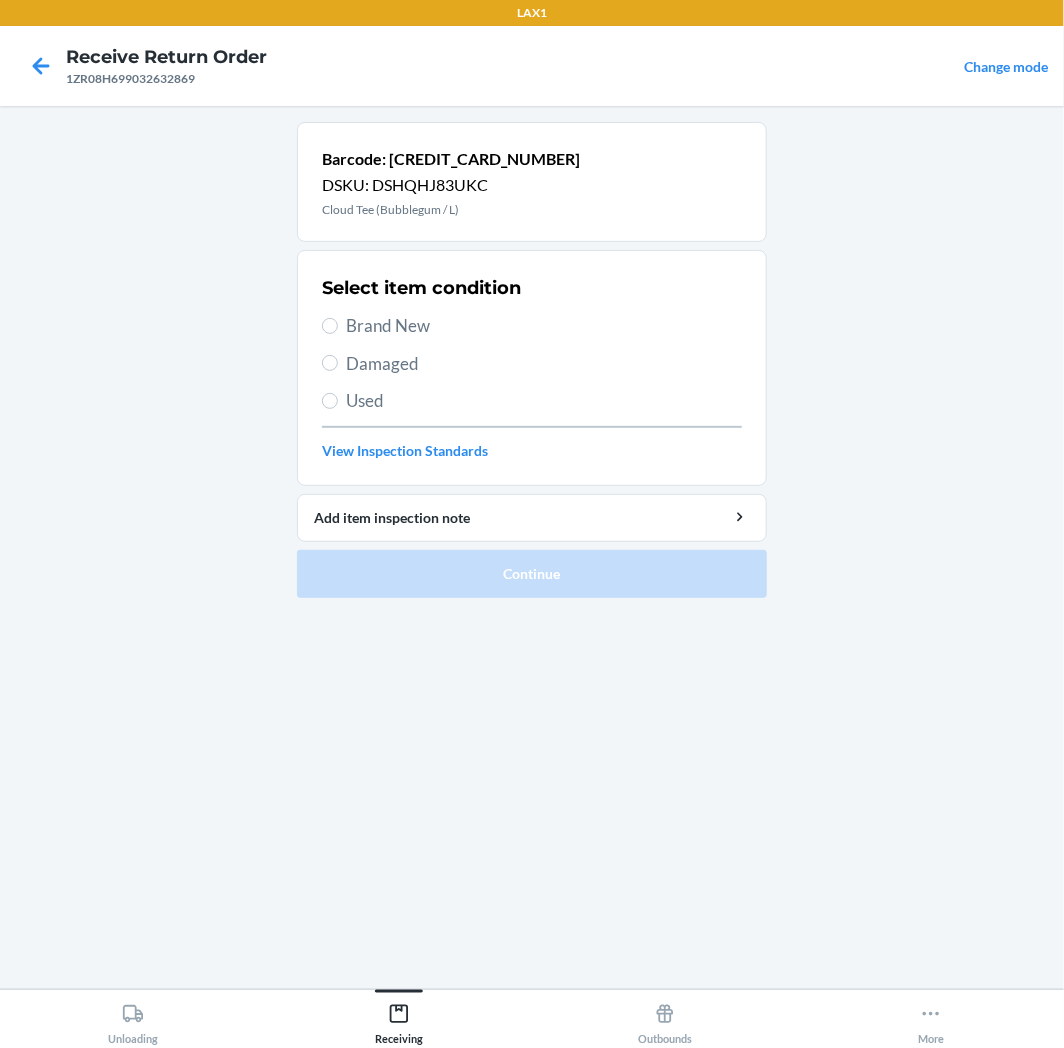 click on "Brand New" at bounding box center (544, 326) 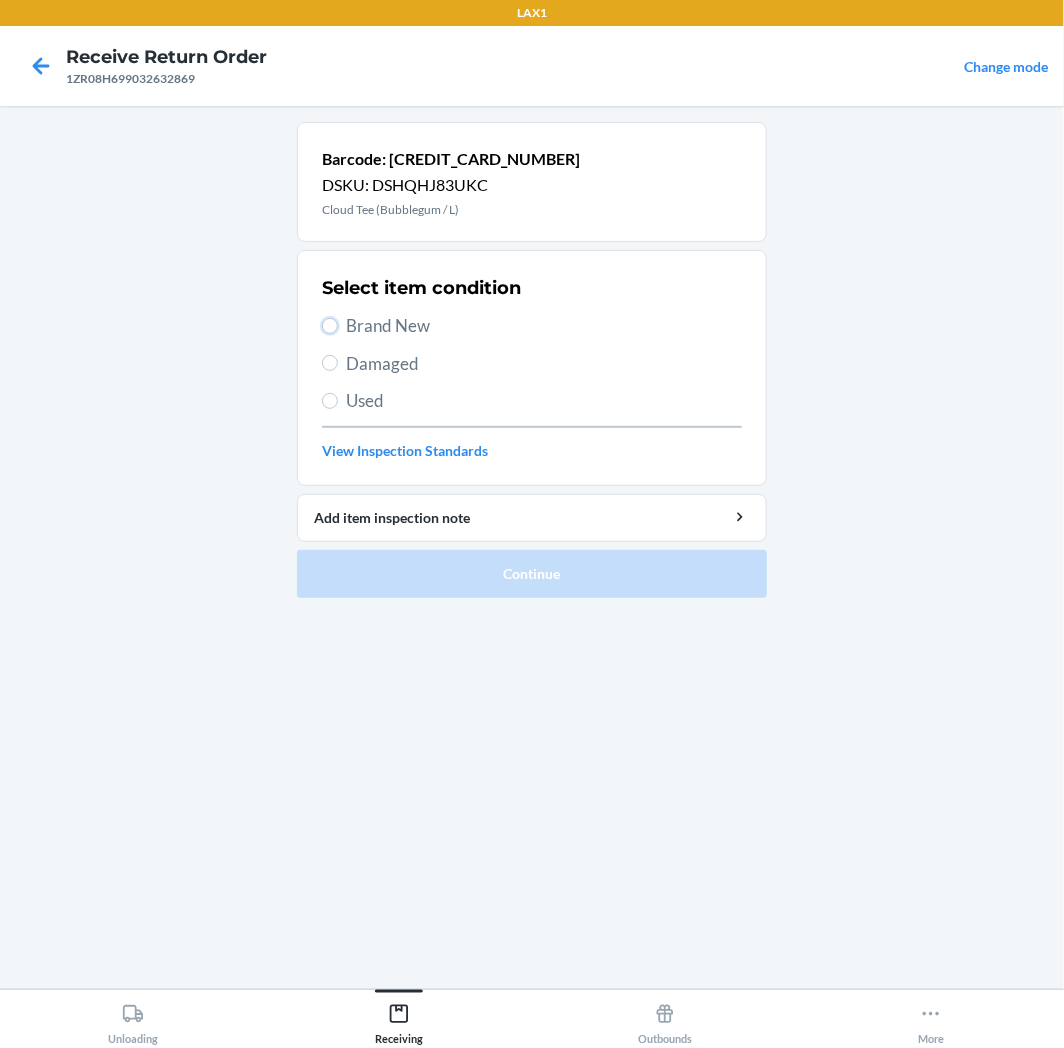 click on "Brand New" at bounding box center [330, 326] 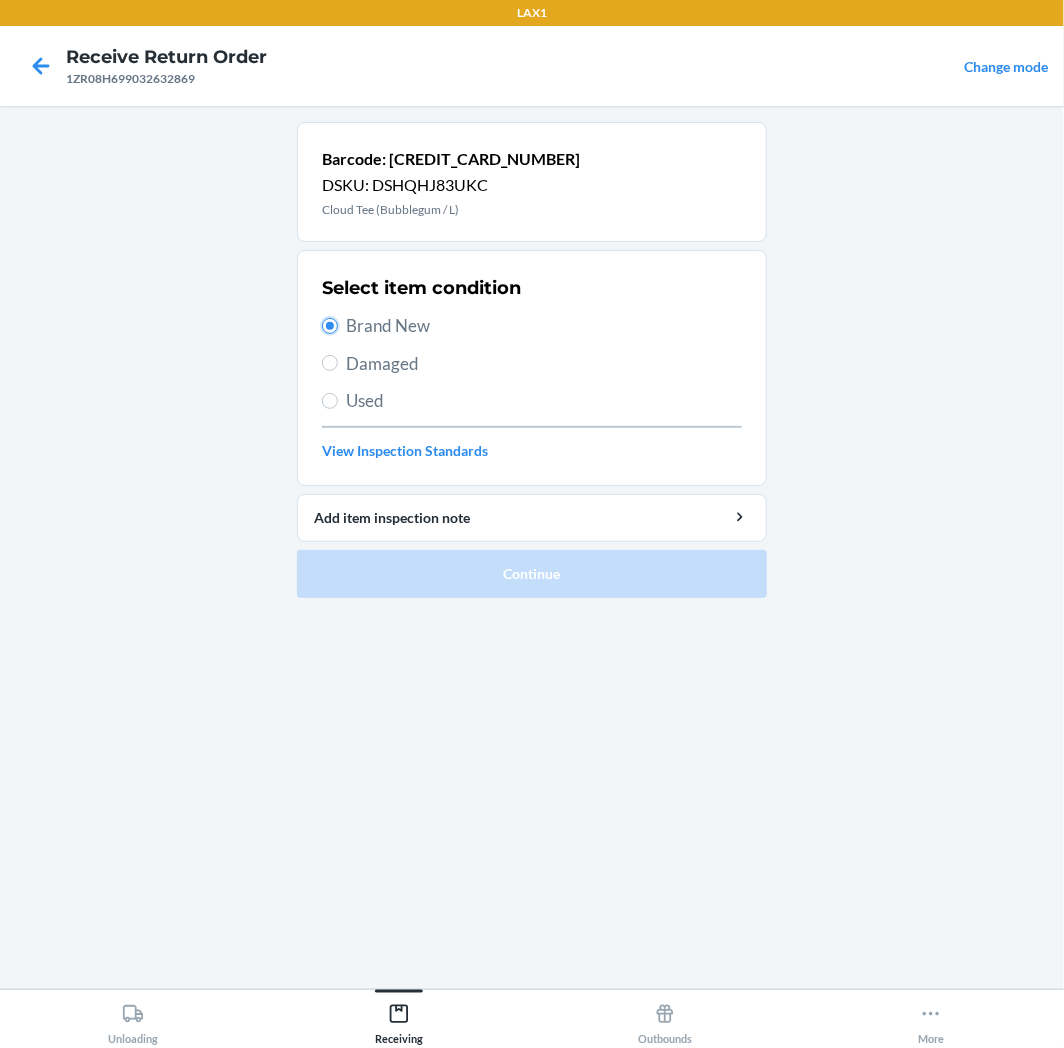 radio on "true" 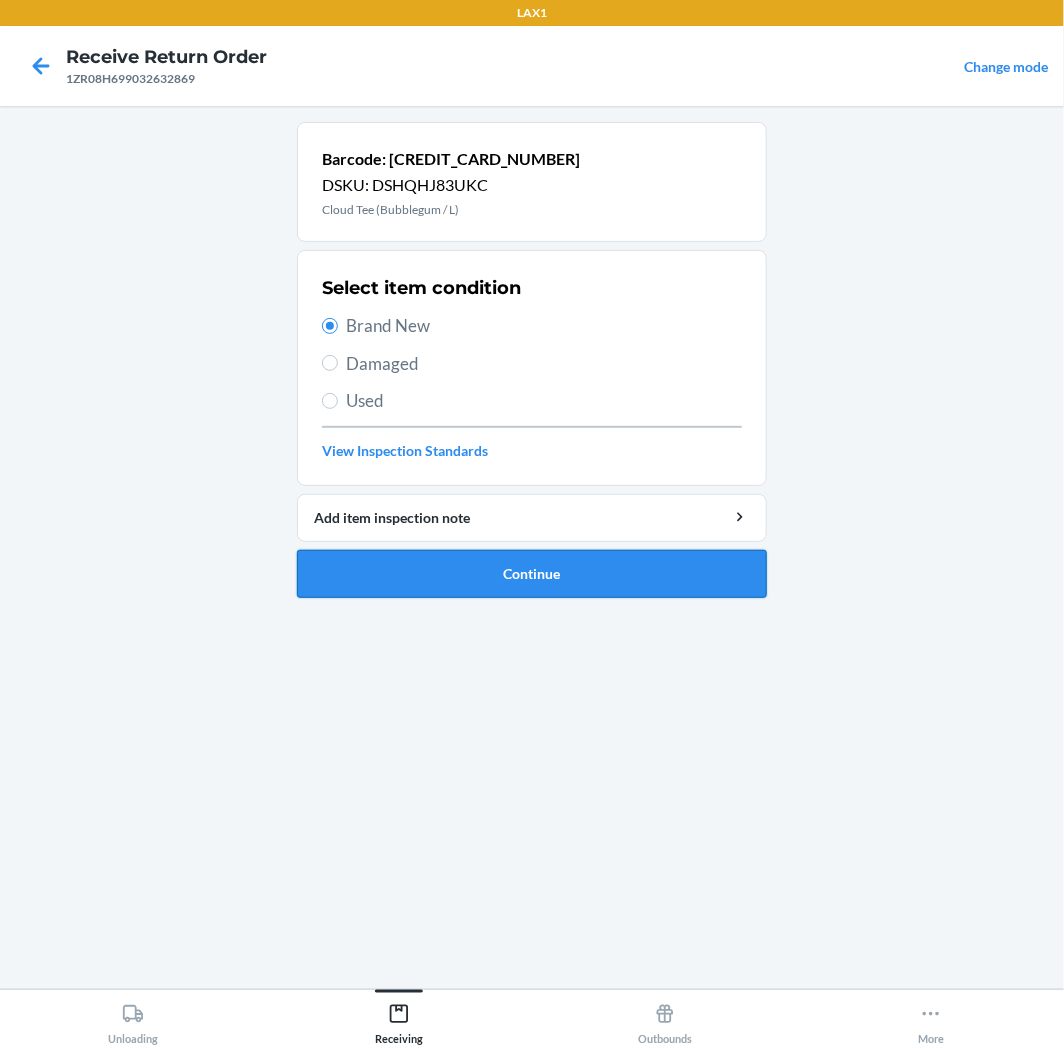 click on "Continue" at bounding box center [532, 574] 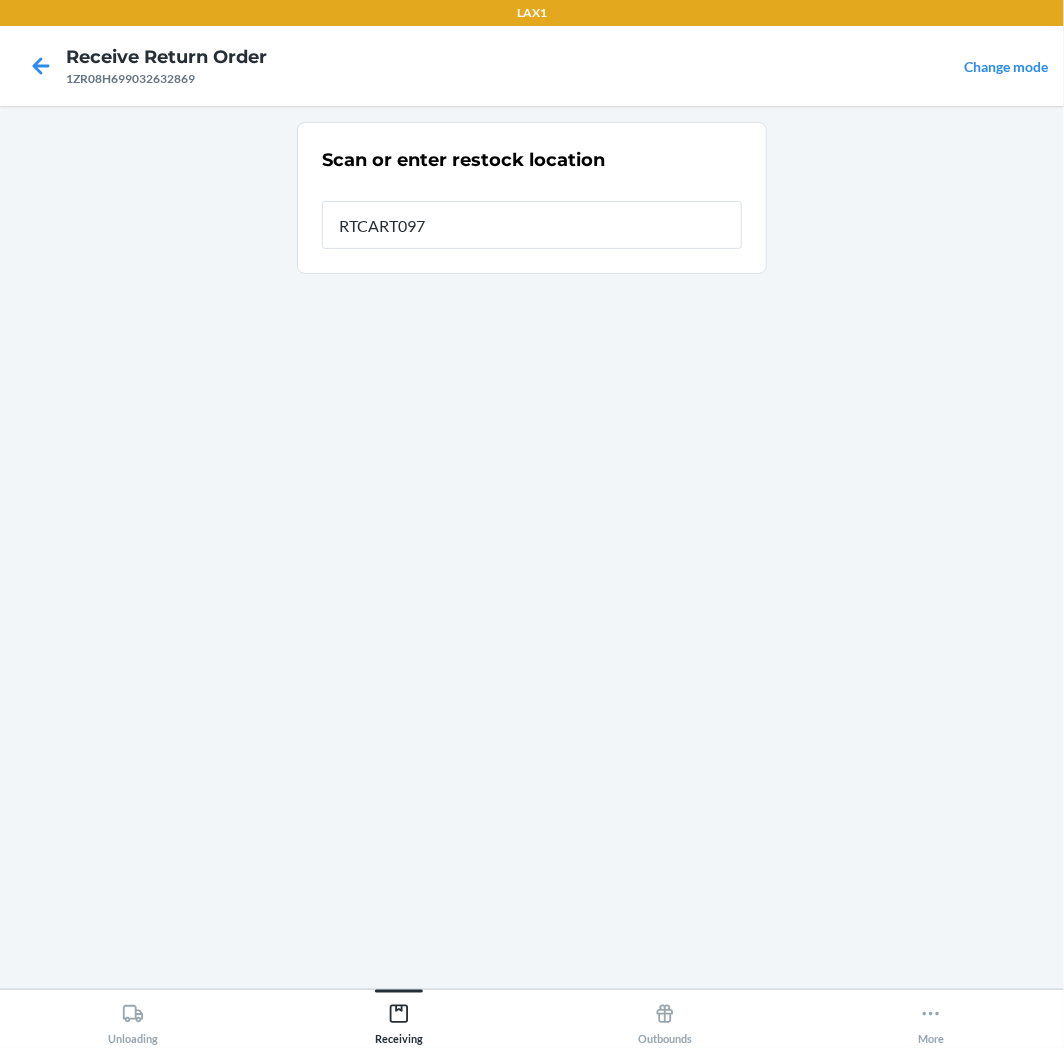 type on "RTCART097" 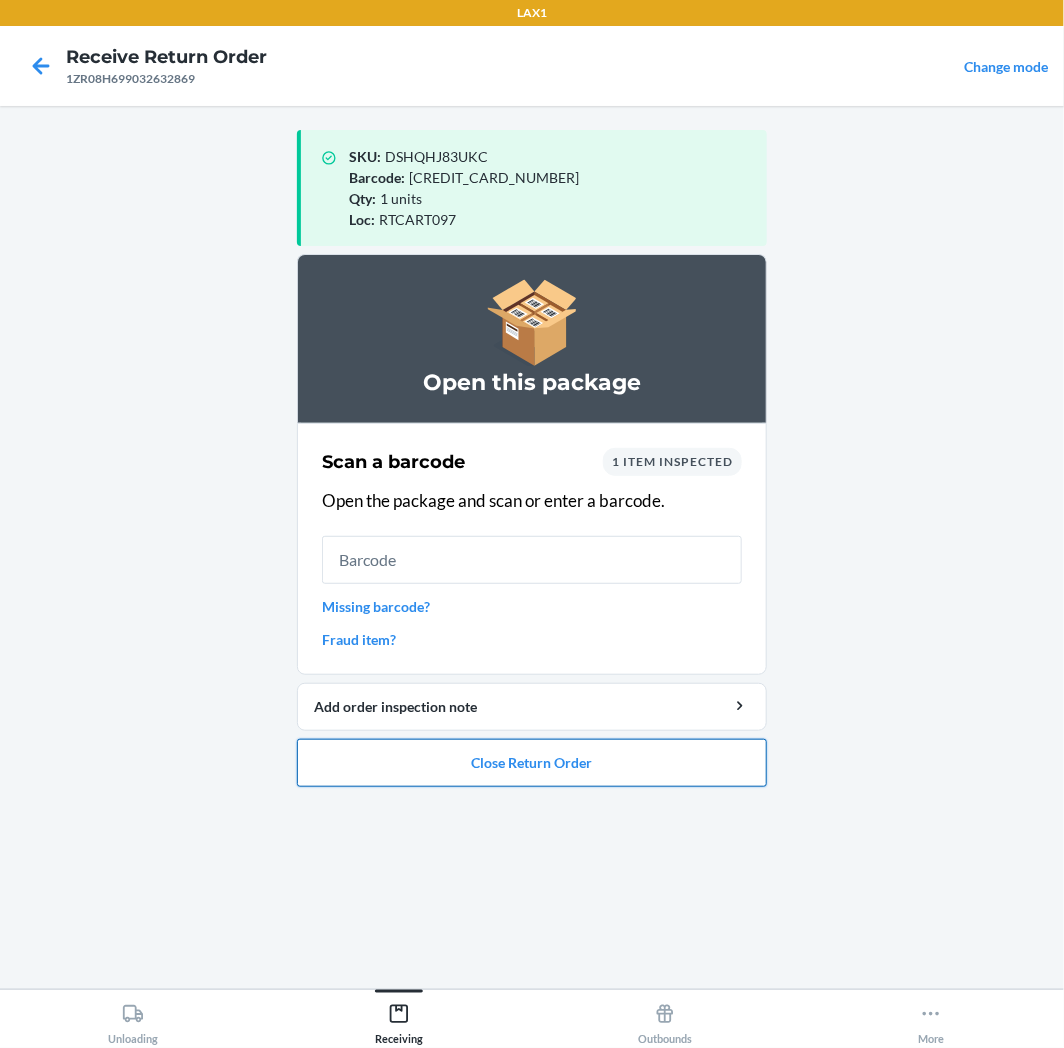 click on "Close Return Order" at bounding box center [532, 763] 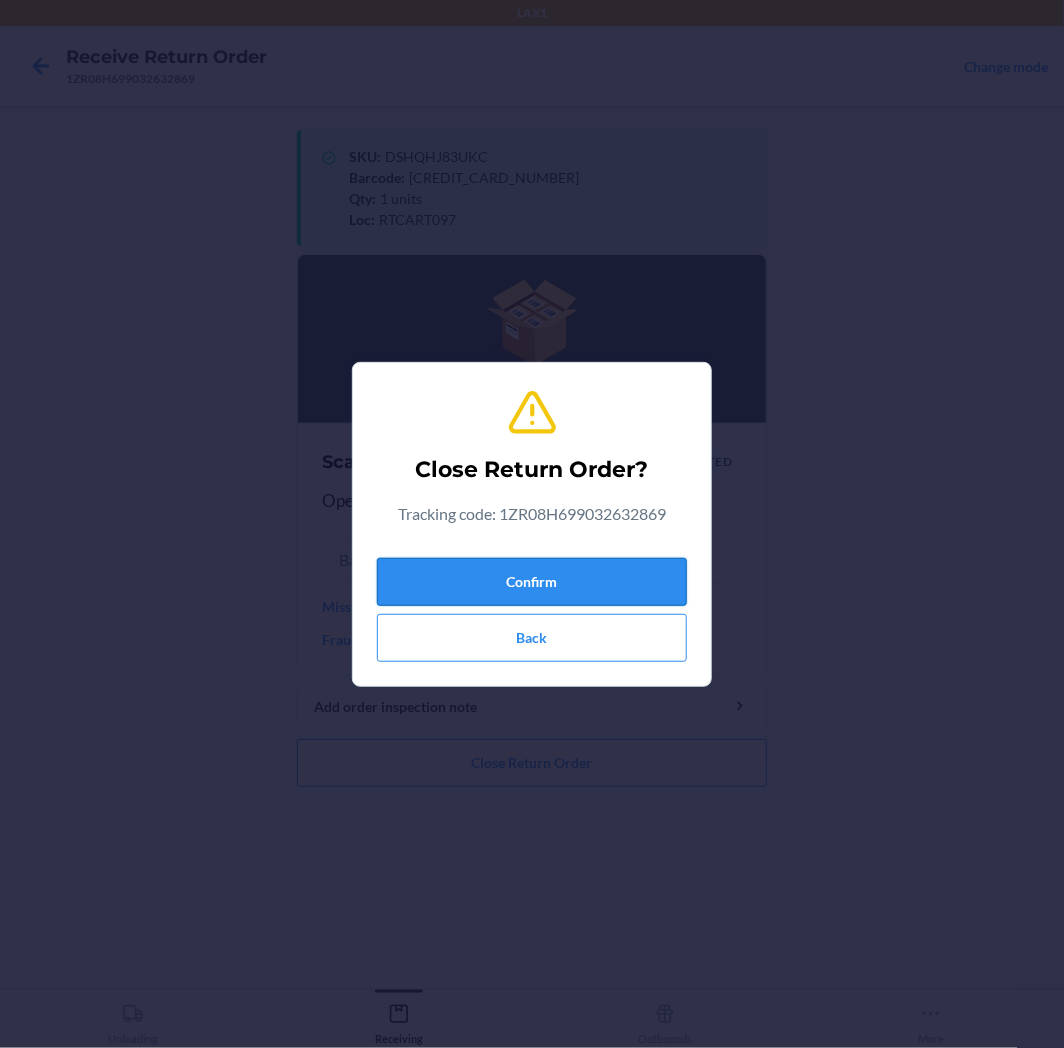 click on "Confirm" at bounding box center (532, 582) 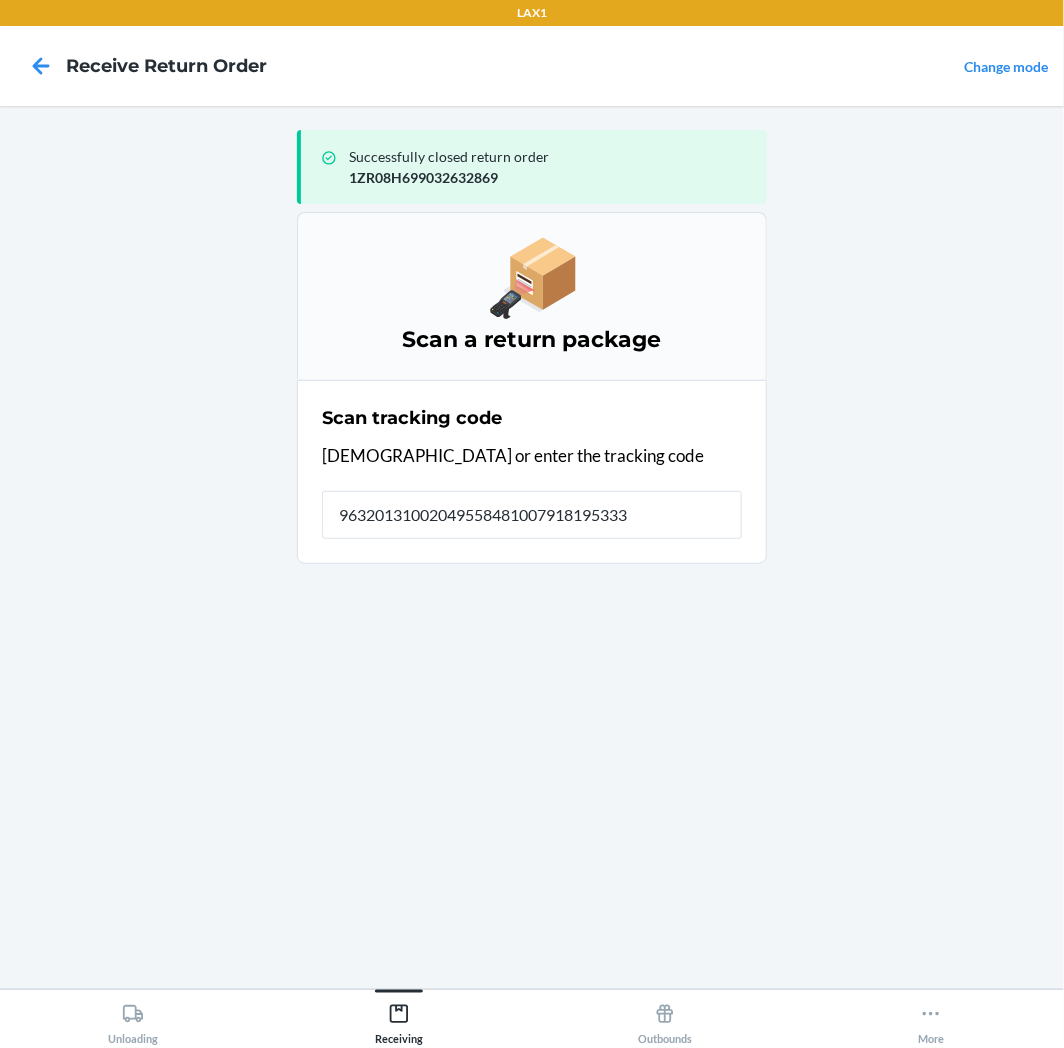 type on "963201310020495584810079181953339" 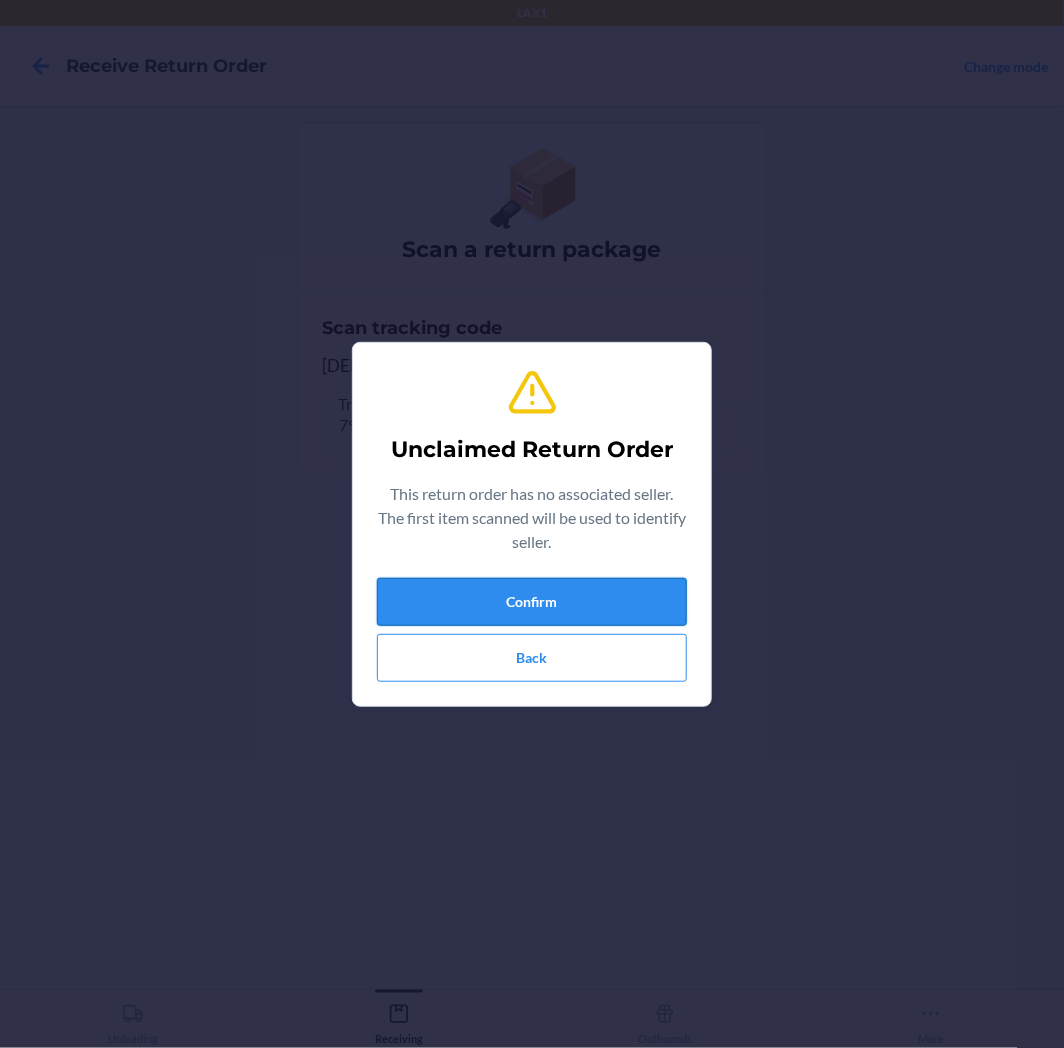 click on "Confirm" at bounding box center [532, 602] 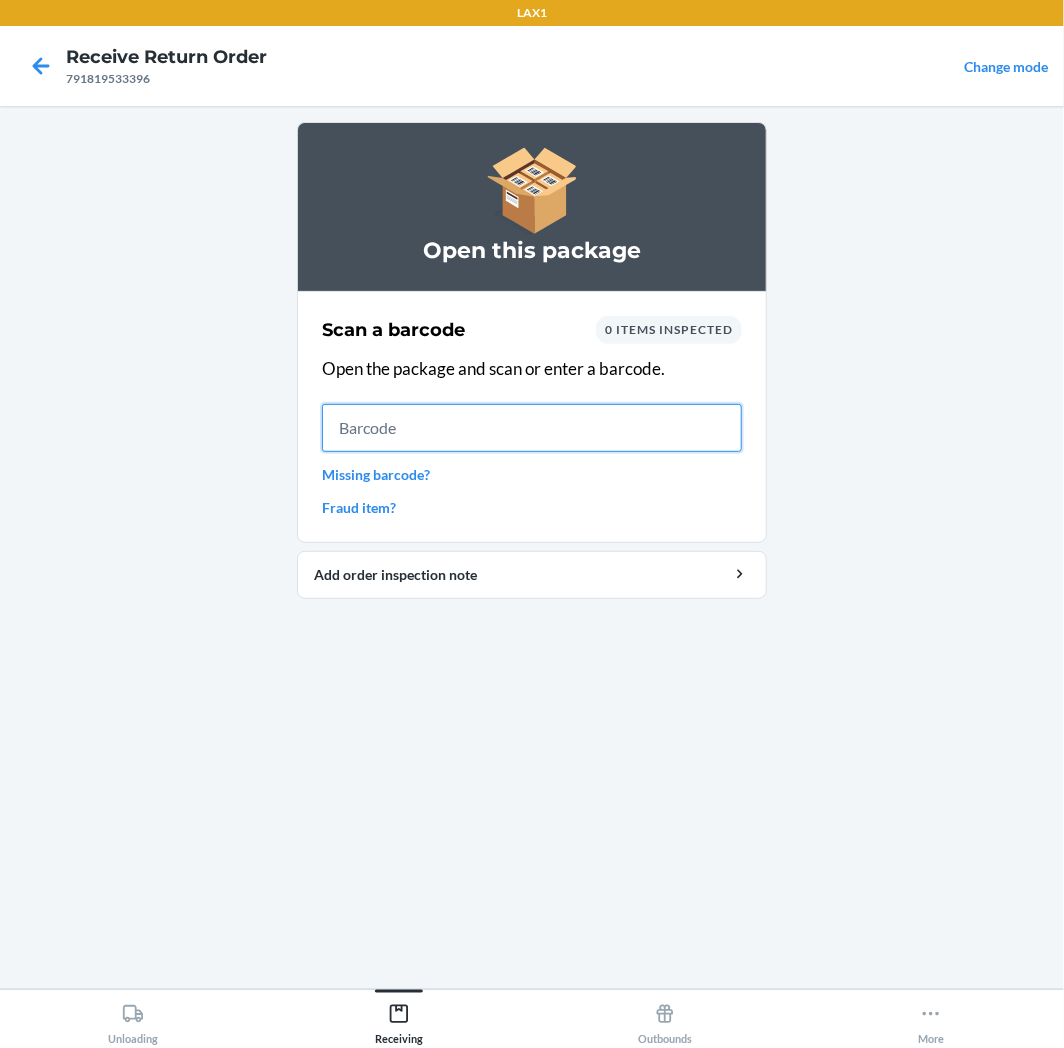 click at bounding box center [532, 428] 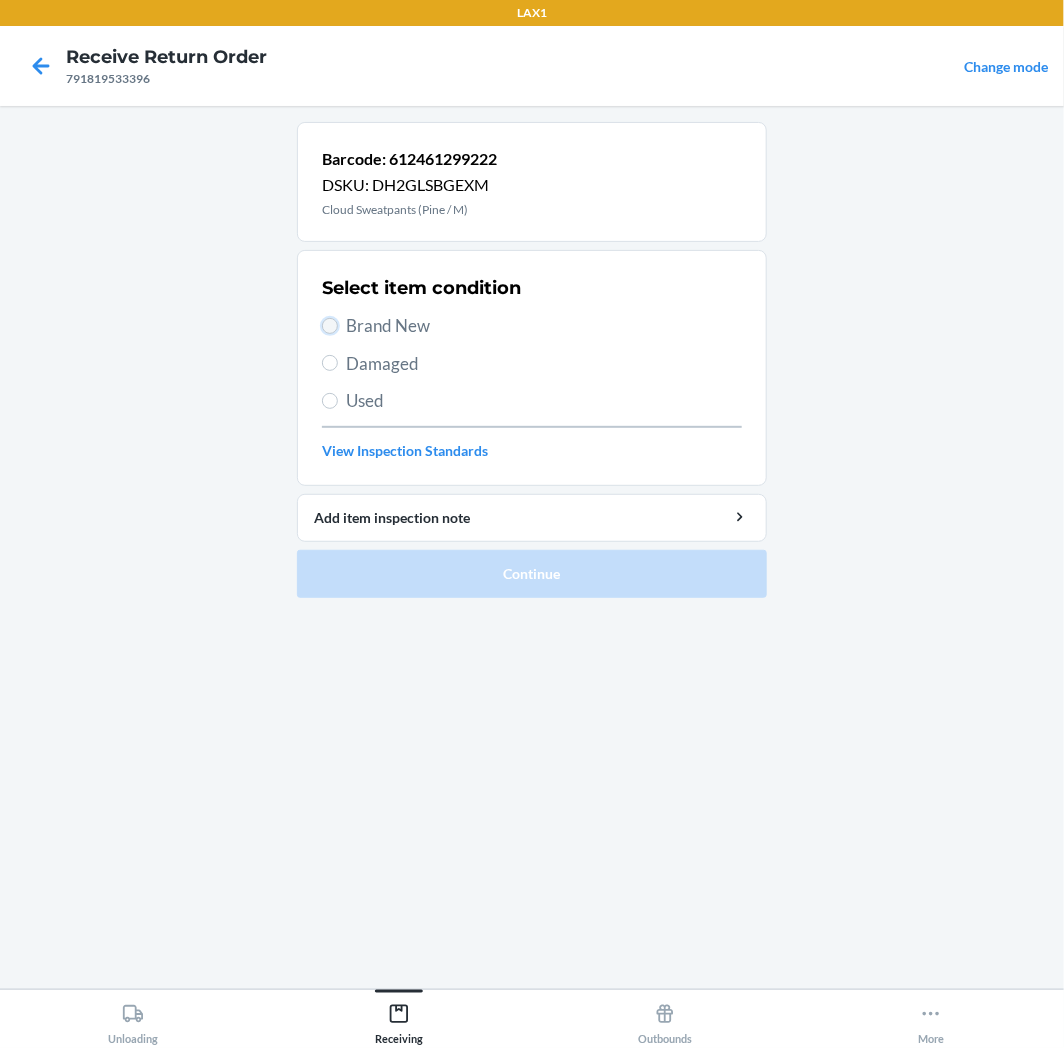 click on "Brand New" at bounding box center (330, 326) 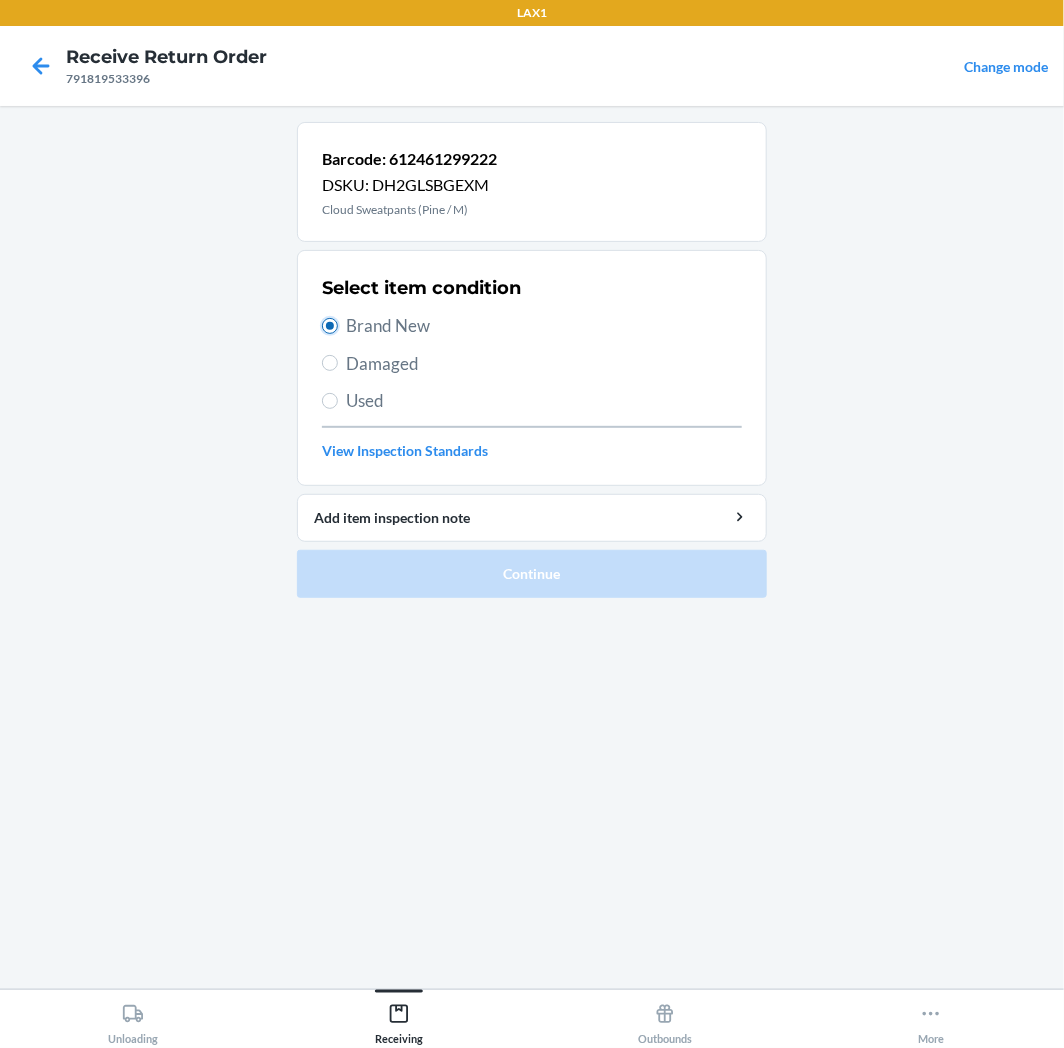 radio on "true" 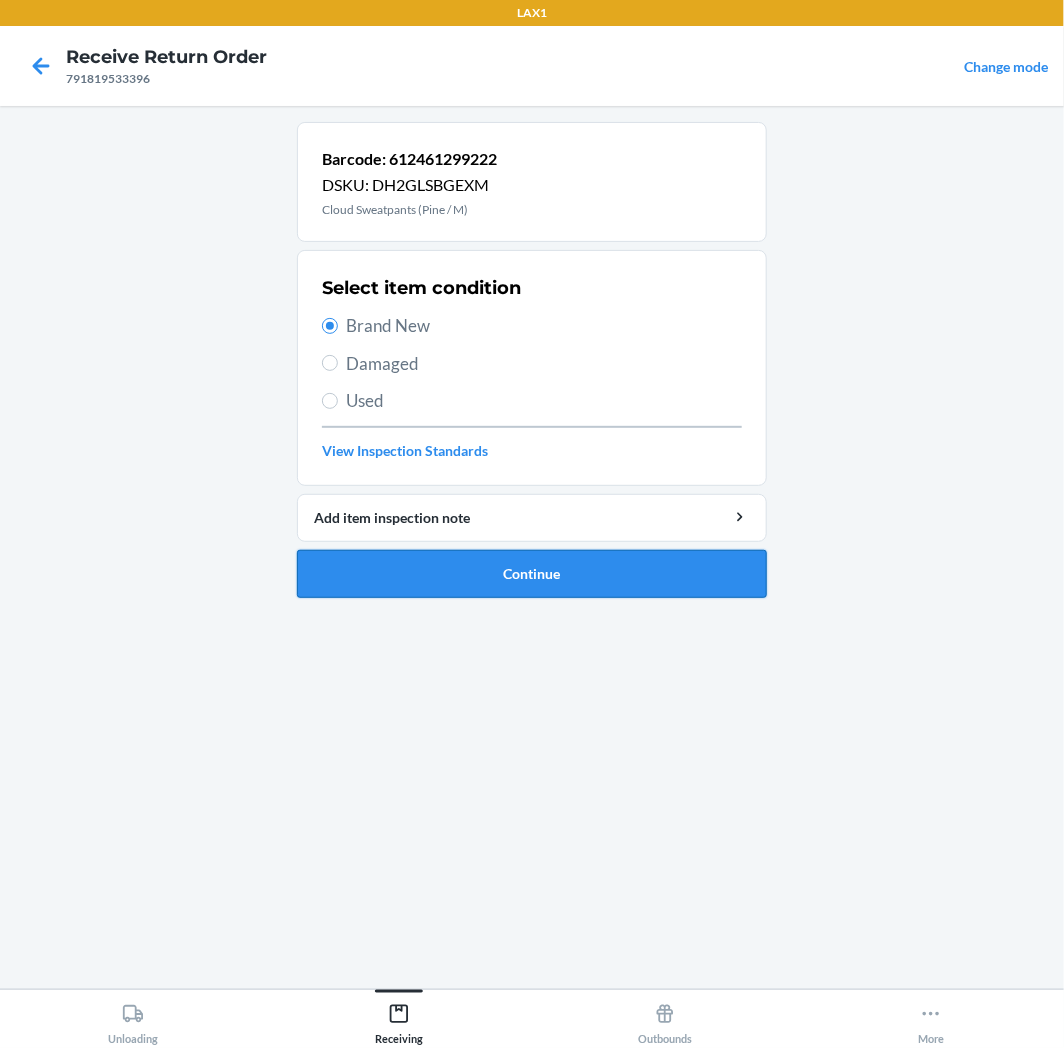 click on "Continue" at bounding box center (532, 574) 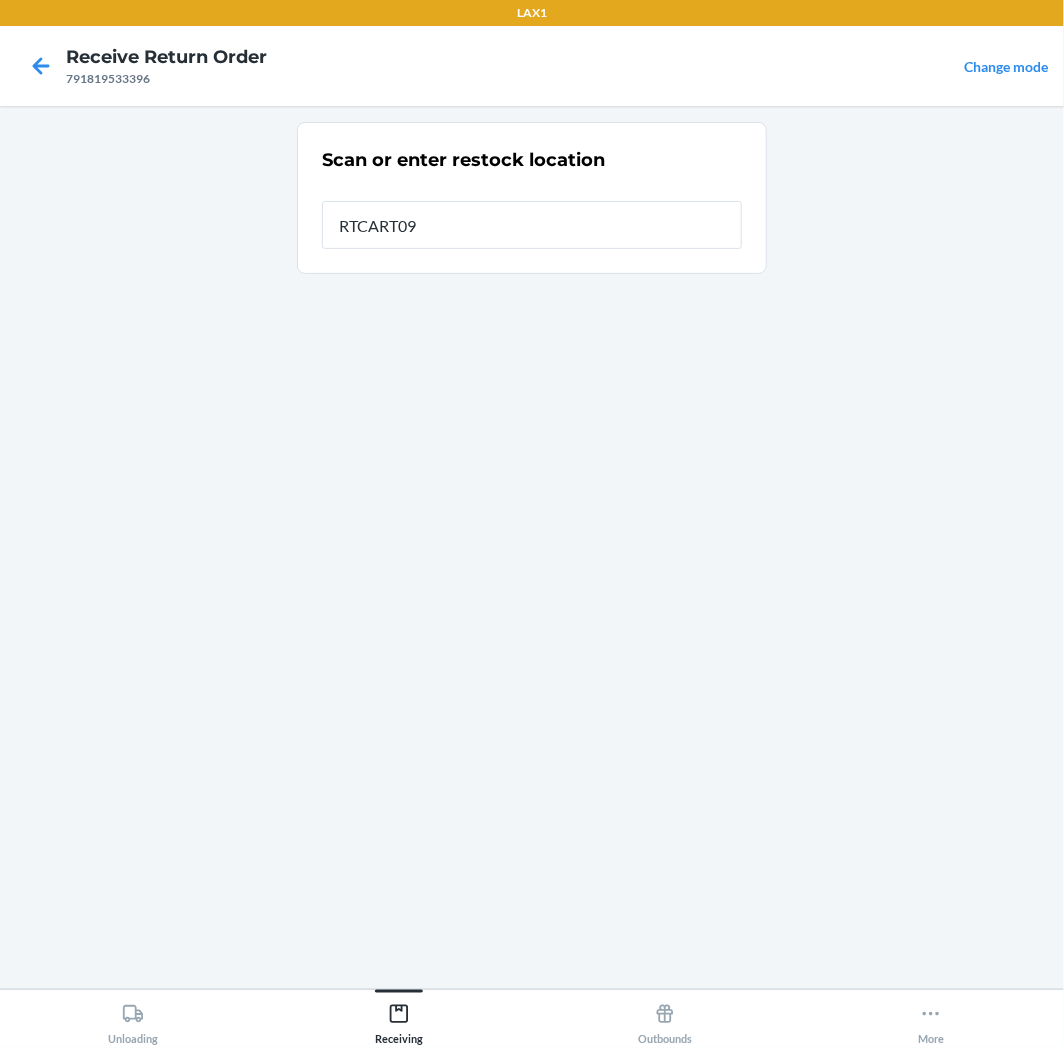 type on "RTCART097" 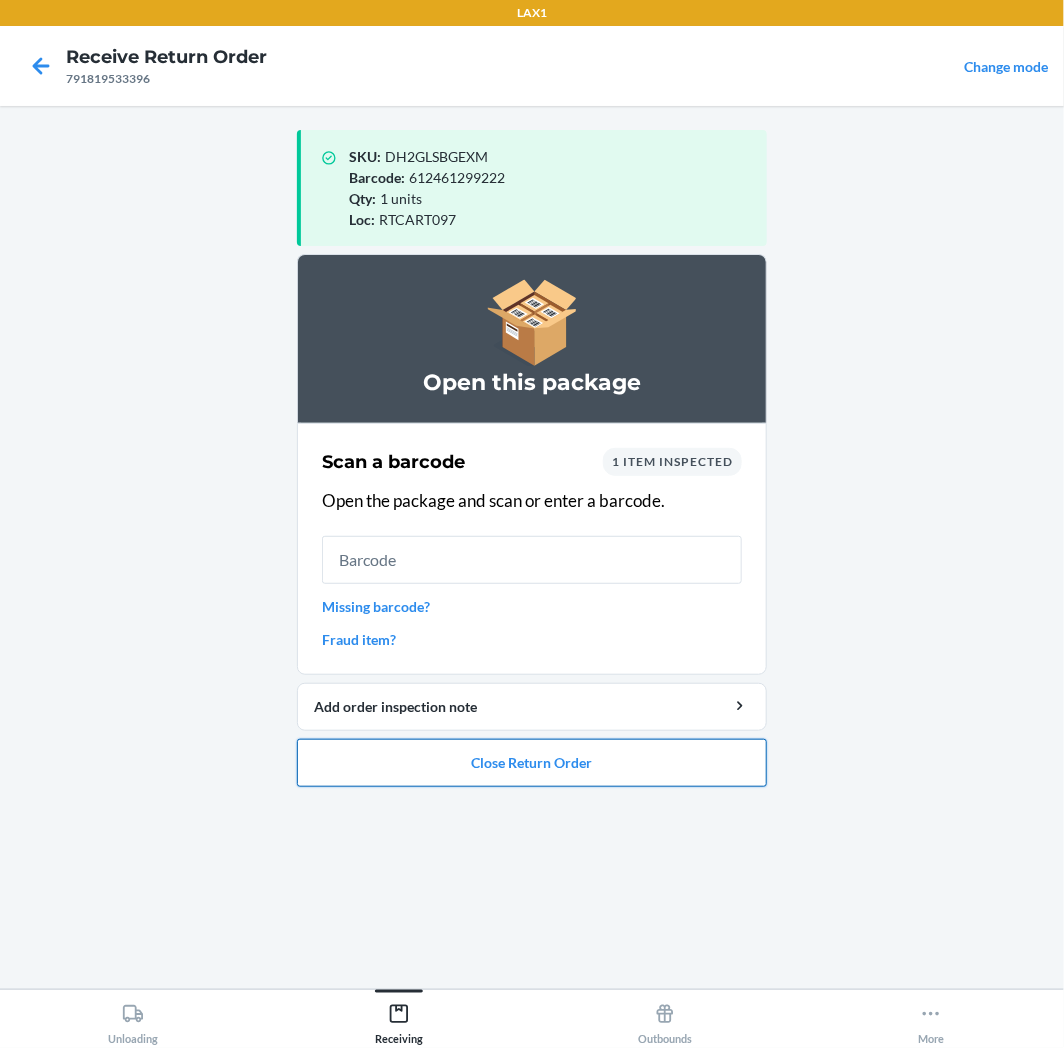 click on "Close Return Order" at bounding box center (532, 763) 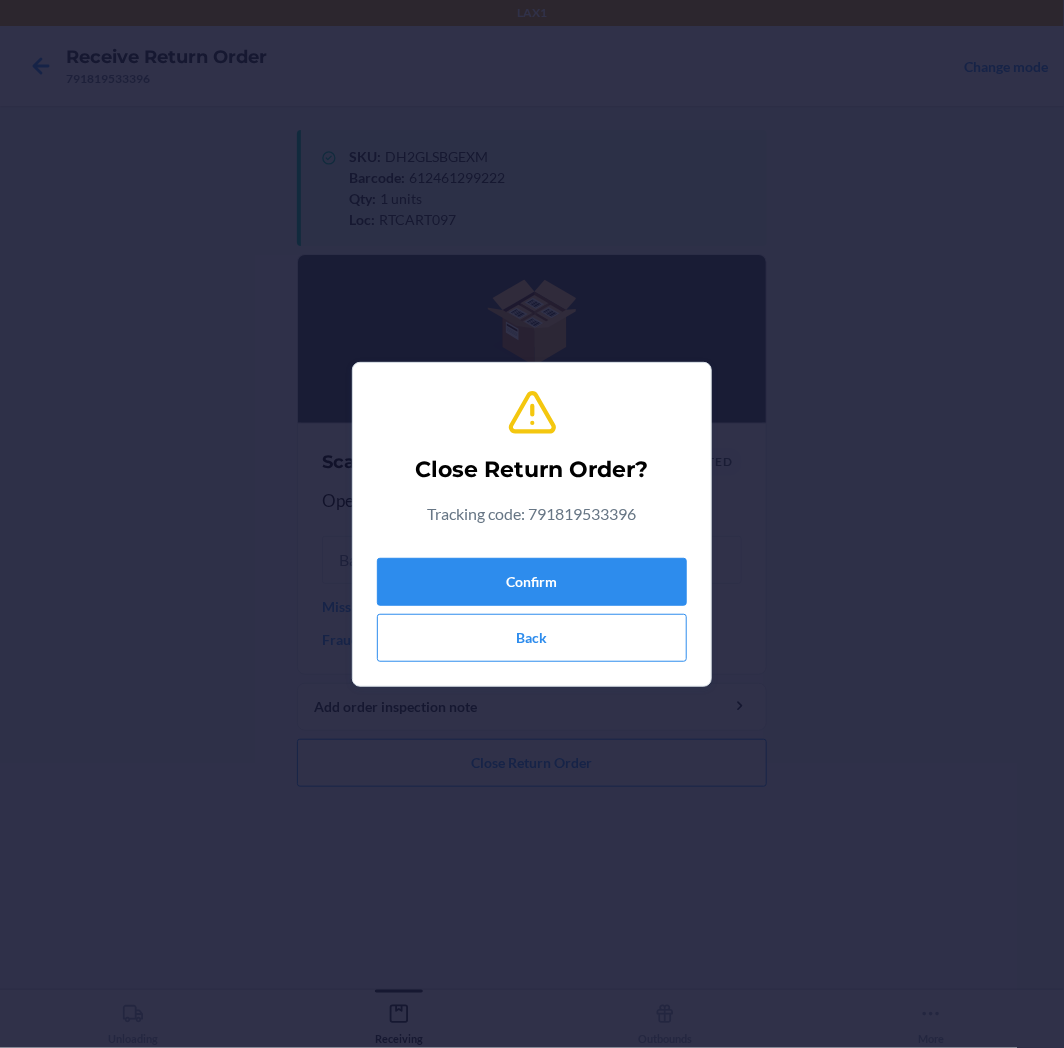 click on "Confirm Back" at bounding box center [532, 606] 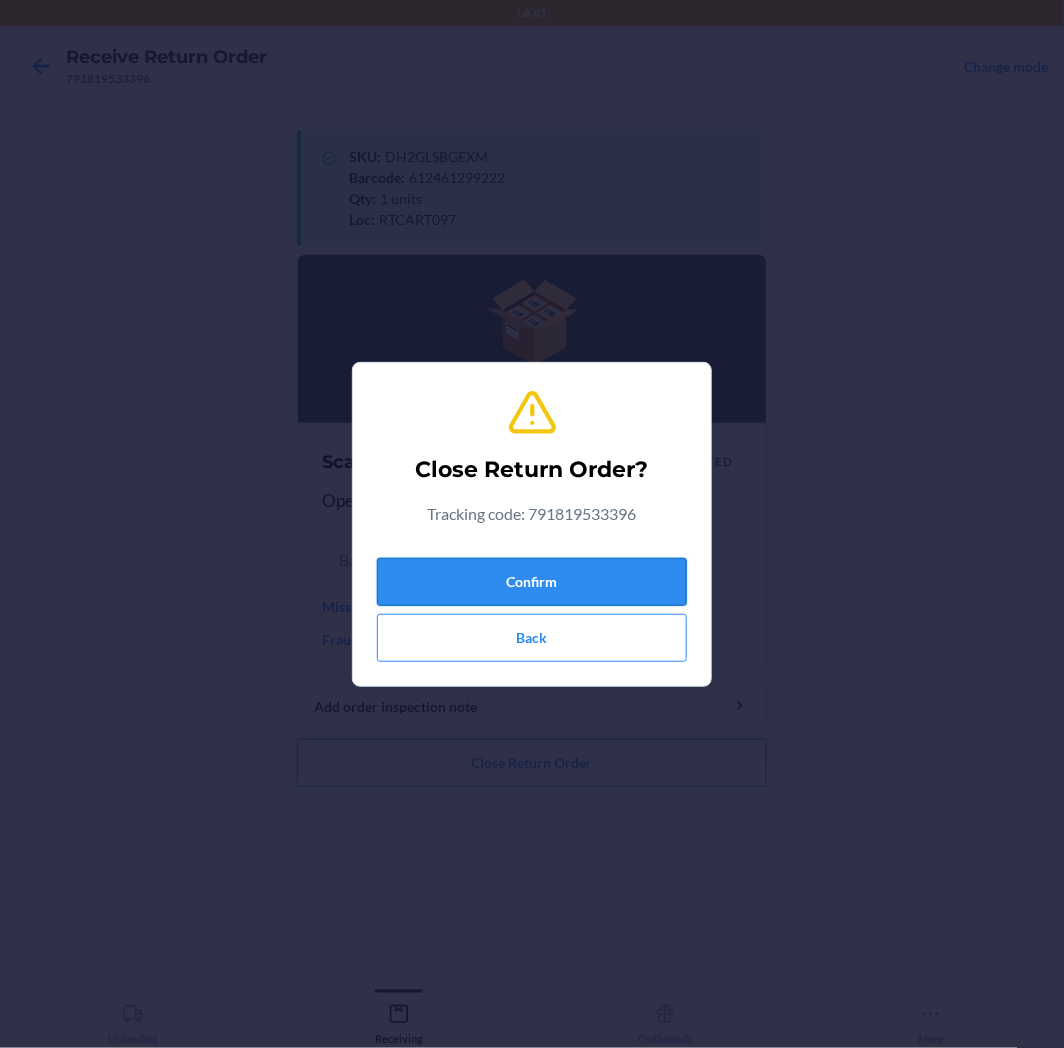 click on "Confirm" at bounding box center [532, 582] 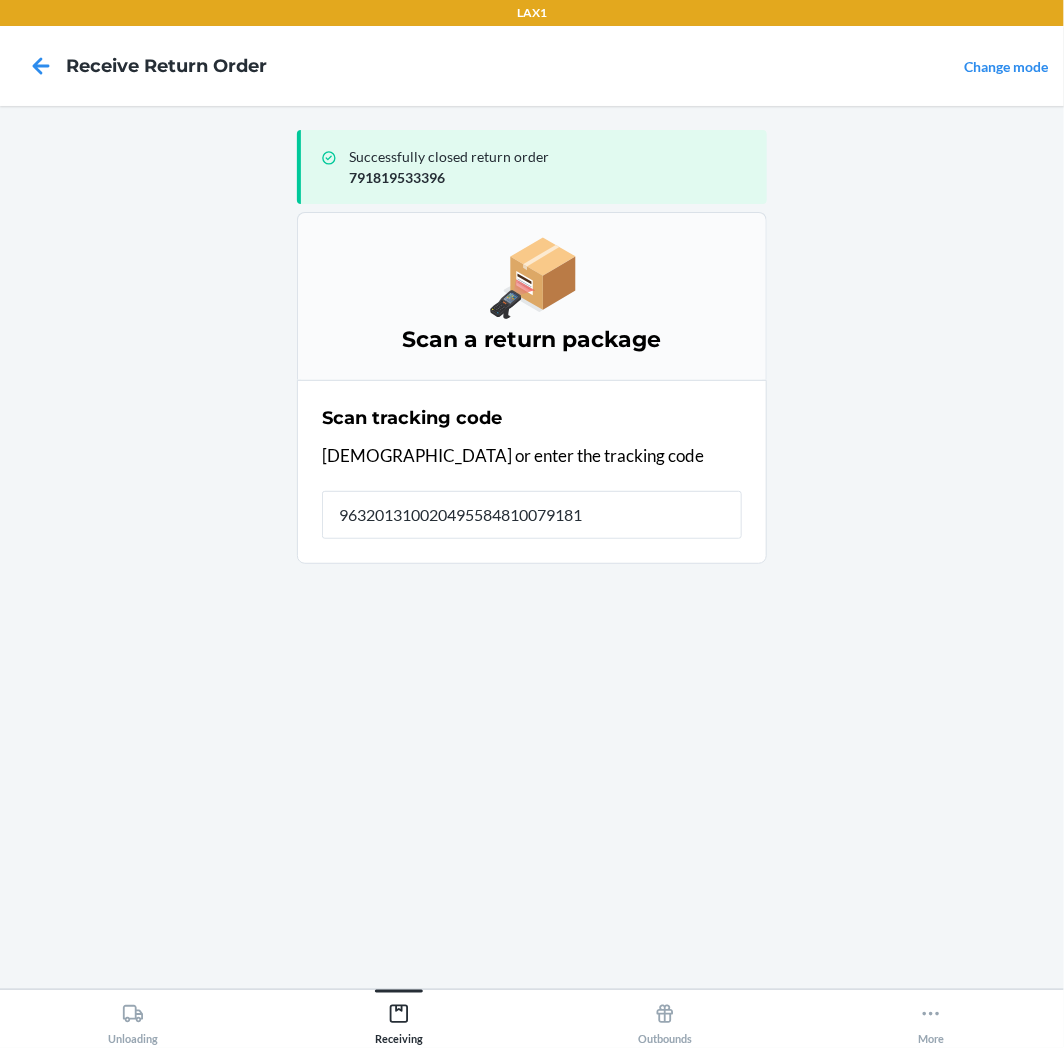 type on "9632013100204955848100791817" 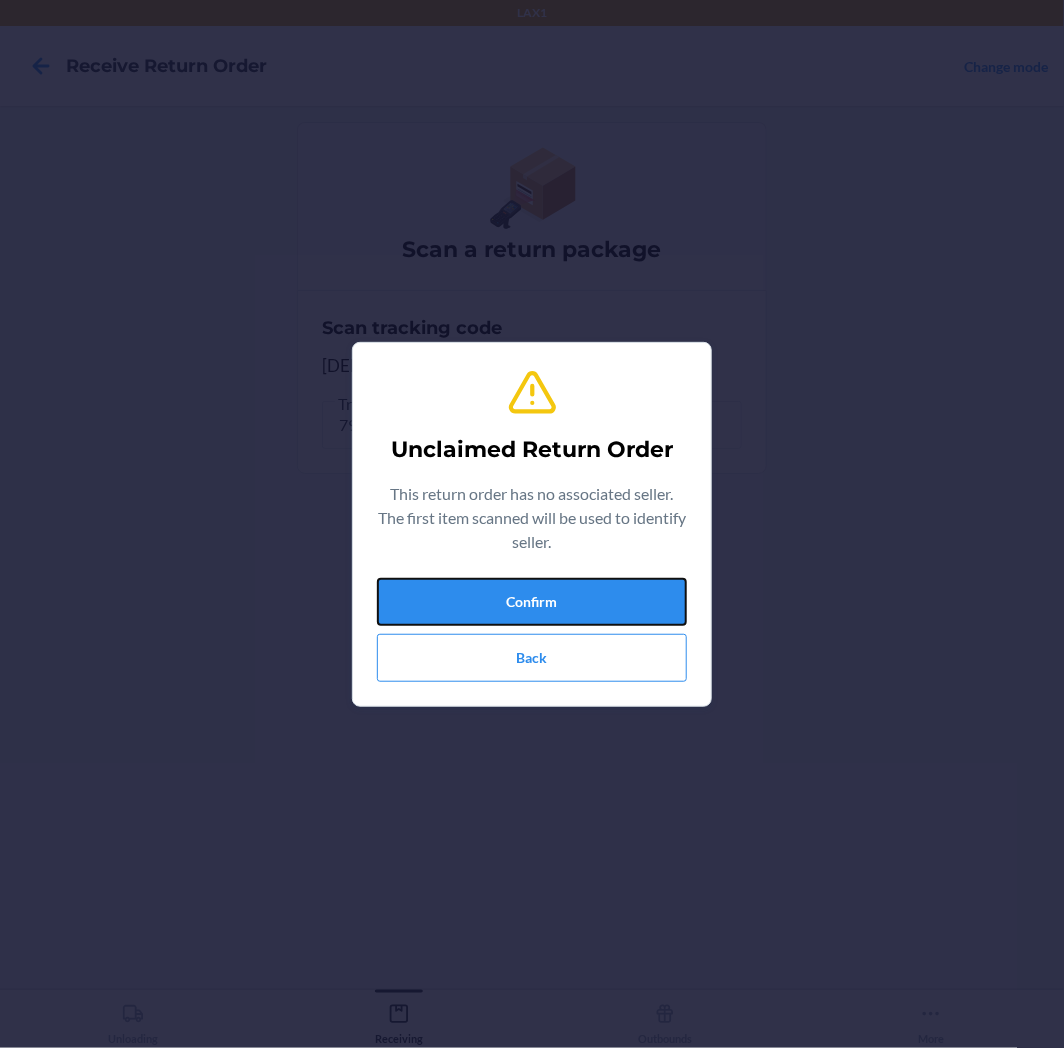 click on "Confirm" at bounding box center [532, 602] 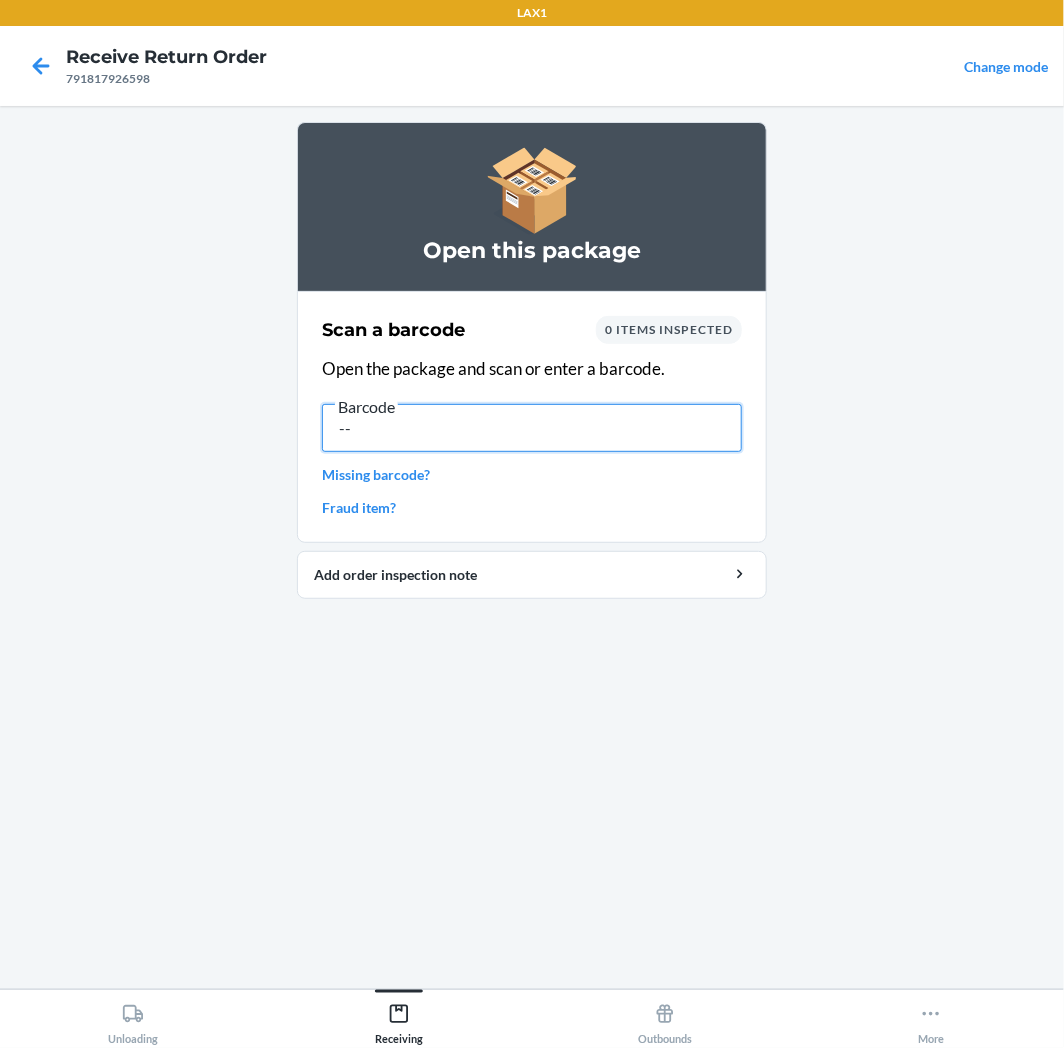 click on "--" at bounding box center [532, 428] 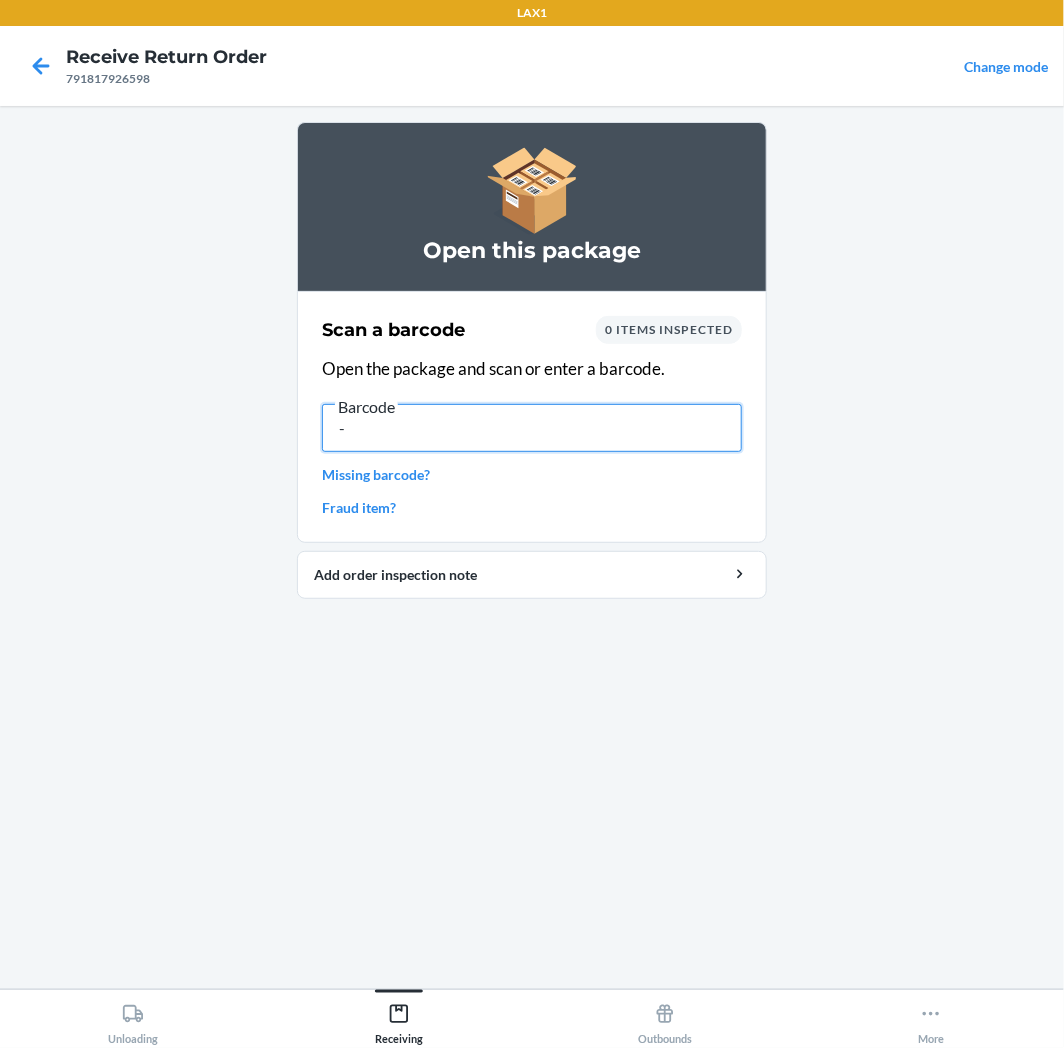 type 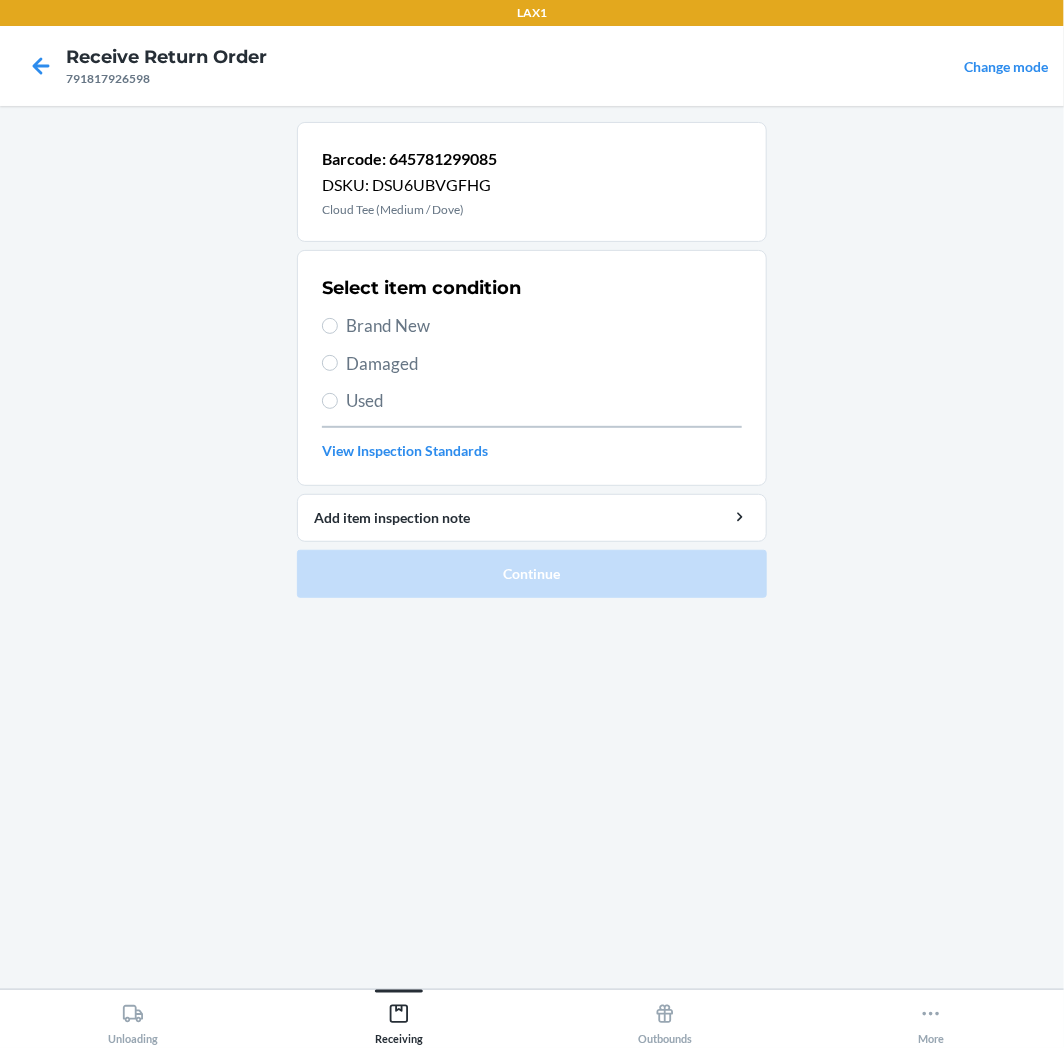 drag, startPoint x: 401, startPoint y: 372, endPoint x: 417, endPoint y: 391, distance: 24.839485 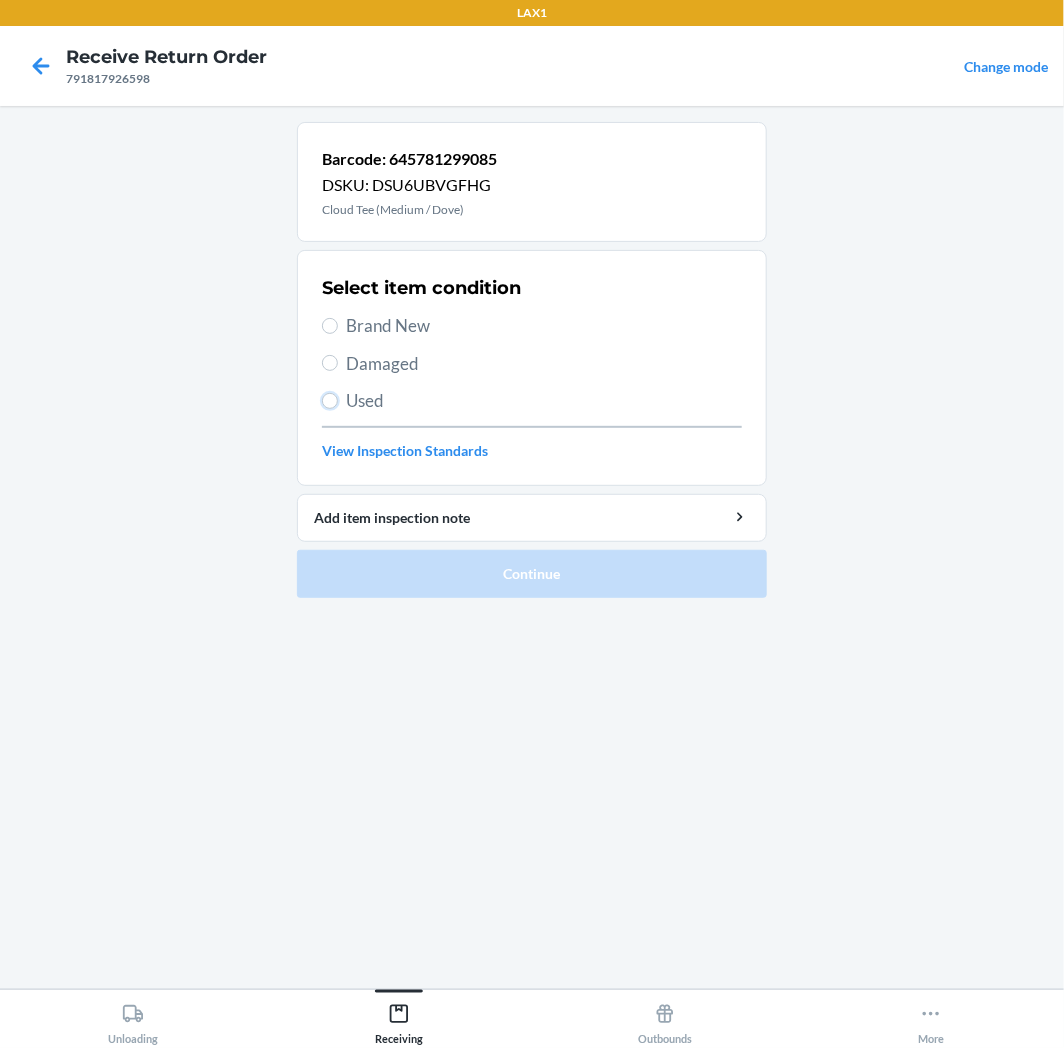 click on "Used" at bounding box center [330, 401] 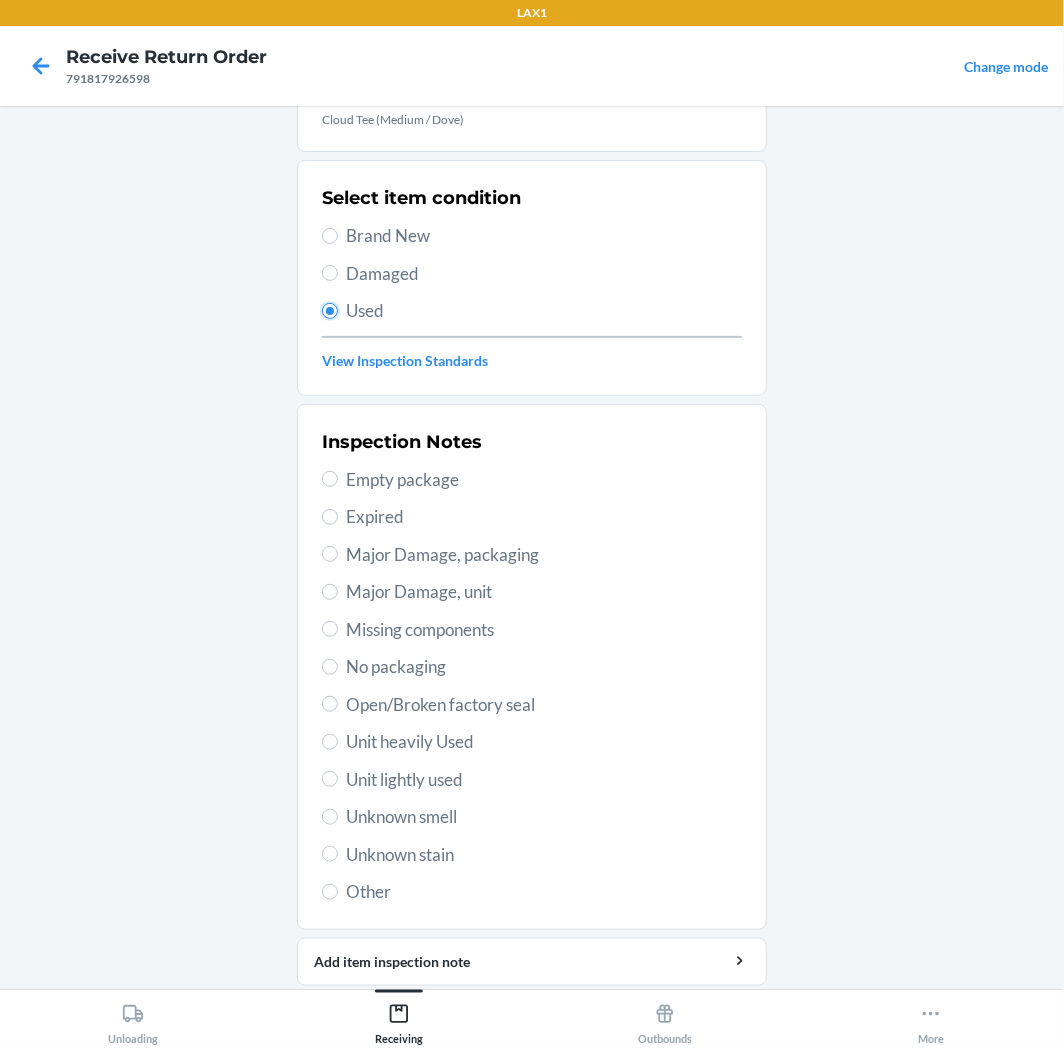 scroll, scrollTop: 157, scrollLeft: 0, axis: vertical 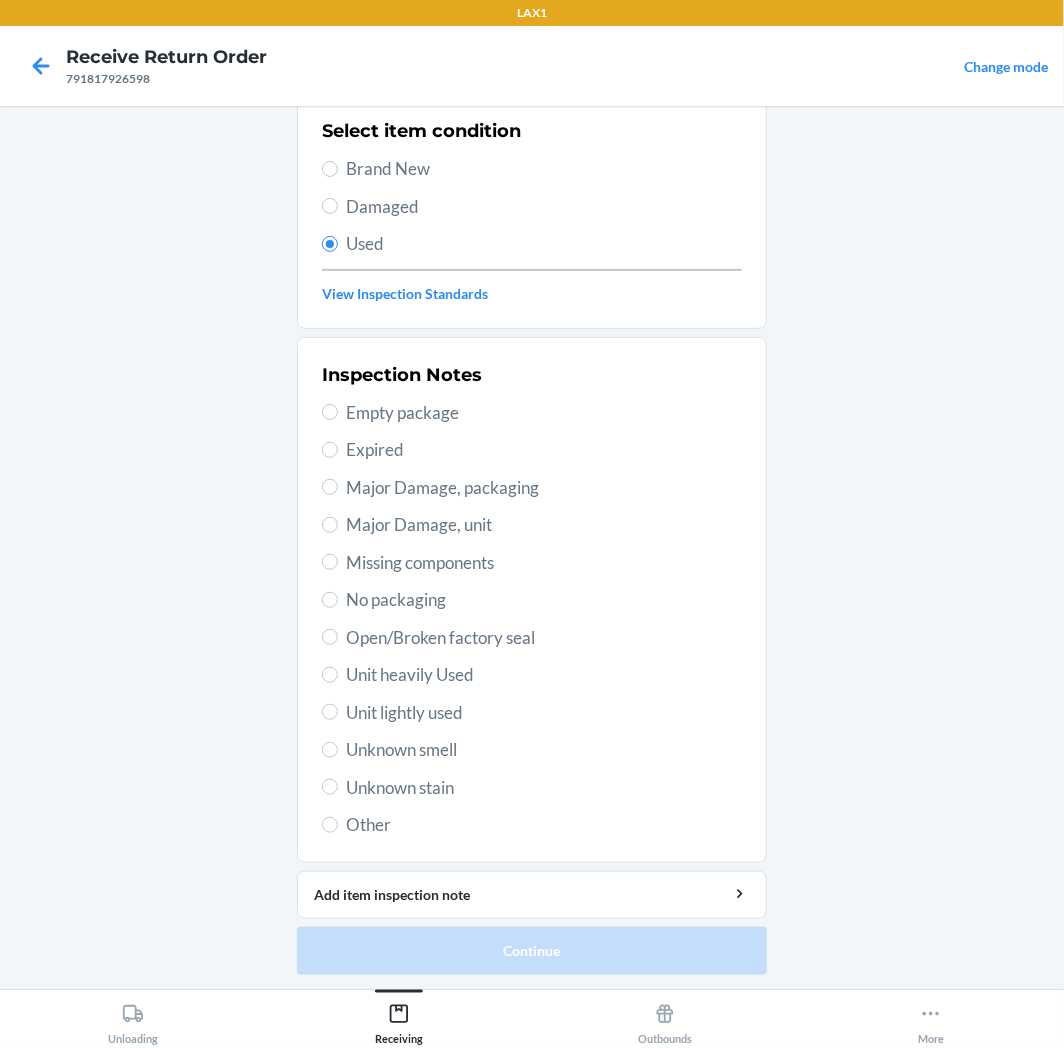 click on "Unit lightly used" at bounding box center [544, 713] 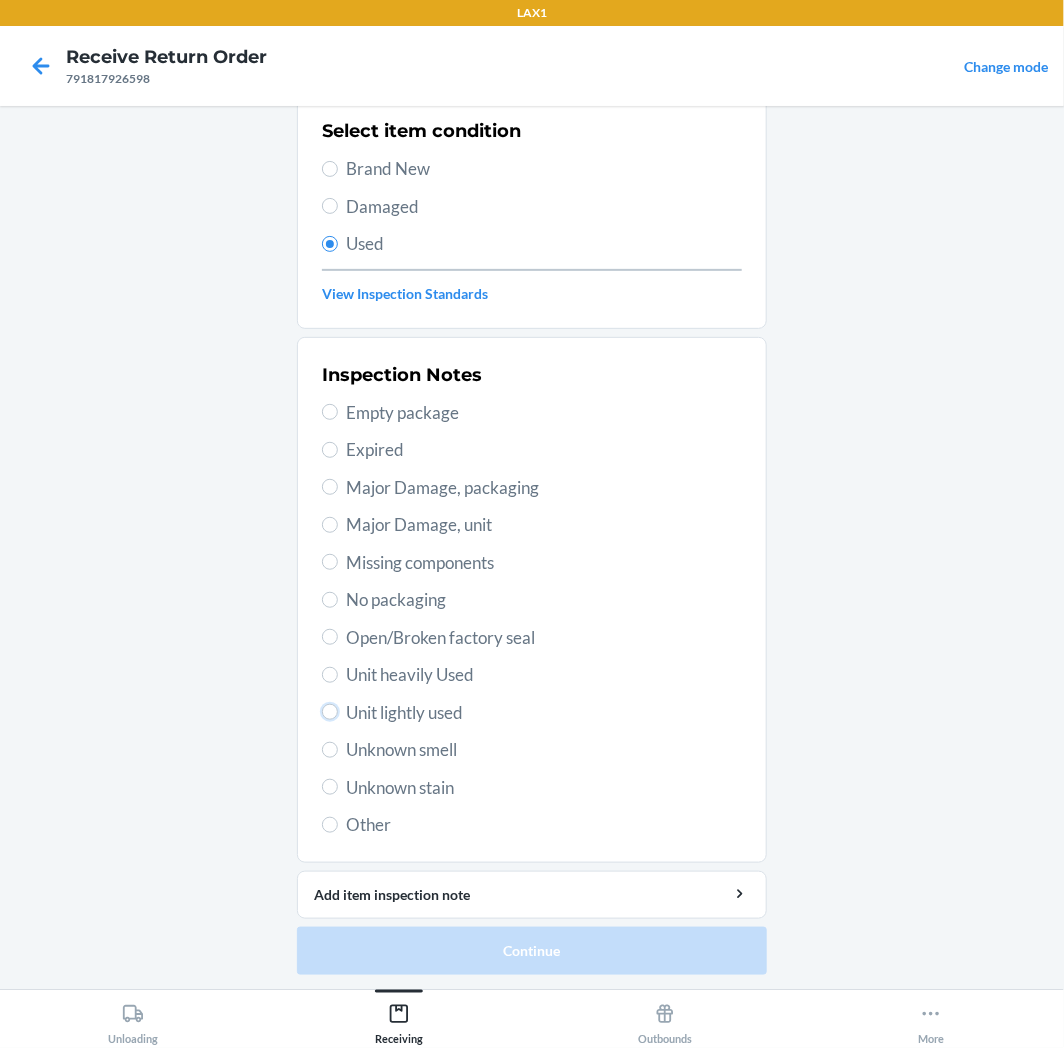 click on "Unit lightly used" at bounding box center (330, 712) 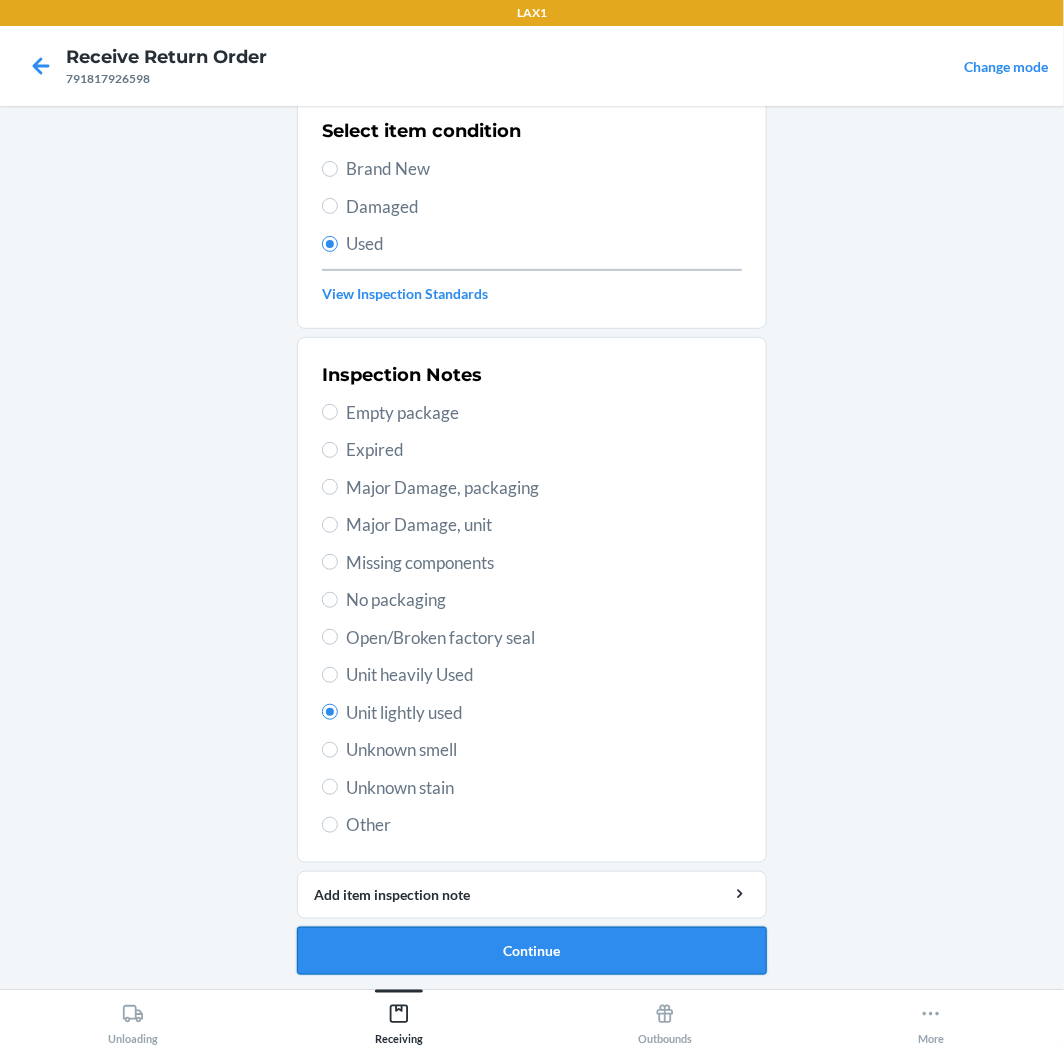 click on "Continue" at bounding box center (532, 951) 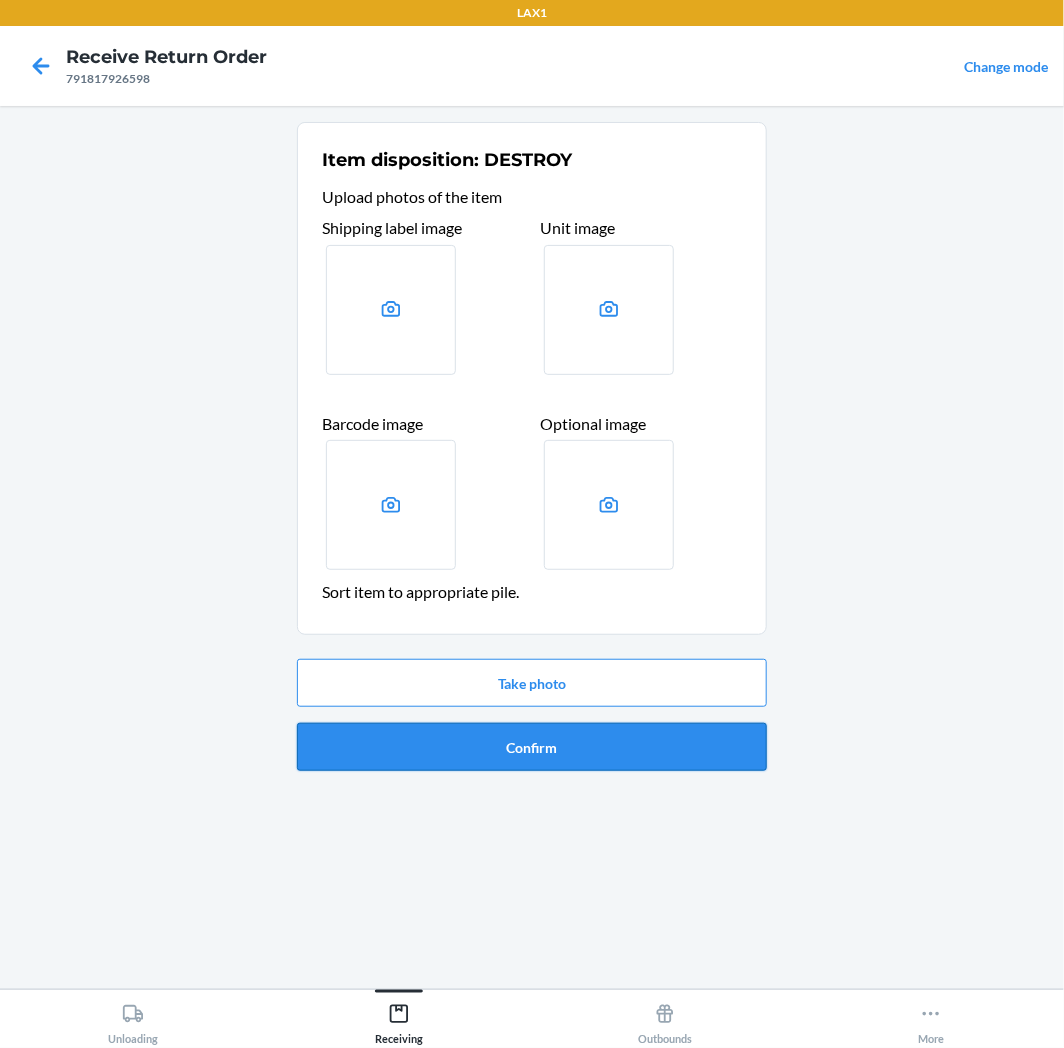 click on "Confirm" at bounding box center [532, 747] 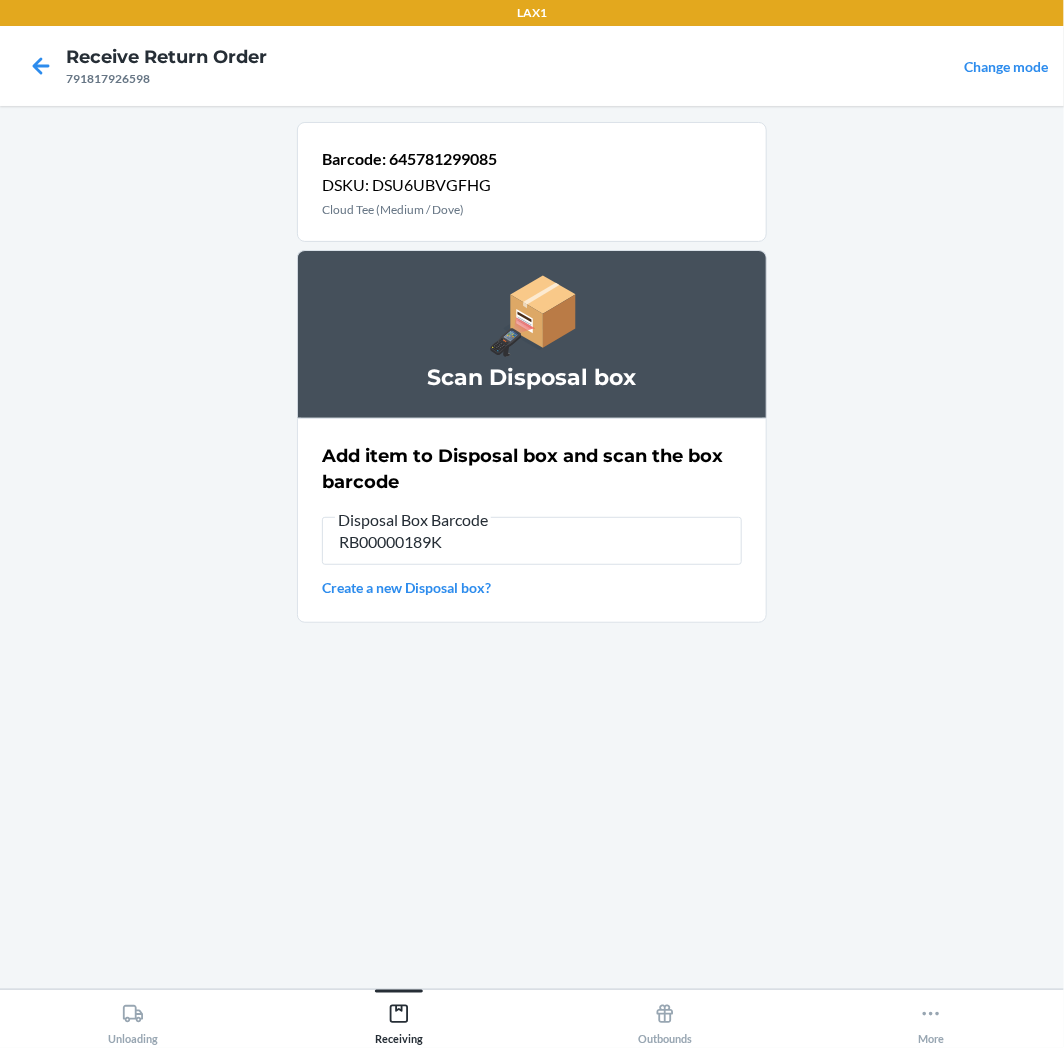 type on "RB00000189K" 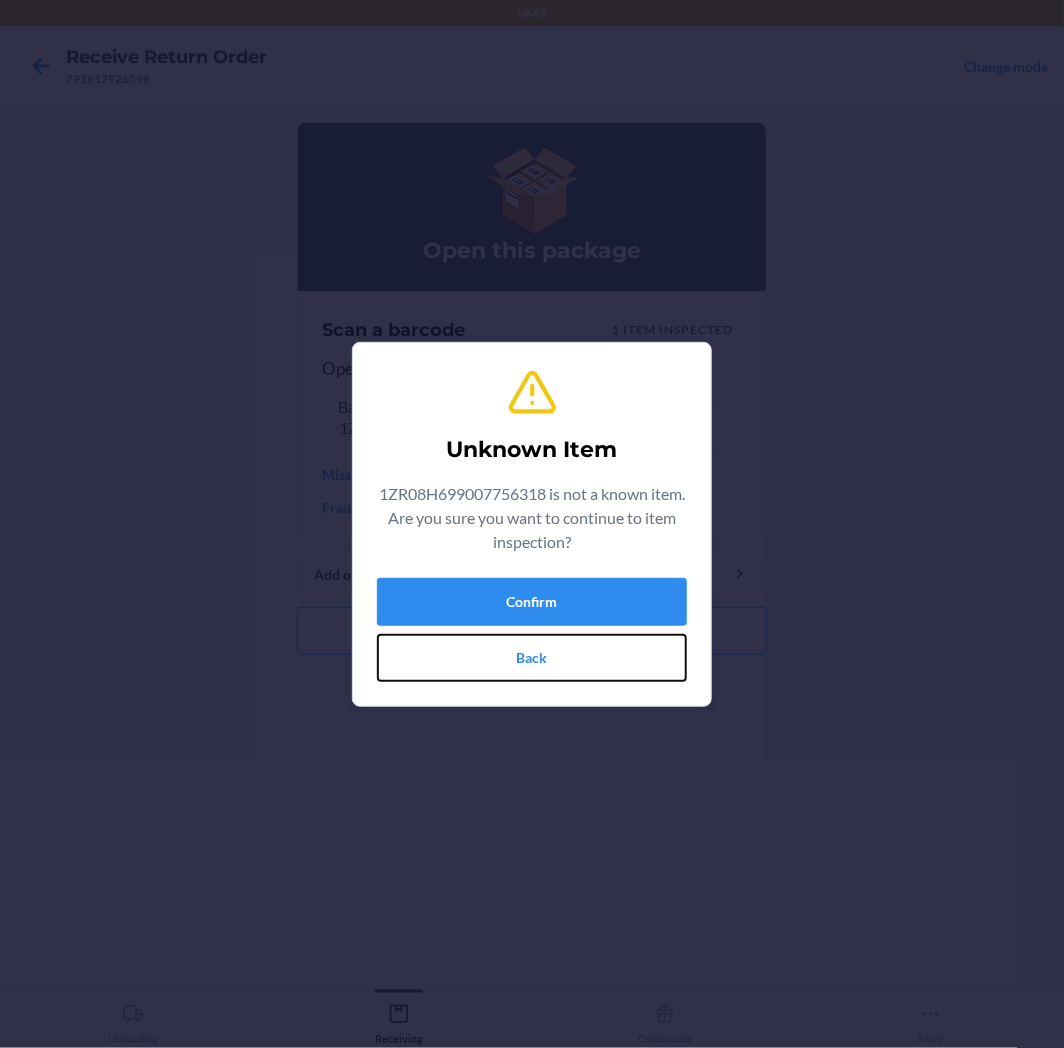 click on "Back" at bounding box center (532, 658) 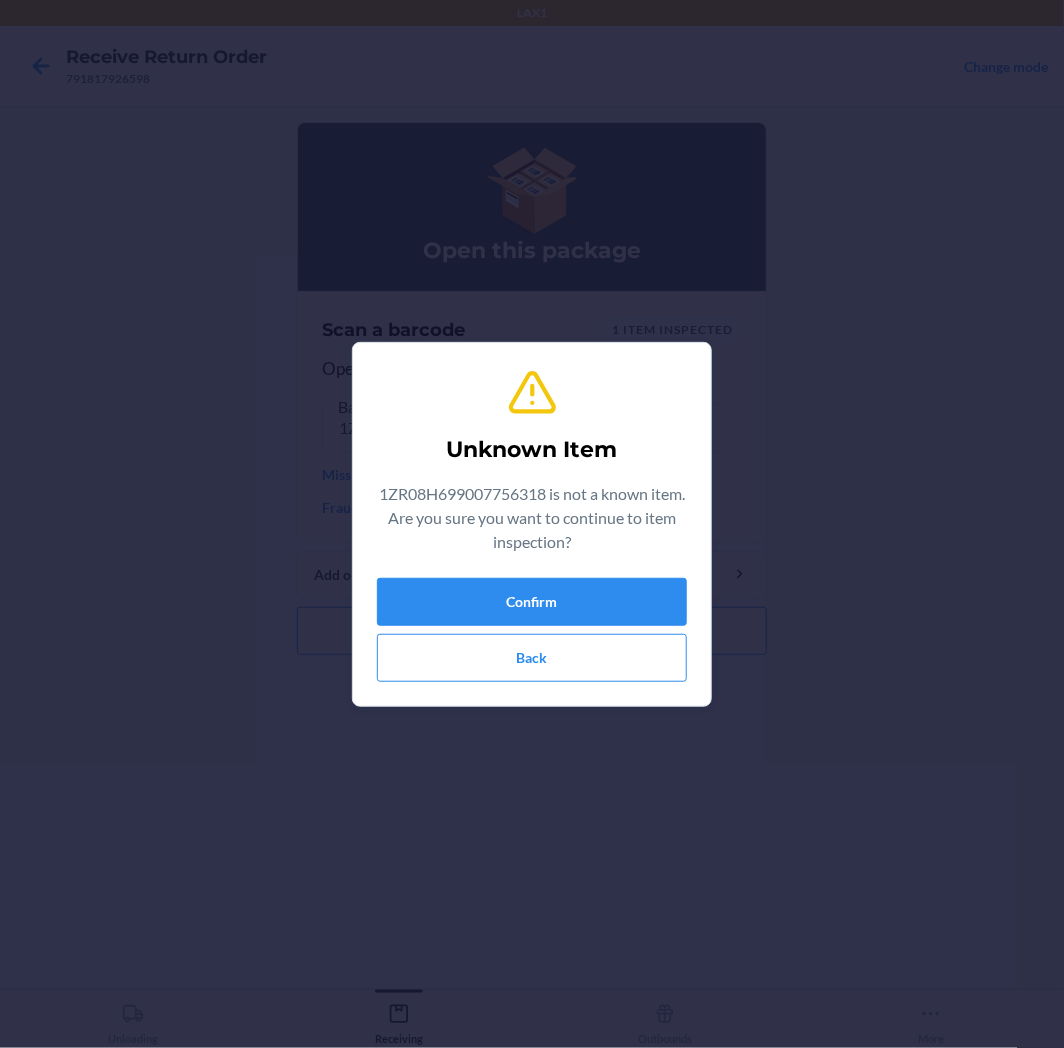 type 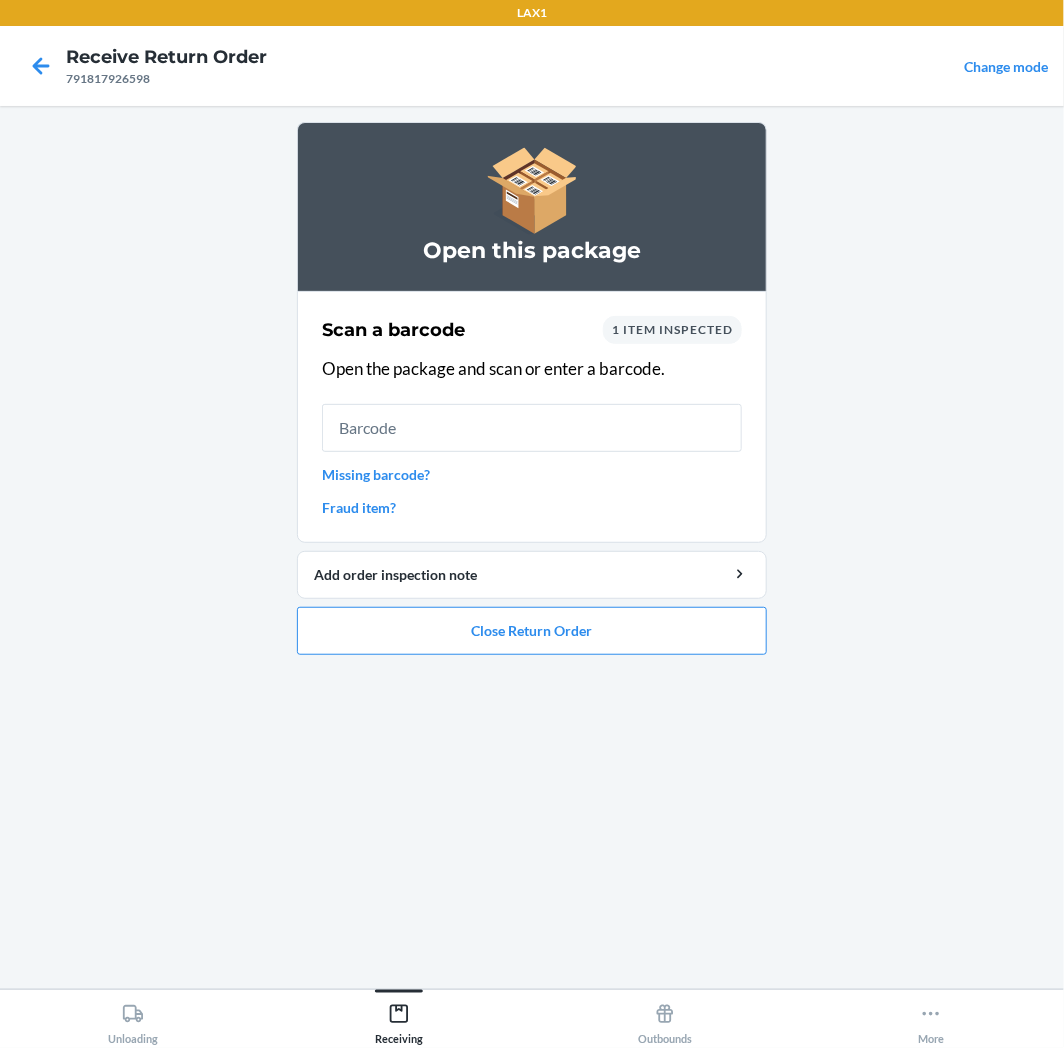 click on "Open this package Scan a barcode 1 item inspected Open the package and scan or enter a barcode. Missing barcode? Fraud item? Add order inspection note Close Return Order" at bounding box center [532, 388] 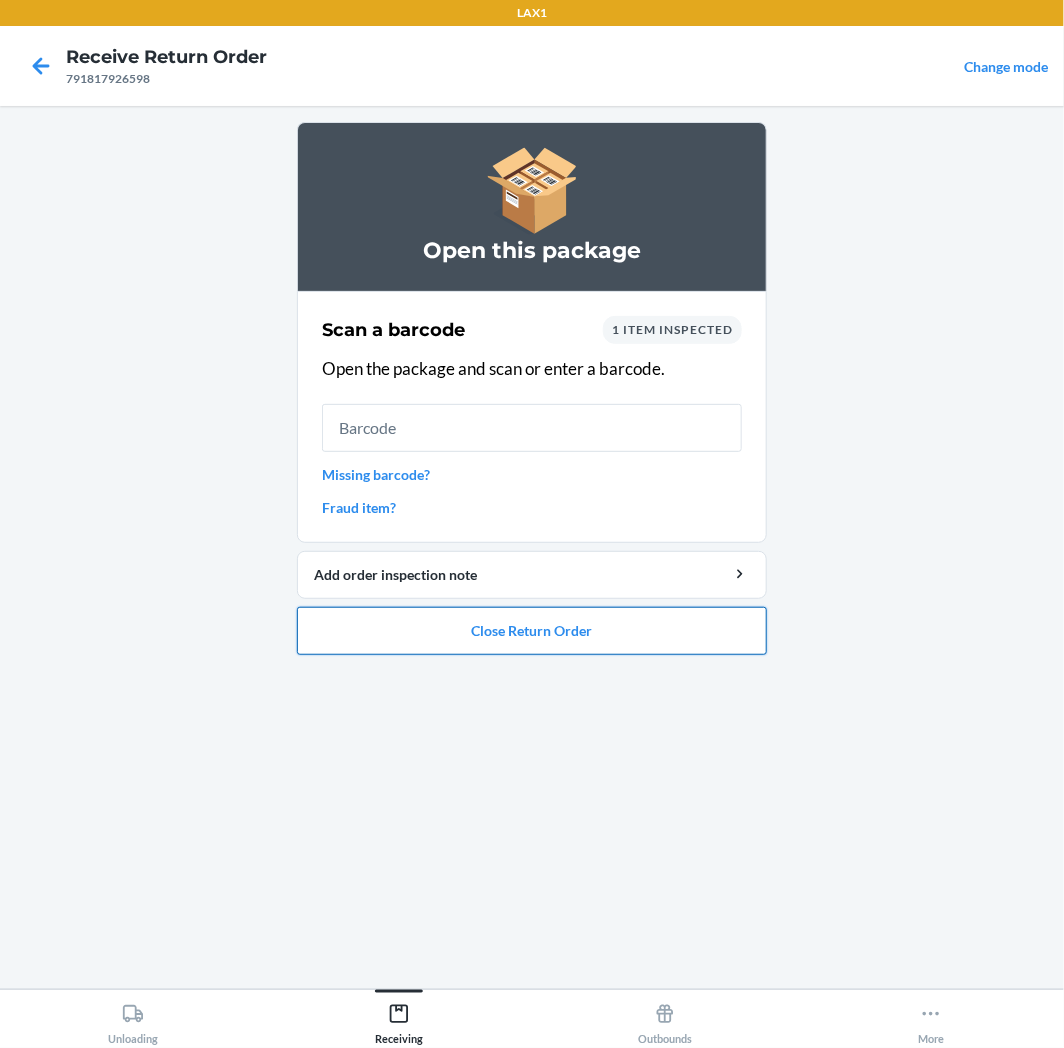 click on "Close Return Order" at bounding box center [532, 631] 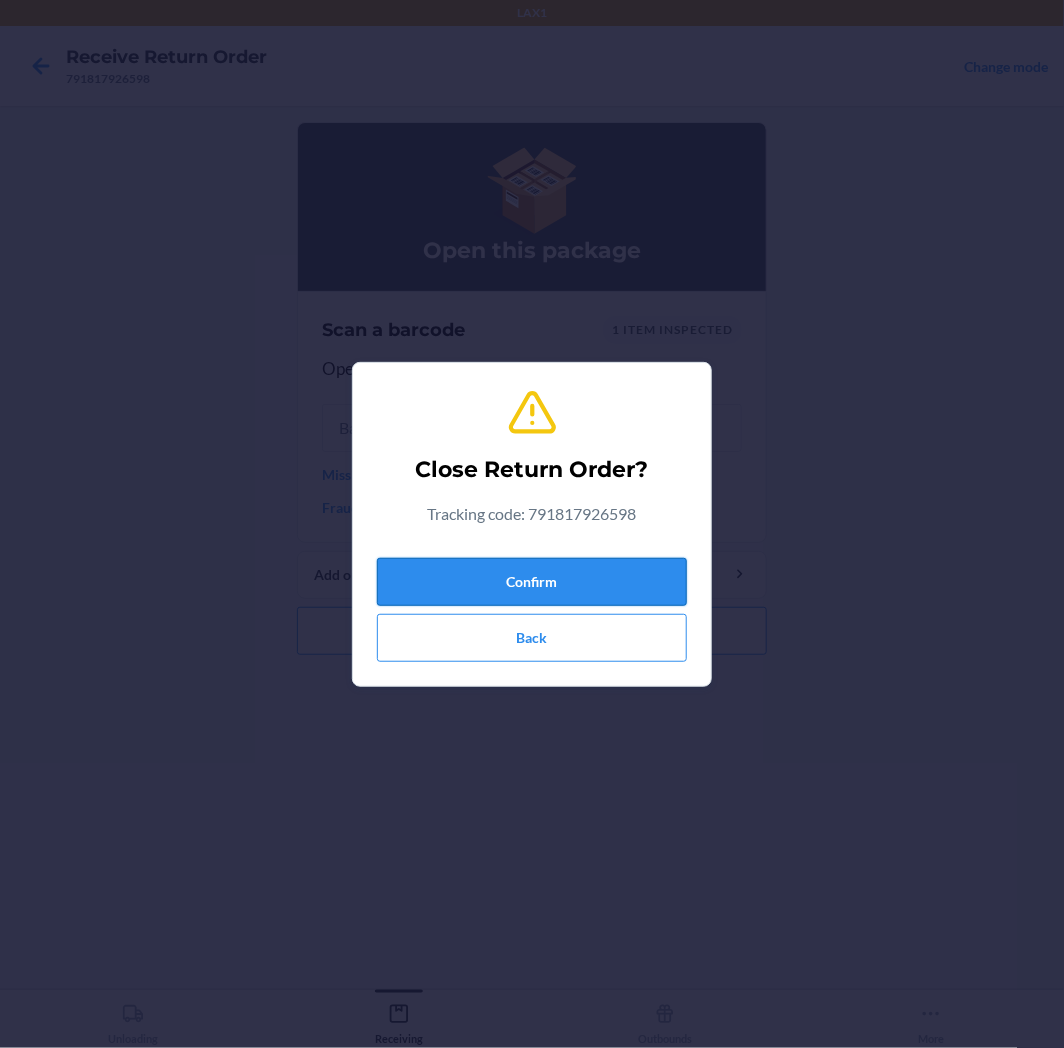 click on "Confirm" at bounding box center (532, 582) 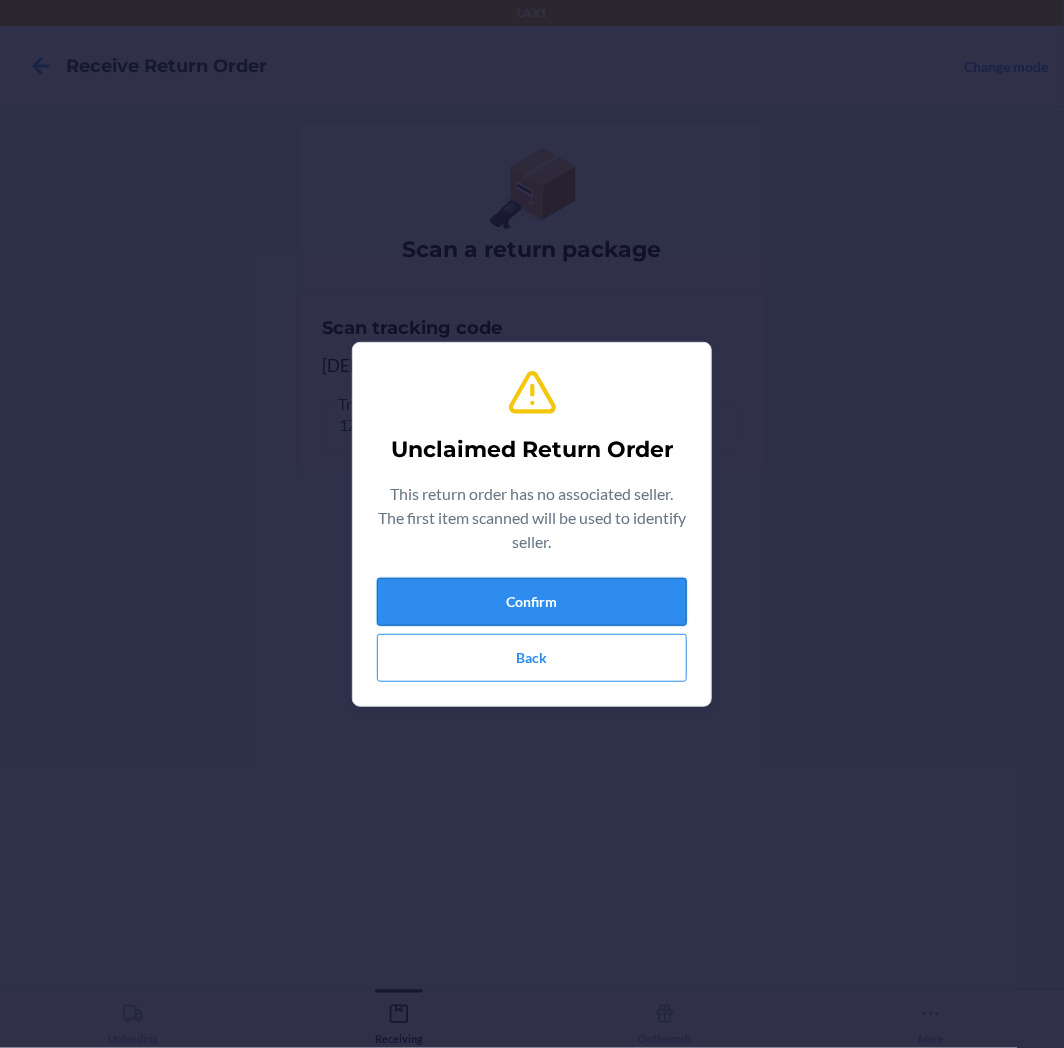 click on "Confirm" at bounding box center (532, 602) 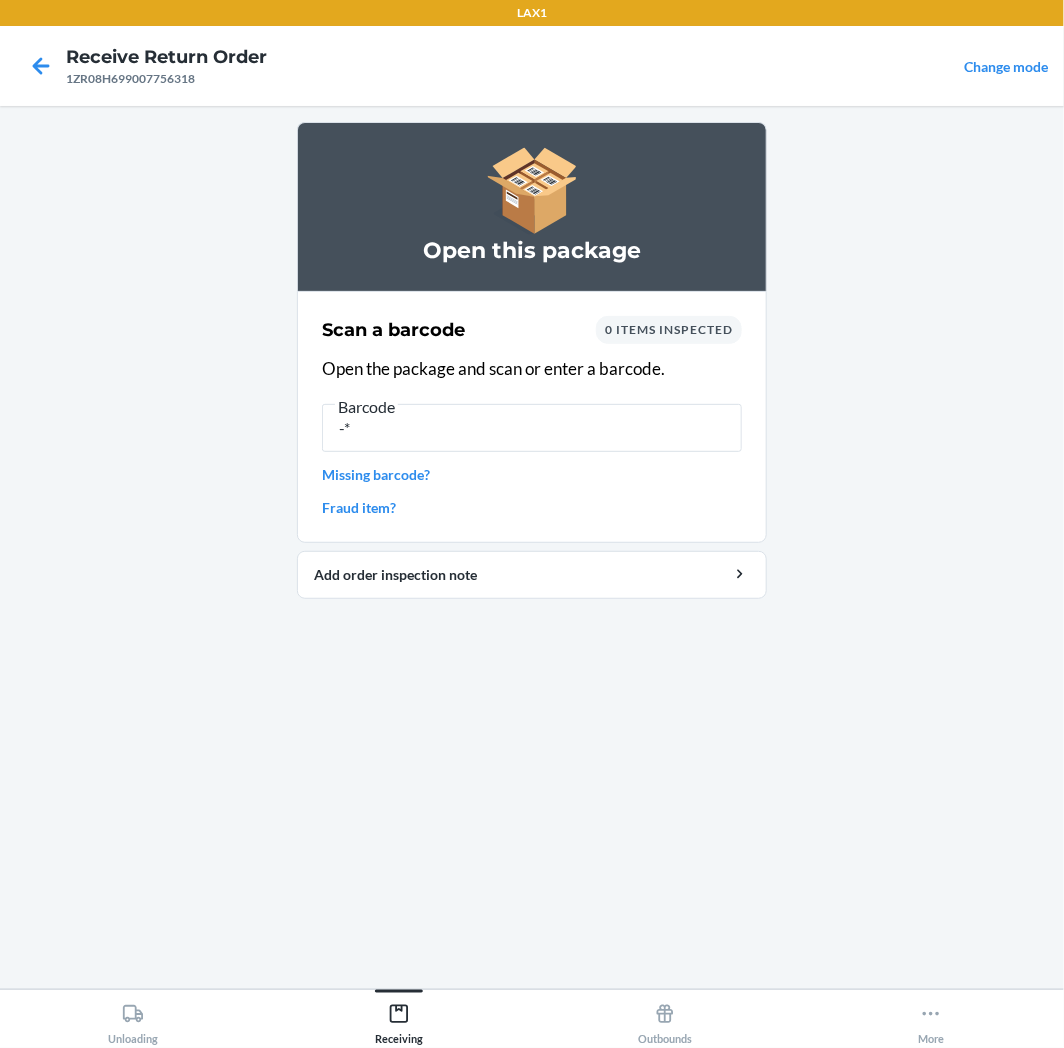 type on "-" 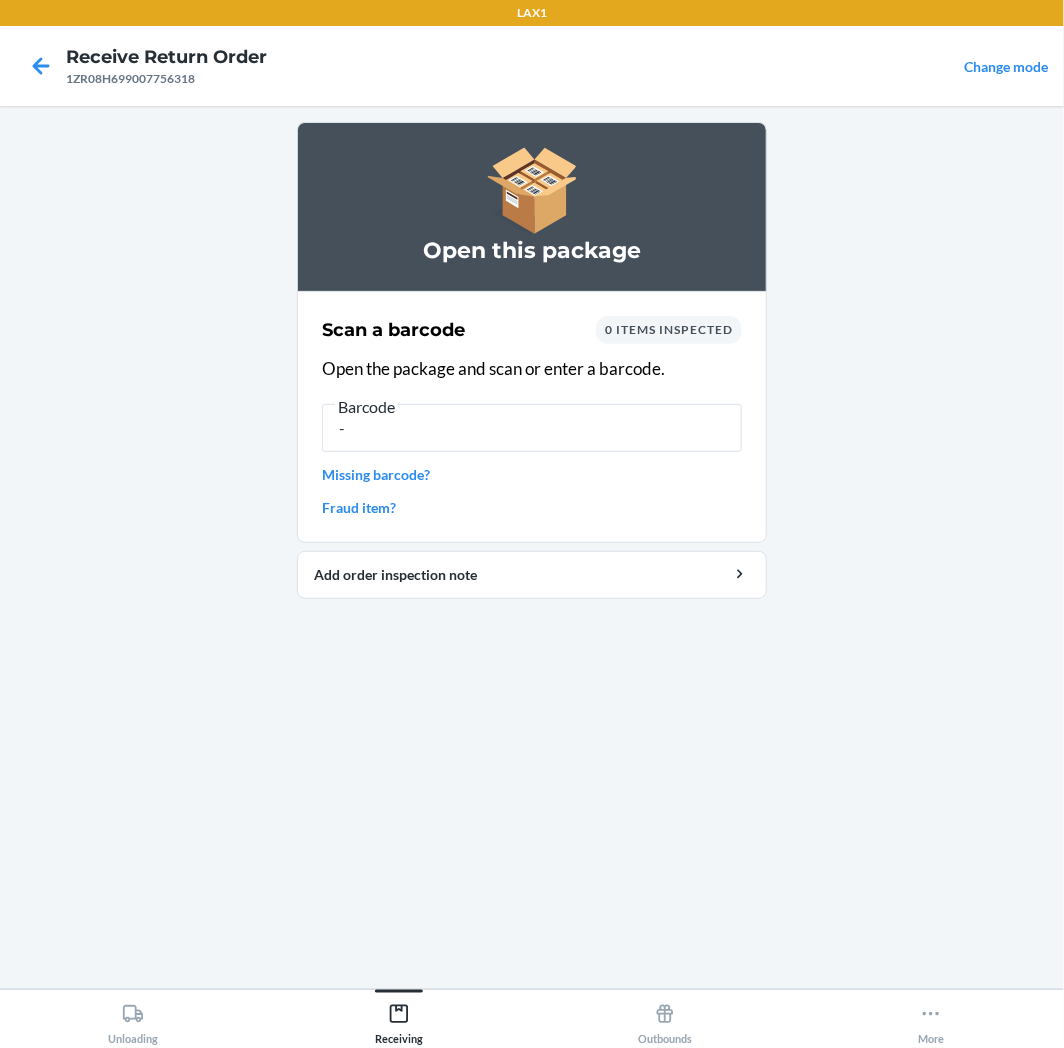 type 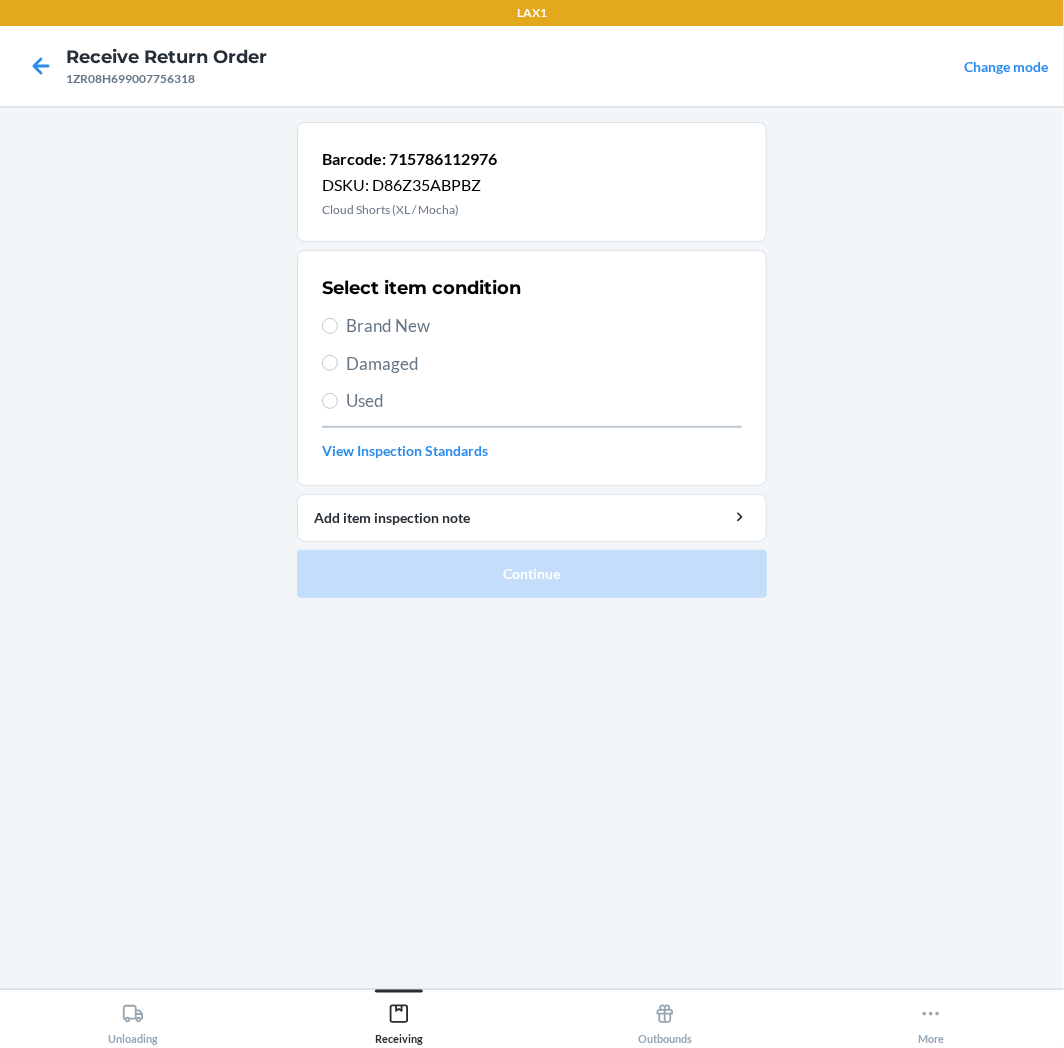 click on "Used" at bounding box center (544, 401) 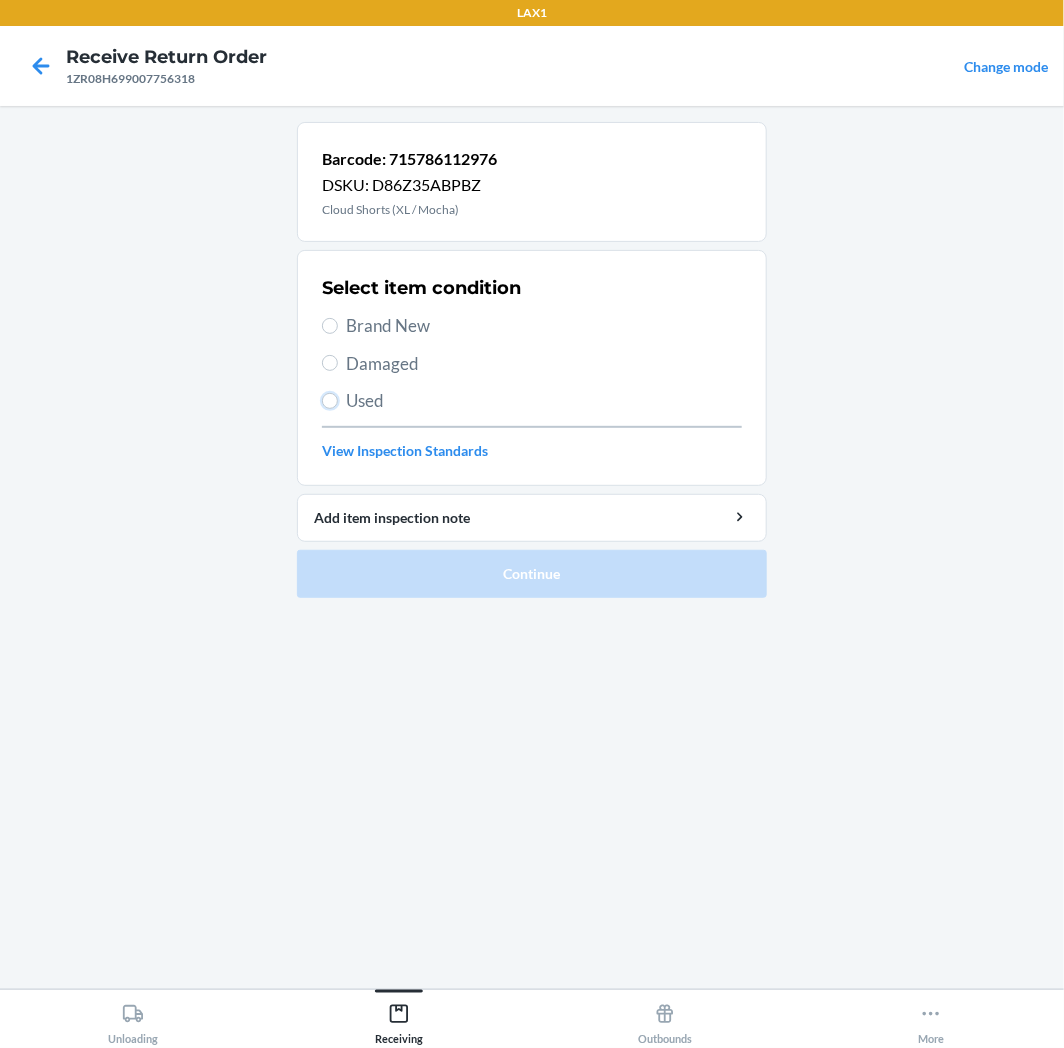 click on "Used" at bounding box center (330, 401) 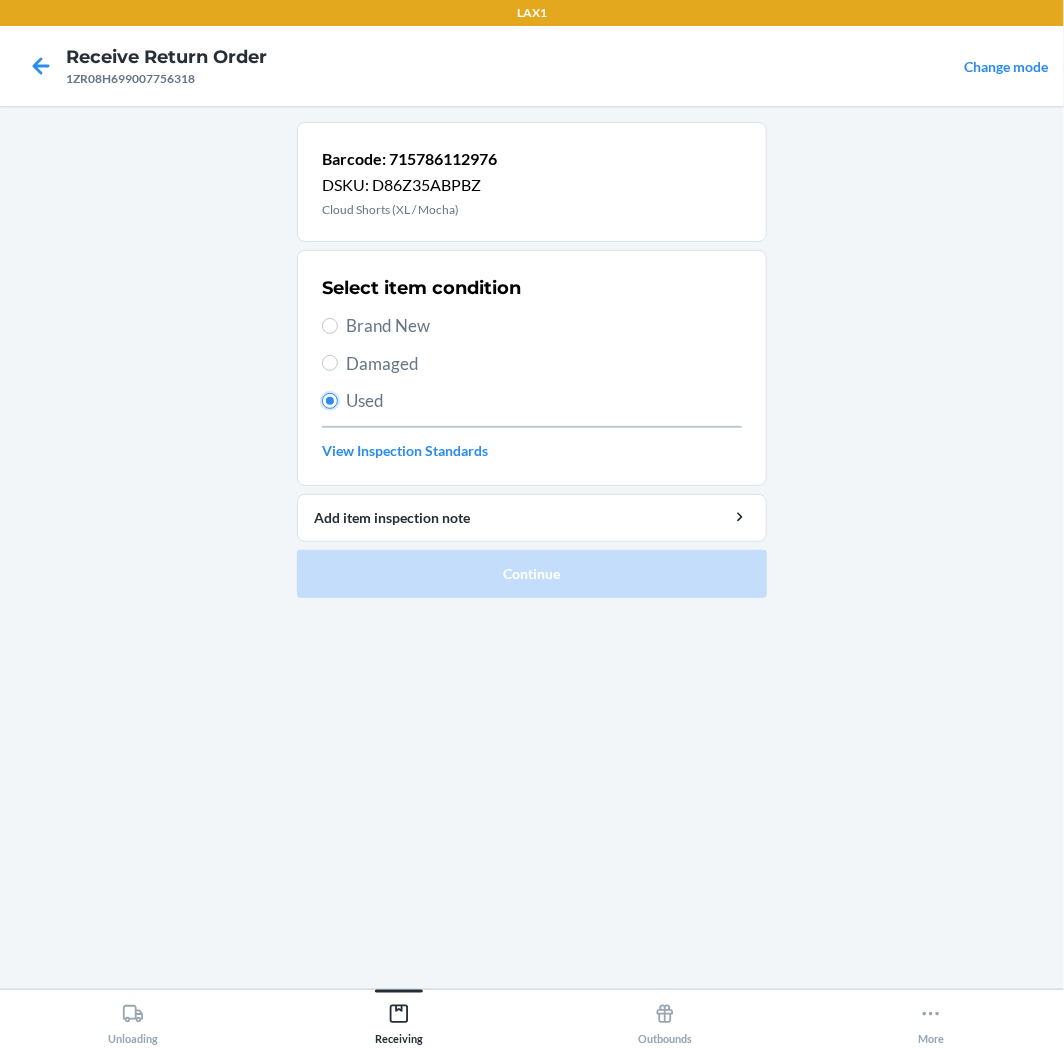 radio on "true" 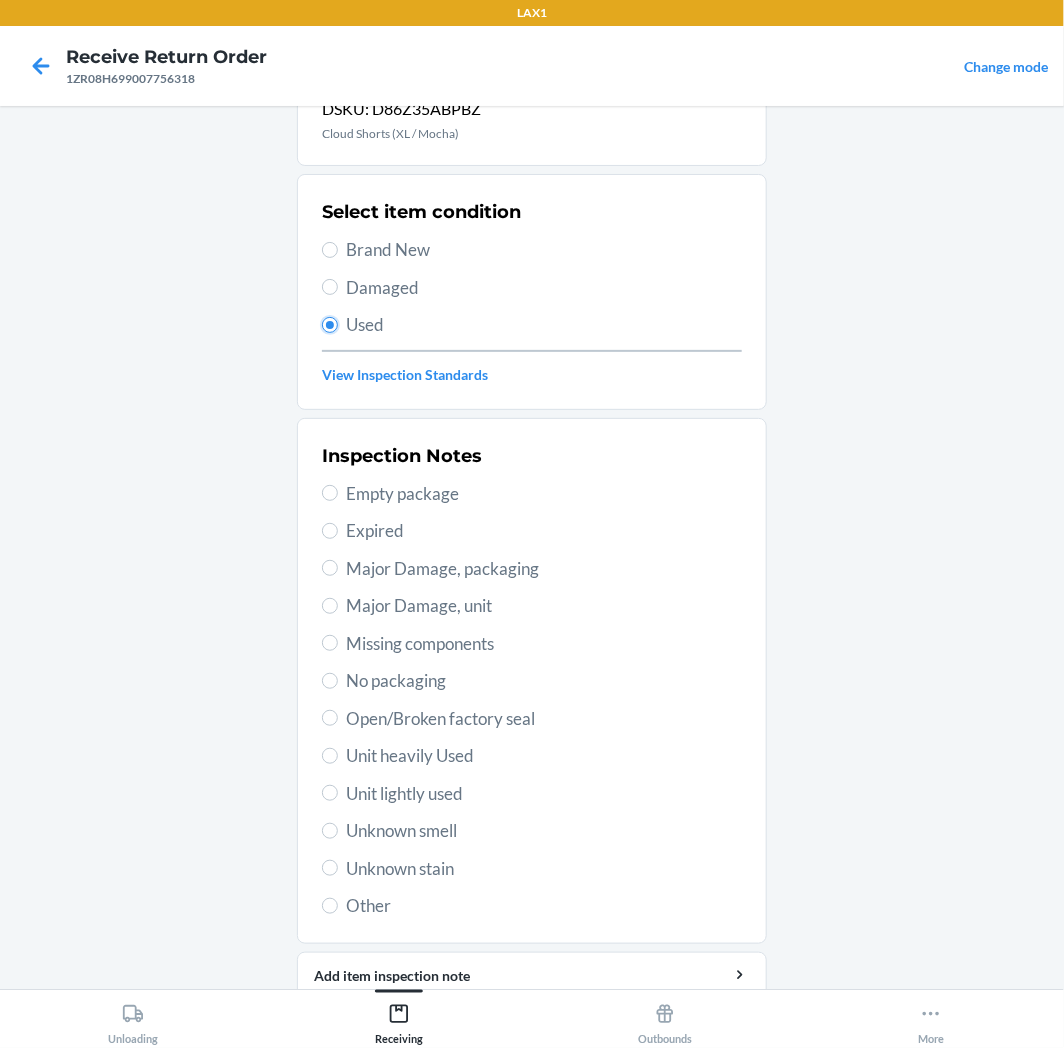 scroll, scrollTop: 157, scrollLeft: 0, axis: vertical 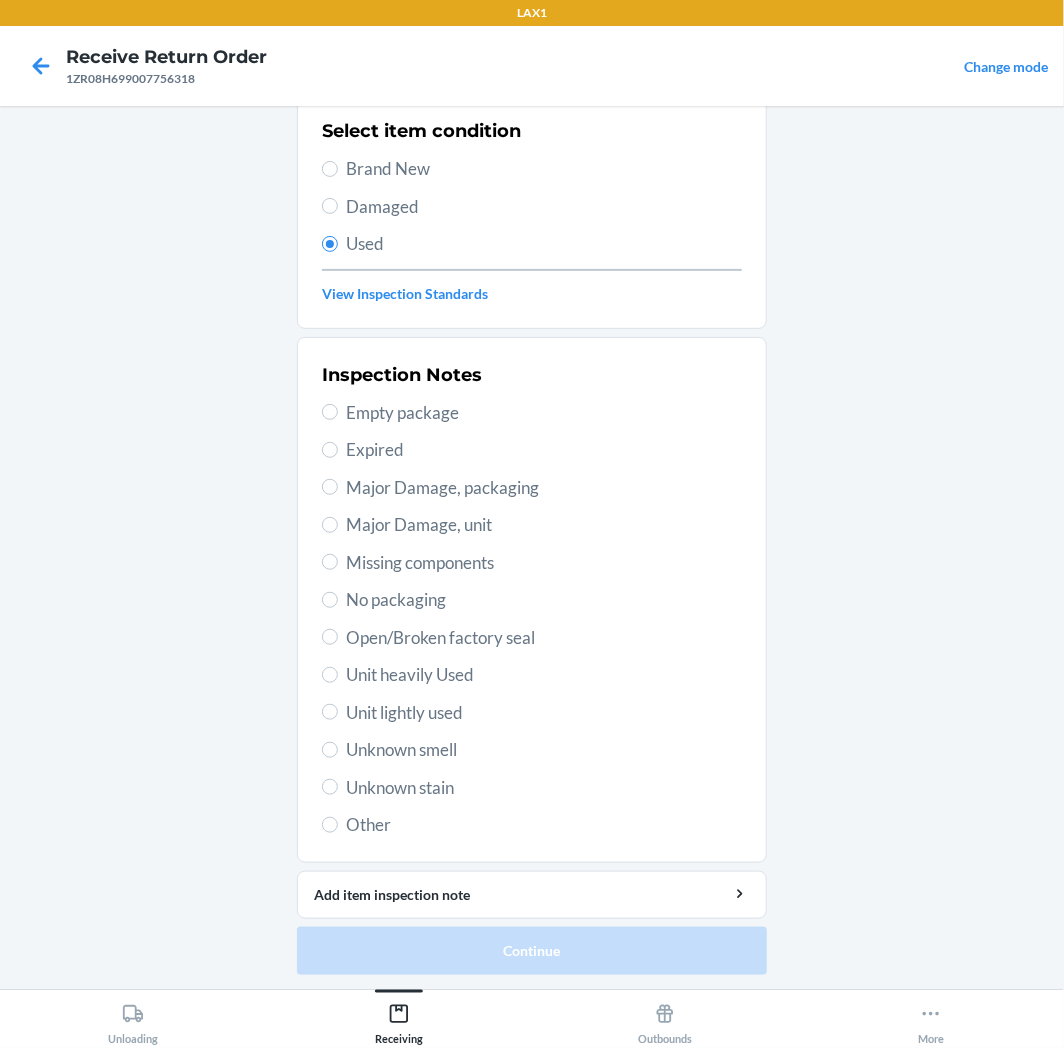 click on "Unit lightly used" at bounding box center [544, 713] 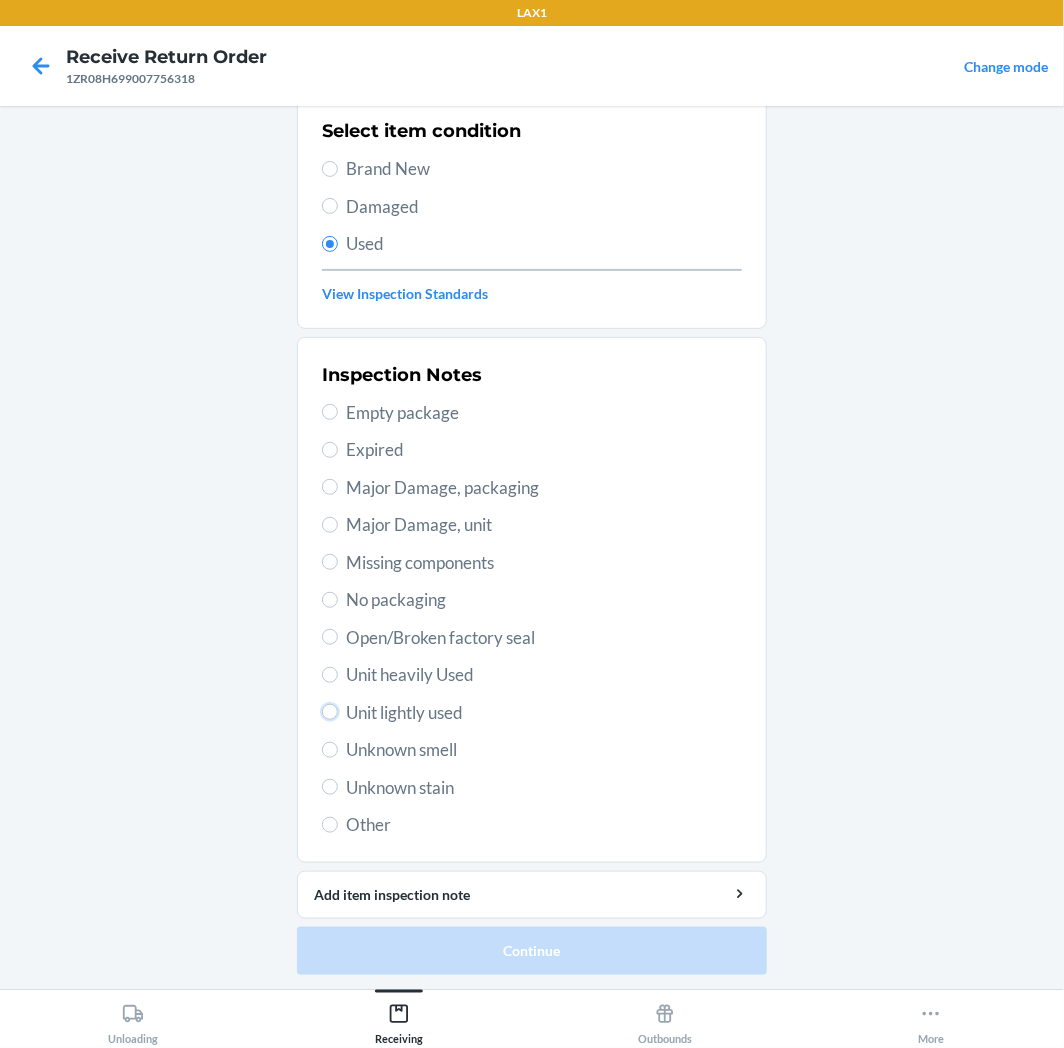 click on "Unit lightly used" at bounding box center [330, 712] 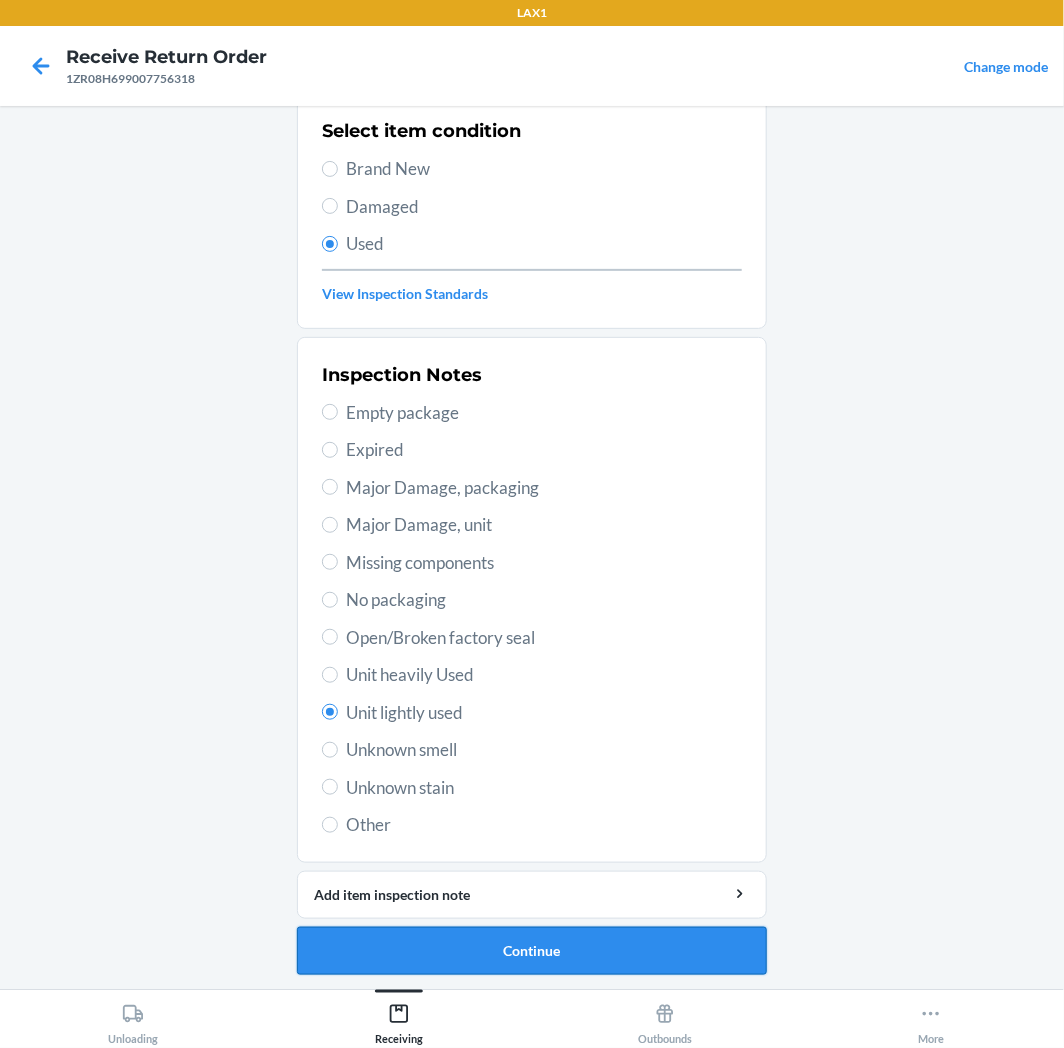 click on "Continue" at bounding box center (532, 951) 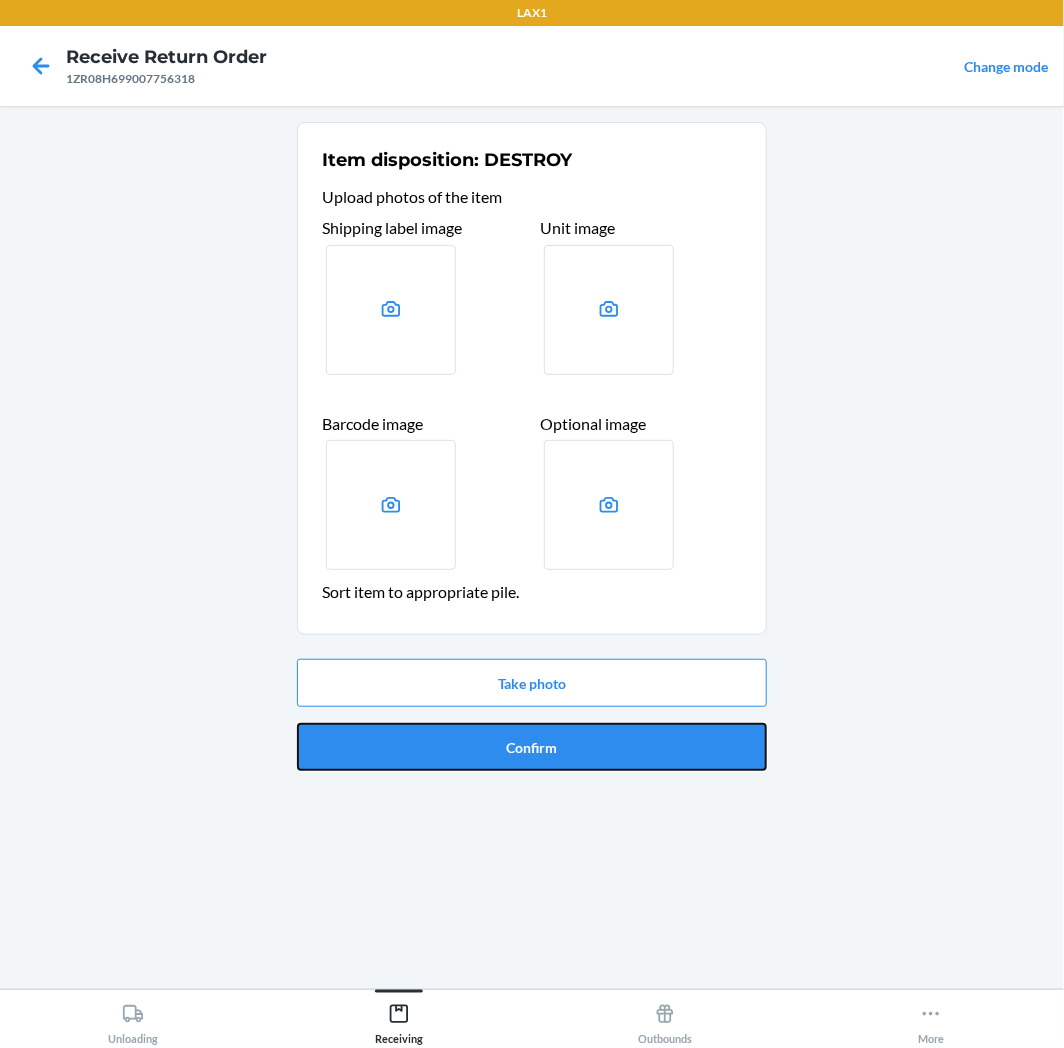 drag, startPoint x: 458, startPoint y: 742, endPoint x: 437, endPoint y: 736, distance: 21.84033 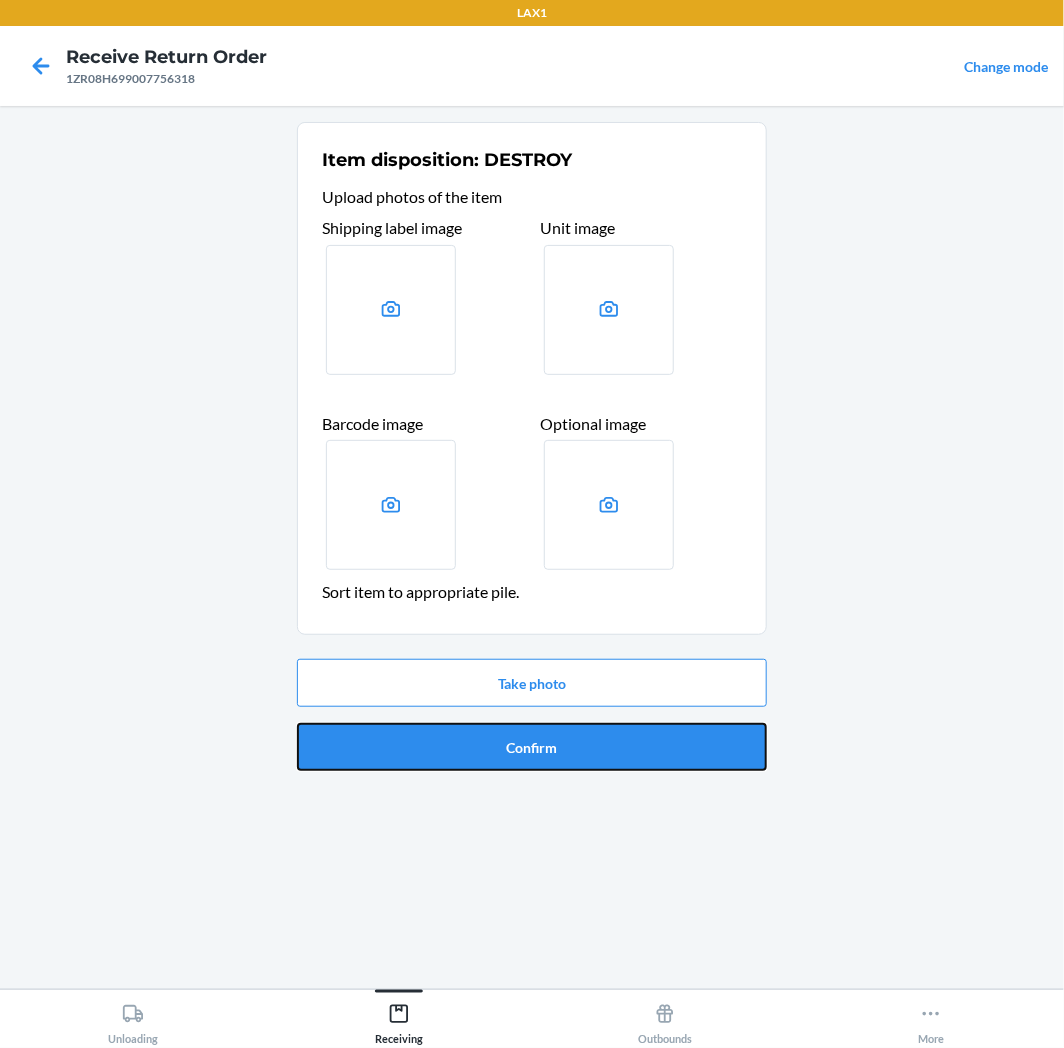 click on "Confirm" at bounding box center (532, 747) 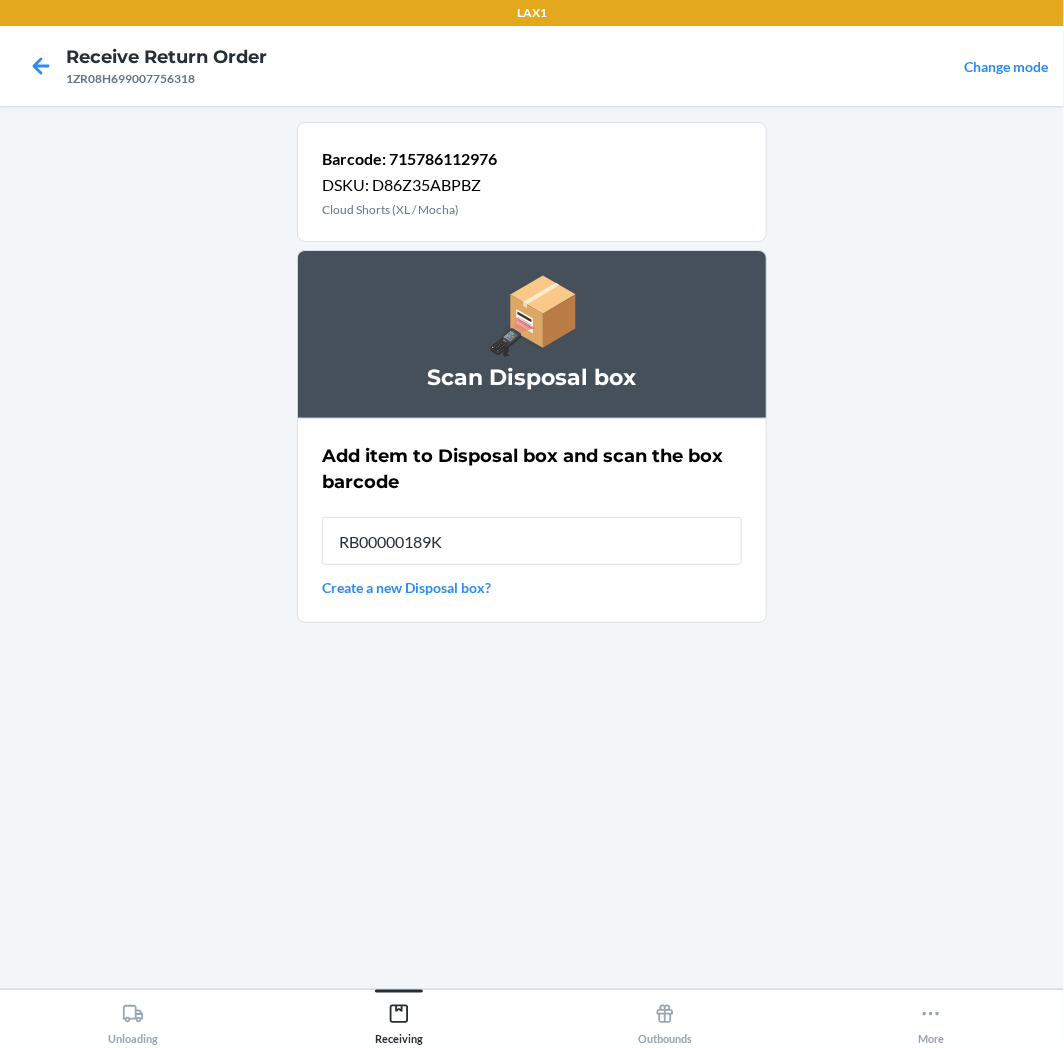 type on "RB00000189K" 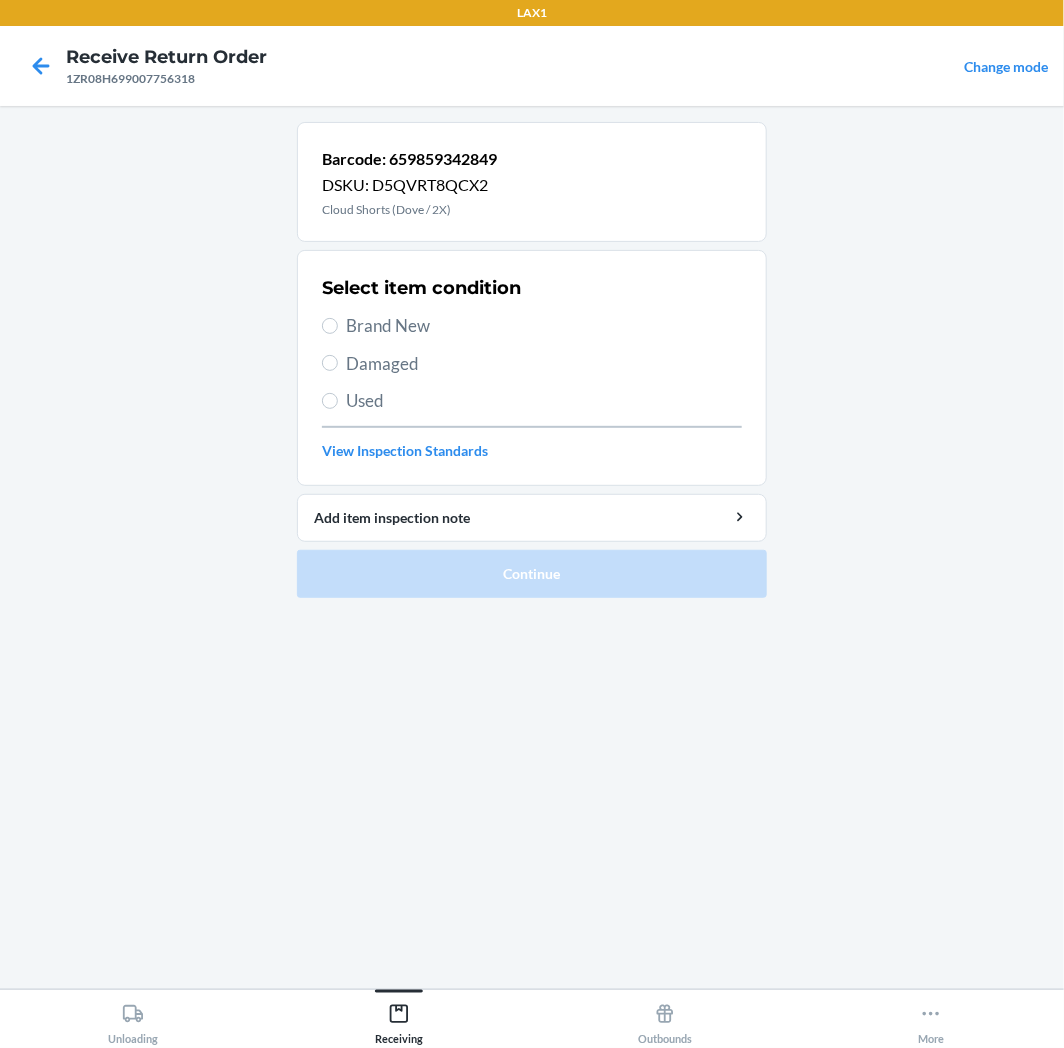 click on "Brand New" at bounding box center [544, 326] 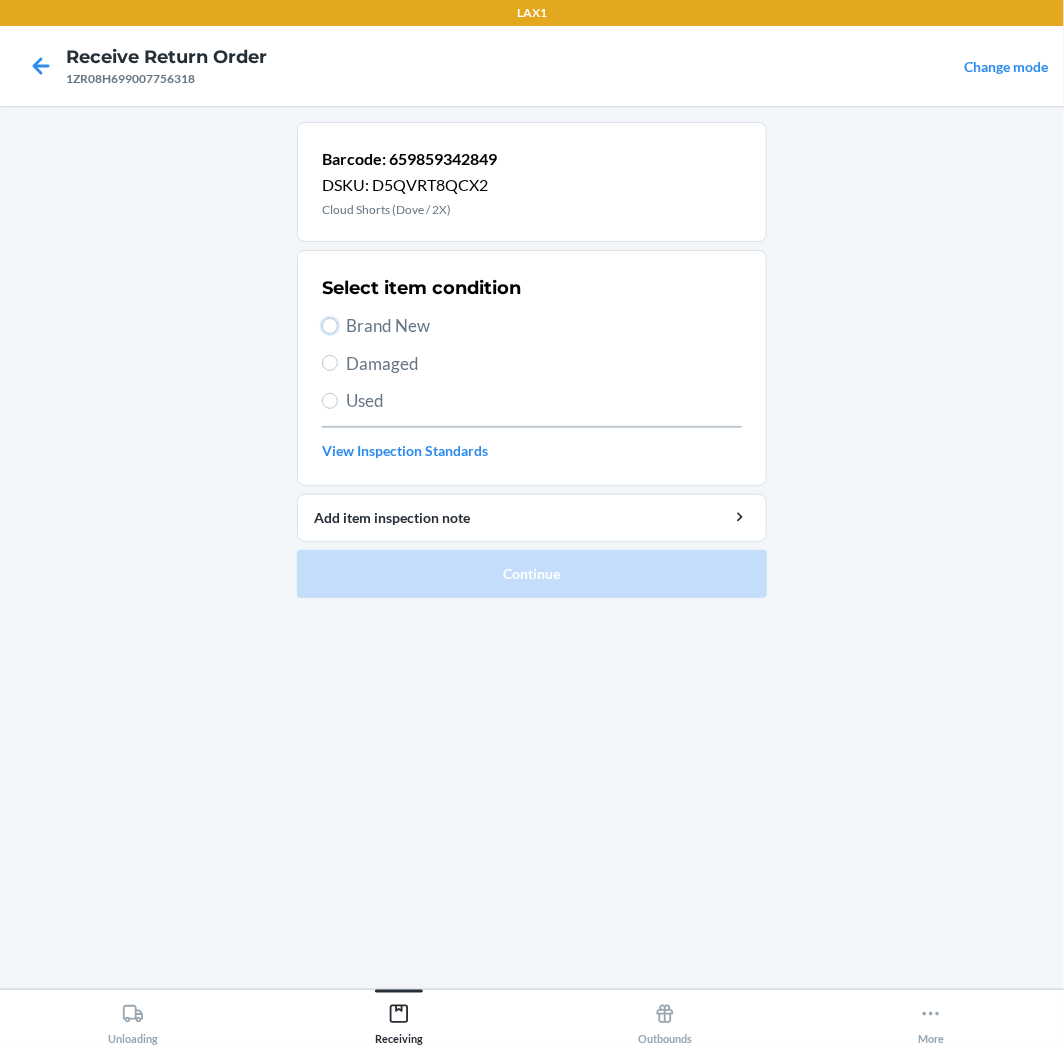 click on "Brand New" at bounding box center (330, 326) 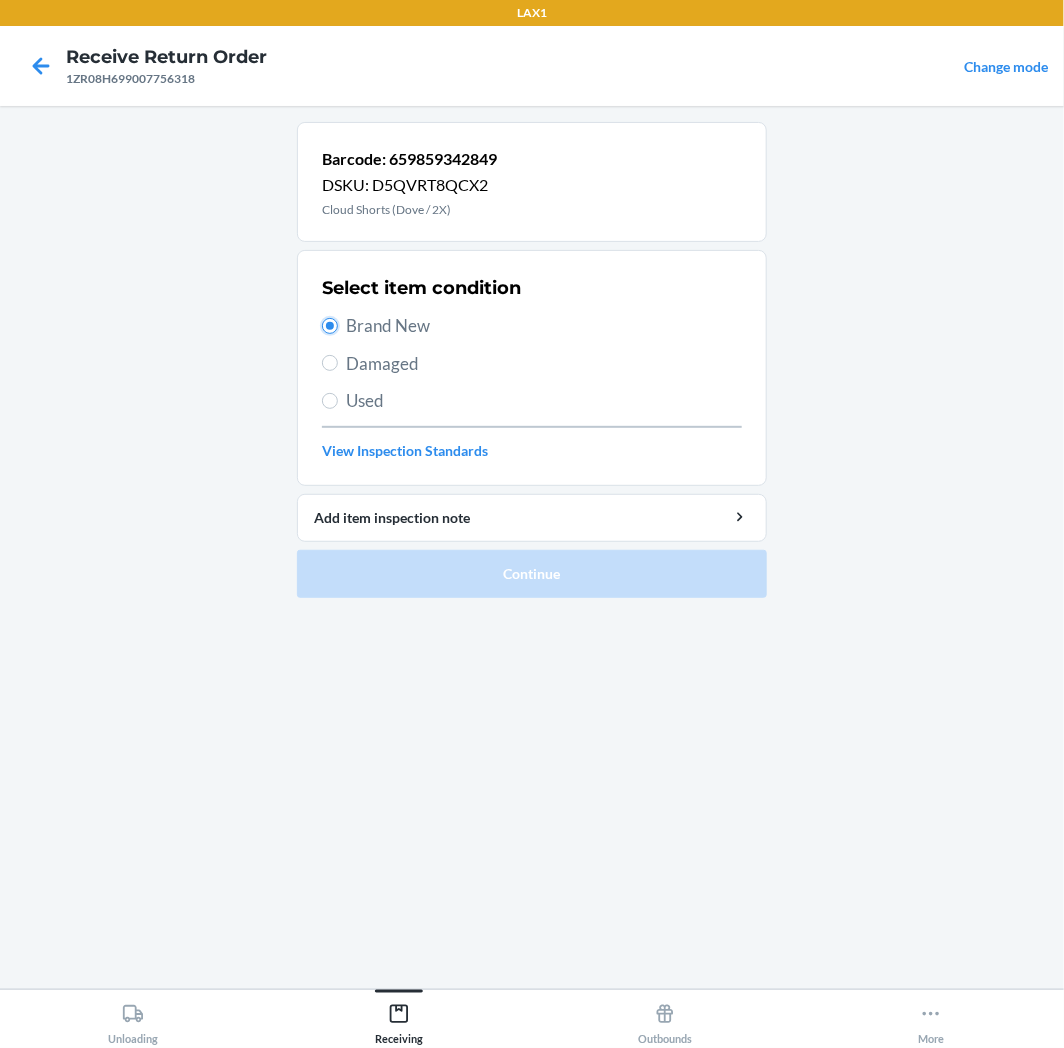radio on "true" 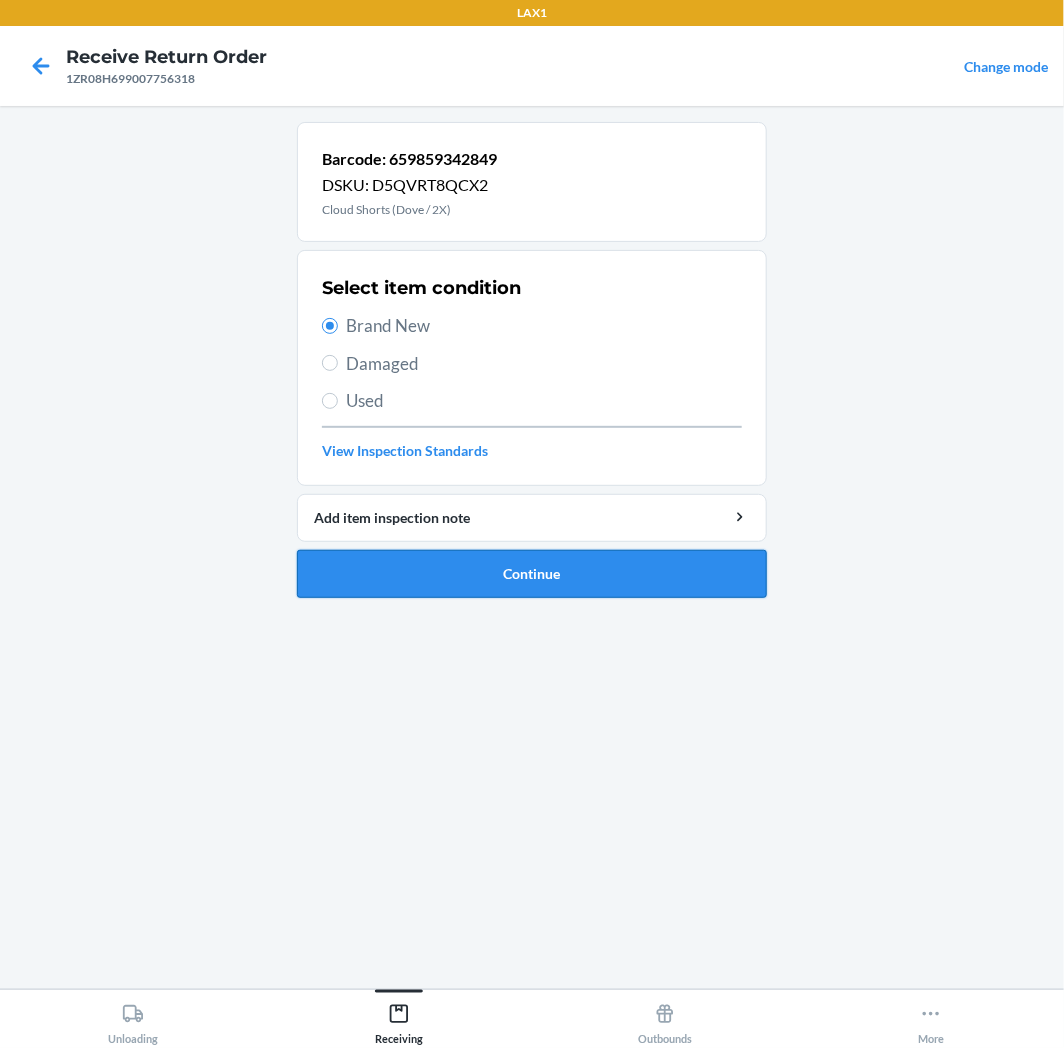 click on "Continue" at bounding box center (532, 574) 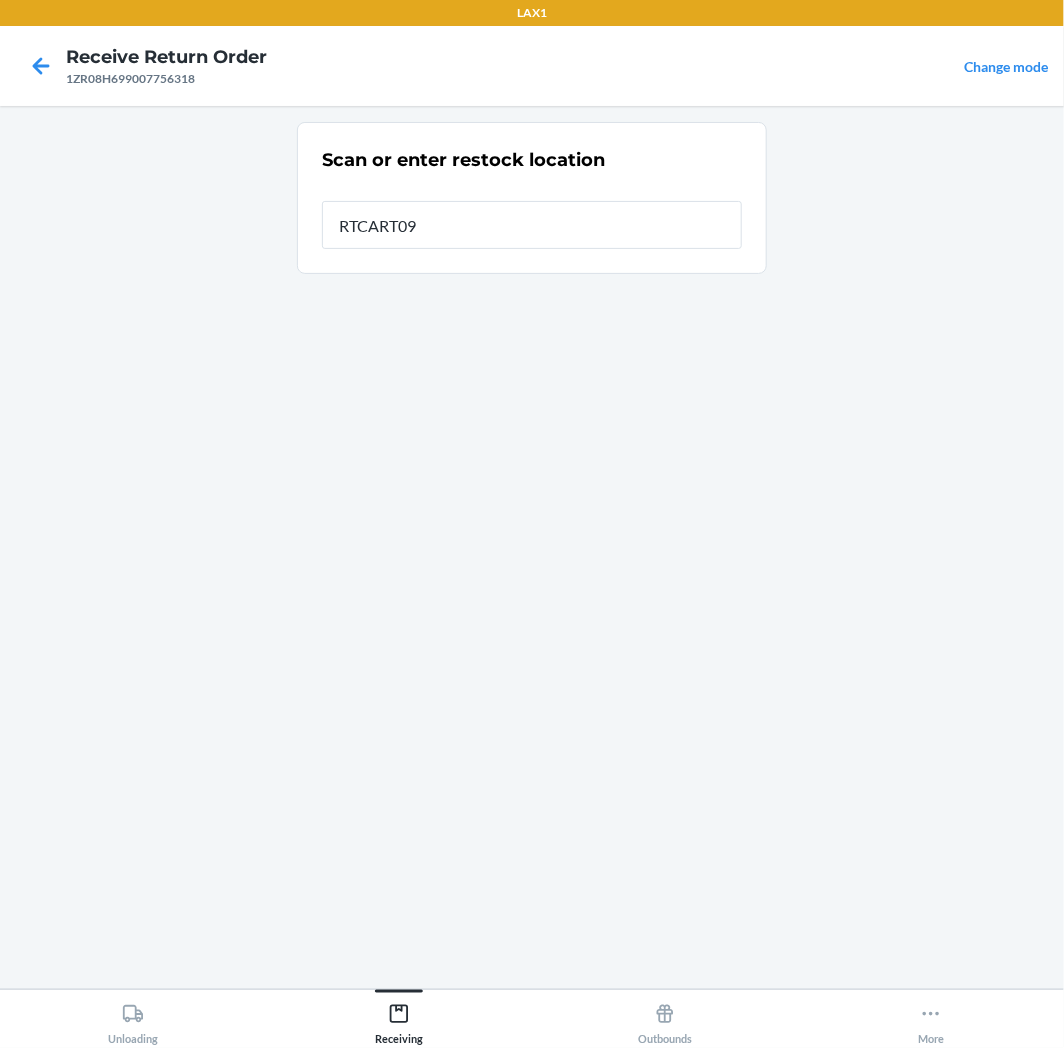 type on "RTCART097" 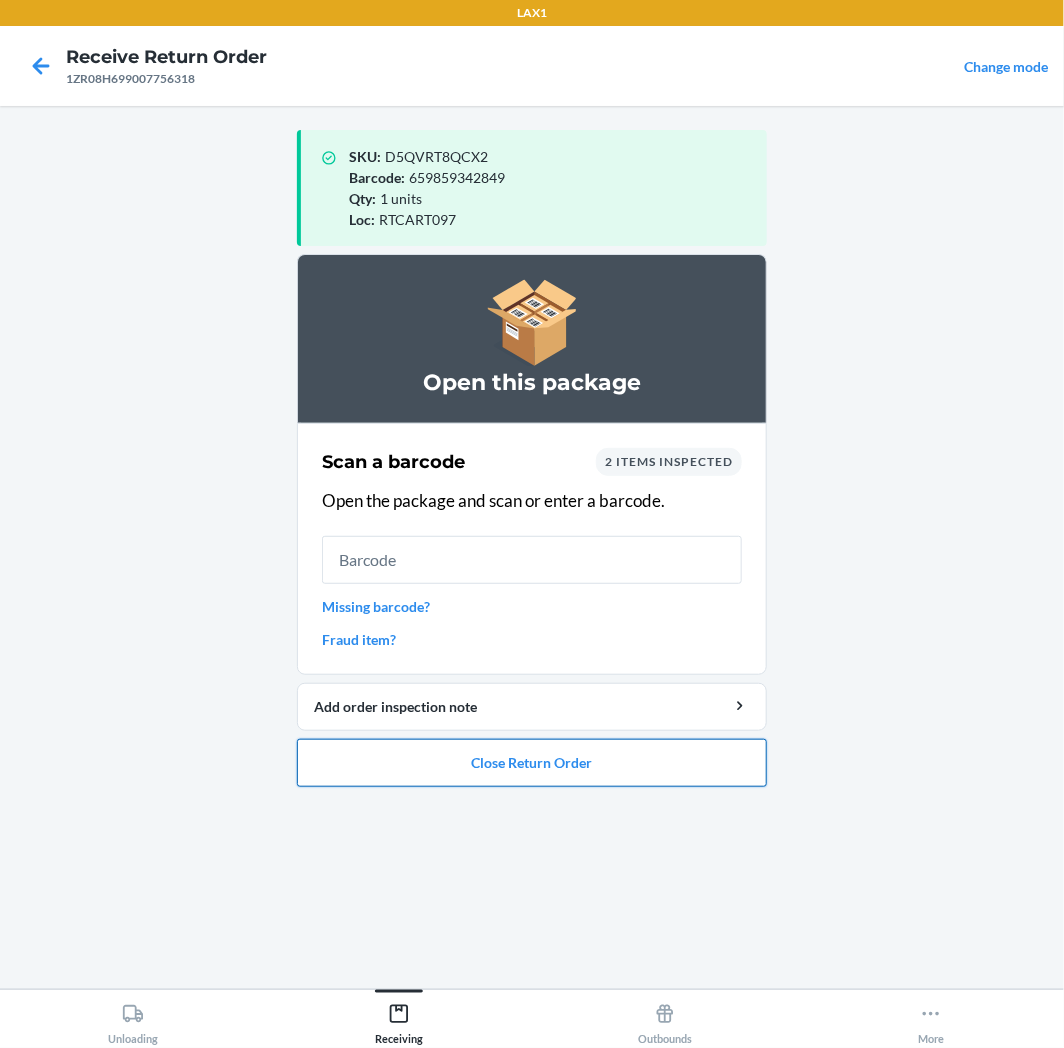 click on "Close Return Order" at bounding box center (532, 763) 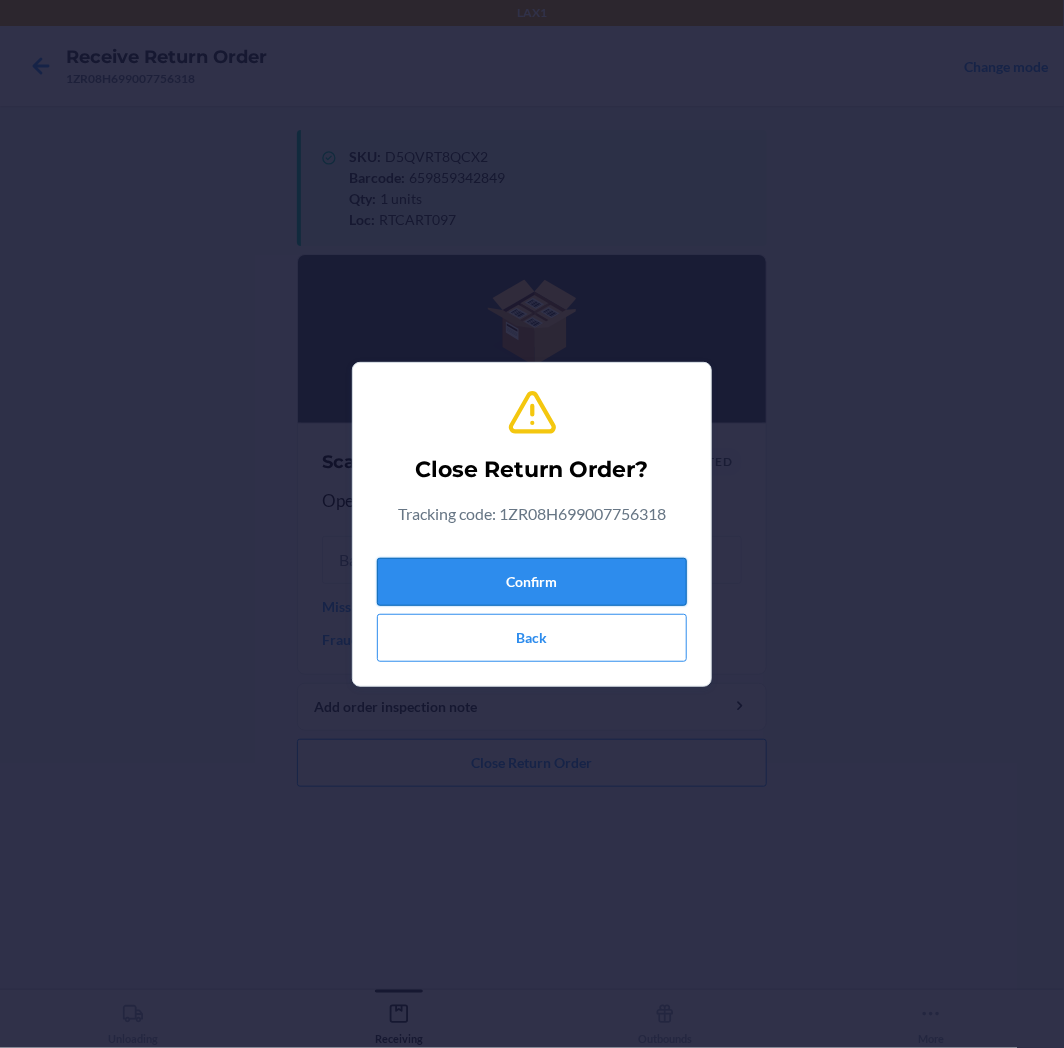 click on "Confirm" at bounding box center [532, 582] 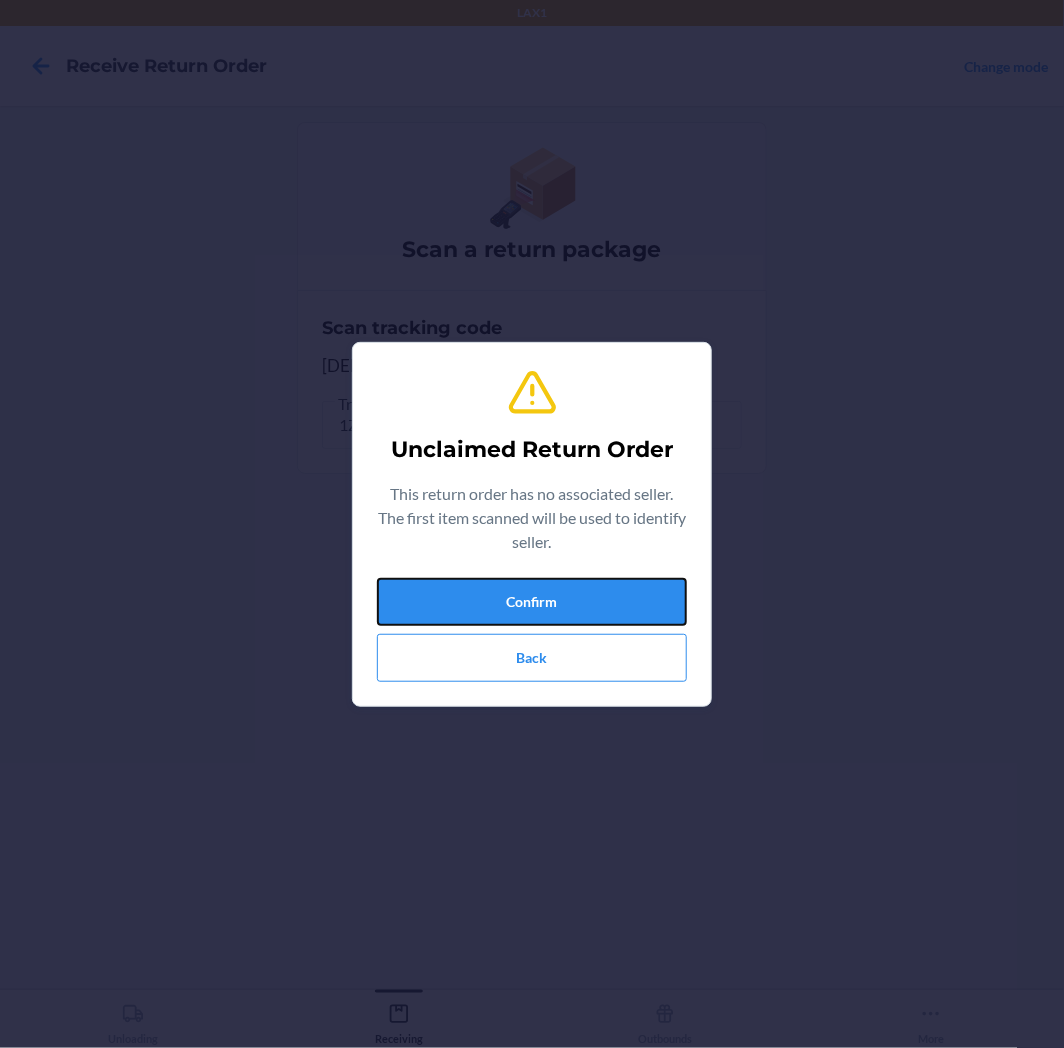 click on "Confirm" at bounding box center [532, 602] 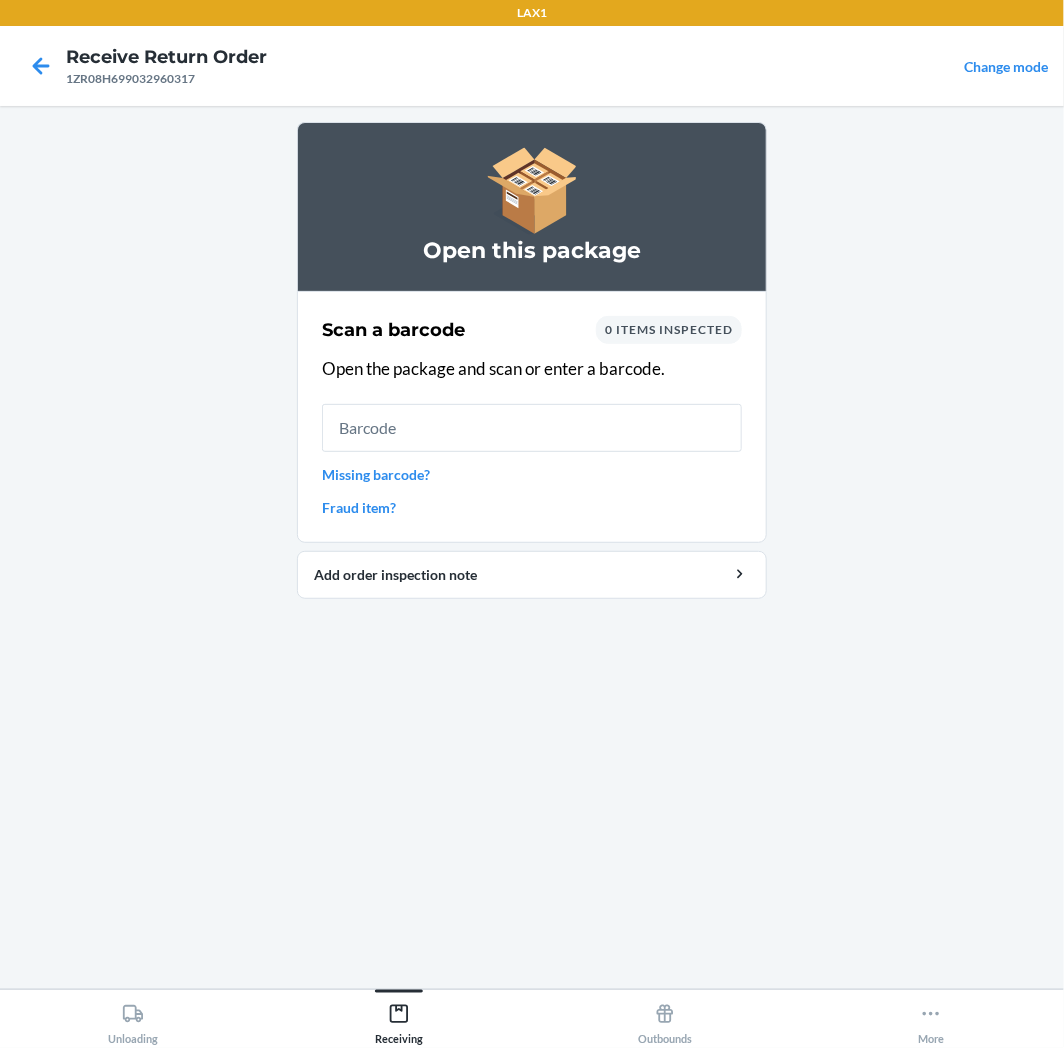 drag, startPoint x: 5, startPoint y: 94, endPoint x: 77, endPoint y: 52, distance: 83.35467 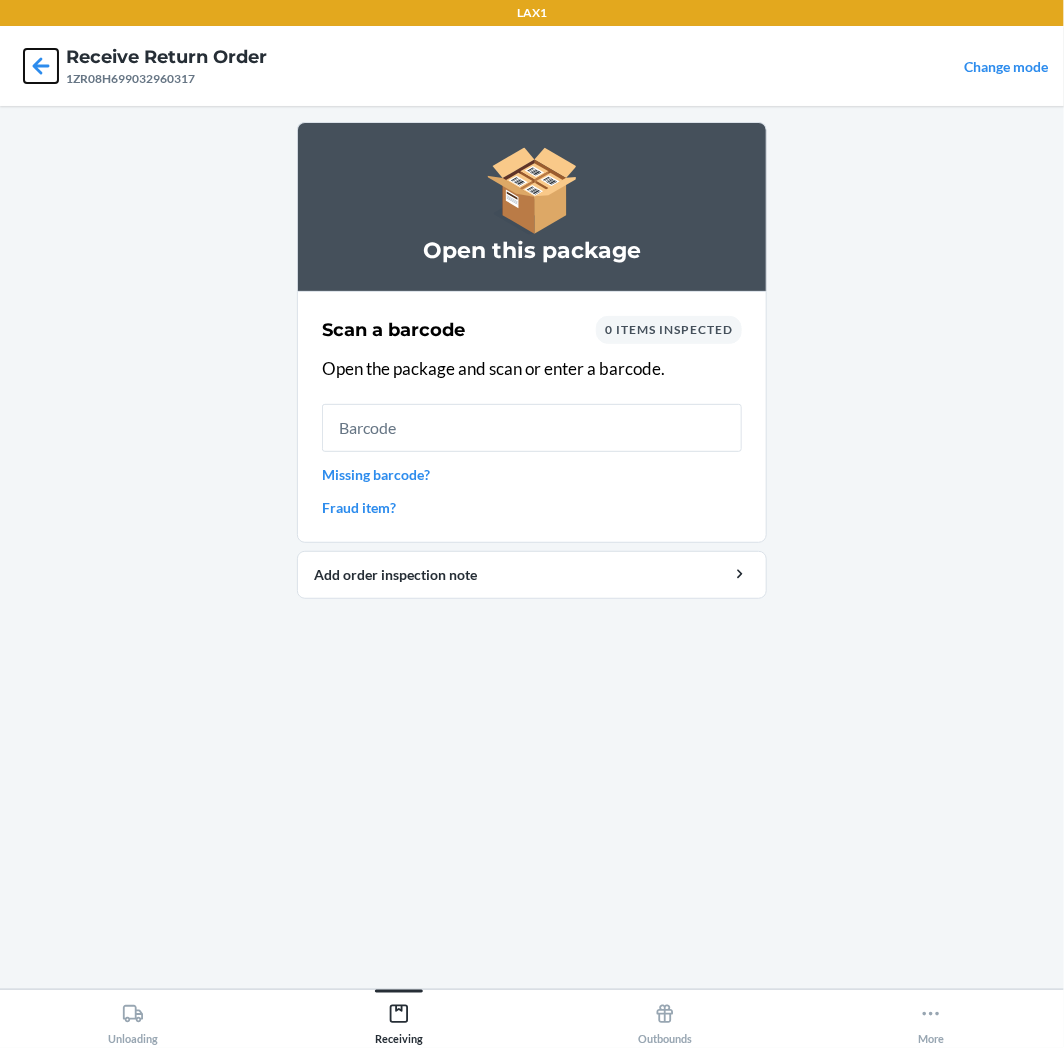 click 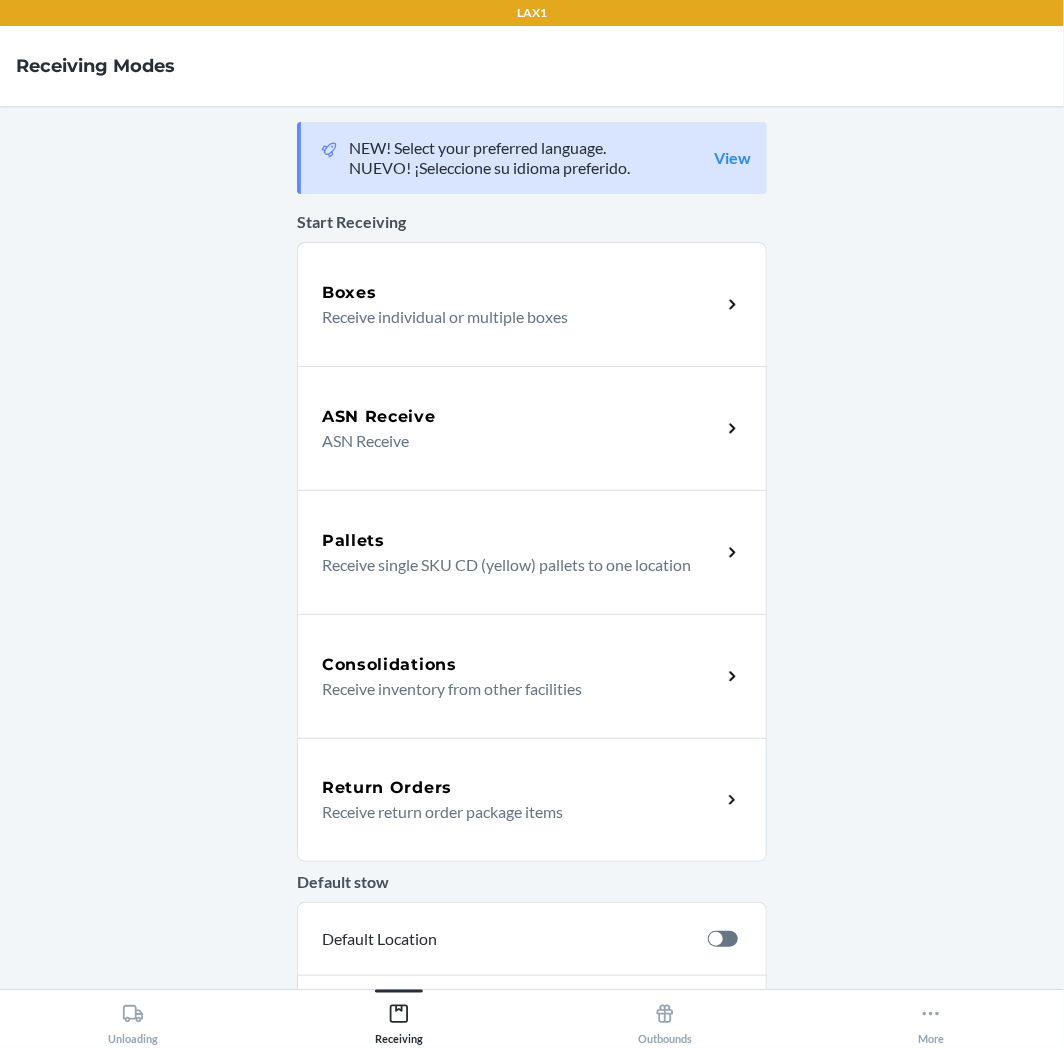click on "Receive return order package items" at bounding box center (513, 812) 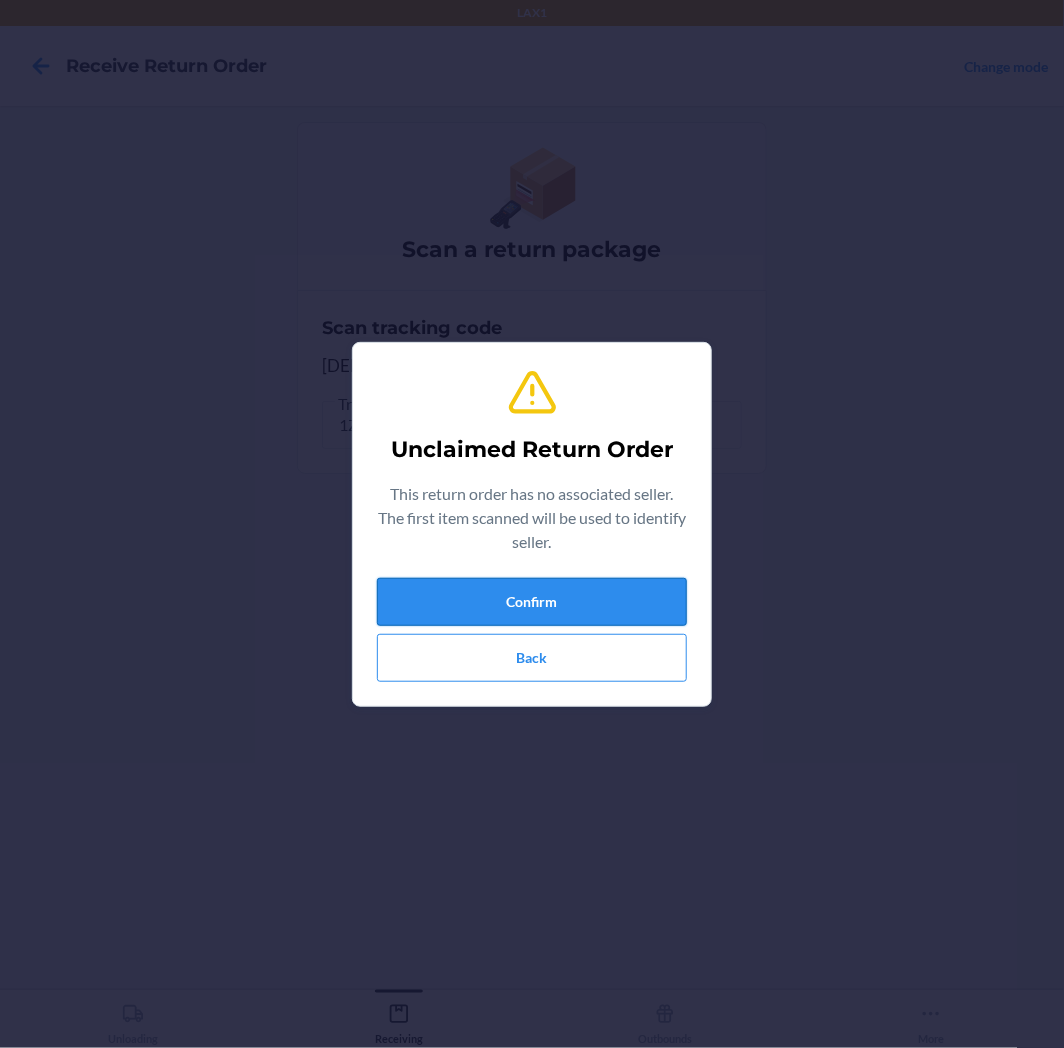 click on "Confirm" at bounding box center [532, 602] 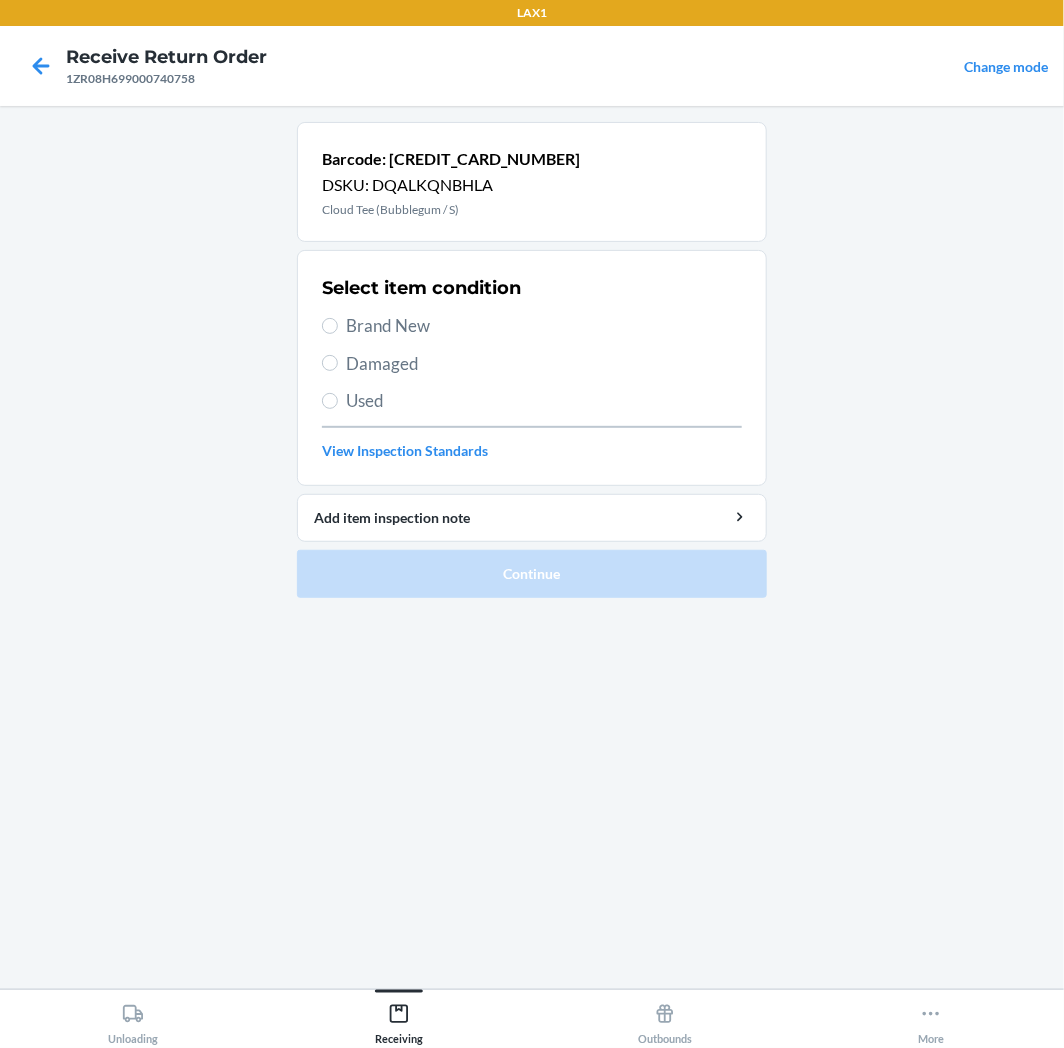 click on "Used" at bounding box center [532, 401] 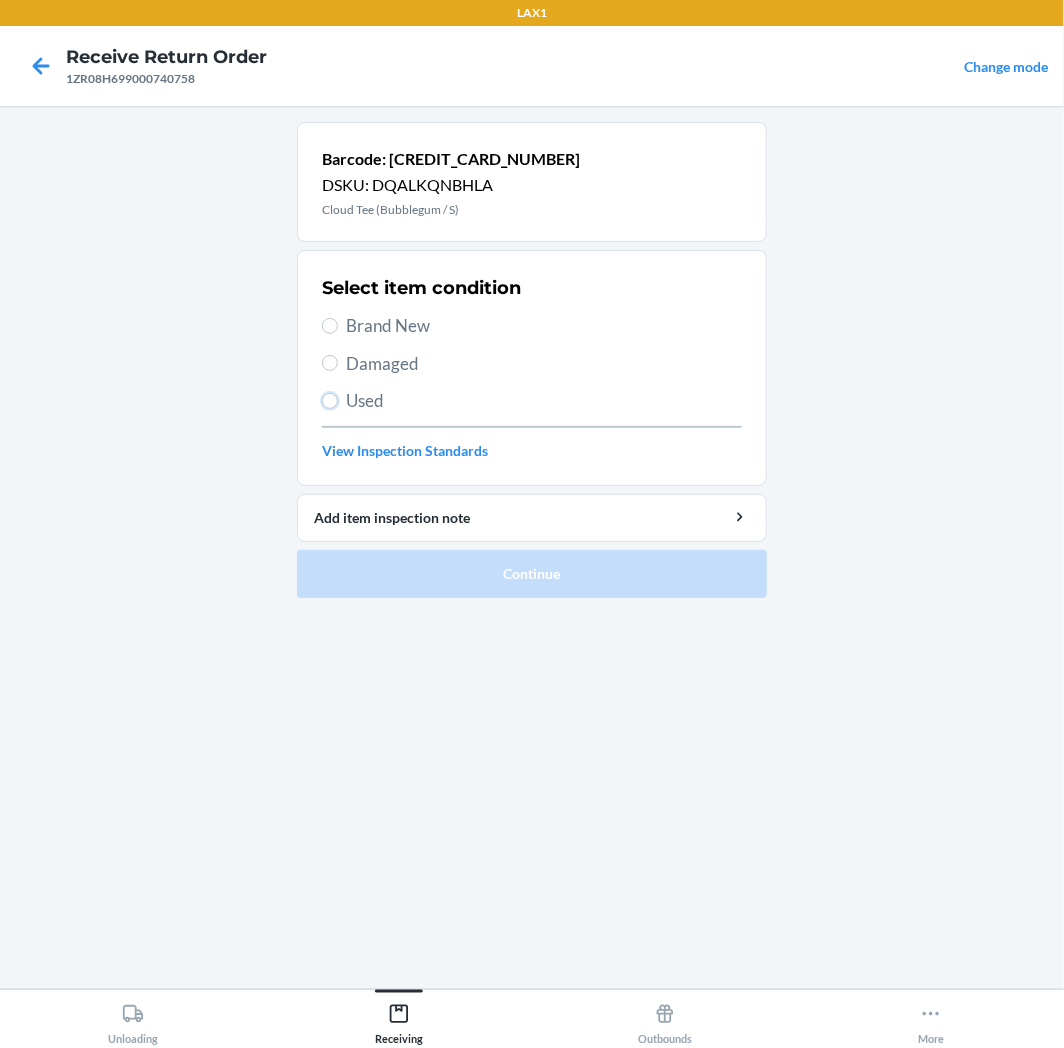 click on "Used" at bounding box center [330, 401] 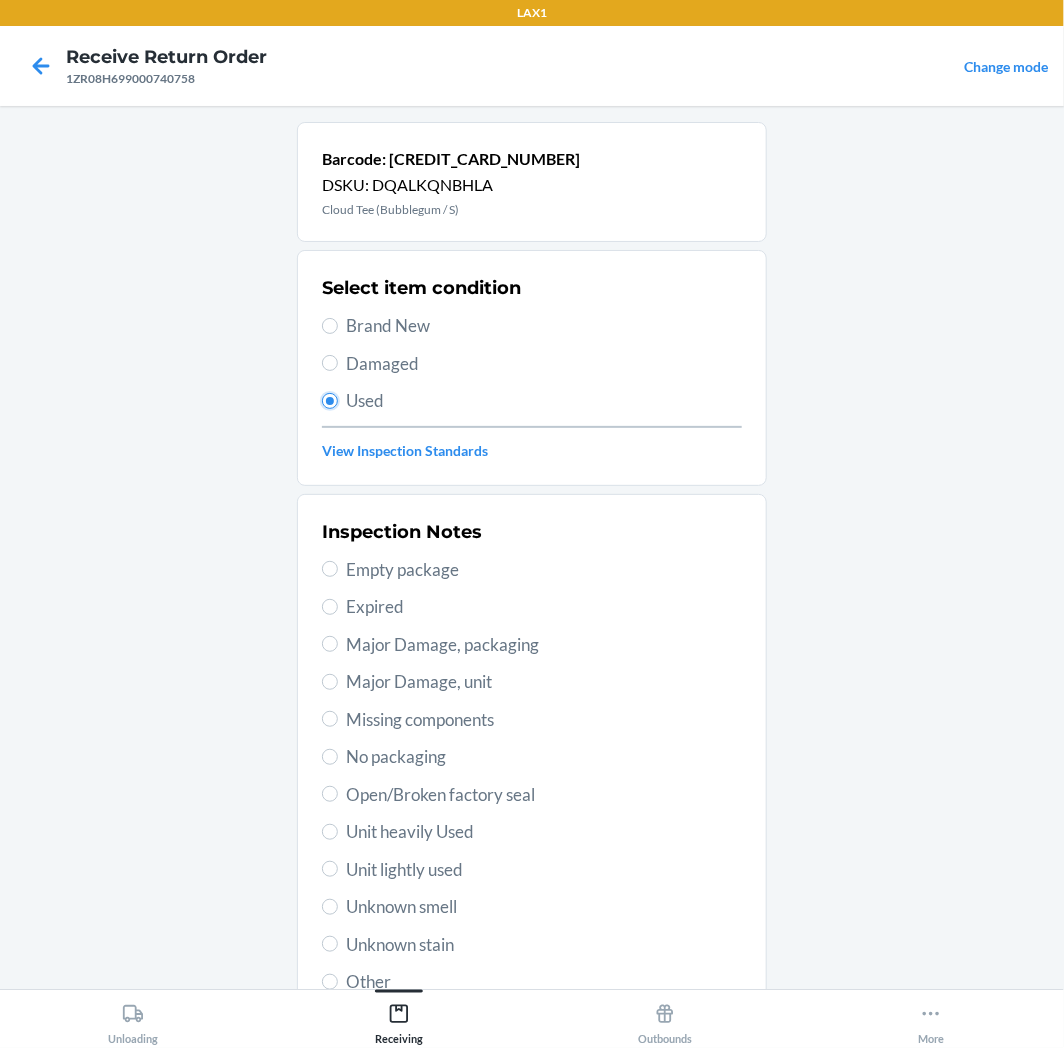 scroll, scrollTop: 157, scrollLeft: 0, axis: vertical 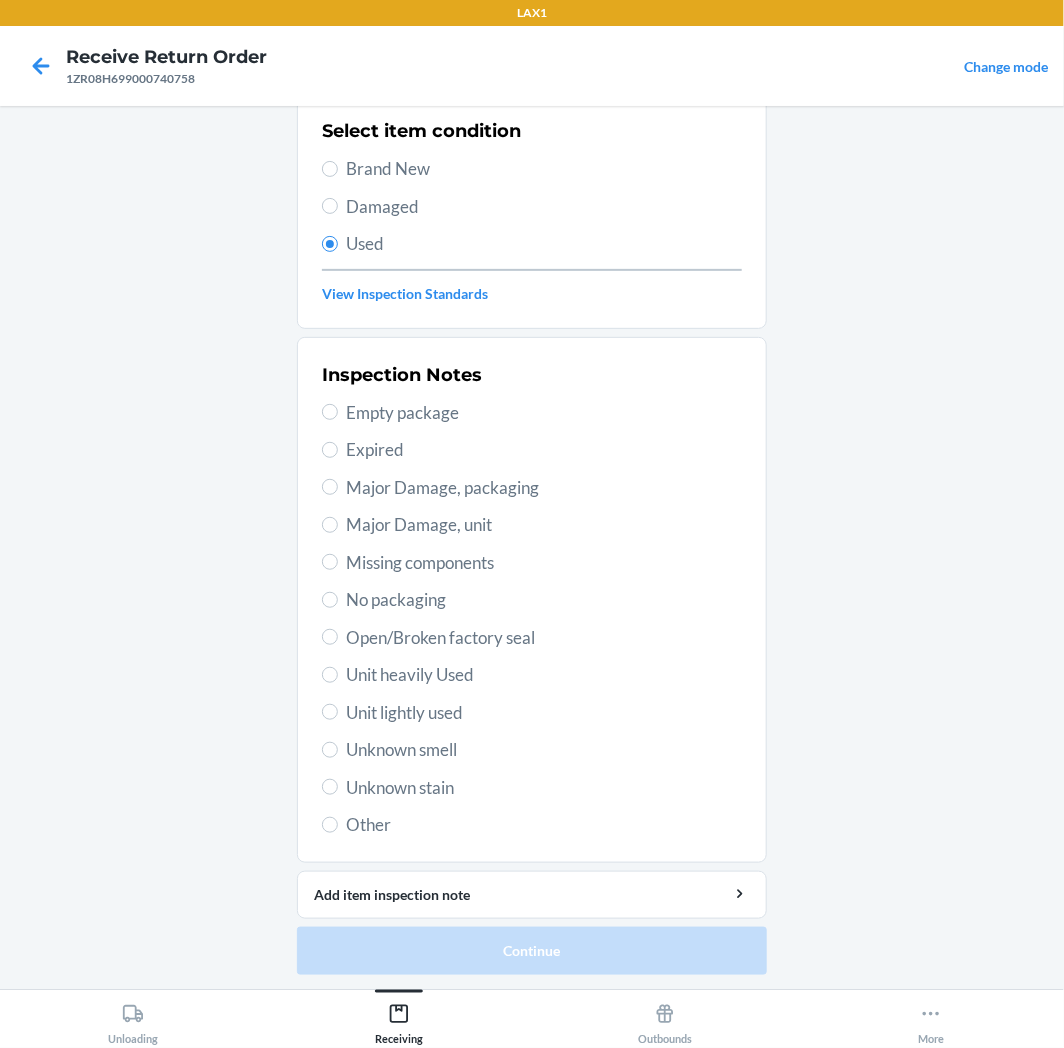 click on "Unit lightly used" at bounding box center [544, 713] 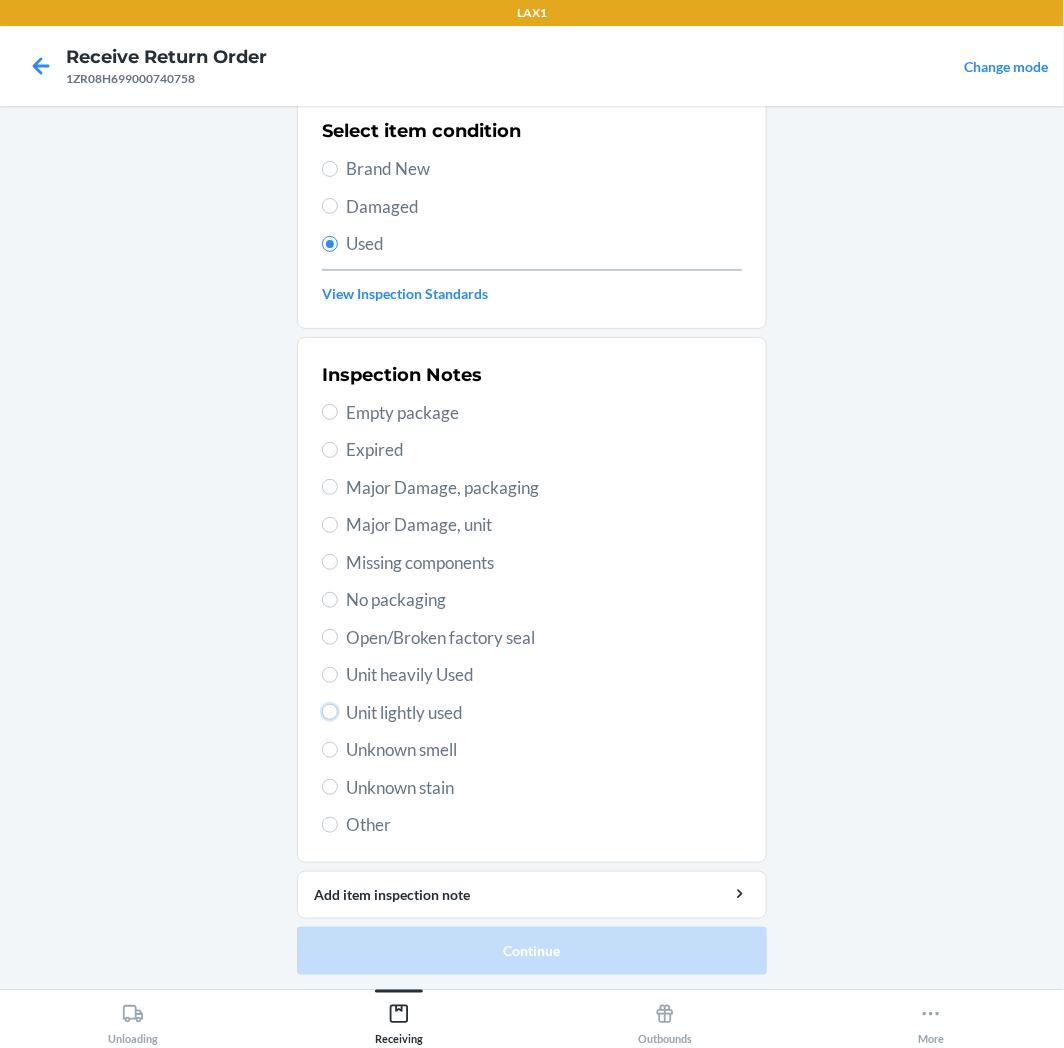 click on "Unit lightly used" at bounding box center (330, 712) 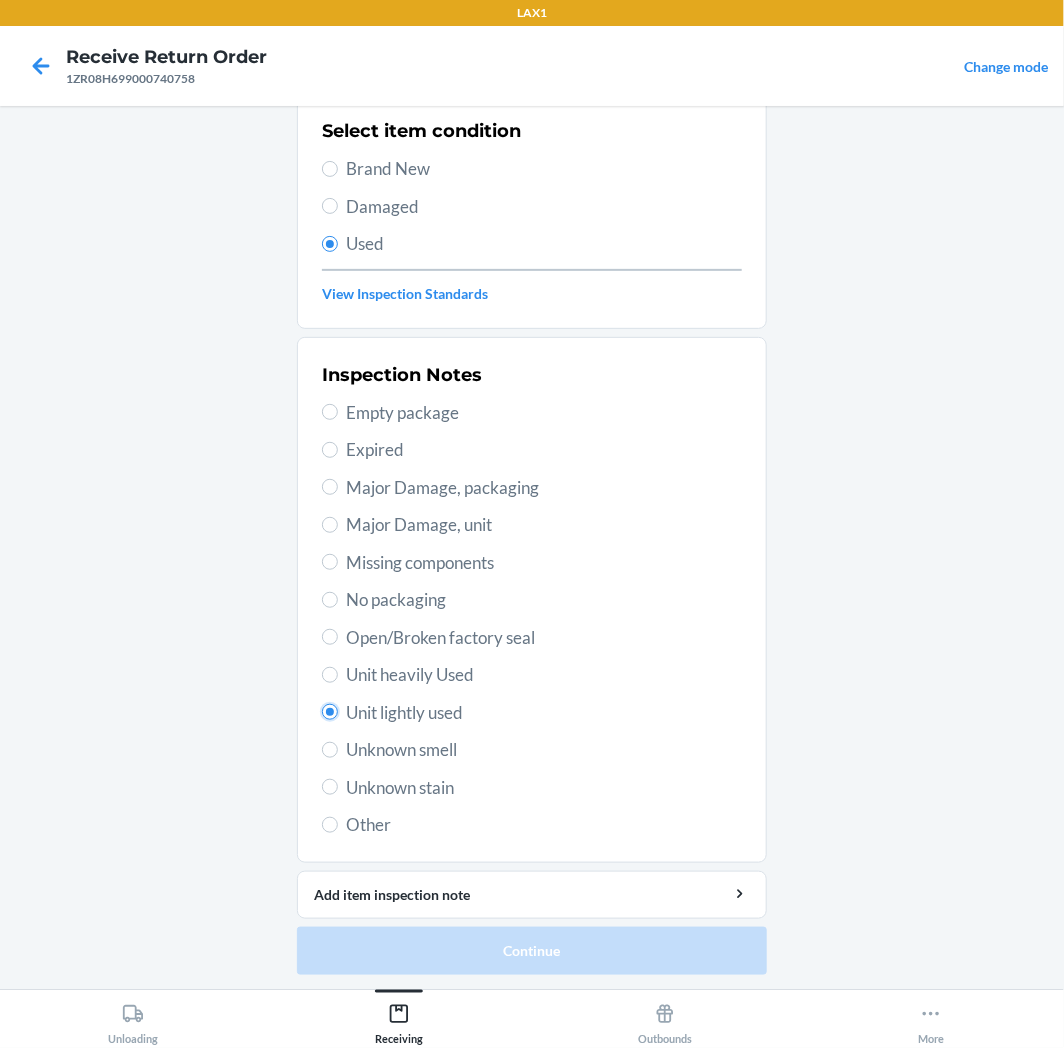 radio on "true" 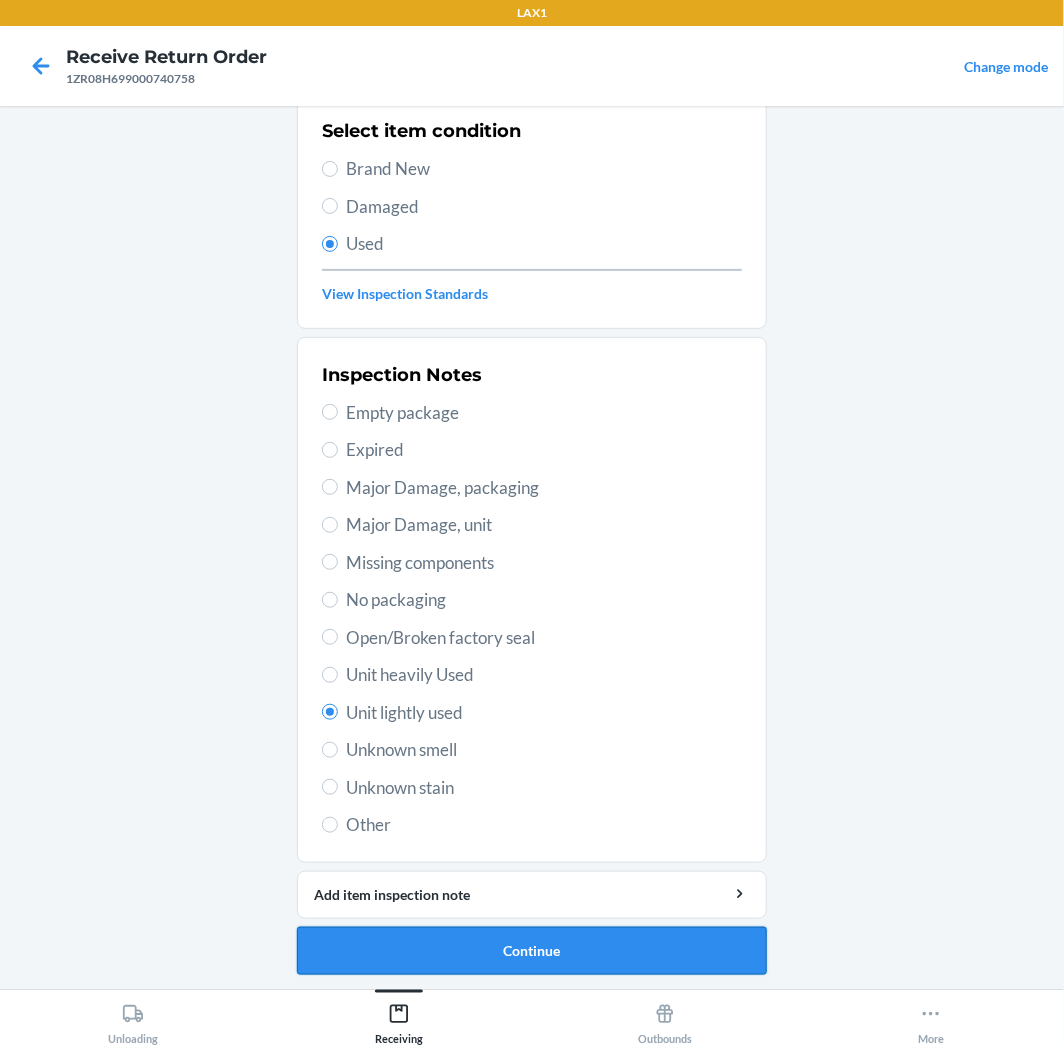 click on "Continue" at bounding box center (532, 951) 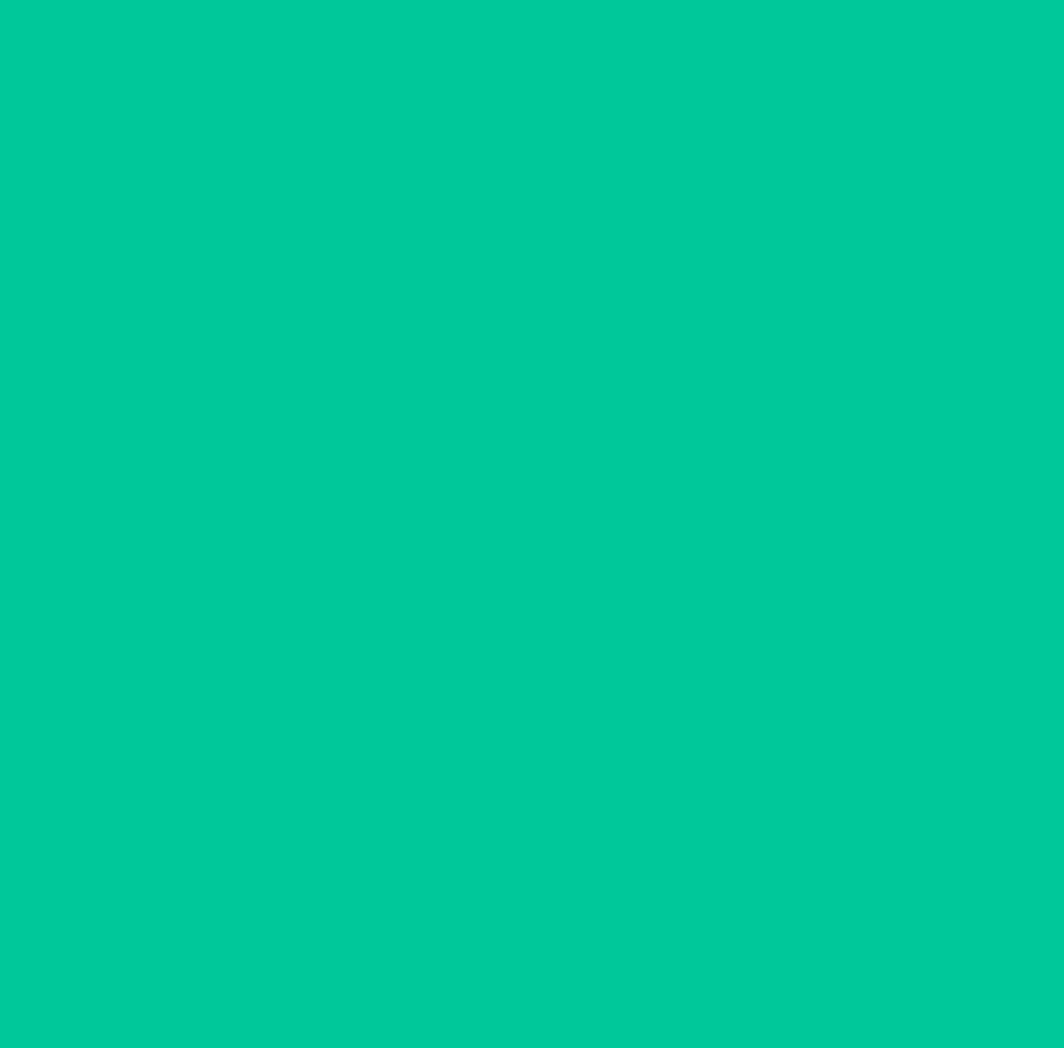 scroll, scrollTop: 0, scrollLeft: 0, axis: both 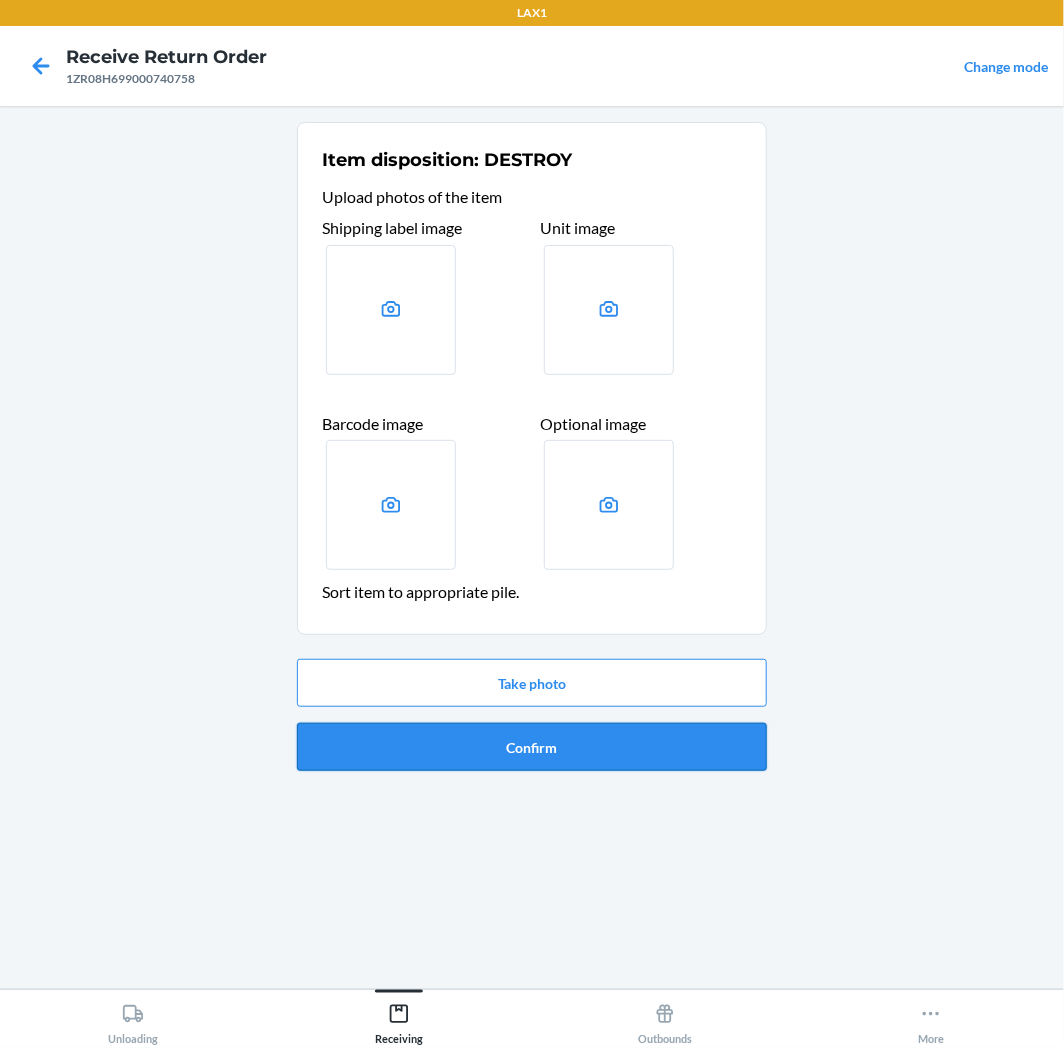 click on "Confirm" at bounding box center (532, 747) 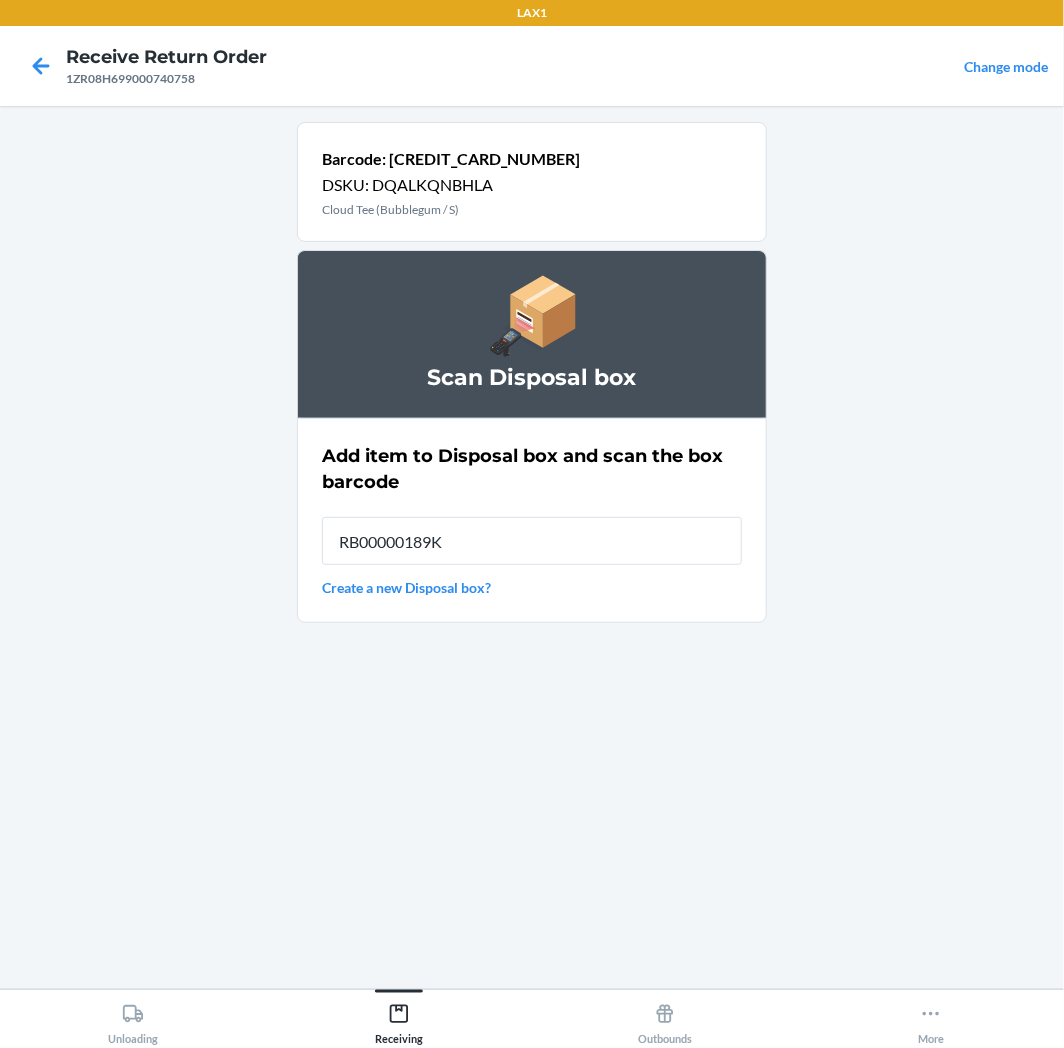 type on "RB00000189K" 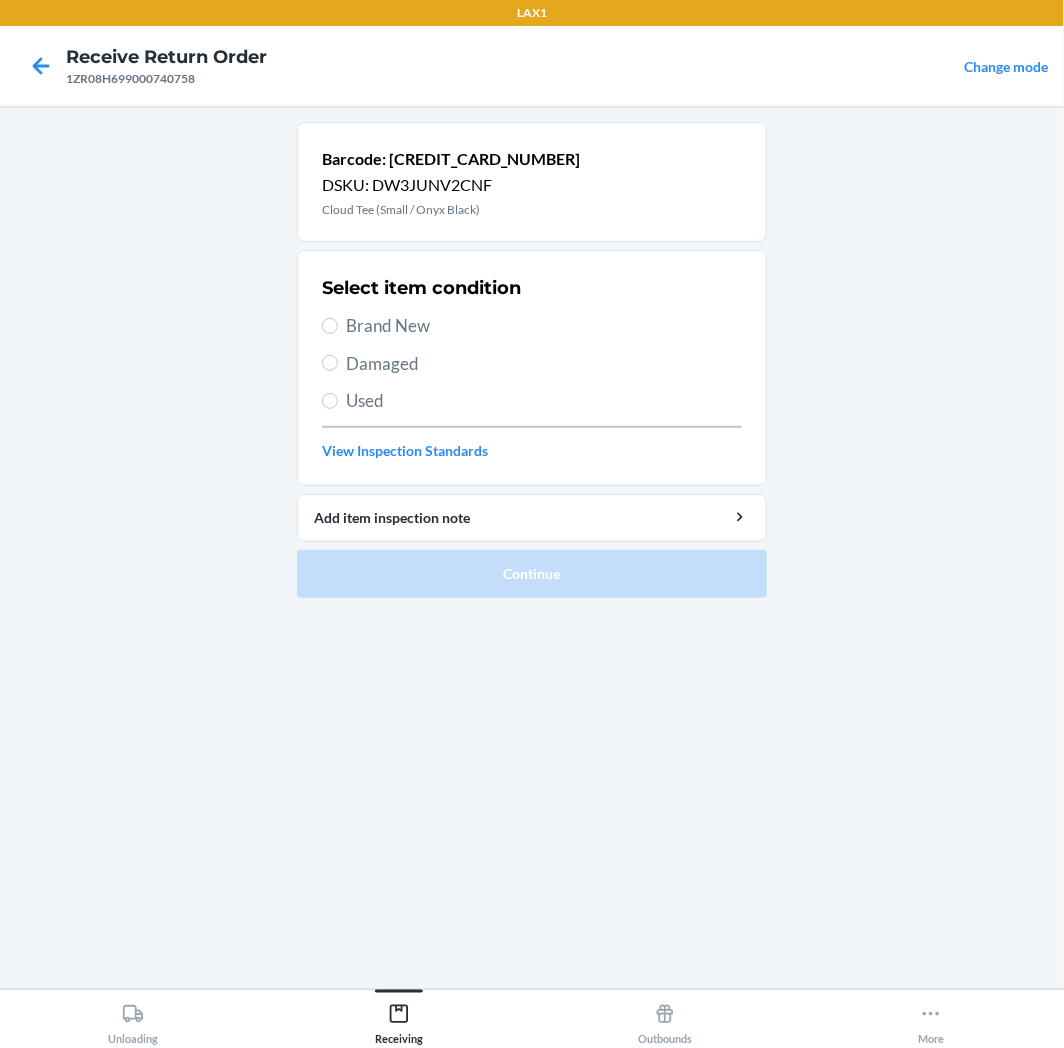 click on "Brand New" at bounding box center [532, 326] 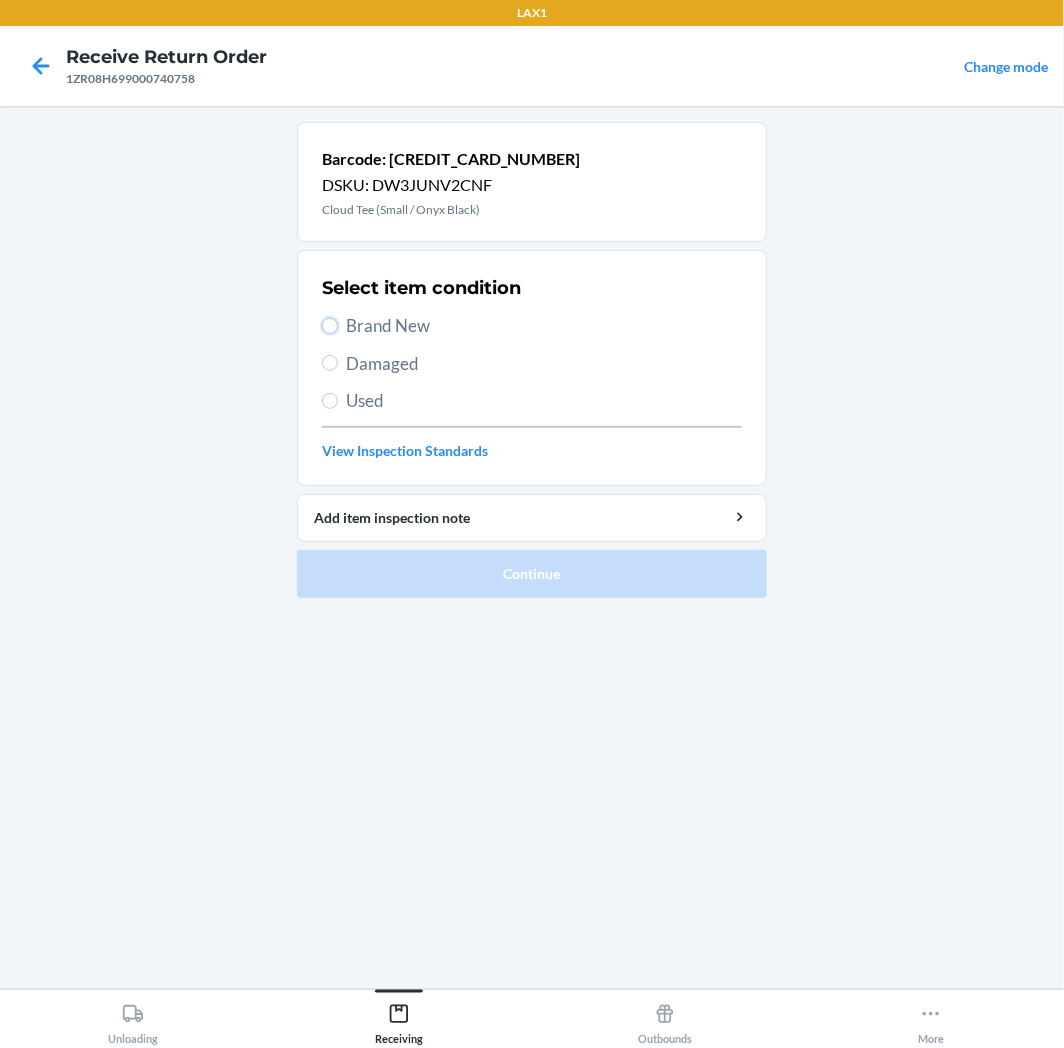 click on "Brand New" at bounding box center (330, 326) 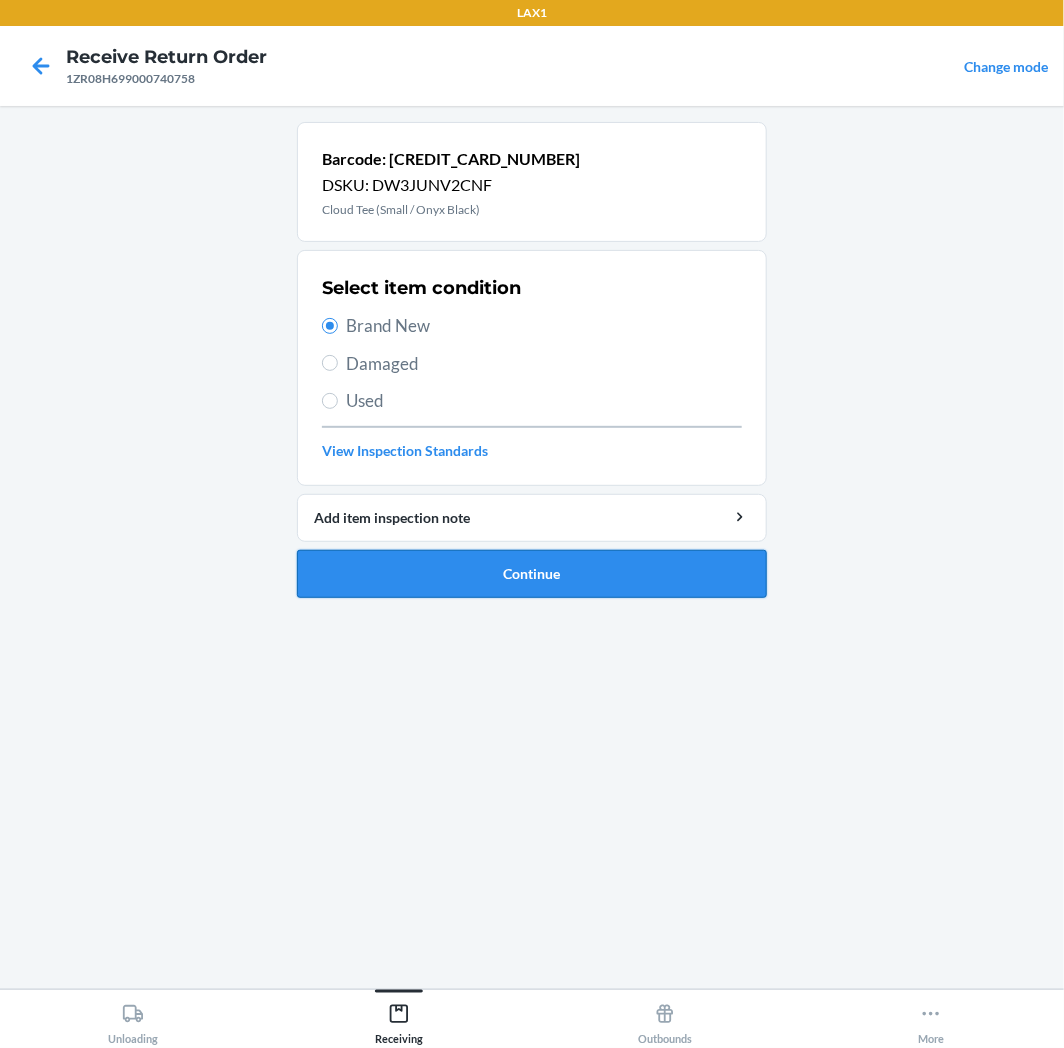 click on "Continue" at bounding box center (532, 574) 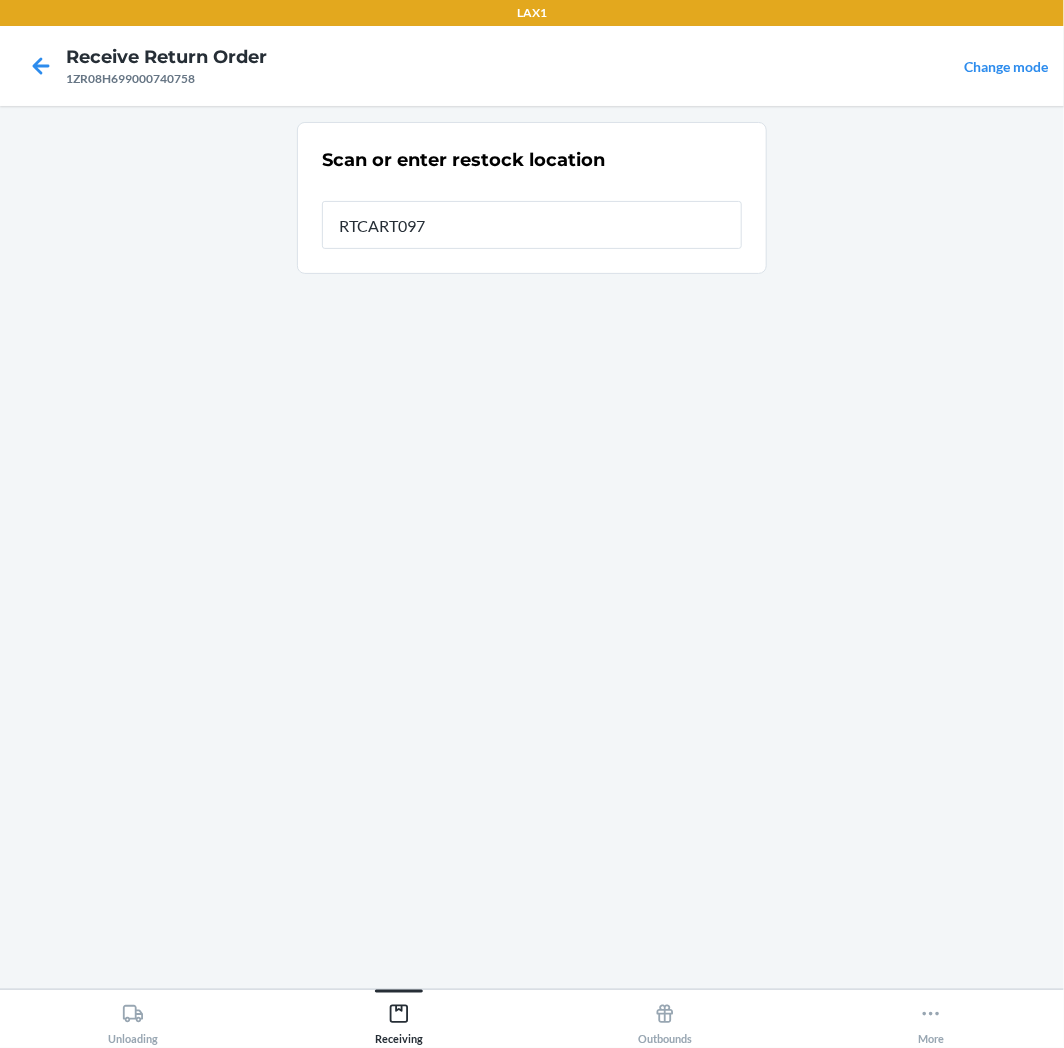 type on "RTCART097" 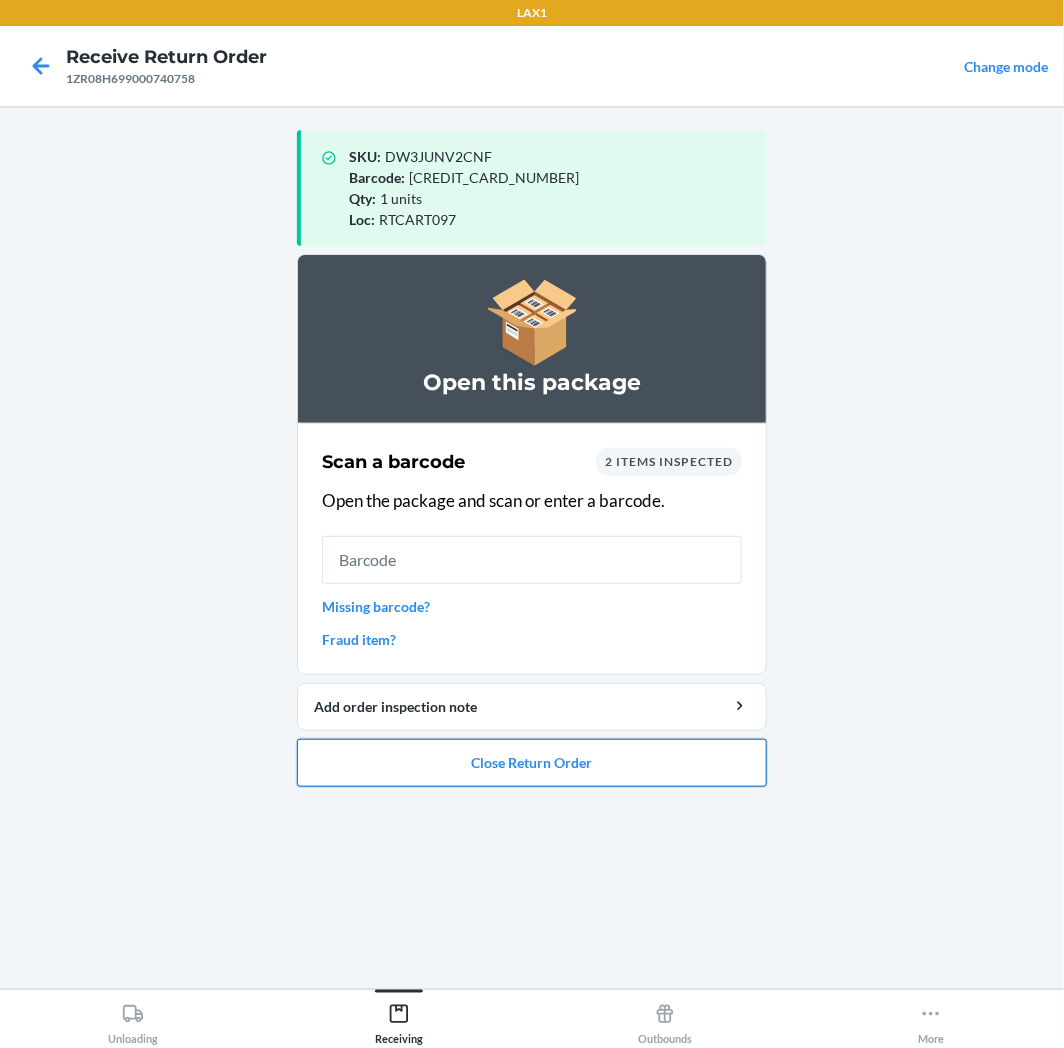 click on "Close Return Order" at bounding box center [532, 763] 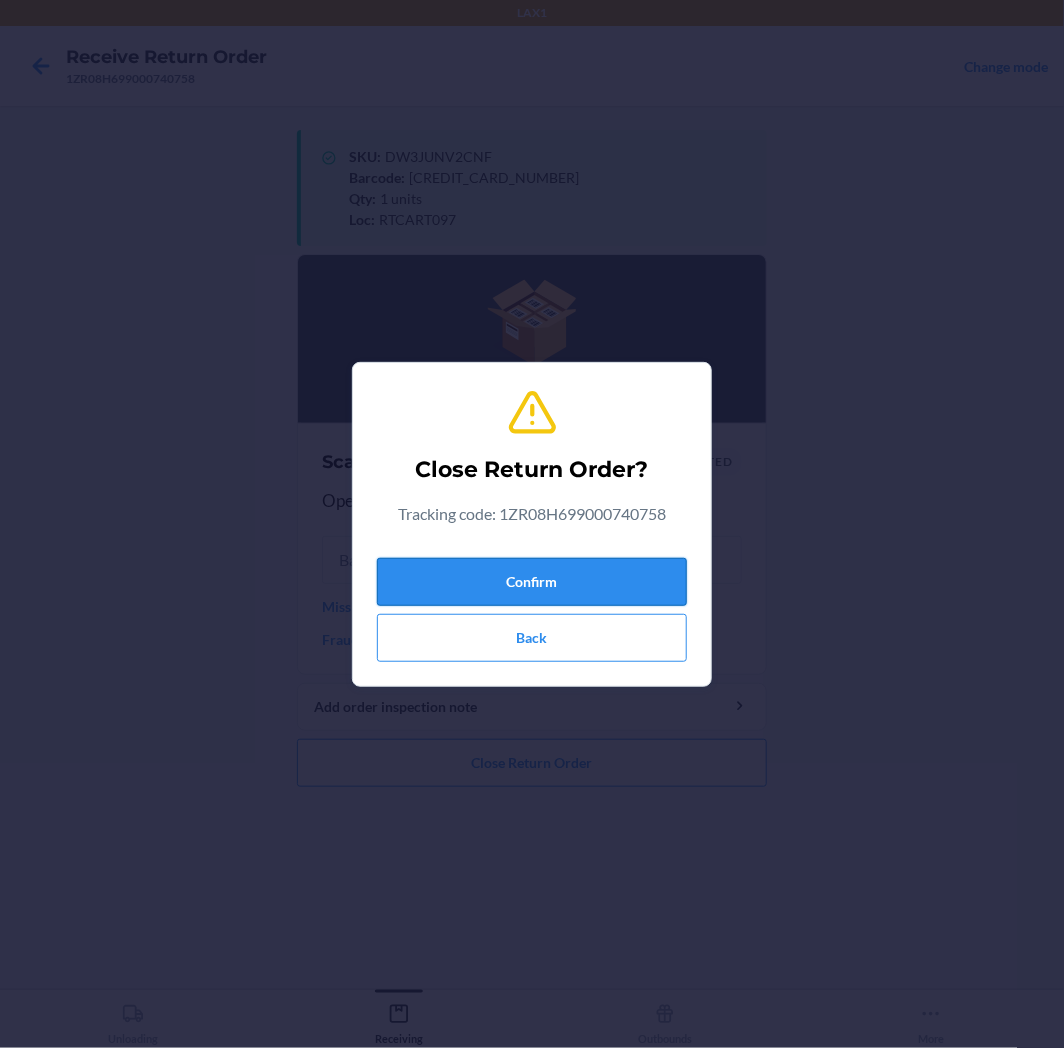 click on "Confirm" at bounding box center (532, 582) 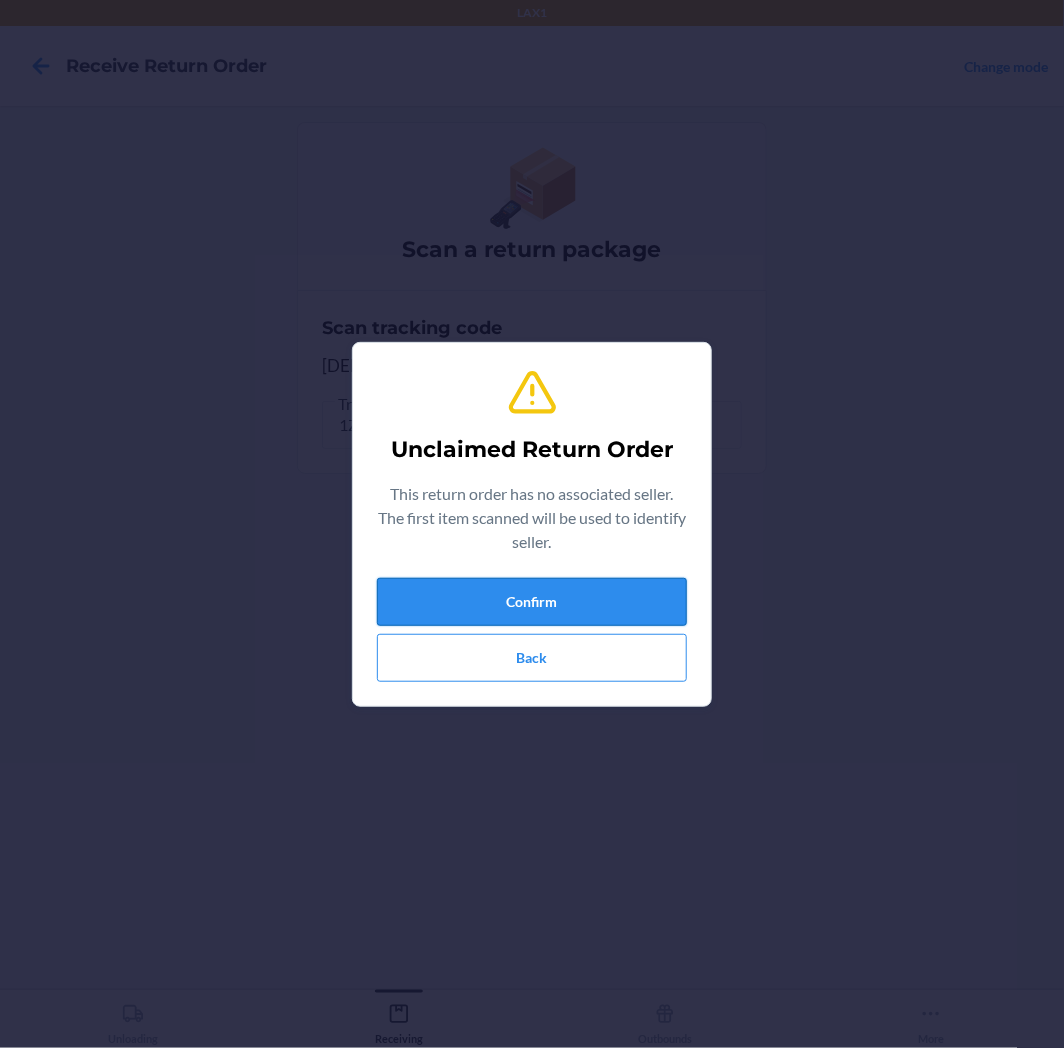 click on "Confirm" at bounding box center [532, 602] 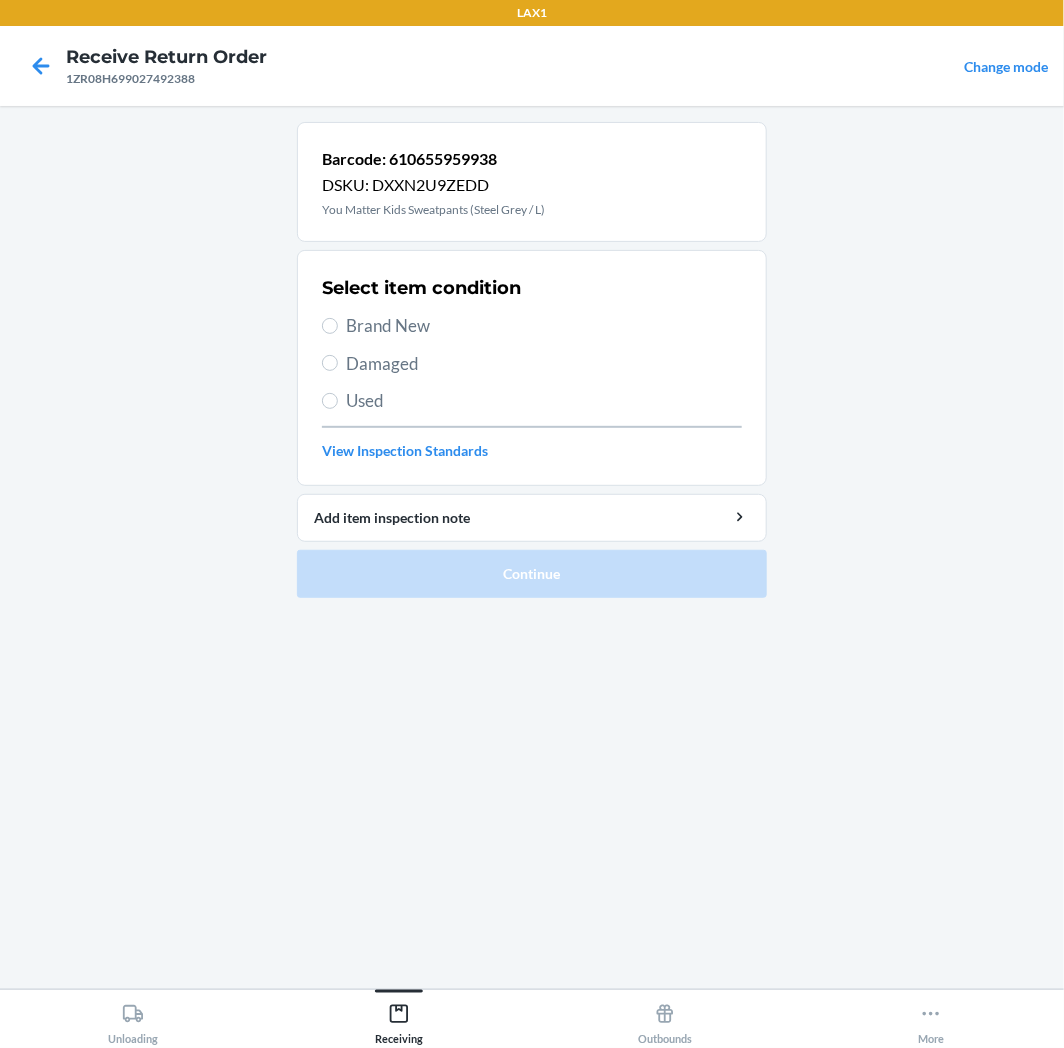 click on "Select item condition Brand New Damaged Used View Inspection Standards" at bounding box center (532, 368) 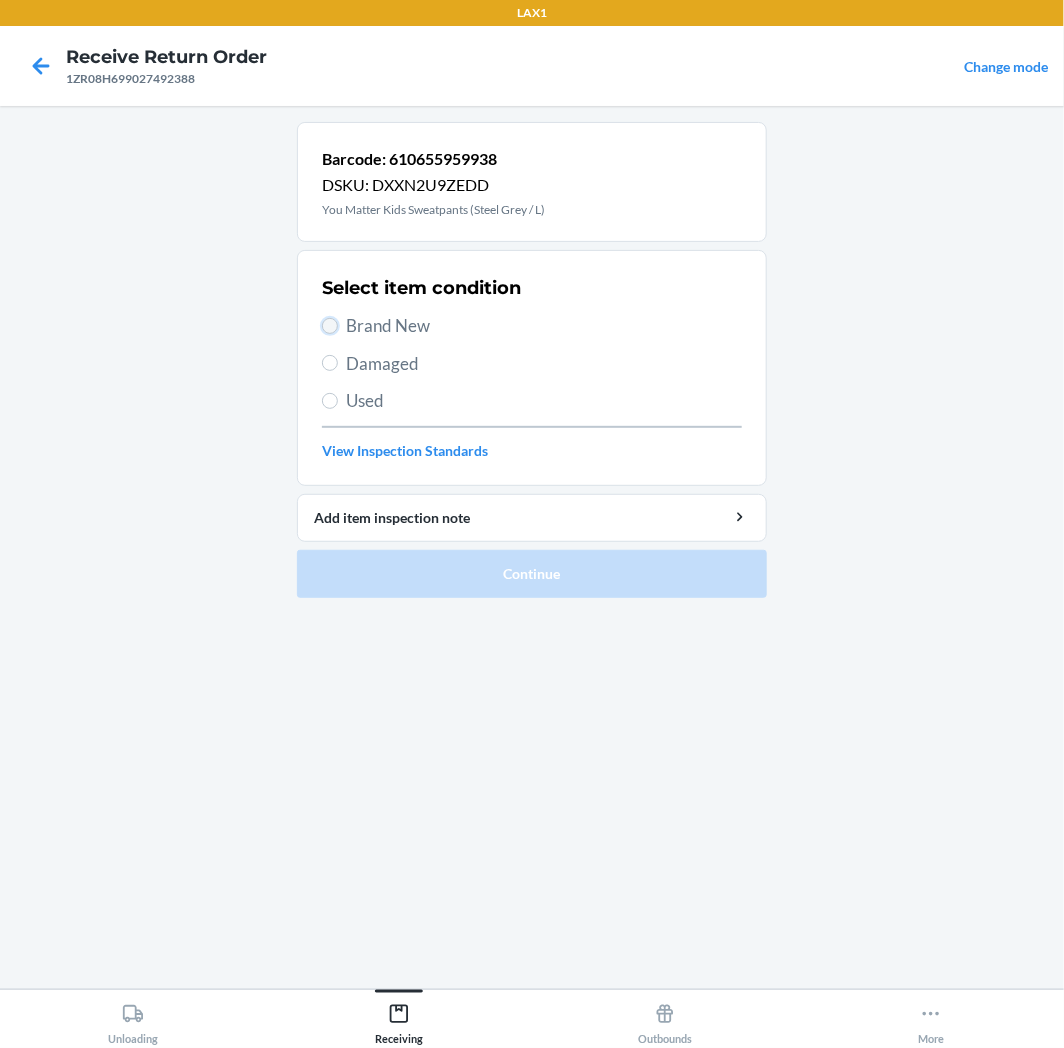 click on "Brand New" at bounding box center (330, 326) 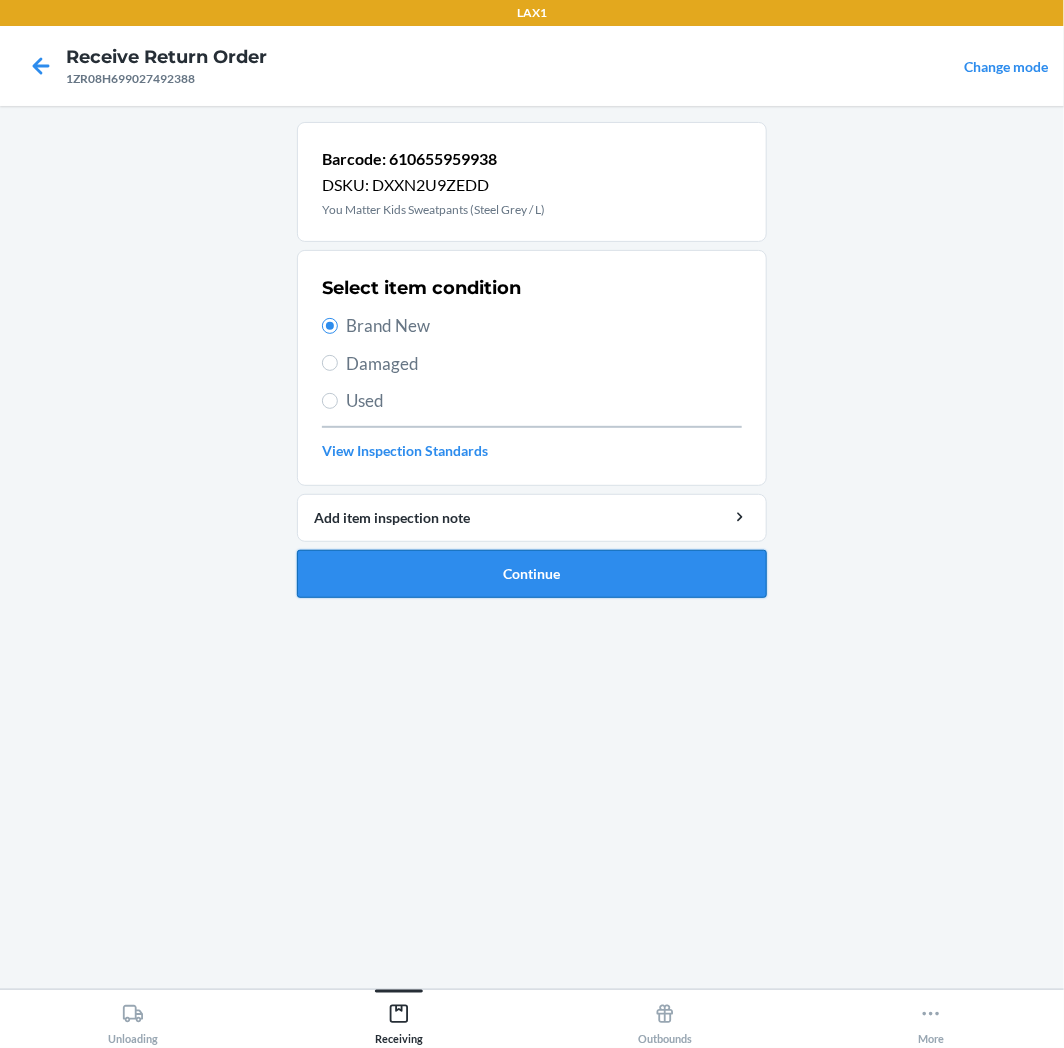click on "Continue" at bounding box center [532, 574] 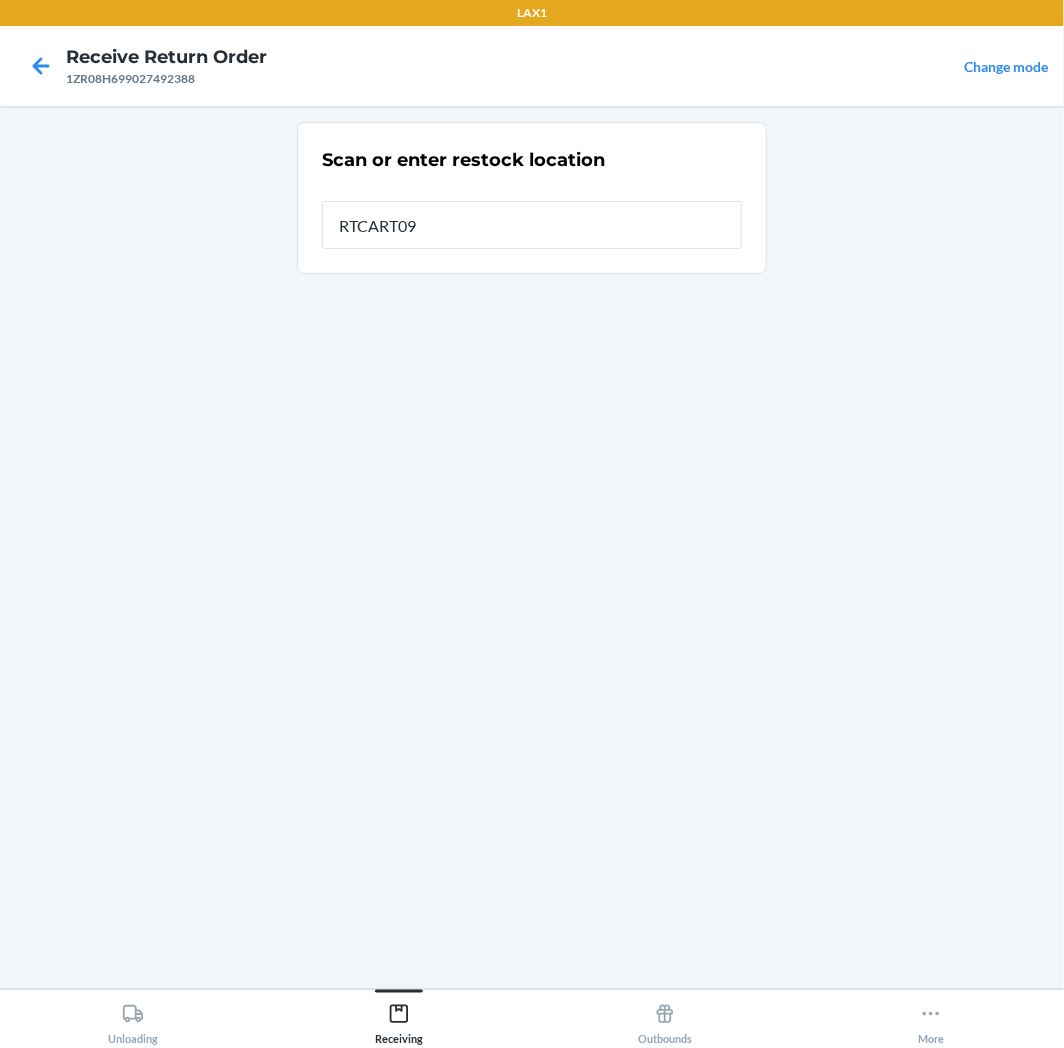 type on "RTCART097" 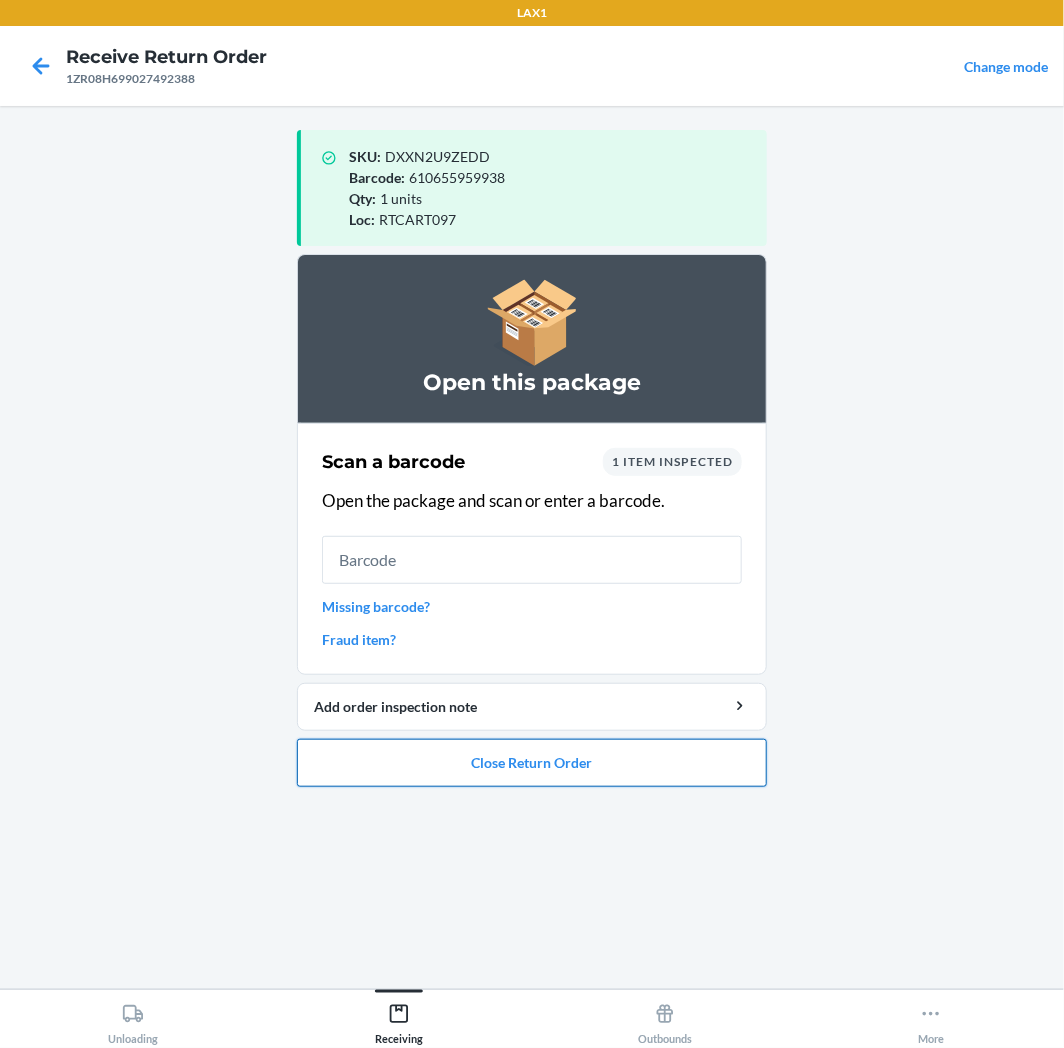 click on "Close Return Order" at bounding box center [532, 763] 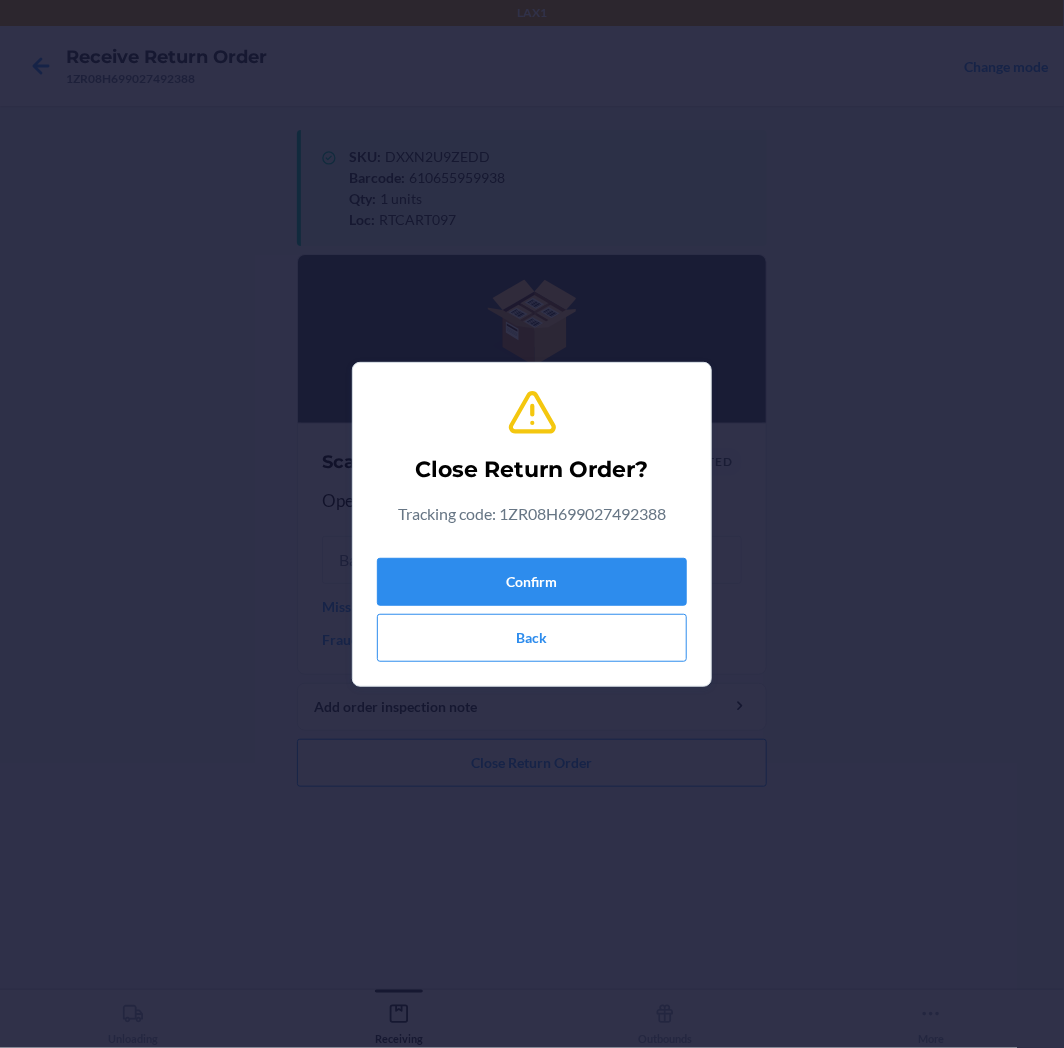 click on "Confirm Back" at bounding box center (532, 606) 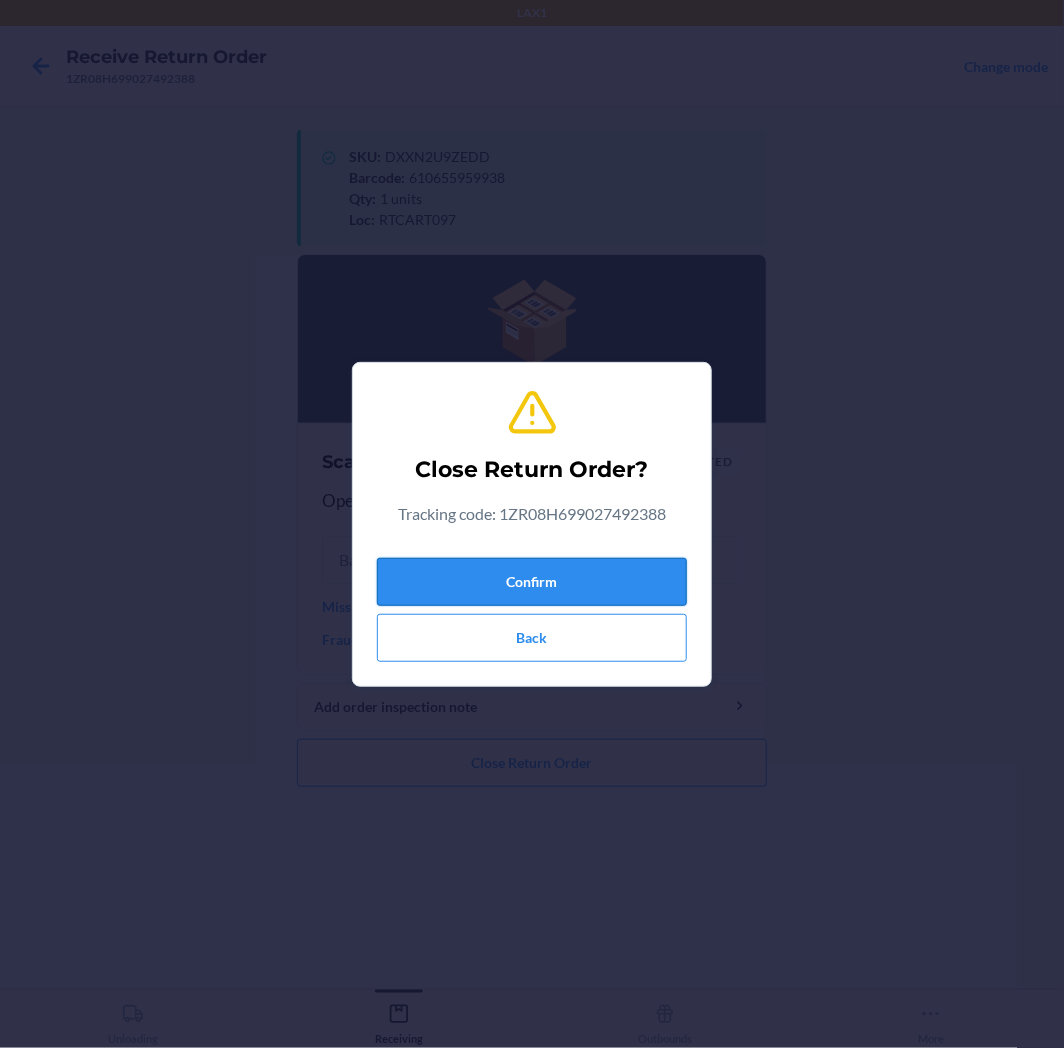 click on "Confirm" at bounding box center [532, 582] 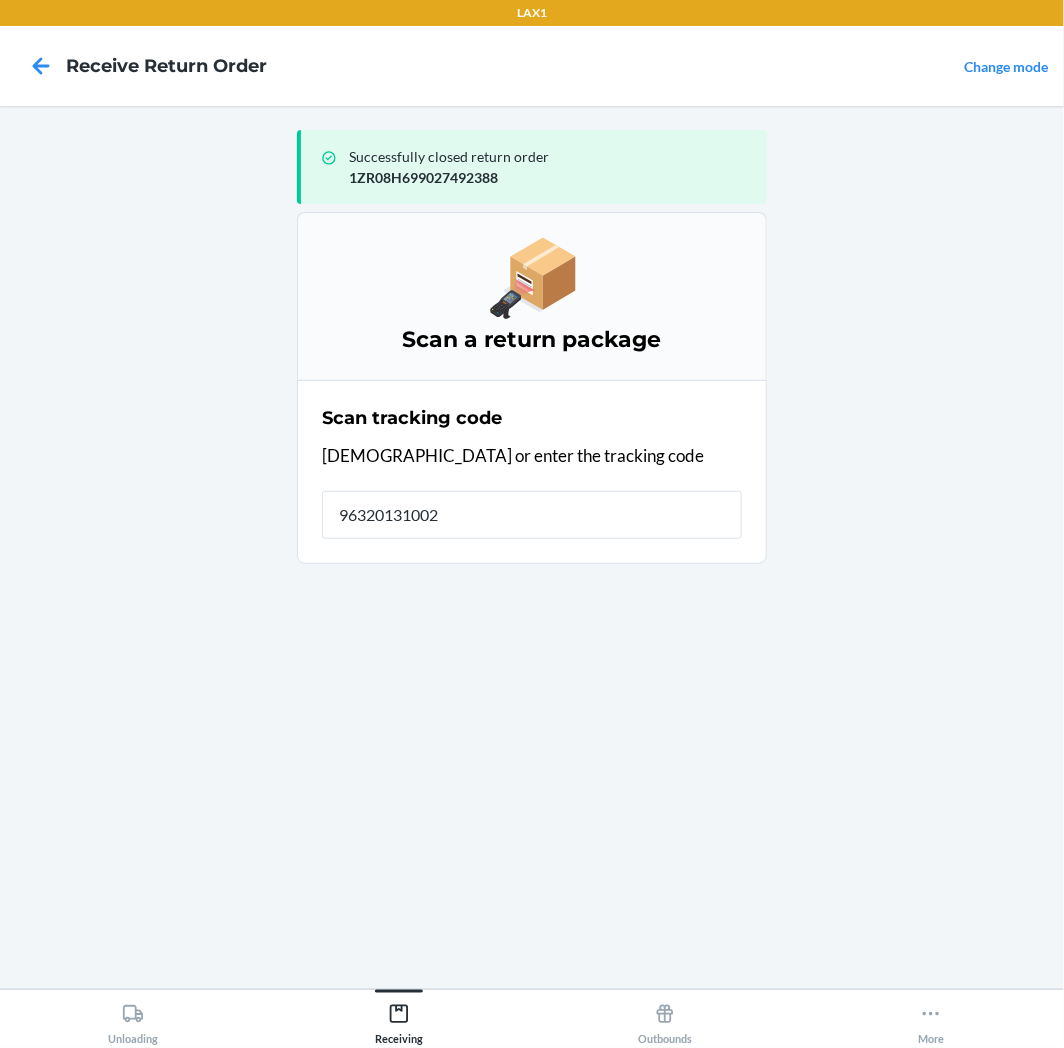 type on "963201310020" 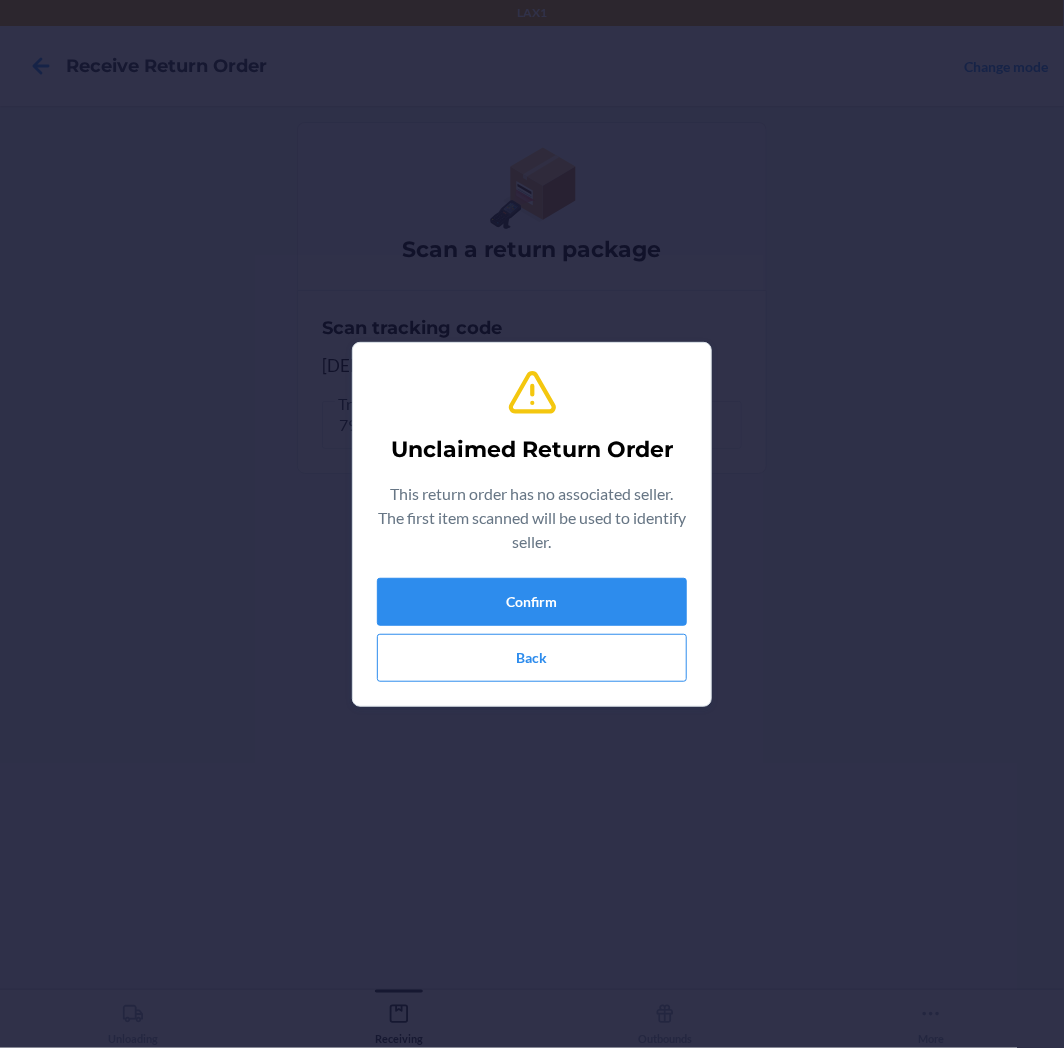 click on "Unclaimed Return Order This return order has no associated seller. The first item scanned will be used to identify seller. Confirm Back" at bounding box center [532, 524] 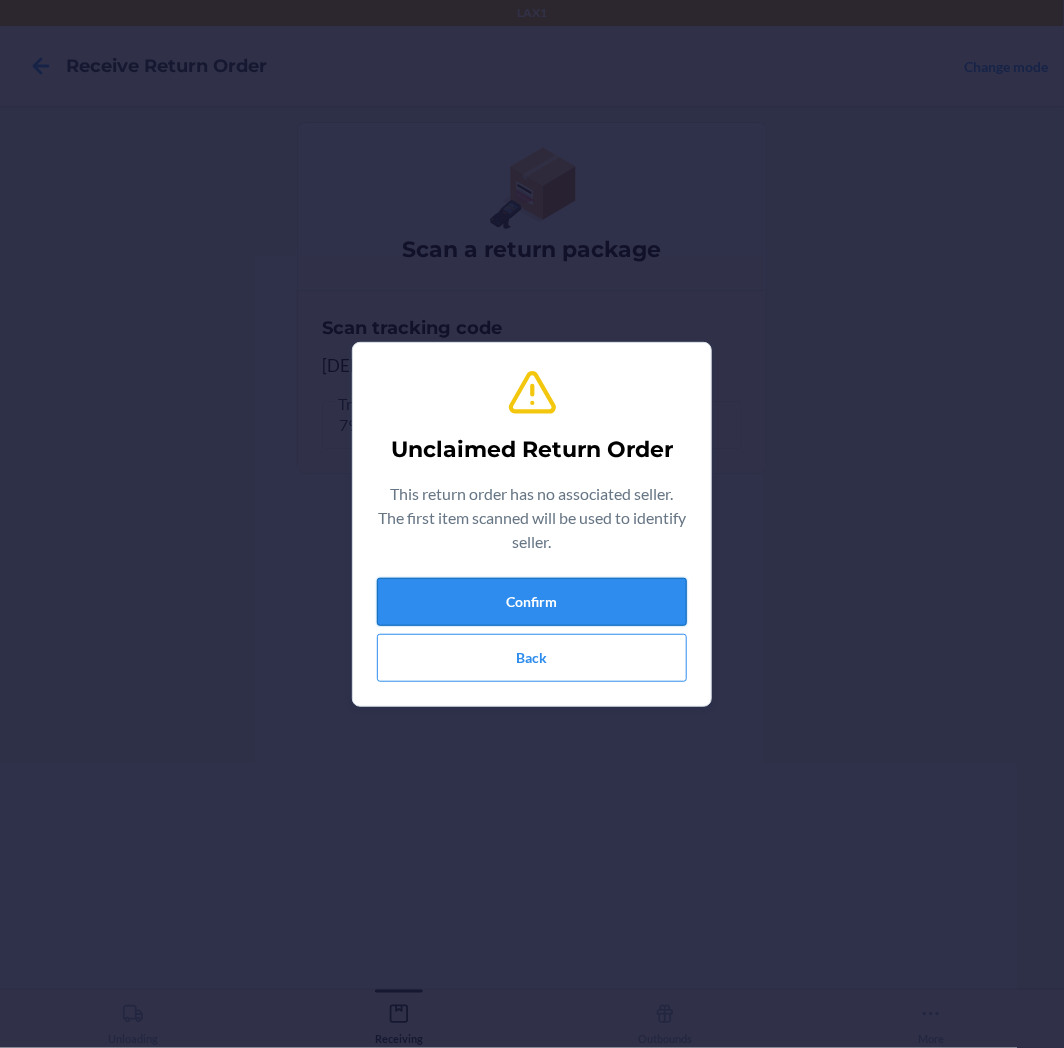 click on "Confirm" at bounding box center (532, 602) 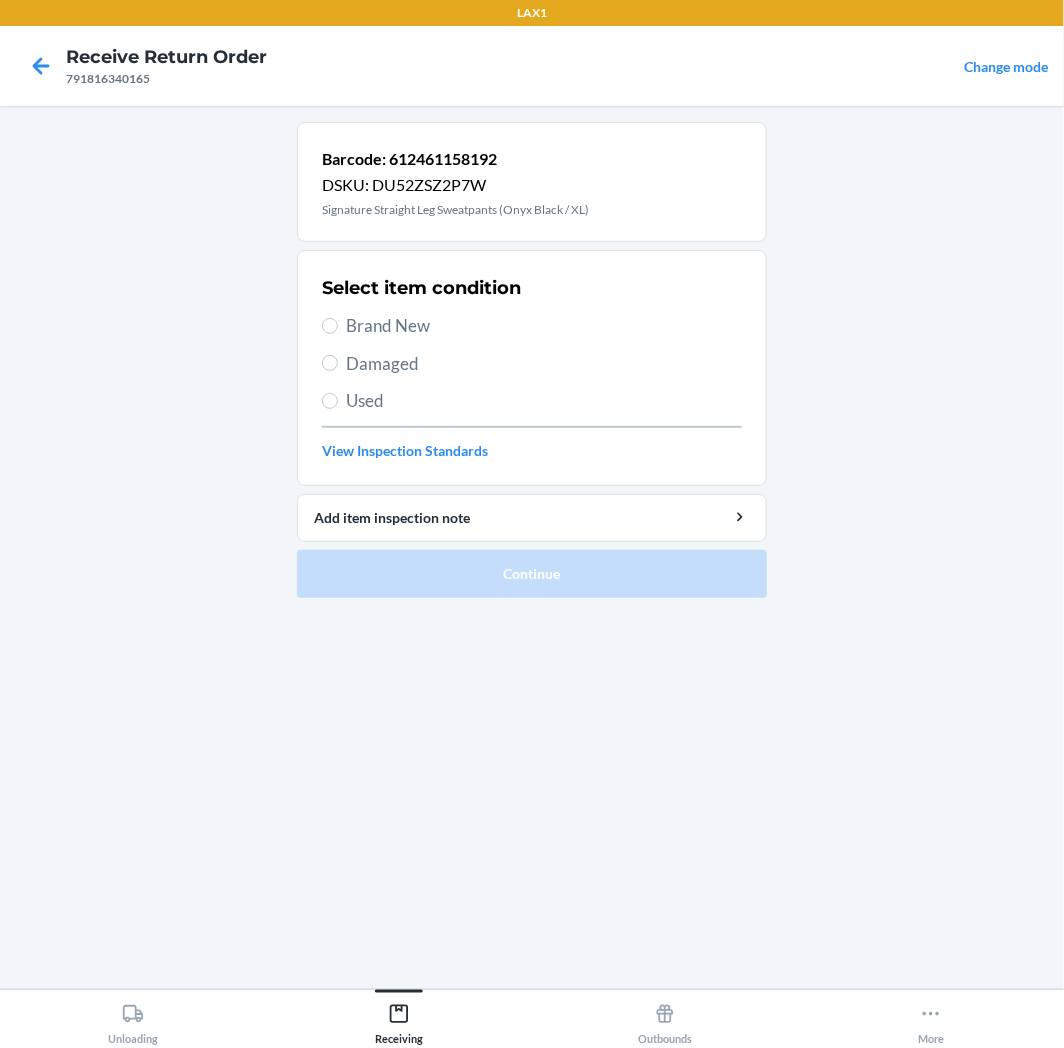 click on "Used" at bounding box center [544, 401] 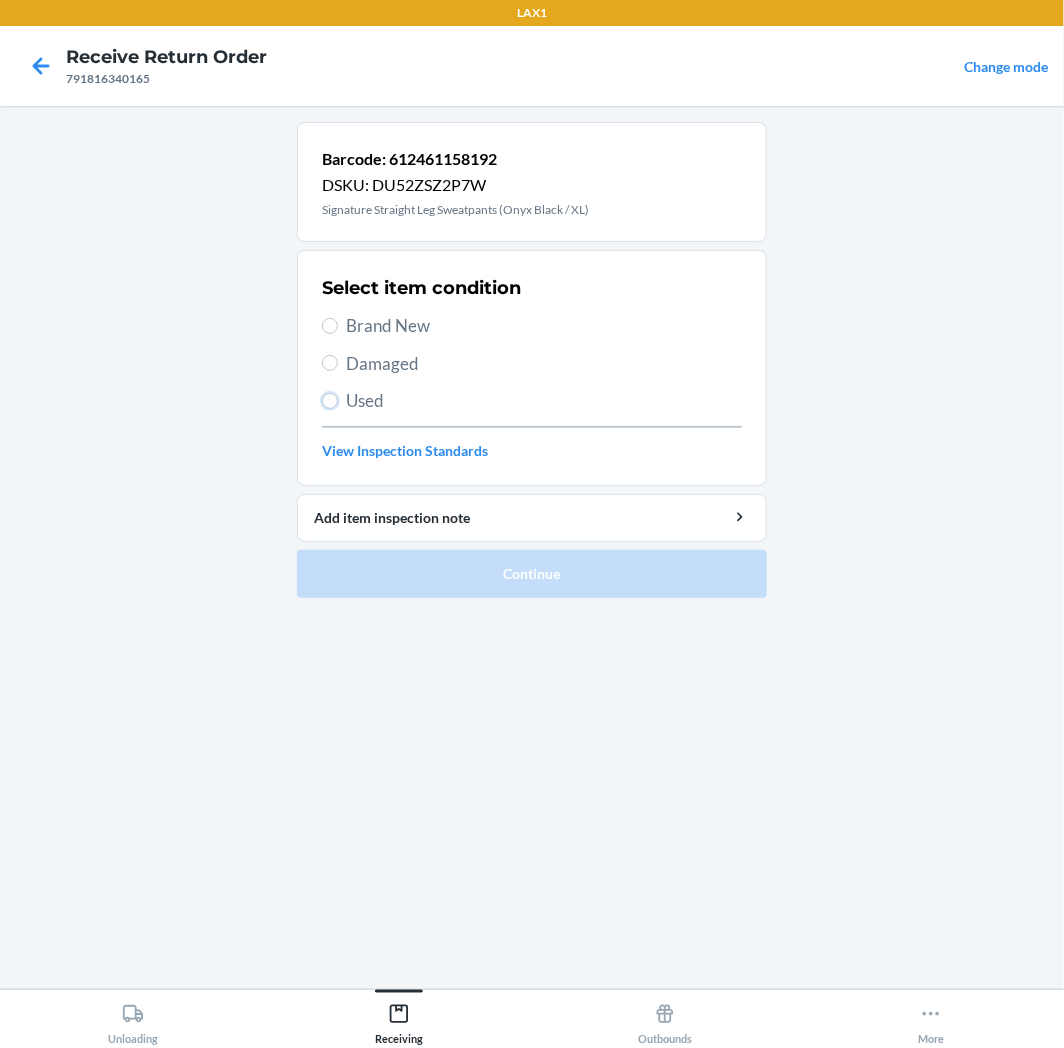 click on "Used" at bounding box center (330, 401) 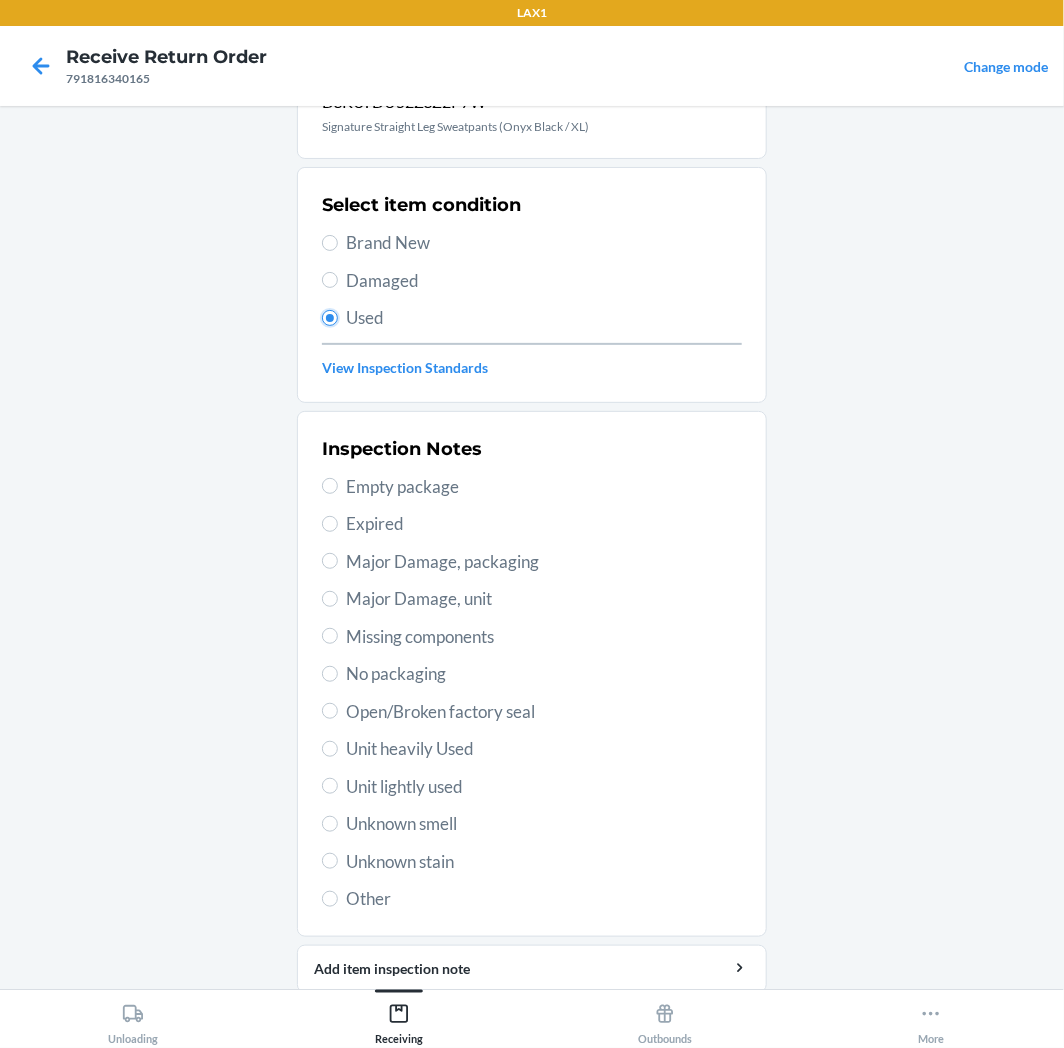 scroll, scrollTop: 157, scrollLeft: 0, axis: vertical 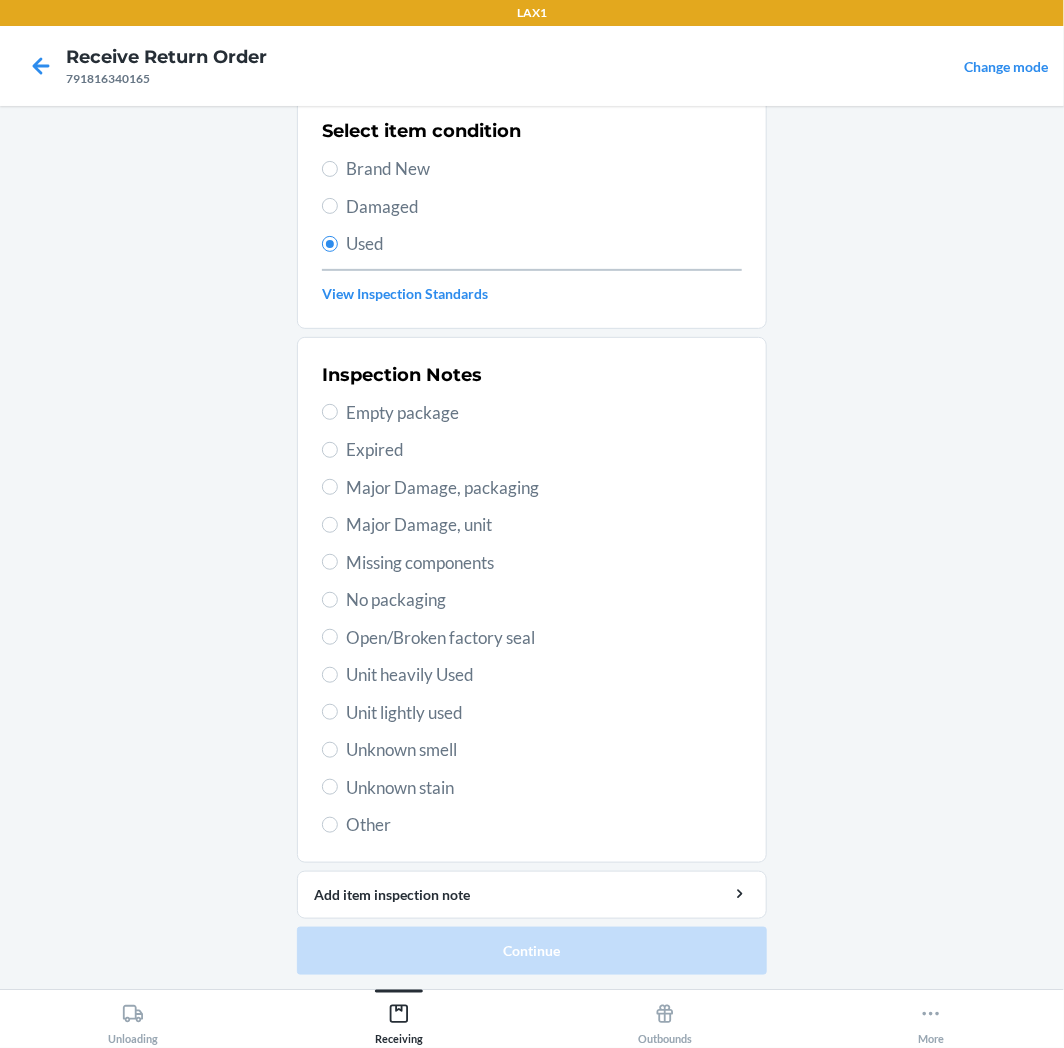 click on "Unit lightly used" at bounding box center [544, 713] 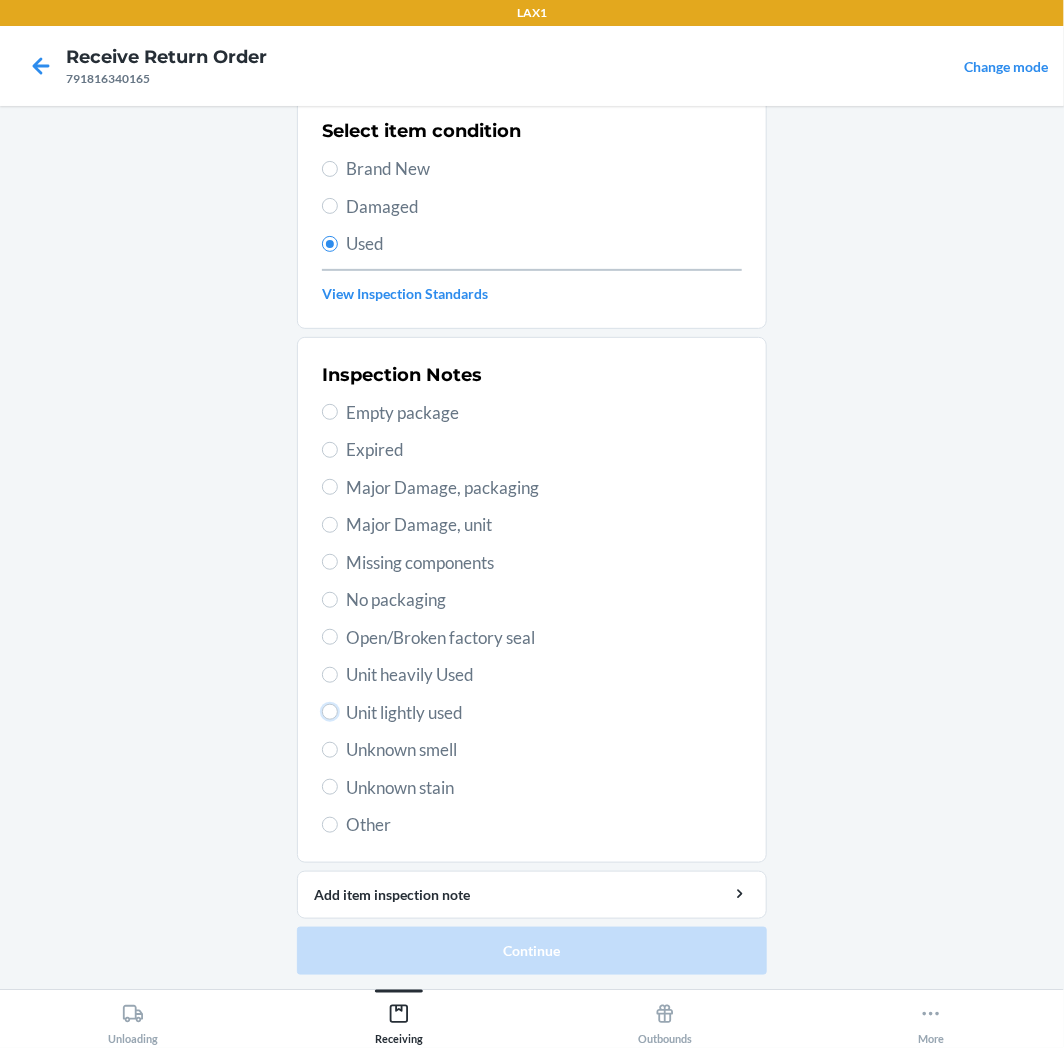 click on "Unit lightly used" at bounding box center [330, 712] 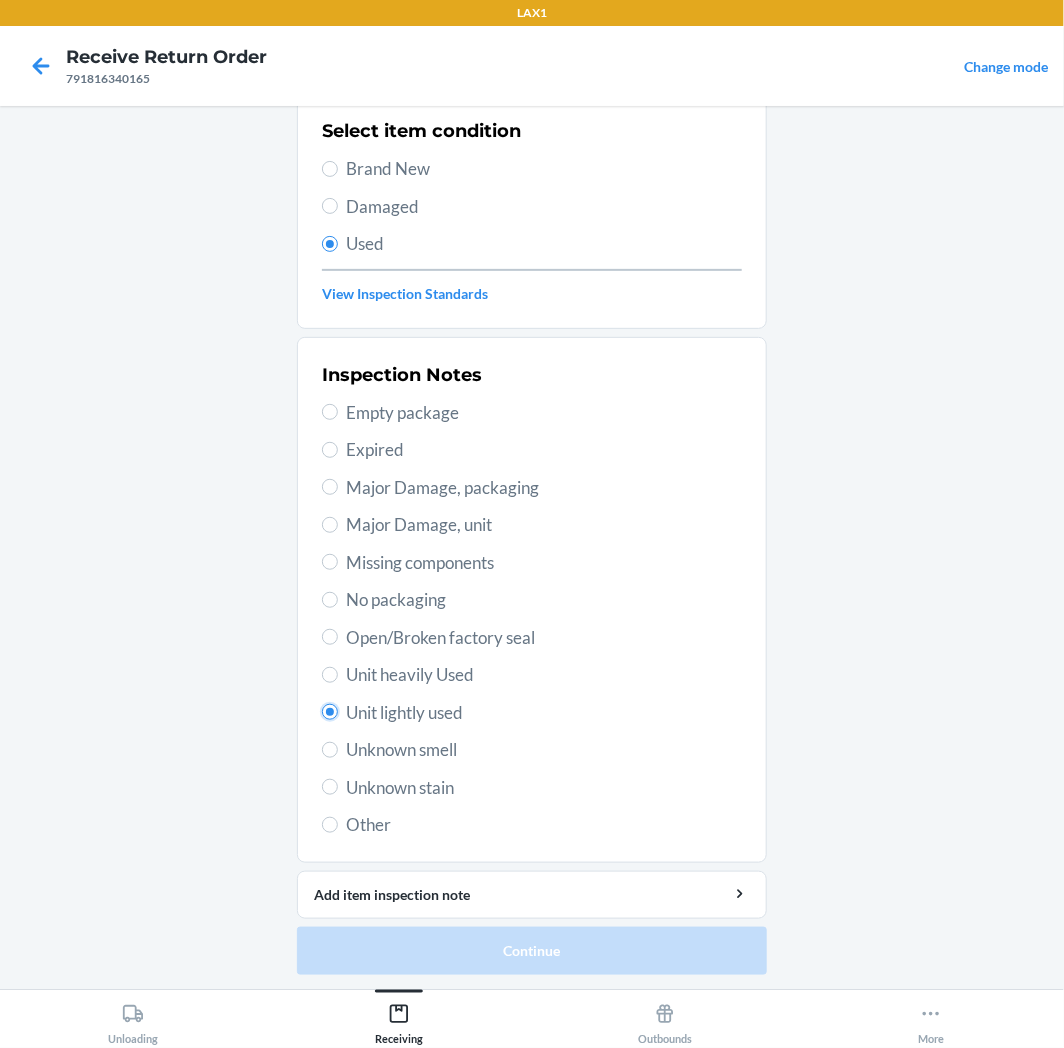 radio on "true" 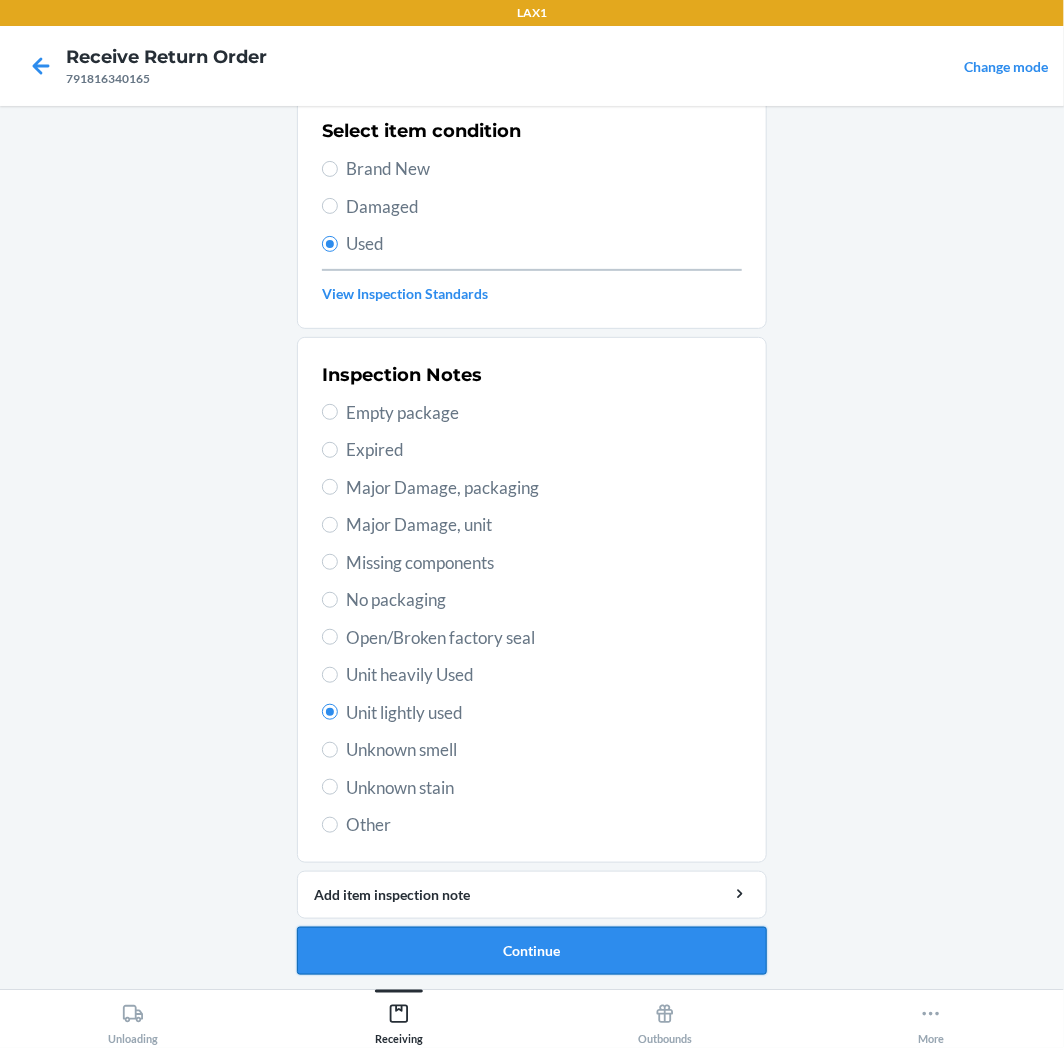 click on "Continue" at bounding box center (532, 951) 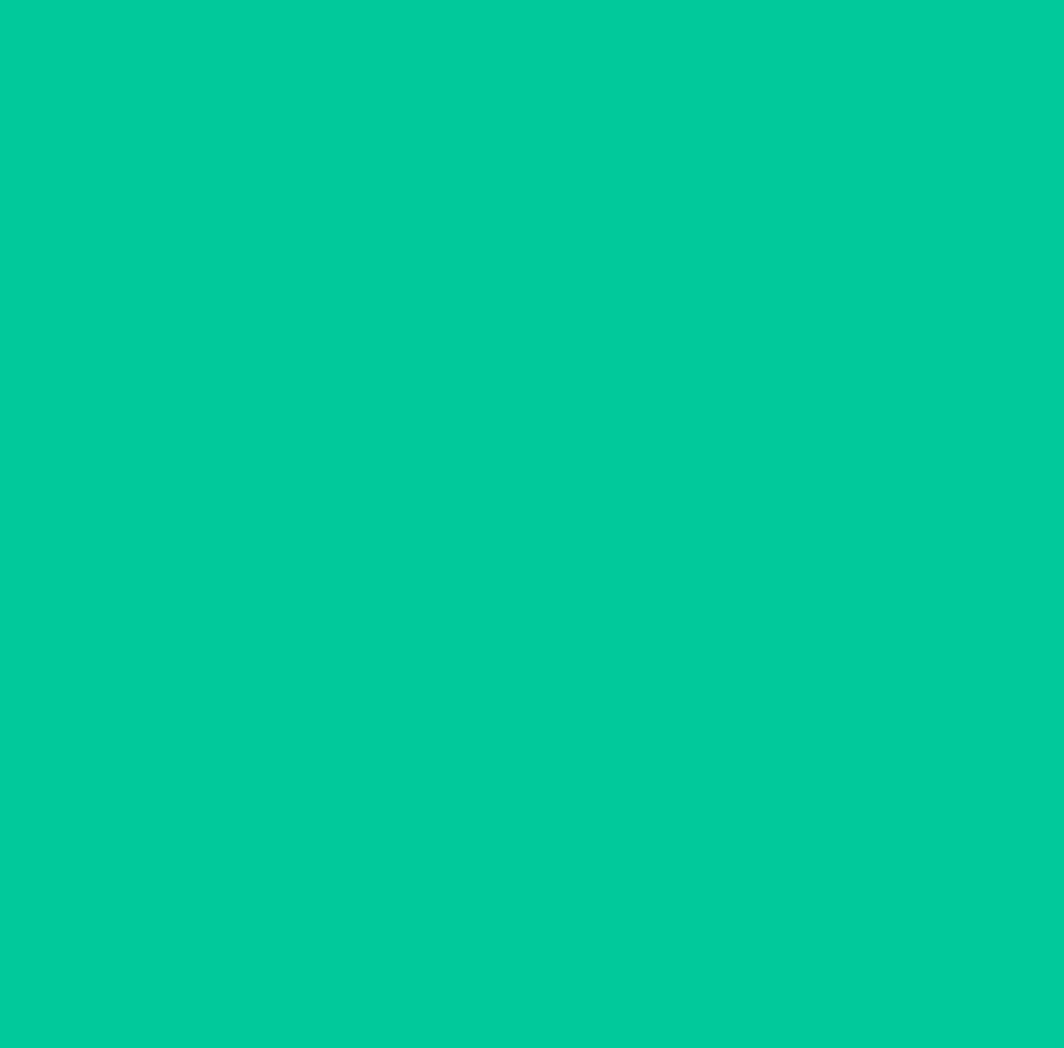 scroll, scrollTop: 0, scrollLeft: 0, axis: both 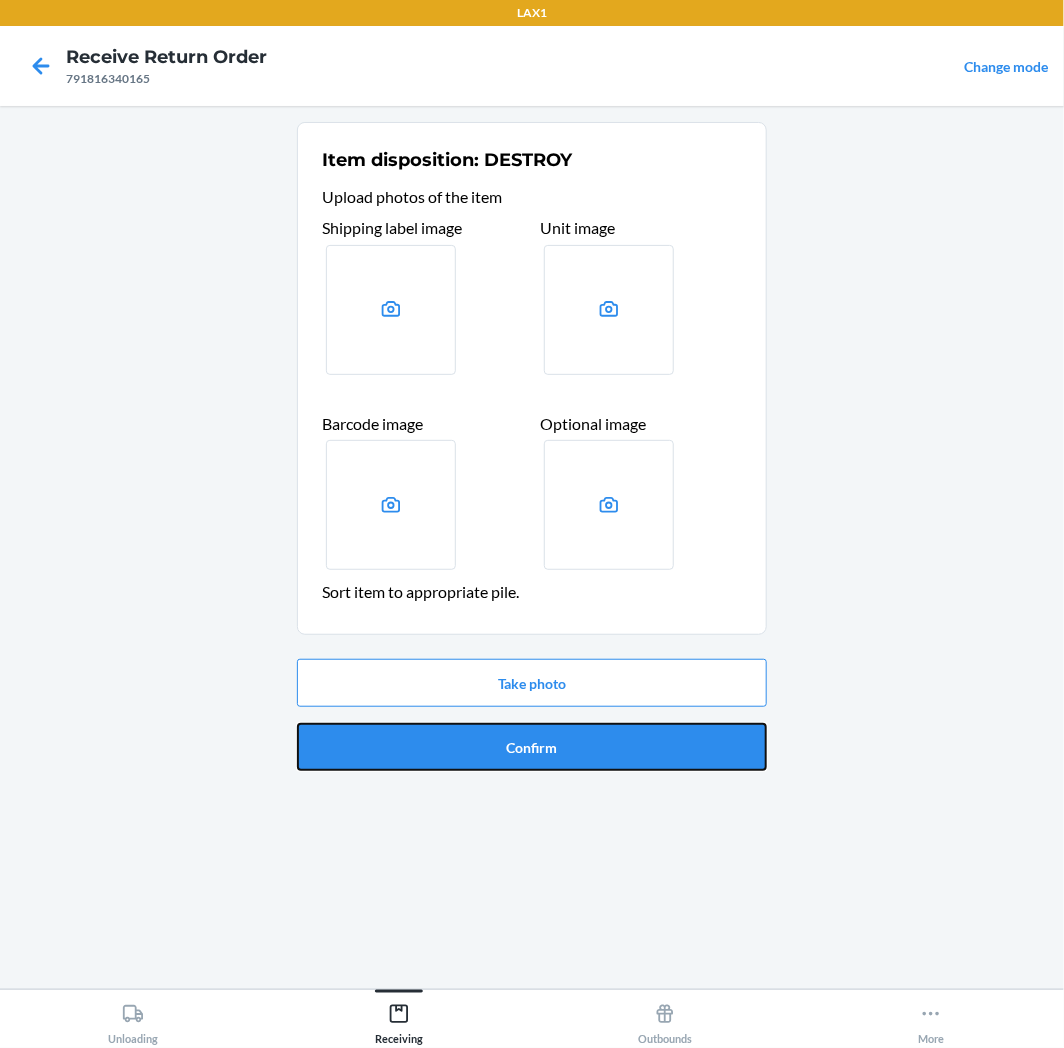 click on "Confirm" at bounding box center [532, 747] 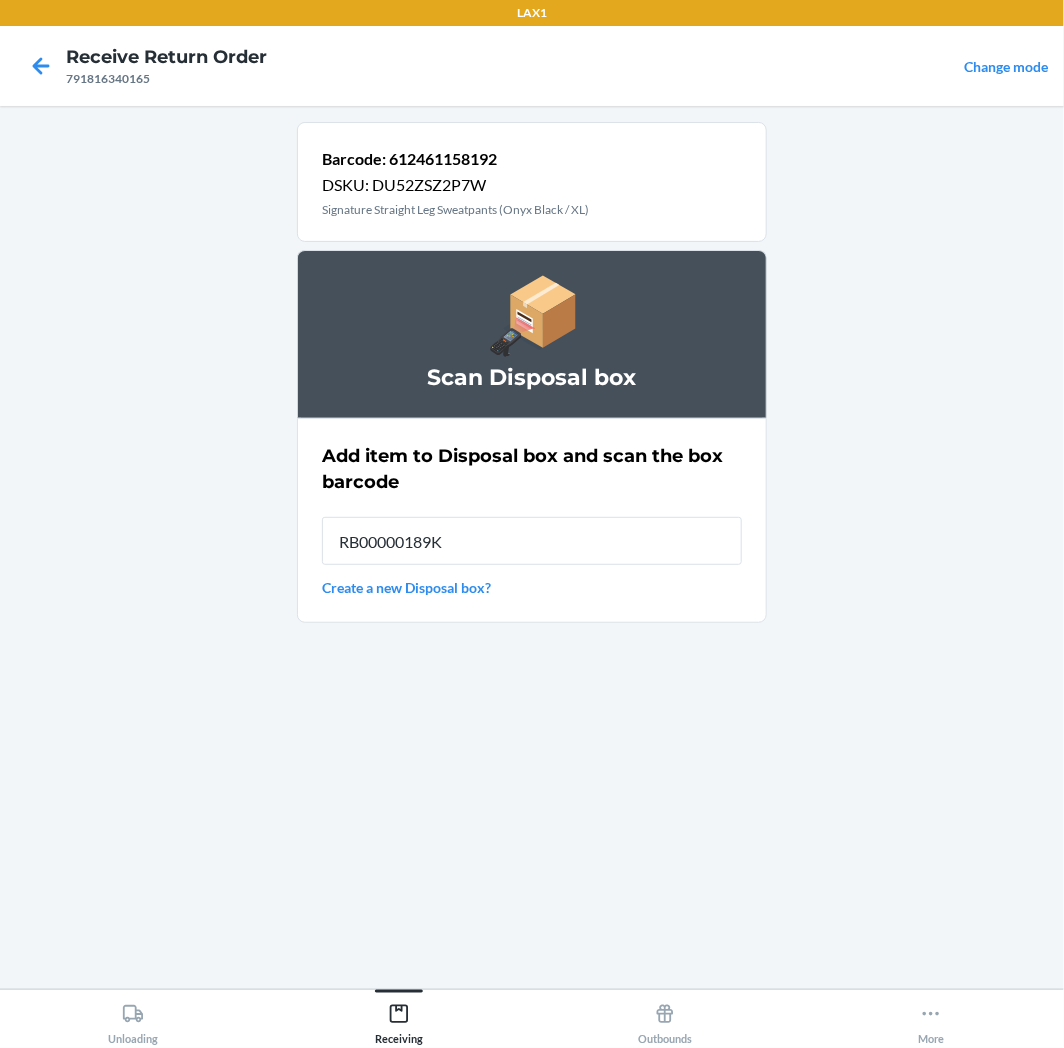 type on "RB00000189K" 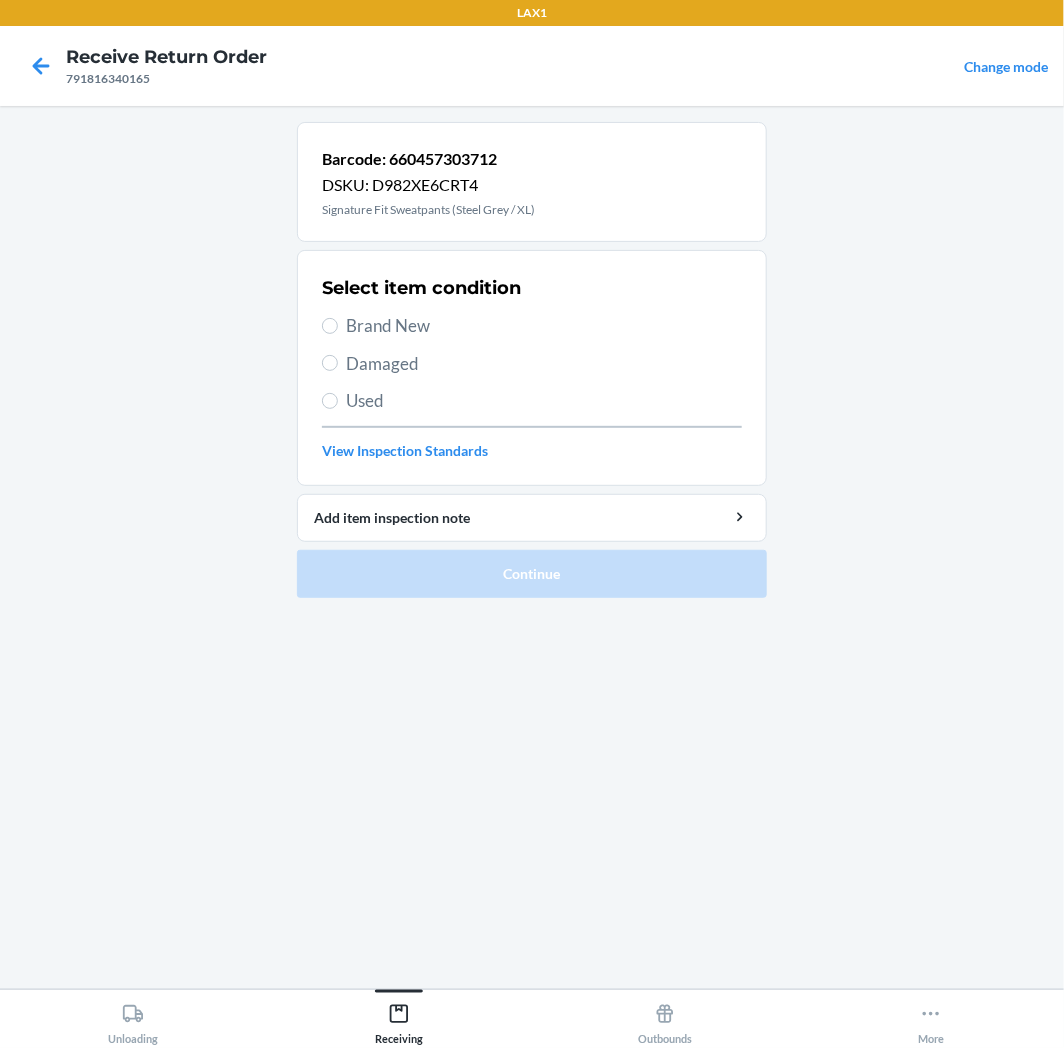 click on "Damaged" at bounding box center [532, 364] 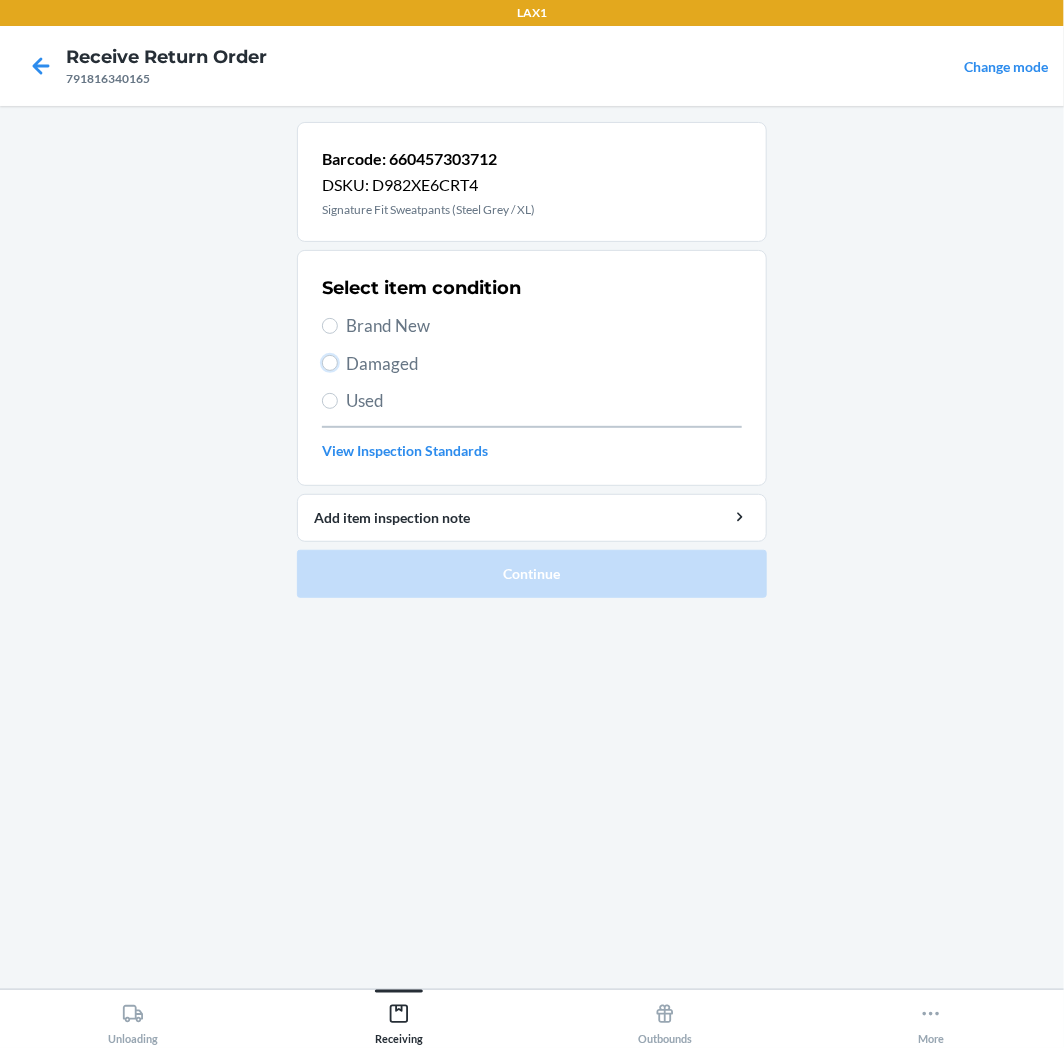 click on "Damaged" at bounding box center [330, 363] 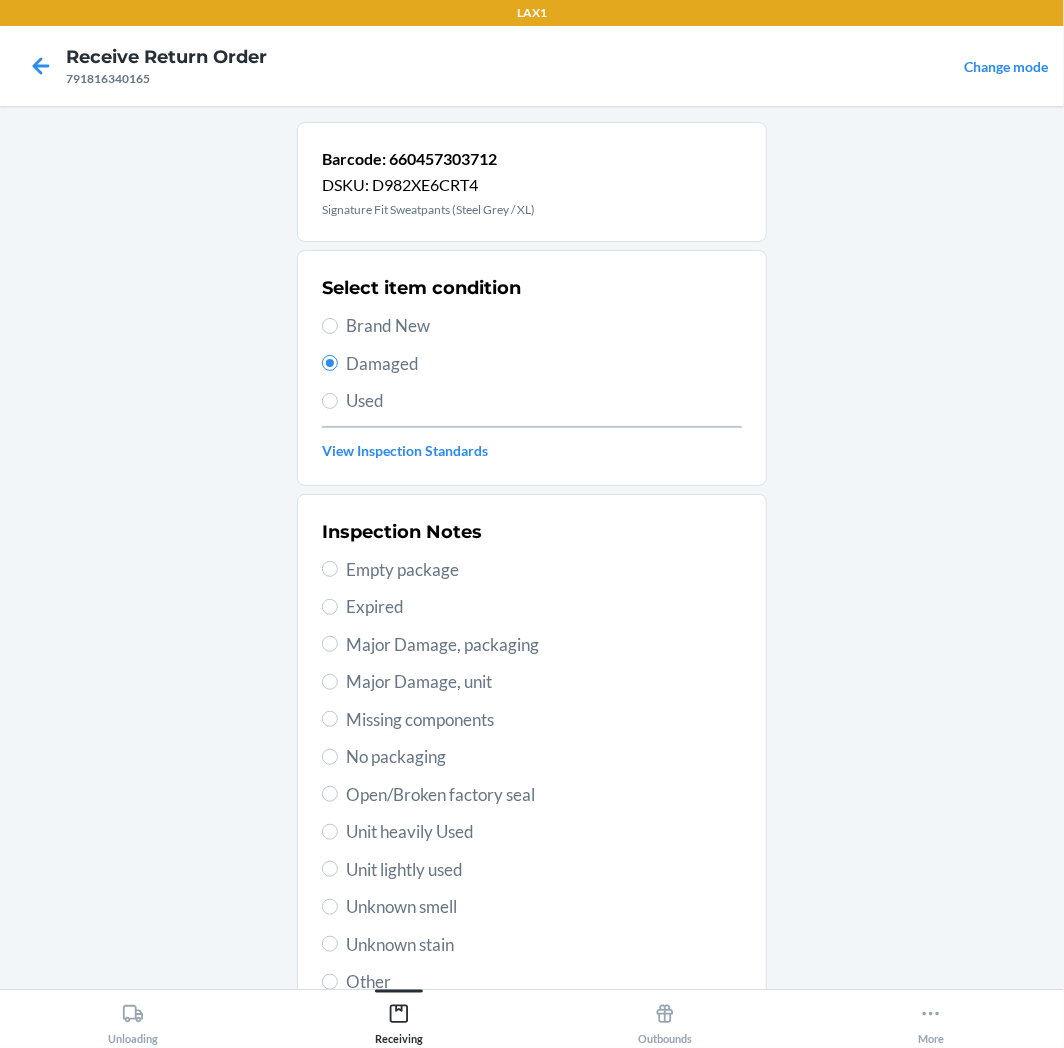 click on "Used" at bounding box center (544, 401) 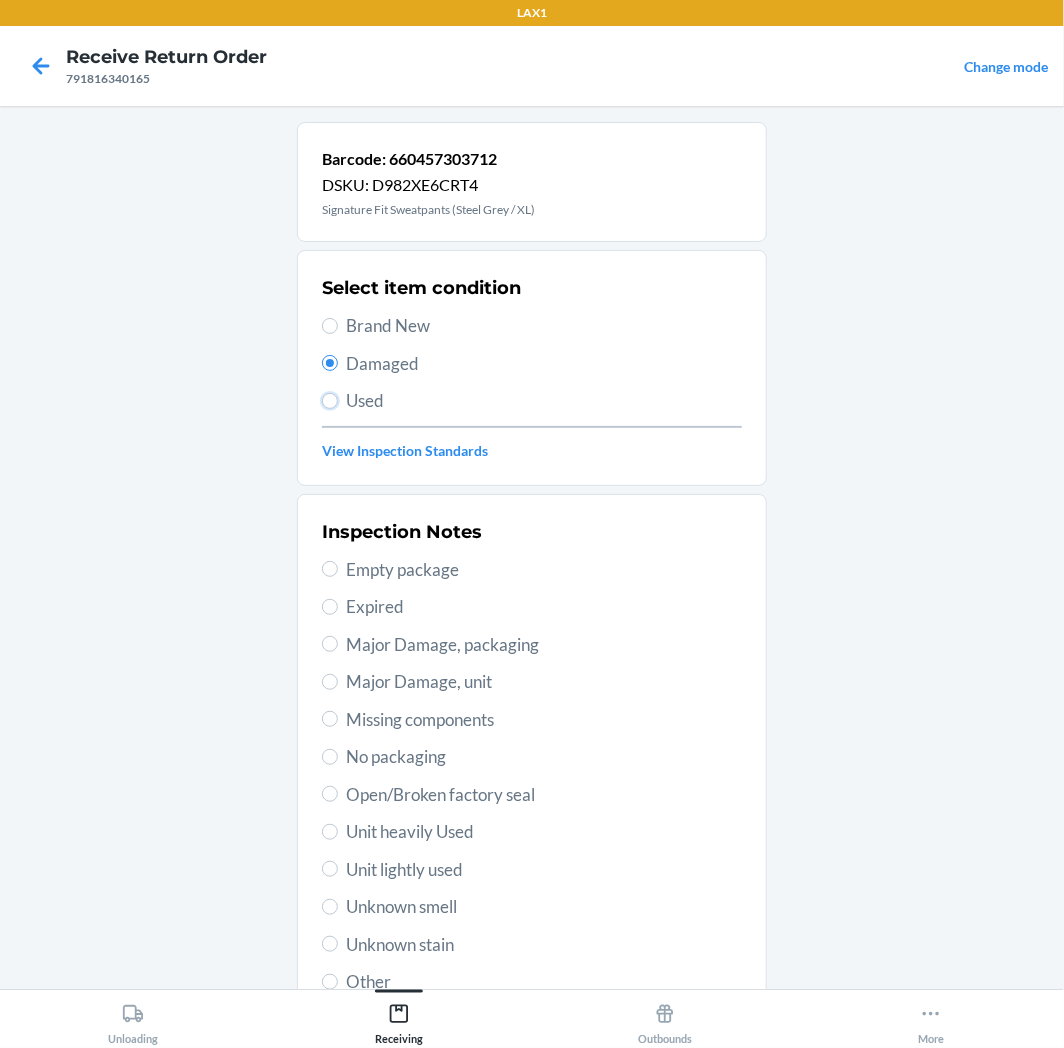 click on "Used" at bounding box center (330, 401) 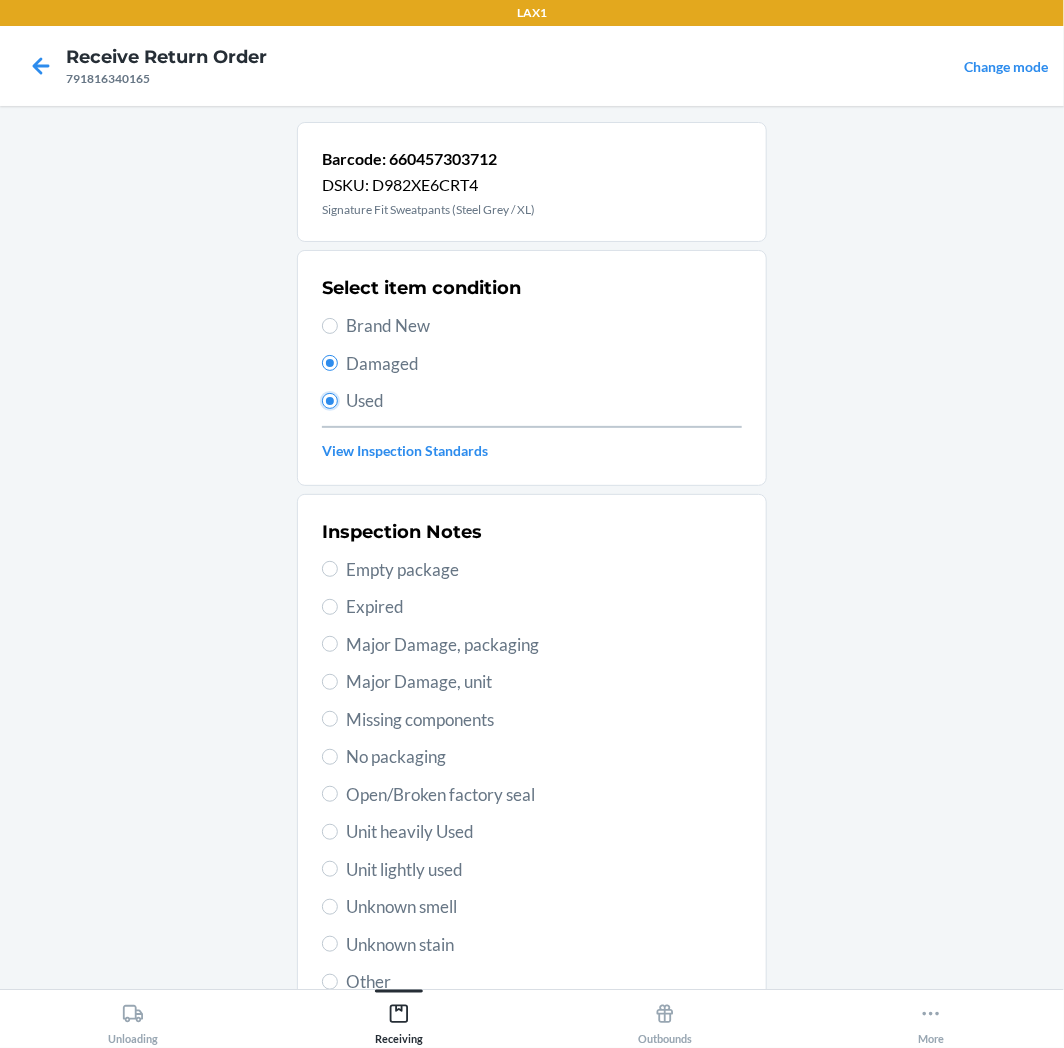 radio on "false" 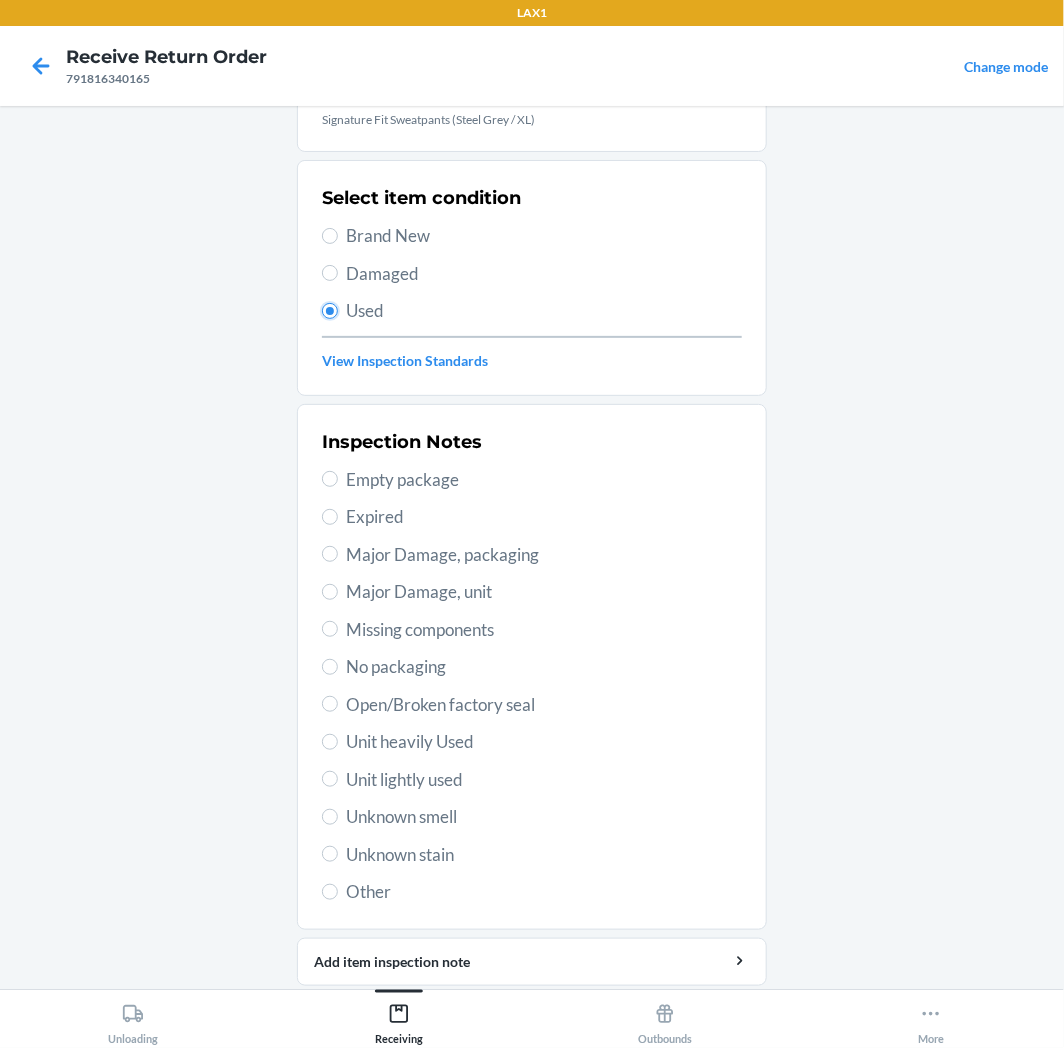 scroll, scrollTop: 157, scrollLeft: 0, axis: vertical 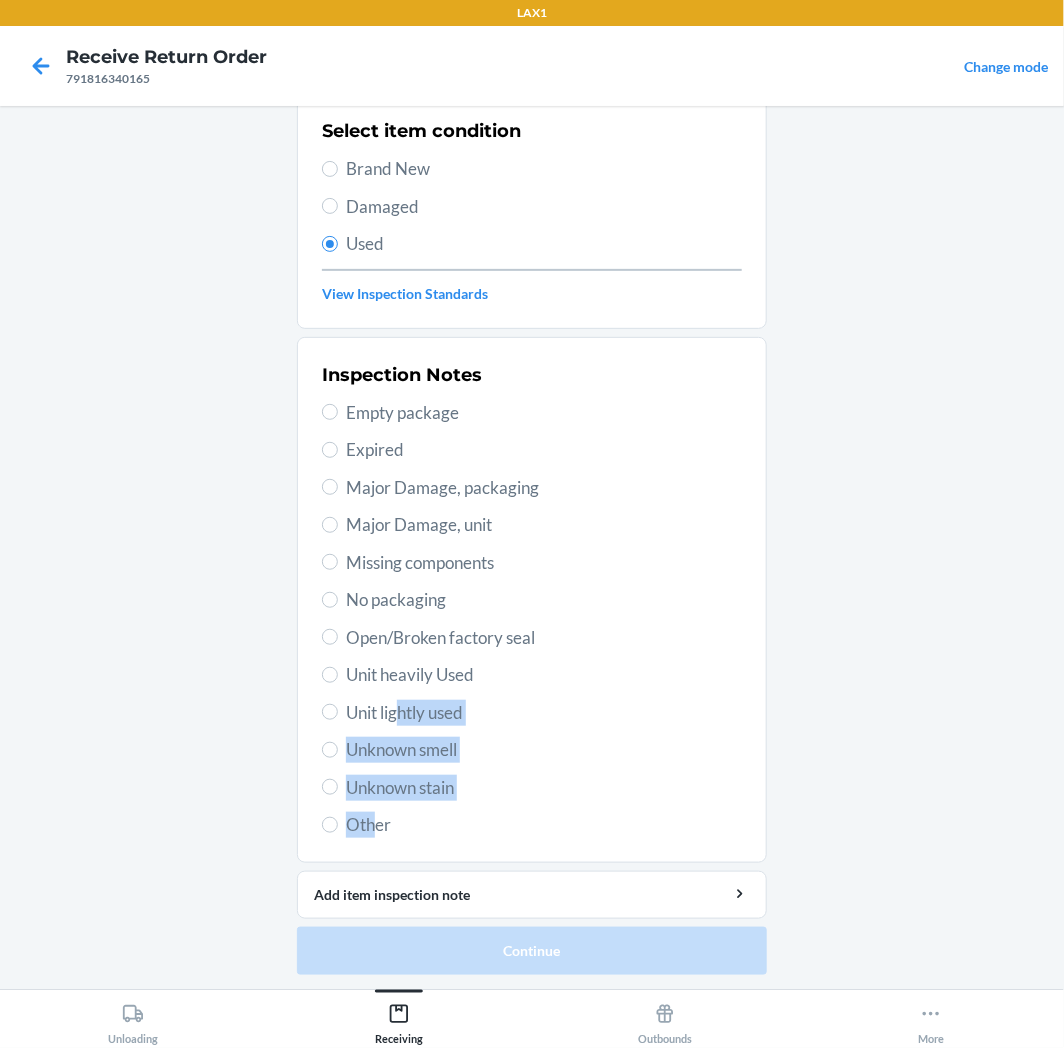 drag, startPoint x: 390, startPoint y: 715, endPoint x: 371, endPoint y: 861, distance: 147.23111 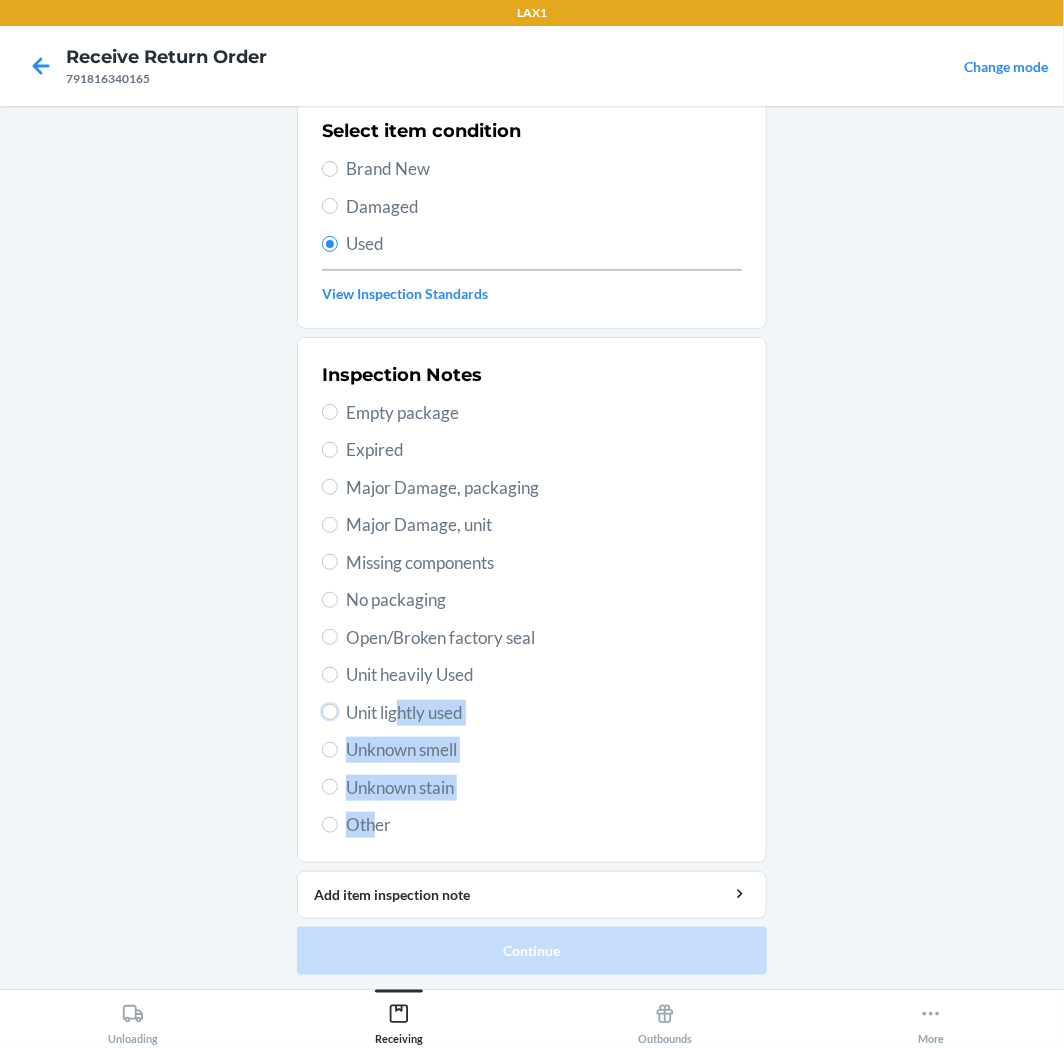 click on "Unit lightly used" at bounding box center [532, 713] 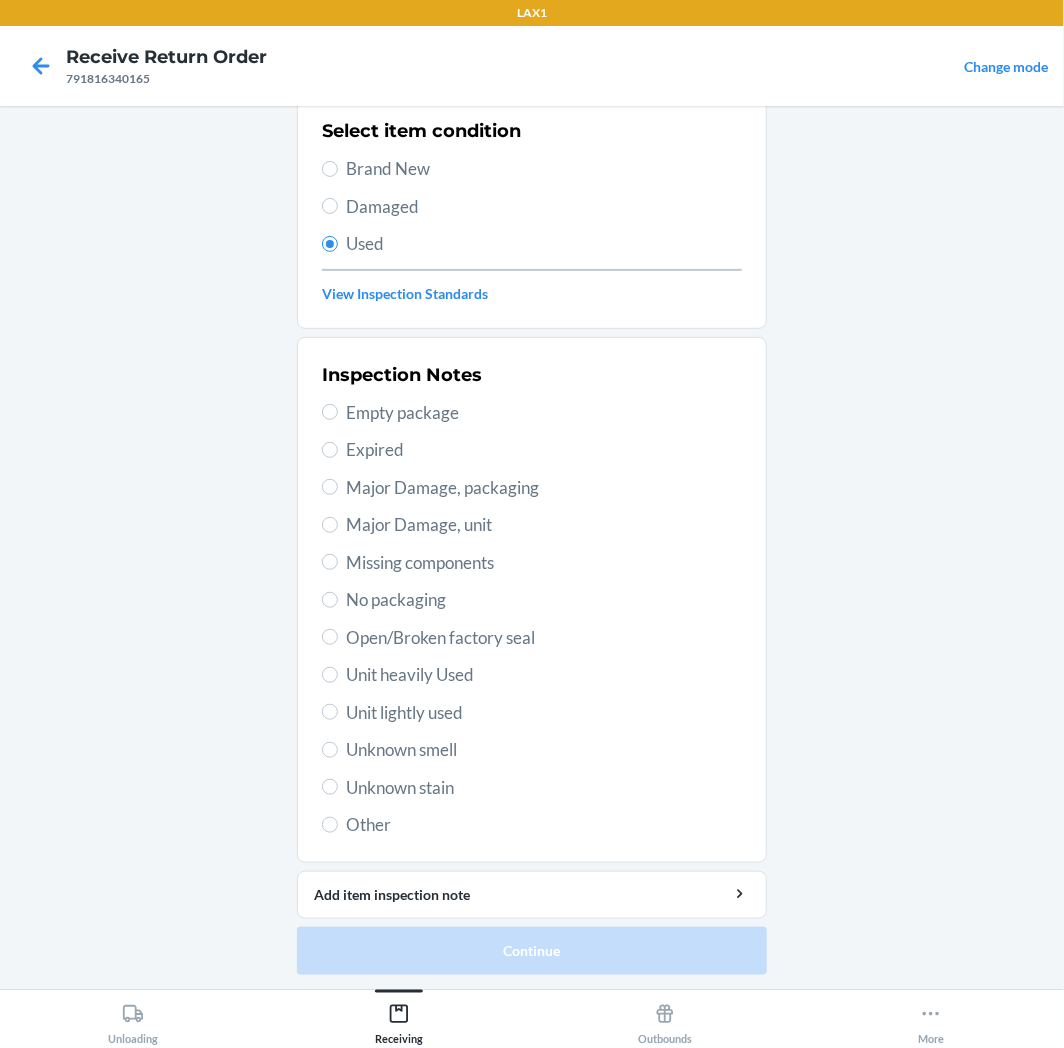 click on "Unit lightly used" at bounding box center [532, 713] 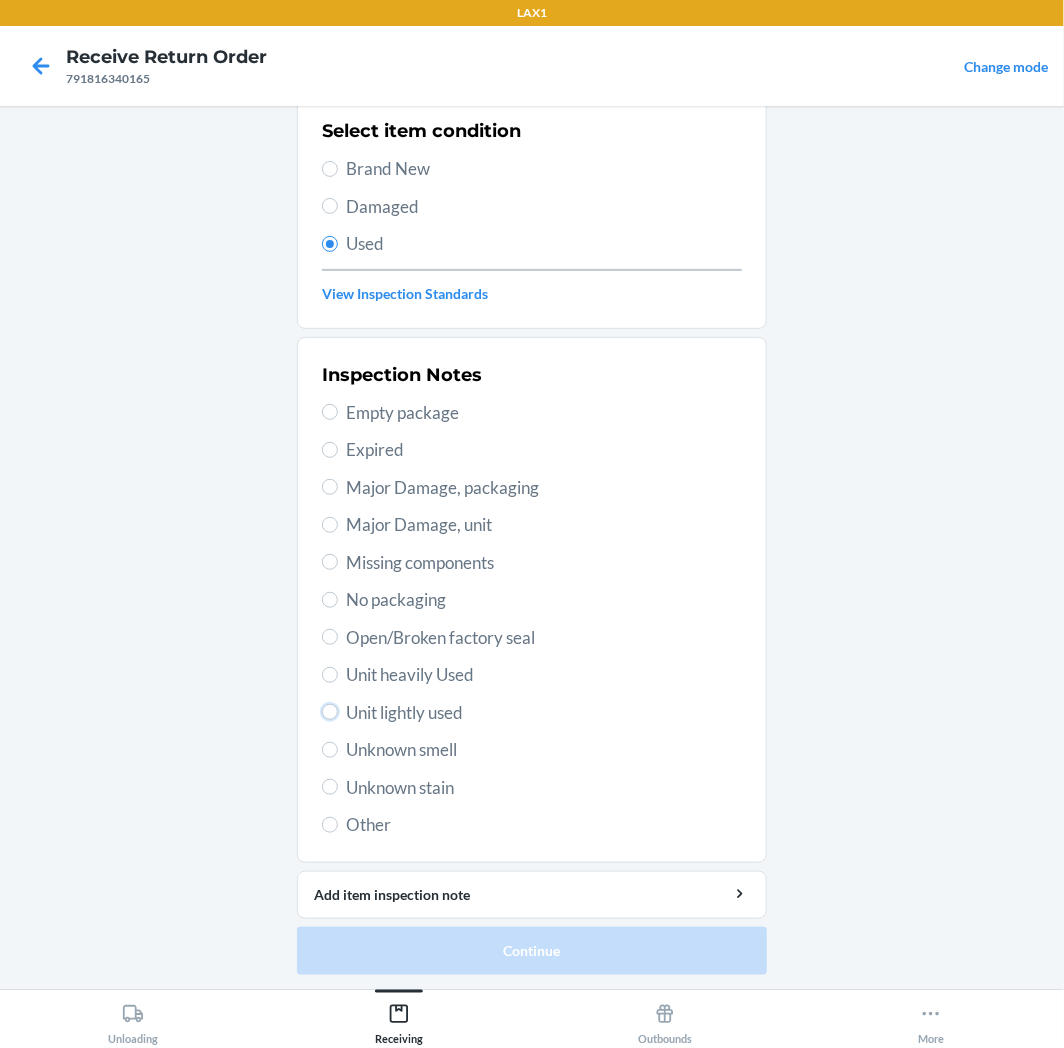 click on "Unit lightly used" at bounding box center [330, 712] 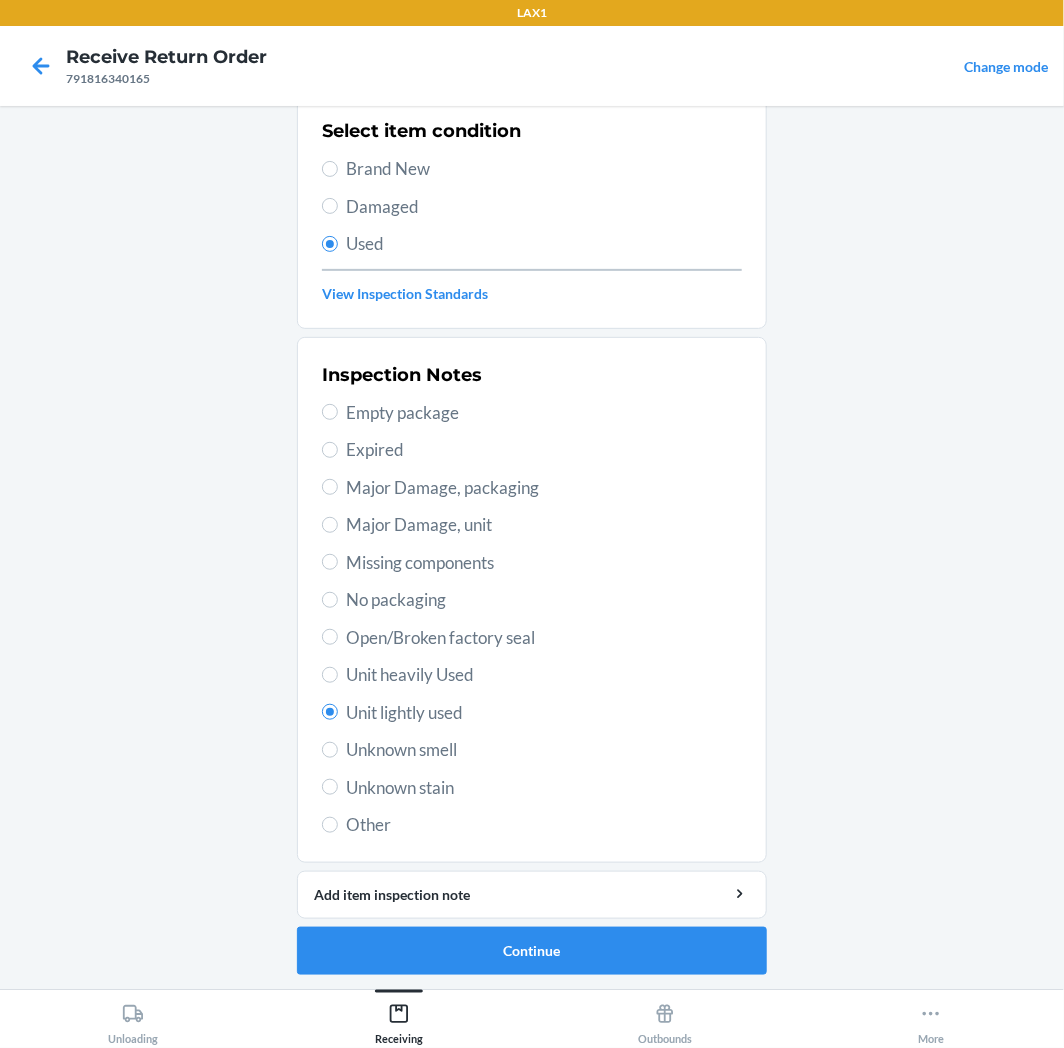 click on "Unit lightly used" at bounding box center [544, 713] 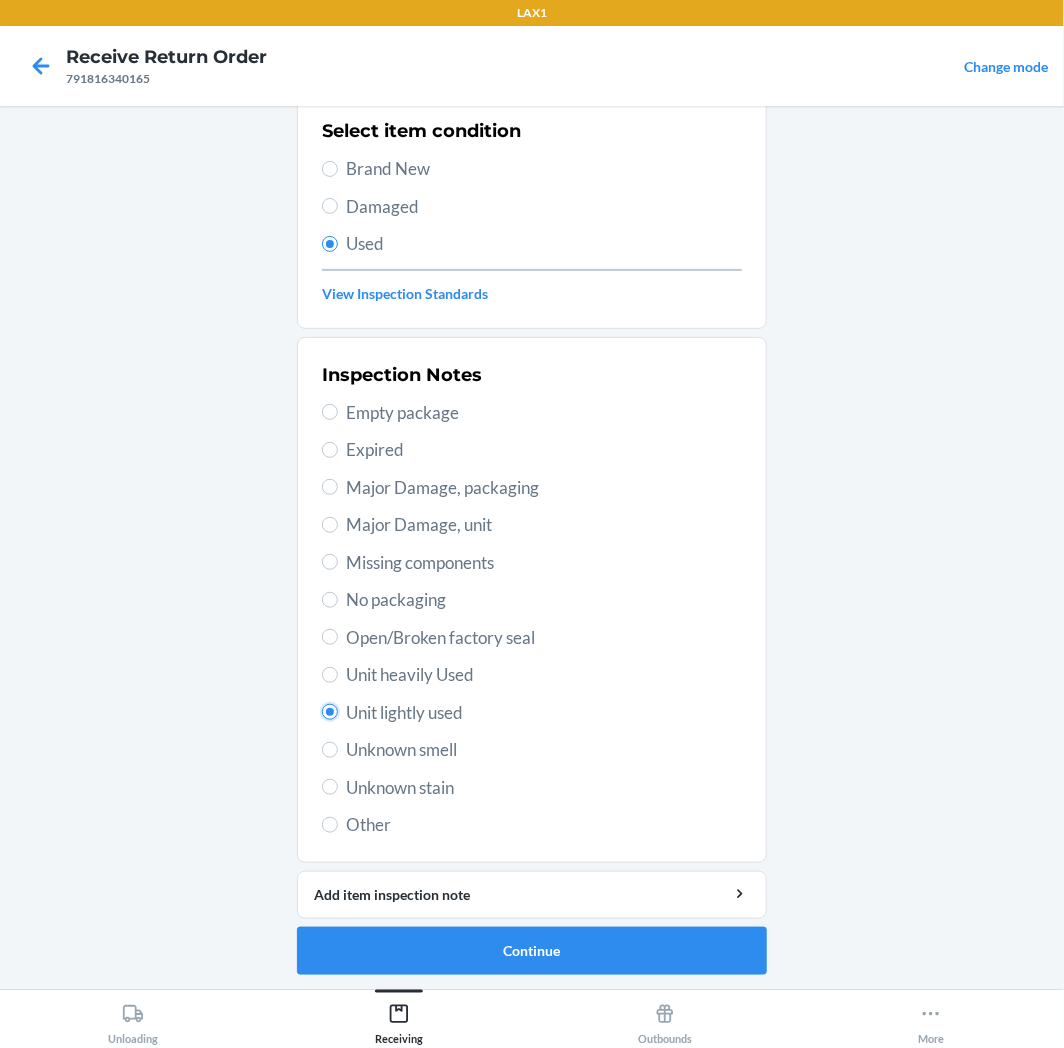 click on "Unit lightly used" at bounding box center (330, 712) 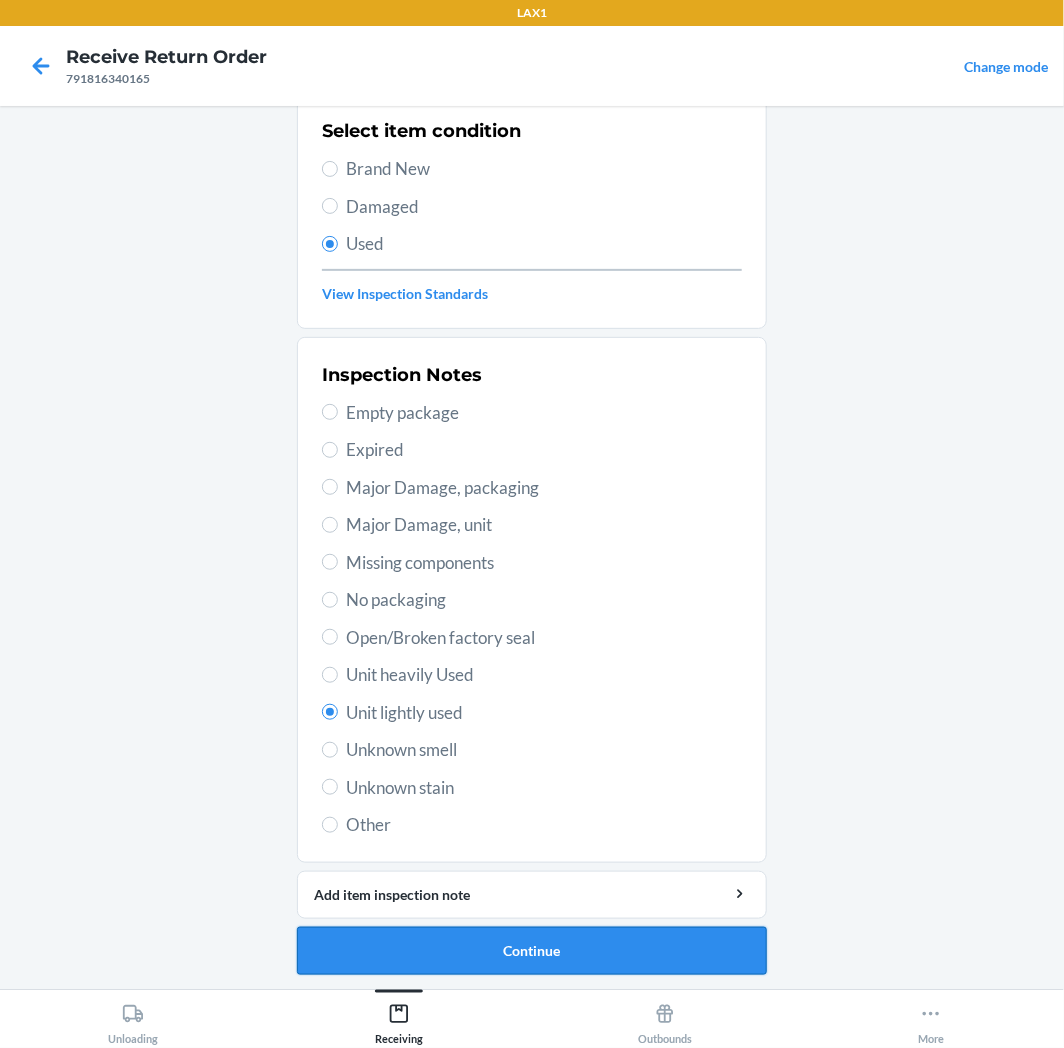 click on "Continue" at bounding box center [532, 951] 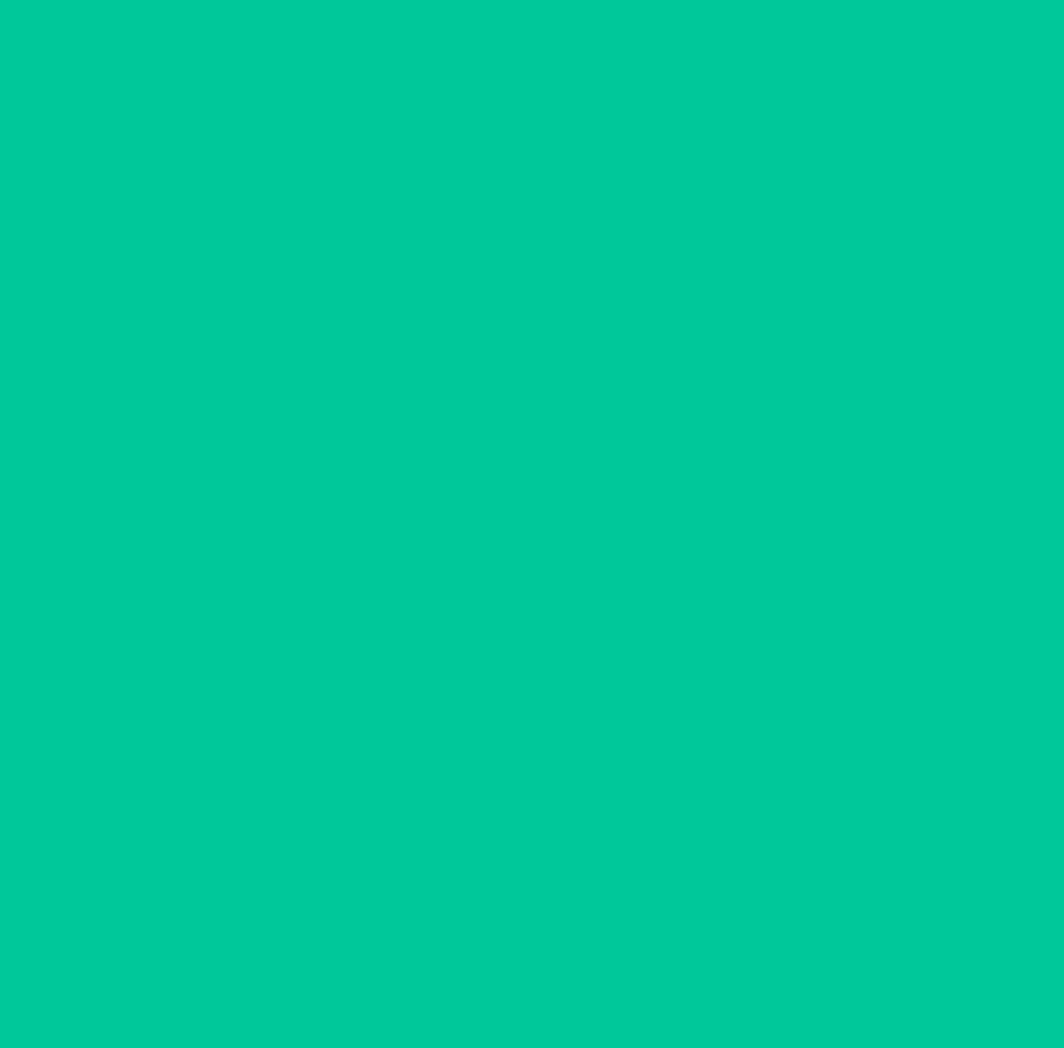 scroll, scrollTop: 0, scrollLeft: 0, axis: both 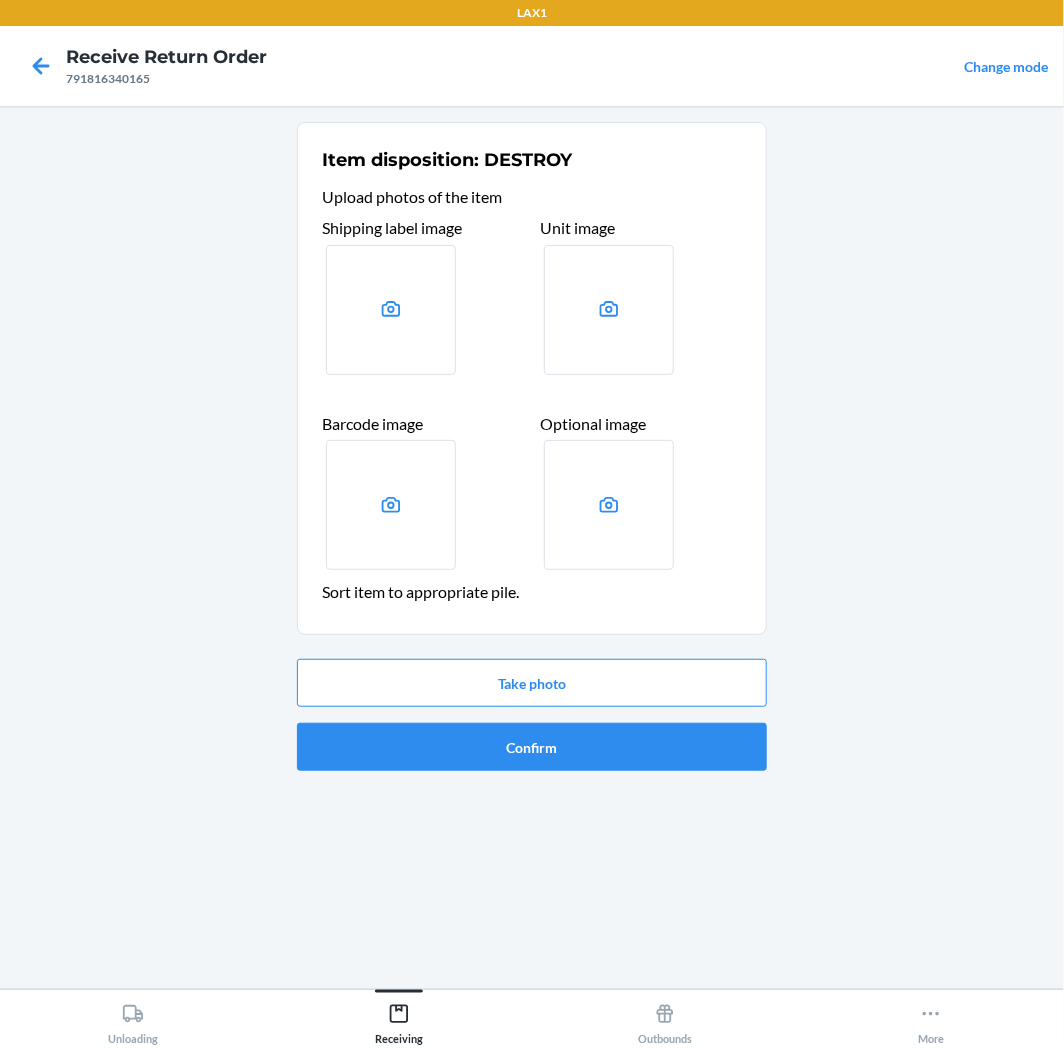 click on "Take photo Confirm" at bounding box center (532, 715) 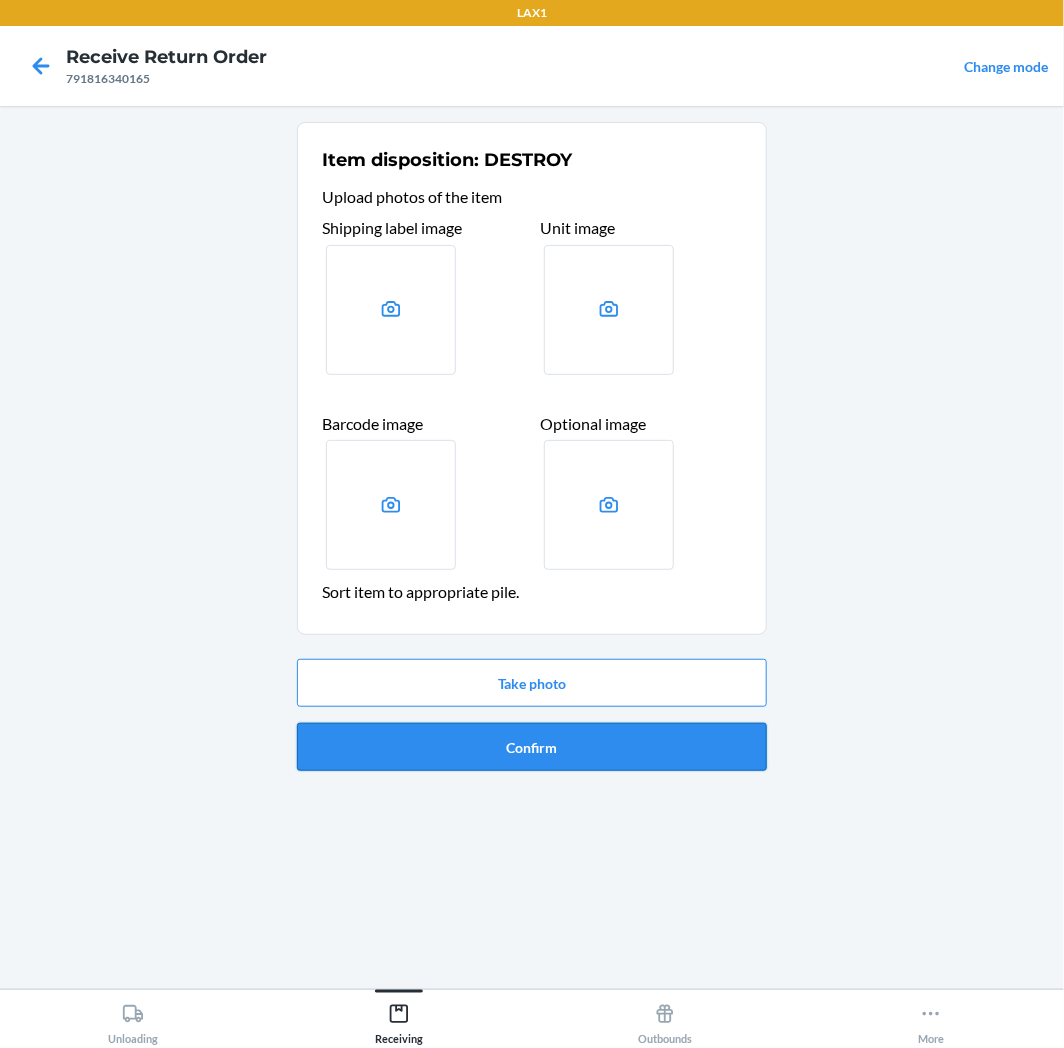 click on "Confirm" at bounding box center (532, 747) 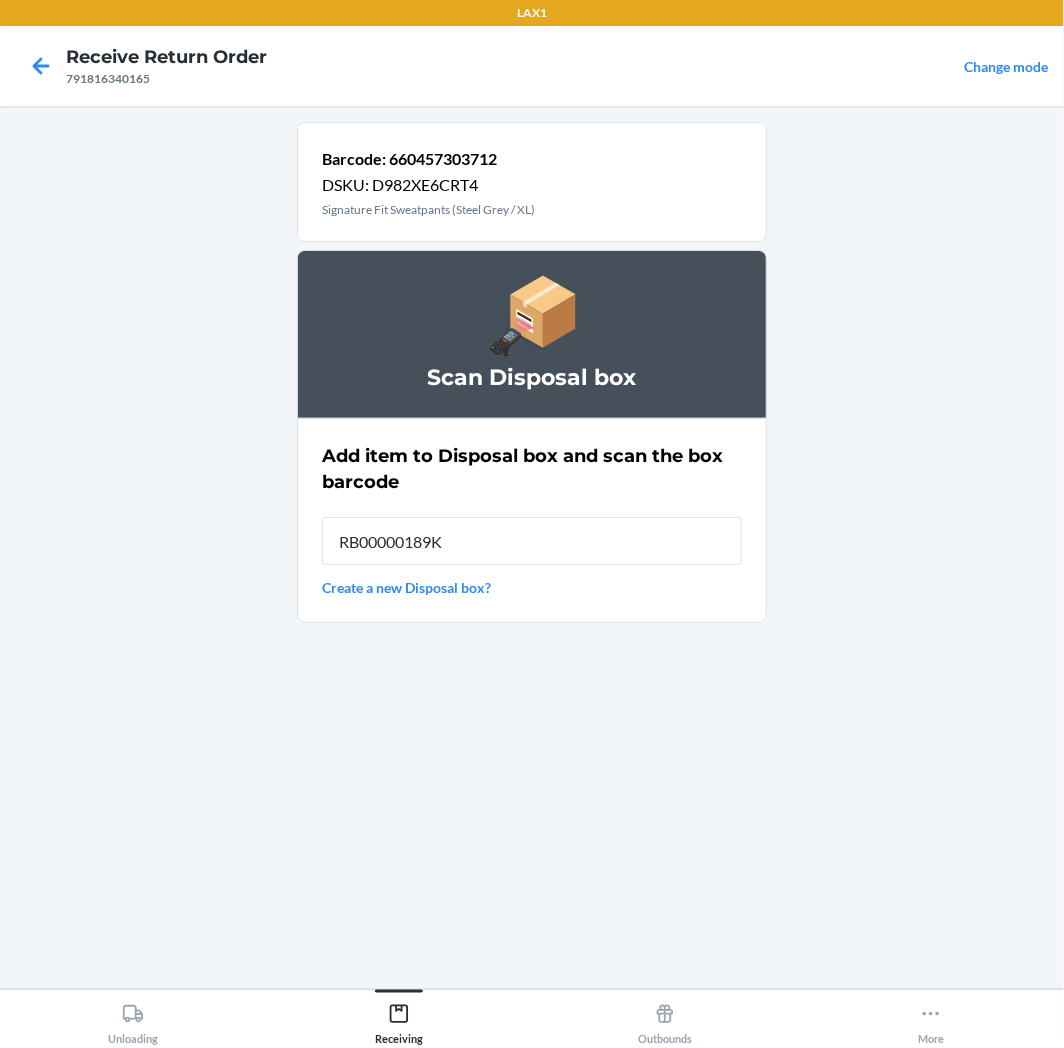 type on "RB00000189K" 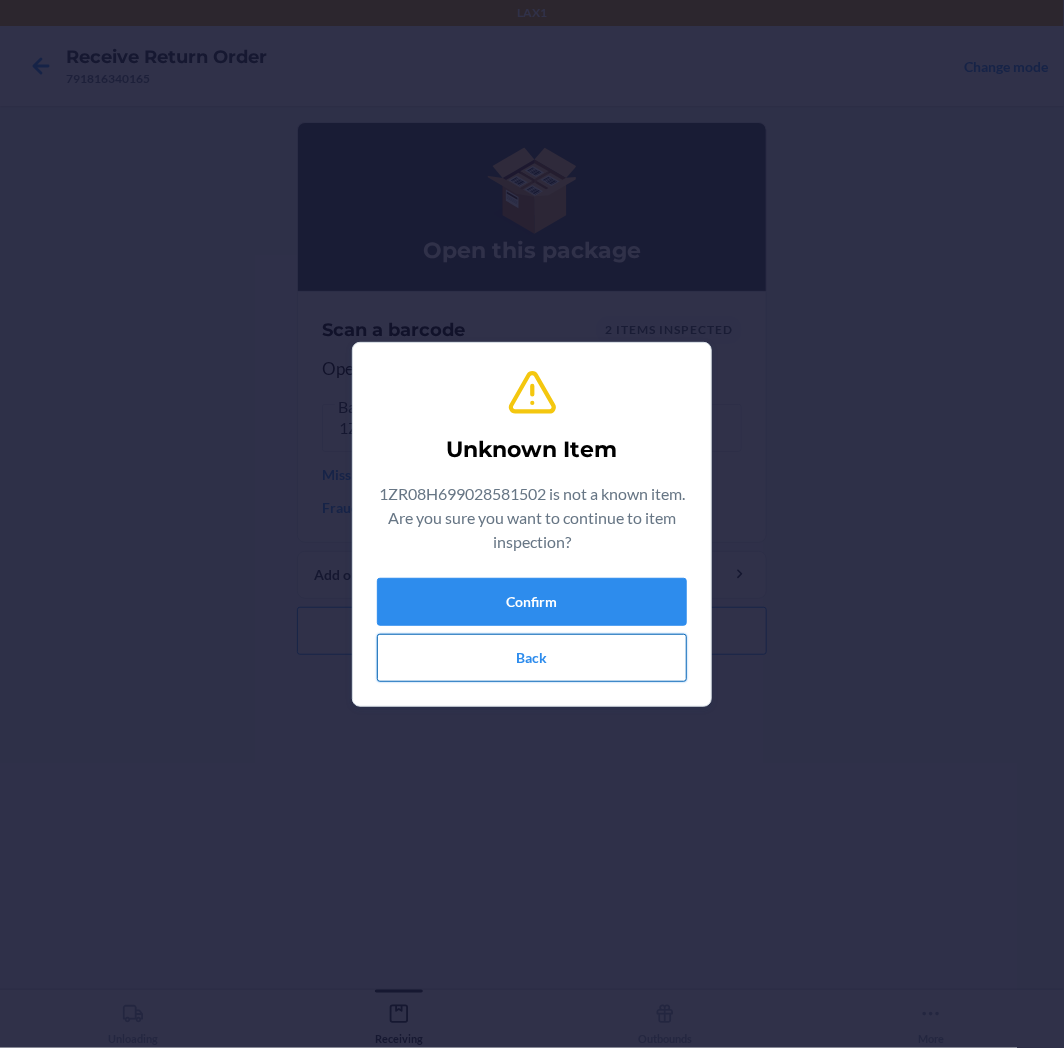 click on "Back" at bounding box center (532, 658) 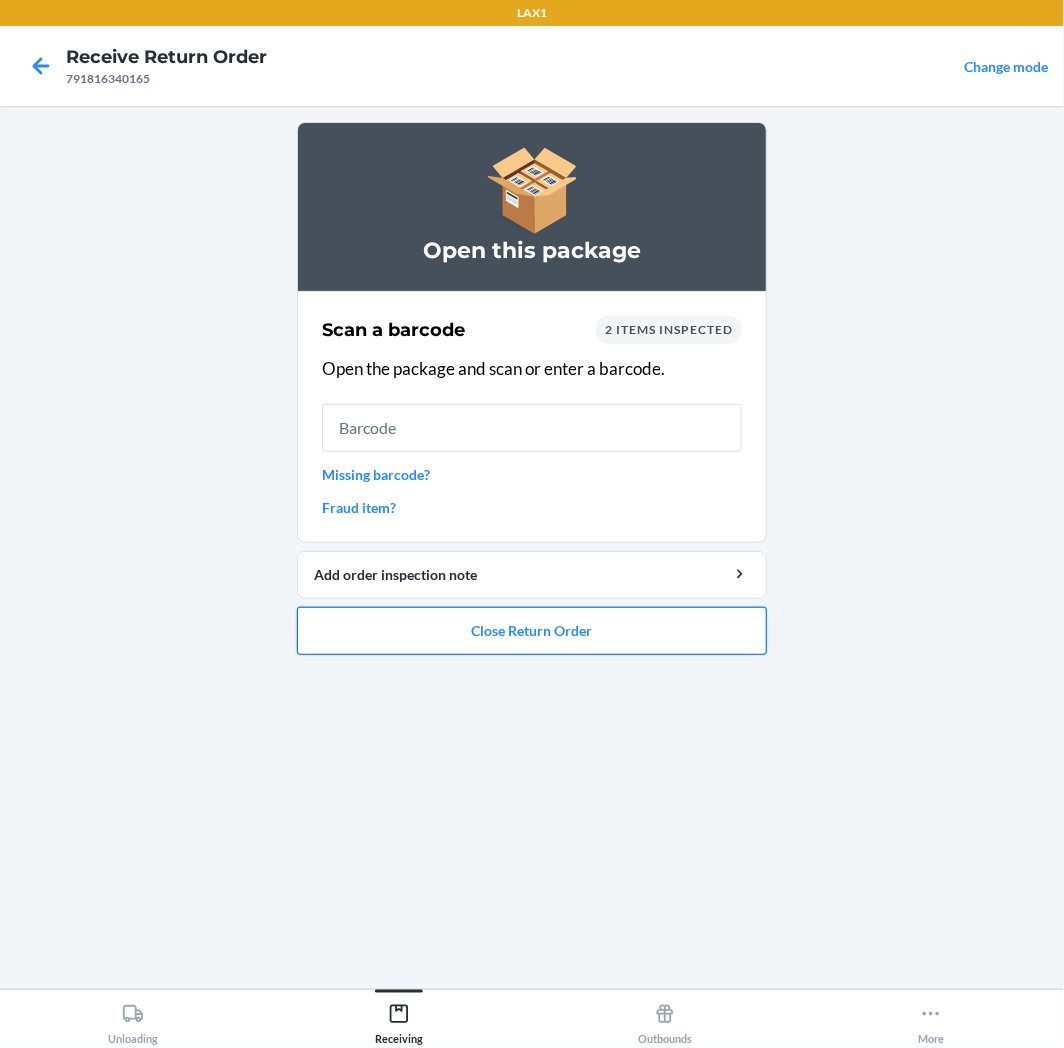 click on "Close Return Order" at bounding box center [532, 631] 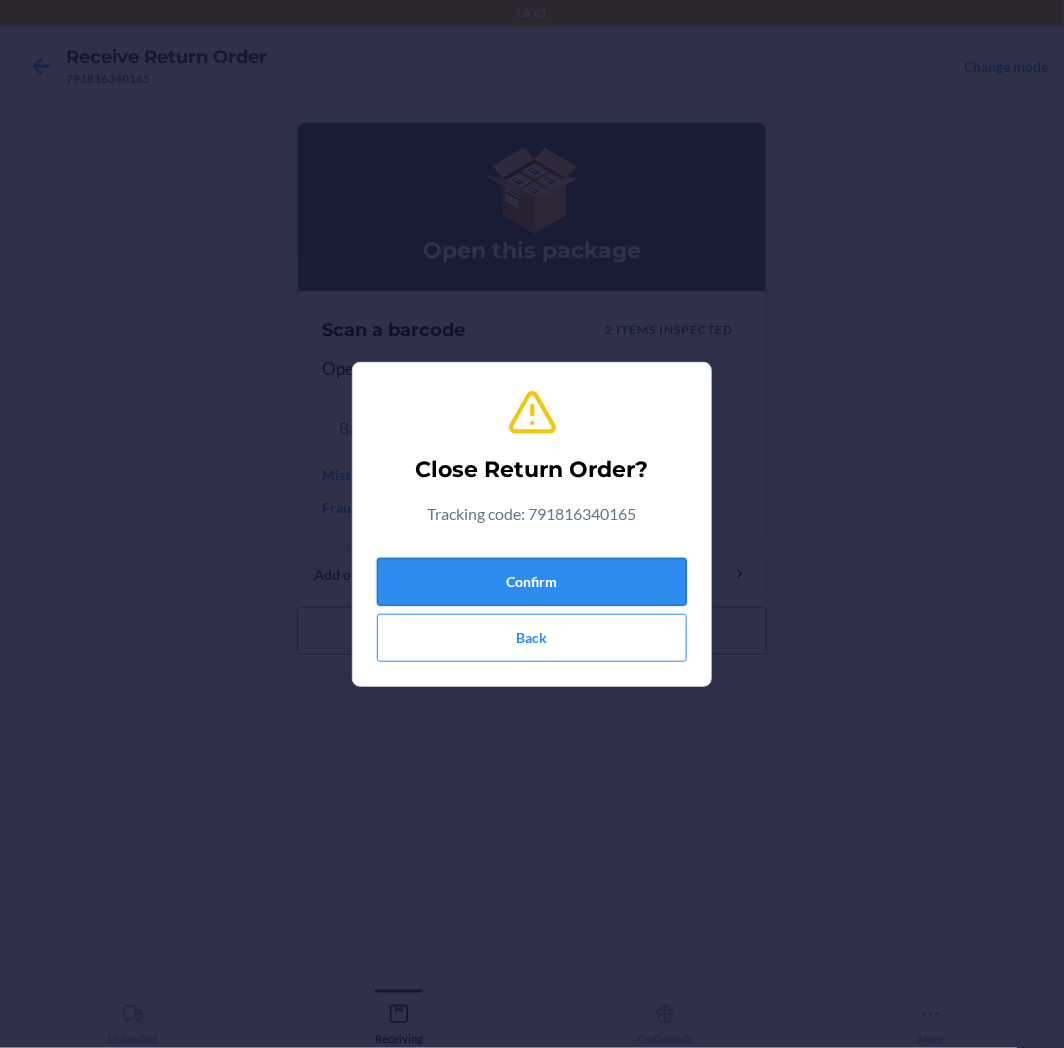 click on "Confirm" at bounding box center (532, 582) 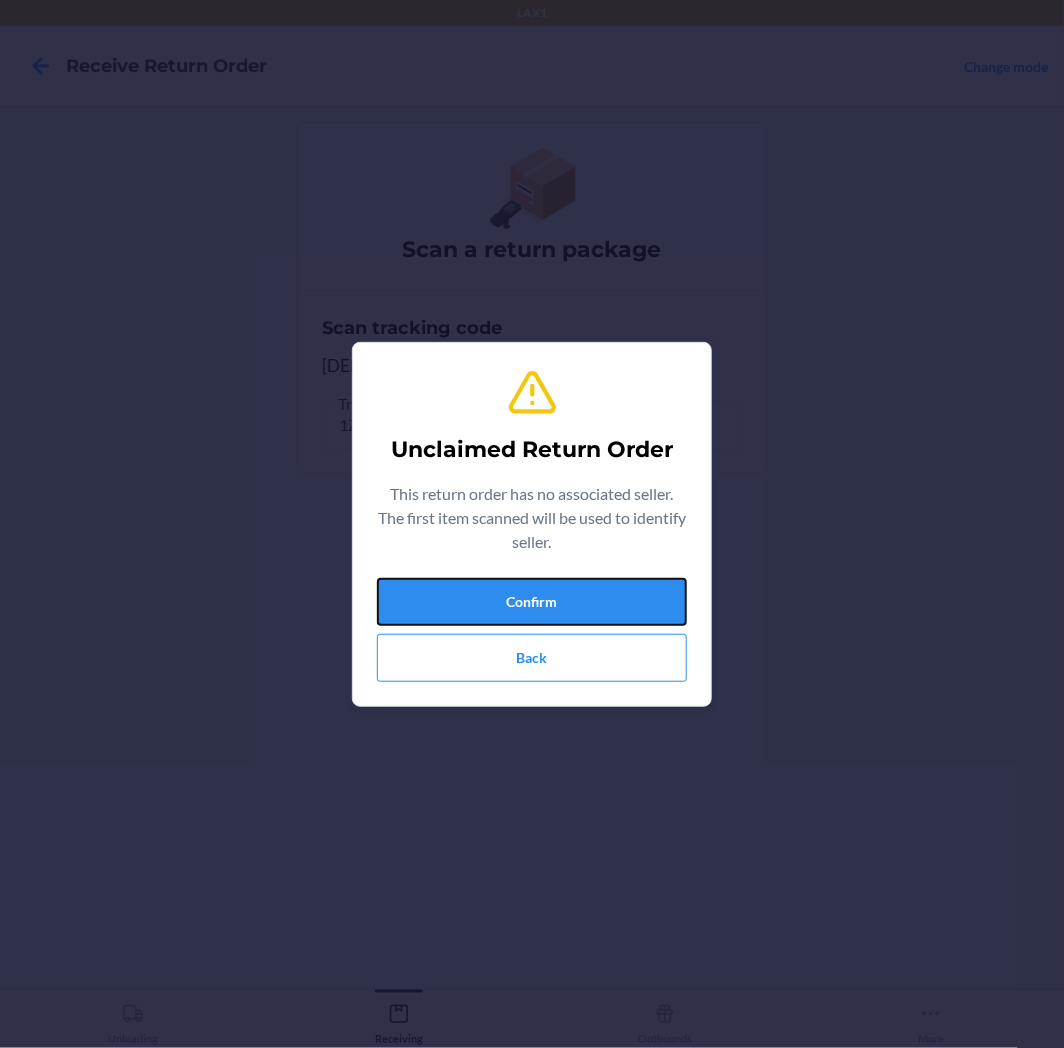 click on "Confirm" at bounding box center (532, 602) 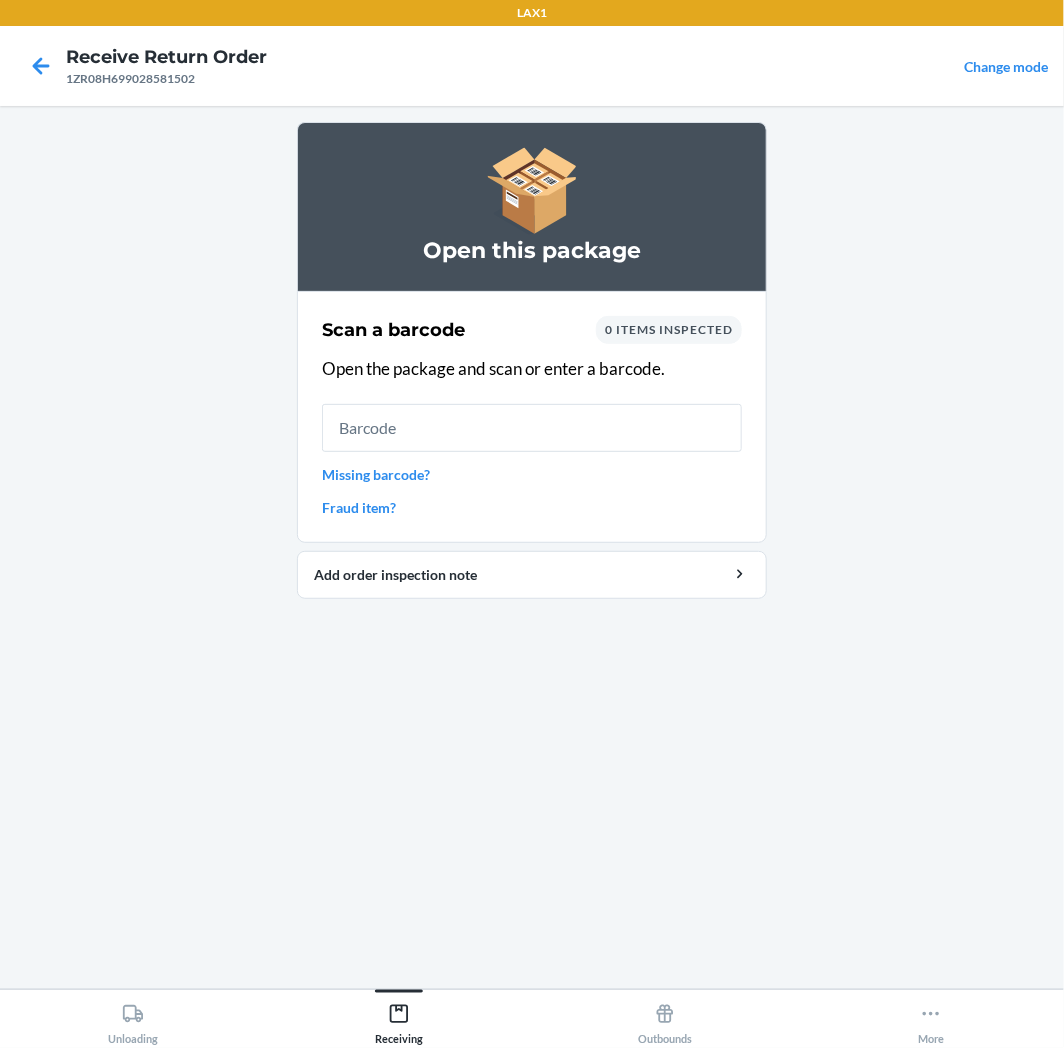 click on "Missing barcode?" at bounding box center [532, 474] 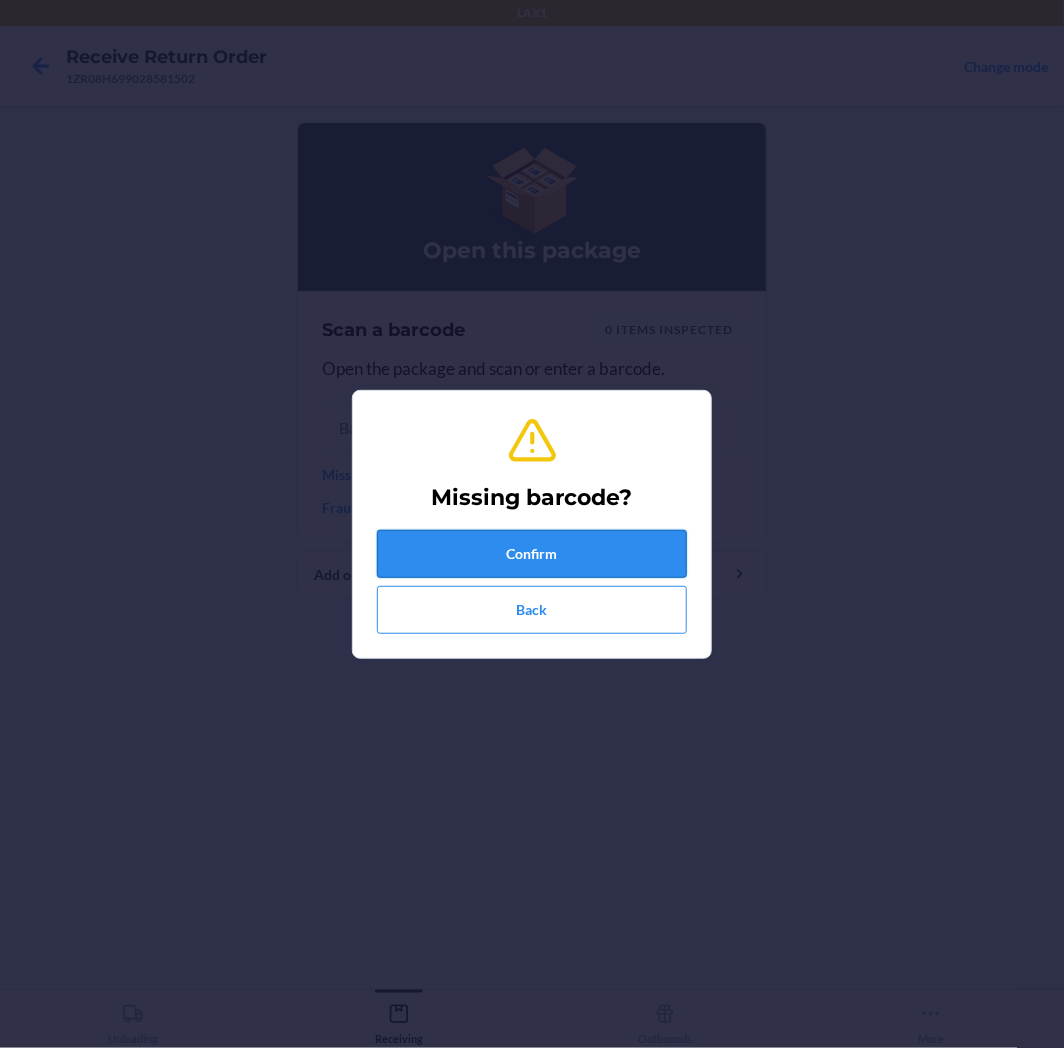 click on "Confirm" at bounding box center (532, 554) 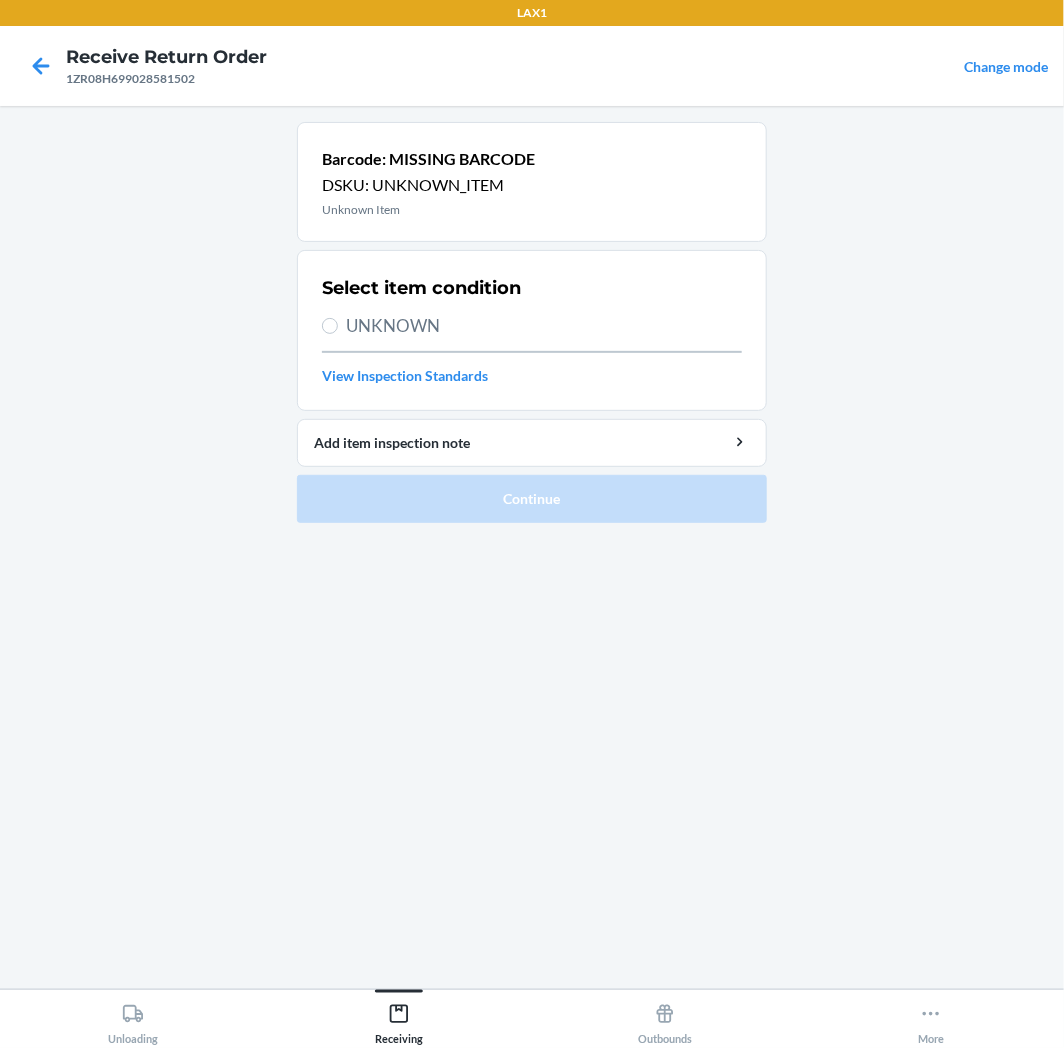 click on "UNKNOWN" at bounding box center (544, 326) 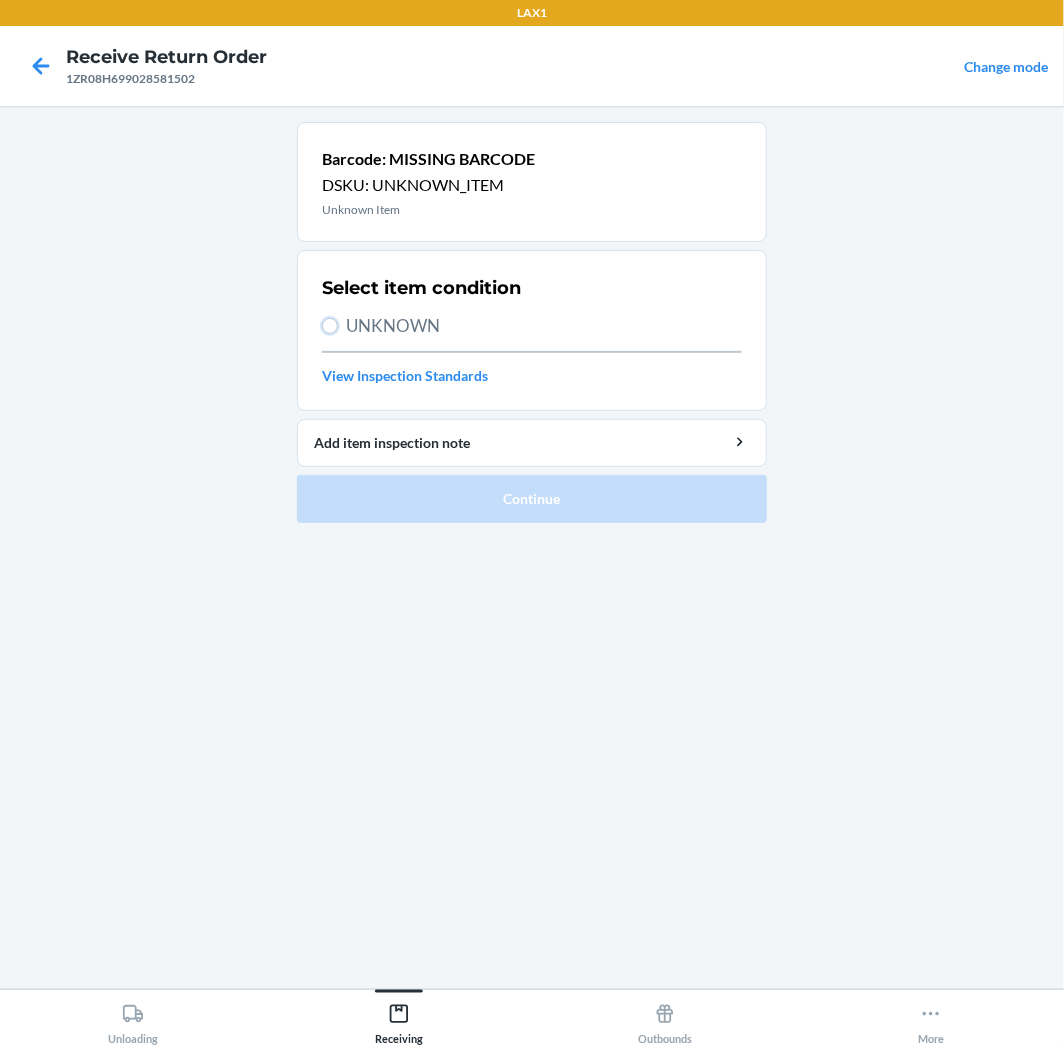 click on "UNKNOWN" at bounding box center [330, 326] 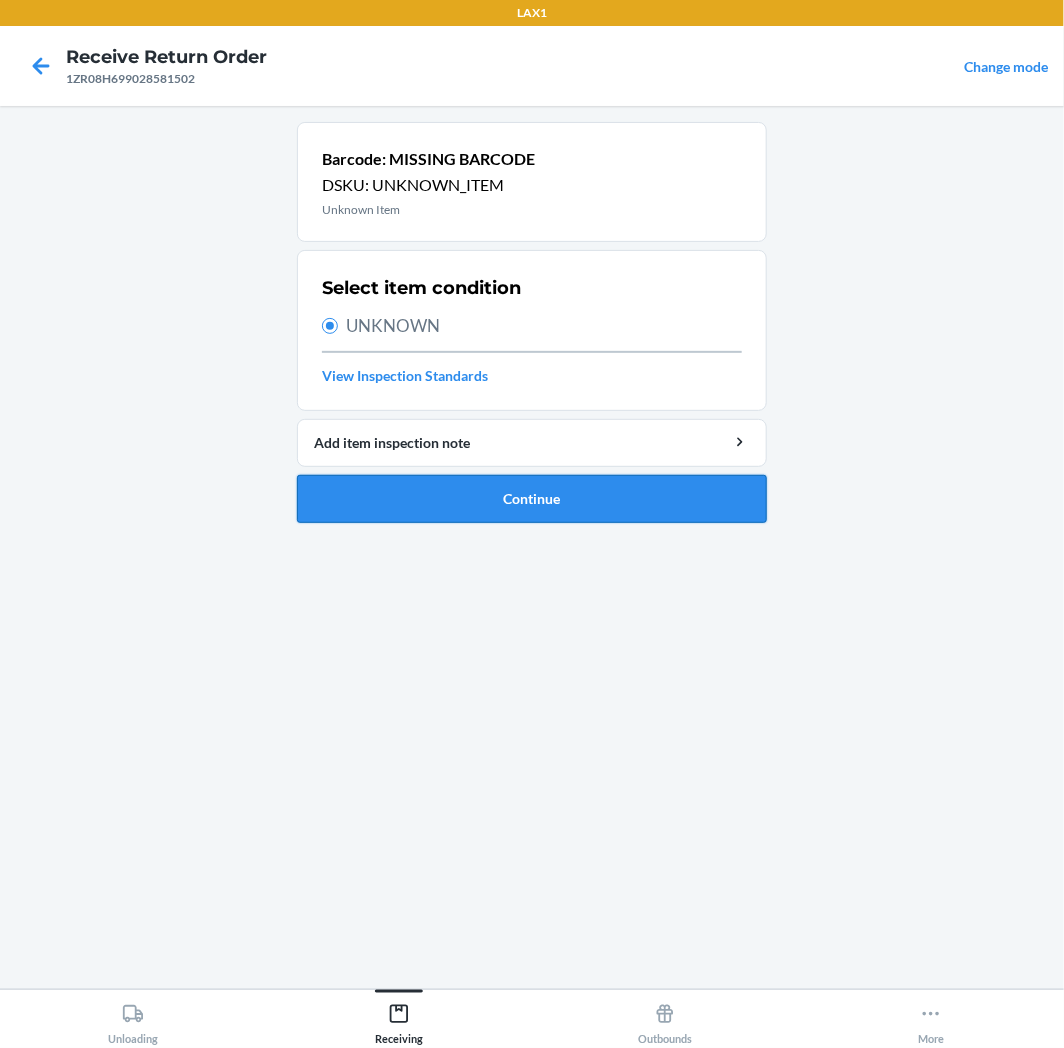 click on "Continue" at bounding box center (532, 499) 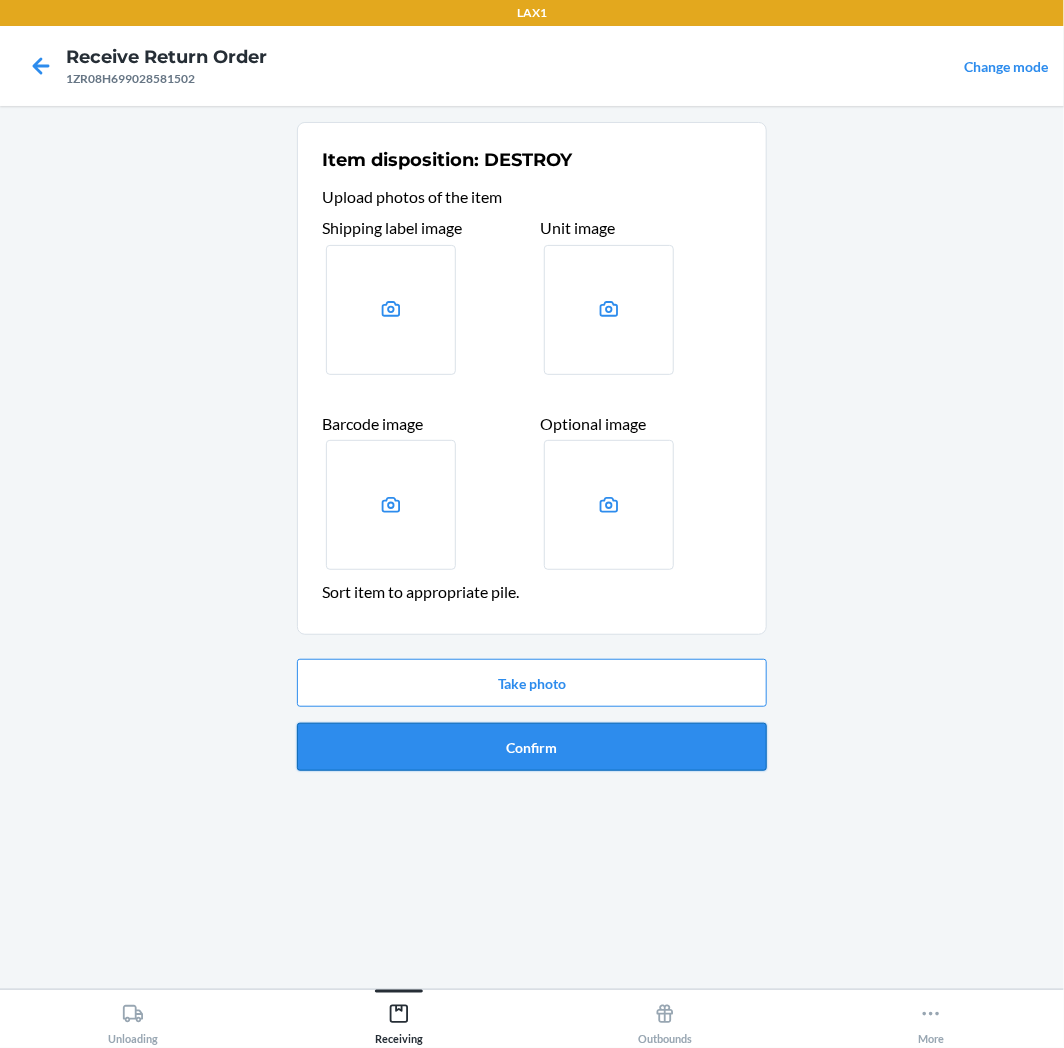 click on "Confirm" at bounding box center (532, 747) 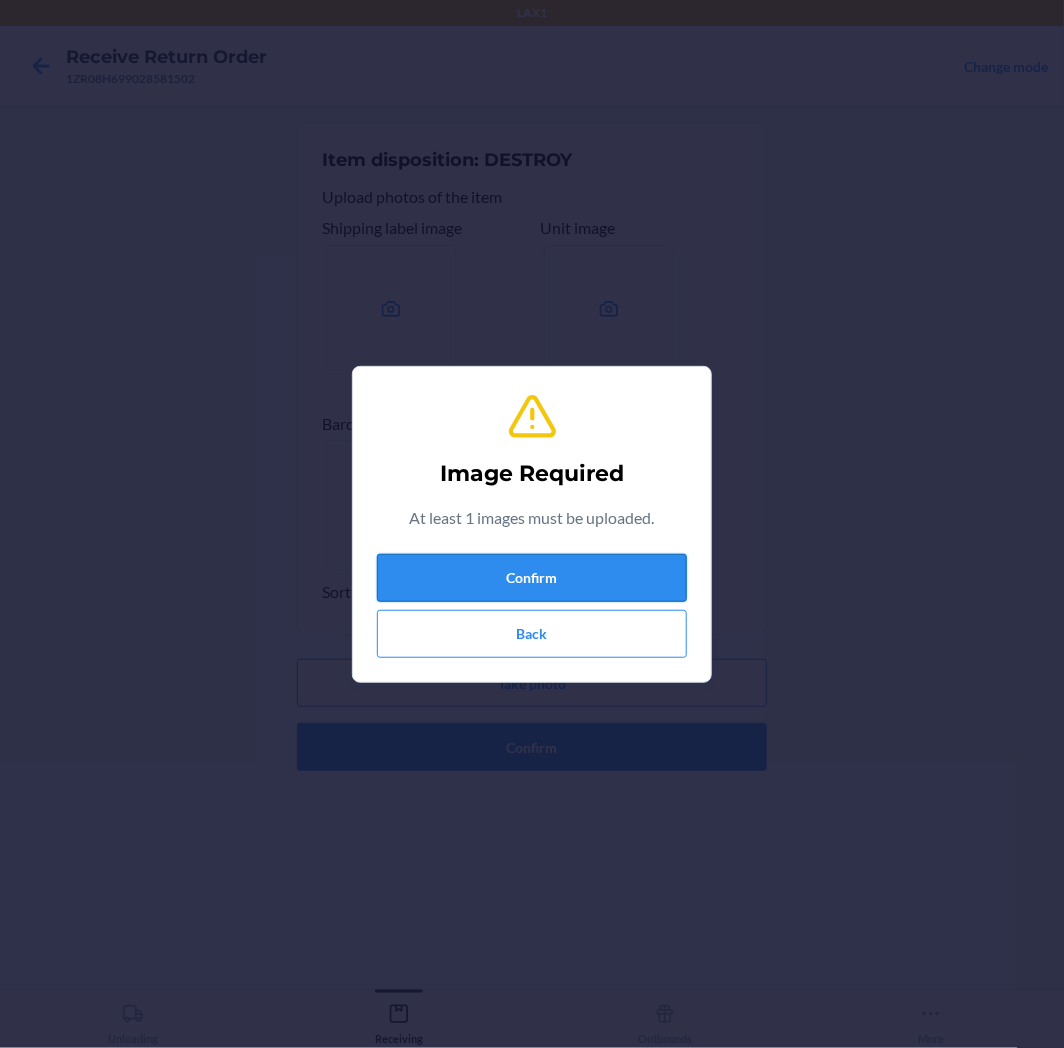 click on "Confirm" at bounding box center [532, 578] 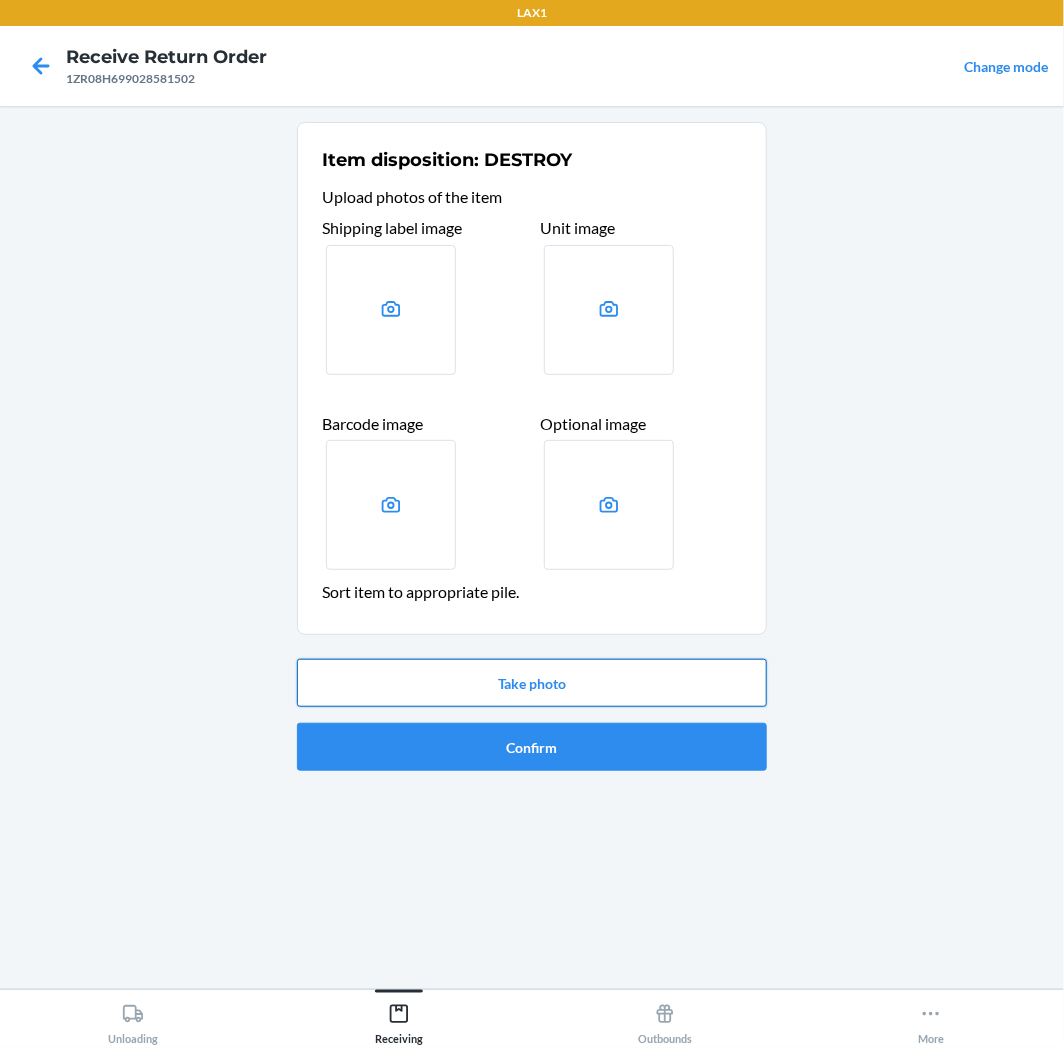click on "Take photo" at bounding box center (532, 683) 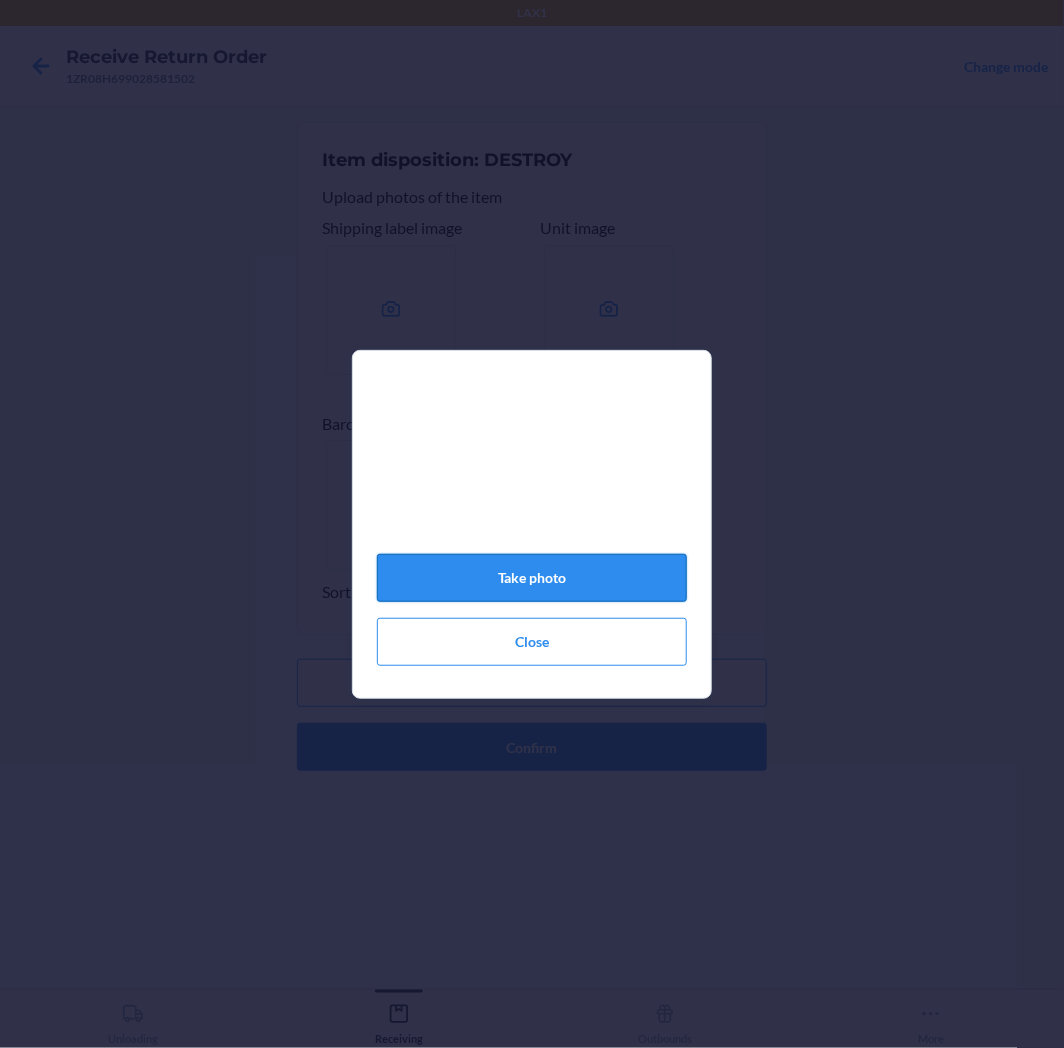 click on "Take photo" 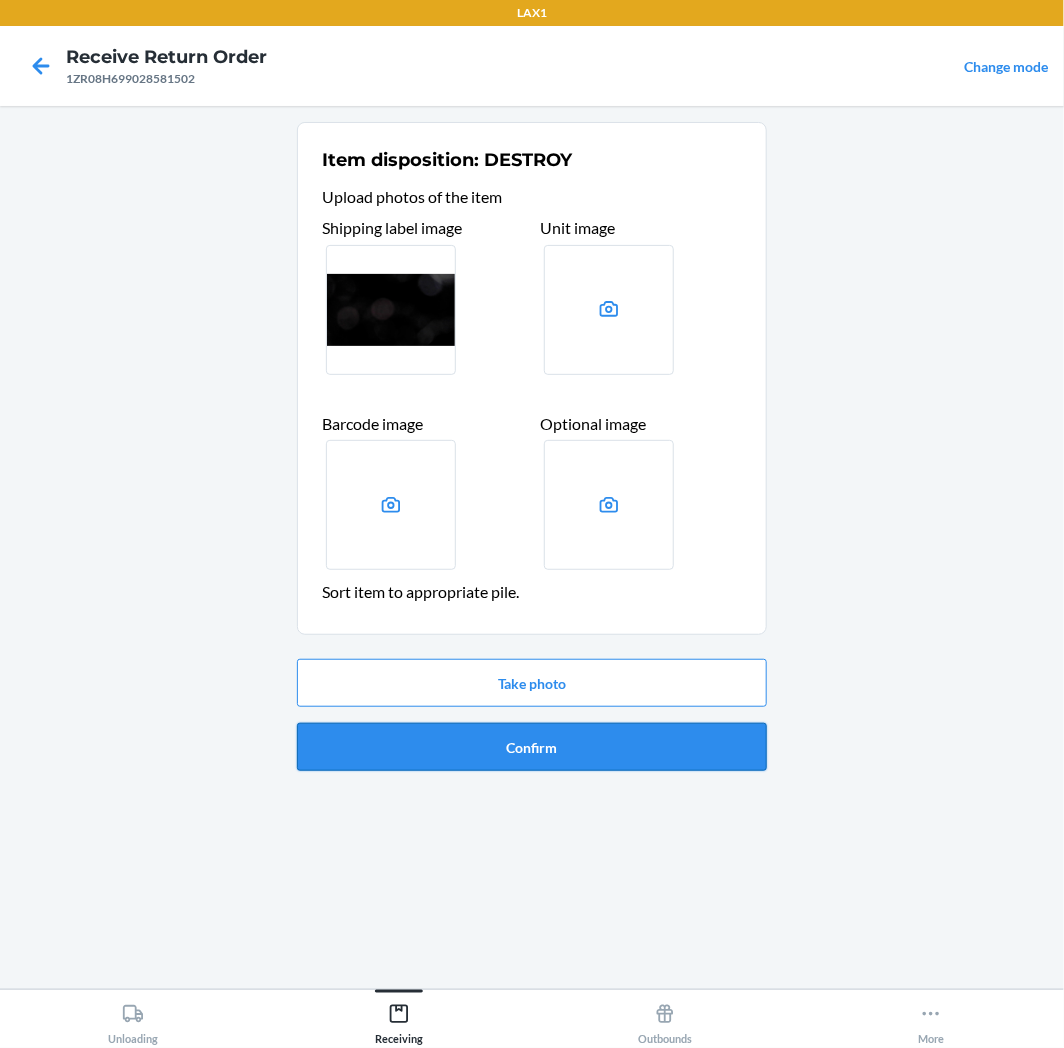 click on "Confirm" at bounding box center (532, 747) 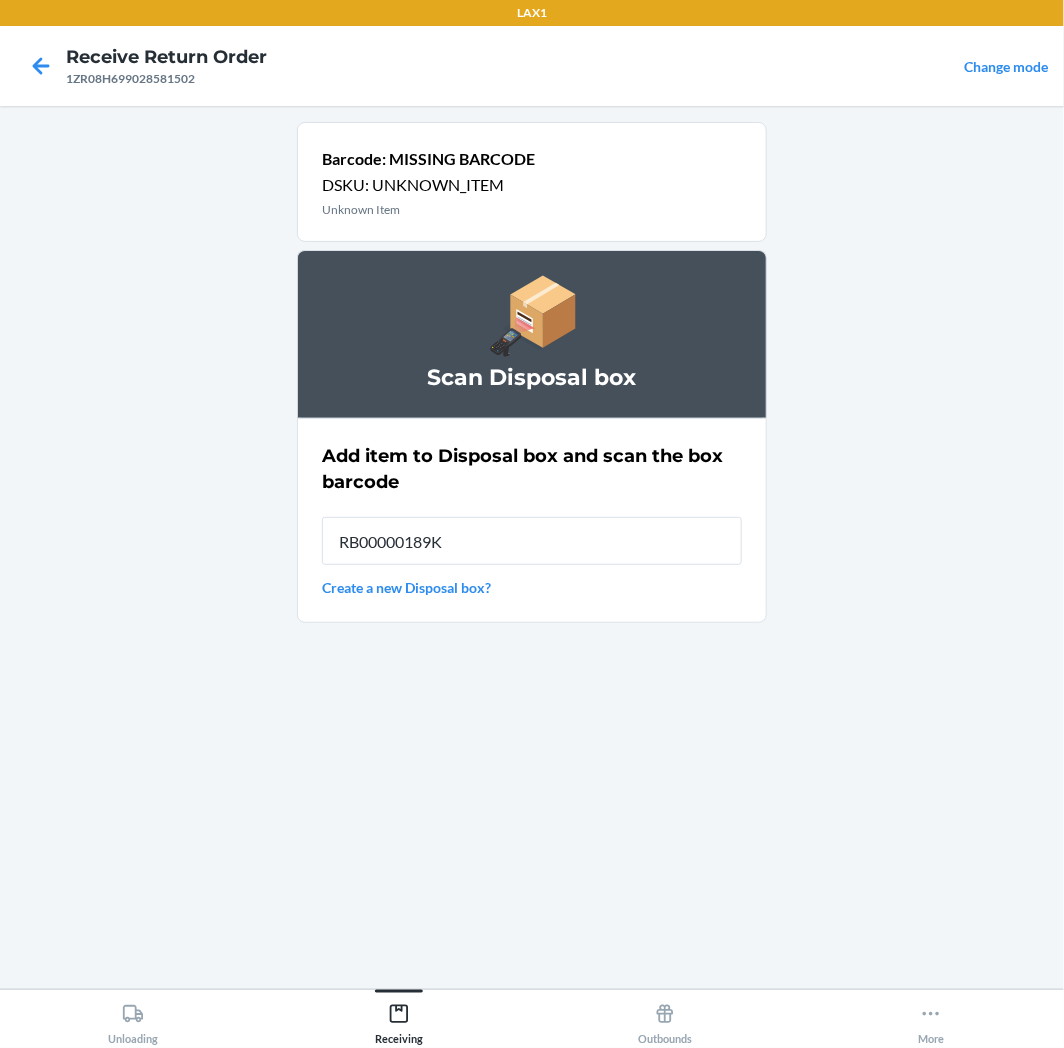 type on "RB00000189K" 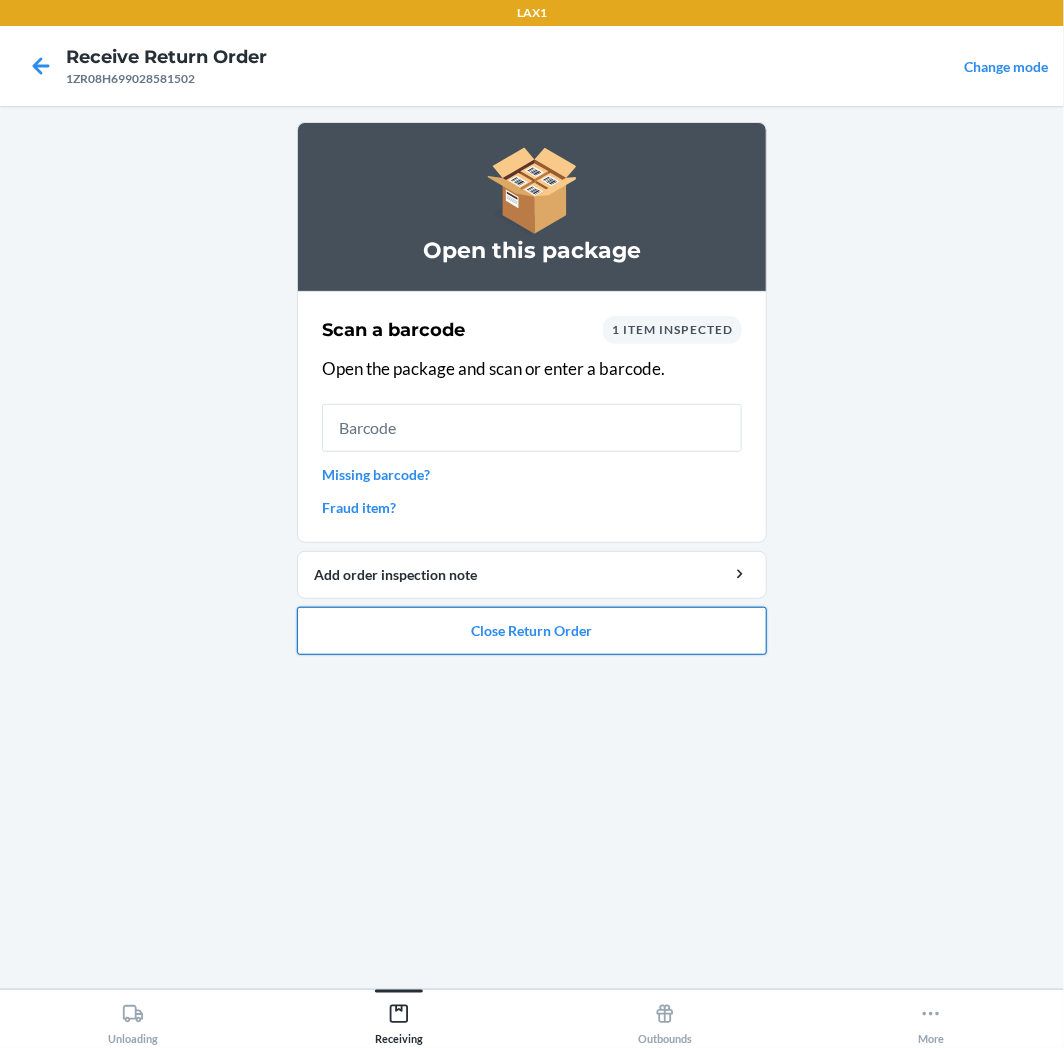 drag, startPoint x: 477, startPoint y: 635, endPoint x: 467, endPoint y: 632, distance: 10.440307 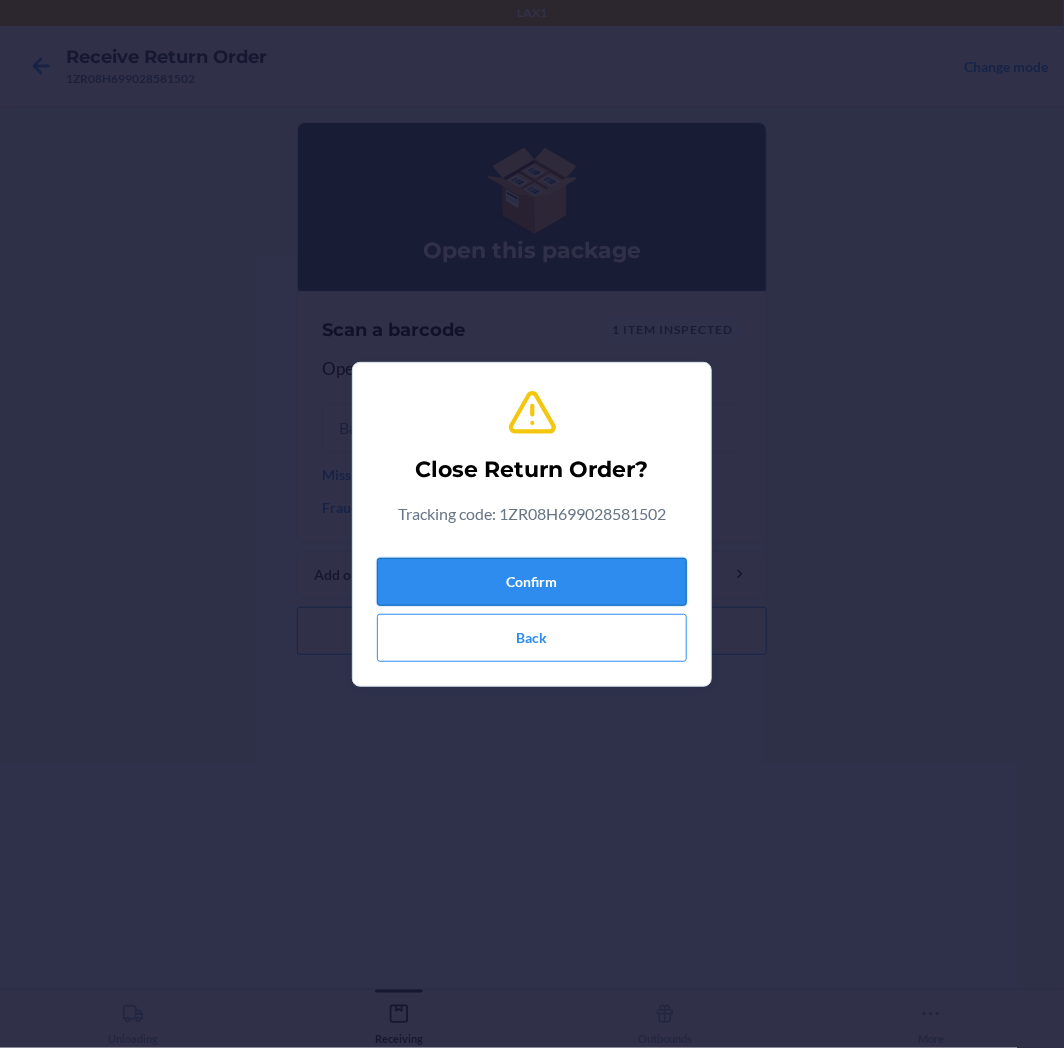 click on "Confirm" at bounding box center [532, 582] 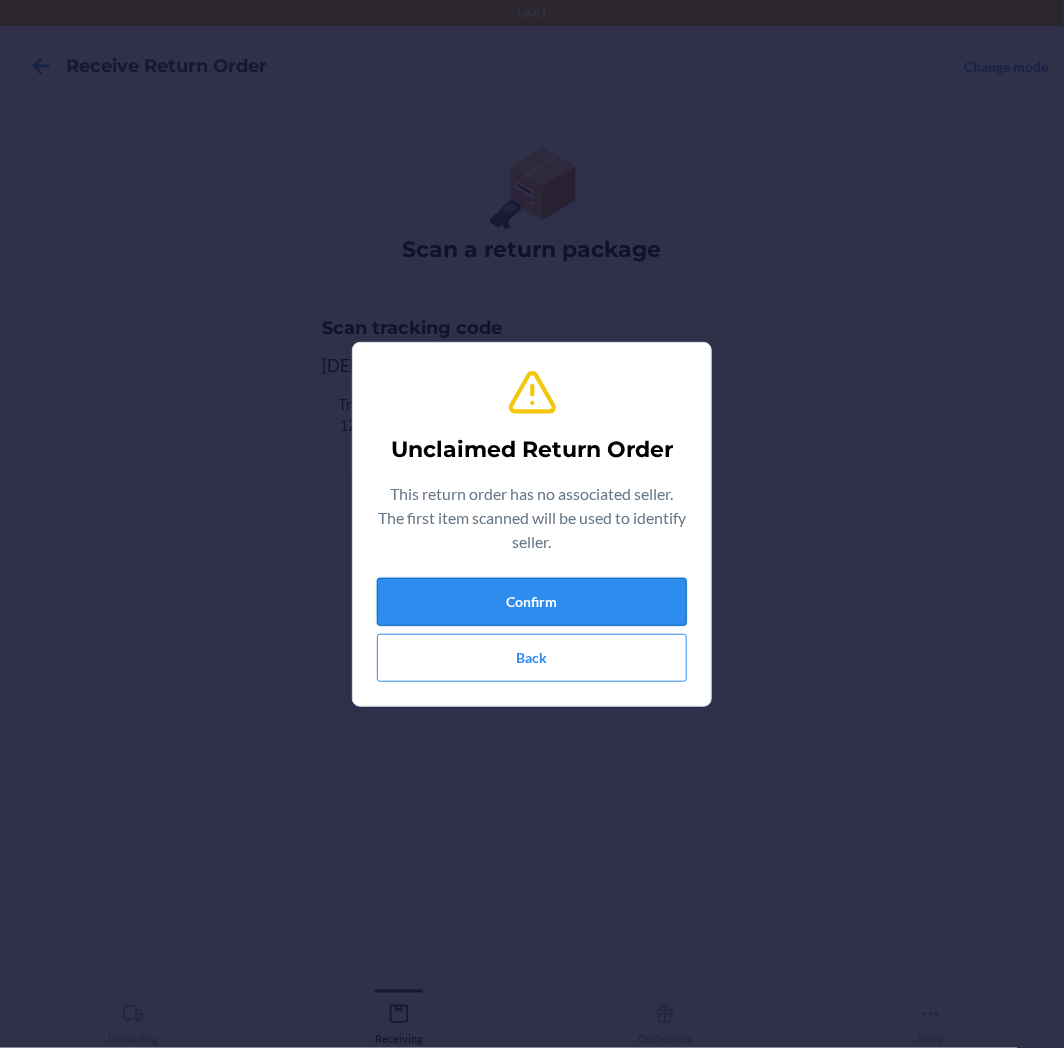 click on "Confirm" at bounding box center [532, 602] 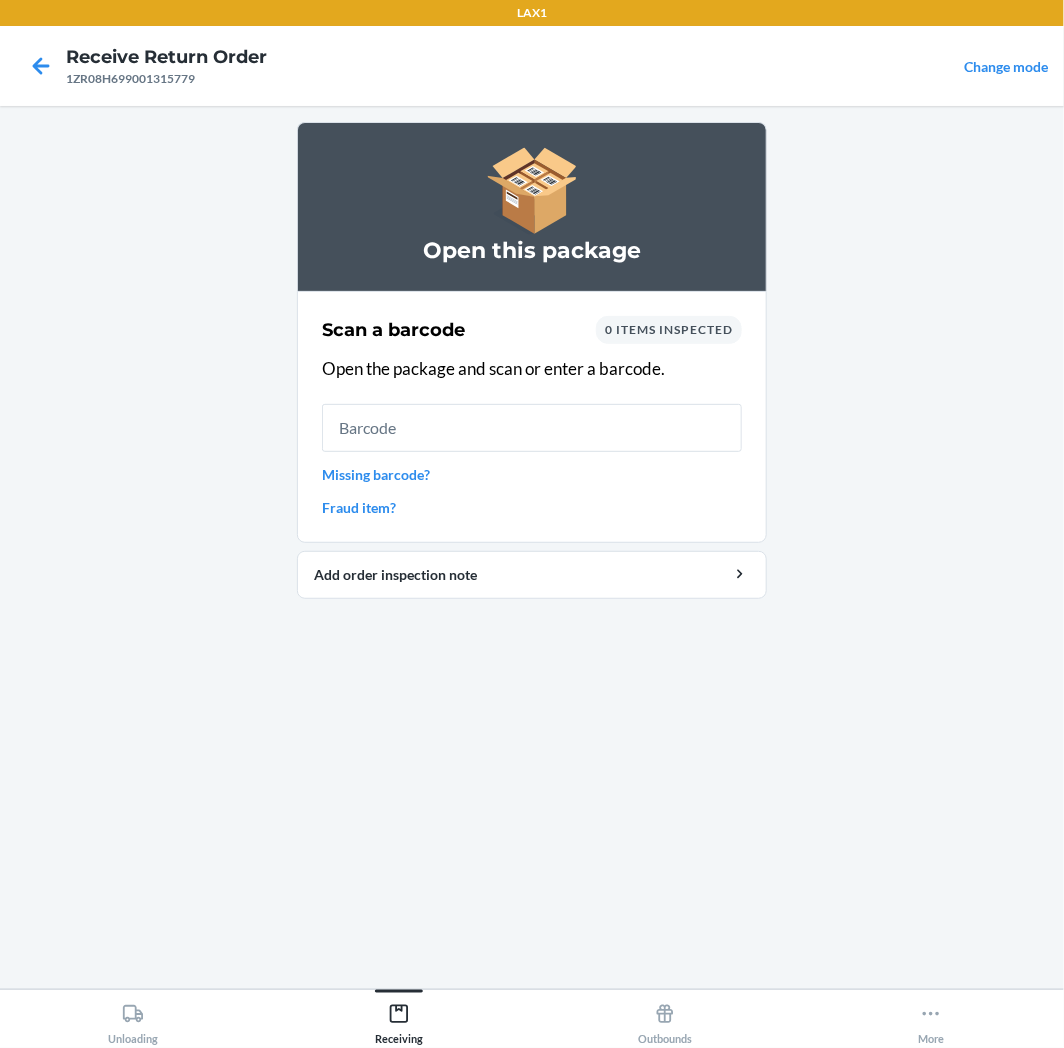 click on "Missing barcode?" at bounding box center [532, 474] 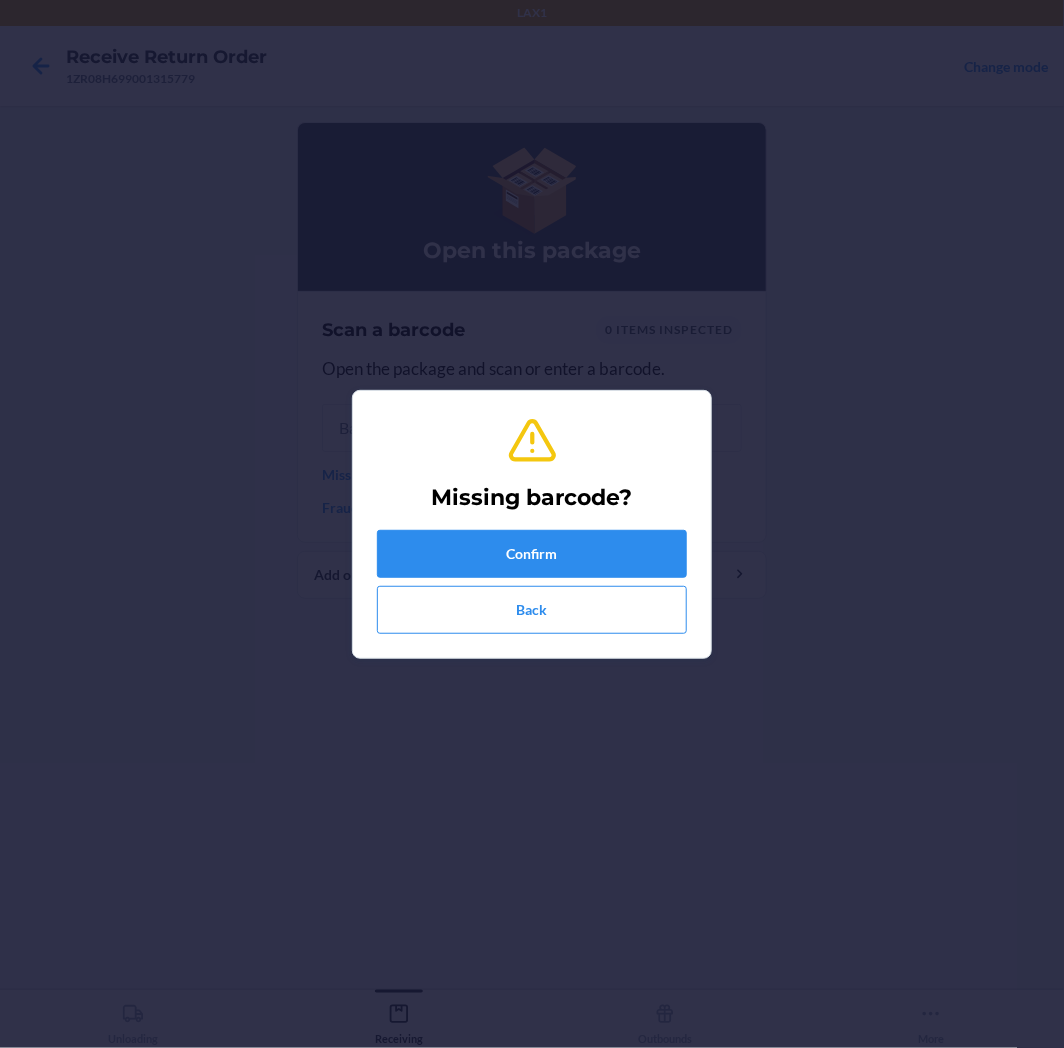 click on "Missing barcode? Confirm Back" at bounding box center (532, 524) 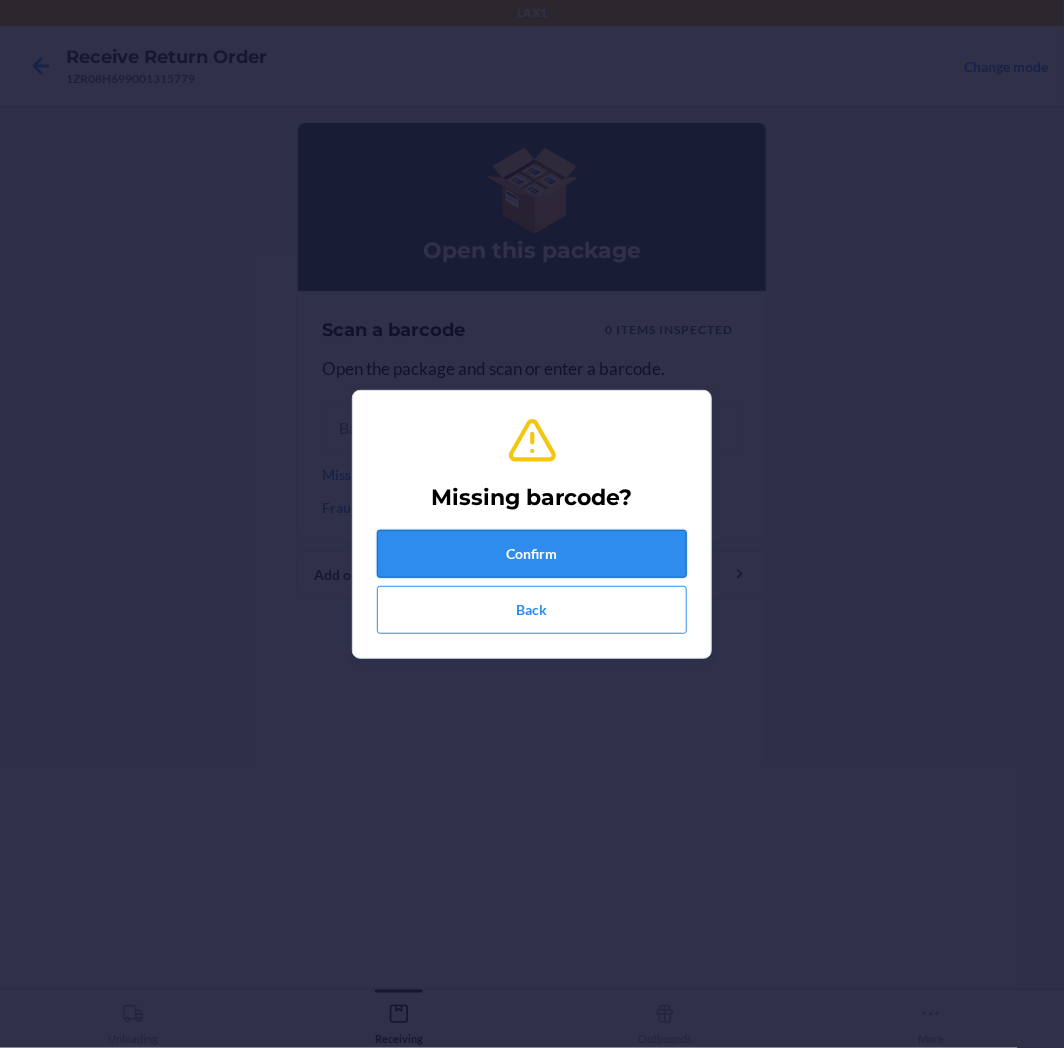 click on "Confirm" at bounding box center [532, 554] 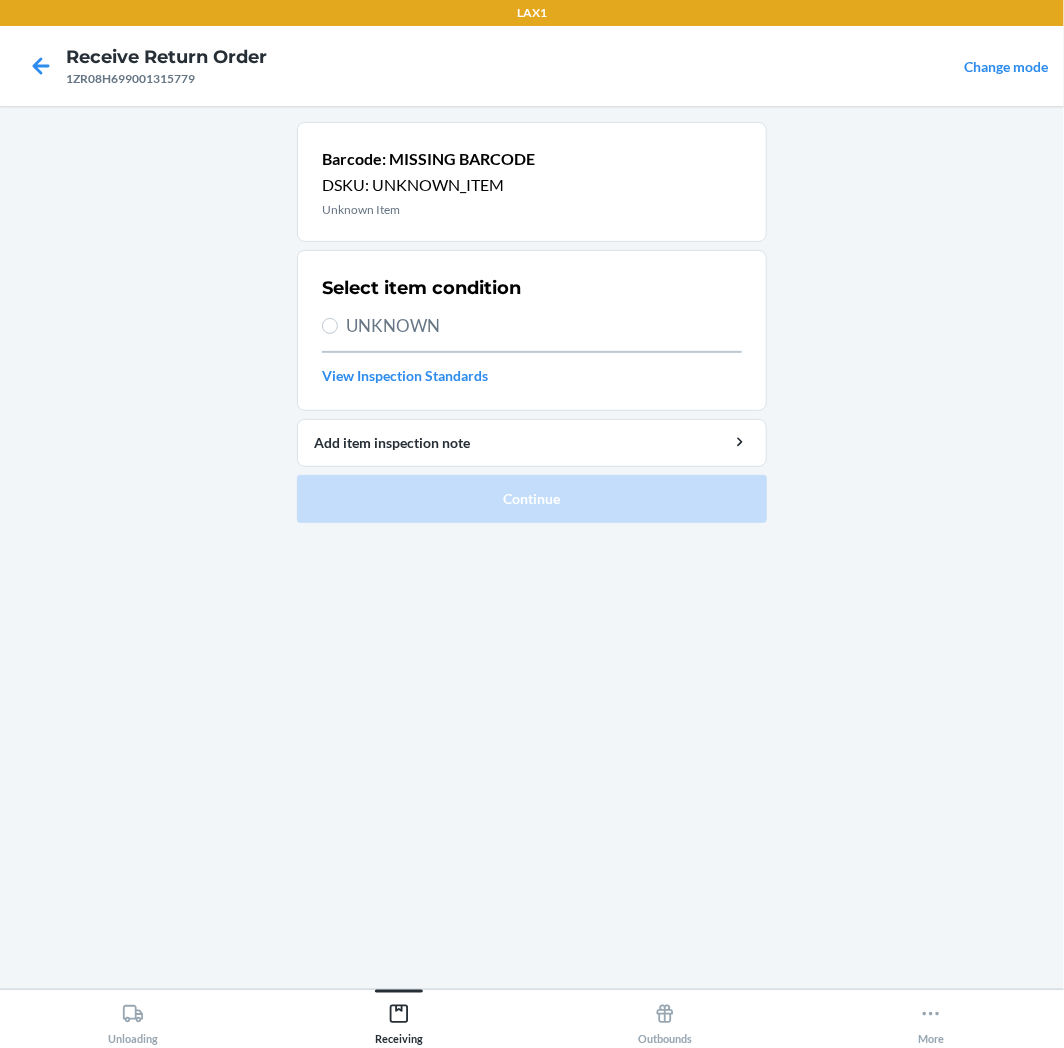 click on "Select item condition UNKNOWN View Inspection Standards" at bounding box center (532, 330) 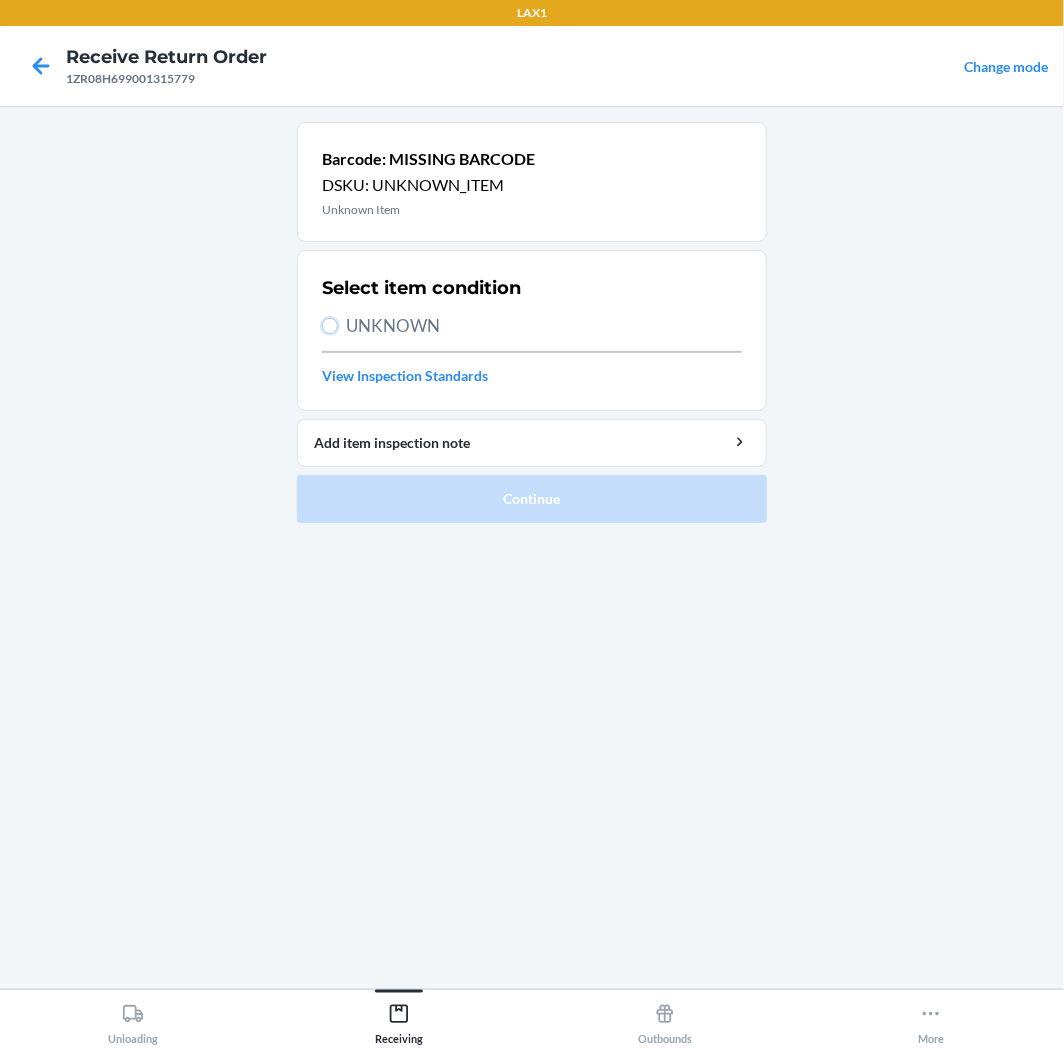 click on "UNKNOWN" at bounding box center [330, 326] 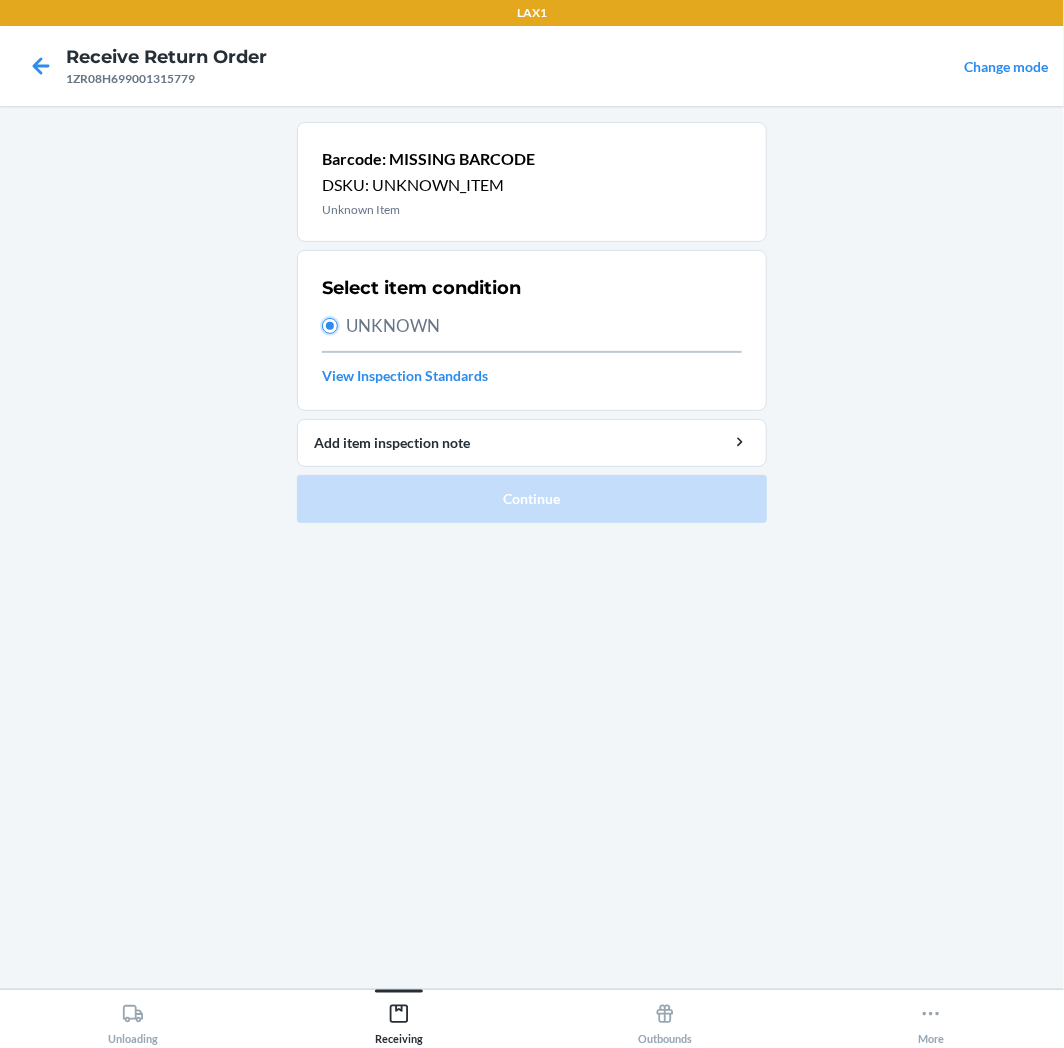 radio on "true" 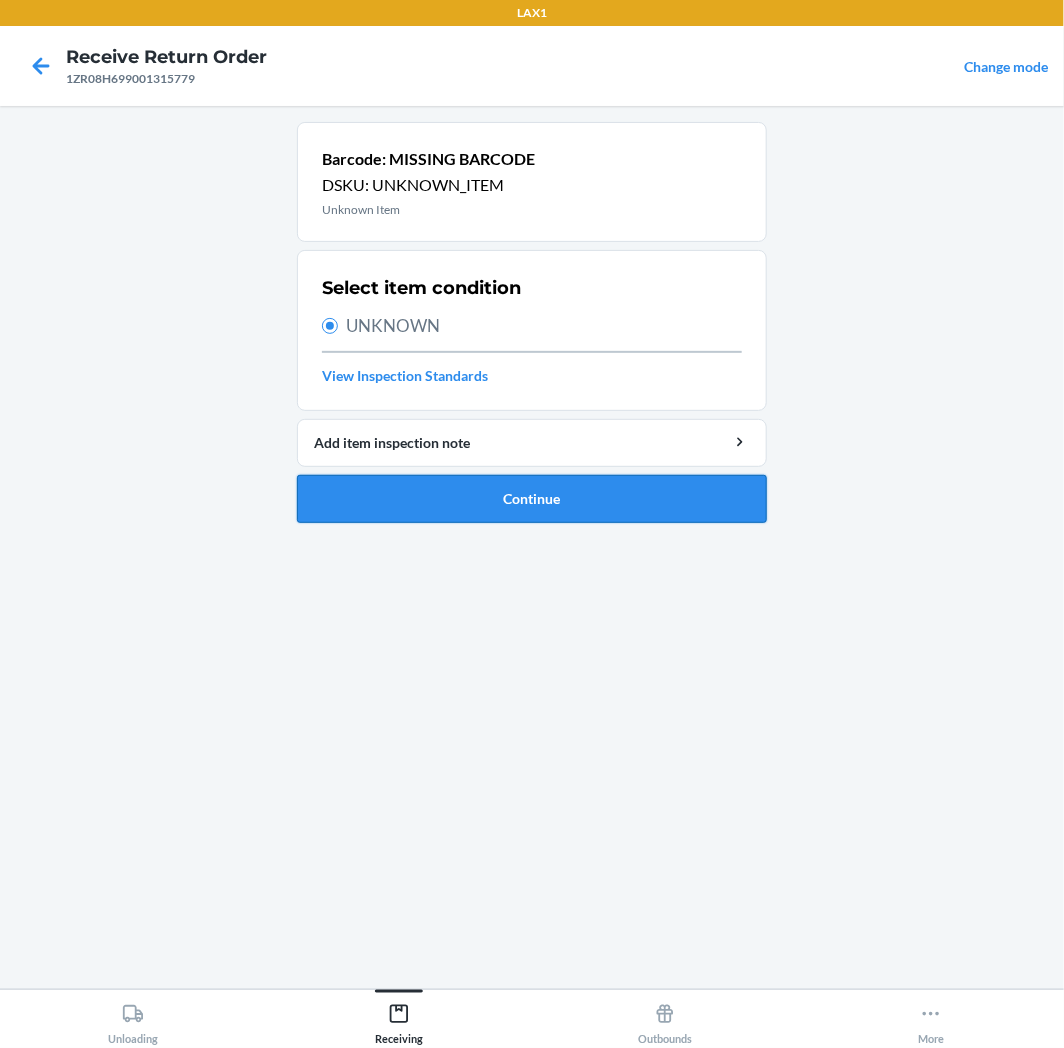 click on "Continue" at bounding box center [532, 499] 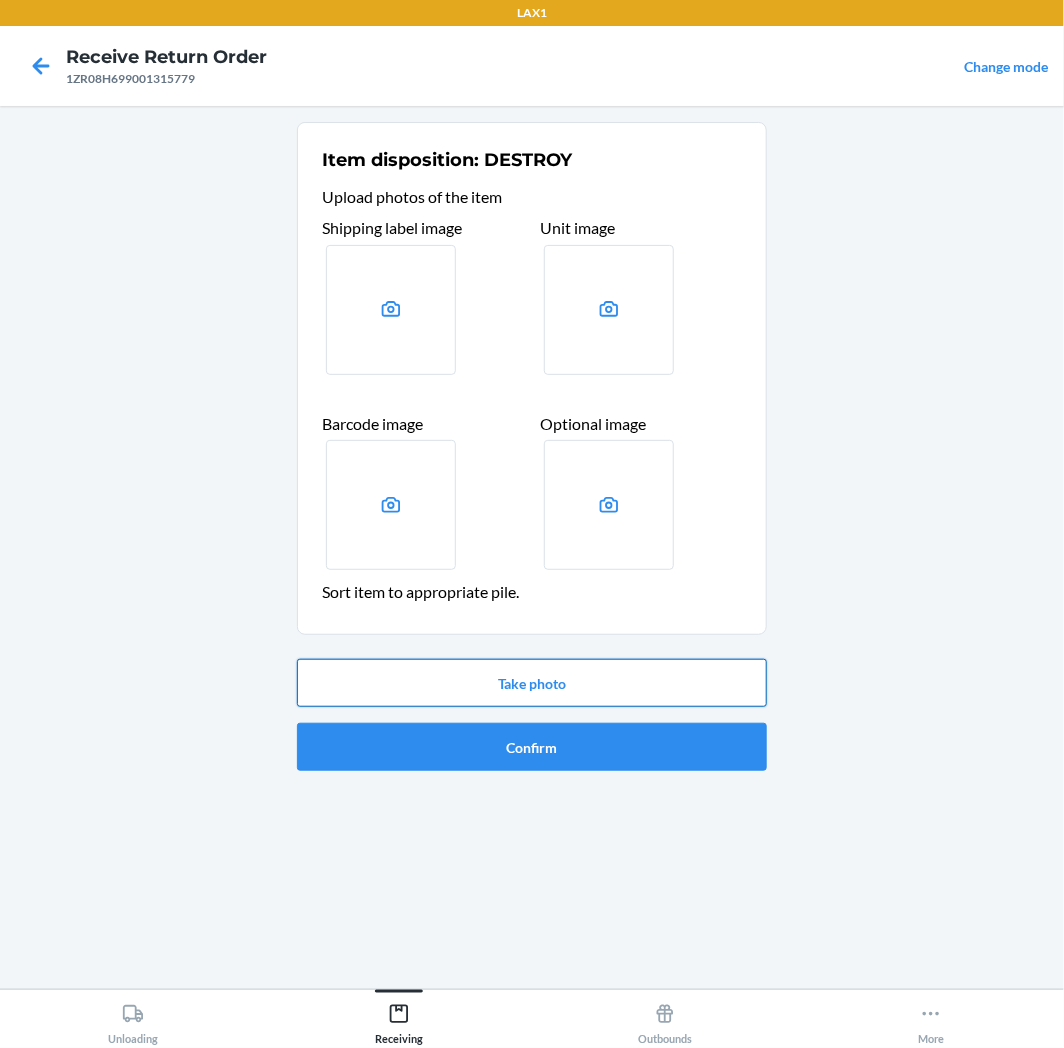 click on "Take photo" at bounding box center (532, 683) 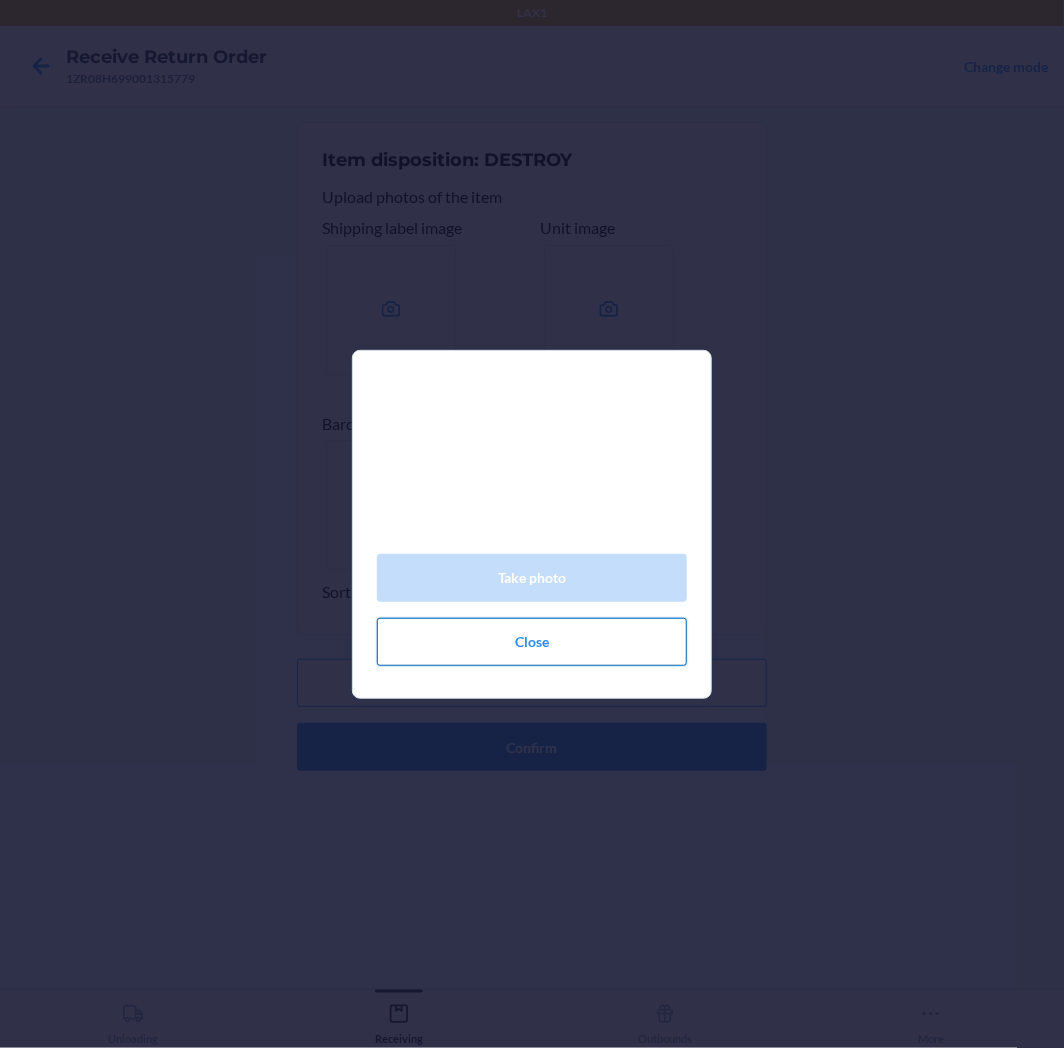 click on "Close" 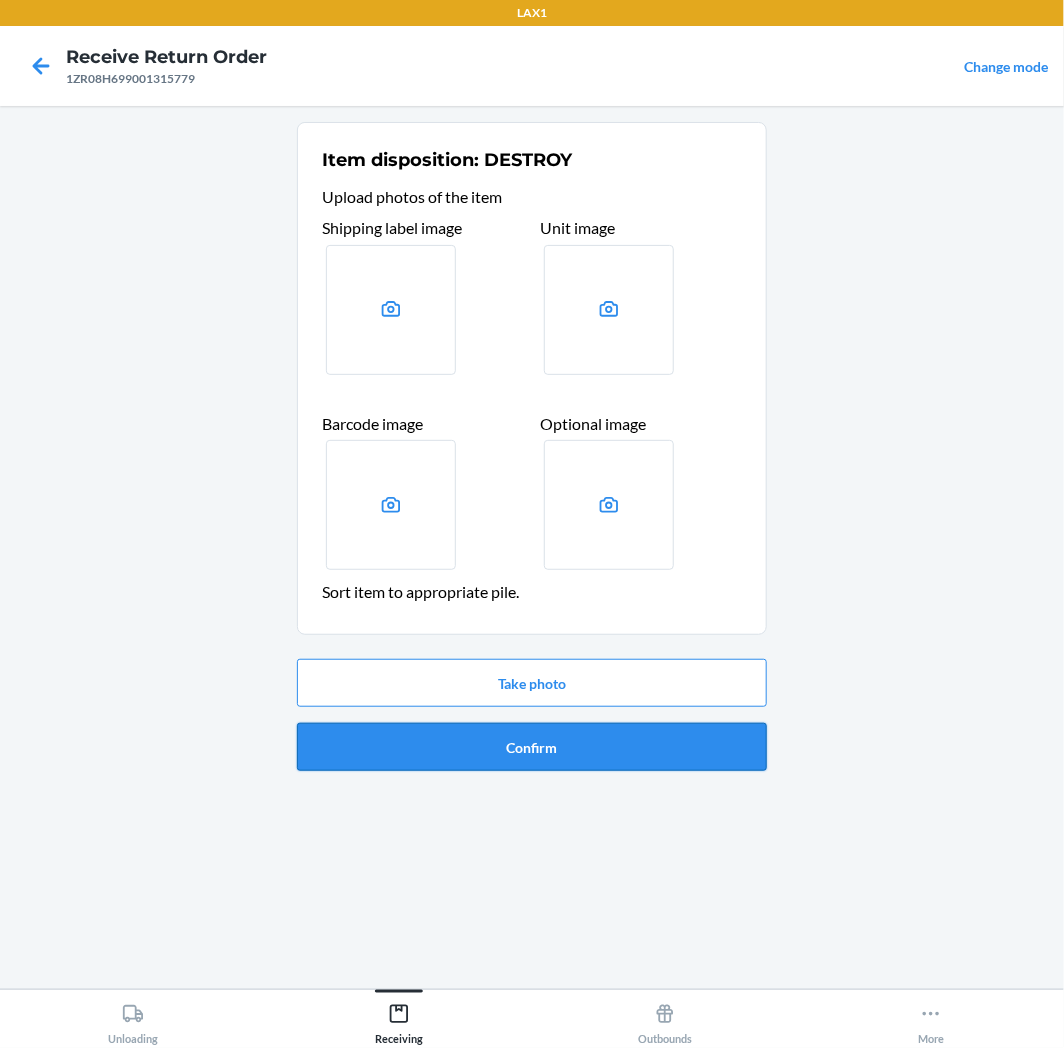click on "Confirm" at bounding box center (532, 747) 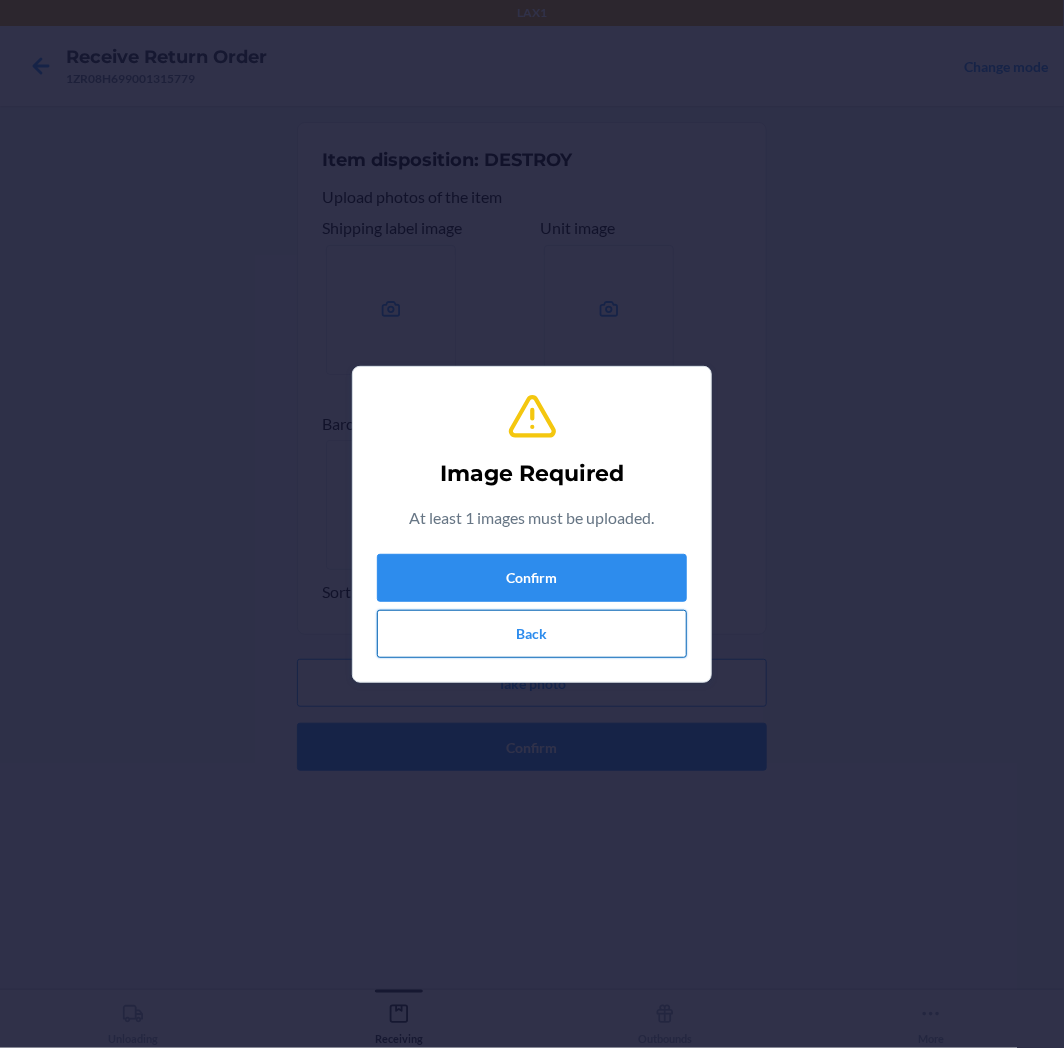 click on "Back" at bounding box center [532, 634] 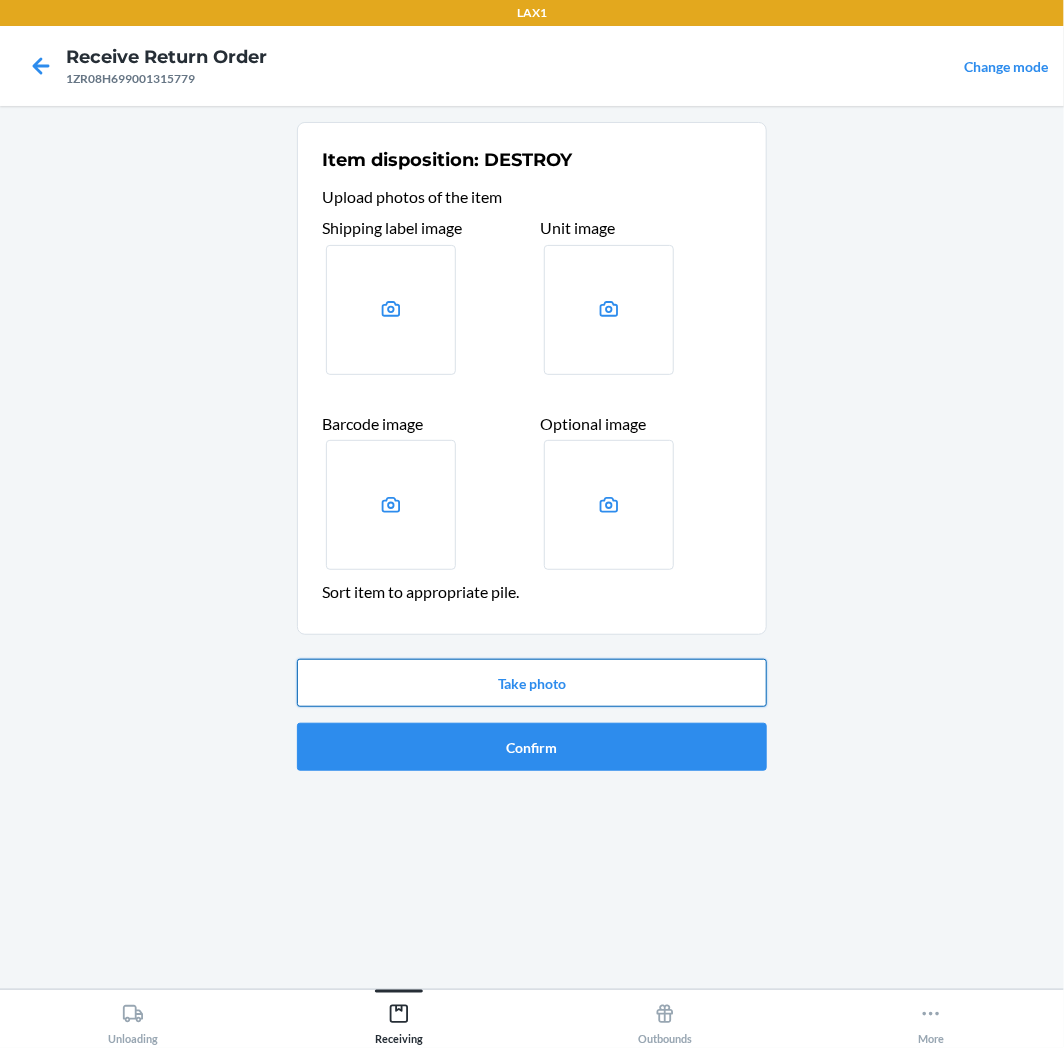 click on "Take photo" at bounding box center [532, 683] 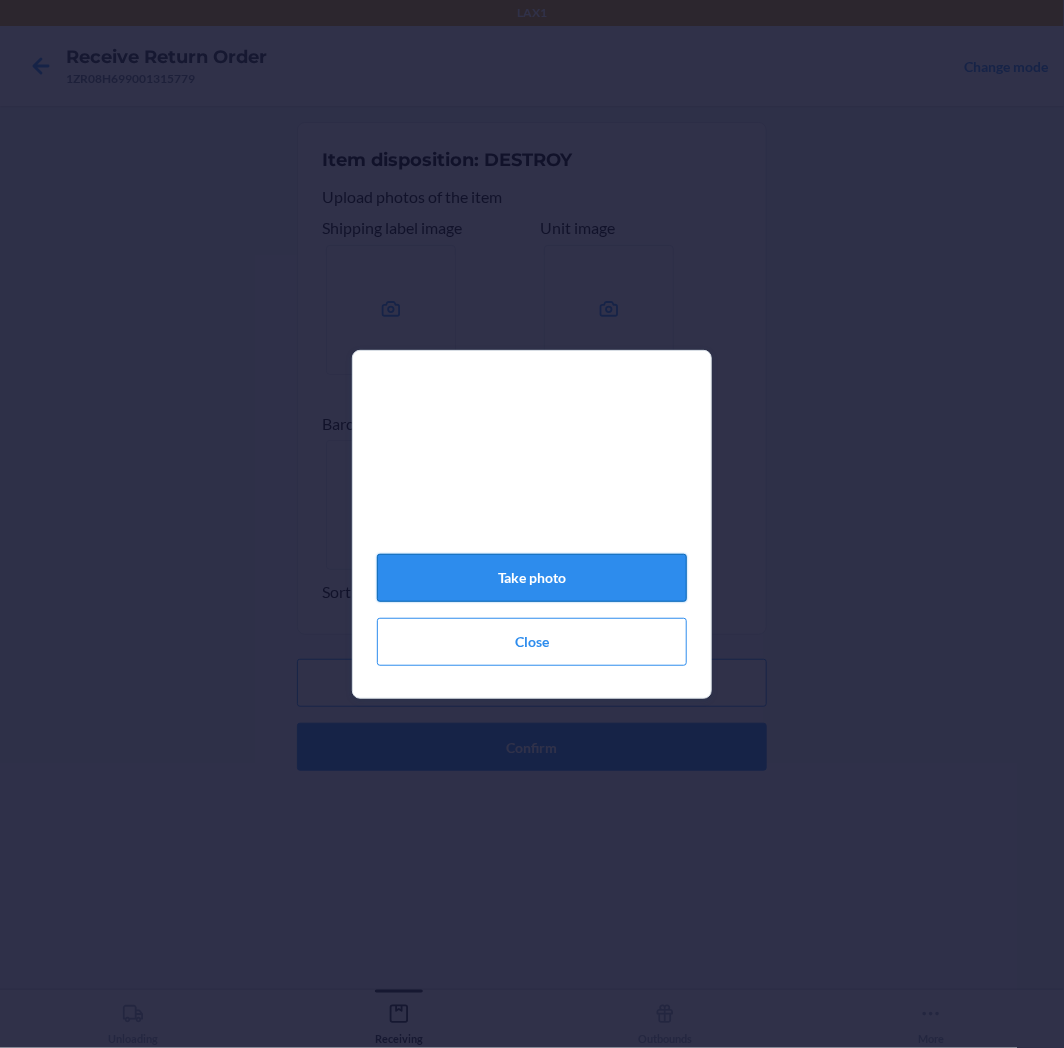 click on "Take photo" 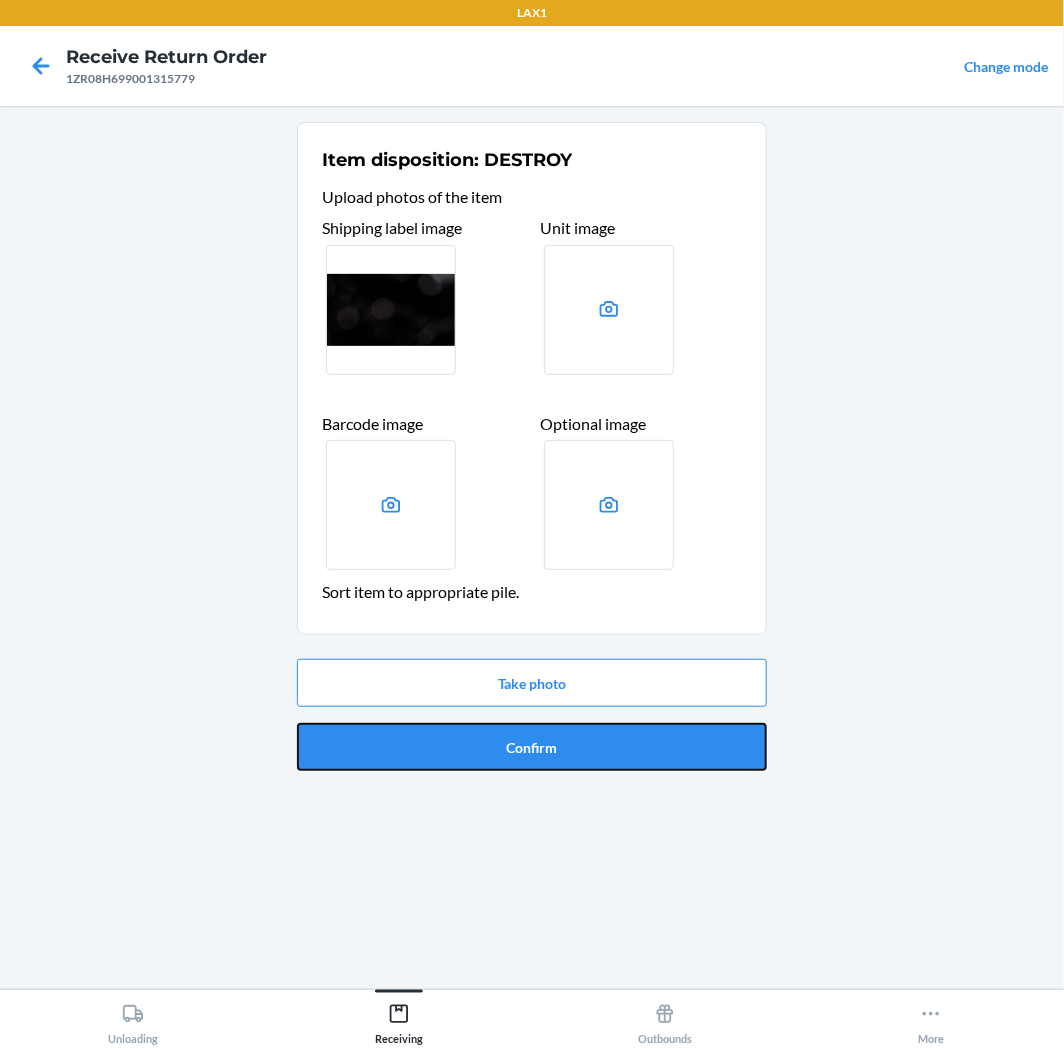 click on "Confirm" at bounding box center (532, 747) 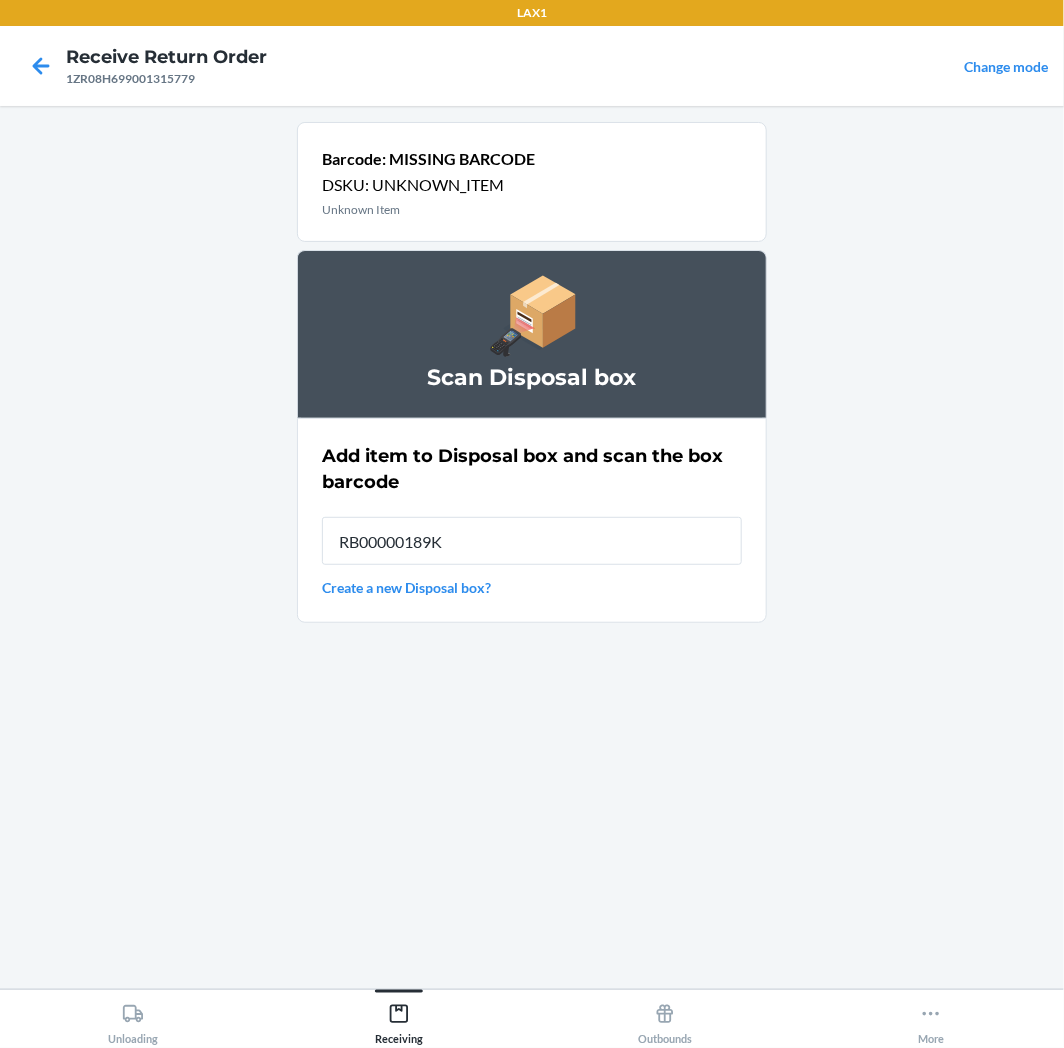 type on "RB00000189K" 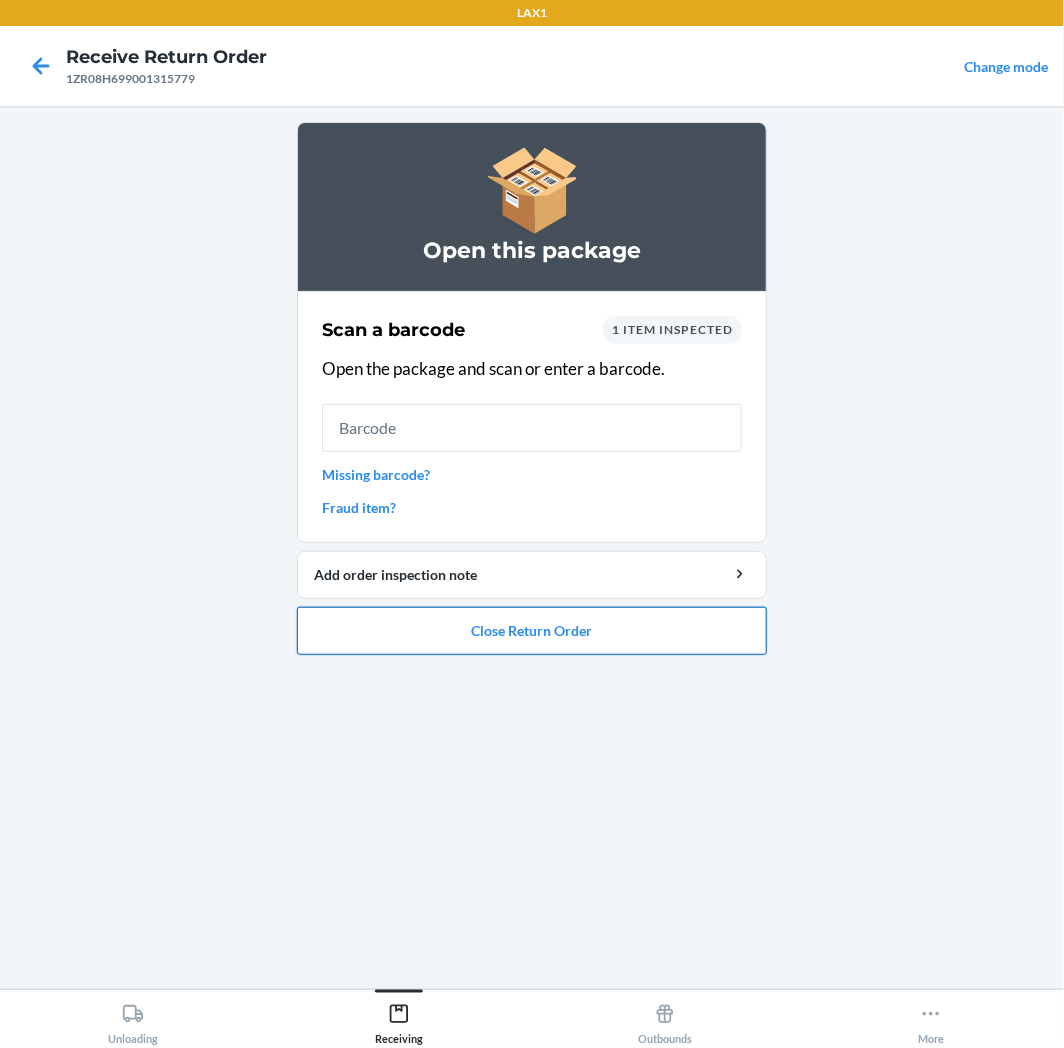 click on "Close Return Order" at bounding box center (532, 631) 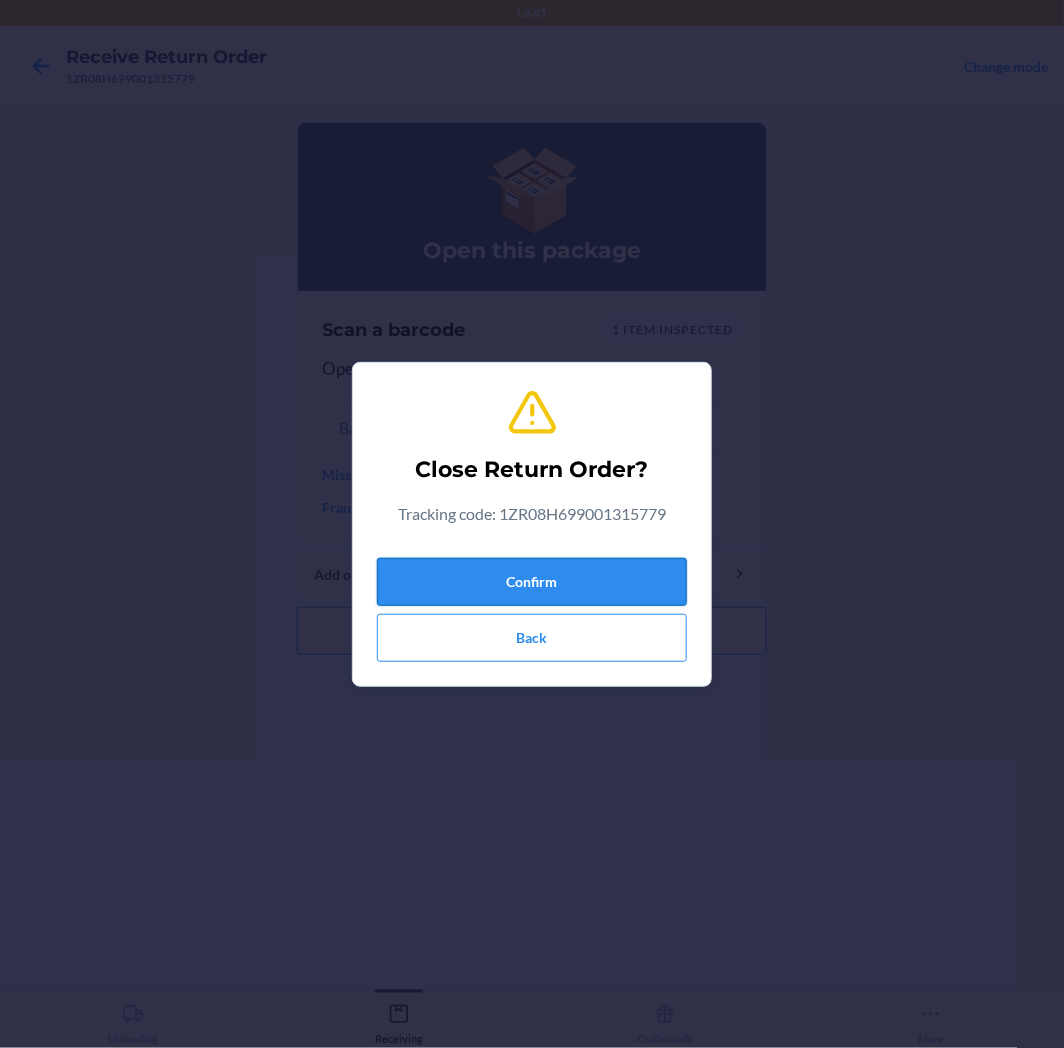 click on "Confirm" at bounding box center [532, 582] 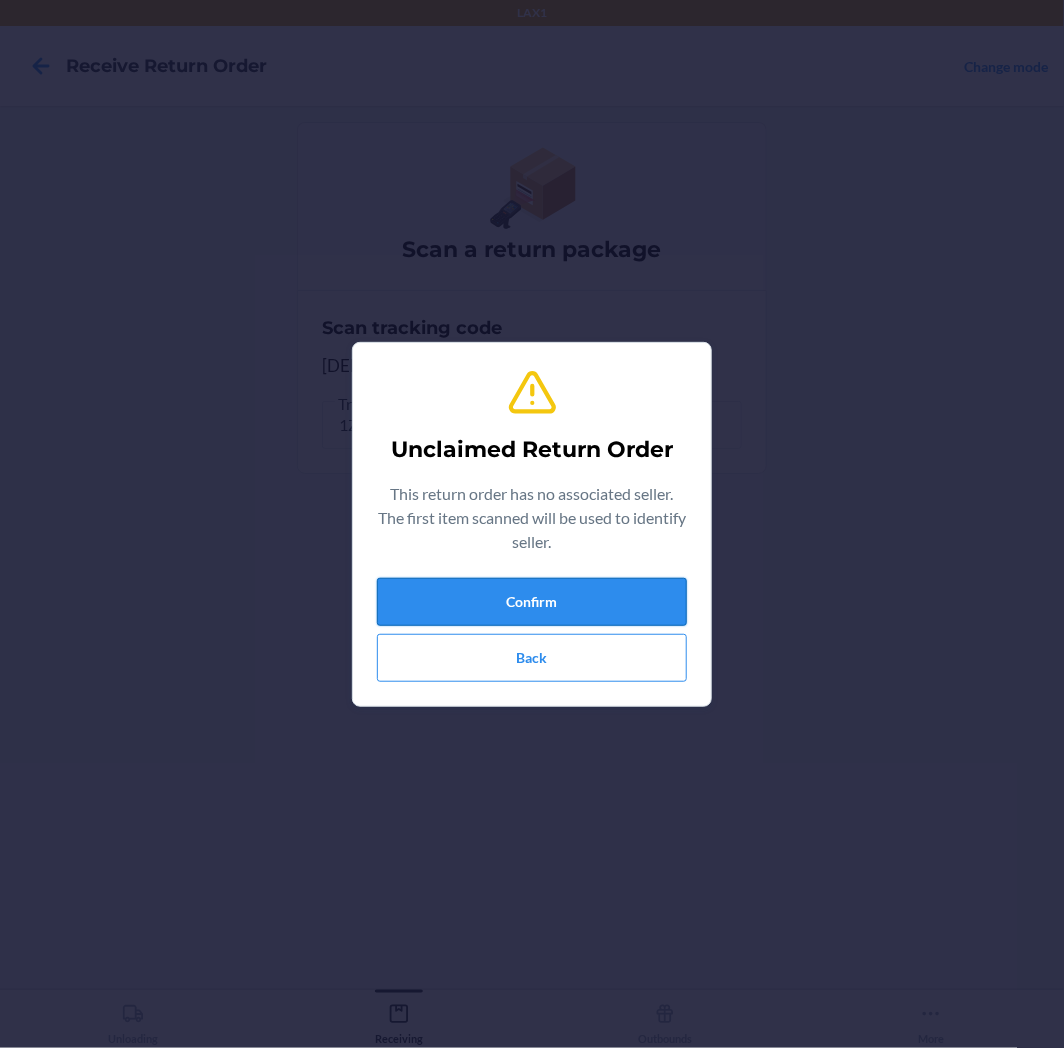 click on "Confirm" at bounding box center (532, 602) 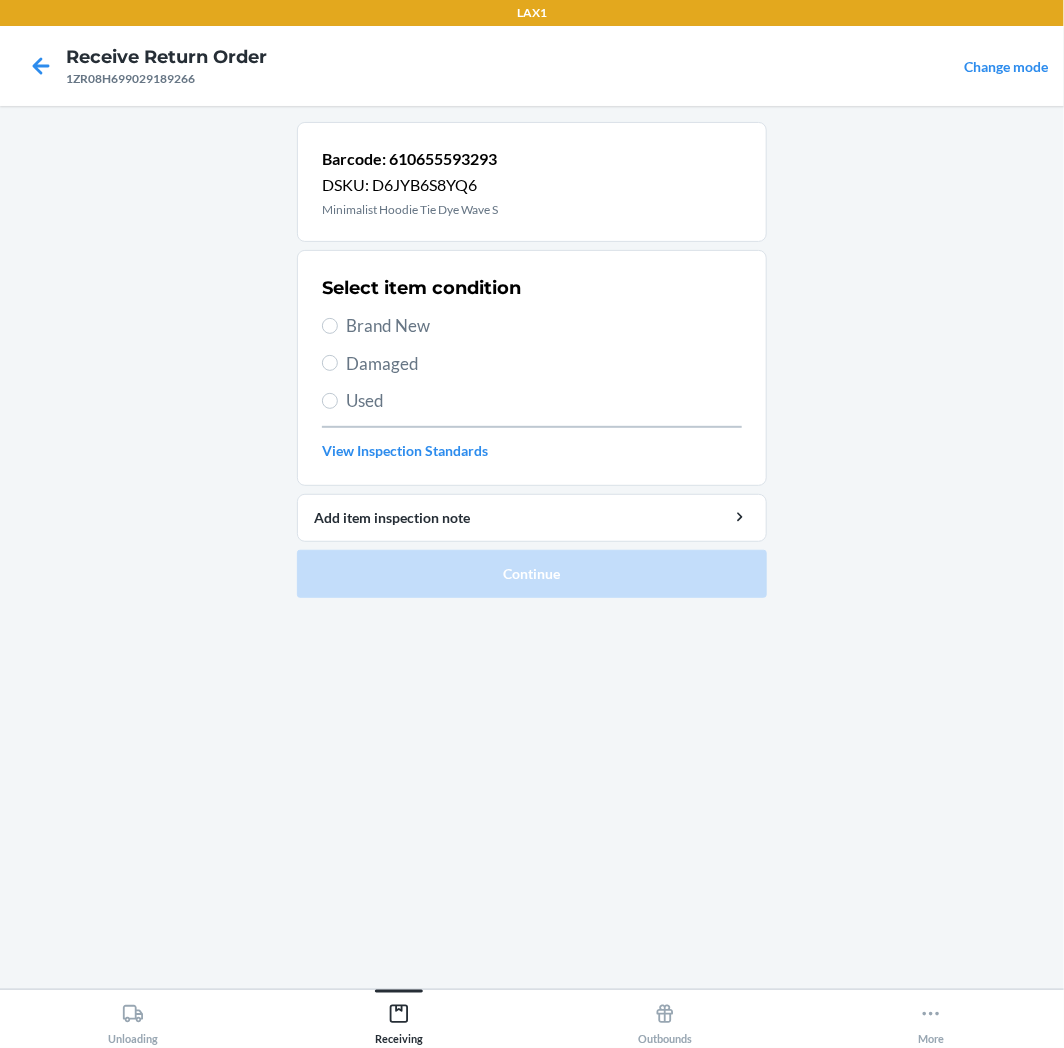click on "Used" at bounding box center (544, 401) 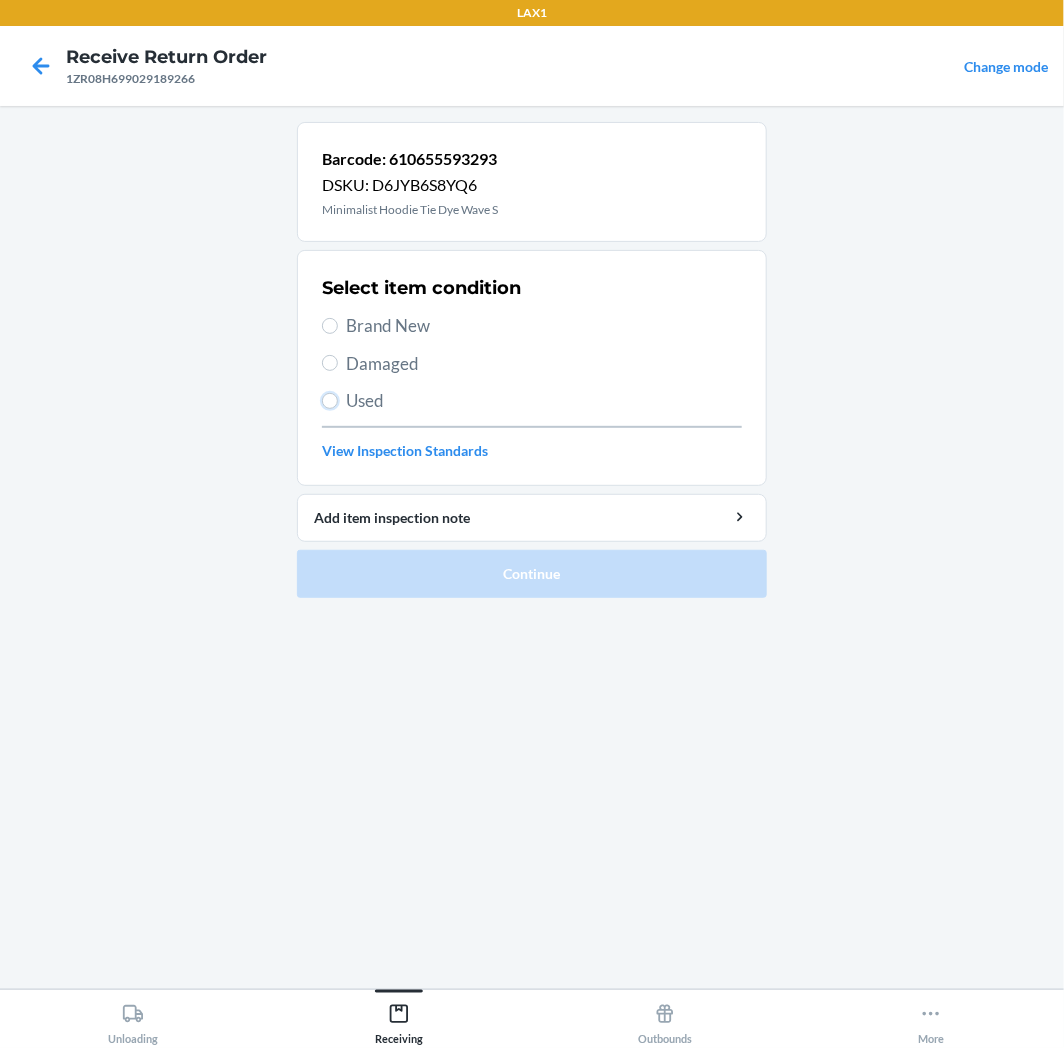 click on "Used" at bounding box center [330, 401] 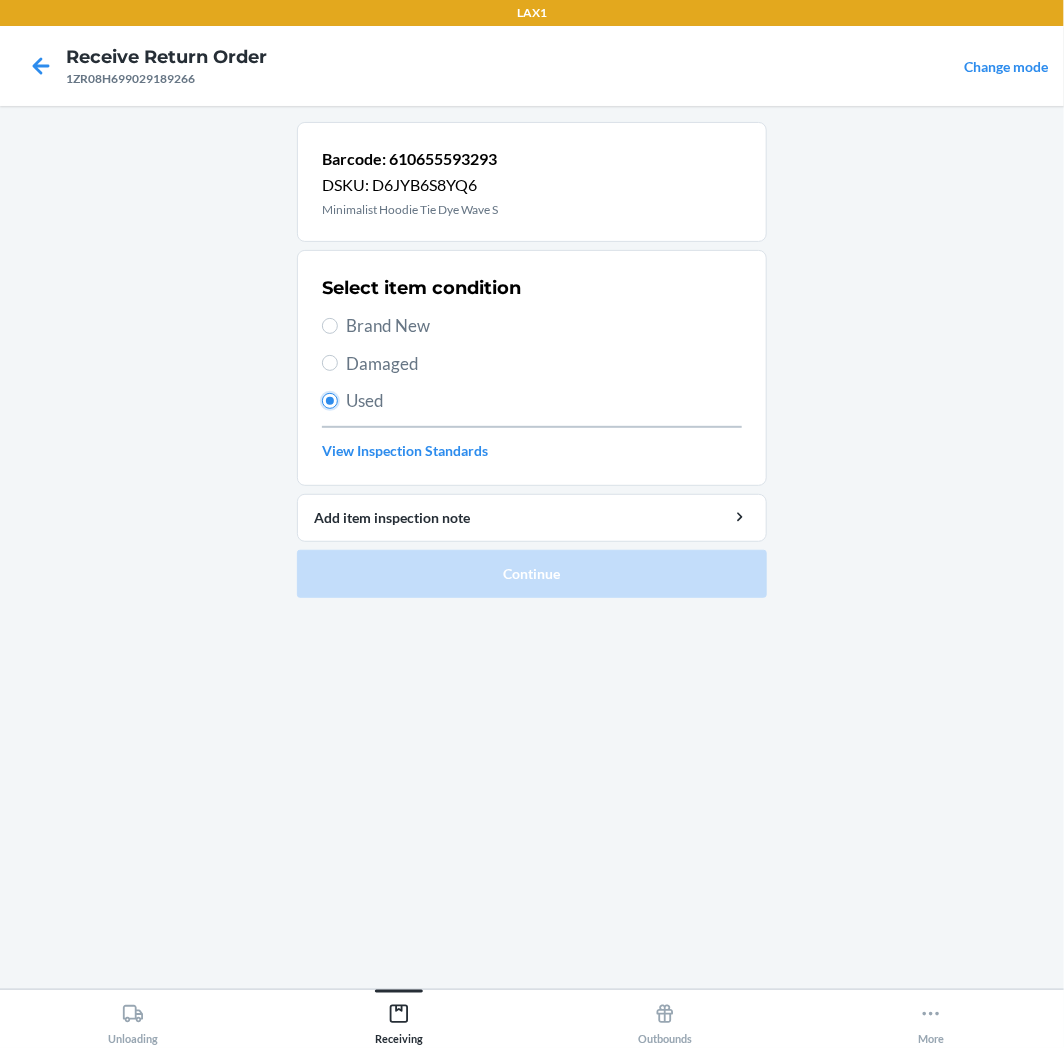 radio on "true" 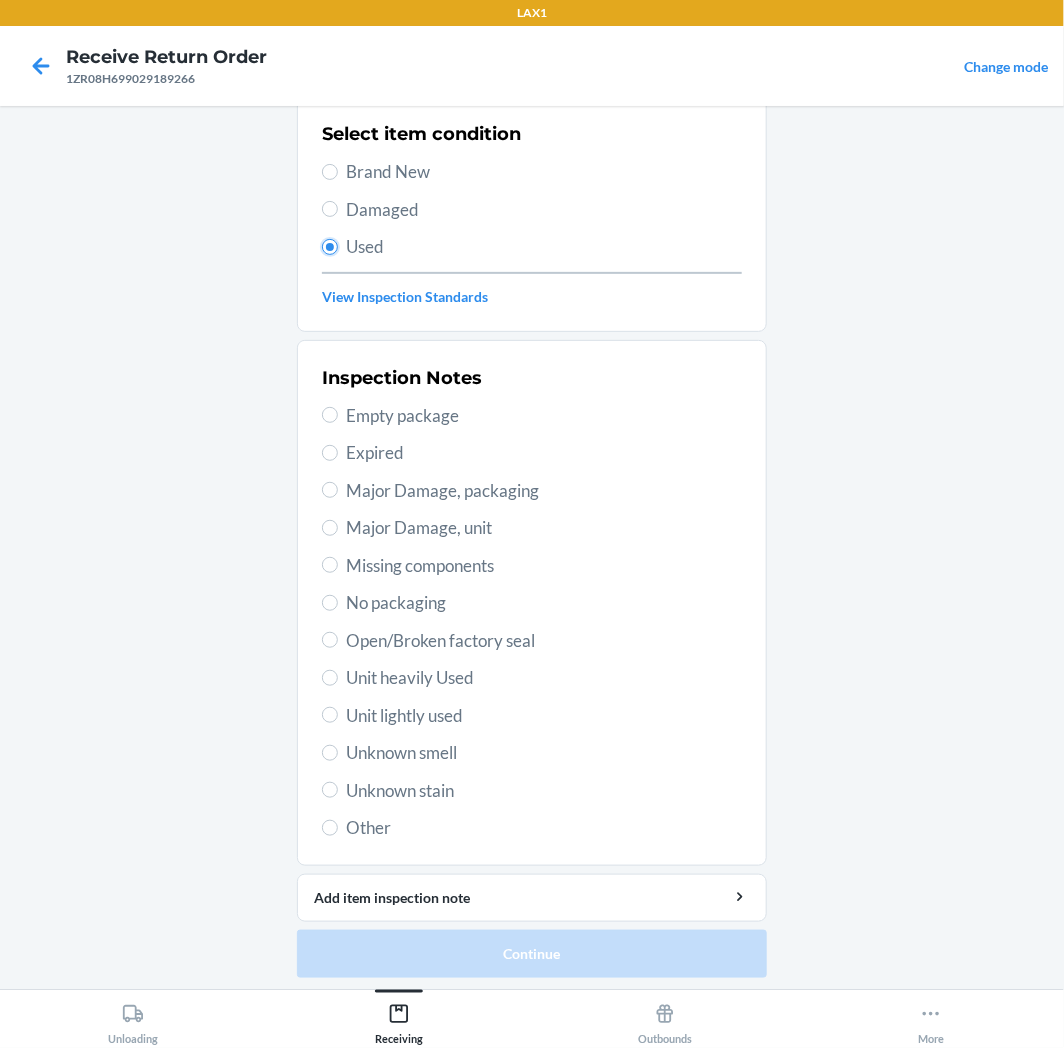 scroll, scrollTop: 157, scrollLeft: 0, axis: vertical 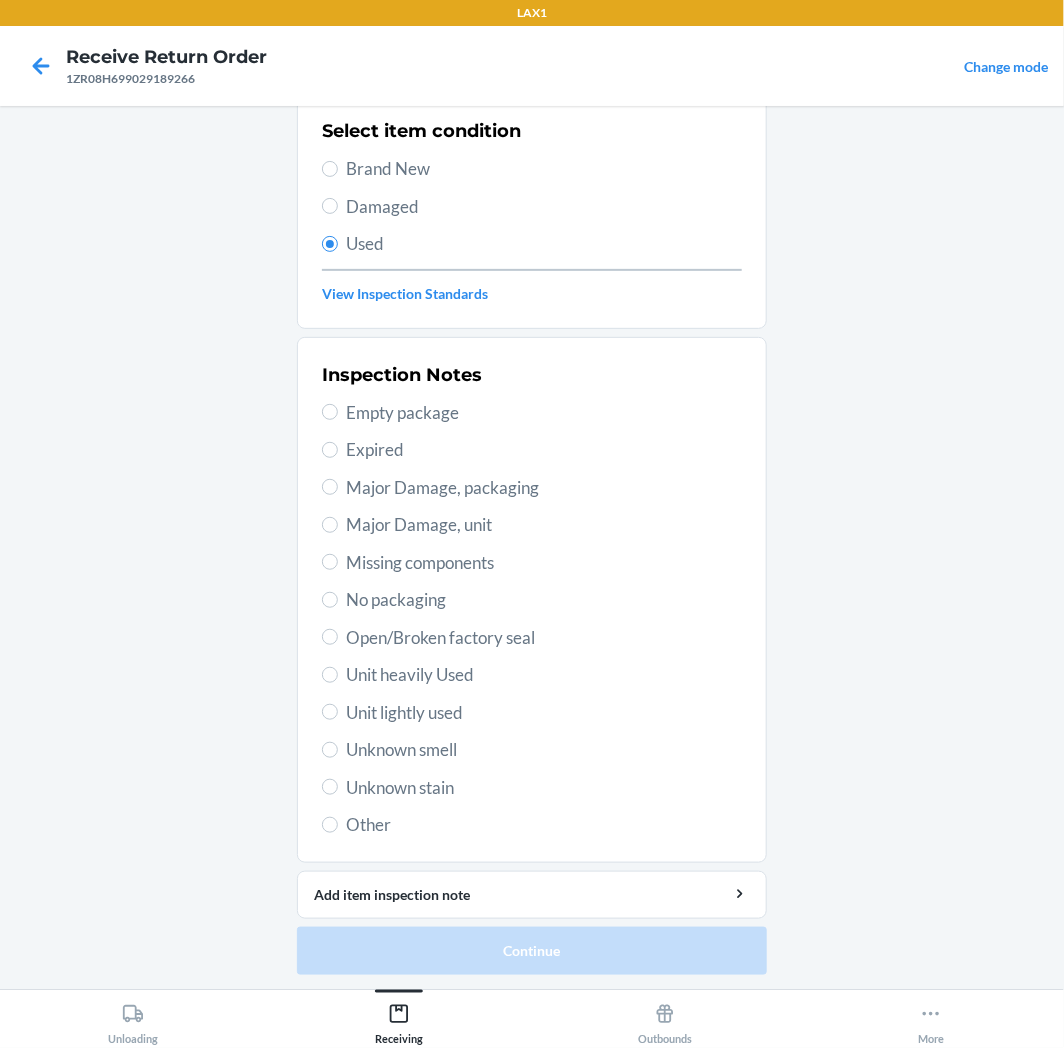 click on "Unit lightly used" at bounding box center (544, 713) 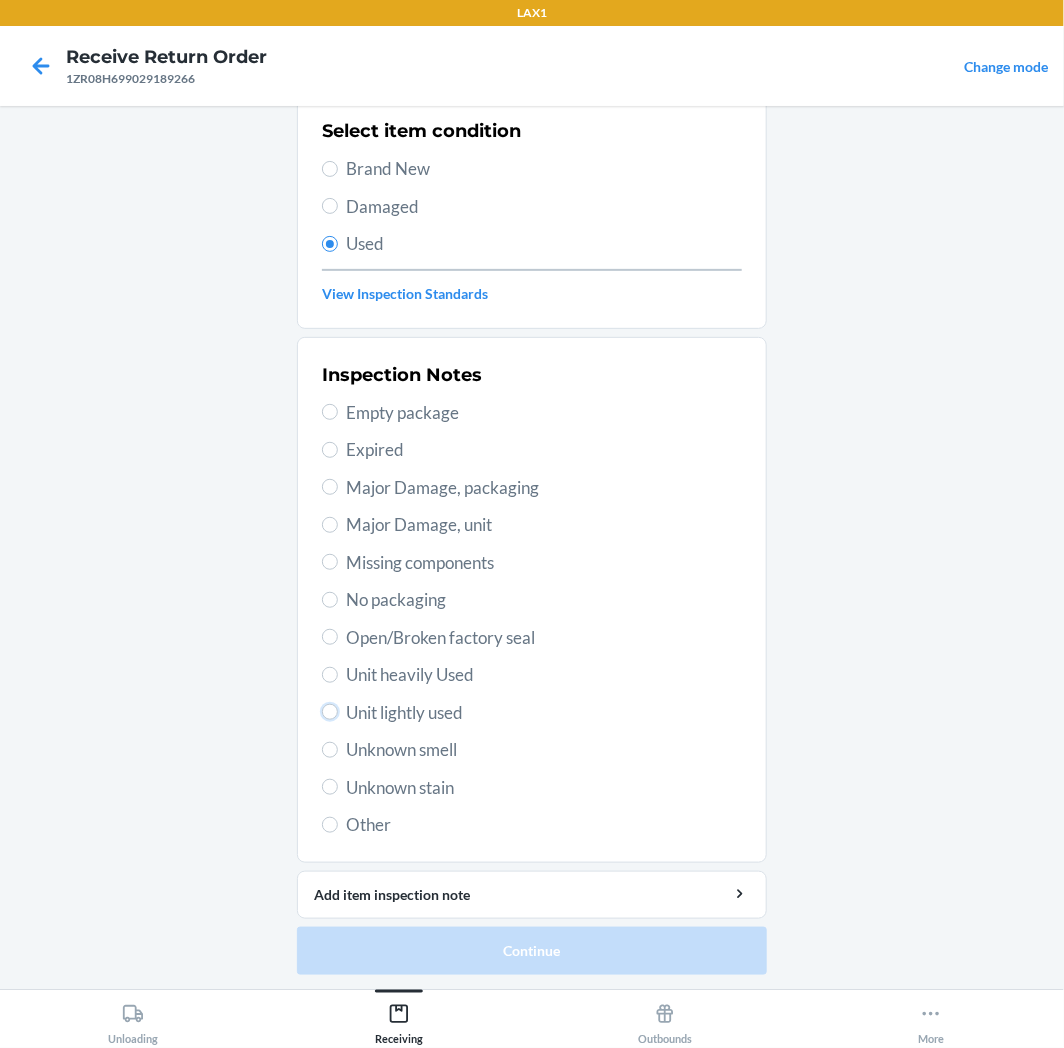 click on "Unit lightly used" at bounding box center (330, 712) 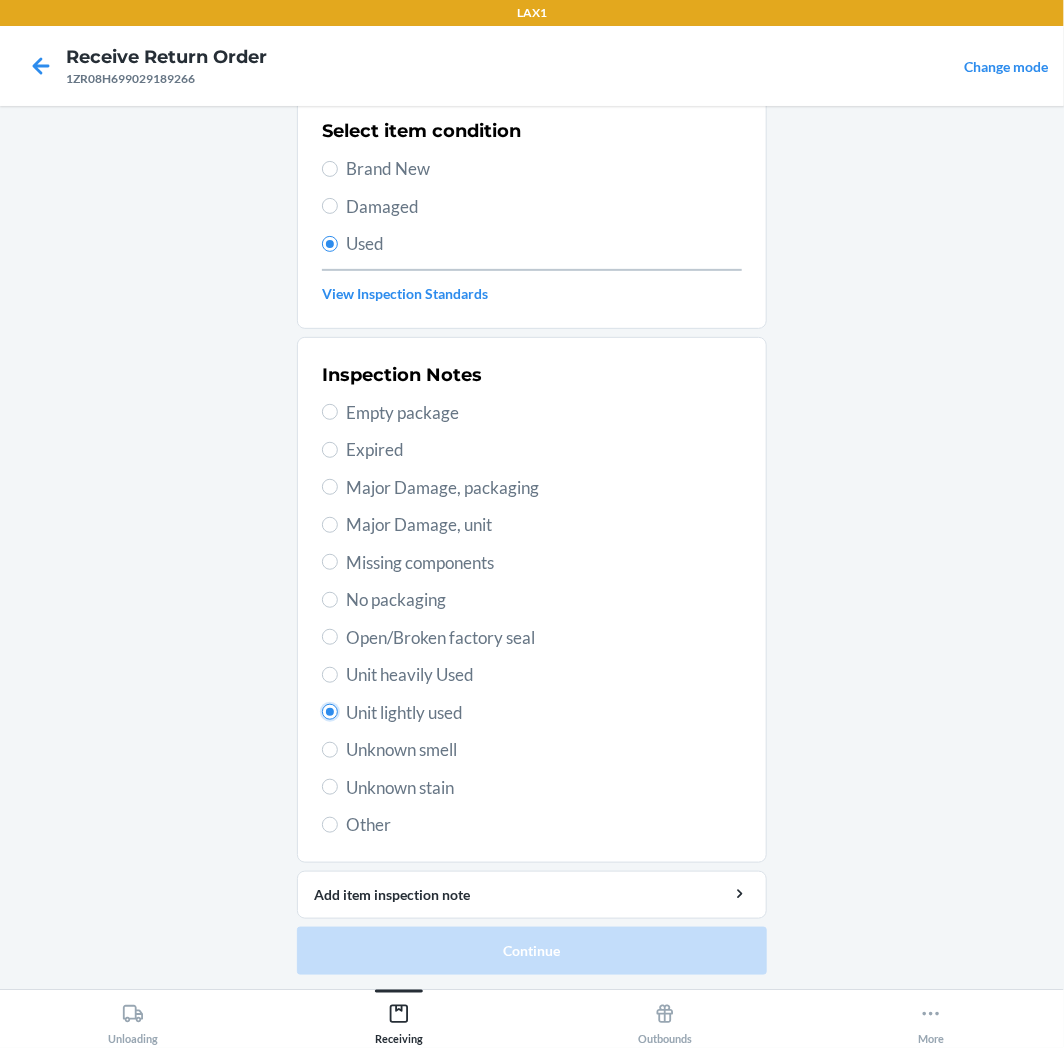 radio on "true" 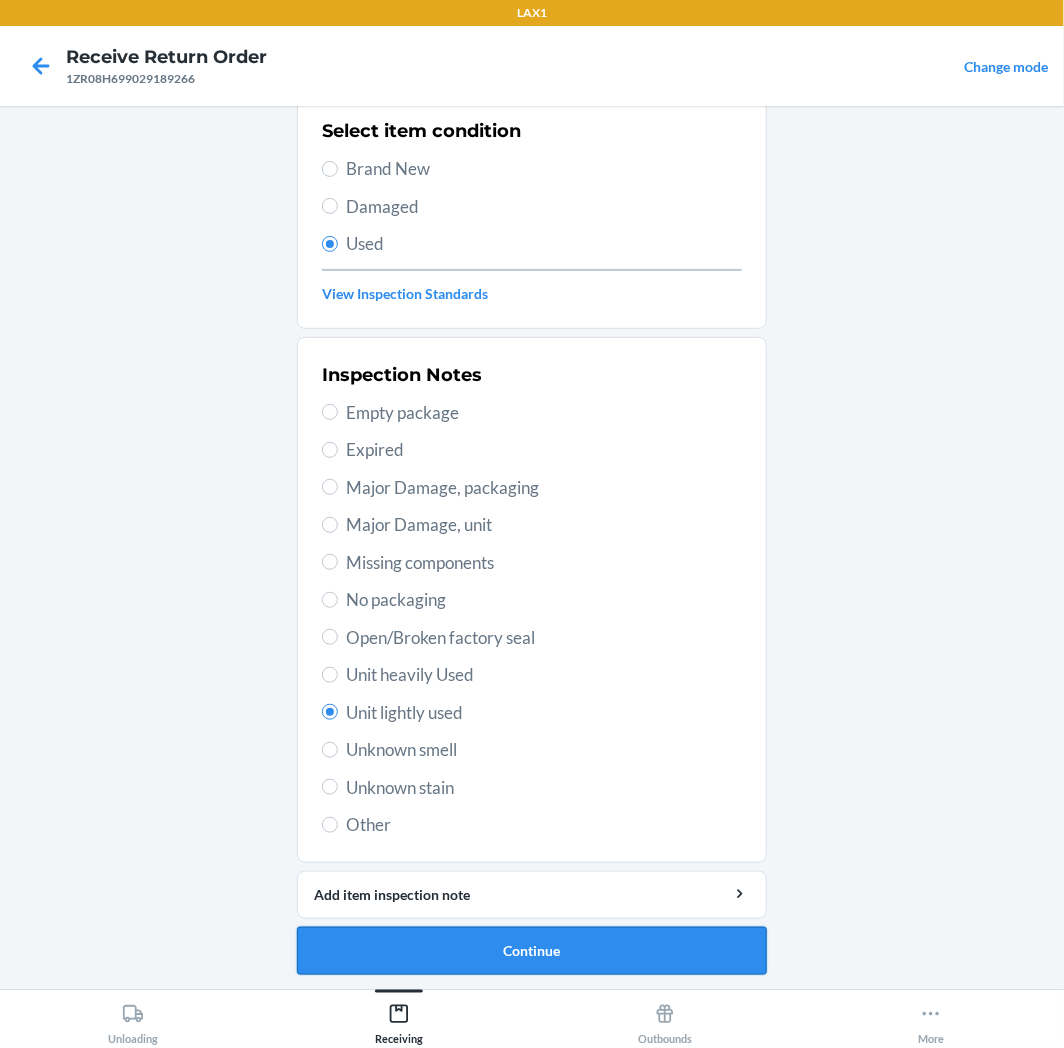 click on "Continue" at bounding box center (532, 951) 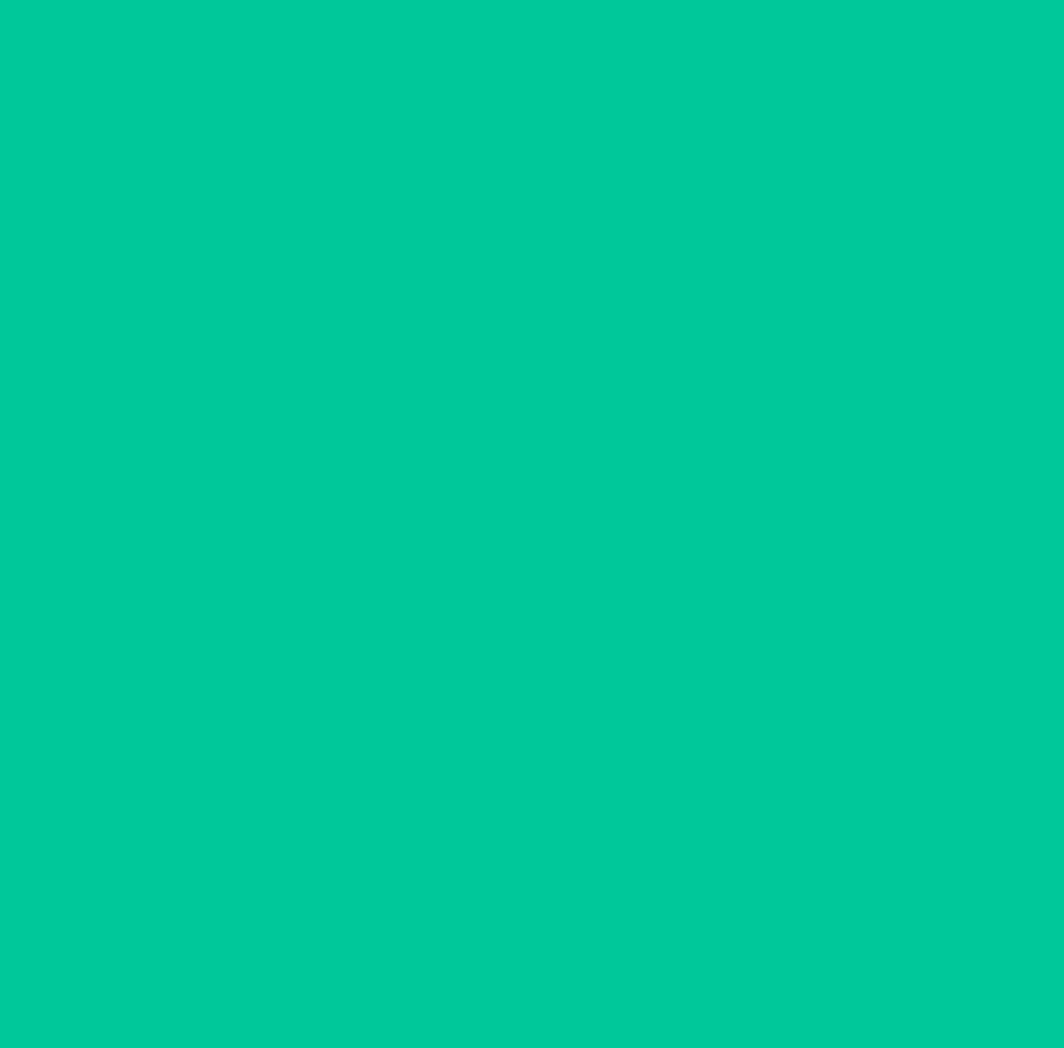 scroll, scrollTop: 0, scrollLeft: 0, axis: both 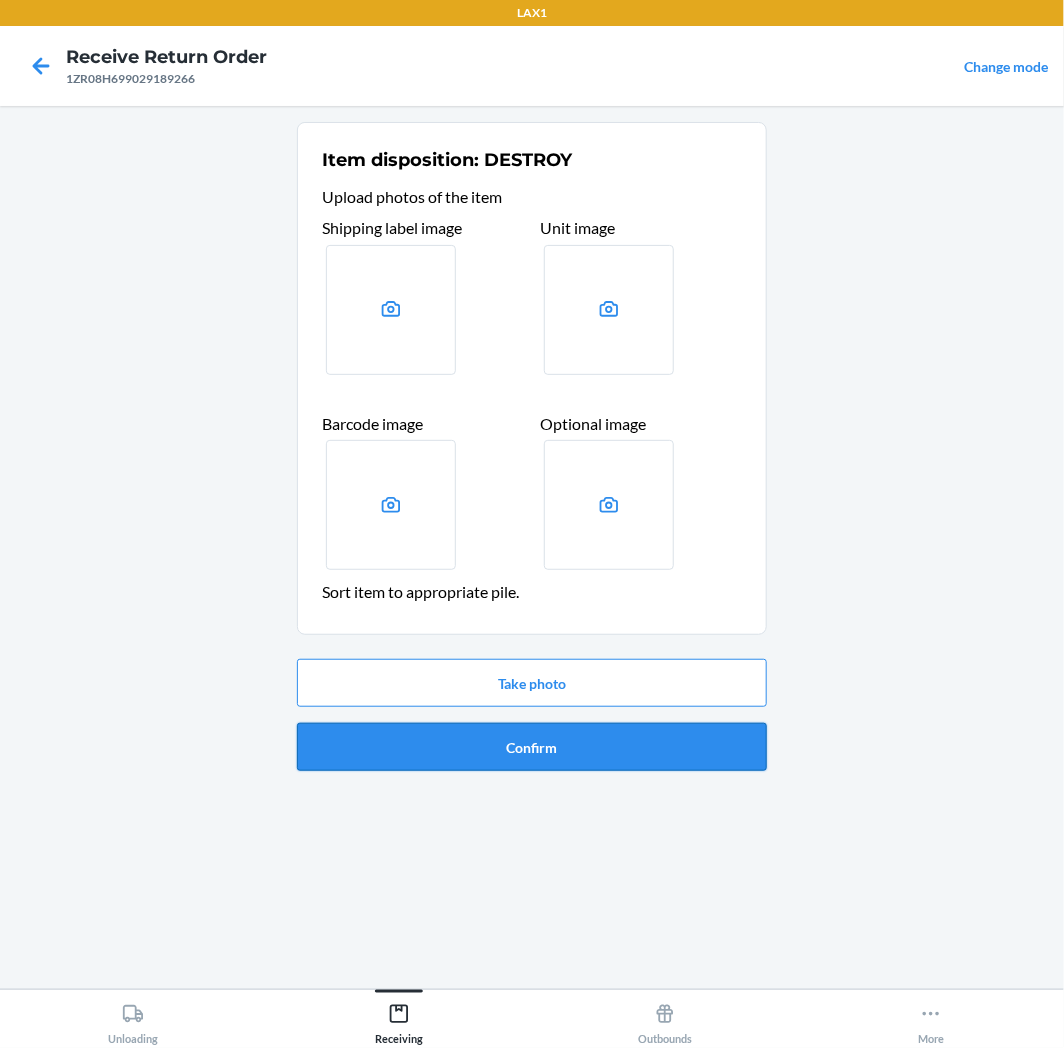 click on "Confirm" at bounding box center [532, 747] 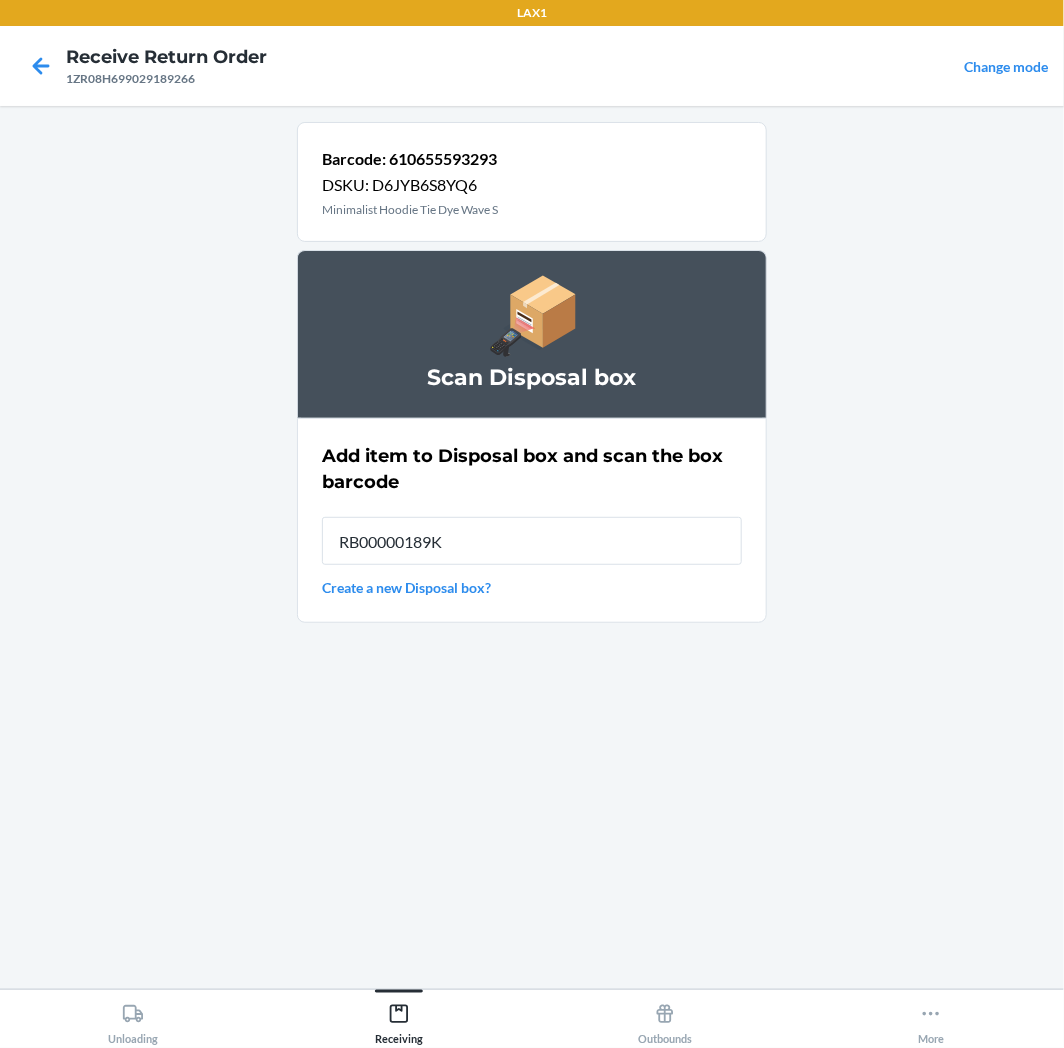 type on "RB00000189K" 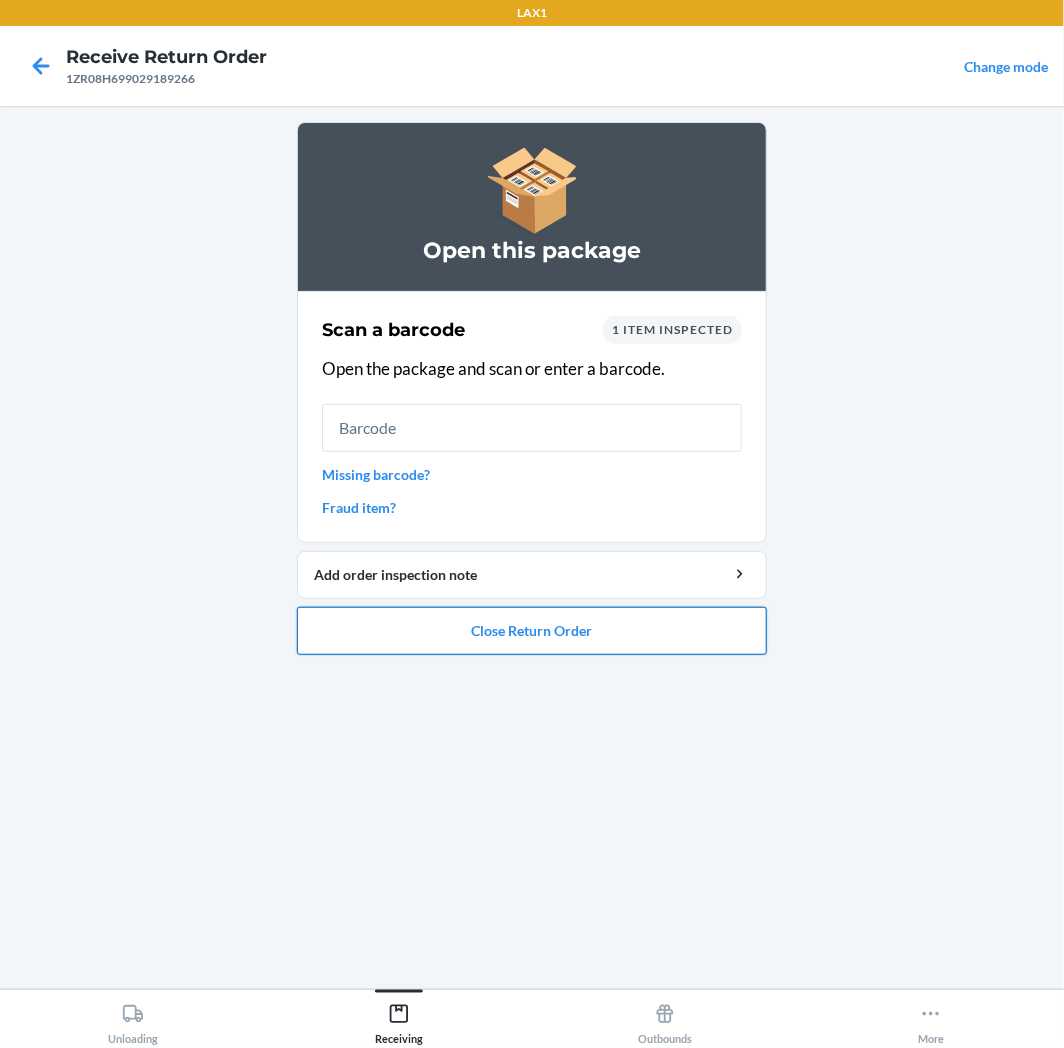 click on "Close Return Order" at bounding box center [532, 631] 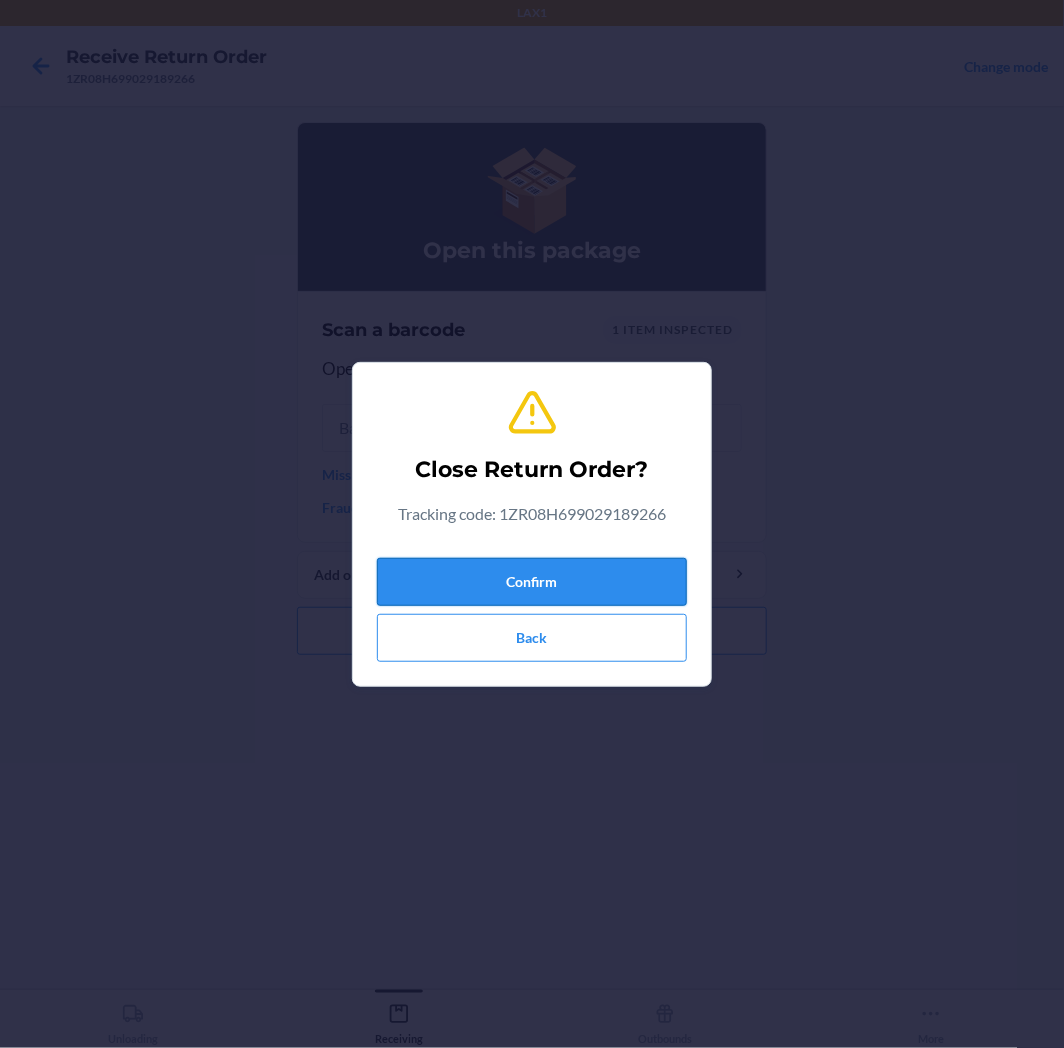 click on "Confirm" at bounding box center (532, 582) 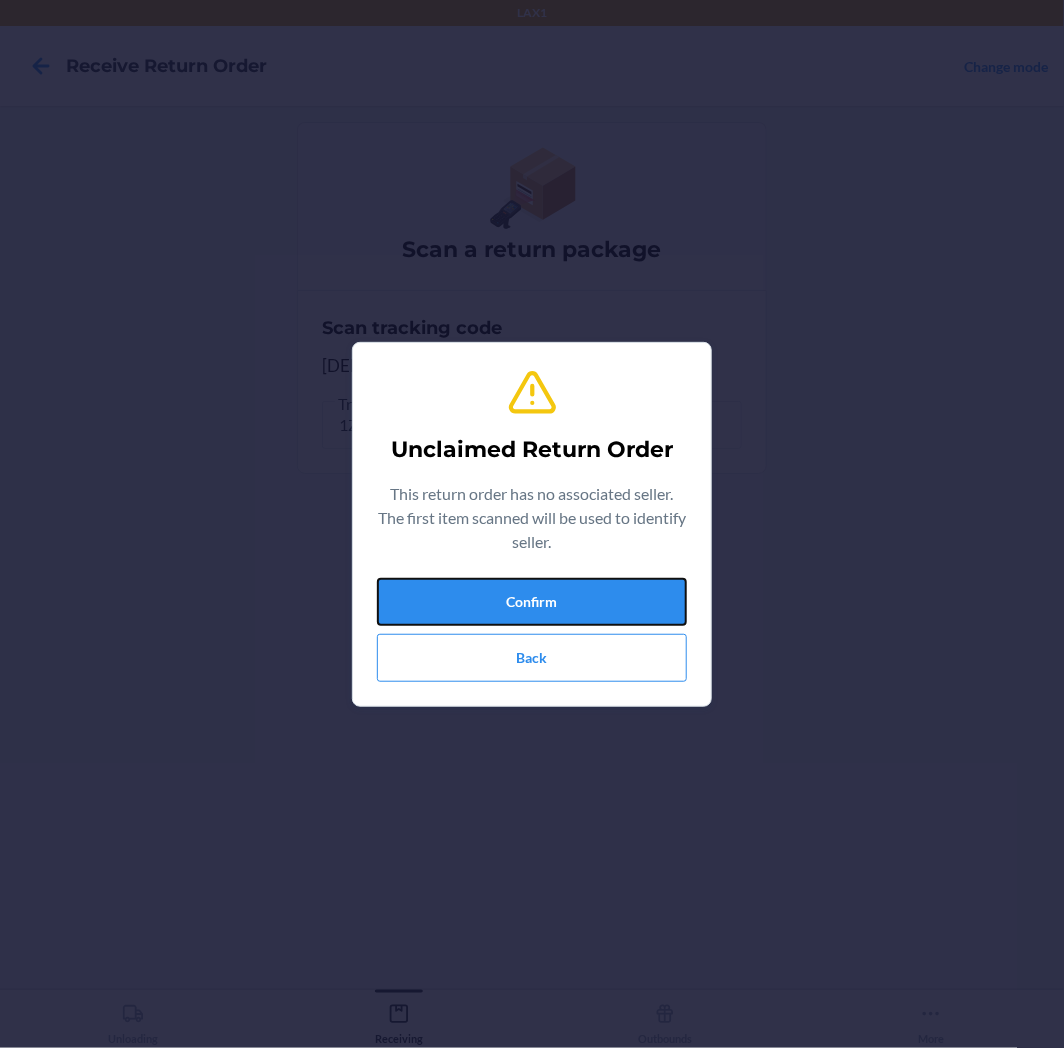 click on "Confirm" at bounding box center [532, 602] 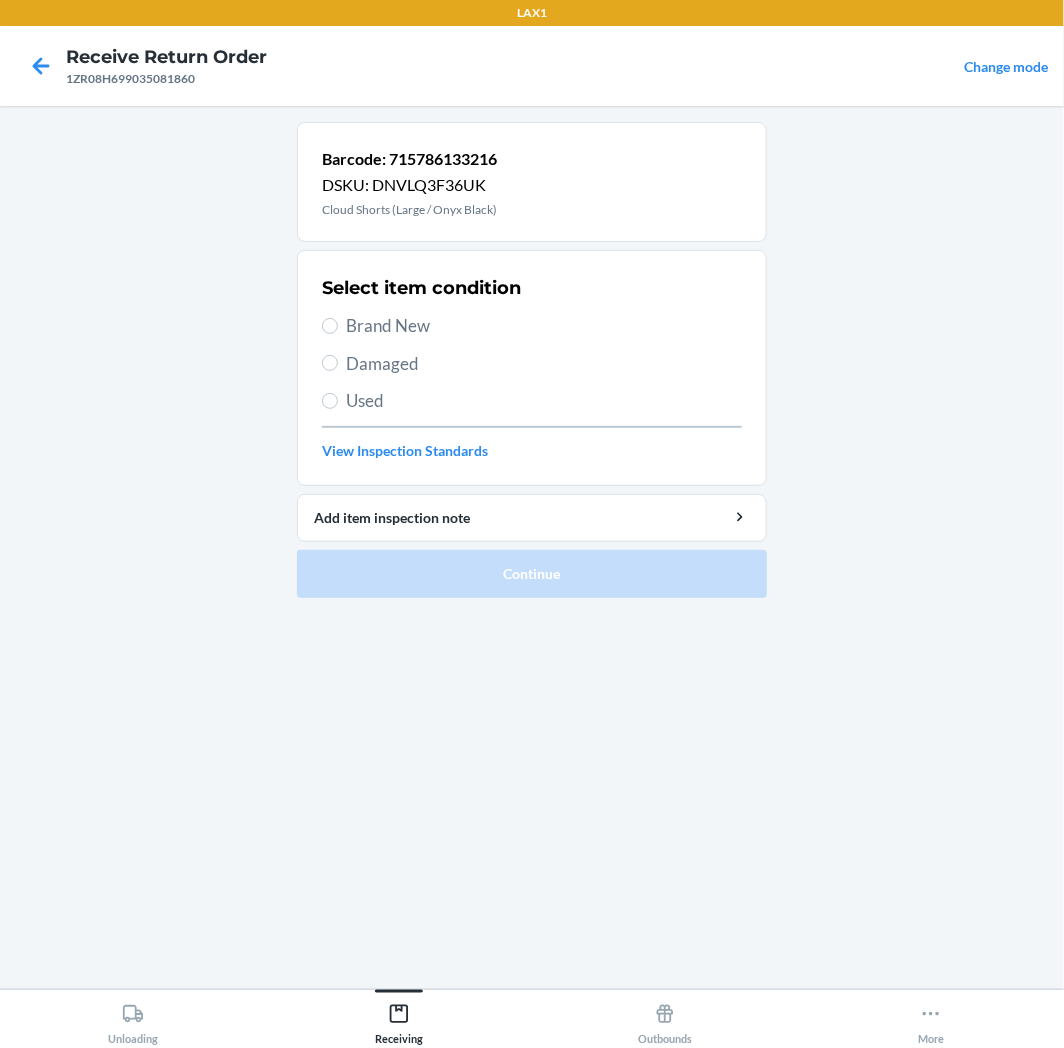 click on "Brand New" at bounding box center (544, 326) 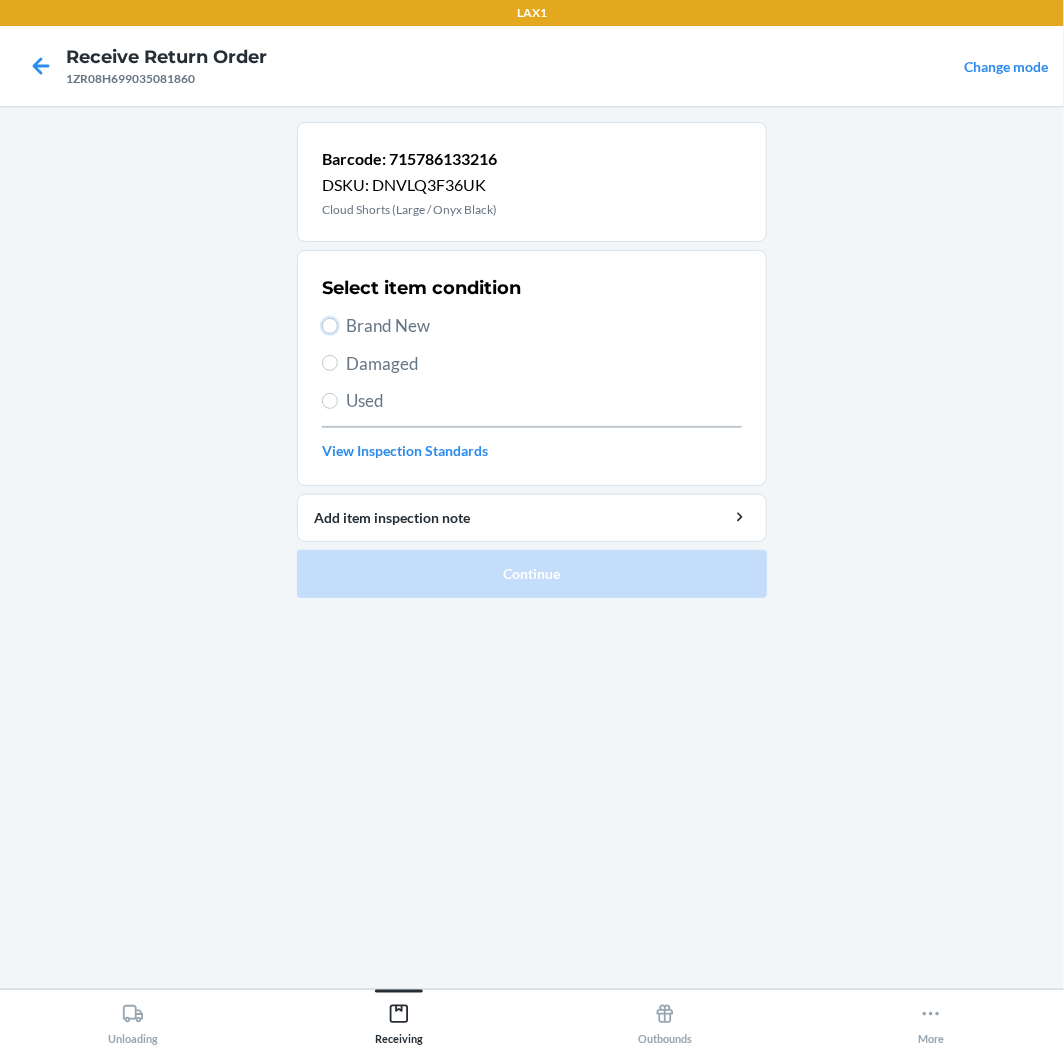 click on "Brand New" at bounding box center [330, 326] 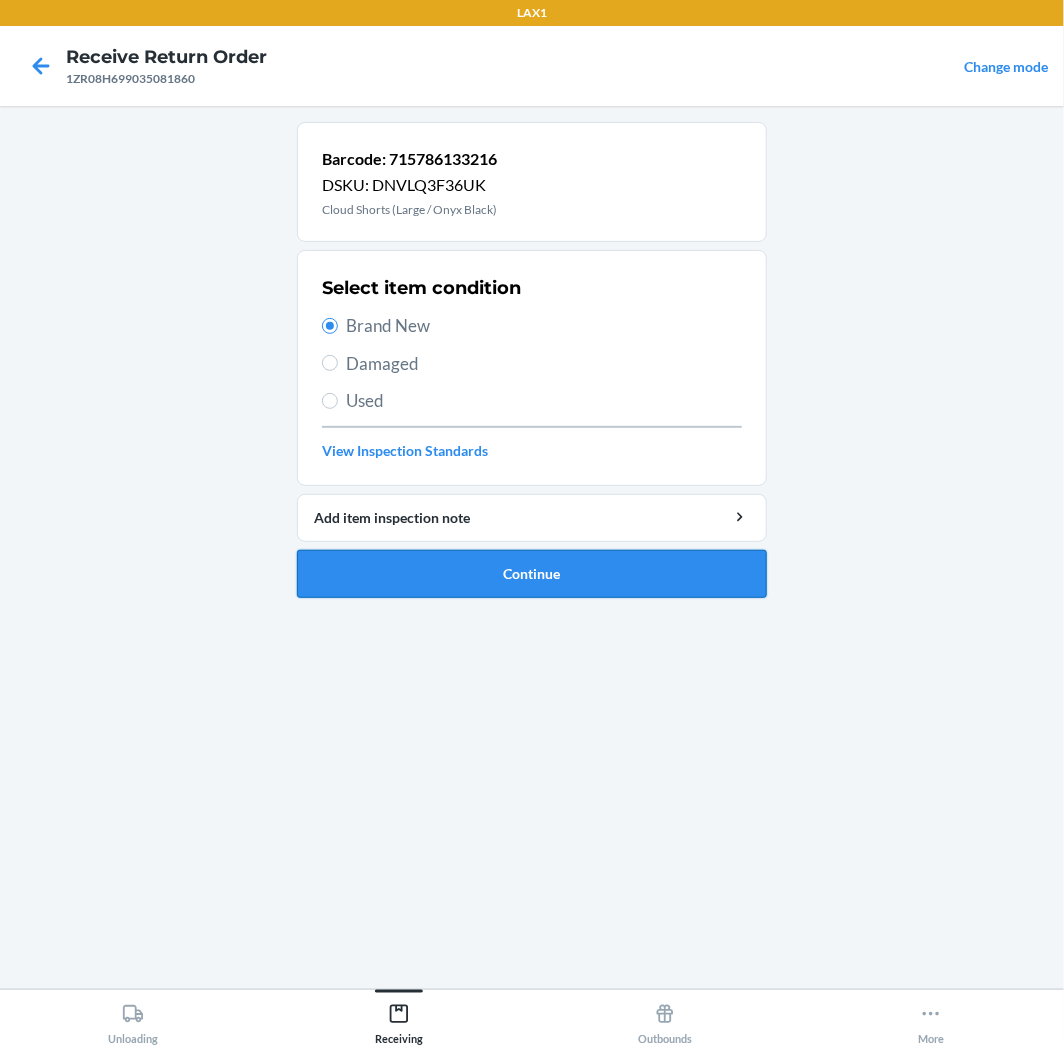 click on "Continue" at bounding box center [532, 574] 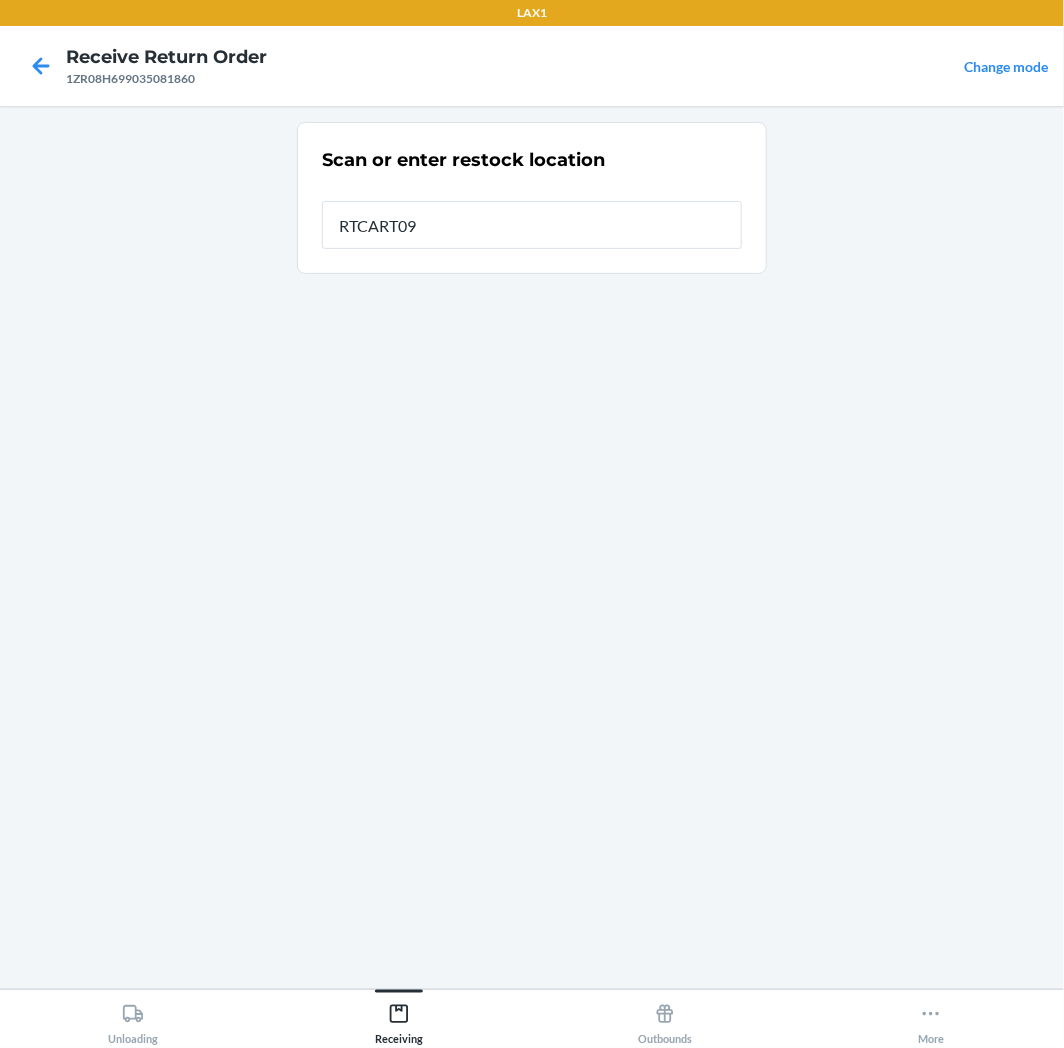 type on "RTCART097" 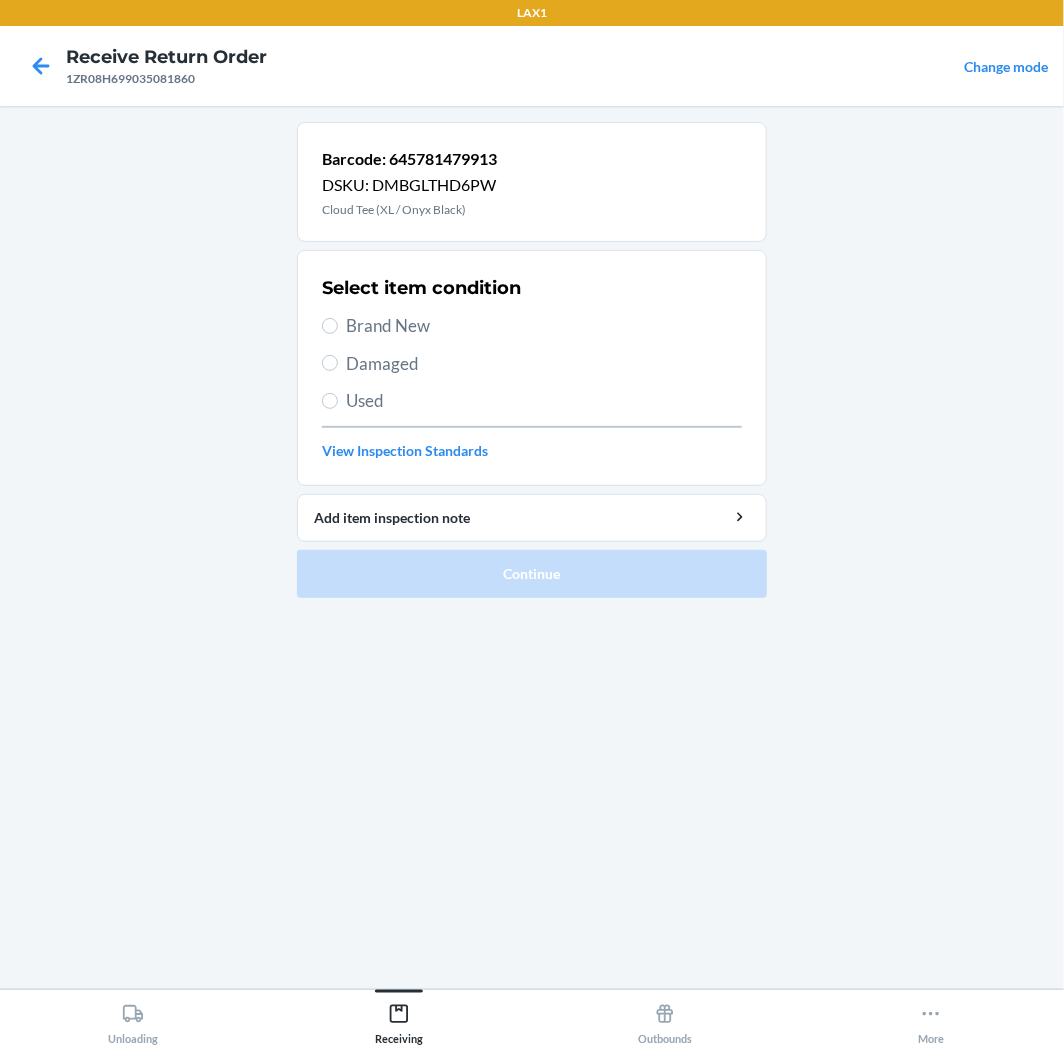 click on "Used" at bounding box center [532, 401] 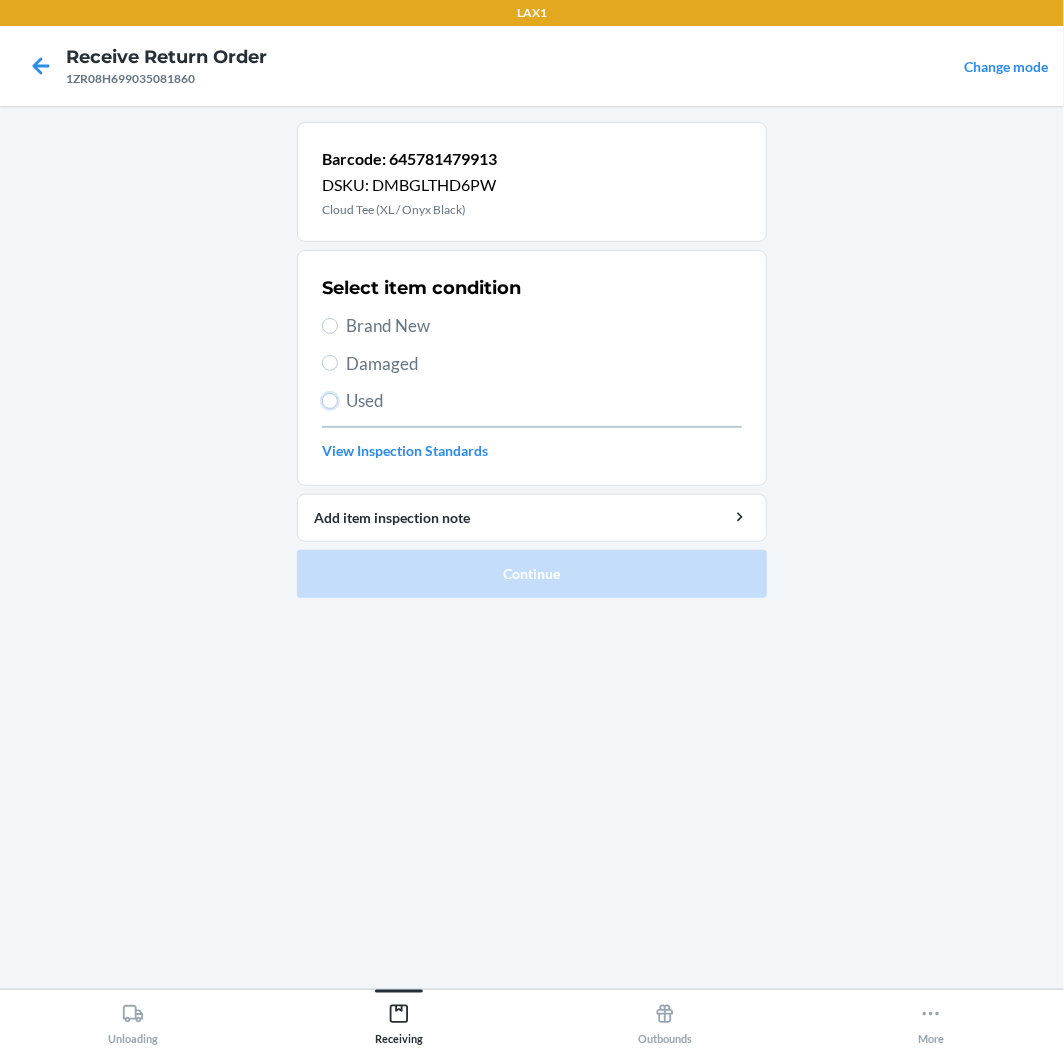 click on "Used" at bounding box center (330, 401) 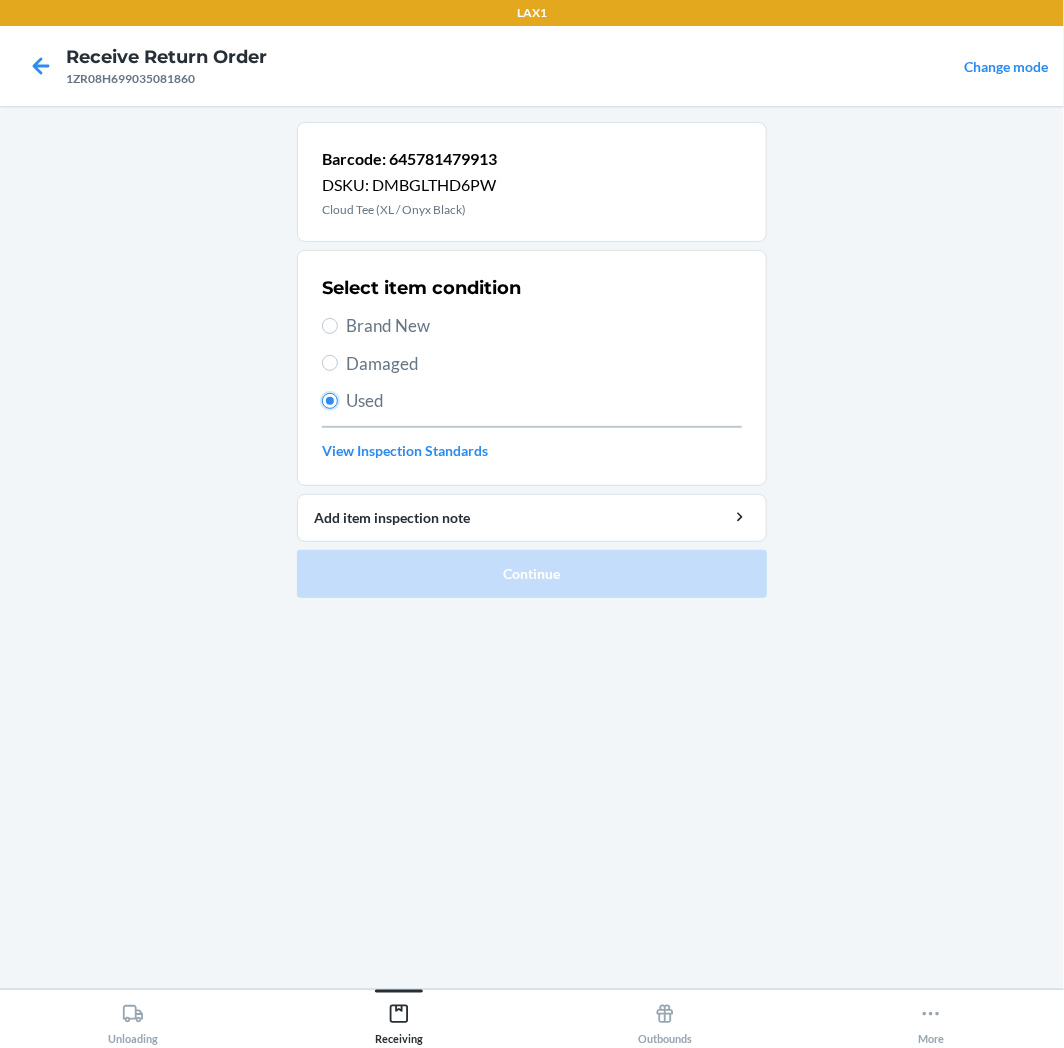 radio on "true" 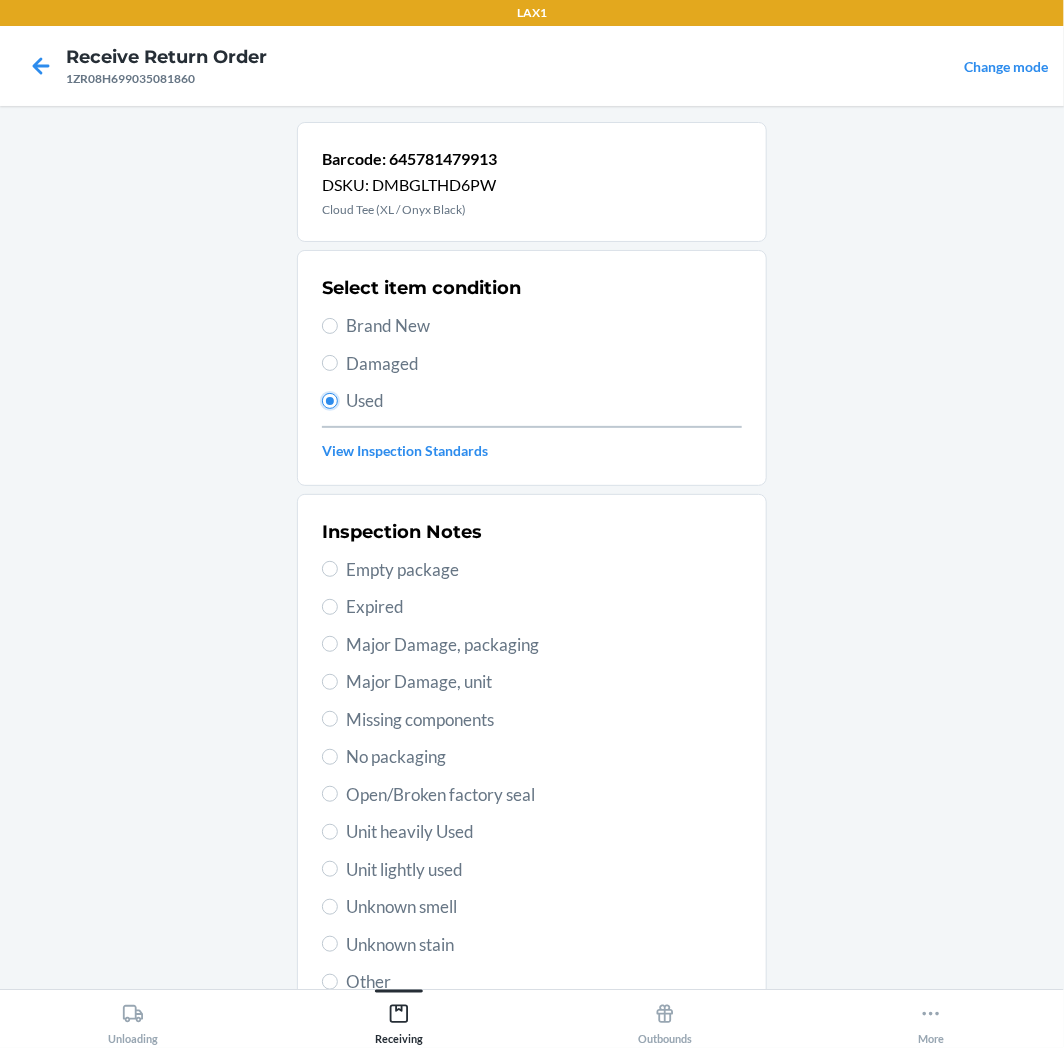 scroll, scrollTop: 46, scrollLeft: 0, axis: vertical 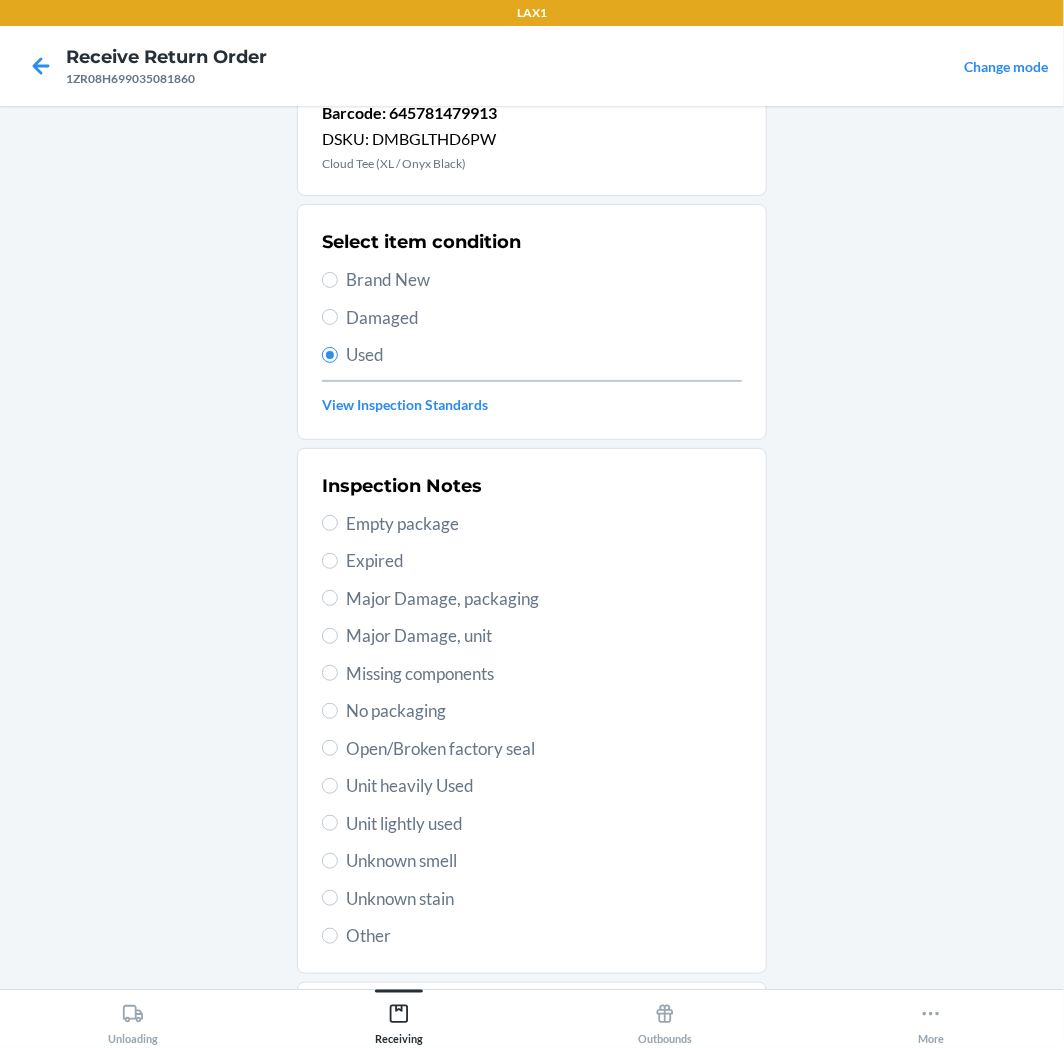 click on "Unit lightly used" at bounding box center (544, 824) 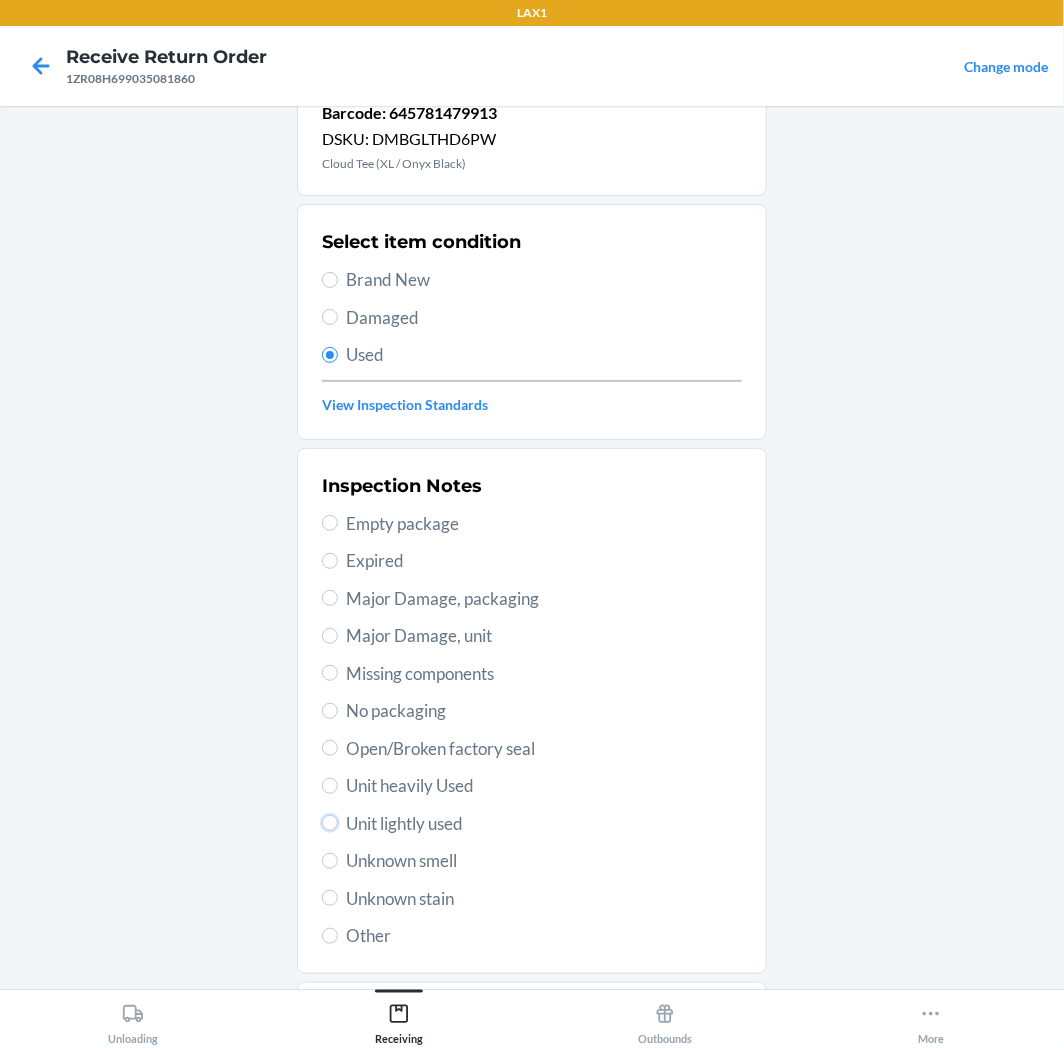 click on "Unit lightly used" at bounding box center [330, 823] 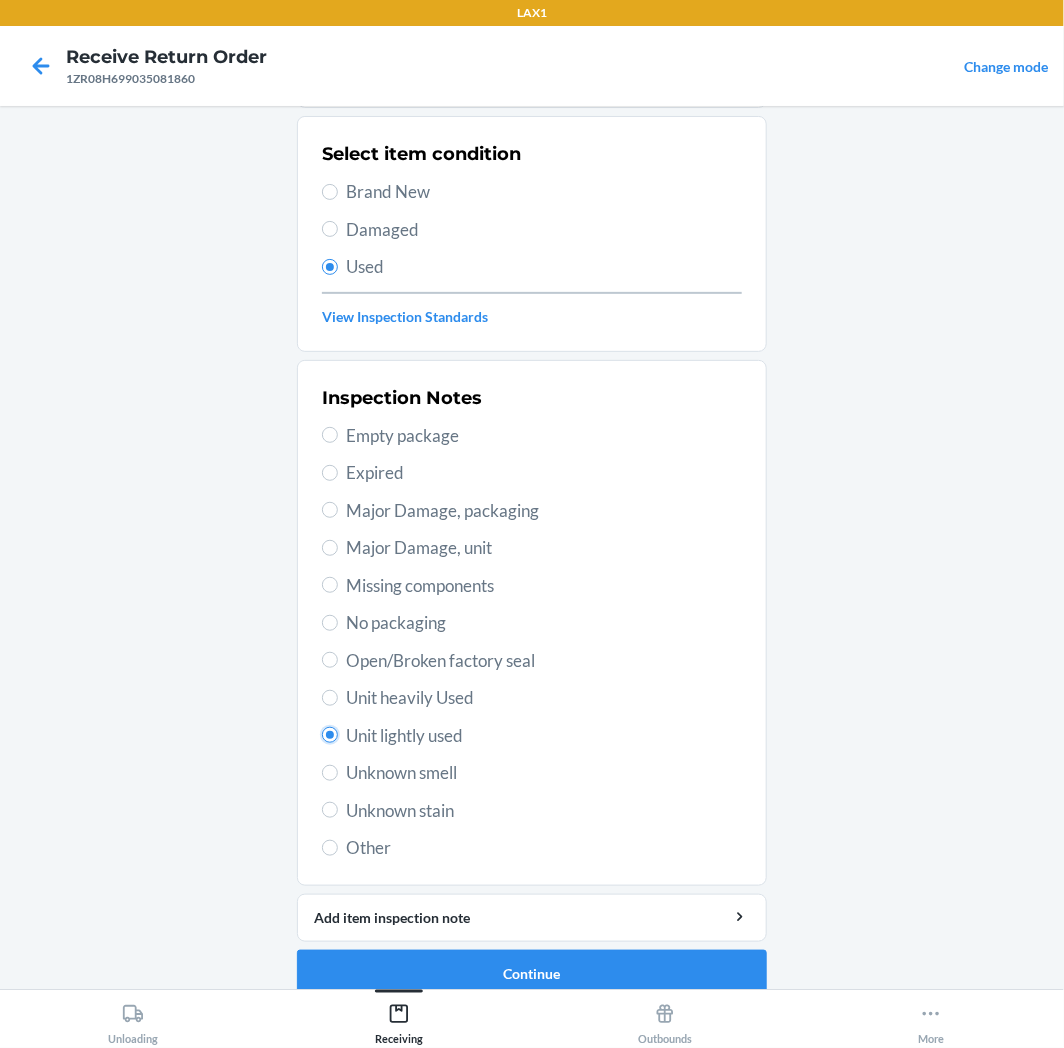 scroll, scrollTop: 157, scrollLeft: 0, axis: vertical 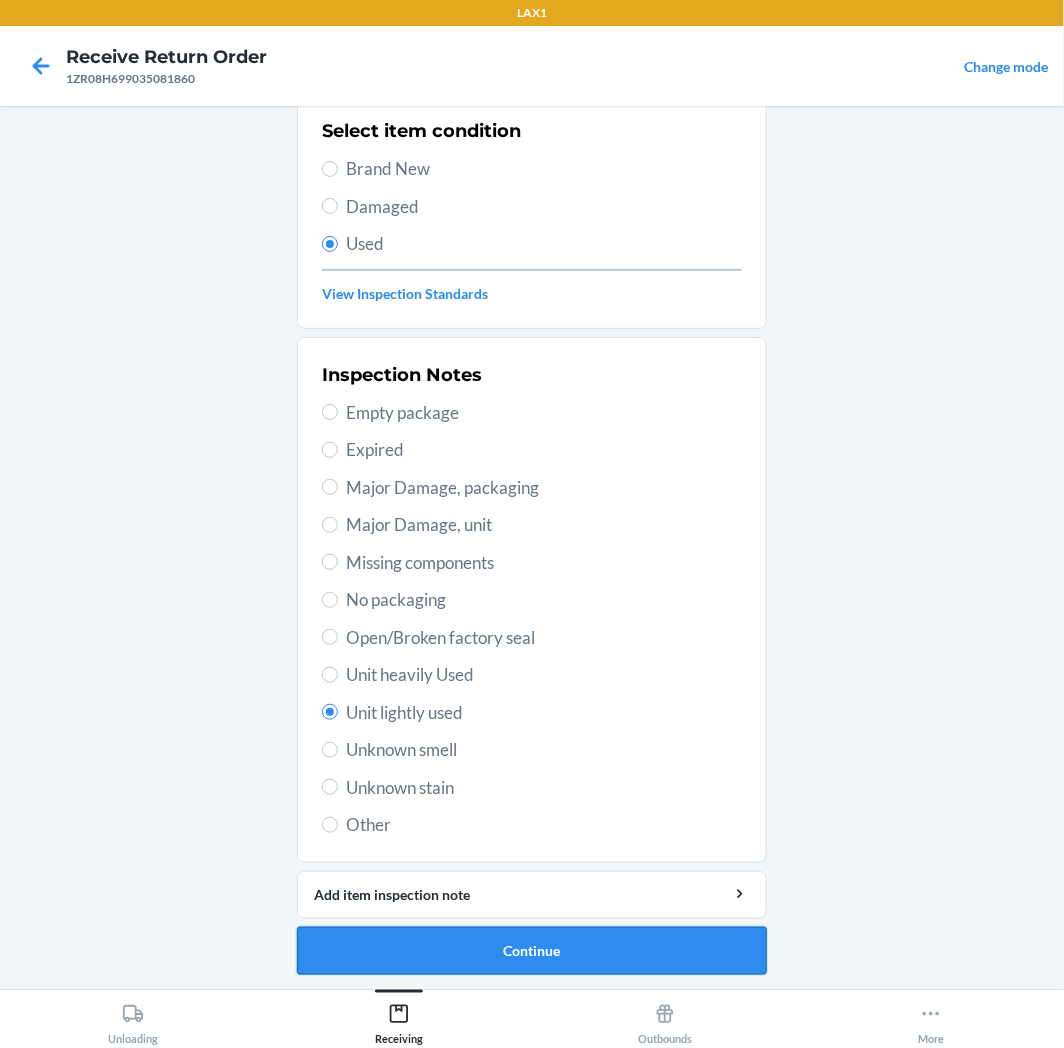 click on "Continue" at bounding box center (532, 951) 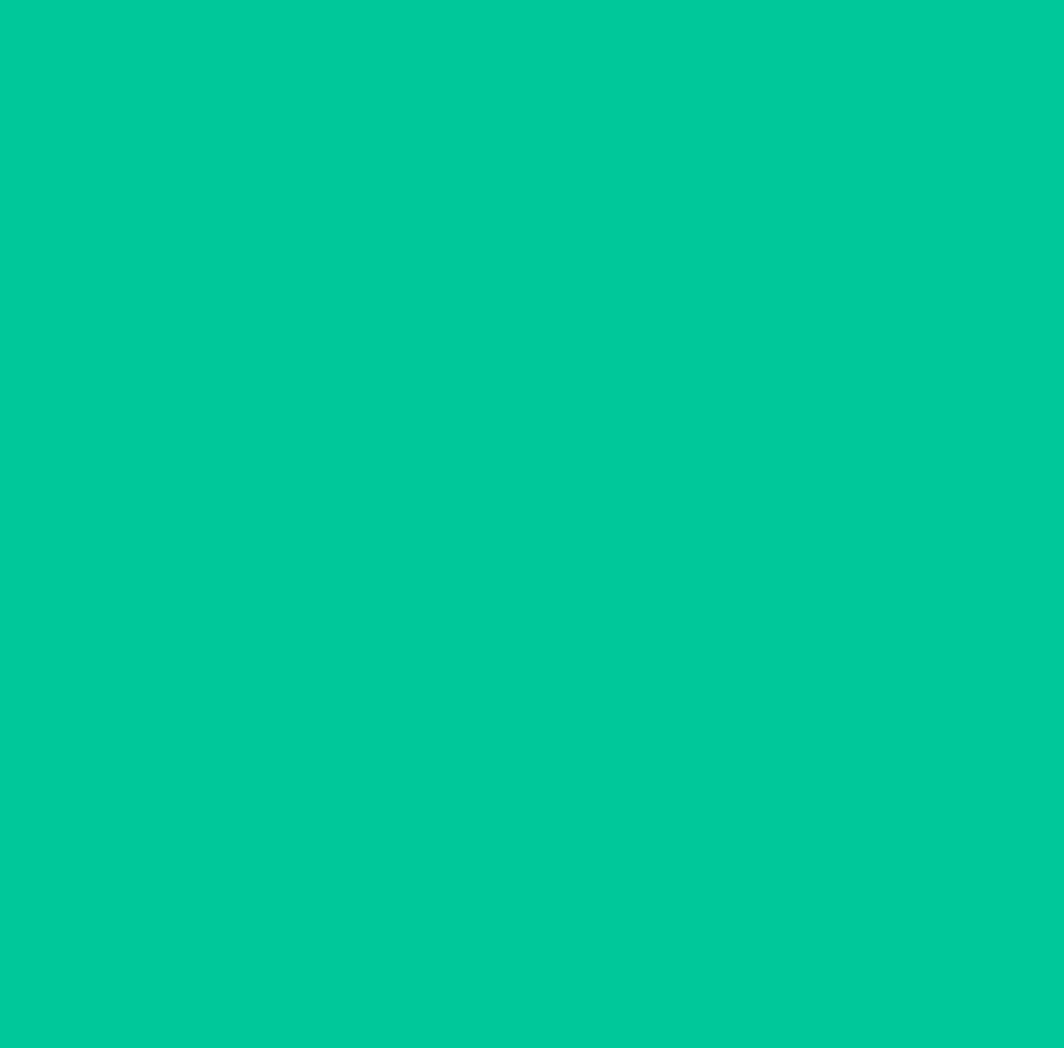 scroll, scrollTop: 0, scrollLeft: 0, axis: both 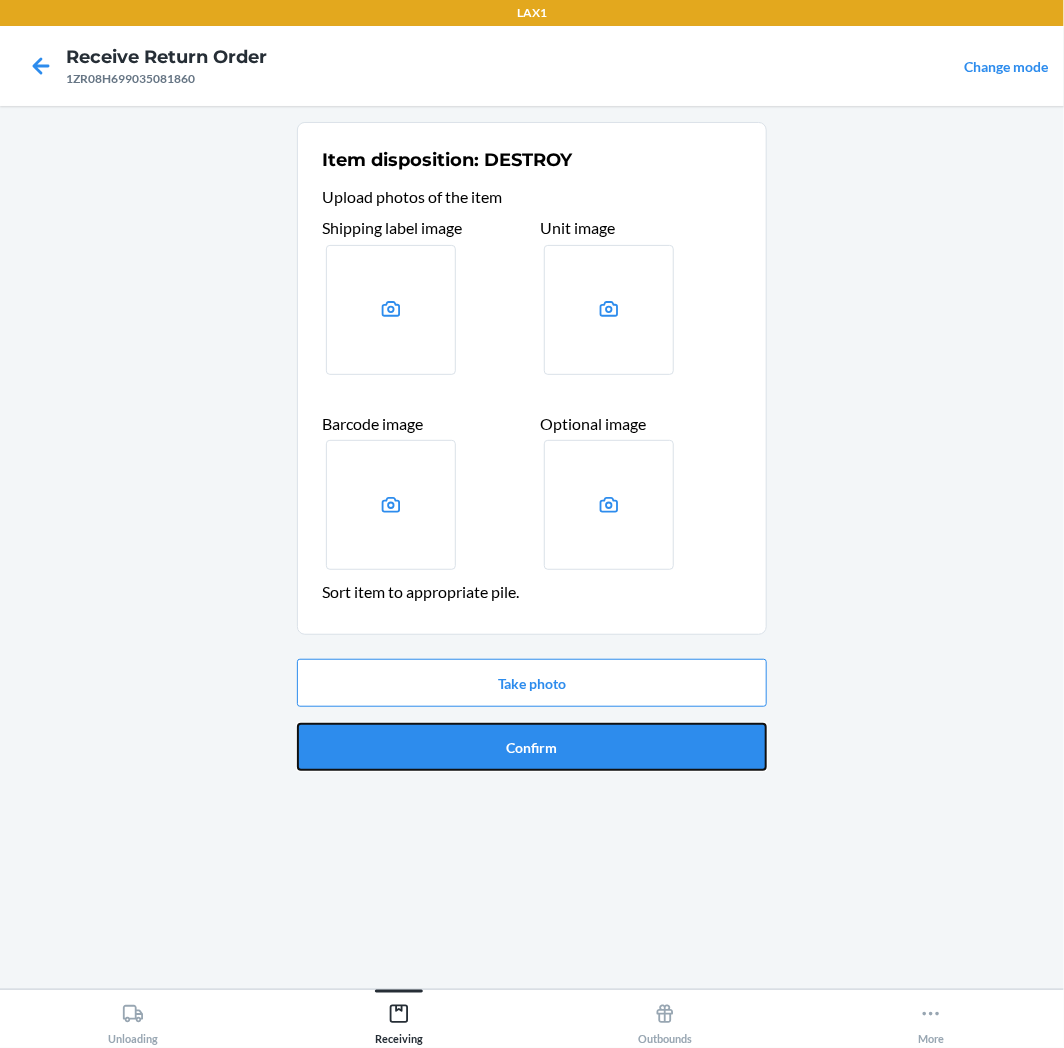 click on "Take photo Confirm" at bounding box center [532, 715] 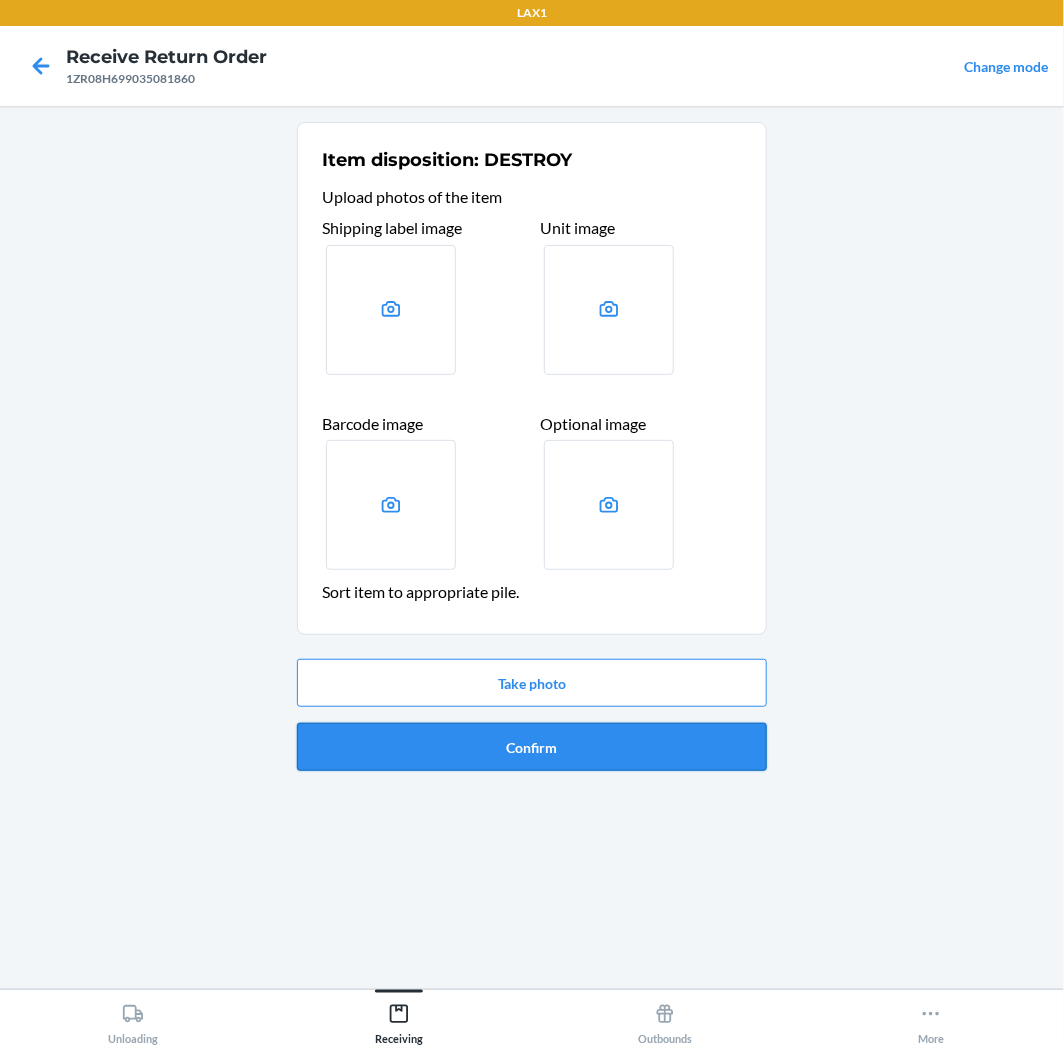 click on "Confirm" at bounding box center [532, 747] 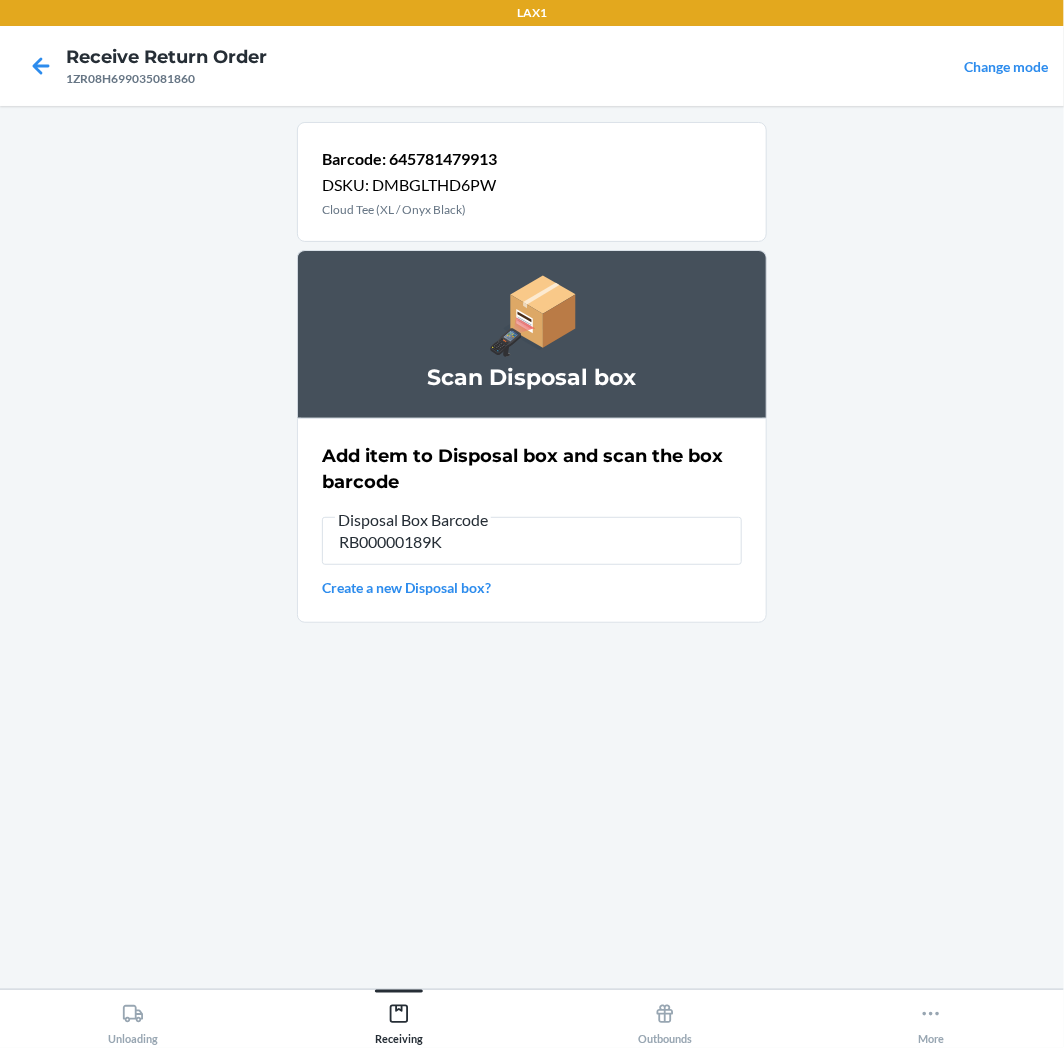type on "RB00000189K" 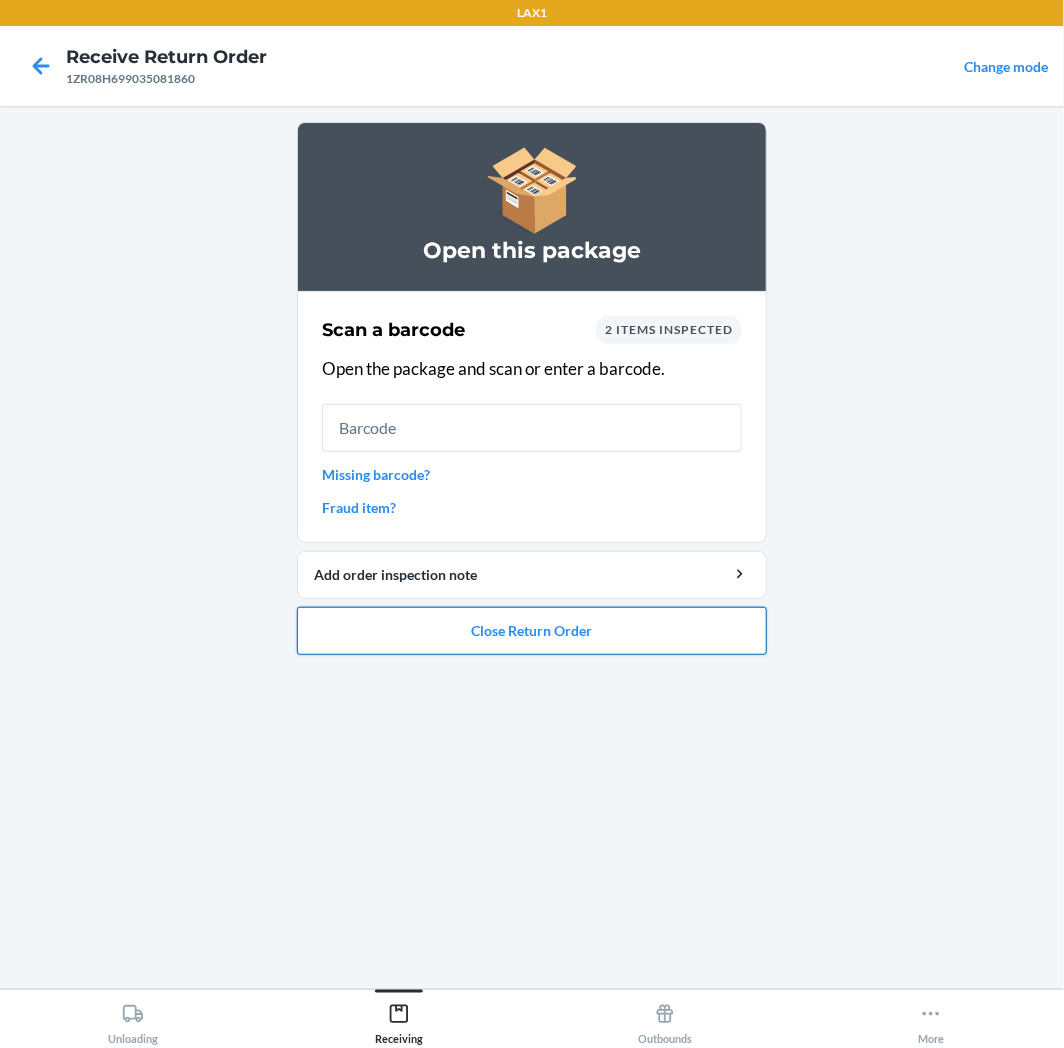 click on "Close Return Order" at bounding box center [532, 631] 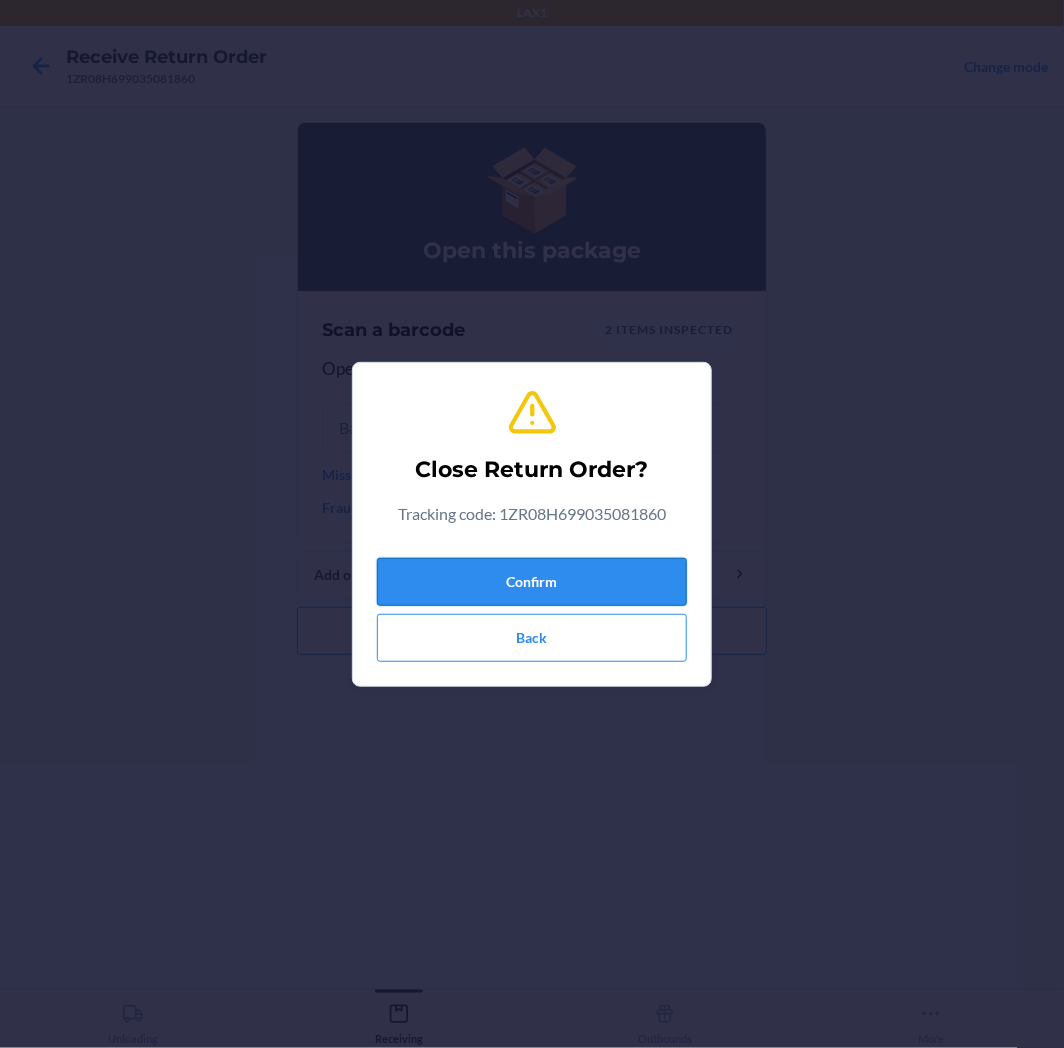 click on "Confirm" at bounding box center (532, 582) 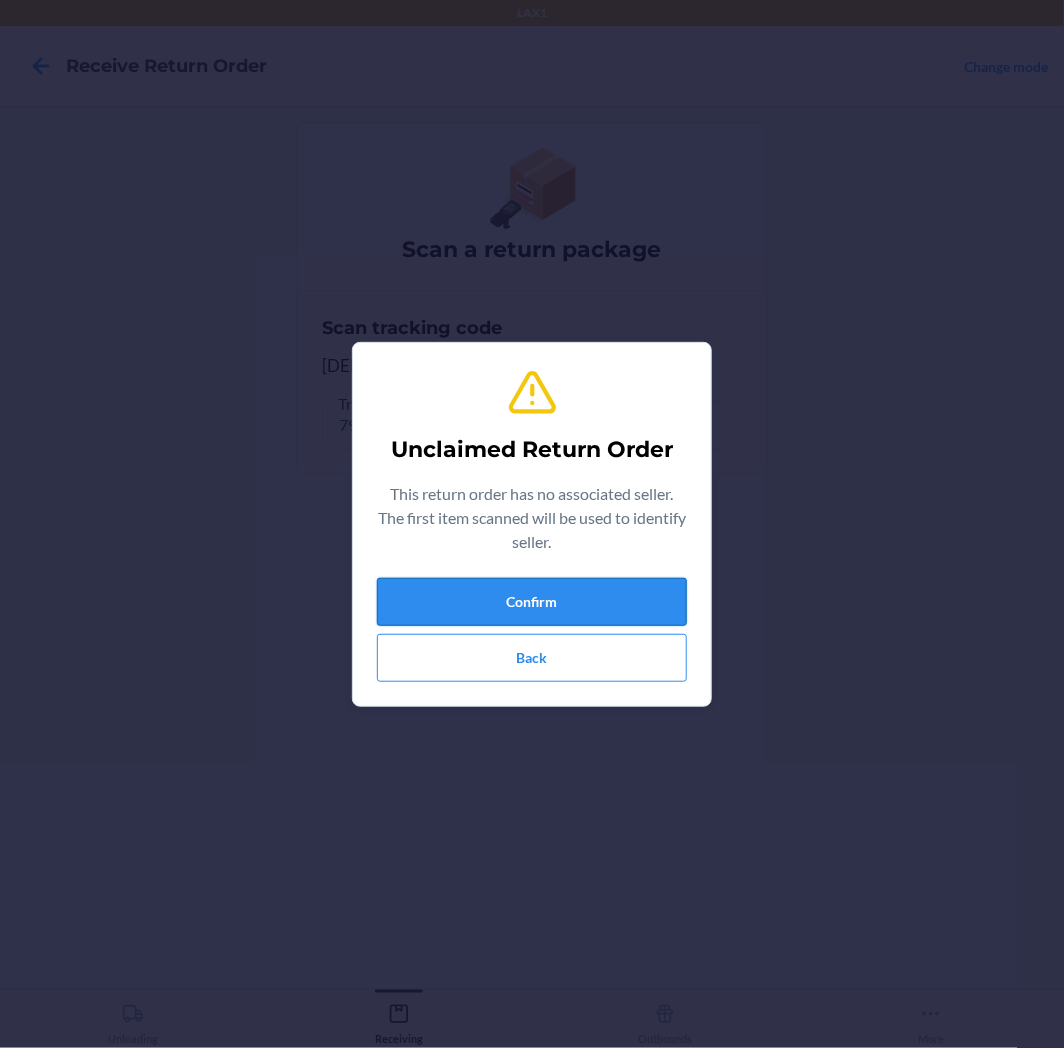 click on "Confirm" at bounding box center (532, 602) 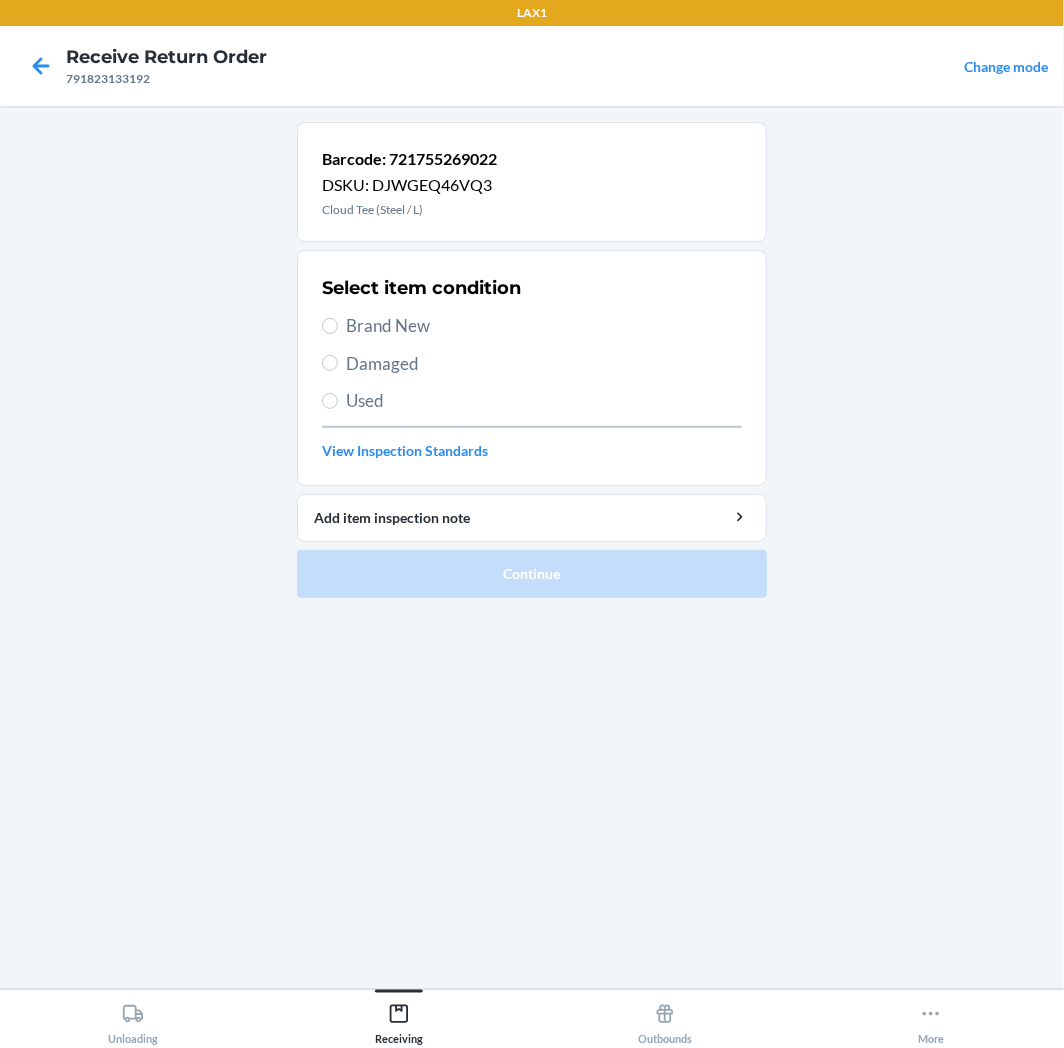 click on "Brand New" at bounding box center (532, 326) 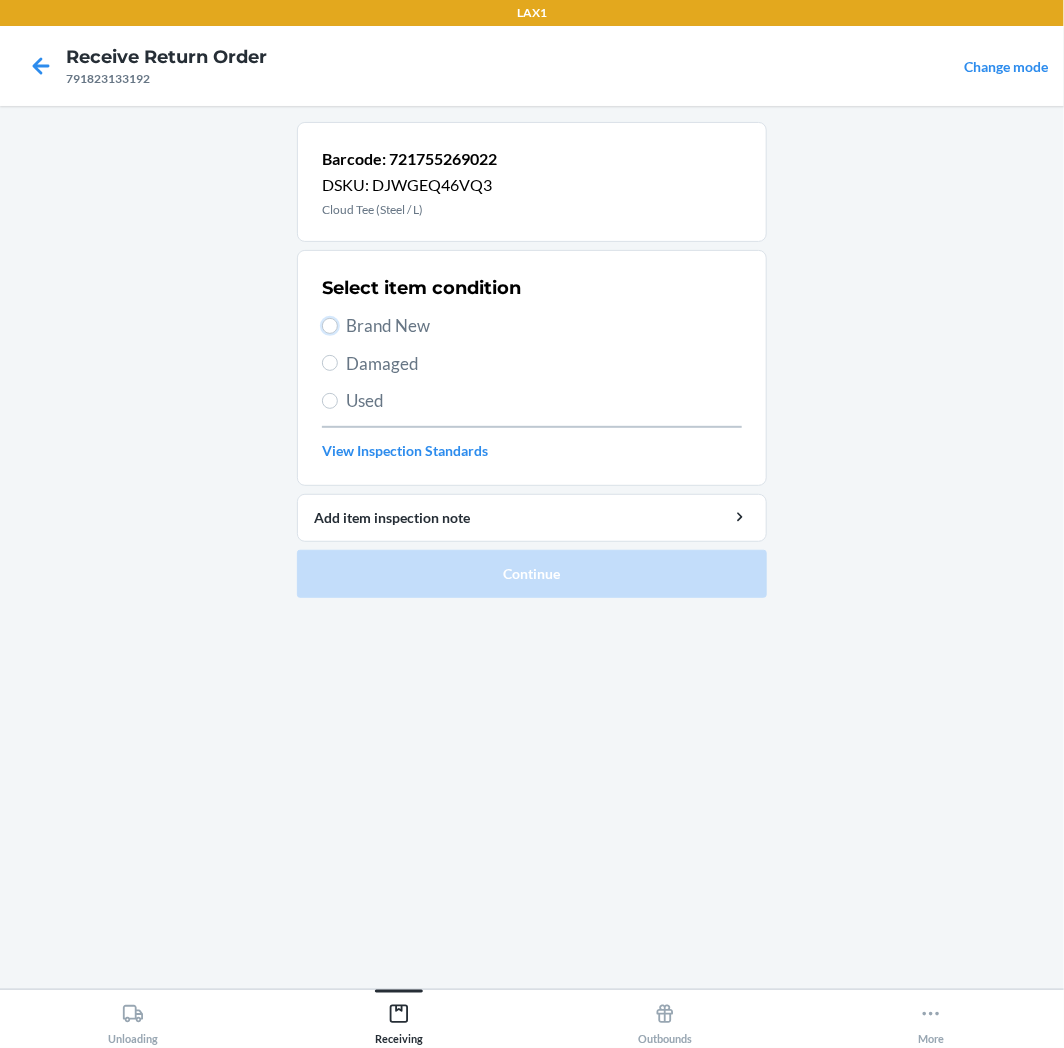 click on "Brand New" at bounding box center [330, 326] 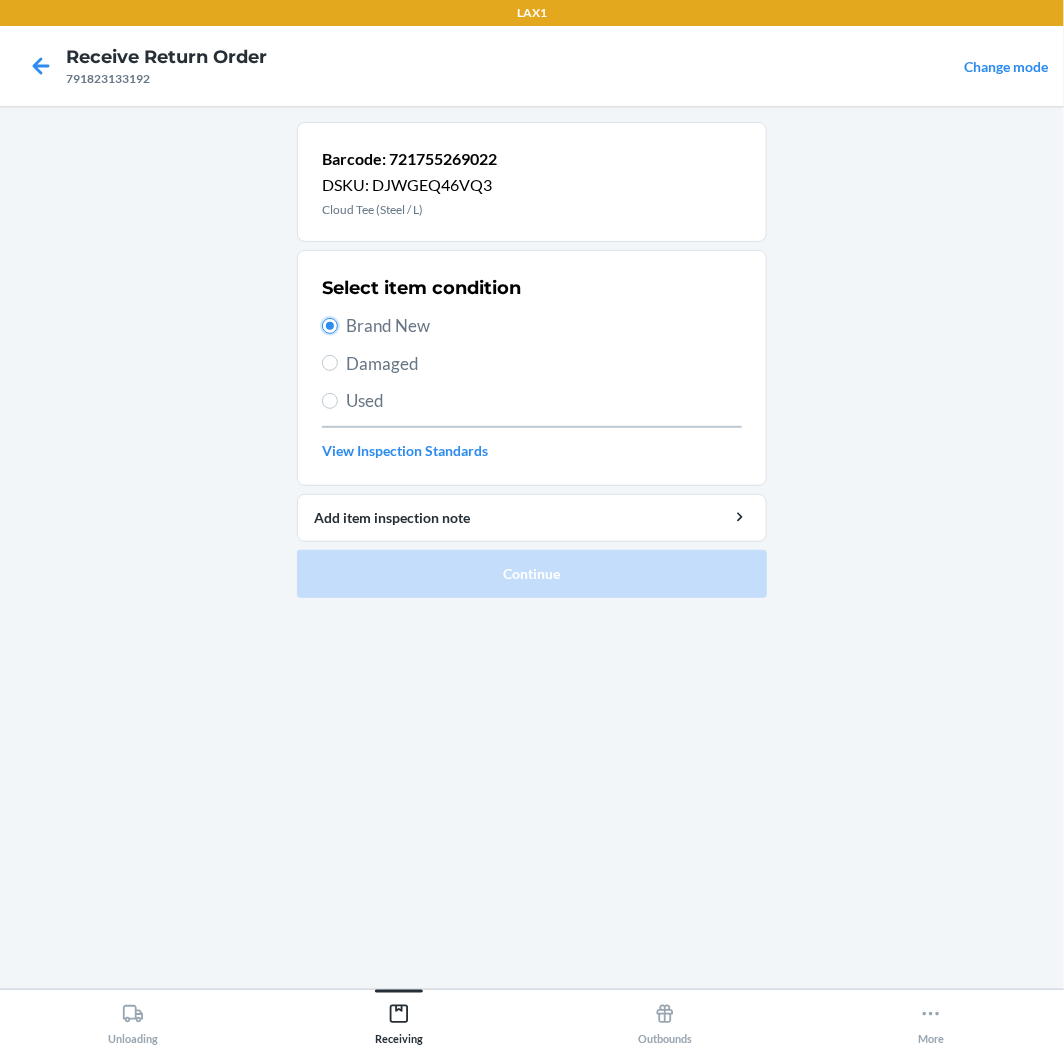 radio on "true" 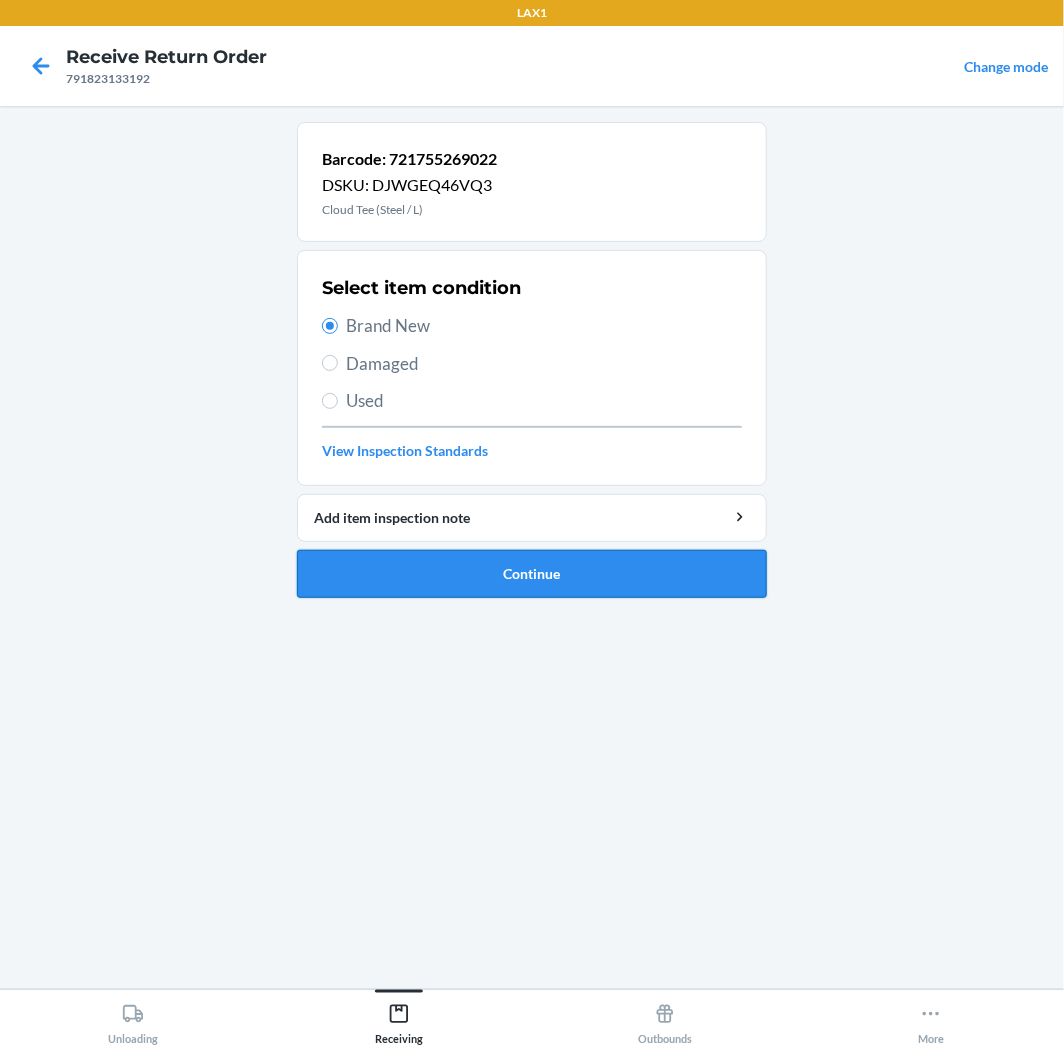 click on "Continue" at bounding box center (532, 574) 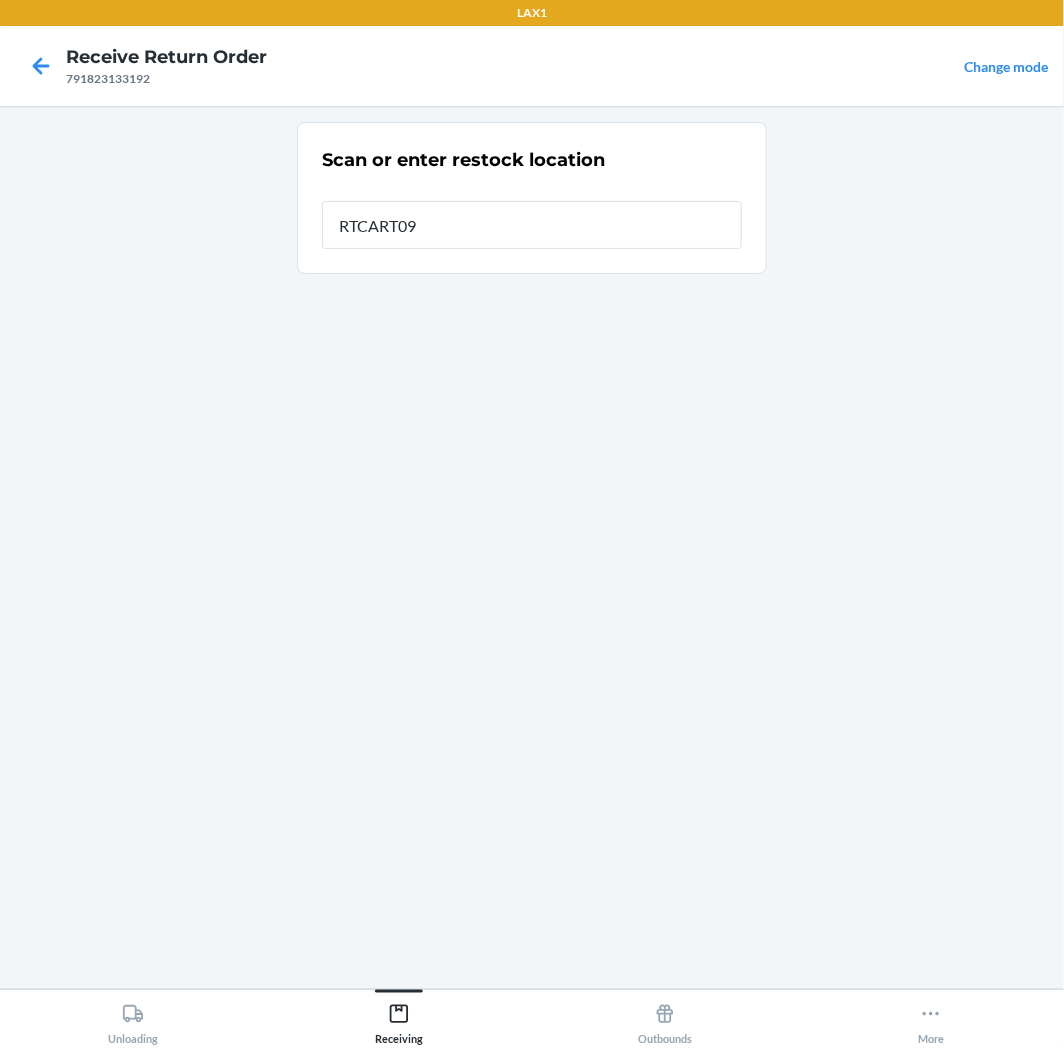 type on "RTCART097" 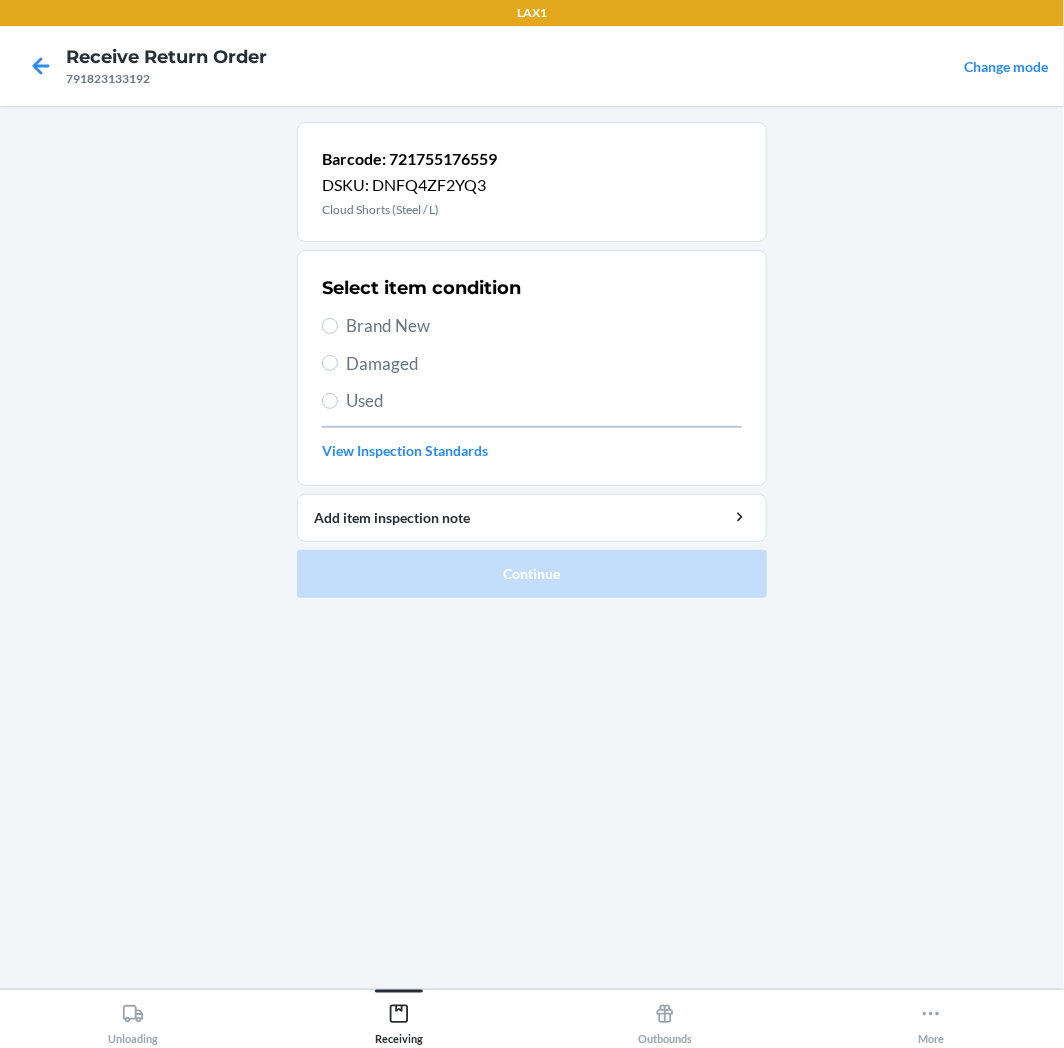 click on "Used" at bounding box center [544, 401] 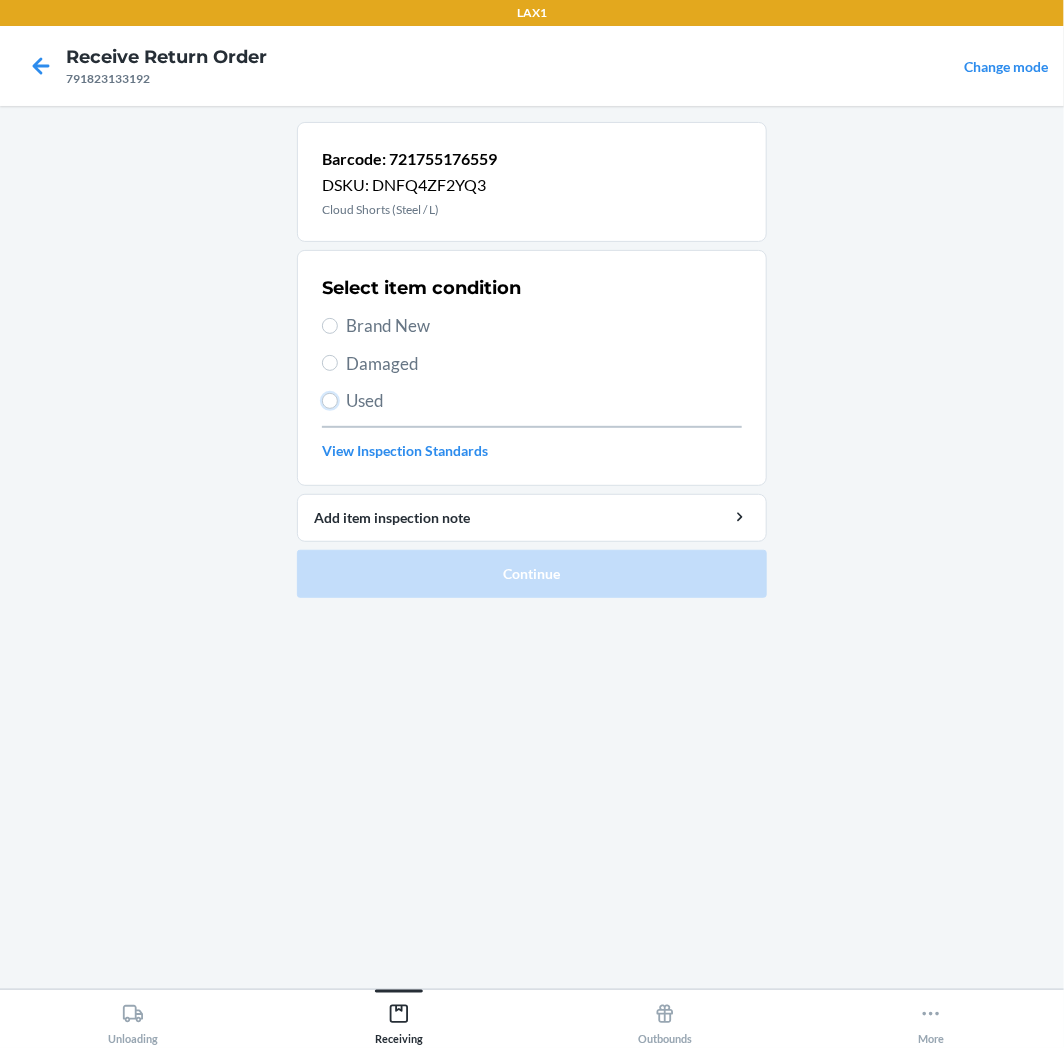 click on "Used" at bounding box center [330, 401] 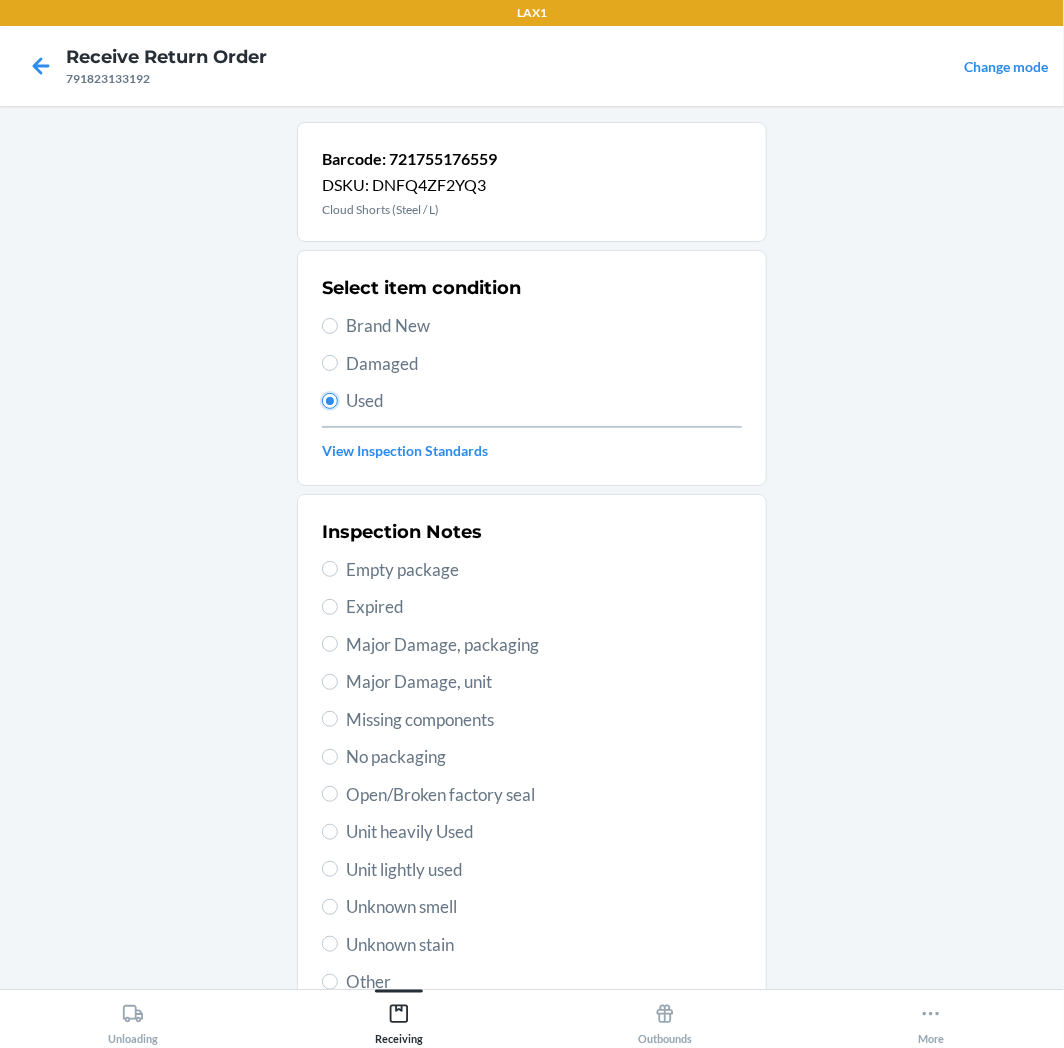 scroll, scrollTop: 157, scrollLeft: 0, axis: vertical 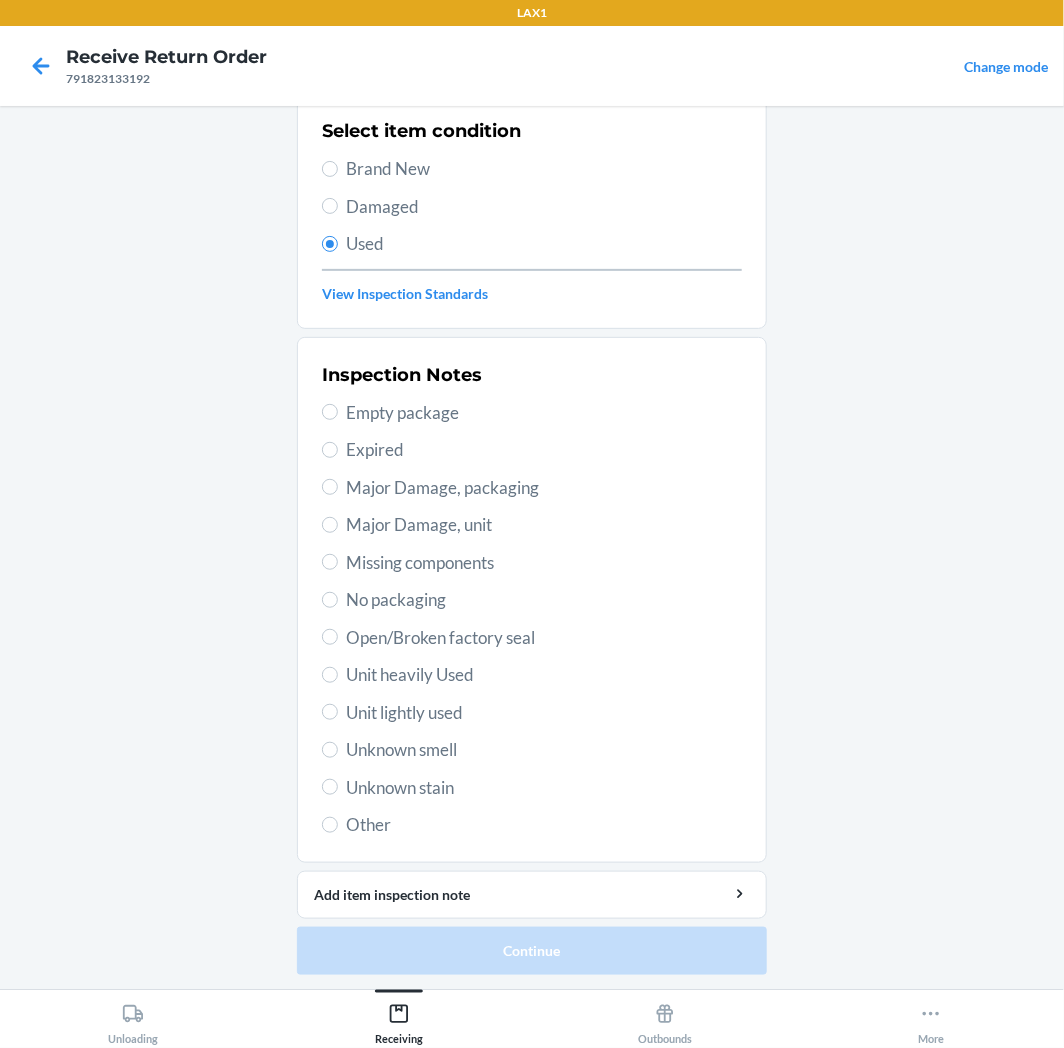click on "Unit lightly used" at bounding box center [544, 713] 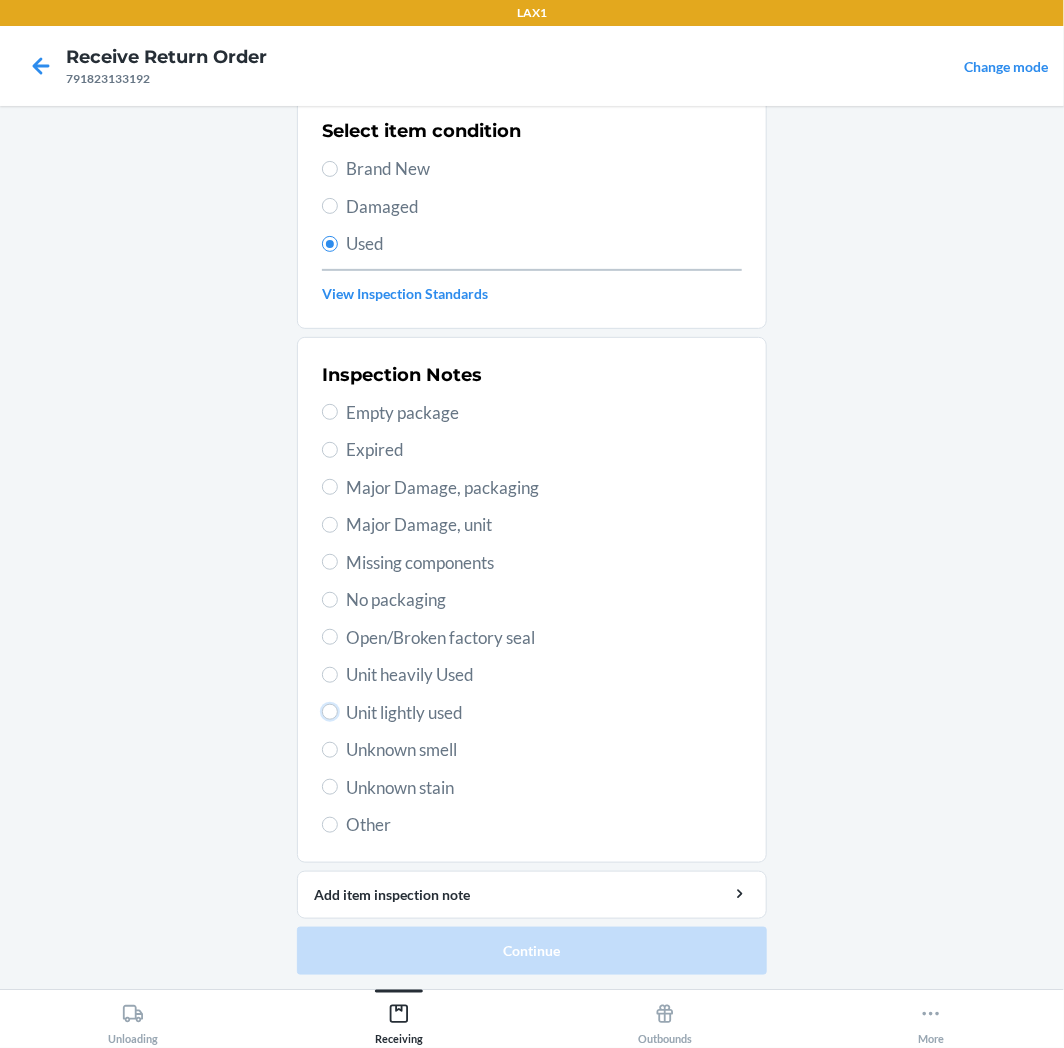 click on "Unit lightly used" at bounding box center [330, 712] 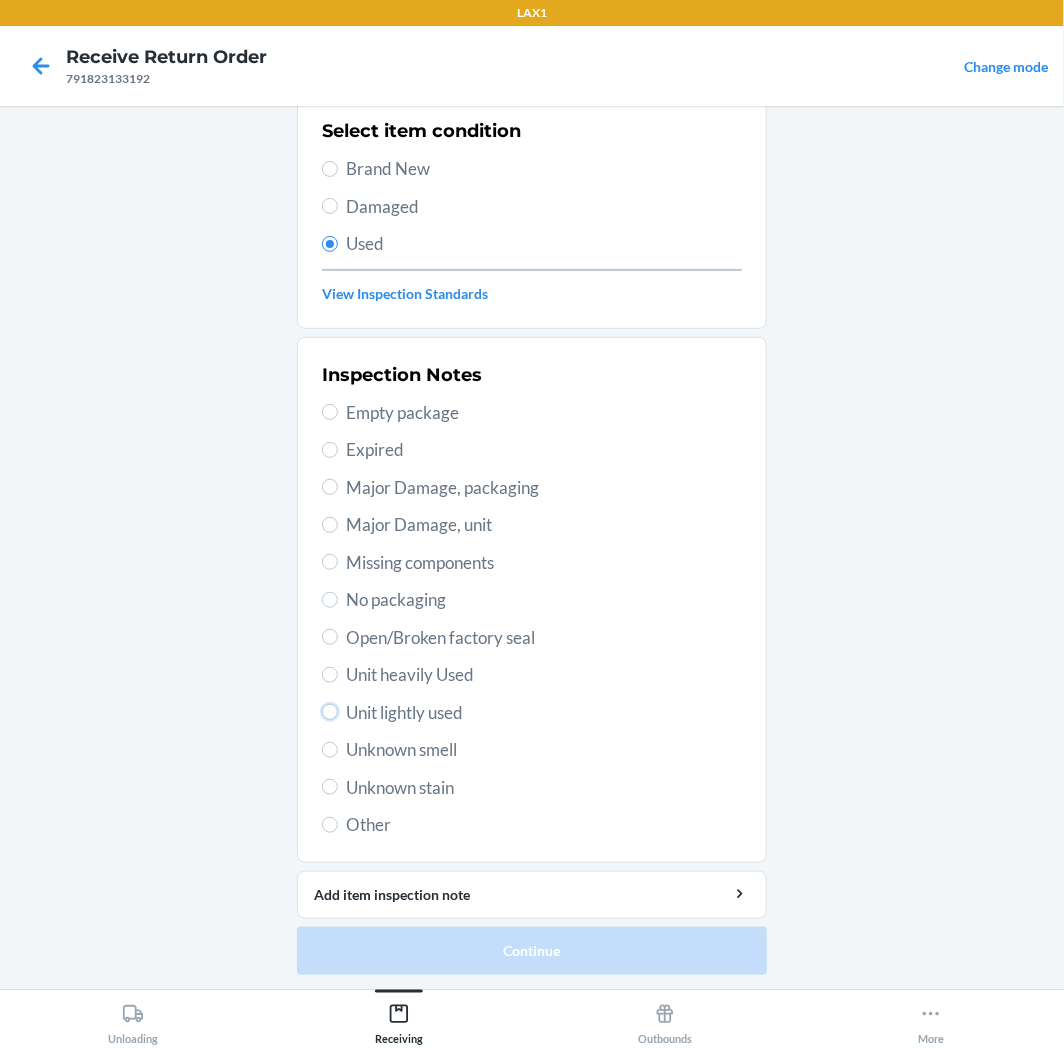 radio on "true" 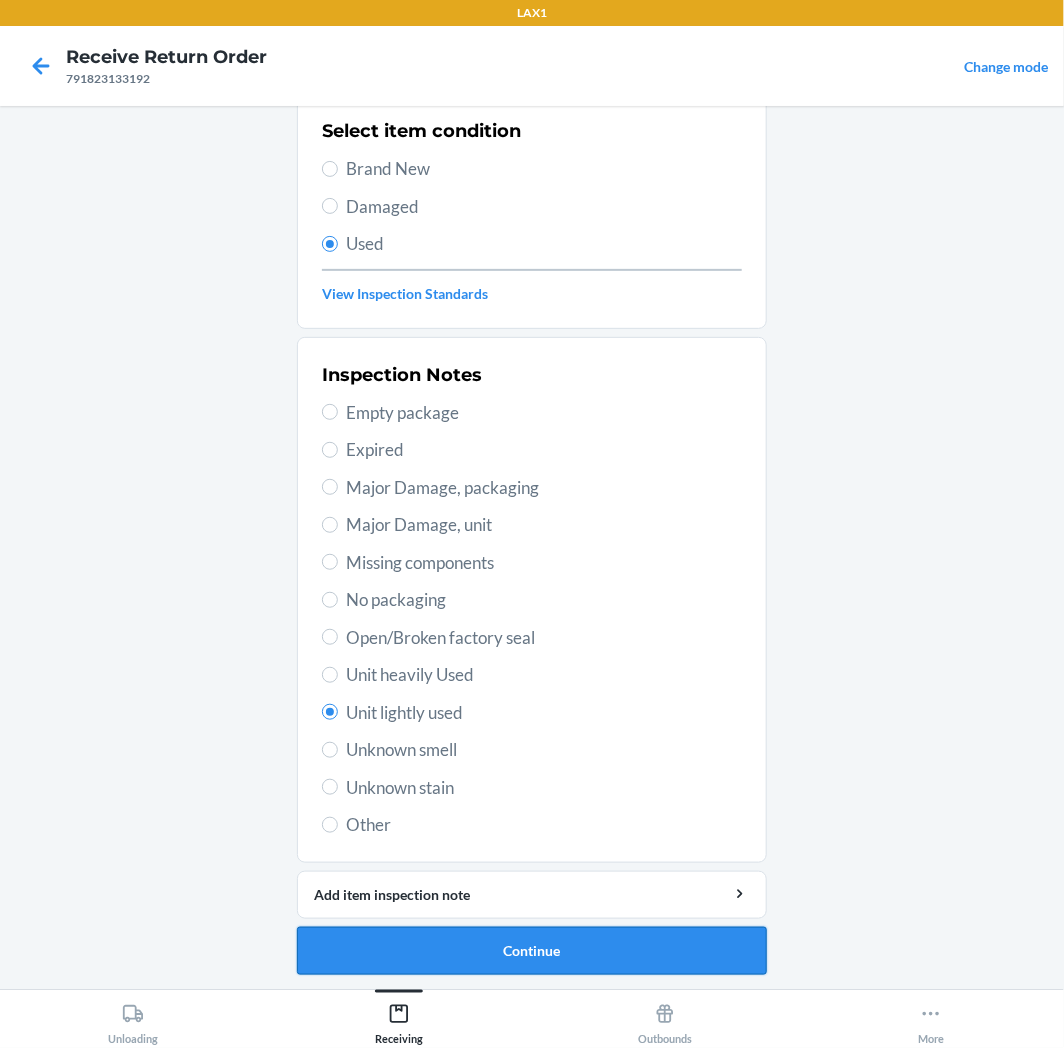 click on "Continue" at bounding box center (532, 951) 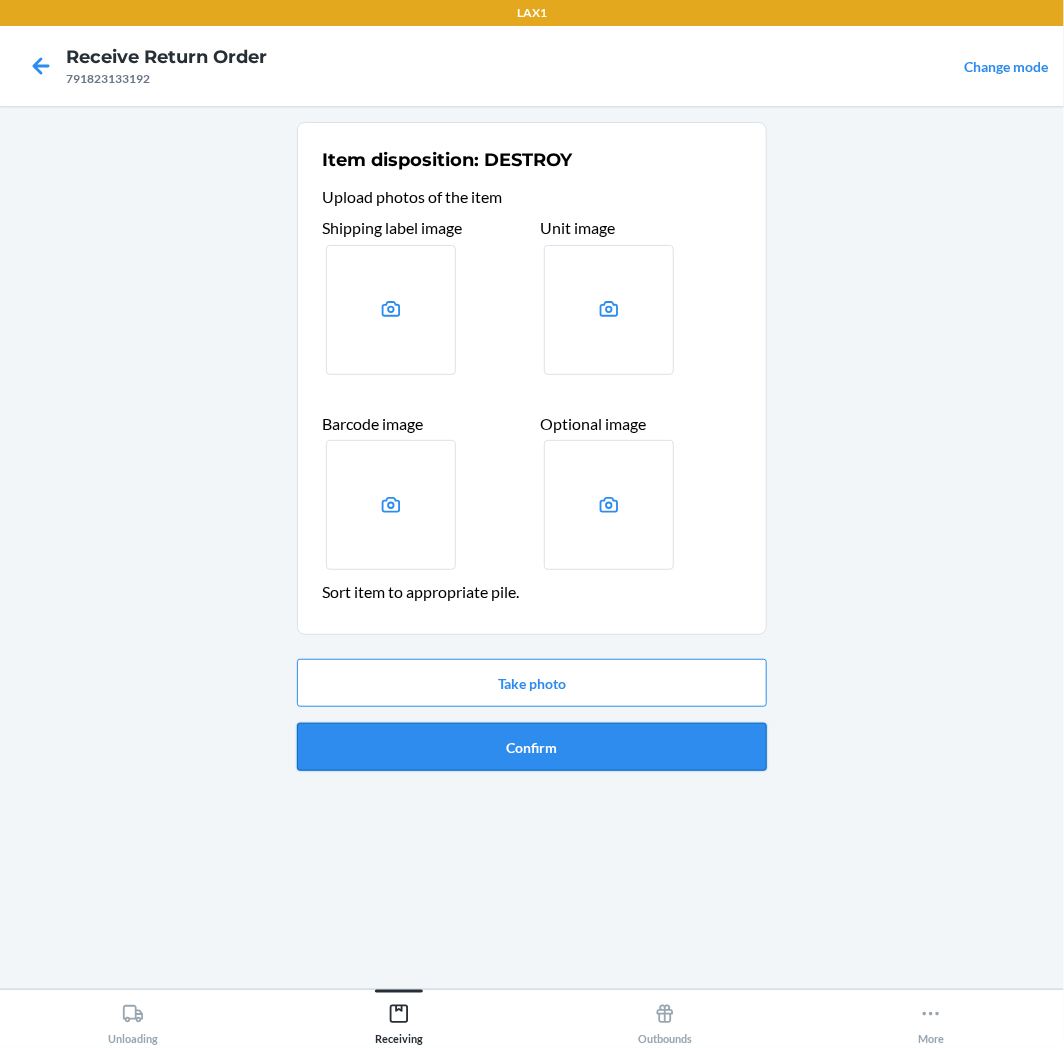 click on "Confirm" at bounding box center [532, 747] 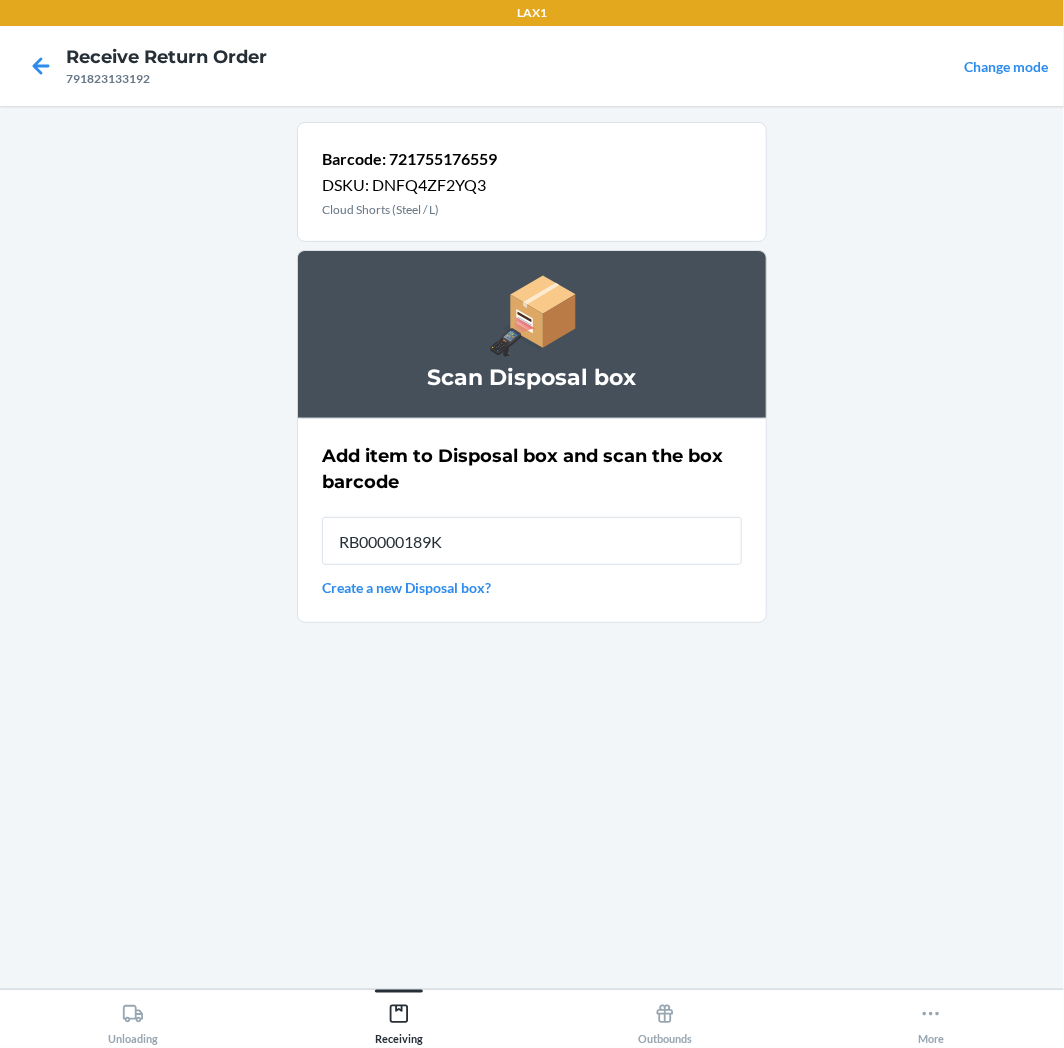 type on "RB00000189K" 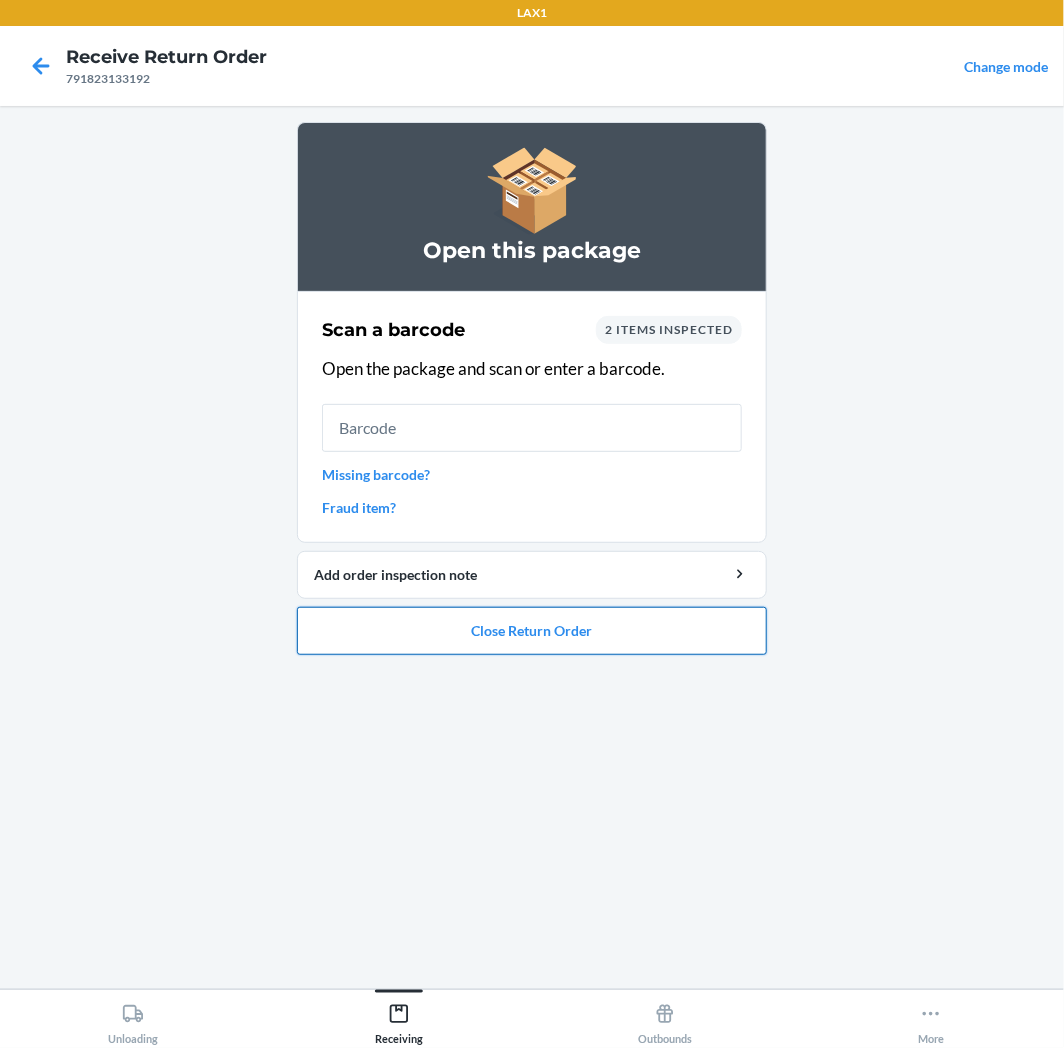 click on "Close Return Order" at bounding box center [532, 631] 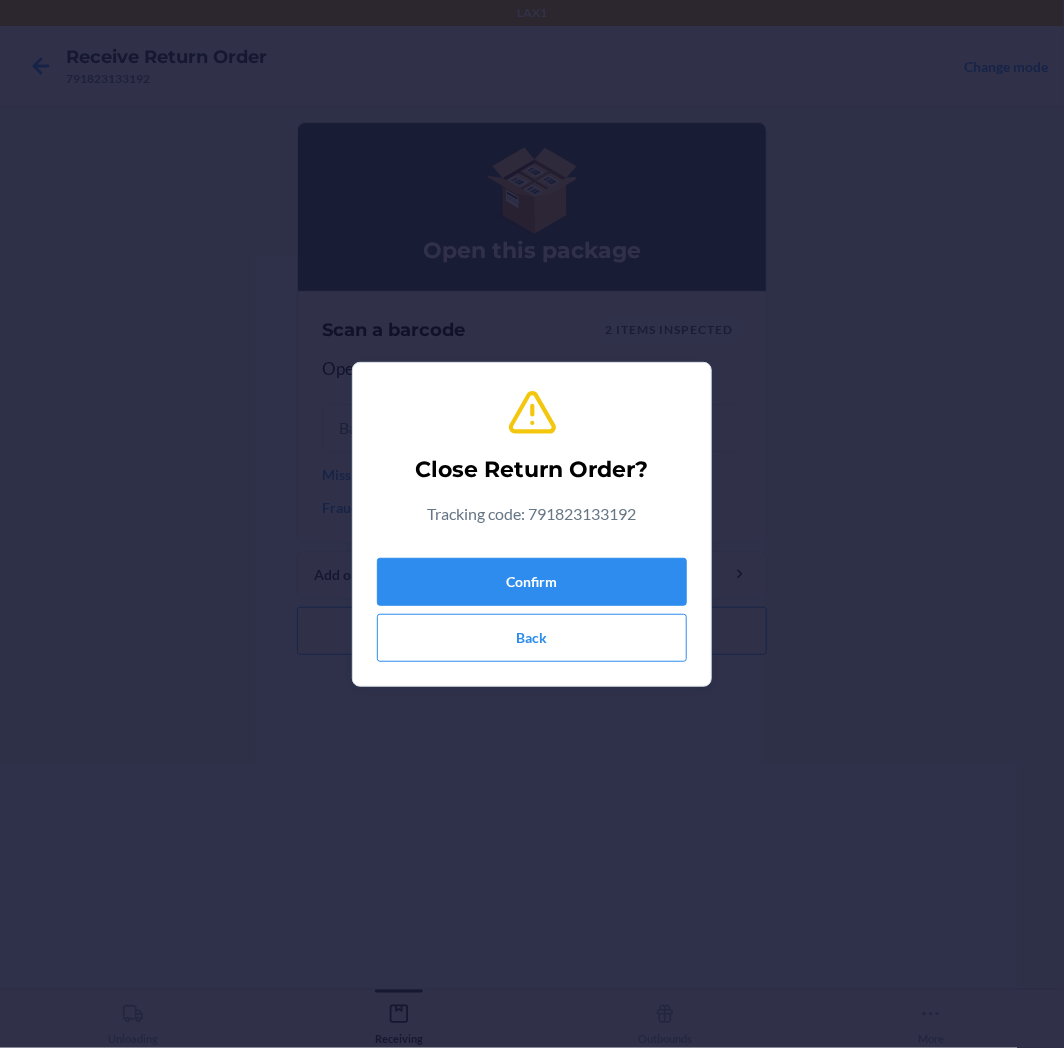 click on "Confirm Back" at bounding box center [532, 606] 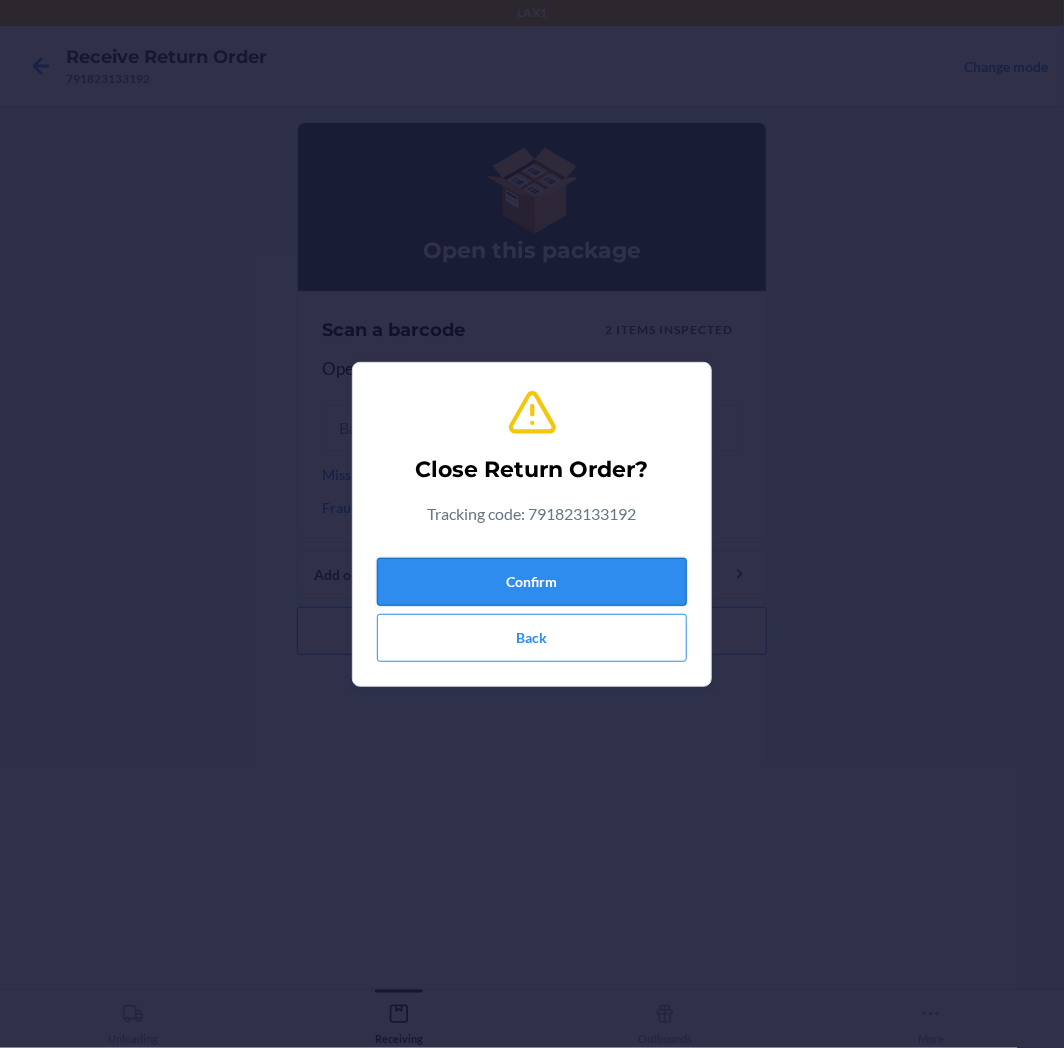 click on "Confirm" at bounding box center [532, 582] 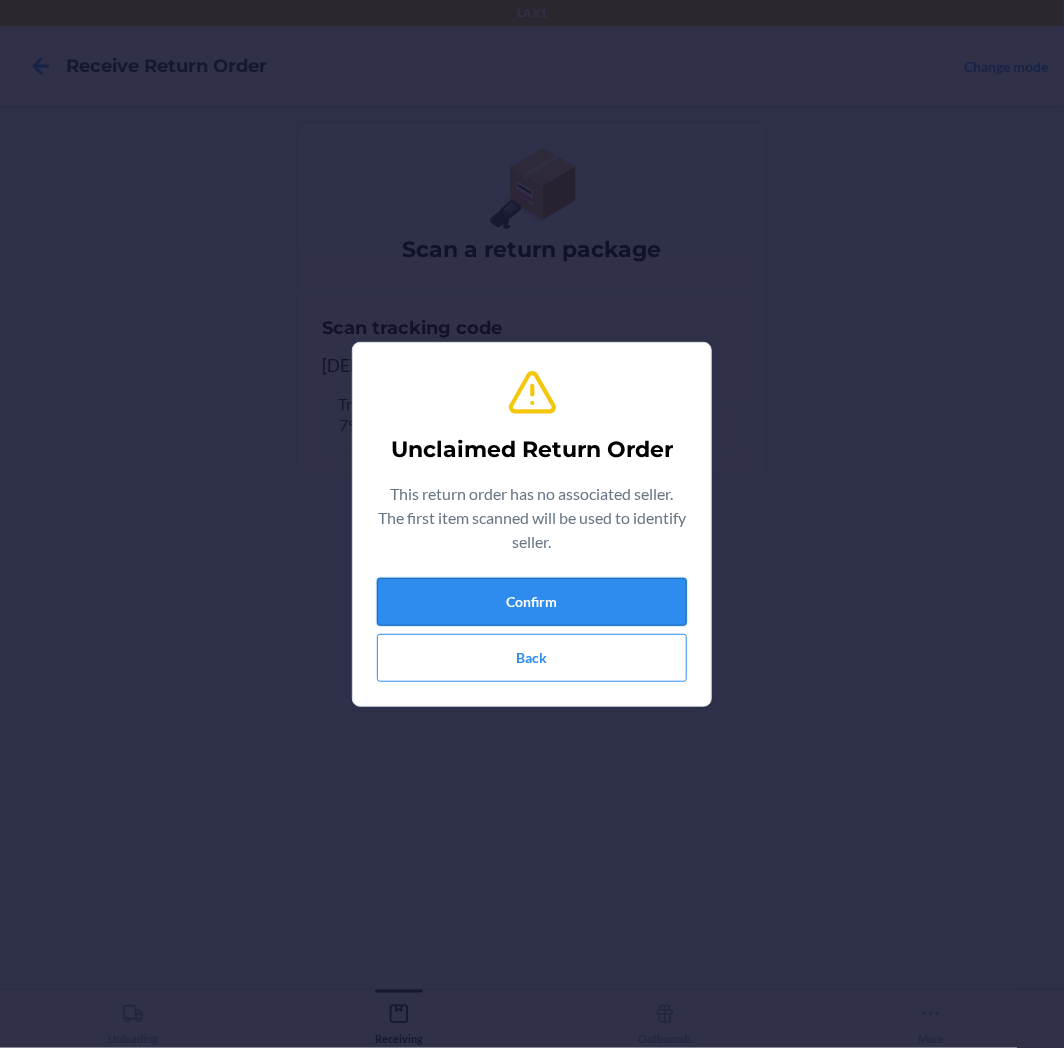 click on "Confirm" at bounding box center (532, 602) 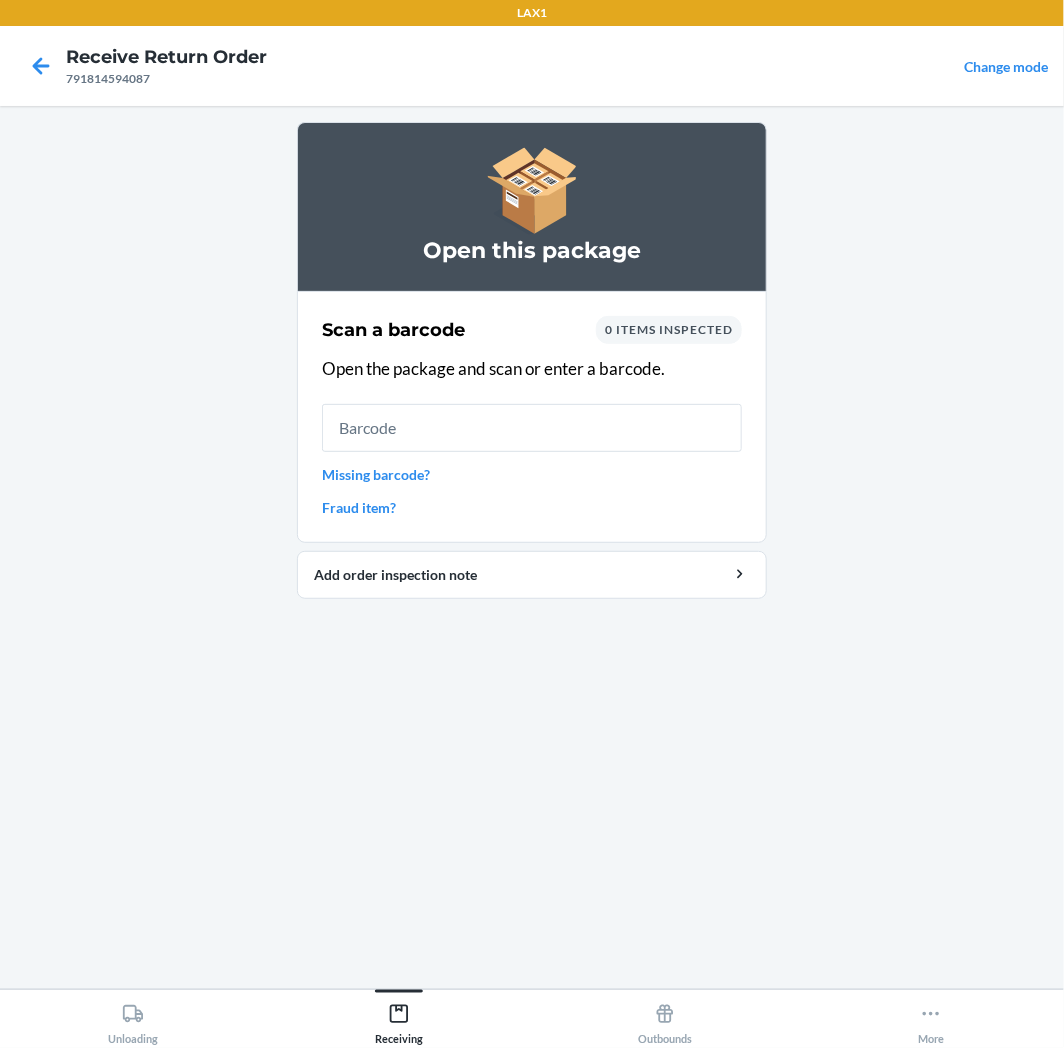 click on "Missing barcode?" at bounding box center [532, 474] 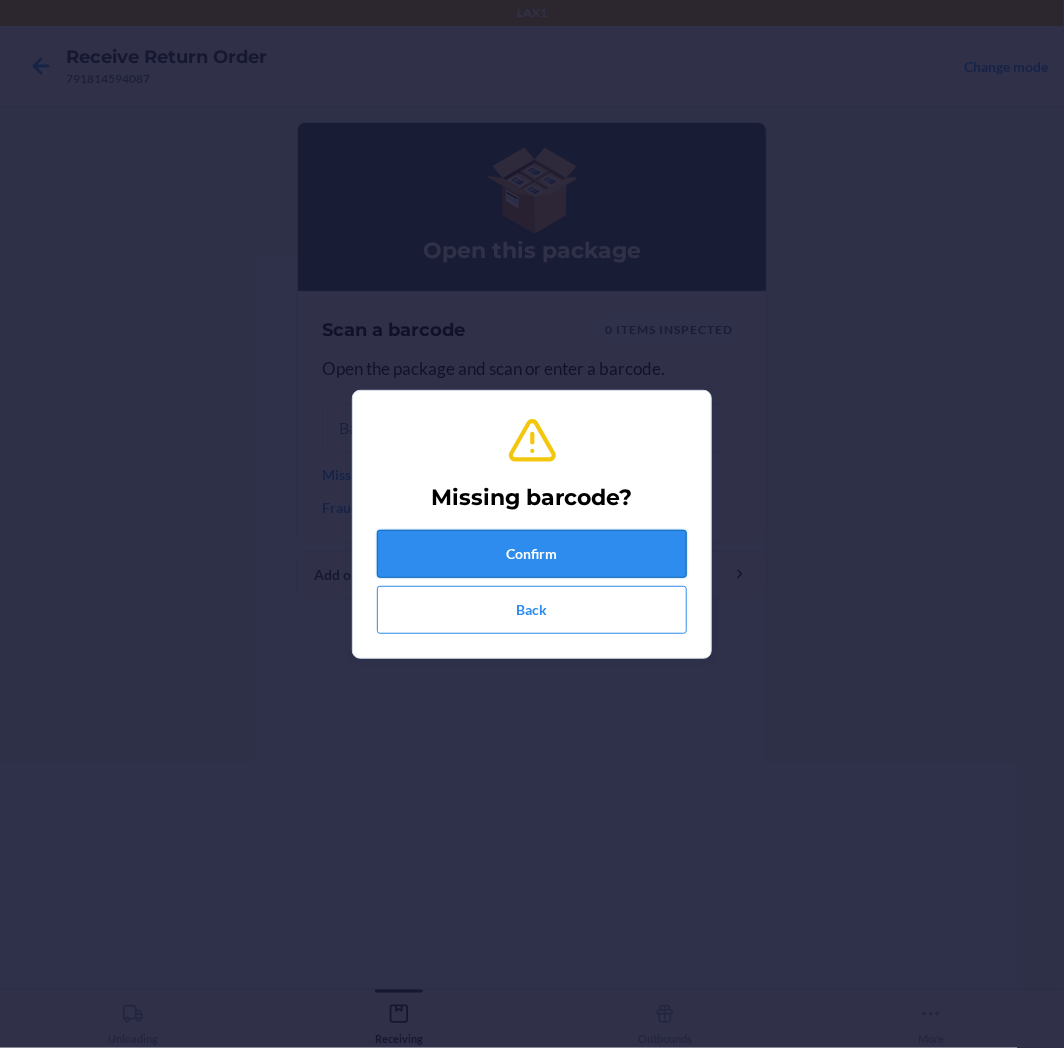 click on "Confirm" at bounding box center [532, 554] 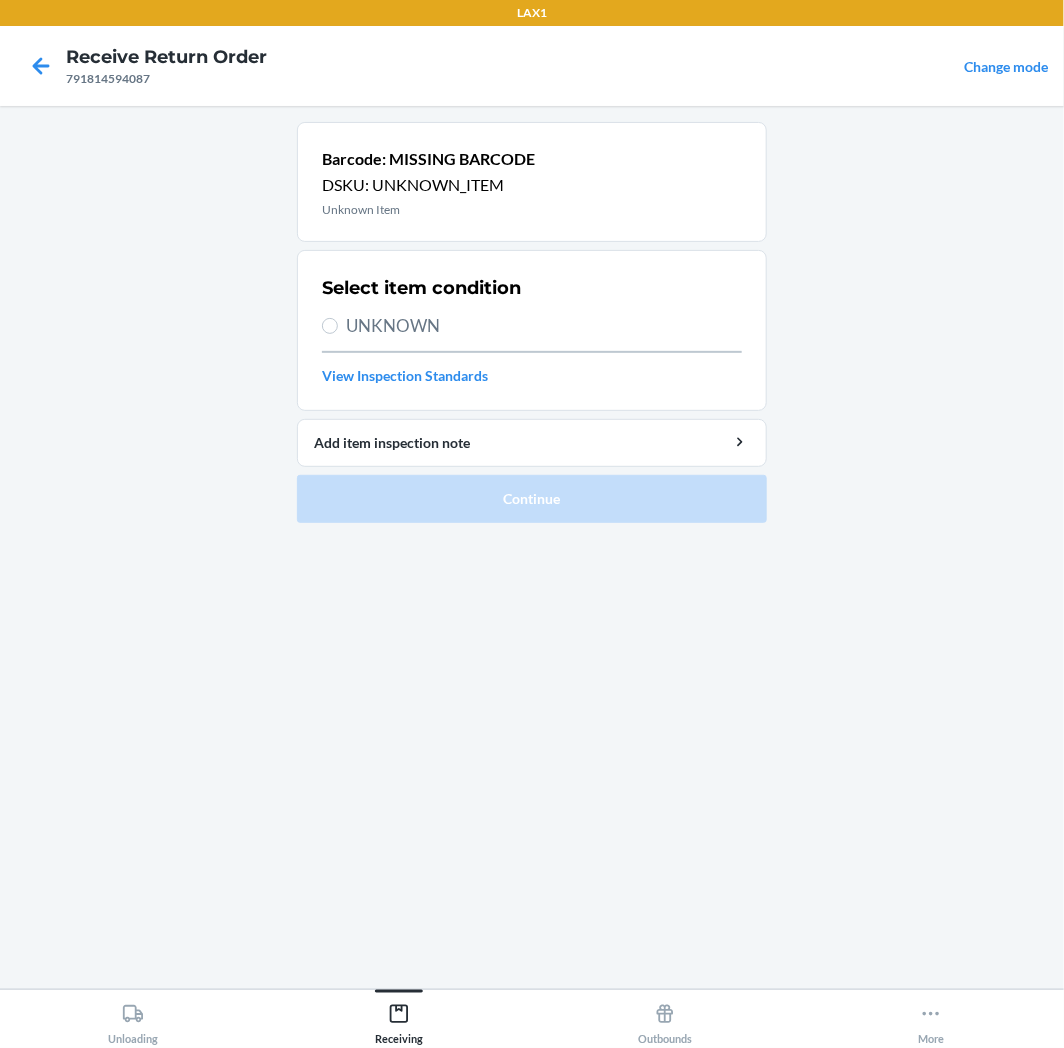 click on "UNKNOWN" at bounding box center [544, 326] 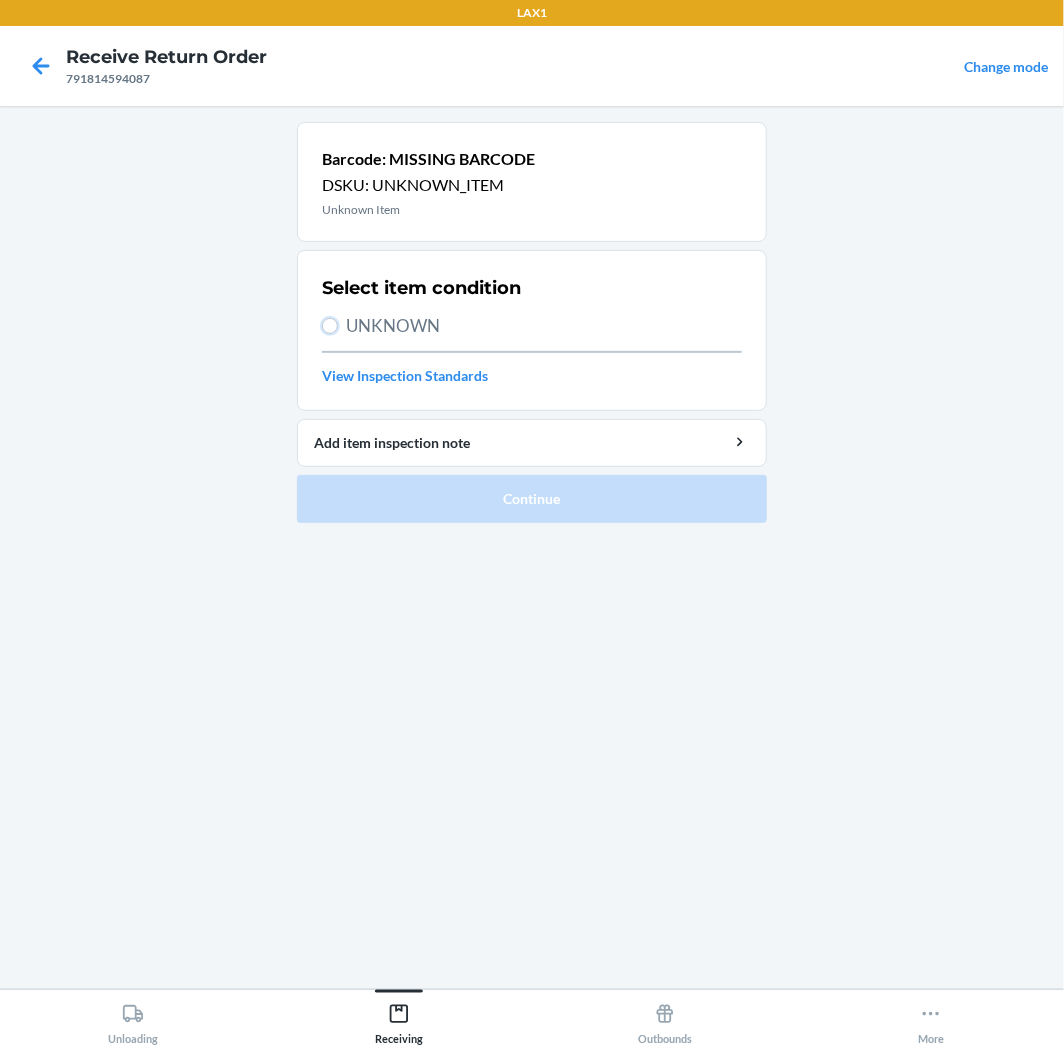 click on "UNKNOWN" at bounding box center [330, 326] 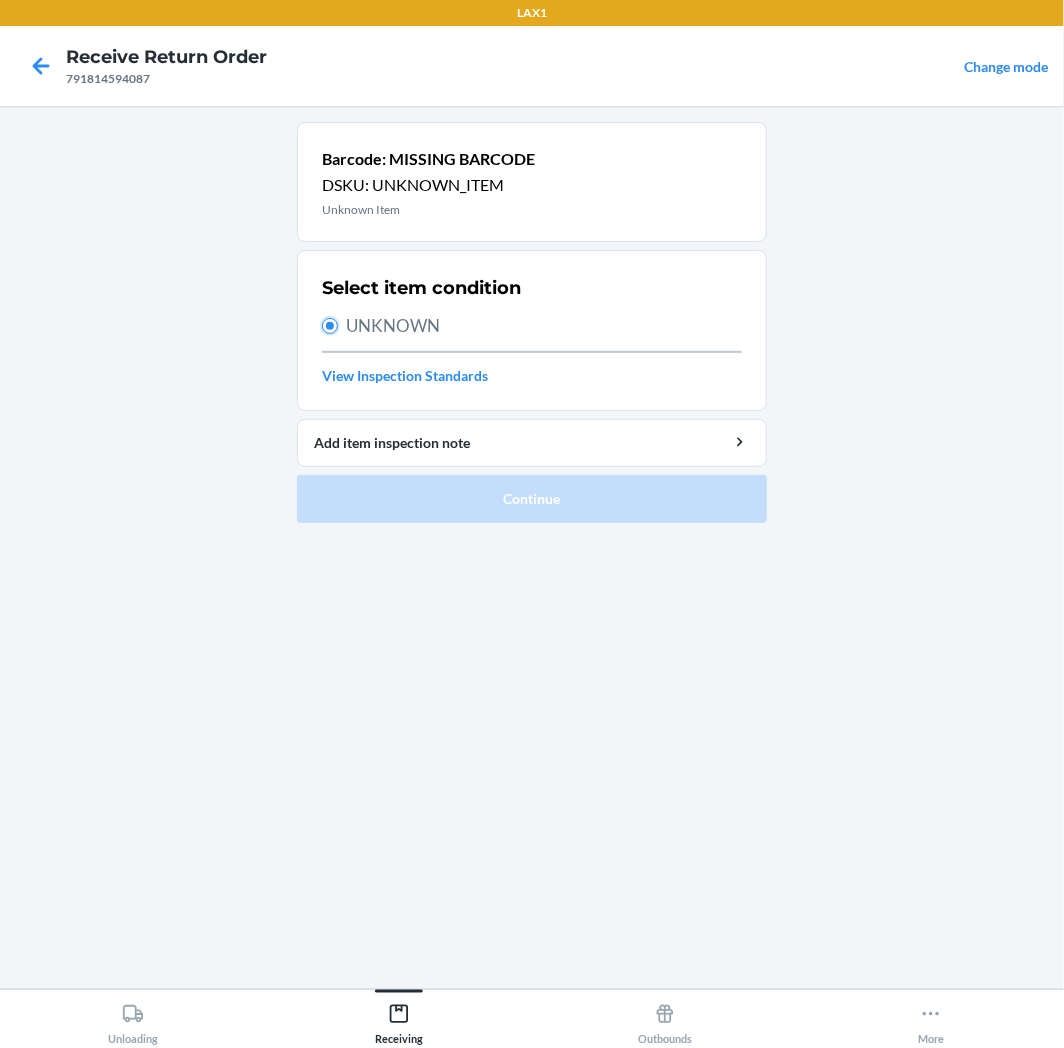 radio on "true" 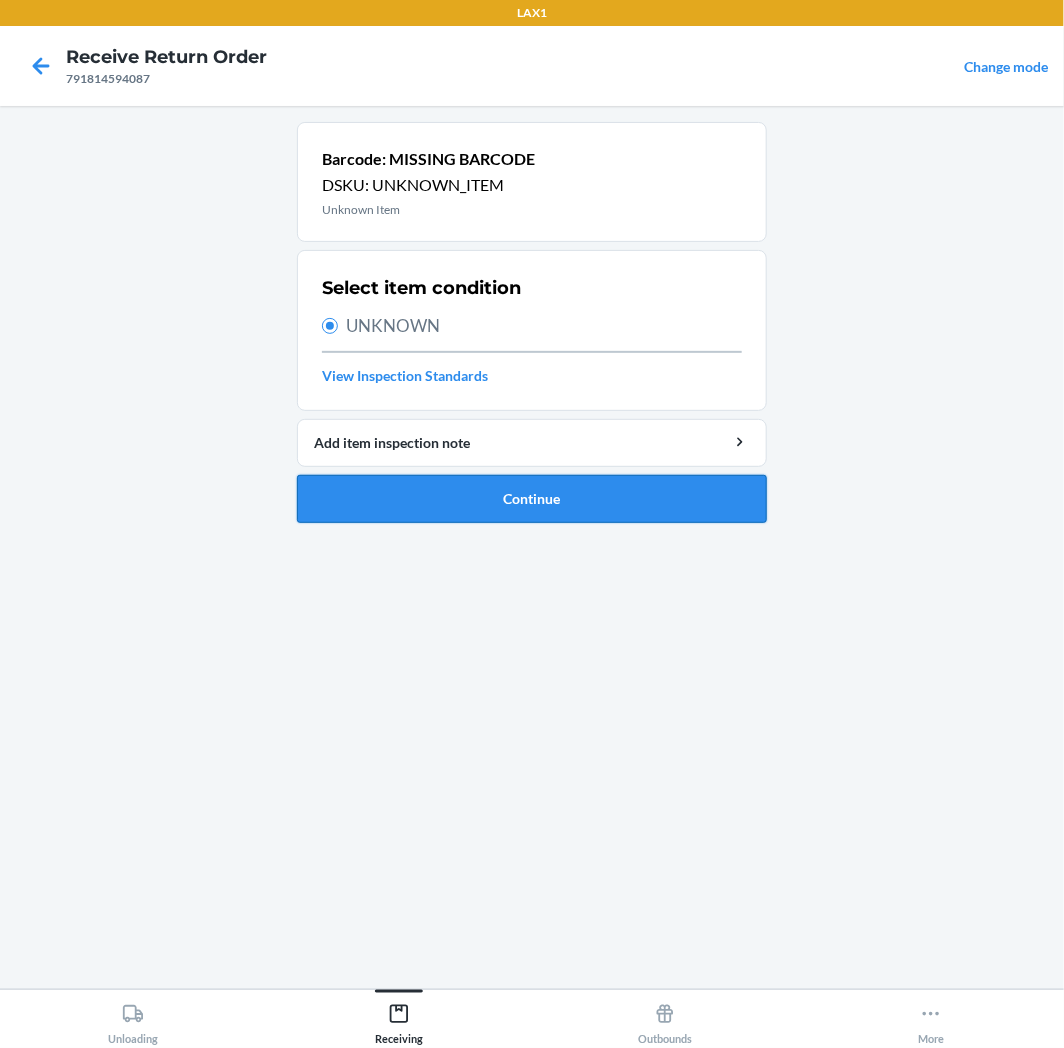 click on "Continue" at bounding box center (532, 499) 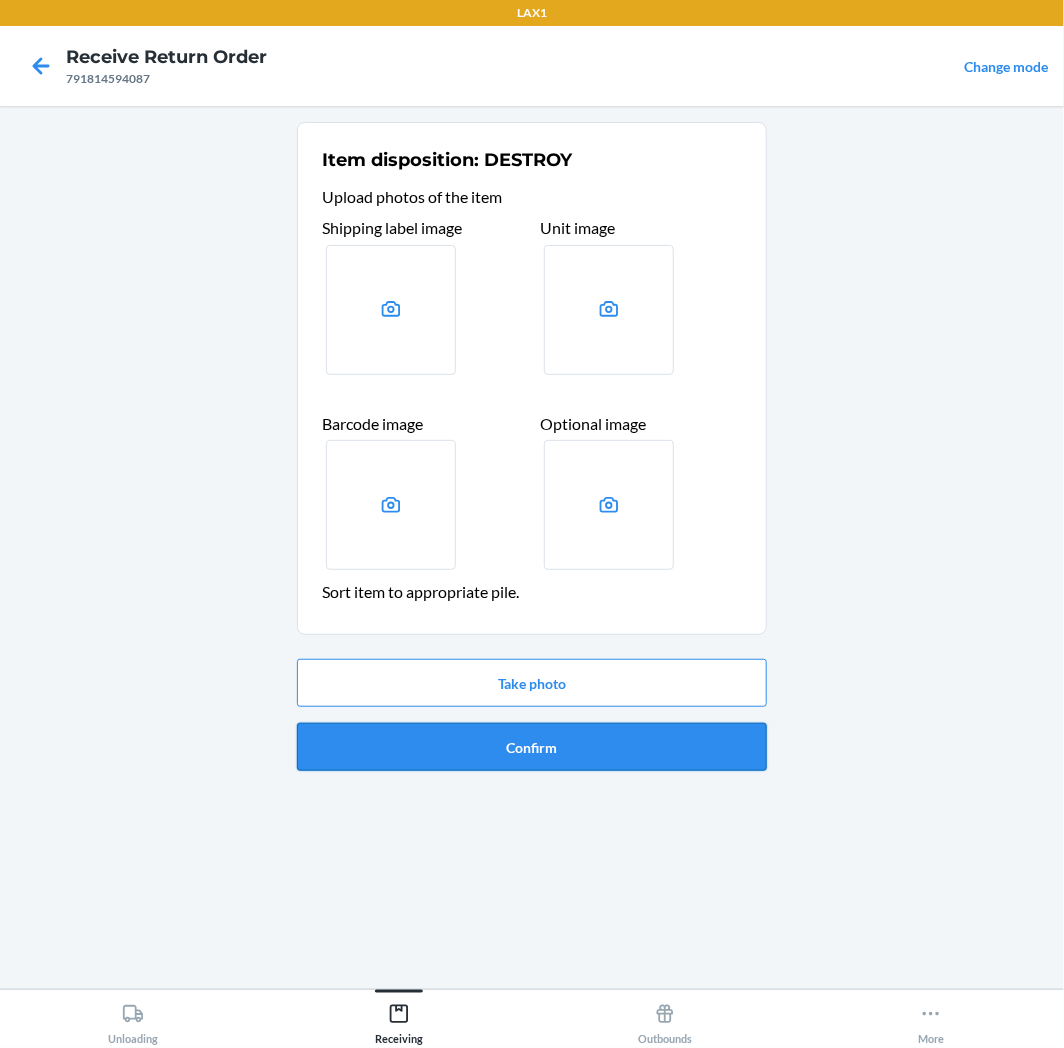 click on "Confirm" at bounding box center [532, 747] 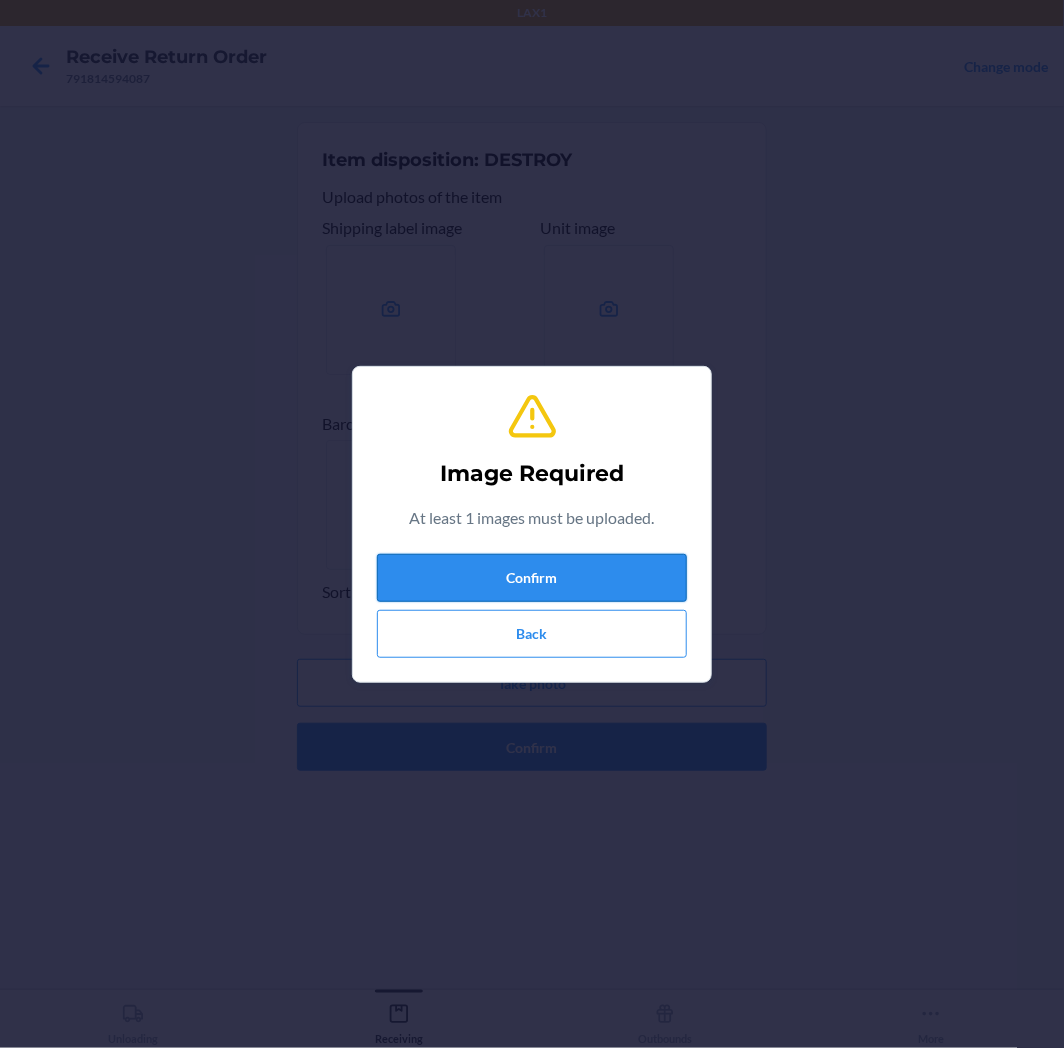 click on "Confirm" at bounding box center [532, 578] 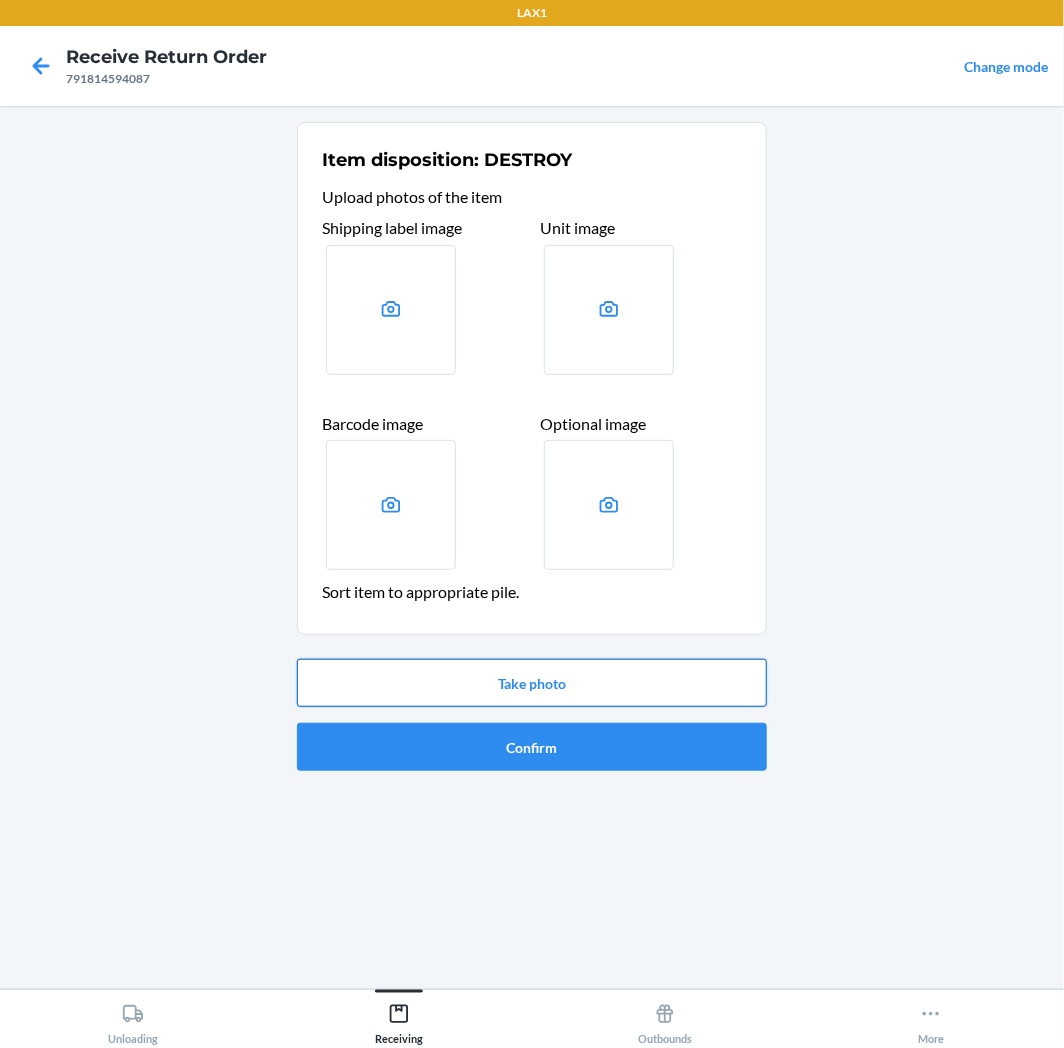 click on "Take photo" at bounding box center (532, 683) 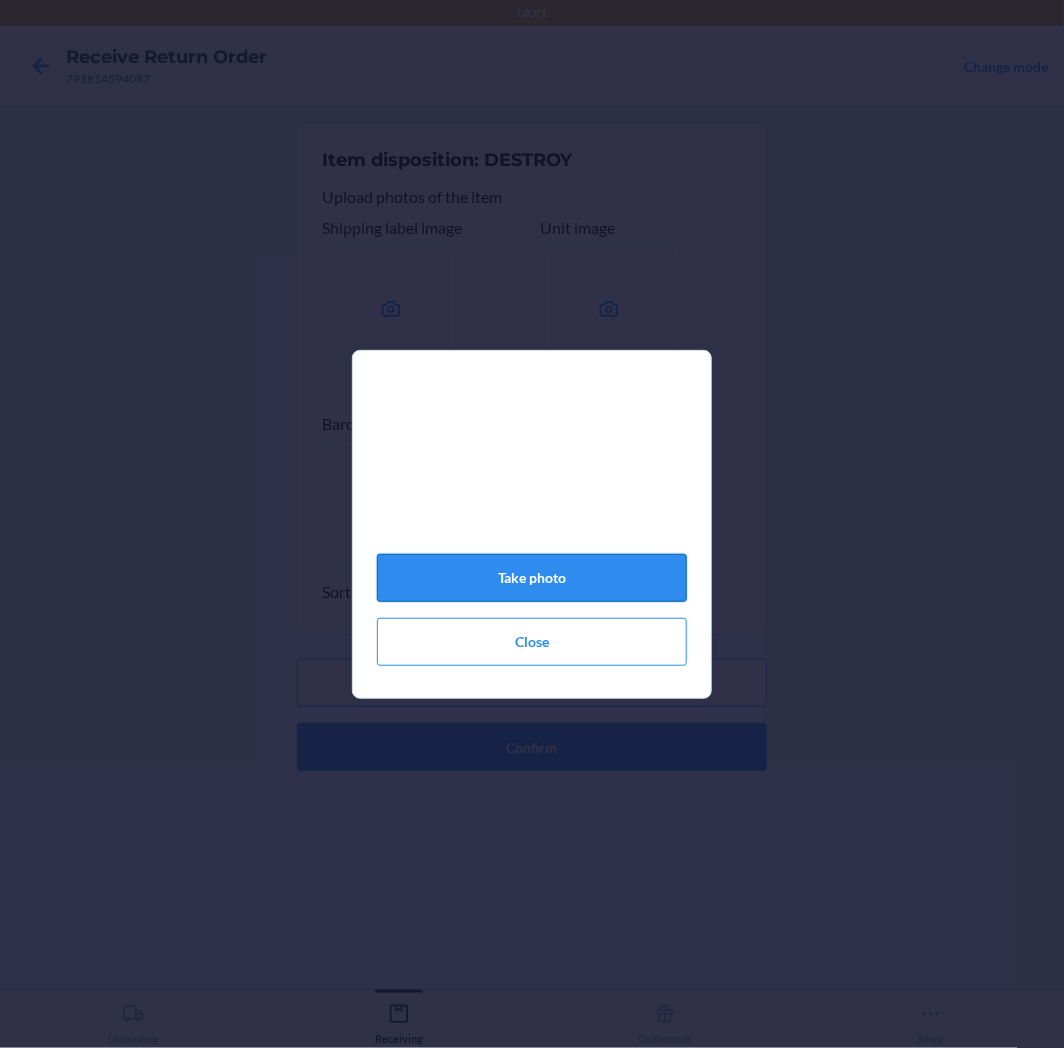 click on "Take photo" 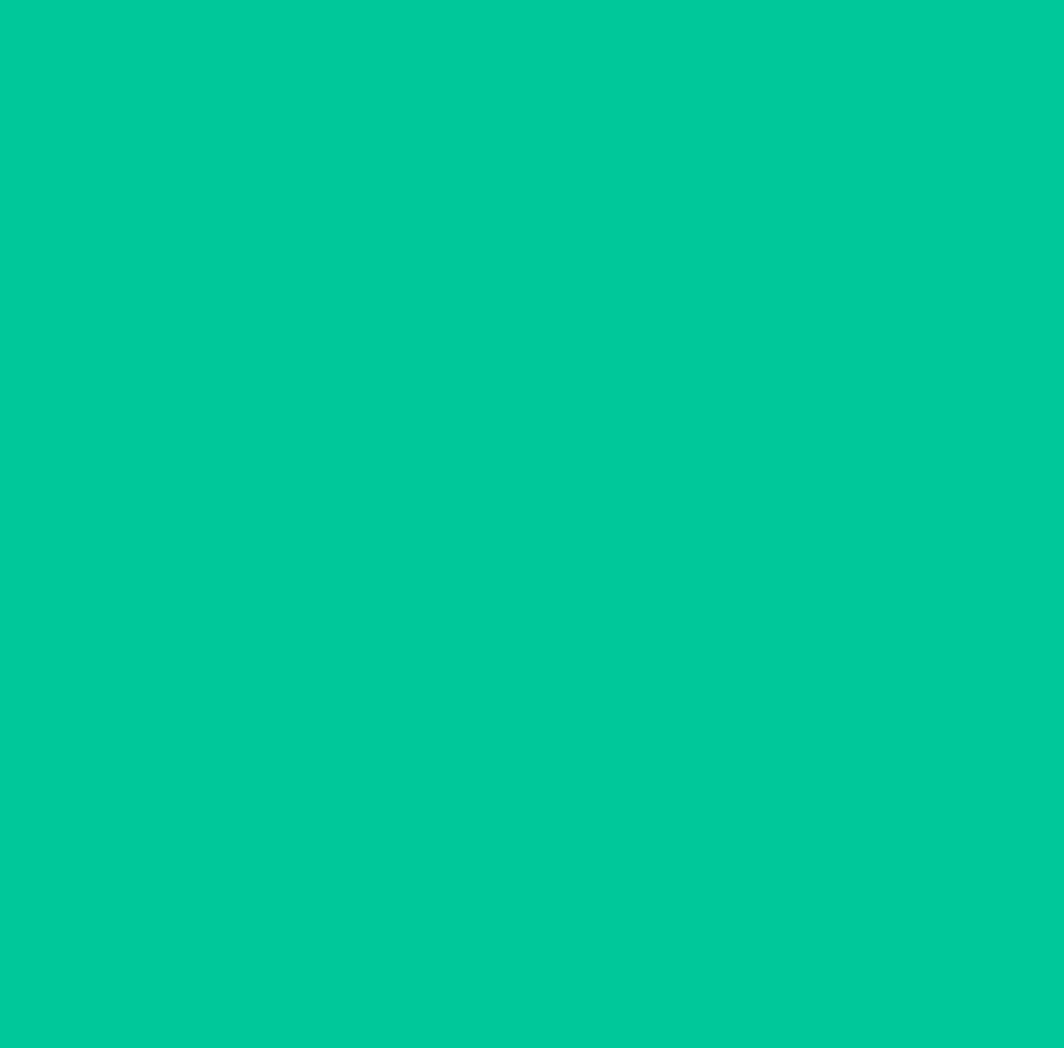 click on "Confirm" at bounding box center (532, 747) 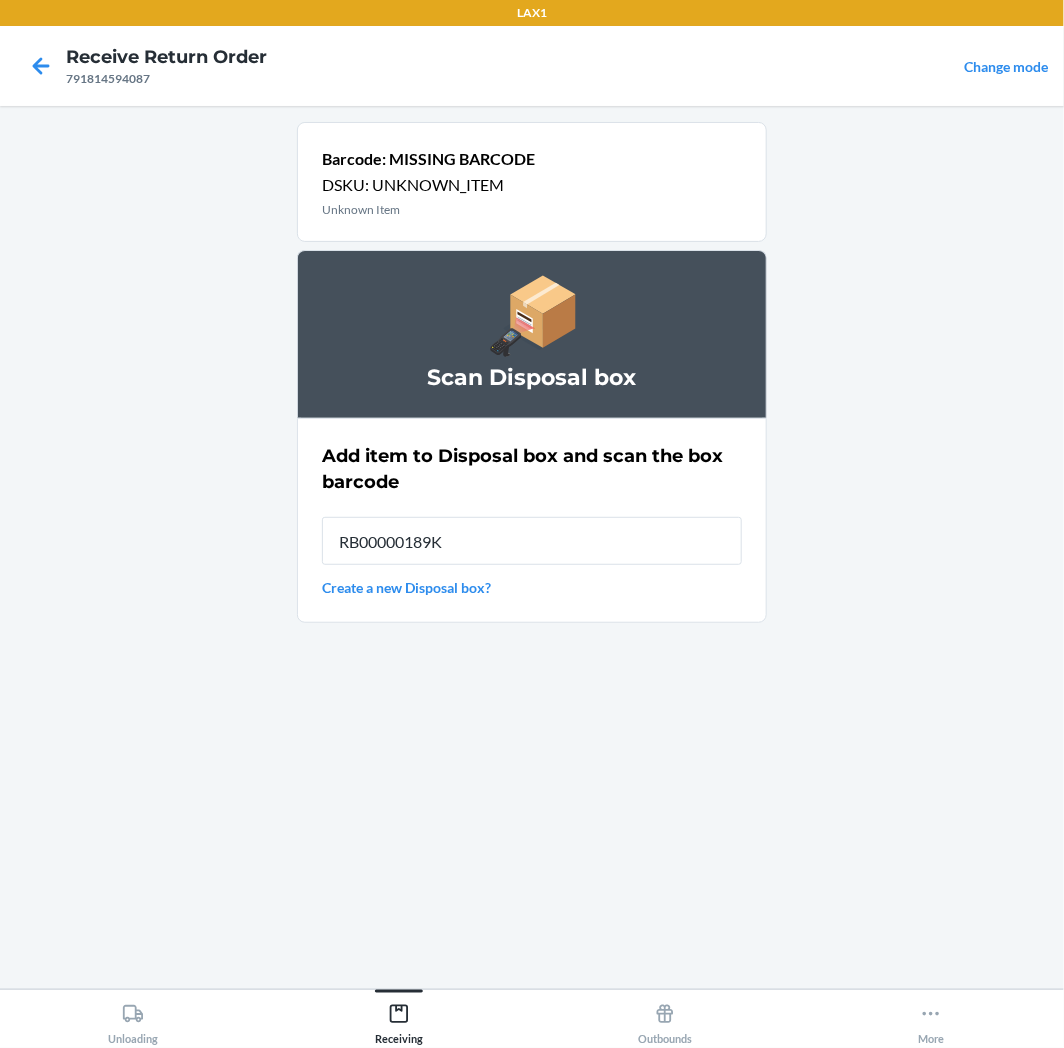 type on "RB00000189K" 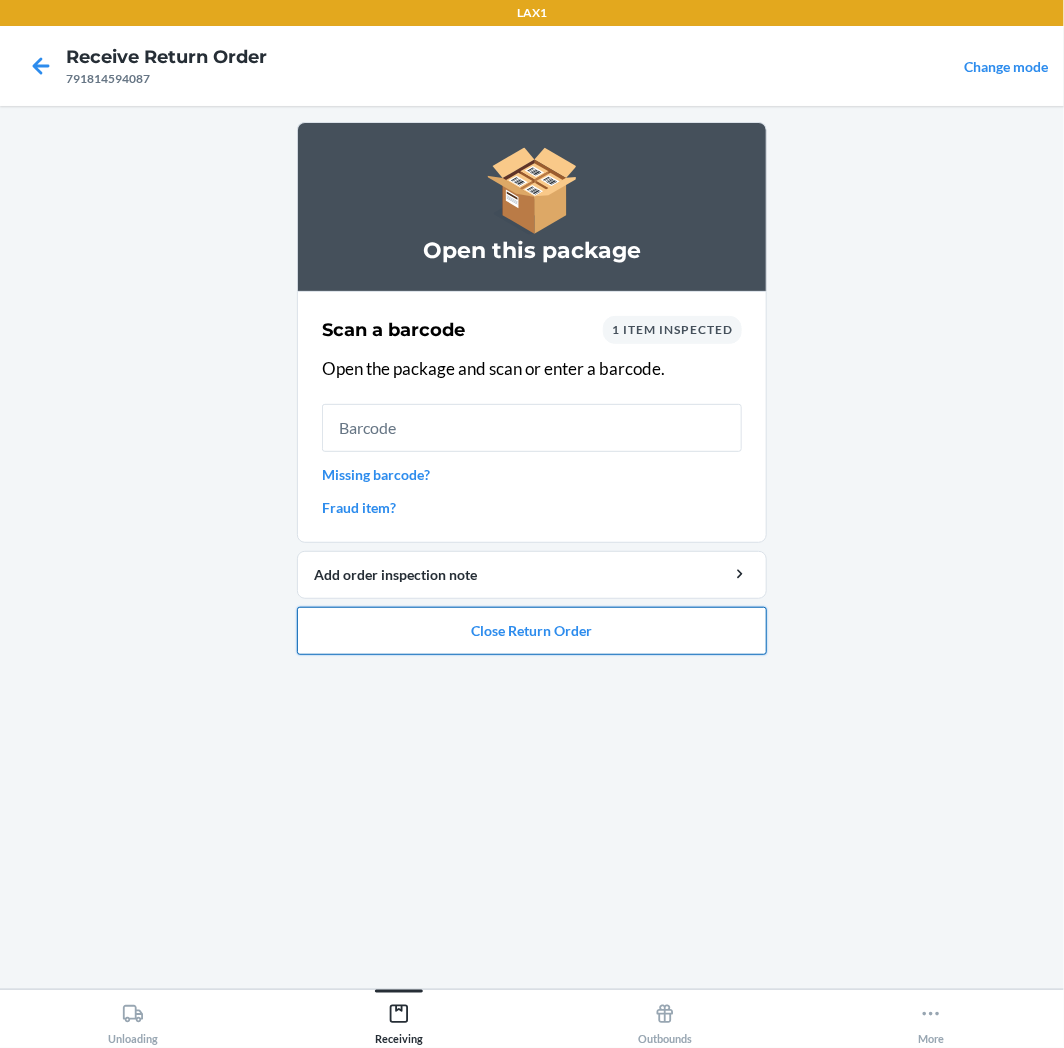 click on "Close Return Order" at bounding box center [532, 631] 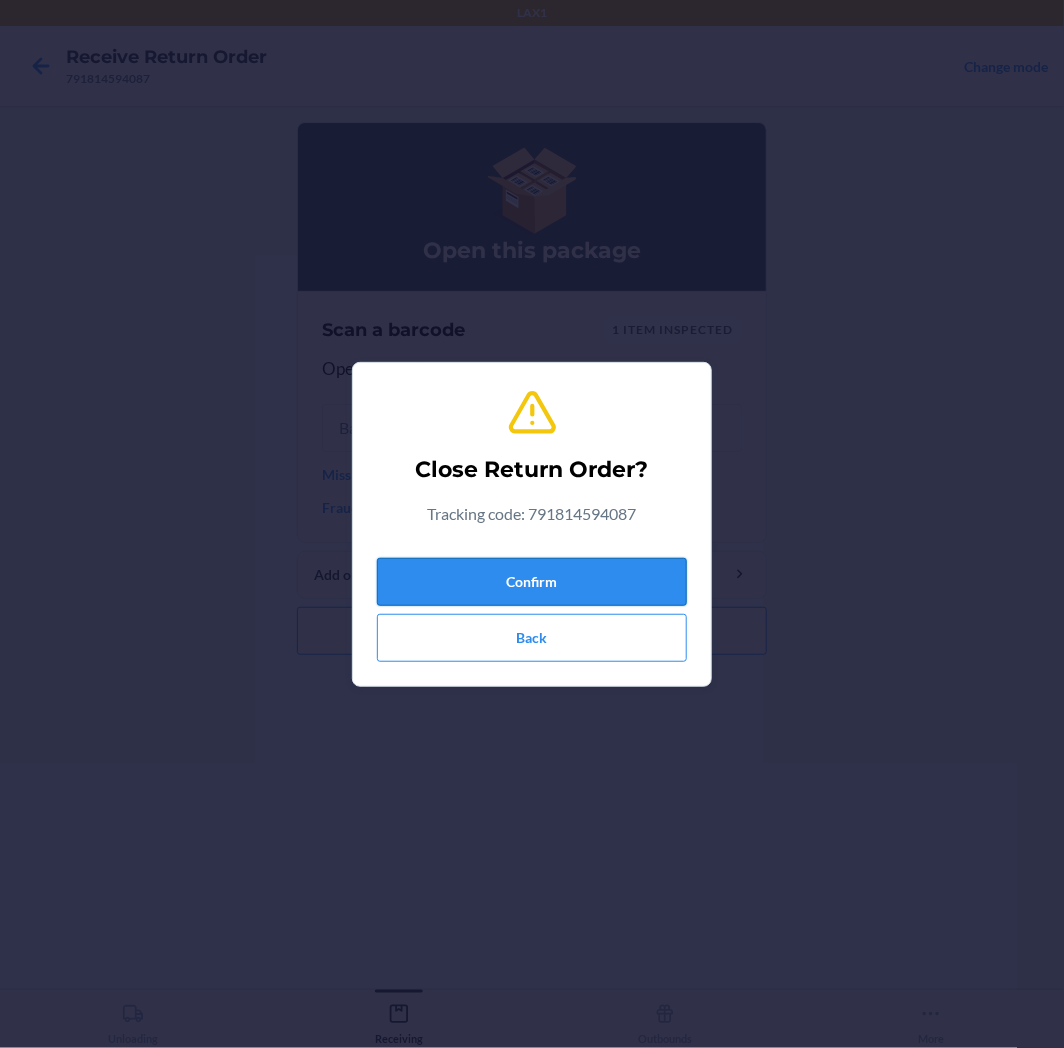 drag, startPoint x: 514, startPoint y: 568, endPoint x: 483, endPoint y: 575, distance: 31.780497 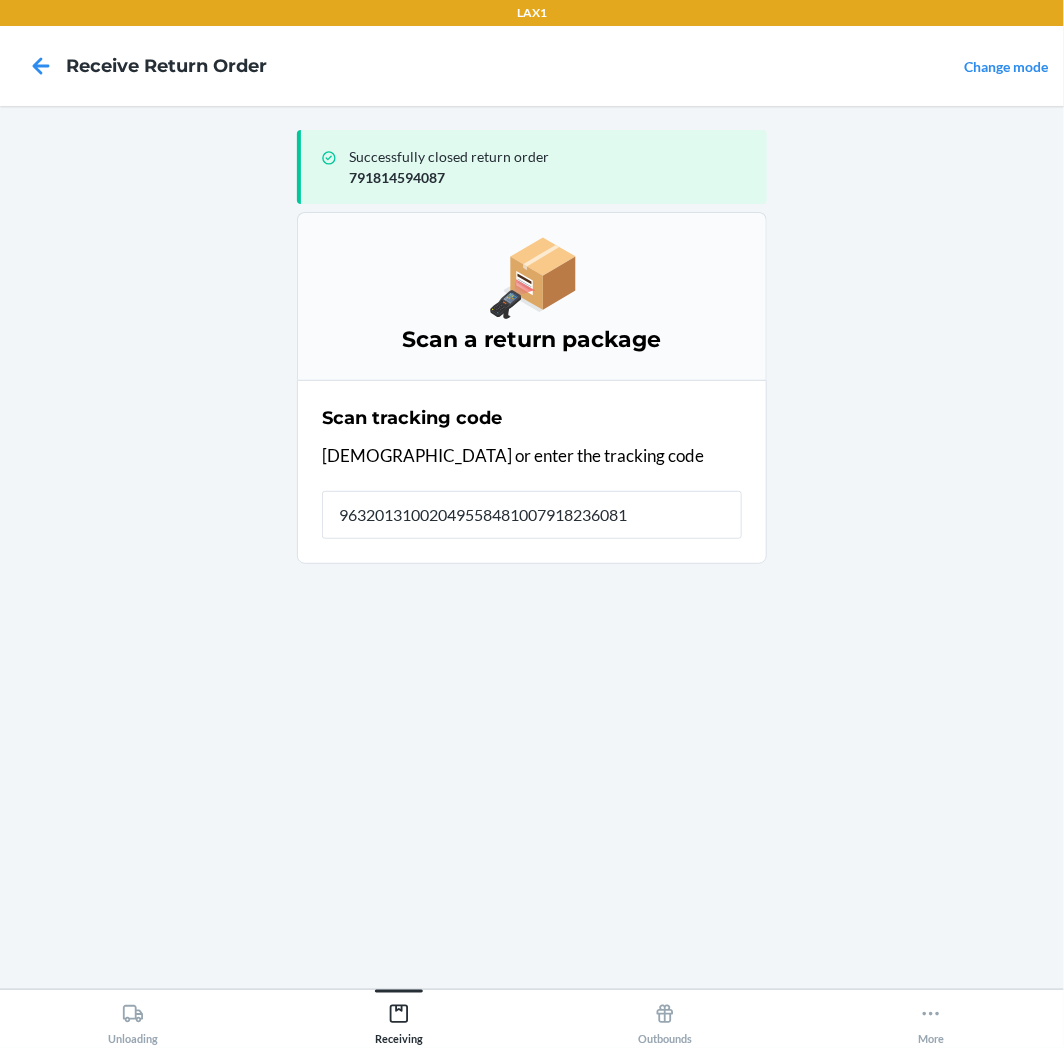 type on "963201310020495584810079182360819" 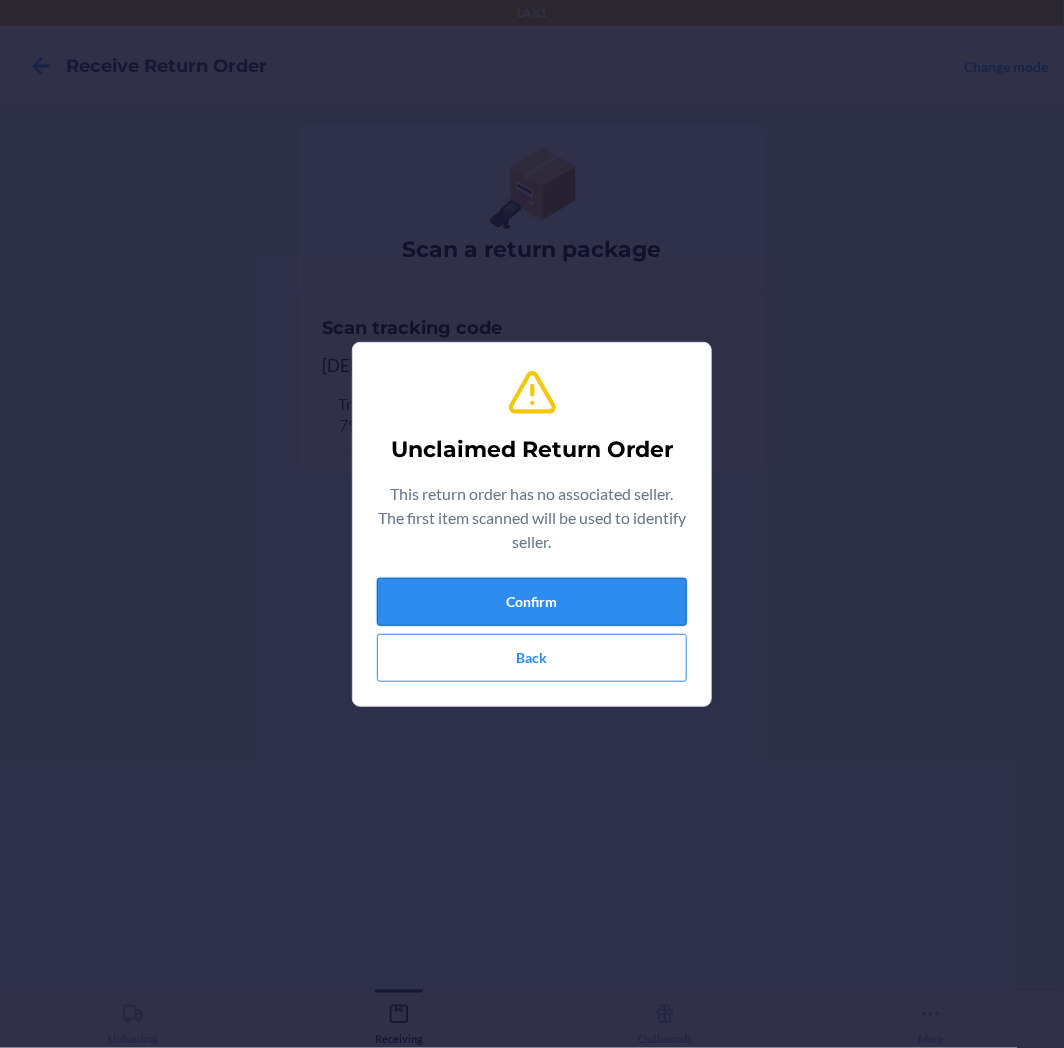 click on "Confirm" at bounding box center (532, 602) 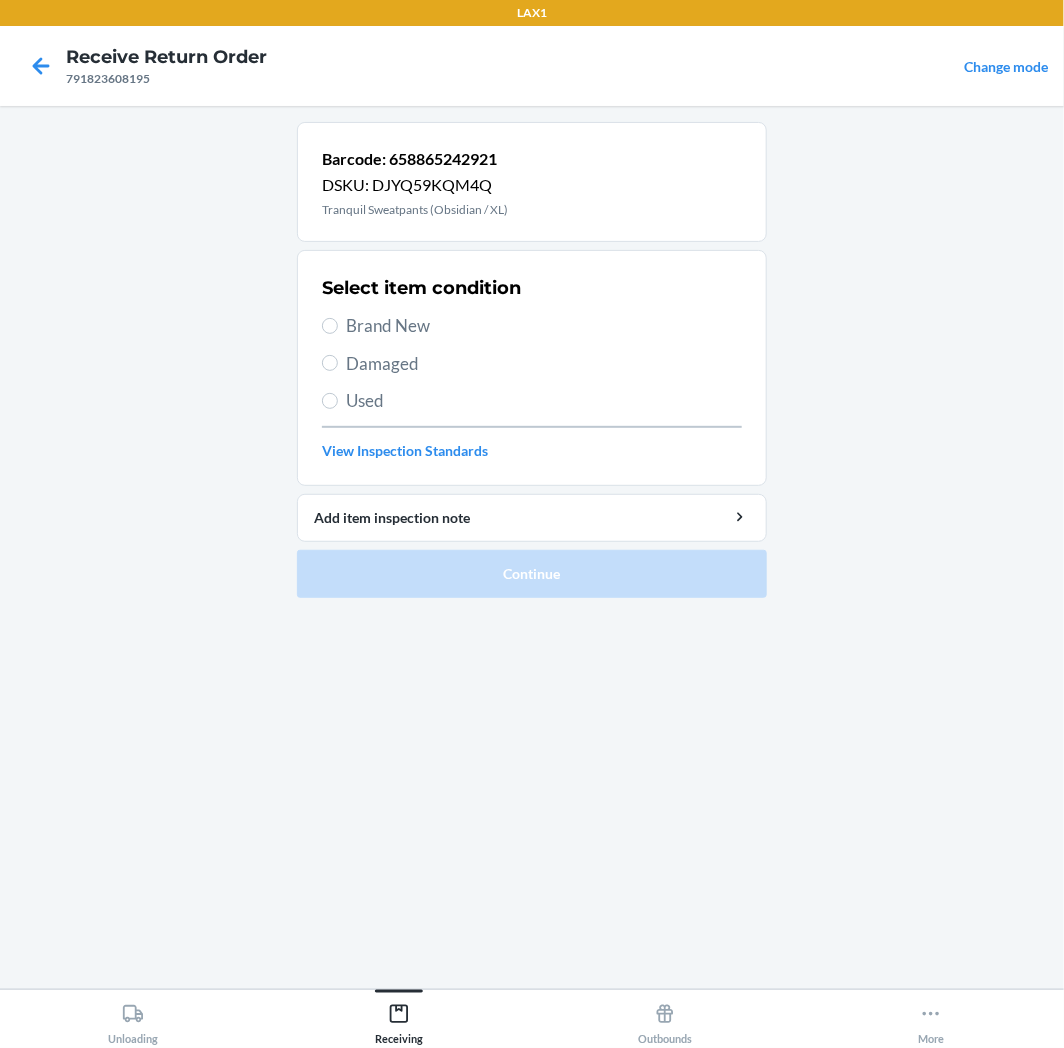 click on "Used" at bounding box center (544, 401) 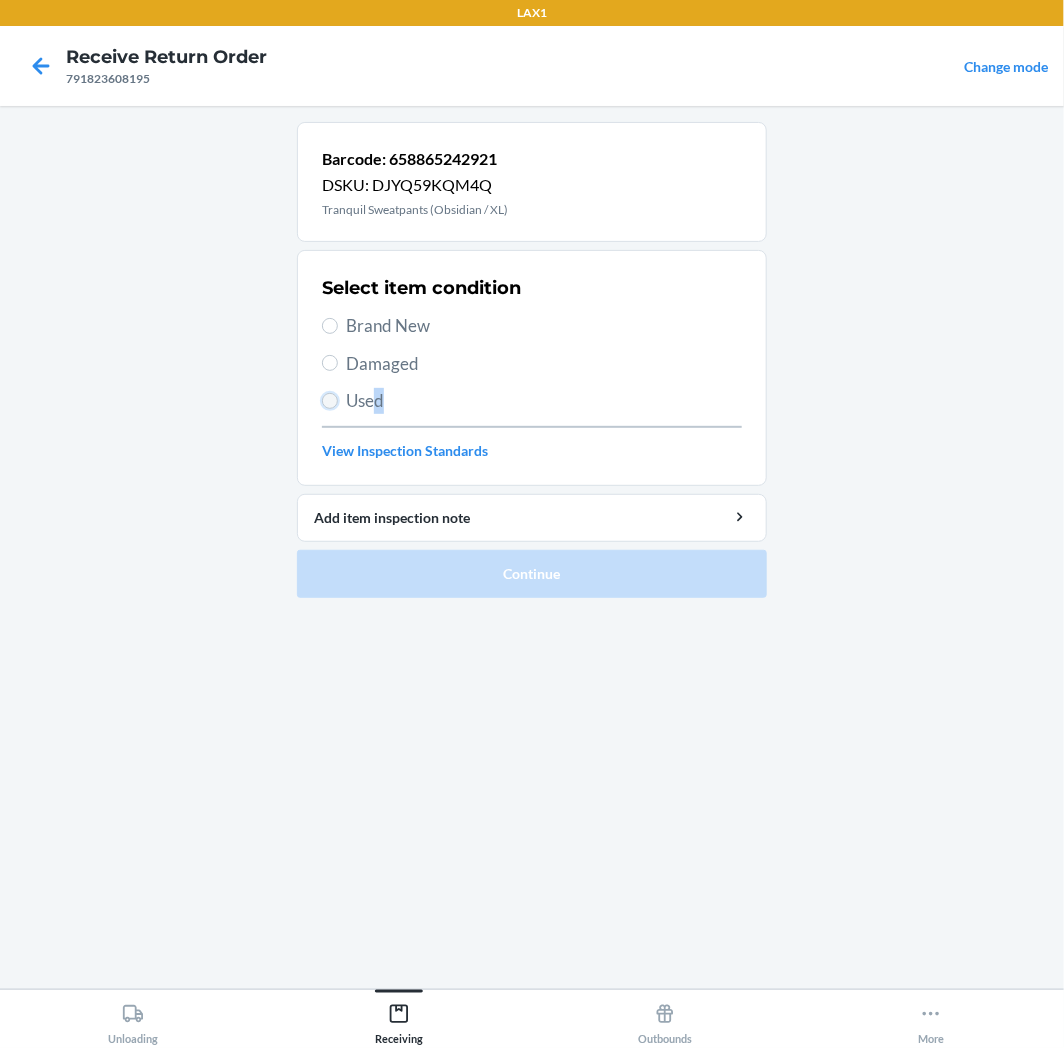 click on "Used" at bounding box center (330, 401) 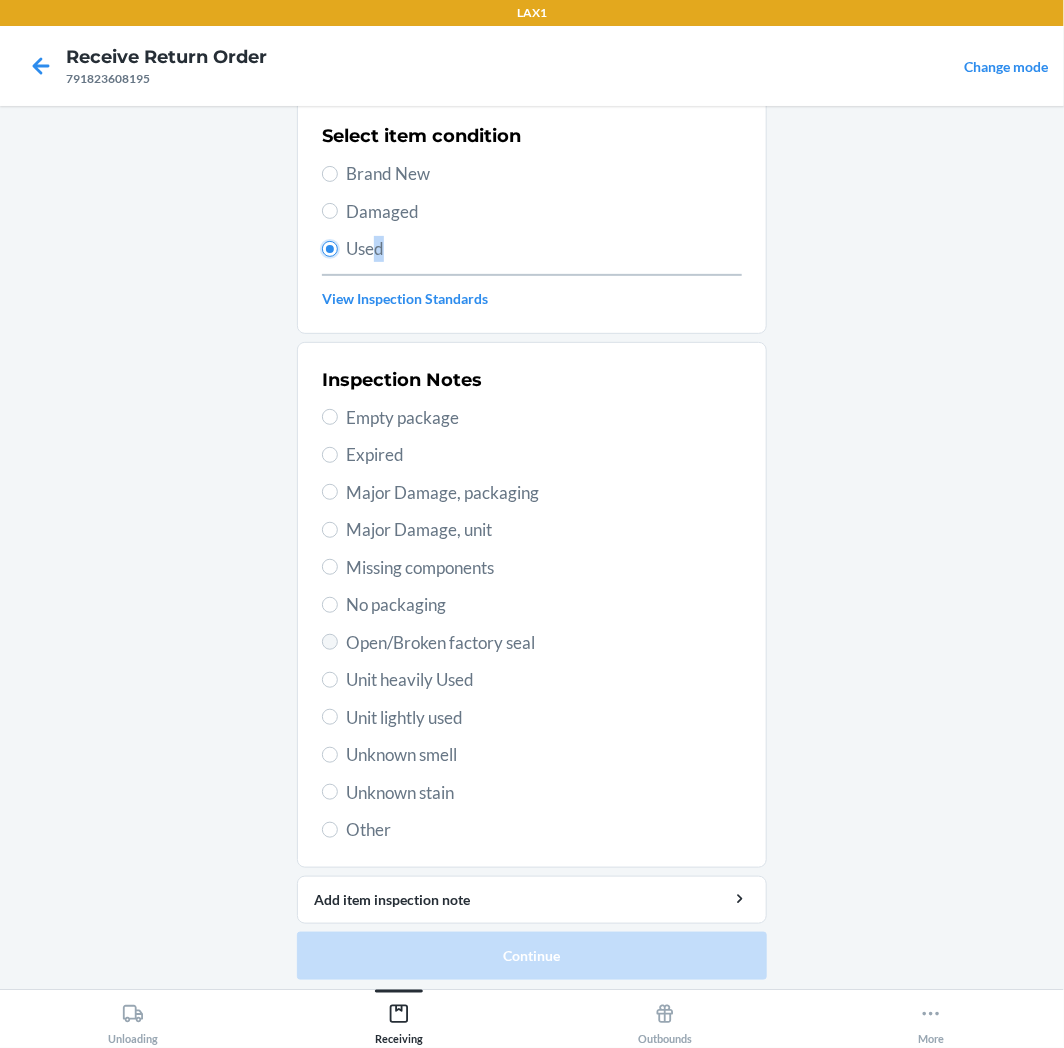 scroll, scrollTop: 157, scrollLeft: 0, axis: vertical 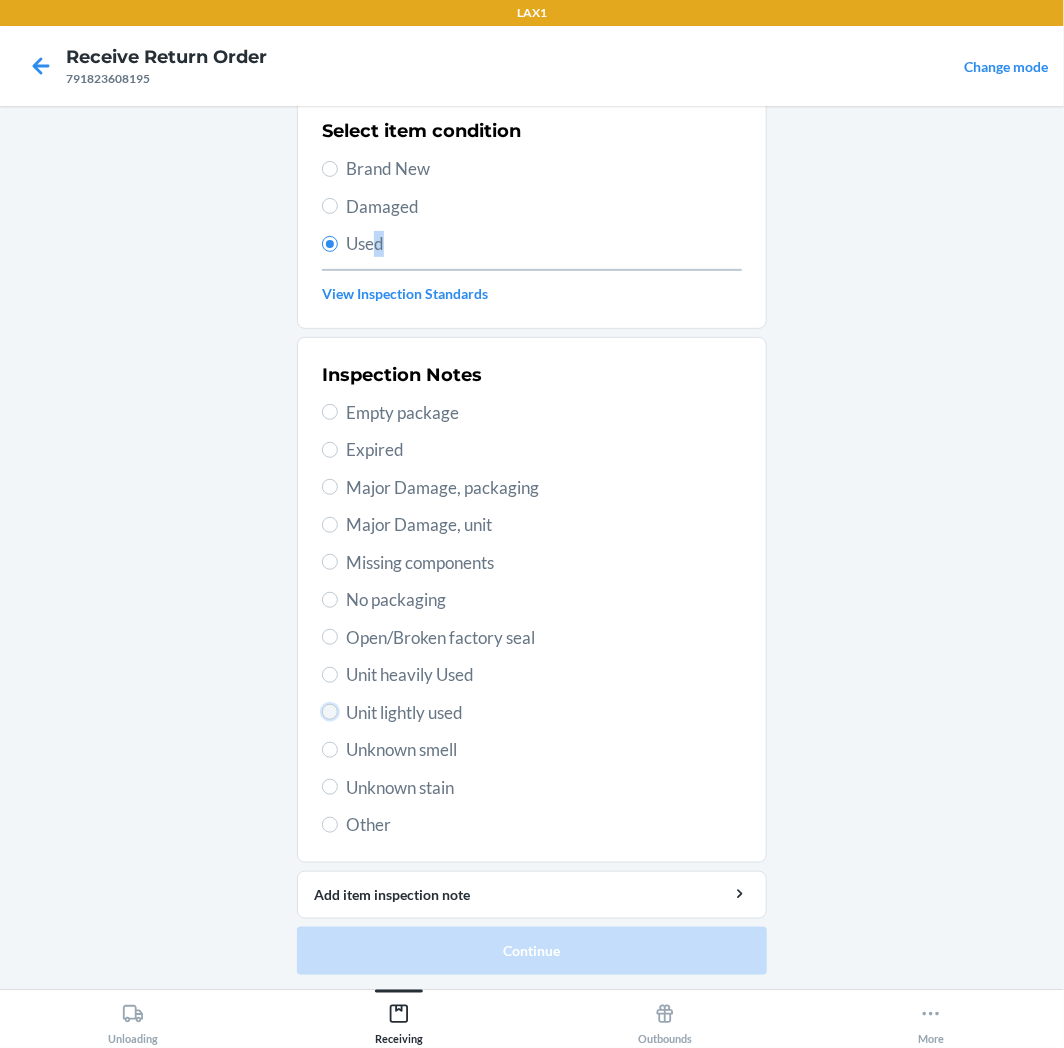 click on "Unit lightly used" at bounding box center (330, 712) 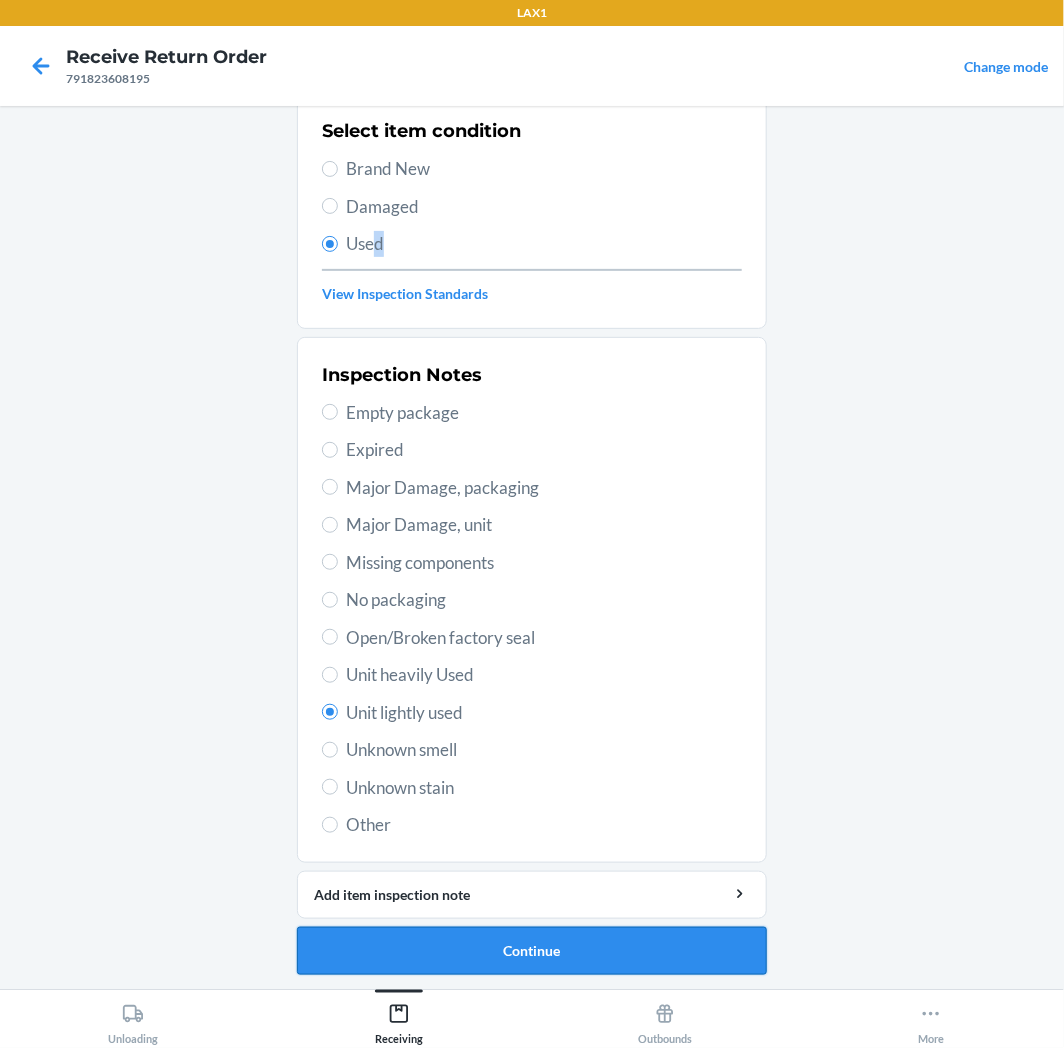 click on "Continue" at bounding box center [532, 951] 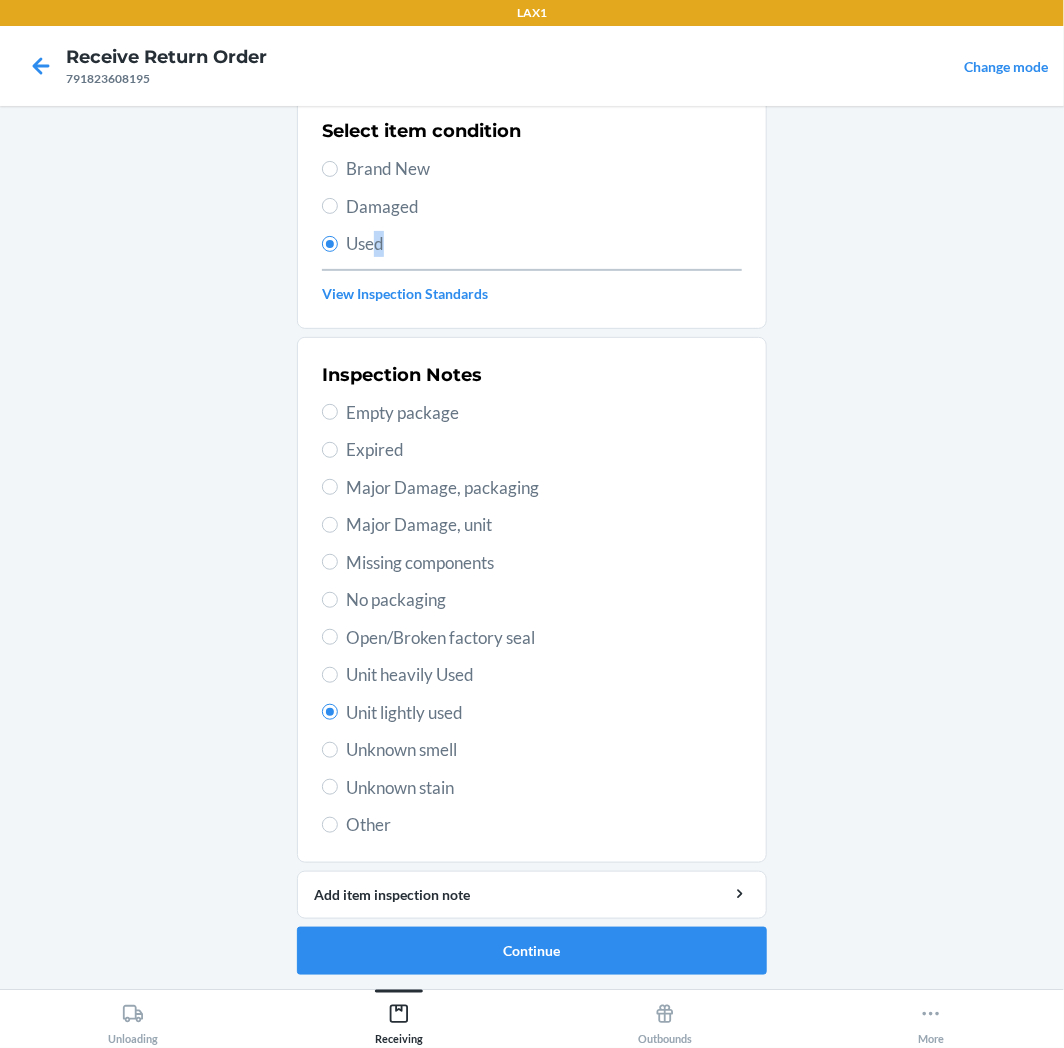 scroll, scrollTop: 0, scrollLeft: 0, axis: both 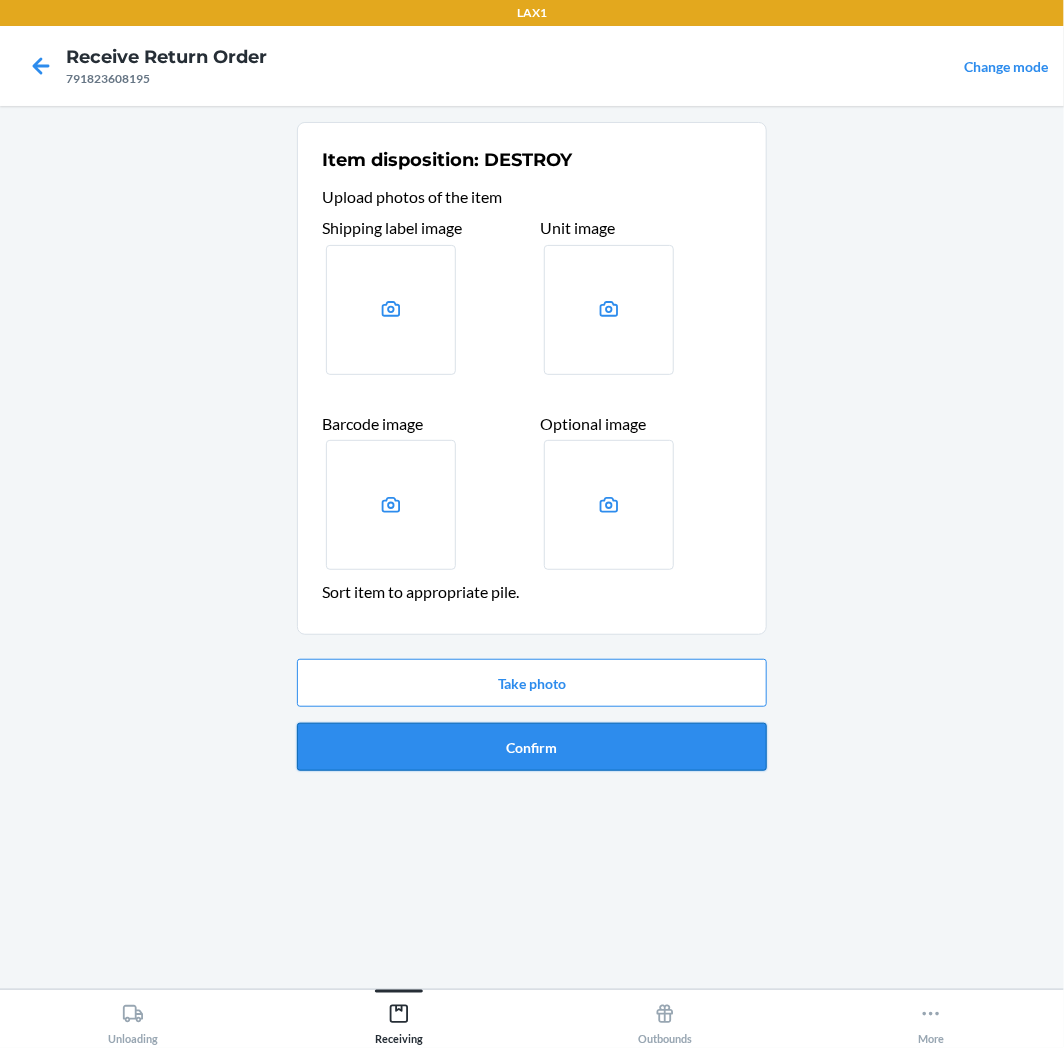 click on "Confirm" at bounding box center (532, 747) 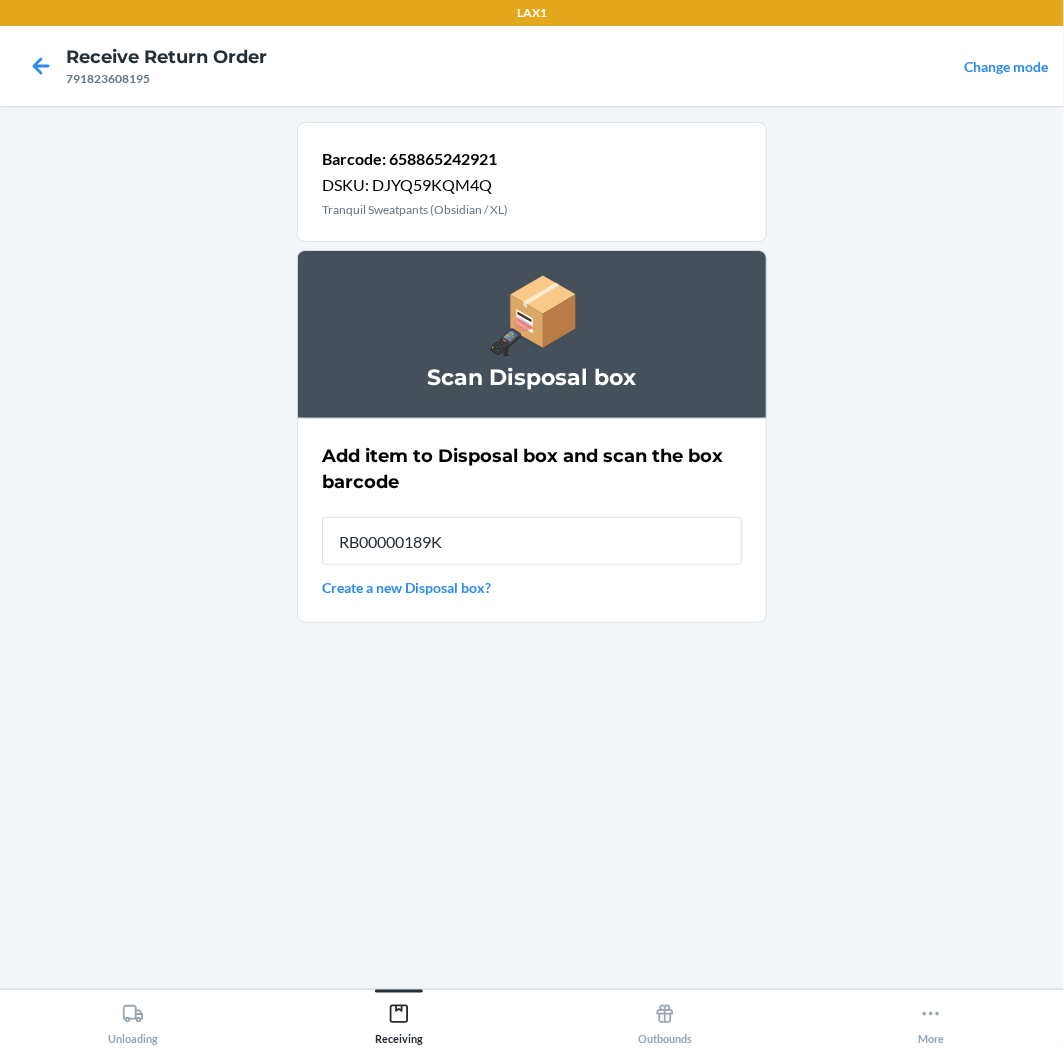 type on "RB00000189K" 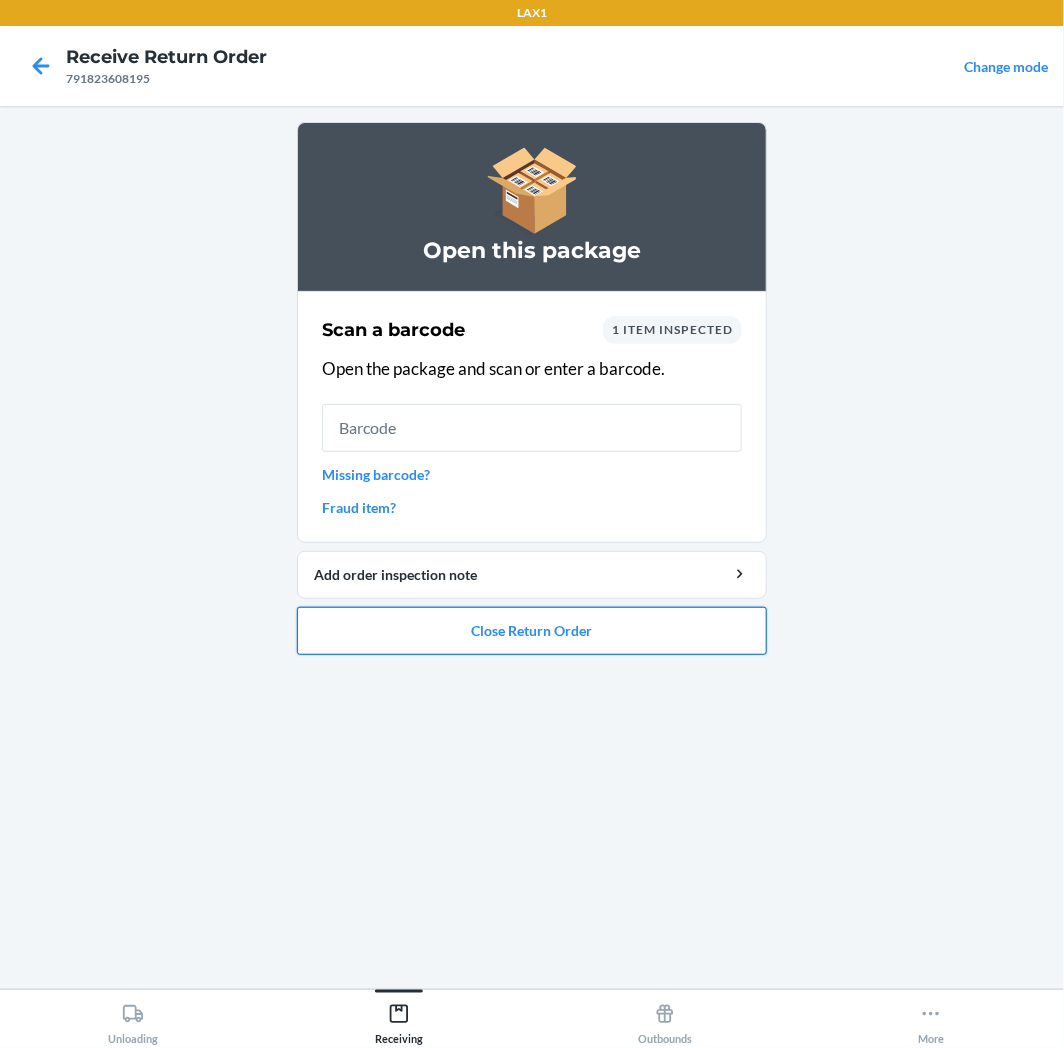 click on "Close Return Order" at bounding box center (532, 631) 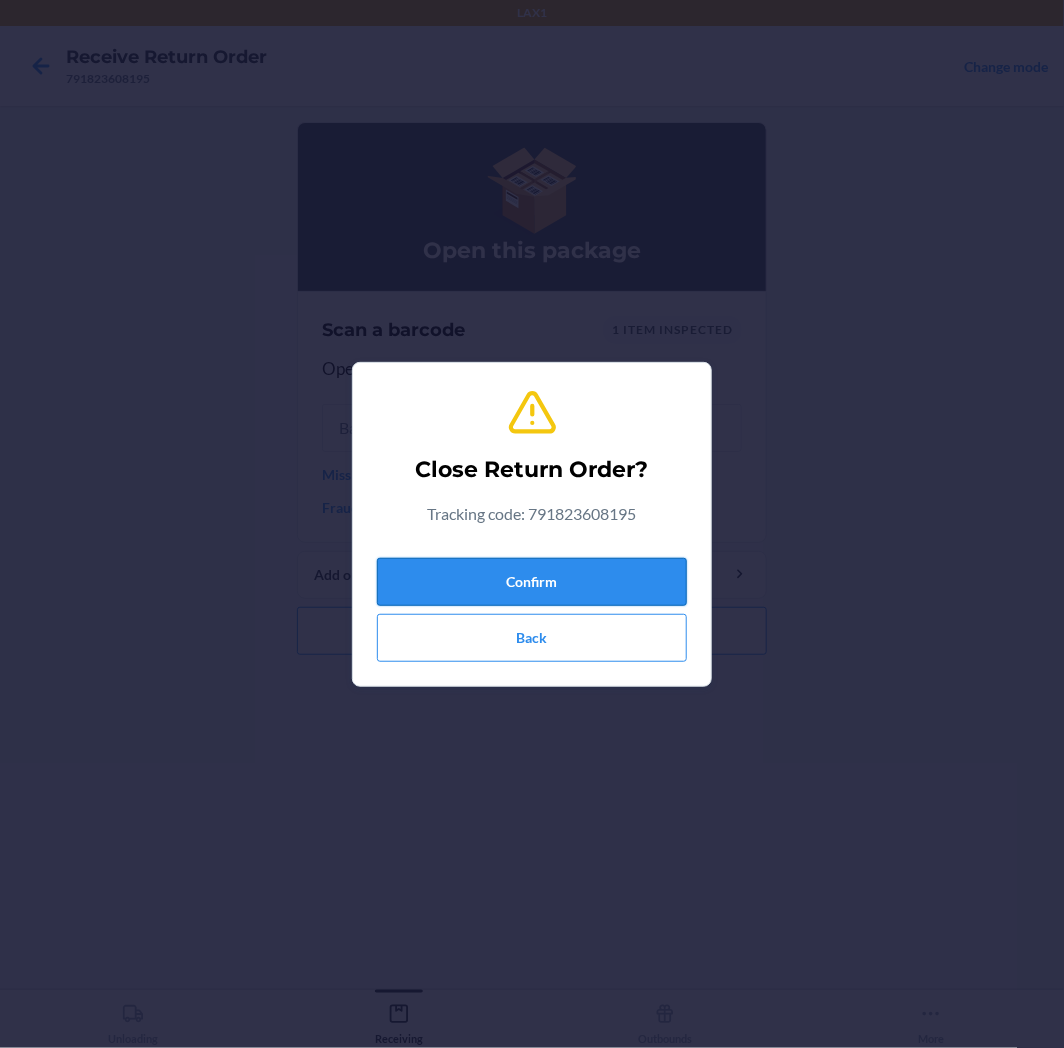 click on "Confirm" at bounding box center (532, 582) 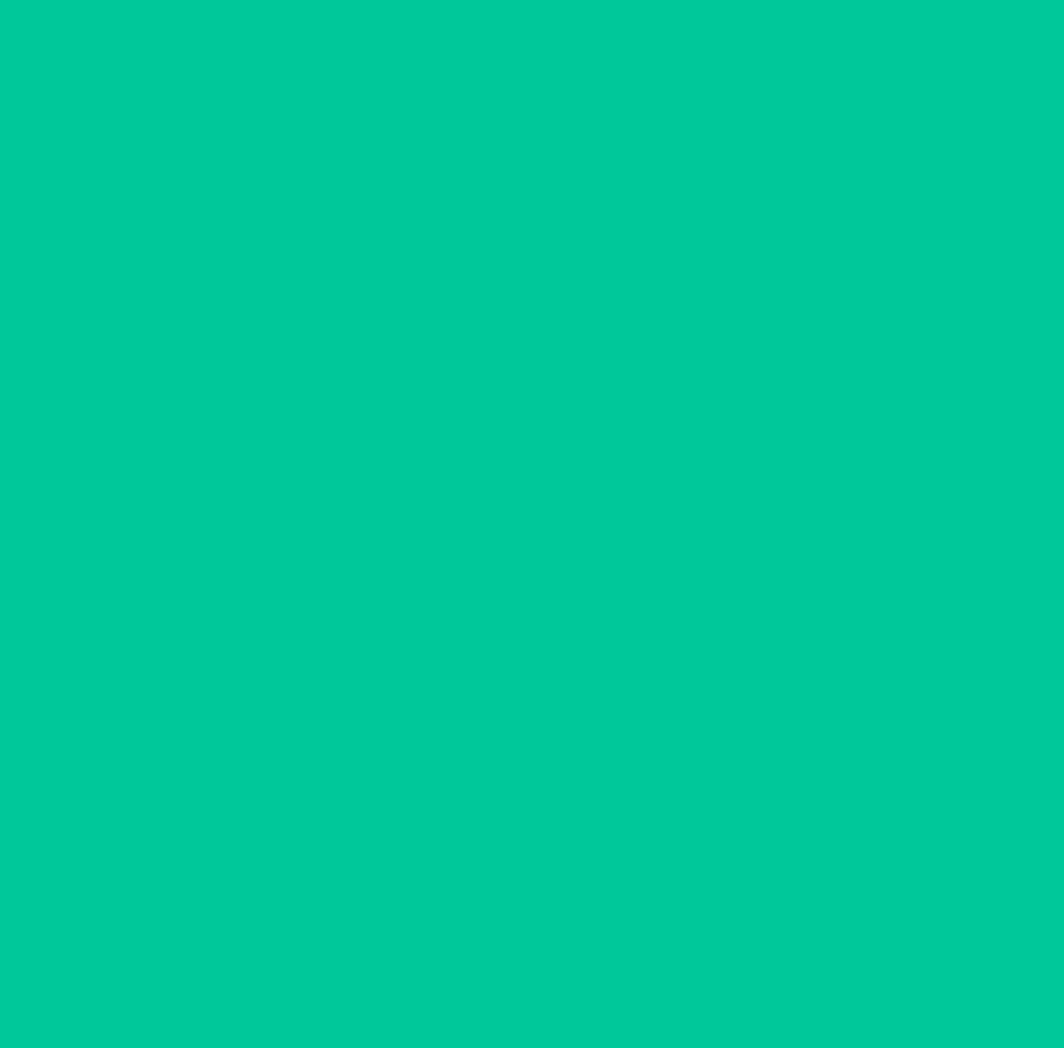 type 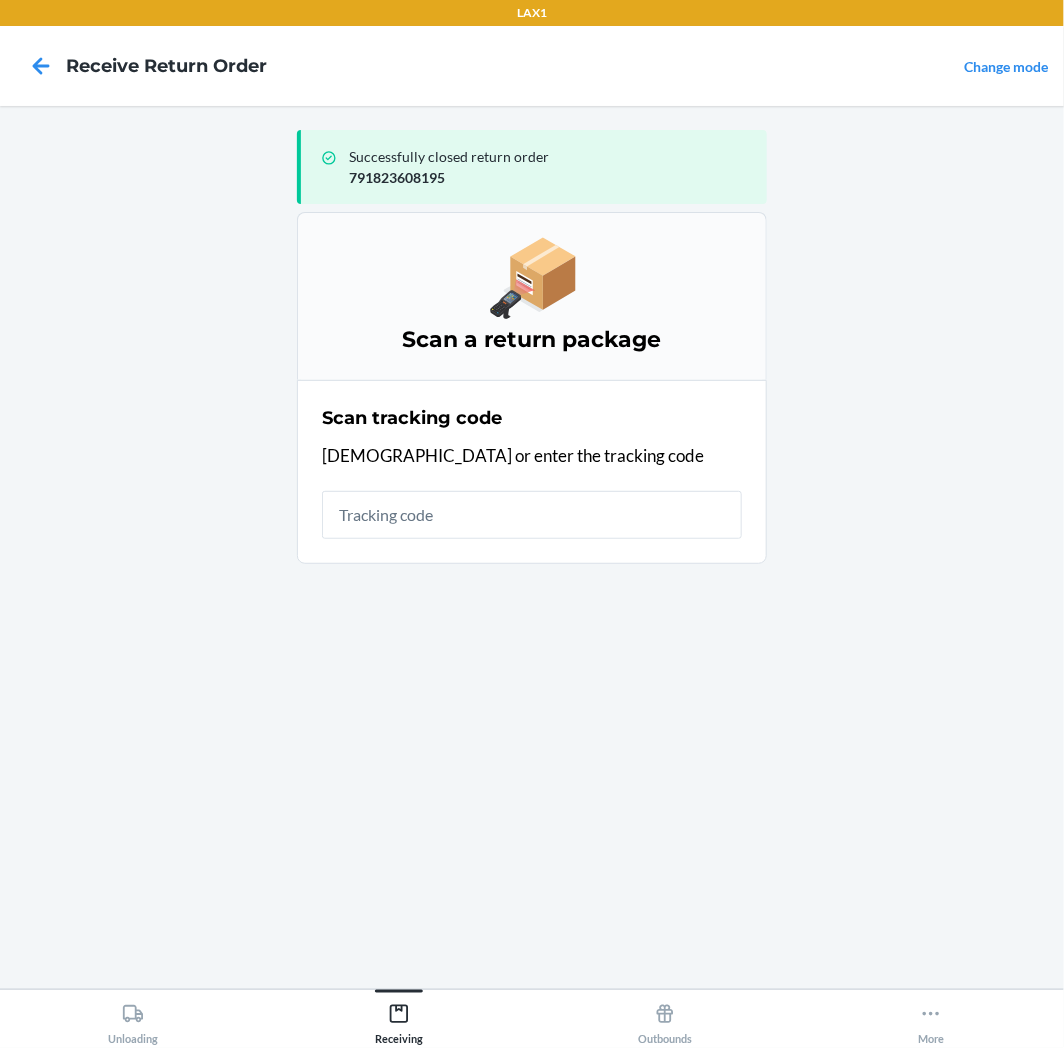 drag, startPoint x: 510, startPoint y: 571, endPoint x: 421, endPoint y: 770, distance: 217.9954 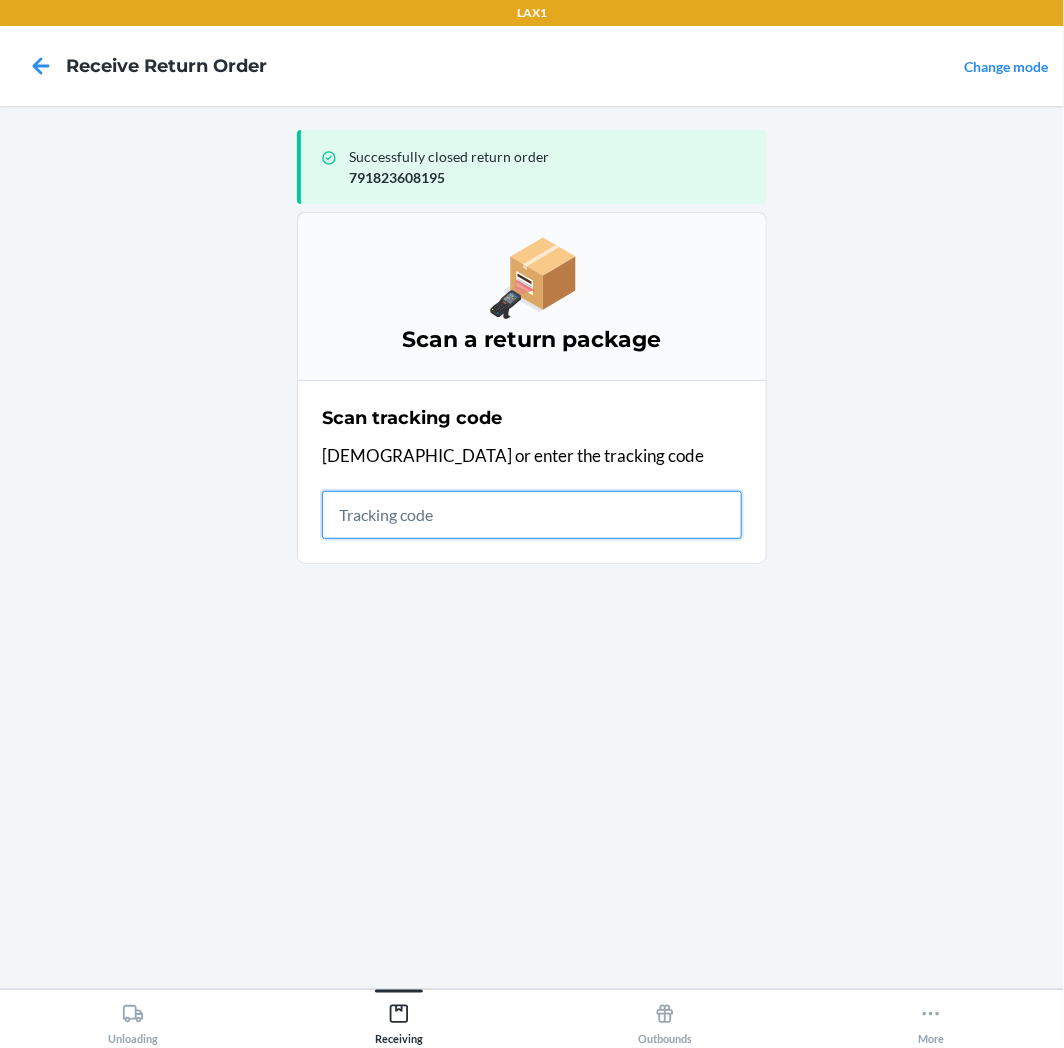 click at bounding box center (532, 515) 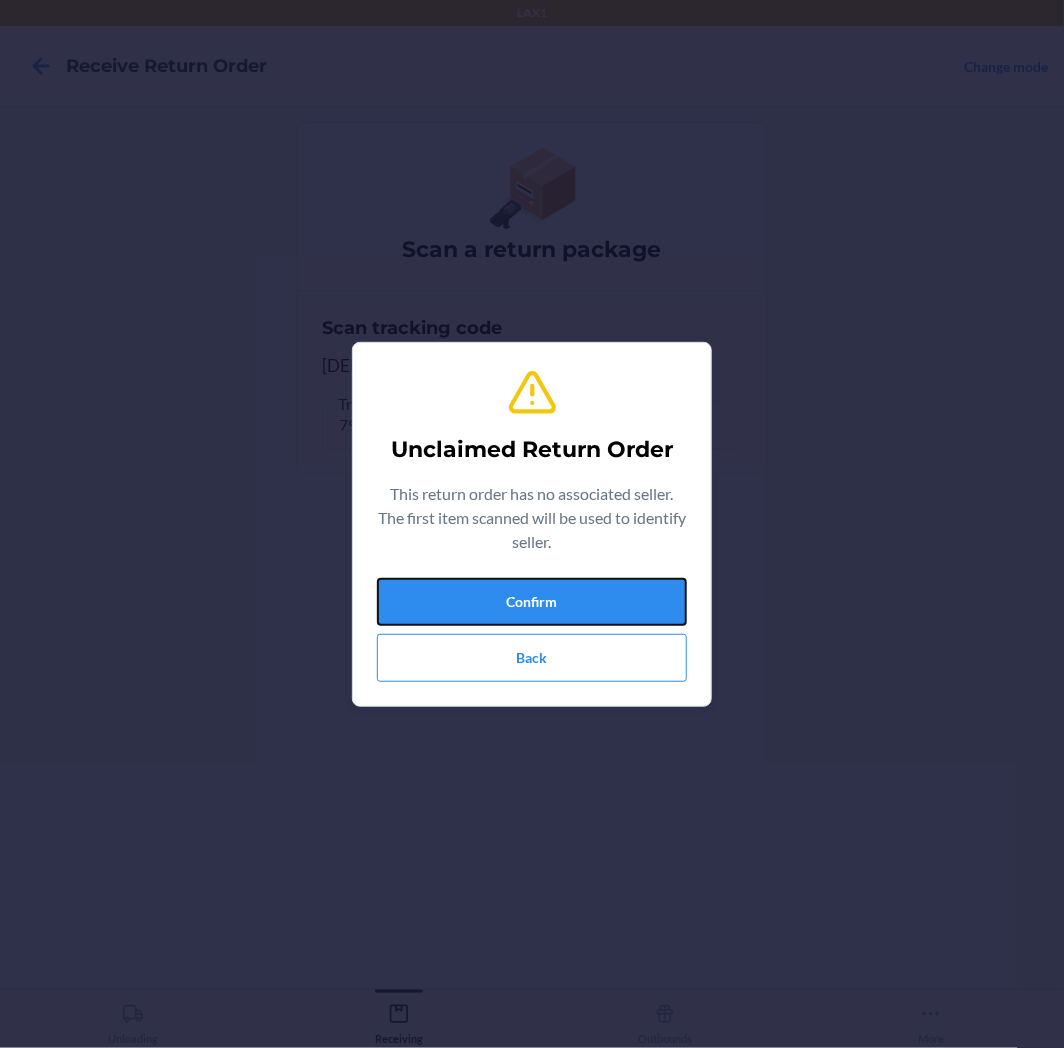 drag, startPoint x: 432, startPoint y: 611, endPoint x: 433, endPoint y: 601, distance: 10.049875 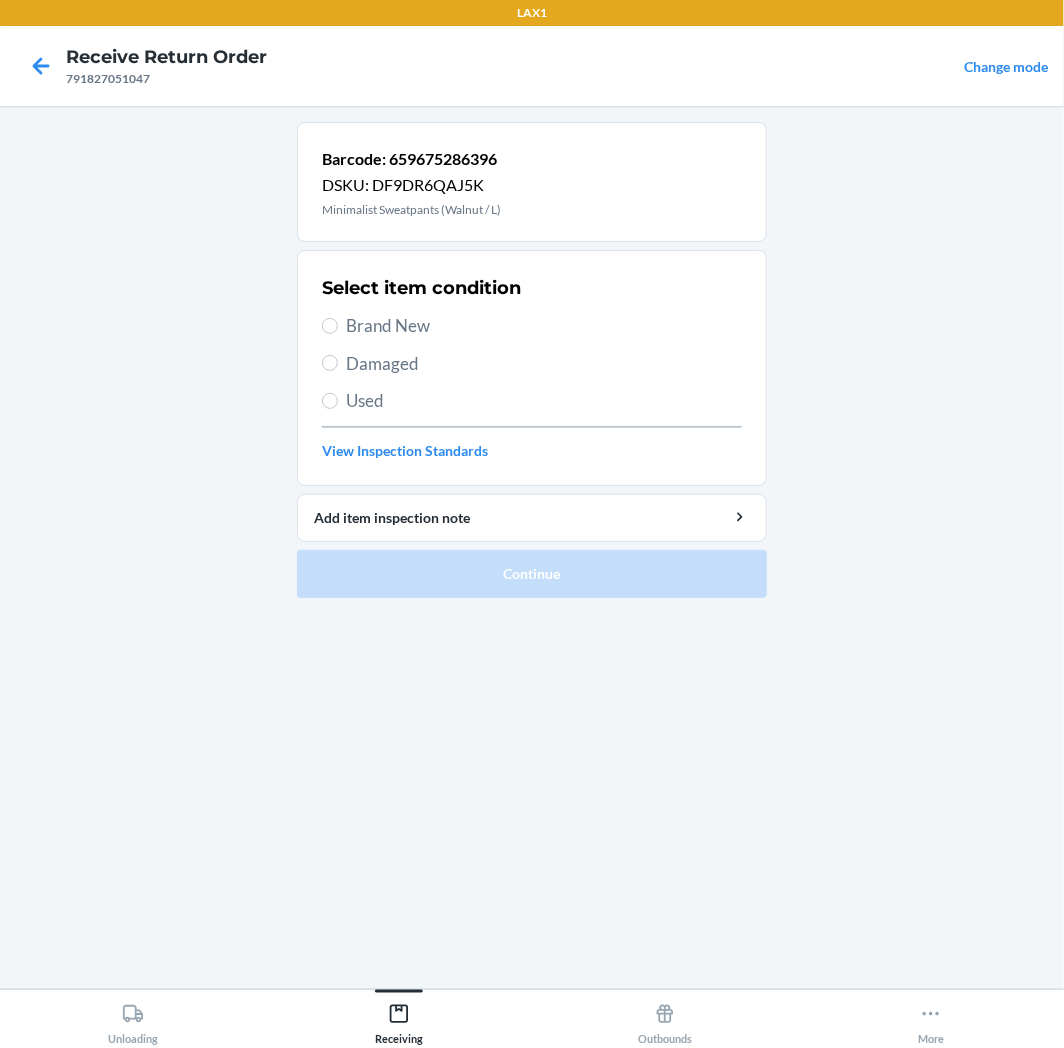 click on "Damaged" at bounding box center [544, 364] 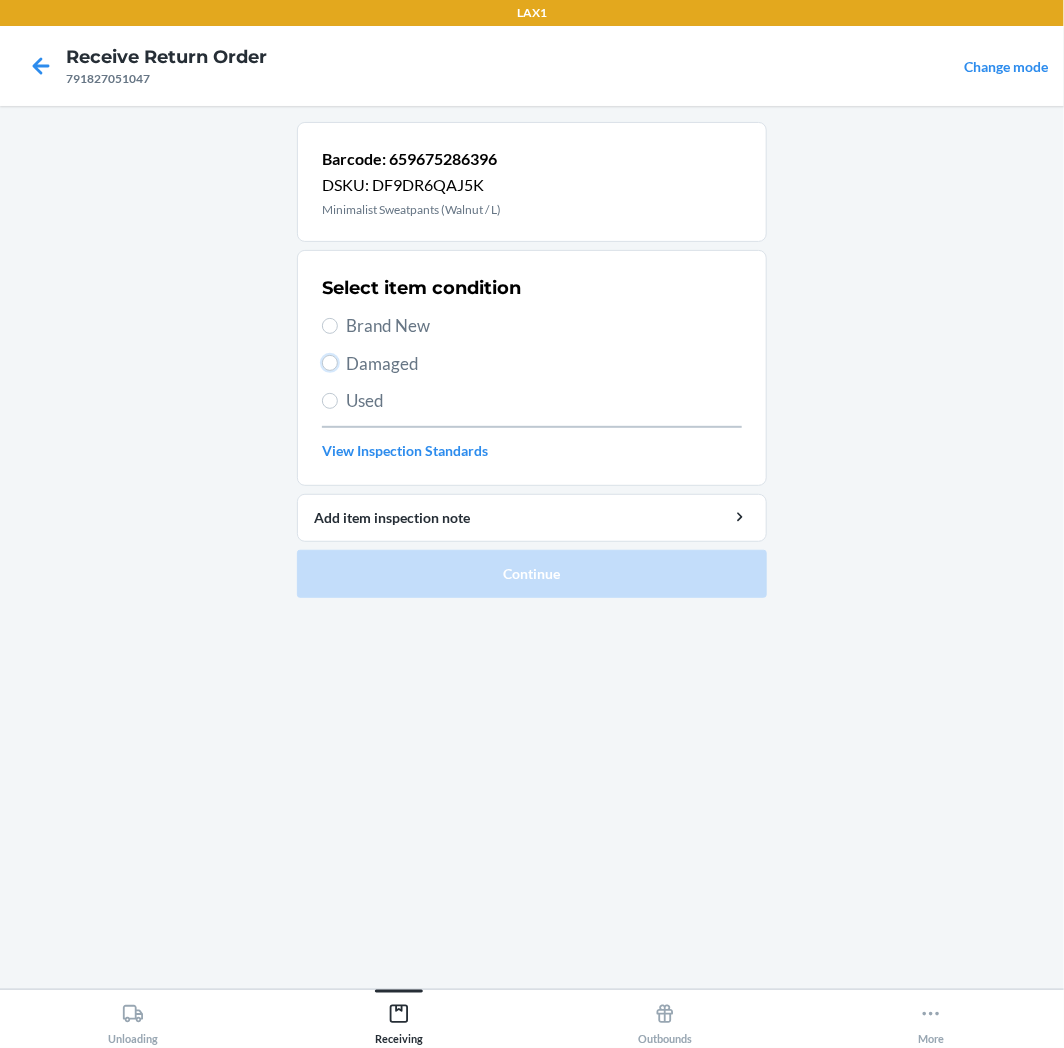 click on "Damaged" at bounding box center [330, 363] 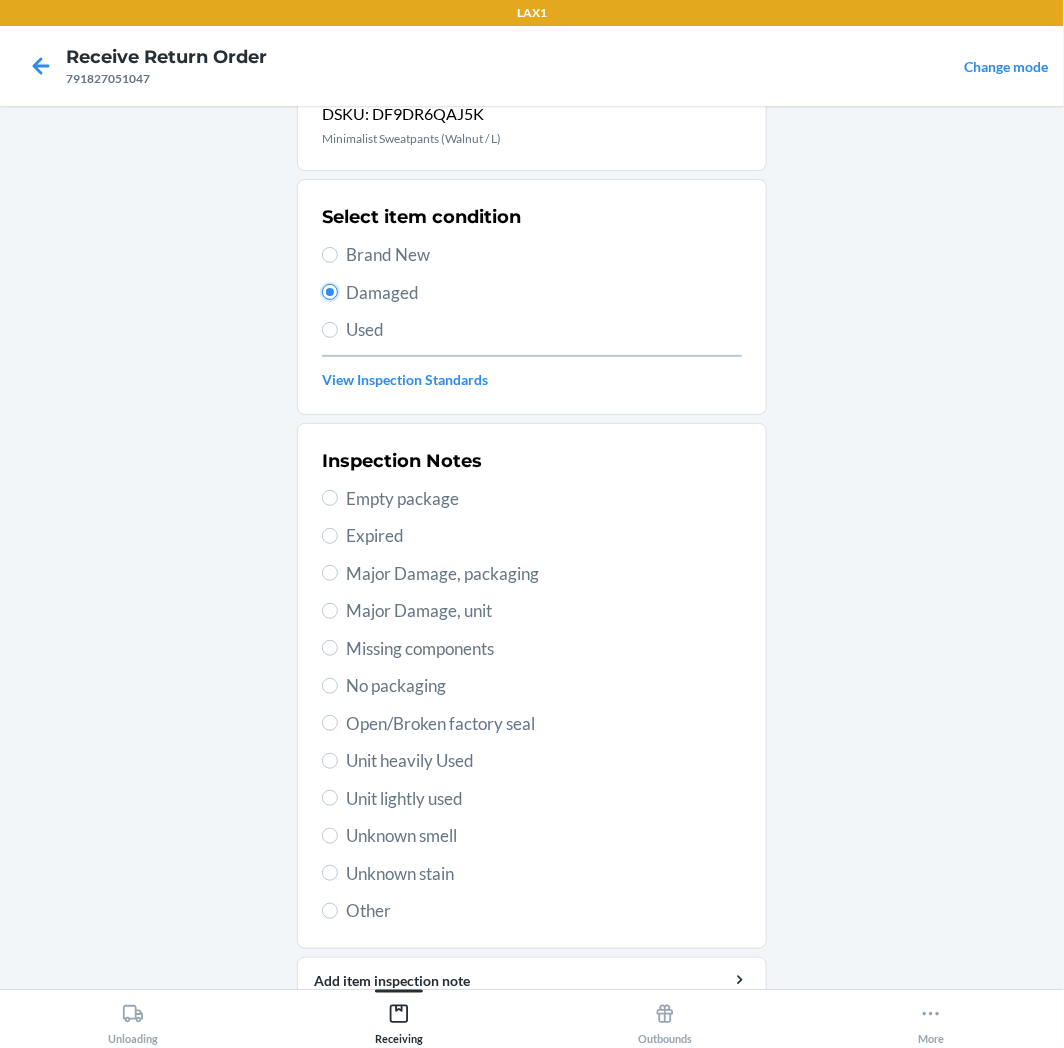 scroll, scrollTop: 157, scrollLeft: 0, axis: vertical 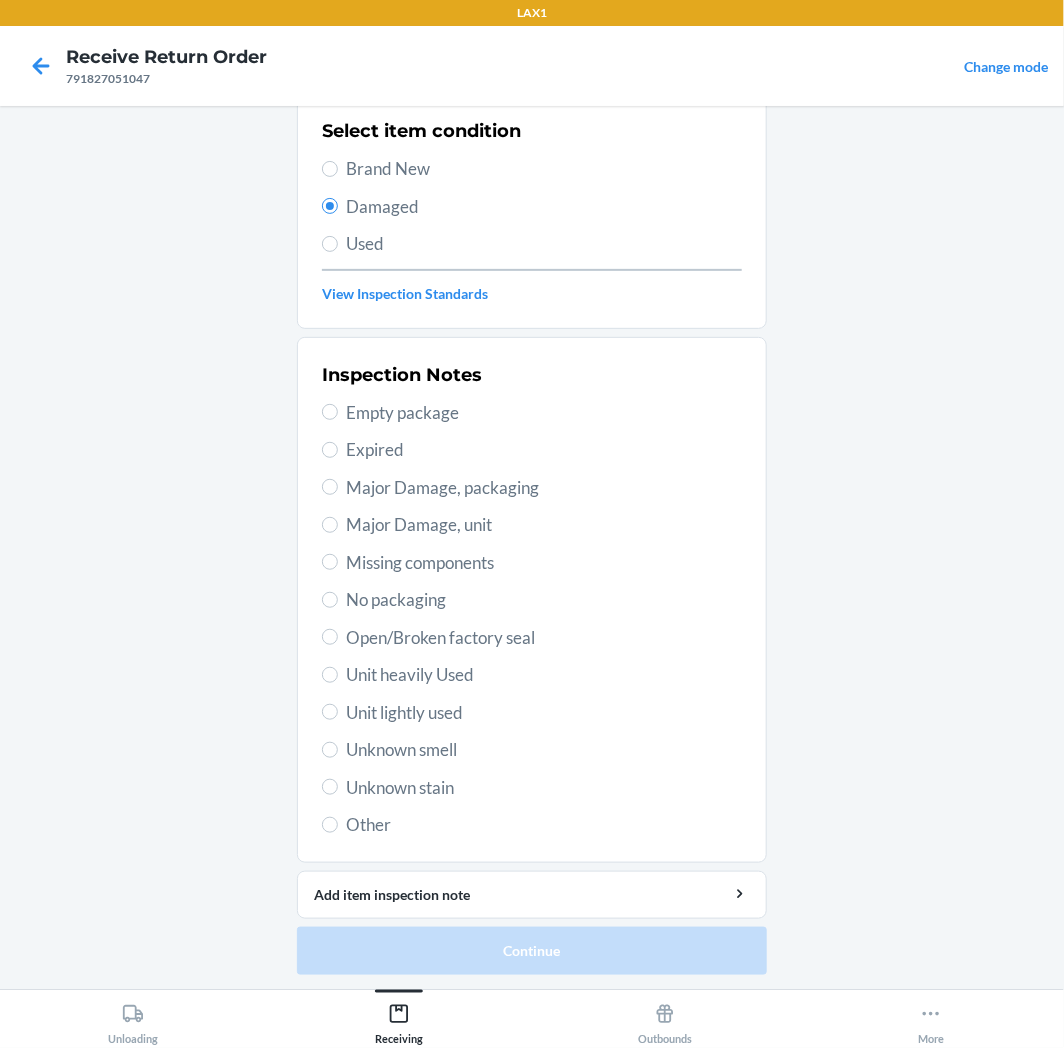 click on "Unit lightly used" at bounding box center (544, 713) 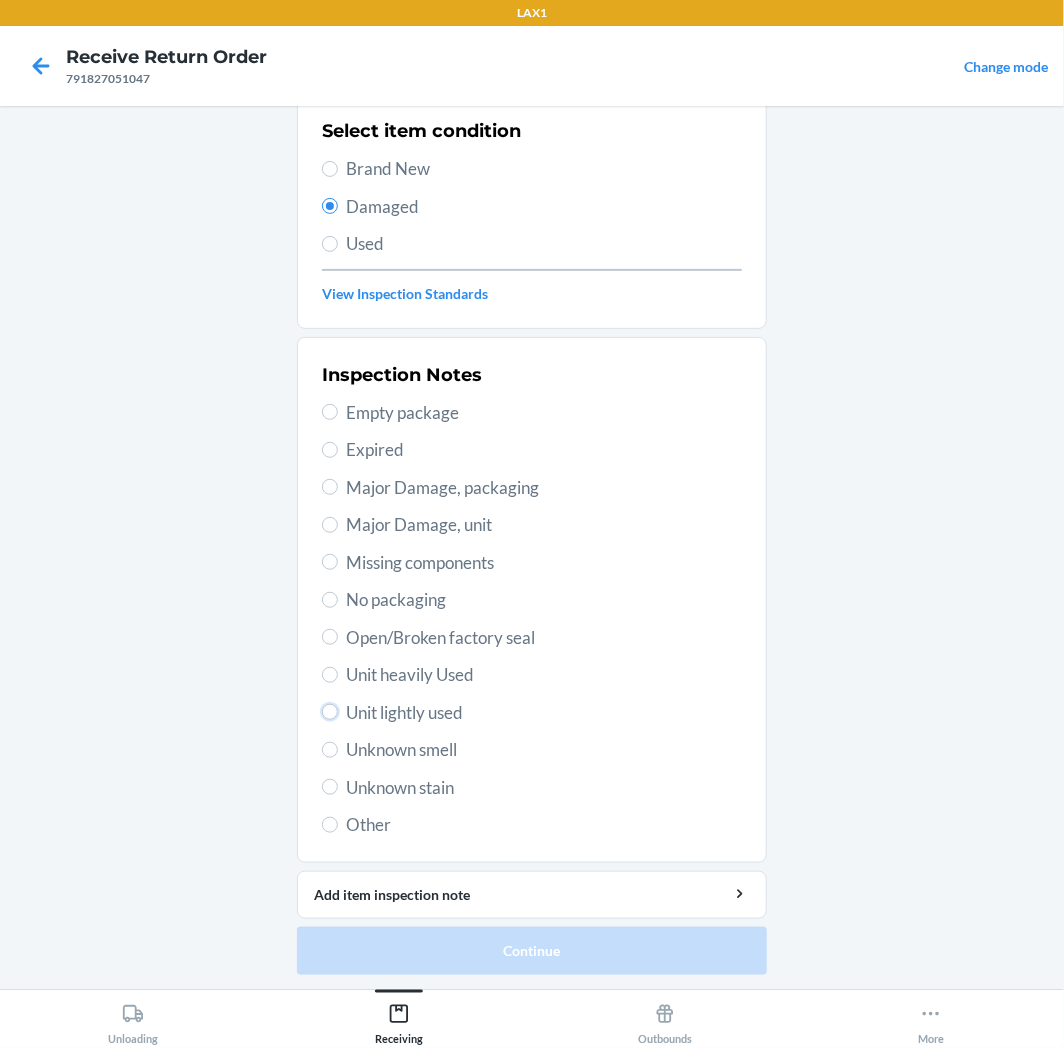 click on "Unit lightly used" at bounding box center (330, 712) 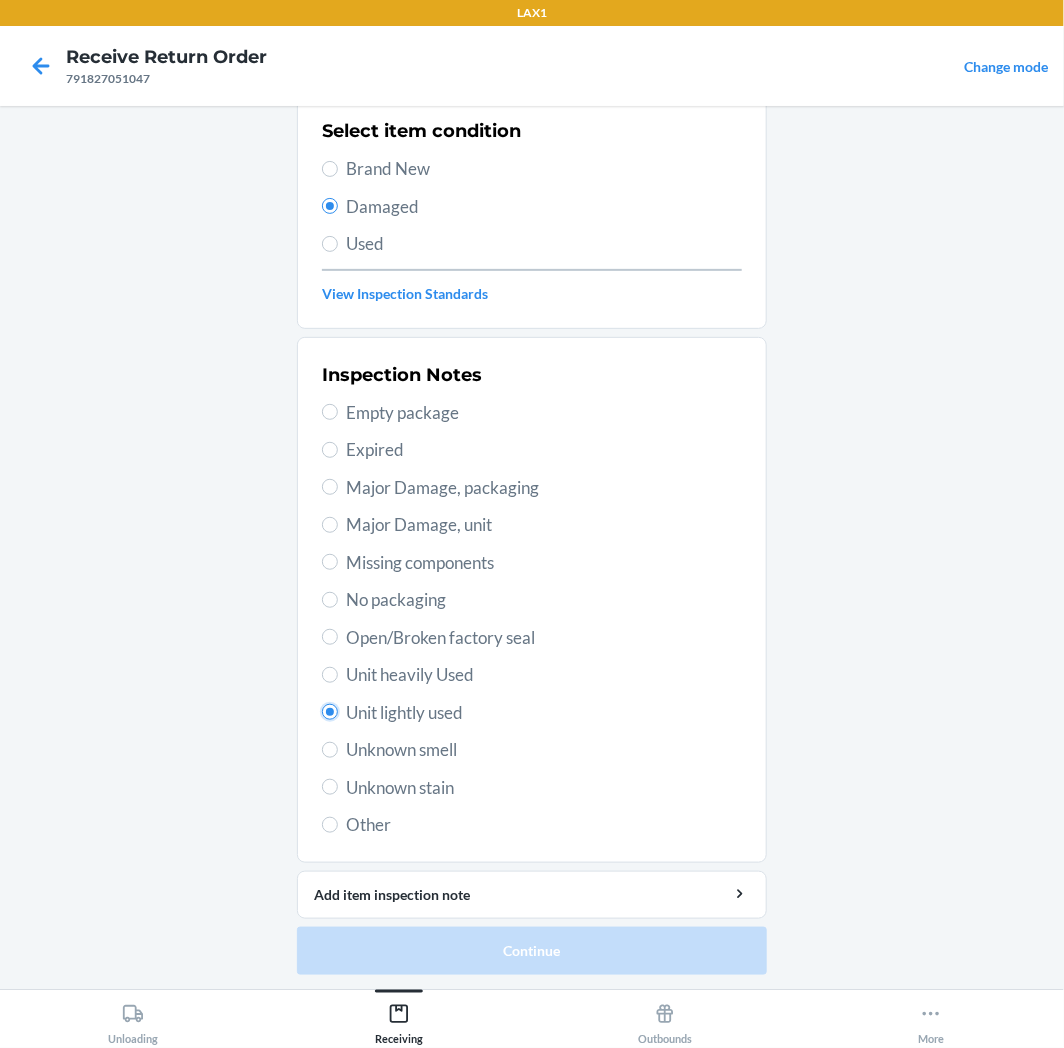 radio on "true" 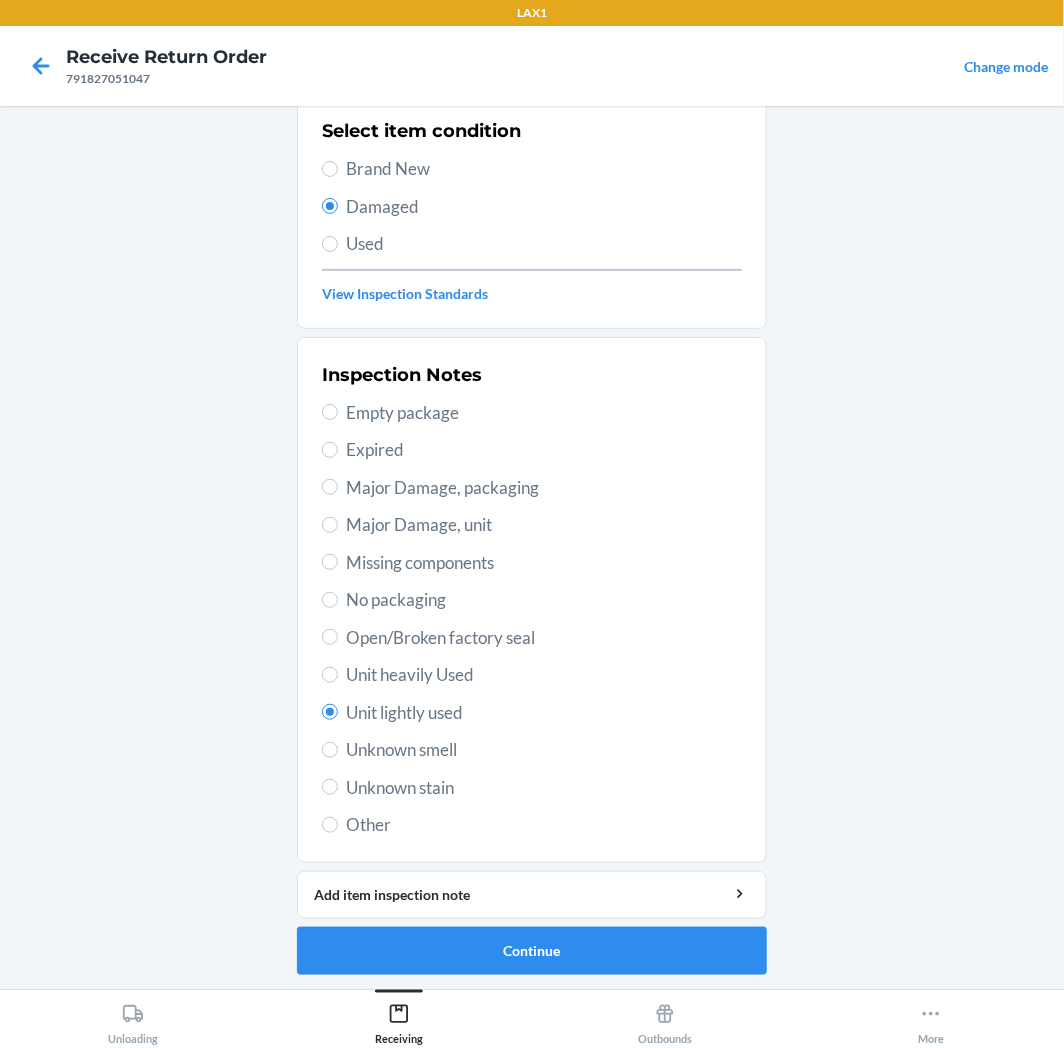 click on "Open/Broken factory seal" at bounding box center [544, 638] 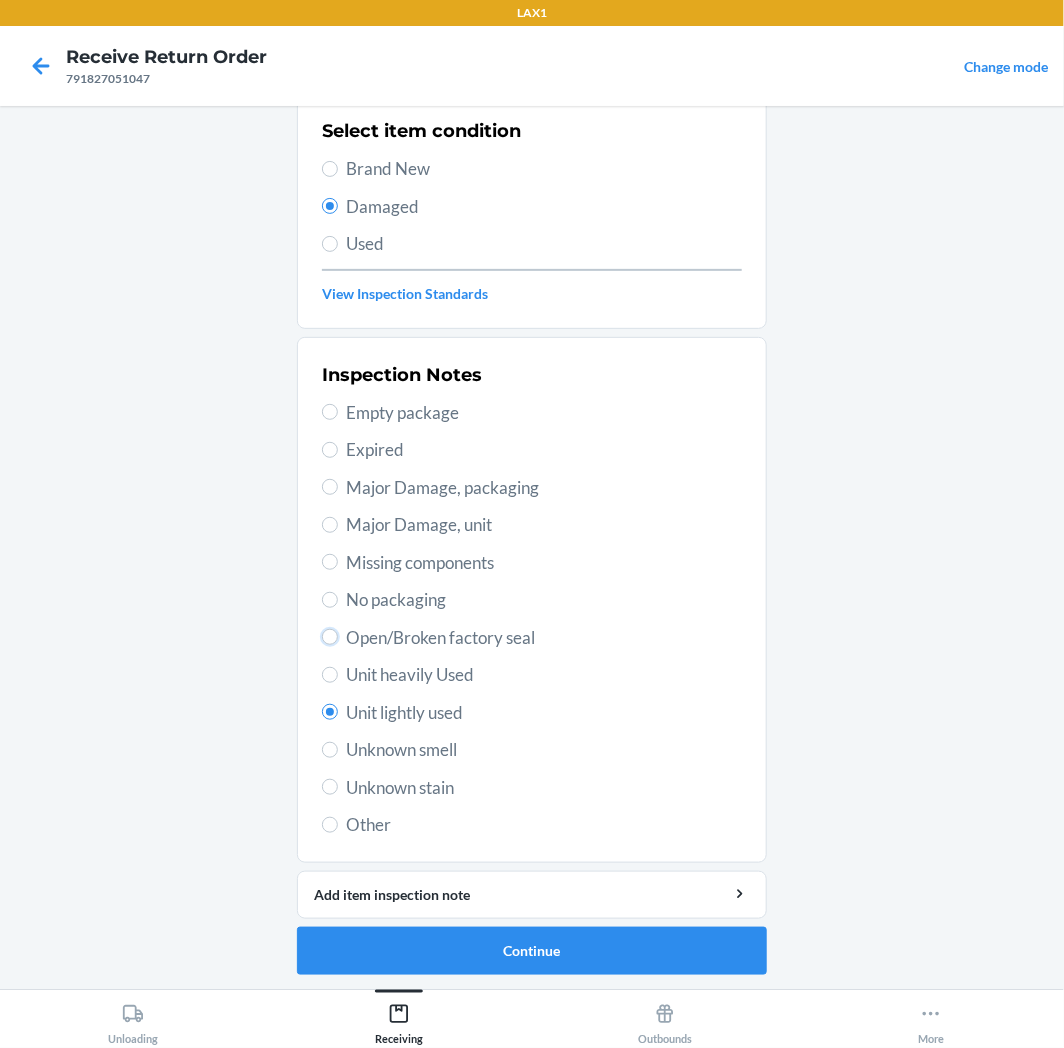 radio on "true" 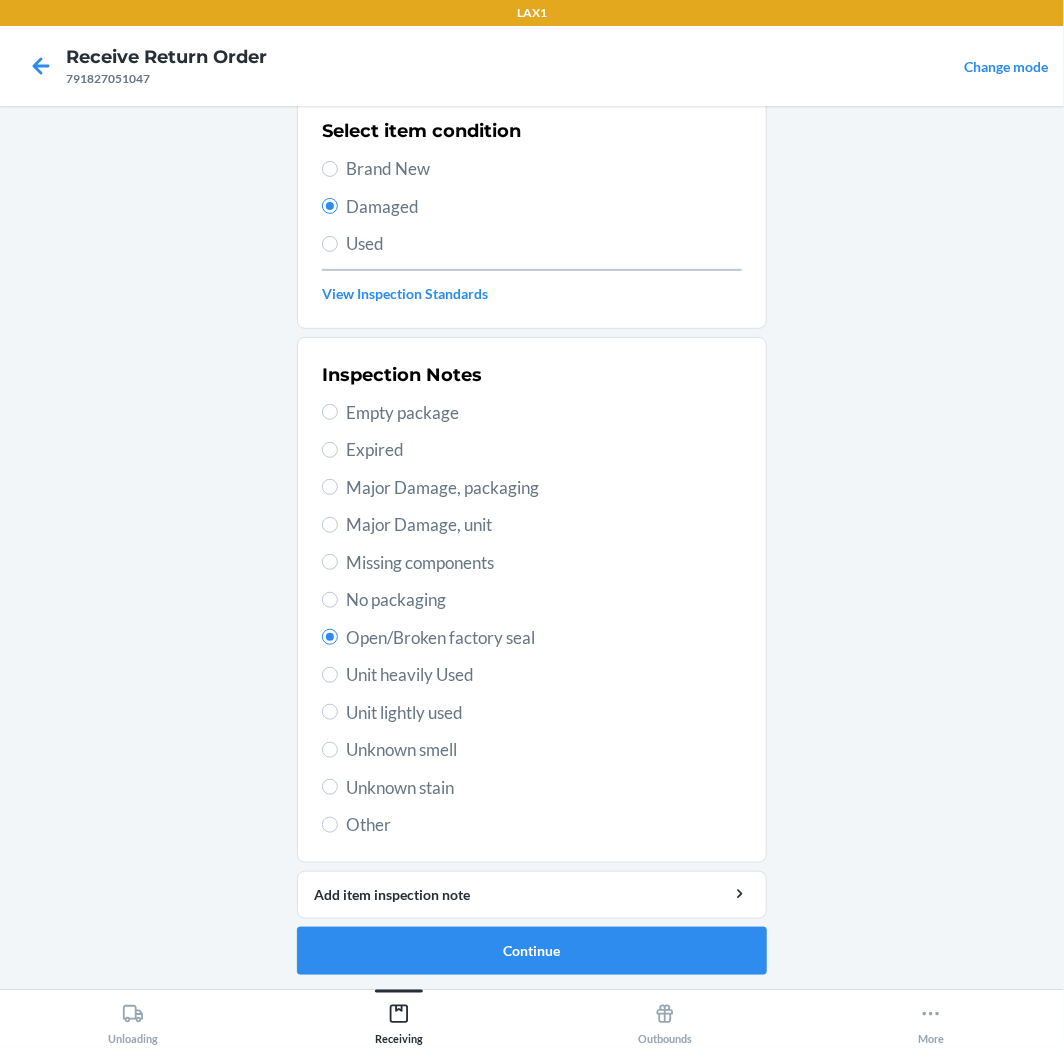 click on "Inspection Notes Empty package Expired Major Damage, packaging Major Damage, unit Missing components No packaging Open/Broken factory seal Unit heavily Used Unit lightly used Unknown smell Unknown stain Other" at bounding box center [532, 600] 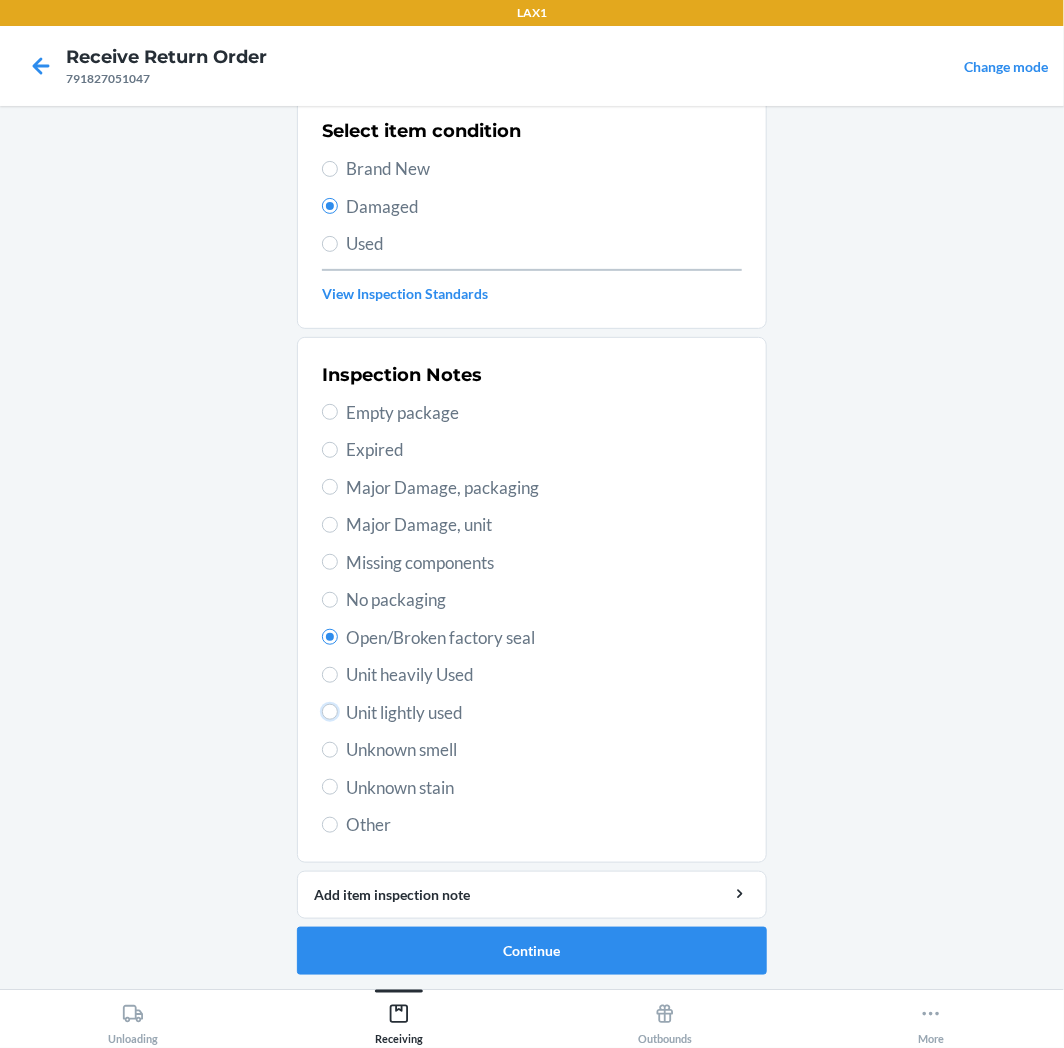 click on "Unit lightly used" at bounding box center [330, 712] 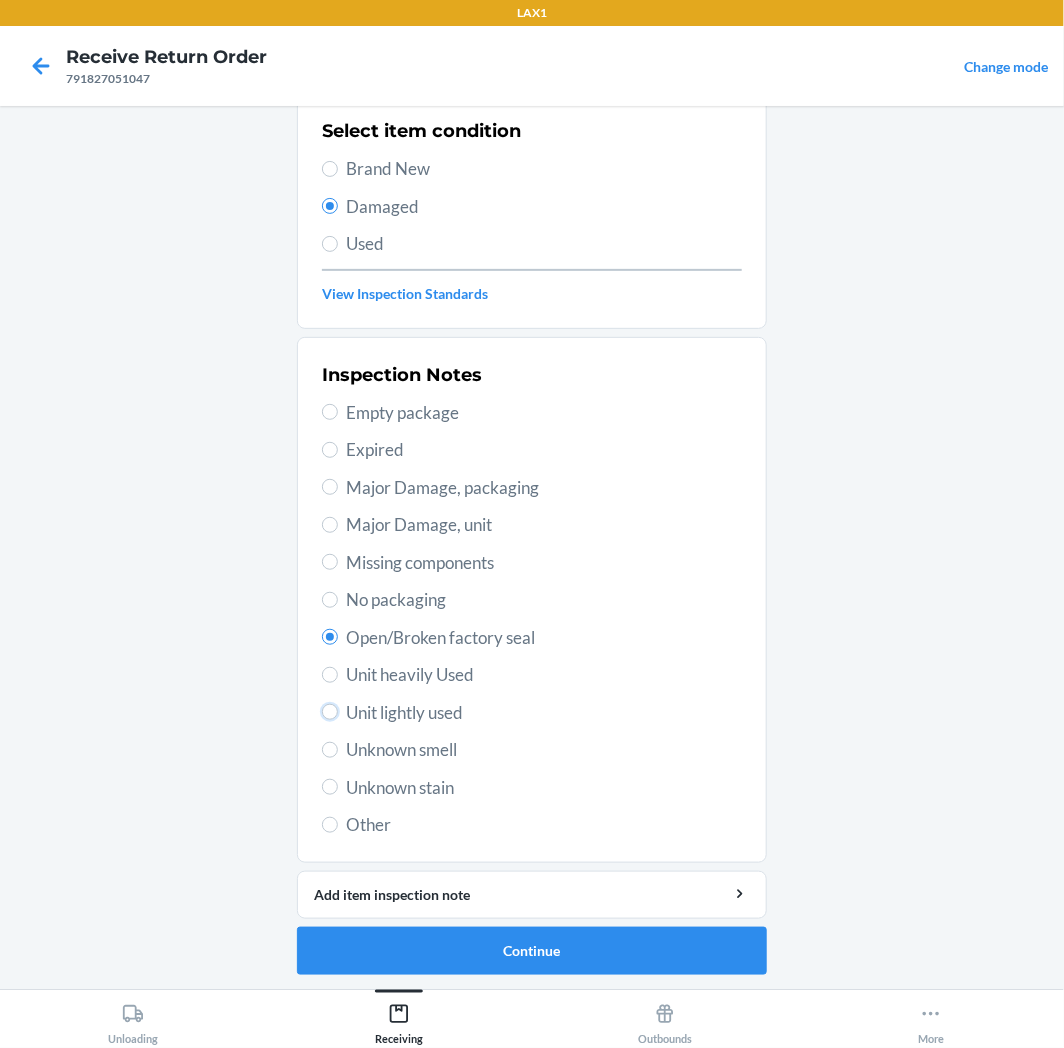 radio on "true" 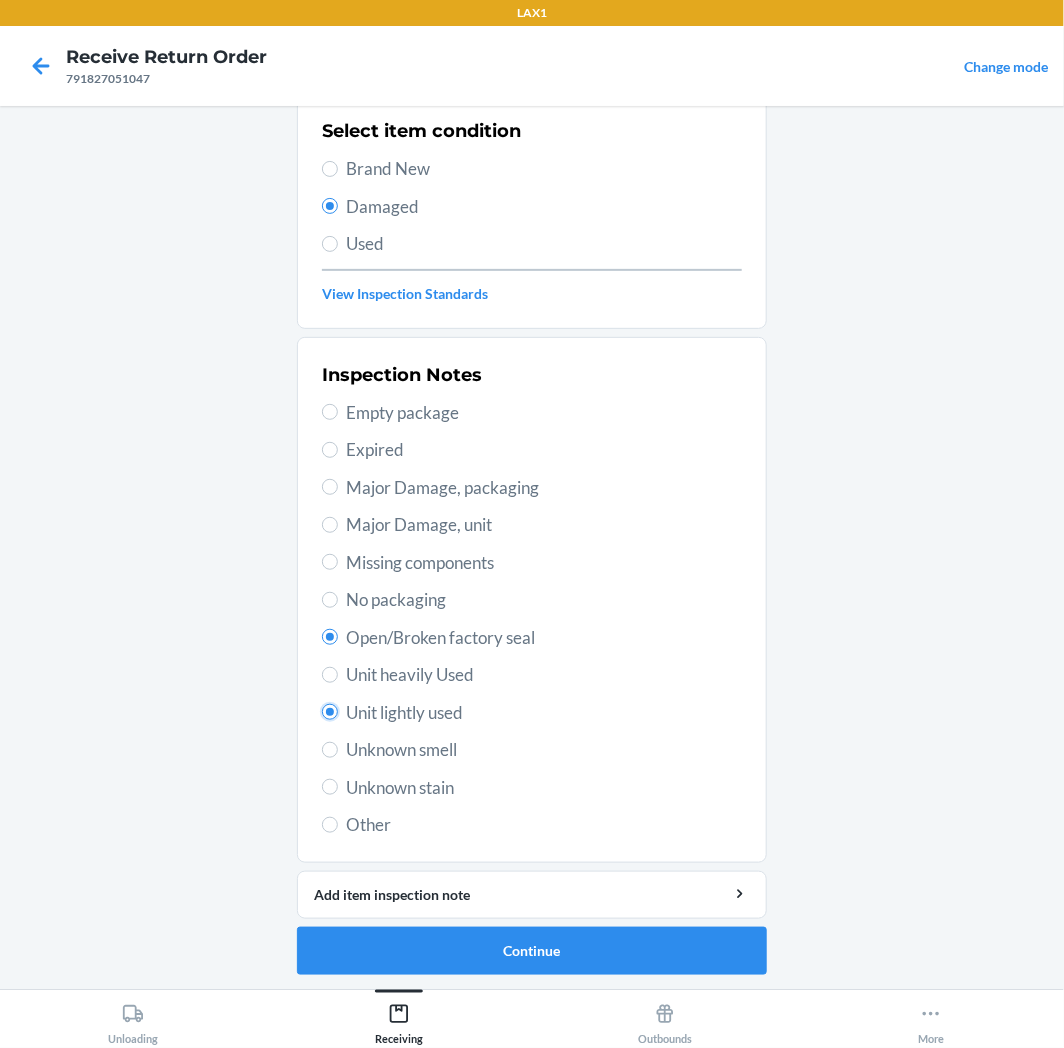 radio on "false" 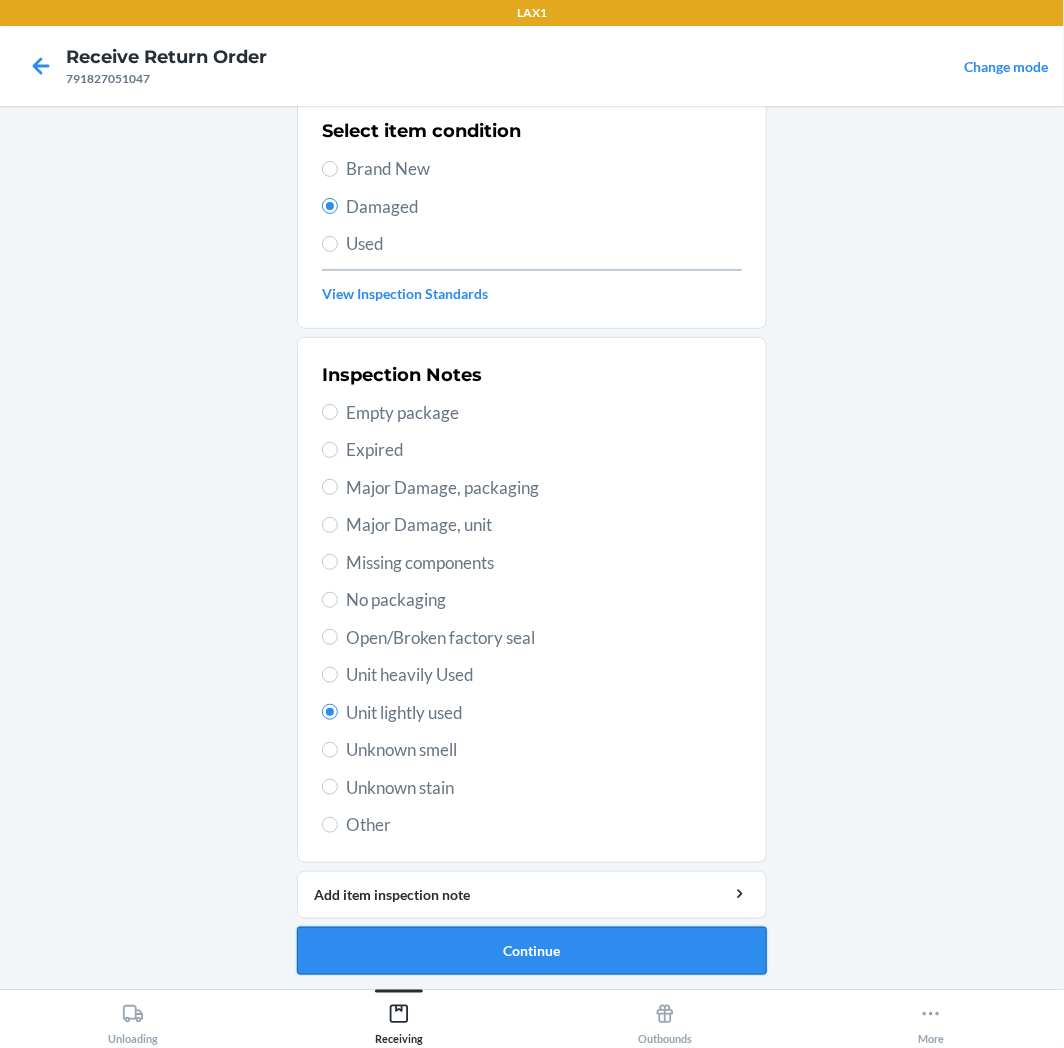 click on "Continue" at bounding box center (532, 951) 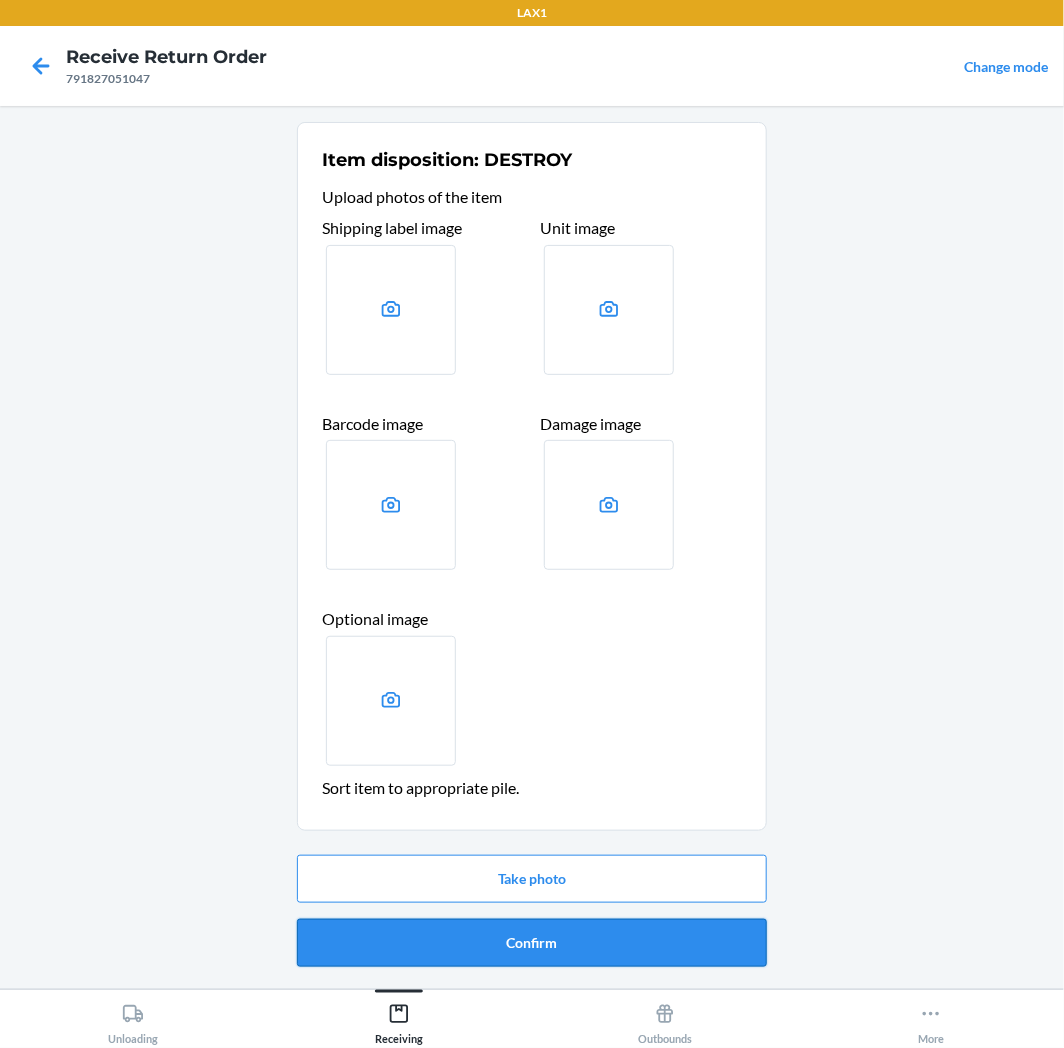 click on "Confirm" at bounding box center (532, 943) 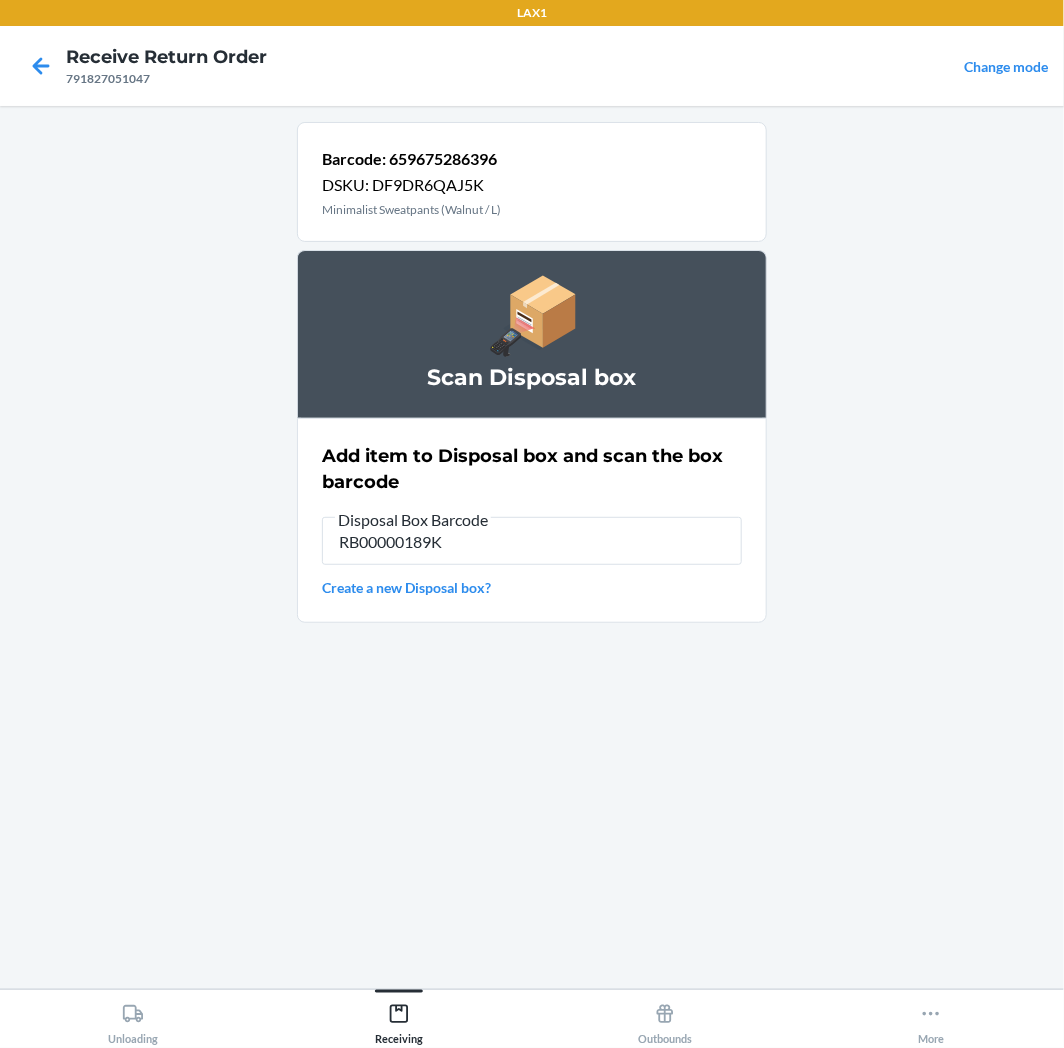type on "RB00000189K" 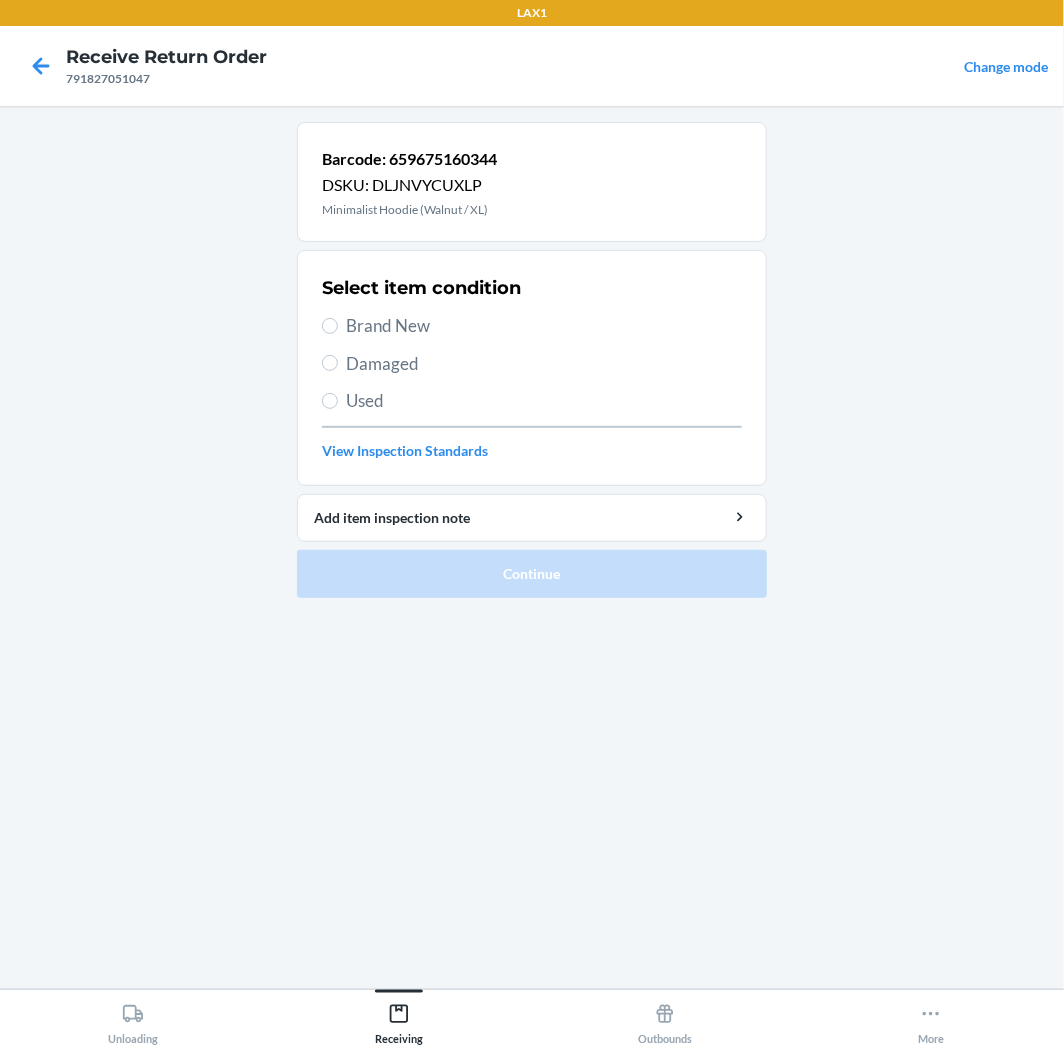 click on "Used" at bounding box center [544, 401] 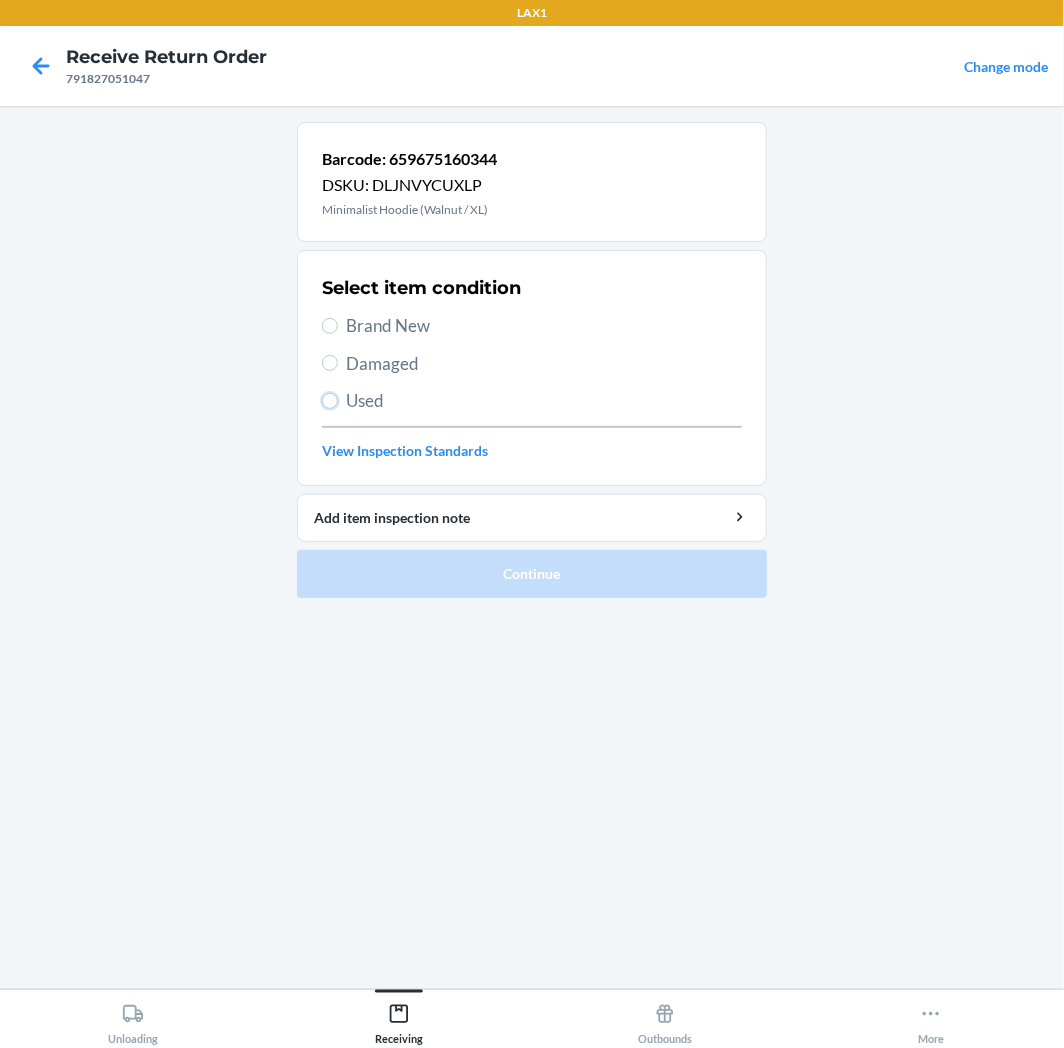 click on "Used" at bounding box center (330, 401) 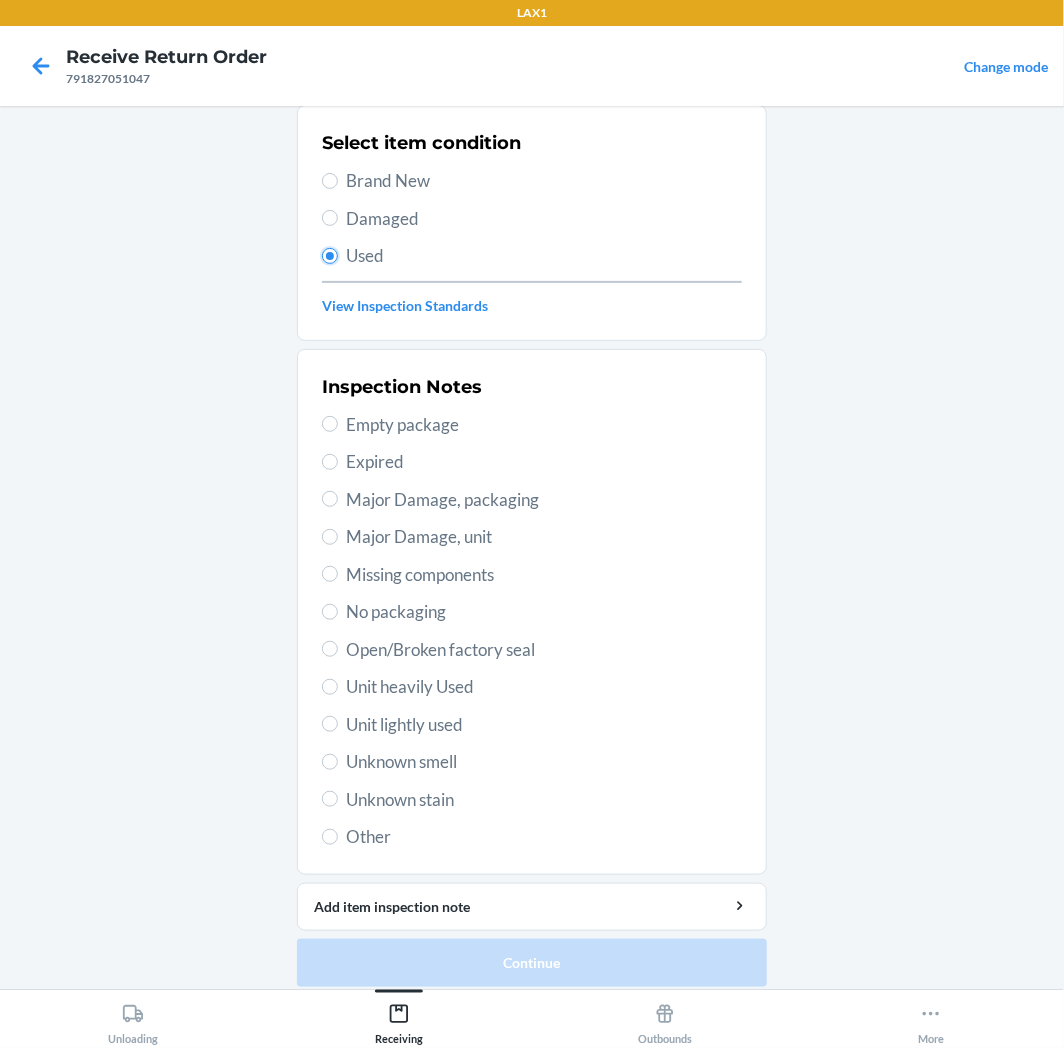 scroll, scrollTop: 157, scrollLeft: 0, axis: vertical 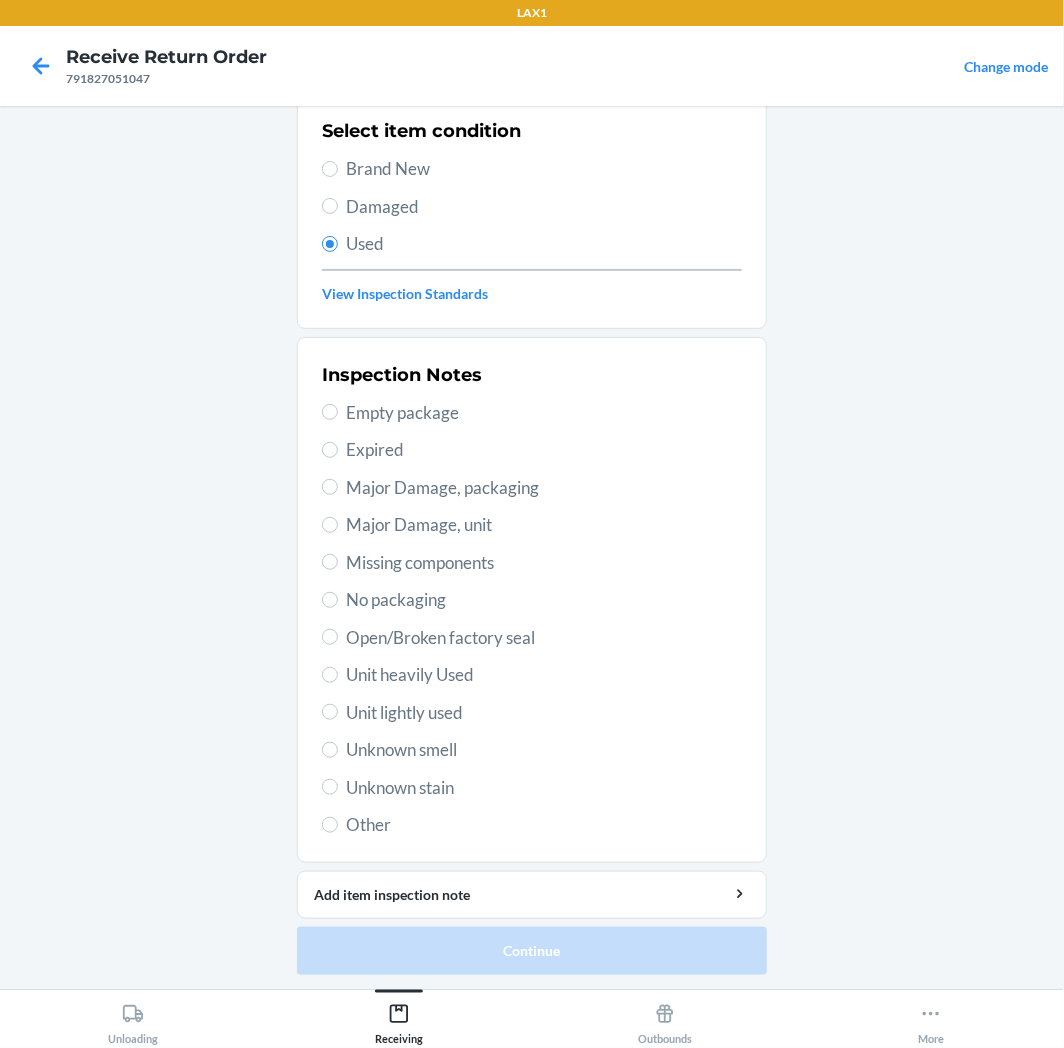 click on "Inspection Notes Empty package Expired Major Damage, packaging Major Damage, unit Missing components No packaging Open/Broken factory seal Unit heavily Used Unit lightly used Unknown smell Unknown stain Other" at bounding box center [532, 600] 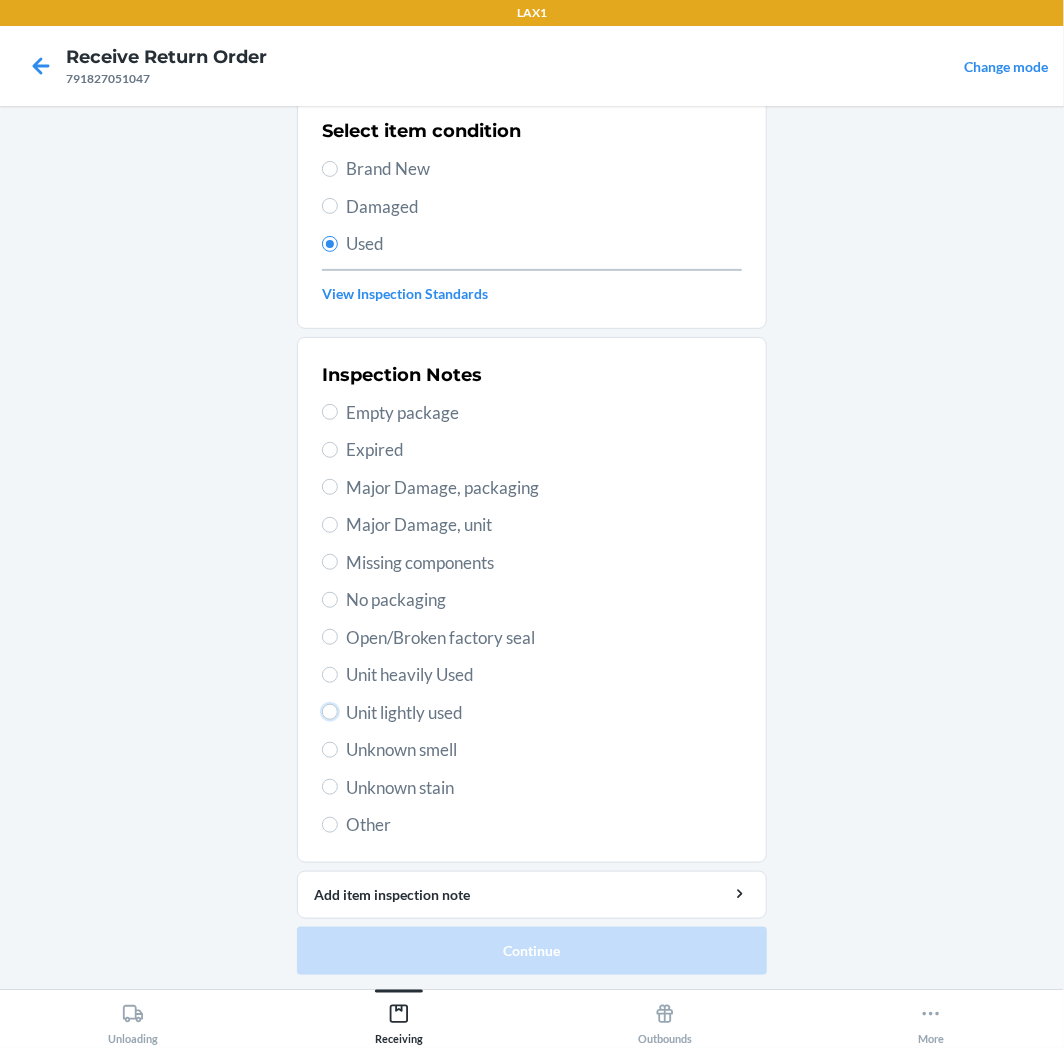 click on "Unit lightly used" at bounding box center [330, 712] 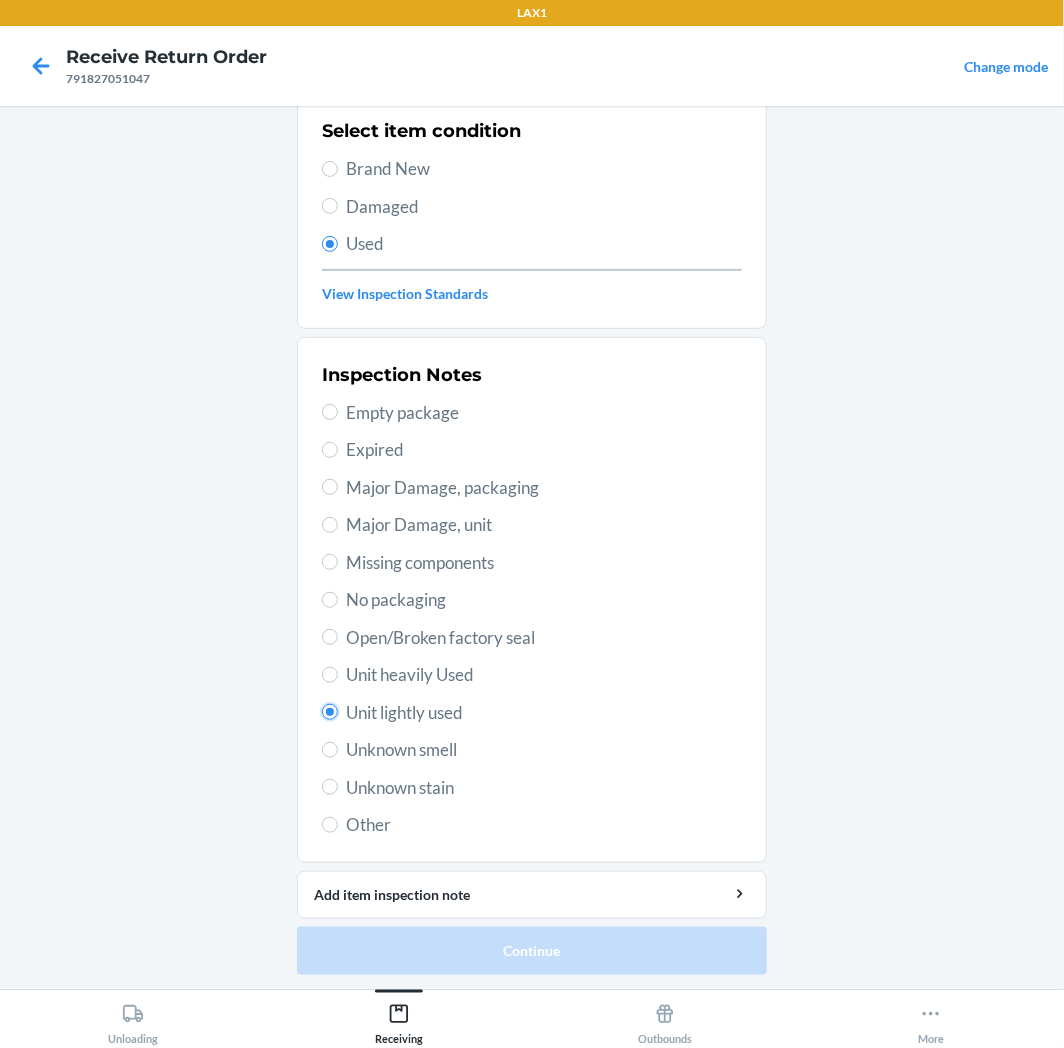 radio on "true" 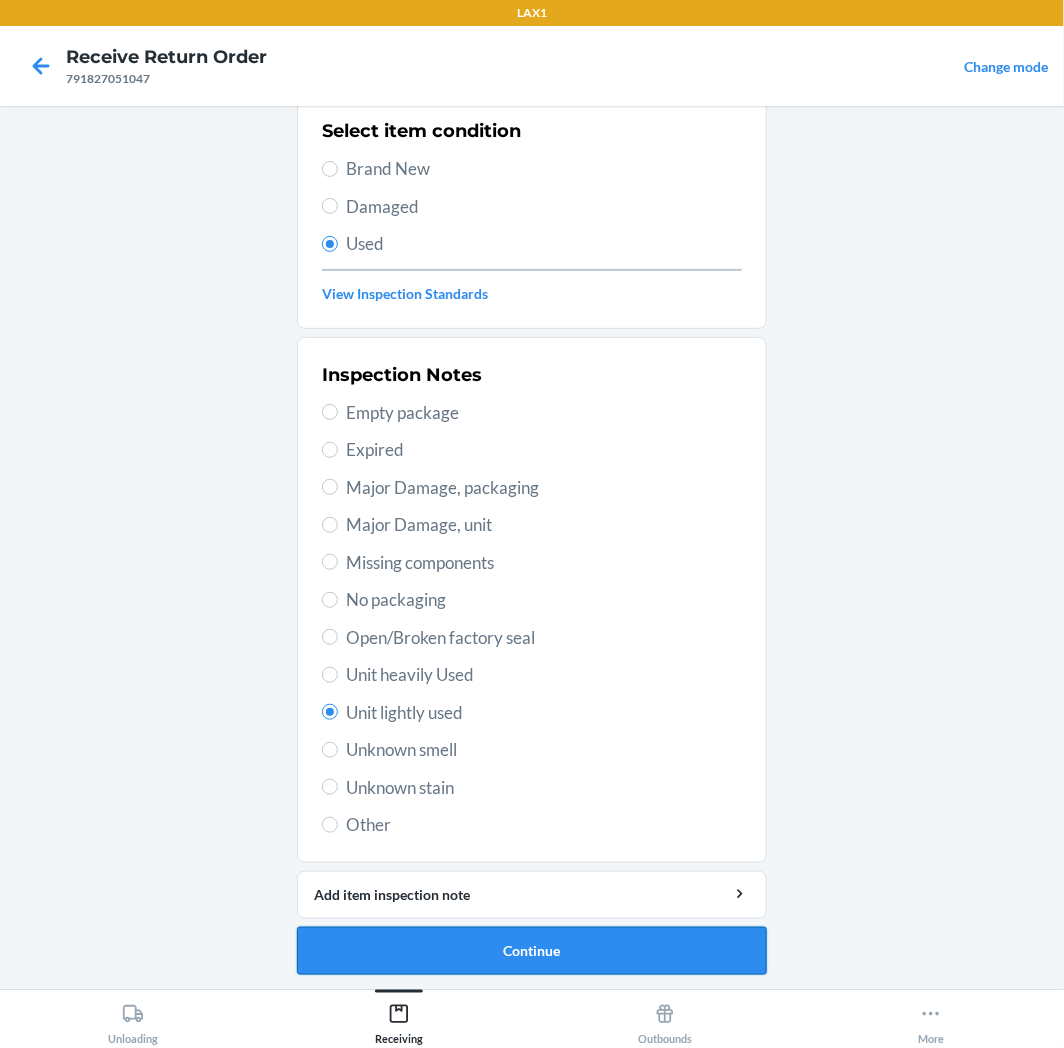 click on "Continue" at bounding box center [532, 951] 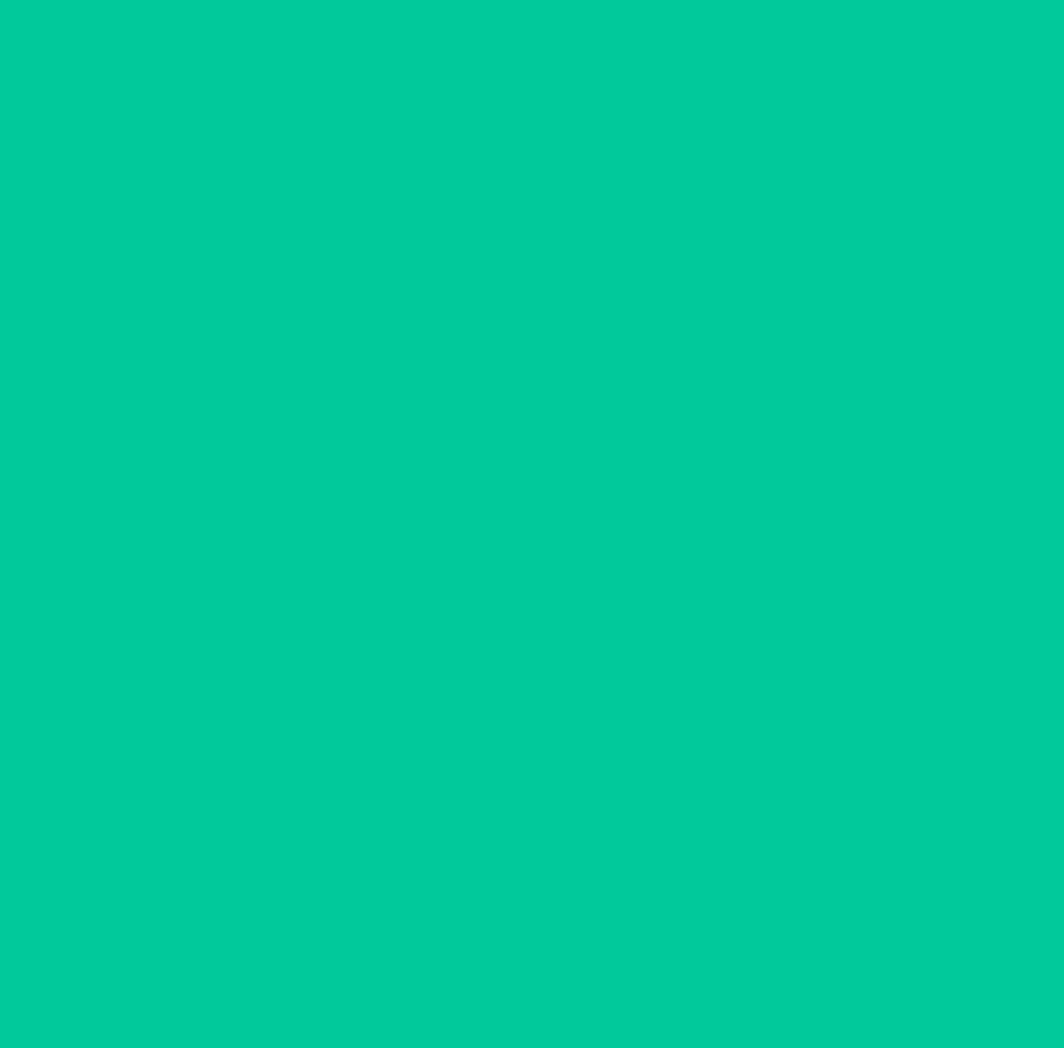 scroll, scrollTop: 0, scrollLeft: 0, axis: both 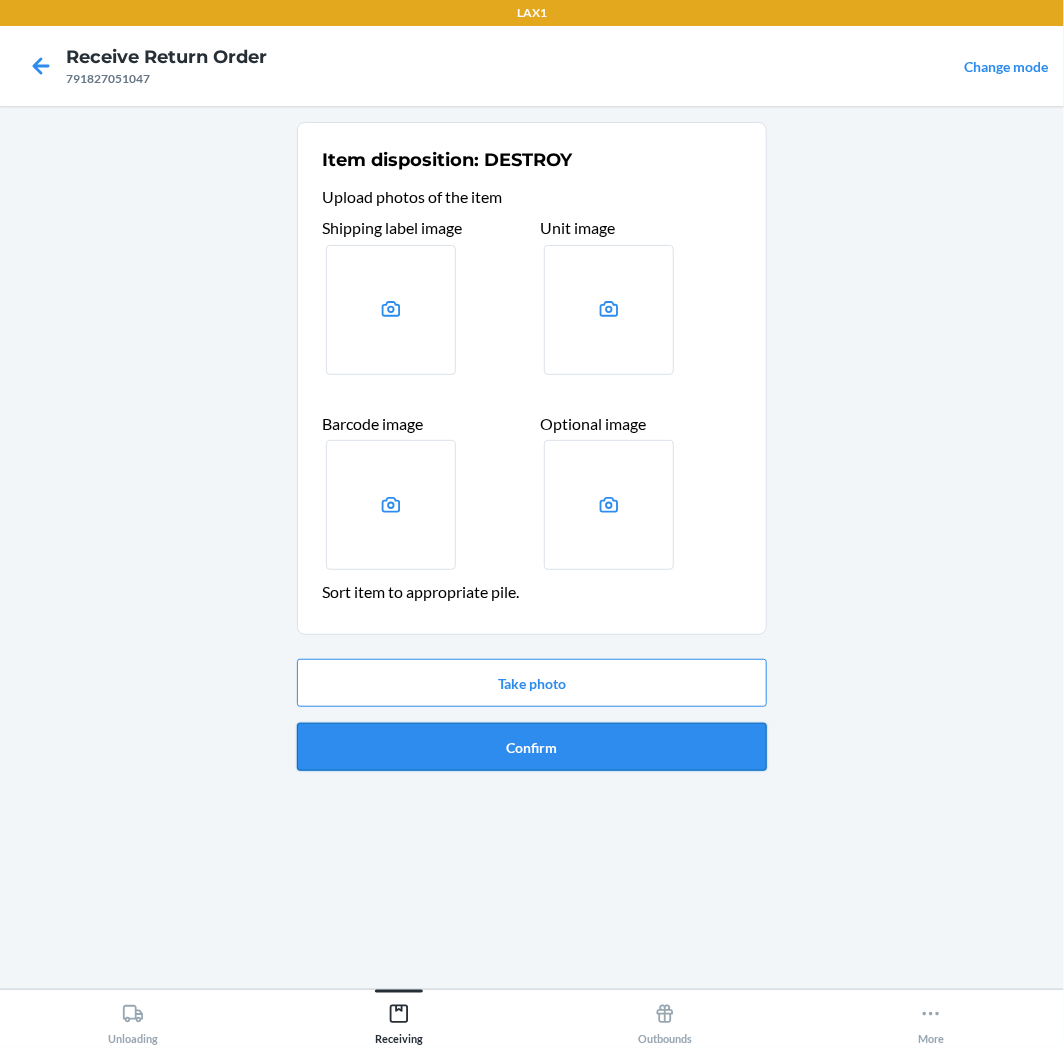 click on "Confirm" at bounding box center [532, 747] 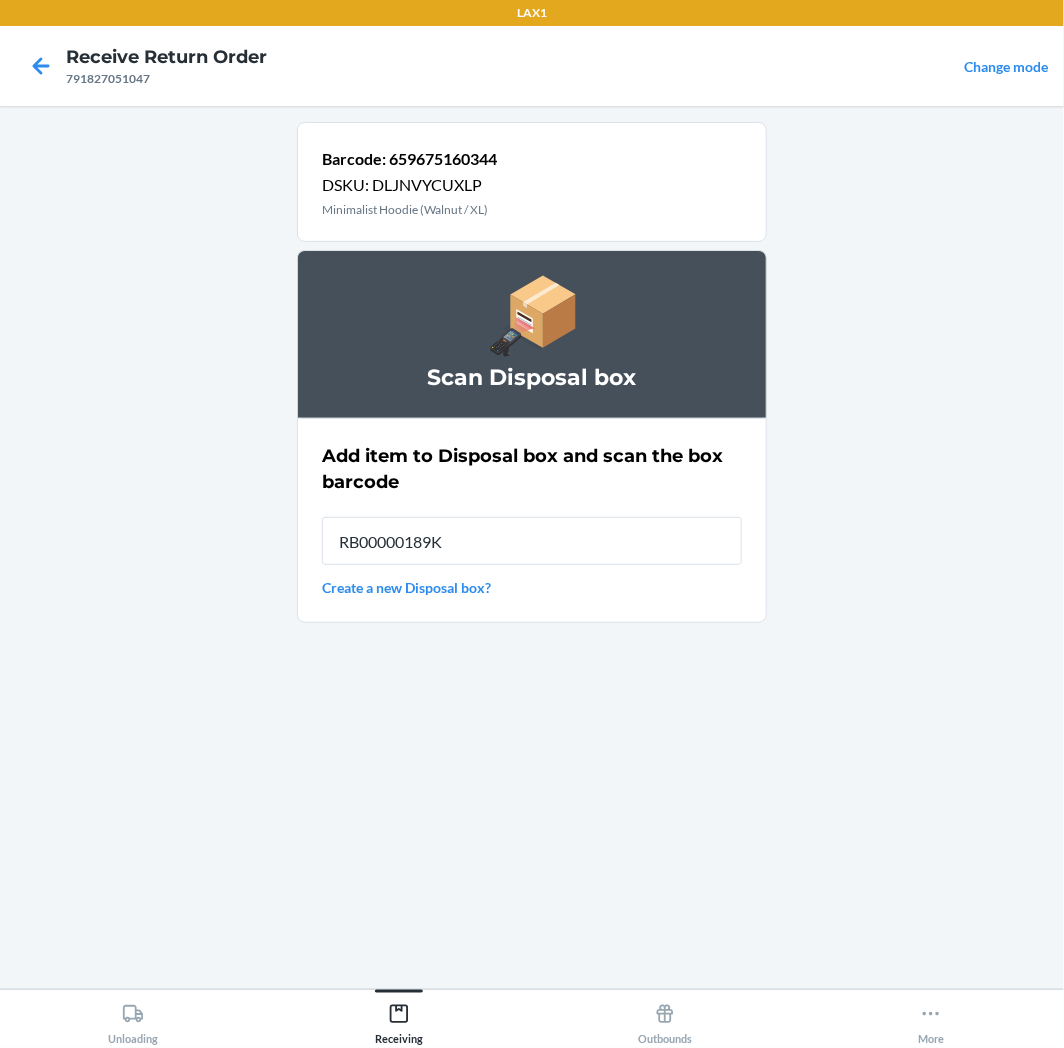 type on "RB00000189K" 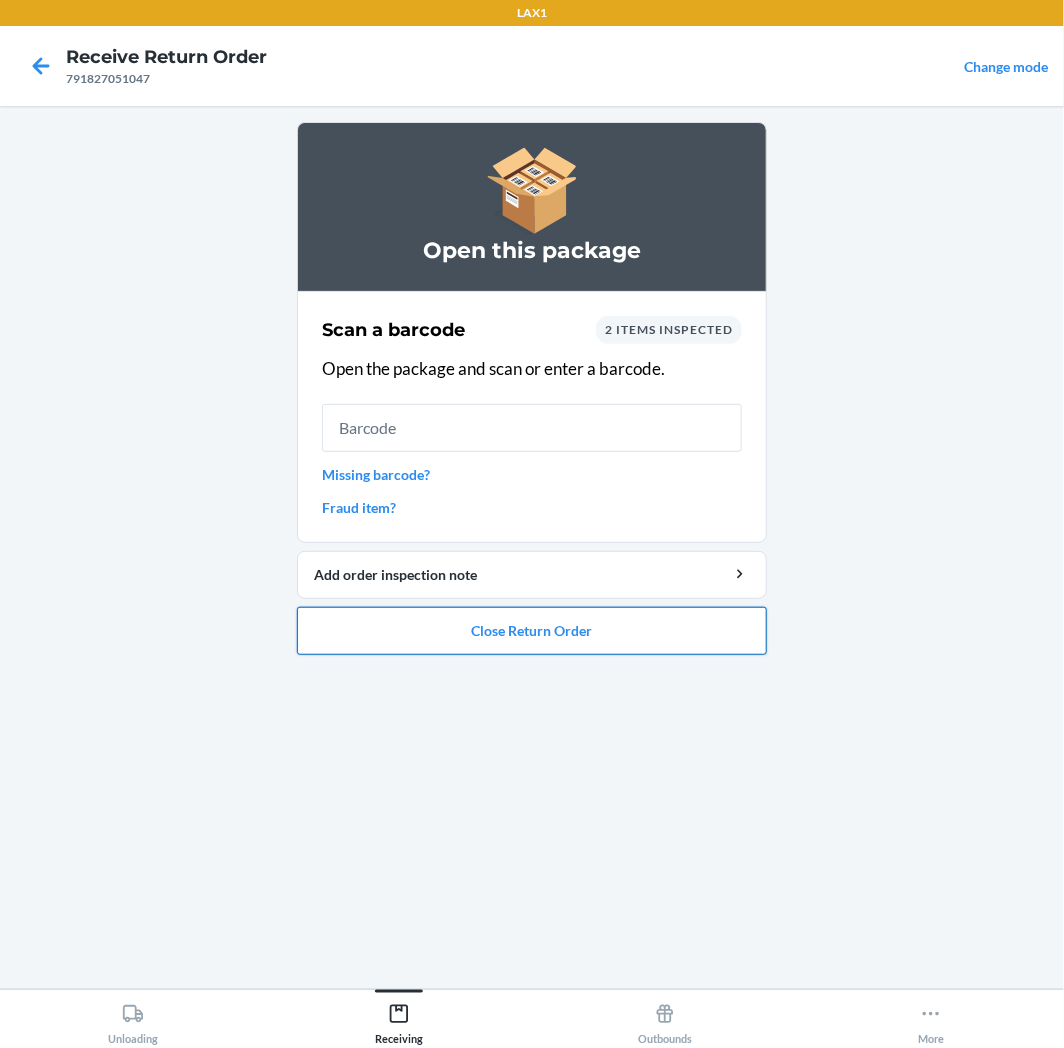 click on "Close Return Order" at bounding box center [532, 631] 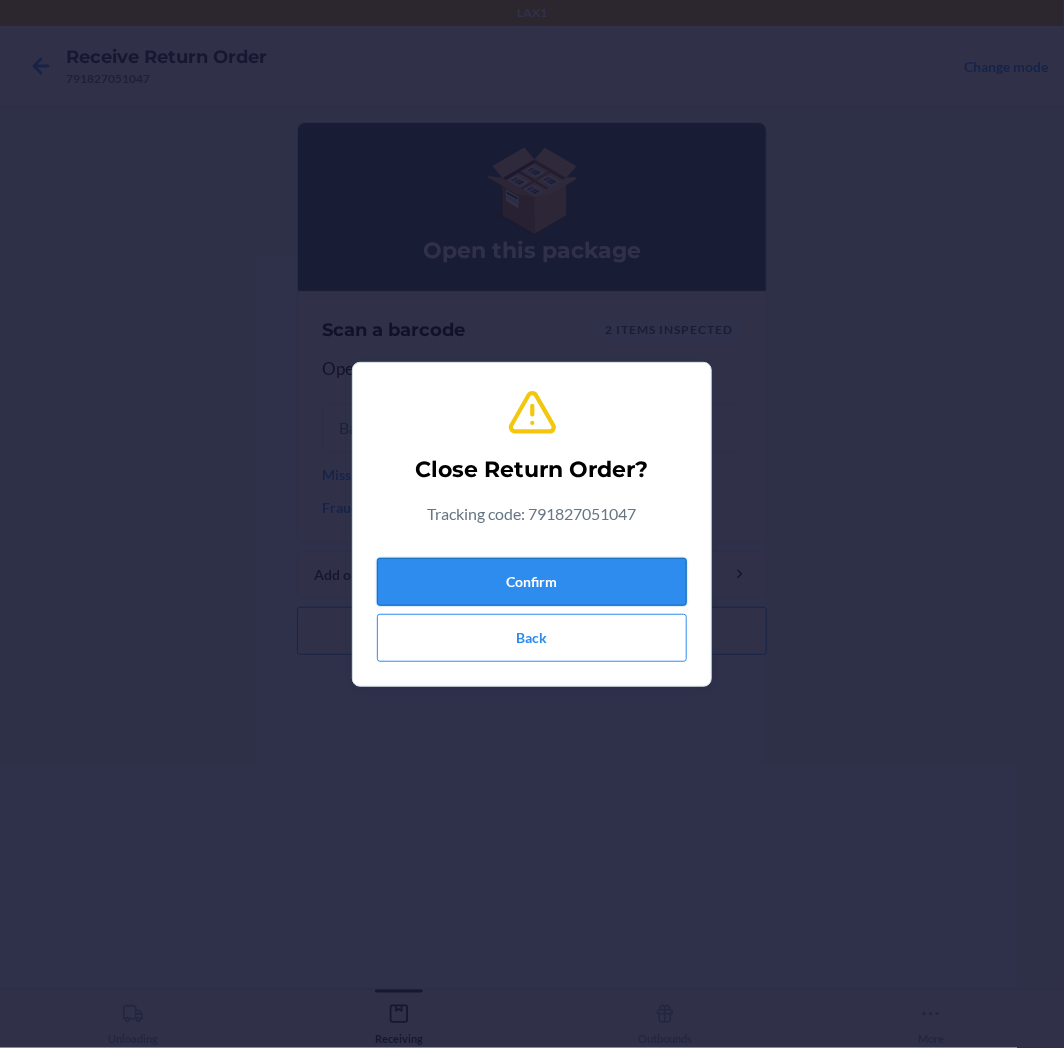 click on "Confirm" at bounding box center (532, 582) 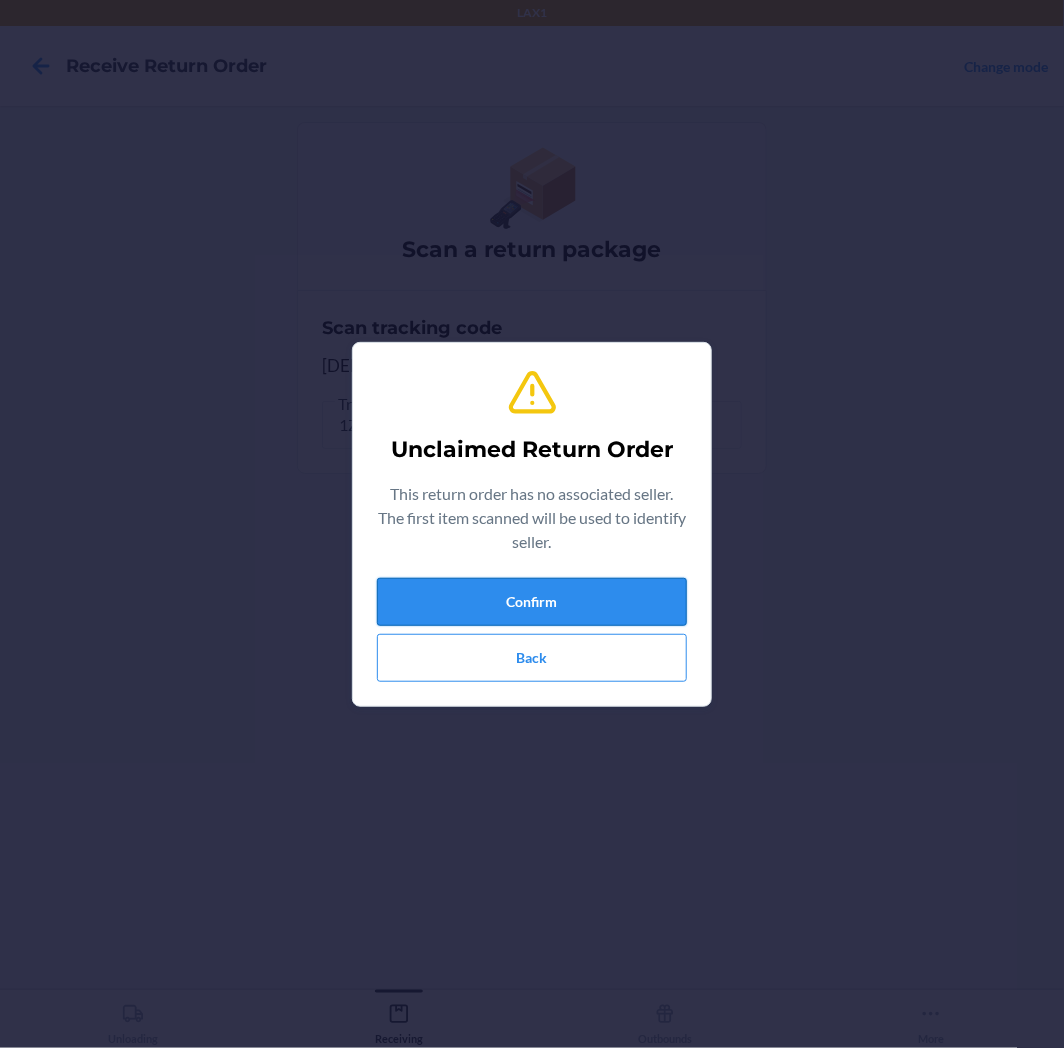click on "Confirm" at bounding box center [532, 602] 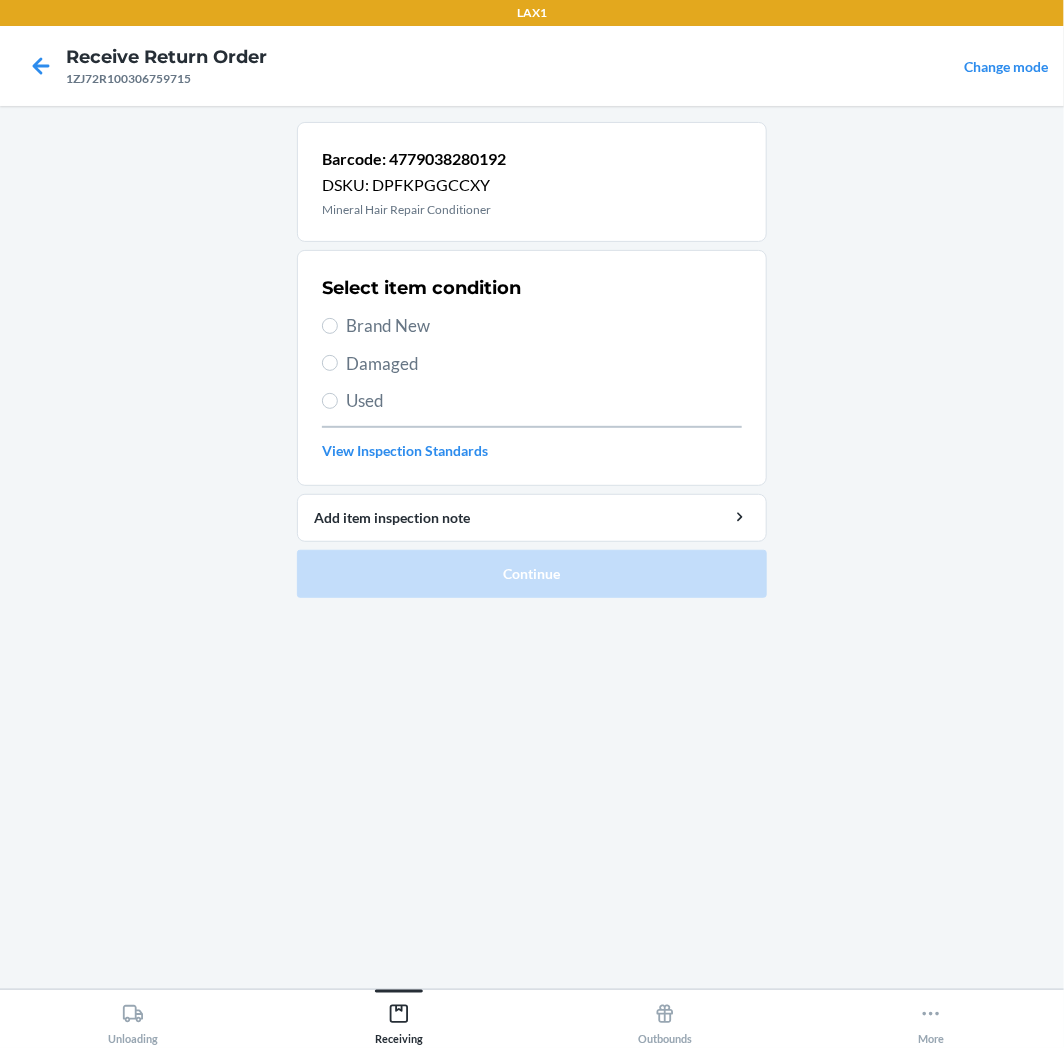 click on "Brand New" at bounding box center (544, 326) 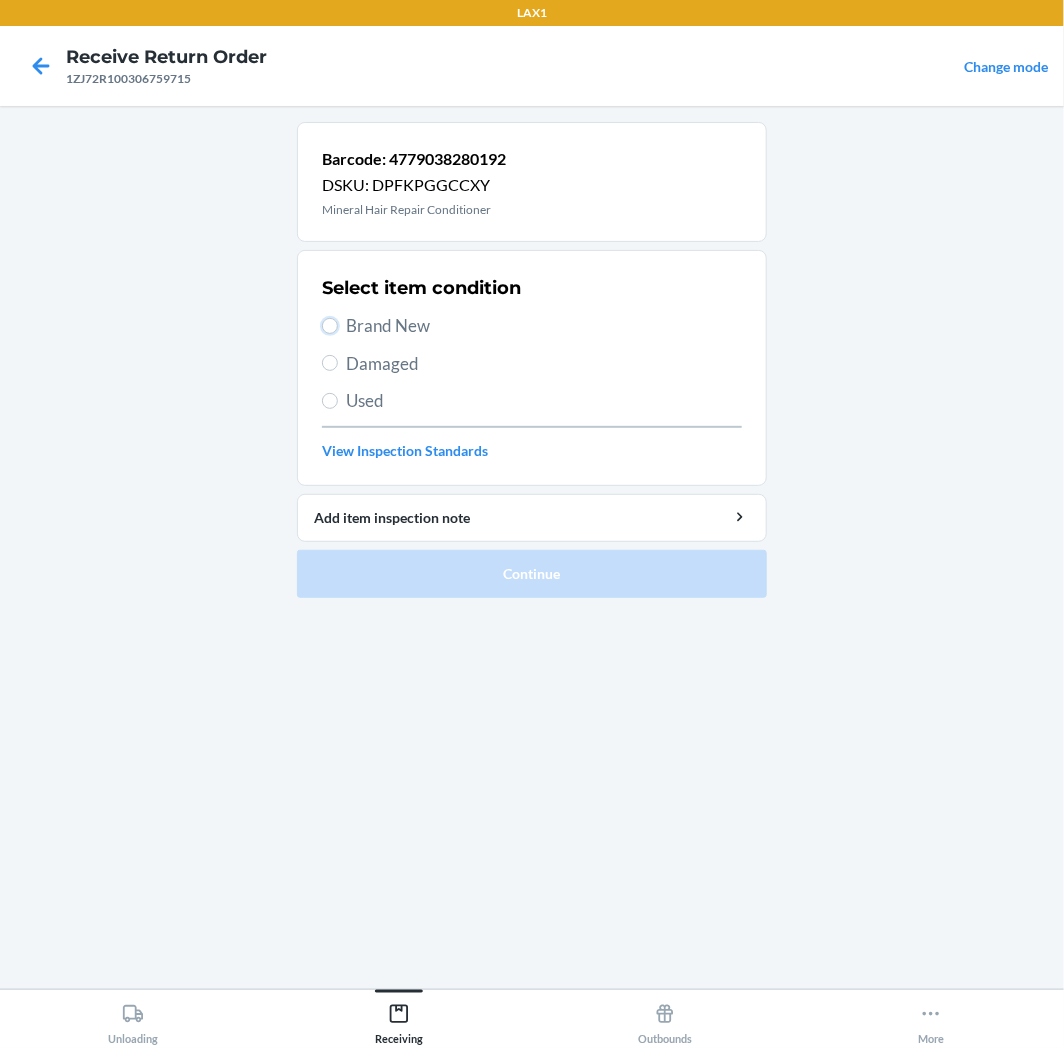 click on "Brand New" at bounding box center [330, 326] 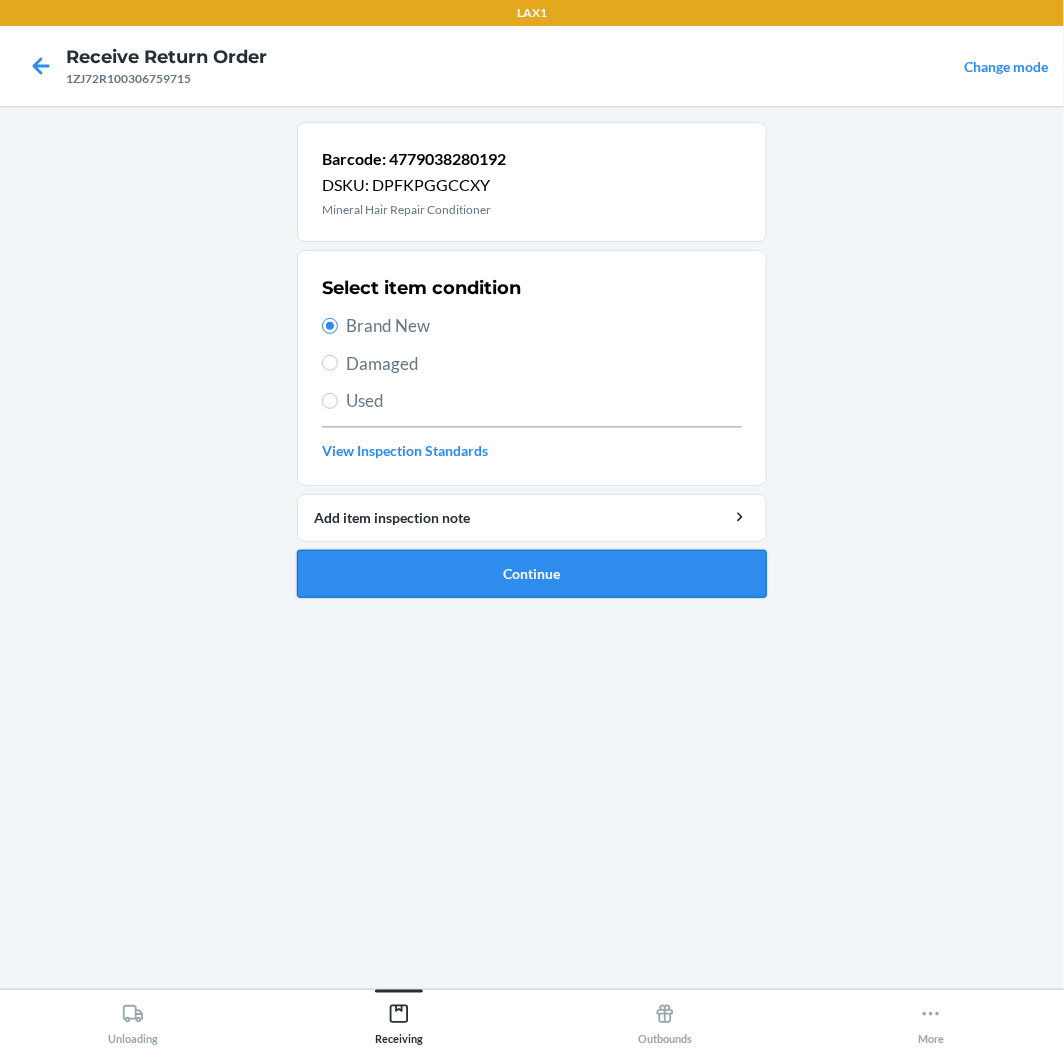 click on "Continue" at bounding box center [532, 574] 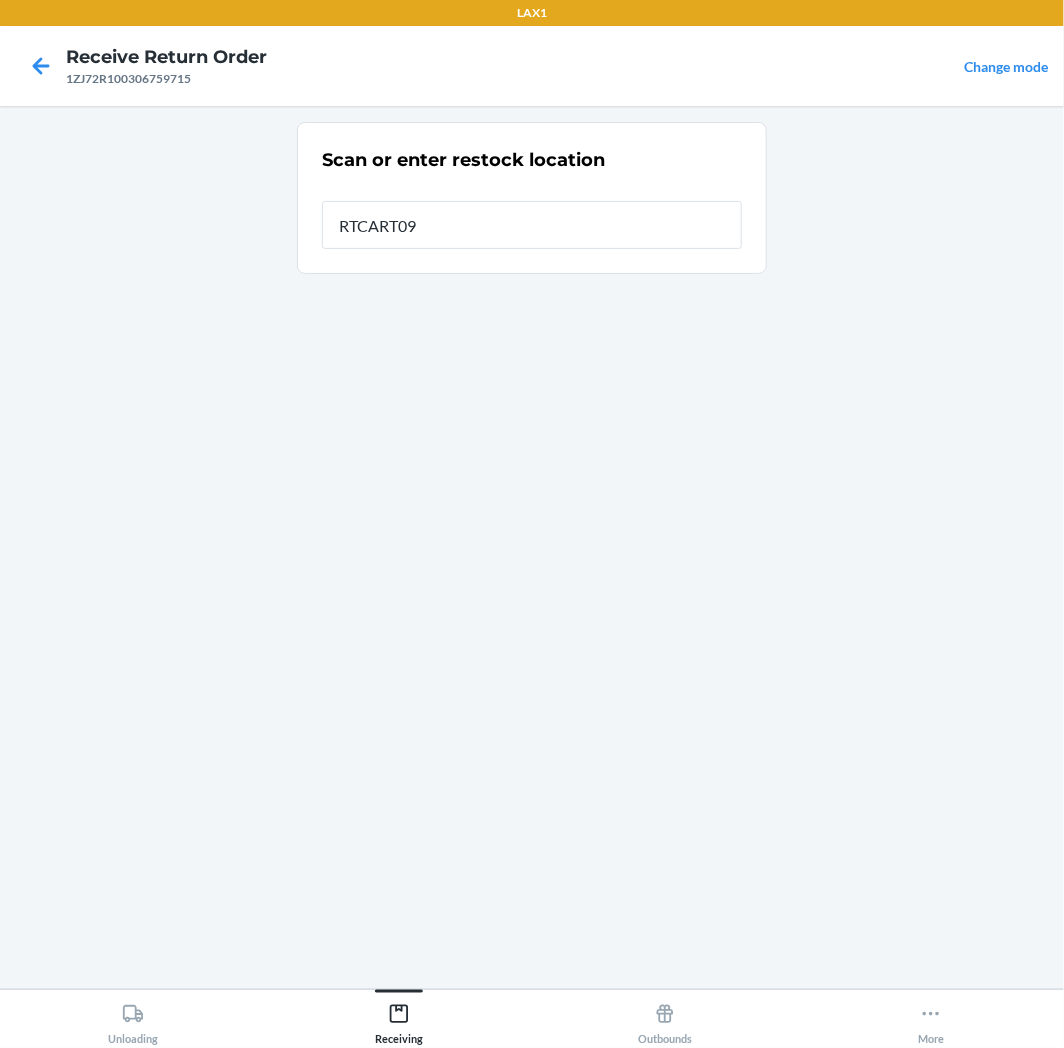 type on "RTCART097" 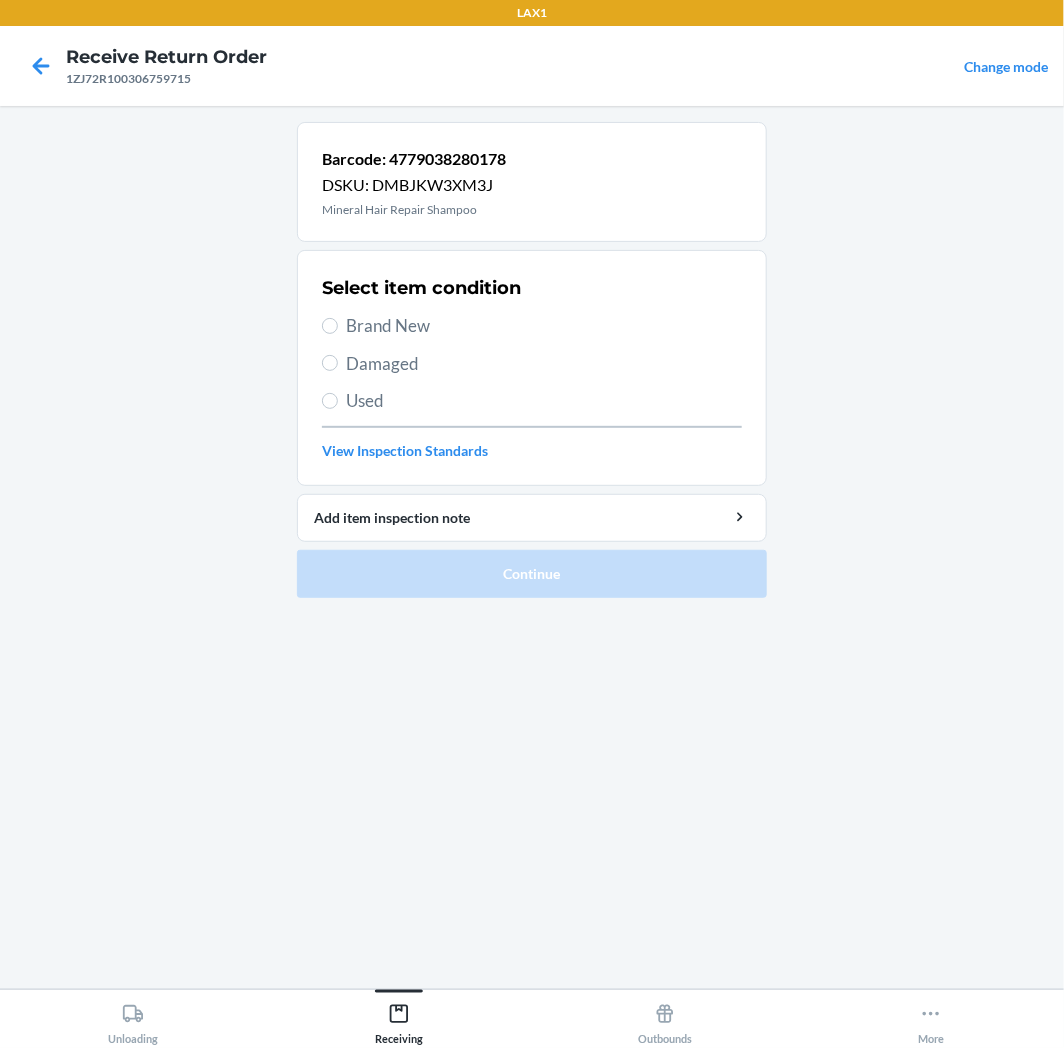 click on "Brand New" at bounding box center (544, 326) 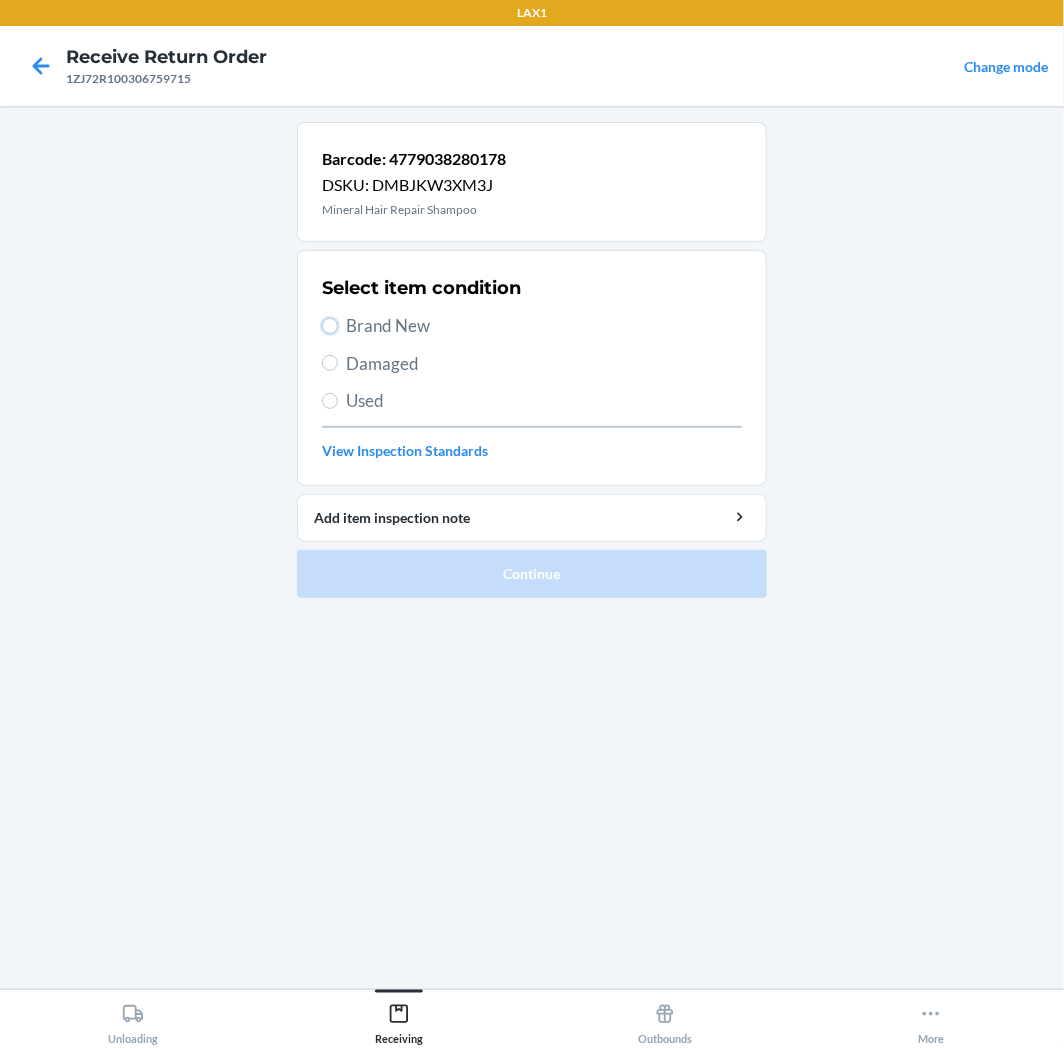 click on "Brand New" at bounding box center (330, 326) 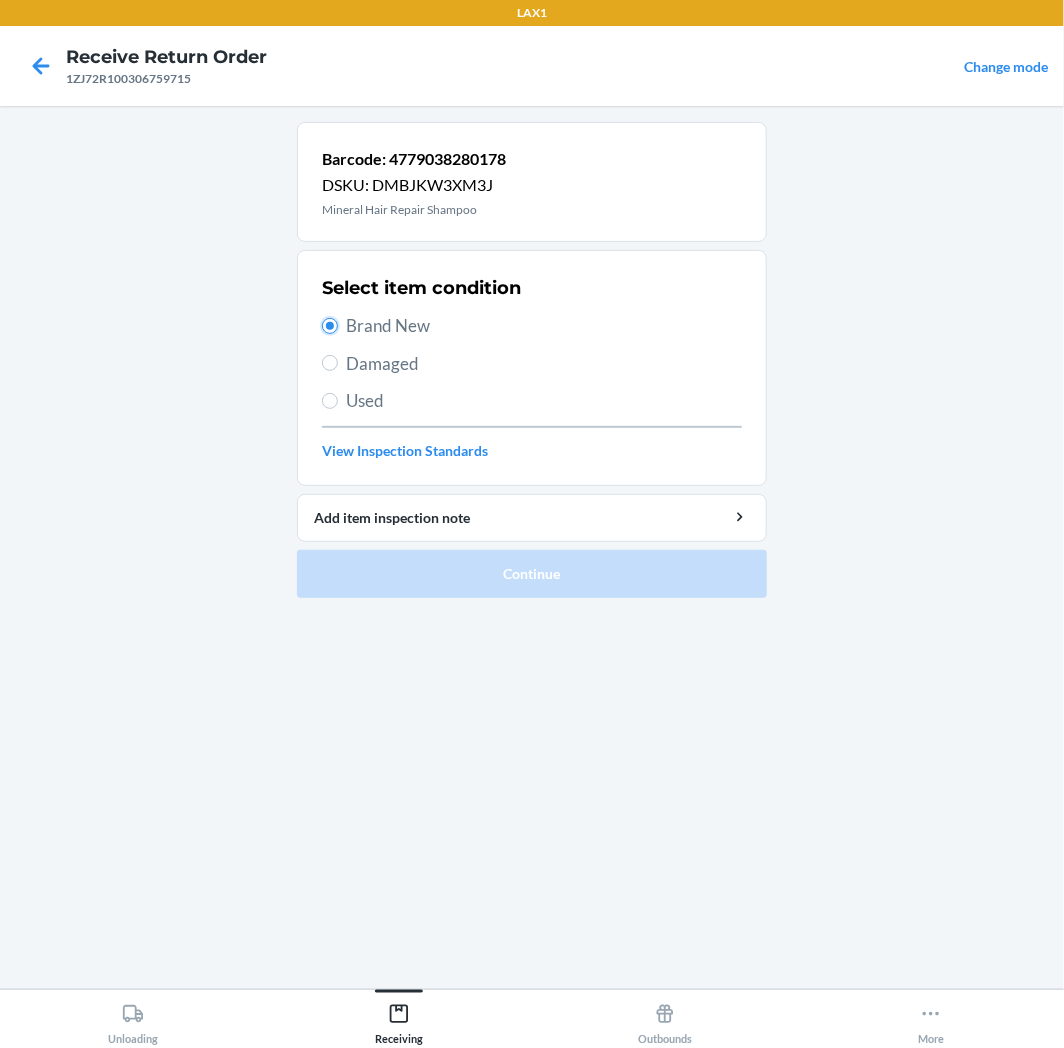 radio on "true" 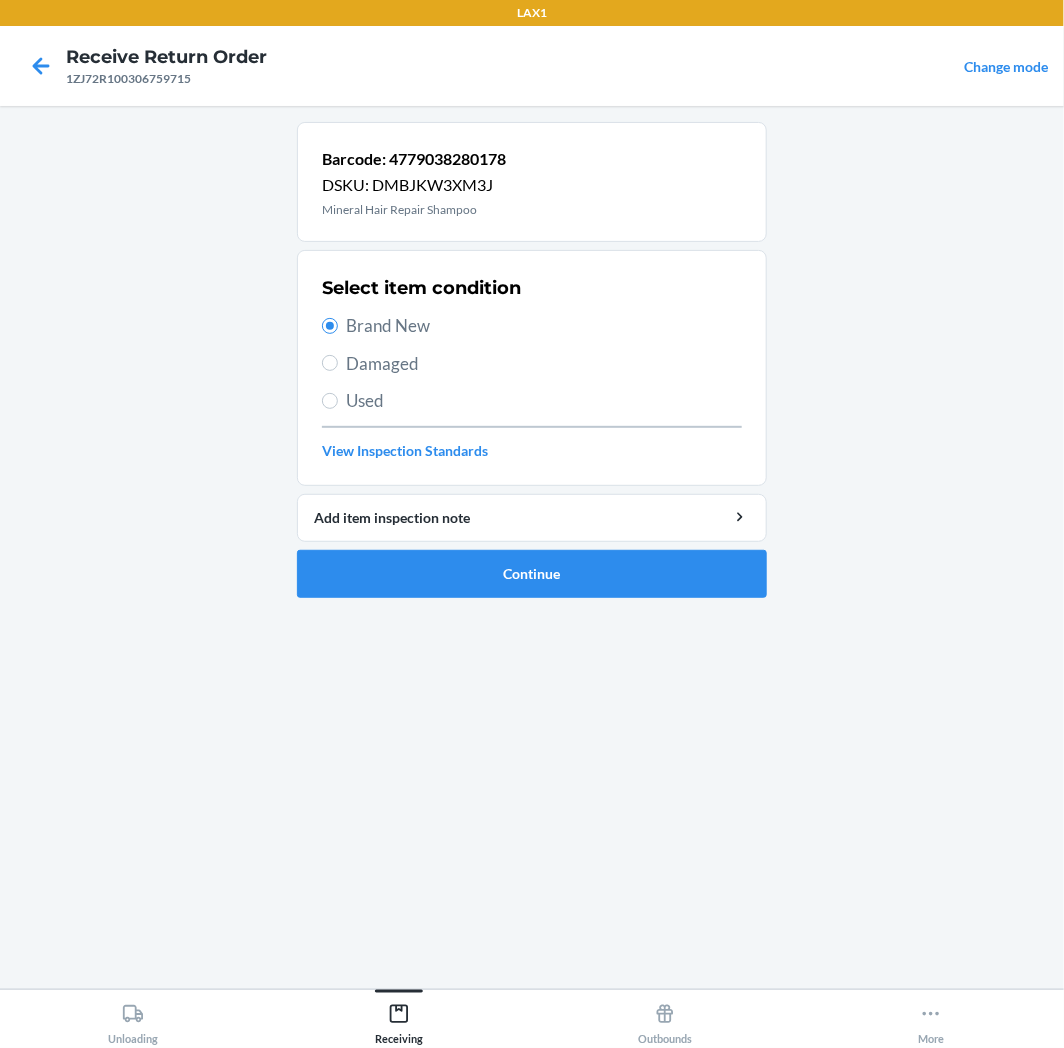 click on "Barcode: 4779038280178 DSKU: DMBJKW3XM3J Mineral Hair Repair Shampoo Select item condition Brand New Damaged Used View Inspection Standards Add item inspection note Continue" at bounding box center (532, 368) 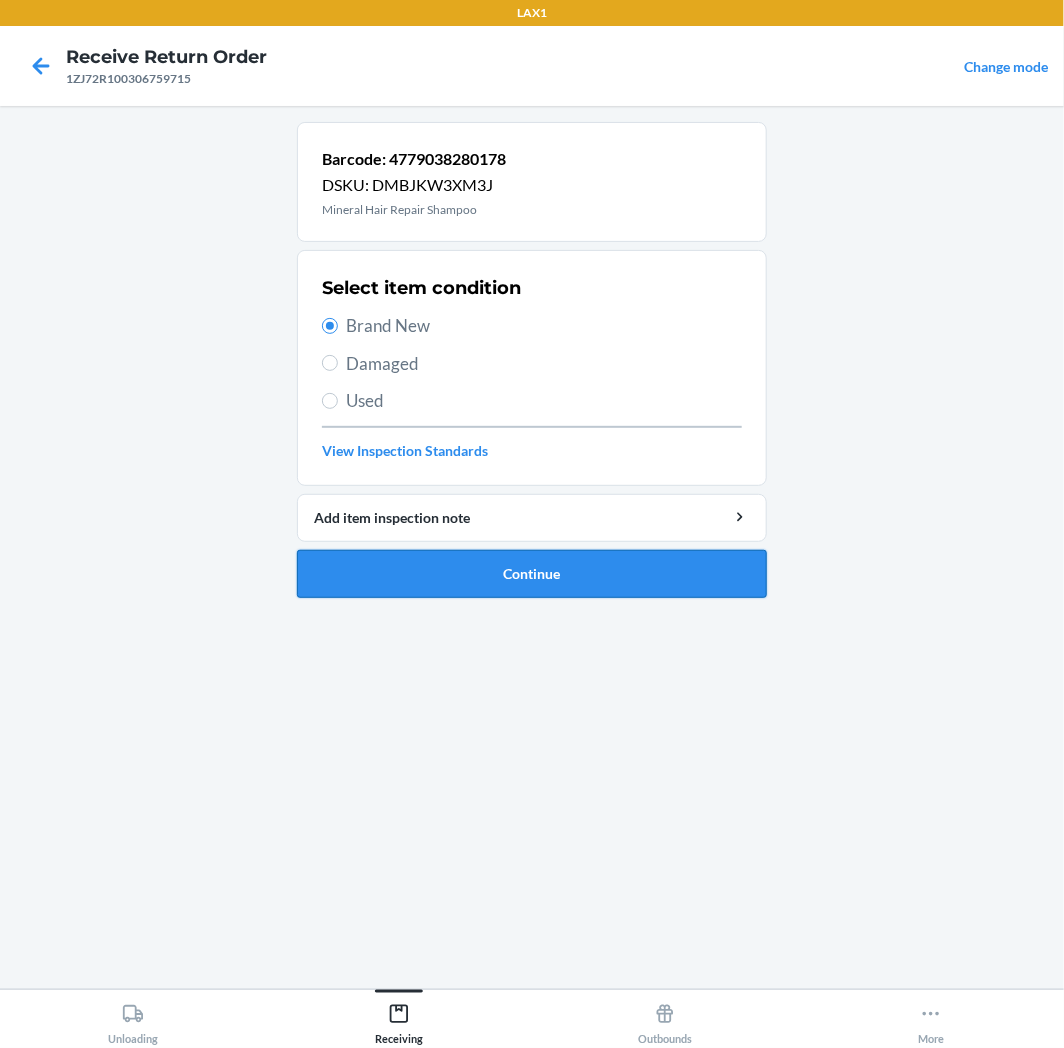 click on "Continue" at bounding box center (532, 574) 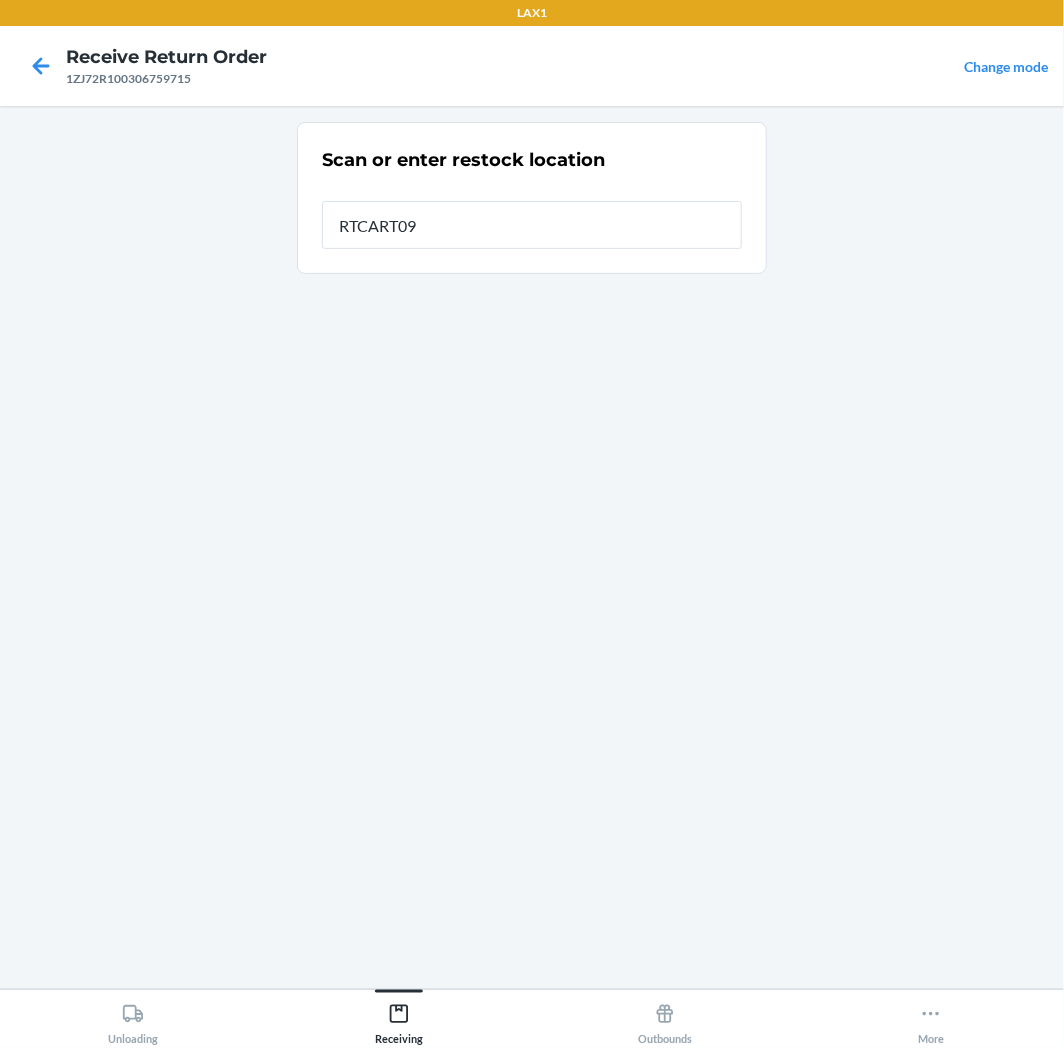 type on "RTCART097" 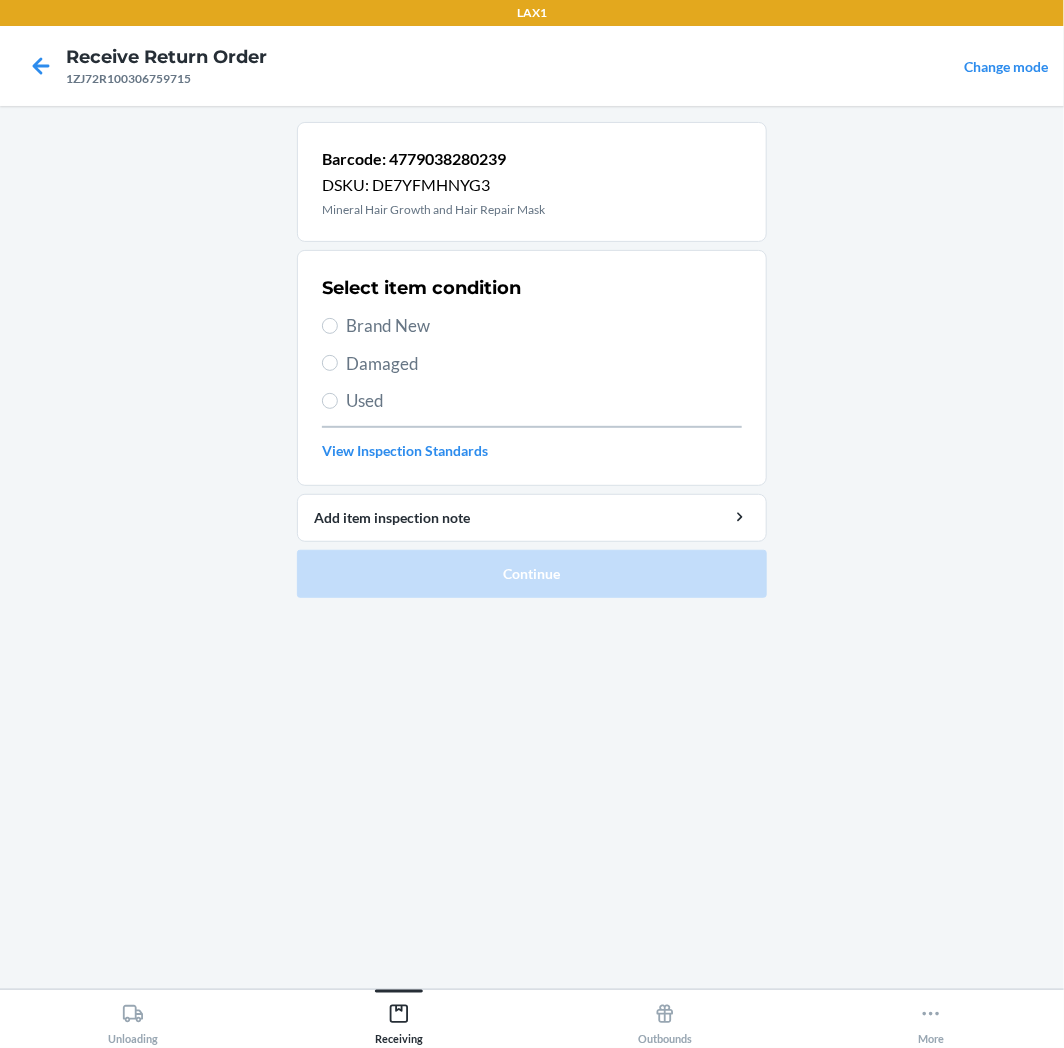 click on "Brand New" at bounding box center (544, 326) 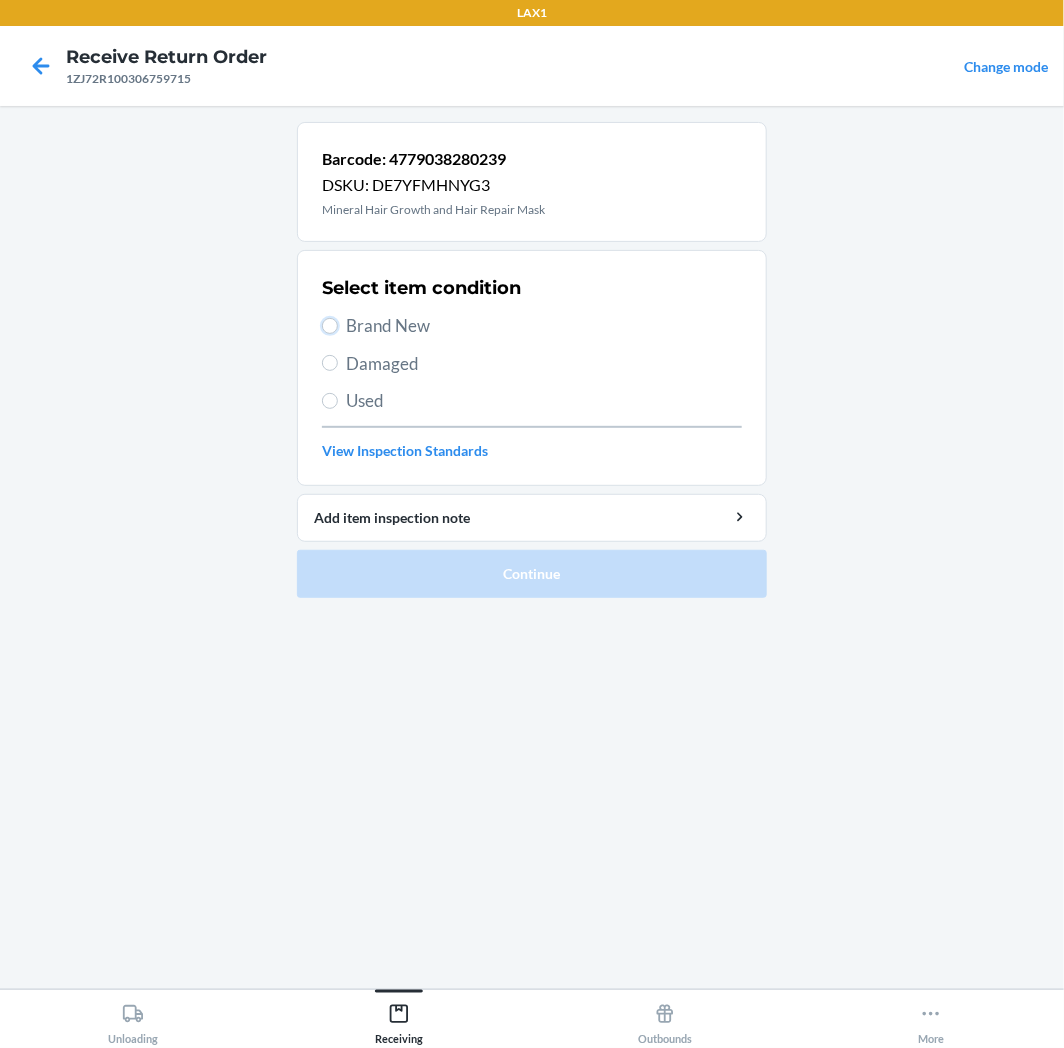 click on "Brand New" at bounding box center [330, 326] 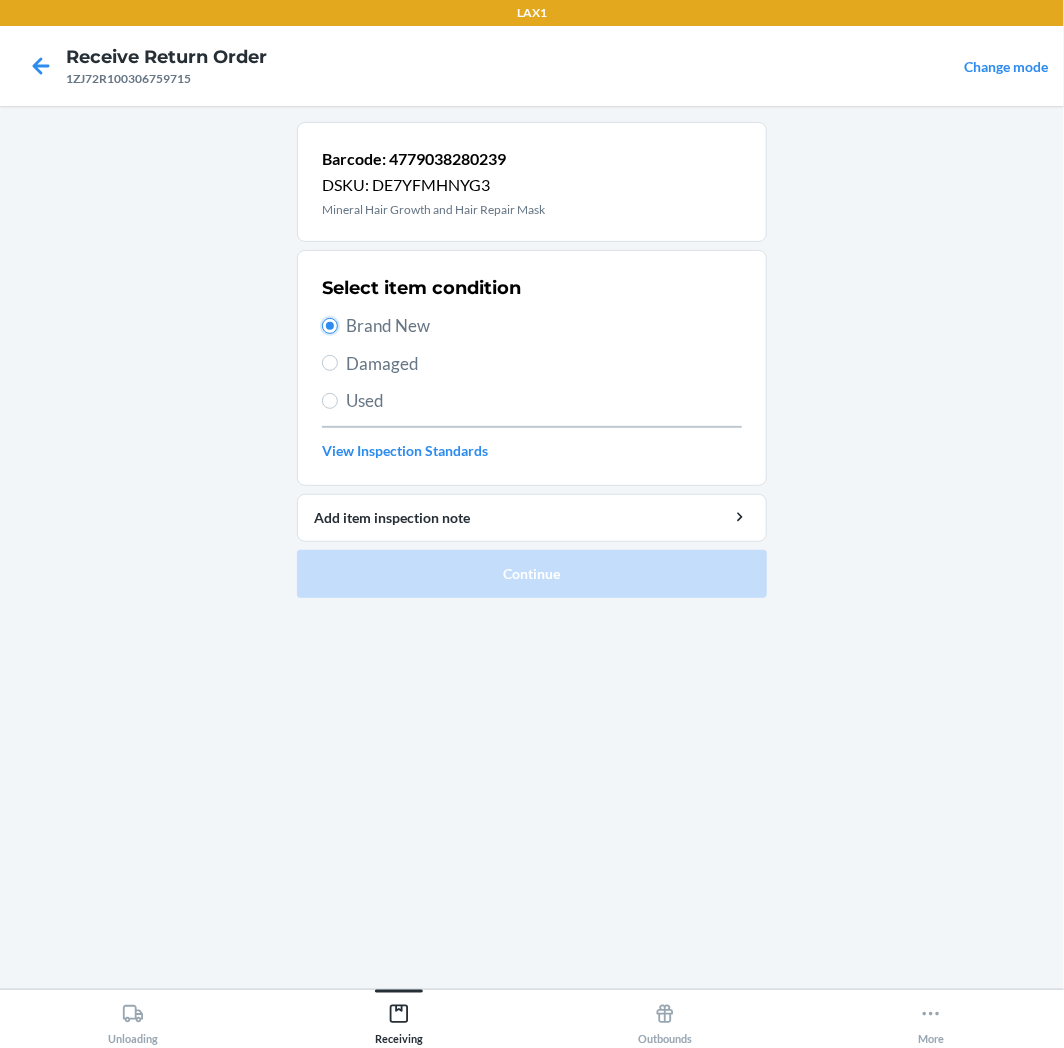 radio on "true" 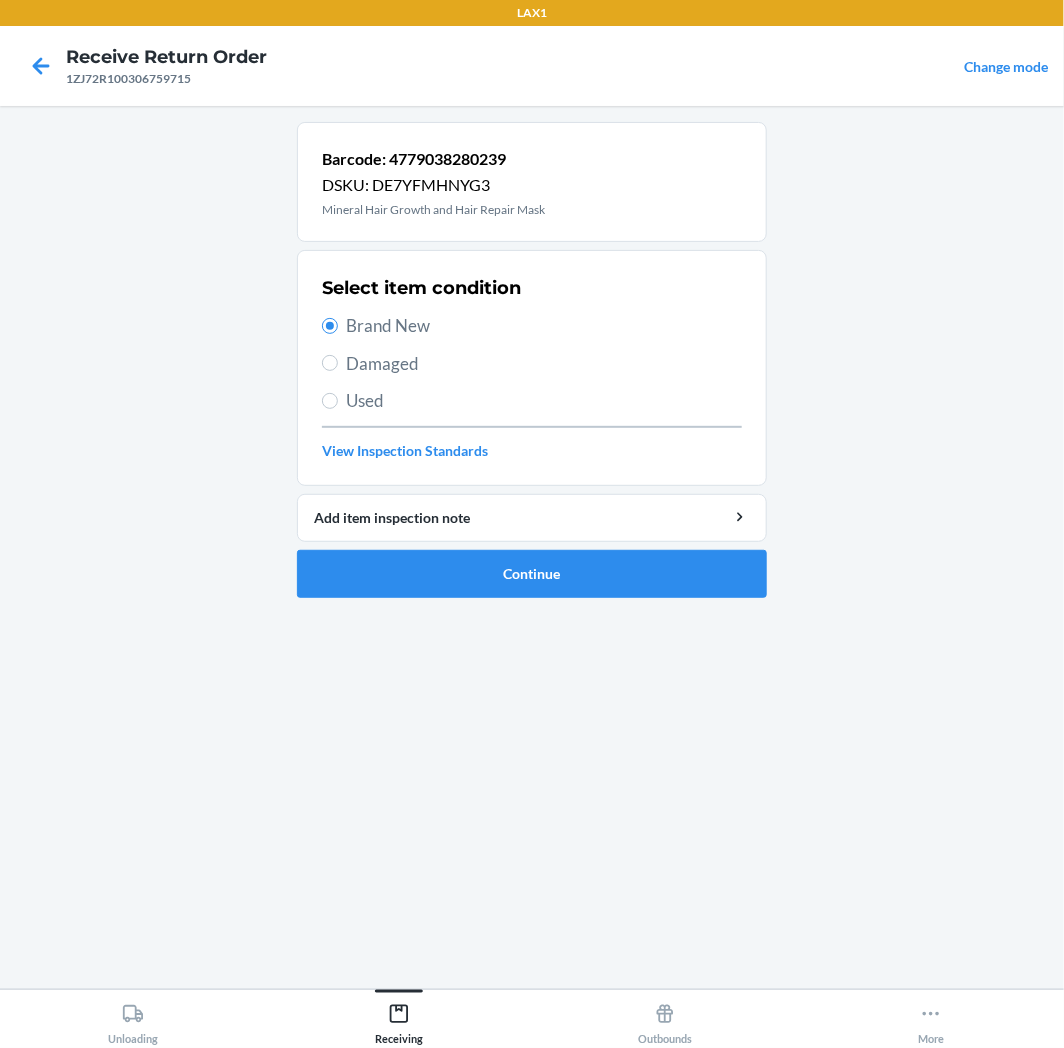 click on "Barcode: 4779038280239 DSKU: DE7YFMHNYG3 Mineral Hair Growth and Hair Repair Mask Select item condition Brand New Damaged Used View Inspection Standards Add item inspection note Continue" at bounding box center (532, 368) 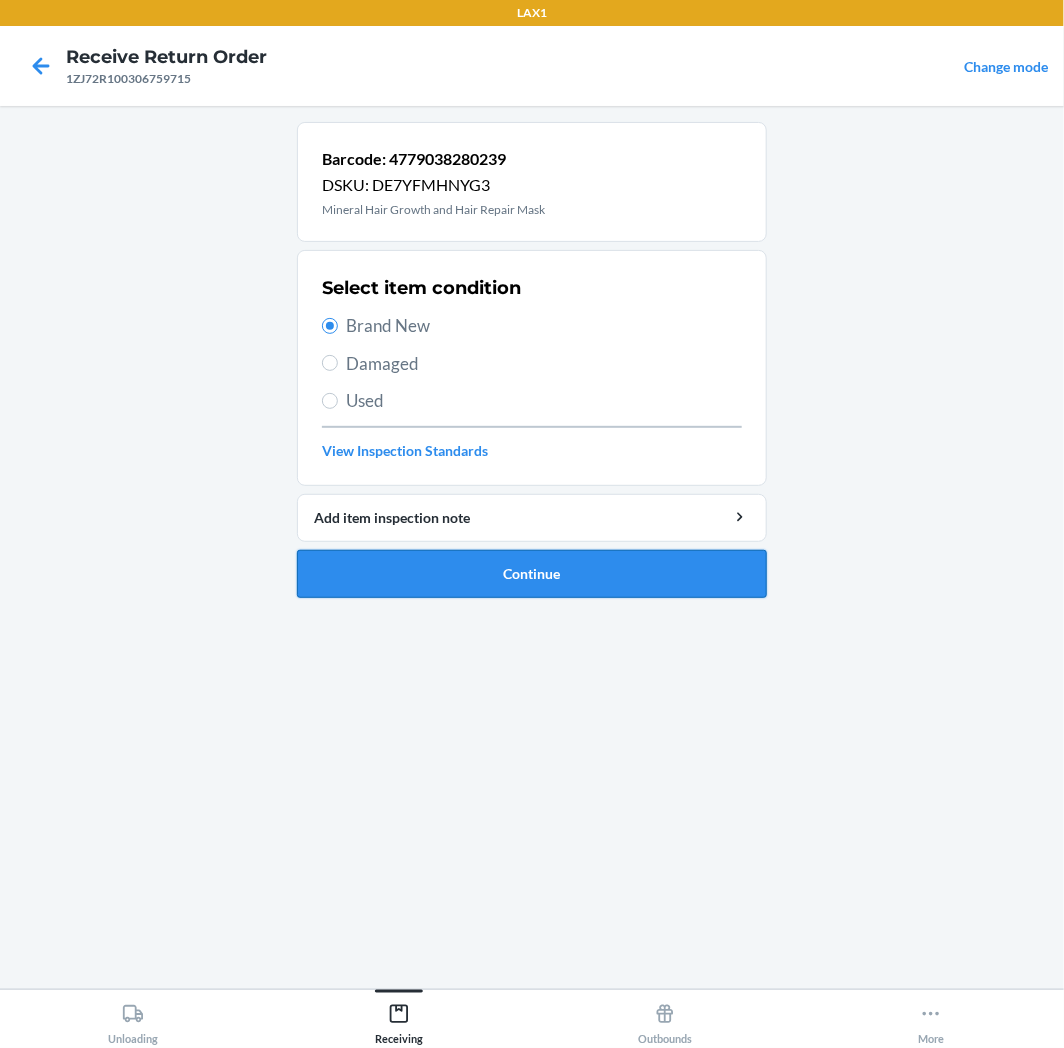 click on "Continue" at bounding box center [532, 574] 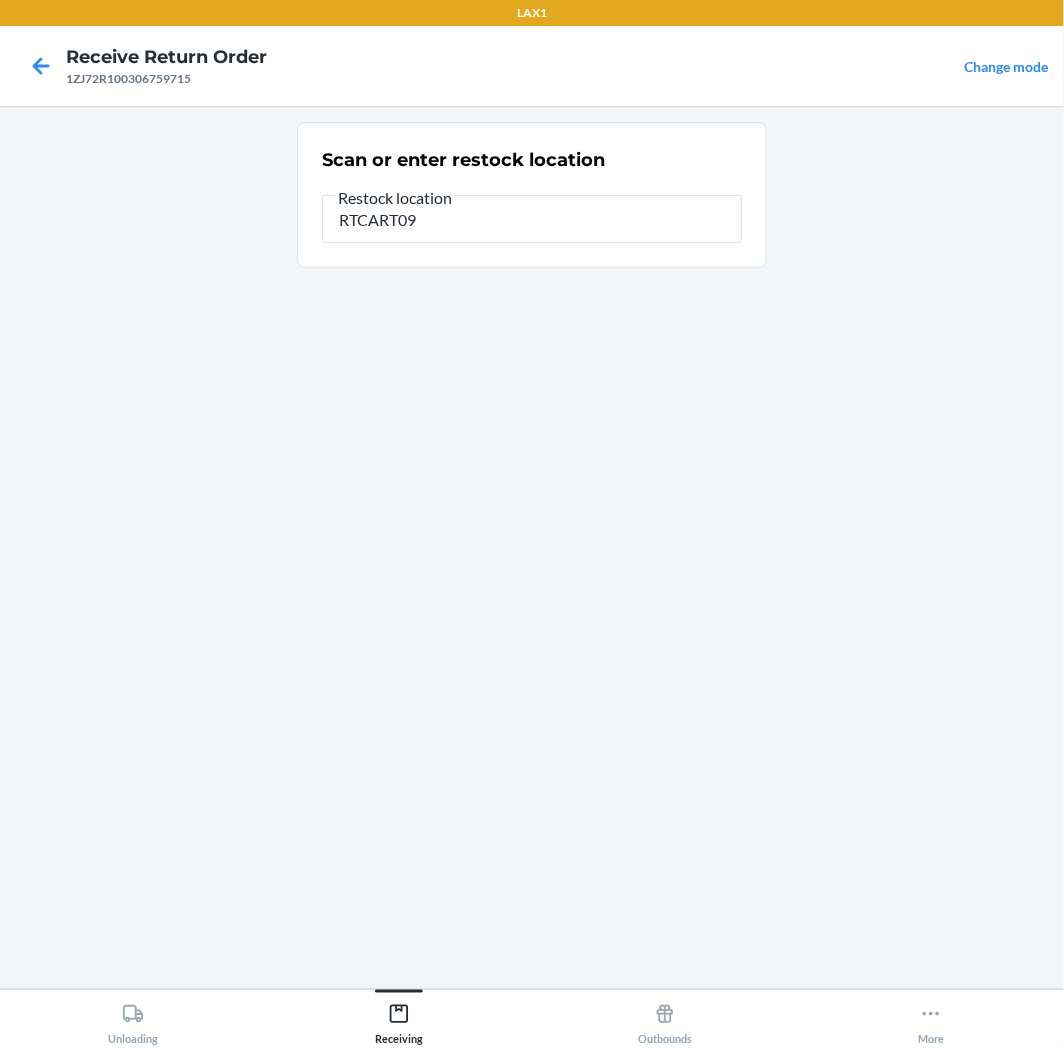 type on "RTCART097" 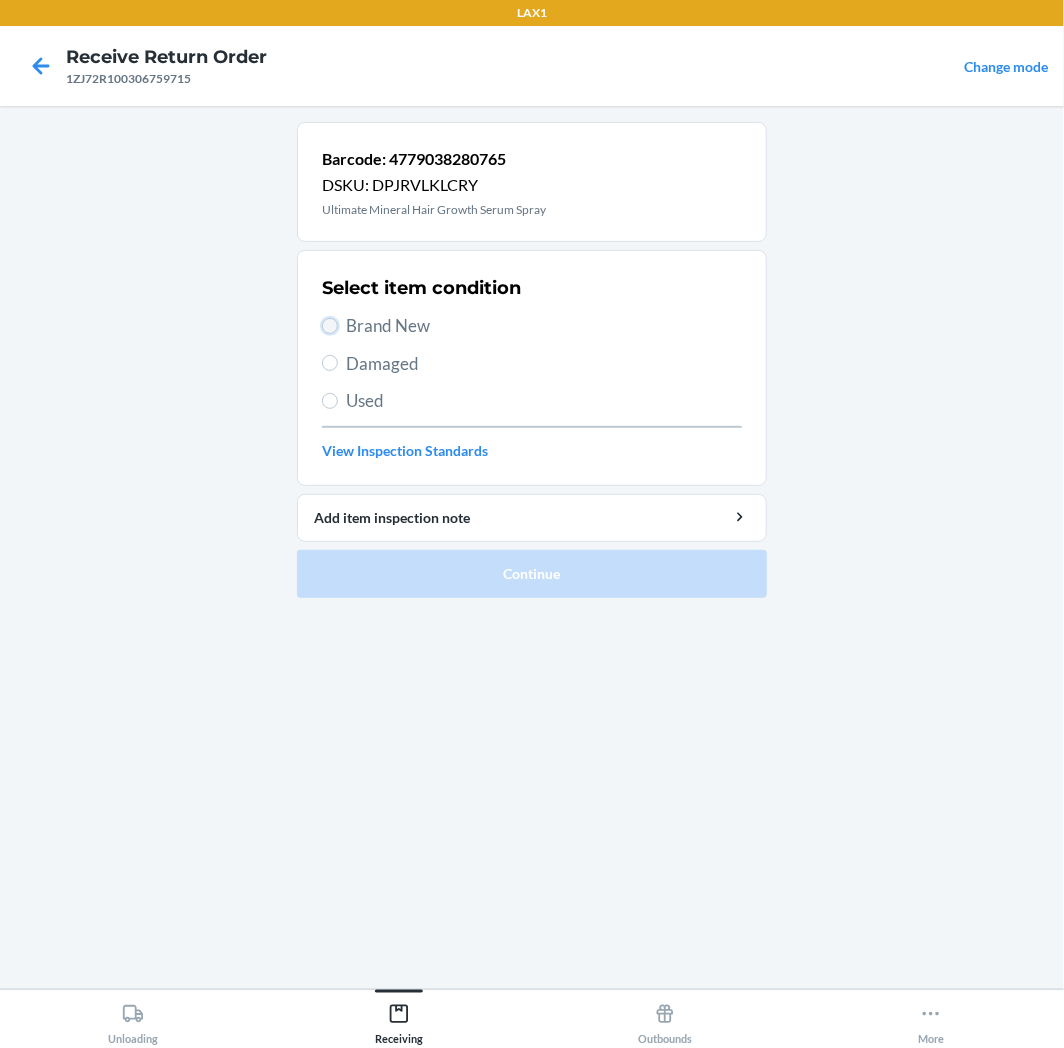click on "Brand New" at bounding box center [330, 326] 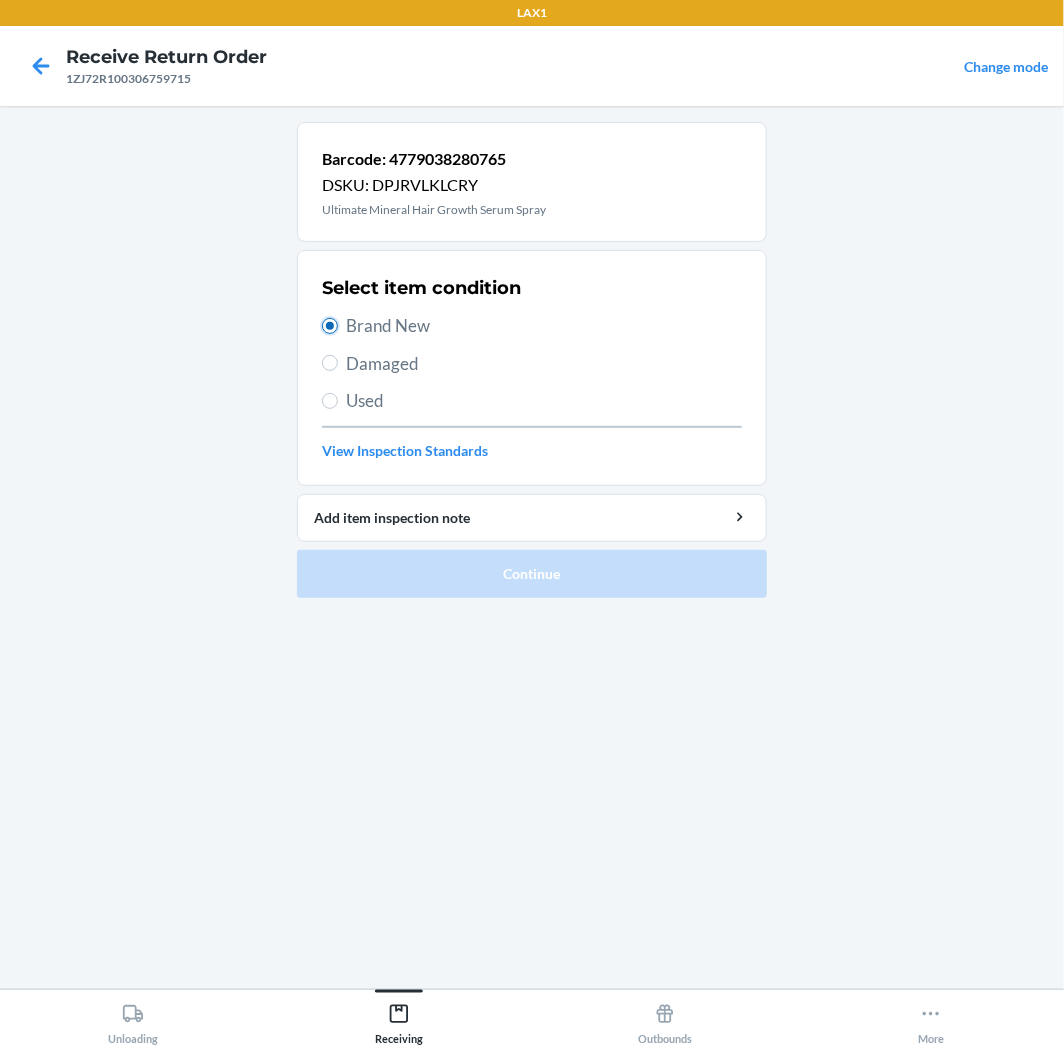 radio on "true" 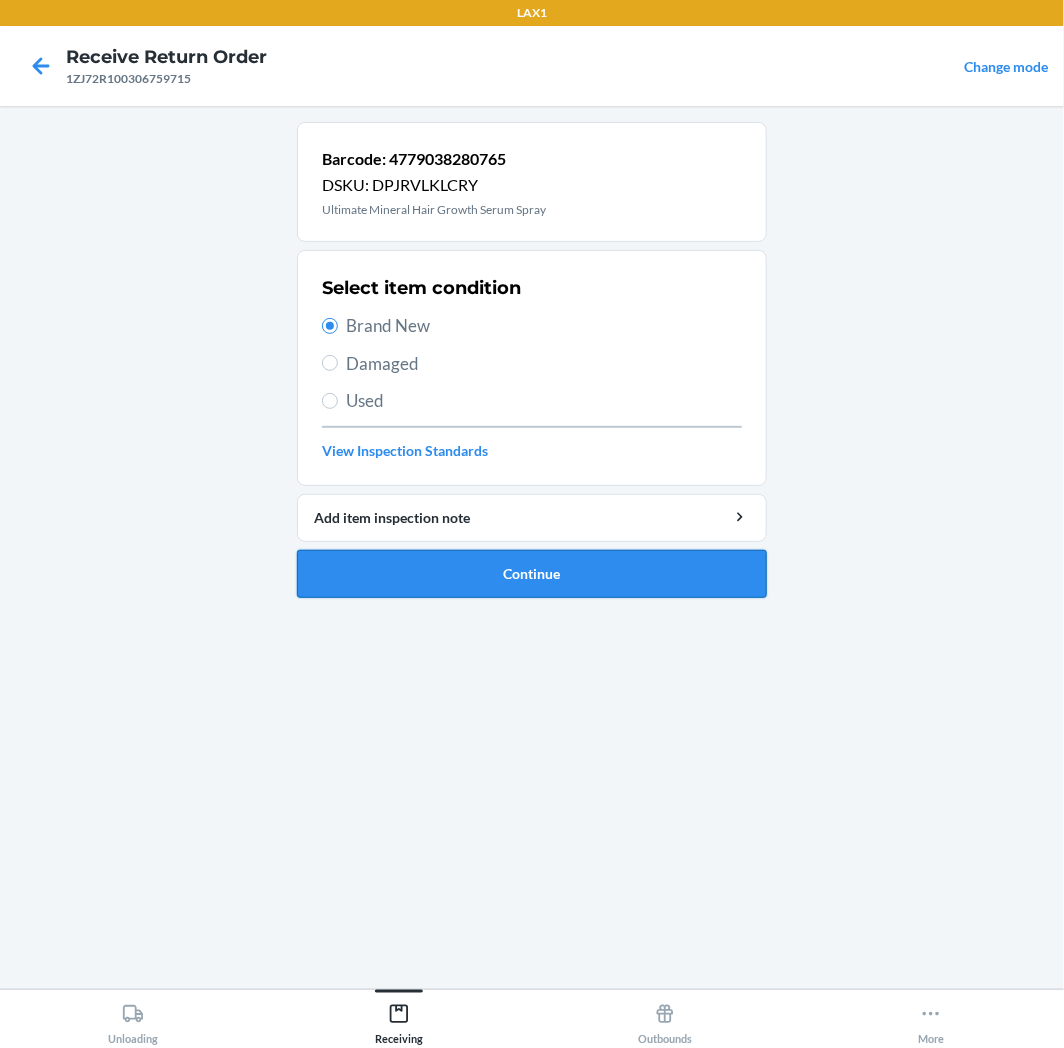 click on "Continue" at bounding box center [532, 574] 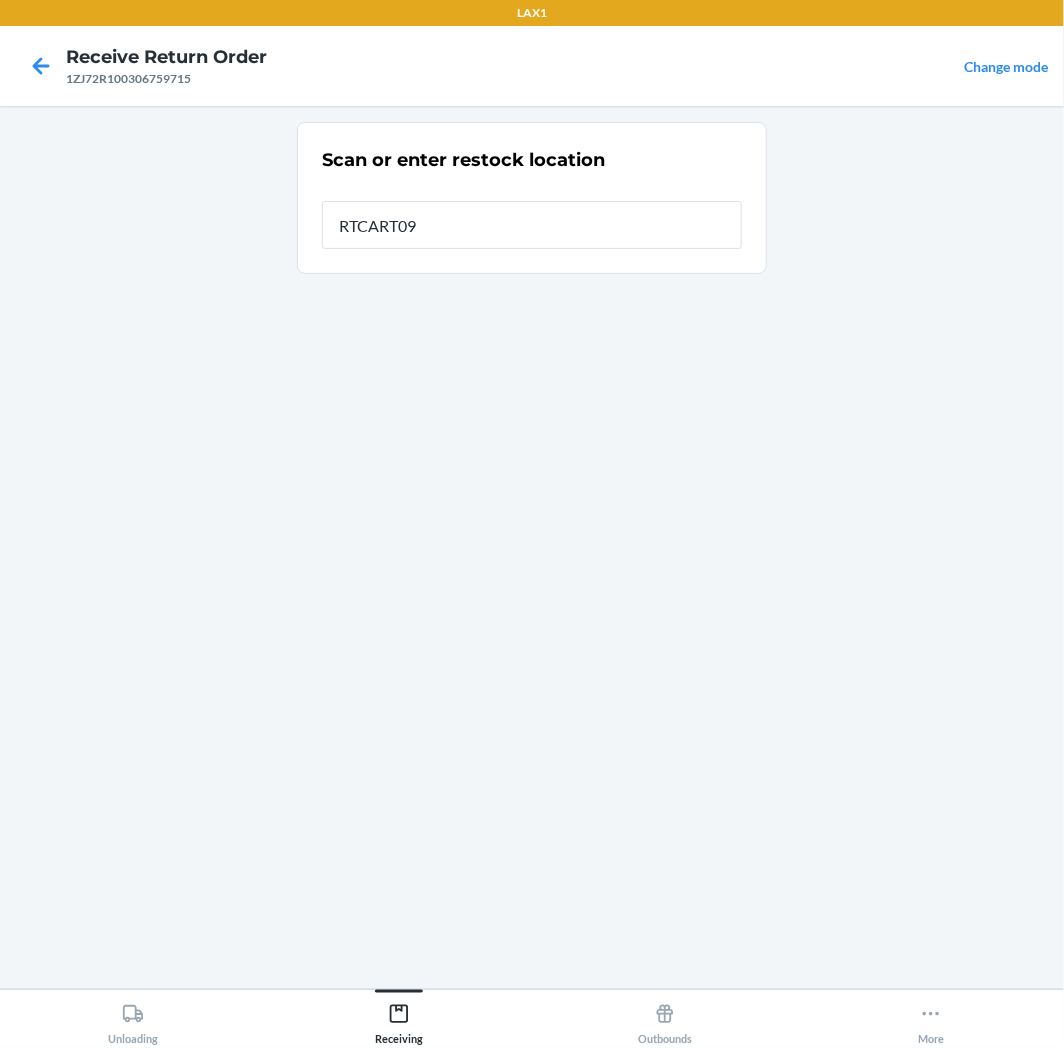 type on "RTCART097" 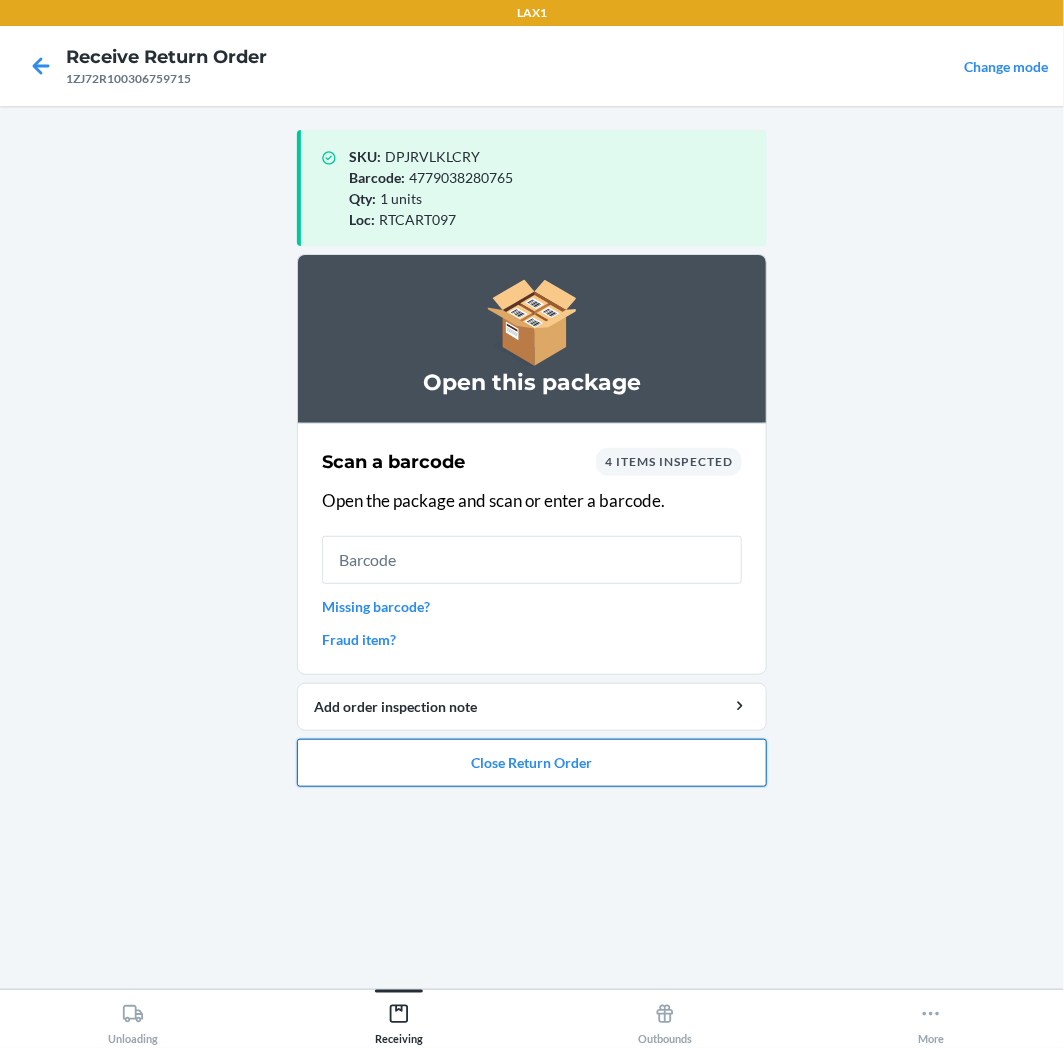 click on "Close Return Order" at bounding box center [532, 763] 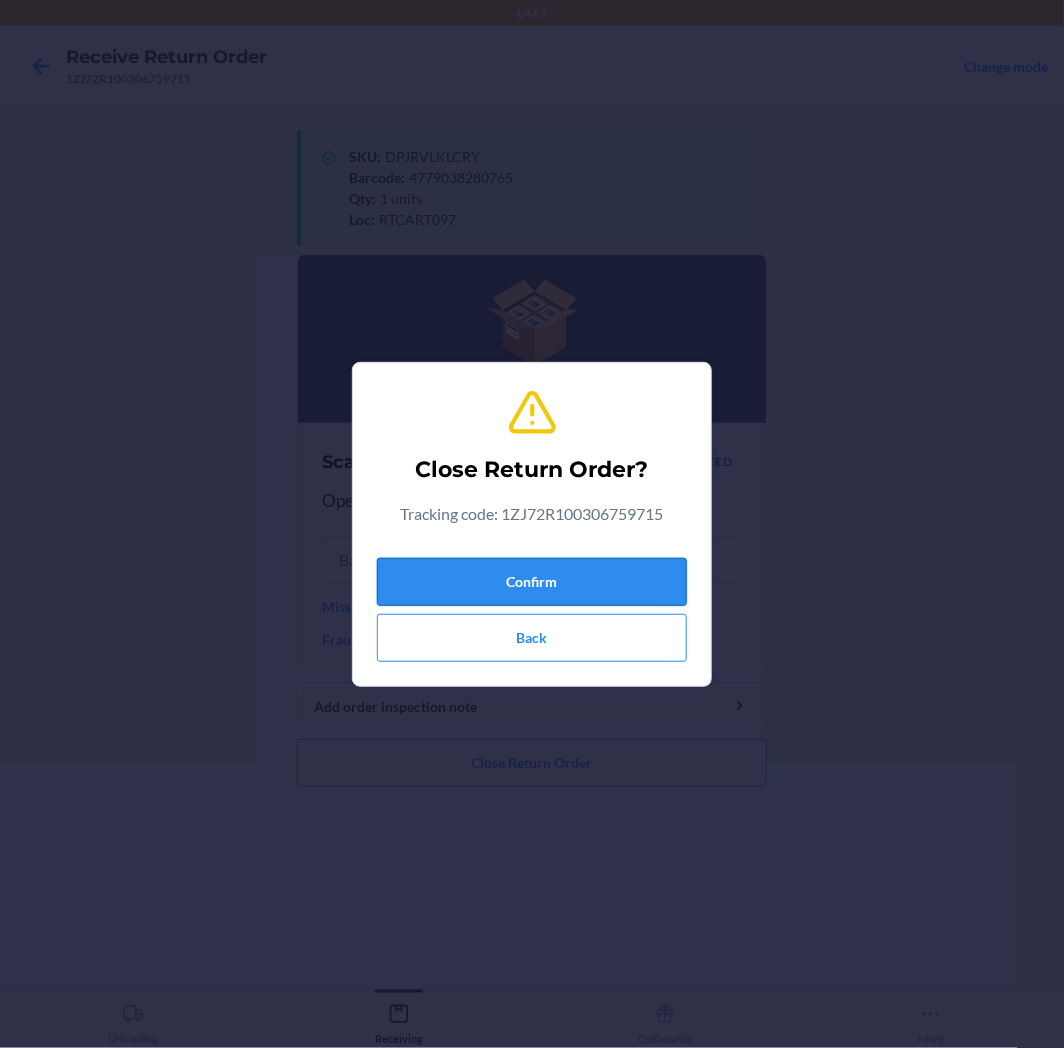 click on "Confirm" at bounding box center (532, 582) 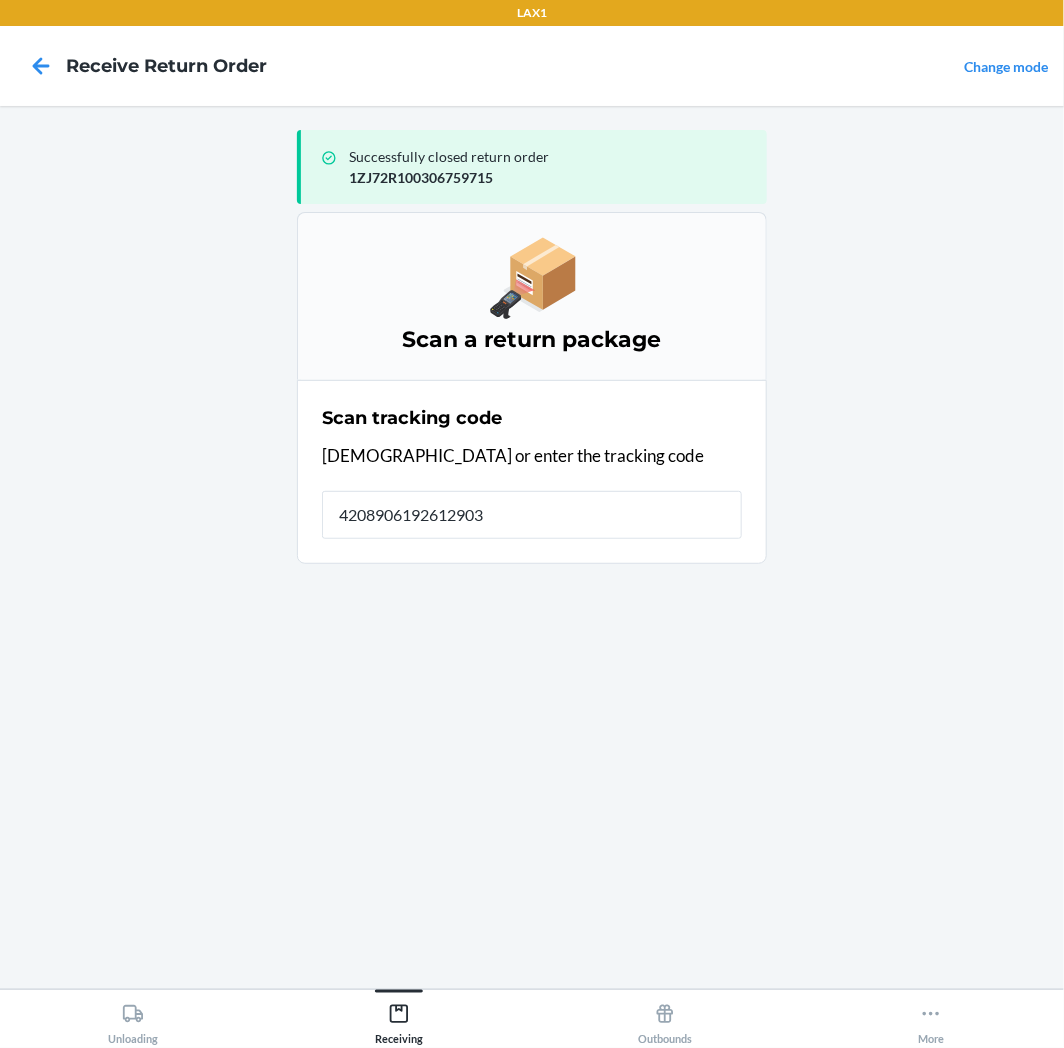 type on "42089061926129033" 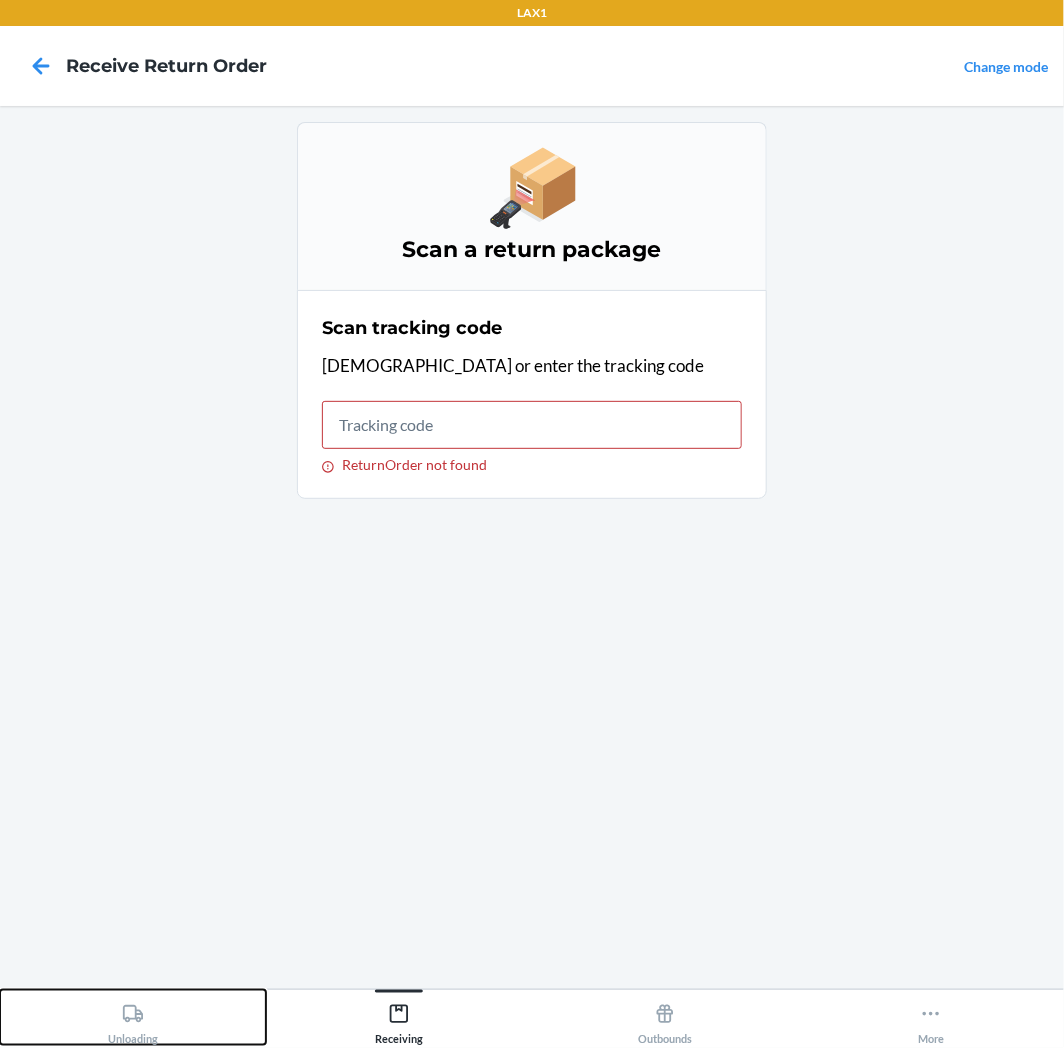 click on "Unloading" at bounding box center (133, 1017) 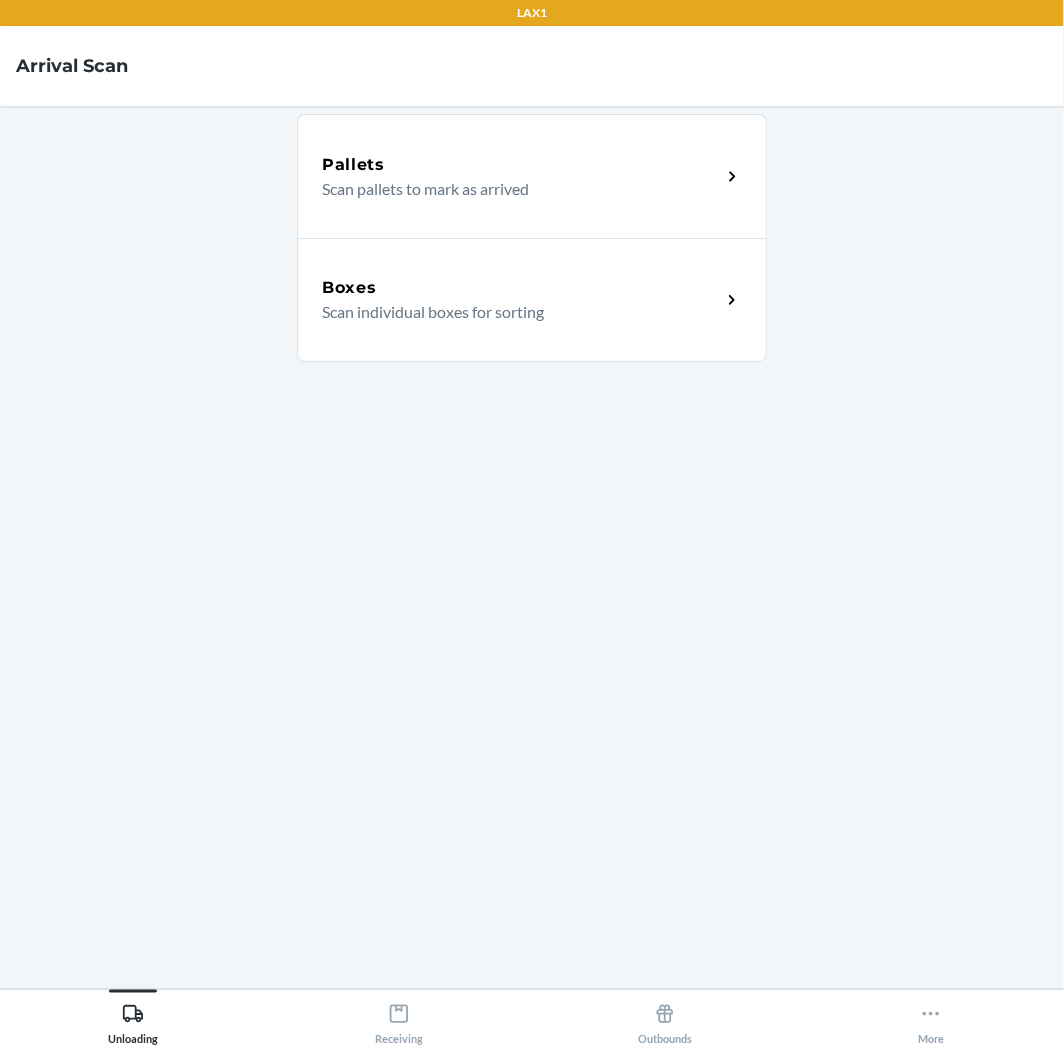 click on "Scan individual boxes for sorting" at bounding box center (513, 312) 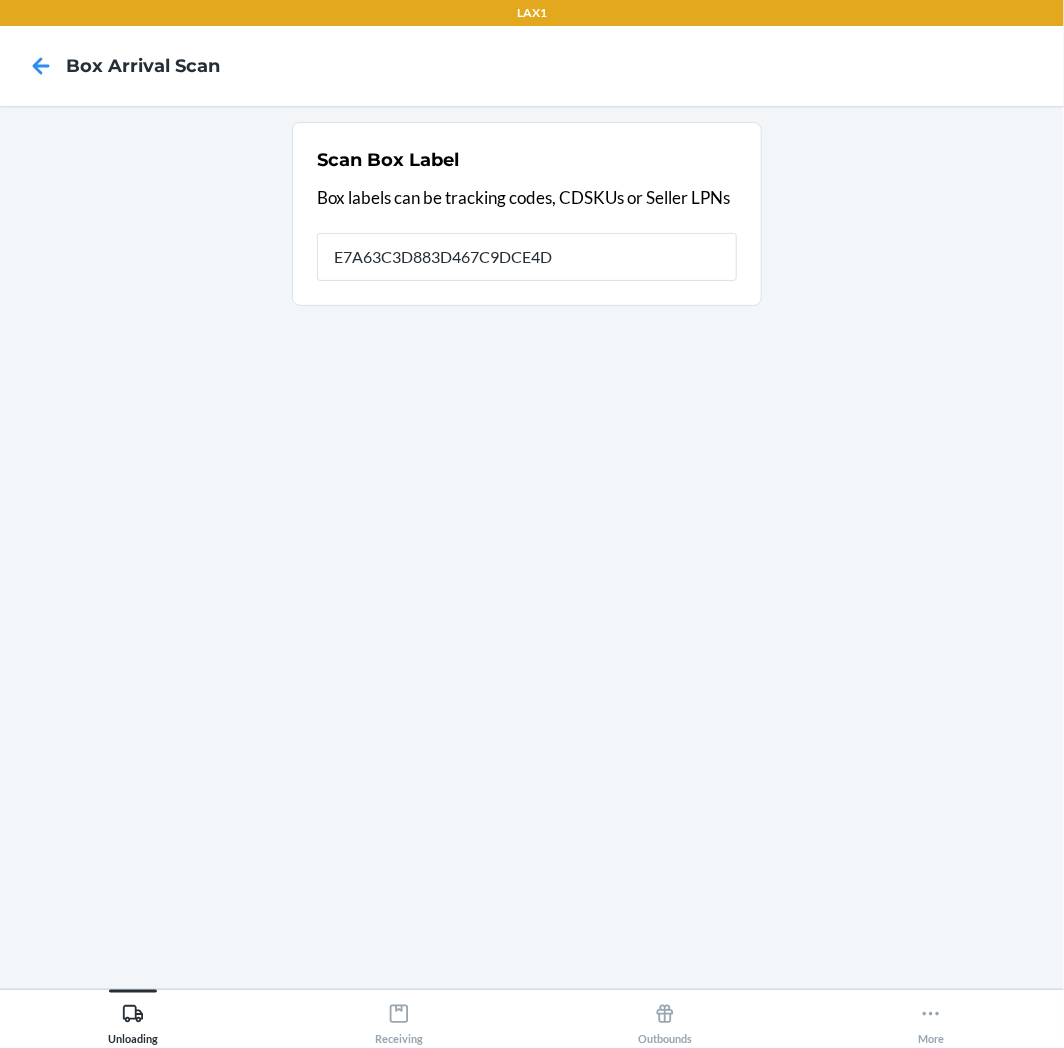 type on "E7A63C3D883D467C9DCE4D" 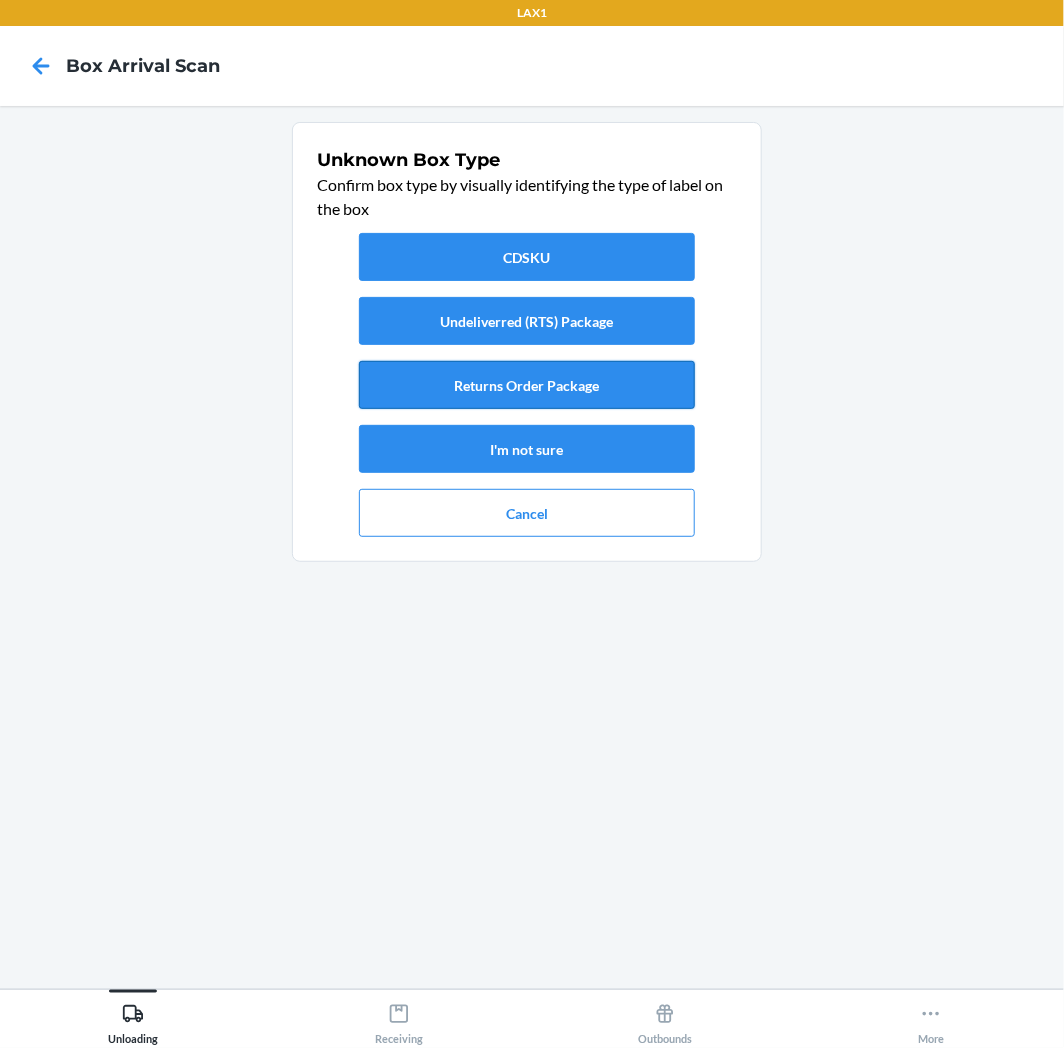click on "Returns Order Package" at bounding box center [527, 385] 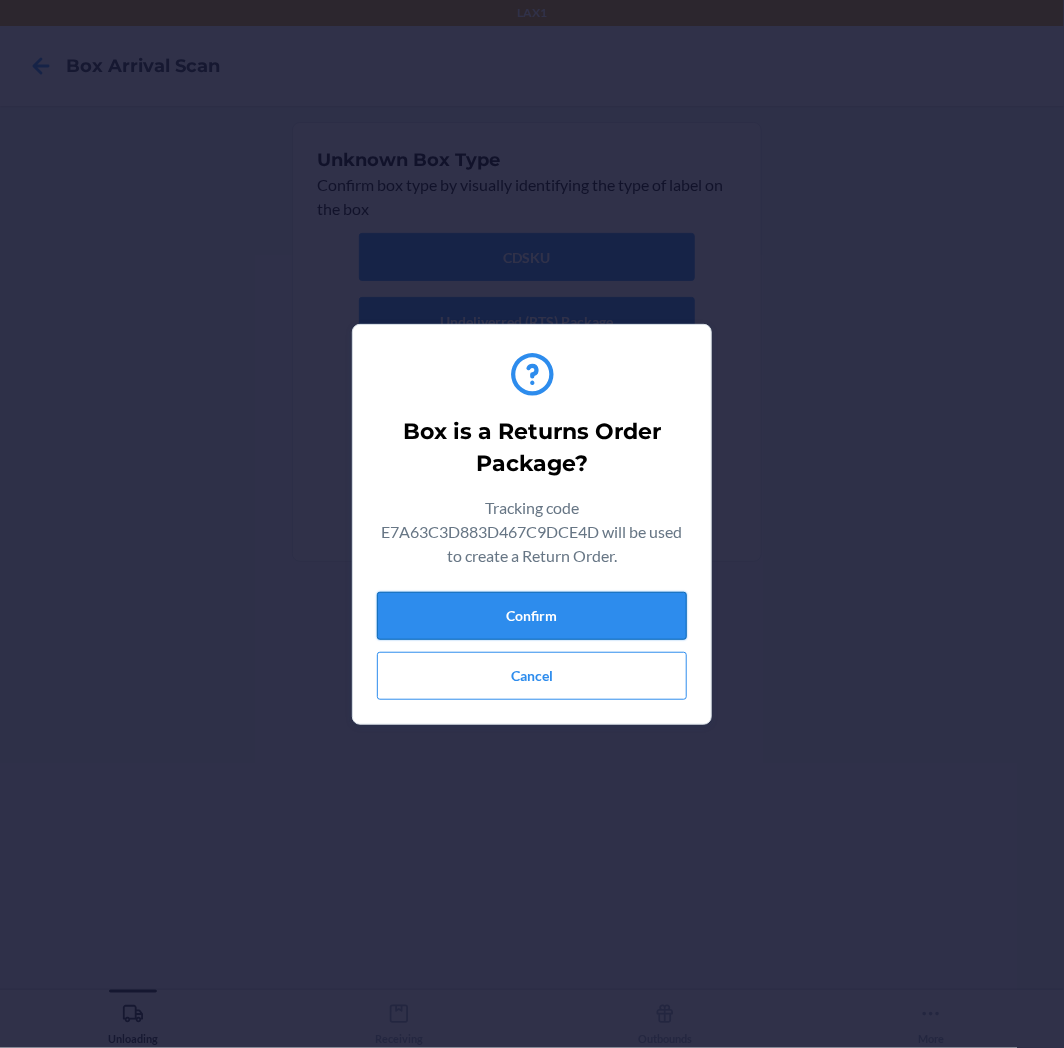click on "Confirm" at bounding box center (532, 616) 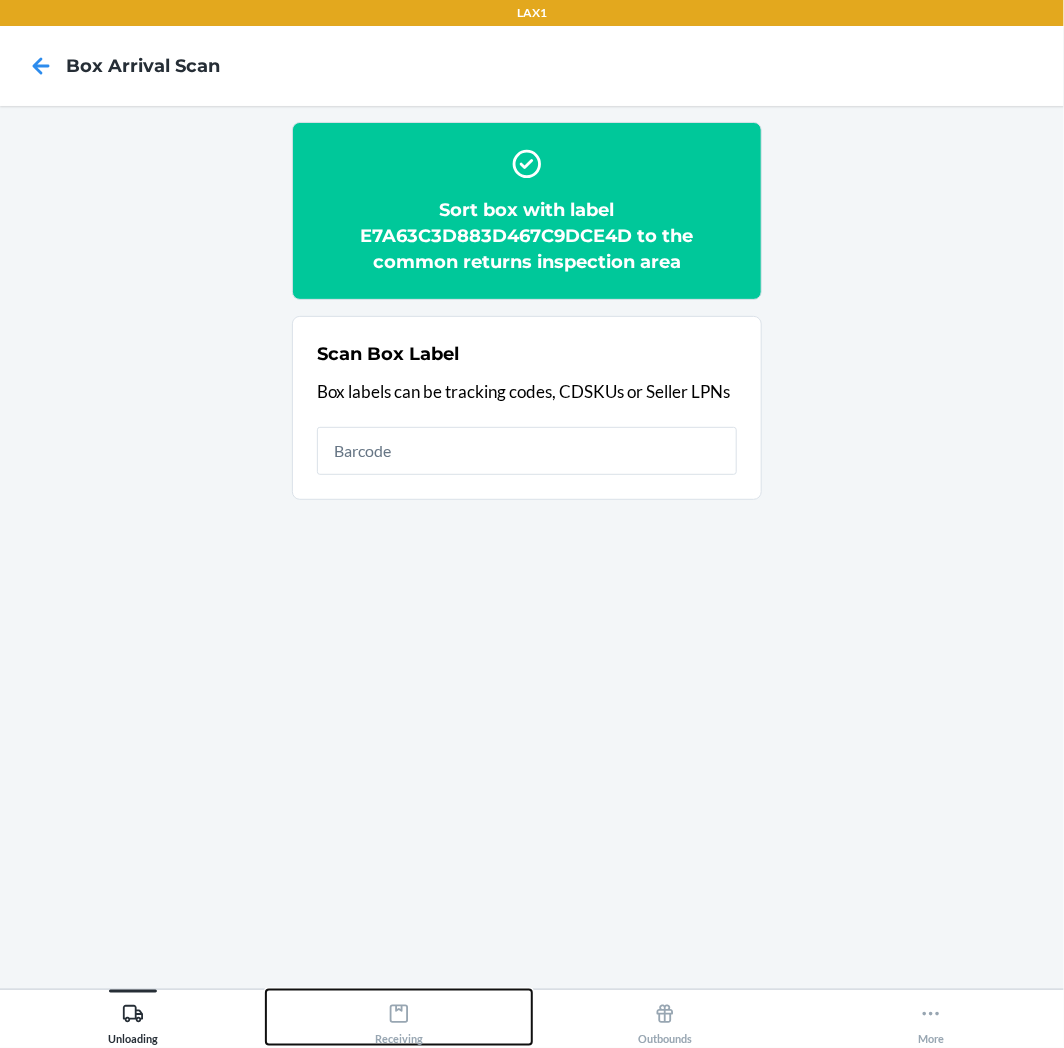 click on "Receiving" at bounding box center (399, 1017) 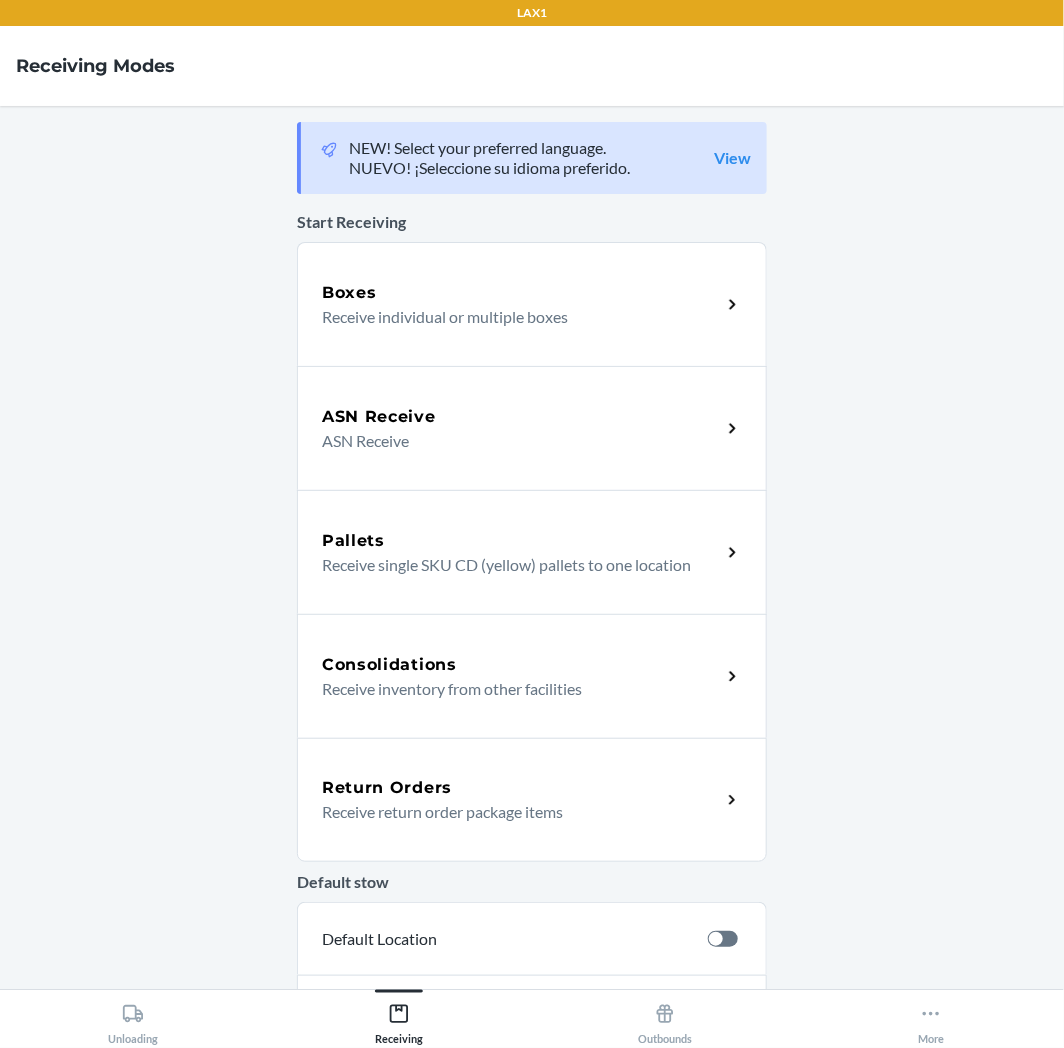 click on "Receive return order package items" at bounding box center [513, 812] 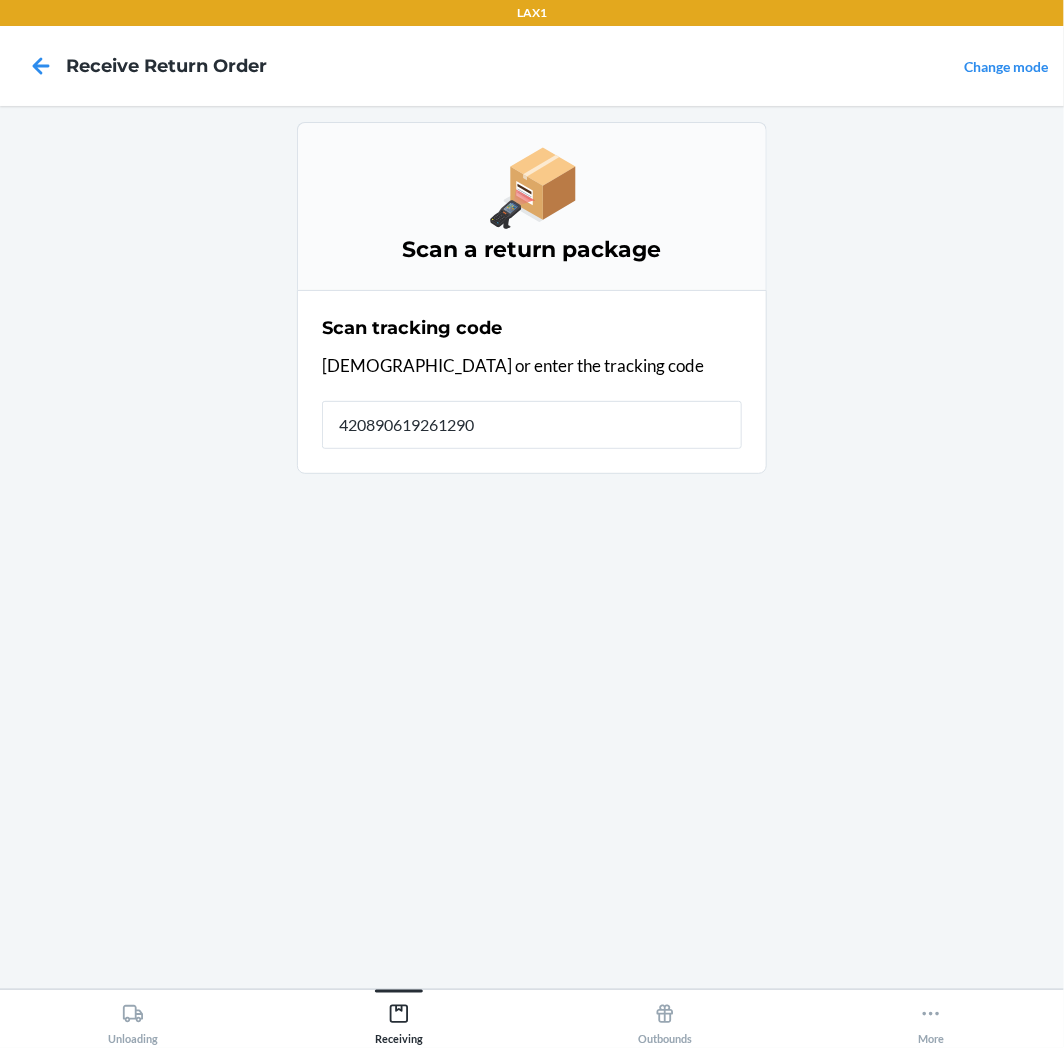 type on "4208906192612903" 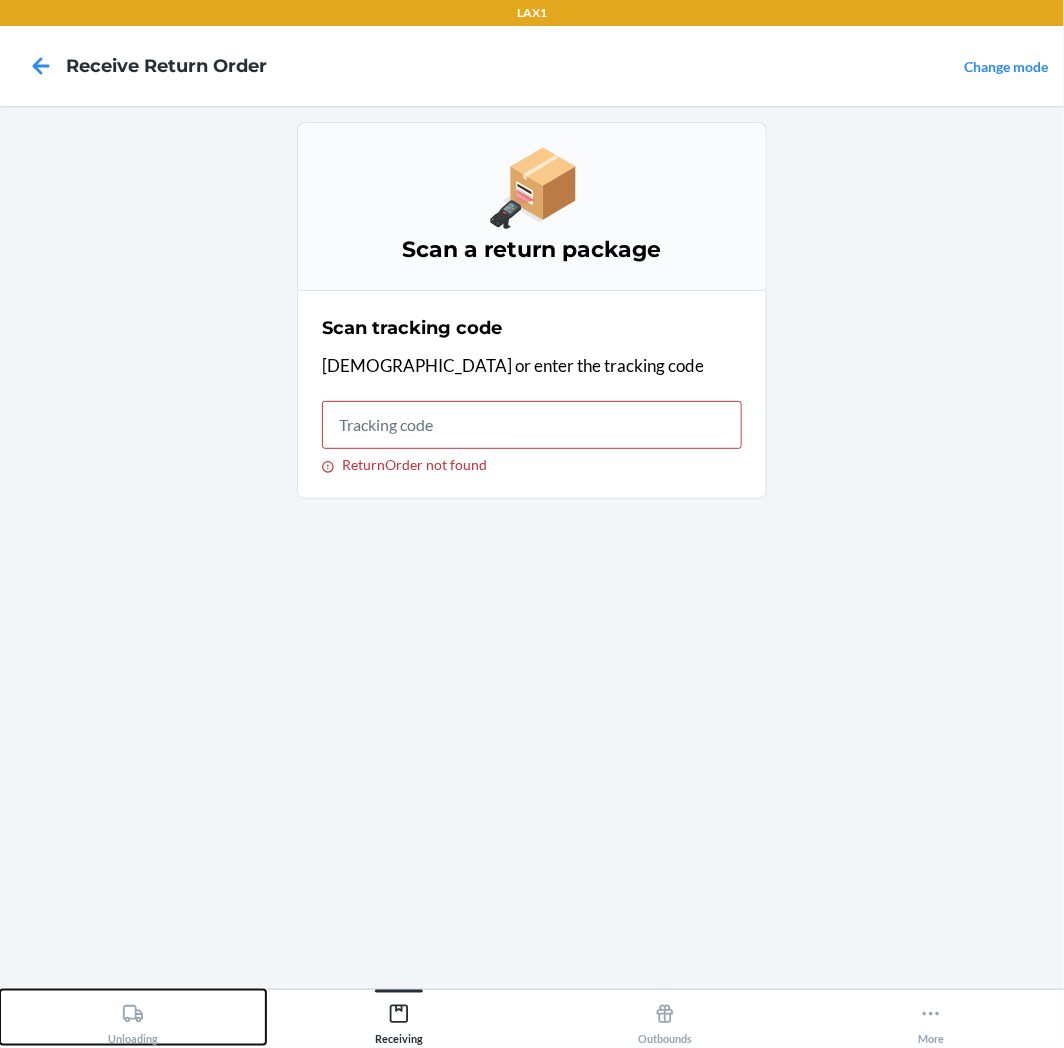 click on "Unloading" at bounding box center [133, 1017] 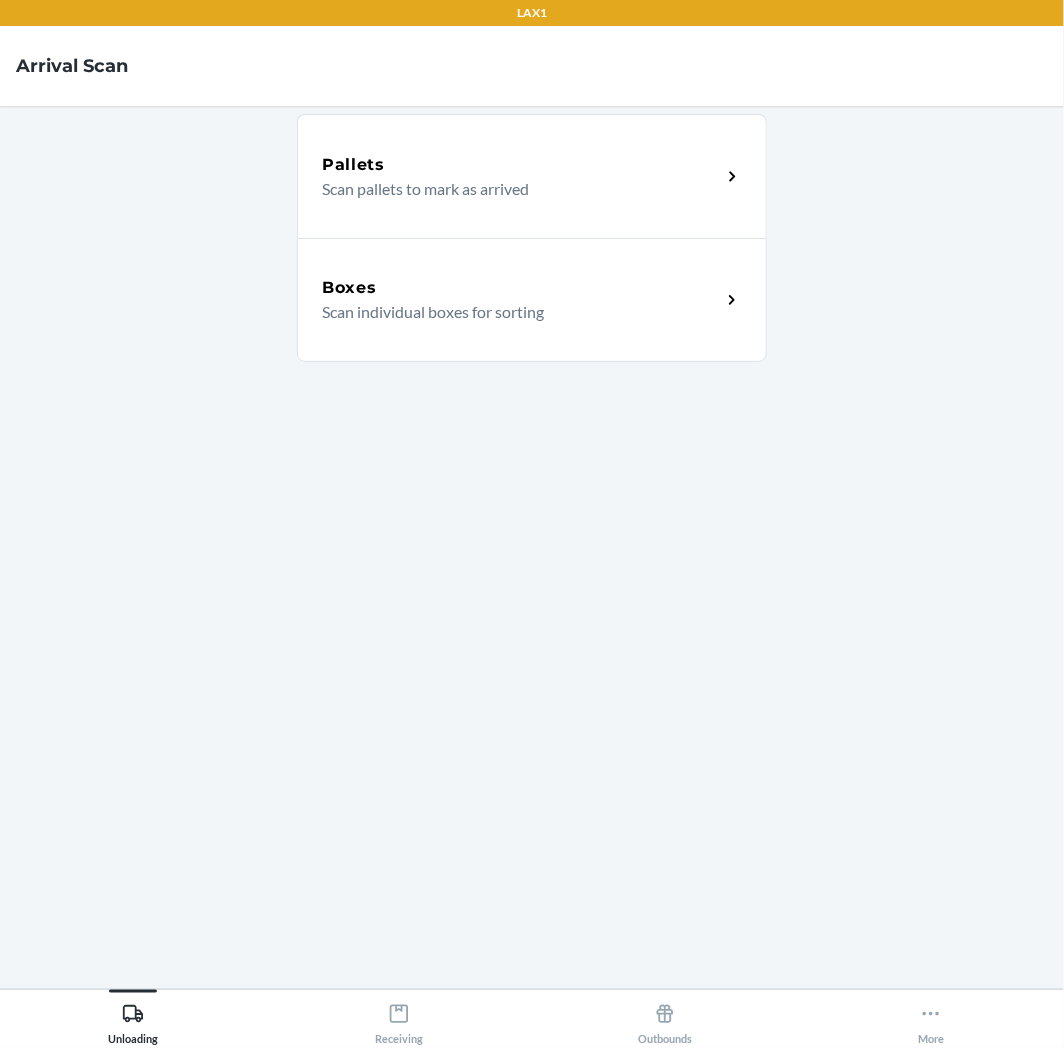 click on "Boxes" at bounding box center [521, 288] 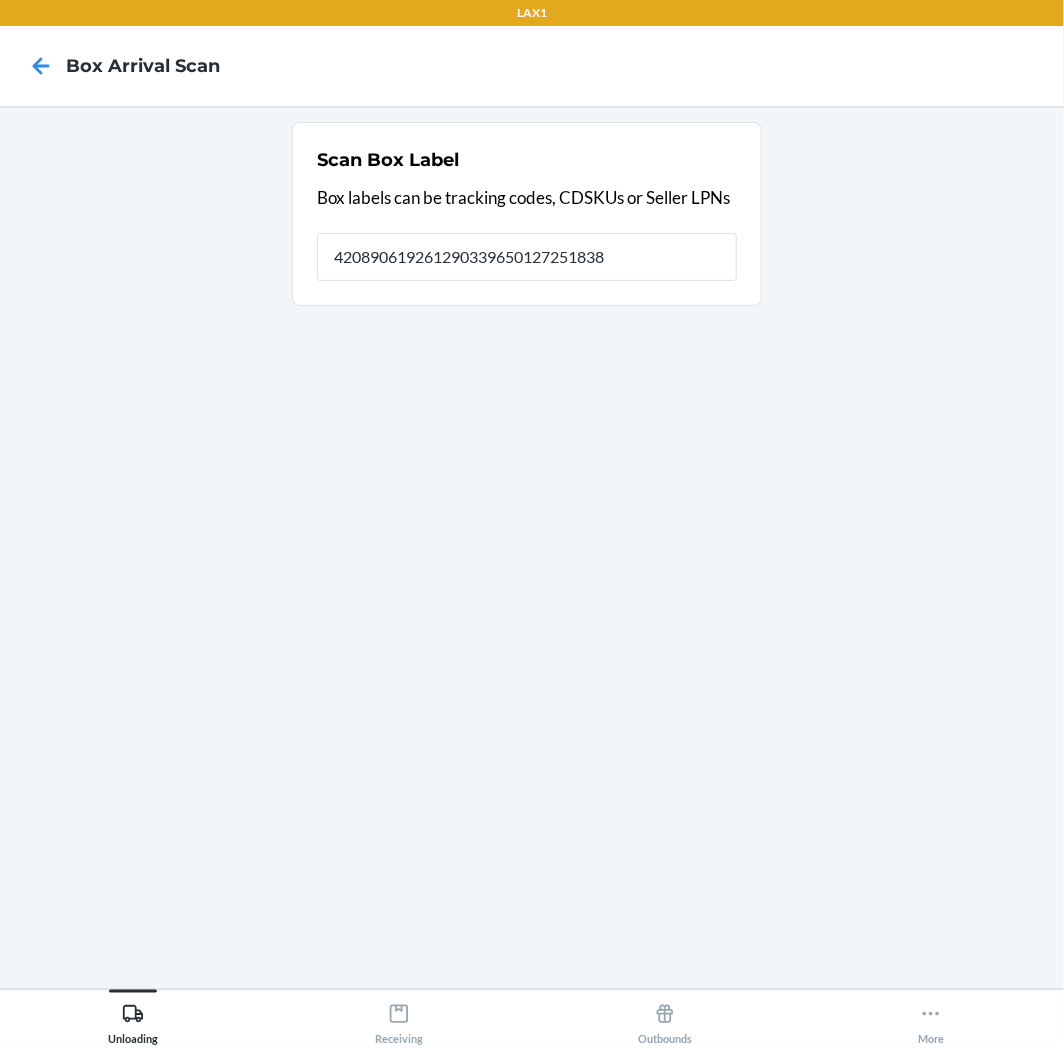 type on "420890619261290339650127251838" 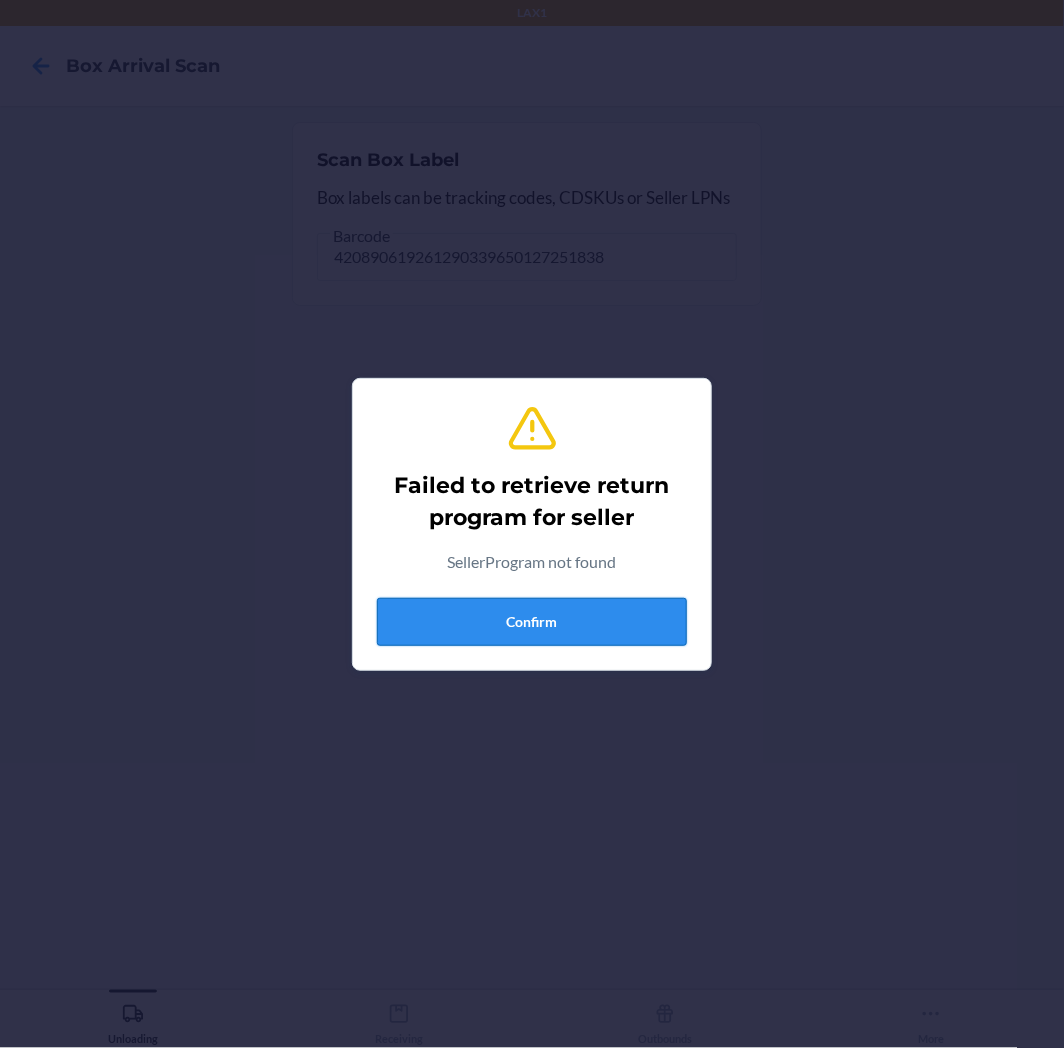 click on "Confirm" at bounding box center (532, 622) 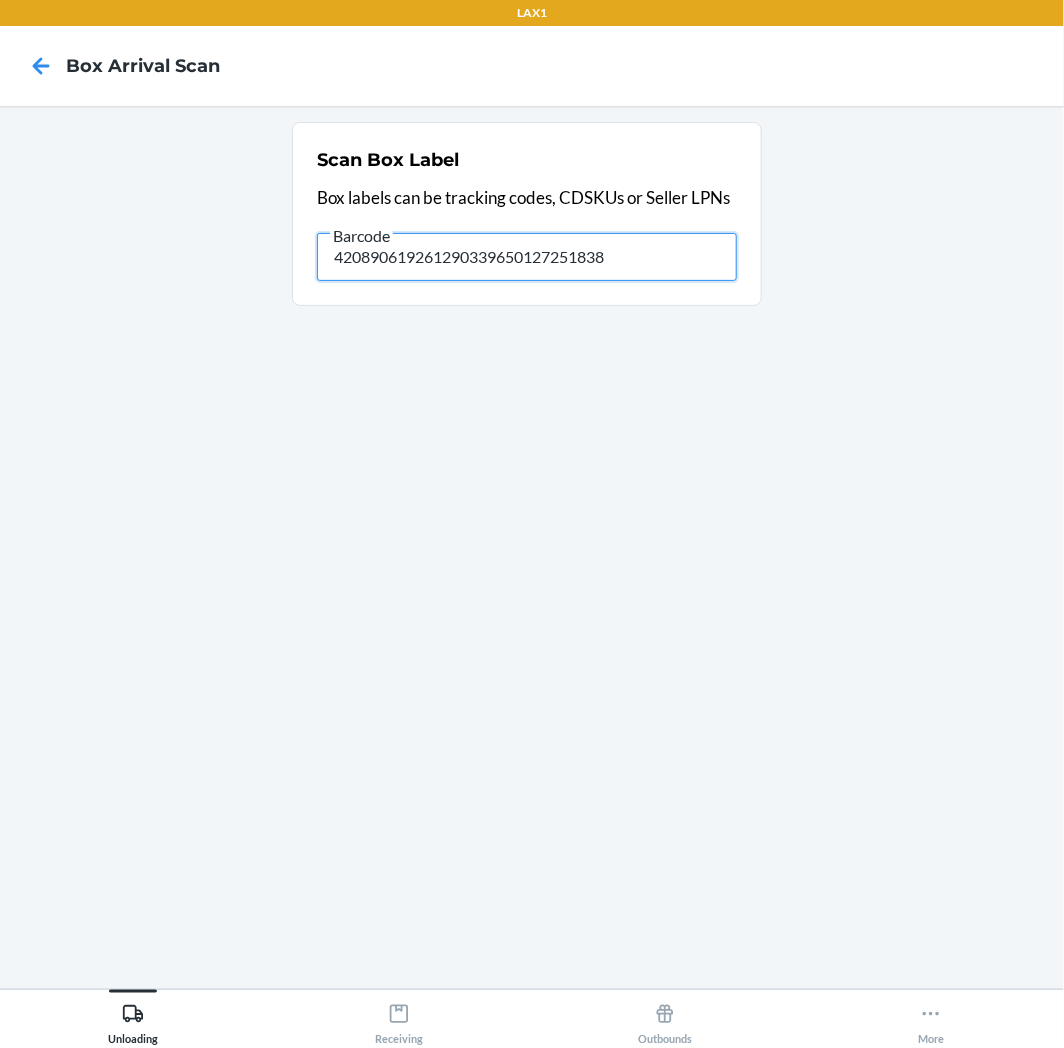 drag, startPoint x: 618, startPoint y: 255, endPoint x: -1046, endPoint y: 276, distance: 1664.1324 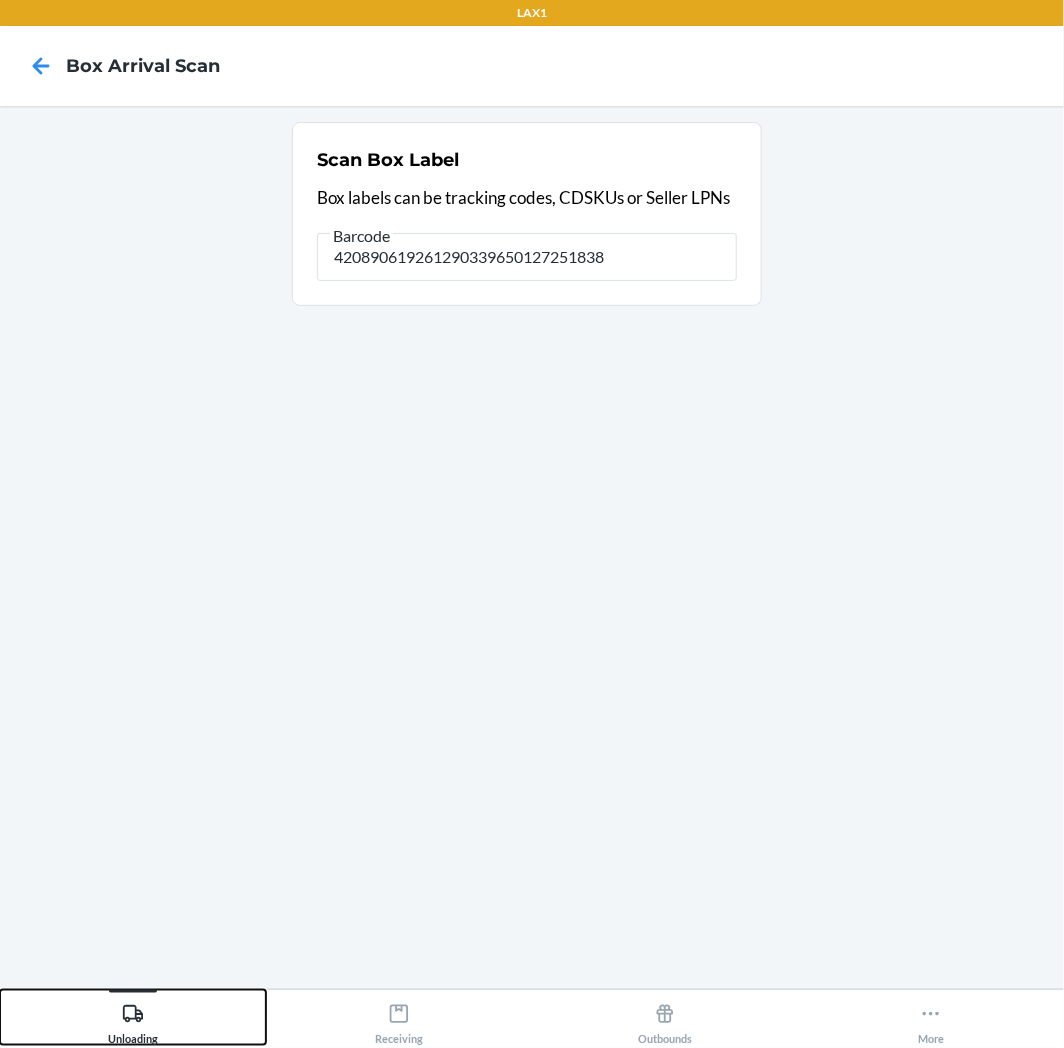 drag, startPoint x: 141, startPoint y: 1017, endPoint x: 126, endPoint y: 1011, distance: 16.155495 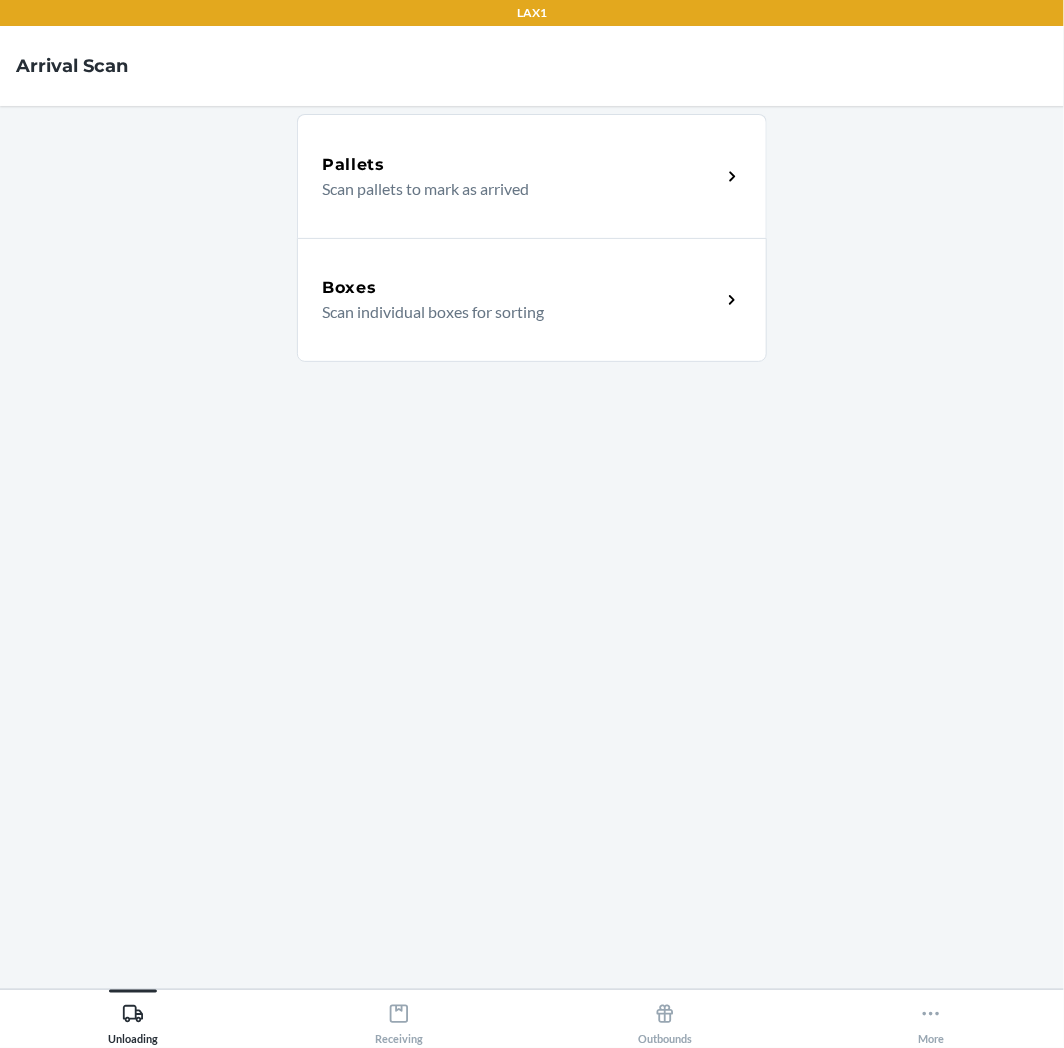 click on "Boxes" at bounding box center (521, 288) 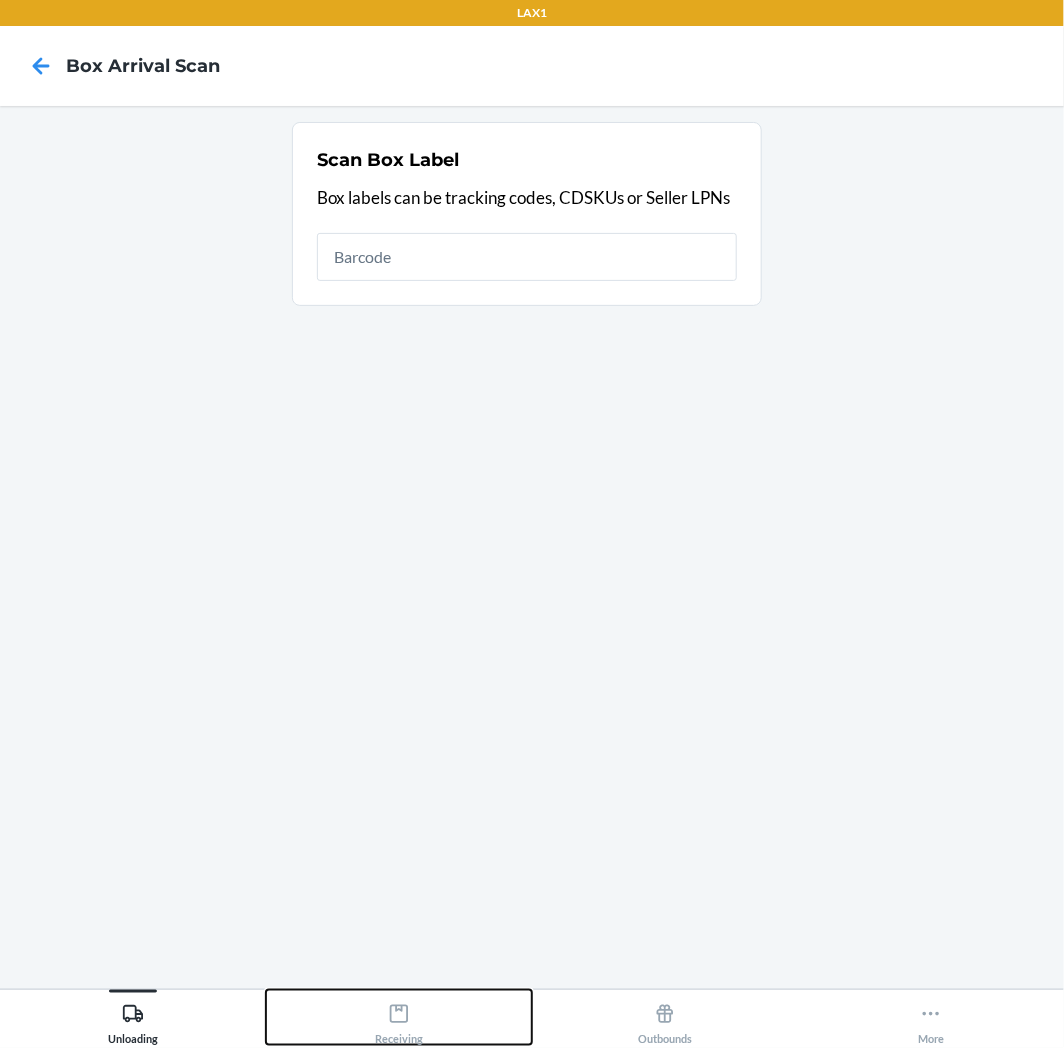 click 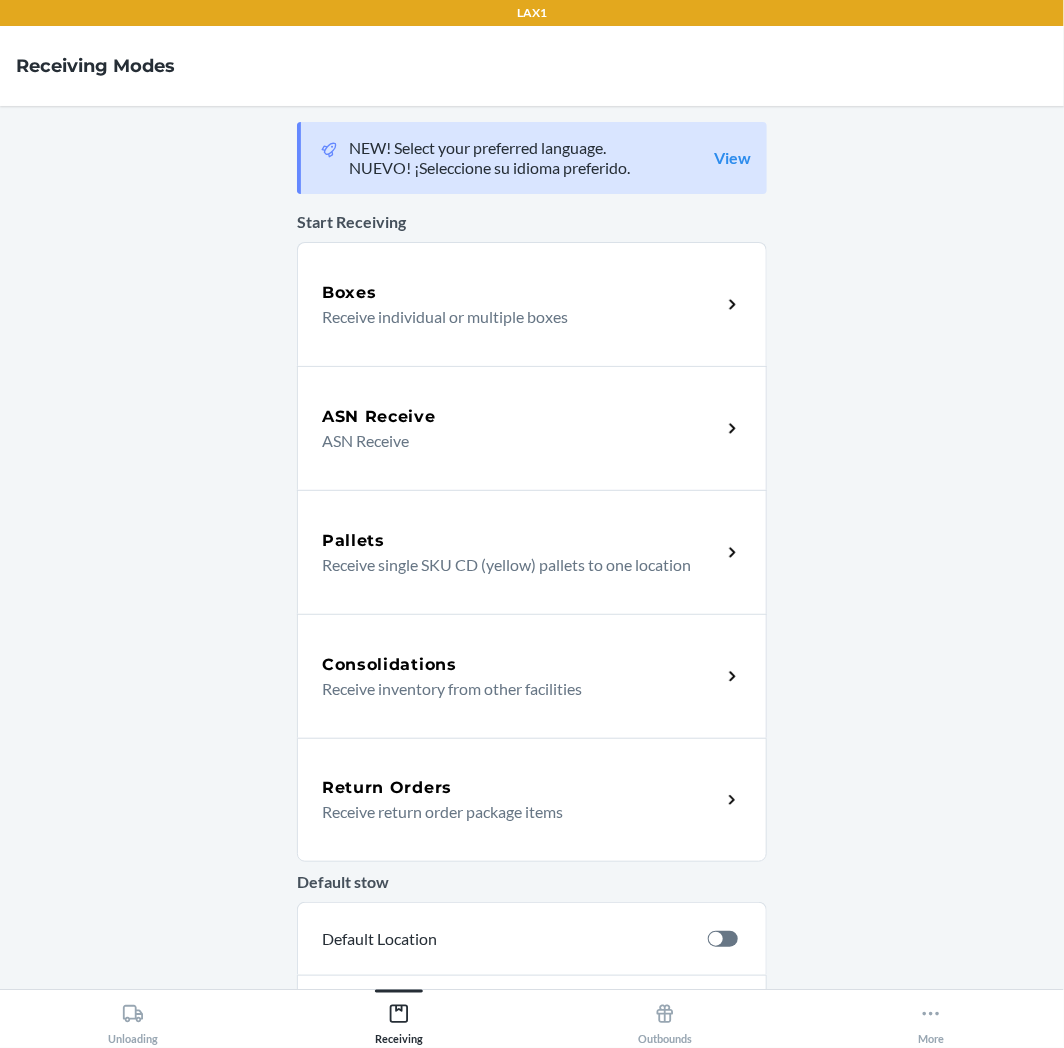 click on "Return Orders" at bounding box center (387, 788) 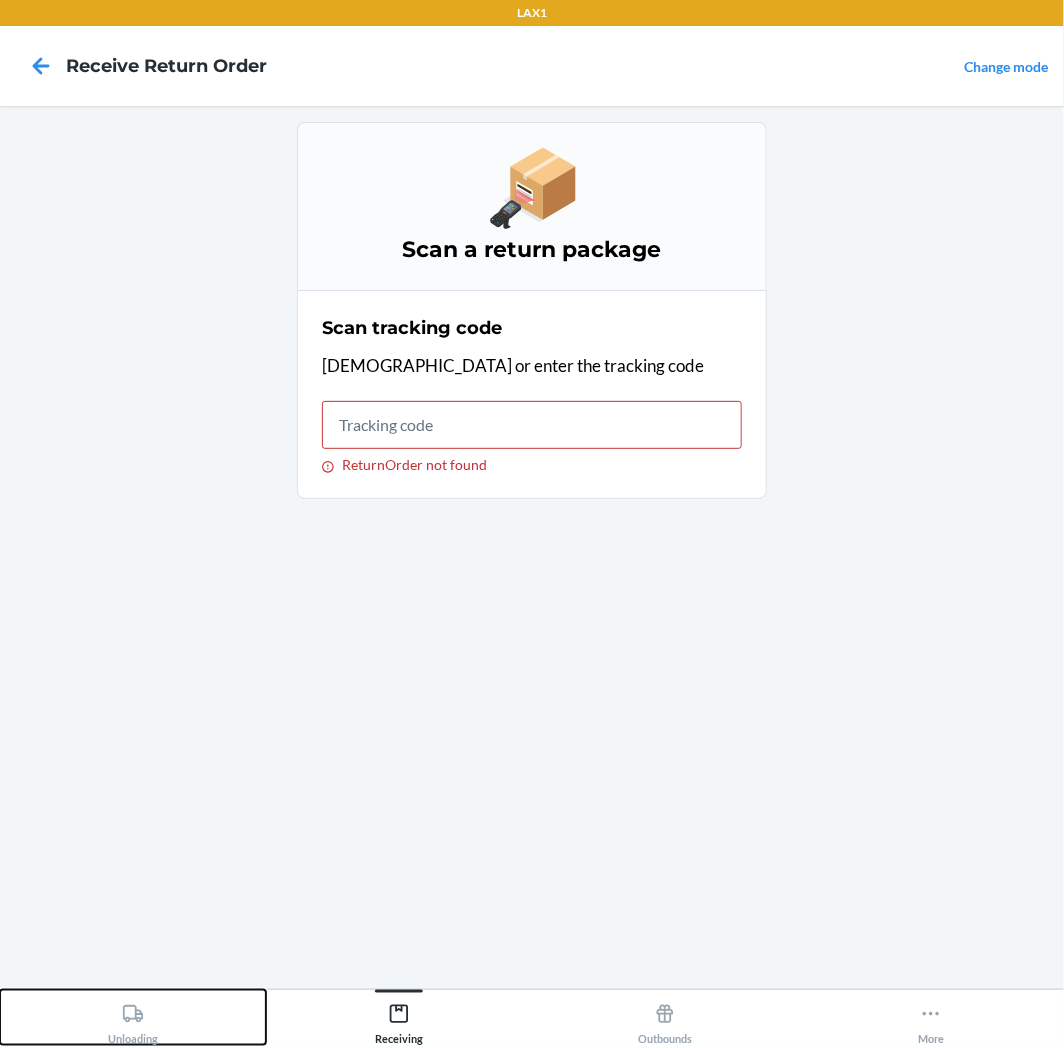 click 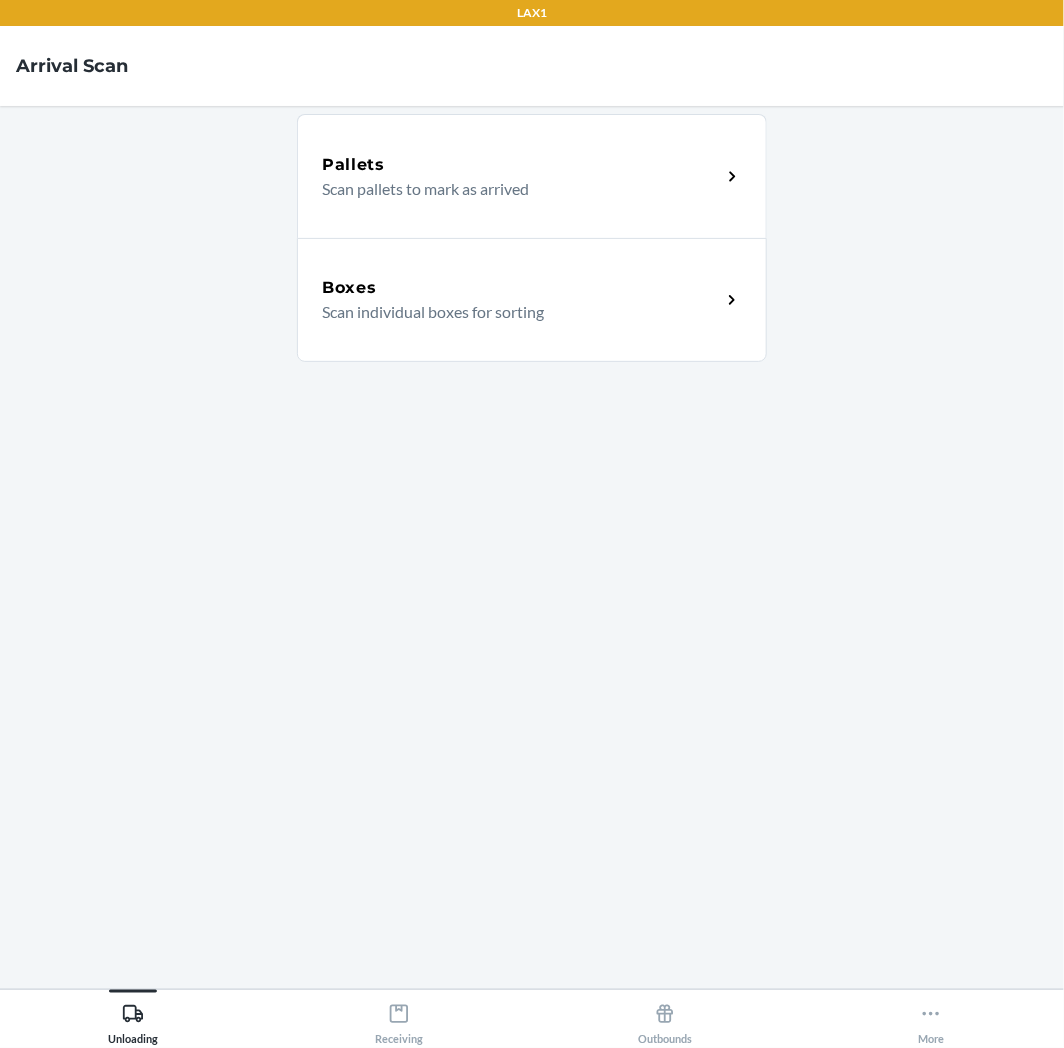 click on "Boxes Scan individual boxes for sorting" at bounding box center [532, 300] 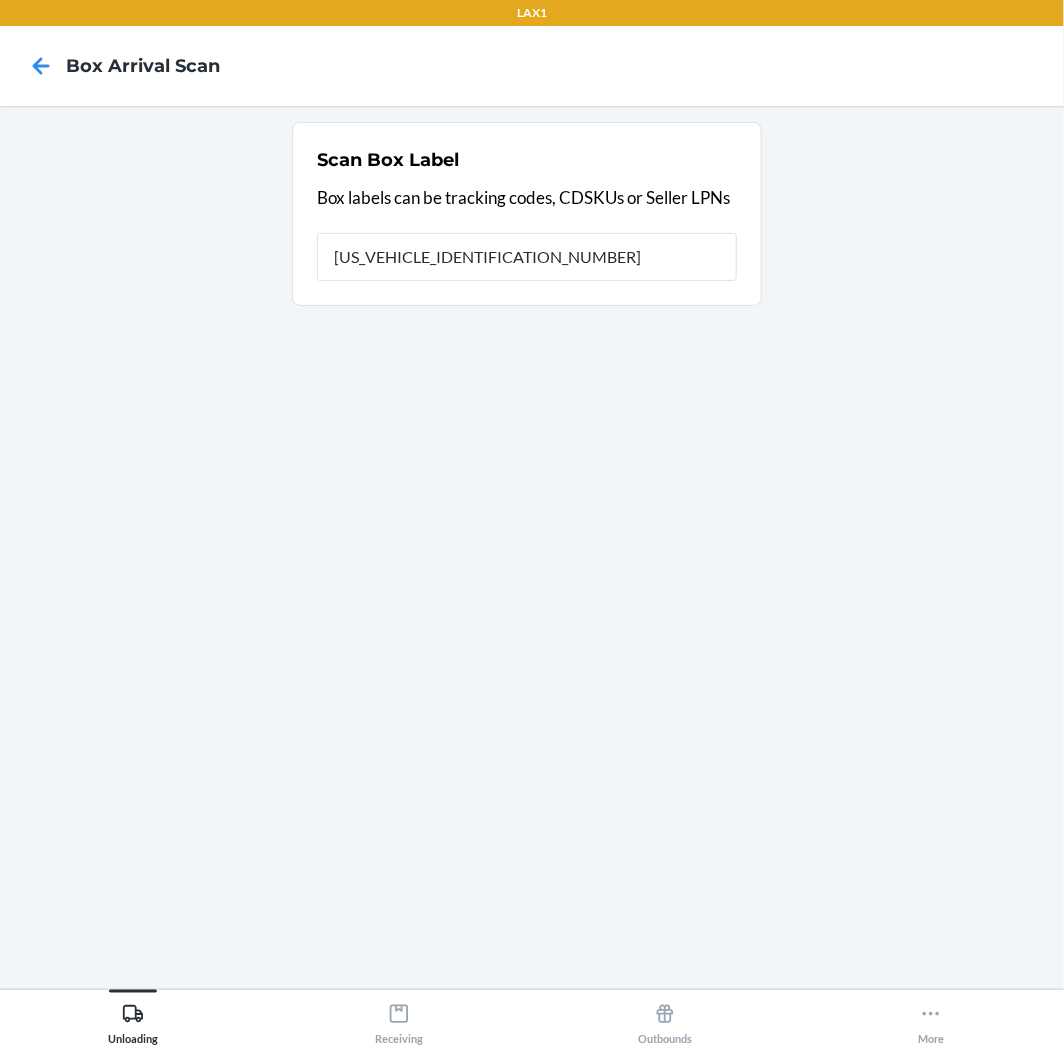 type on "1ZX8R1710372758034" 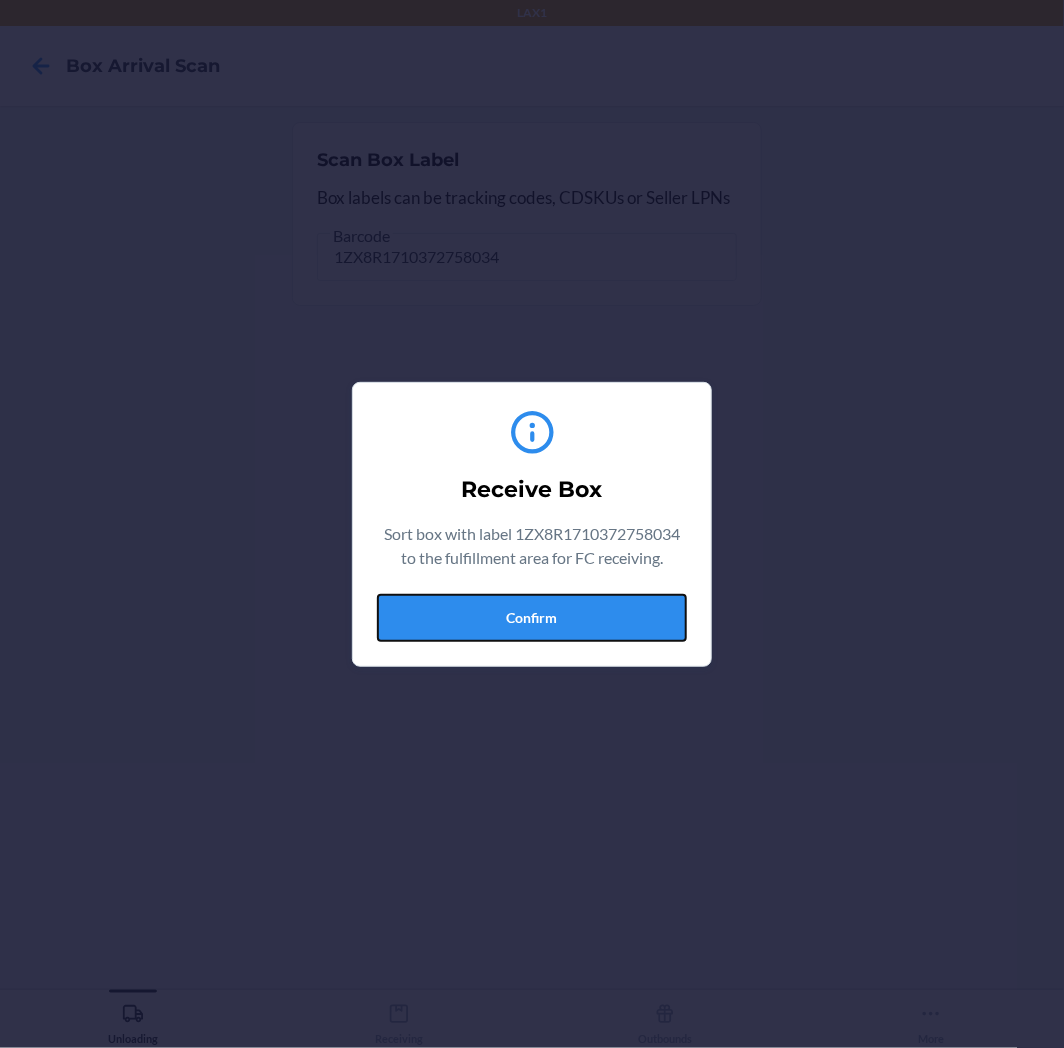 click on "Confirm" at bounding box center [532, 618] 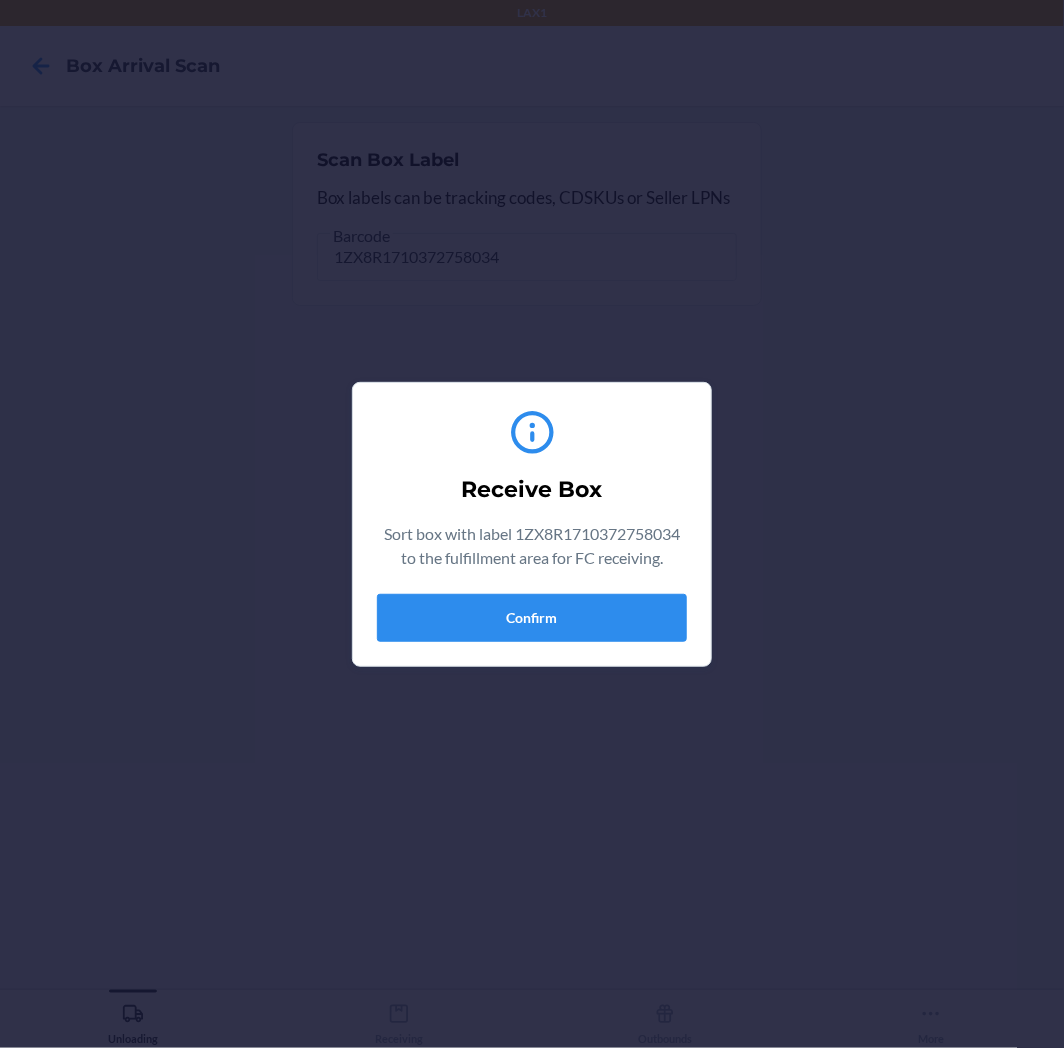 type 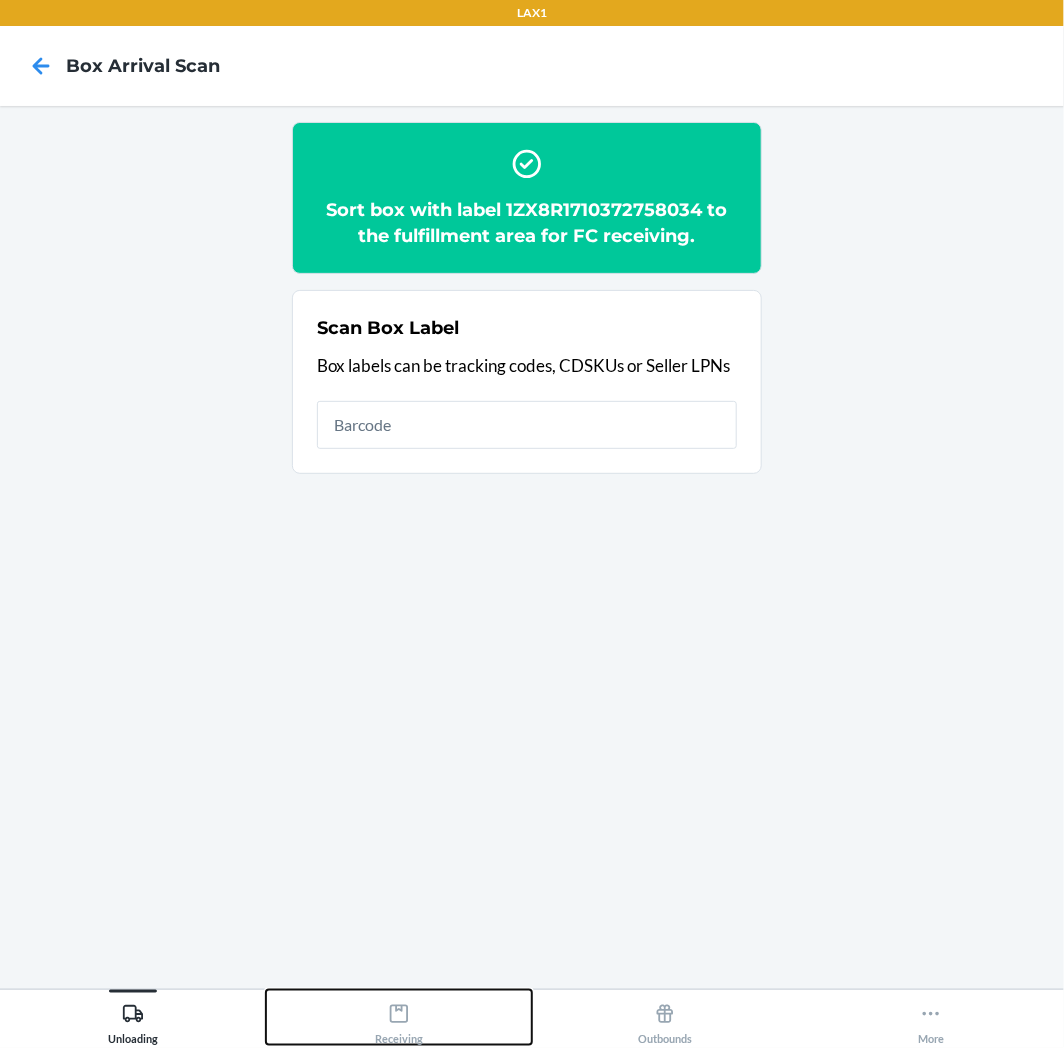 click on "Receiving" at bounding box center [399, 1020] 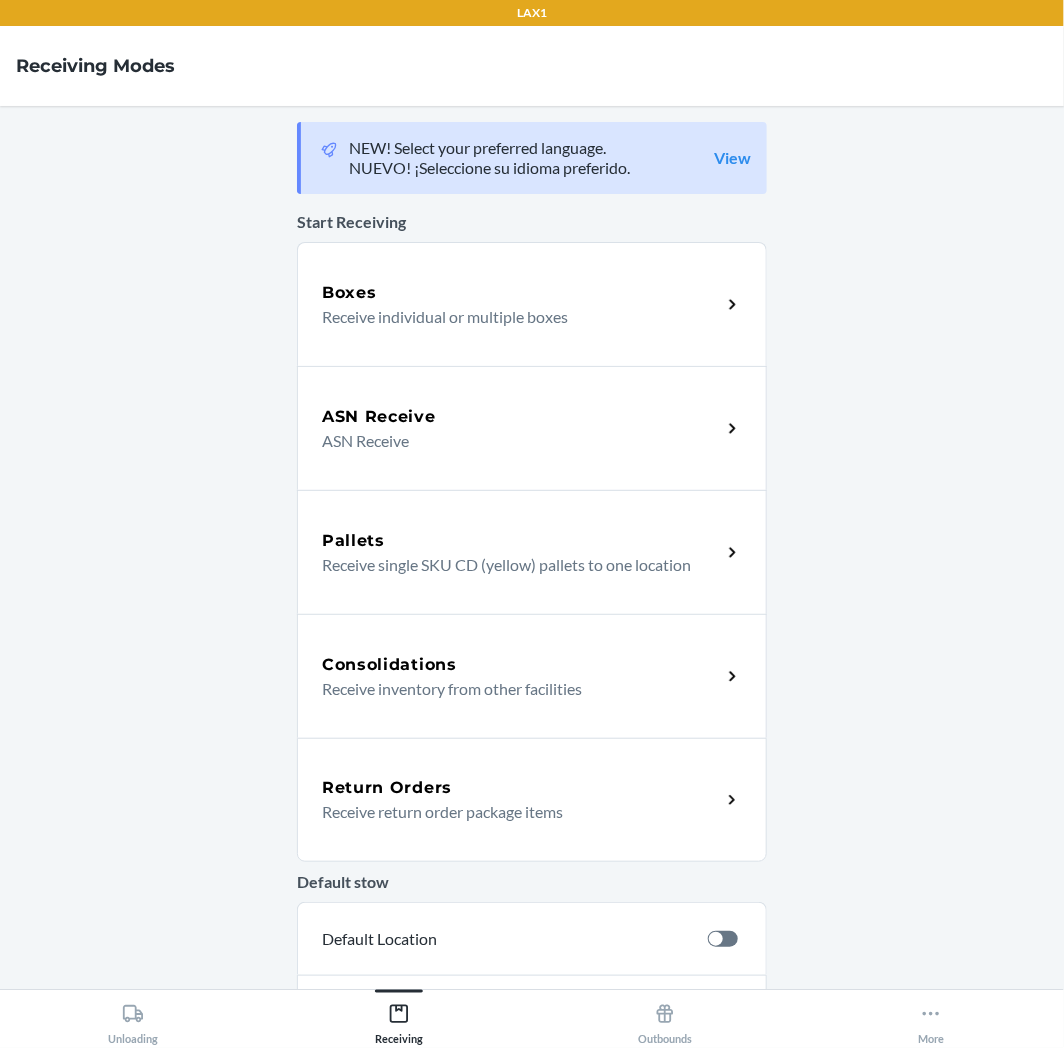 click on "Return Orders" at bounding box center [521, 788] 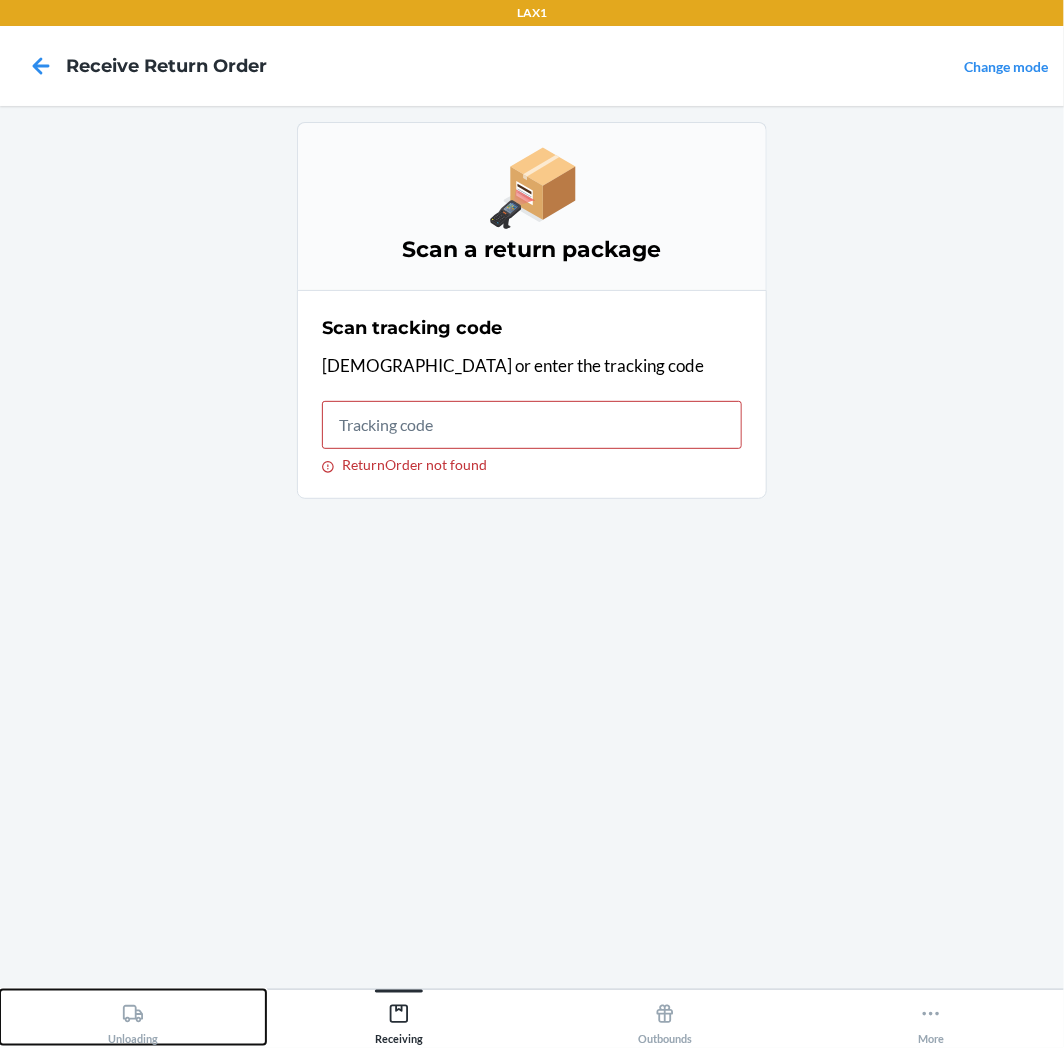 drag, startPoint x: 127, startPoint y: 1037, endPoint x: 114, endPoint y: 1036, distance: 13.038404 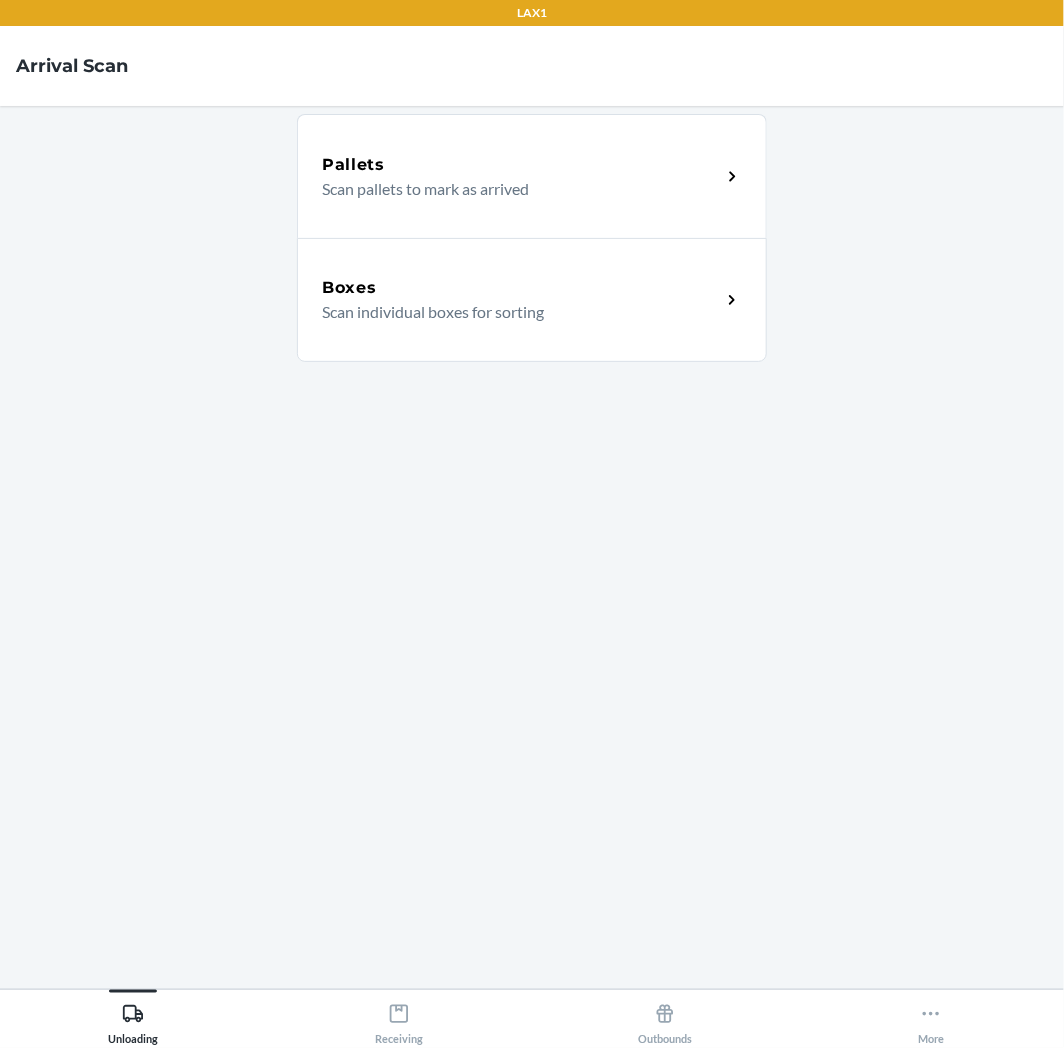 click on "Boxes" at bounding box center (521, 288) 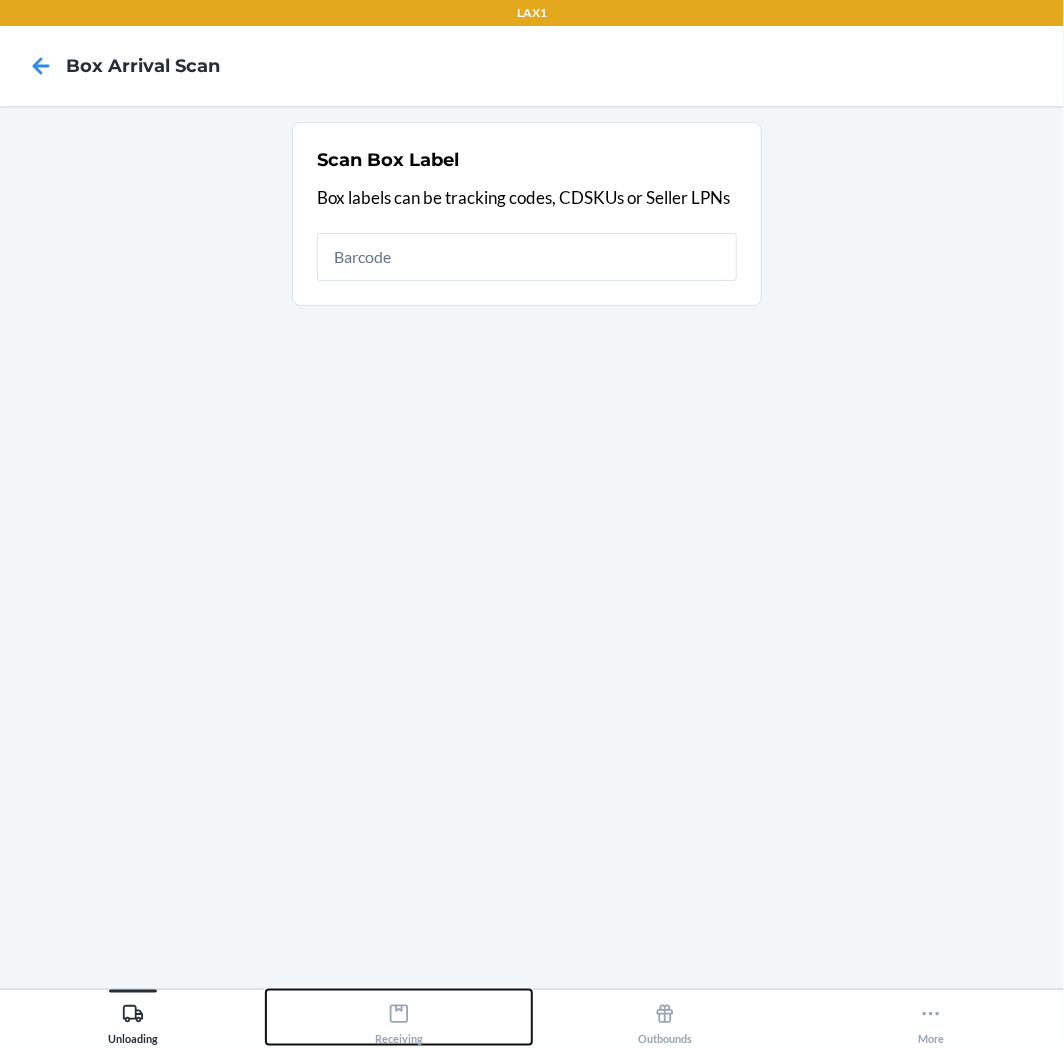 click on "Receiving" at bounding box center [399, 1017] 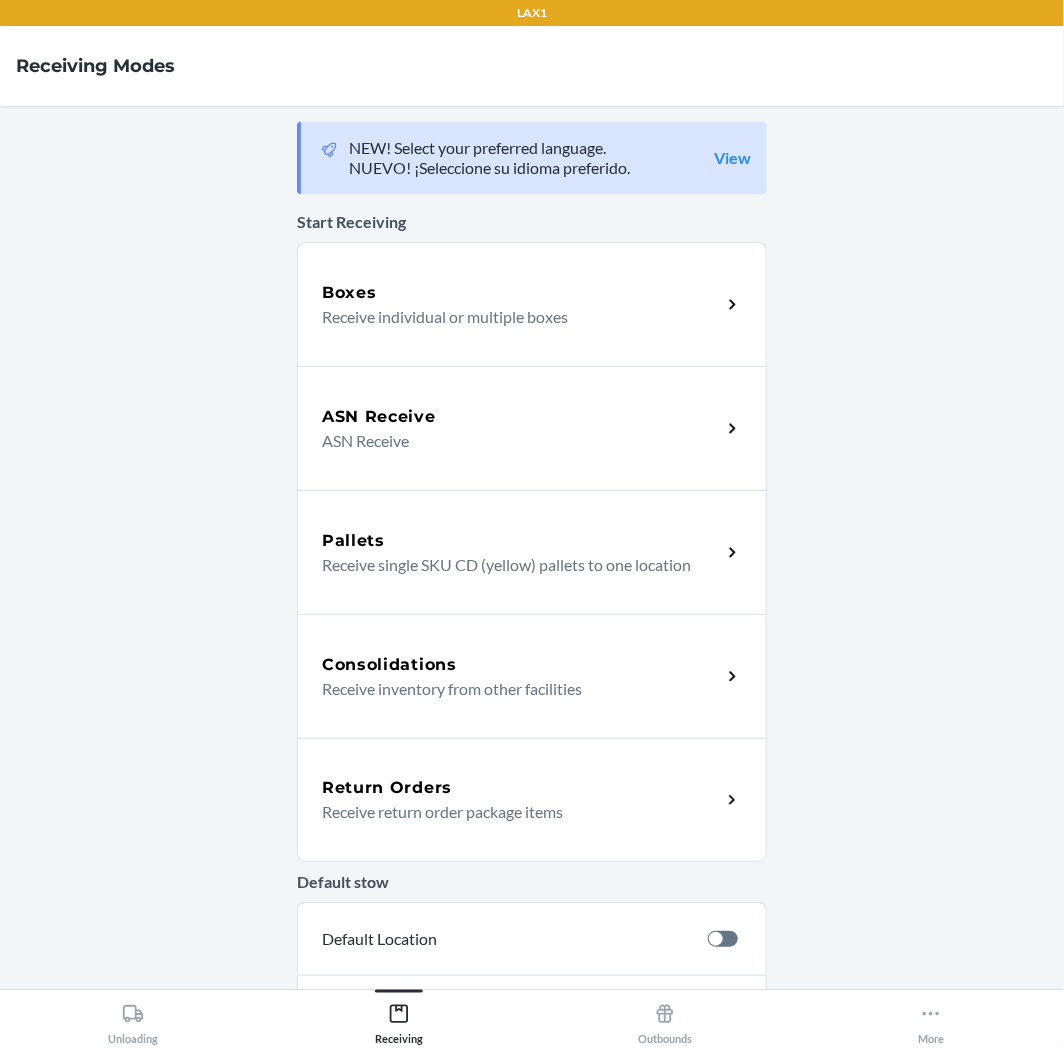 click on "Receive return order package items" at bounding box center [513, 812] 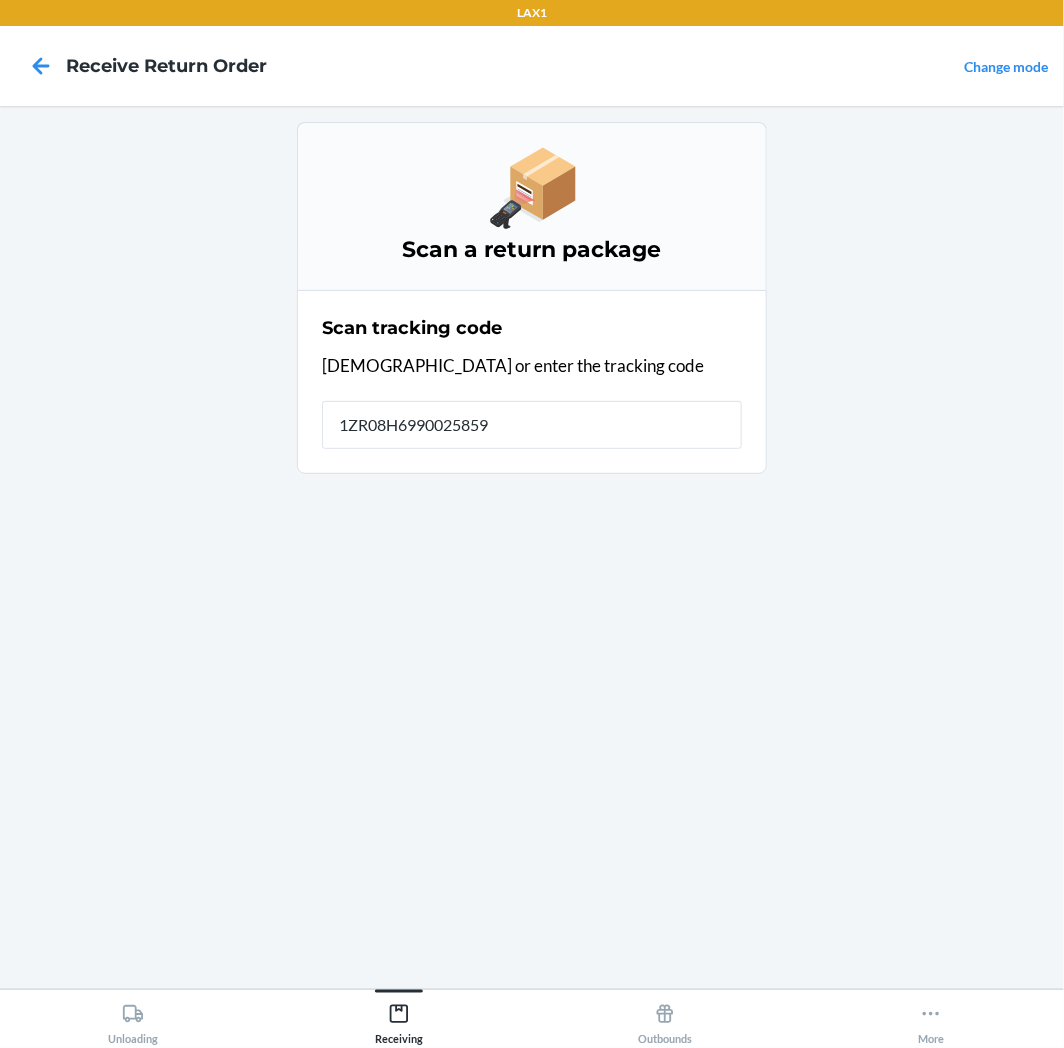 type on "[US_VEHICLE_IDENTIFICATION_NUMBER]" 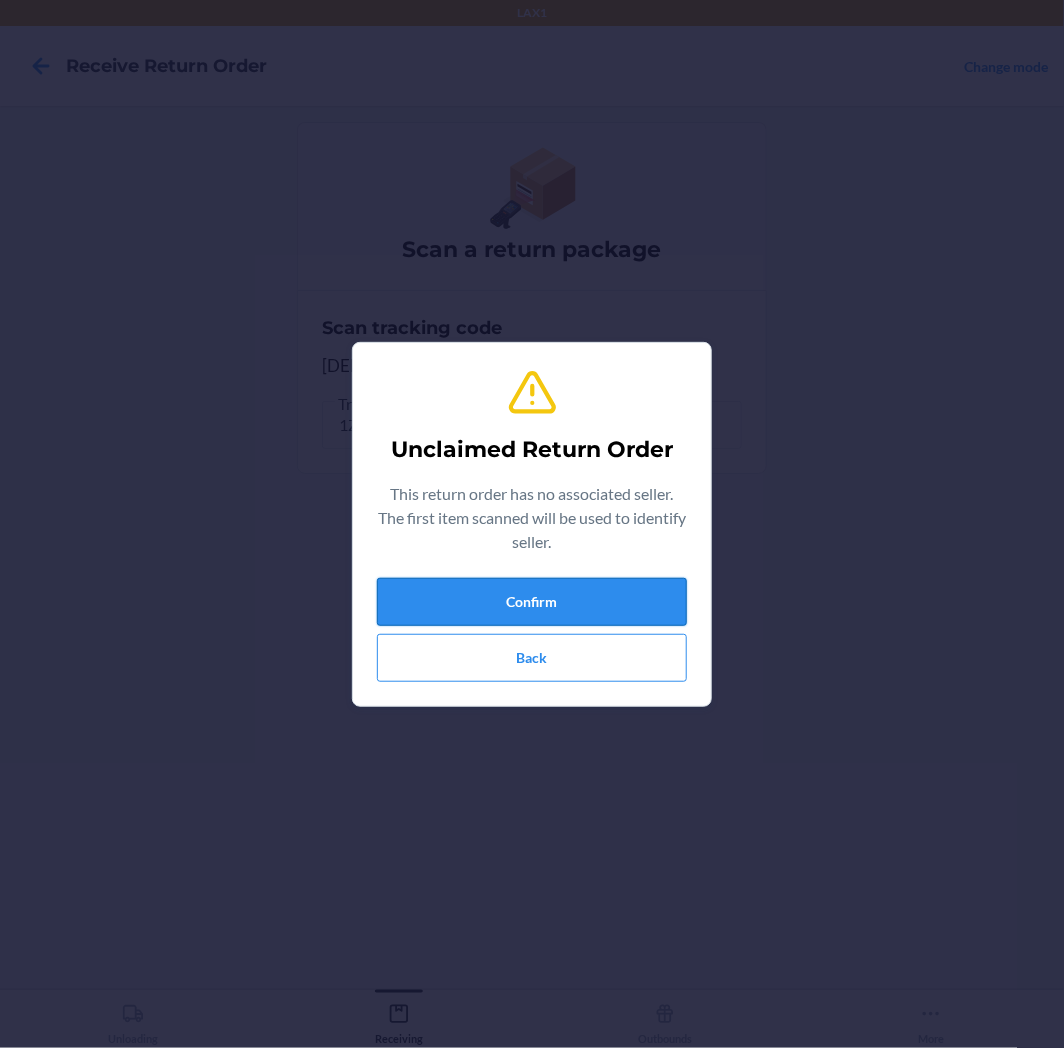 drag, startPoint x: 448, startPoint y: 554, endPoint x: 453, endPoint y: 588, distance: 34.36568 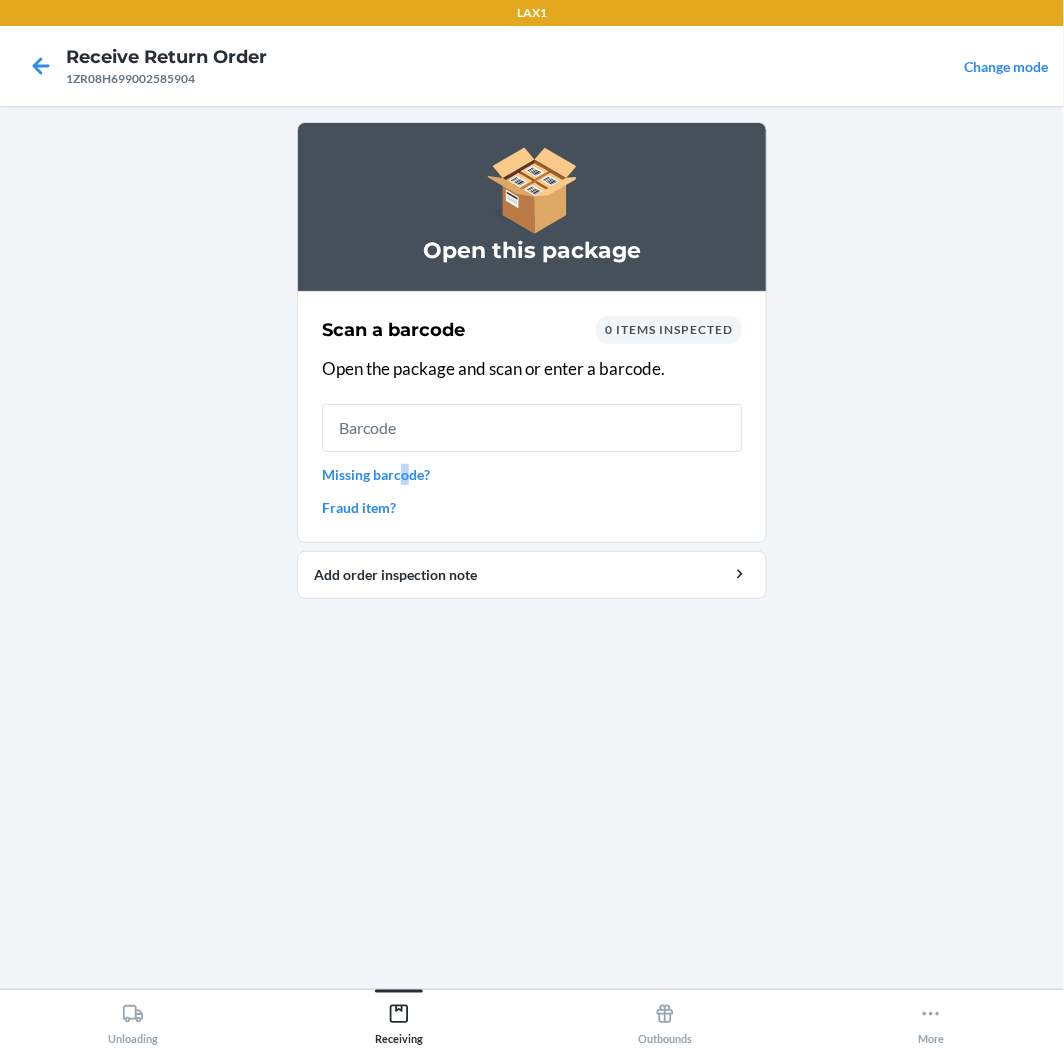 click on "Missing barcode?" at bounding box center [532, 474] 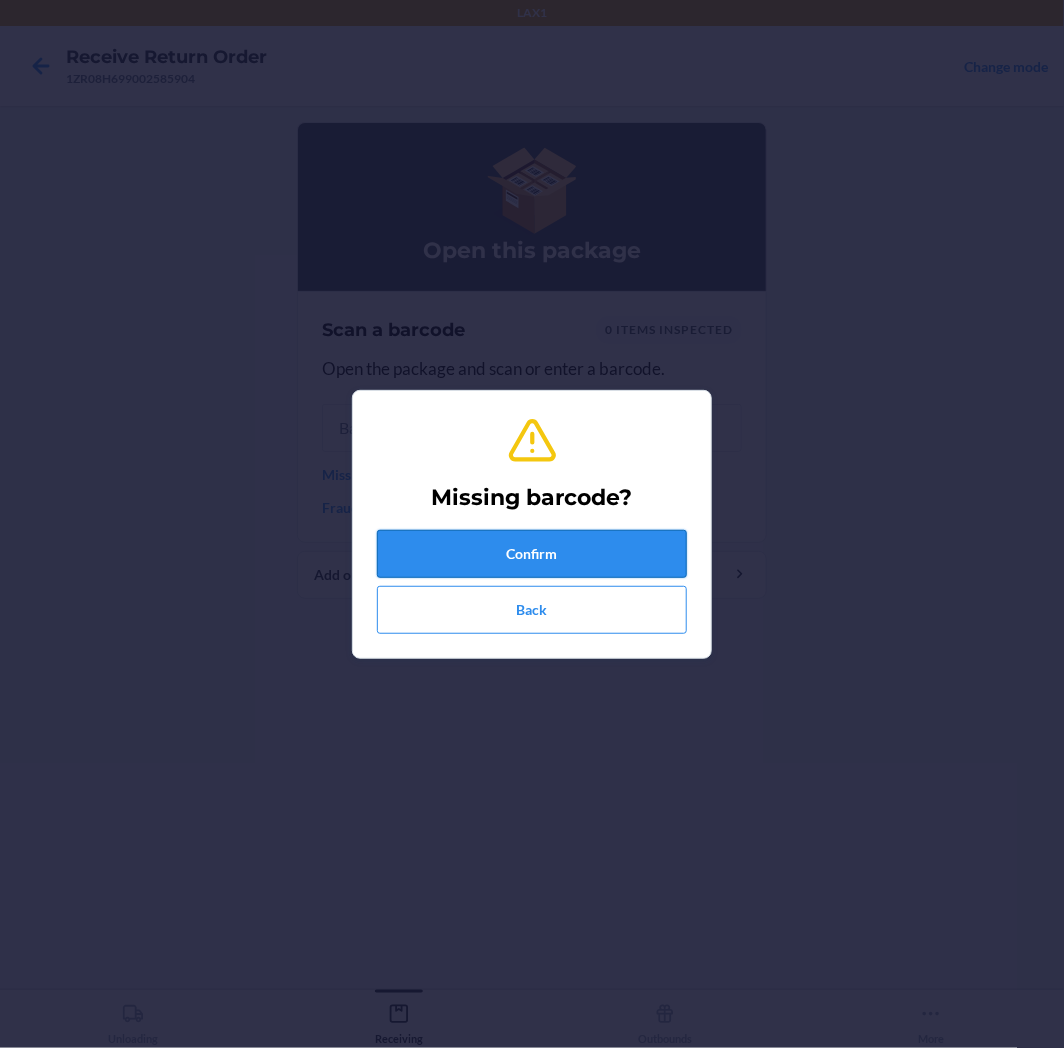click on "Confirm" at bounding box center (532, 554) 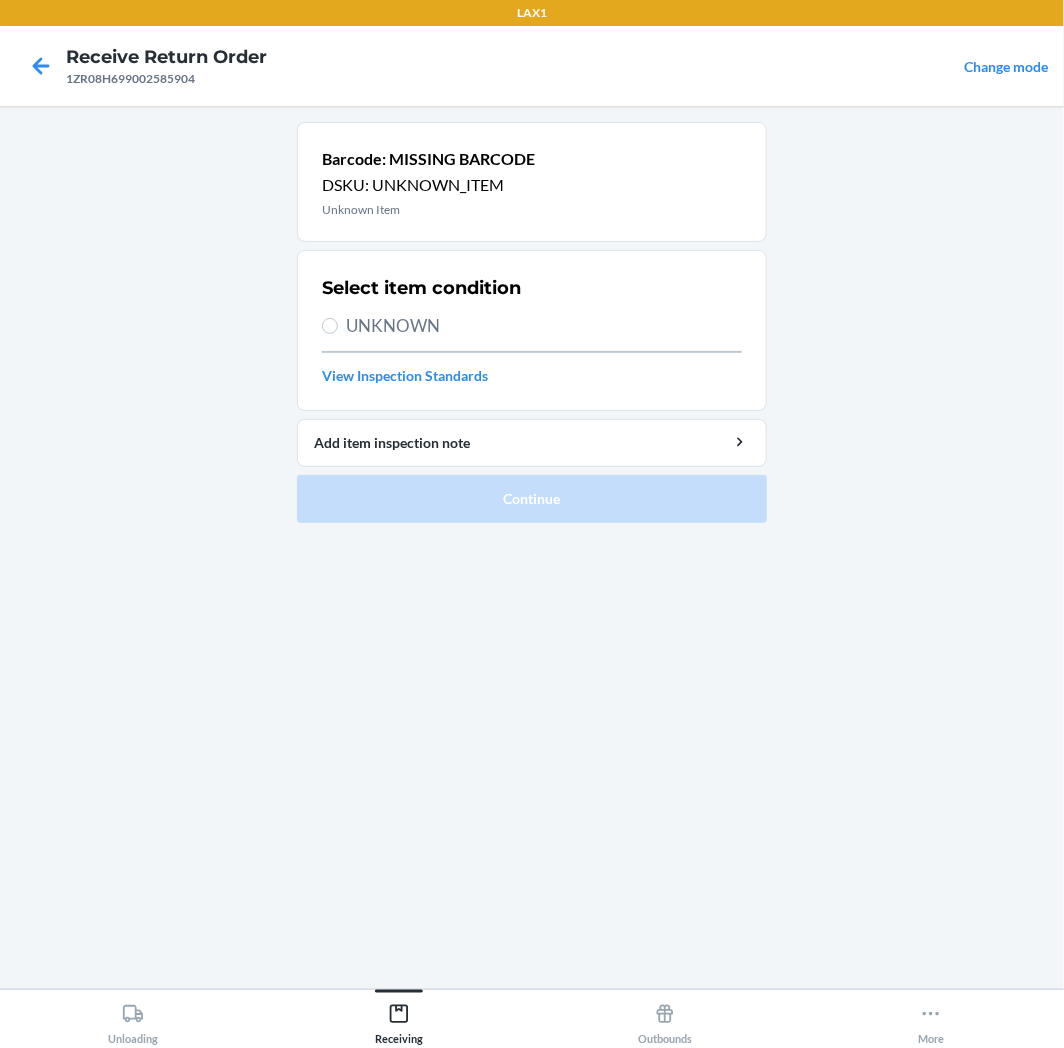 click on "UNKNOWN" at bounding box center [544, 326] 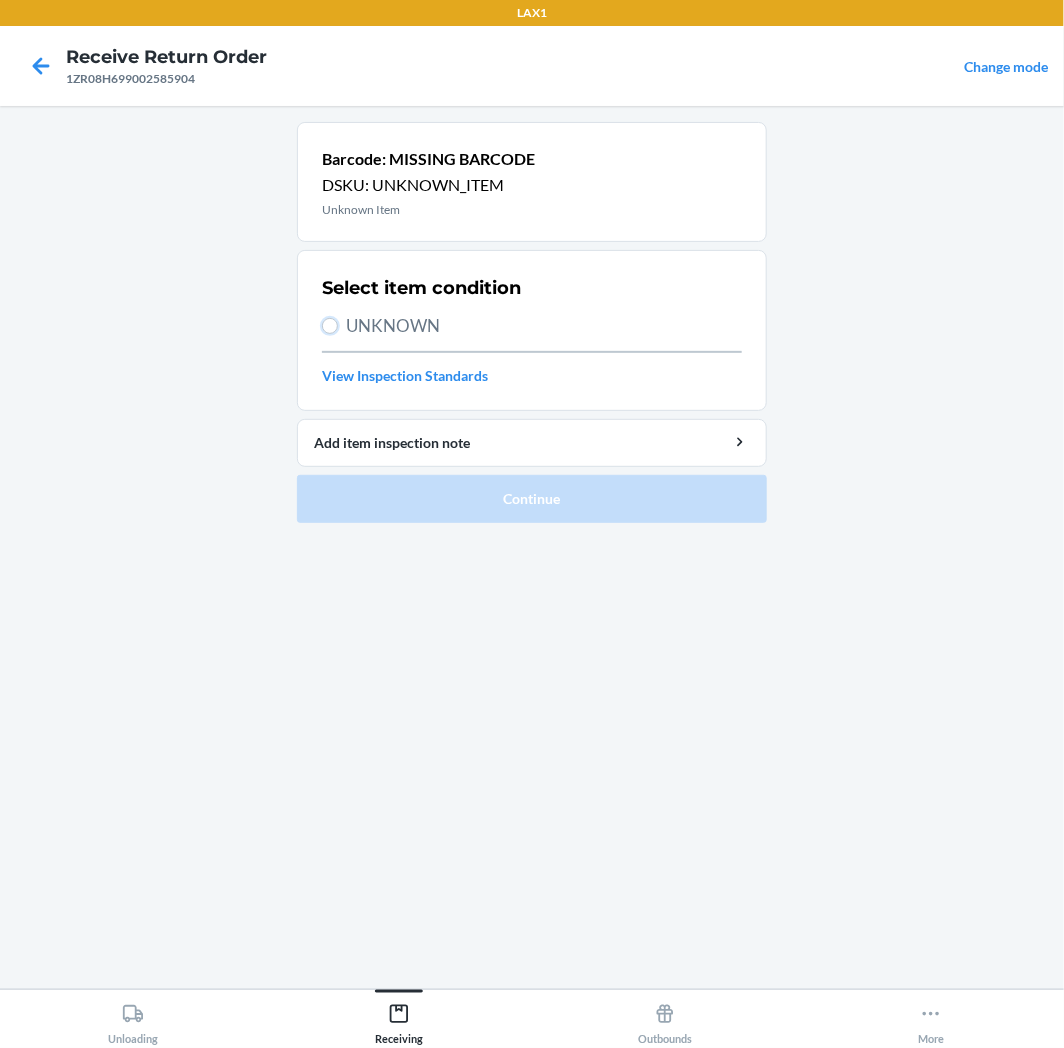 click on "UNKNOWN" at bounding box center (330, 326) 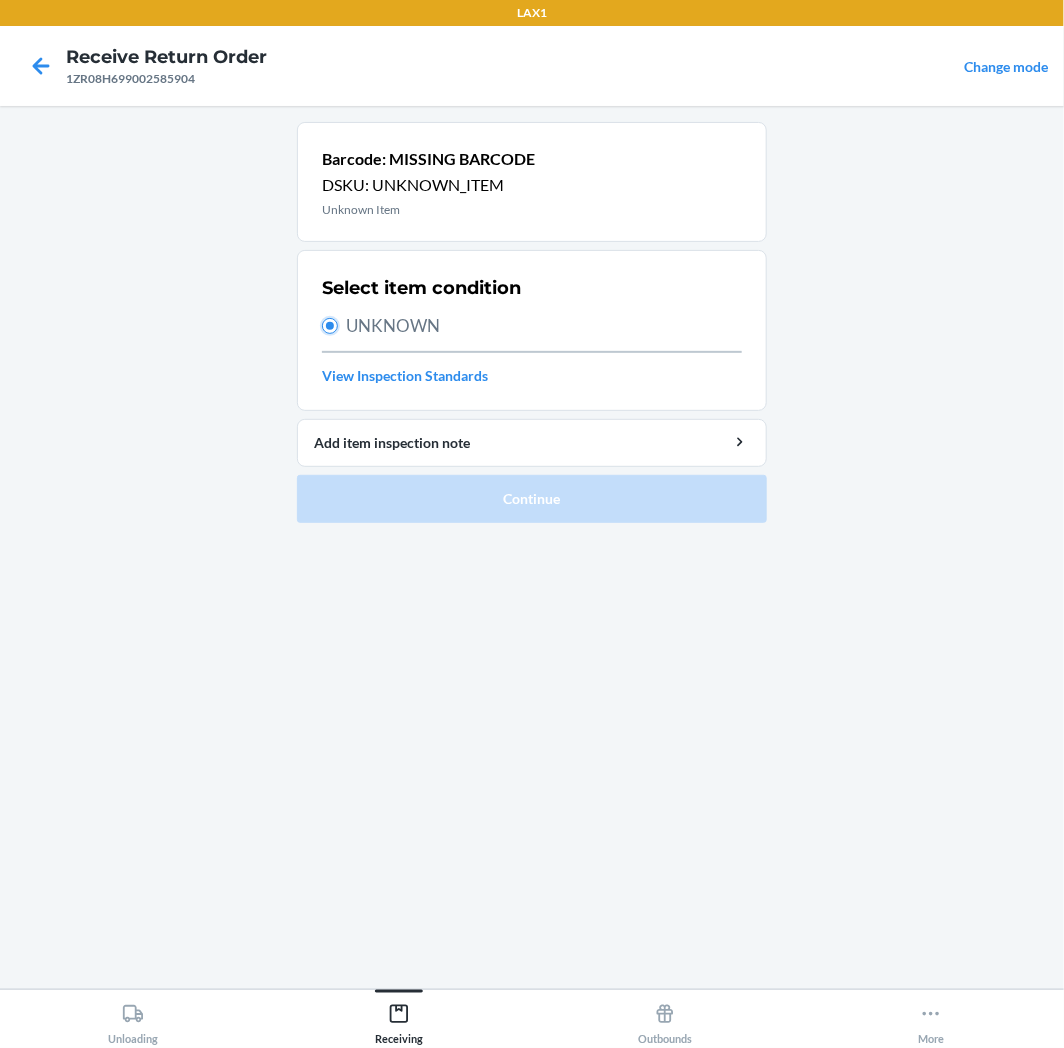 radio on "true" 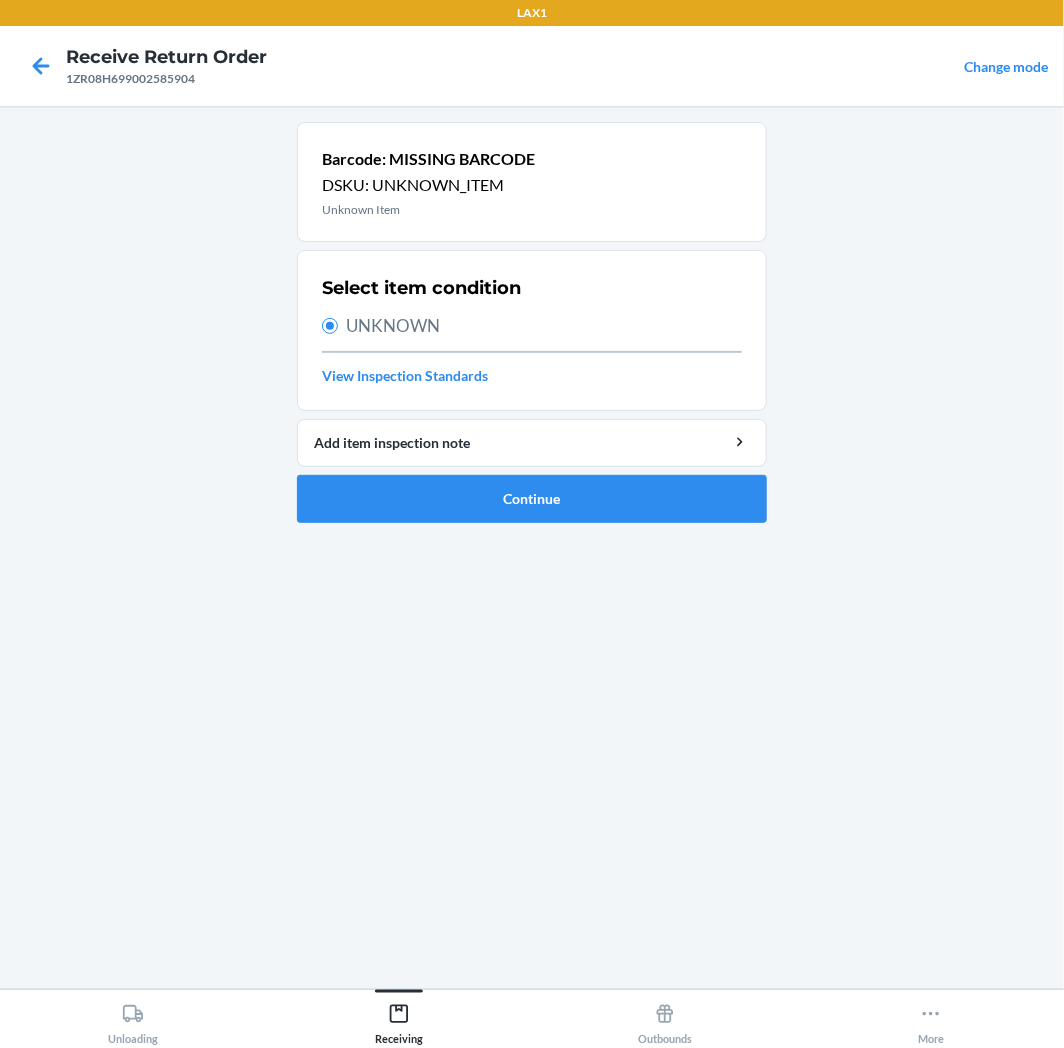 drag, startPoint x: 518, startPoint y: 535, endPoint x: 516, endPoint y: 523, distance: 12.165525 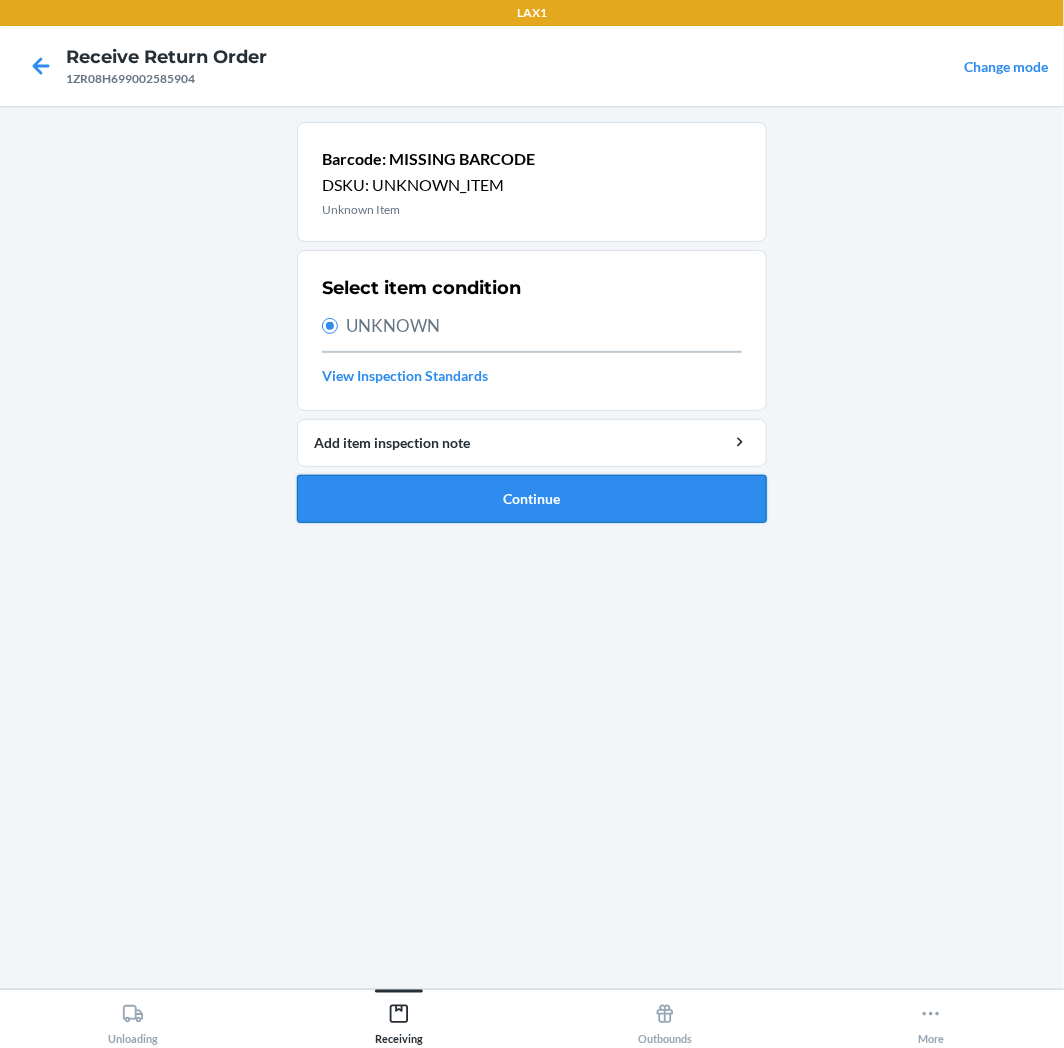 click on "Continue" at bounding box center (532, 499) 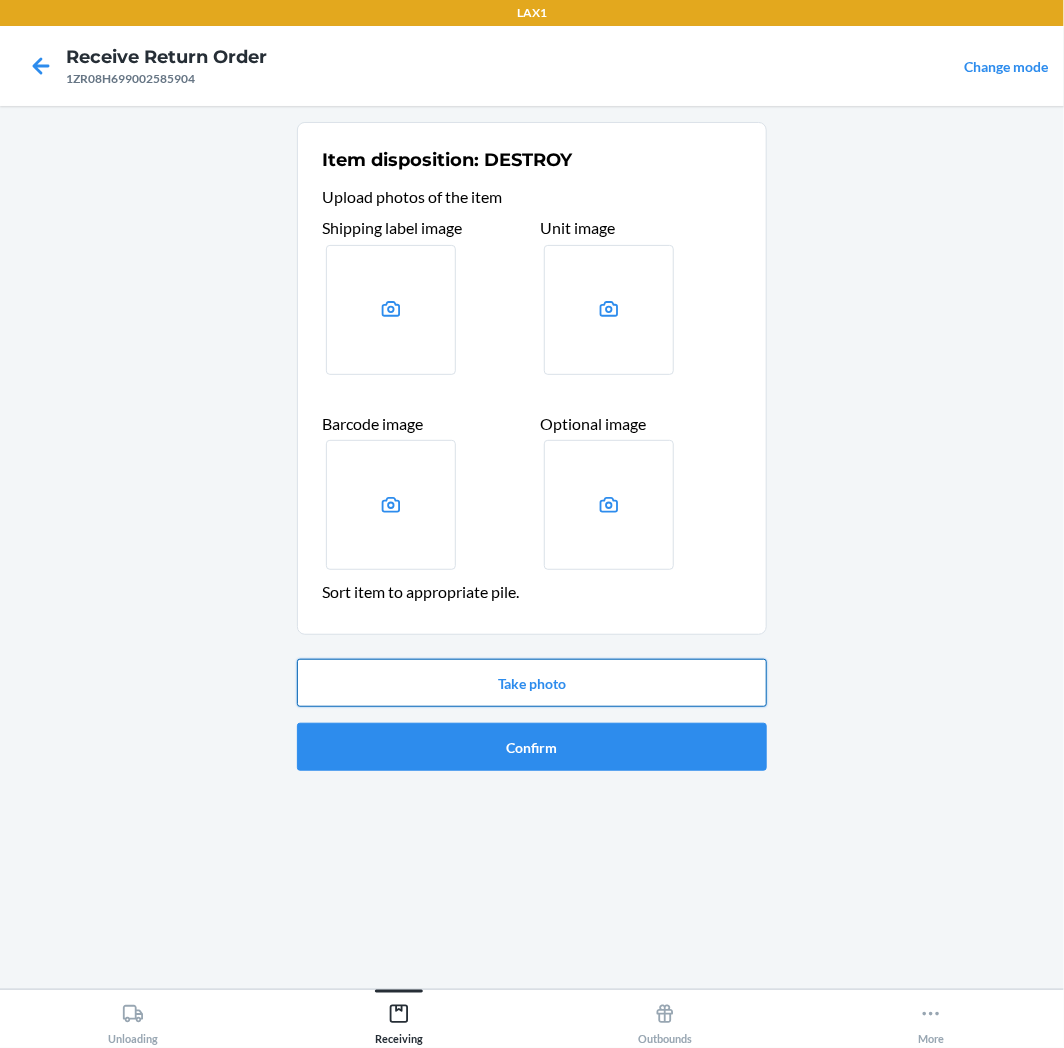 click on "Take photo" at bounding box center (532, 683) 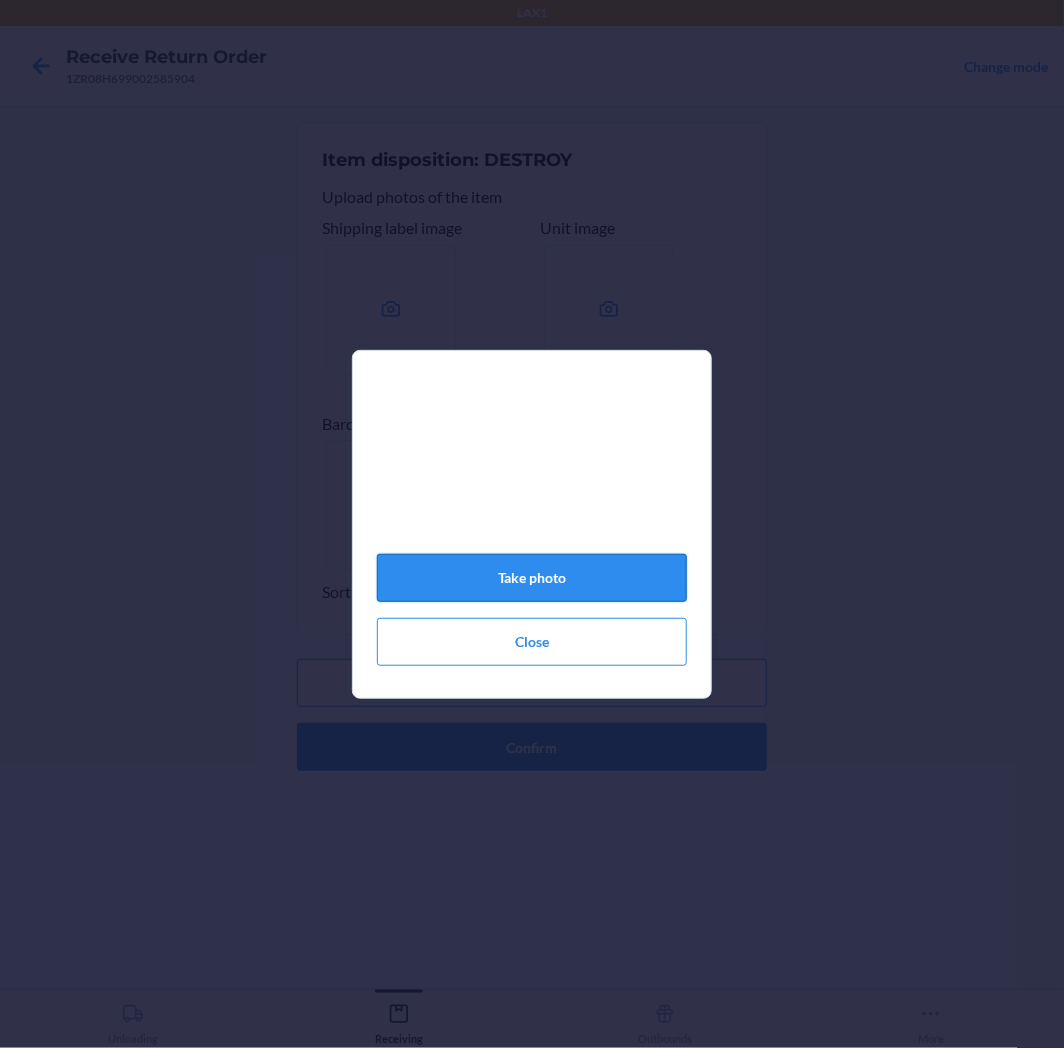 click on "Take photo" 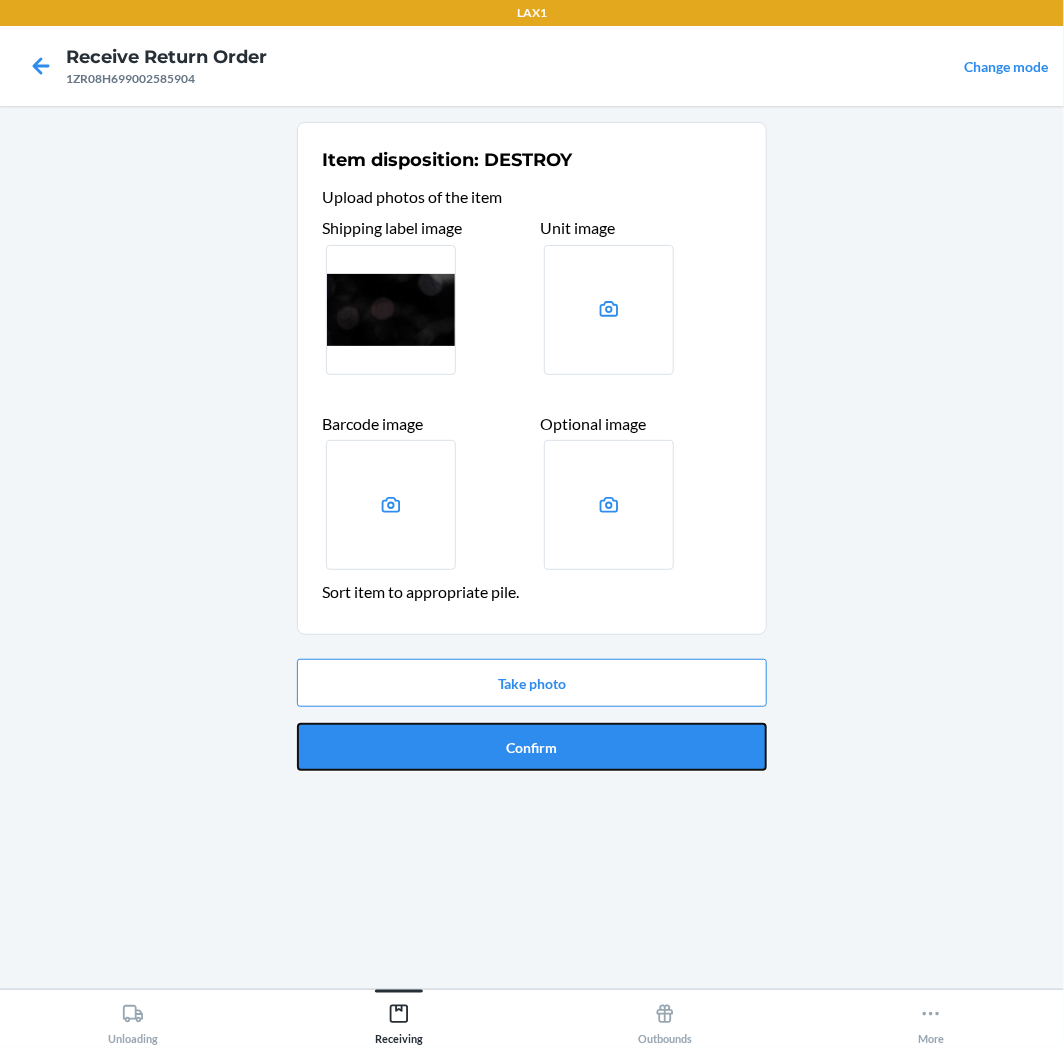 click on "Confirm" at bounding box center (532, 747) 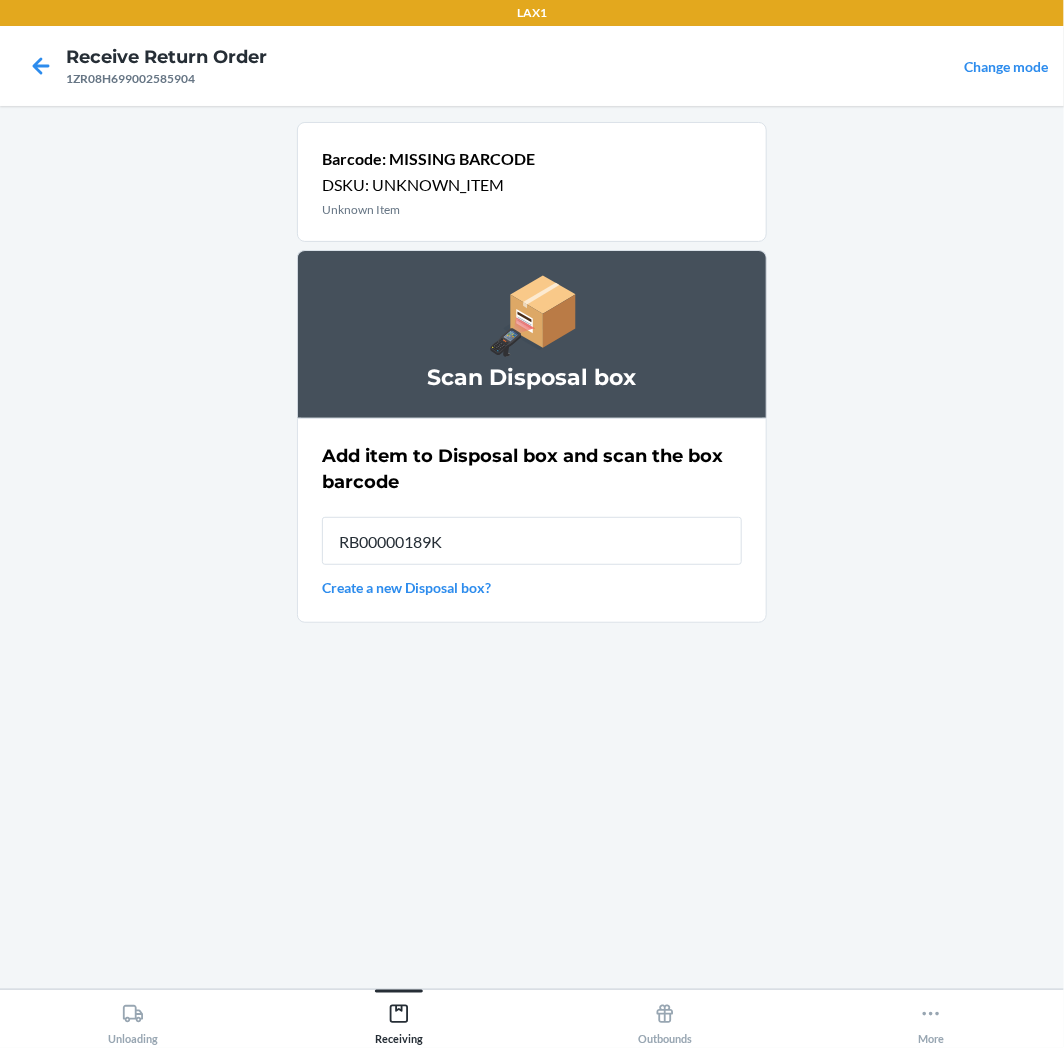 type on "RB00000189K" 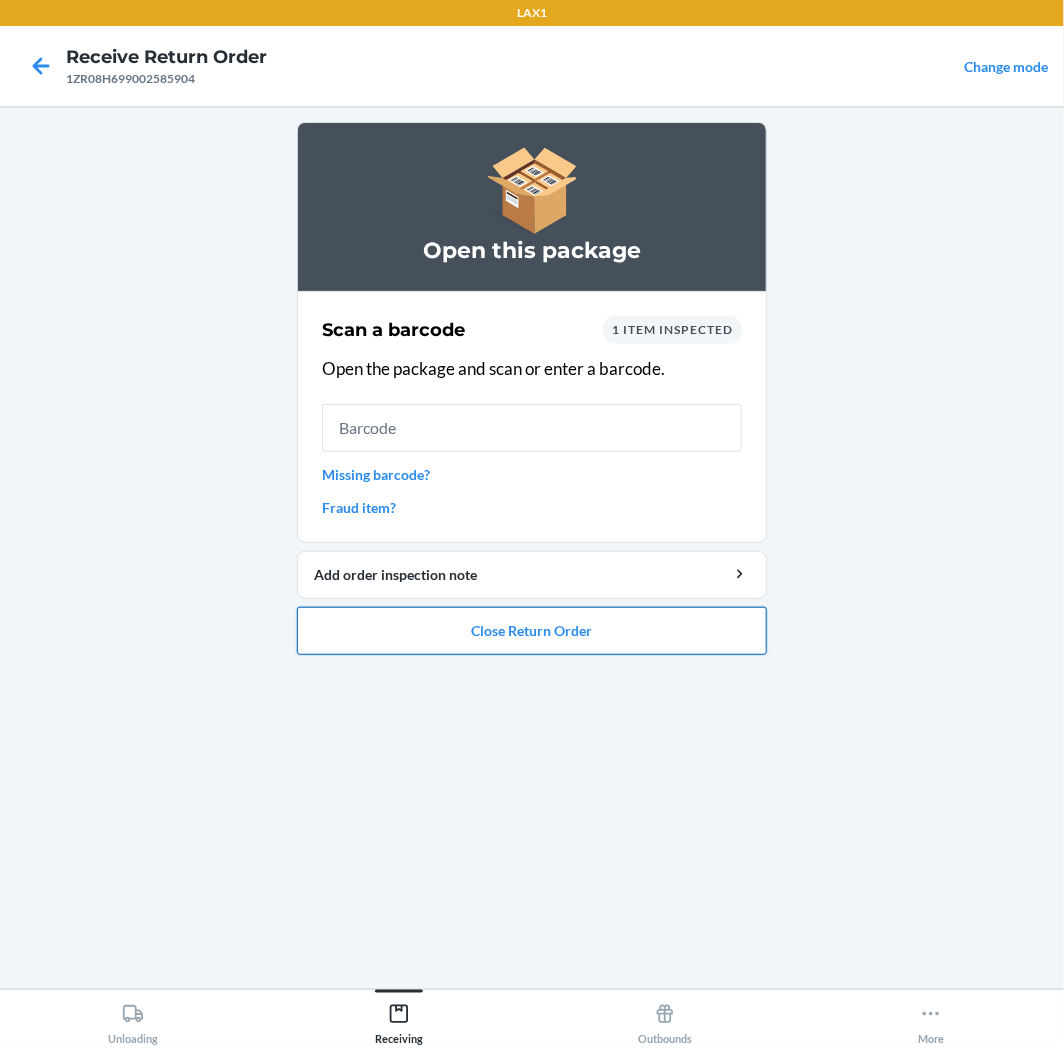 click on "Close Return Order" at bounding box center (532, 631) 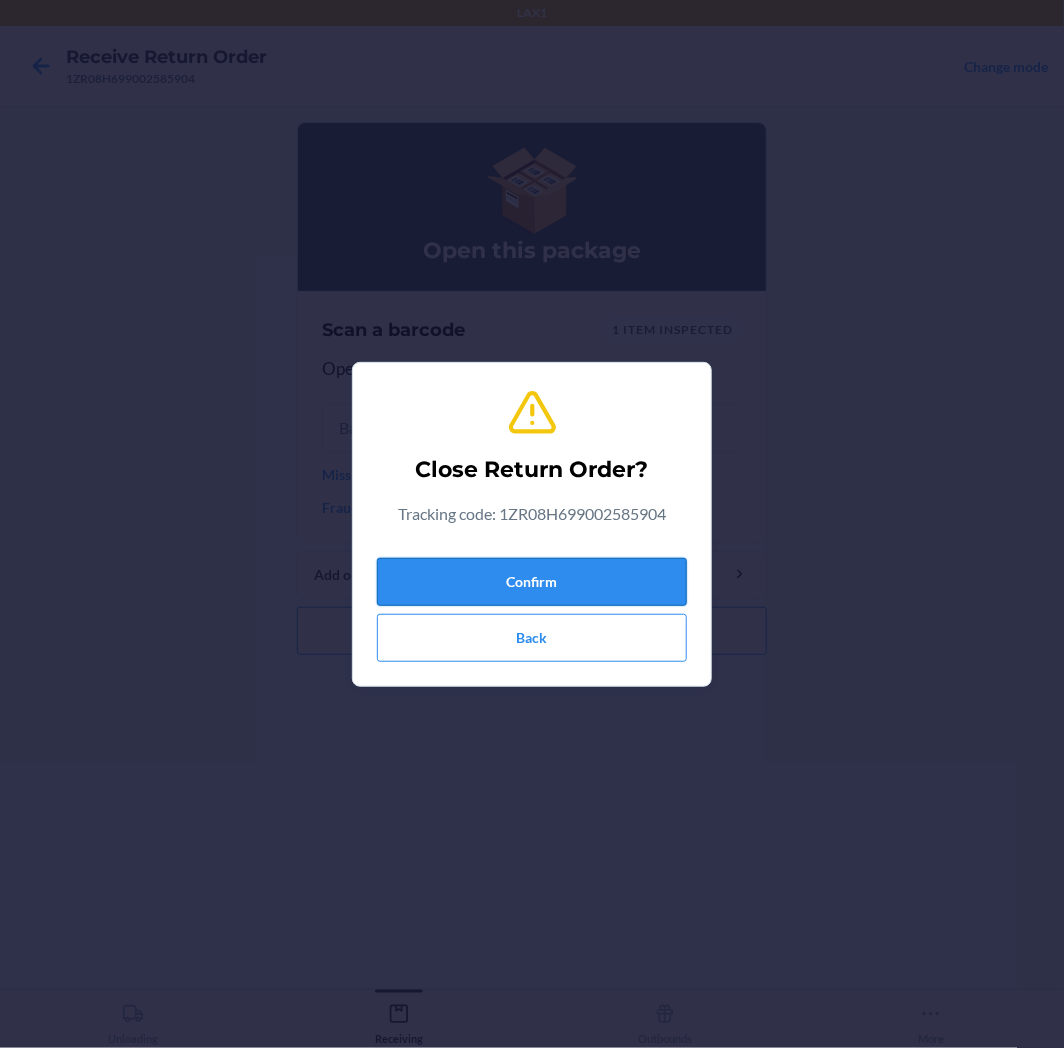 click on "Confirm" at bounding box center (532, 582) 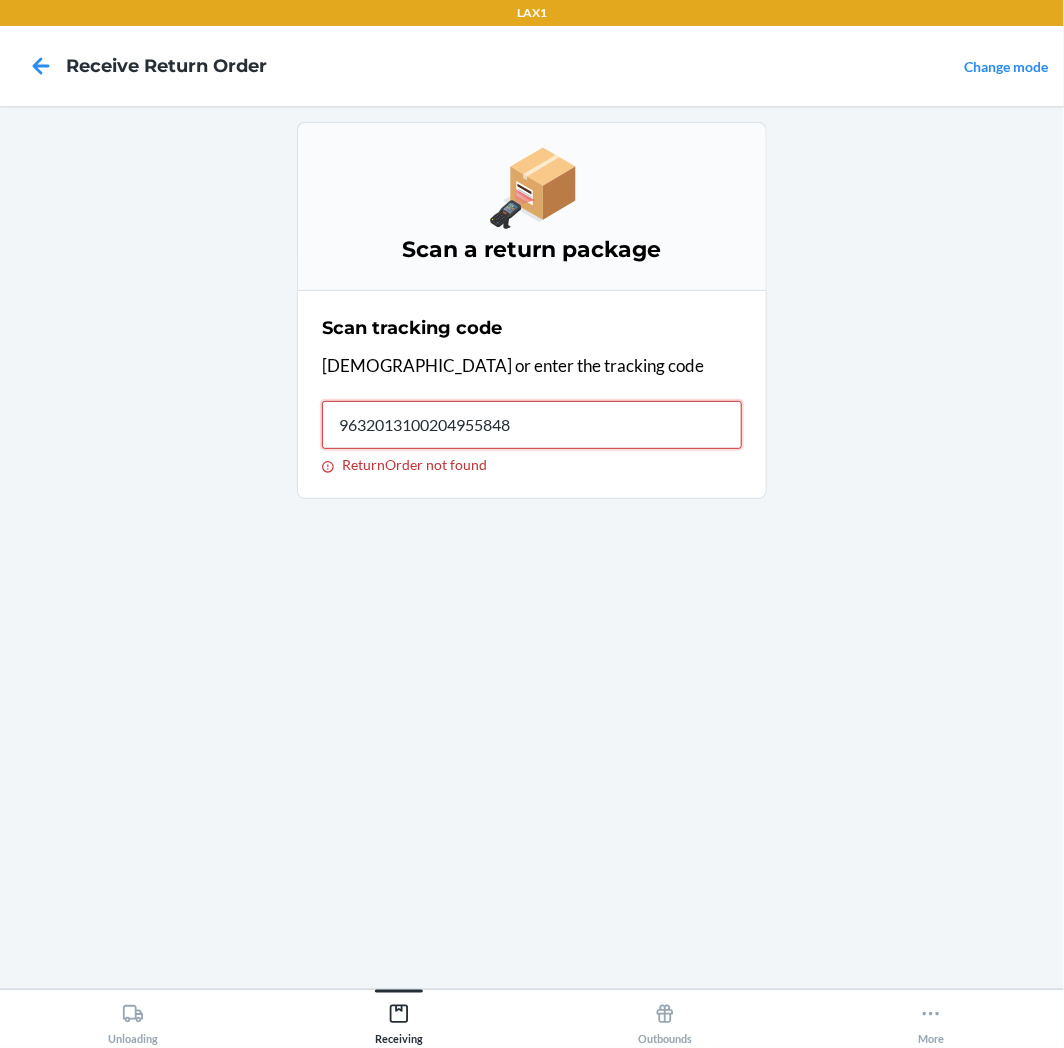 type on "96320131002049558481" 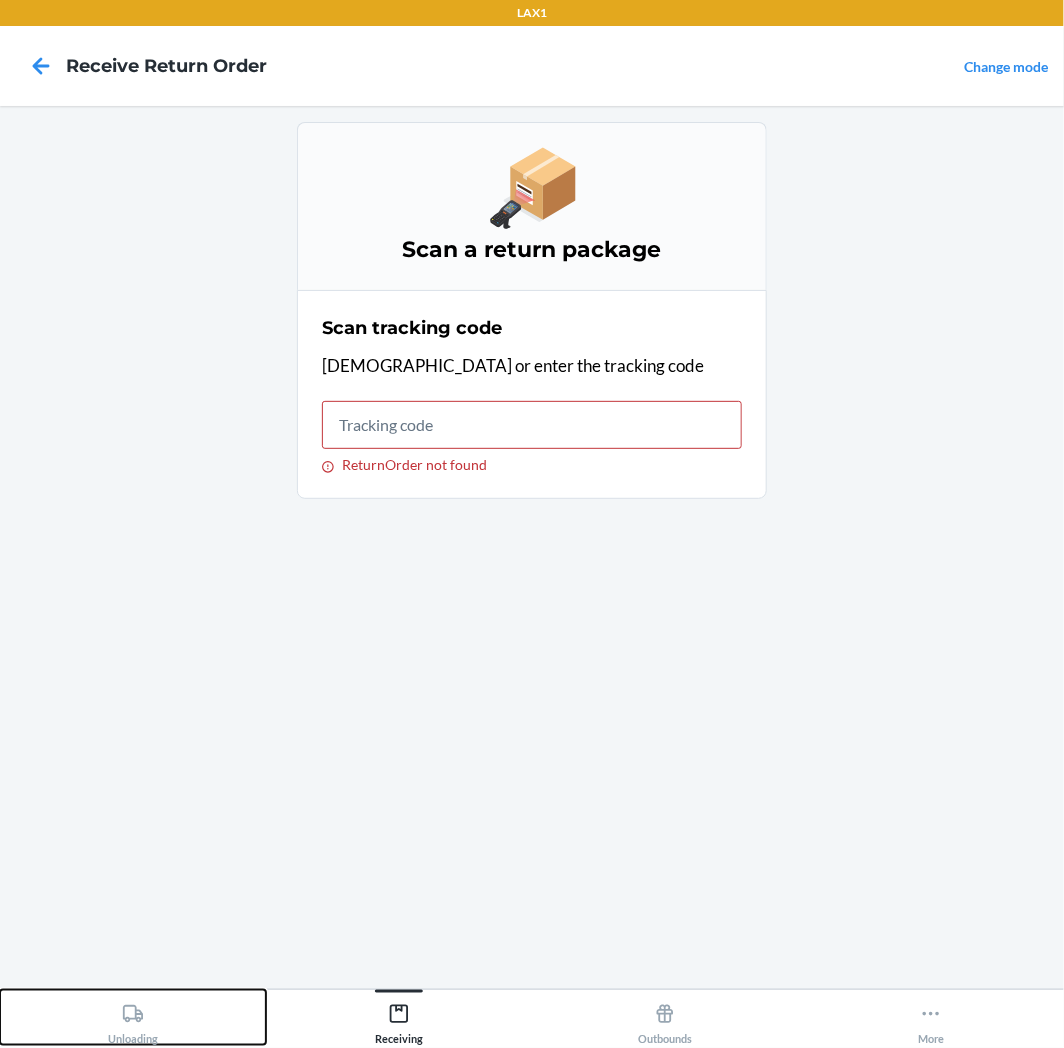click on "Unloading" at bounding box center [133, 1017] 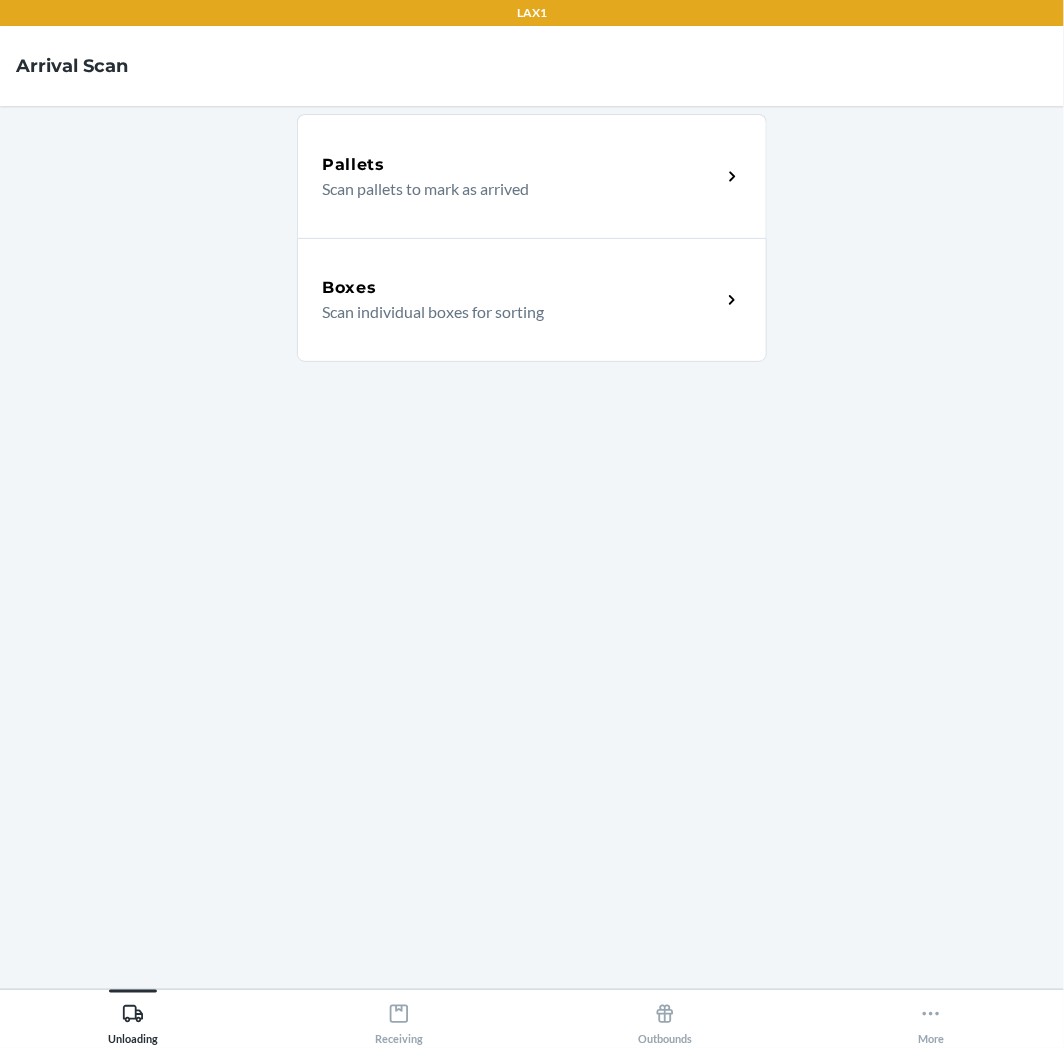 click on "Boxes Scan individual boxes for sorting" at bounding box center (532, 300) 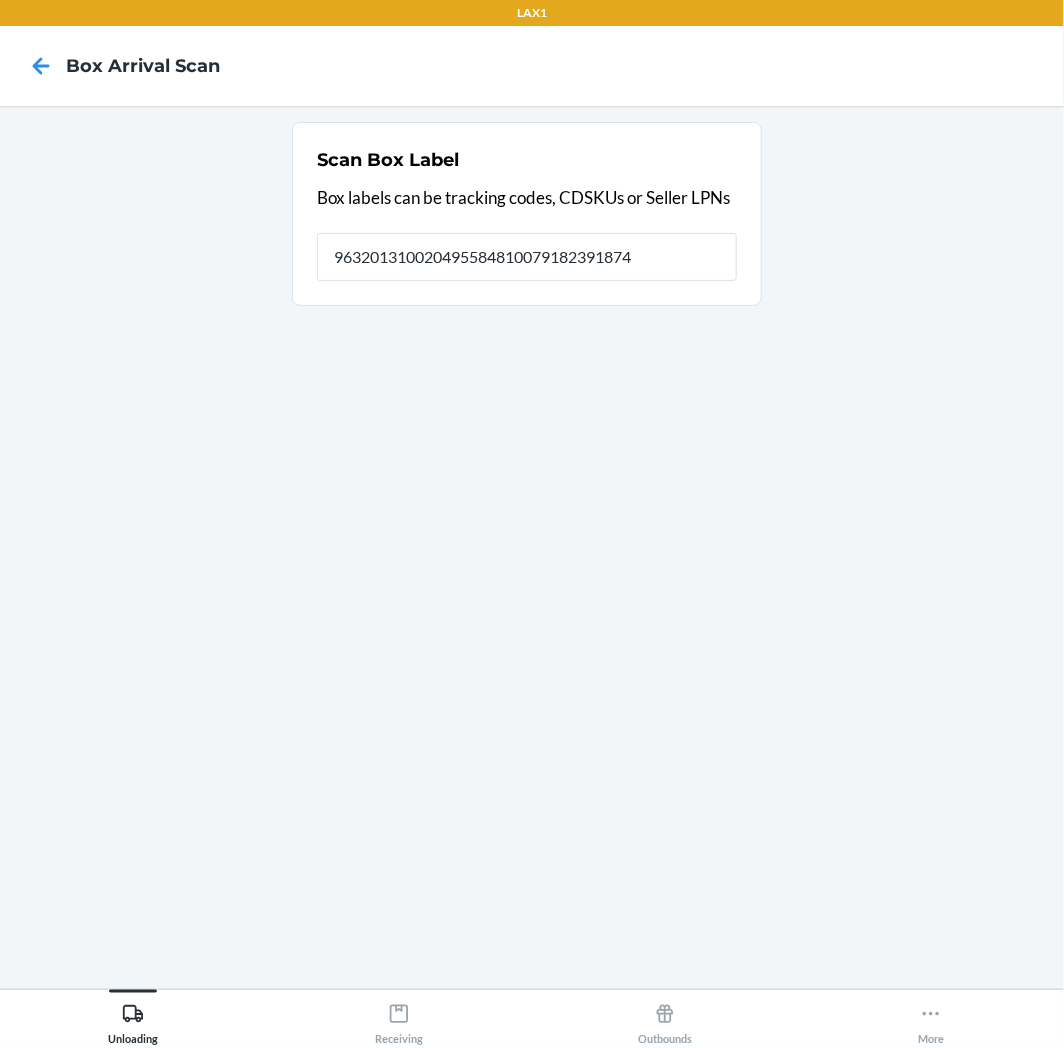 type on "9632013100204955848100791823918746" 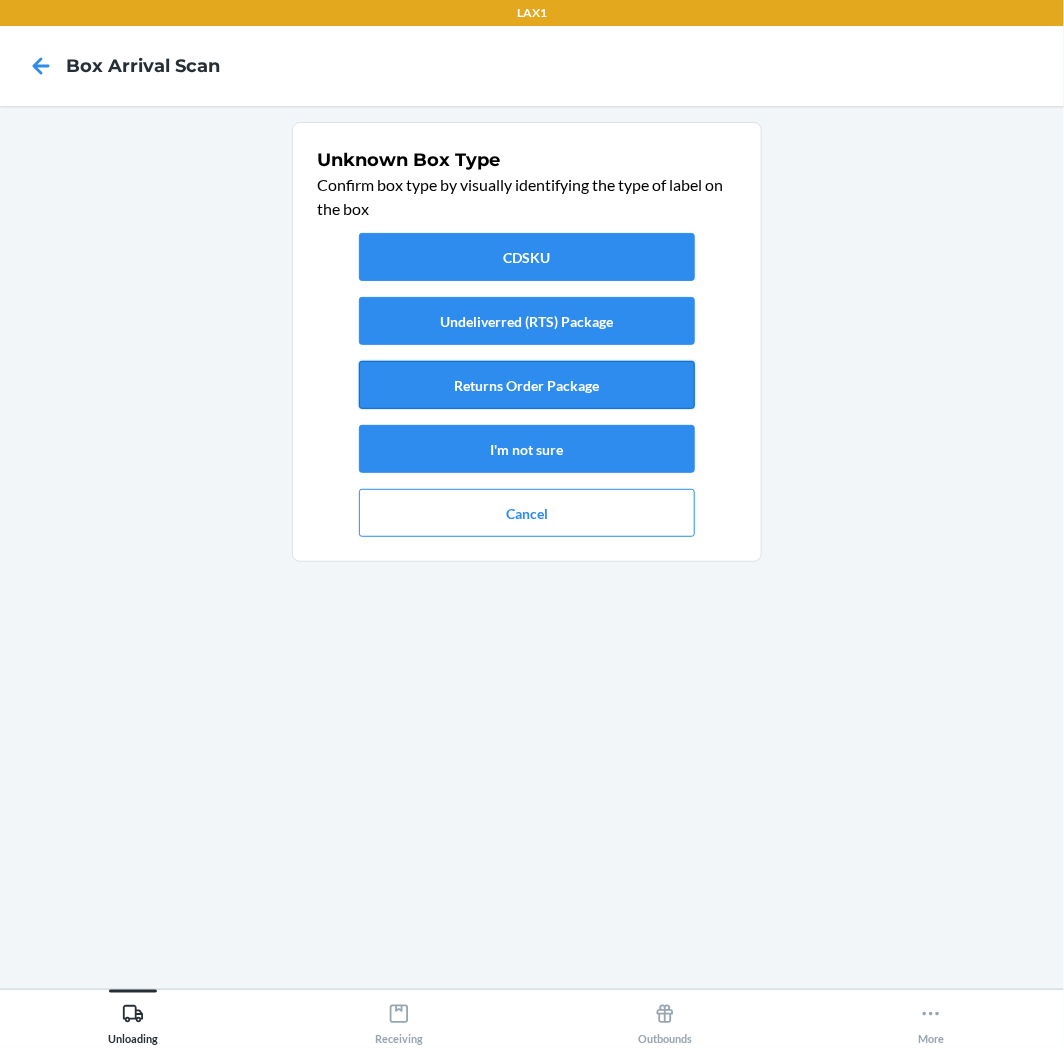 click on "Returns Order Package" at bounding box center (527, 385) 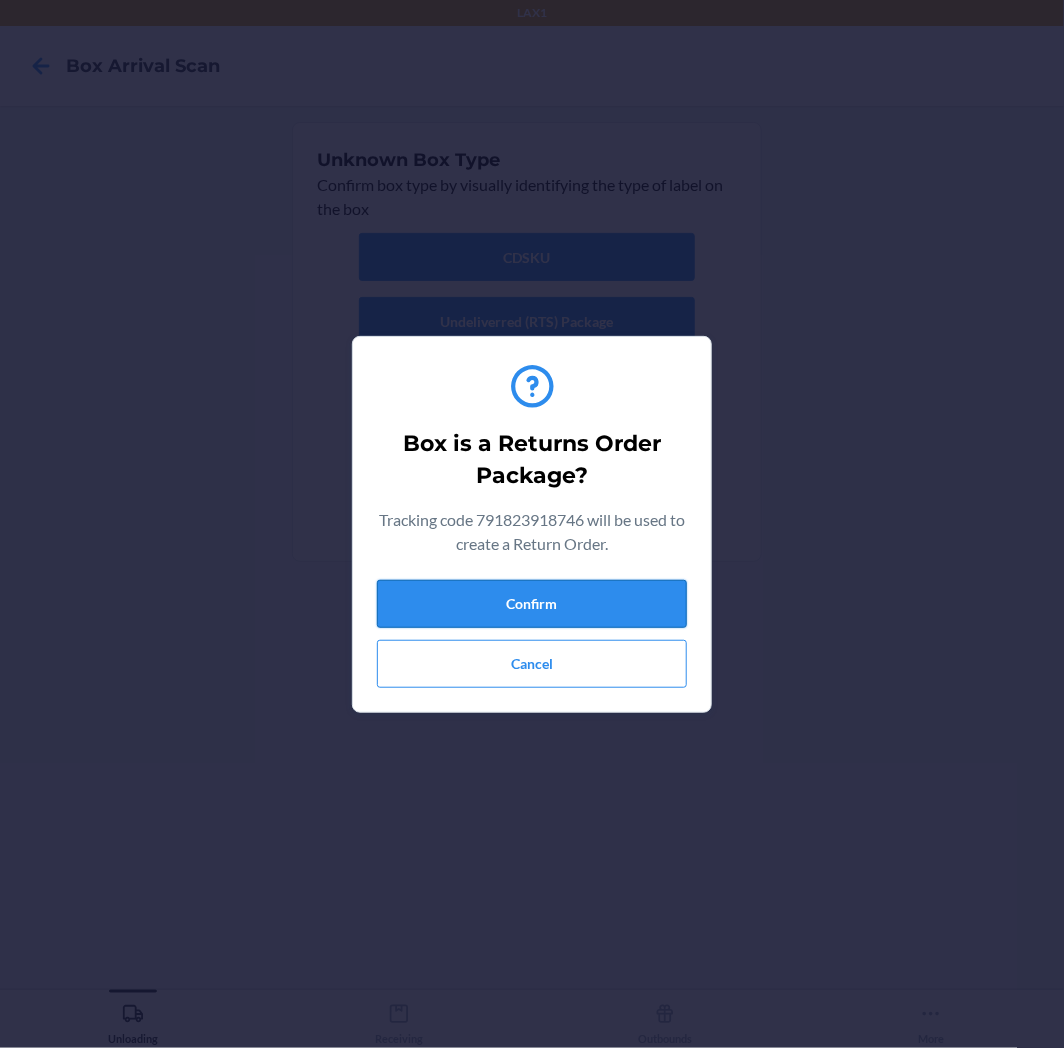 click on "Confirm" at bounding box center [532, 604] 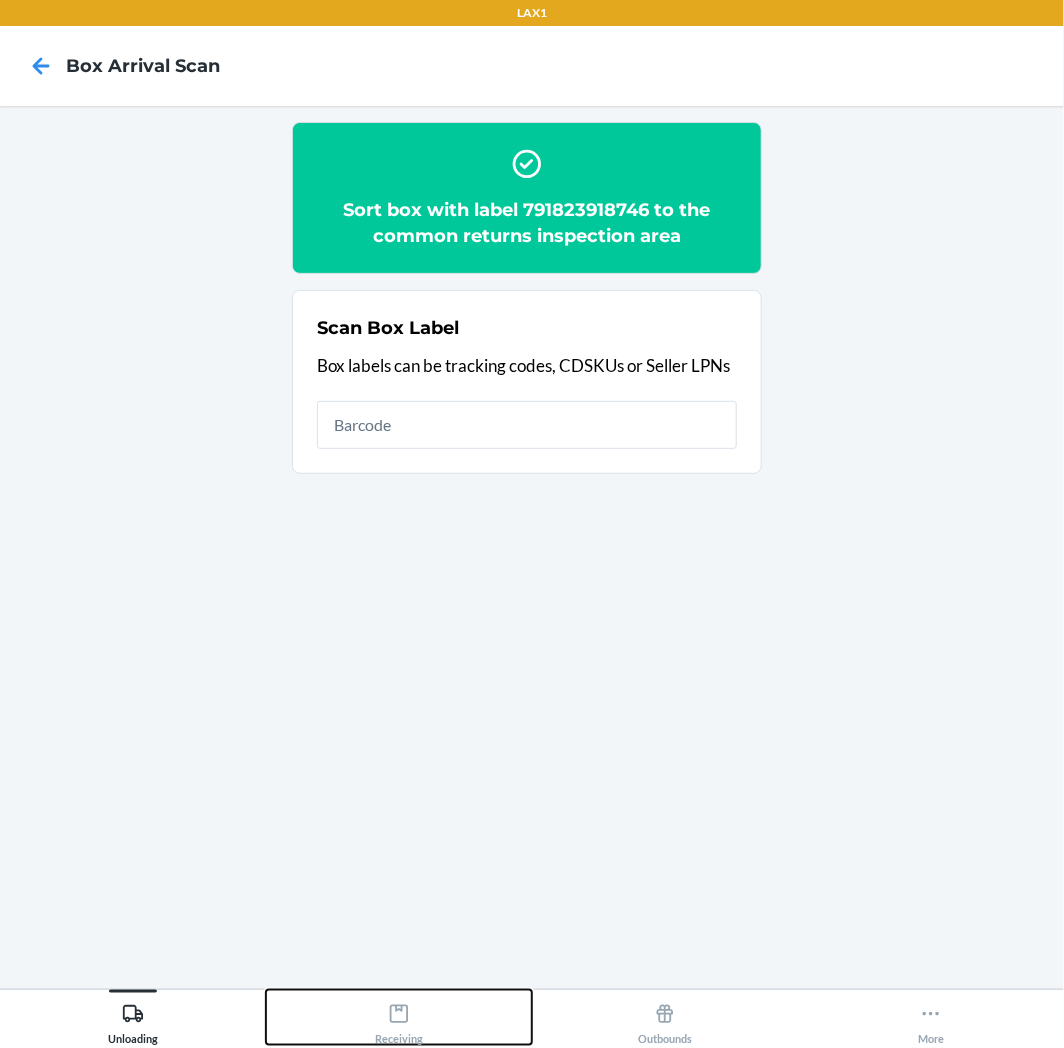 click on "Receiving" at bounding box center [399, 1020] 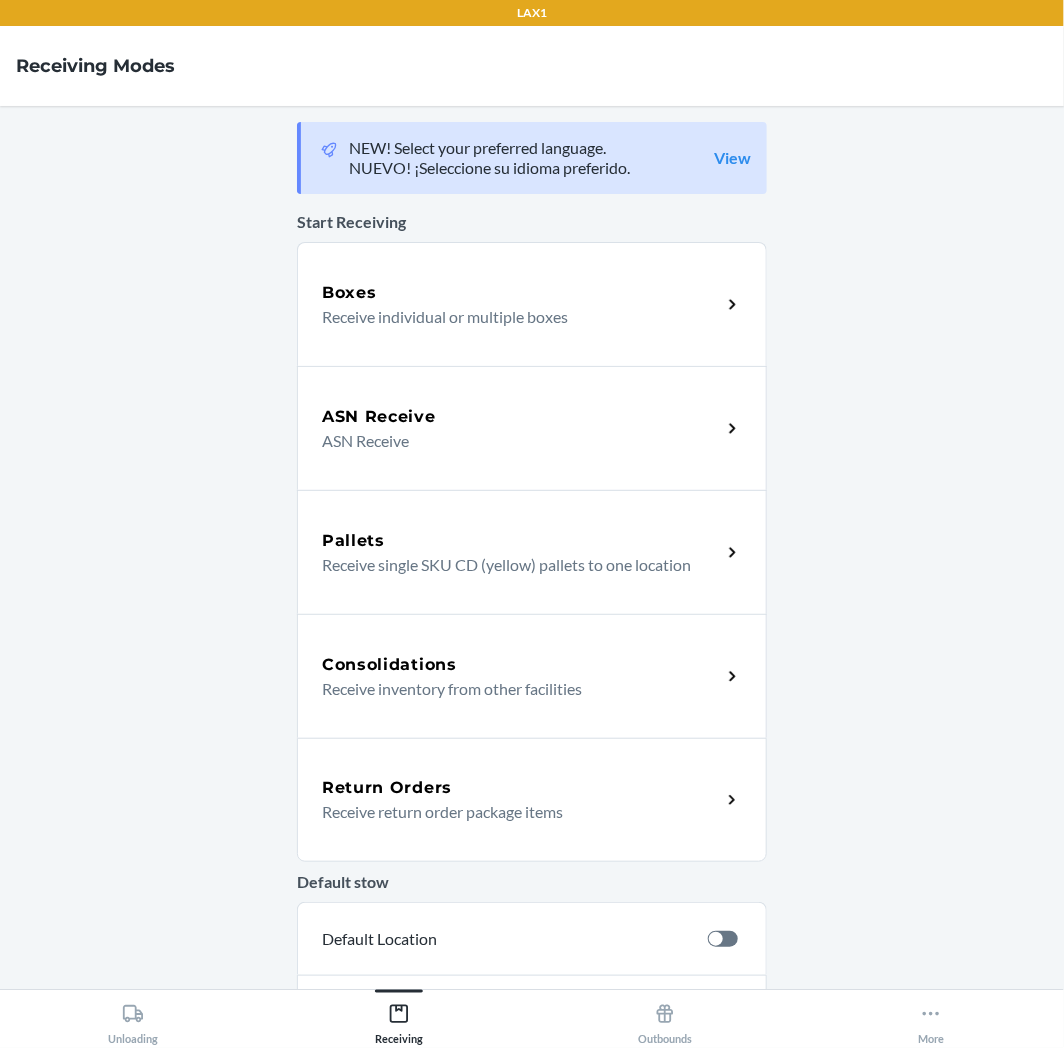 click on "Return Orders" at bounding box center [521, 788] 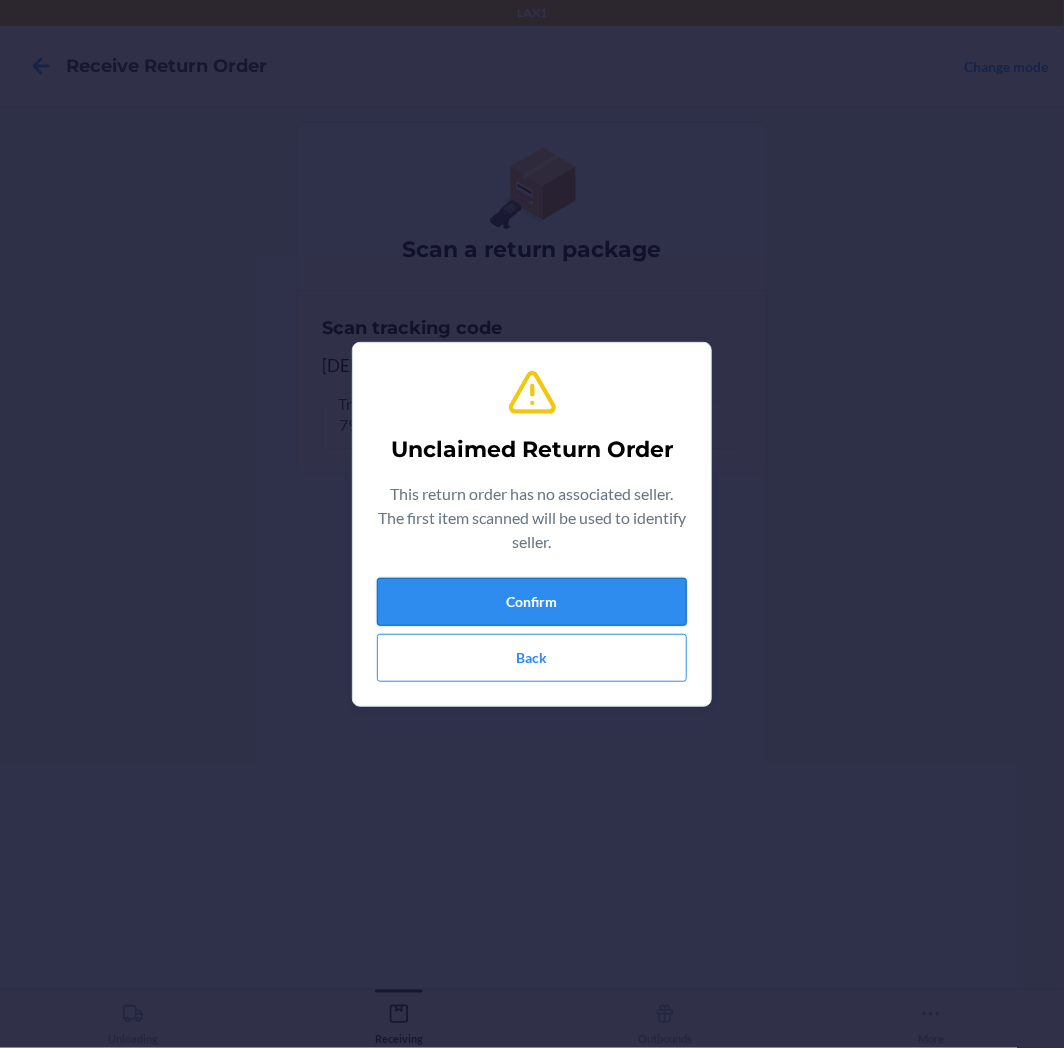 drag, startPoint x: 502, startPoint y: 612, endPoint x: 518, endPoint y: 593, distance: 24.839485 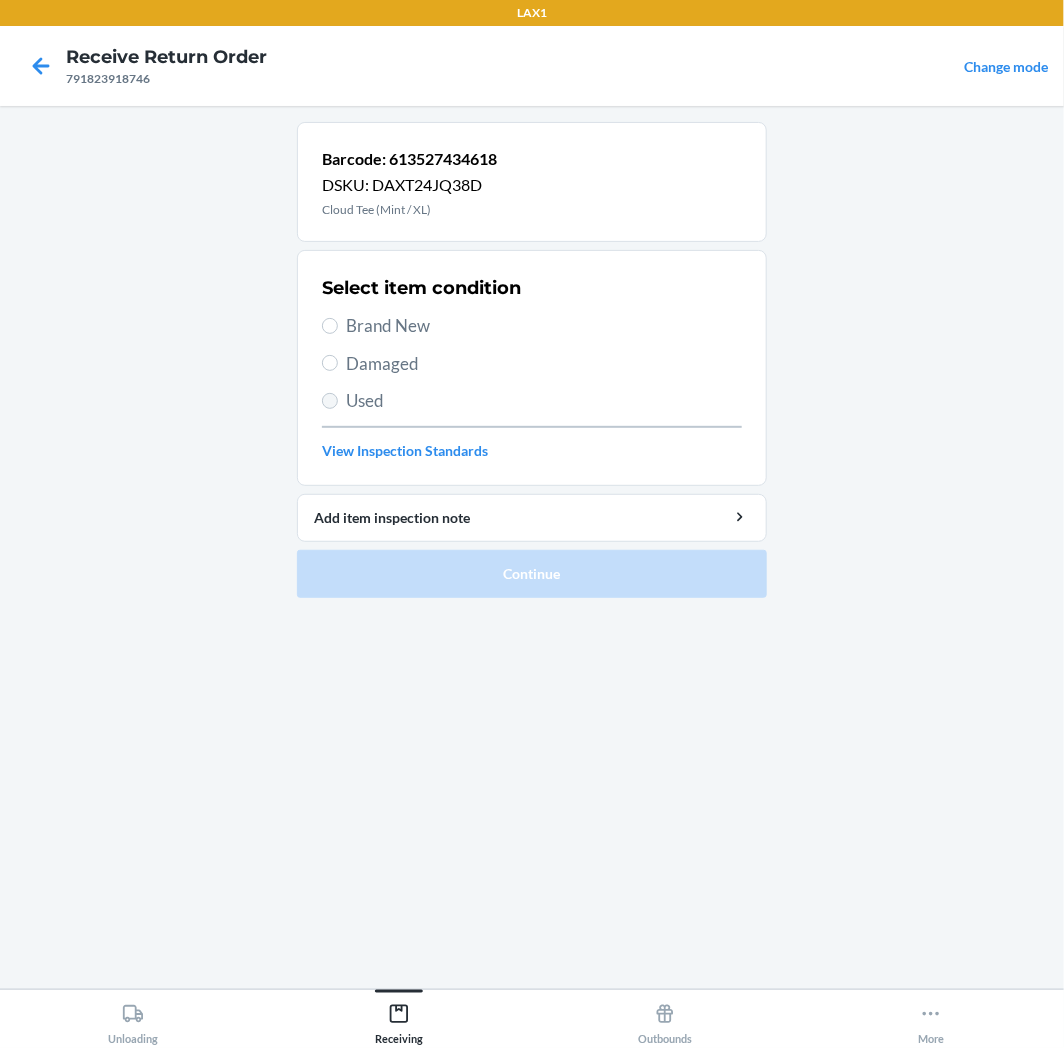 click on "Select item condition Brand New Damaged Used View Inspection Standards" at bounding box center (532, 368) 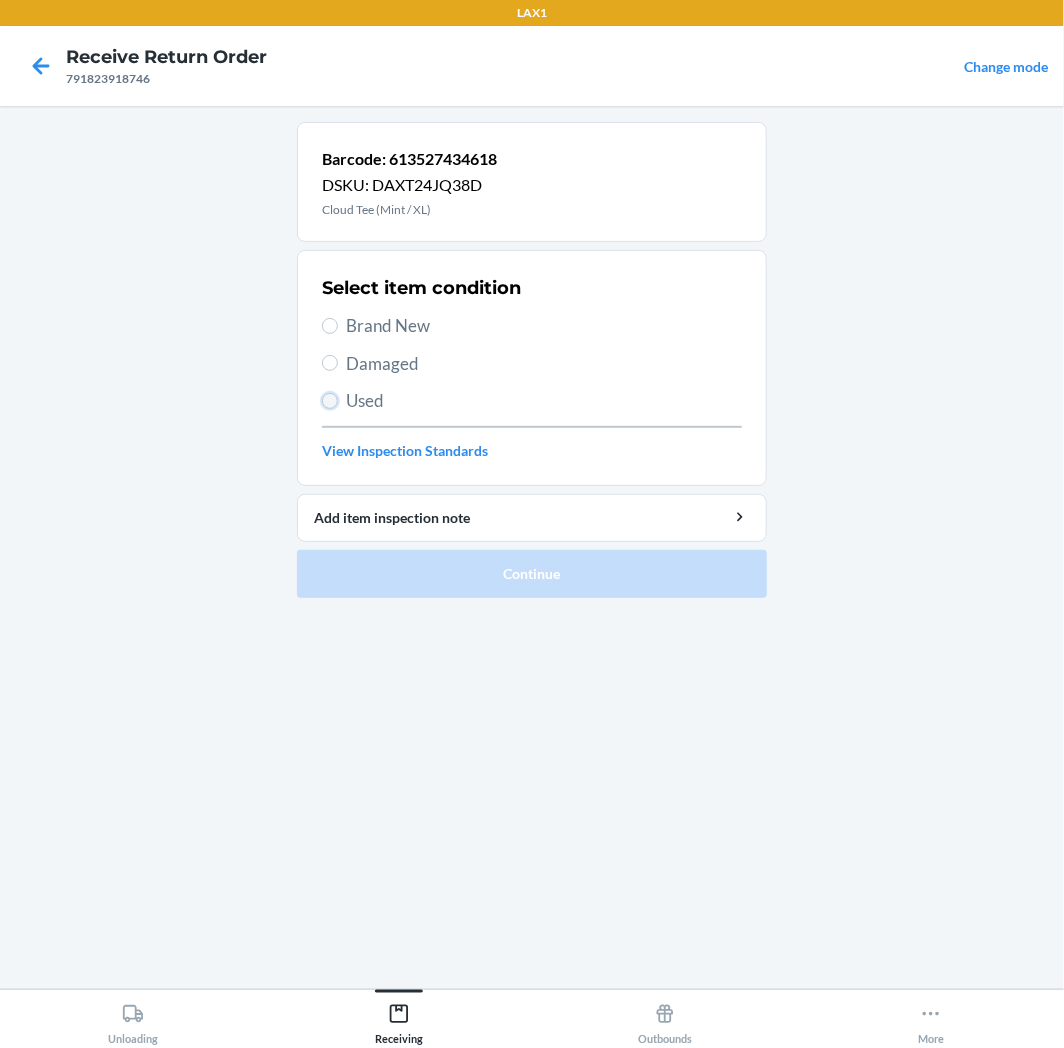 click on "Used" at bounding box center (330, 401) 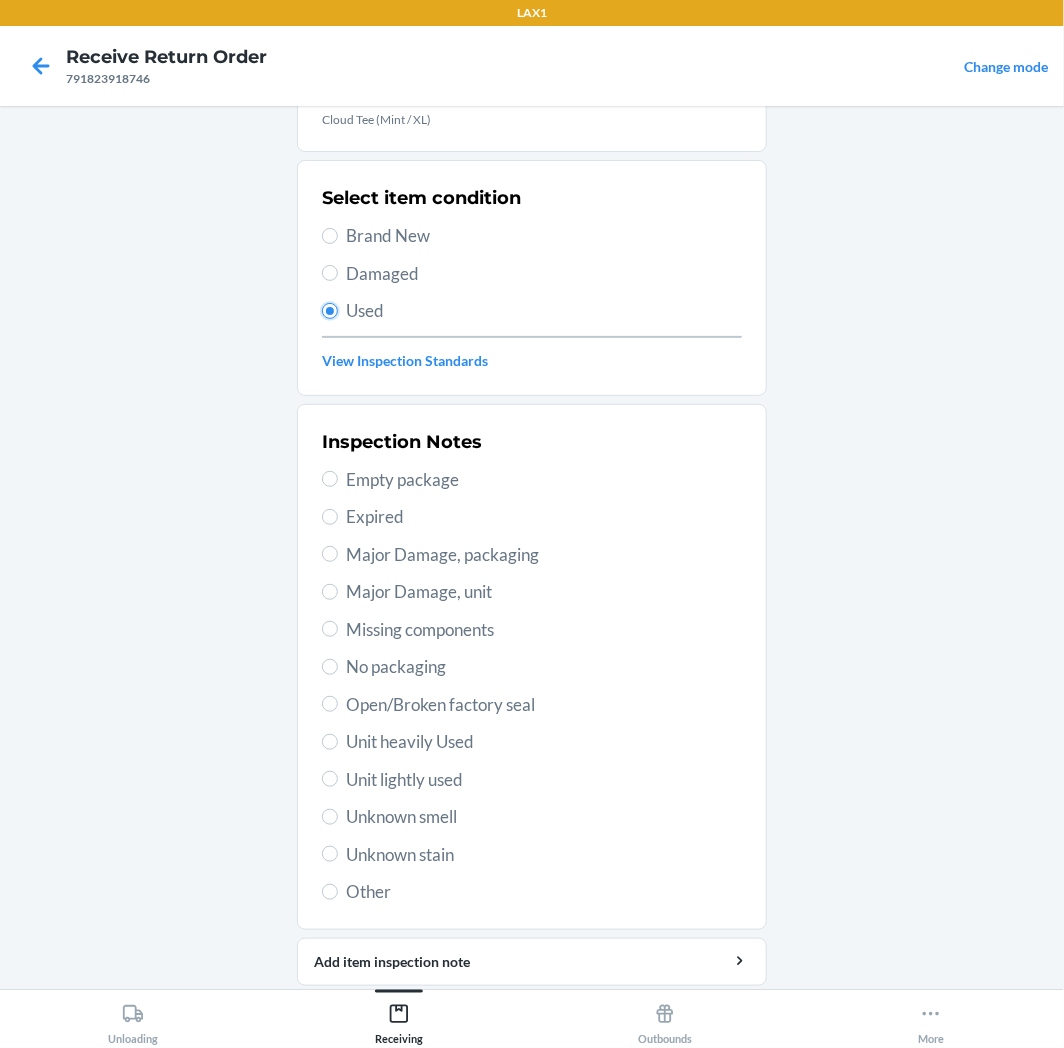 scroll, scrollTop: 157, scrollLeft: 0, axis: vertical 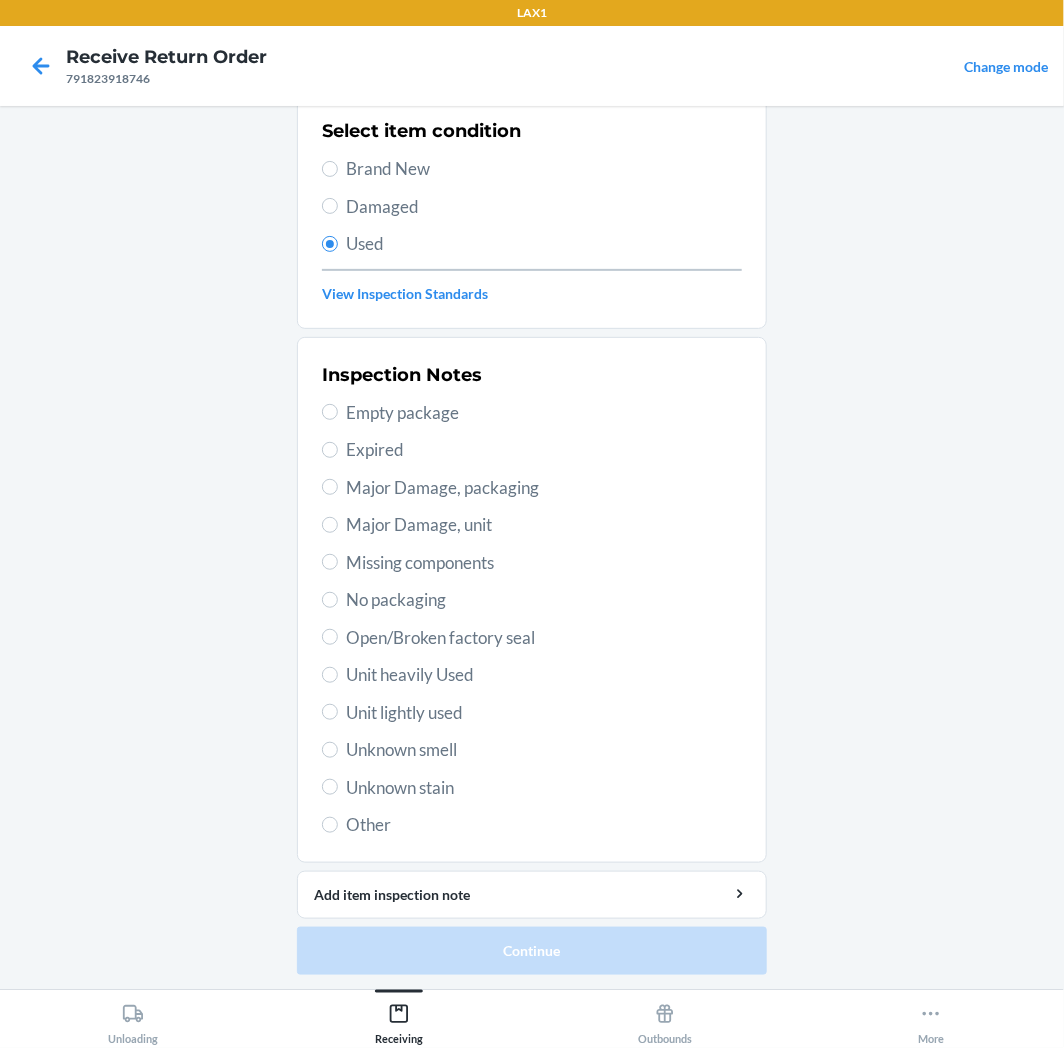 click on "Unit lightly used" at bounding box center (544, 713) 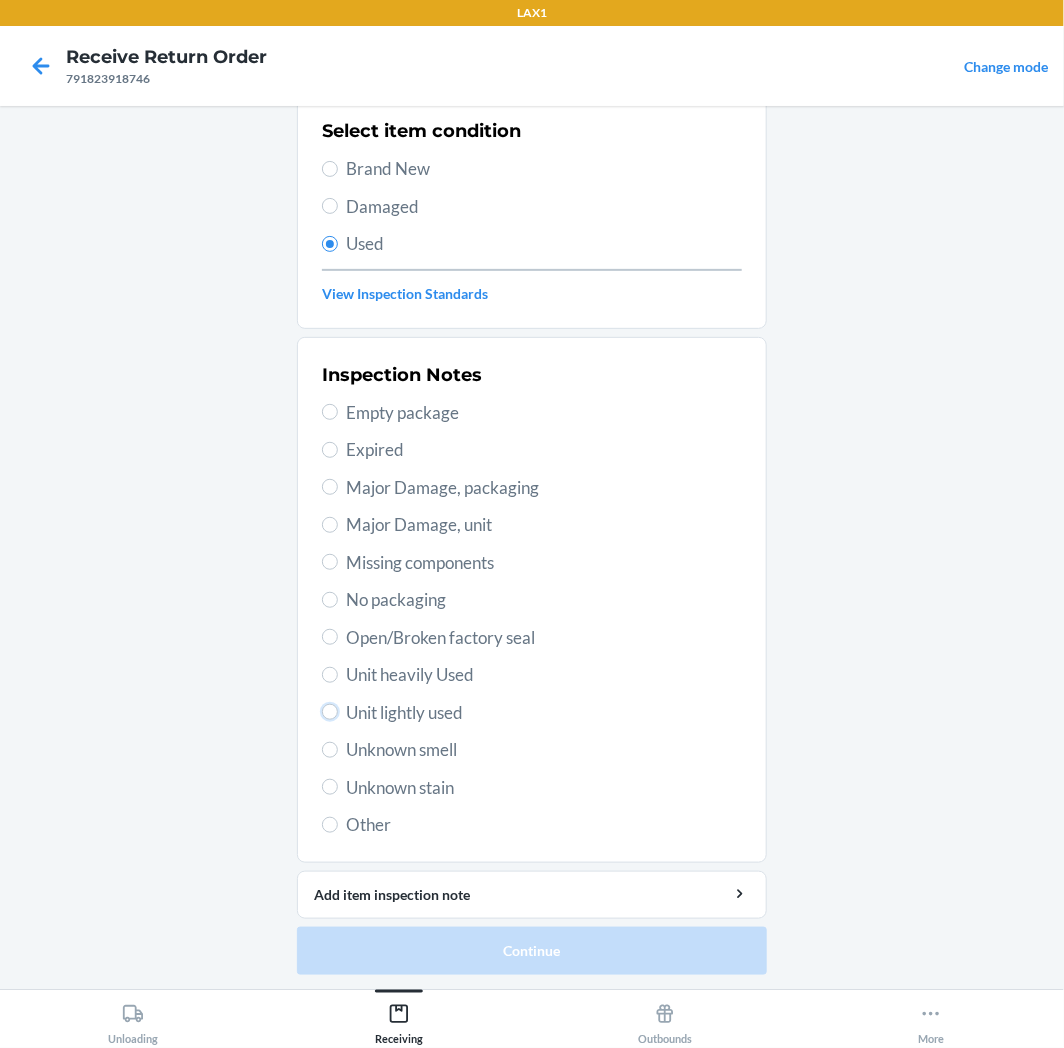 click on "Unit lightly used" at bounding box center (330, 712) 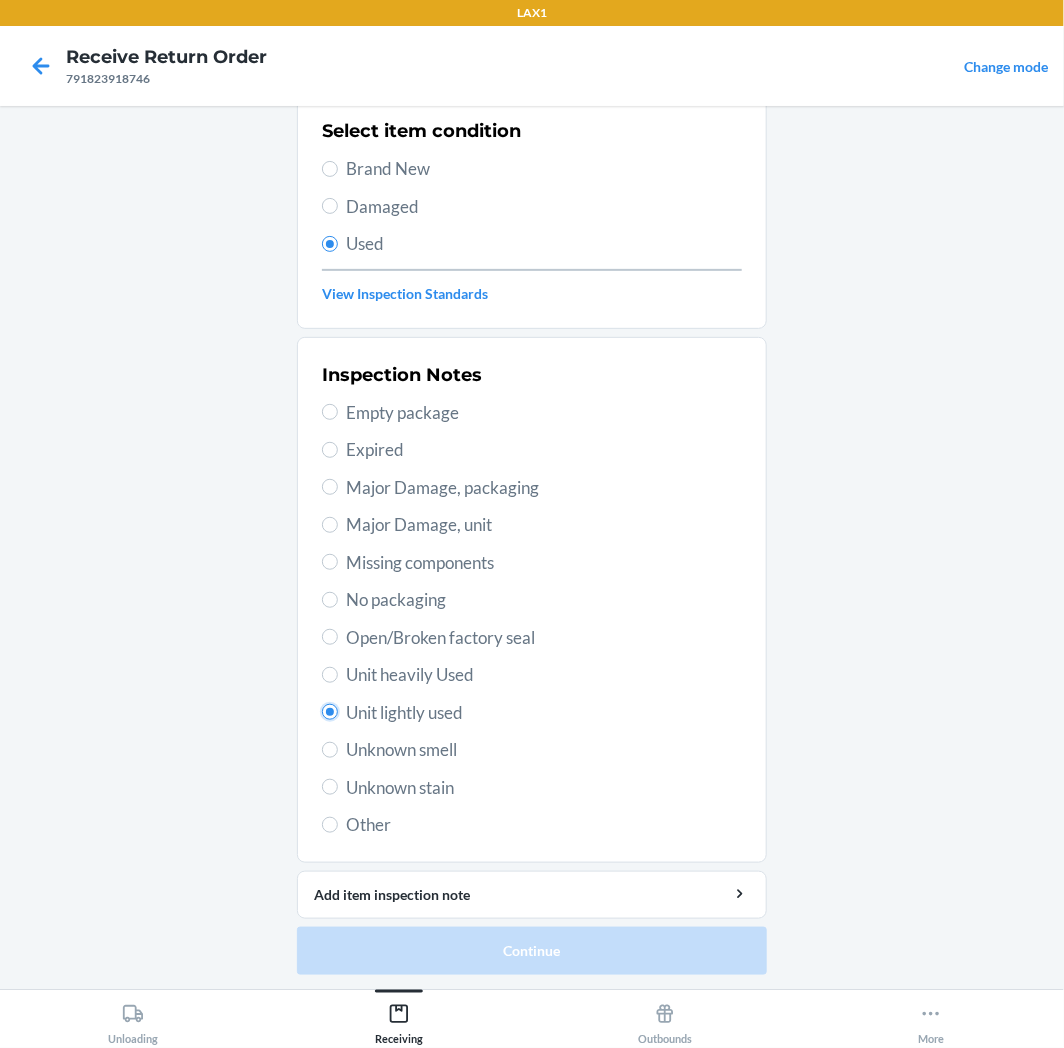radio on "true" 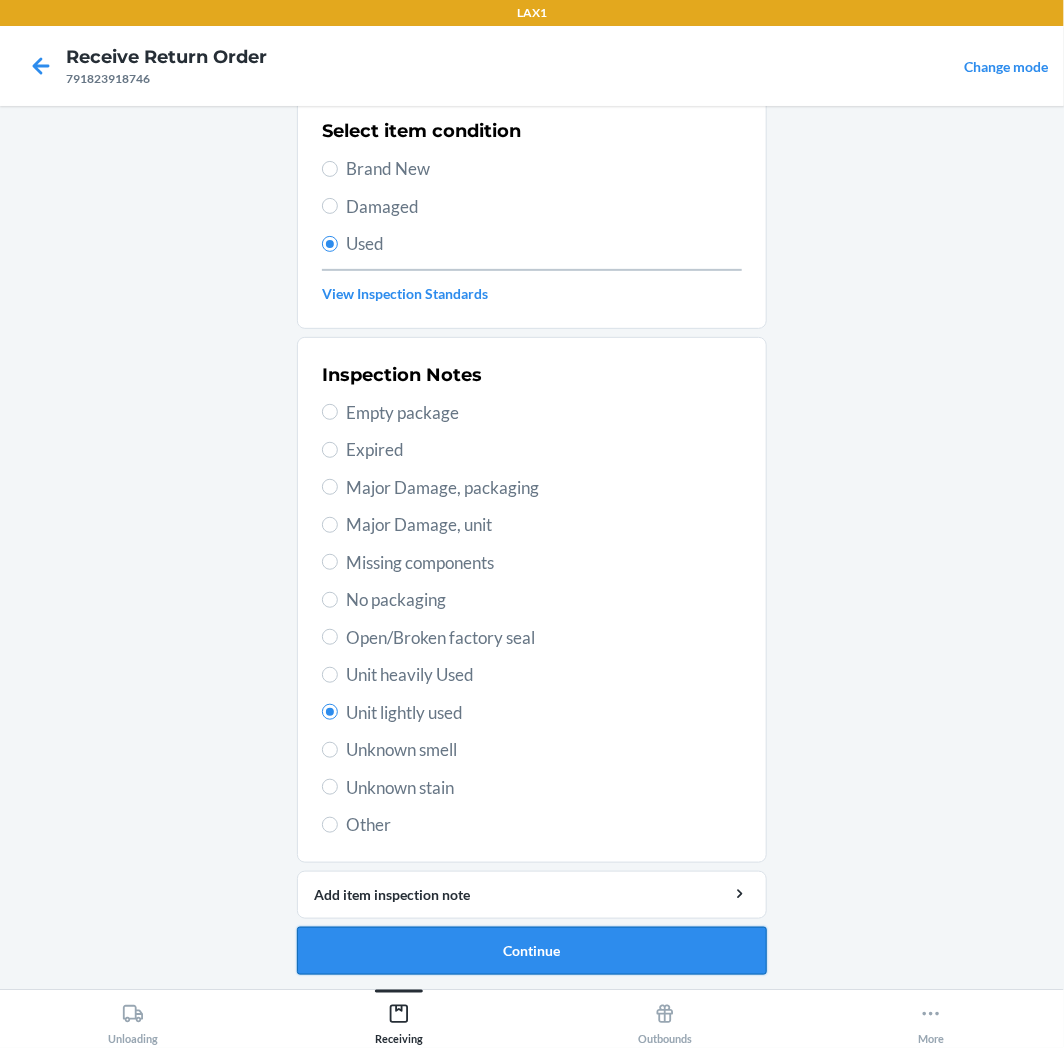 click on "Continue" at bounding box center (532, 951) 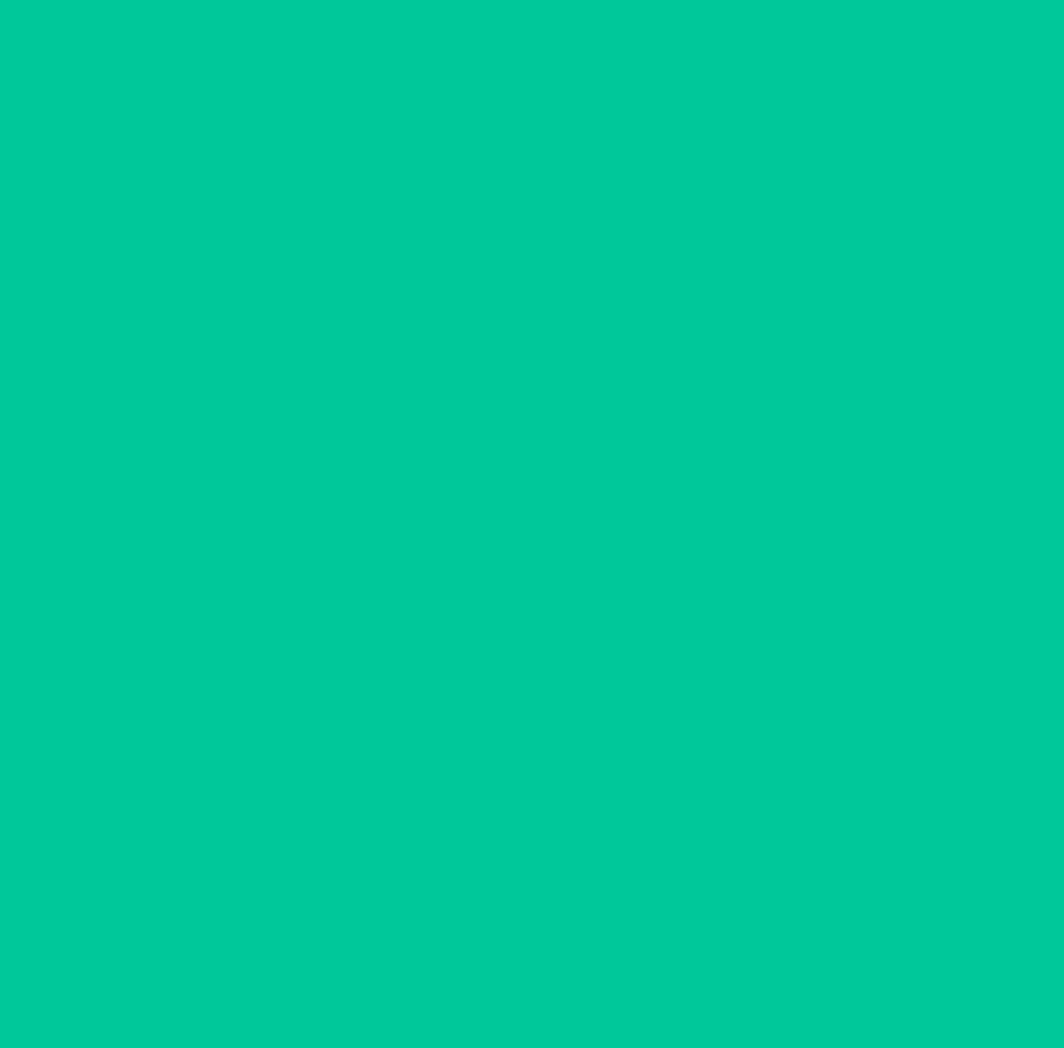 scroll, scrollTop: 0, scrollLeft: 0, axis: both 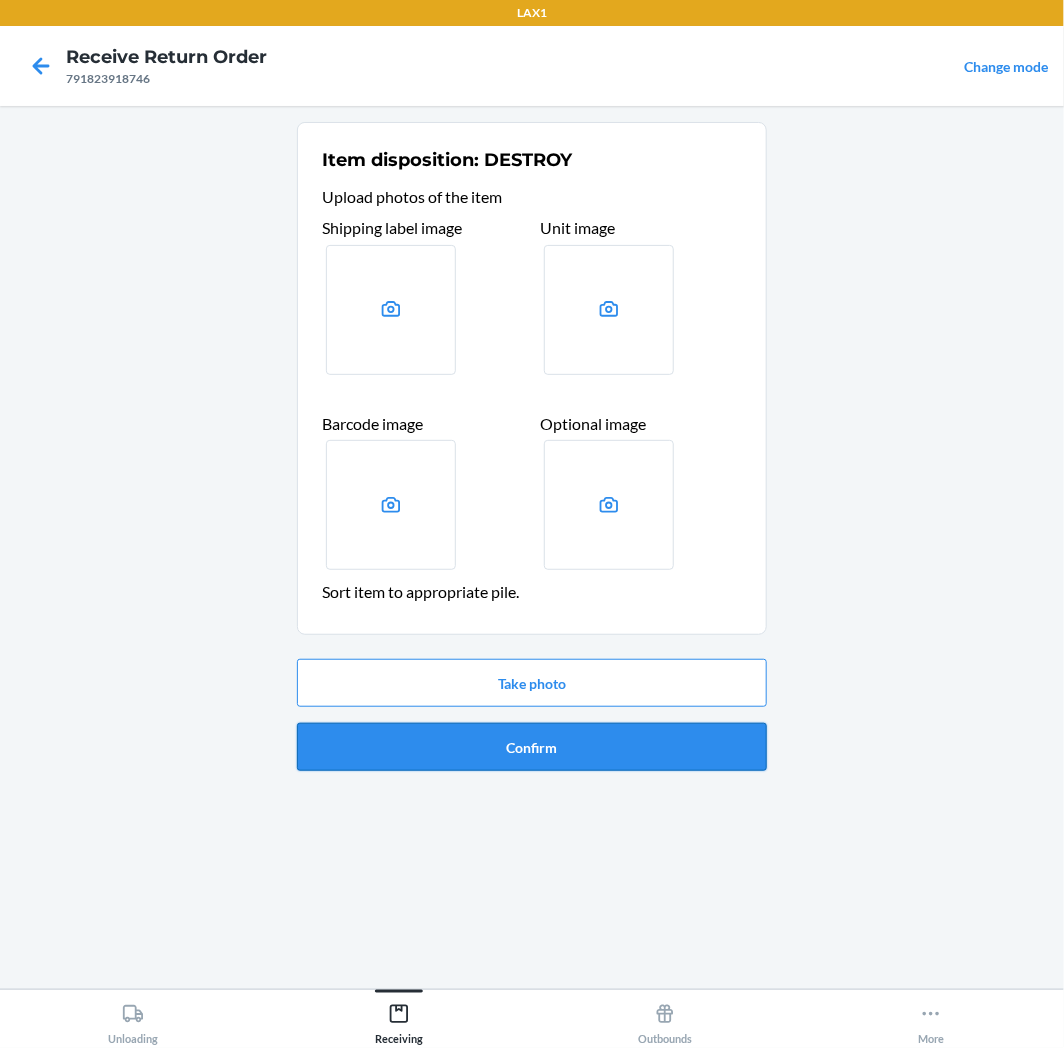 click on "Confirm" at bounding box center [532, 747] 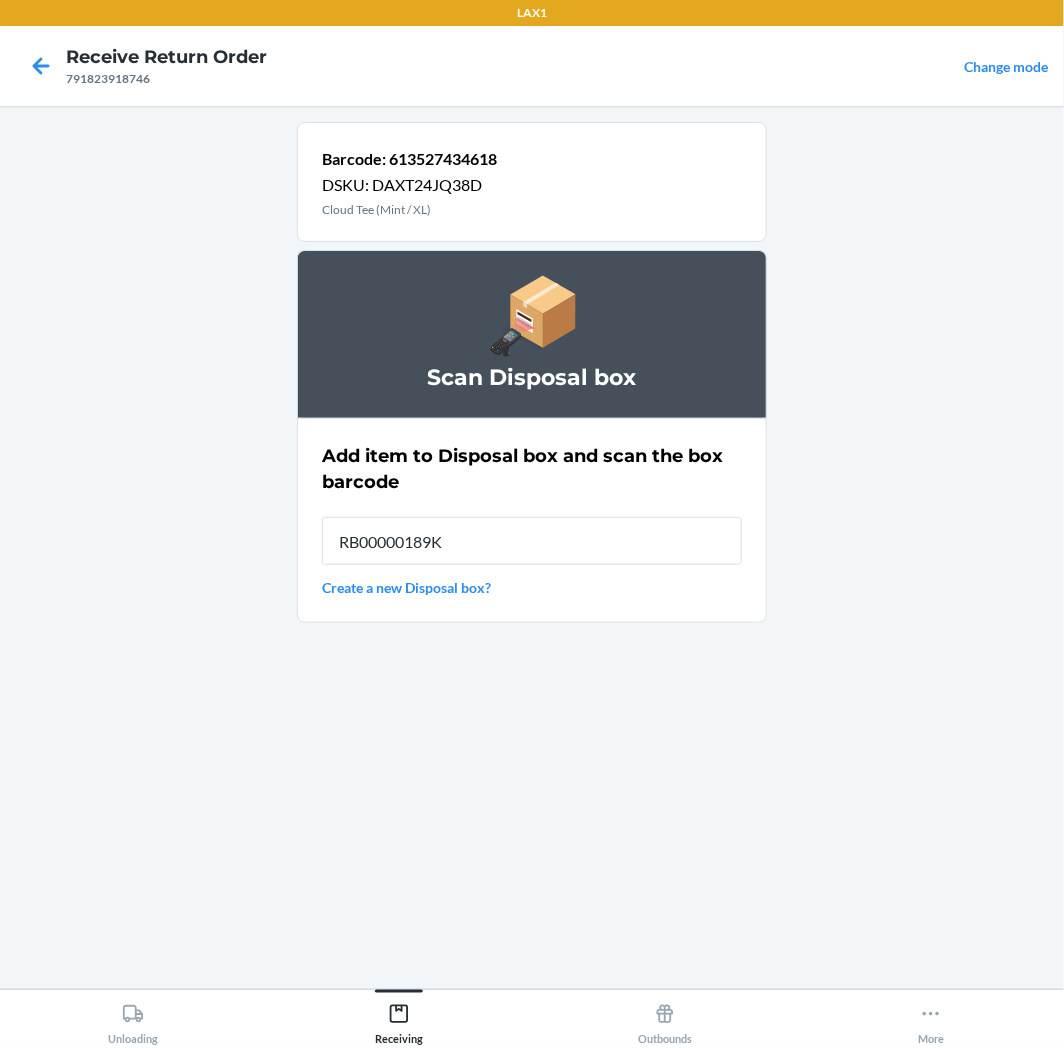 type on "RB00000189K" 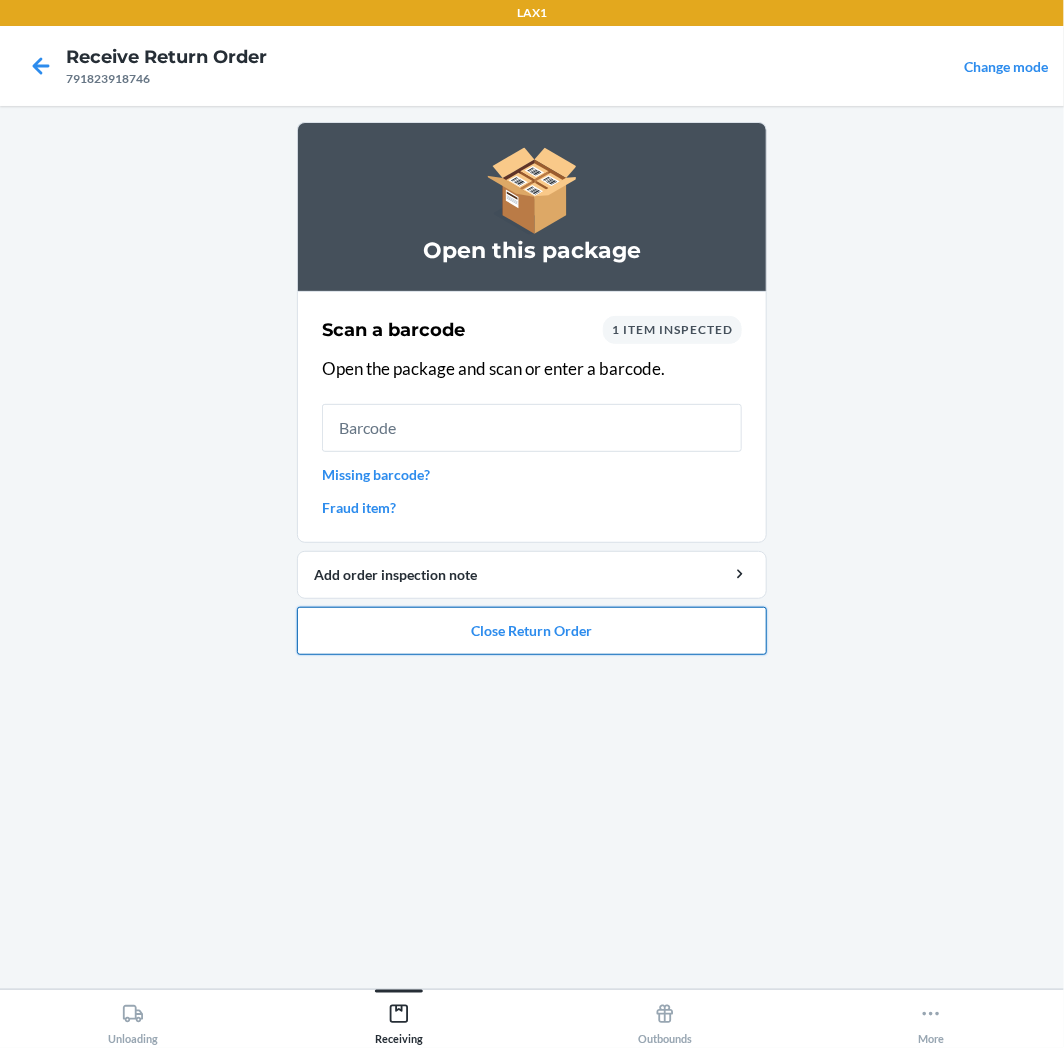 click on "Close Return Order" at bounding box center [532, 631] 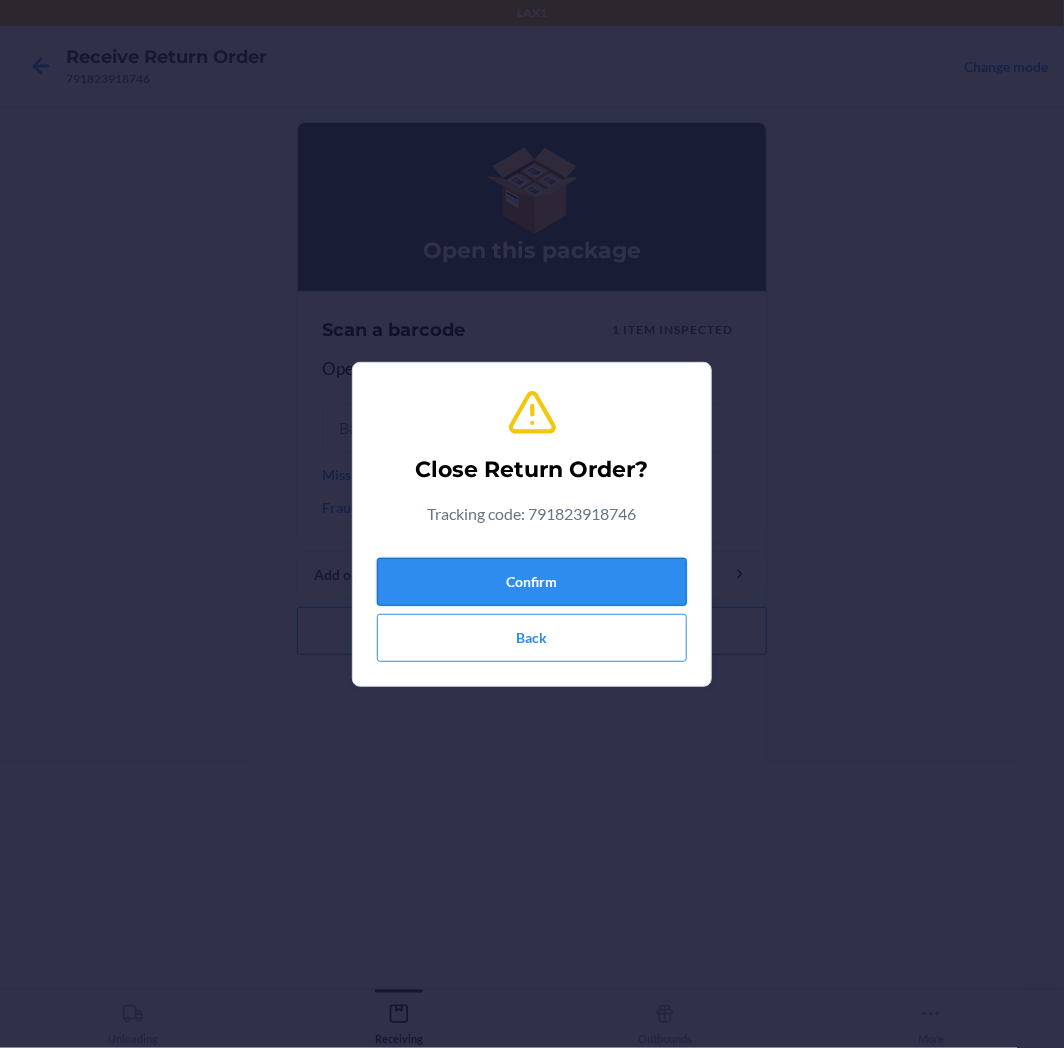 click on "Confirm" at bounding box center (532, 582) 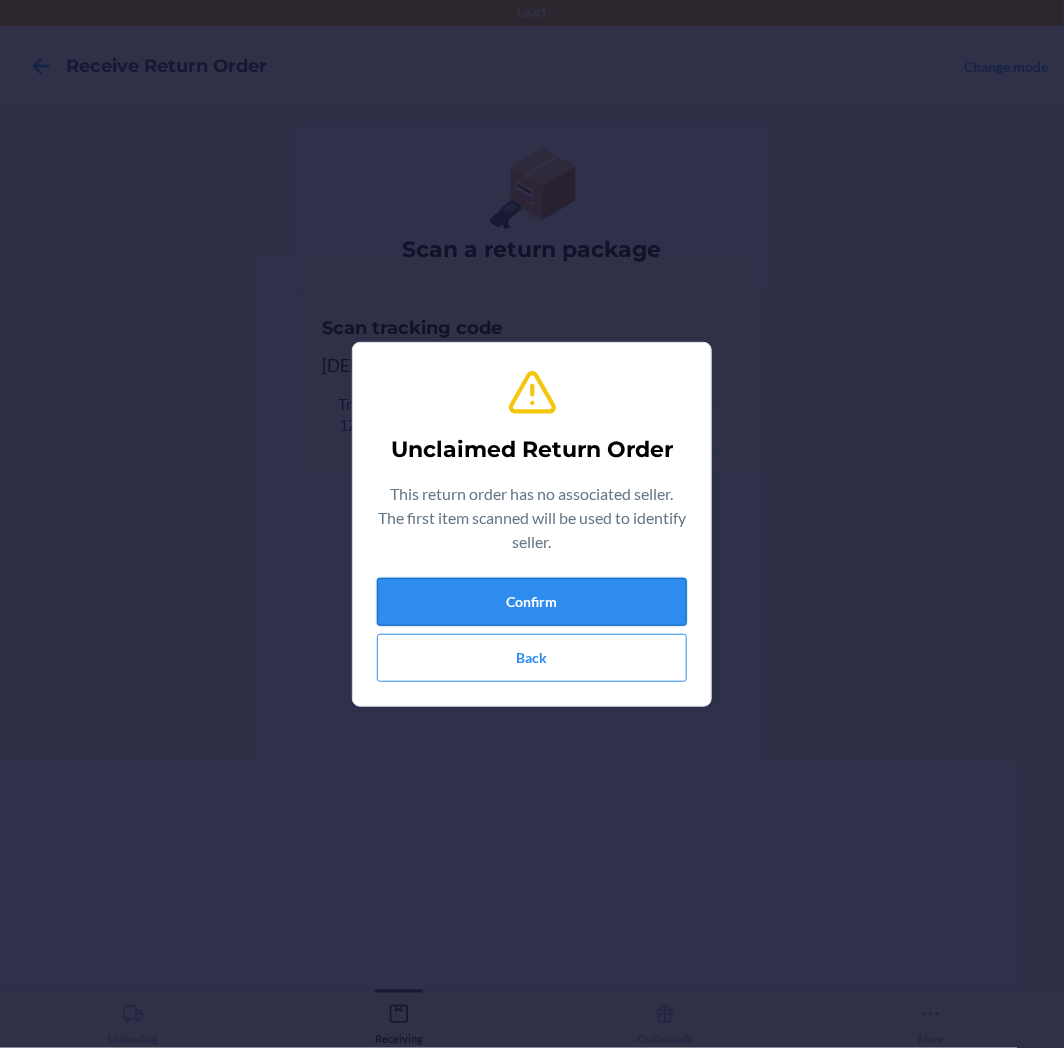 click on "Confirm" at bounding box center [532, 602] 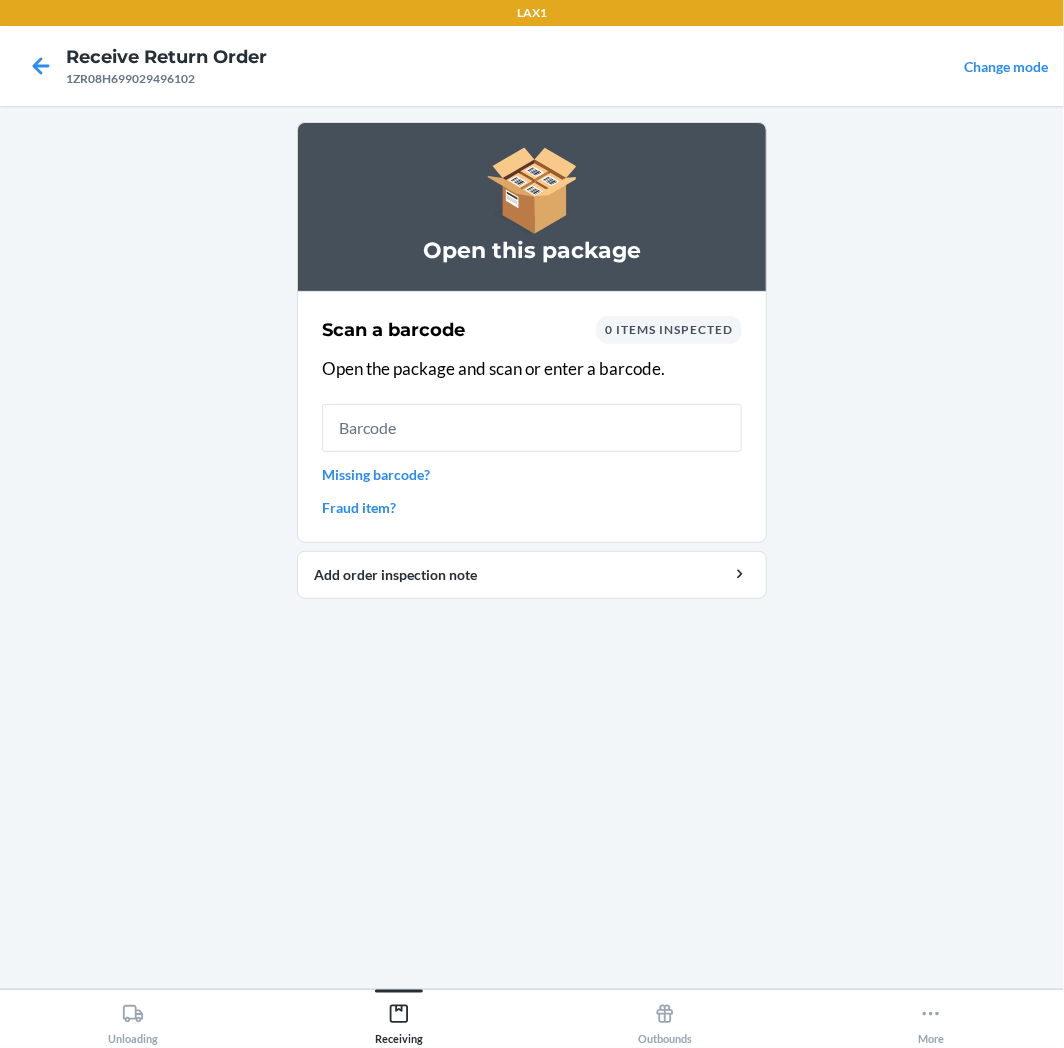 click on "Missing barcode?" at bounding box center (532, 474) 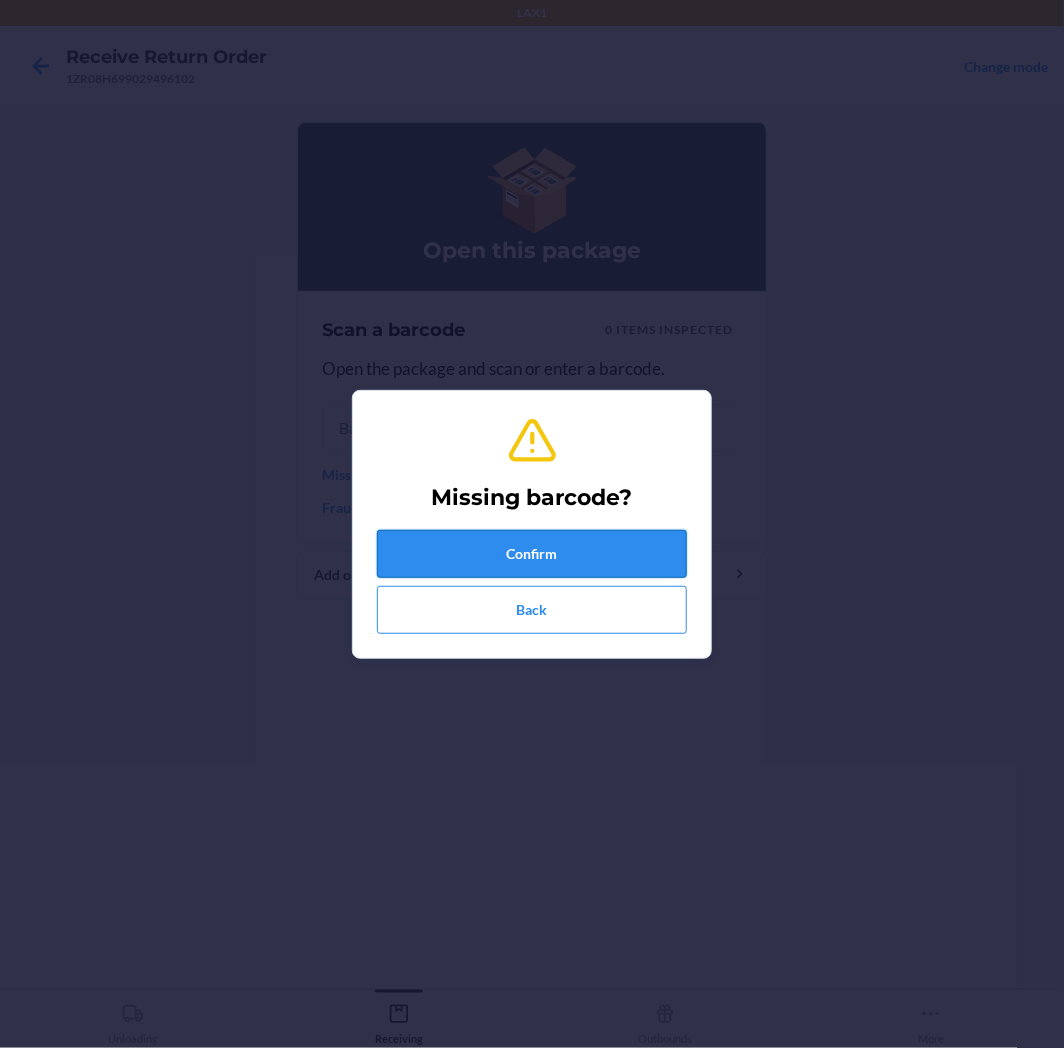 click on "Confirm" at bounding box center [532, 554] 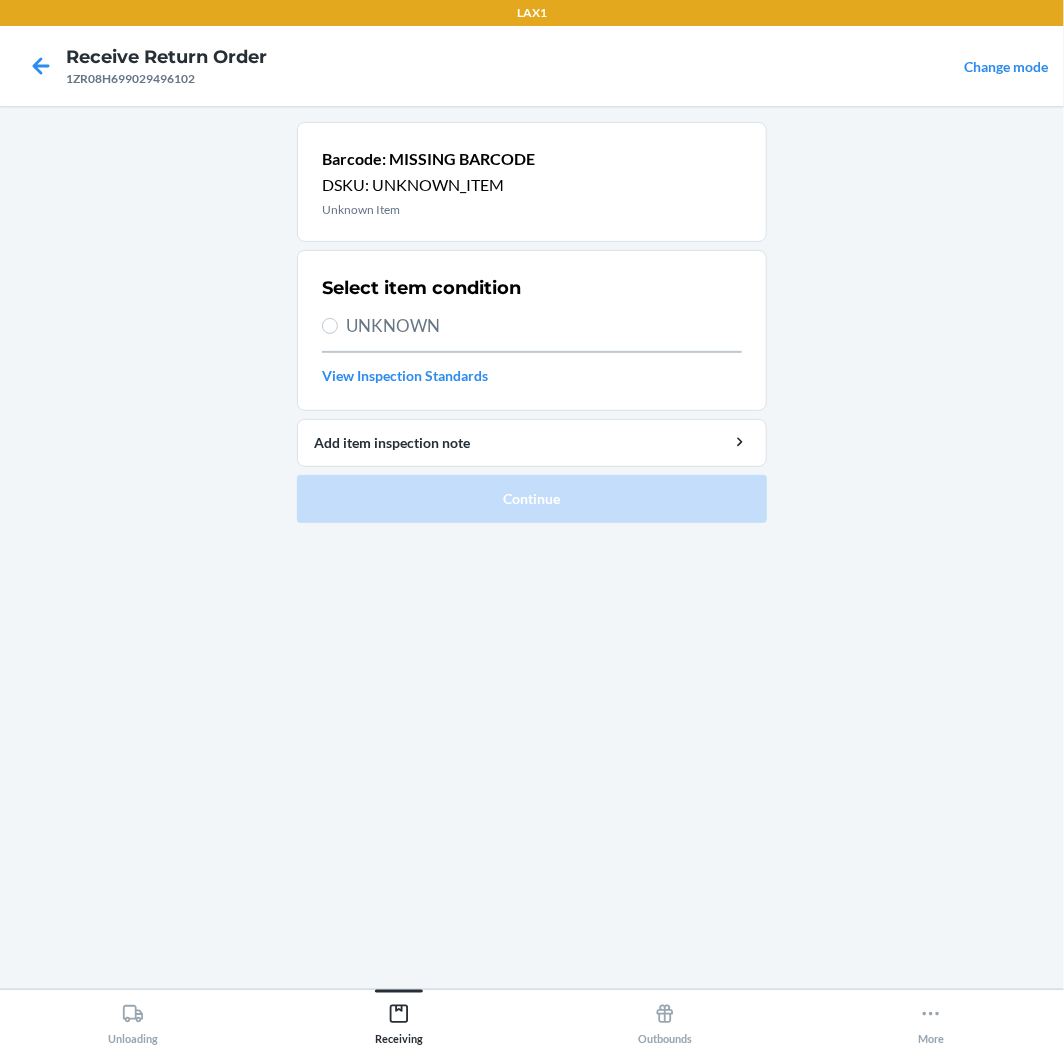 click on "UNKNOWN" at bounding box center (544, 326) 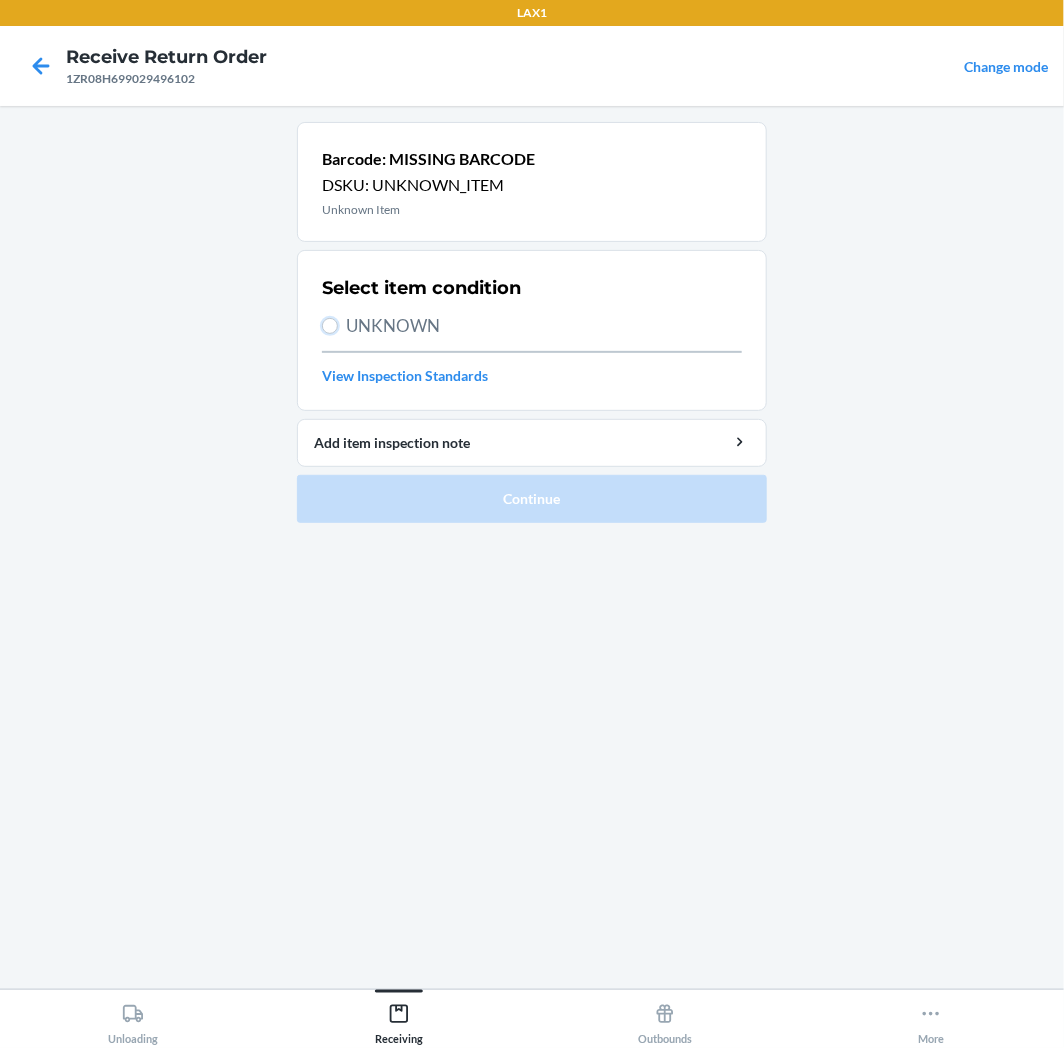 click on "UNKNOWN" at bounding box center [330, 326] 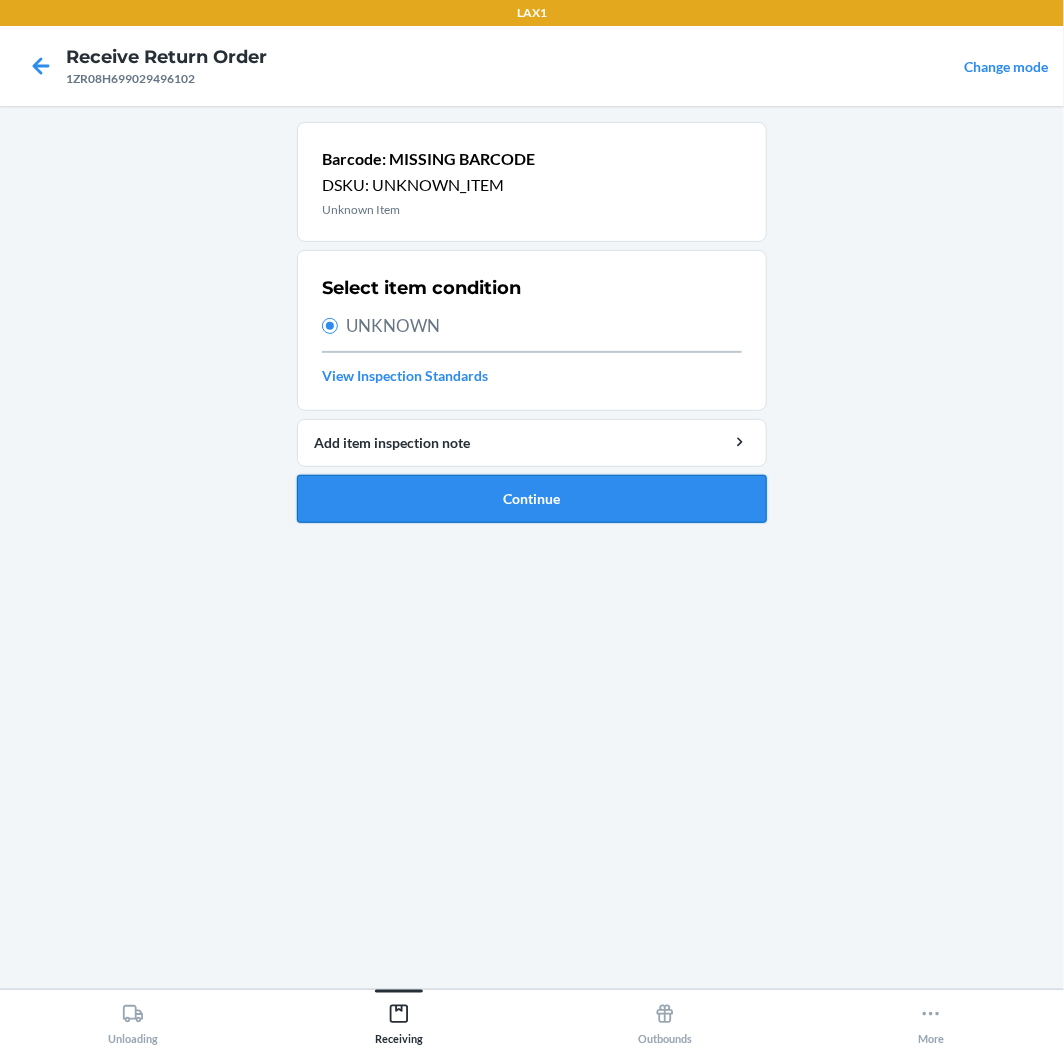 click on "Continue" at bounding box center (532, 499) 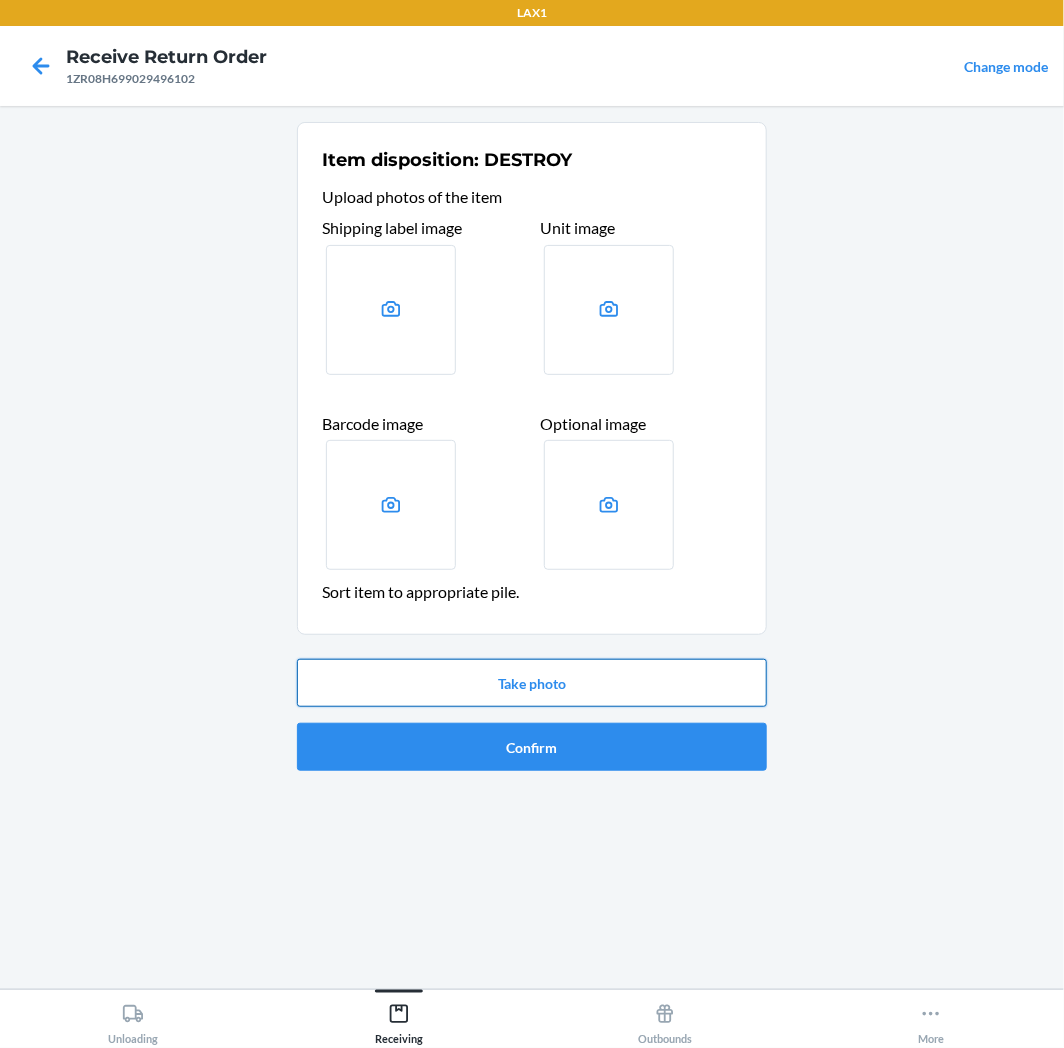 click on "Take photo" at bounding box center [532, 683] 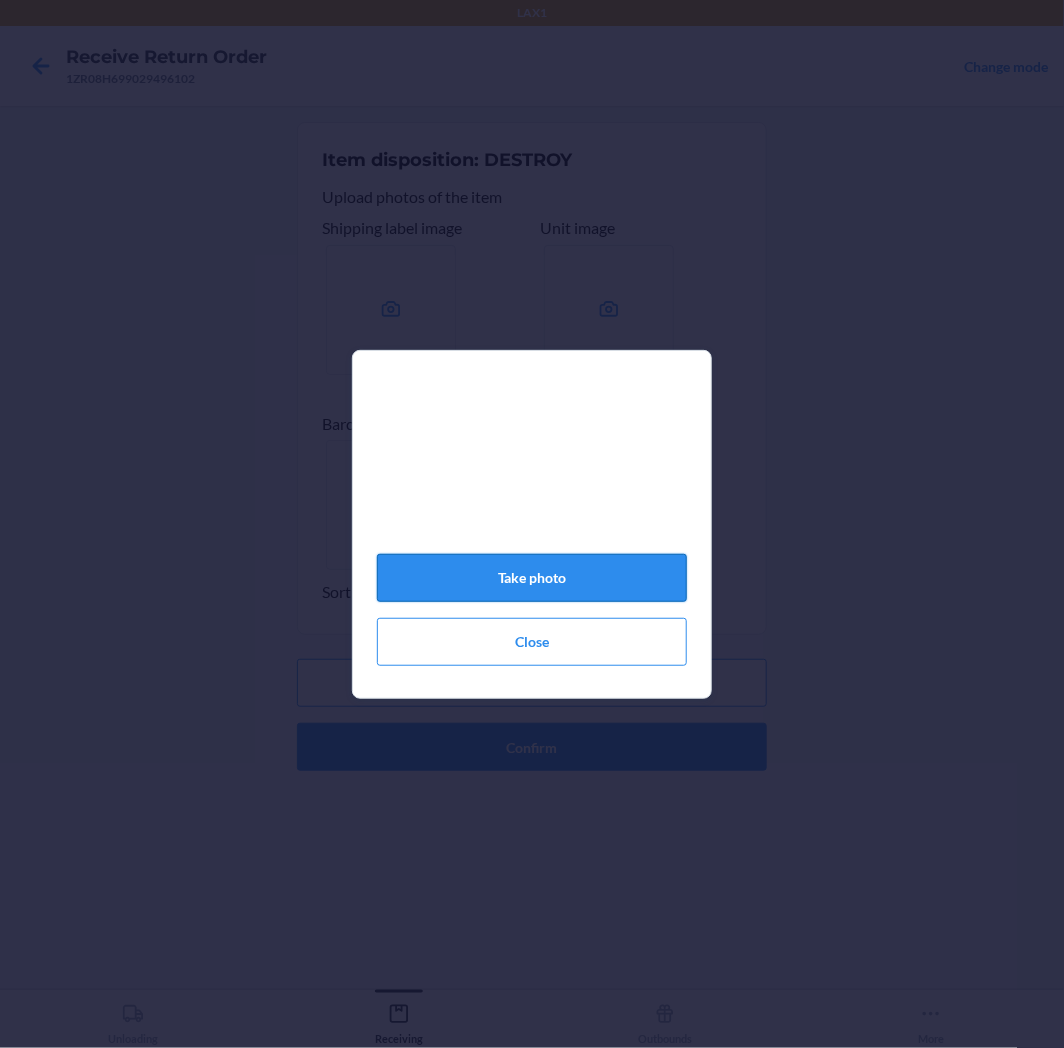 click on "Take photo" 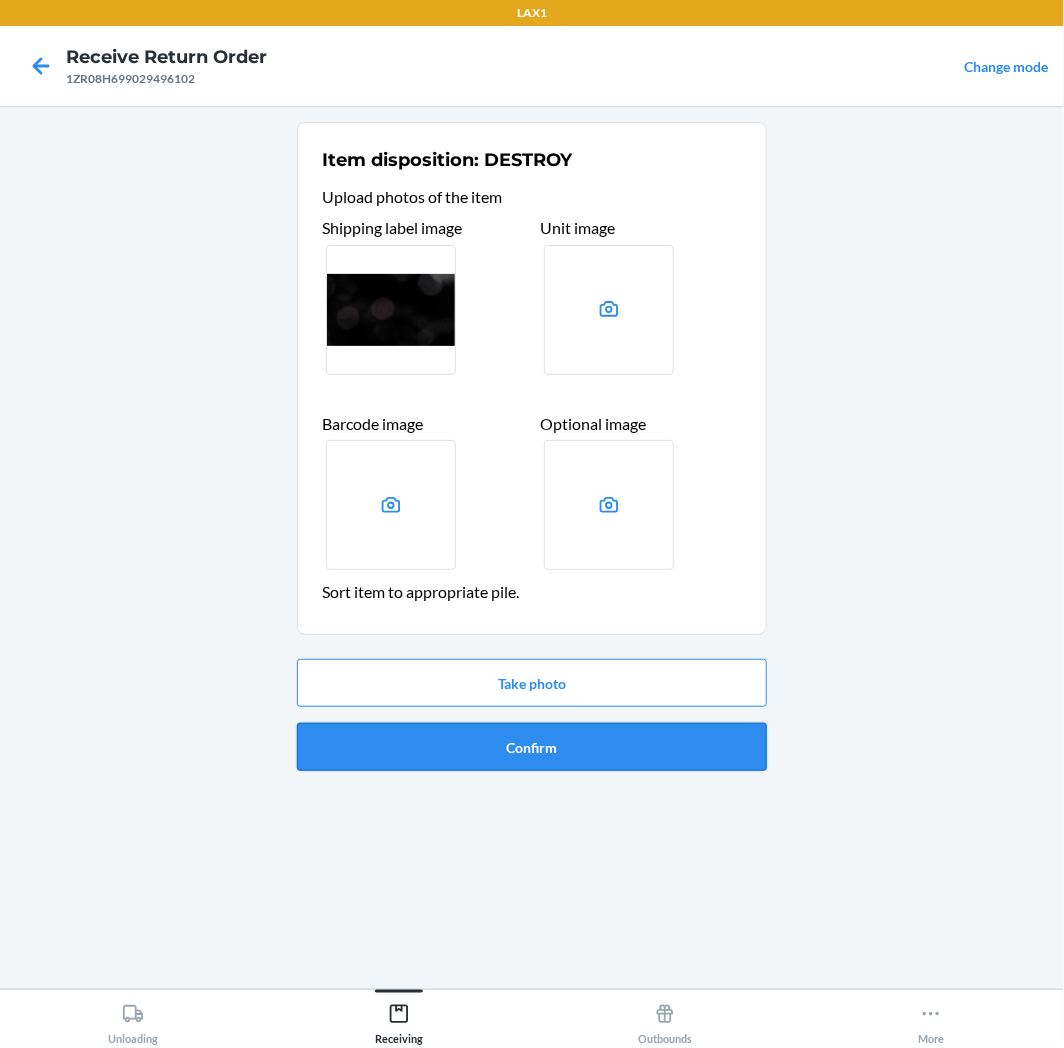 click on "Confirm" at bounding box center [532, 747] 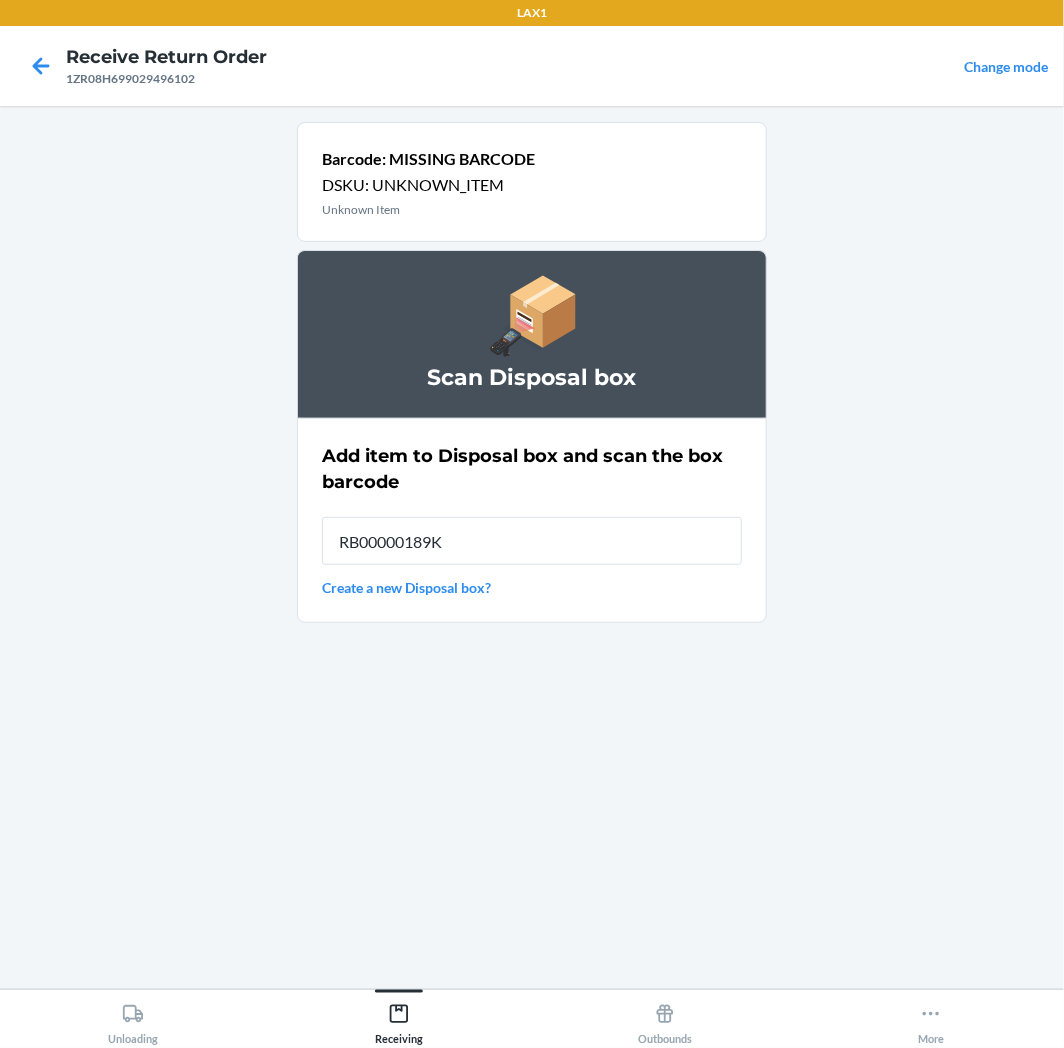 type on "RB00000189K" 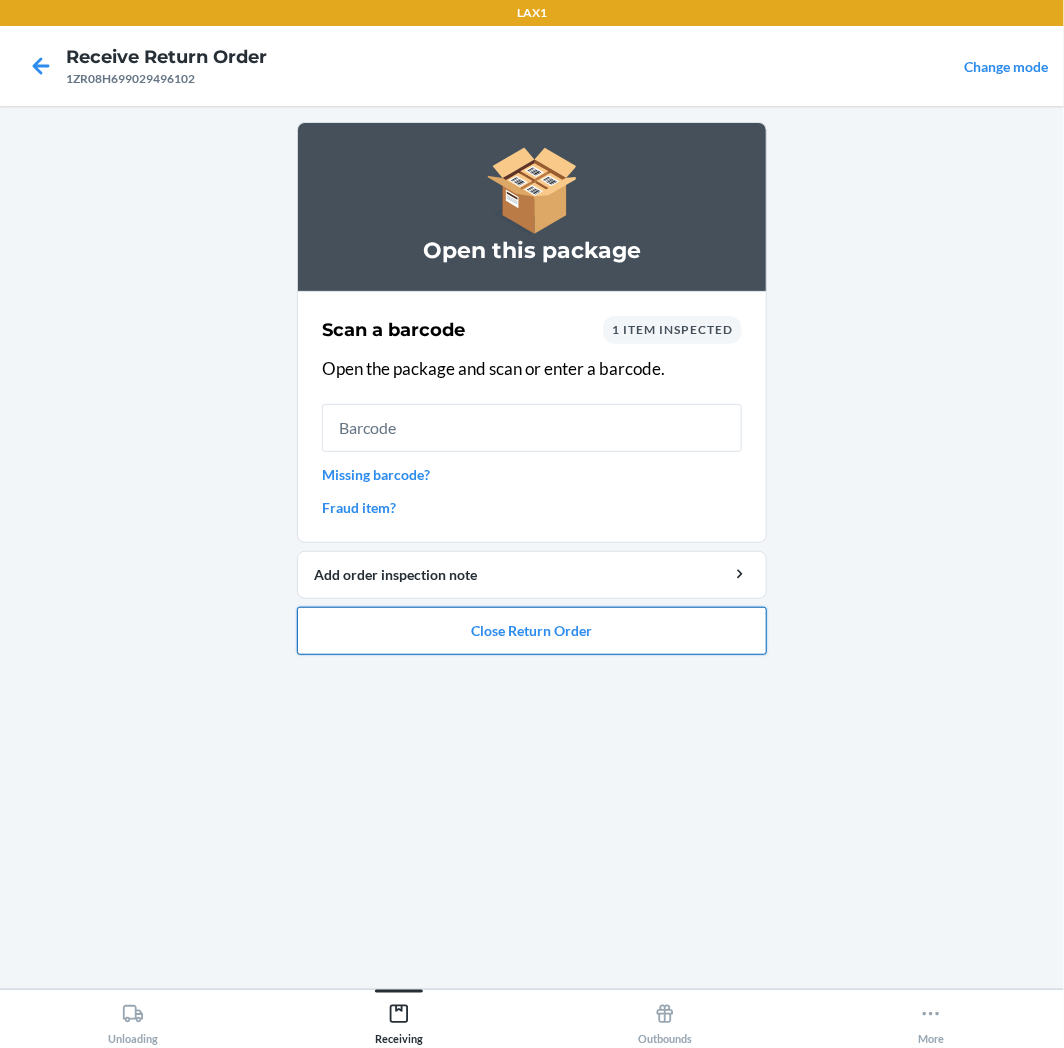 click on "Close Return Order" at bounding box center [532, 631] 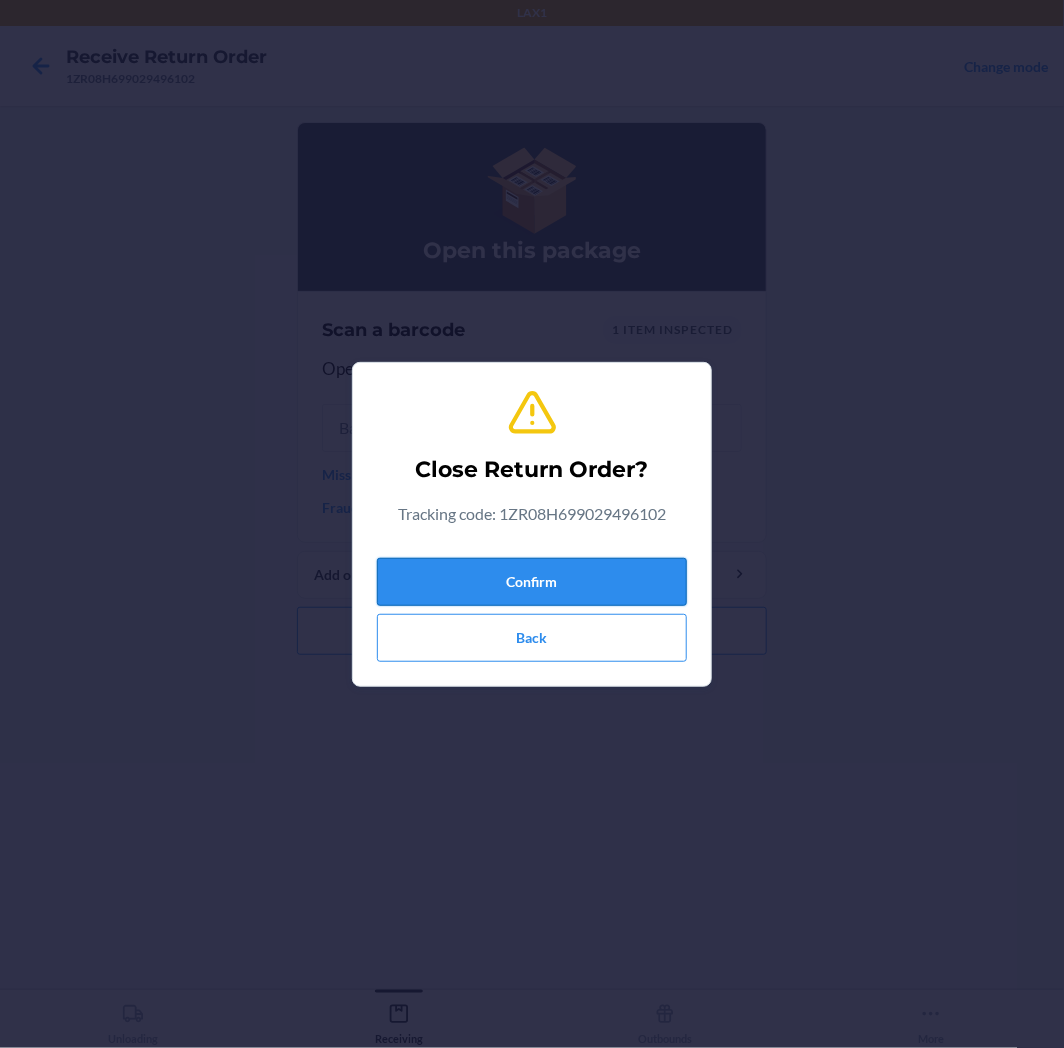 click on "Confirm" at bounding box center [532, 582] 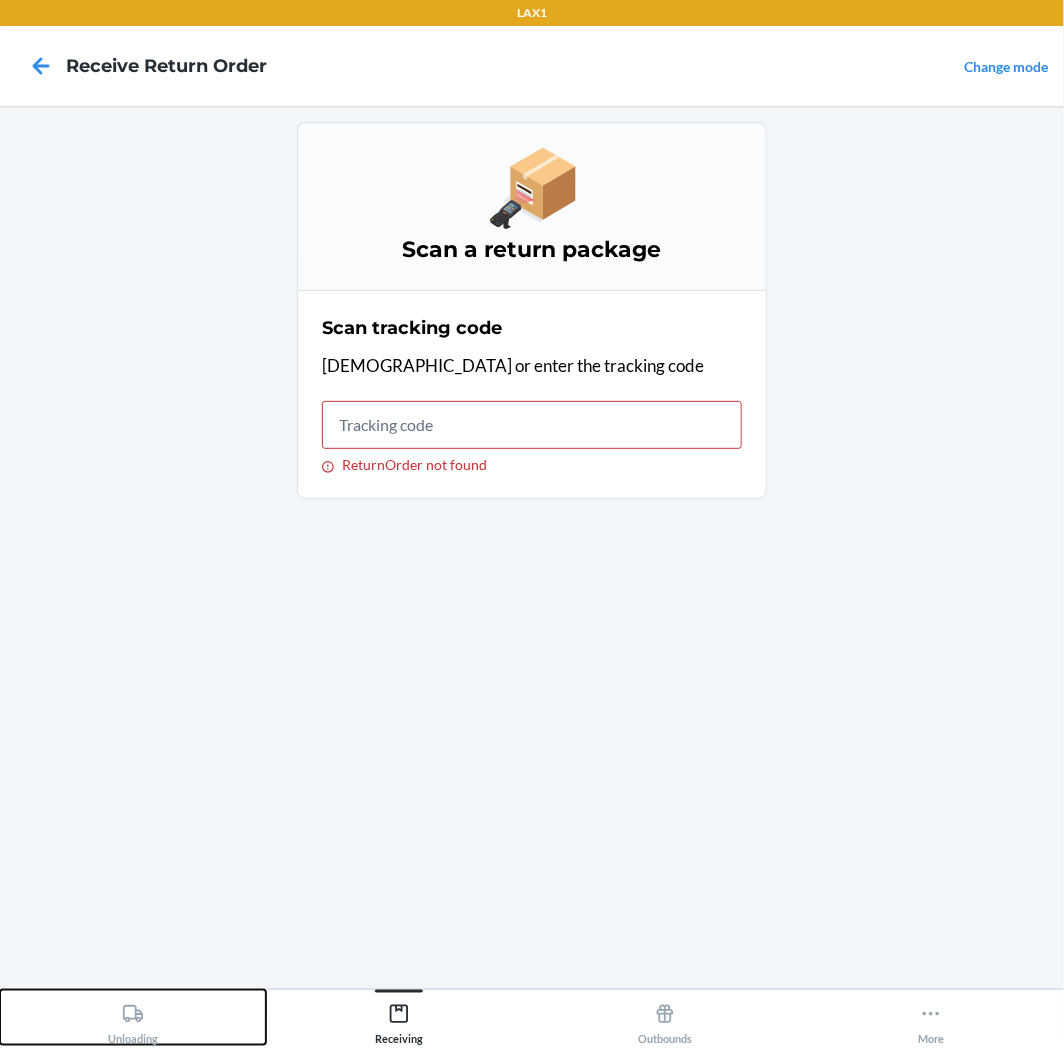 click 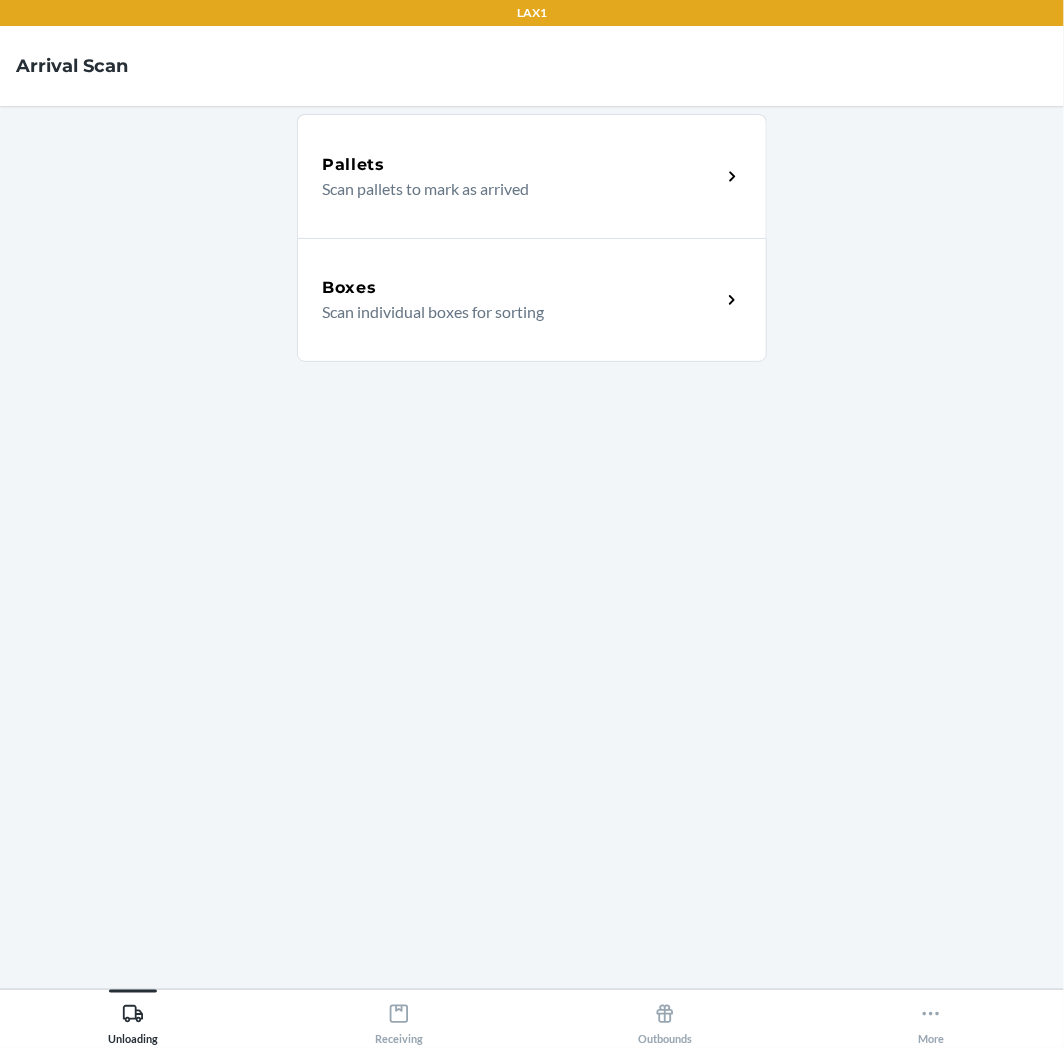 click on "Scan individual boxes for sorting" at bounding box center (513, 312) 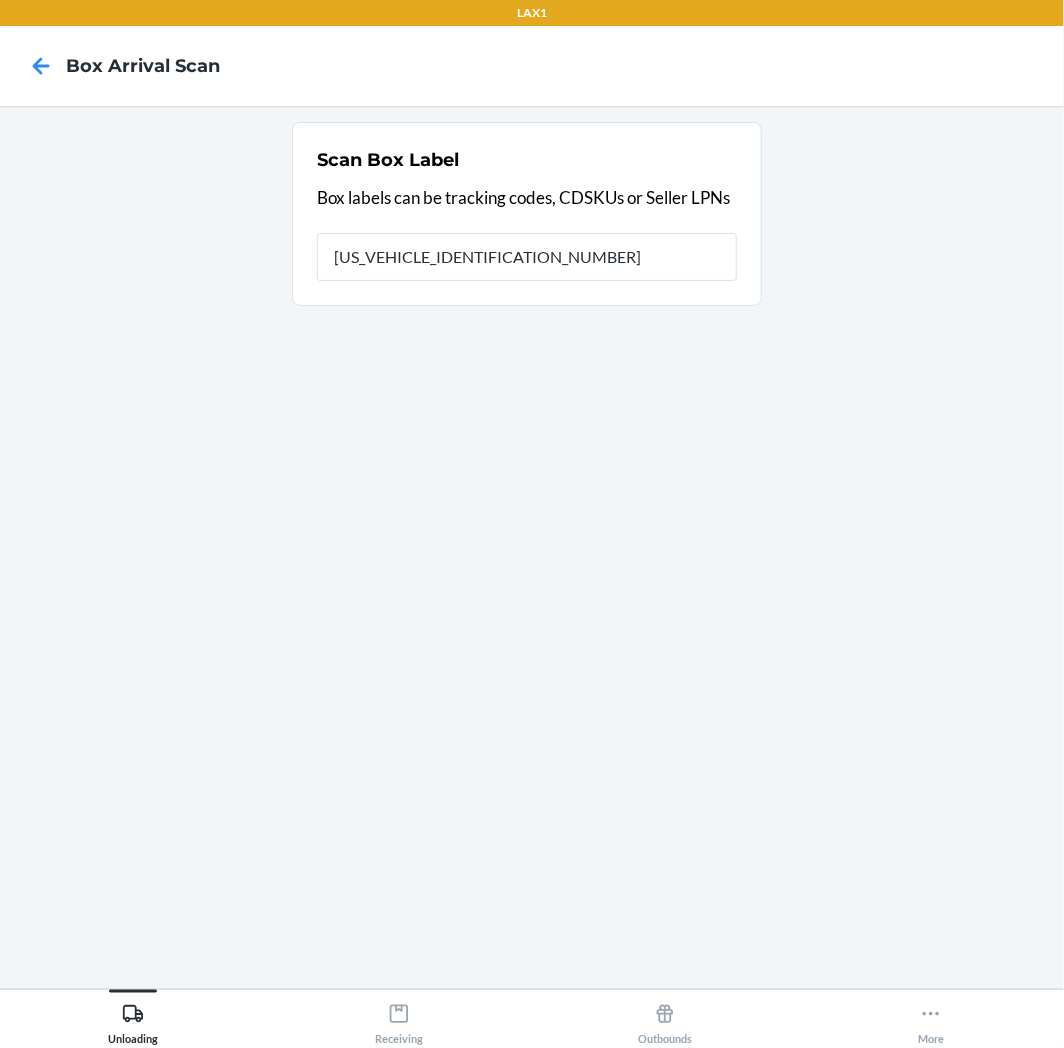 type on "1ZX8R1710393081109" 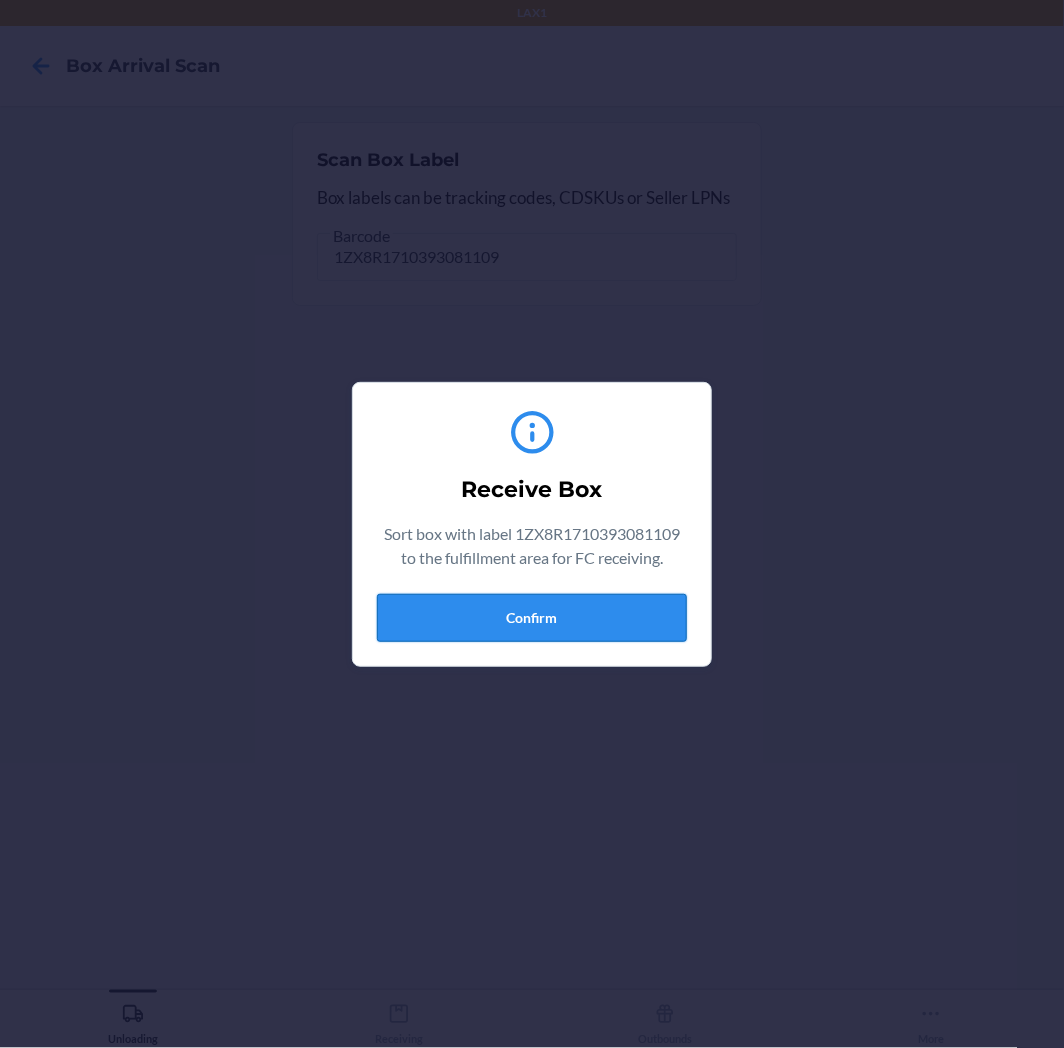 click on "Confirm" at bounding box center (532, 618) 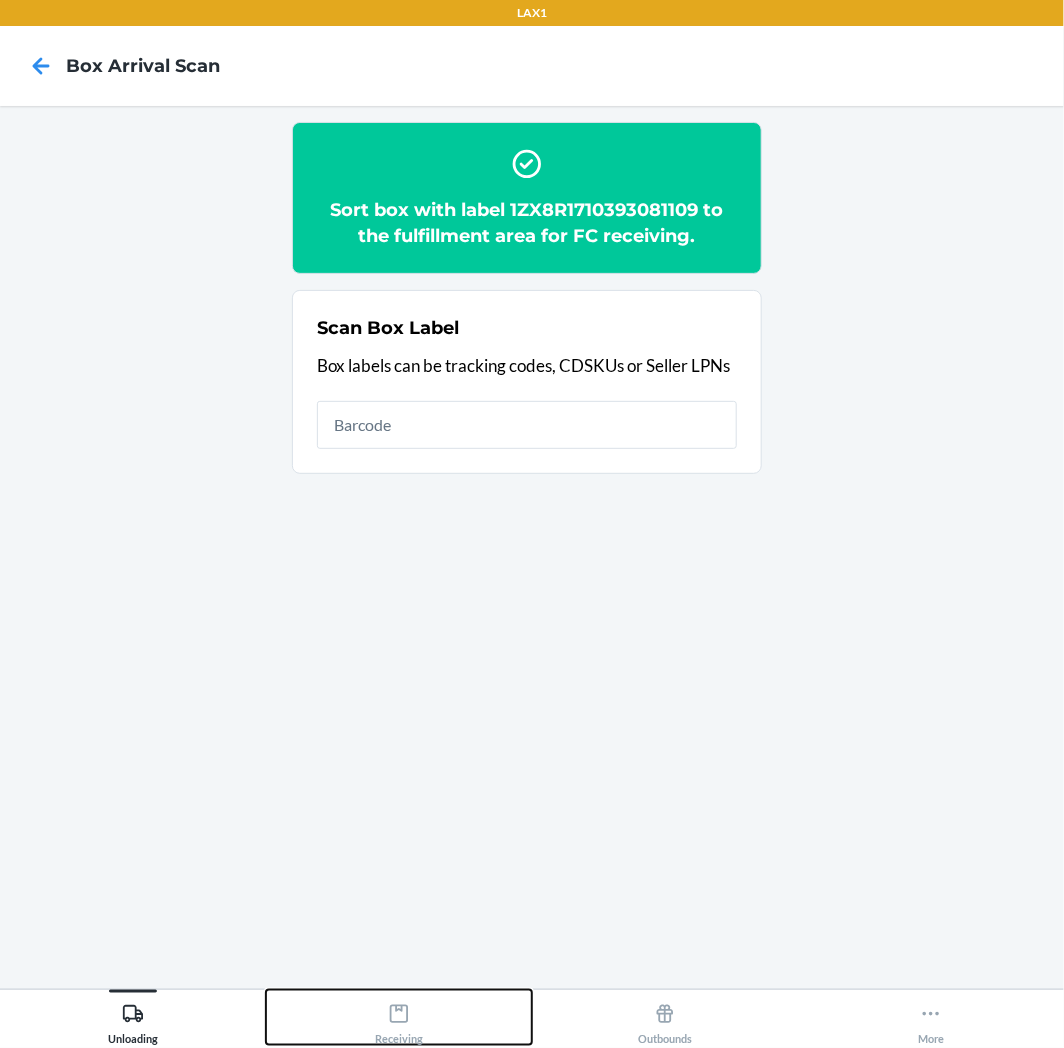 click 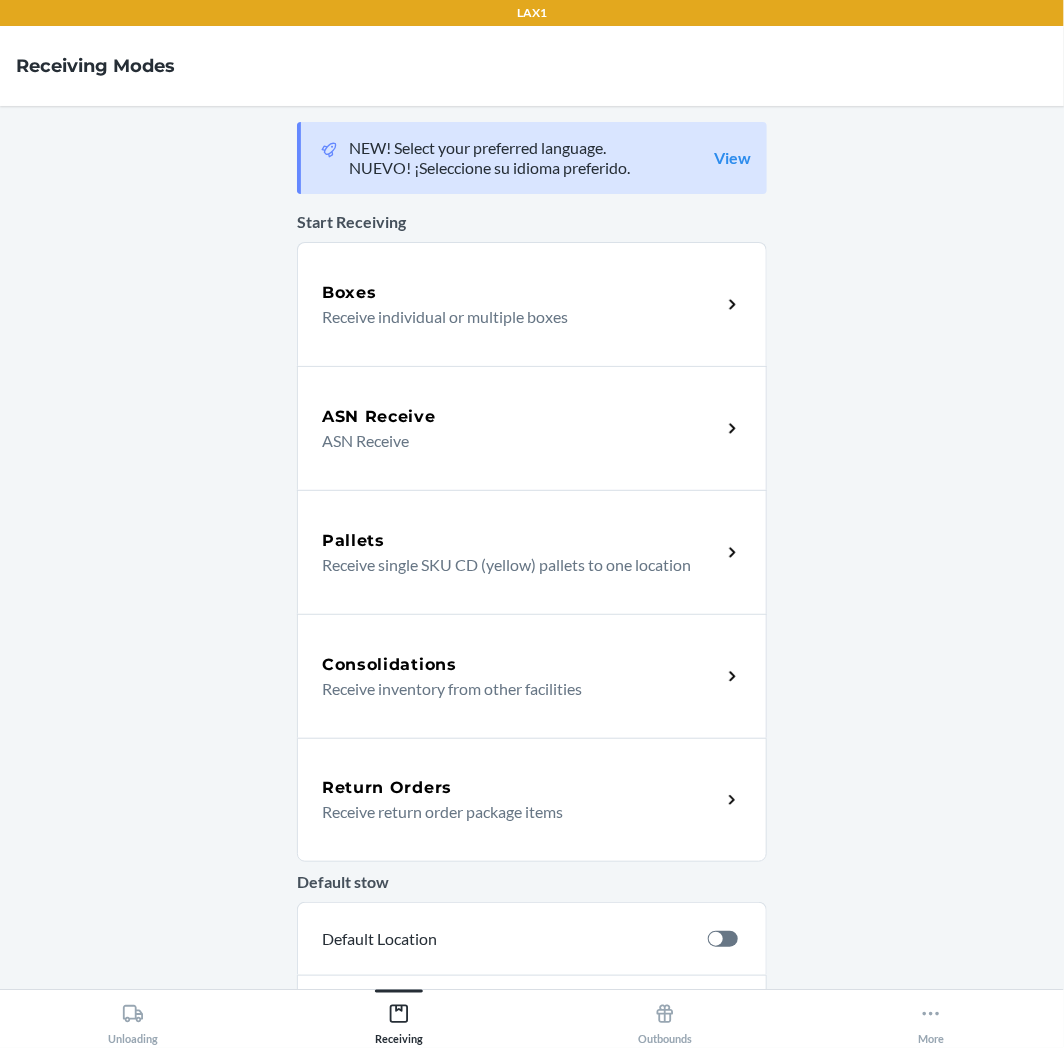 click on "Return Orders Receive return order package items" at bounding box center (532, 800) 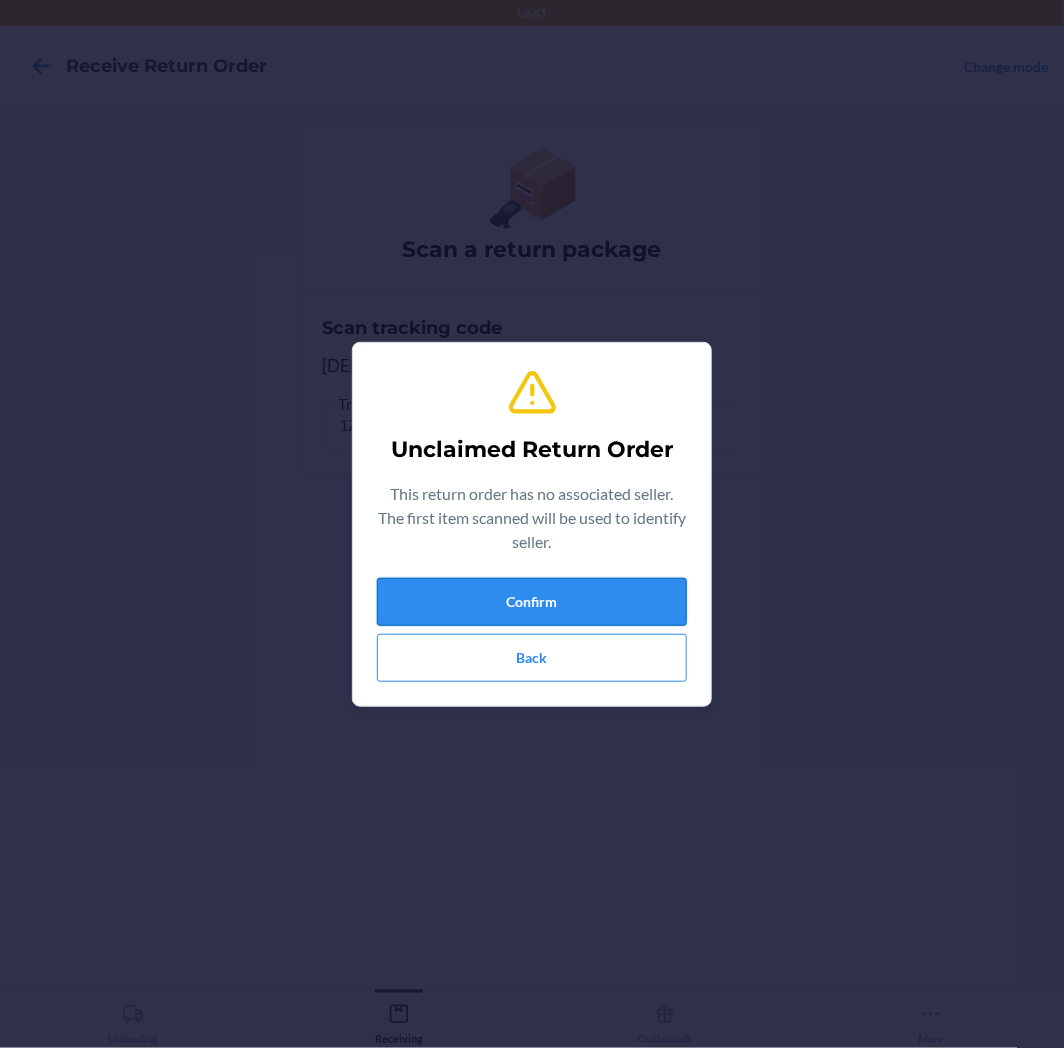 click on "Confirm" at bounding box center [532, 602] 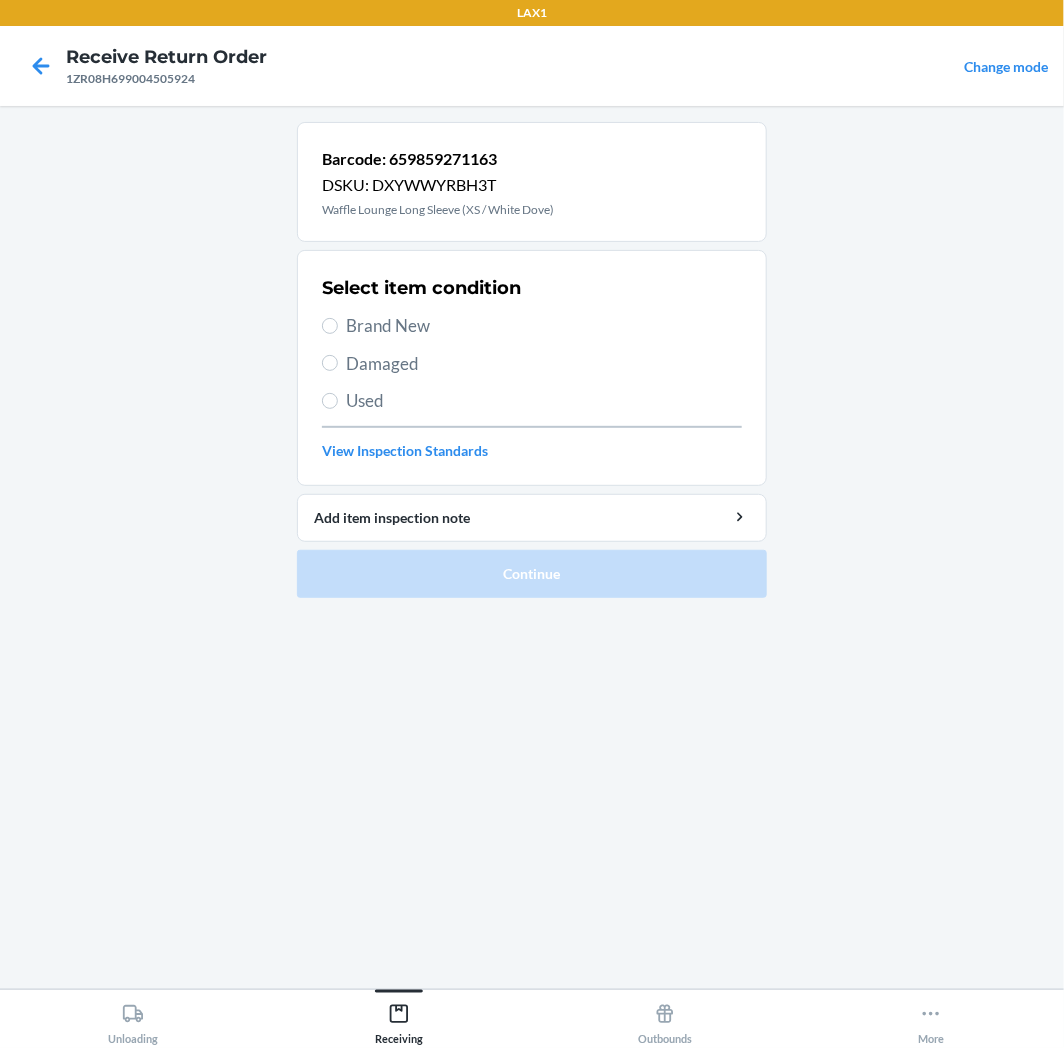 click on "Brand New" at bounding box center [544, 326] 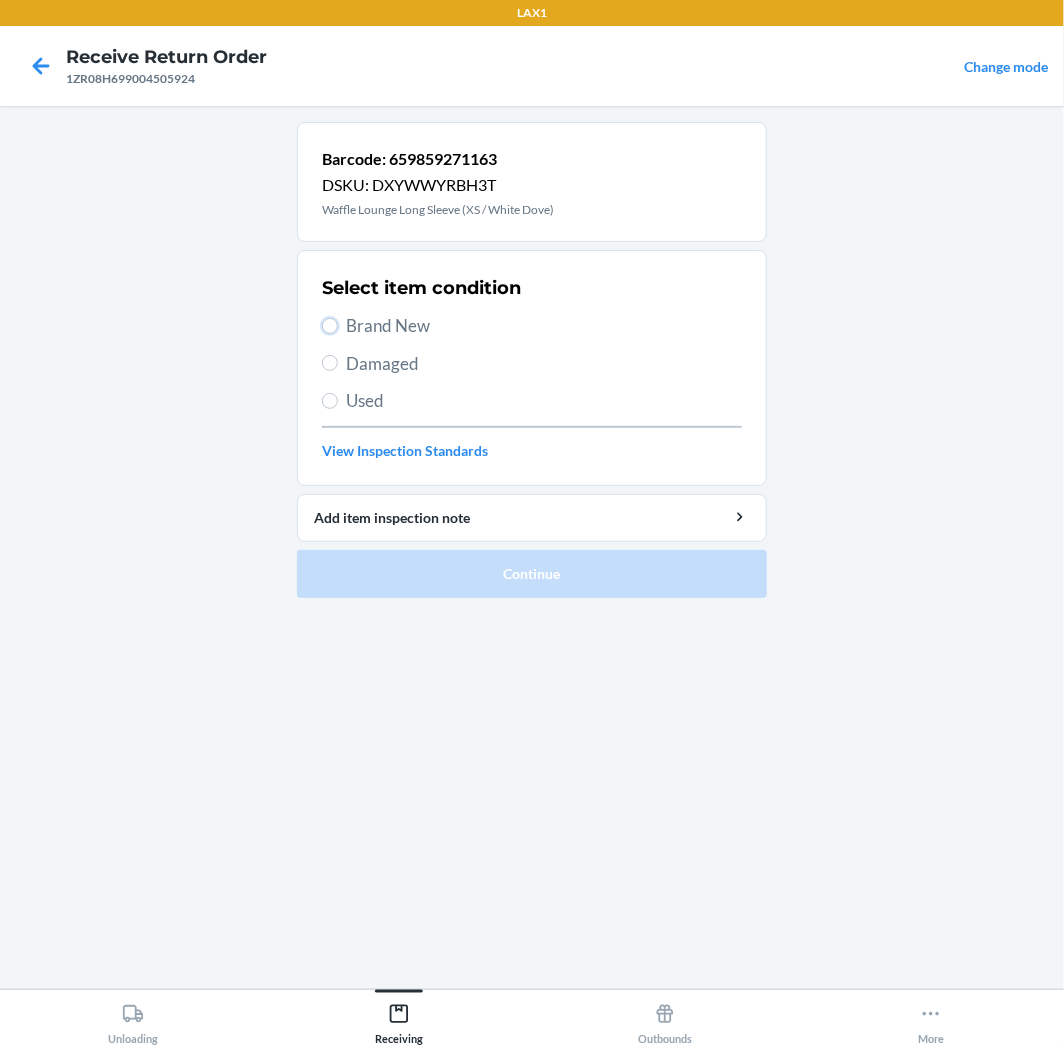 click on "Brand New" at bounding box center (330, 326) 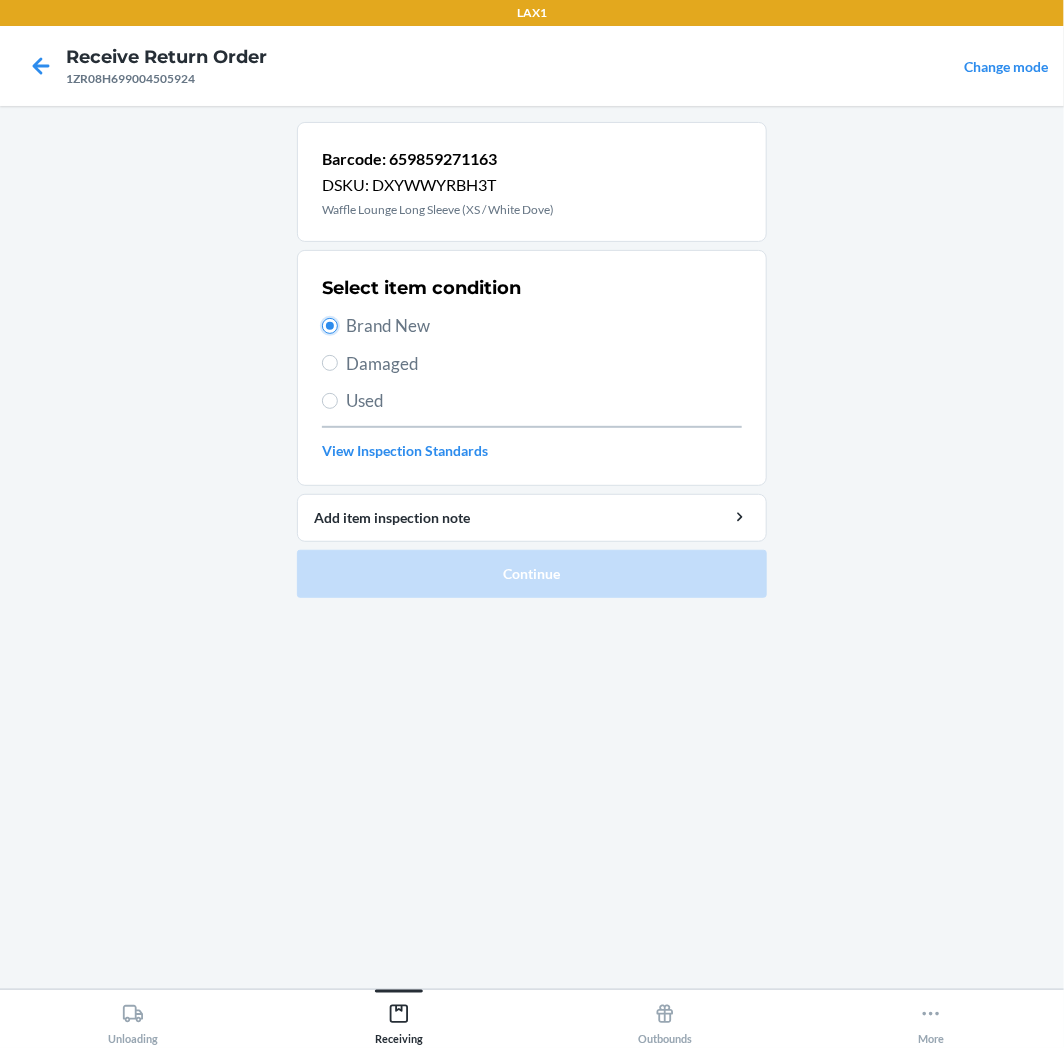 radio on "true" 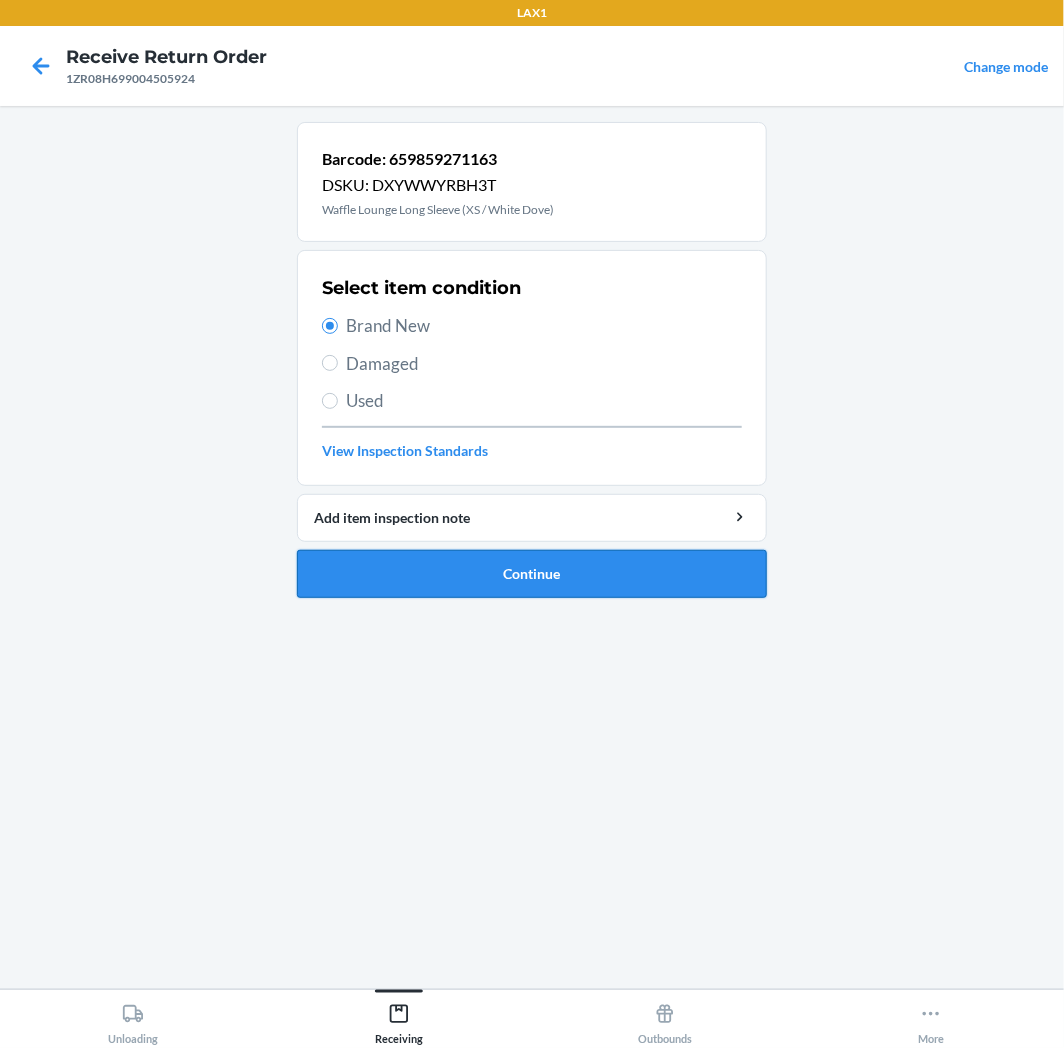 click on "Continue" at bounding box center (532, 574) 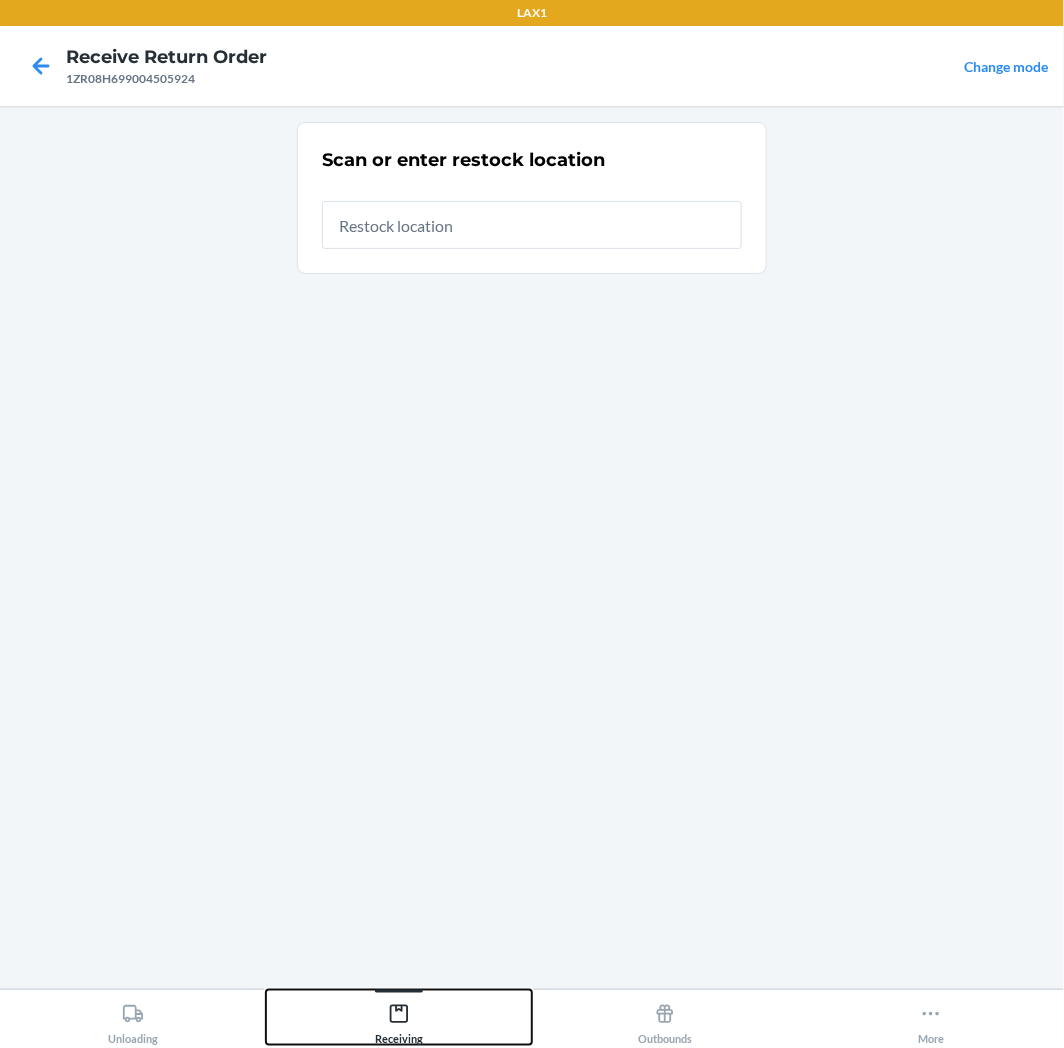 click 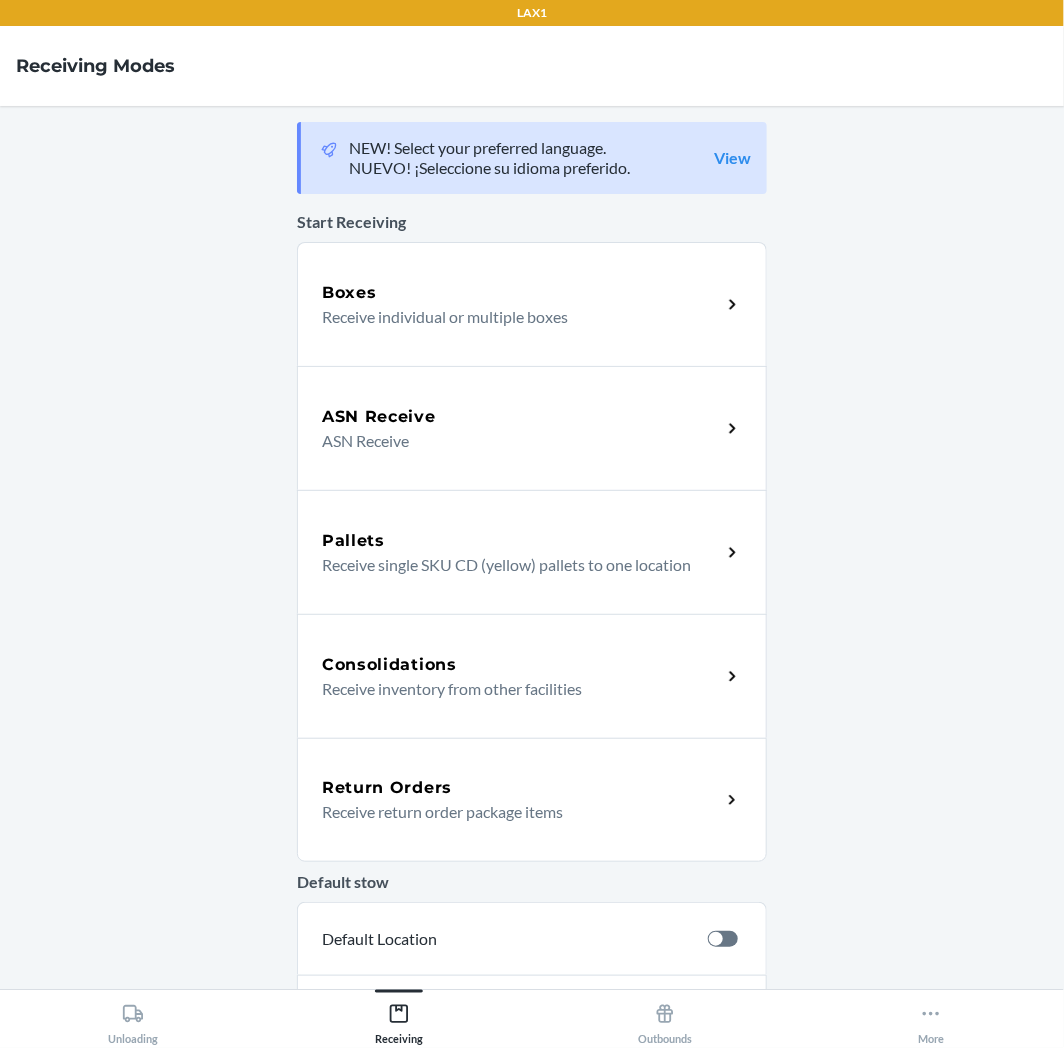 click on "Return Orders Receive return order package items" at bounding box center (532, 800) 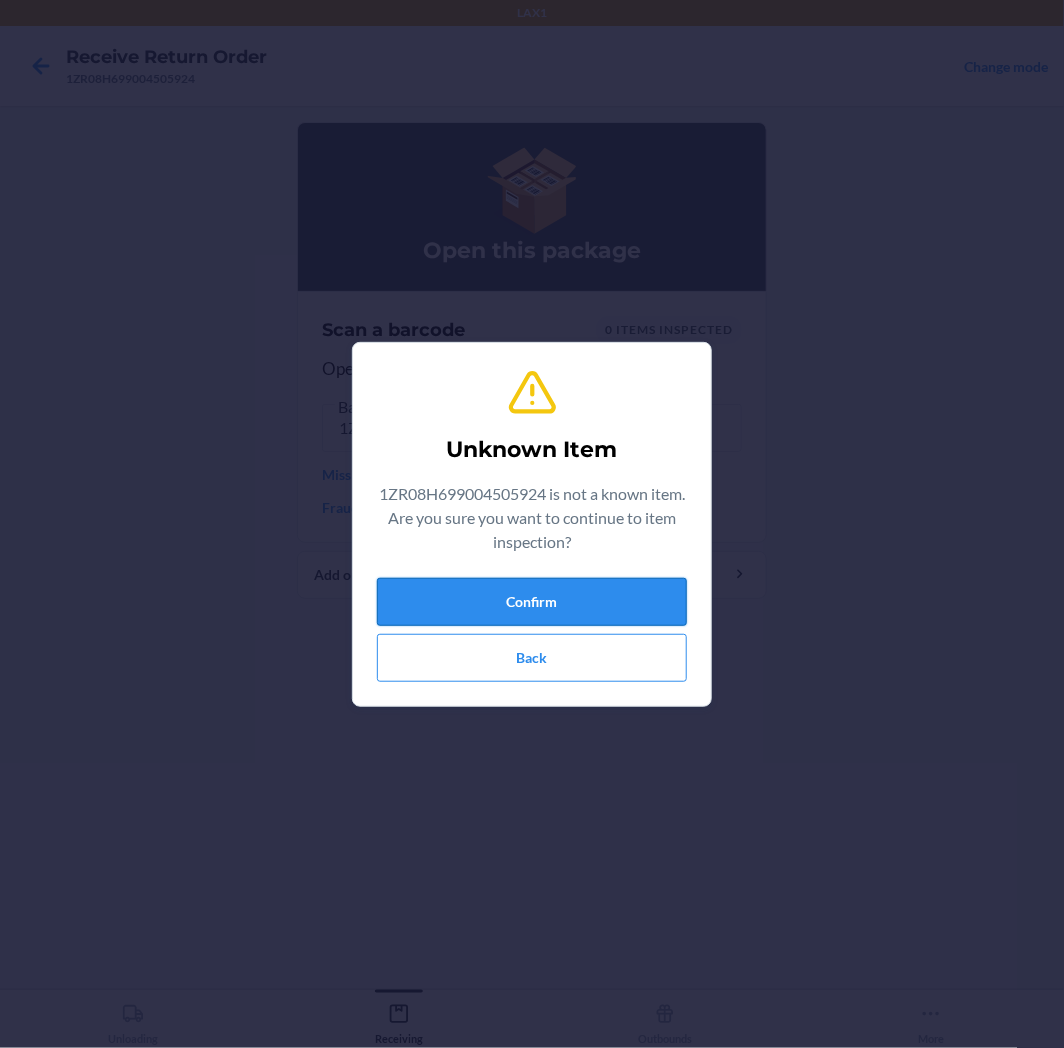 click on "Confirm" at bounding box center (532, 602) 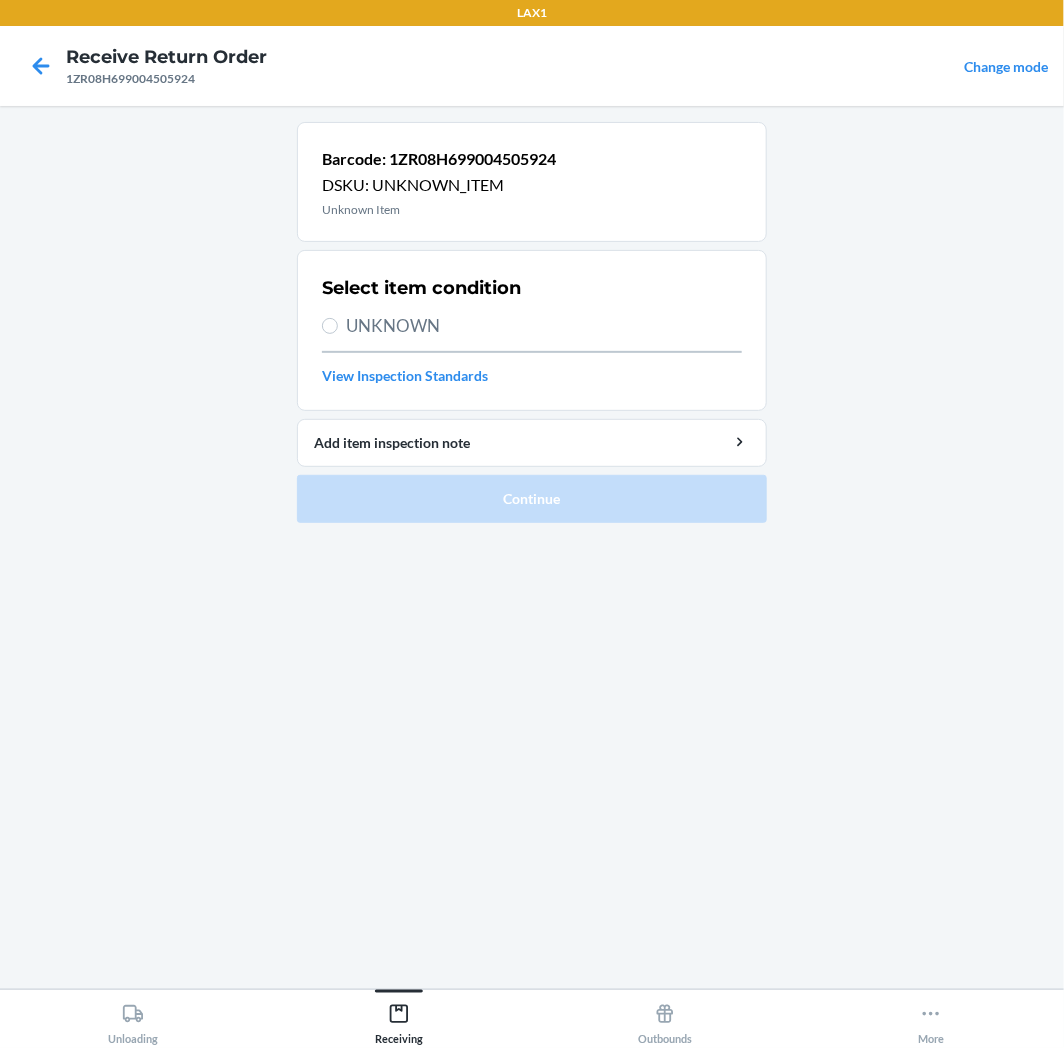 click on "UNKNOWN" at bounding box center (544, 326) 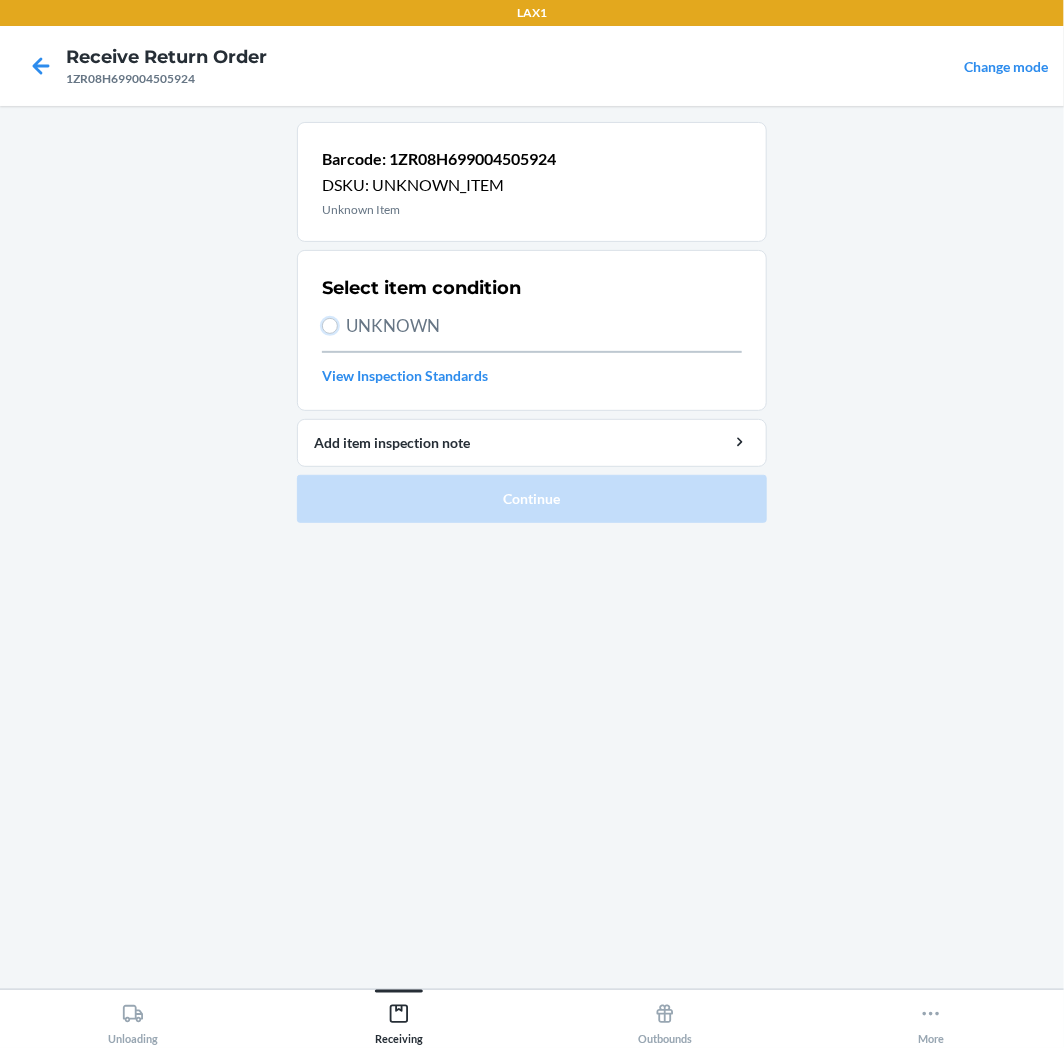 click on "UNKNOWN" at bounding box center [330, 326] 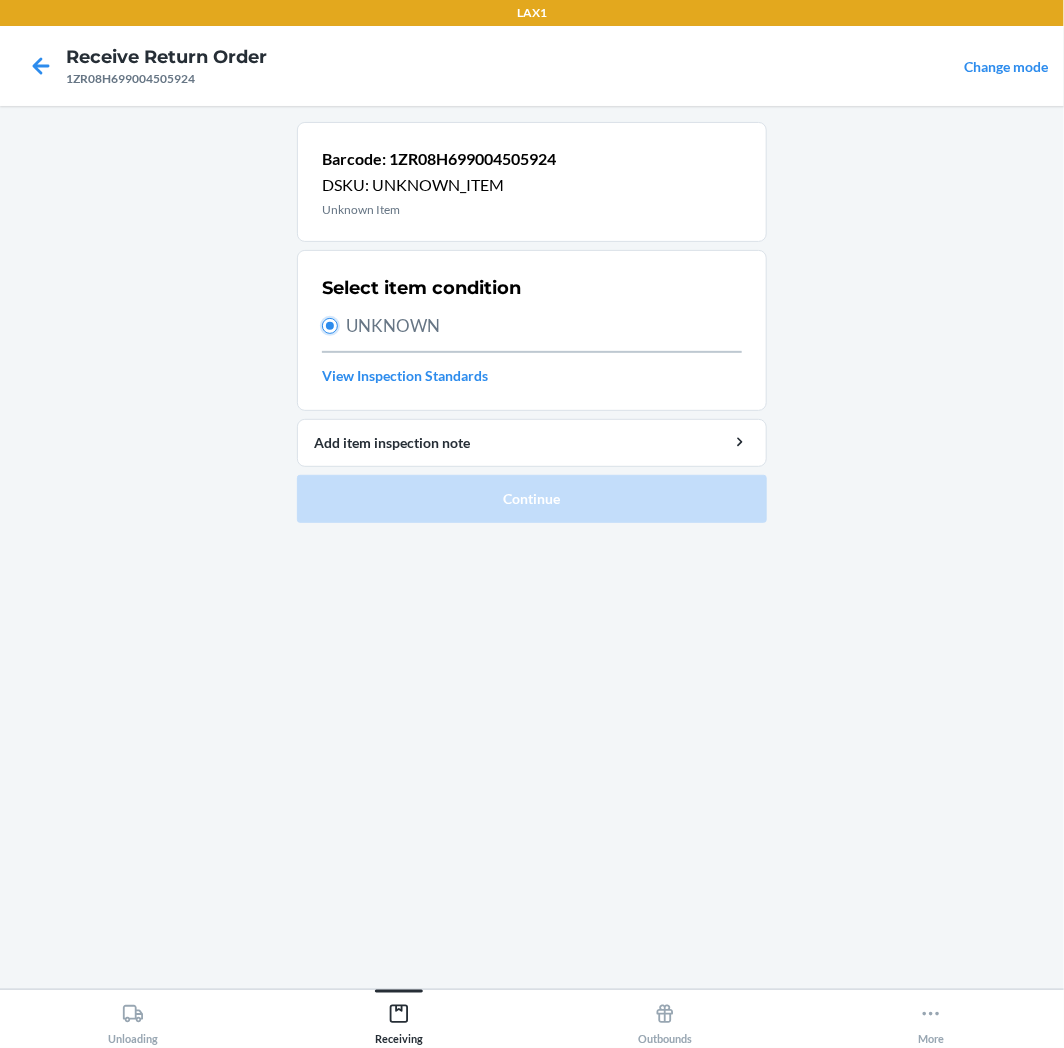 radio on "true" 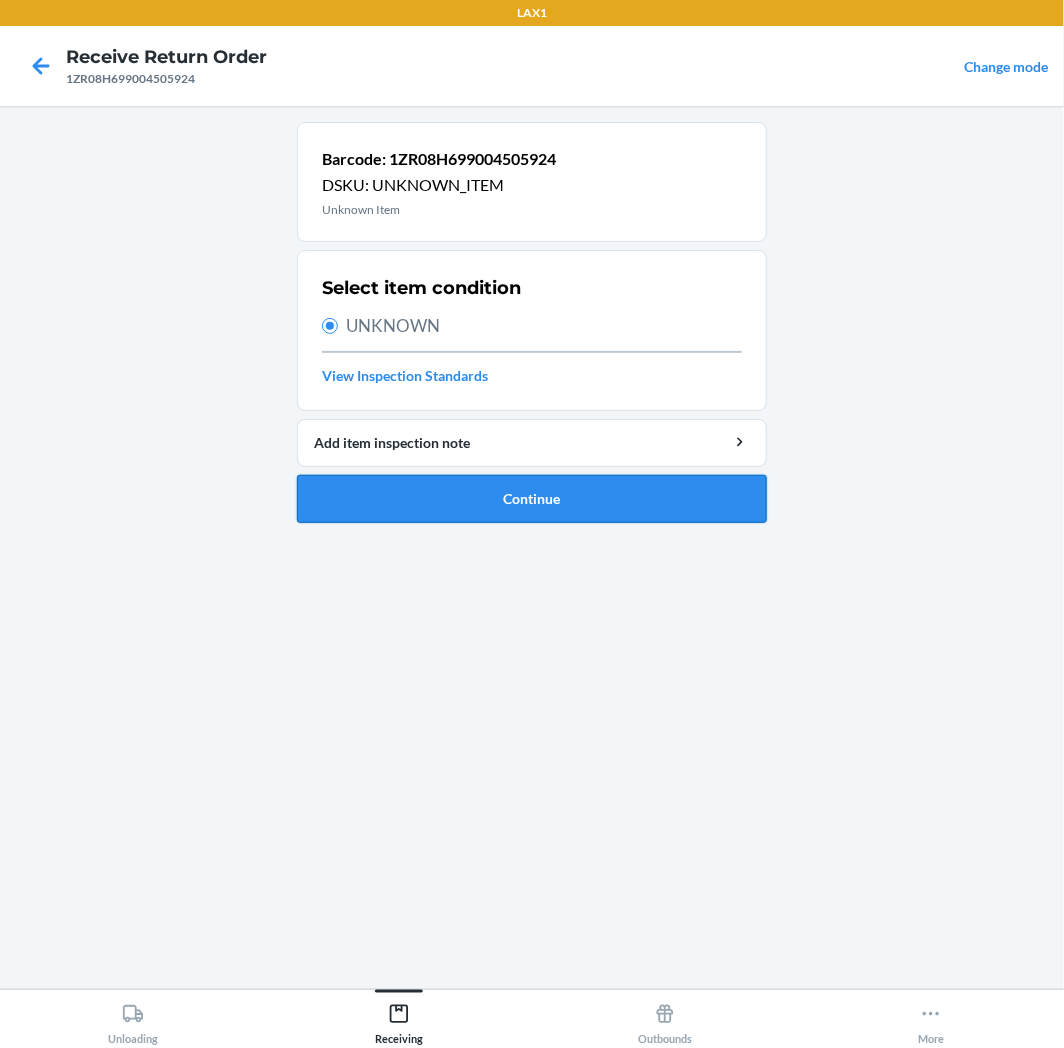 click on "Continue" at bounding box center [532, 499] 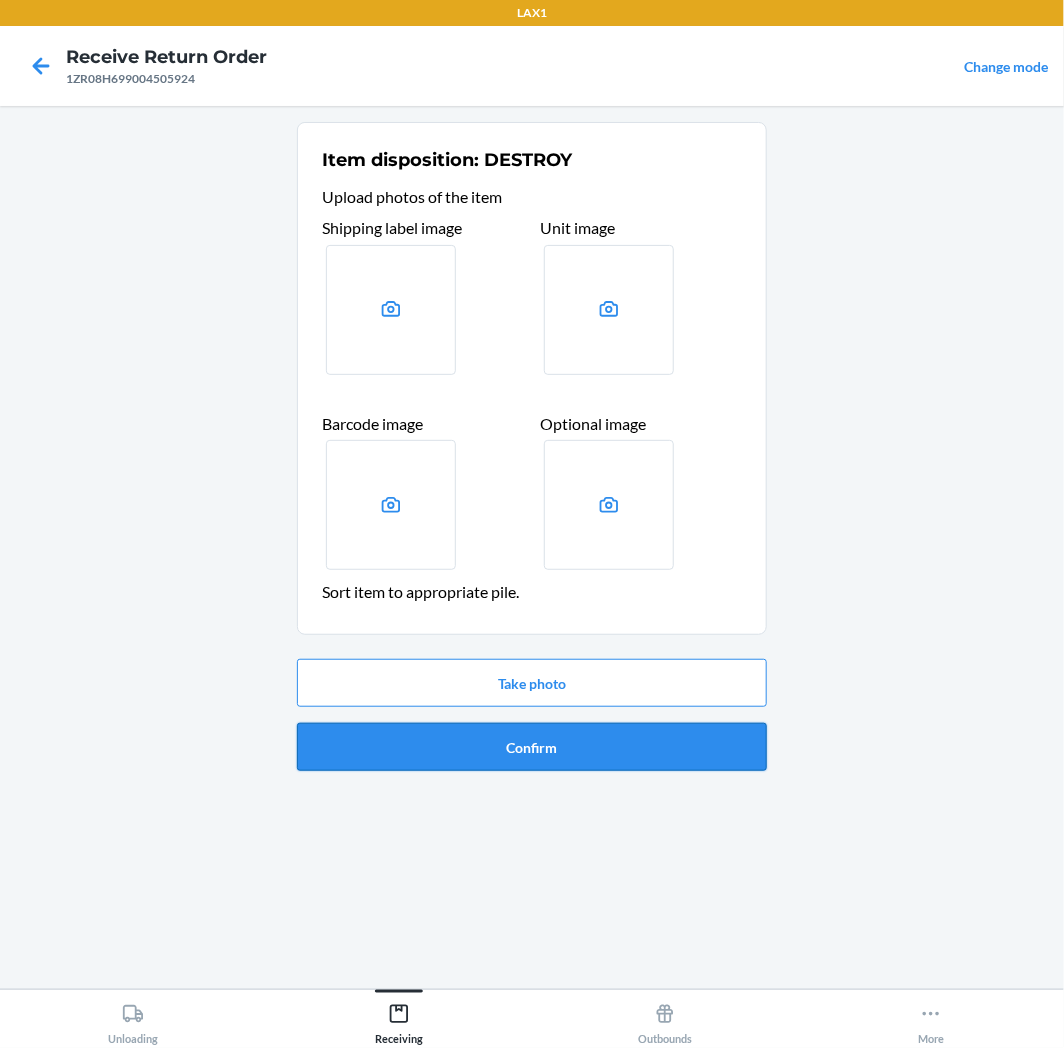 click on "Confirm" at bounding box center [532, 747] 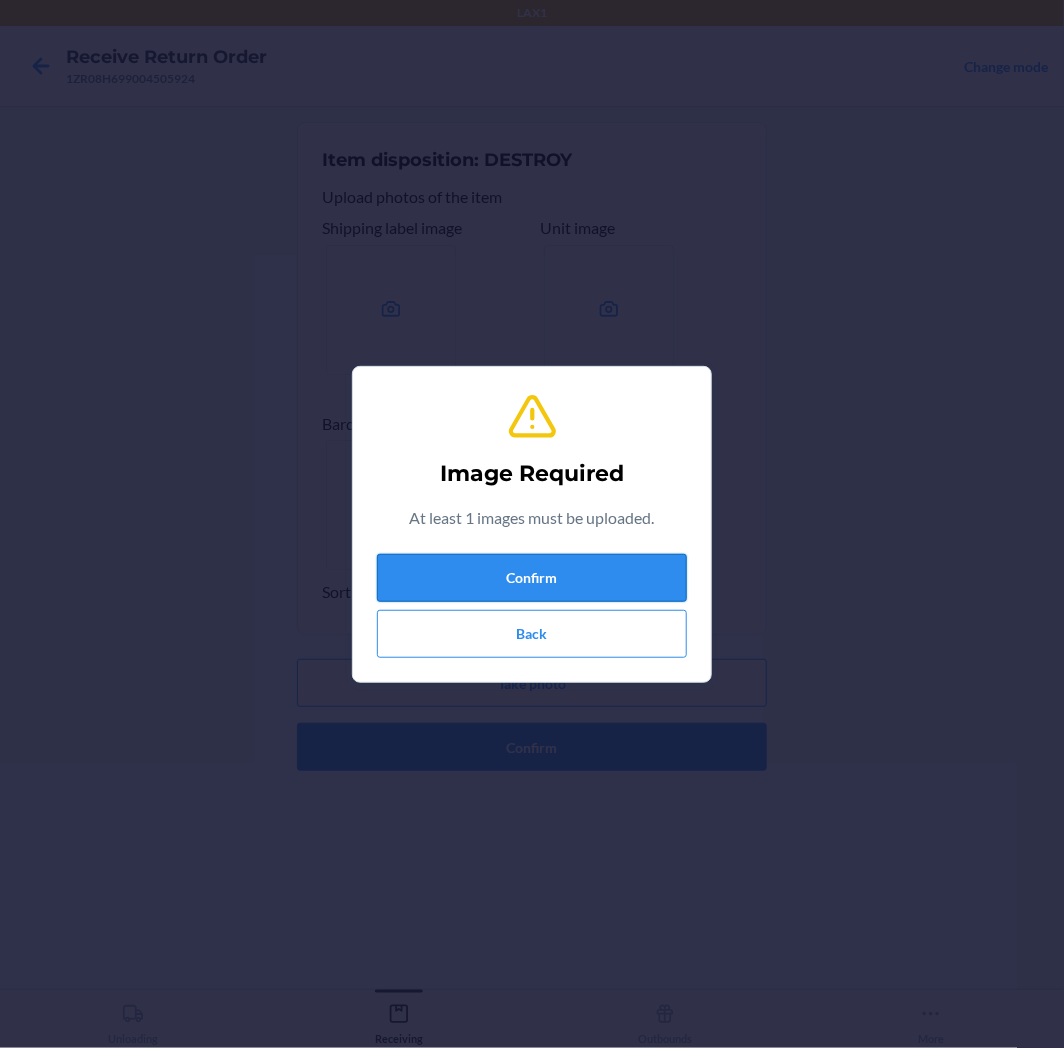 click on "Confirm" at bounding box center [532, 578] 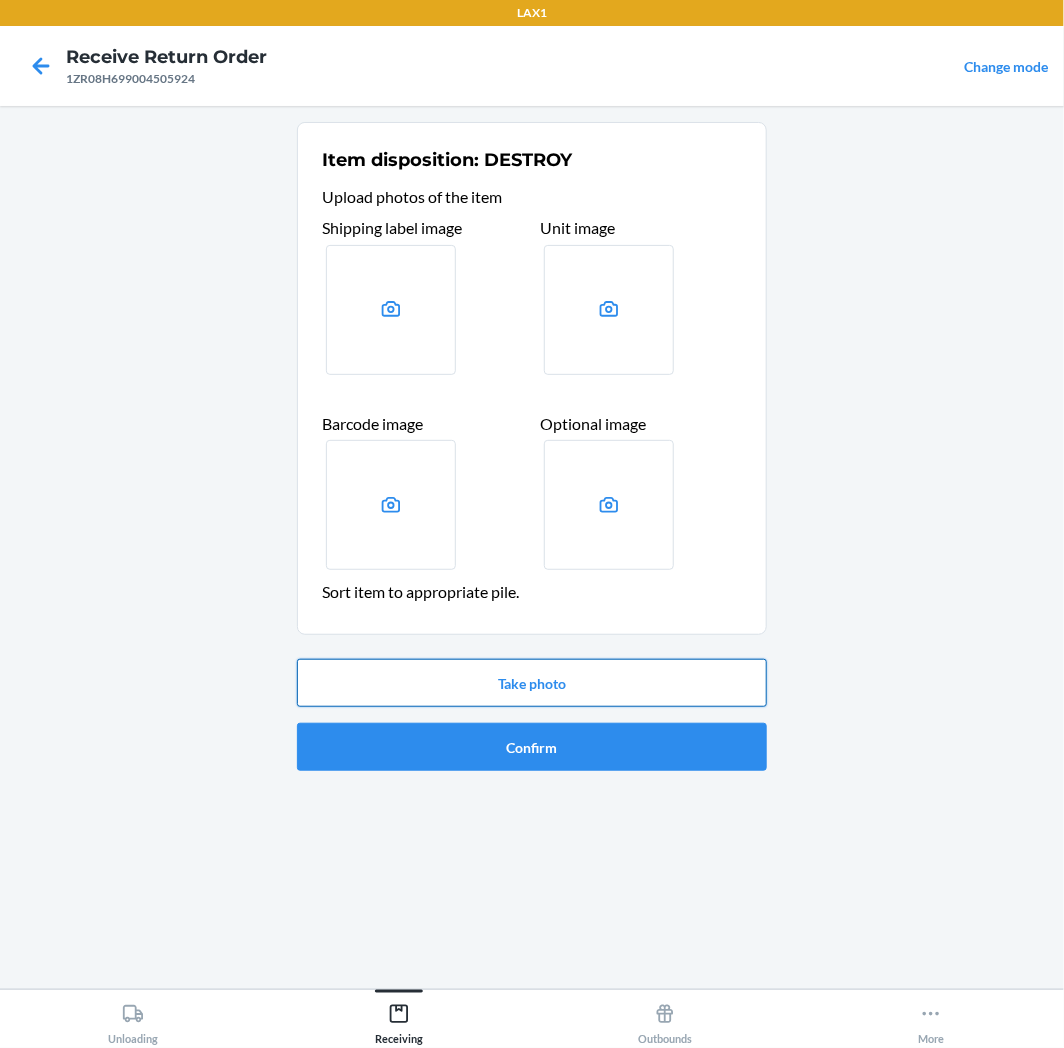 click on "Take photo" at bounding box center [532, 683] 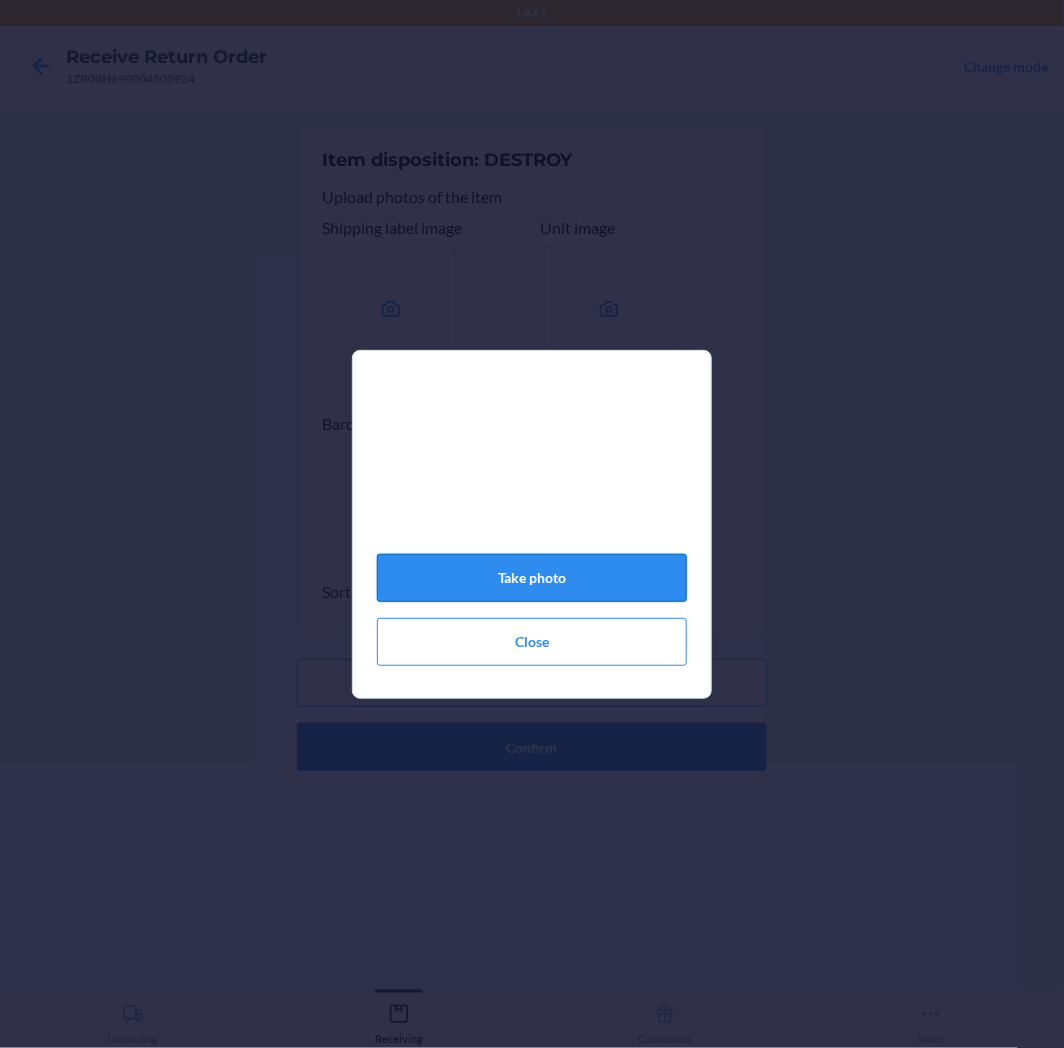 click on "Take photo" 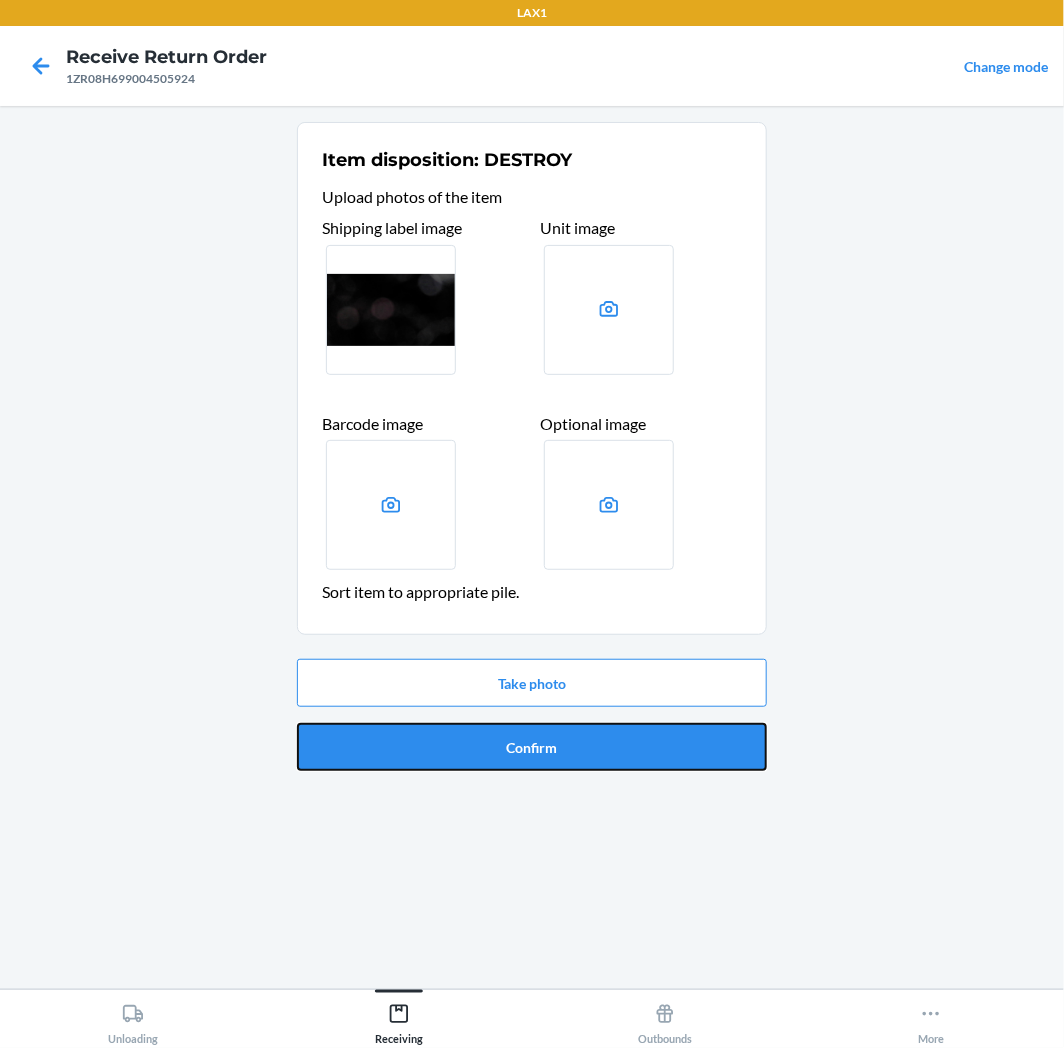 drag, startPoint x: 535, startPoint y: 745, endPoint x: 517, endPoint y: 747, distance: 18.110771 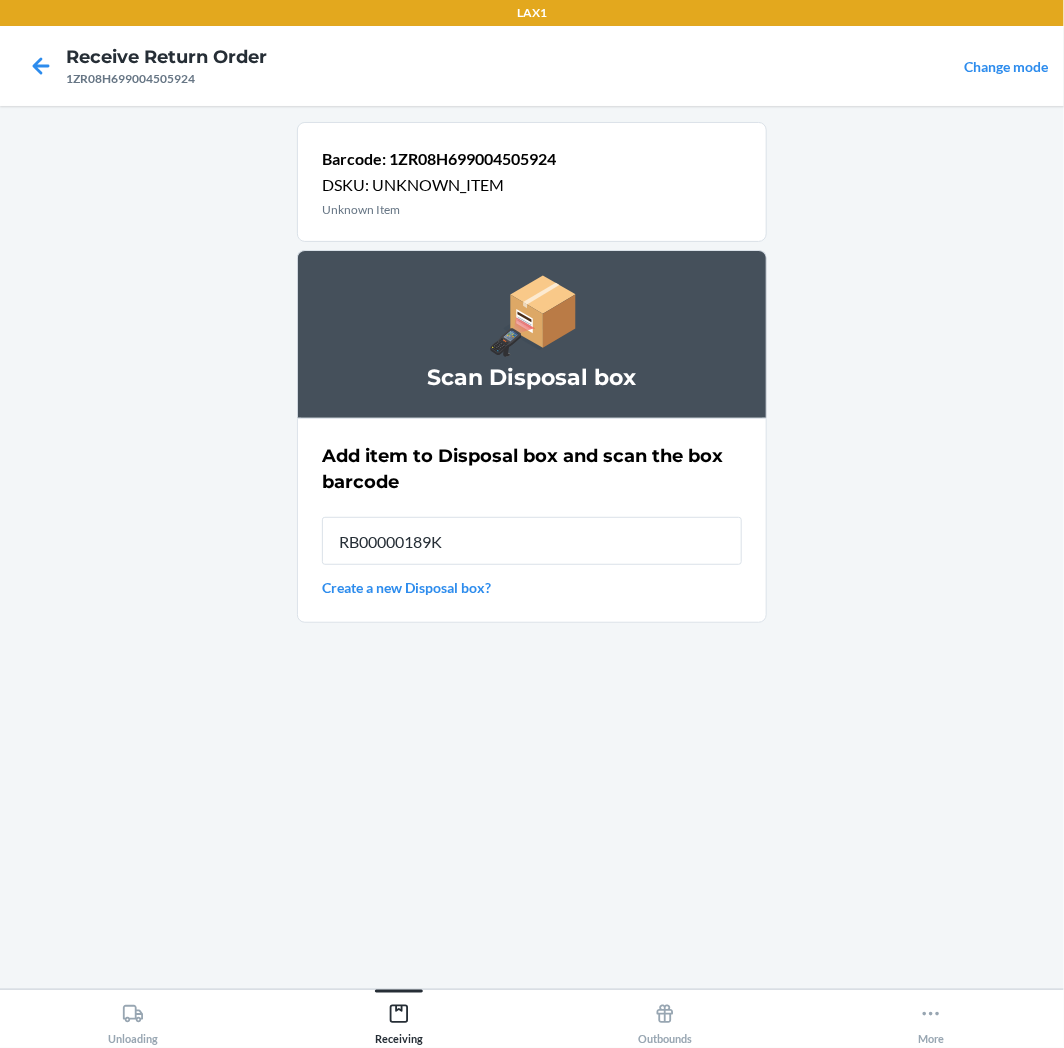 type on "RB00000189K" 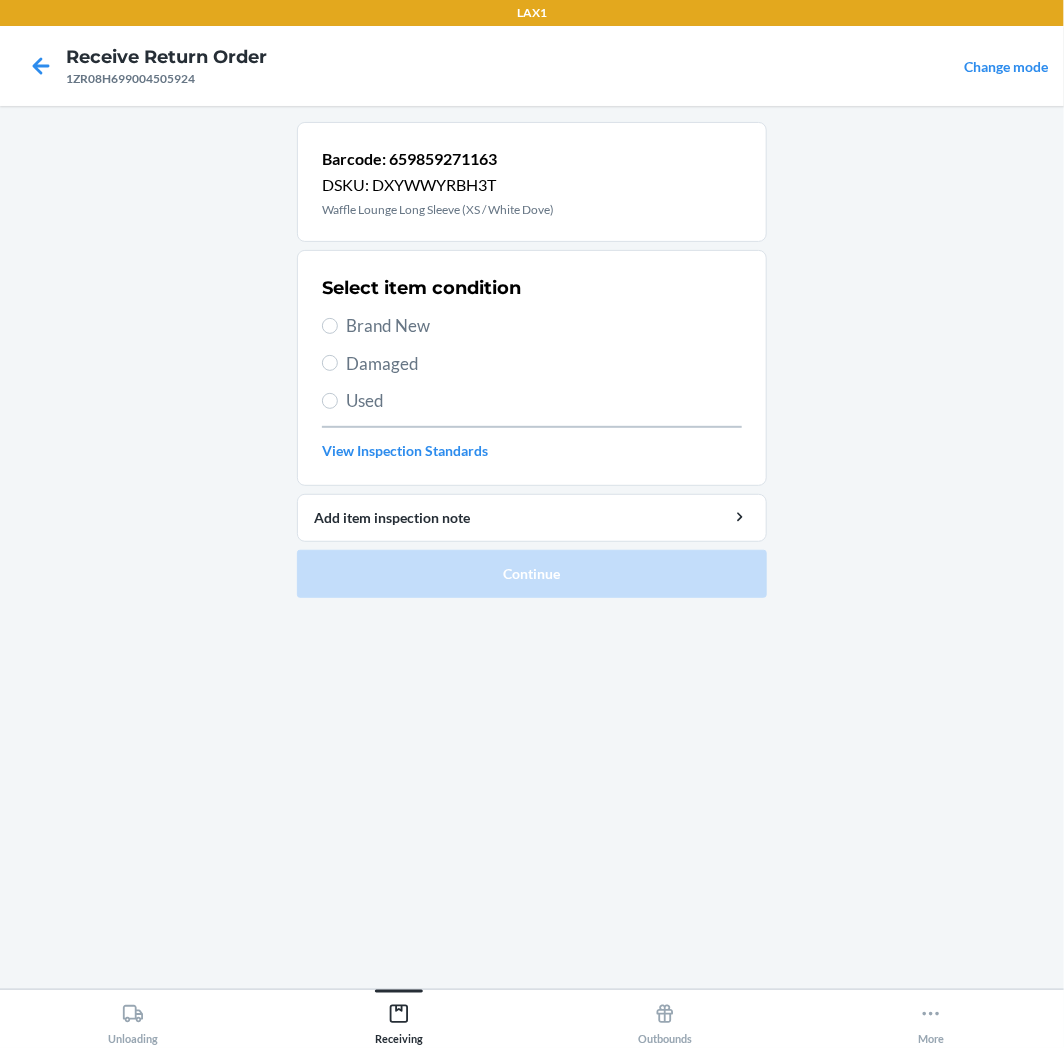 click on "Used" at bounding box center [544, 401] 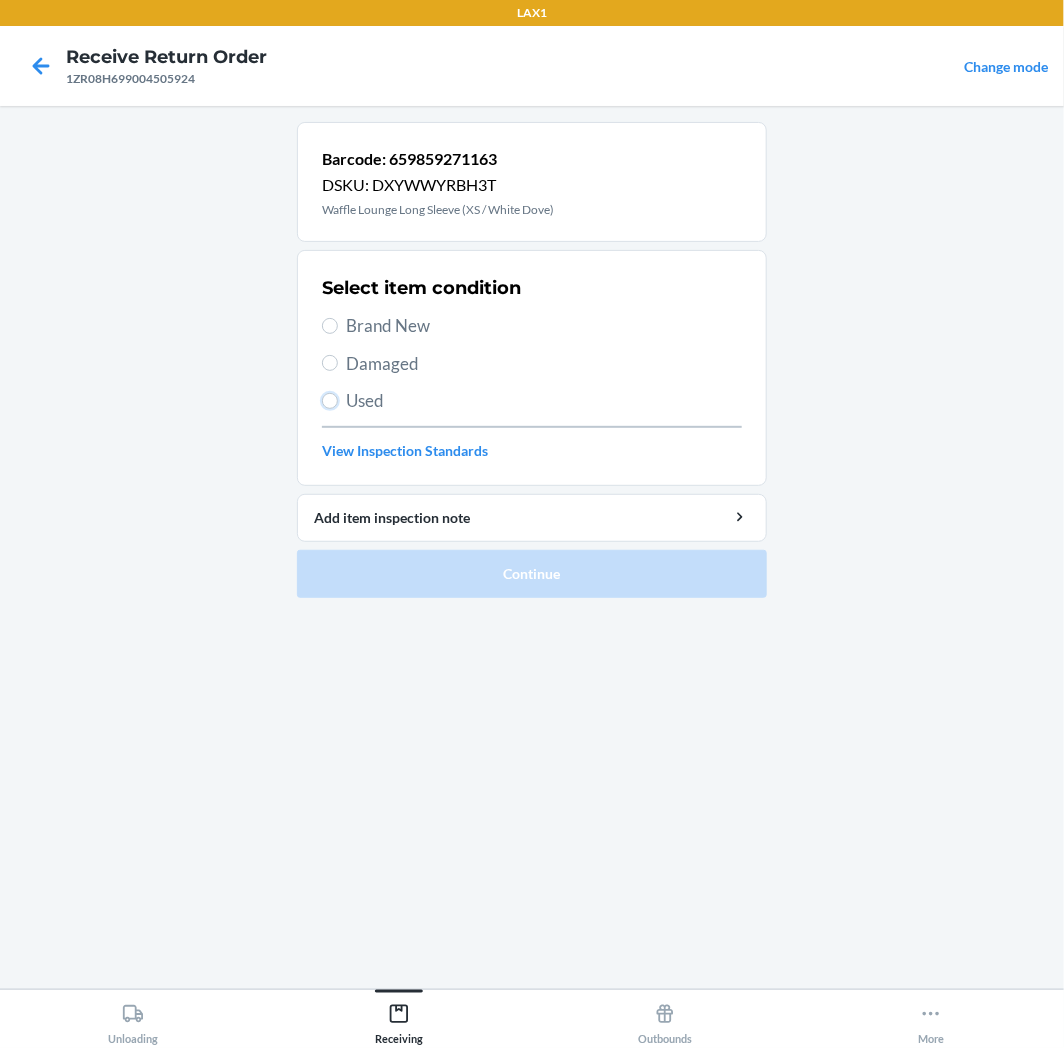 click on "Used" at bounding box center (330, 401) 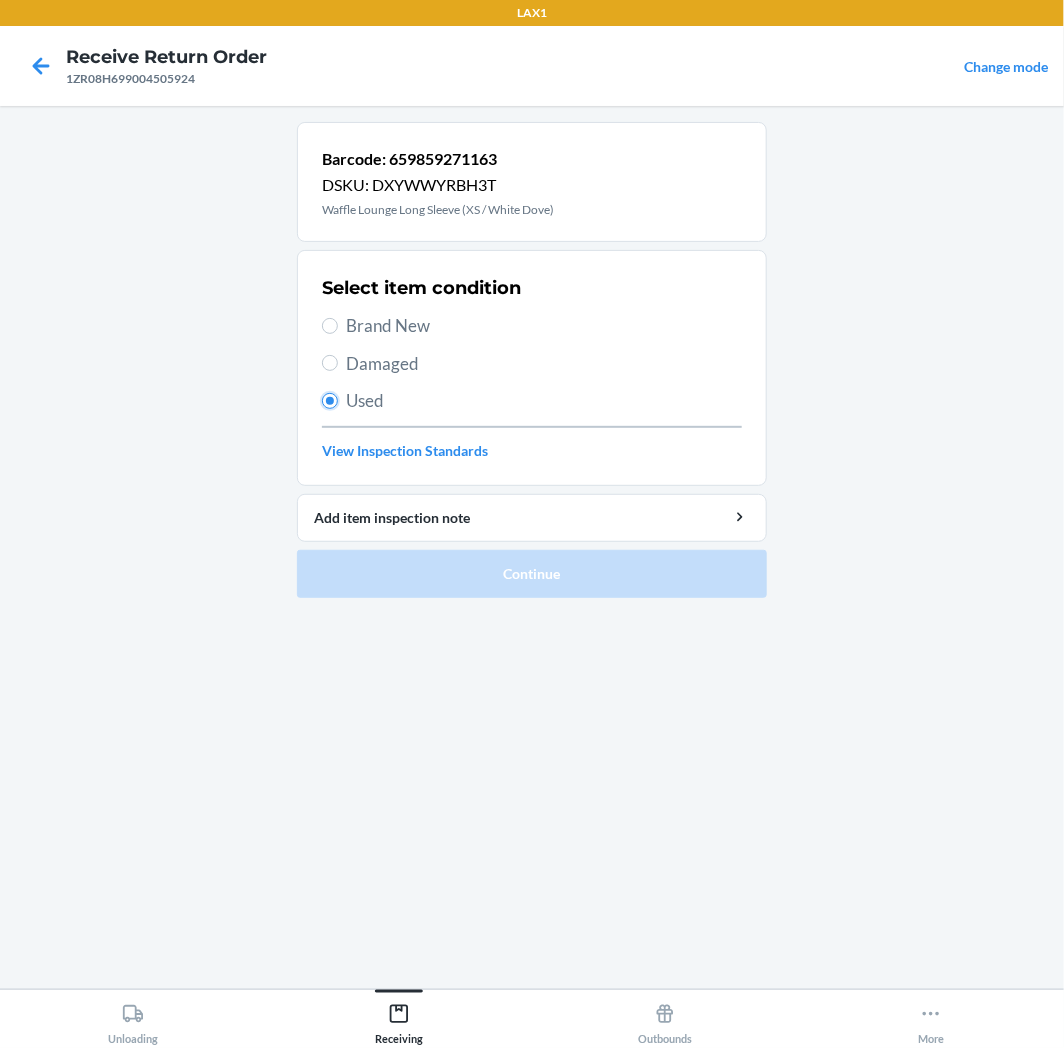 radio on "true" 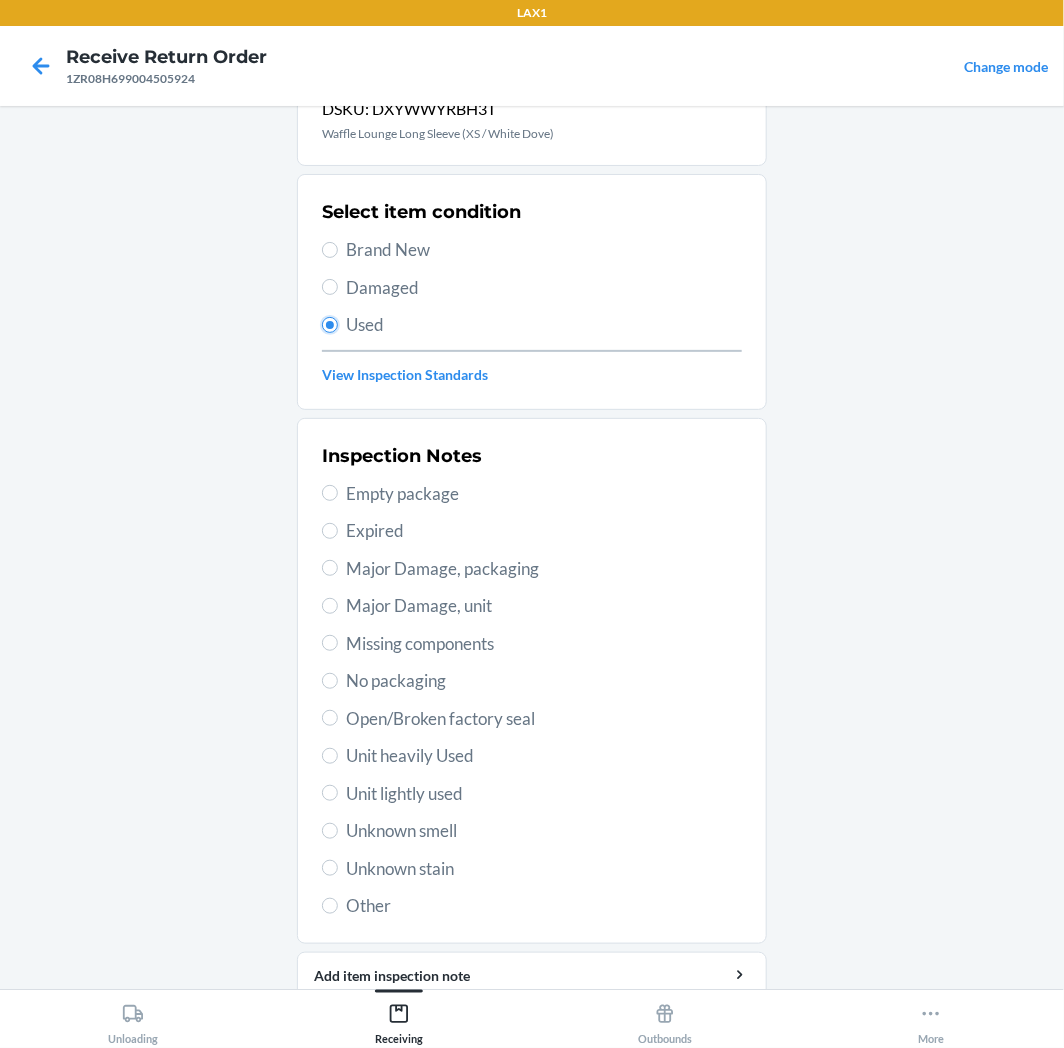 scroll, scrollTop: 157, scrollLeft: 0, axis: vertical 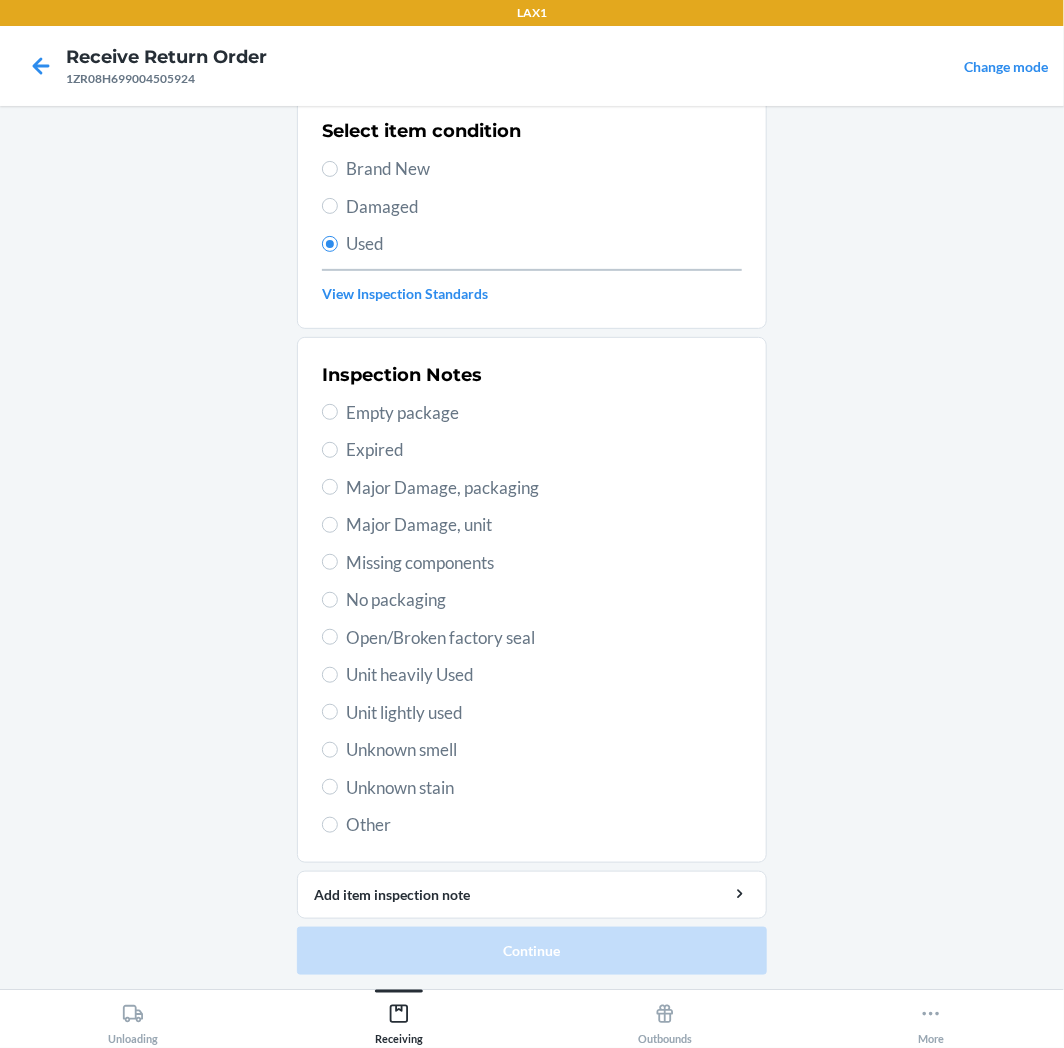 click on "Unit lightly used" at bounding box center [544, 713] 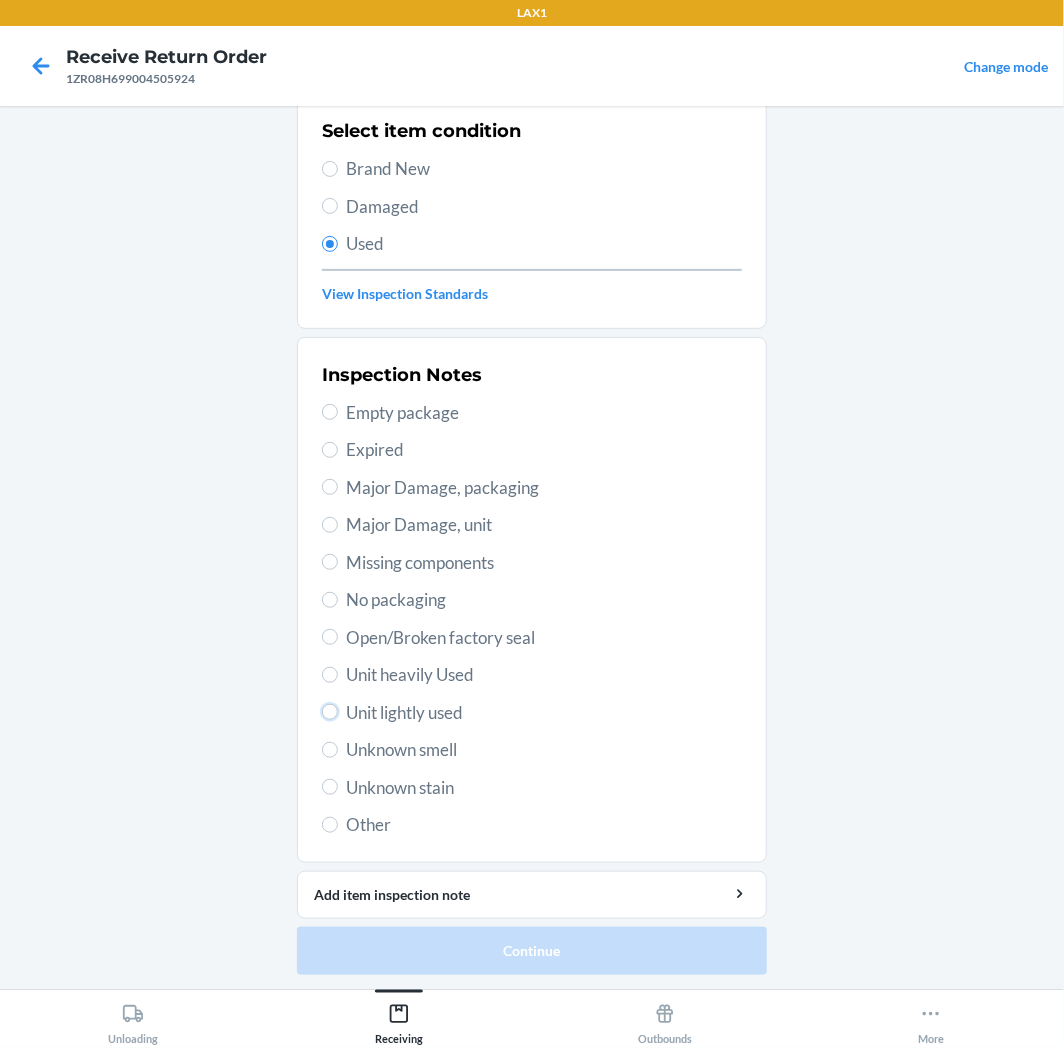click on "Unit lightly used" at bounding box center [330, 712] 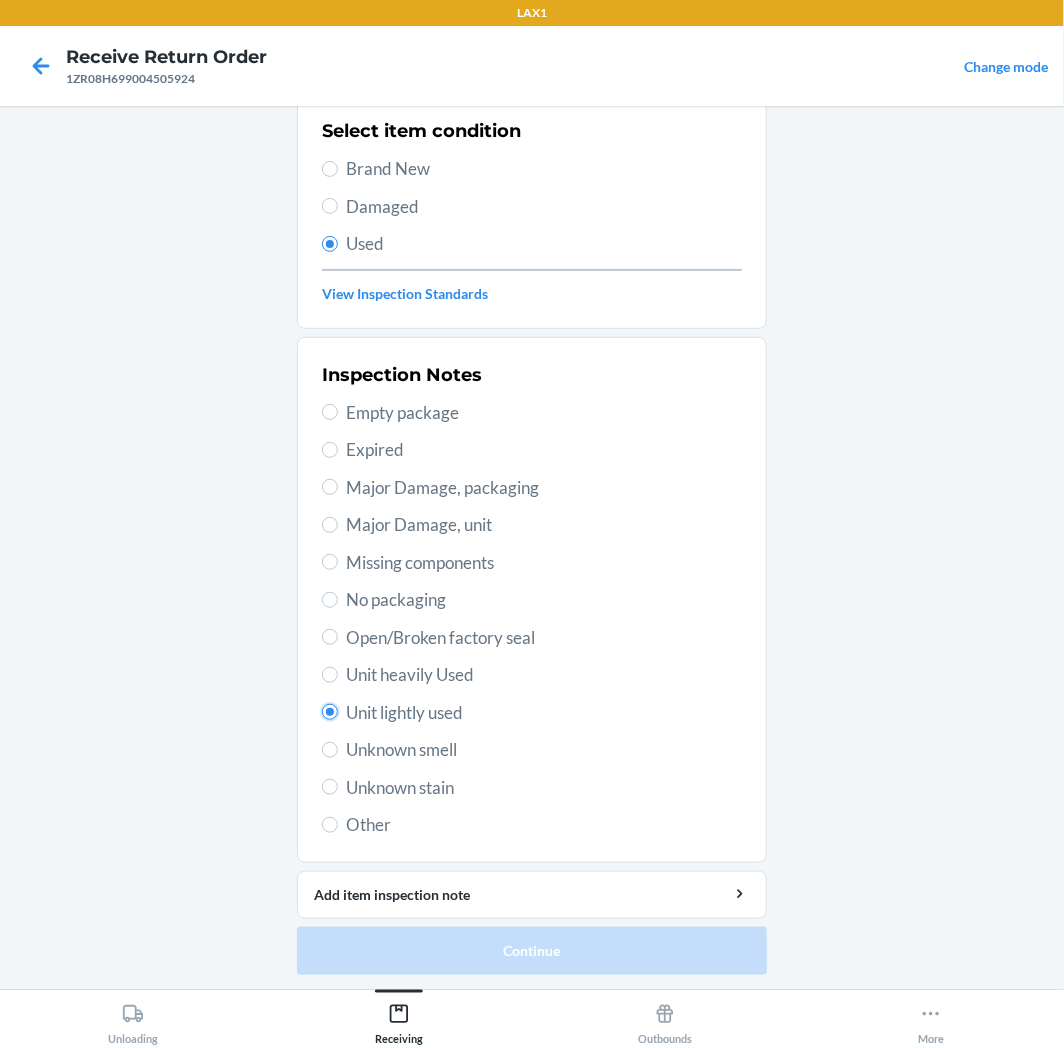 radio on "true" 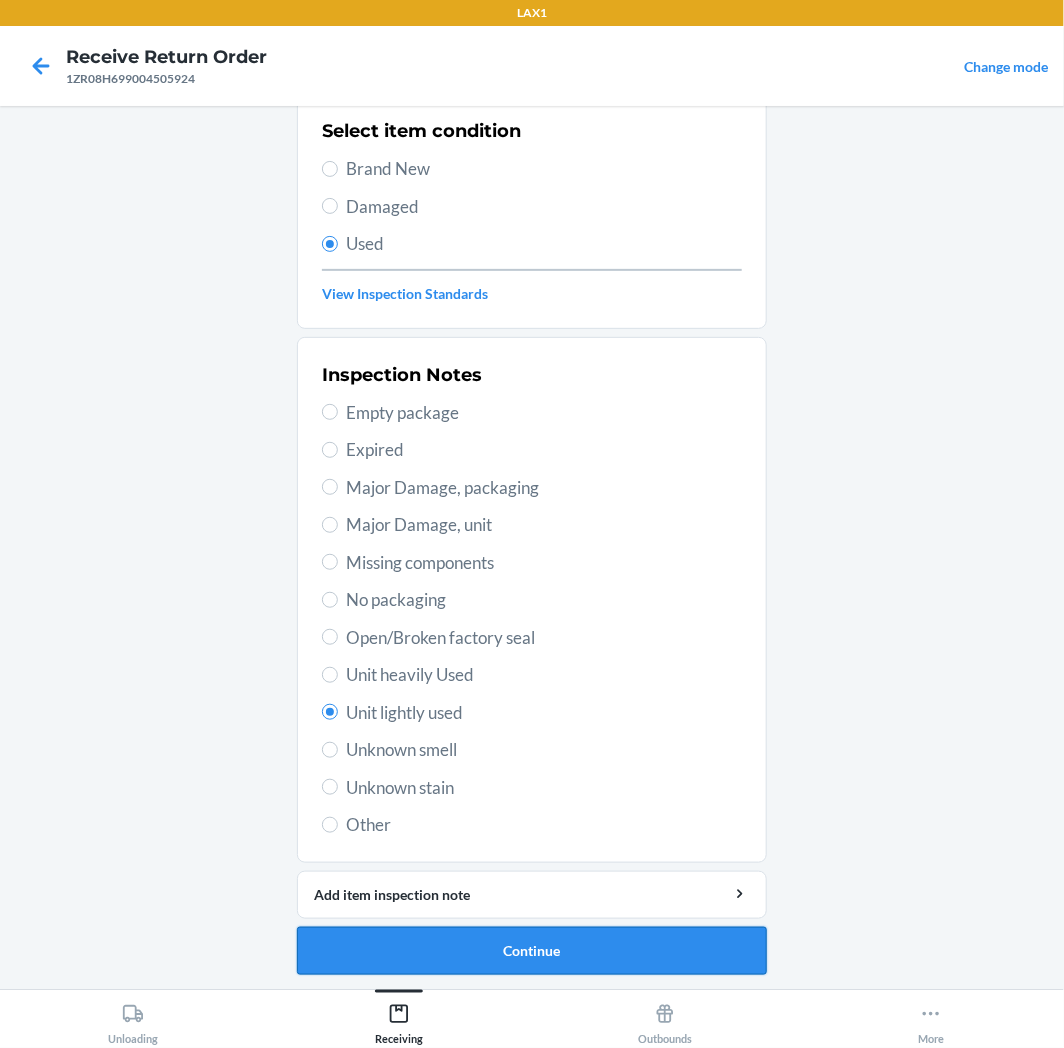 click on "Continue" at bounding box center (532, 951) 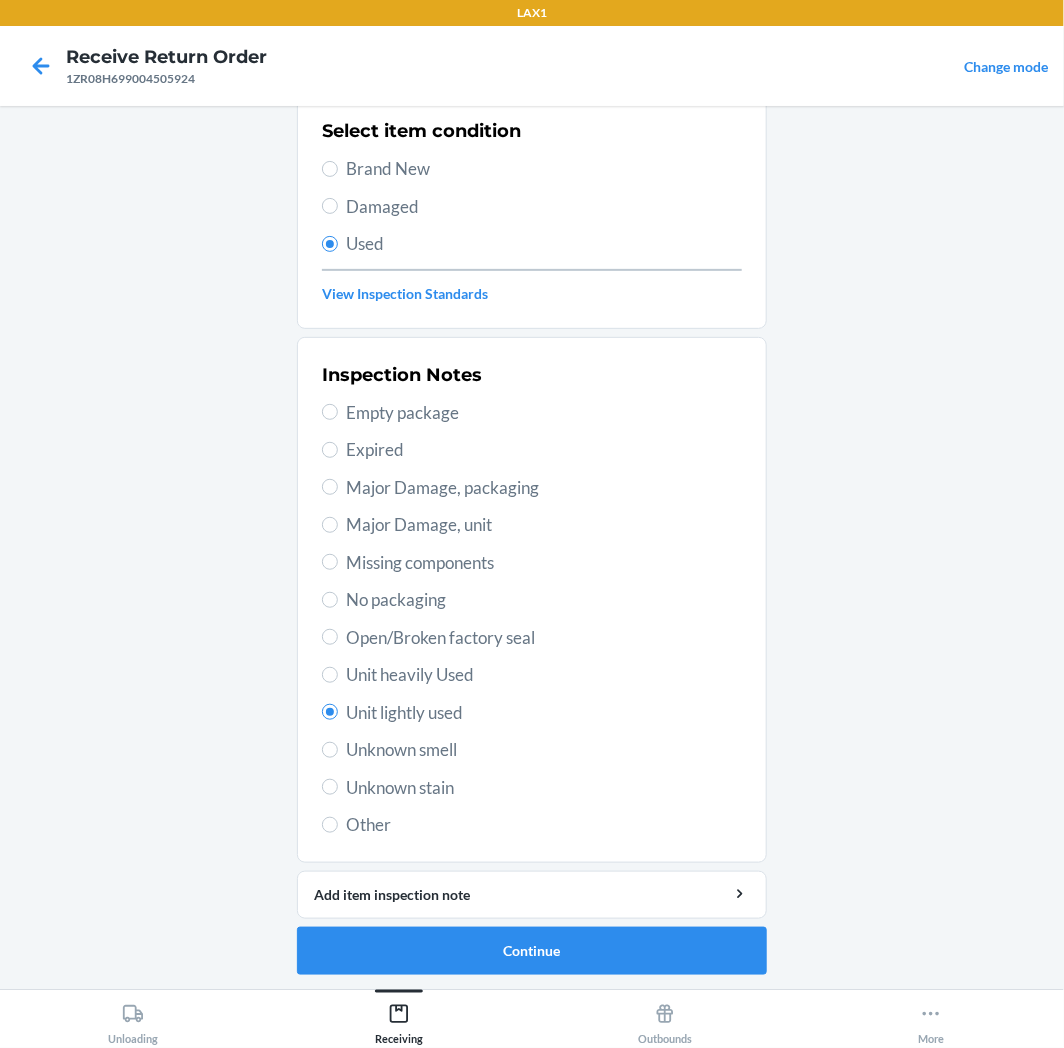 scroll, scrollTop: 0, scrollLeft: 0, axis: both 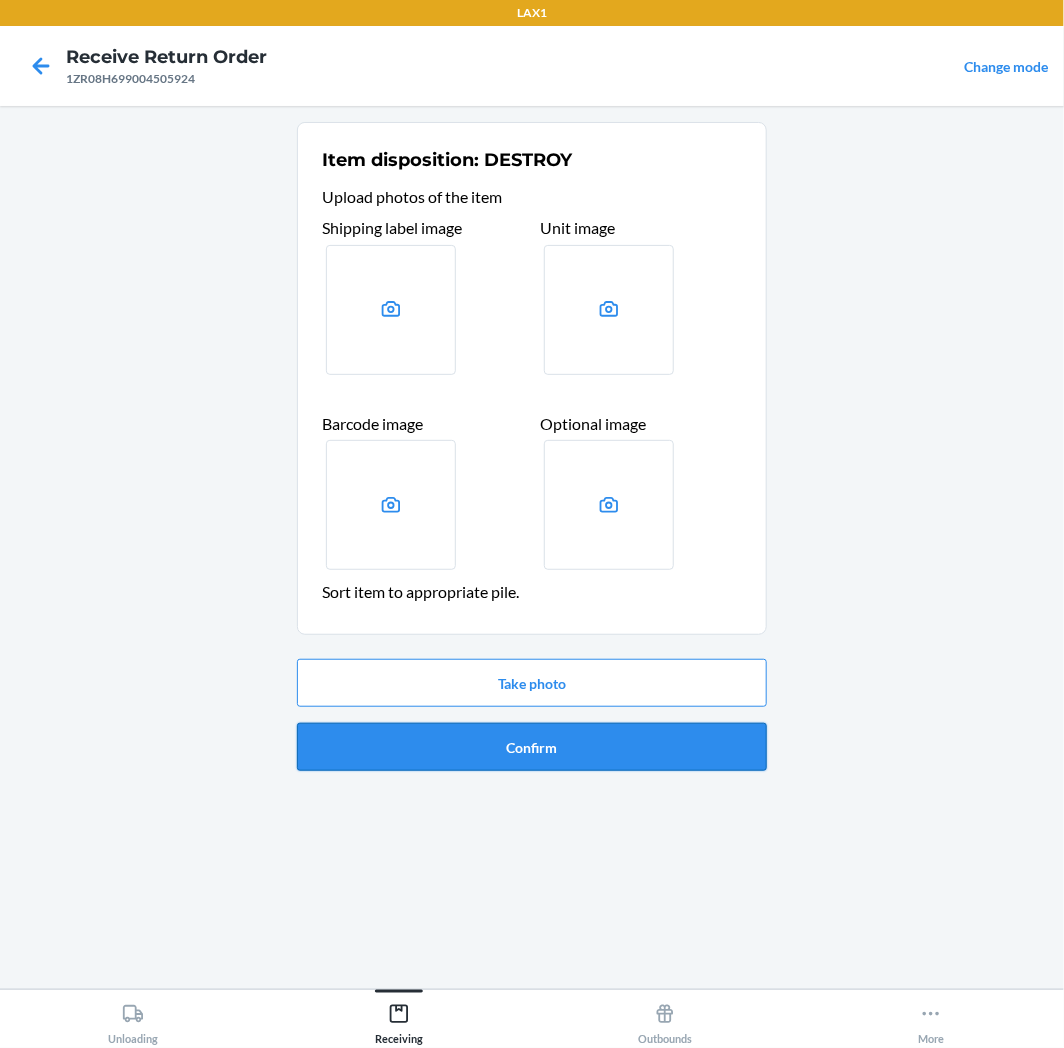 click on "Take photo Confirm" at bounding box center (532, 715) 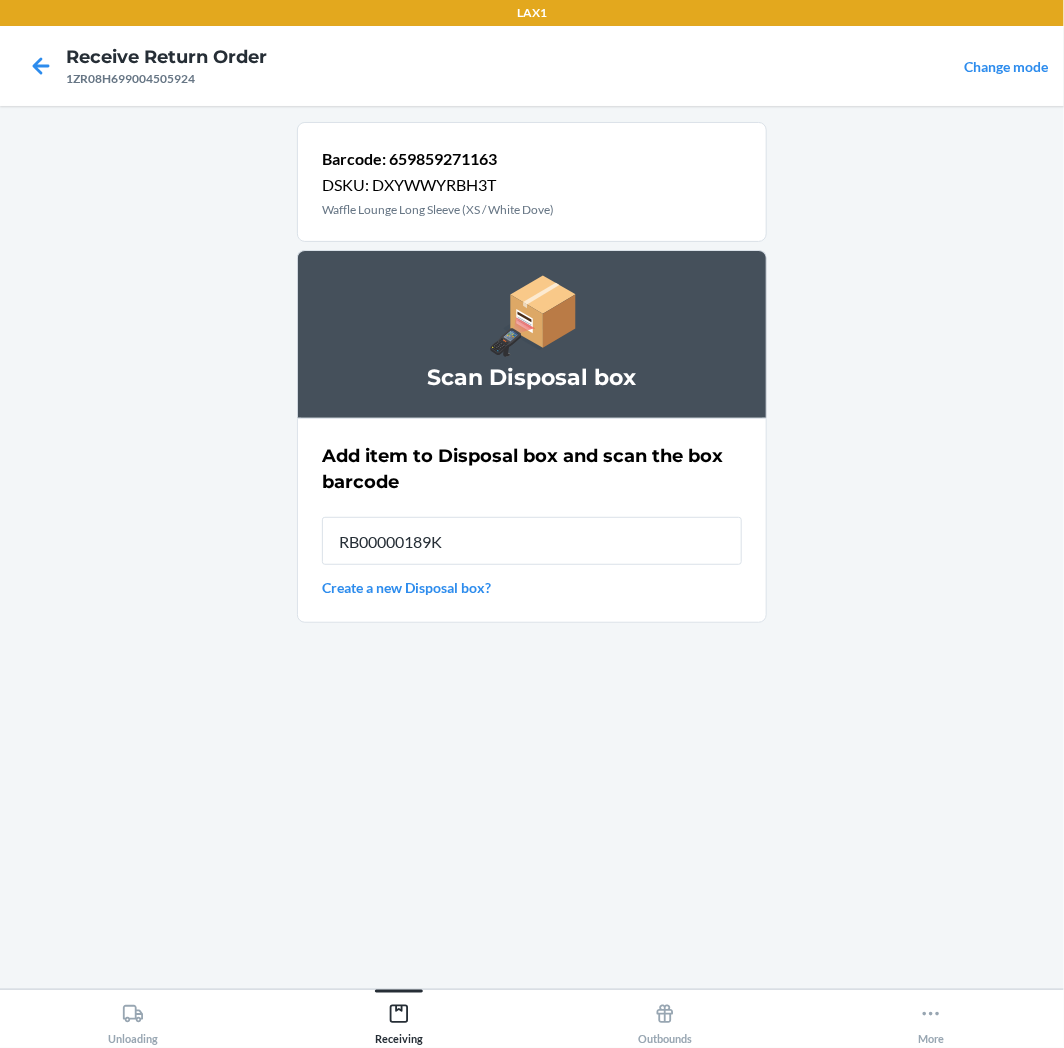 type on "RB00000189K" 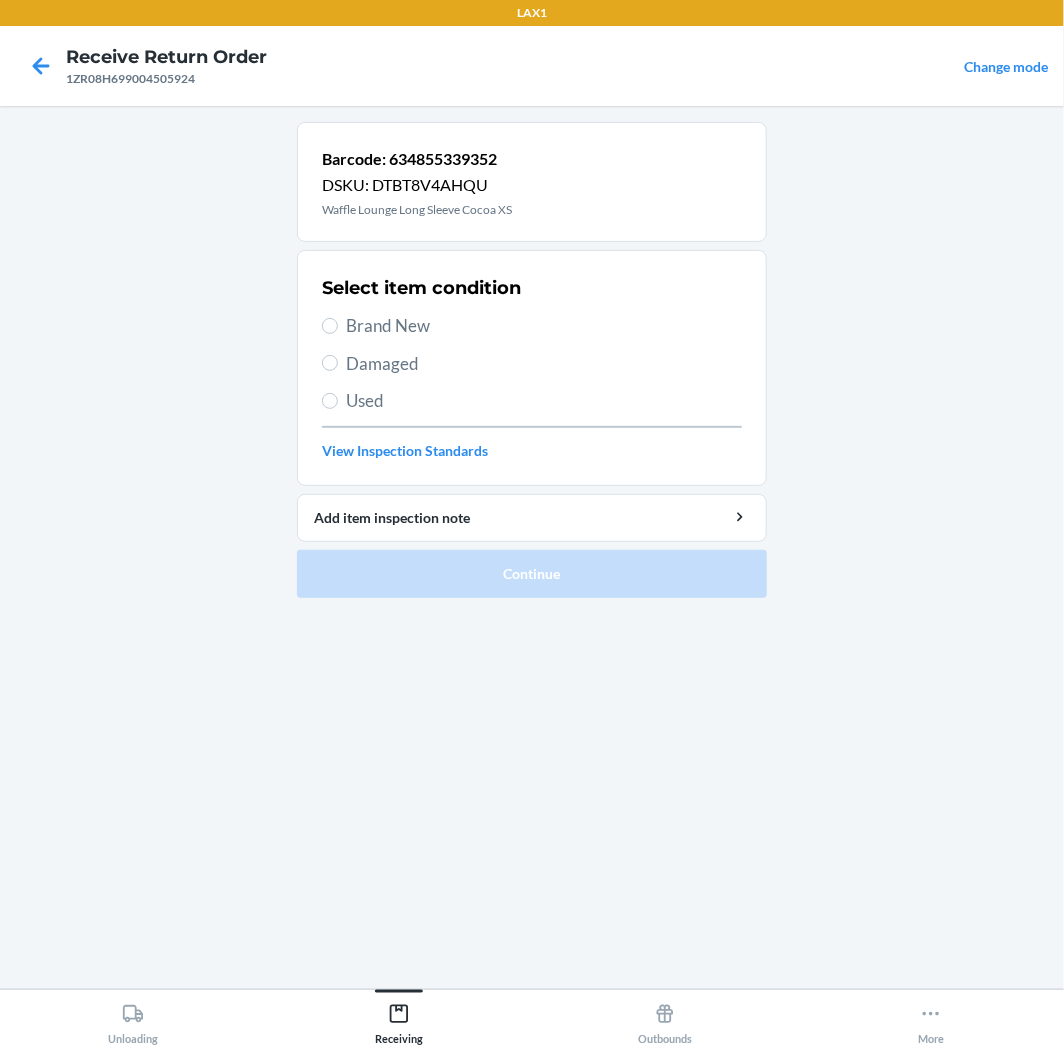 click on "Damaged" at bounding box center [544, 364] 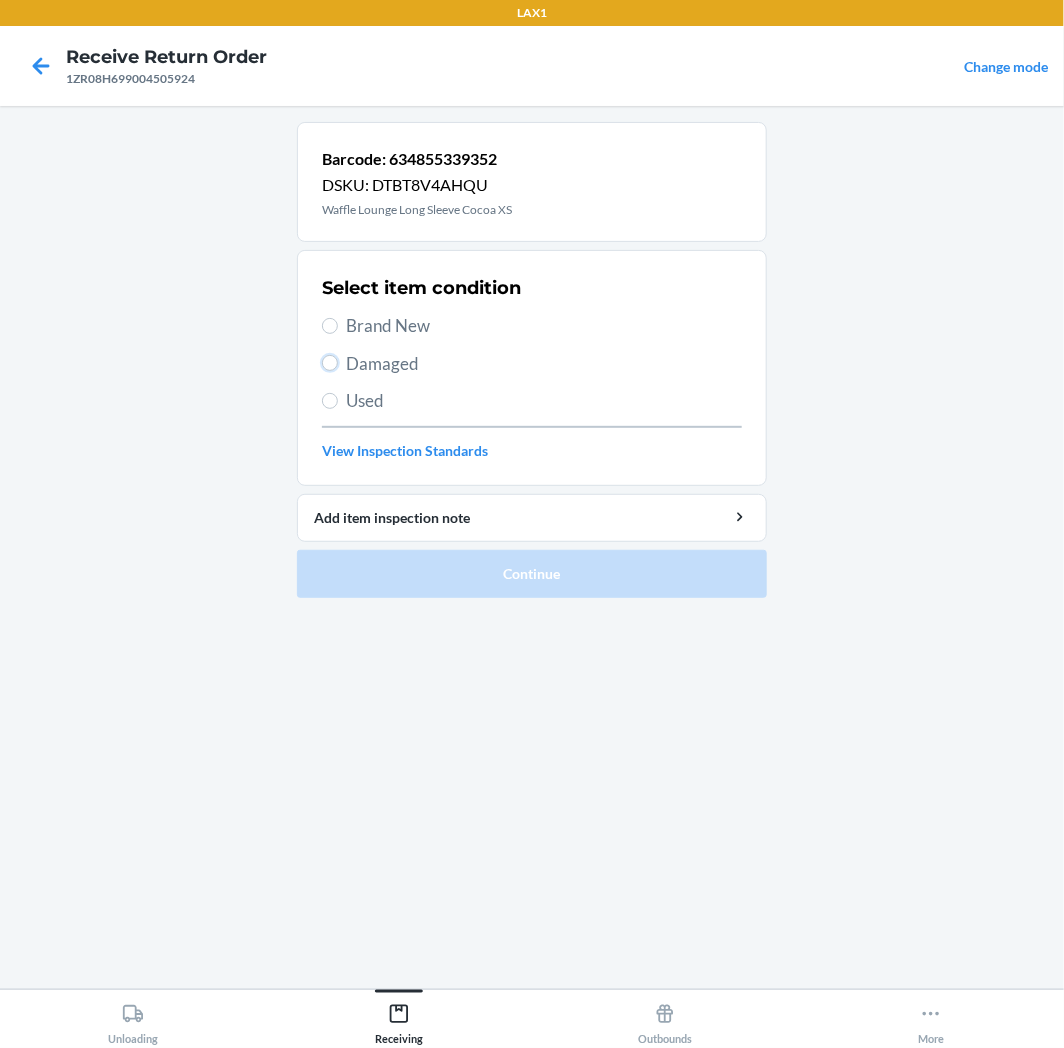 click on "Damaged" at bounding box center (330, 363) 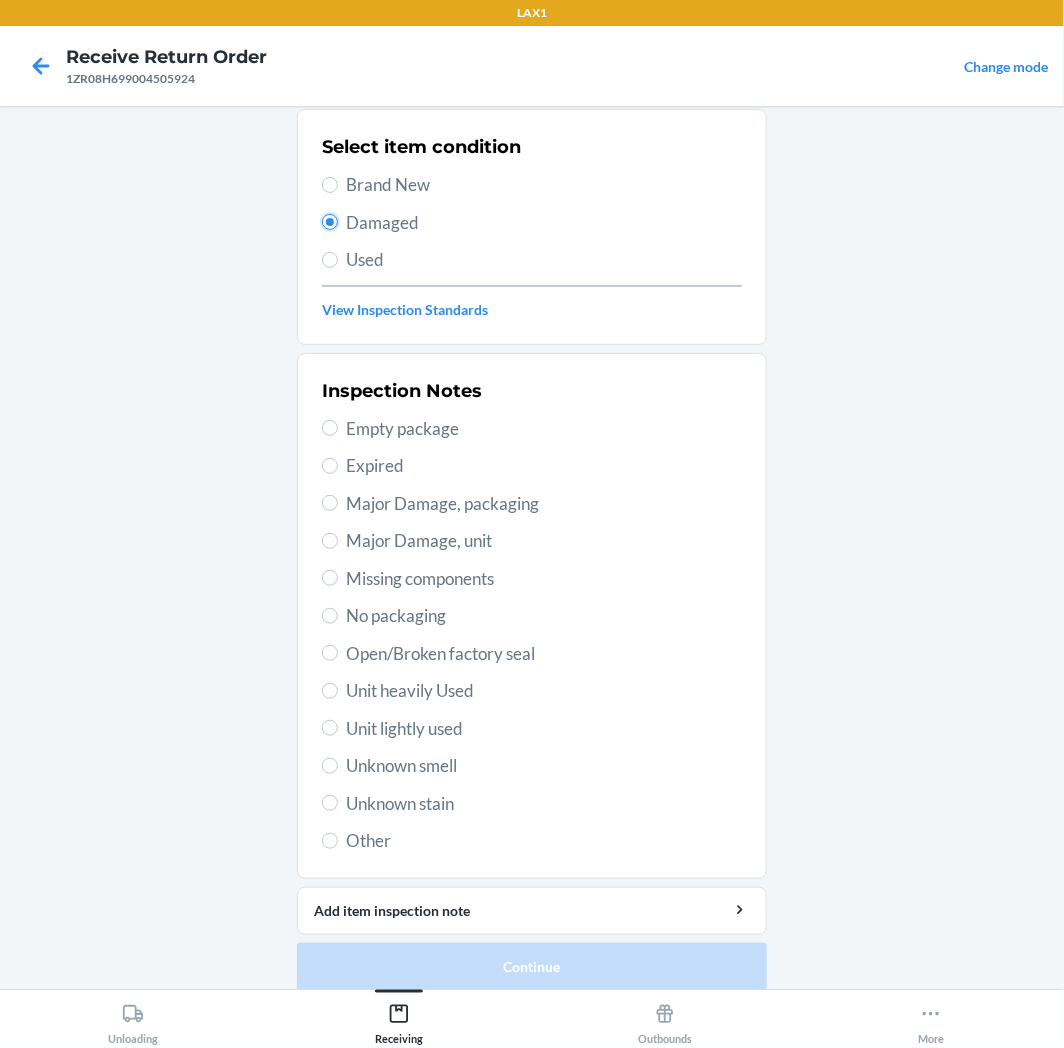 scroll, scrollTop: 157, scrollLeft: 0, axis: vertical 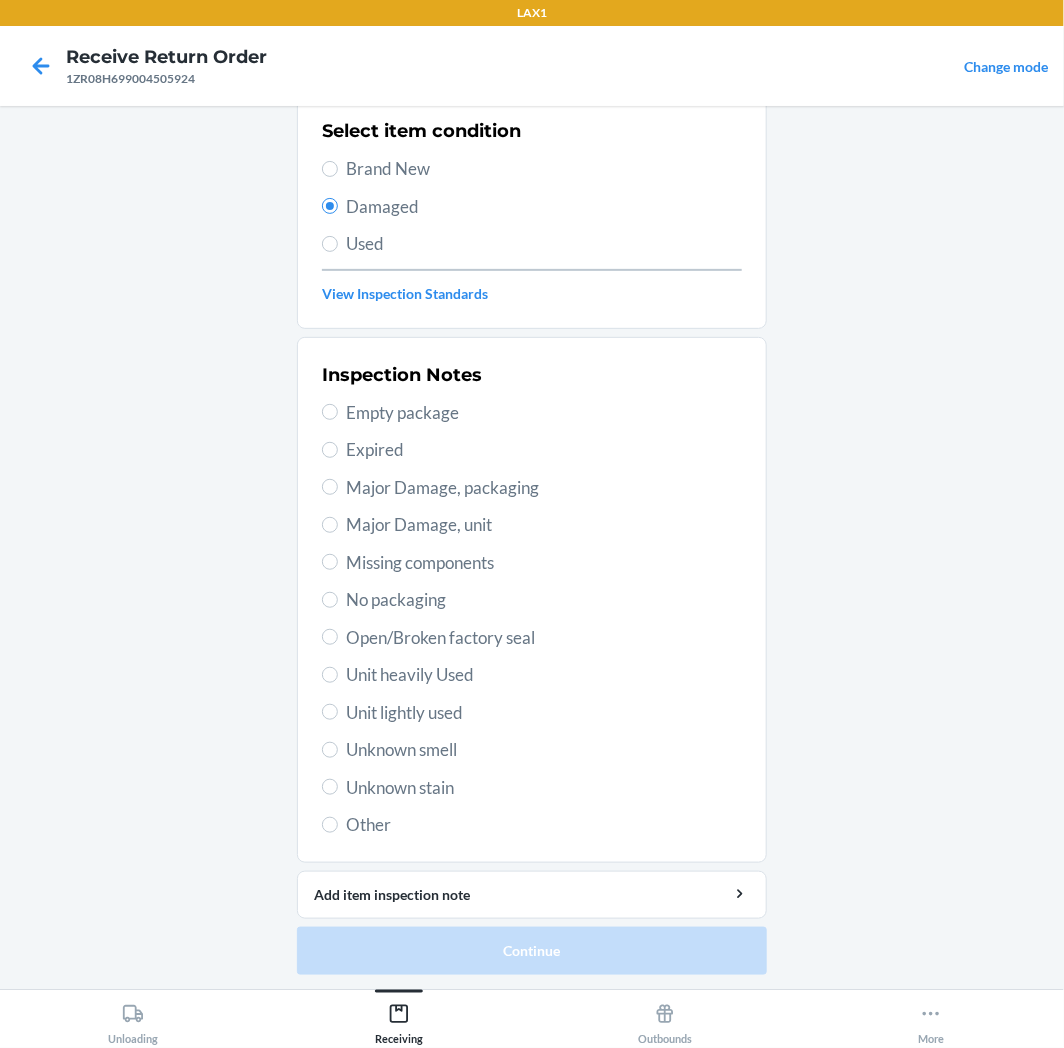 click on "Unit lightly used" at bounding box center [544, 713] 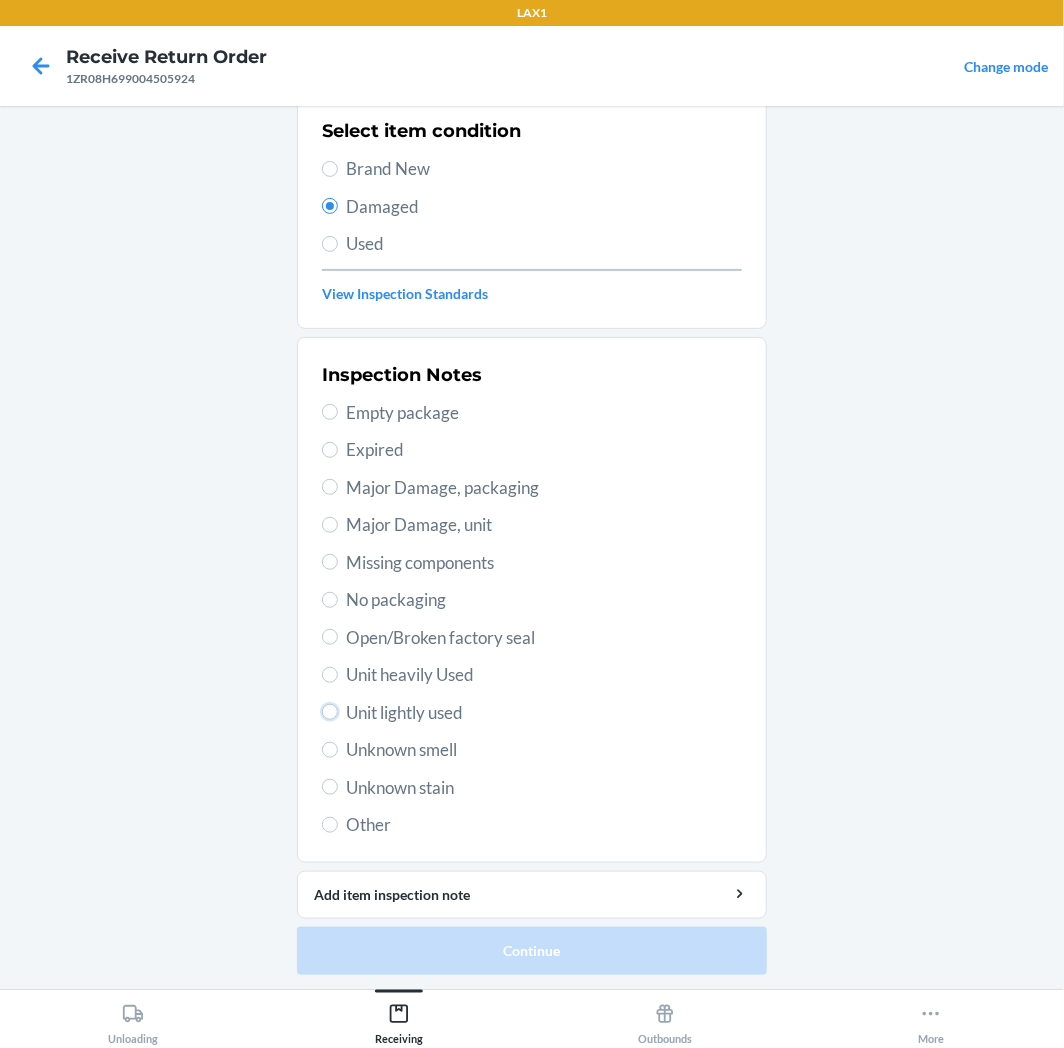 click on "Unit lightly used" at bounding box center (330, 712) 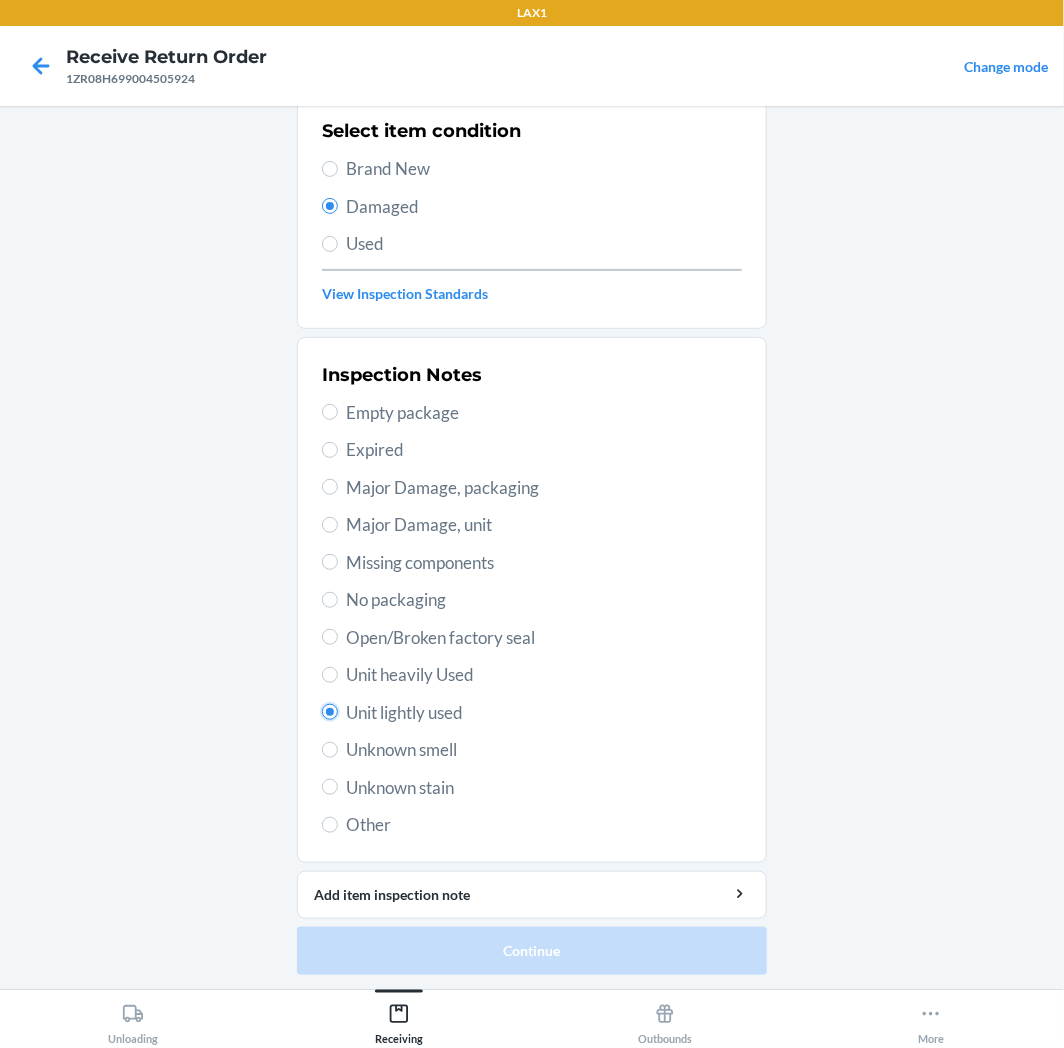 radio on "true" 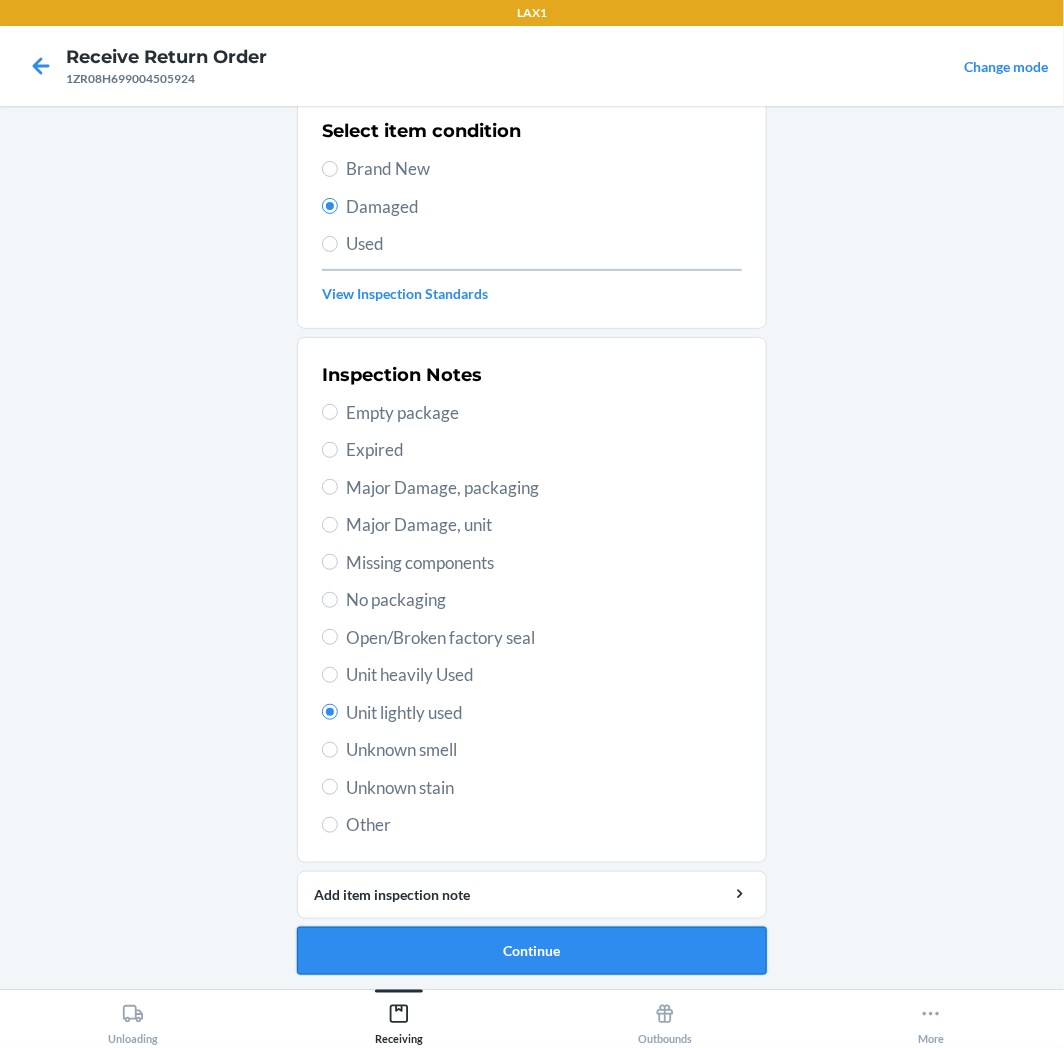 click on "Continue" at bounding box center (532, 951) 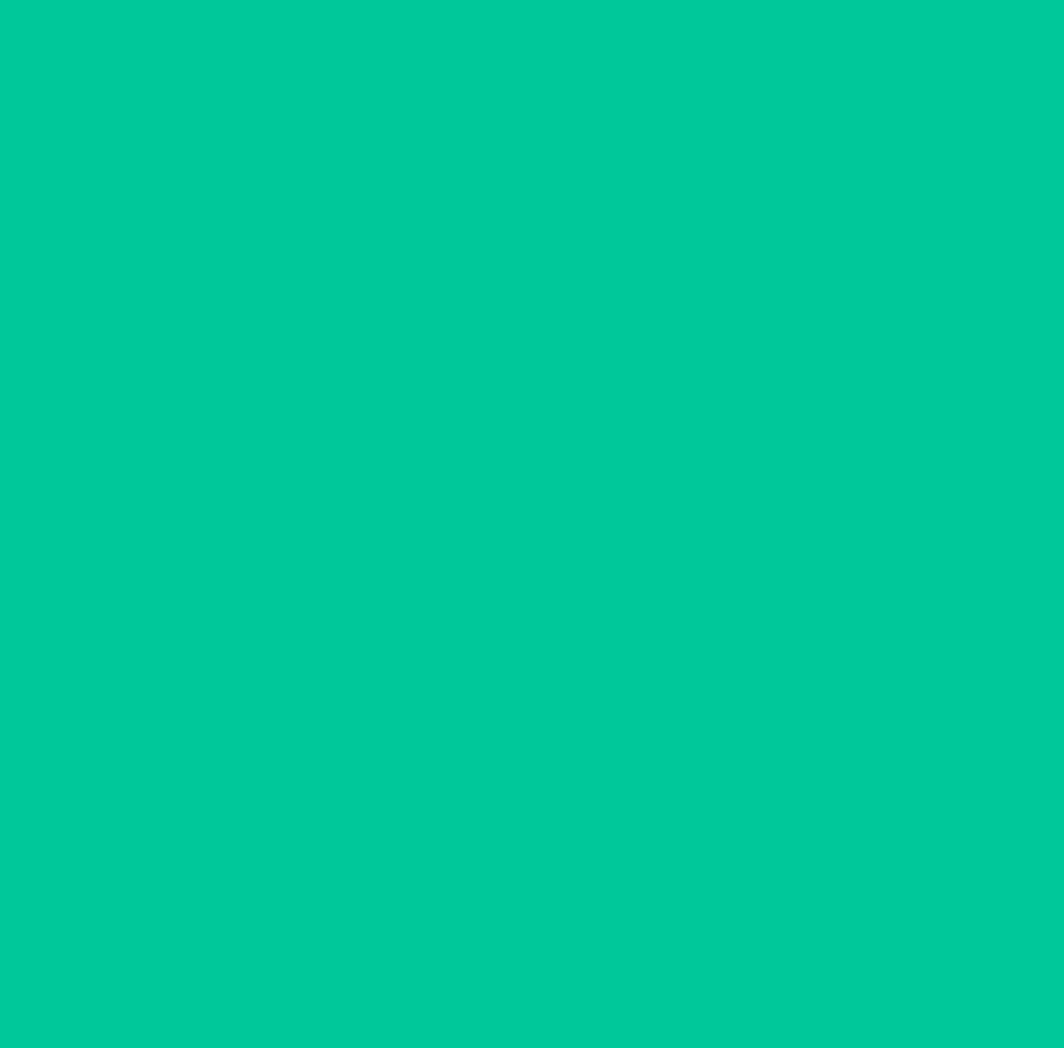 scroll, scrollTop: 0, scrollLeft: 0, axis: both 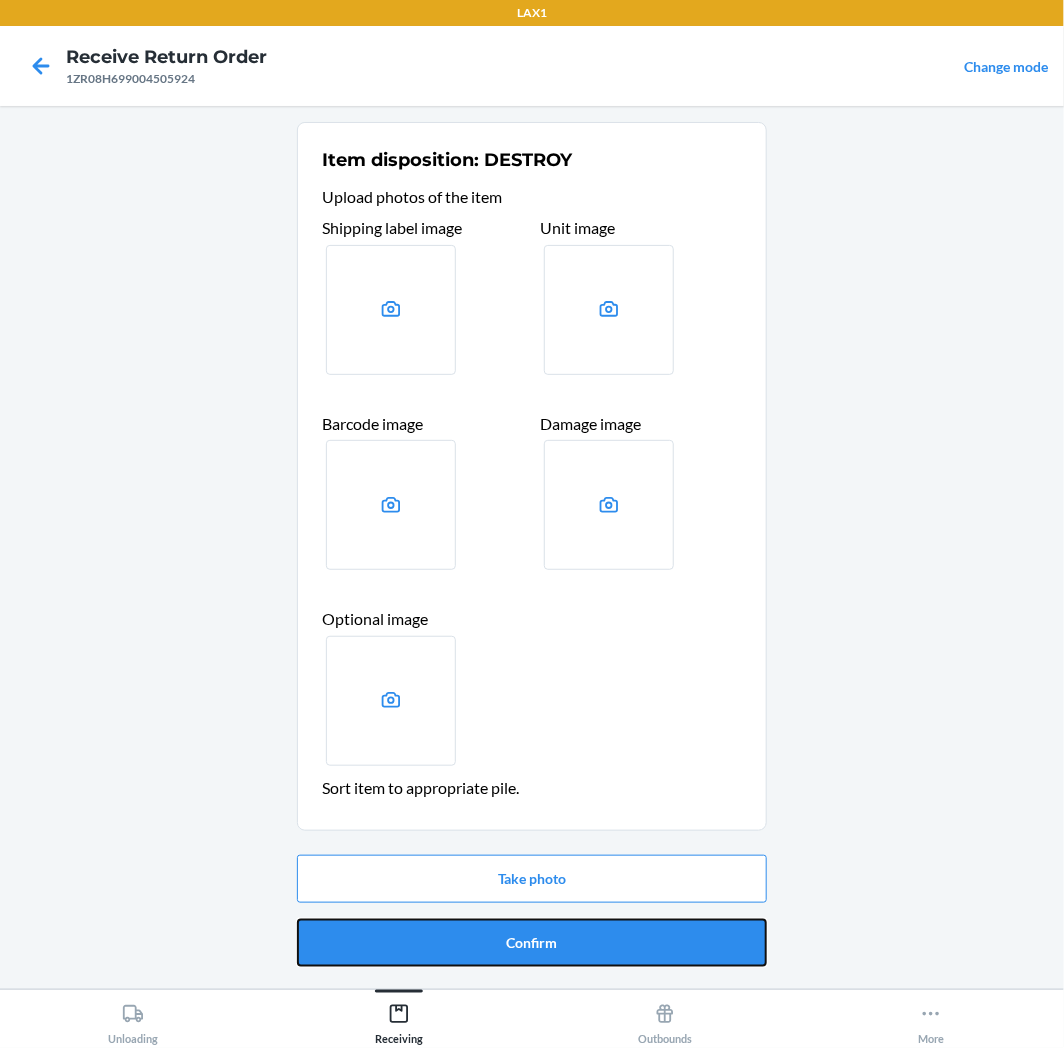 click on "Confirm" at bounding box center [532, 943] 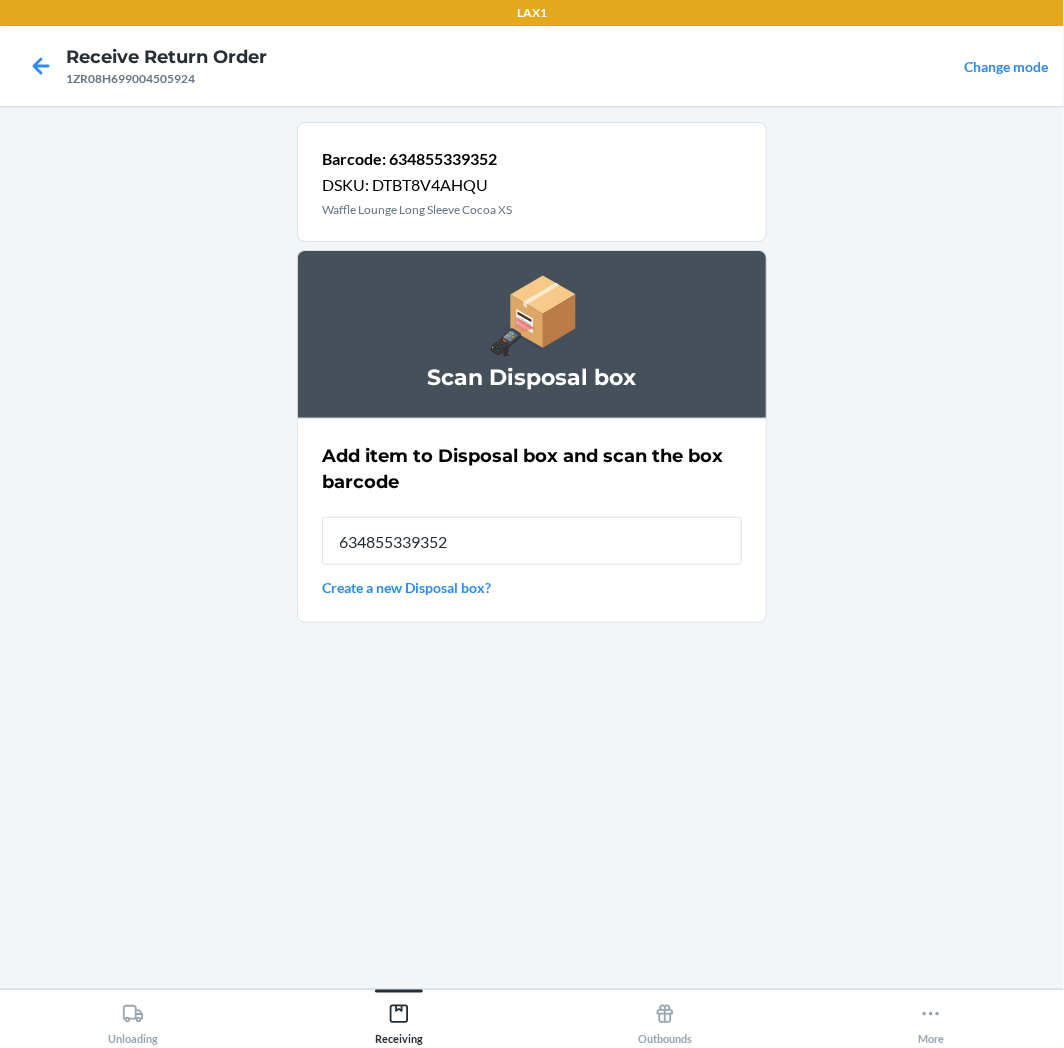 type on "634855339352" 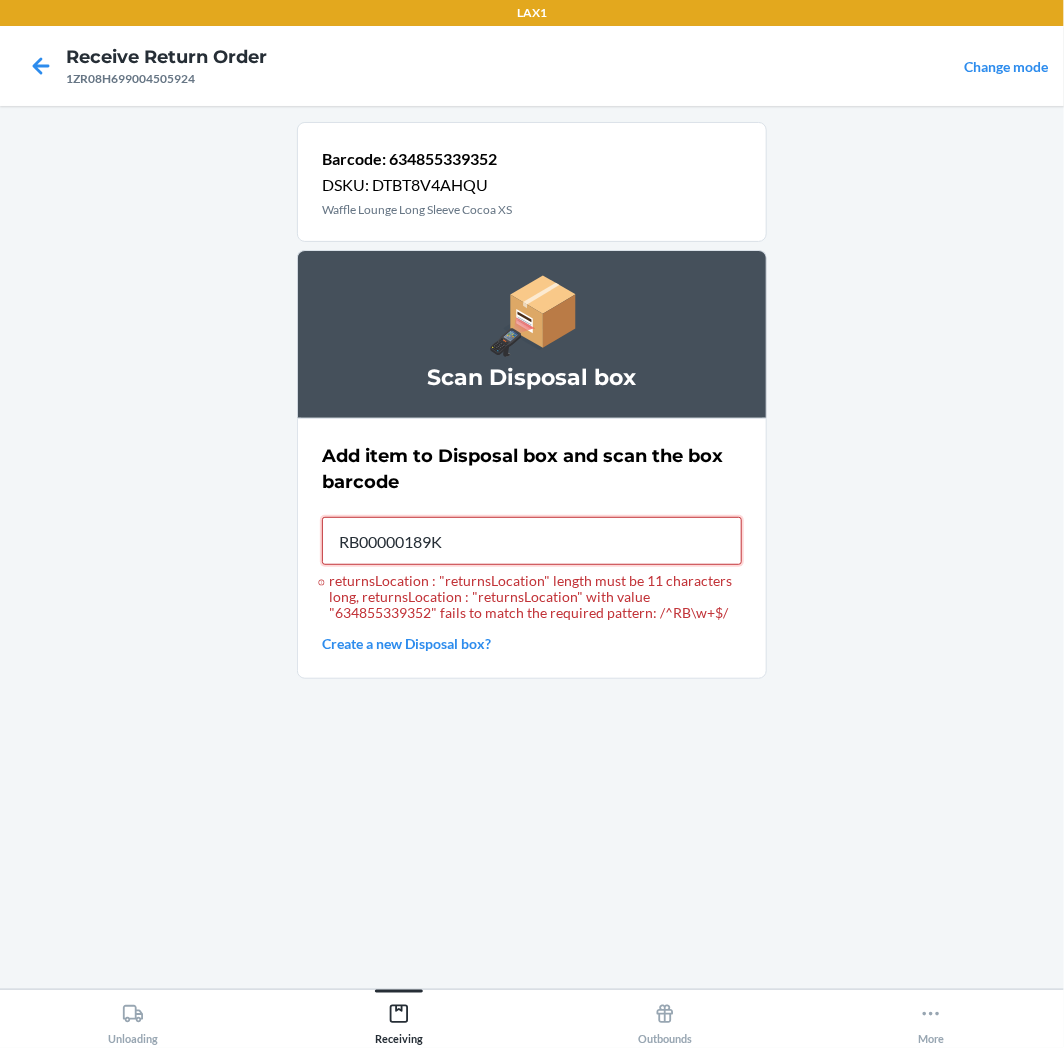 type on "RB00000189K" 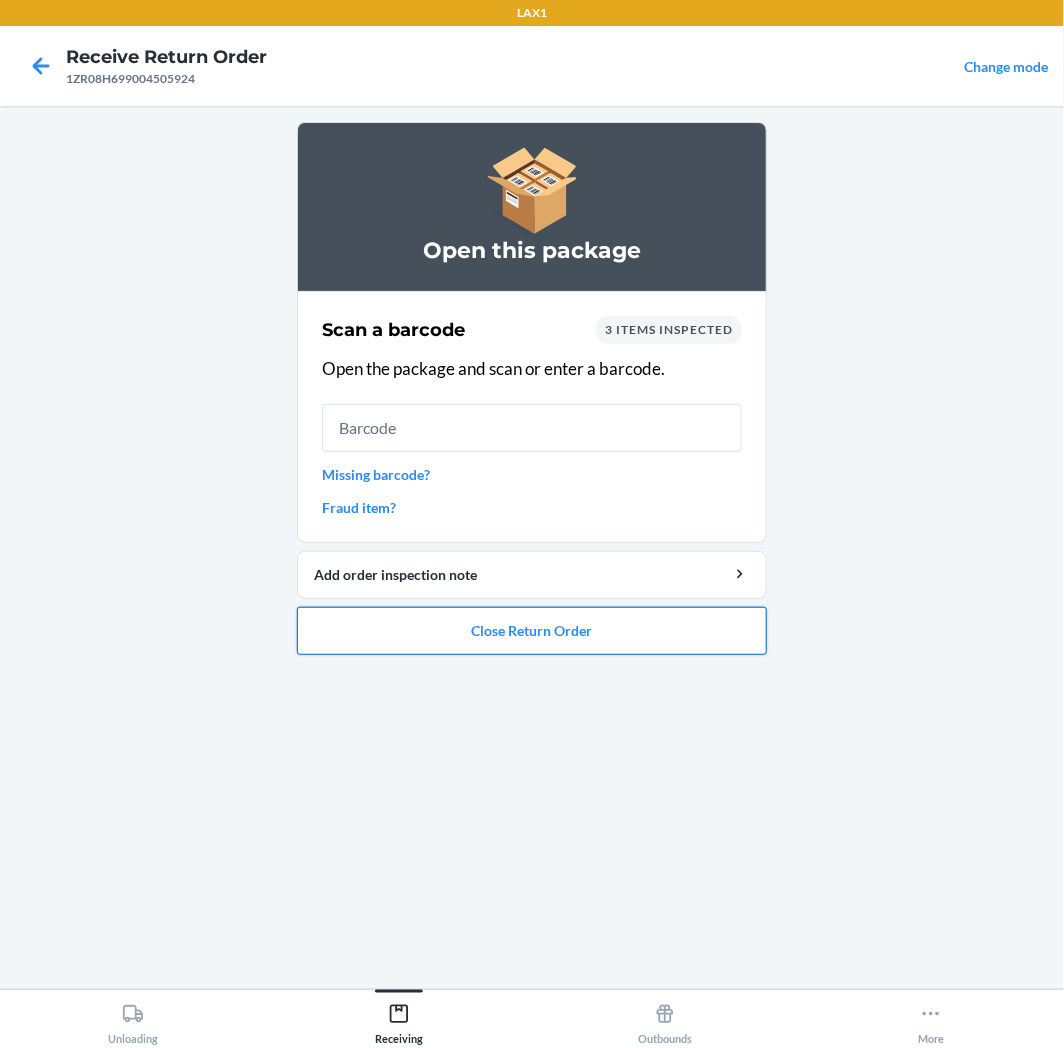 click on "Close Return Order" at bounding box center (532, 631) 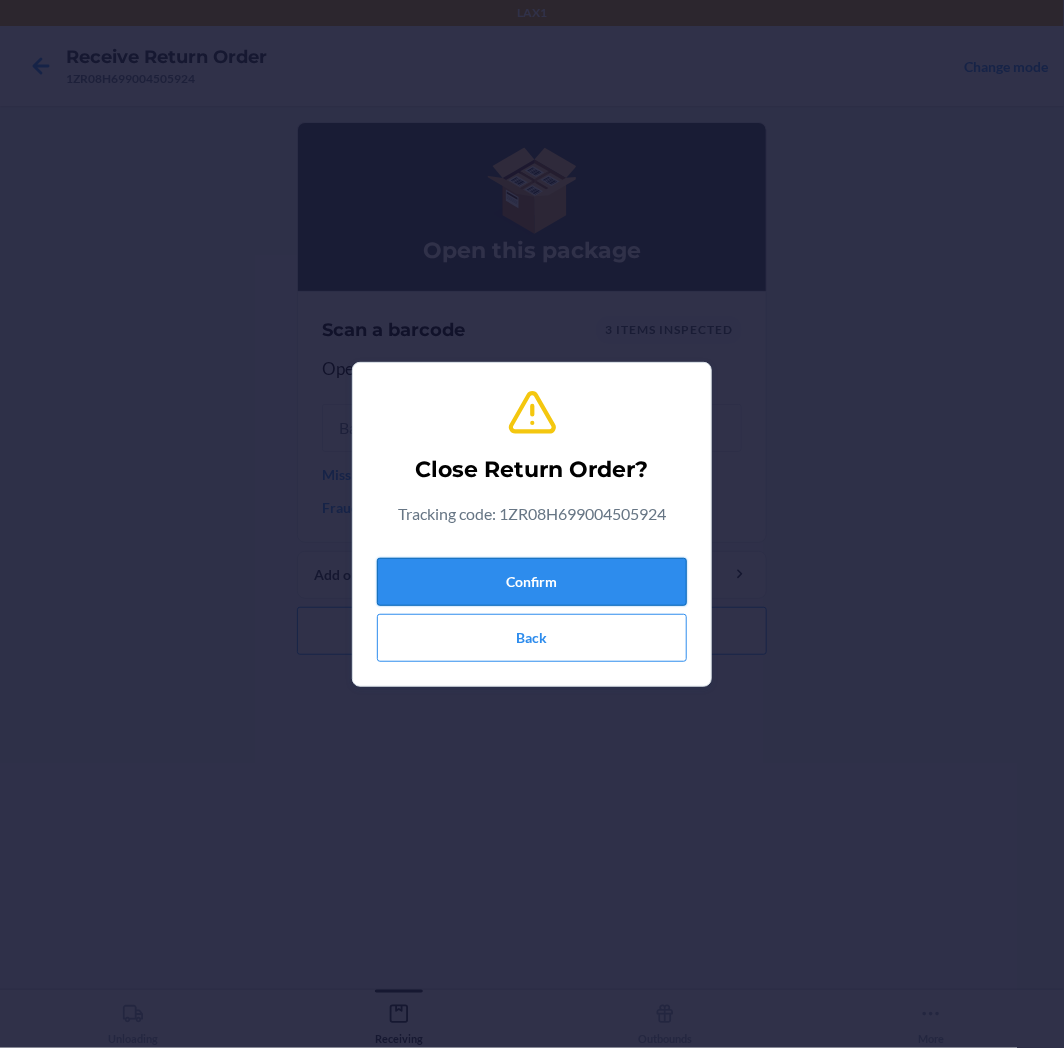 click on "Confirm" at bounding box center [532, 582] 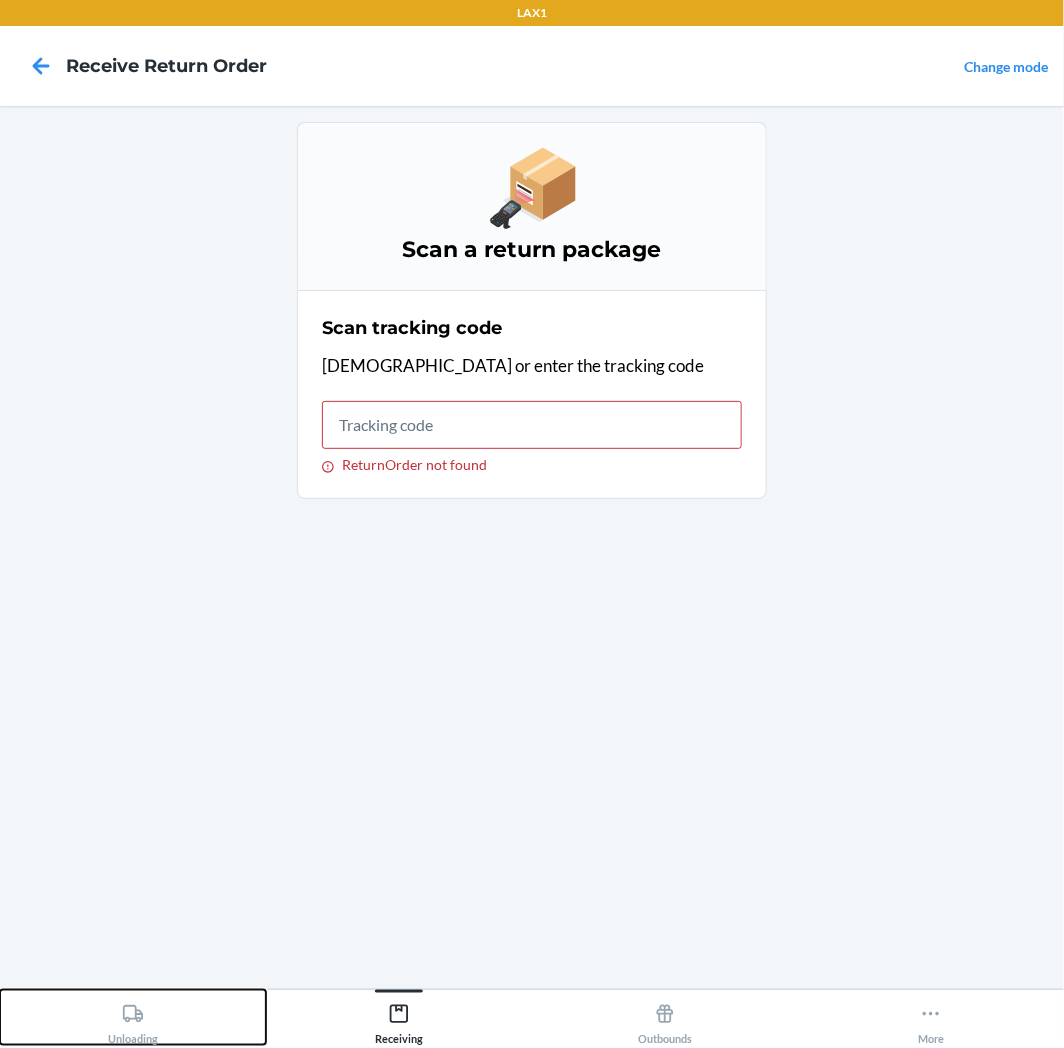 click on "Unloading" at bounding box center [133, 1020] 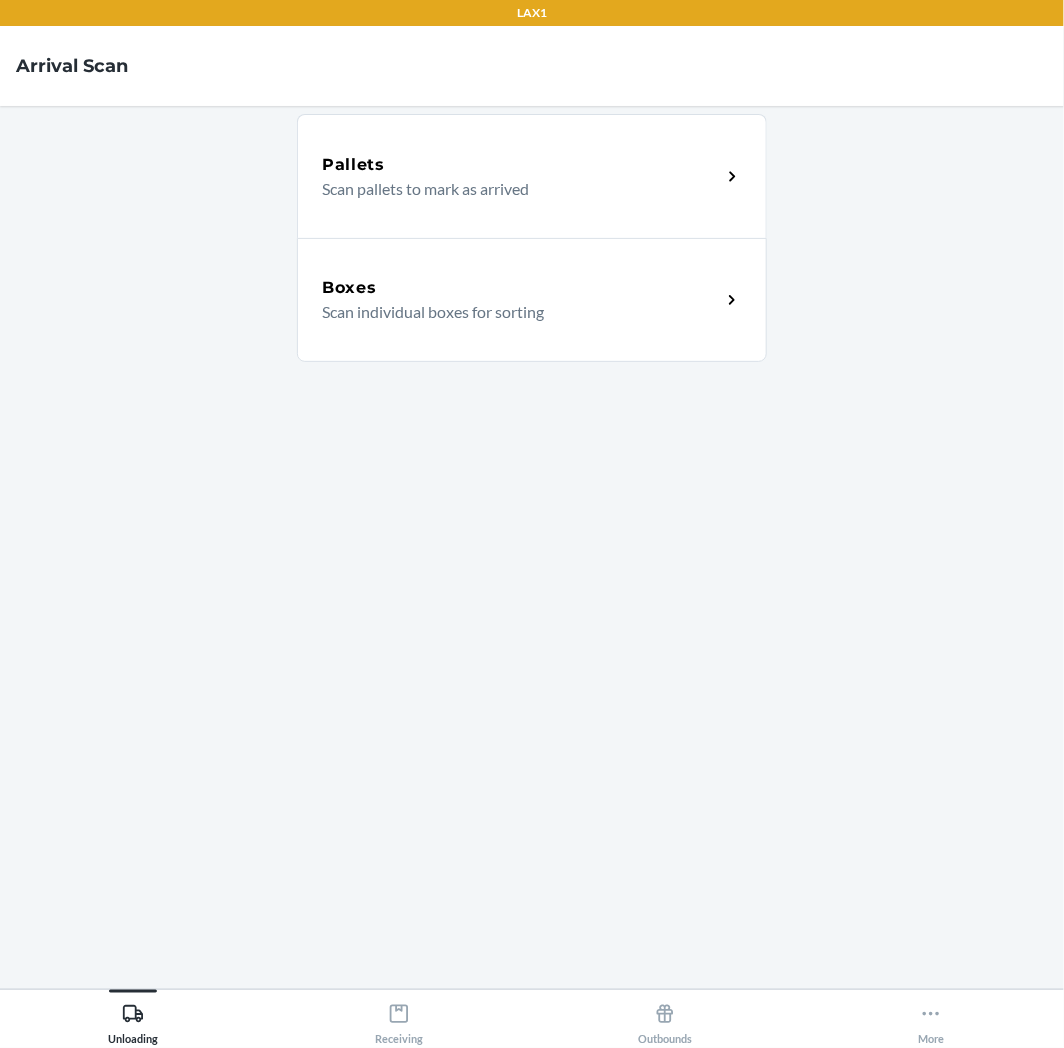 click on "Boxes" at bounding box center (521, 288) 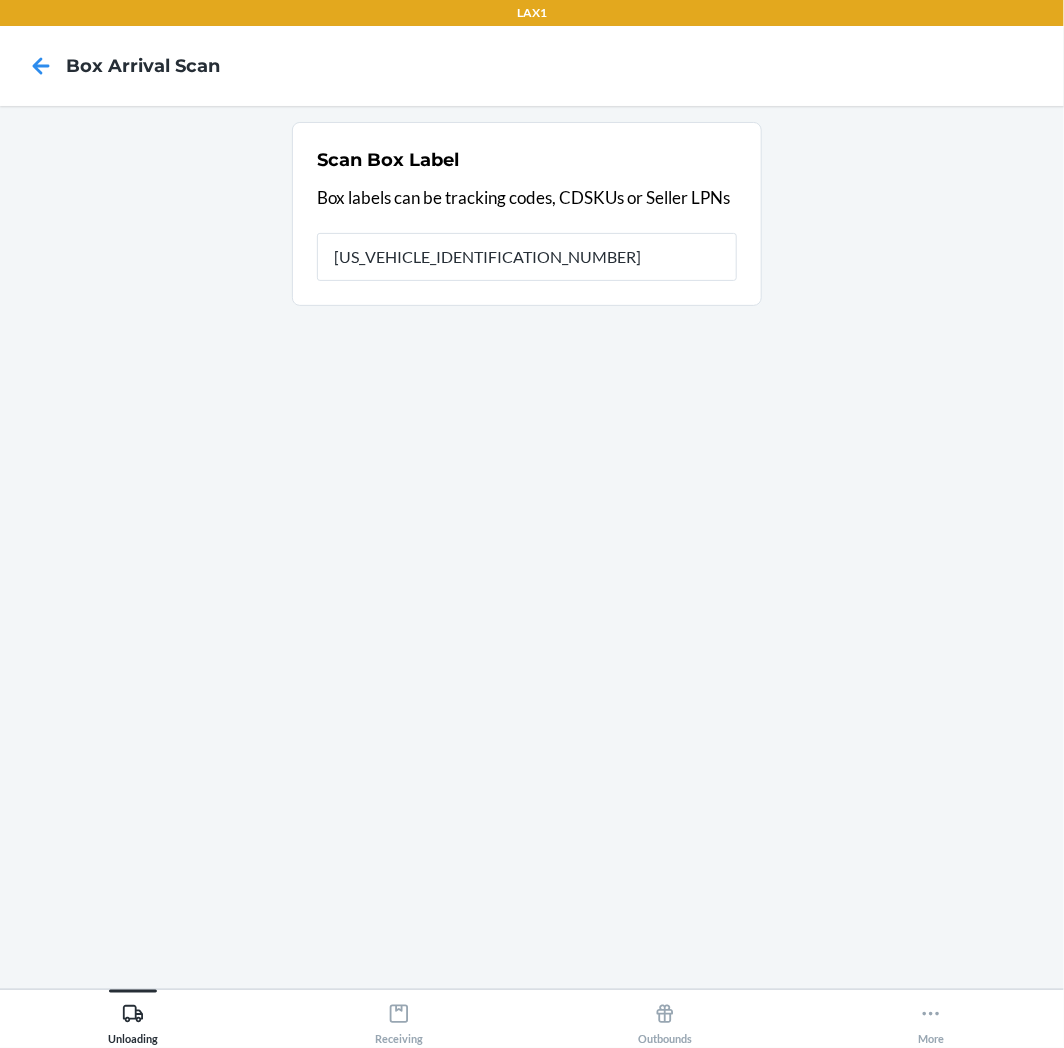 type on "1ZX8R1710393081109" 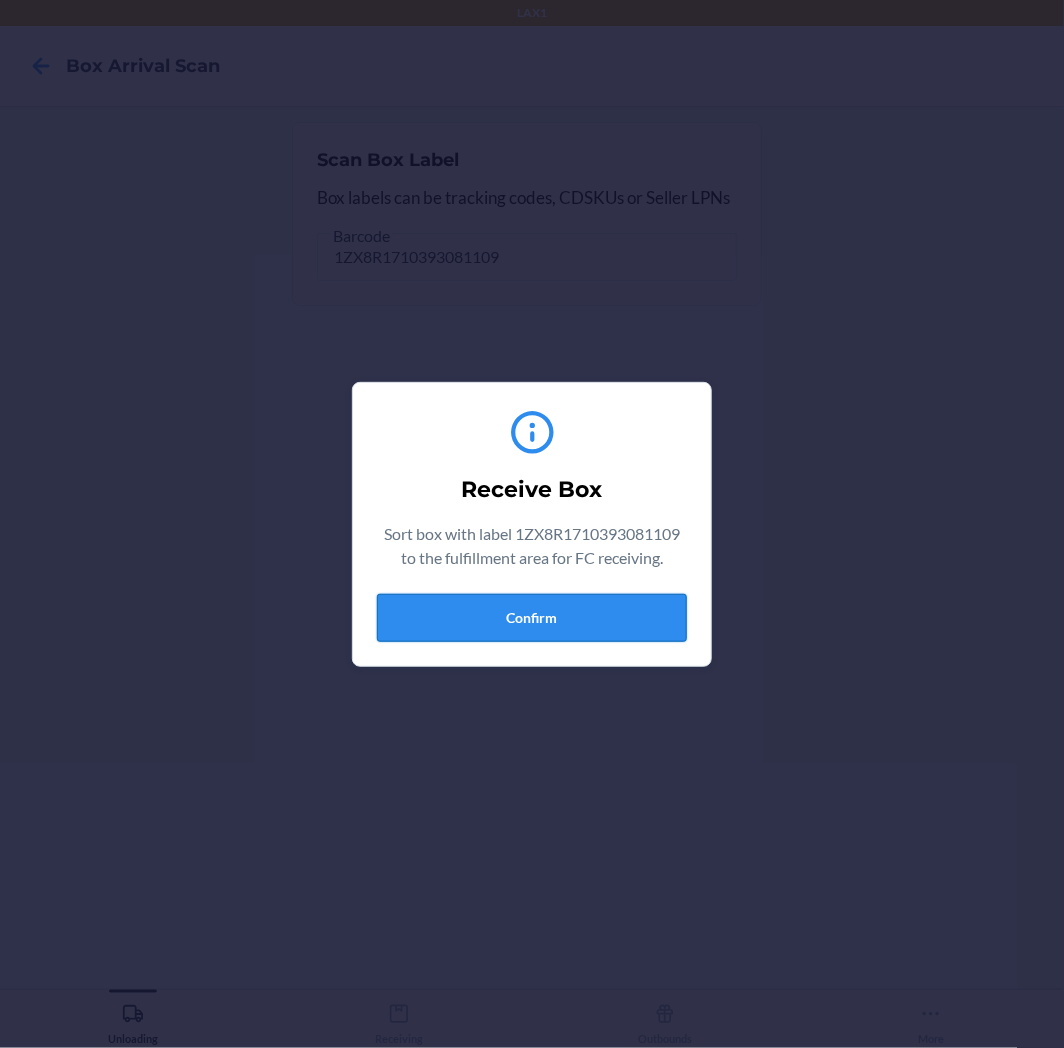 click on "Confirm" at bounding box center (532, 618) 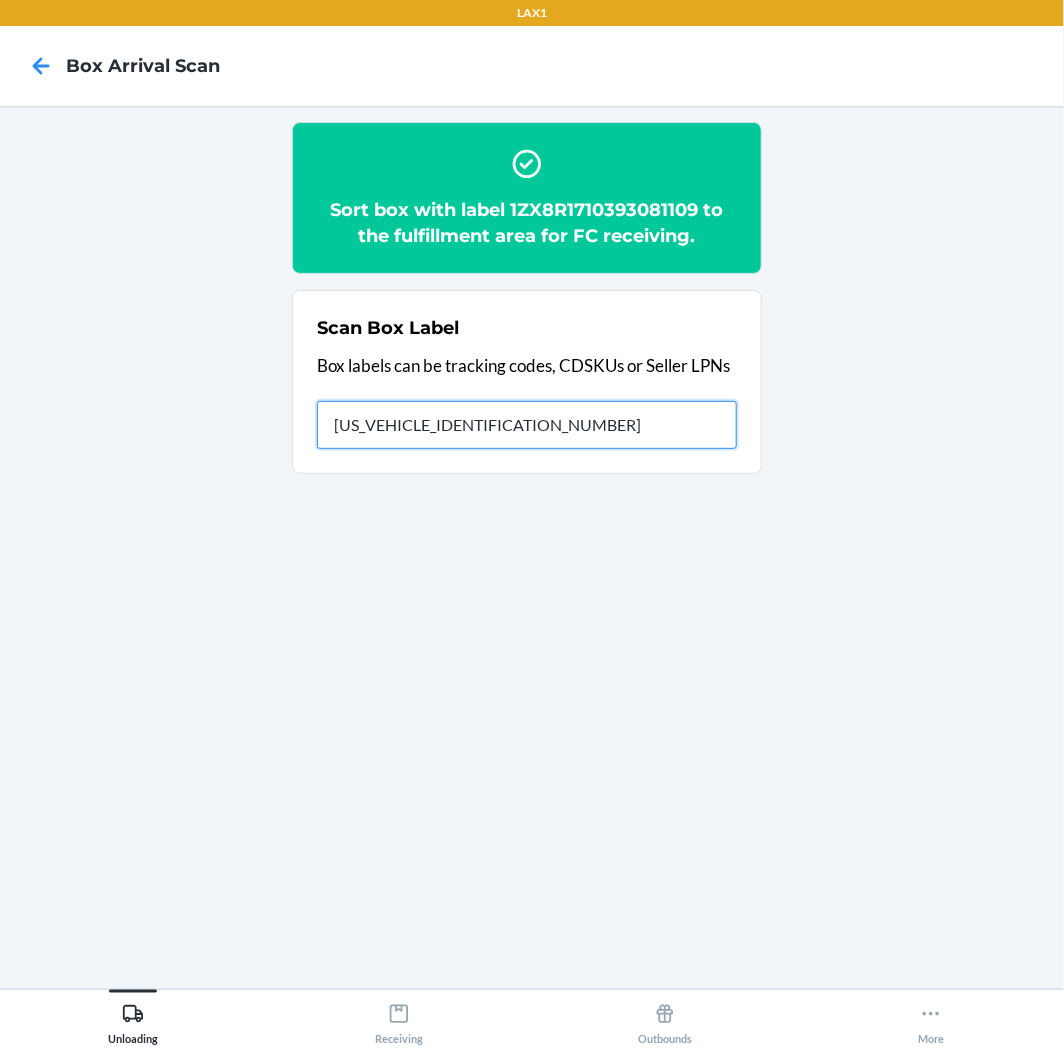 type on "1ZX8R1710393081109" 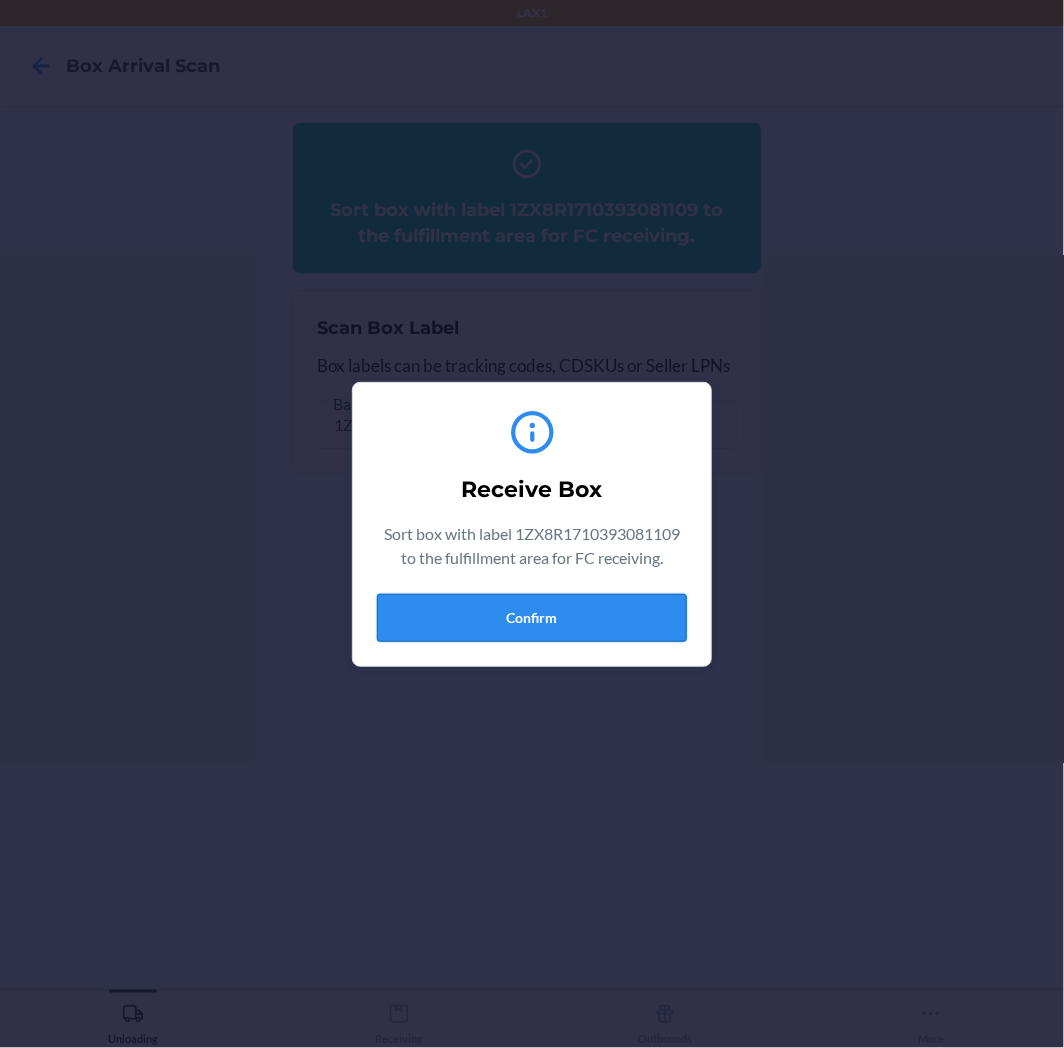 click on "Confirm" at bounding box center (532, 618) 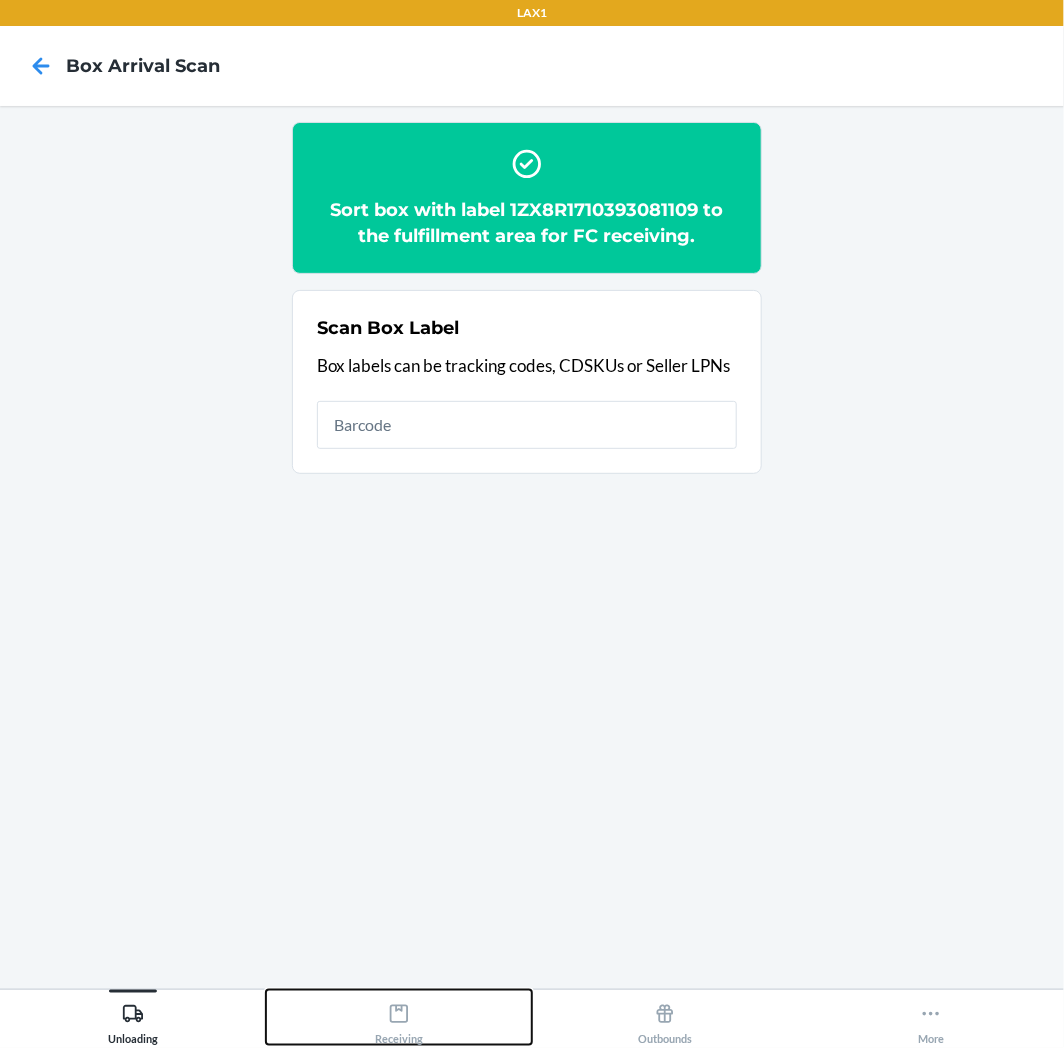 click on "Receiving" at bounding box center (399, 1017) 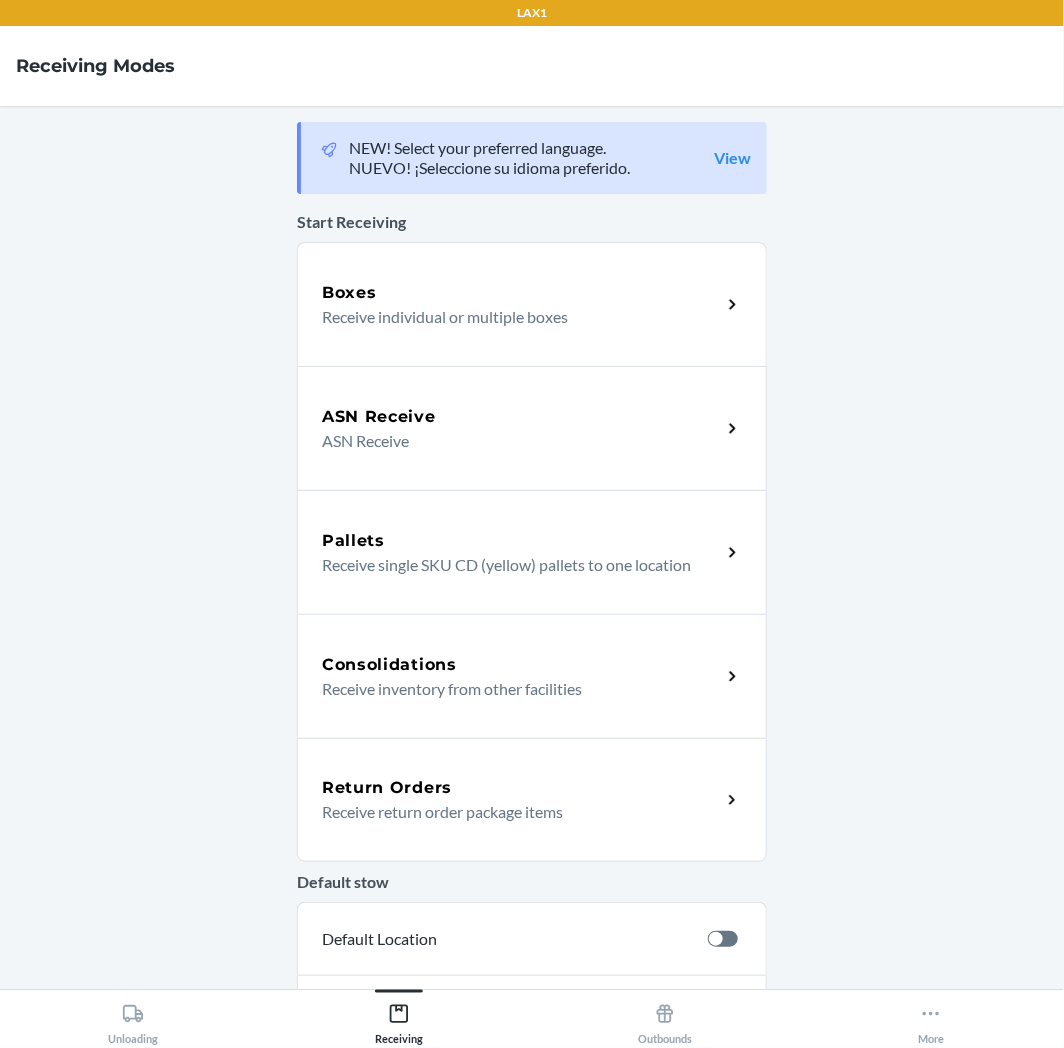 click on "Receive return order package items" at bounding box center [513, 812] 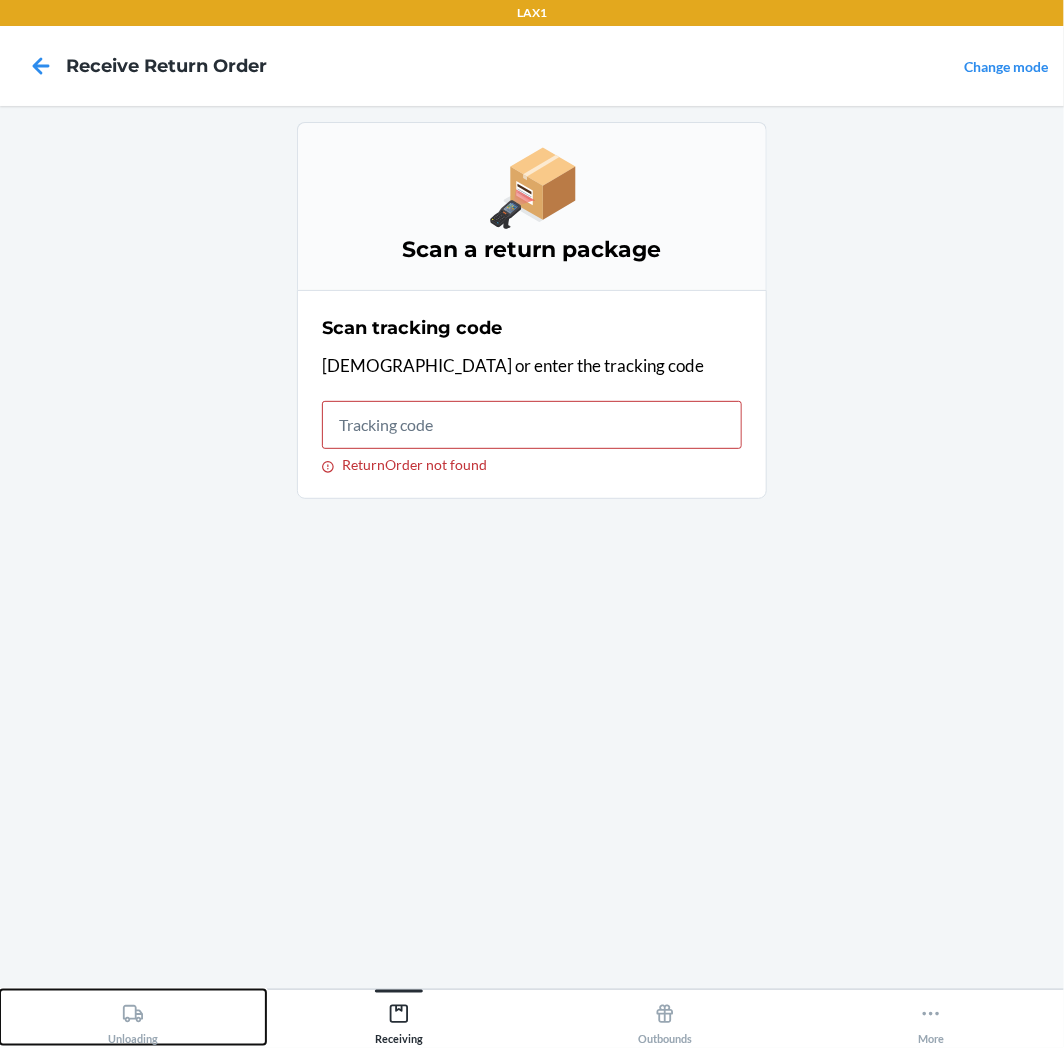 click 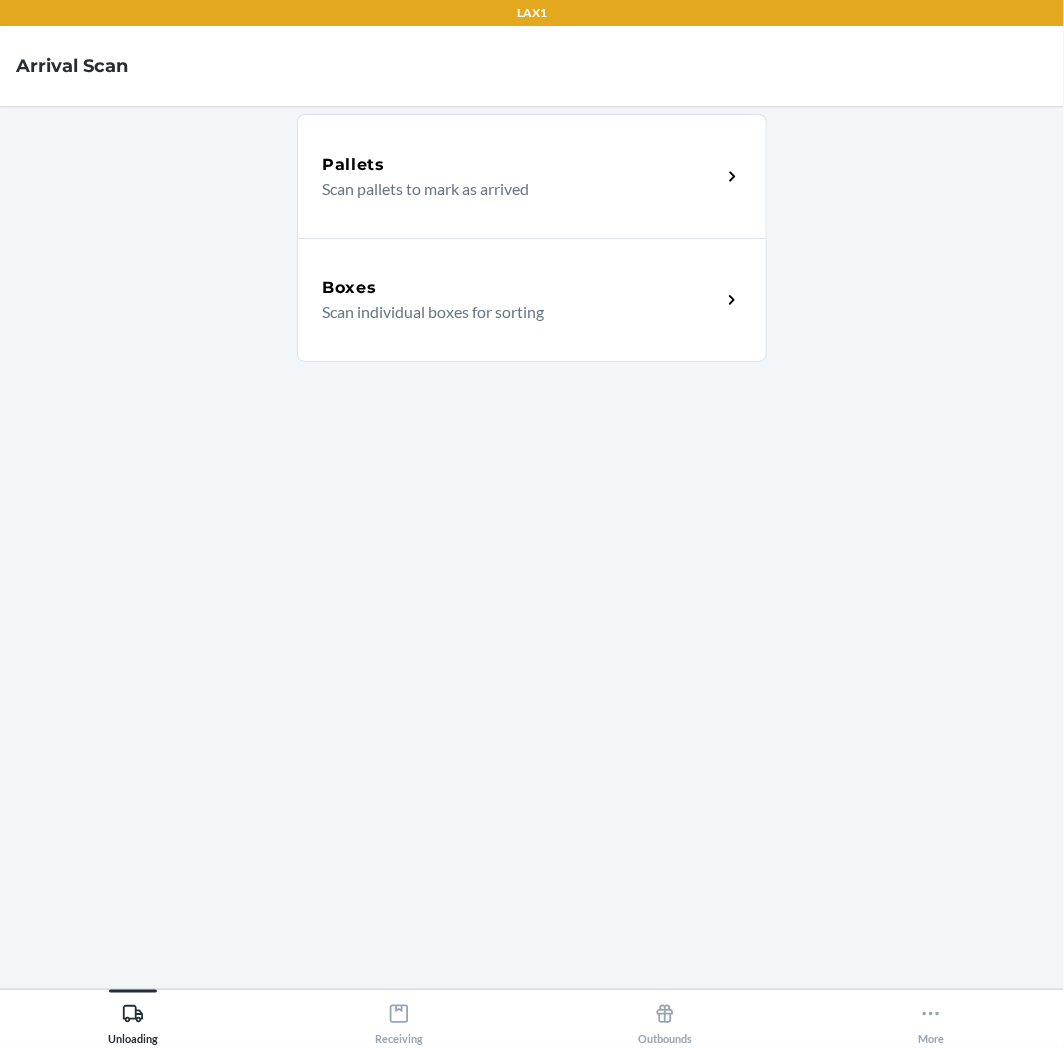 click on "Scan individual boxes for sorting" at bounding box center [513, 312] 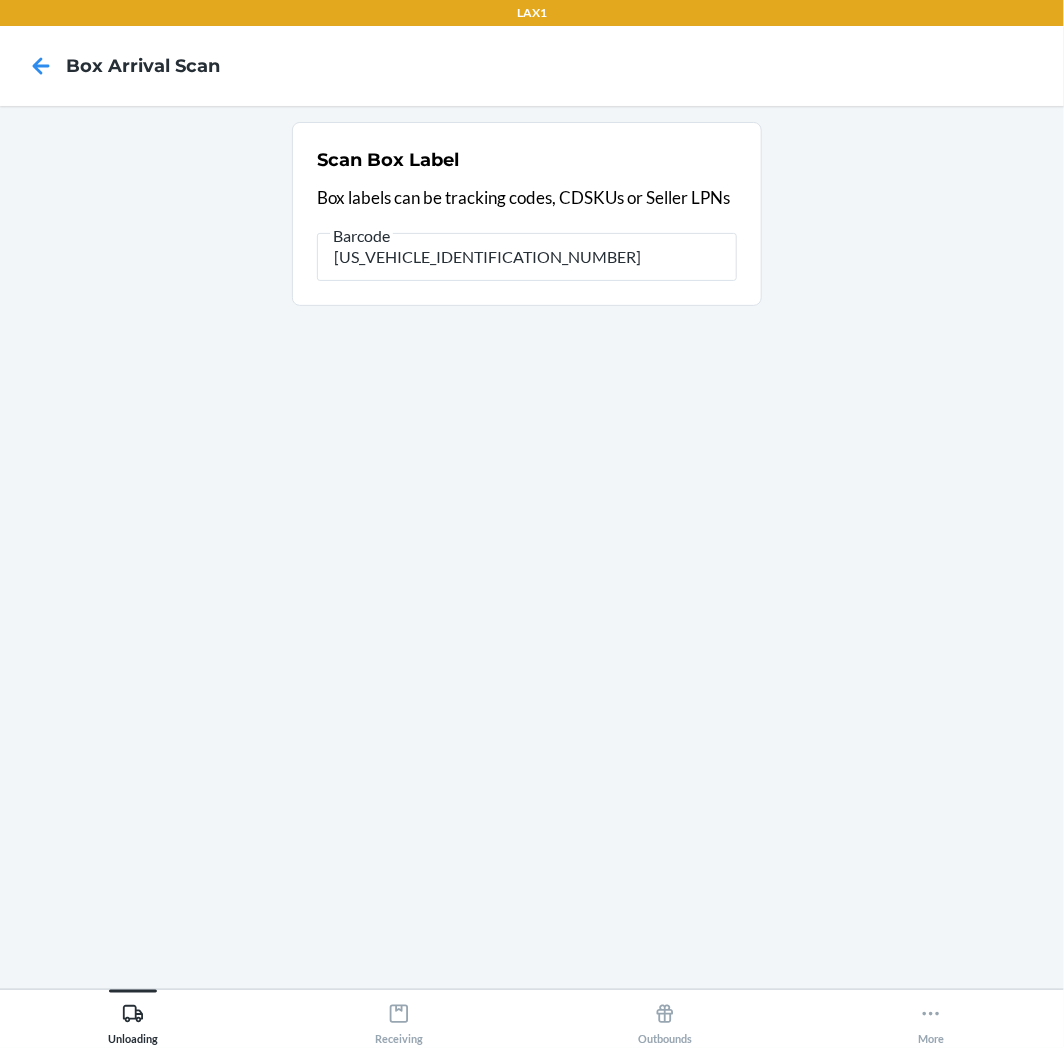 type on "1ZX8R1710356052460" 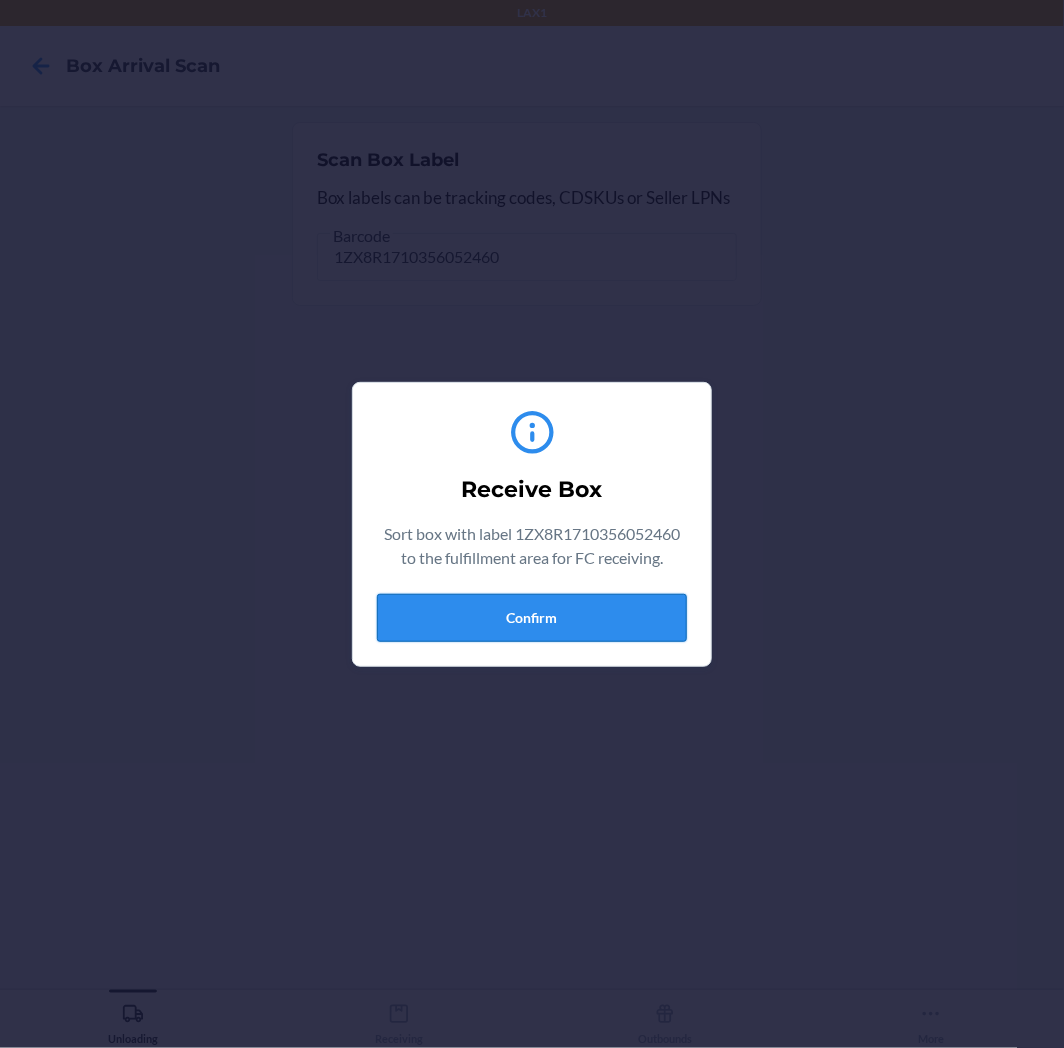 click on "Confirm" at bounding box center (532, 618) 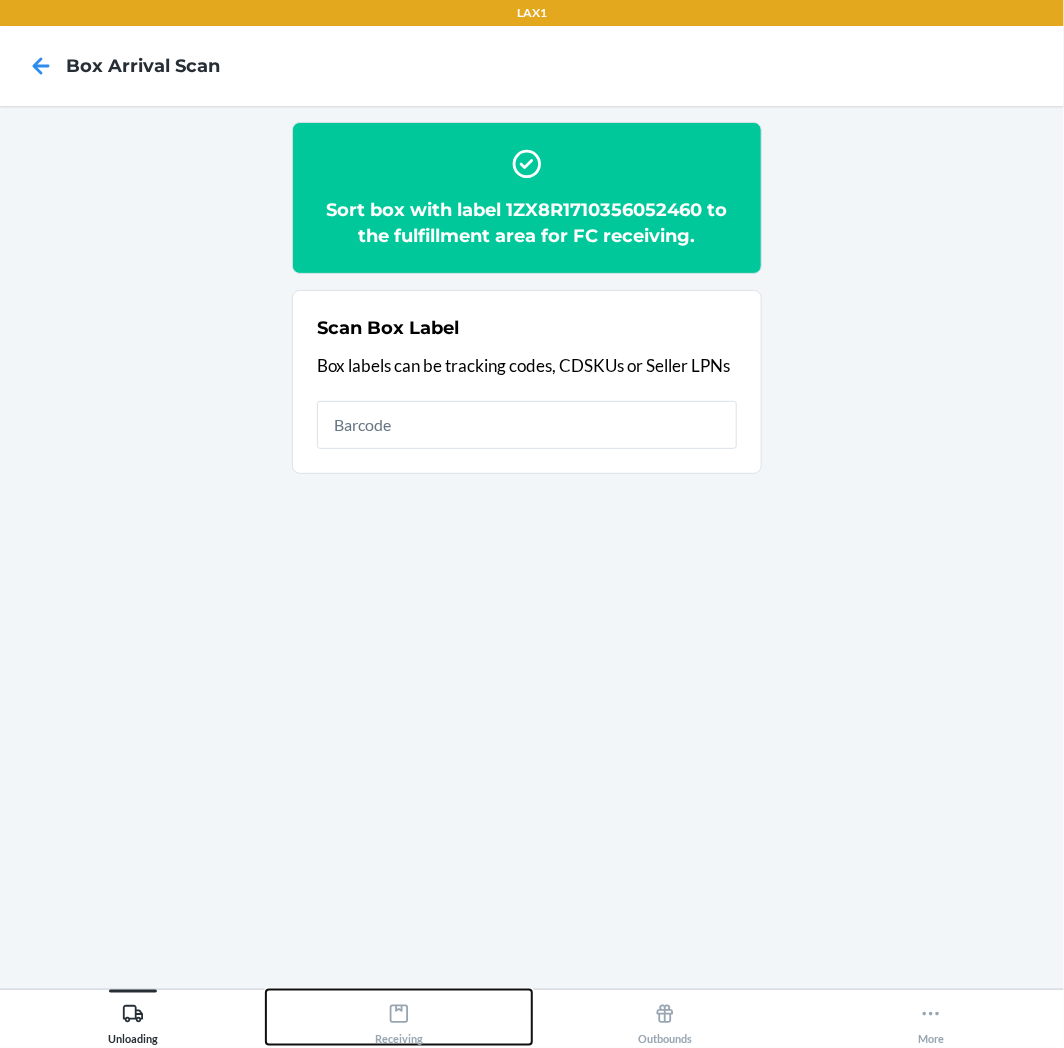 click on "Receiving" at bounding box center [399, 1017] 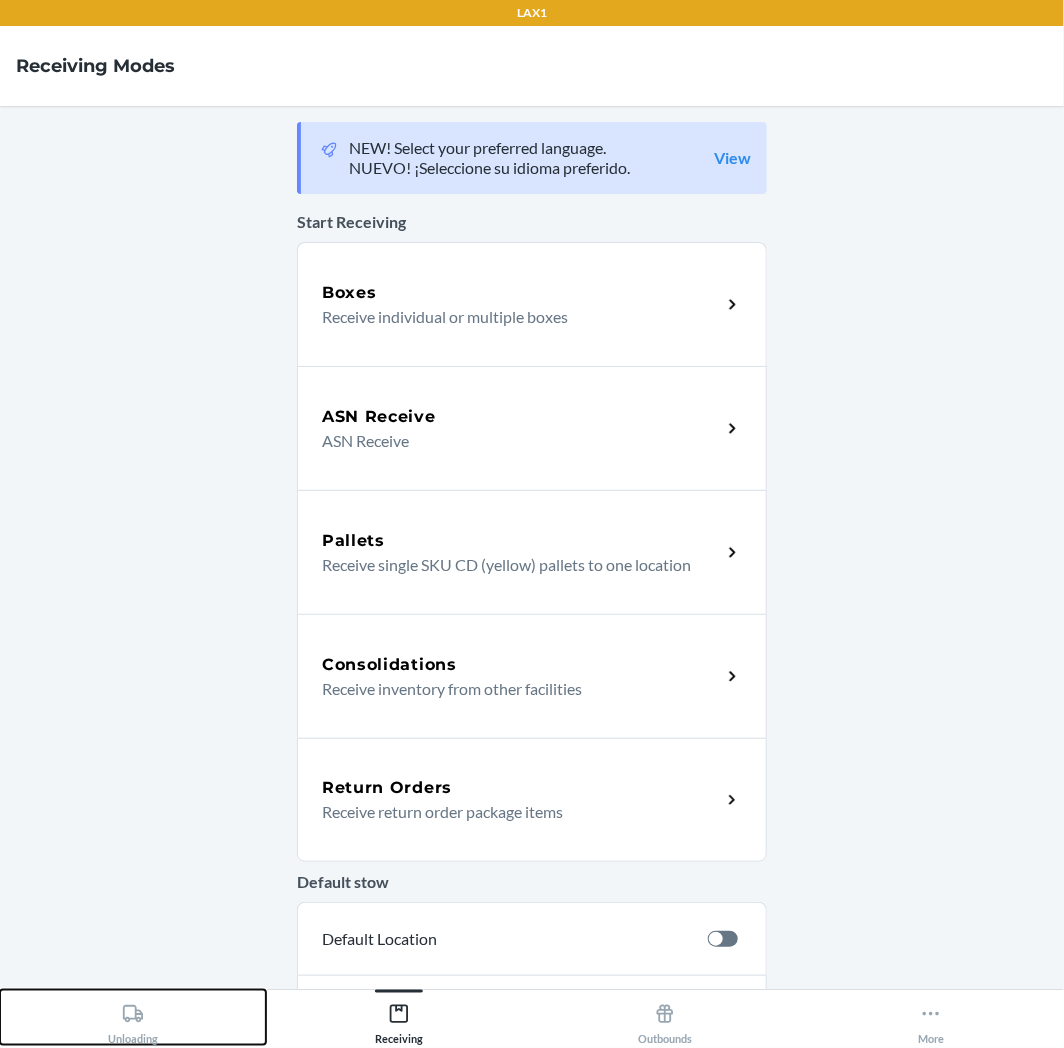 click on "Unloading" at bounding box center [133, 1017] 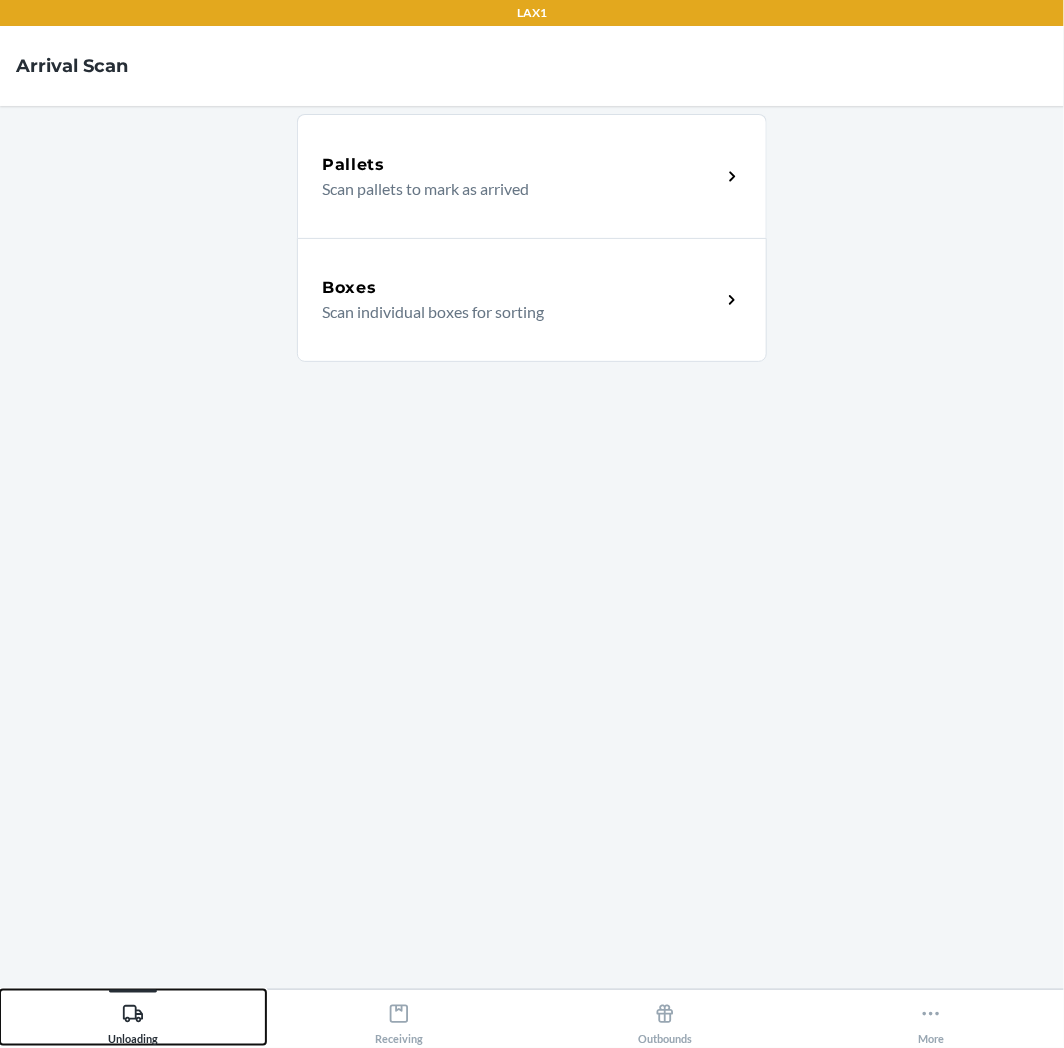 click on "Unloading" at bounding box center (133, 1017) 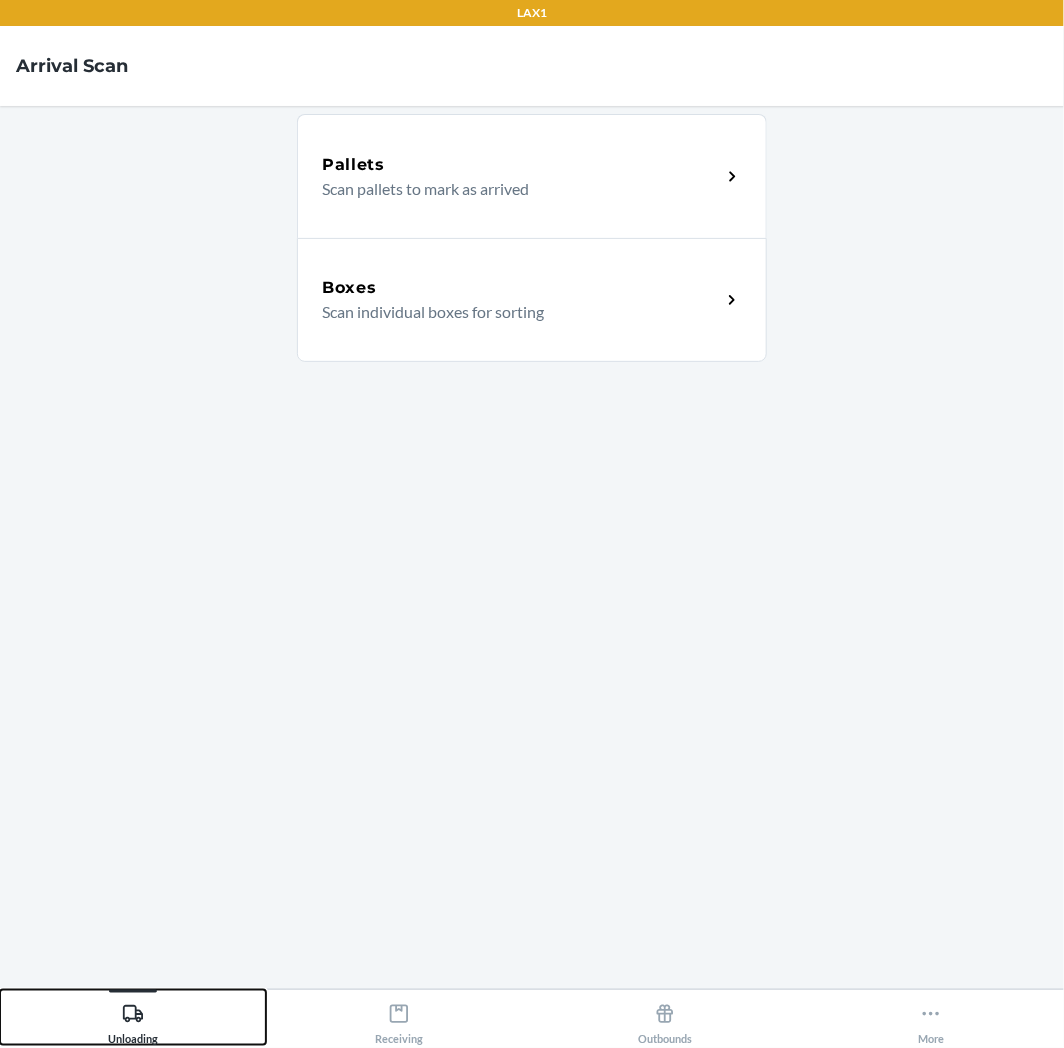 click on "Unloading" at bounding box center [133, 1017] 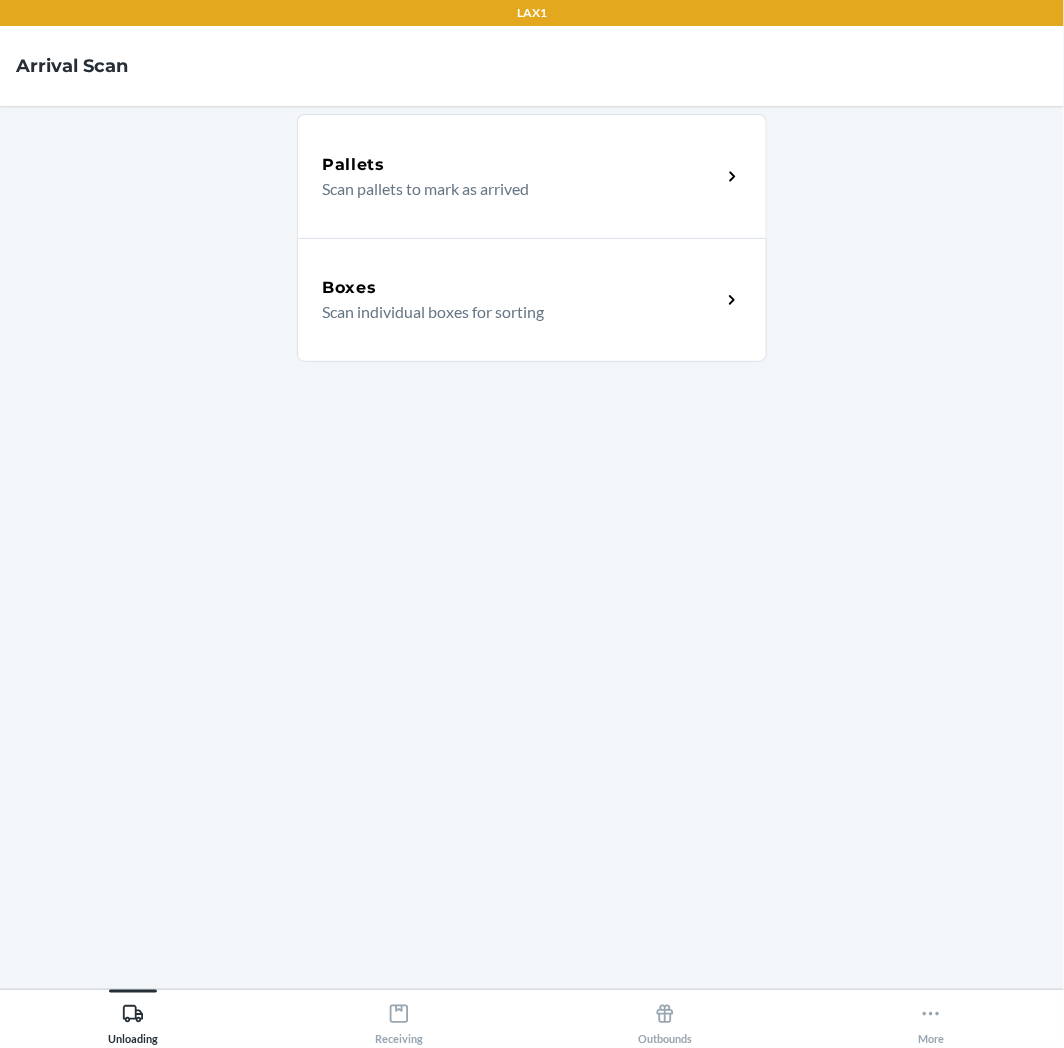 click on "Boxes" at bounding box center (521, 288) 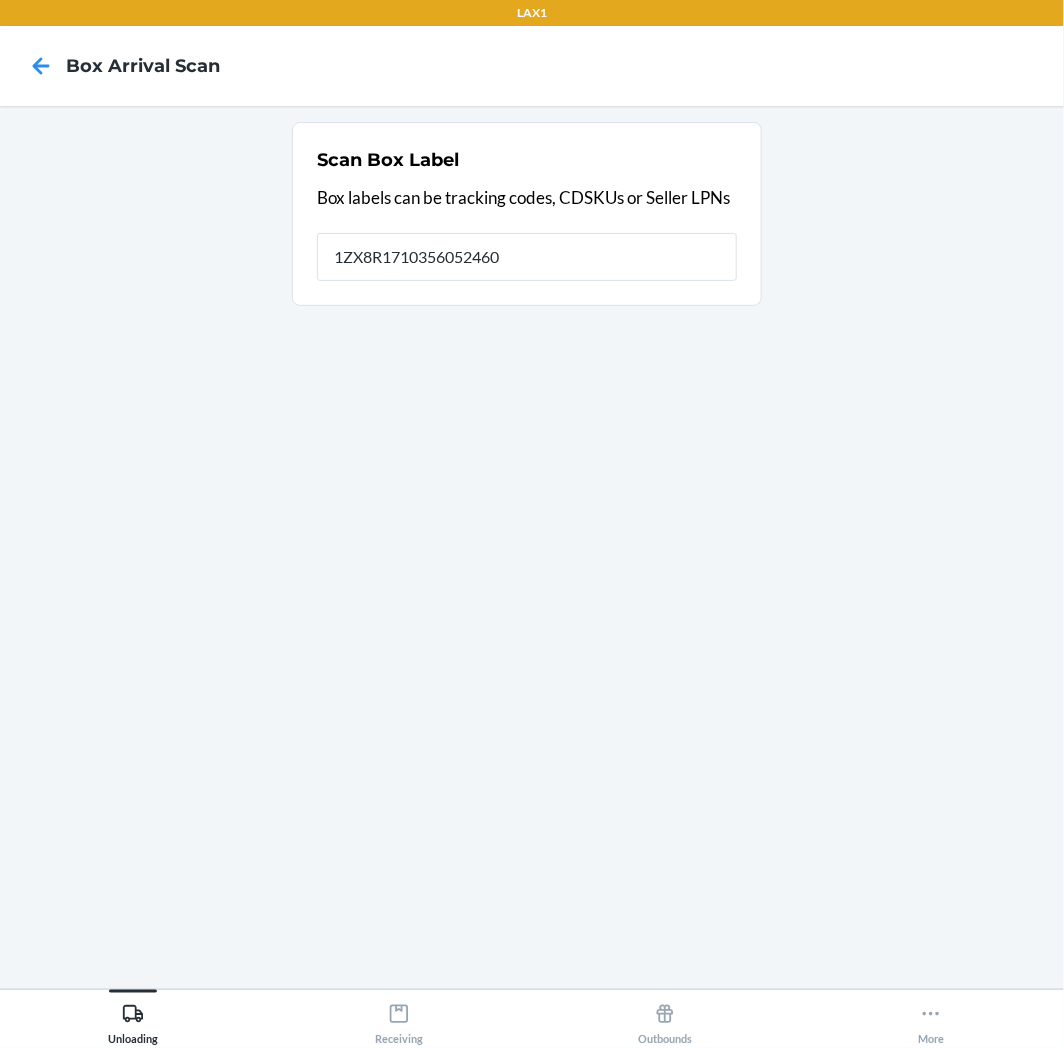 type on "1ZX8R1710356052460" 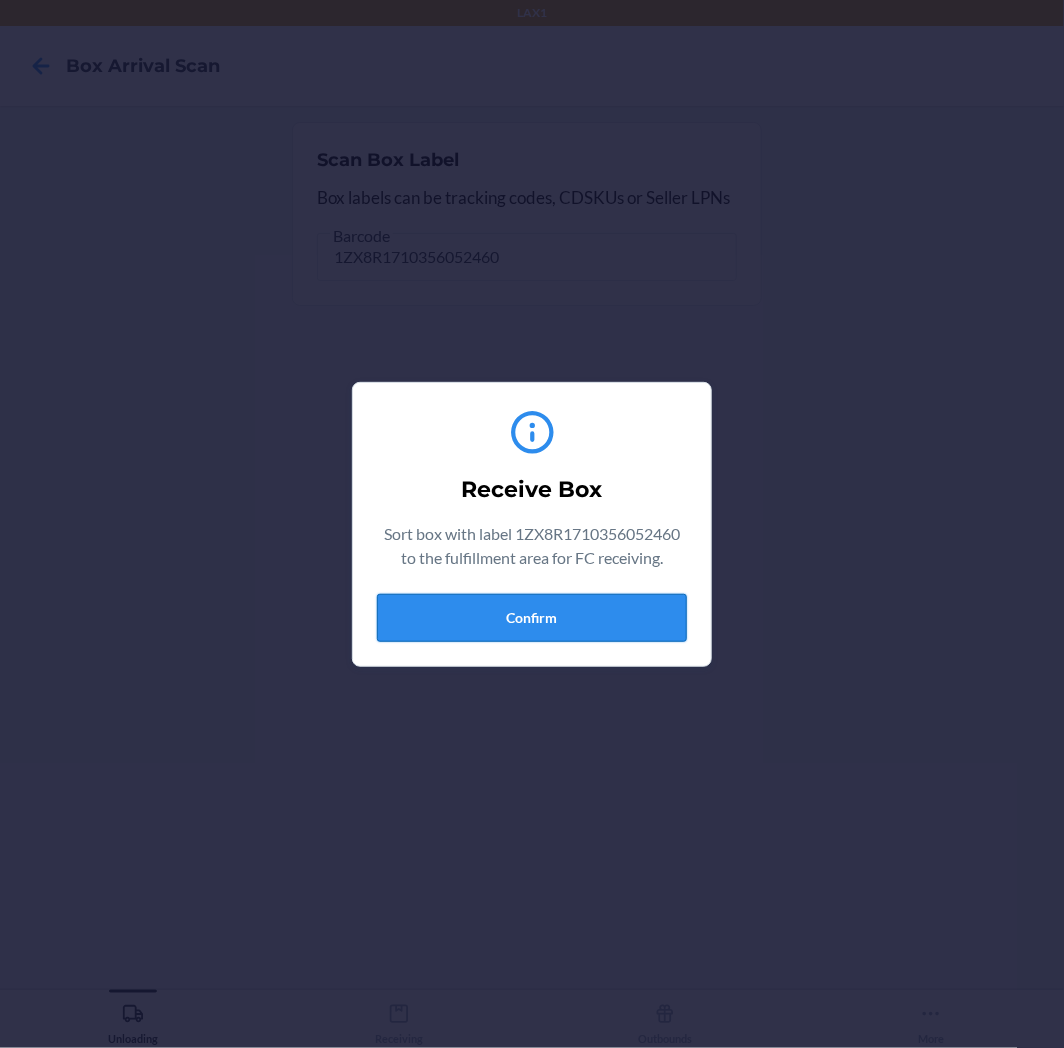 click on "Confirm" at bounding box center [532, 618] 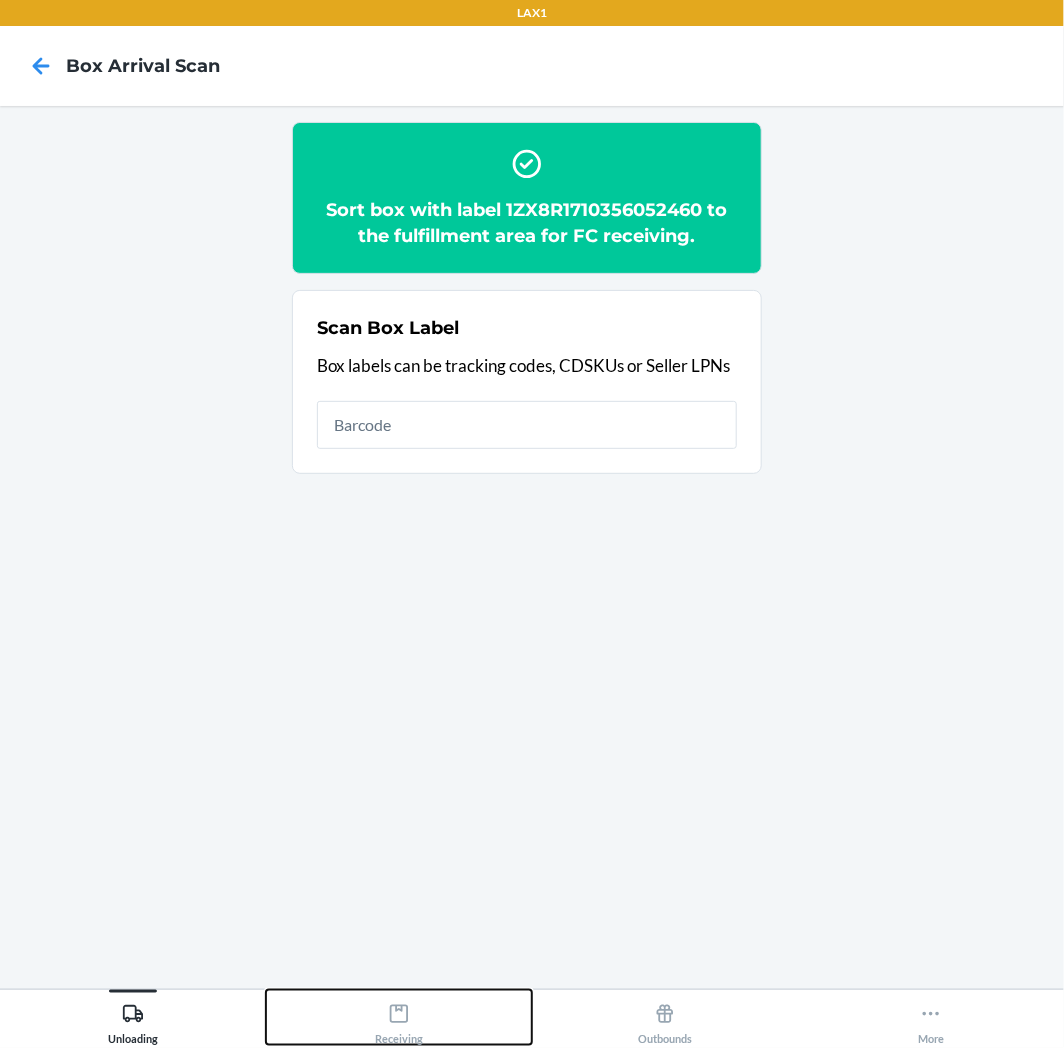 click on "Receiving" at bounding box center (399, 1017) 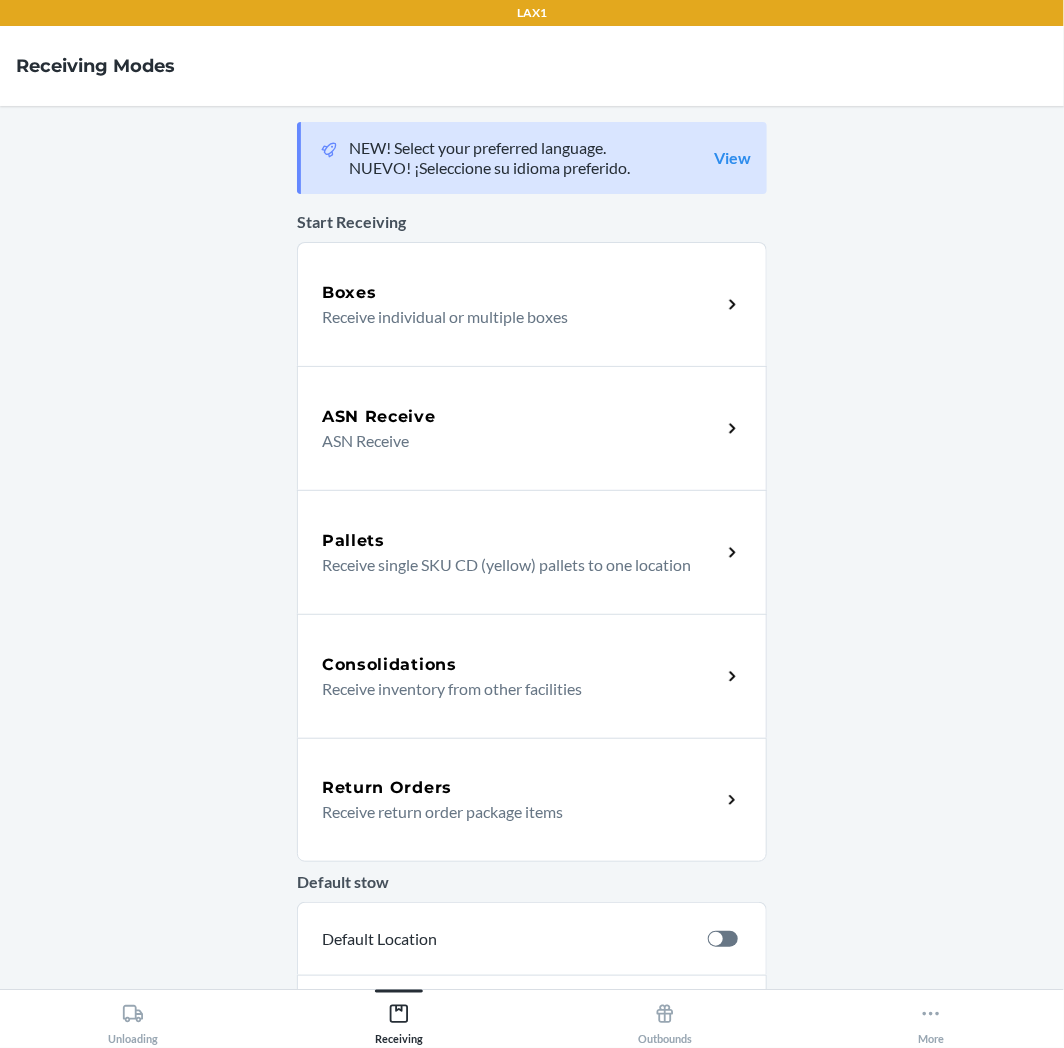 click on "Return Orders" at bounding box center (521, 788) 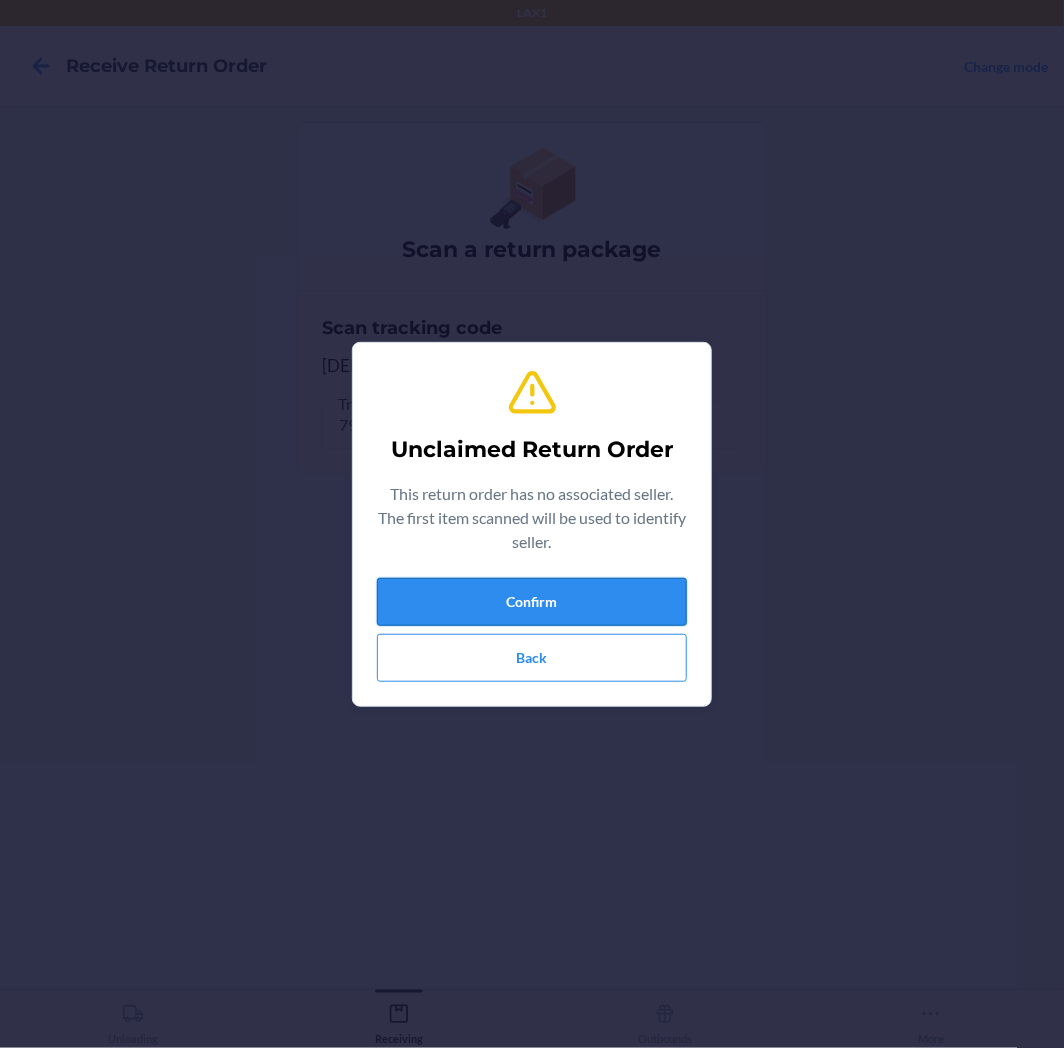 click on "Confirm" at bounding box center (532, 602) 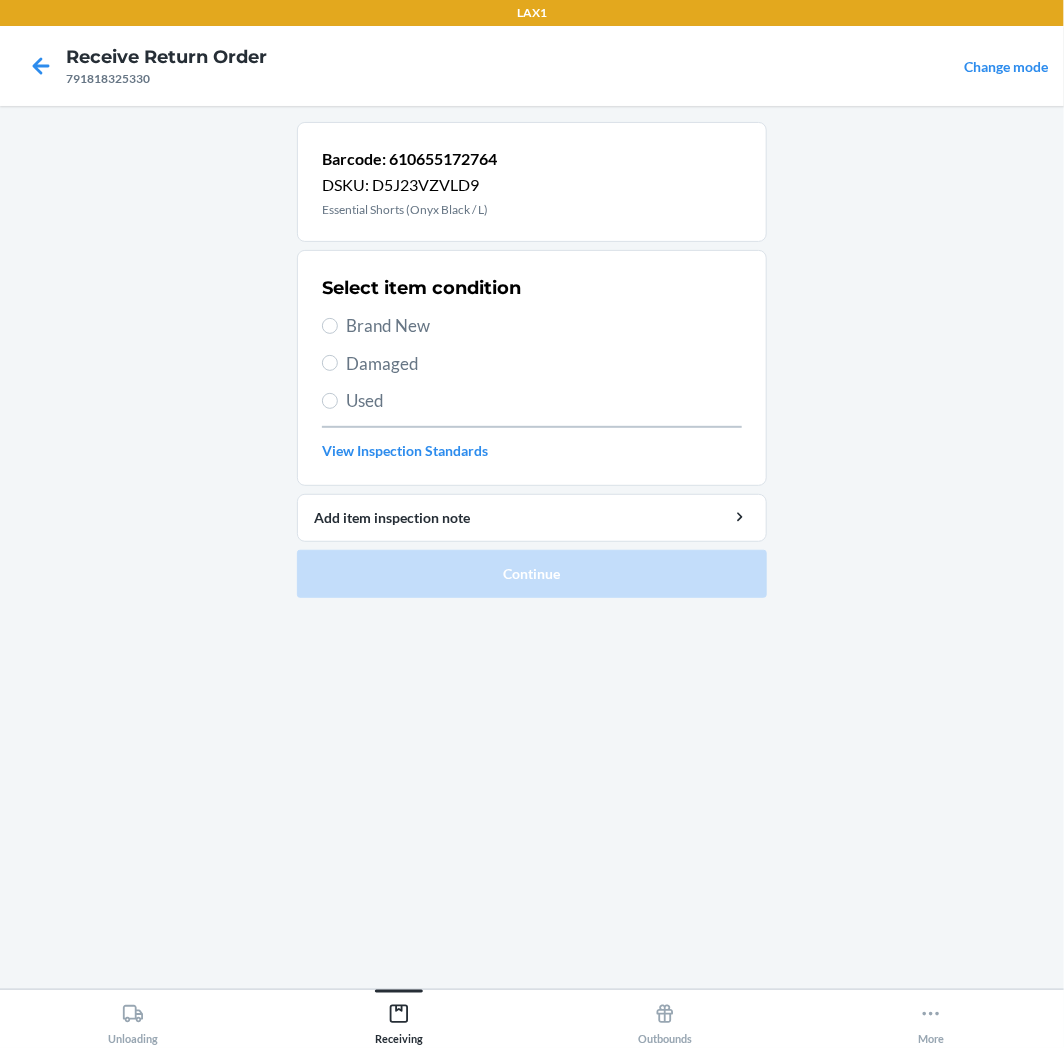 click on "Used" at bounding box center (544, 401) 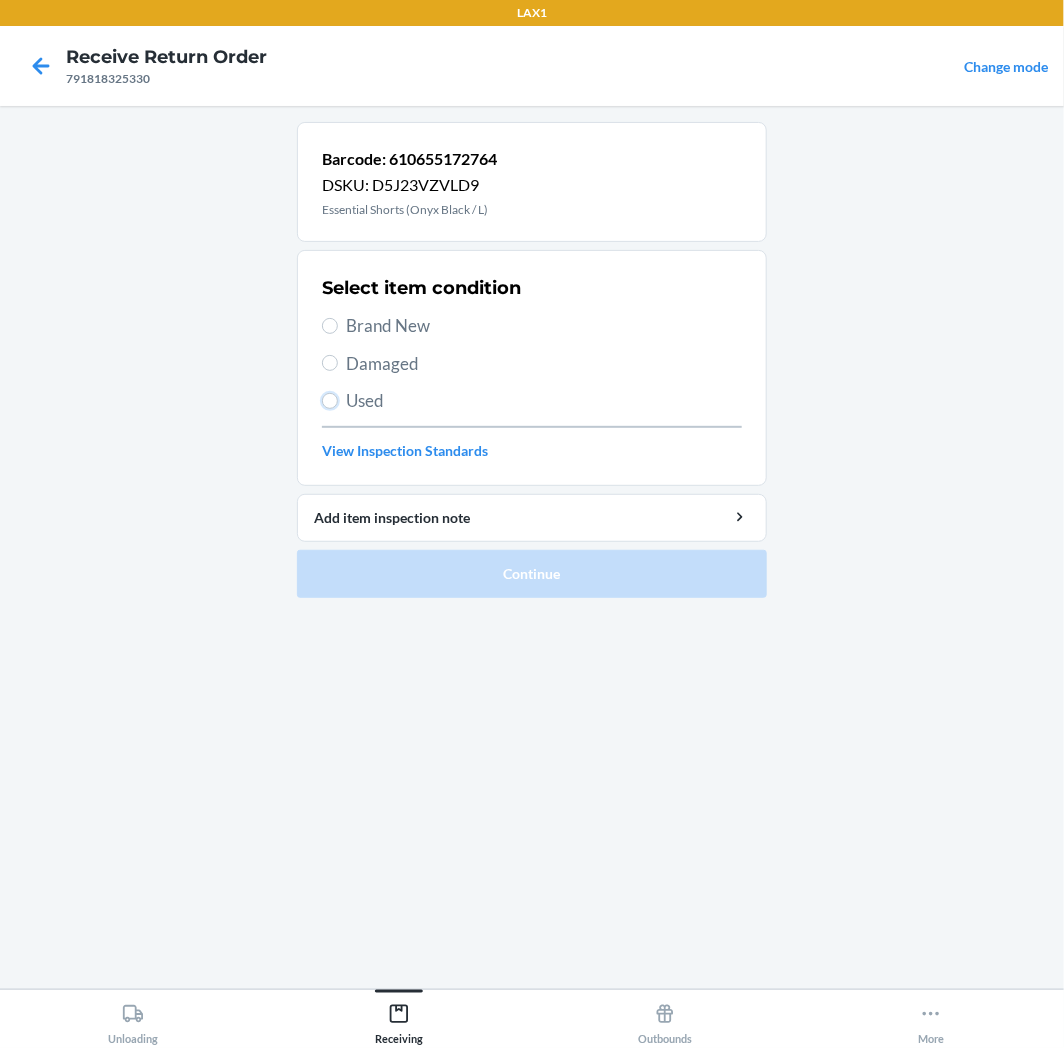 click on "Used" at bounding box center [330, 401] 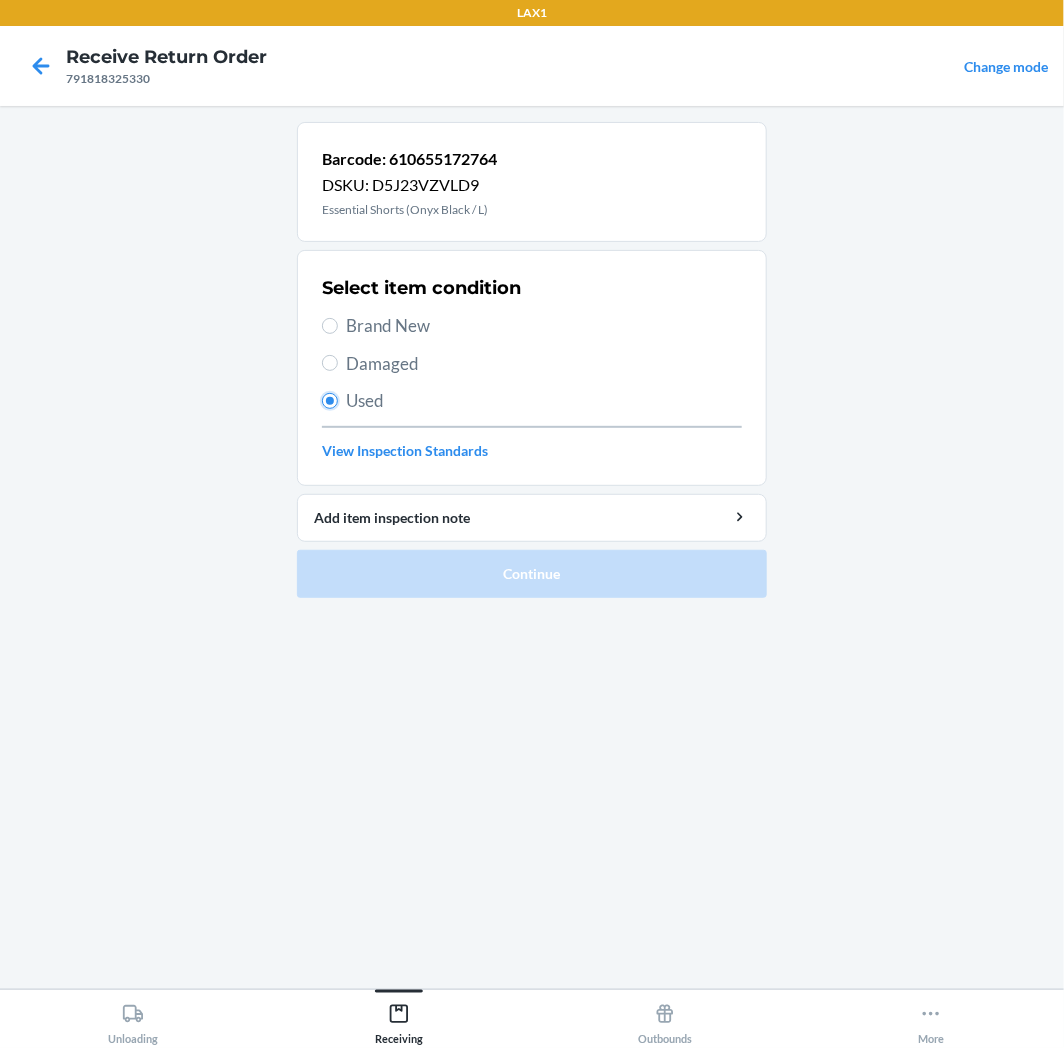 radio on "true" 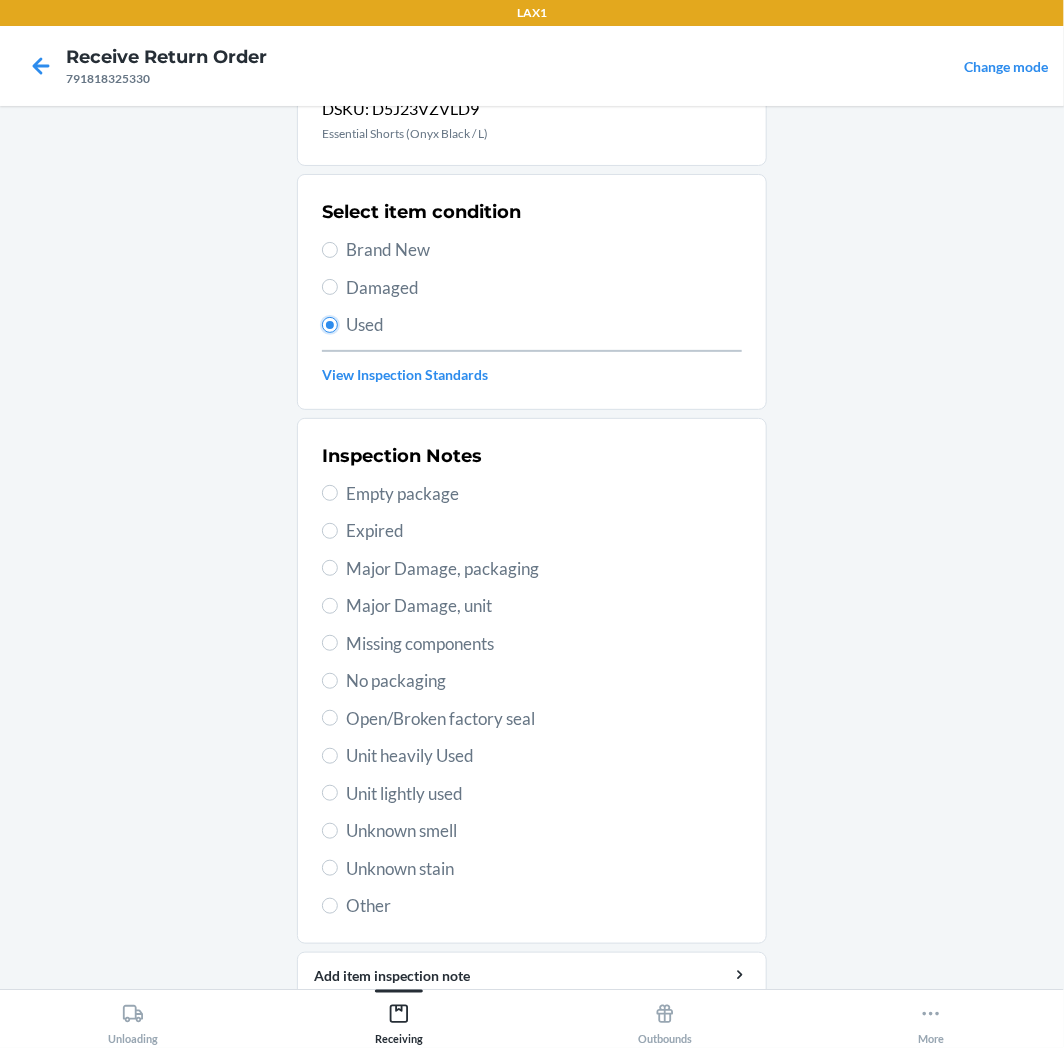 scroll, scrollTop: 157, scrollLeft: 0, axis: vertical 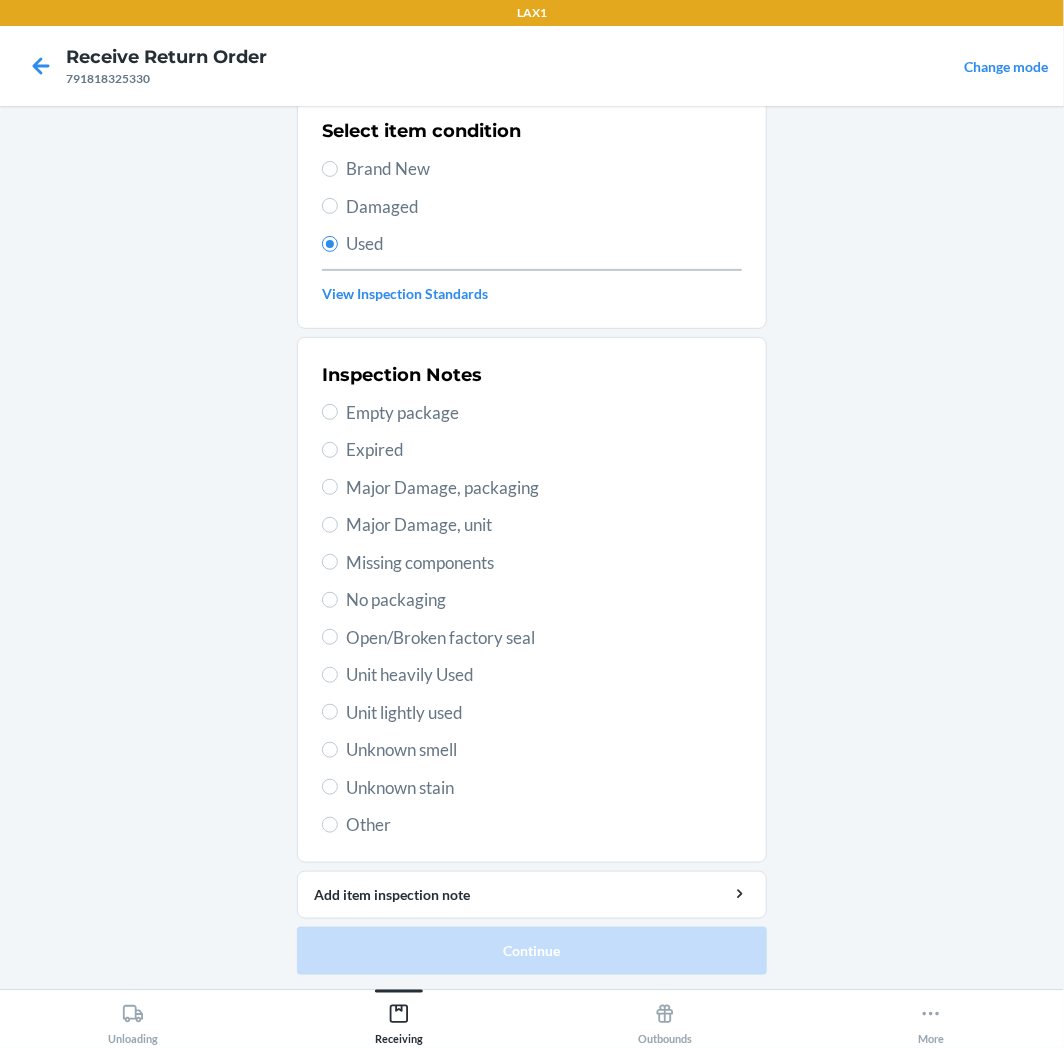click on "Unit lightly used" at bounding box center [544, 713] 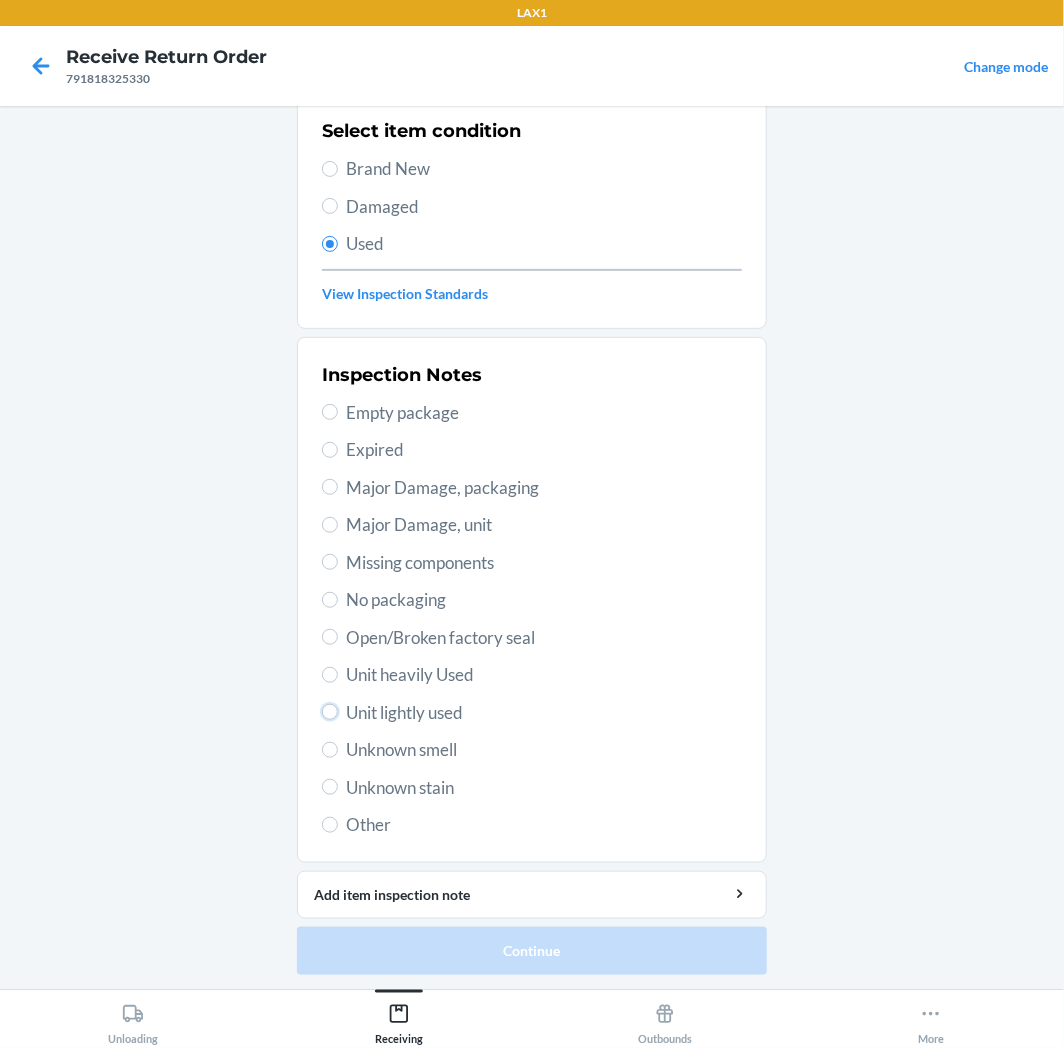 click on "Unit lightly used" at bounding box center (330, 712) 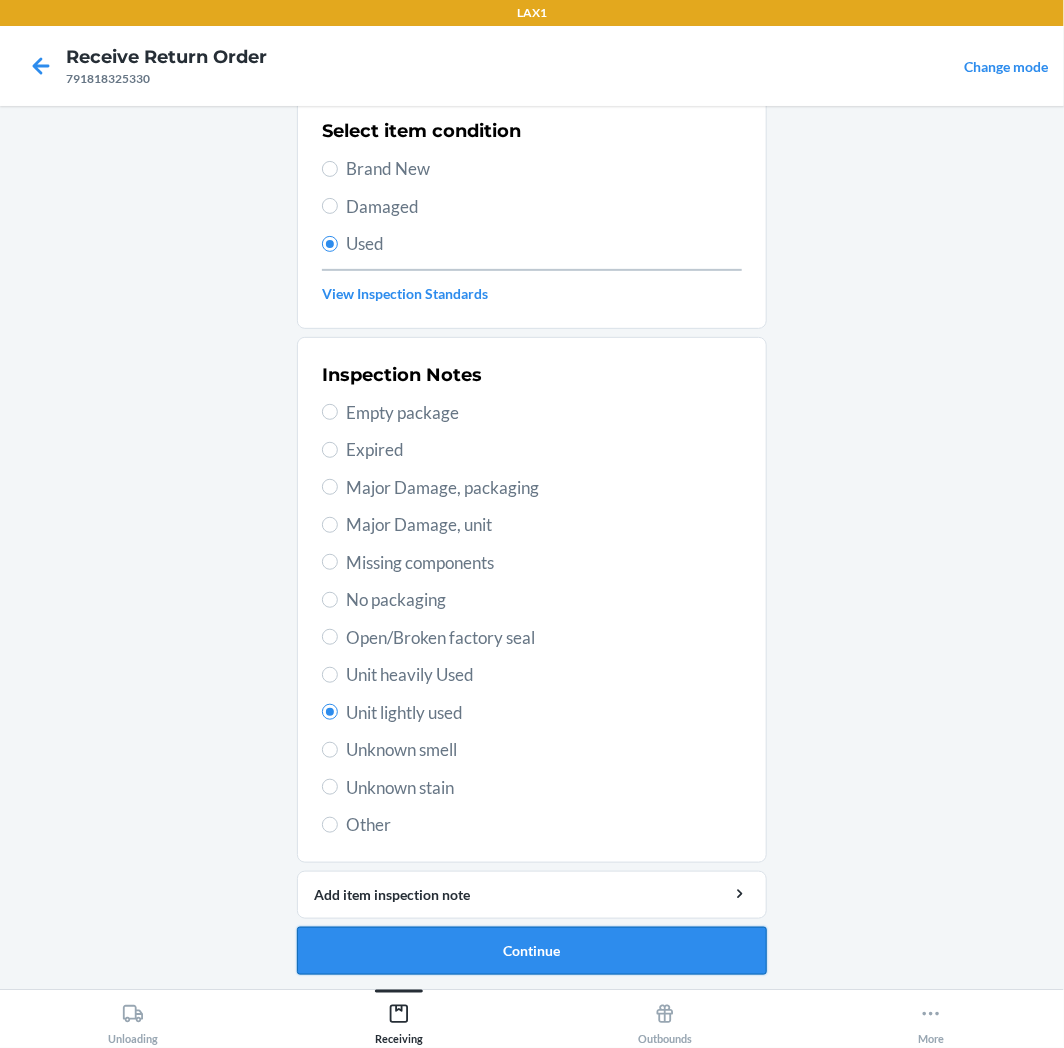 click on "Continue" at bounding box center (532, 951) 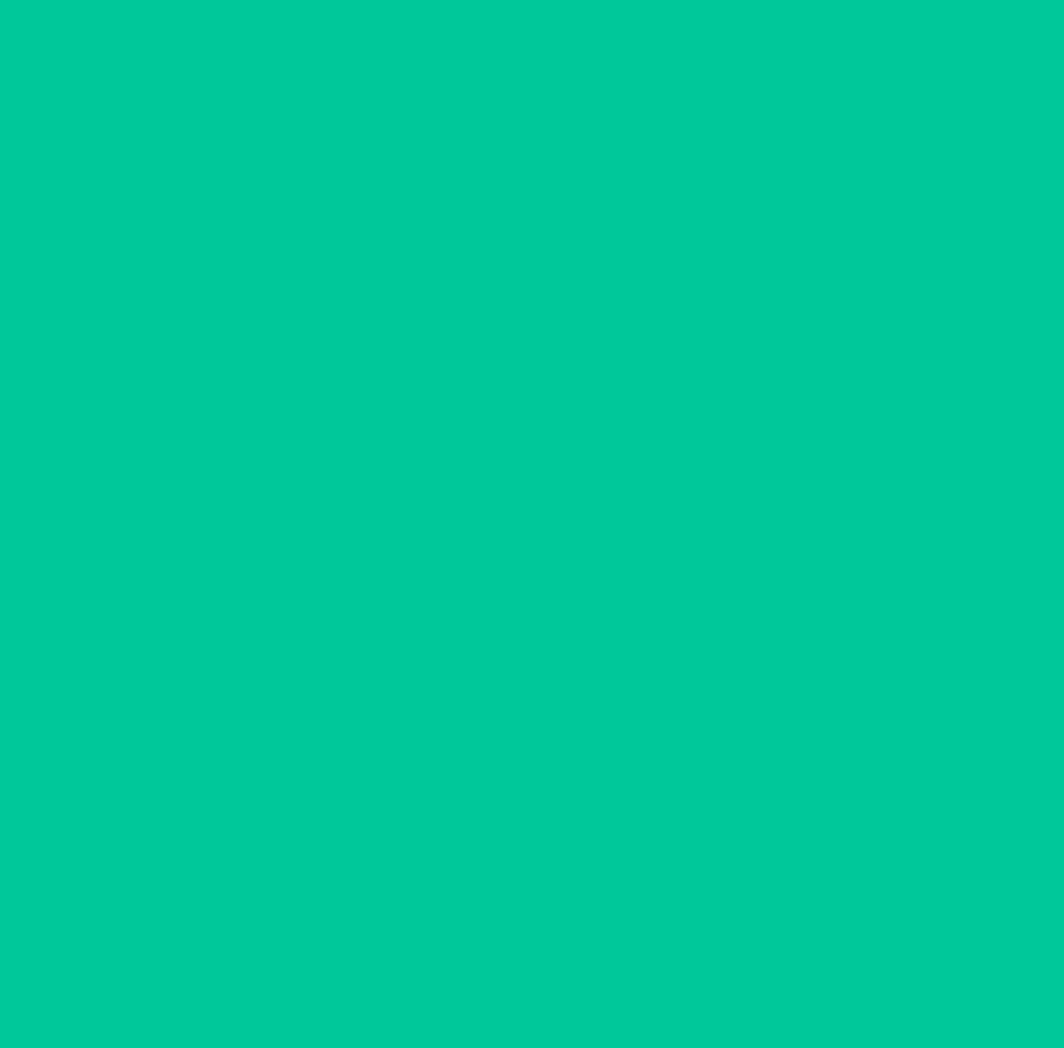 scroll, scrollTop: 0, scrollLeft: 0, axis: both 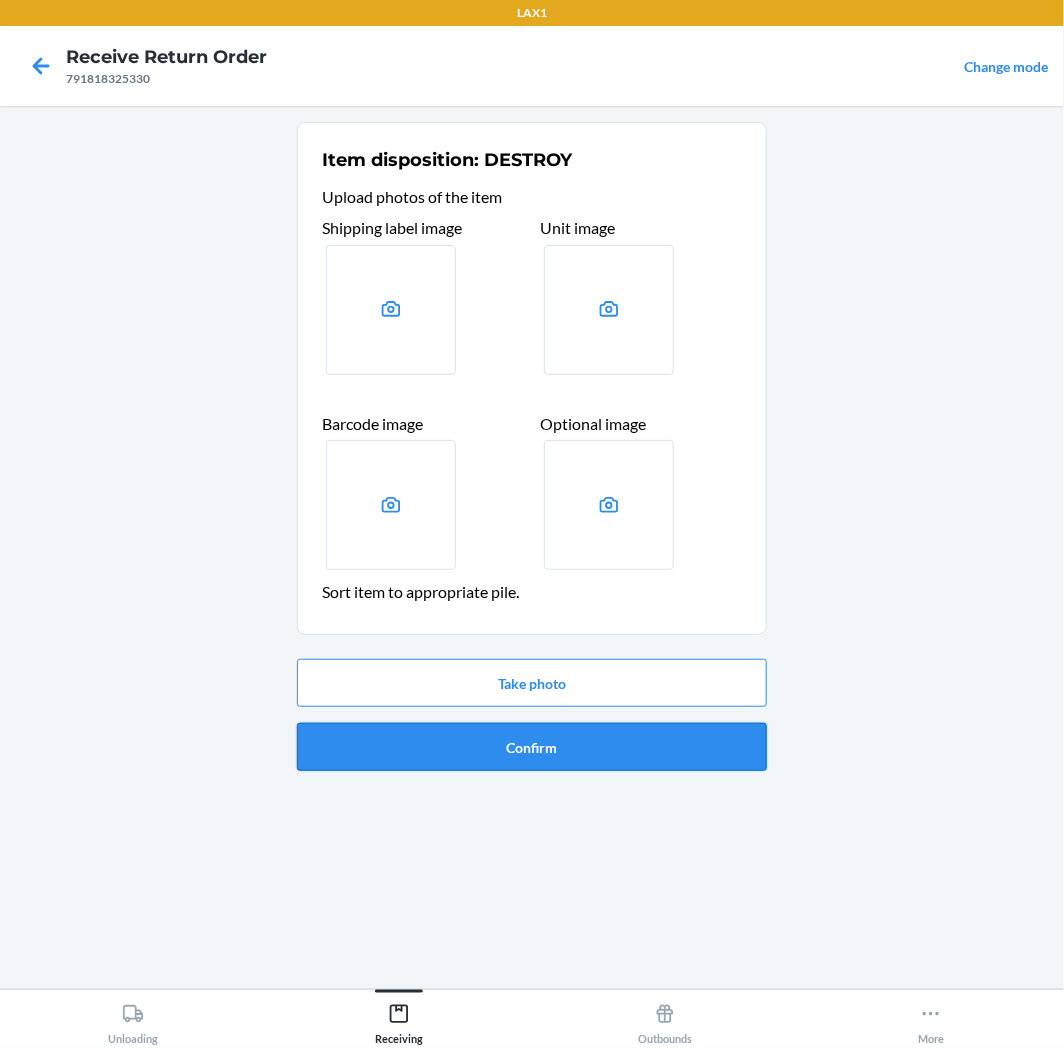 click on "Confirm" at bounding box center (532, 747) 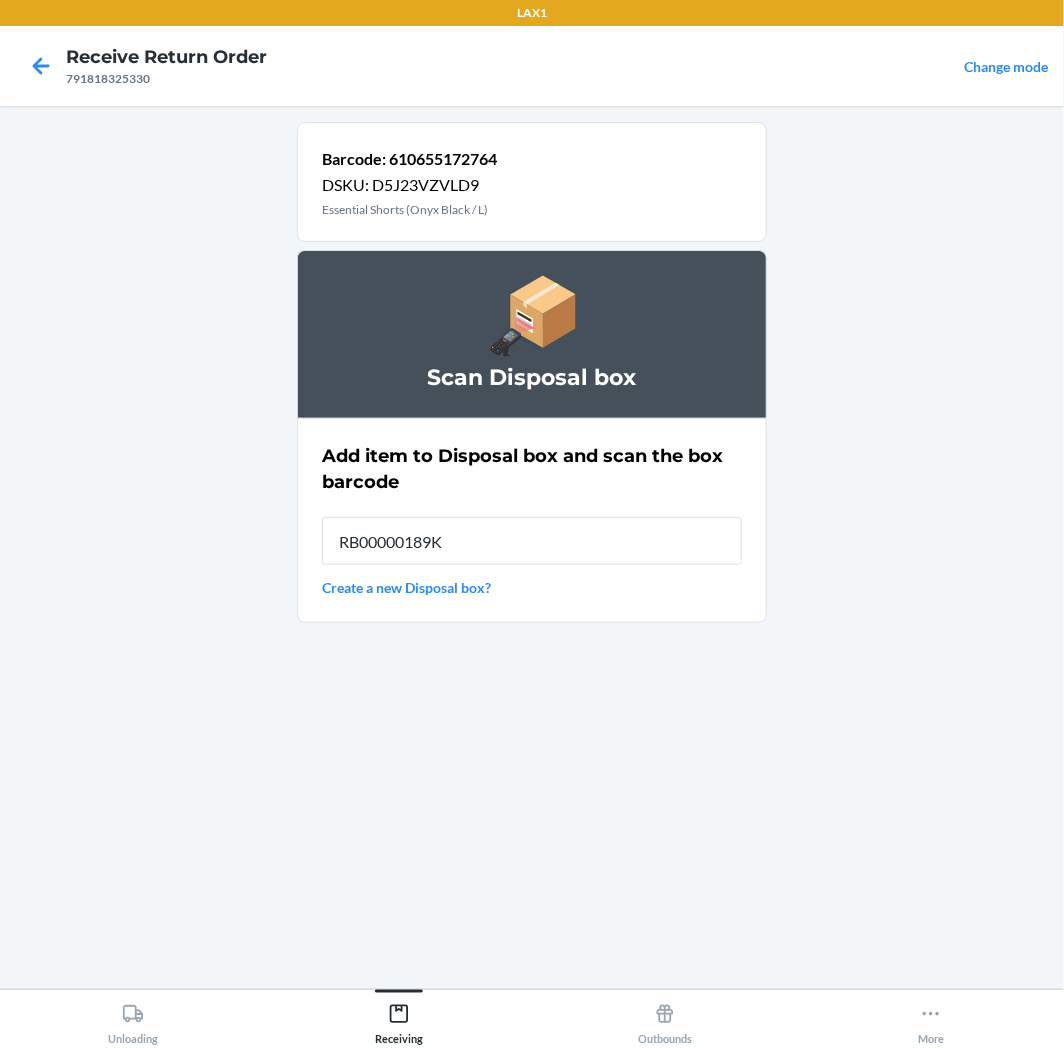 type on "RB00000189K" 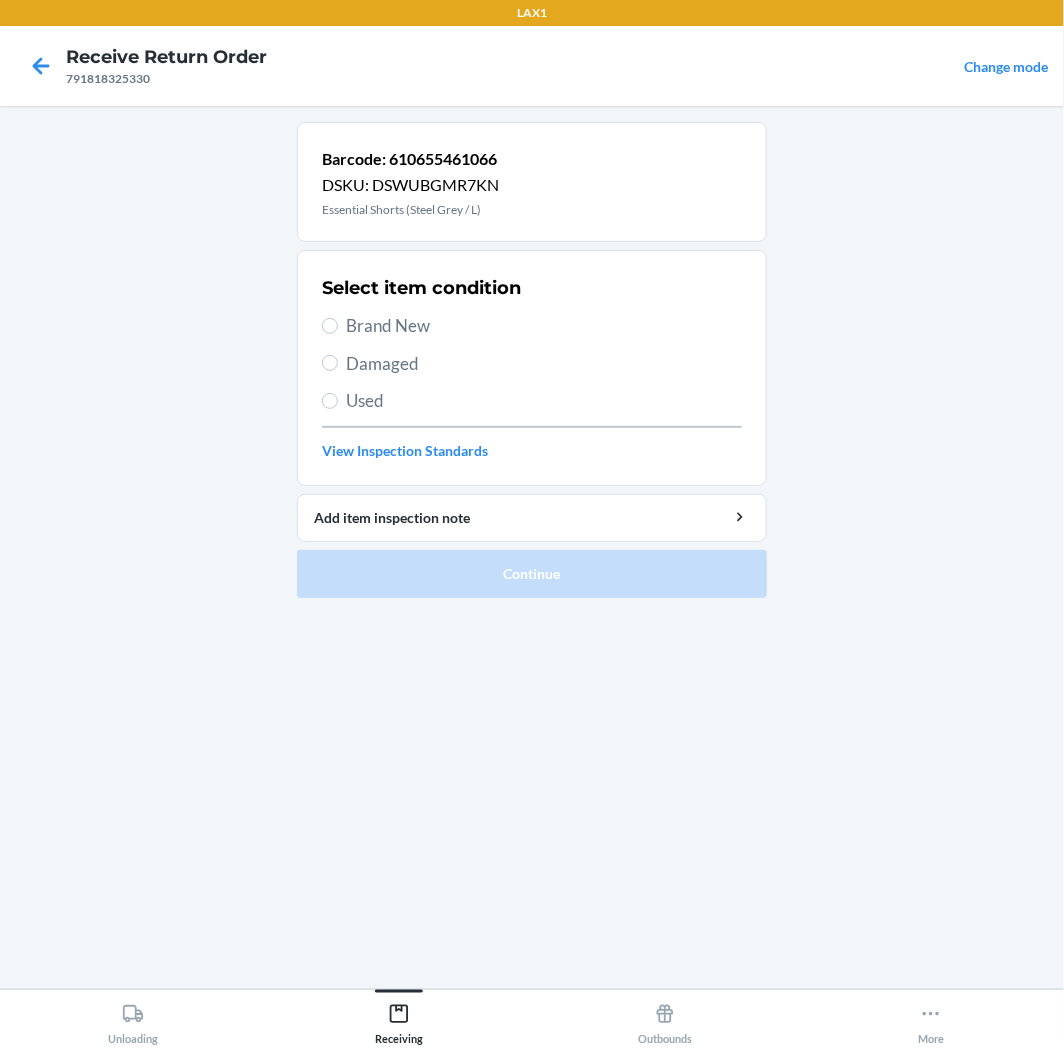 click on "Brand New" at bounding box center (544, 326) 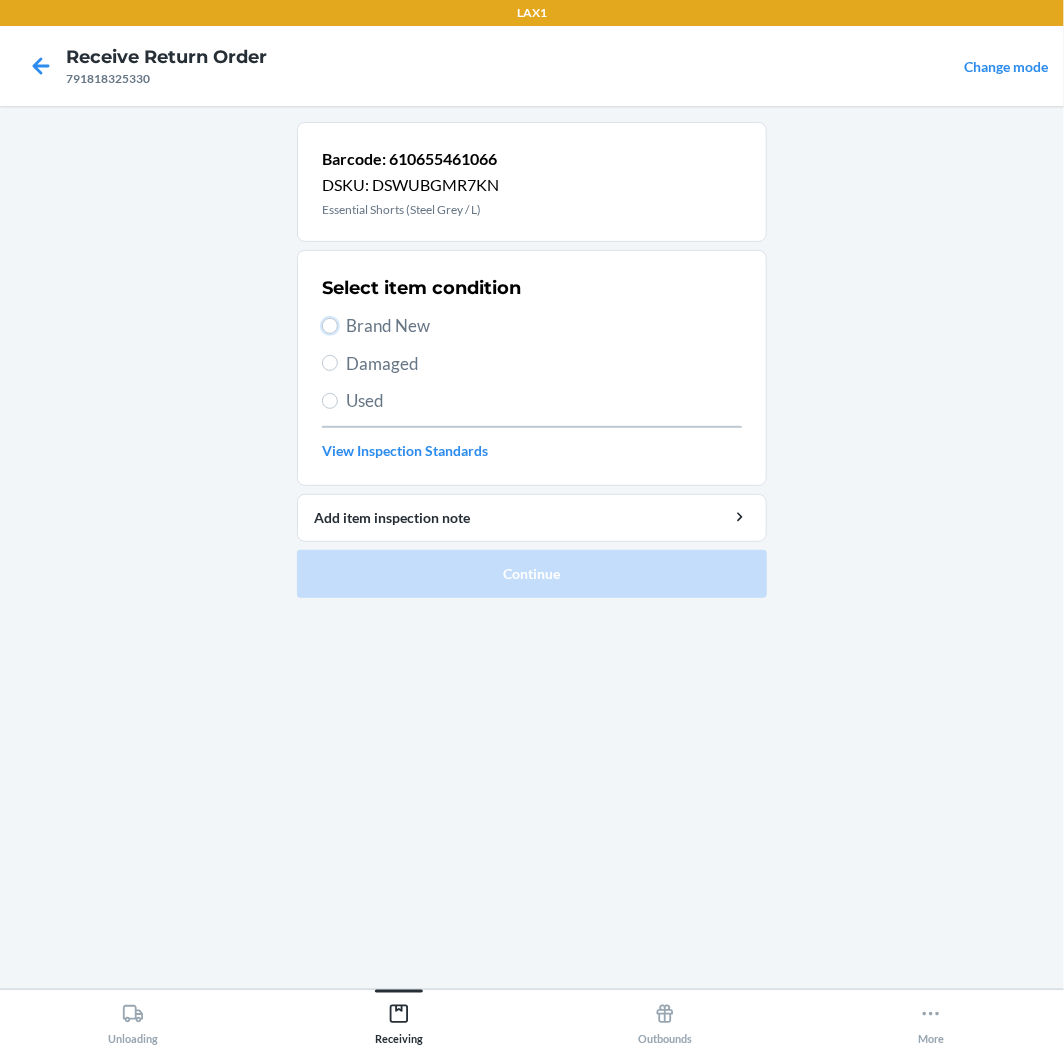 click on "Brand New" at bounding box center [330, 326] 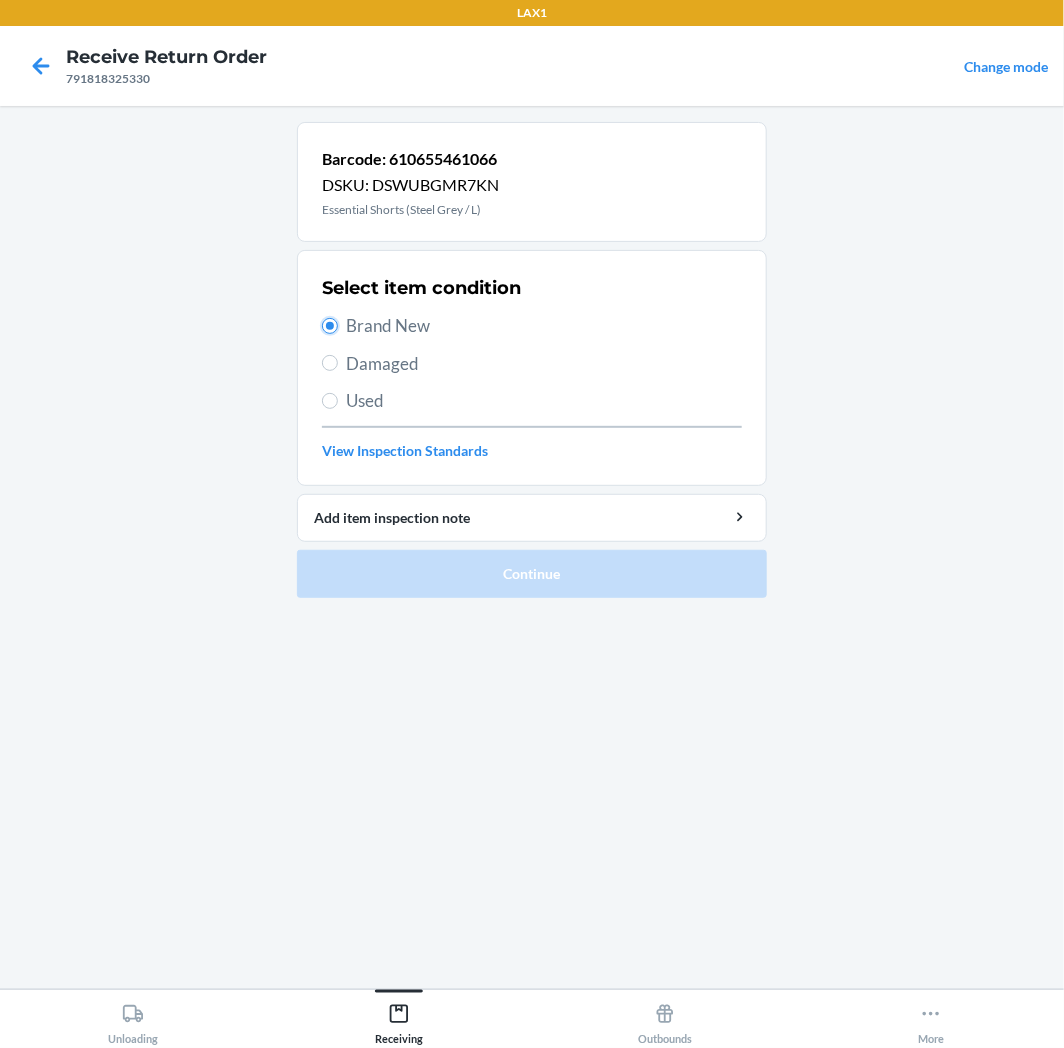 radio on "true" 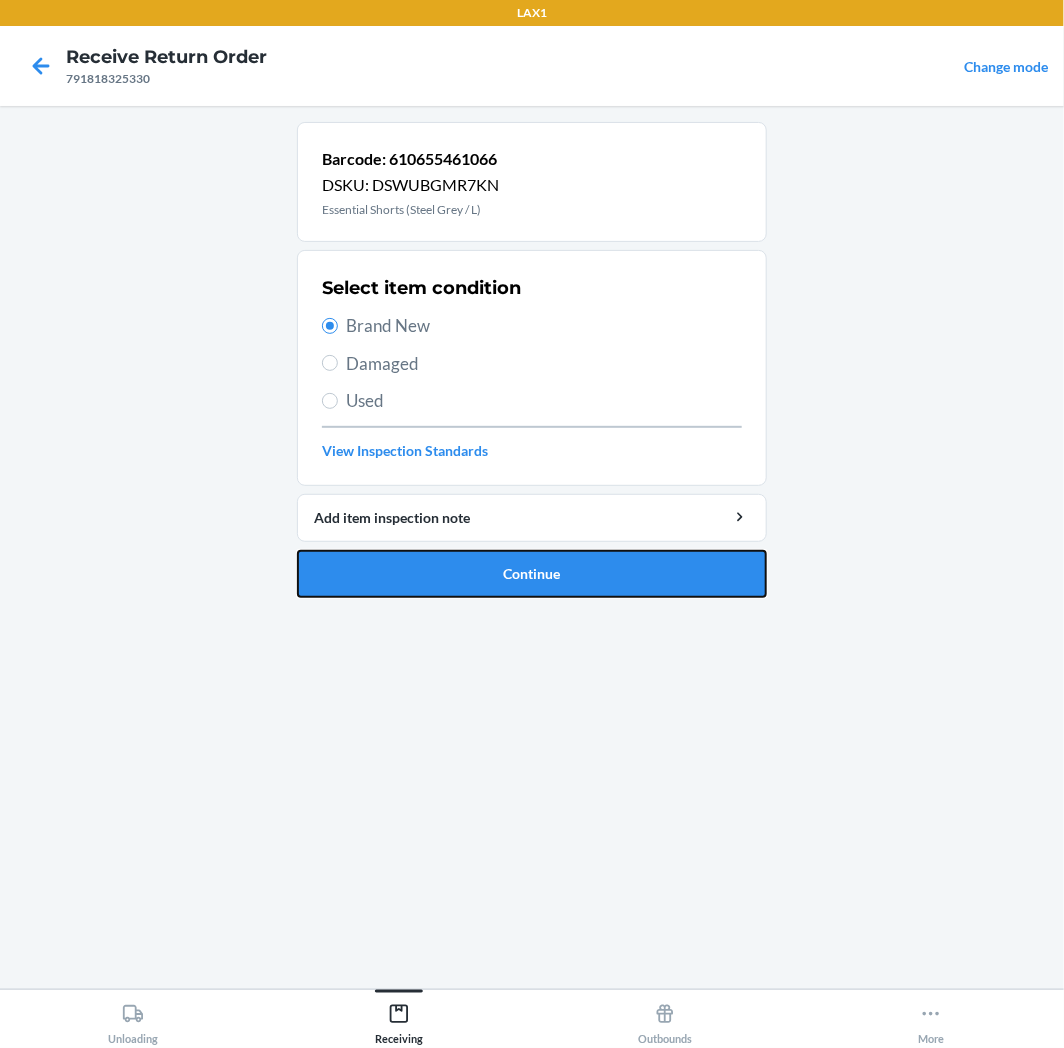 click on "Continue" at bounding box center [532, 574] 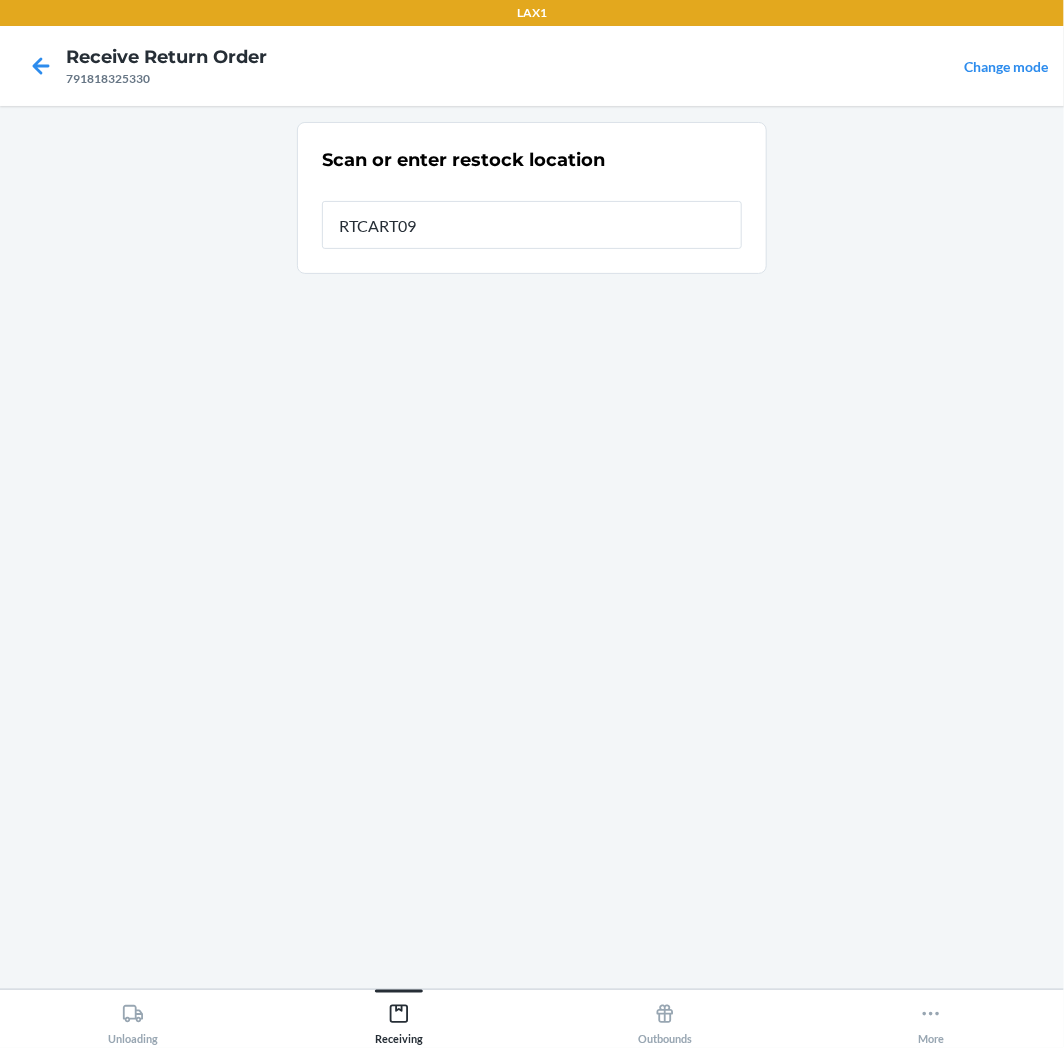 type on "RTCART097" 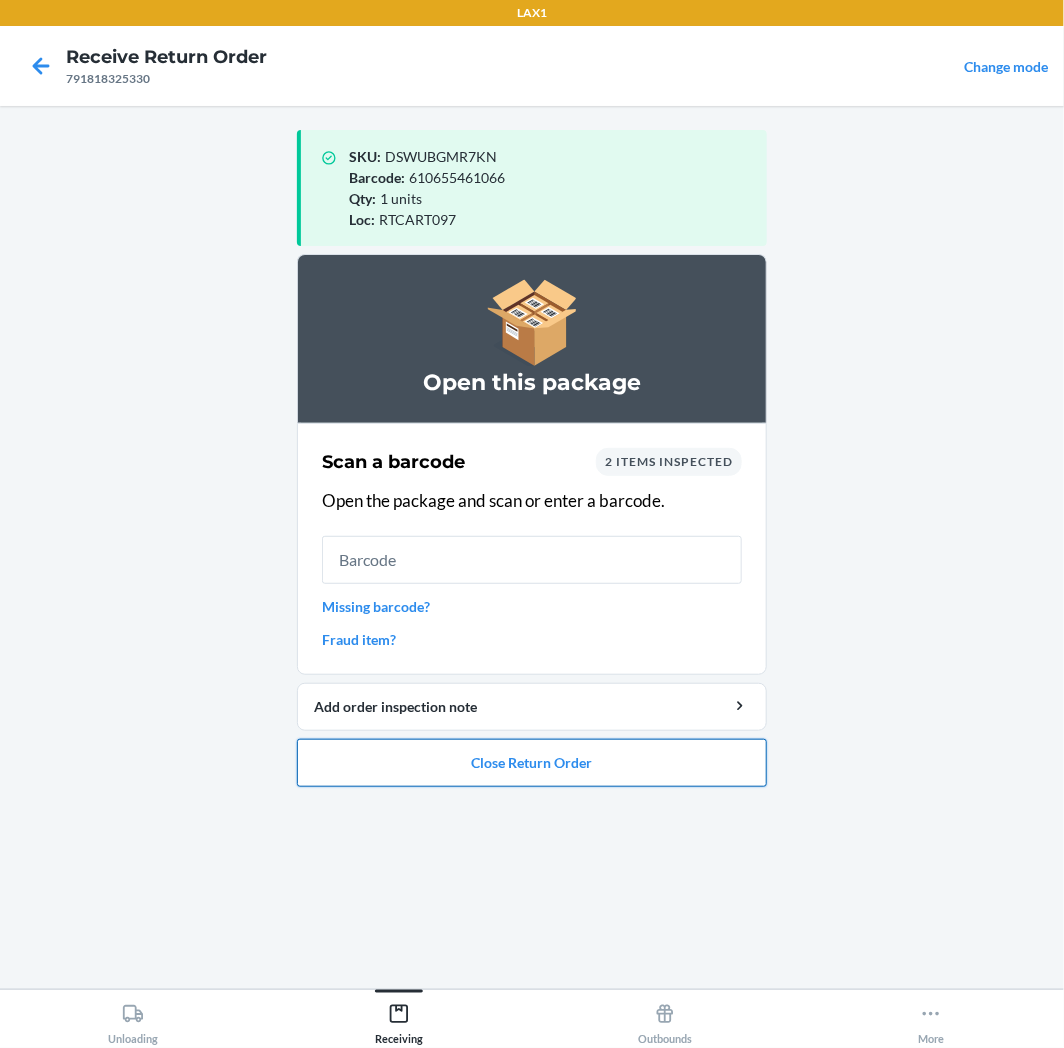 click on "Close Return Order" at bounding box center [532, 763] 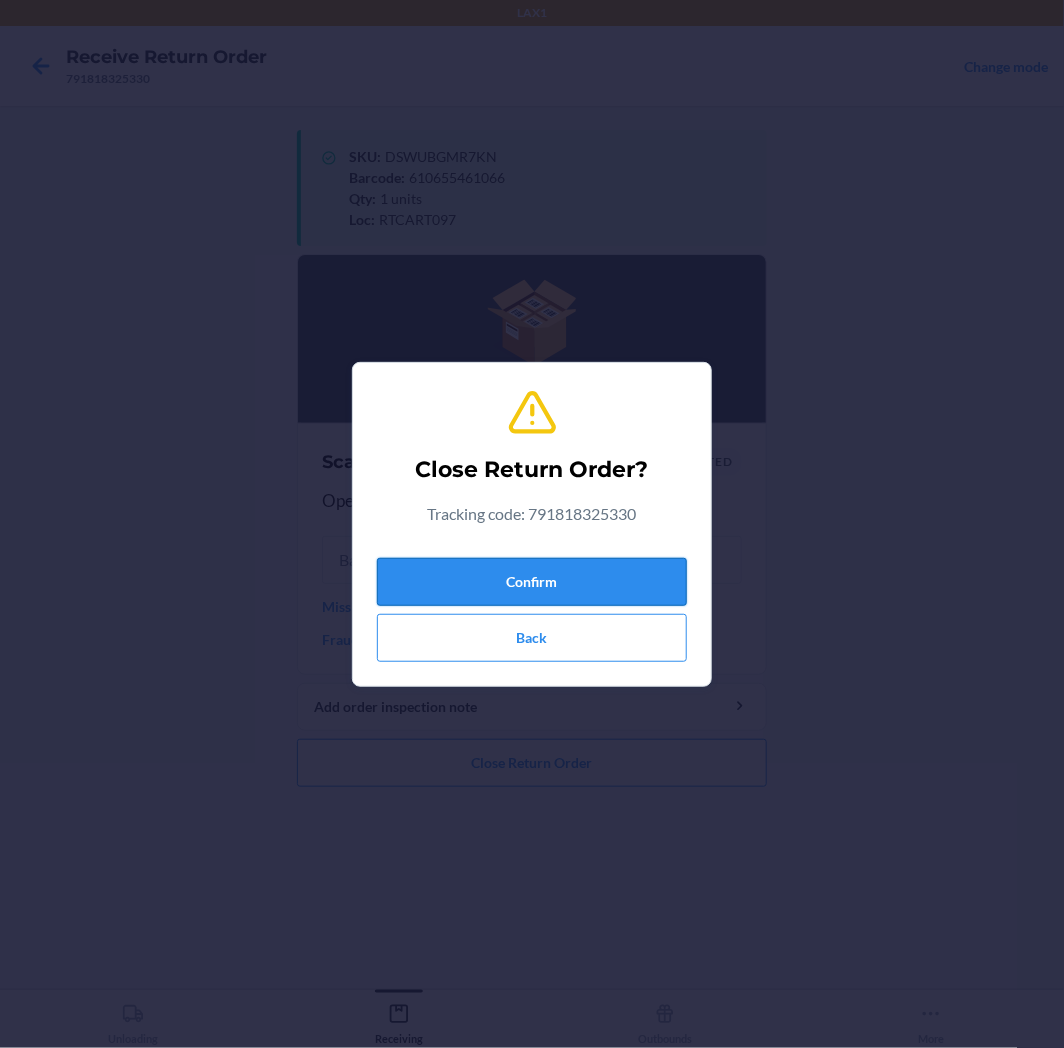 click on "Confirm" at bounding box center [532, 582] 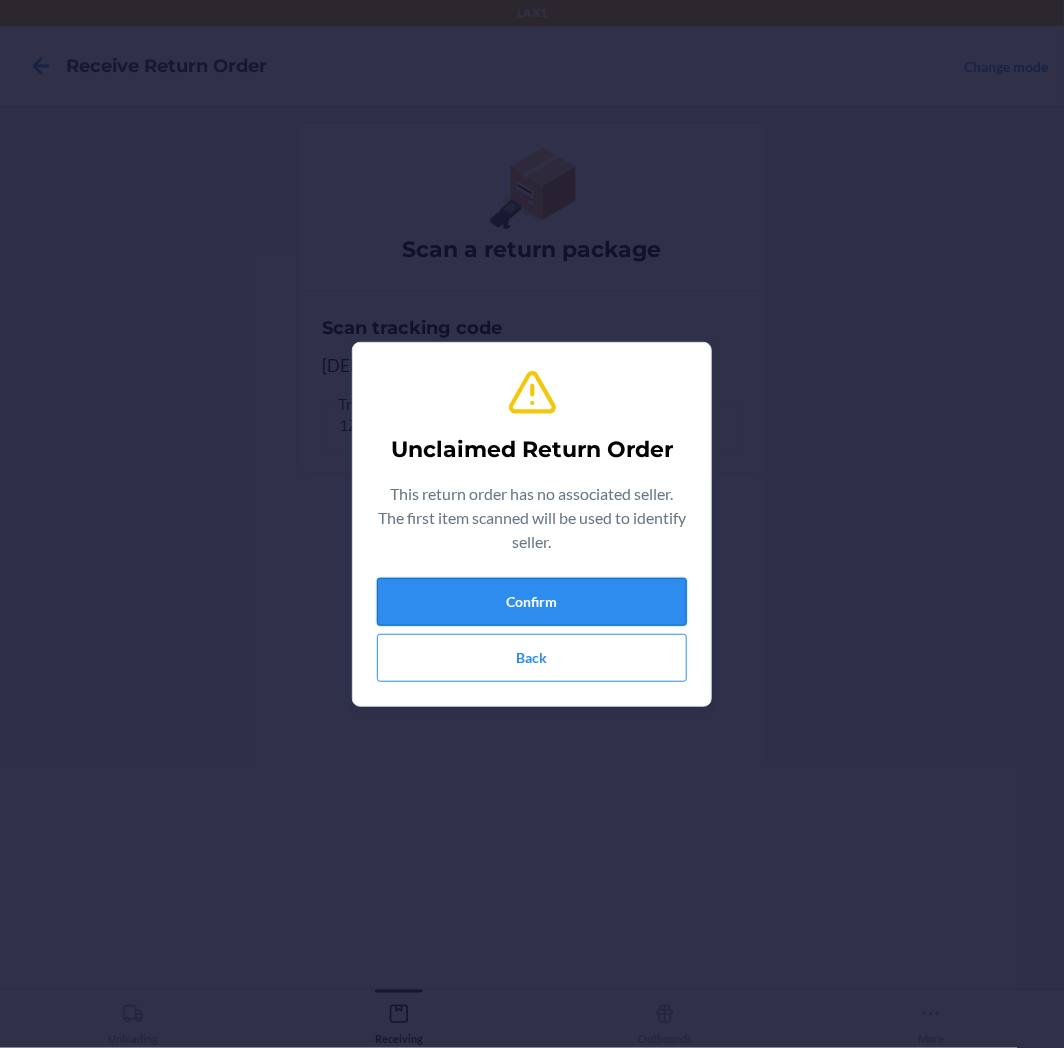 click on "Confirm" at bounding box center [532, 602] 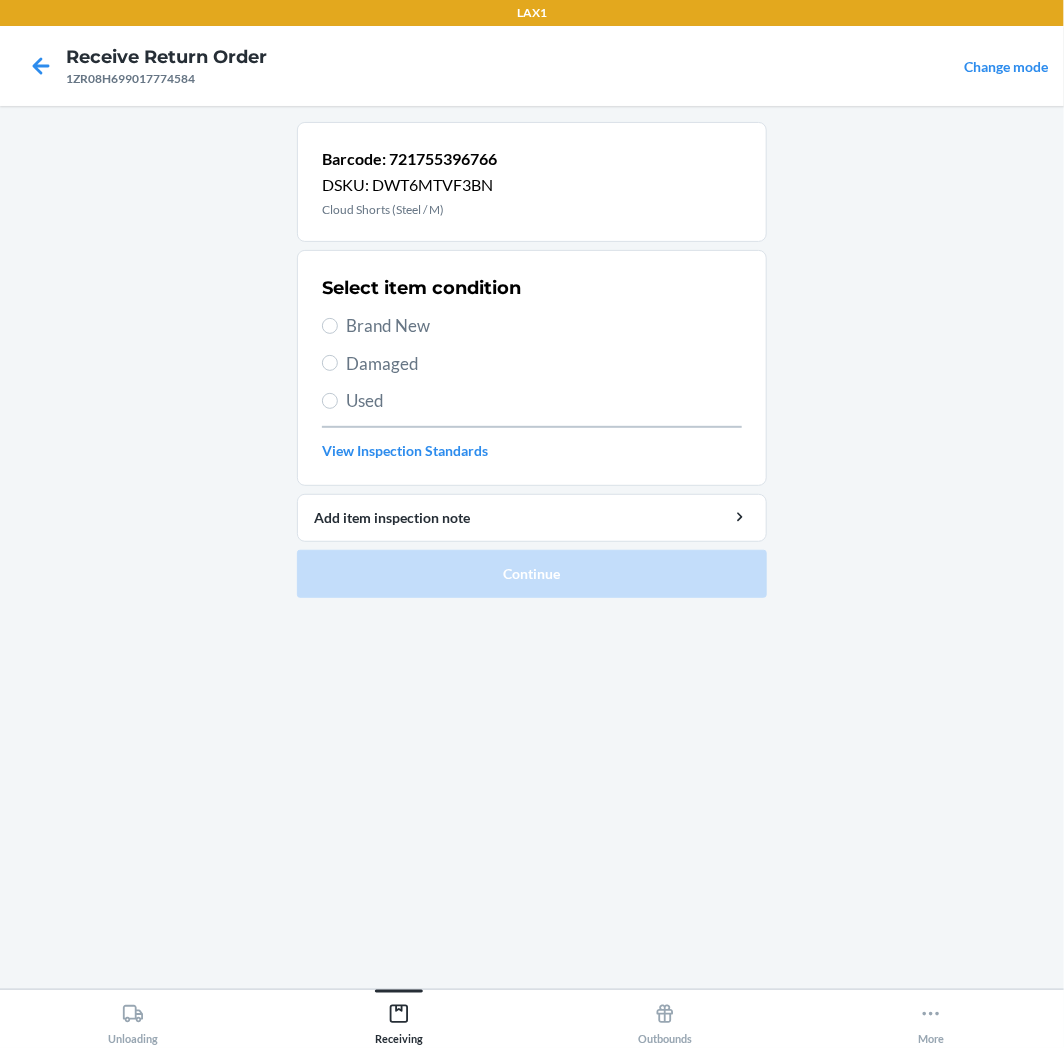 click on "Brand New" at bounding box center (544, 326) 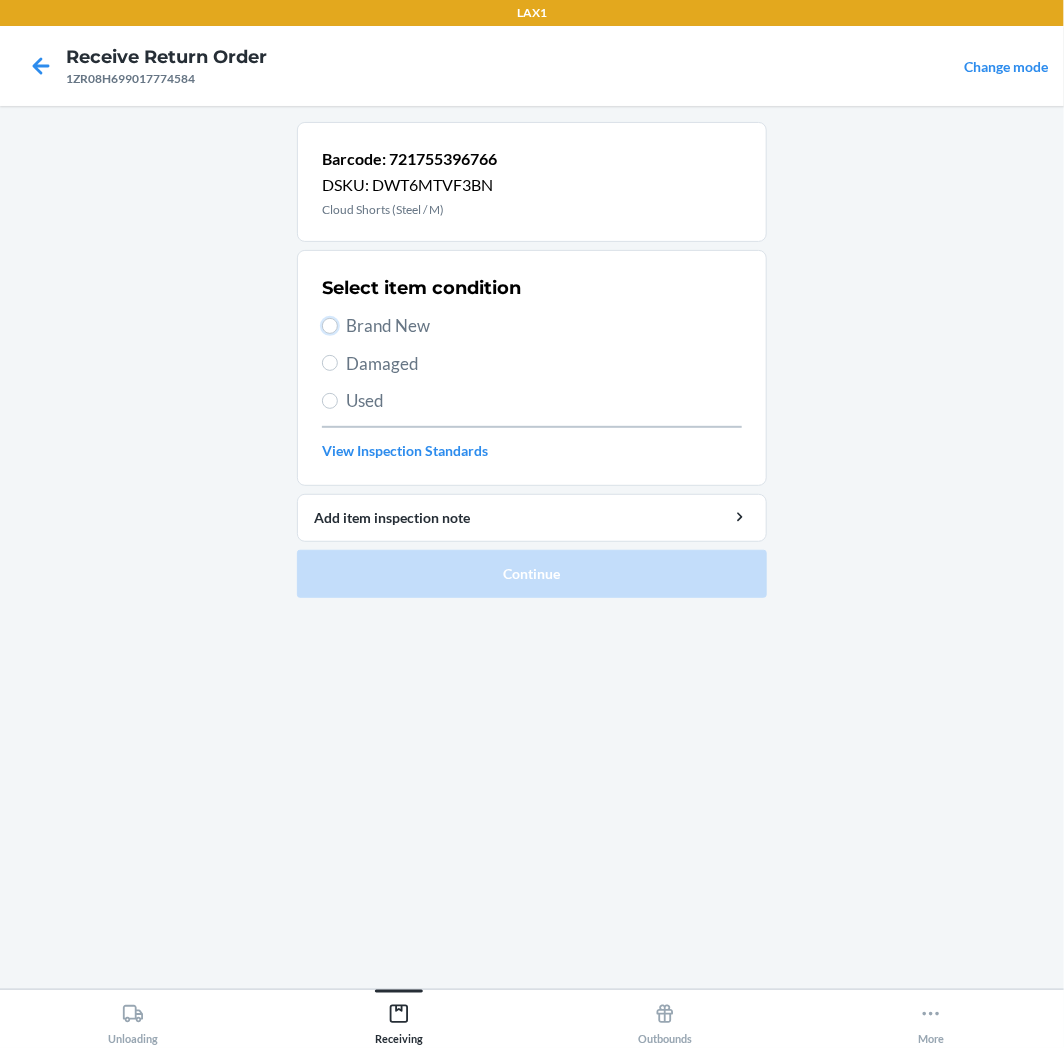click on "Brand New" at bounding box center (330, 326) 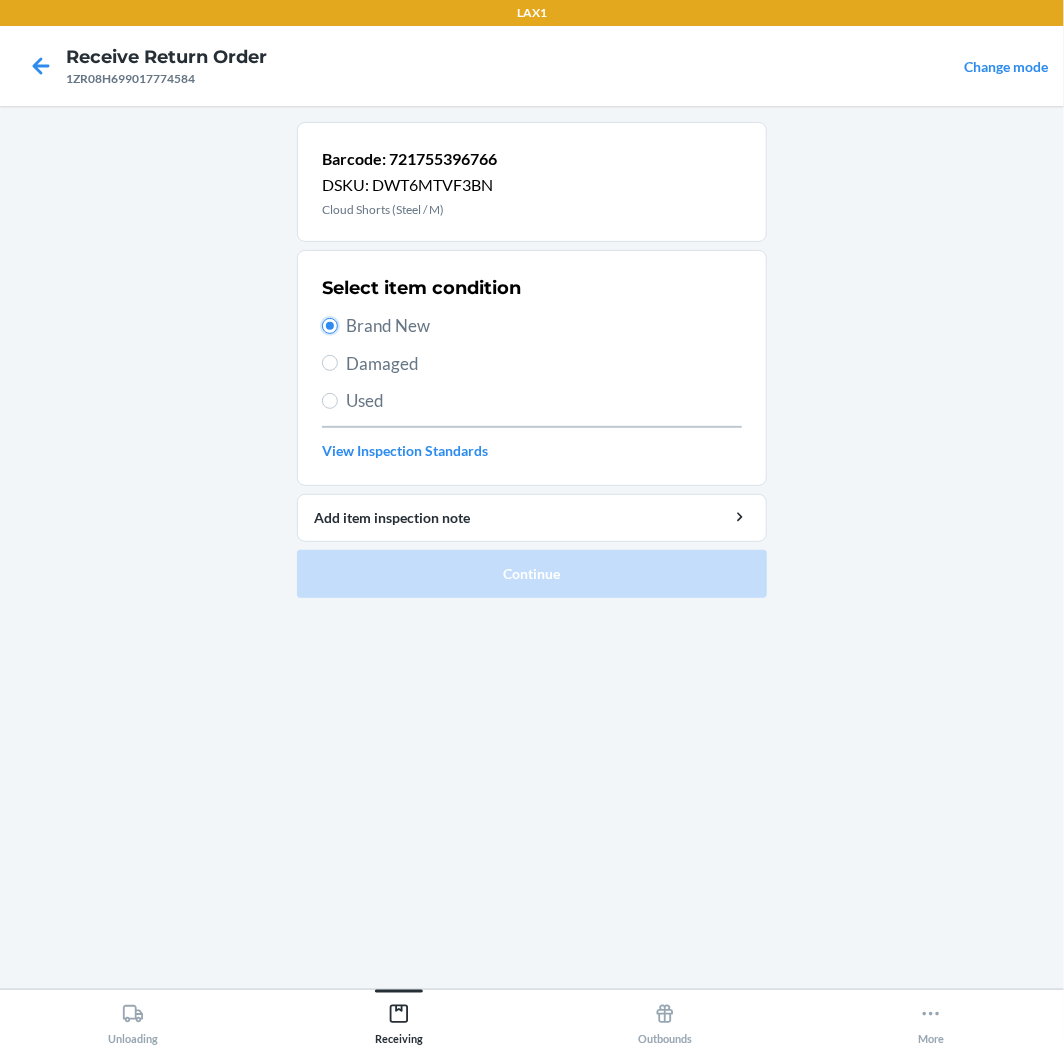 radio on "true" 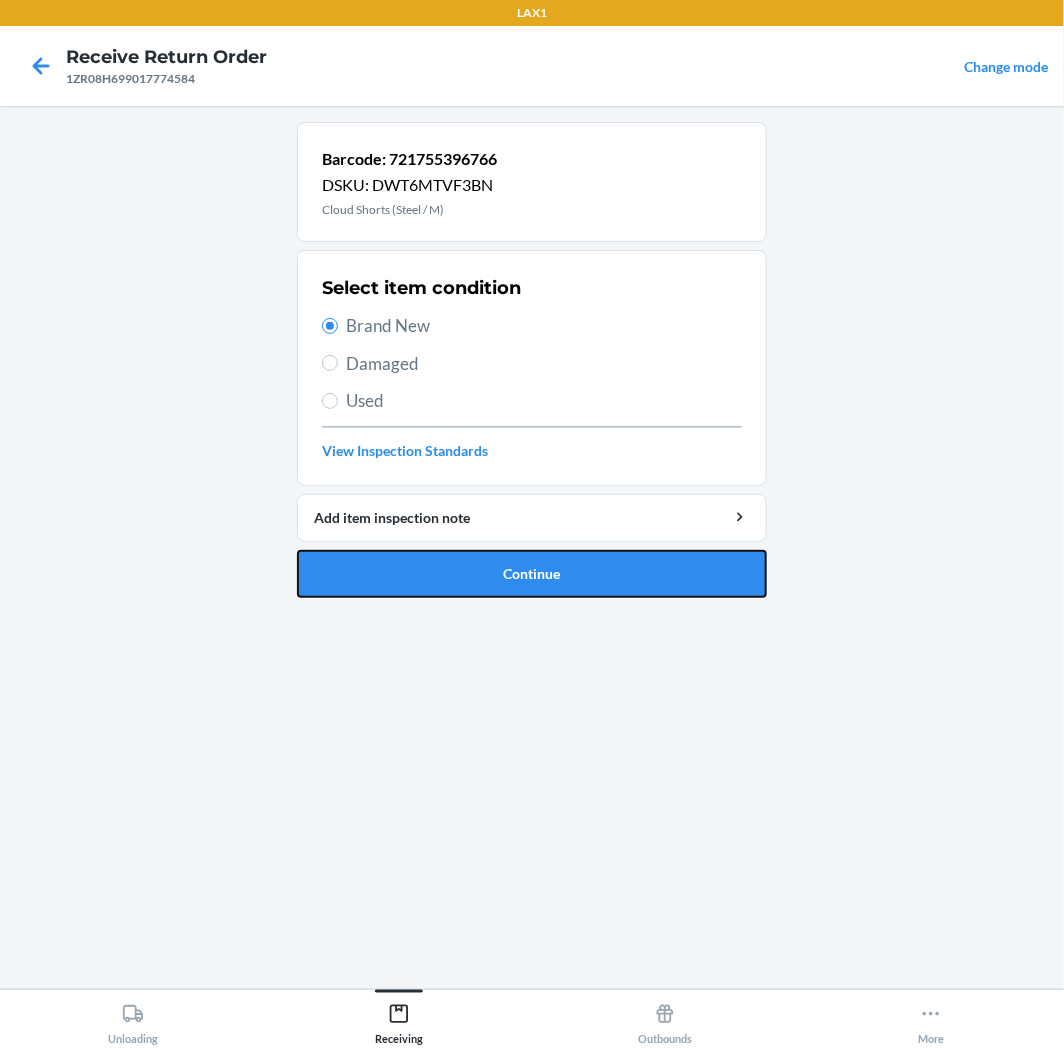 drag, startPoint x: 482, startPoint y: 566, endPoint x: 472, endPoint y: 564, distance: 10.198039 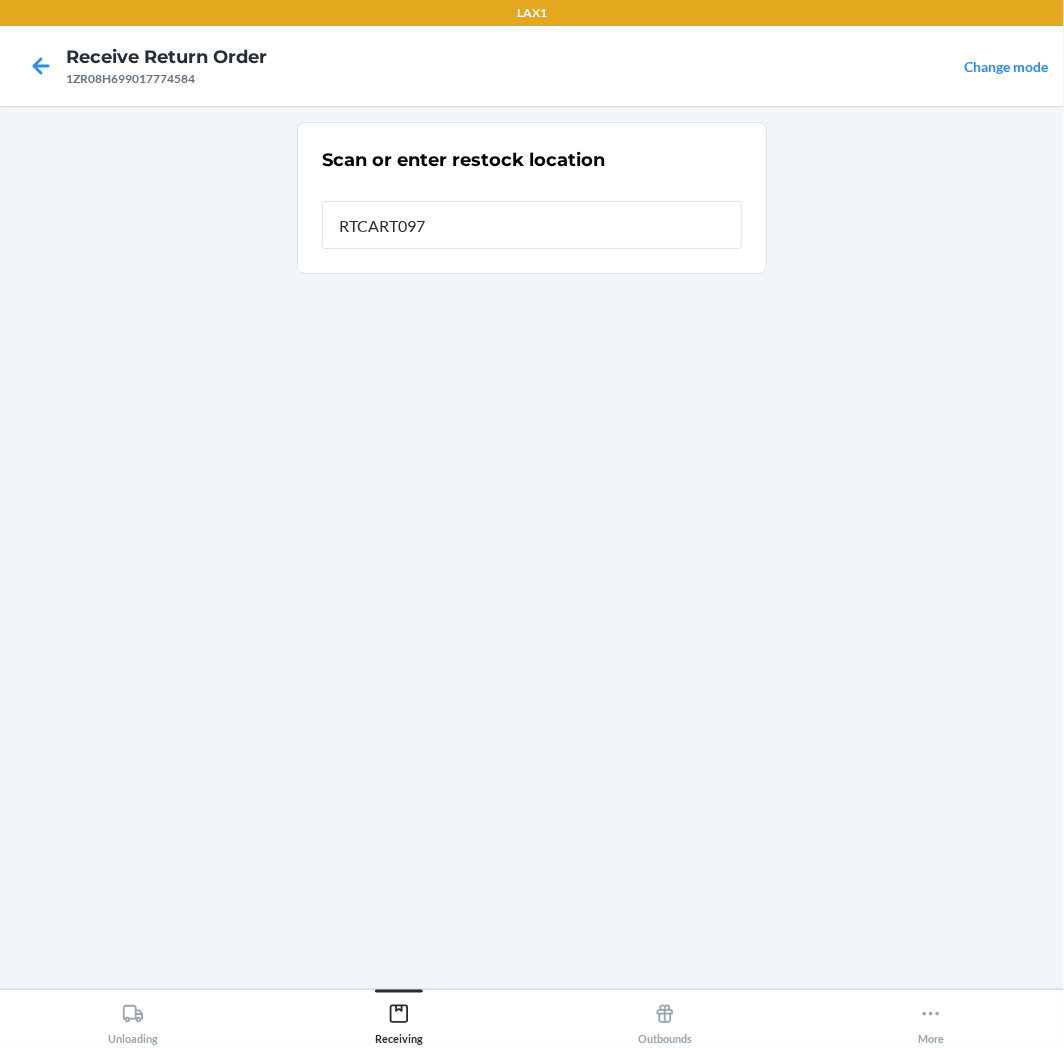 type on "RTCART097" 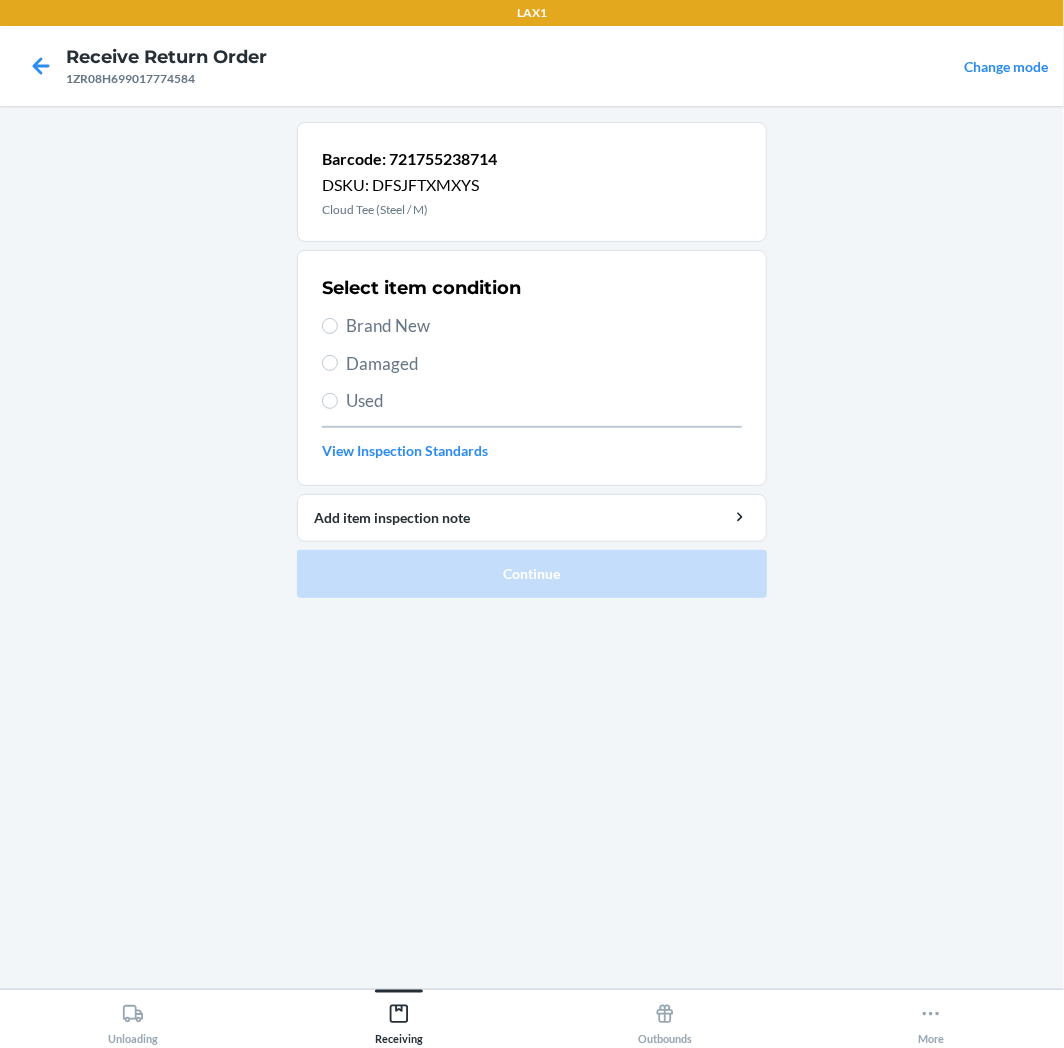 click on "Brand New" at bounding box center (544, 326) 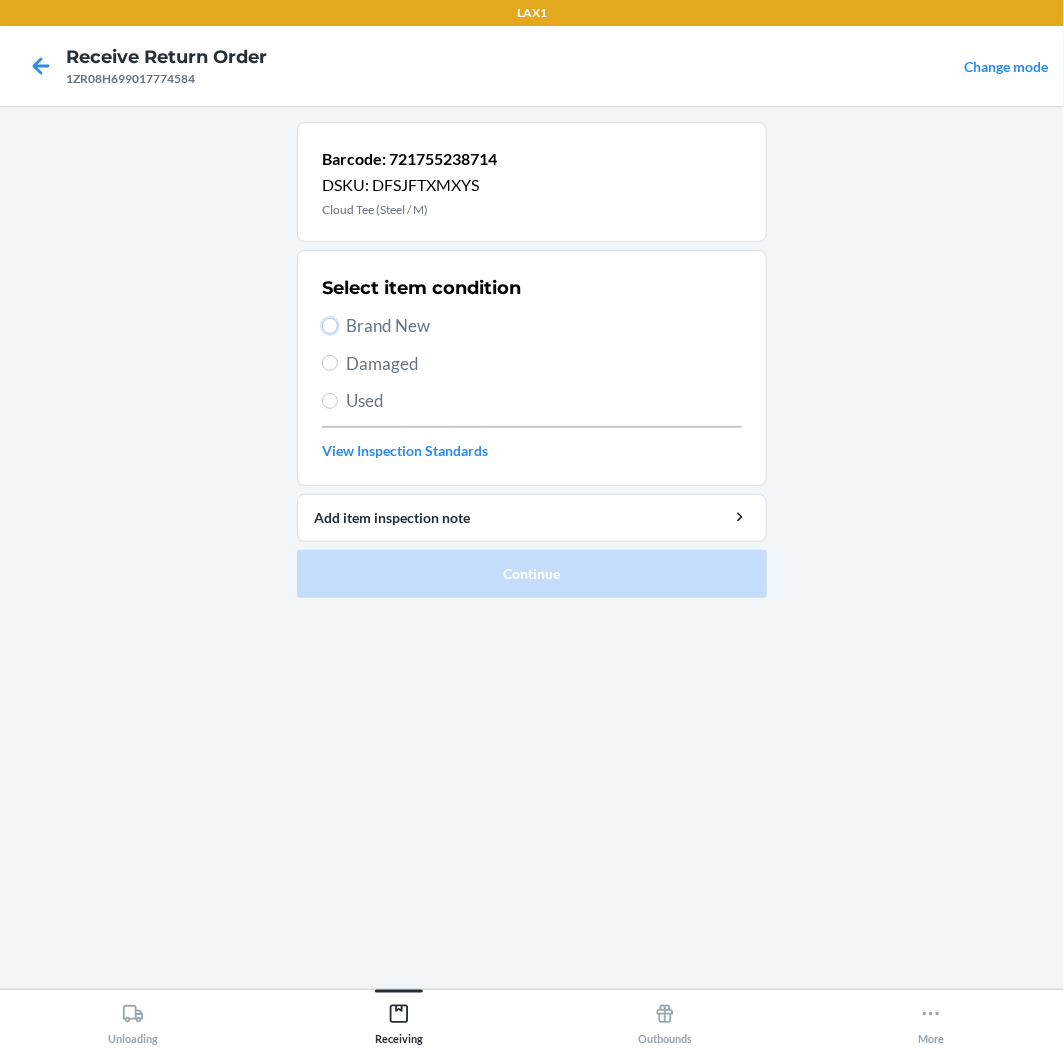 click on "Brand New" at bounding box center [330, 326] 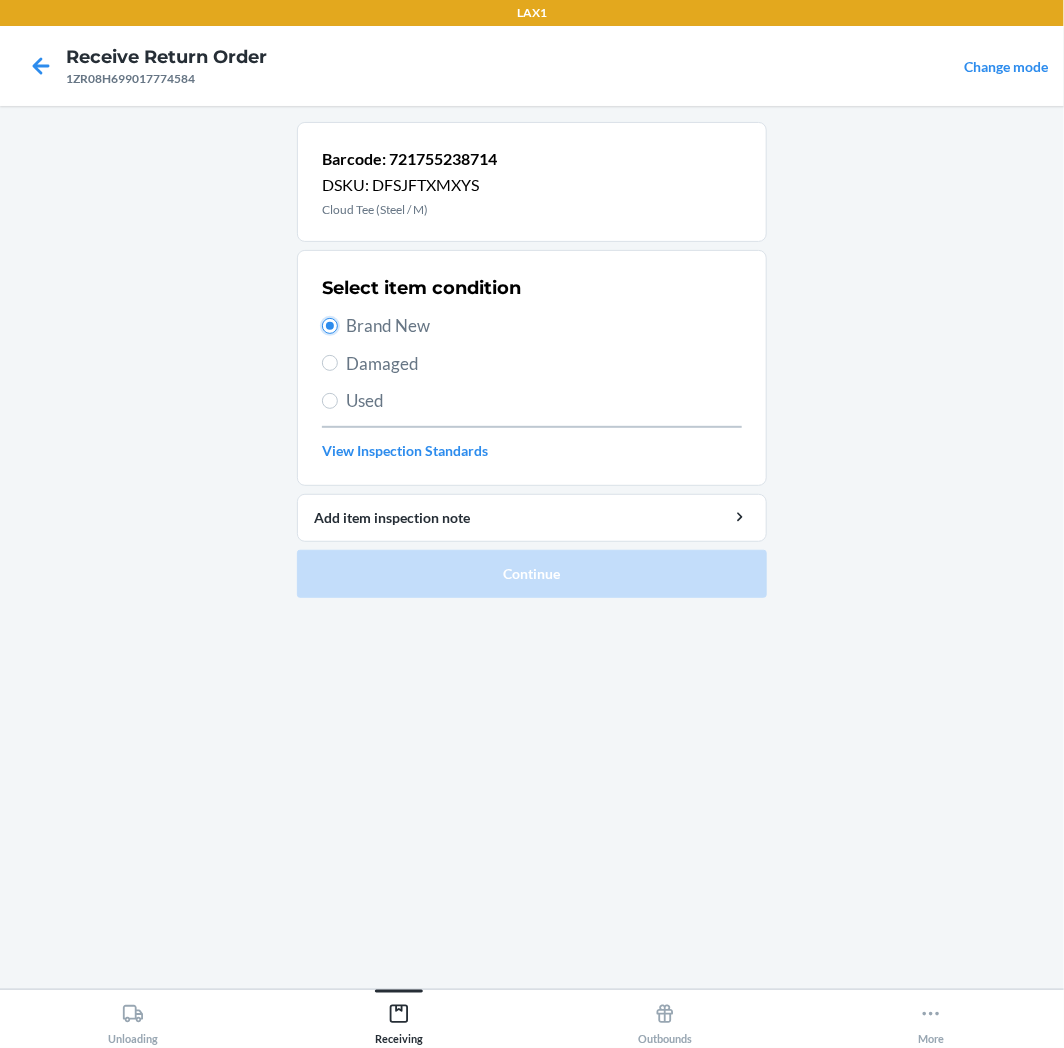 radio on "true" 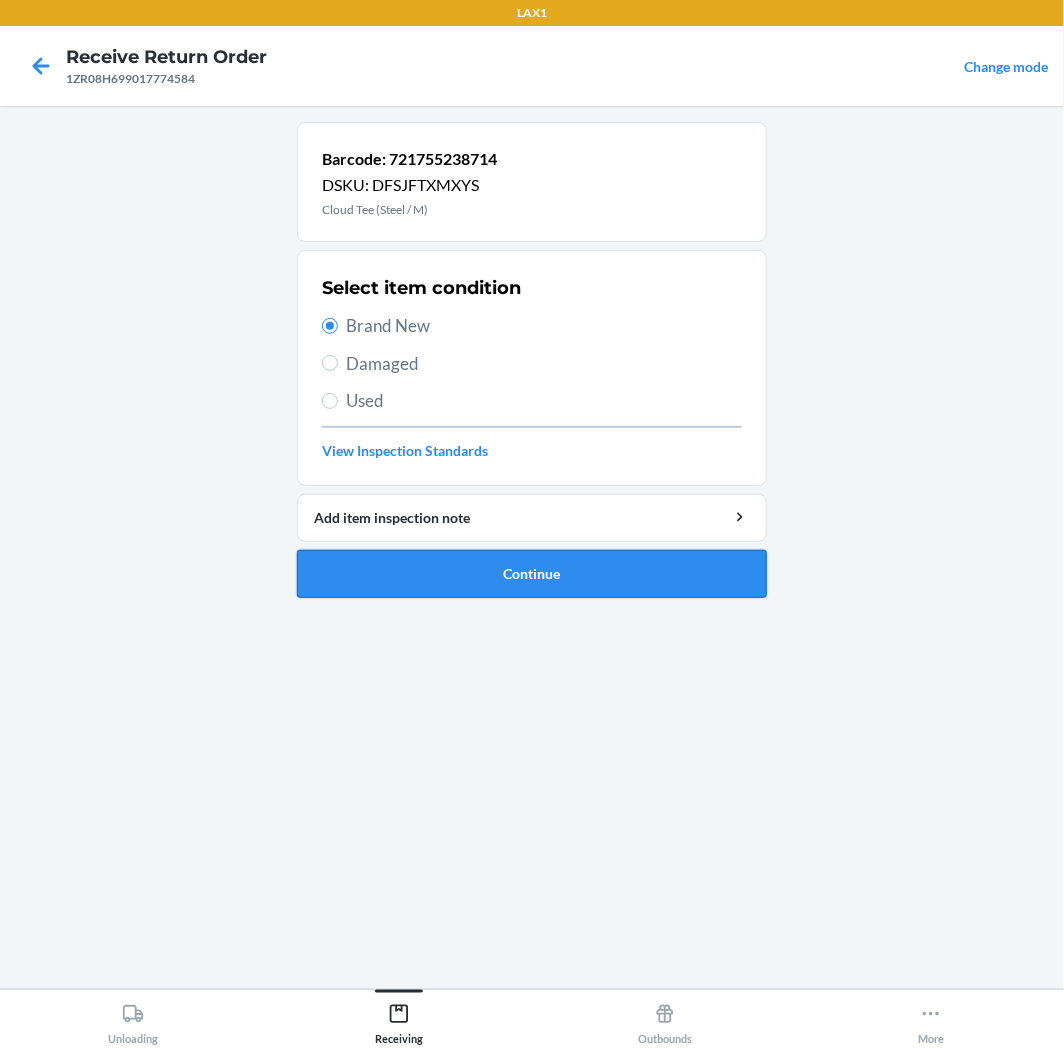 click on "Continue" at bounding box center [532, 574] 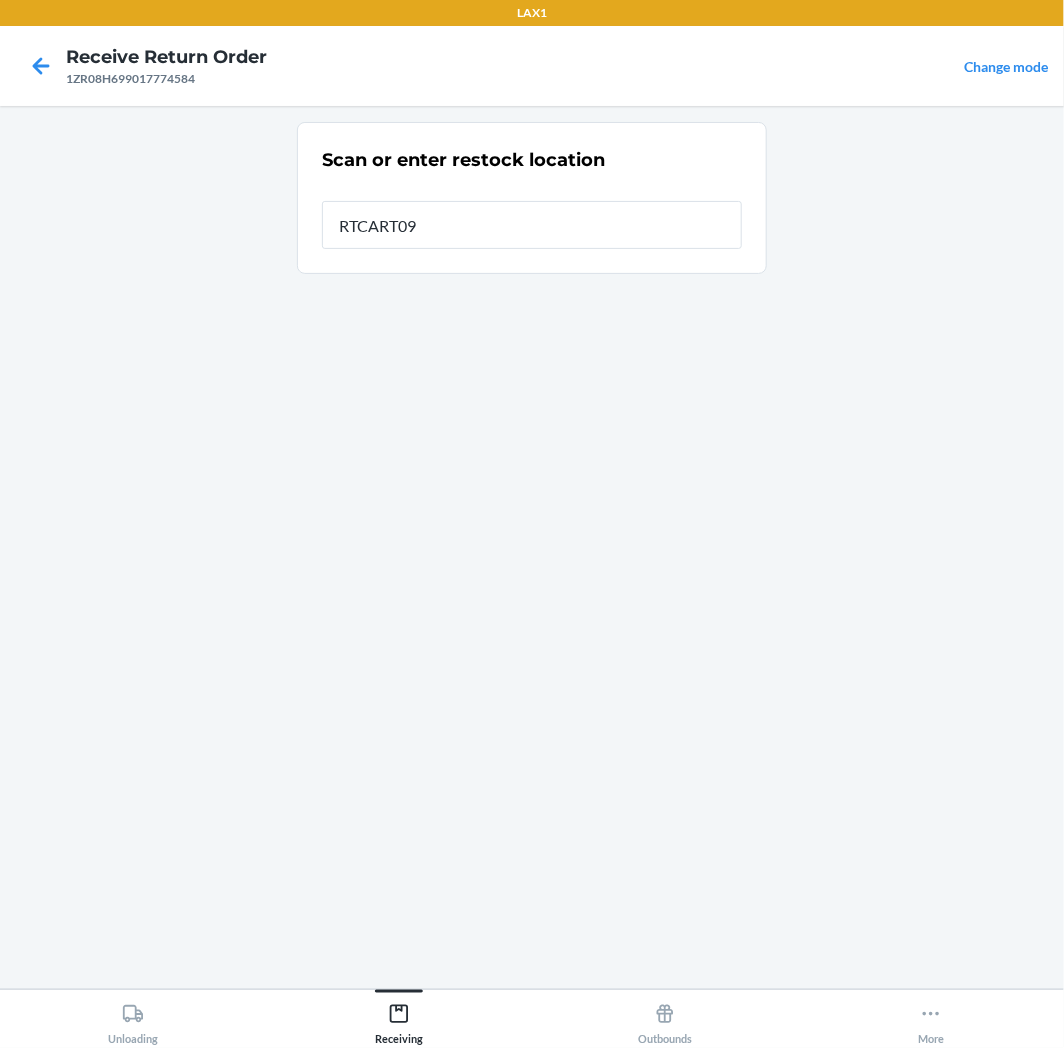 type on "RTCART097" 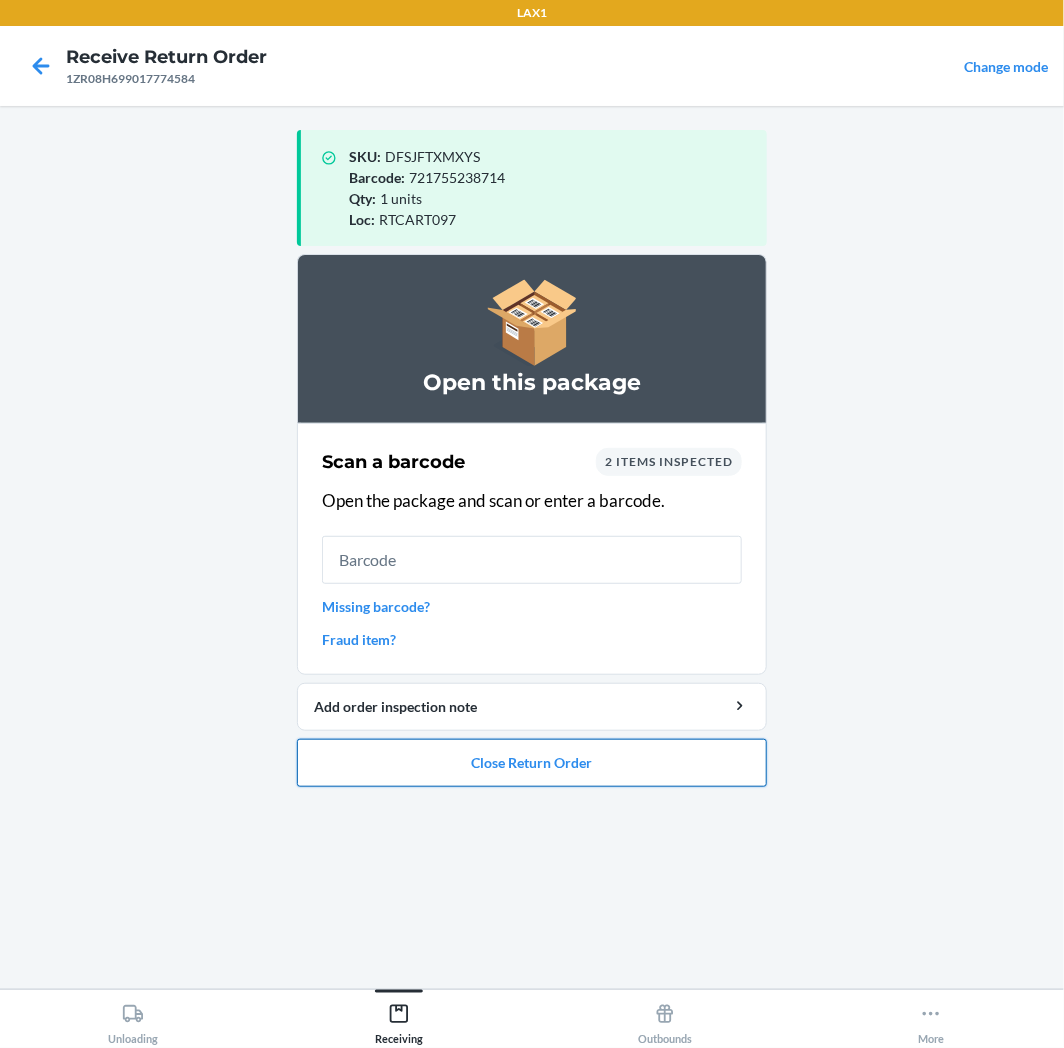click on "Close Return Order" at bounding box center (532, 763) 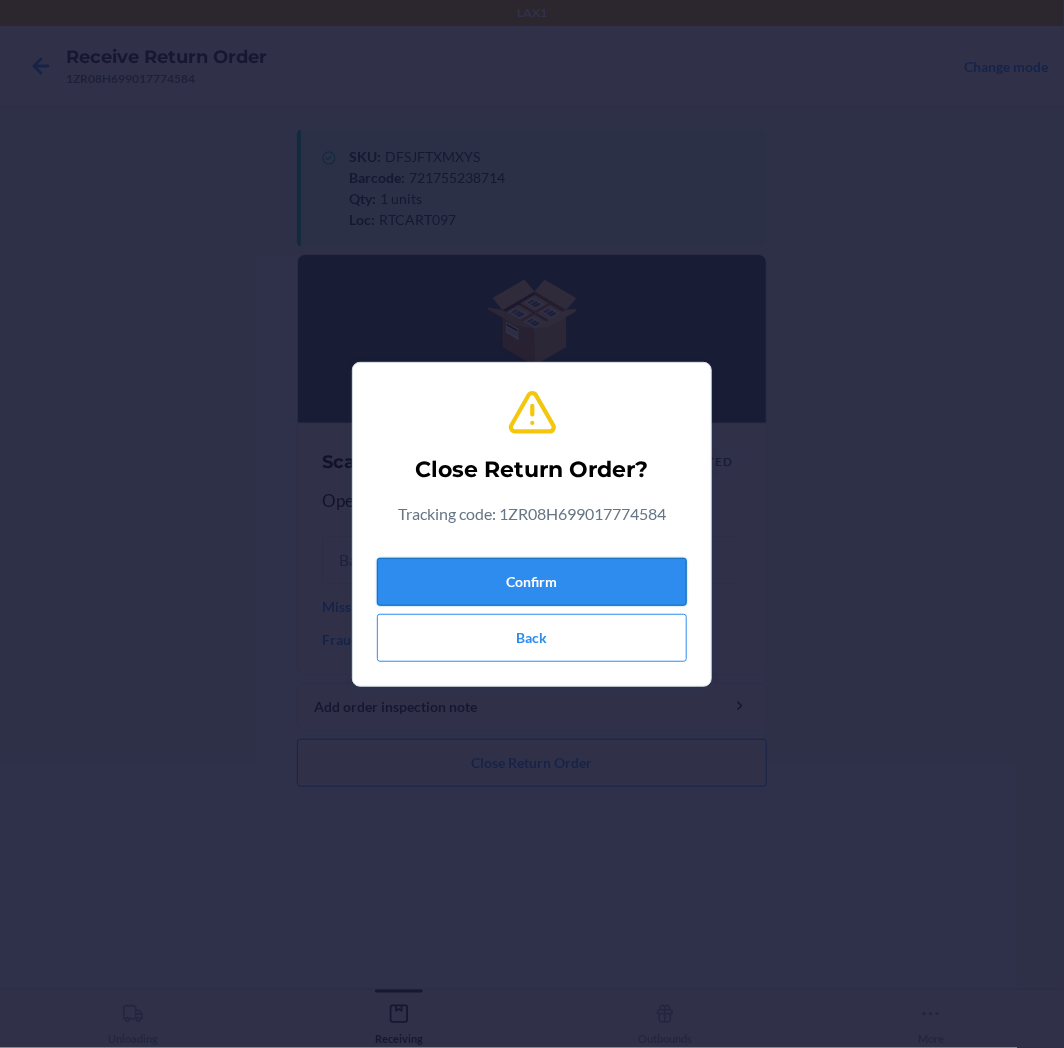 click on "Confirm" at bounding box center [532, 582] 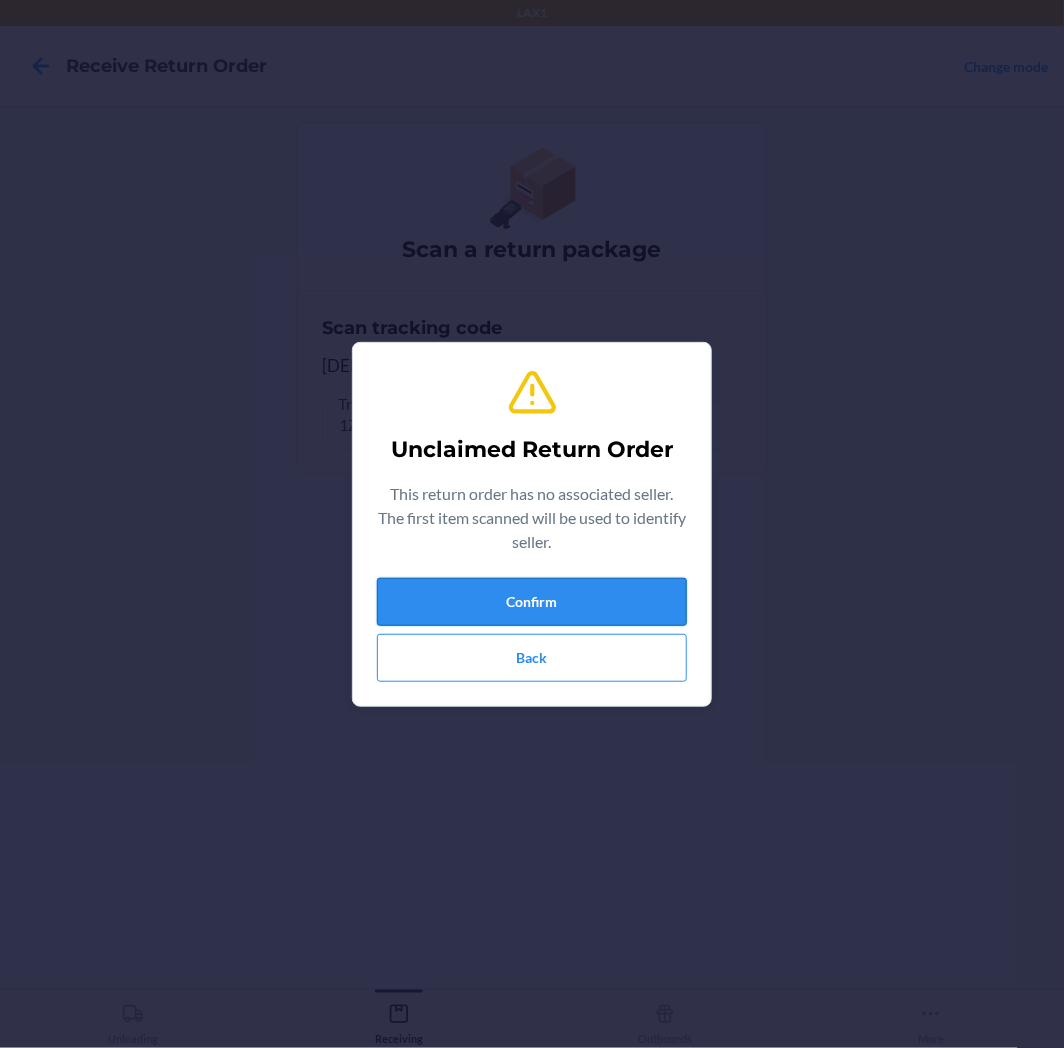 click on "Confirm" at bounding box center (532, 602) 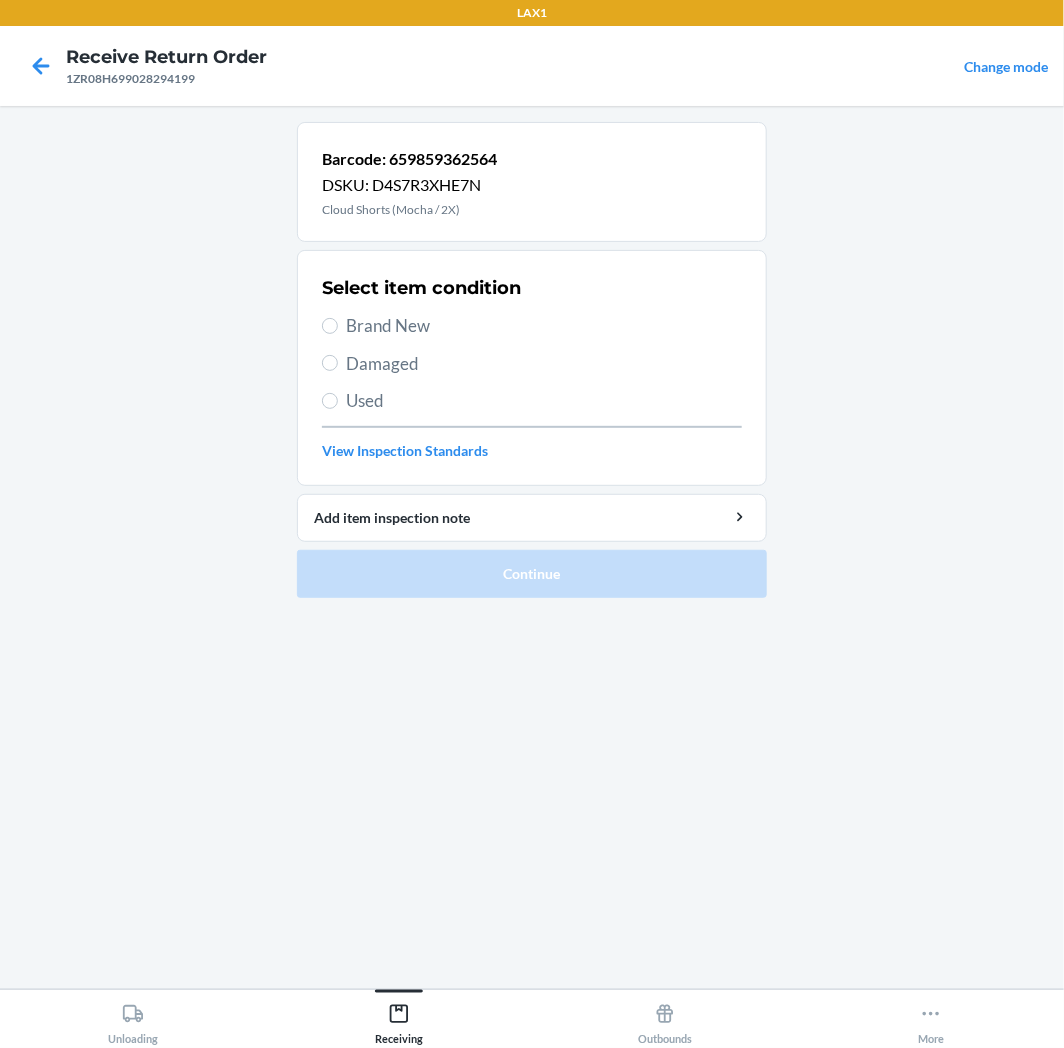 click on "Select item condition" at bounding box center (421, 288) 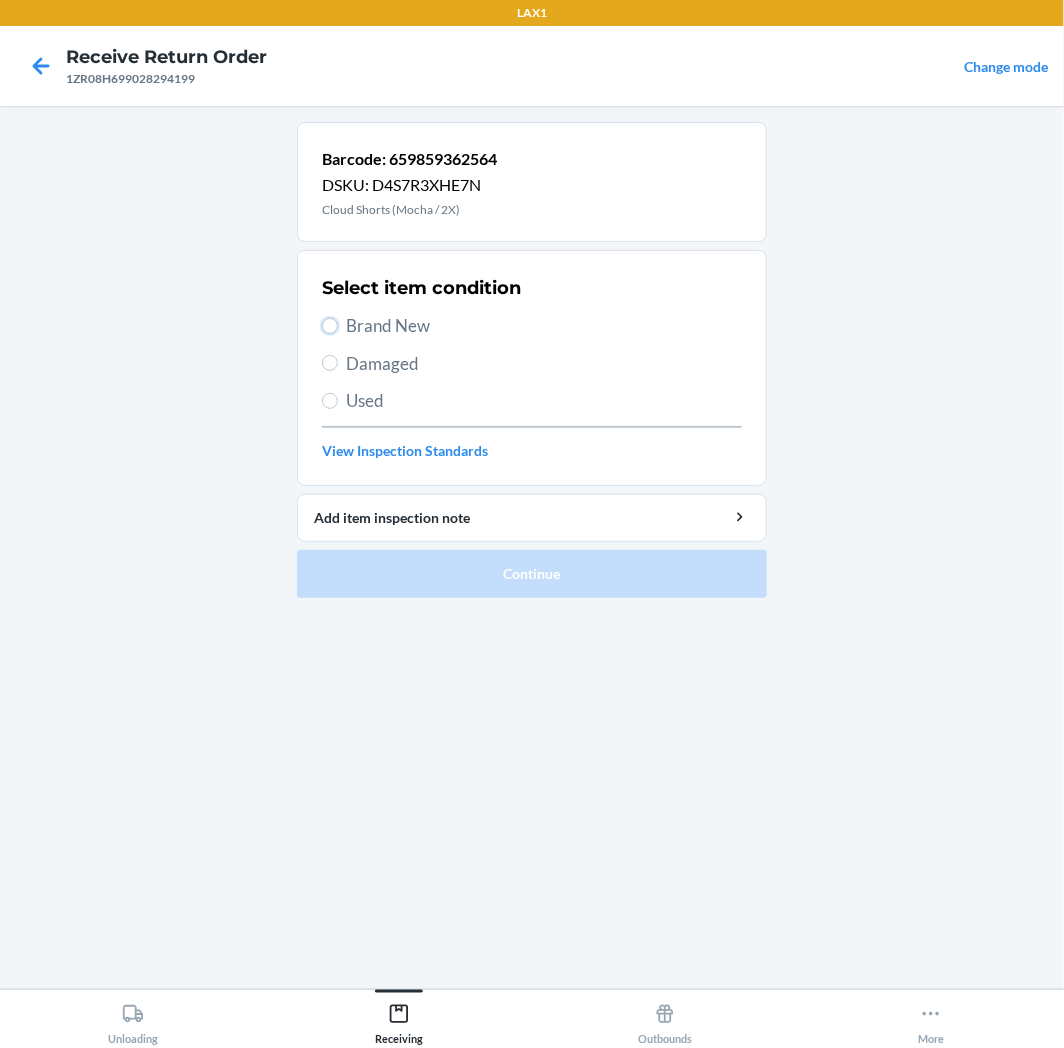 click on "Brand New" at bounding box center [330, 326] 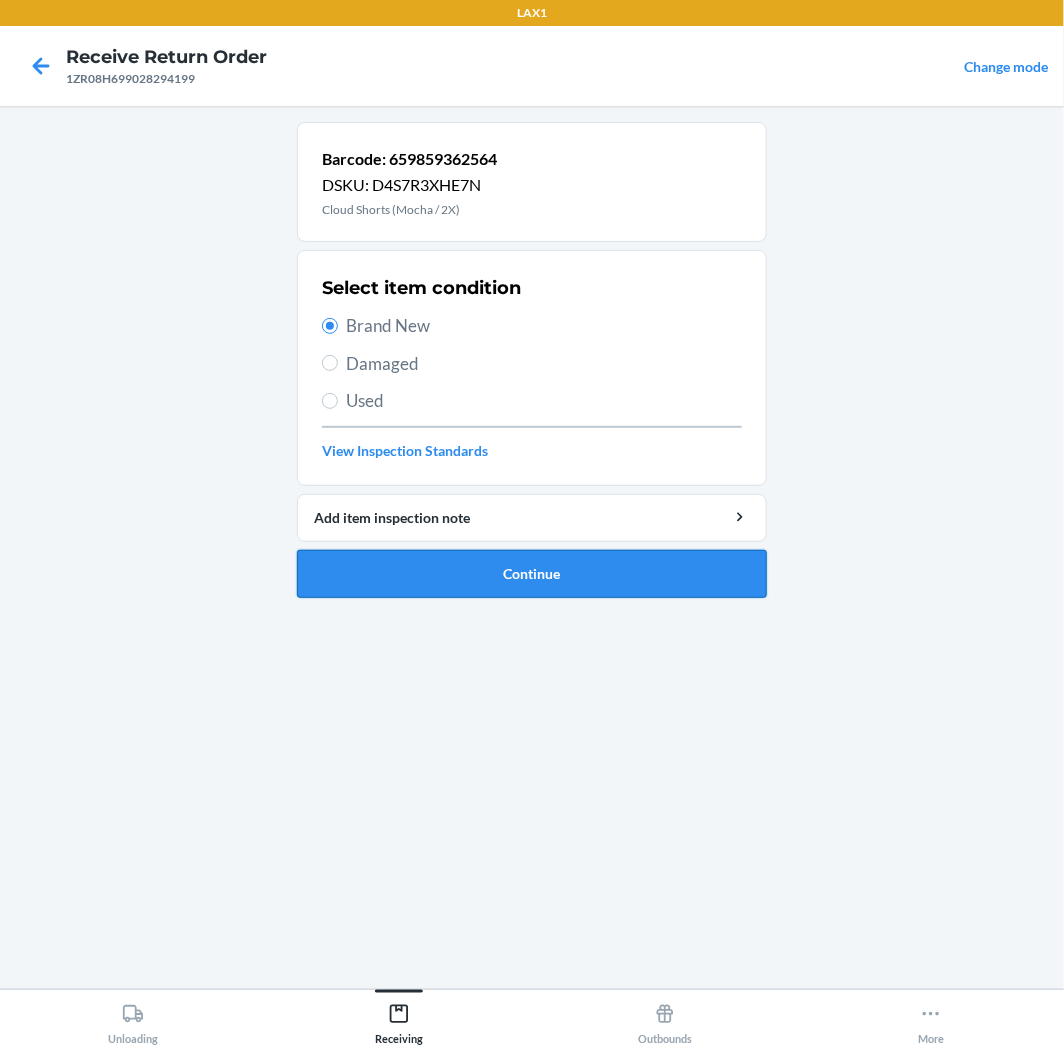 click on "Continue" at bounding box center [532, 574] 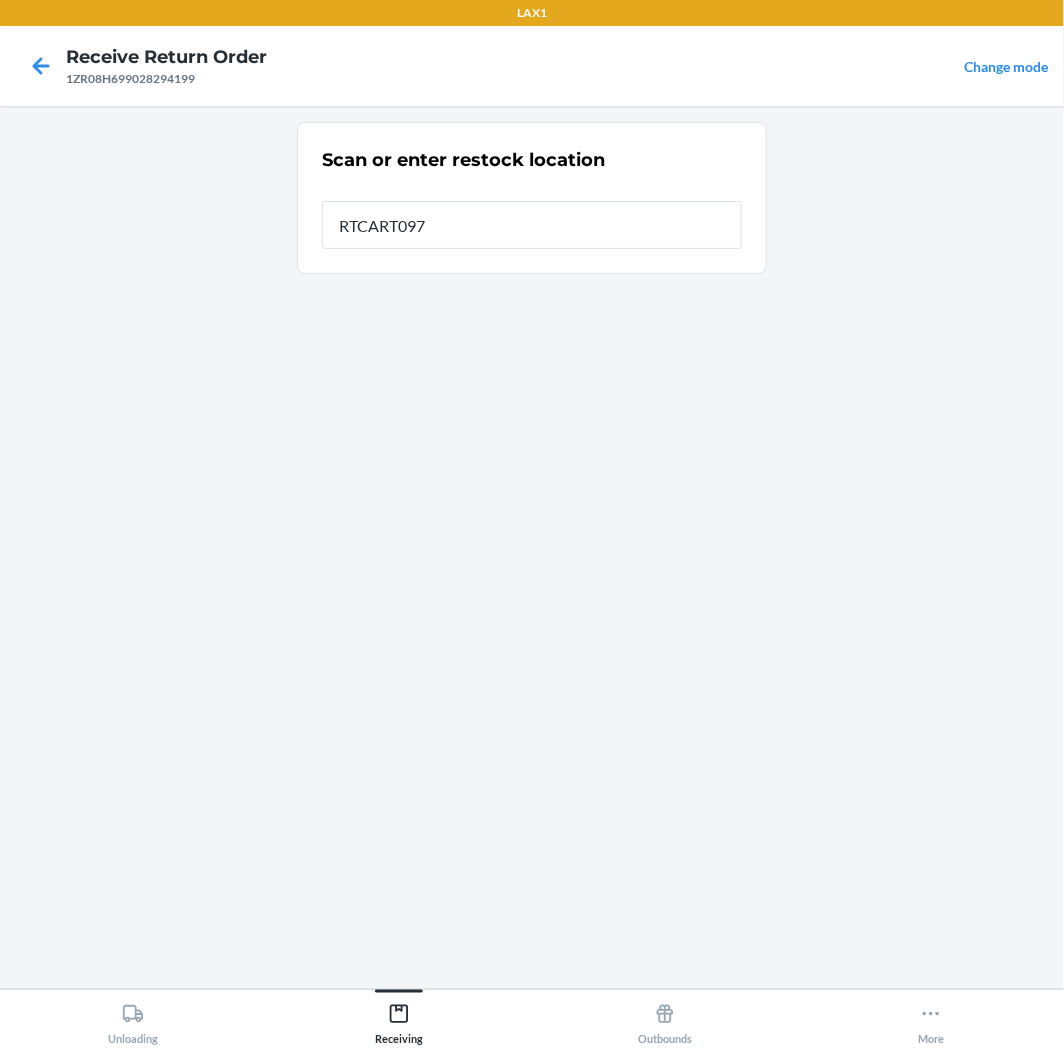 type on "RTCART097" 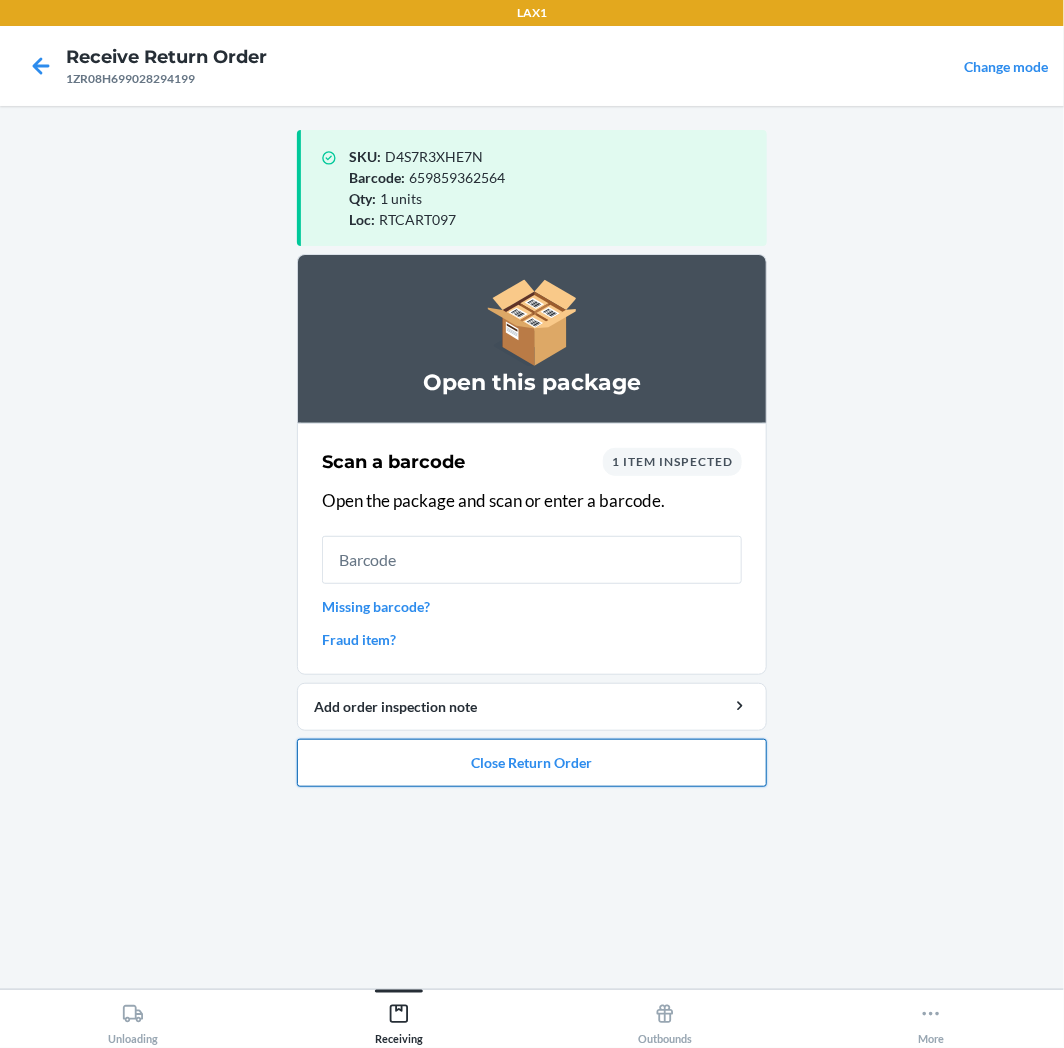 click on "Close Return Order" at bounding box center [532, 763] 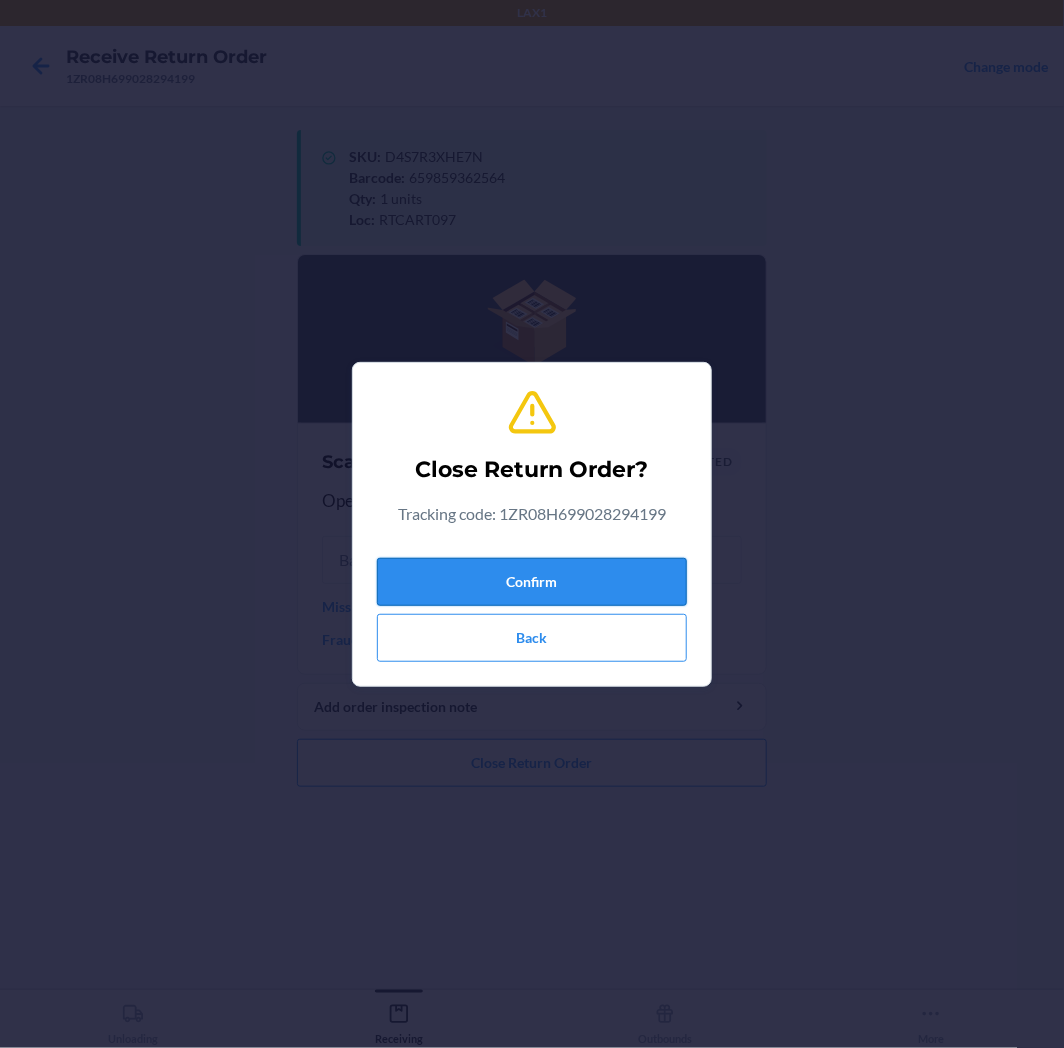 click on "Confirm" at bounding box center [532, 582] 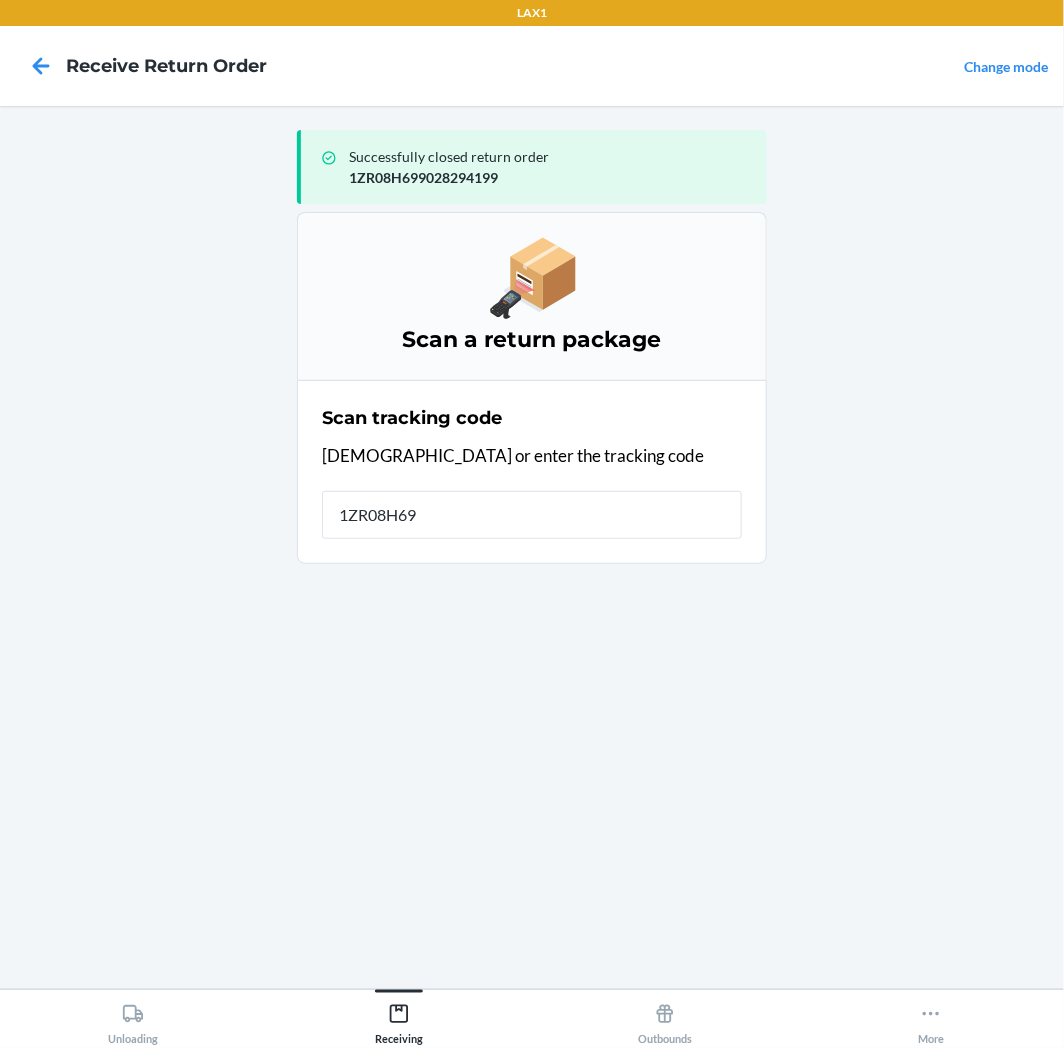 type on "1ZR08H699" 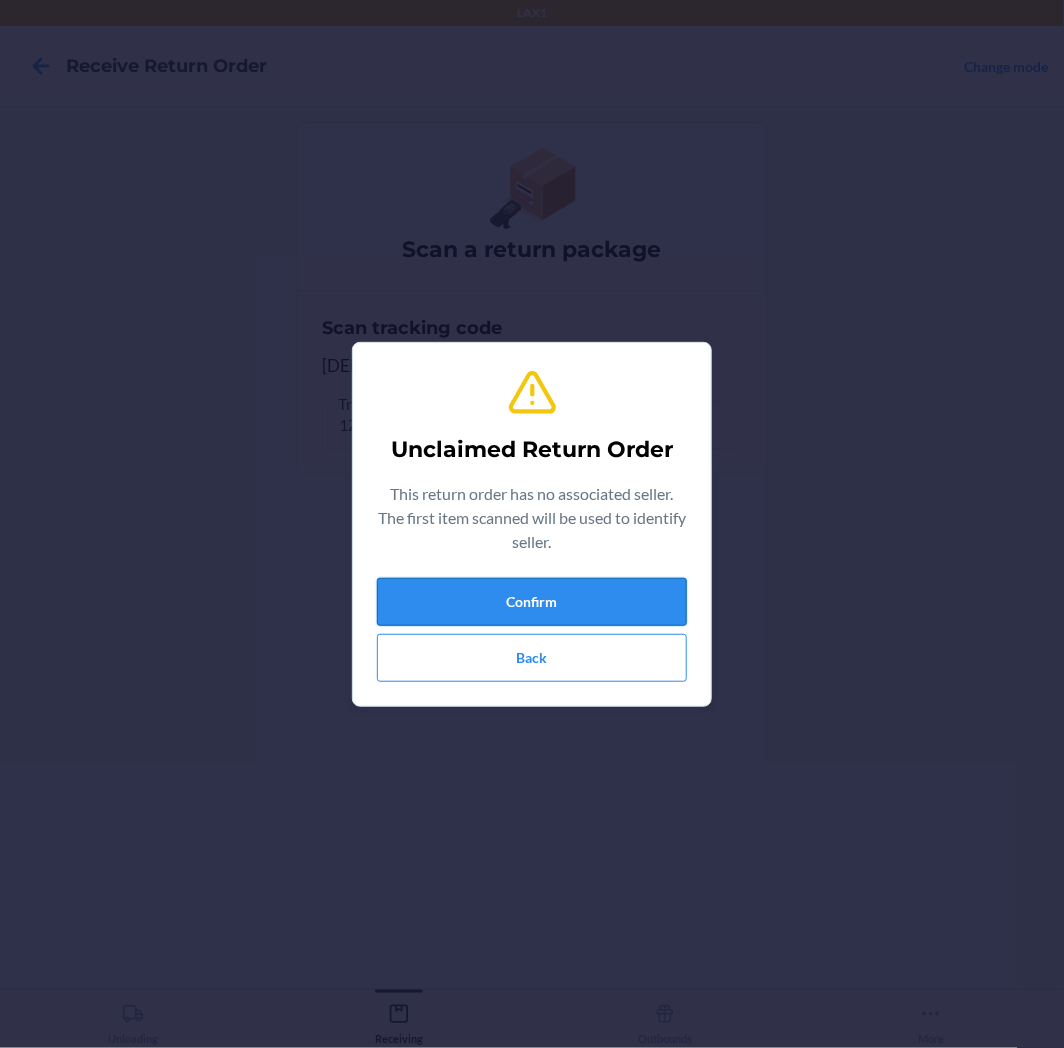 click on "Confirm" at bounding box center [532, 602] 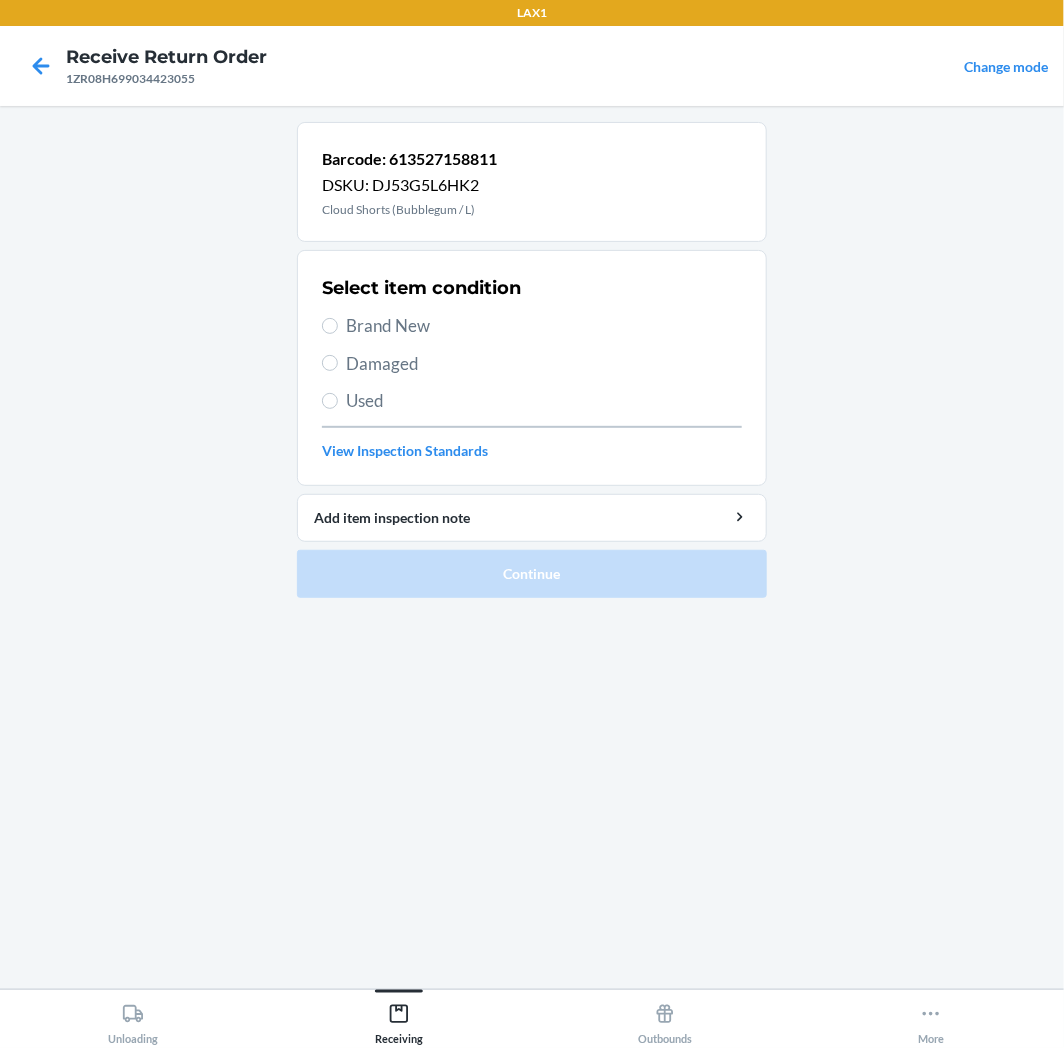 click on "Used" at bounding box center (544, 401) 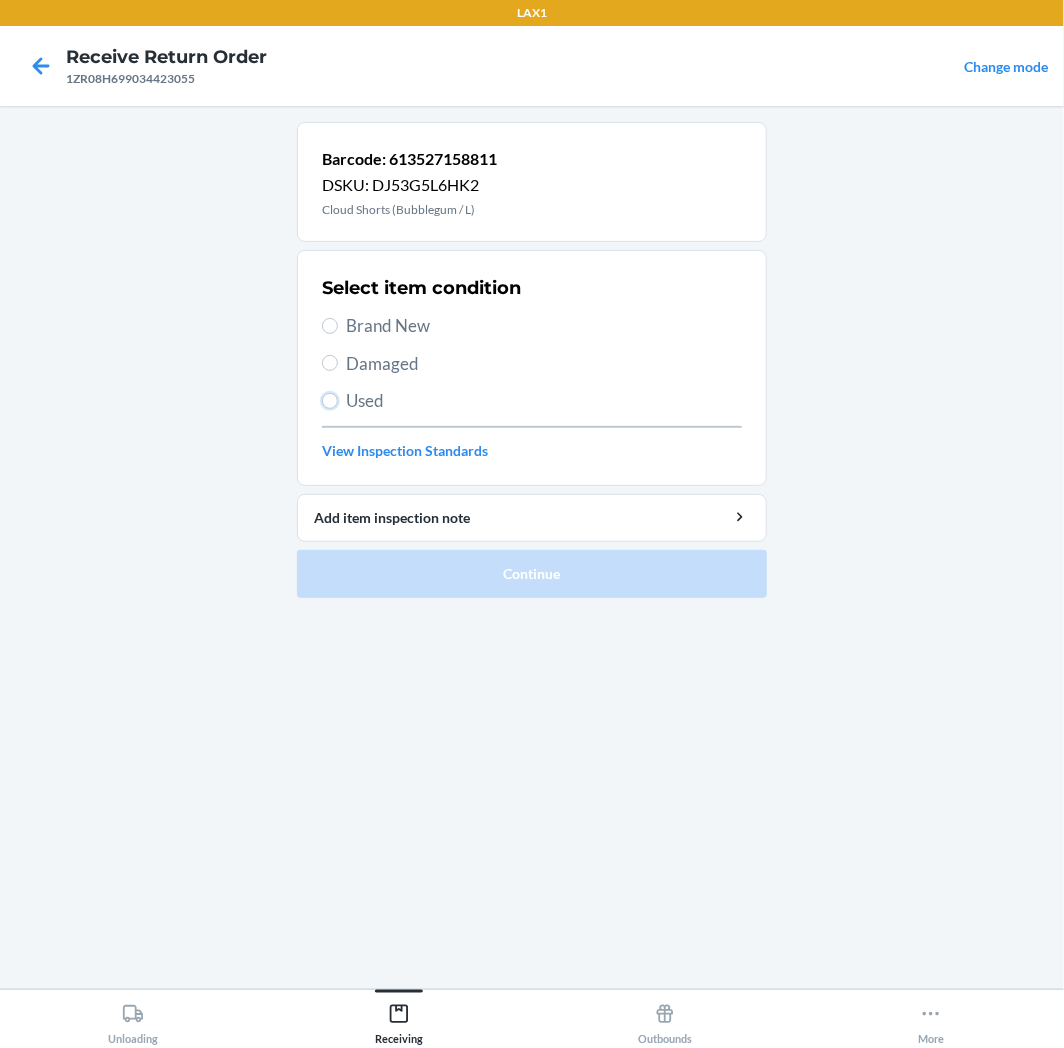 click on "Used" at bounding box center (330, 401) 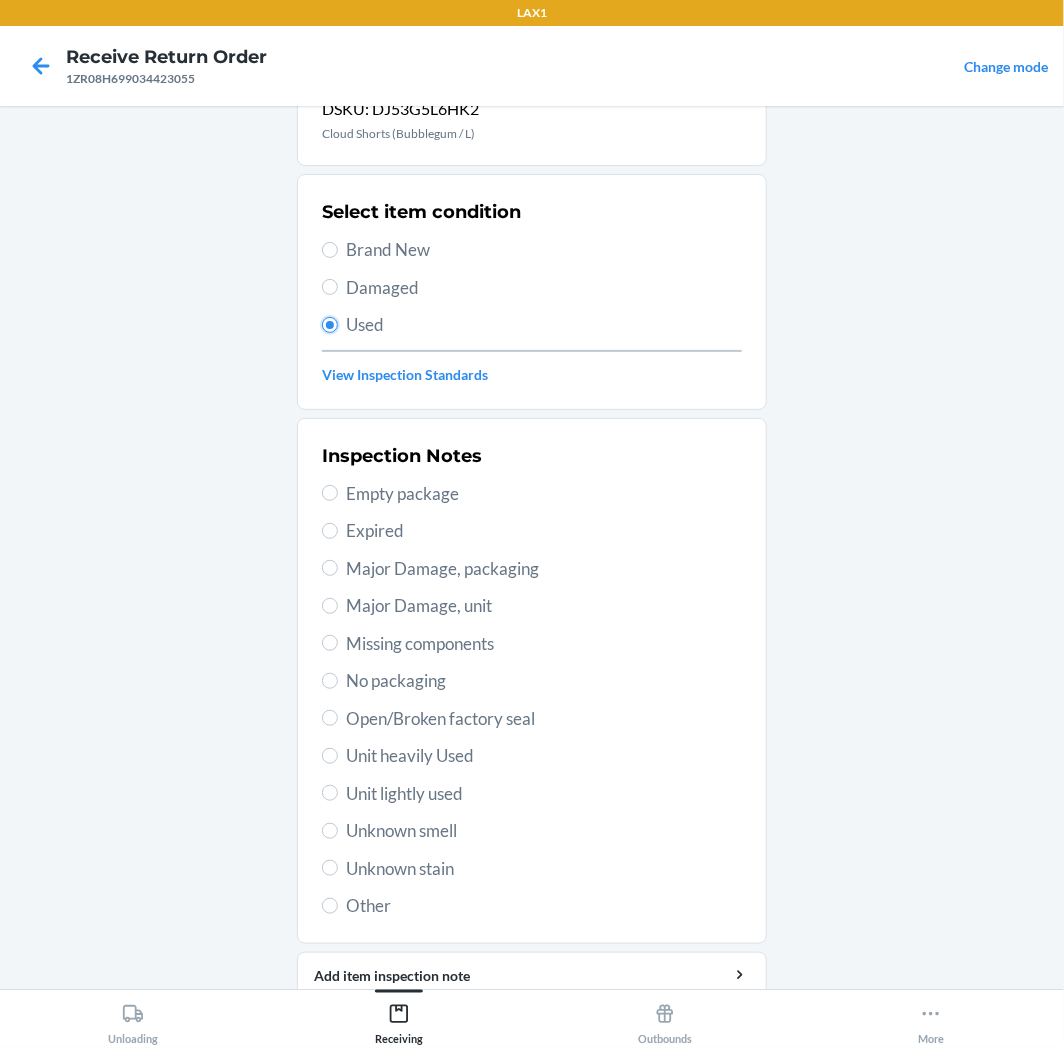 scroll, scrollTop: 157, scrollLeft: 0, axis: vertical 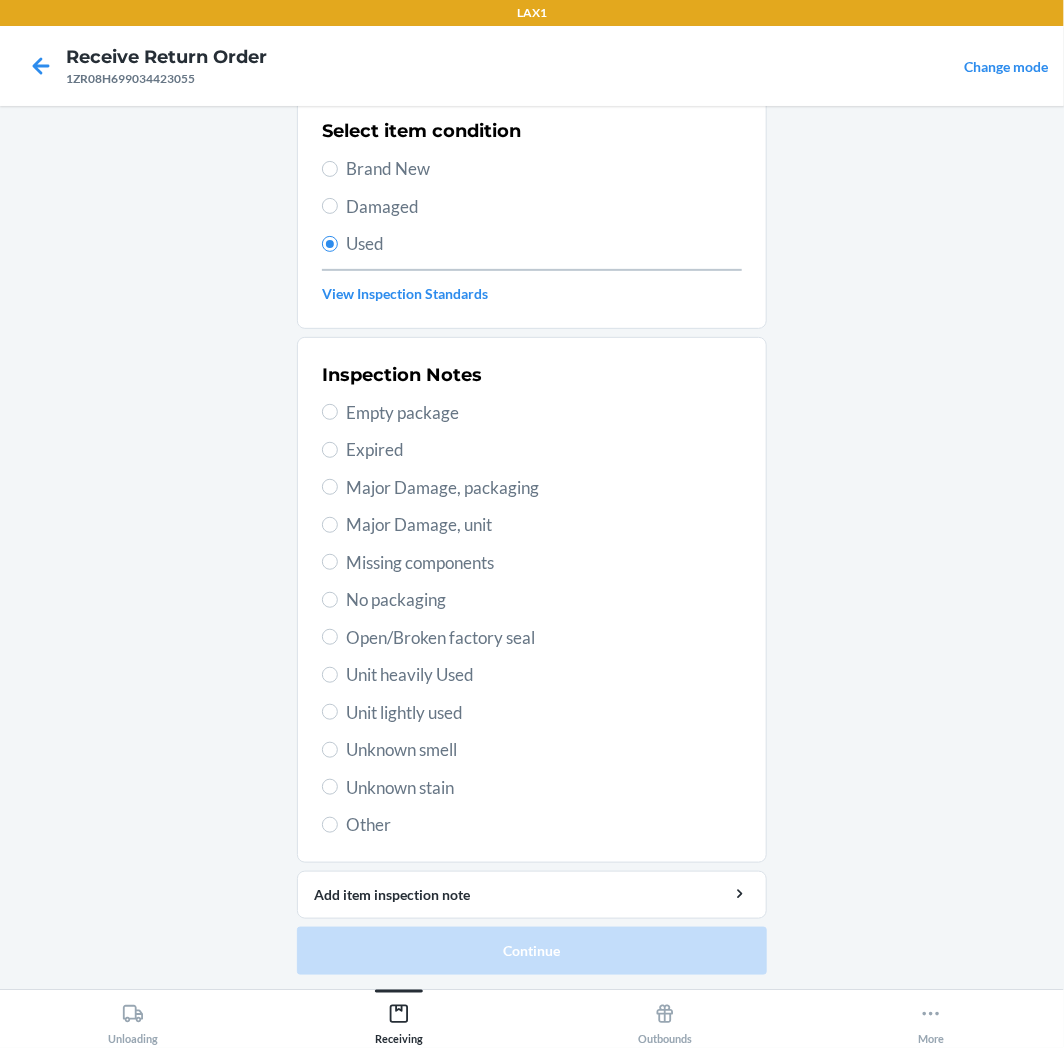 click on "Unit lightly used" at bounding box center (544, 713) 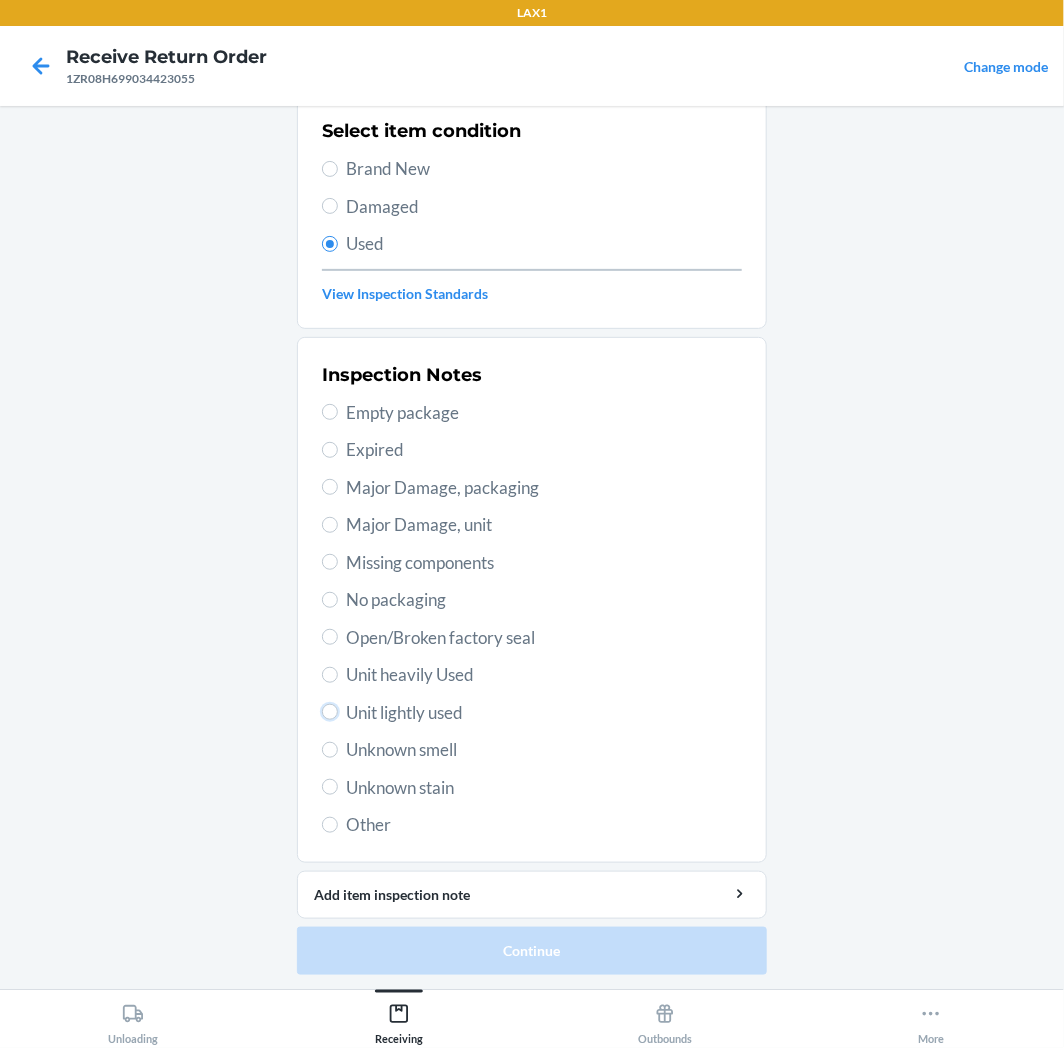 click on "Unit lightly used" at bounding box center (330, 712) 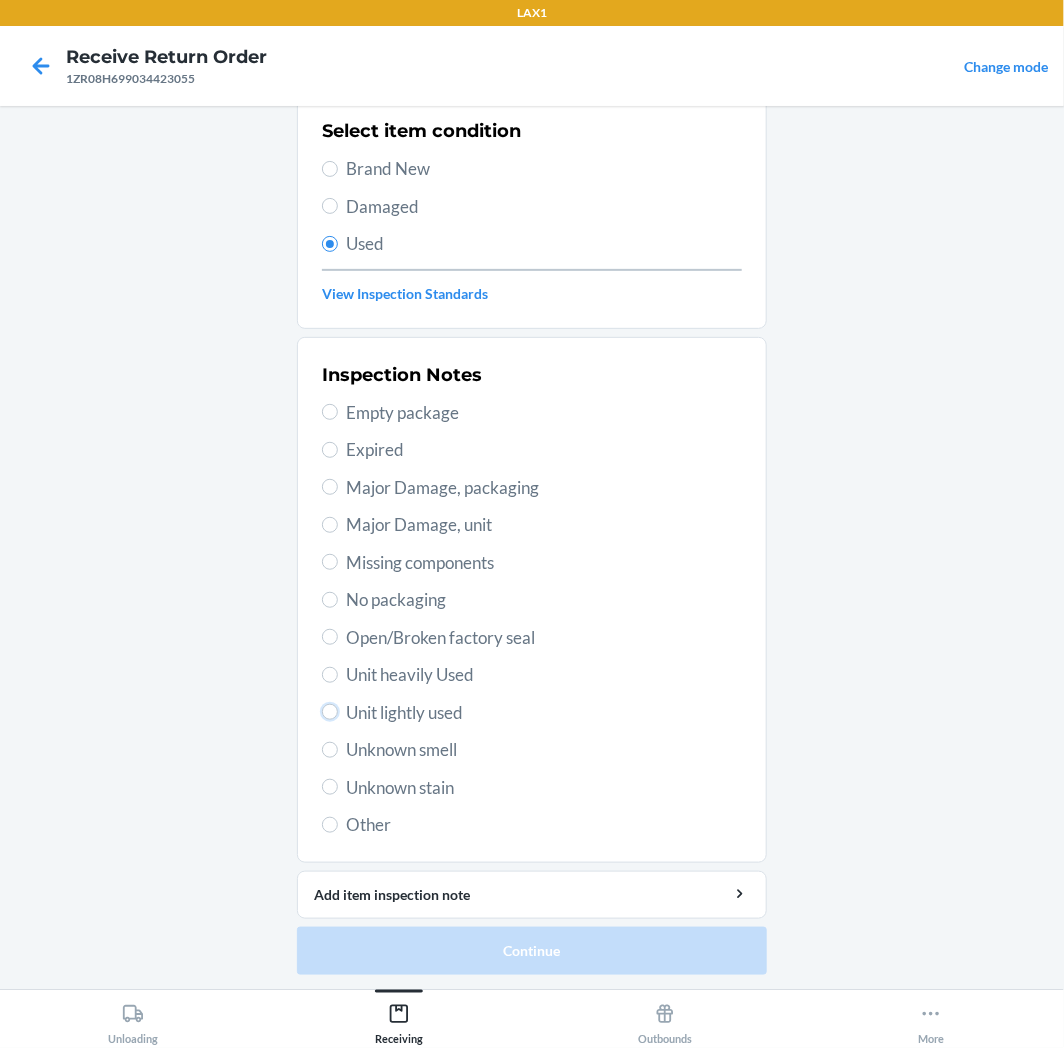 radio on "true" 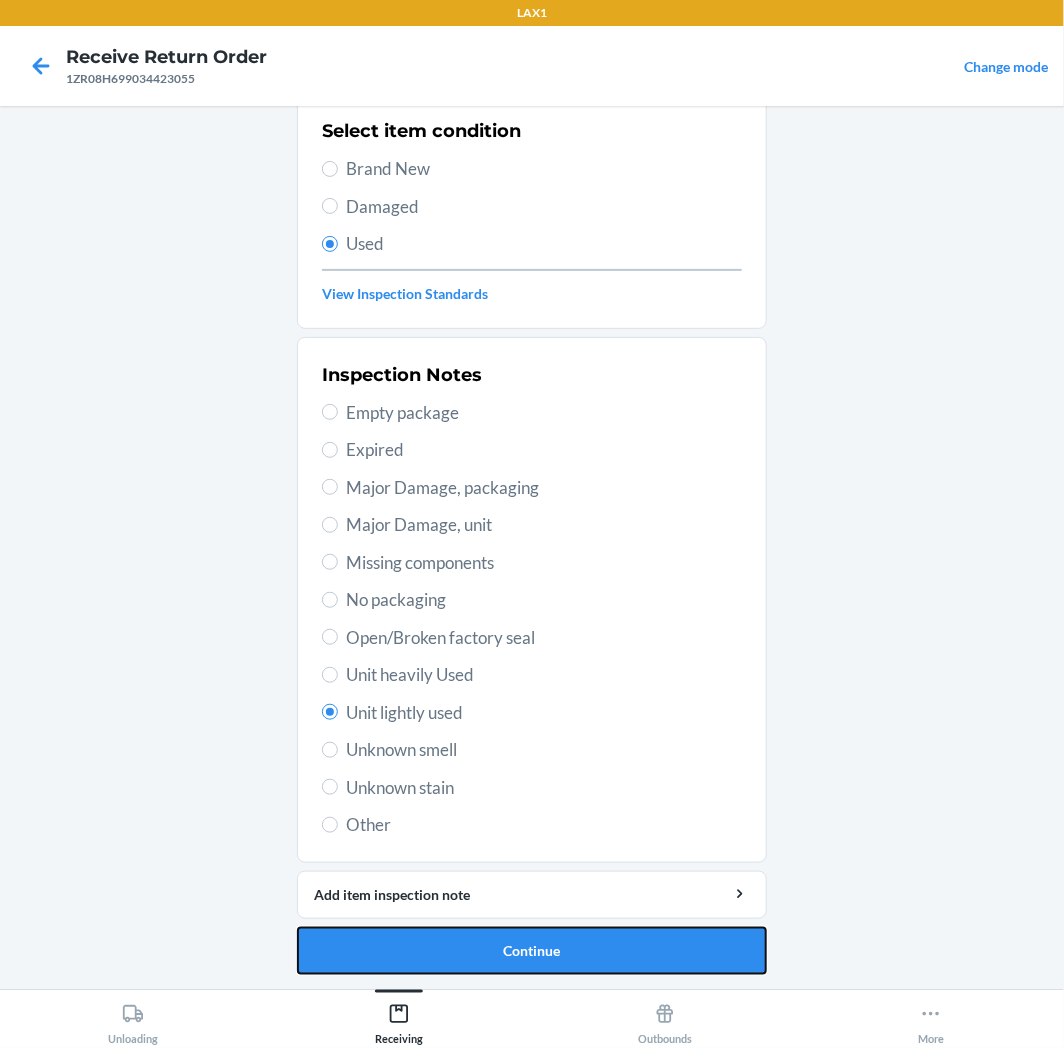 click on "Continue" at bounding box center (532, 951) 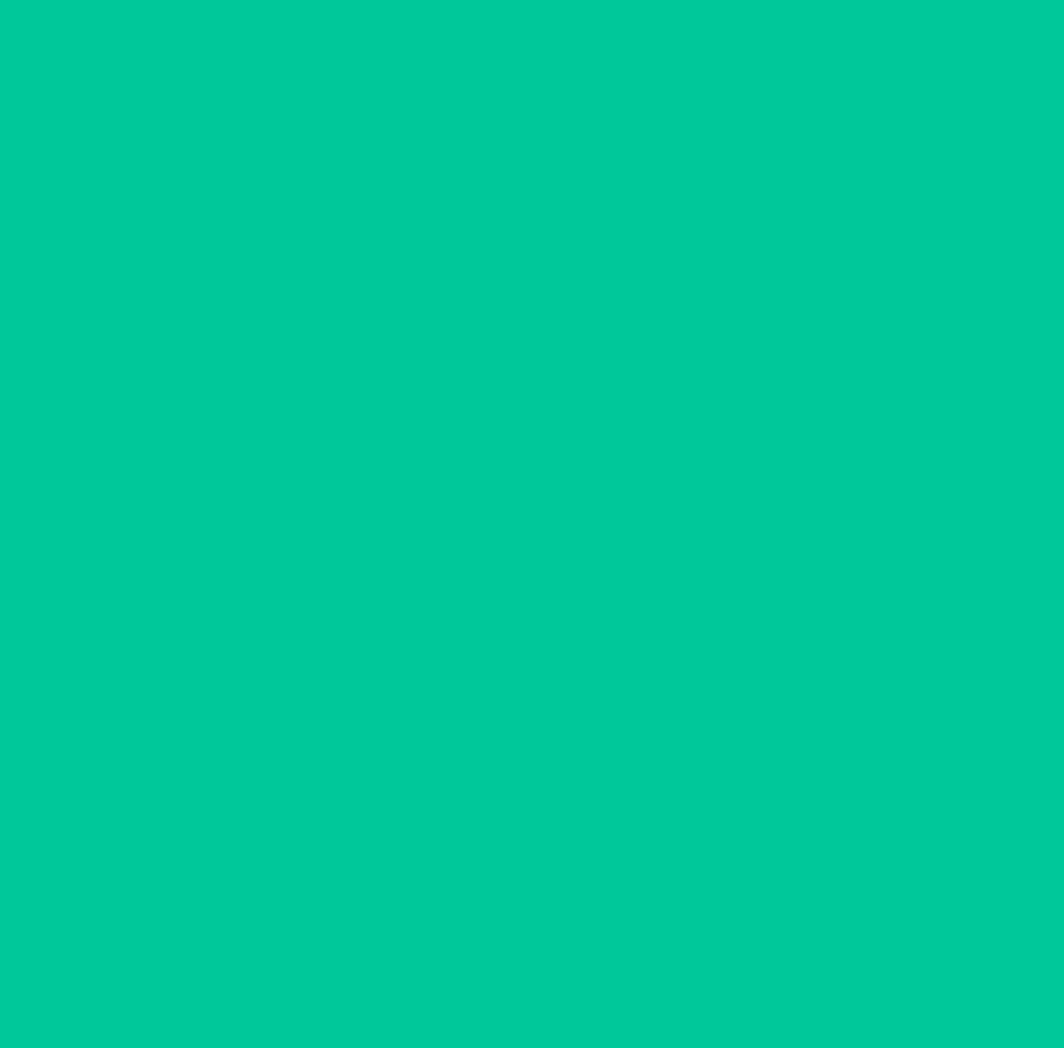 scroll, scrollTop: 0, scrollLeft: 0, axis: both 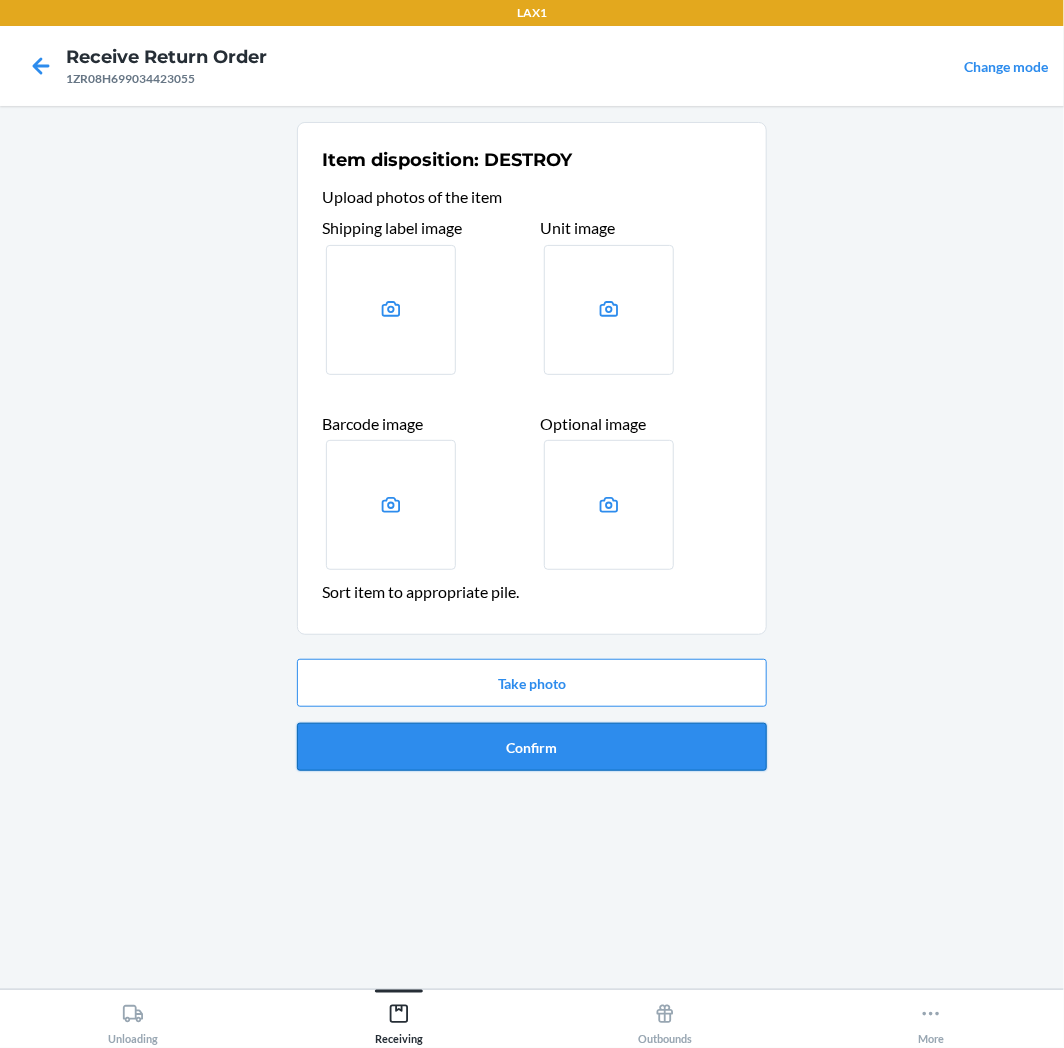 click on "Confirm" at bounding box center (532, 747) 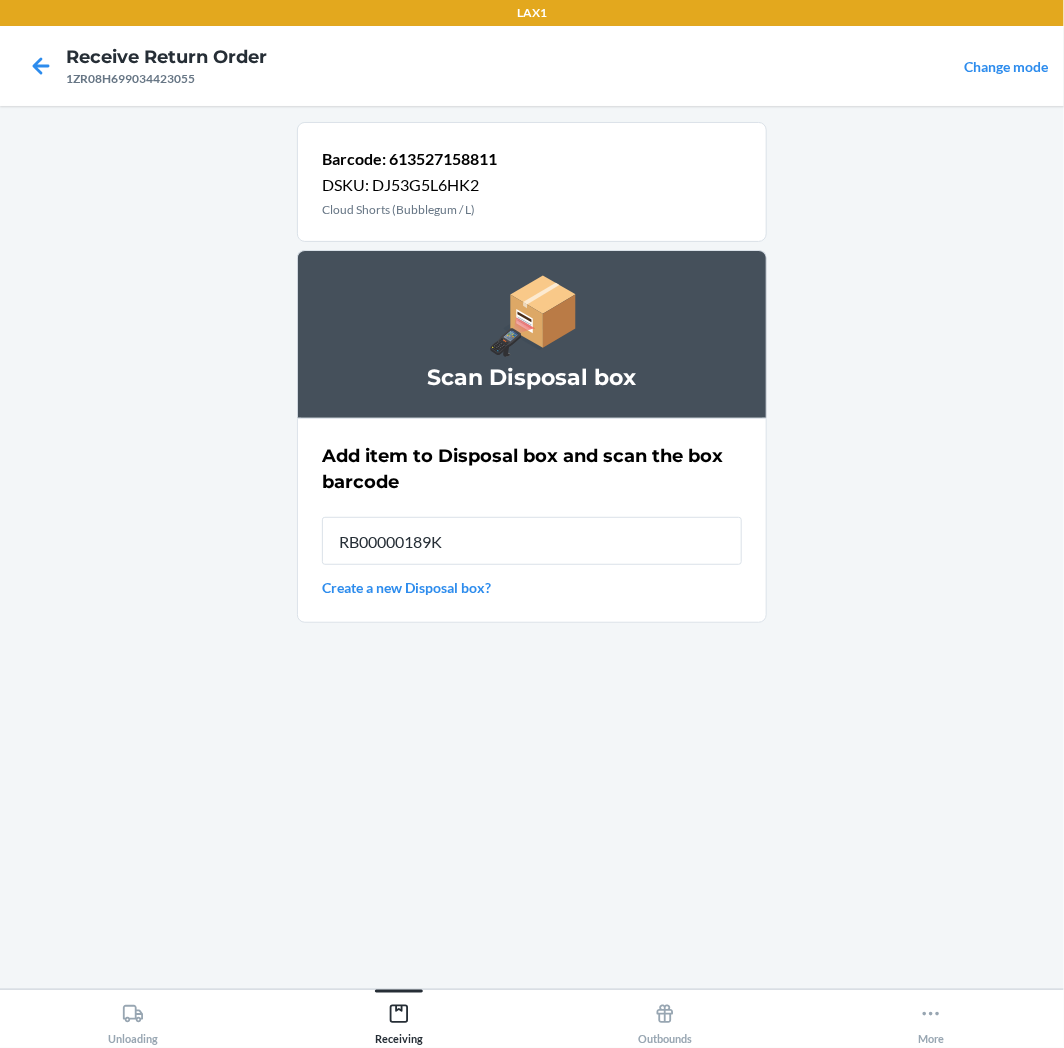 type on "RB00000189K" 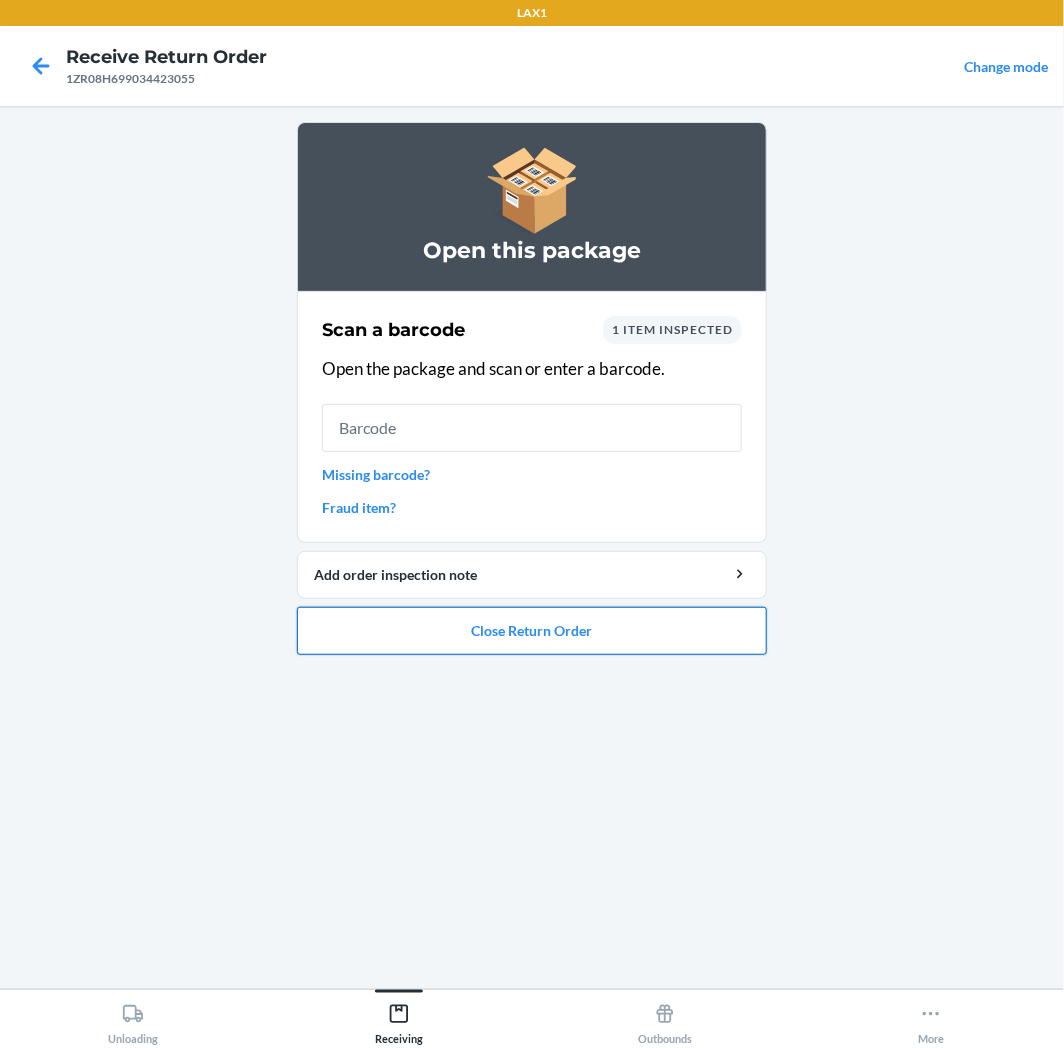 click on "Close Return Order" at bounding box center (532, 631) 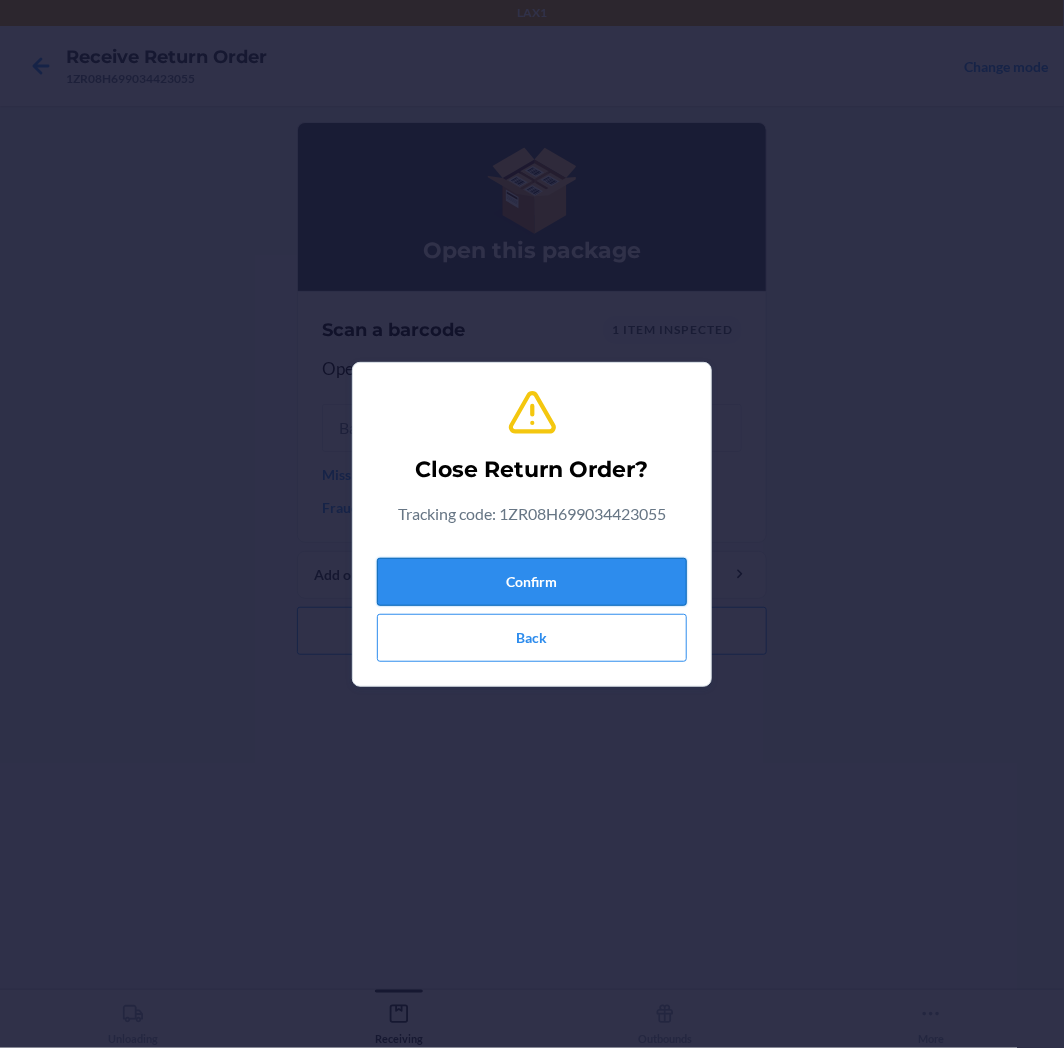 click on "Confirm" at bounding box center (532, 582) 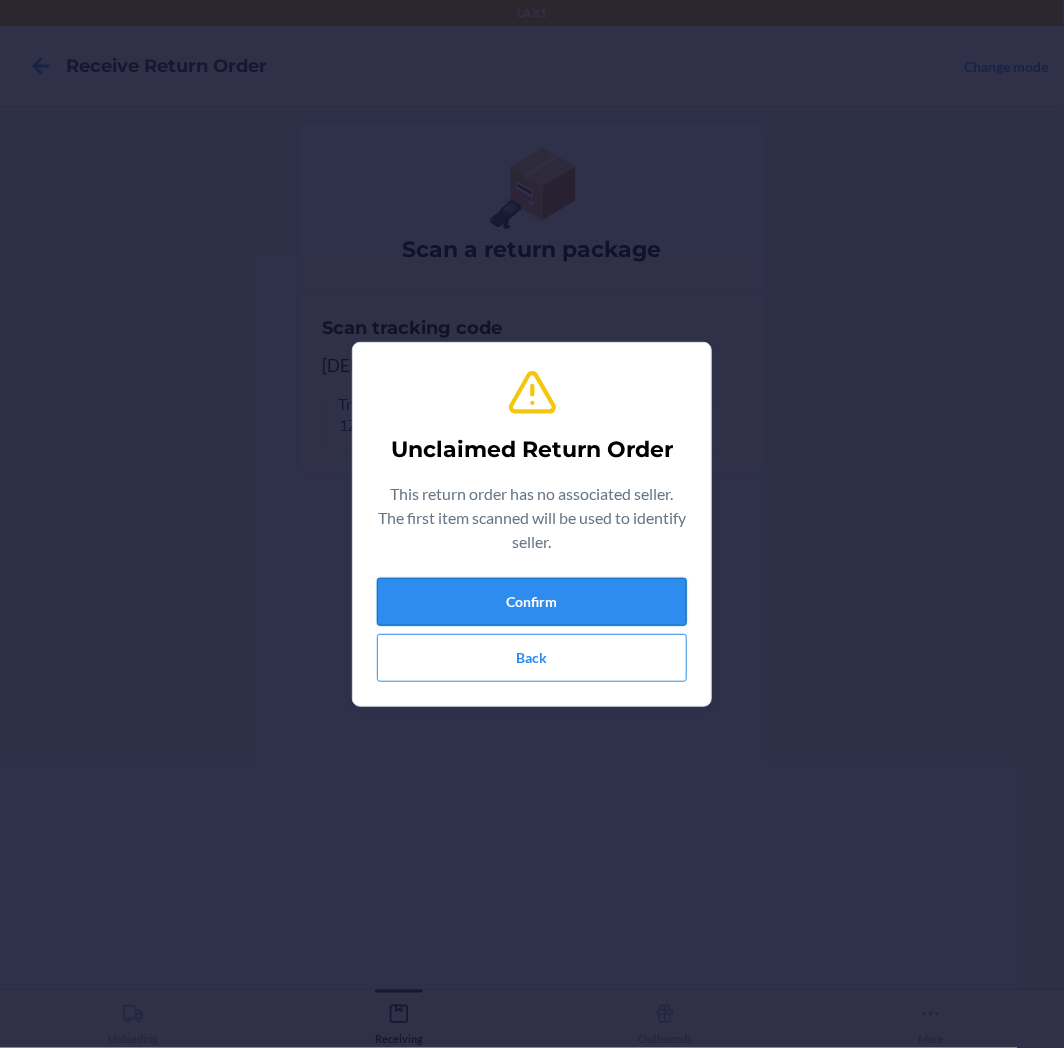 click on "Confirm" at bounding box center (532, 602) 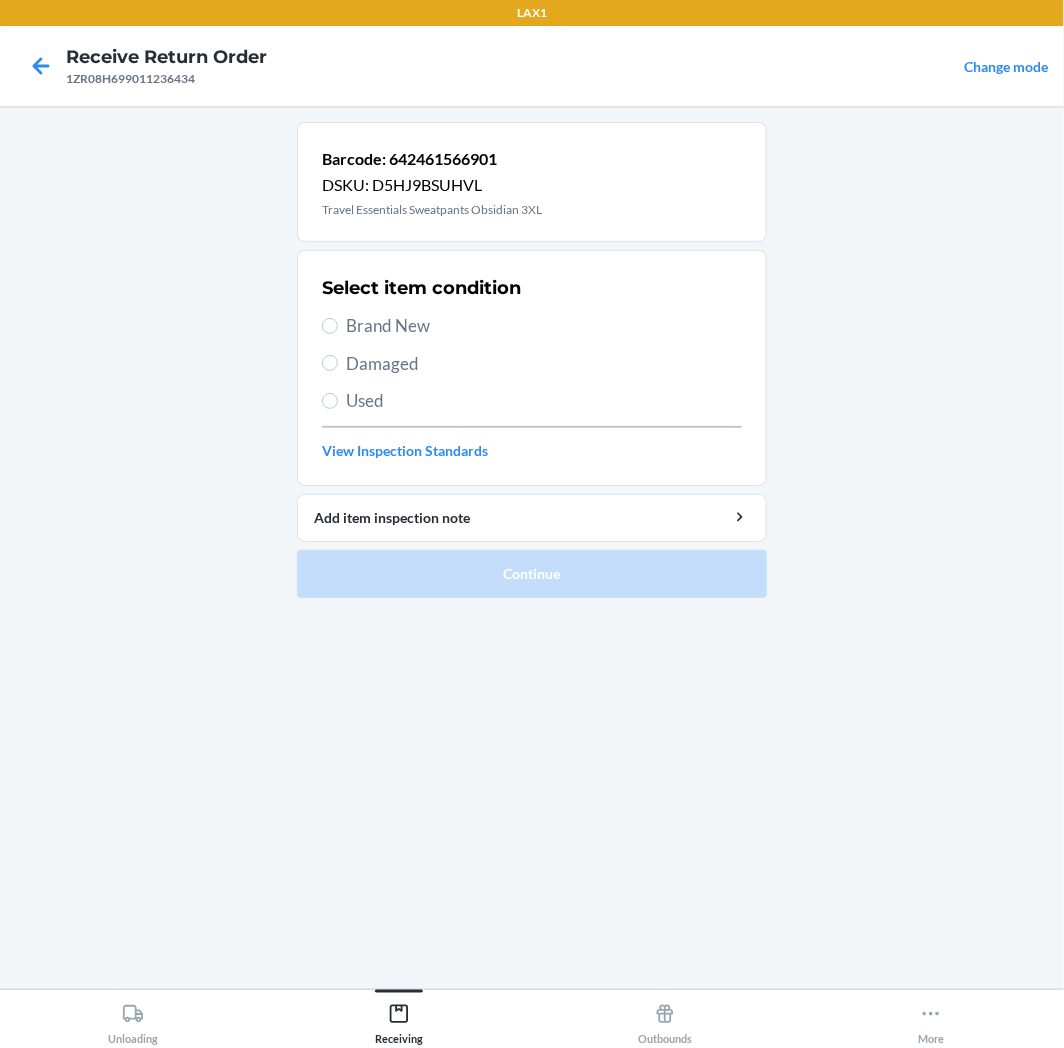 click on "Used" at bounding box center (544, 401) 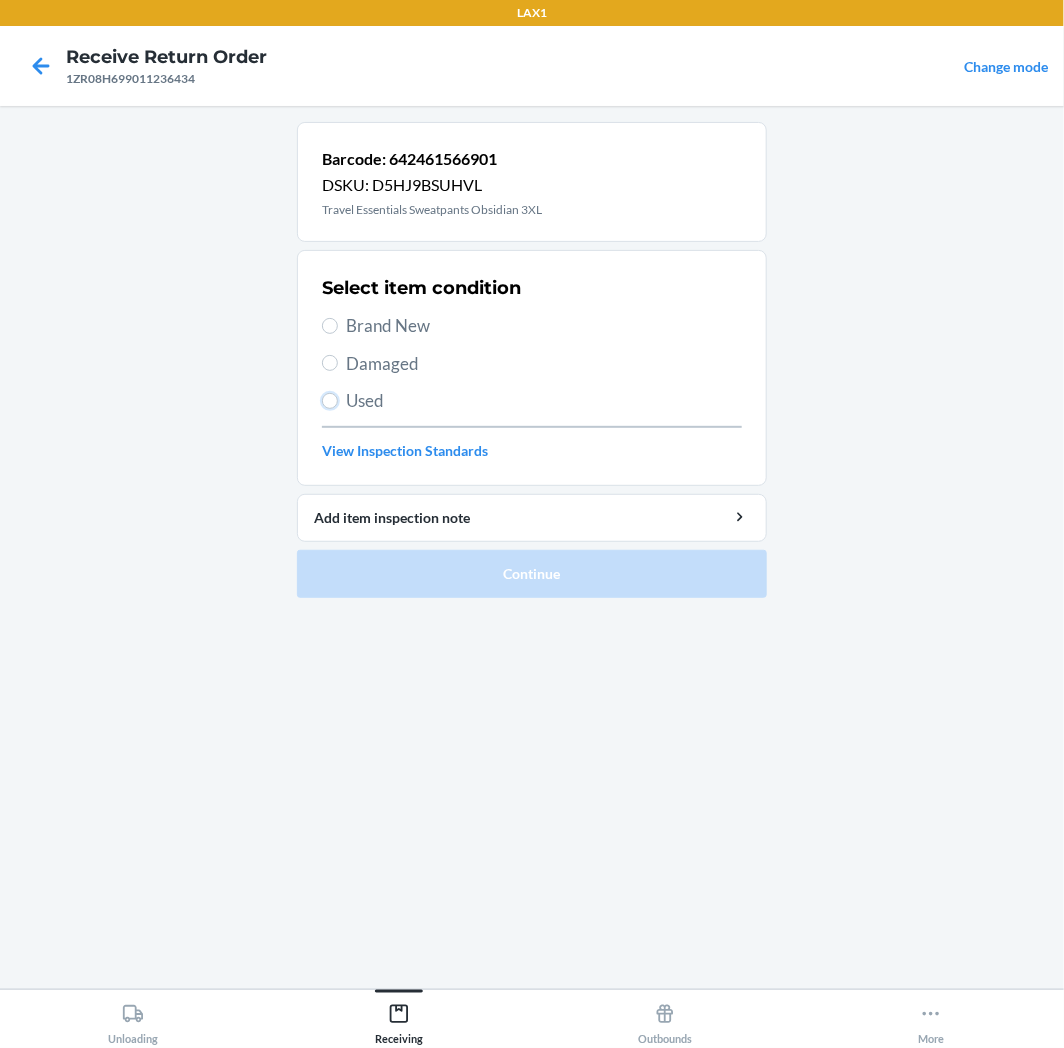 click on "Used" at bounding box center (330, 401) 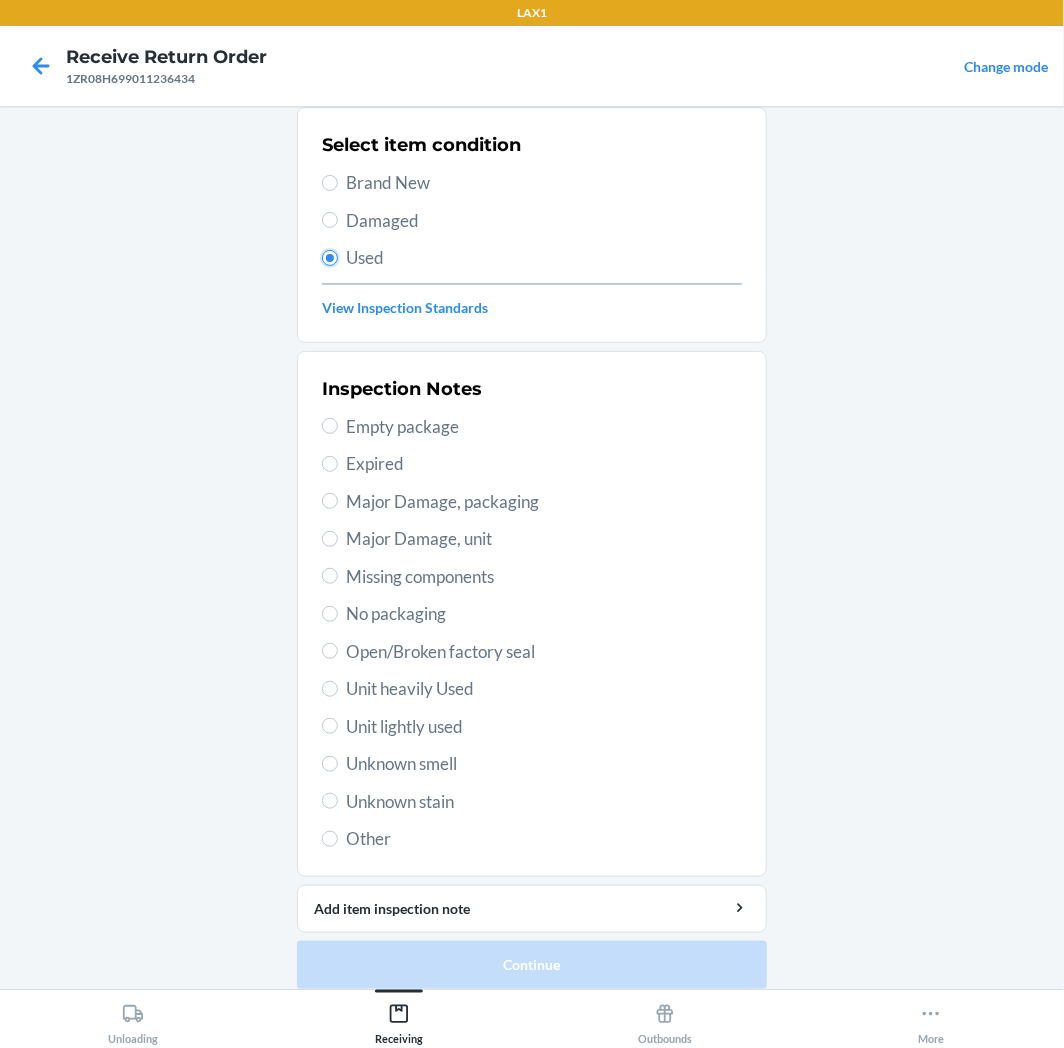 scroll, scrollTop: 157, scrollLeft: 0, axis: vertical 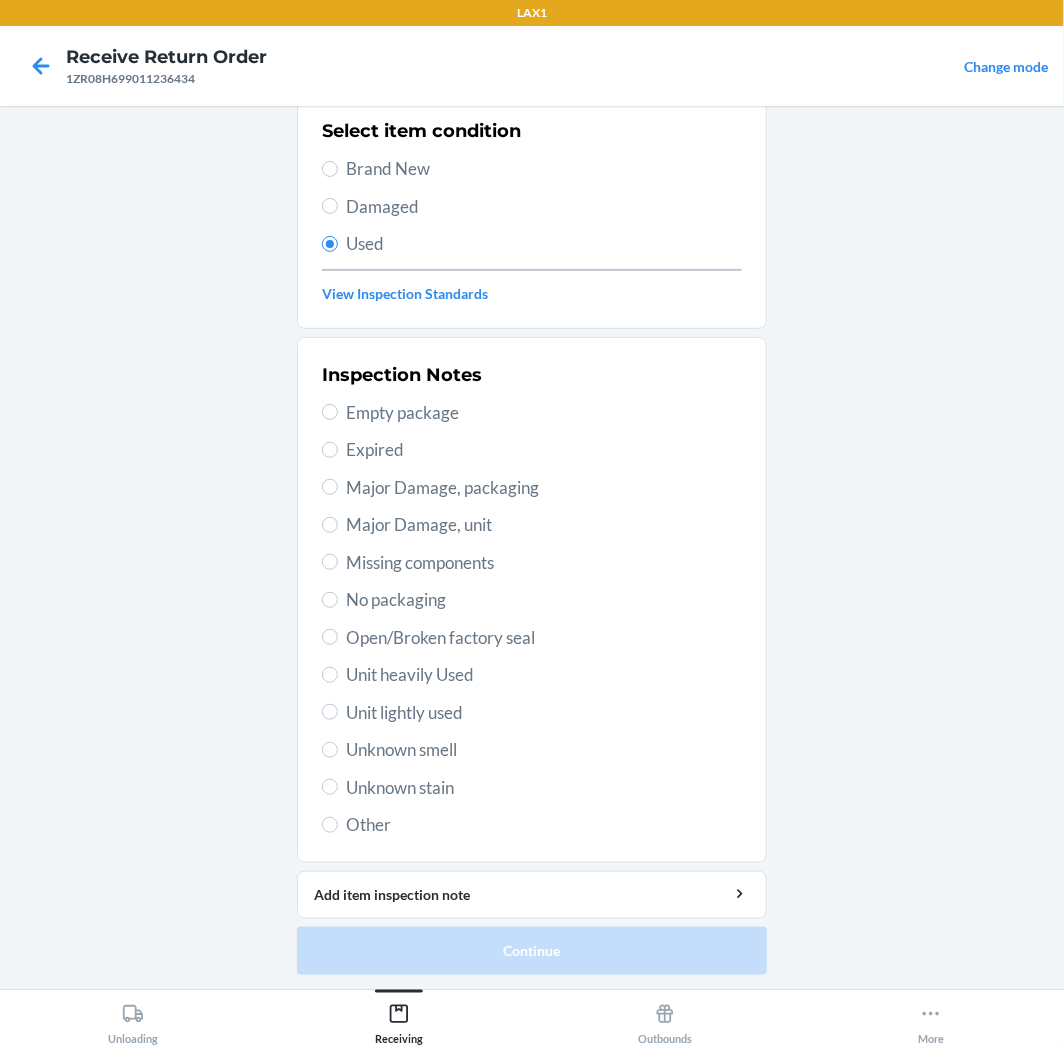 click on "Unit lightly used" at bounding box center [544, 713] 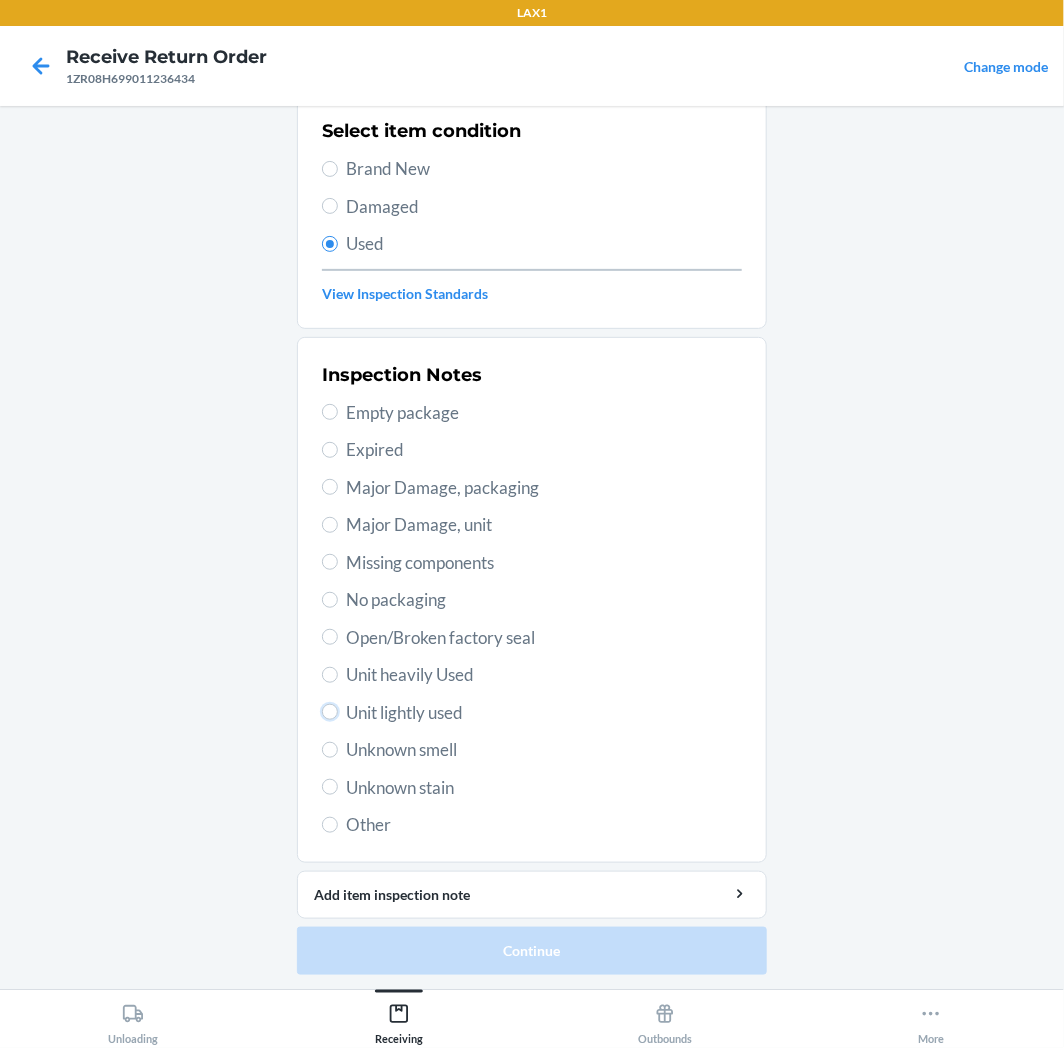 click on "Unit lightly used" at bounding box center (330, 712) 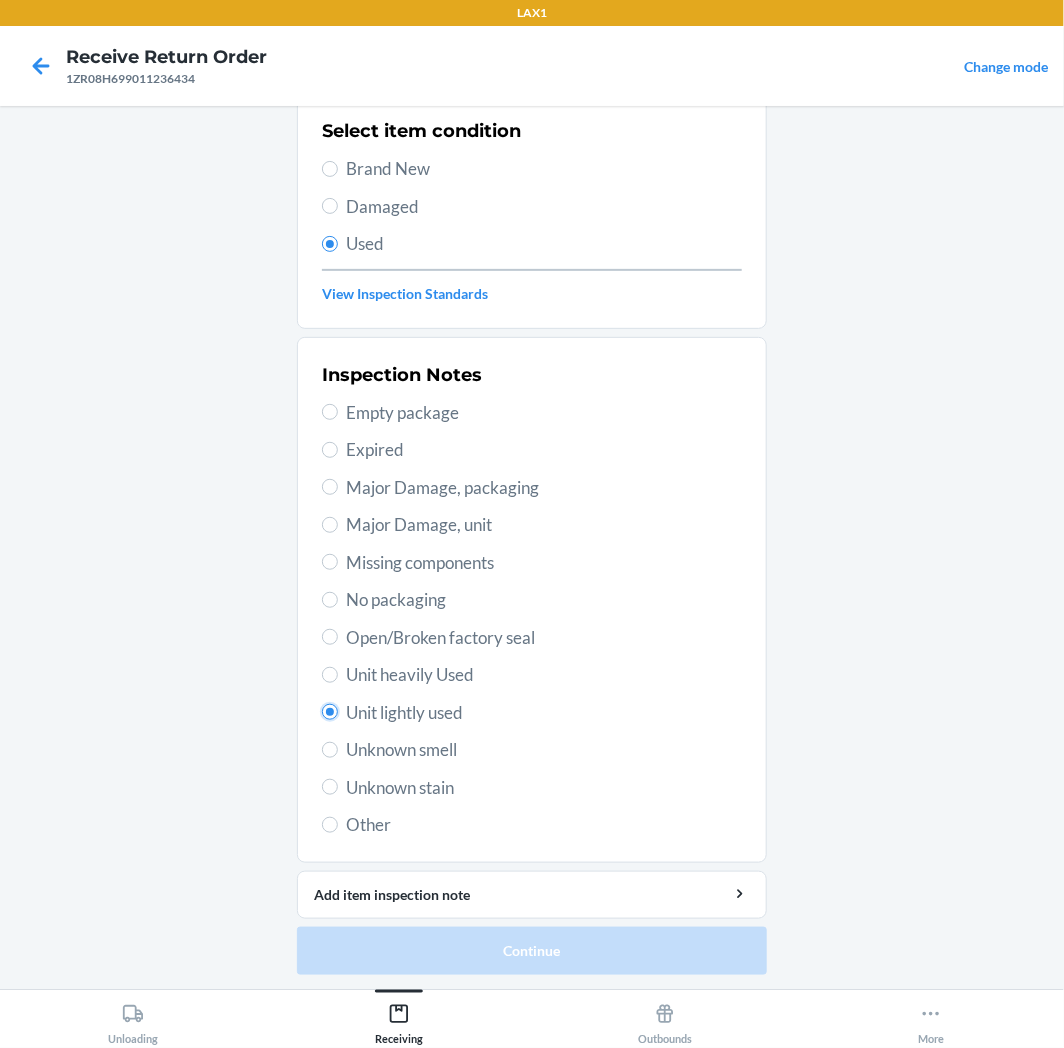 radio on "true" 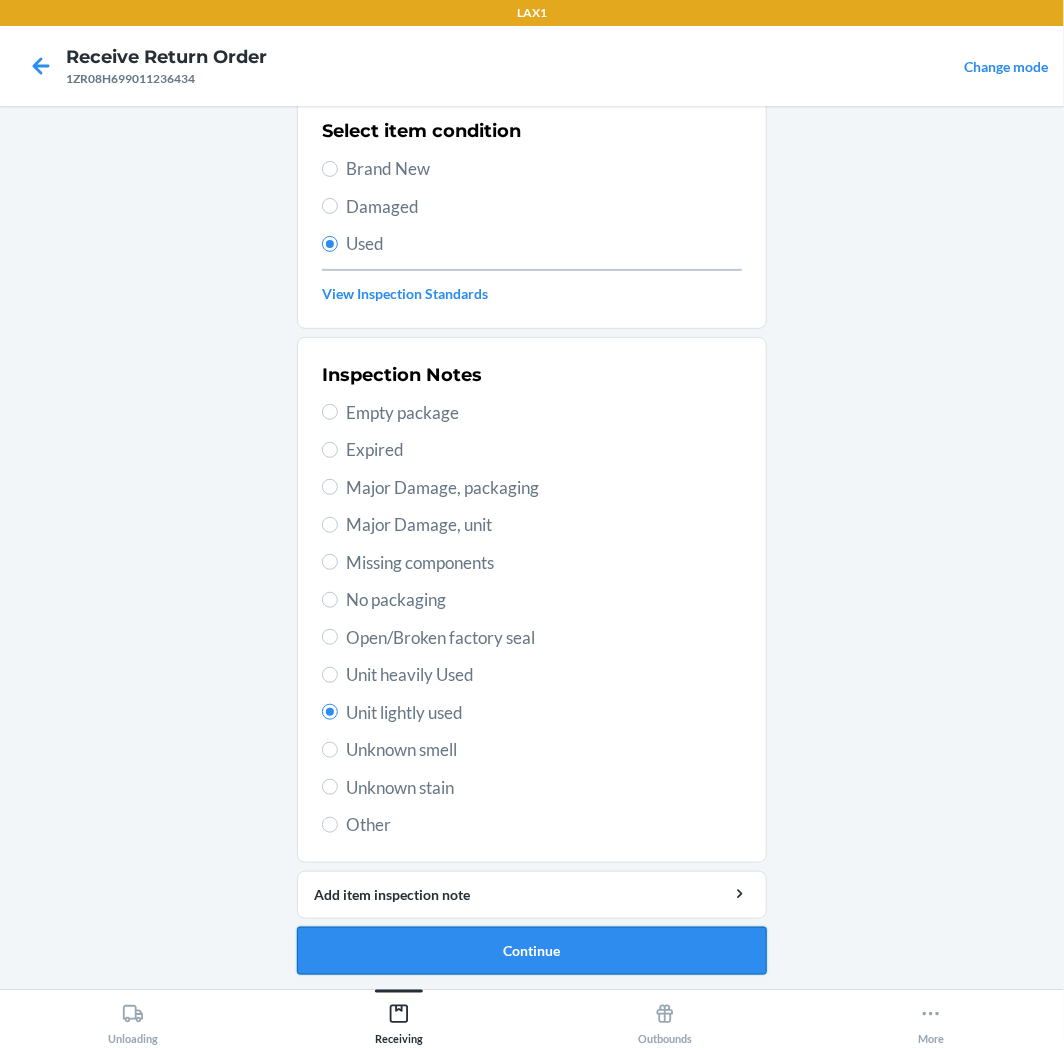 click on "Continue" at bounding box center [532, 951] 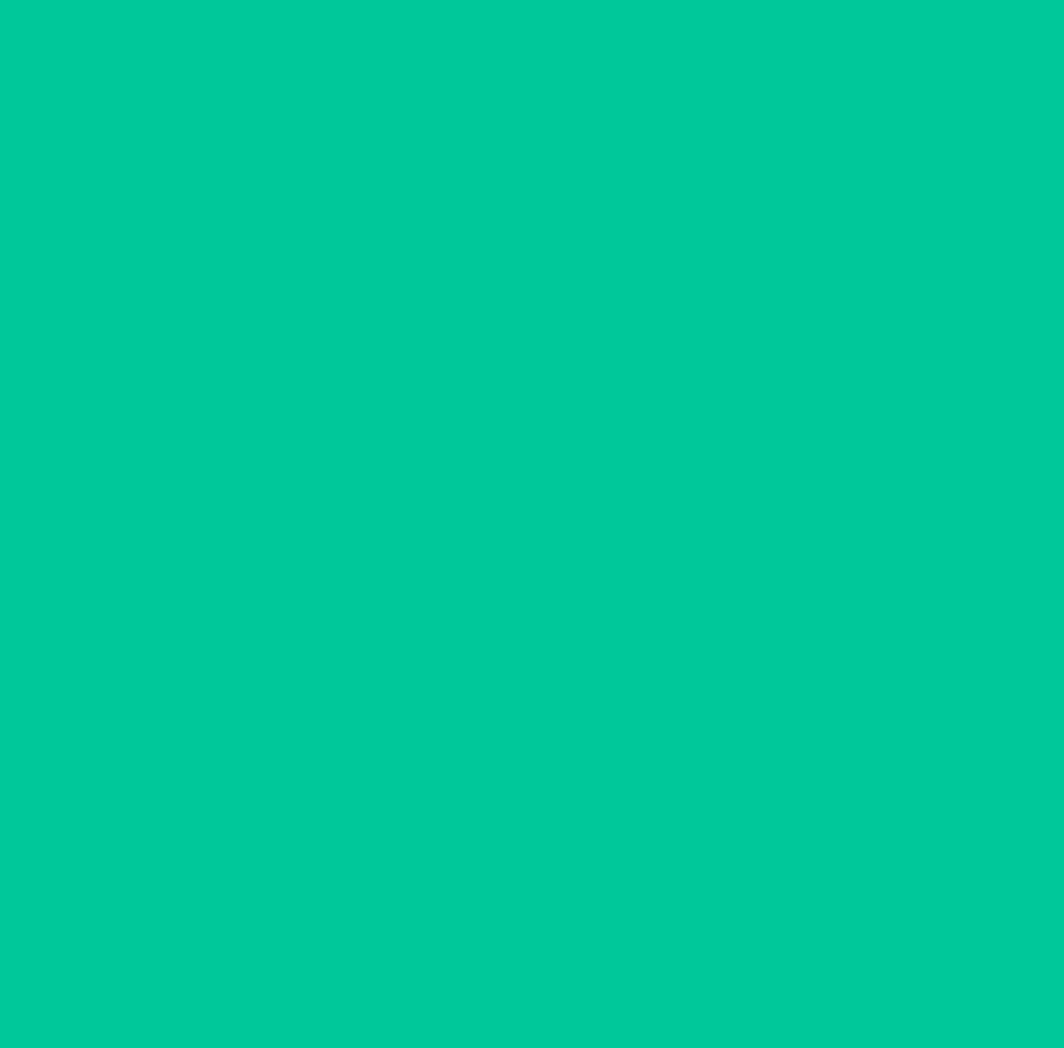 scroll, scrollTop: 0, scrollLeft: 0, axis: both 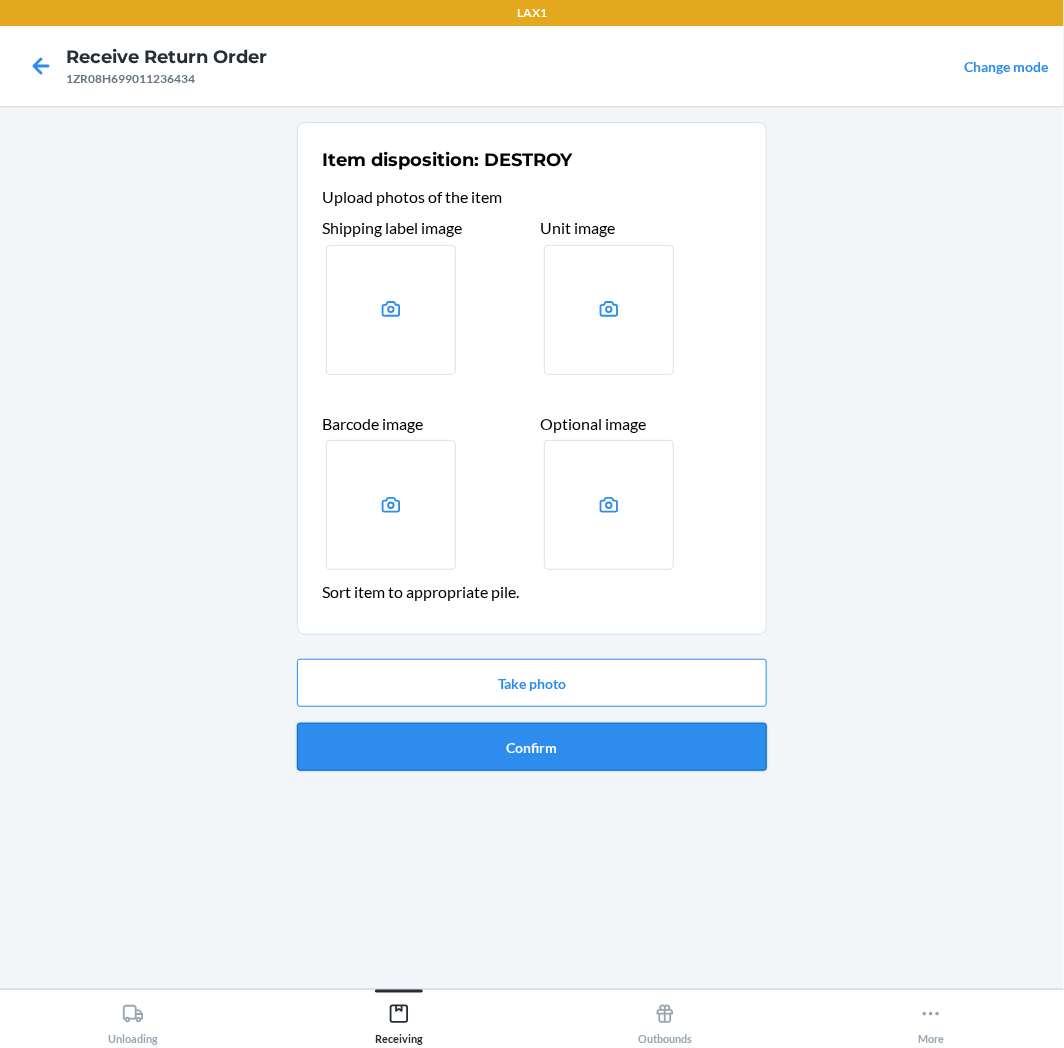 click on "Confirm" at bounding box center (532, 747) 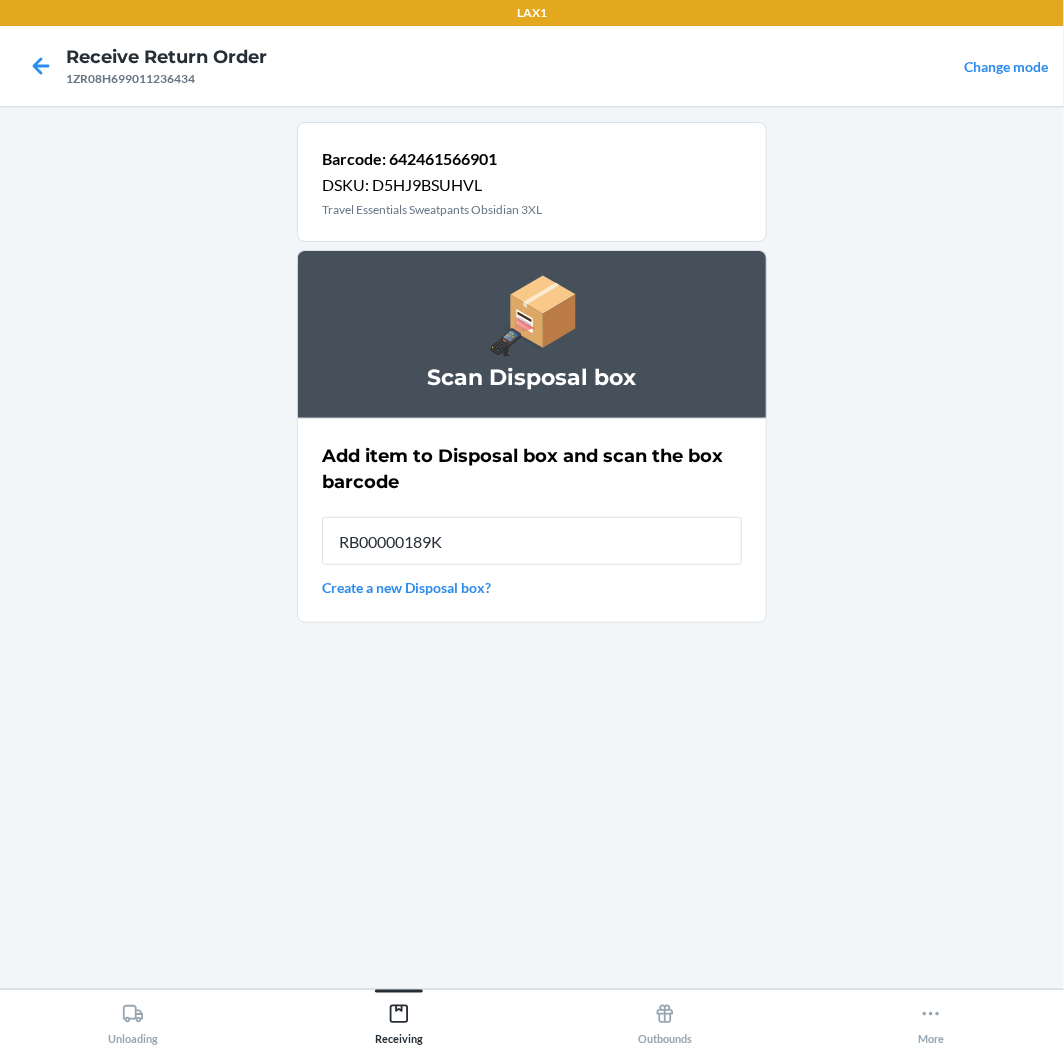 type on "RB00000189K" 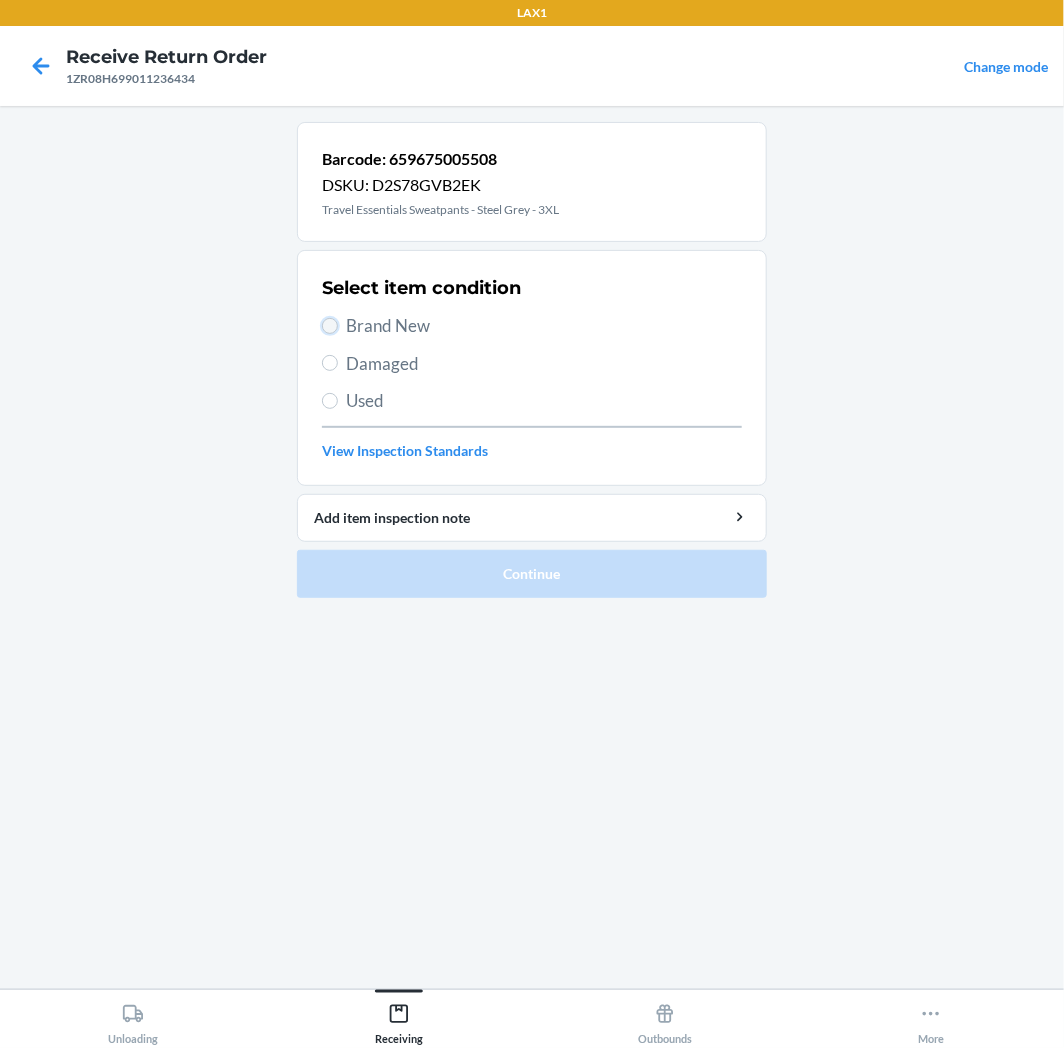 click on "Brand New" at bounding box center (330, 326) 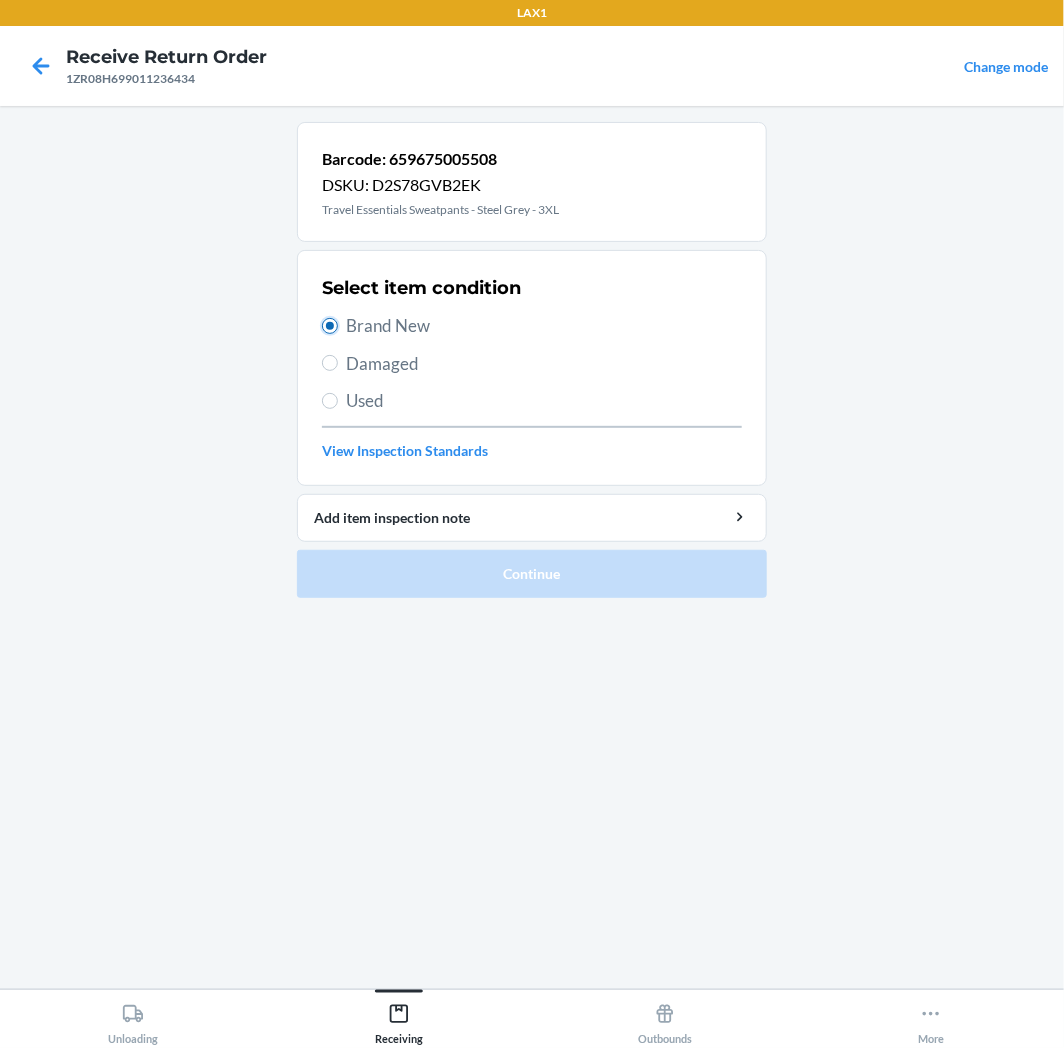 radio on "true" 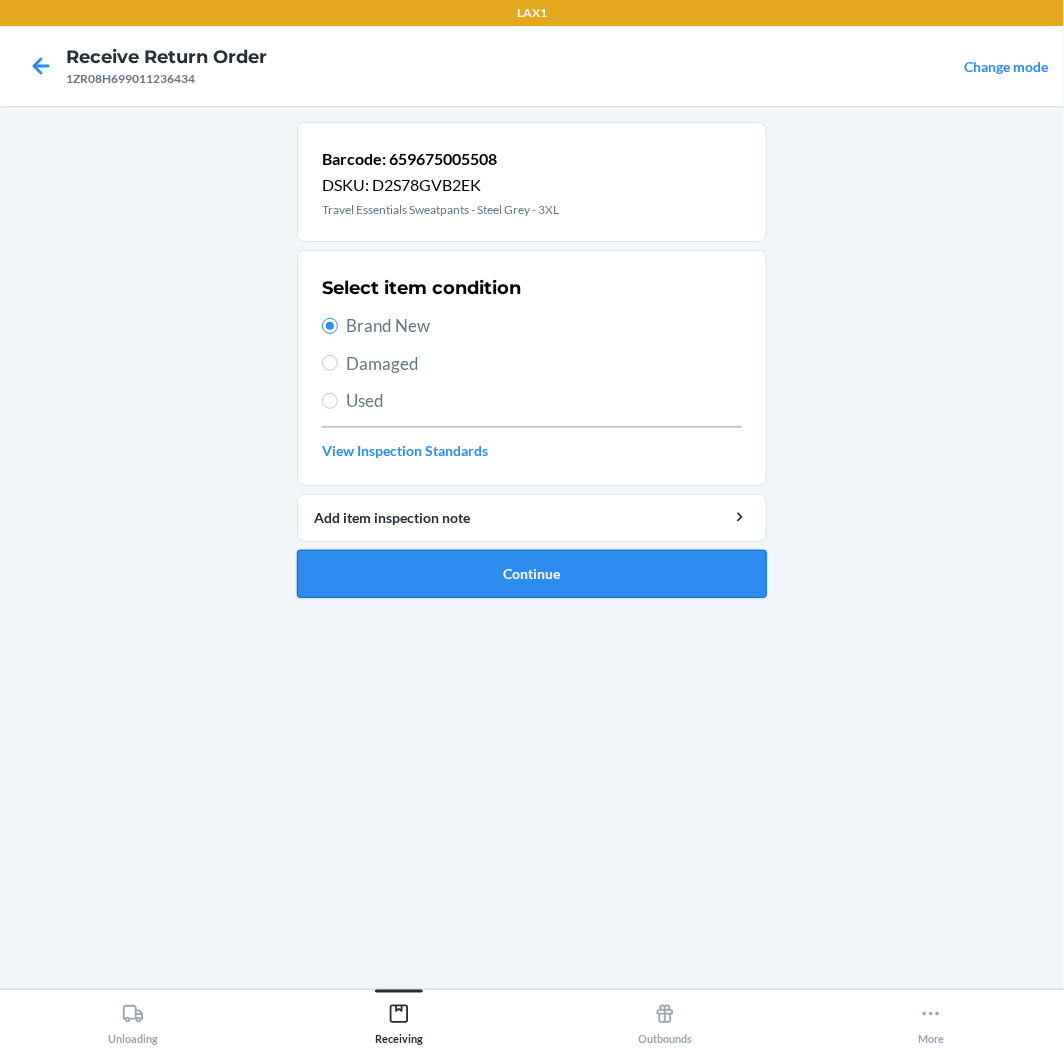 click on "Continue" at bounding box center (532, 574) 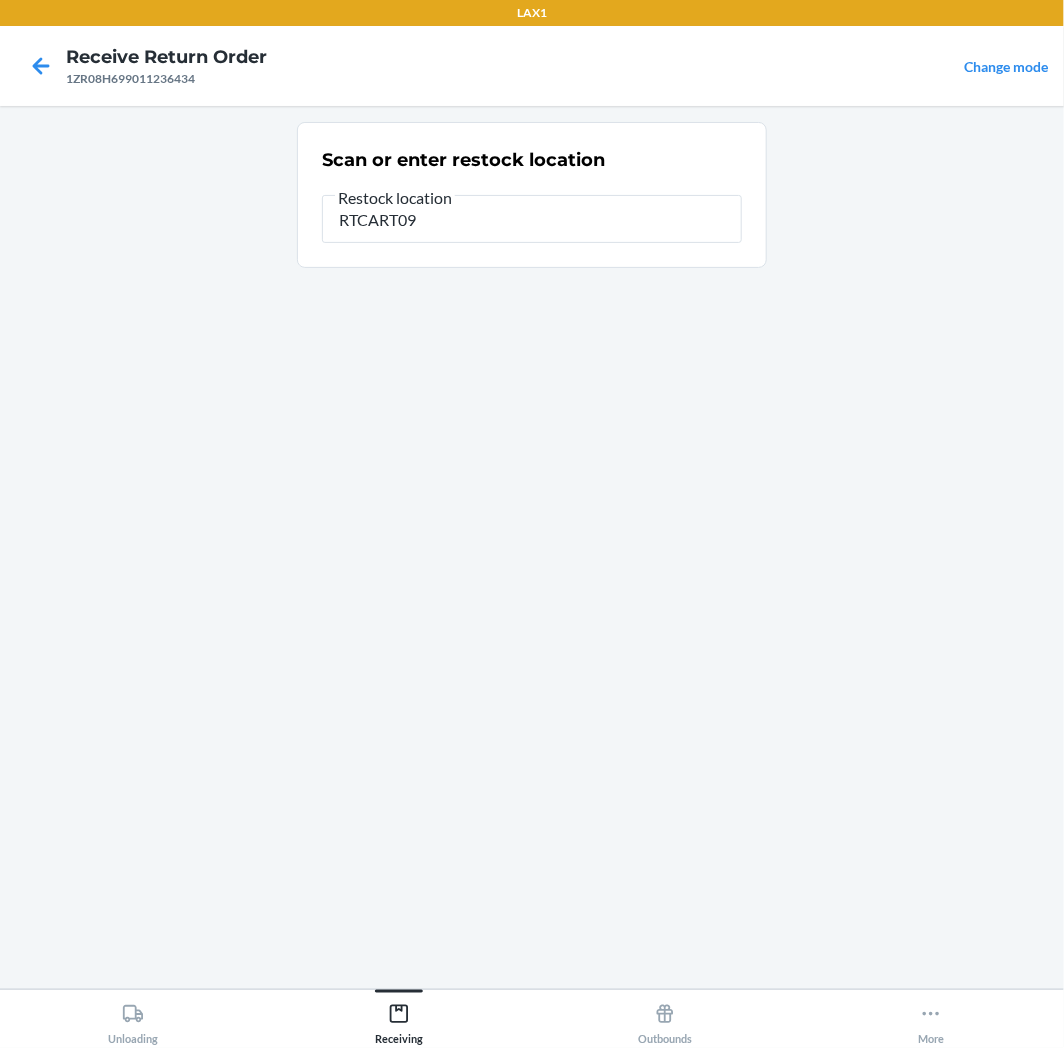 type on "RTCART097" 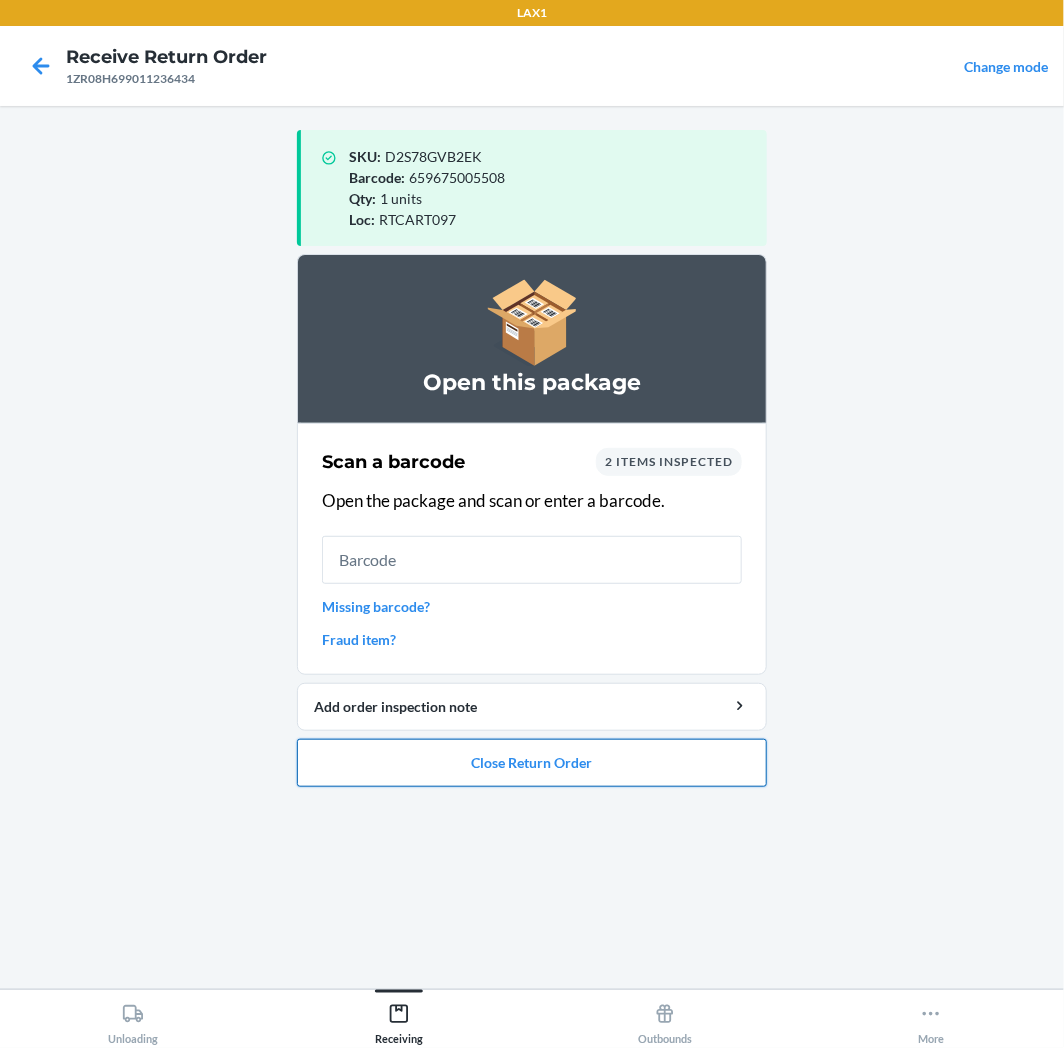 click on "Close Return Order" at bounding box center (532, 763) 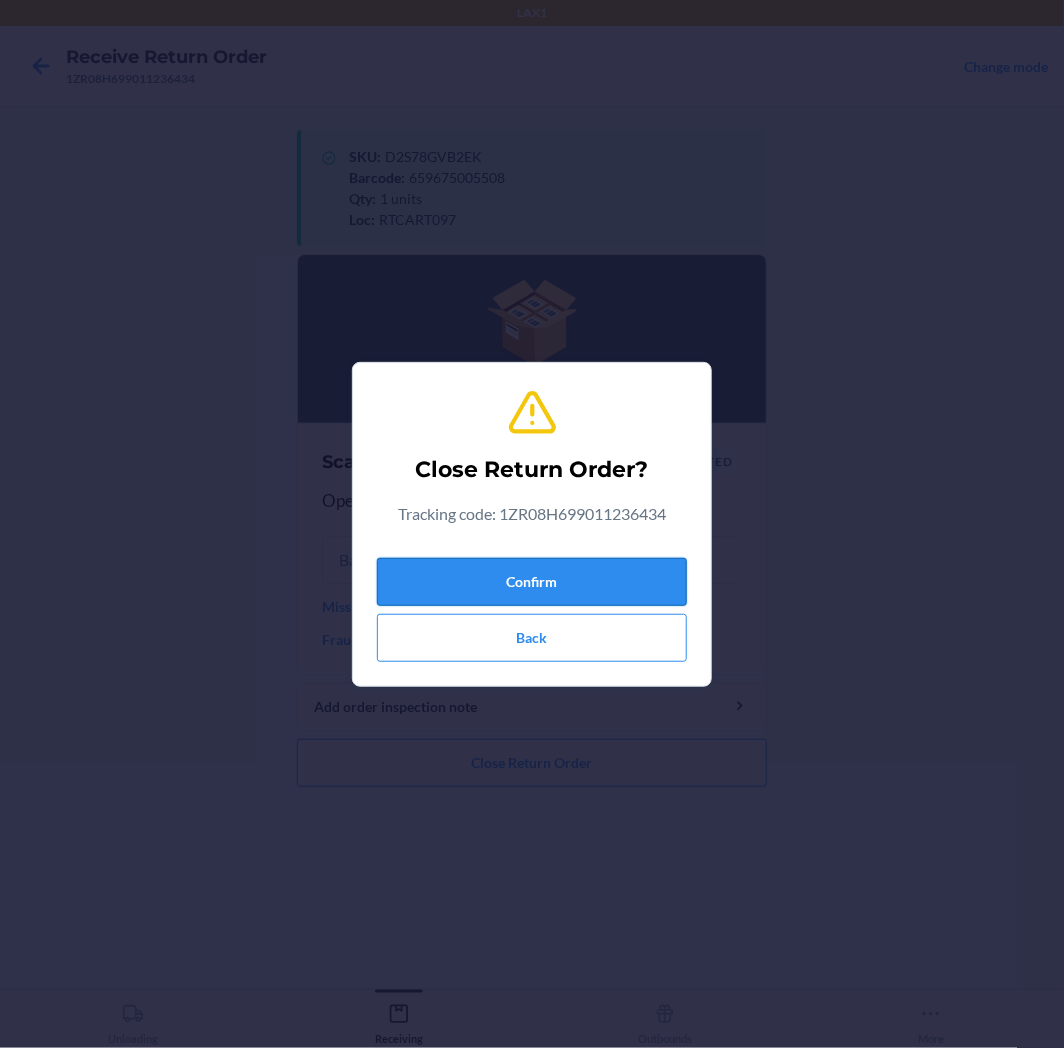 click on "Confirm" at bounding box center (532, 582) 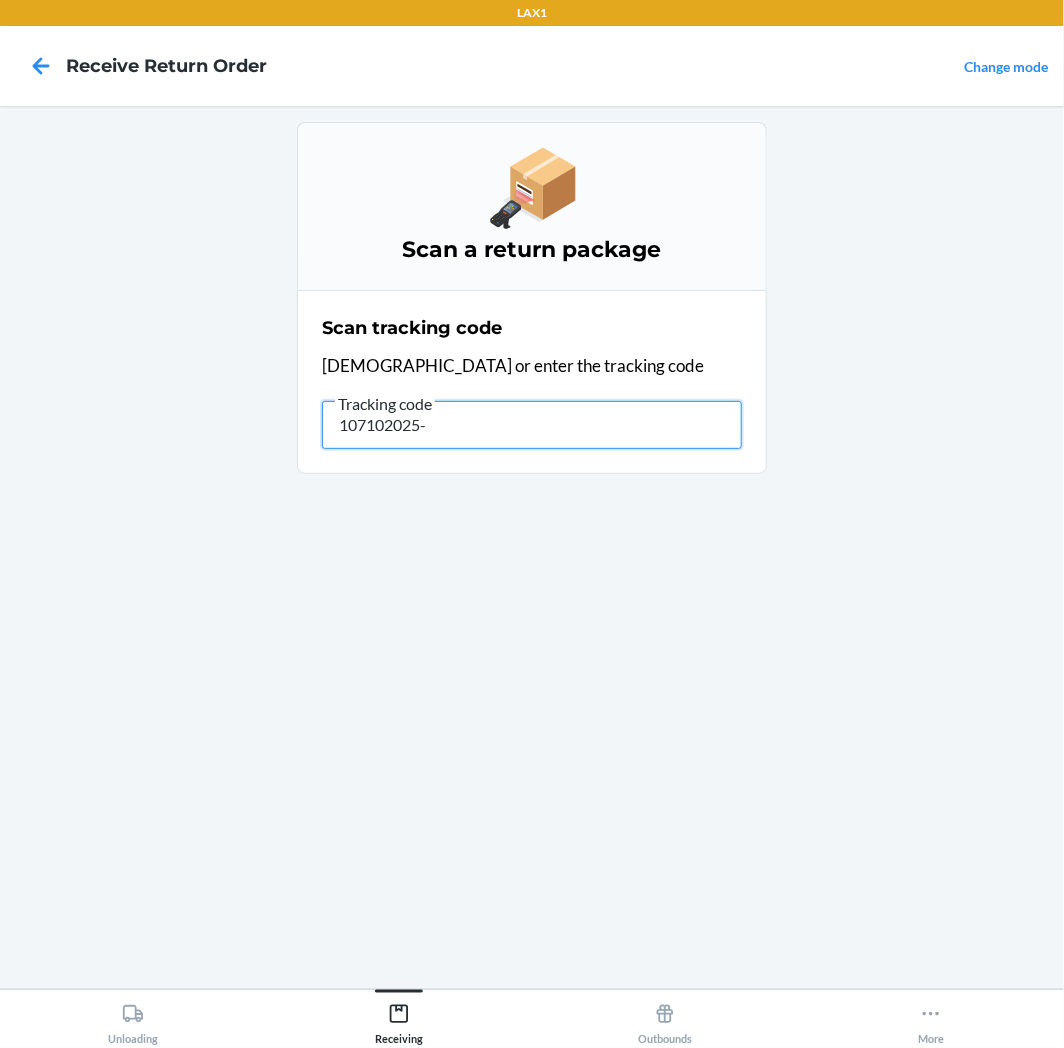 type on "107102025-1" 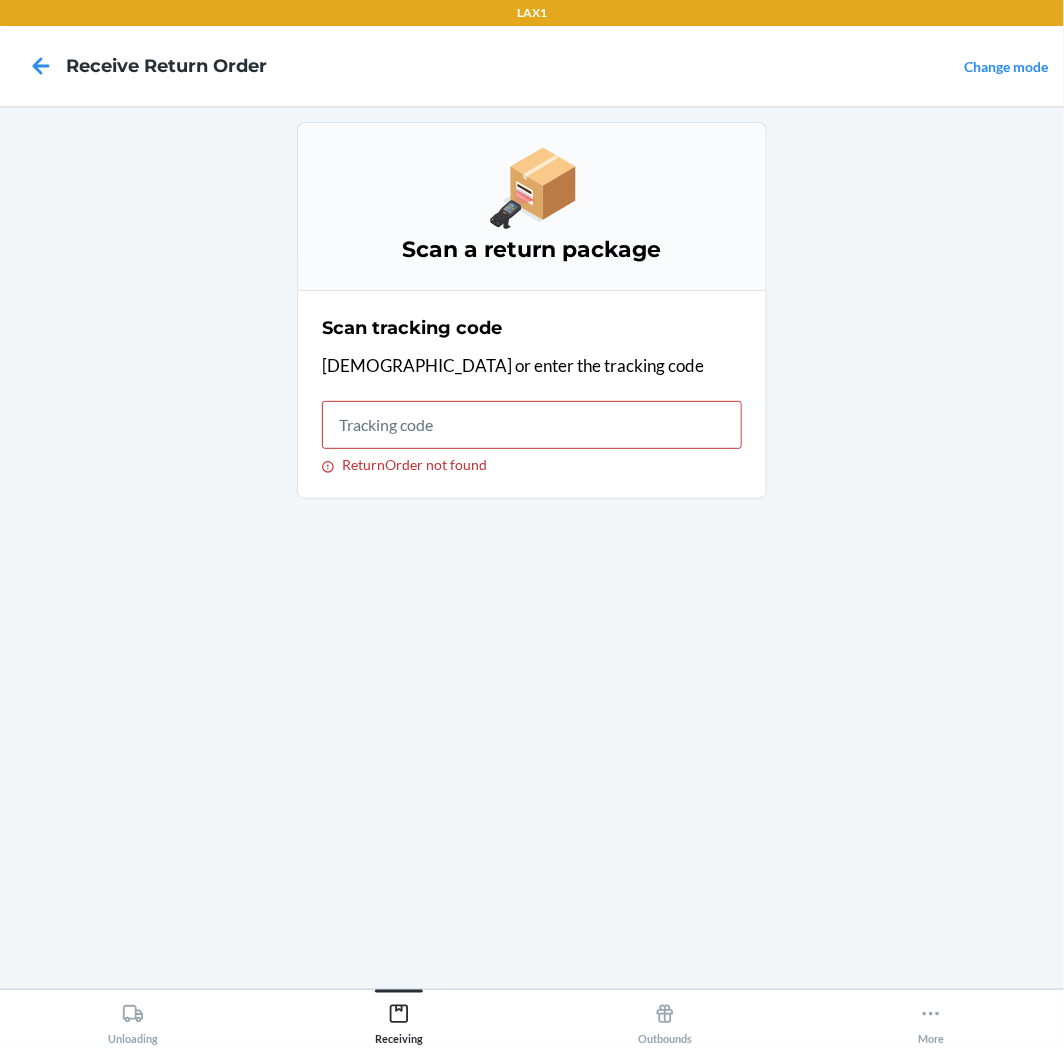 click on "Unloading Receiving Outbounds More" at bounding box center [532, 1018] 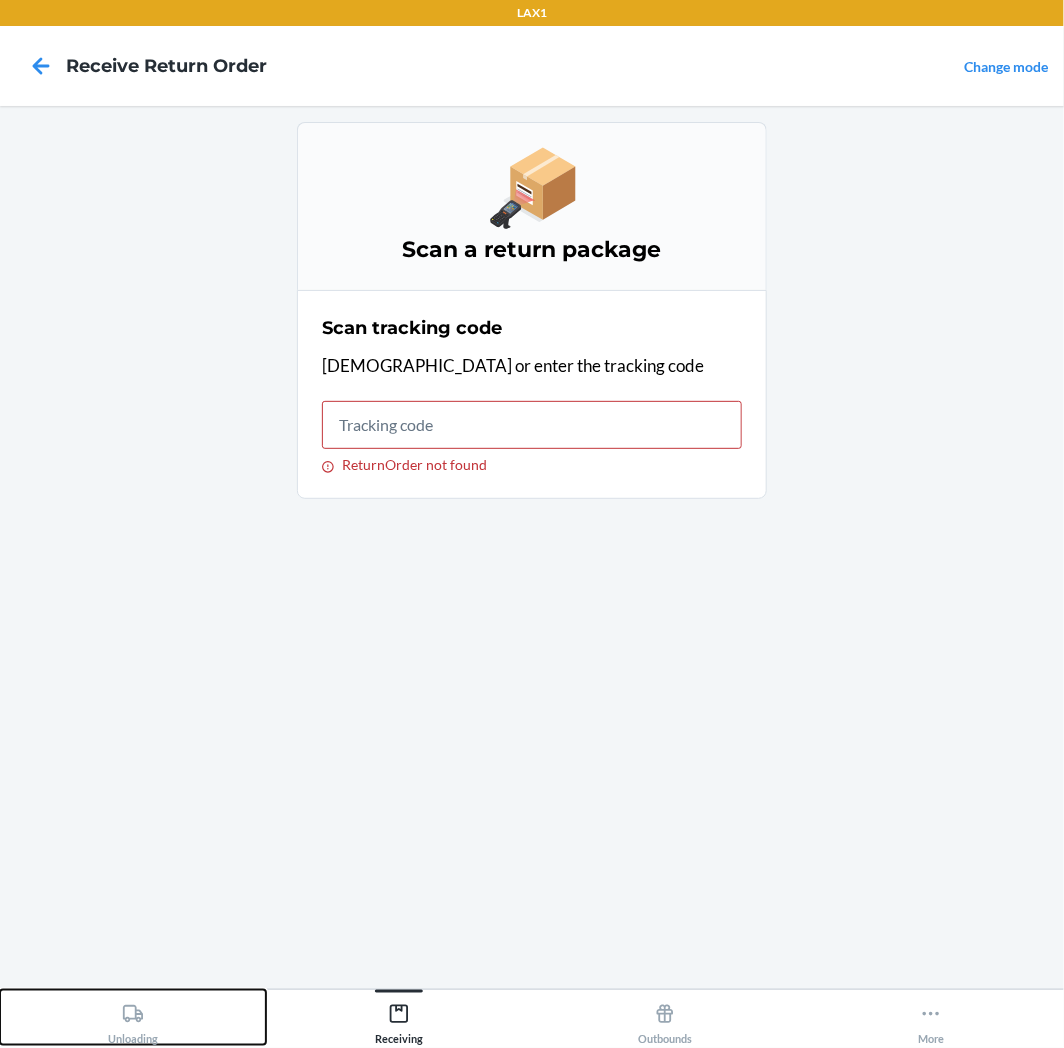 click on "Unloading" at bounding box center [133, 1020] 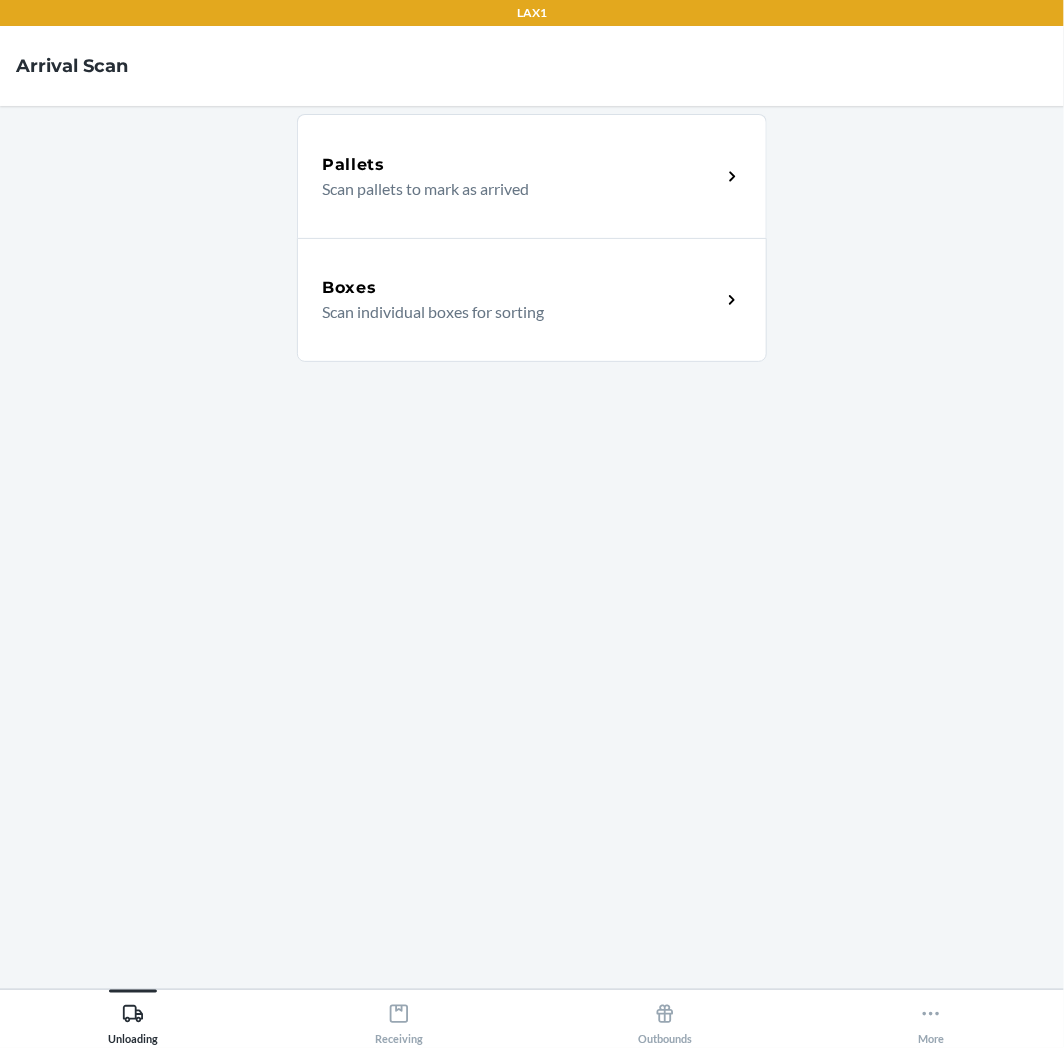 click on "Scan individual boxes for sorting" at bounding box center (513, 312) 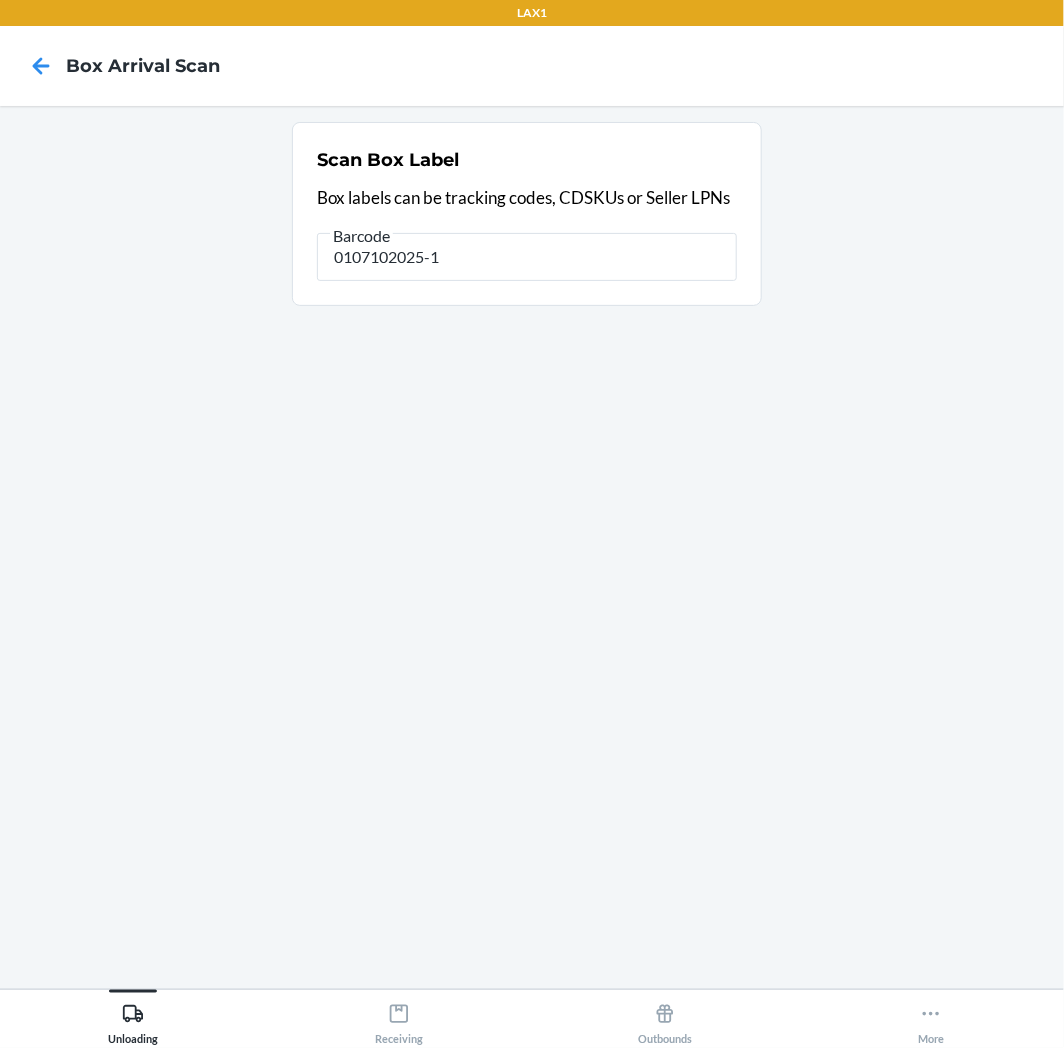 type on "0107102025-1" 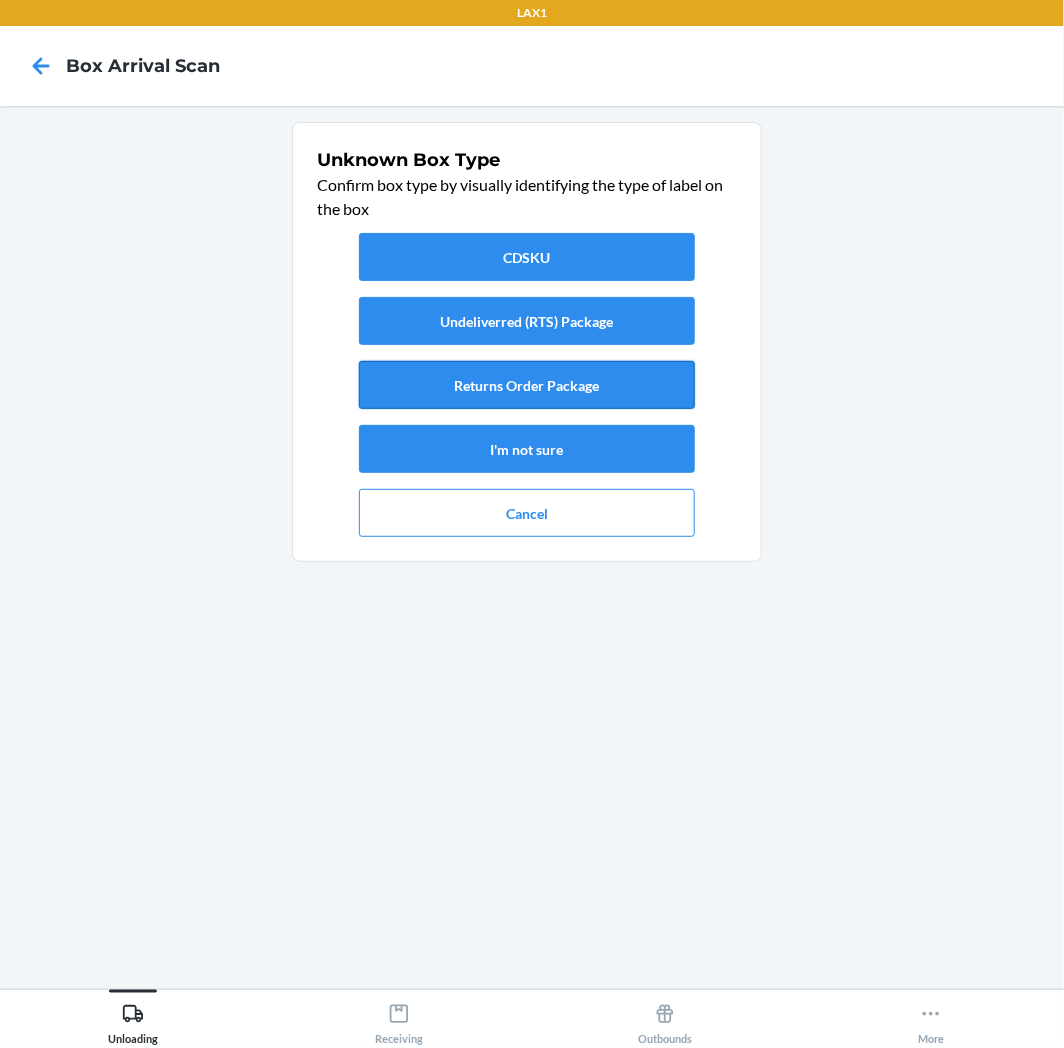 click on "Returns Order Package" at bounding box center [527, 385] 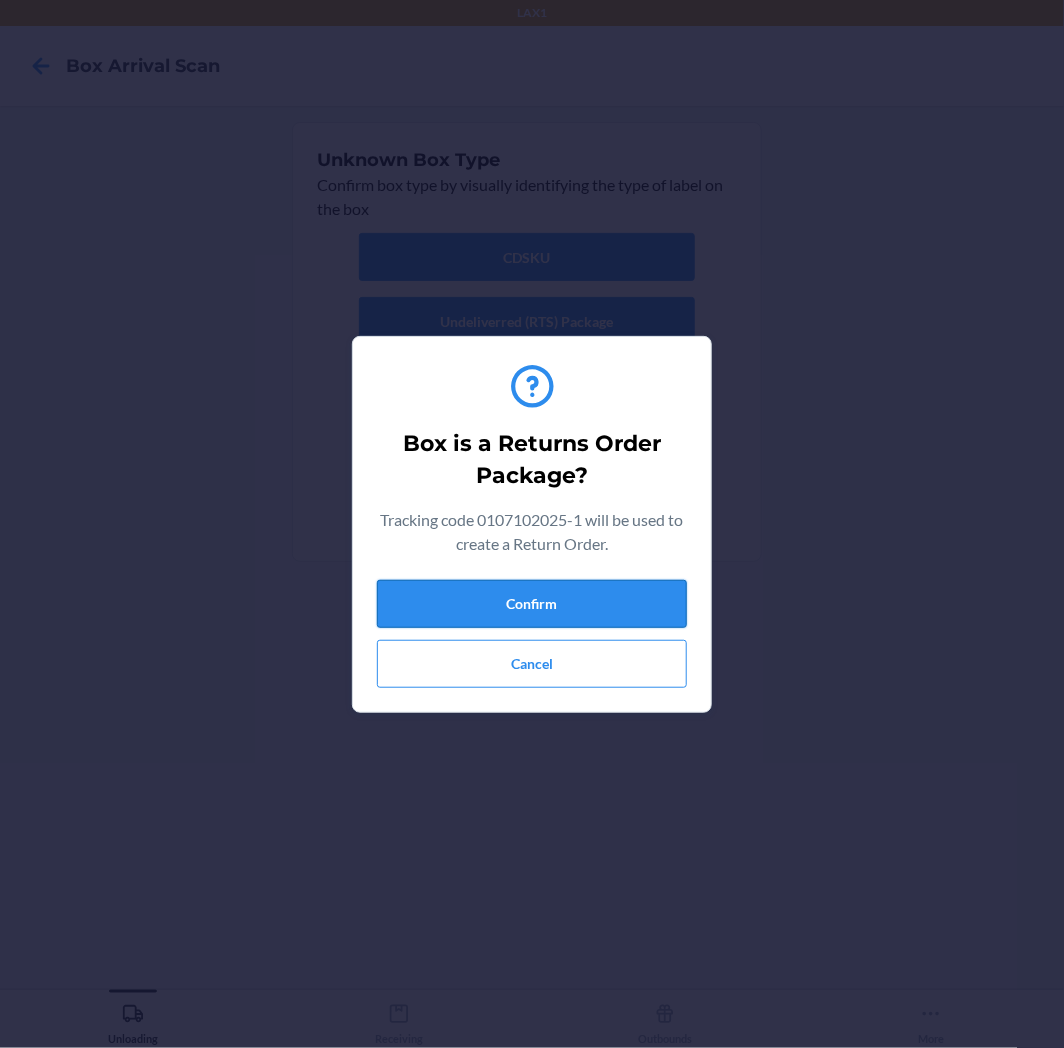 click on "Confirm" at bounding box center [532, 604] 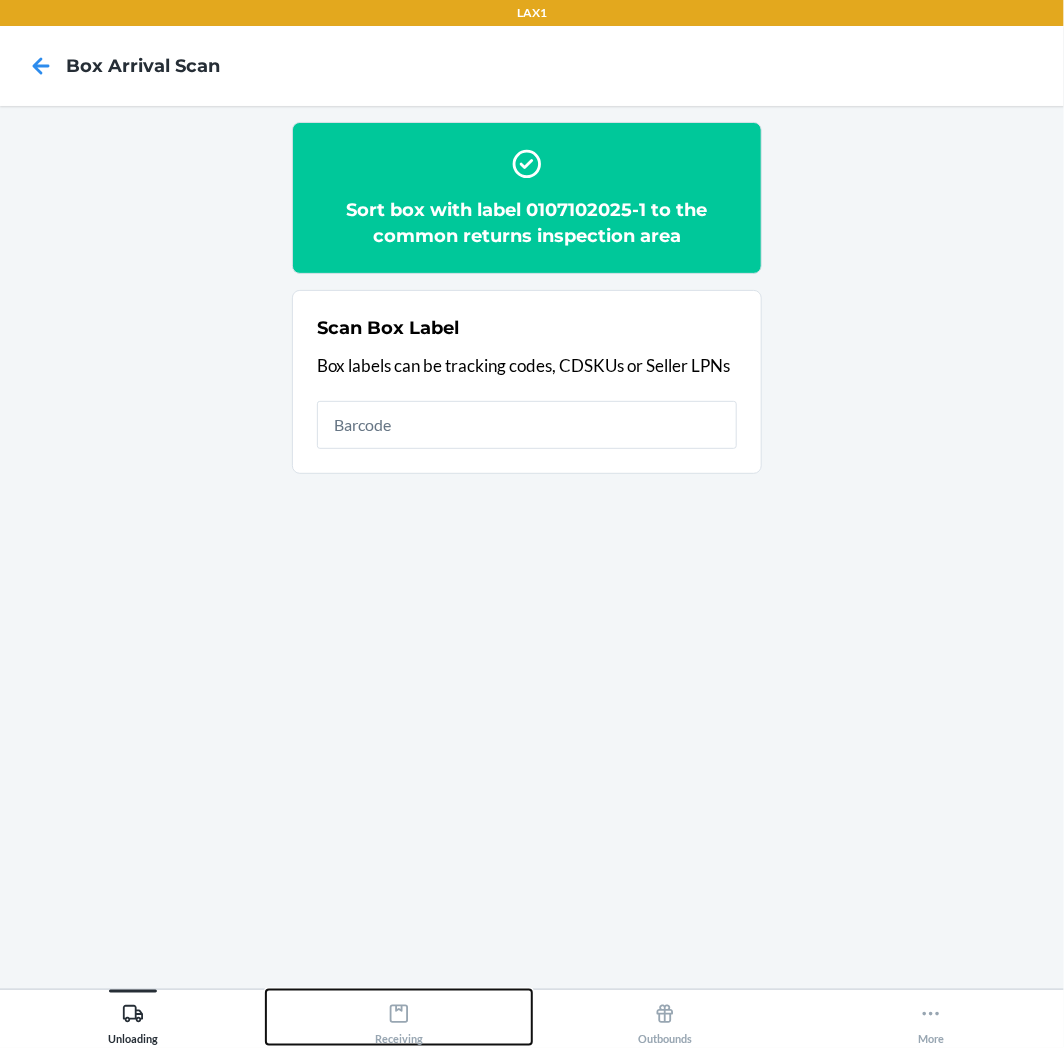 click 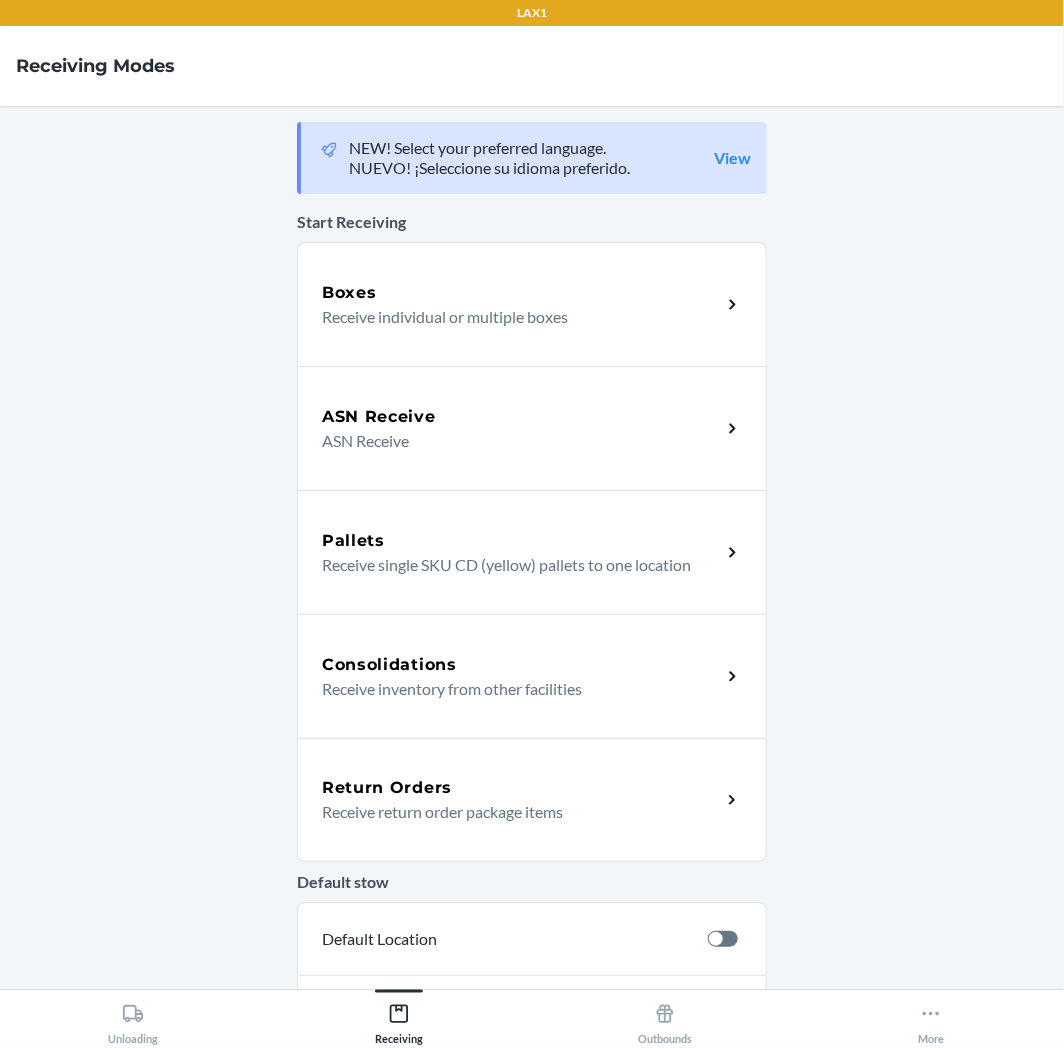 click on "Return Orders Receive return order package items" at bounding box center (532, 800) 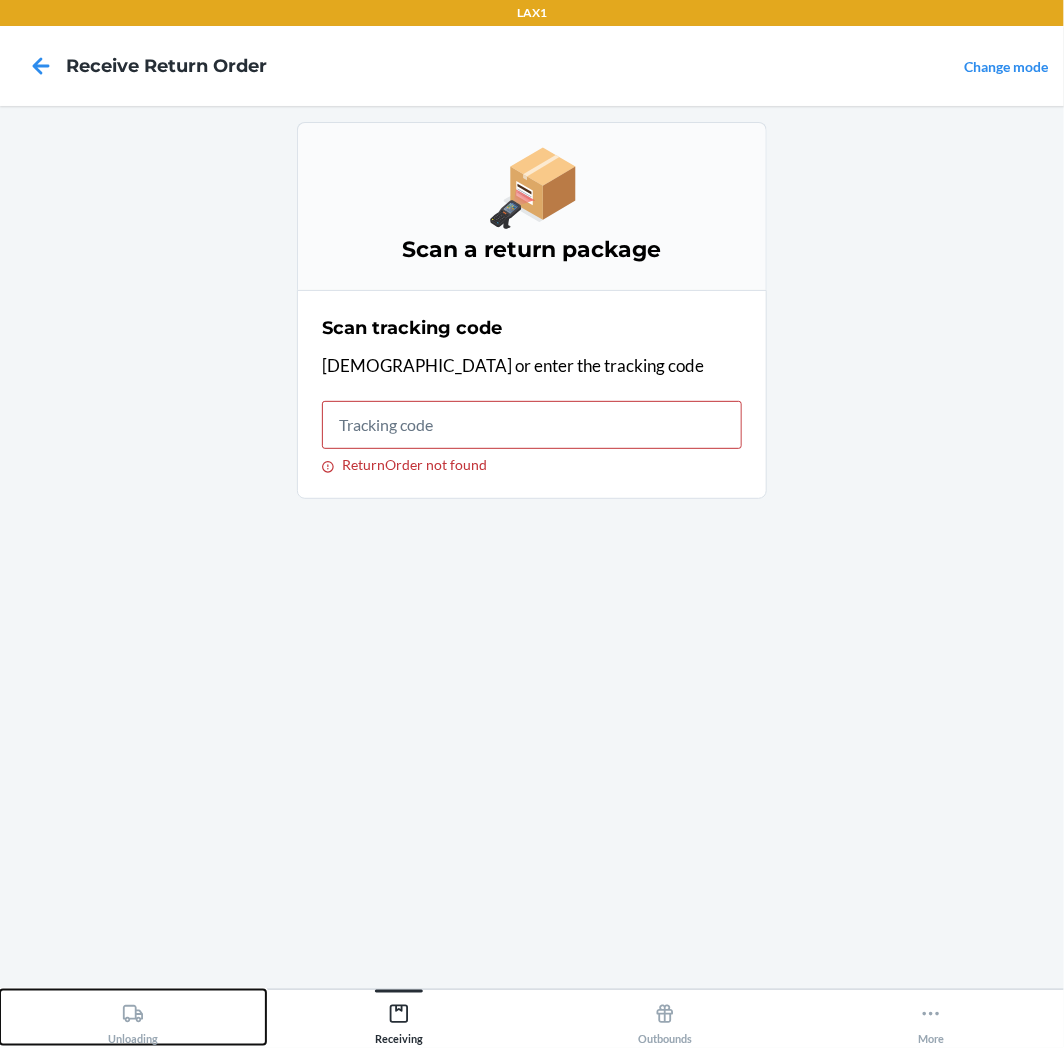 click on "Unloading" at bounding box center [133, 1020] 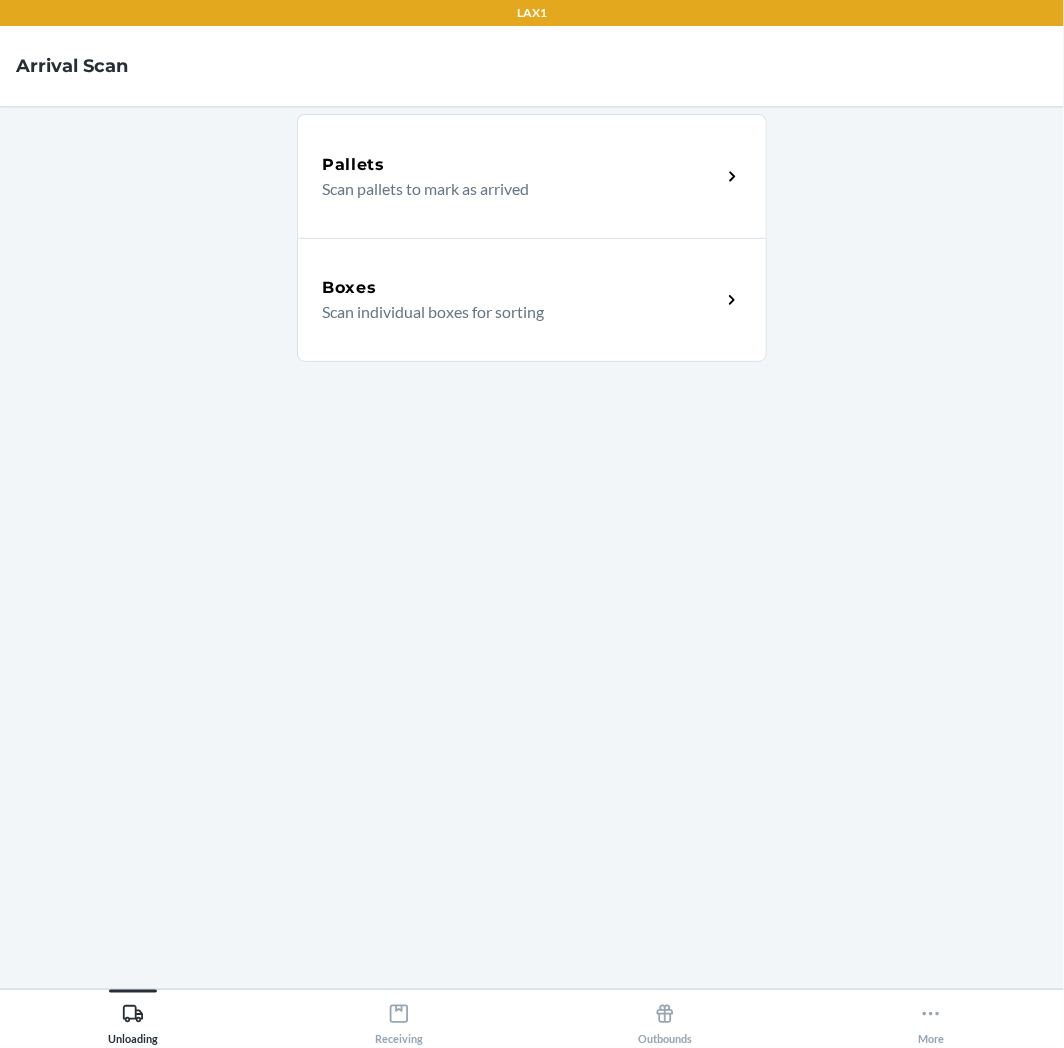 click on "Boxes" at bounding box center (521, 288) 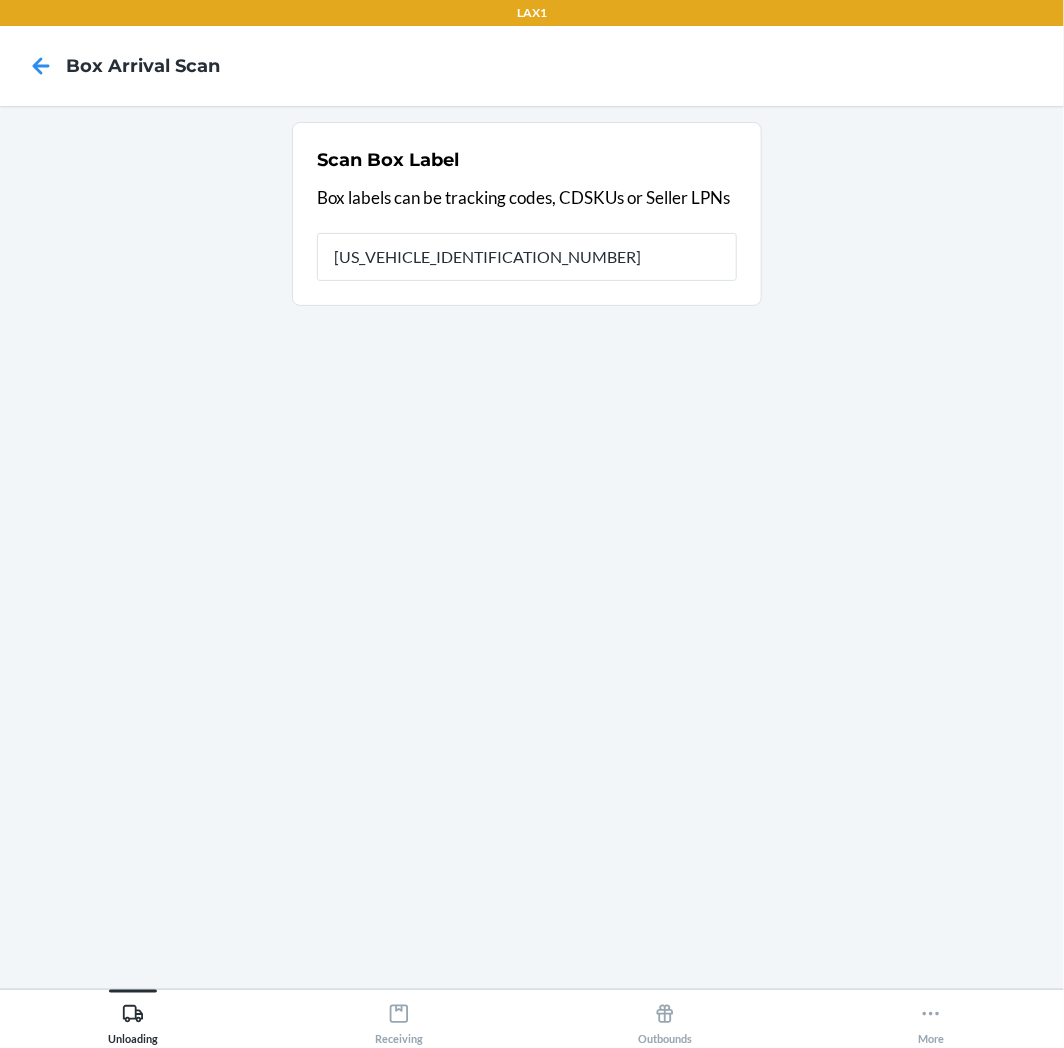 type on "1ZX8R1710372758034" 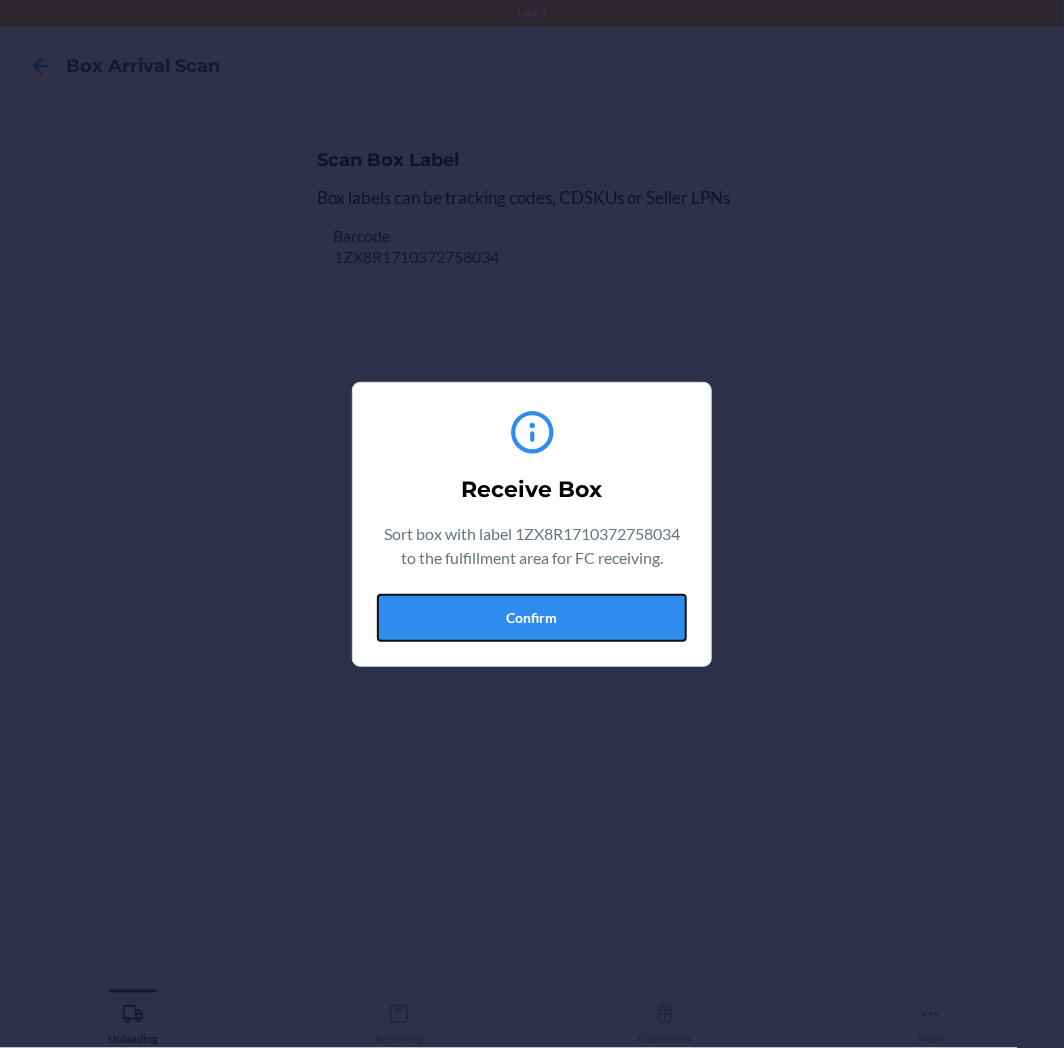 drag, startPoint x: 578, startPoint y: 622, endPoint x: 564, endPoint y: 593, distance: 32.202484 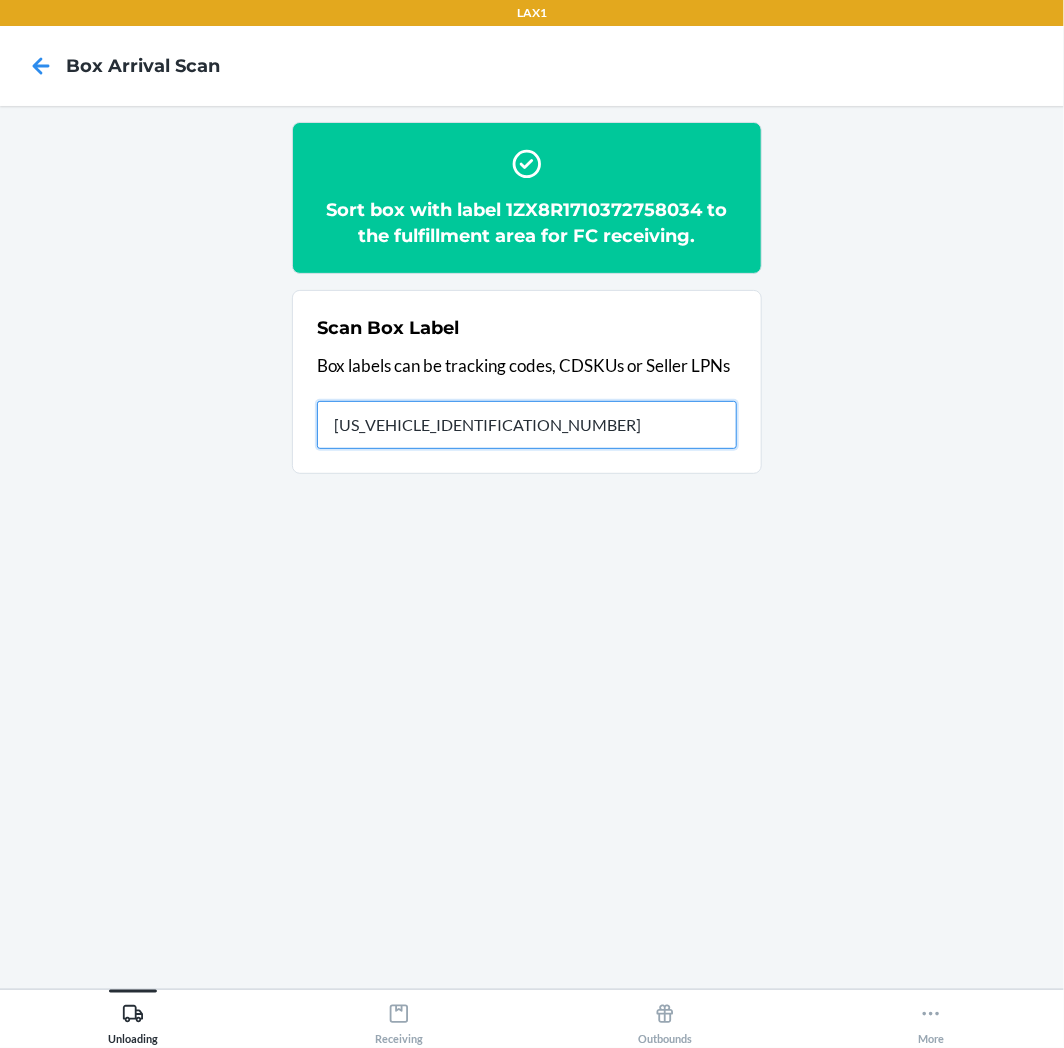 type on "1ZX8R1710392524954" 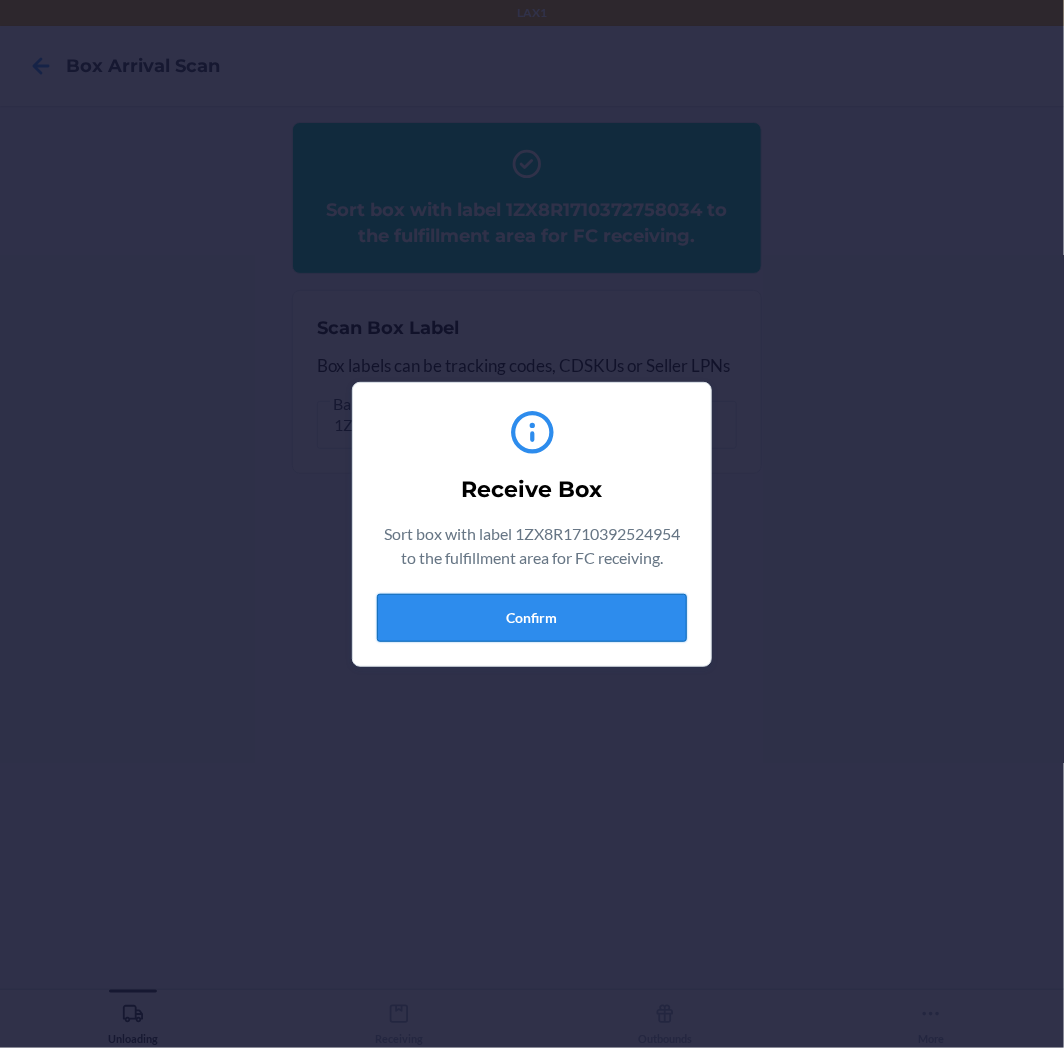 click on "Confirm" at bounding box center (532, 618) 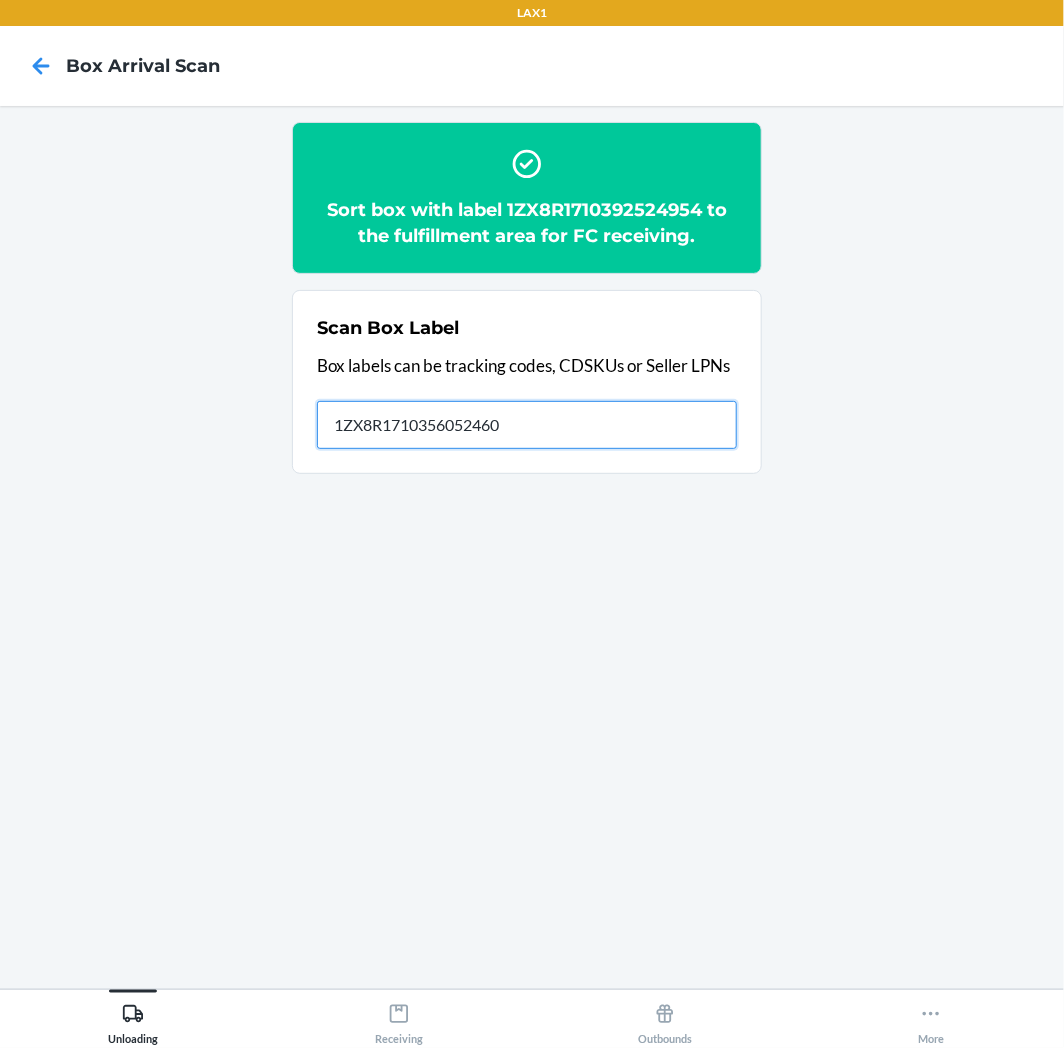 type on "1ZX8R1710356052460" 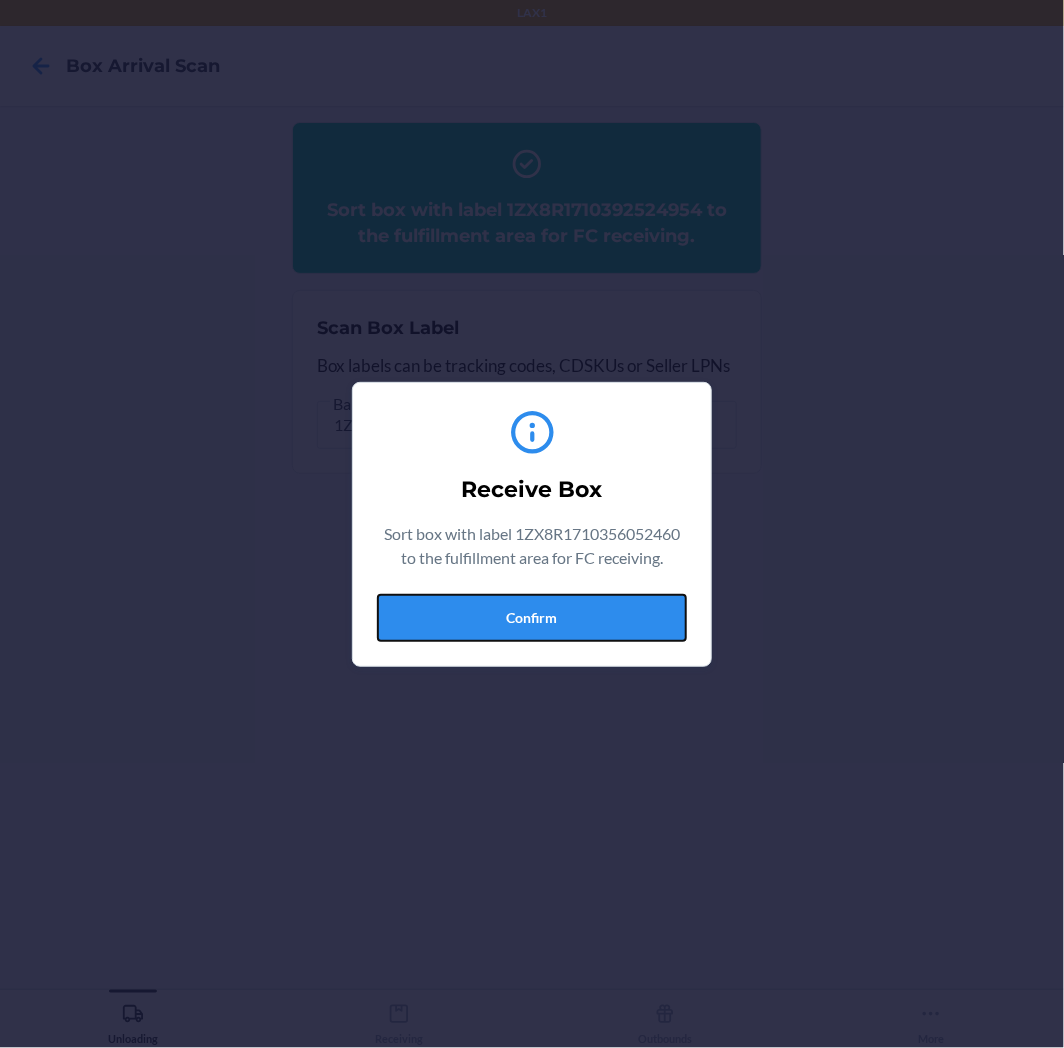 click on "Confirm" at bounding box center [532, 618] 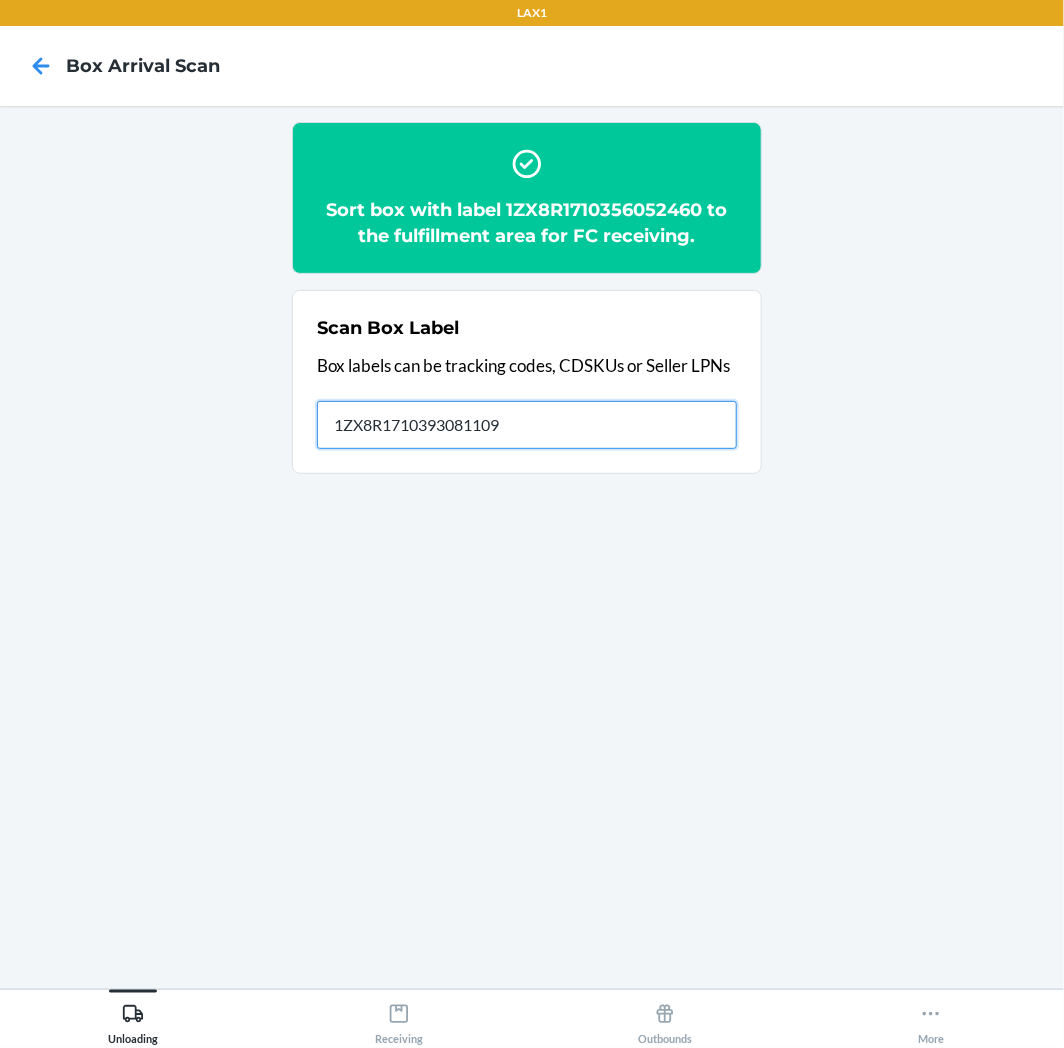 type on "1ZX8R1710393081109" 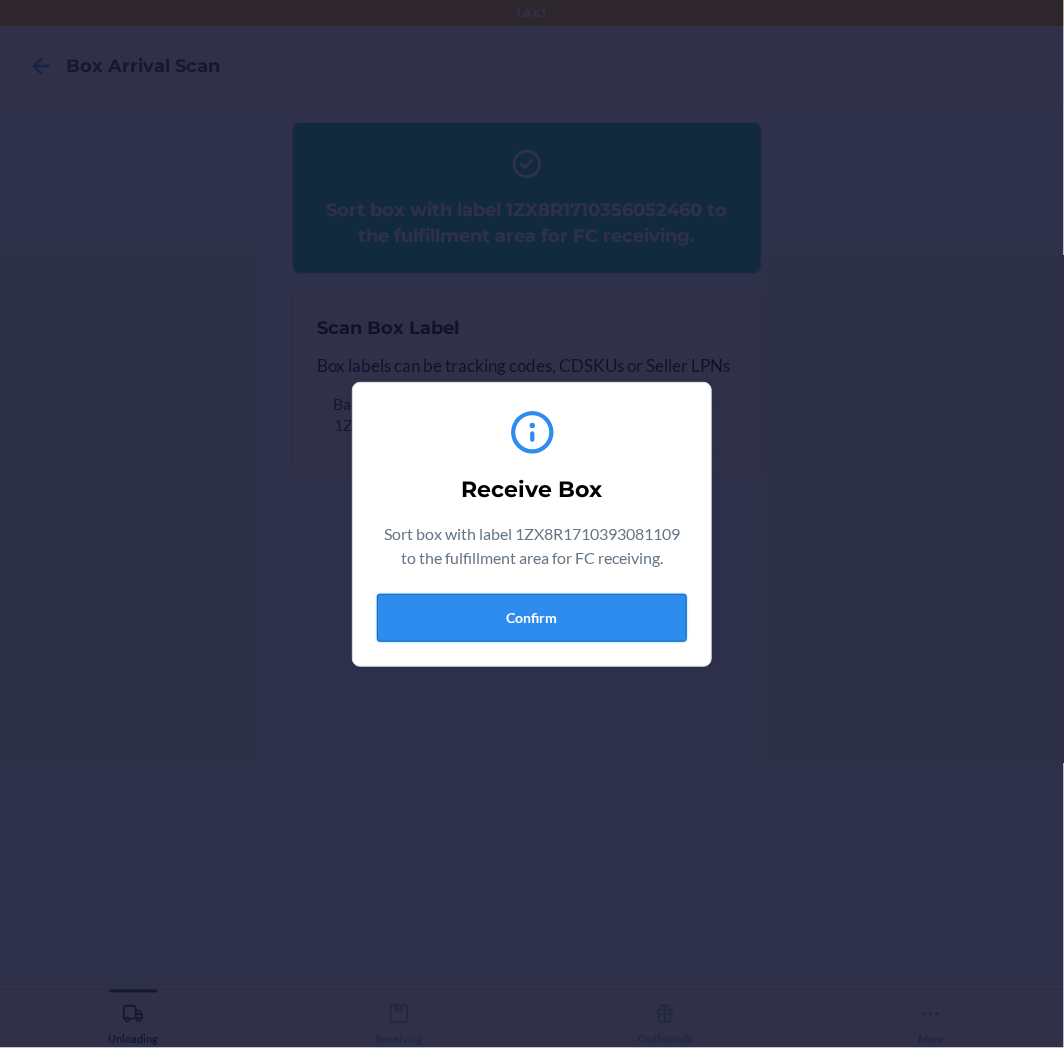 click on "Confirm" at bounding box center [532, 618] 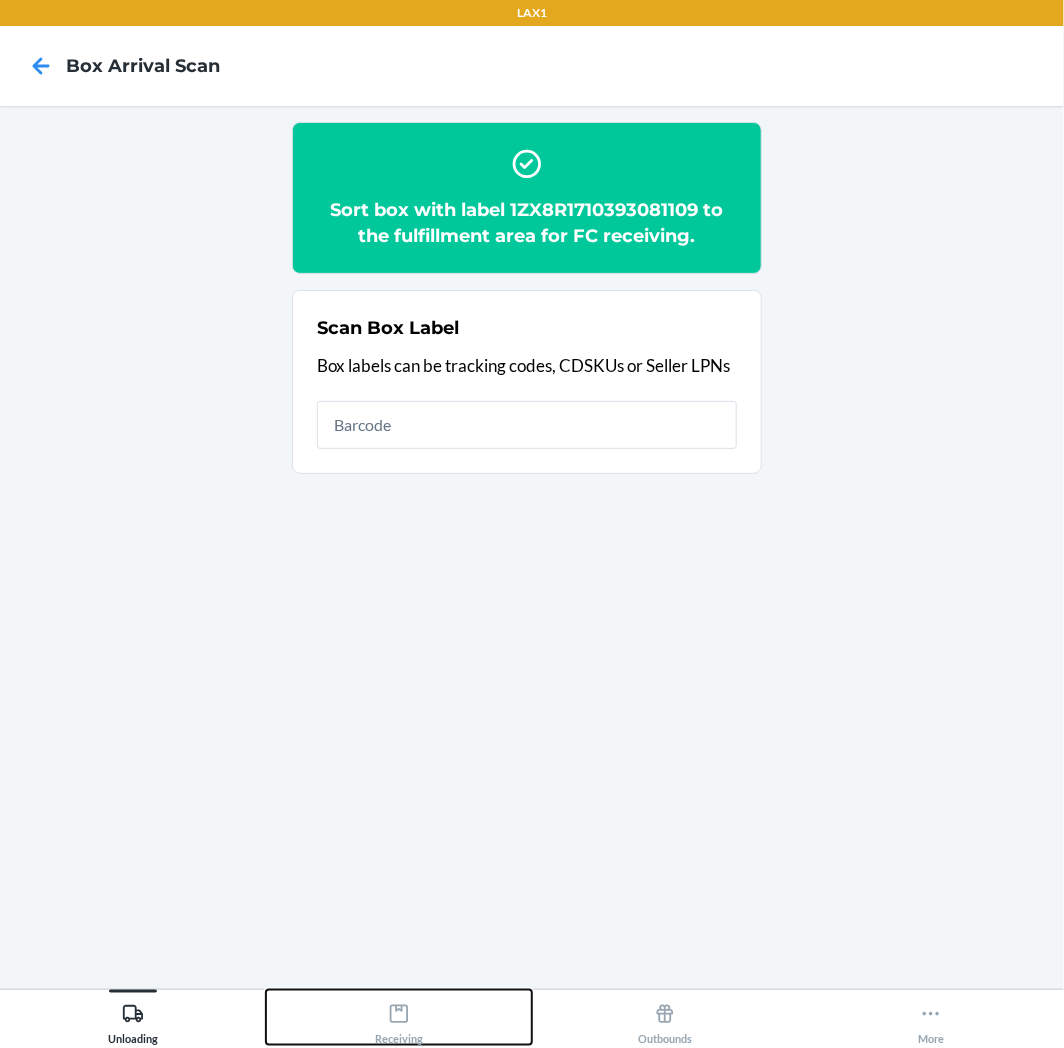click on "Receiving" at bounding box center (399, 1020) 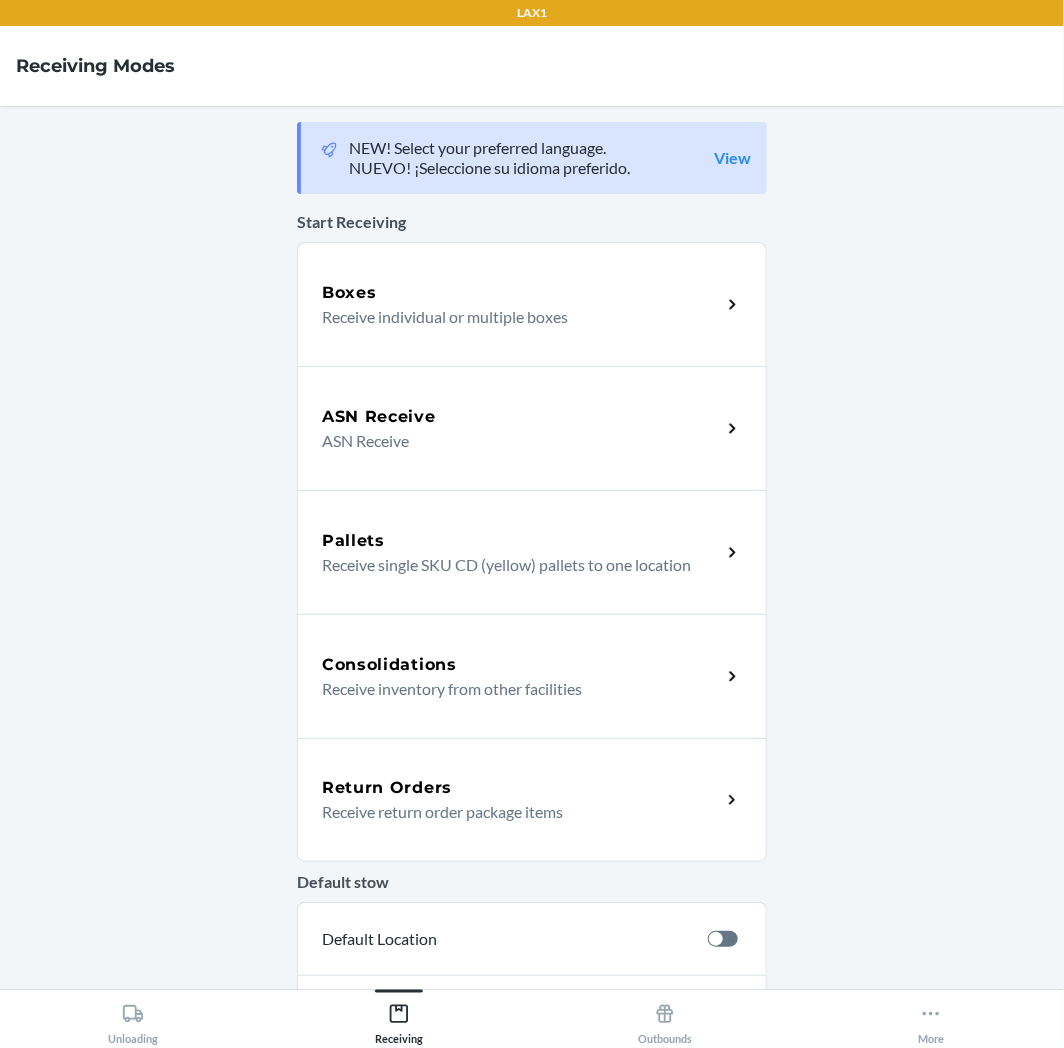 click on "Receive return order package items" at bounding box center [513, 812] 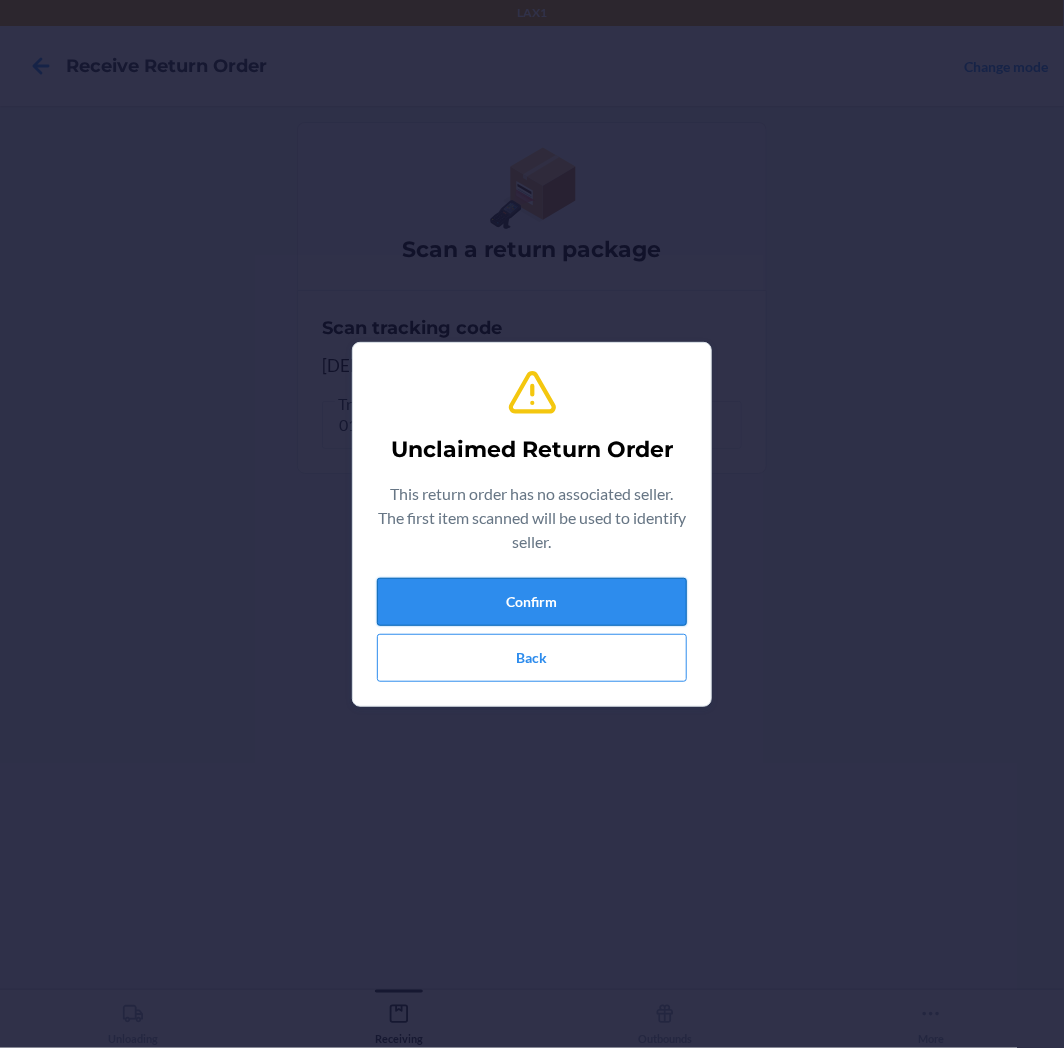 click on "Confirm" at bounding box center [532, 602] 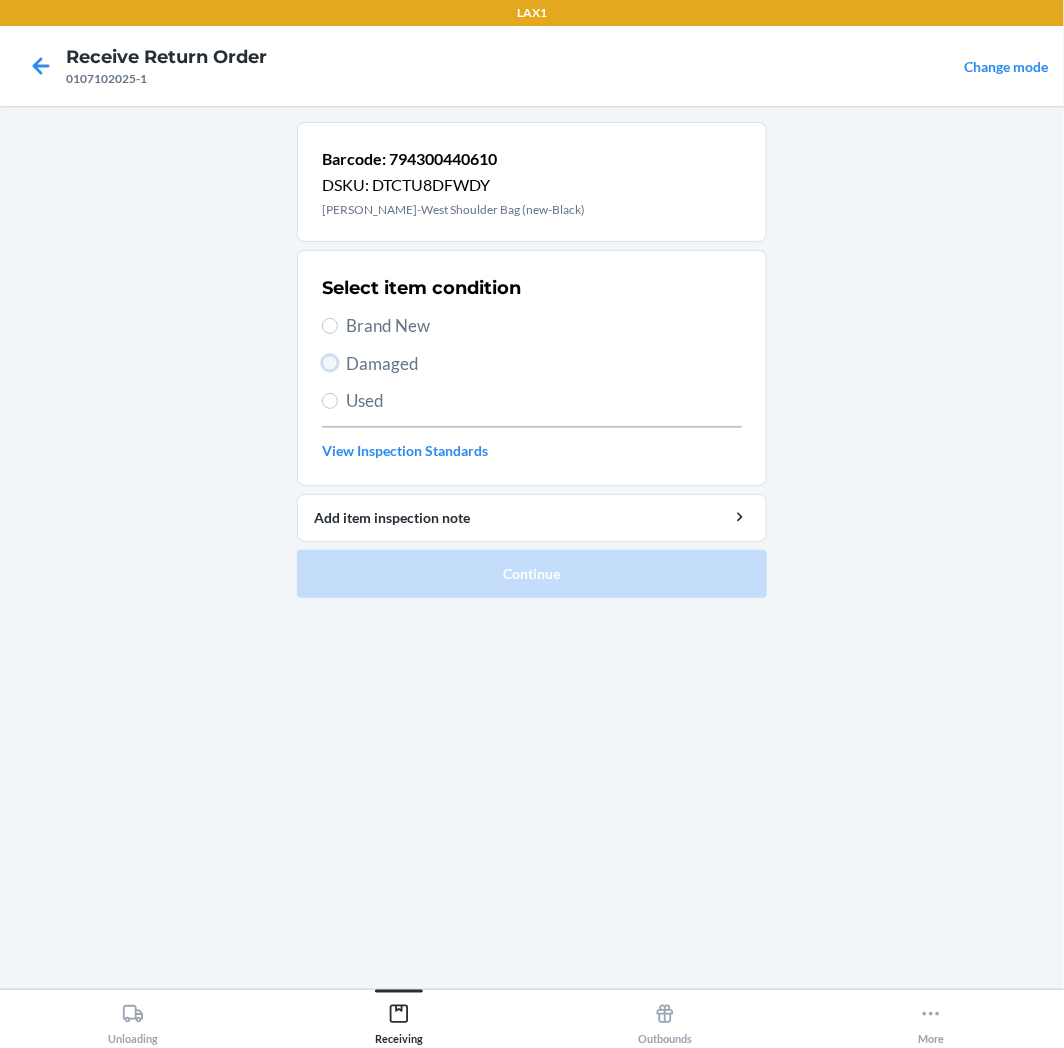 click on "Damaged" at bounding box center [330, 363] 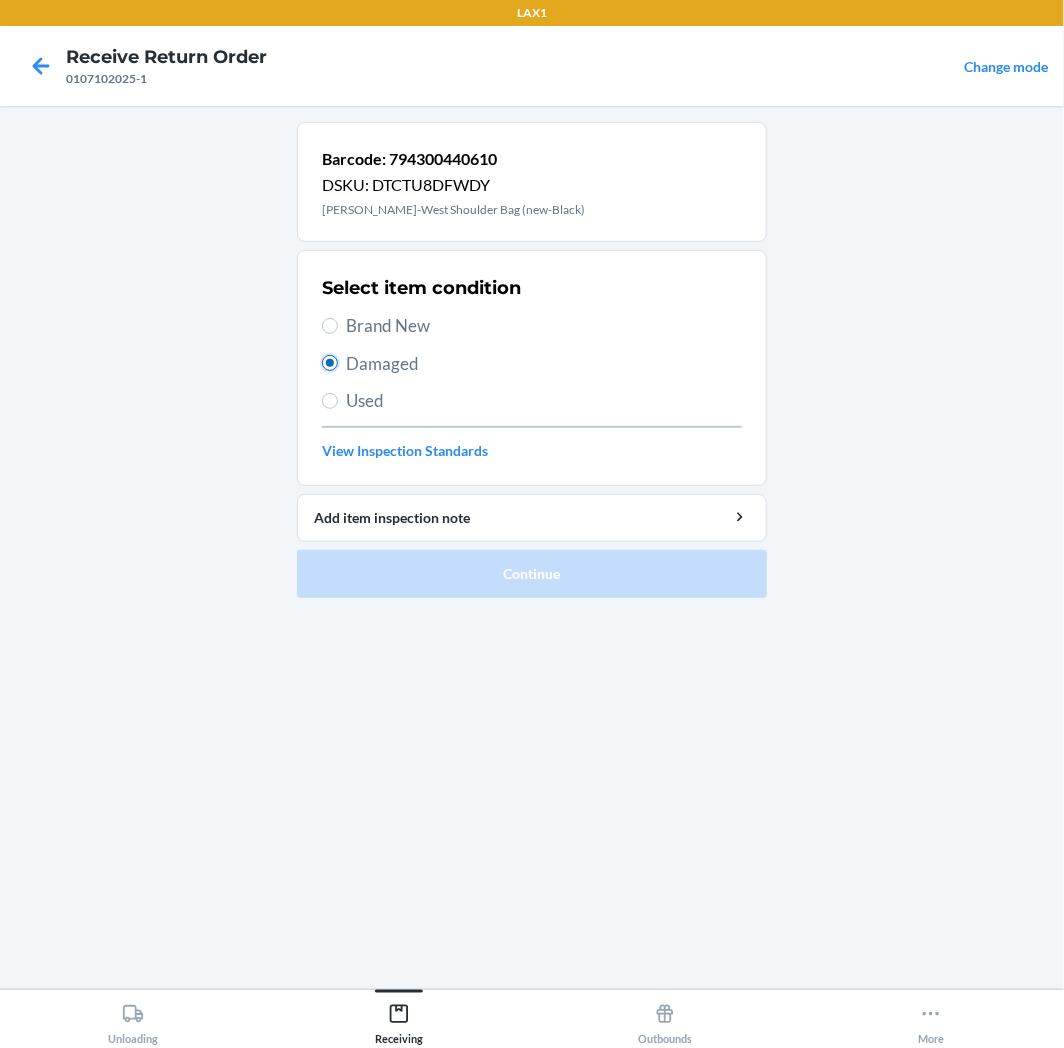radio on "true" 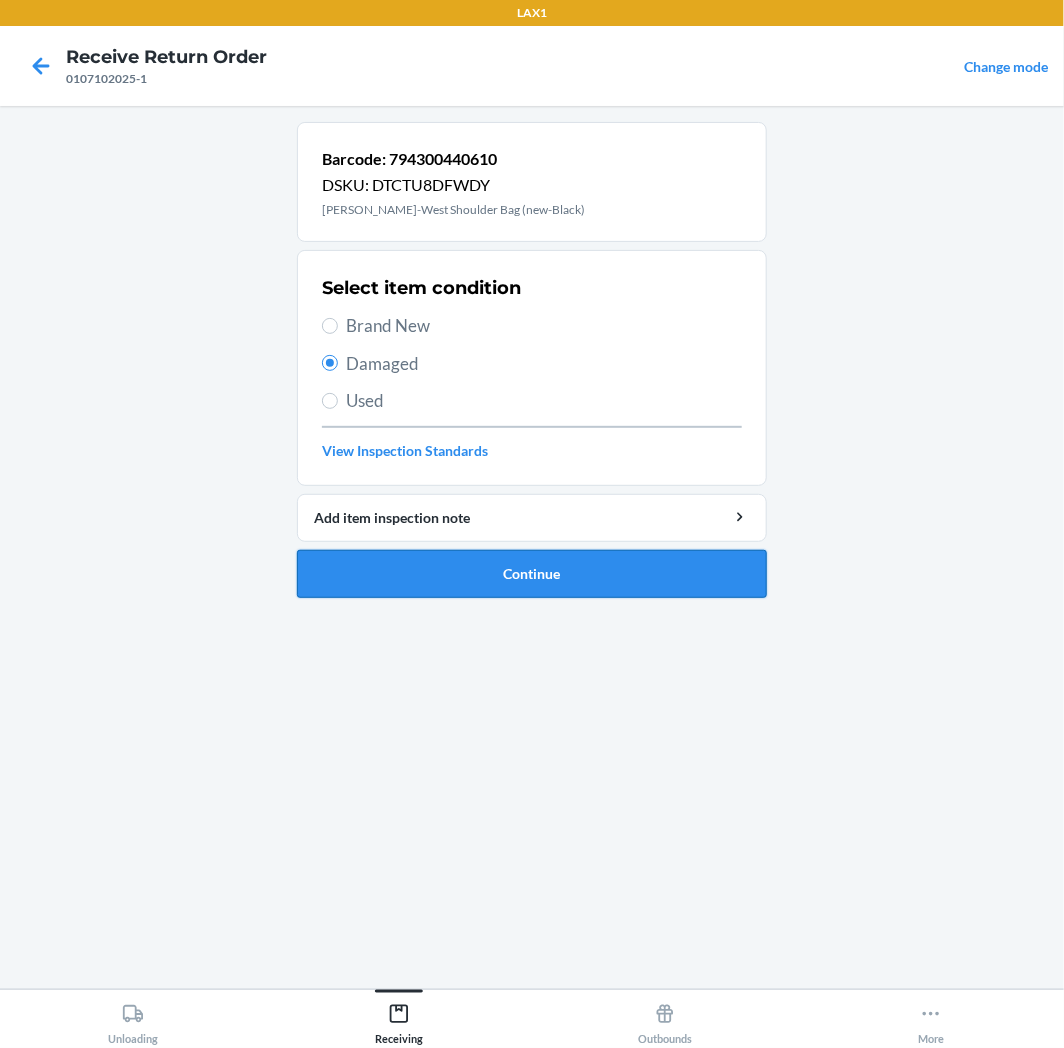 click on "Continue" at bounding box center (532, 574) 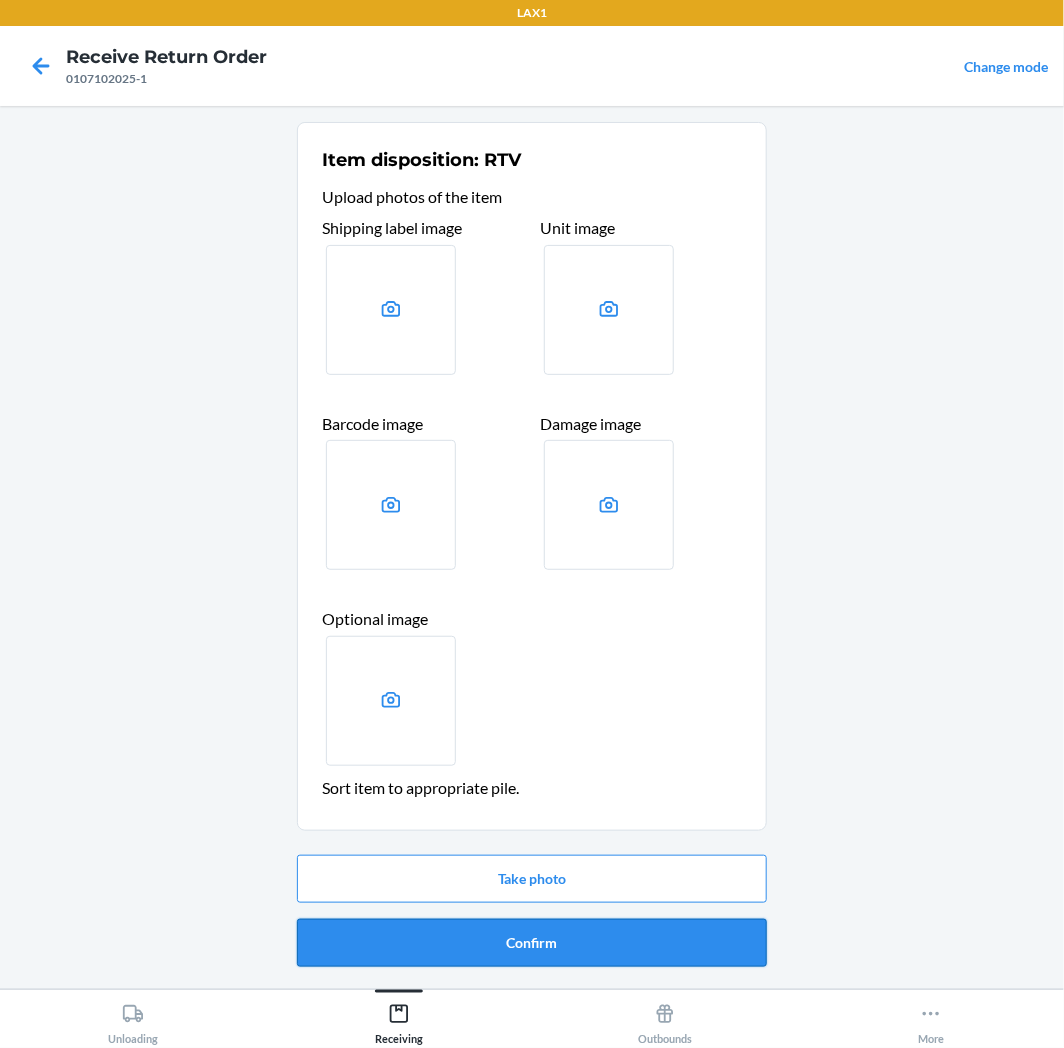 click on "Confirm" at bounding box center (532, 943) 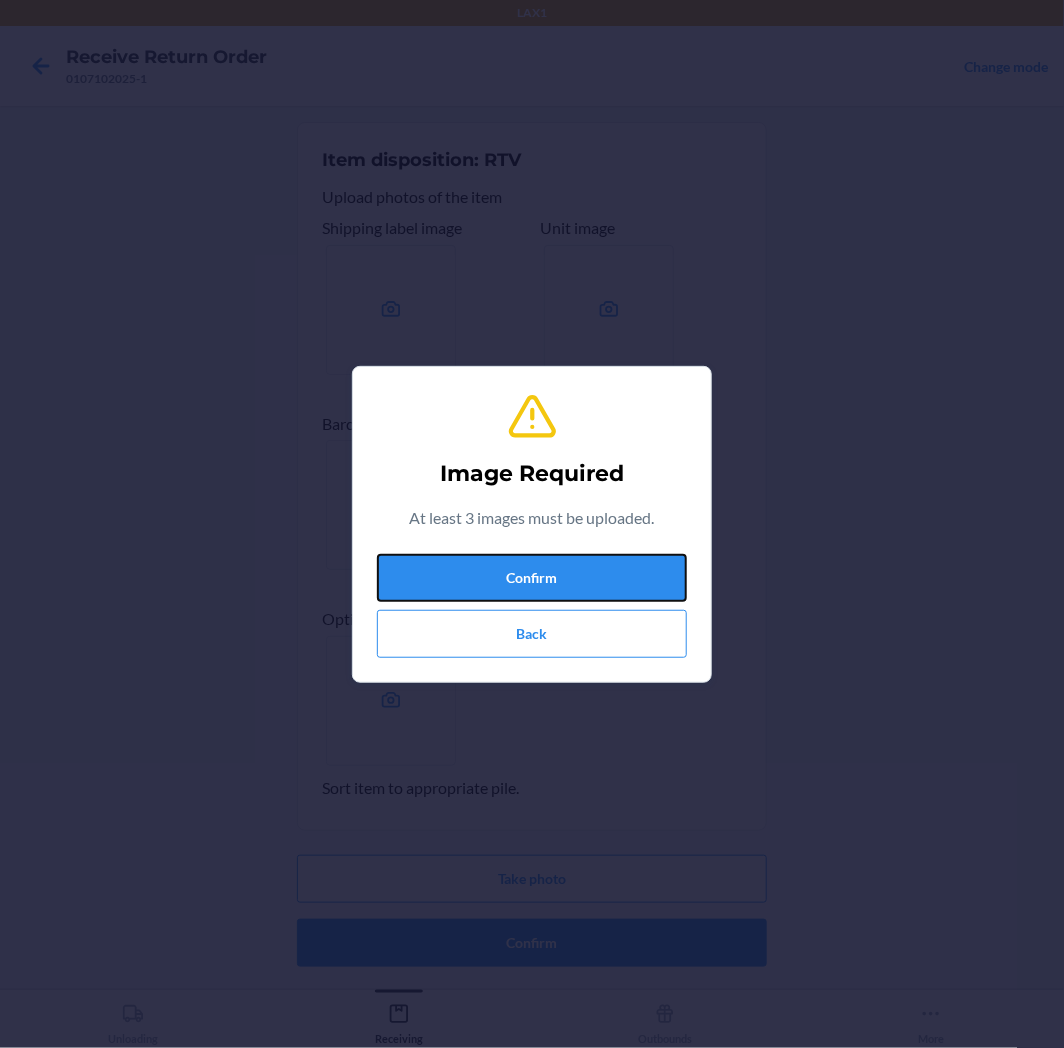 drag, startPoint x: 456, startPoint y: 570, endPoint x: 434, endPoint y: 550, distance: 29.732138 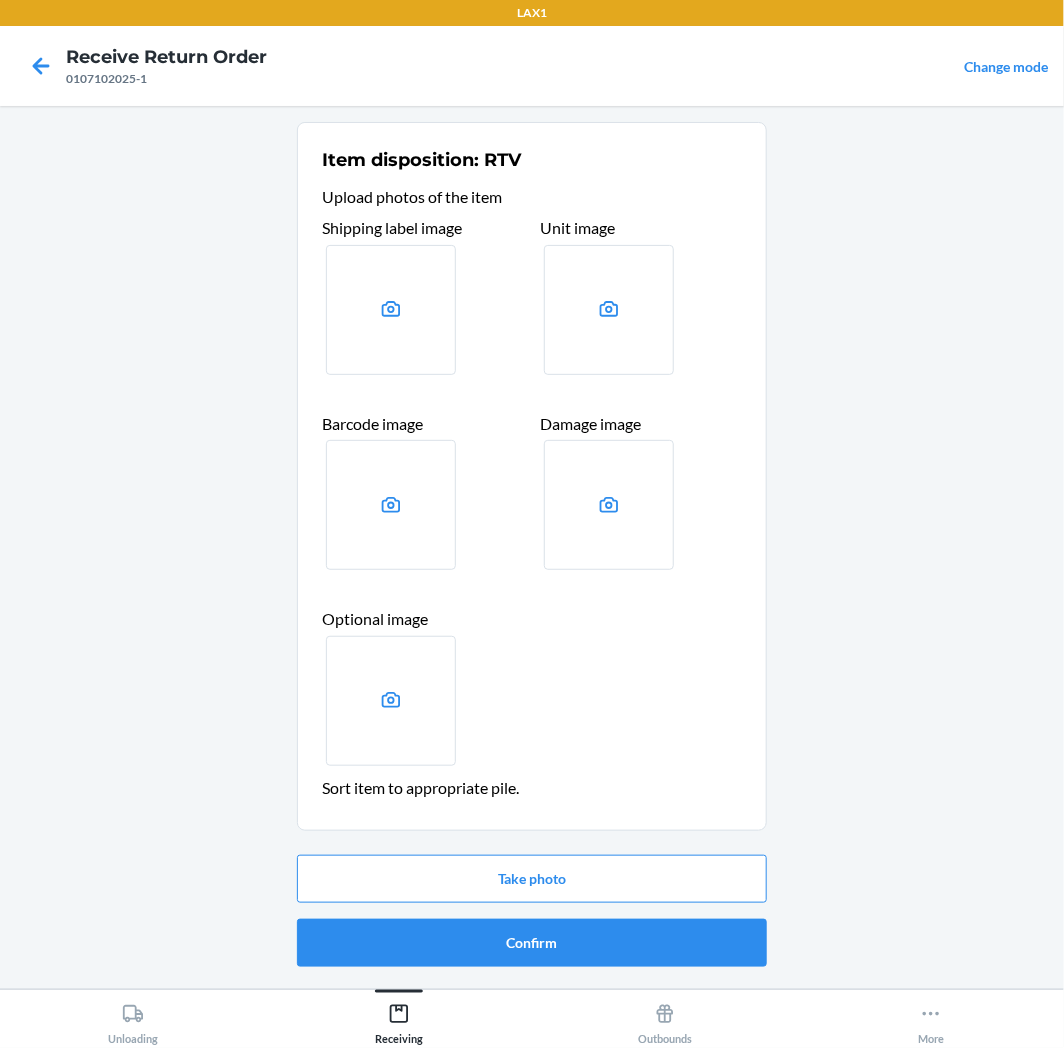 click at bounding box center (609, 505) 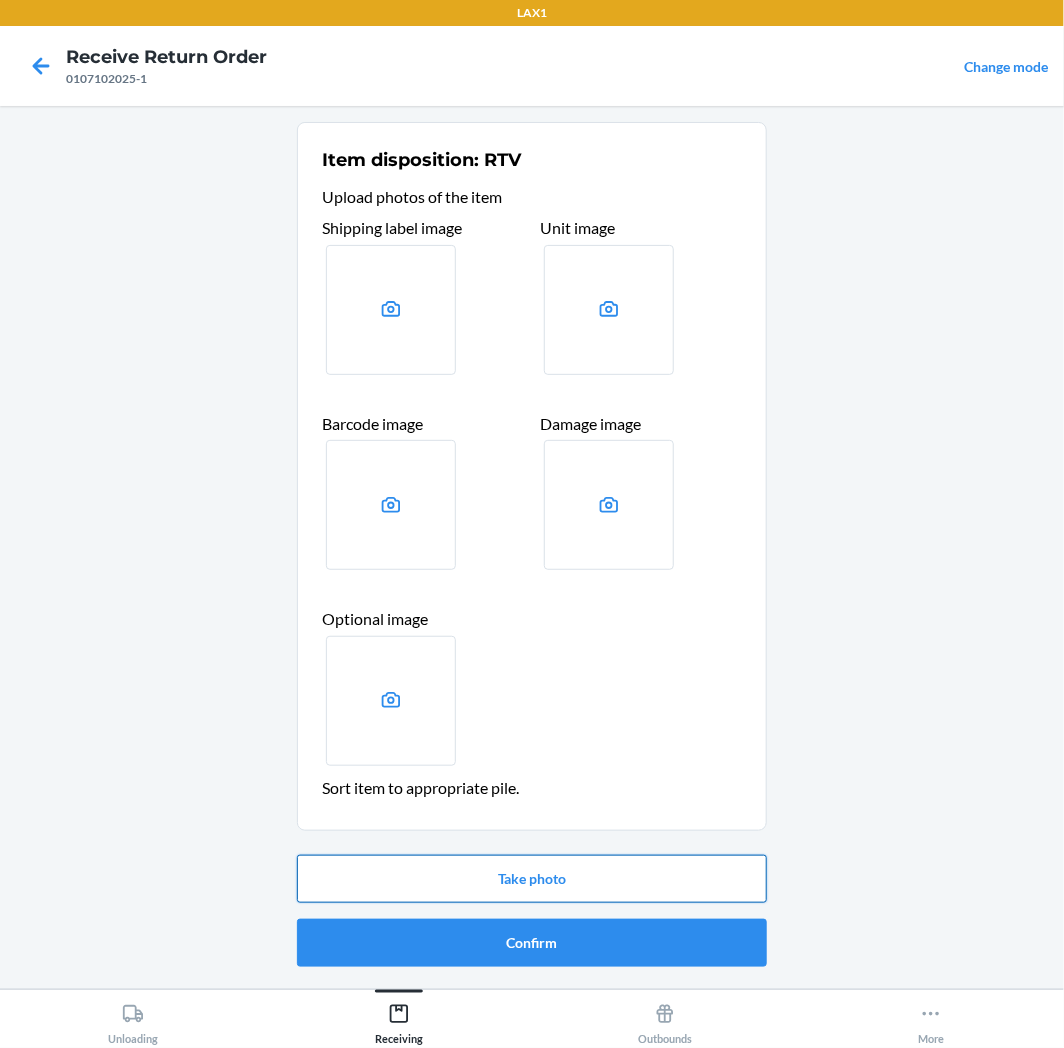click on "Take photo" at bounding box center (532, 879) 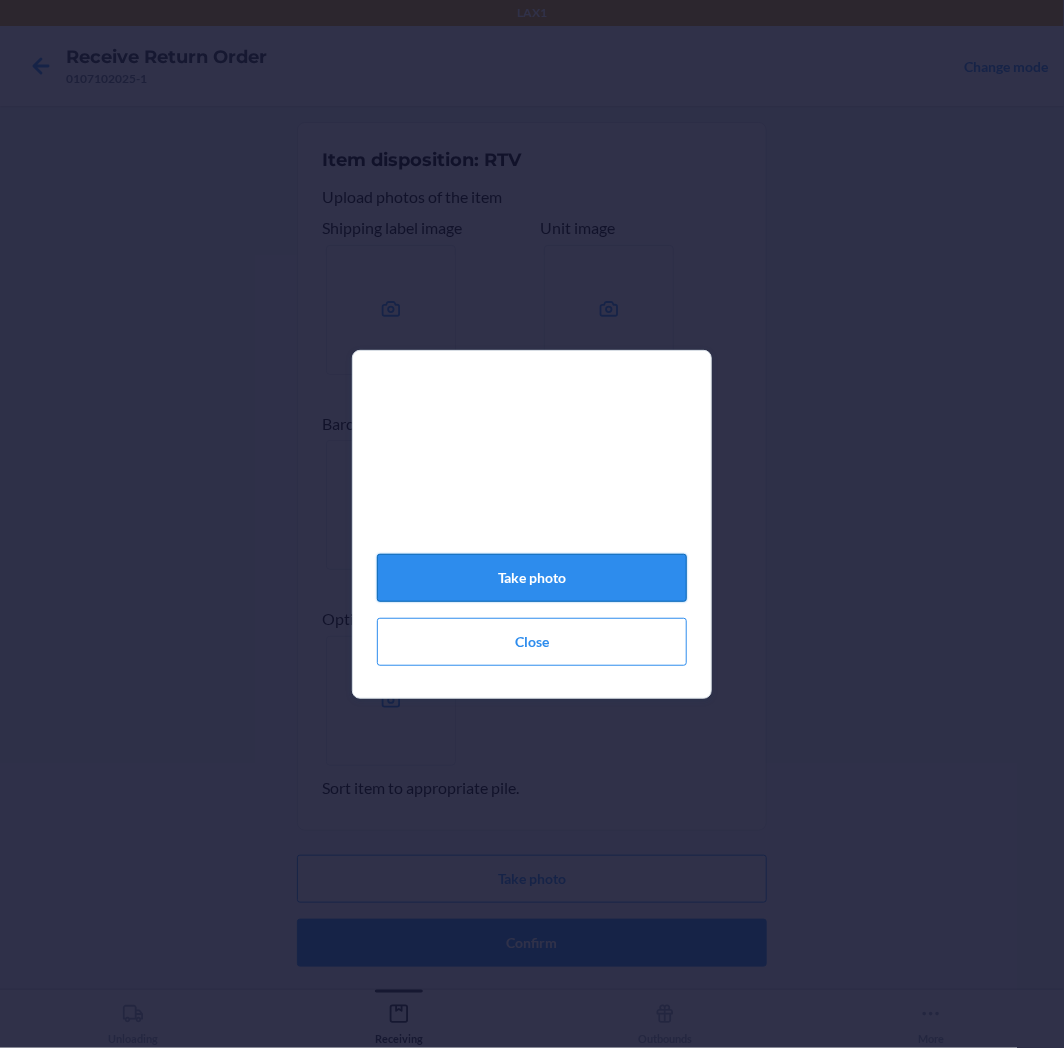 click on "Take photo" 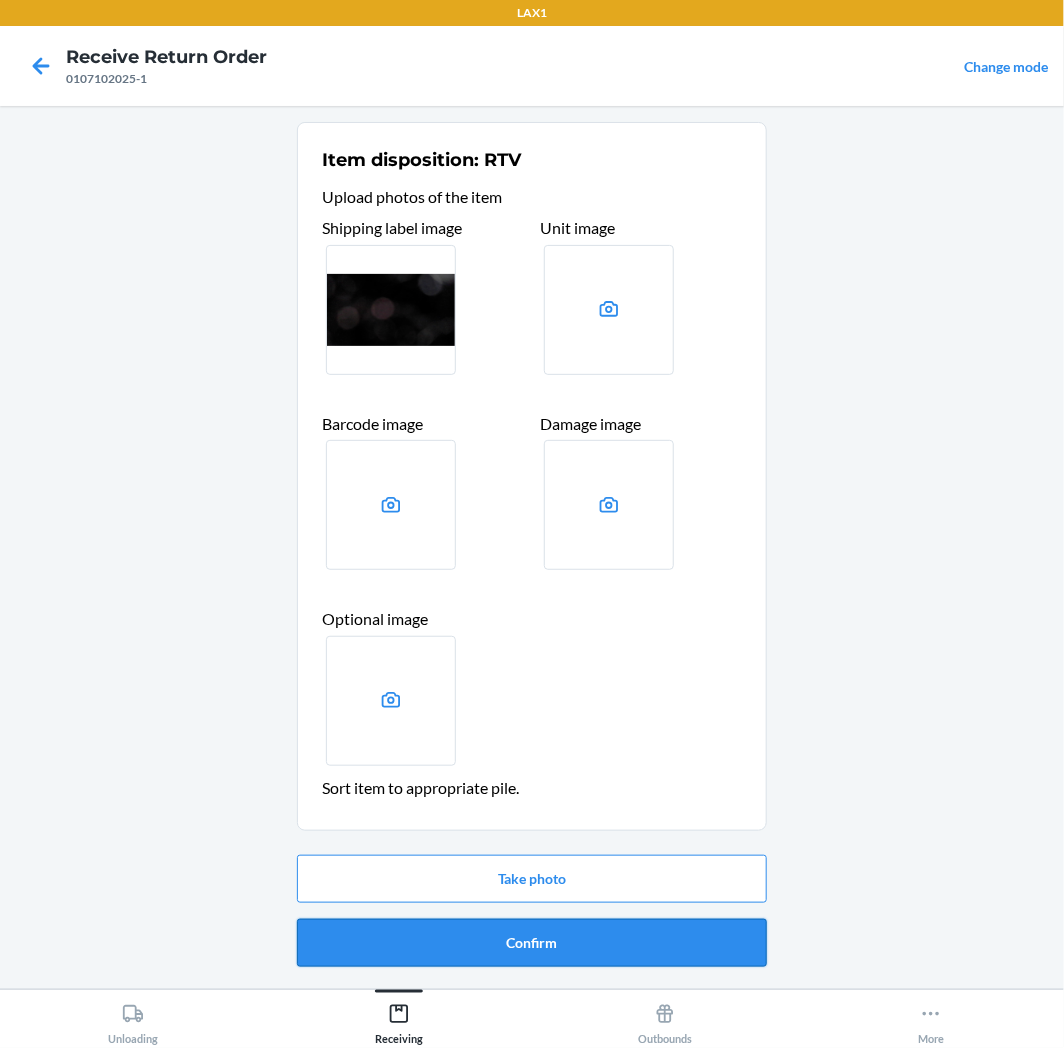 click on "Confirm" at bounding box center (532, 943) 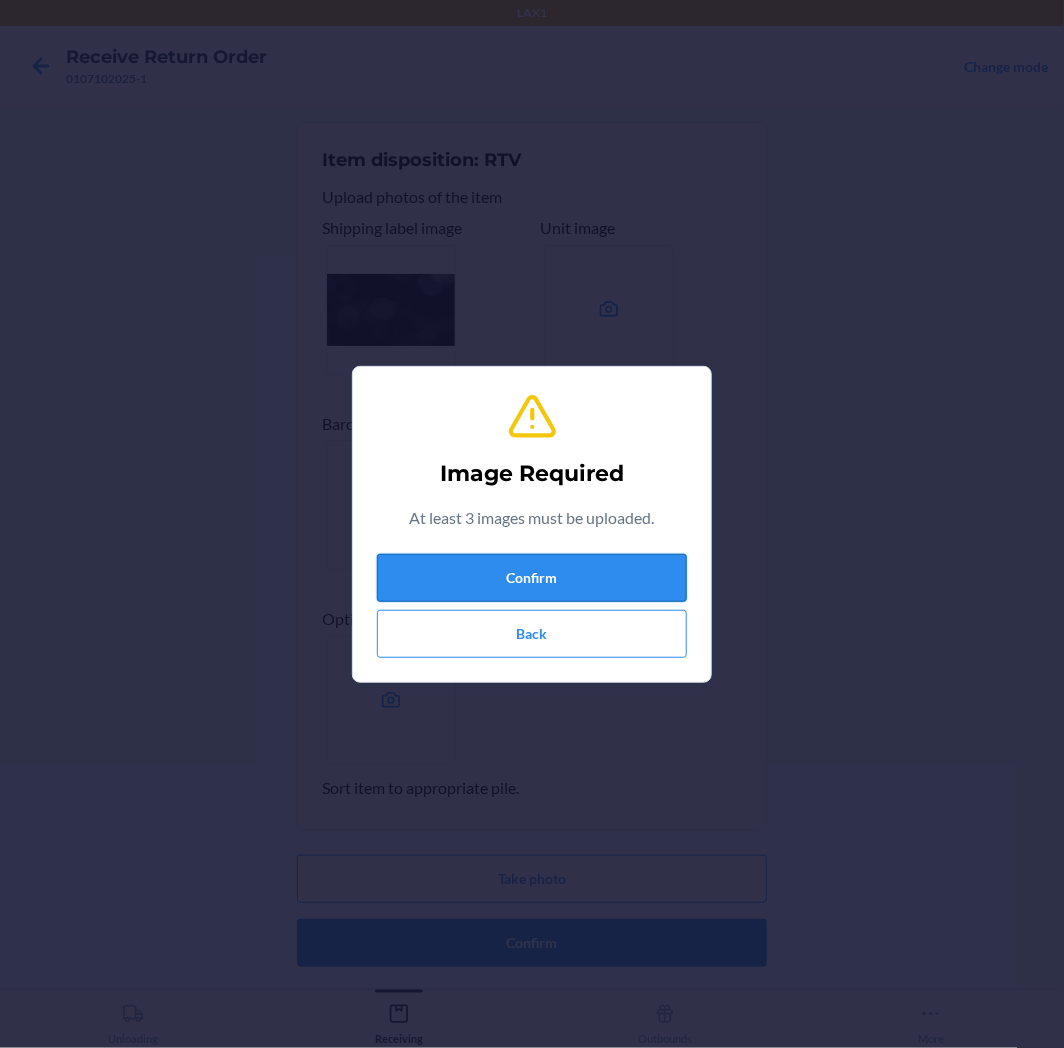 click on "Confirm" at bounding box center (532, 578) 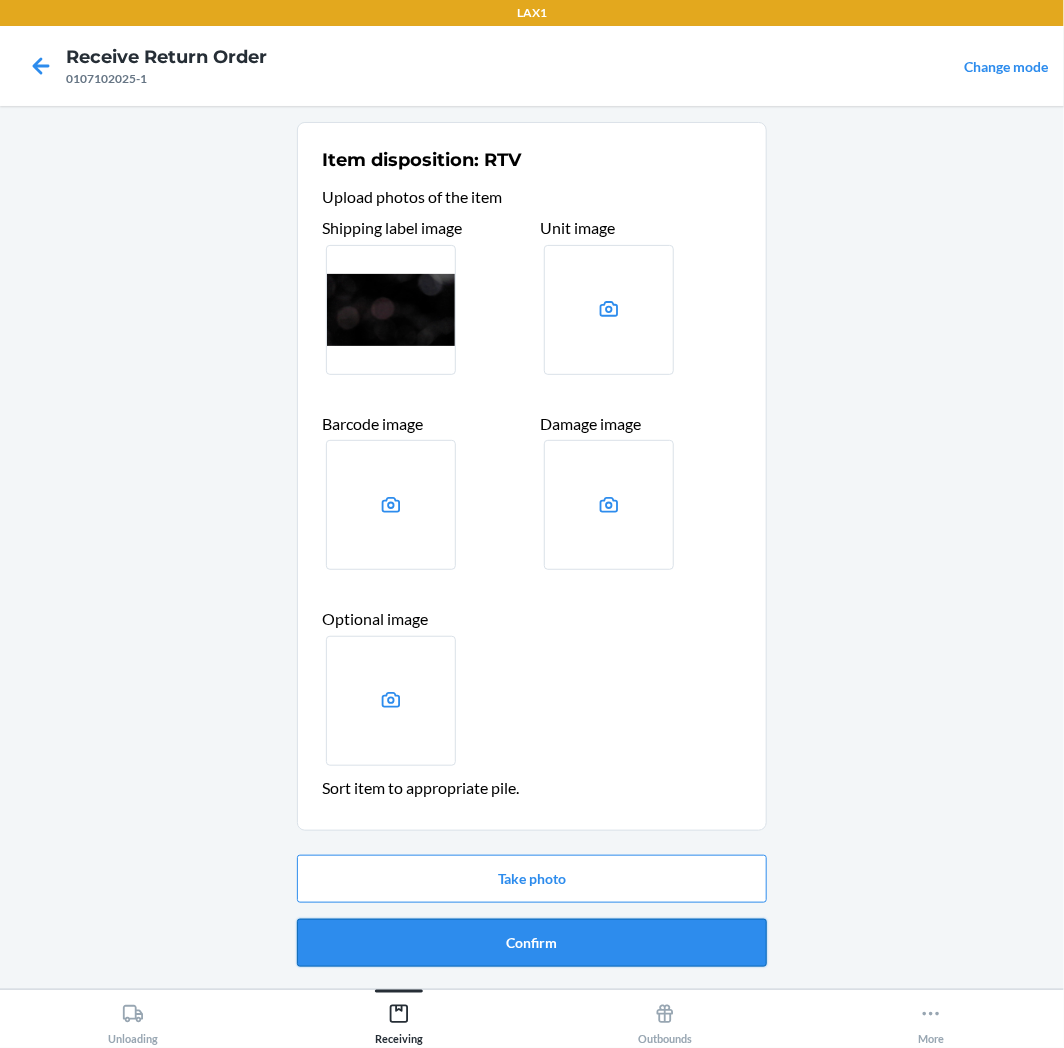 click on "Take photo Confirm" at bounding box center [532, 911] 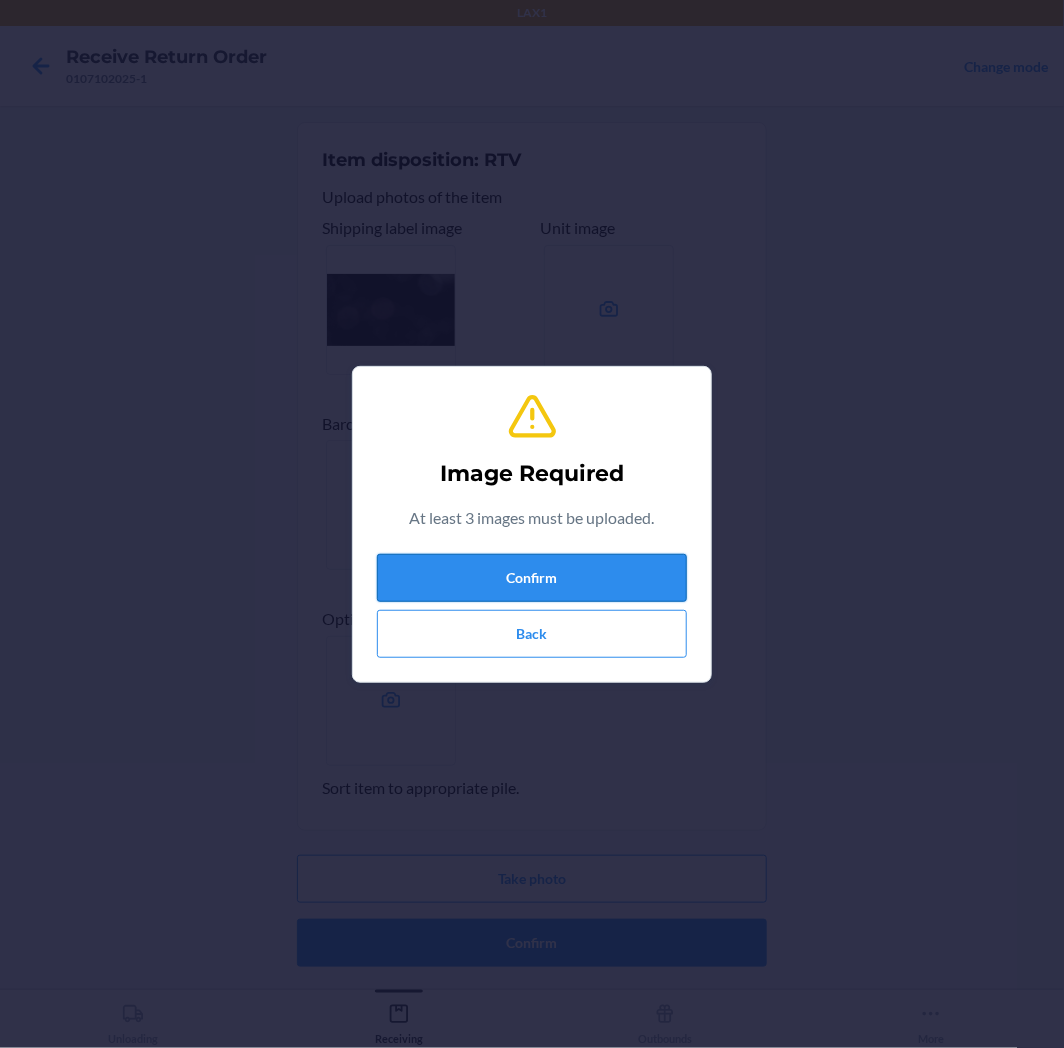 click on "Confirm" at bounding box center (532, 578) 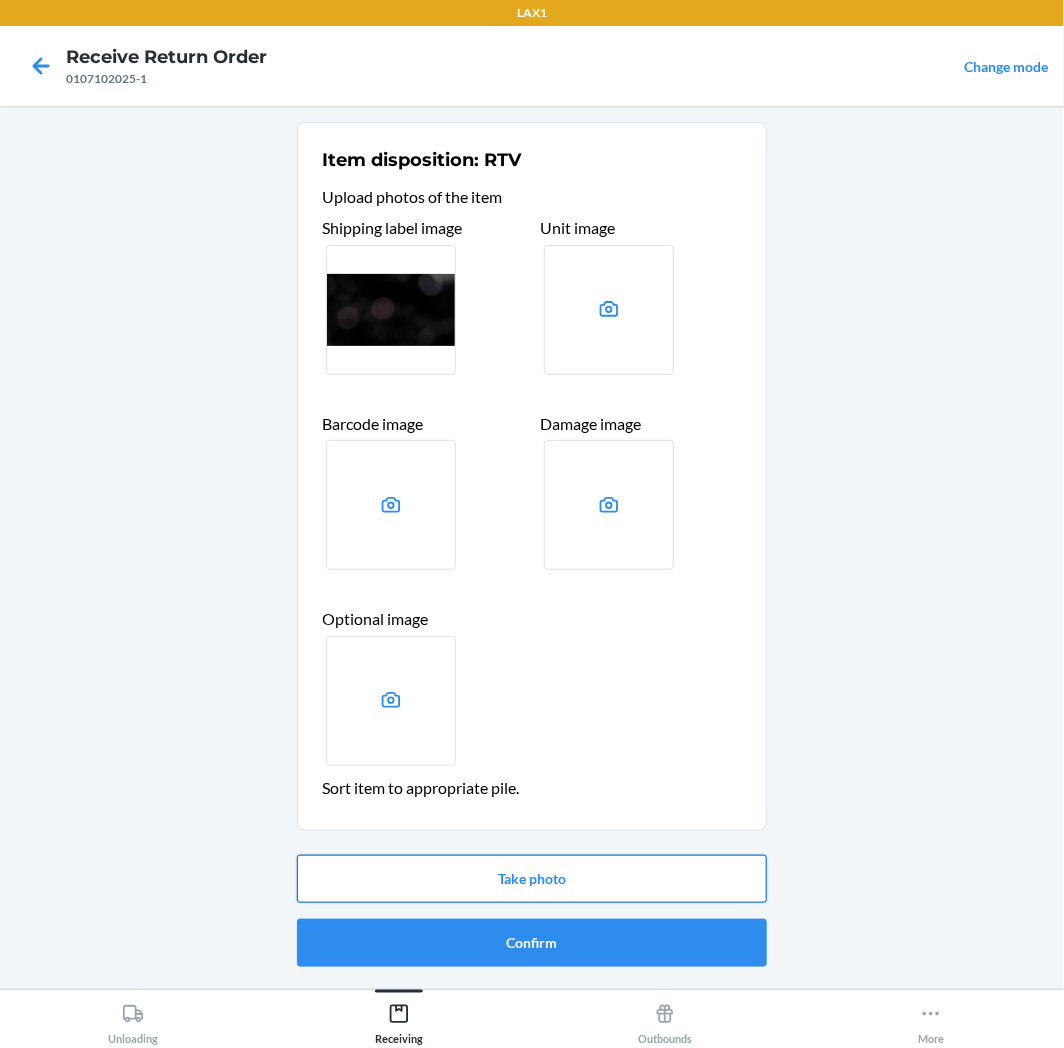 click on "Take photo" at bounding box center (532, 879) 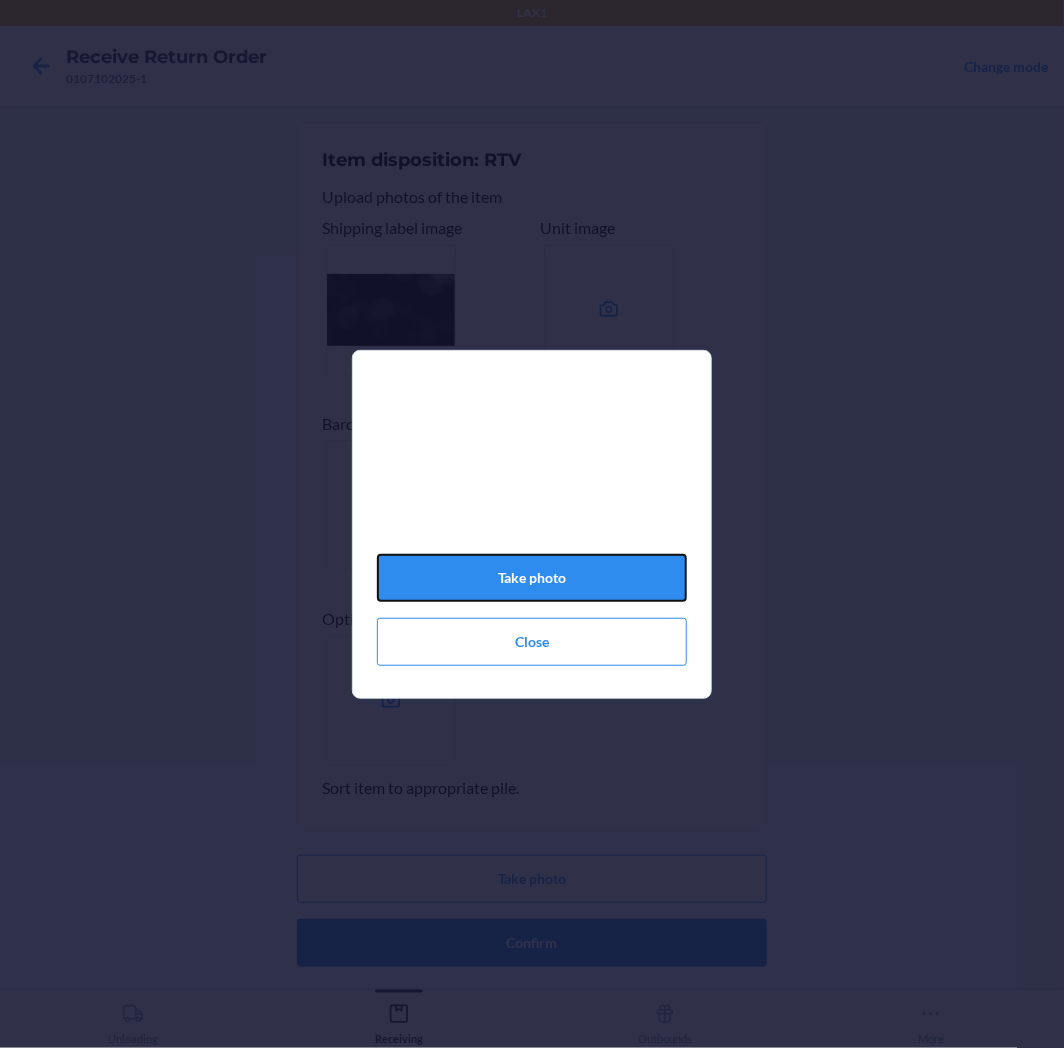 drag, startPoint x: 572, startPoint y: 587, endPoint x: 581, endPoint y: 553, distance: 35.17101 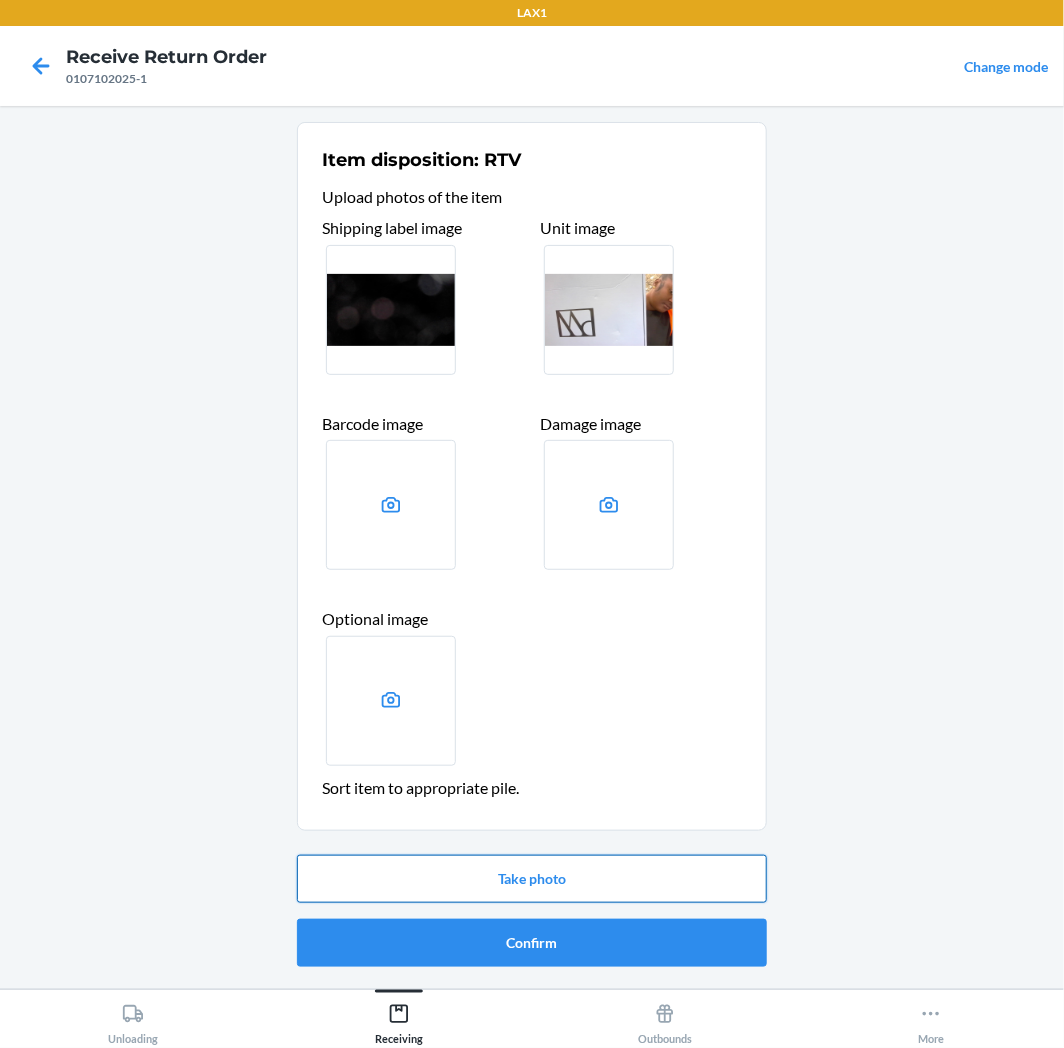 click on "Take photo" at bounding box center [532, 879] 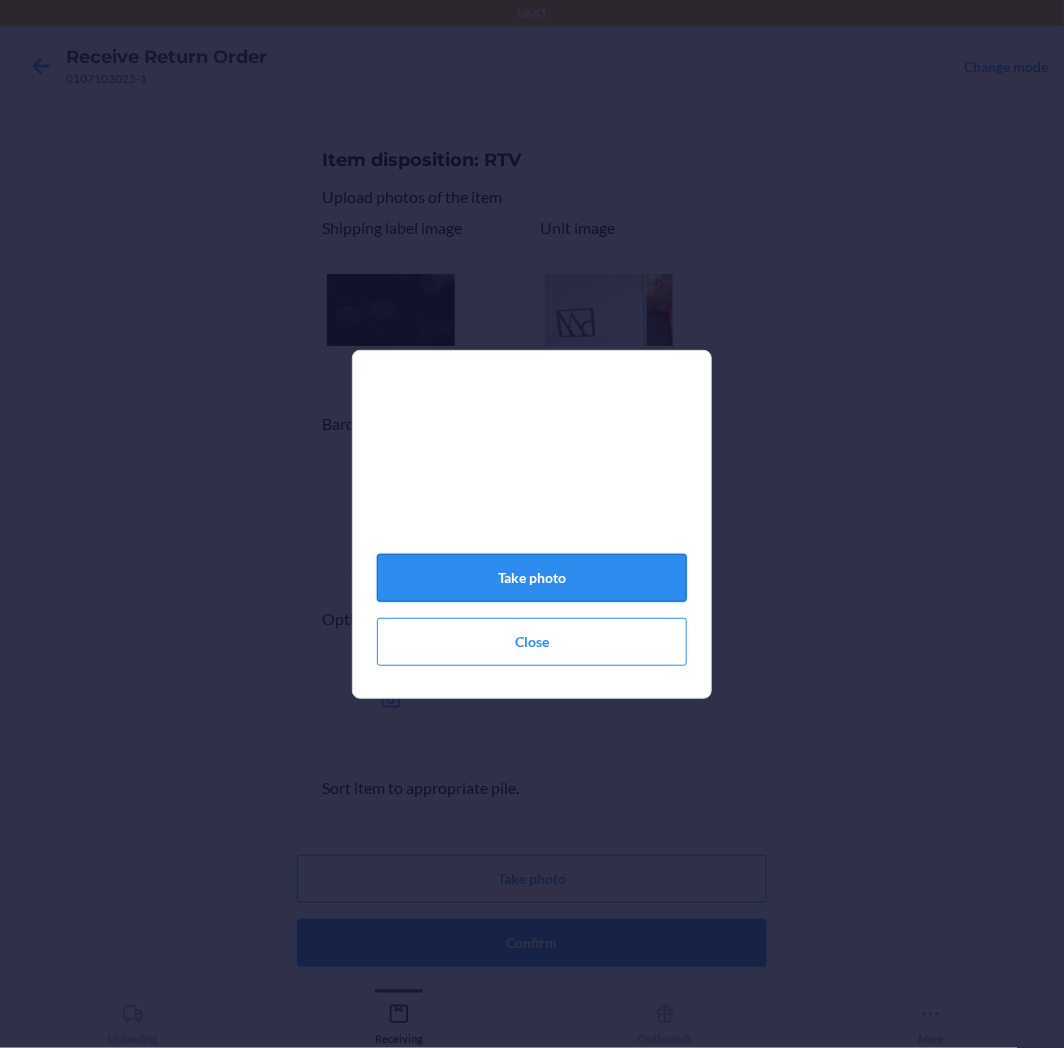 click on "Take photo" 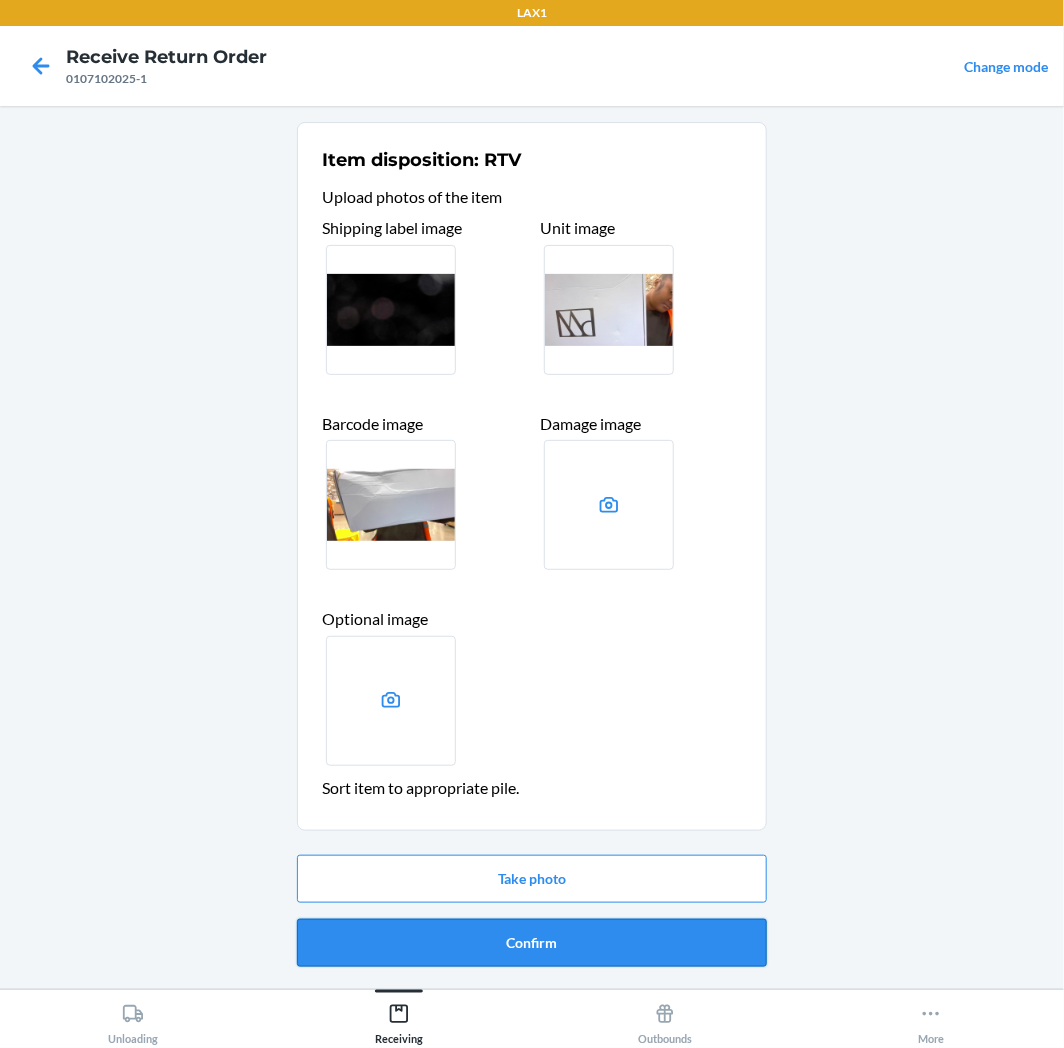 click on "Confirm" at bounding box center (532, 943) 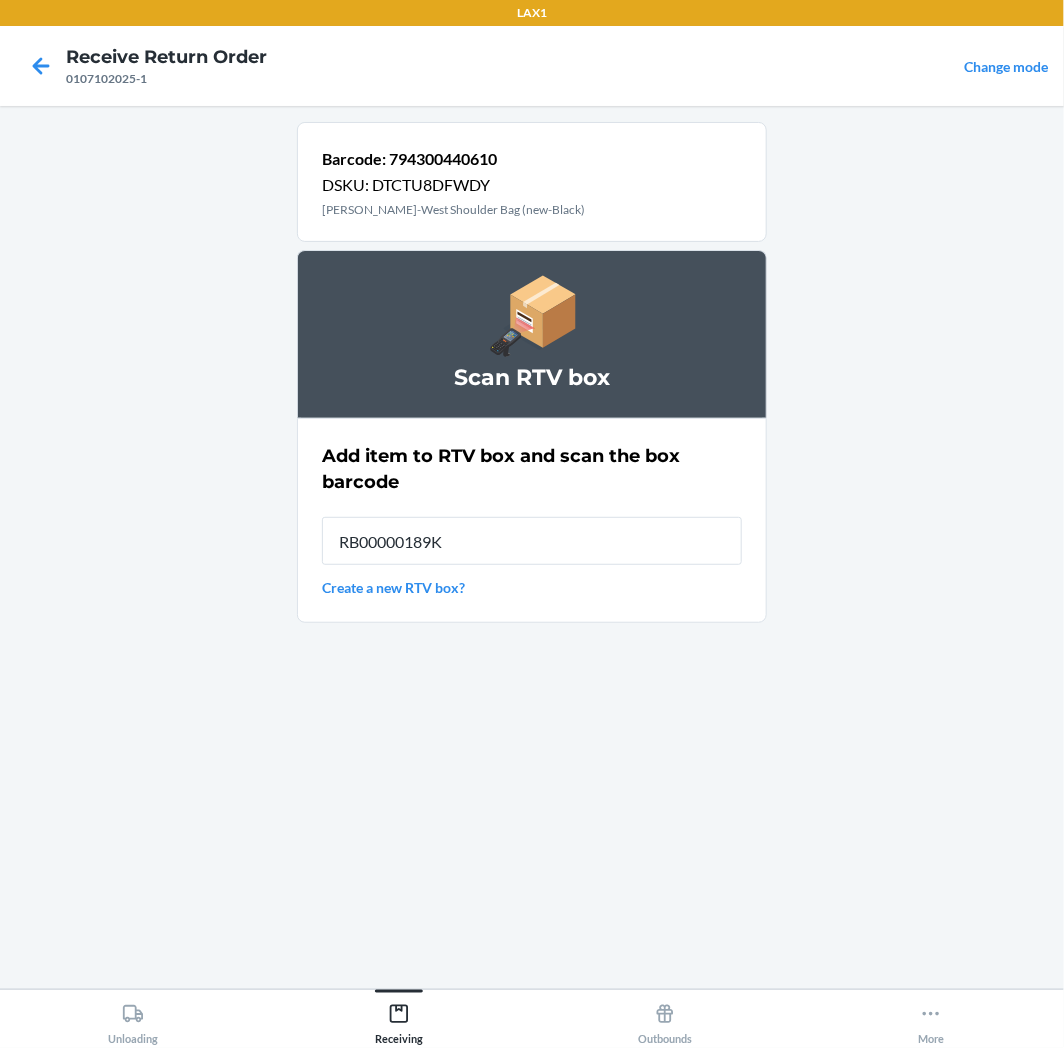 type on "RB00000189K" 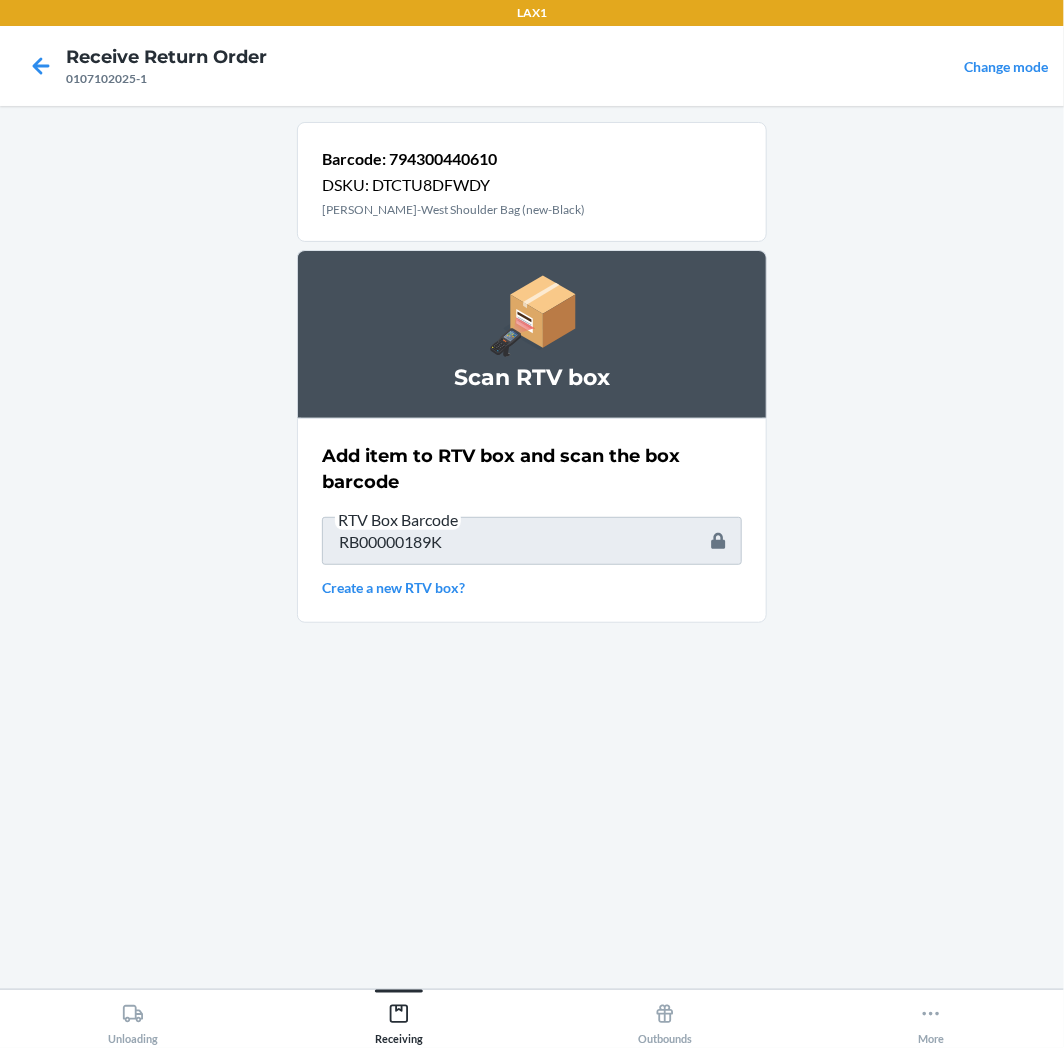 type 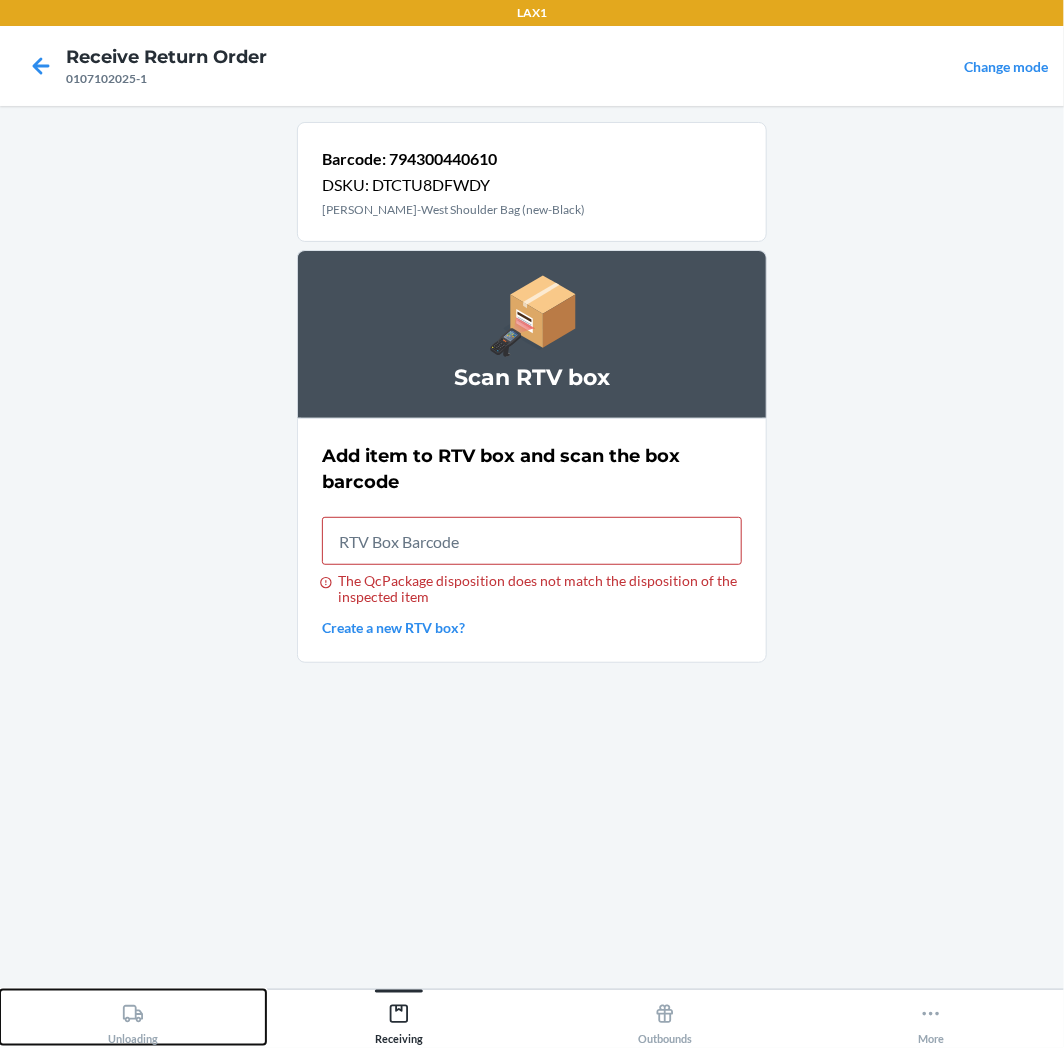type 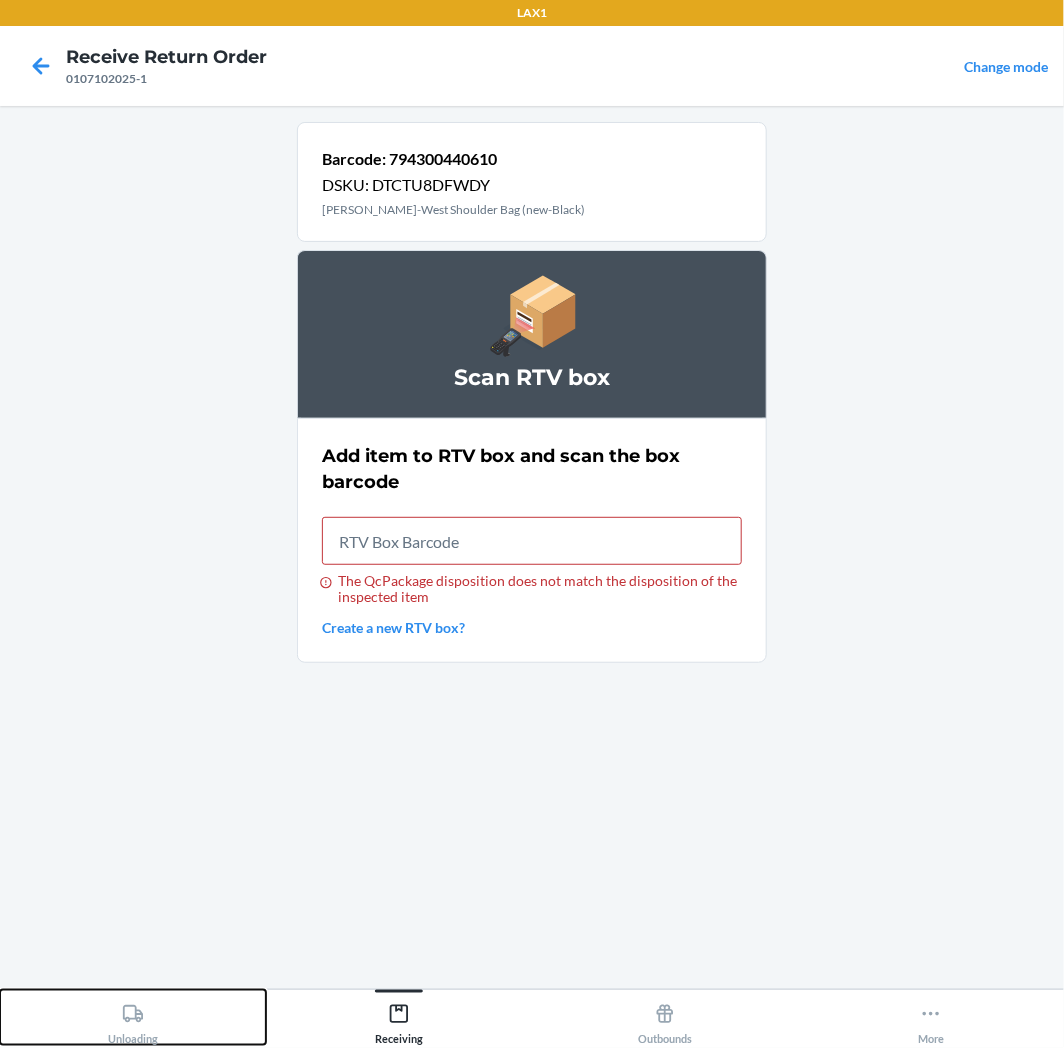 click on "Unloading" at bounding box center (133, 1017) 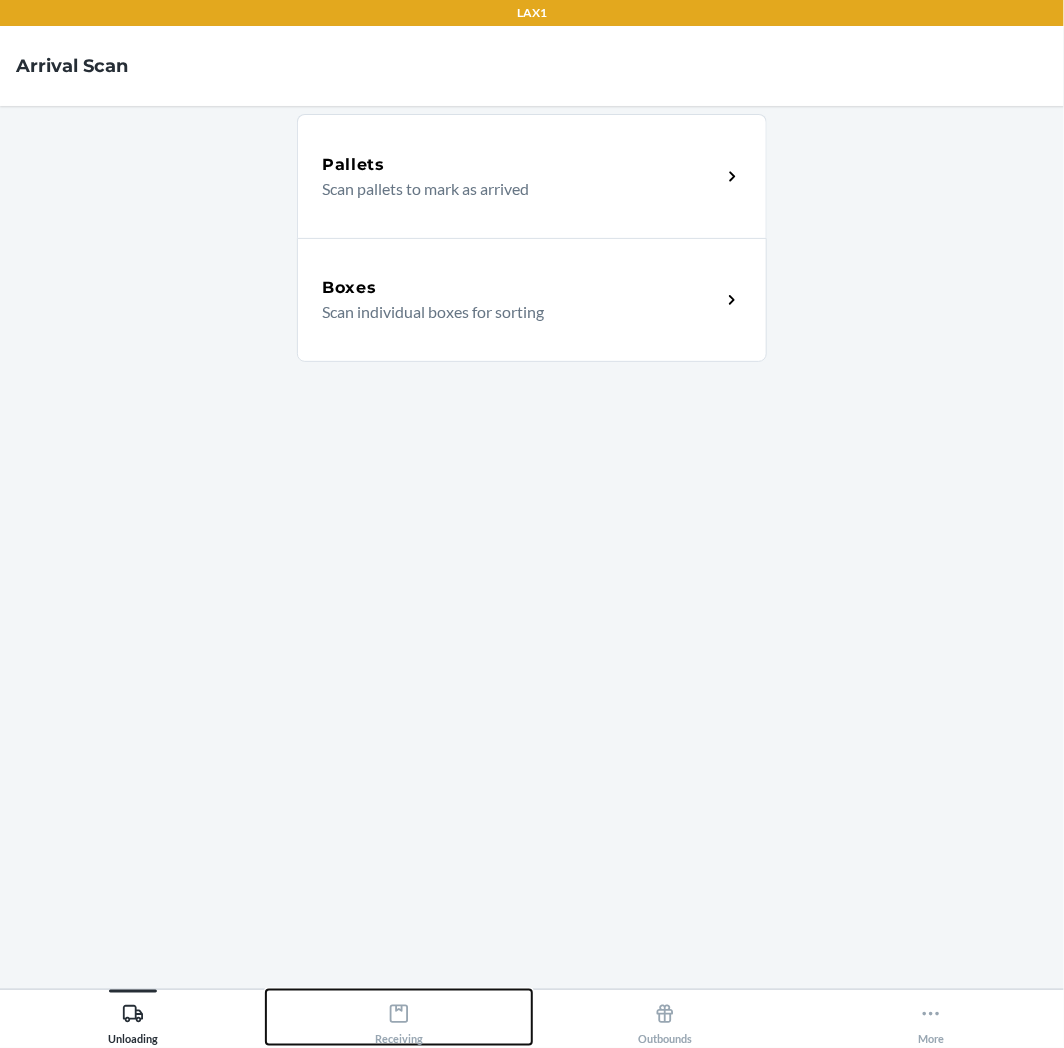 click on "Receiving" at bounding box center (399, 1020) 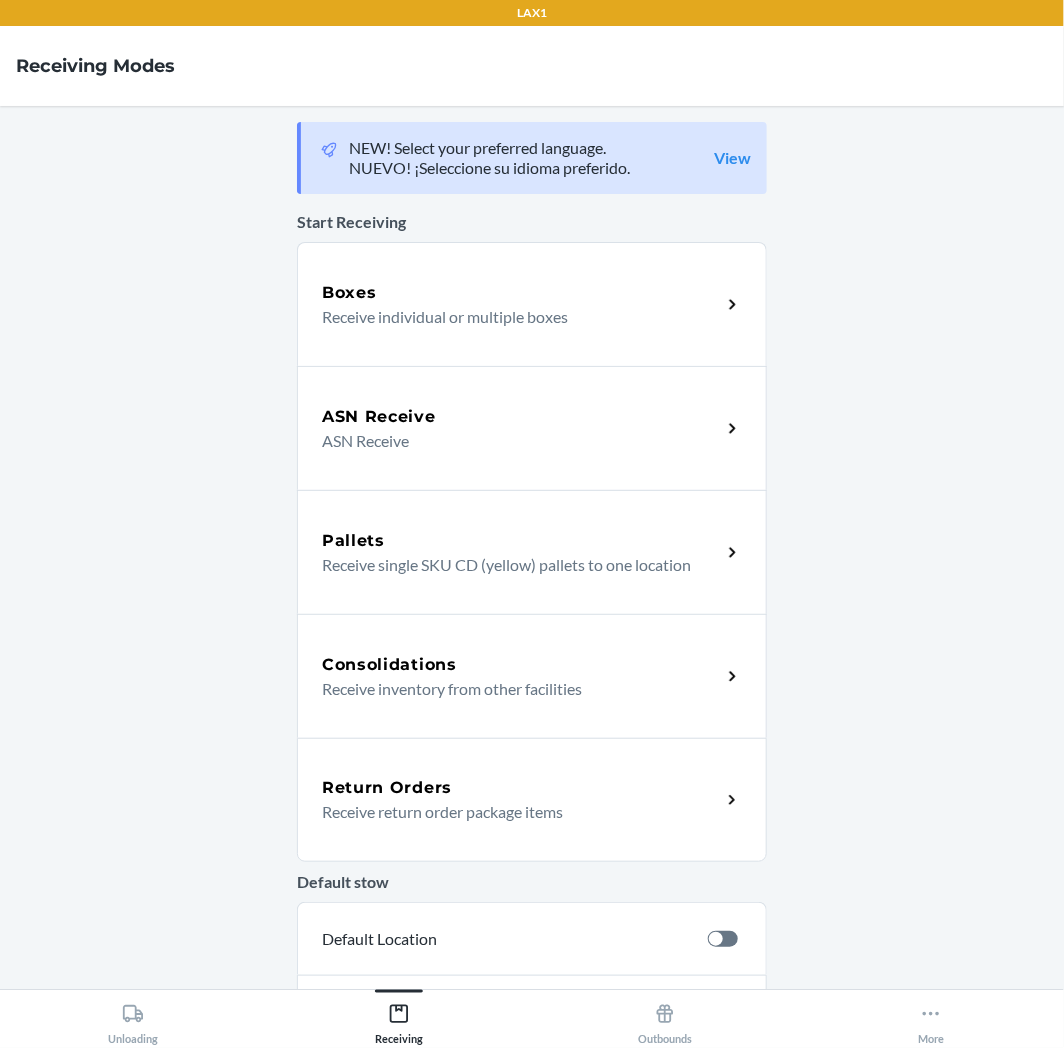 click on "Receive return order package items" at bounding box center (513, 812) 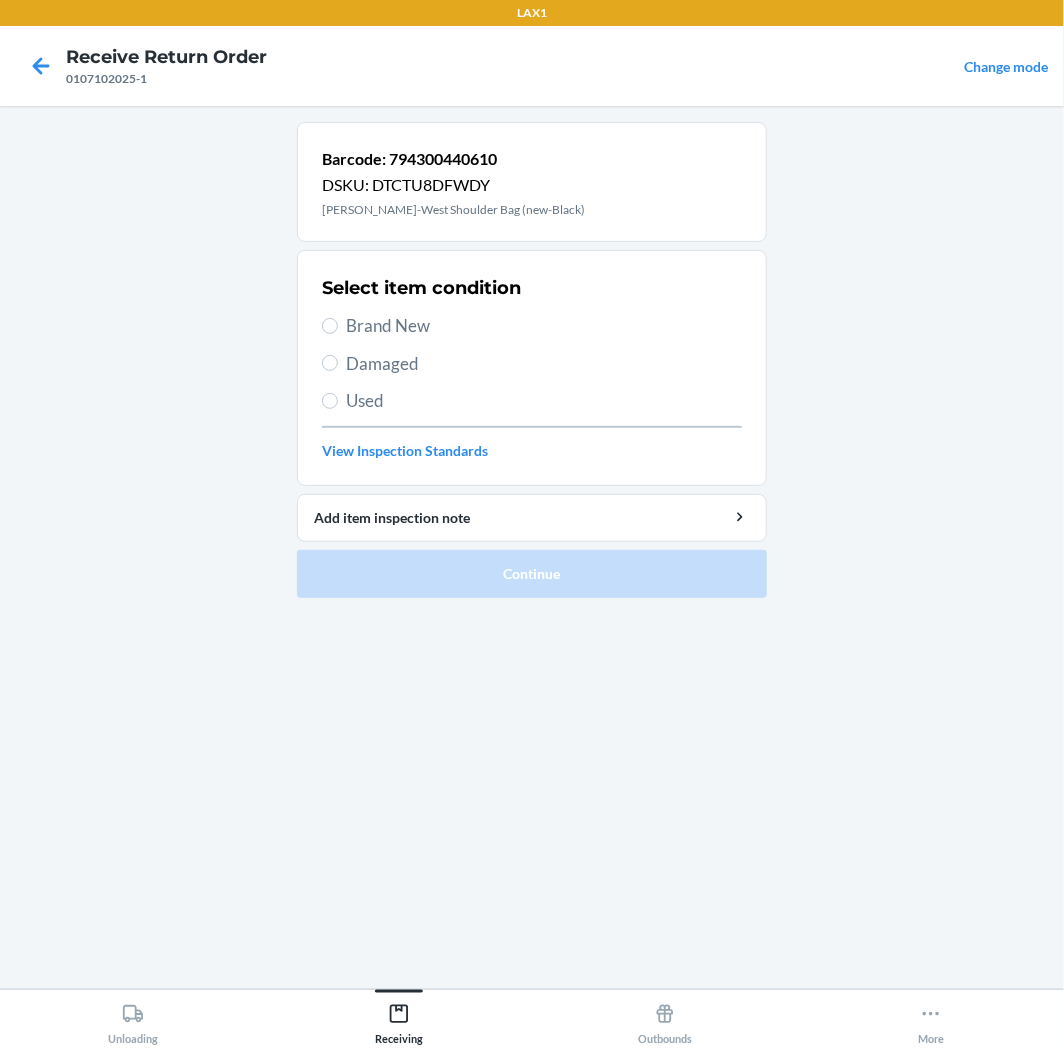 click on "Damaged" at bounding box center [544, 364] 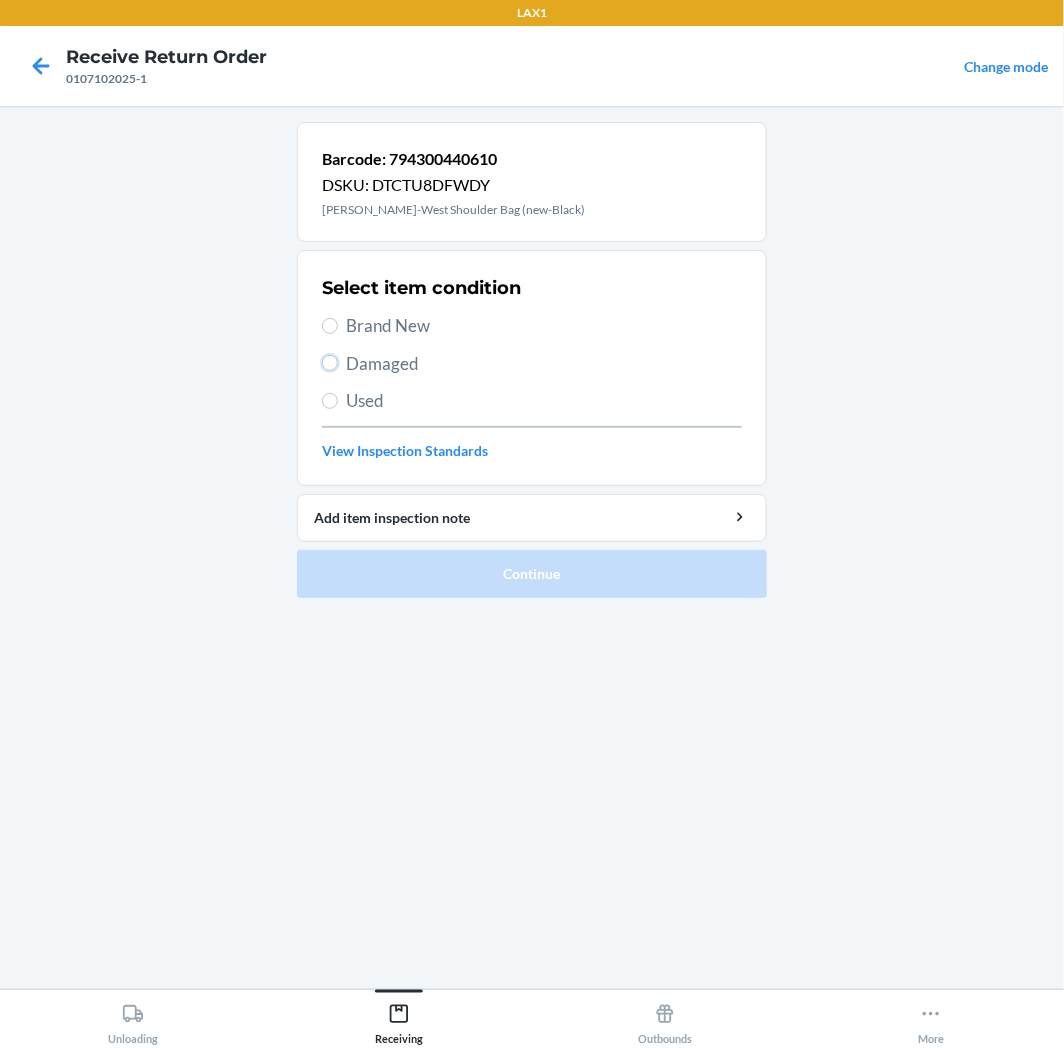 click on "Damaged" at bounding box center (330, 363) 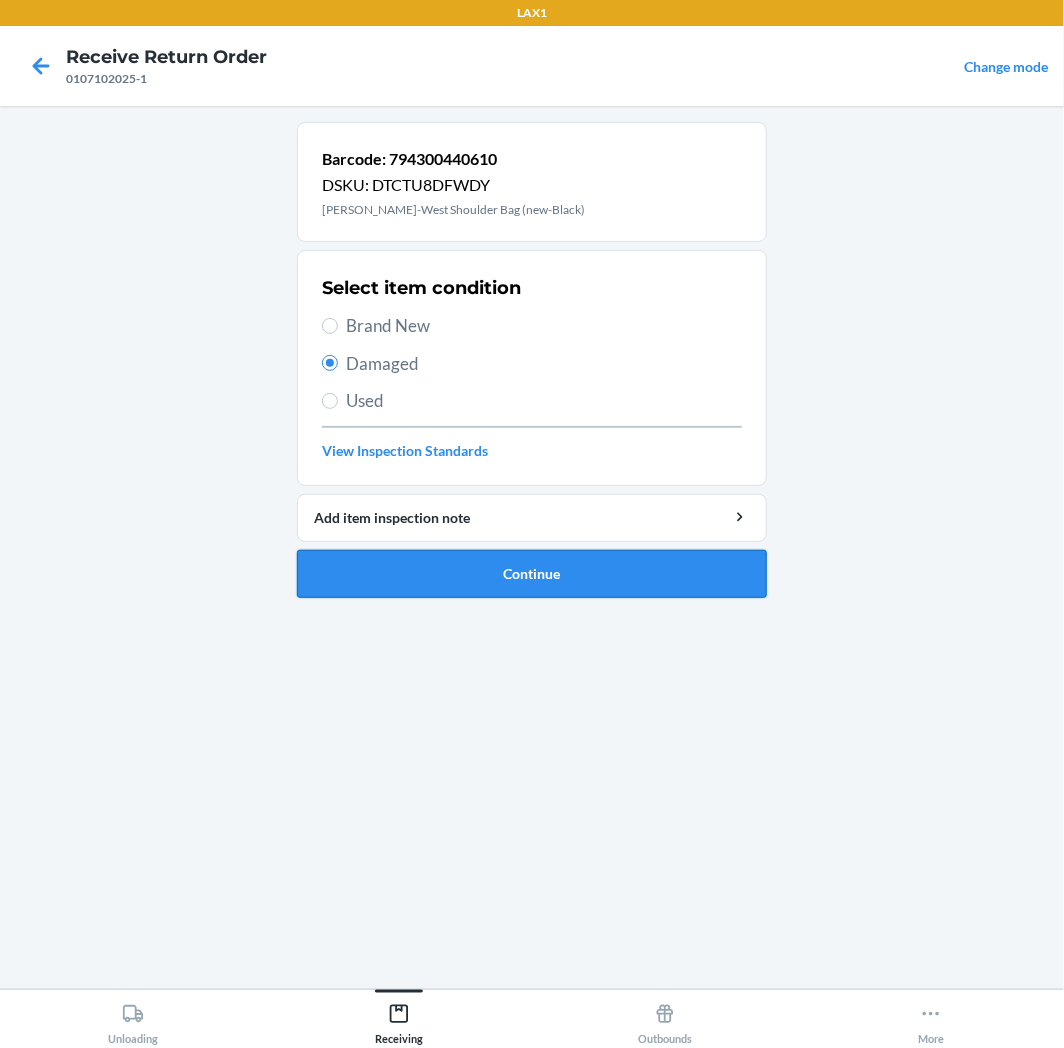click on "Continue" at bounding box center [532, 574] 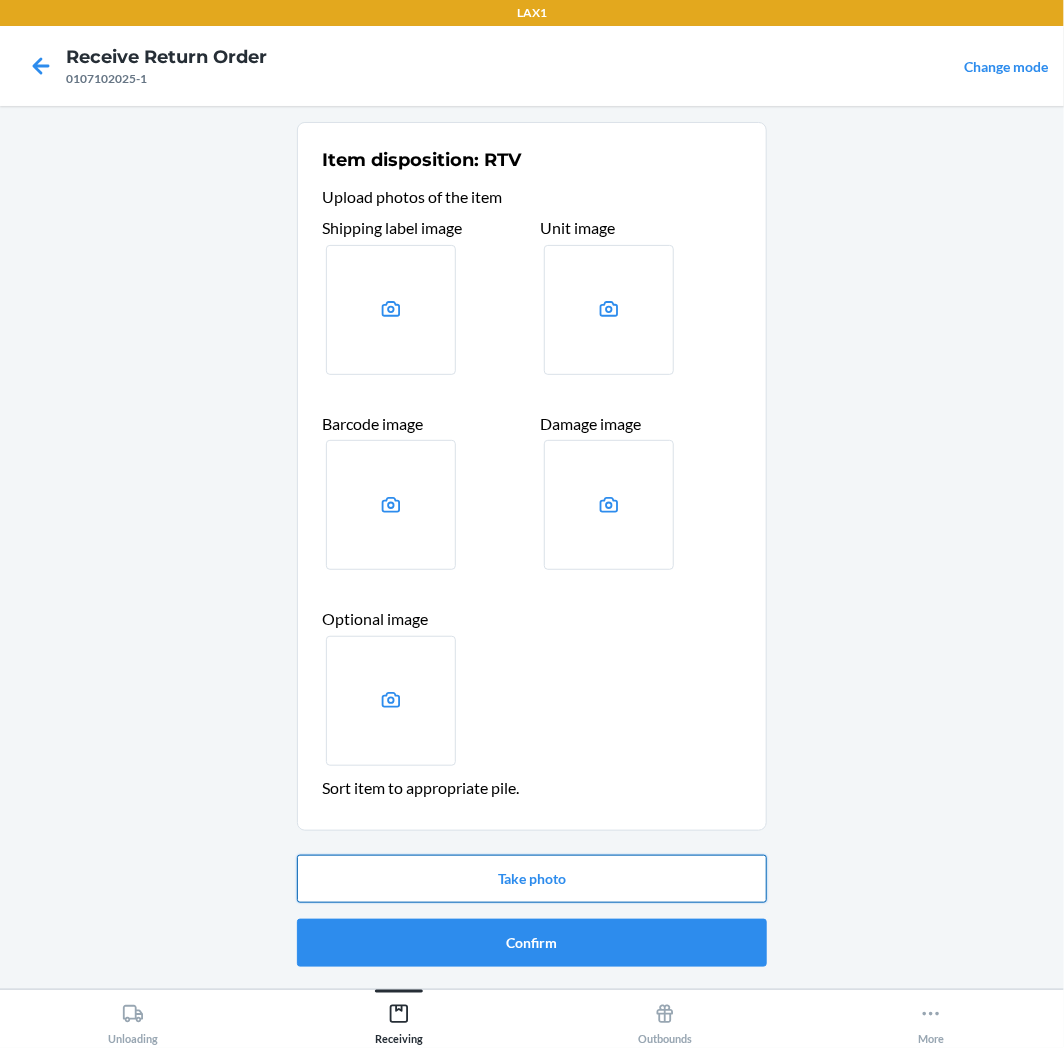 click on "Take photo" at bounding box center (532, 879) 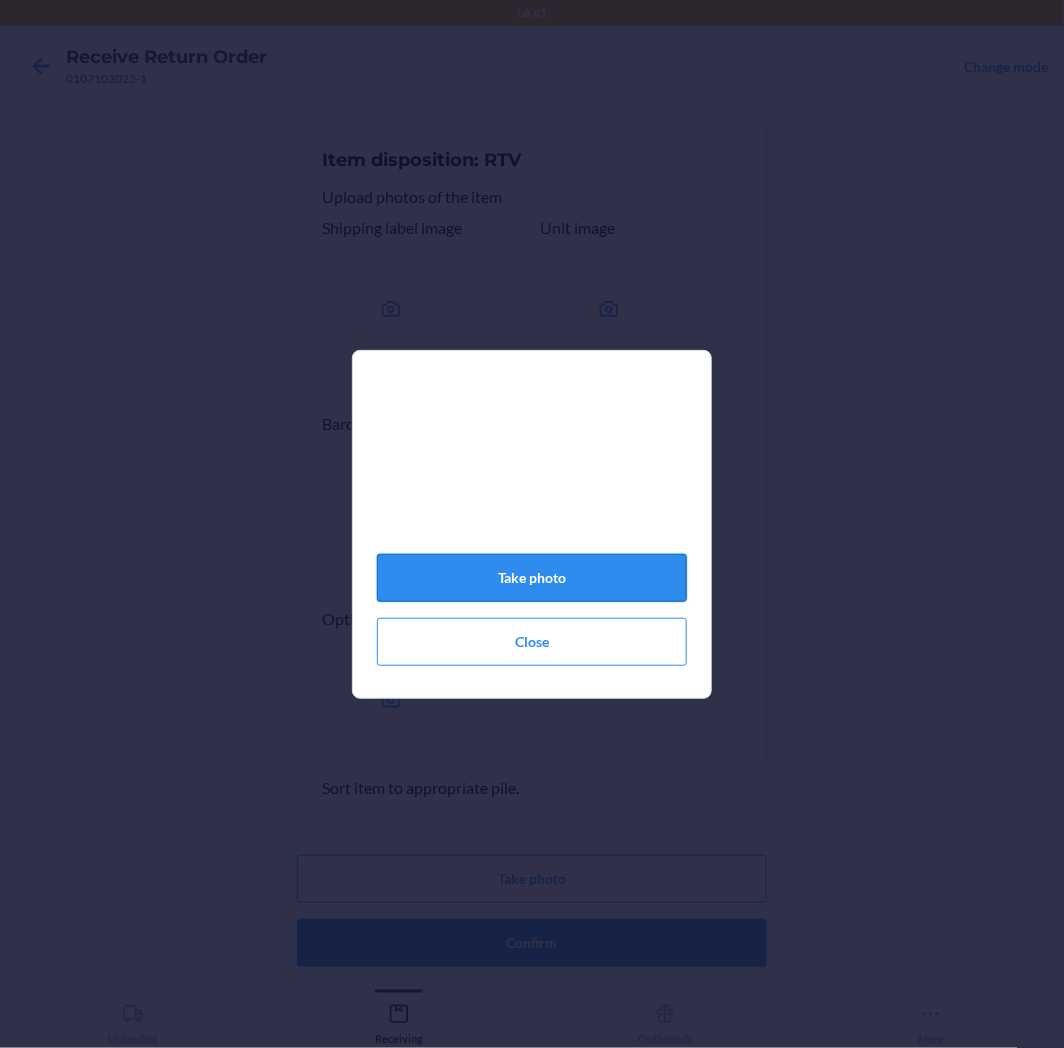 click on "Take photo" 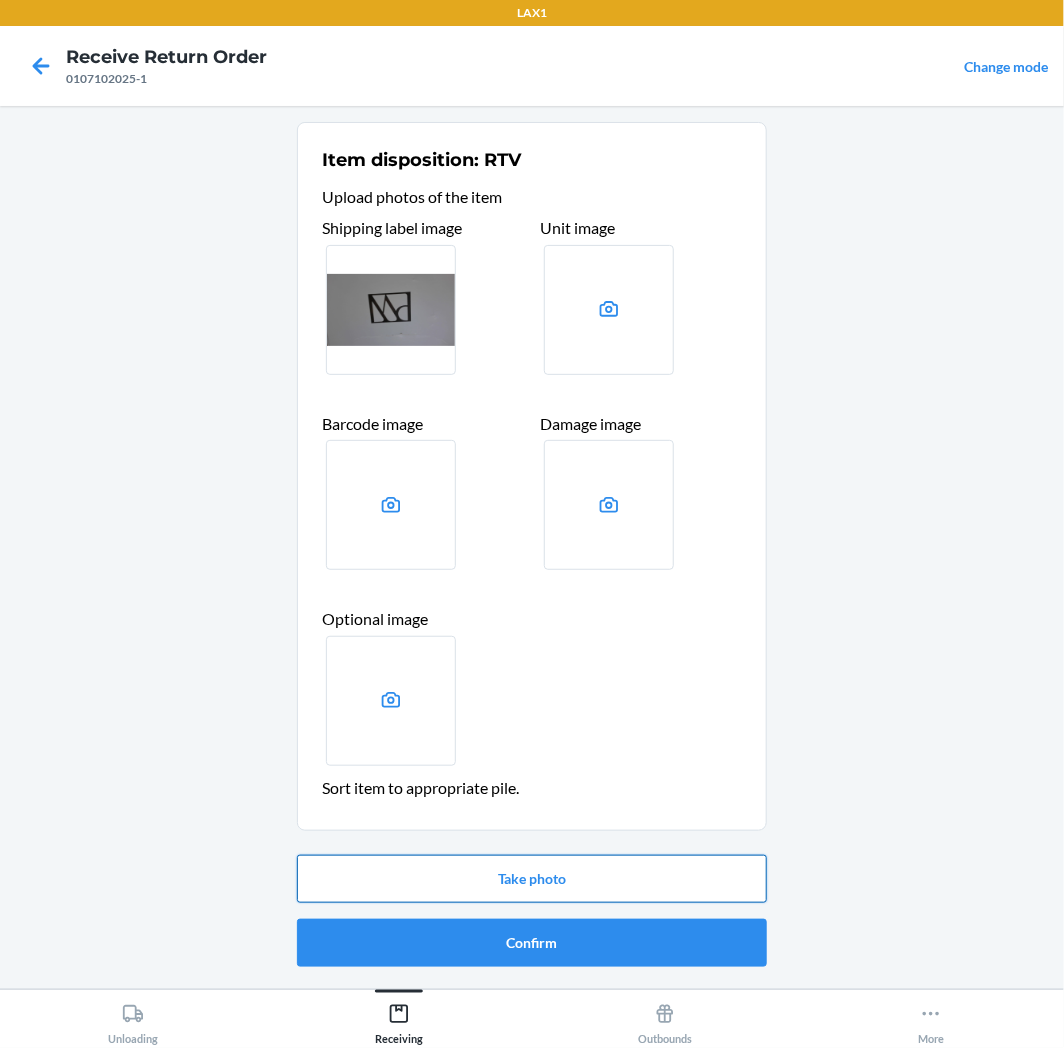click on "Take photo" at bounding box center (532, 879) 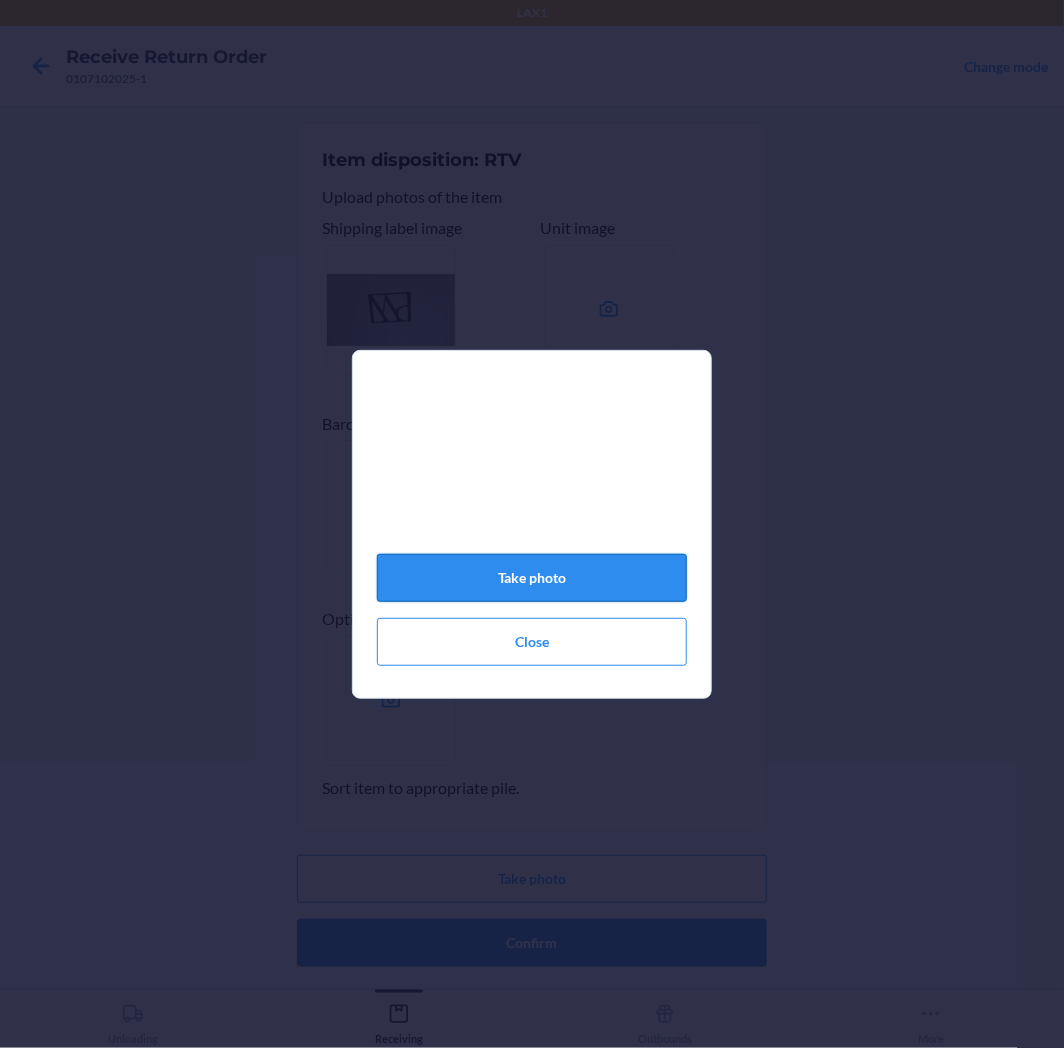 click on "Take photo" 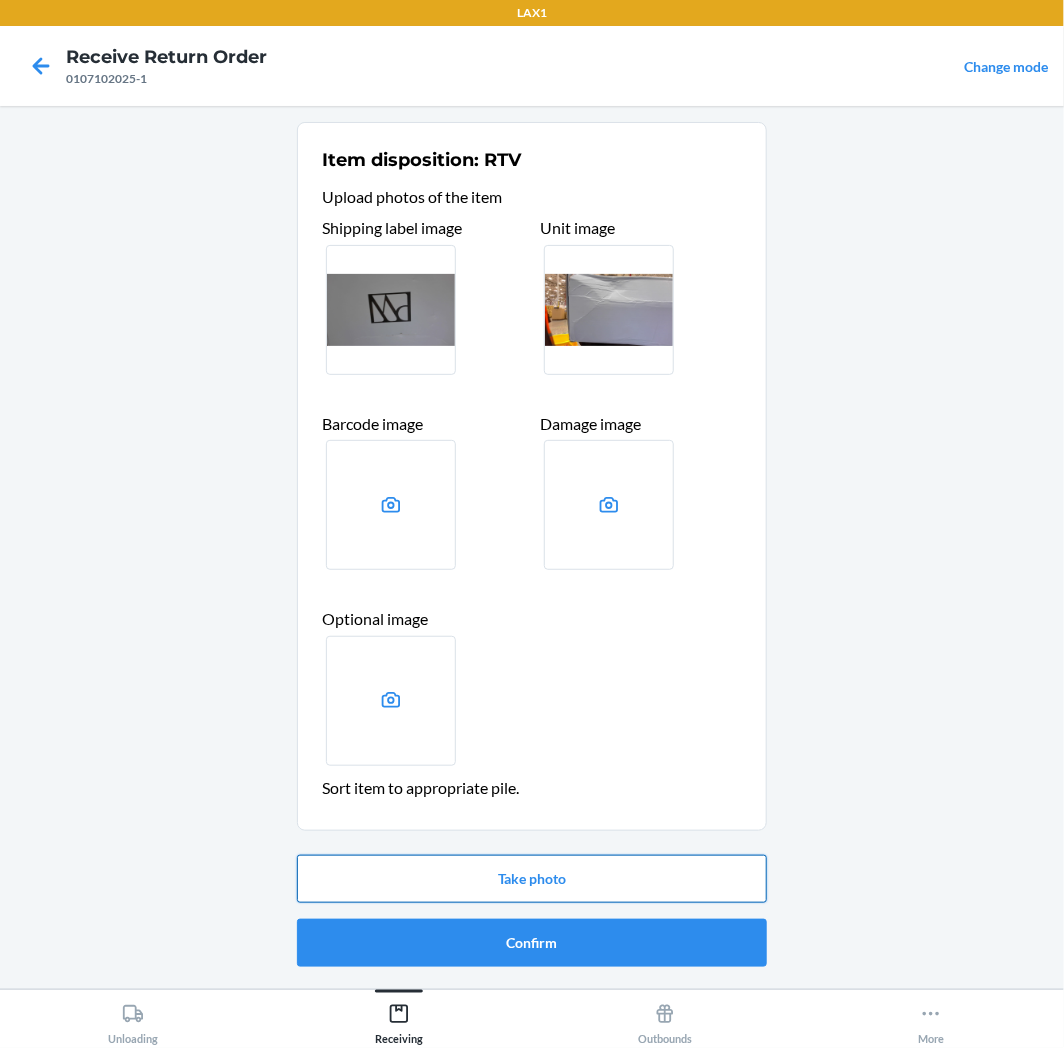 click on "Take photo" at bounding box center (532, 879) 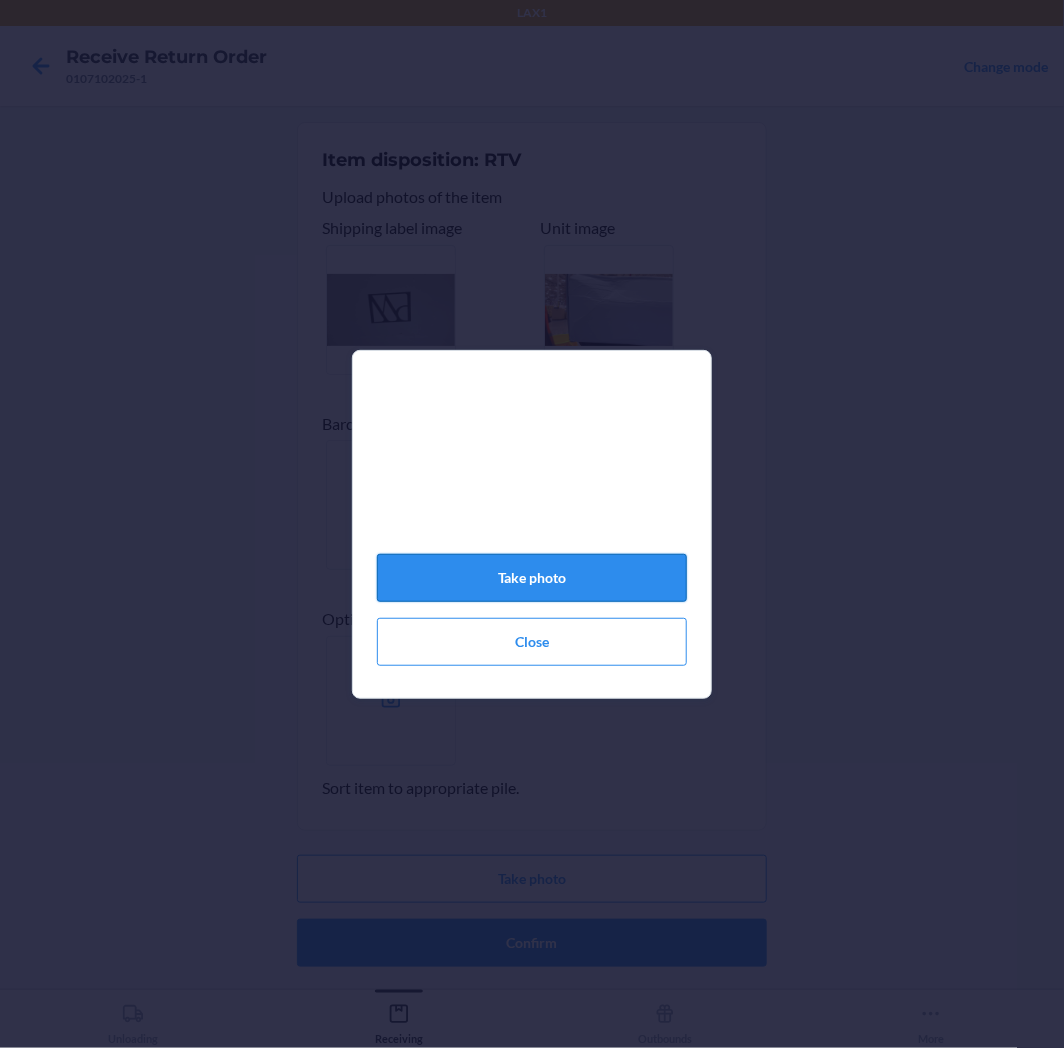 click on "Take photo" 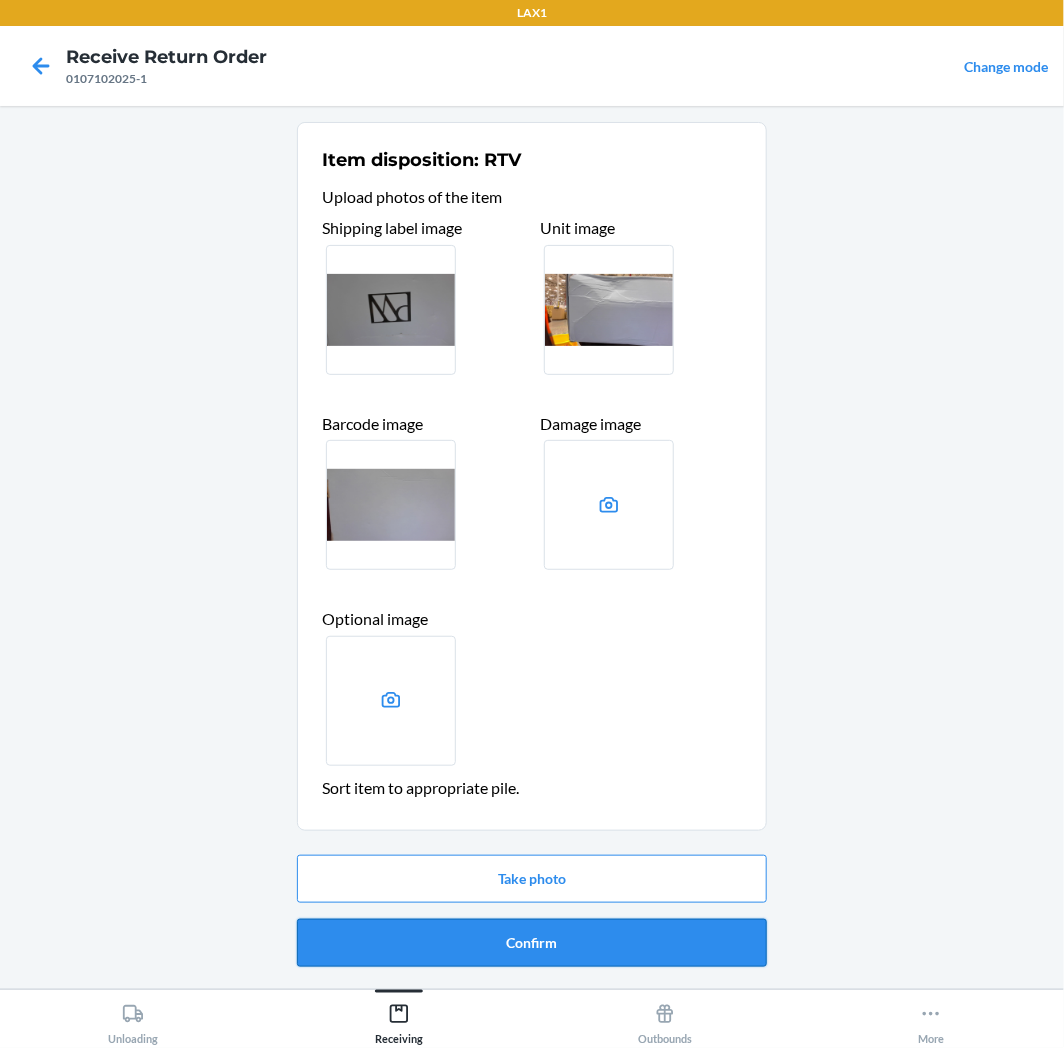 click on "Confirm" at bounding box center (532, 943) 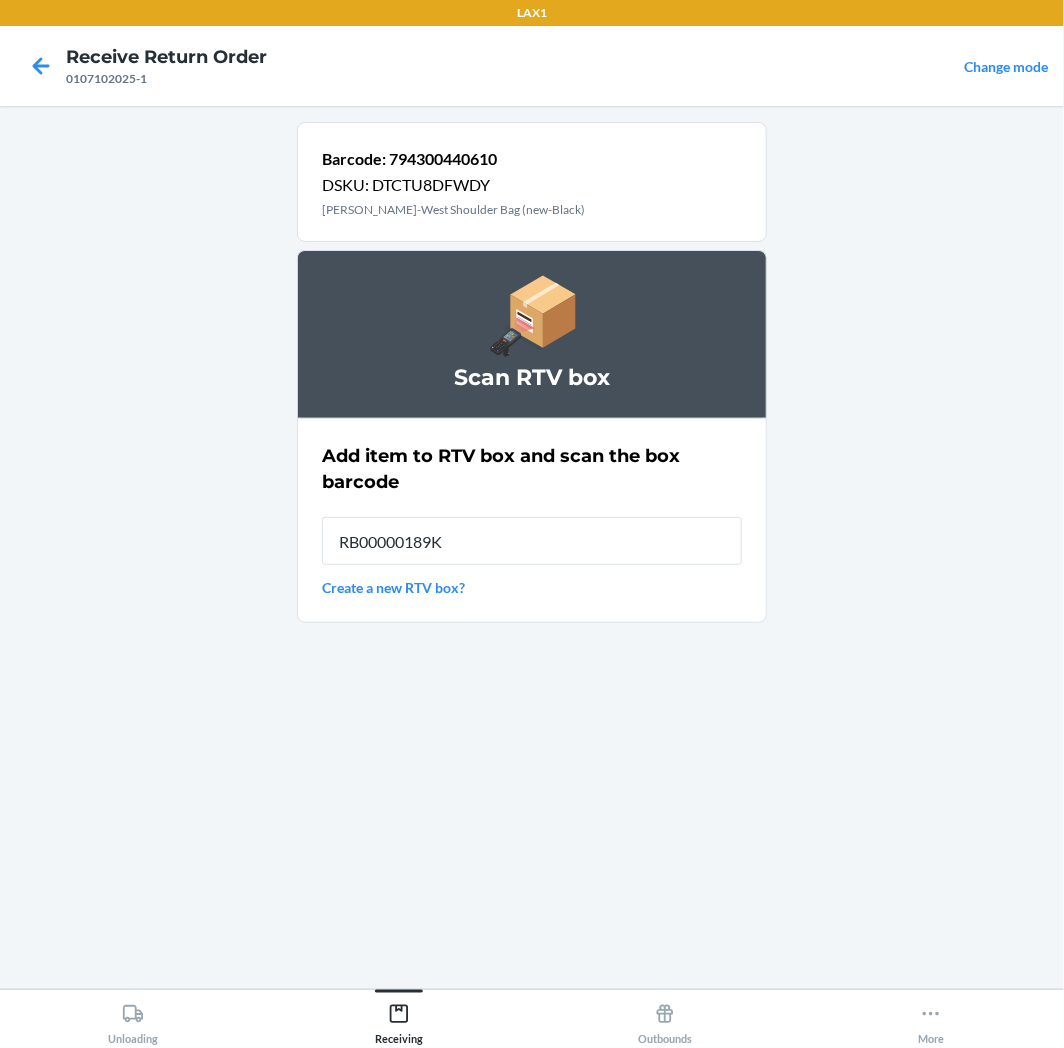 type on "RB00000189K" 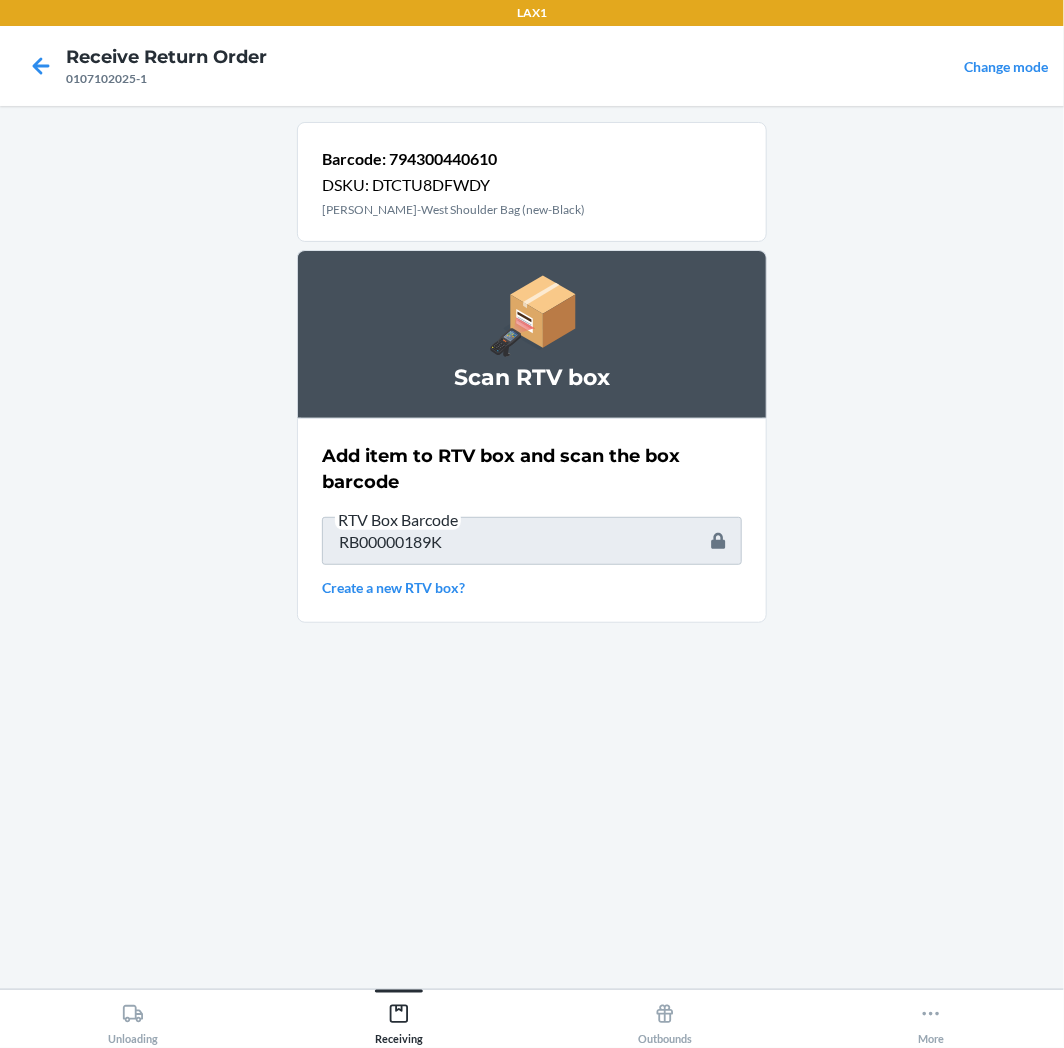 type 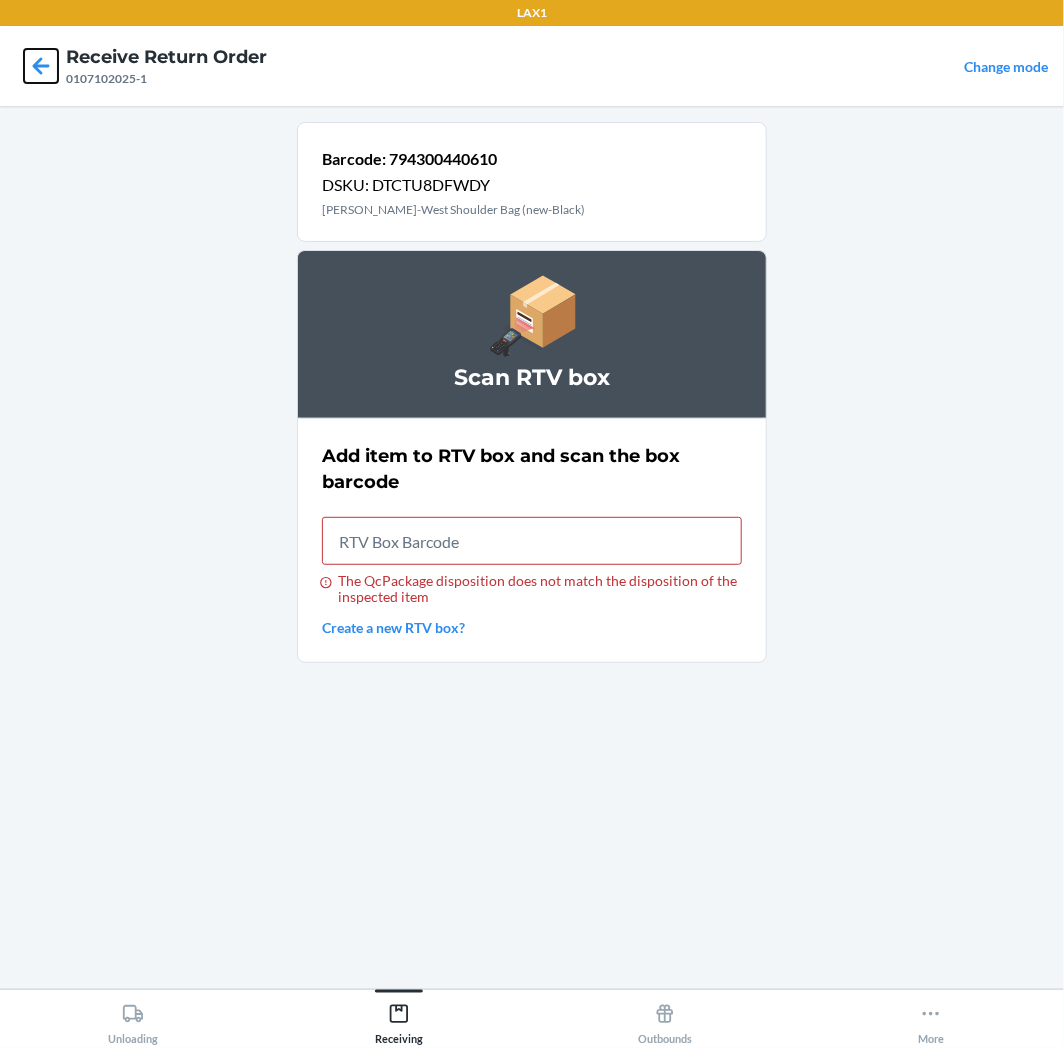 click 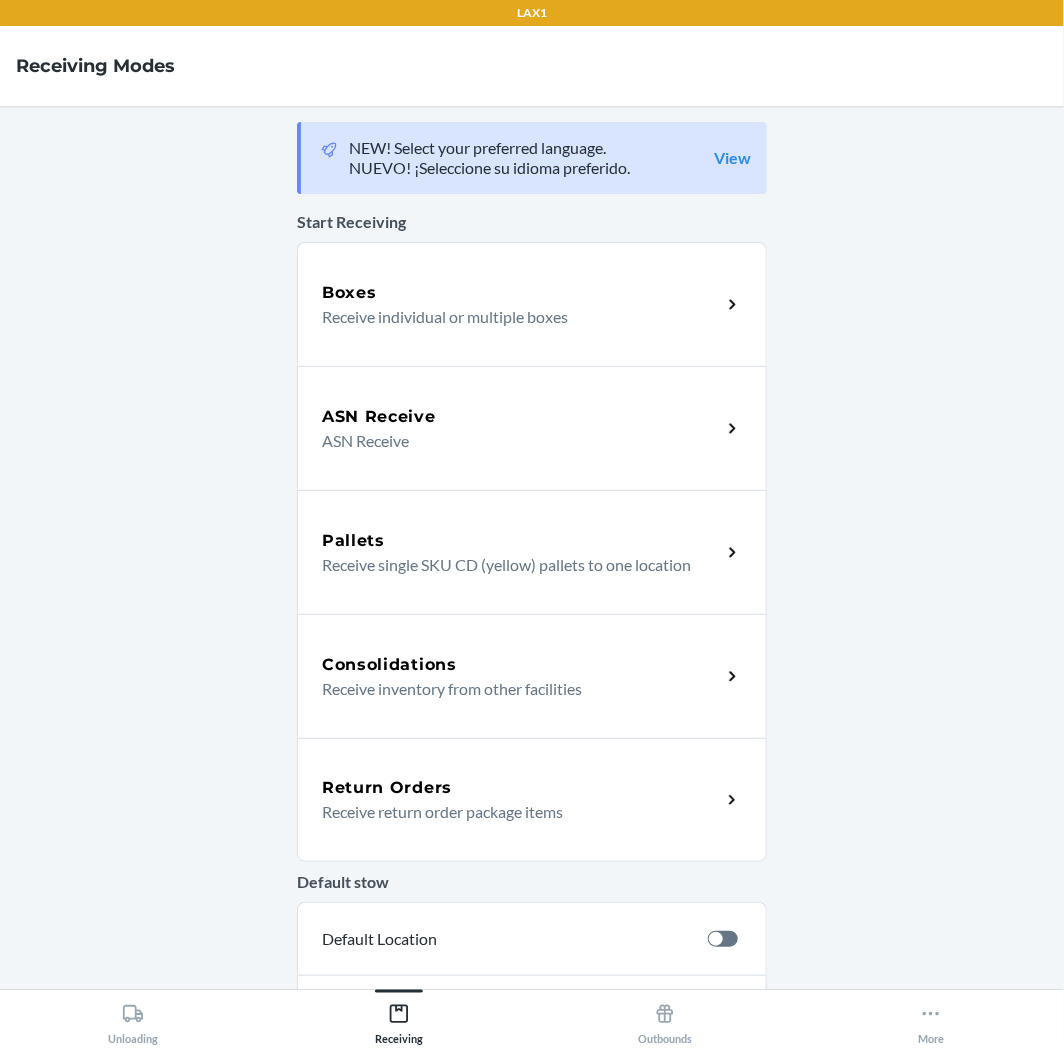 click on "Receive return order package items" at bounding box center [513, 812] 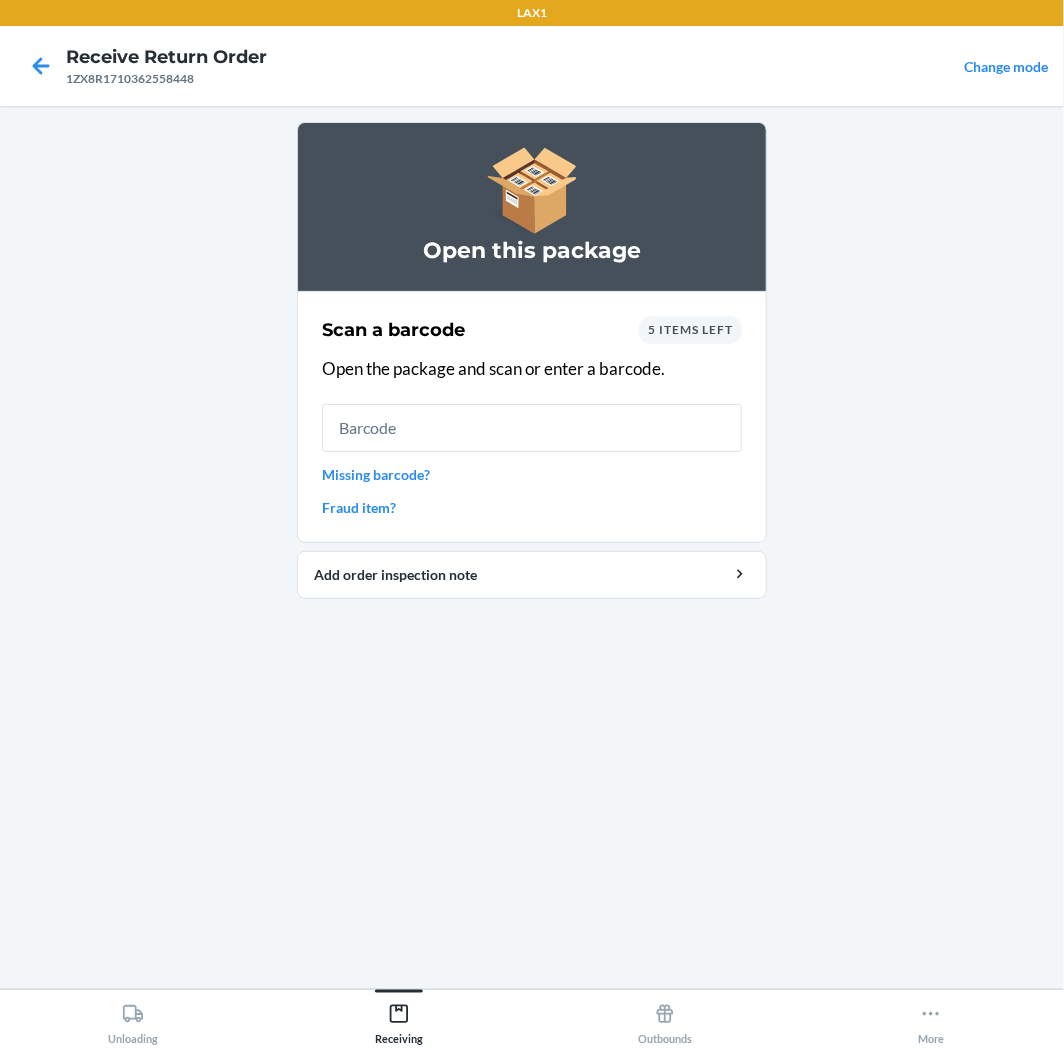 click on "Missing barcode?" at bounding box center (532, 474) 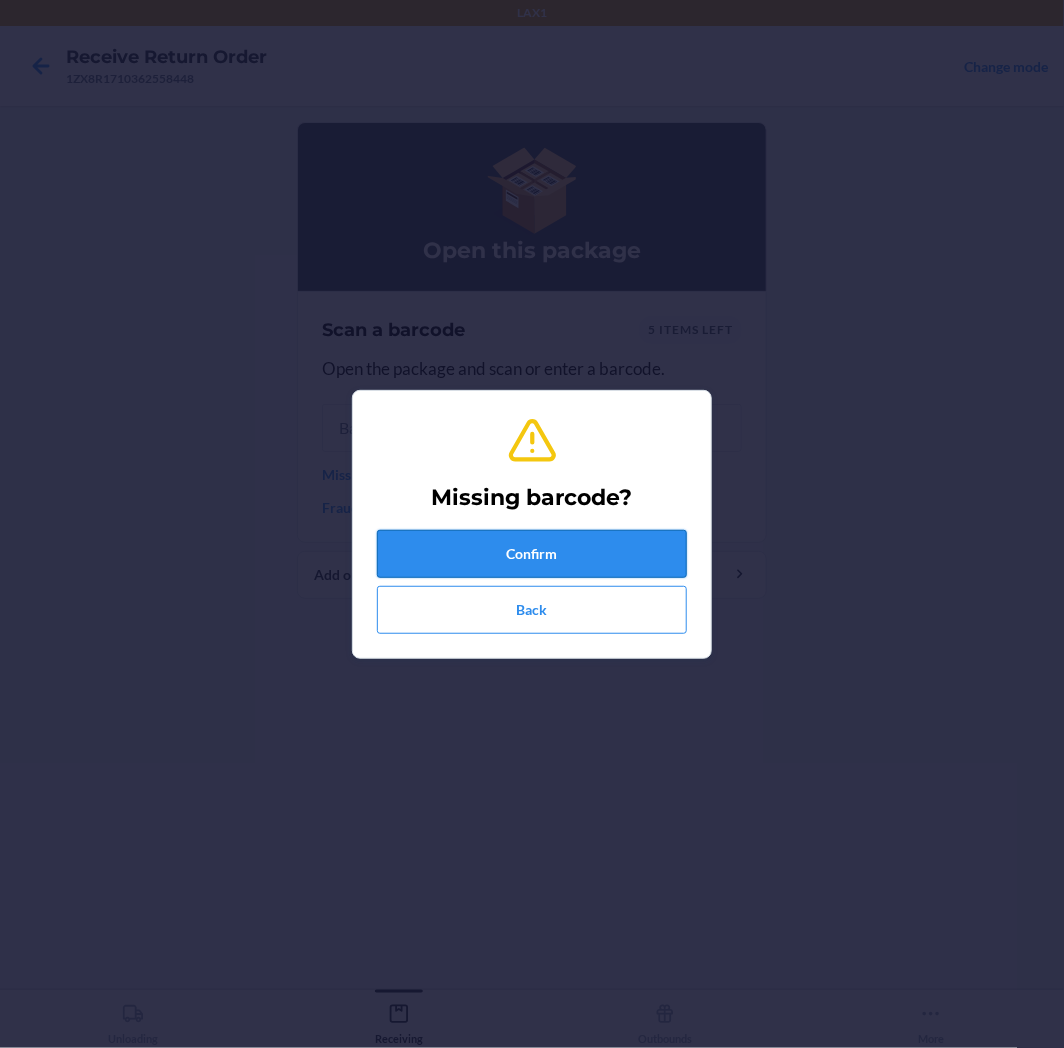 click on "Confirm" at bounding box center (532, 554) 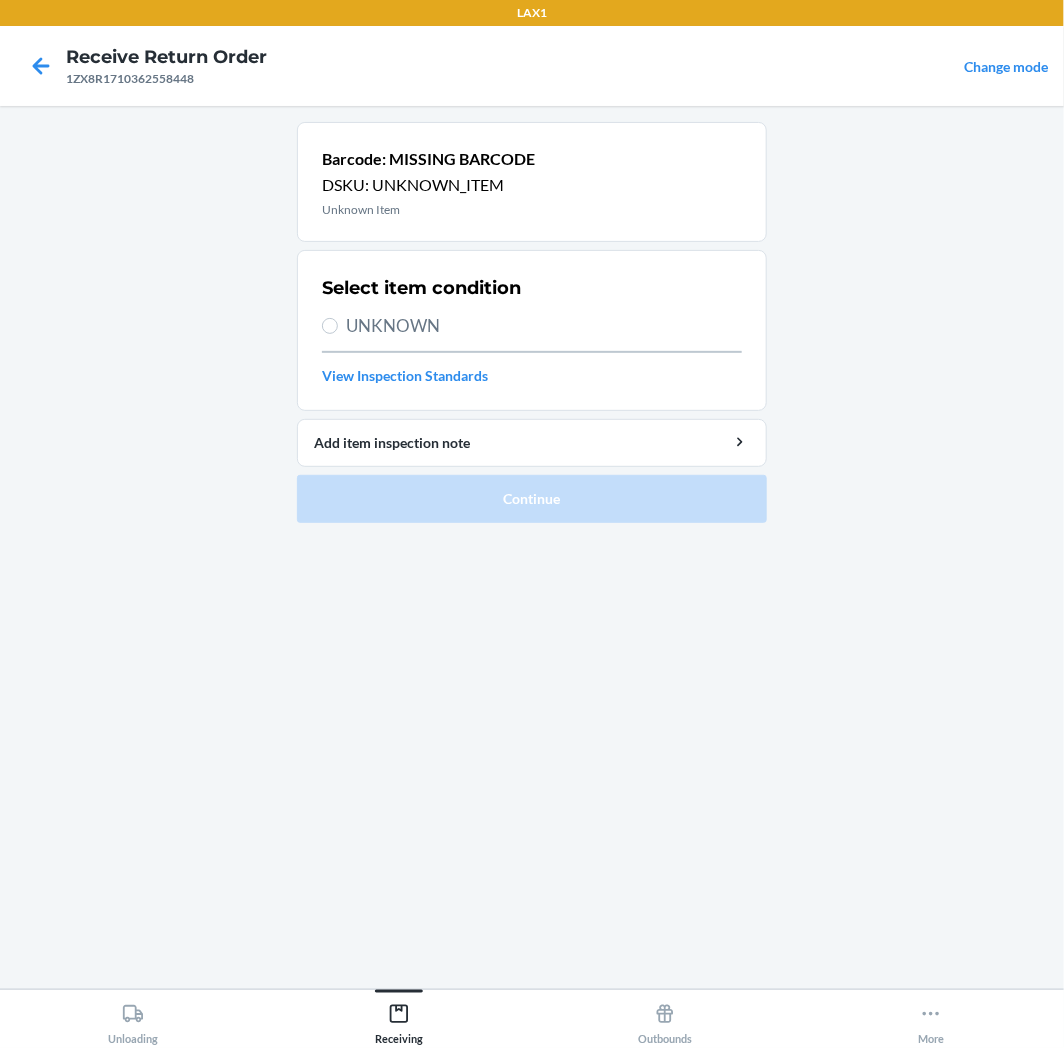 click on "Select item condition UNKNOWN View Inspection Standards" at bounding box center (532, 330) 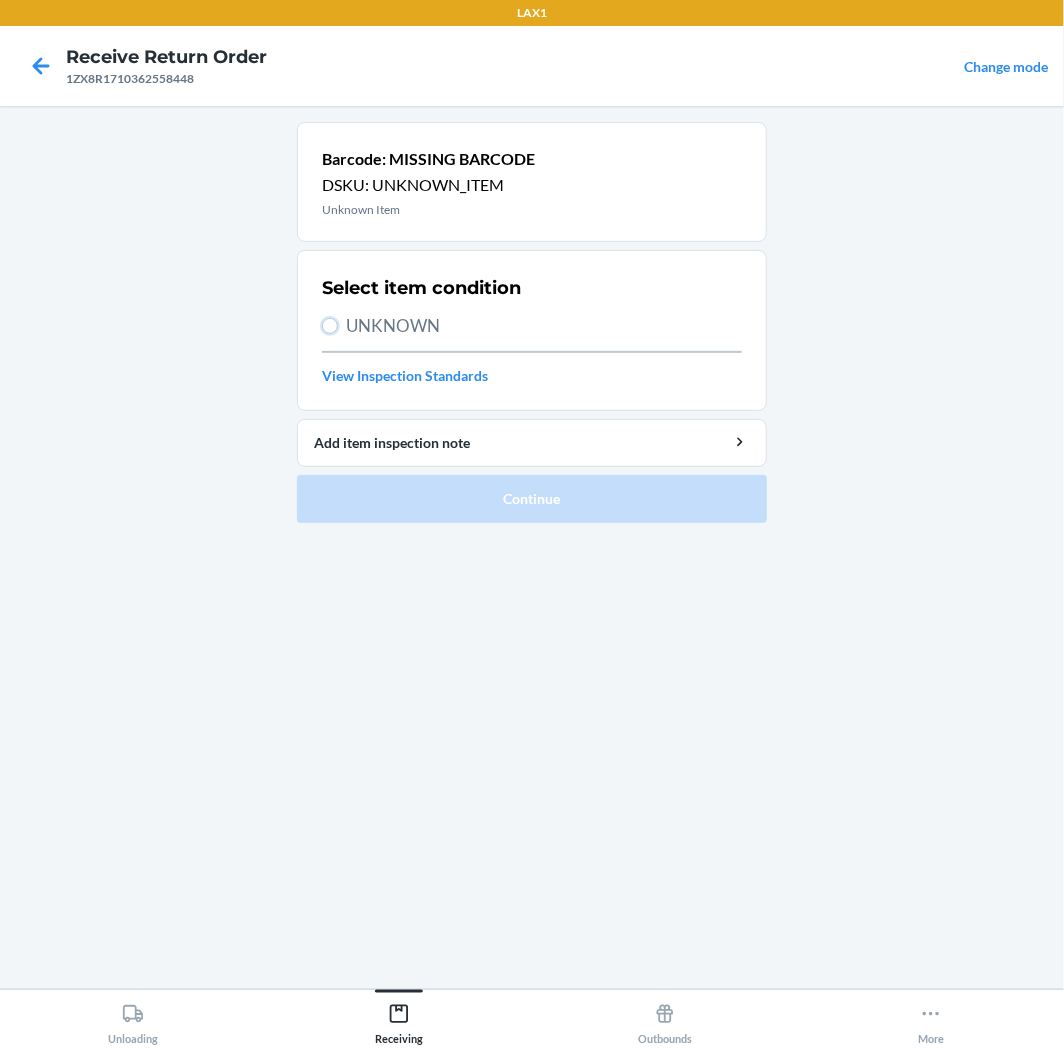 click on "UNKNOWN" at bounding box center (330, 326) 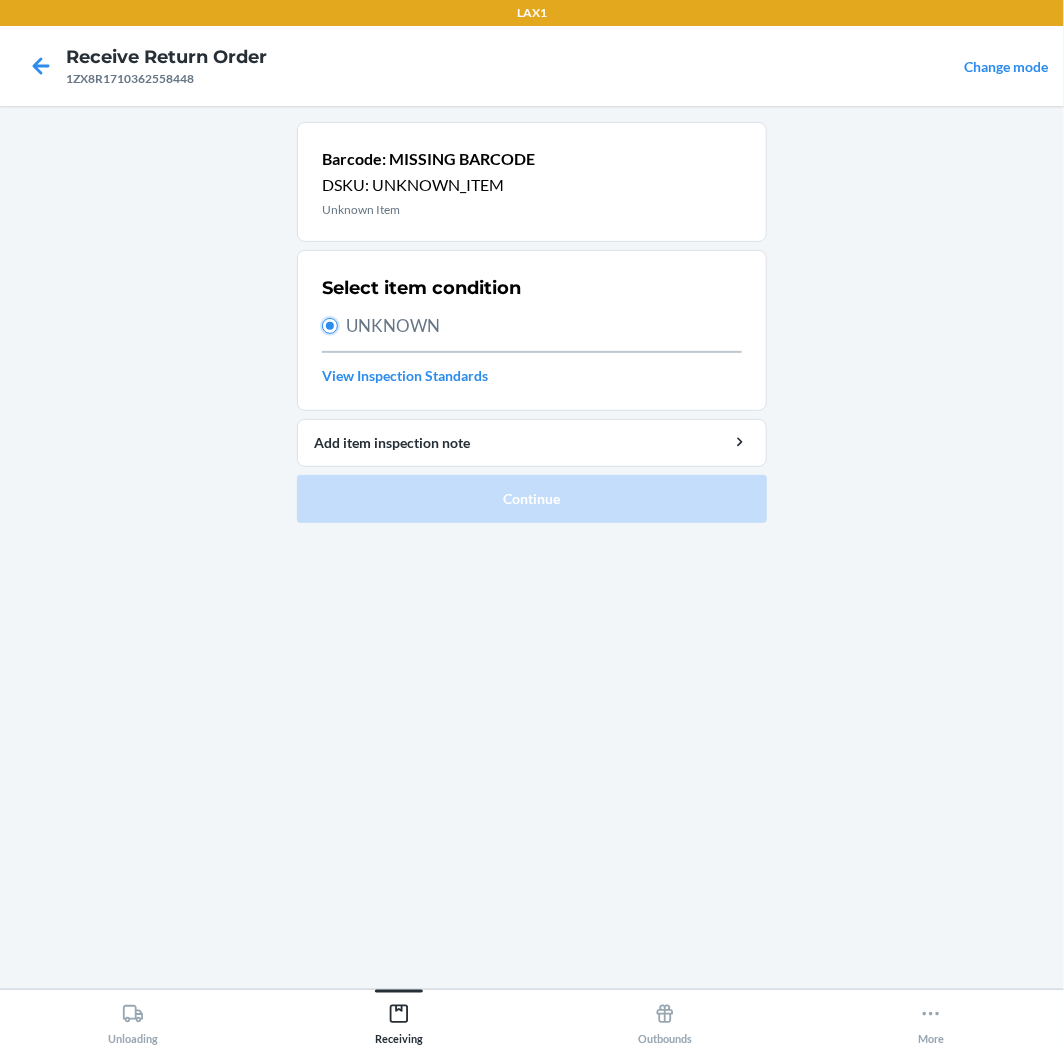 radio on "true" 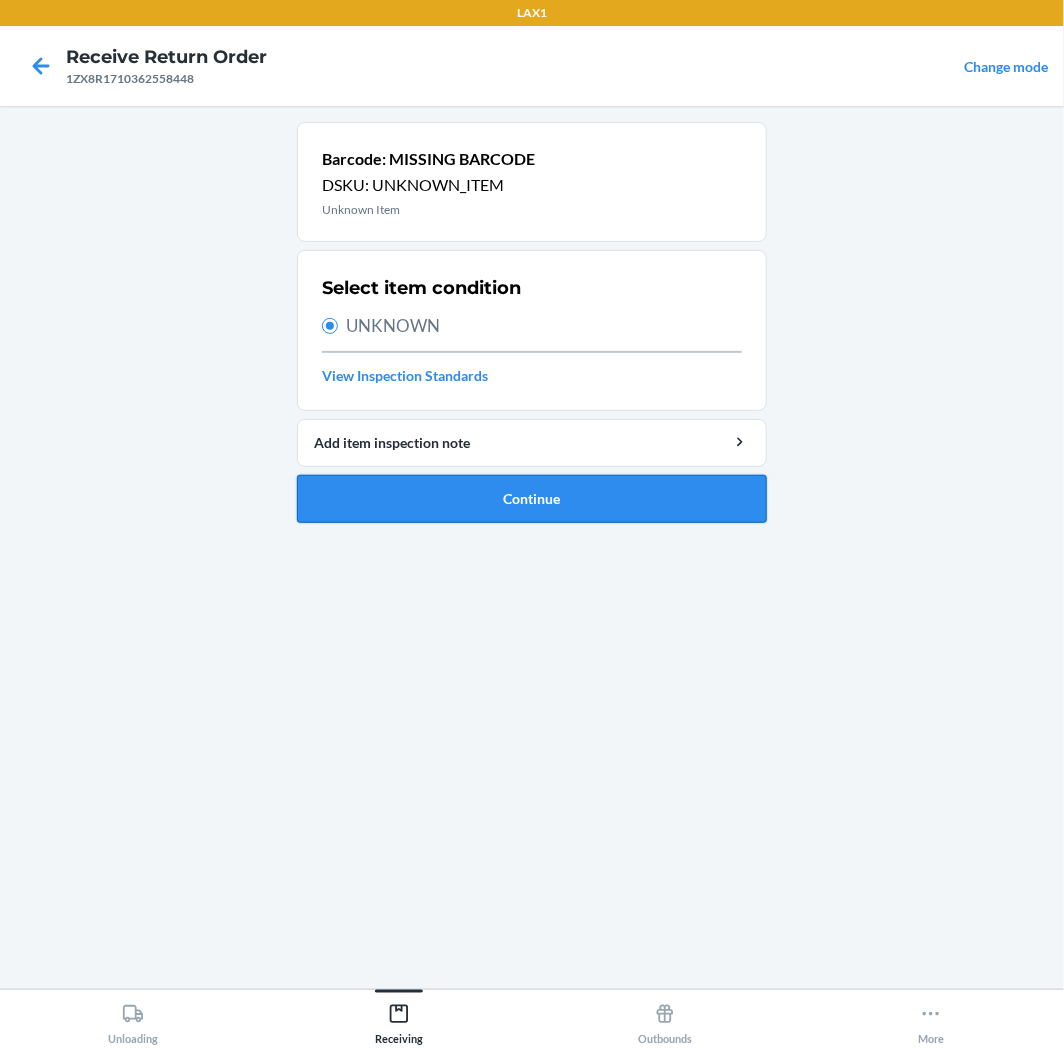 click on "Continue" at bounding box center [532, 499] 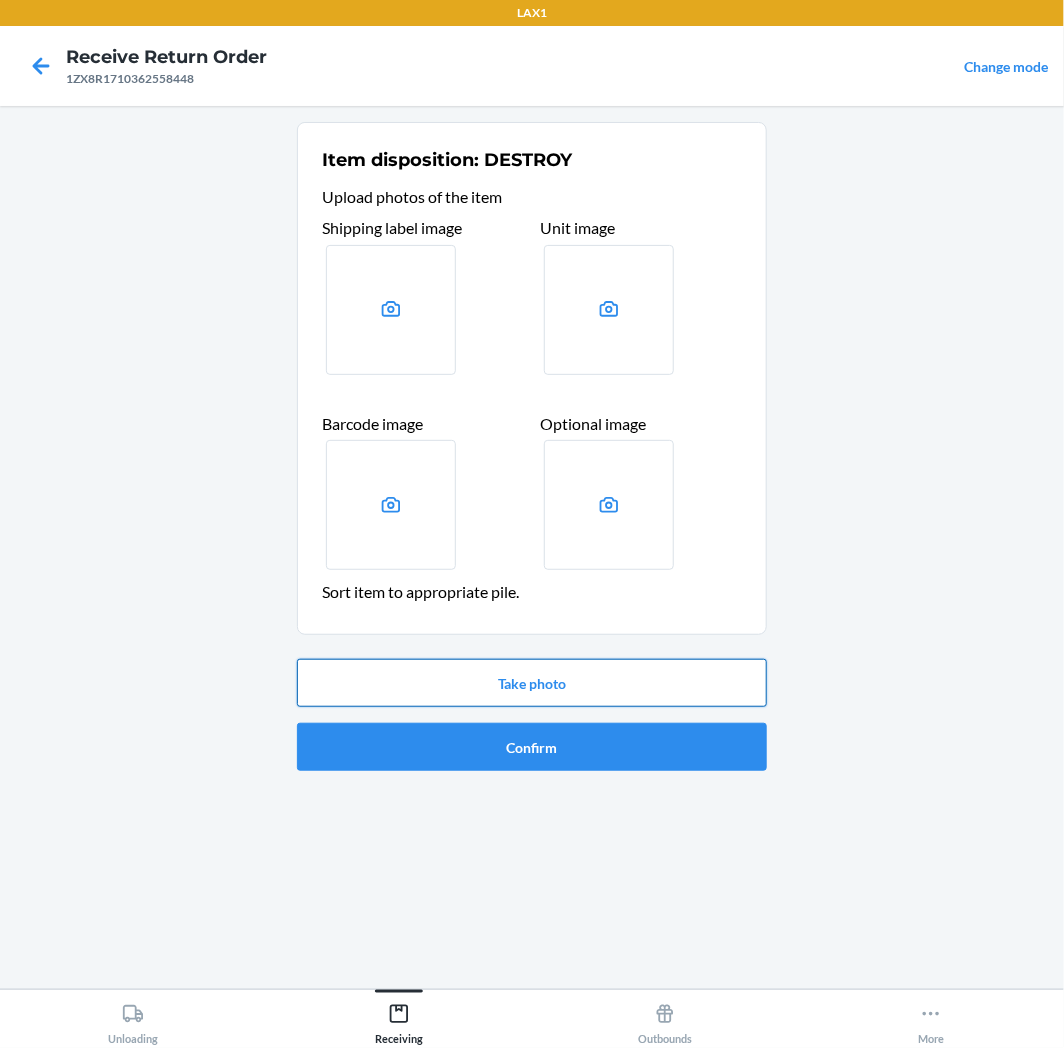 click on "Take photo" at bounding box center (532, 683) 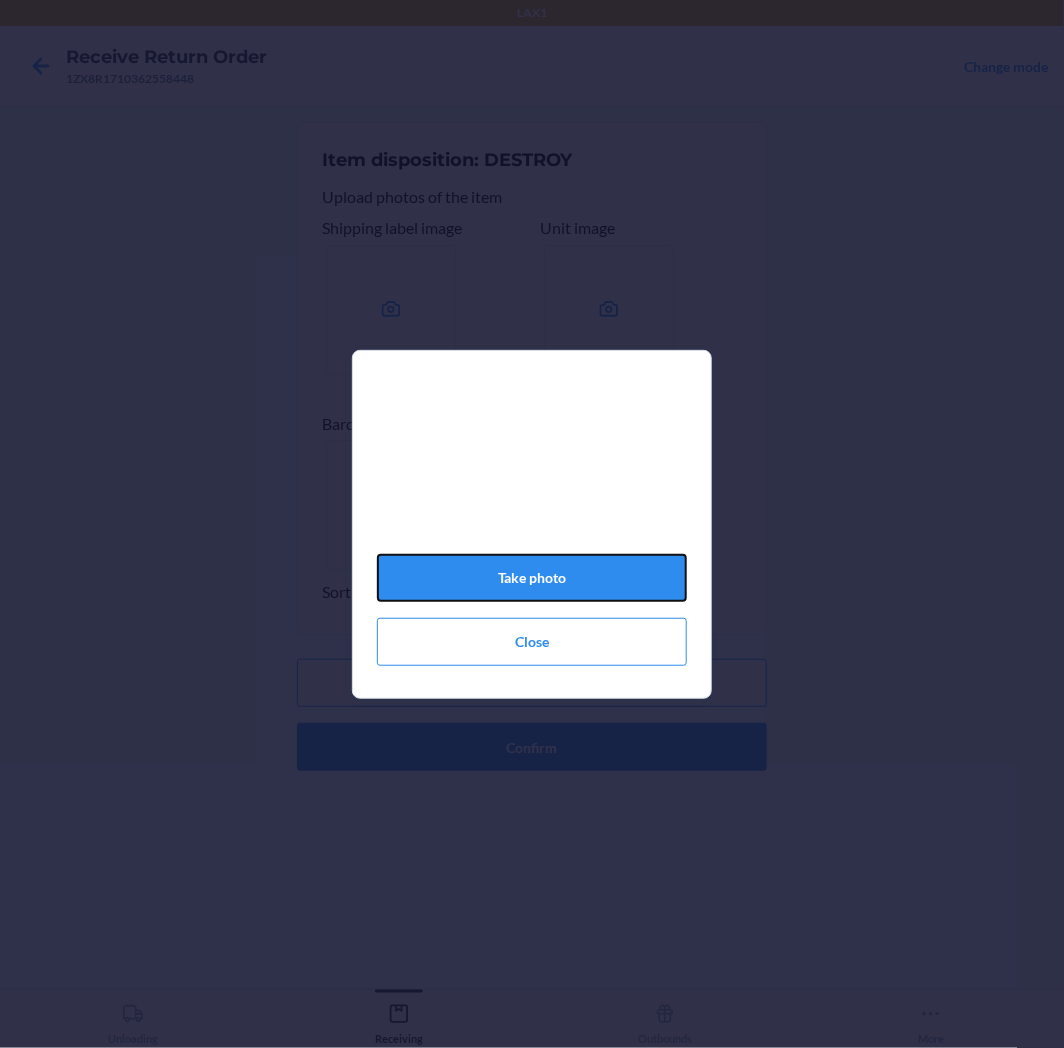 drag, startPoint x: 521, startPoint y: 580, endPoint x: 498, endPoint y: 481, distance: 101.636604 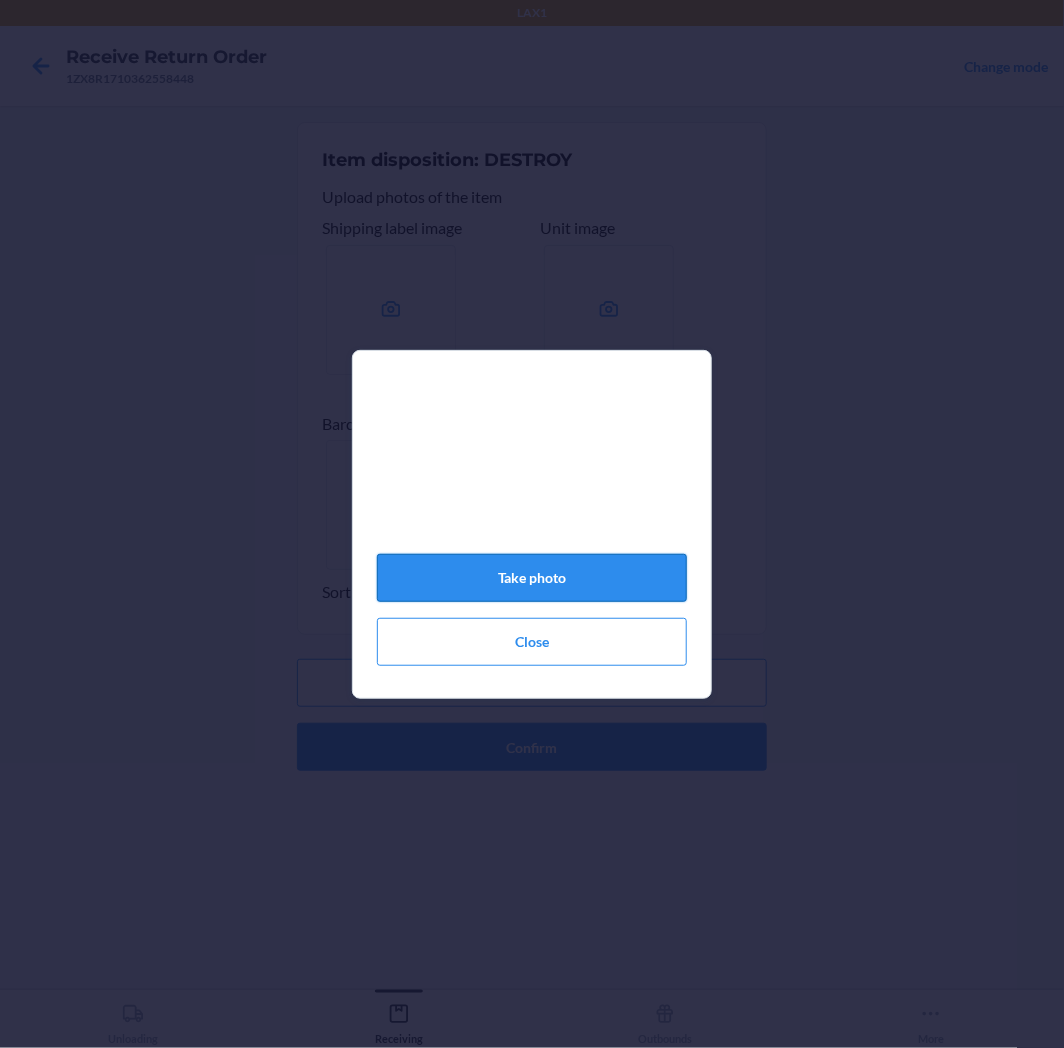 click on "Take photo" 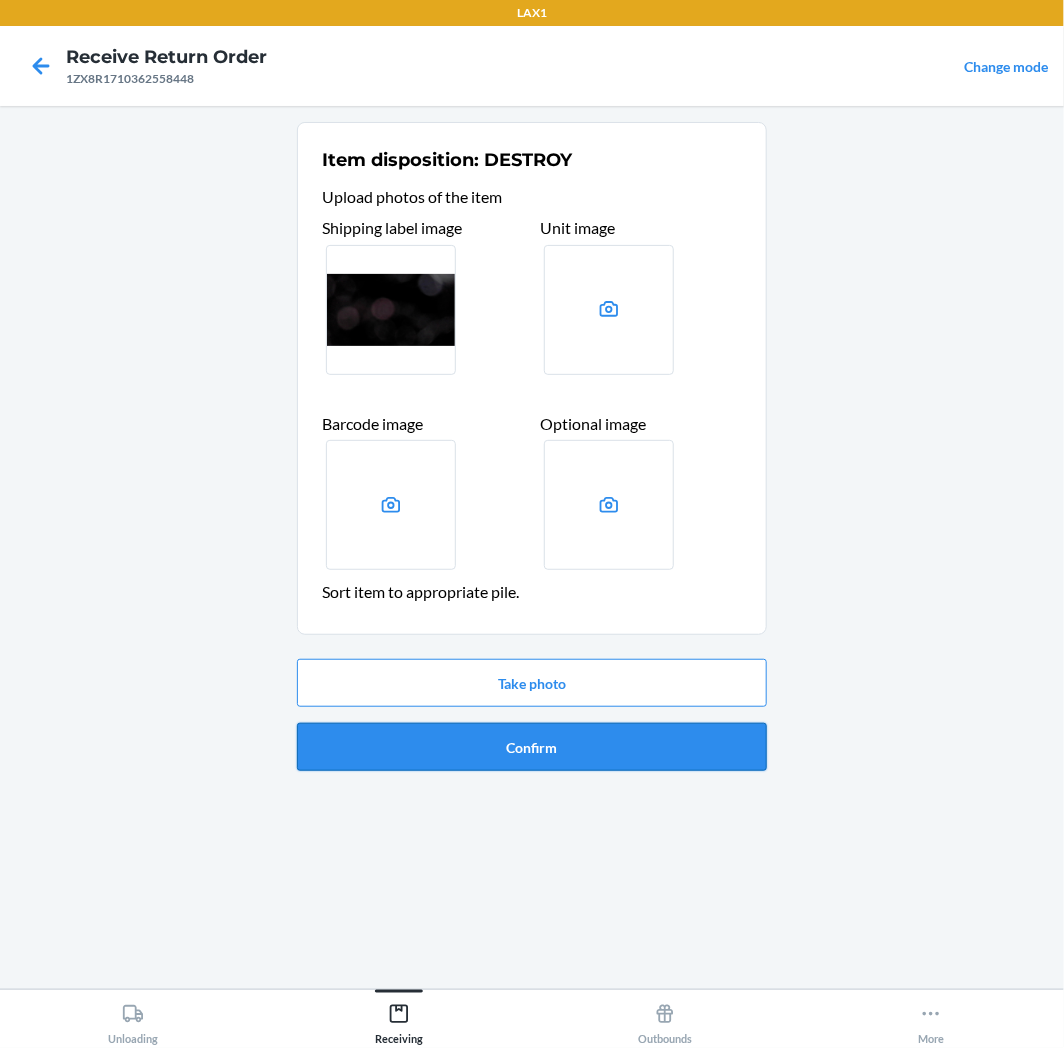 click on "Confirm" at bounding box center [532, 747] 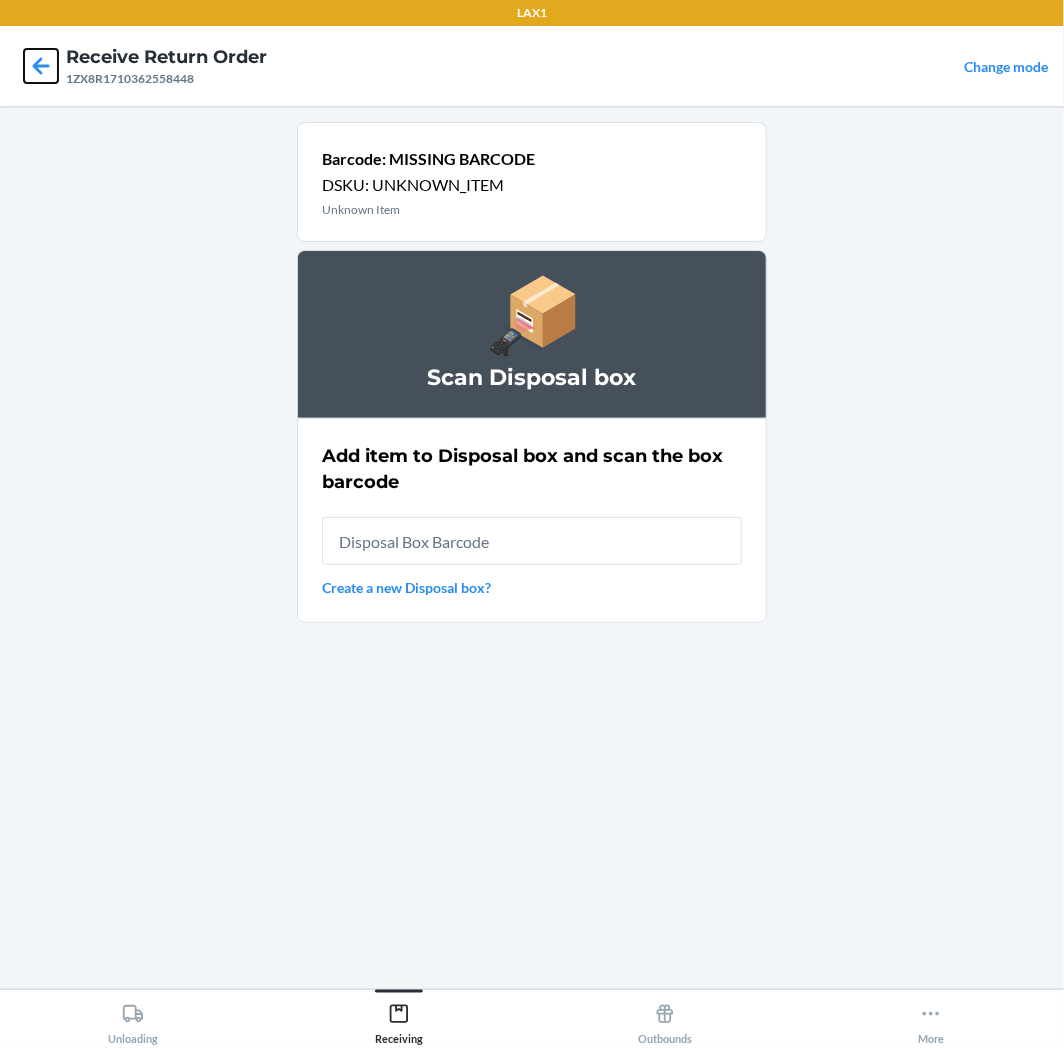 click 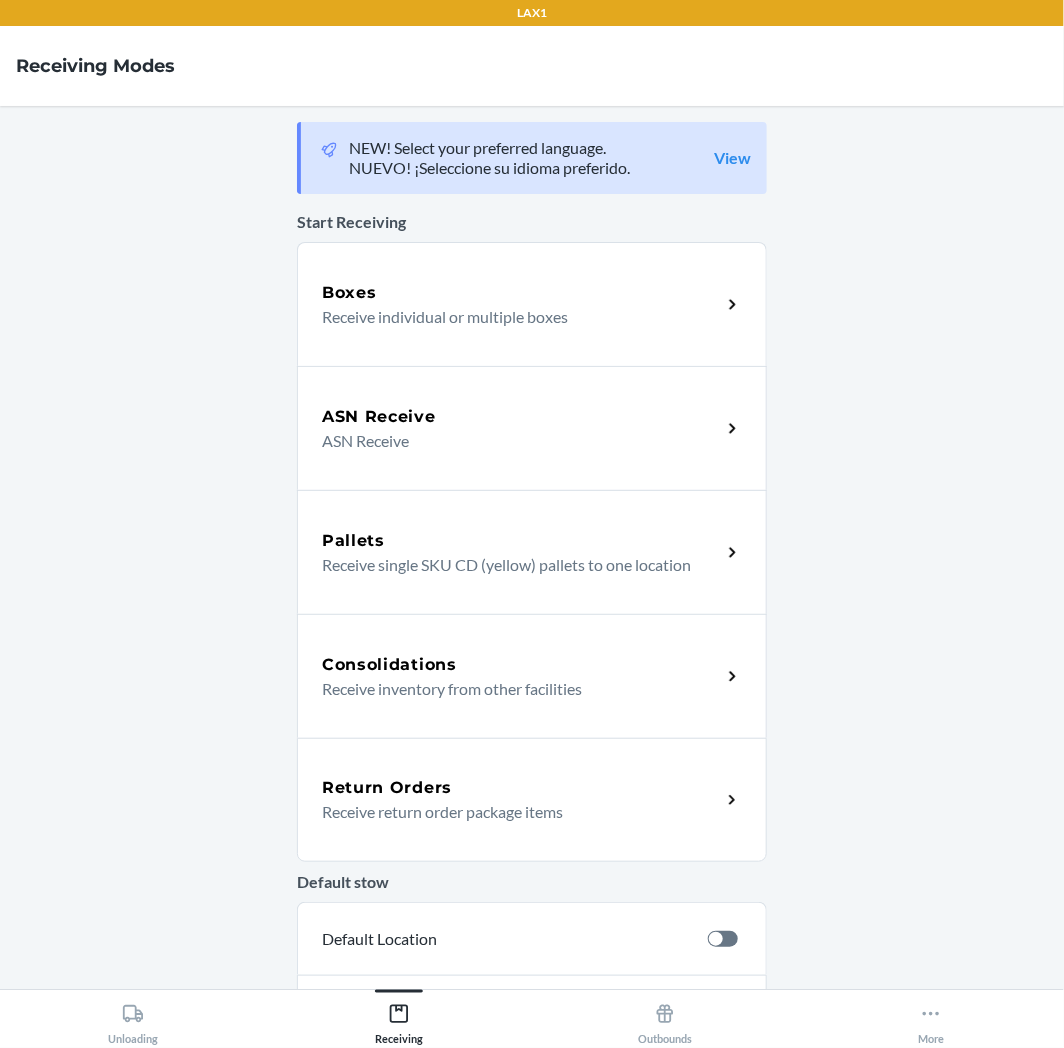 click on "Return Orders" at bounding box center (521, 788) 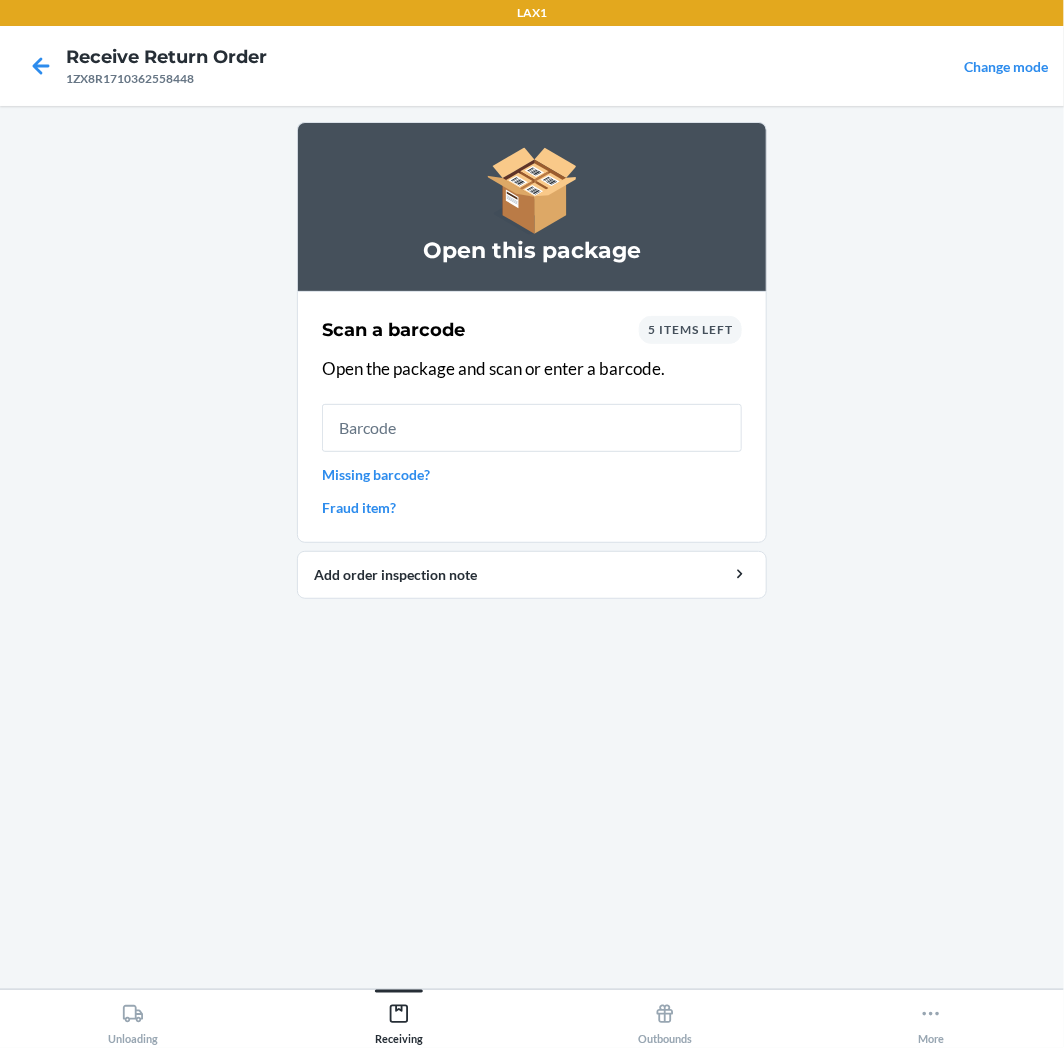 click on "Missing barcode?" at bounding box center [532, 474] 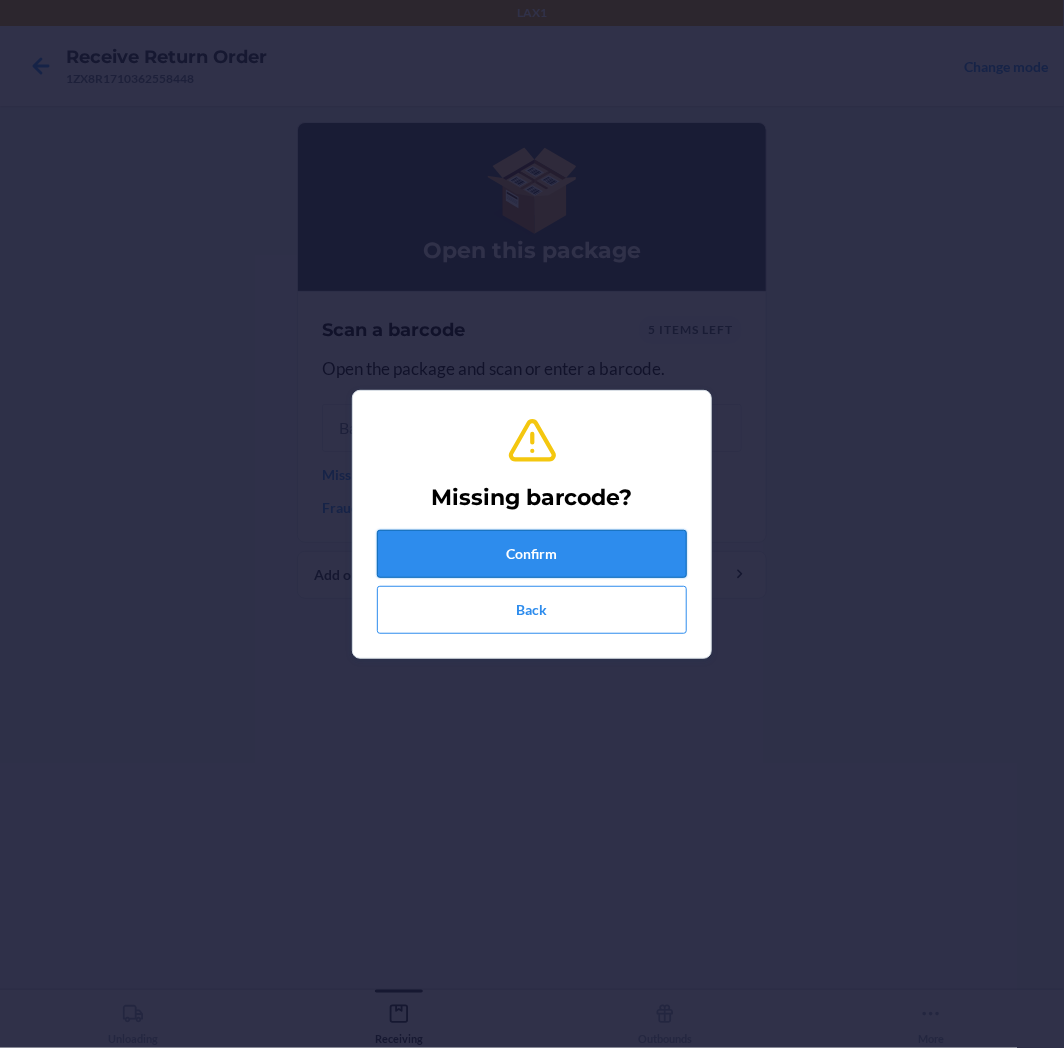 click on "Confirm" at bounding box center (532, 554) 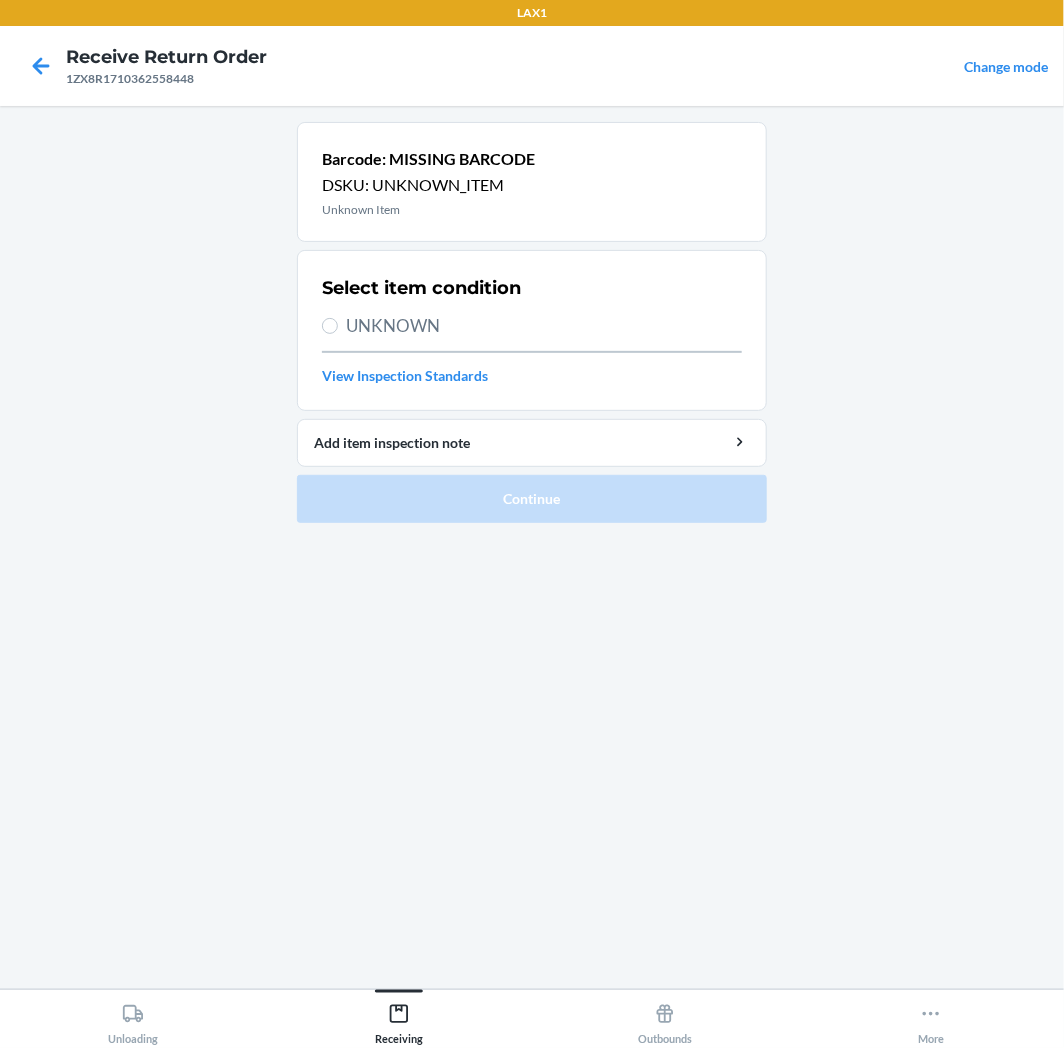 click on "UNKNOWN" at bounding box center (544, 326) 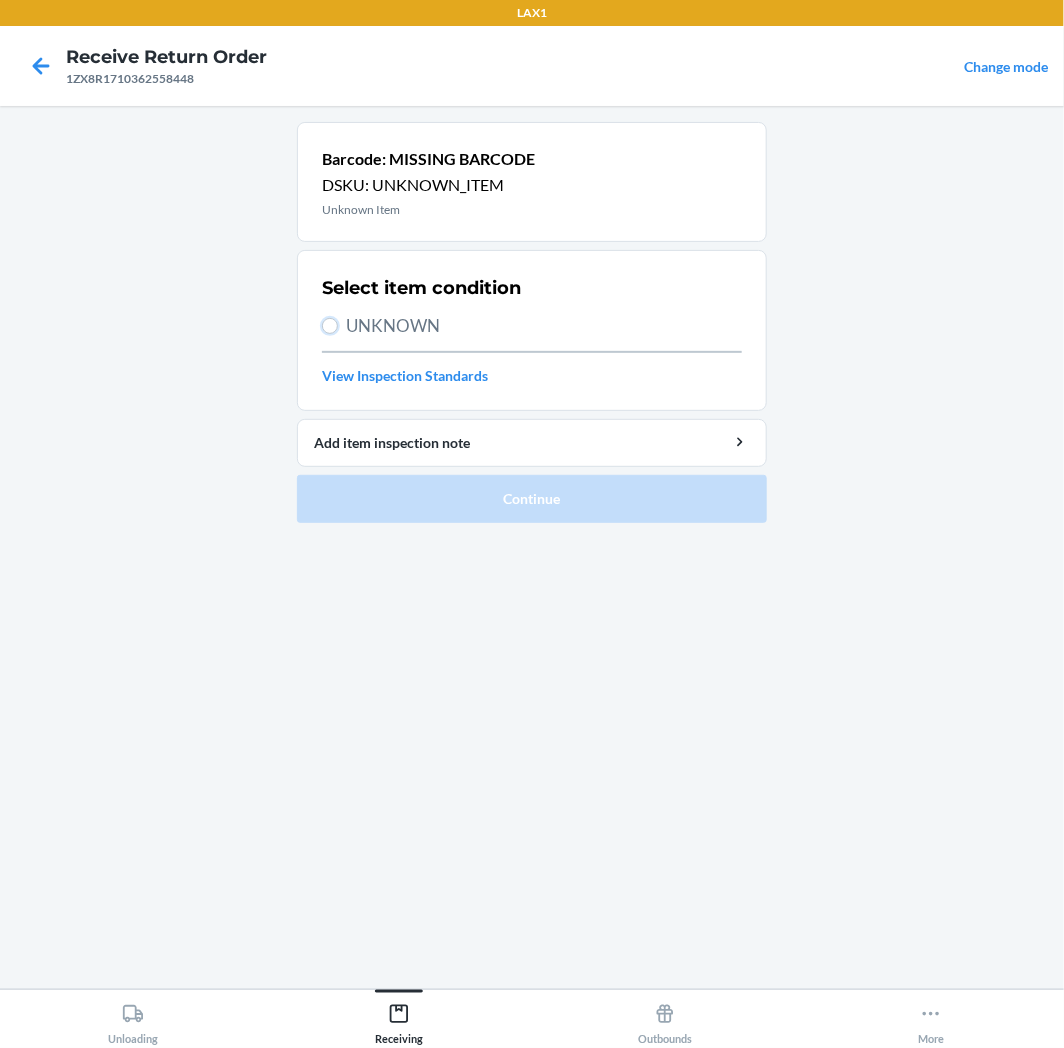 click on "UNKNOWN" at bounding box center [330, 326] 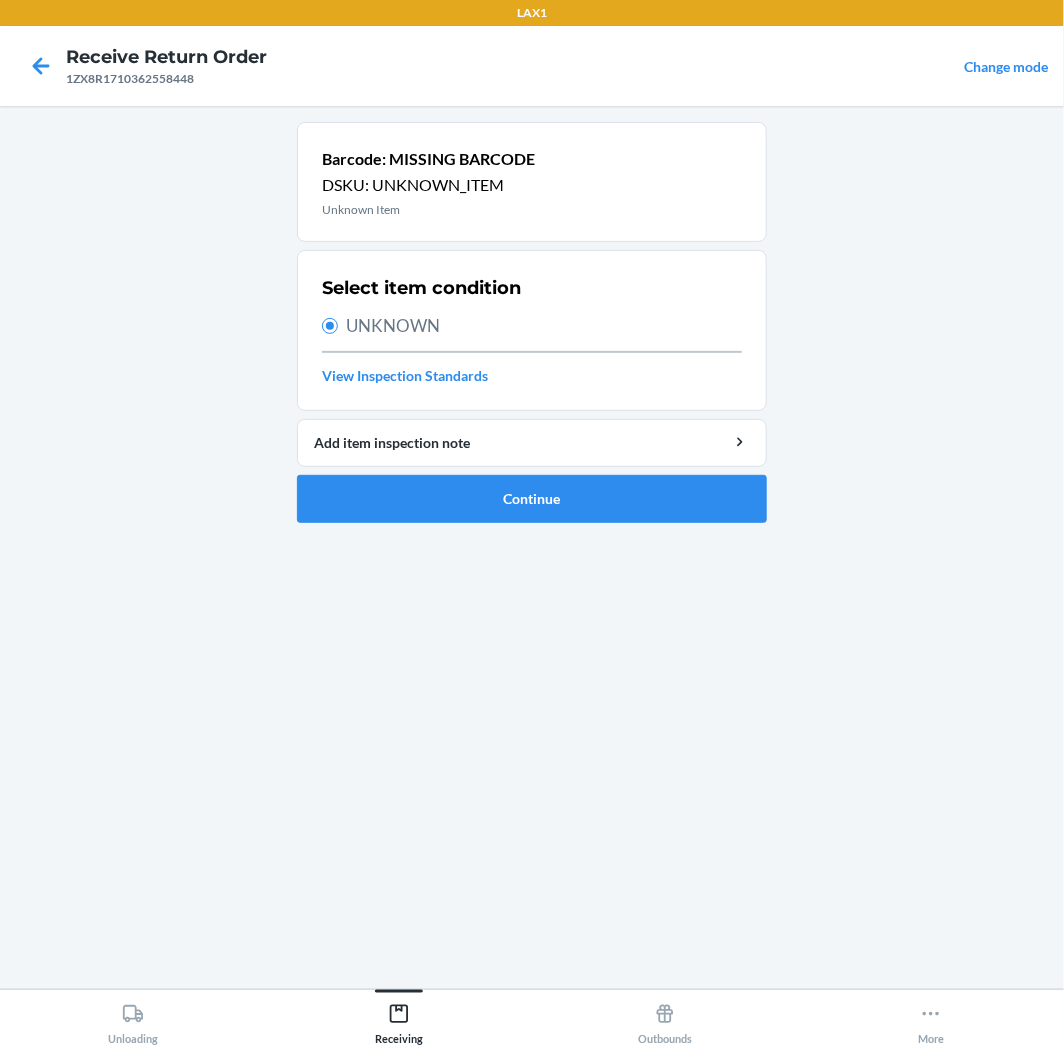 click on "1ZX8R1710362558448" at bounding box center [166, 79] 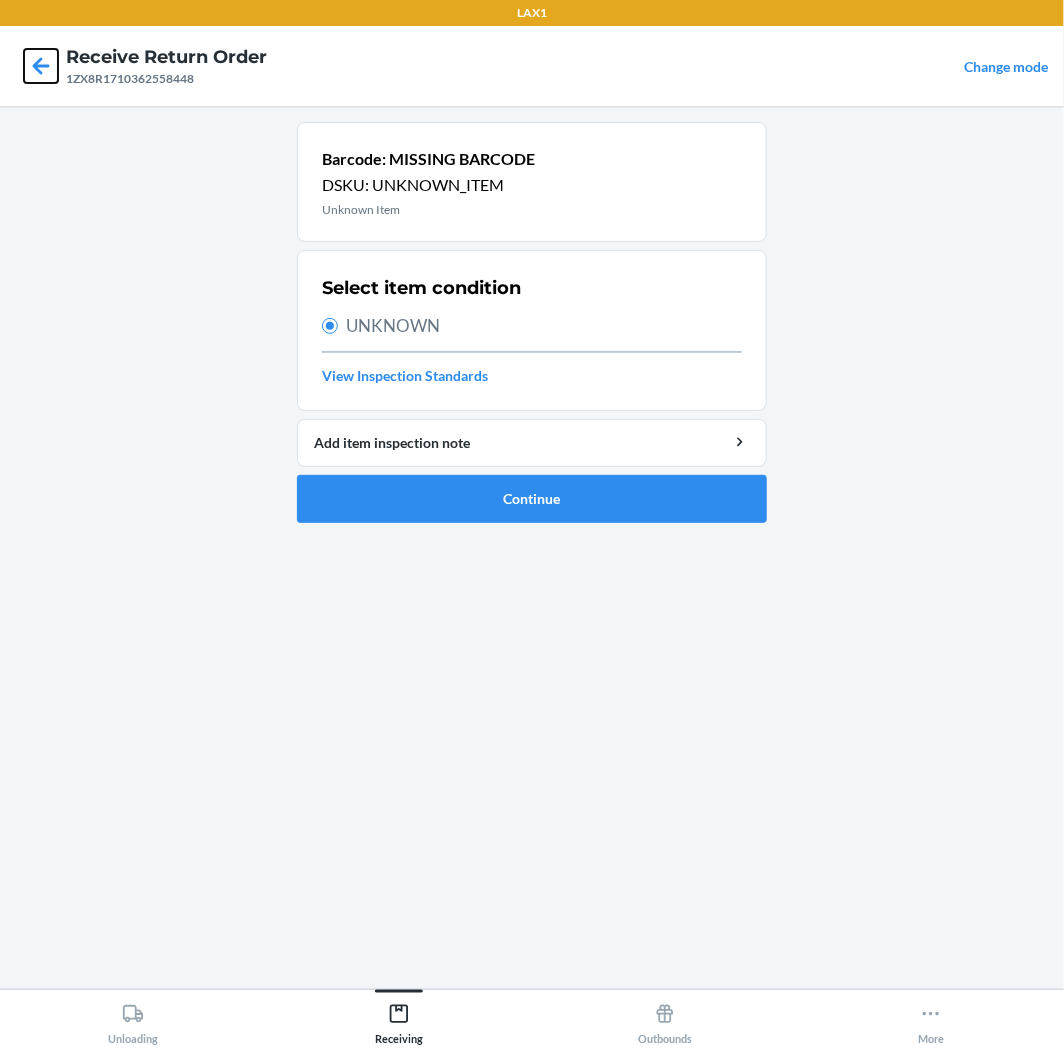 click 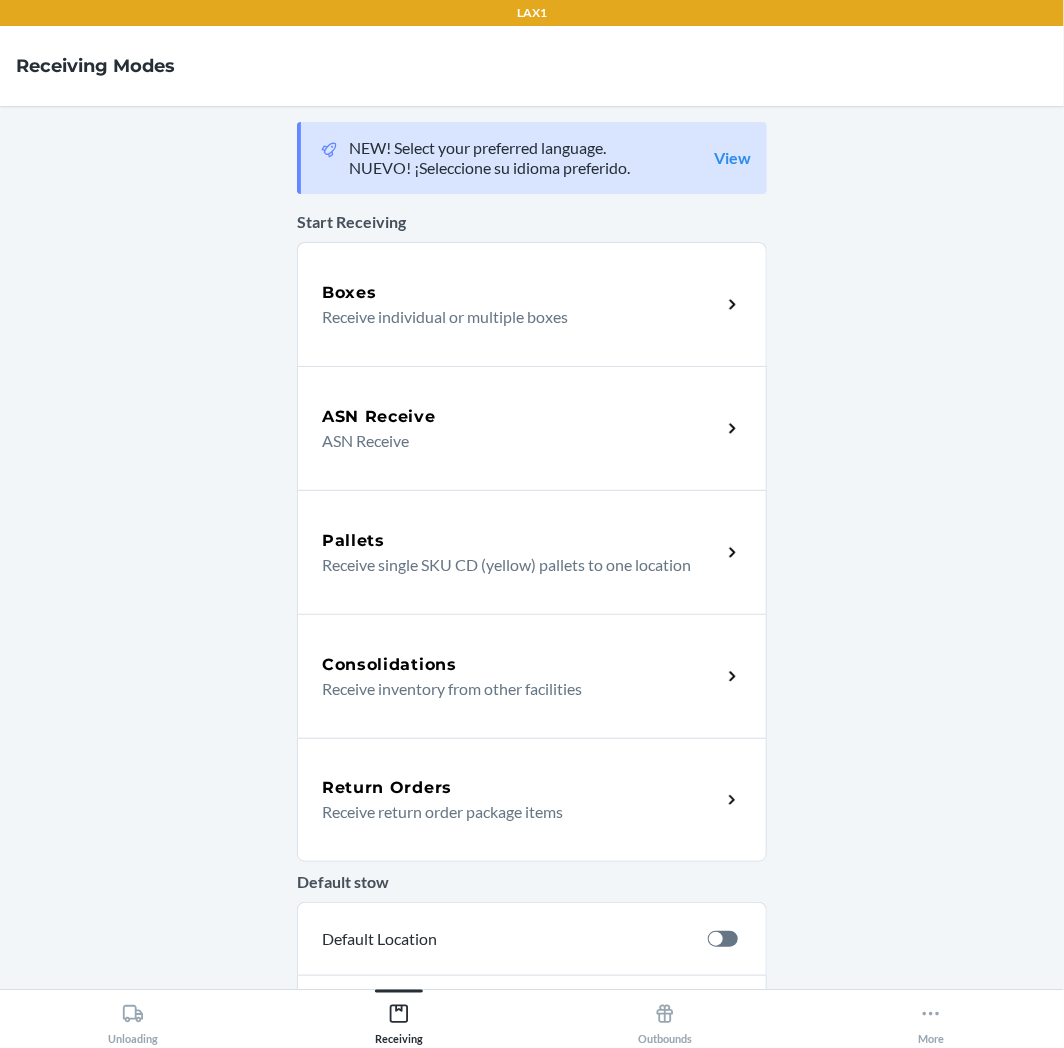 click on "Receive return order package items" at bounding box center (513, 812) 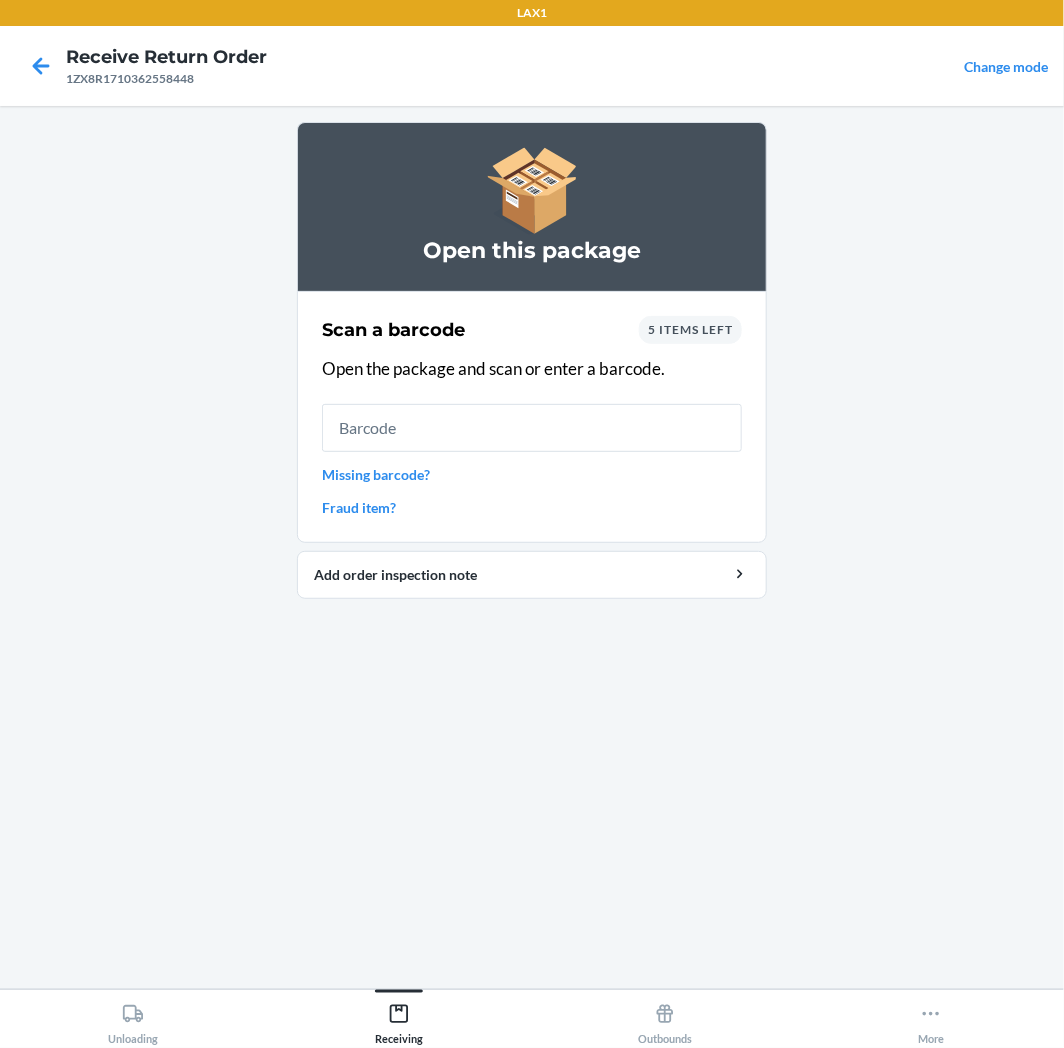 click on "5 items left" at bounding box center (690, 329) 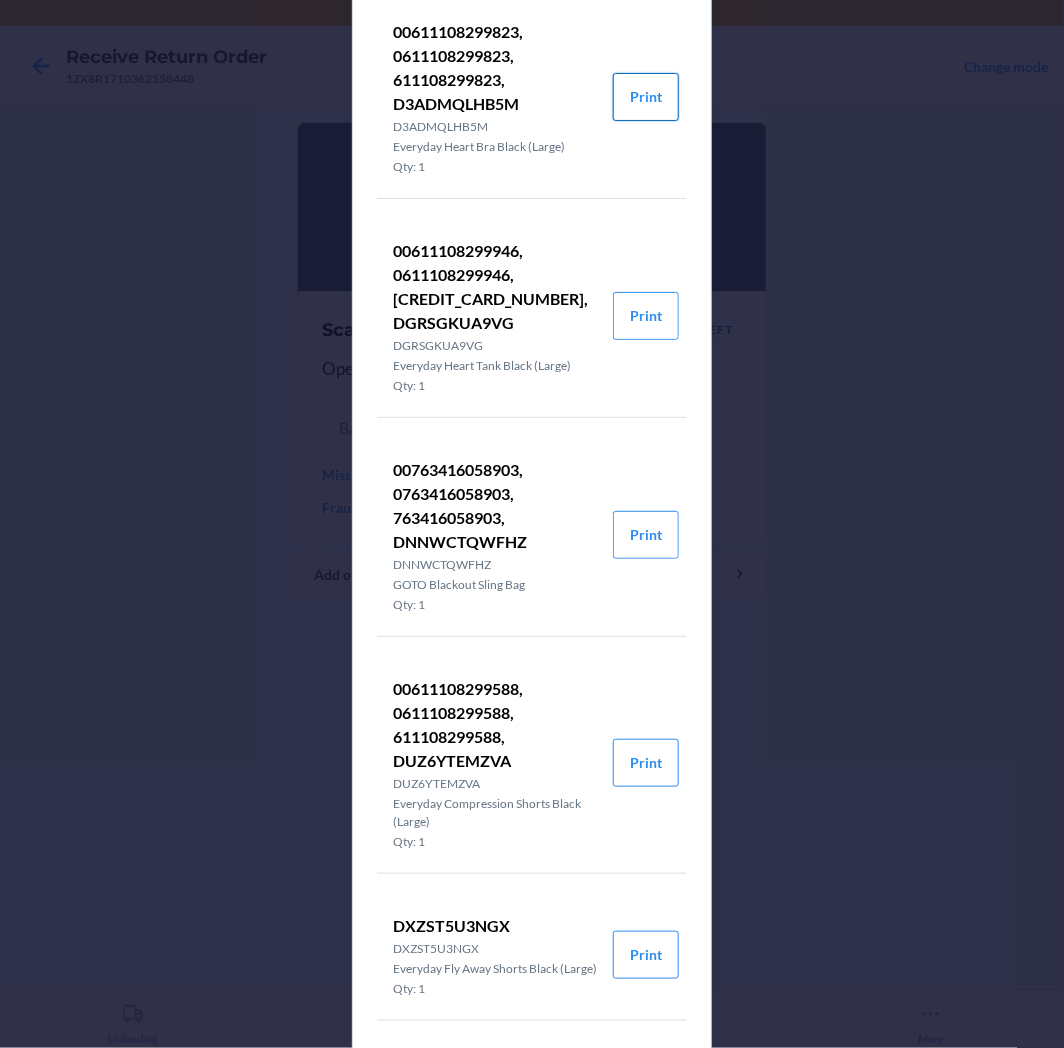 drag, startPoint x: 671, startPoint y: 72, endPoint x: 664, endPoint y: 87, distance: 16.552946 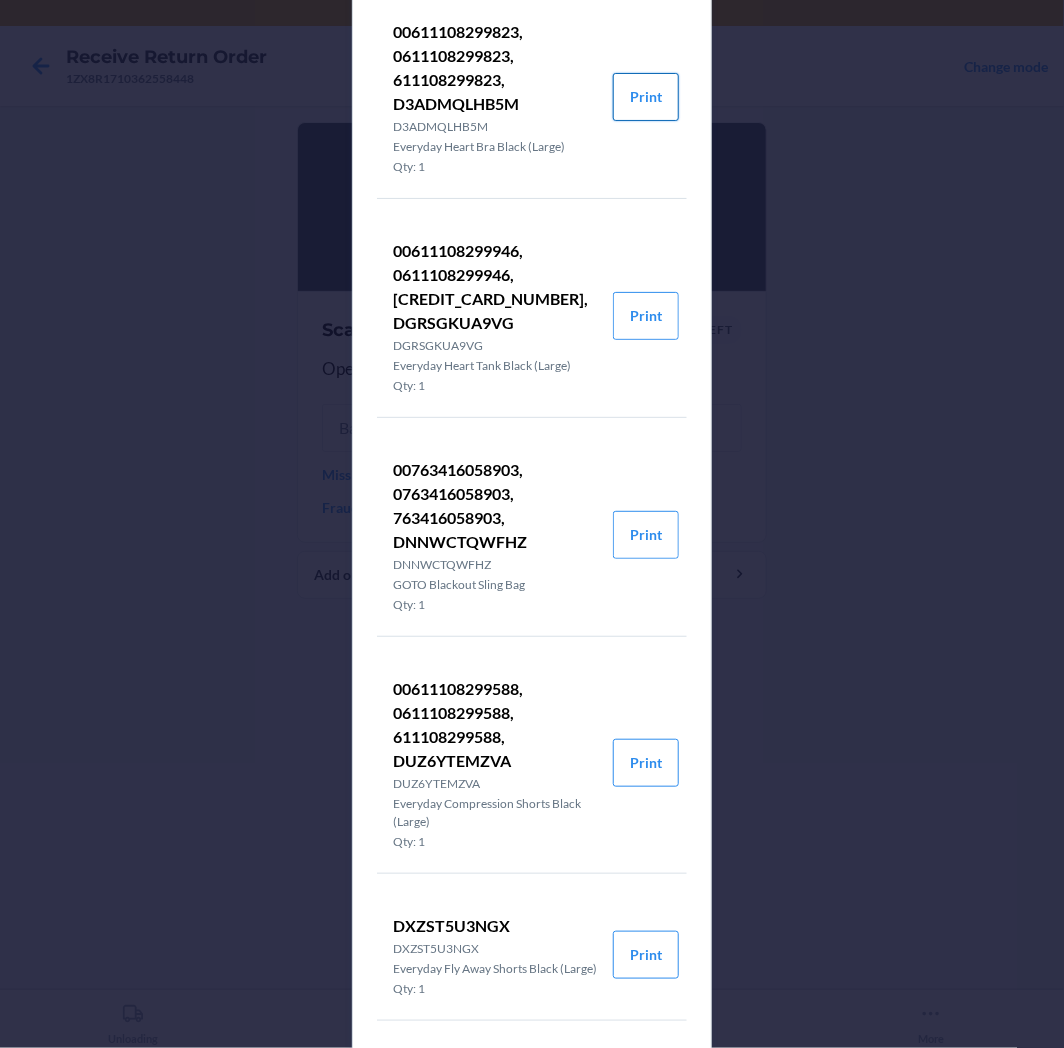 click on "Print" at bounding box center [646, 97] 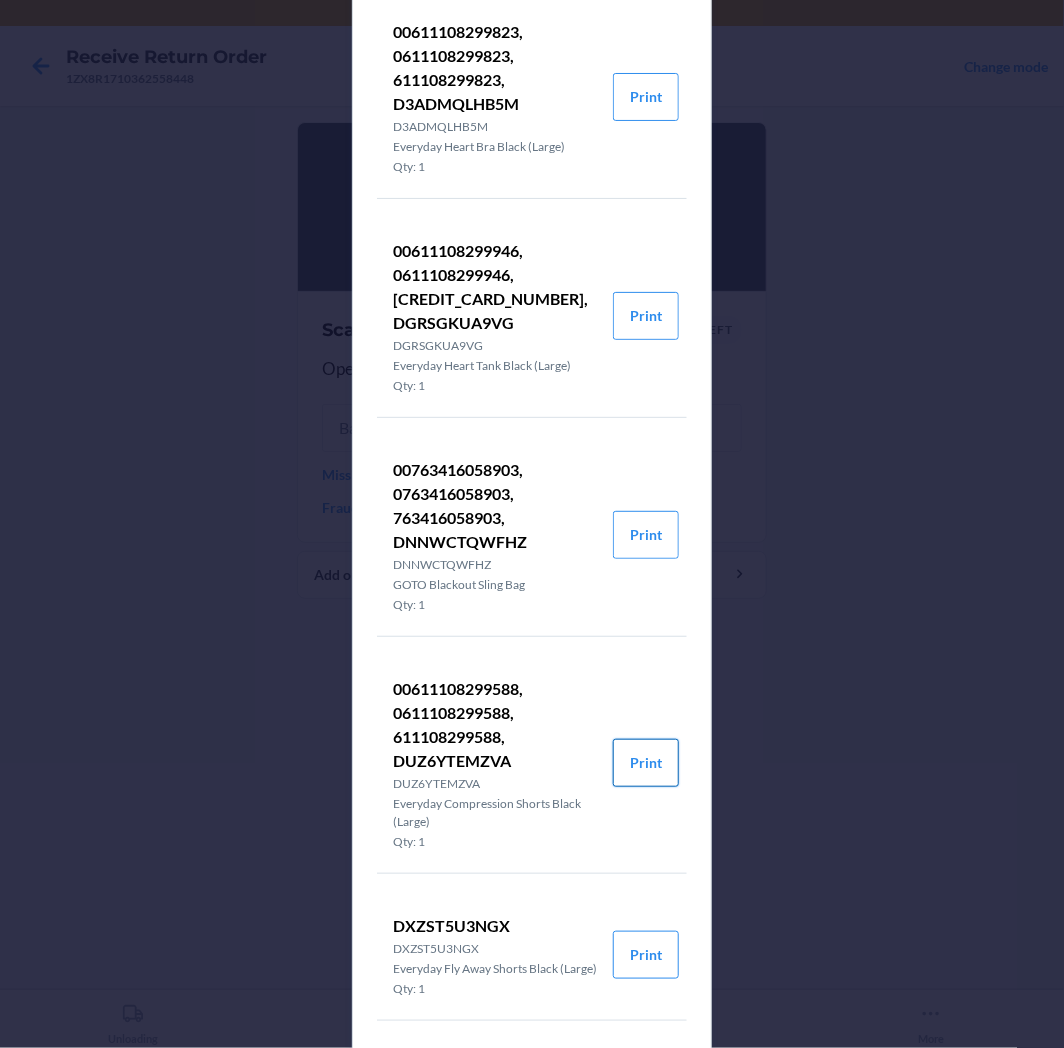 click on "Print" at bounding box center (646, 763) 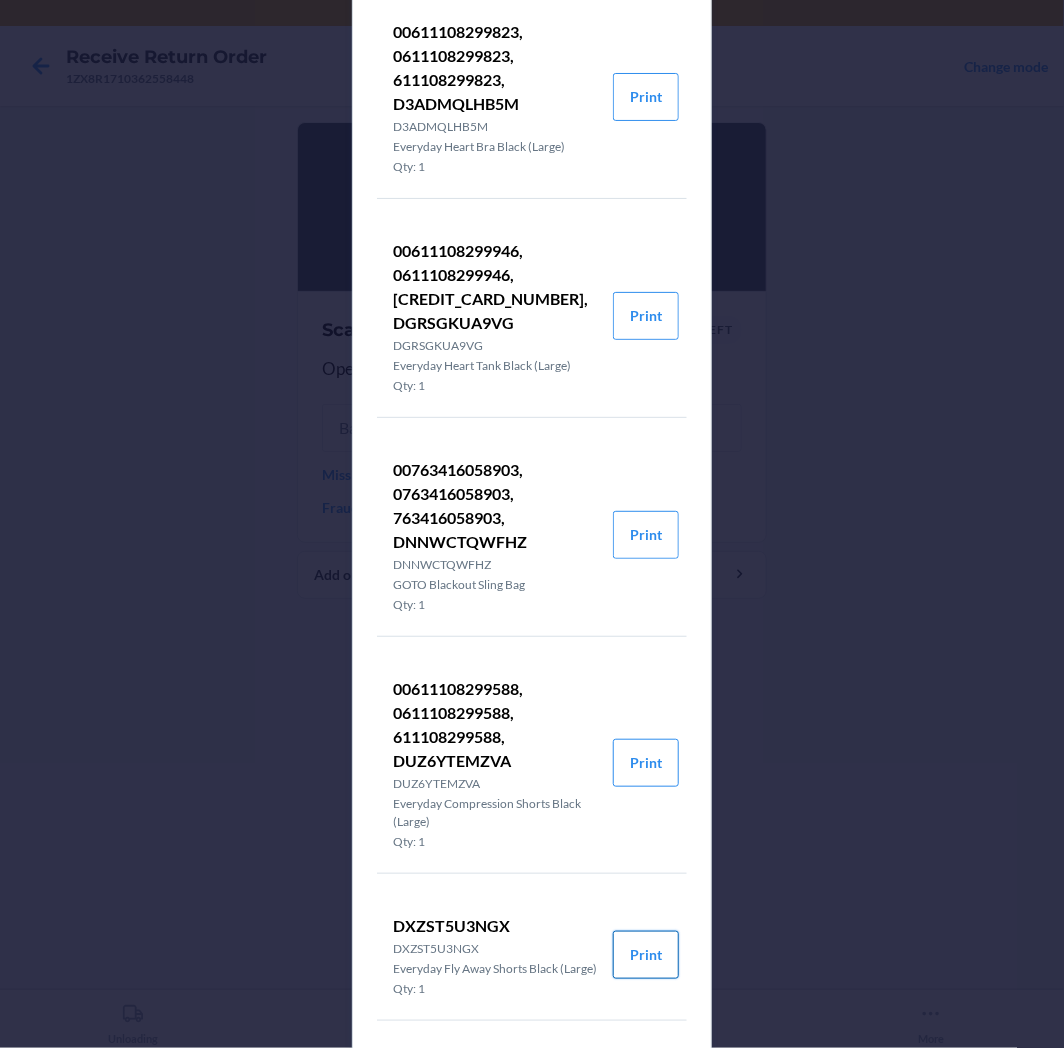 click on "Print" at bounding box center [646, 955] 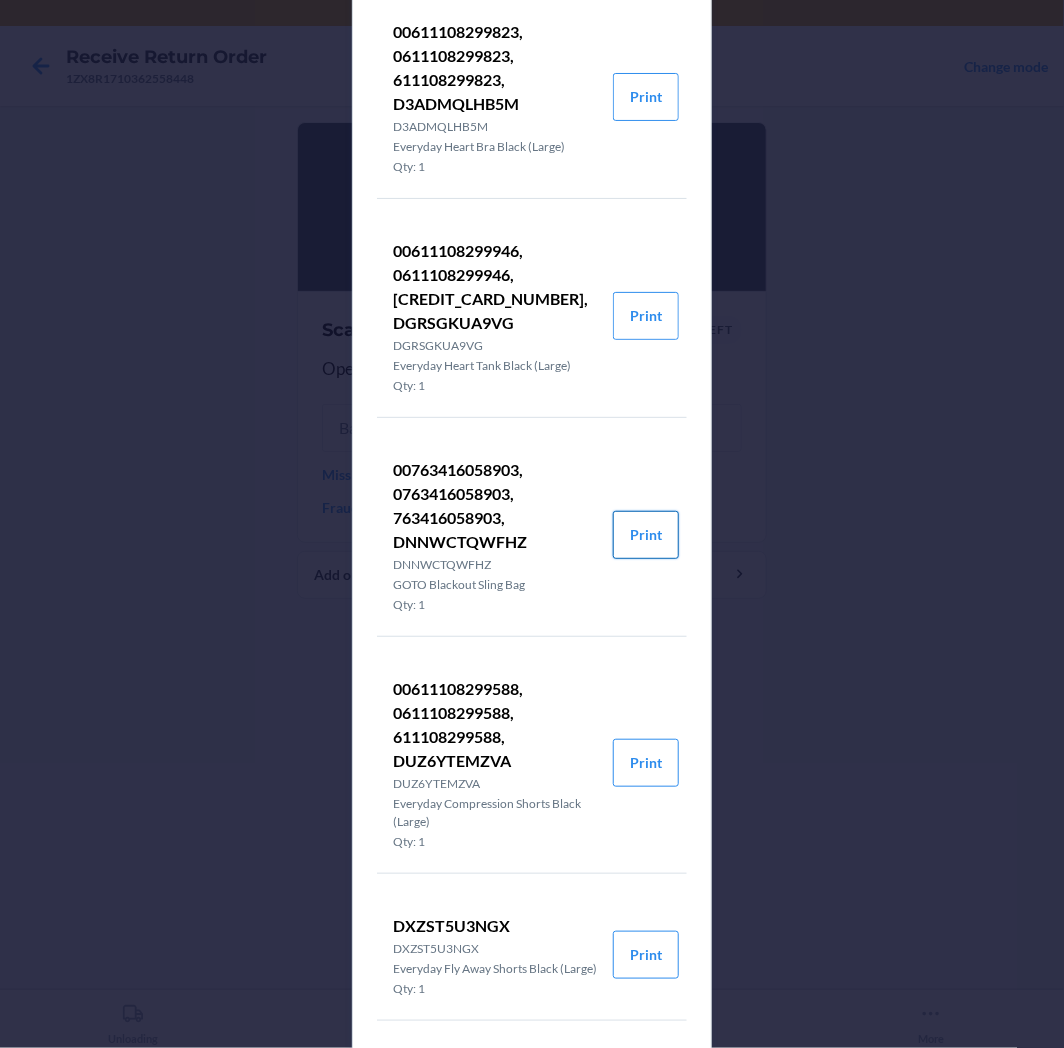 click on "Print" at bounding box center (646, 535) 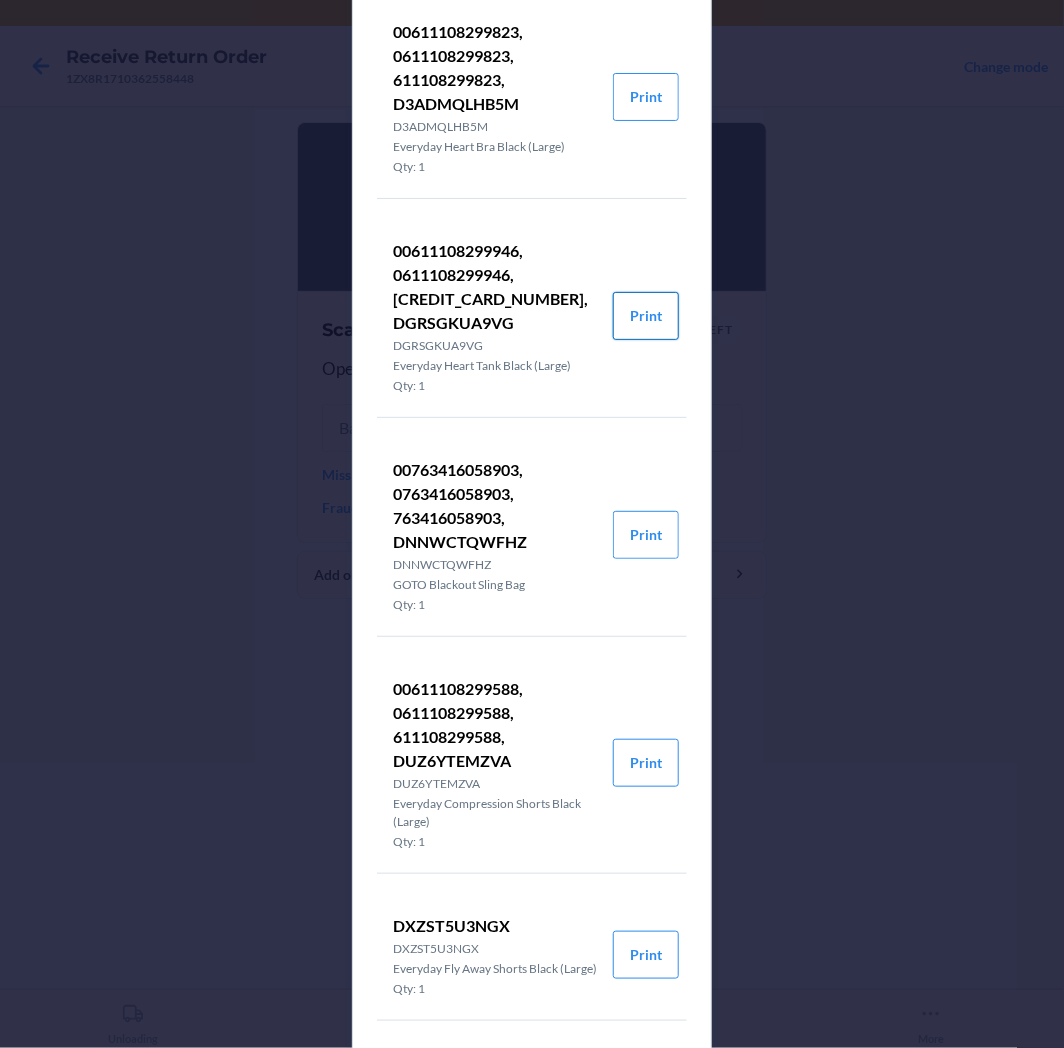 click on "Print" at bounding box center [646, 316] 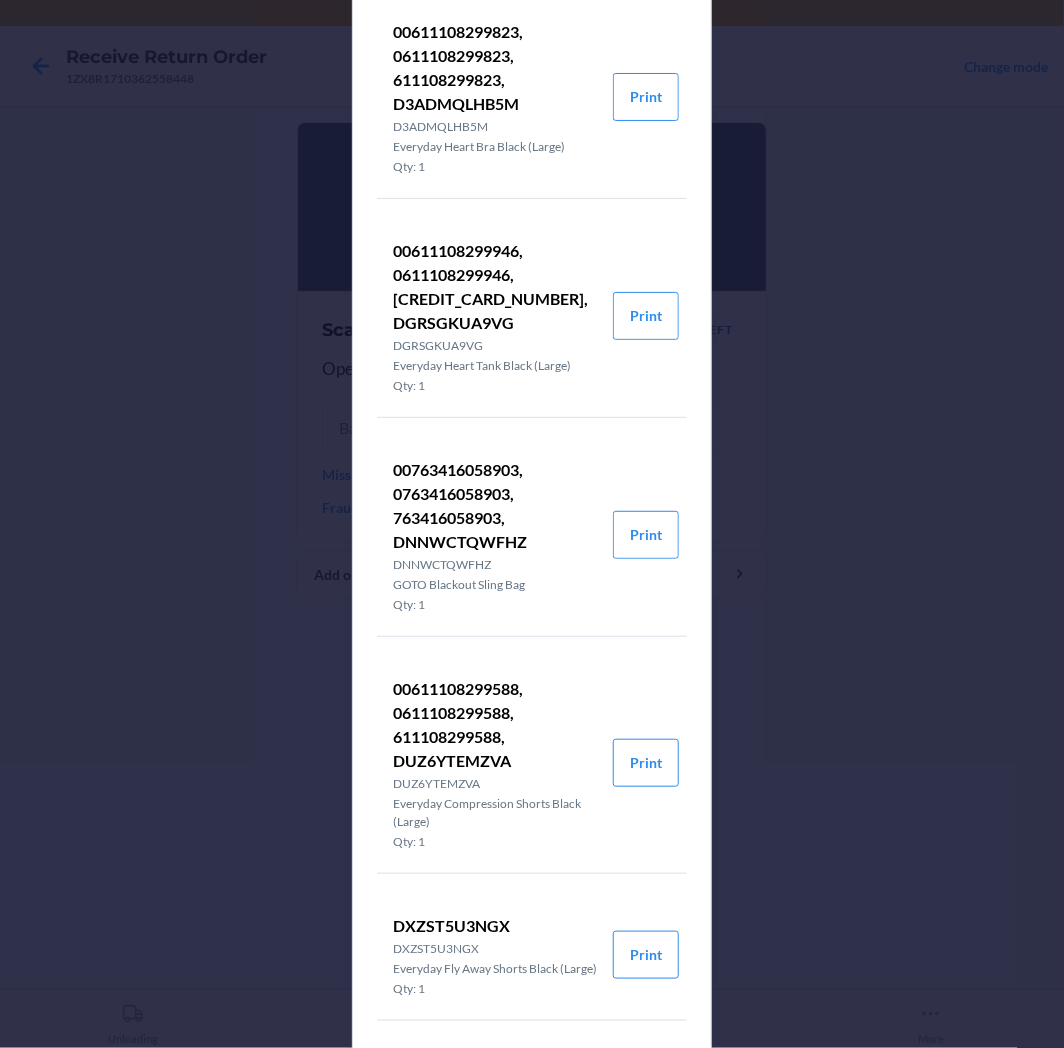click on "Return Order Details 00611108299823, 0611108299823, 611108299823, D3ADMQLHB5M D3ADMQLHB5M Everyday Heart Bra Black (Large) Qty: 1 Print 00611108299946, 0611108299946, [CREDIT_CARD_NUMBER], DGRSGKUA9VG DGRSGKUA9VG Everyday Heart Tank Black (Large) Qty: 1 Print 00763416058903, 0763416058903, 763416058903, DNNWCTQWFHZ DNNWCTQWFHZ GOTO Blackout Sling Bag Qty: 1 Print 00611108299588, 0611108299588, 611108299588, DUZ6YTEMZVA DUZ6YTEMZVA Everyday Compression Shorts Black (Large) Qty: 1 Print DXZST5U3NGX DXZST5U3NGX Everyday Fly Away Shorts Black (Large) Qty: 1 Print Close" at bounding box center (532, 524) 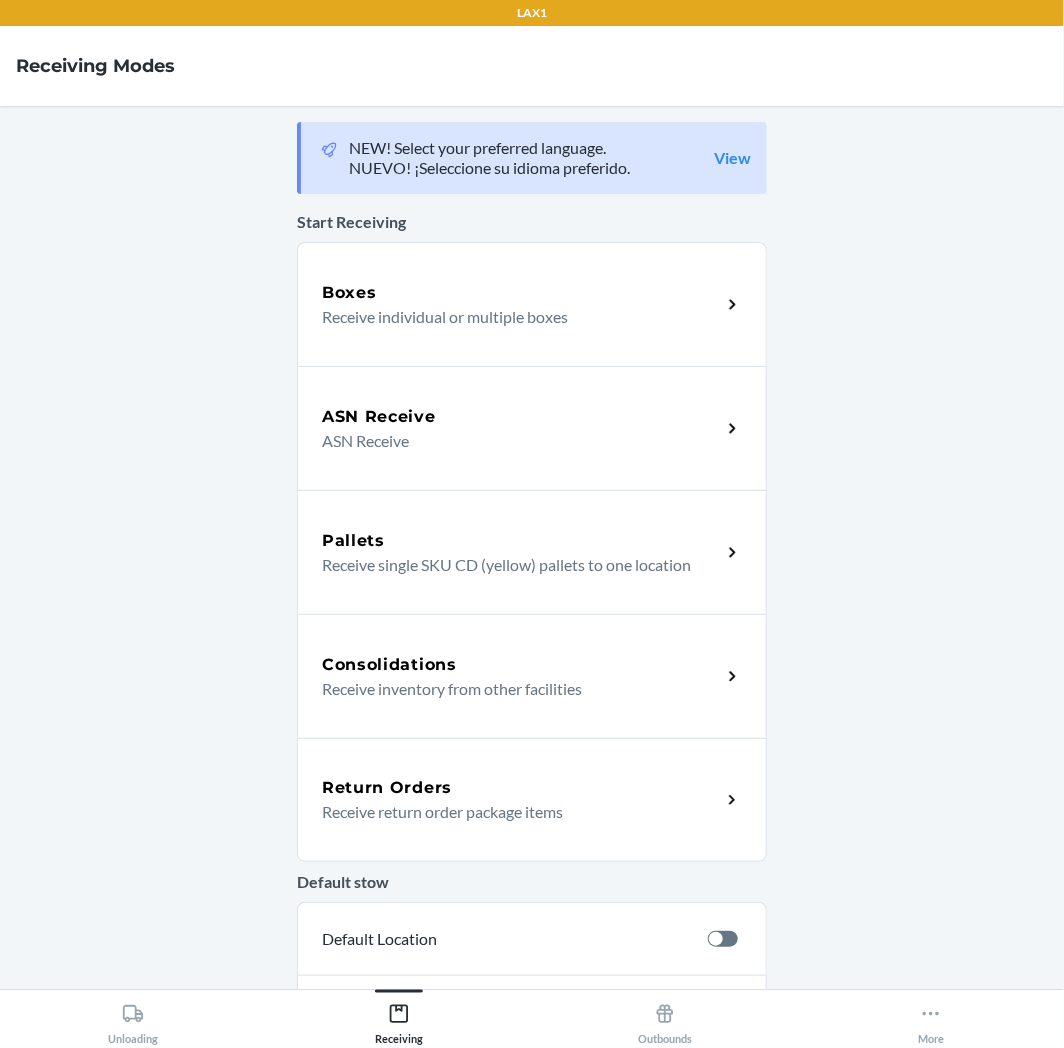 click on "Return Orders Receive return order package items" at bounding box center (532, 800) 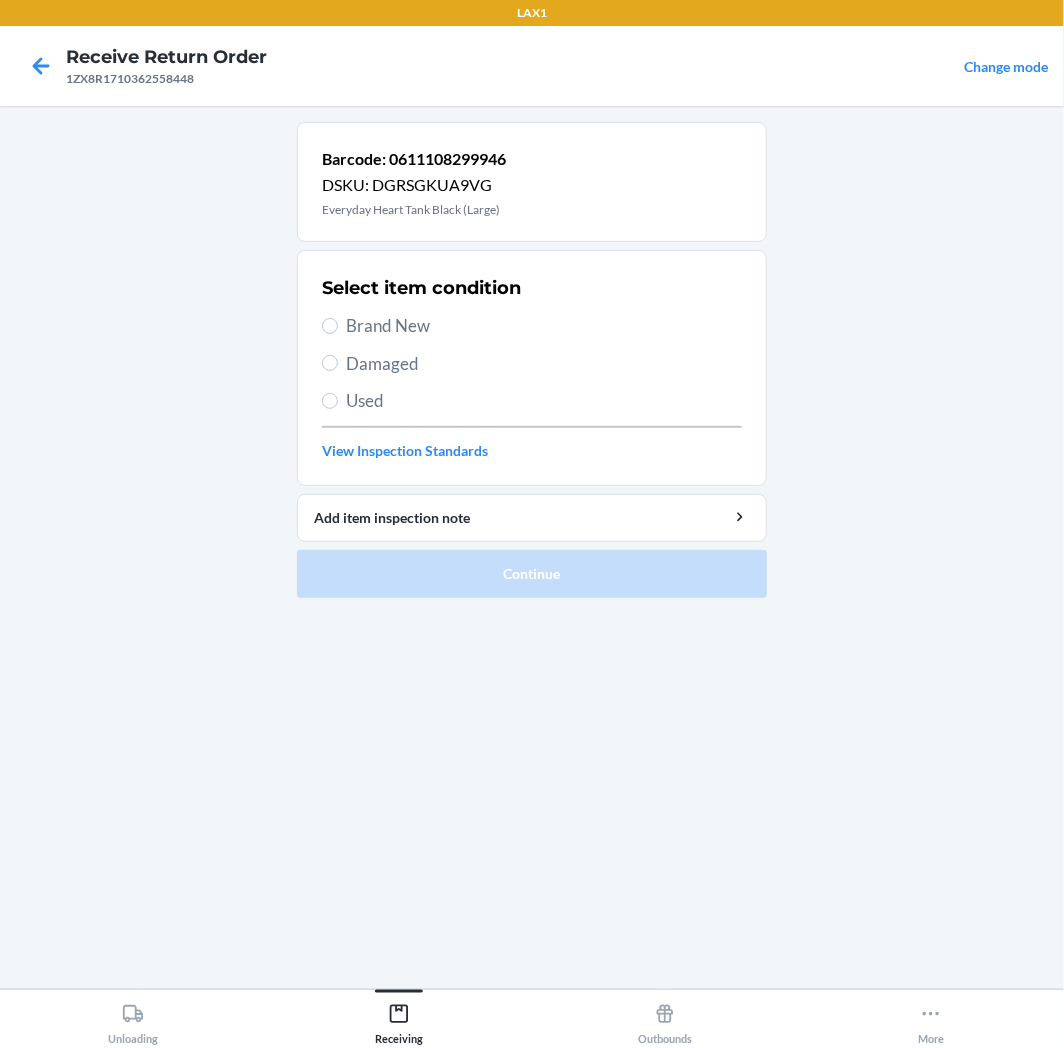 click on "Used" at bounding box center [544, 401] 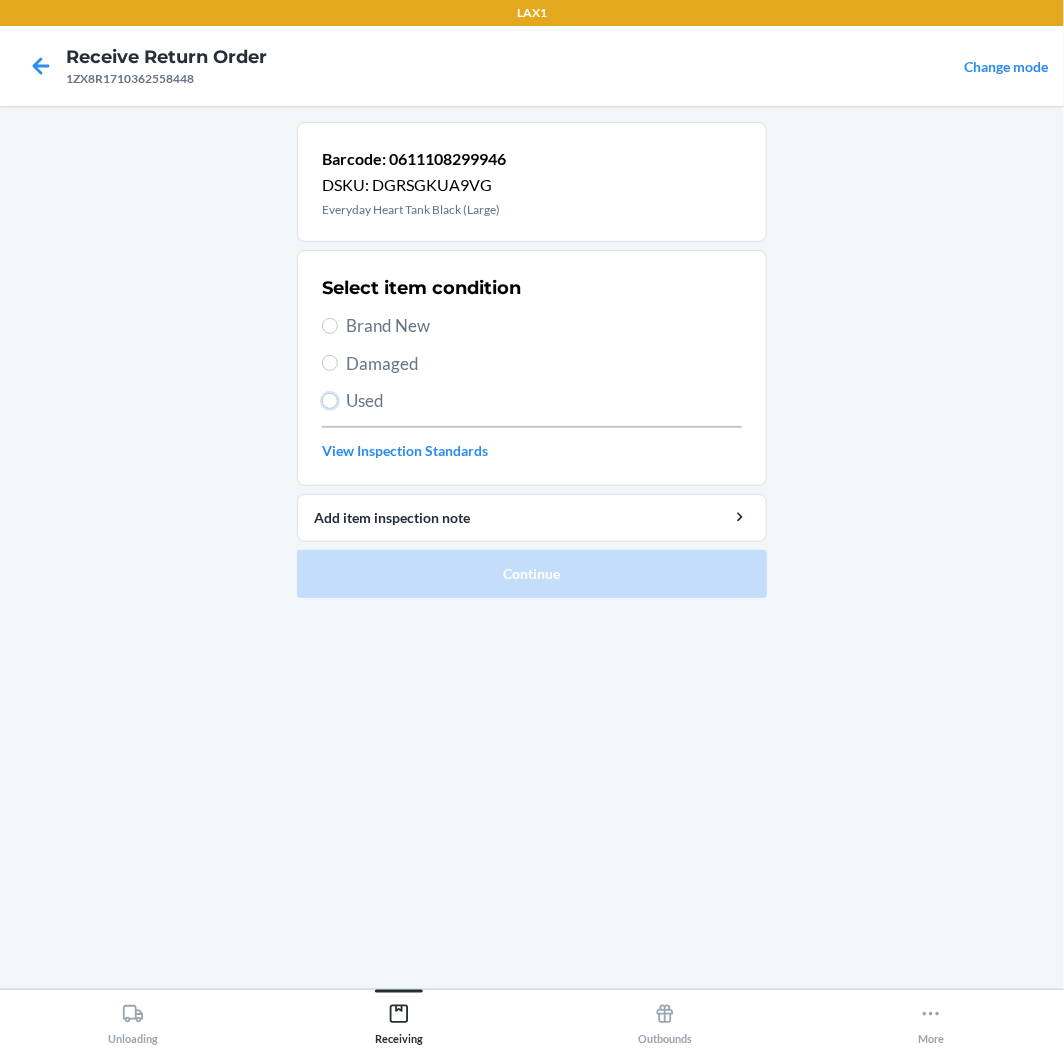 click on "Used" at bounding box center [330, 401] 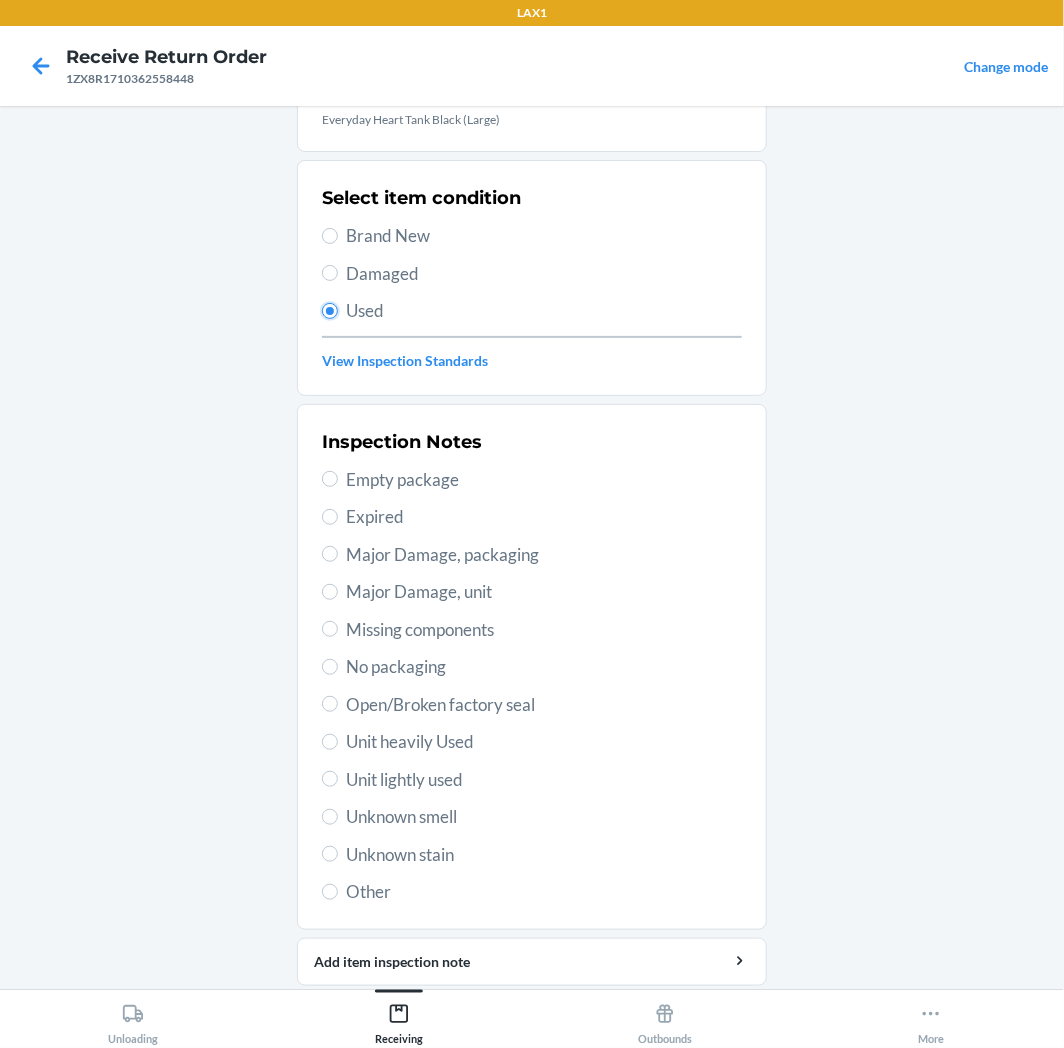 scroll, scrollTop: 157, scrollLeft: 0, axis: vertical 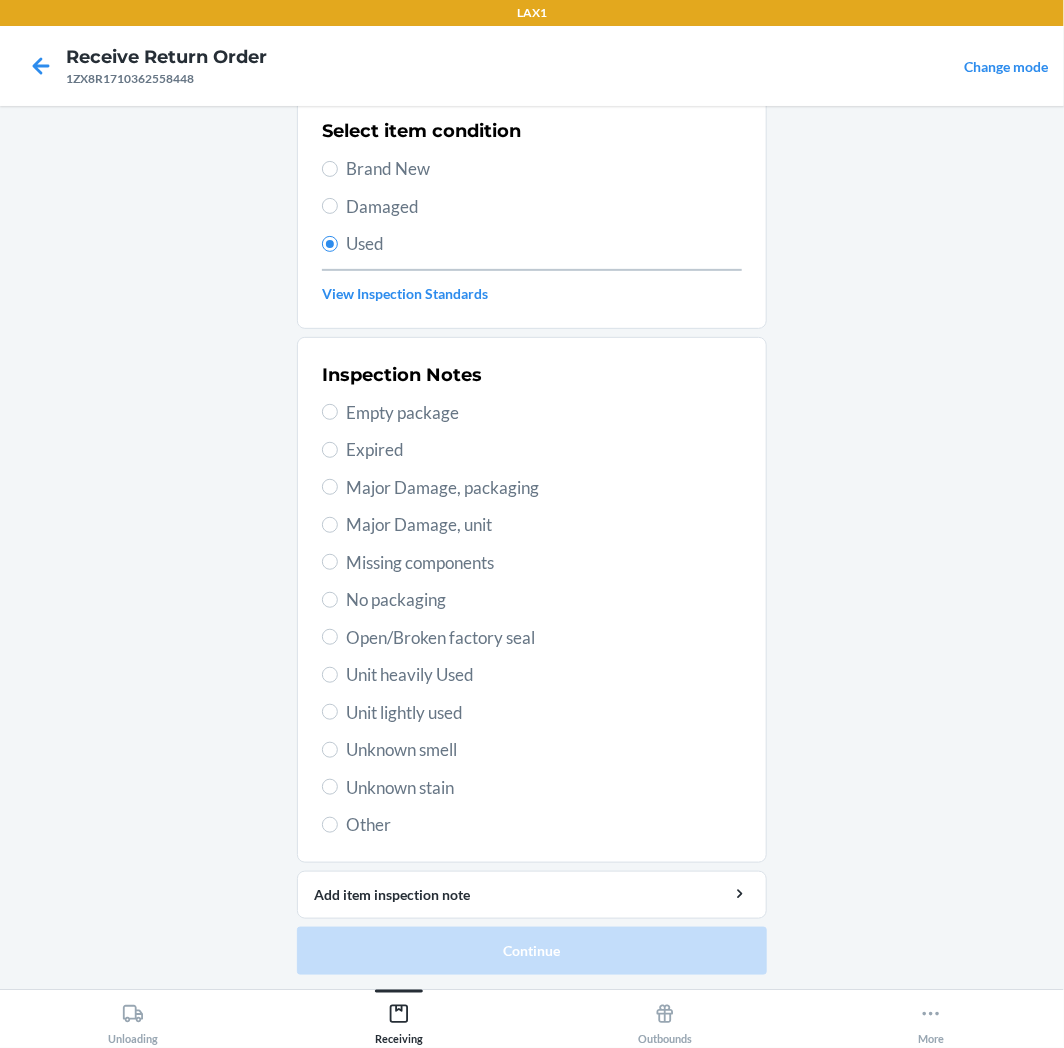 click on "Unit lightly used" at bounding box center (544, 713) 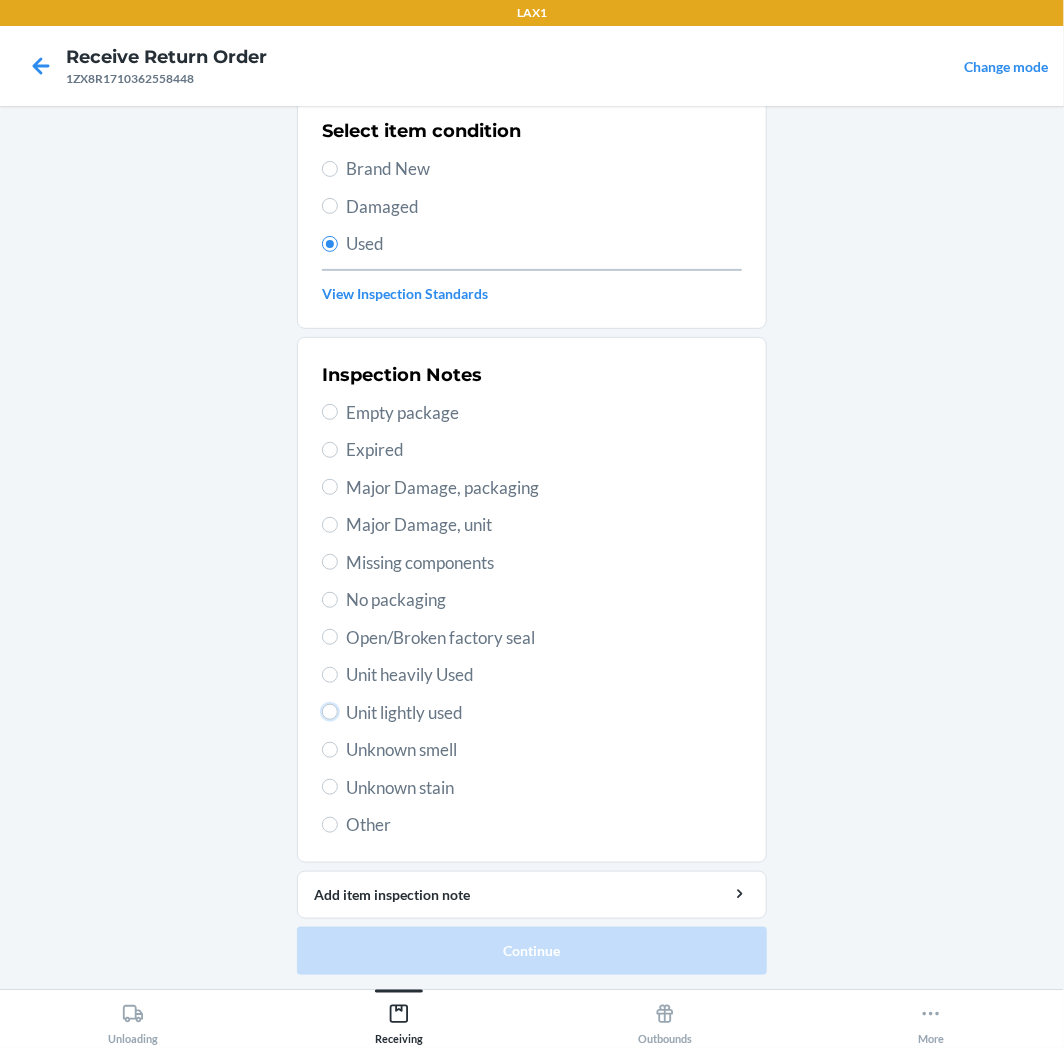 click on "Unit lightly used" at bounding box center [330, 712] 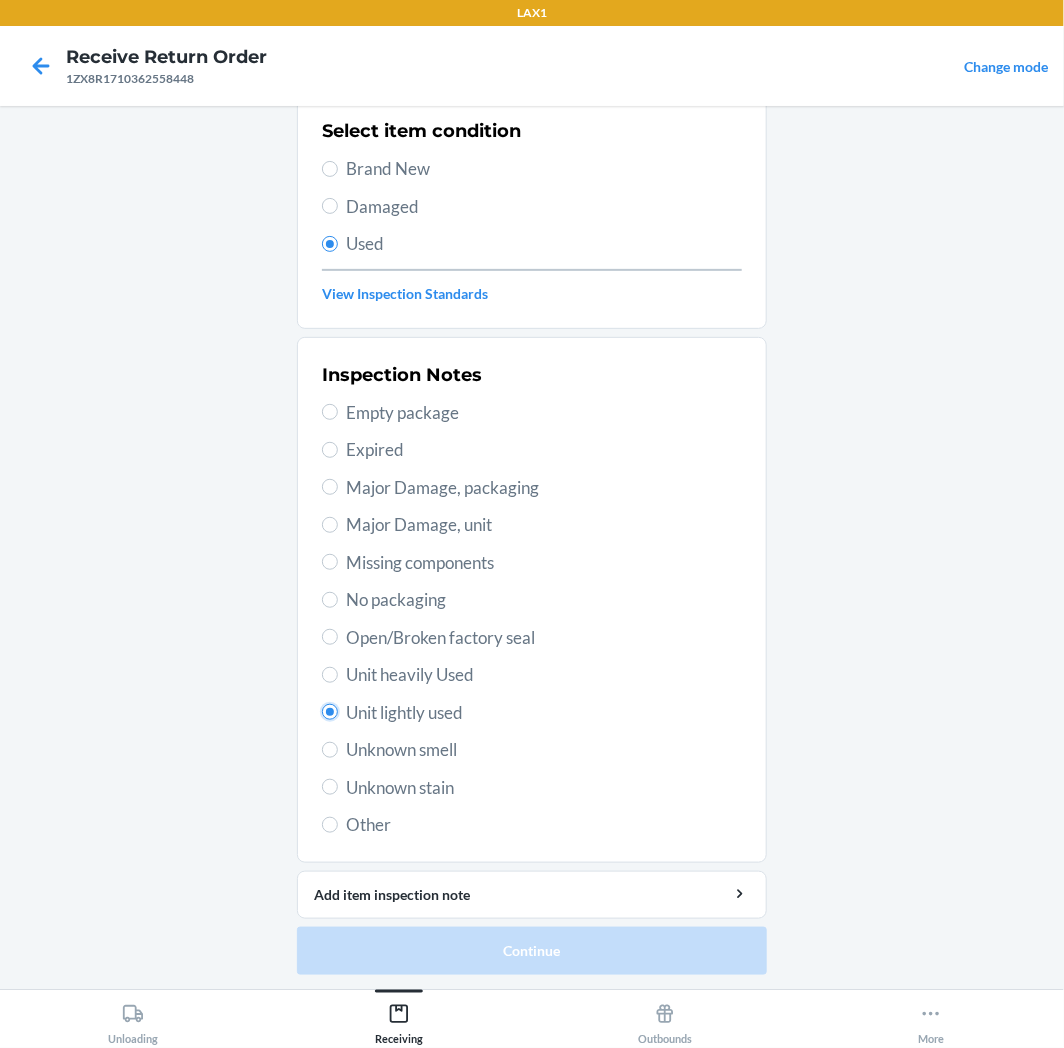 radio on "true" 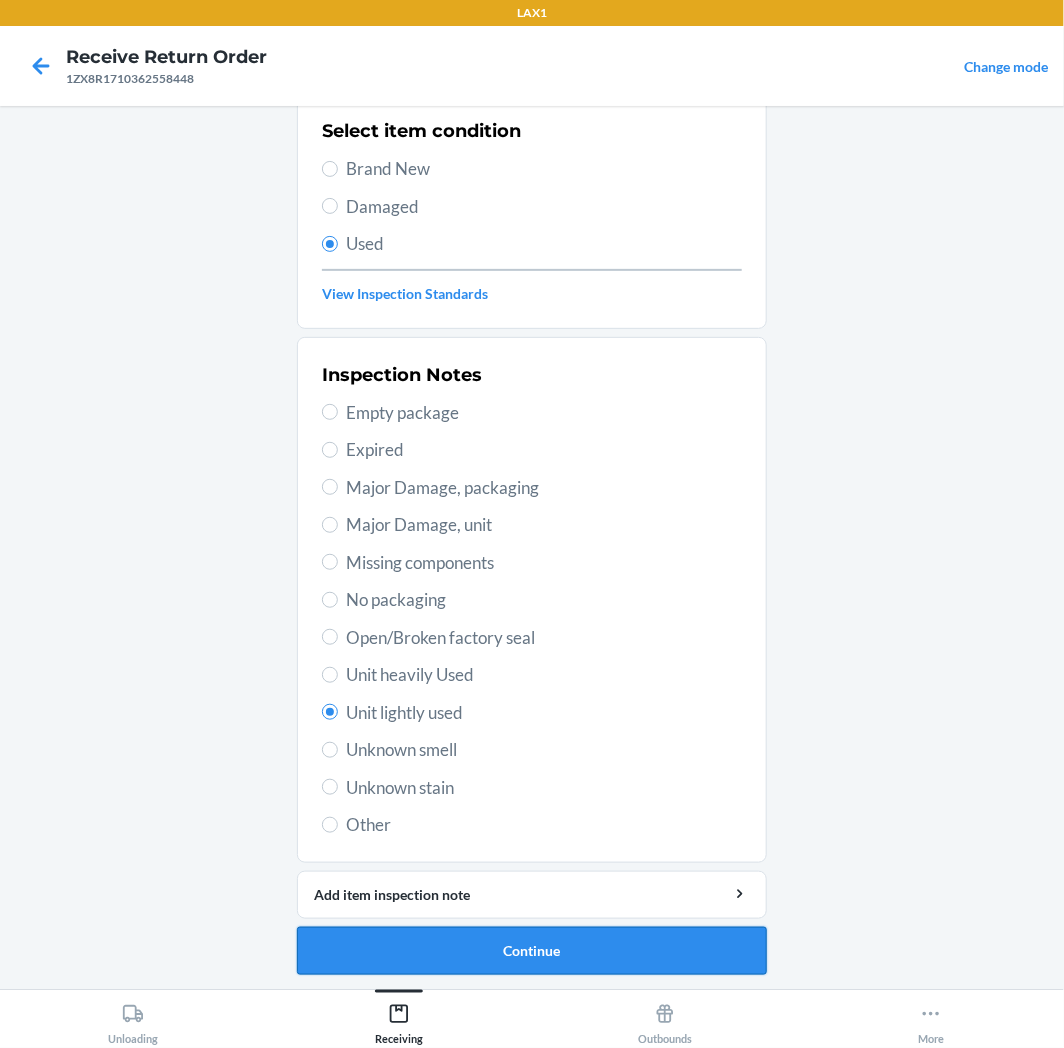 click on "Continue" at bounding box center [532, 951] 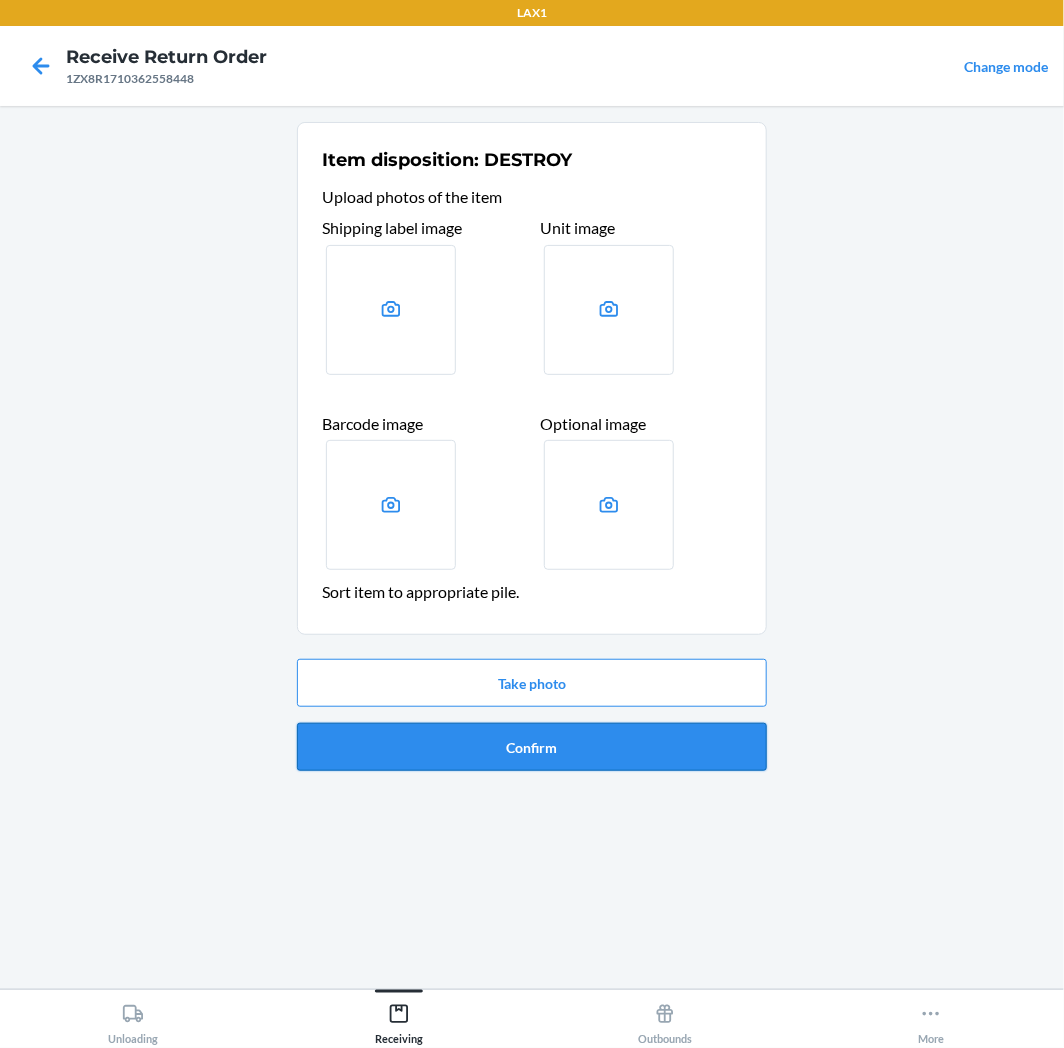 click on "Confirm" at bounding box center [532, 747] 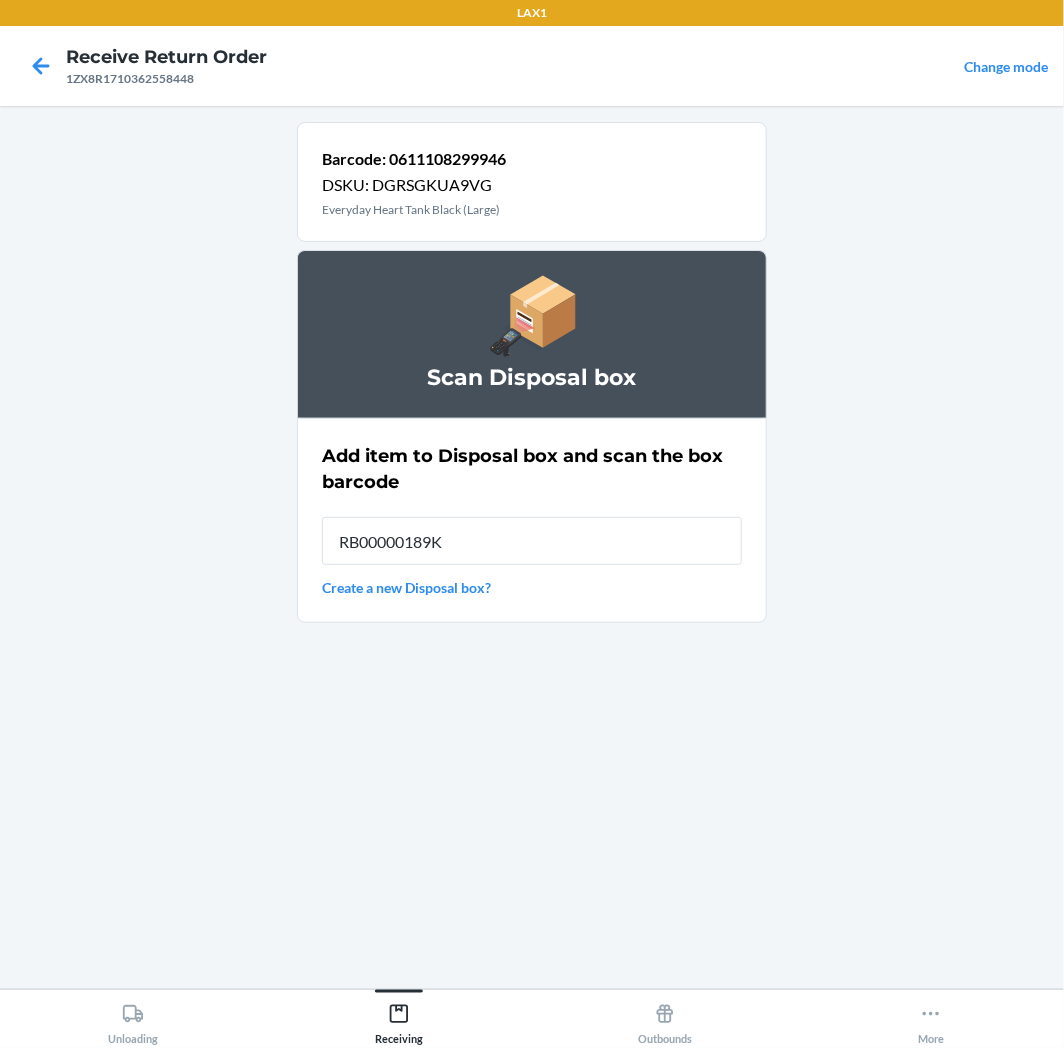 type on "RB00000189K" 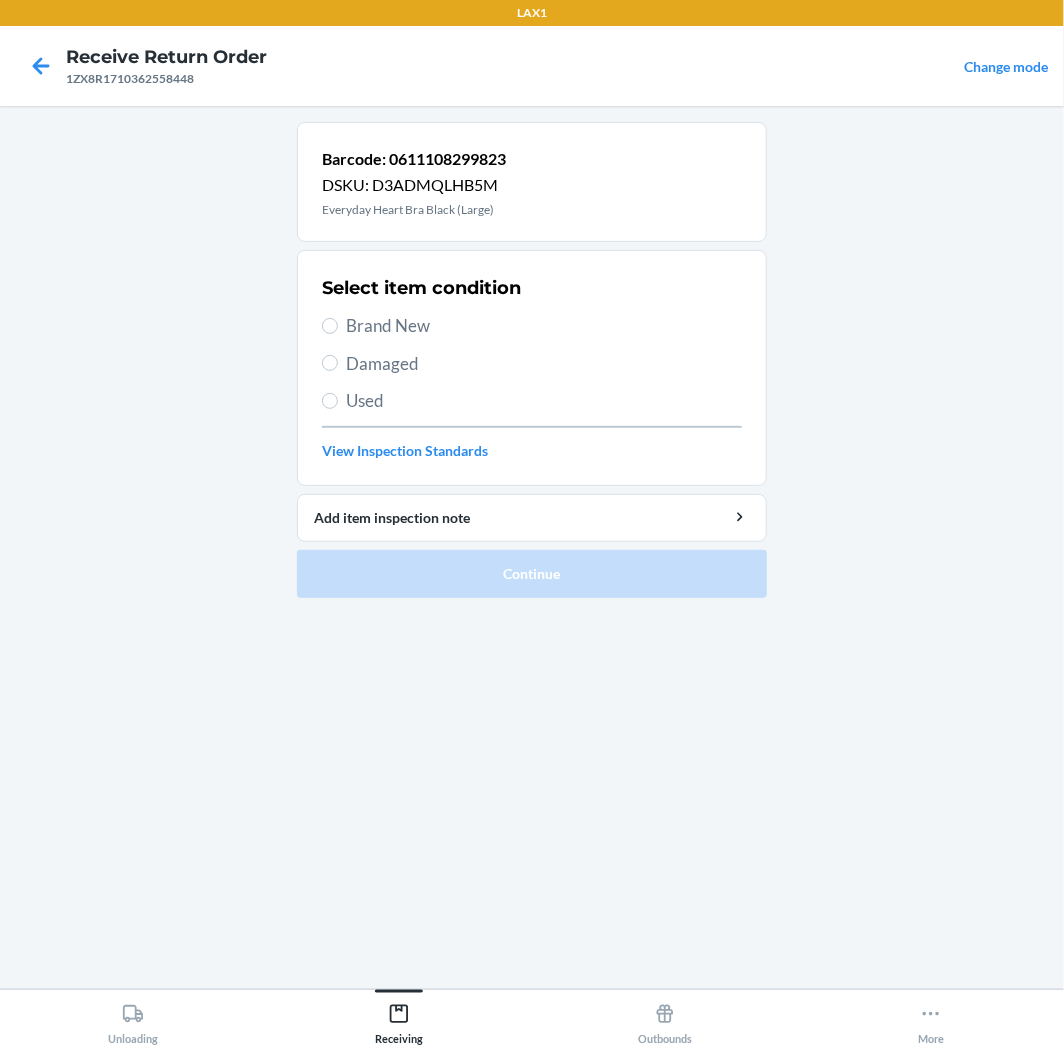 click on "Select item condition Brand New Damaged Used View Inspection Standards" at bounding box center [532, 368] 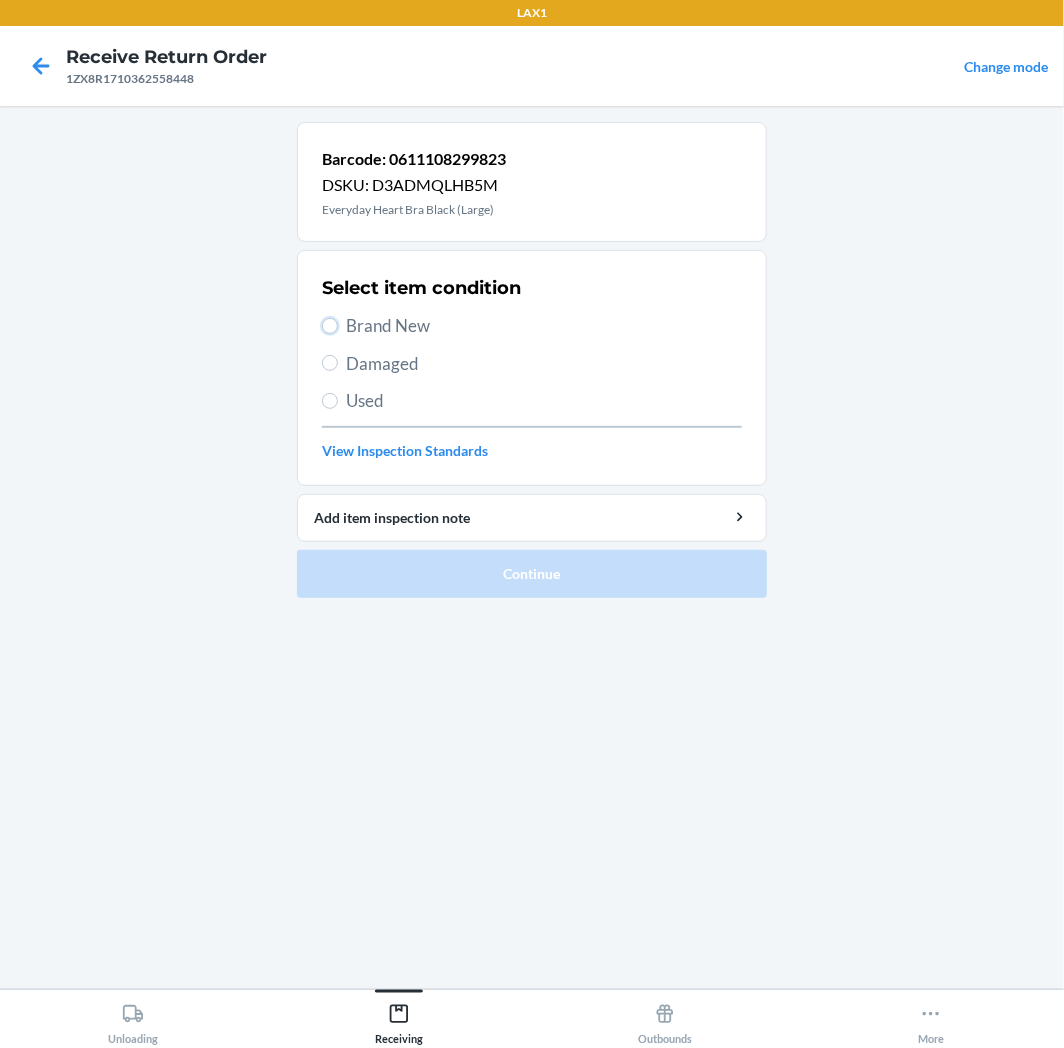 click on "Brand New" at bounding box center [330, 326] 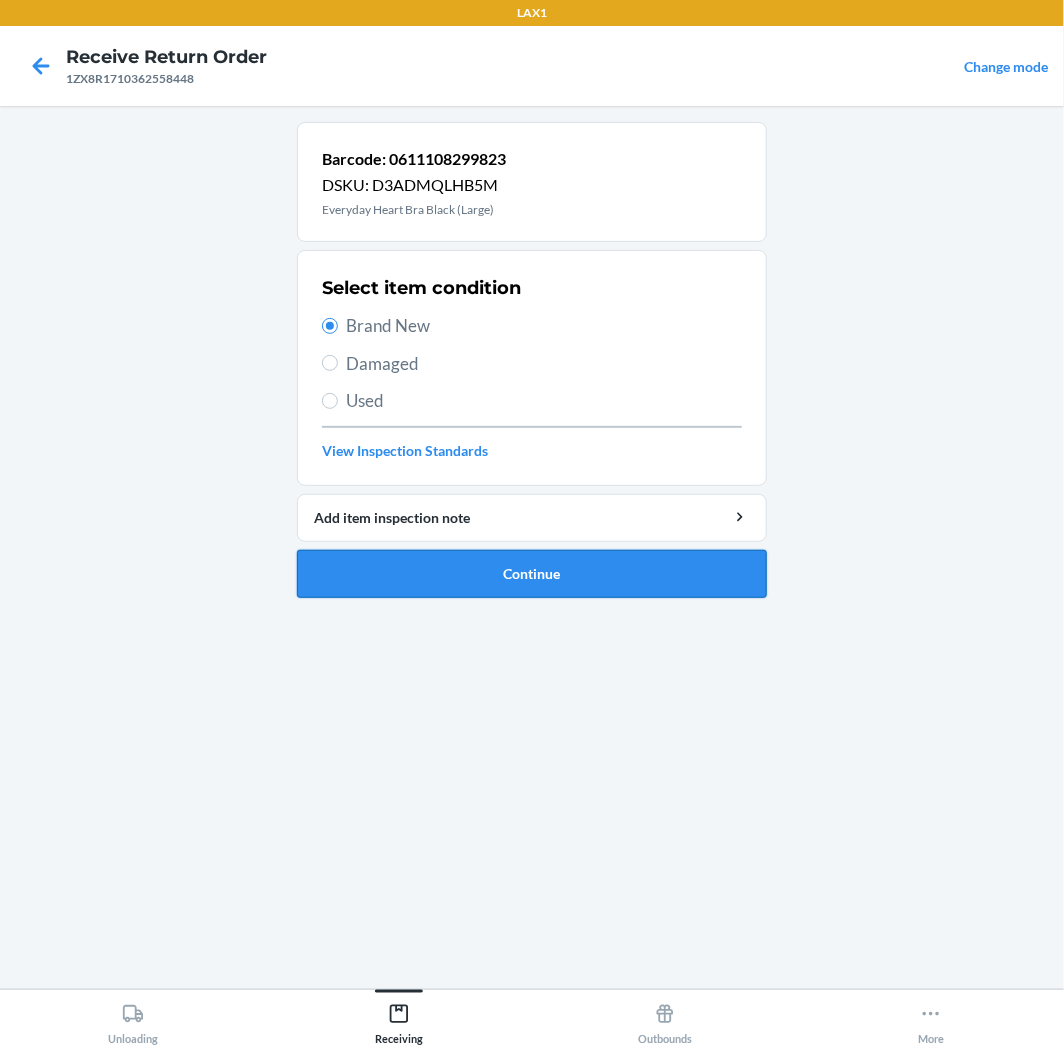 click on "Continue" at bounding box center (532, 574) 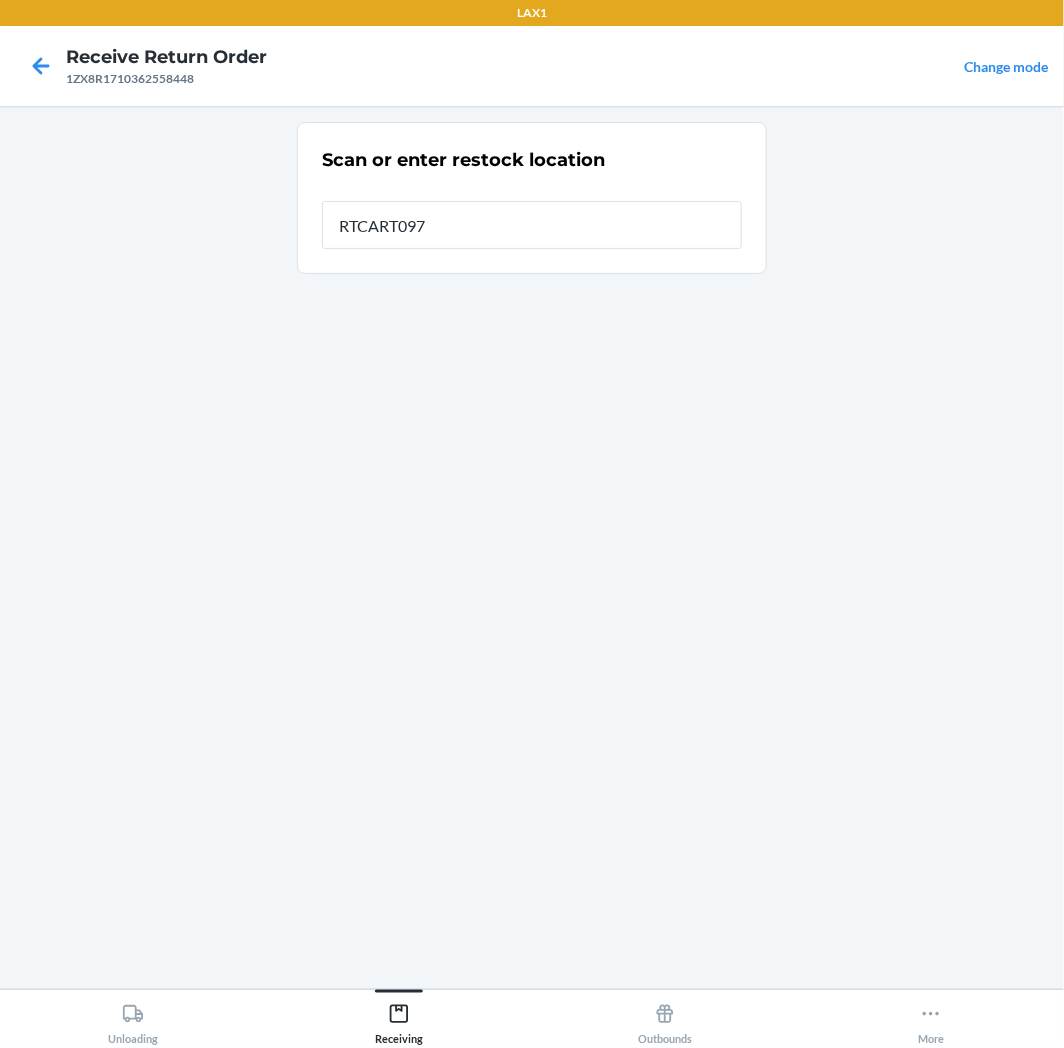 type on "RTCART097" 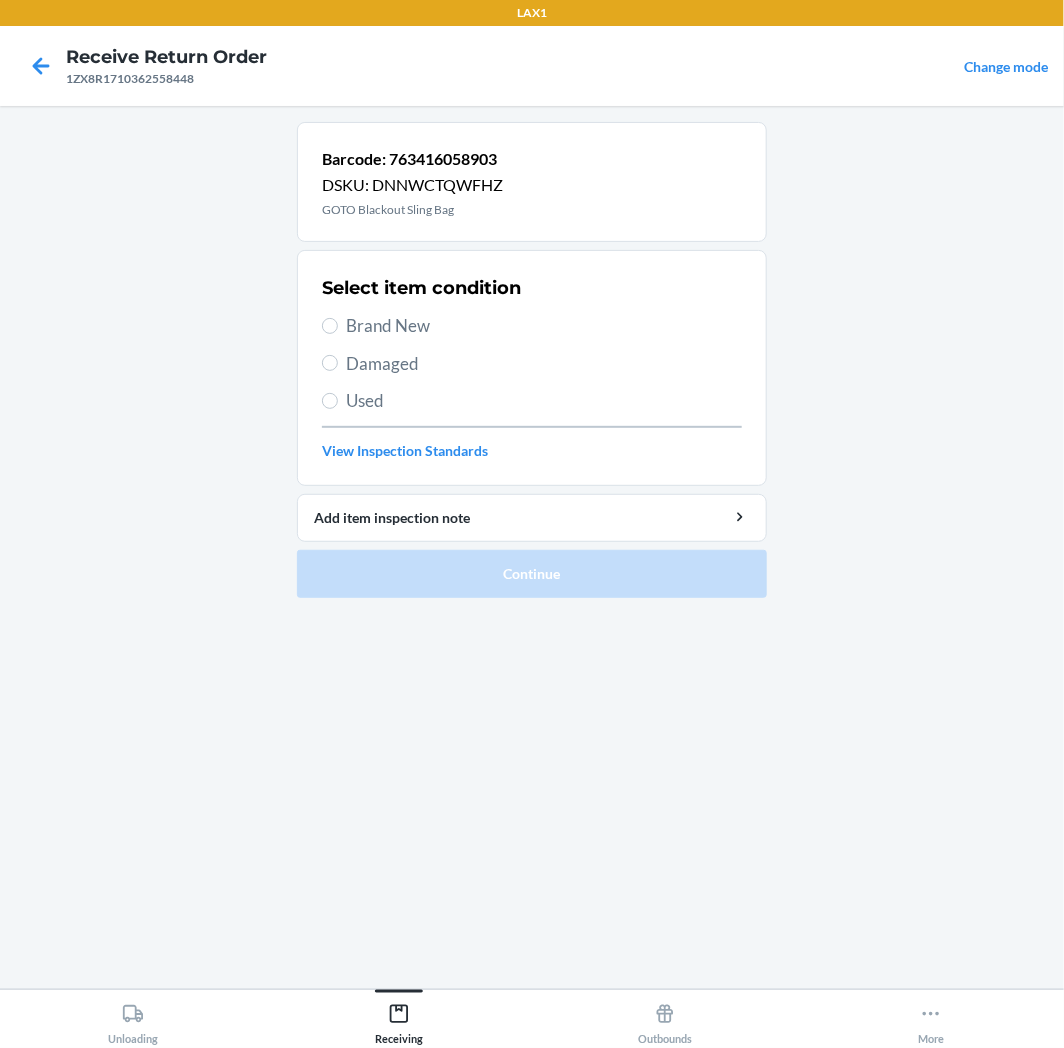click on "Brand New" at bounding box center [544, 326] 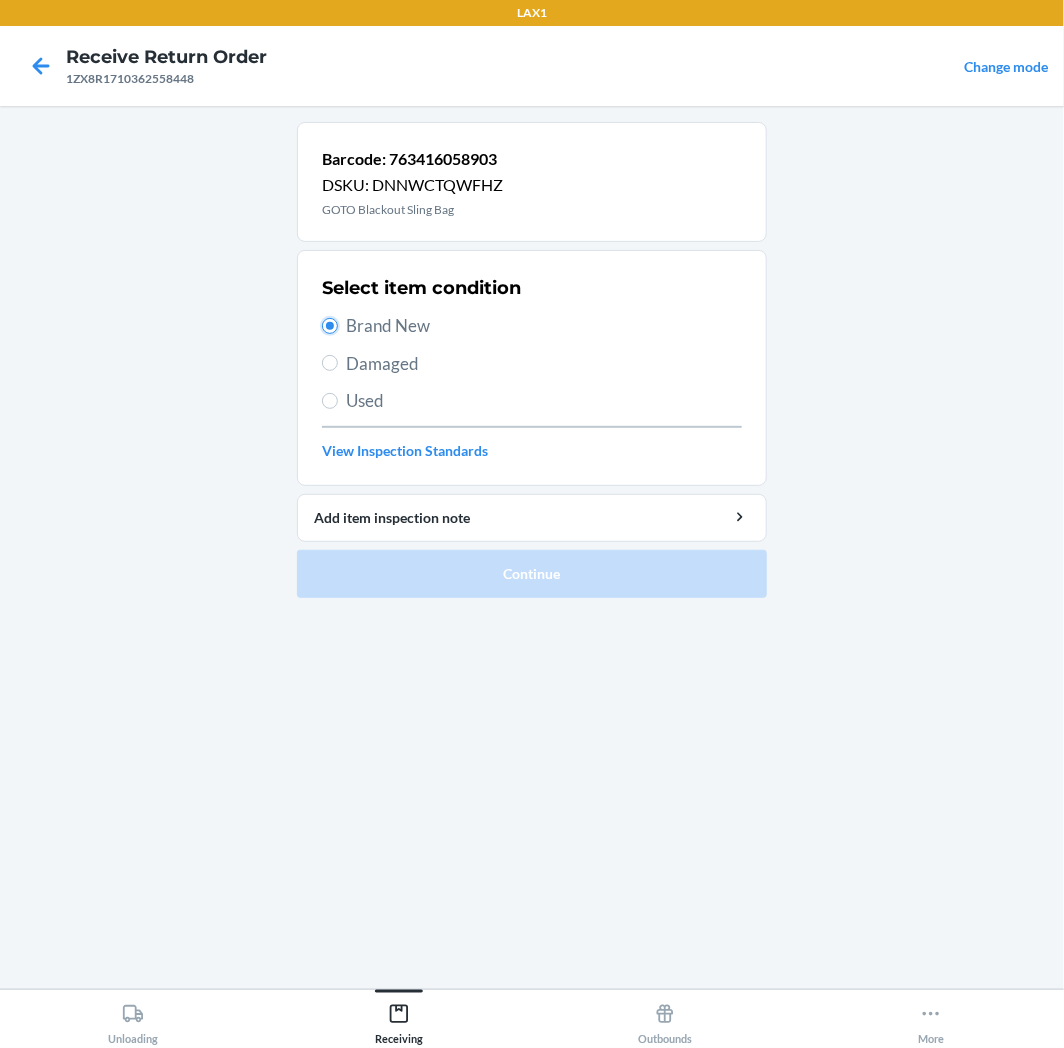 radio on "true" 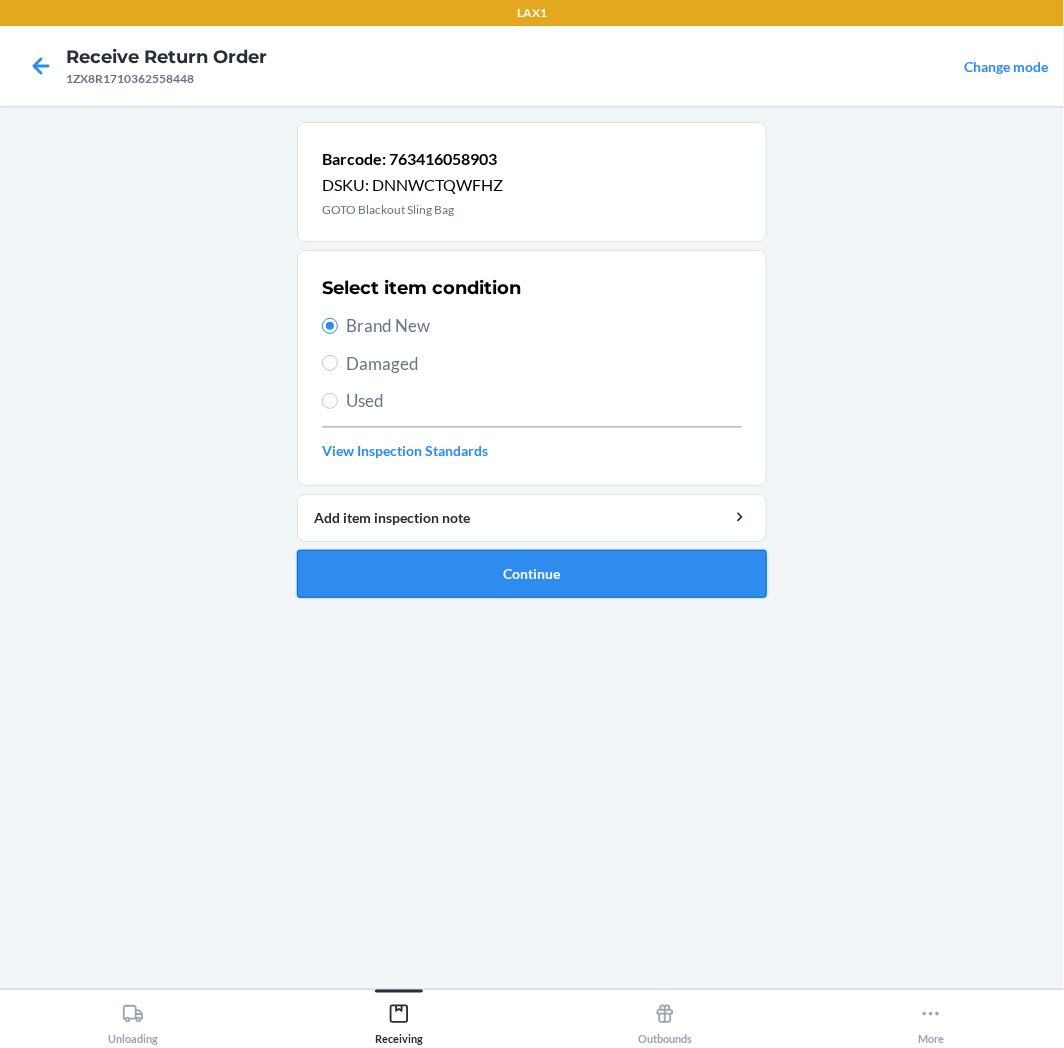 click on "Continue" at bounding box center (532, 574) 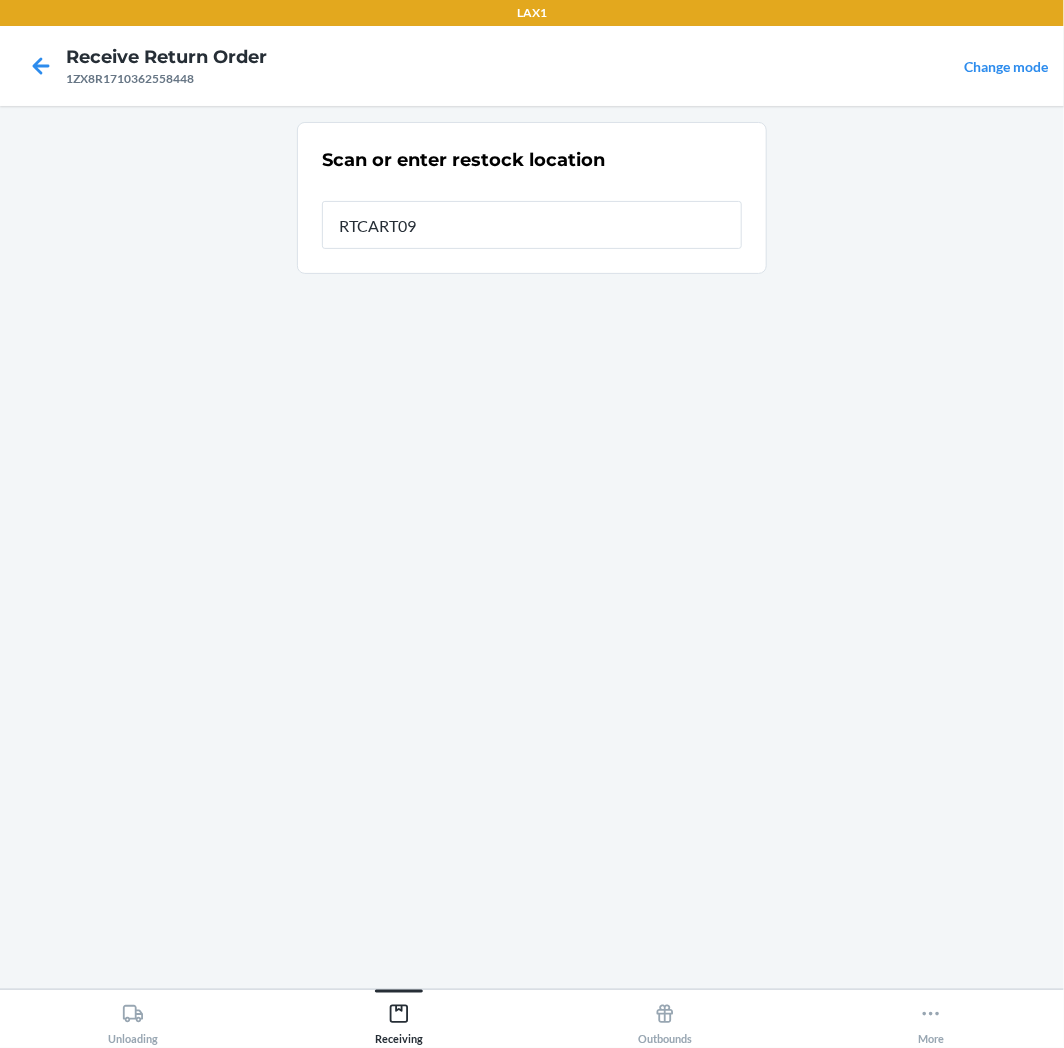 type on "RTCART097" 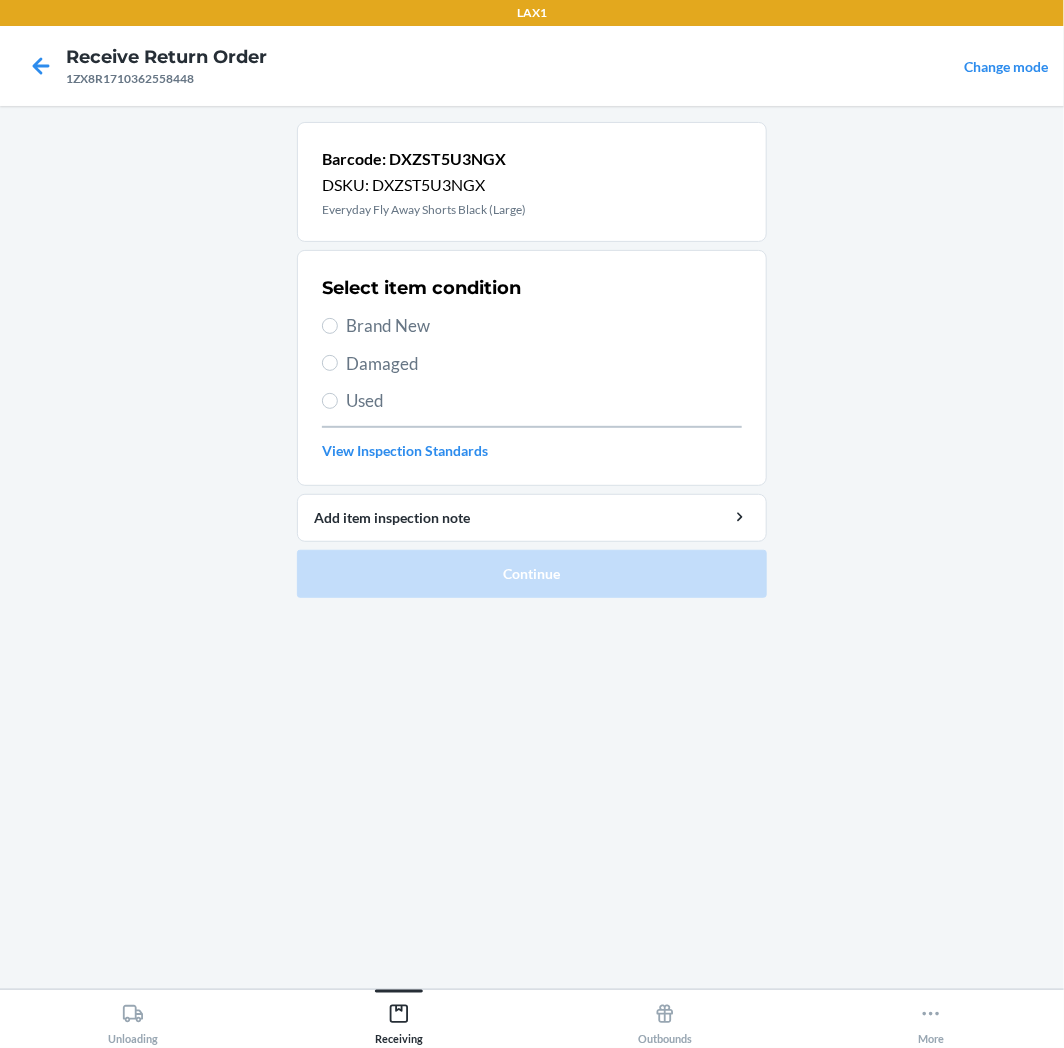 click on "Brand New" at bounding box center [544, 326] 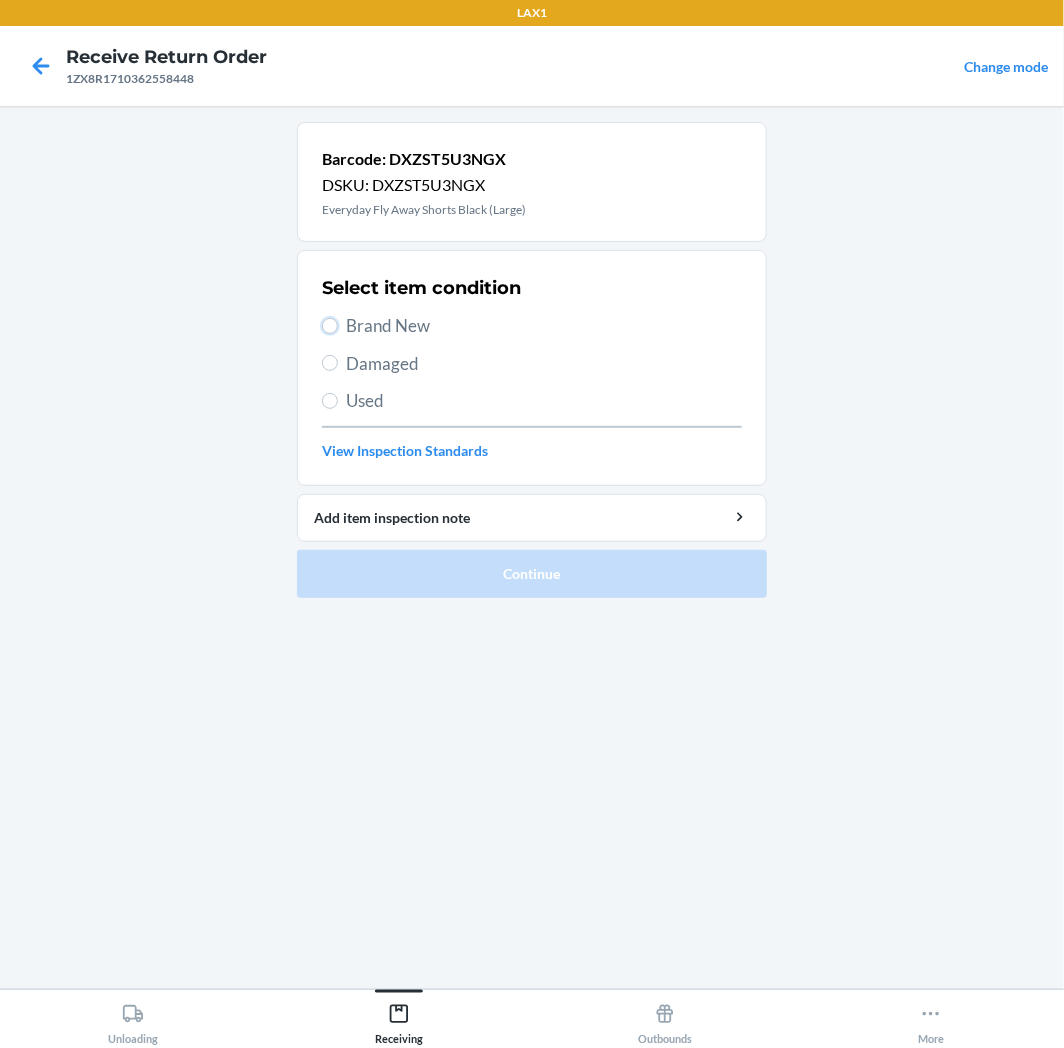 click on "Brand New" at bounding box center [330, 326] 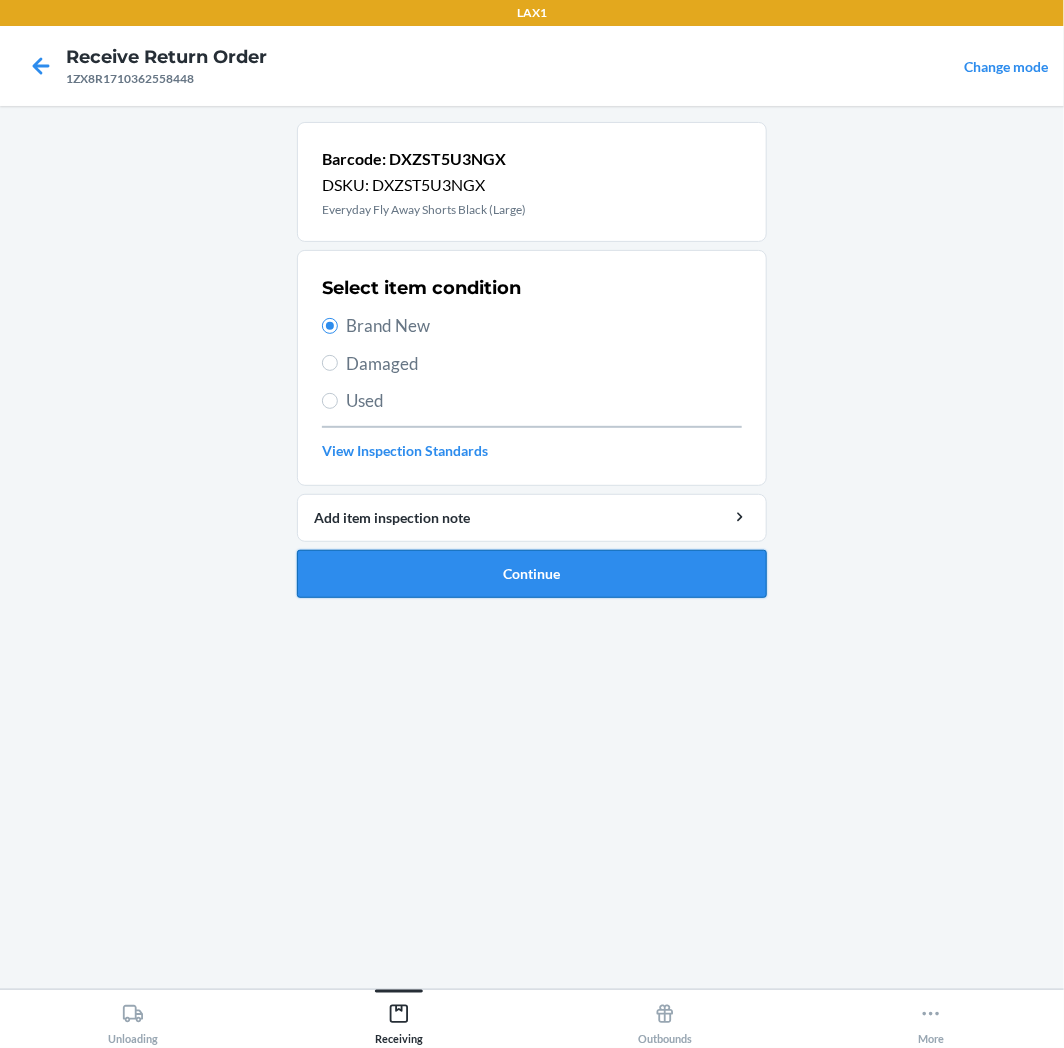 click on "Continue" at bounding box center [532, 574] 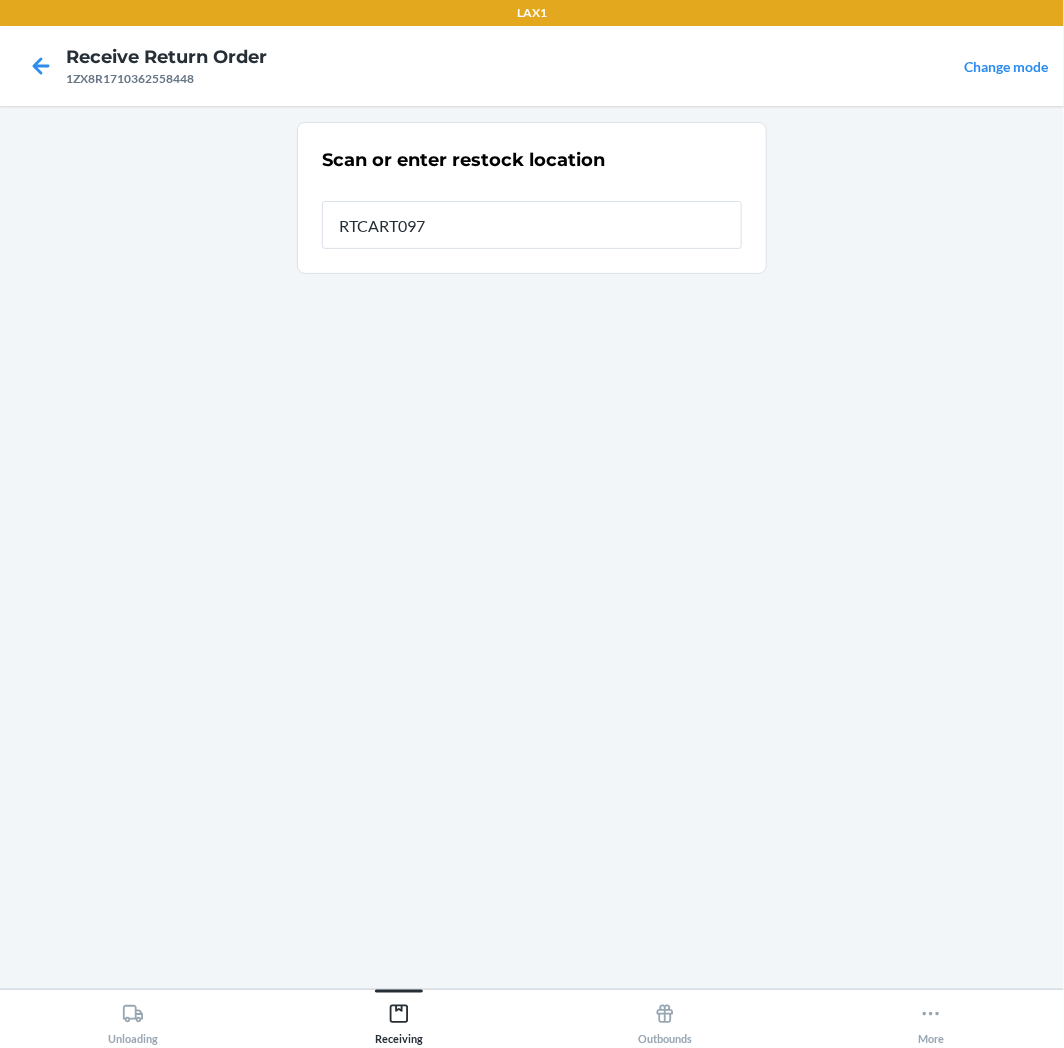 type on "RTCART097" 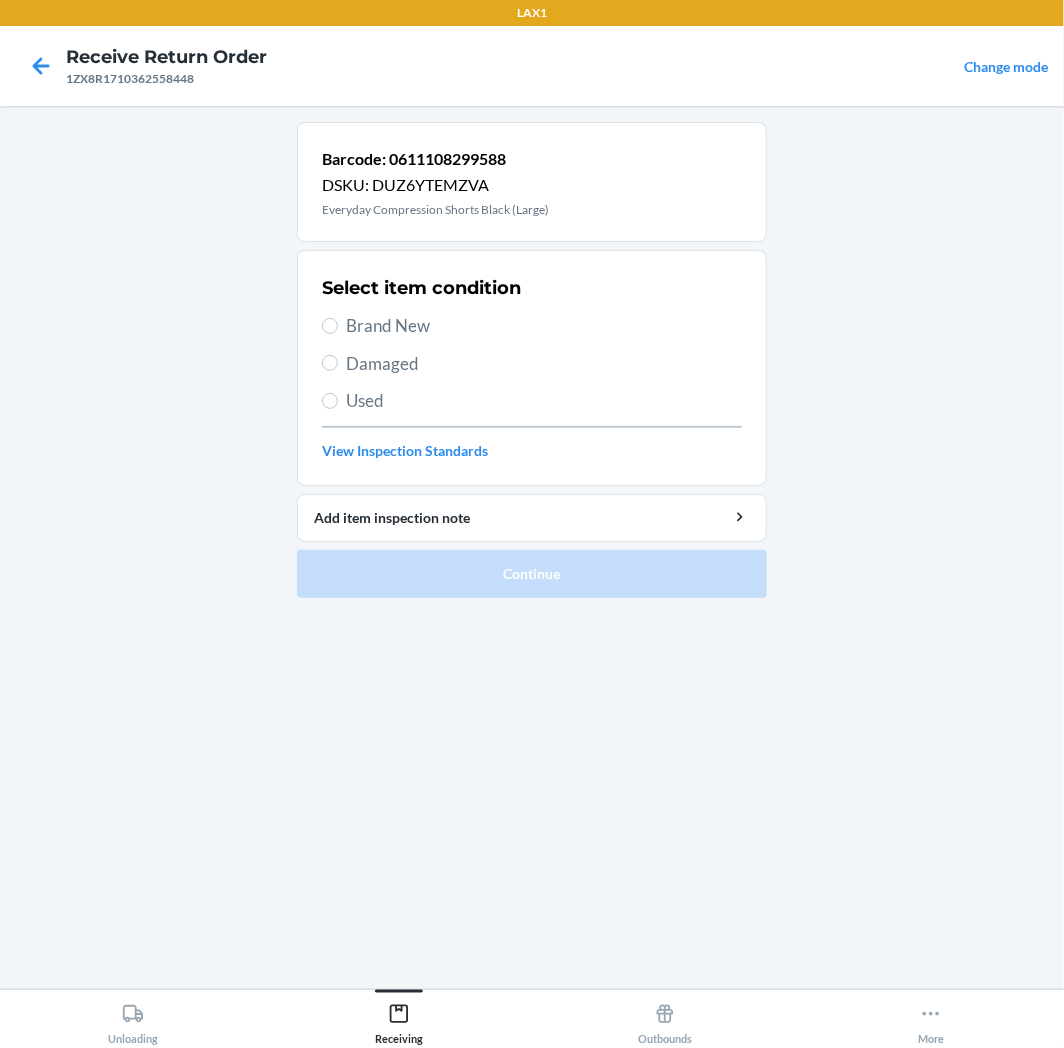 click on "Brand New" at bounding box center (544, 326) 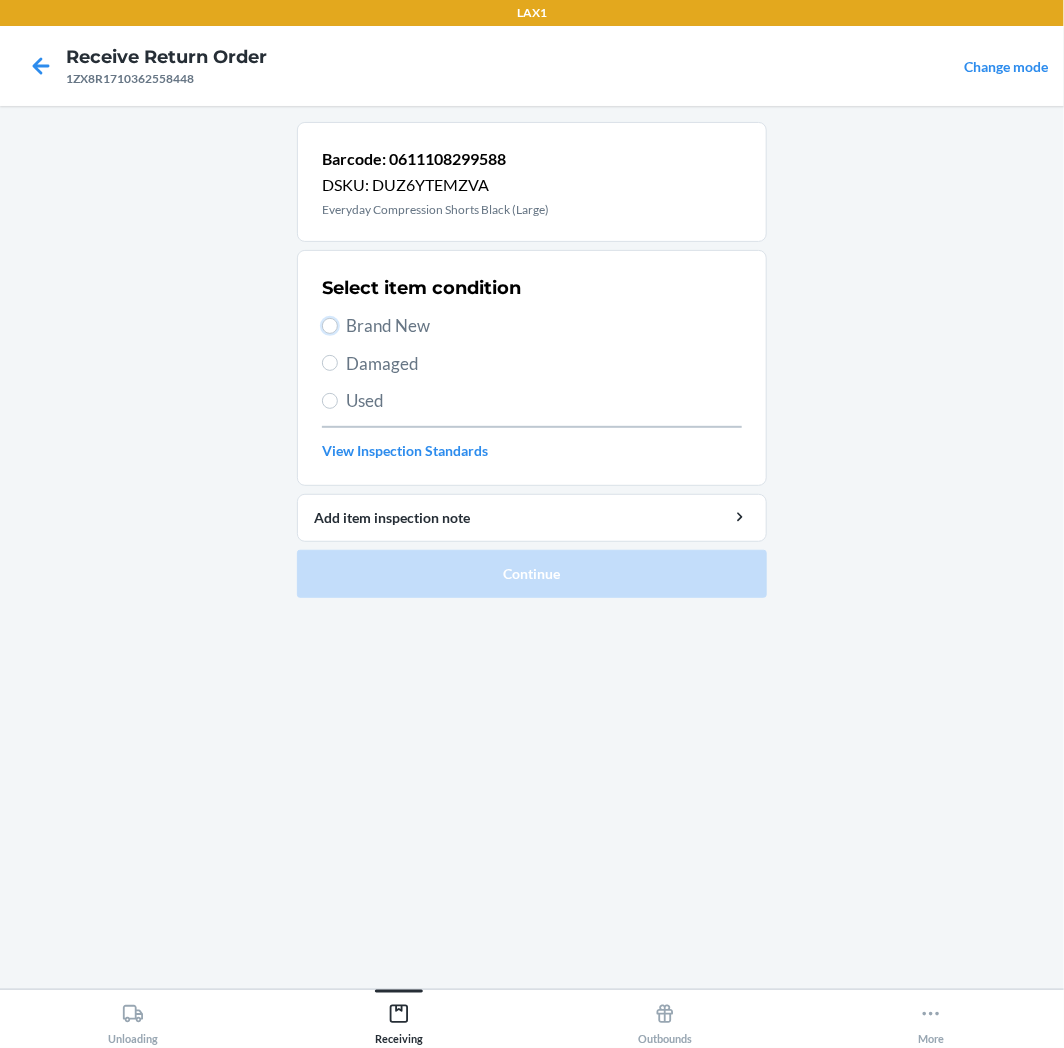 click on "Brand New" at bounding box center (330, 326) 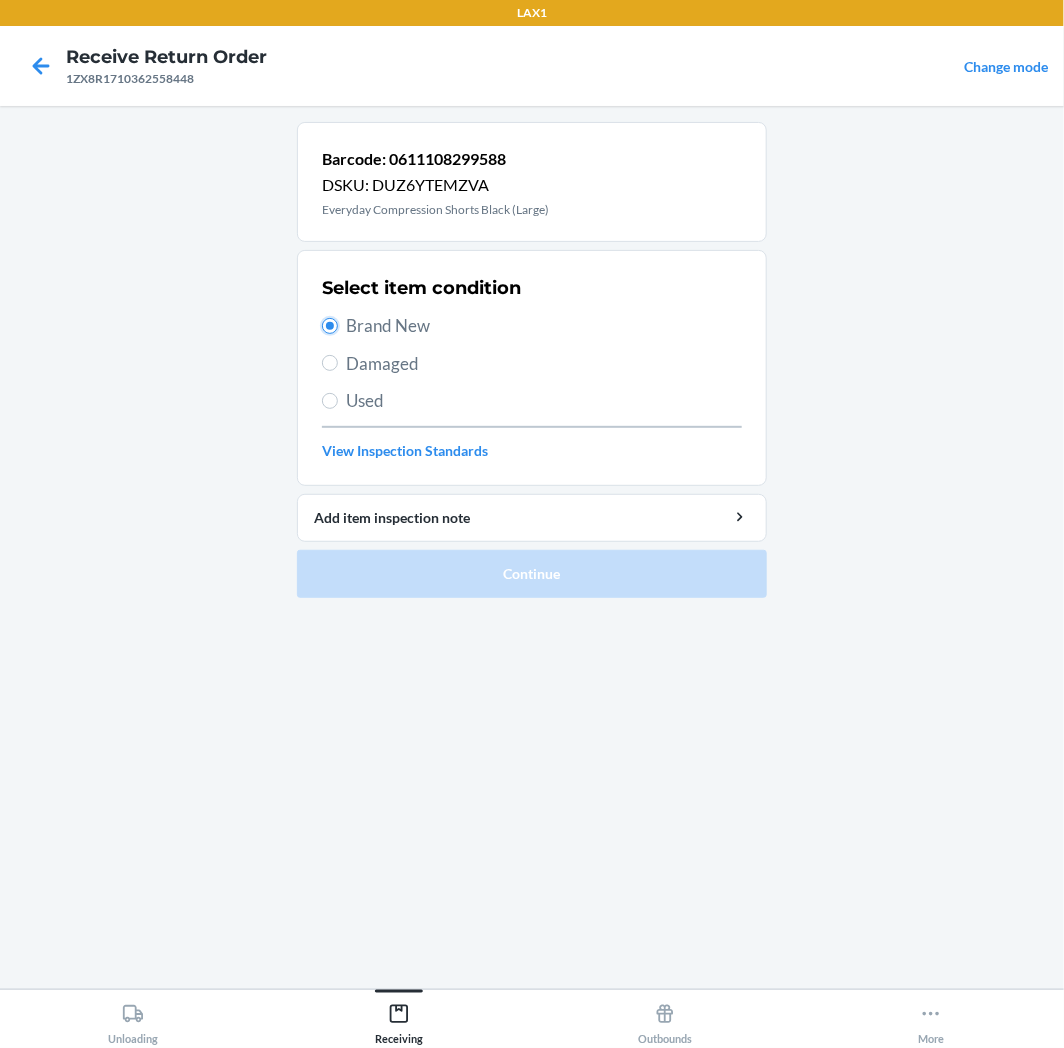 radio on "true" 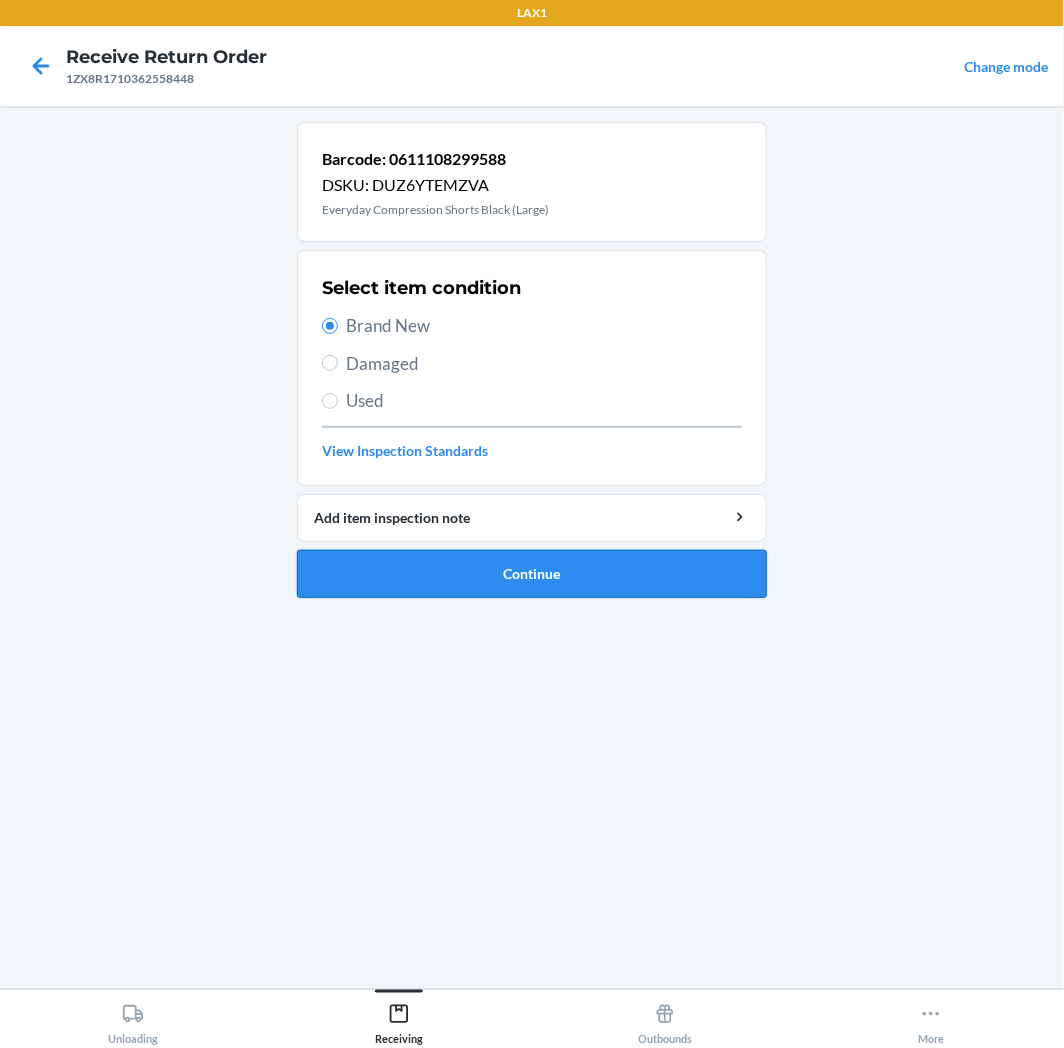 click on "Continue" at bounding box center [532, 574] 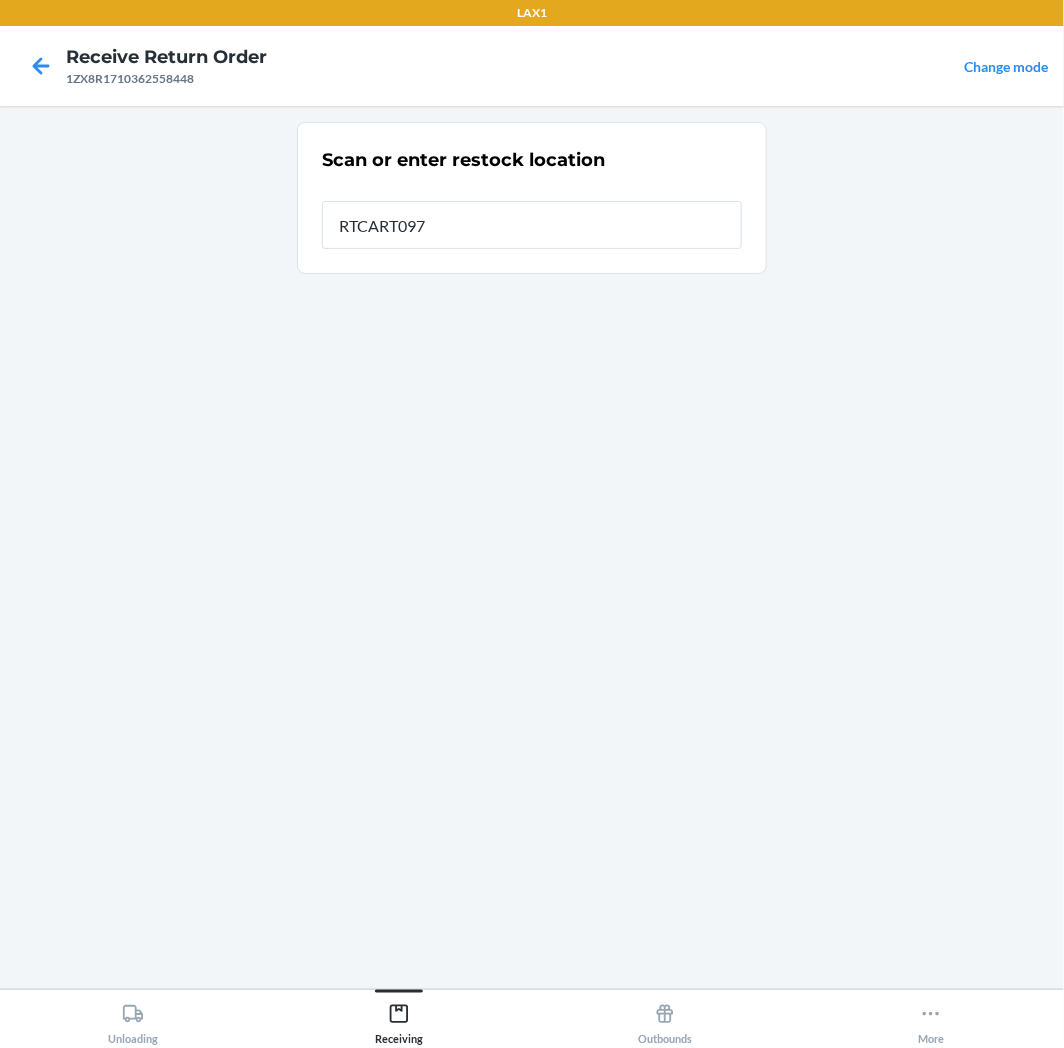 type on "RTCART097" 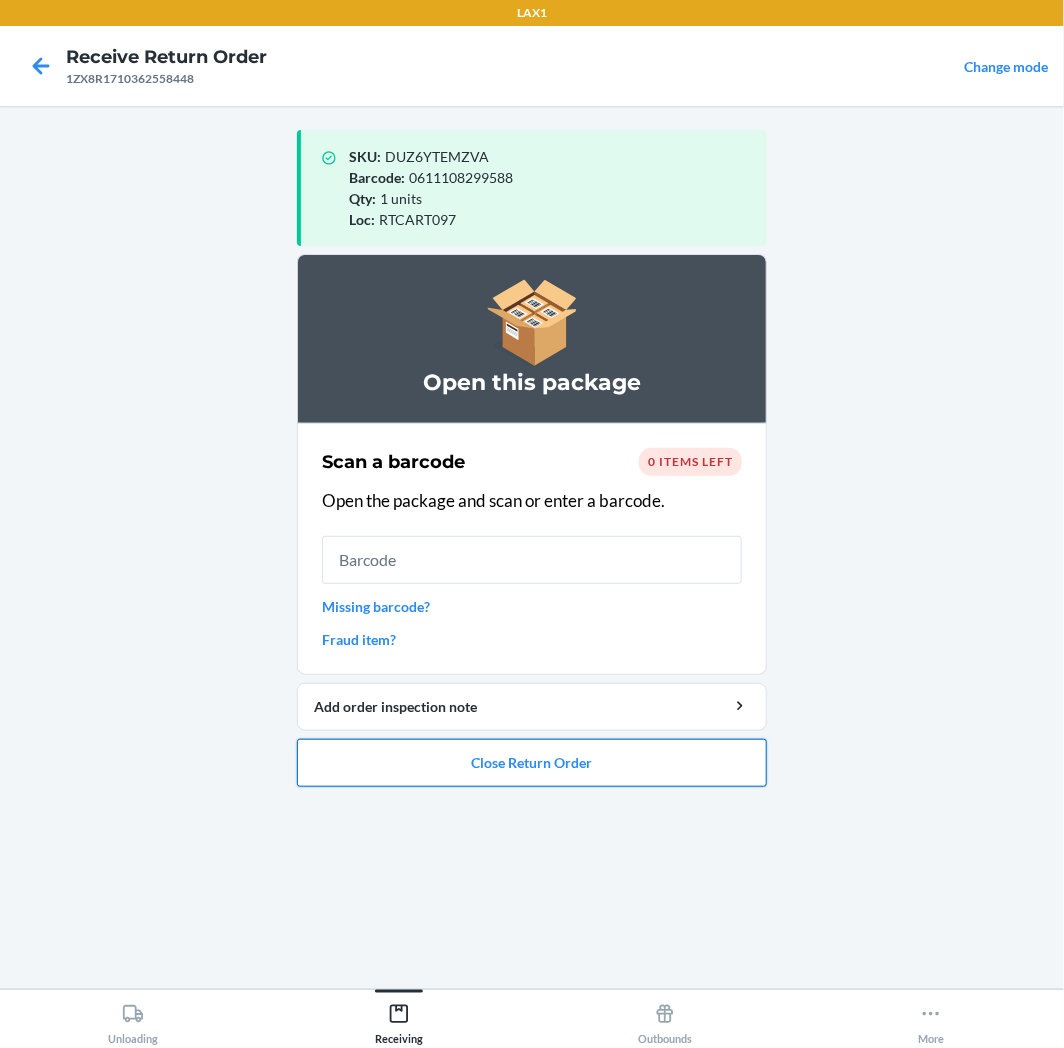 click on "Close Return Order" at bounding box center (532, 763) 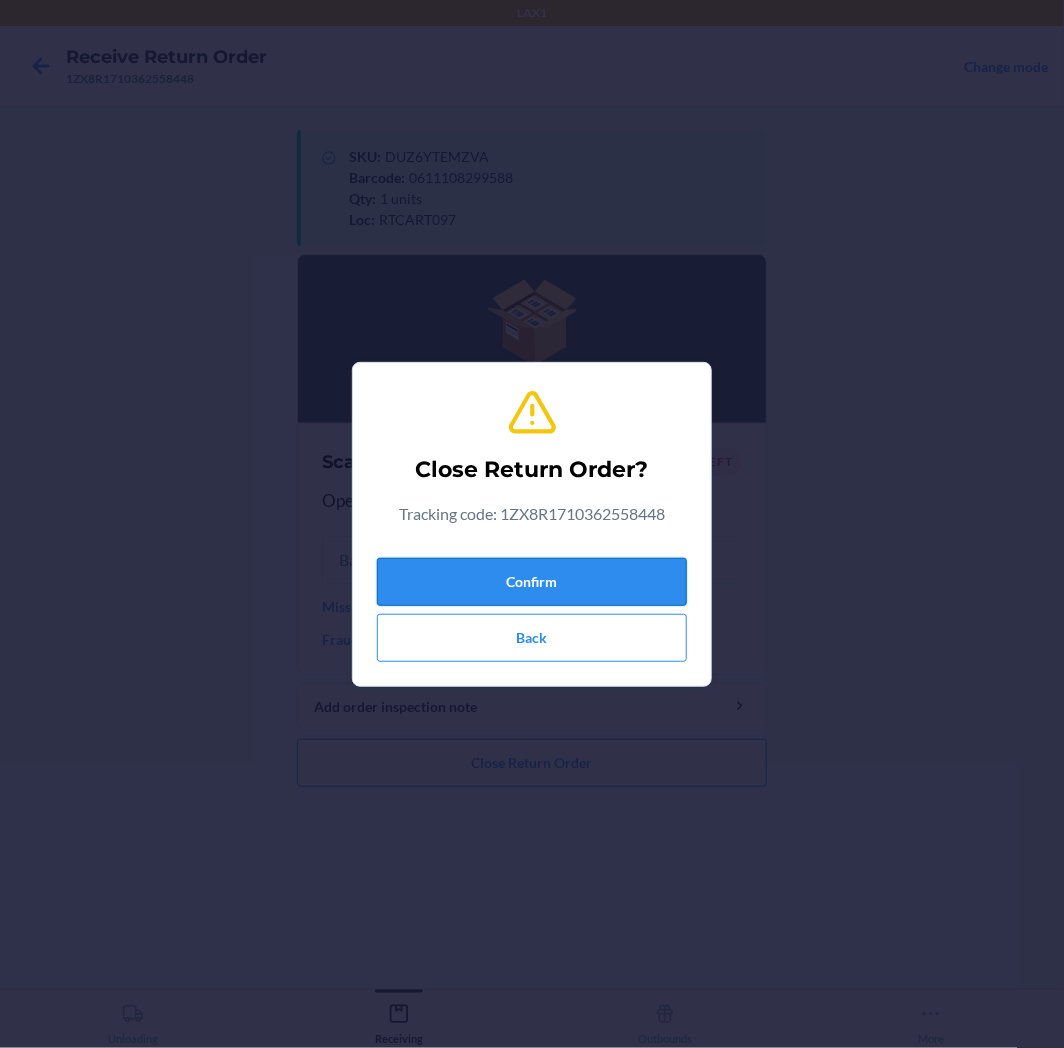 click on "Confirm" at bounding box center [532, 582] 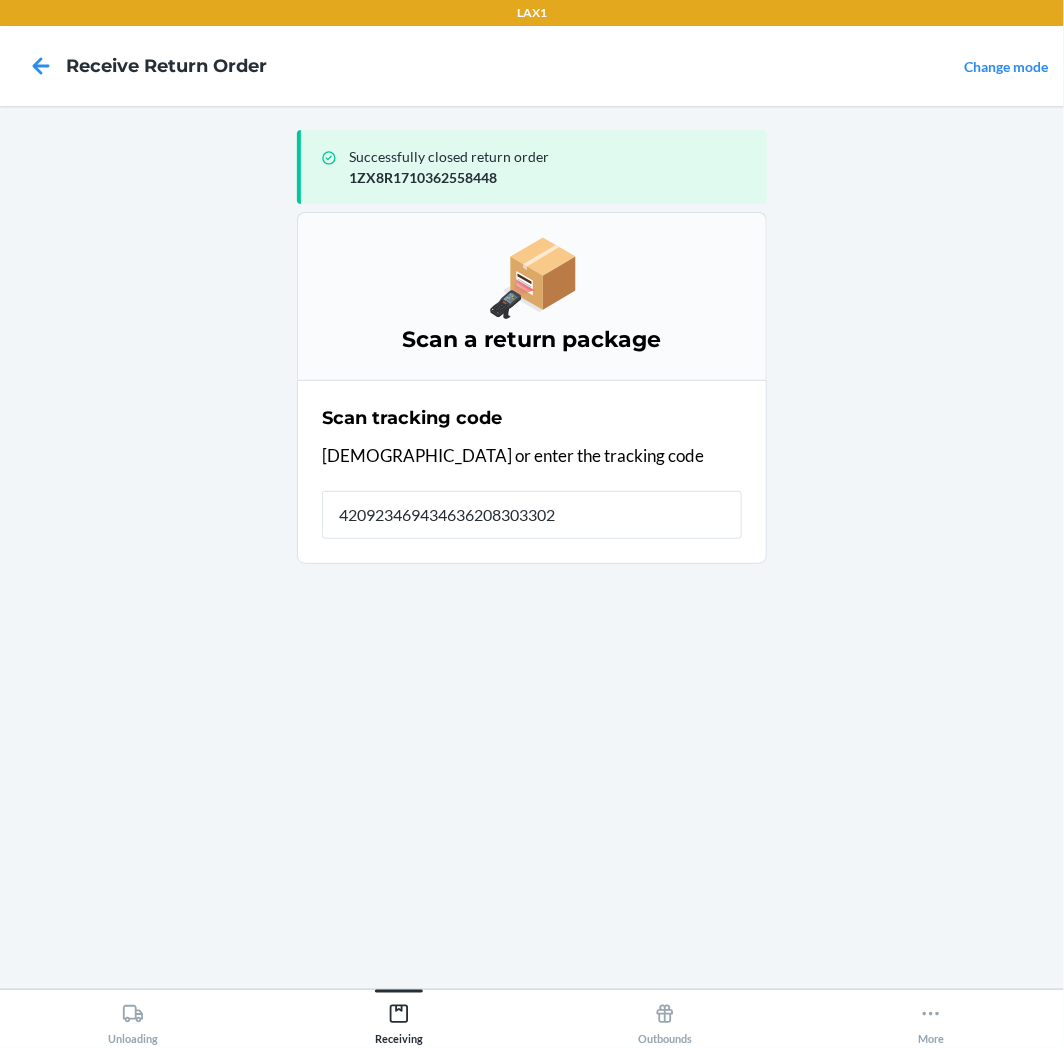 type on "4209234694346362083033028" 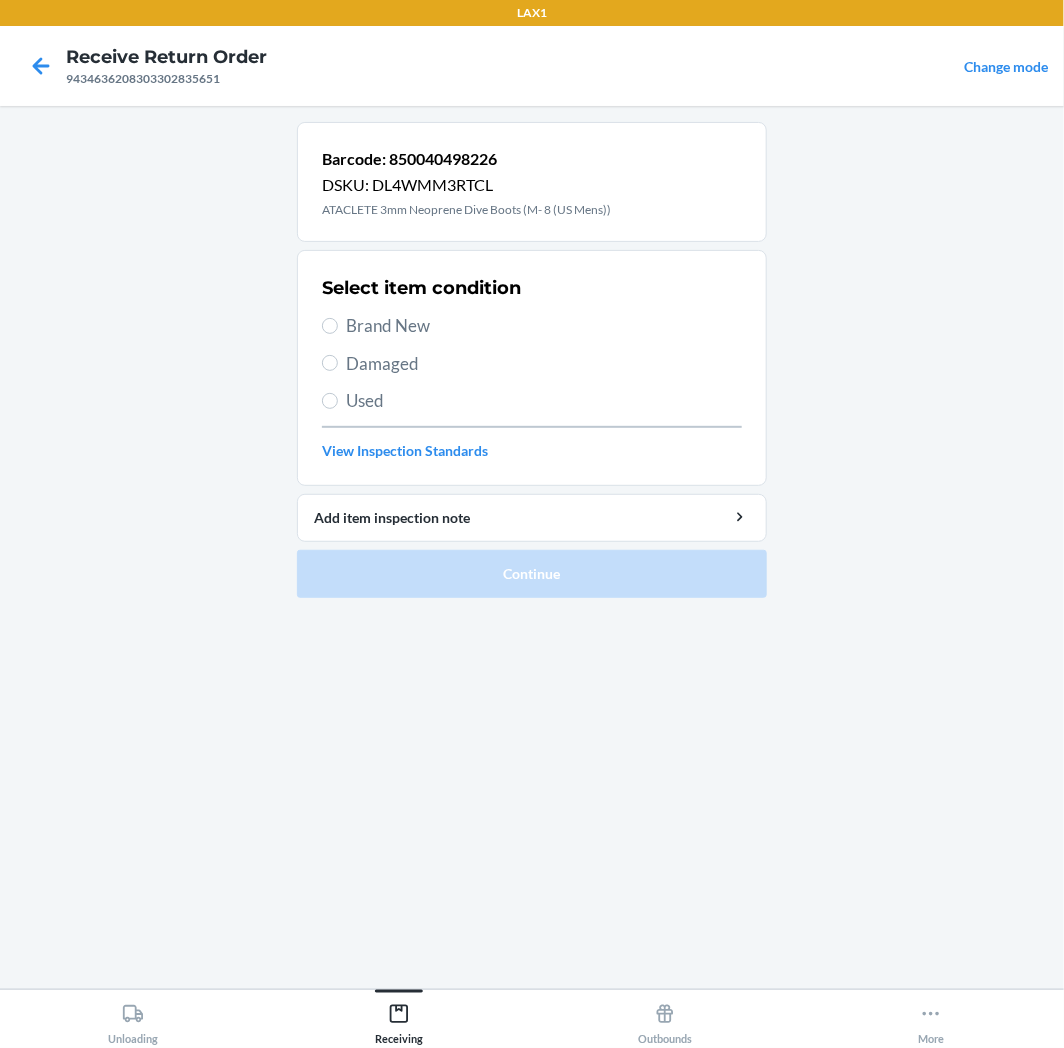drag, startPoint x: 207, startPoint y: 758, endPoint x: 684, endPoint y: 891, distance: 495.19492 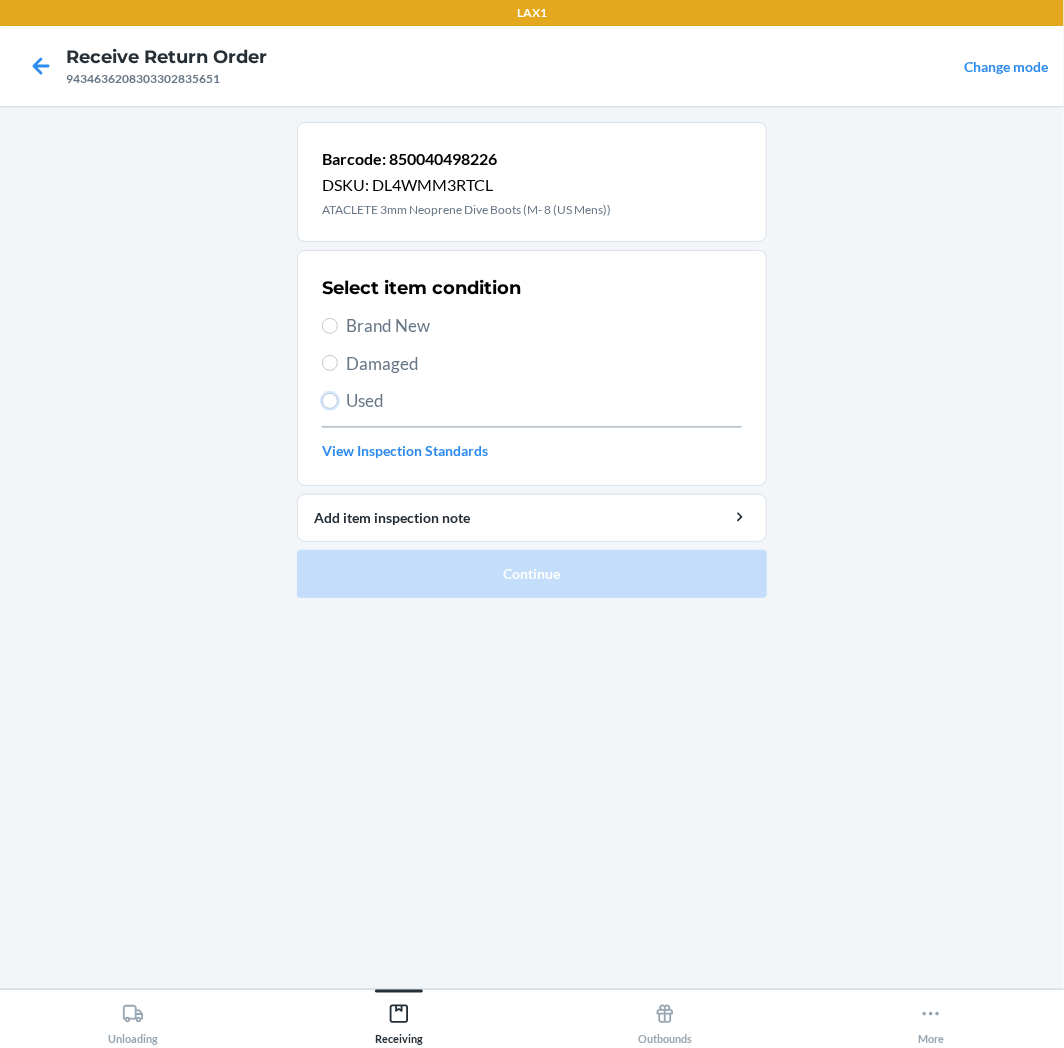 click on "Used" at bounding box center [330, 401] 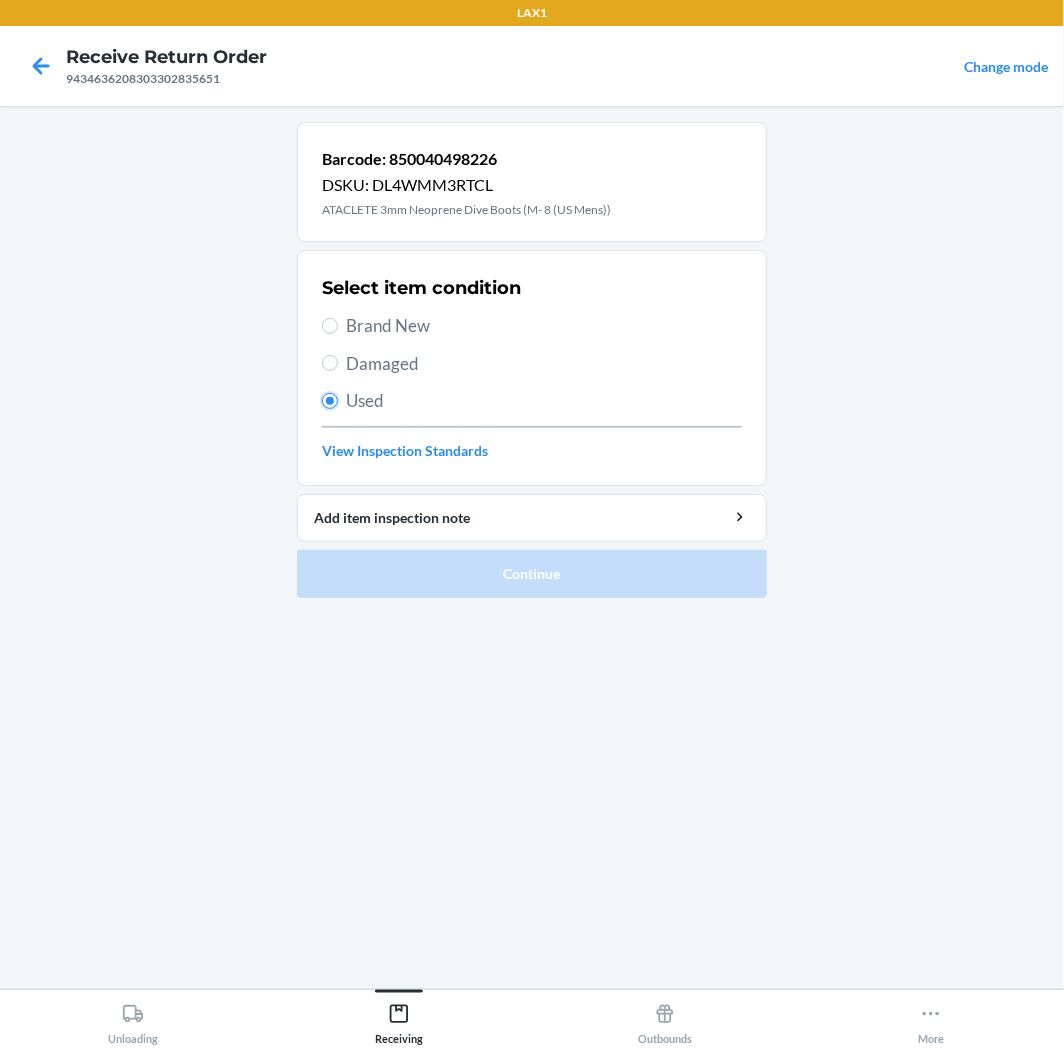 radio on "true" 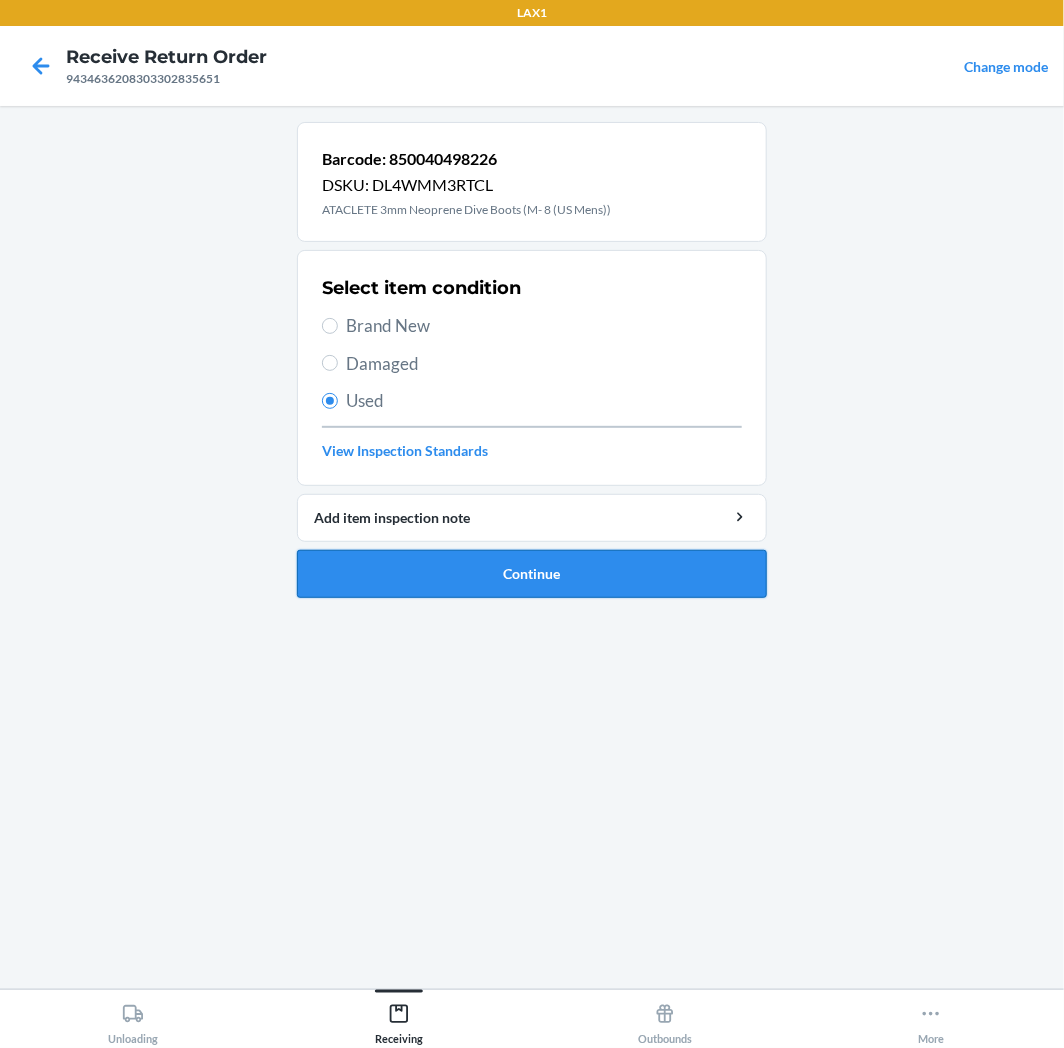 click on "Continue" at bounding box center (532, 574) 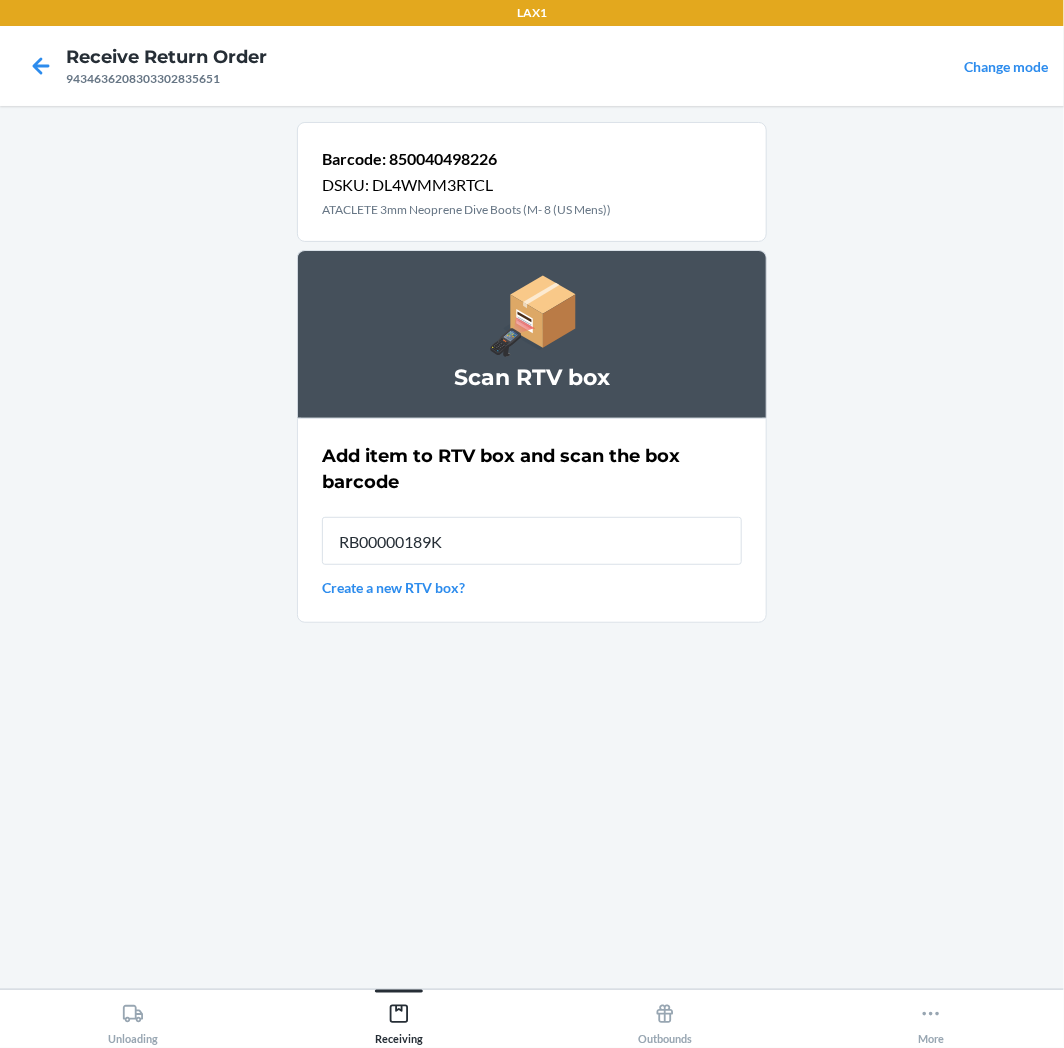 type on "RB00000189K" 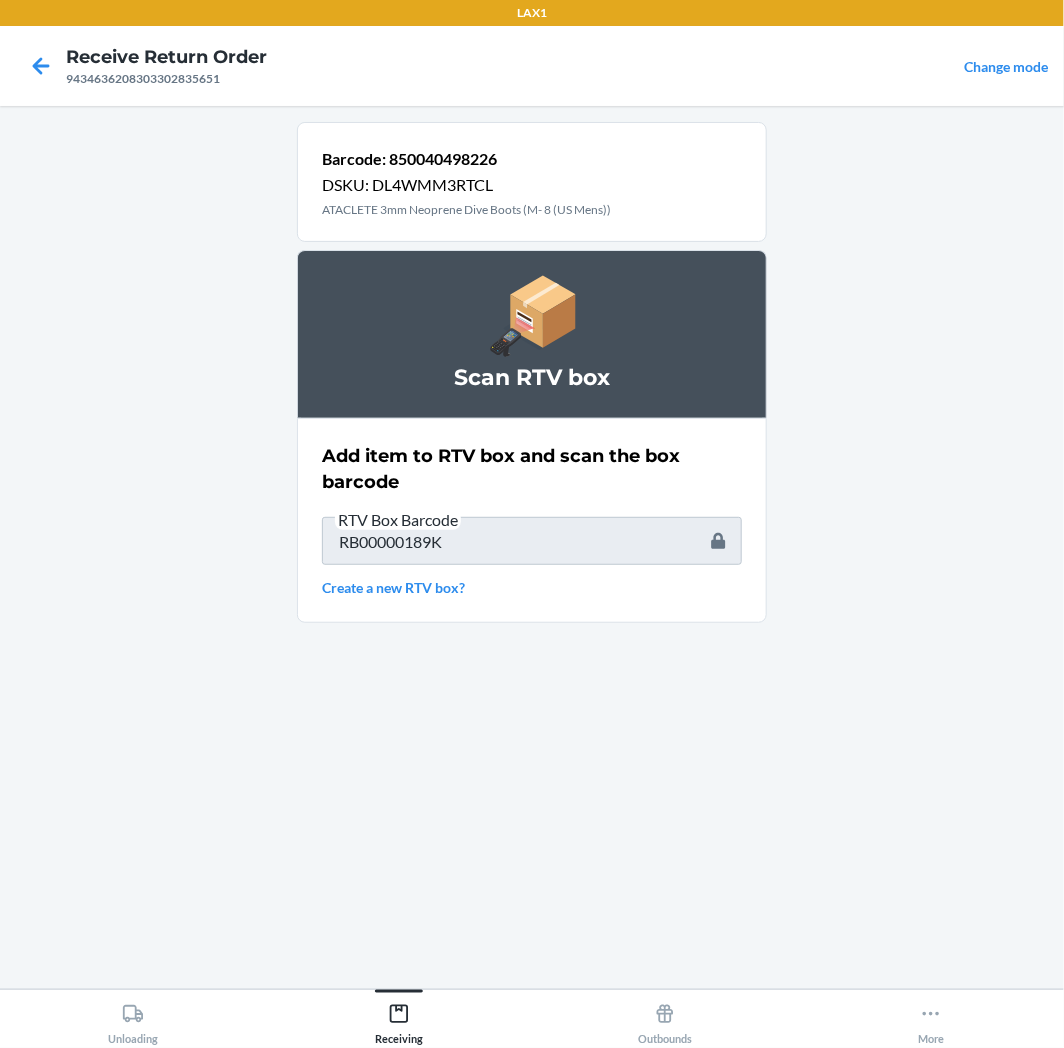type 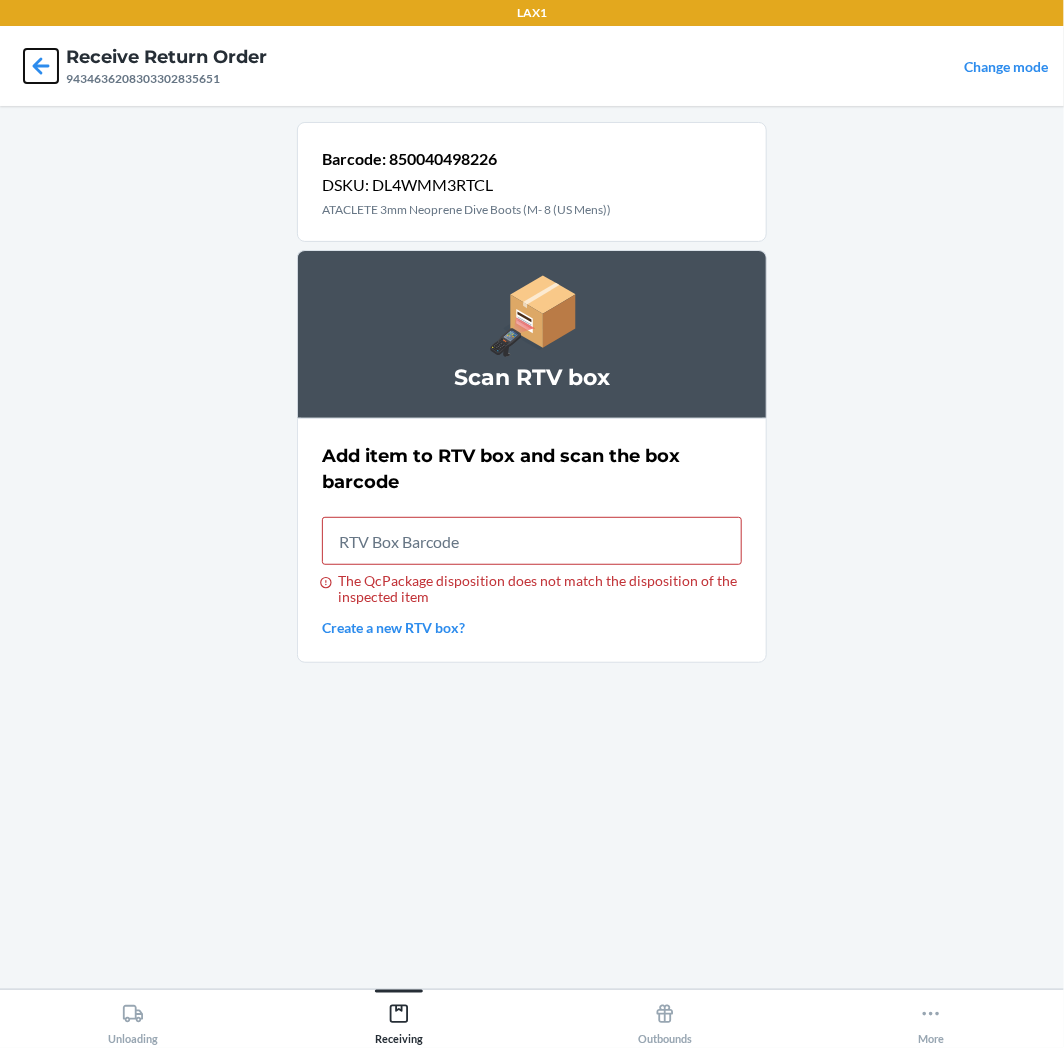 click 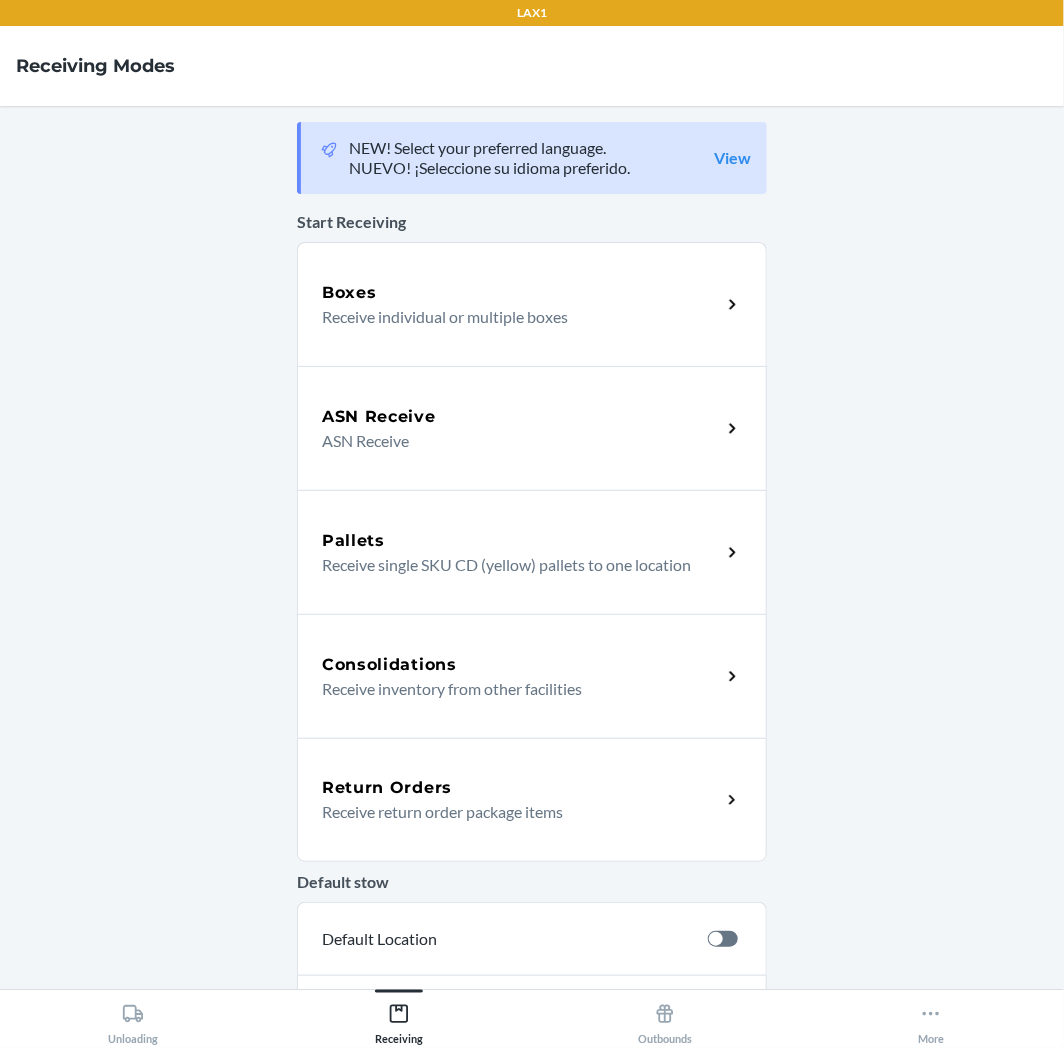 click on "Return Orders" at bounding box center (521, 788) 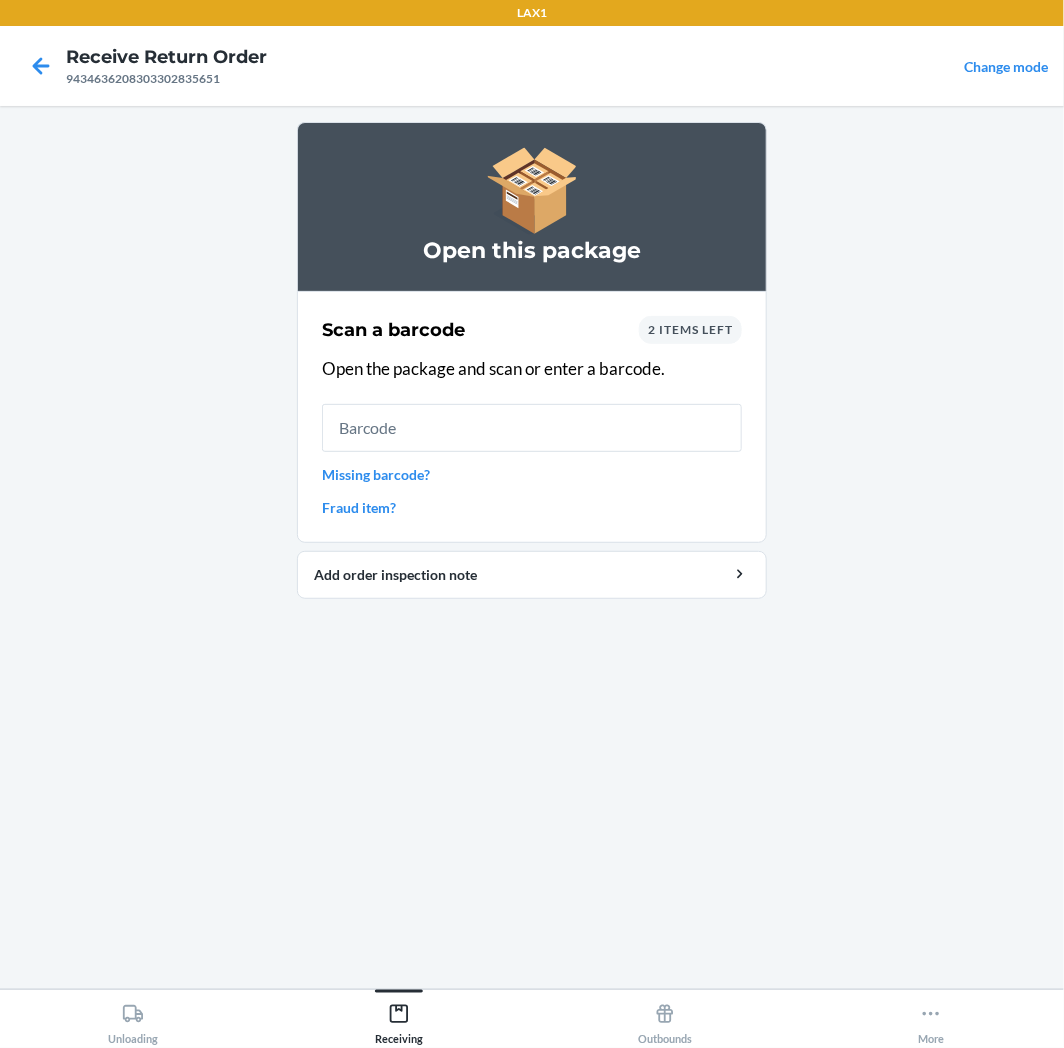 click on "2 items left" at bounding box center [690, 329] 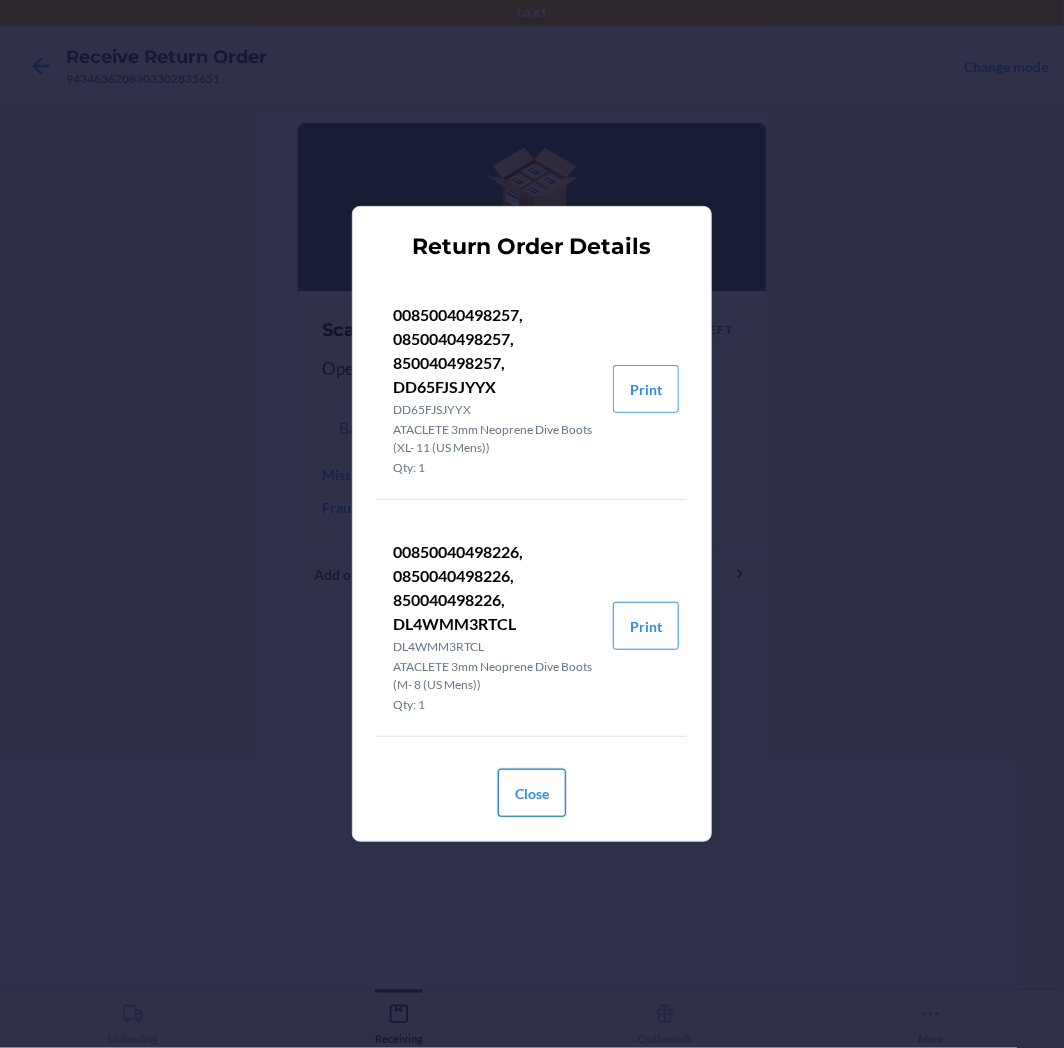 click on "Close" at bounding box center (532, 793) 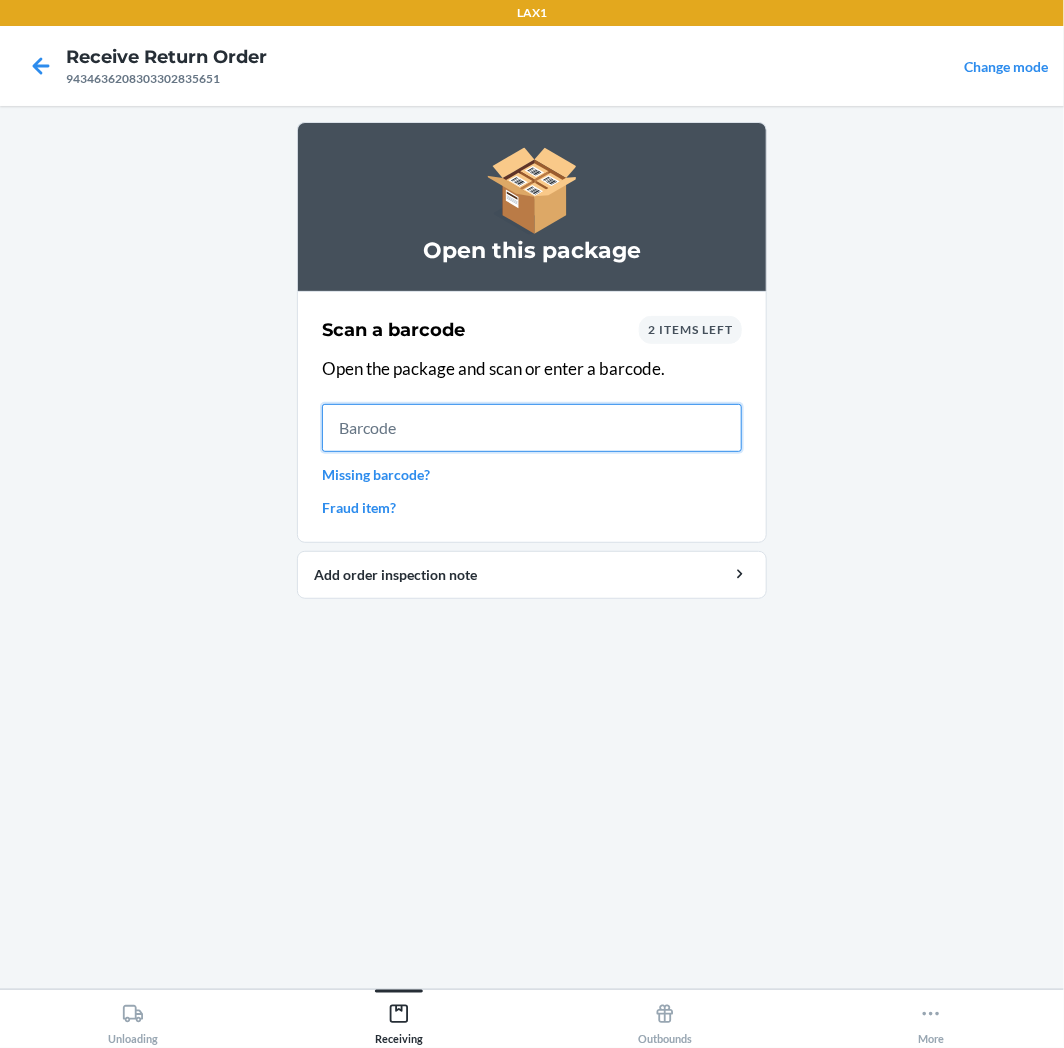click at bounding box center [532, 428] 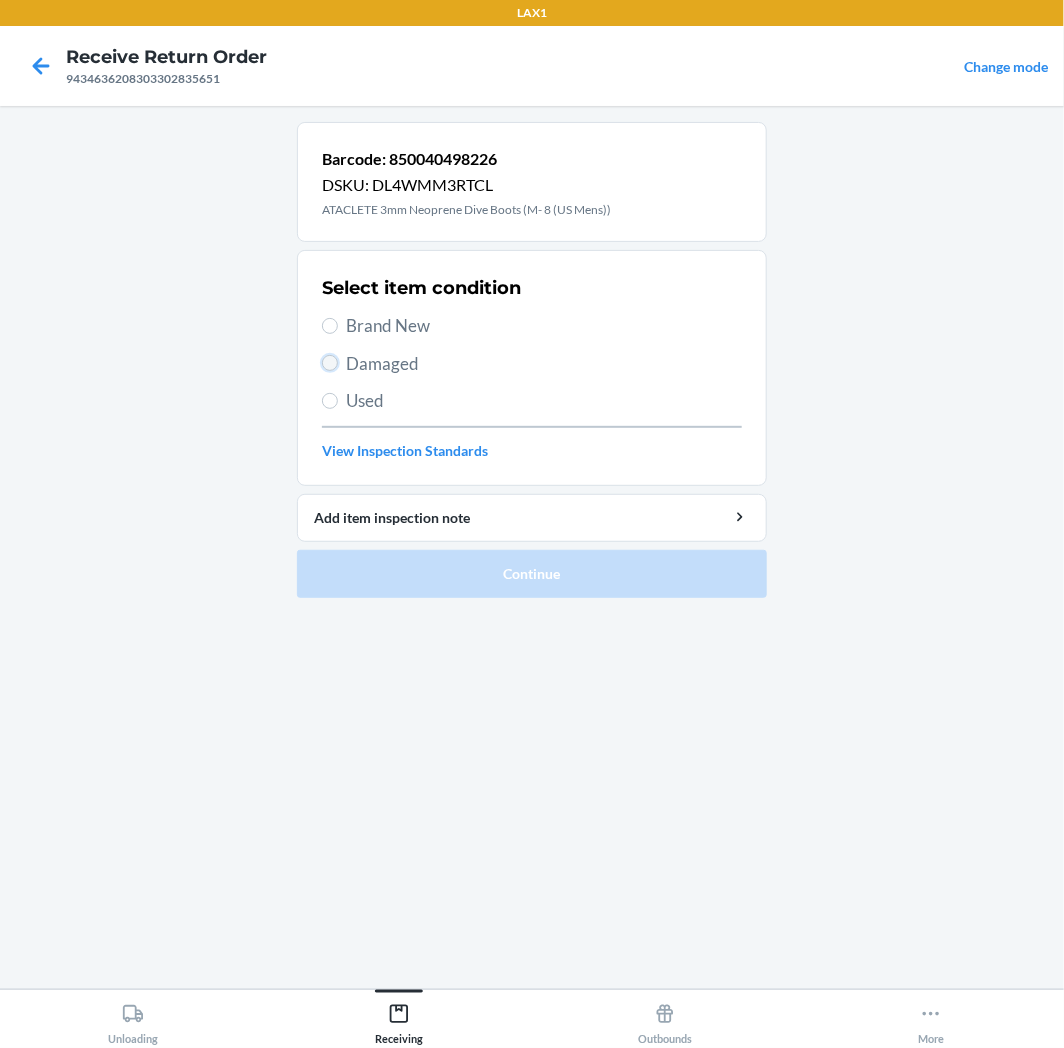 click on "Damaged" at bounding box center [330, 363] 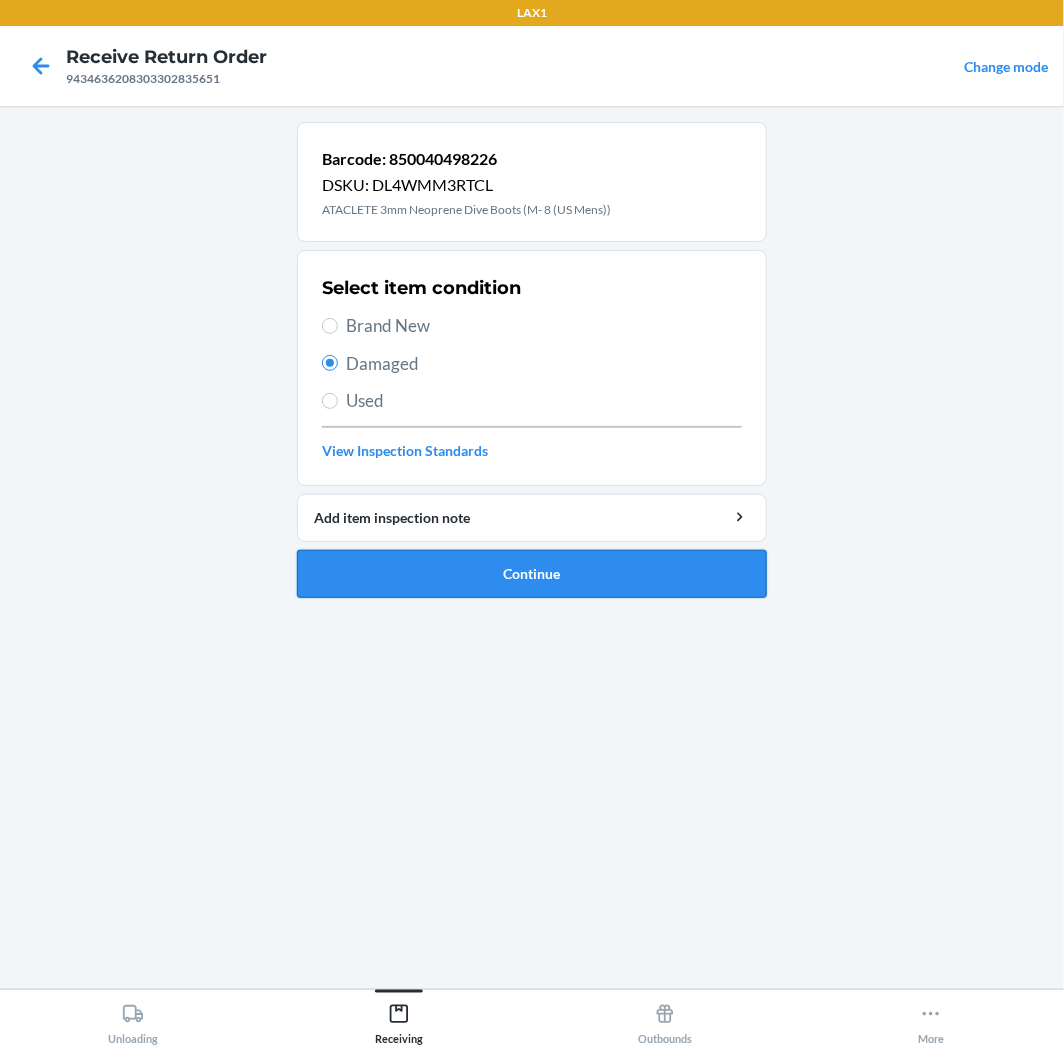 click on "Continue" at bounding box center (532, 574) 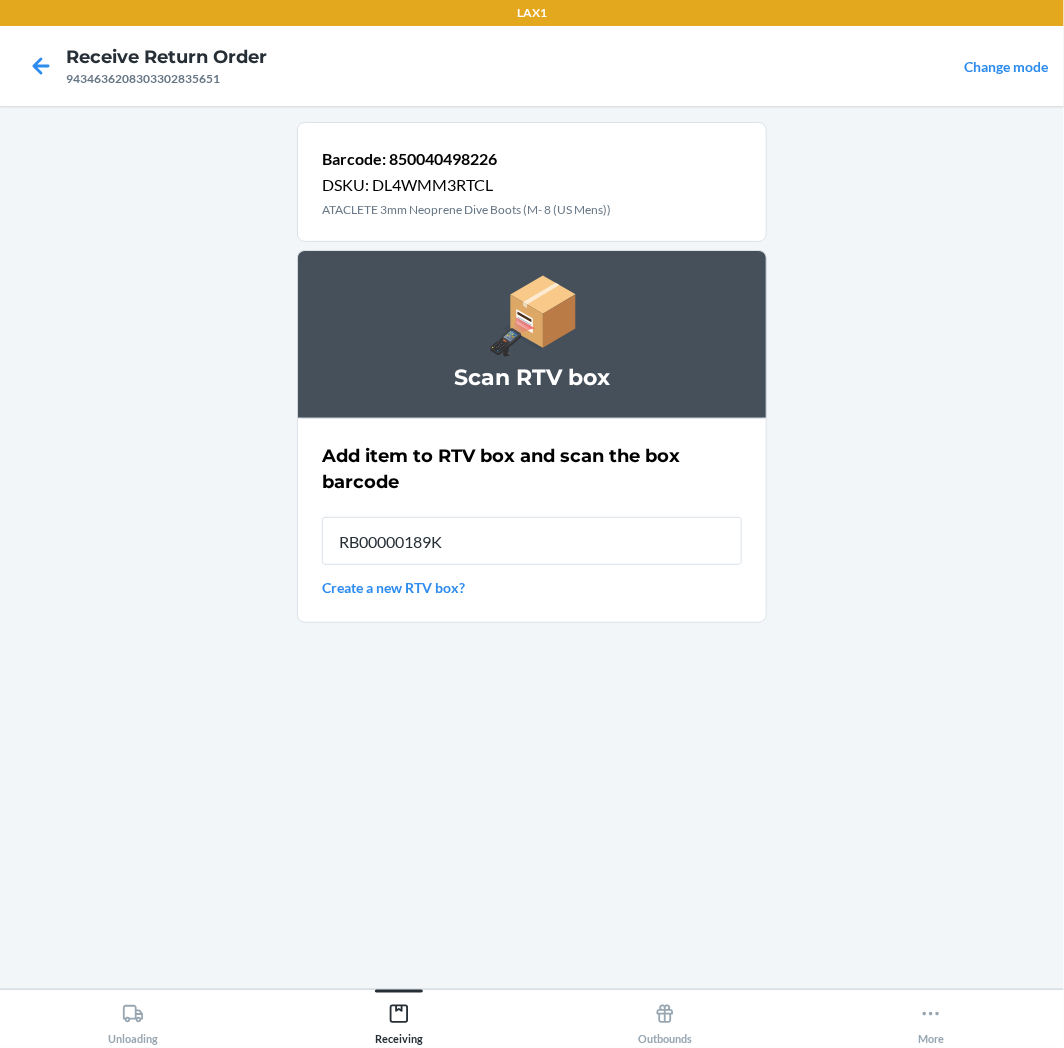type on "RB00000189K" 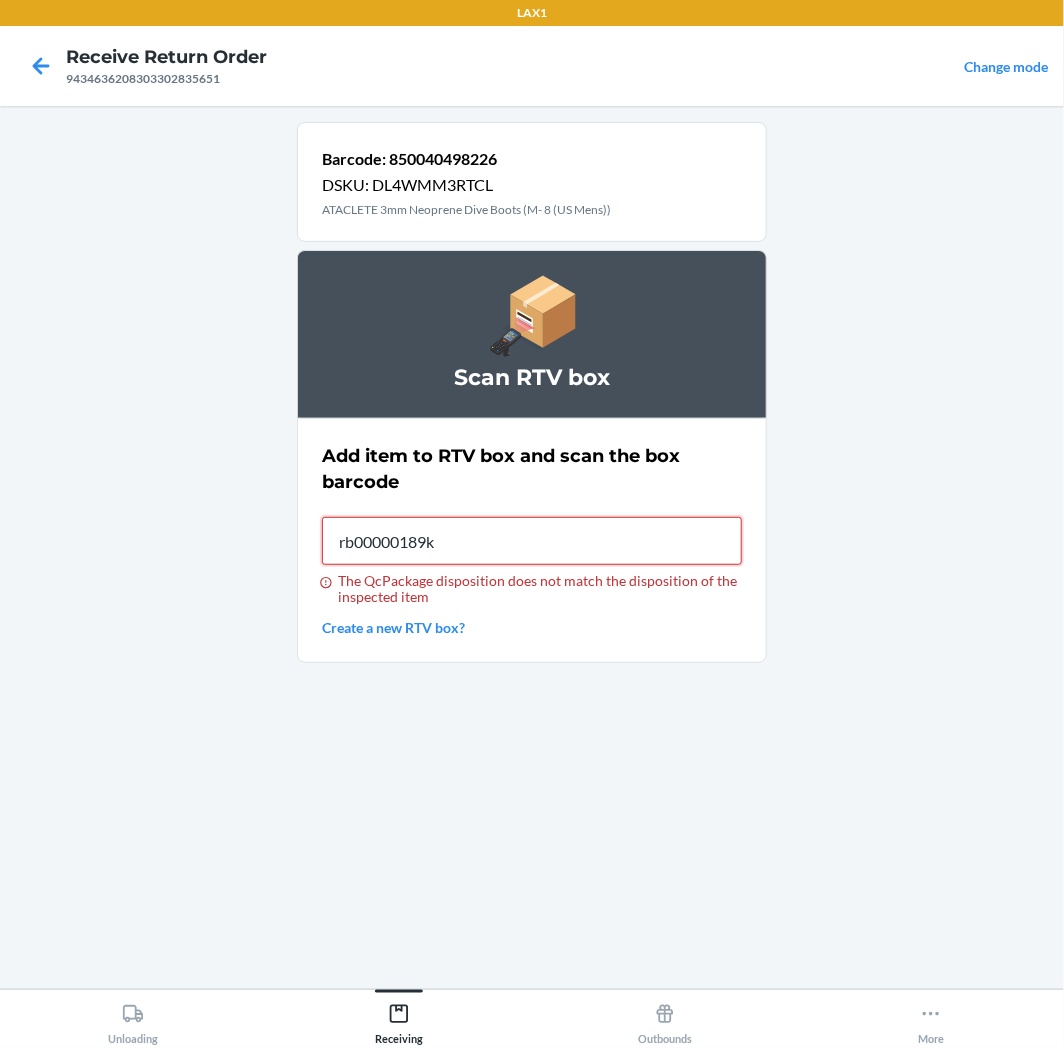 type on "rb00000189k" 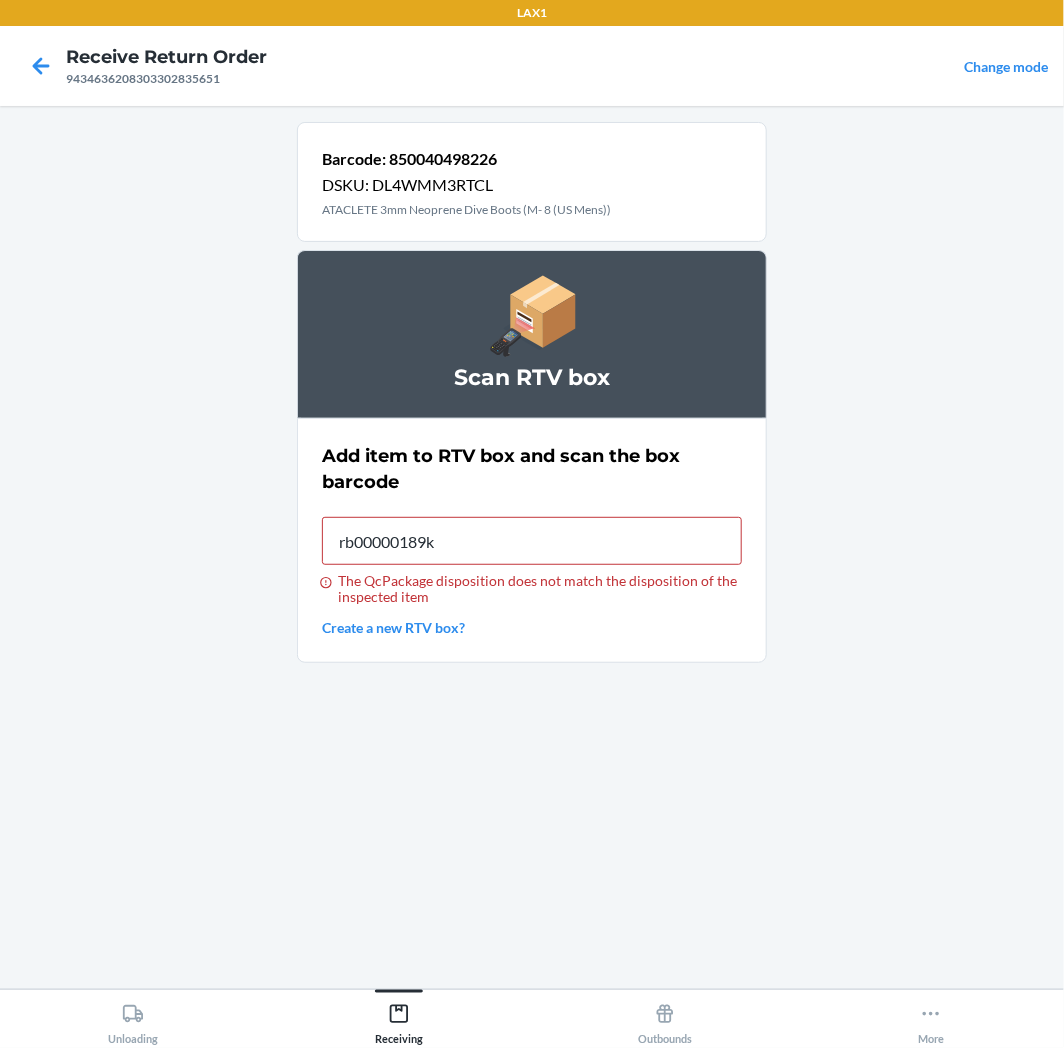 type 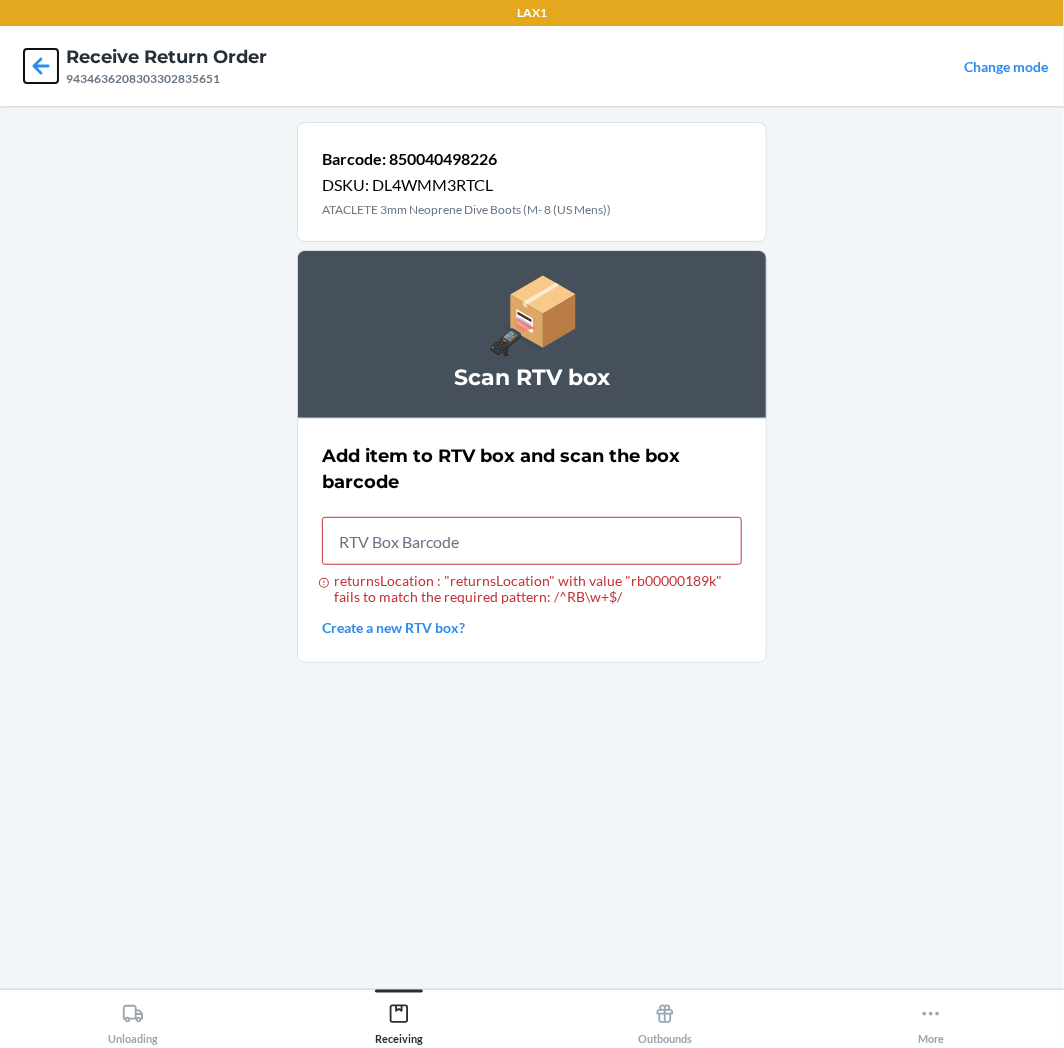 click 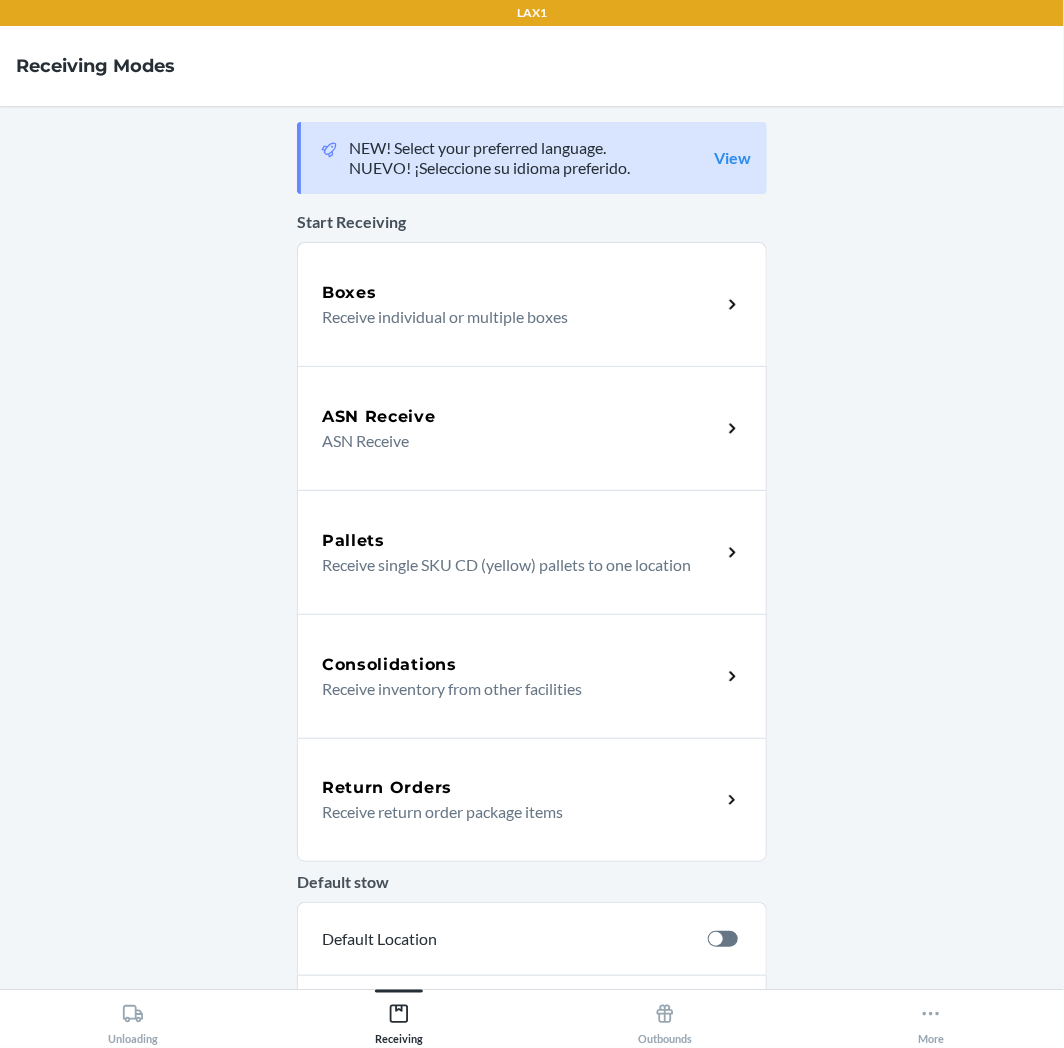 click on "Receive return order package items" at bounding box center (513, 812) 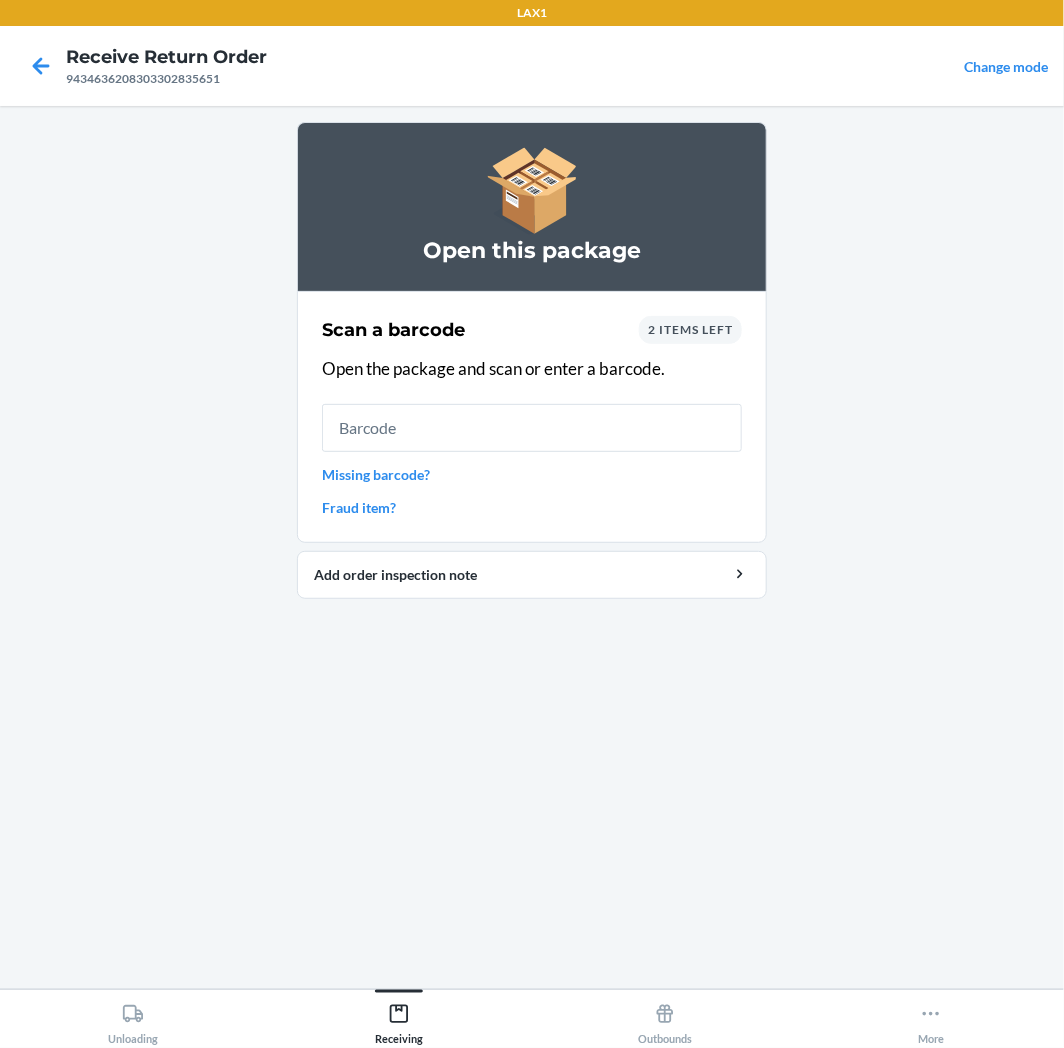 click on "2 items left" at bounding box center [690, 329] 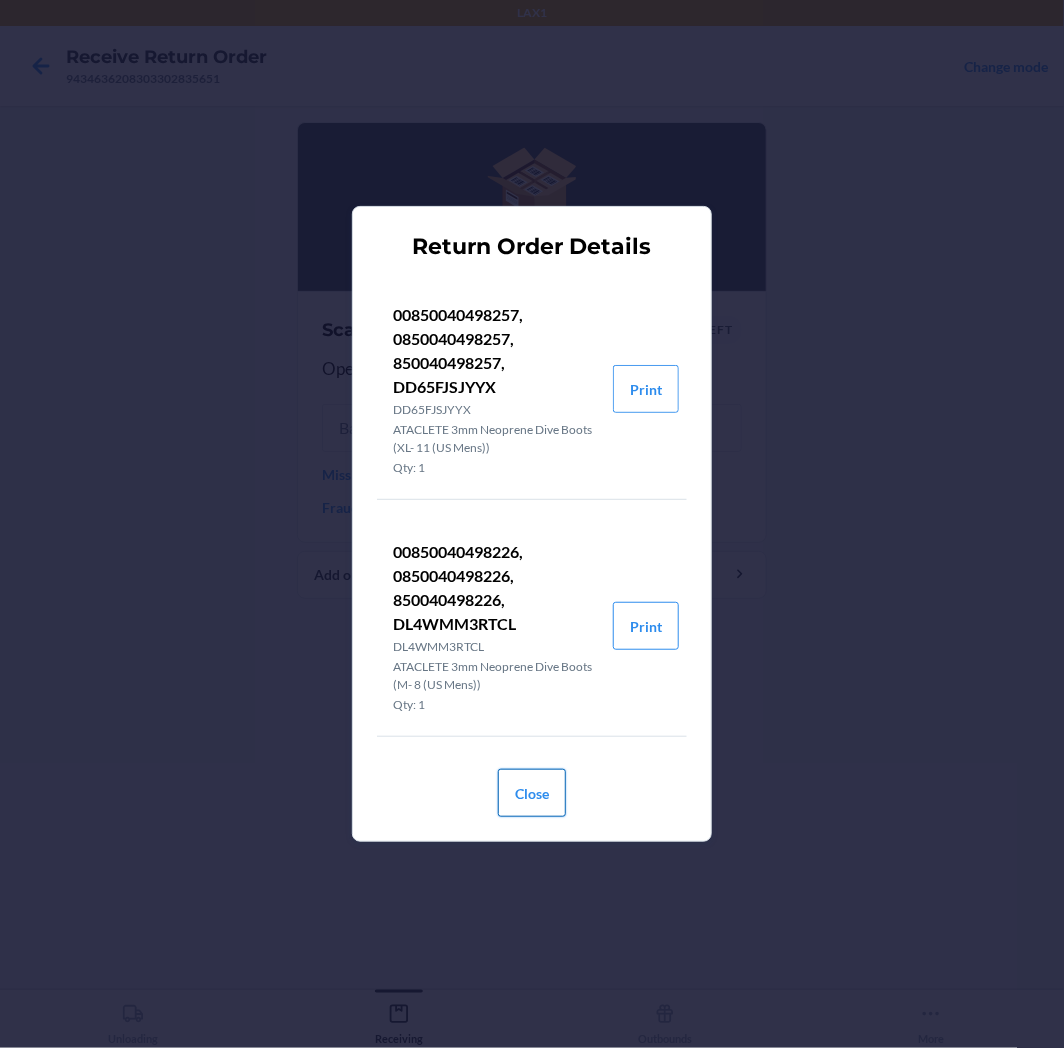 click on "Close" at bounding box center [532, 793] 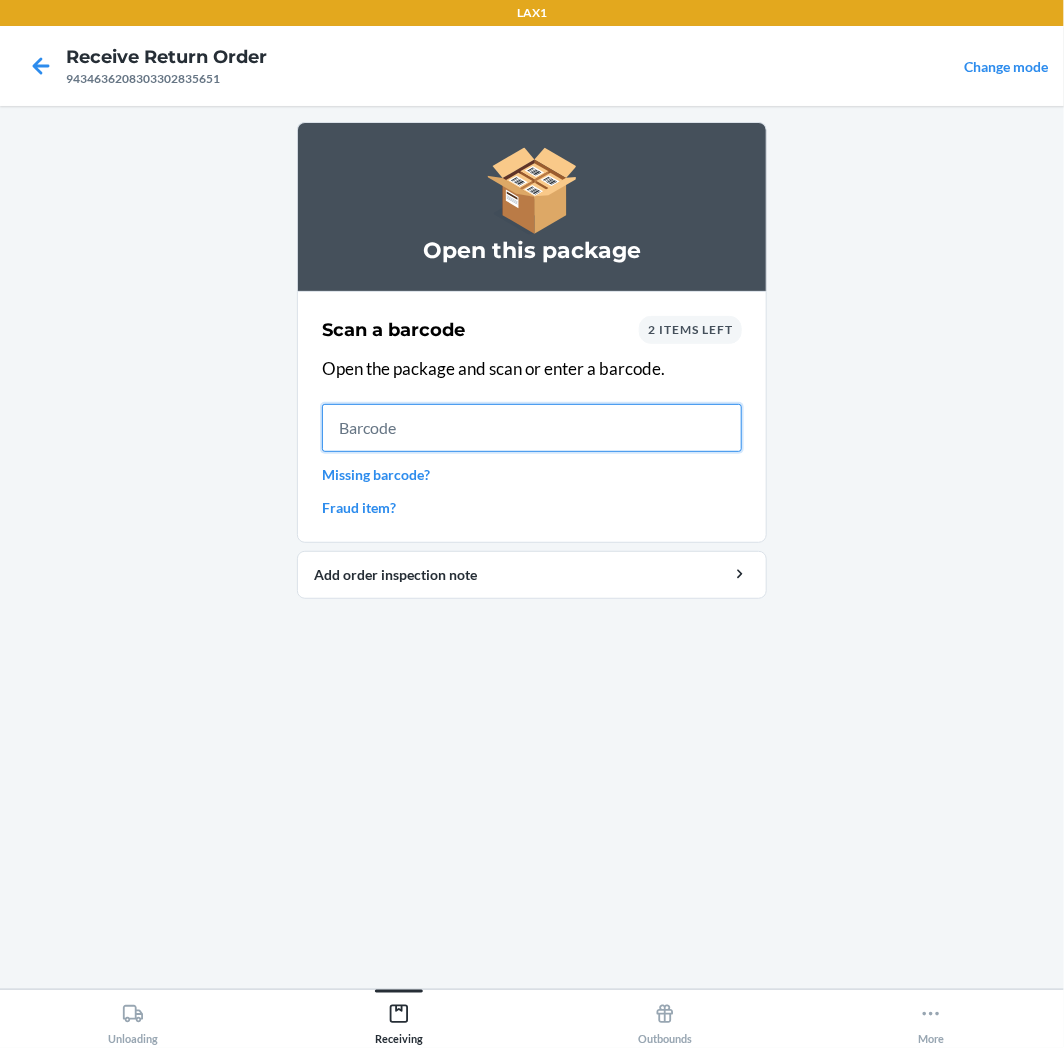 click at bounding box center [532, 428] 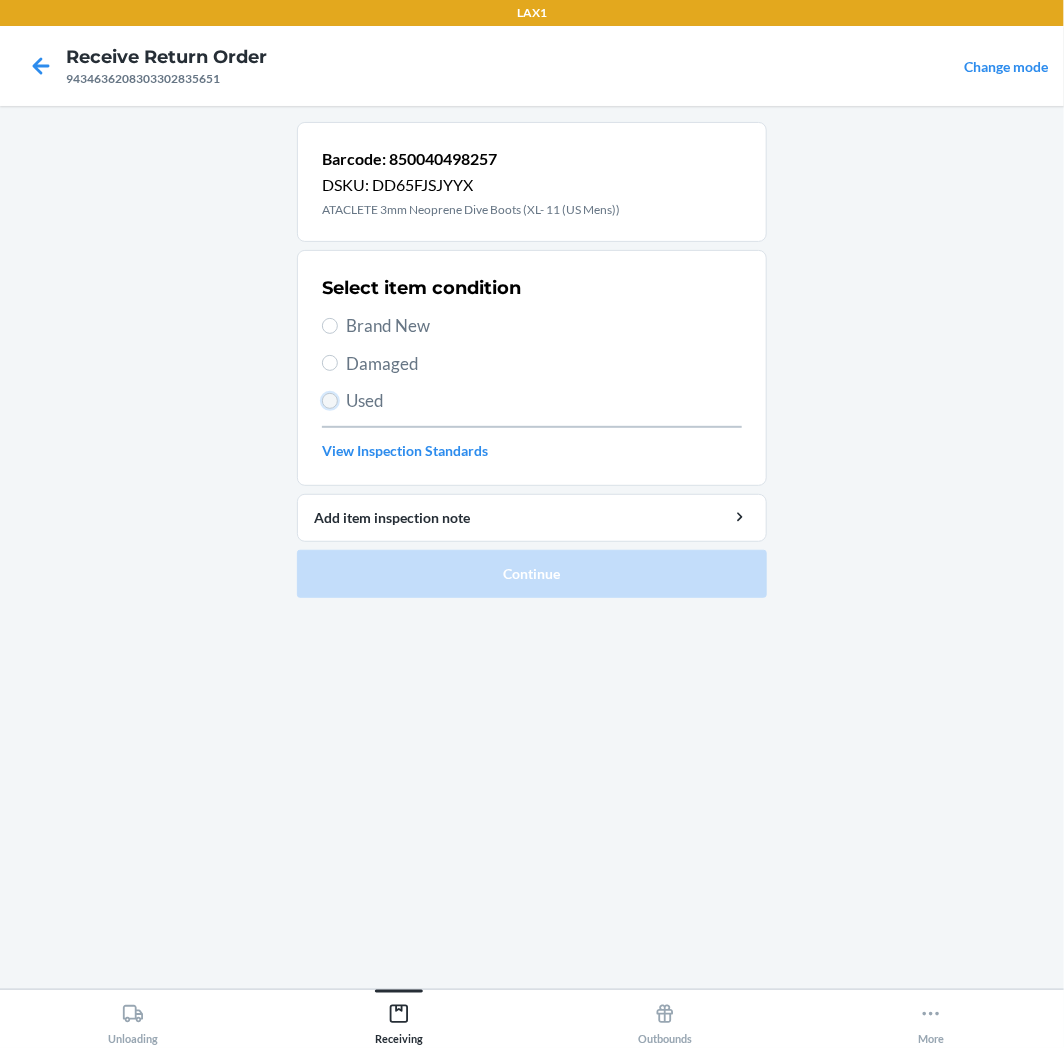 click on "Used" at bounding box center (330, 401) 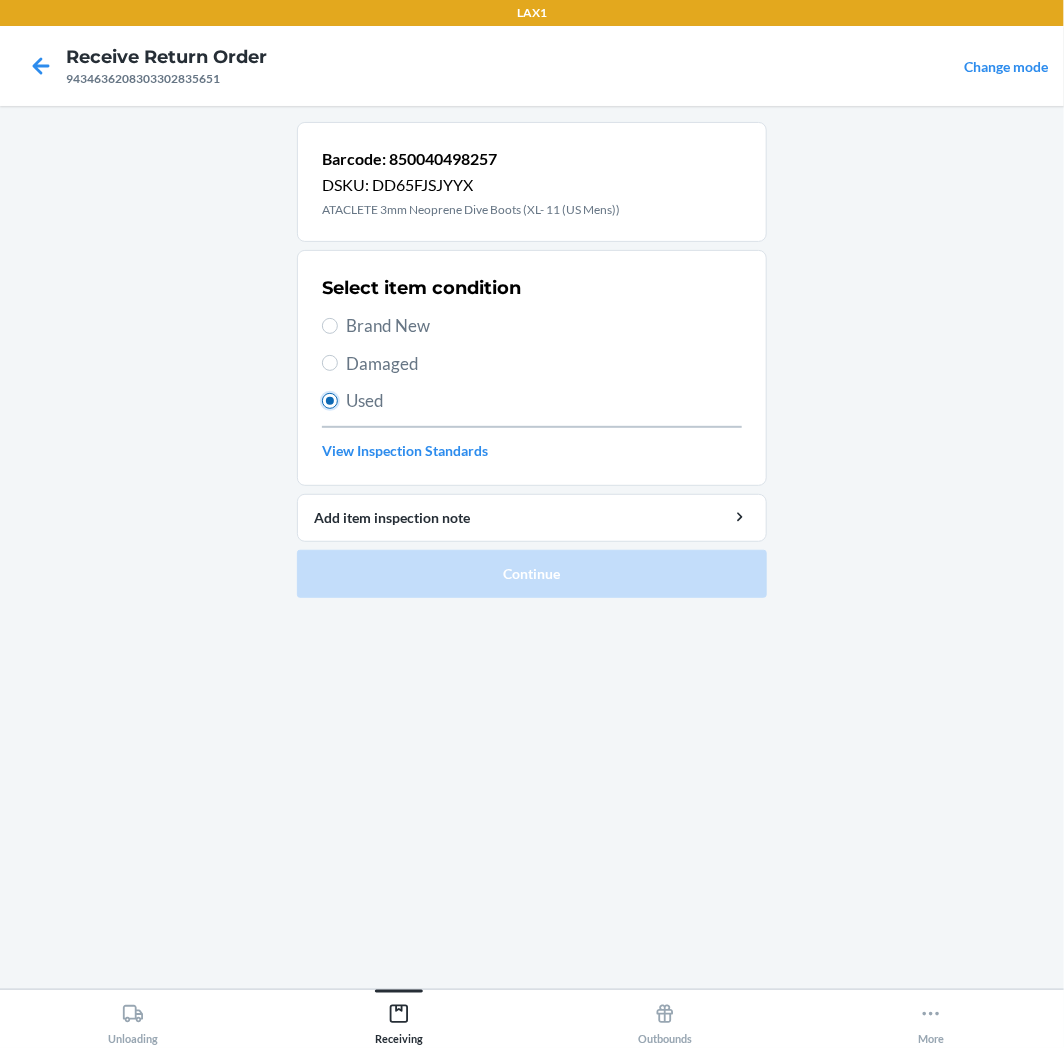 type 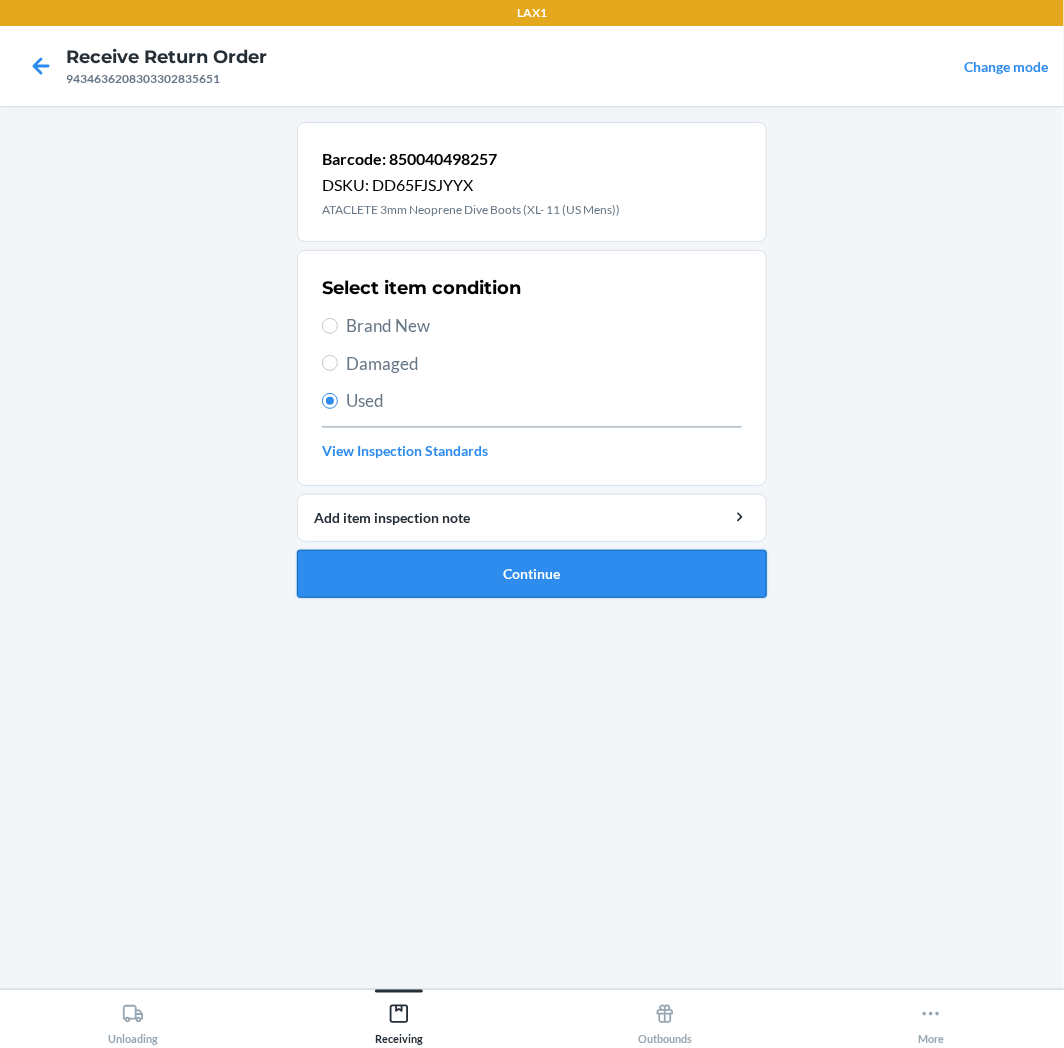 click on "Continue" at bounding box center (532, 574) 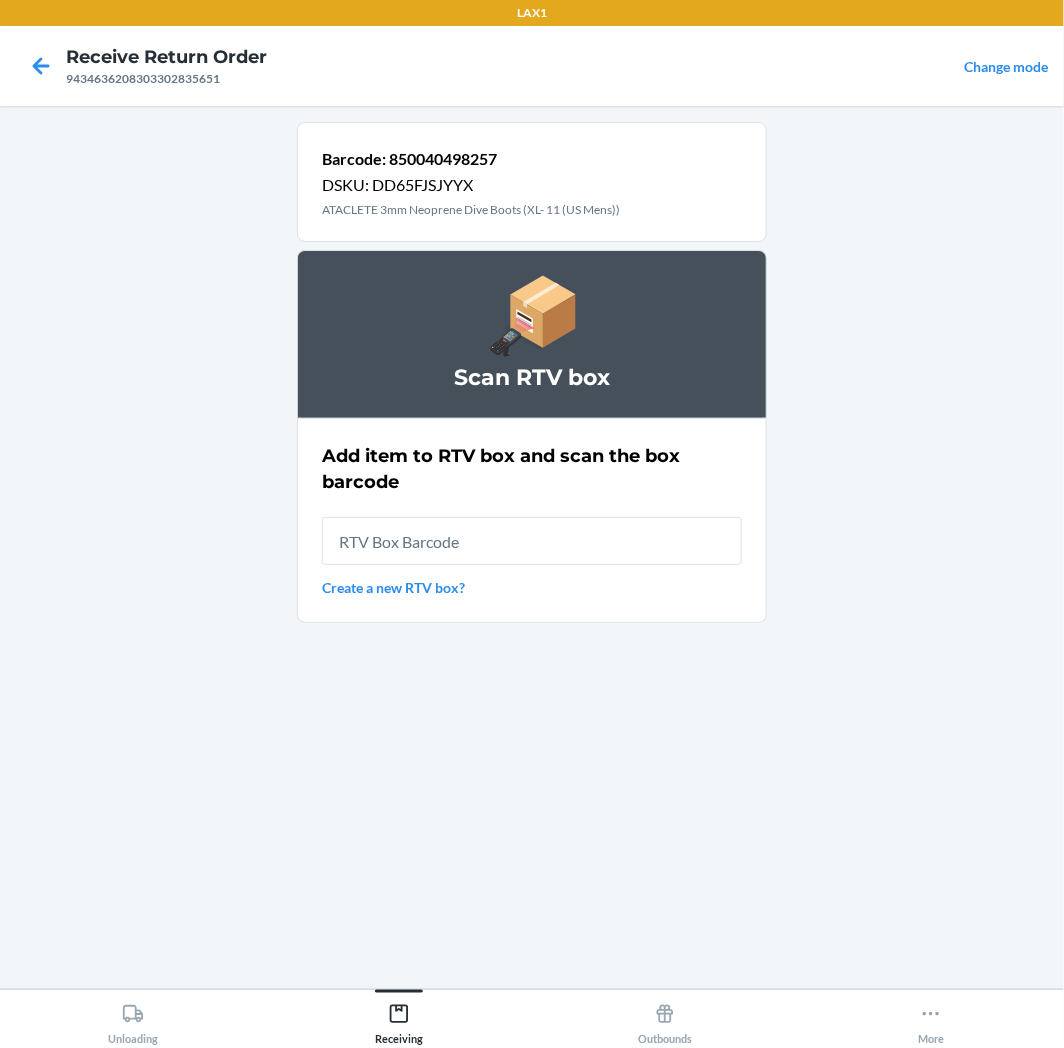 click at bounding box center (532, 541) 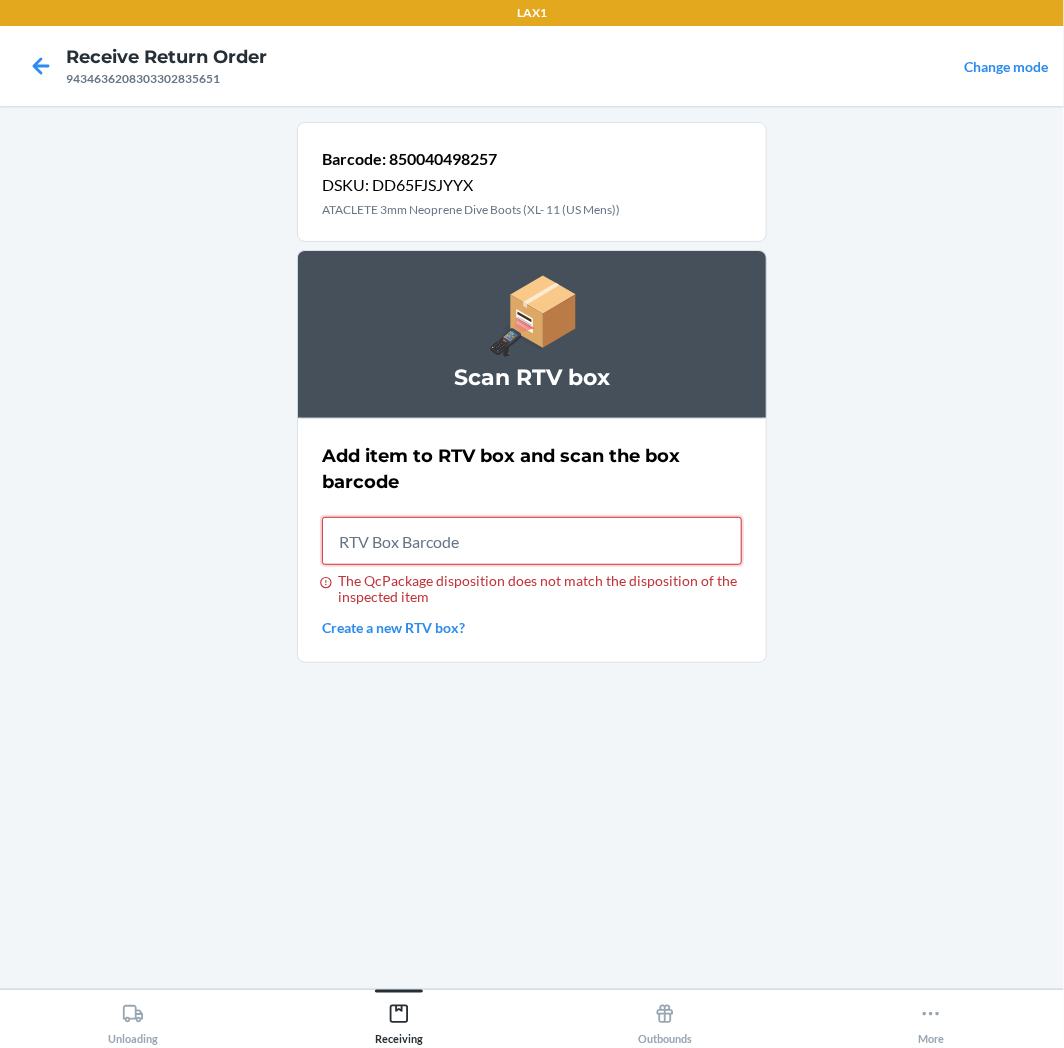 click on "The QcPackage disposition does not match the disposition of the inspected item" at bounding box center [532, 541] 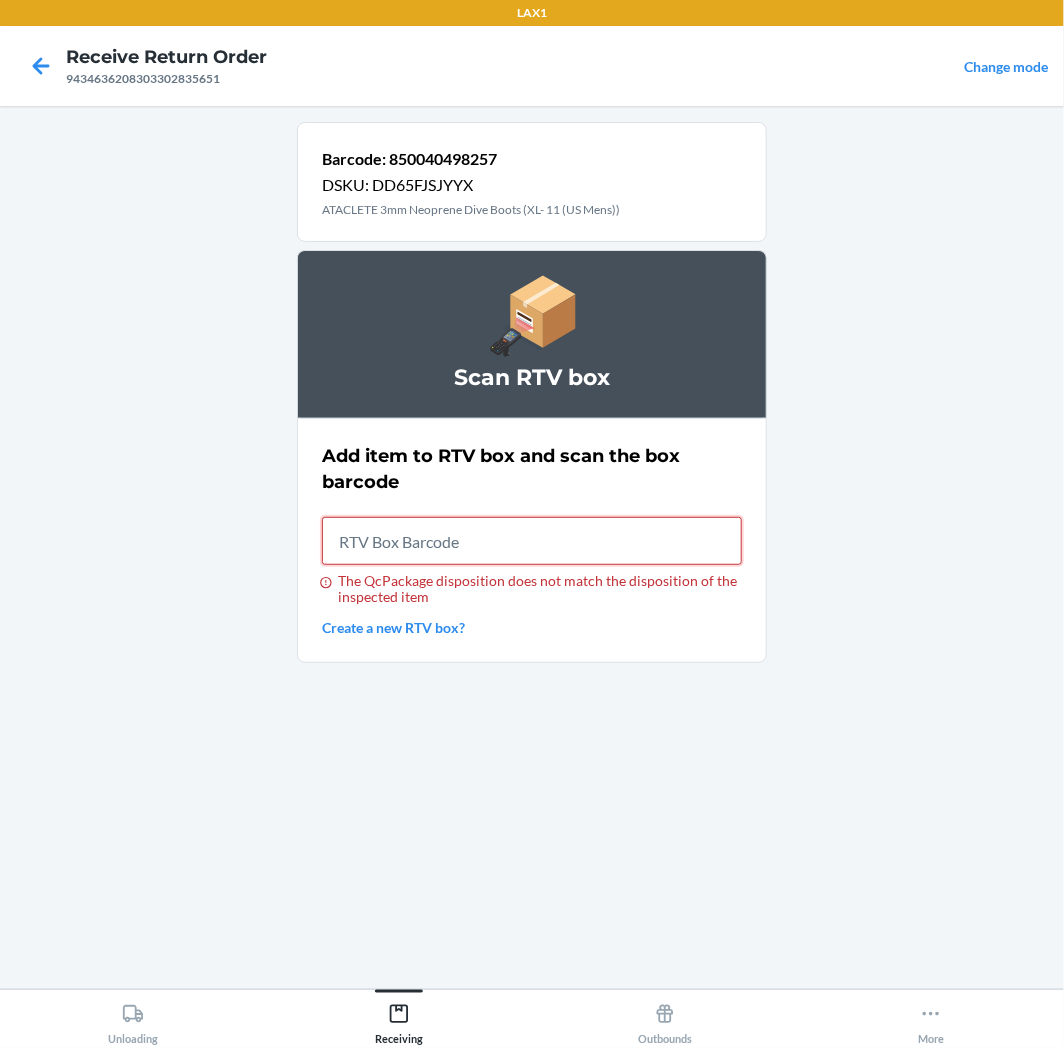 click on "The QcPackage disposition does not match the disposition of the inspected item" at bounding box center (532, 541) 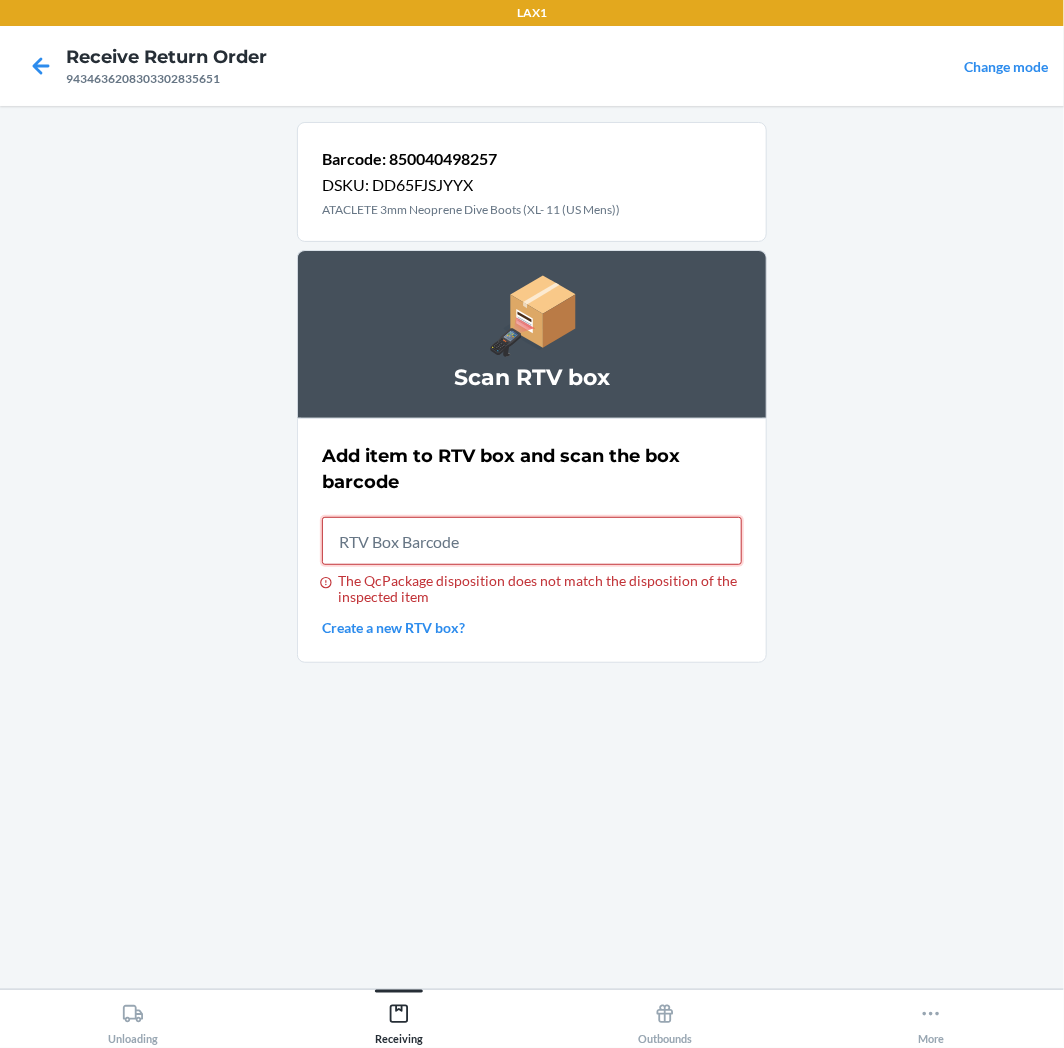 click on "The QcPackage disposition does not match the disposition of the inspected item" at bounding box center [532, 541] 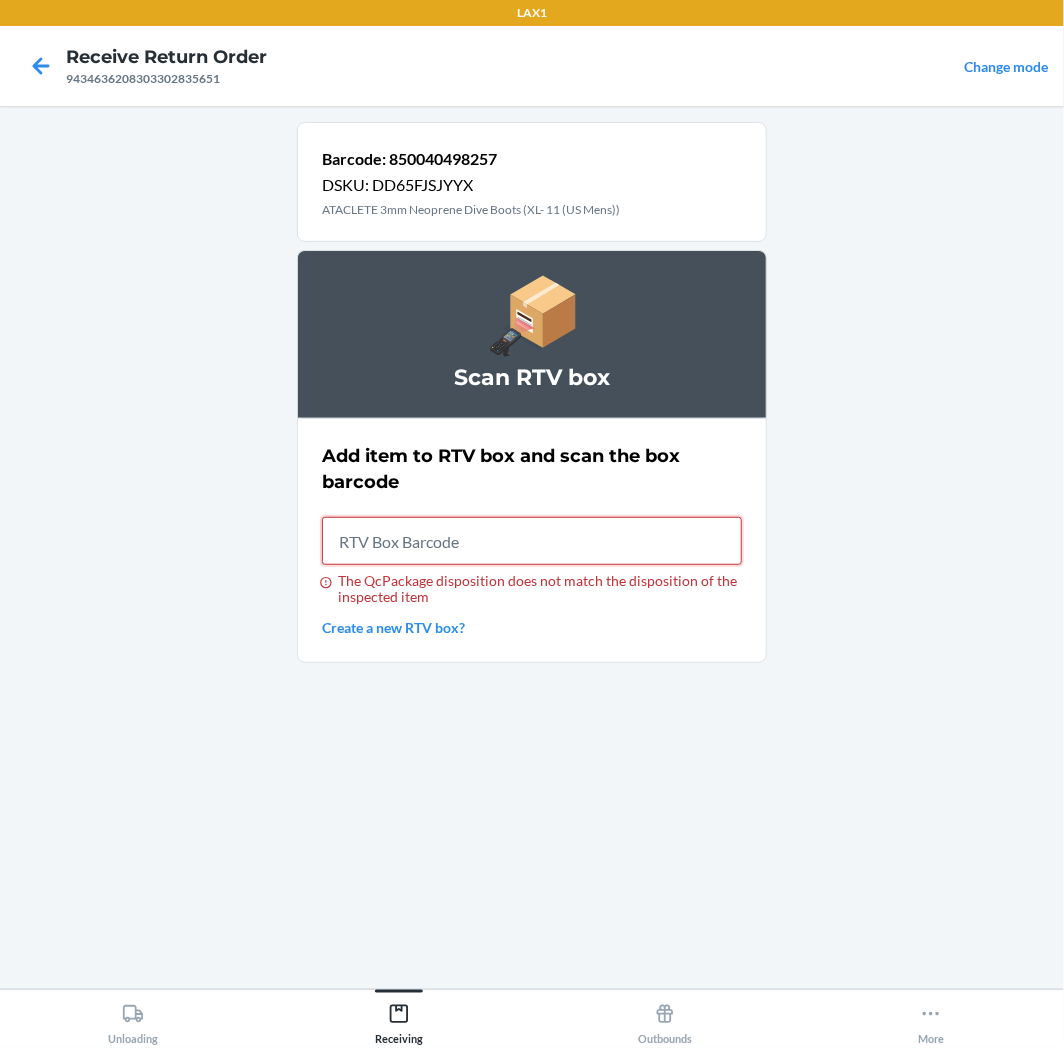 click on "The QcPackage disposition does not match the disposition of the inspected item" at bounding box center (532, 541) 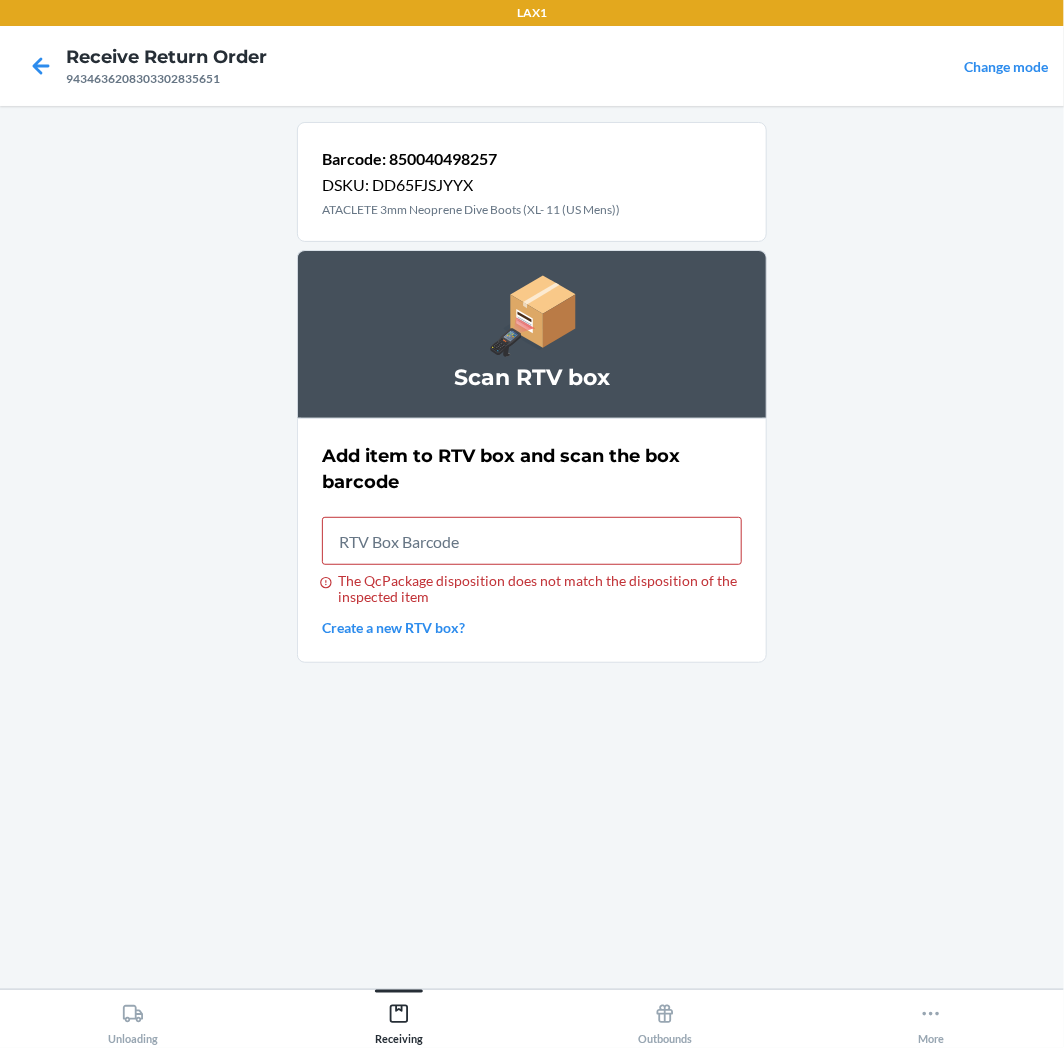 click on "The QcPackage disposition does not match the disposition of the inspected item" at bounding box center (532, 589) 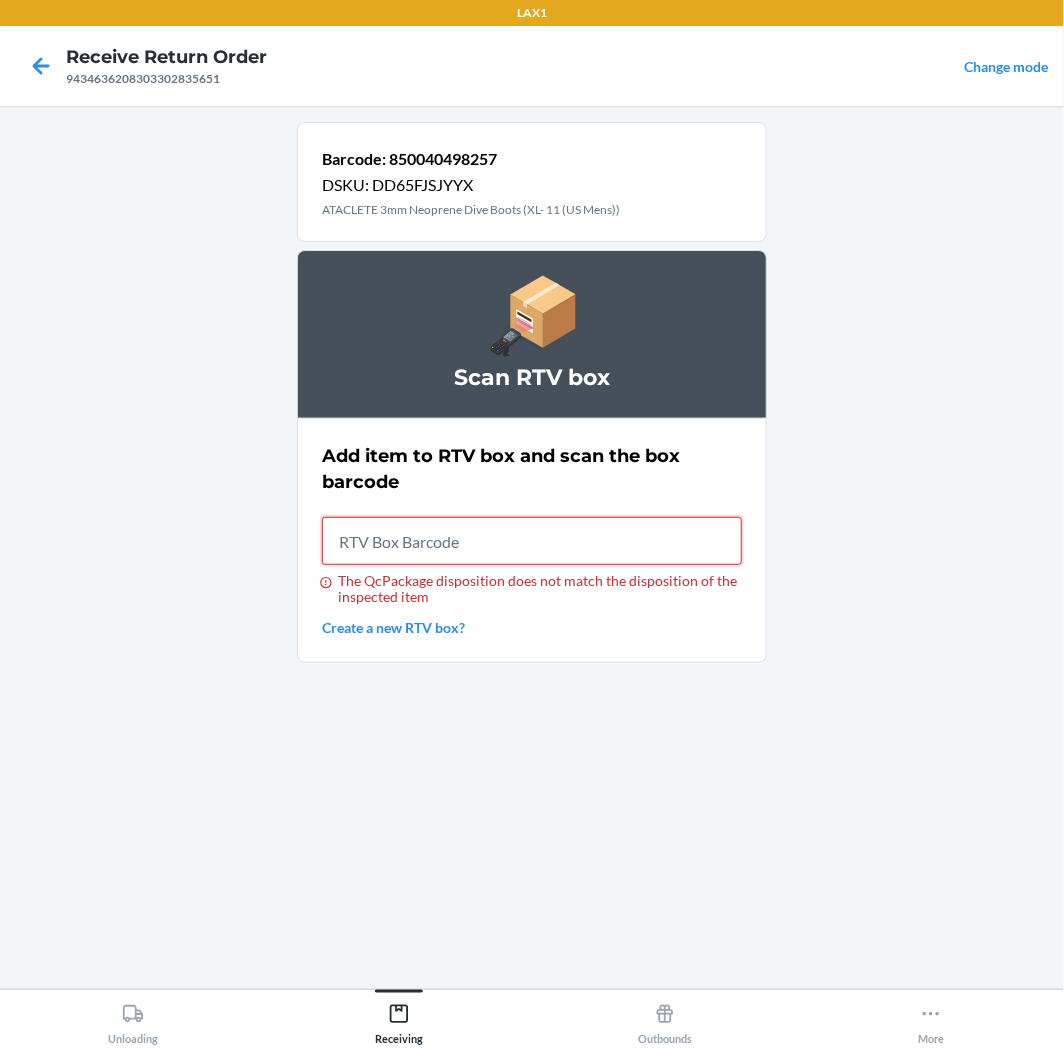 click on "The QcPackage disposition does not match the disposition of the inspected item" at bounding box center [532, 541] 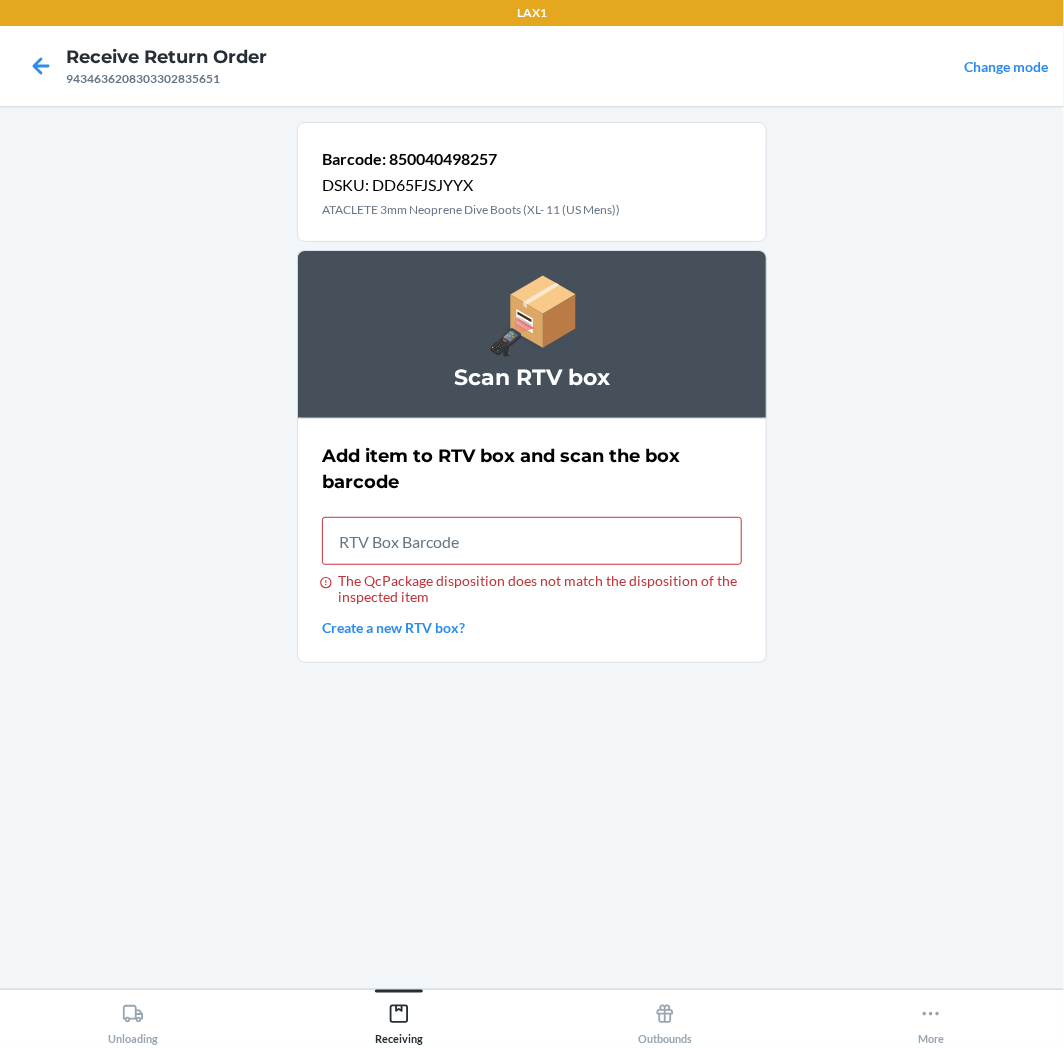 click on "Create a new RTV box?" at bounding box center [532, 627] 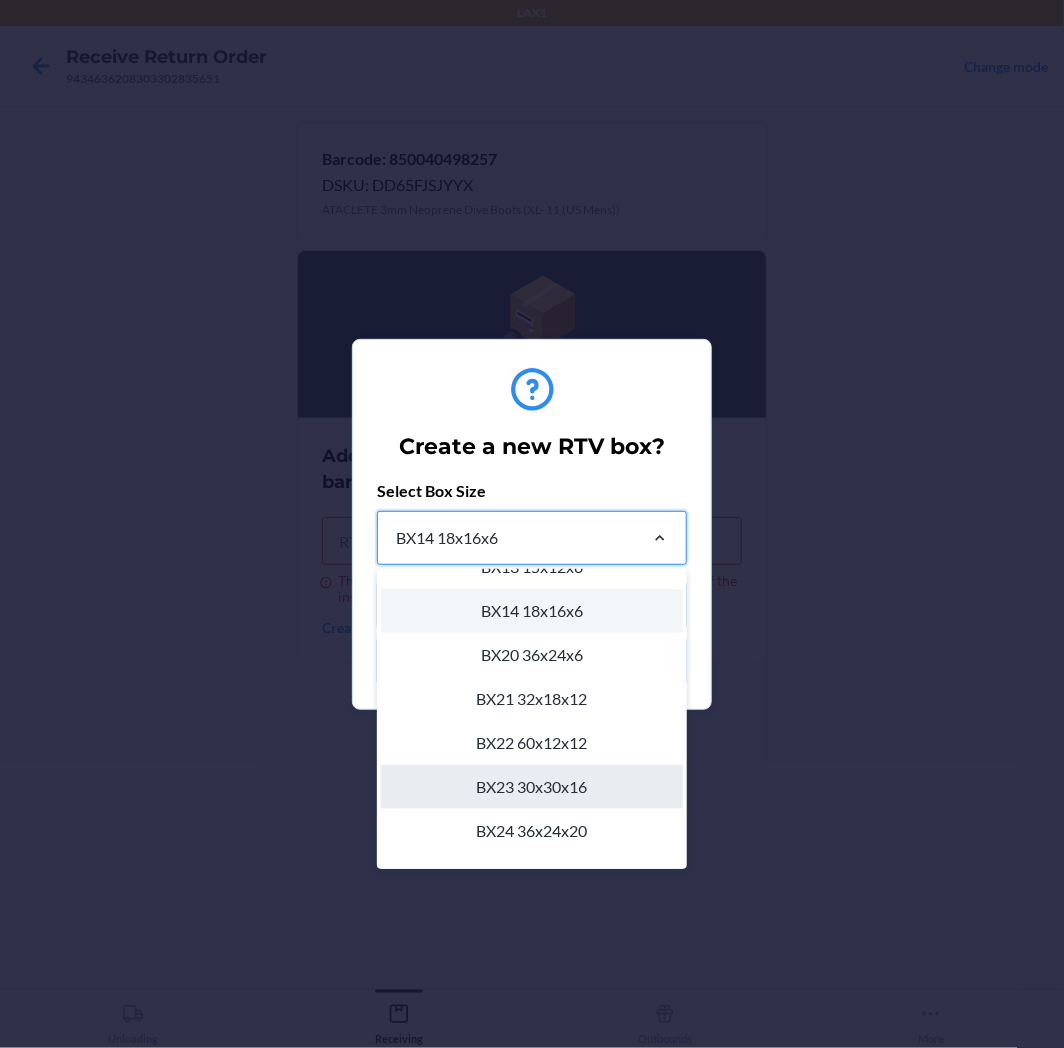 scroll, scrollTop: 535, scrollLeft: 0, axis: vertical 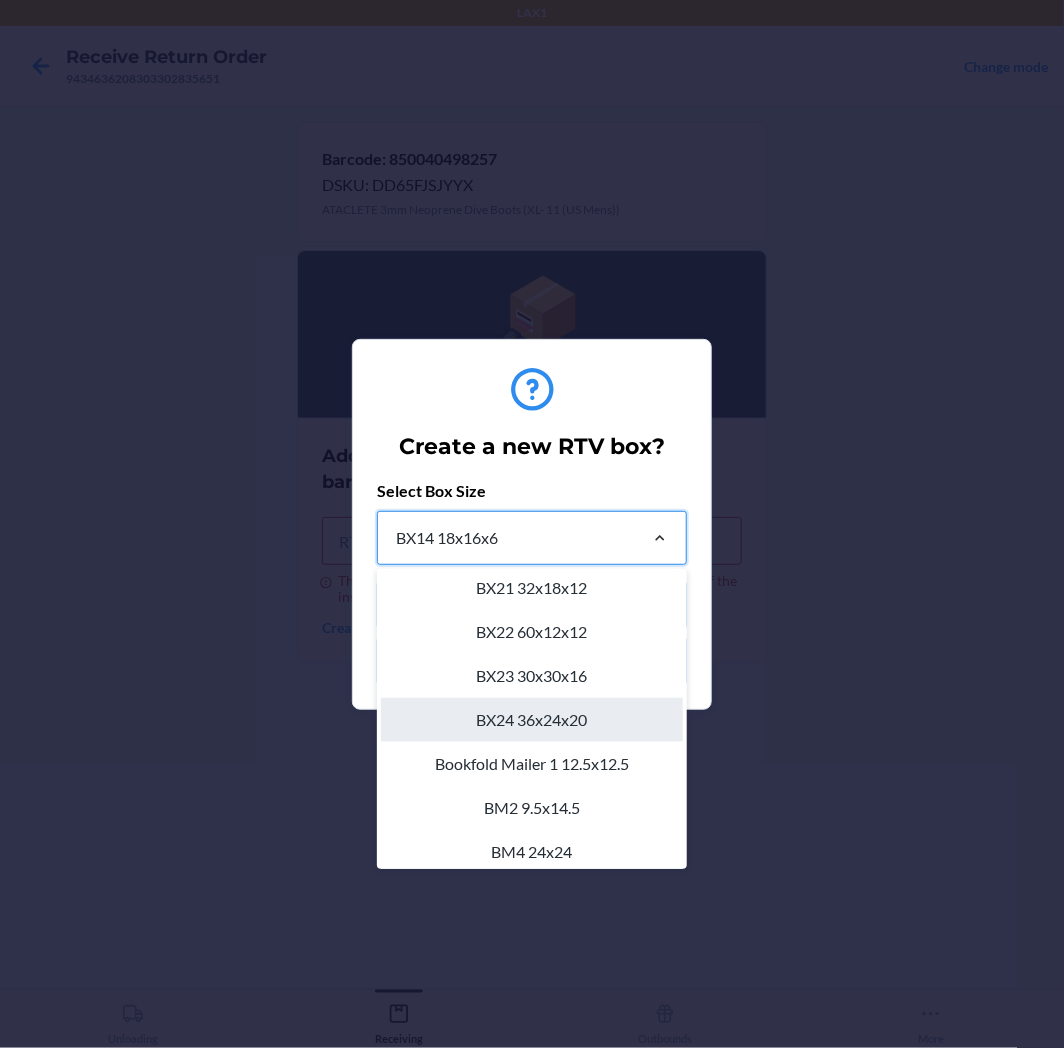 click on "BX24 36x24x20" at bounding box center [532, 720] 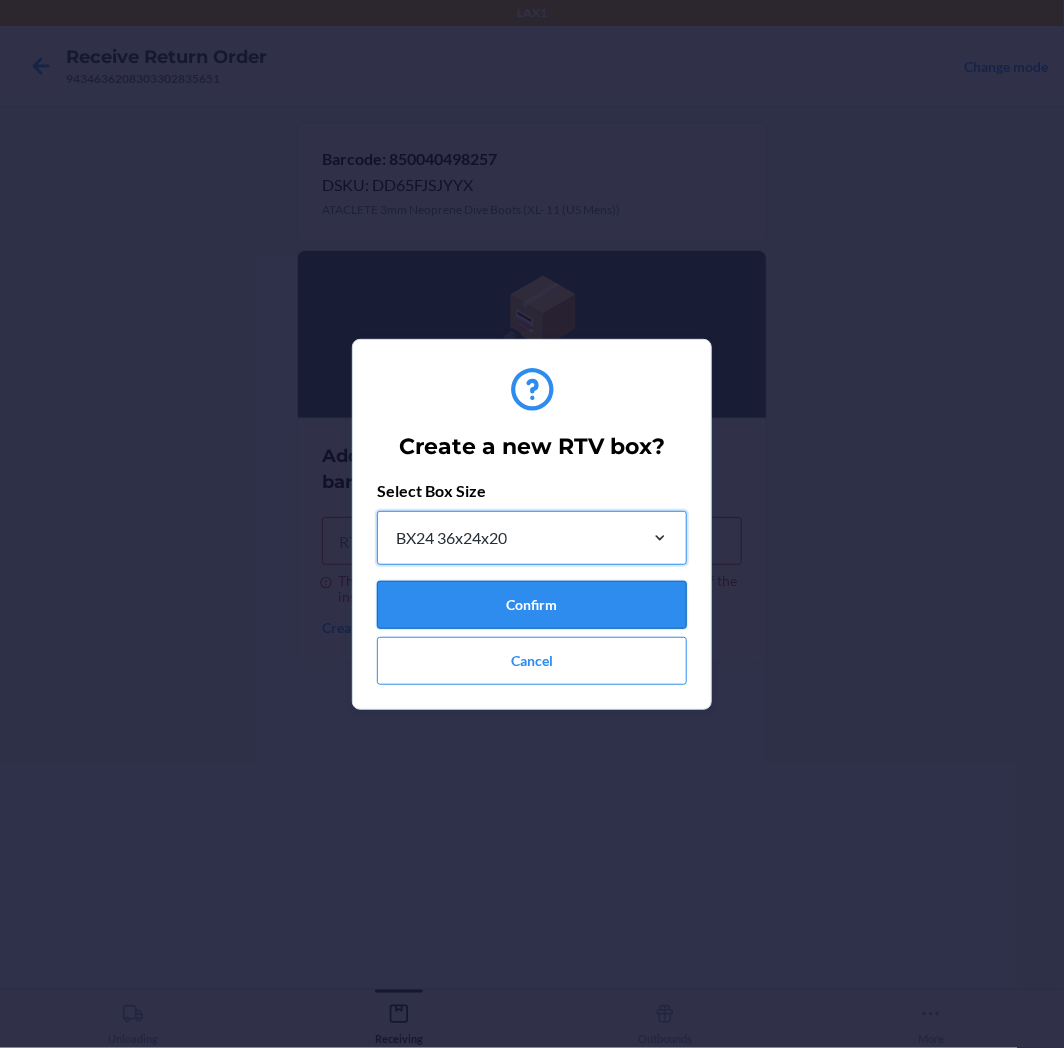 click on "Confirm" at bounding box center [532, 605] 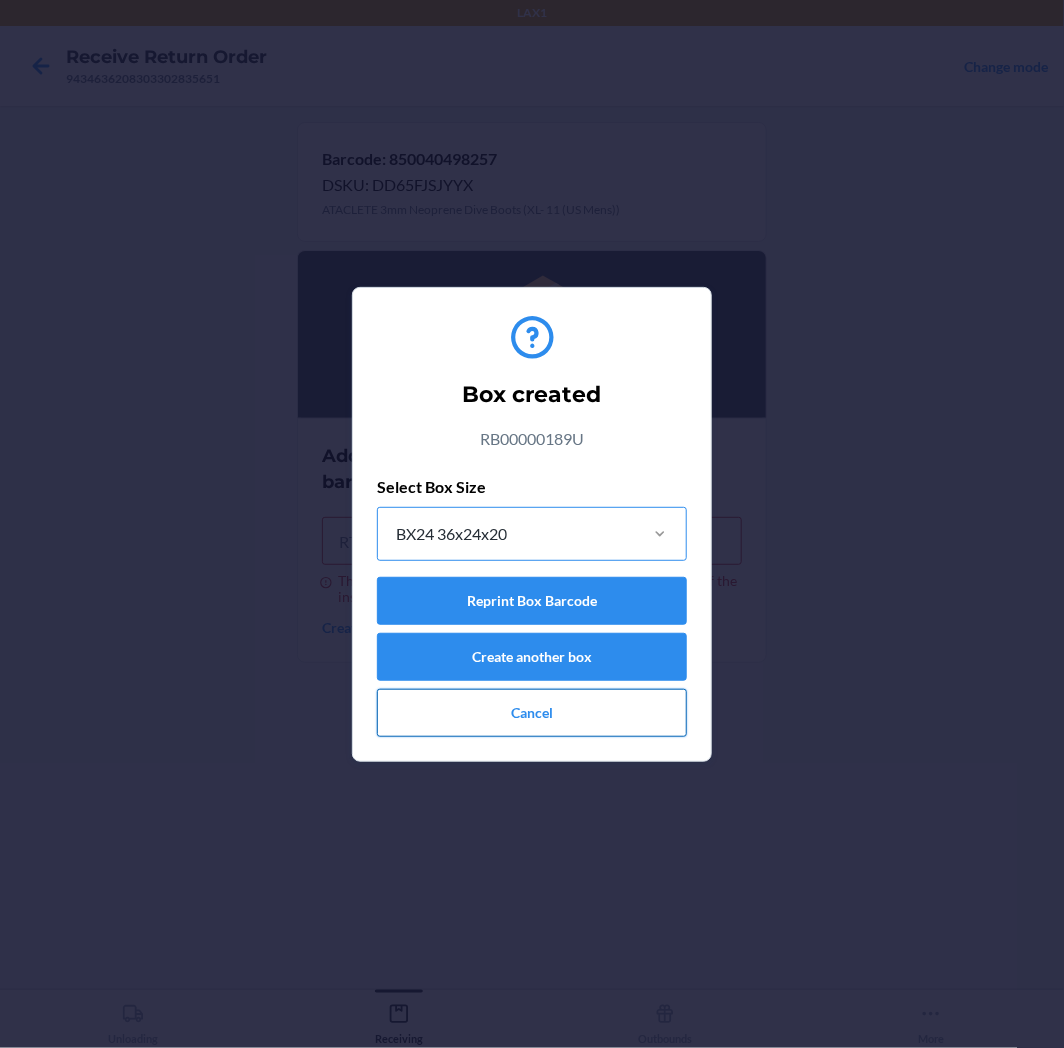 click on "Cancel" at bounding box center (532, 713) 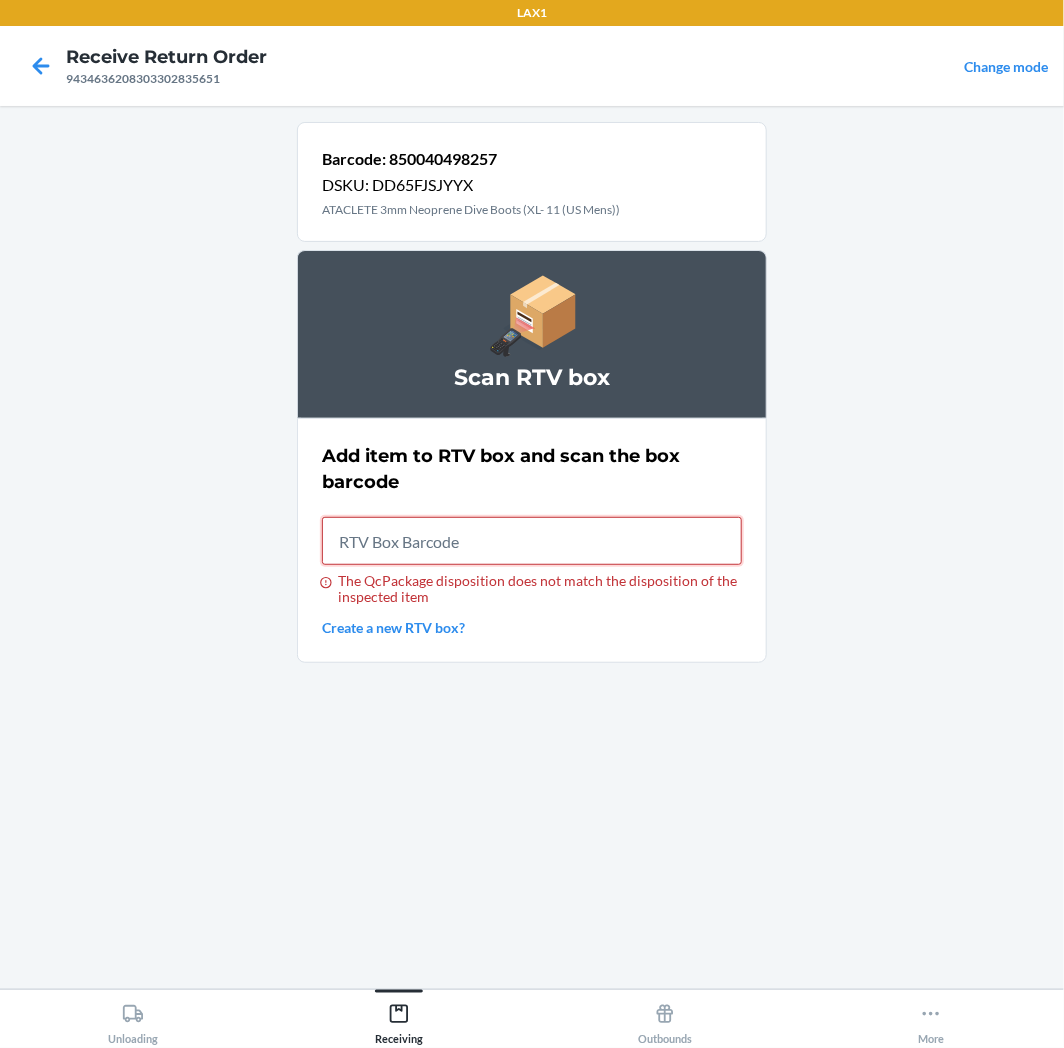 click on "The QcPackage disposition does not match the disposition of the inspected item" at bounding box center [532, 541] 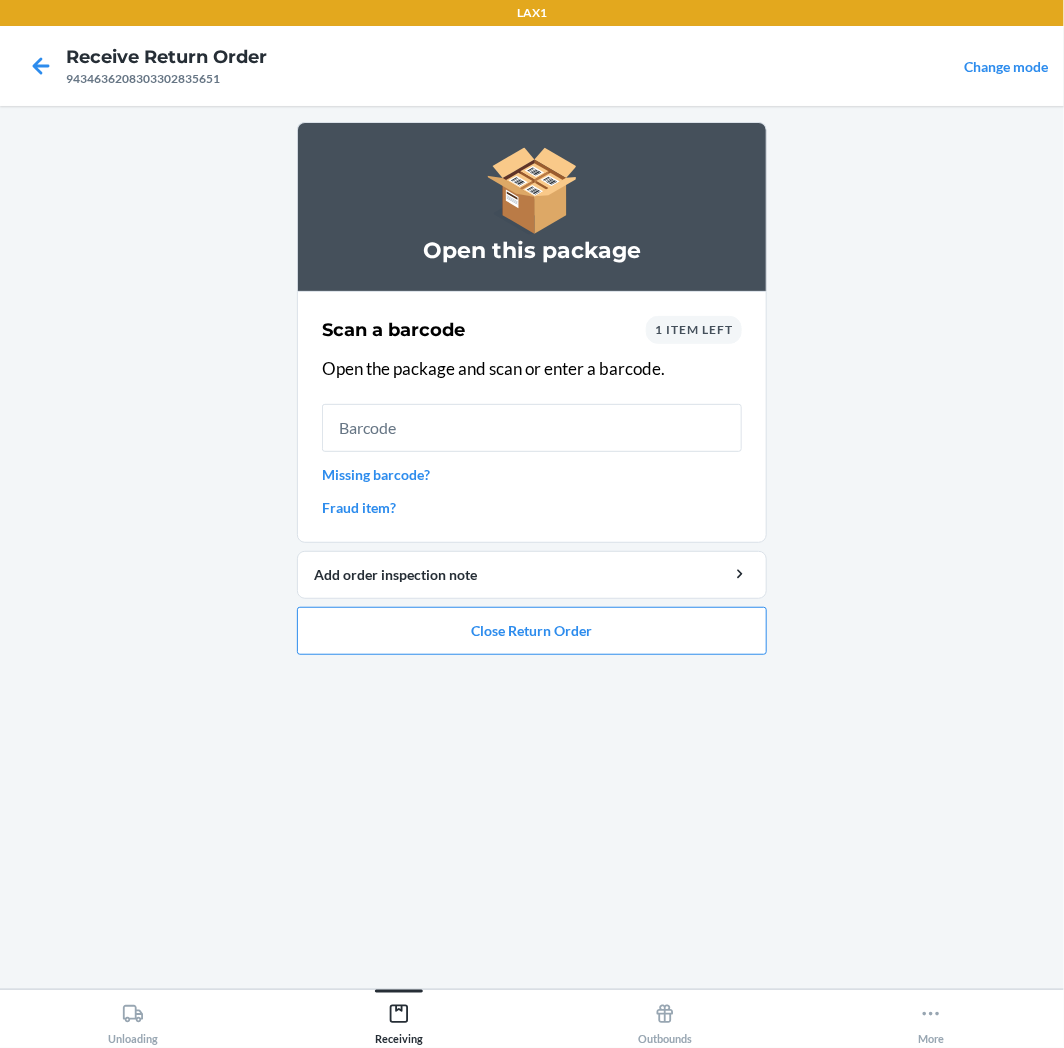click on "1 item left" at bounding box center (694, 329) 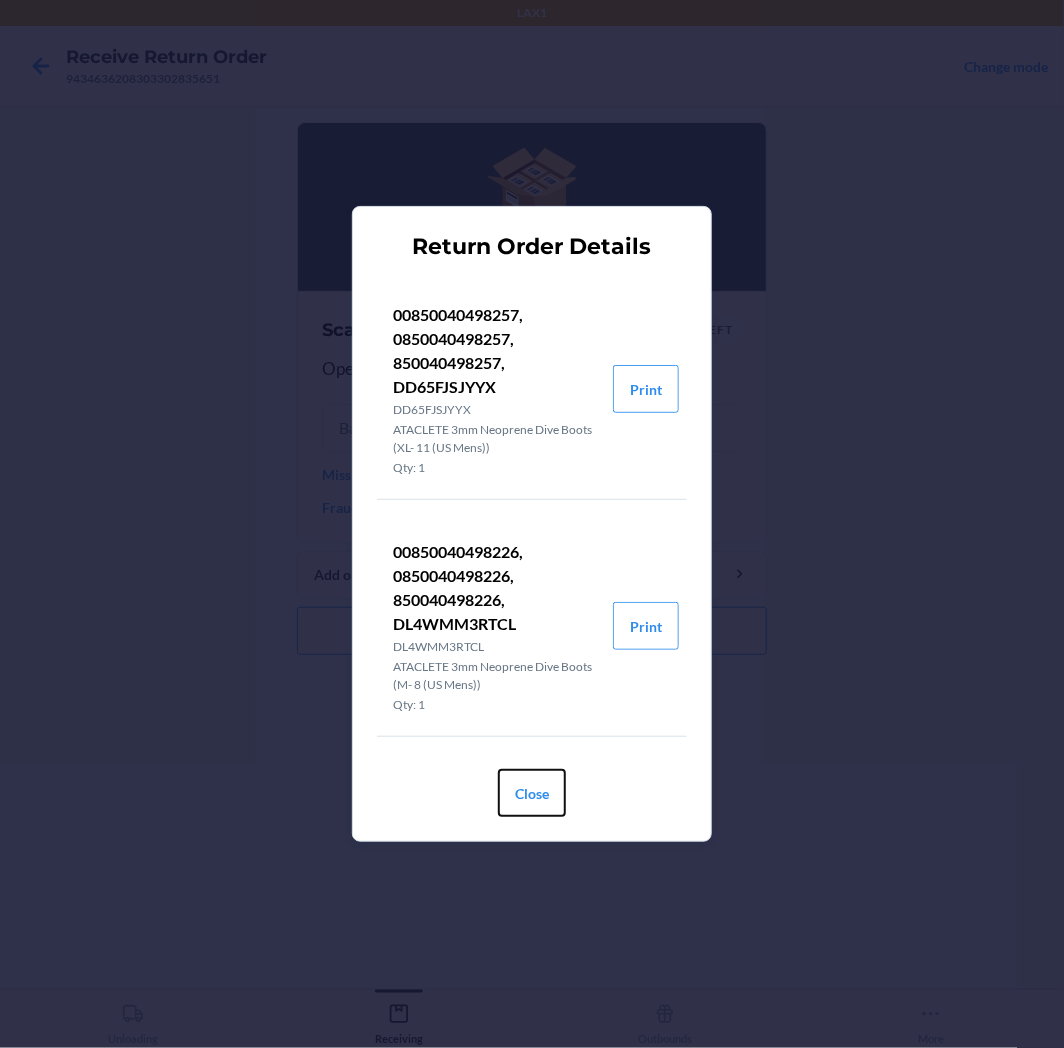 drag, startPoint x: 553, startPoint y: 786, endPoint x: 674, endPoint y: 730, distance: 133.33041 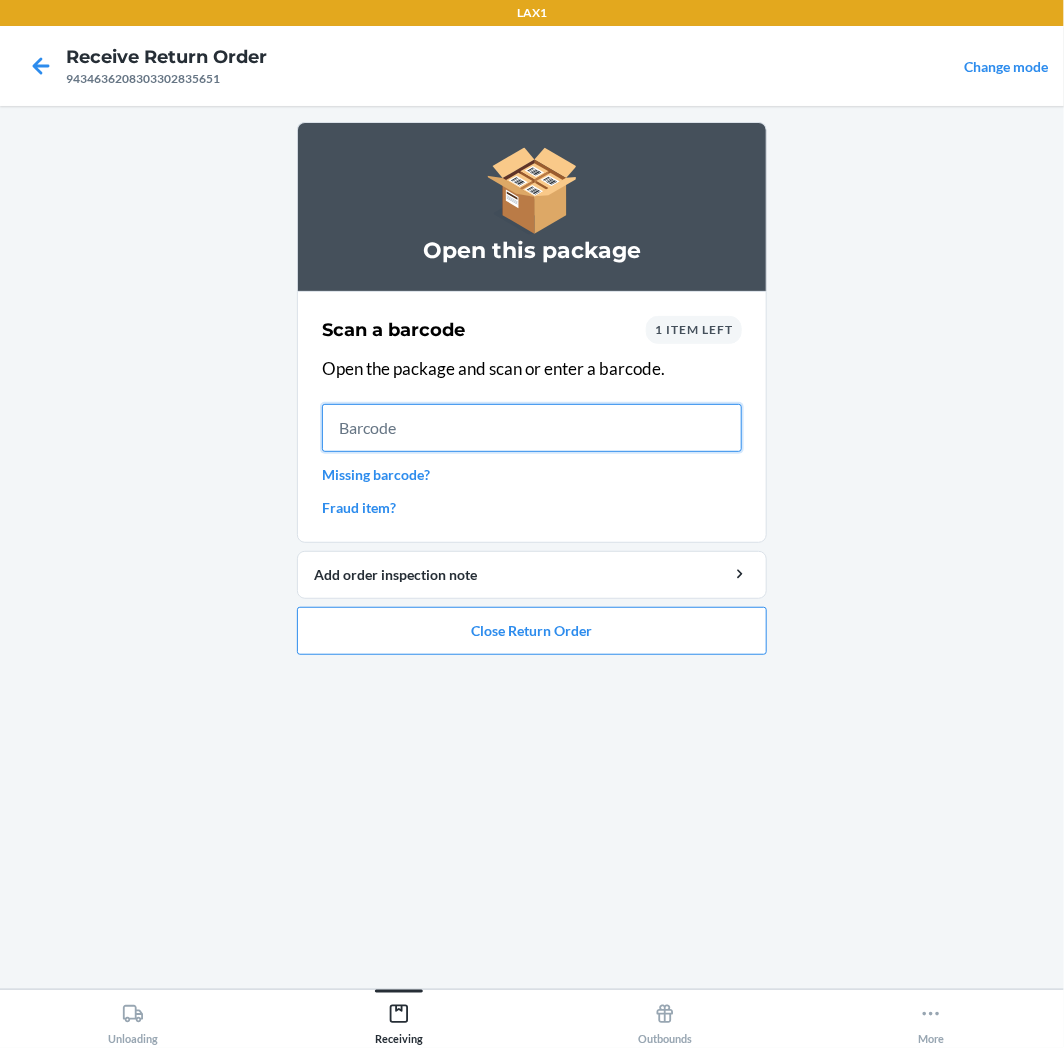 click at bounding box center (532, 428) 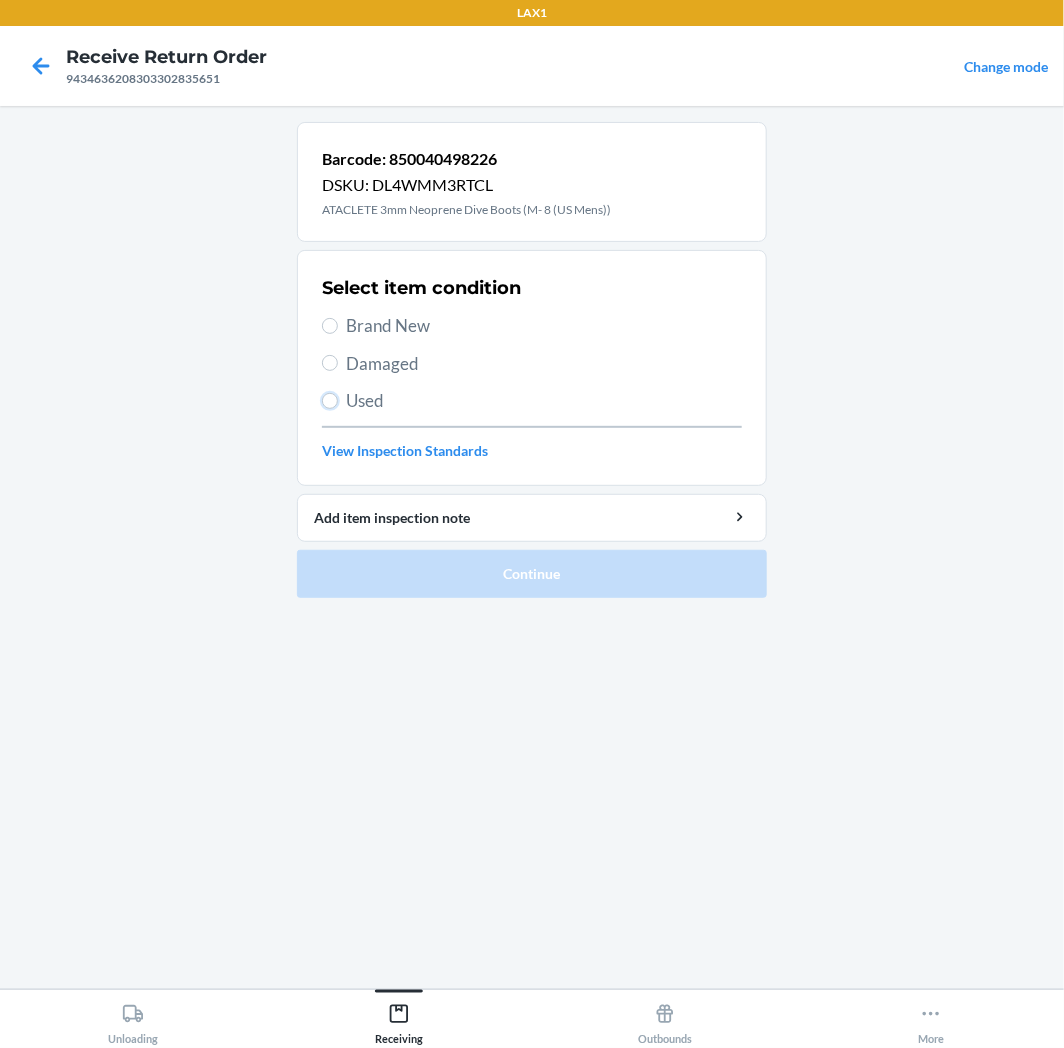 drag, startPoint x: 325, startPoint y: 394, endPoint x: 366, endPoint y: 490, distance: 104.388695 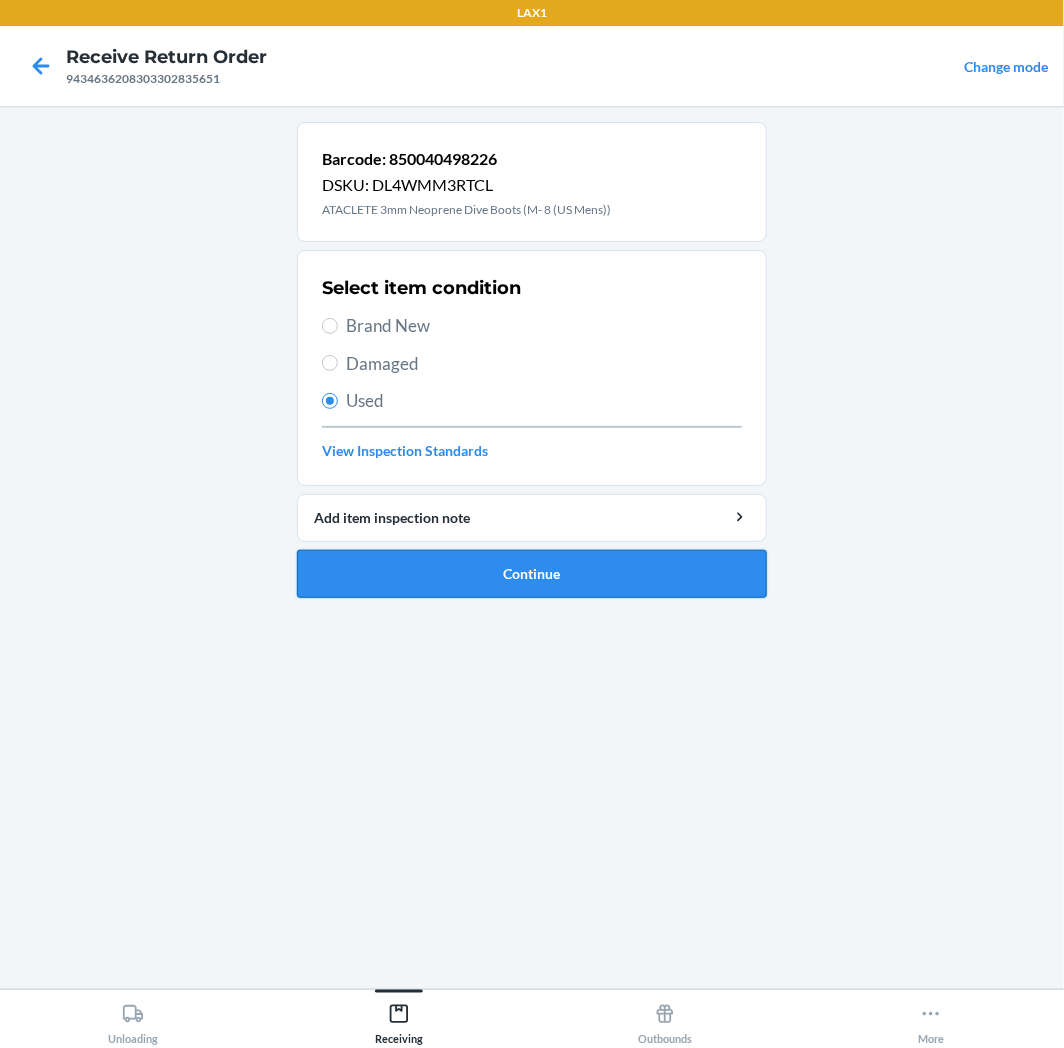click on "Continue" at bounding box center (532, 574) 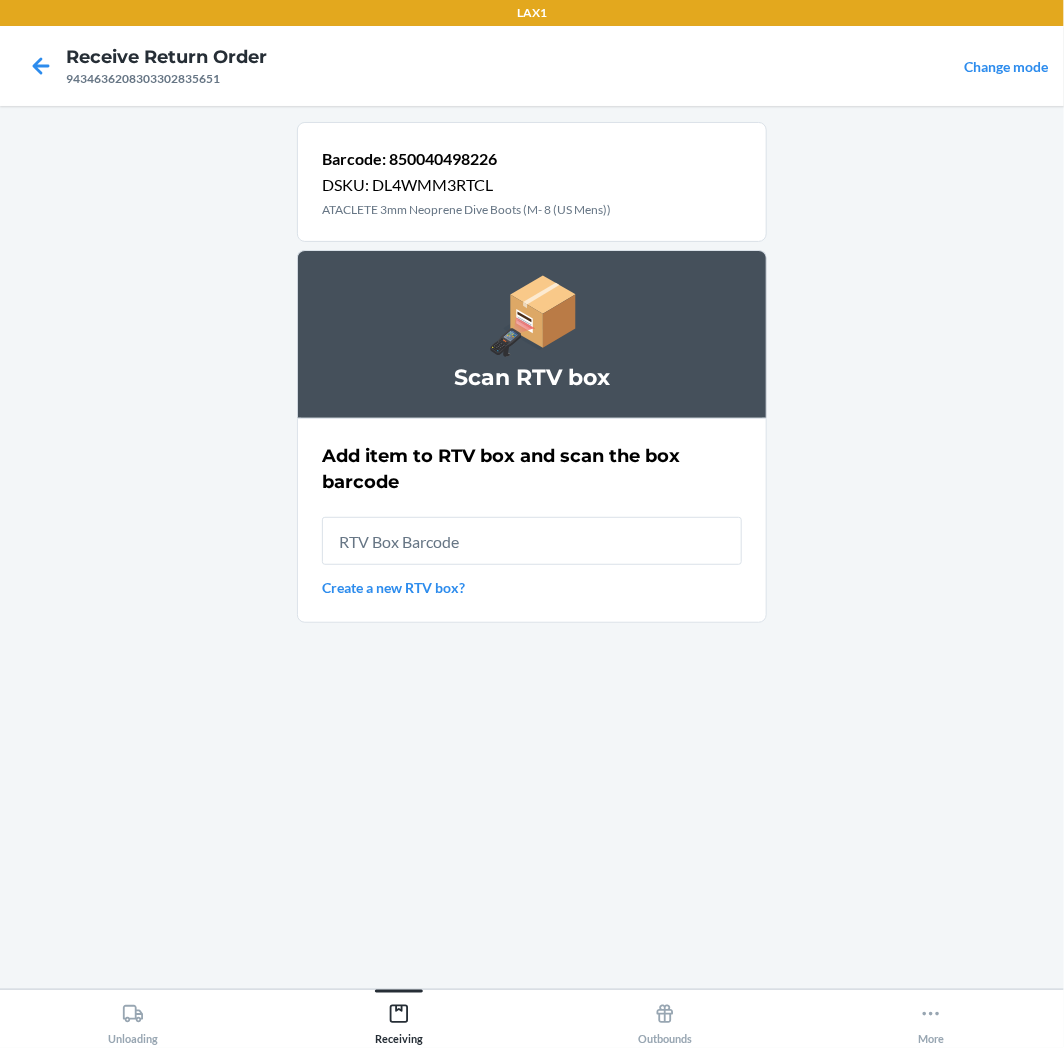 click at bounding box center [532, 541] 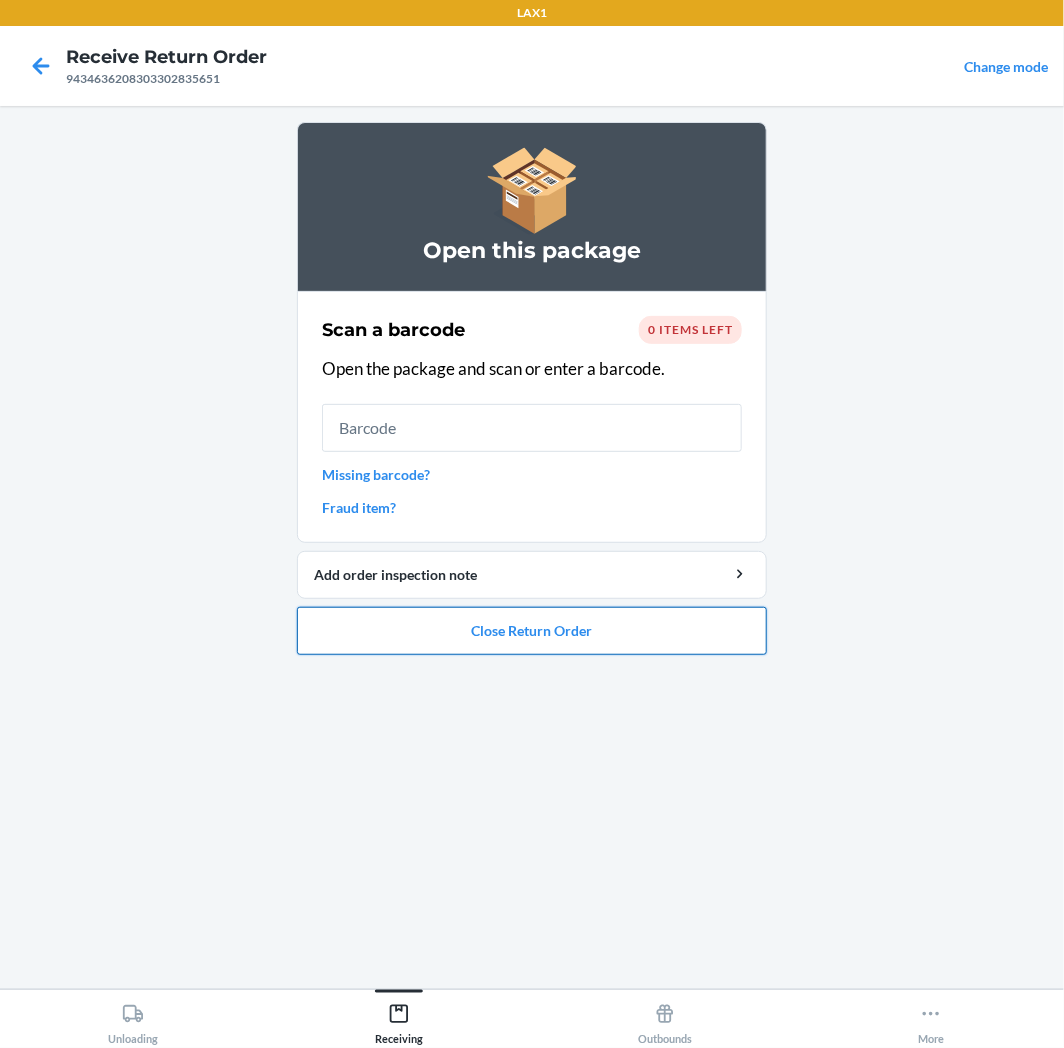 click on "Close Return Order" at bounding box center (532, 631) 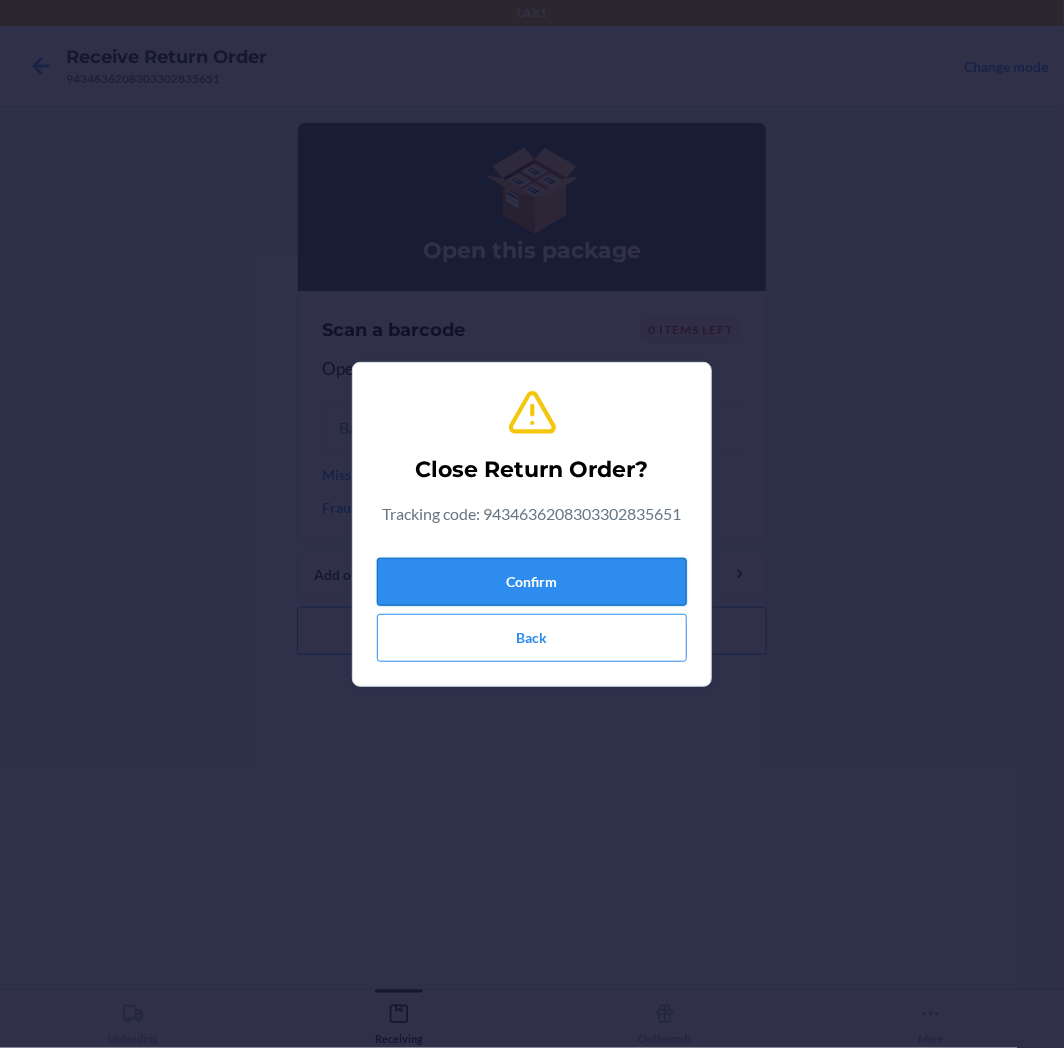click on "Confirm" at bounding box center (532, 582) 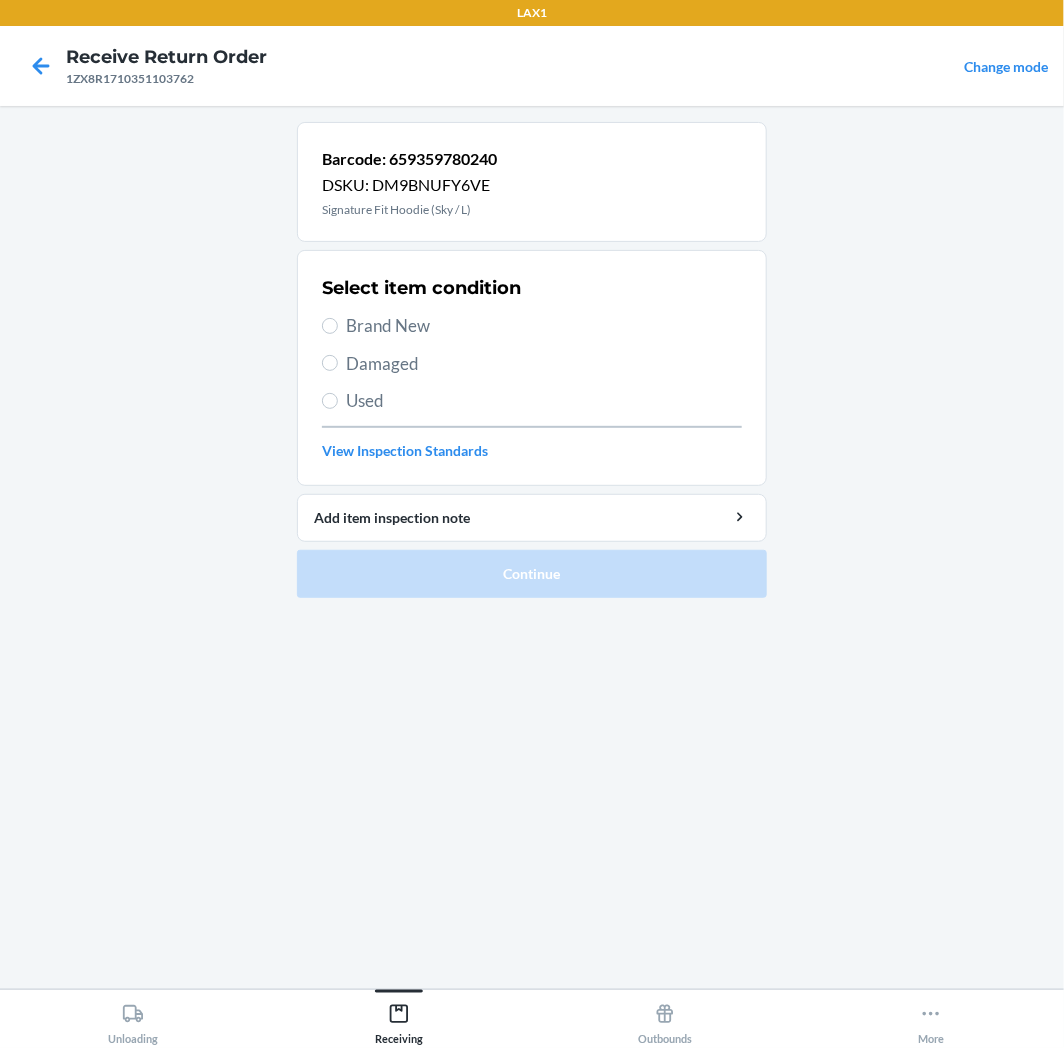 click on "Brand New" at bounding box center [544, 326] 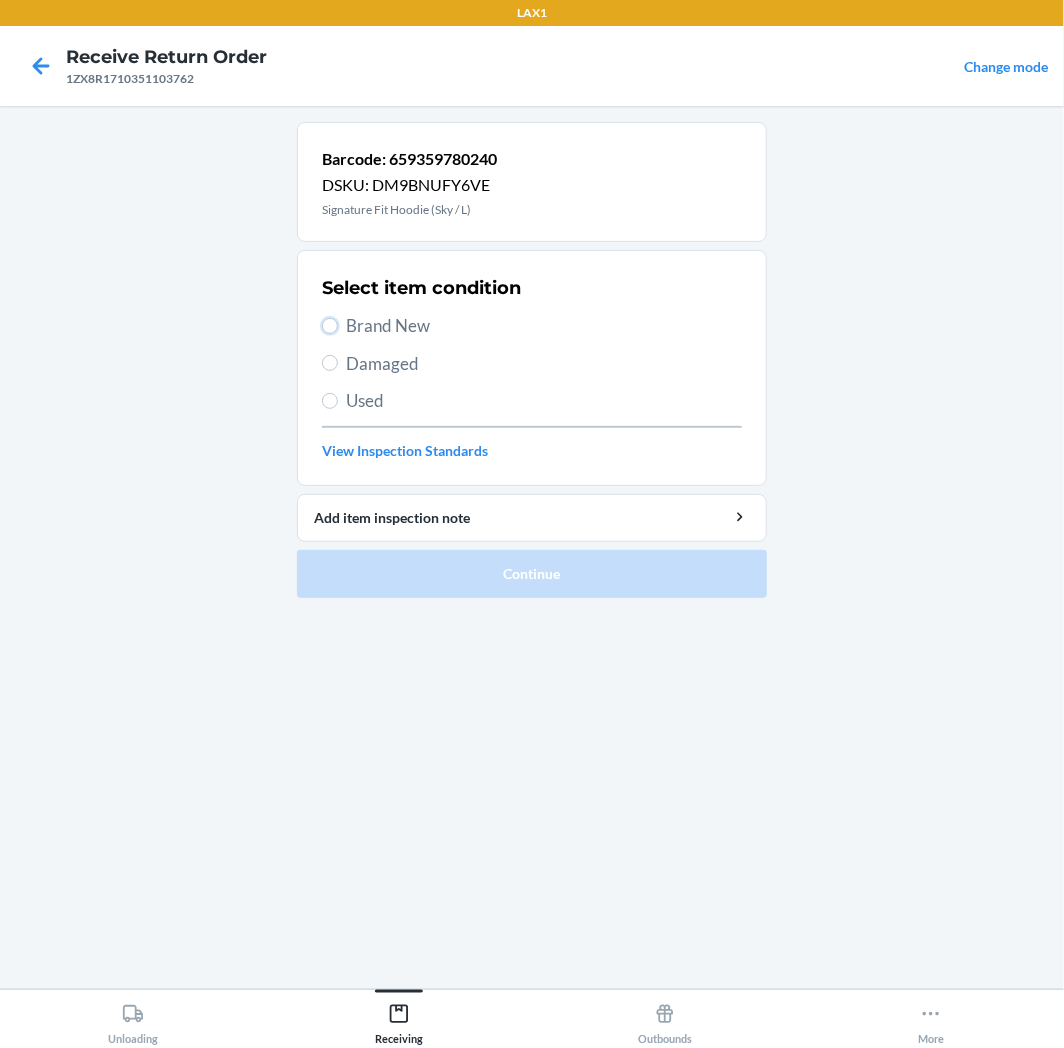 click on "Brand New" at bounding box center (330, 326) 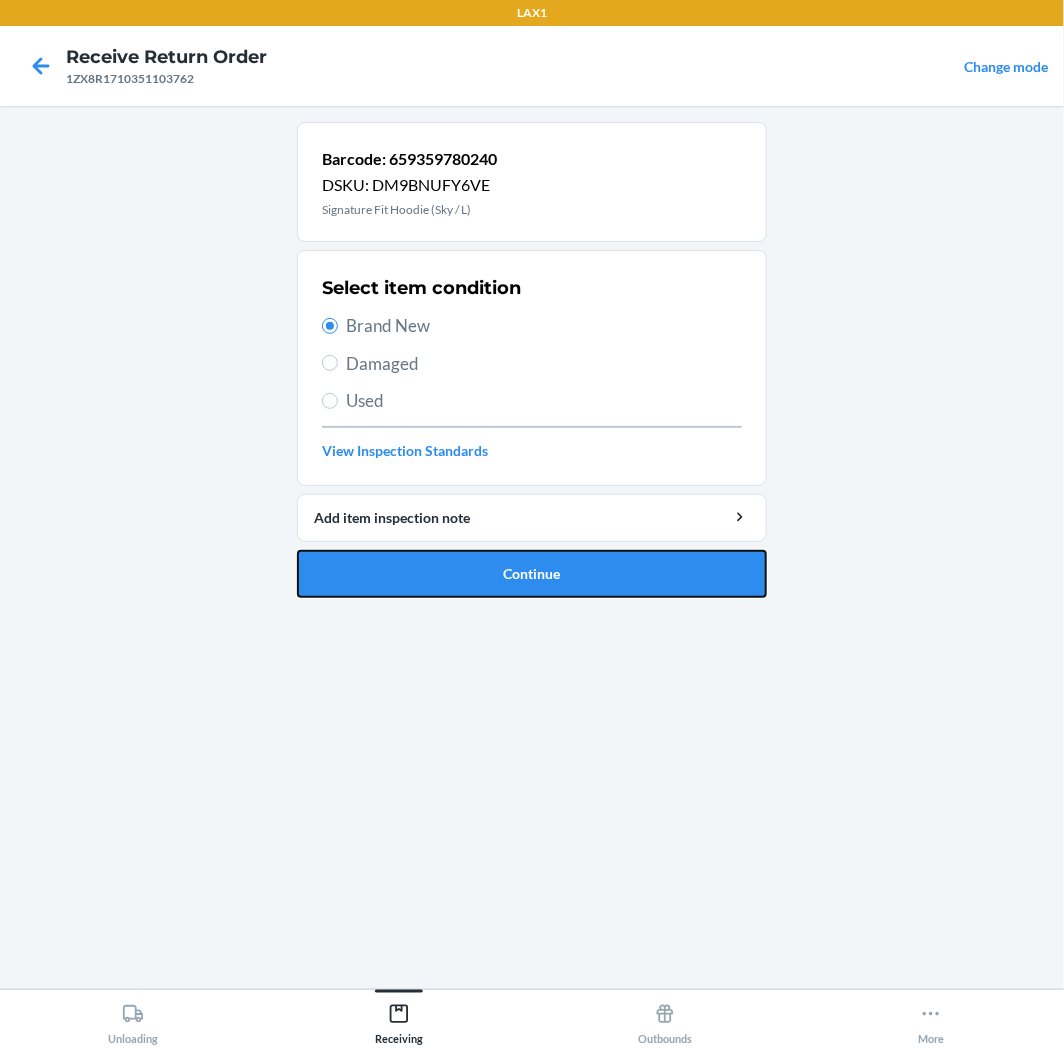 click on "Continue" at bounding box center (532, 574) 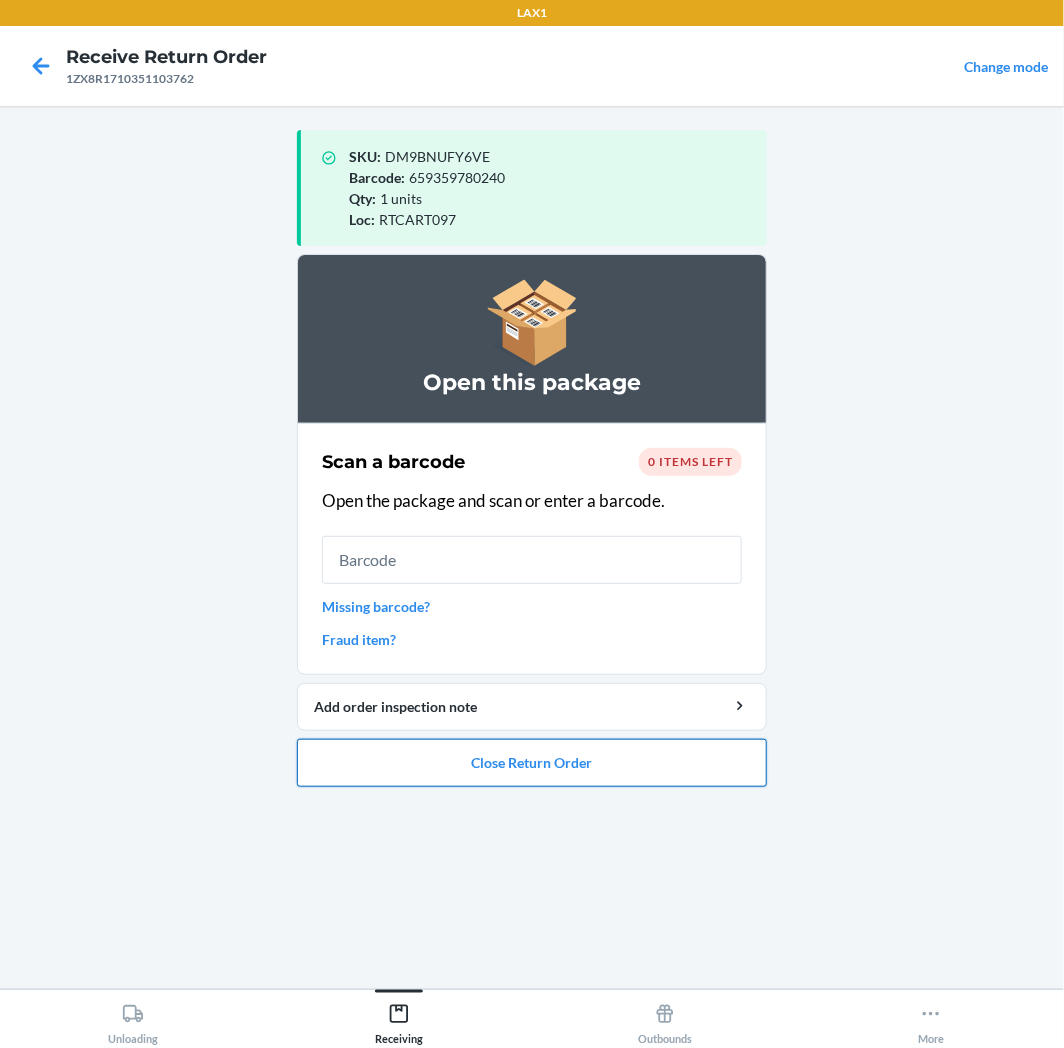 click on "Close Return Order" at bounding box center (532, 763) 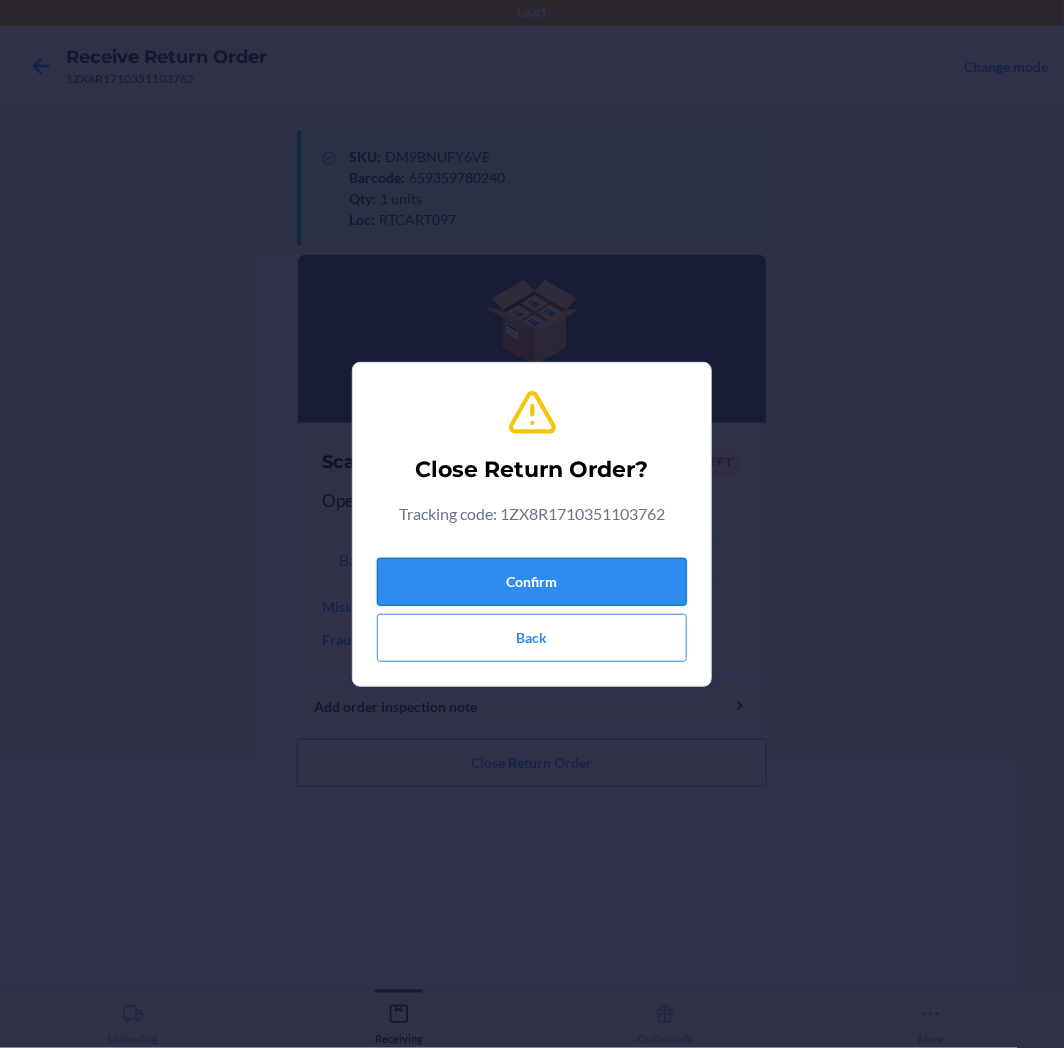 click on "Confirm" at bounding box center [532, 582] 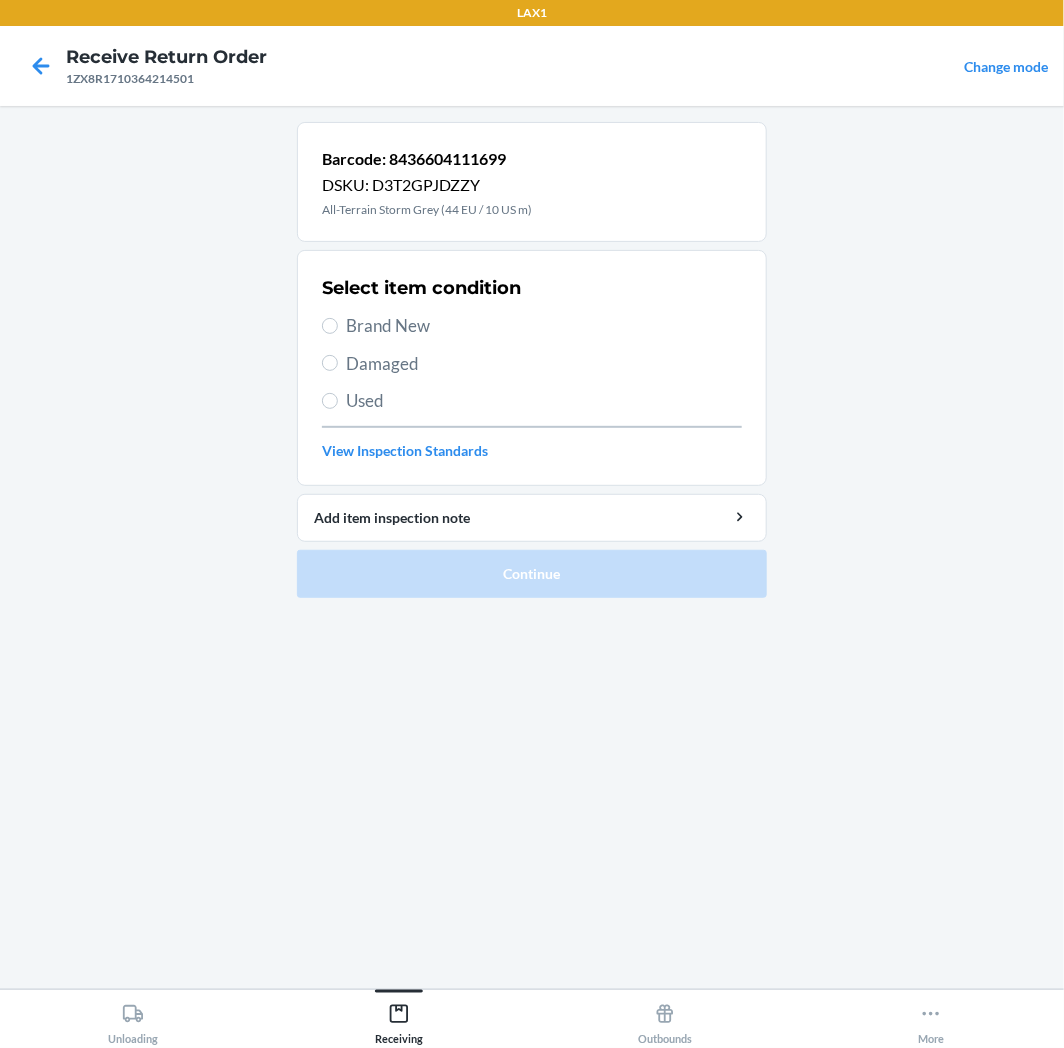 click on "Brand New" at bounding box center (544, 326) 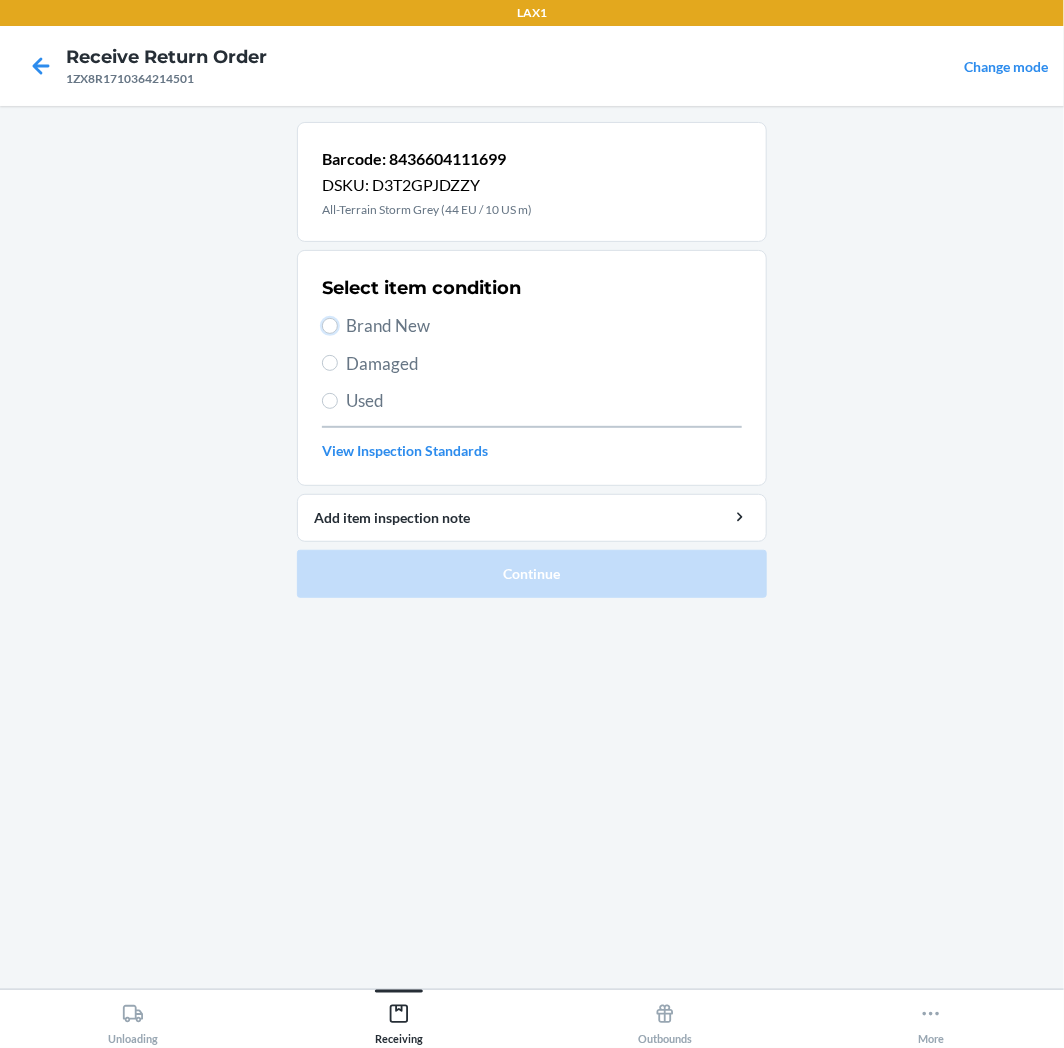click on "Brand New" at bounding box center (330, 326) 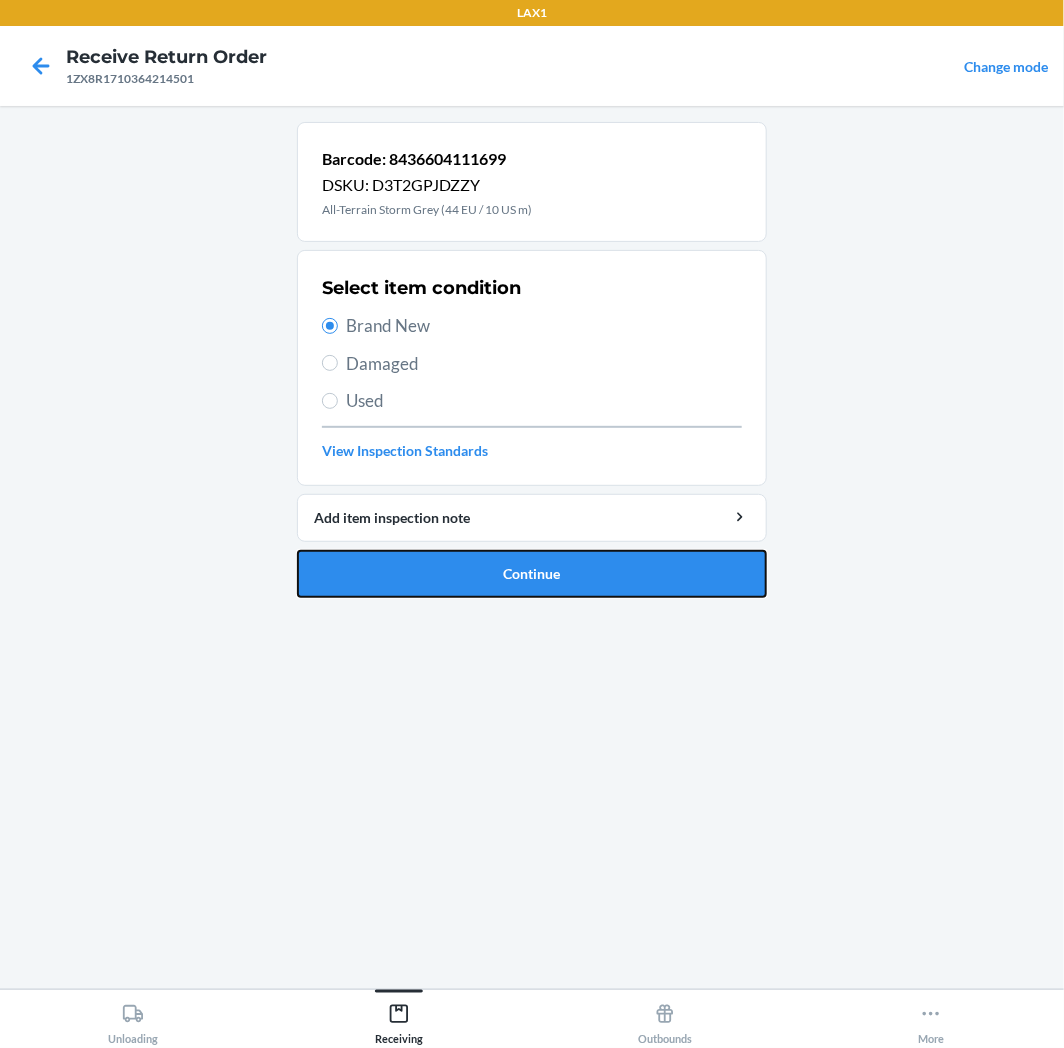 click on "Continue" at bounding box center (532, 574) 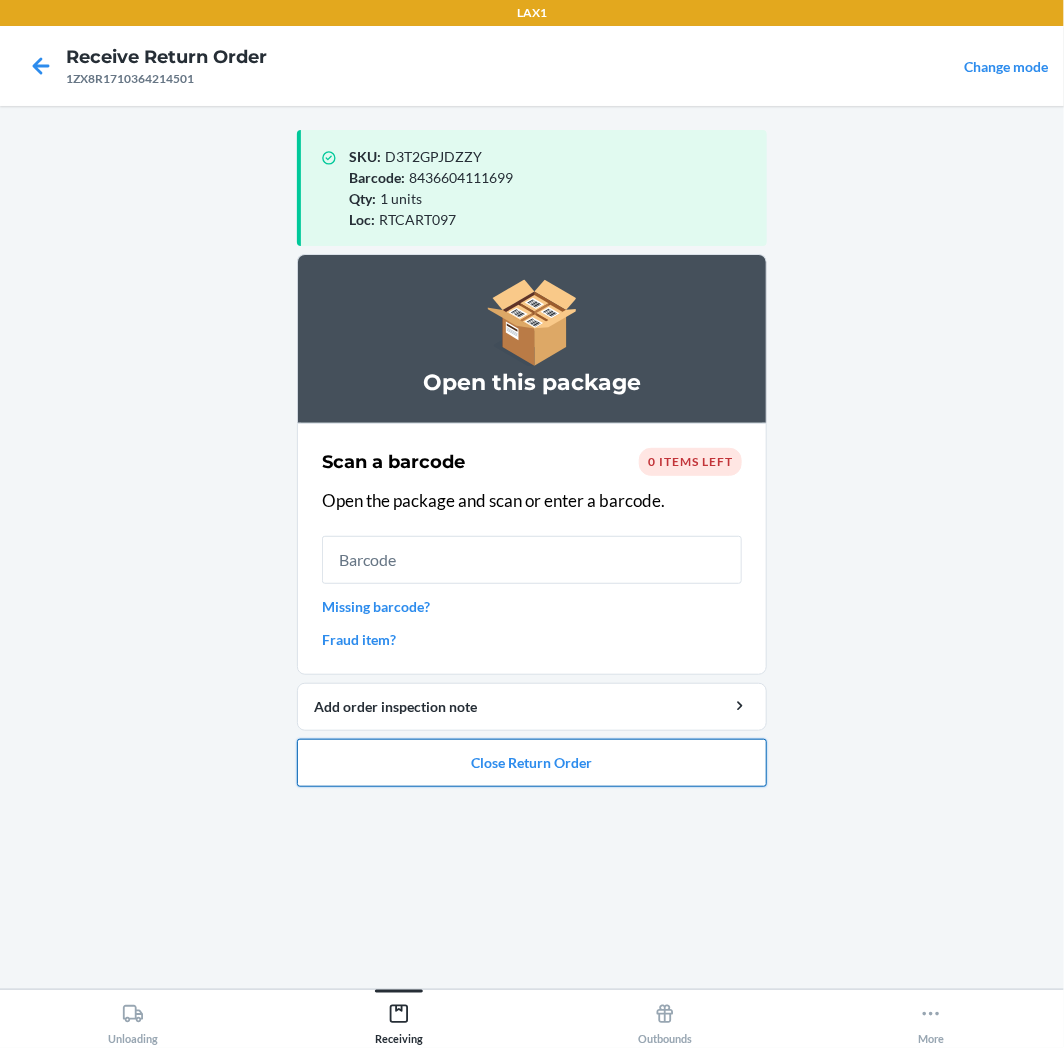 click on "Close Return Order" at bounding box center (532, 763) 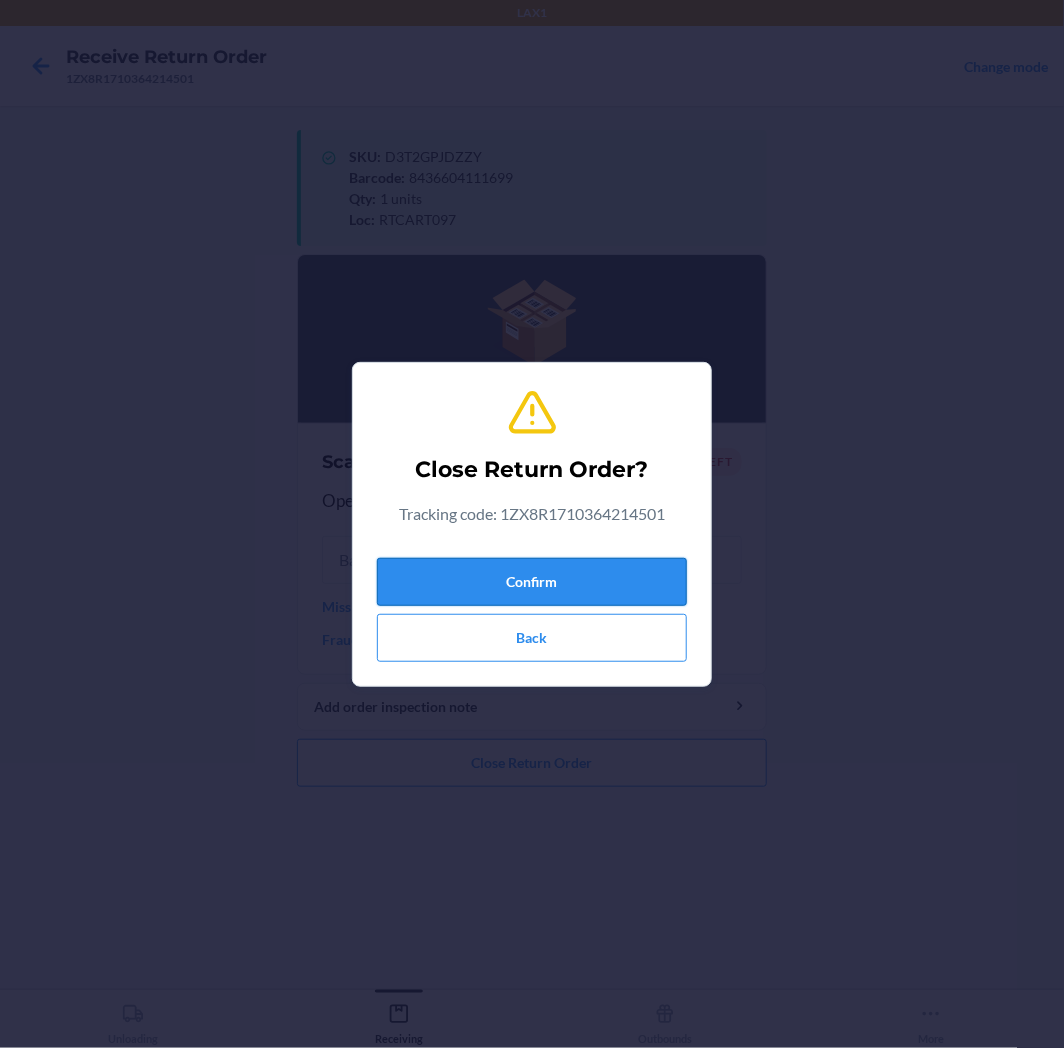 click on "Confirm" at bounding box center [532, 582] 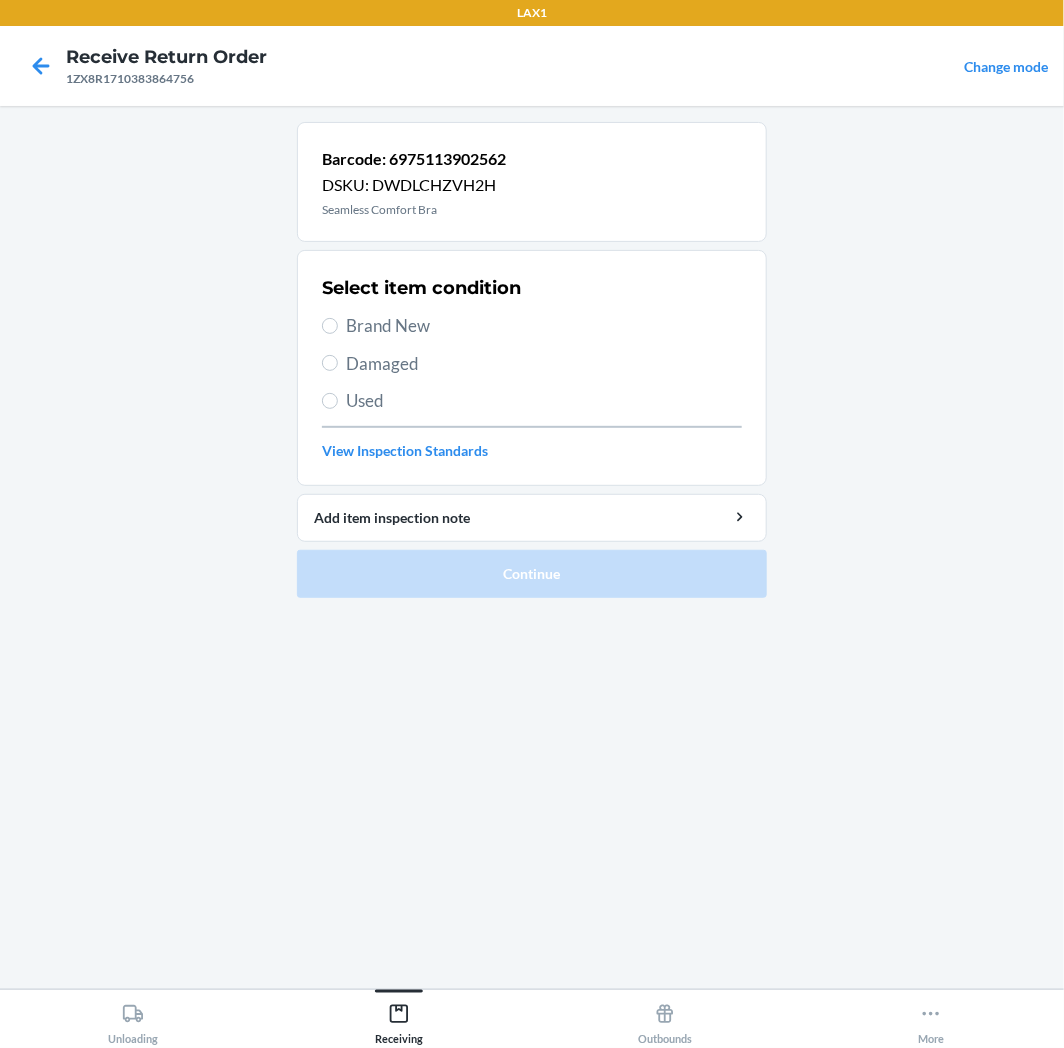 click on "Brand New" at bounding box center (544, 326) 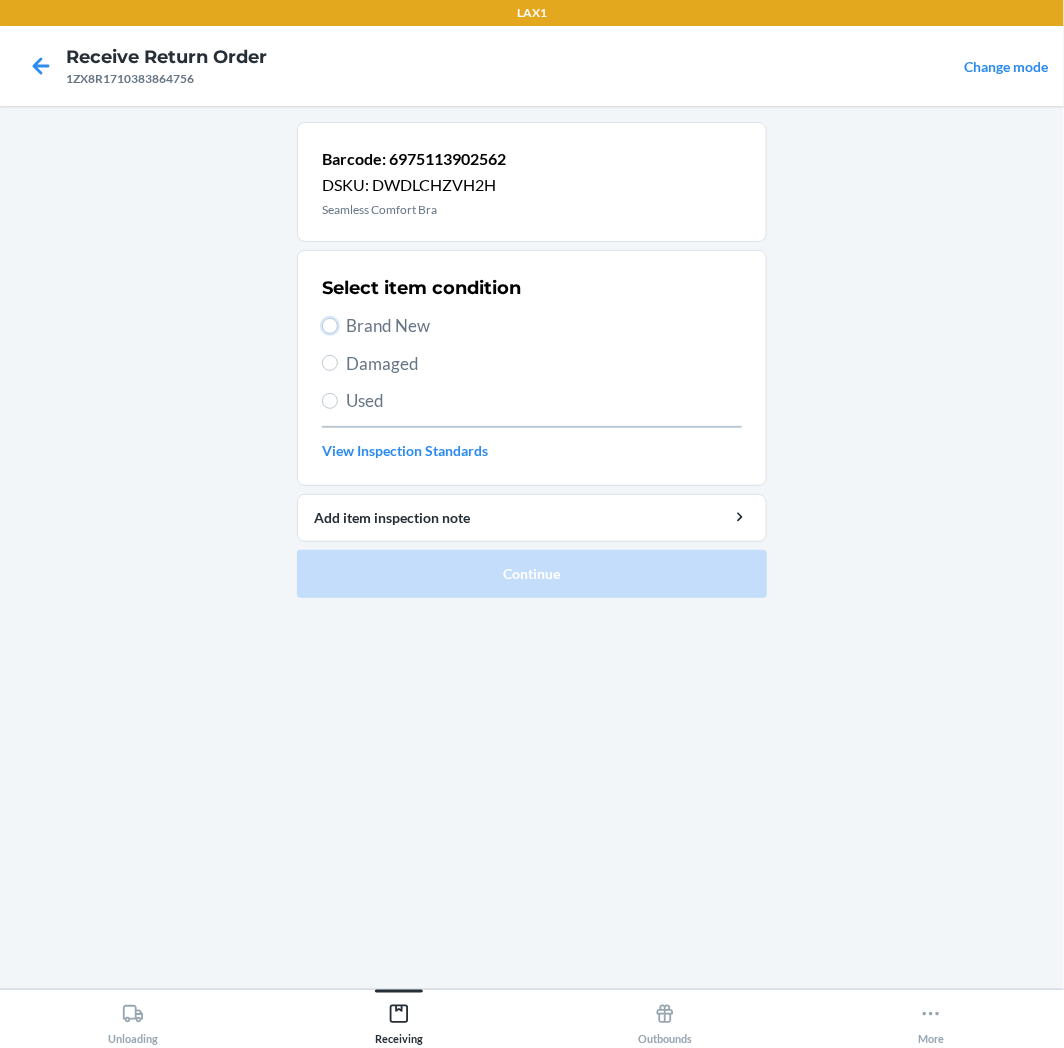 click on "Brand New" at bounding box center [330, 326] 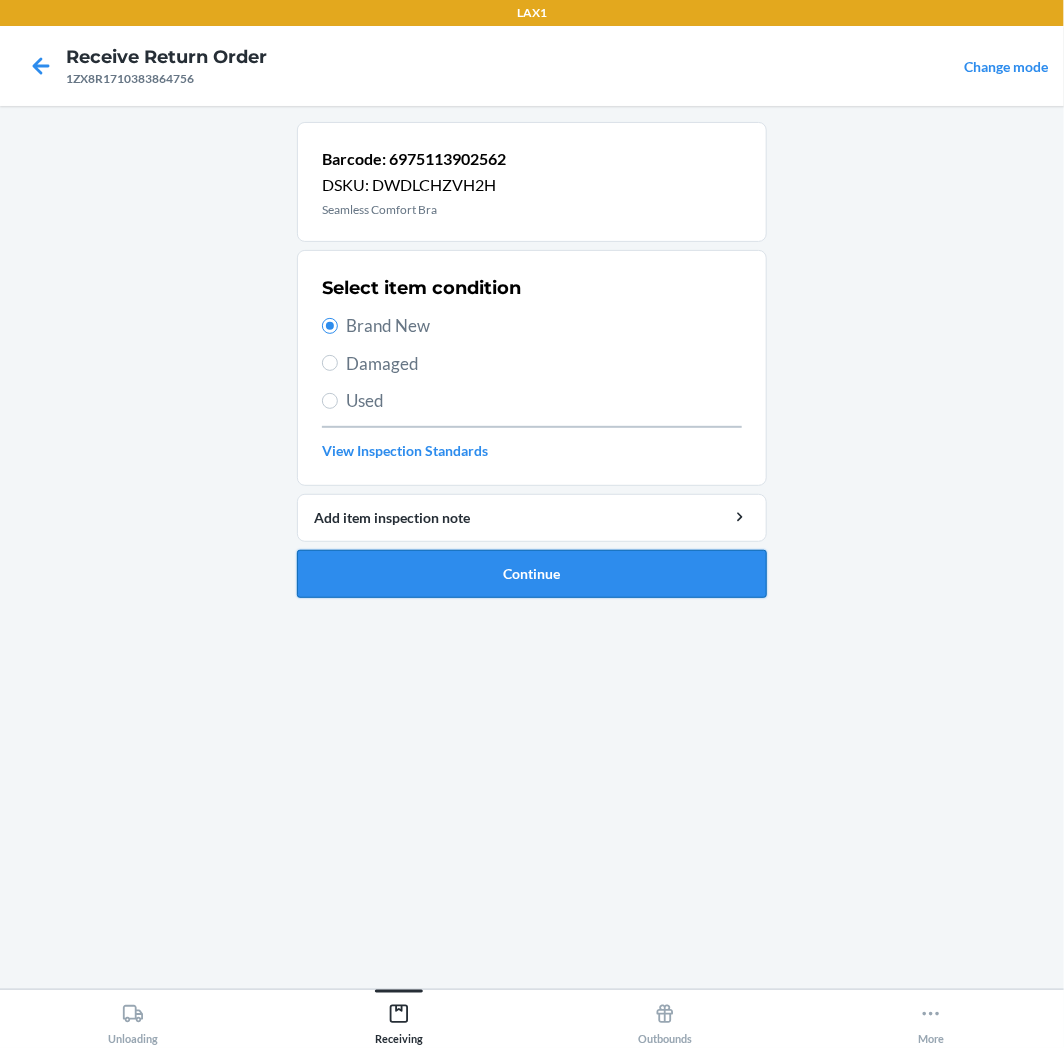 click on "Continue" at bounding box center [532, 574] 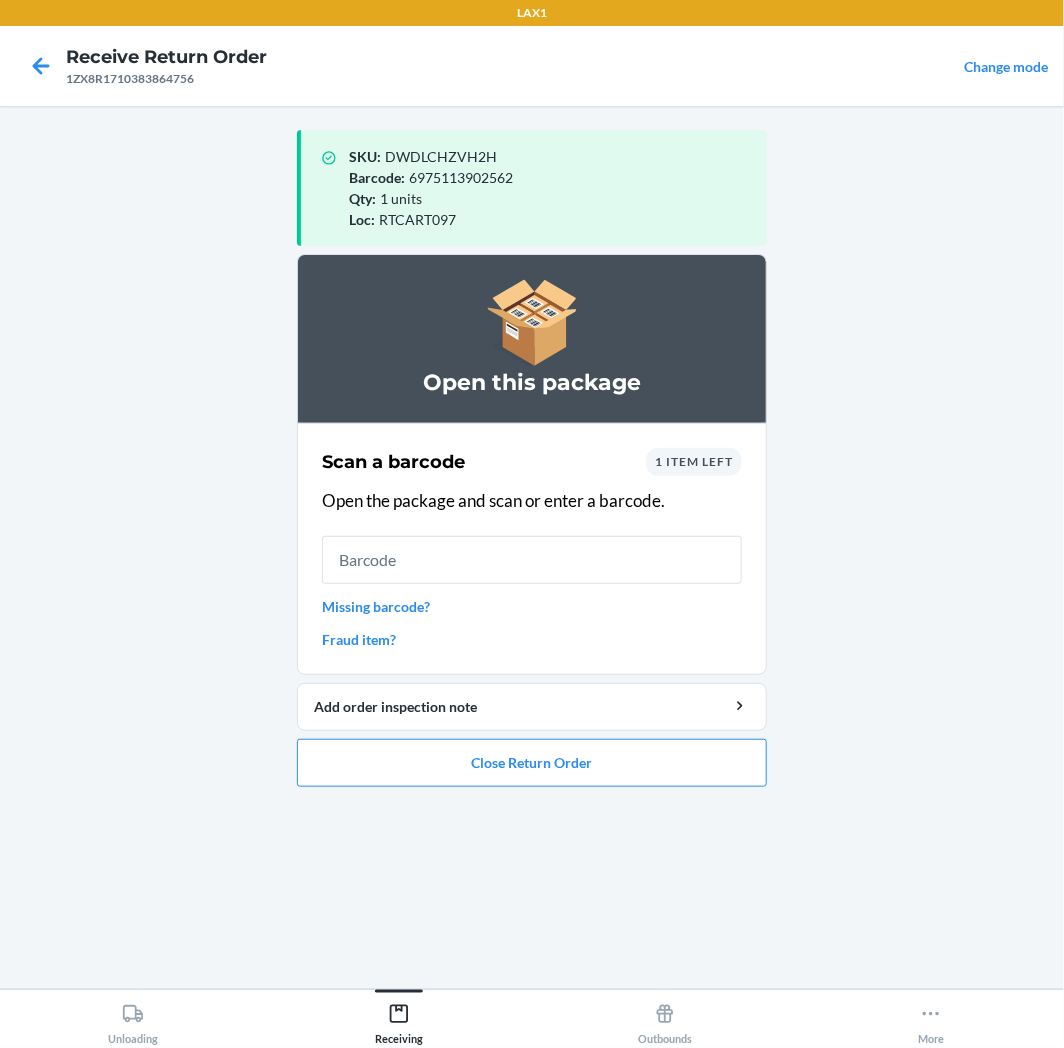 click on "1 item left" at bounding box center (694, 462) 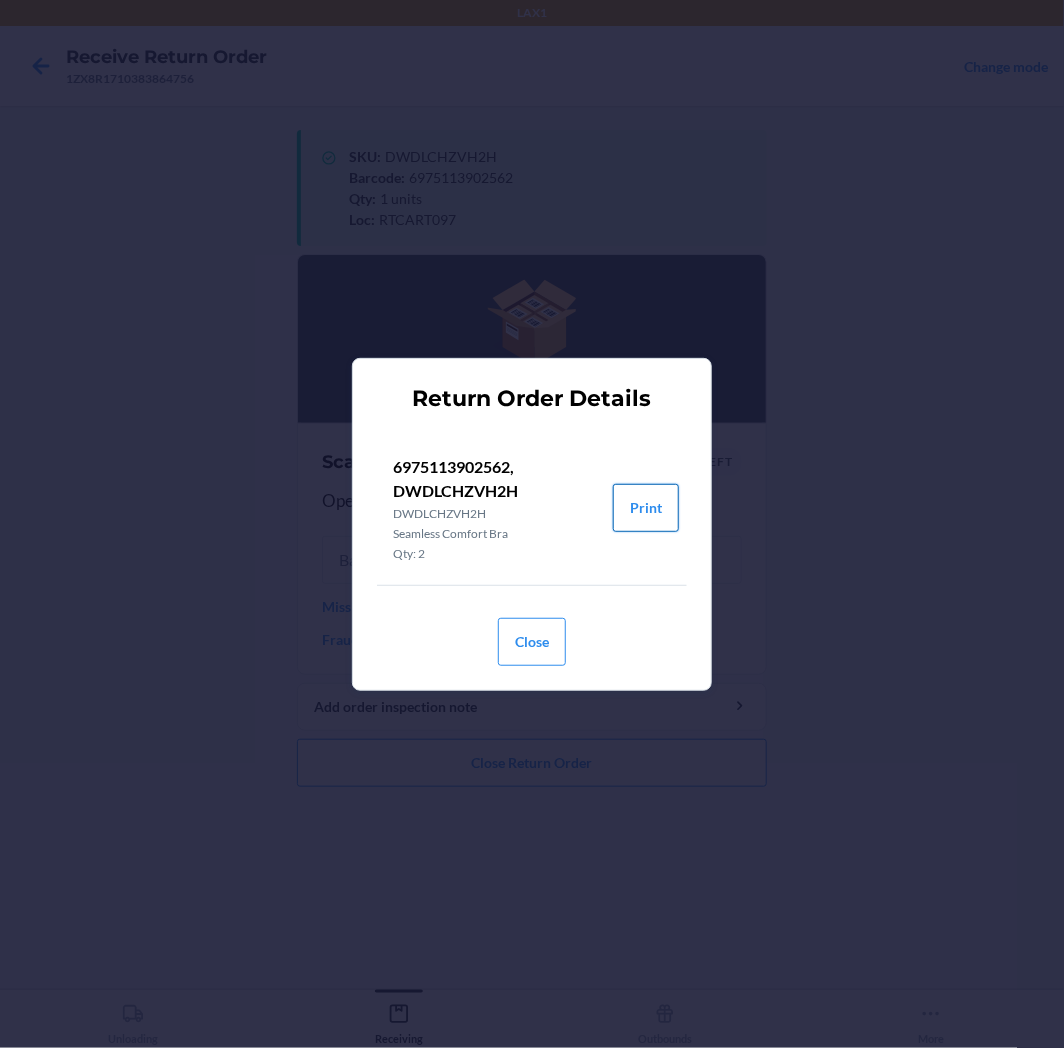 click on "Print" at bounding box center [646, 508] 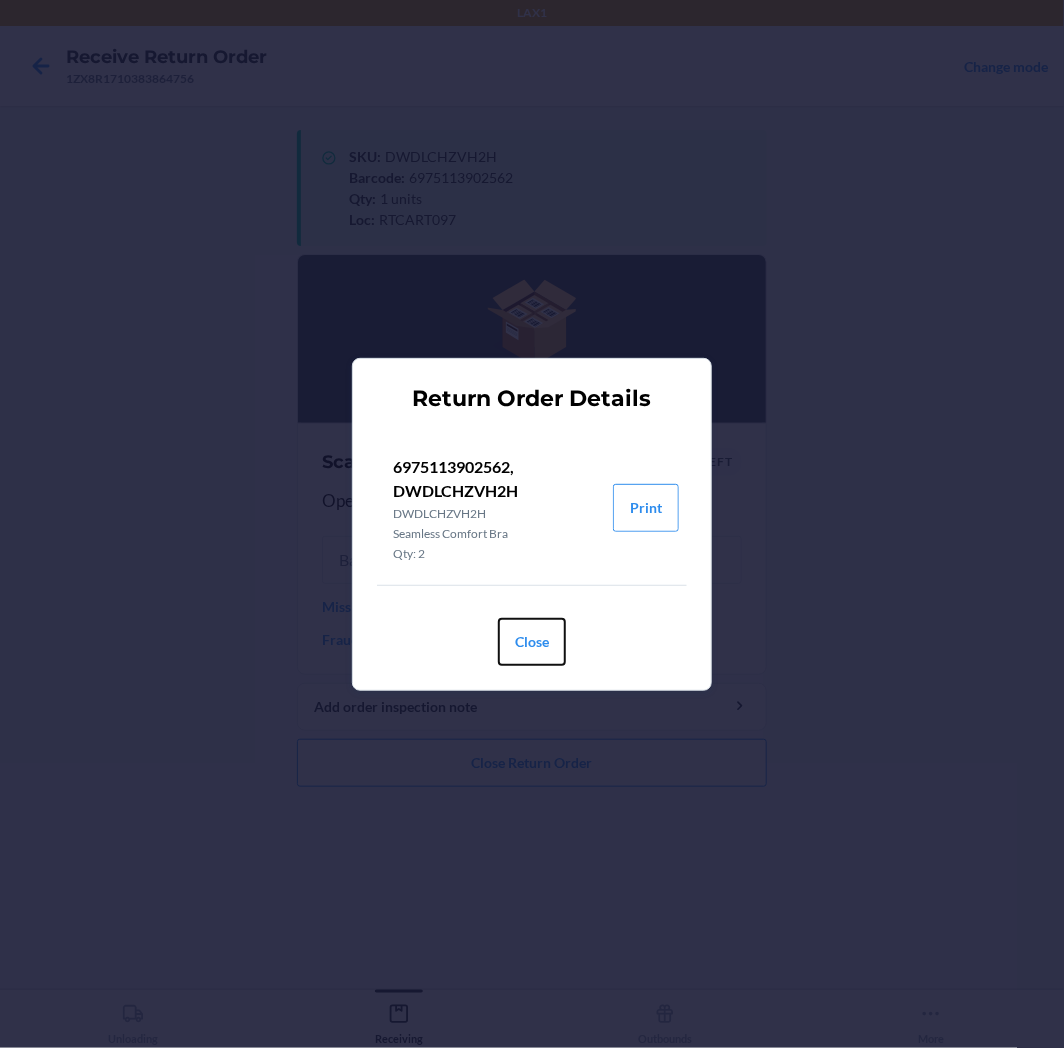 click on "Close" at bounding box center (532, 642) 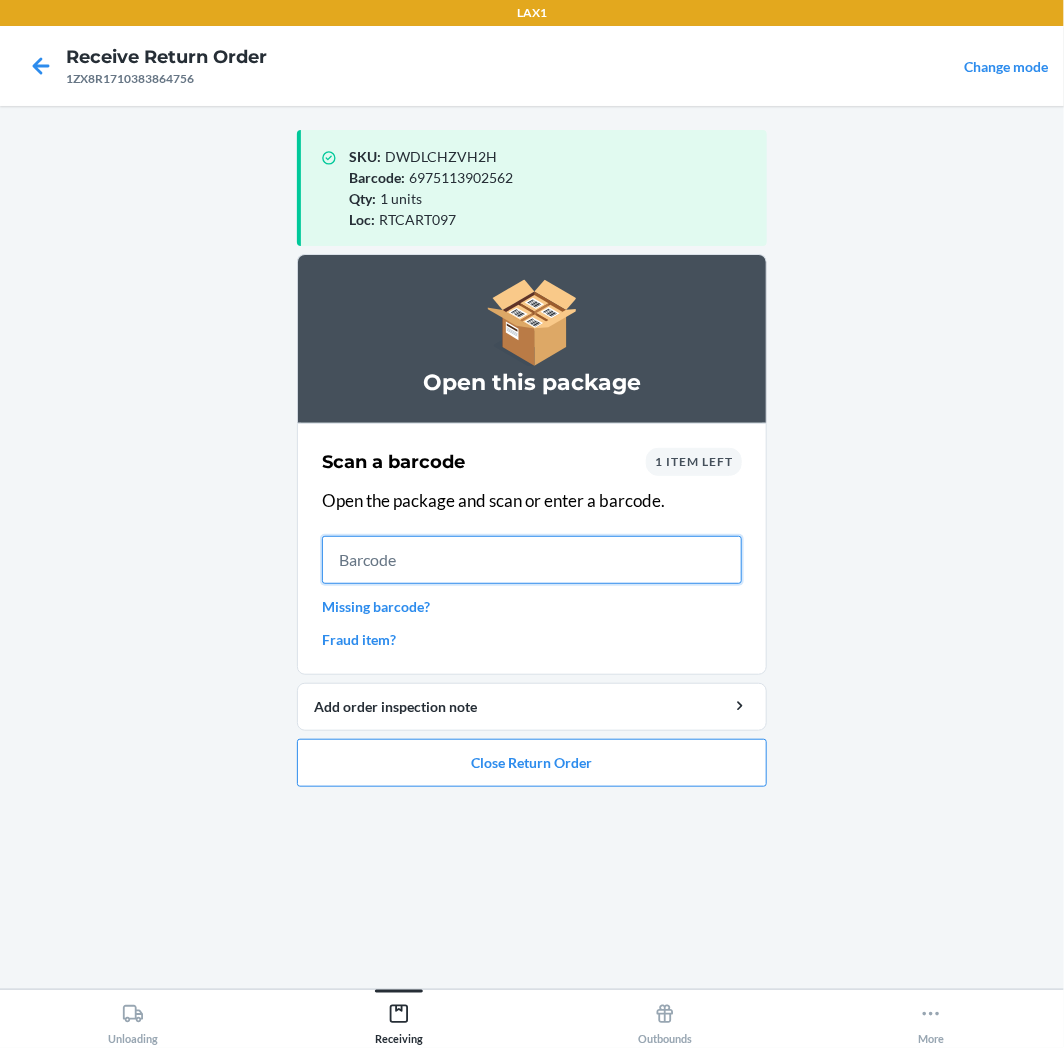 click at bounding box center (532, 560) 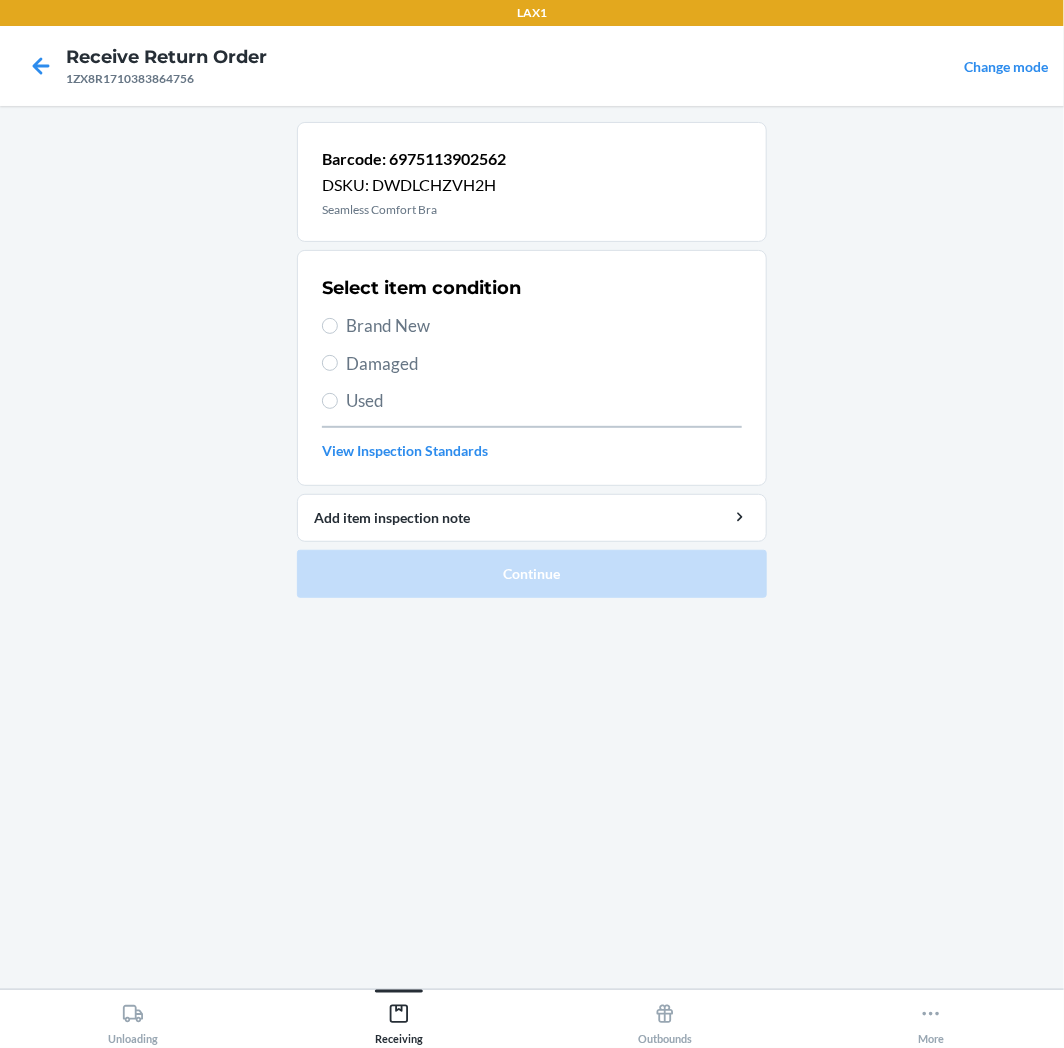 click on "Brand New" at bounding box center (544, 326) 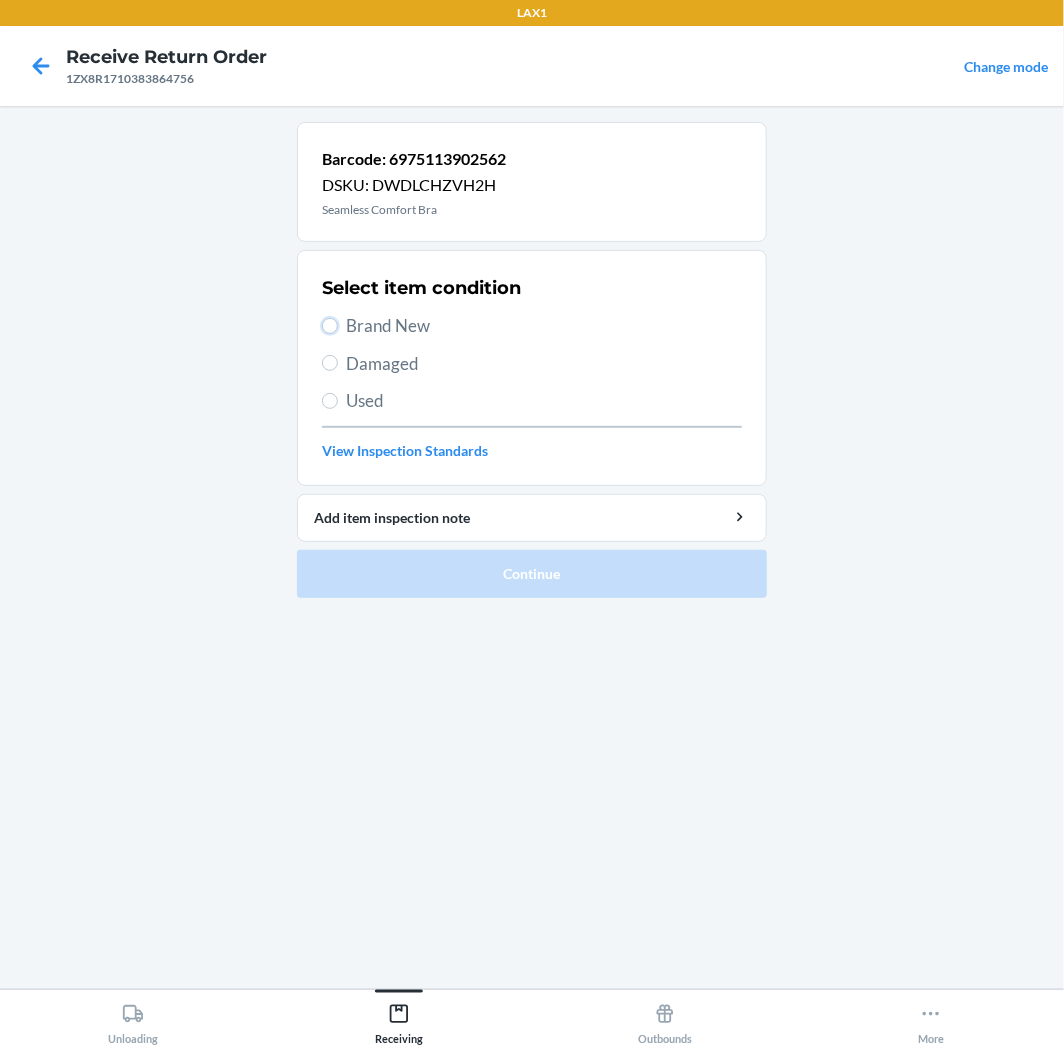 click on "Brand New" at bounding box center (330, 326) 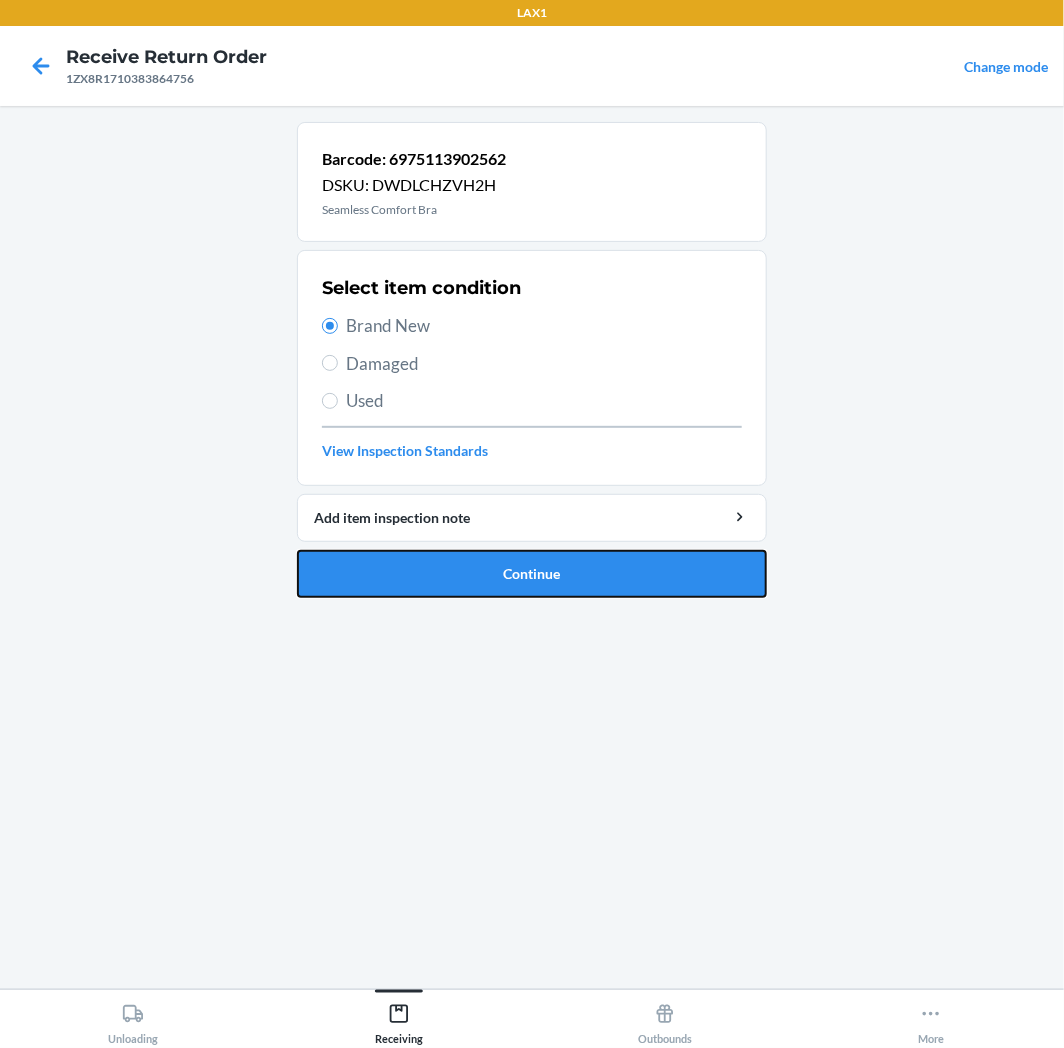click on "Continue" at bounding box center (532, 574) 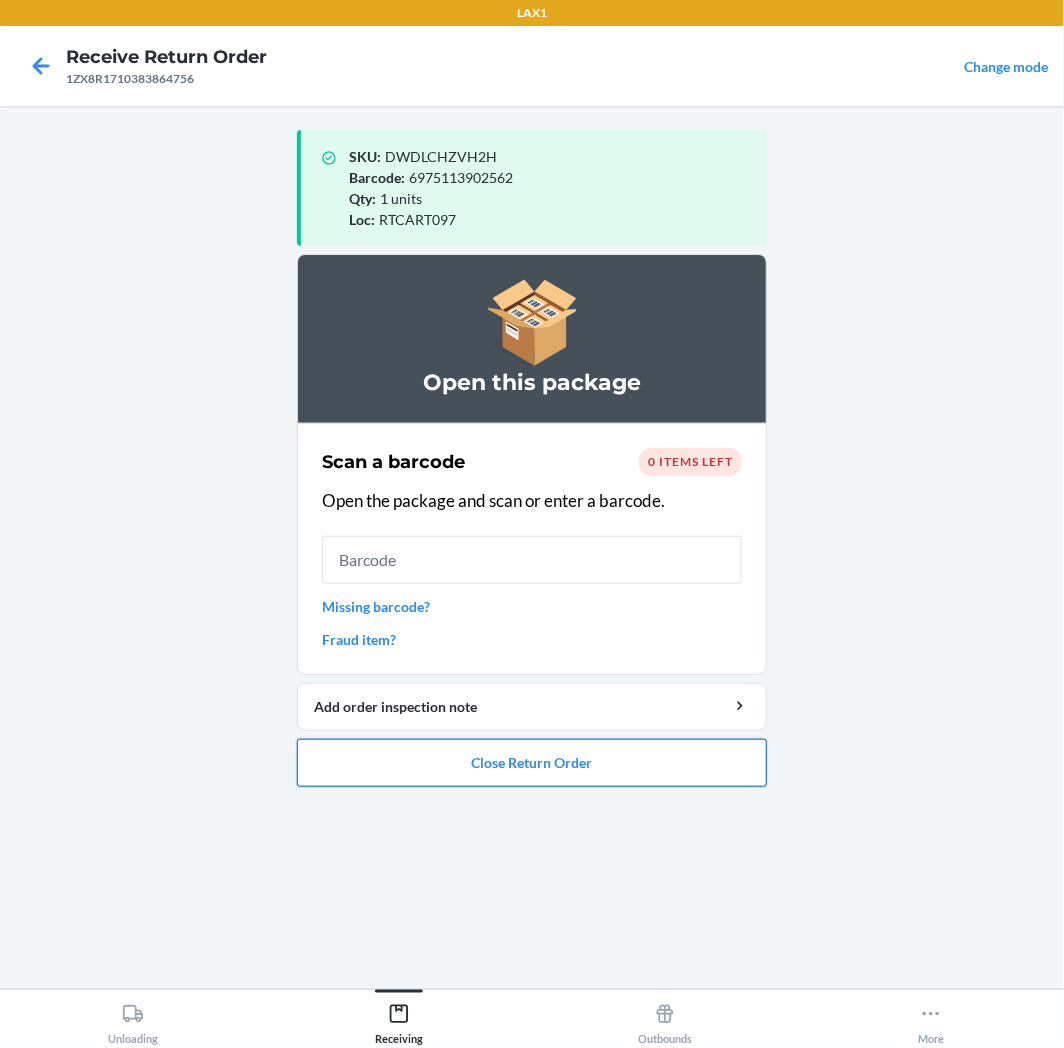 click on "Close Return Order" at bounding box center [532, 763] 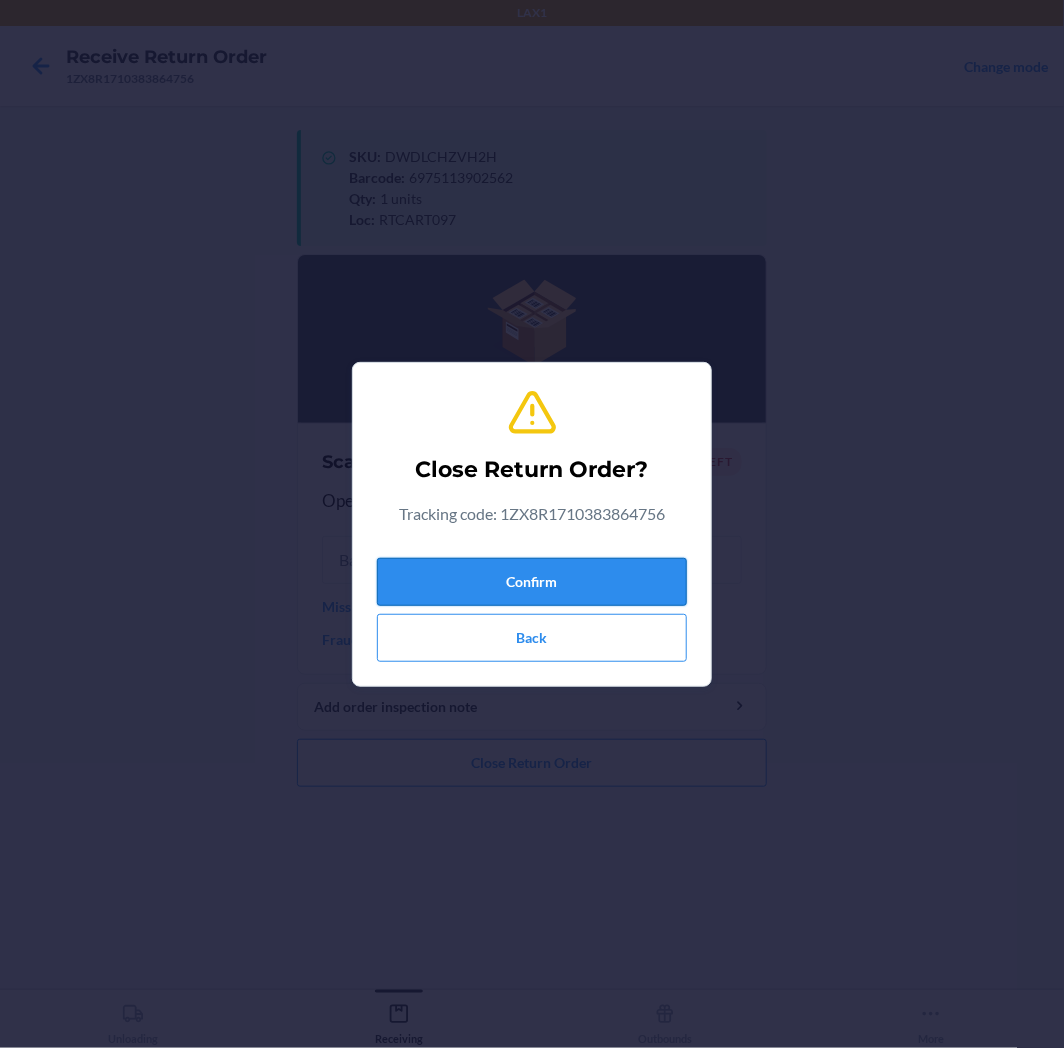click on "Confirm" at bounding box center (532, 582) 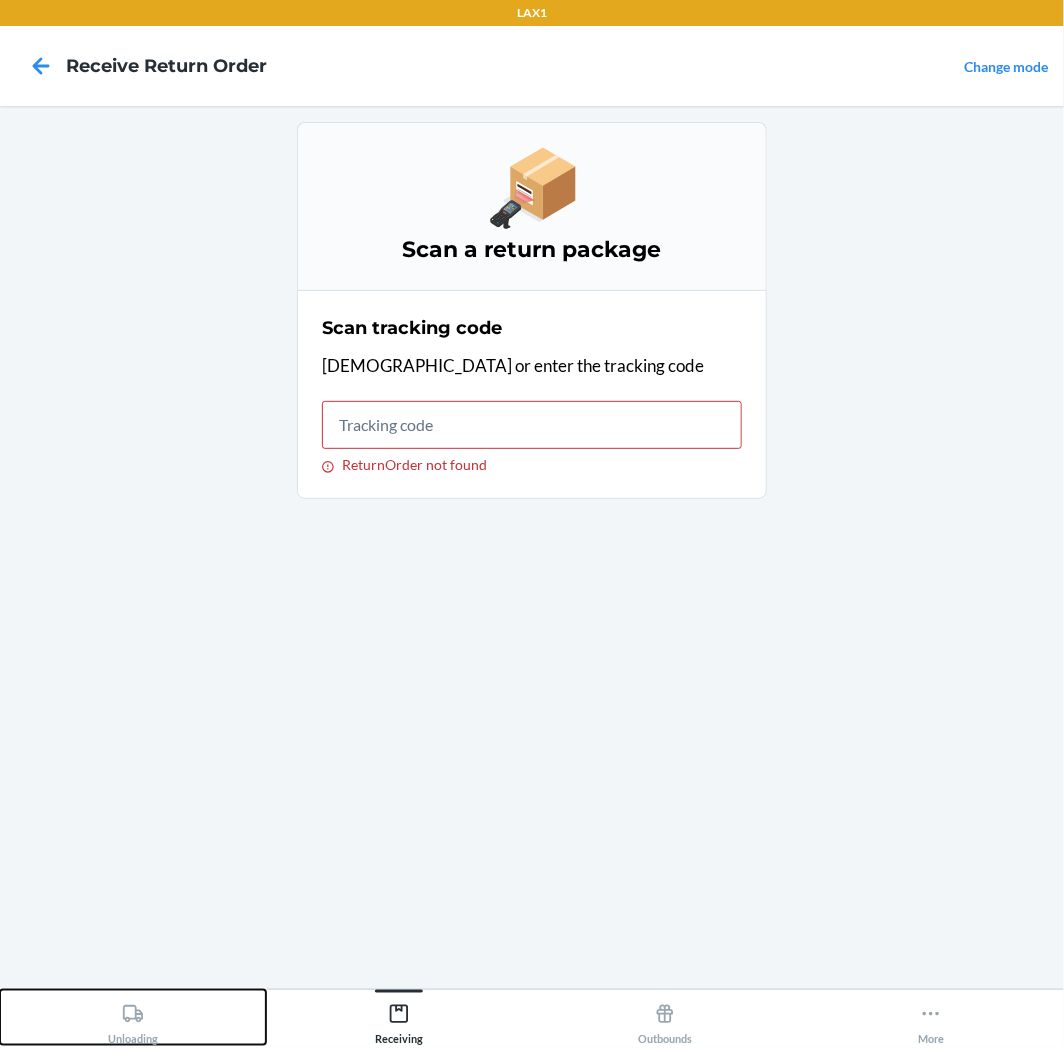 click on "Unloading" at bounding box center (133, 1020) 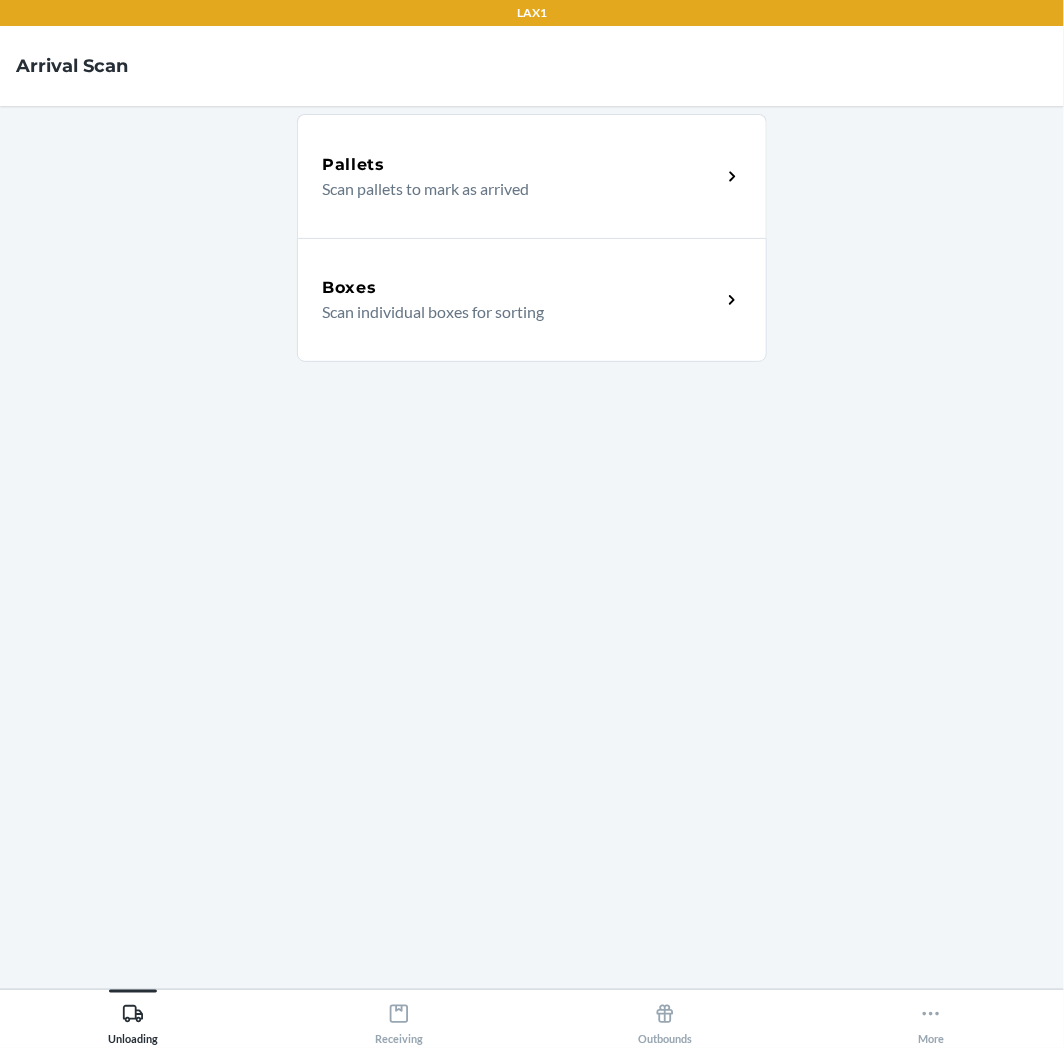 click on "Scan individual boxes for sorting" at bounding box center (513, 312) 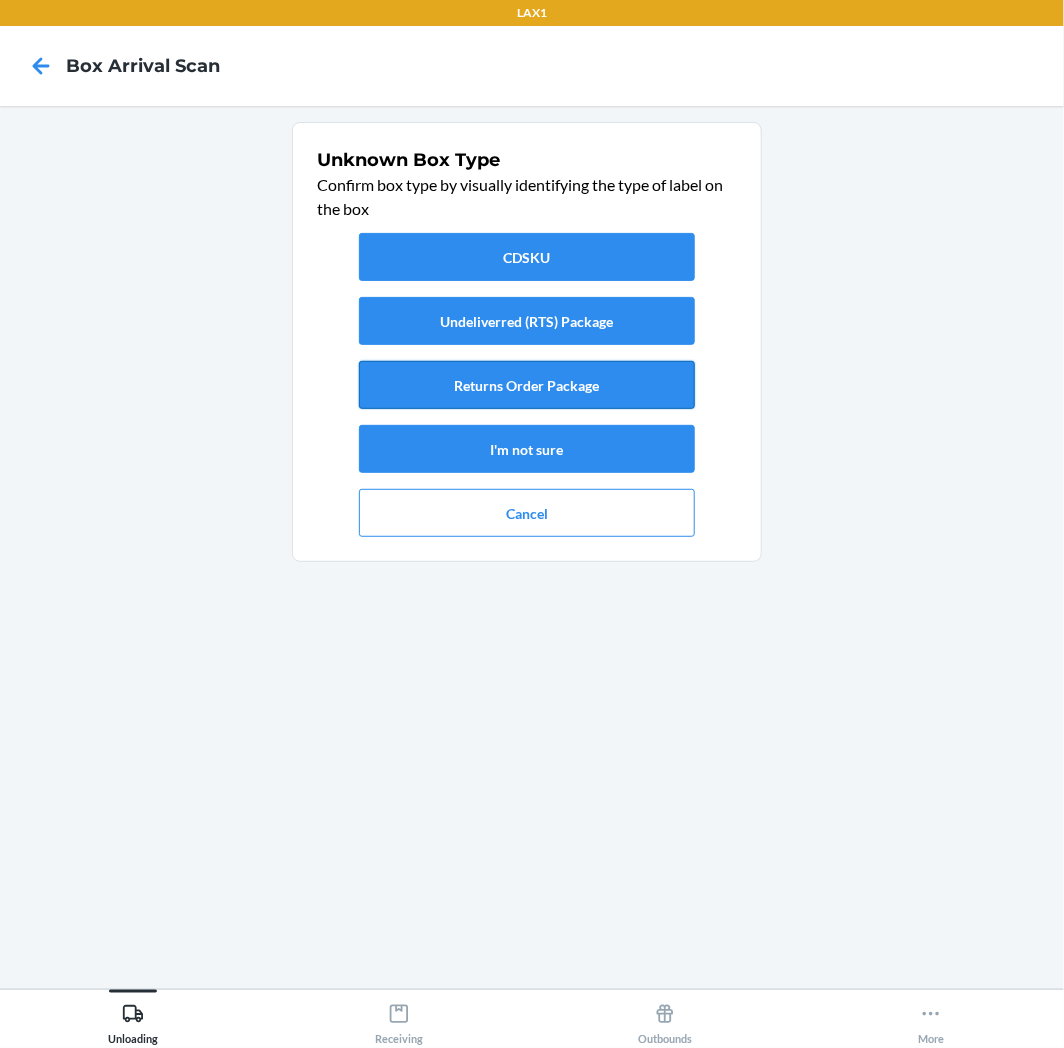 click on "Returns Order Package" at bounding box center [527, 385] 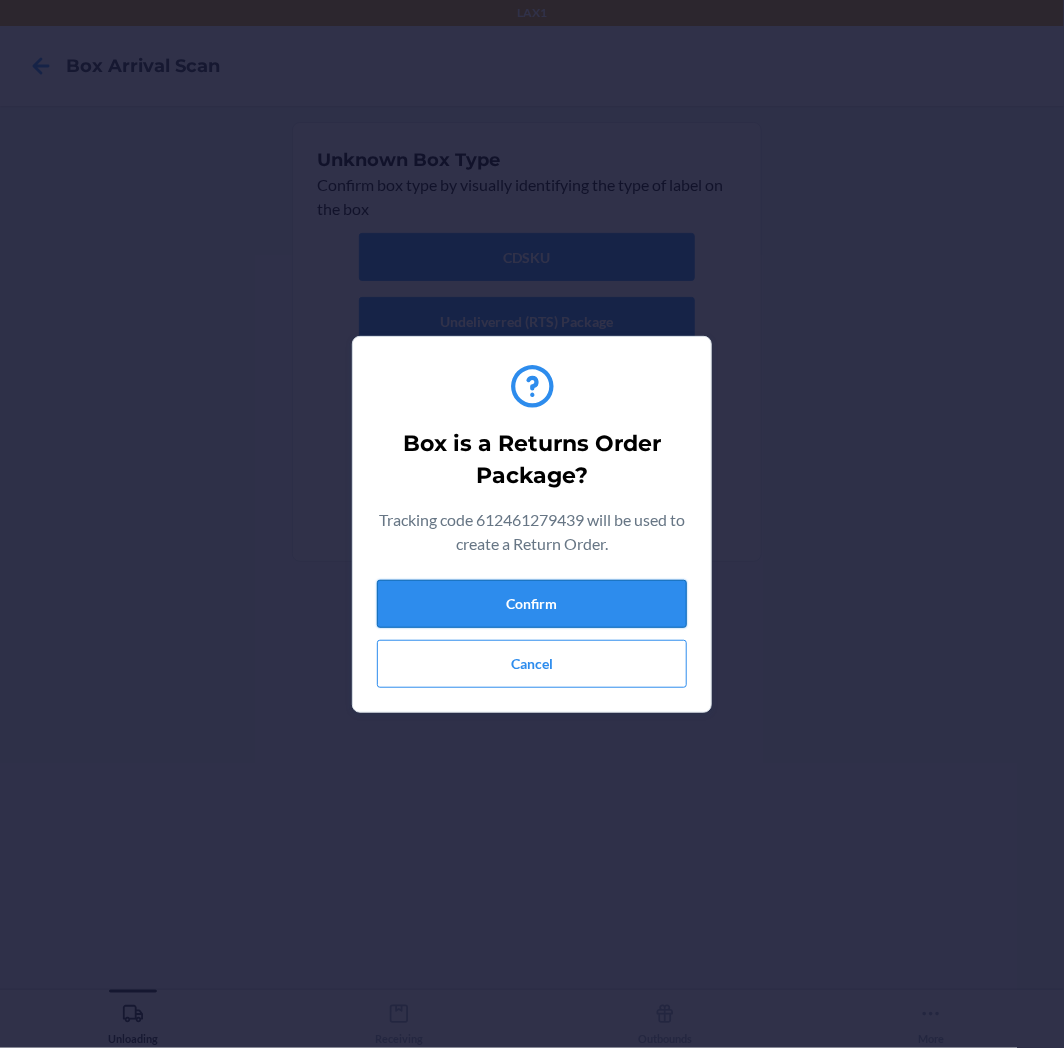 click on "Confirm" at bounding box center [532, 604] 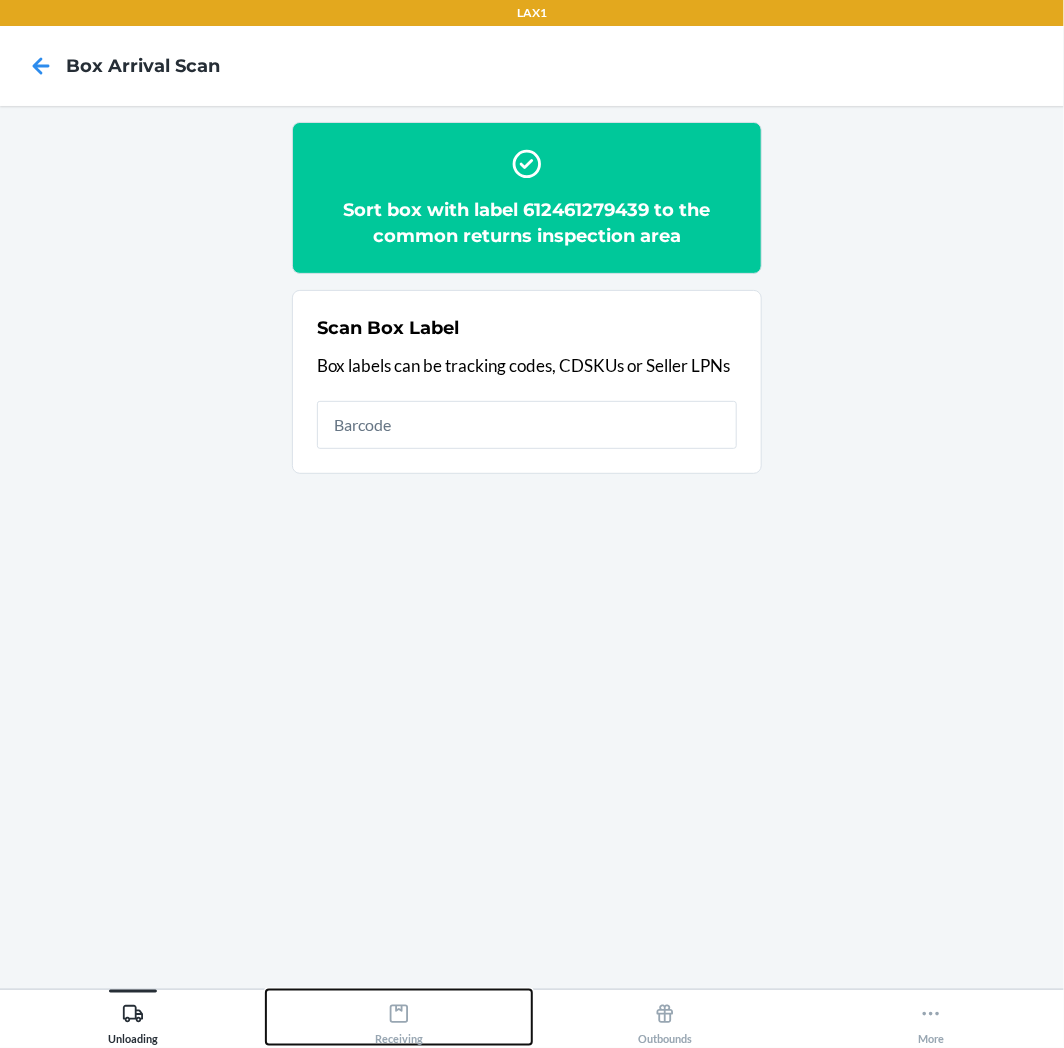 click on "Receiving" at bounding box center (399, 1020) 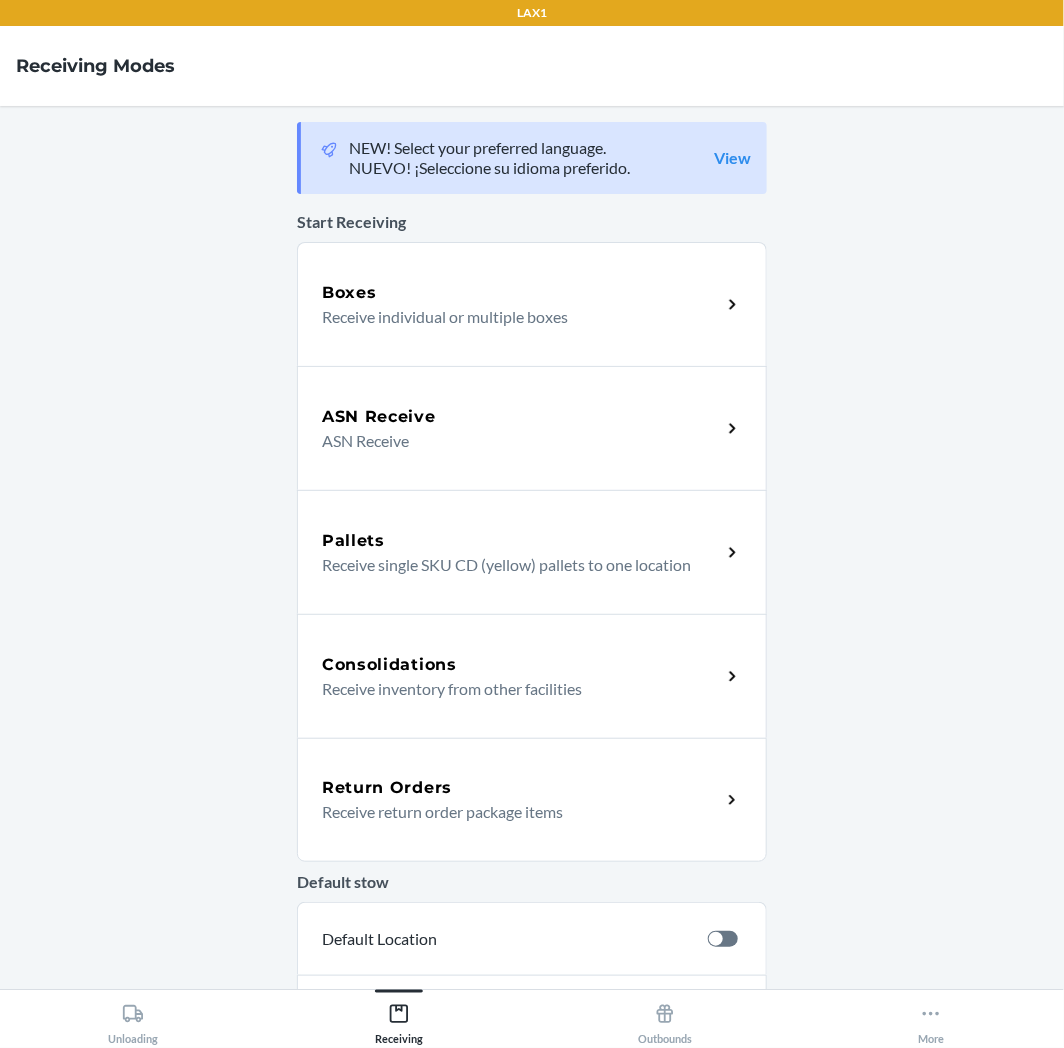 click on "Return Orders" at bounding box center [387, 788] 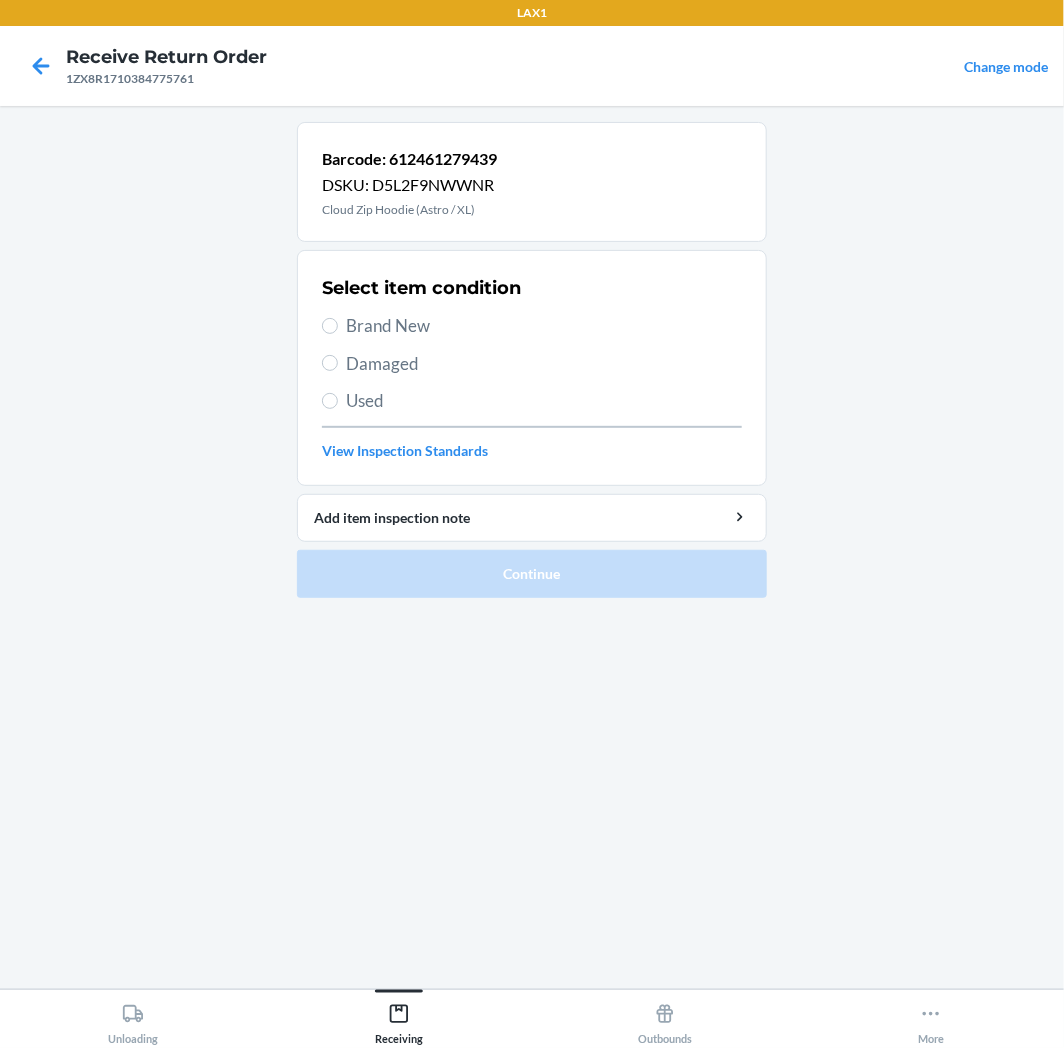 click on "Used" at bounding box center [544, 401] 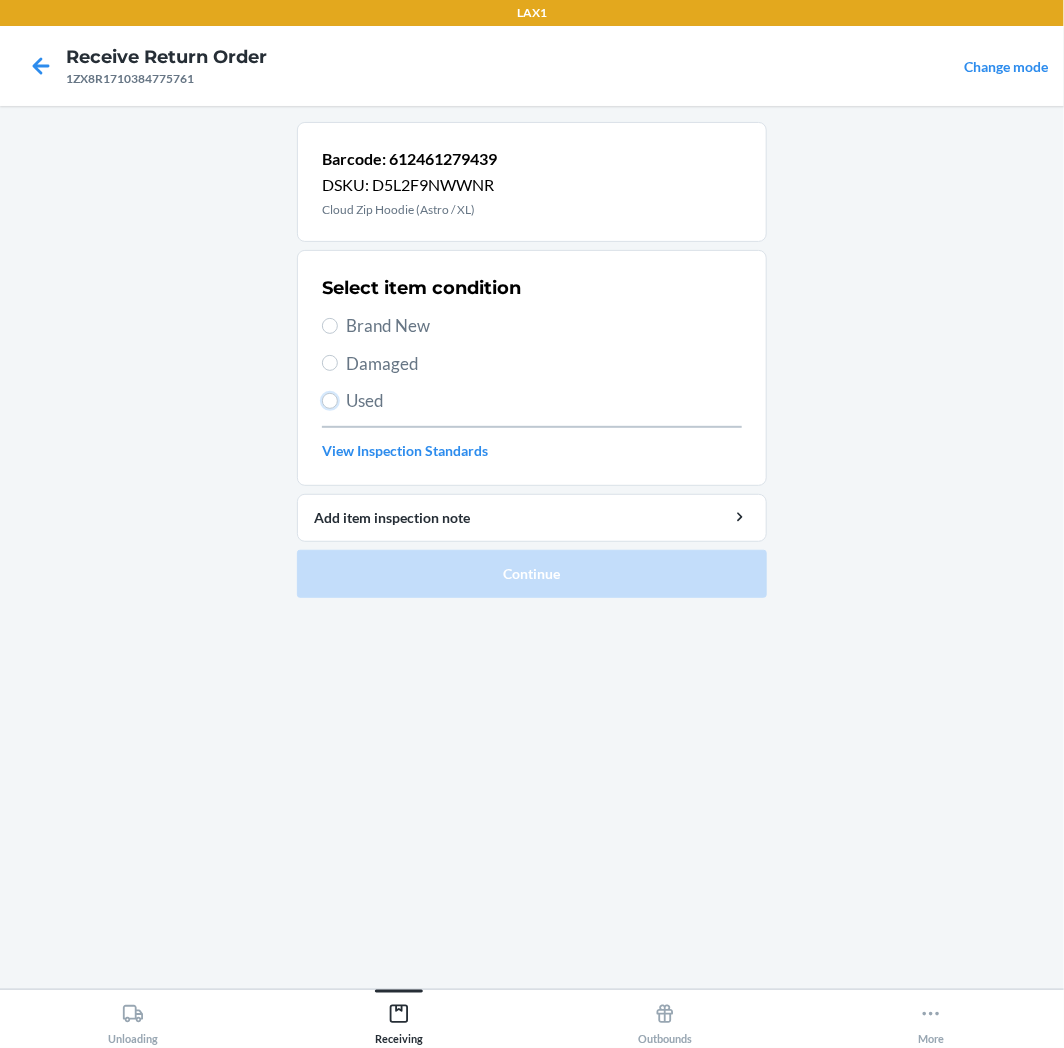 click on "Used" at bounding box center [330, 401] 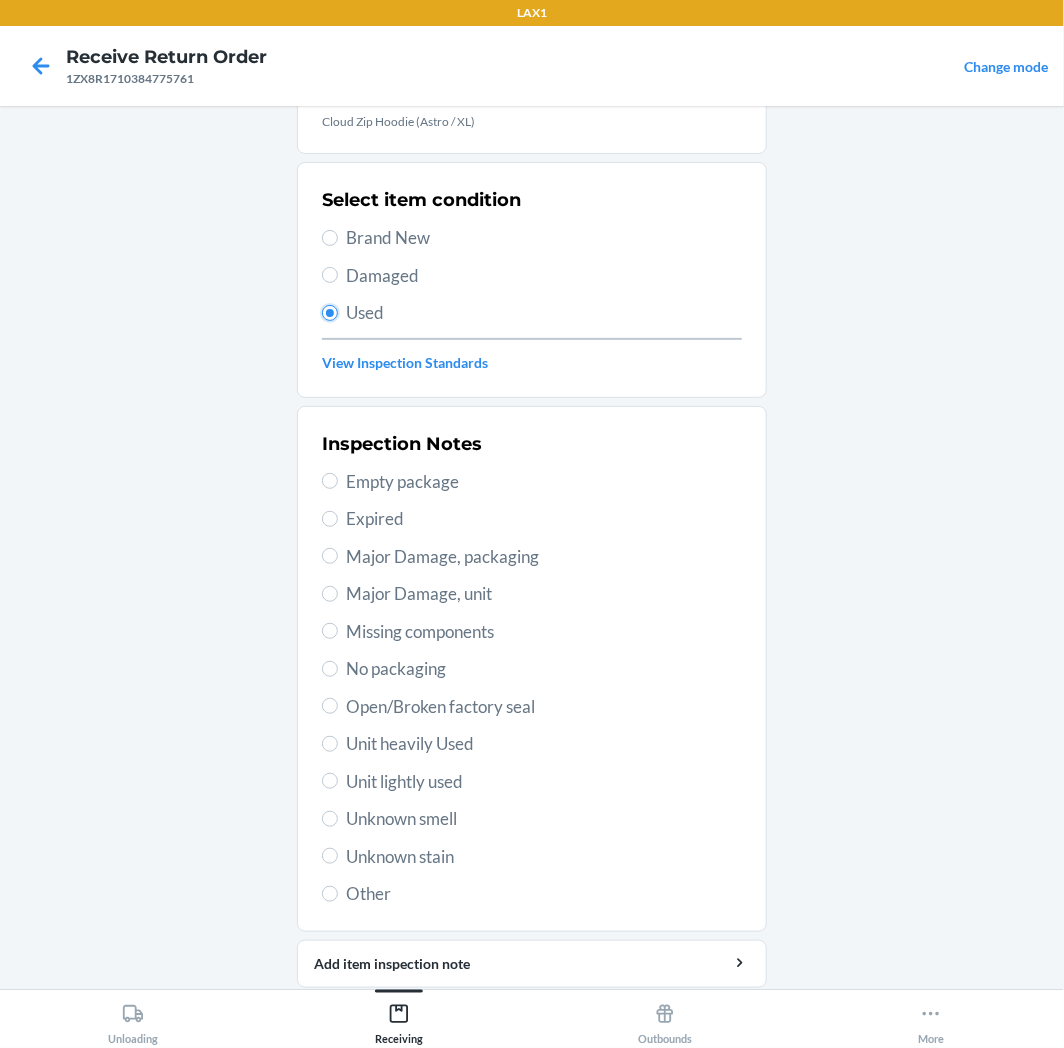 scroll, scrollTop: 157, scrollLeft: 0, axis: vertical 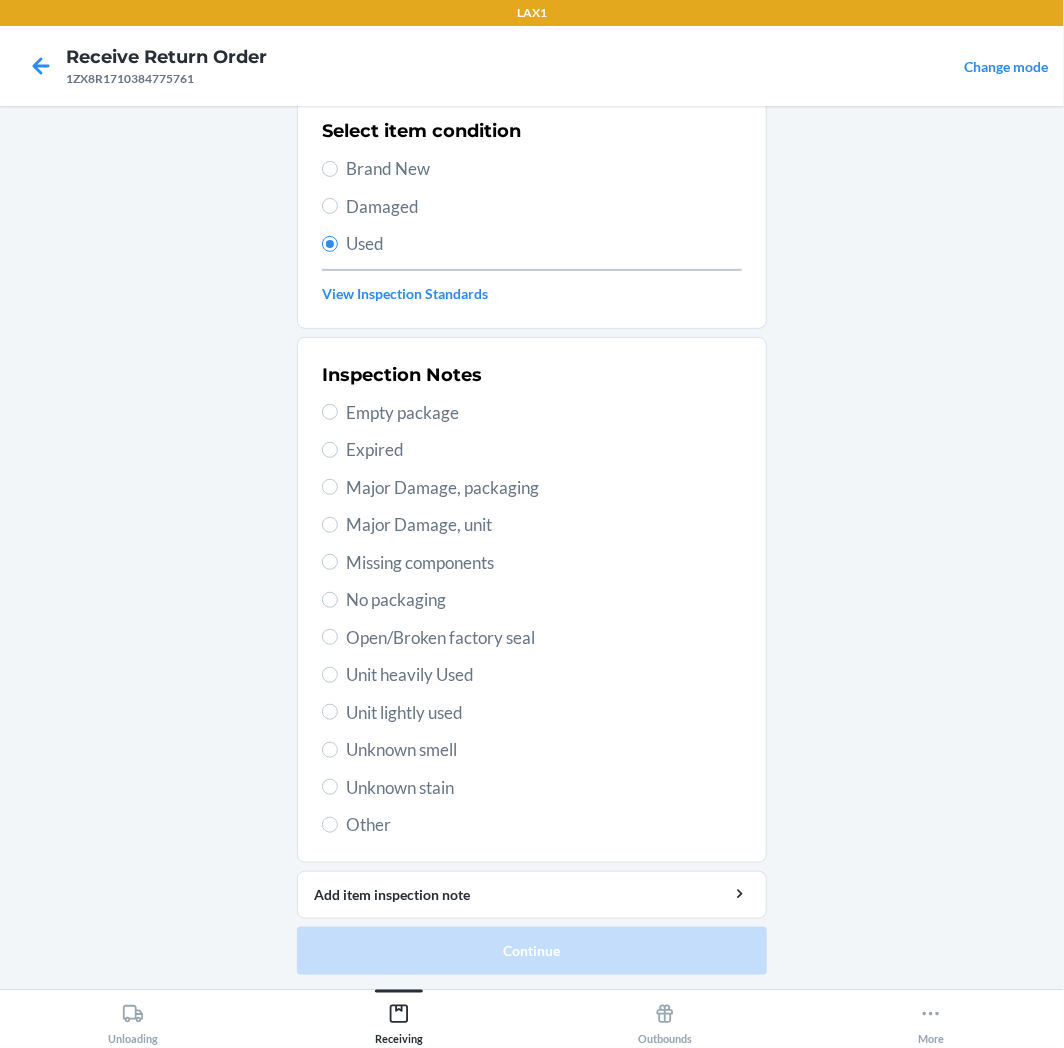 click on "Unit lightly used" at bounding box center [544, 713] 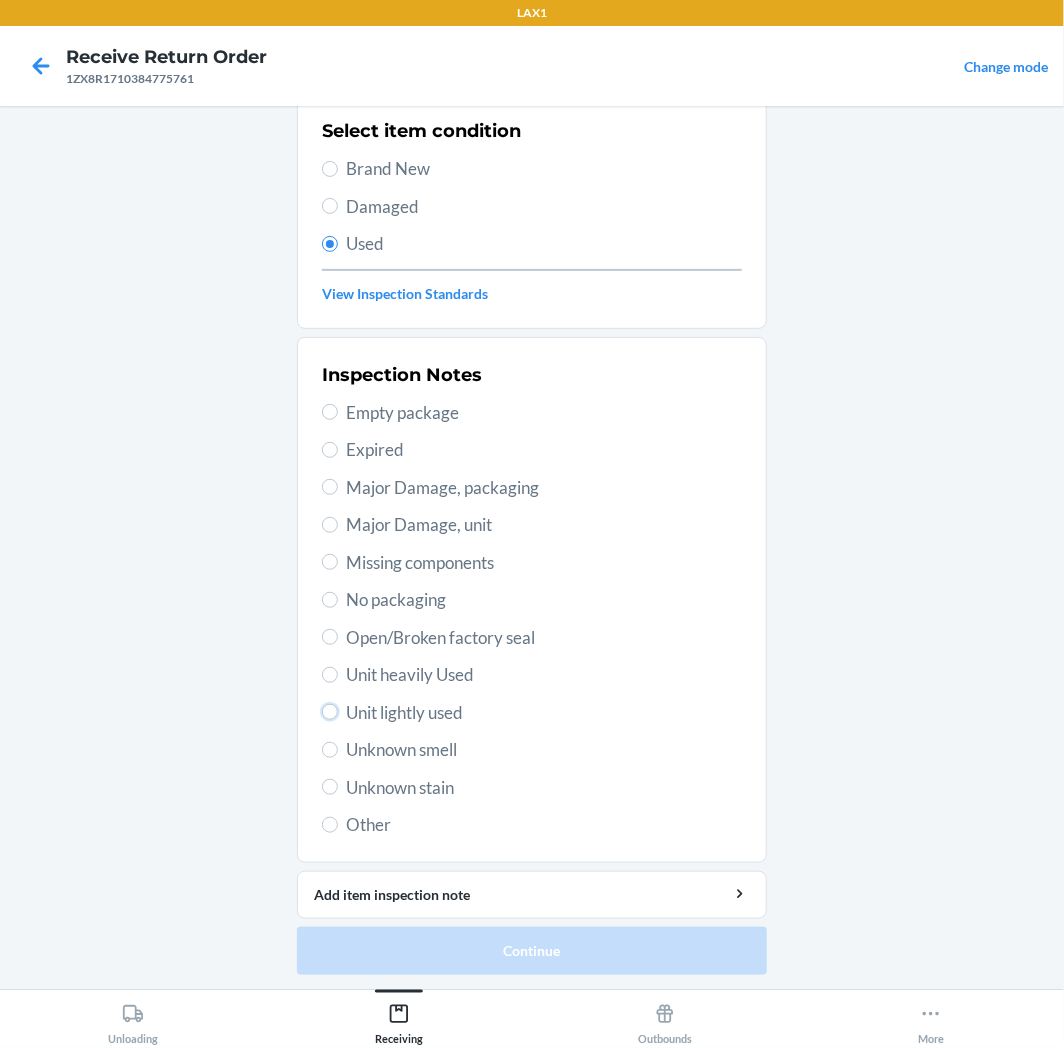 click on "Unit lightly used" at bounding box center (330, 712) 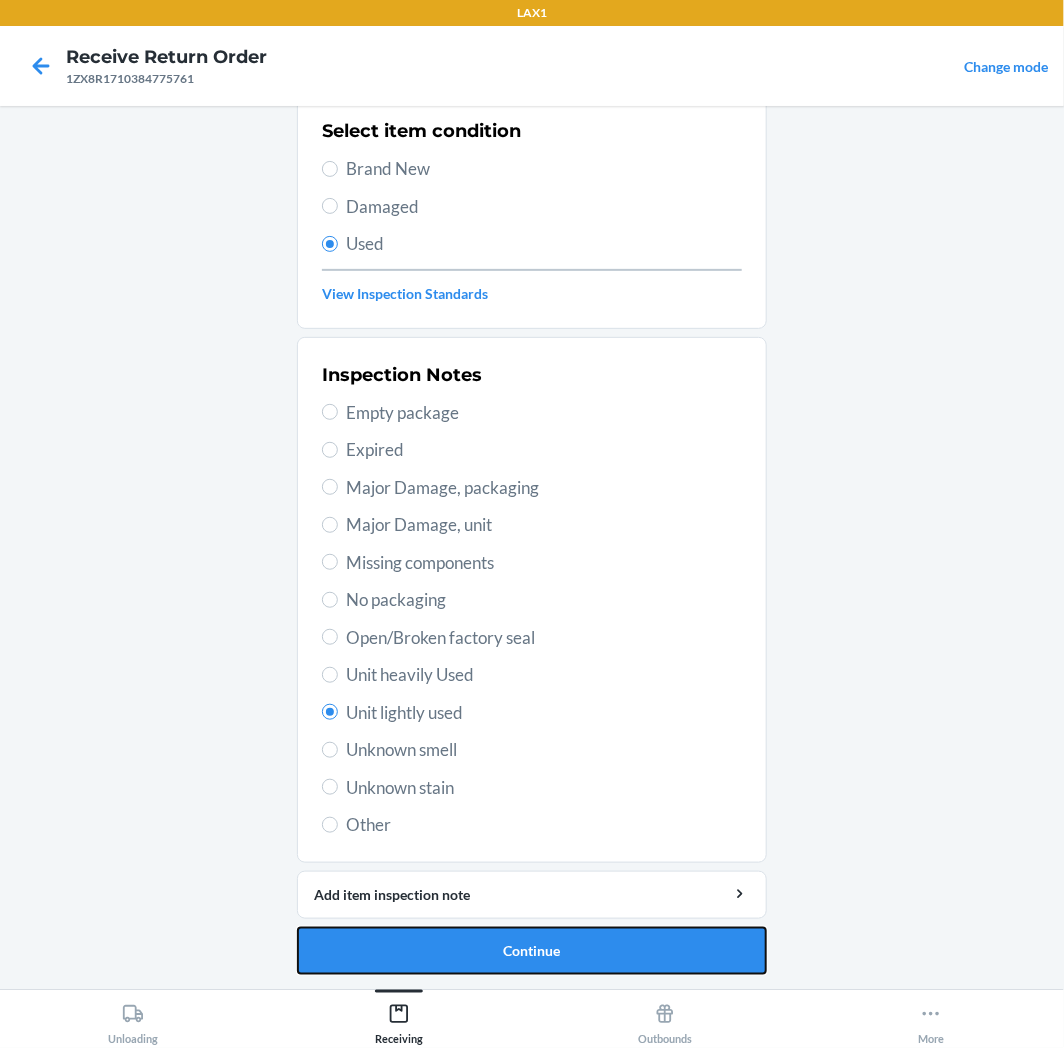 click on "Continue" at bounding box center [532, 951] 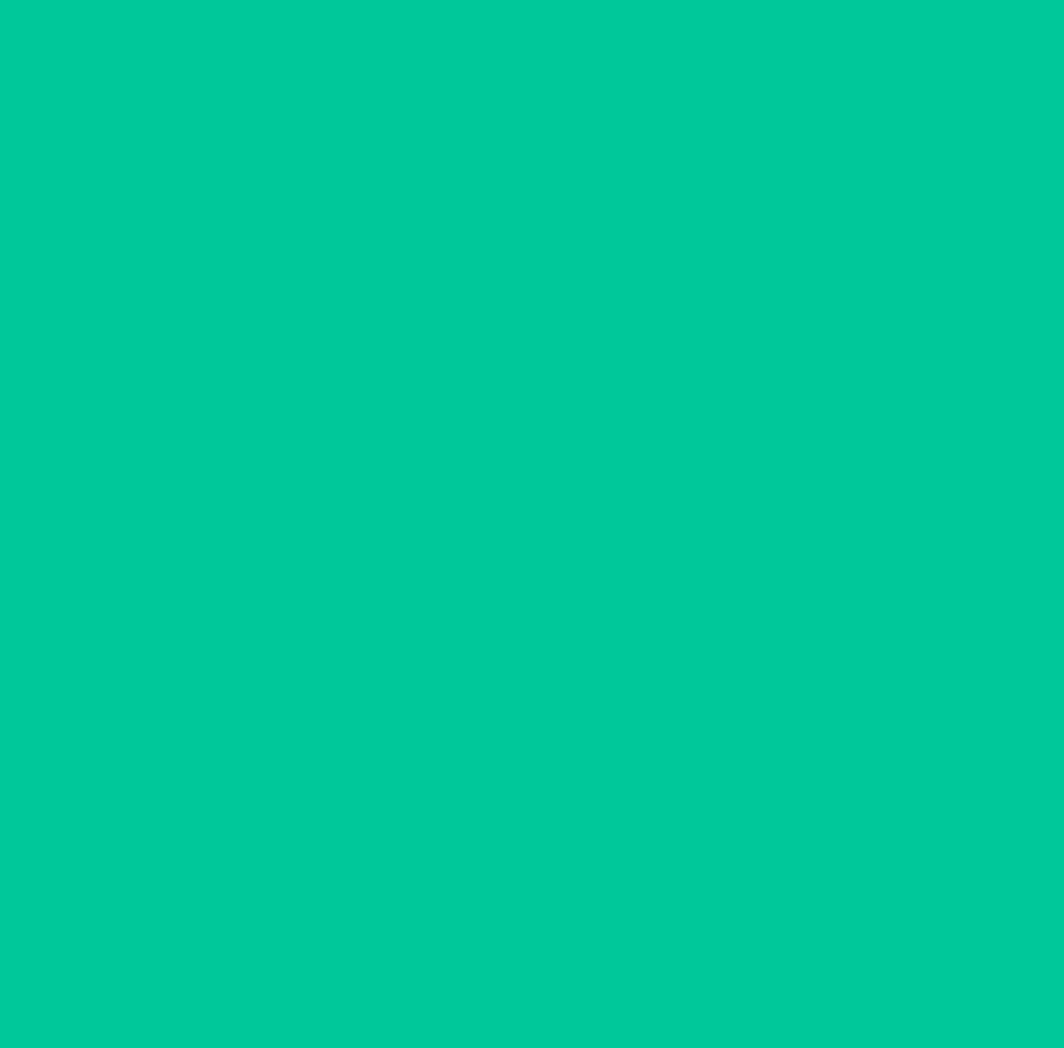 scroll, scrollTop: 0, scrollLeft: 0, axis: both 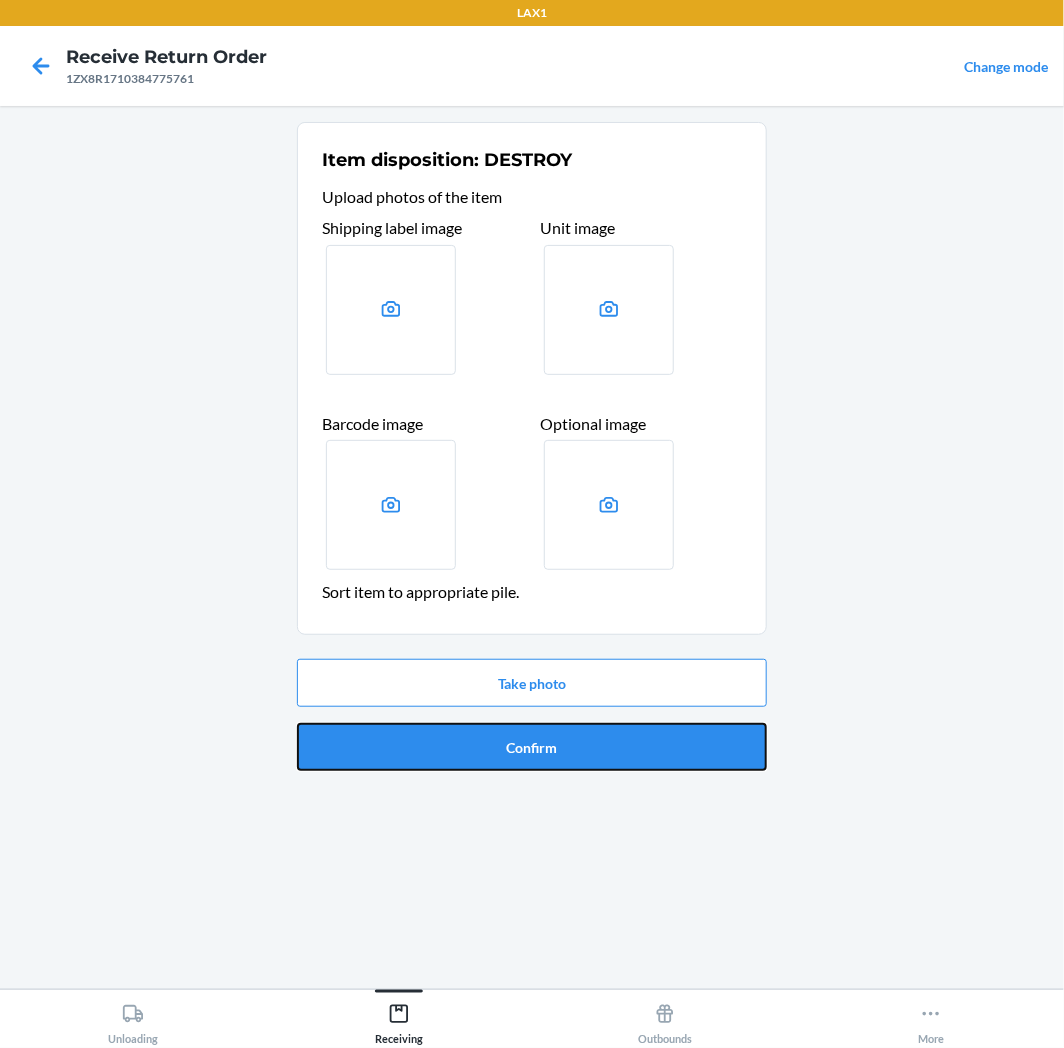 click on "Confirm" at bounding box center (532, 747) 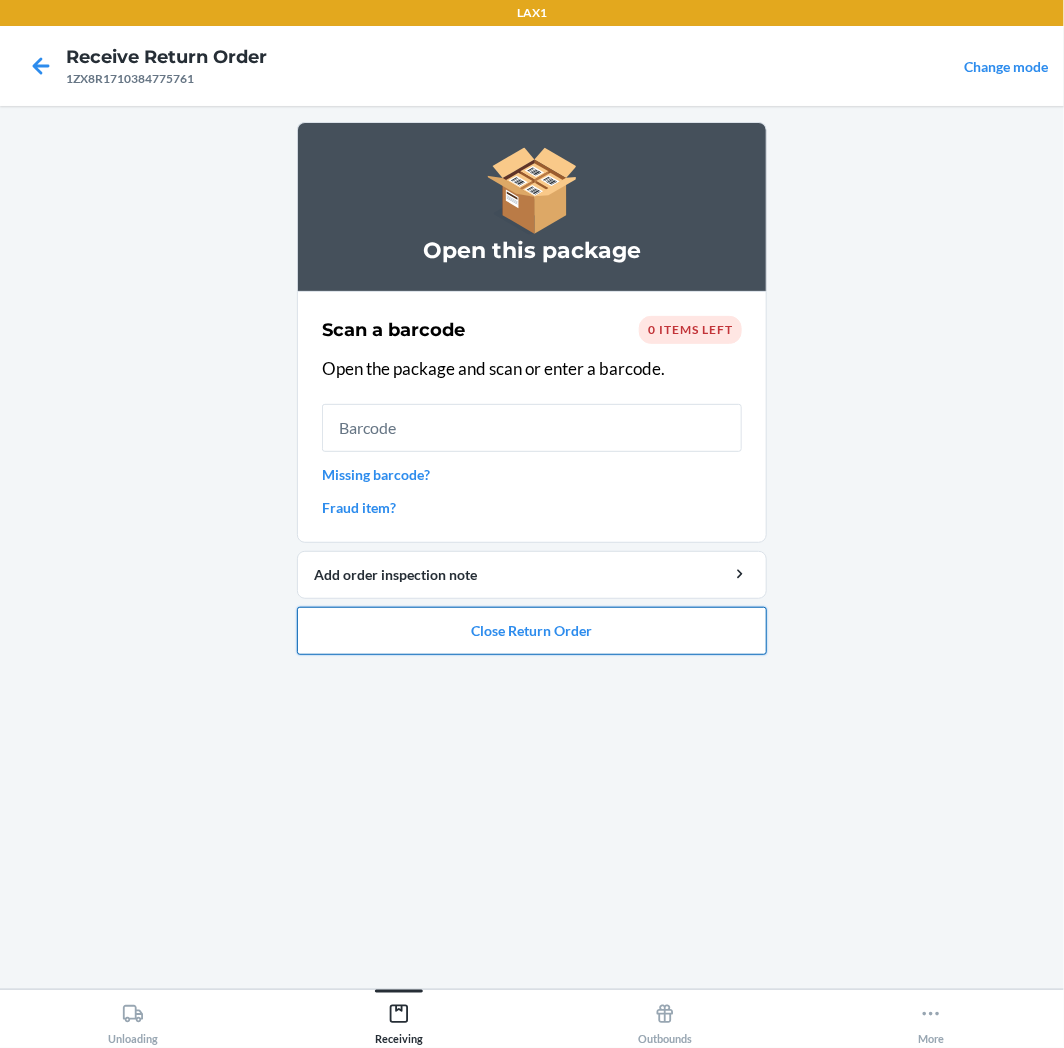 click on "Close Return Order" at bounding box center (532, 631) 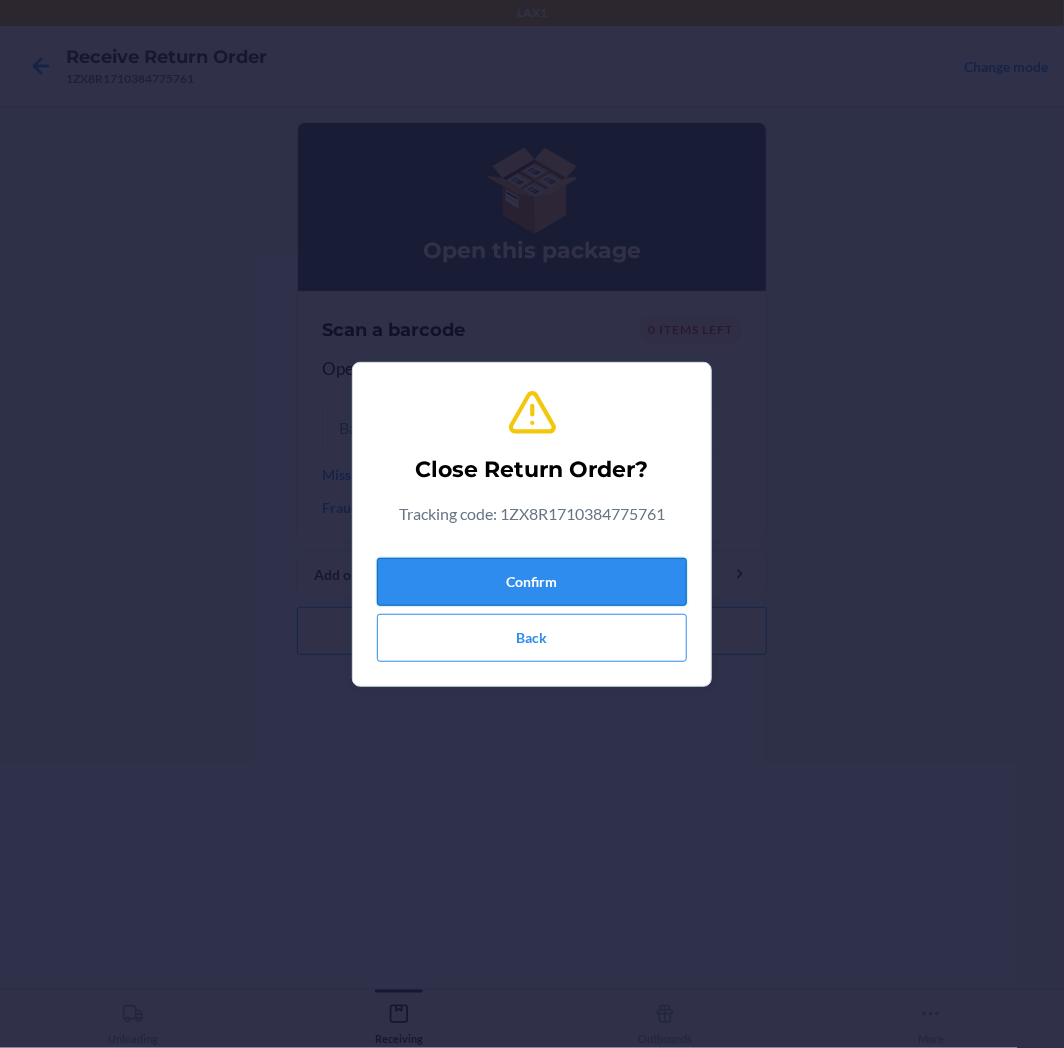 click on "Confirm" at bounding box center [532, 582] 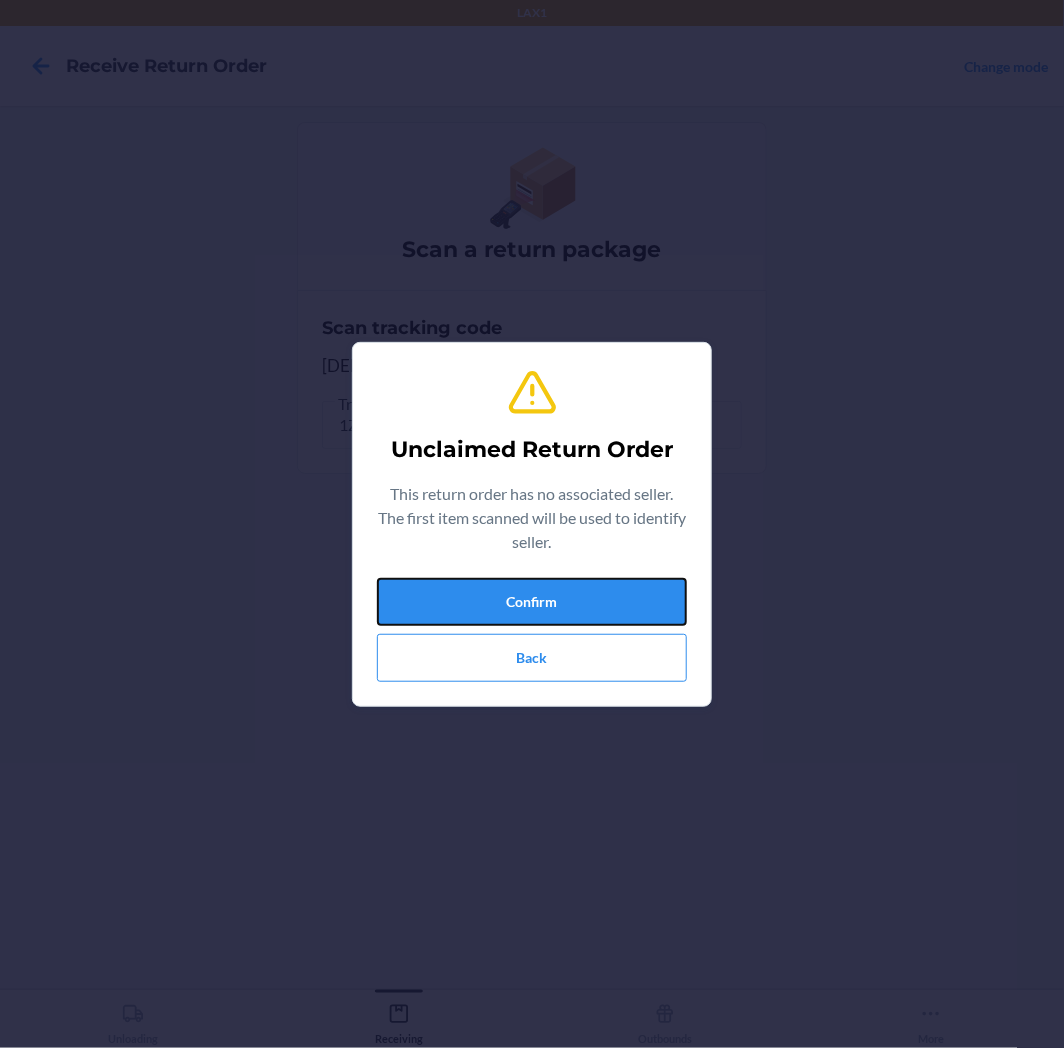 drag, startPoint x: 544, startPoint y: 585, endPoint x: 650, endPoint y: 857, distance: 291.92465 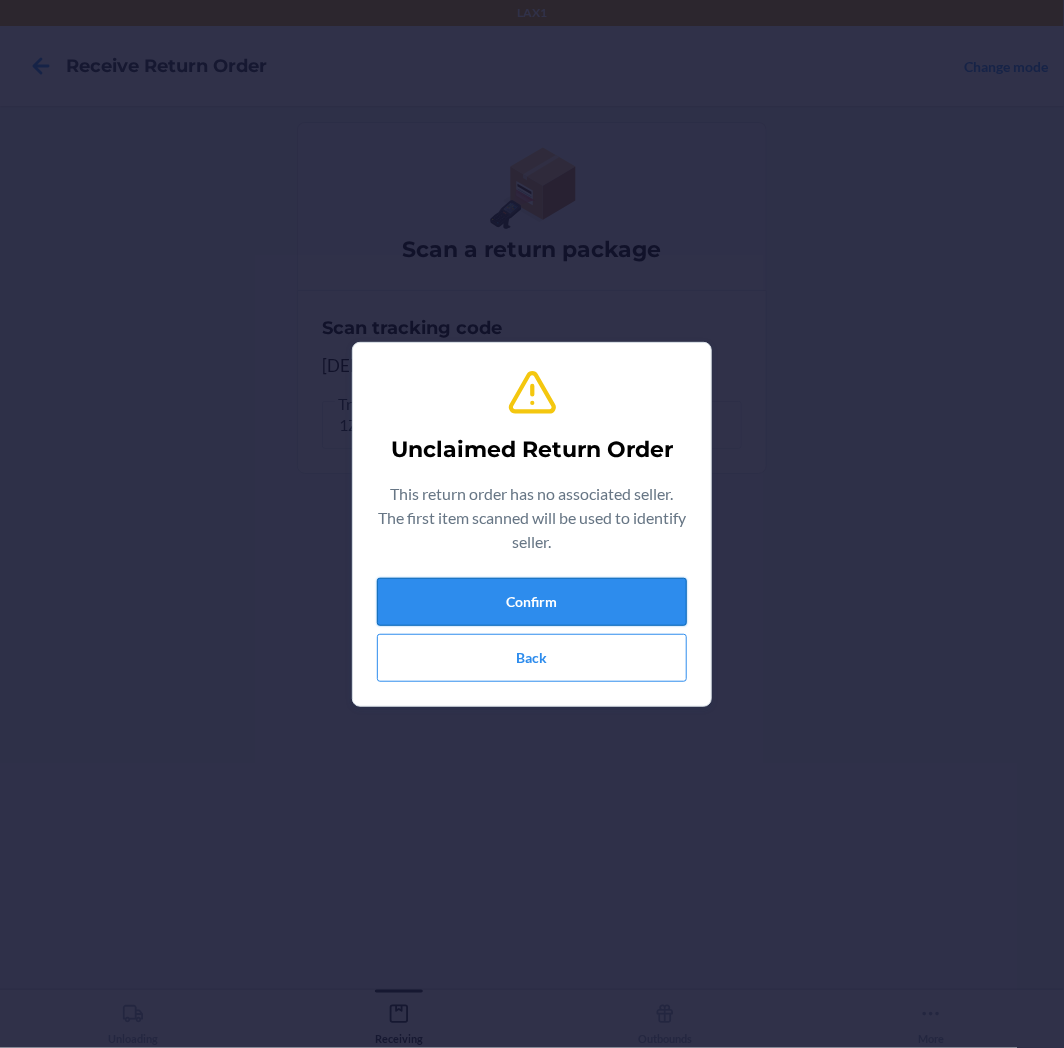 click on "Confirm" at bounding box center [532, 602] 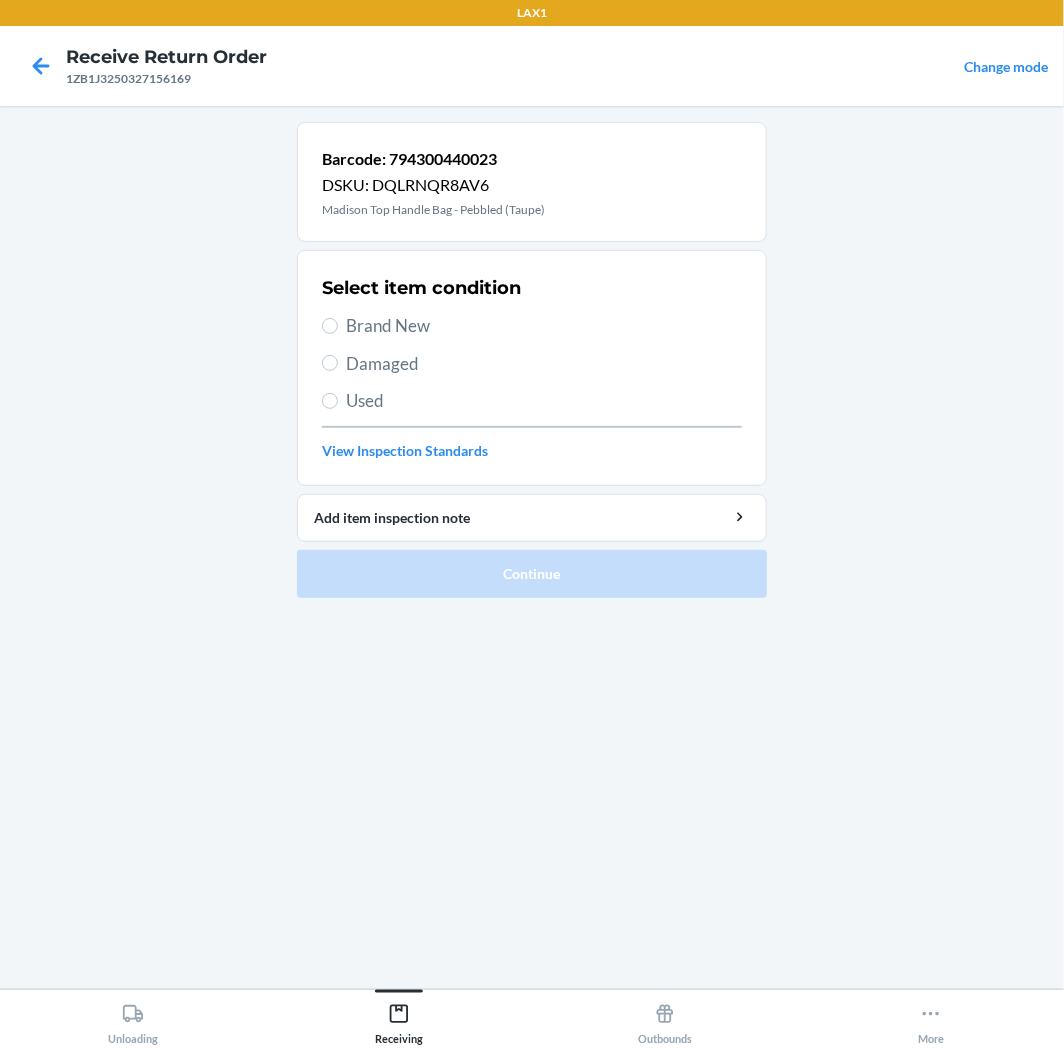 drag, startPoint x: 454, startPoint y: 402, endPoint x: 447, endPoint y: 413, distance: 13.038404 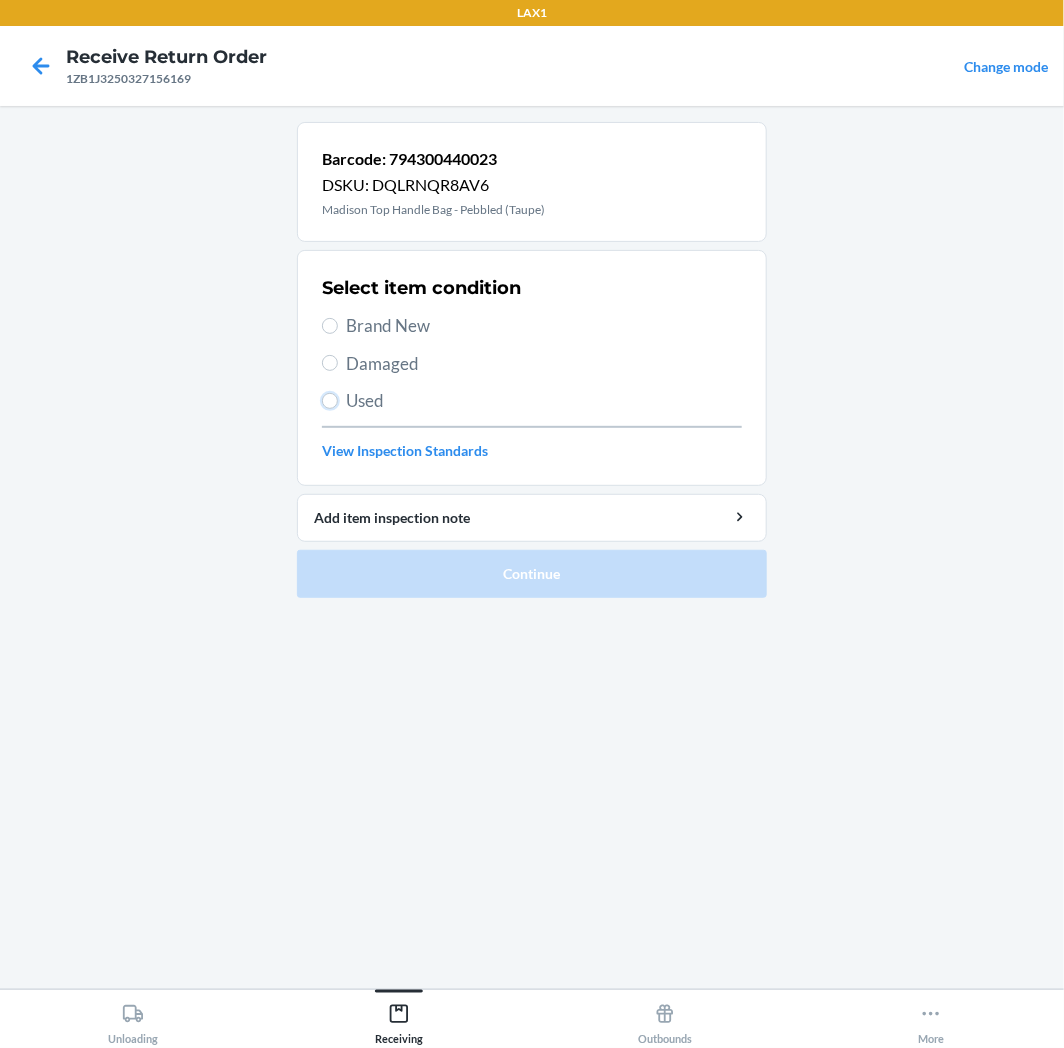 click on "Used" at bounding box center [330, 401] 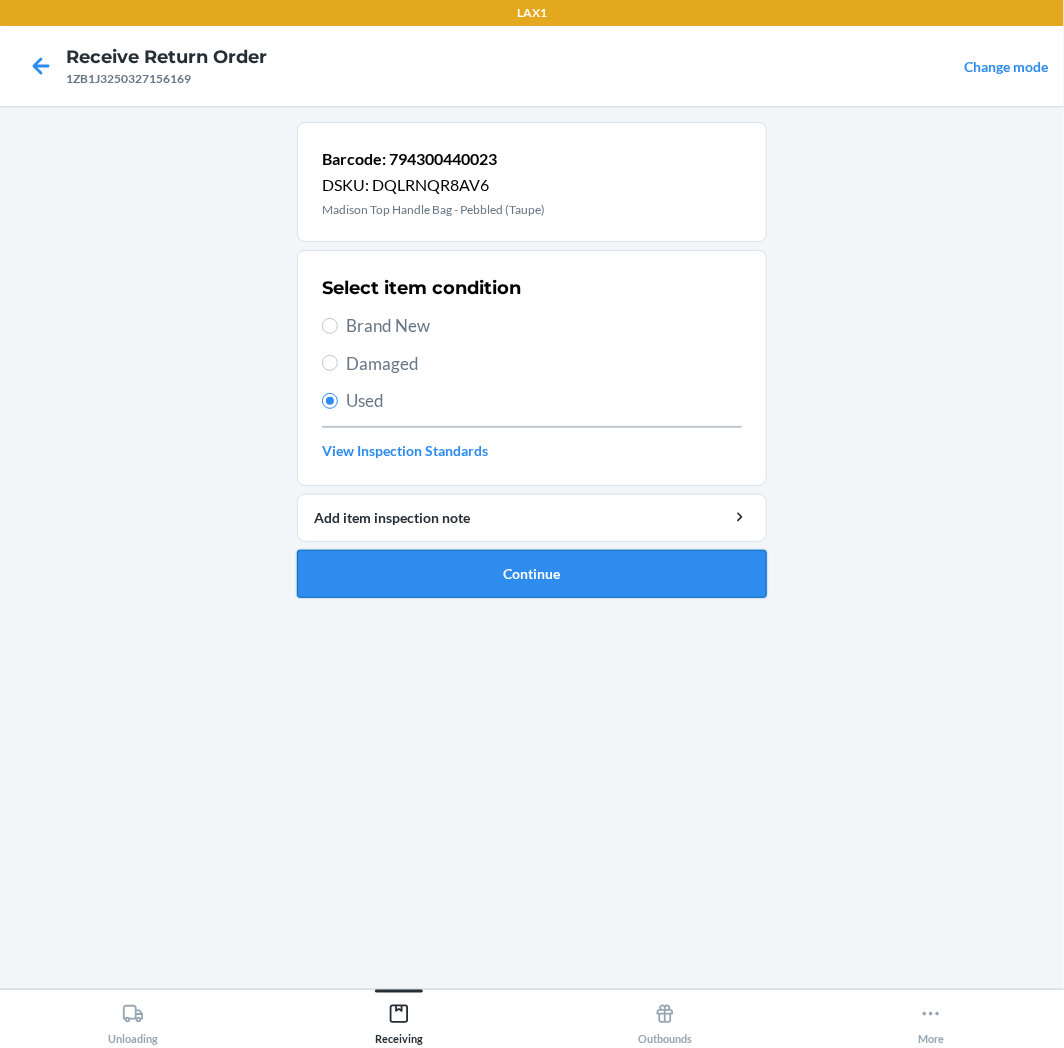 click on "Continue" at bounding box center (532, 574) 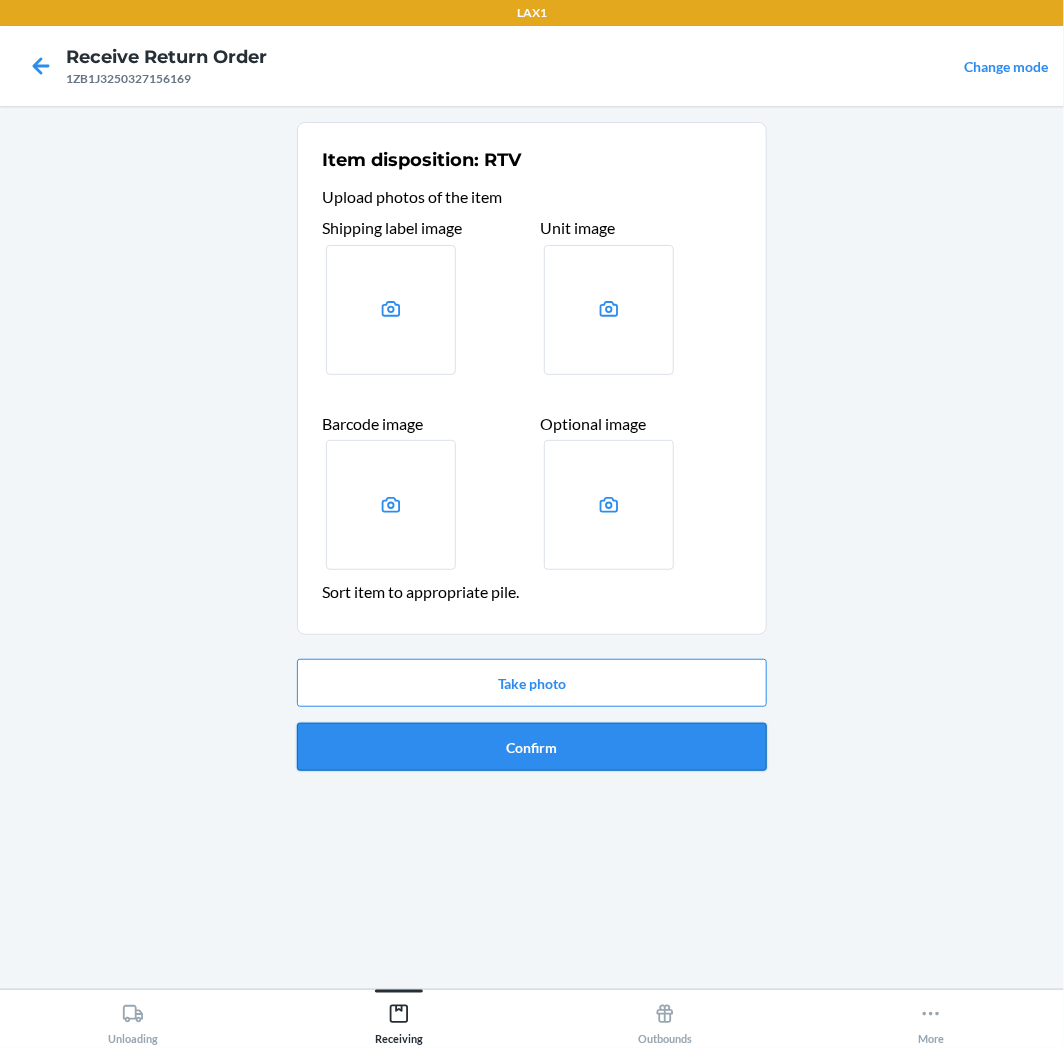 click on "Confirm" at bounding box center (532, 747) 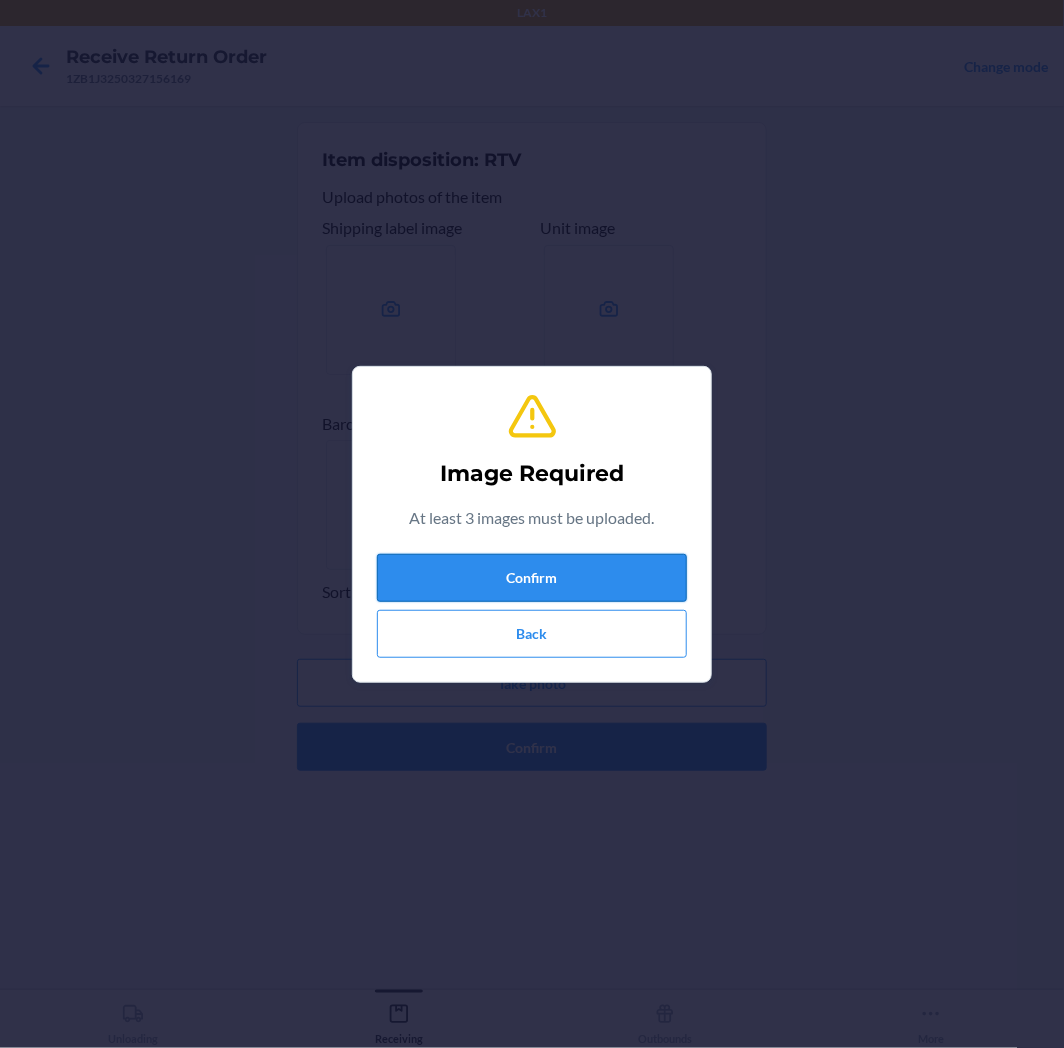 click on "Confirm" at bounding box center [532, 578] 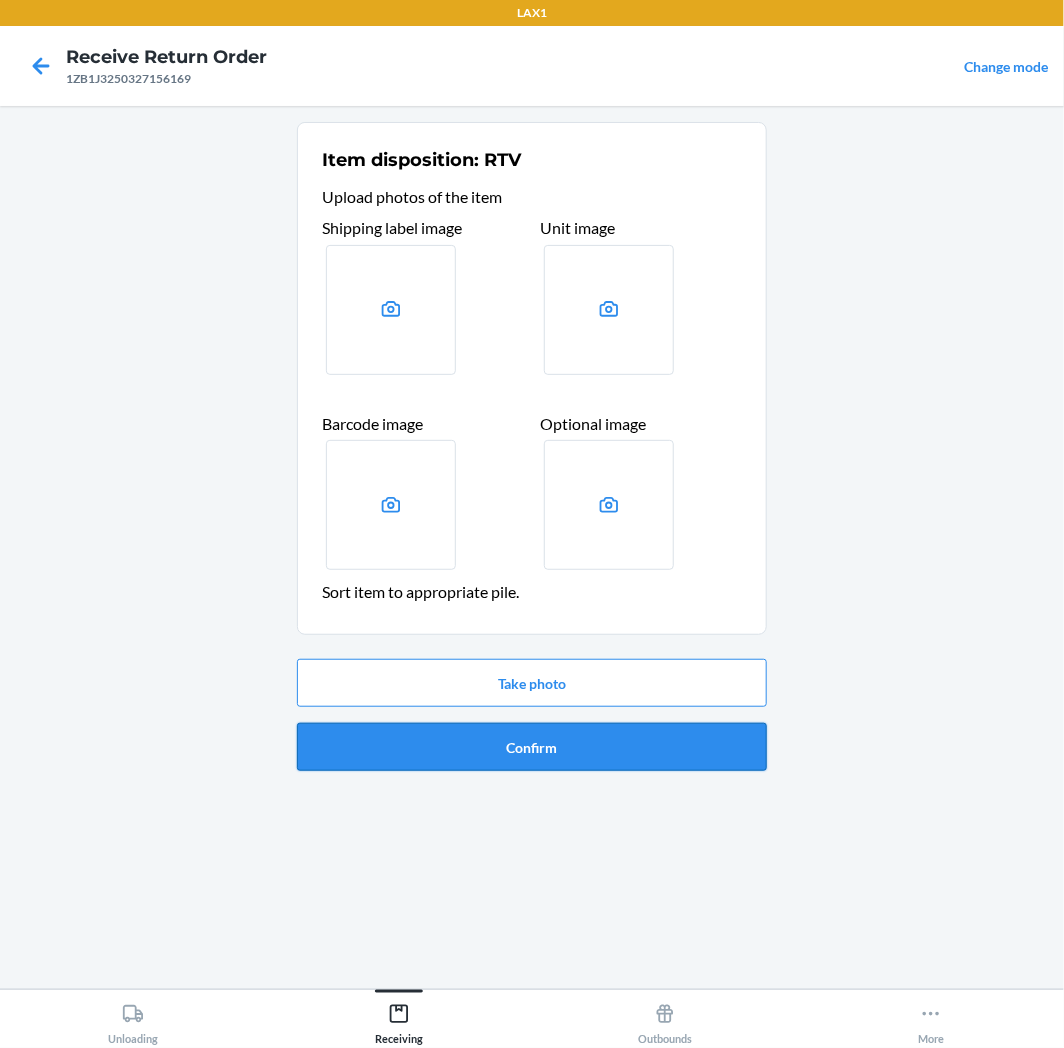click on "Confirm" at bounding box center [532, 747] 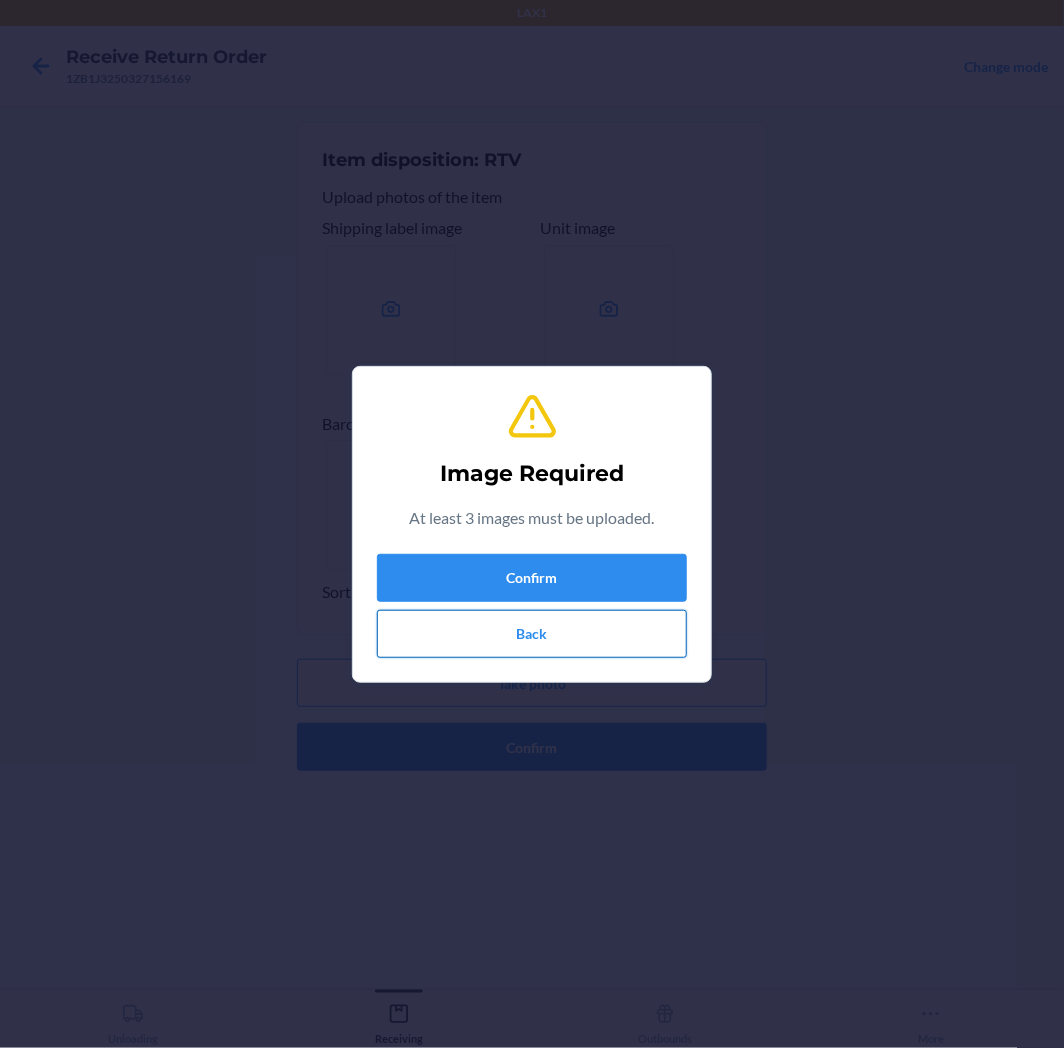 click on "Back" at bounding box center (532, 634) 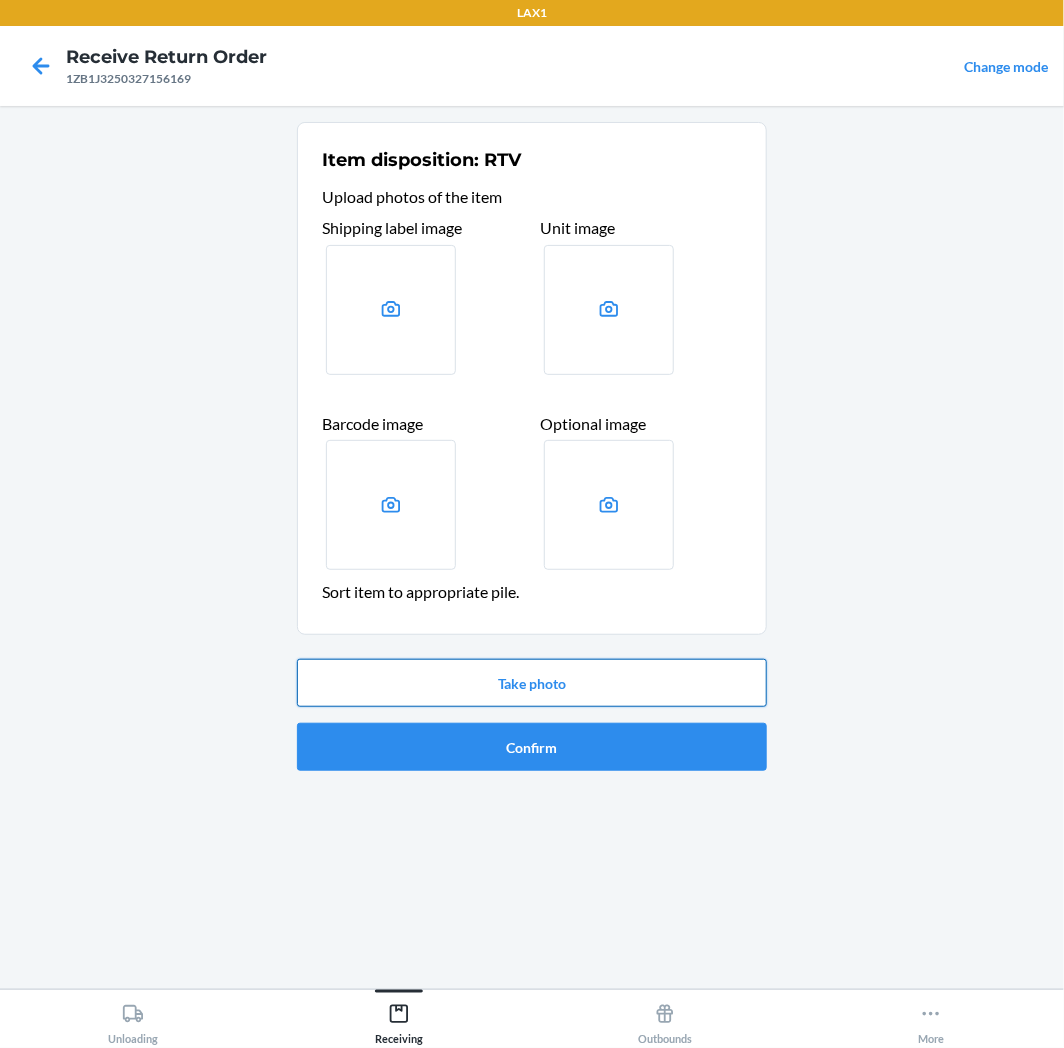 drag, startPoint x: 570, startPoint y: 696, endPoint x: 567, endPoint y: 686, distance: 10.440307 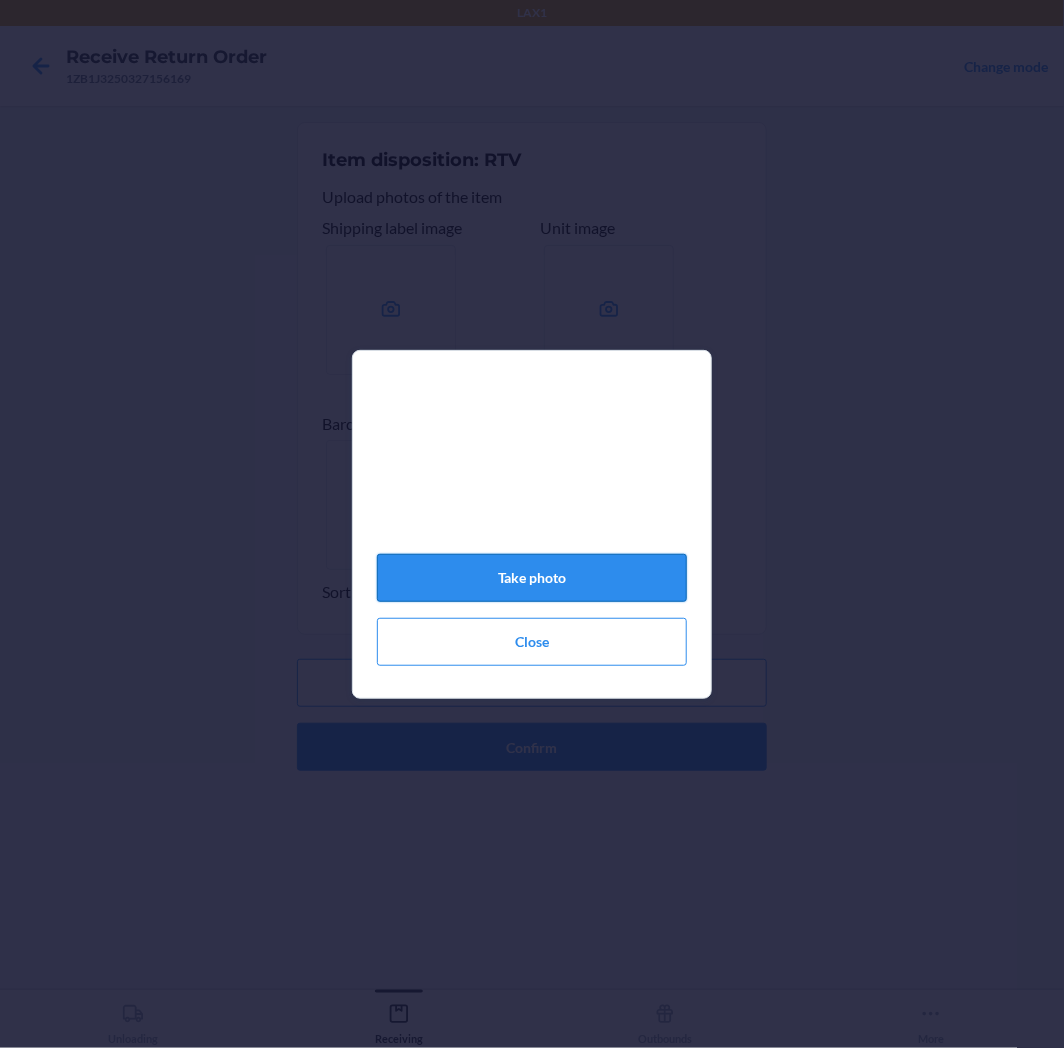 click on "Take photo" 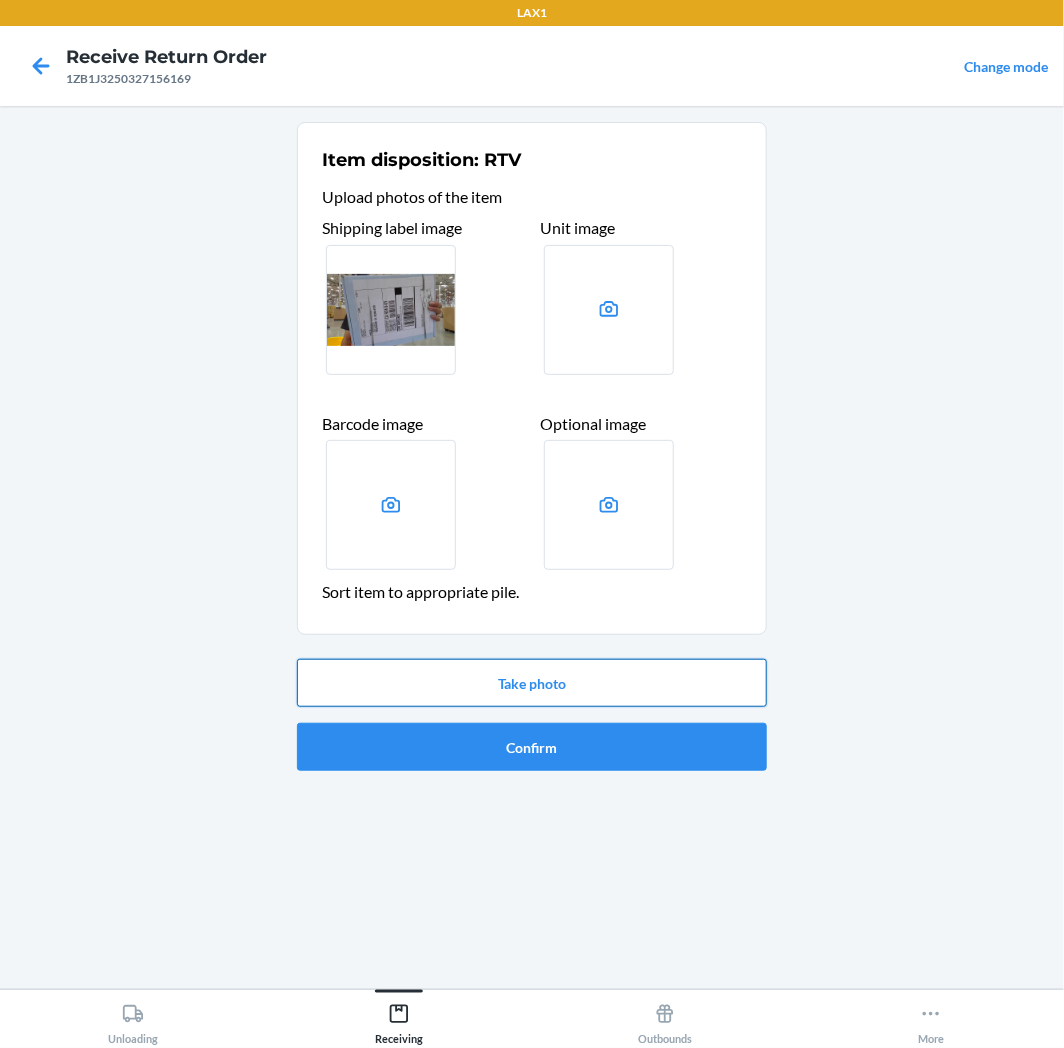 click on "Take photo" at bounding box center (532, 683) 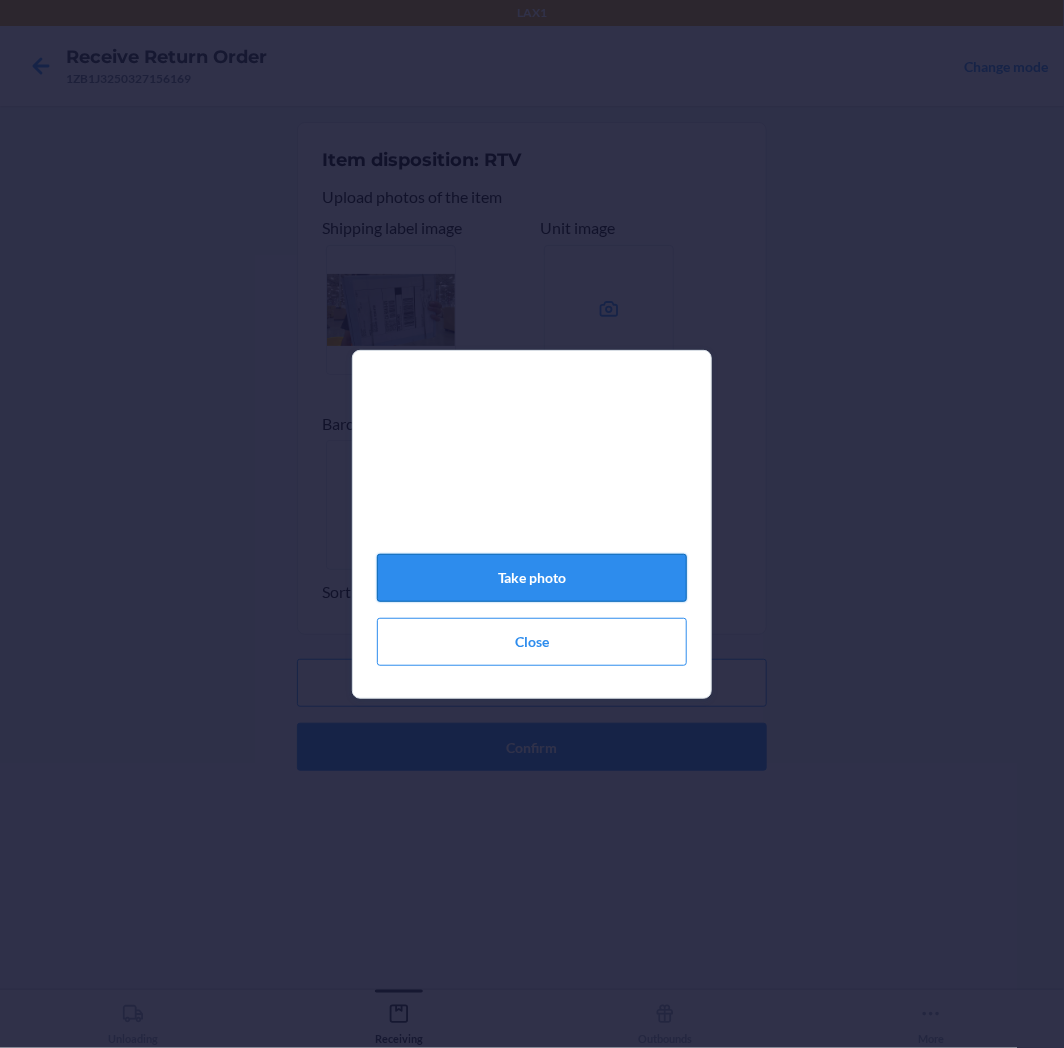 click on "Take photo" 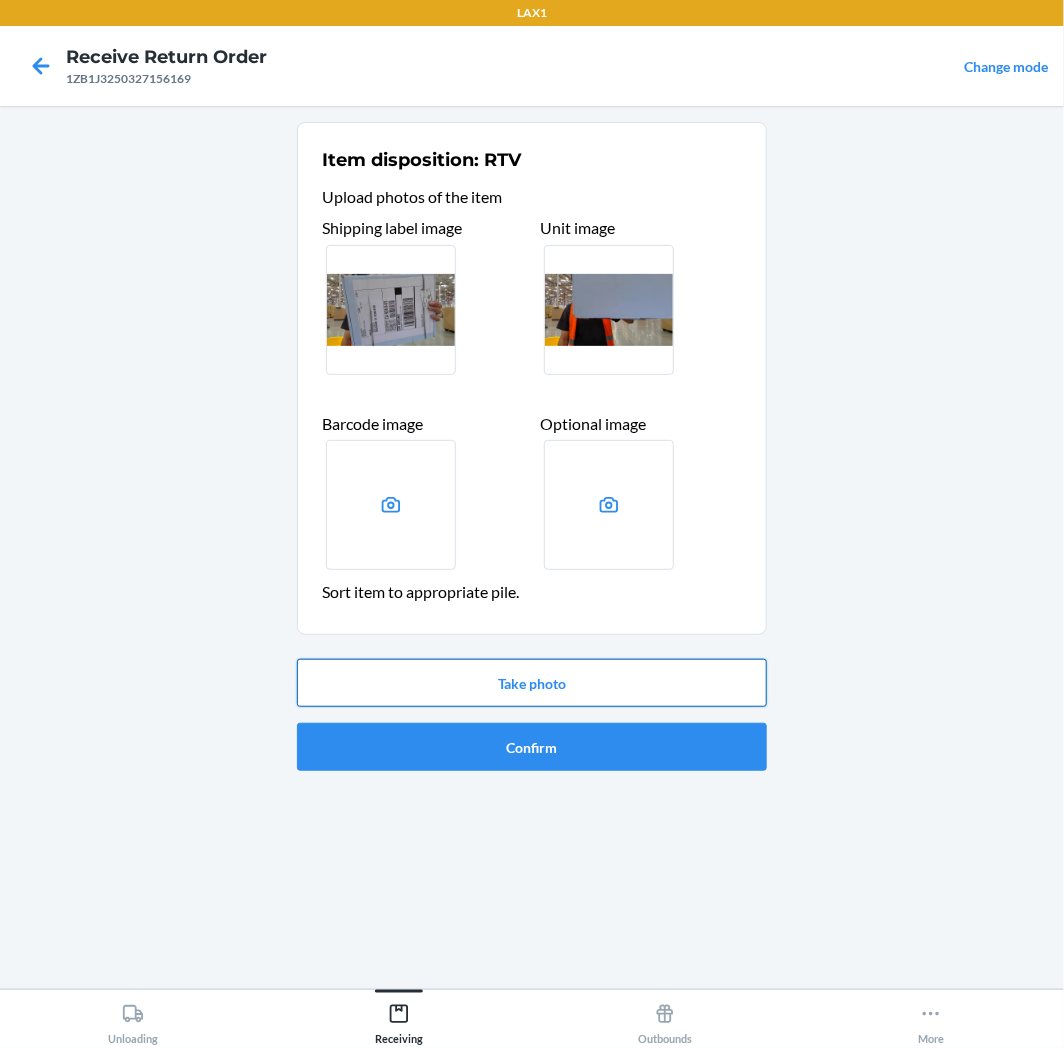 click on "Take photo" at bounding box center (532, 683) 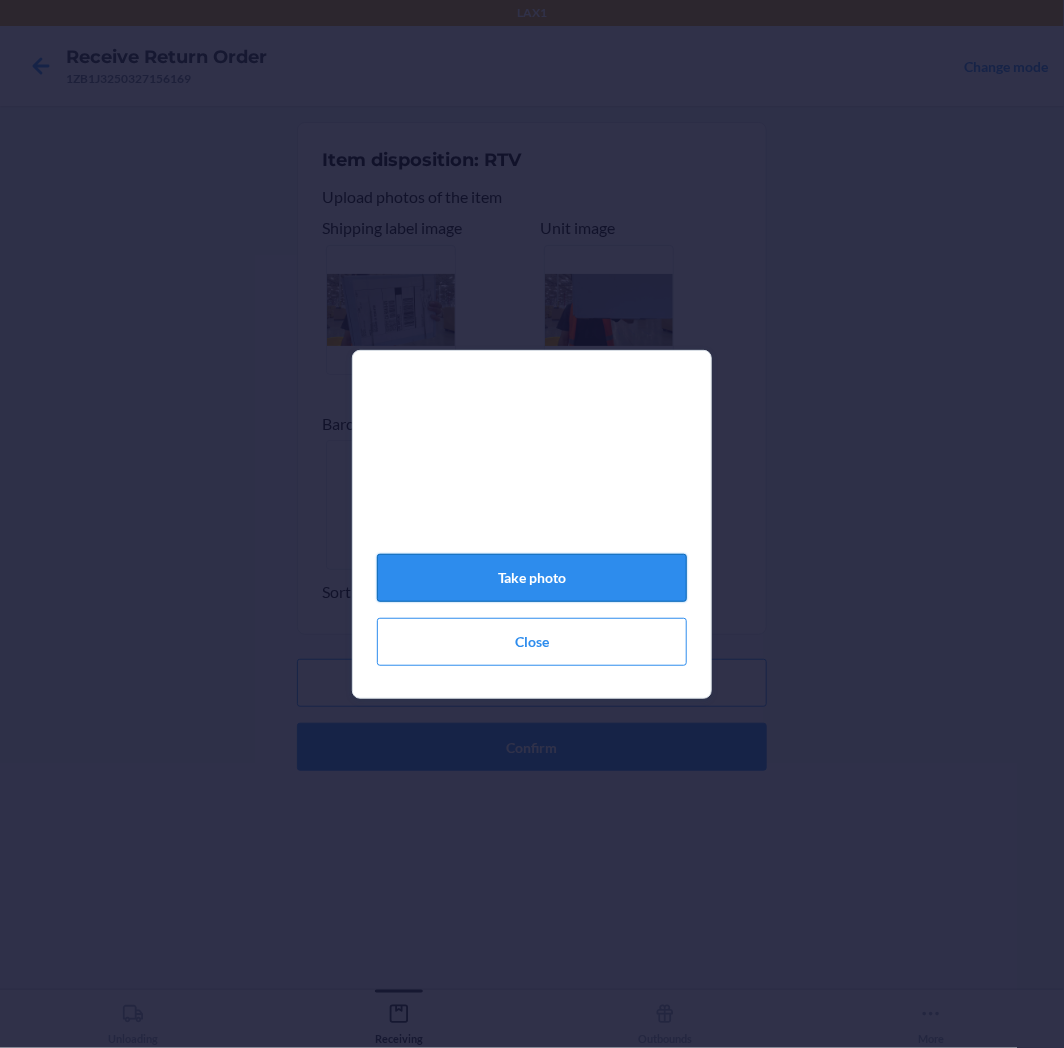 click on "Take photo" 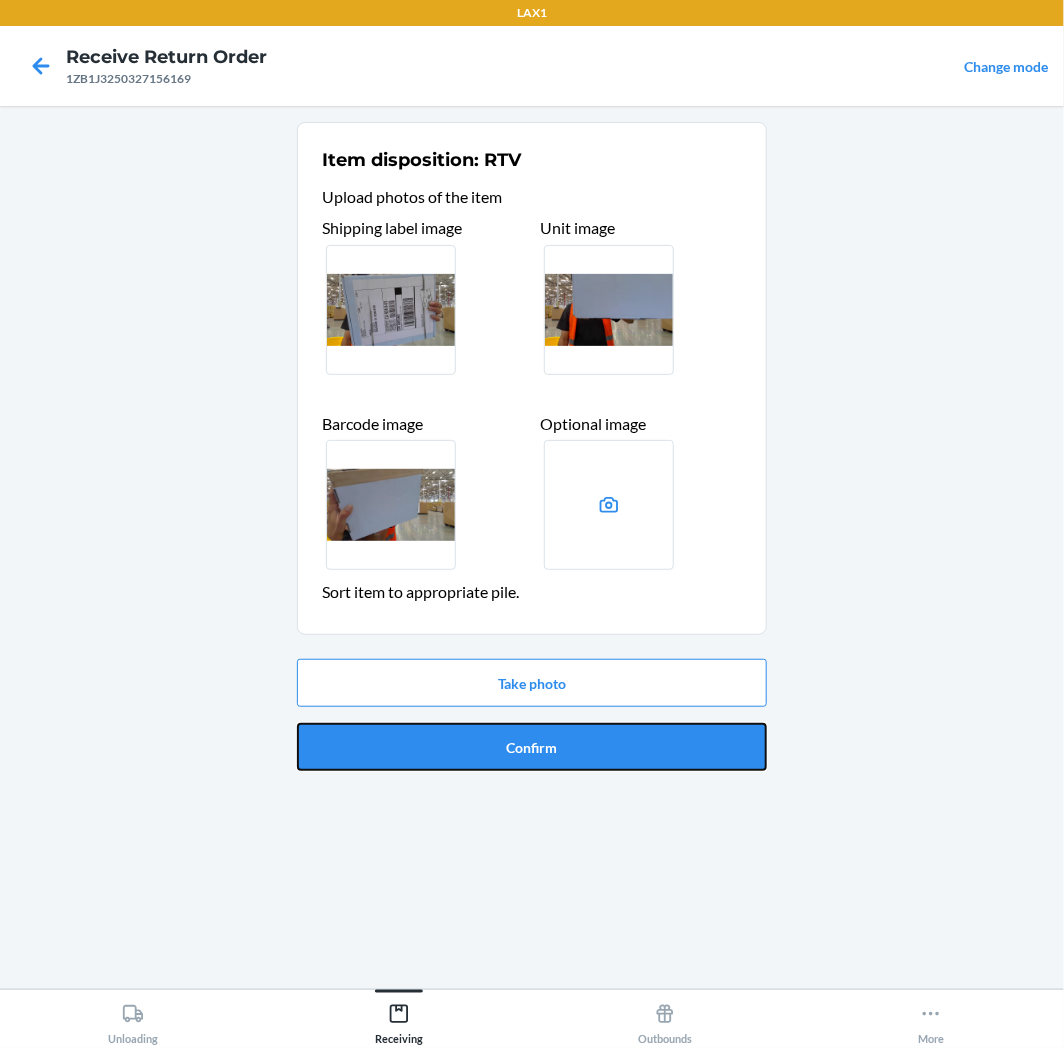 drag, startPoint x: 628, startPoint y: 754, endPoint x: 611, endPoint y: 736, distance: 24.758837 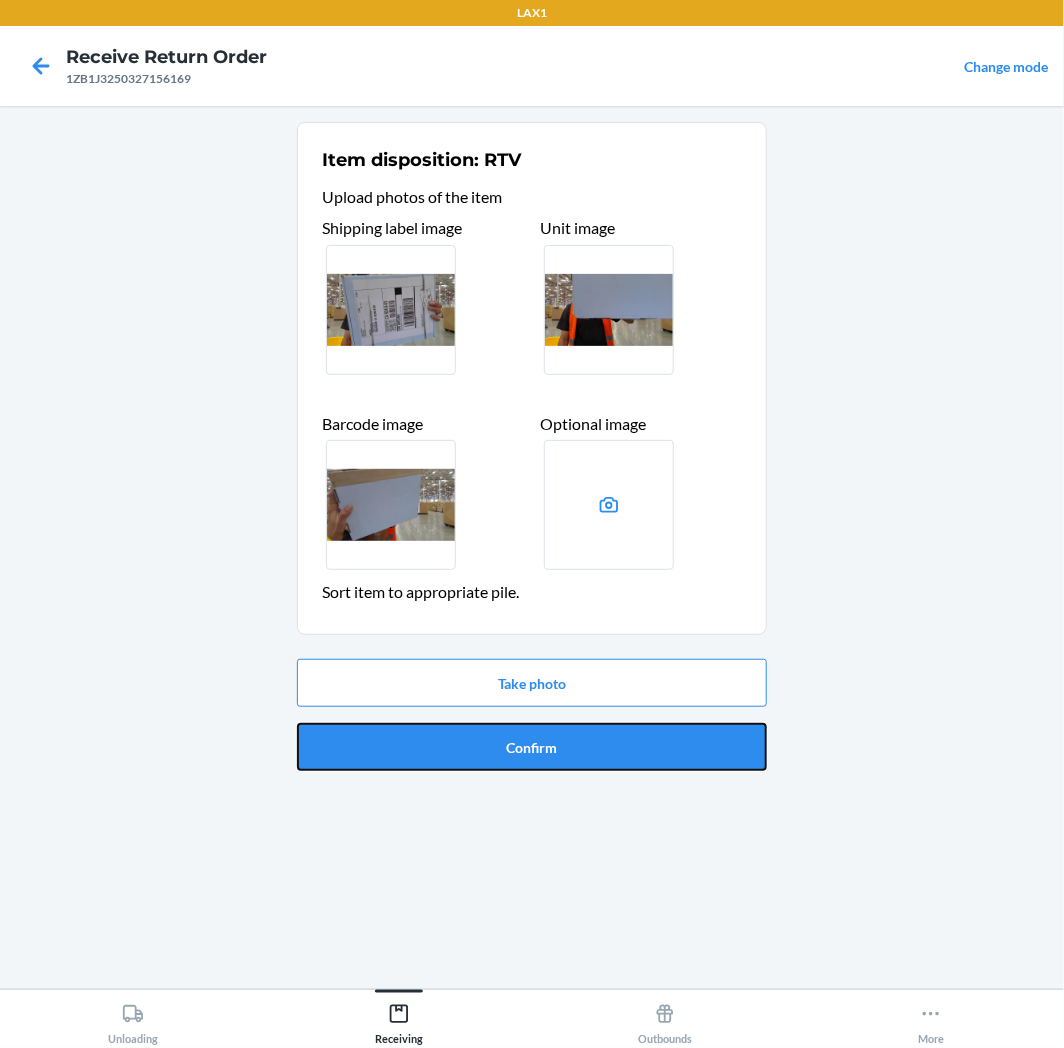 click on "Confirm" at bounding box center (532, 747) 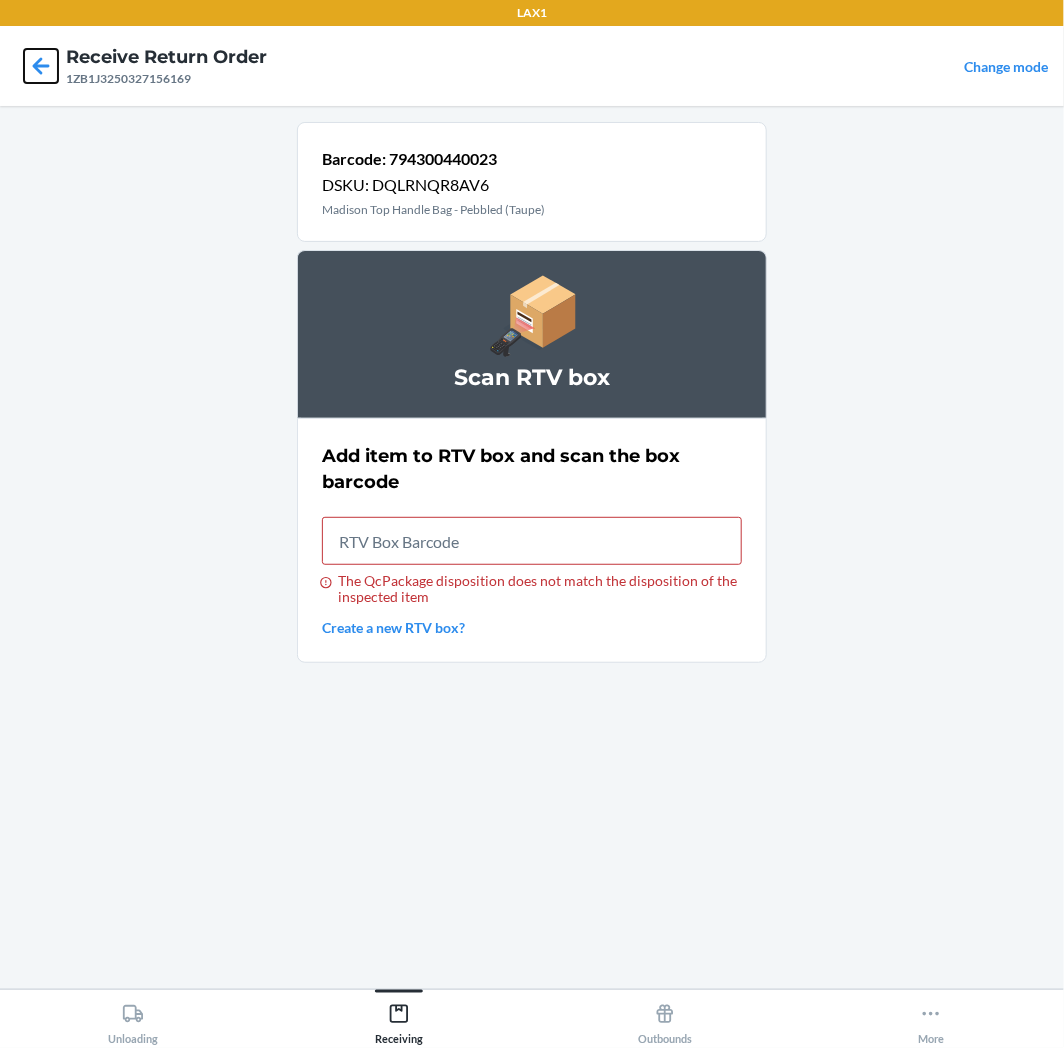 click 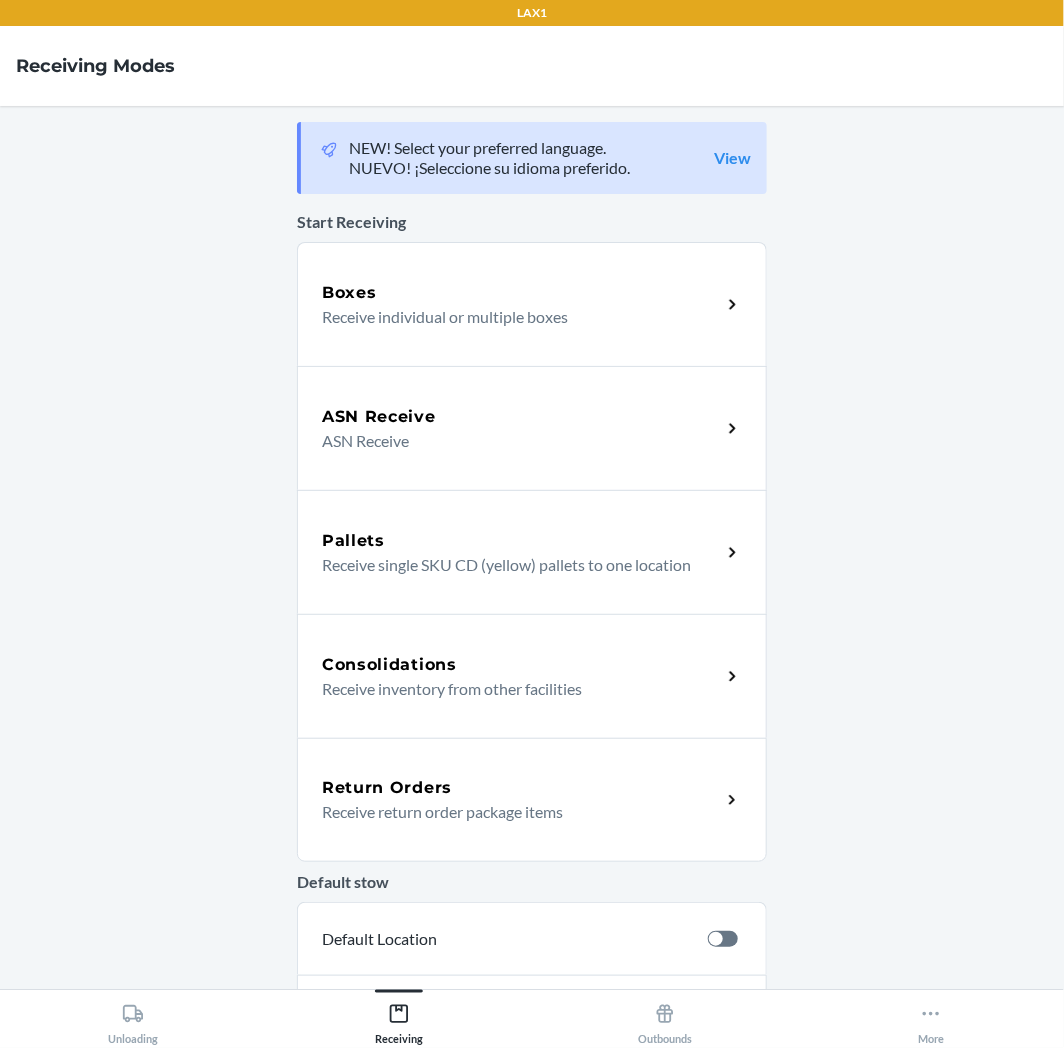 drag, startPoint x: 372, startPoint y: 808, endPoint x: 363, endPoint y: 793, distance: 17.492855 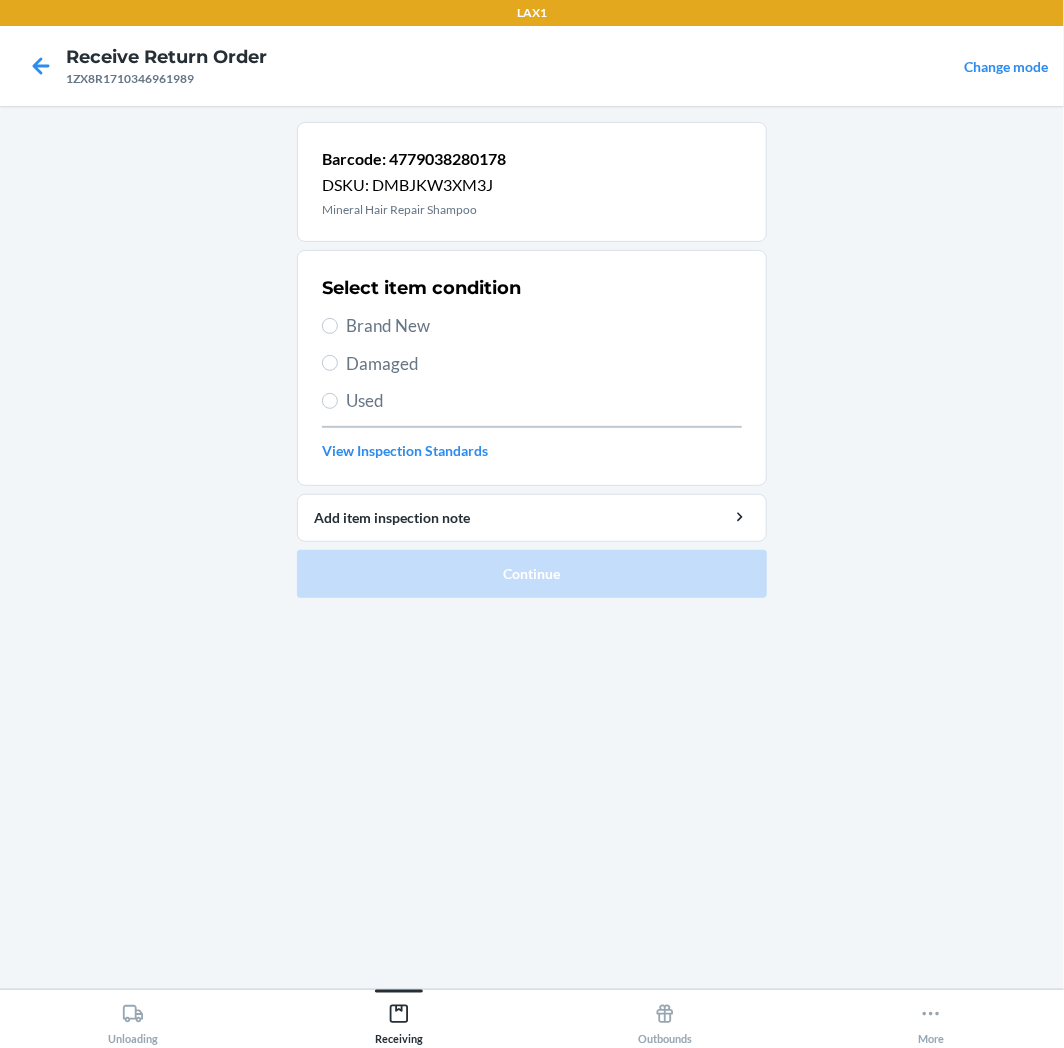 click on "Select item condition Brand New Damaged Used View Inspection Standards" at bounding box center [532, 368] 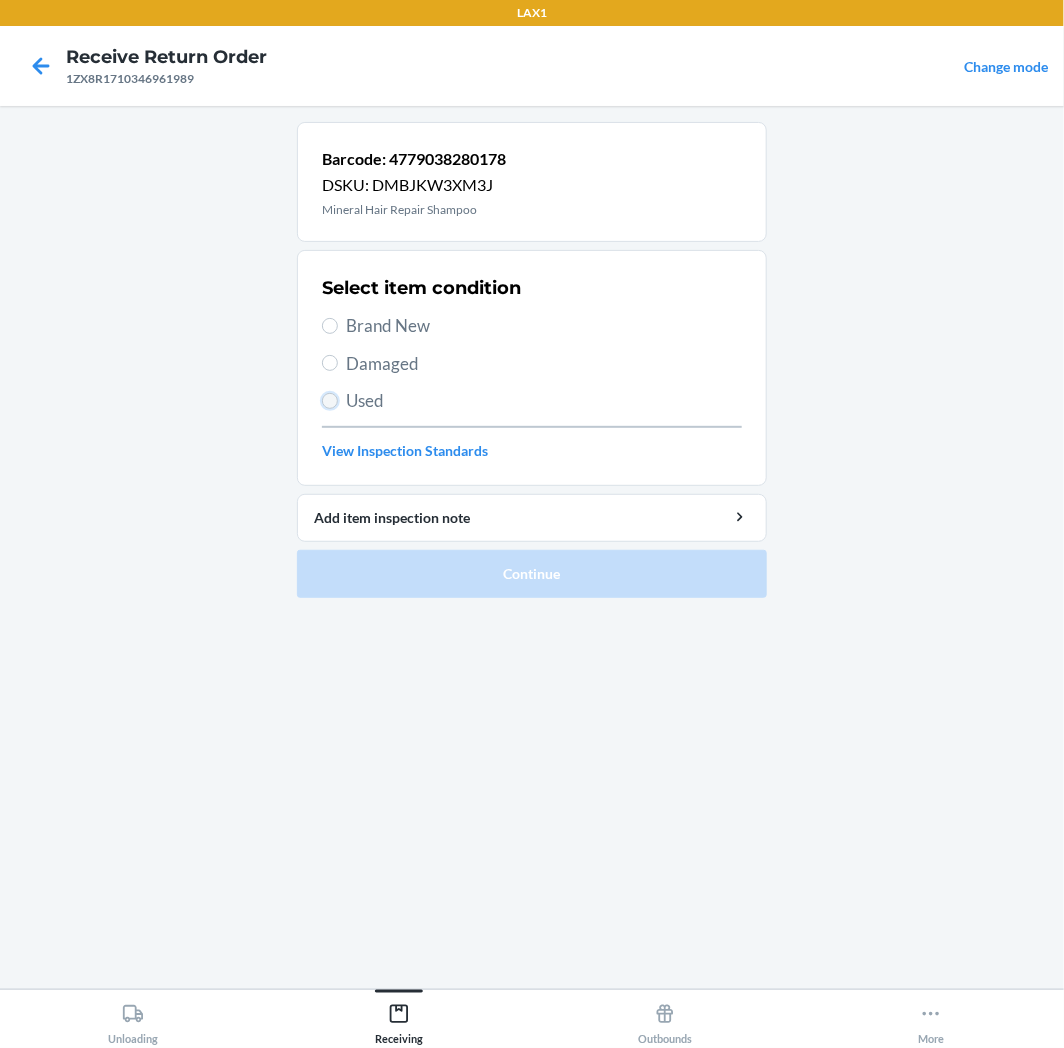 click on "Used" at bounding box center (330, 401) 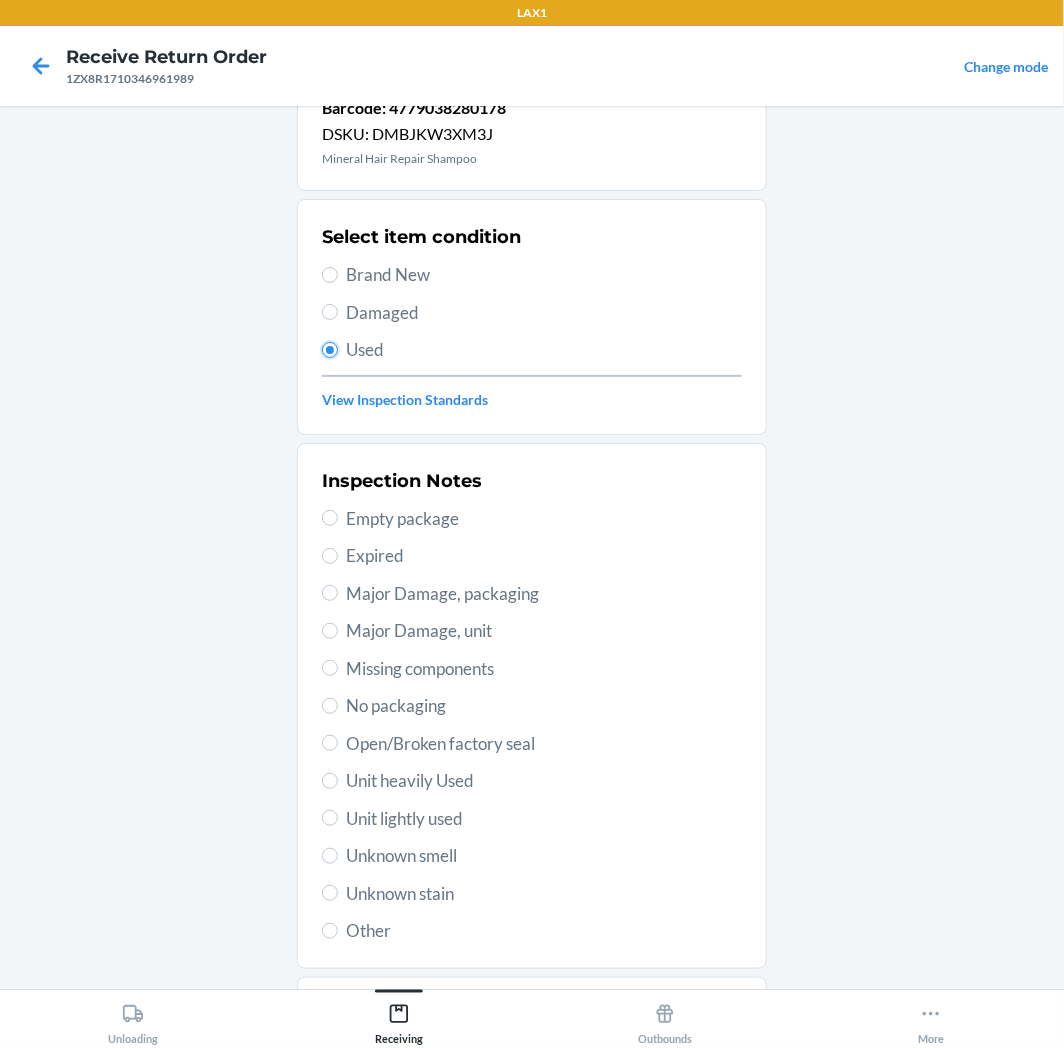 scroll, scrollTop: 157, scrollLeft: 0, axis: vertical 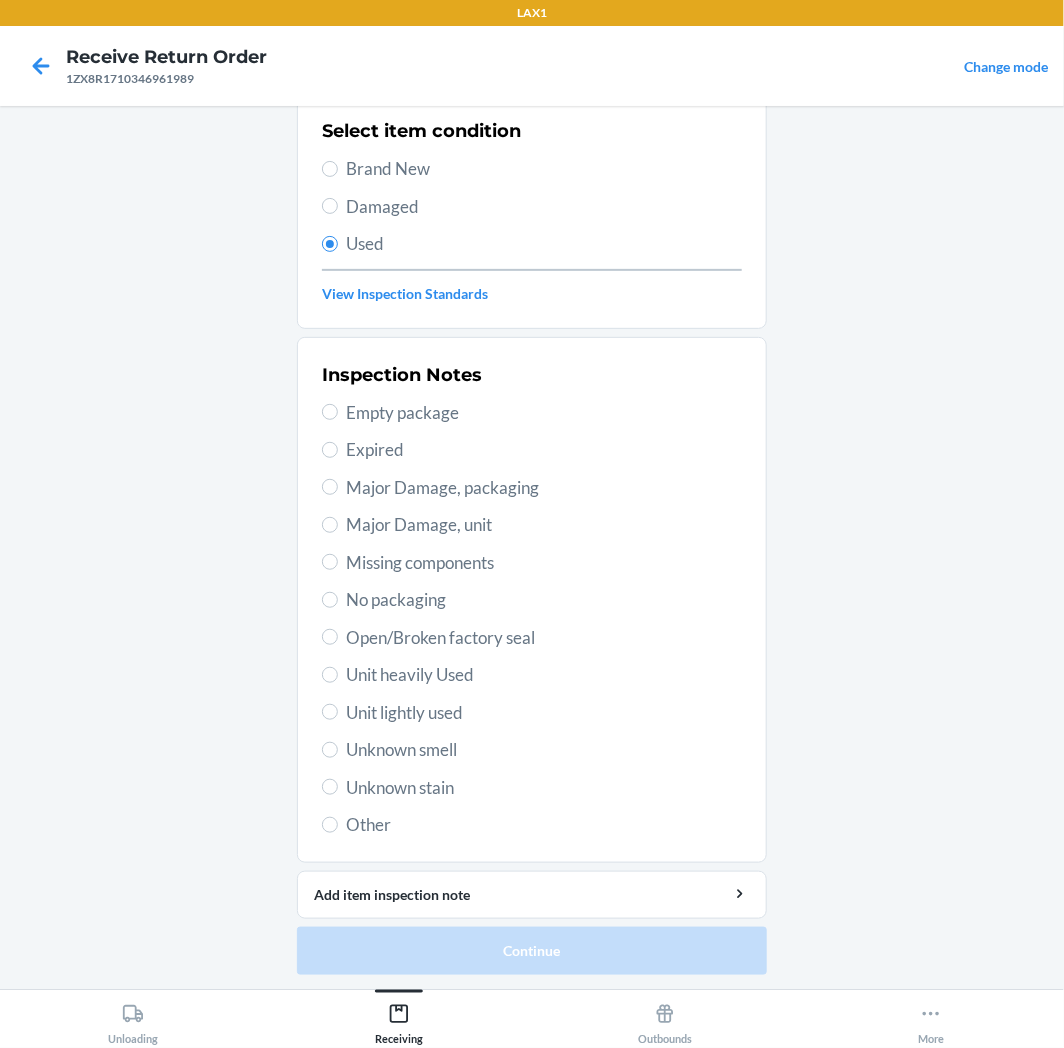 click on "Unit lightly used" at bounding box center (544, 713) 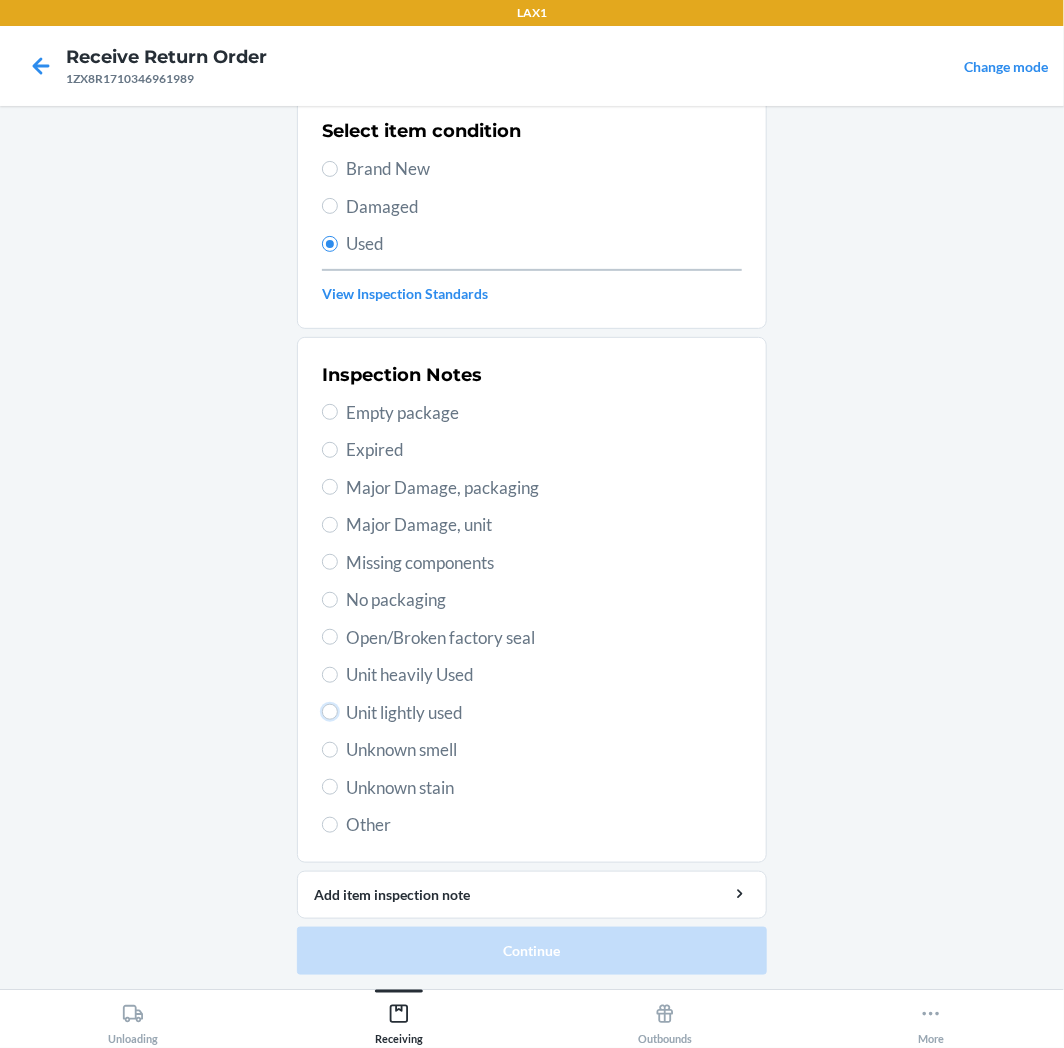 click on "Unit lightly used" at bounding box center (330, 712) 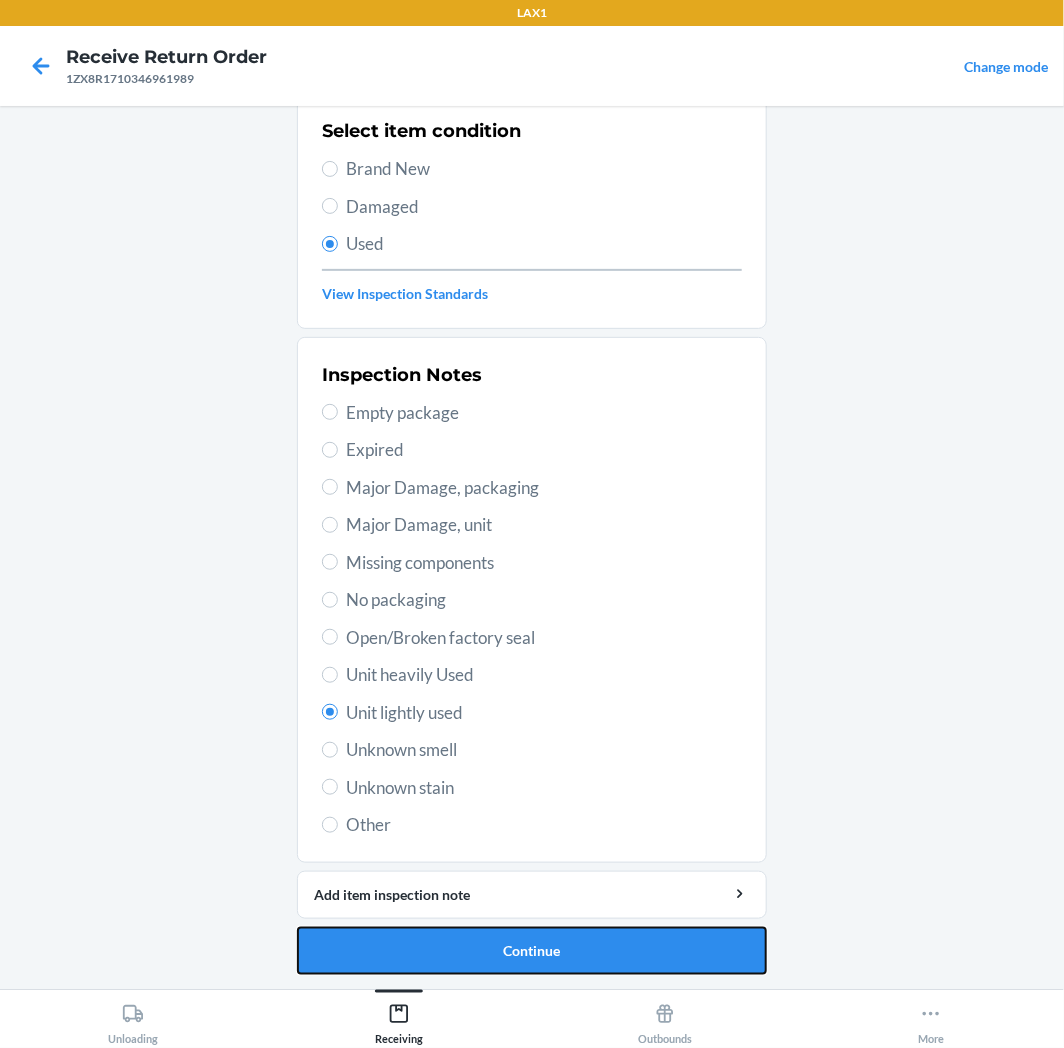 drag, startPoint x: 511, startPoint y: 968, endPoint x: 504, endPoint y: 950, distance: 19.313208 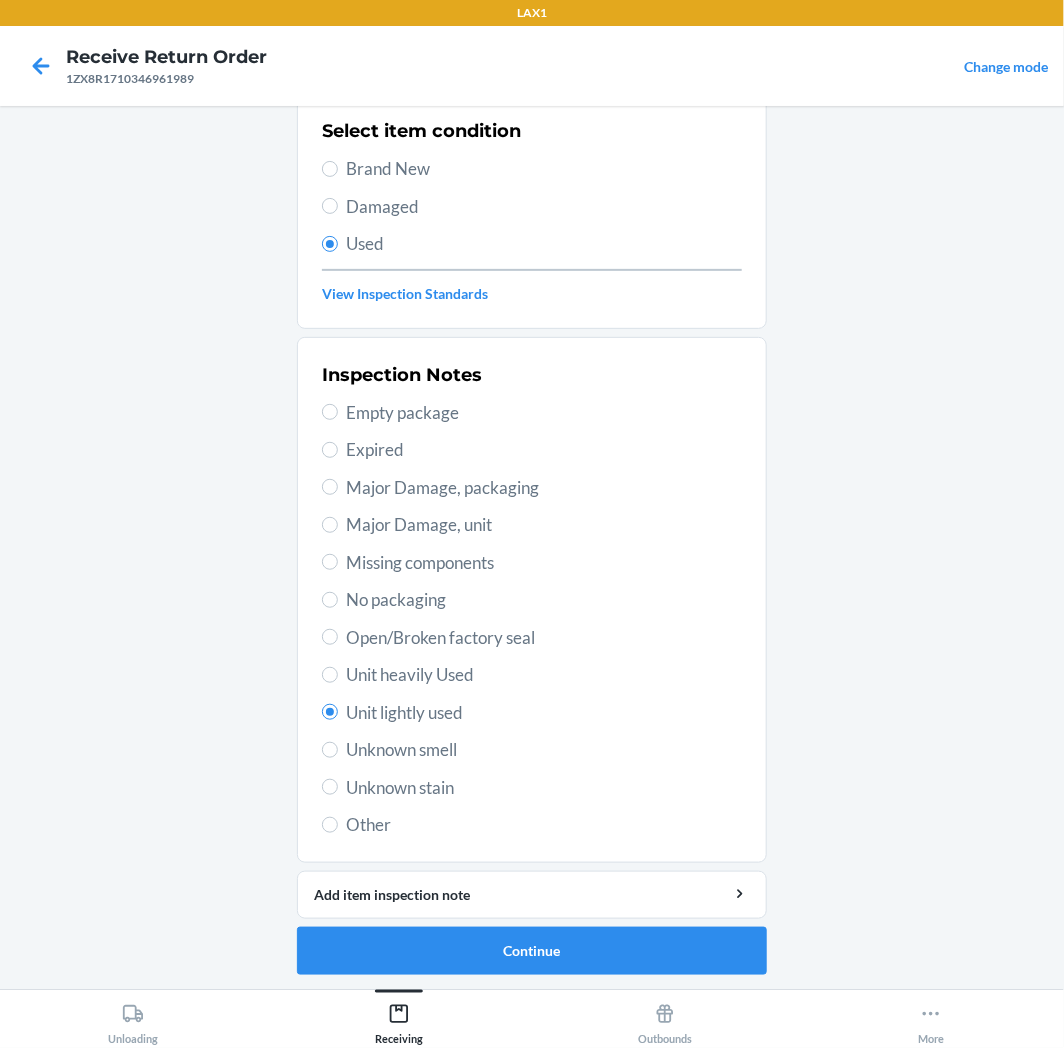 scroll, scrollTop: 0, scrollLeft: 0, axis: both 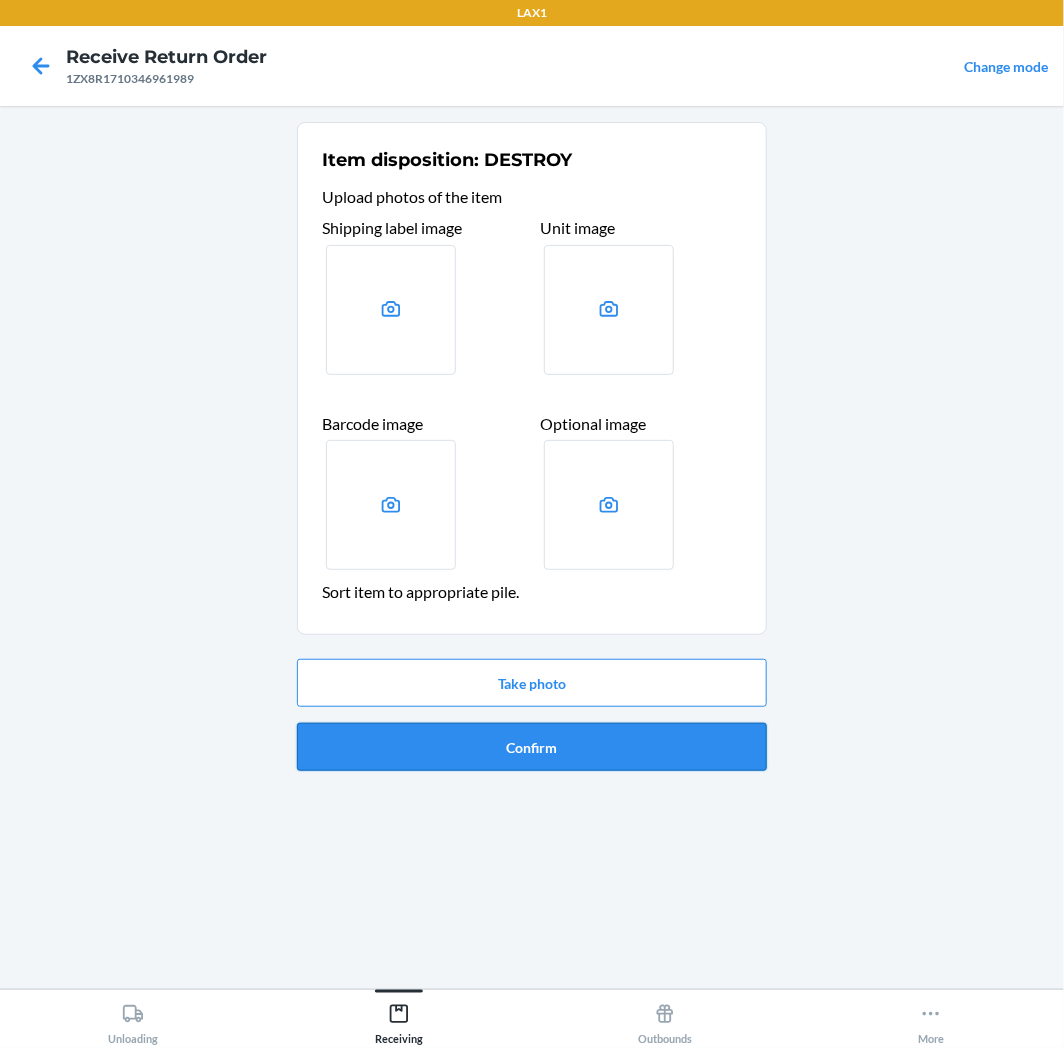 click on "Confirm" at bounding box center [532, 747] 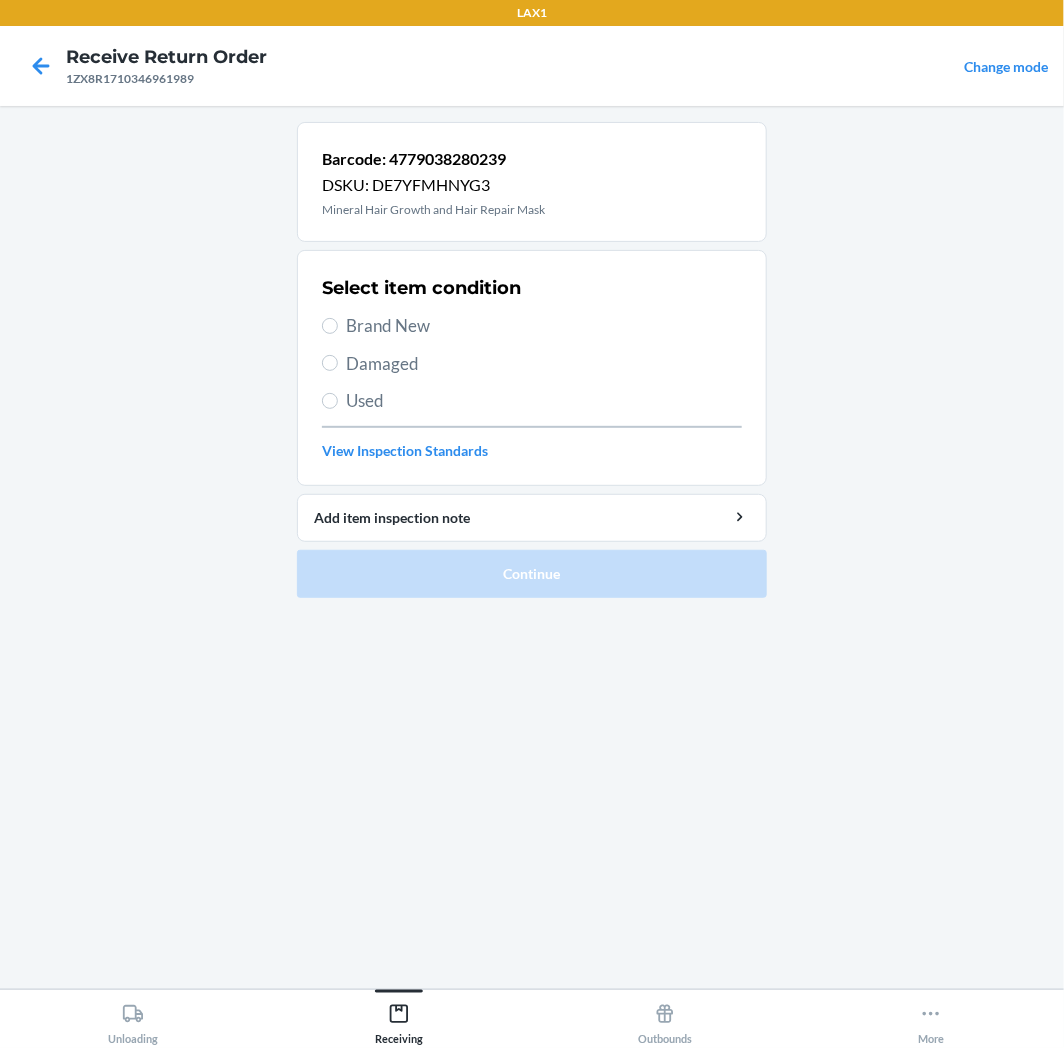 click on "Used" at bounding box center (544, 401) 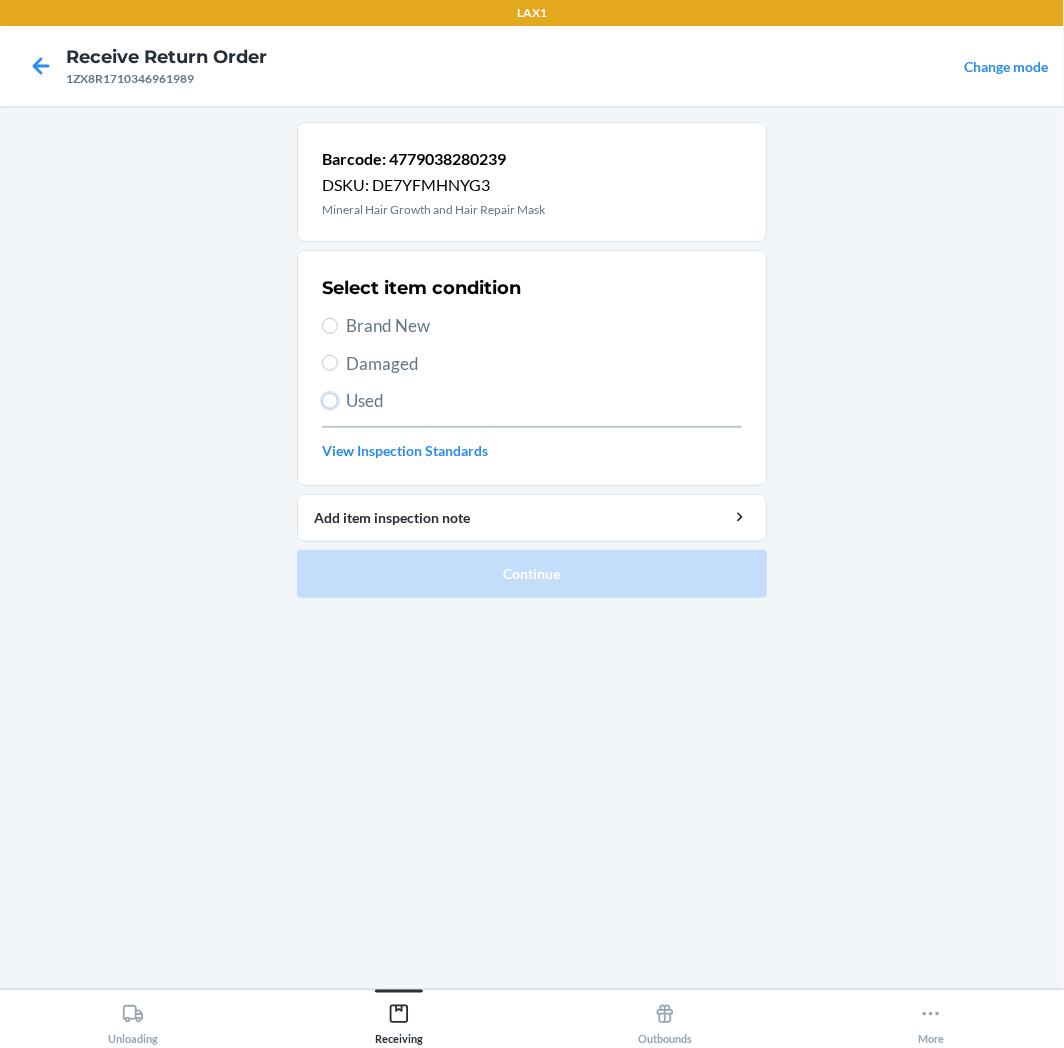 click on "Used" at bounding box center (330, 401) 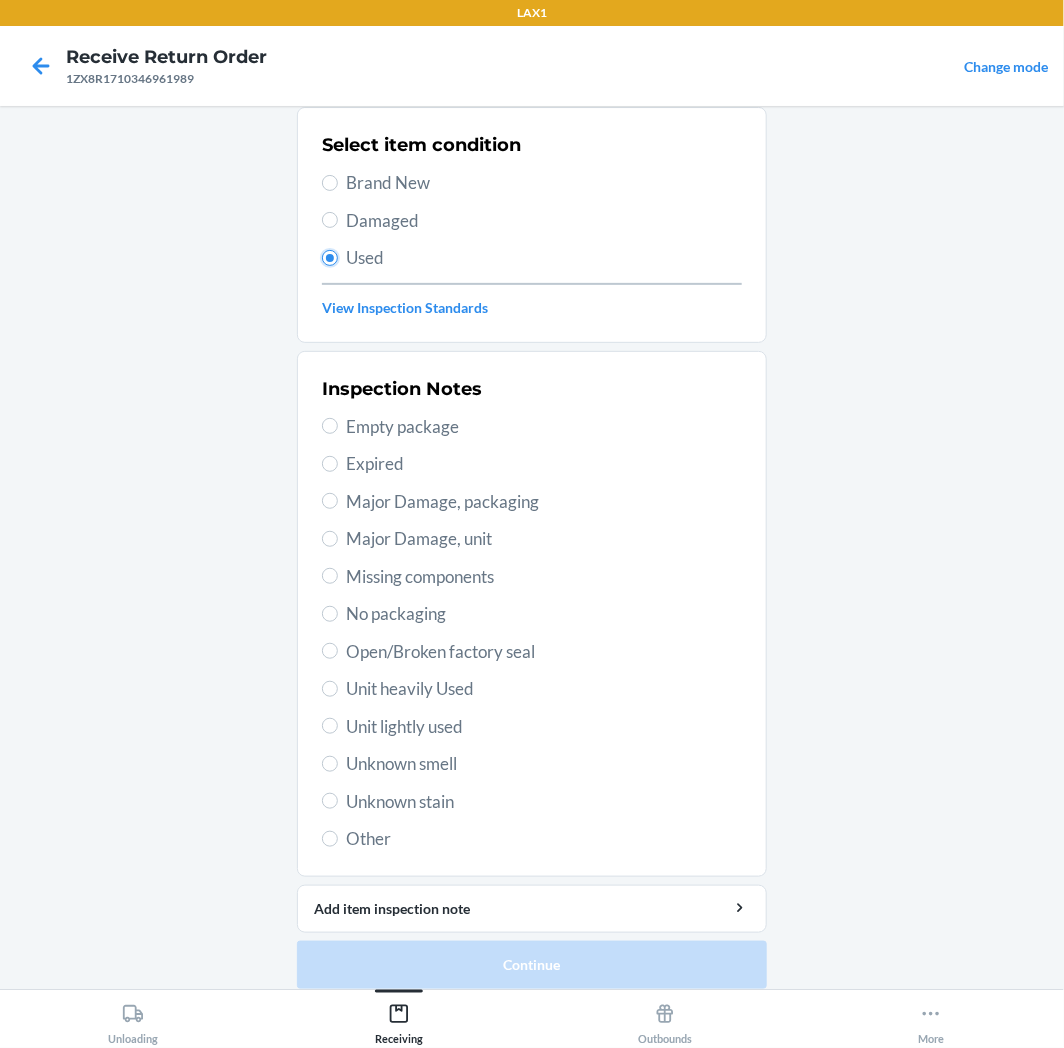scroll, scrollTop: 157, scrollLeft: 0, axis: vertical 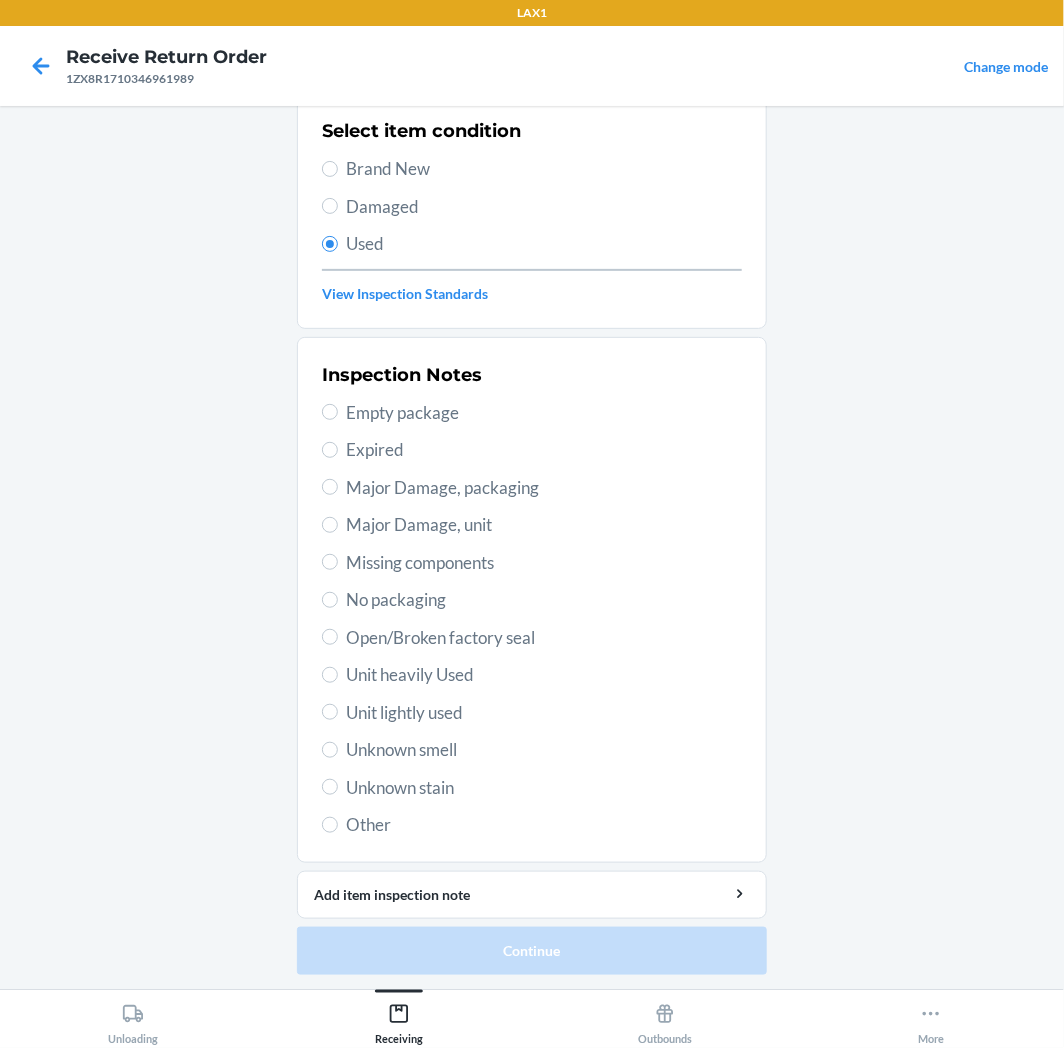 click on "Unit lightly used" at bounding box center [544, 713] 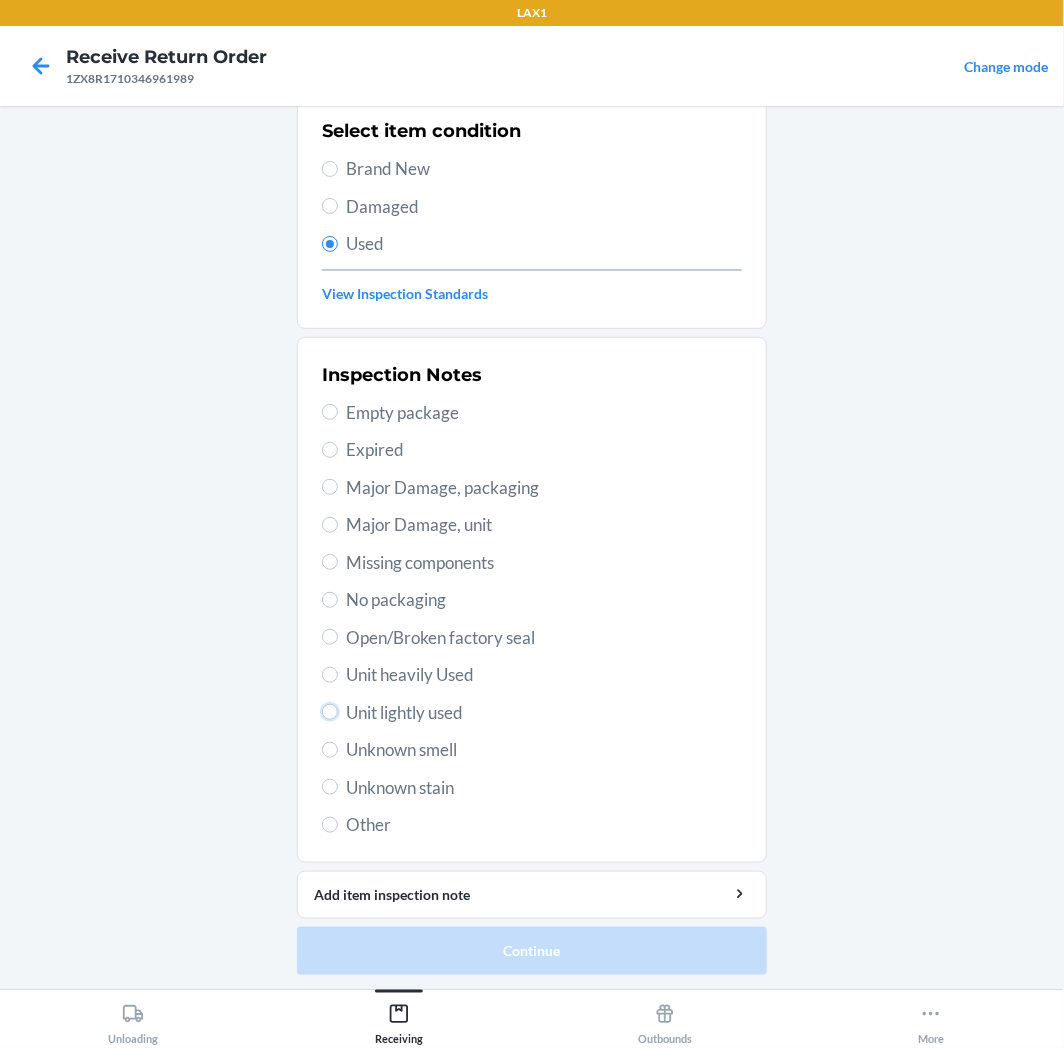 click on "Unit lightly used" at bounding box center (330, 712) 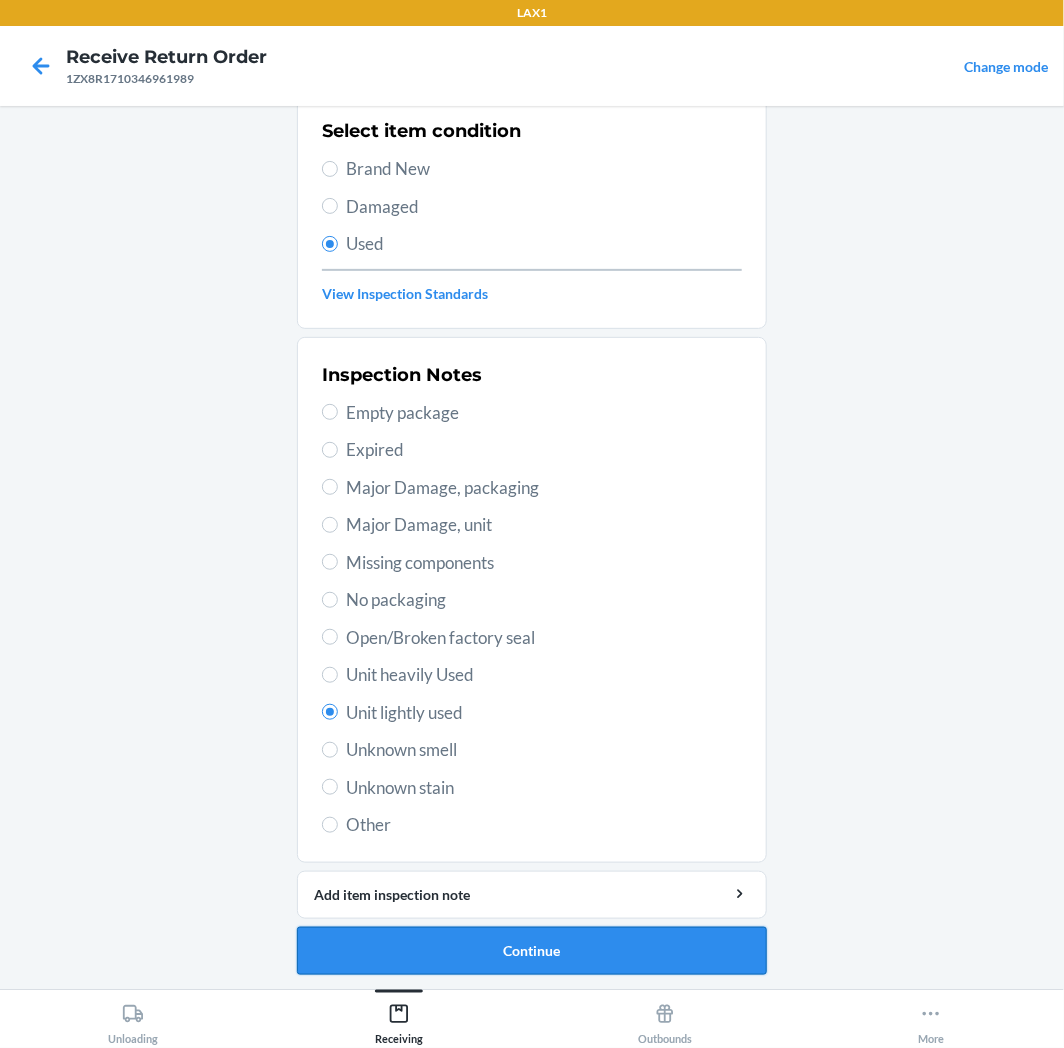 click on "Continue" at bounding box center [532, 951] 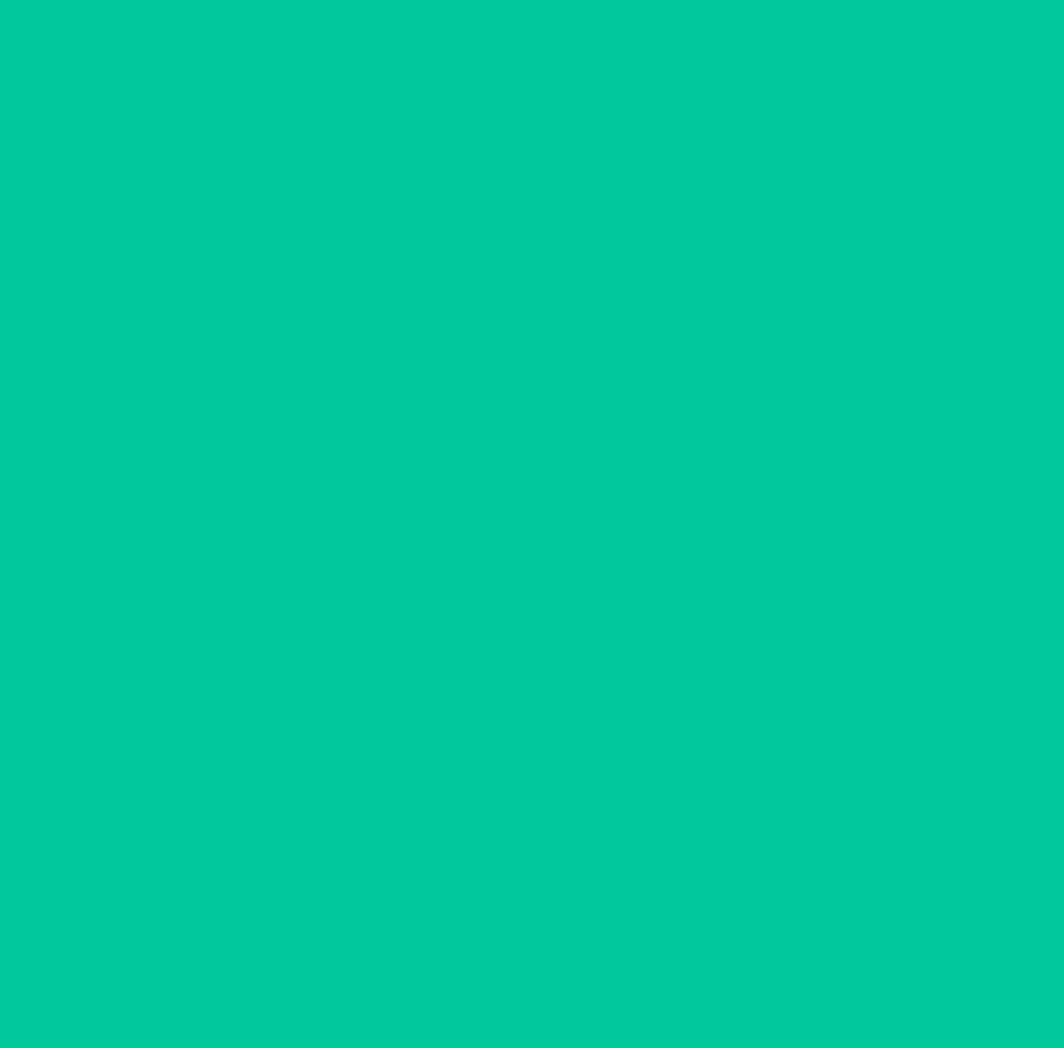 scroll, scrollTop: 0, scrollLeft: 0, axis: both 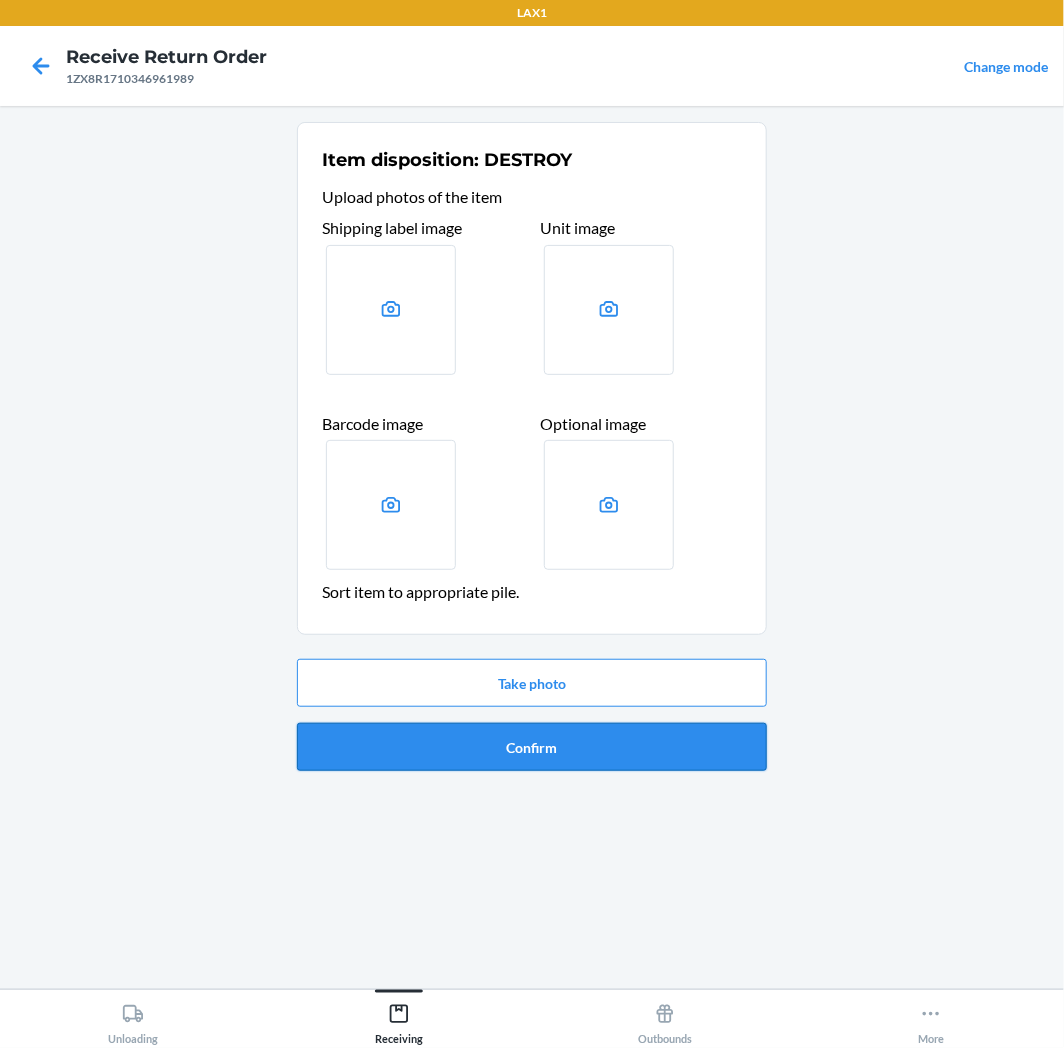 click on "Confirm" at bounding box center (532, 747) 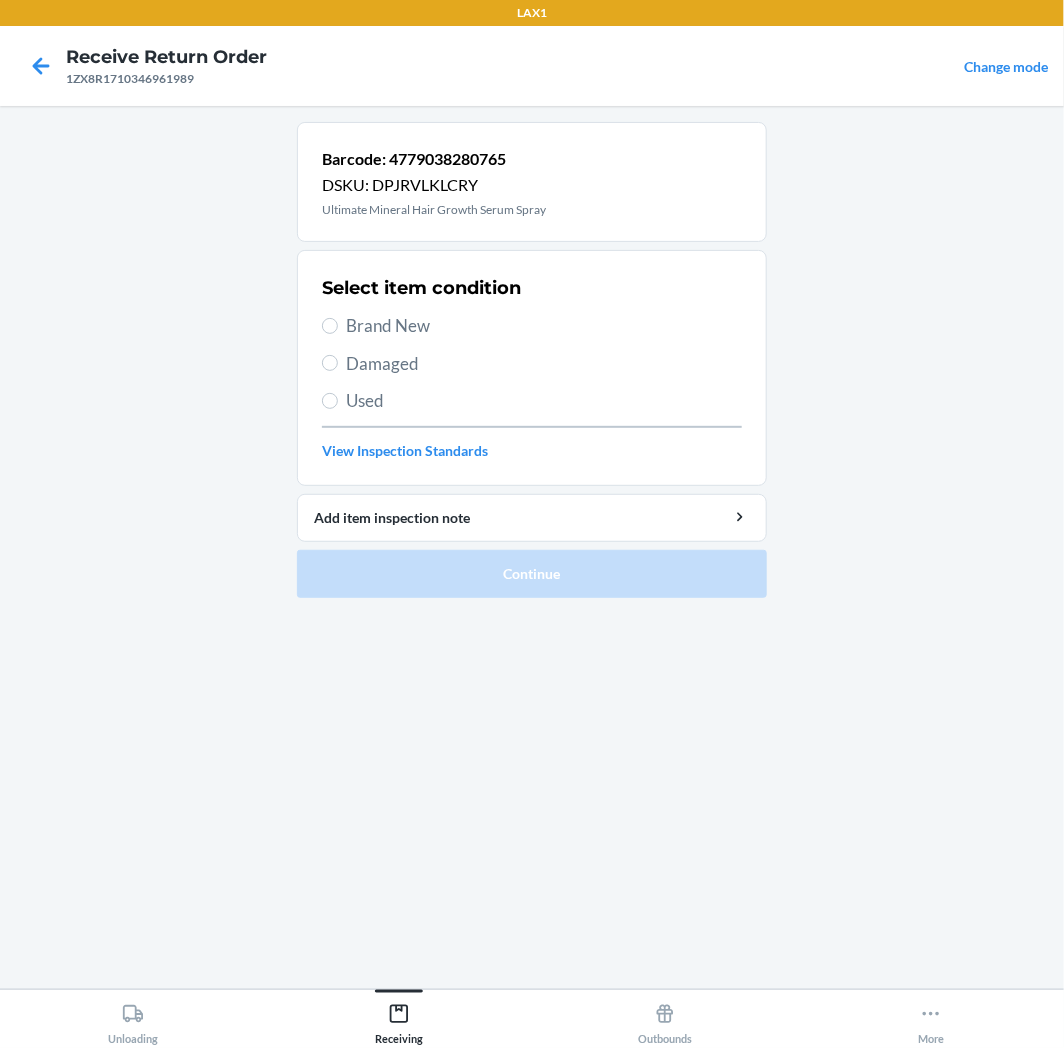 click on "Used" at bounding box center [544, 401] 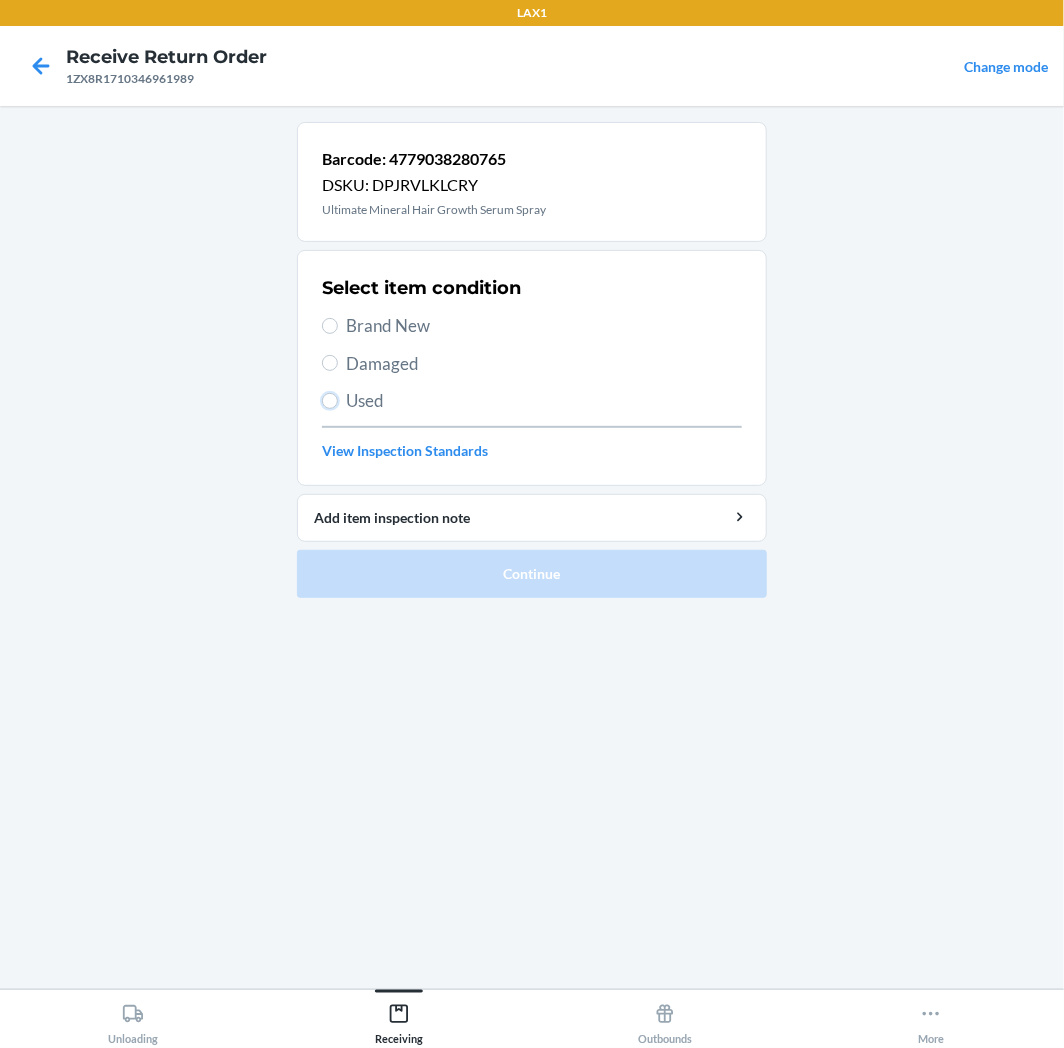 click on "Used" at bounding box center (330, 401) 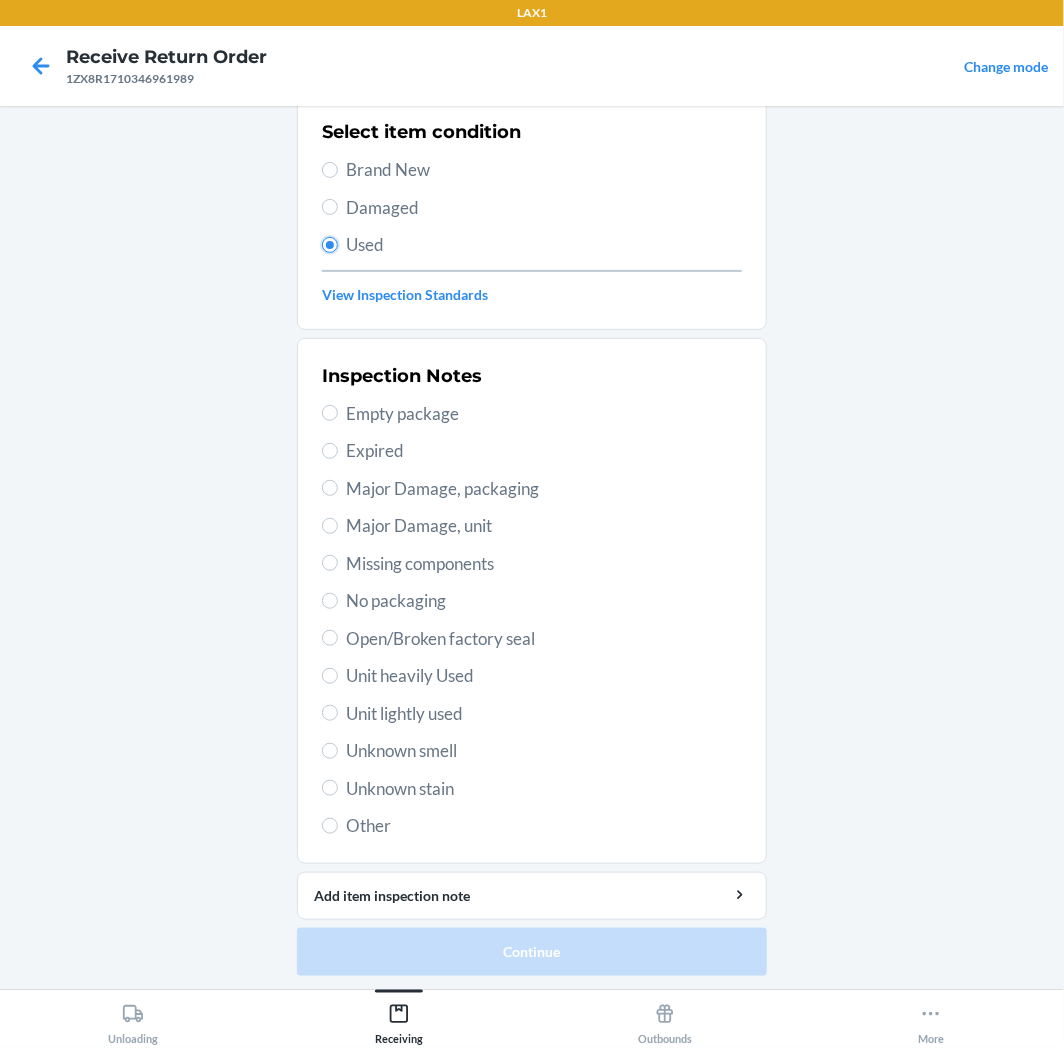 scroll, scrollTop: 157, scrollLeft: 0, axis: vertical 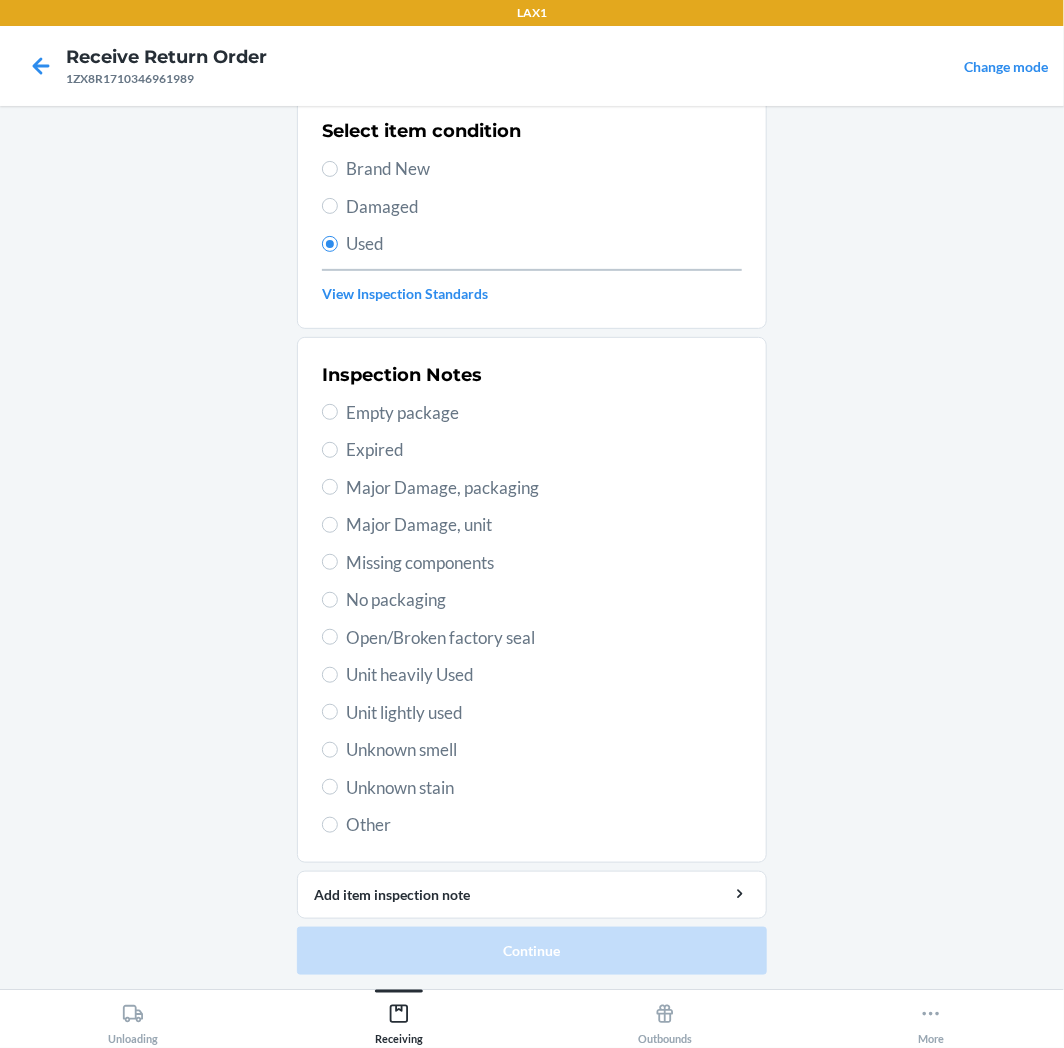 click on "Inspection Notes Empty package Expired Major Damage, packaging Major Damage, unit Missing components No packaging Open/Broken factory seal Unit heavily Used Unit lightly used Unknown smell Unknown stain Other" at bounding box center [532, 600] 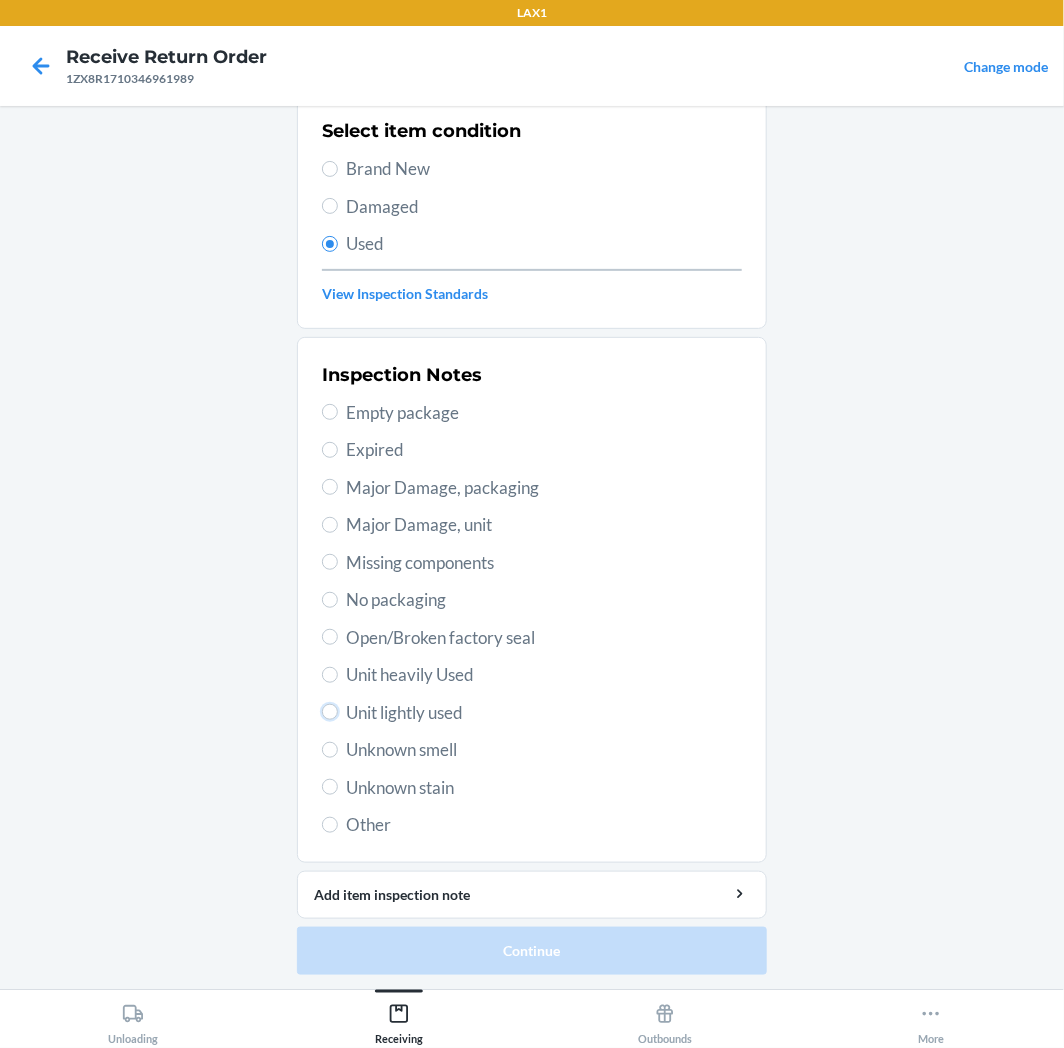 click on "Unit lightly used" at bounding box center (330, 712) 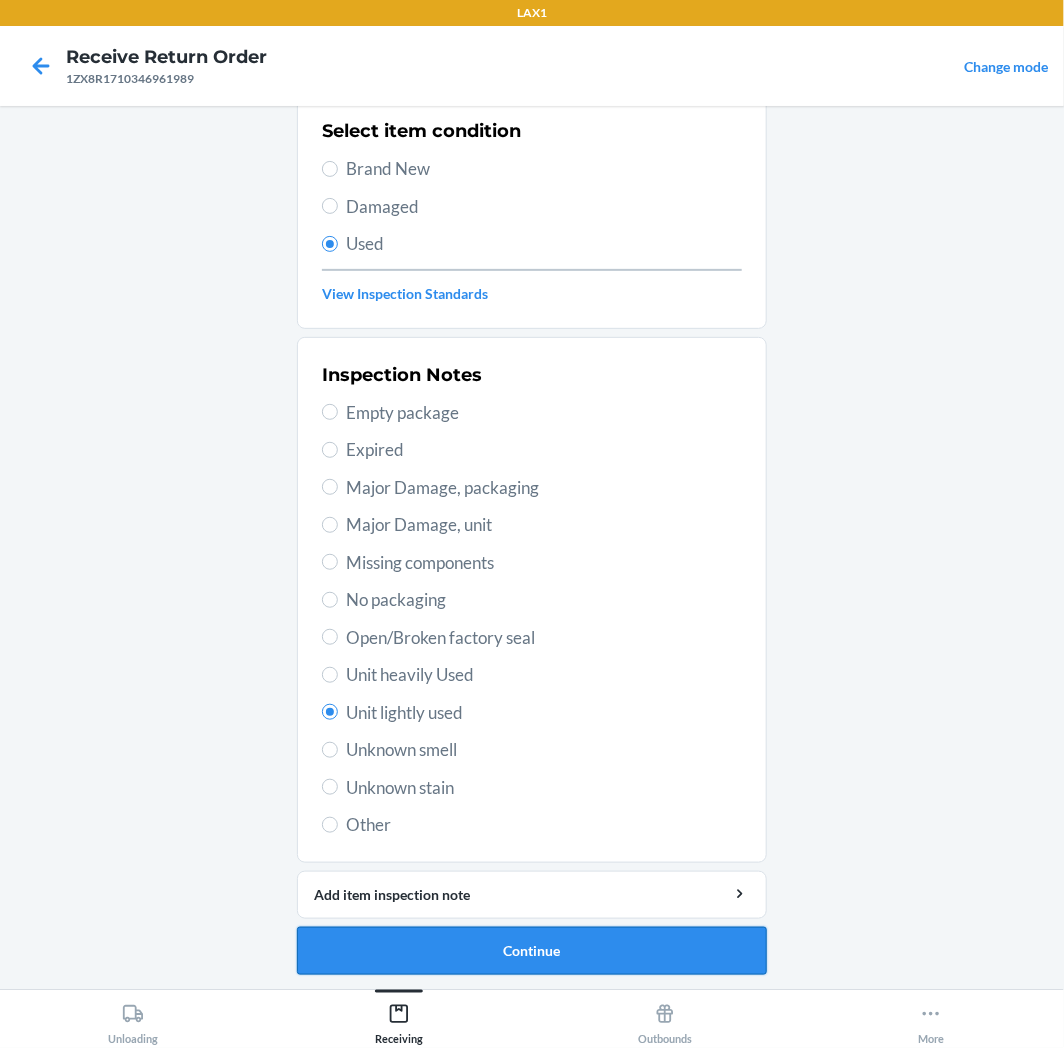 click on "Continue" at bounding box center [532, 951] 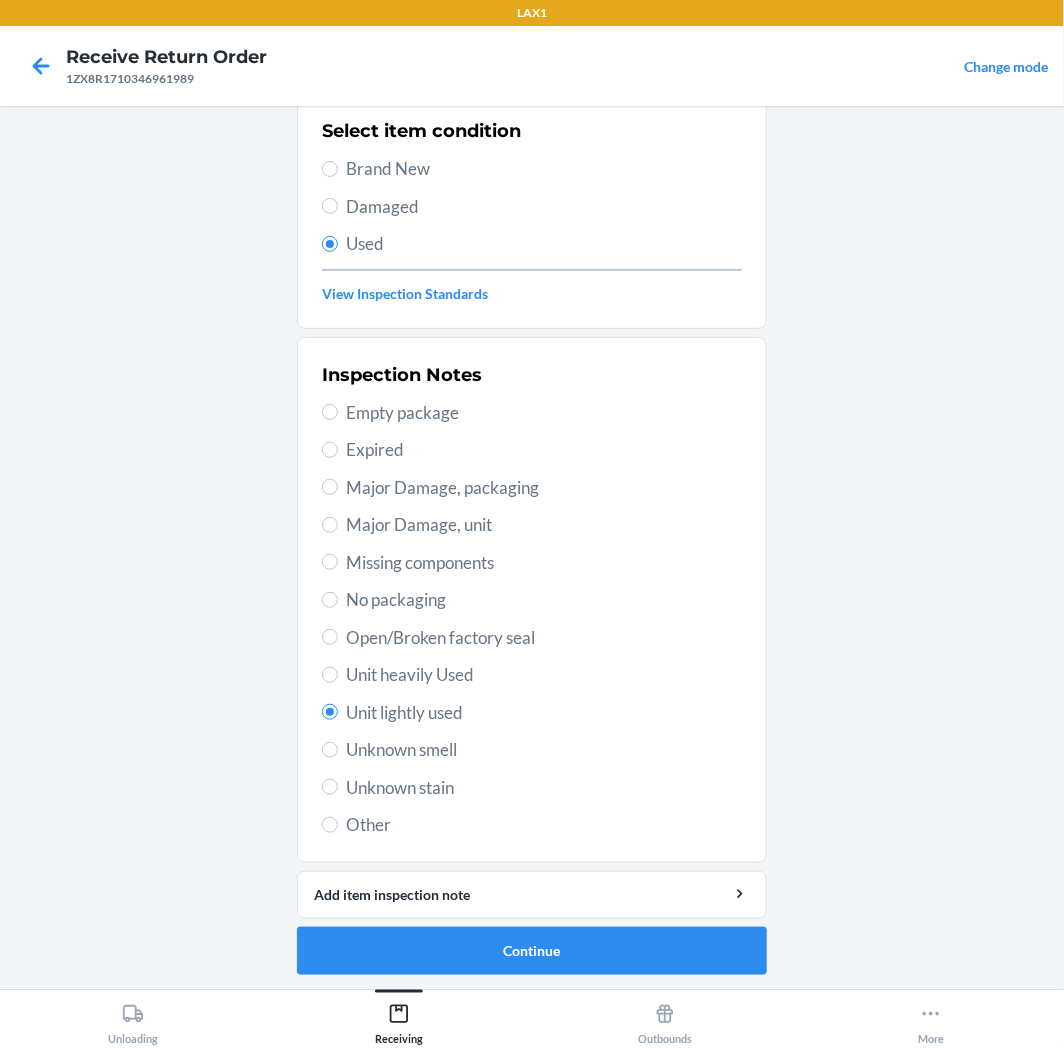 scroll, scrollTop: 0, scrollLeft: 0, axis: both 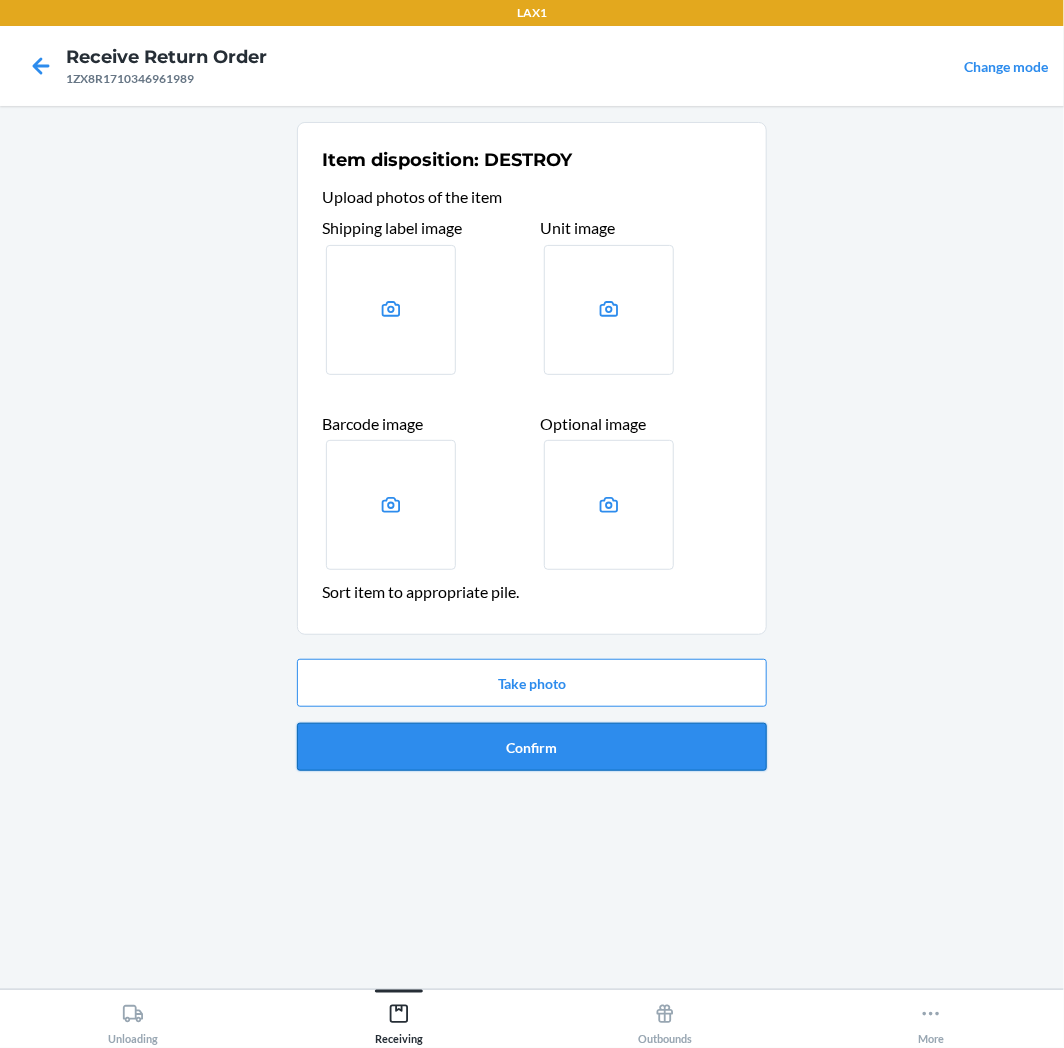 click on "Confirm" at bounding box center (532, 747) 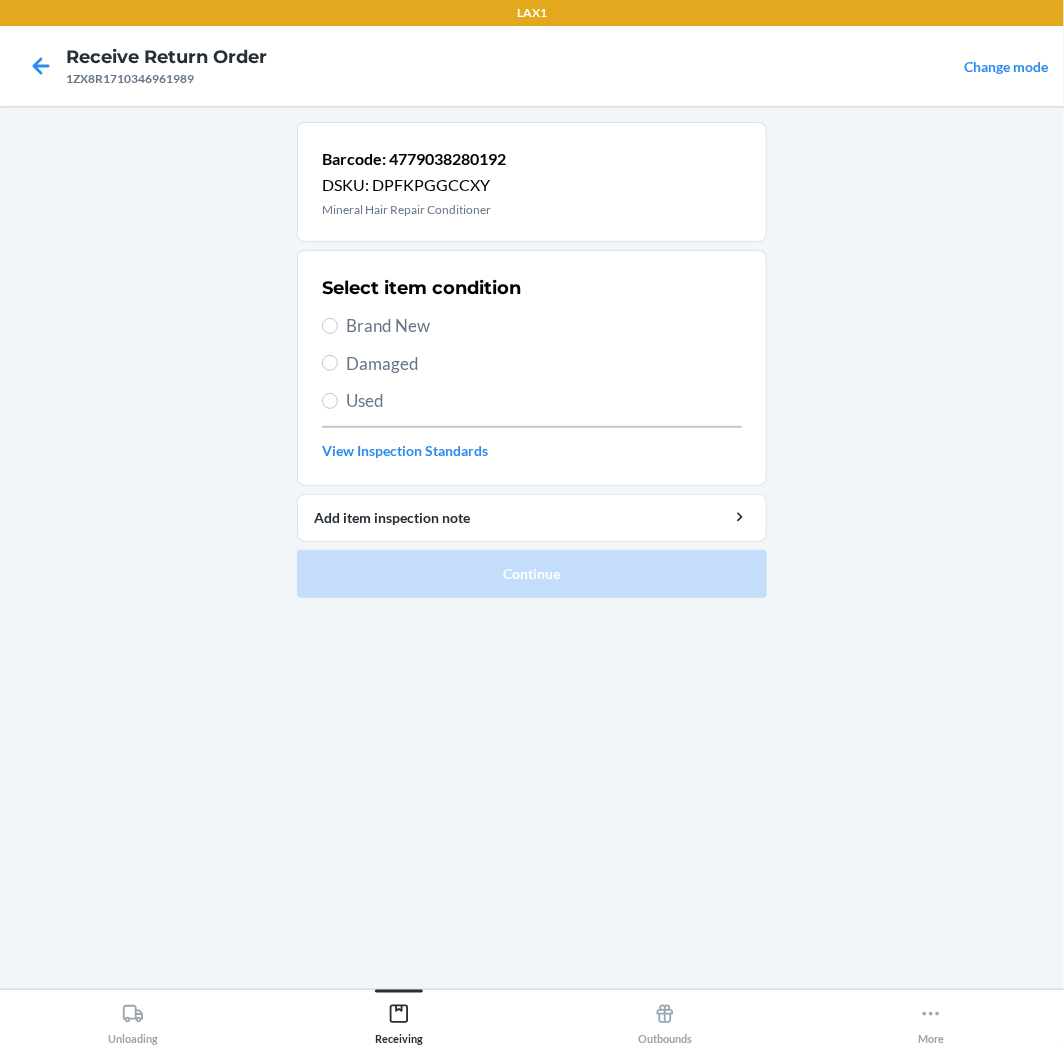 click on "Used" at bounding box center (544, 401) 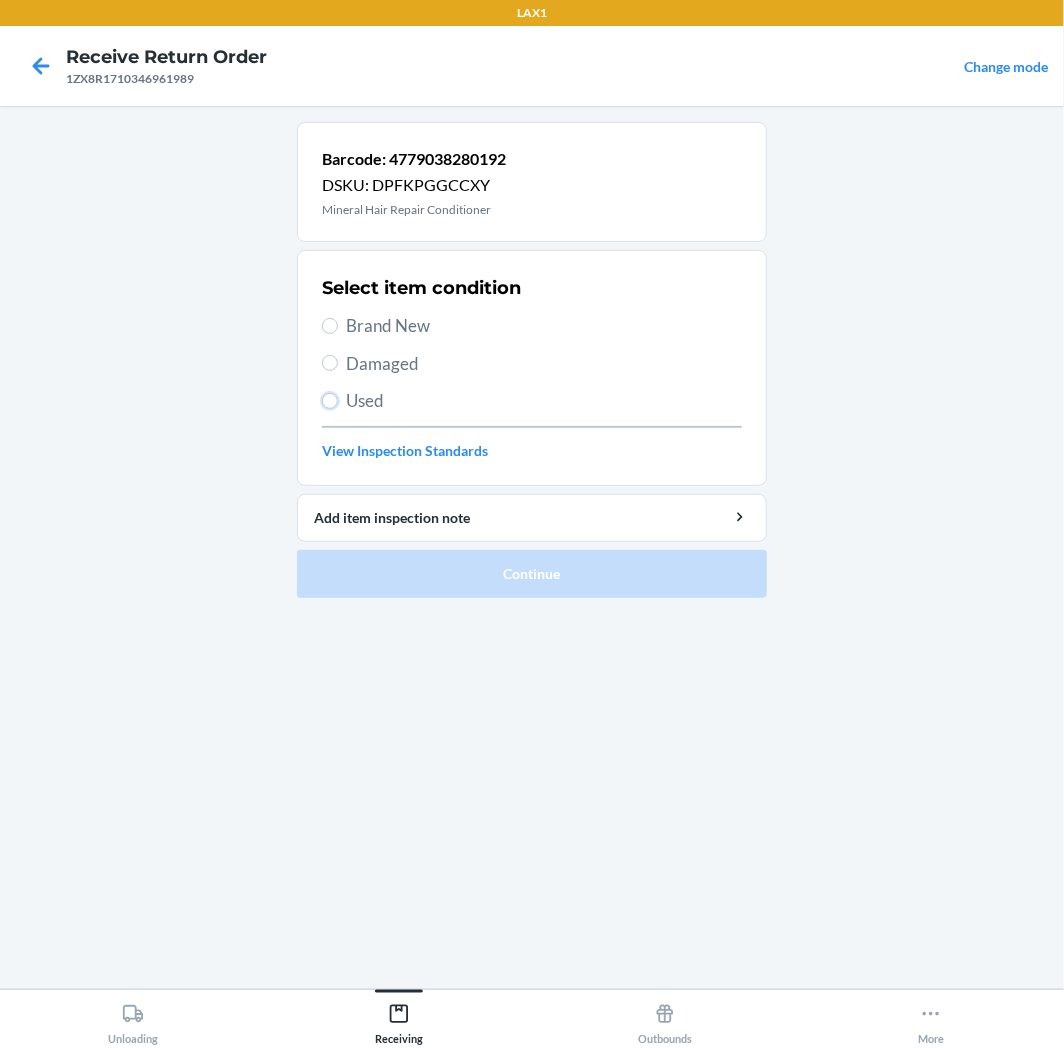 click on "Used" at bounding box center [330, 401] 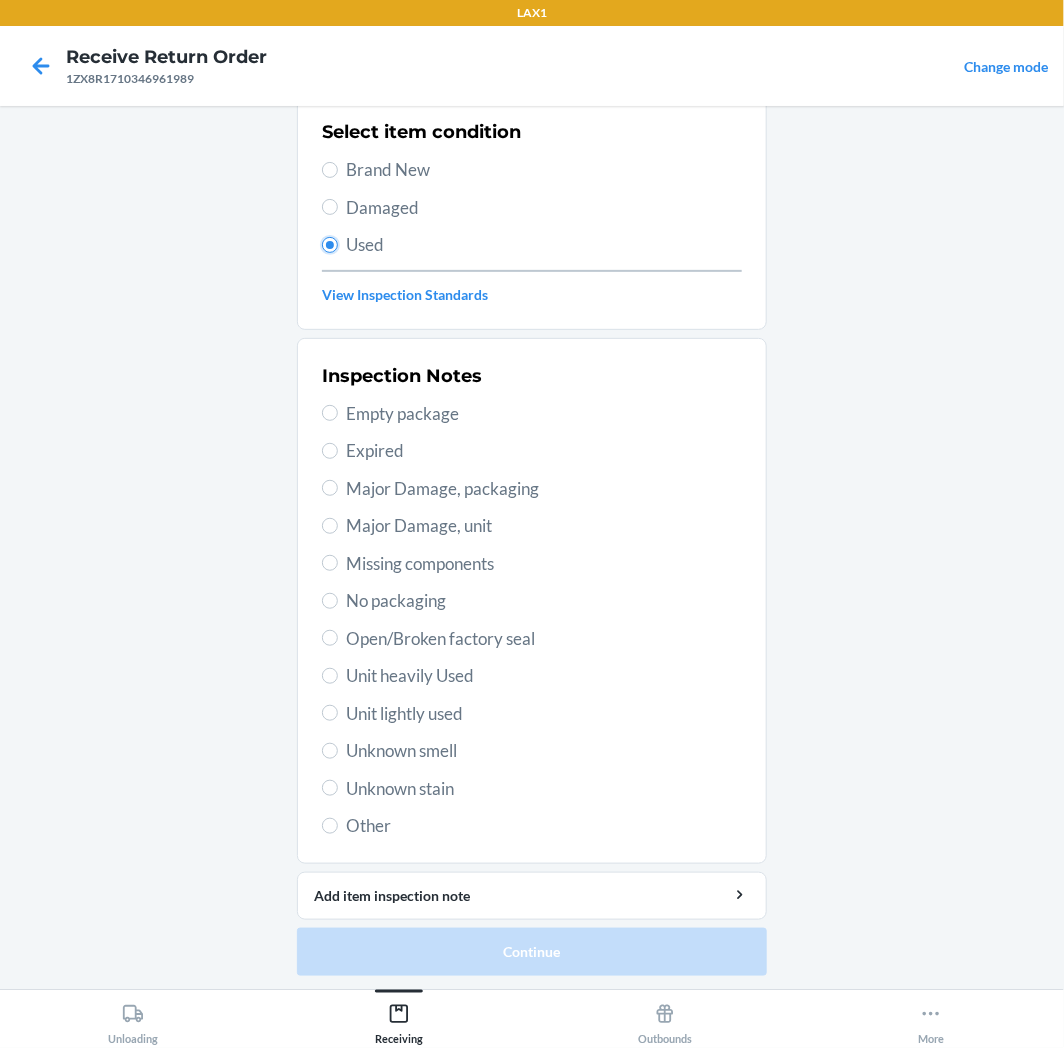 scroll, scrollTop: 157, scrollLeft: 0, axis: vertical 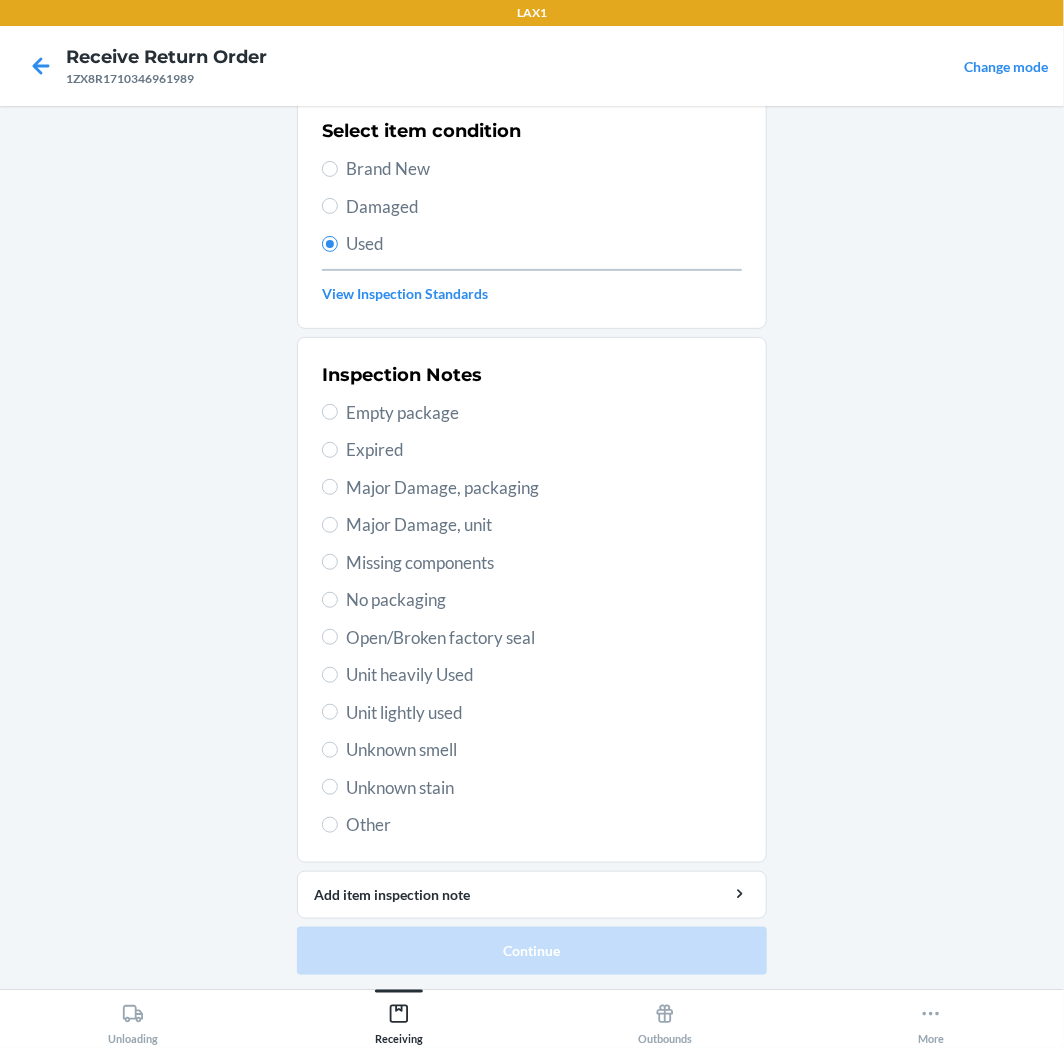 drag, startPoint x: 384, startPoint y: 687, endPoint x: 404, endPoint y: 710, distance: 30.479502 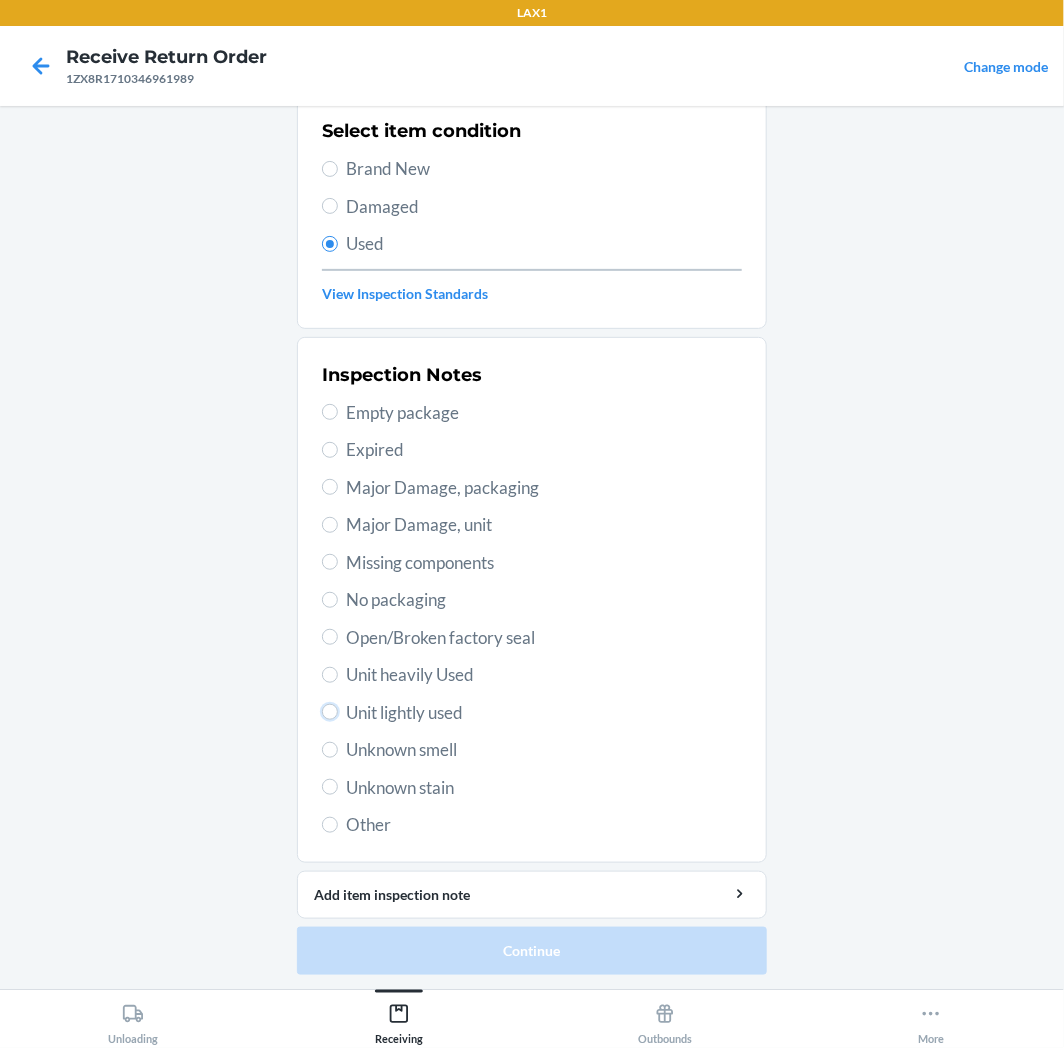 click on "Unit lightly used" at bounding box center [330, 712] 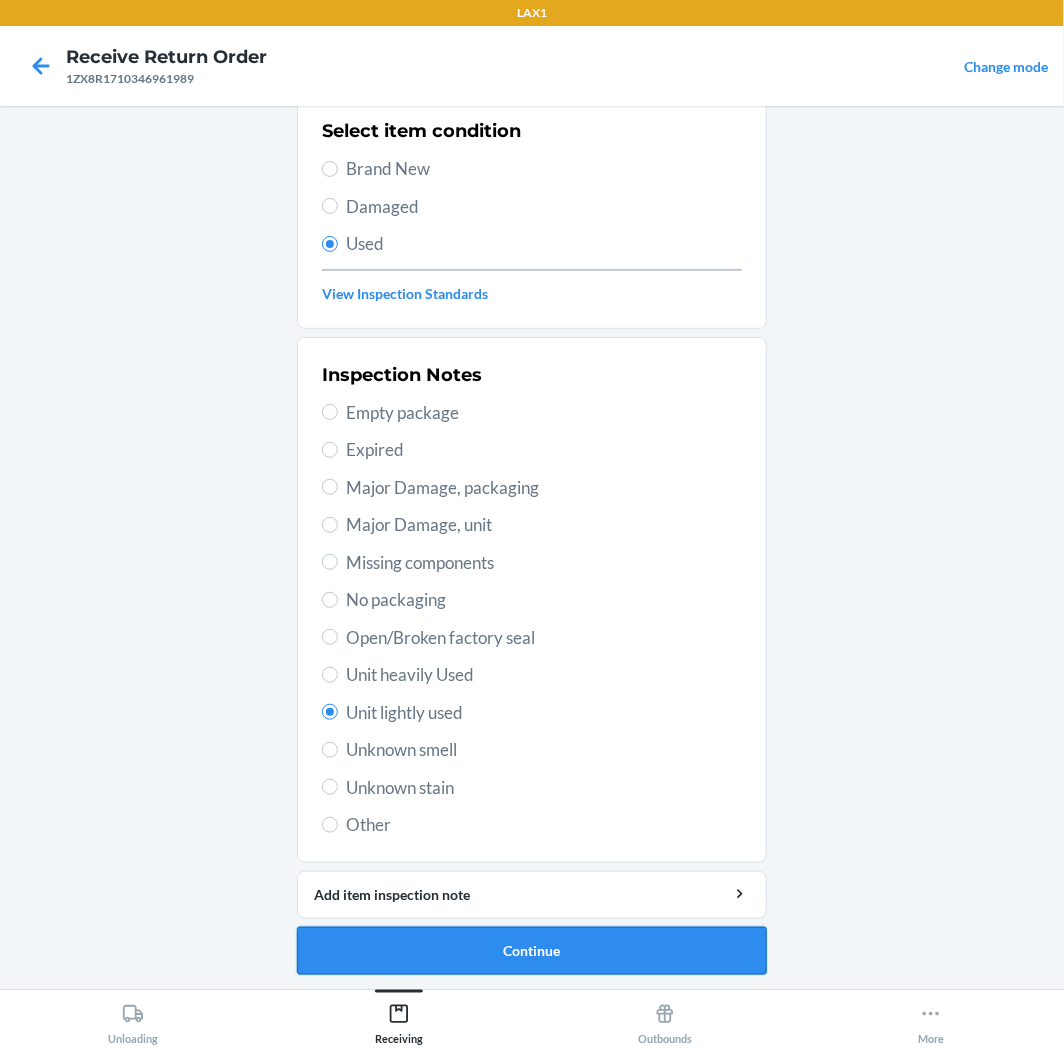 click on "Continue" at bounding box center (532, 951) 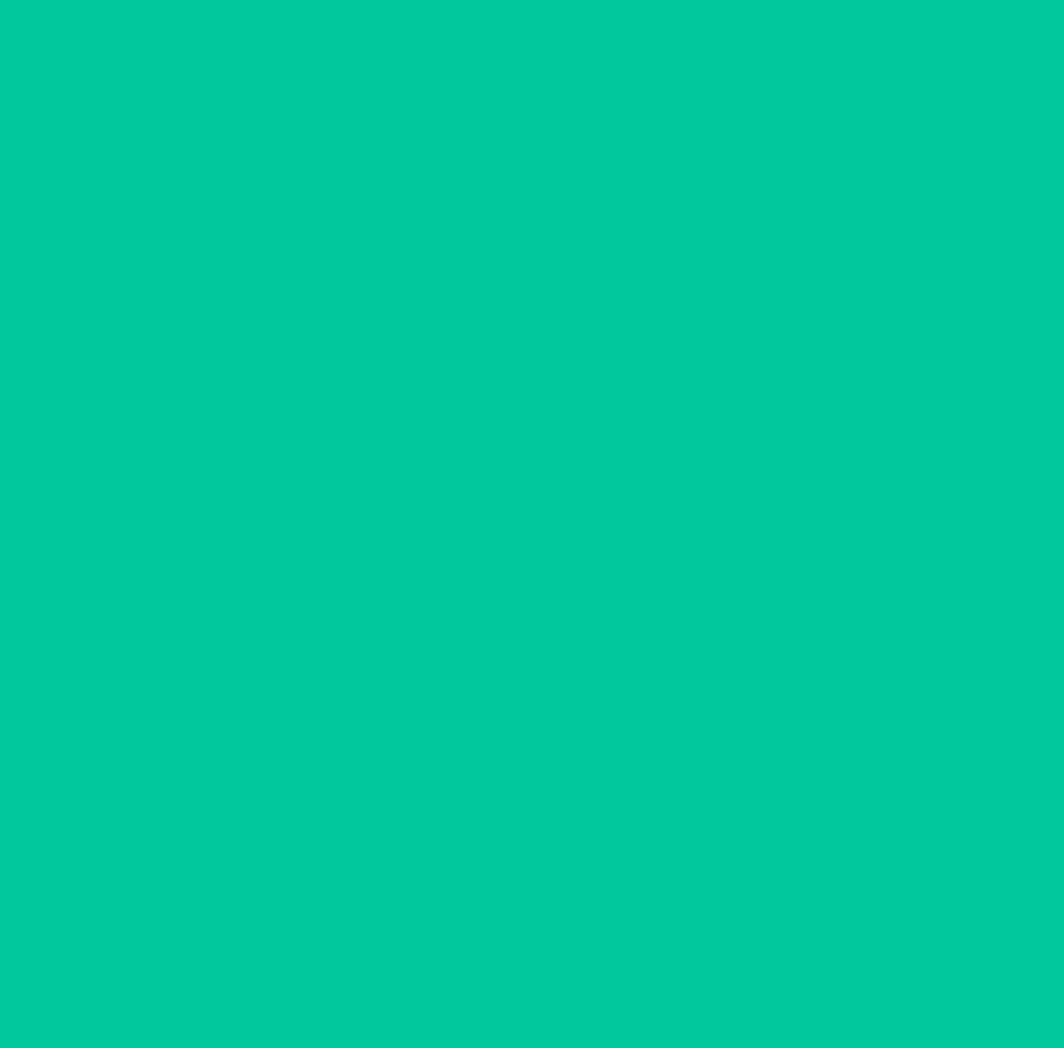 scroll, scrollTop: 0, scrollLeft: 0, axis: both 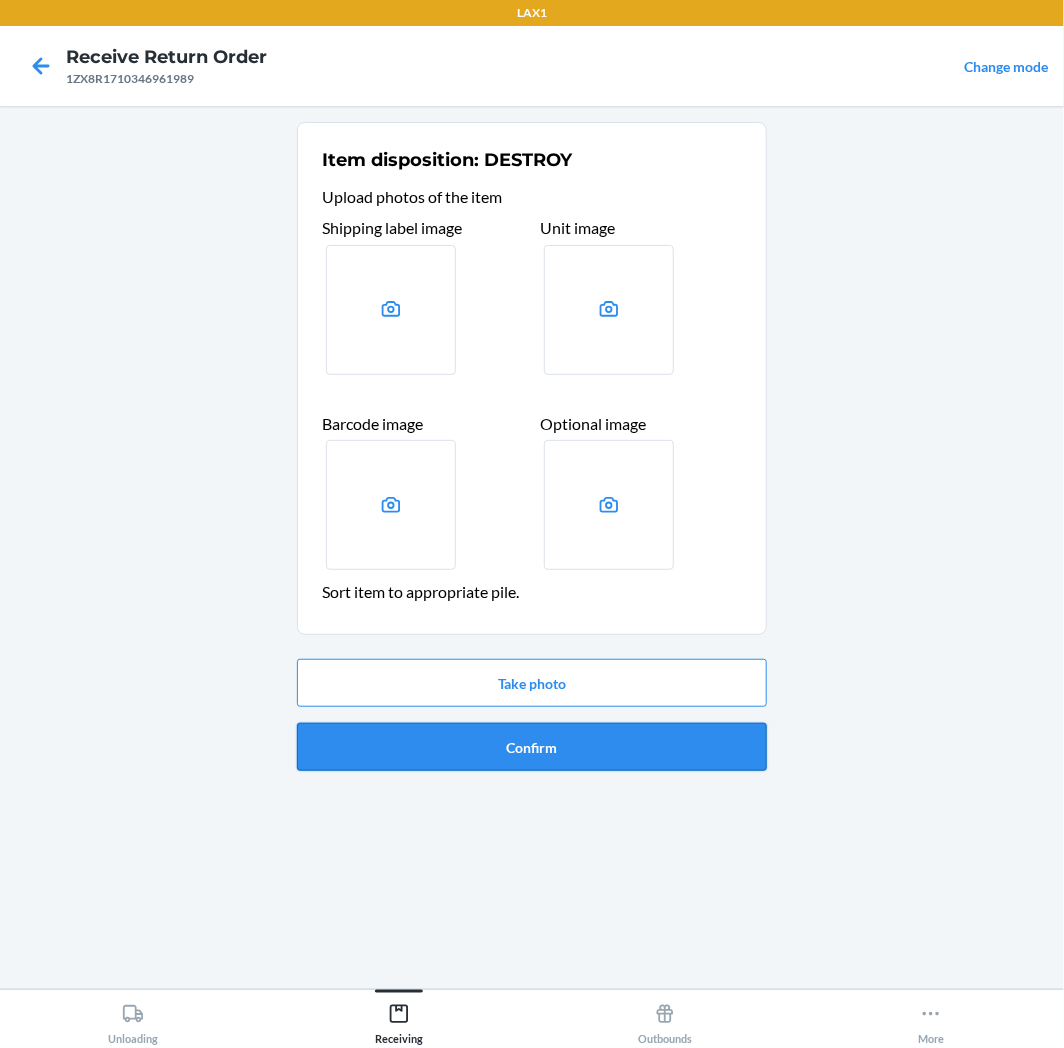 click on "Confirm" at bounding box center [532, 747] 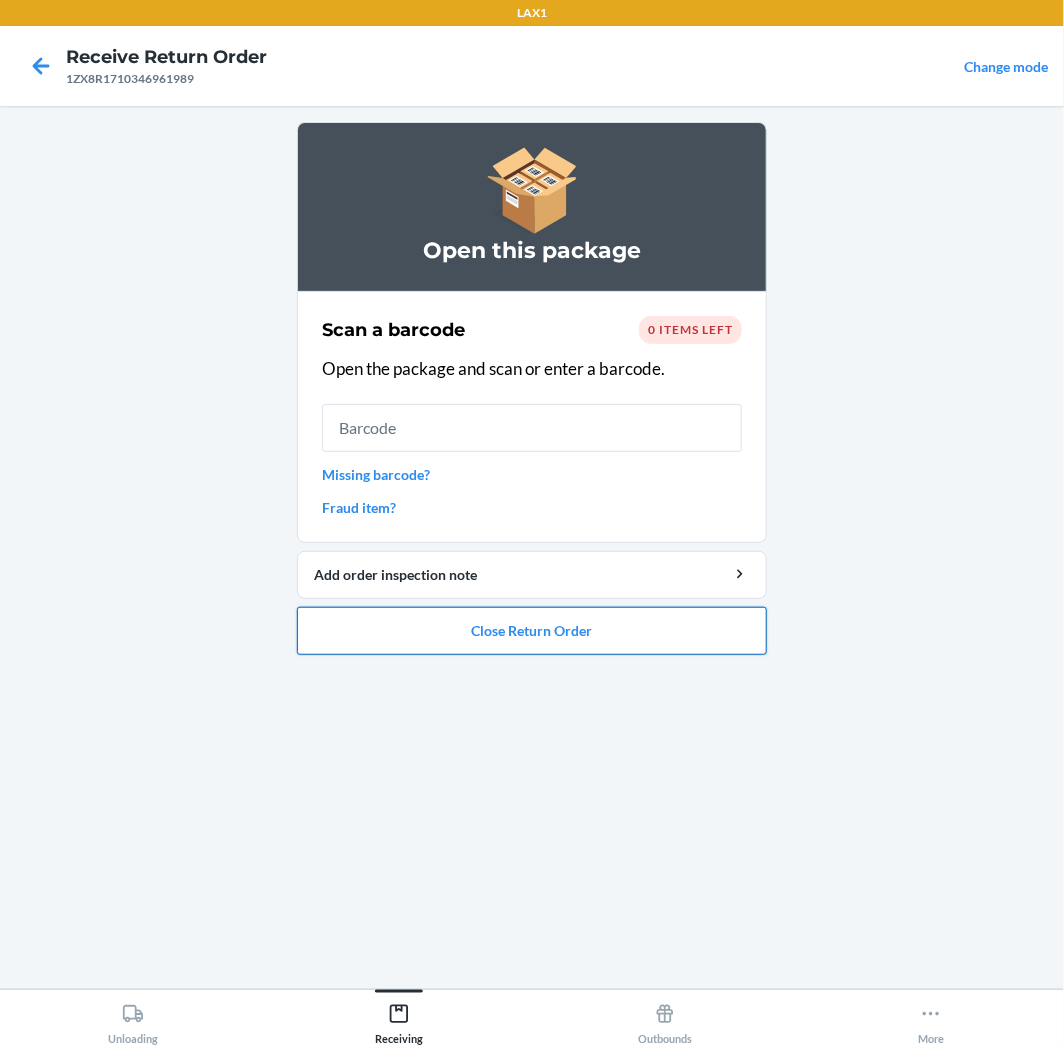click on "Close Return Order" at bounding box center [532, 631] 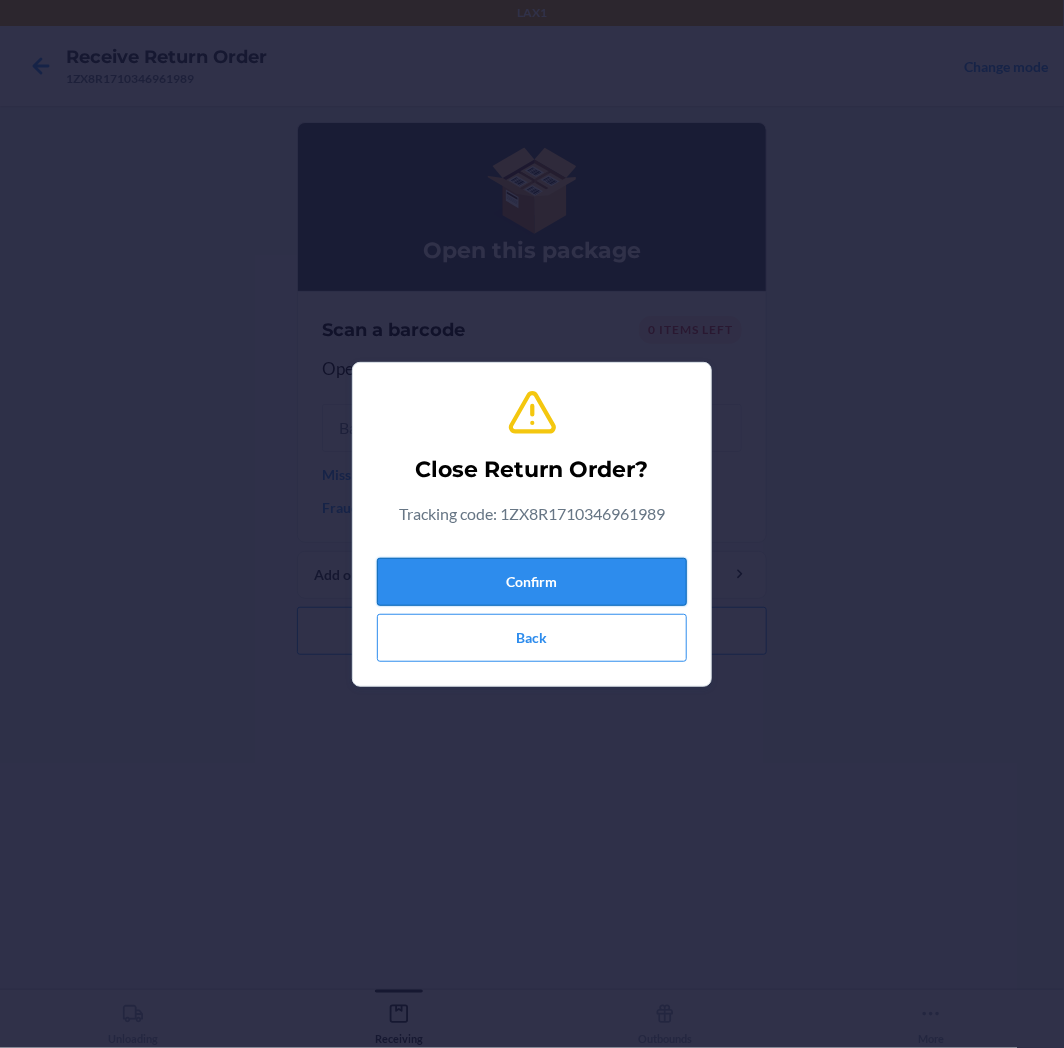 click on "Confirm" at bounding box center (532, 582) 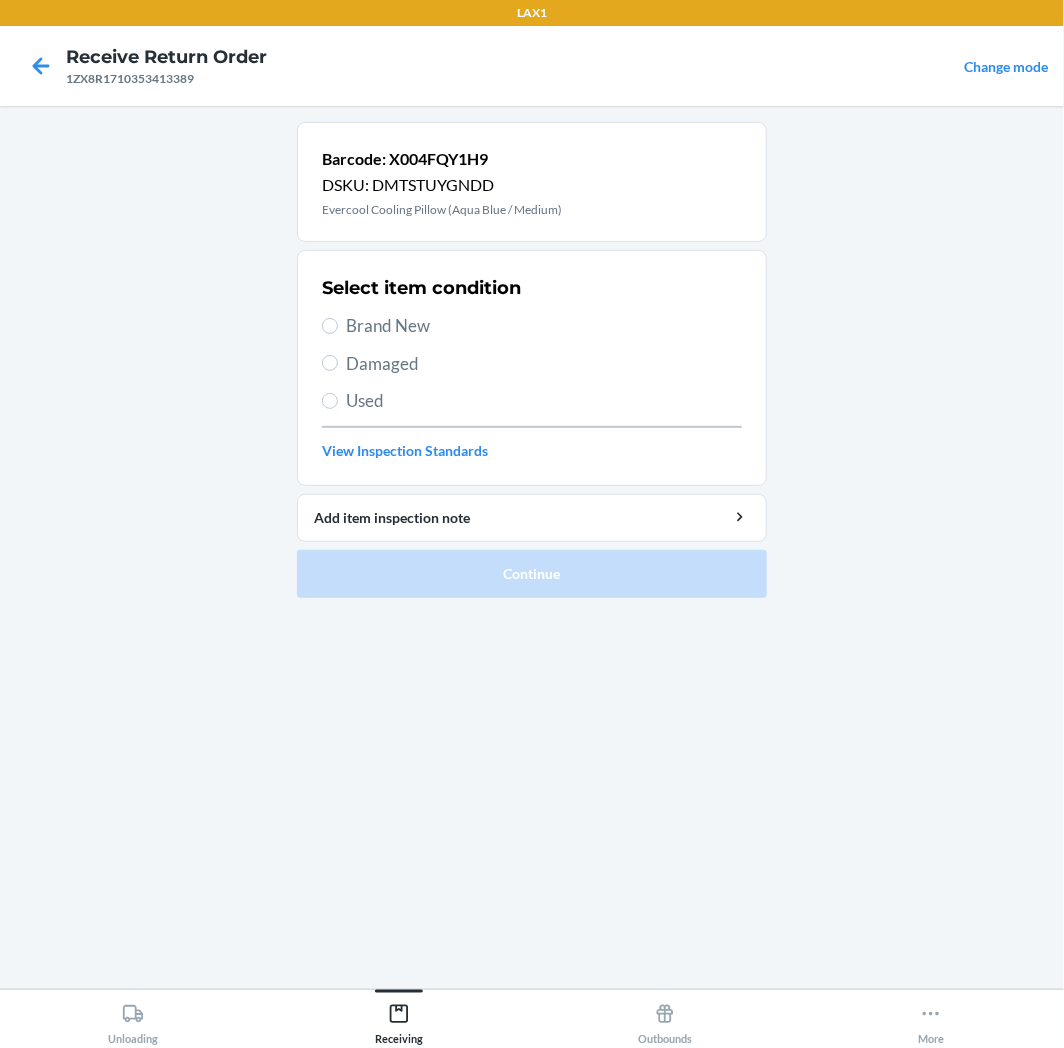 click on "Brand New" at bounding box center [544, 326] 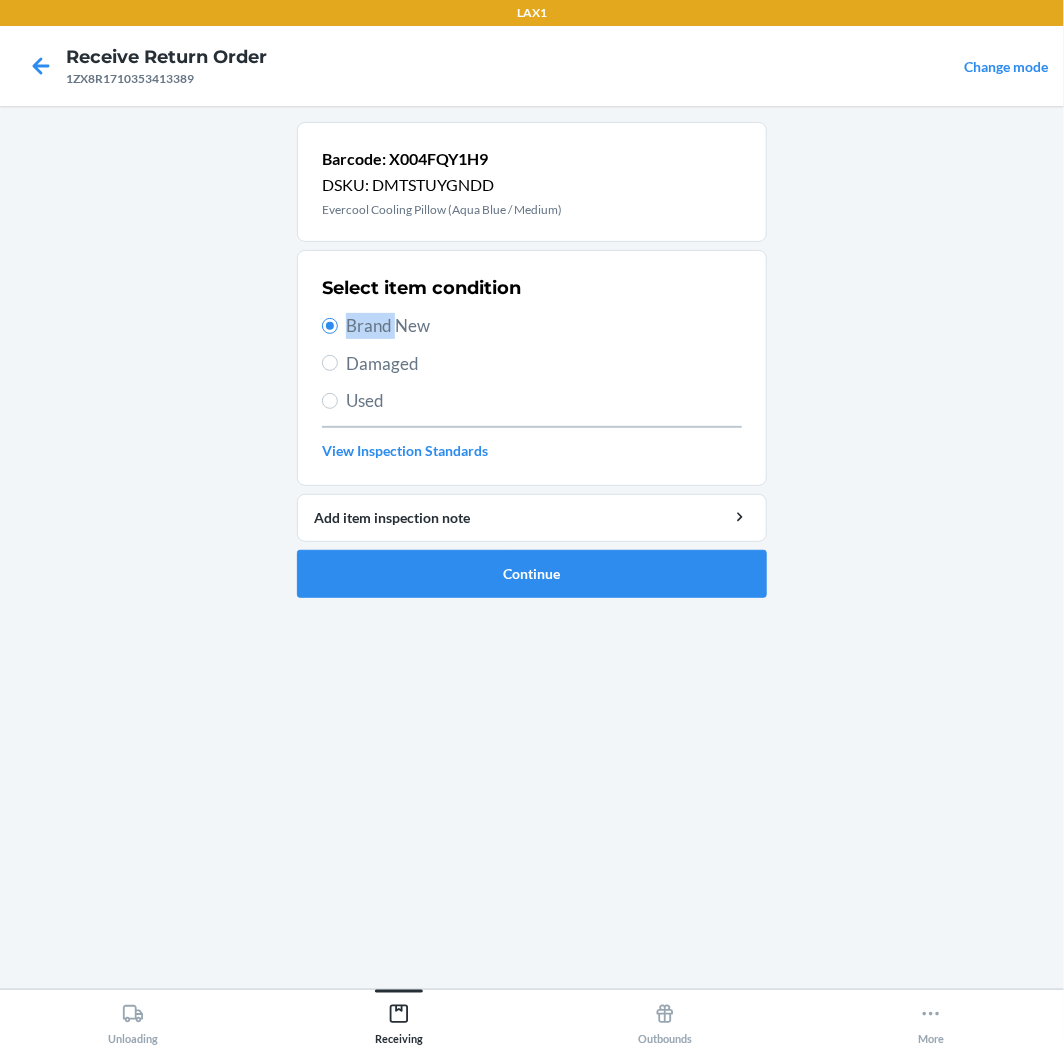 click on "Brand New" at bounding box center (544, 326) 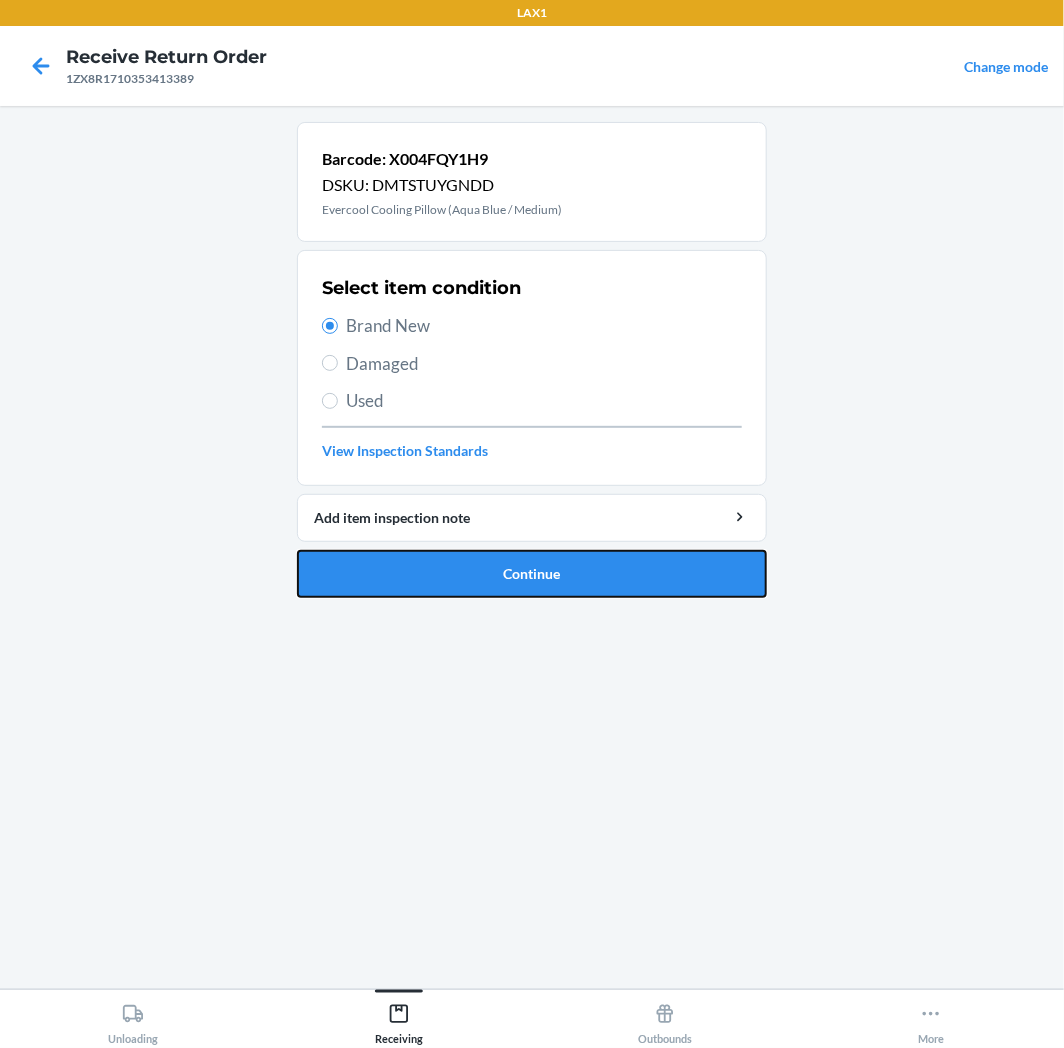 click on "Continue" at bounding box center (532, 574) 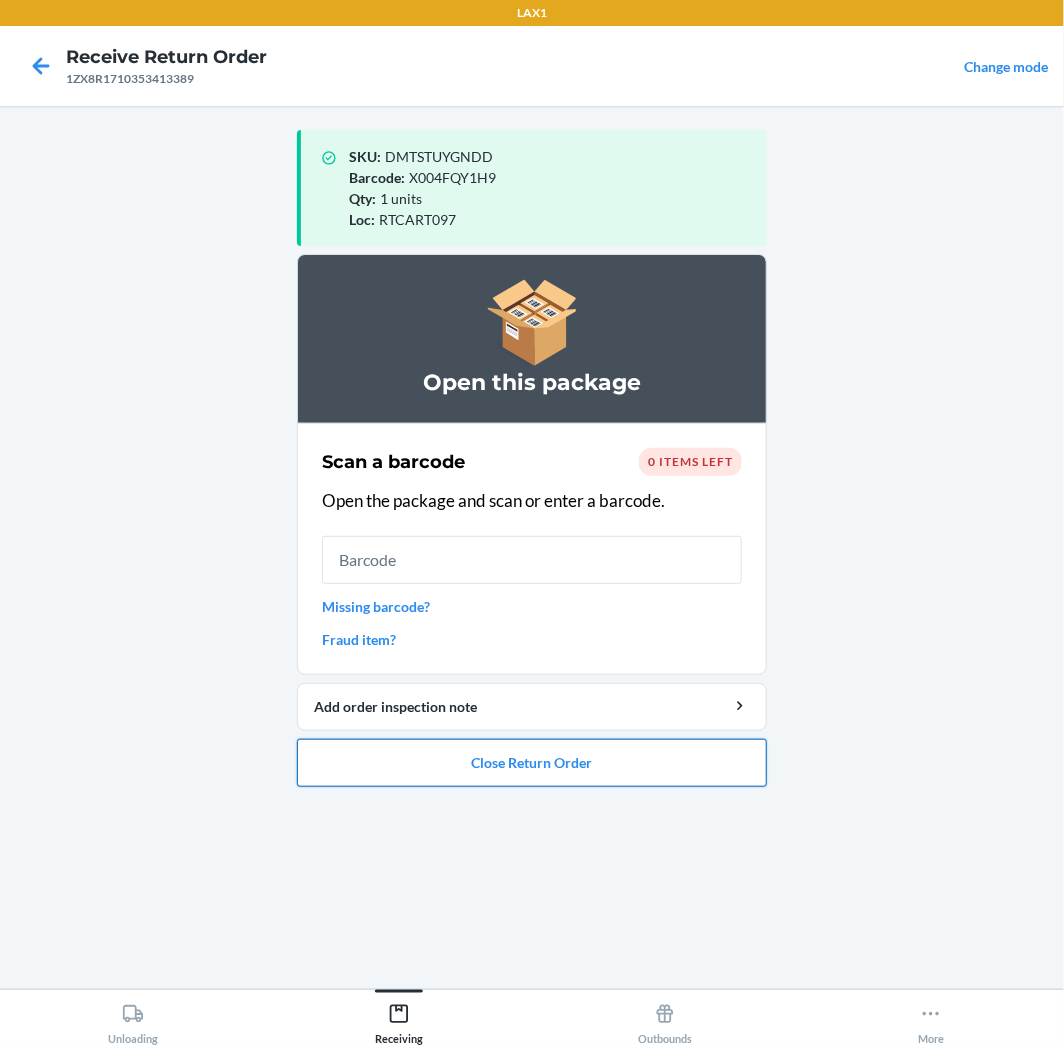 click on "Close Return Order" at bounding box center (532, 763) 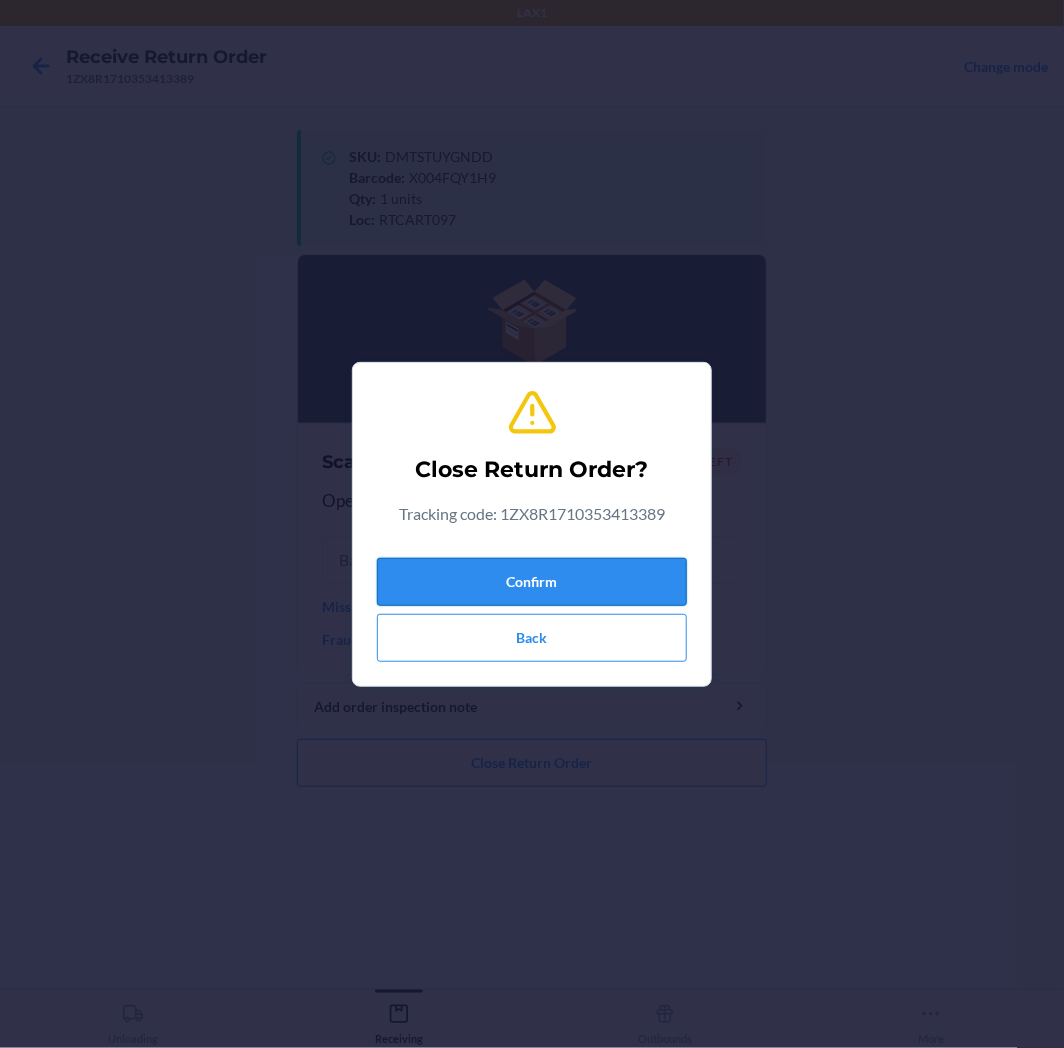 click on "Confirm" at bounding box center (532, 582) 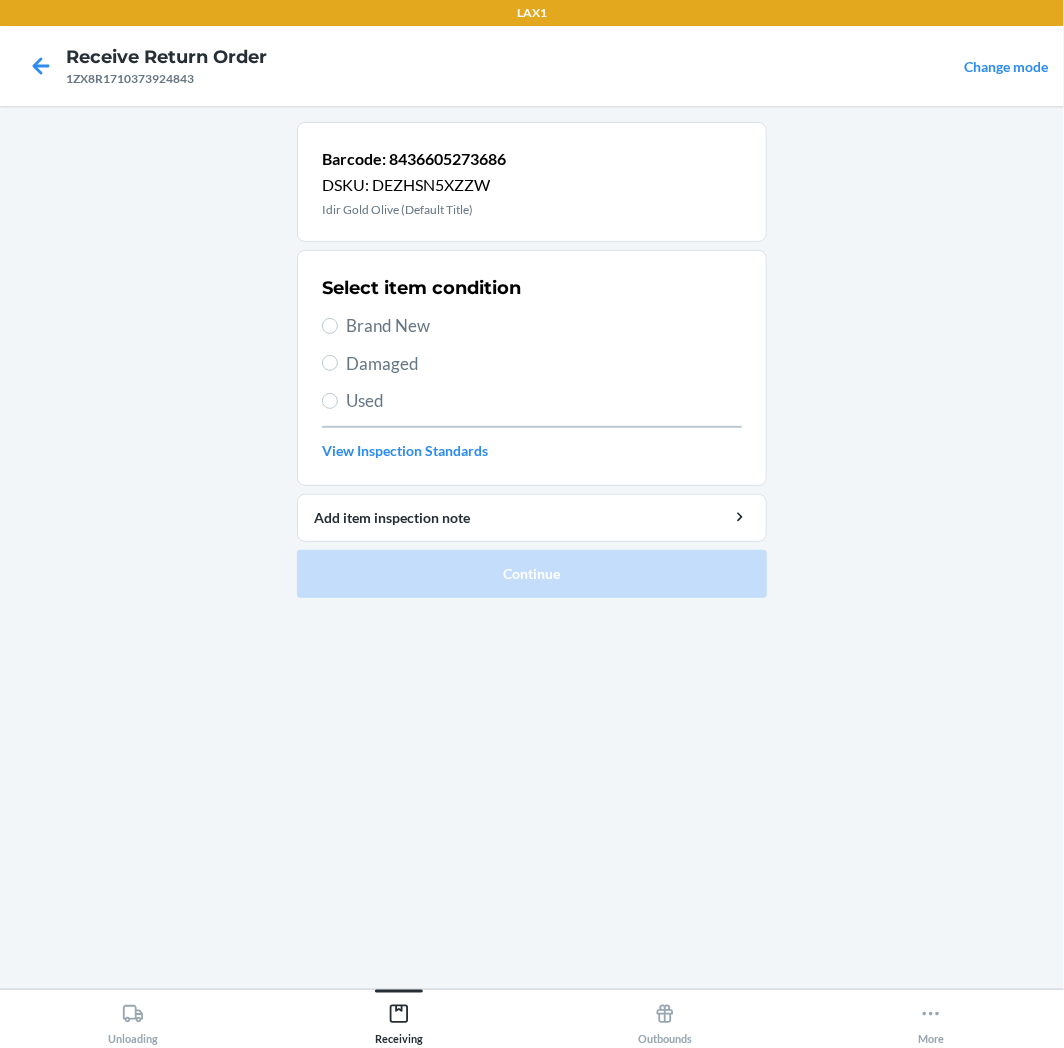 click on "Brand New" at bounding box center [532, 326] 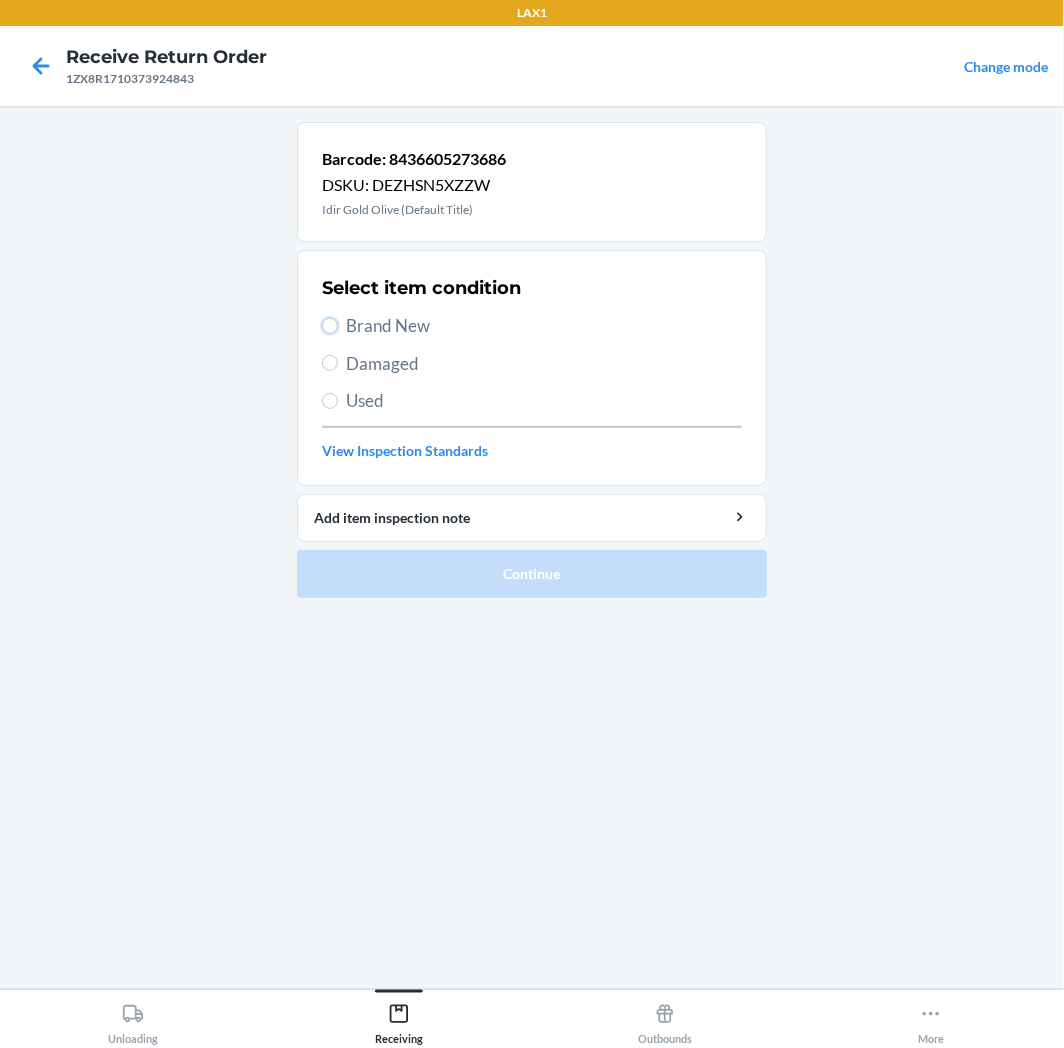click on "Brand New" at bounding box center (330, 326) 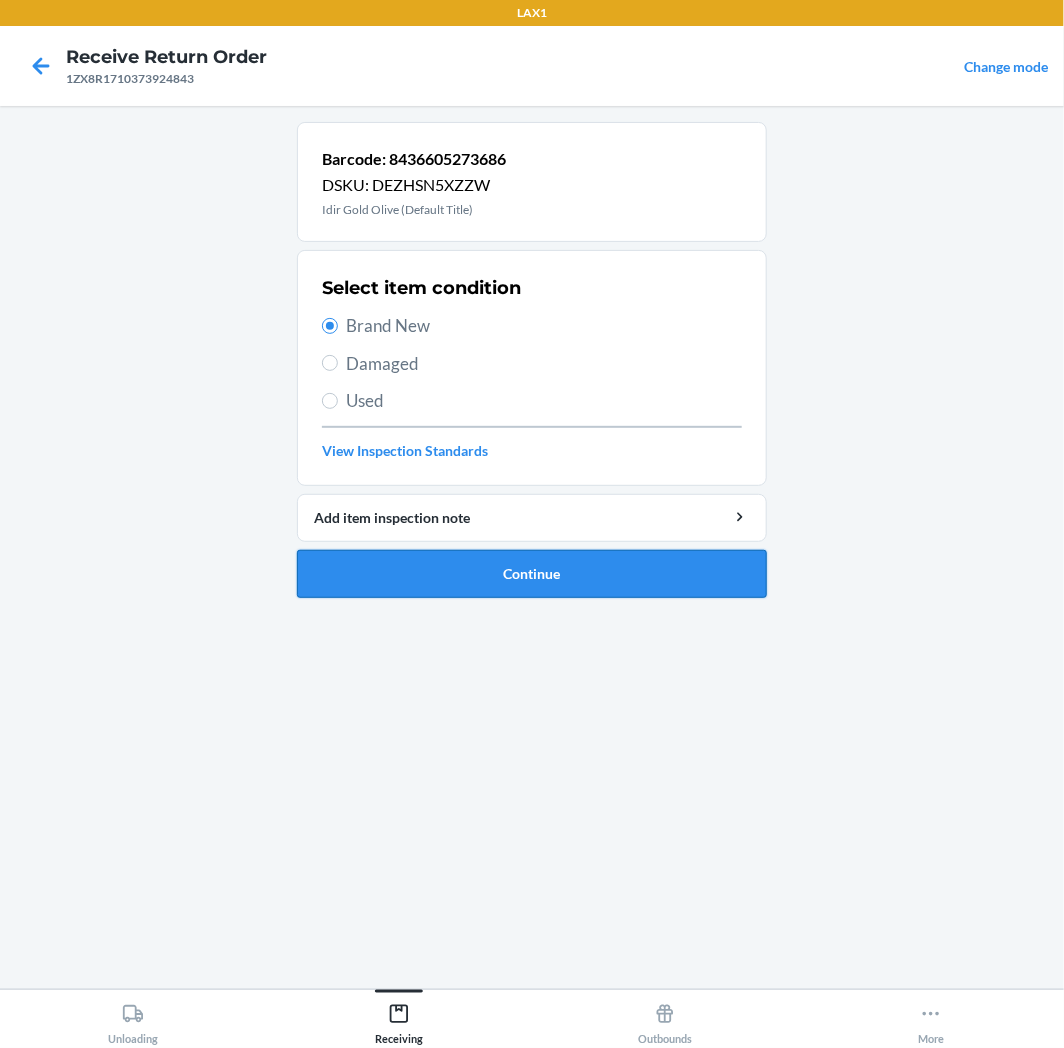 click on "Continue" at bounding box center (532, 574) 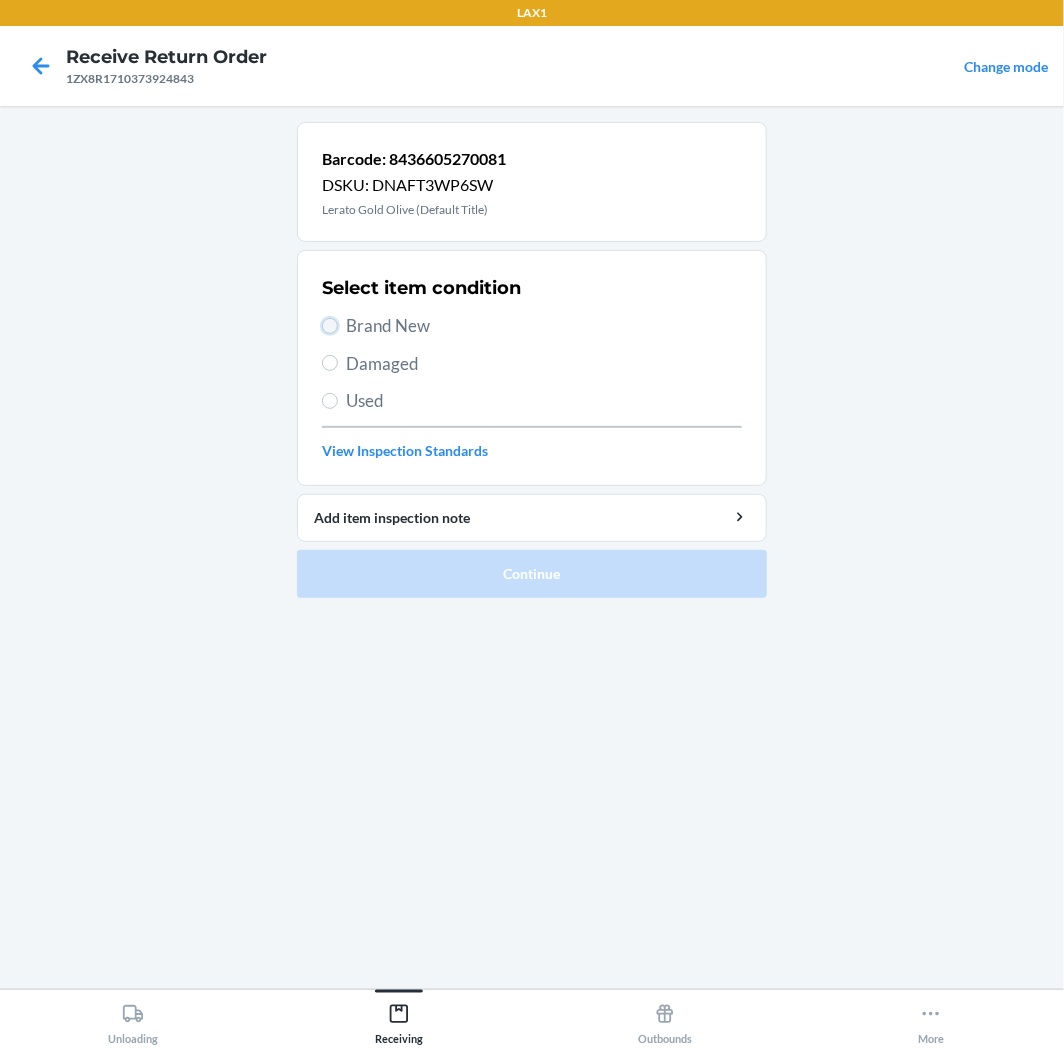 click on "Brand New" at bounding box center (330, 326) 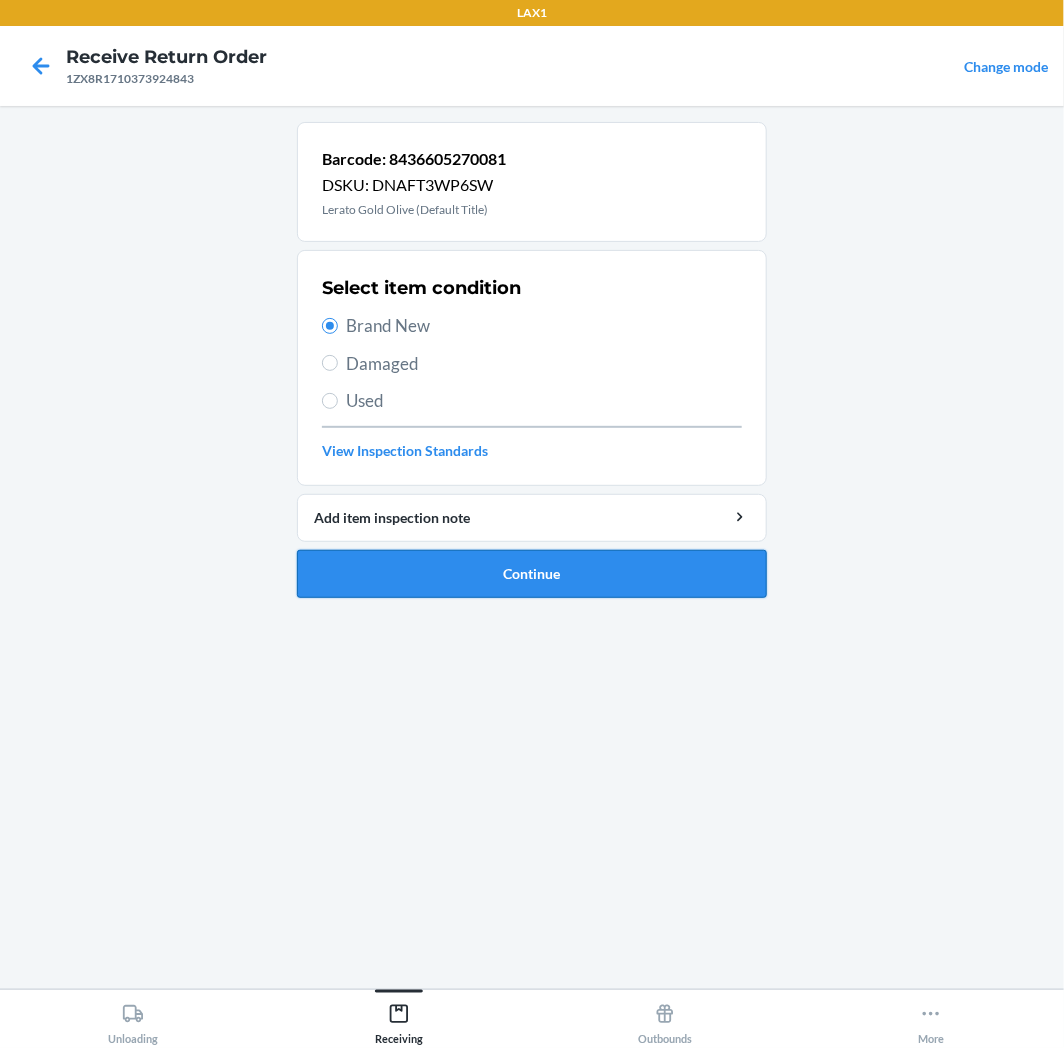 click on "Continue" at bounding box center [532, 574] 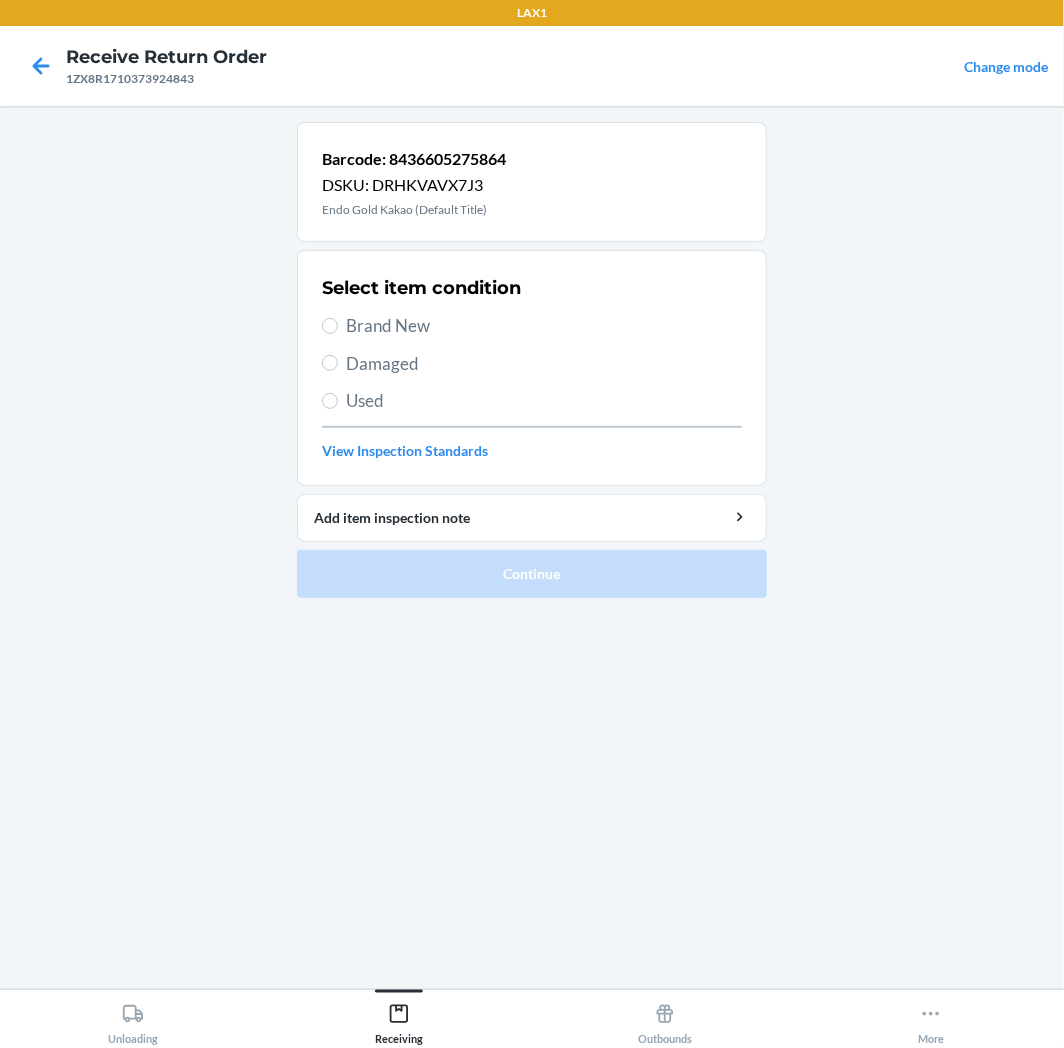 click on "Select item condition Brand New Damaged Used View Inspection Standards" at bounding box center (532, 368) 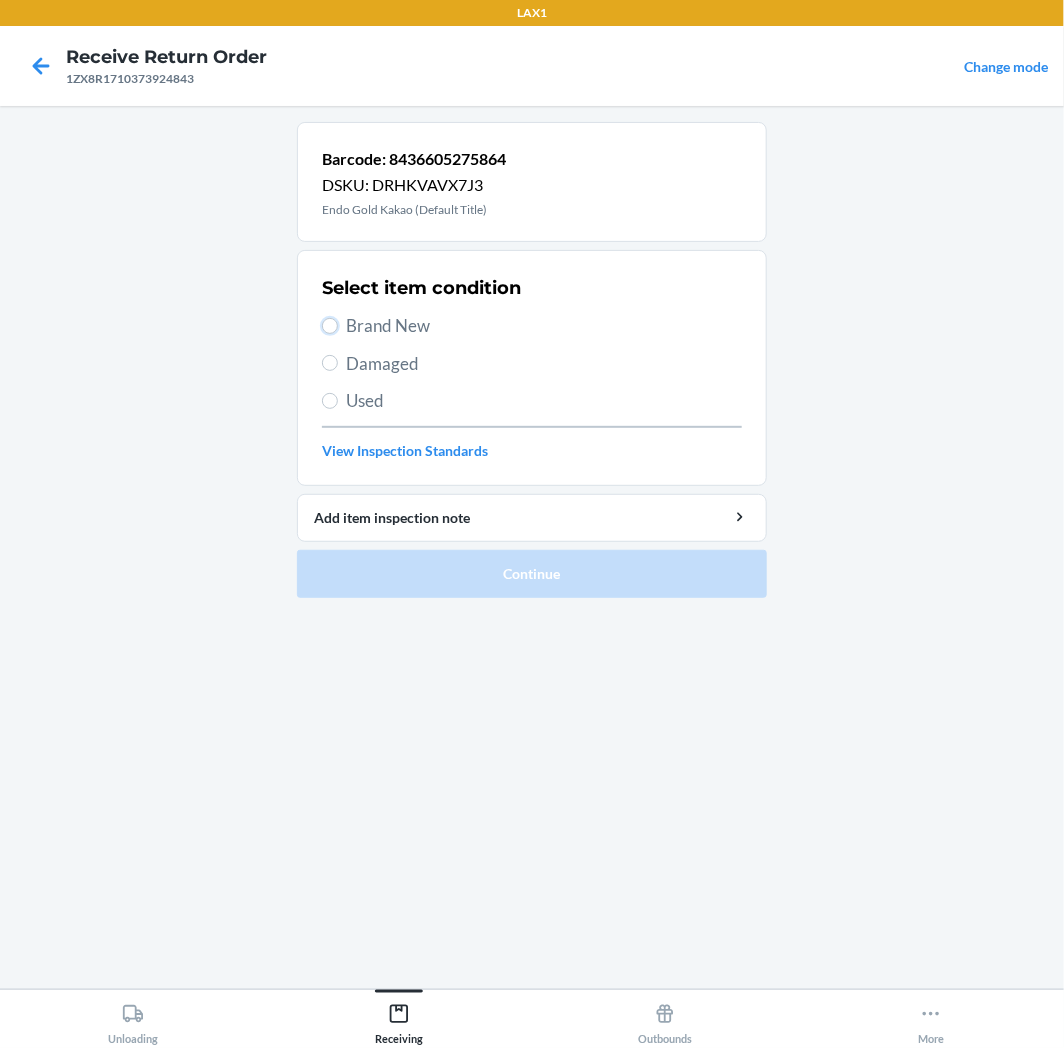 click on "Brand New" at bounding box center [330, 326] 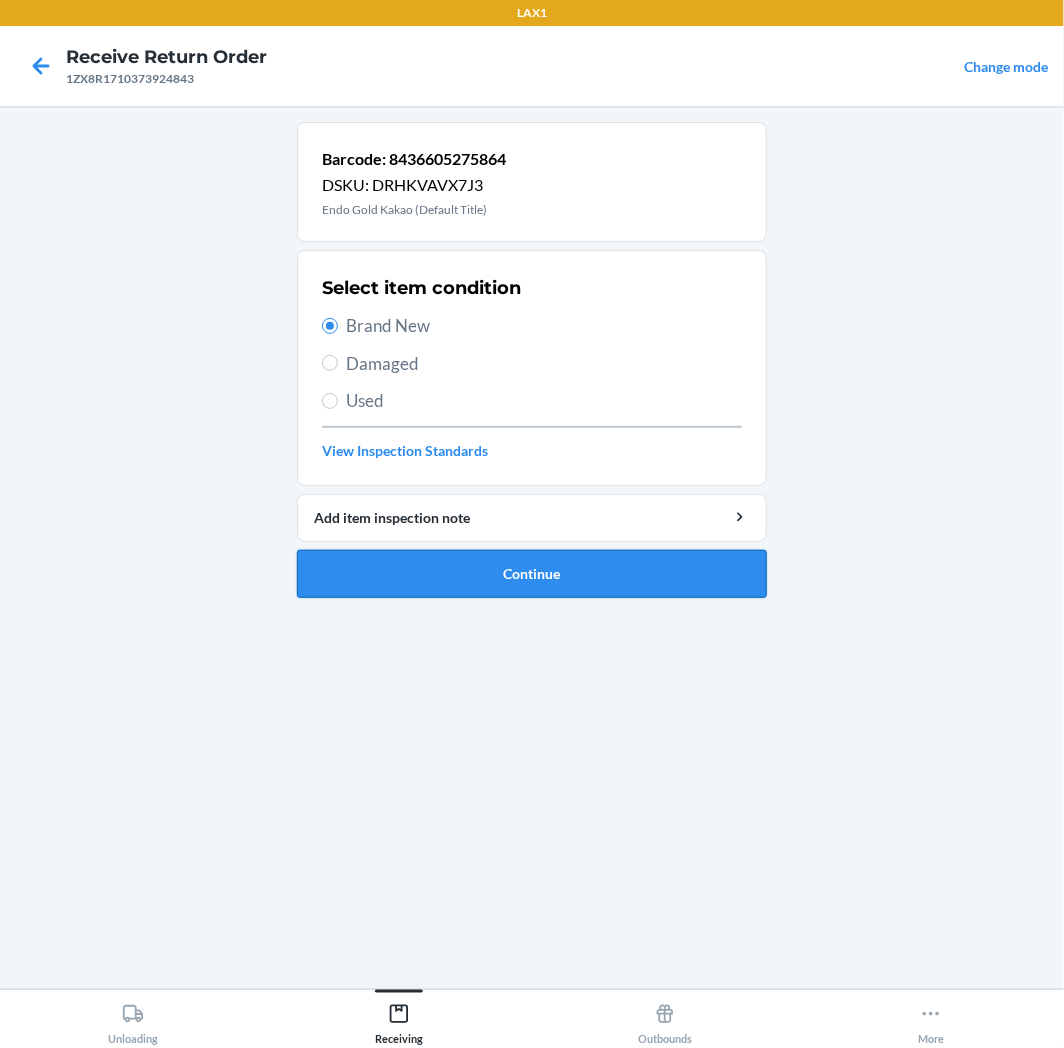 click on "Continue" at bounding box center [532, 574] 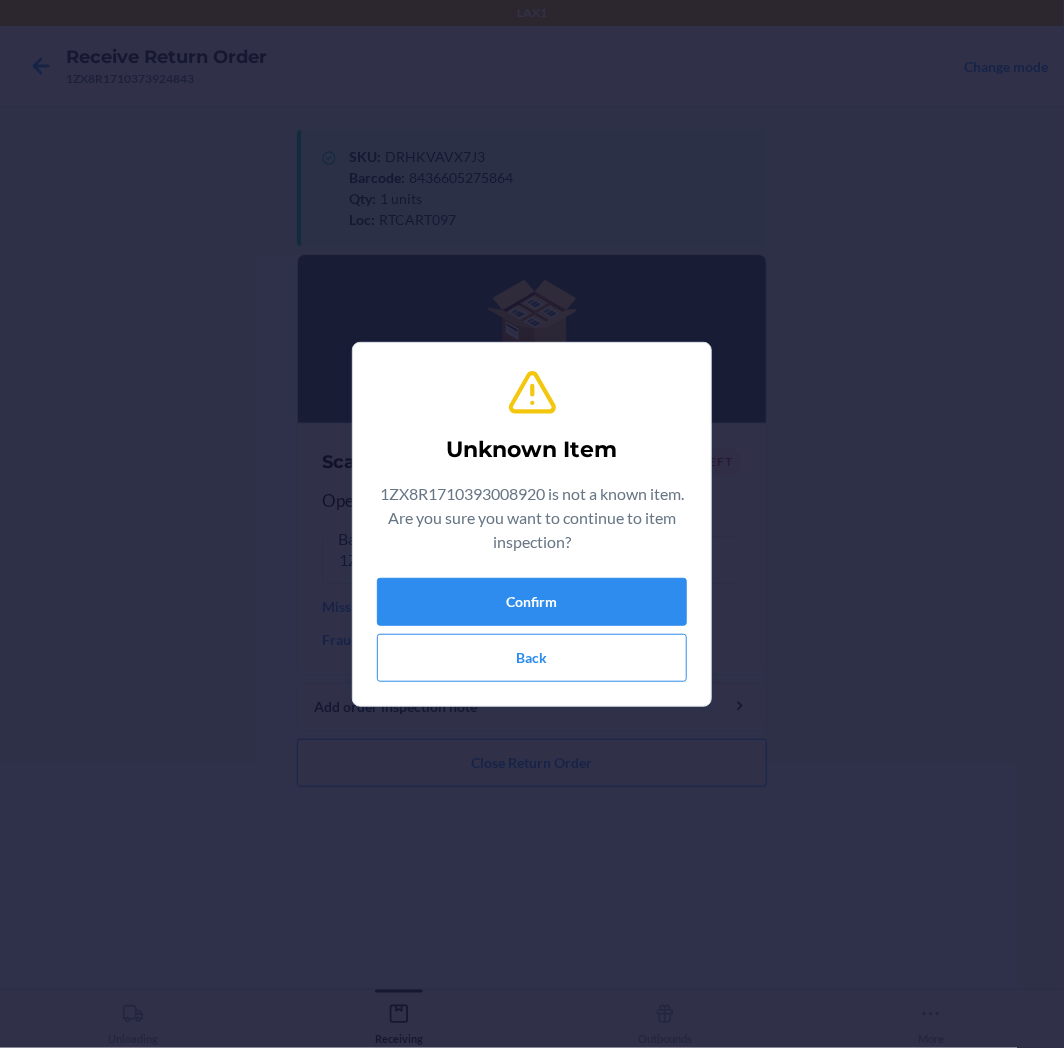 click on "Confirm Back" at bounding box center (532, 630) 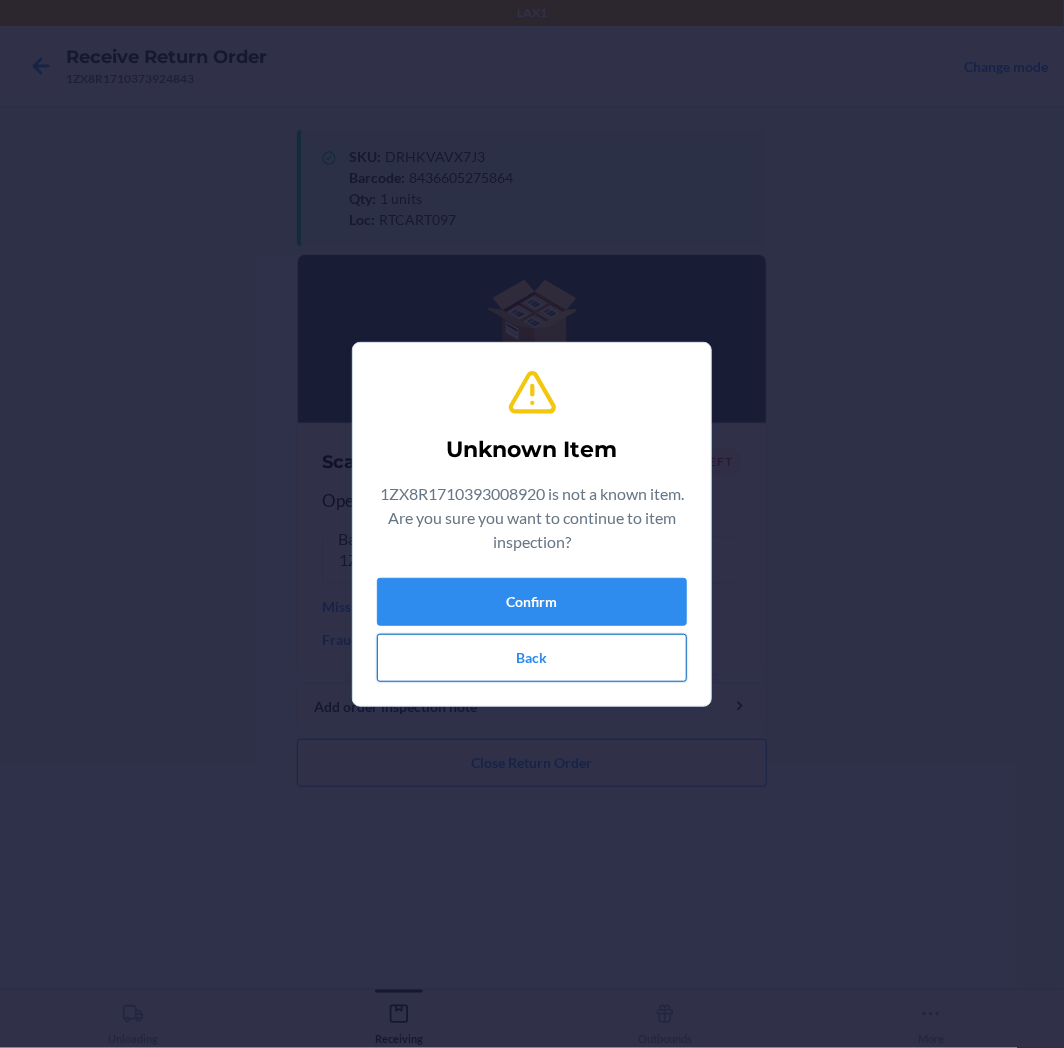 click on "Back" at bounding box center (532, 658) 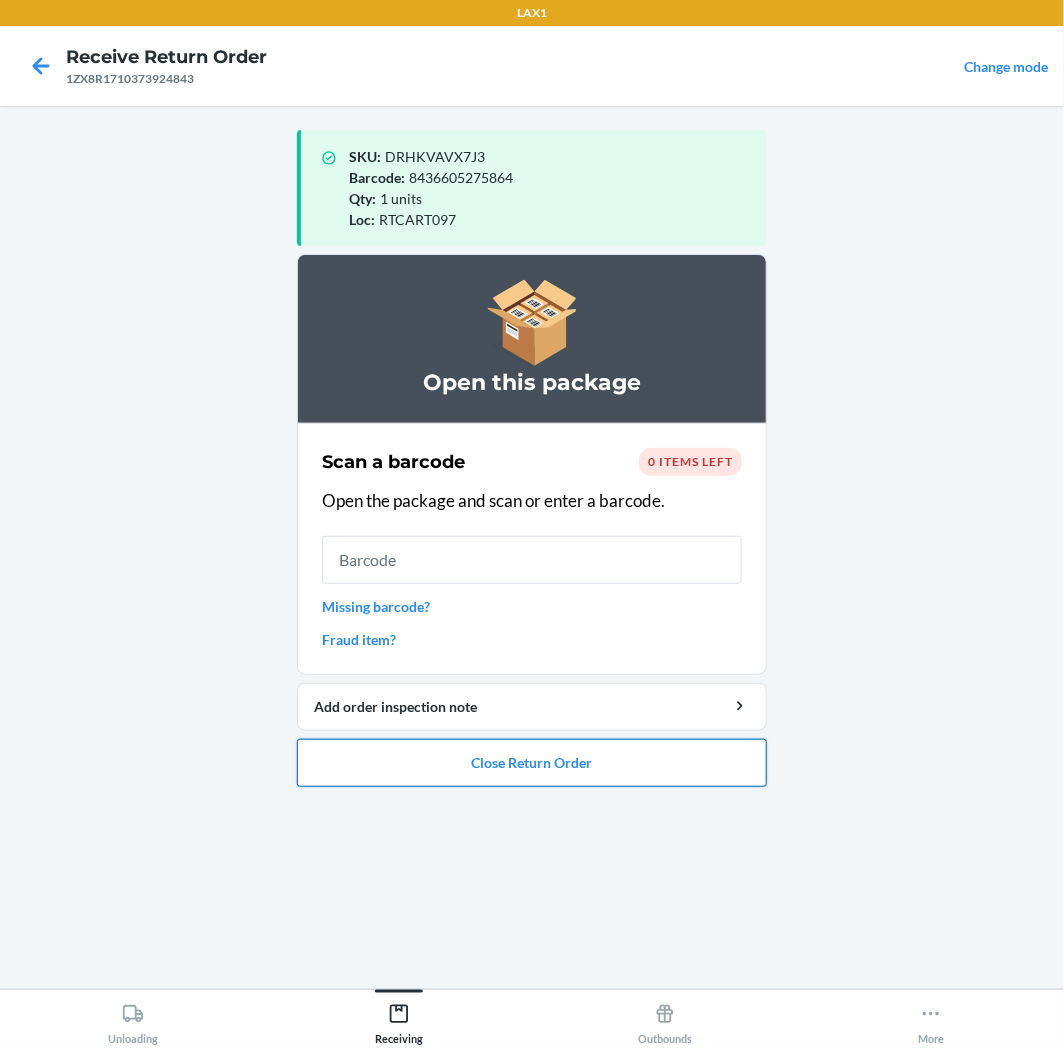 click on "Close Return Order" at bounding box center (532, 763) 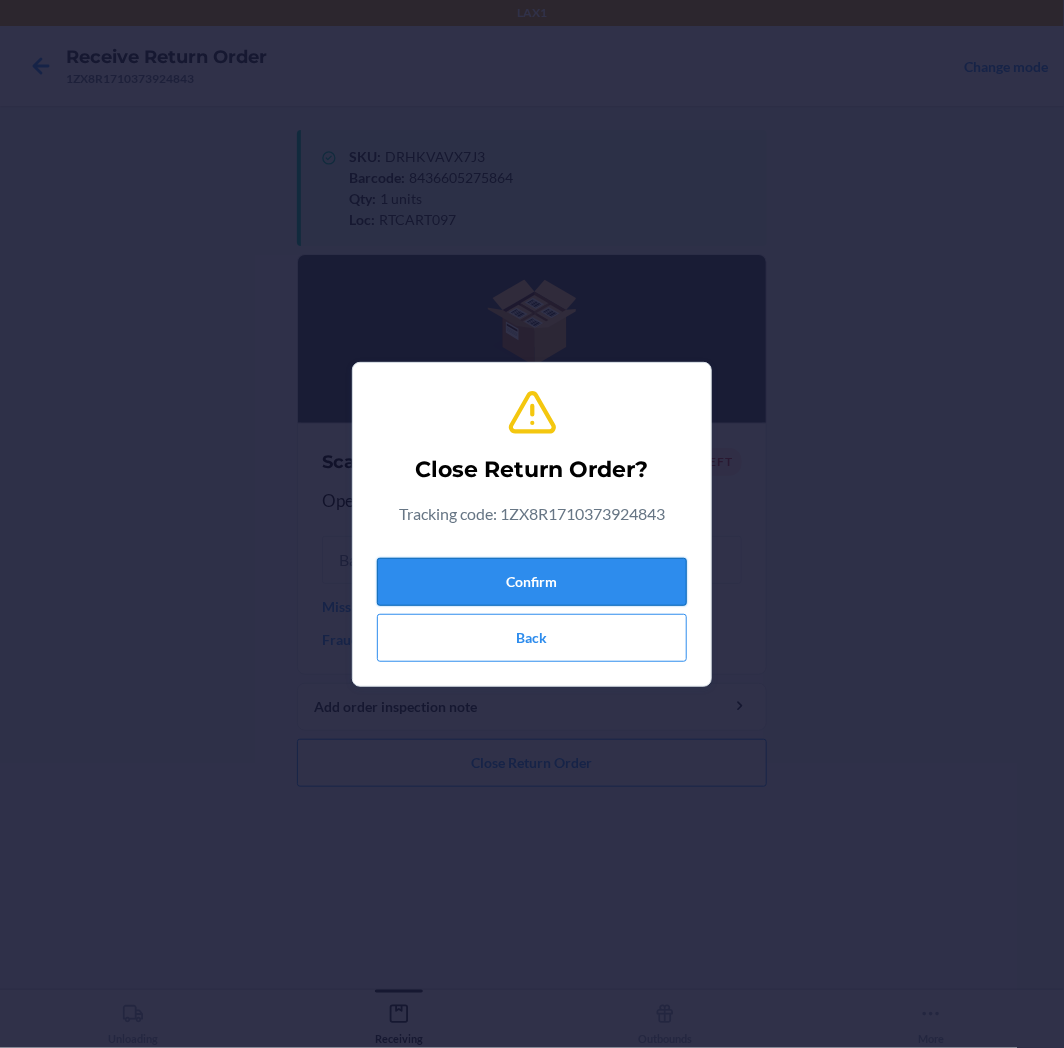 click on "Confirm" at bounding box center [532, 582] 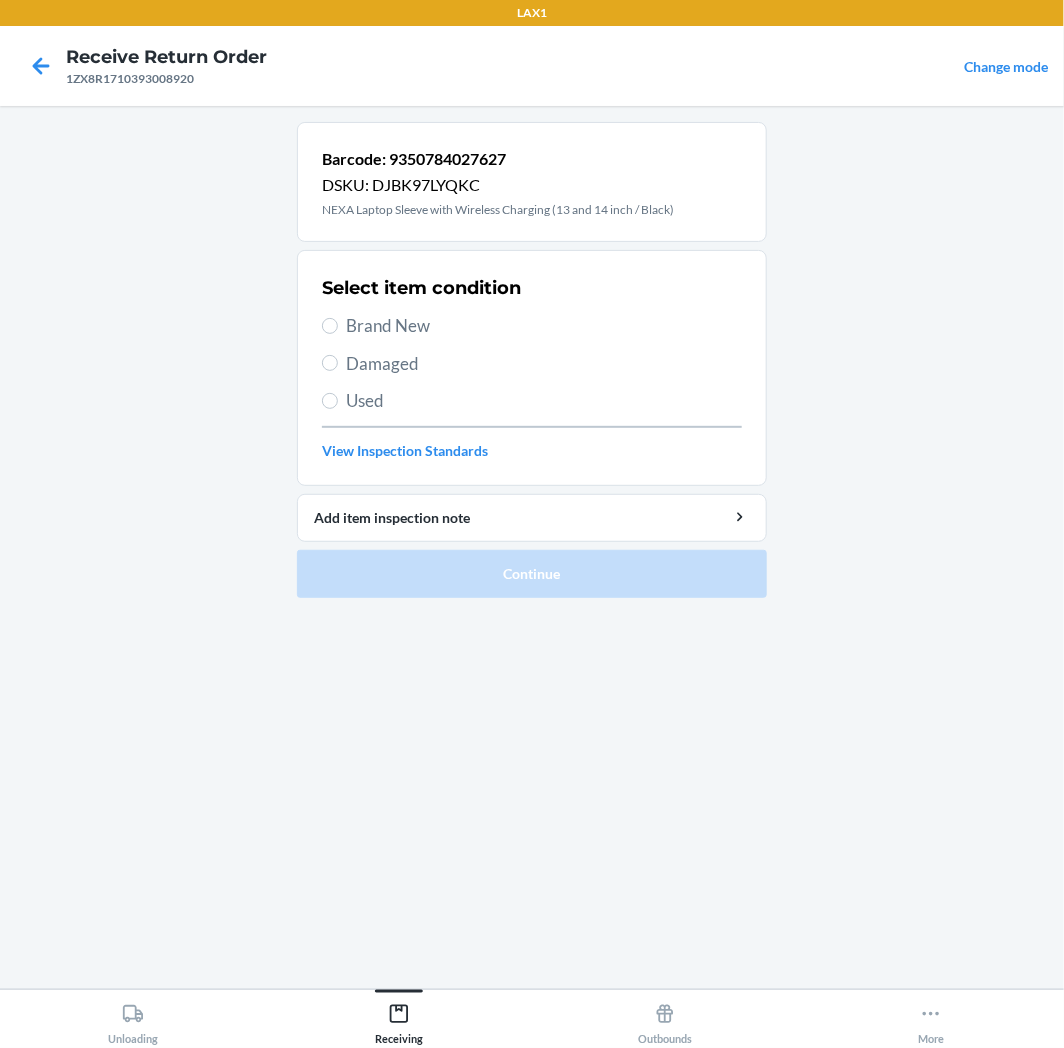 click on "Brand New" at bounding box center (544, 326) 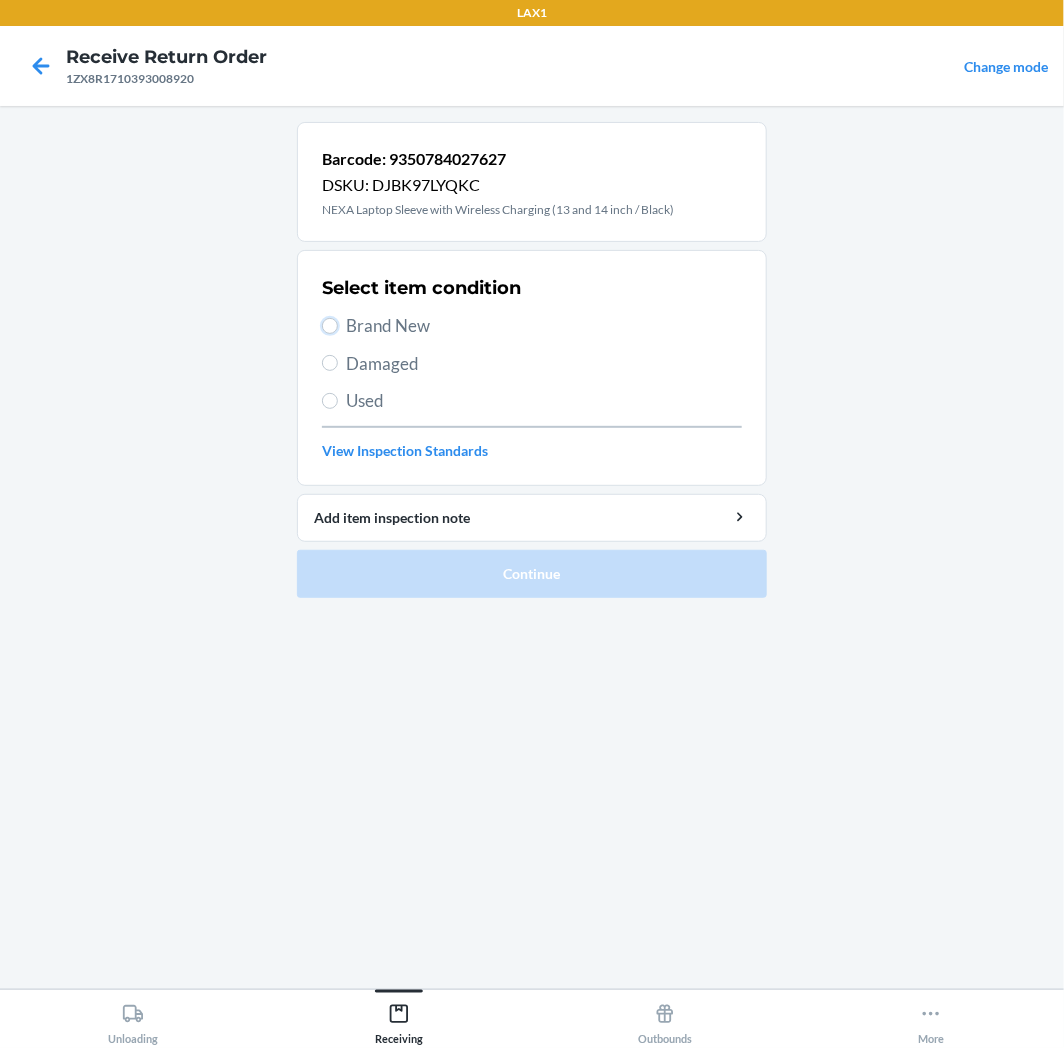 click on "Brand New" at bounding box center [330, 326] 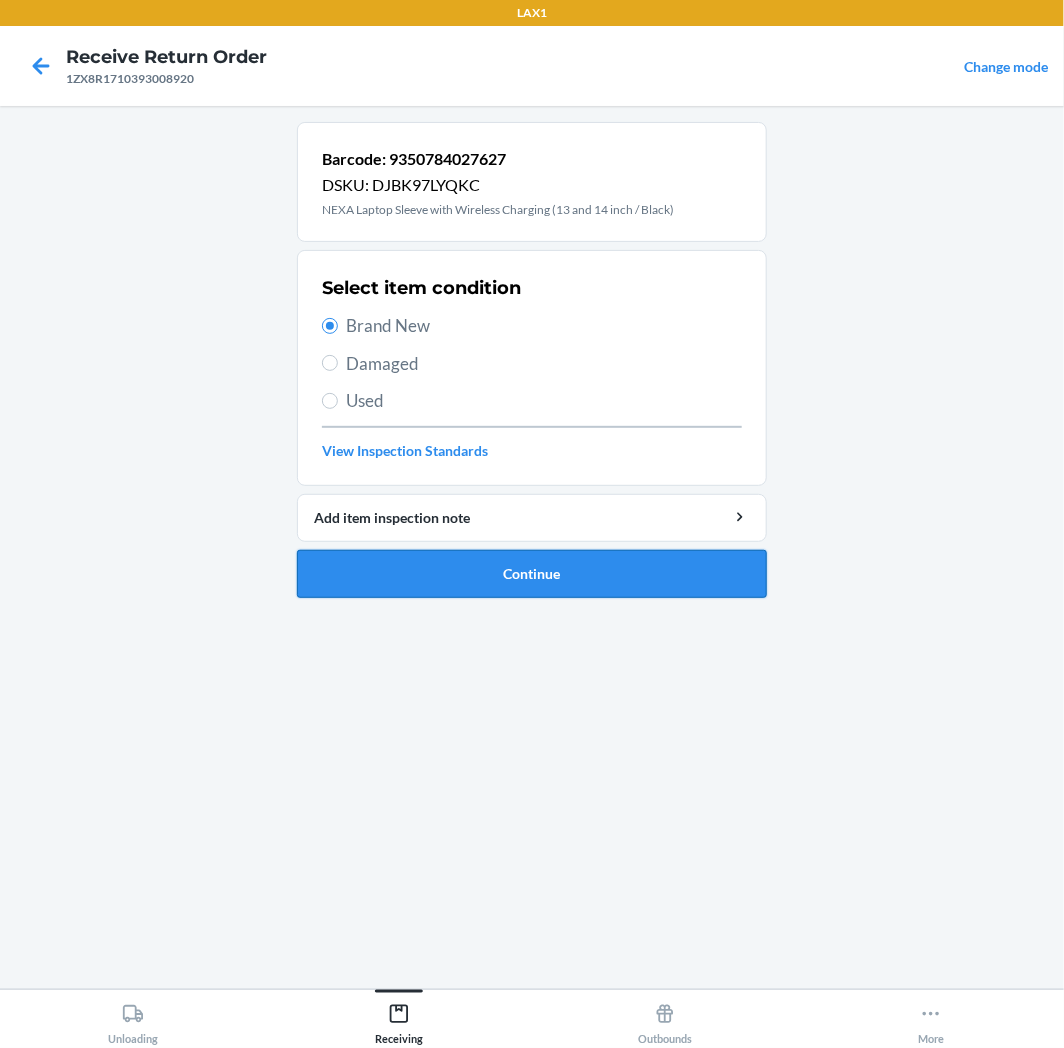 click on "Continue" at bounding box center [532, 574] 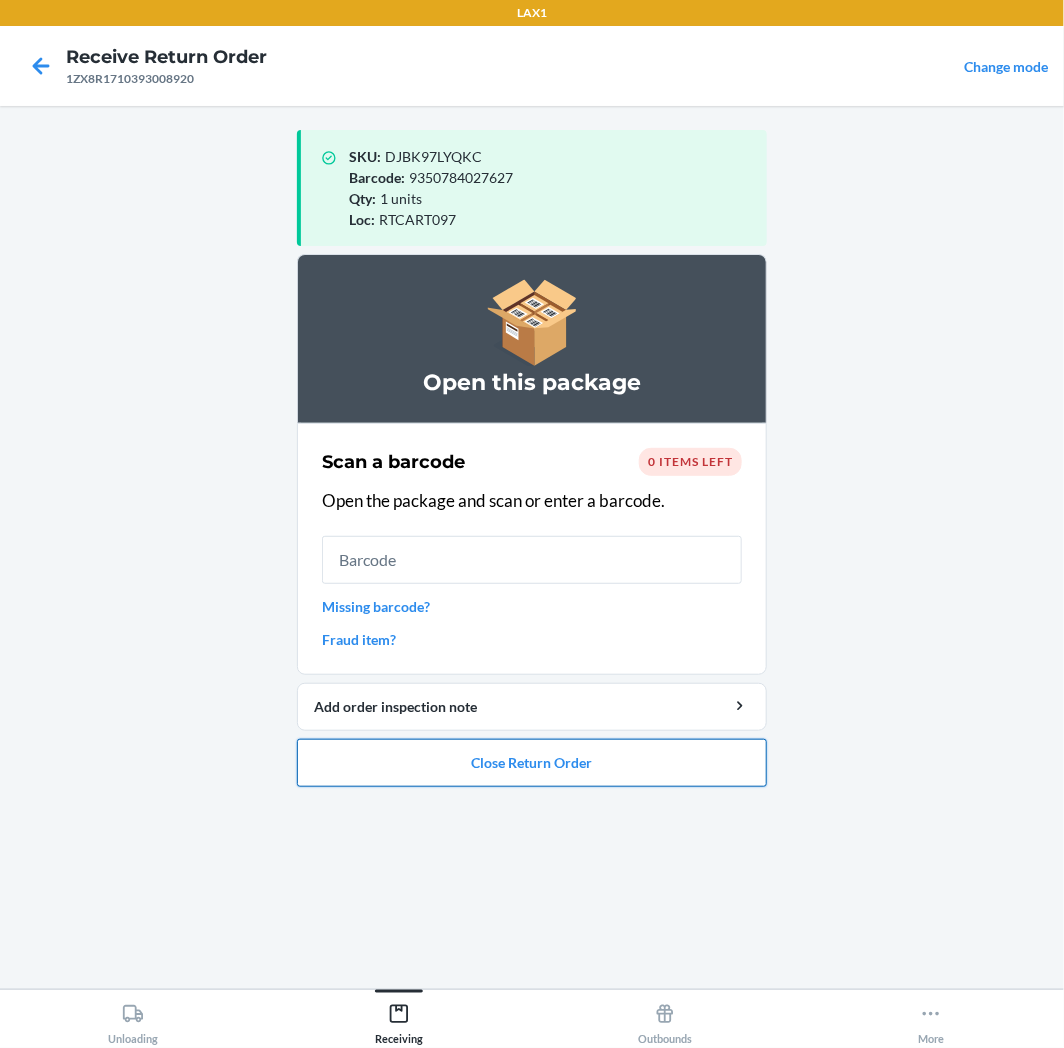 click on "Close Return Order" at bounding box center [532, 763] 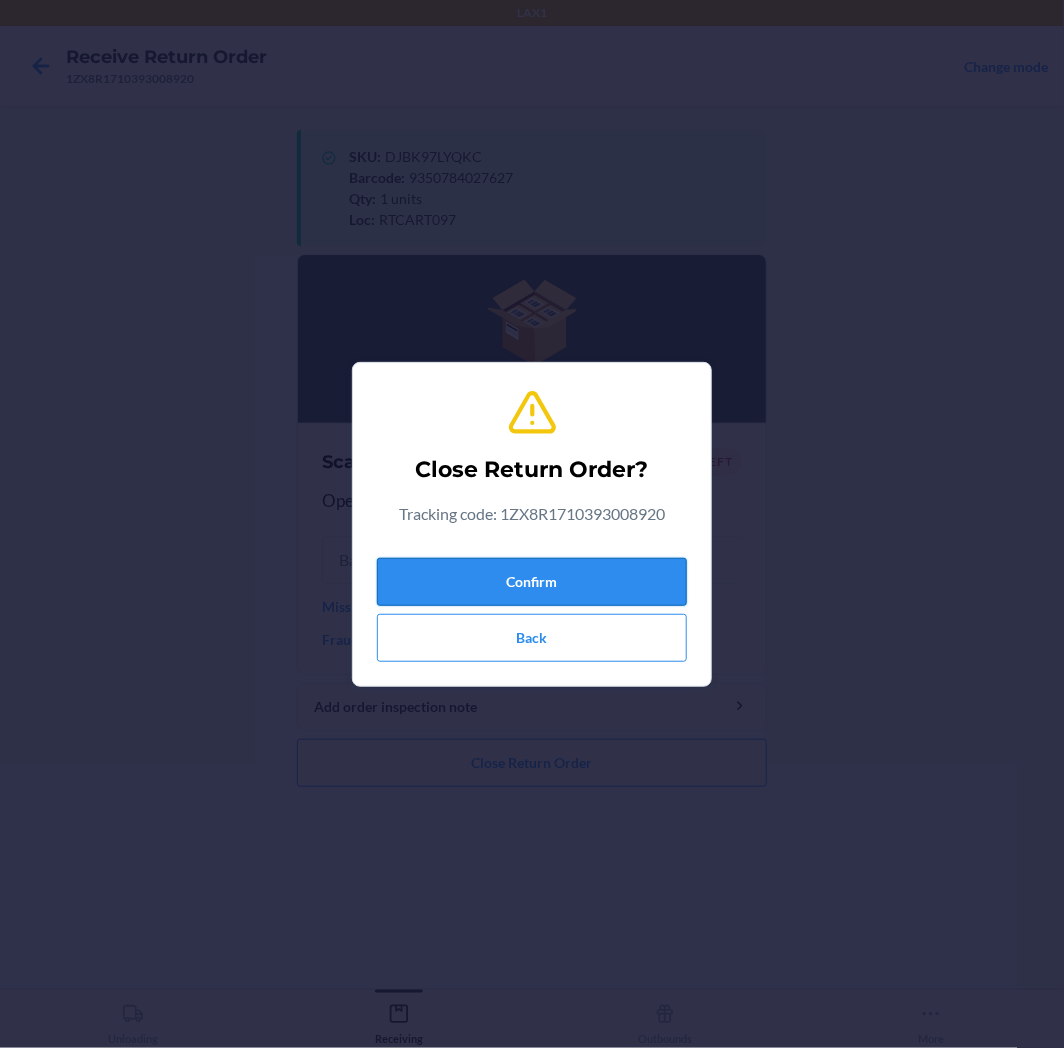 click on "Confirm" at bounding box center (532, 582) 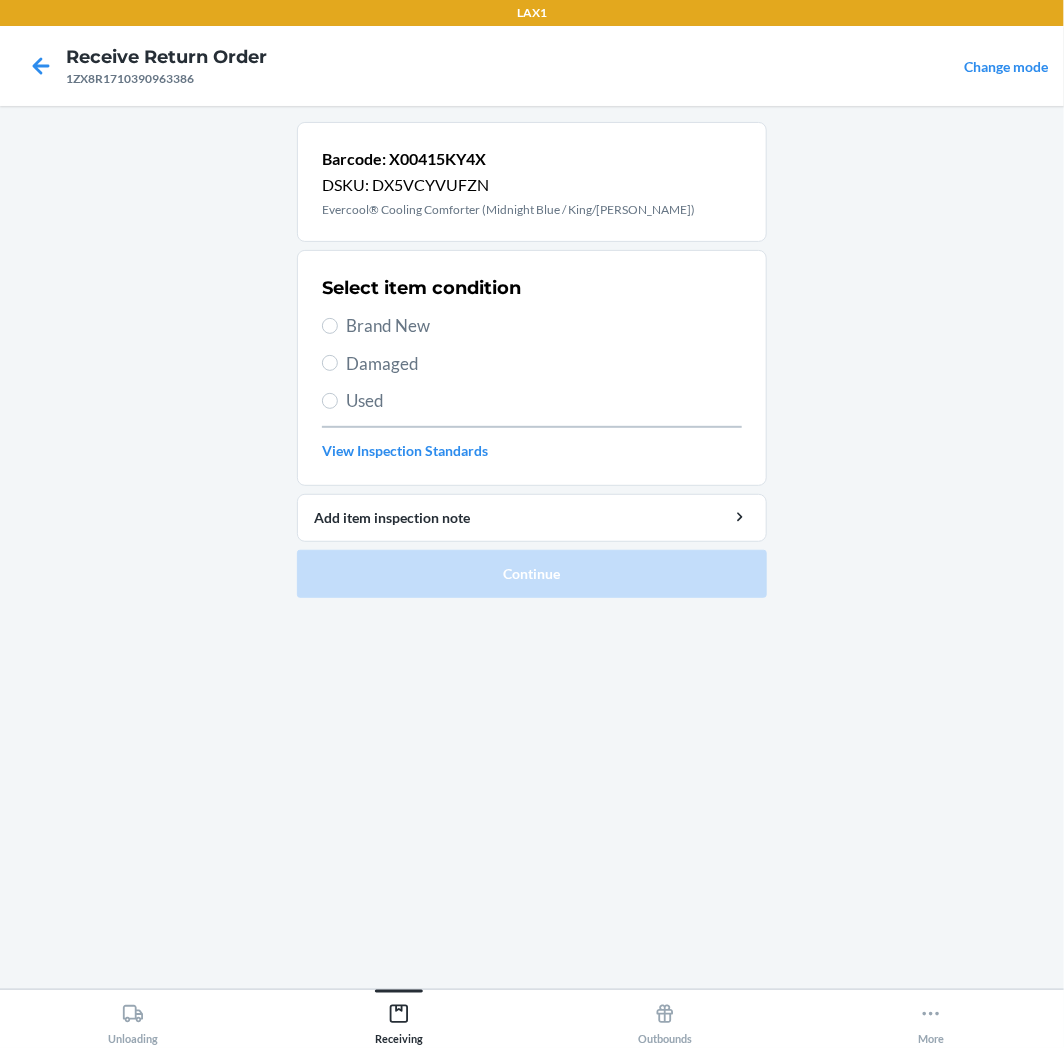 click on "Brand New" at bounding box center [544, 326] 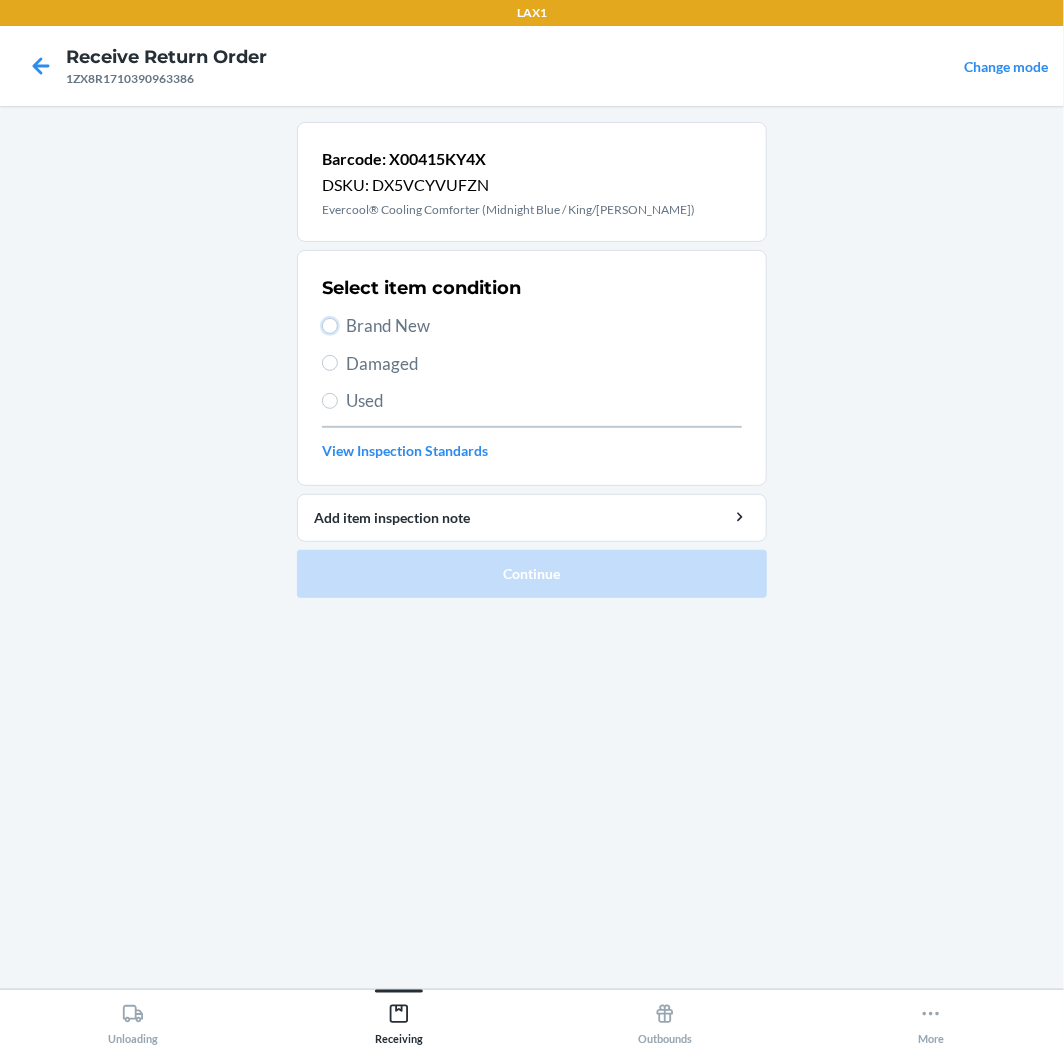 click on "Brand New" at bounding box center [330, 326] 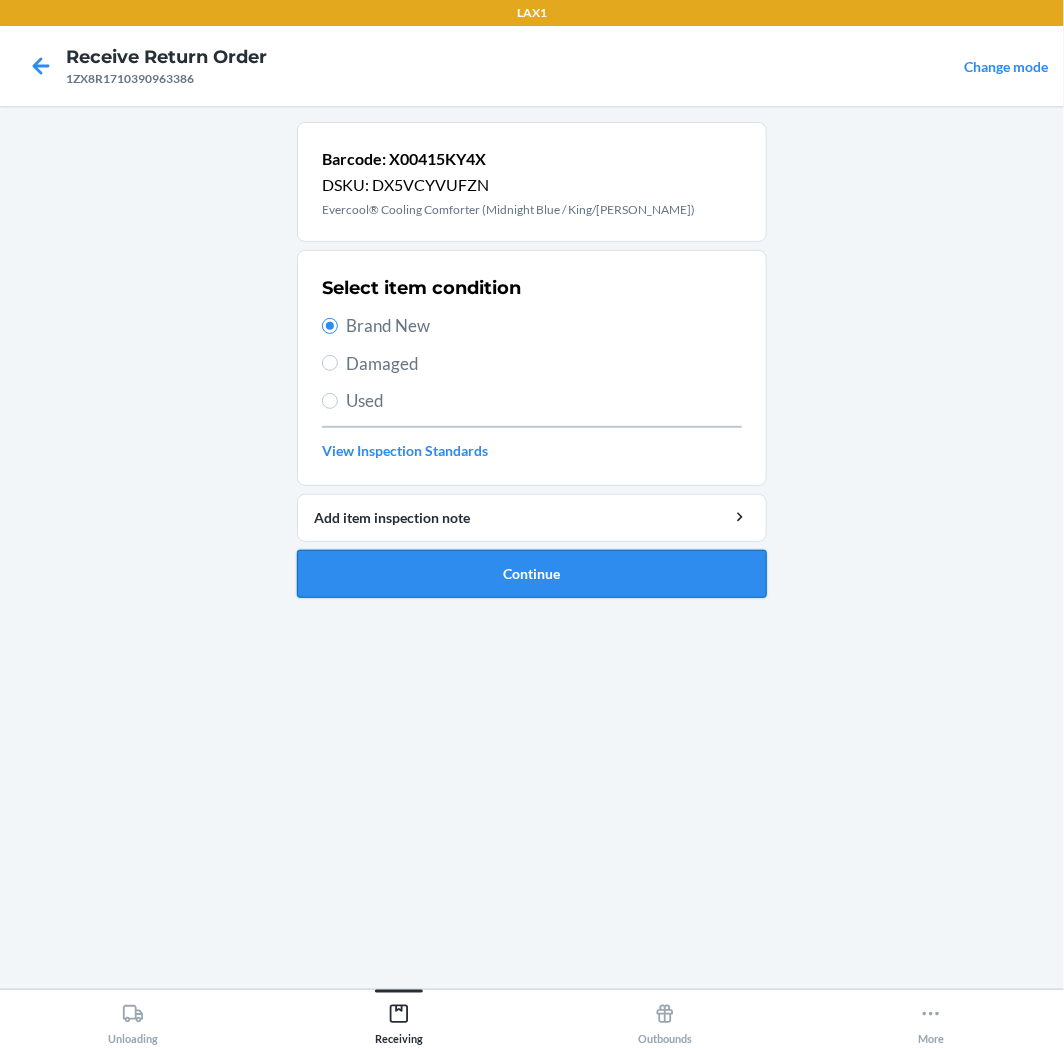 click on "Continue" at bounding box center (532, 574) 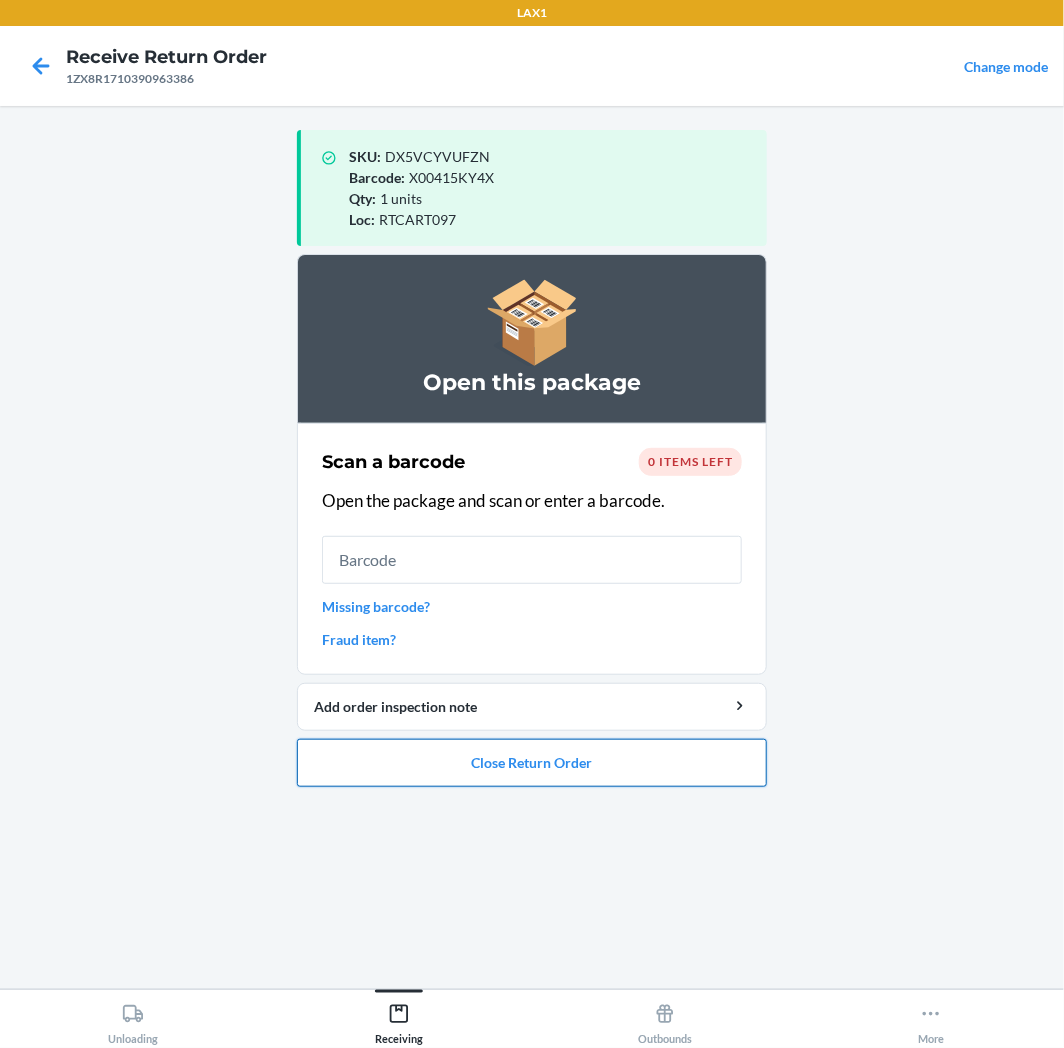 click on "Close Return Order" at bounding box center [532, 763] 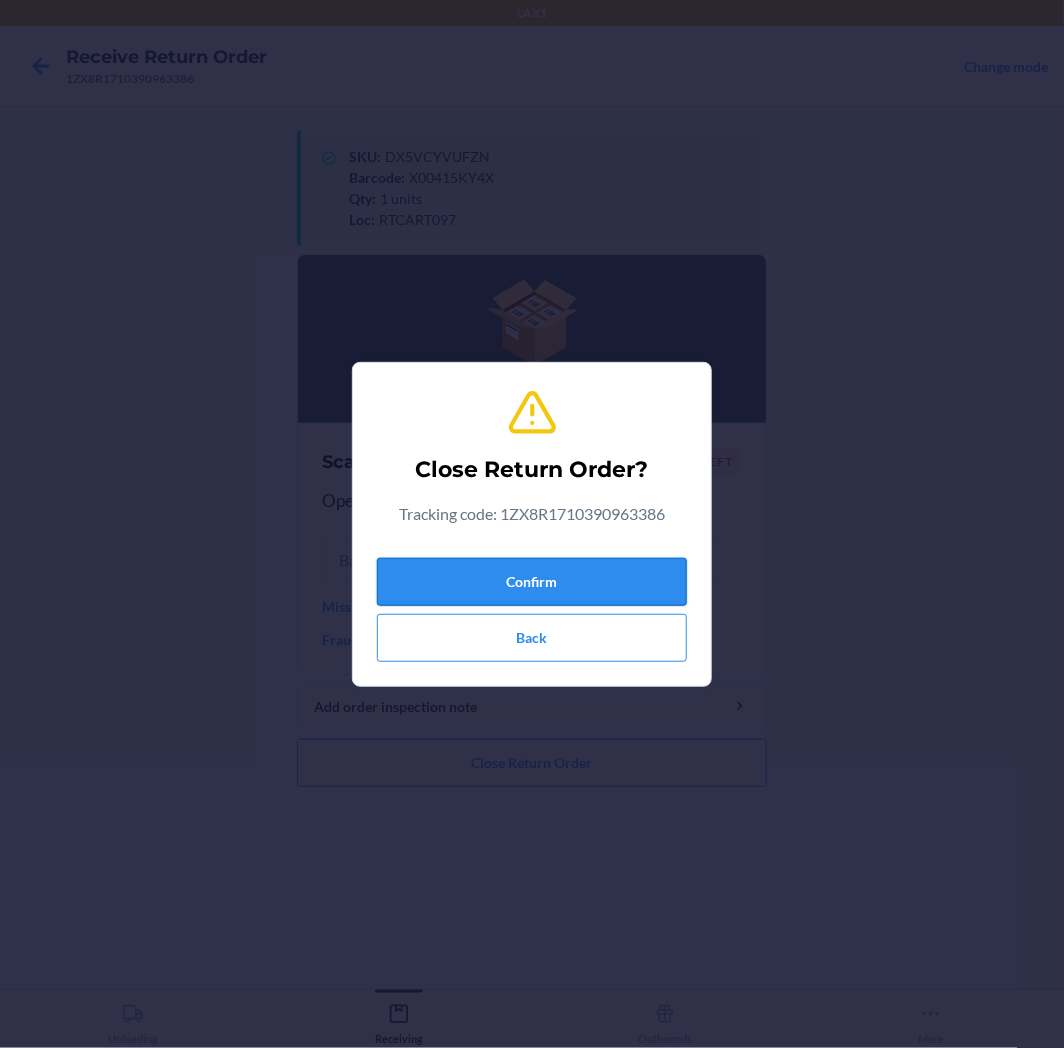 click on "Confirm" at bounding box center (532, 582) 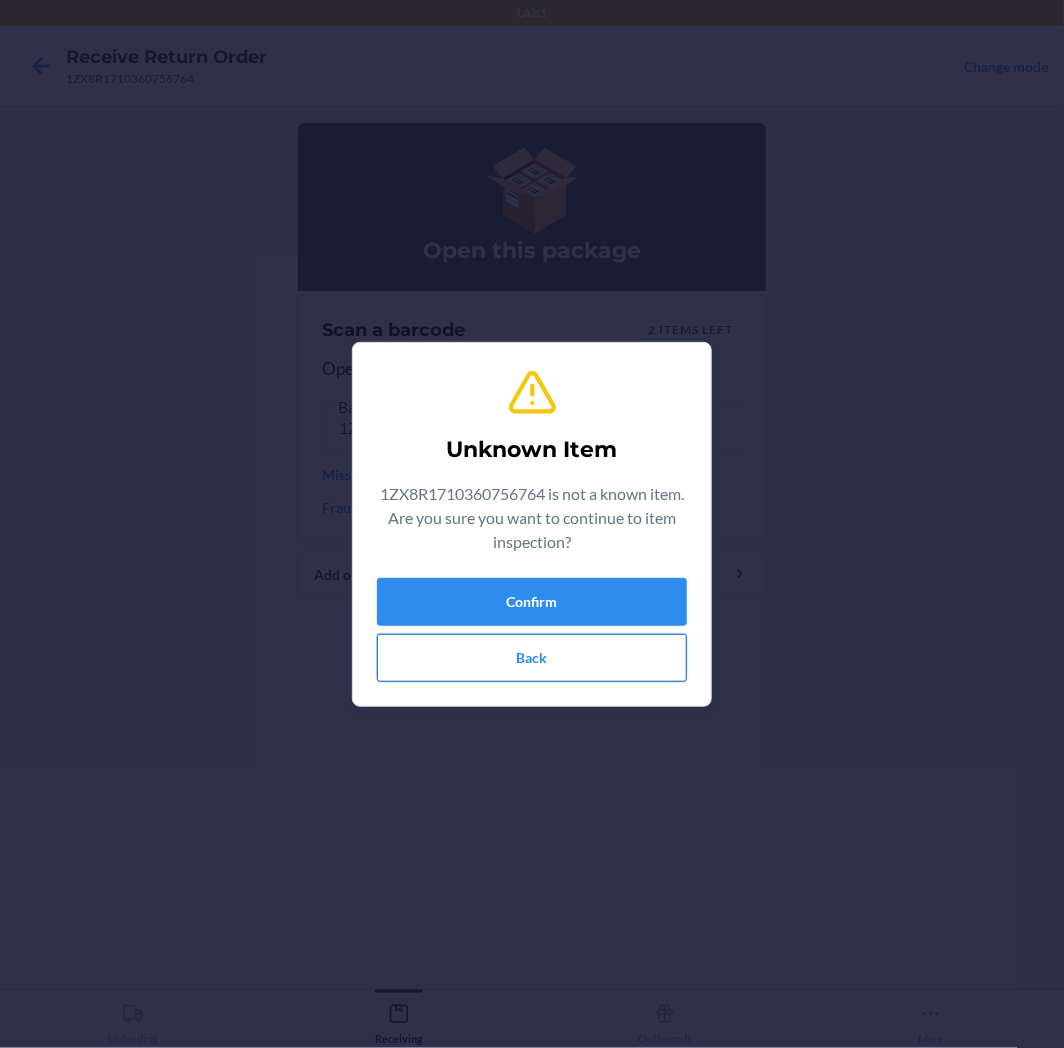 click on "Back" at bounding box center (532, 658) 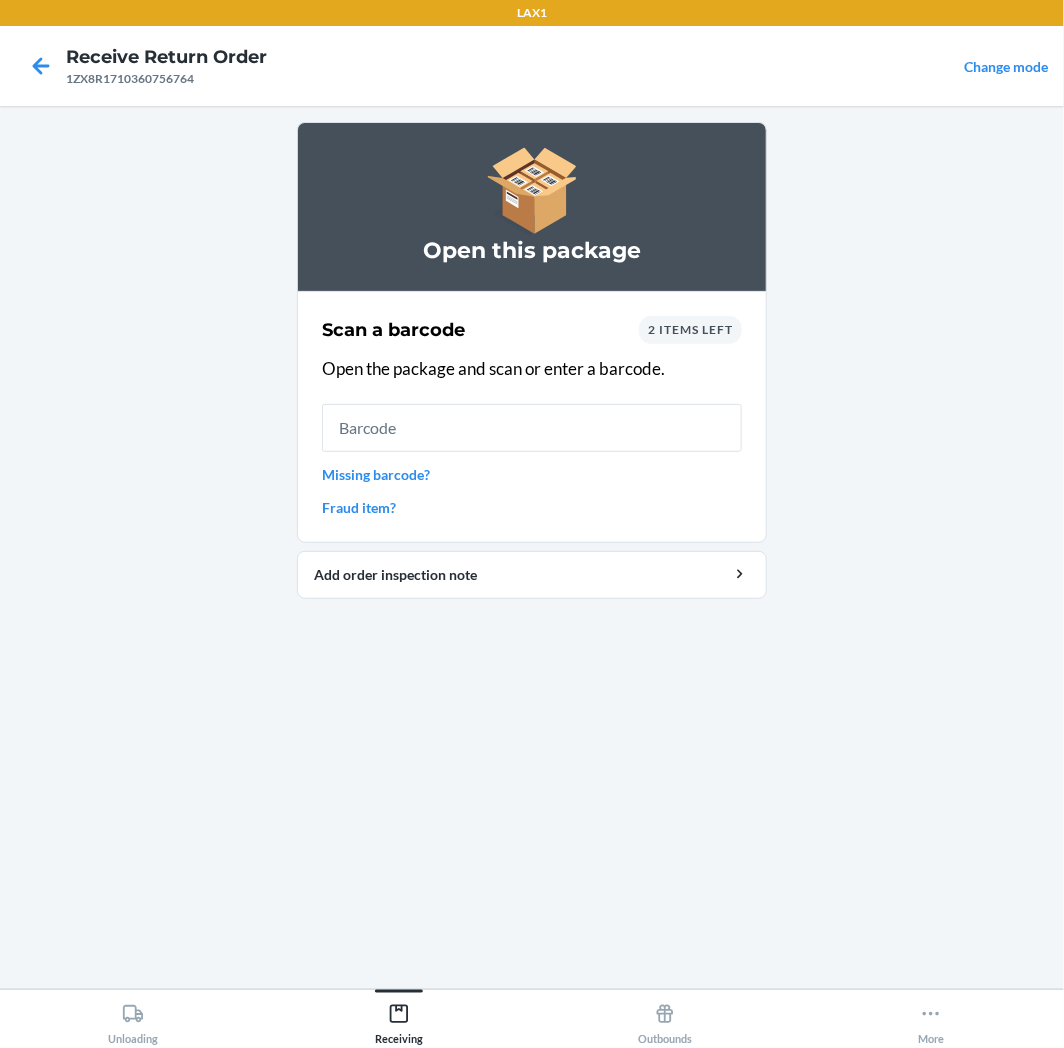 click on "2 items left" at bounding box center [690, 330] 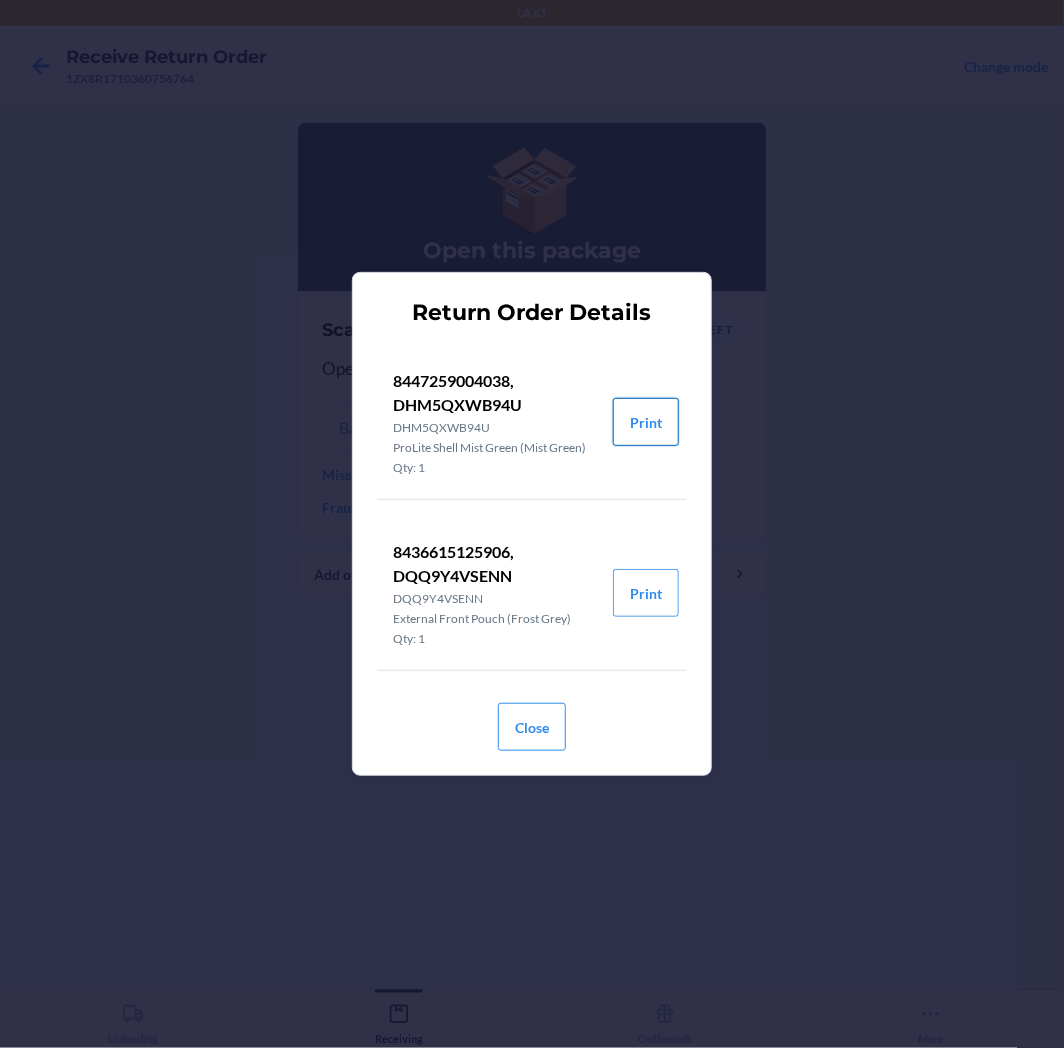 click on "Print" at bounding box center [646, 422] 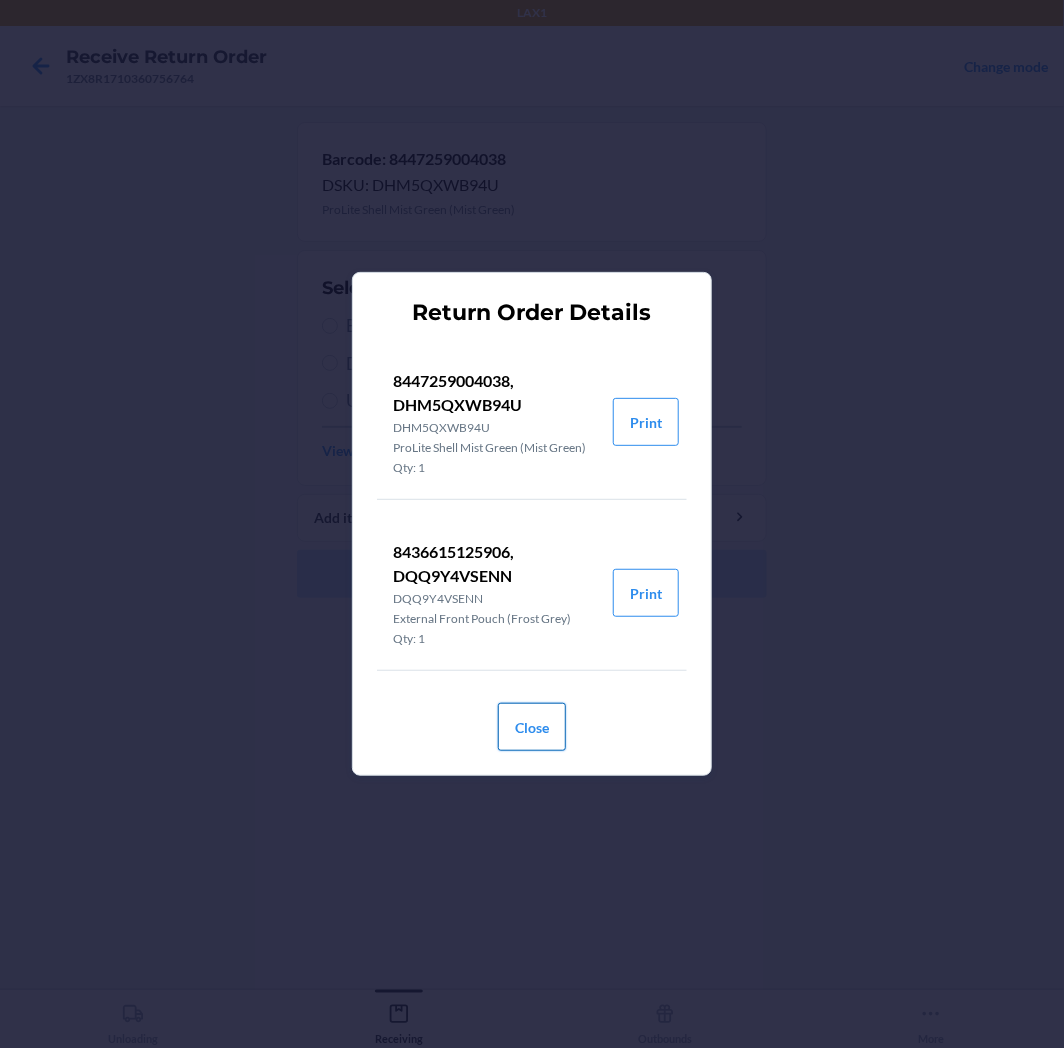 click on "Close" at bounding box center [532, 727] 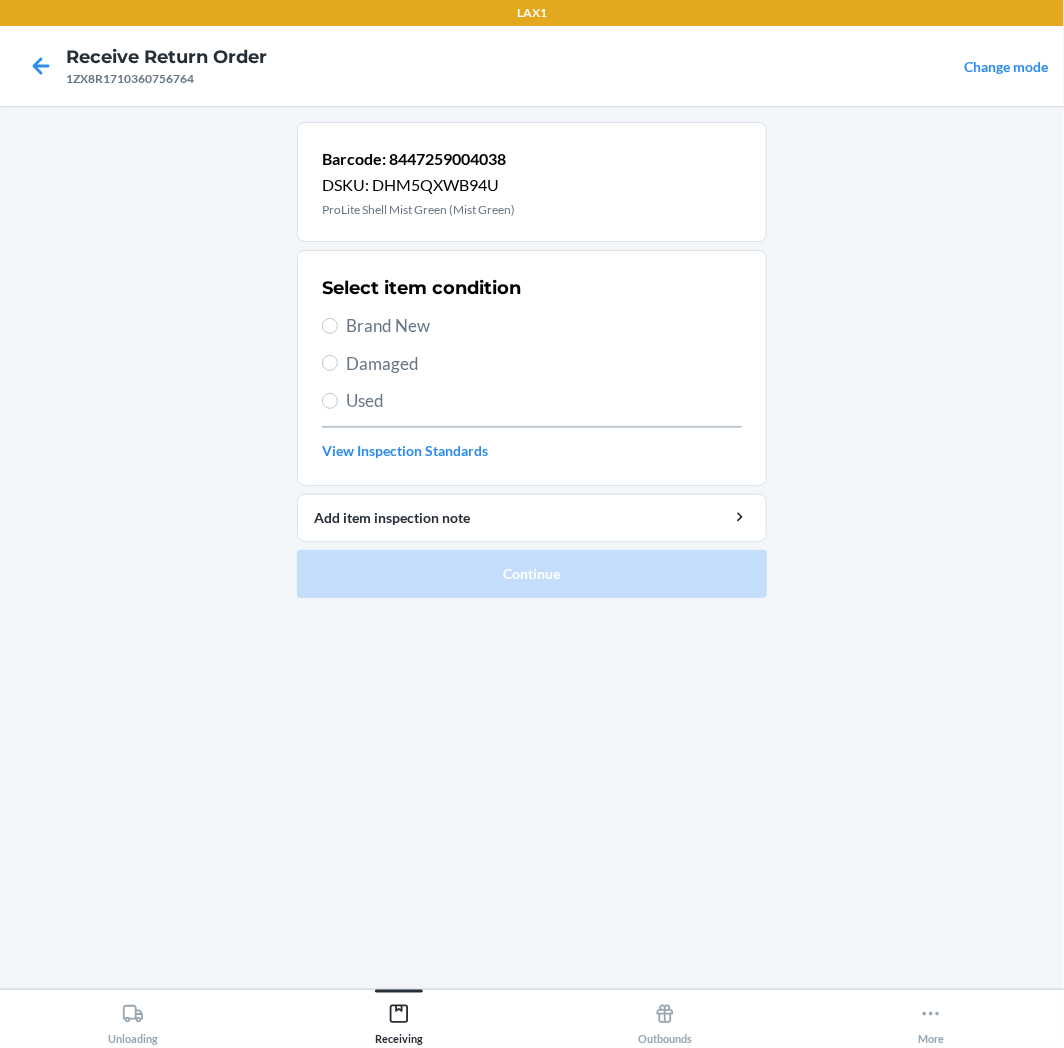 click on "Used" at bounding box center (544, 401) 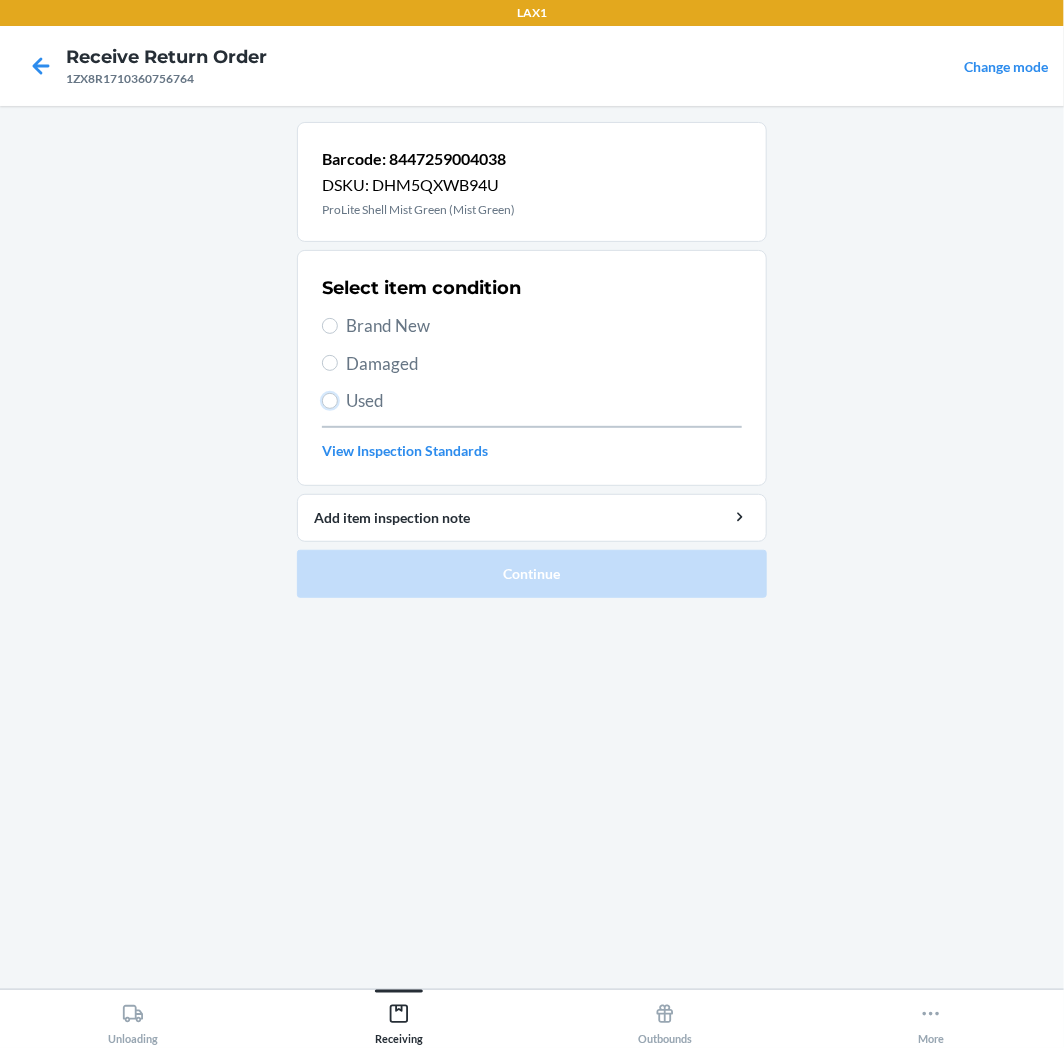 click on "Used" at bounding box center (330, 401) 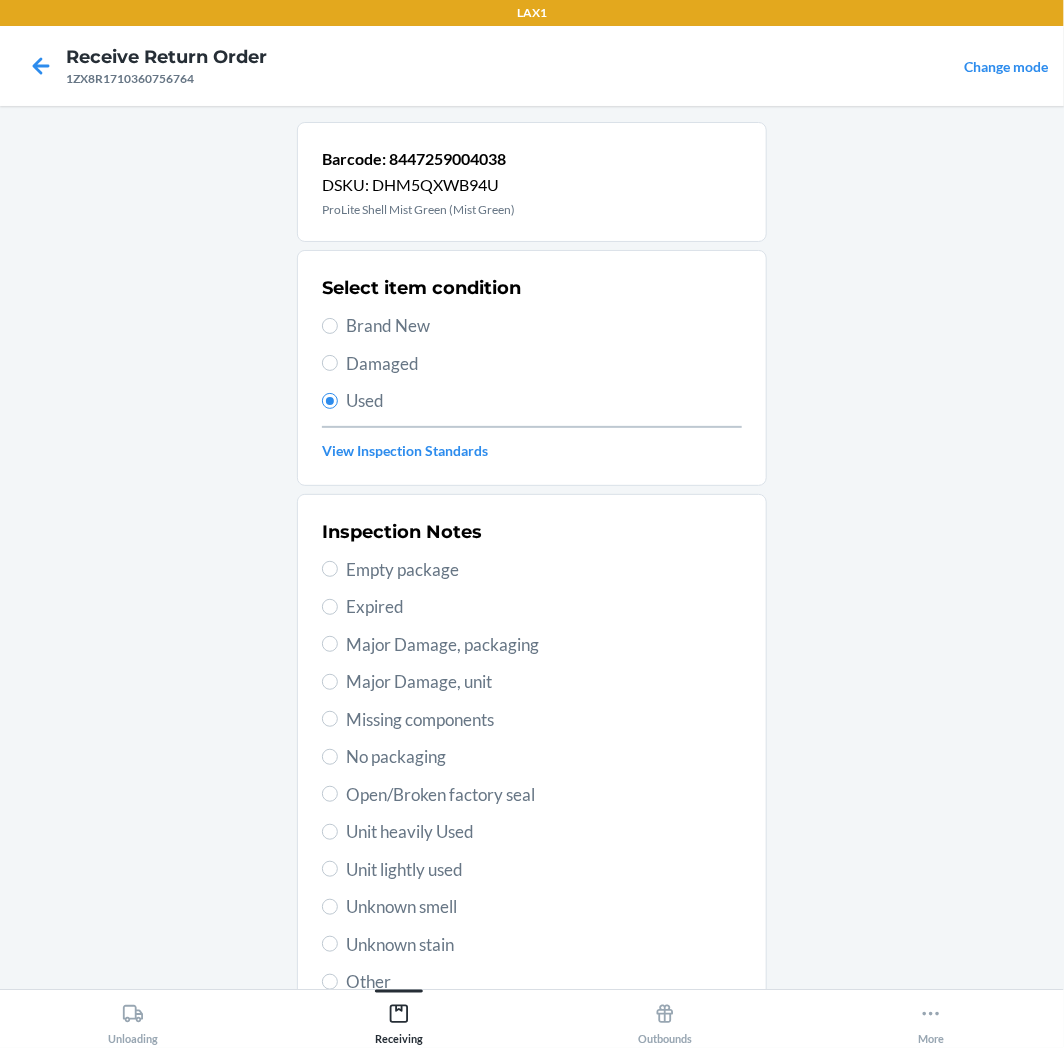 click on "Unit lightly used" at bounding box center (544, 870) 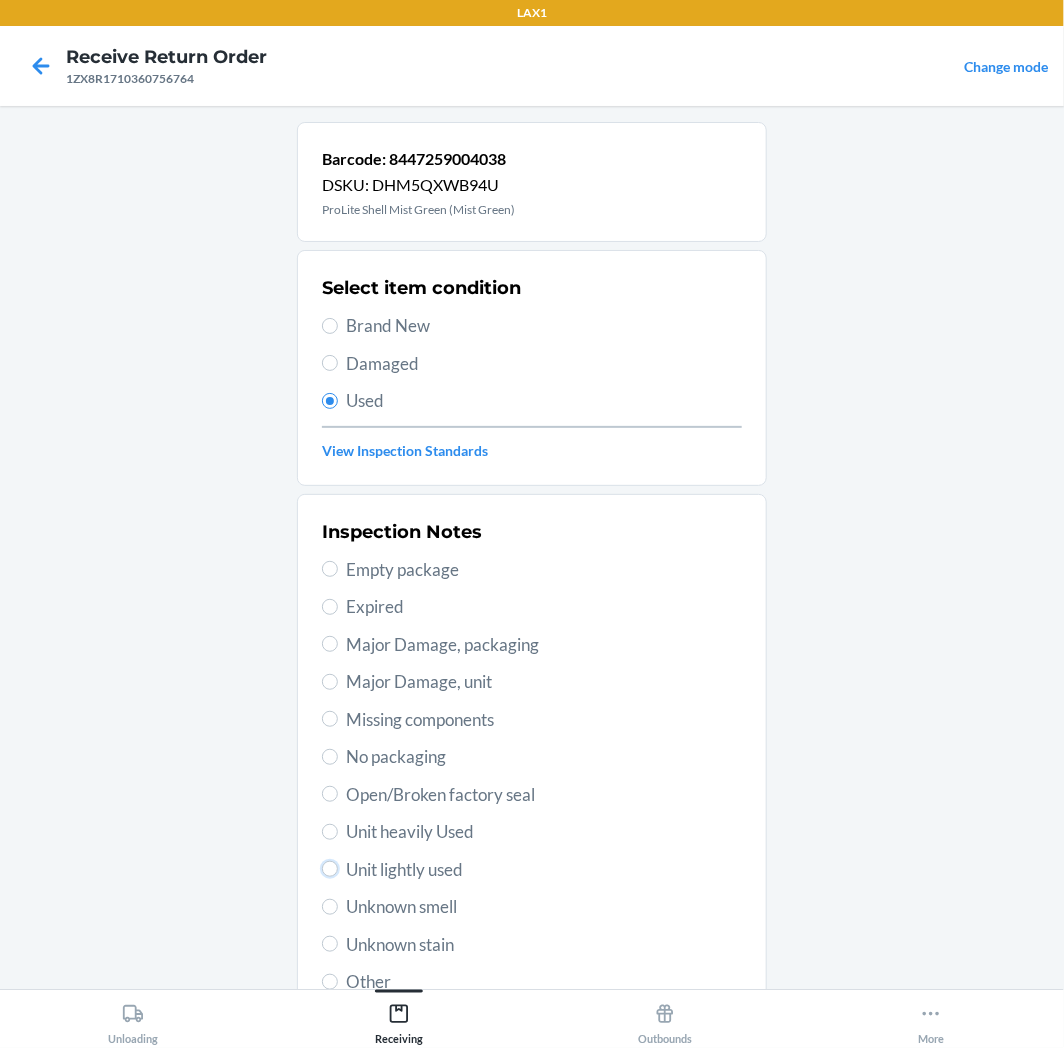 click on "Unit lightly used" at bounding box center [330, 869] 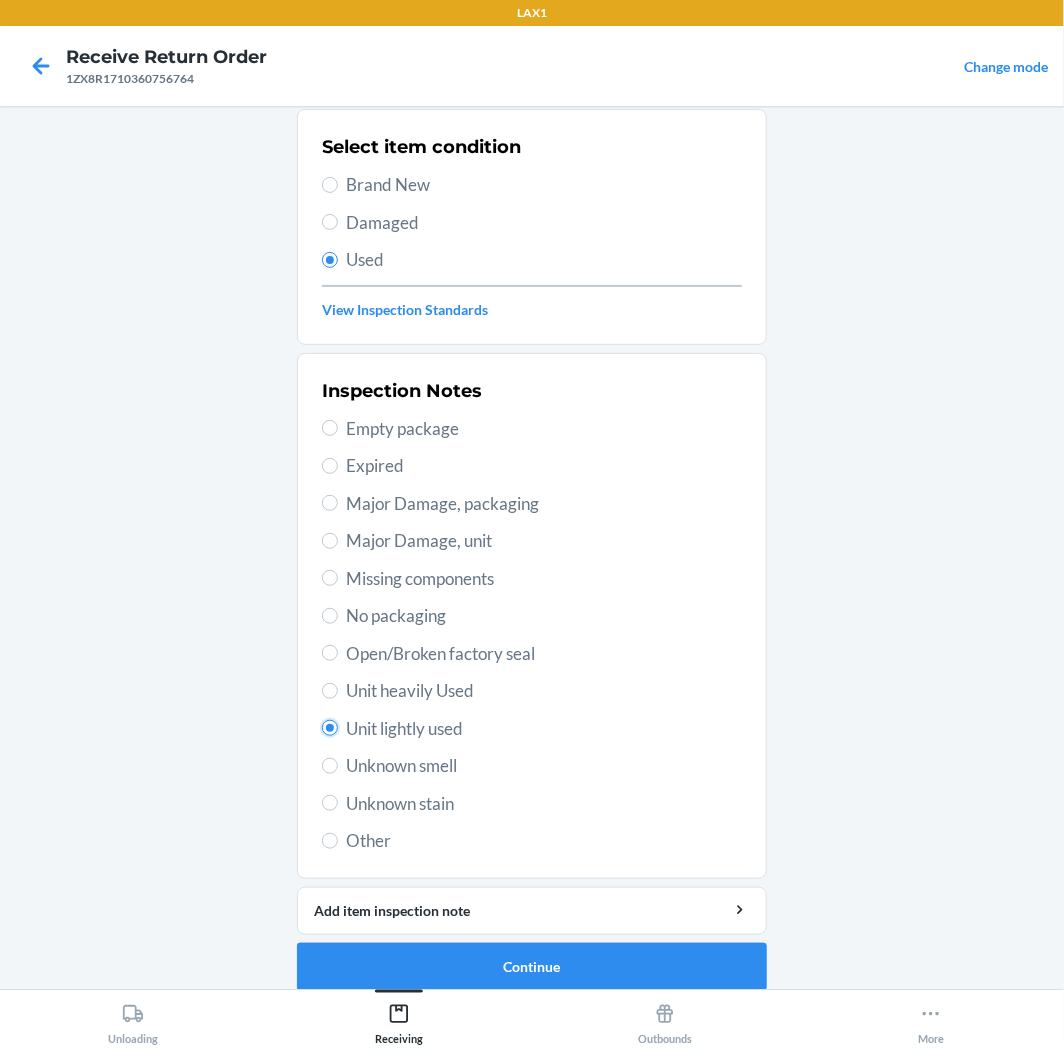 scroll, scrollTop: 157, scrollLeft: 0, axis: vertical 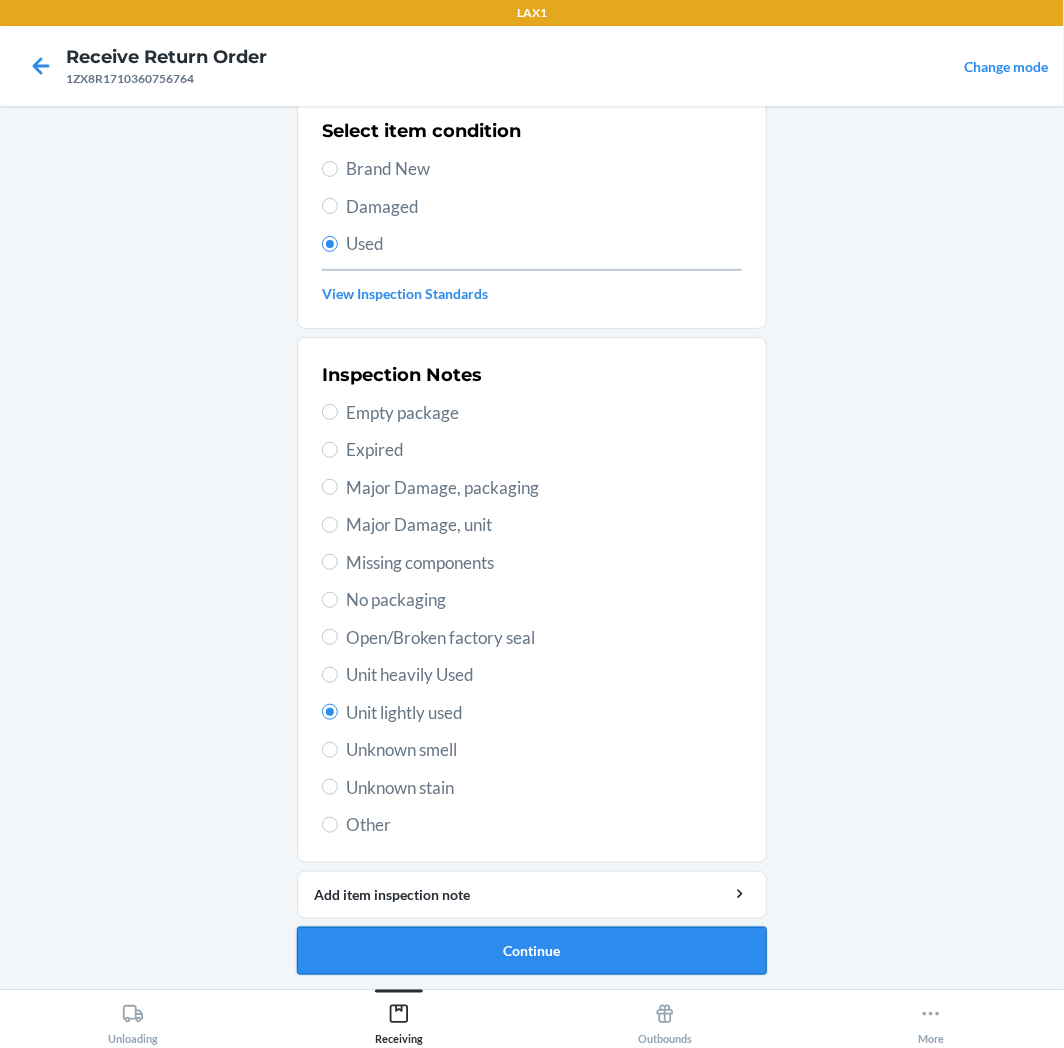 click on "Continue" at bounding box center [532, 951] 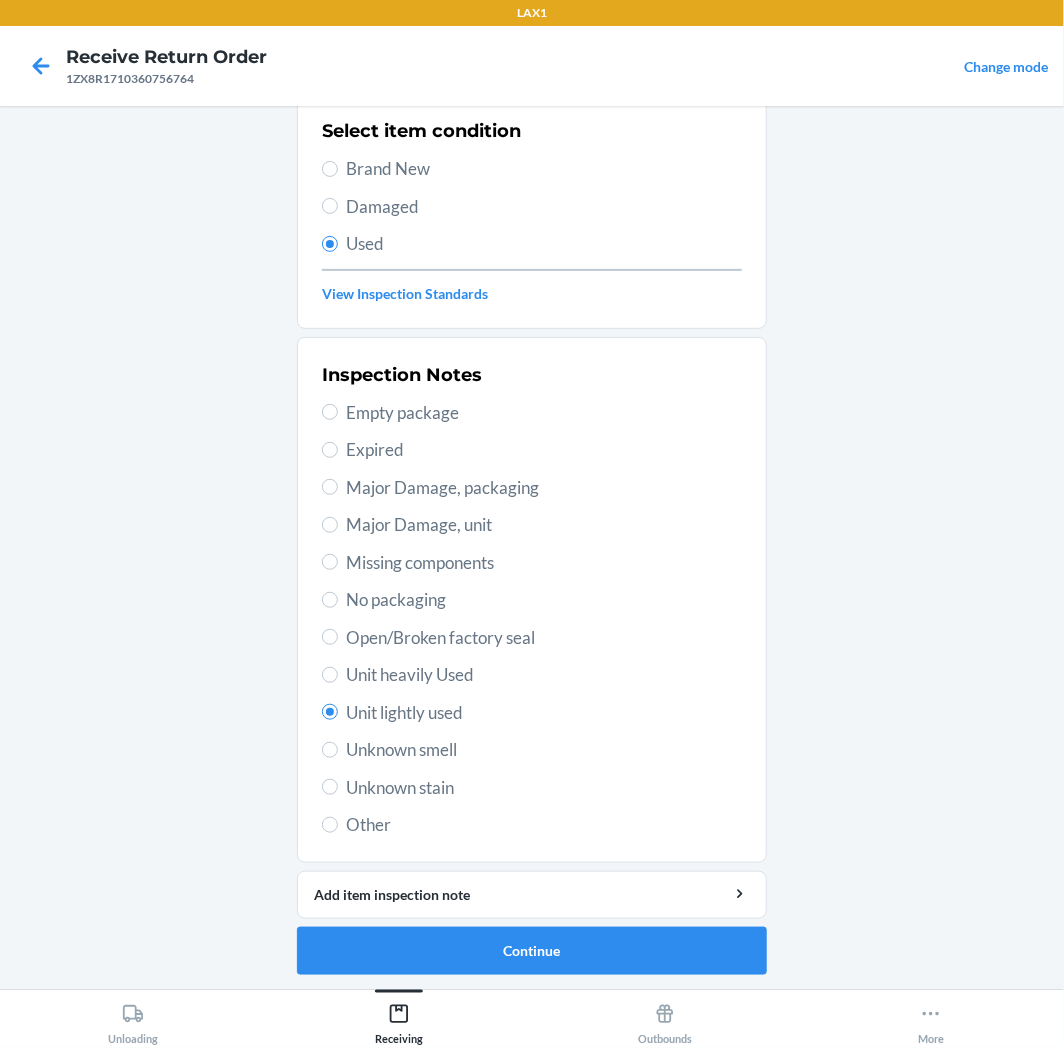 scroll, scrollTop: 0, scrollLeft: 0, axis: both 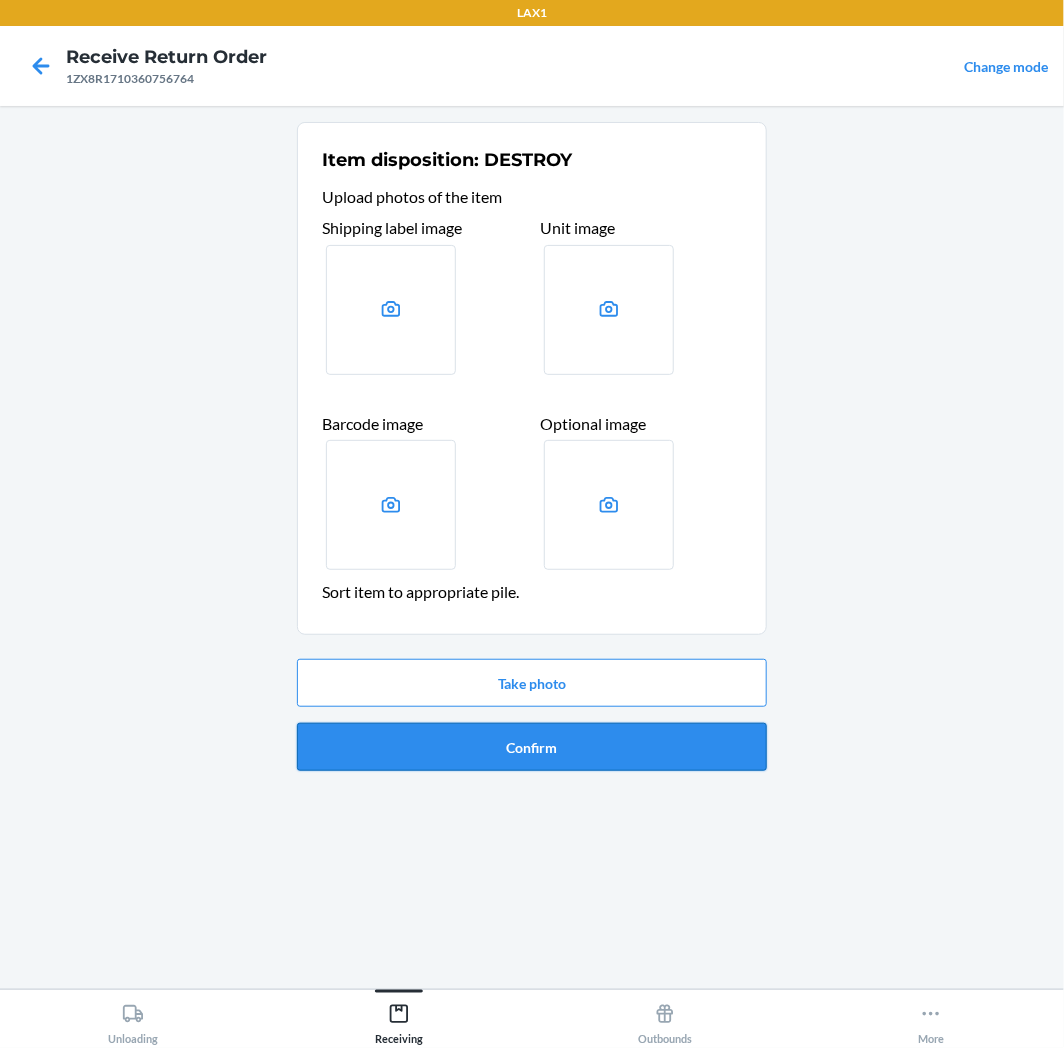 click on "Confirm" at bounding box center (532, 747) 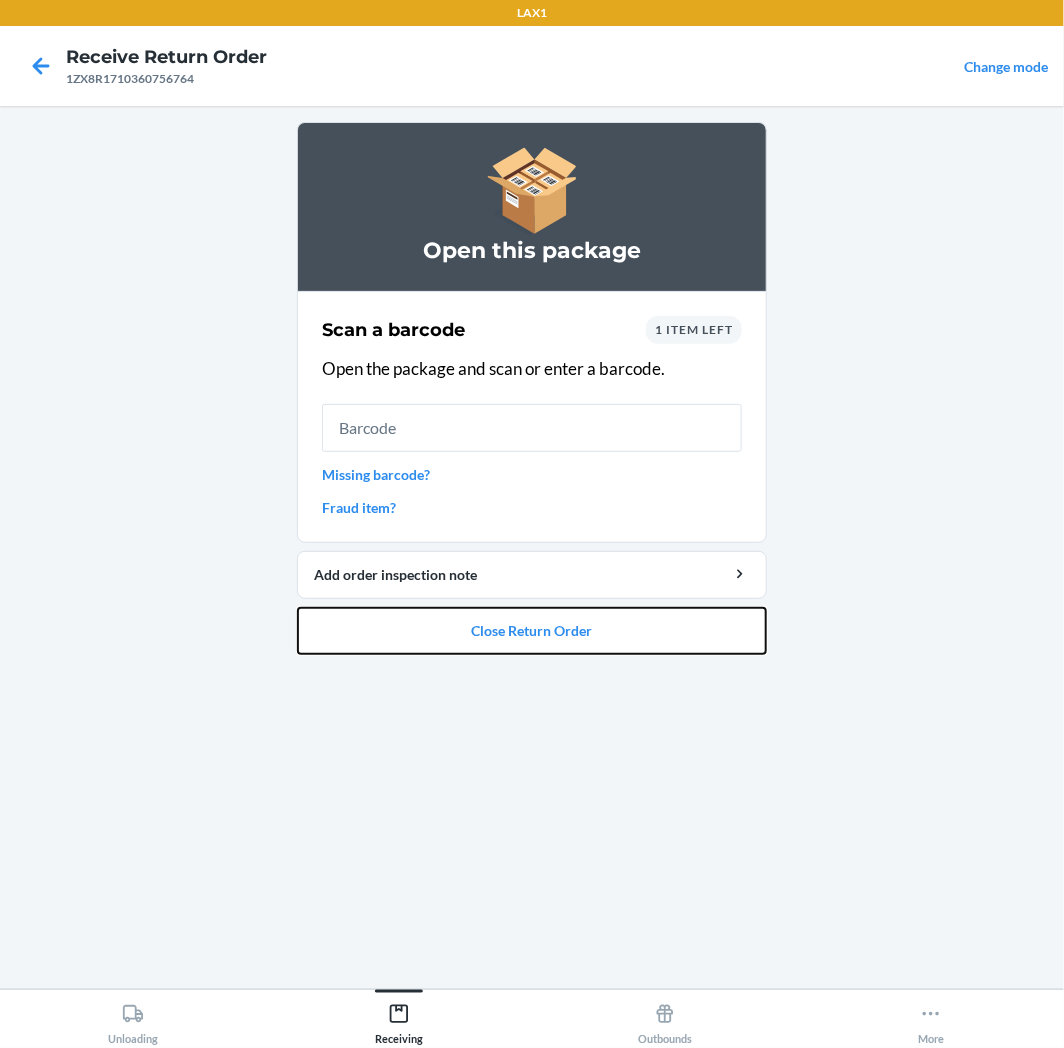click on "Close Return Order" at bounding box center (532, 631) 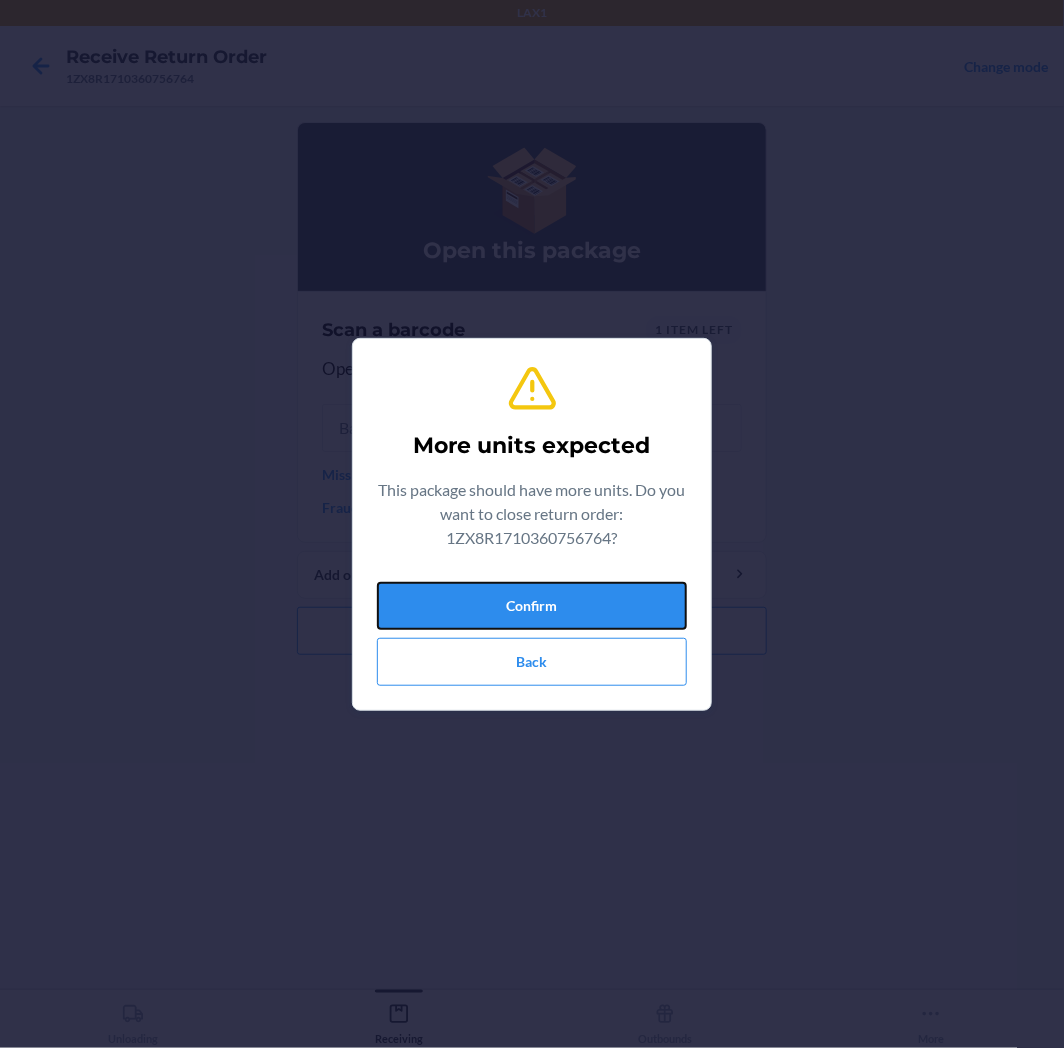 click on "Confirm" at bounding box center (532, 606) 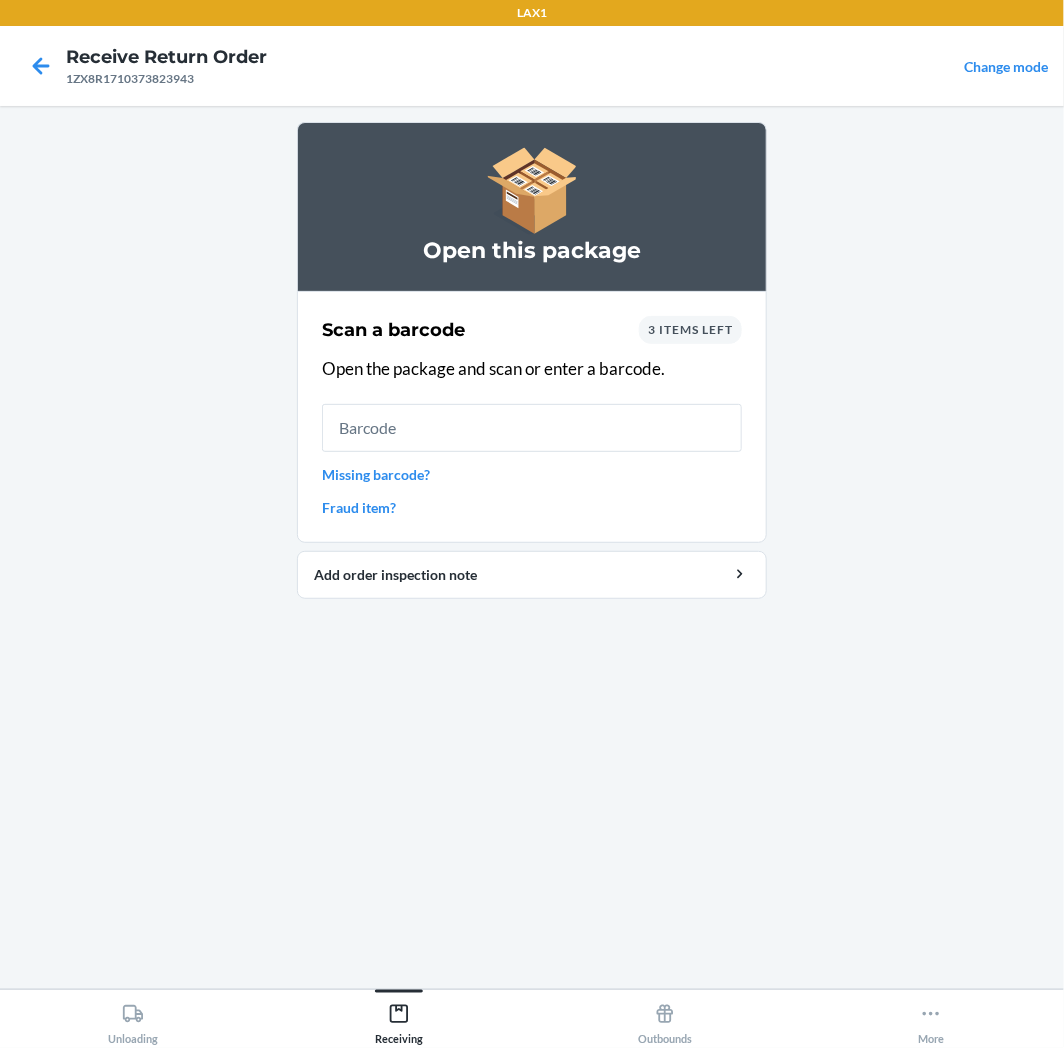 click on "3 items left" at bounding box center [690, 329] 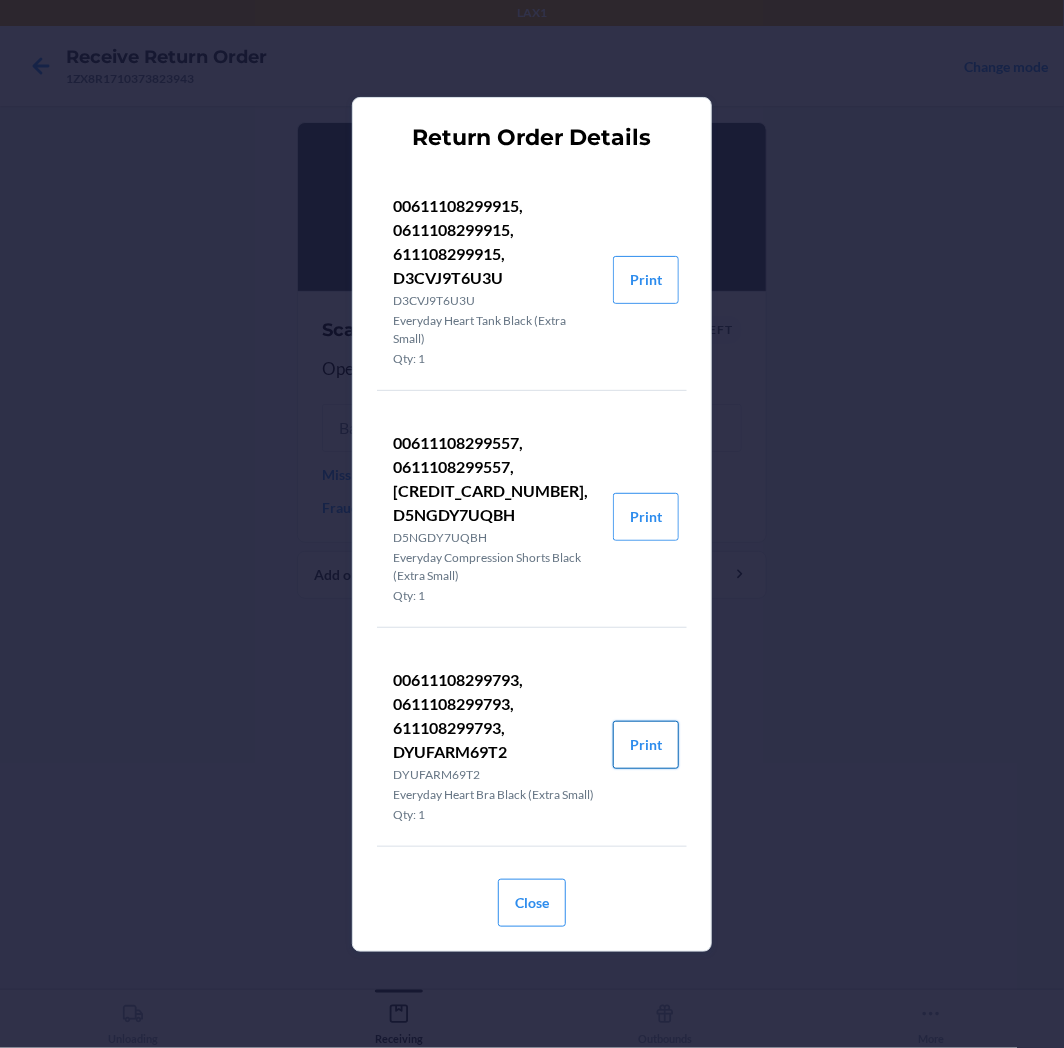 click on "Print" at bounding box center (646, 745) 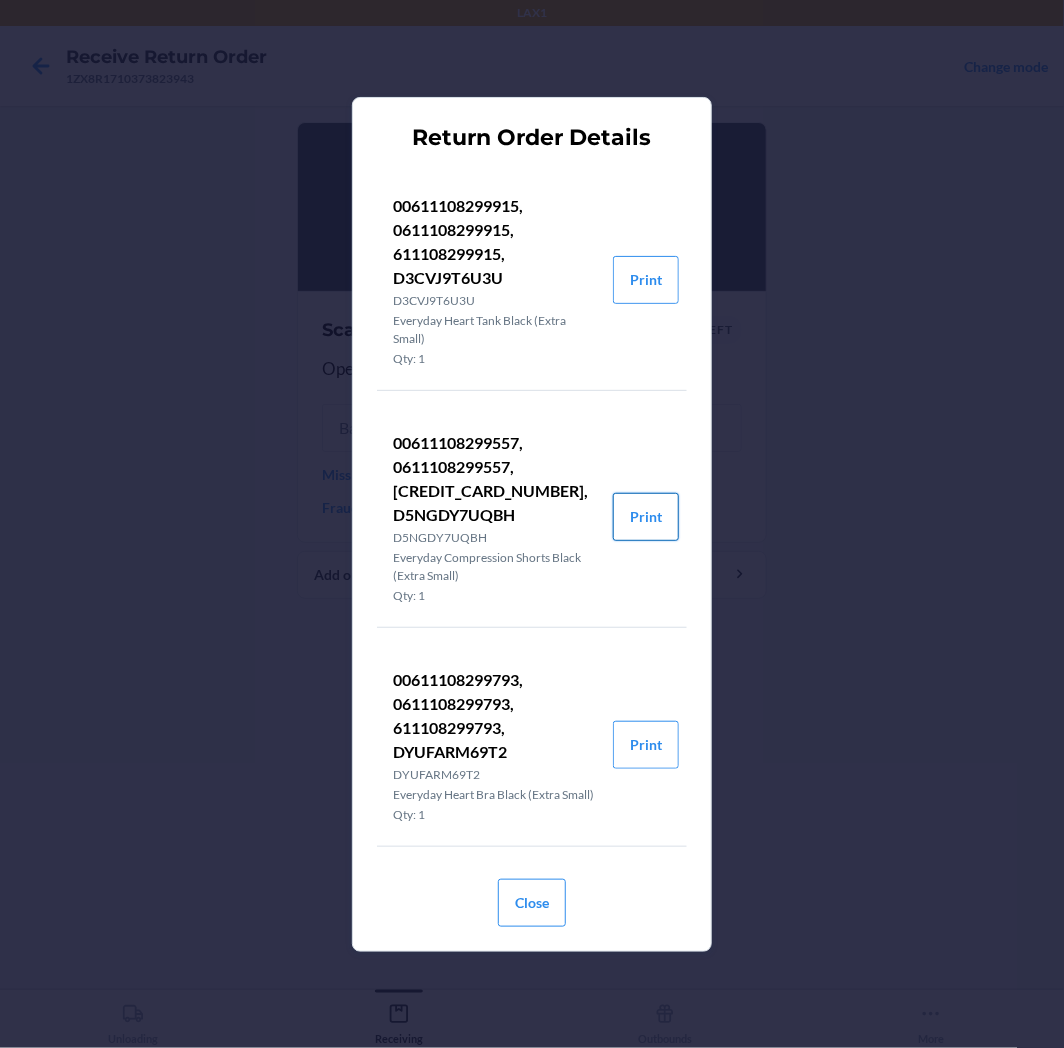 click on "Print" at bounding box center [646, 517] 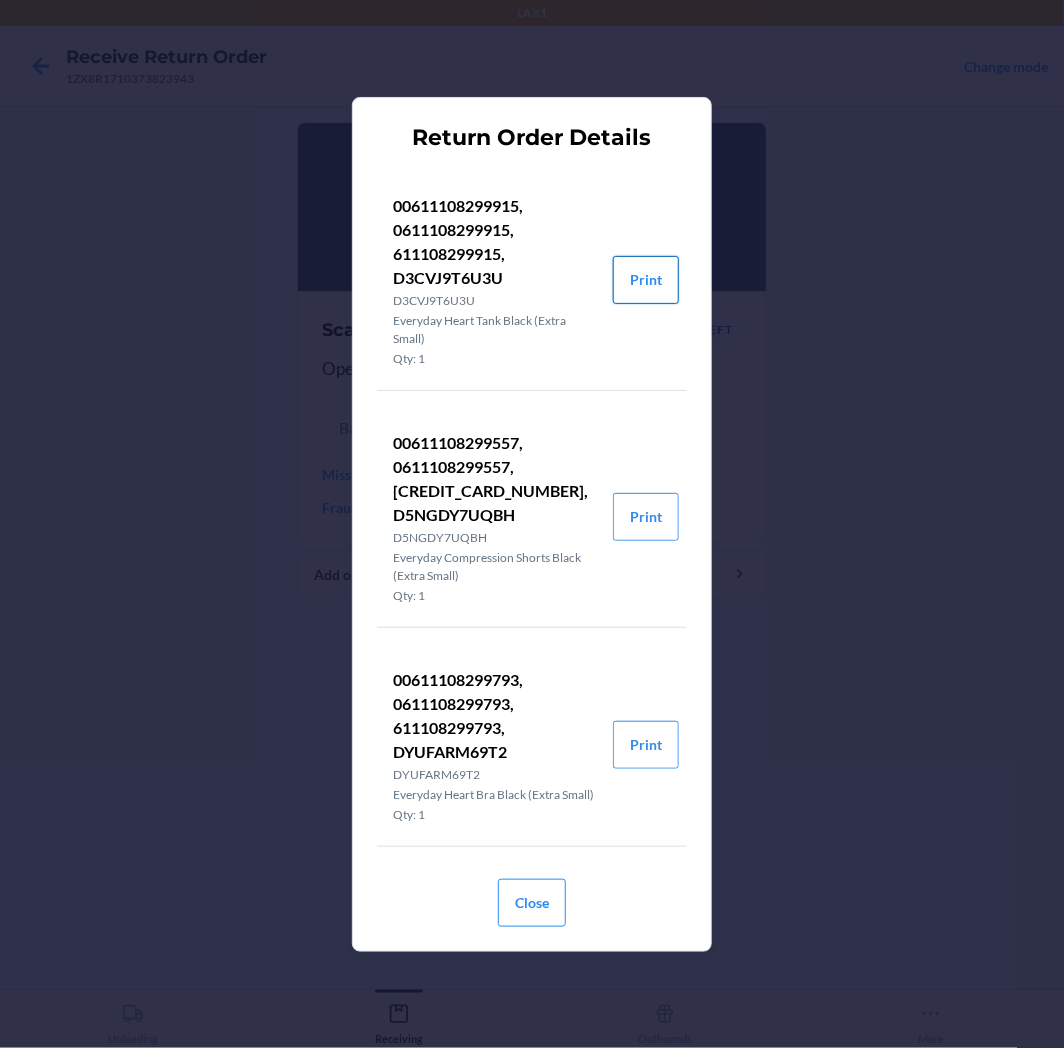 click on "Print" at bounding box center (646, 280) 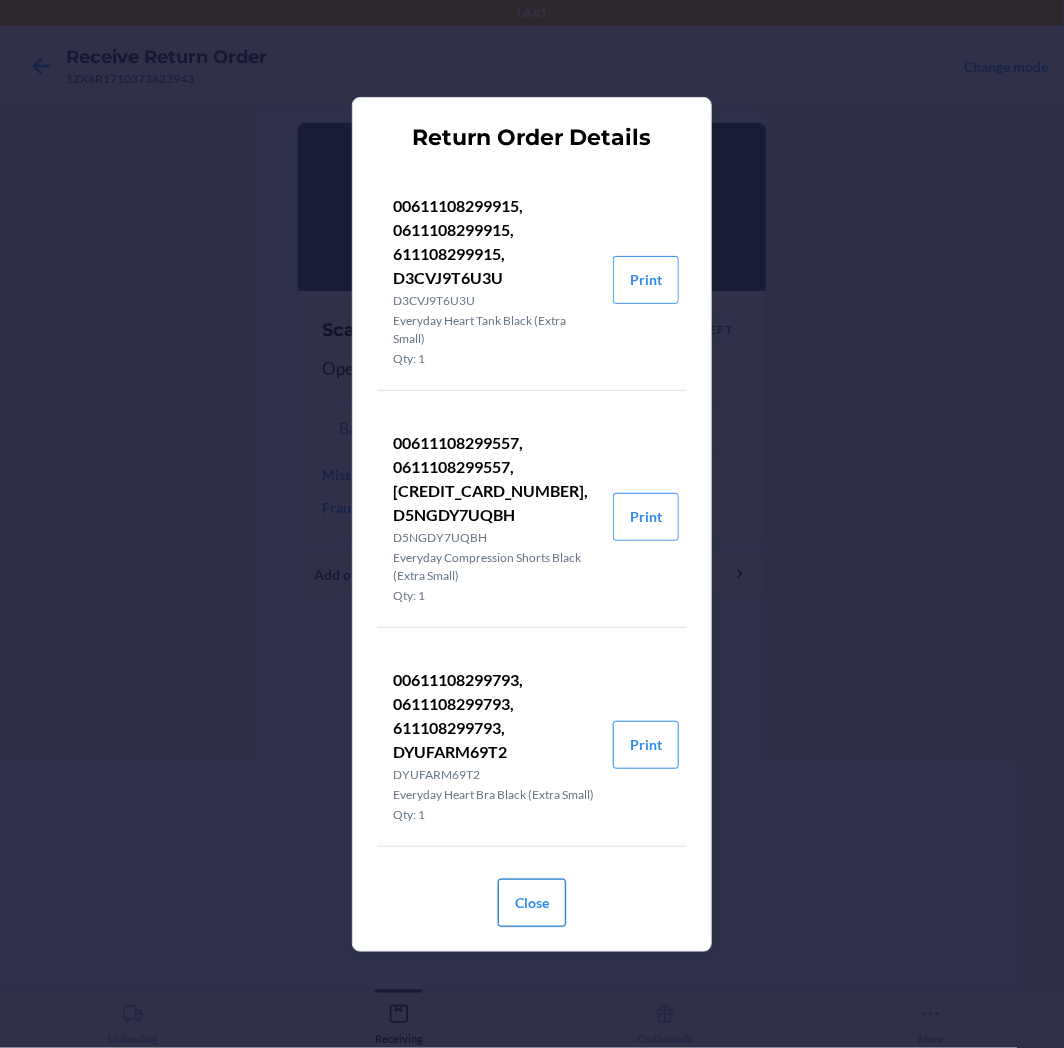 click on "Close" at bounding box center [532, 895] 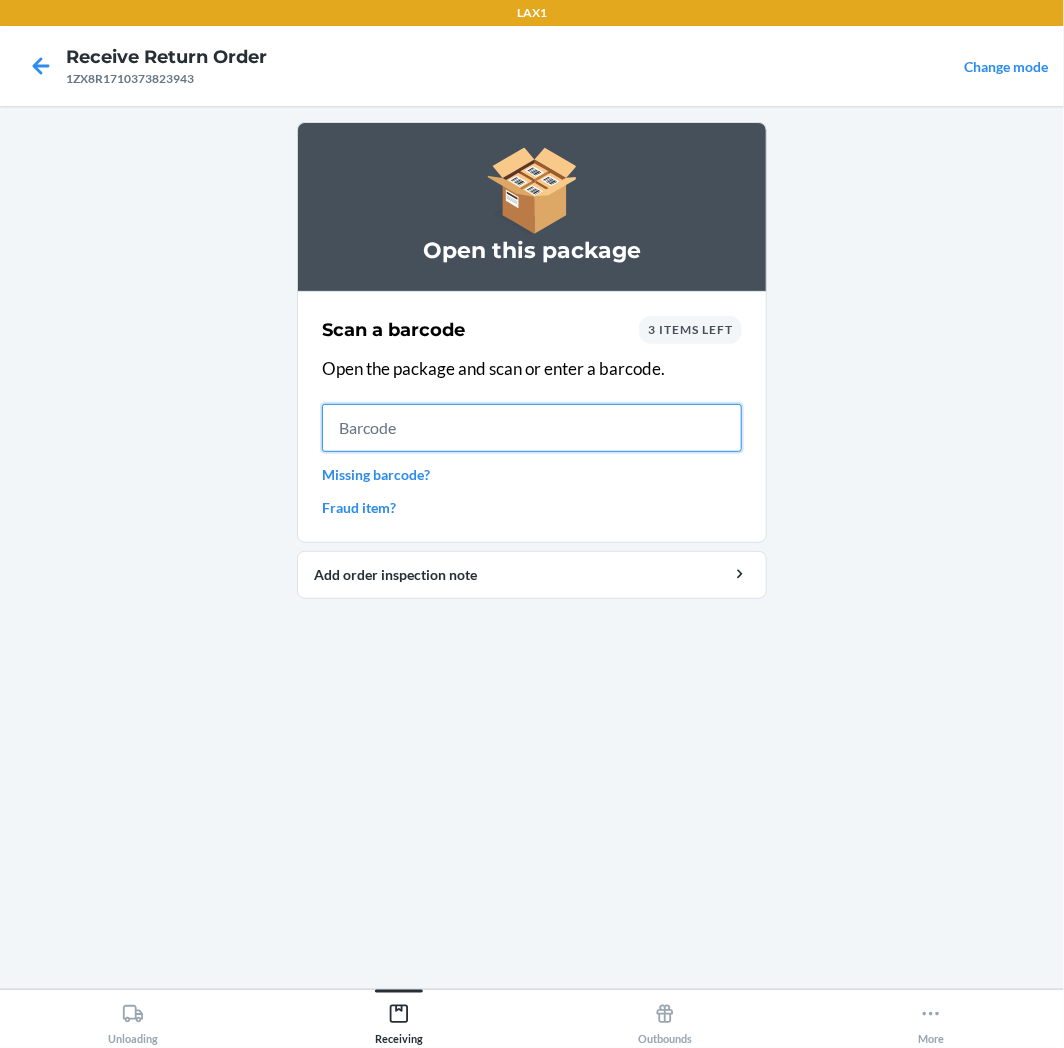 click at bounding box center (532, 428) 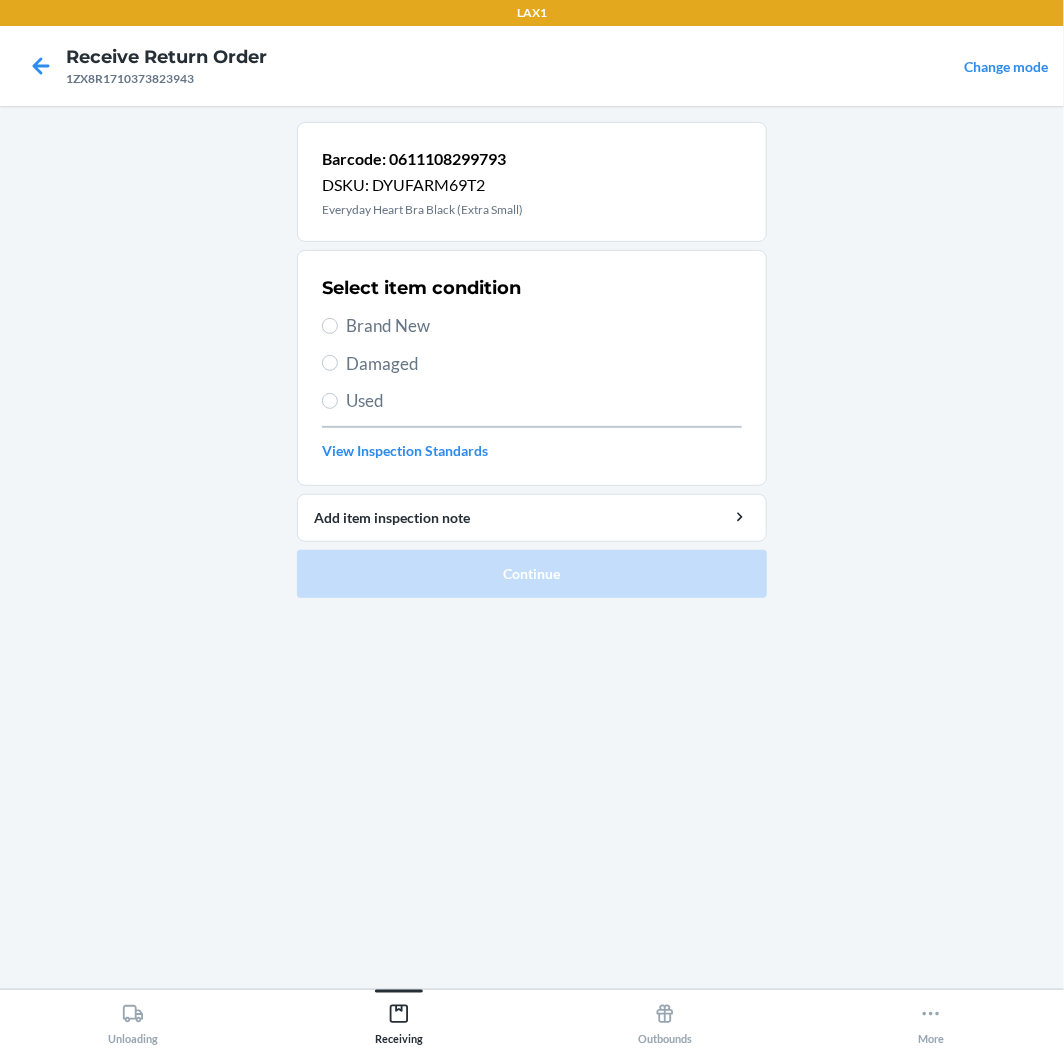 click on "Used" at bounding box center (544, 401) 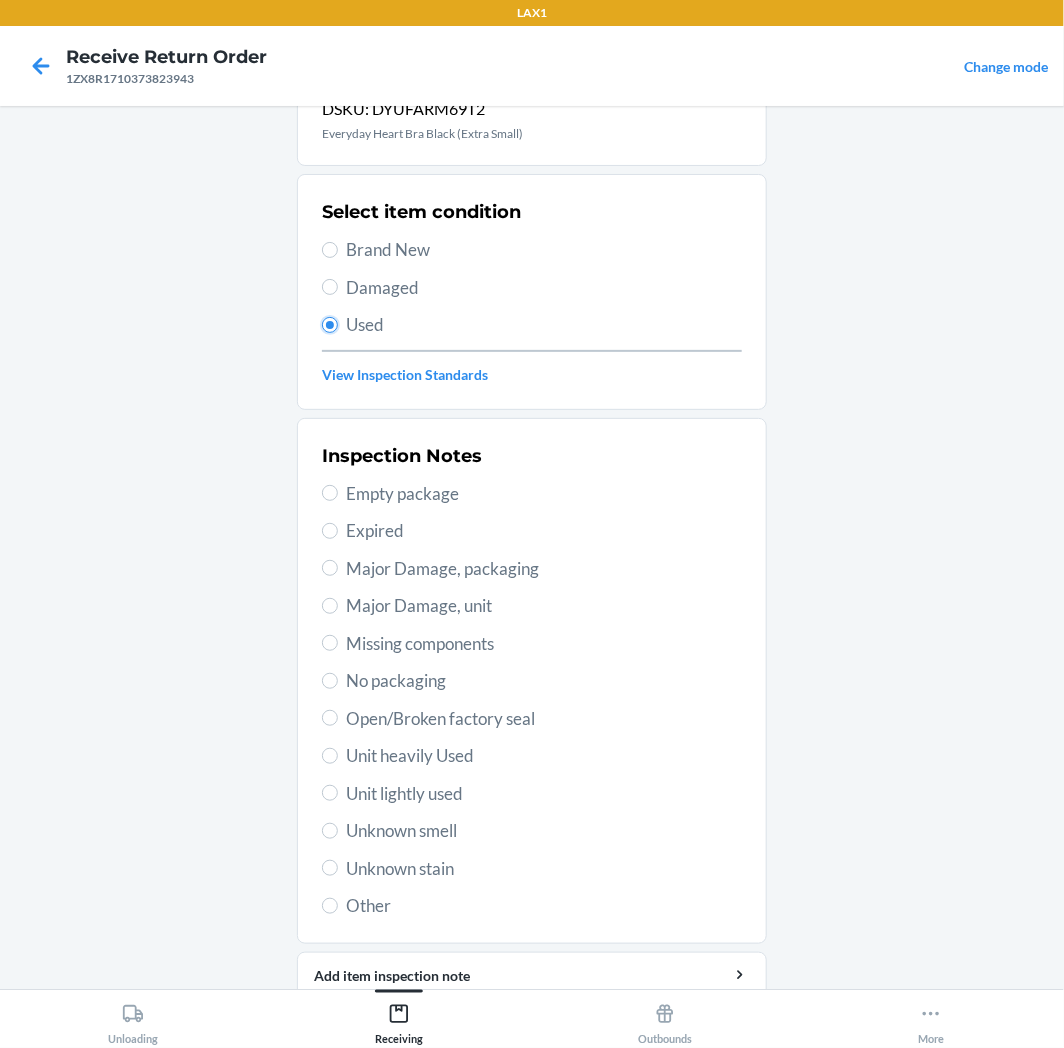 scroll, scrollTop: 157, scrollLeft: 0, axis: vertical 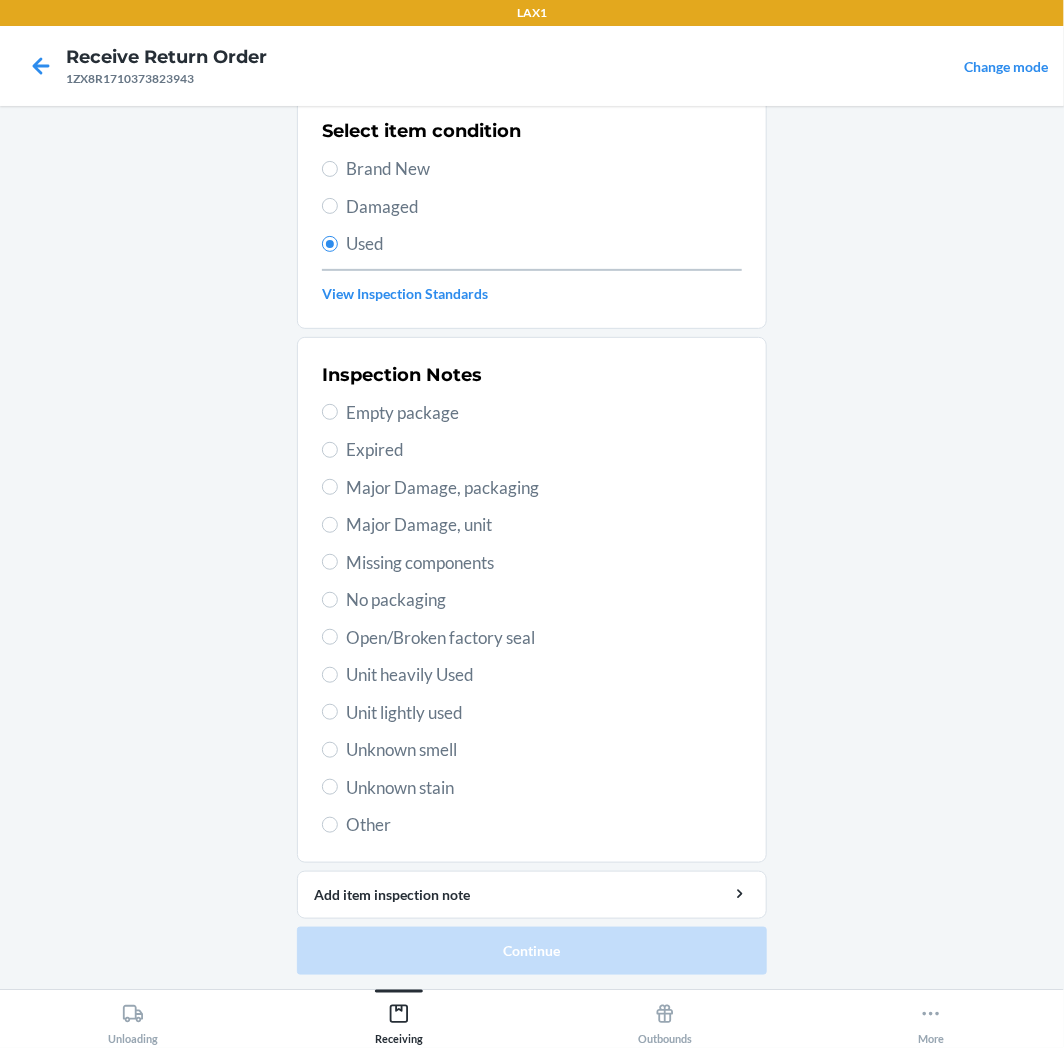 click on "Unit lightly used" at bounding box center (544, 713) 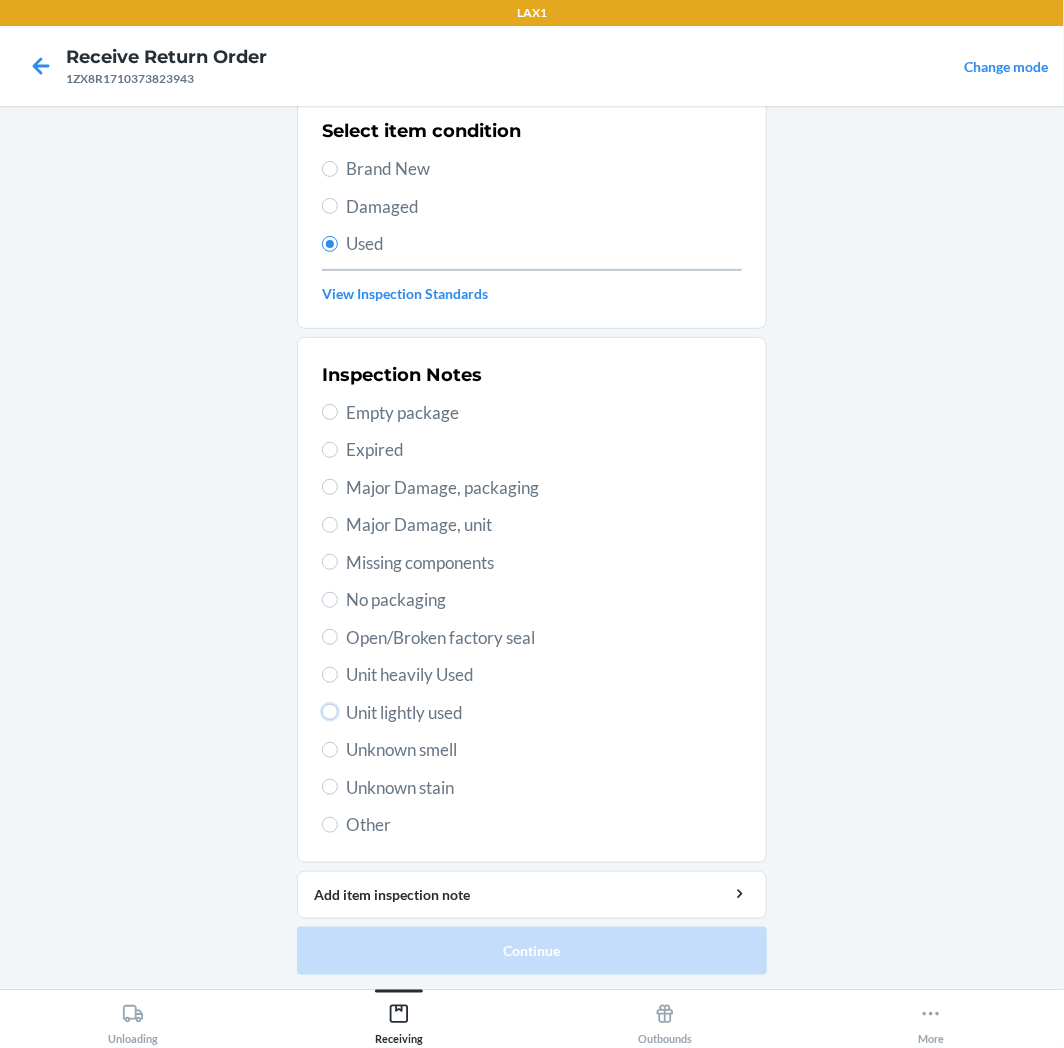 click on "Unit lightly used" at bounding box center [330, 712] 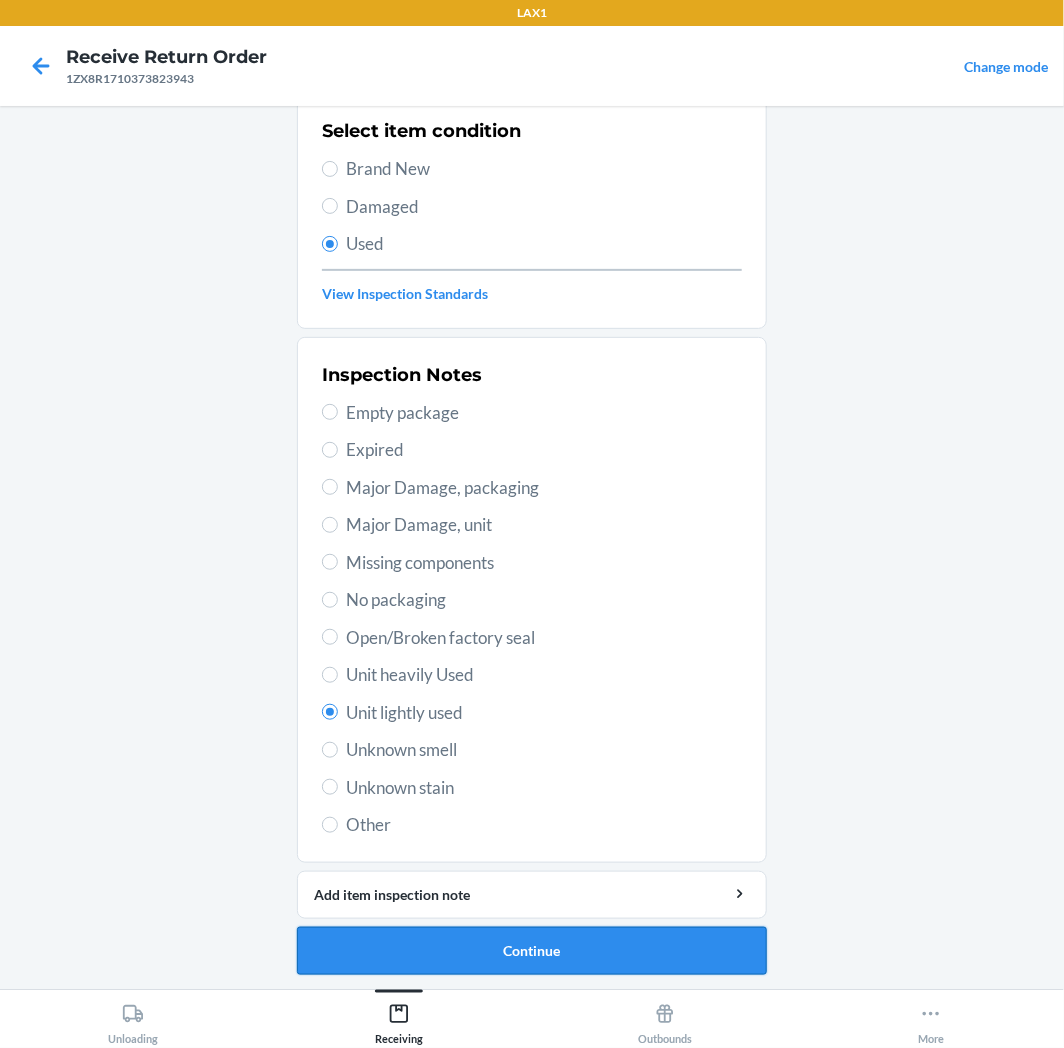 click on "Continue" at bounding box center (532, 951) 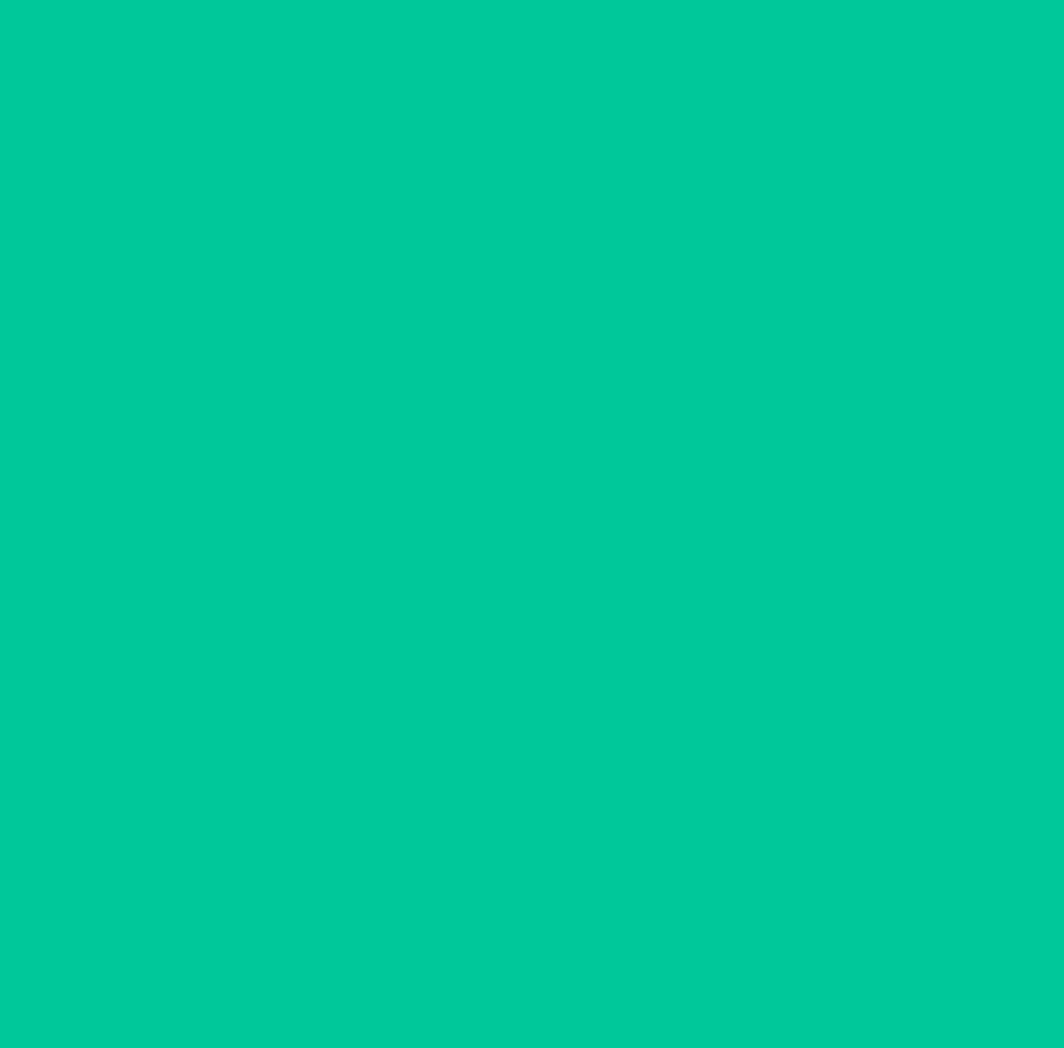 scroll, scrollTop: 0, scrollLeft: 0, axis: both 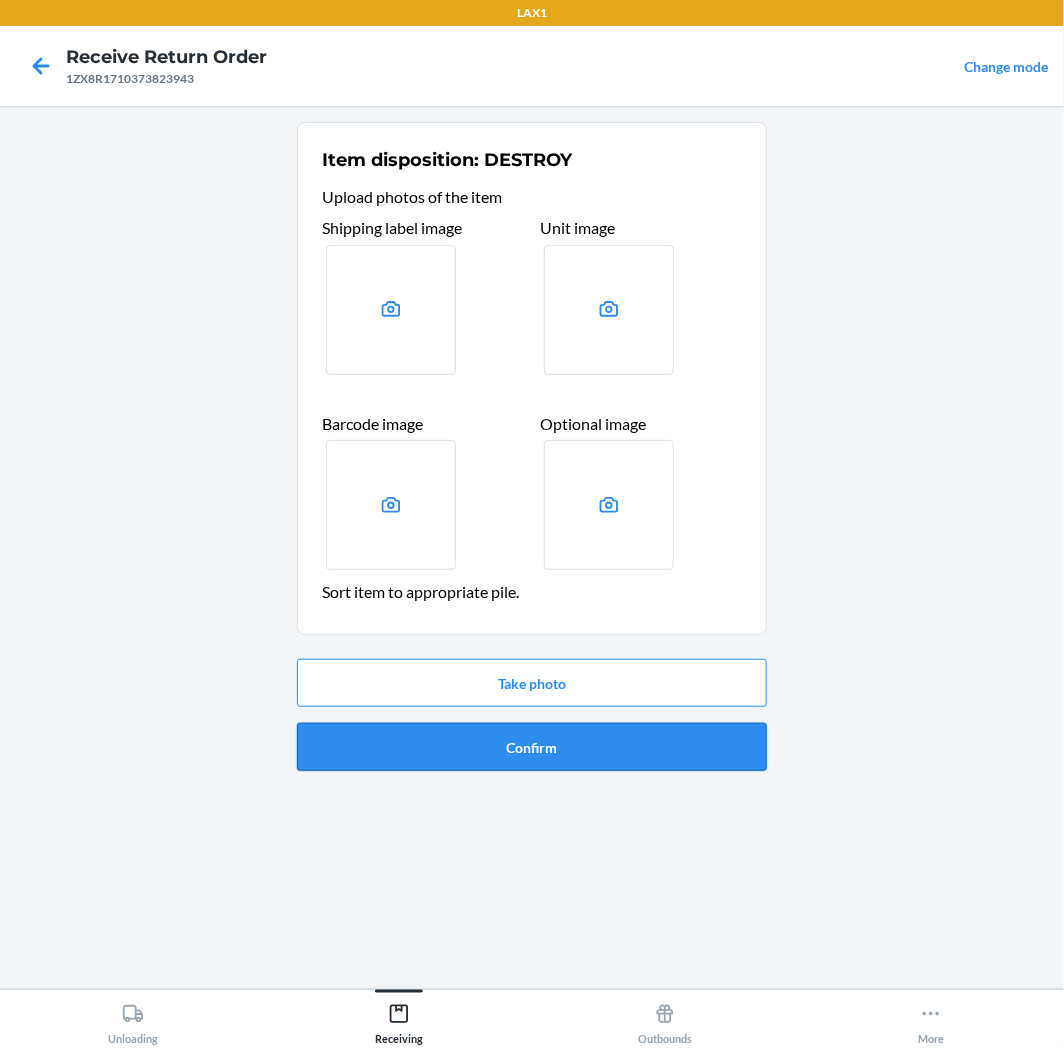 click on "Confirm" at bounding box center [532, 747] 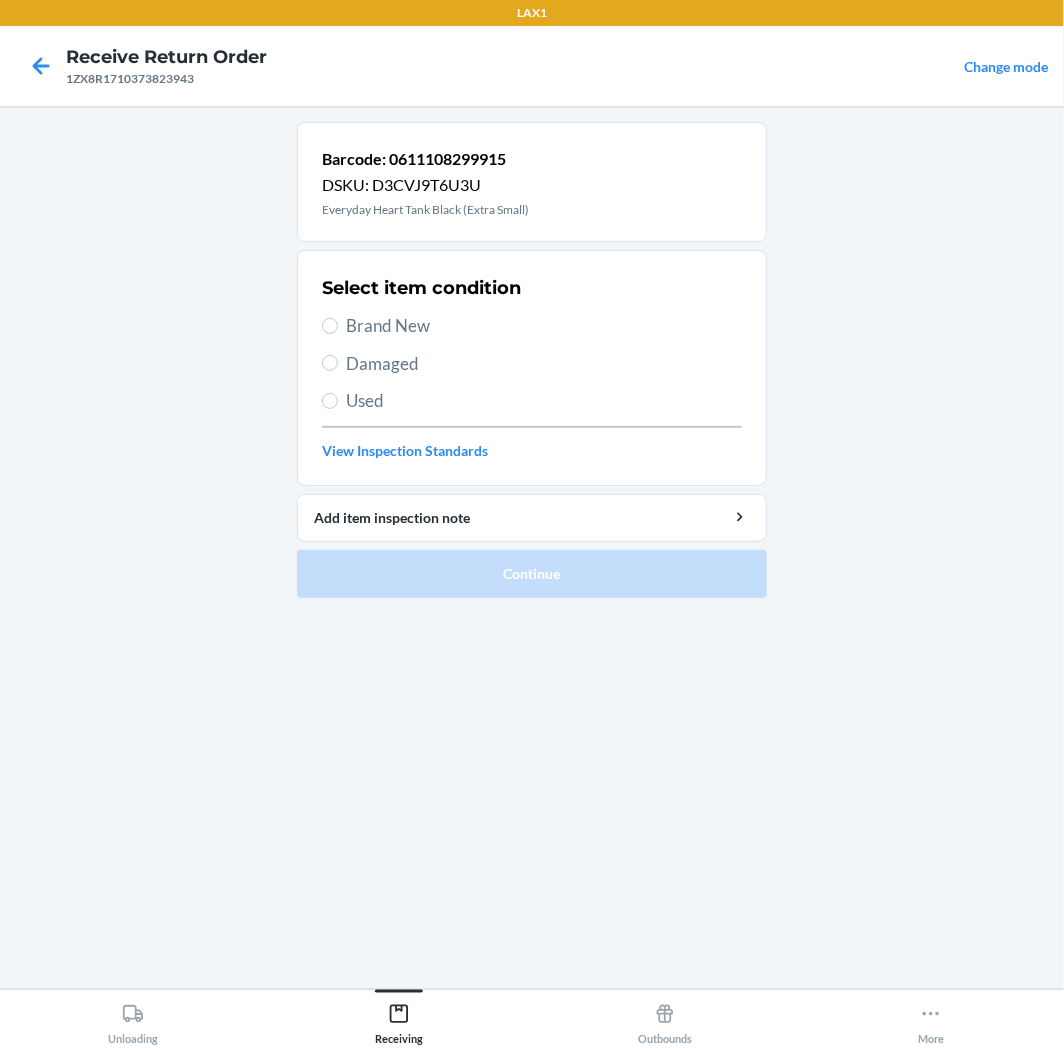 click on "Select item condition Brand New Damaged Used View Inspection Standards" at bounding box center (532, 368) 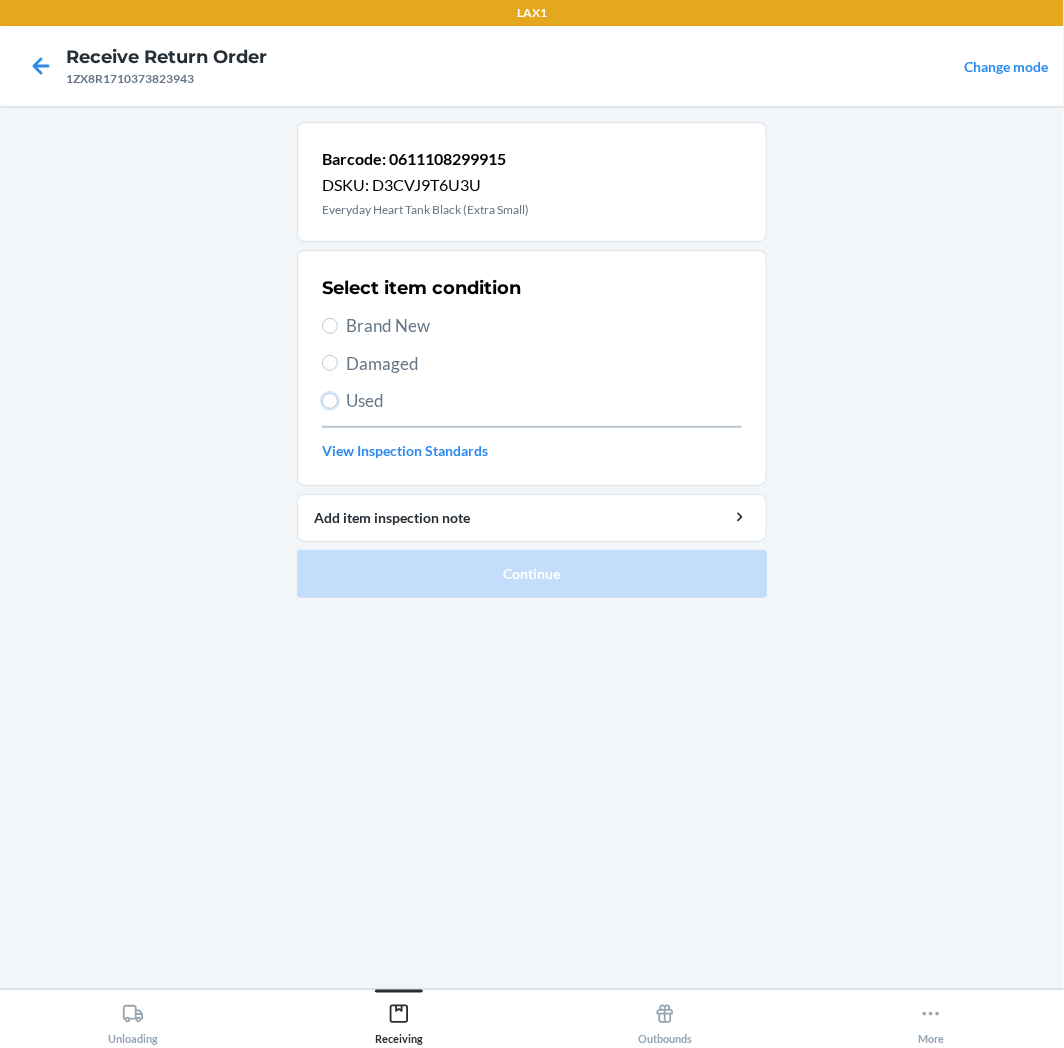 click on "Used" at bounding box center [330, 401] 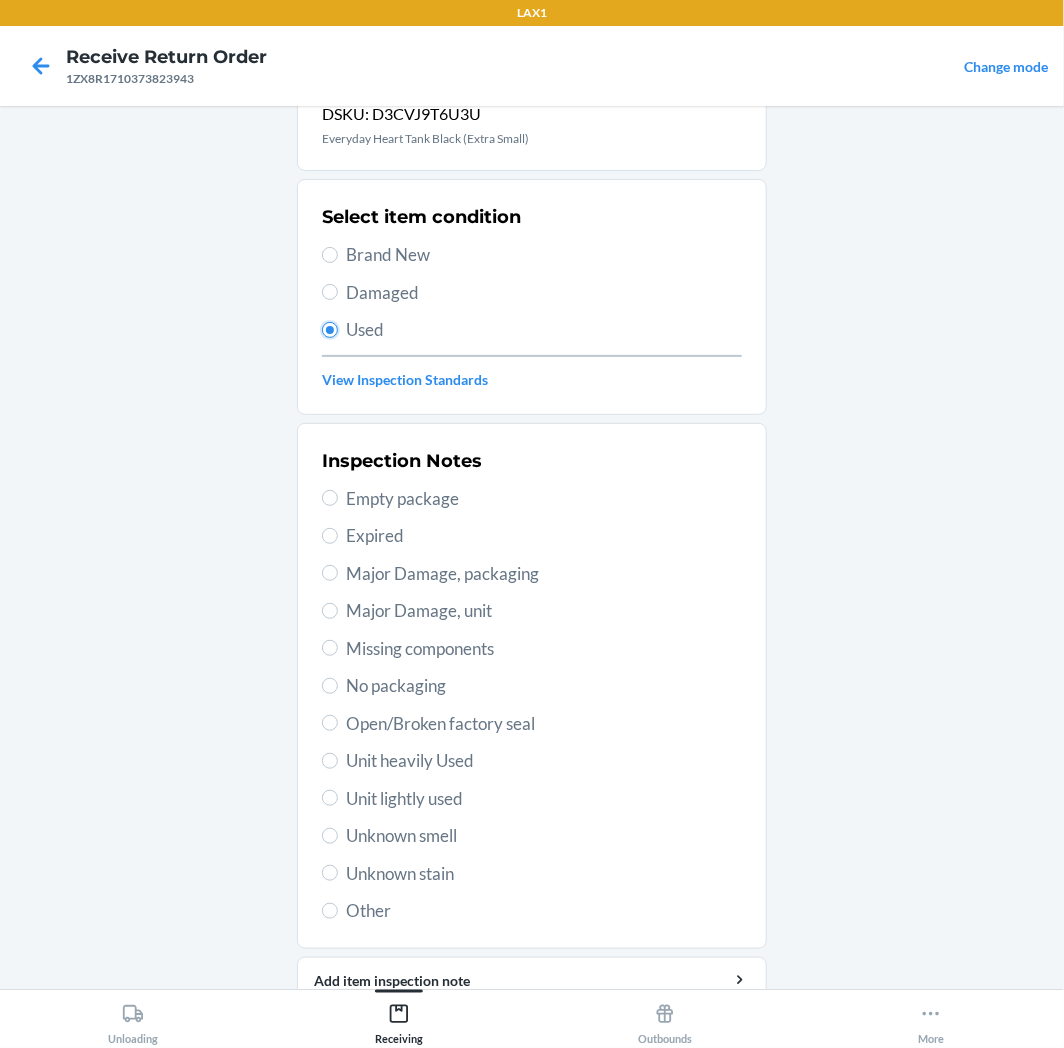 scroll, scrollTop: 157, scrollLeft: 0, axis: vertical 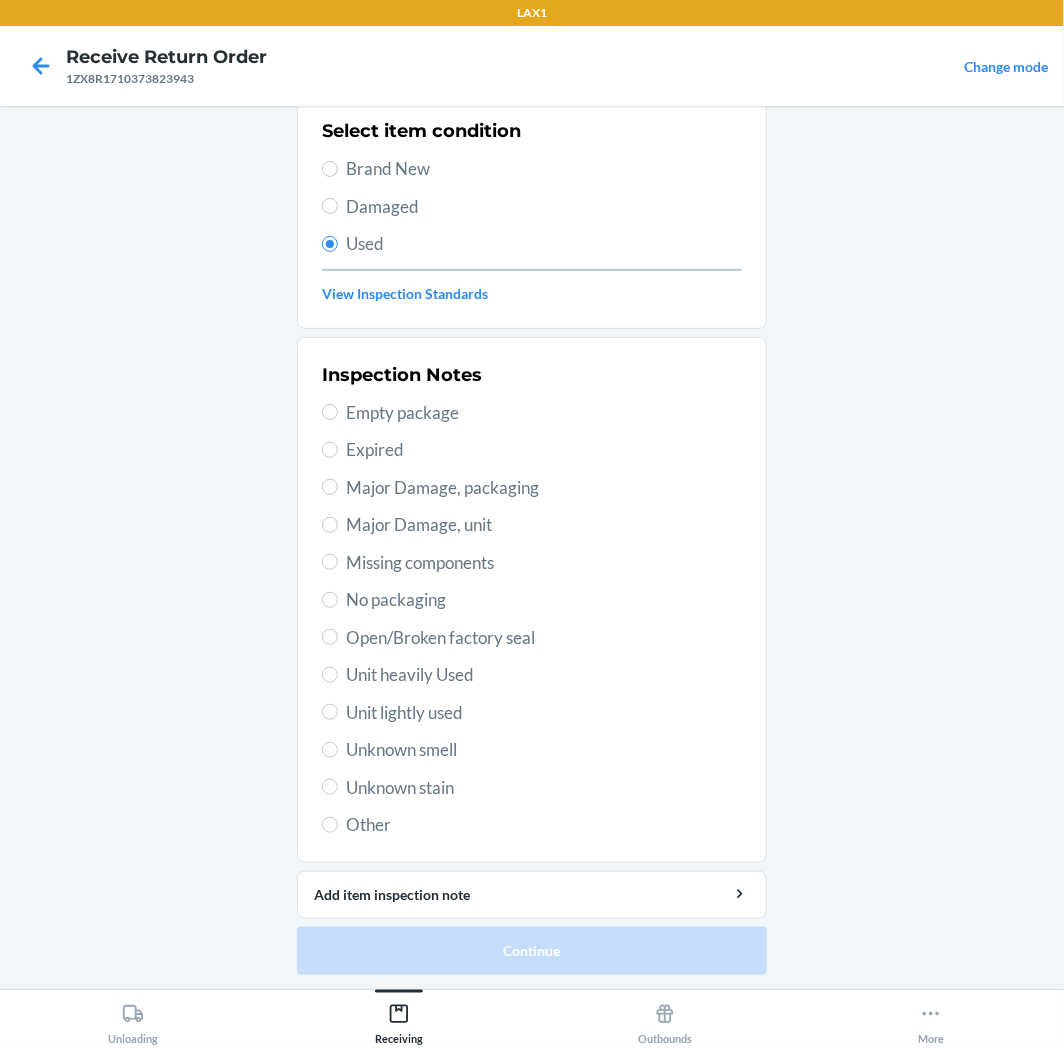 click on "Unit lightly used" at bounding box center [544, 713] 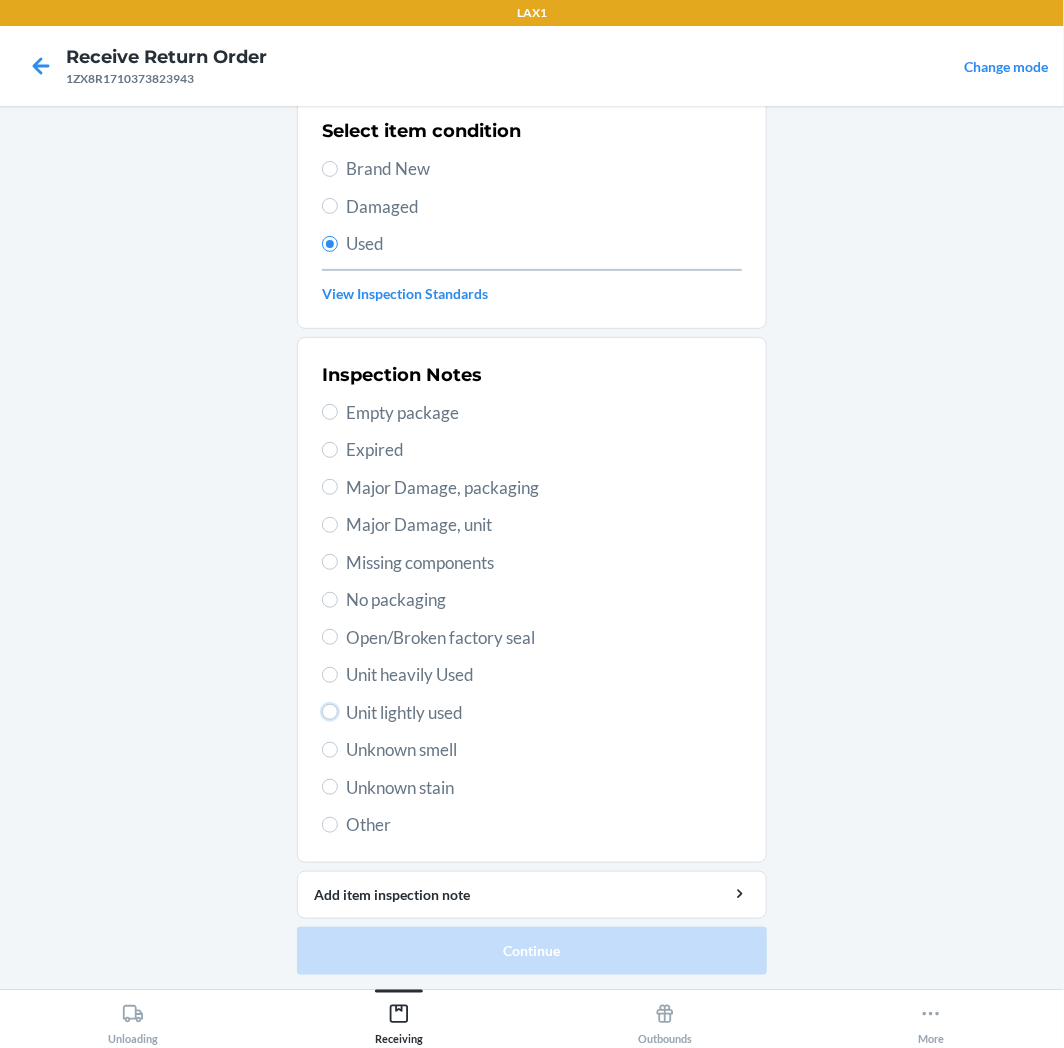 click on "Unit lightly used" at bounding box center (330, 712) 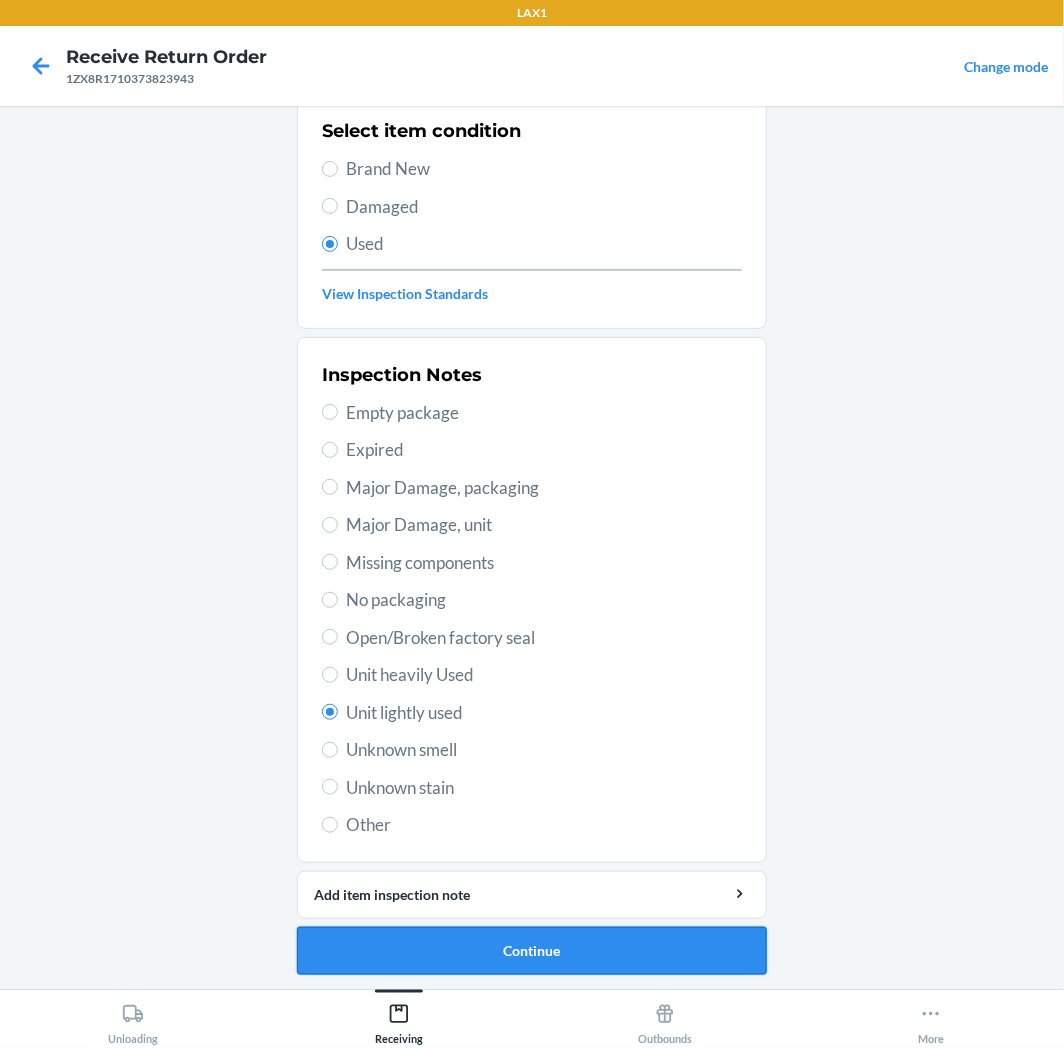 click on "Continue" at bounding box center [532, 951] 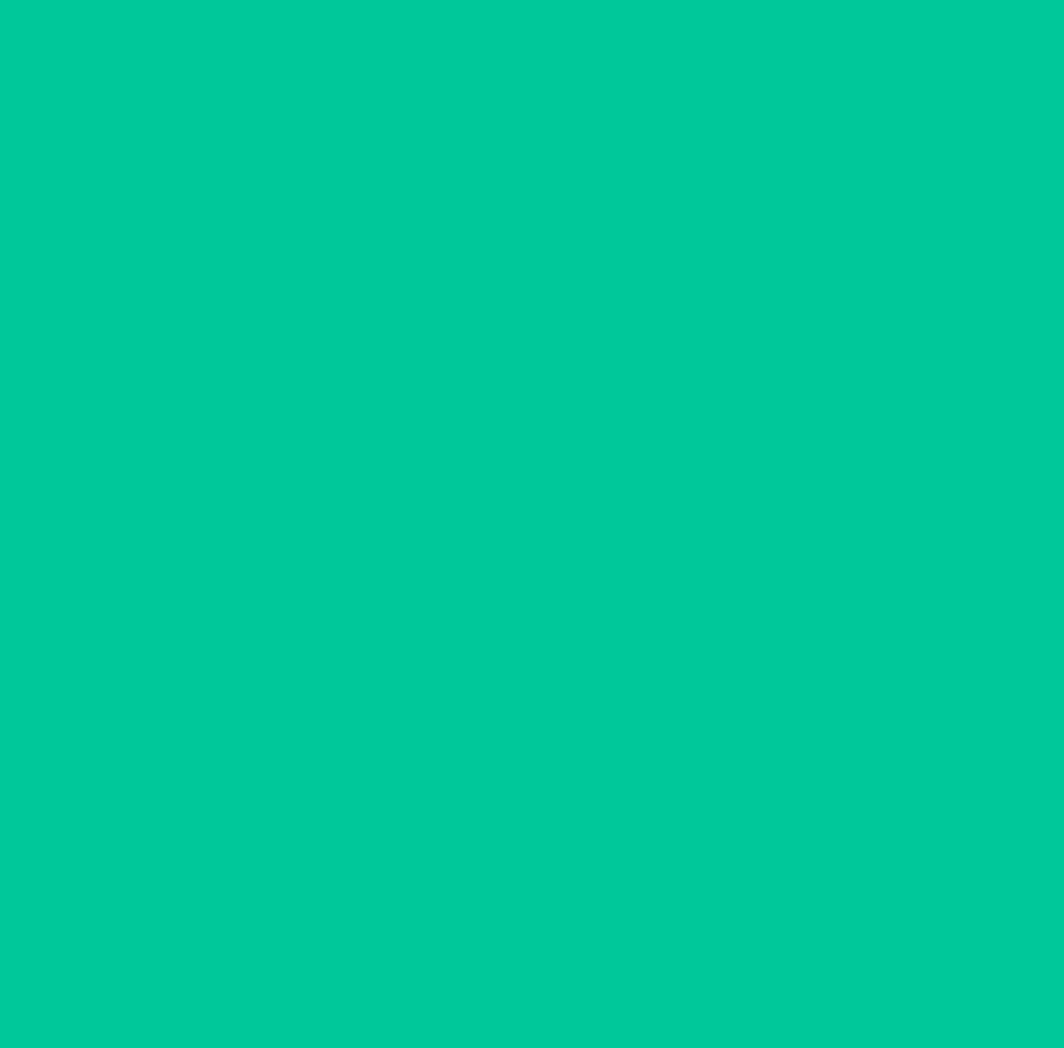 scroll, scrollTop: 0, scrollLeft: 0, axis: both 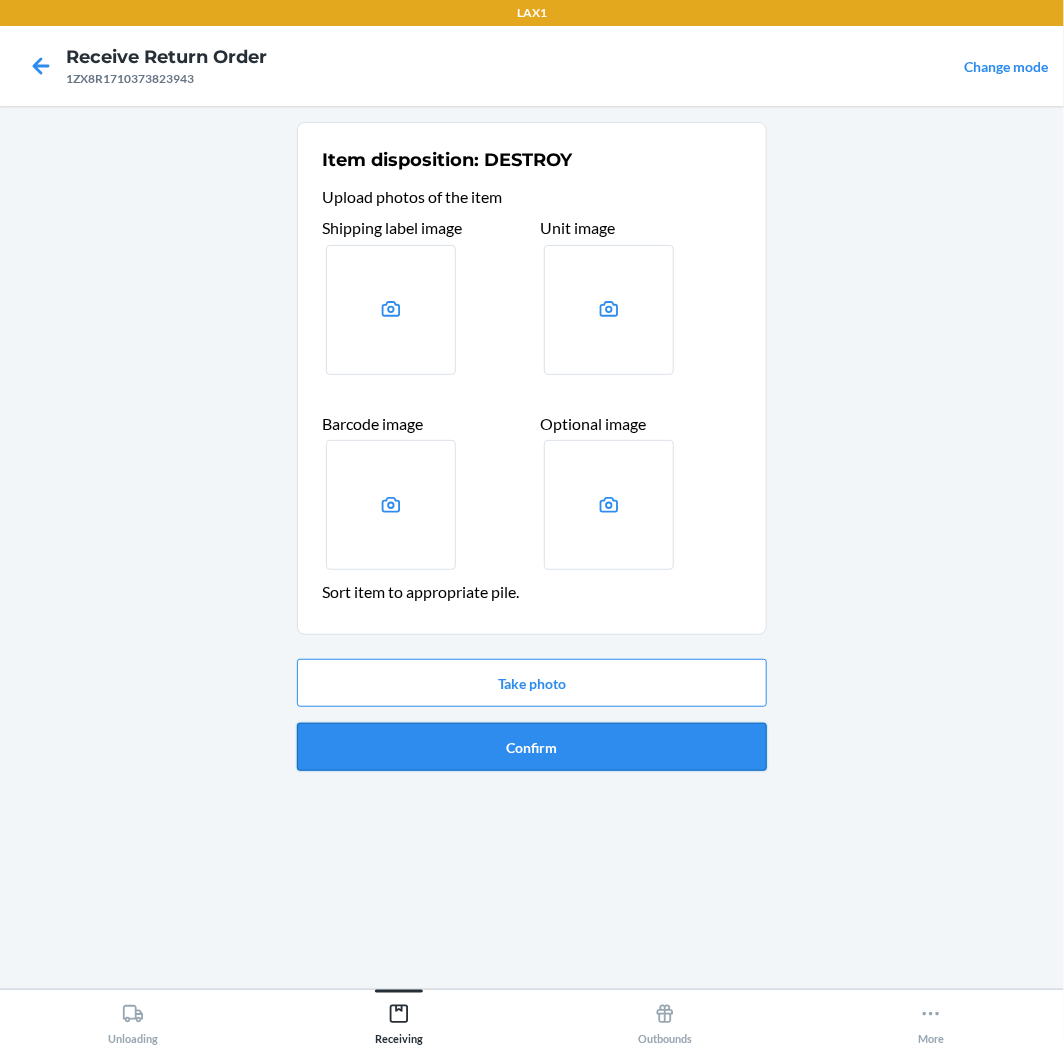 click on "Confirm" at bounding box center [532, 747] 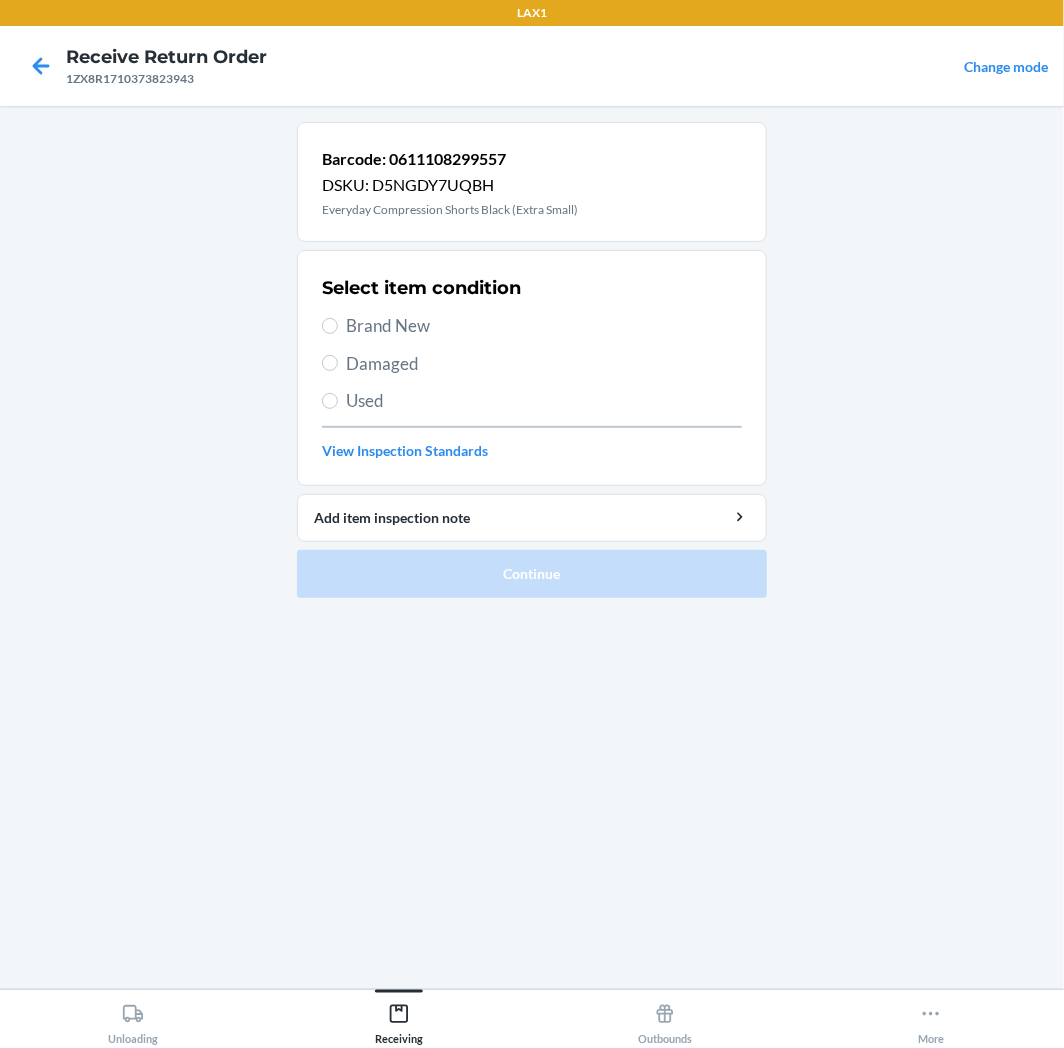 click on "Used" at bounding box center (532, 401) 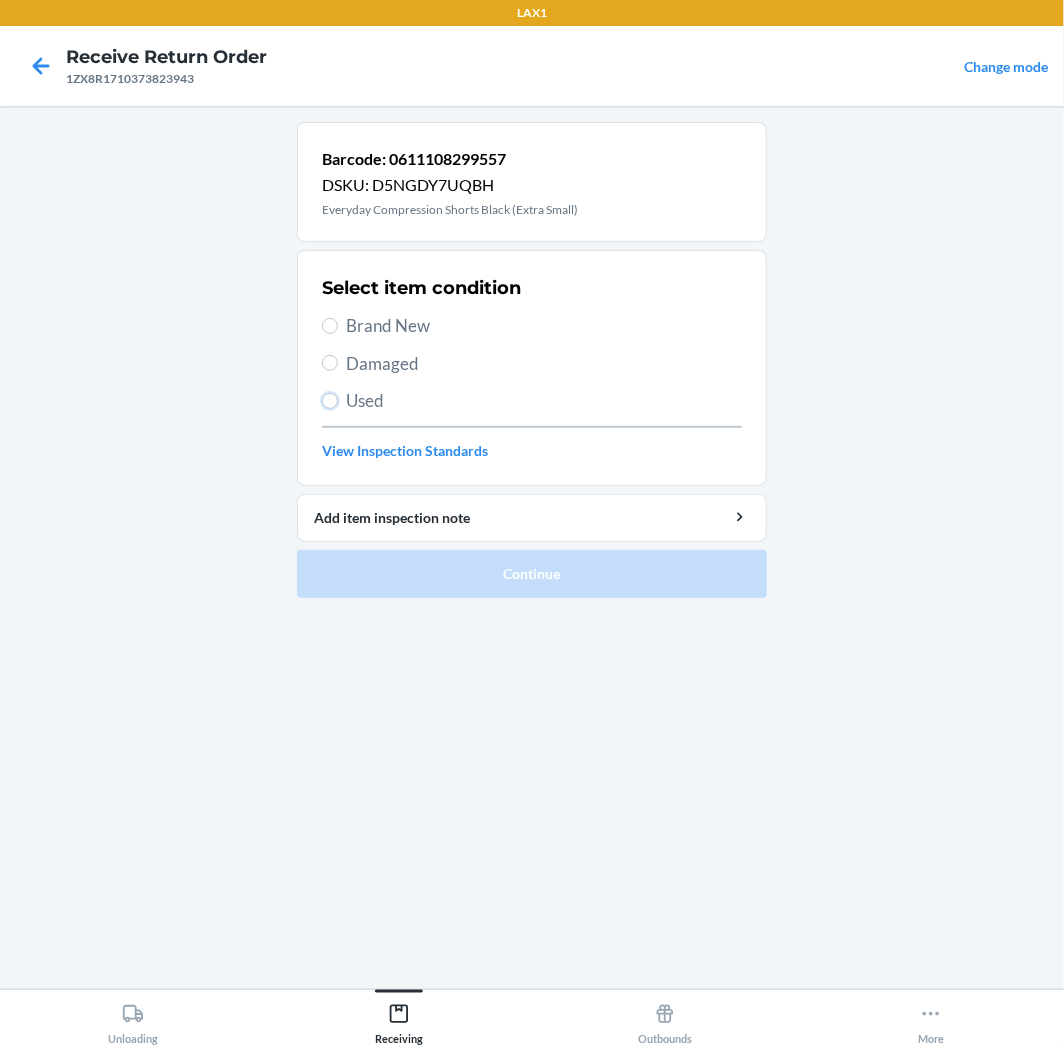 click on "Used" at bounding box center [330, 401] 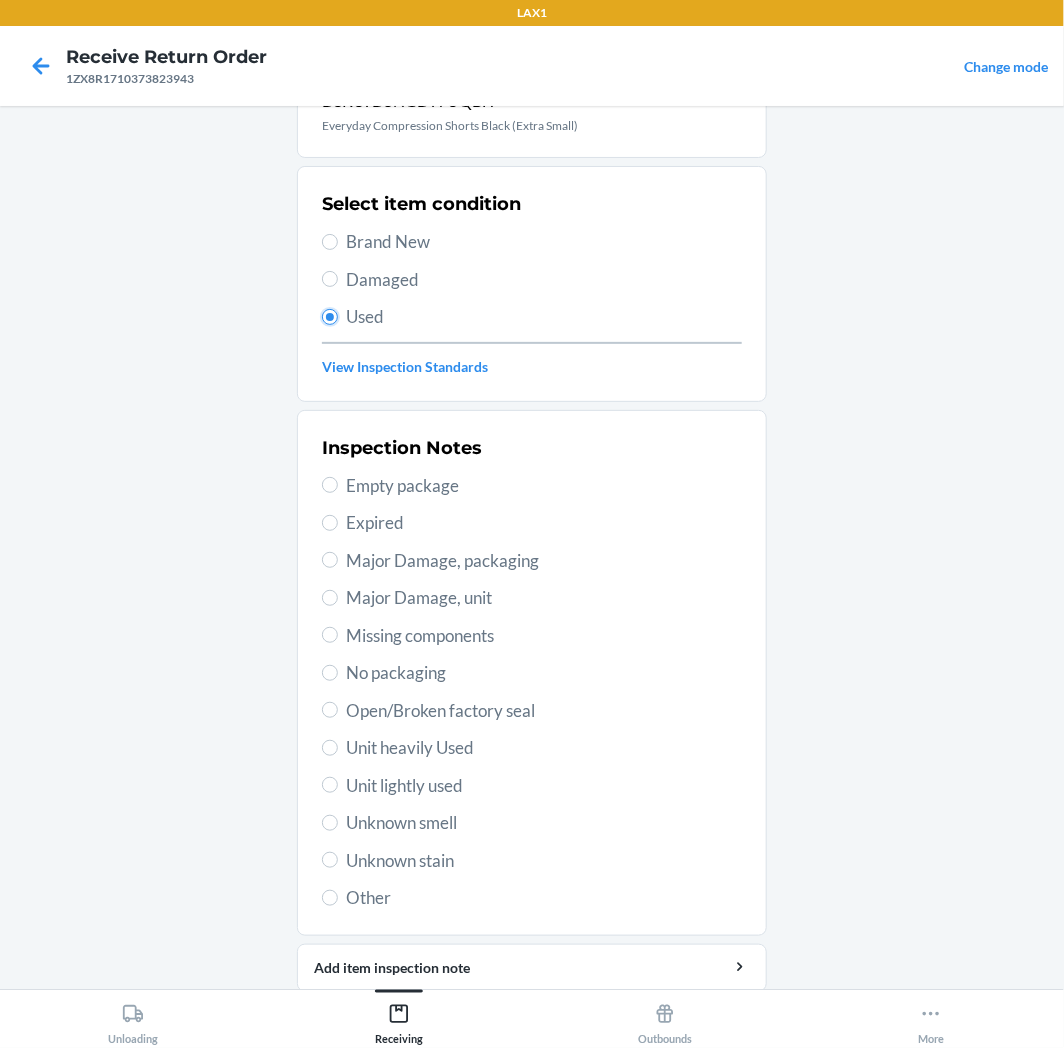 scroll, scrollTop: 157, scrollLeft: 0, axis: vertical 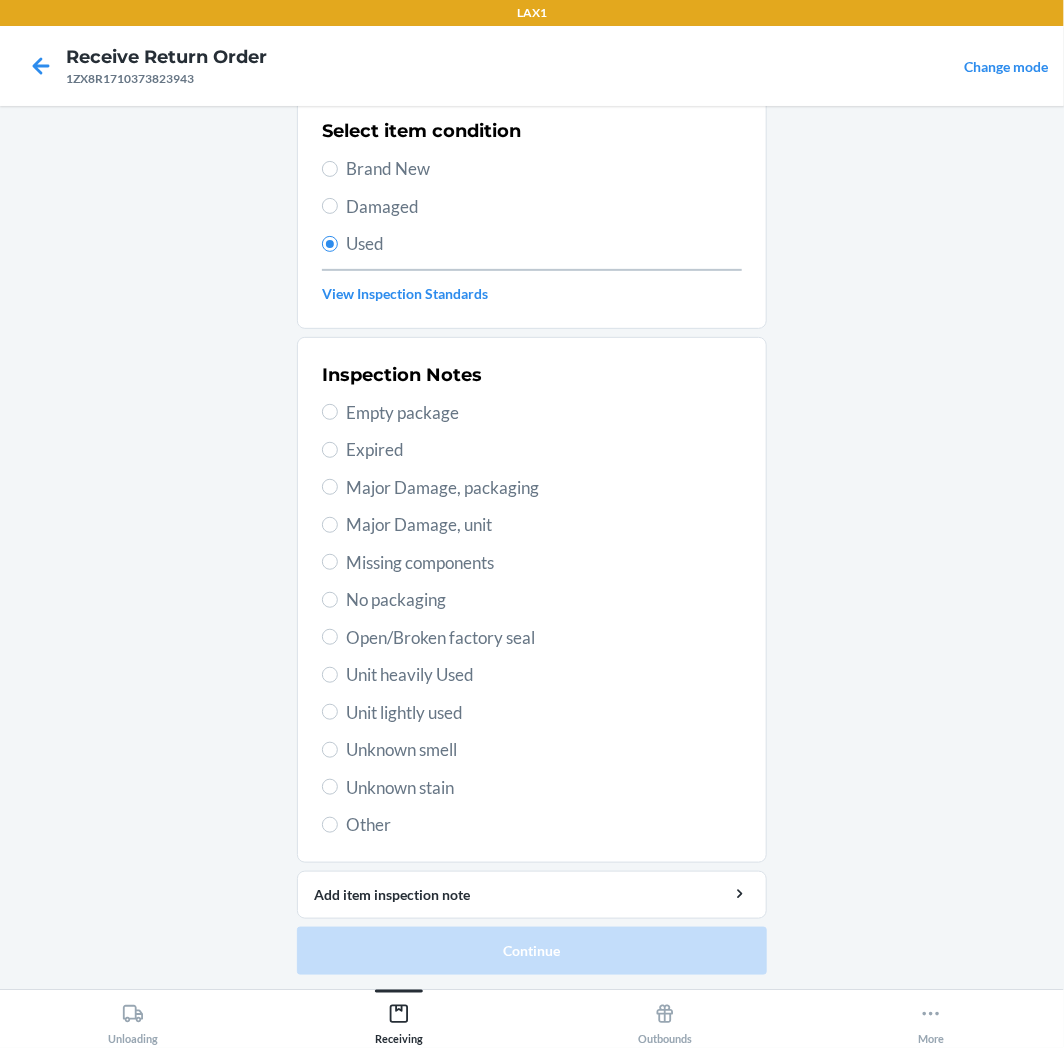 click on "Unit lightly used" at bounding box center [544, 713] 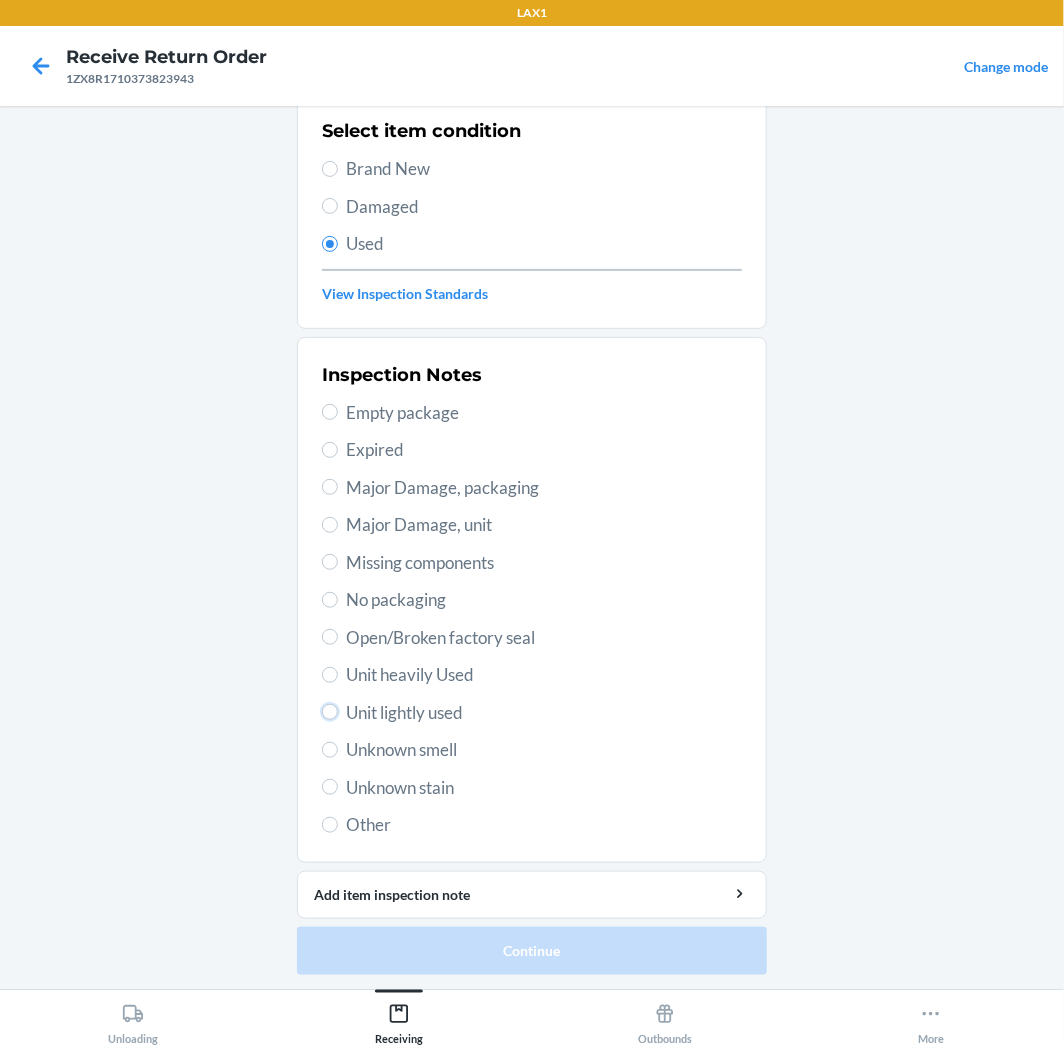 click on "Unit lightly used" at bounding box center [330, 712] 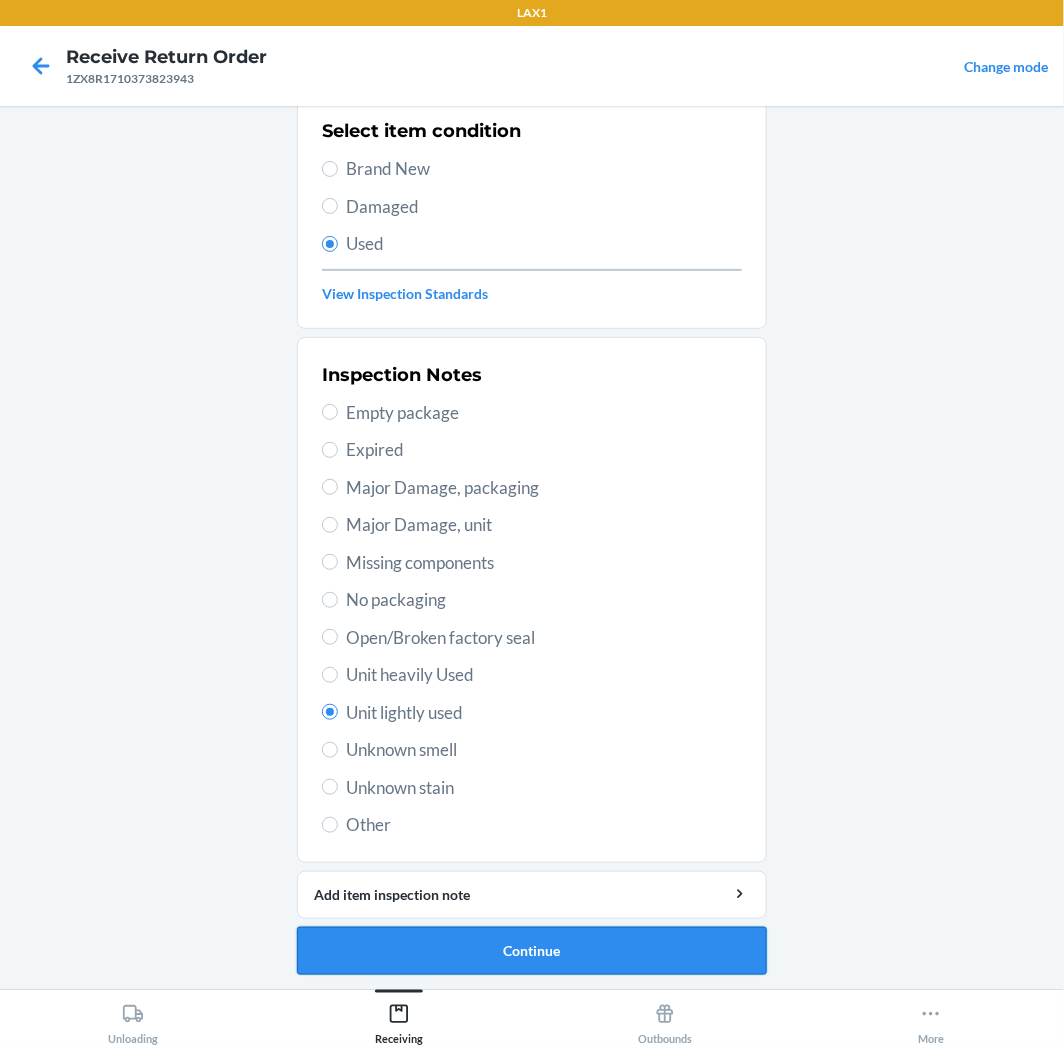 click on "Continue" at bounding box center [532, 951] 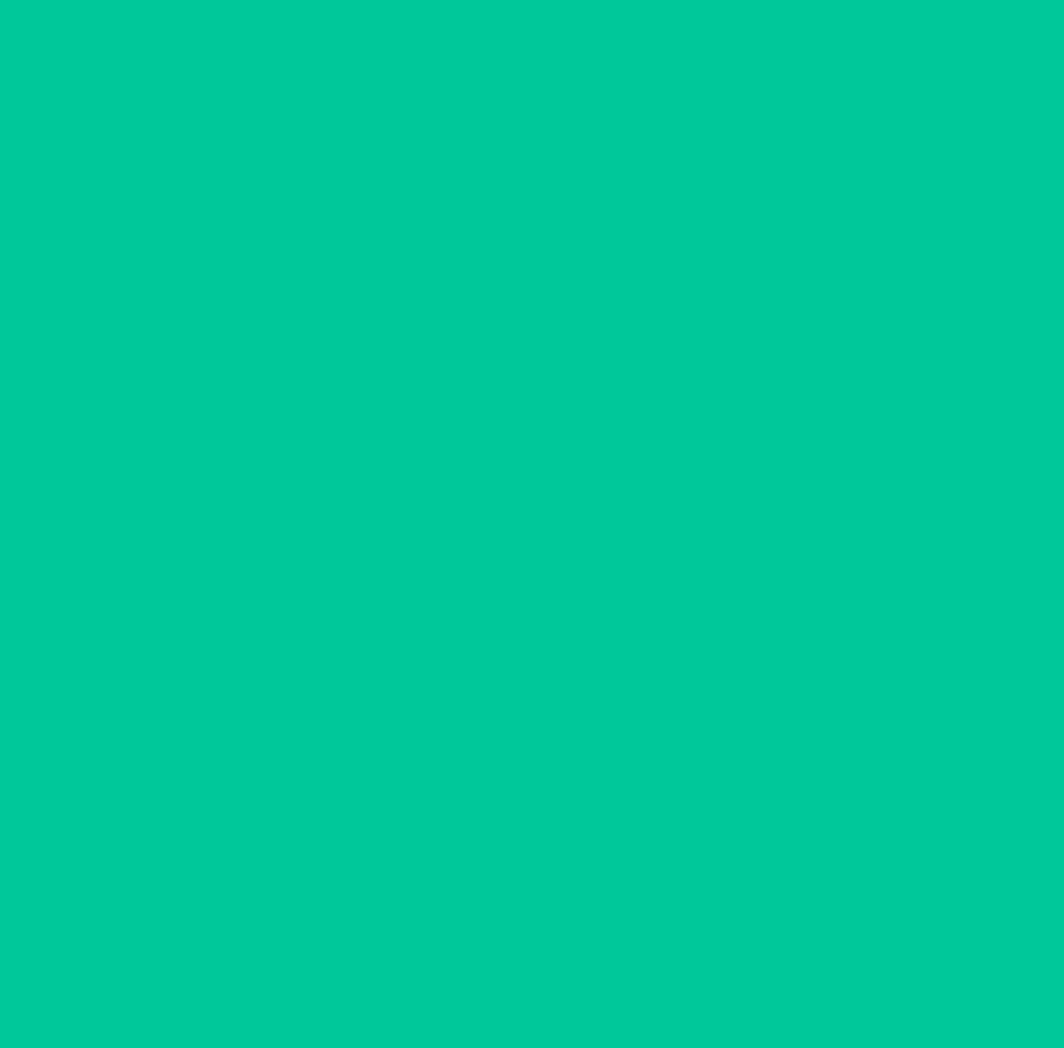 scroll, scrollTop: 0, scrollLeft: 0, axis: both 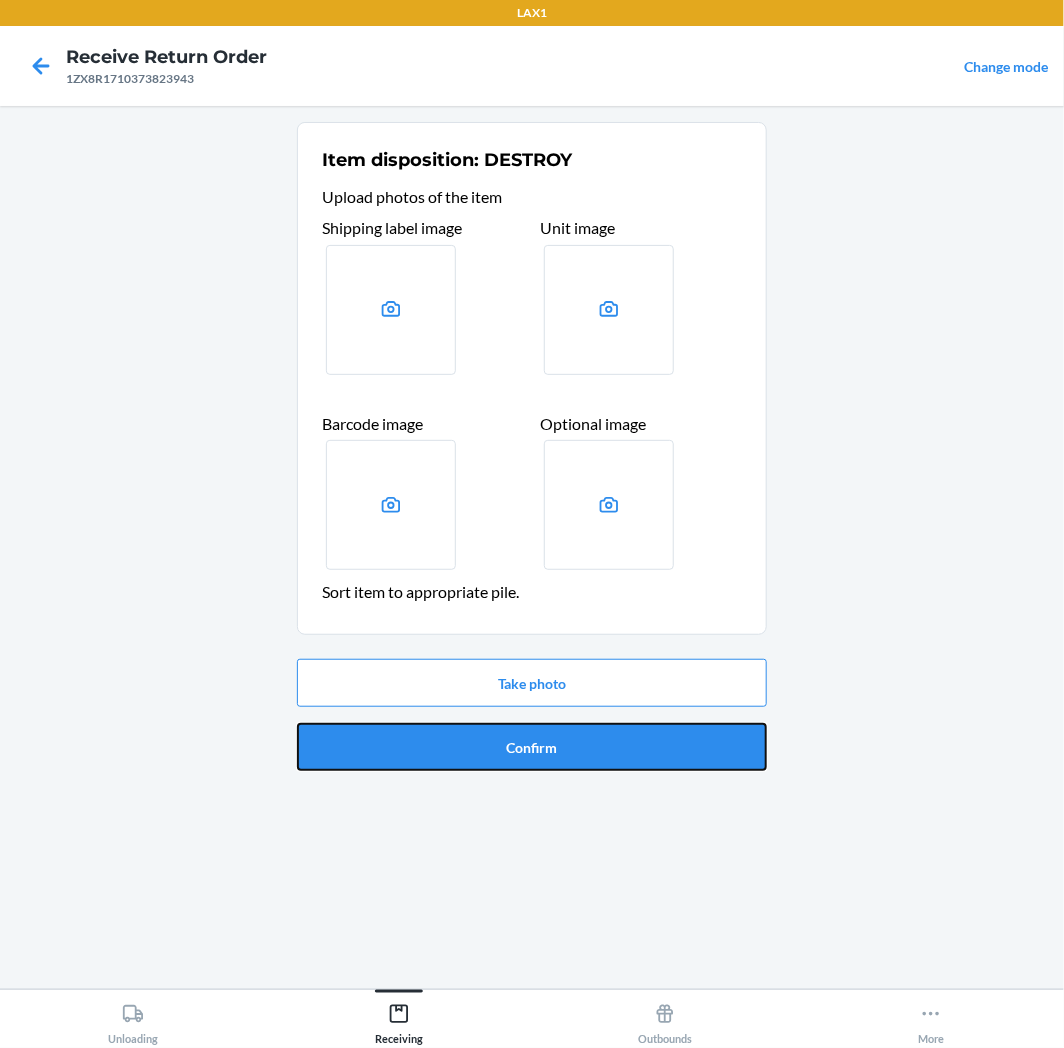 click on "Confirm" at bounding box center (532, 747) 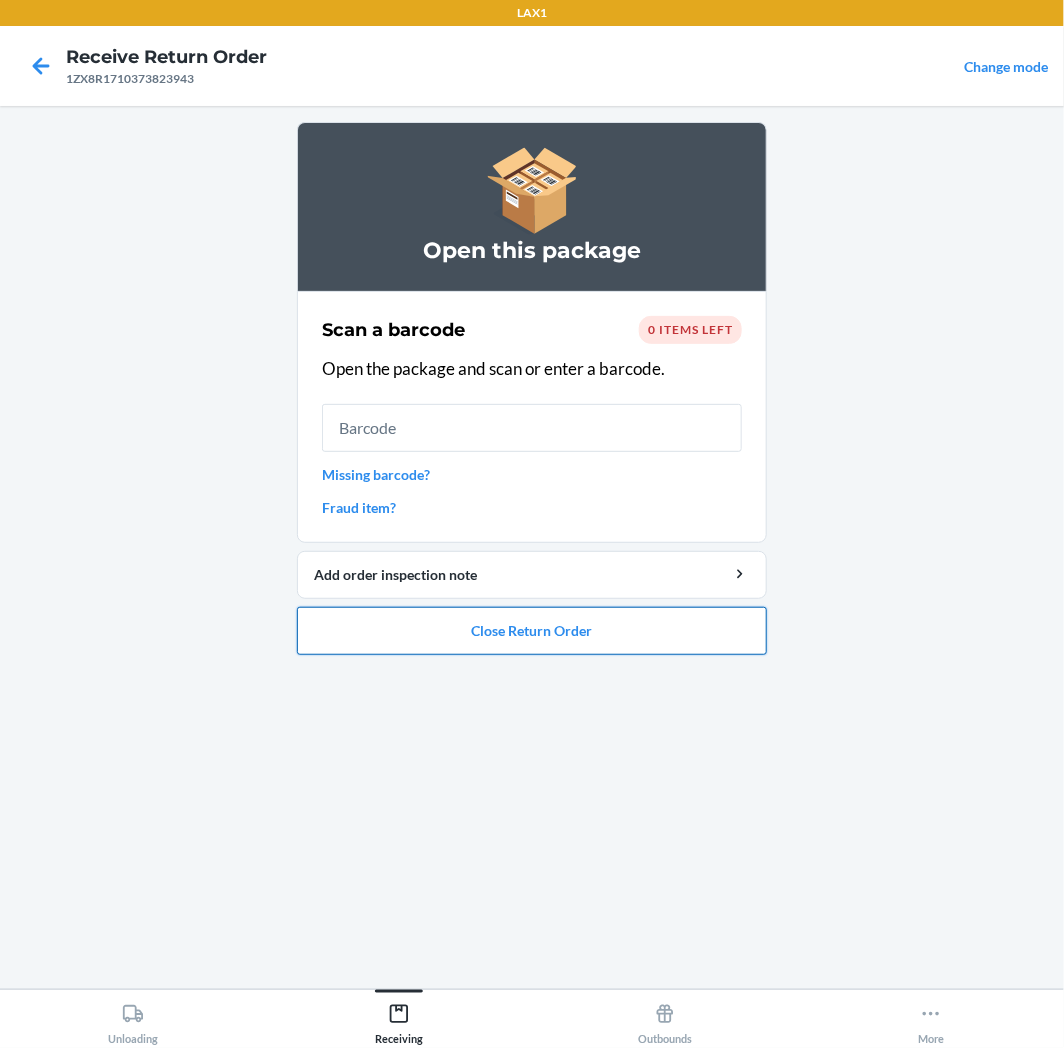 click on "Close Return Order" at bounding box center [532, 631] 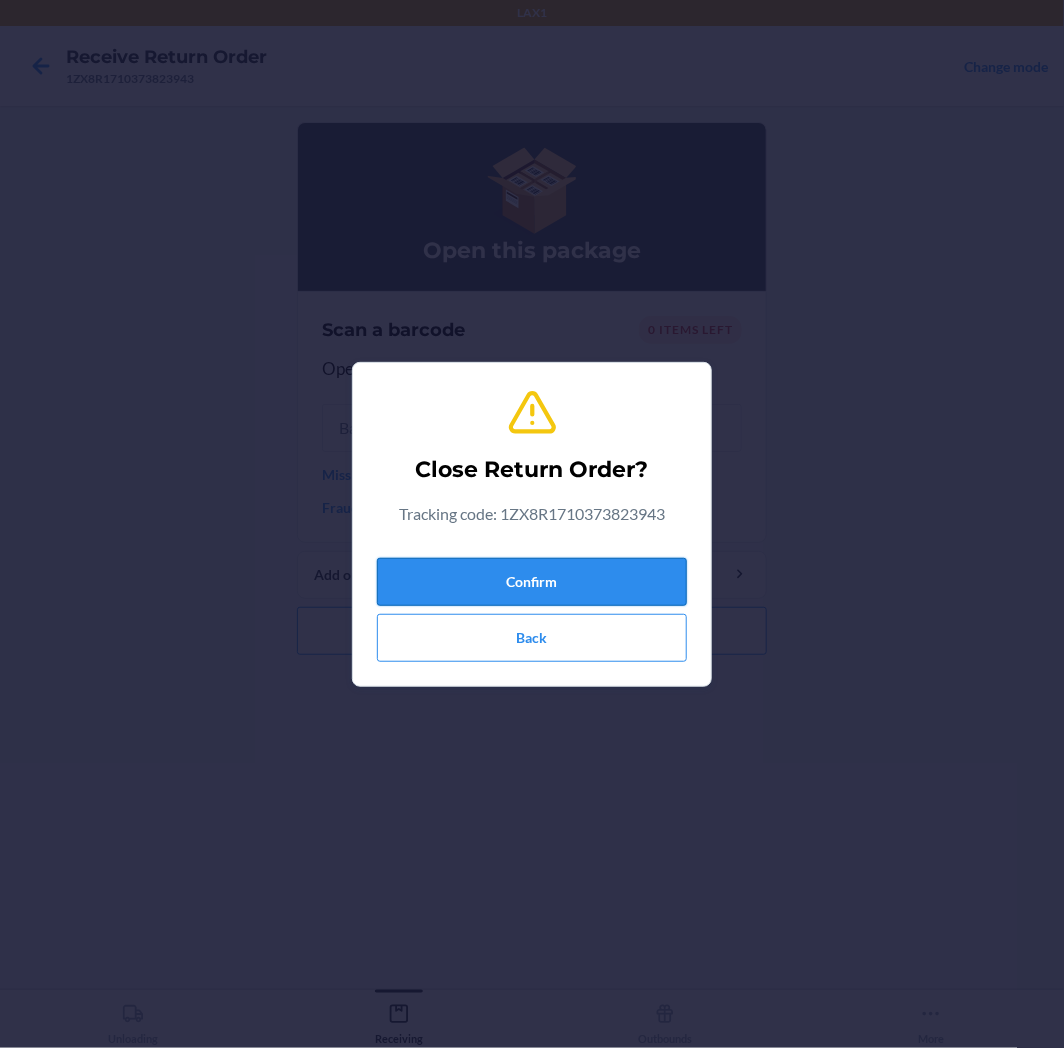click on "Confirm" at bounding box center [532, 582] 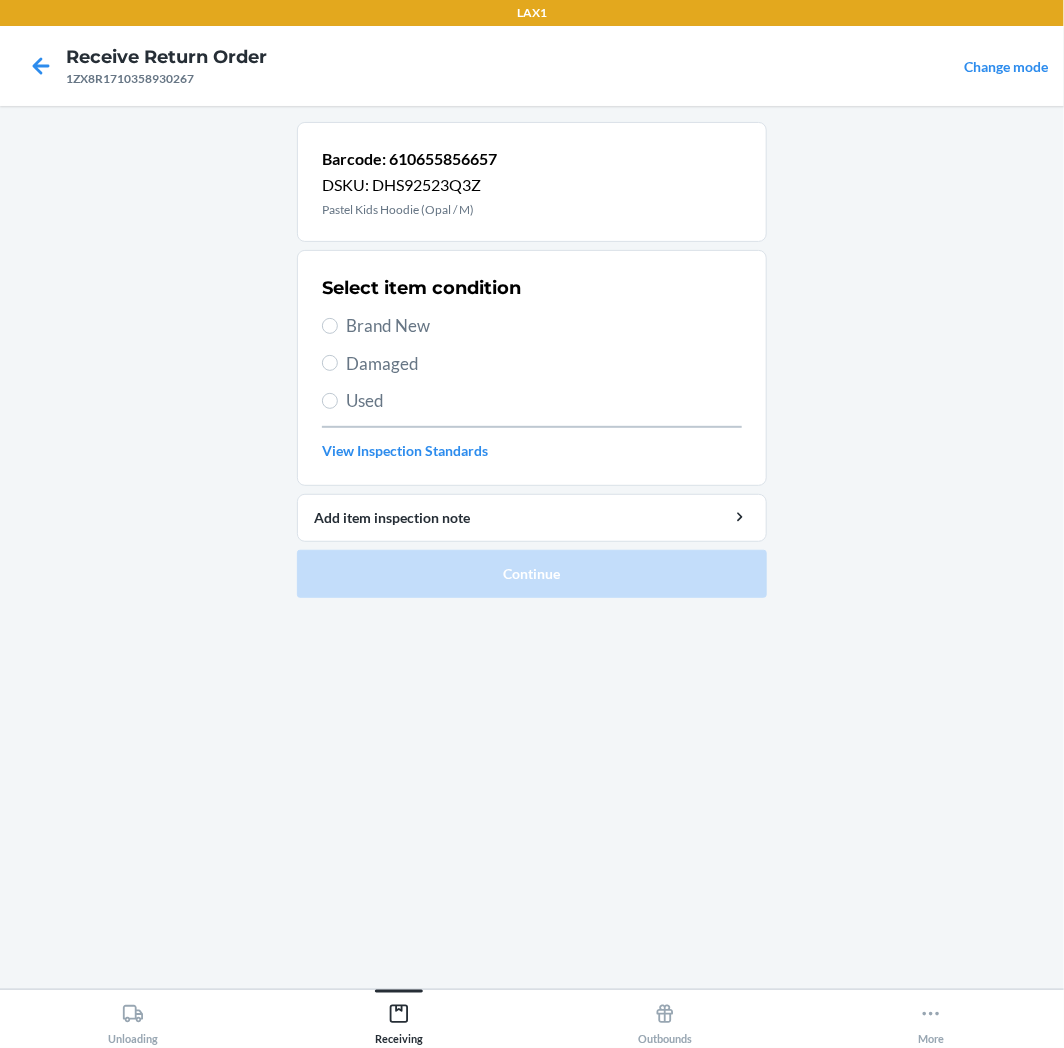 drag, startPoint x: 42, startPoint y: 602, endPoint x: 408, endPoint y: 312, distance: 466.96466 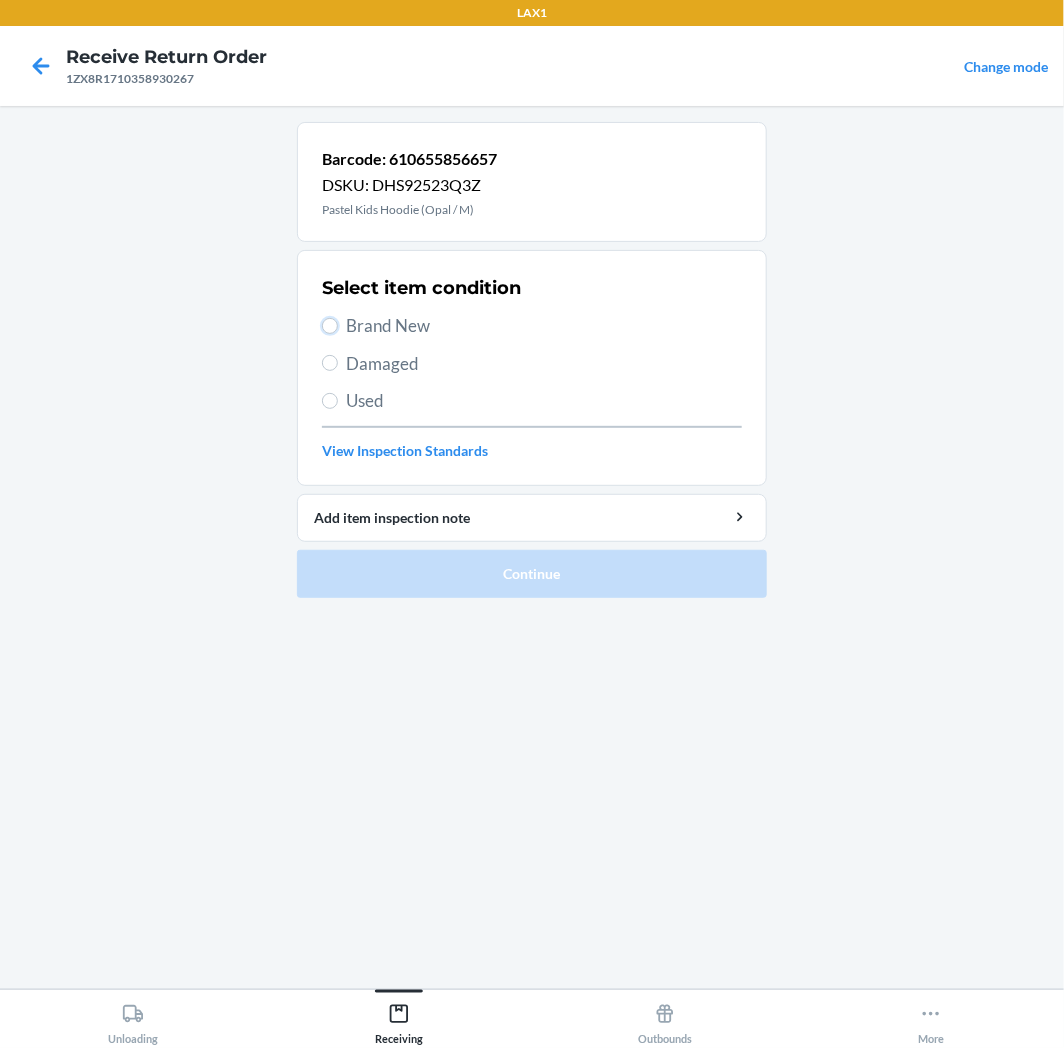 click on "Brand New" at bounding box center (330, 326) 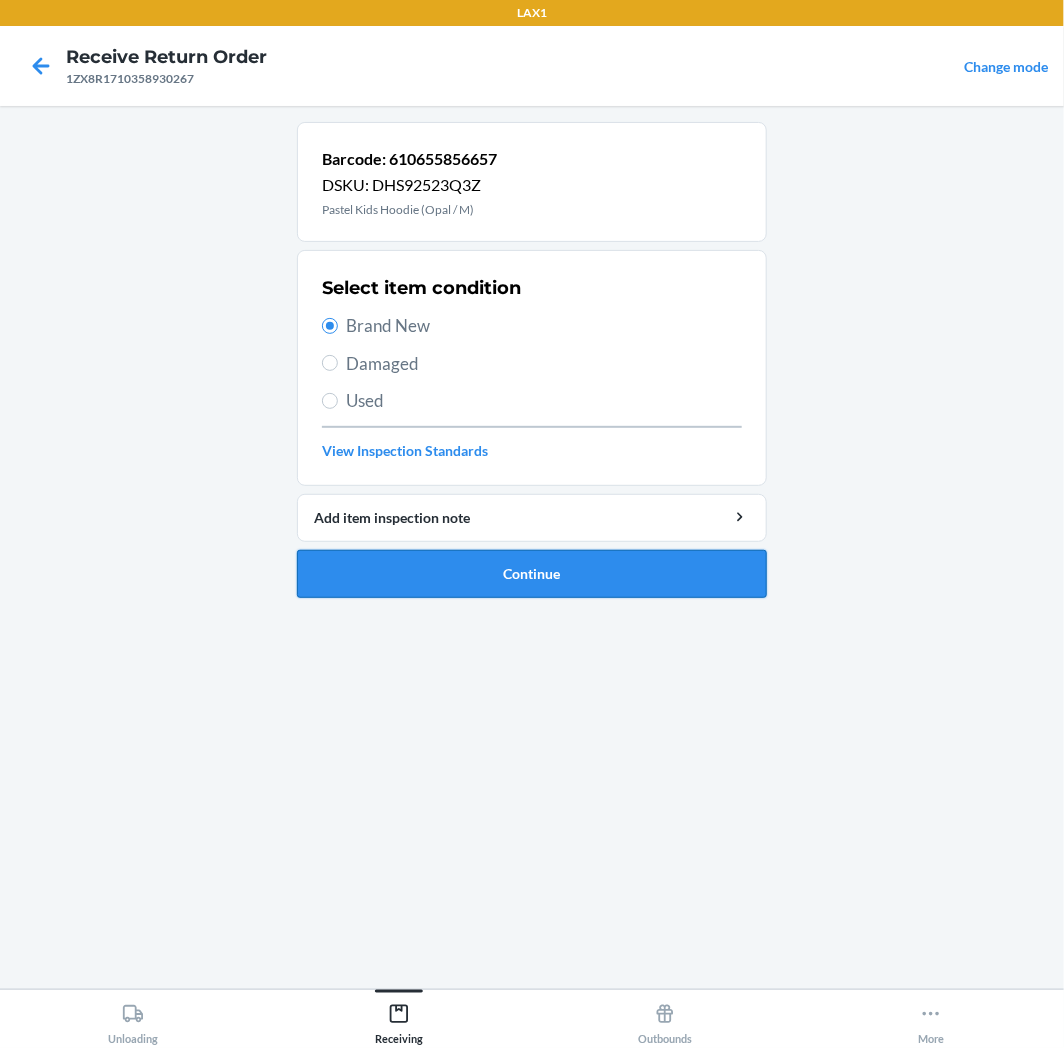 click on "Continue" at bounding box center (532, 574) 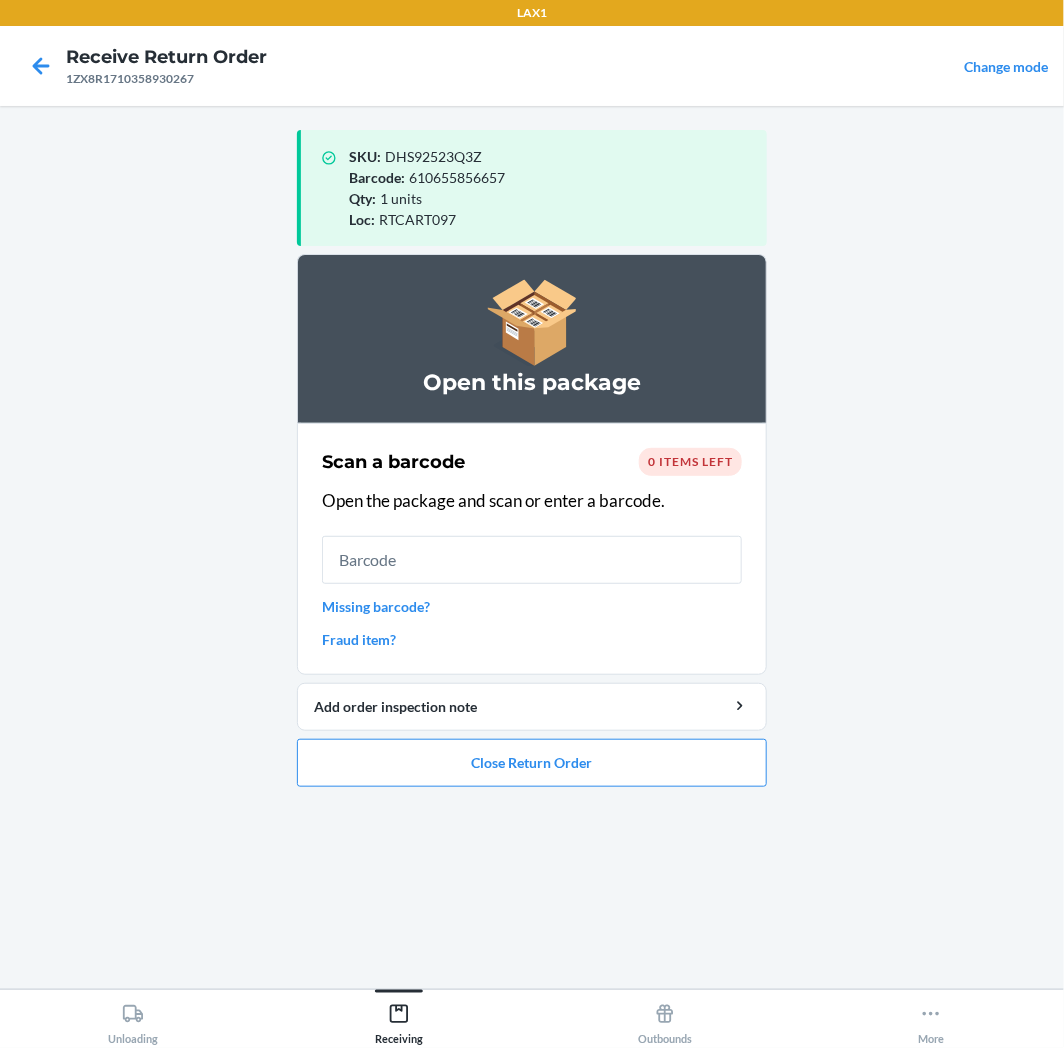 drag, startPoint x: 555, startPoint y: 564, endPoint x: 556, endPoint y: 626, distance: 62.008064 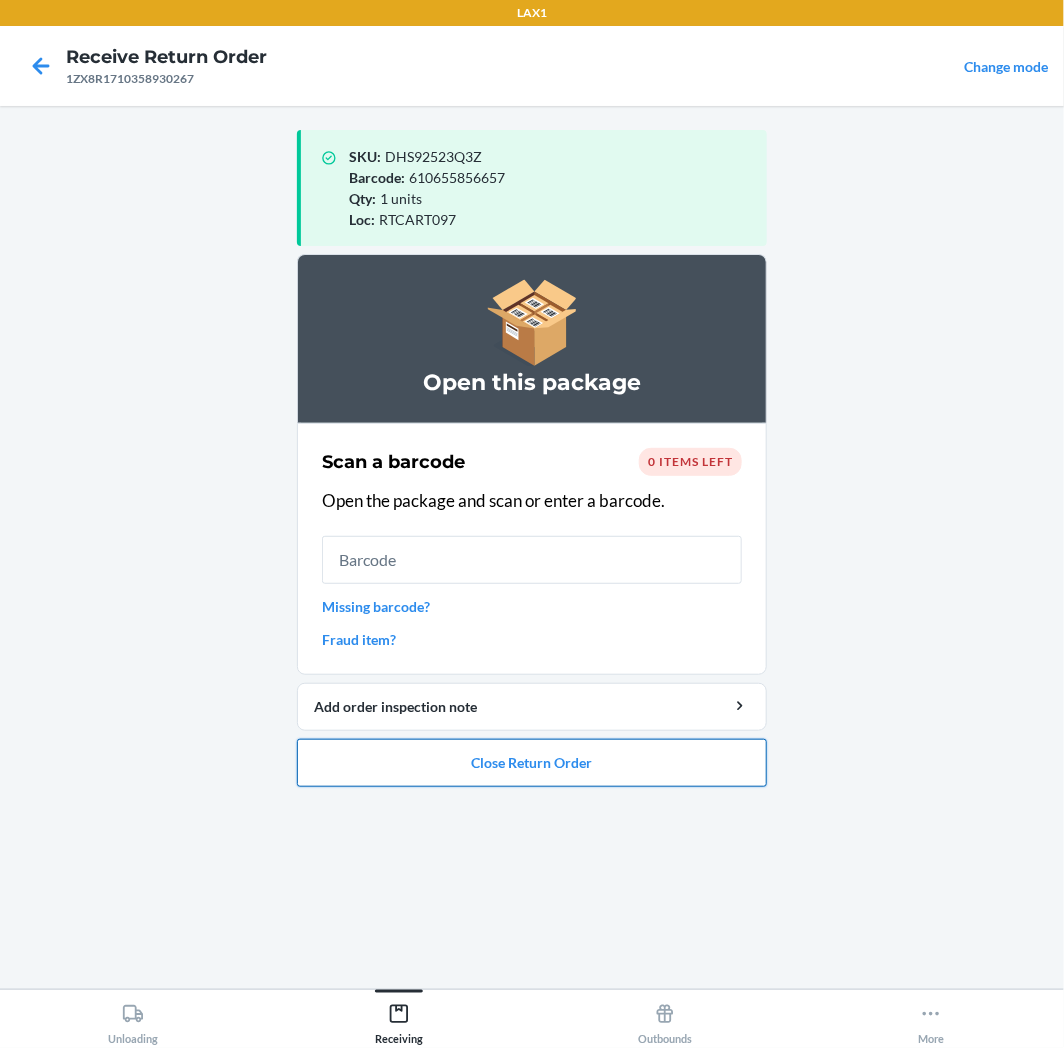 click on "Close Return Order" at bounding box center (532, 763) 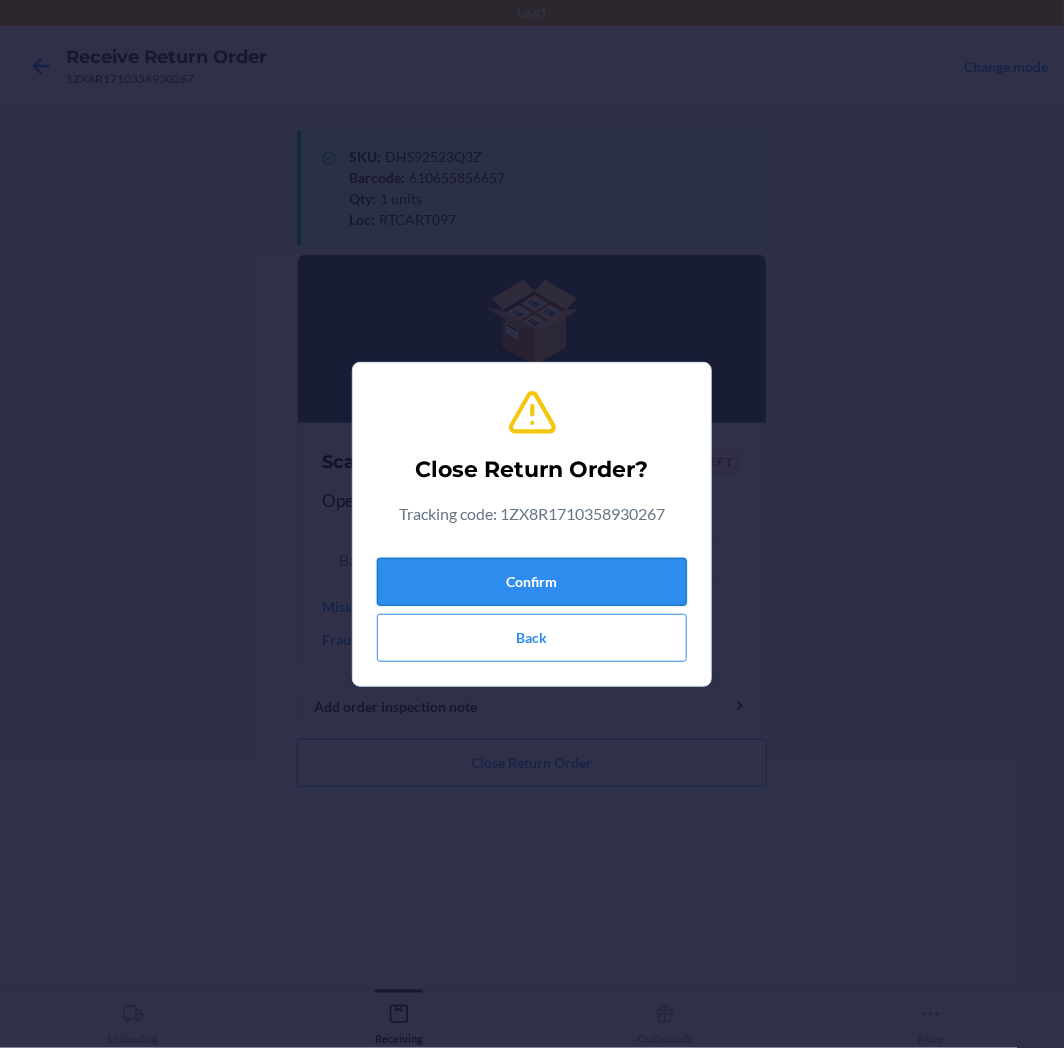 click on "Confirm" at bounding box center [532, 582] 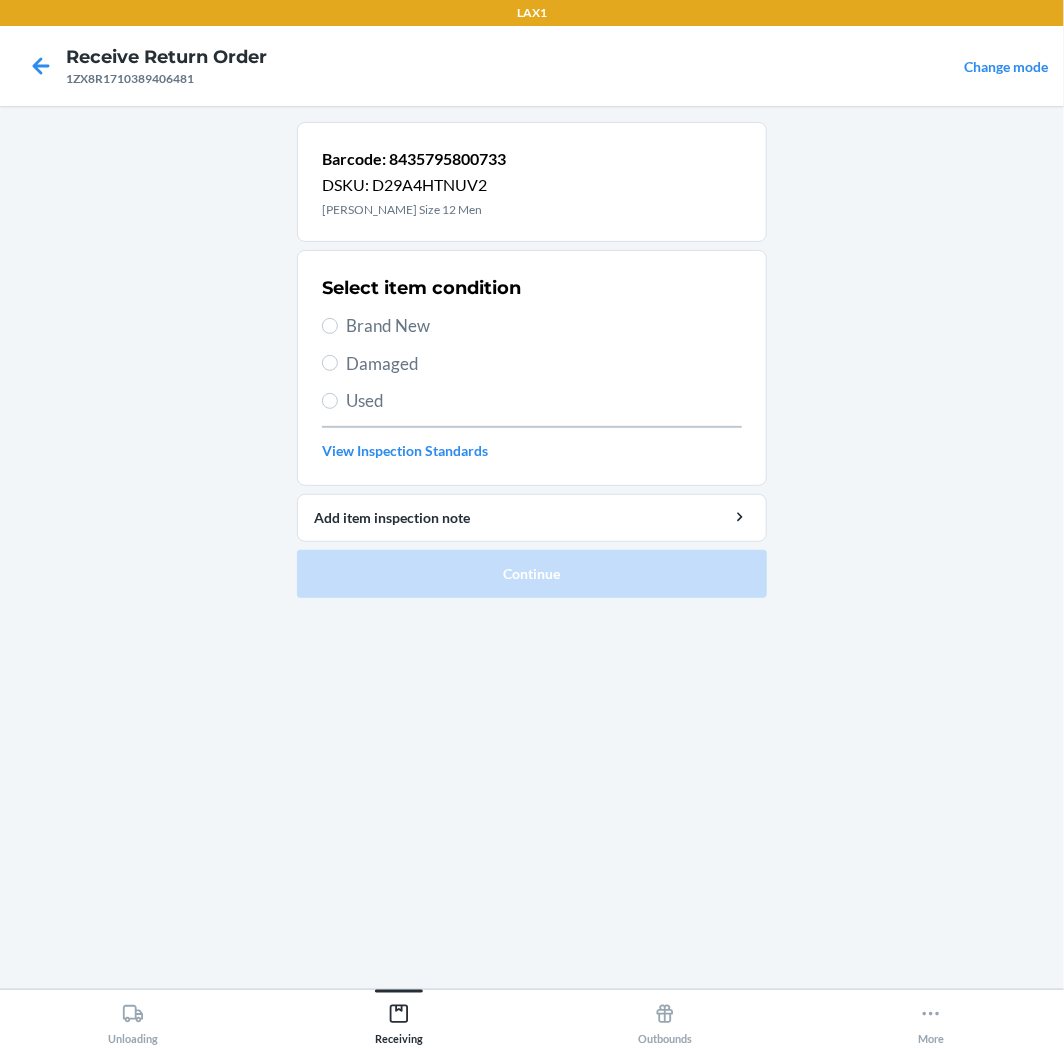 click on "Damaged" at bounding box center (544, 364) 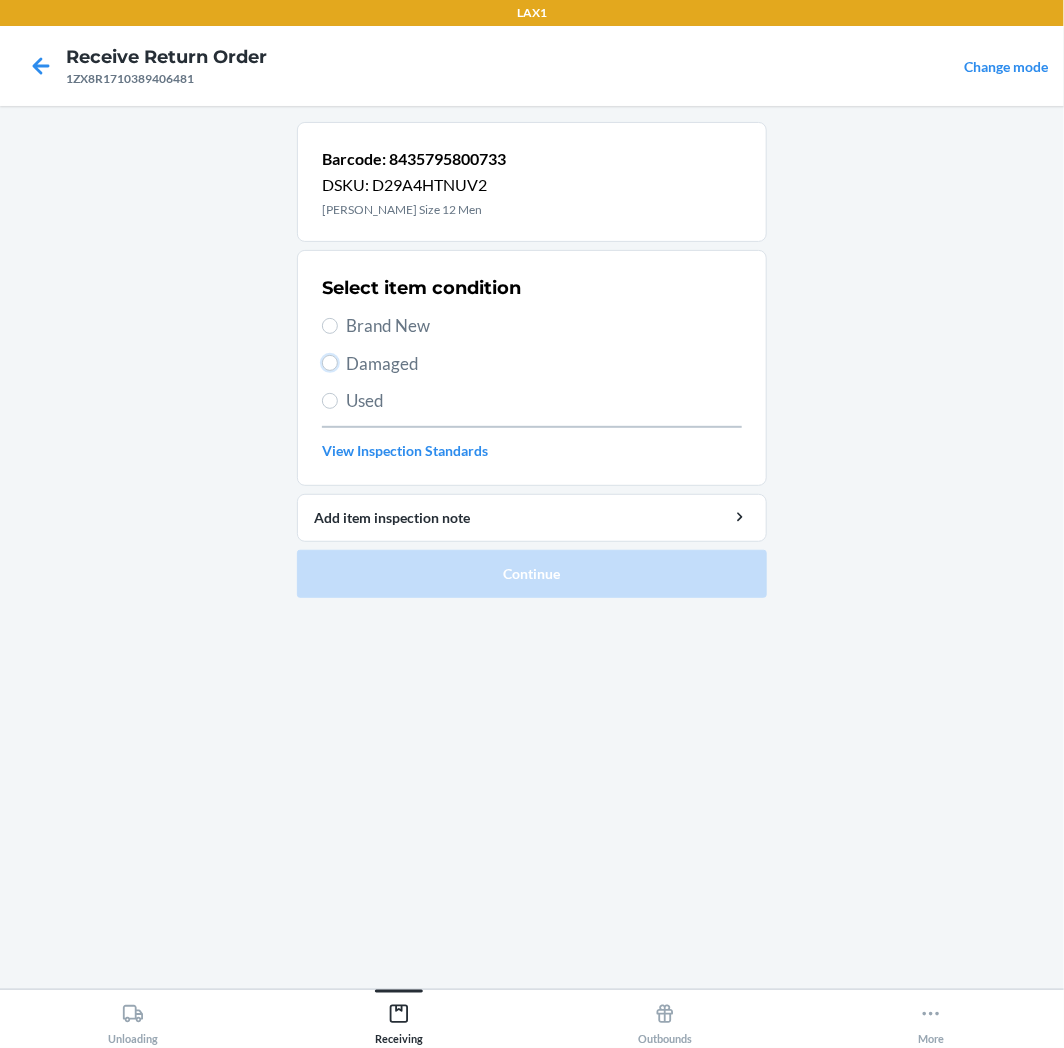 click on "Damaged" at bounding box center (330, 363) 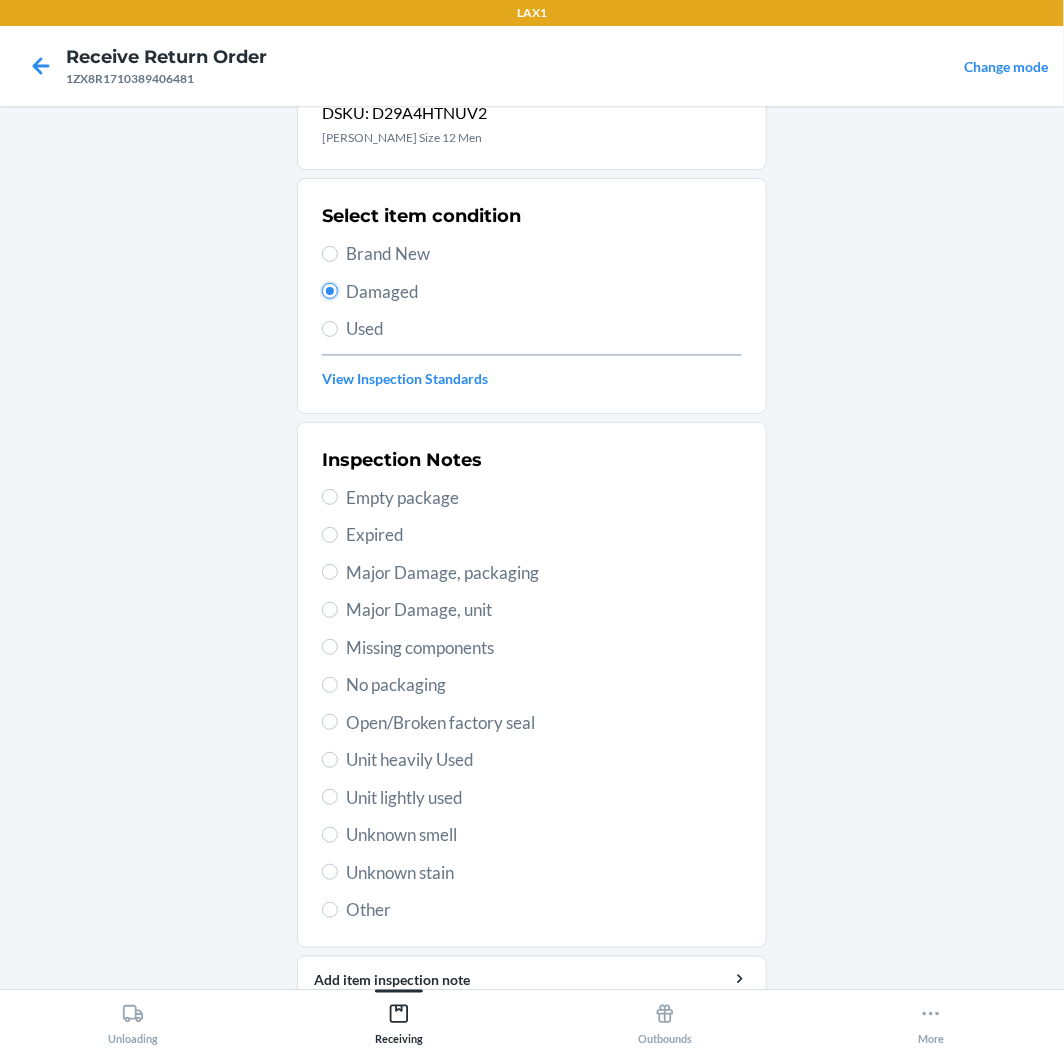 scroll, scrollTop: 111, scrollLeft: 0, axis: vertical 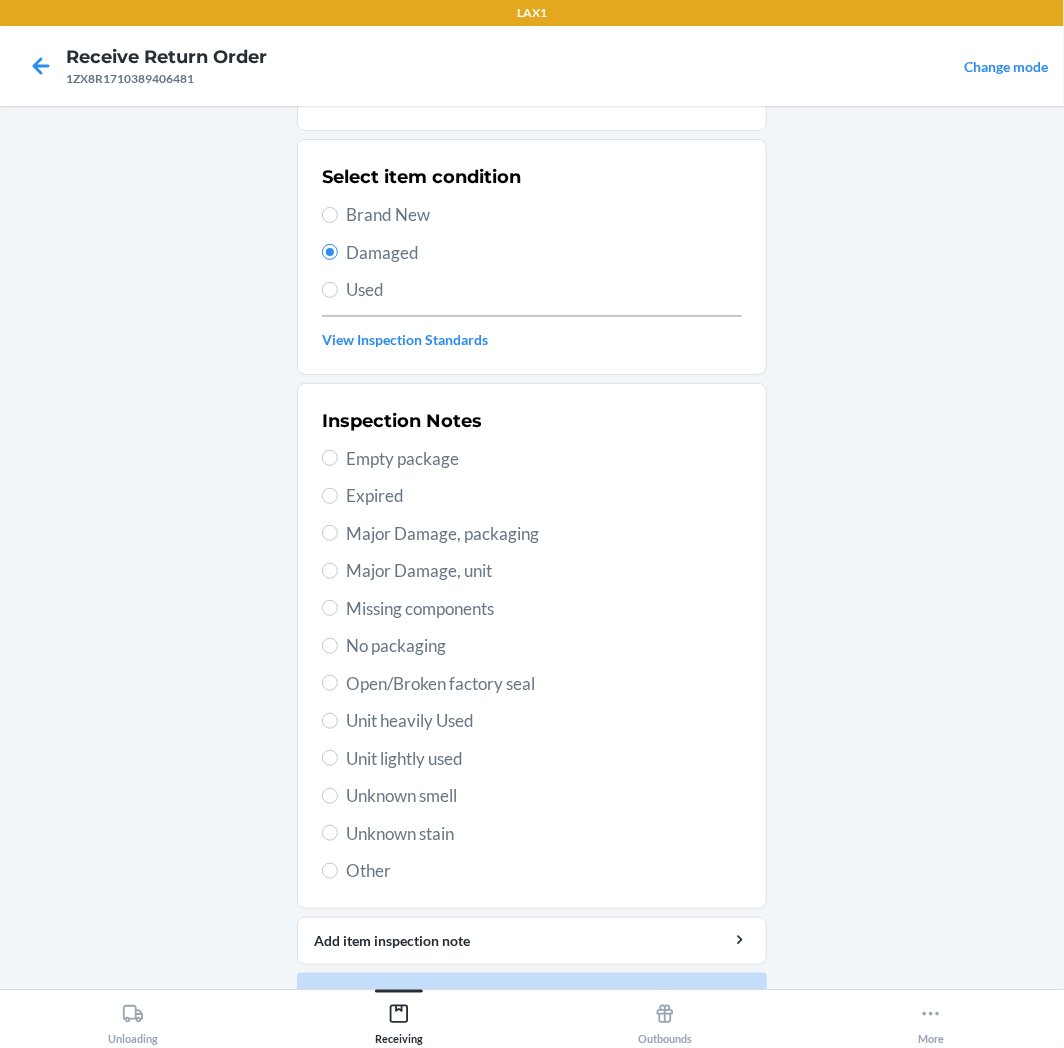 click on "Unit lightly used" at bounding box center (544, 759) 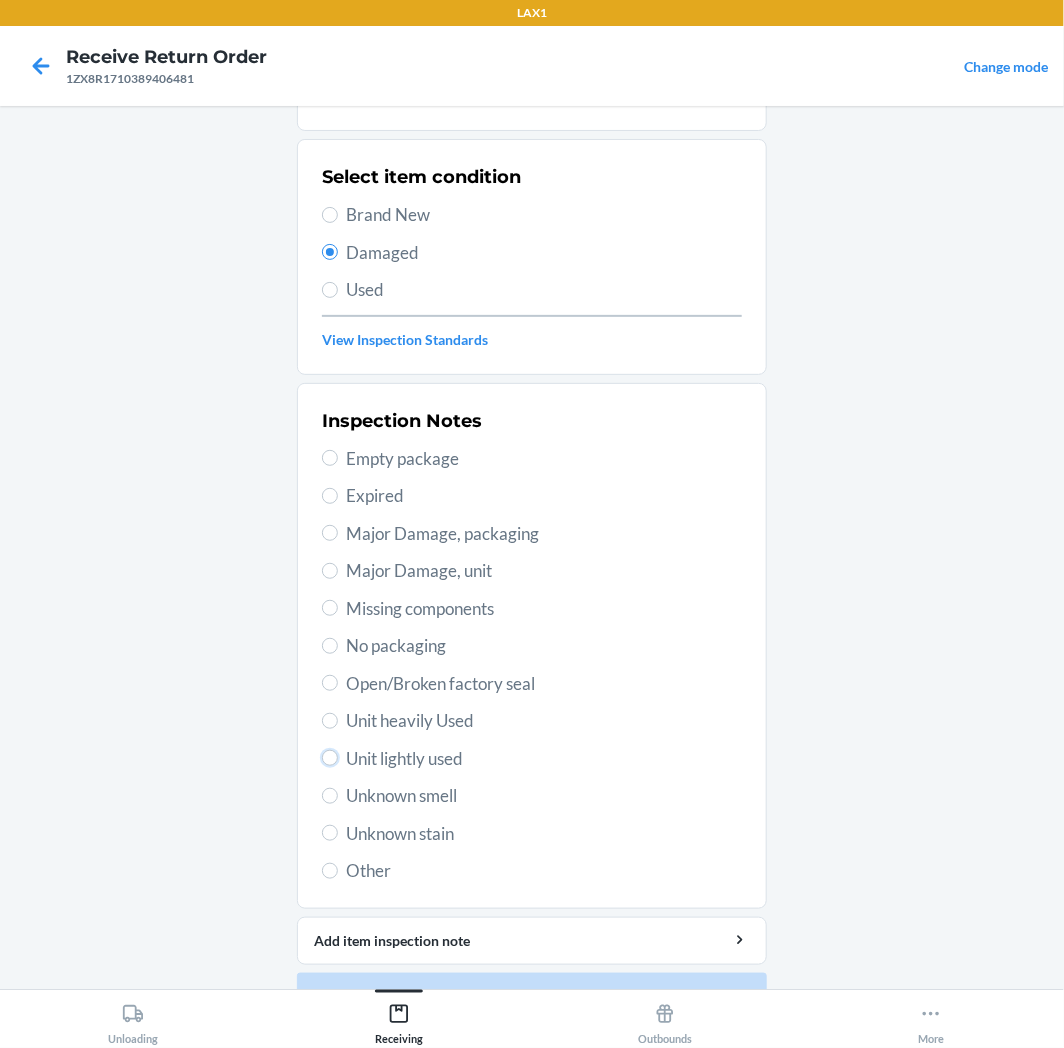 click on "Unit lightly used" at bounding box center (330, 758) 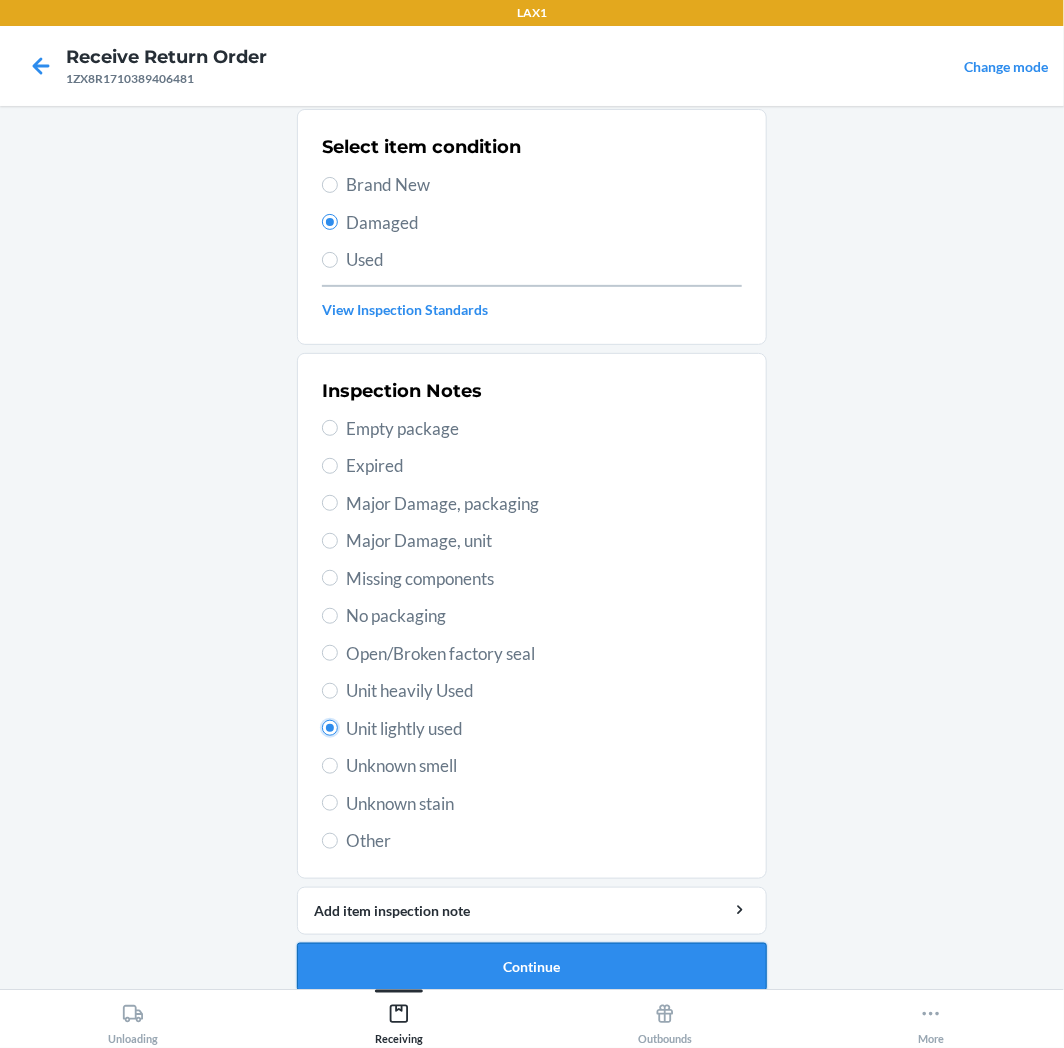 scroll, scrollTop: 157, scrollLeft: 0, axis: vertical 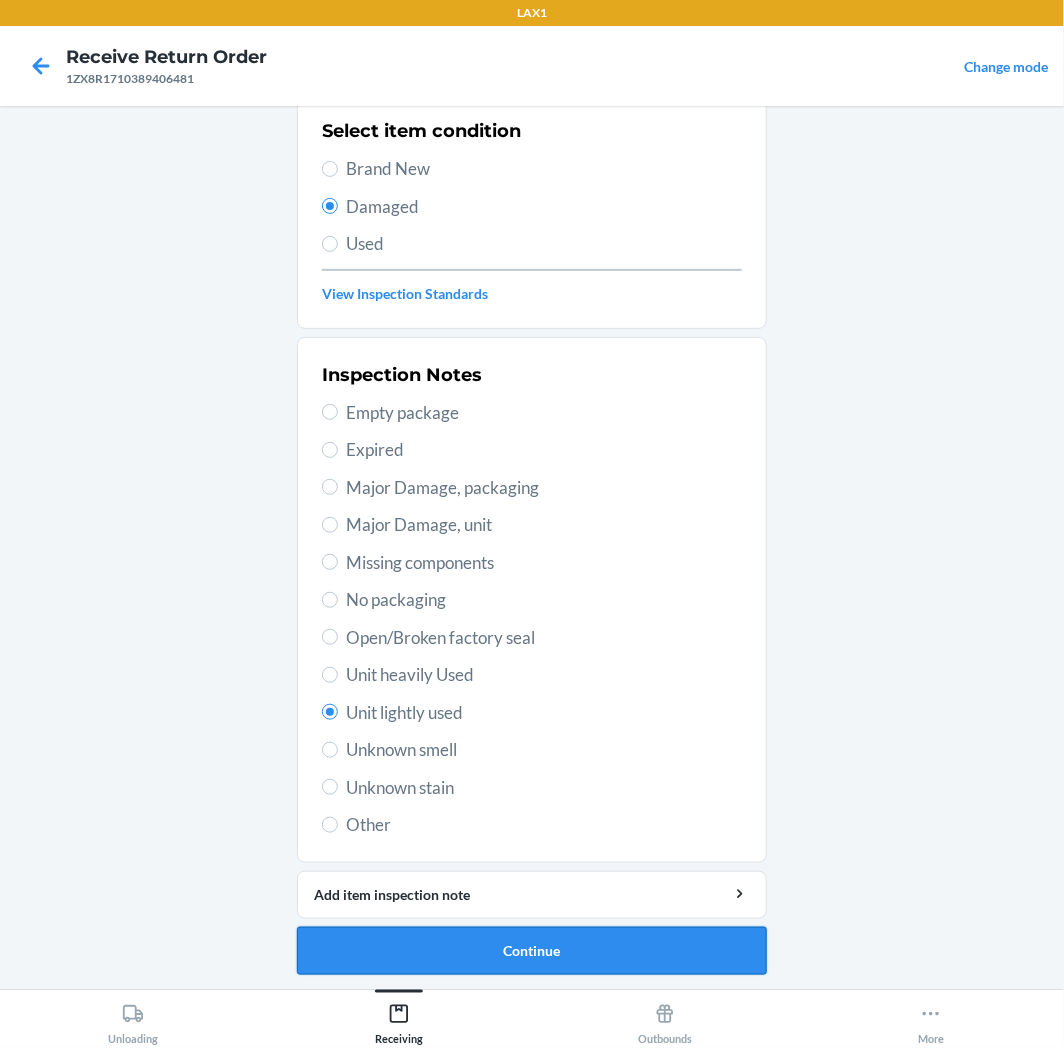 click on "Continue" at bounding box center (532, 951) 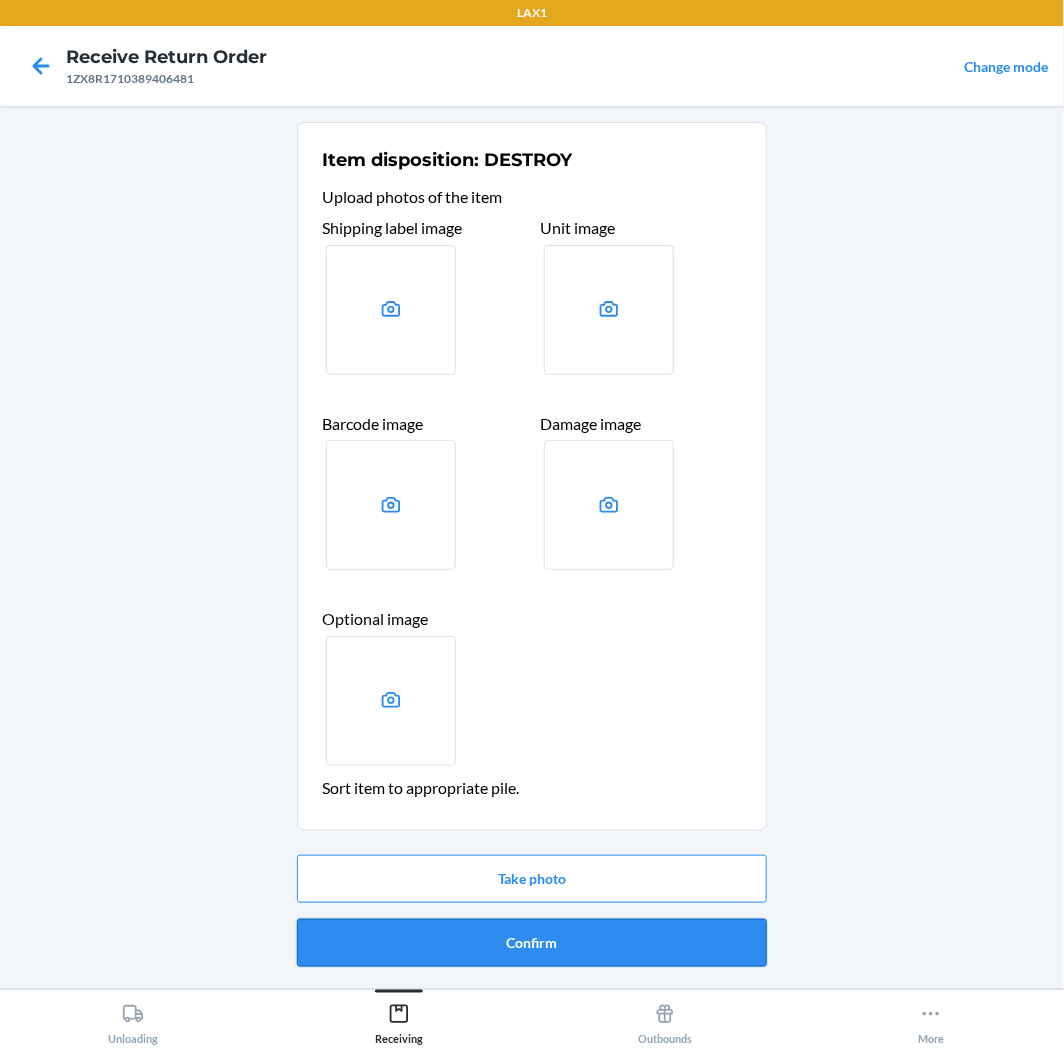 click on "Confirm" at bounding box center (532, 943) 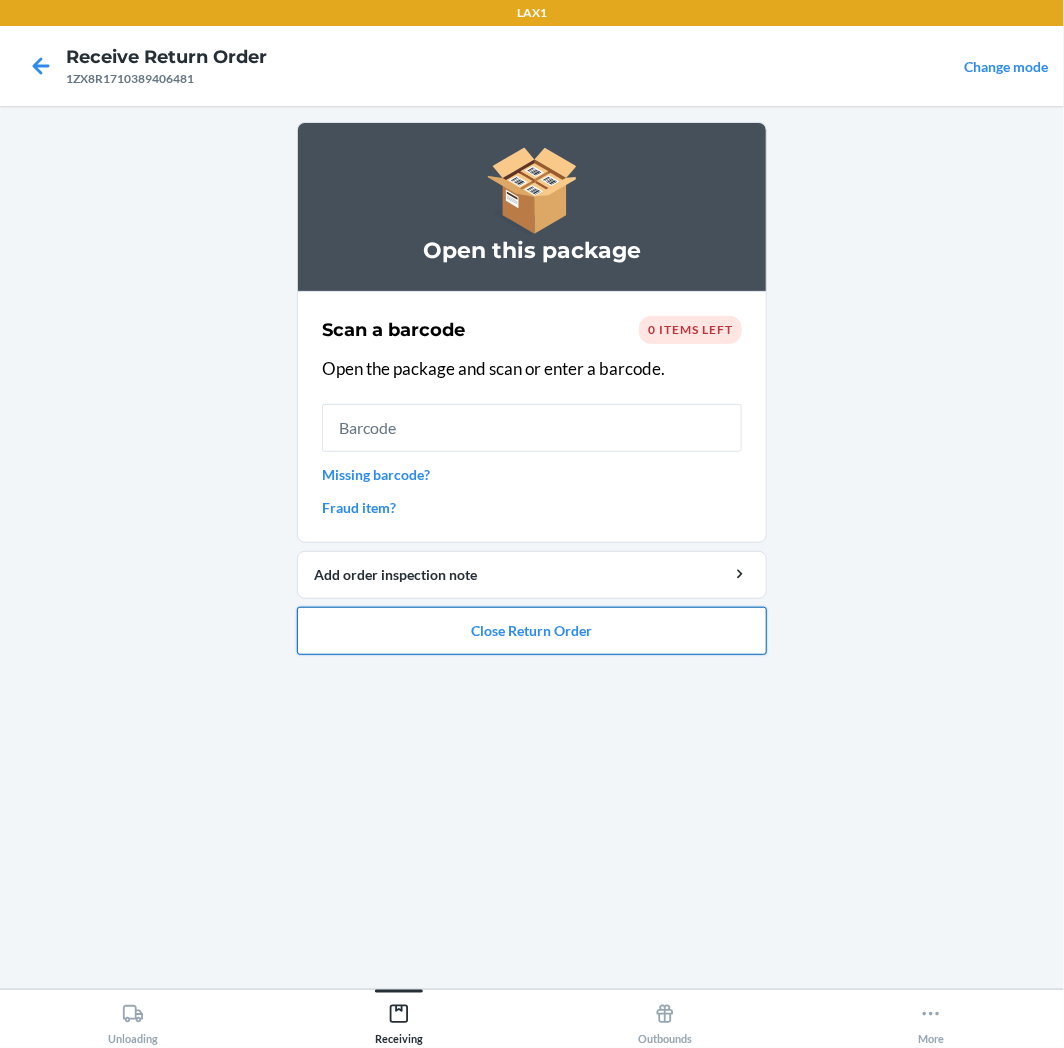 click on "Close Return Order" at bounding box center (532, 631) 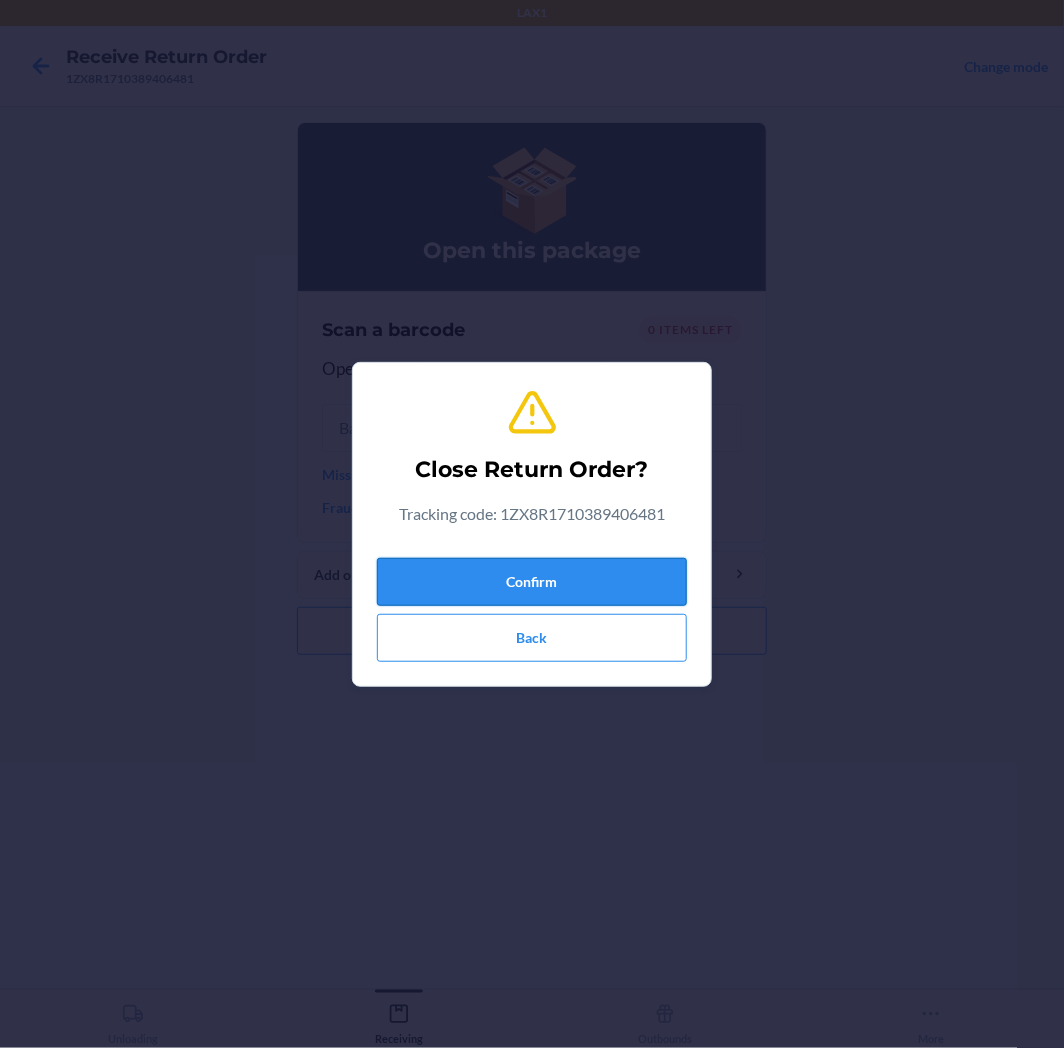 click on "Confirm" at bounding box center [532, 582] 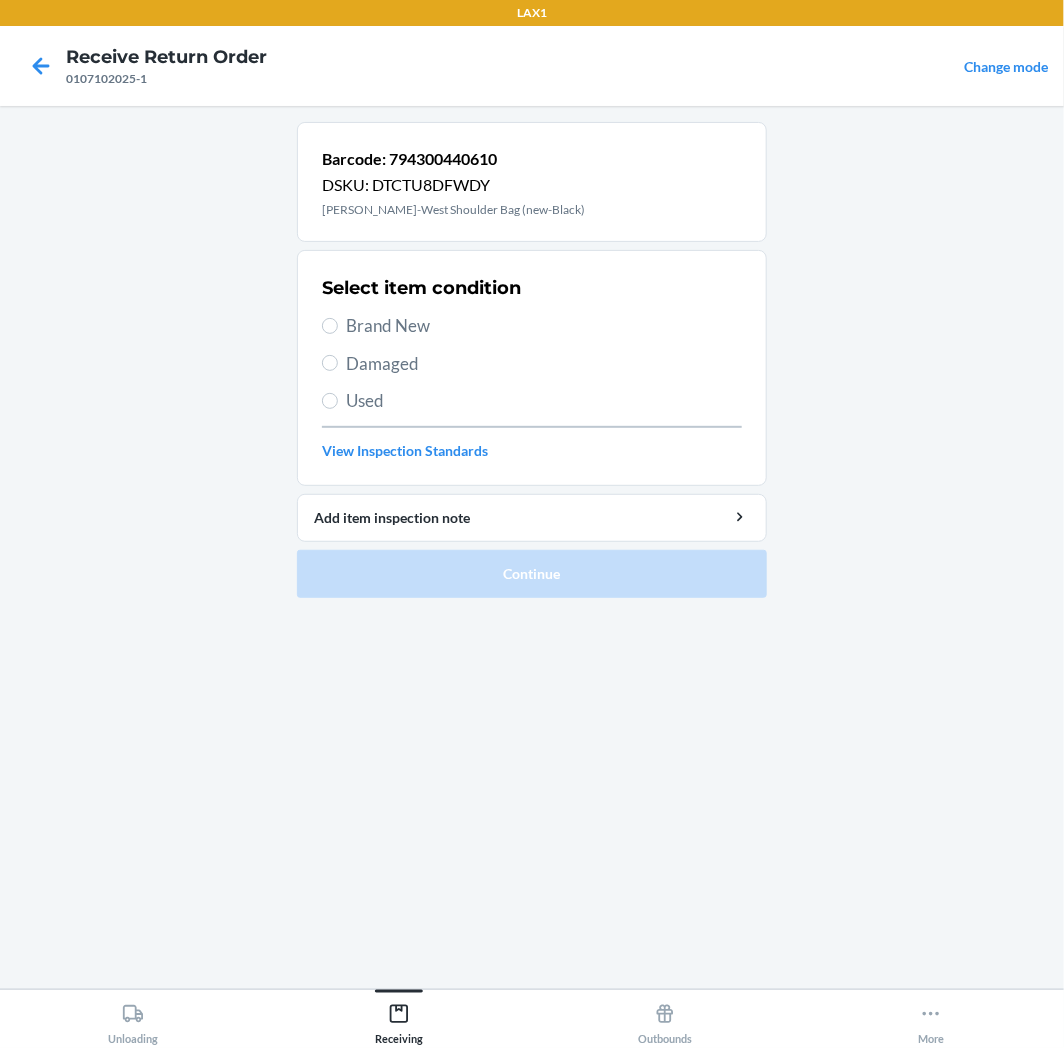 click on "Brand New" at bounding box center [544, 326] 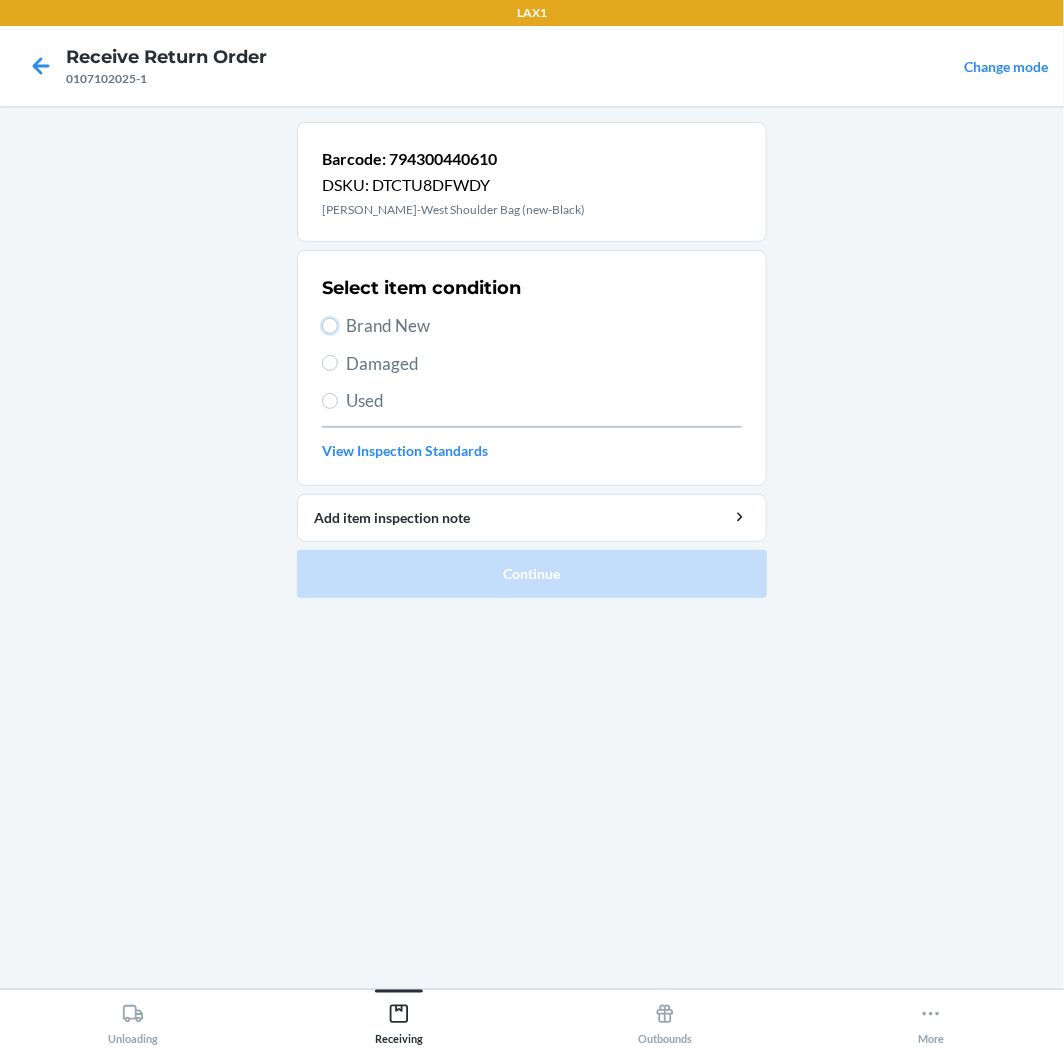 click on "Brand New" at bounding box center [330, 326] 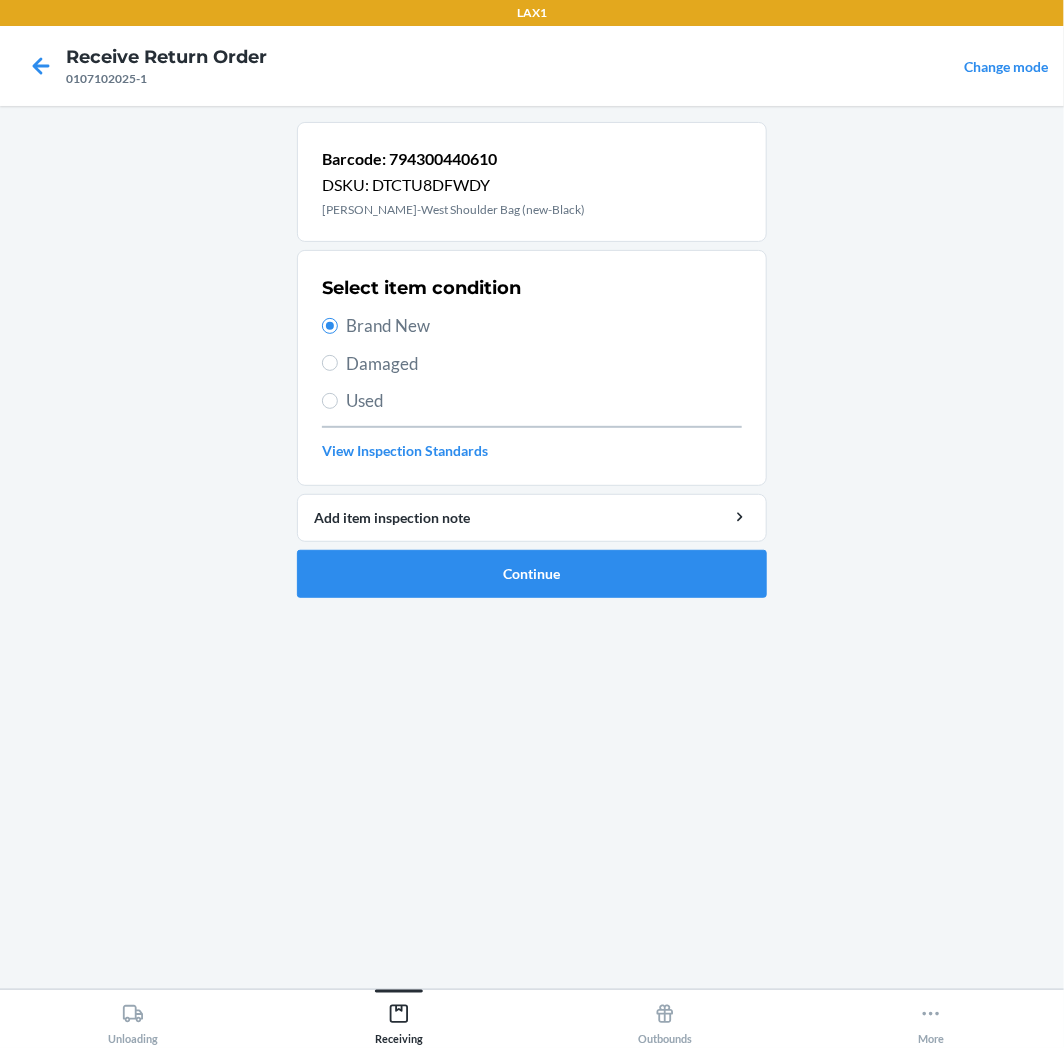 click on "Used" at bounding box center (544, 401) 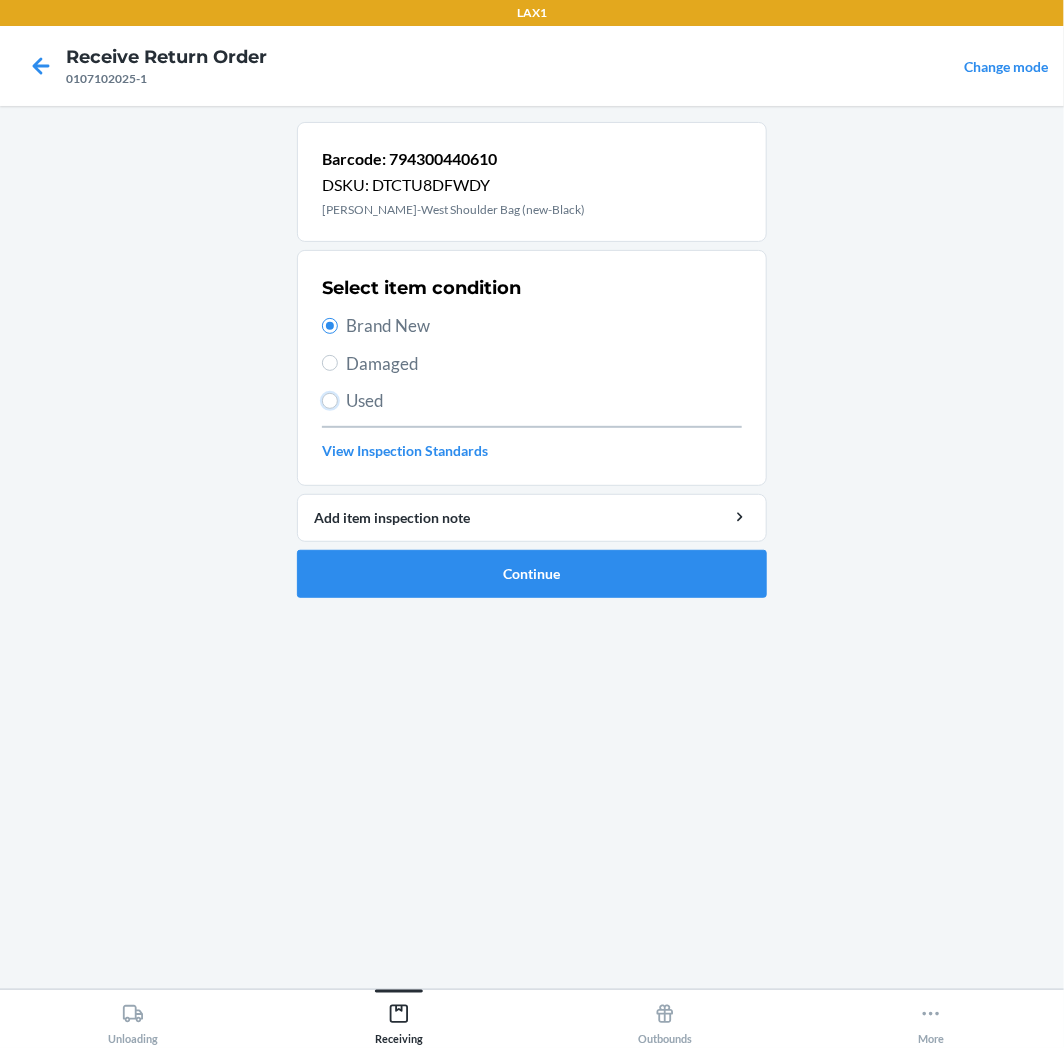 click on "Used" at bounding box center [330, 401] 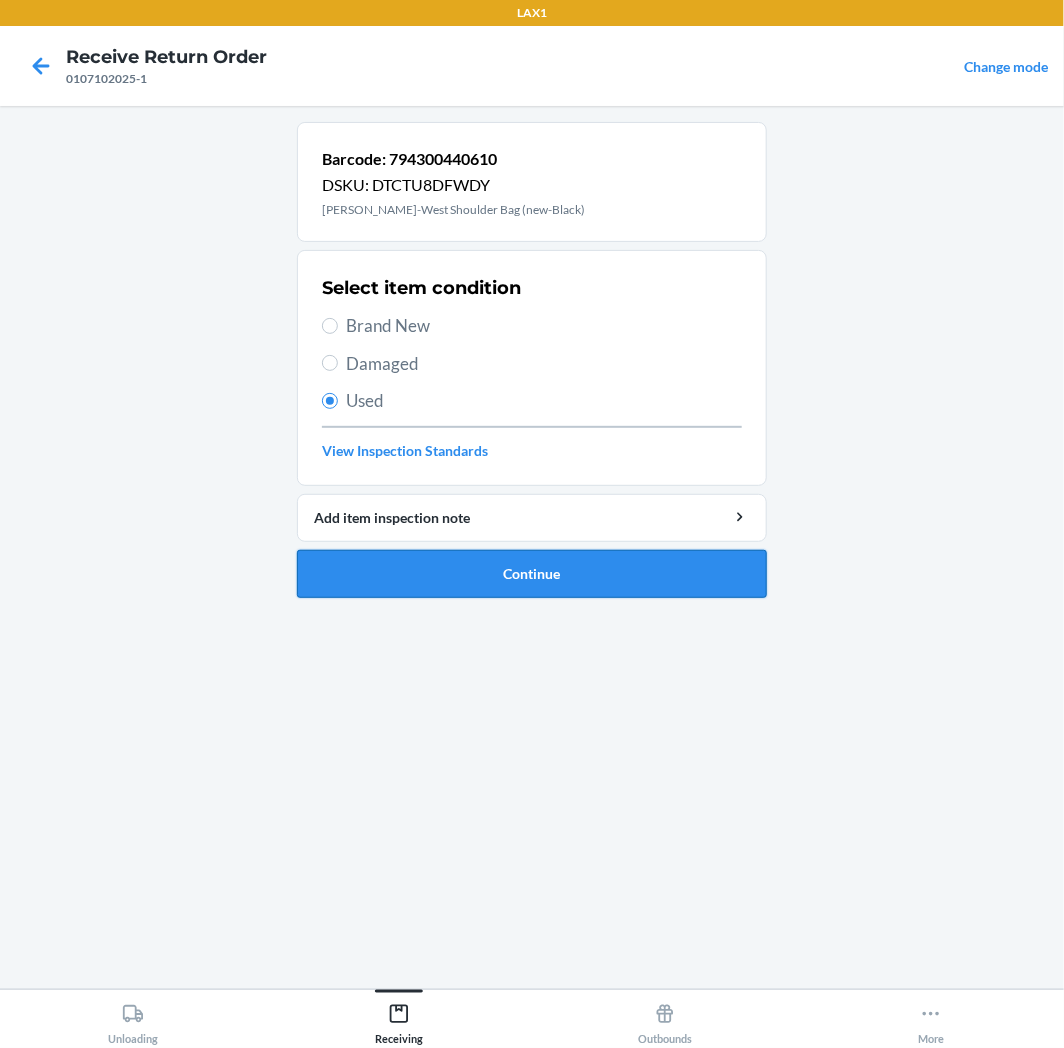 click on "Continue" at bounding box center (532, 574) 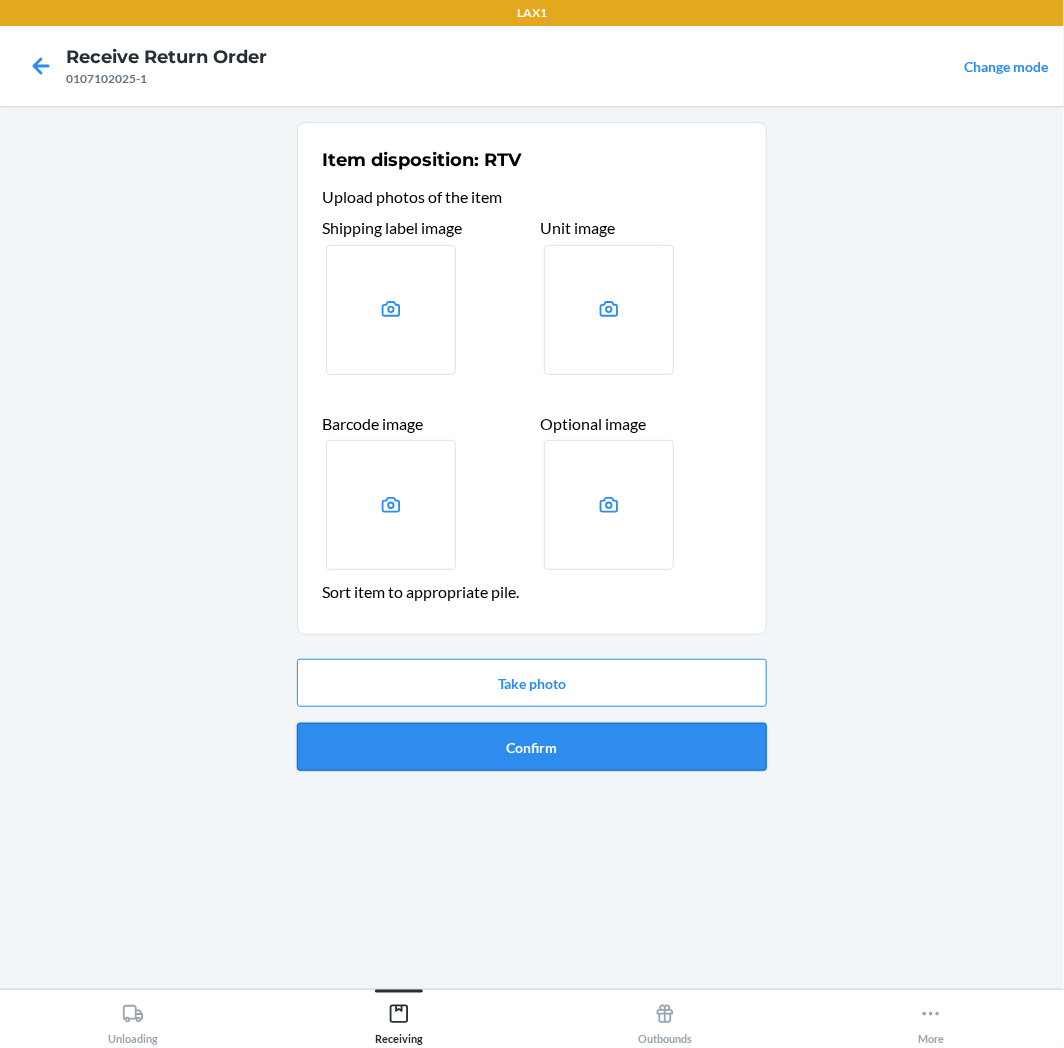 click on "Confirm" at bounding box center [532, 747] 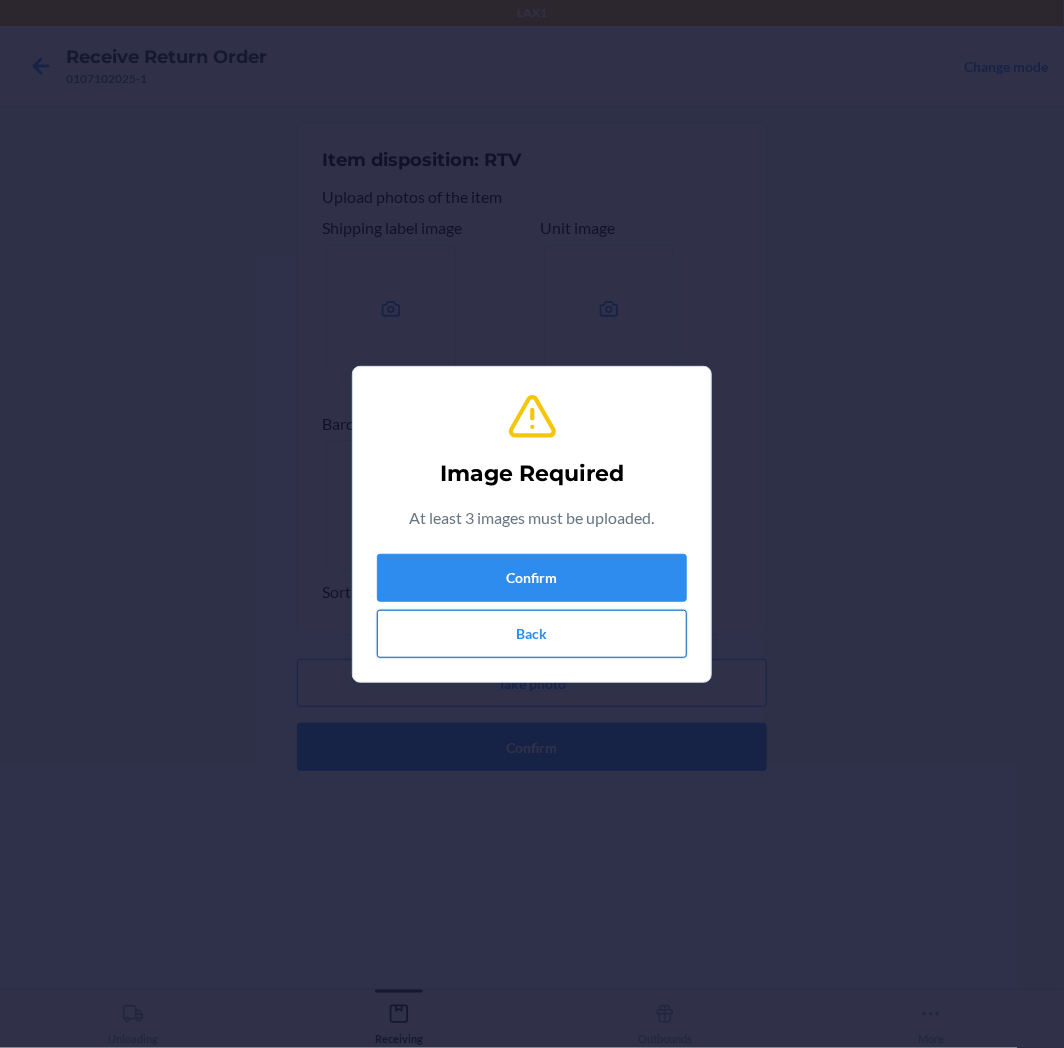 click on "Back" at bounding box center (532, 634) 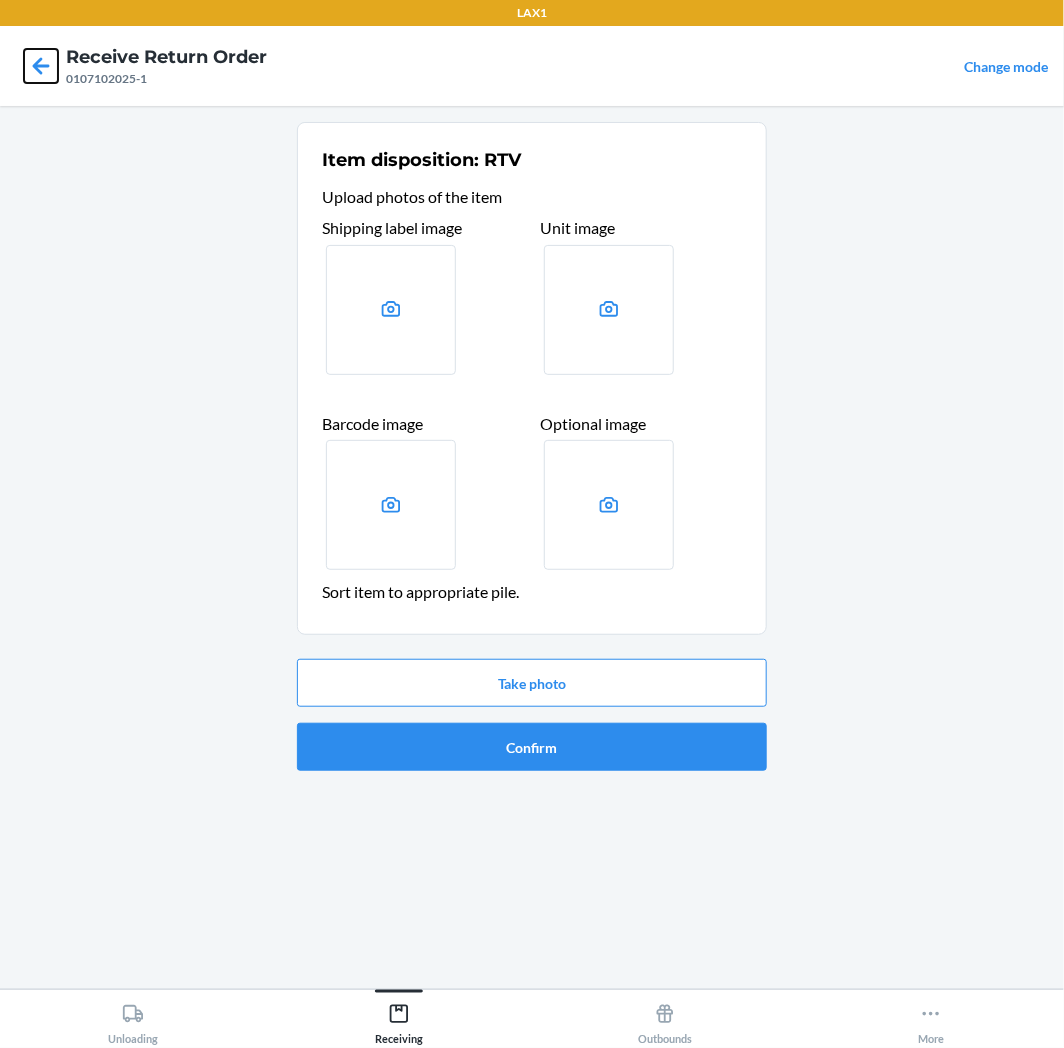 drag, startPoint x: 32, startPoint y: 72, endPoint x: 143, endPoint y: 182, distance: 156.2722 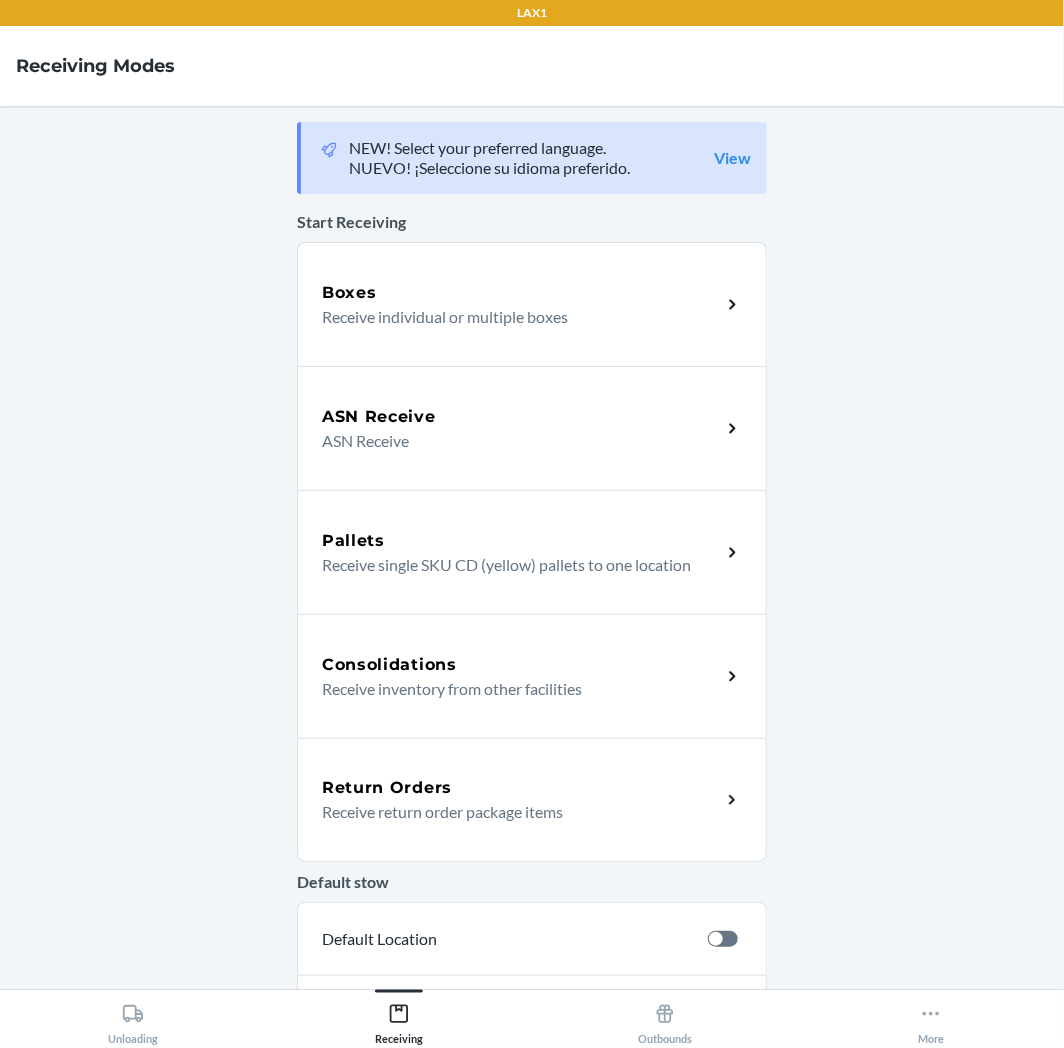click on "Return Orders Receive return order package items" at bounding box center [532, 800] 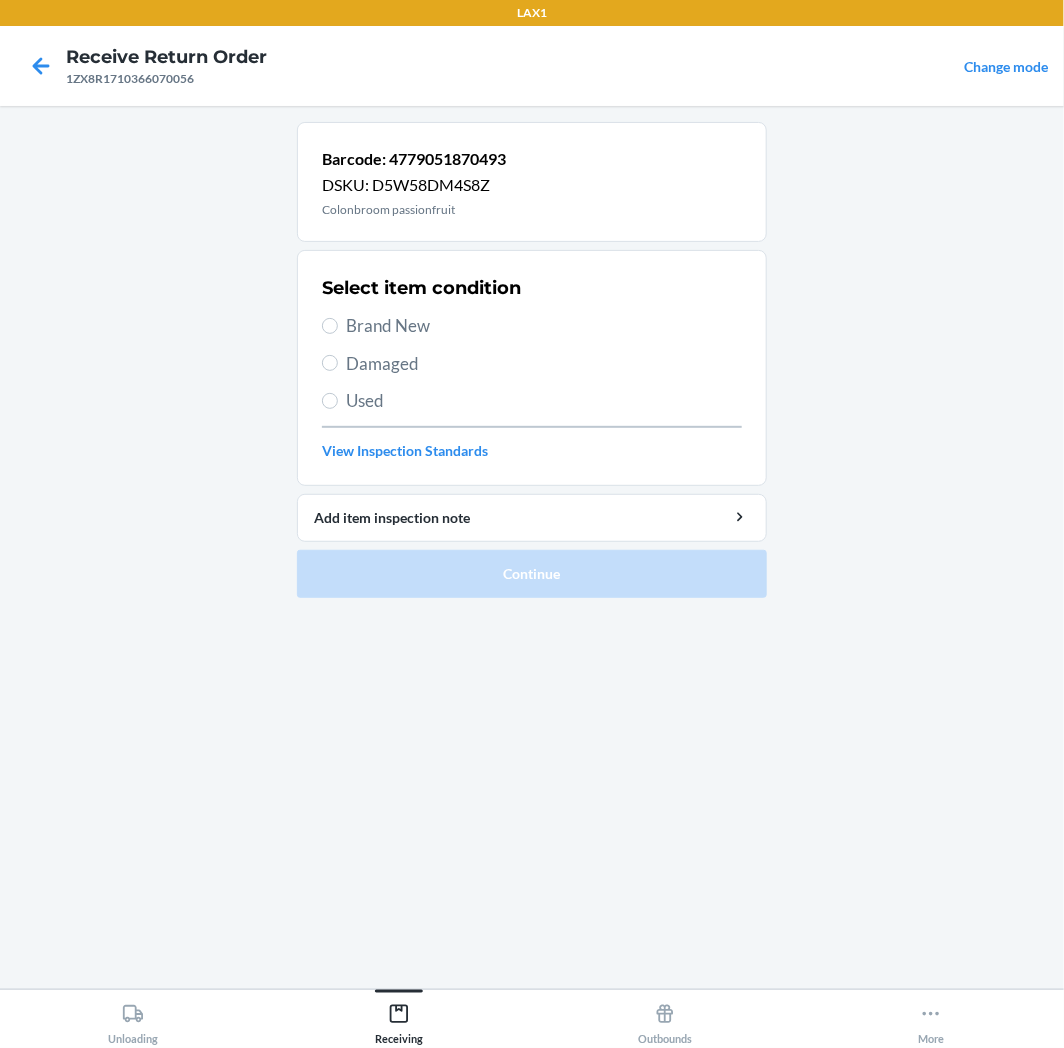 click on "Brand New" at bounding box center [544, 326] 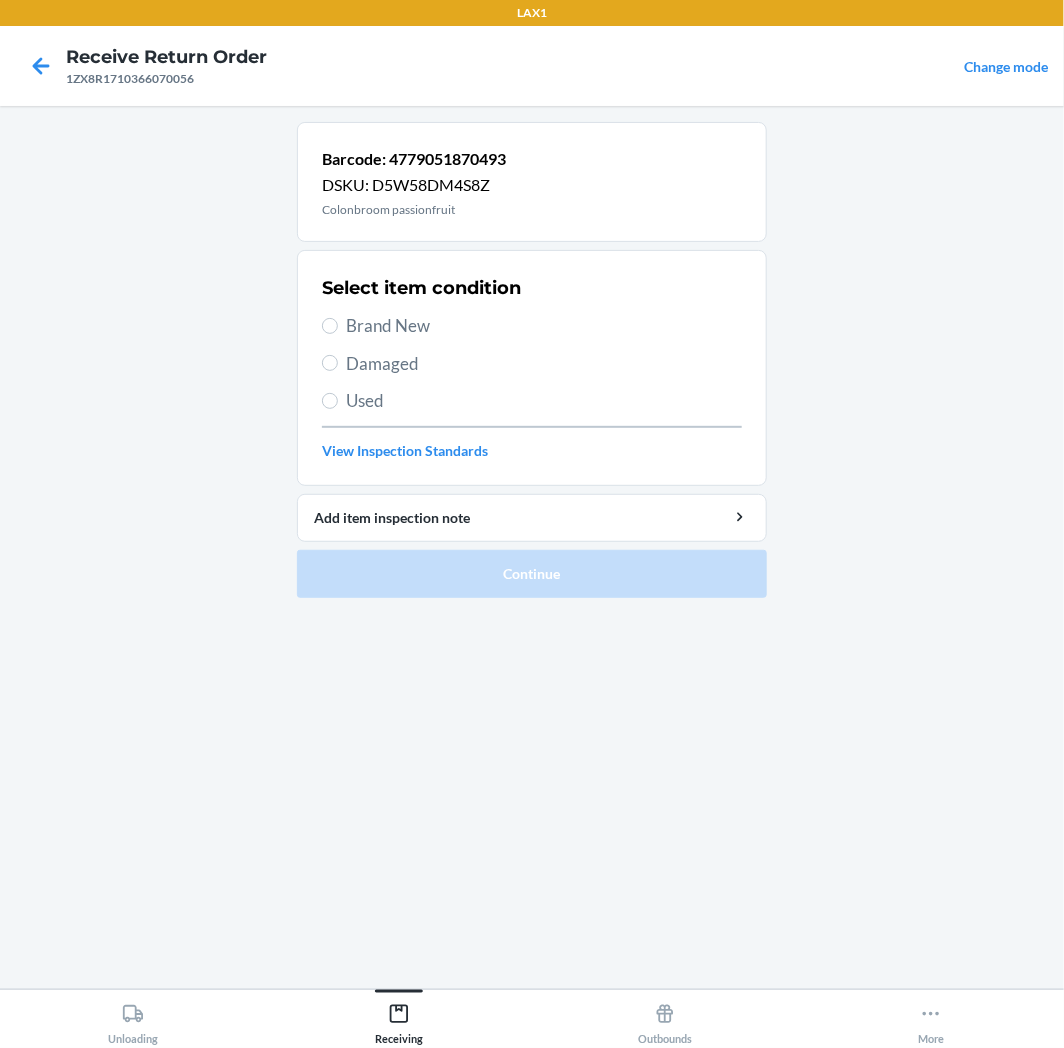 click on "Brand New" at bounding box center (544, 326) 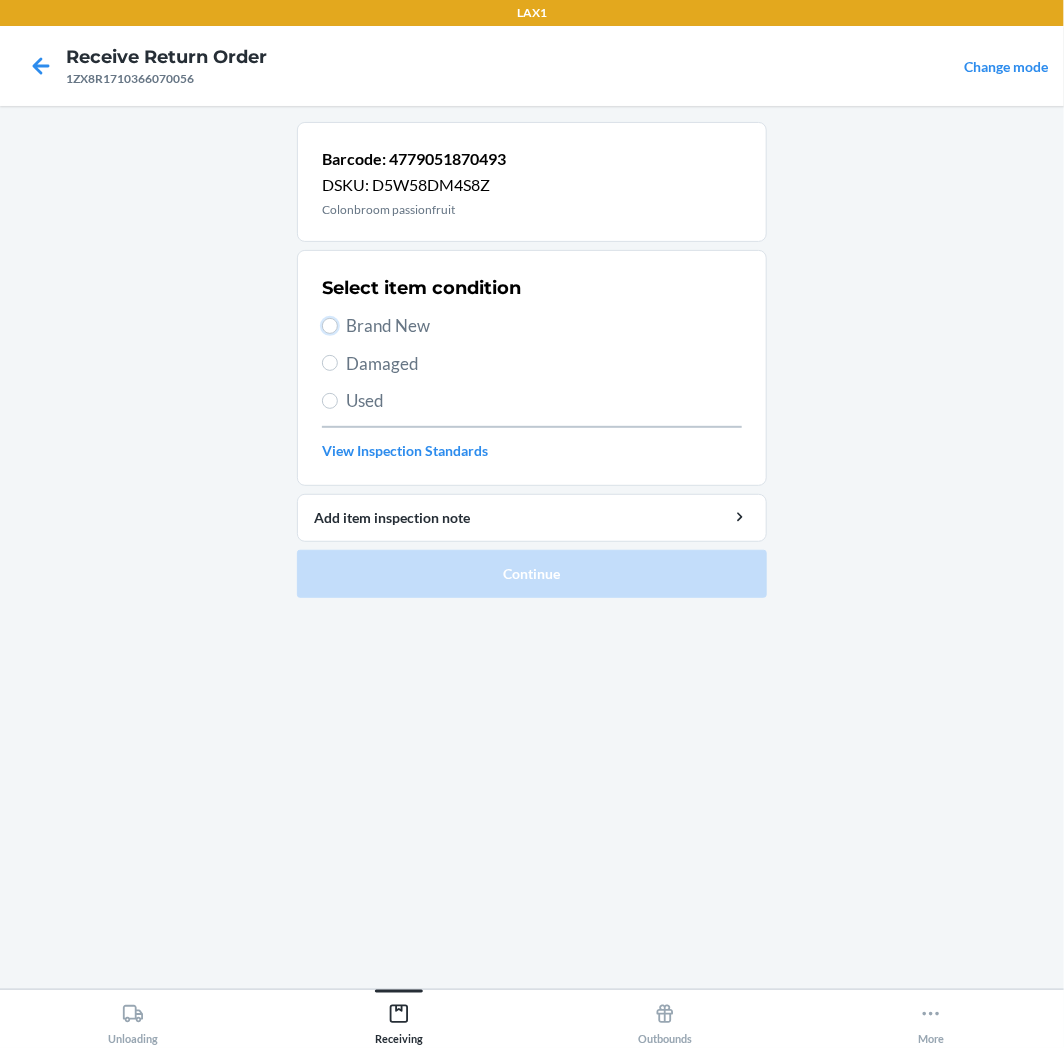 click on "Brand New" at bounding box center (330, 326) 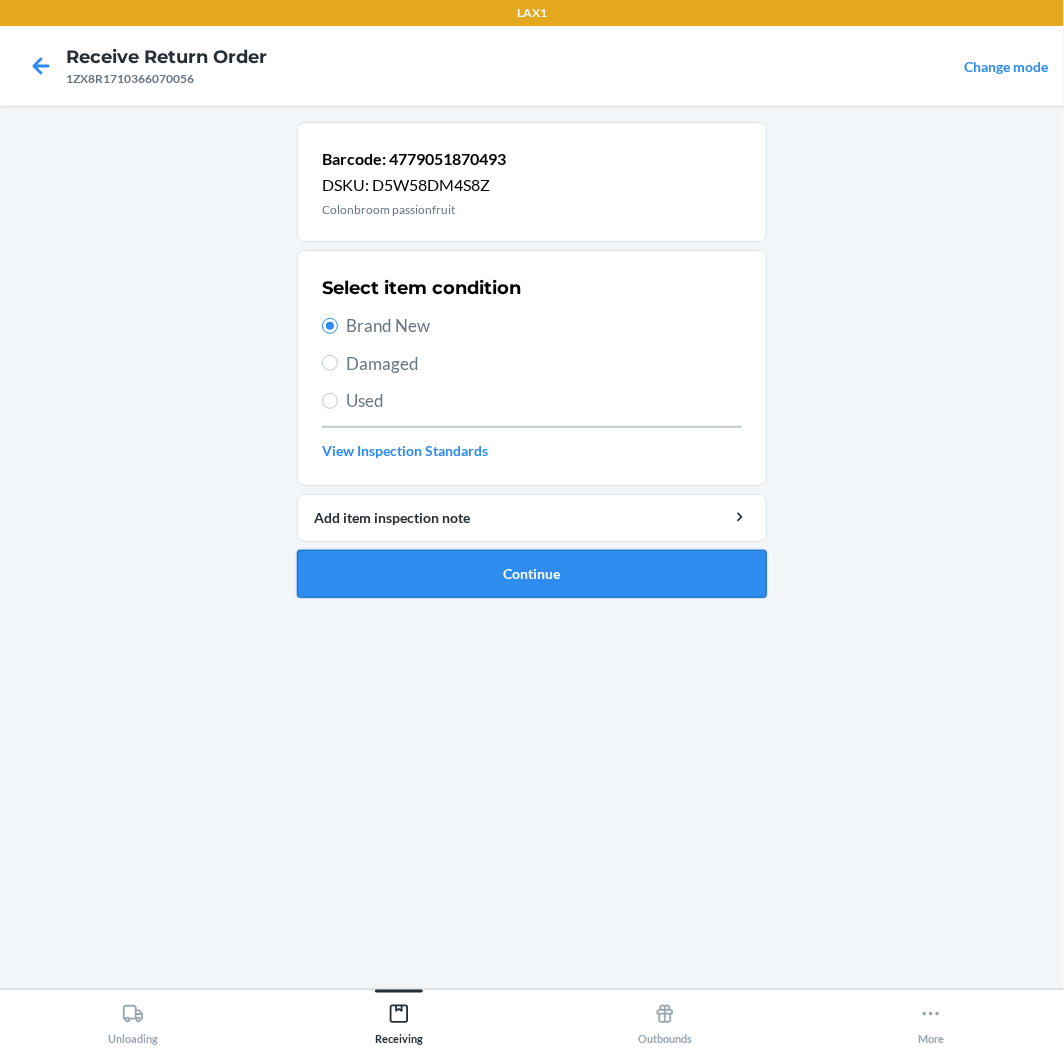 click on "Continue" at bounding box center (532, 574) 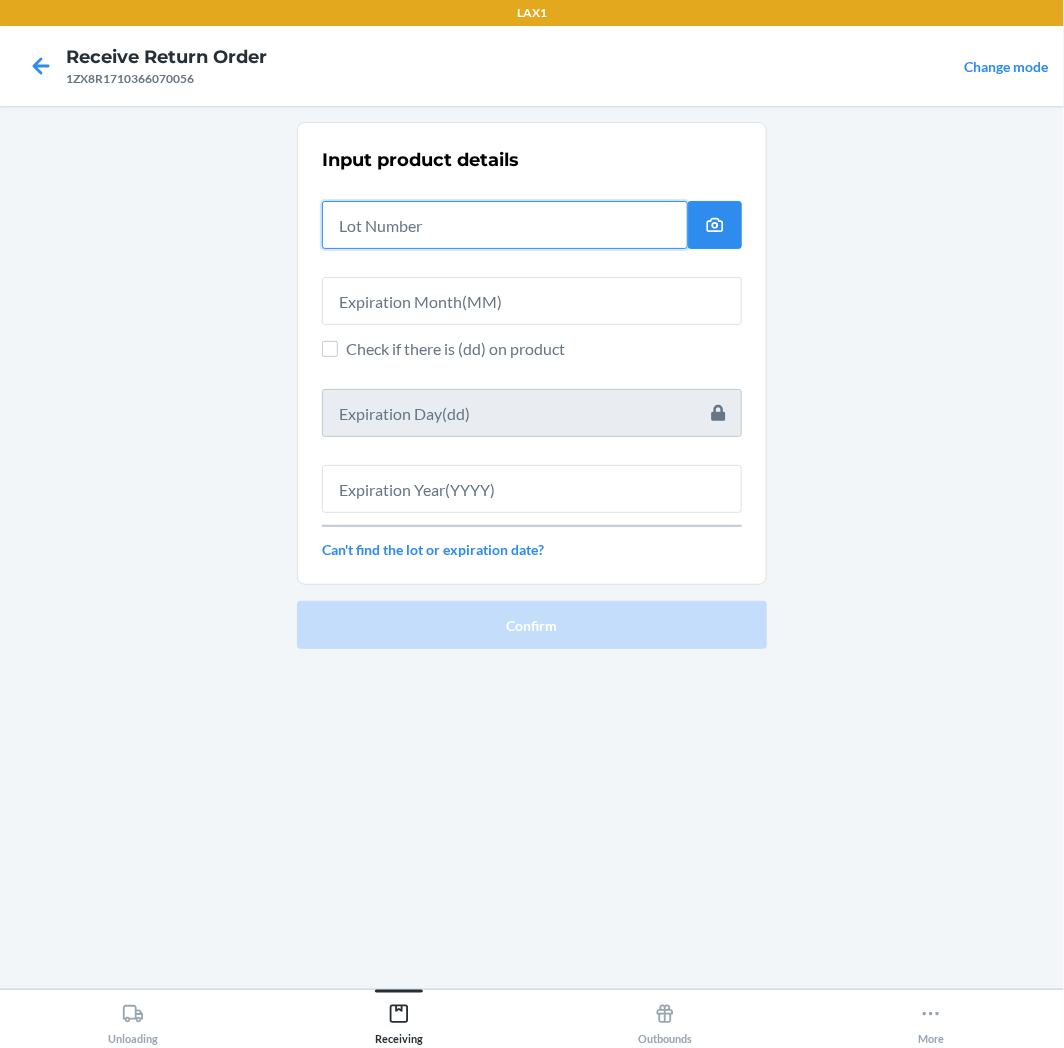 drag, startPoint x: 380, startPoint y: 234, endPoint x: 374, endPoint y: 245, distance: 12.529964 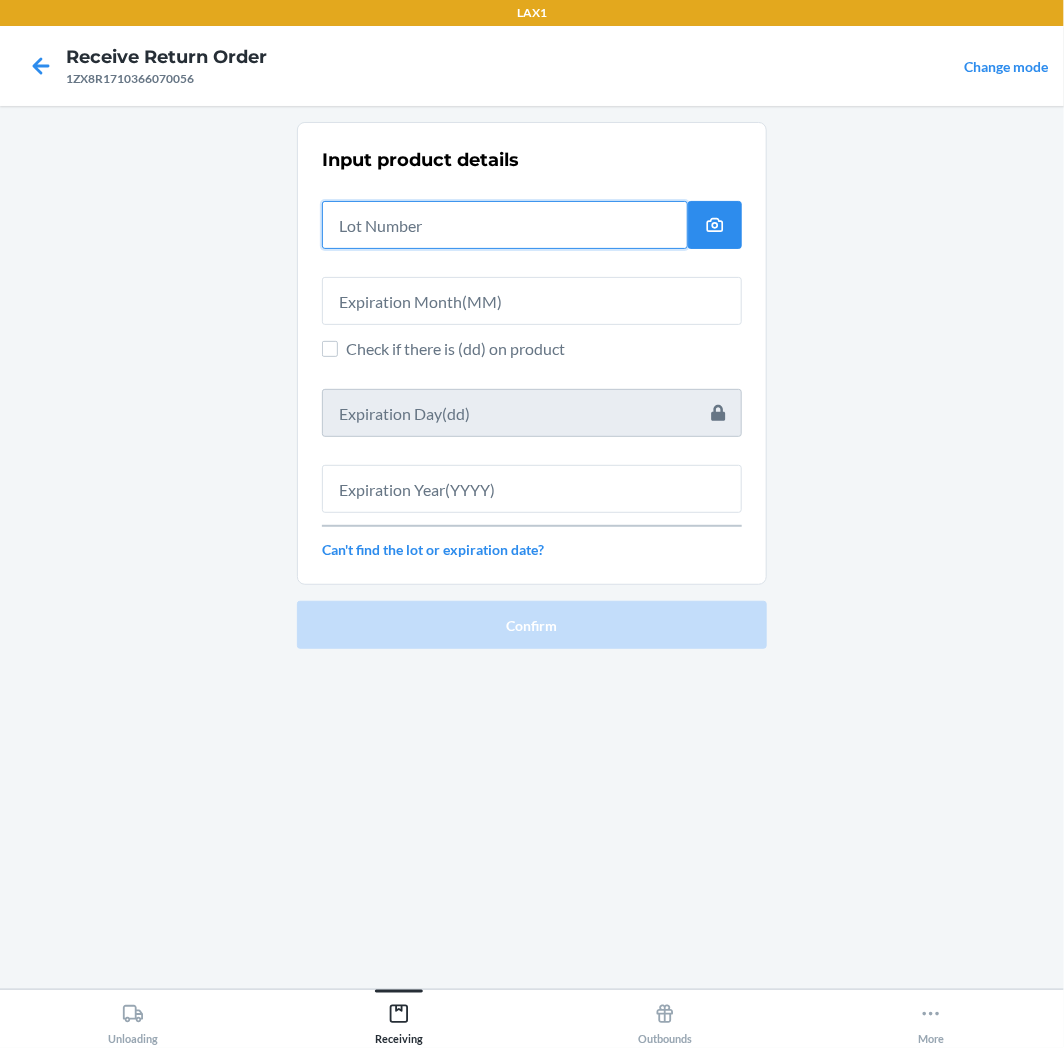click at bounding box center (505, 225) 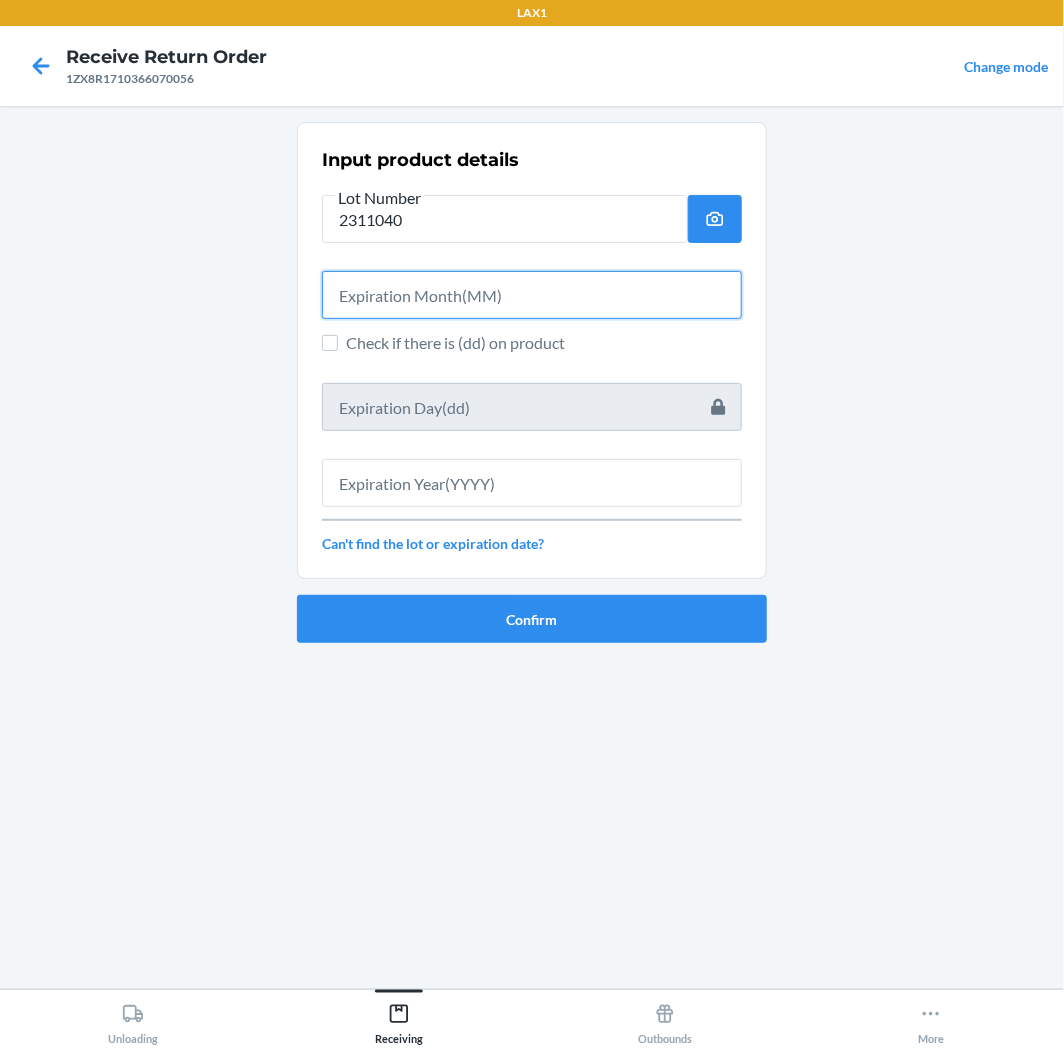 click at bounding box center (532, 295) 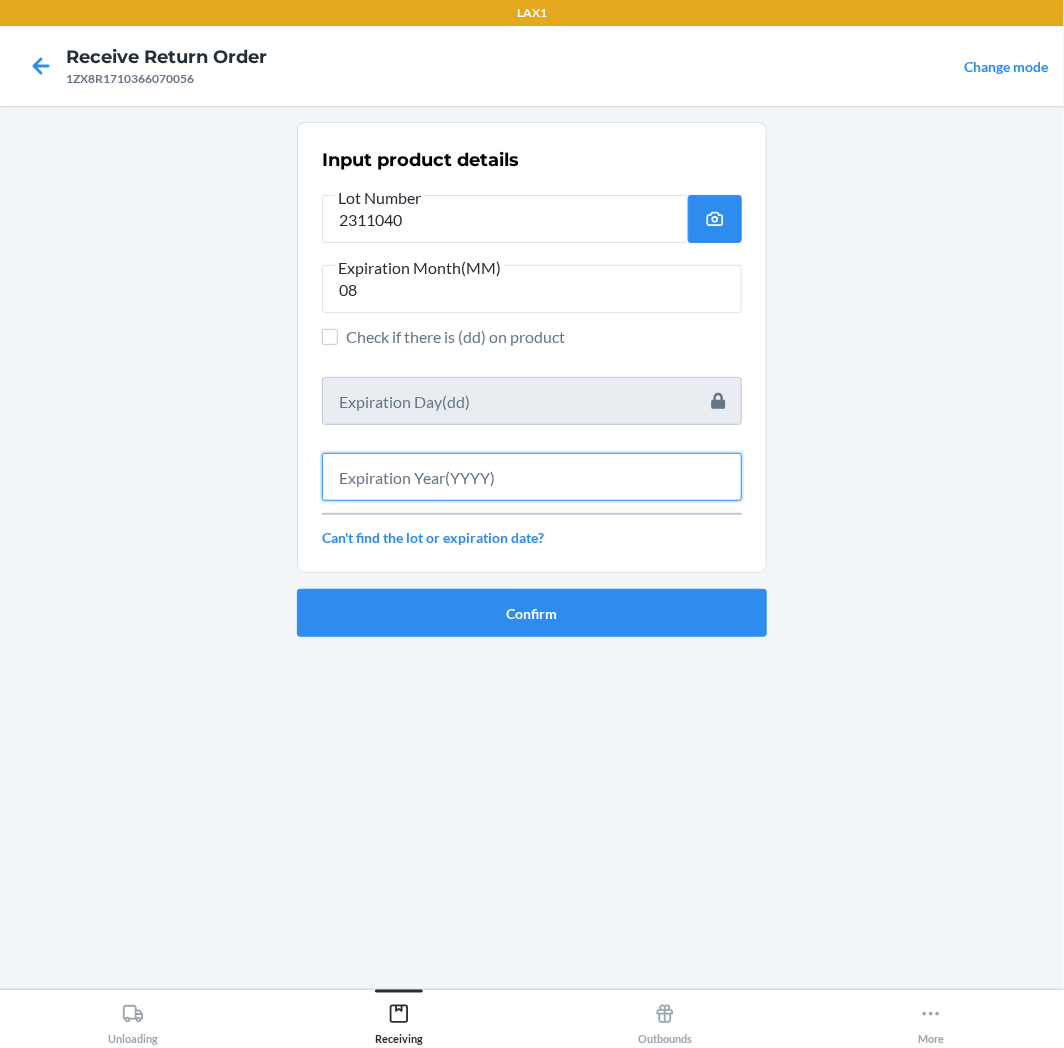 click at bounding box center (532, 477) 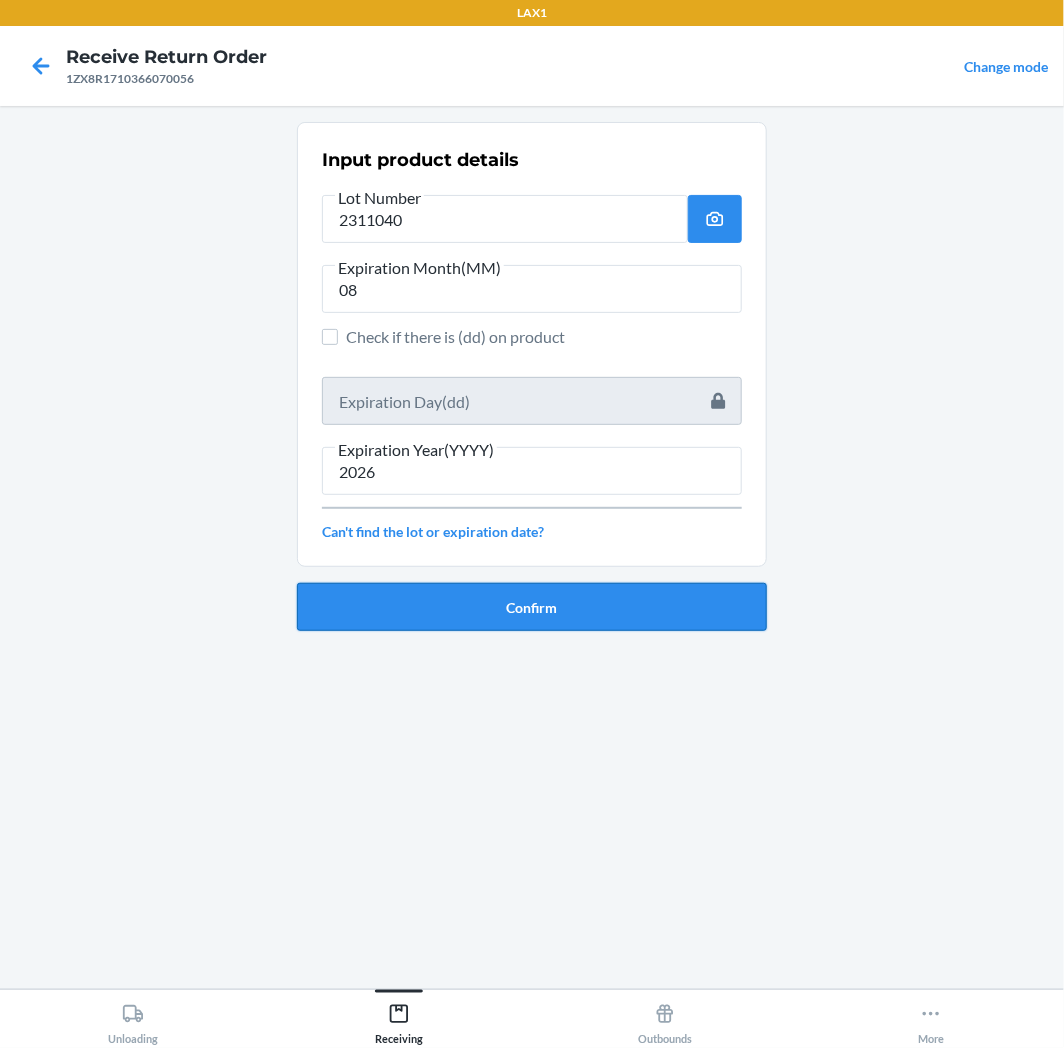 click on "Confirm" at bounding box center [532, 607] 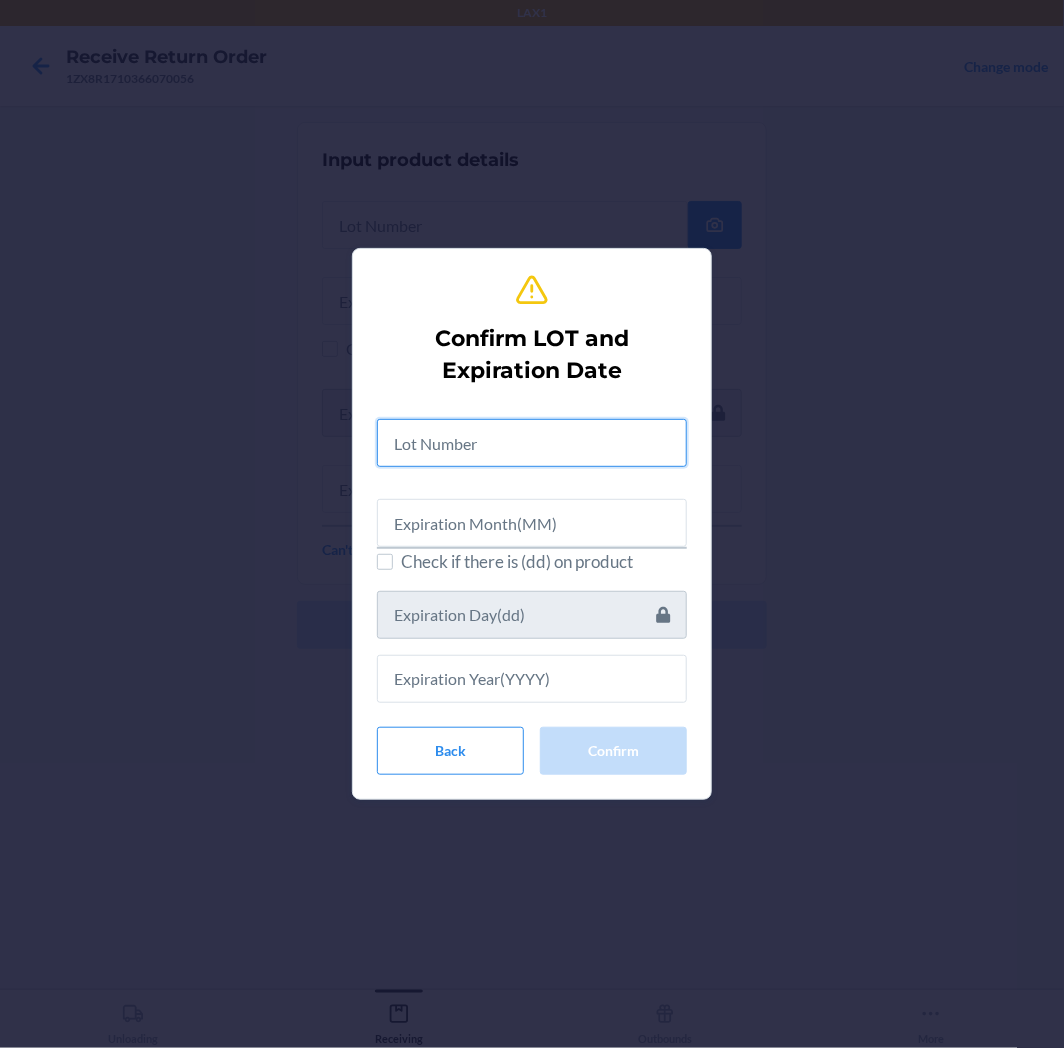 click at bounding box center [532, 443] 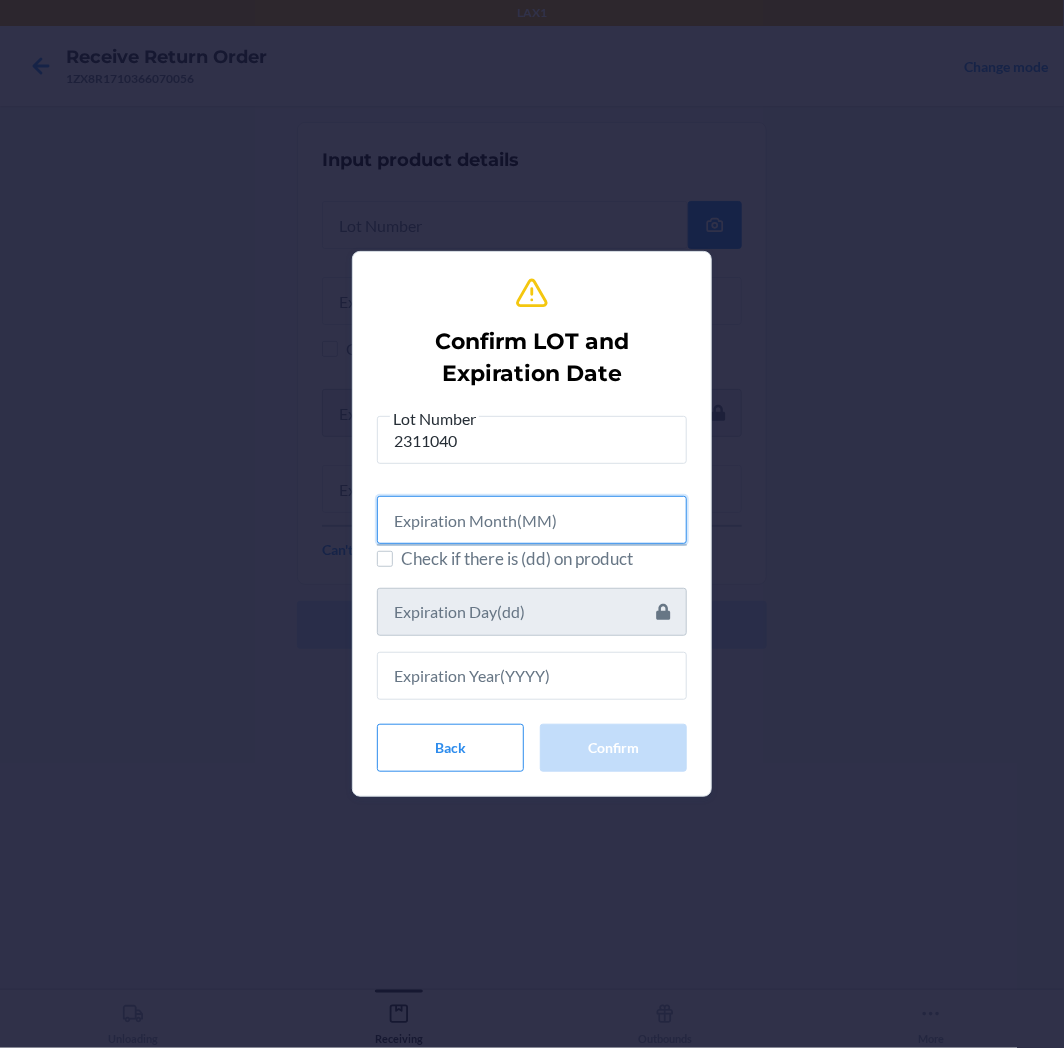 click at bounding box center [532, 520] 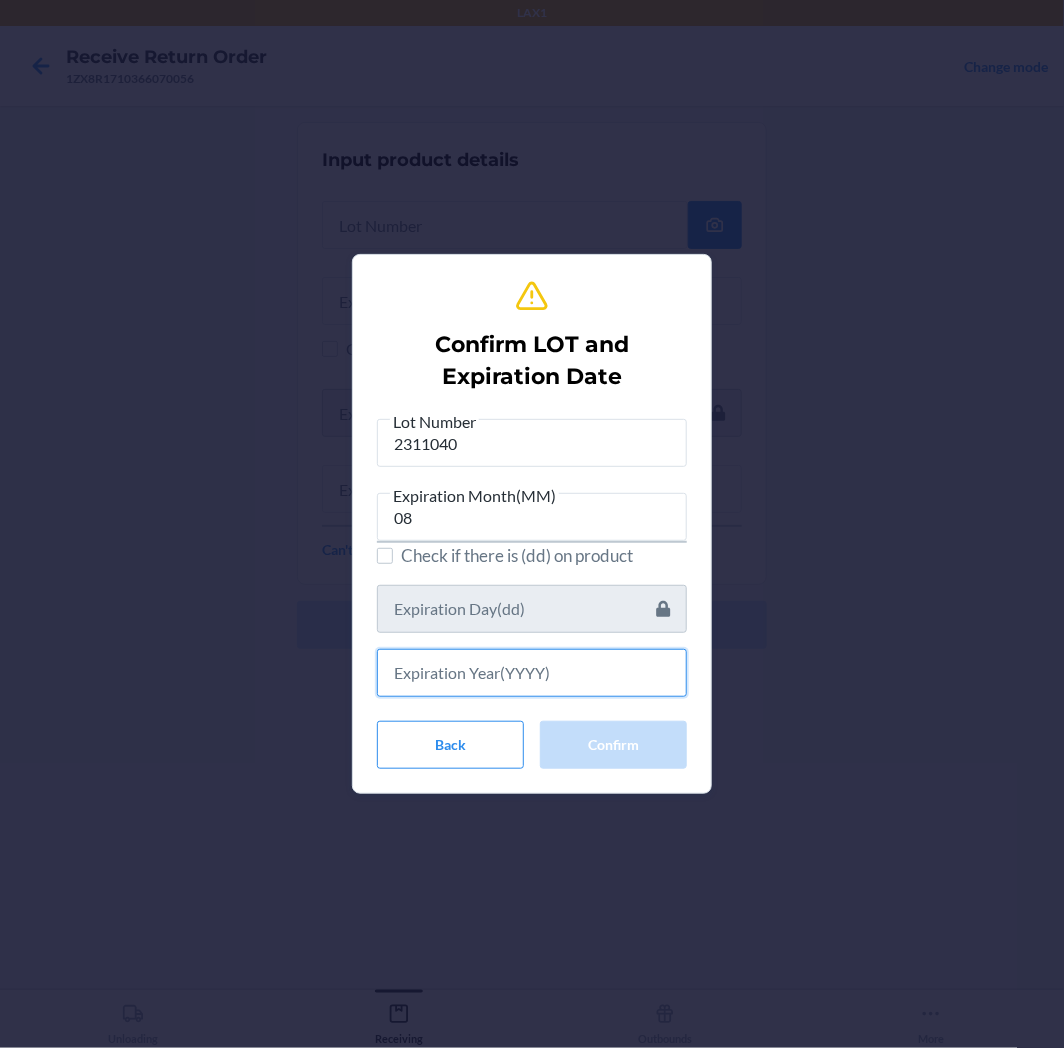click at bounding box center (532, 673) 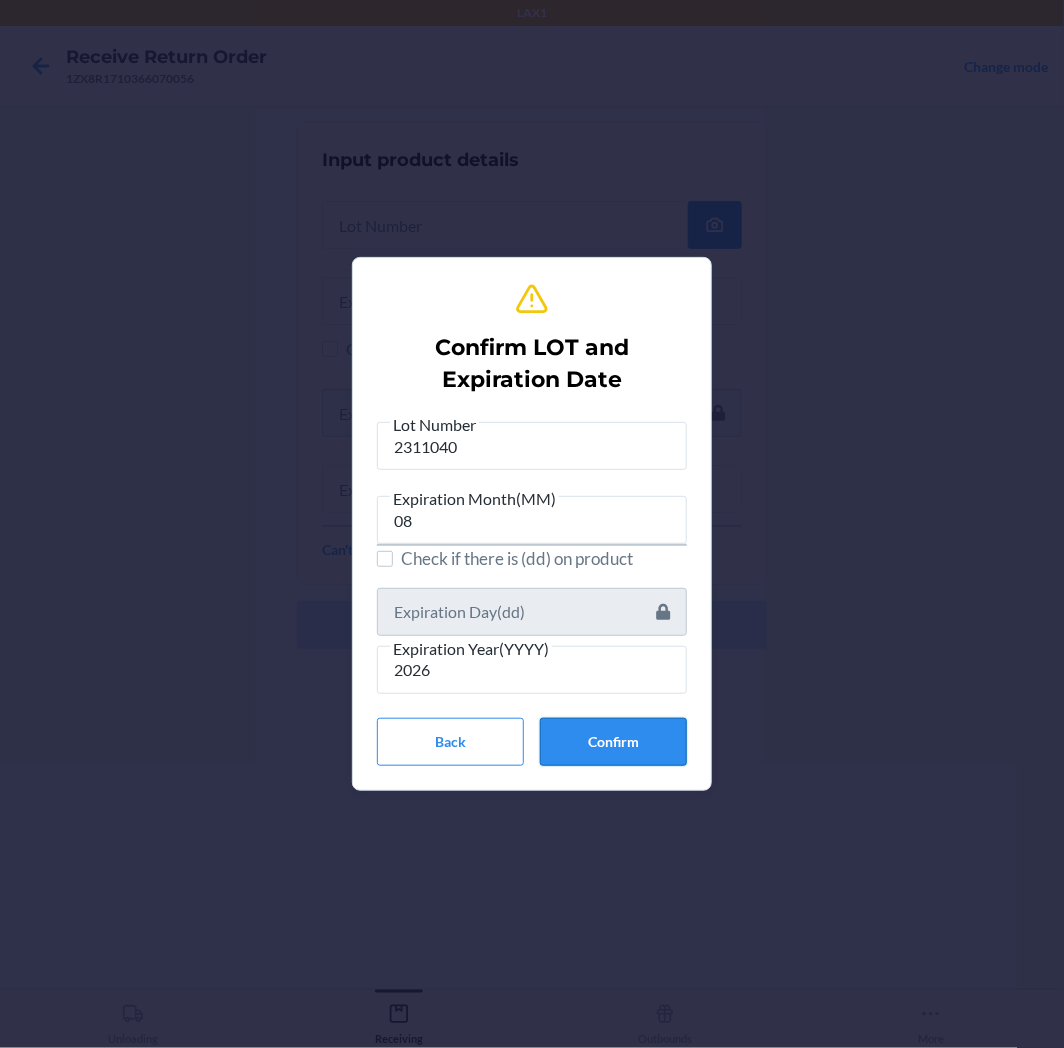 click on "Confirm" at bounding box center [613, 742] 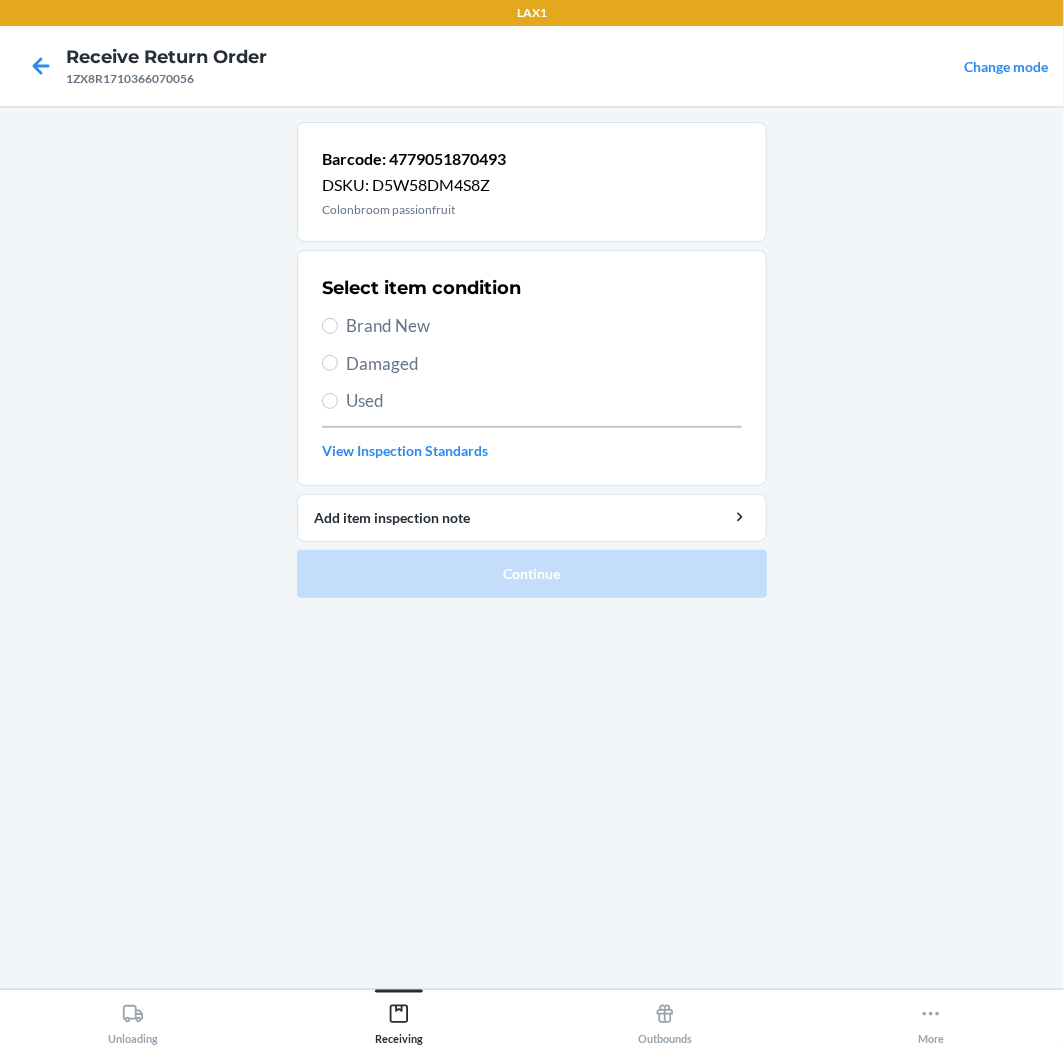 click on "Brand New" at bounding box center [544, 326] 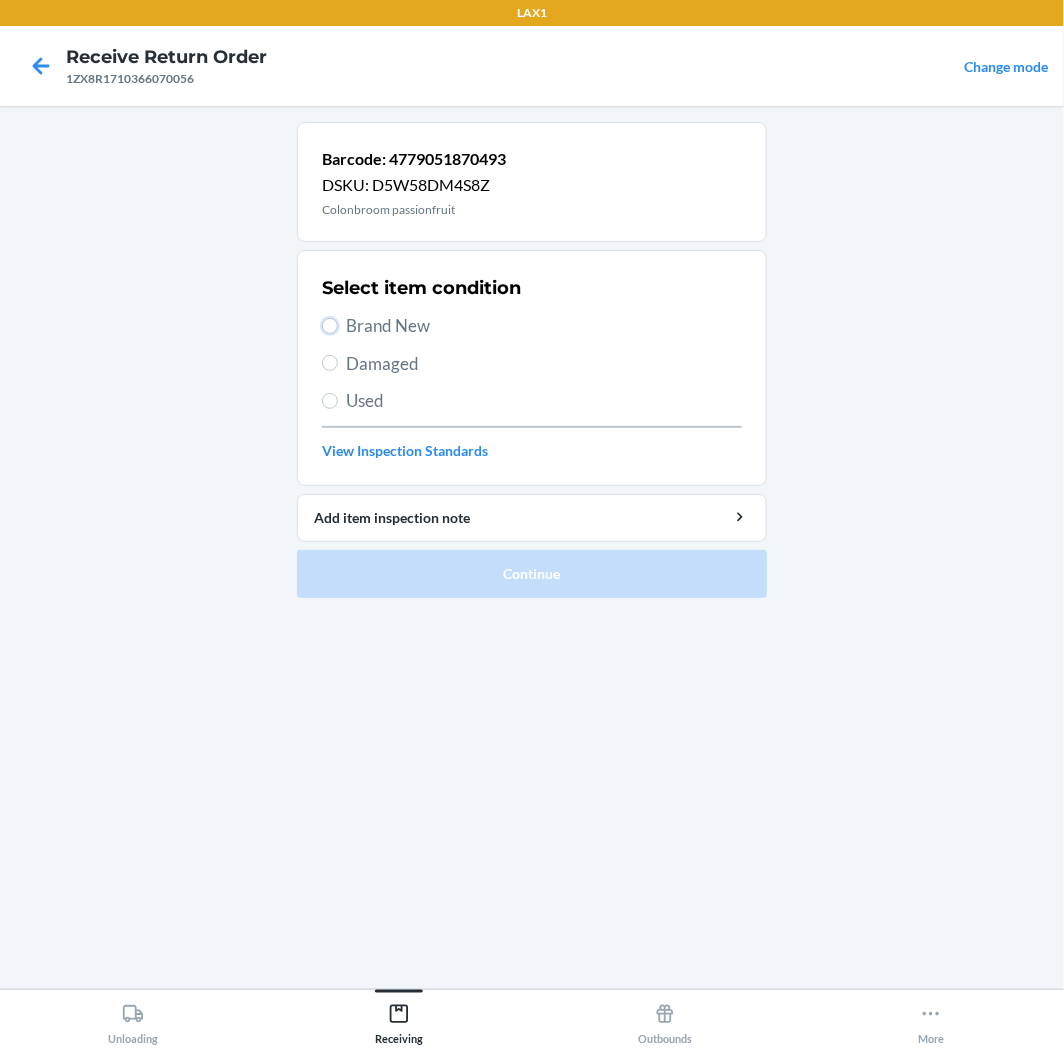 click on "Brand New" at bounding box center (330, 326) 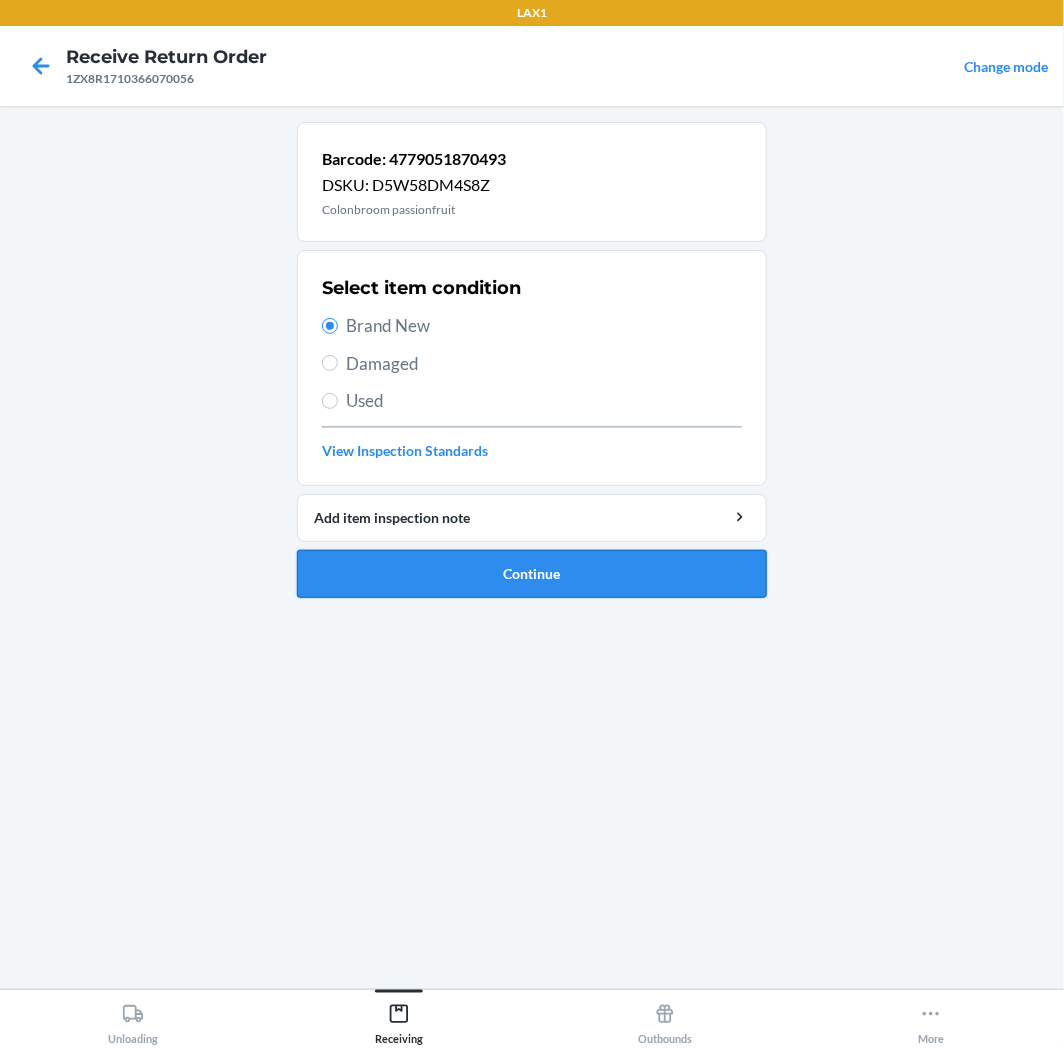click on "Continue" at bounding box center [532, 574] 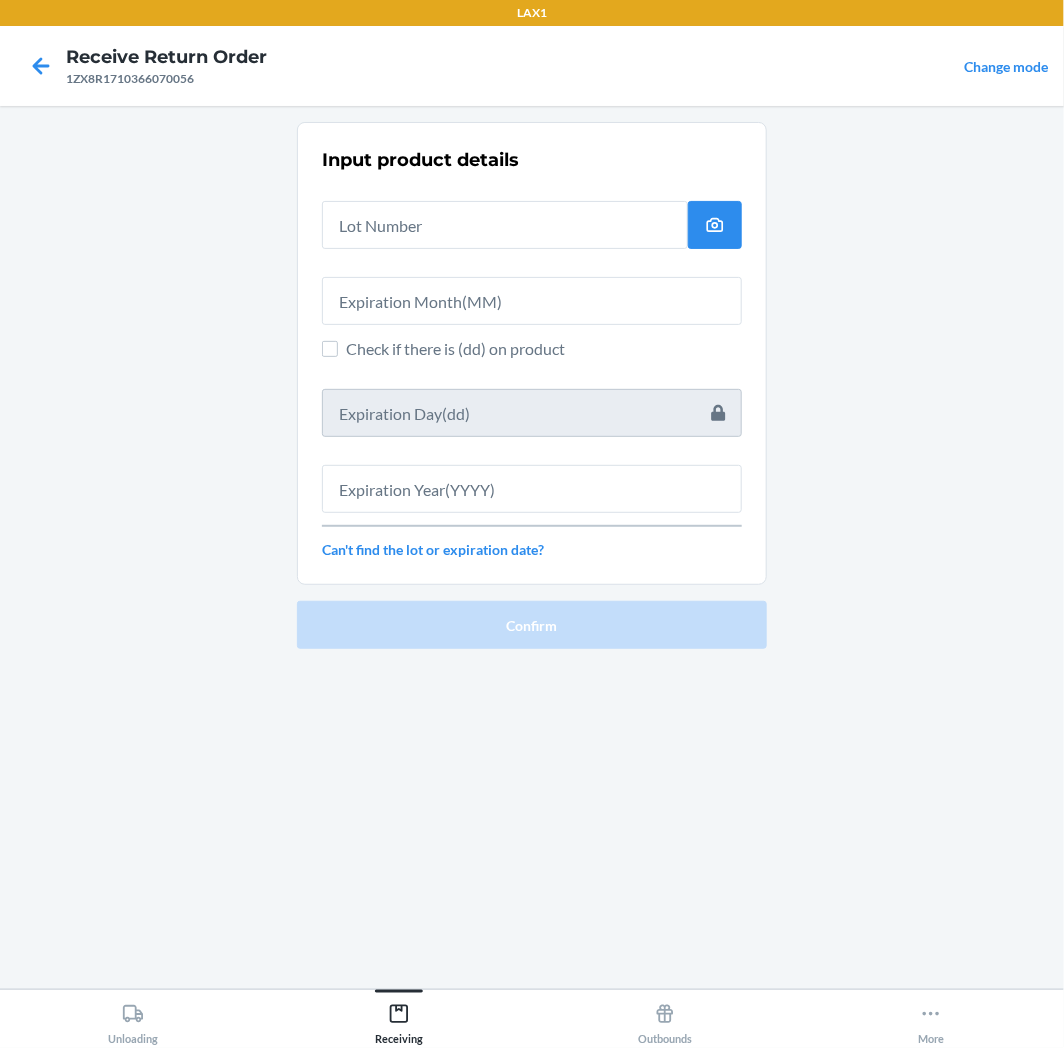 click at bounding box center (532, 293) 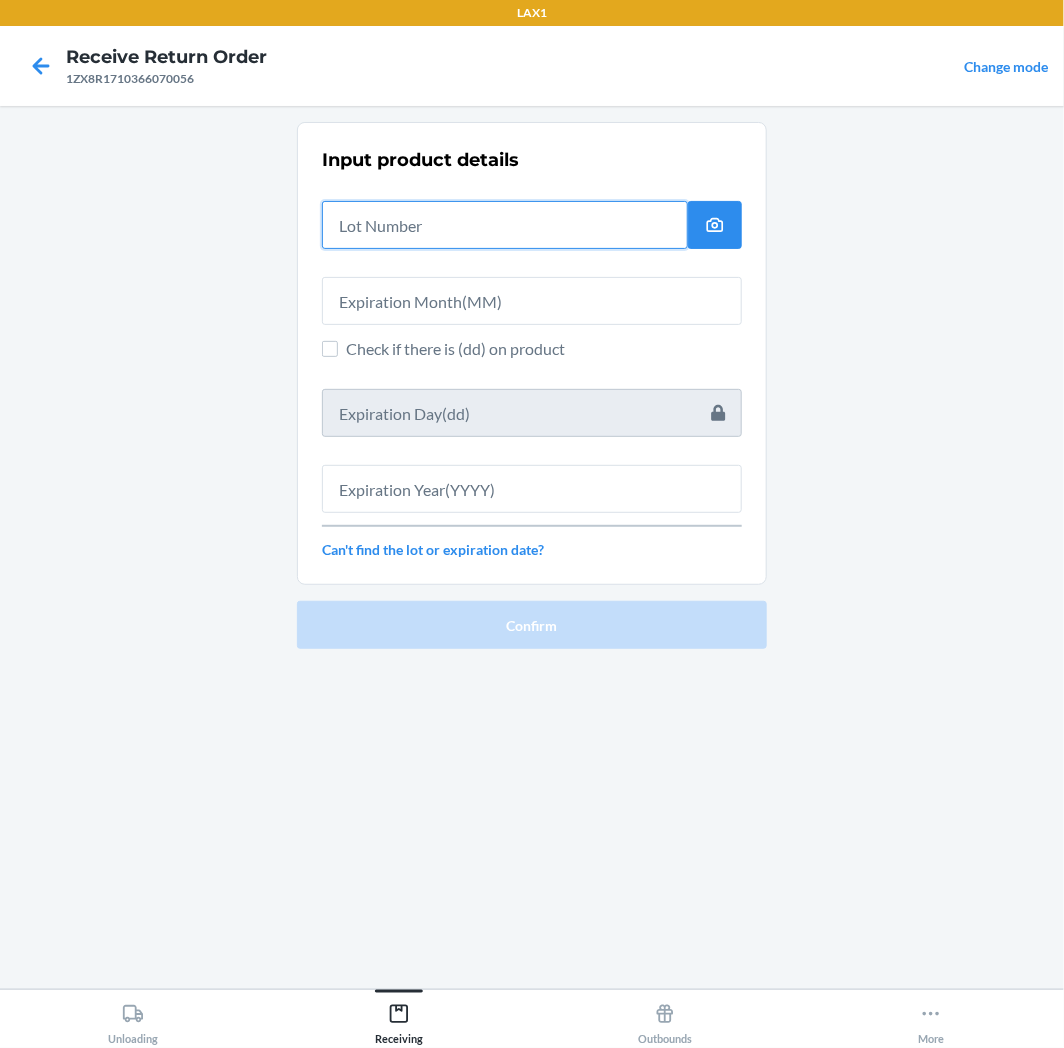 click at bounding box center [505, 225] 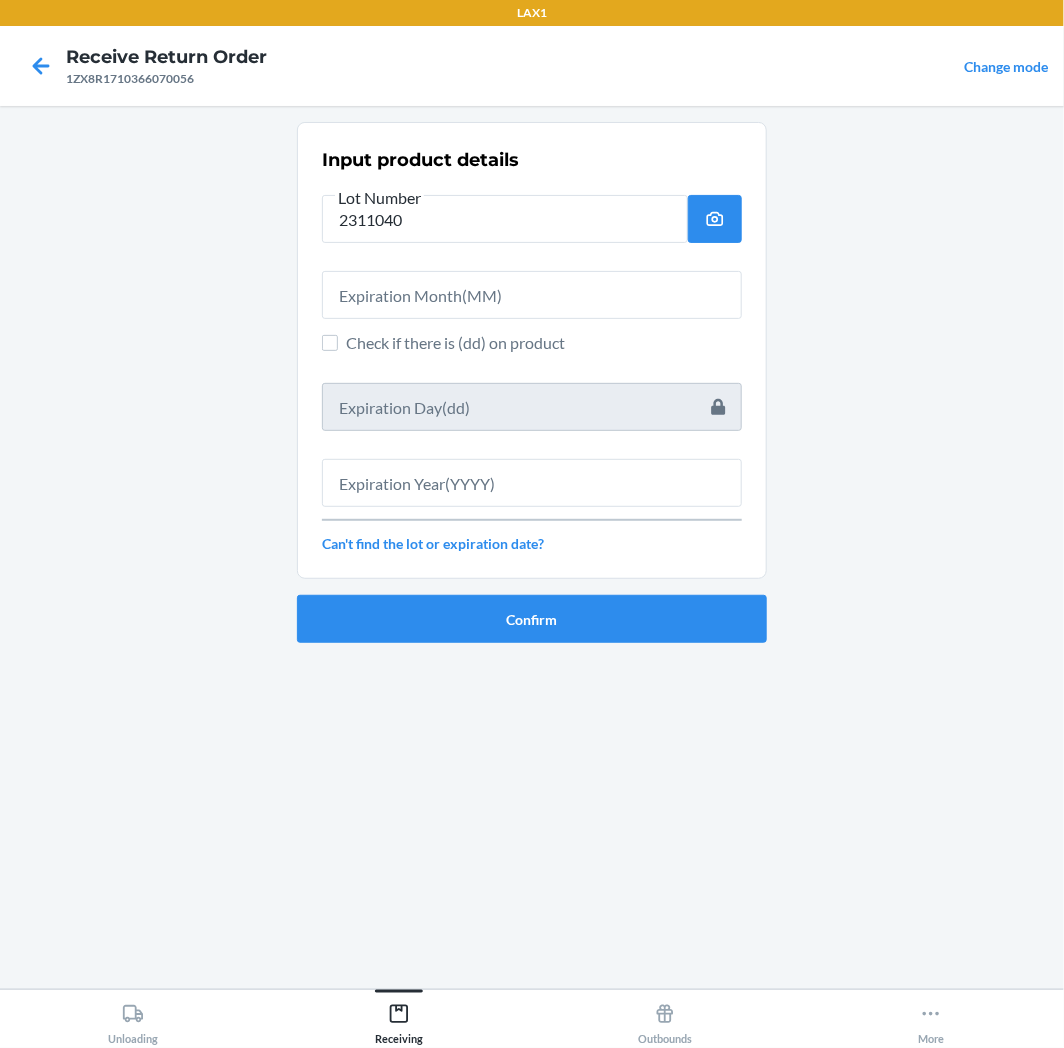 click at bounding box center (532, 287) 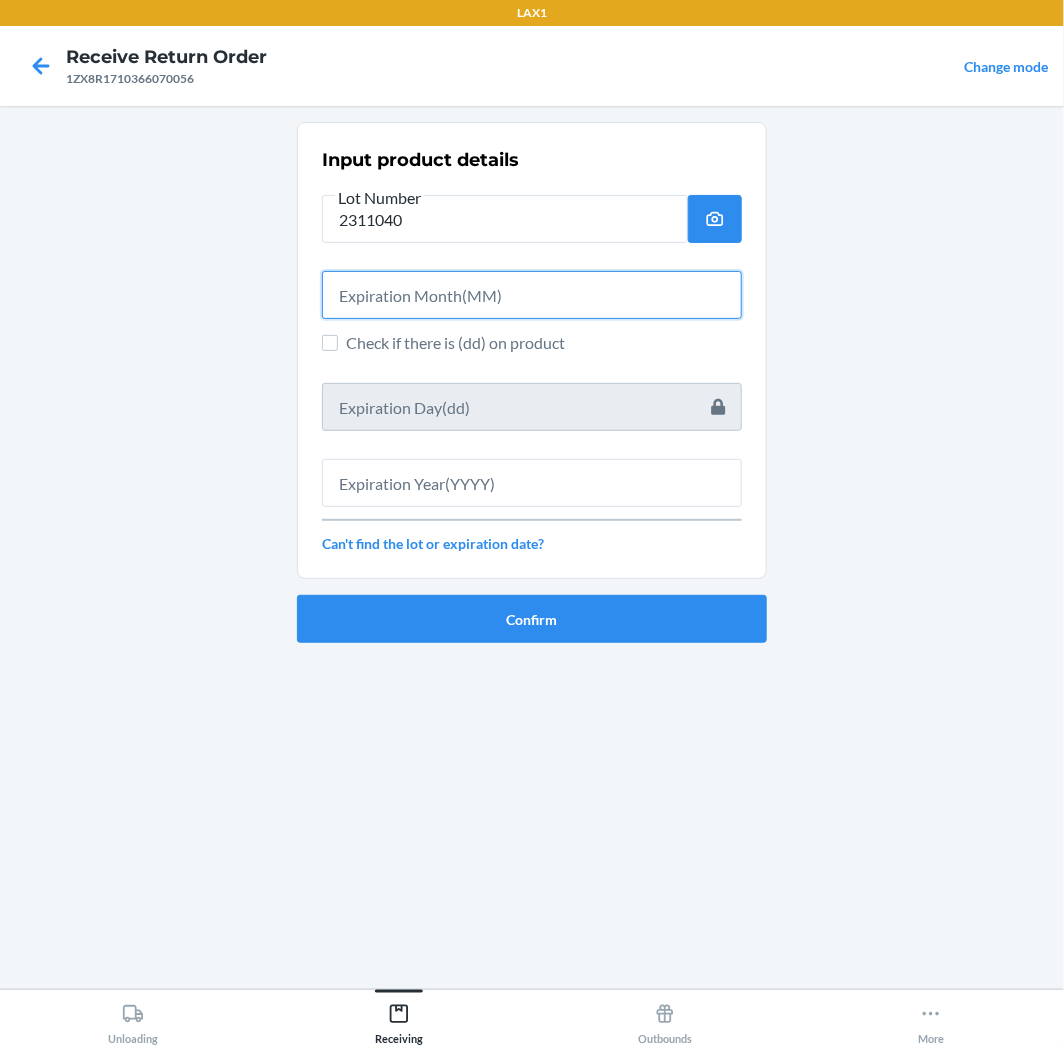 click at bounding box center (532, 295) 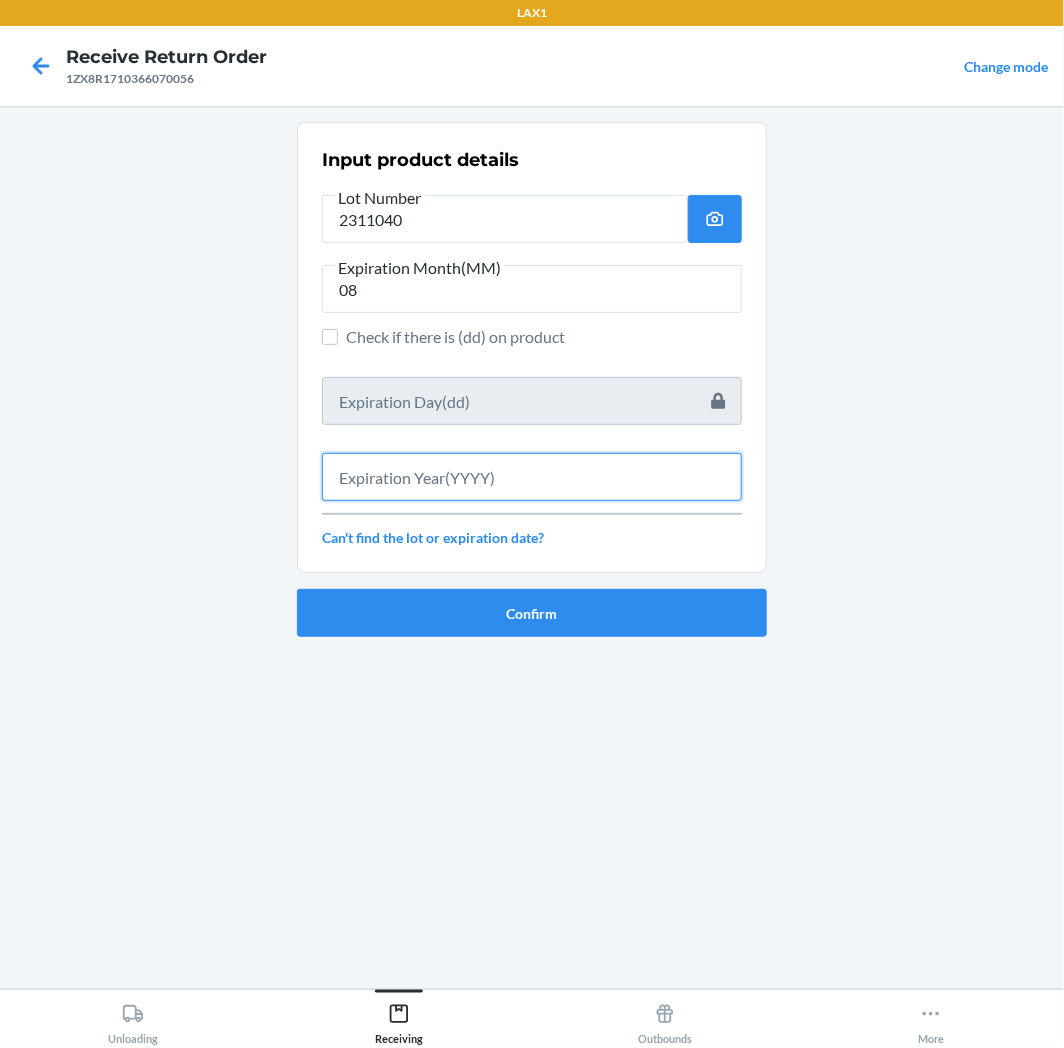 click at bounding box center [532, 477] 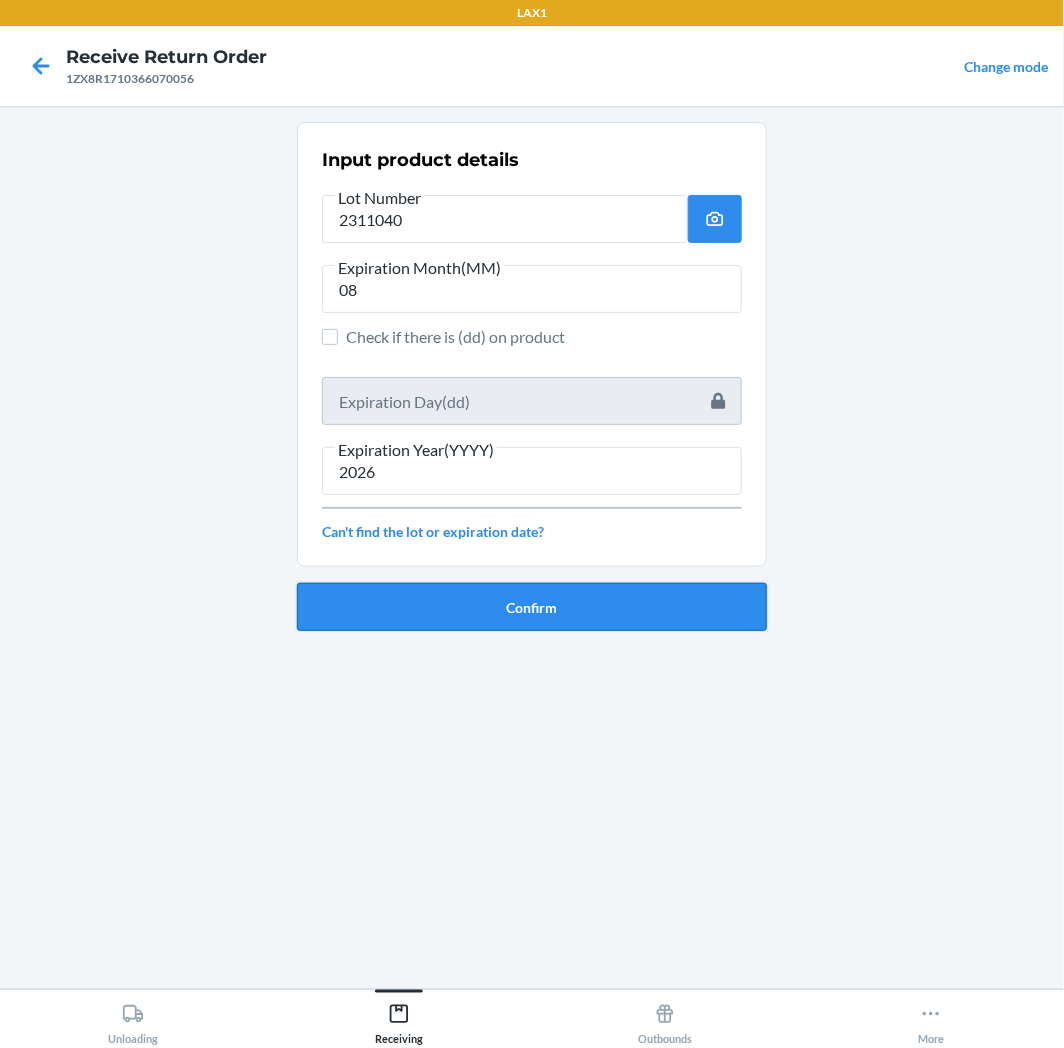 click on "Confirm" at bounding box center [532, 607] 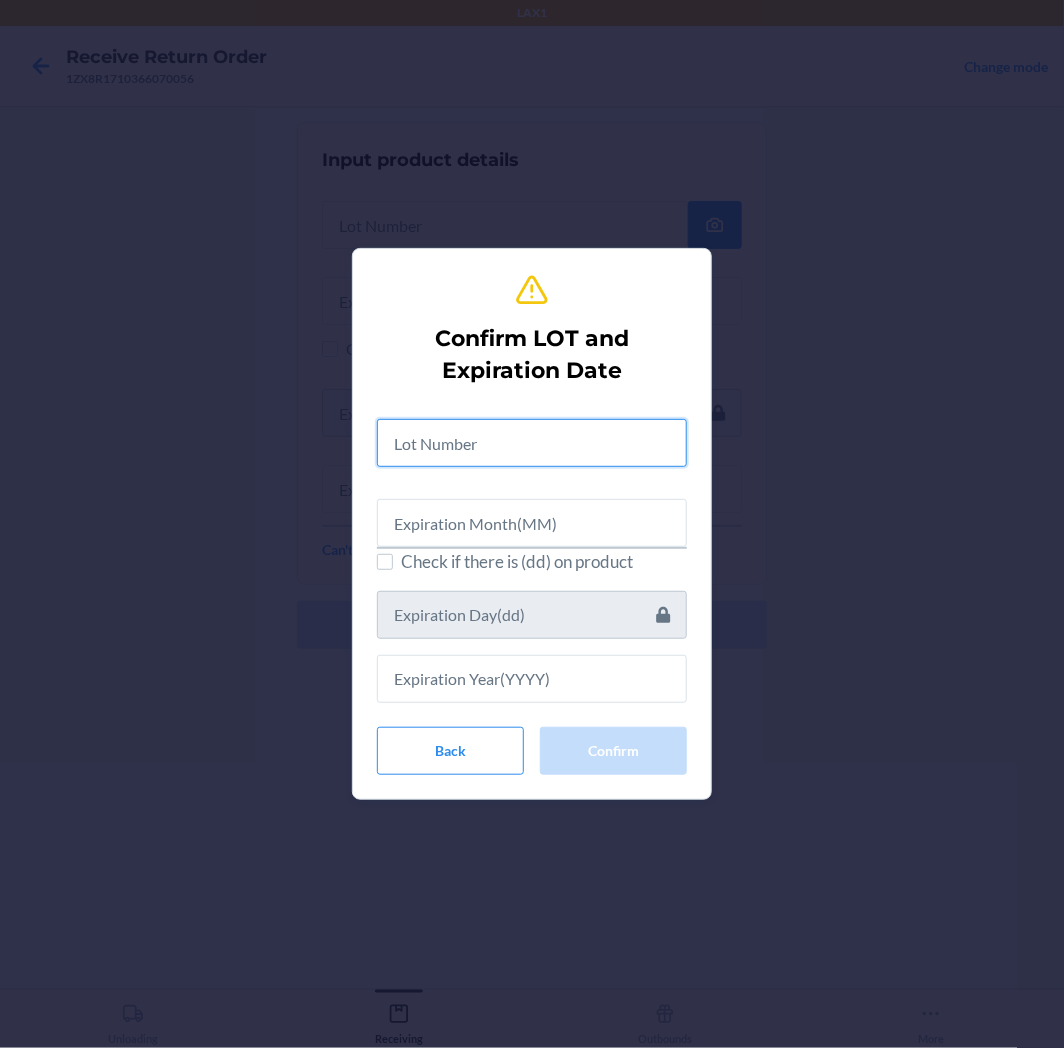 click at bounding box center [532, 443] 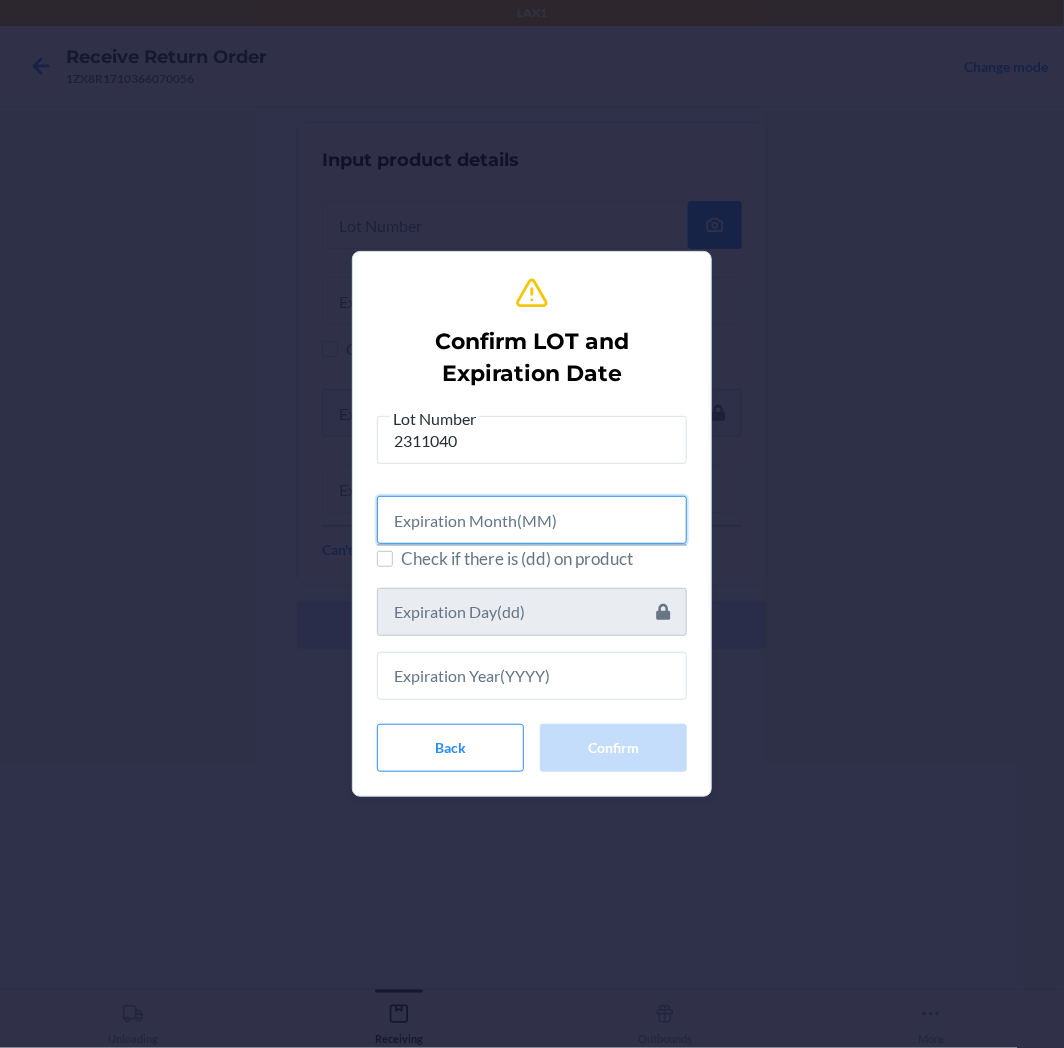 click at bounding box center (532, 520) 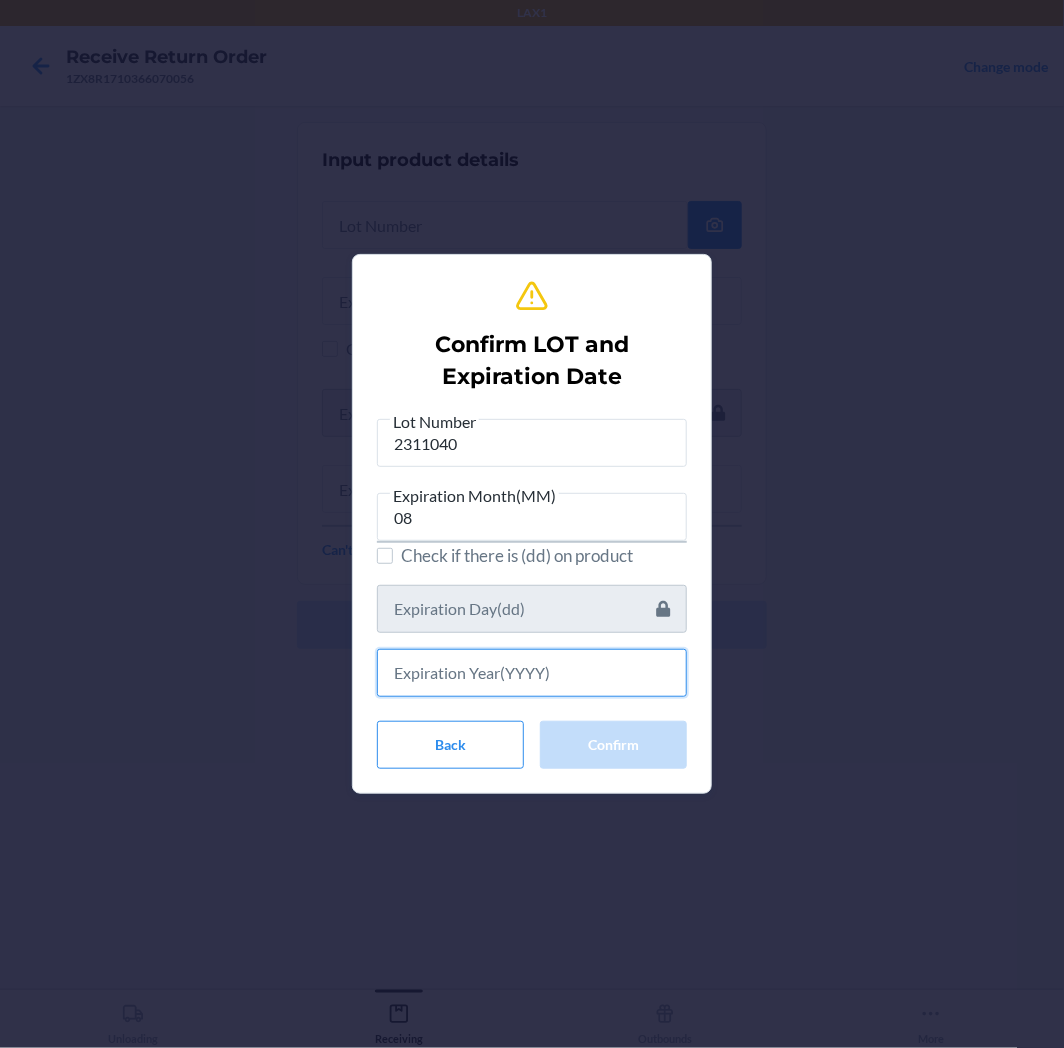 click at bounding box center [532, 673] 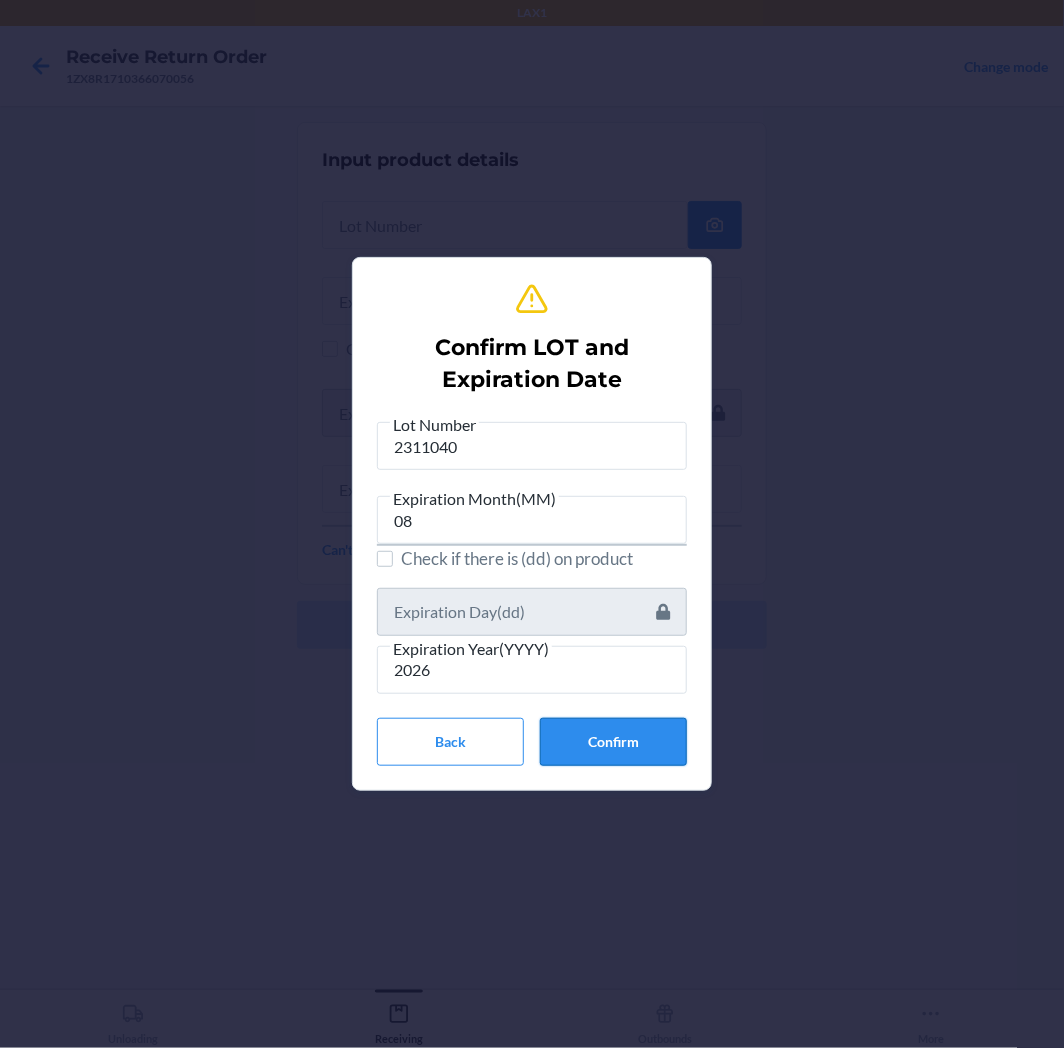 click on "Confirm" at bounding box center [613, 742] 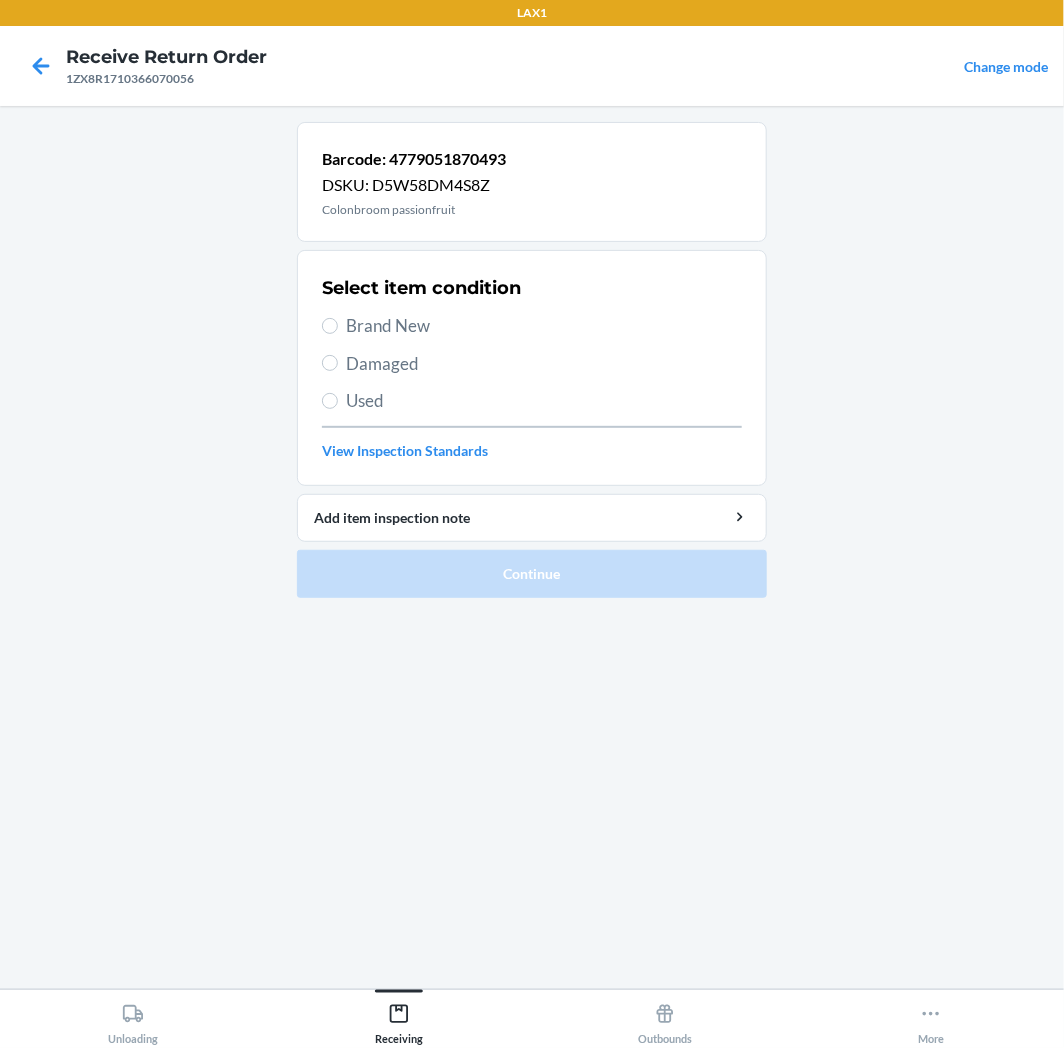 click on "Brand New" at bounding box center (532, 326) 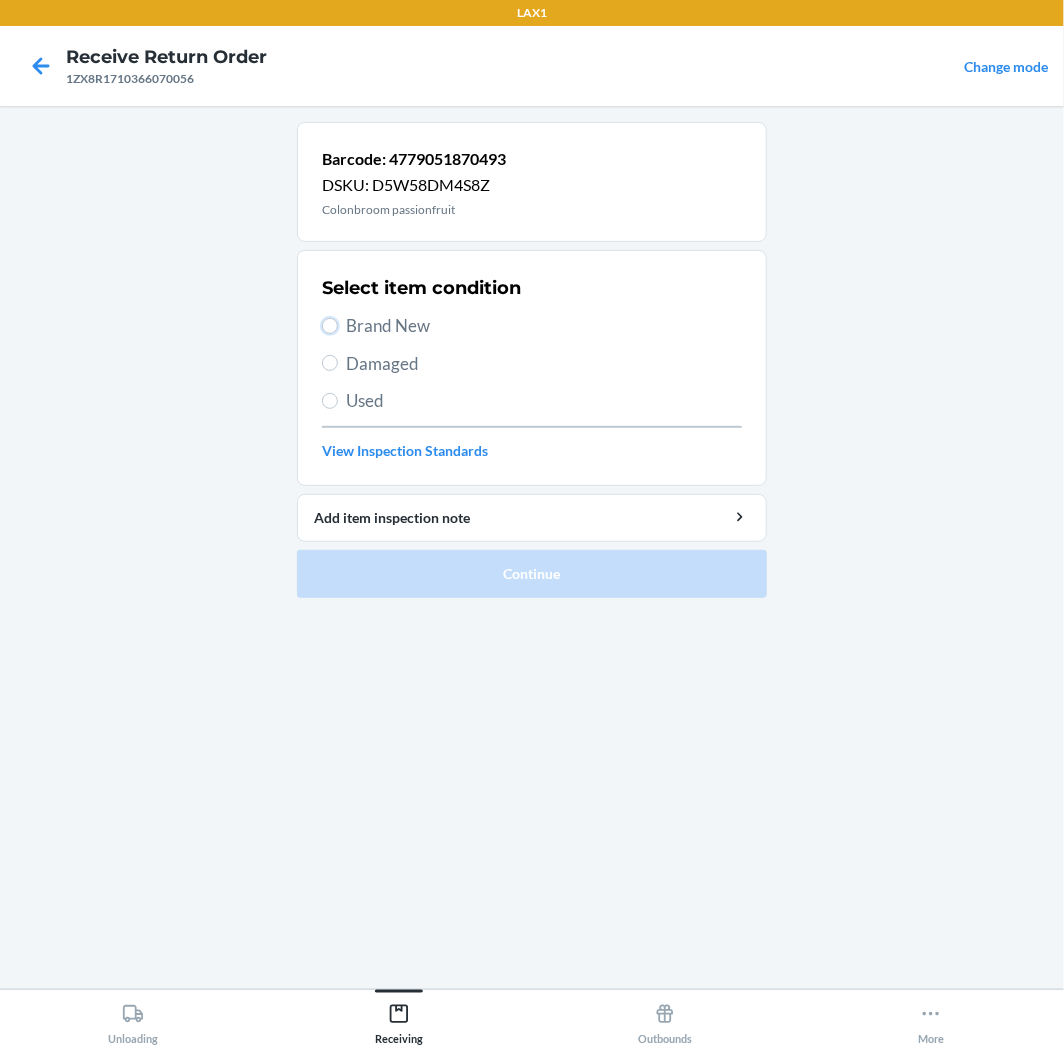 click on "Brand New" at bounding box center [330, 326] 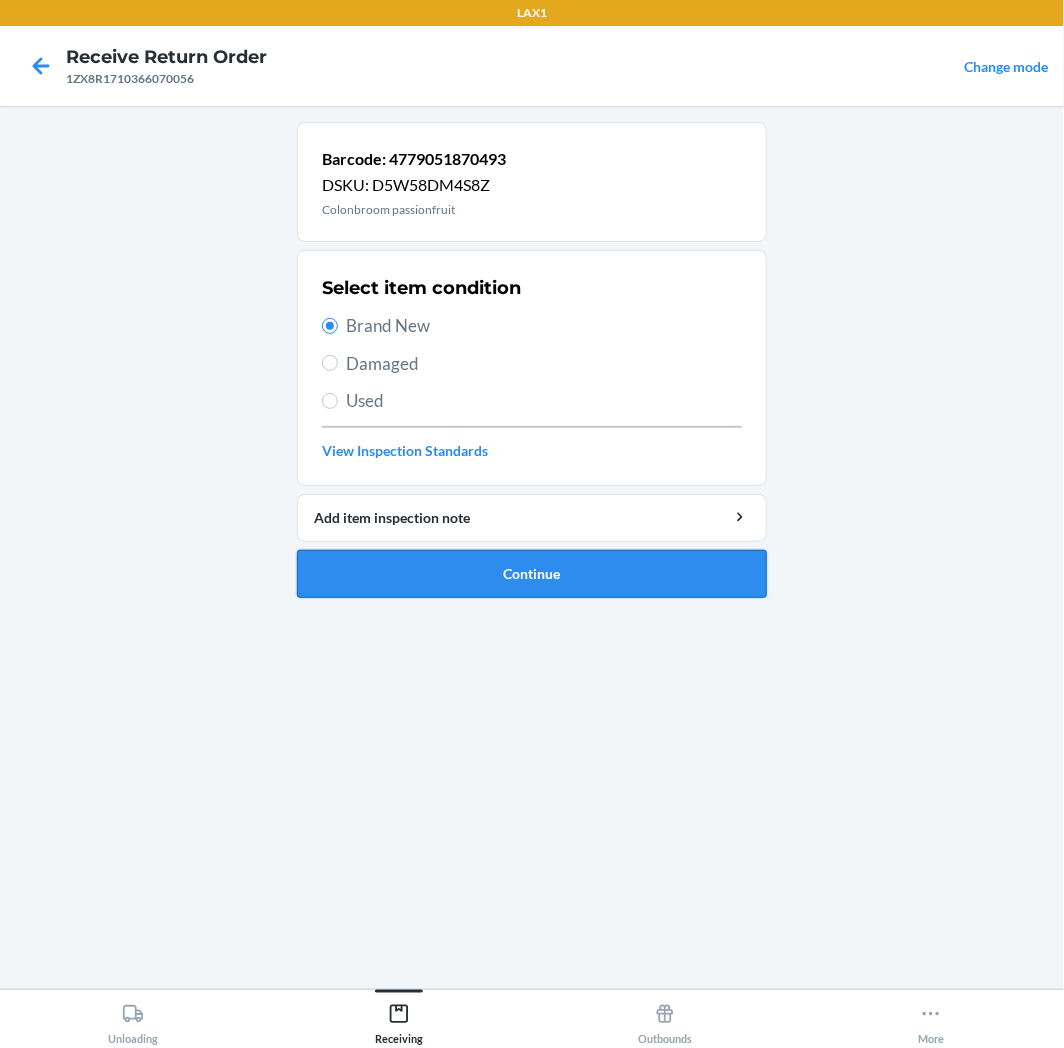 click on "Continue" at bounding box center [532, 574] 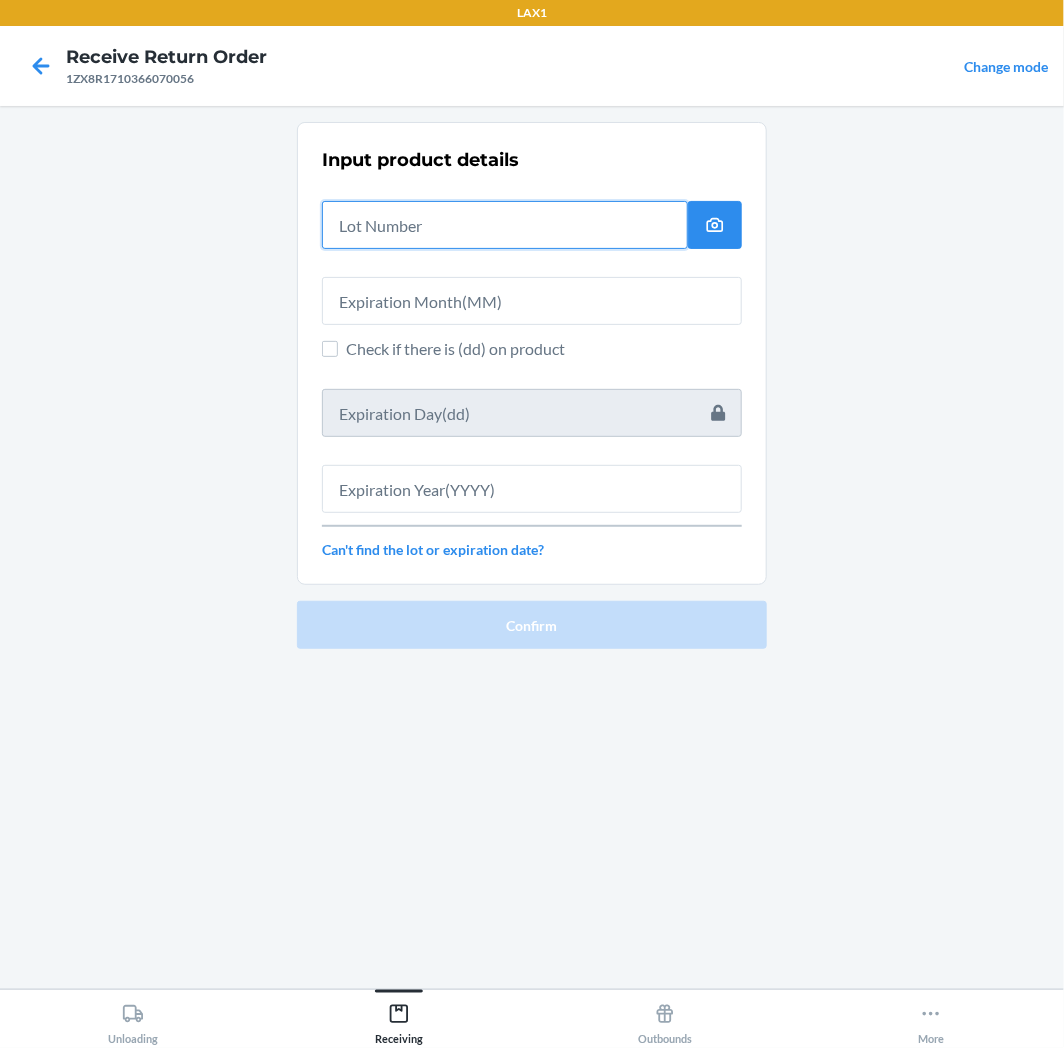 click at bounding box center (505, 225) 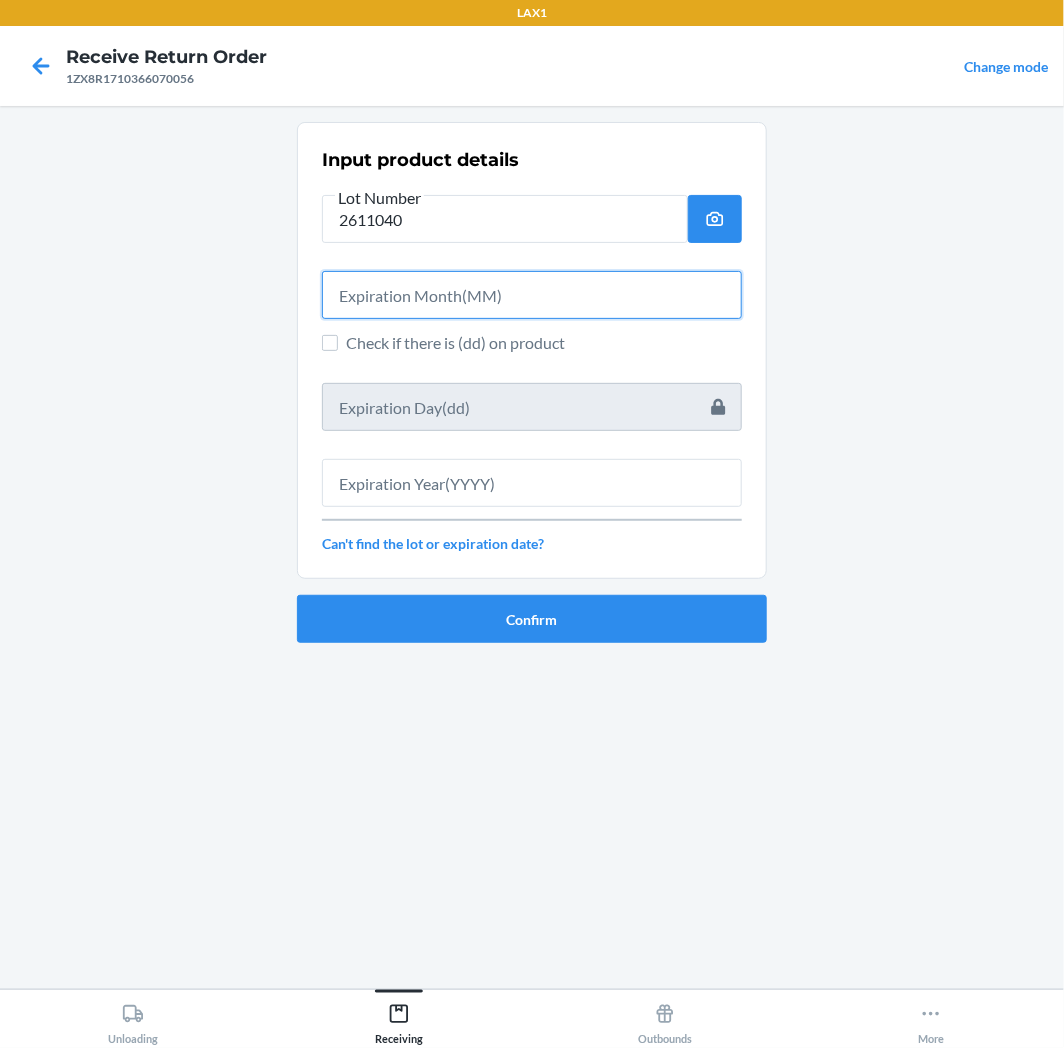 click at bounding box center [532, 295] 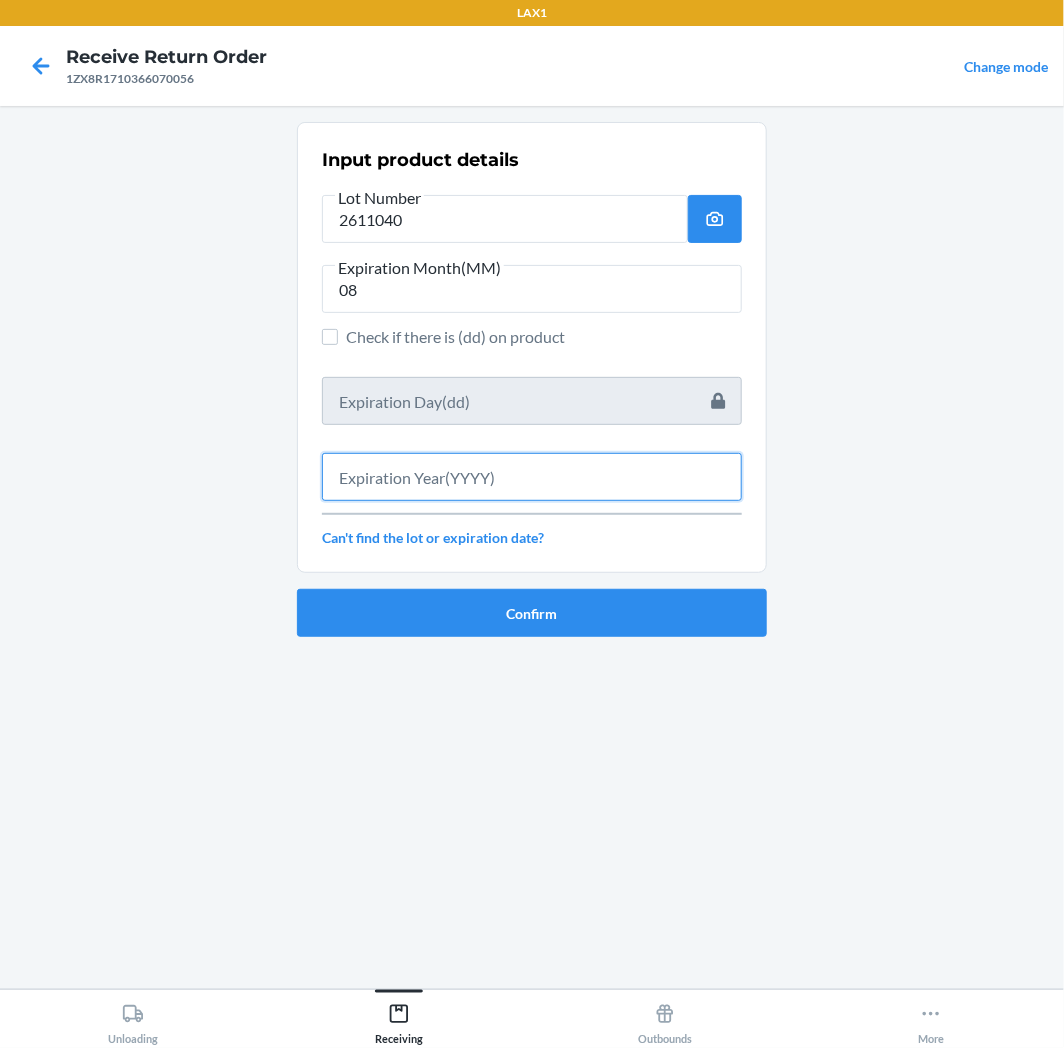 click at bounding box center (532, 477) 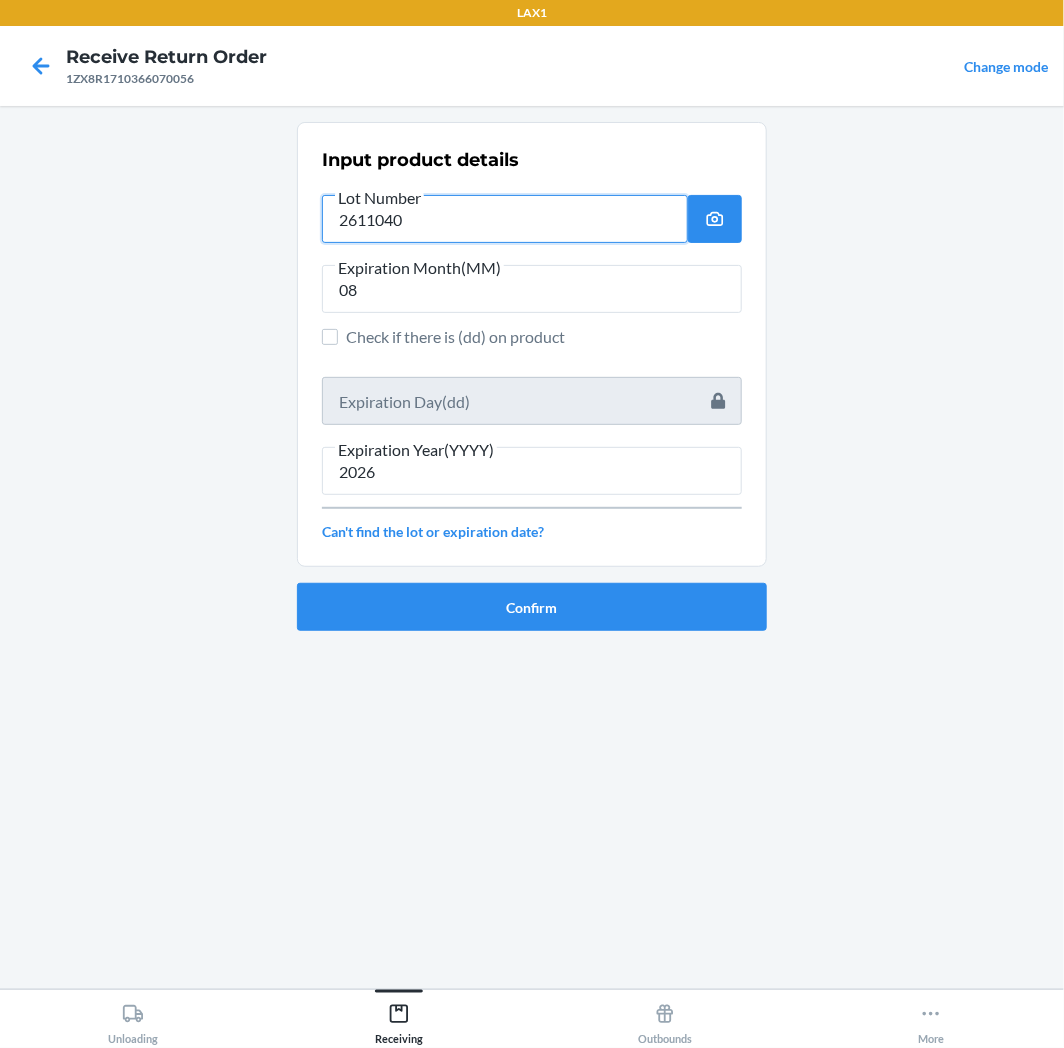 click on "2611040" at bounding box center [505, 219] 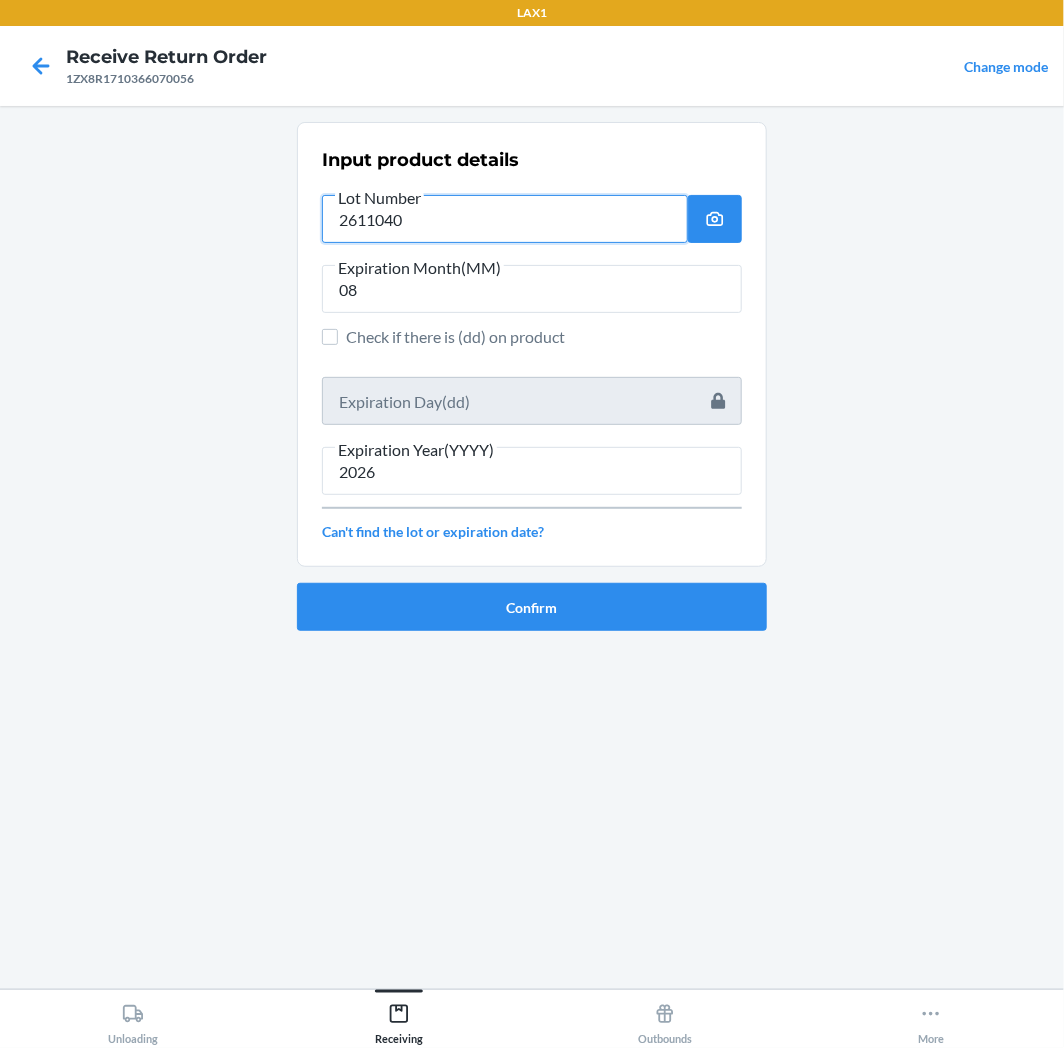 click on "2611040" at bounding box center [505, 219] 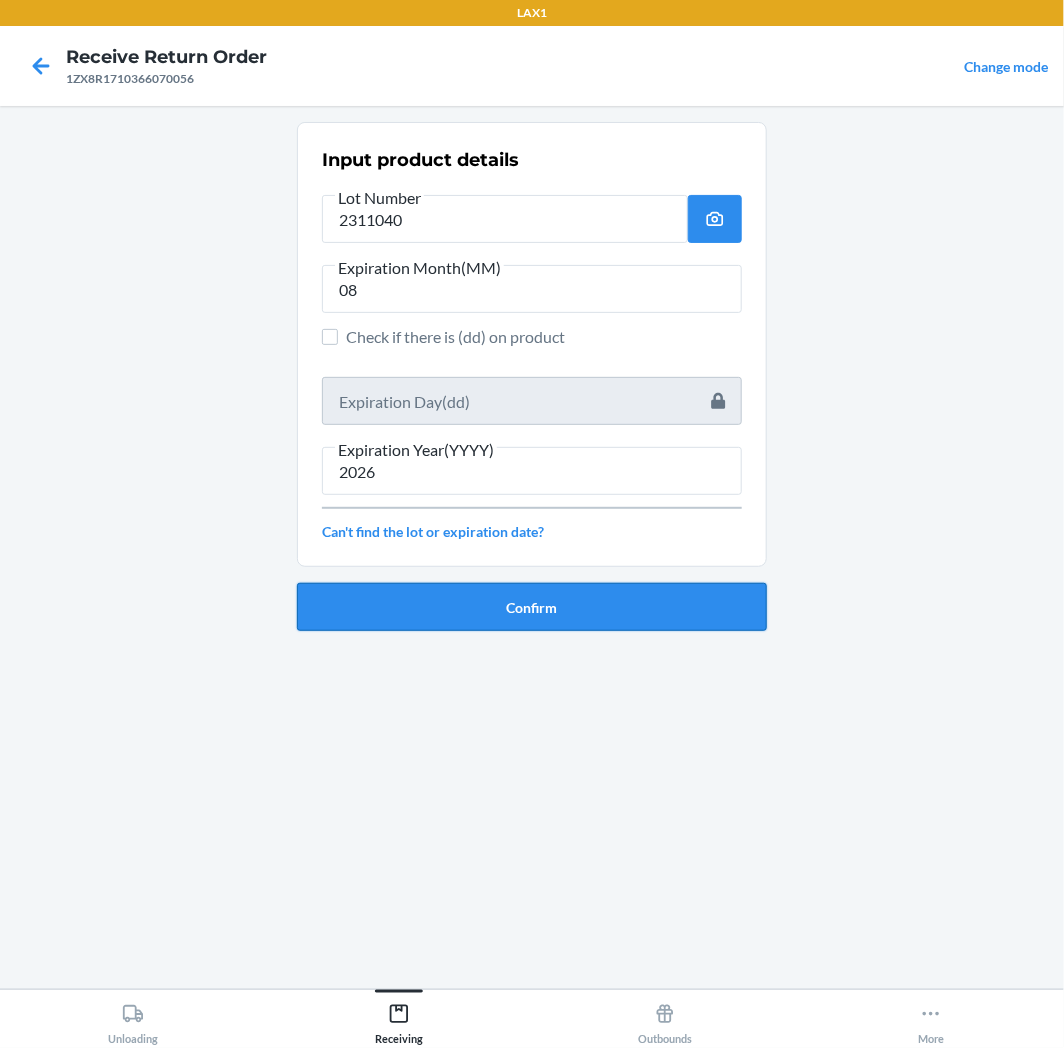 click on "Confirm" at bounding box center (532, 607) 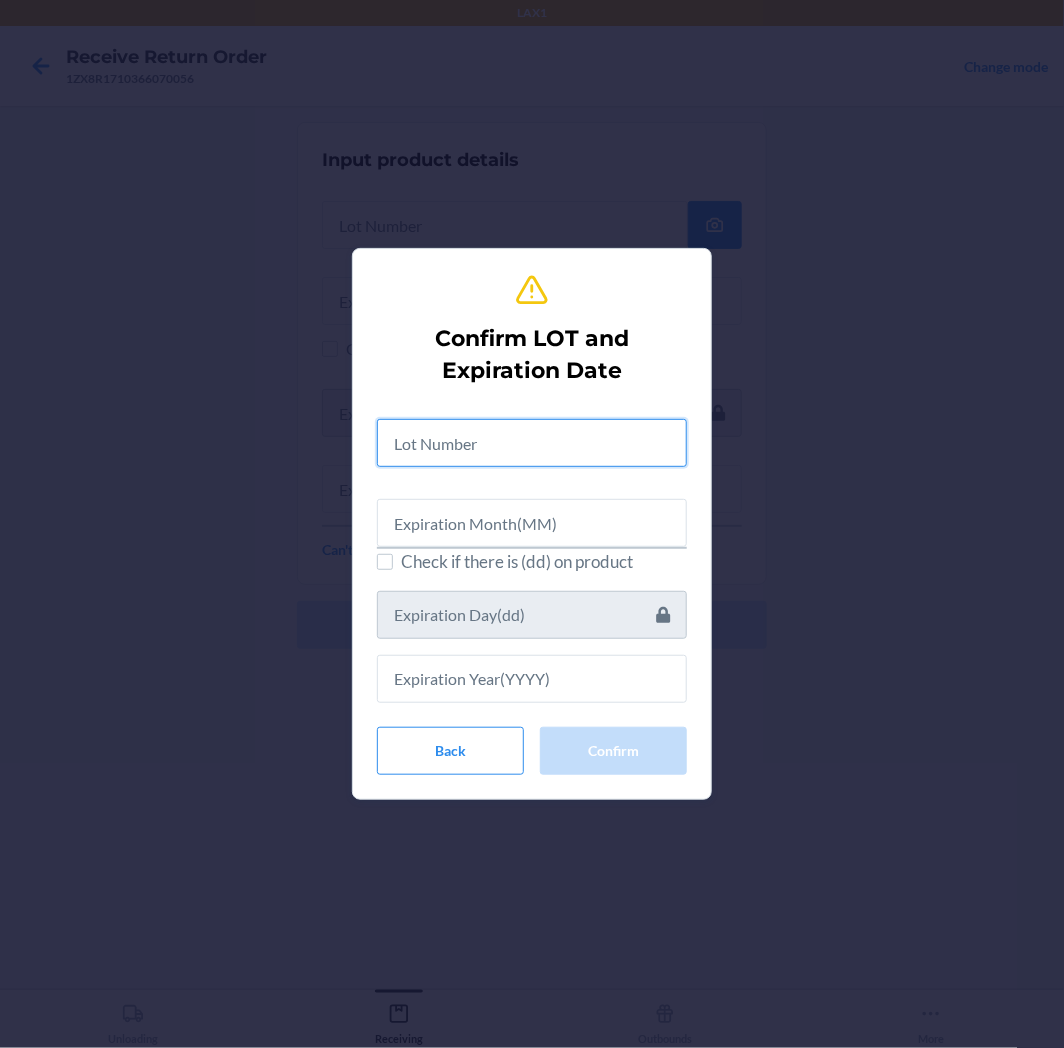 click at bounding box center [532, 443] 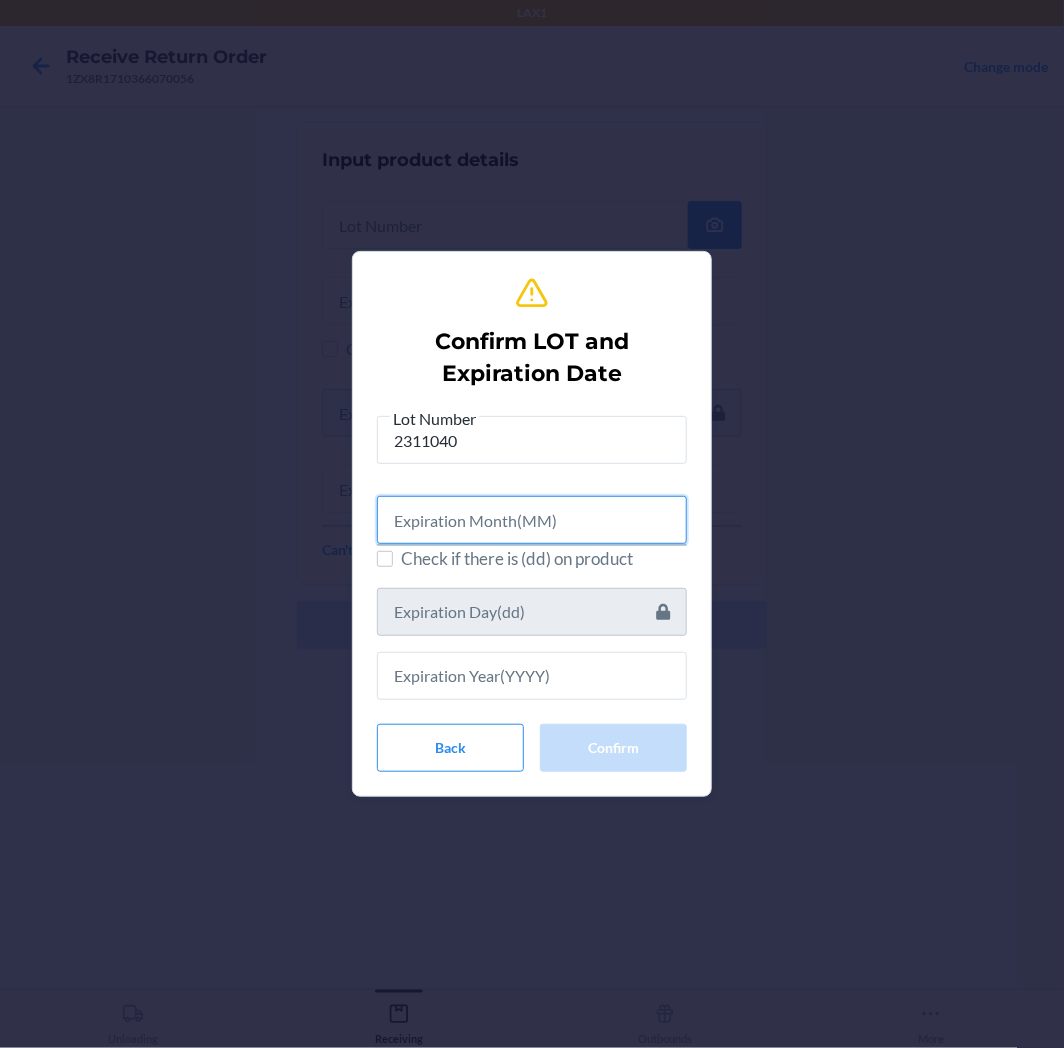click at bounding box center (532, 520) 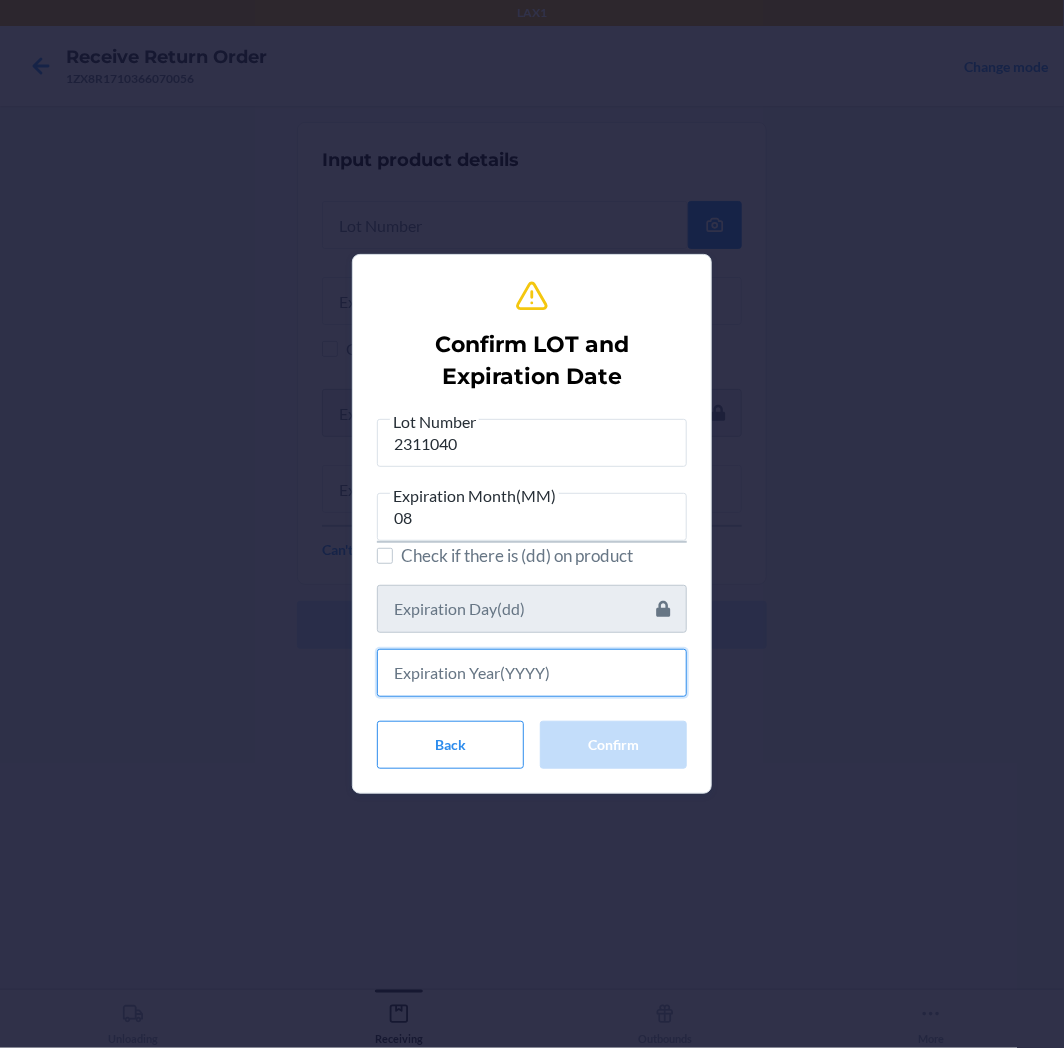 click at bounding box center (532, 673) 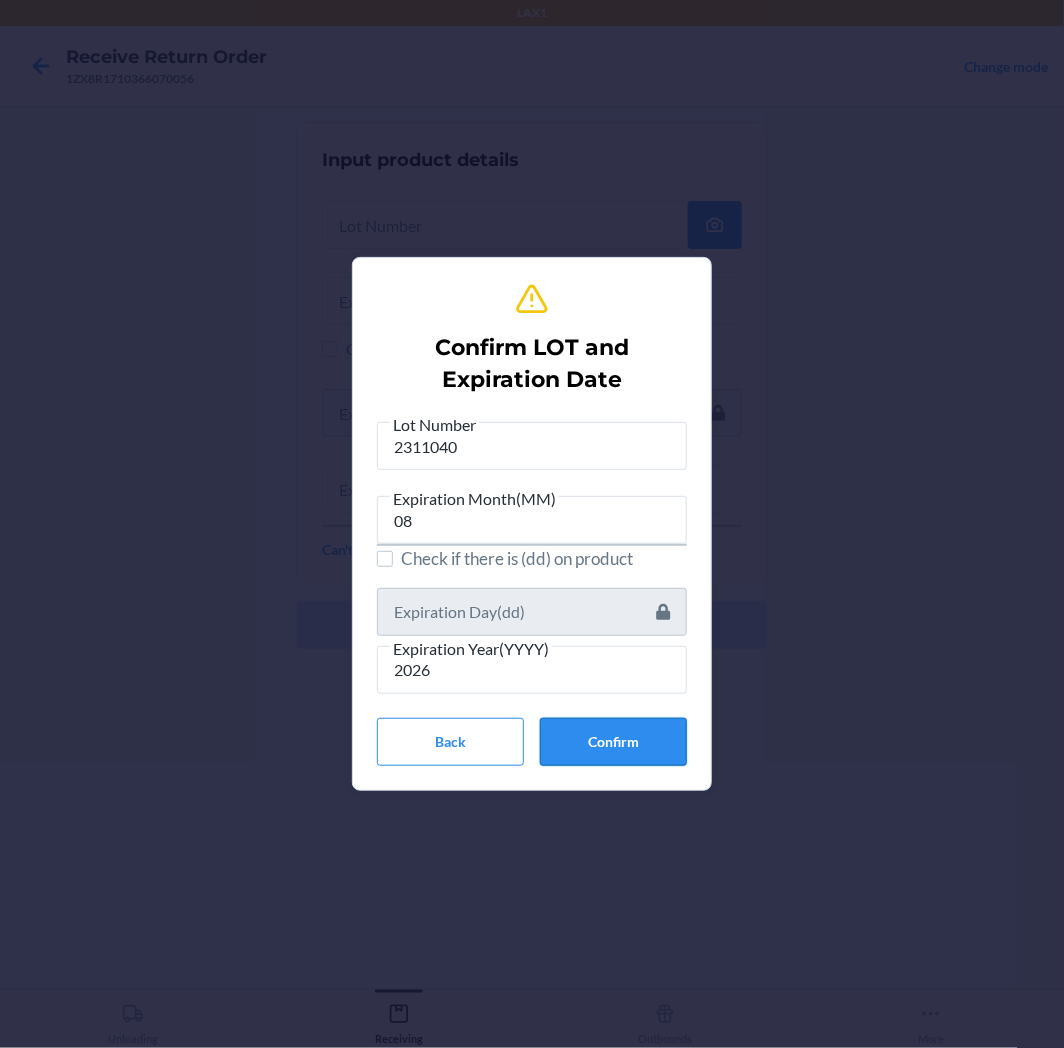 click on "Confirm" at bounding box center [613, 742] 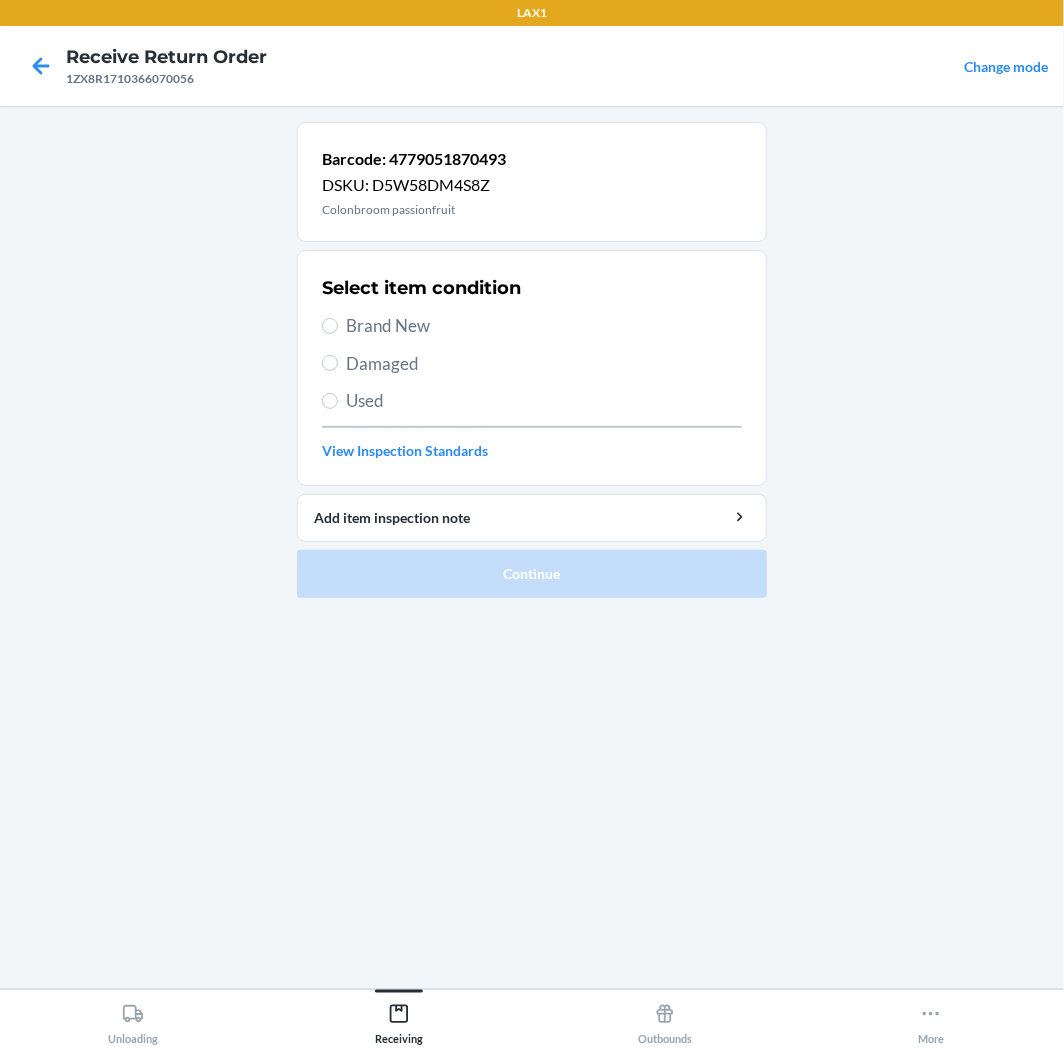click on "Brand New" at bounding box center [544, 326] 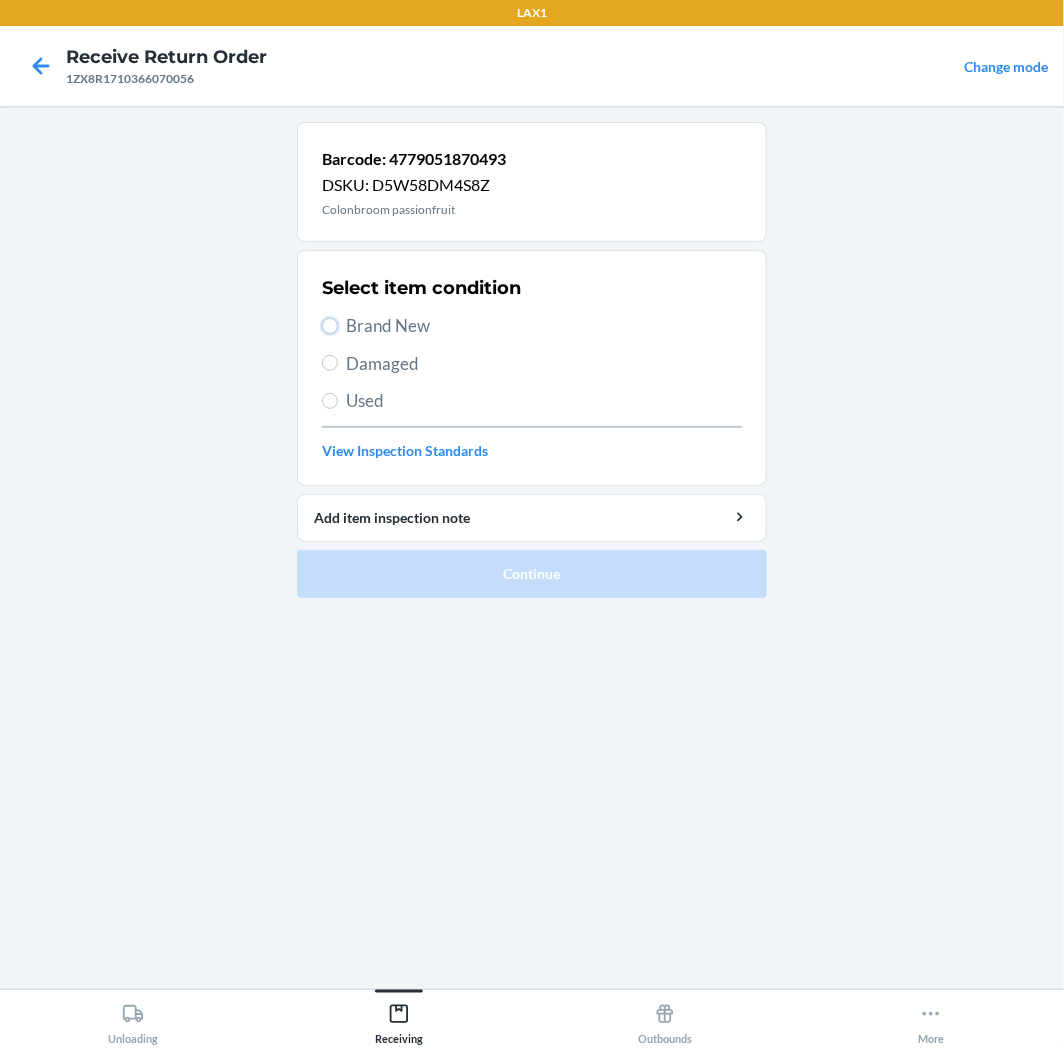 click on "Brand New" at bounding box center (330, 326) 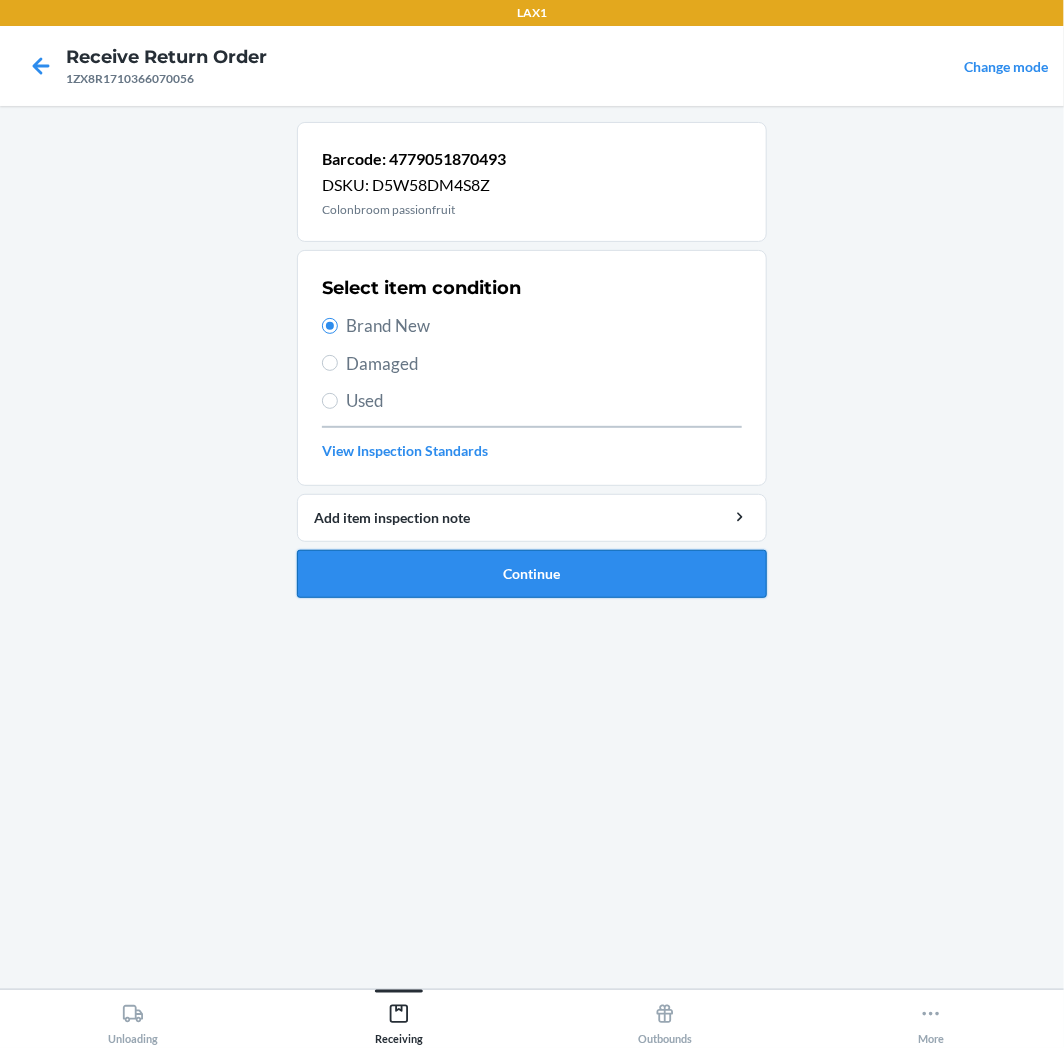 click on "Continue" at bounding box center (532, 574) 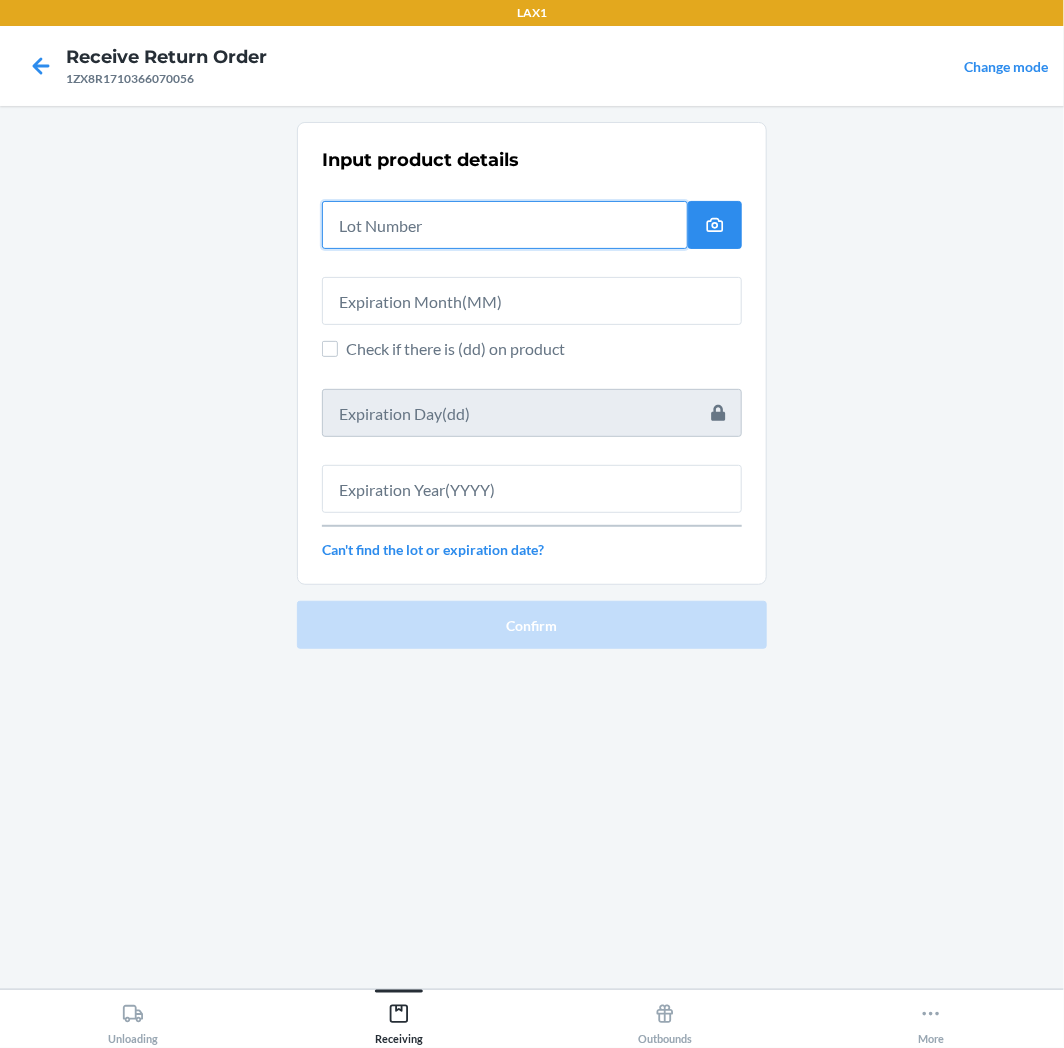 click at bounding box center (505, 225) 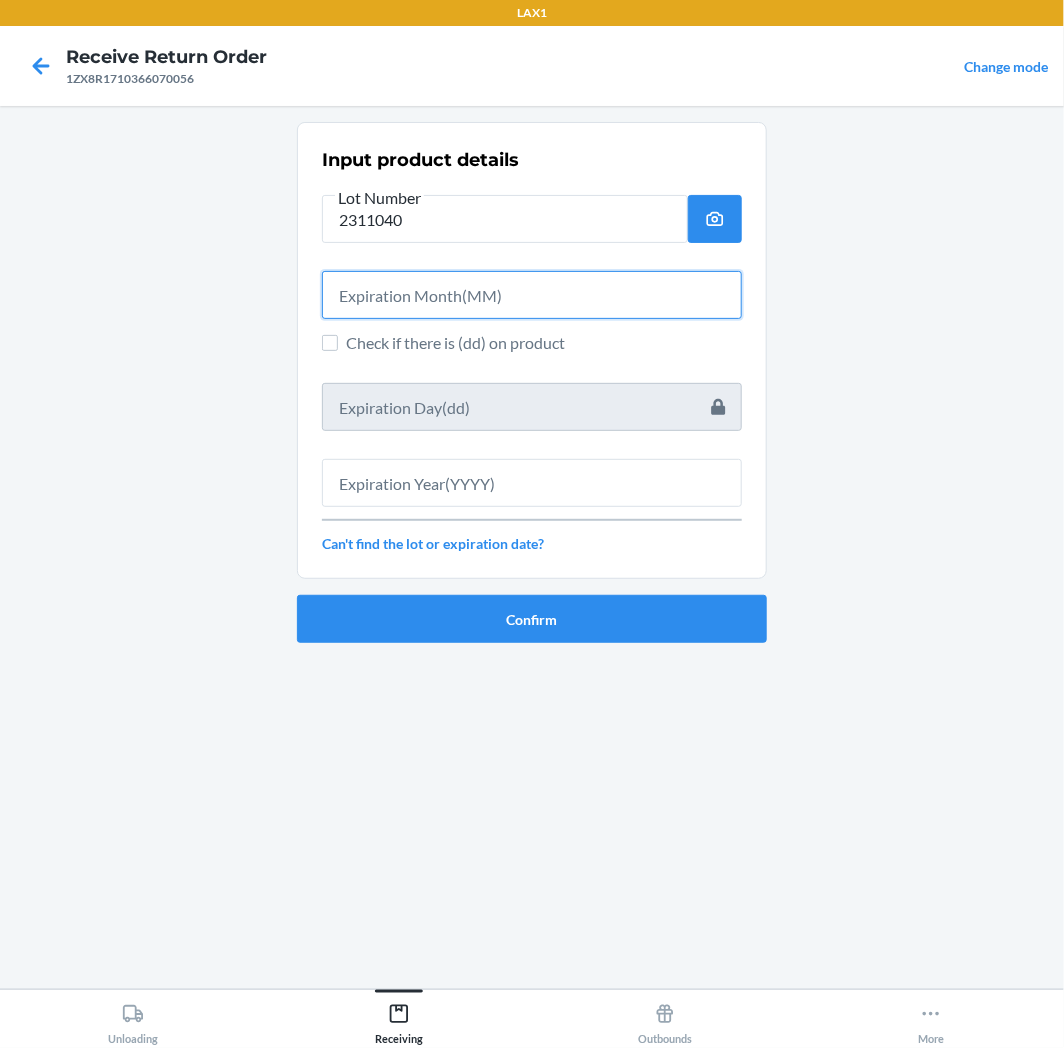 click at bounding box center (532, 295) 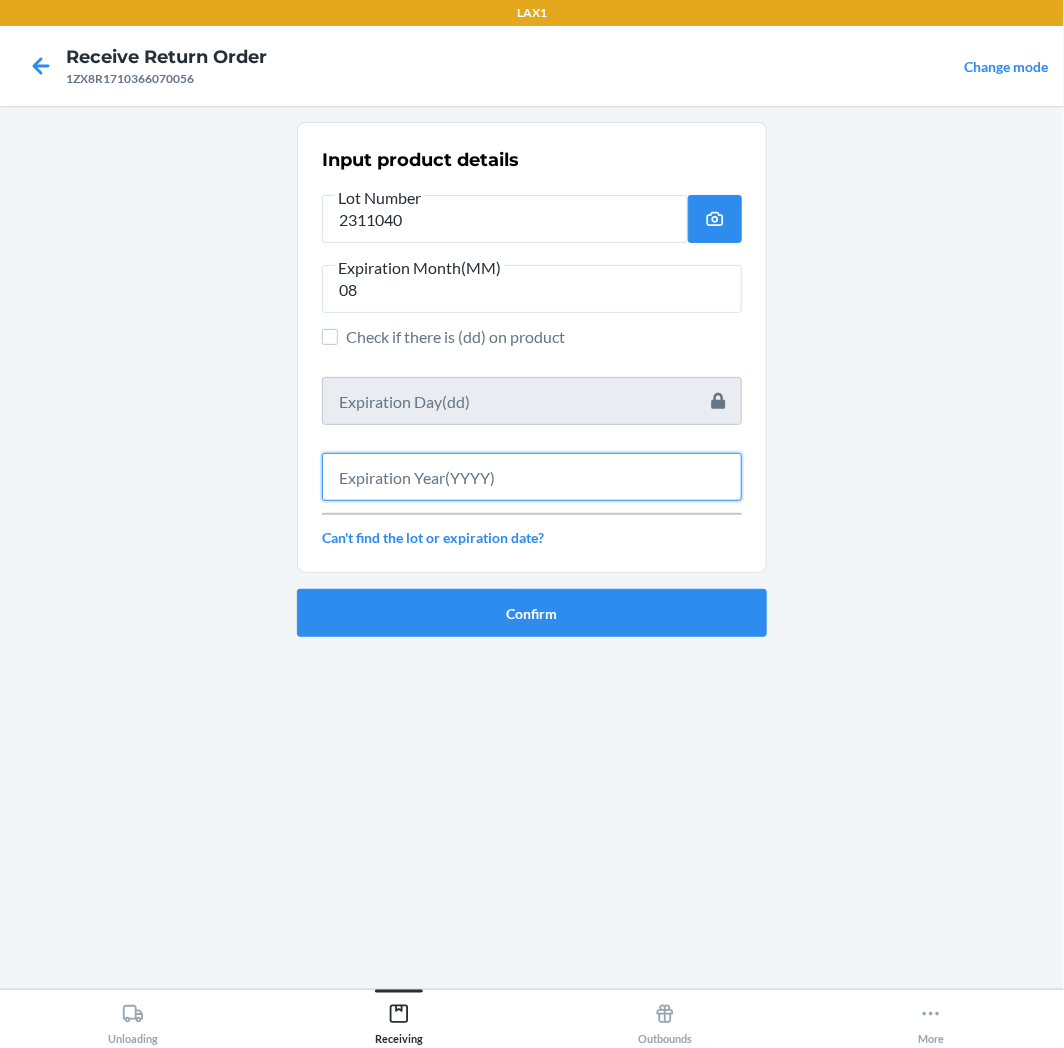 click at bounding box center (532, 477) 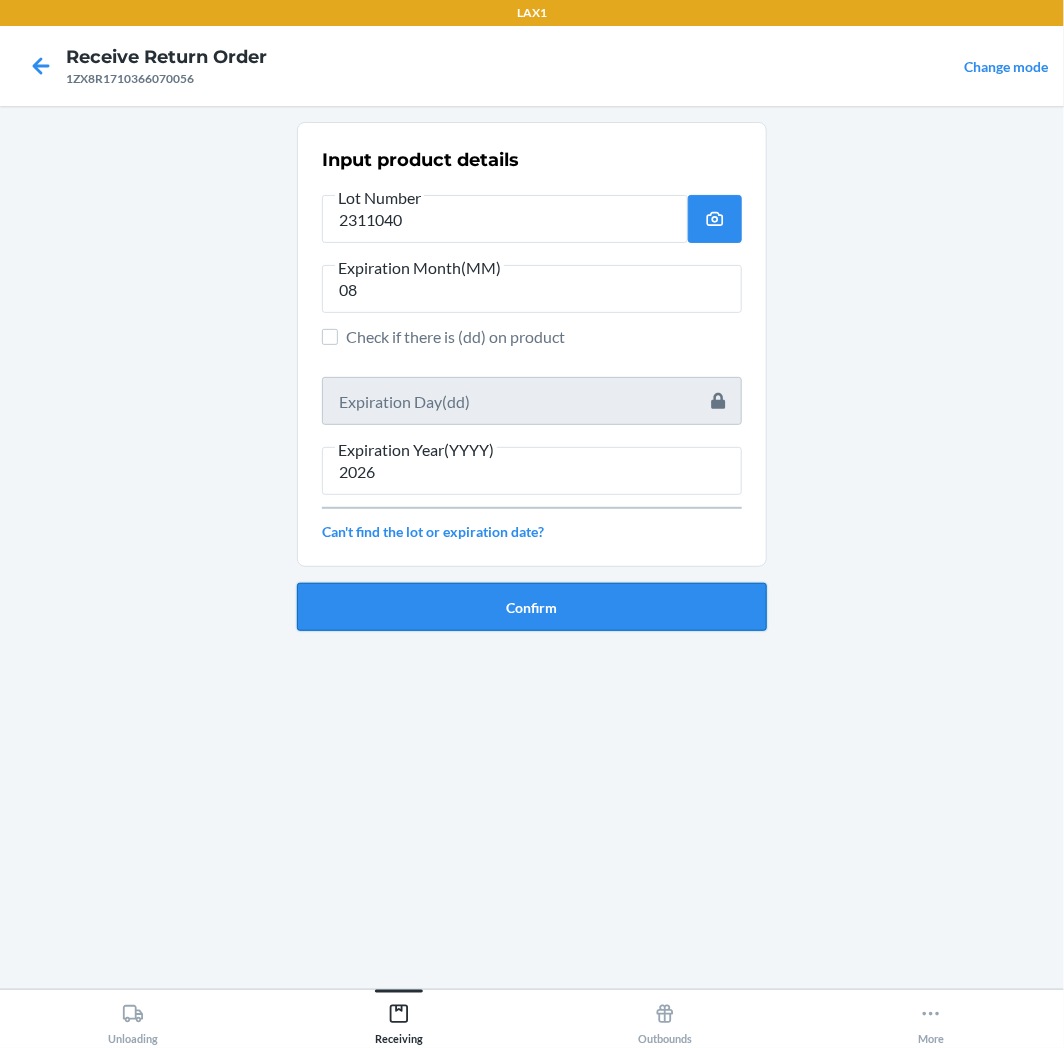 click on "Confirm" at bounding box center (532, 607) 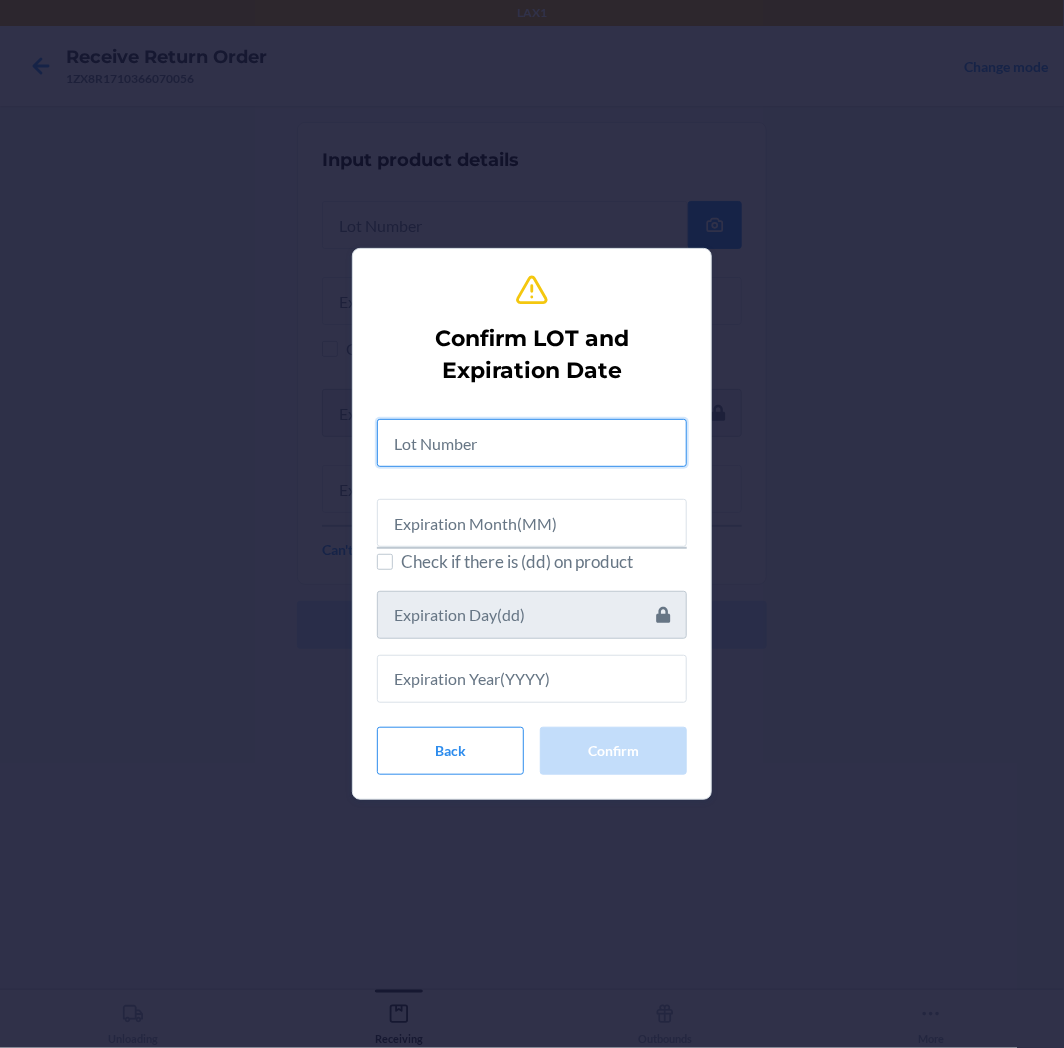 click at bounding box center [532, 443] 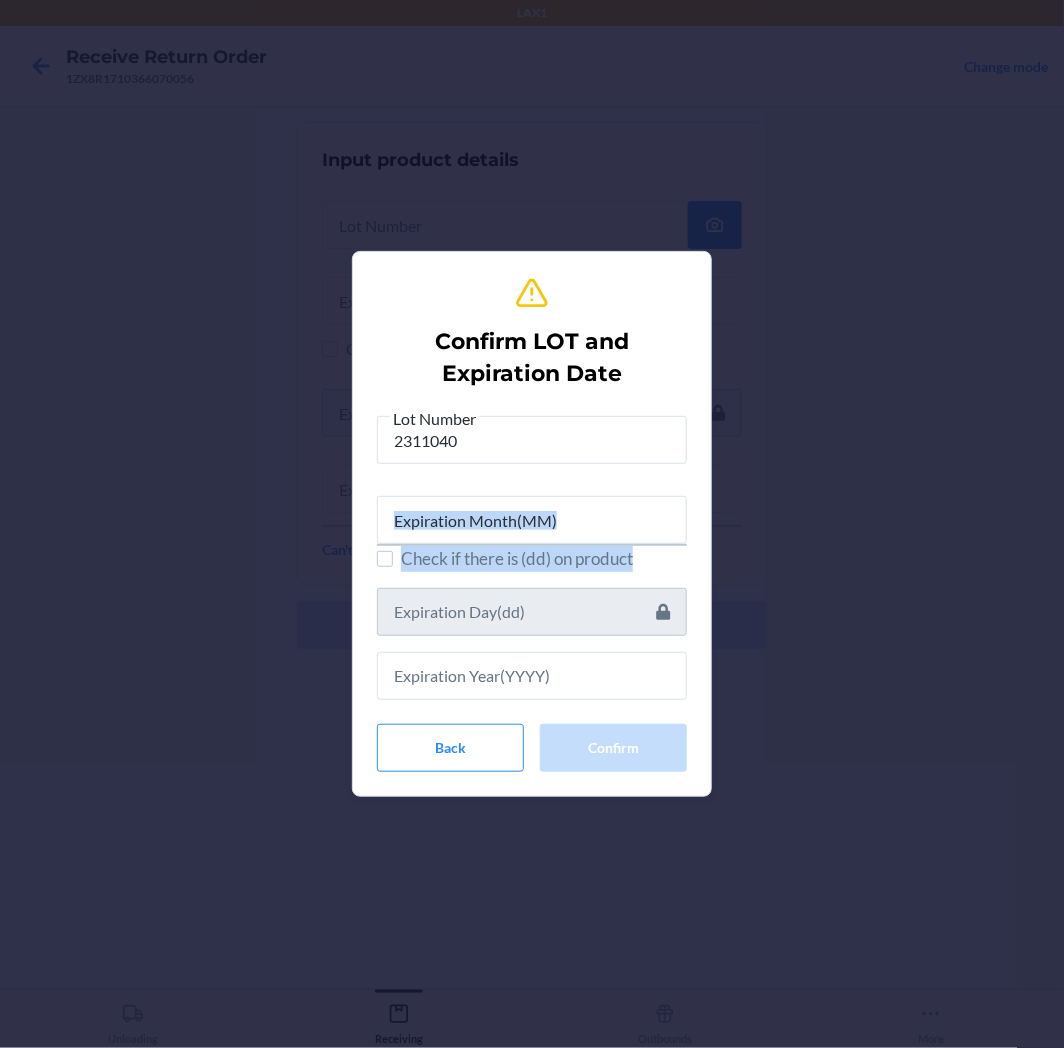 drag, startPoint x: 454, startPoint y: 578, endPoint x: 440, endPoint y: 528, distance: 51.92302 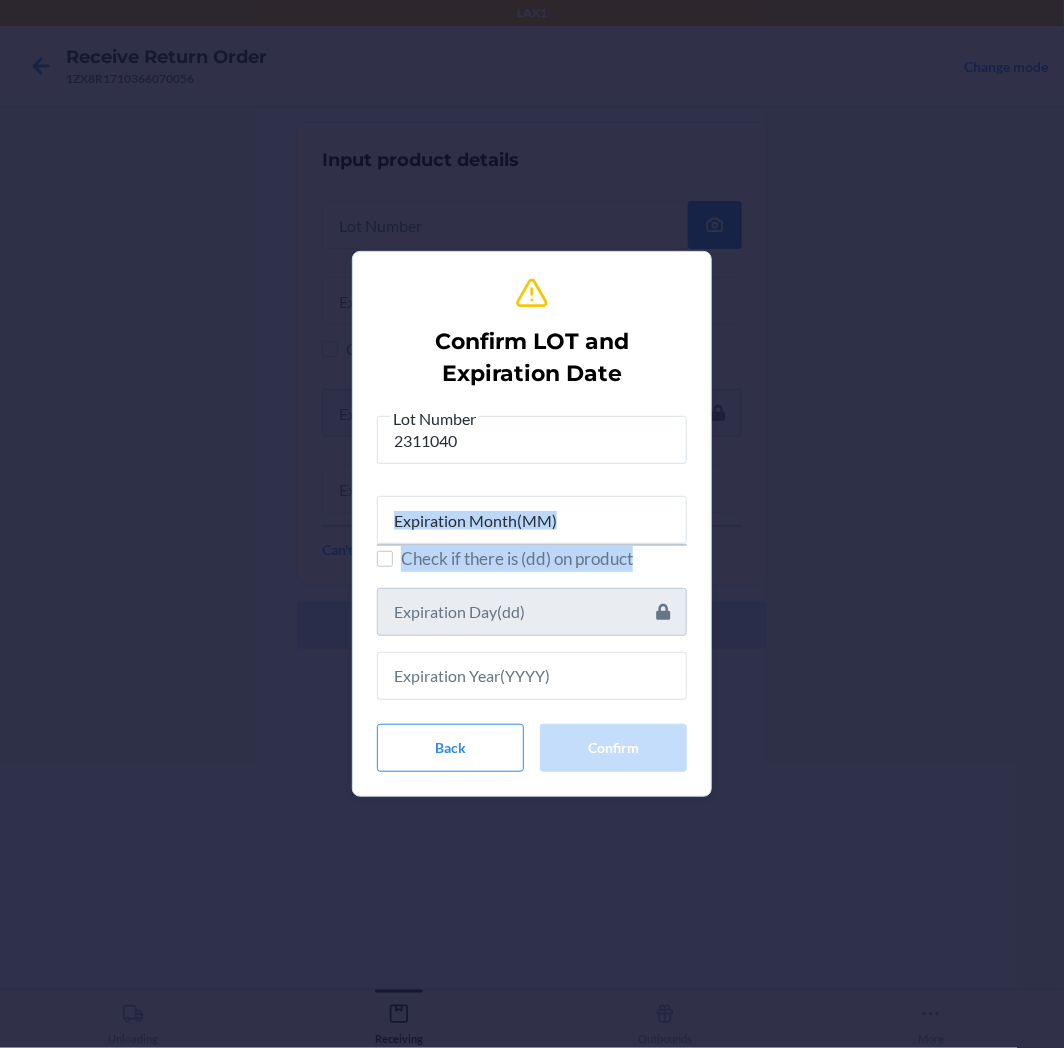 click on "Lot Number 2311040 Check if there is (dd) on product" at bounding box center (532, 553) 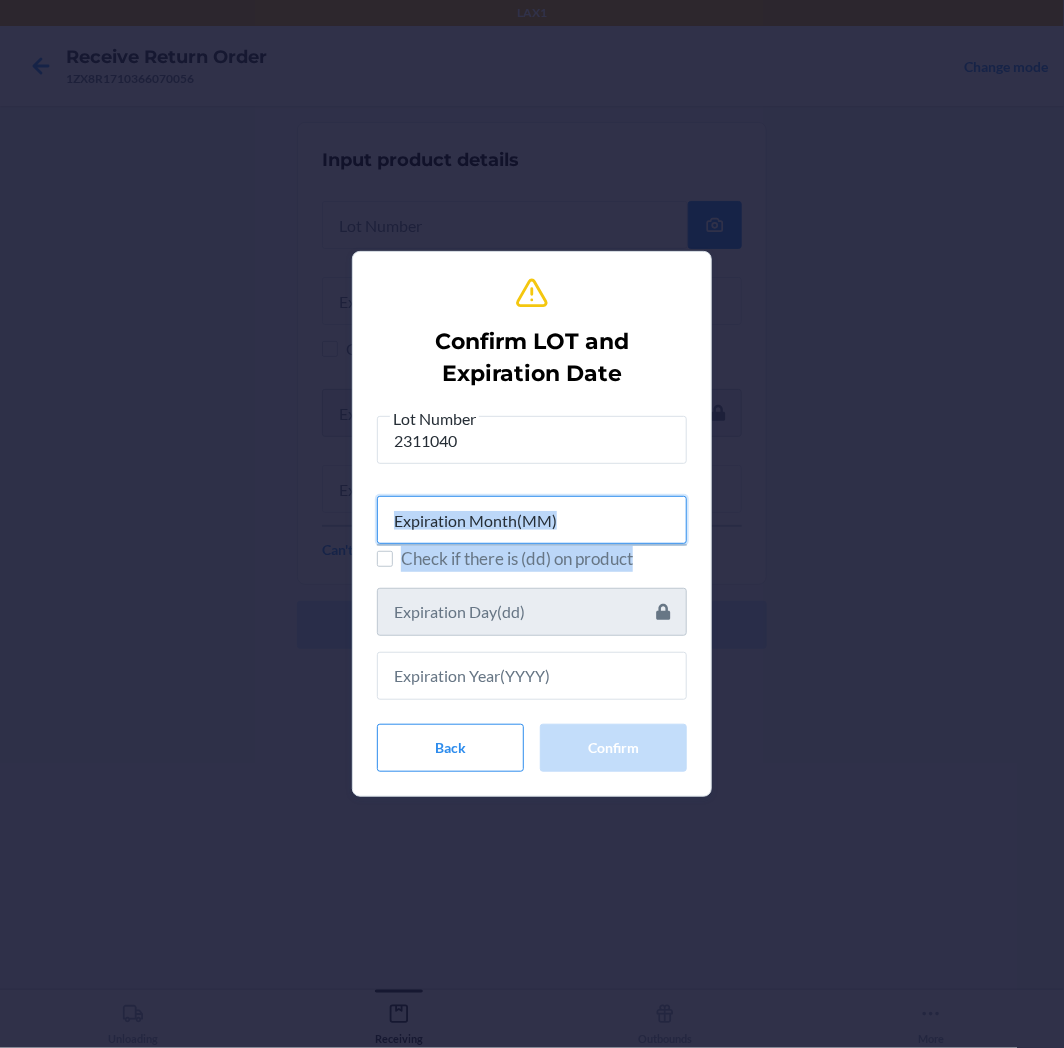 click at bounding box center [532, 520] 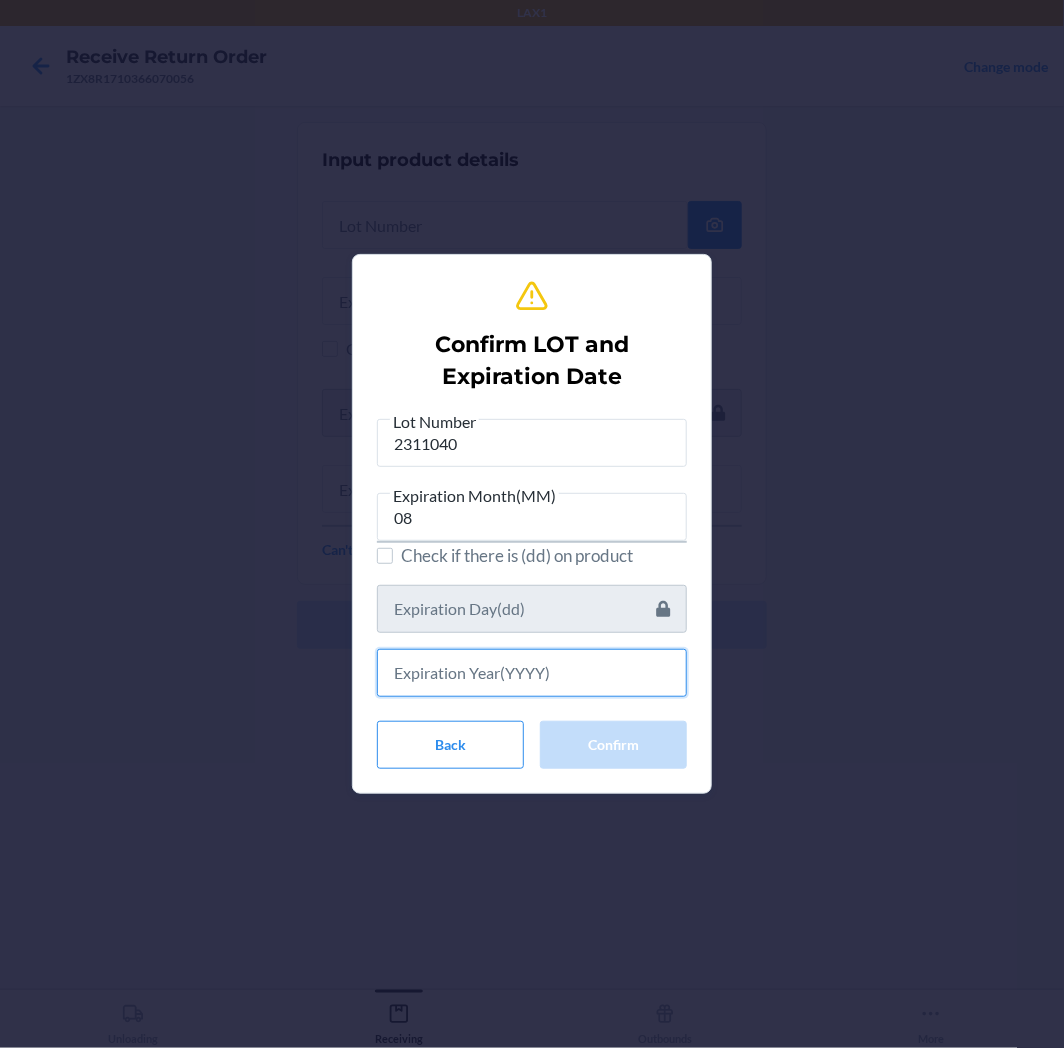 click at bounding box center (532, 673) 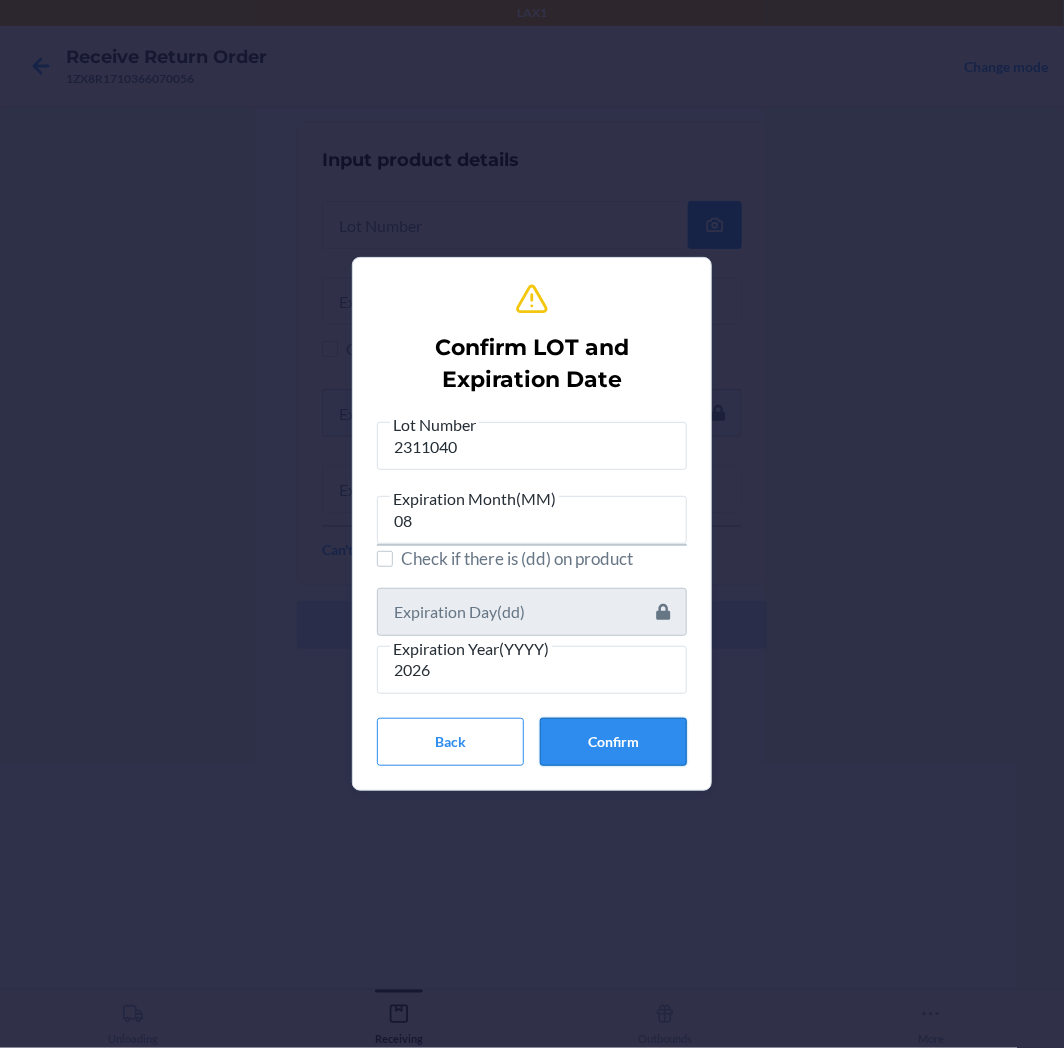 click on "Confirm" at bounding box center (613, 742) 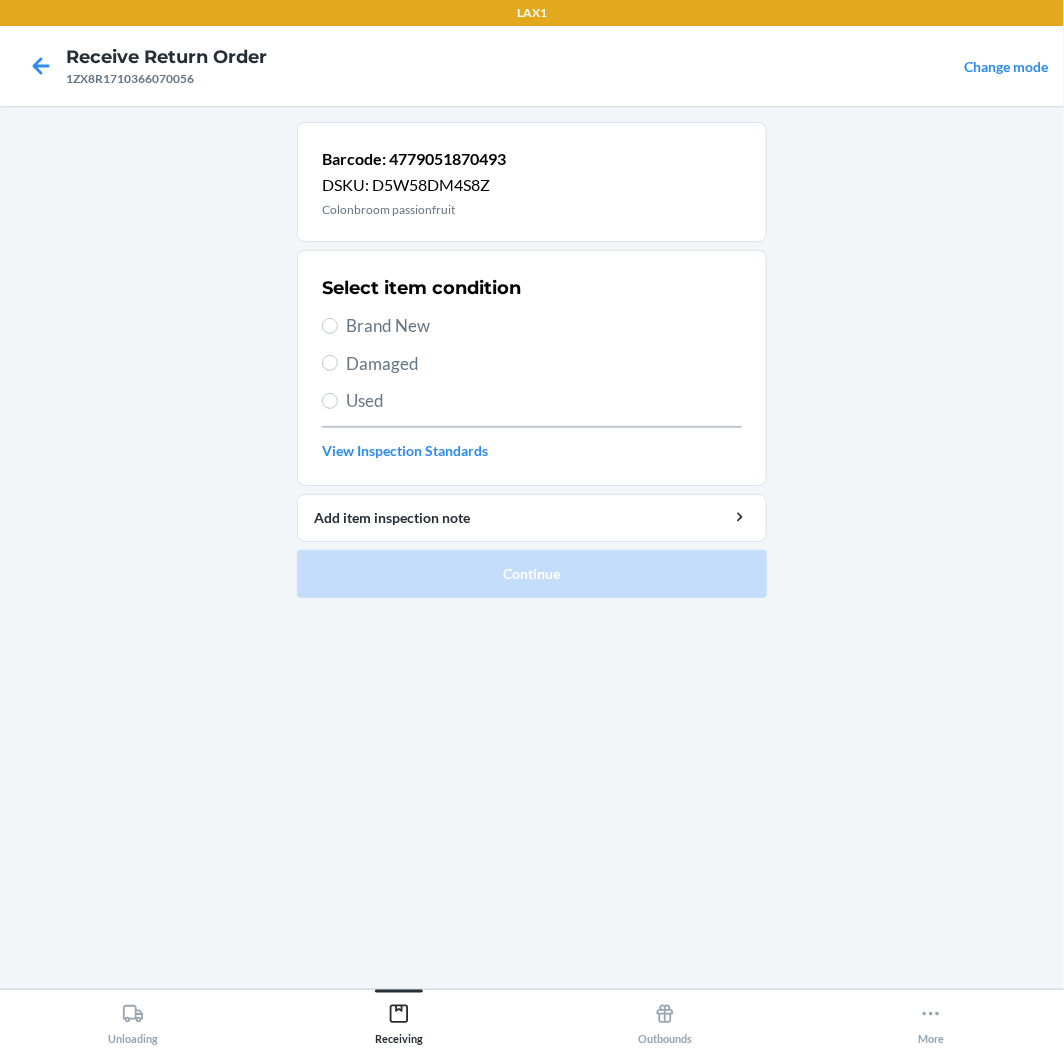 drag, startPoint x: 434, startPoint y: 335, endPoint x: 425, endPoint y: 346, distance: 14.21267 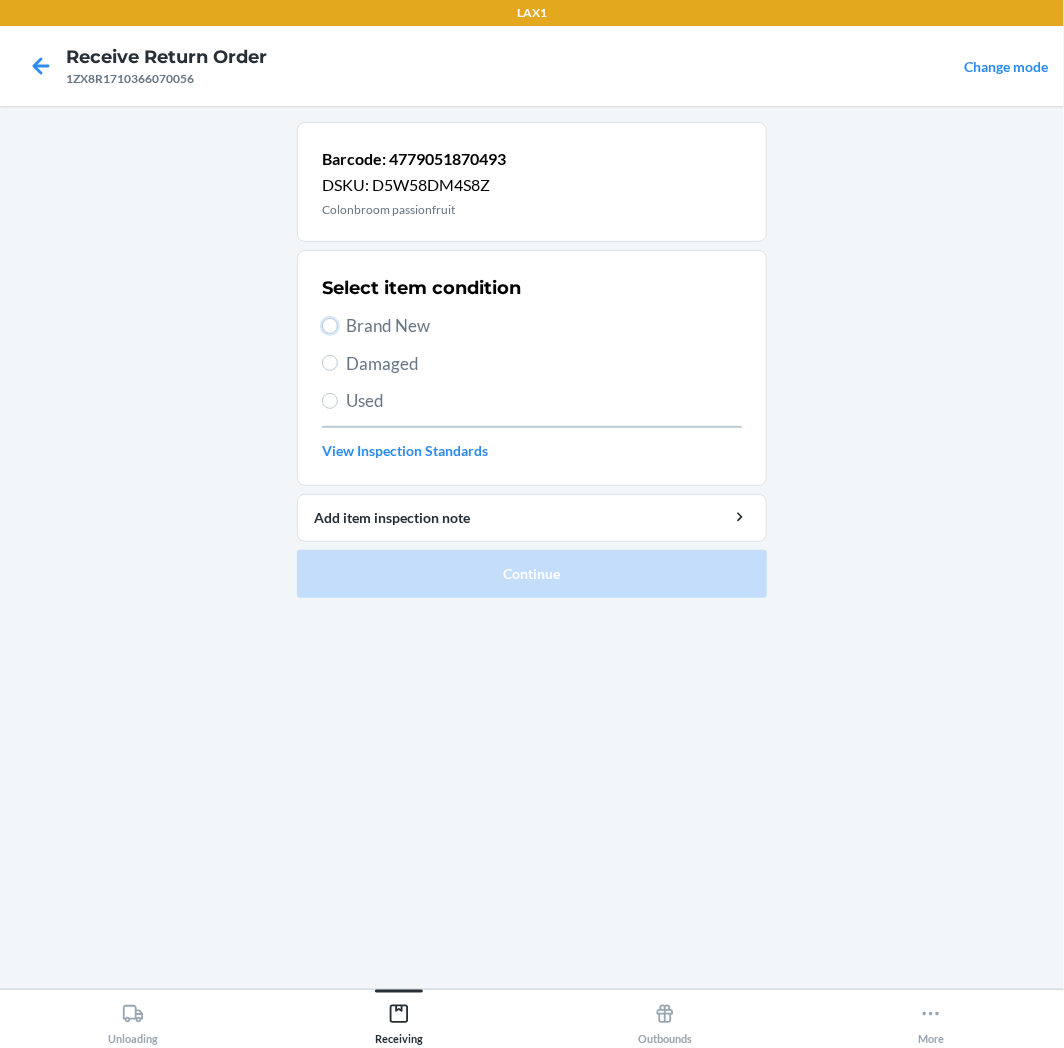 click on "Brand New" at bounding box center (330, 326) 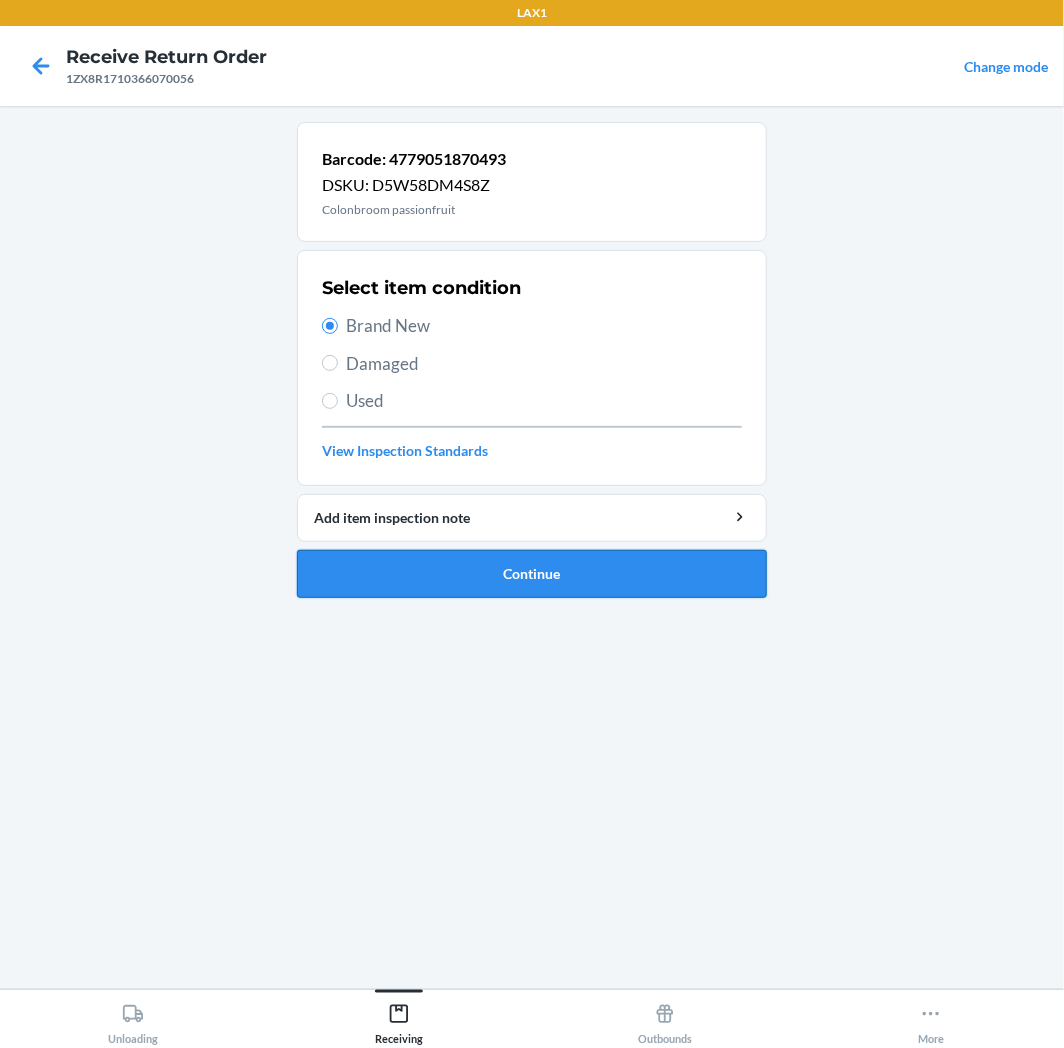 drag, startPoint x: 448, startPoint y: 607, endPoint x: 444, endPoint y: 588, distance: 19.416489 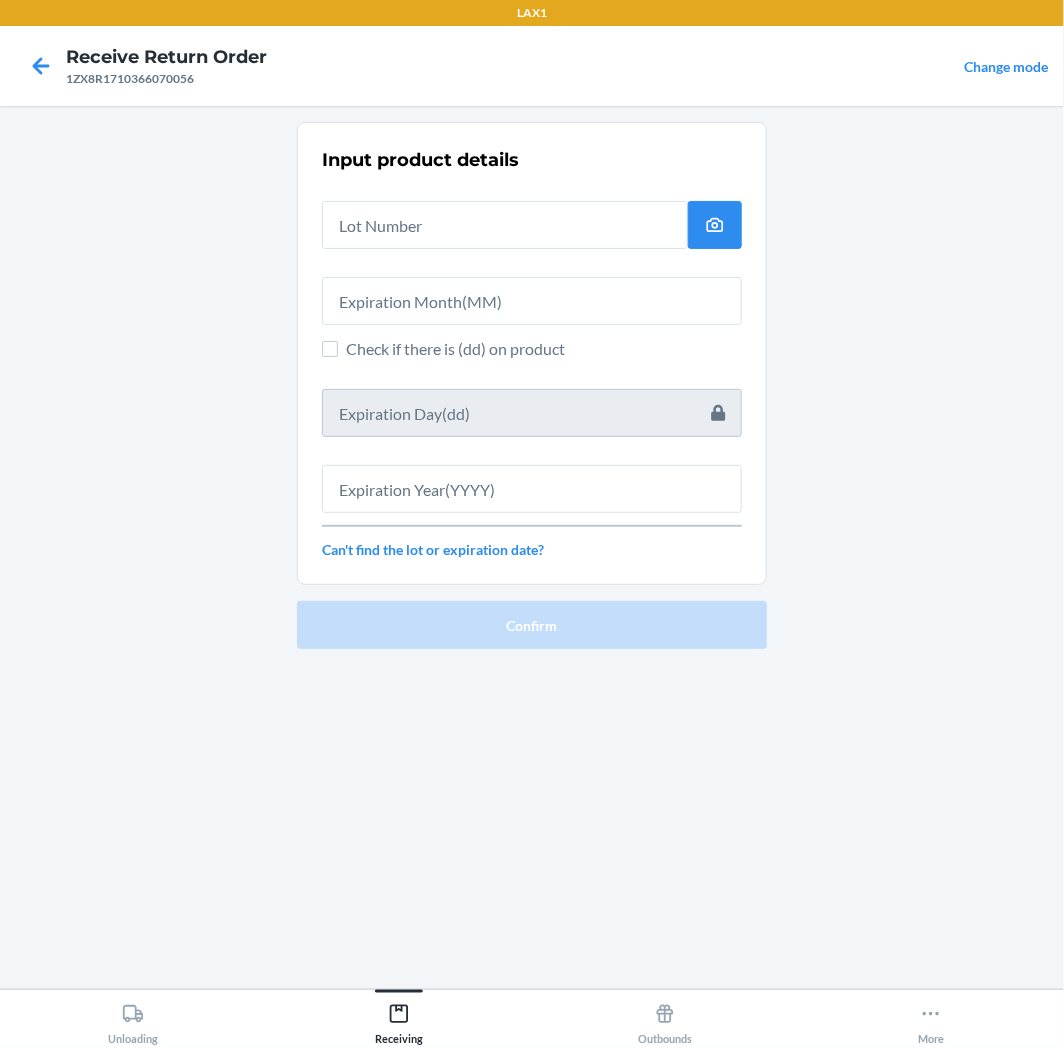 drag, startPoint x: 453, startPoint y: 184, endPoint x: 467, endPoint y: 200, distance: 21.260292 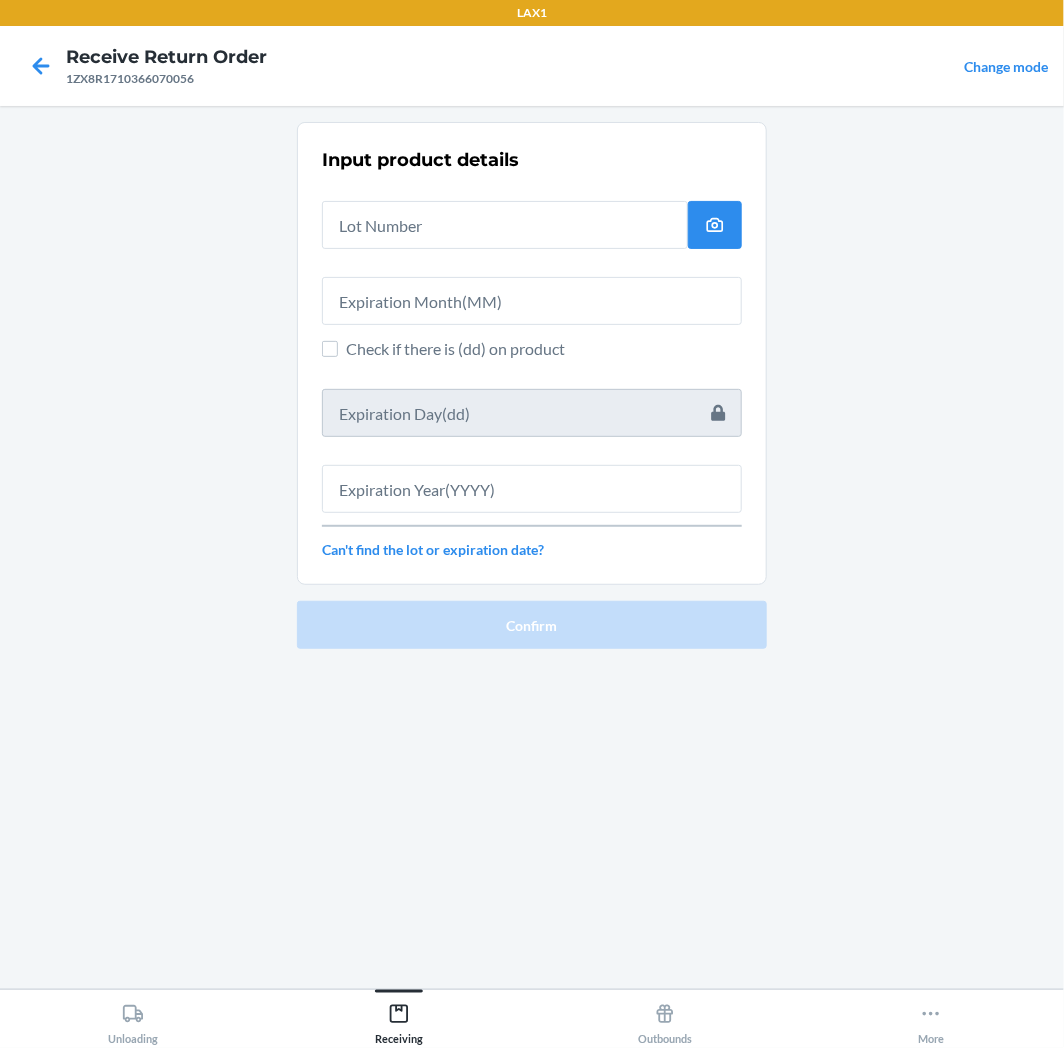 click at bounding box center (505, 217) 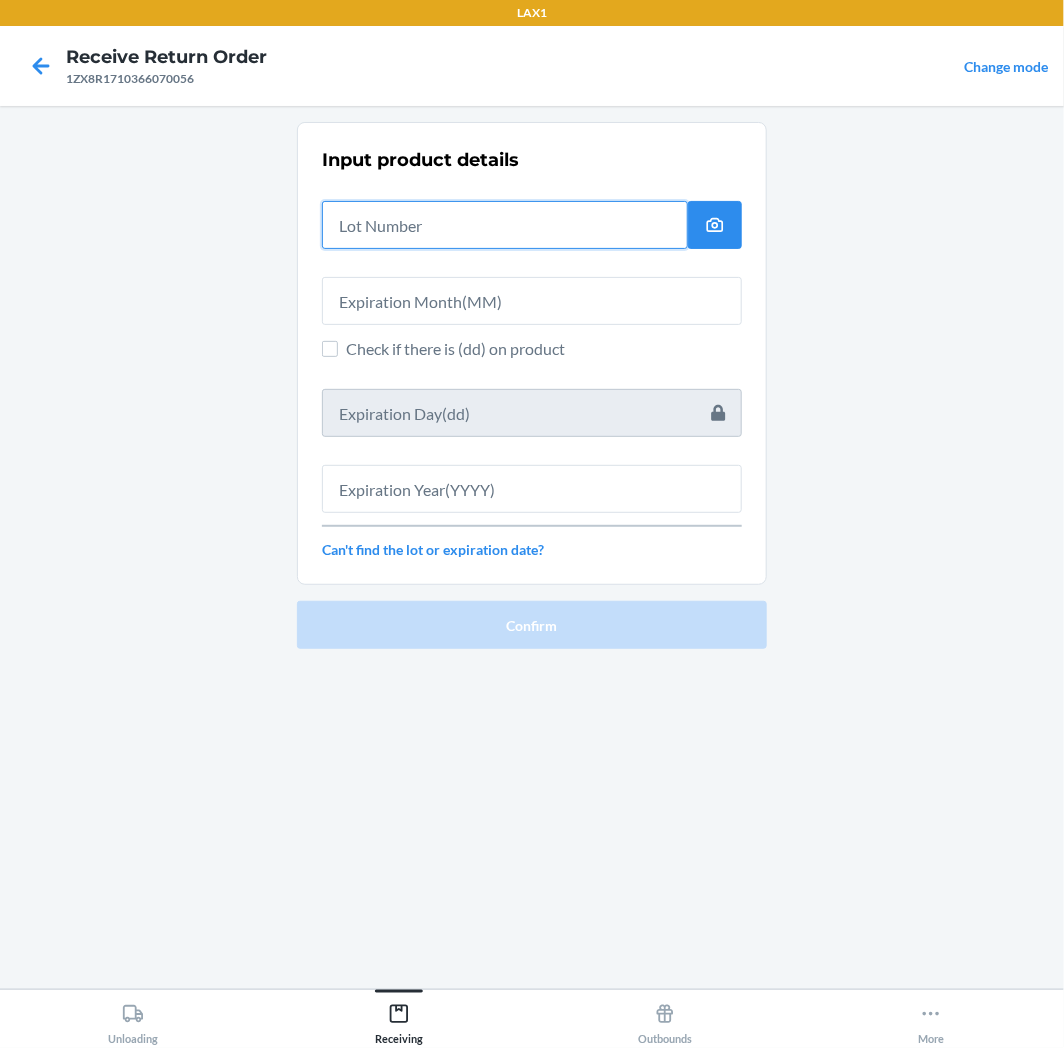 click at bounding box center (505, 225) 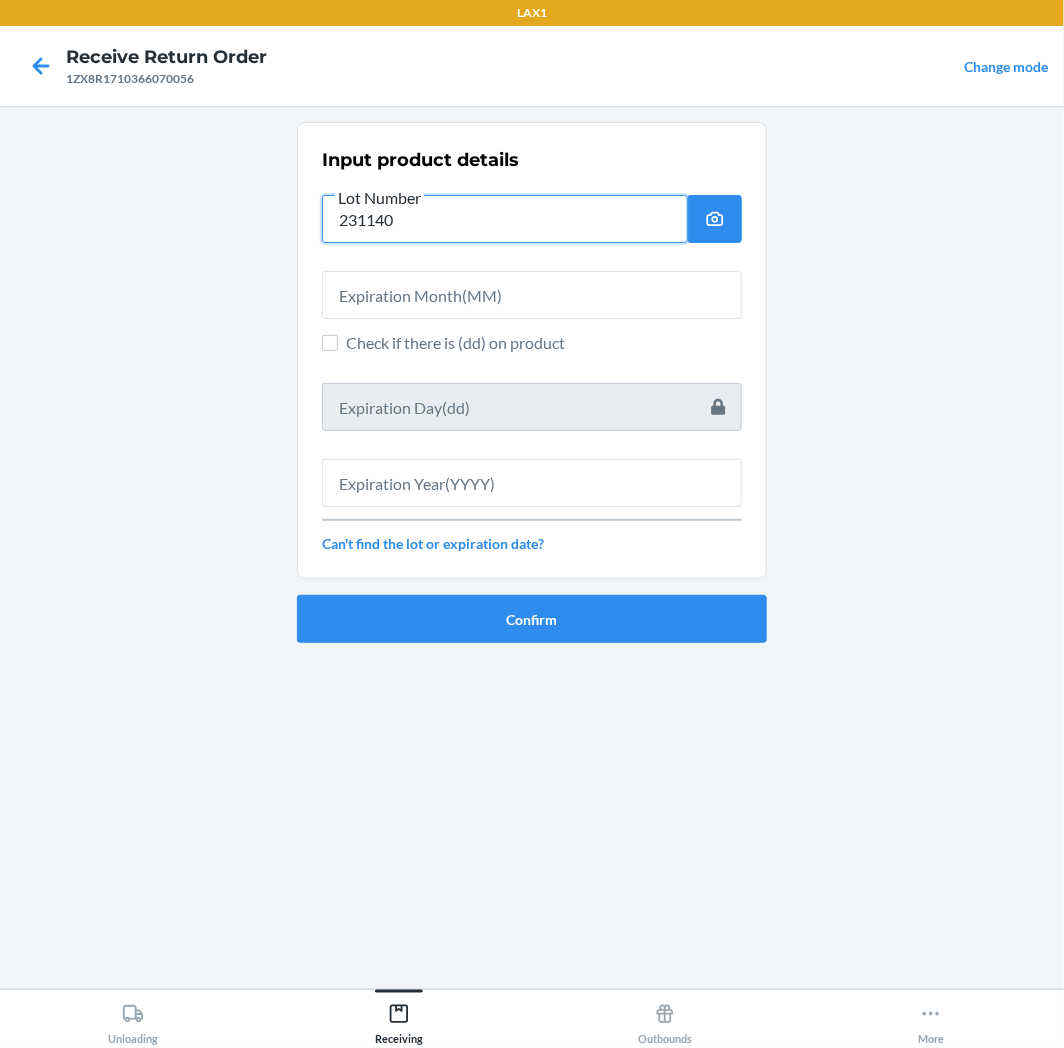 click on "231140" at bounding box center [505, 219] 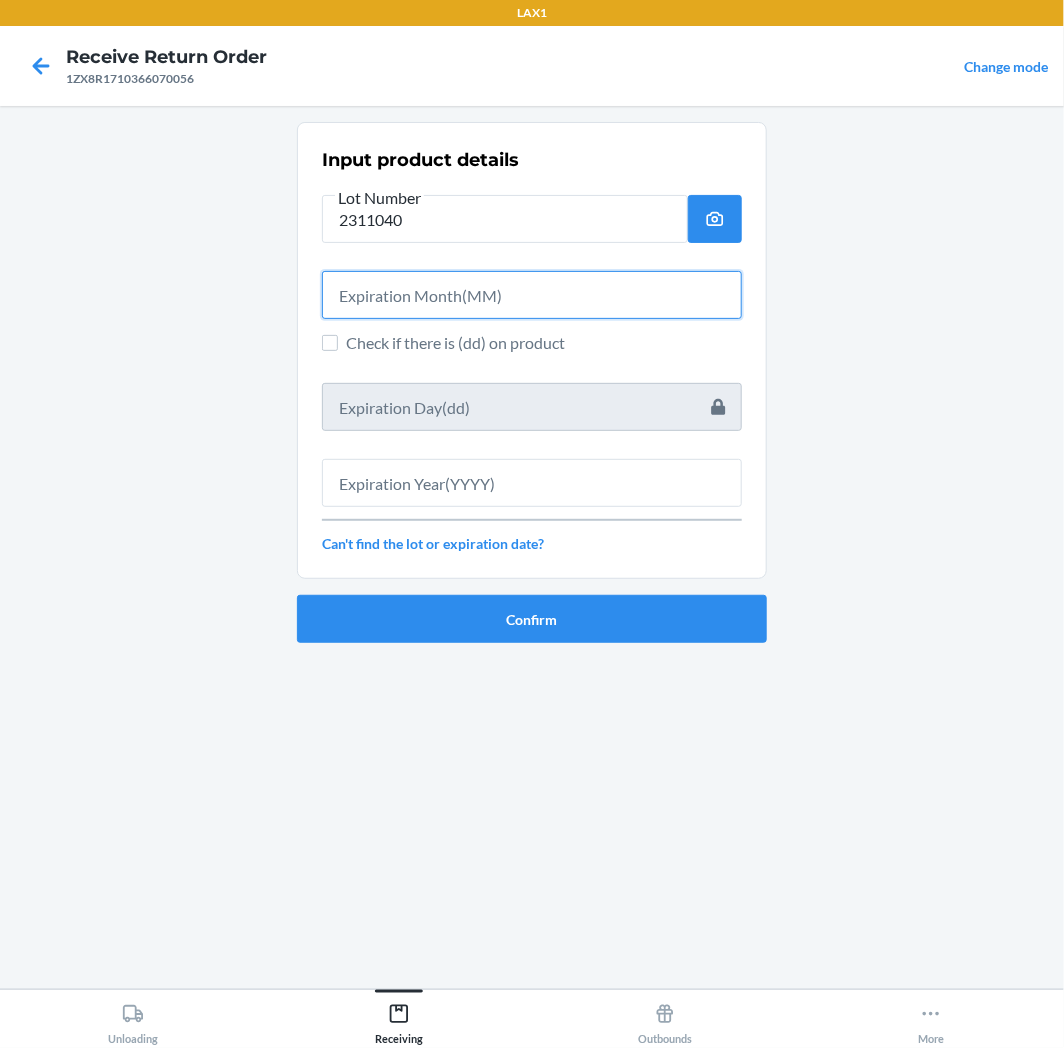 click at bounding box center (532, 295) 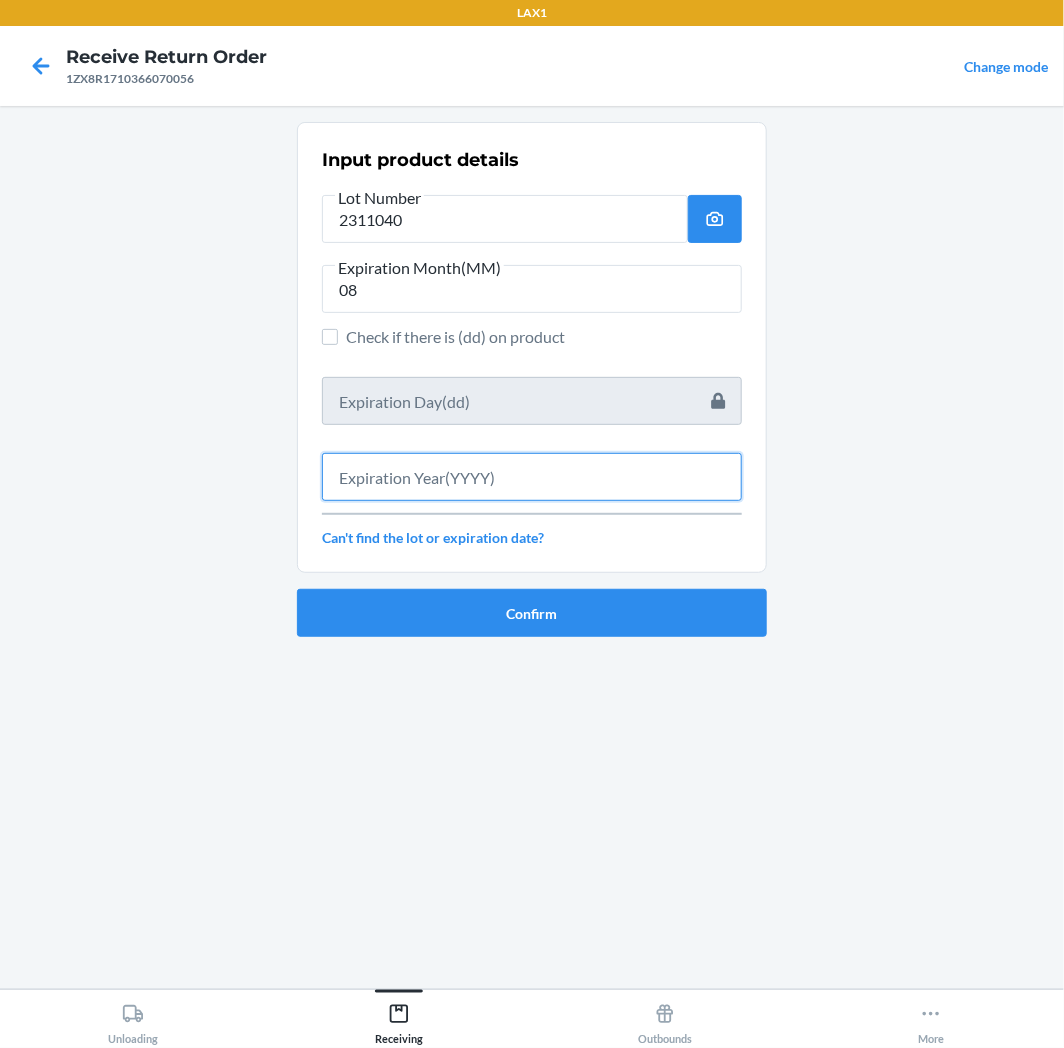 click at bounding box center (532, 477) 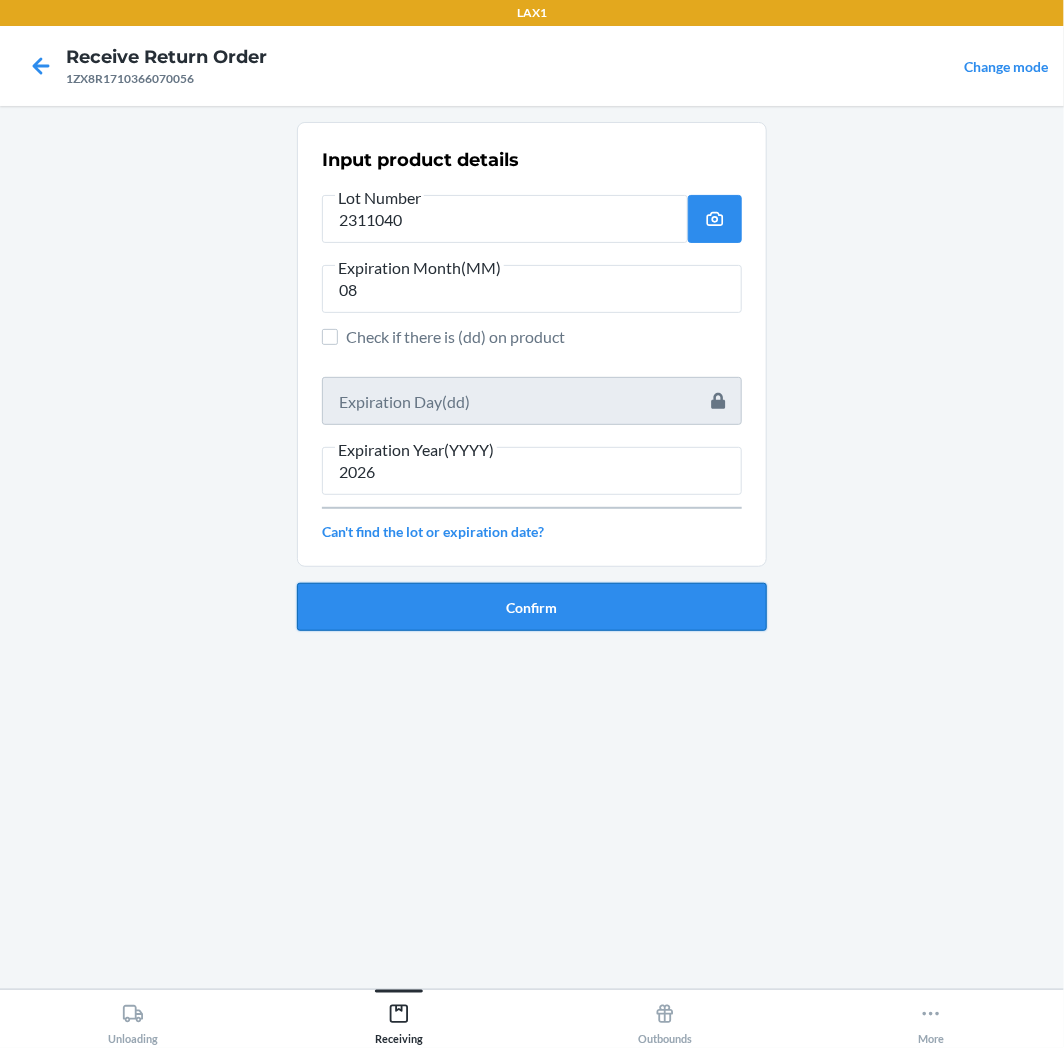click on "Confirm" at bounding box center [532, 607] 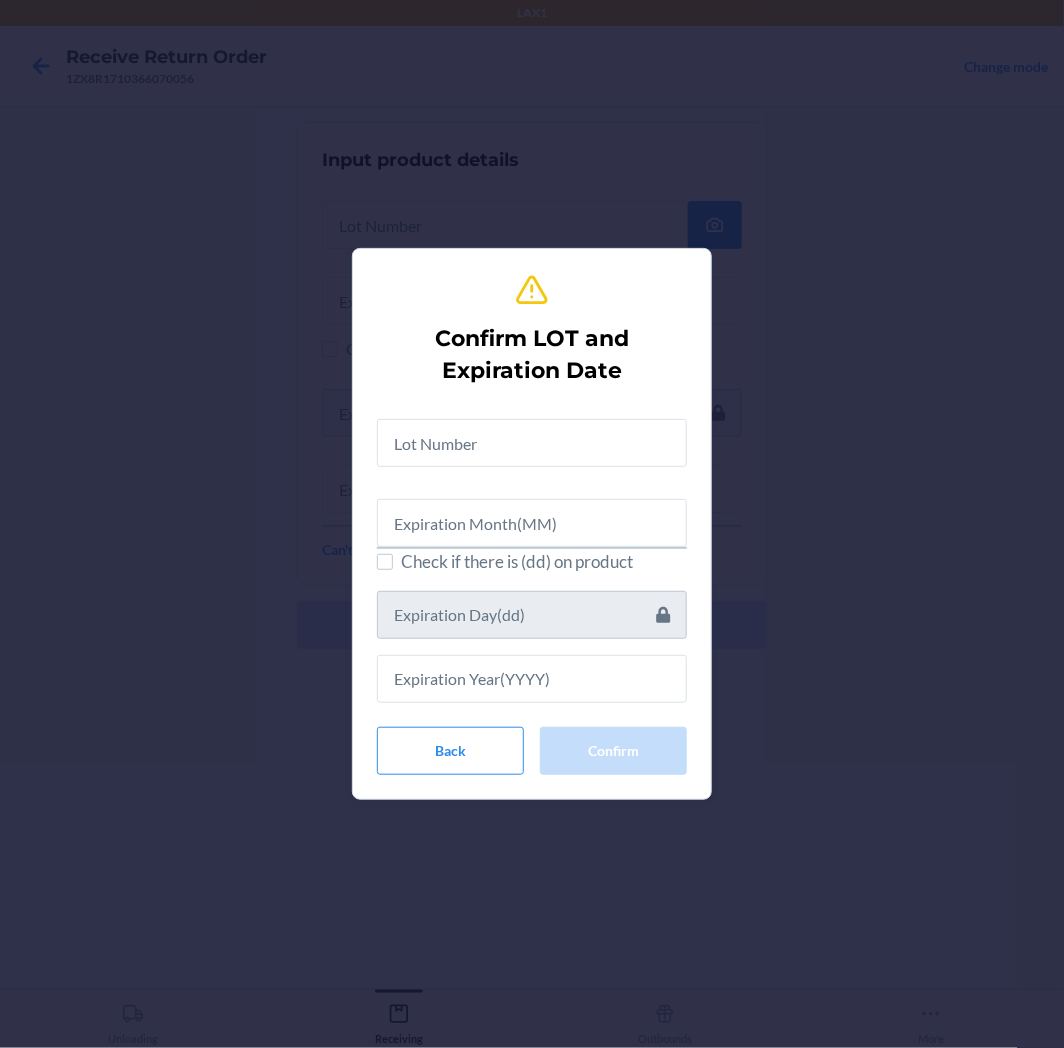 drag, startPoint x: 526, startPoint y: 410, endPoint x: 541, endPoint y: 476, distance: 67.68308 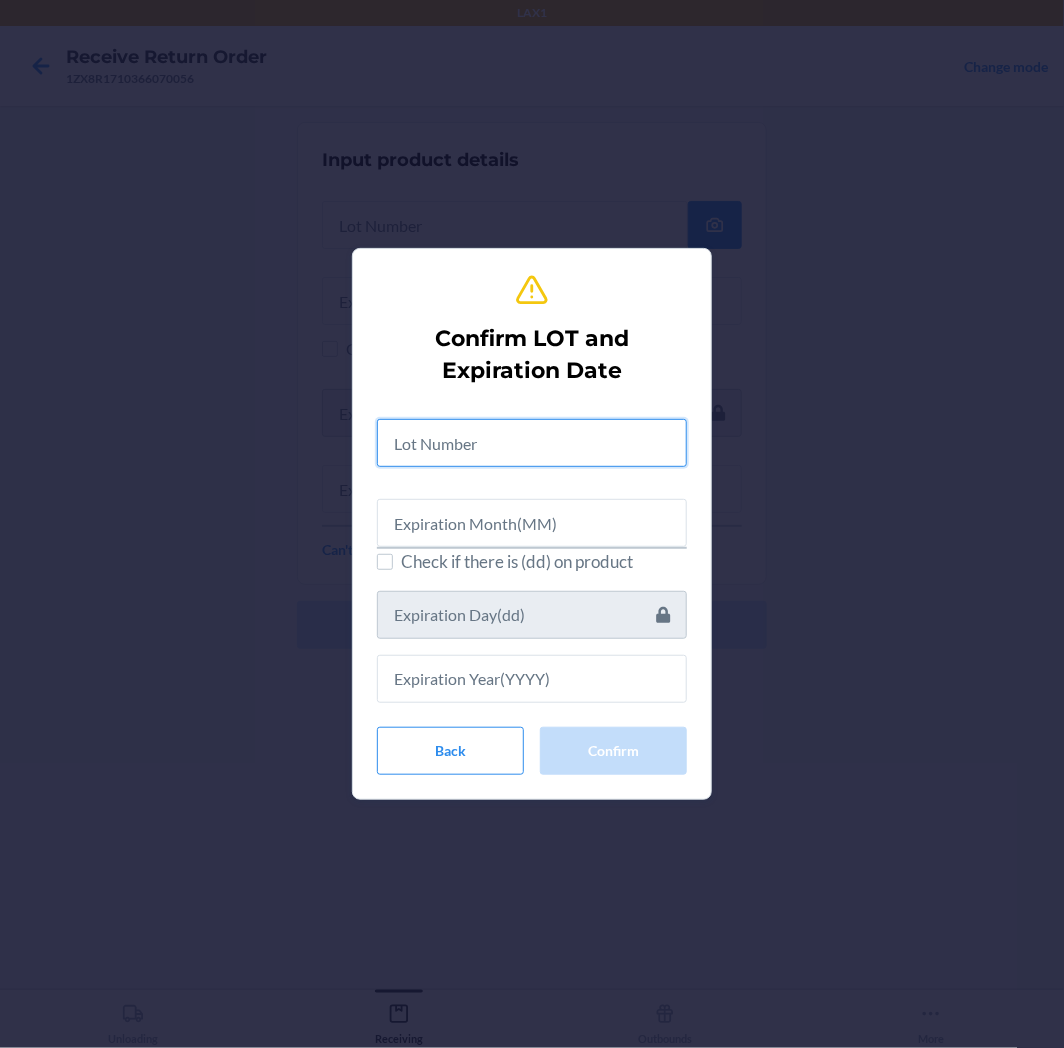 click at bounding box center [532, 443] 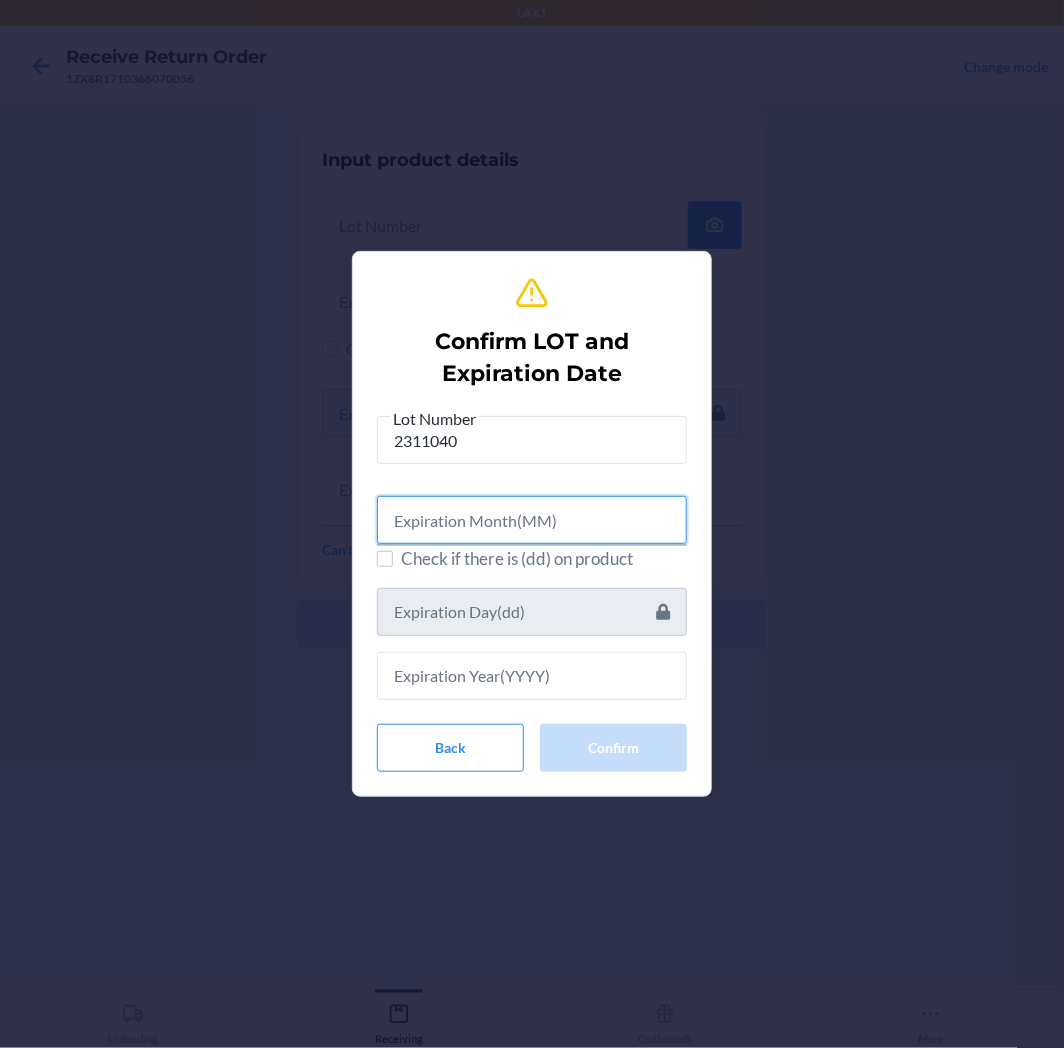 click at bounding box center [532, 520] 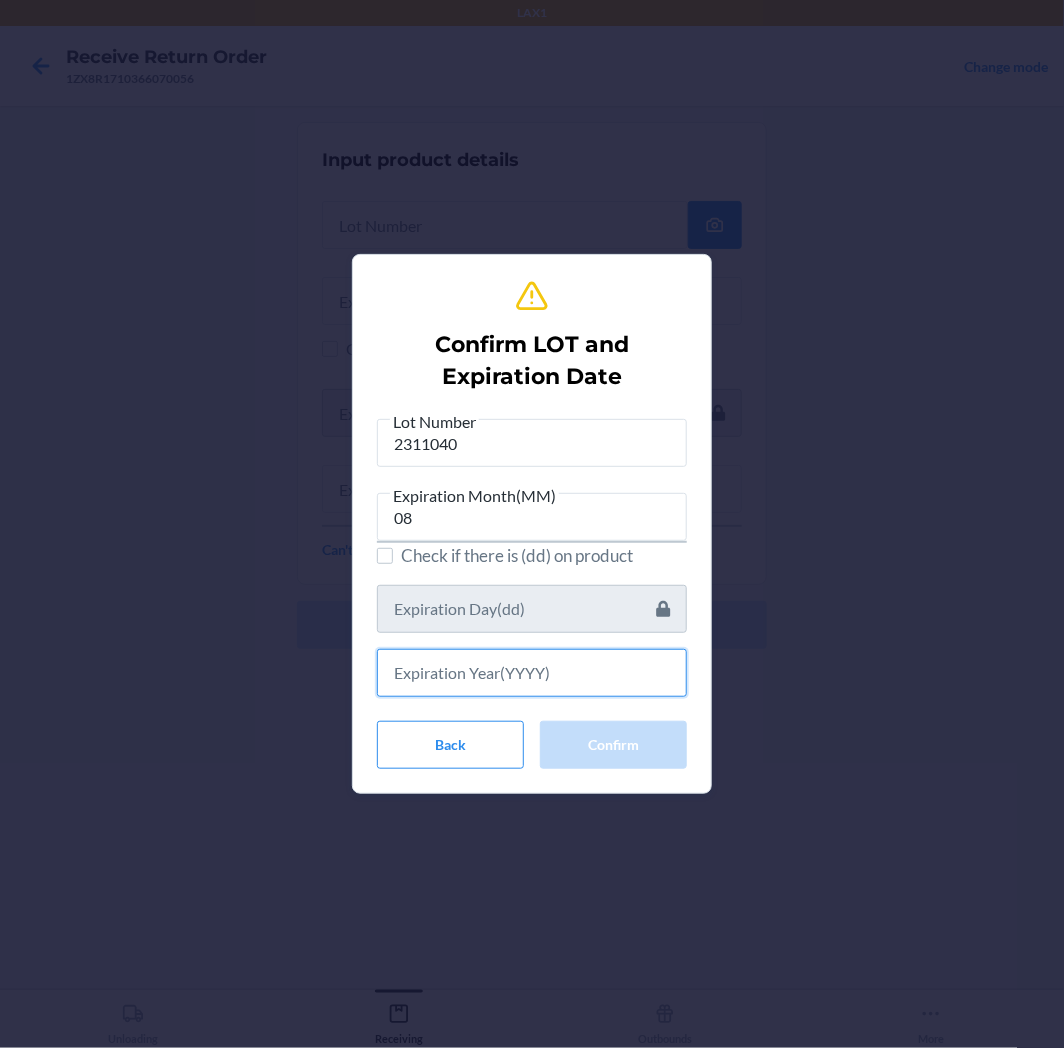 click at bounding box center [532, 673] 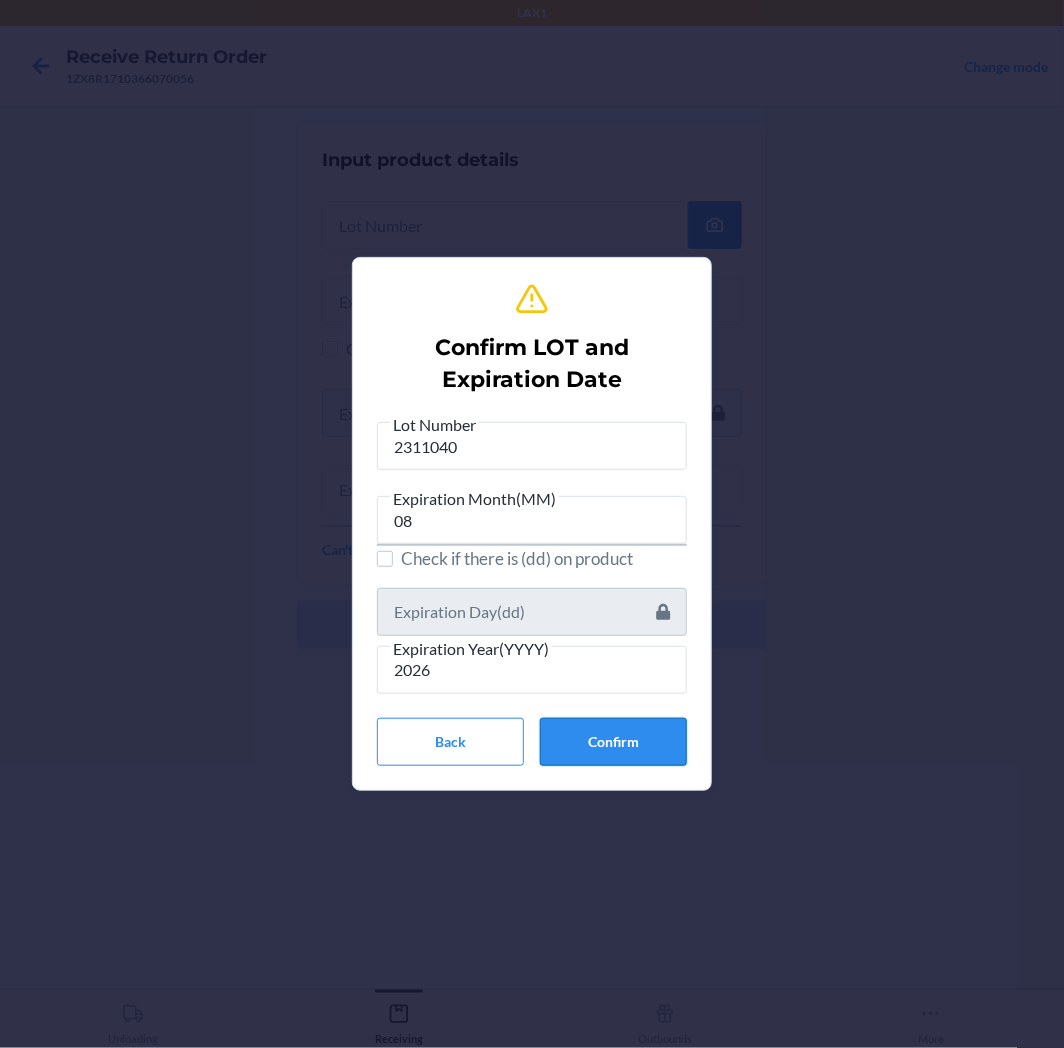 click on "Confirm" at bounding box center [613, 742] 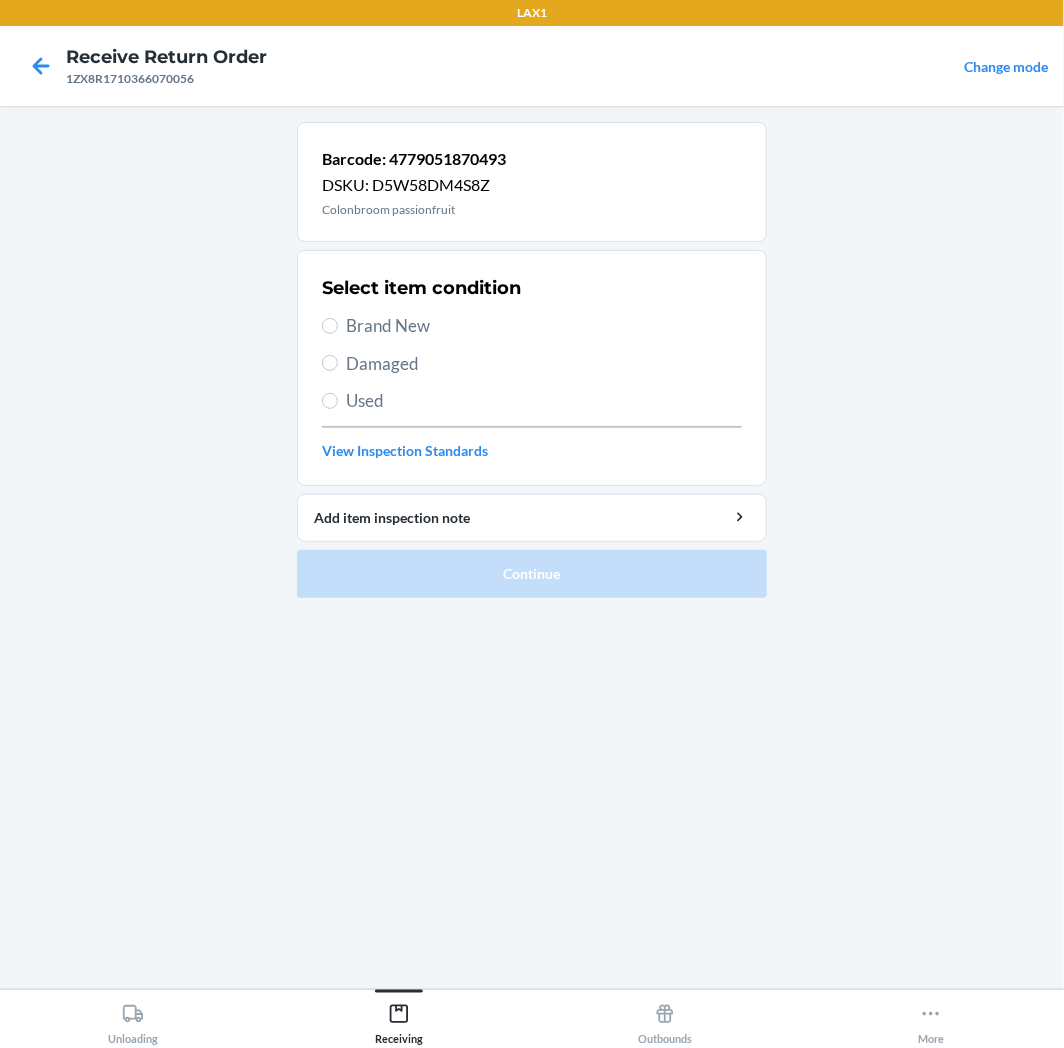 click on "Select item condition Brand New Damaged Used View Inspection Standards" at bounding box center [532, 368] 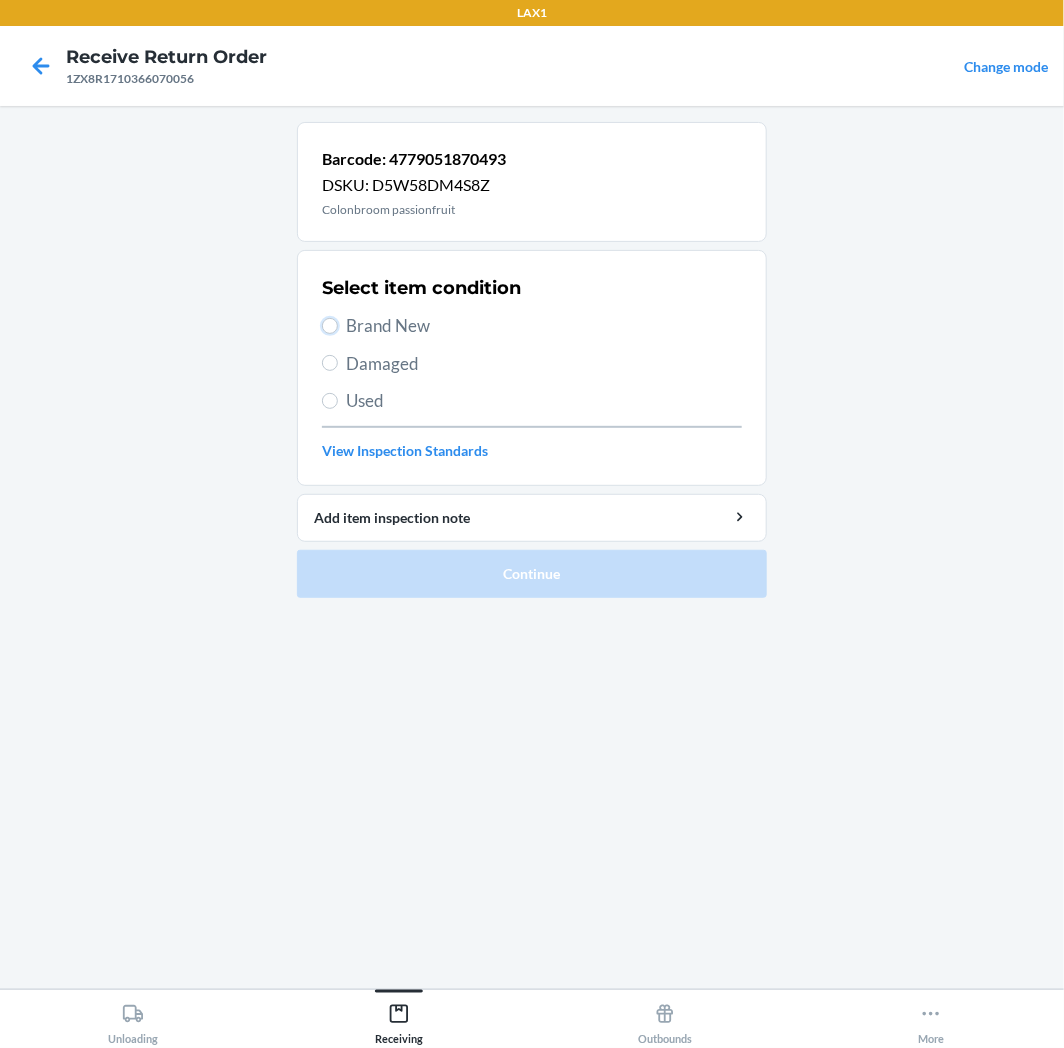 click on "Brand New" at bounding box center (330, 326) 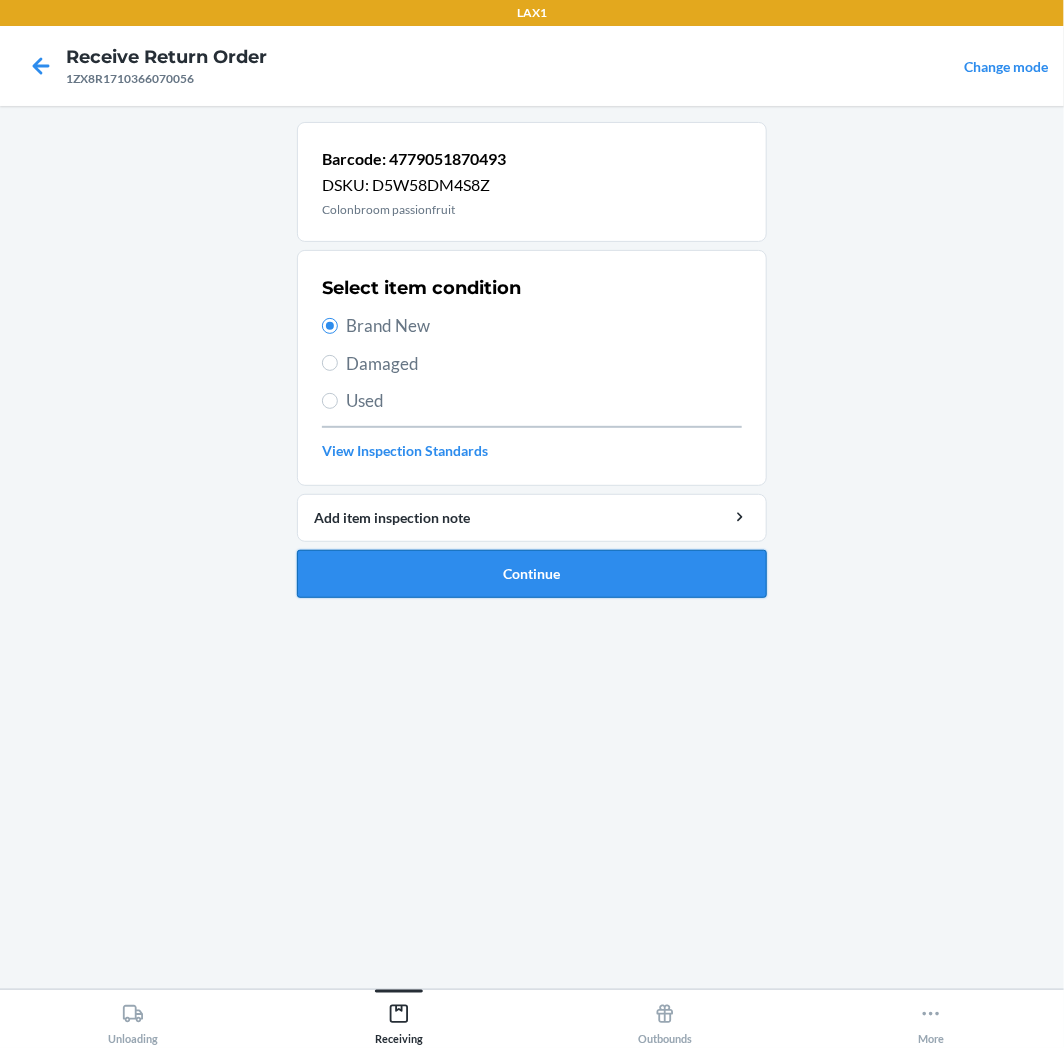 click on "Continue" at bounding box center [532, 574] 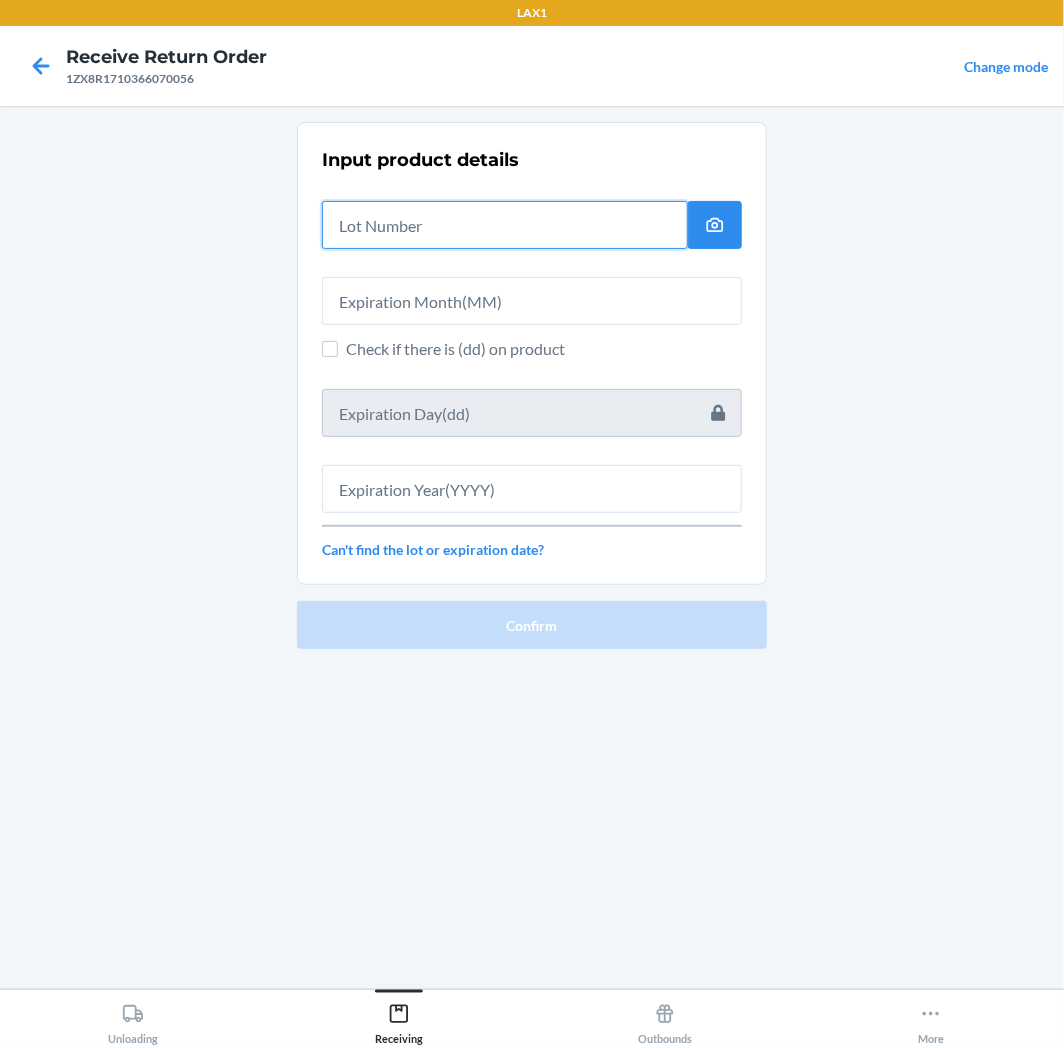click at bounding box center [505, 225] 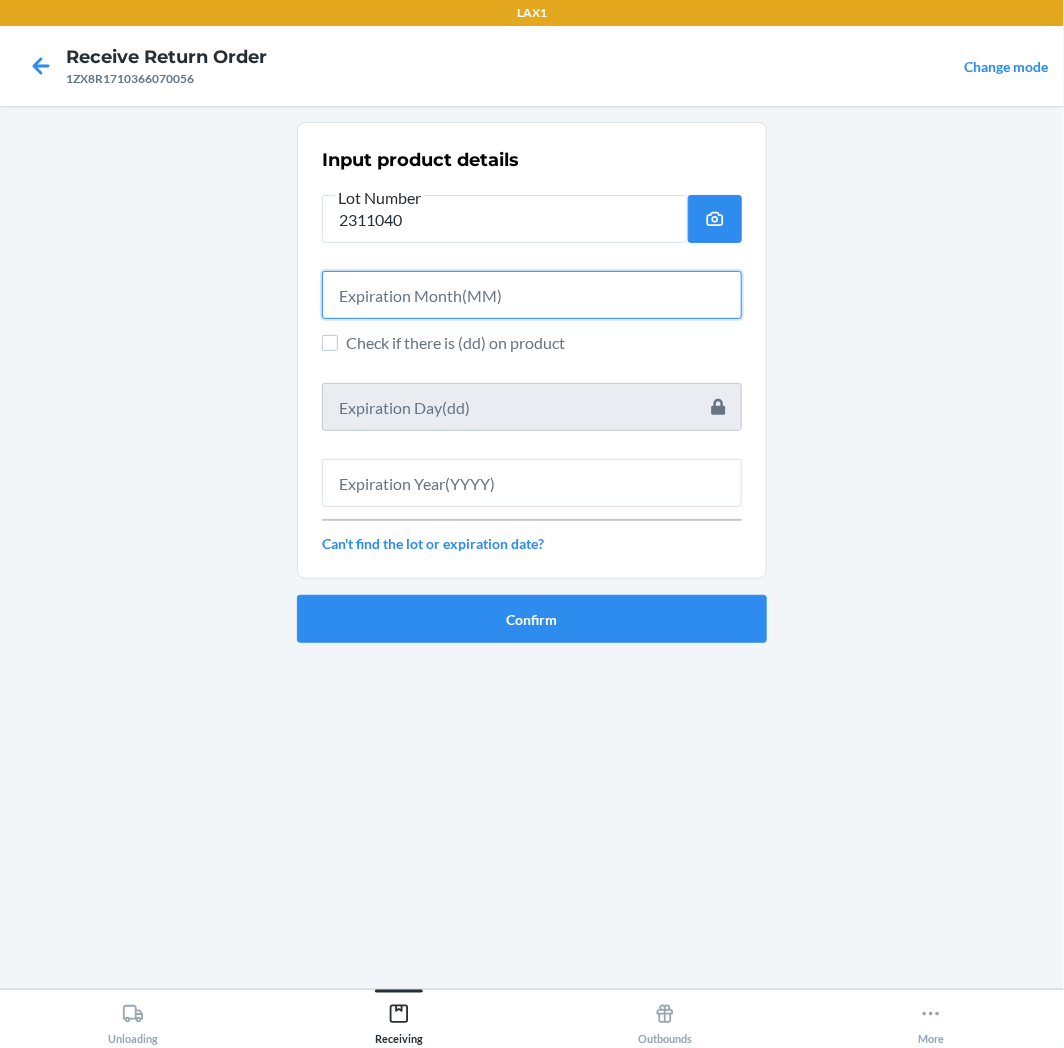 click at bounding box center [532, 295] 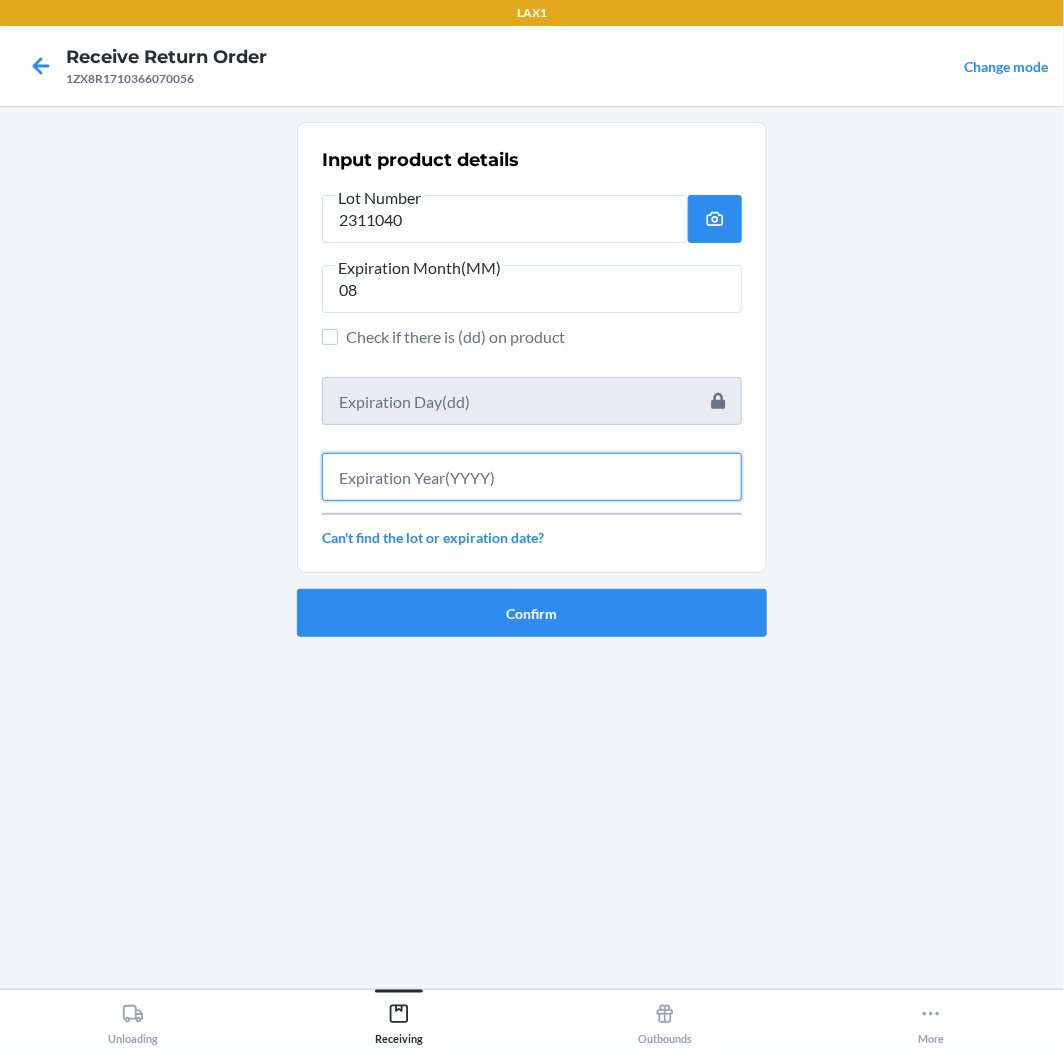 click at bounding box center (532, 477) 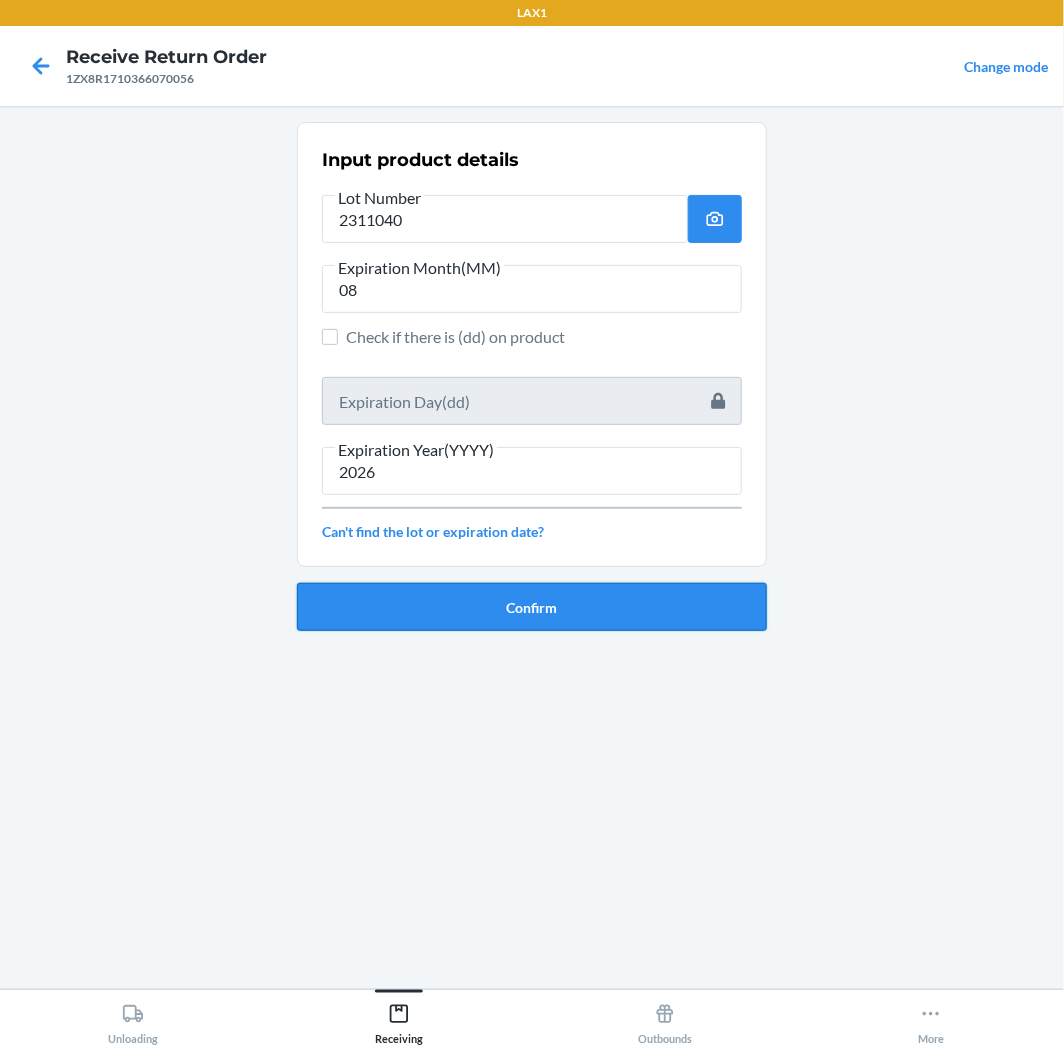 drag, startPoint x: 606, startPoint y: 635, endPoint x: 607, endPoint y: 625, distance: 10.049875 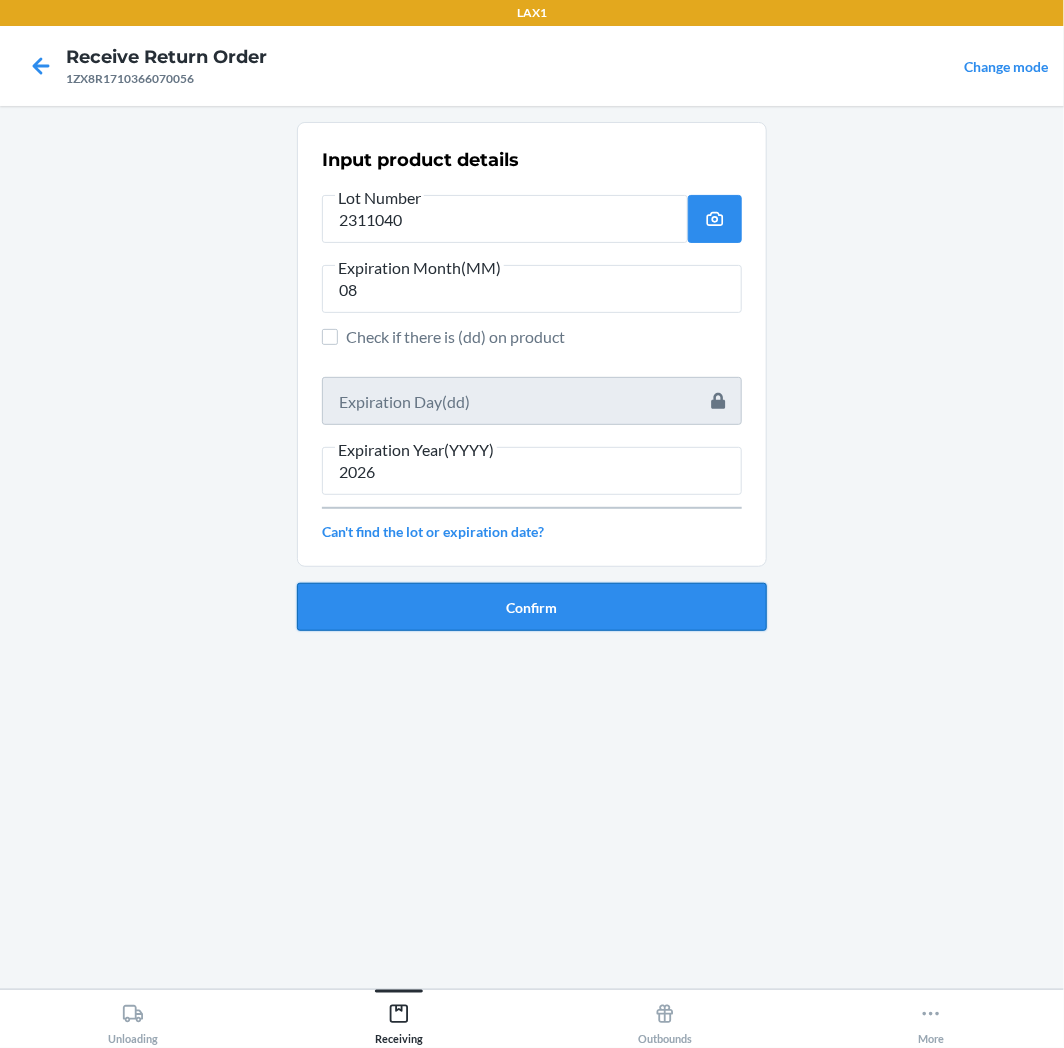 click on "Input product details Lot Number 2311040 Expiration Month(MM) 08 Check if there is (dd) on product Expiration Year(YYYY) 2026 Can't find the lot or expiration date? Confirm" at bounding box center [532, 384] 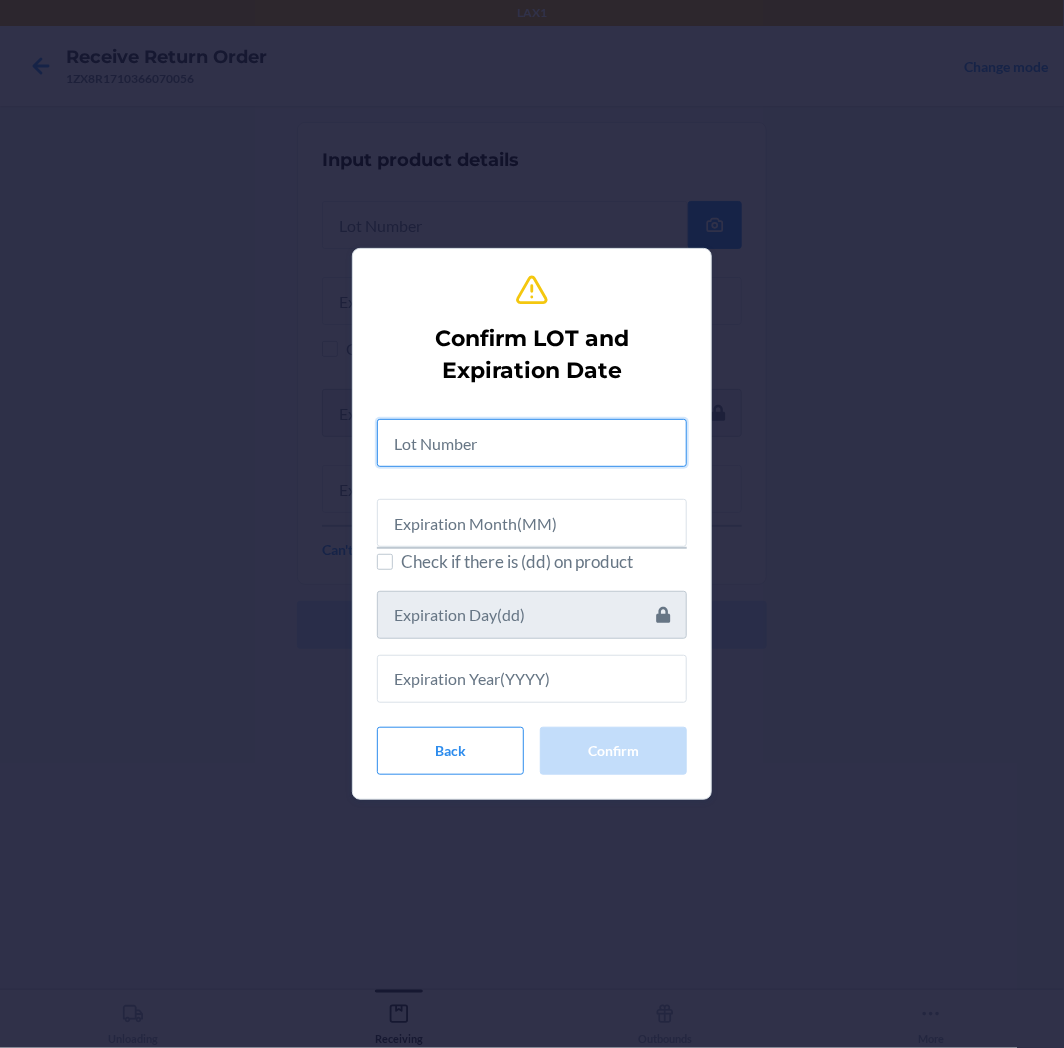 click at bounding box center [532, 443] 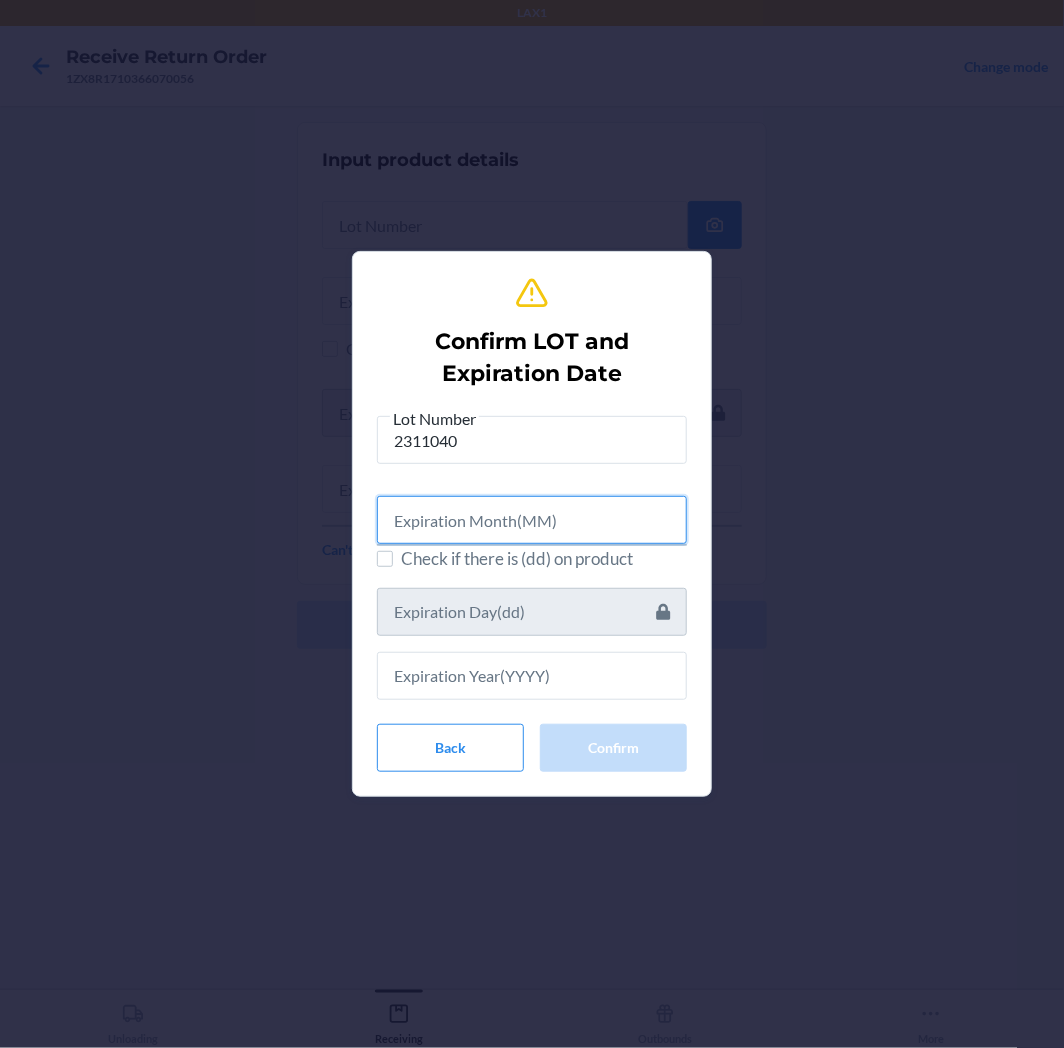 click at bounding box center [532, 520] 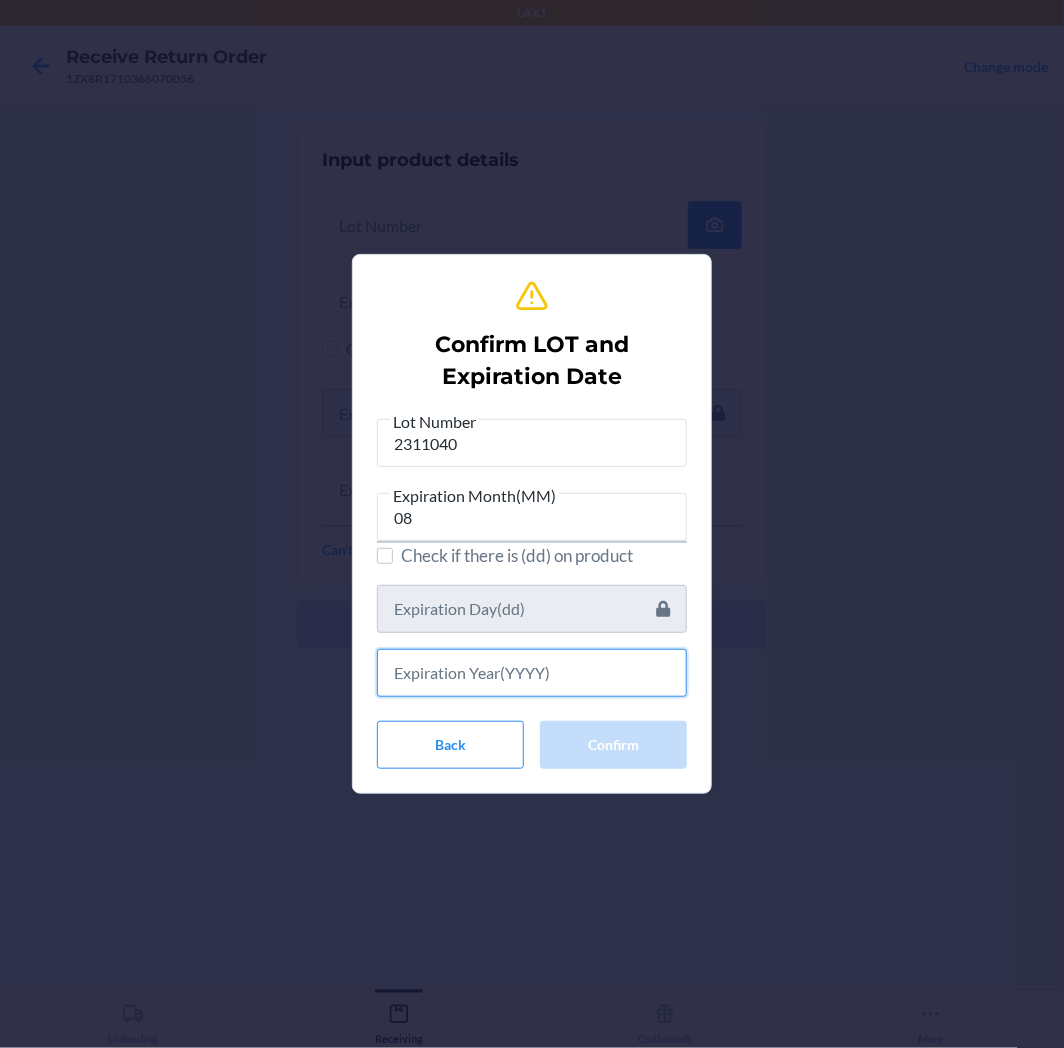click at bounding box center (532, 673) 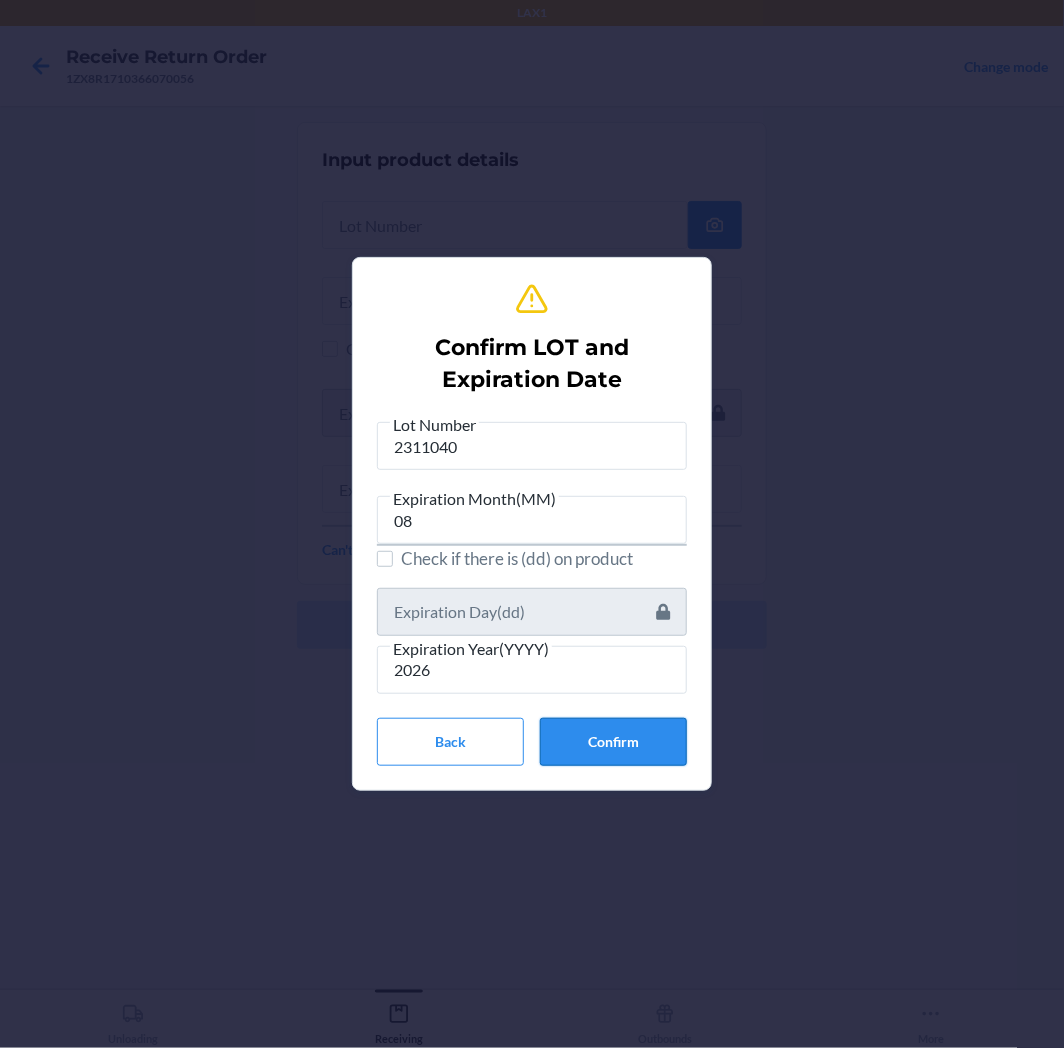 click on "Confirm" at bounding box center [613, 742] 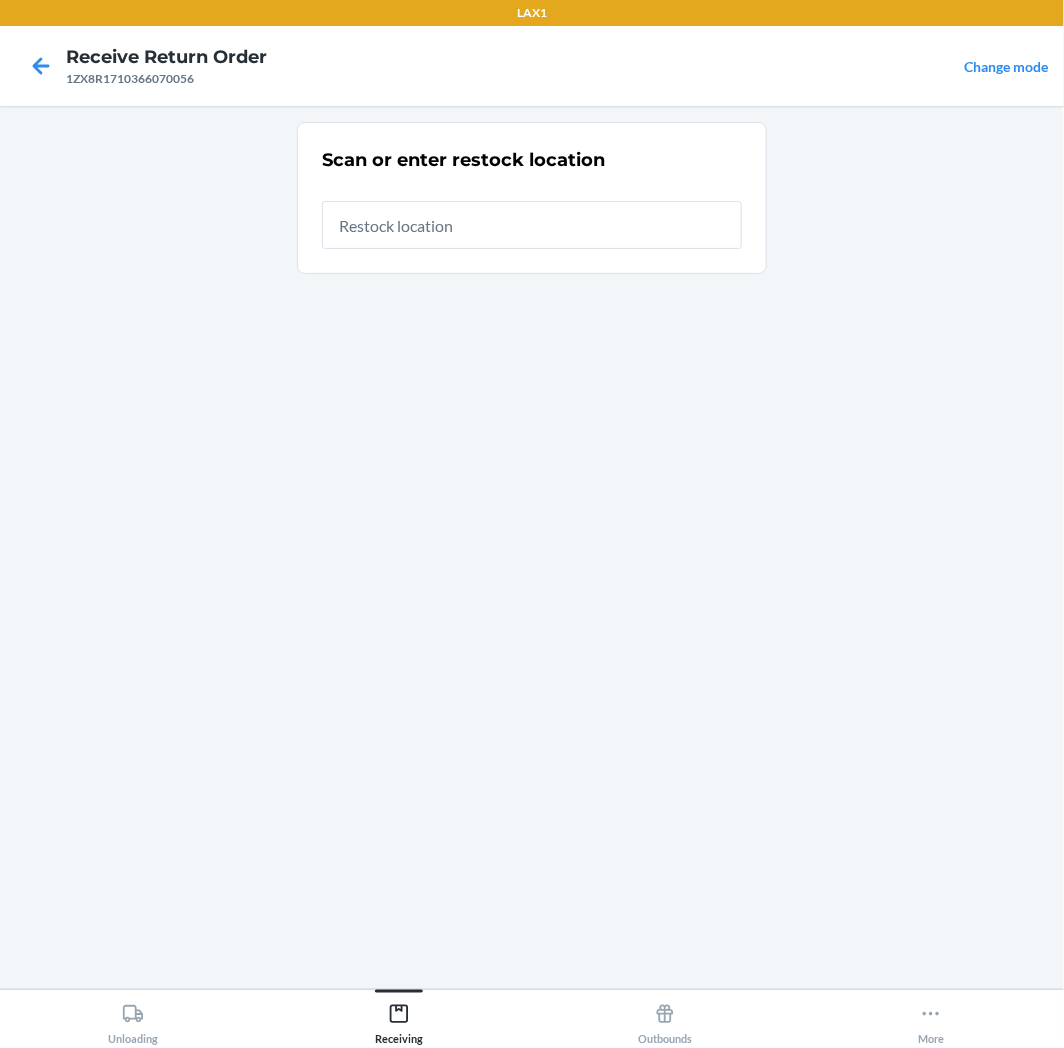 drag, startPoint x: 367, startPoint y: 326, endPoint x: 385, endPoint y: 371, distance: 48.466484 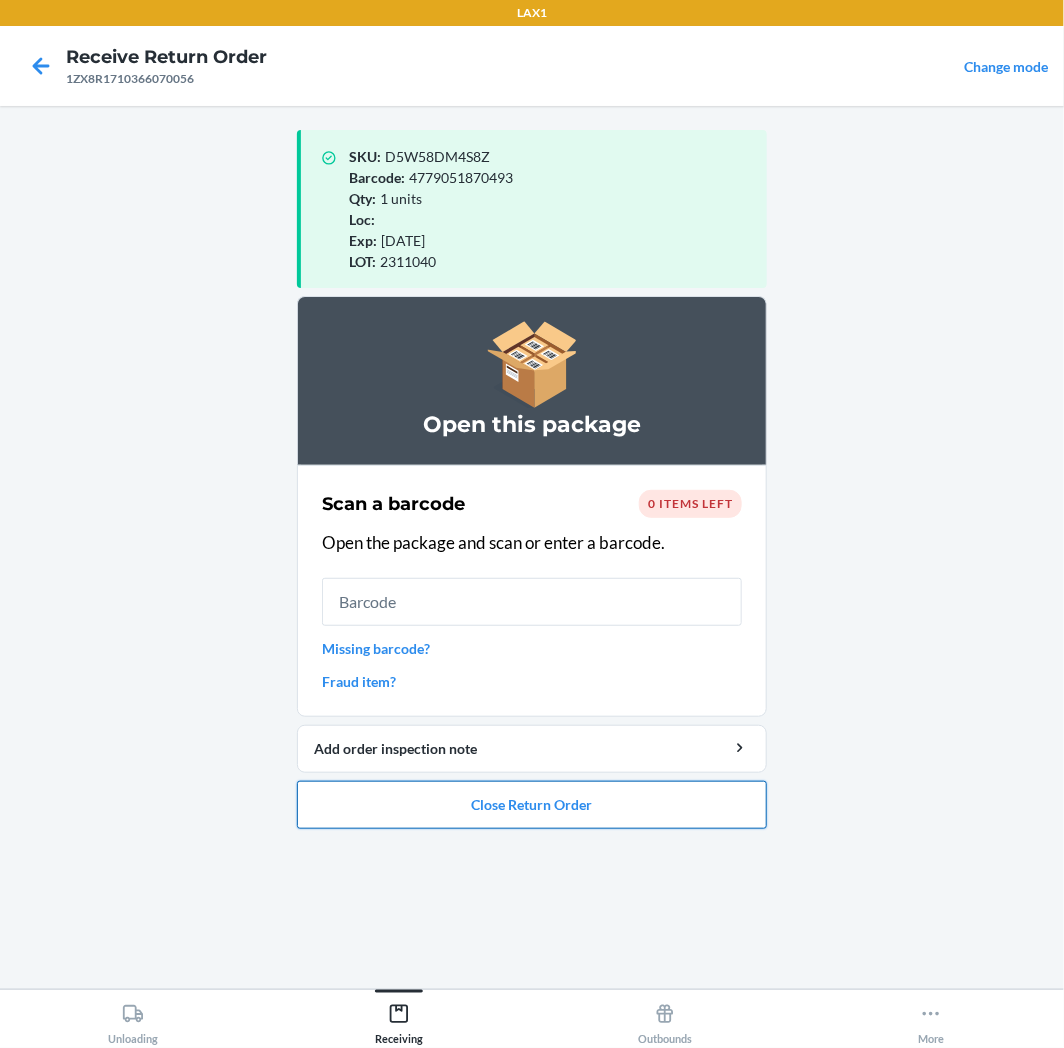 click on "Close Return Order" at bounding box center [532, 805] 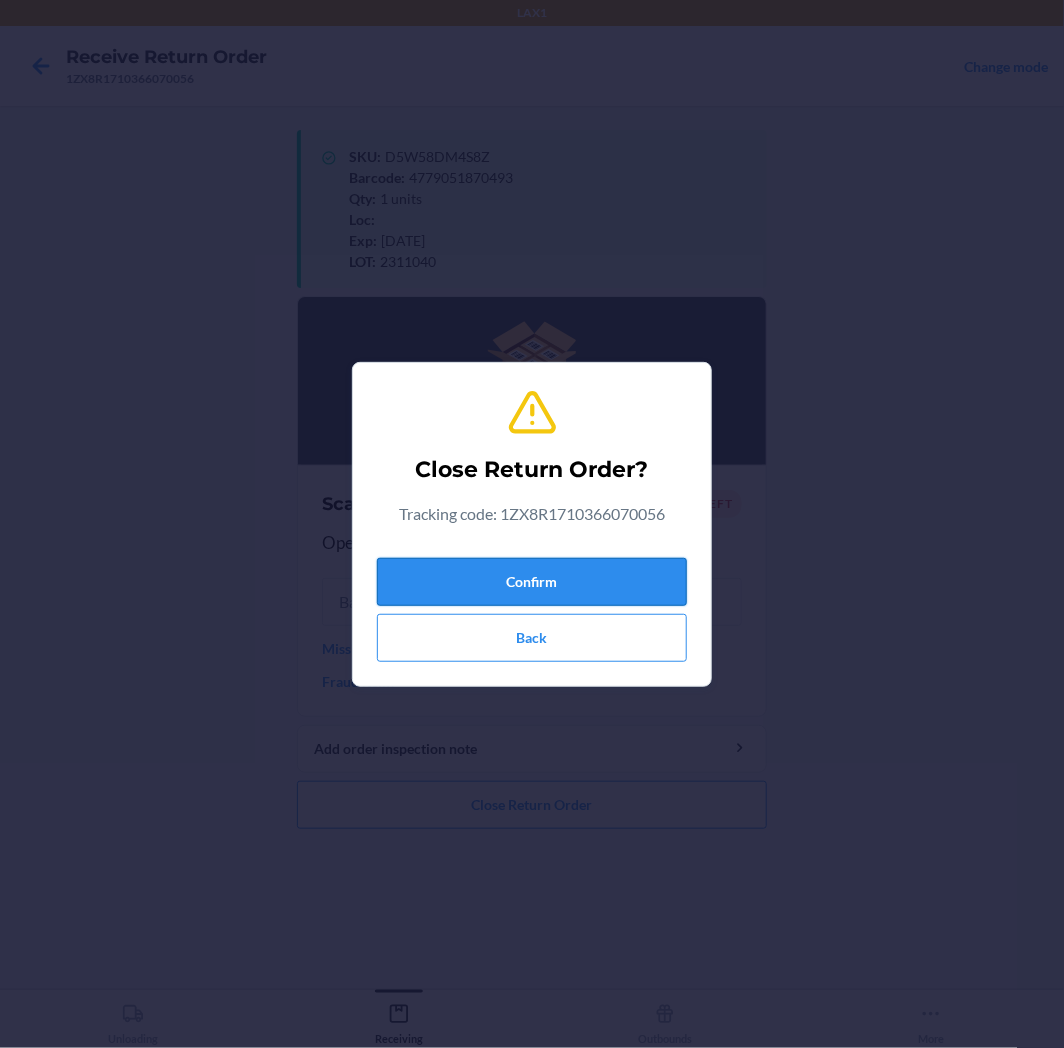 click on "Confirm" at bounding box center (532, 582) 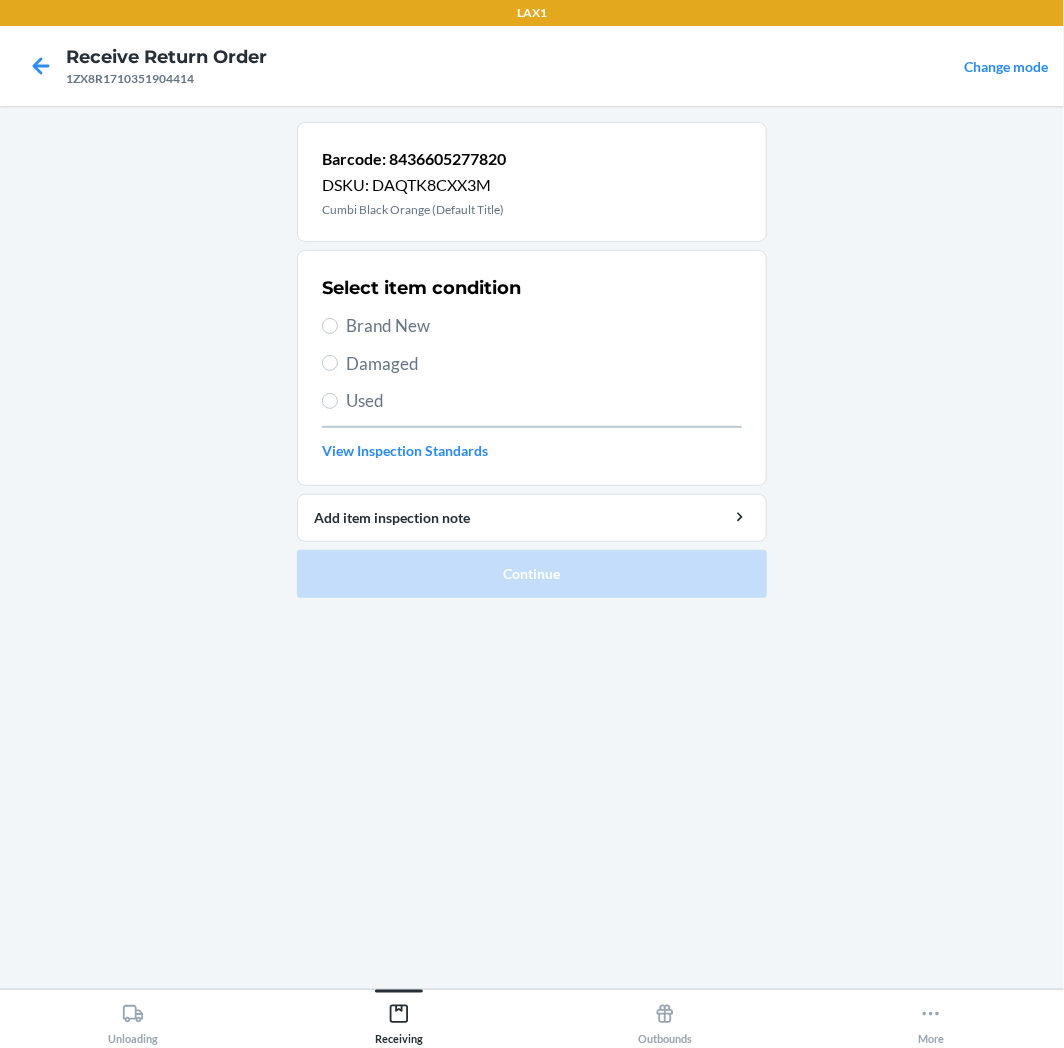 click on "Brand New" at bounding box center [544, 326] 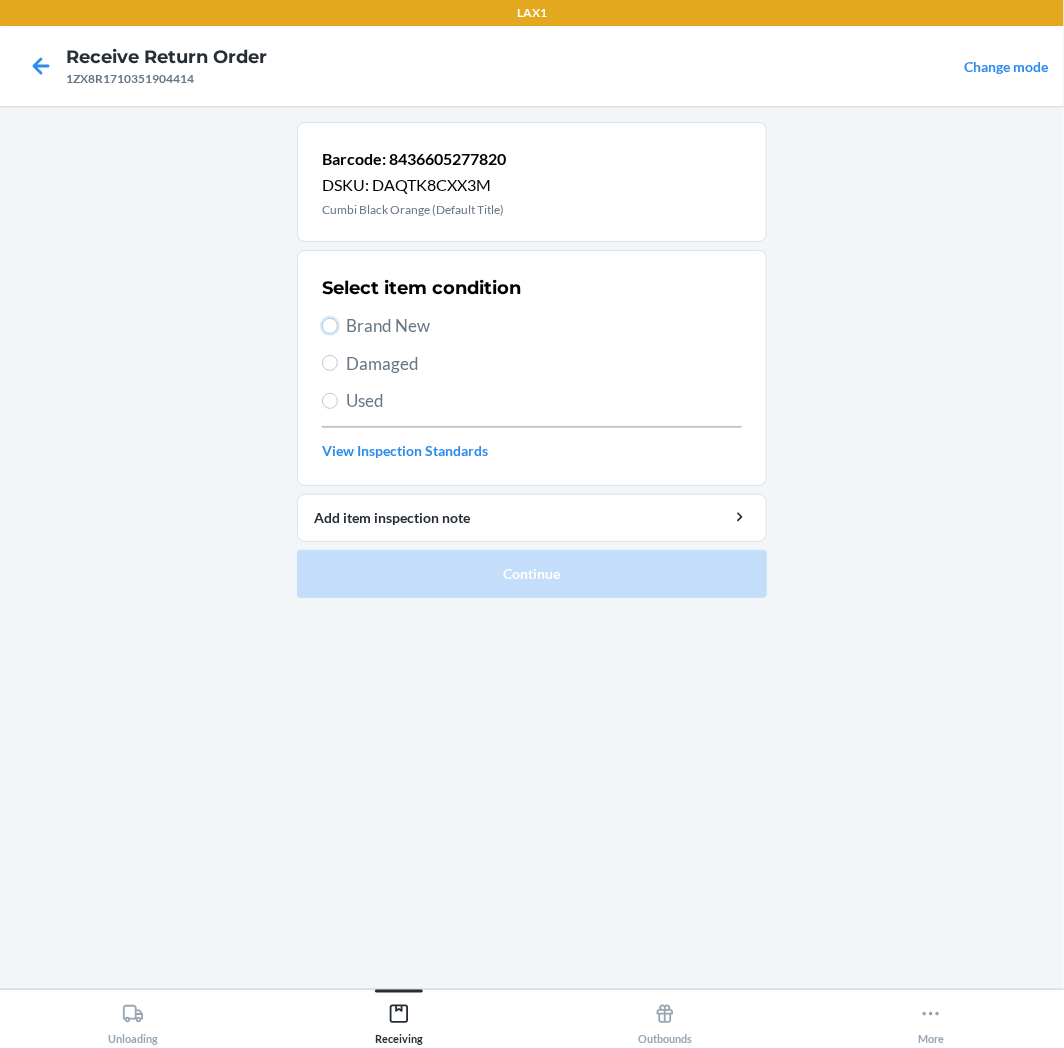 click on "Brand New" at bounding box center (330, 326) 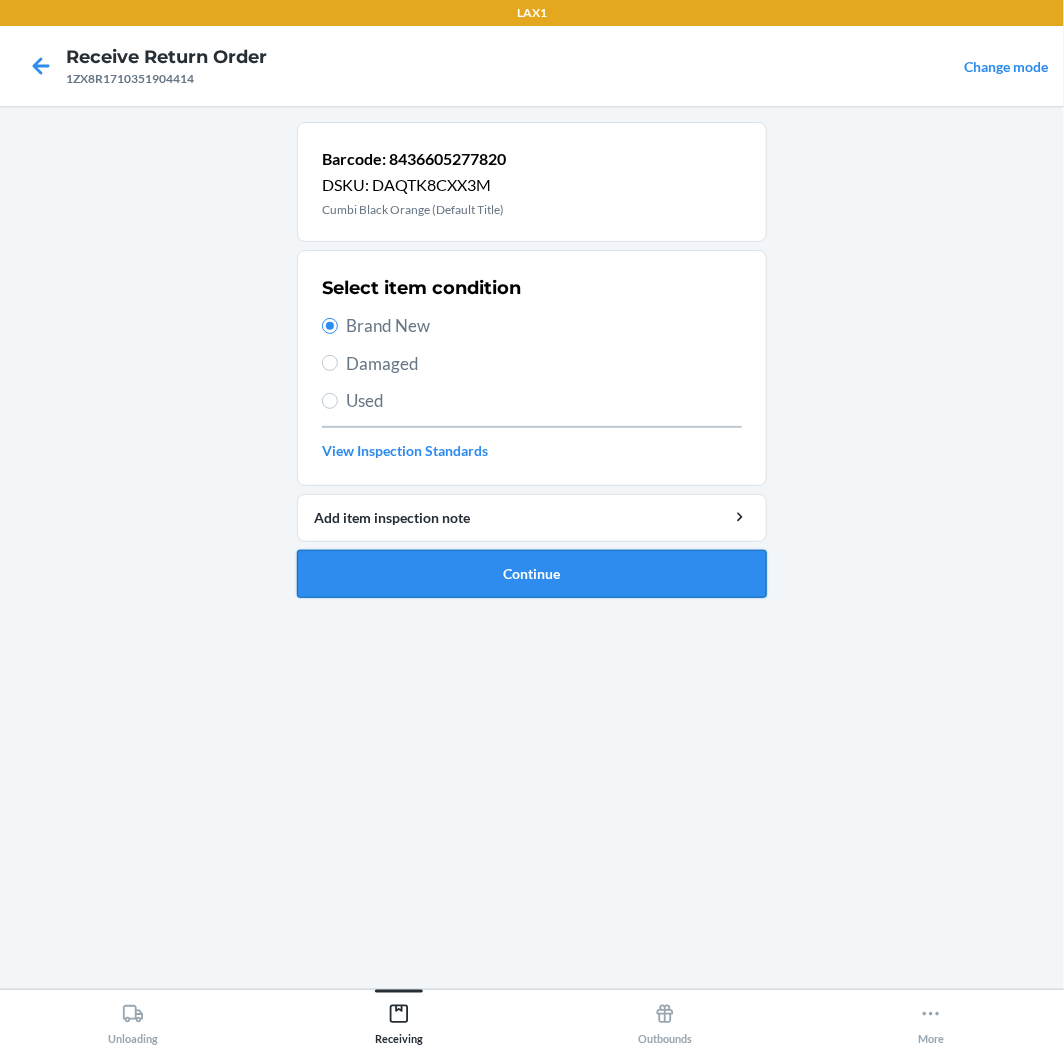 click on "Continue" at bounding box center [532, 574] 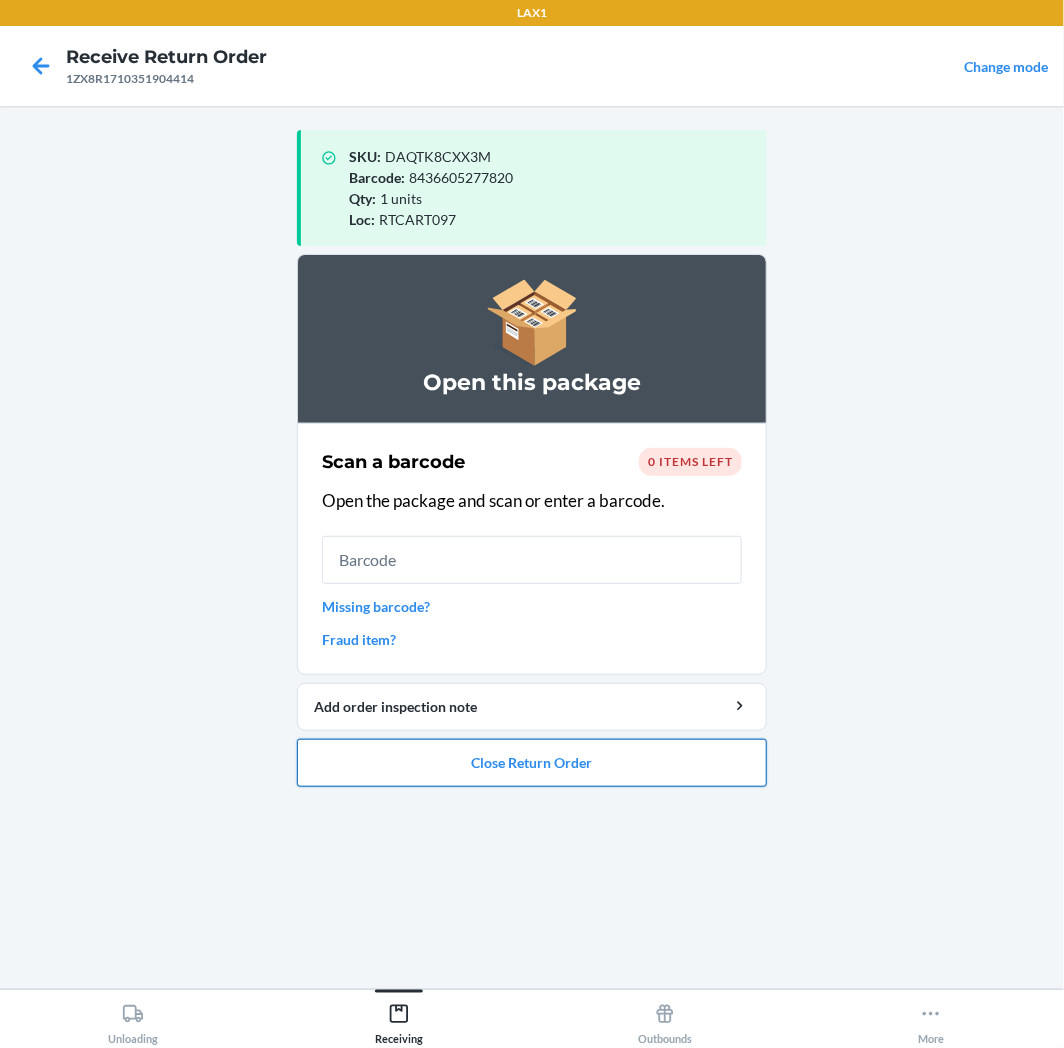 click on "Close Return Order" at bounding box center (532, 763) 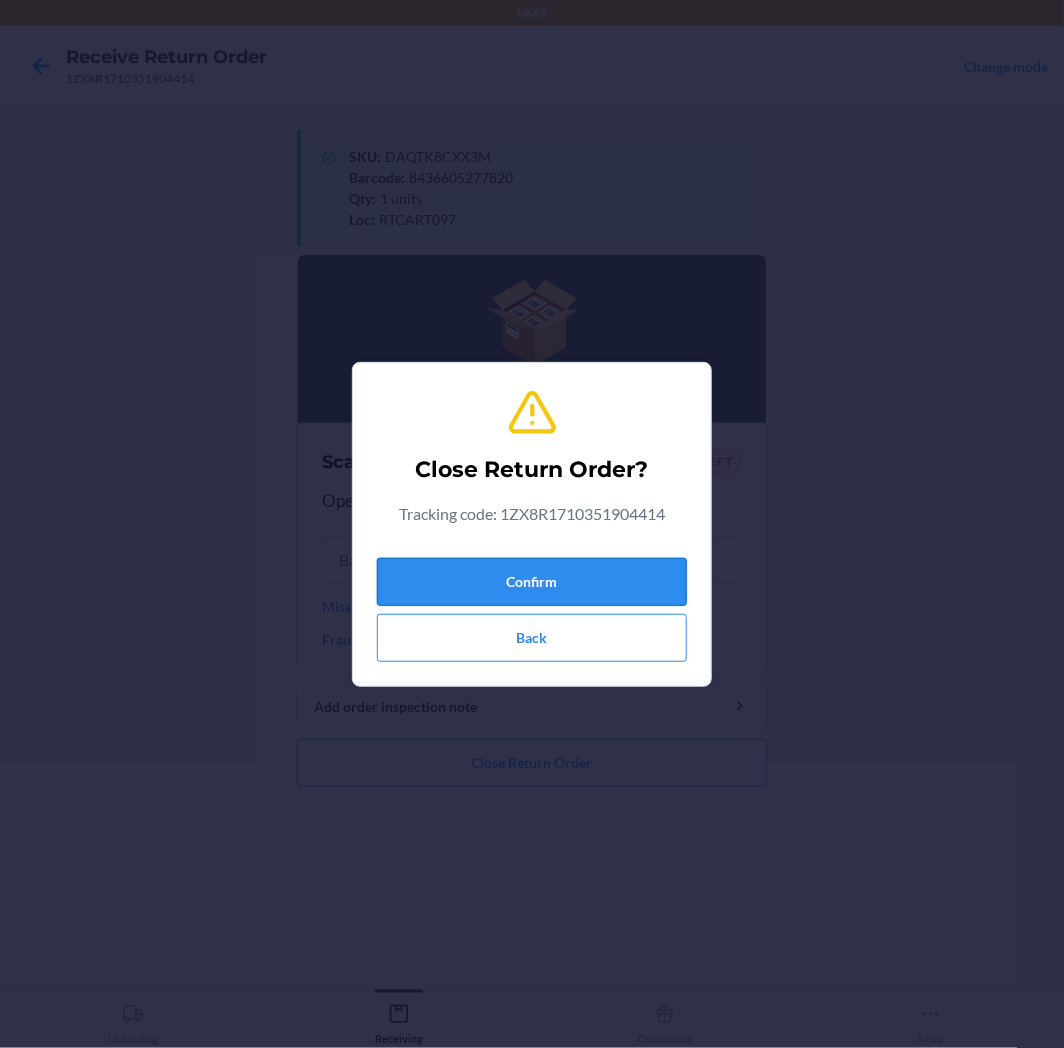 click on "Confirm" at bounding box center (532, 582) 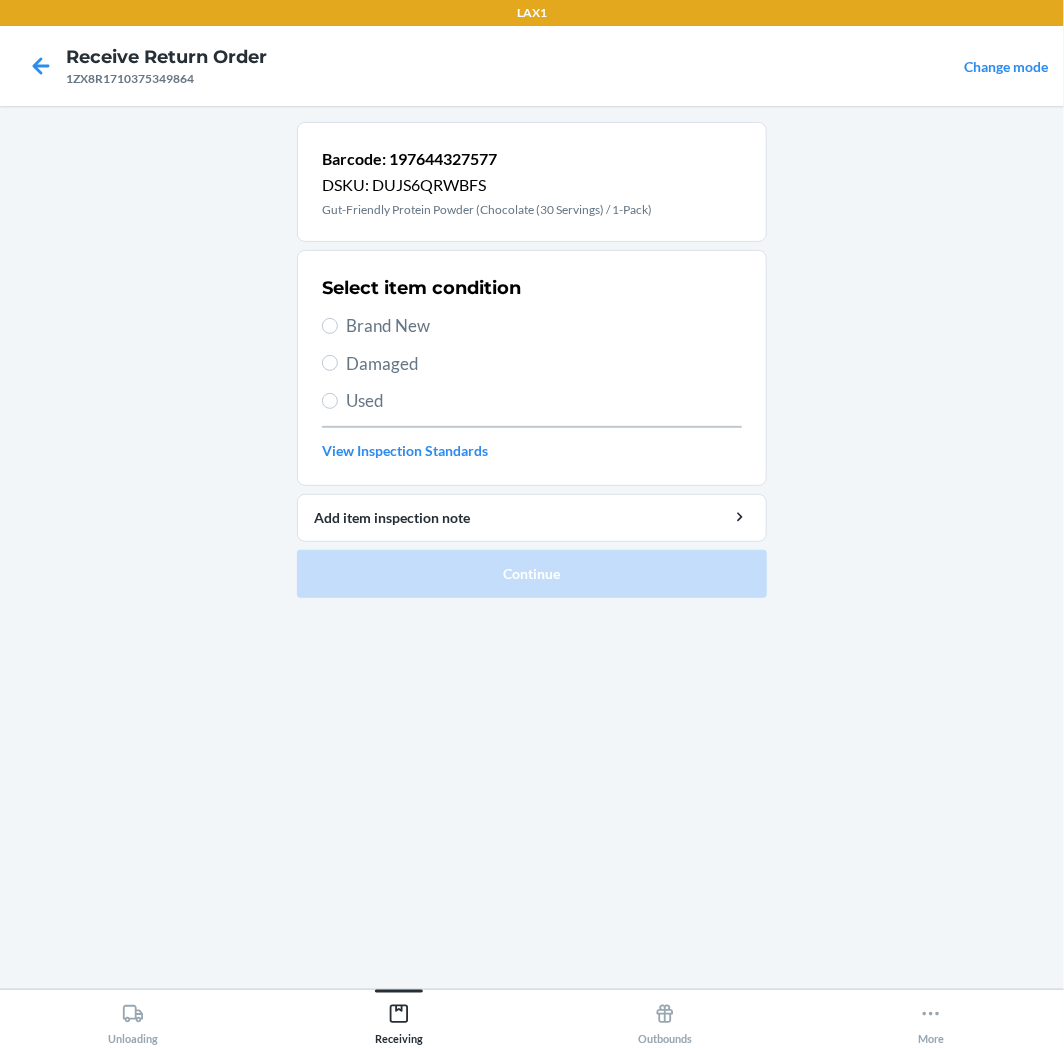 click on "Brand New" at bounding box center [544, 326] 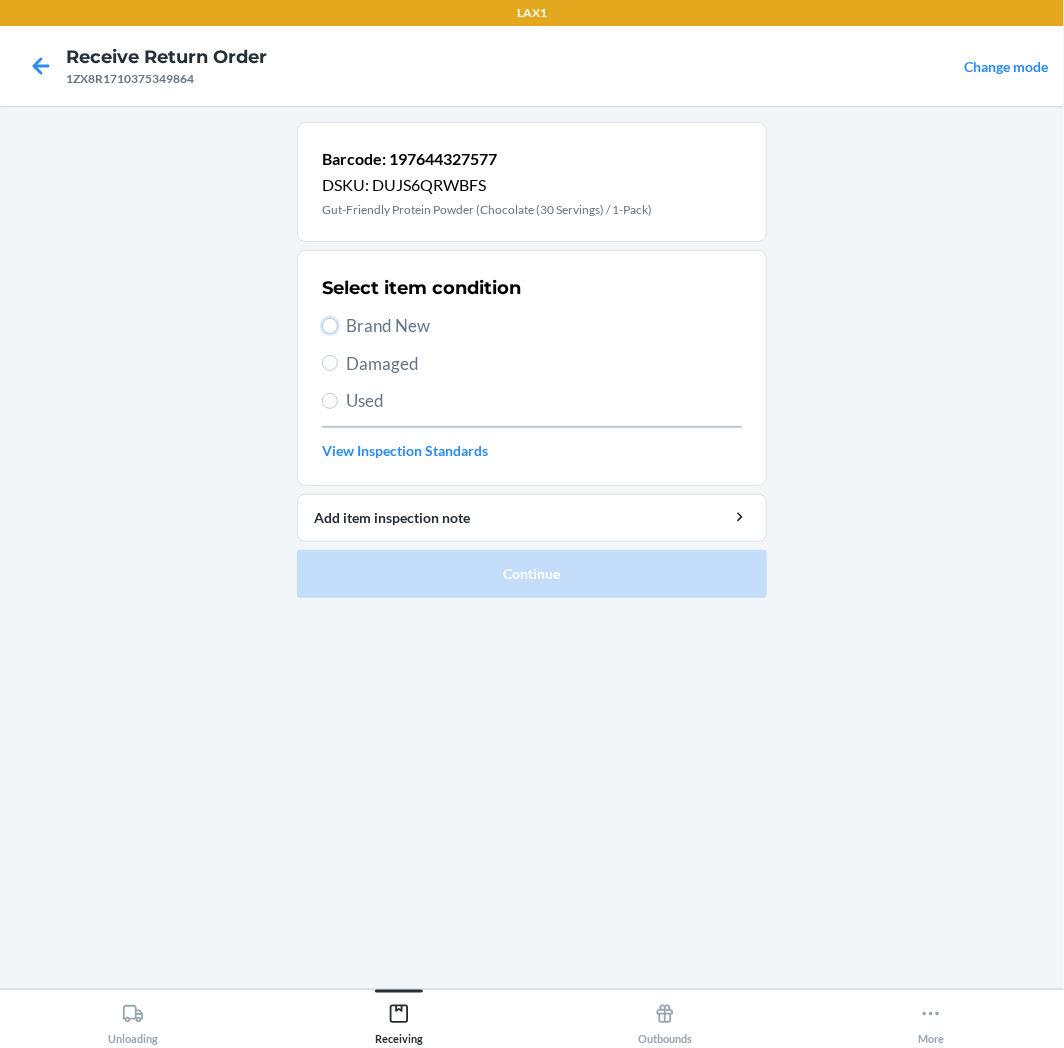 click on "Brand New" at bounding box center [330, 326] 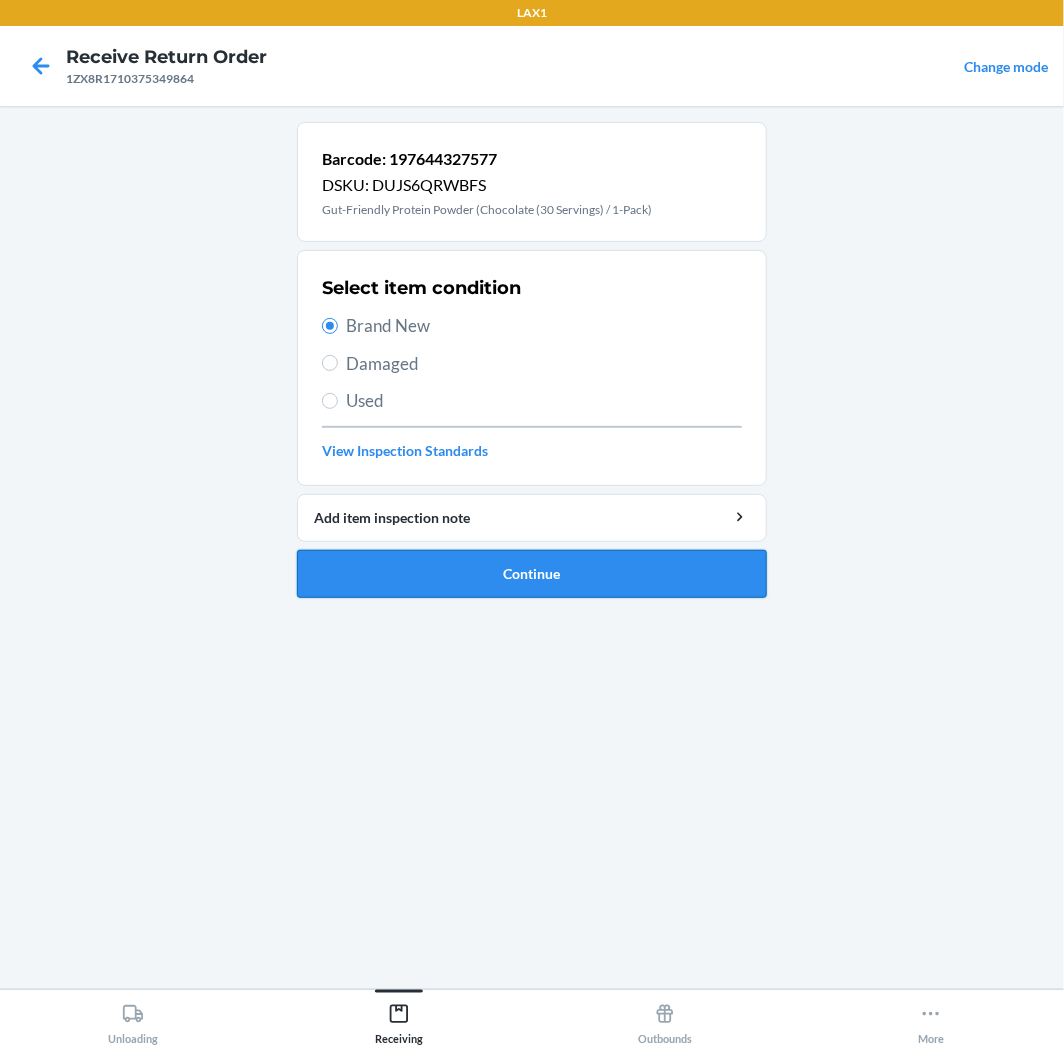 click on "Continue" at bounding box center [532, 574] 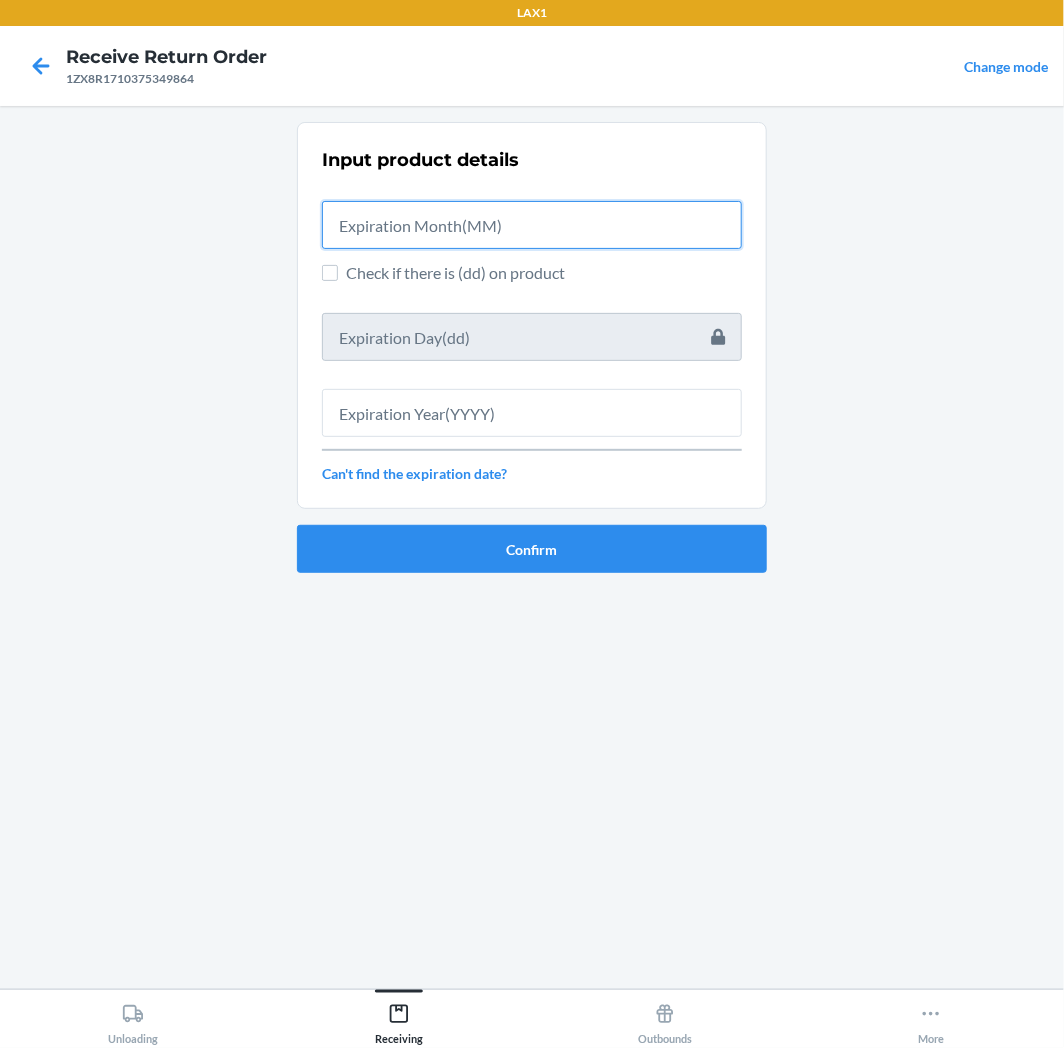 click at bounding box center (532, 225) 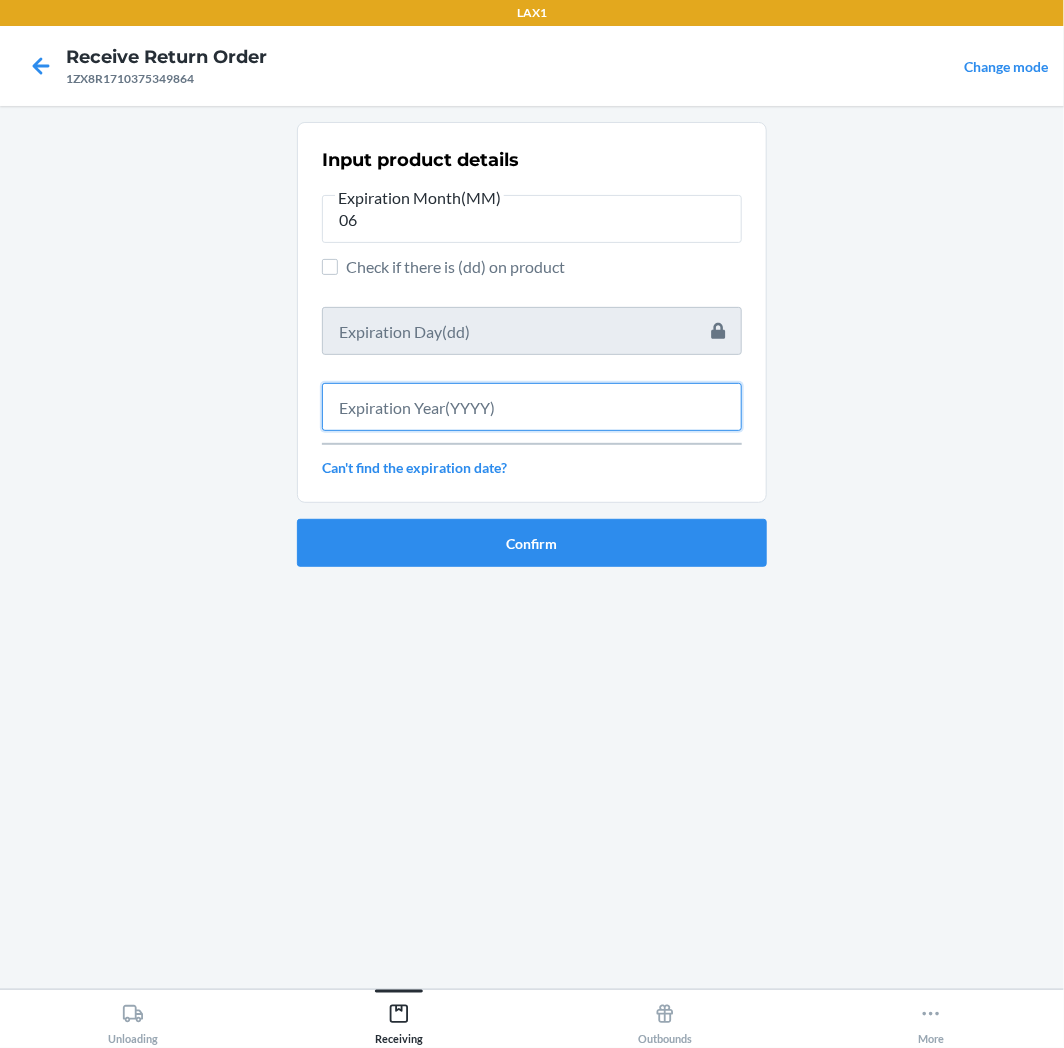 click at bounding box center [532, 407] 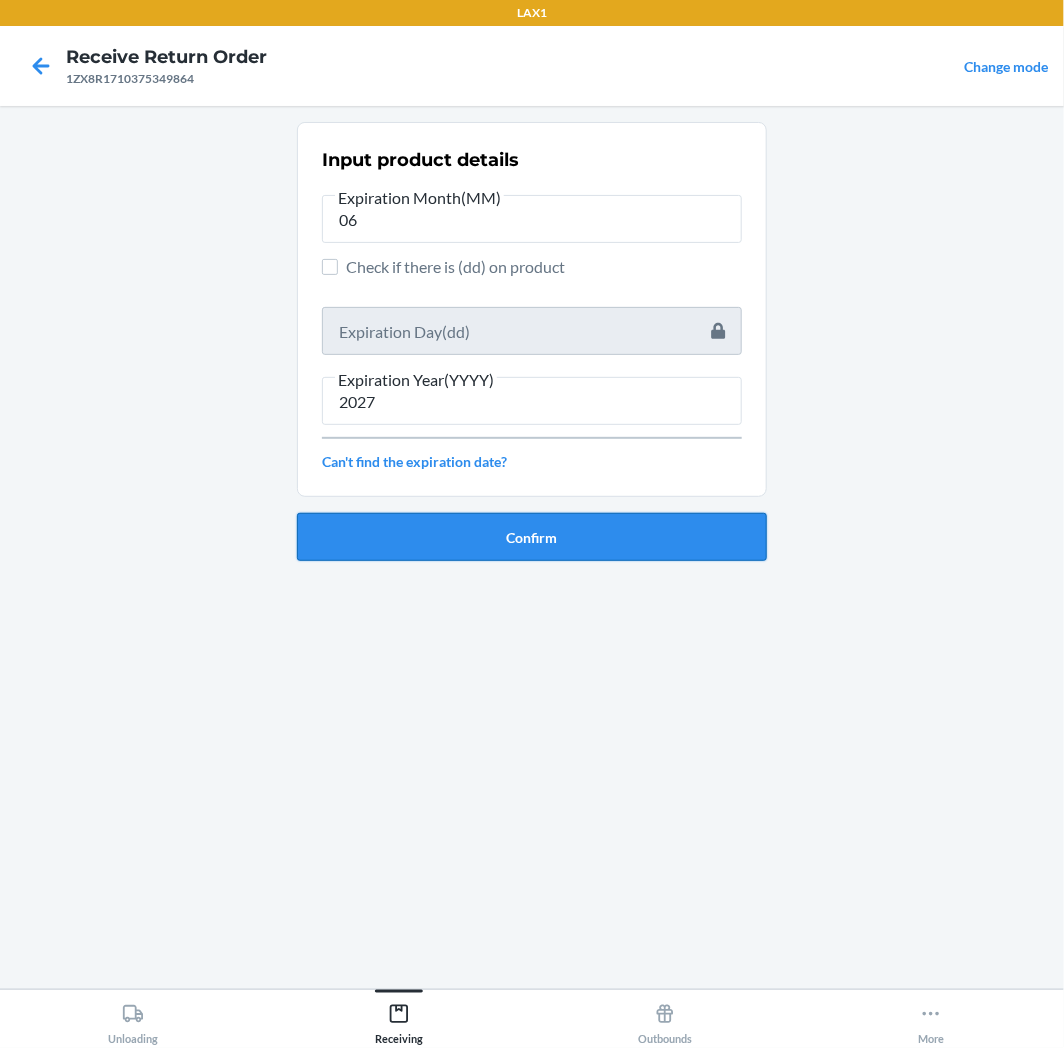 click on "Confirm" at bounding box center (532, 537) 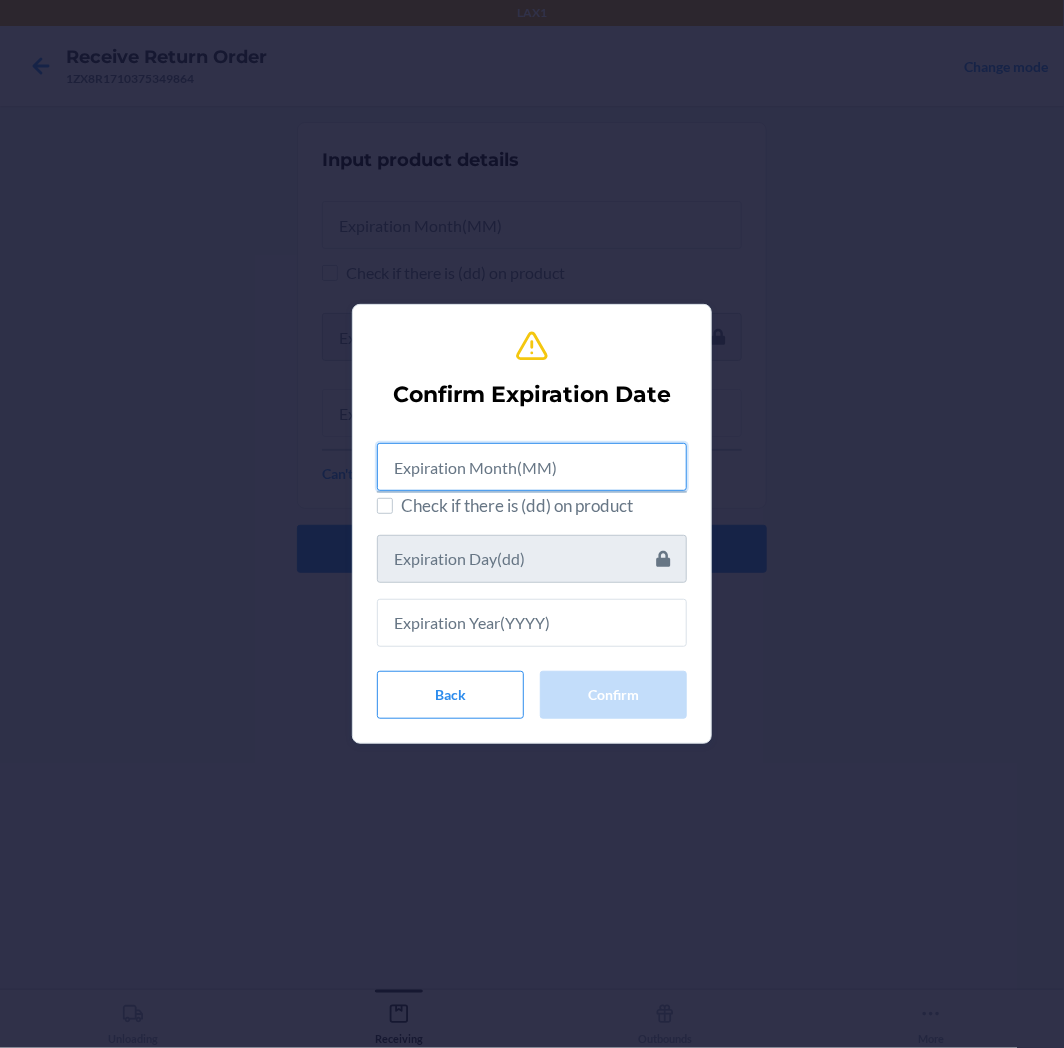 click at bounding box center (532, 467) 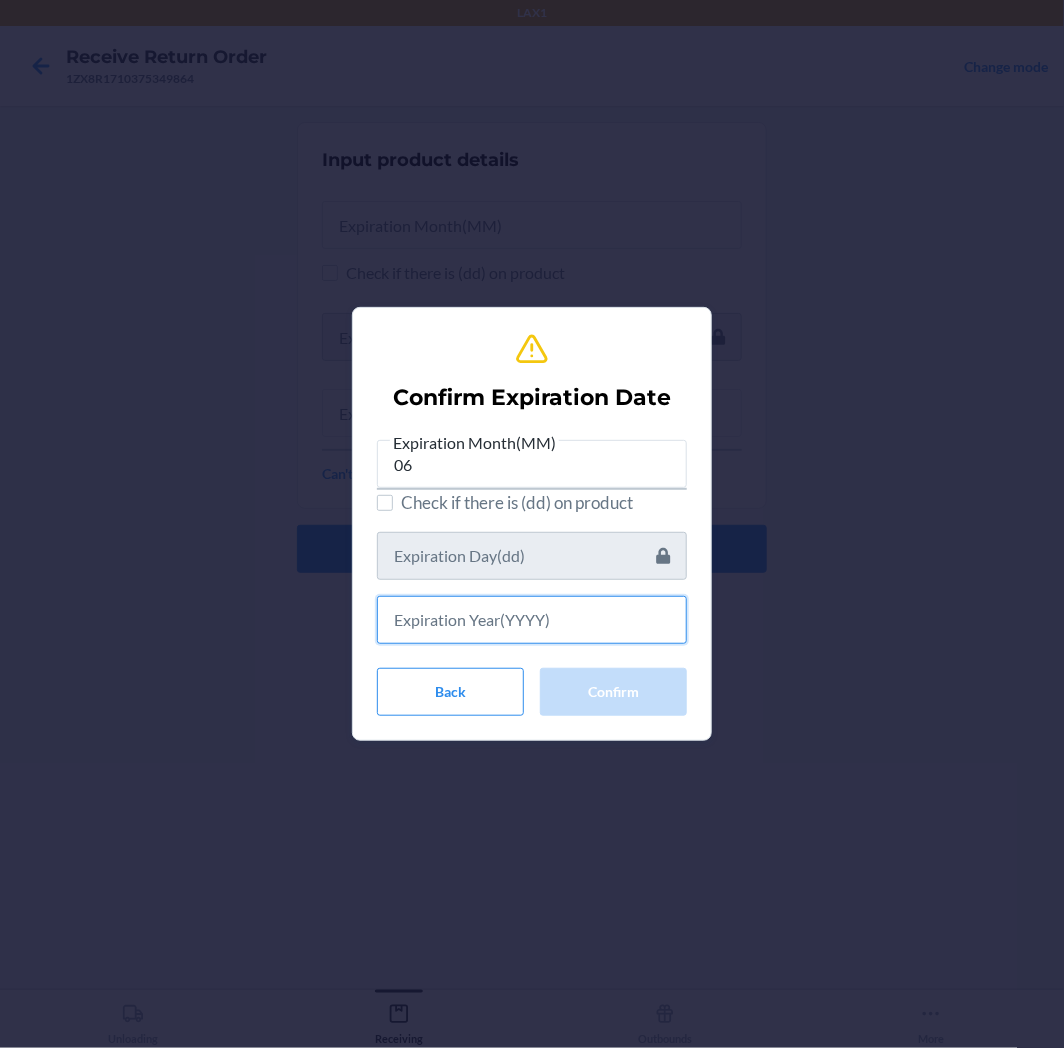 click at bounding box center (532, 620) 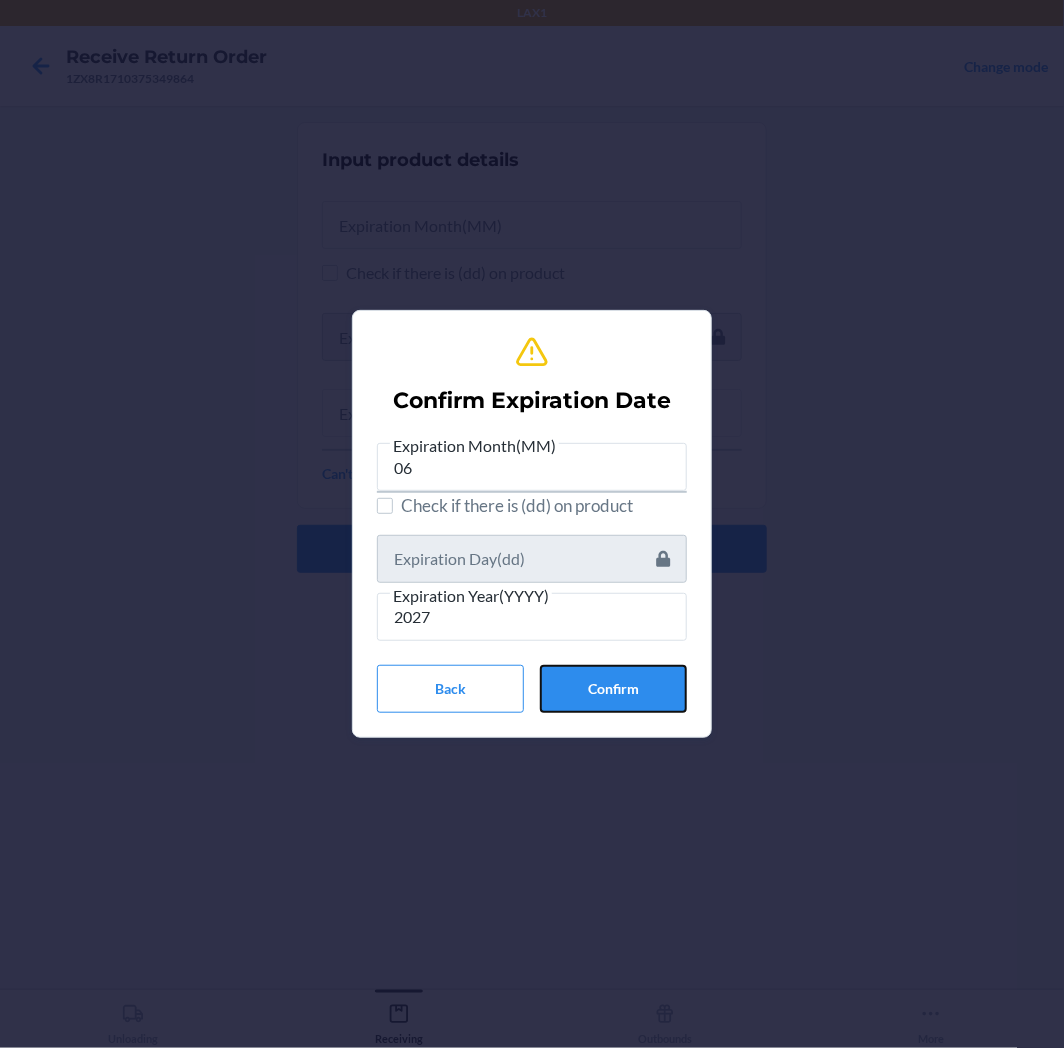 click on "Confirm" at bounding box center [613, 689] 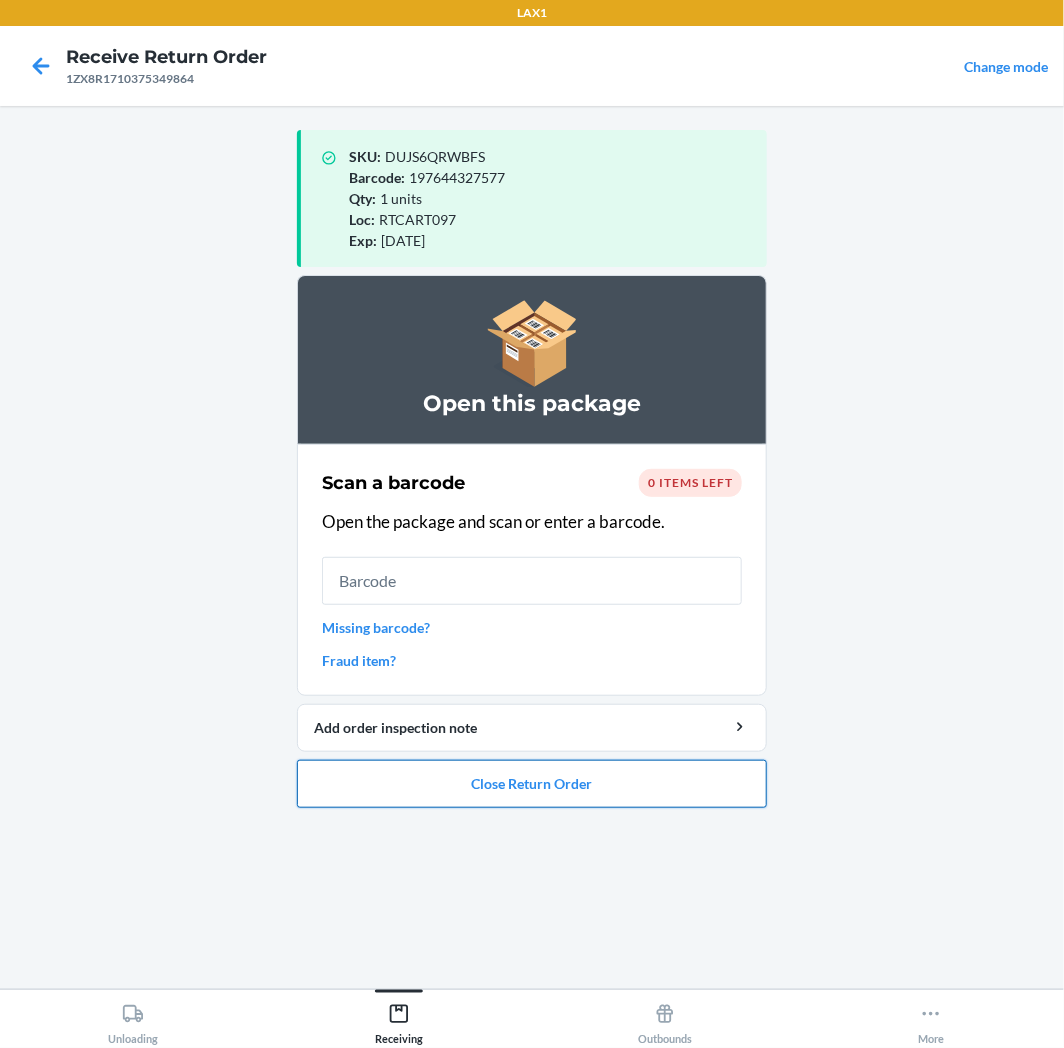 click on "Close Return Order" at bounding box center (532, 784) 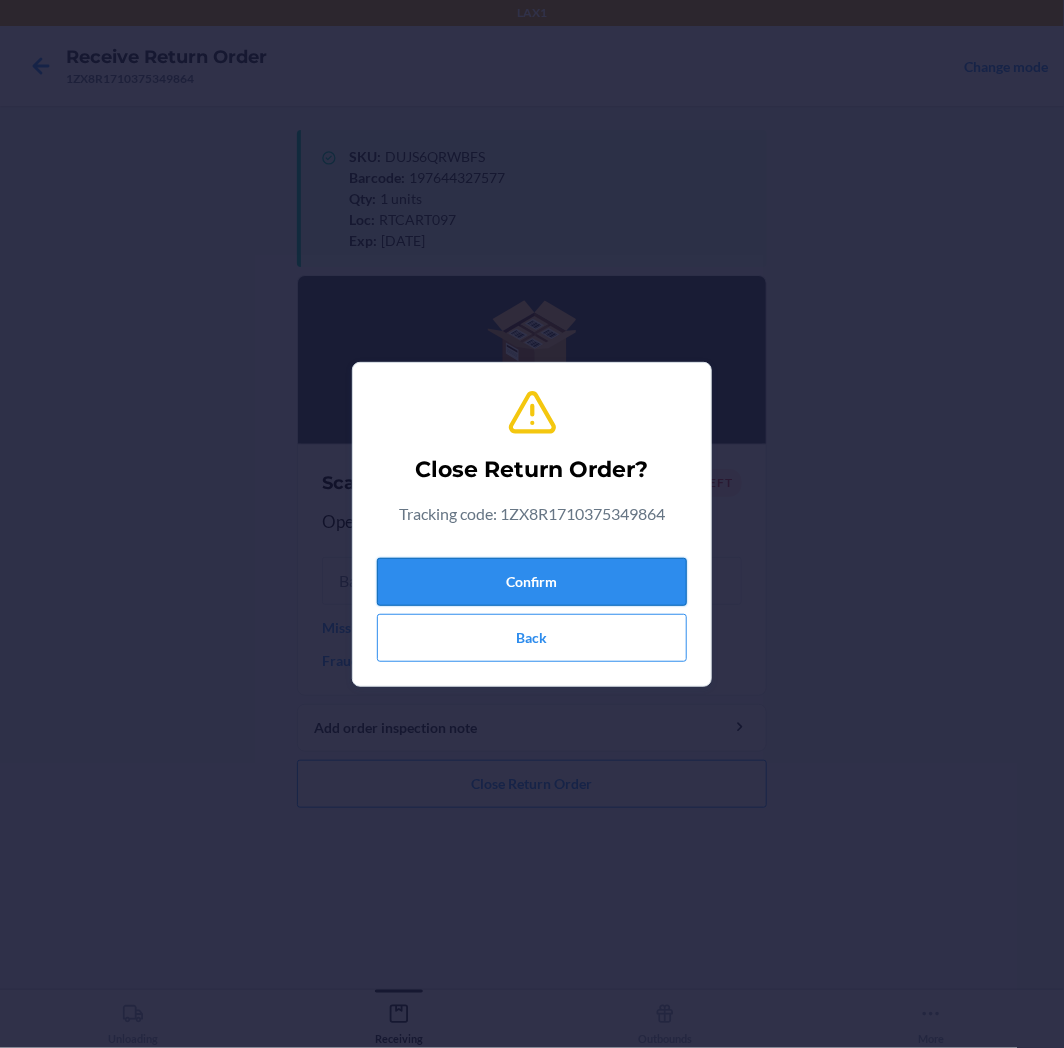 click on "Confirm" at bounding box center (532, 582) 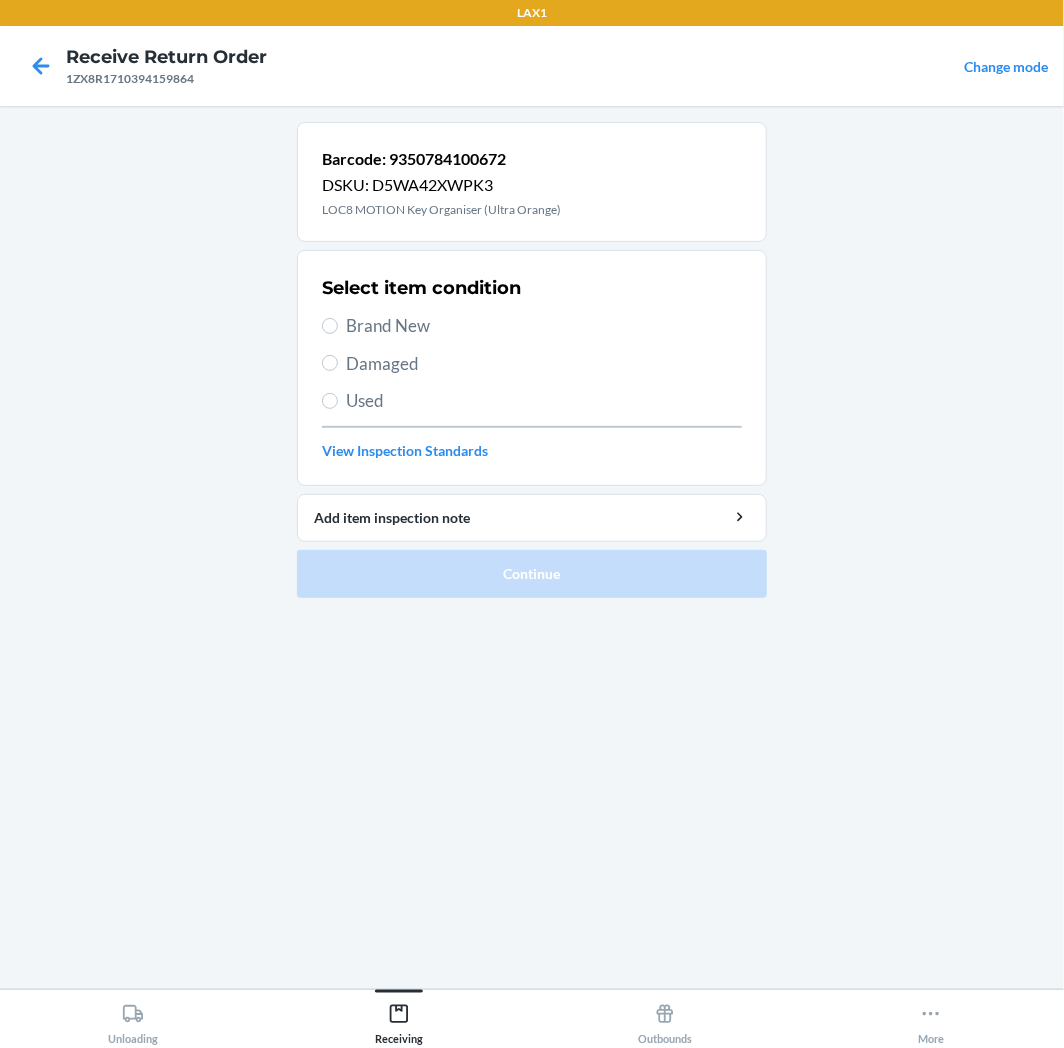 click on "Brand New" at bounding box center [544, 326] 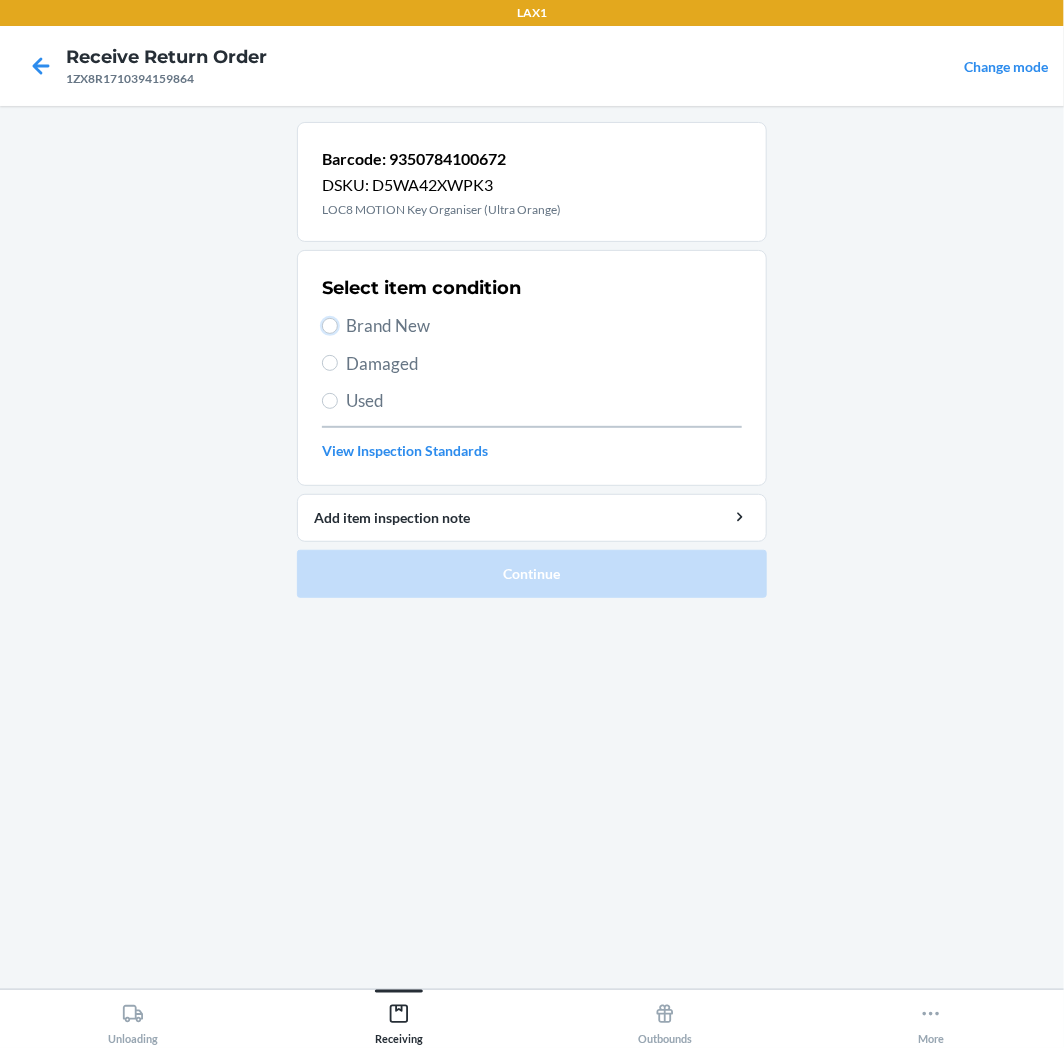 click on "Brand New" at bounding box center (330, 326) 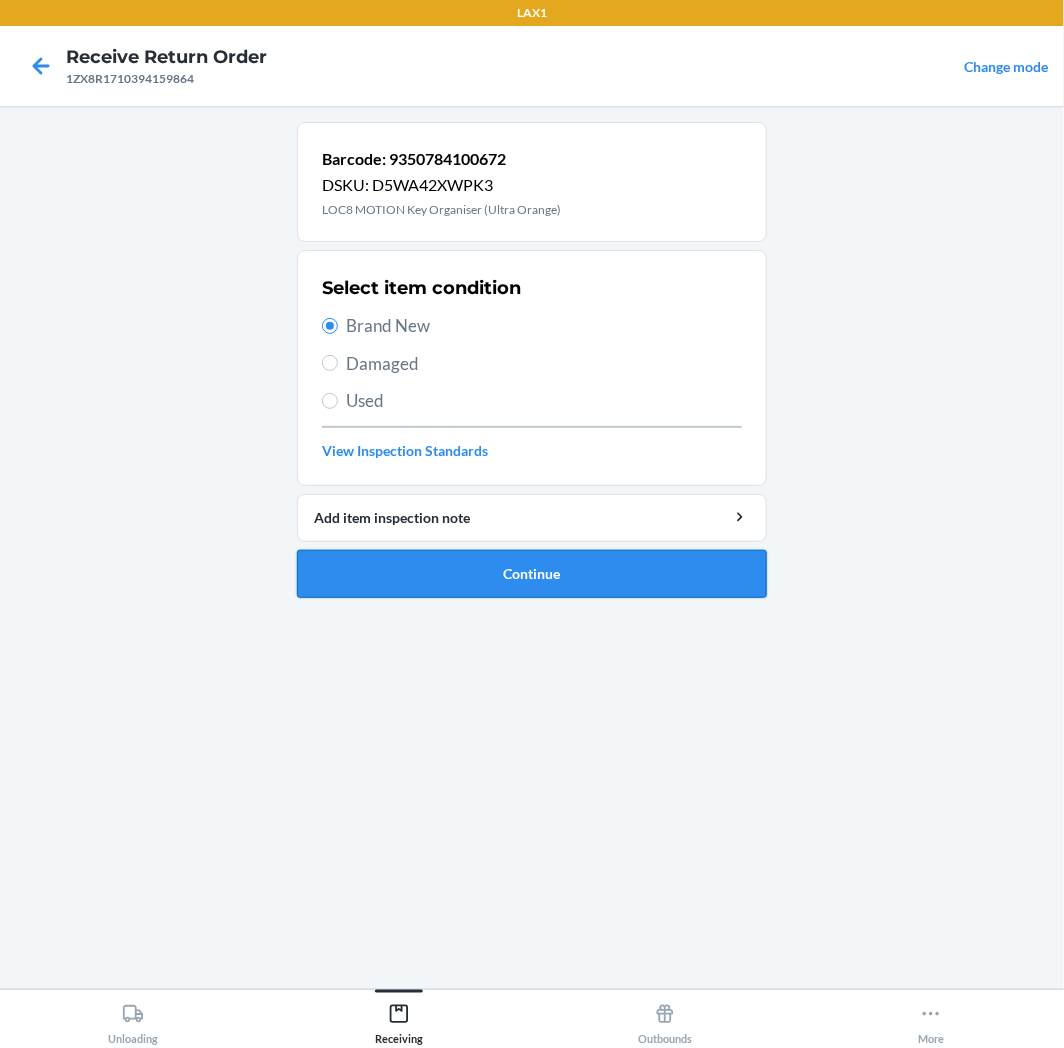 click on "Continue" at bounding box center [532, 574] 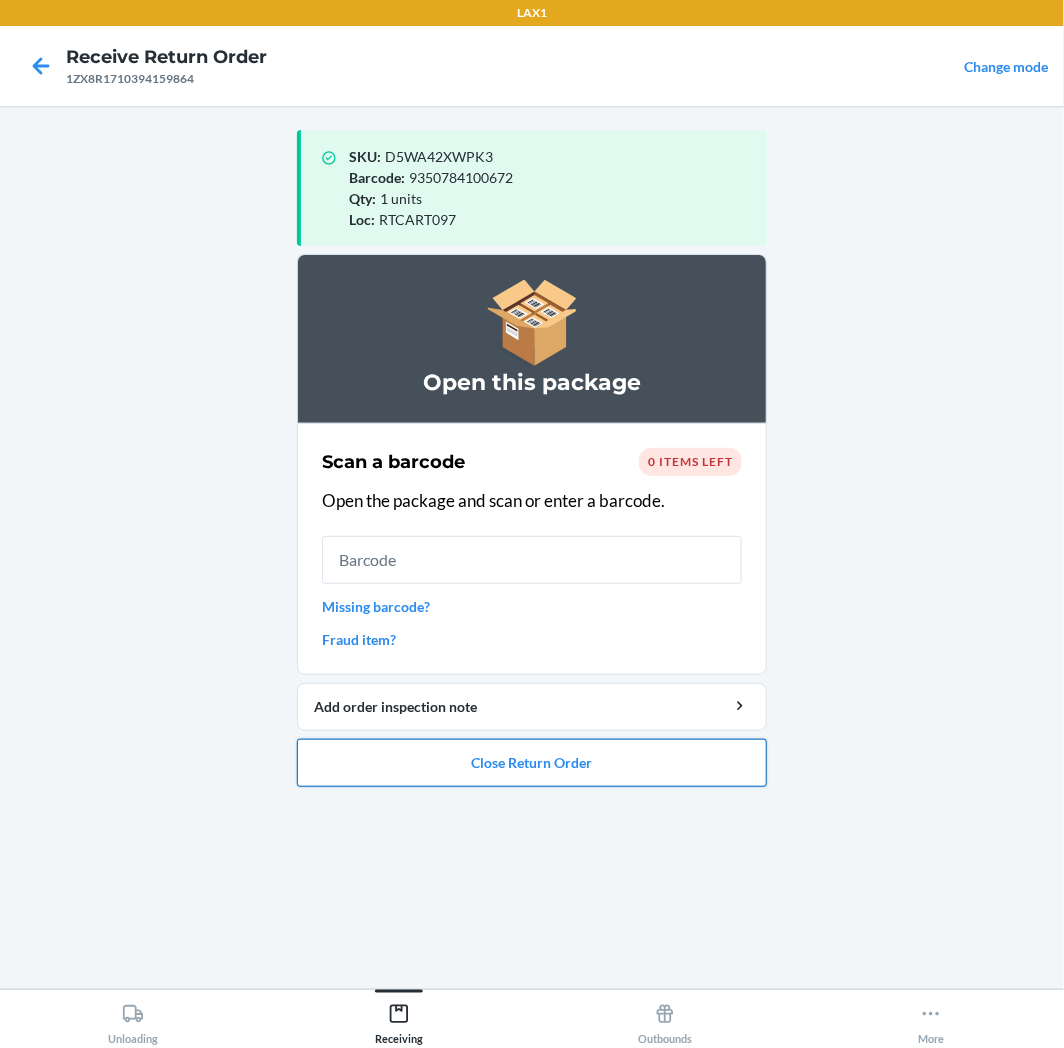 click on "Close Return Order" at bounding box center (532, 763) 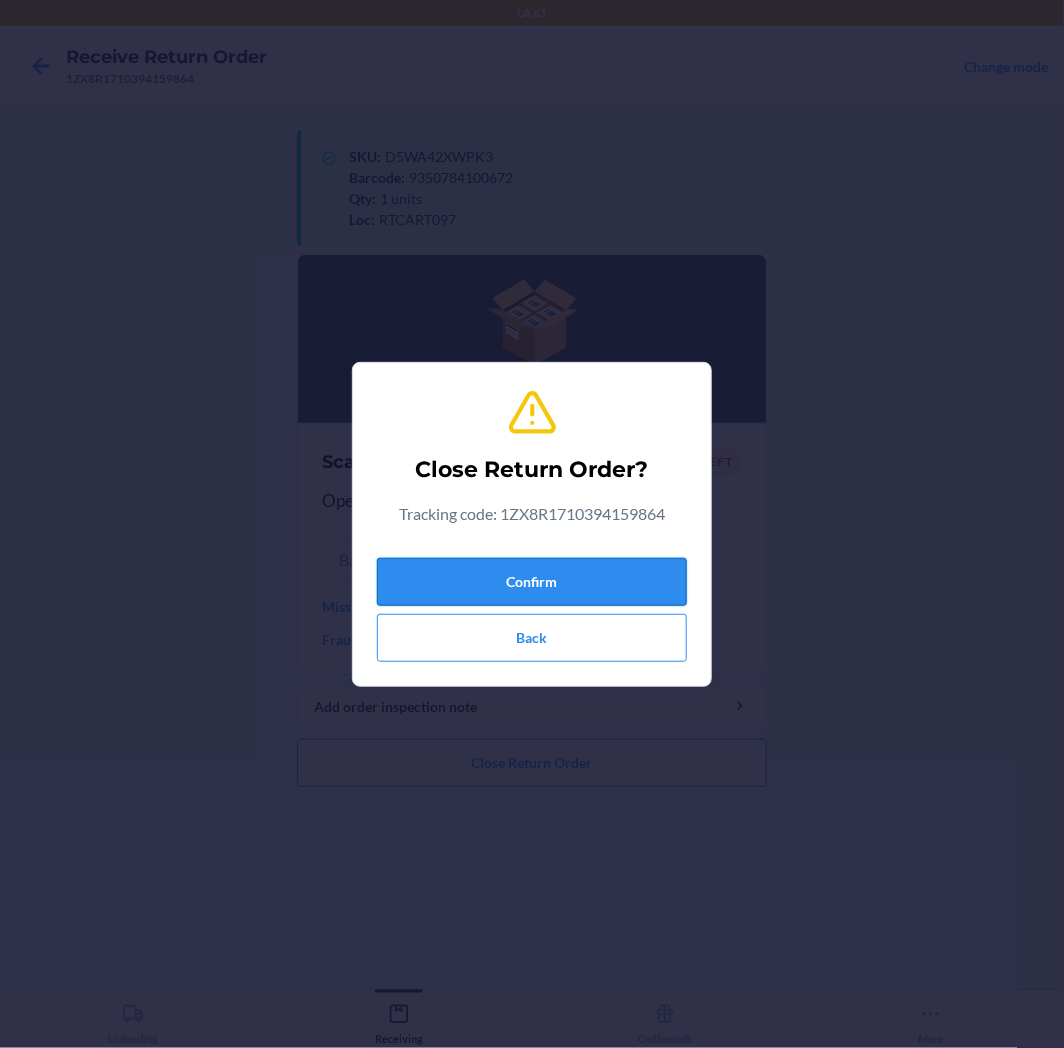 click on "Confirm" at bounding box center [532, 582] 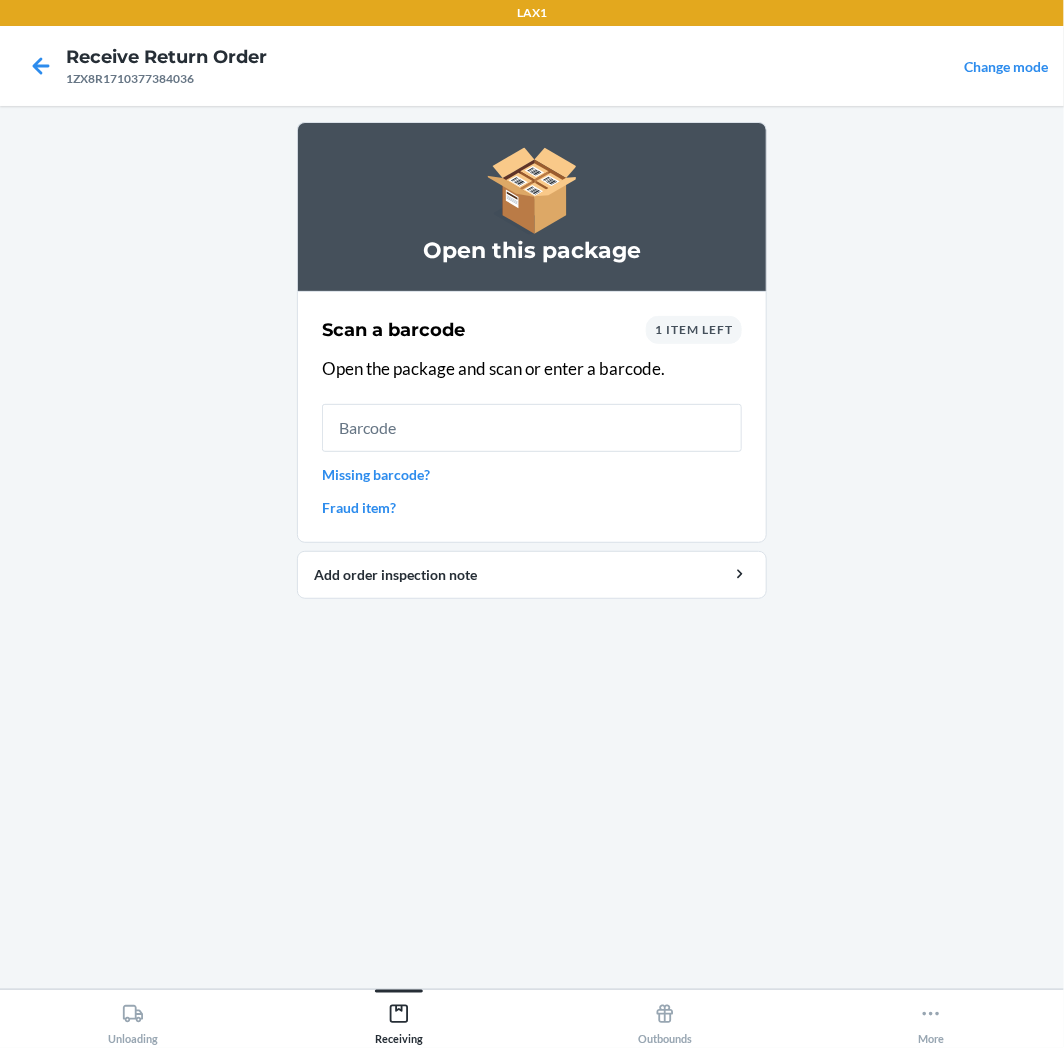 click on "1 item left" at bounding box center (694, 330) 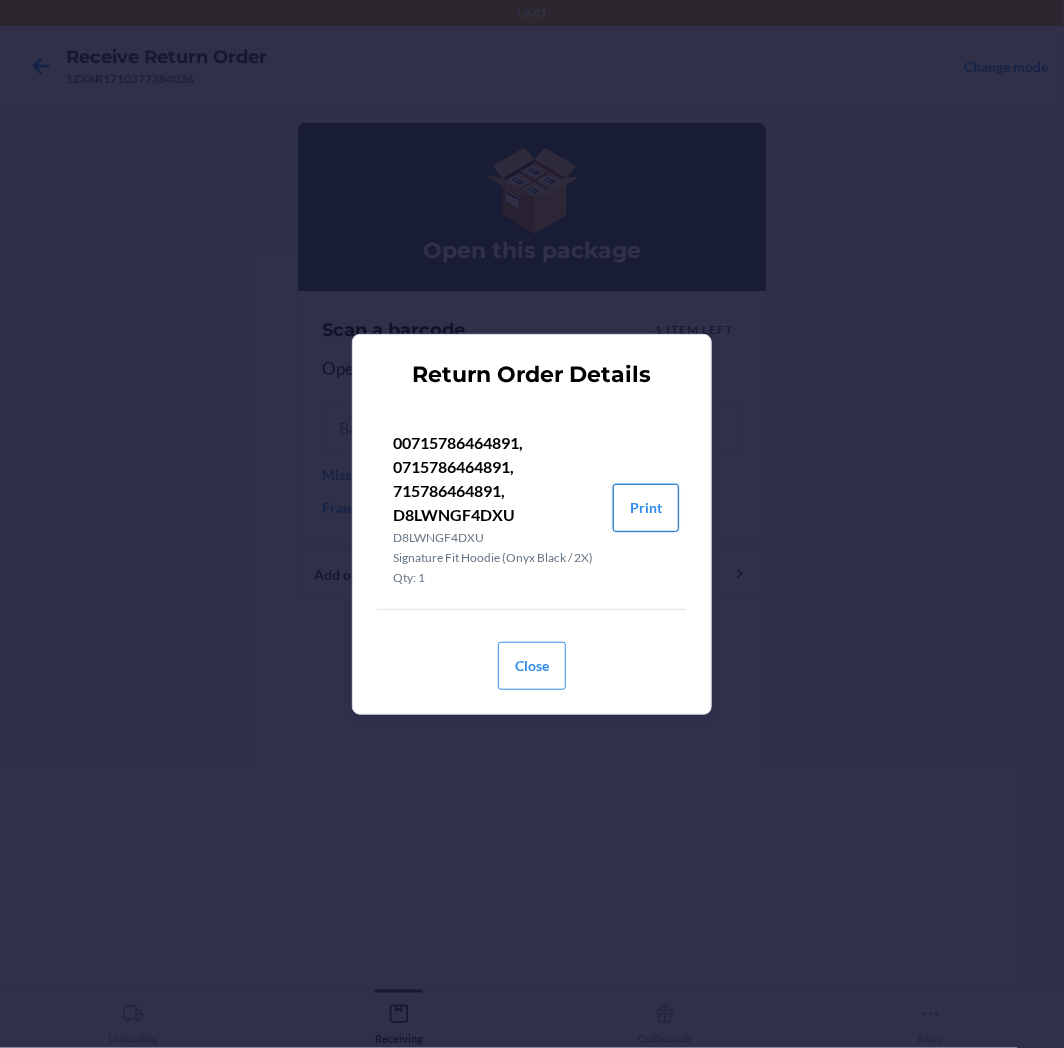 click on "Print" at bounding box center (646, 508) 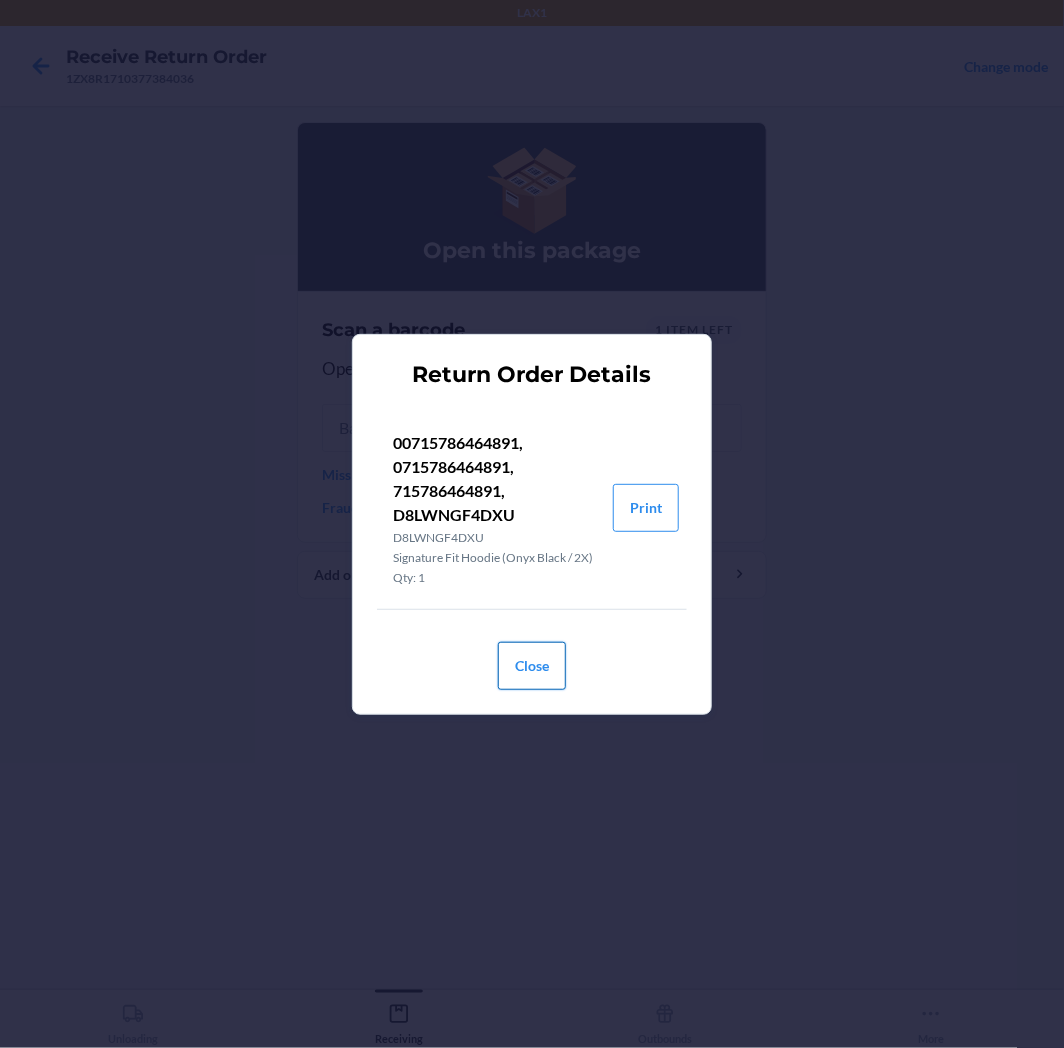 click on "Close" at bounding box center (532, 666) 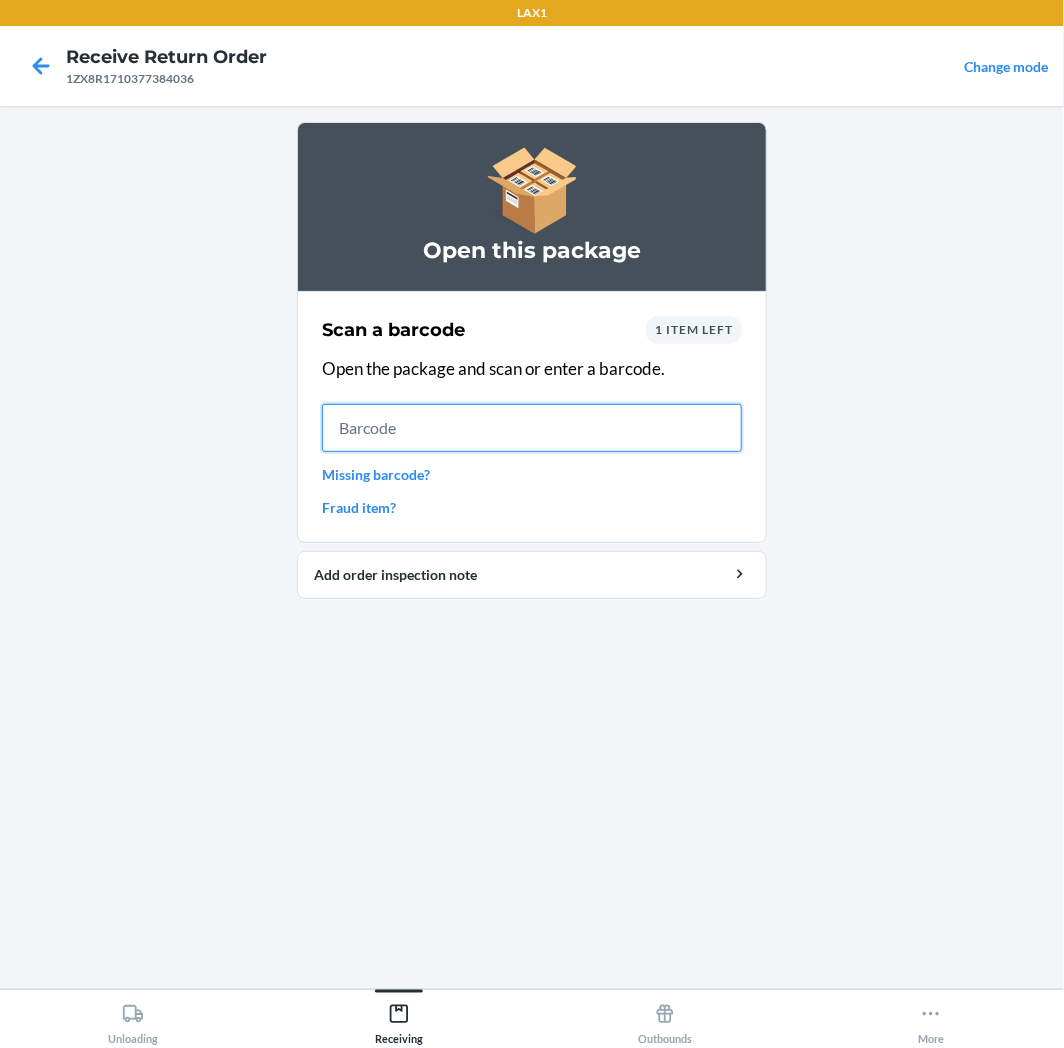 click at bounding box center [532, 428] 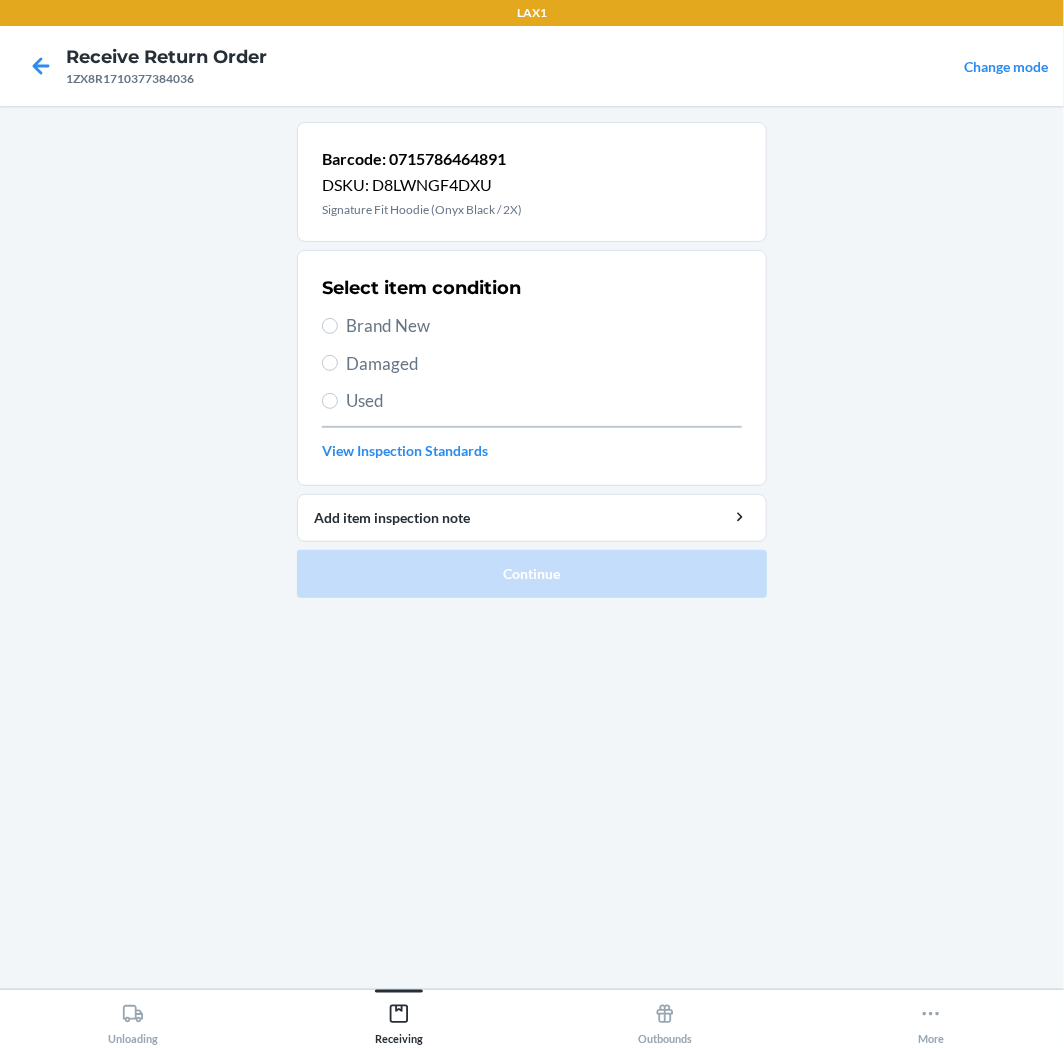 click on "Used" at bounding box center [544, 401] 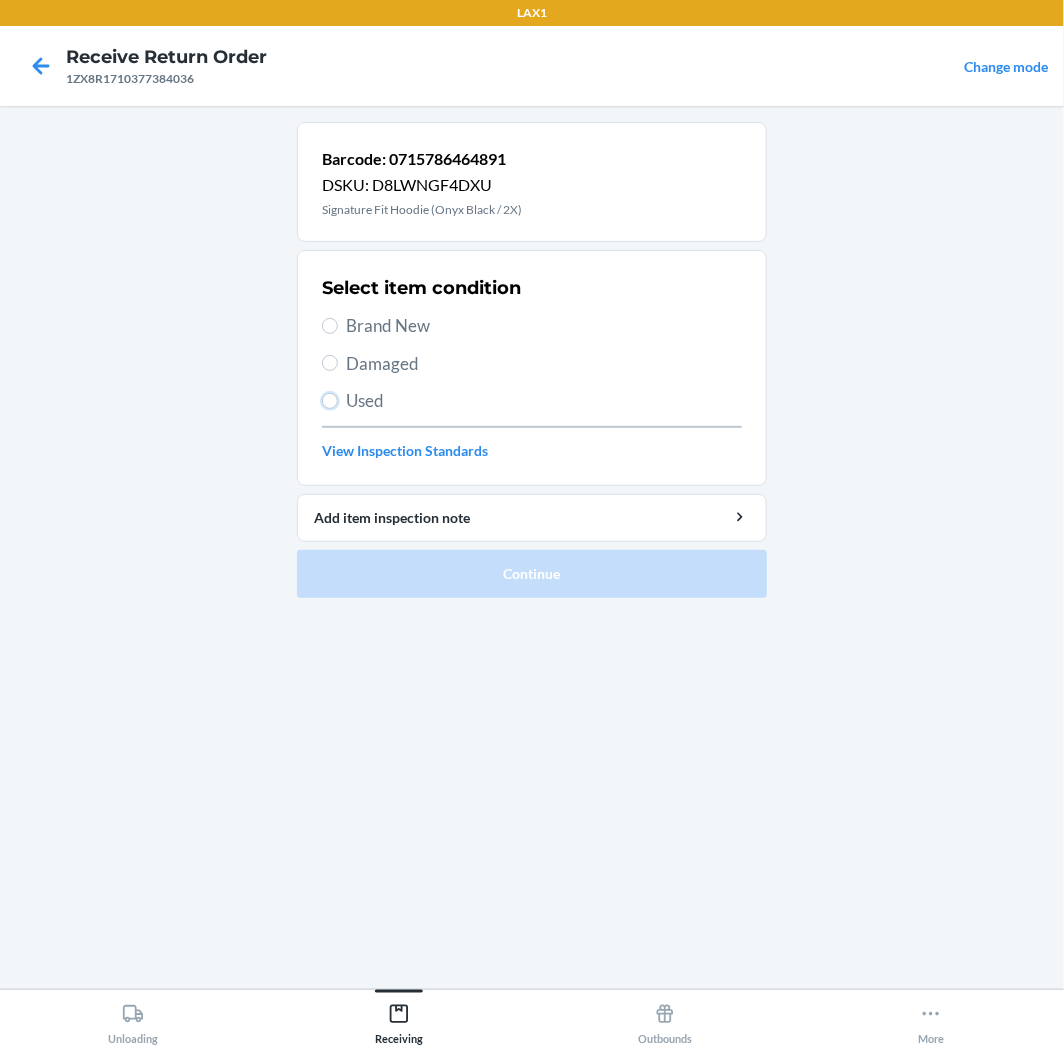click on "Used" at bounding box center [330, 401] 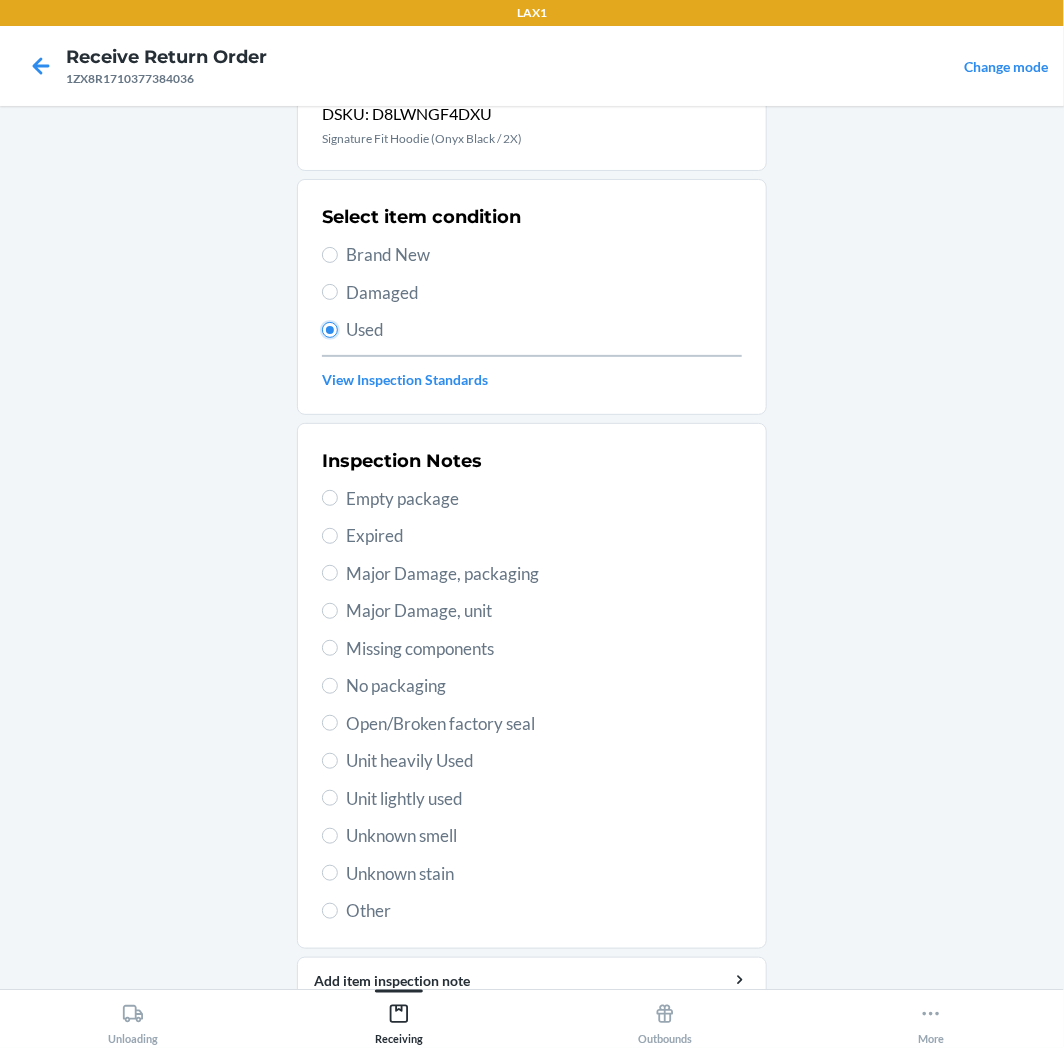scroll, scrollTop: 157, scrollLeft: 0, axis: vertical 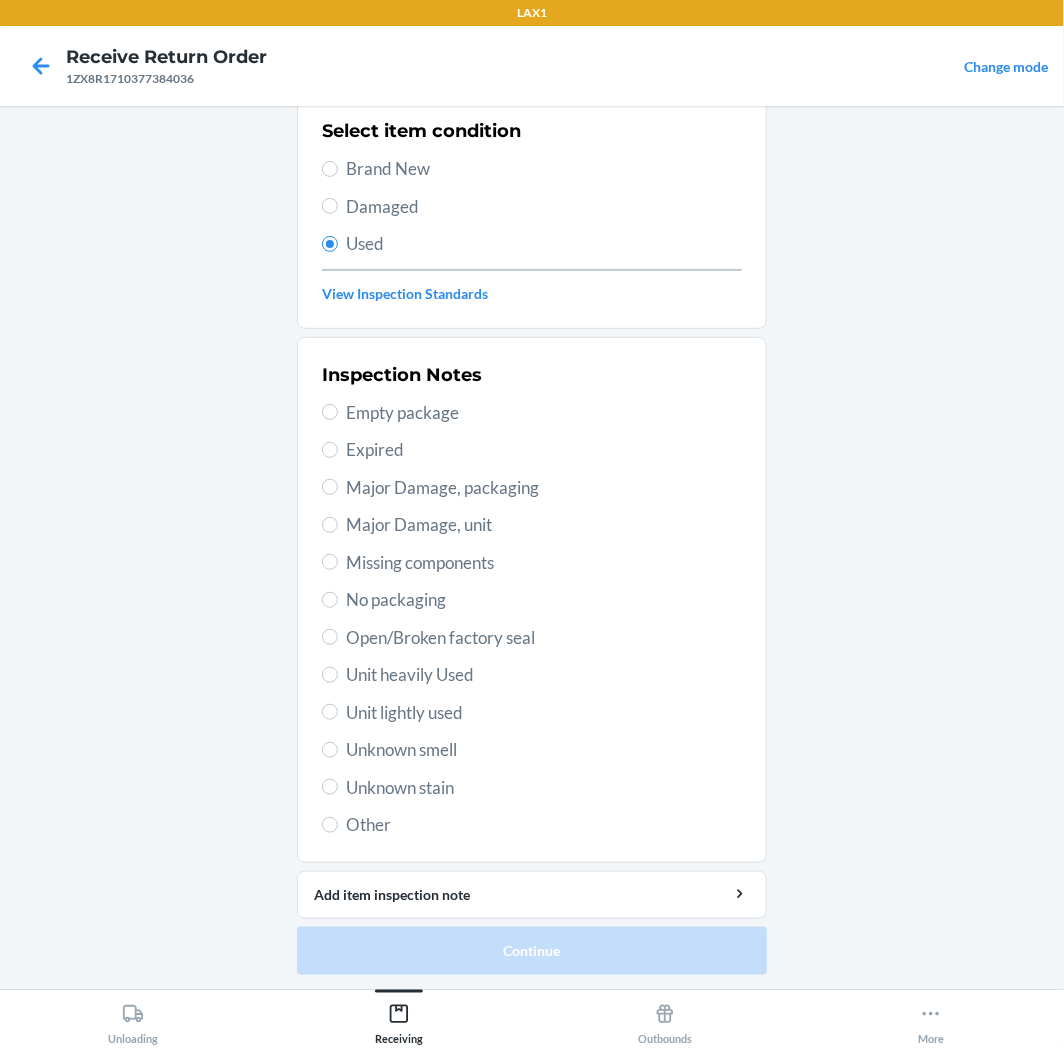 drag, startPoint x: 387, startPoint y: 711, endPoint x: 384, endPoint y: 748, distance: 37.12142 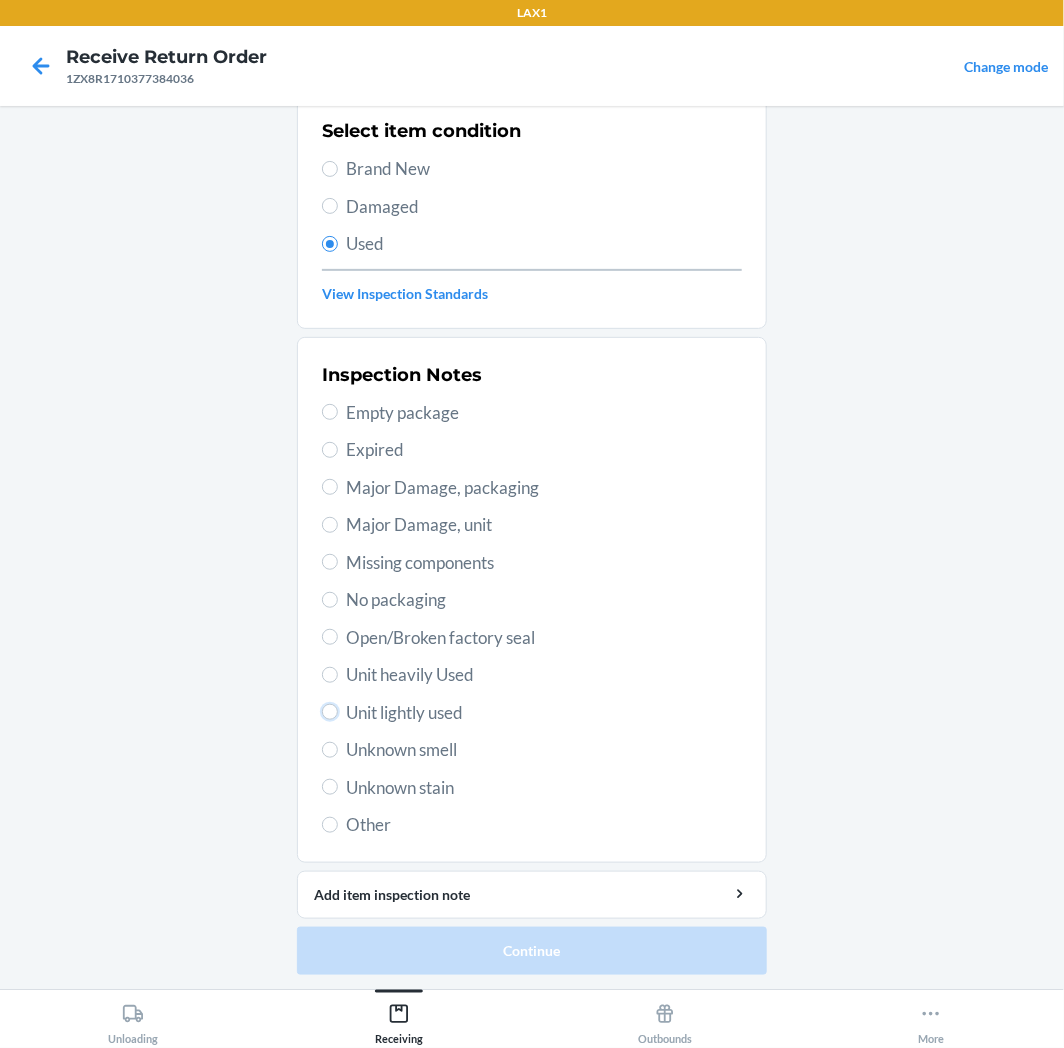 click on "Unit lightly used" at bounding box center (330, 712) 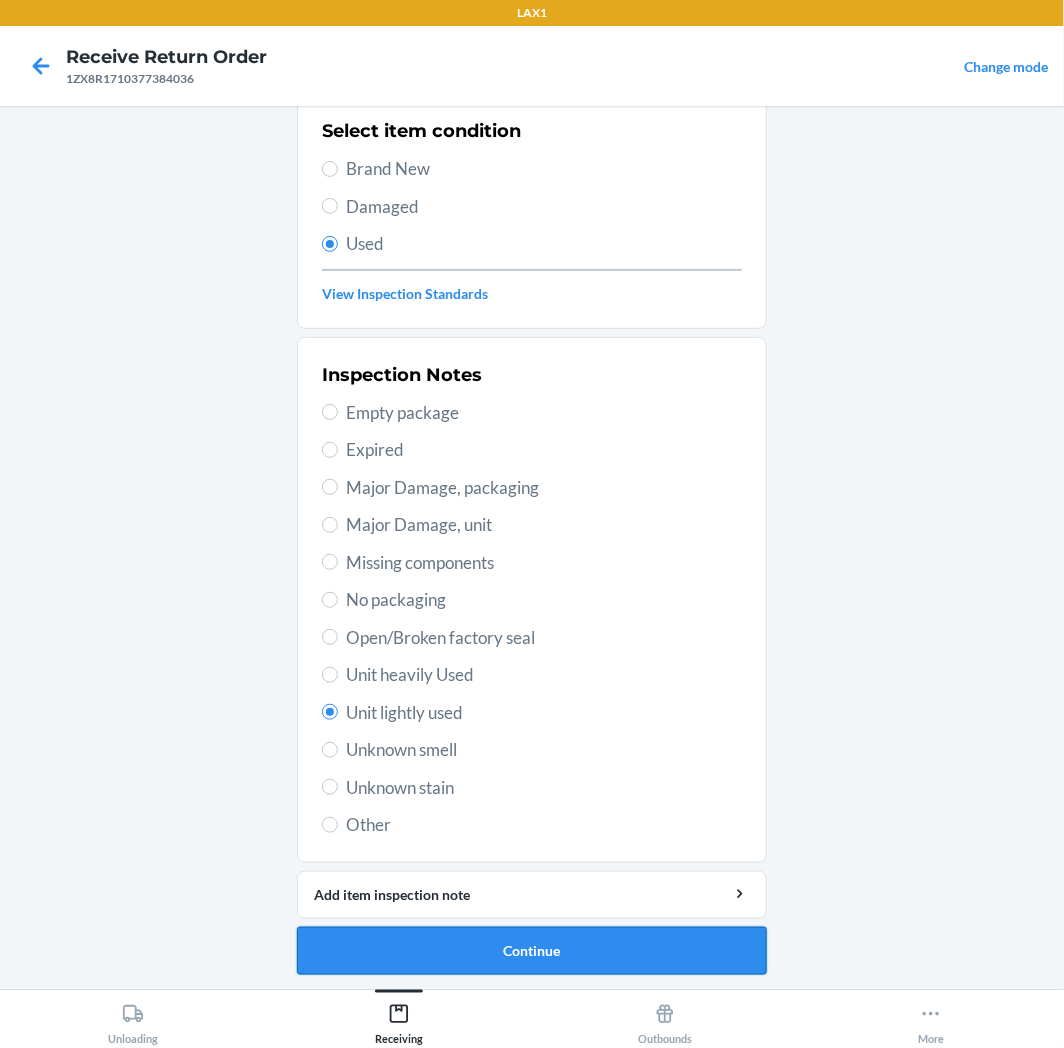 click on "Continue" at bounding box center [532, 951] 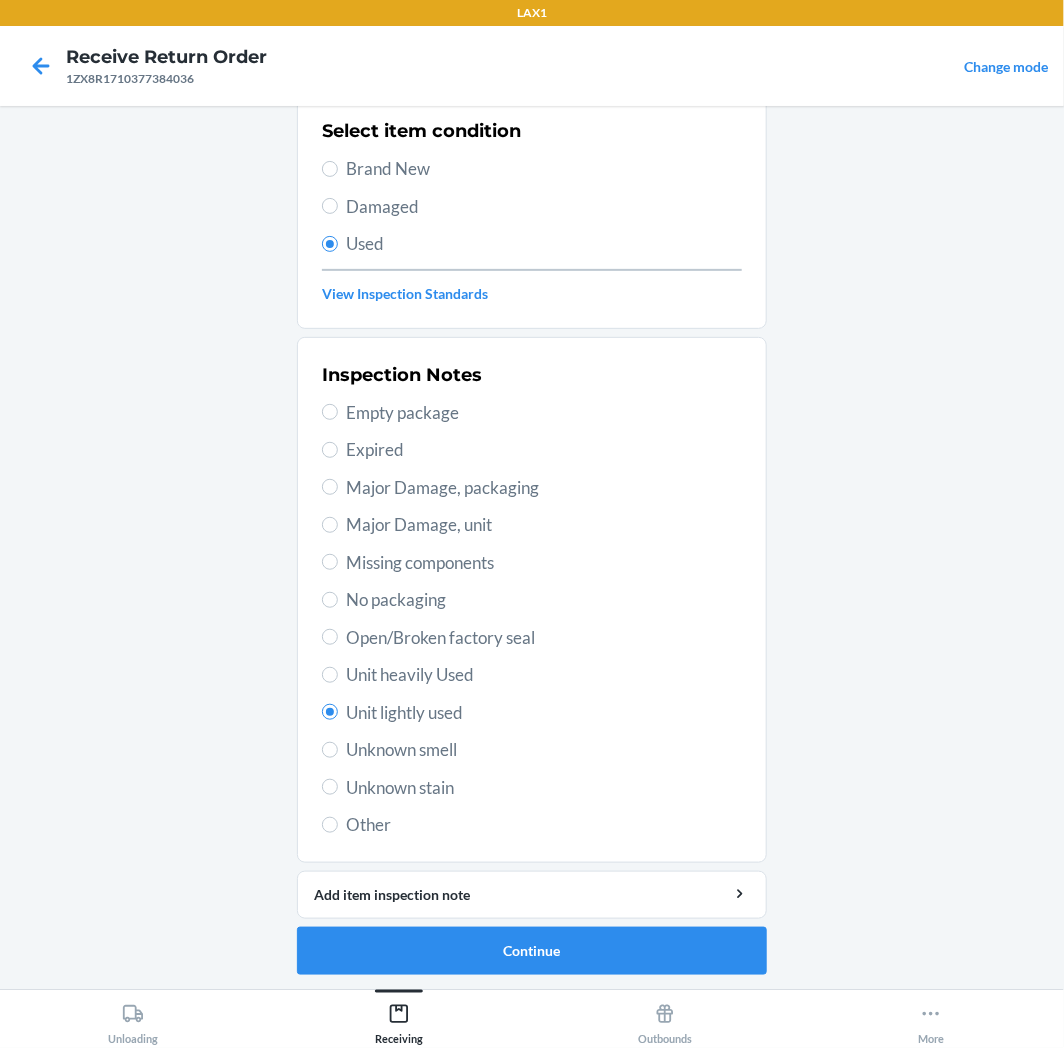 scroll, scrollTop: 0, scrollLeft: 0, axis: both 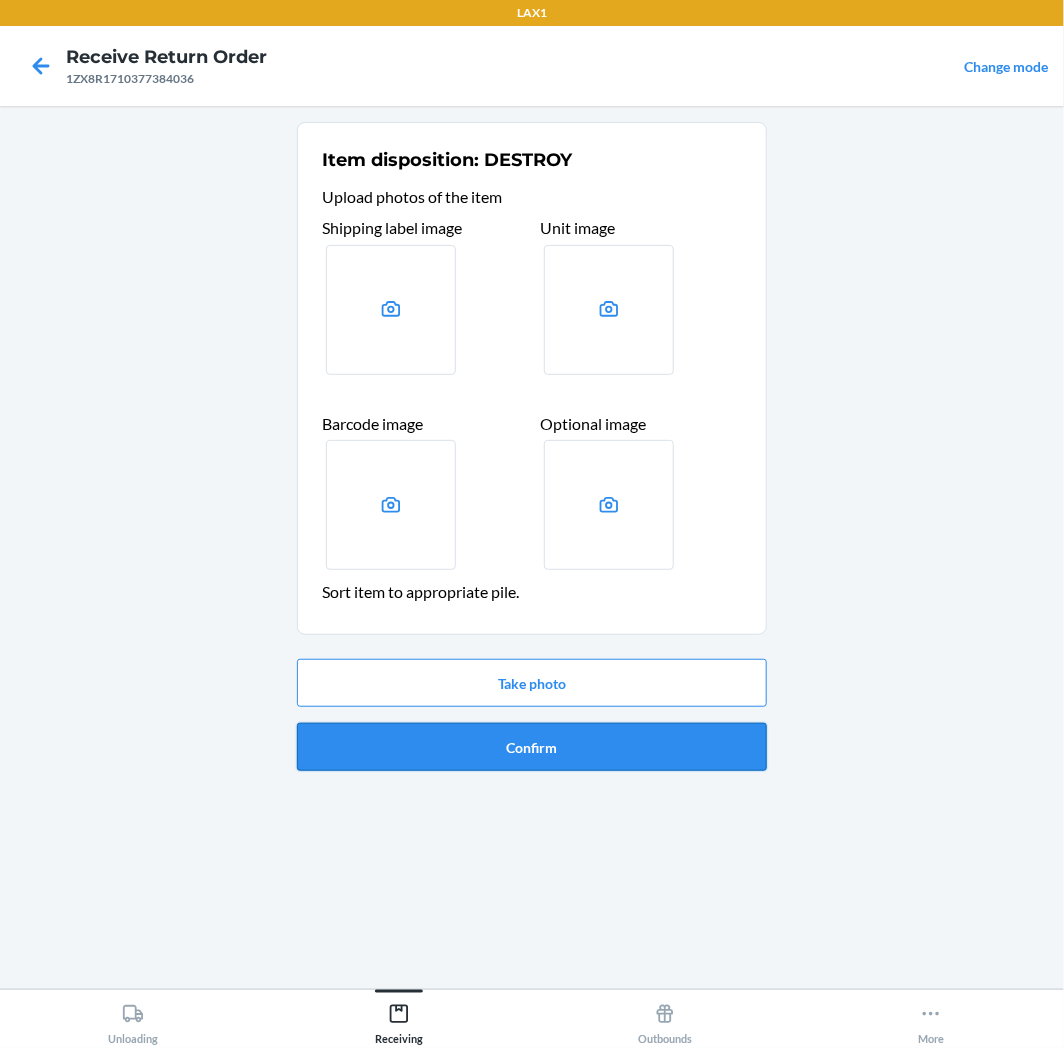 click on "Confirm" at bounding box center (532, 747) 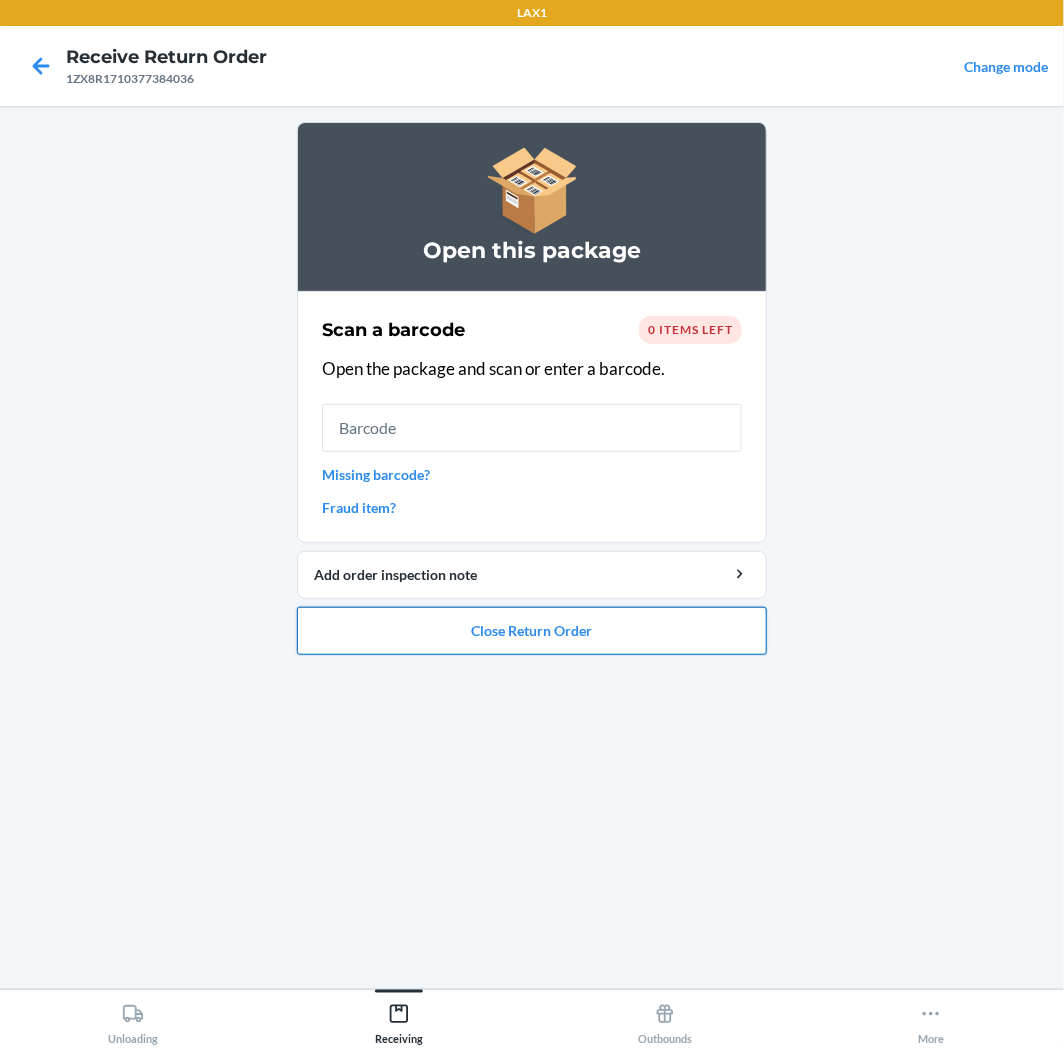 click on "Close Return Order" at bounding box center (532, 631) 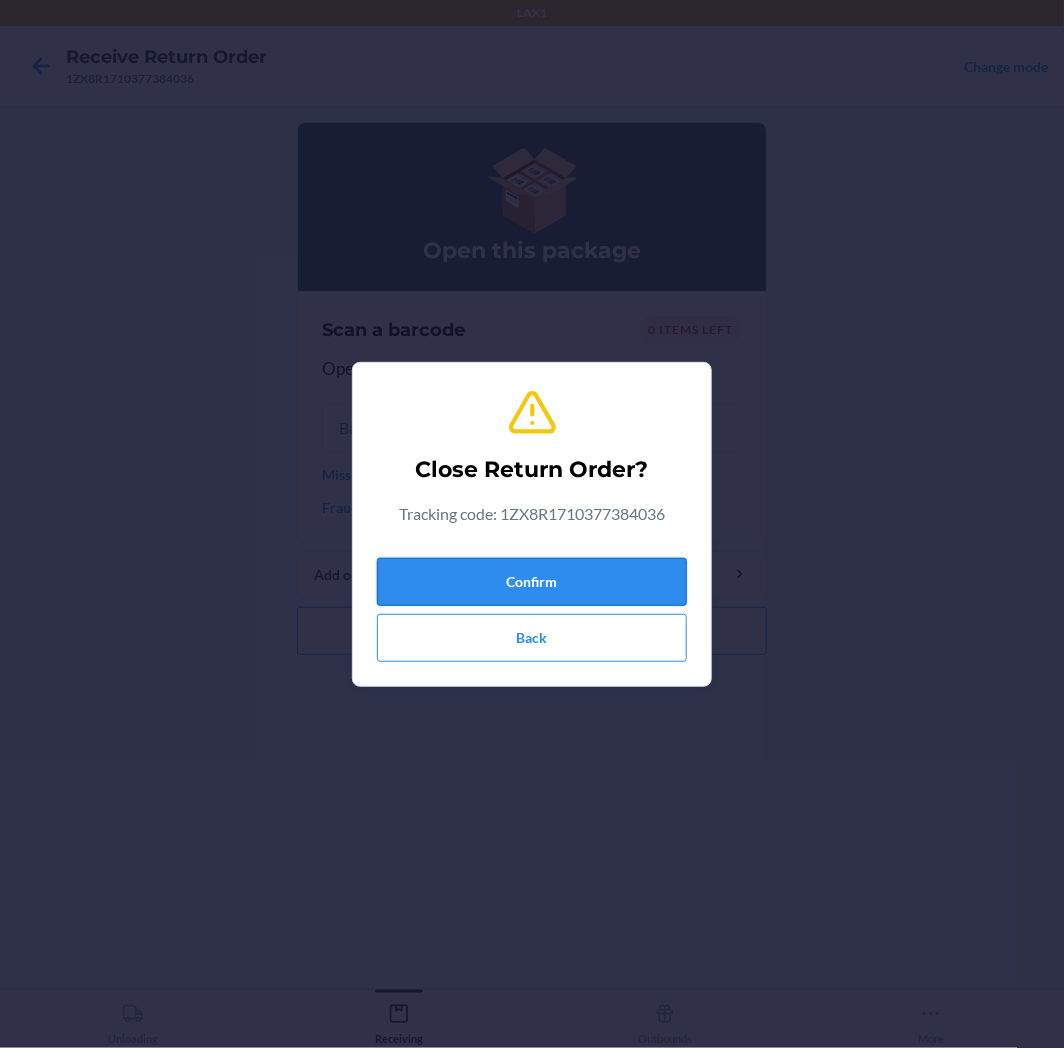 click on "Confirm" at bounding box center [532, 582] 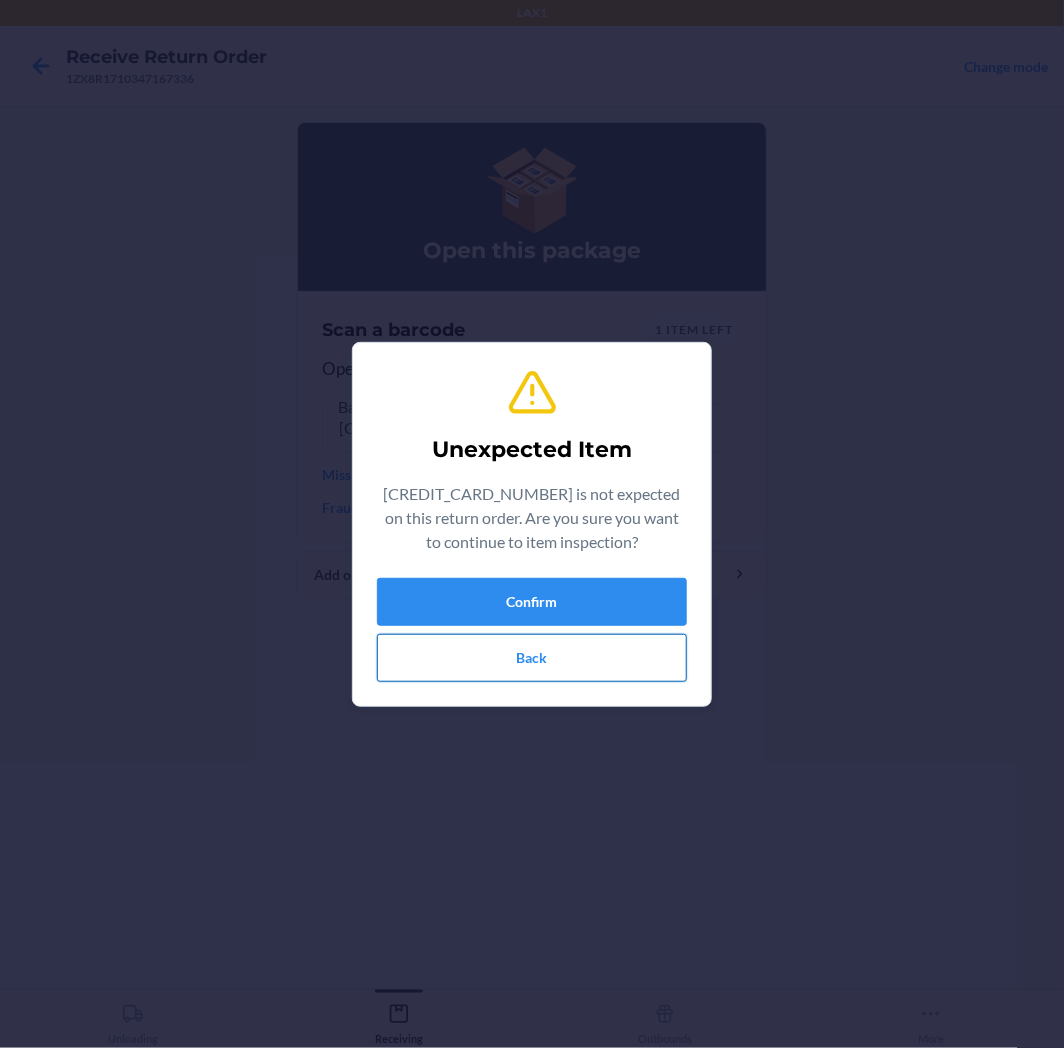 click on "Back" at bounding box center [532, 658] 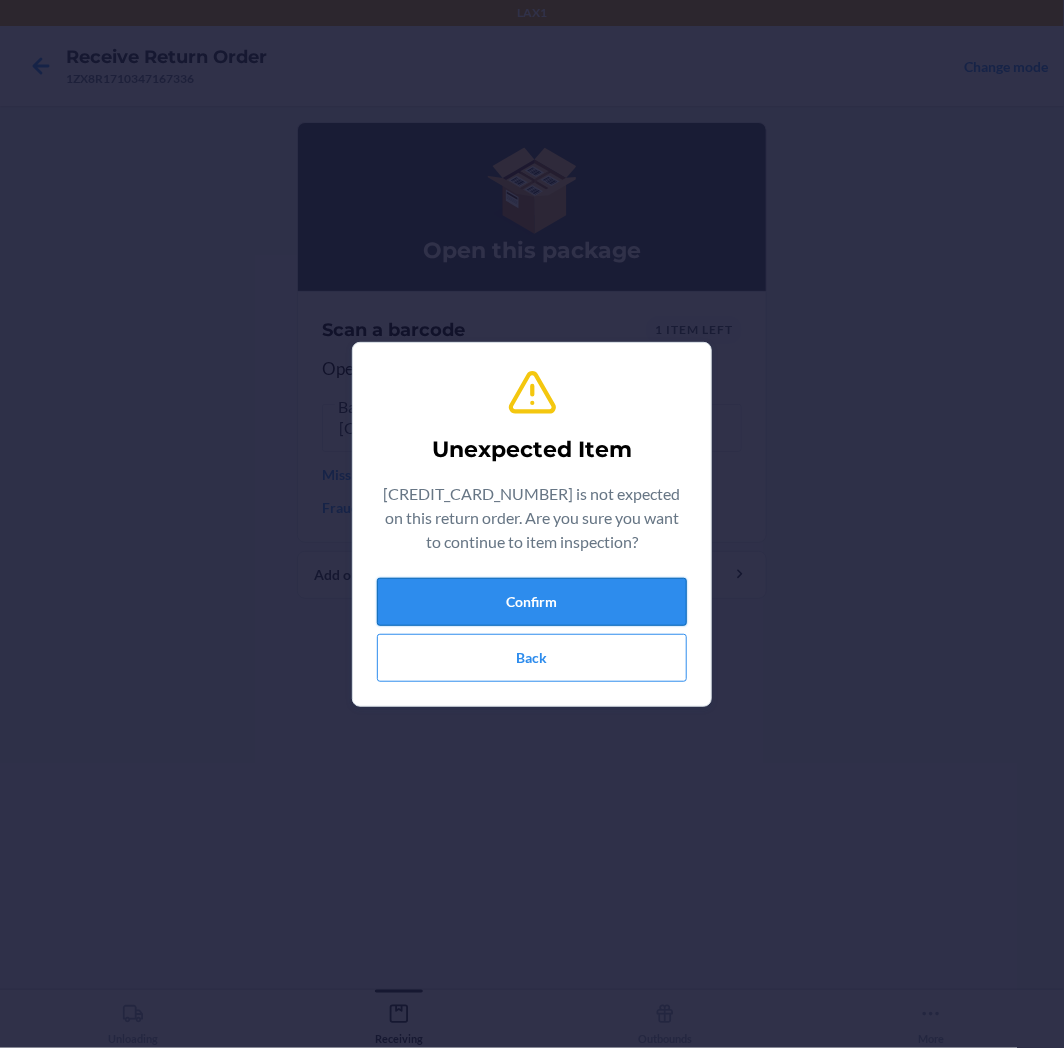 click on "Confirm" at bounding box center (532, 602) 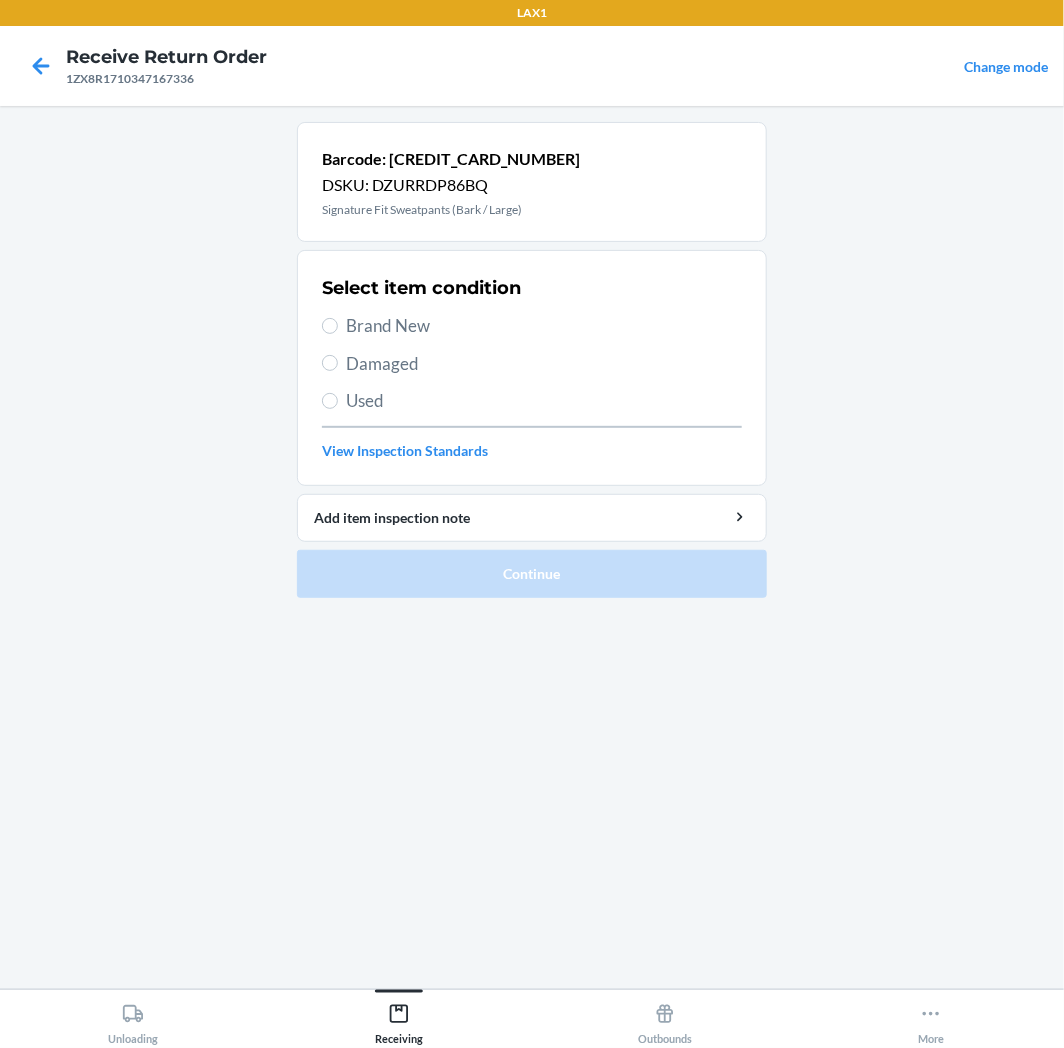 click on "Used" at bounding box center (544, 401) 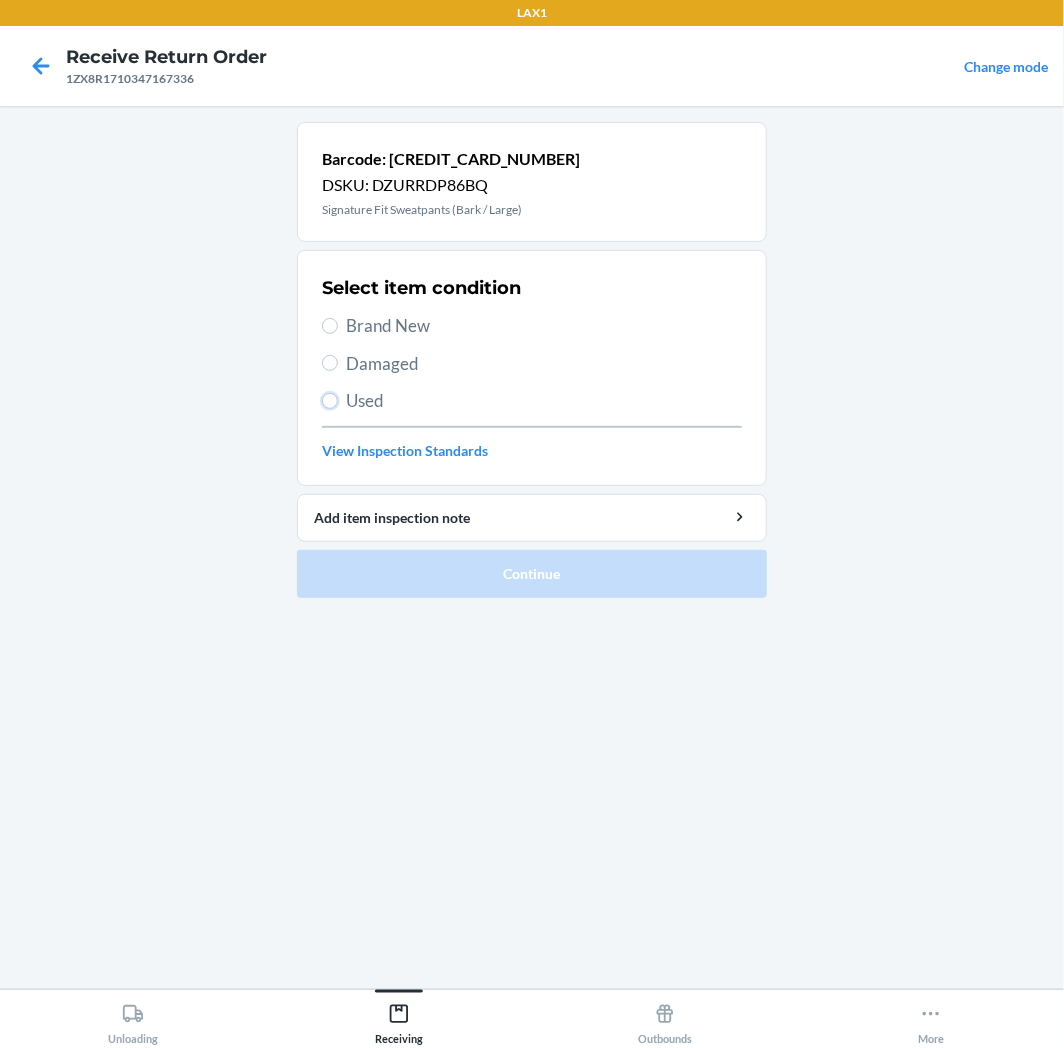 click on "Used" at bounding box center [330, 401] 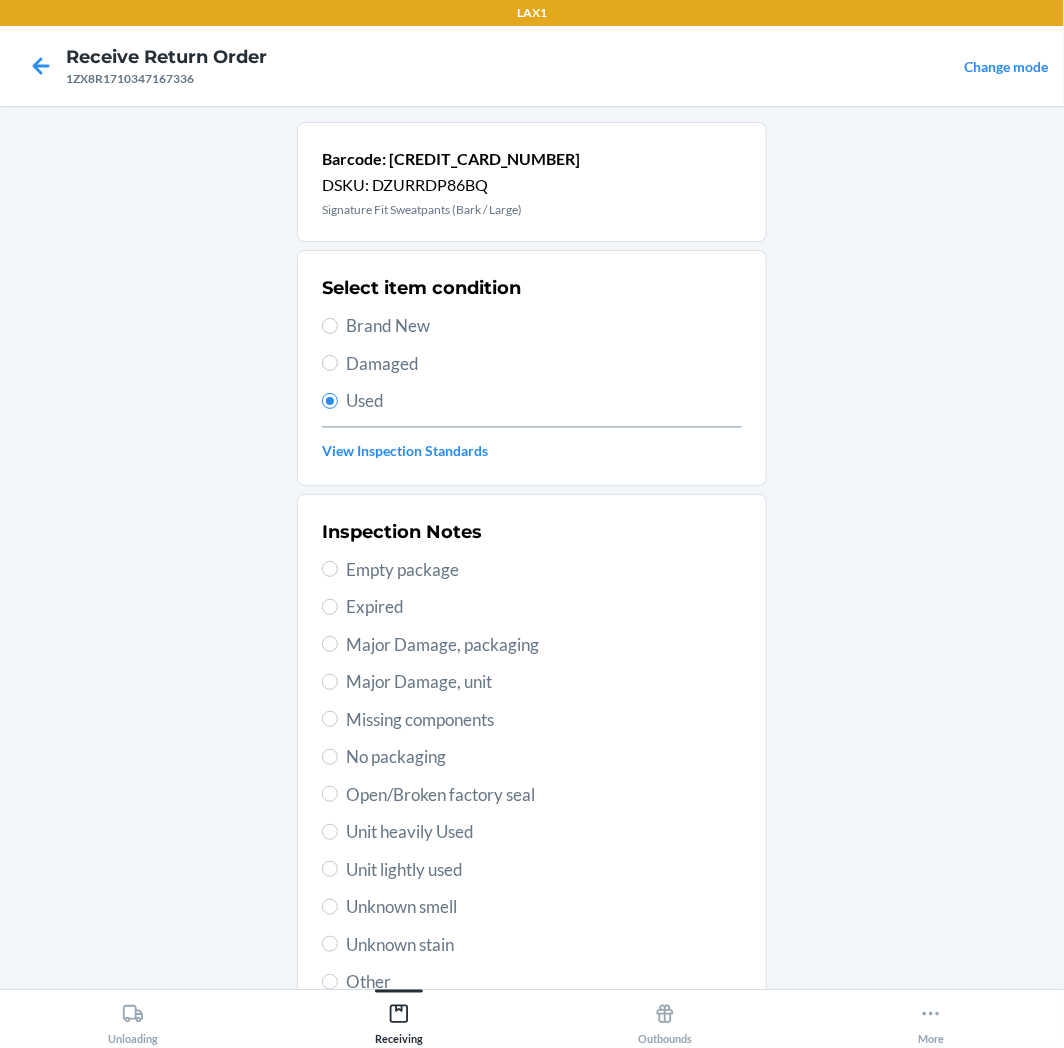 click on "Unit lightly used" at bounding box center [544, 870] 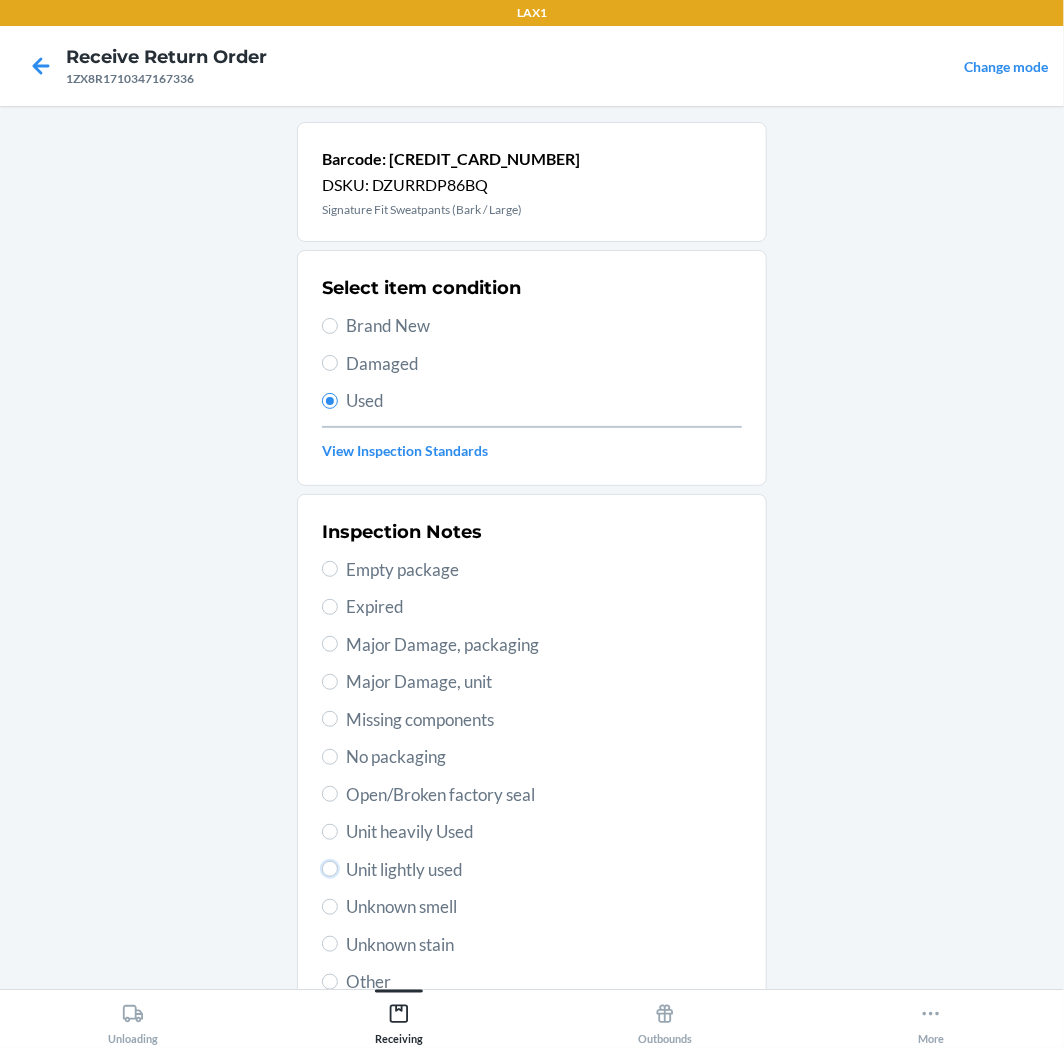 click on "Unit lightly used" at bounding box center (330, 869) 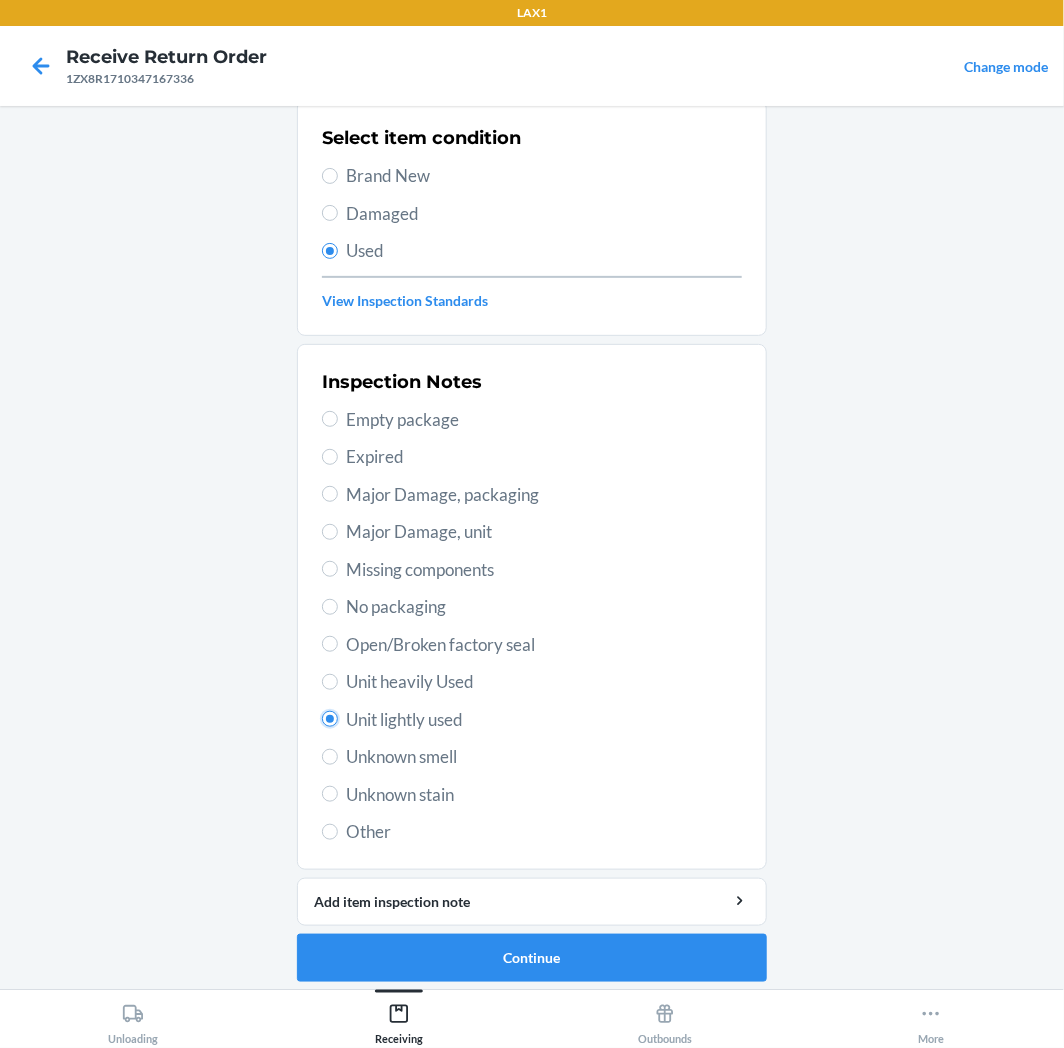 scroll, scrollTop: 157, scrollLeft: 0, axis: vertical 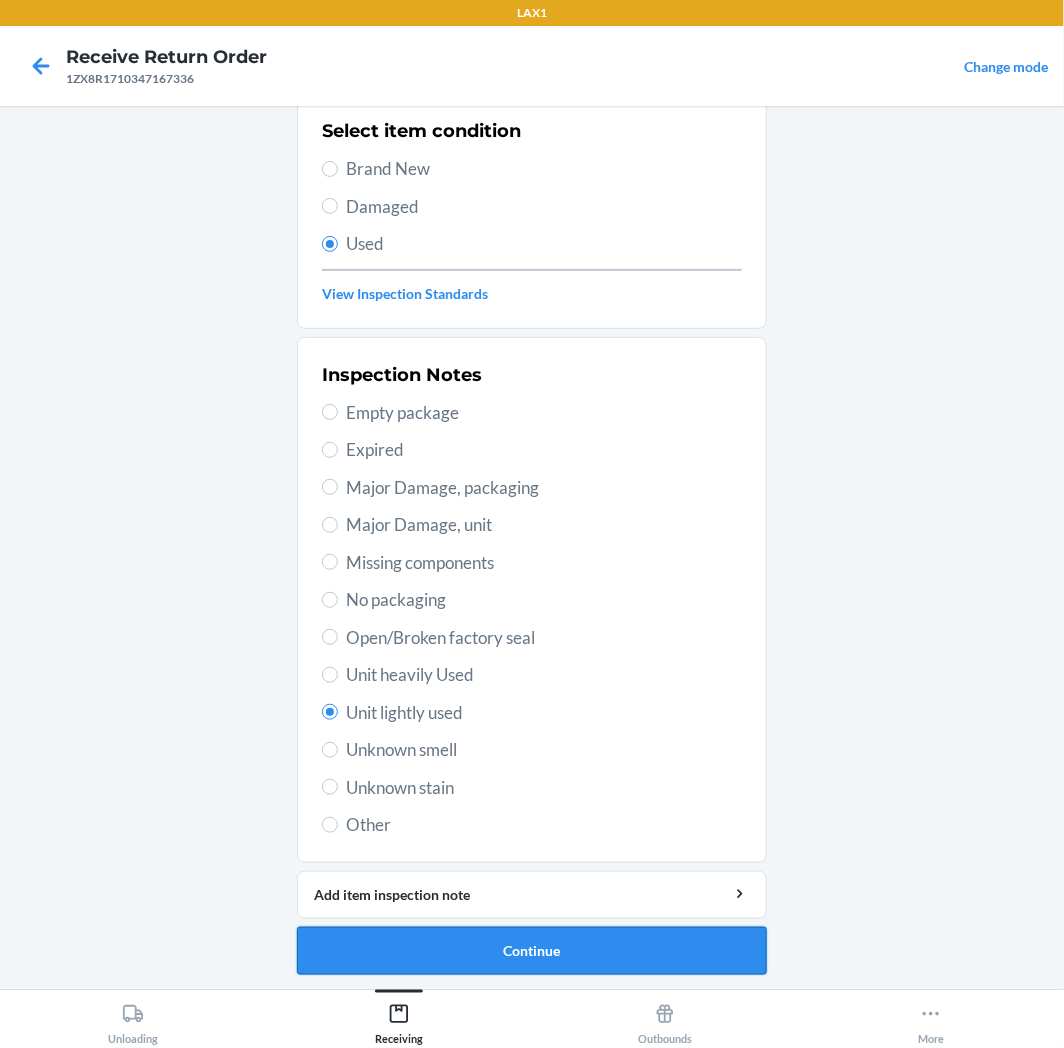 click on "Continue" at bounding box center [532, 951] 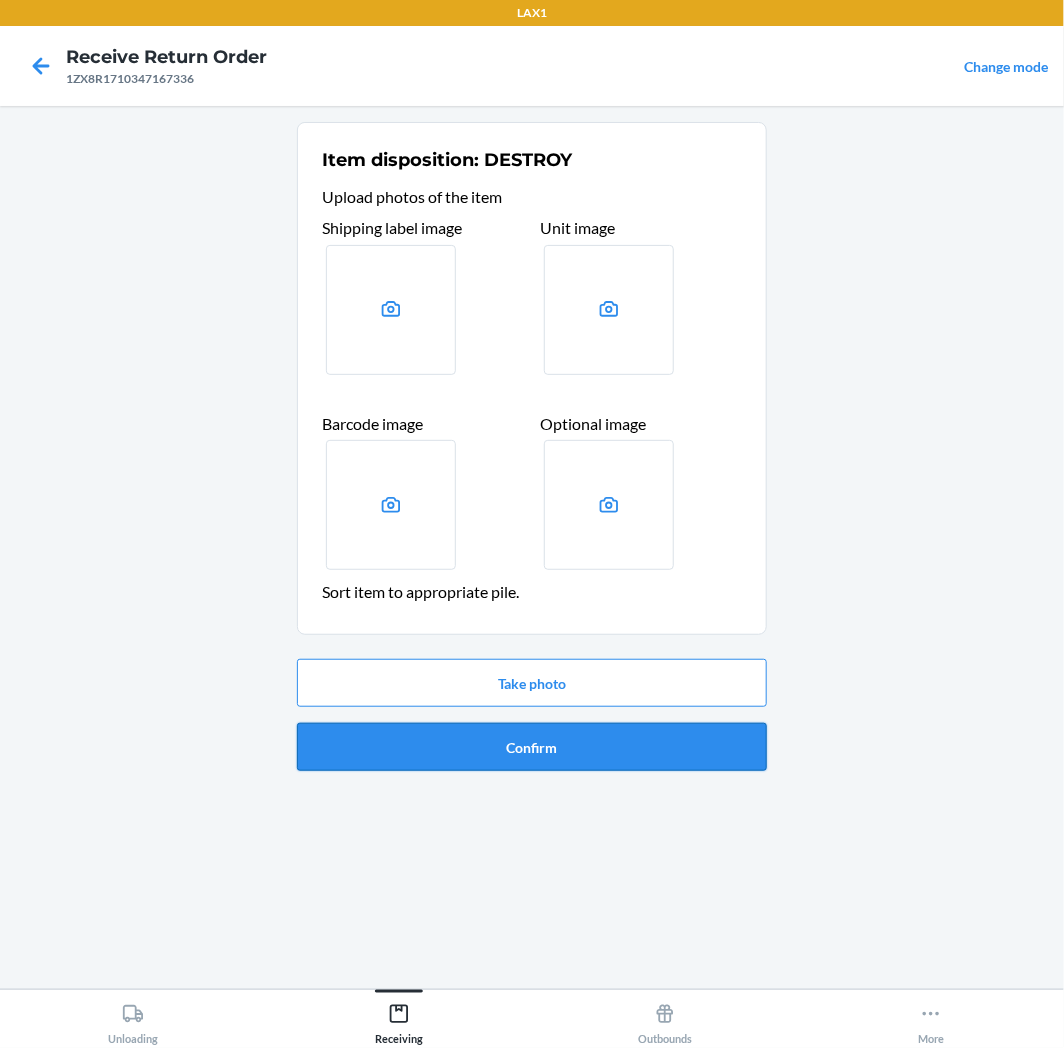 click on "Take photo Confirm" at bounding box center (532, 715) 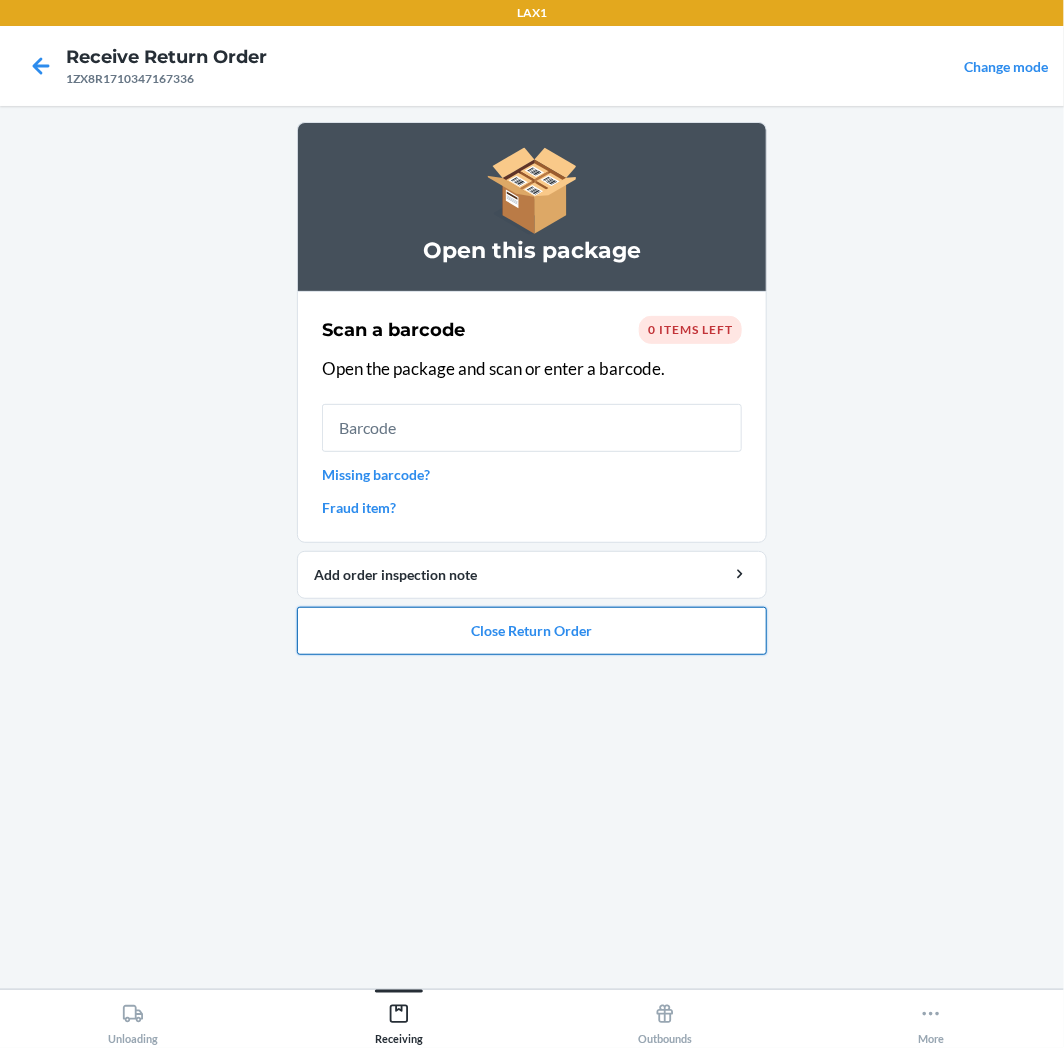 click on "Close Return Order" at bounding box center (532, 631) 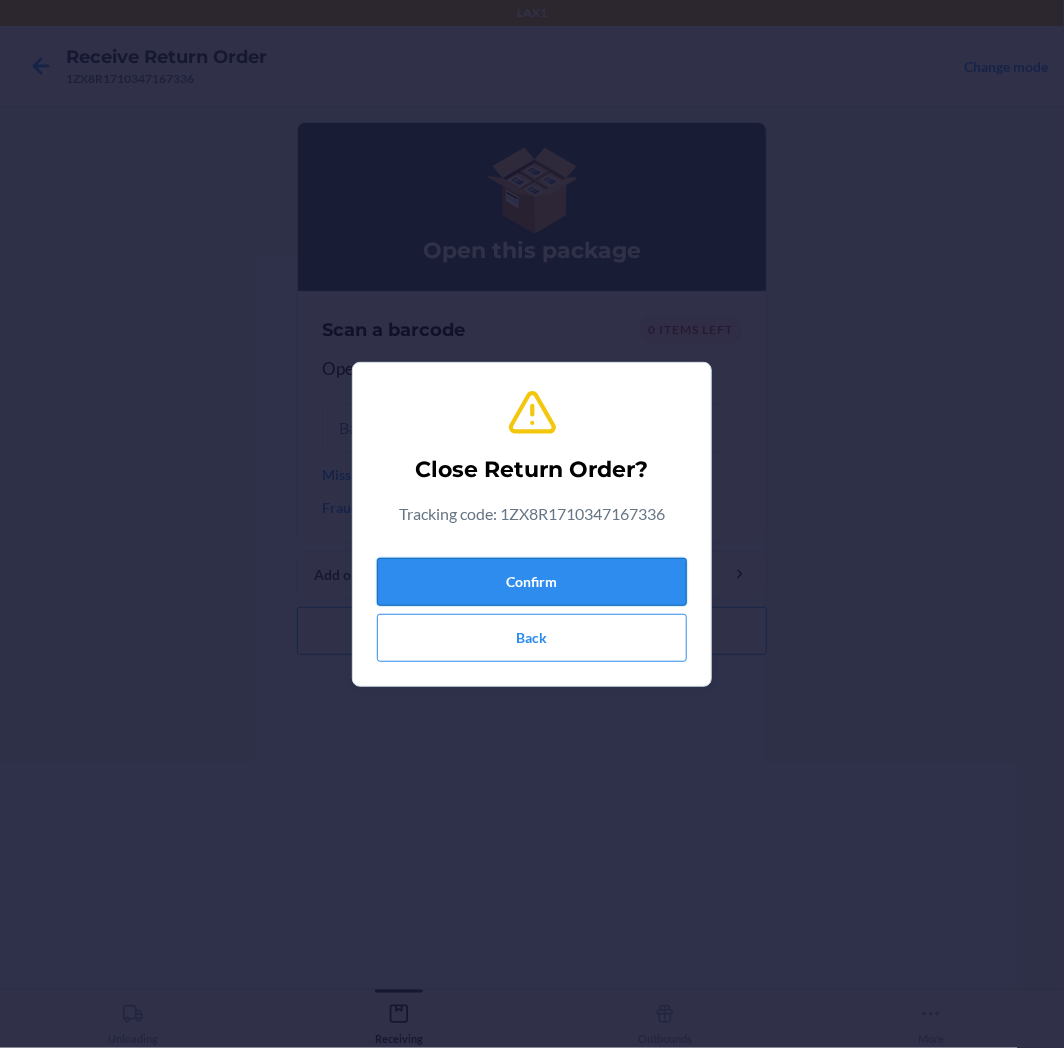 click on "Confirm" at bounding box center (532, 582) 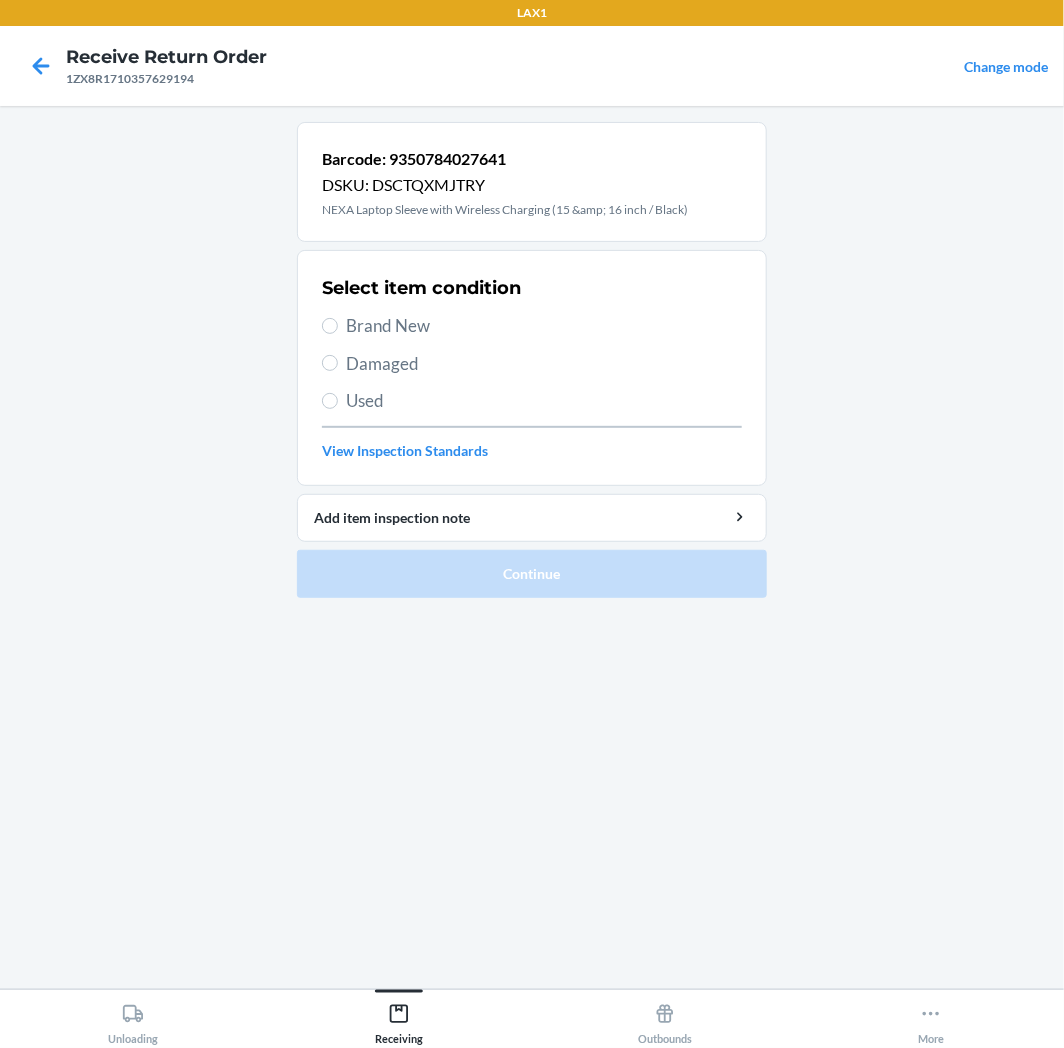 click on "Used" at bounding box center [544, 401] 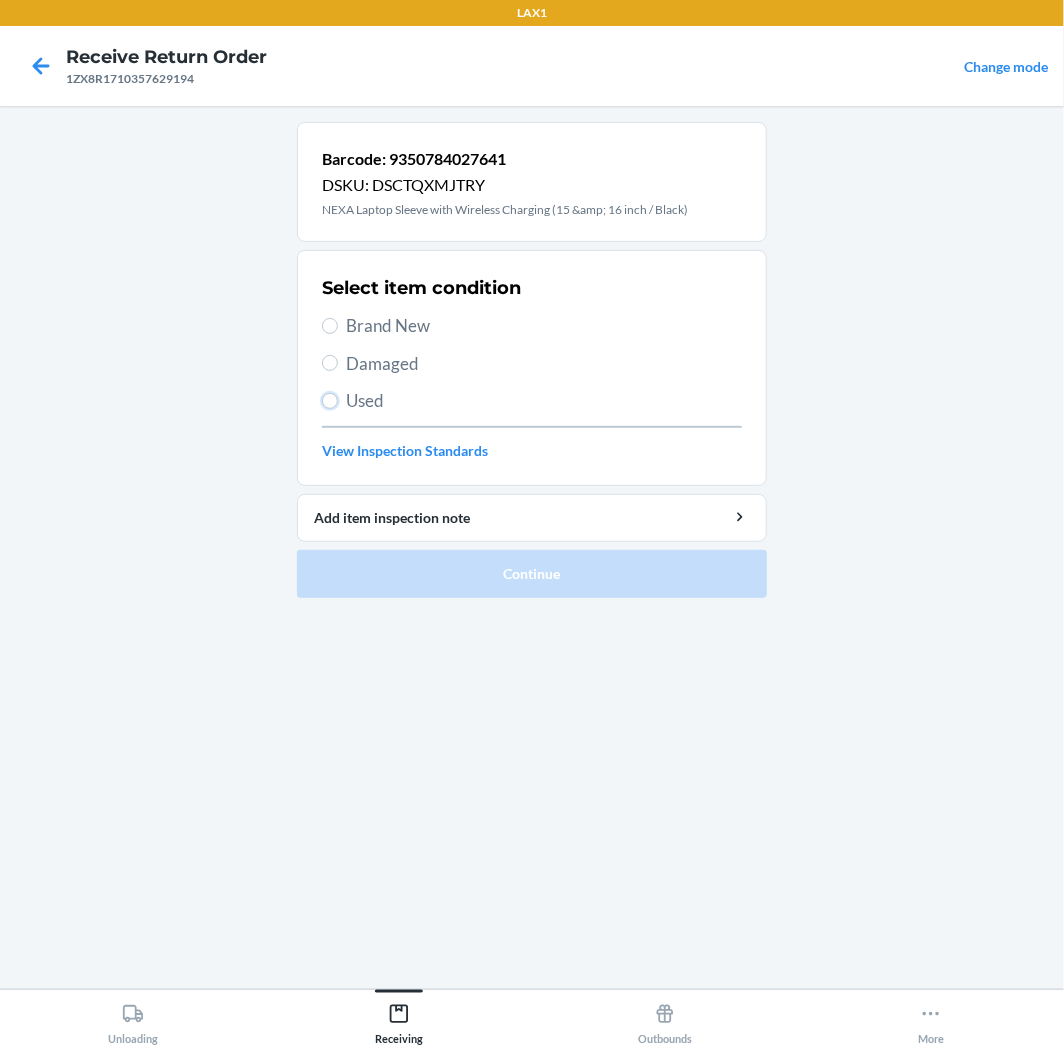 click on "Used" at bounding box center (330, 401) 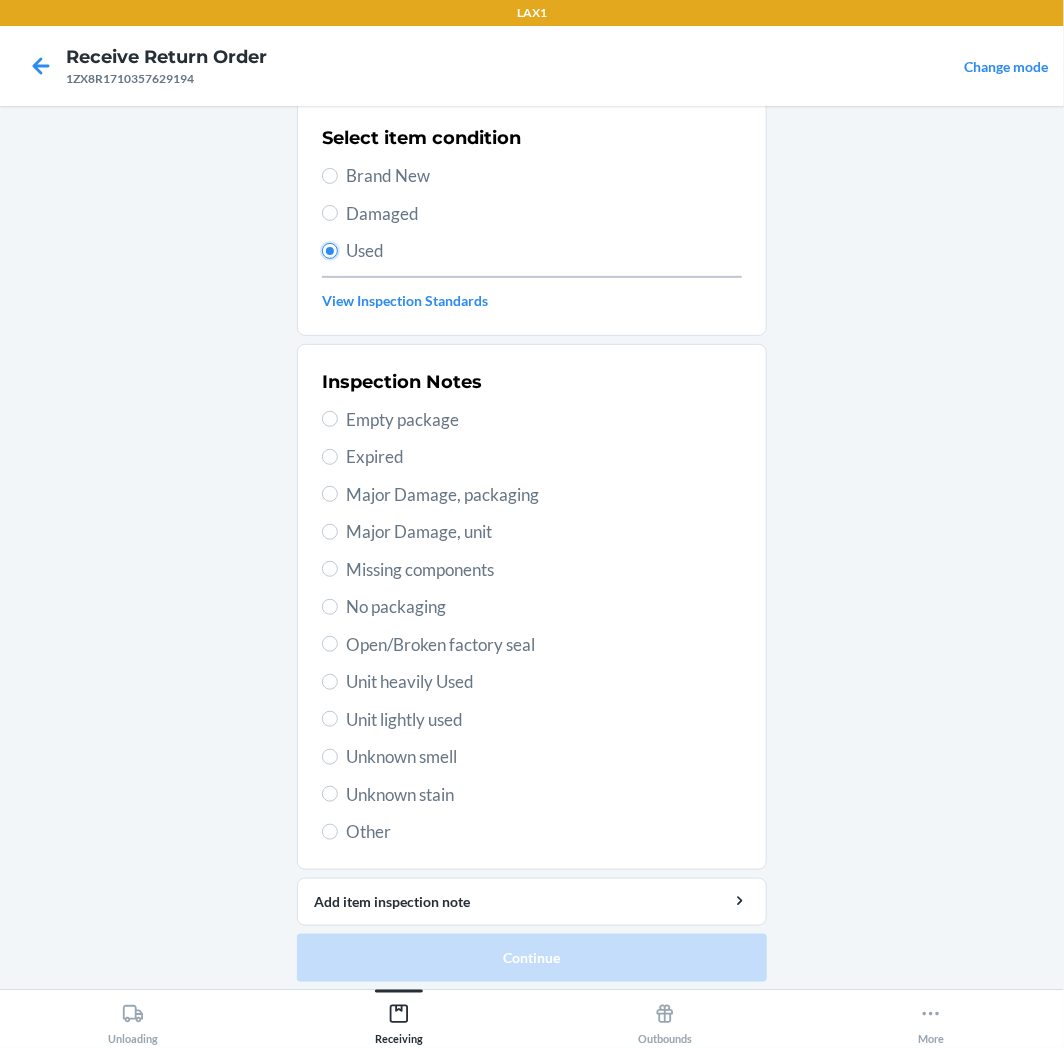 scroll, scrollTop: 157, scrollLeft: 0, axis: vertical 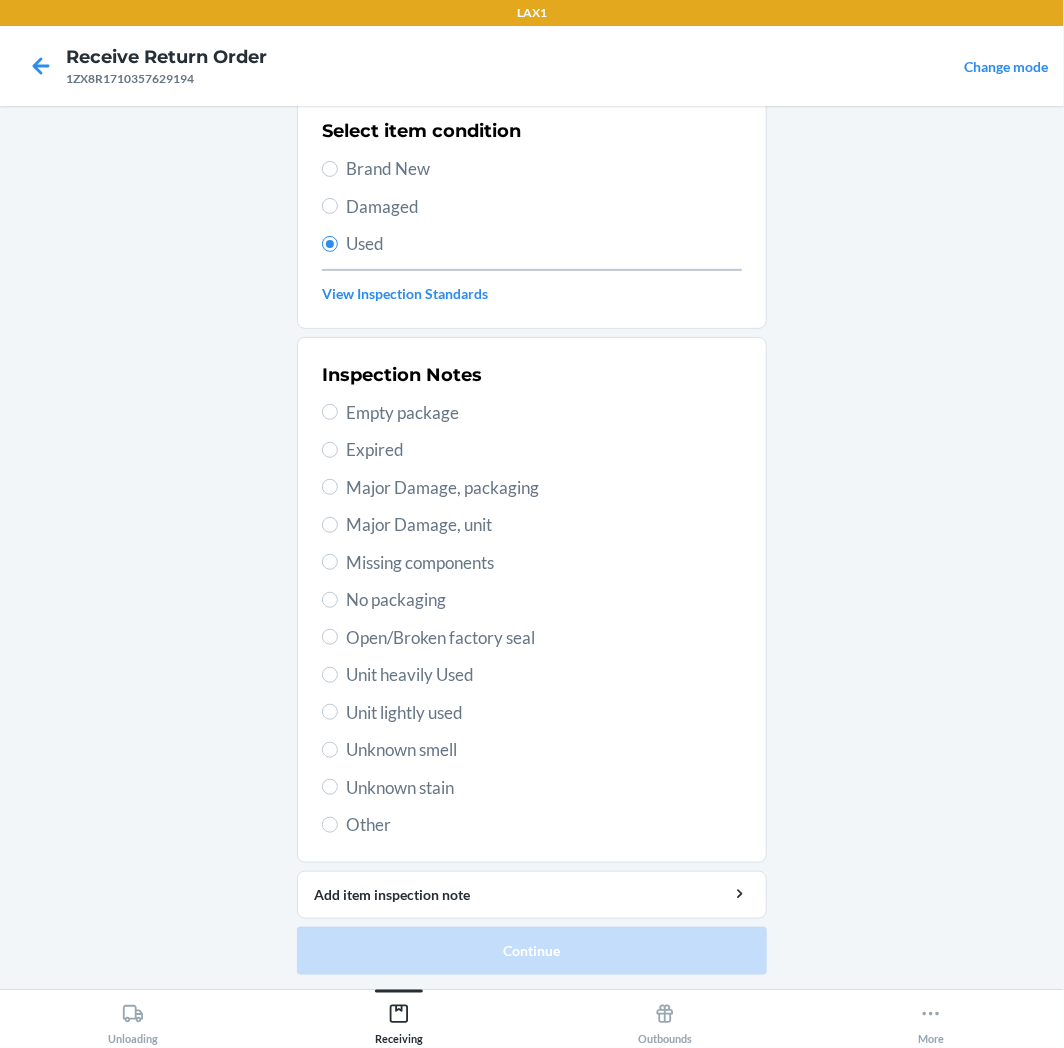 click on "Unit lightly used" at bounding box center (544, 713) 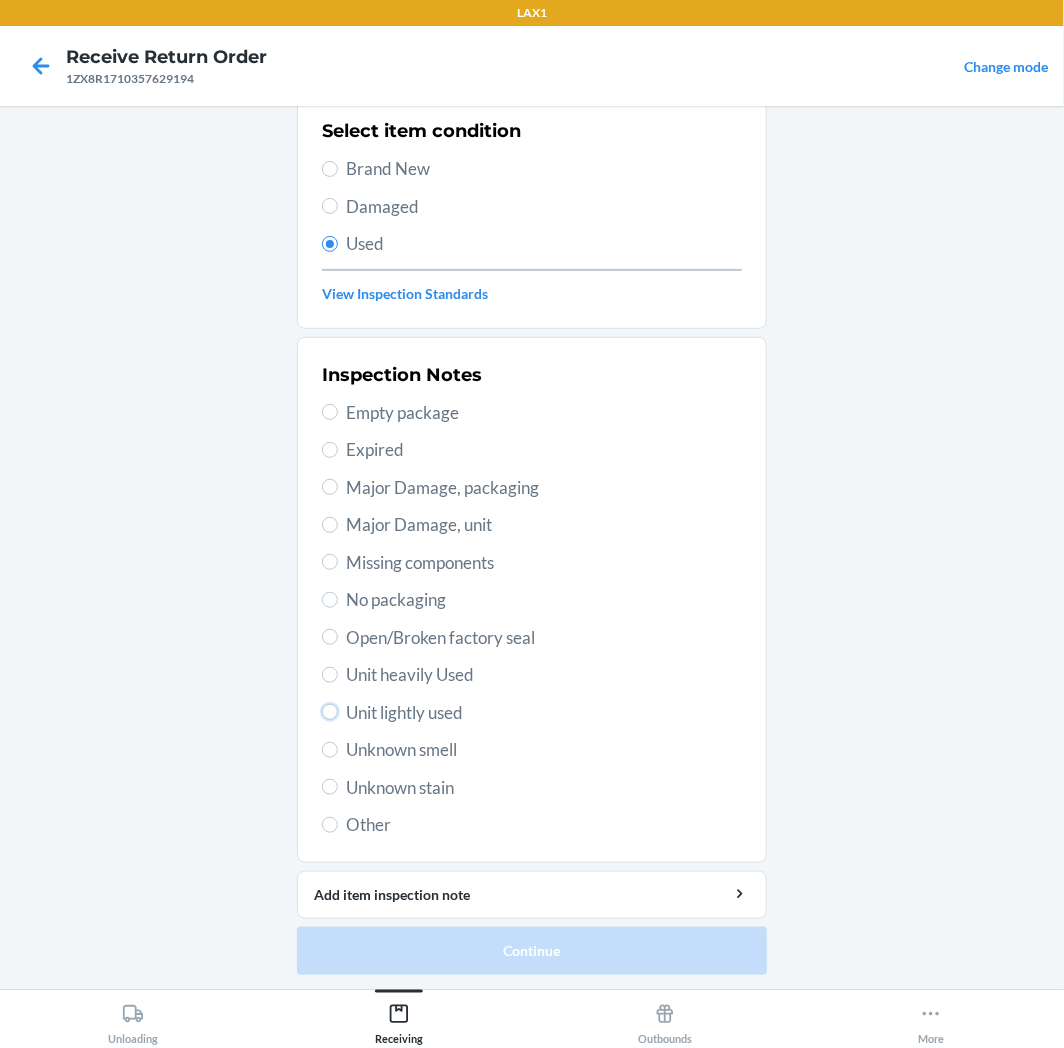click on "Unit lightly used" at bounding box center (330, 712) 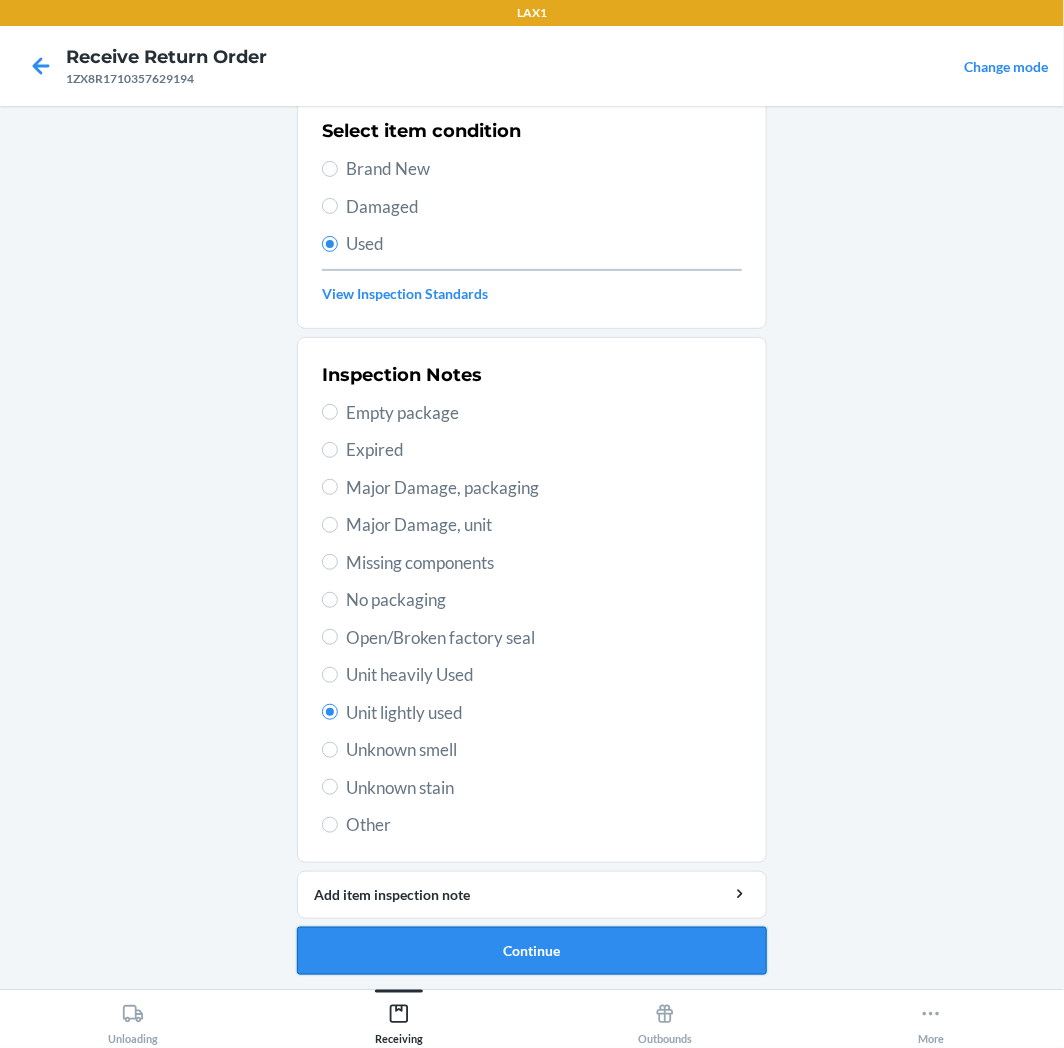 click on "Continue" at bounding box center (532, 951) 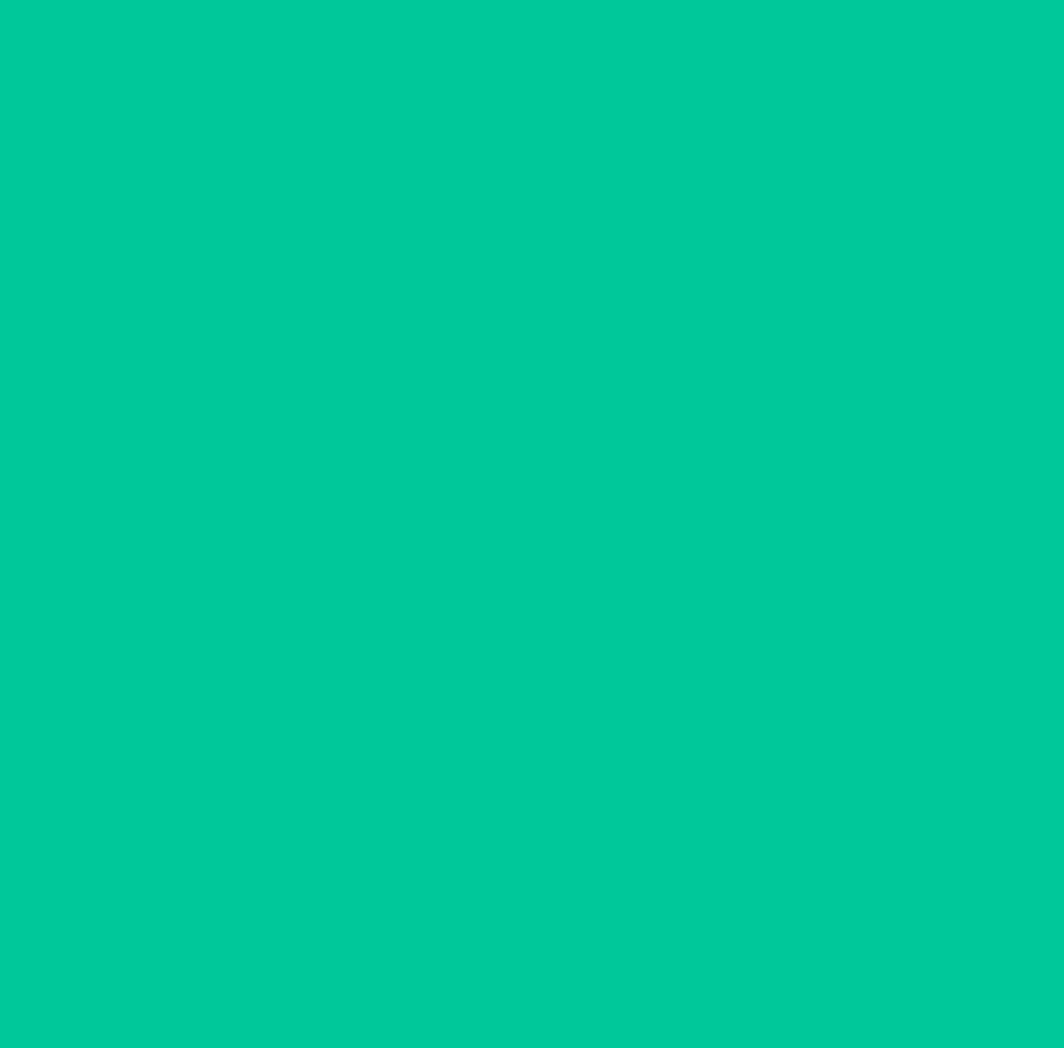 scroll, scrollTop: 0, scrollLeft: 0, axis: both 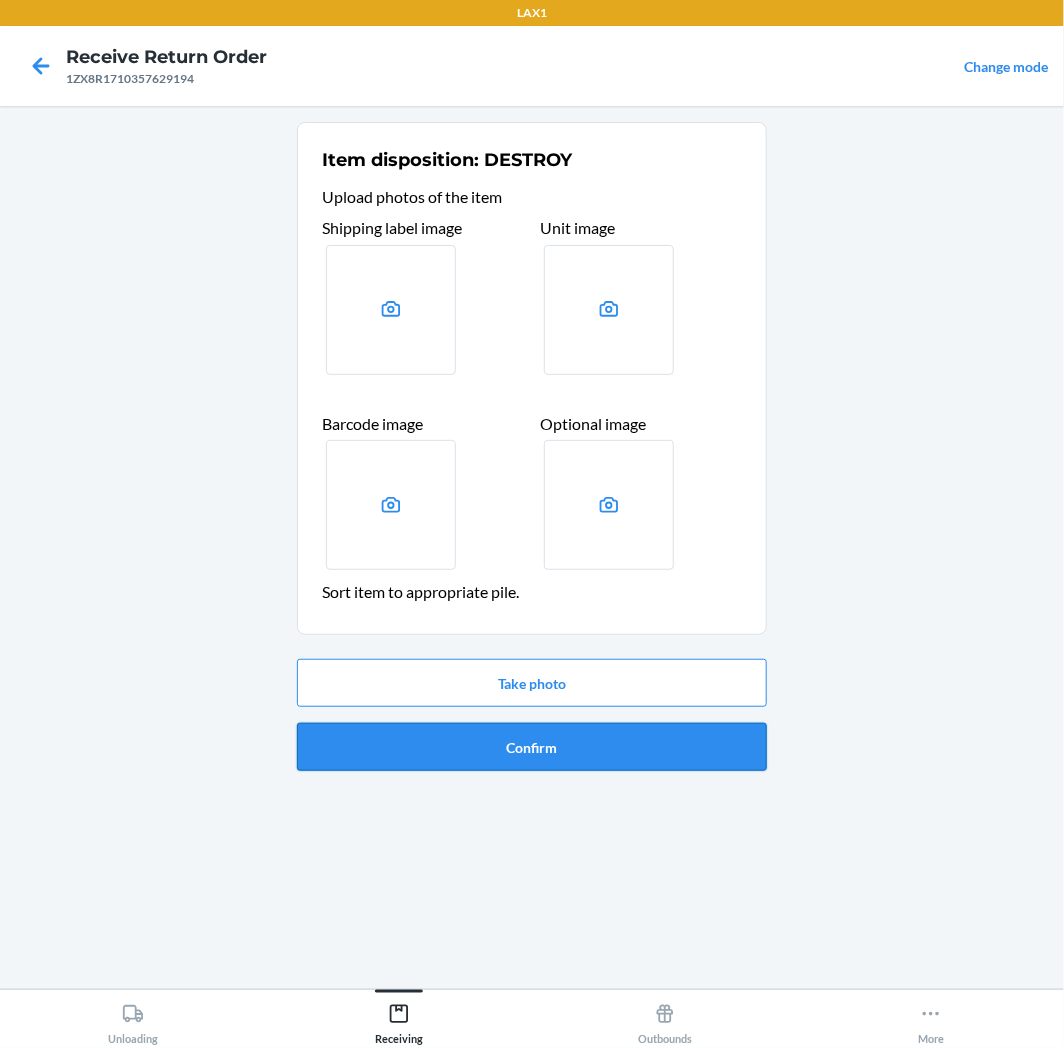 click on "Confirm" at bounding box center (532, 747) 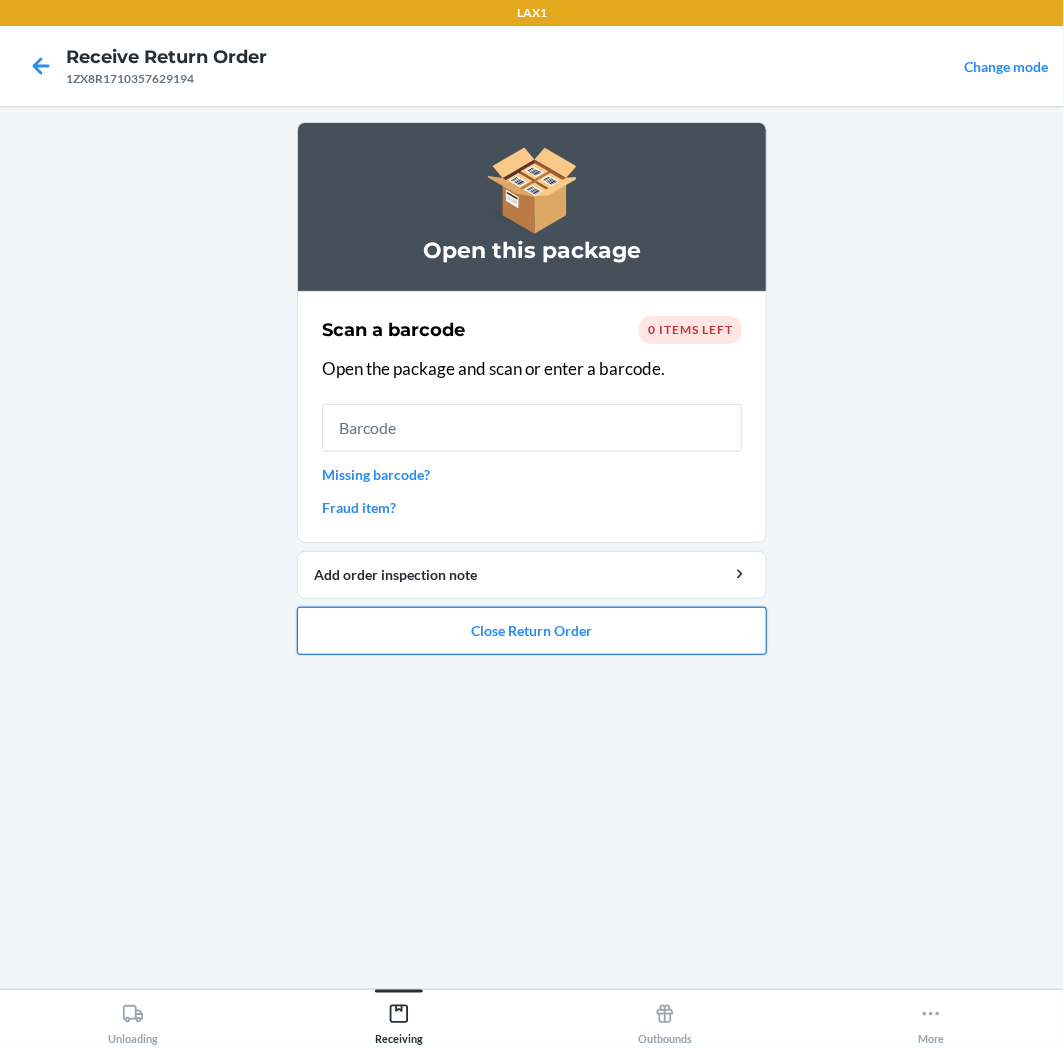 click on "Close Return Order" at bounding box center [532, 631] 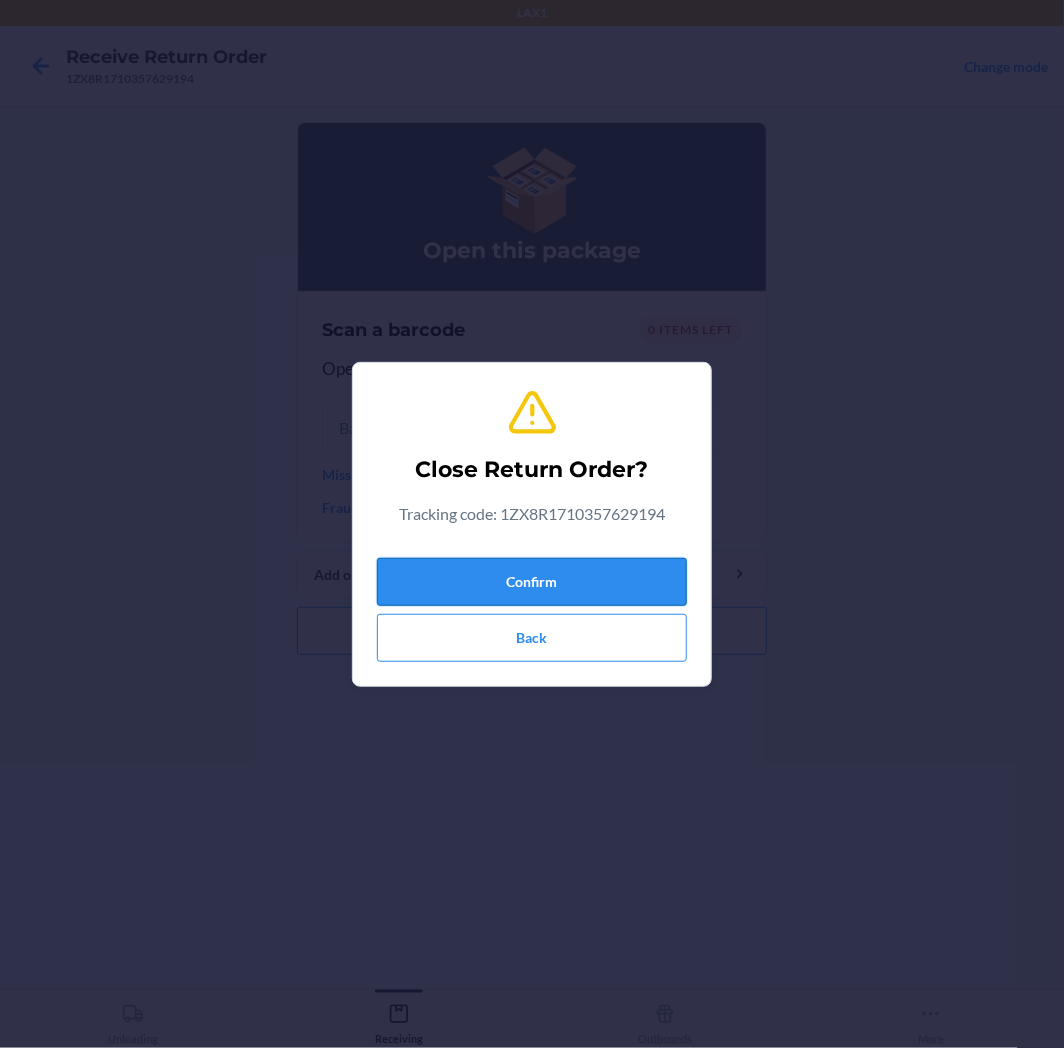 click on "Confirm" at bounding box center [532, 582] 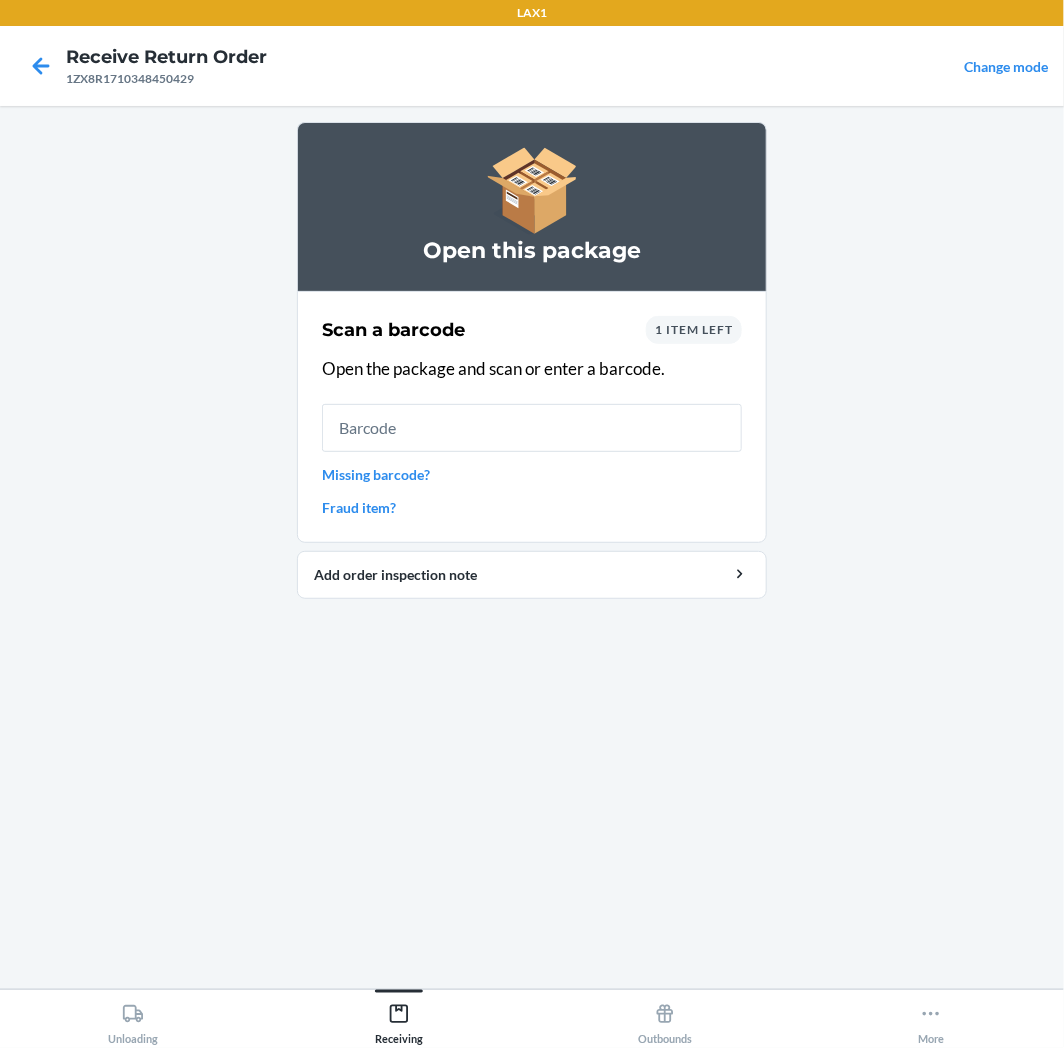 click on "1 item left" at bounding box center [694, 329] 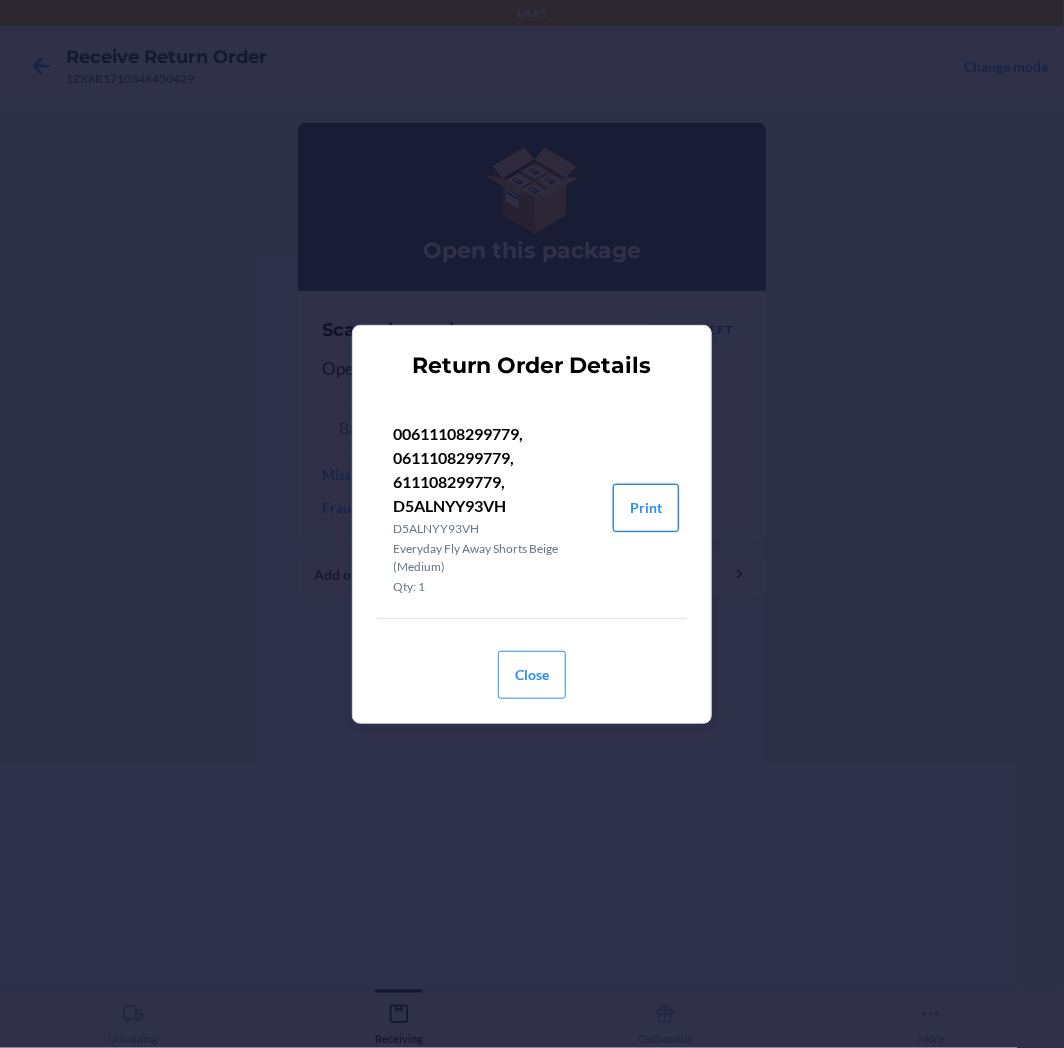 click on "Print" at bounding box center [646, 508] 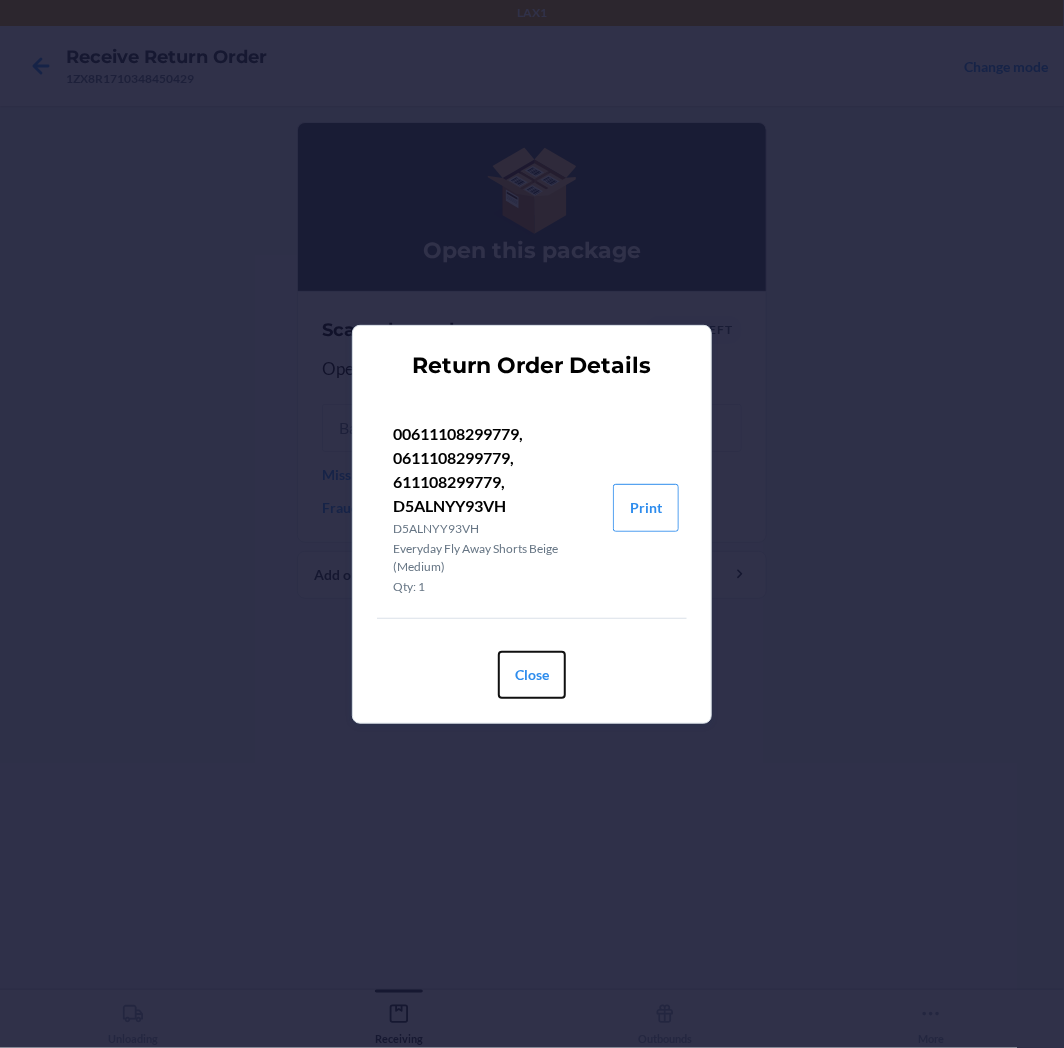 click on "Close" at bounding box center [532, 675] 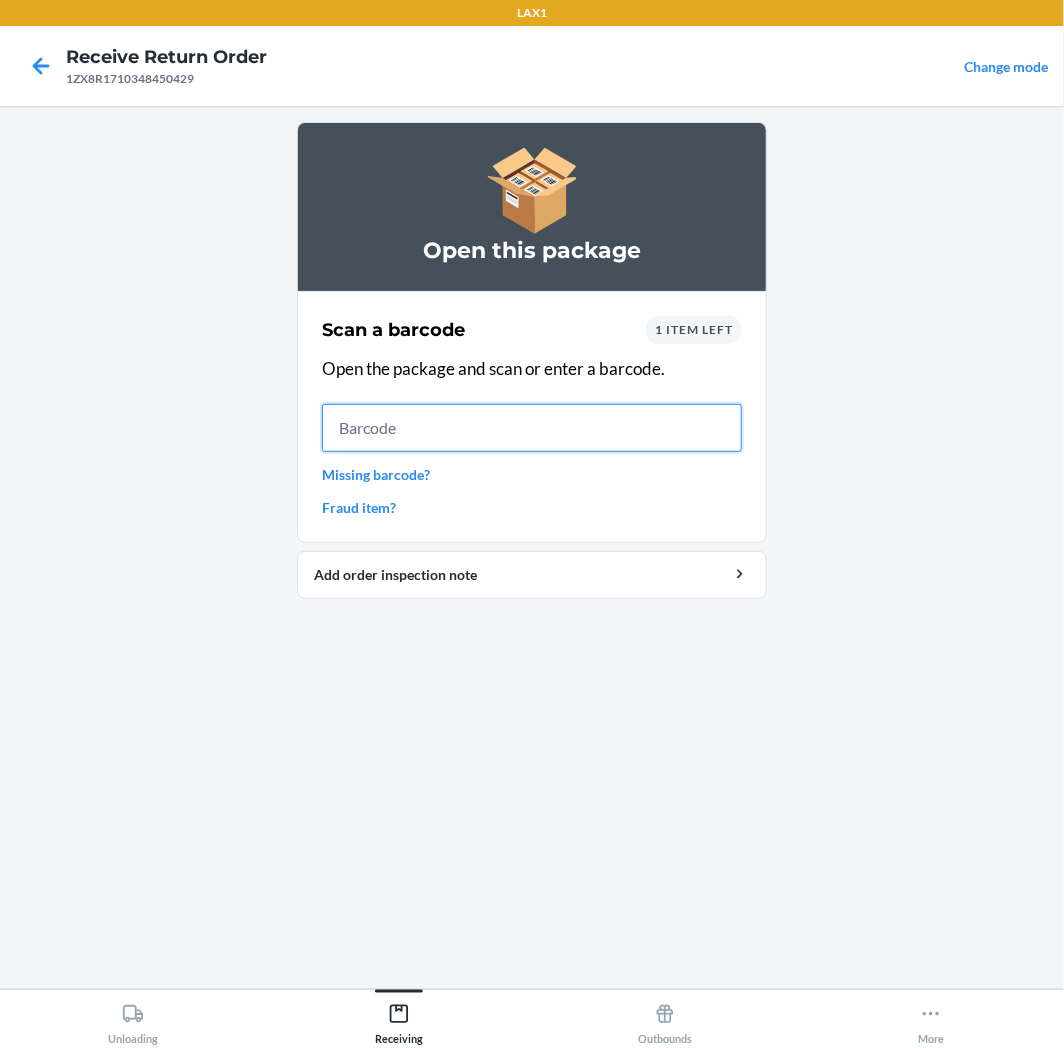 click at bounding box center (532, 428) 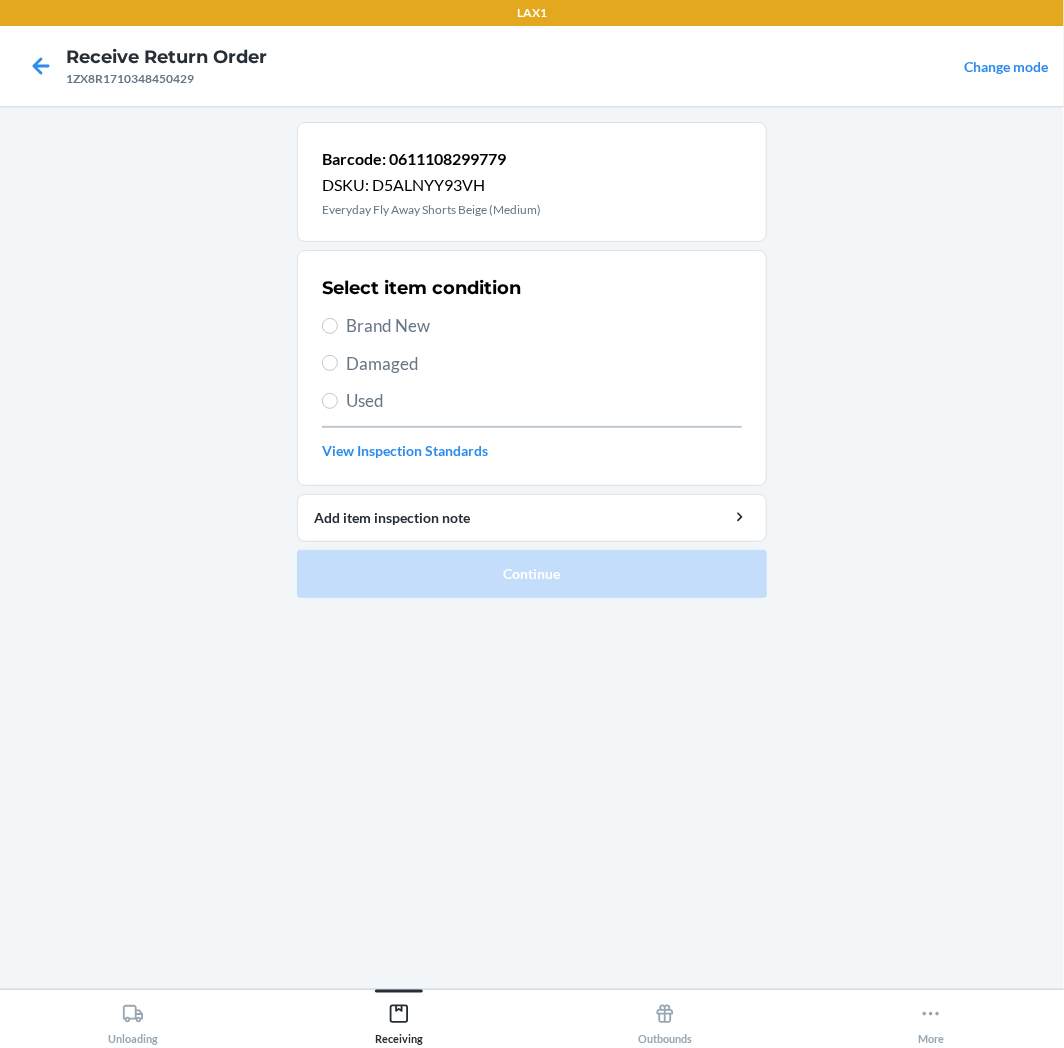 click on "Select item condition Brand New Damaged Used View Inspection Standards" at bounding box center (532, 368) 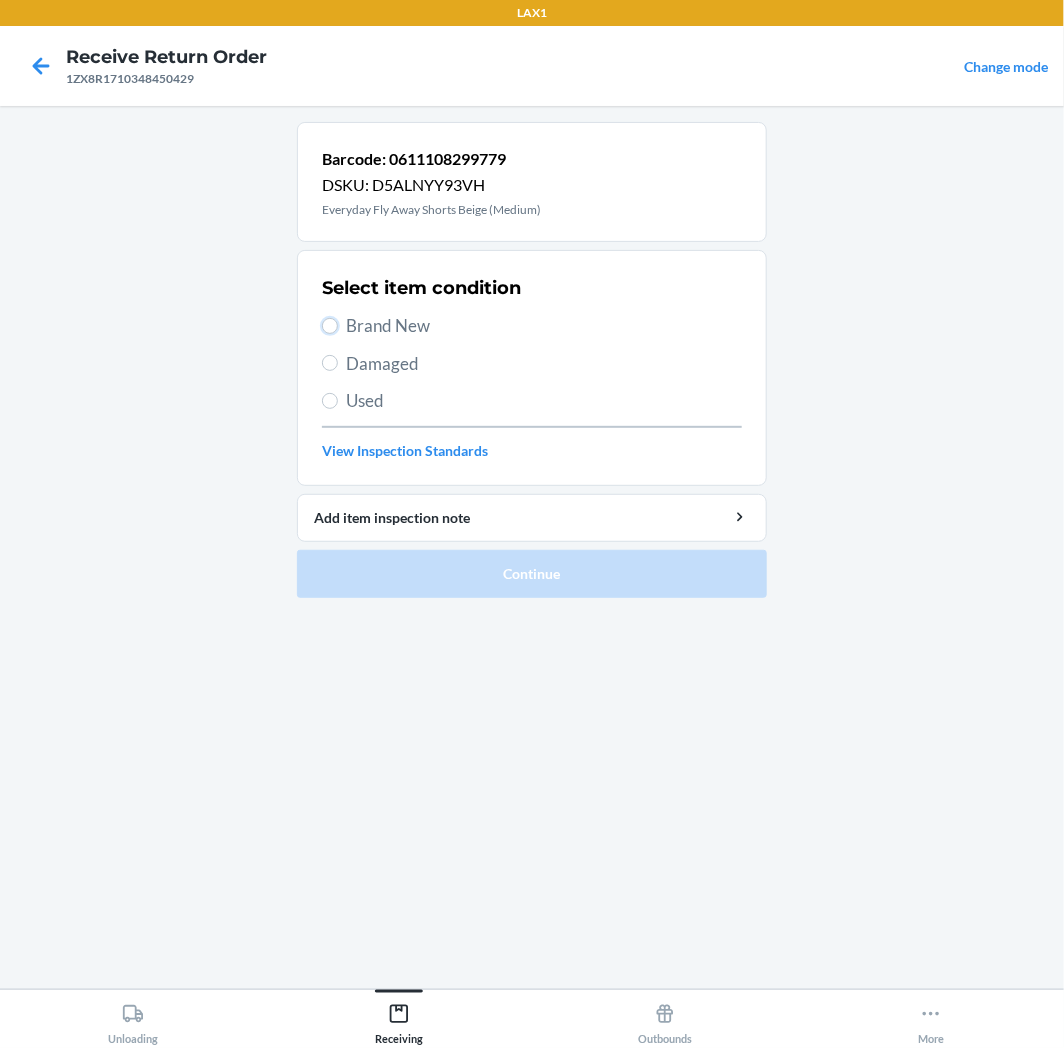 click on "Brand New" at bounding box center (330, 326) 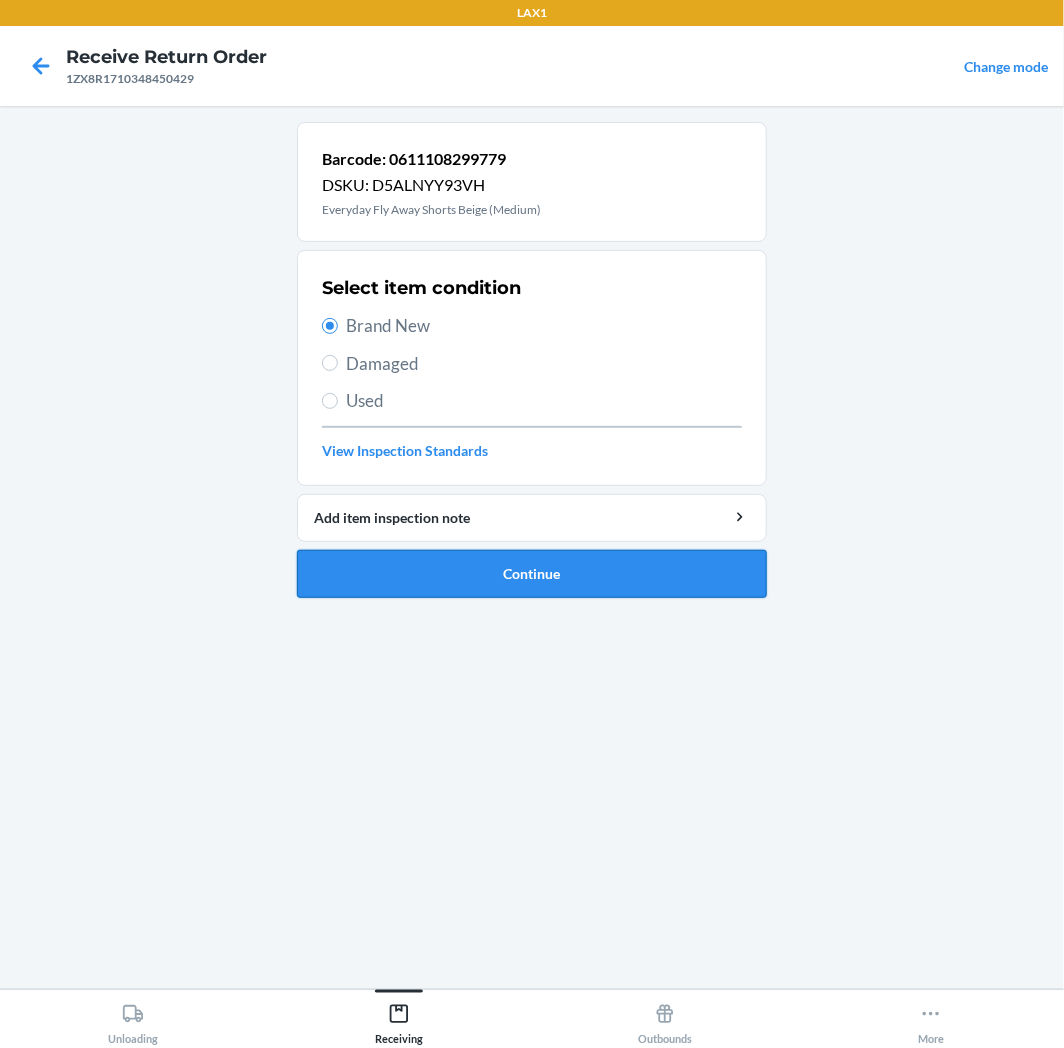 click on "Continue" at bounding box center [532, 574] 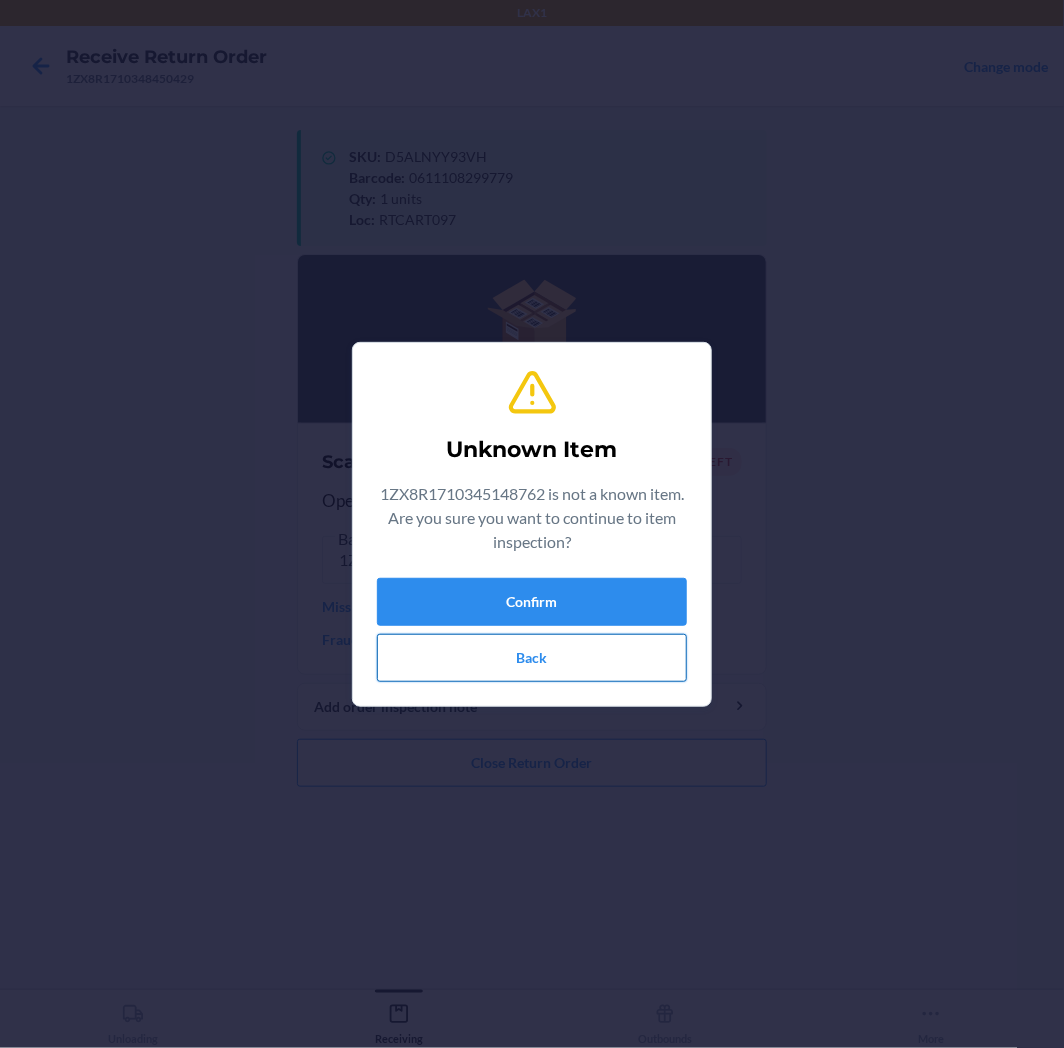 click on "Back" at bounding box center (532, 658) 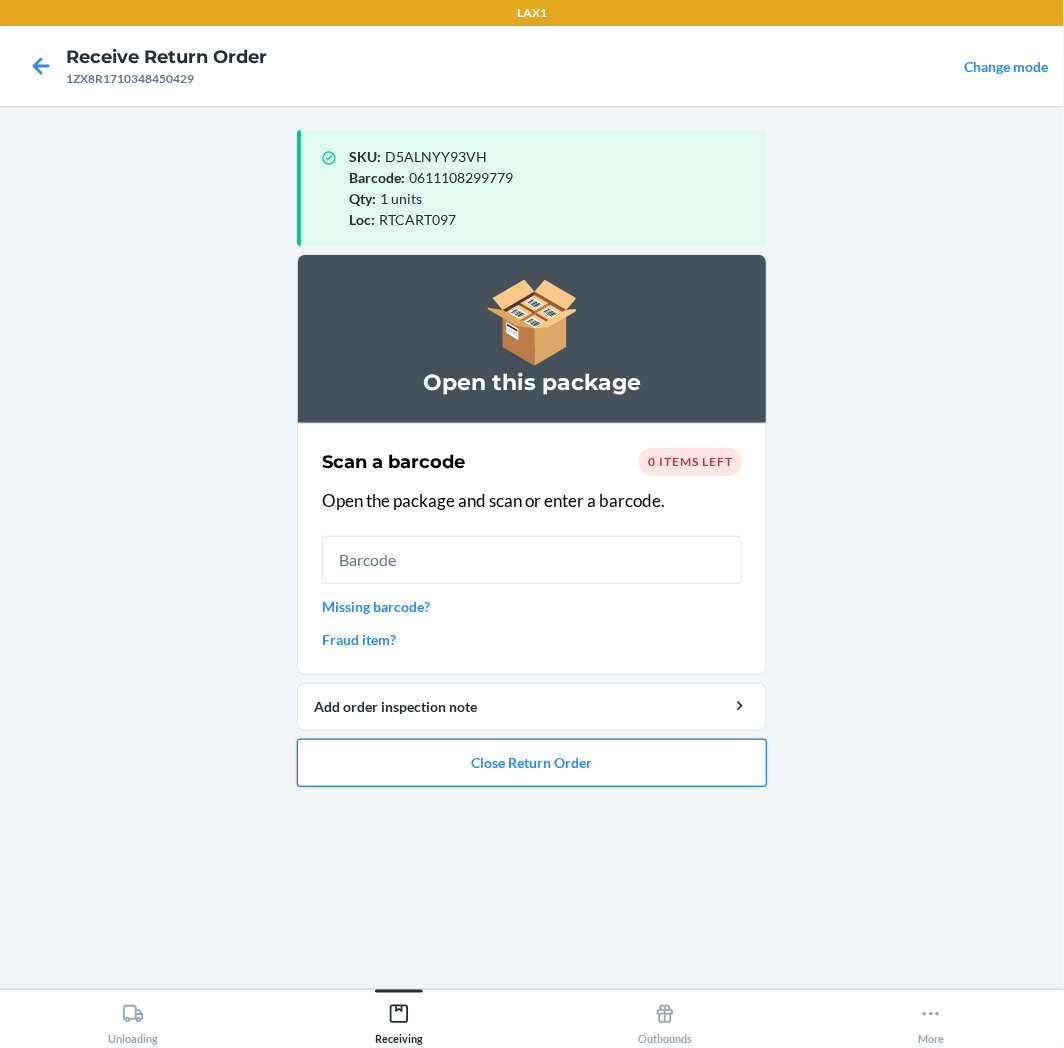 click on "Close Return Order" at bounding box center [532, 763] 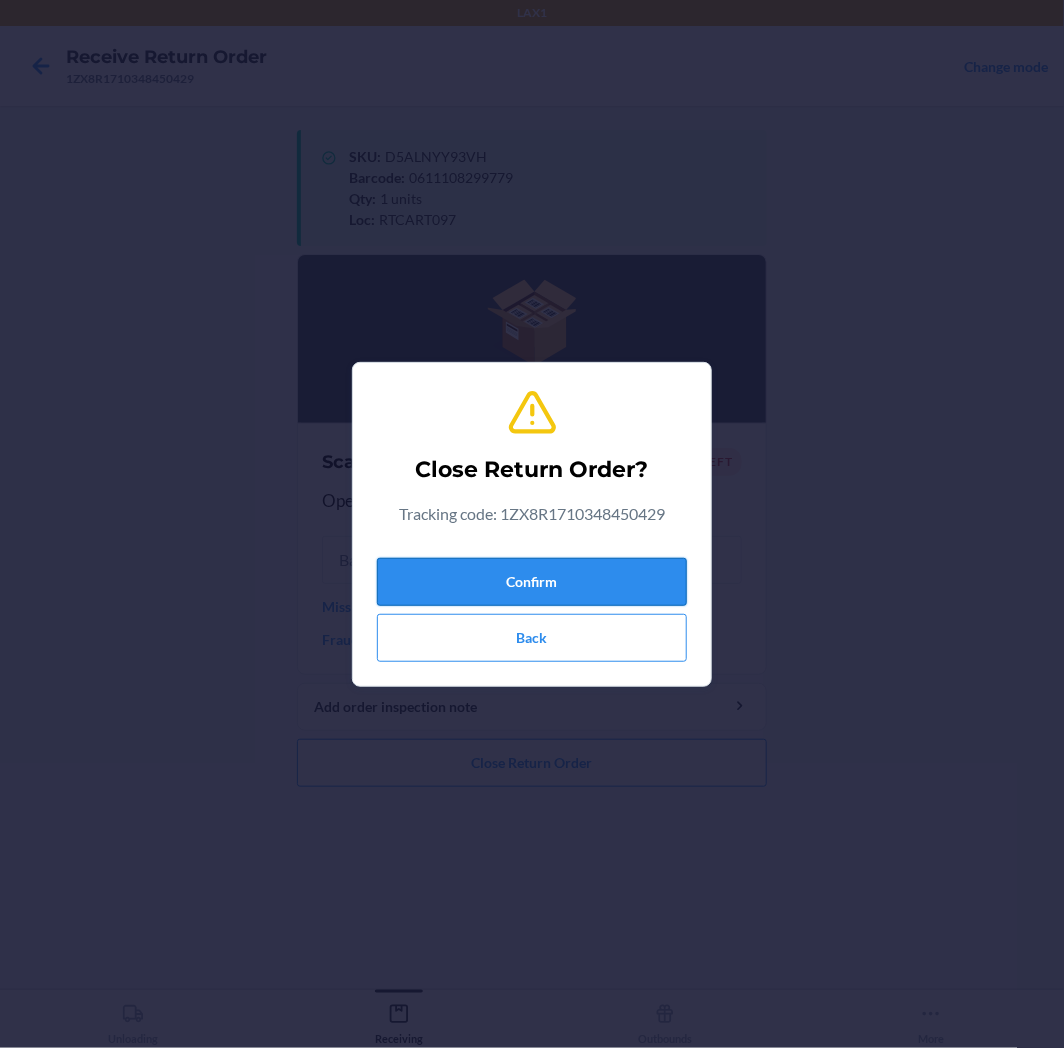 click on "Confirm" at bounding box center (532, 582) 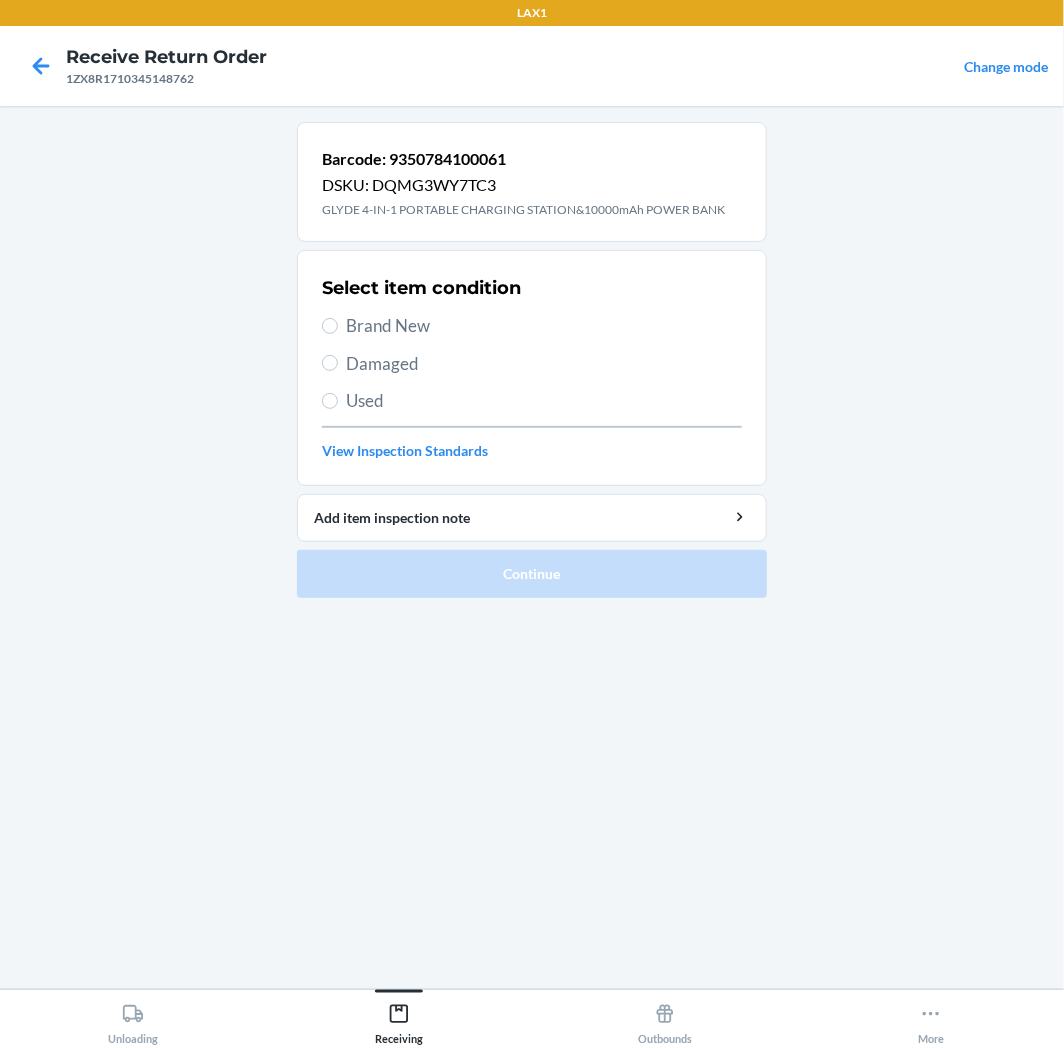 click on "Damaged" at bounding box center [544, 364] 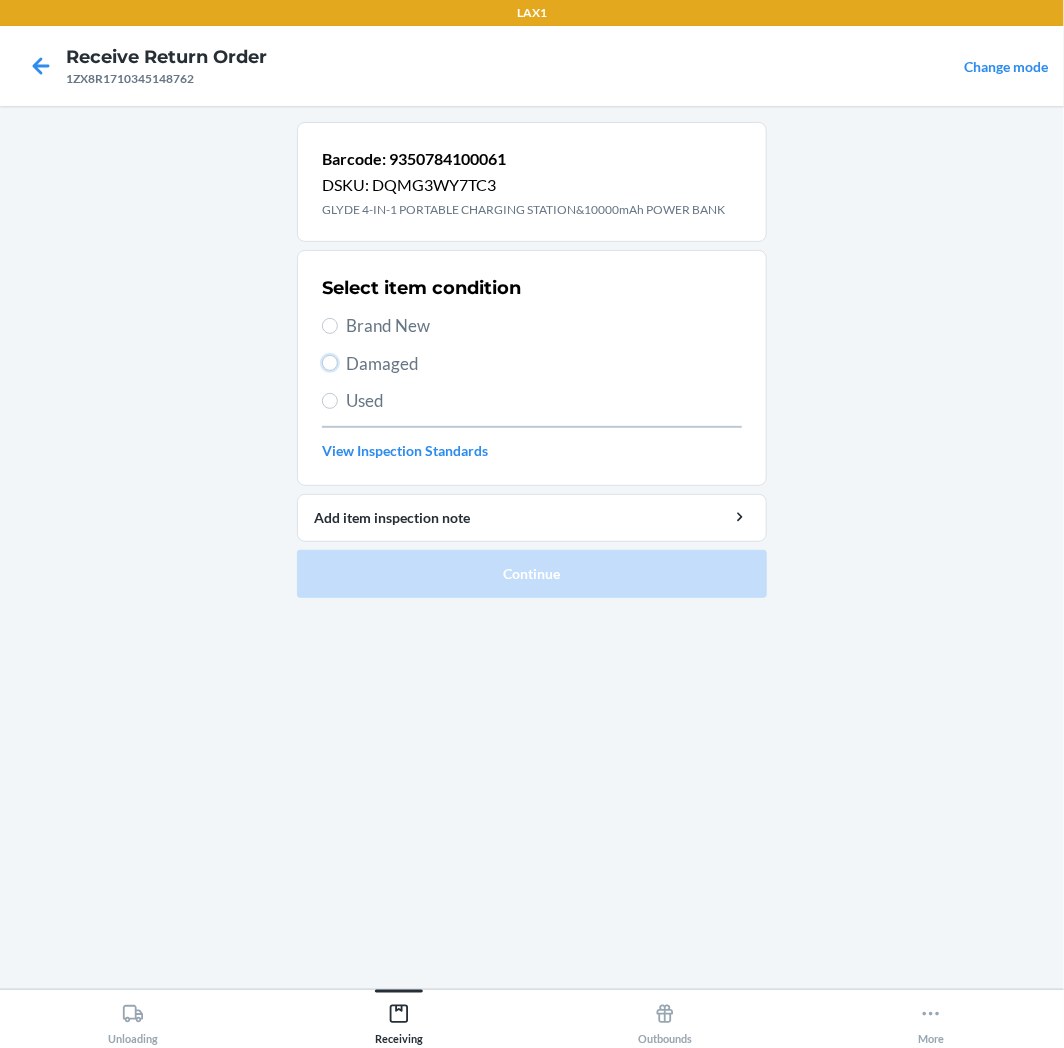 click on "Damaged" at bounding box center [330, 363] 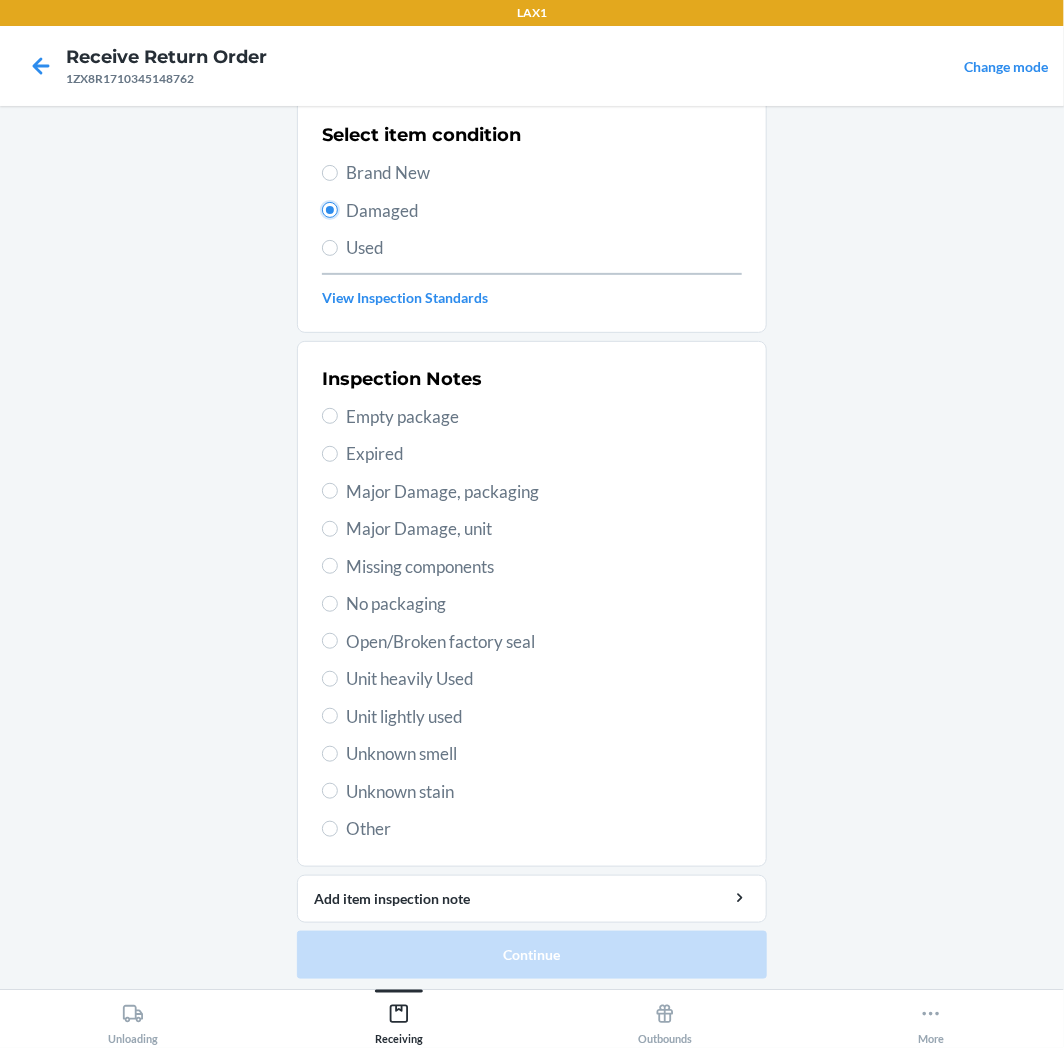 scroll, scrollTop: 157, scrollLeft: 0, axis: vertical 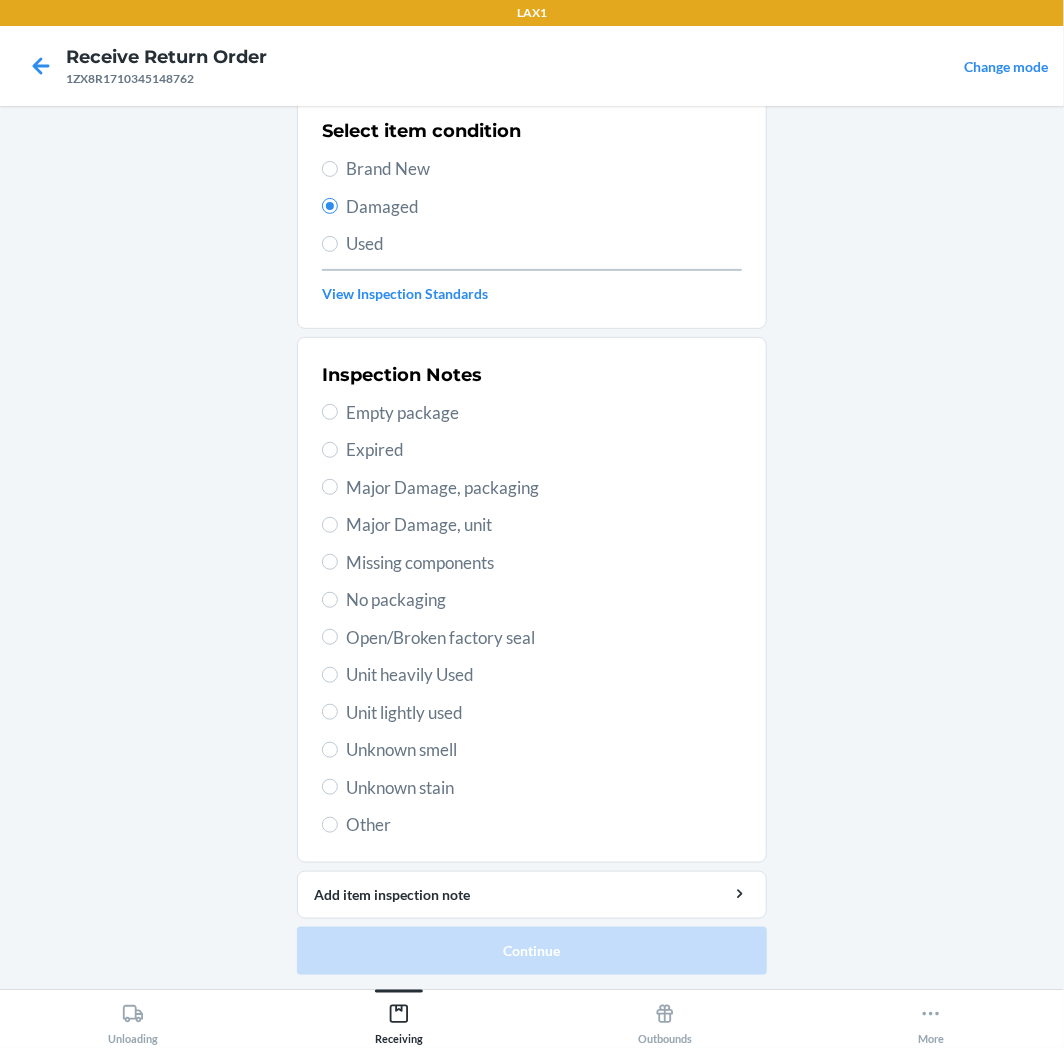 click on "Unit lightly used" at bounding box center [544, 713] 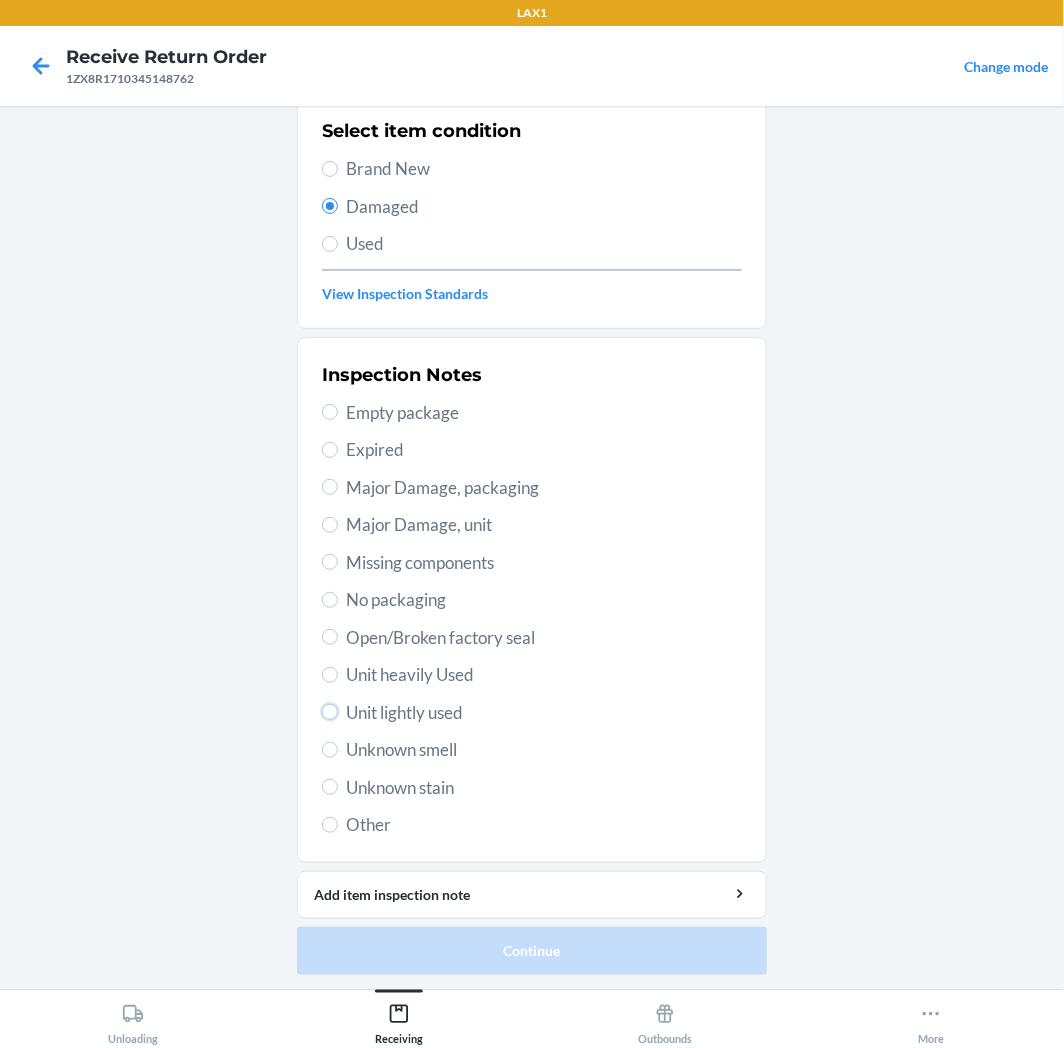 click on "Unit lightly used" at bounding box center (330, 712) 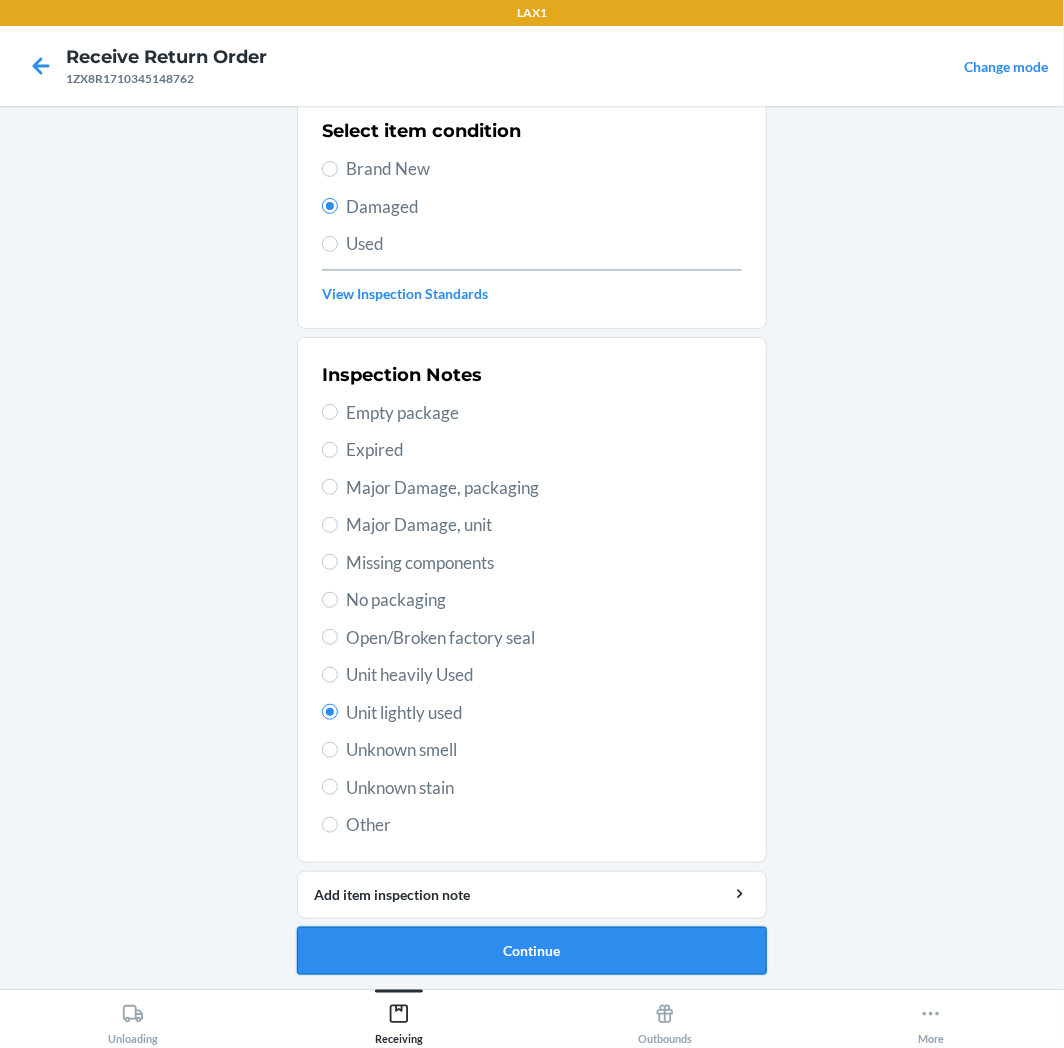 click on "Continue" at bounding box center [532, 951] 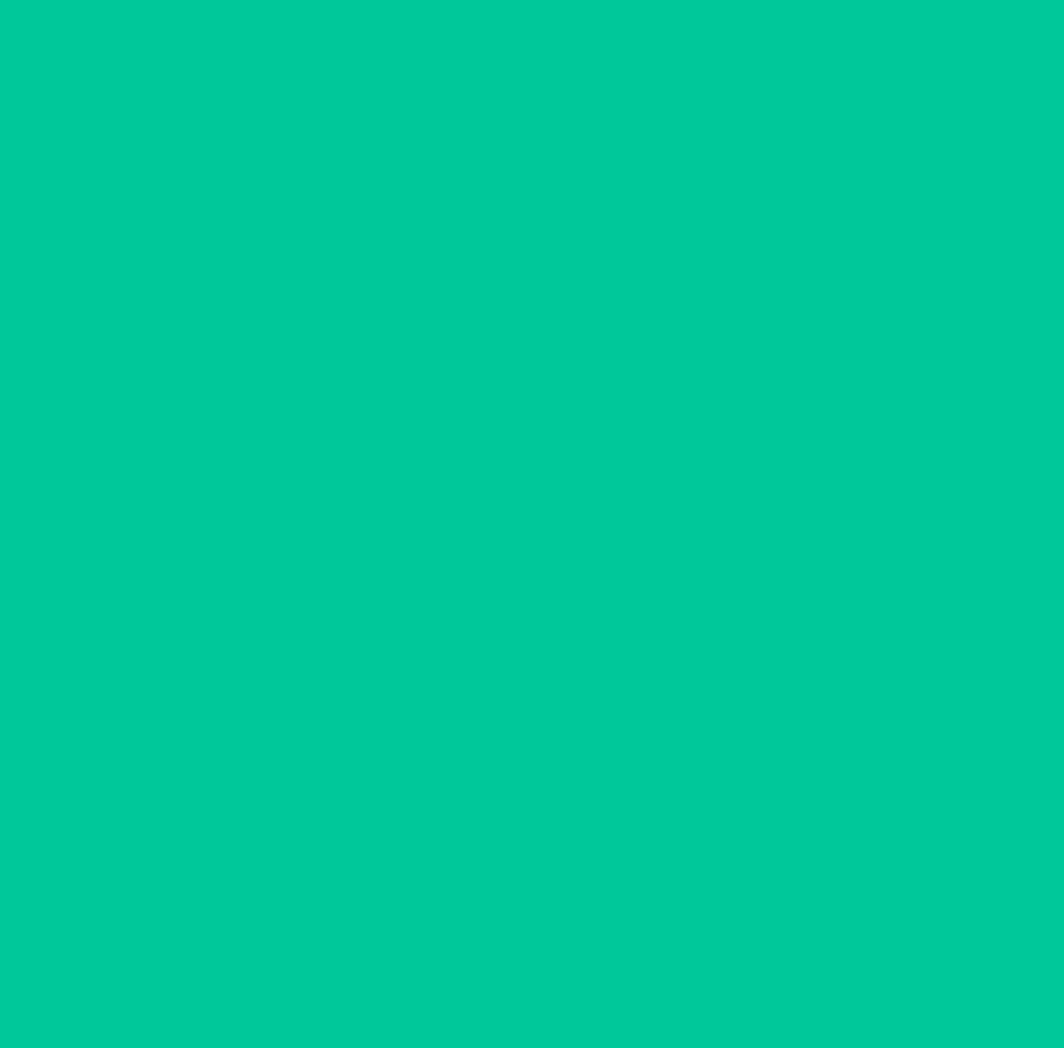 scroll, scrollTop: 0, scrollLeft: 0, axis: both 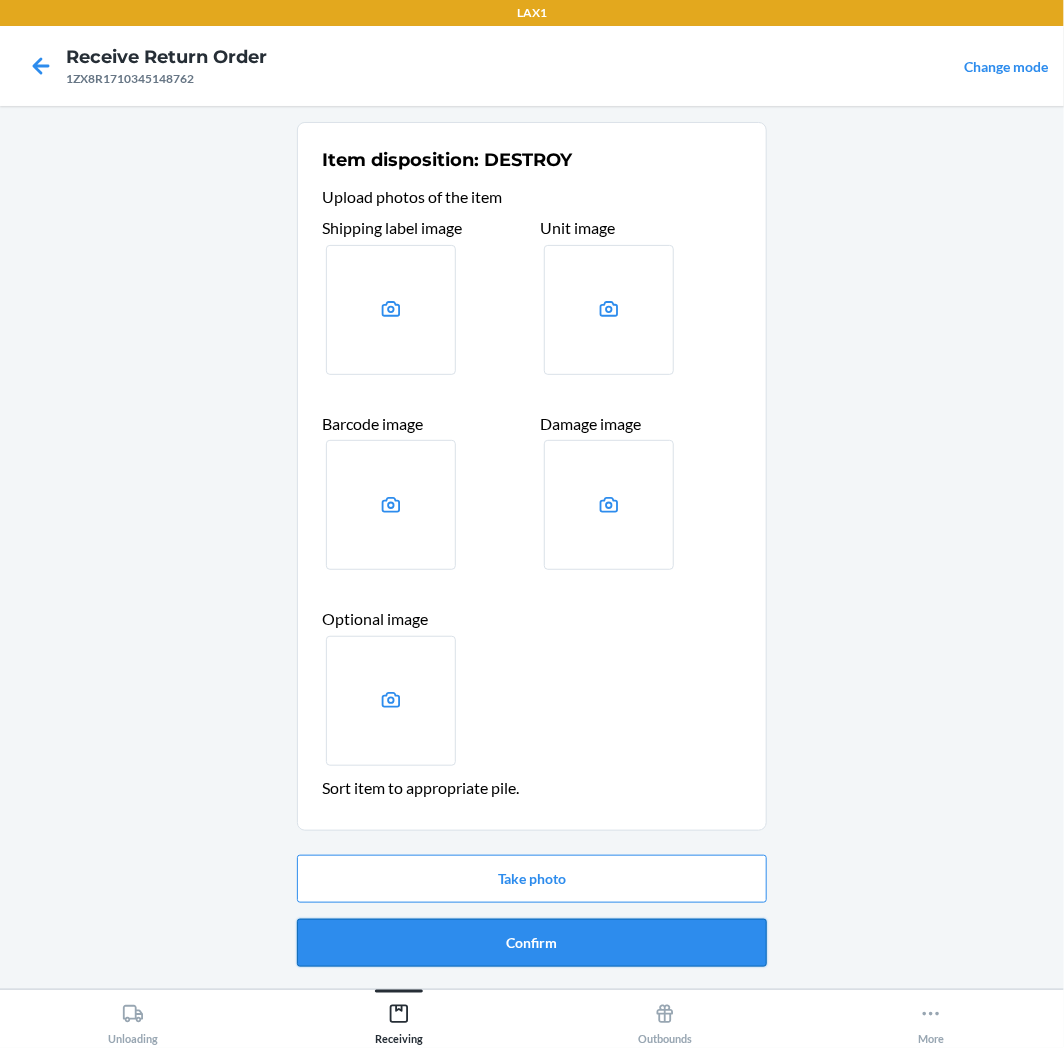 click on "Confirm" at bounding box center (532, 943) 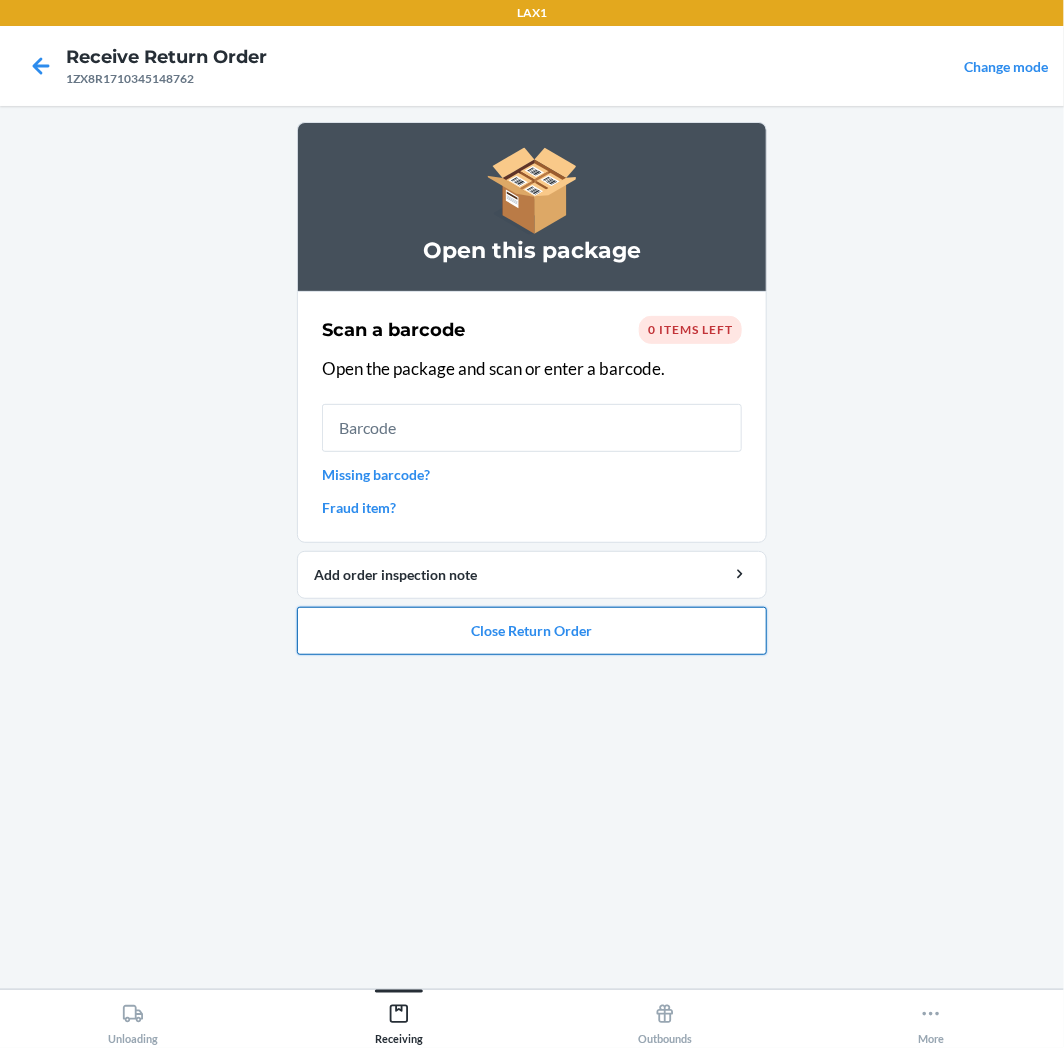 click on "Close Return Order" at bounding box center (532, 631) 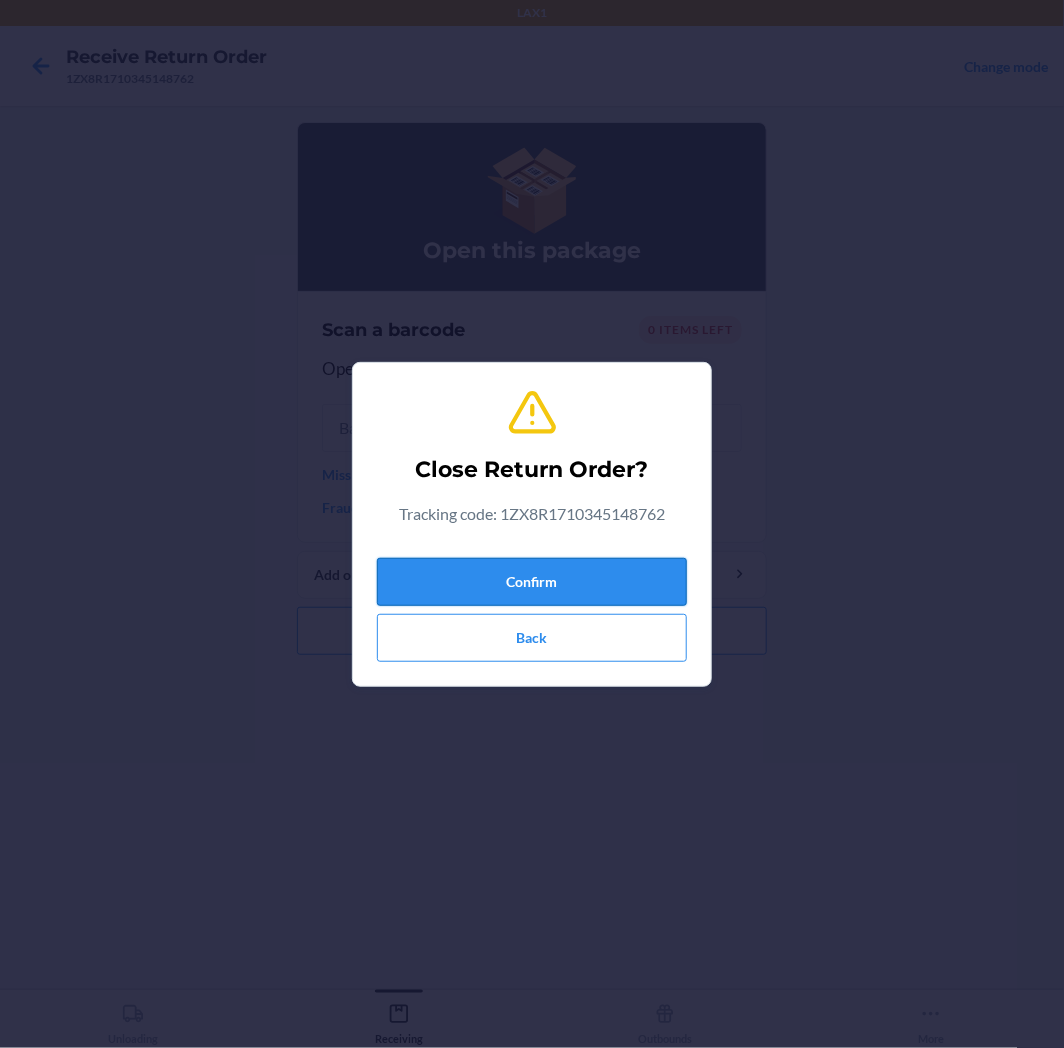 click on "Confirm" at bounding box center (532, 582) 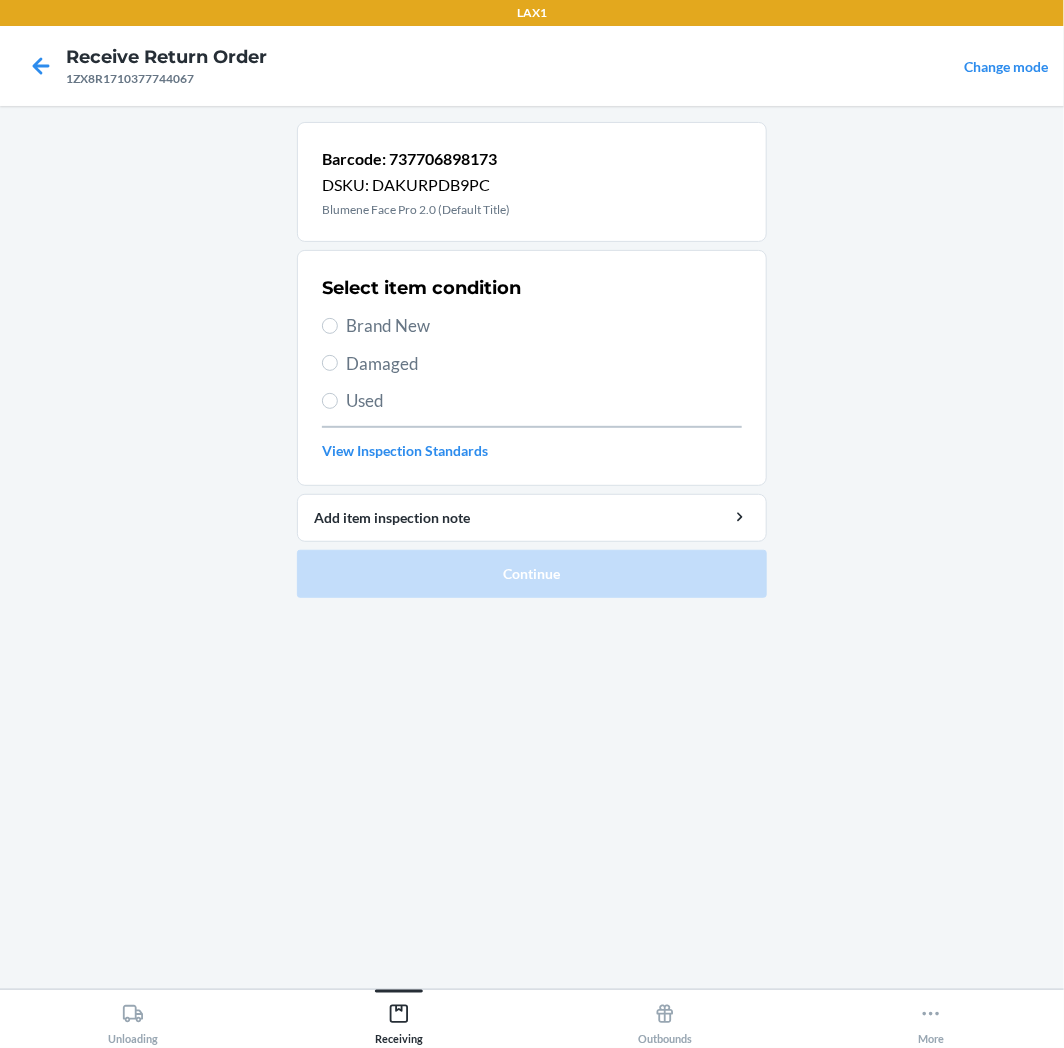click on "Brand New" at bounding box center (544, 326) 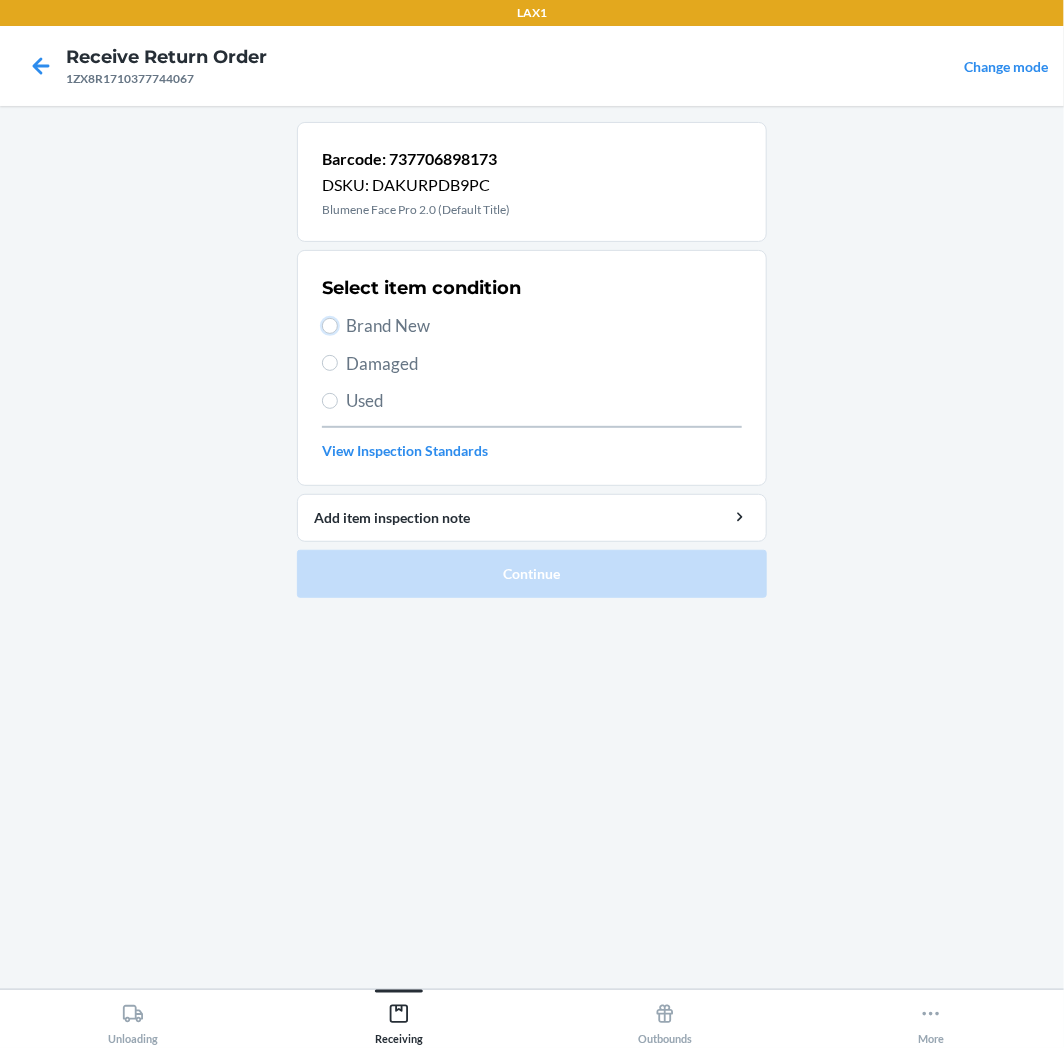 click on "Brand New" at bounding box center [330, 326] 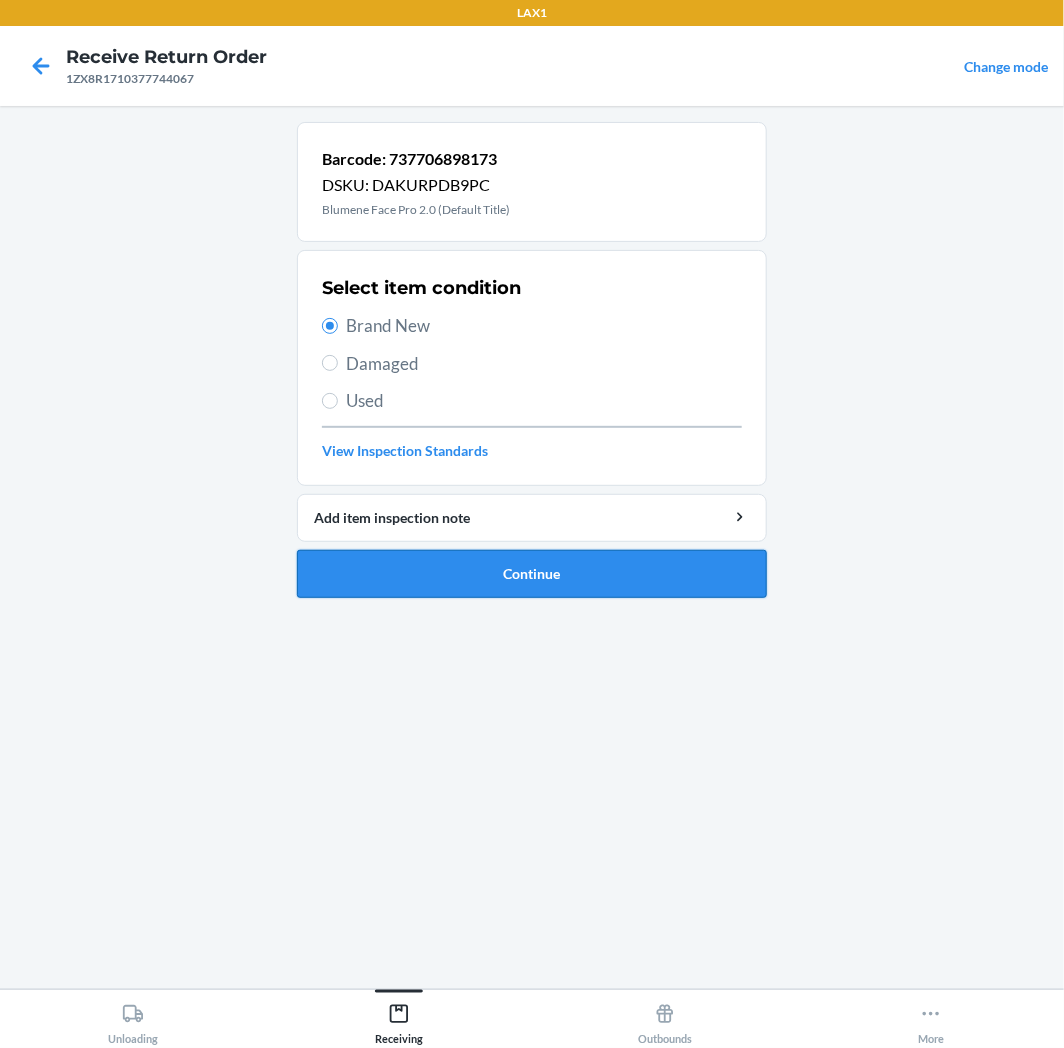 click on "Continue" at bounding box center (532, 574) 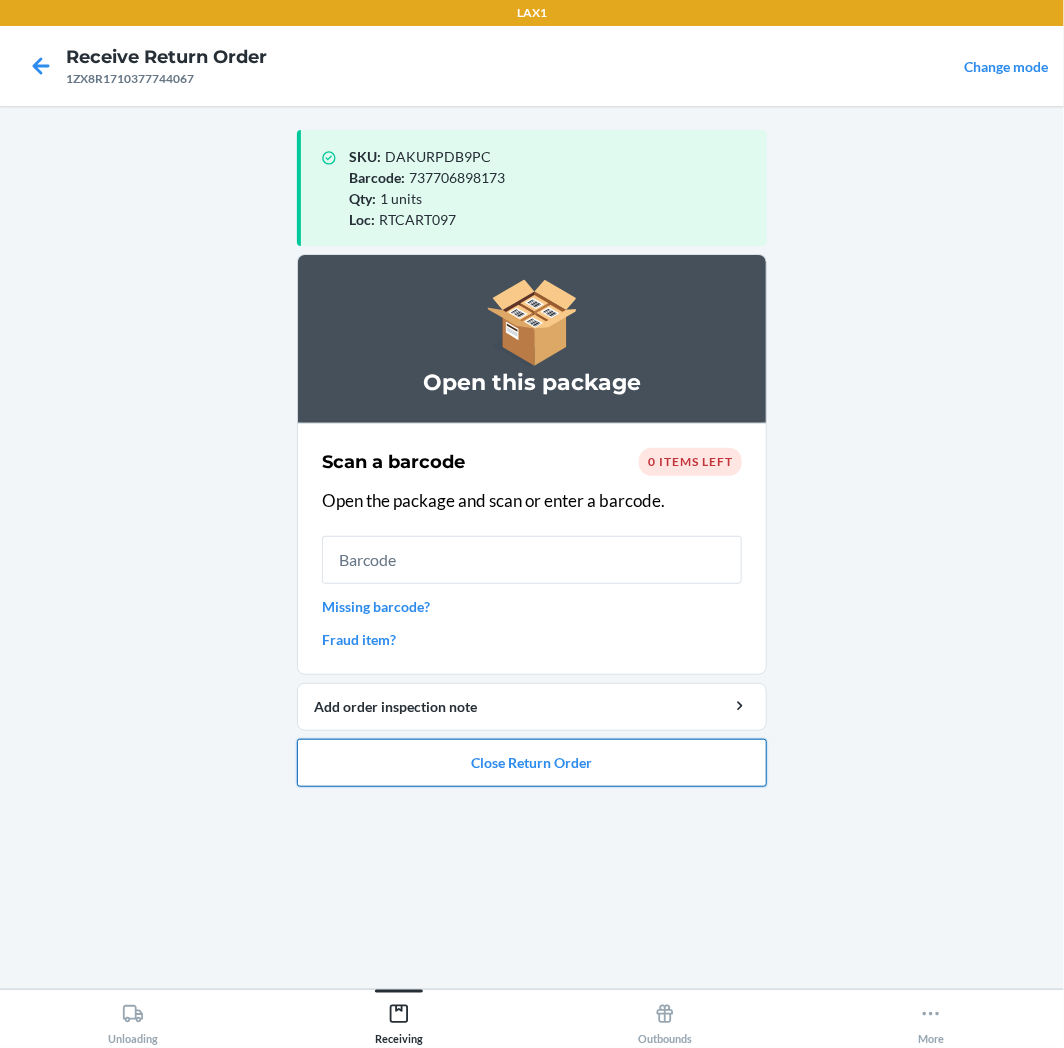 click on "Close Return Order" at bounding box center (532, 763) 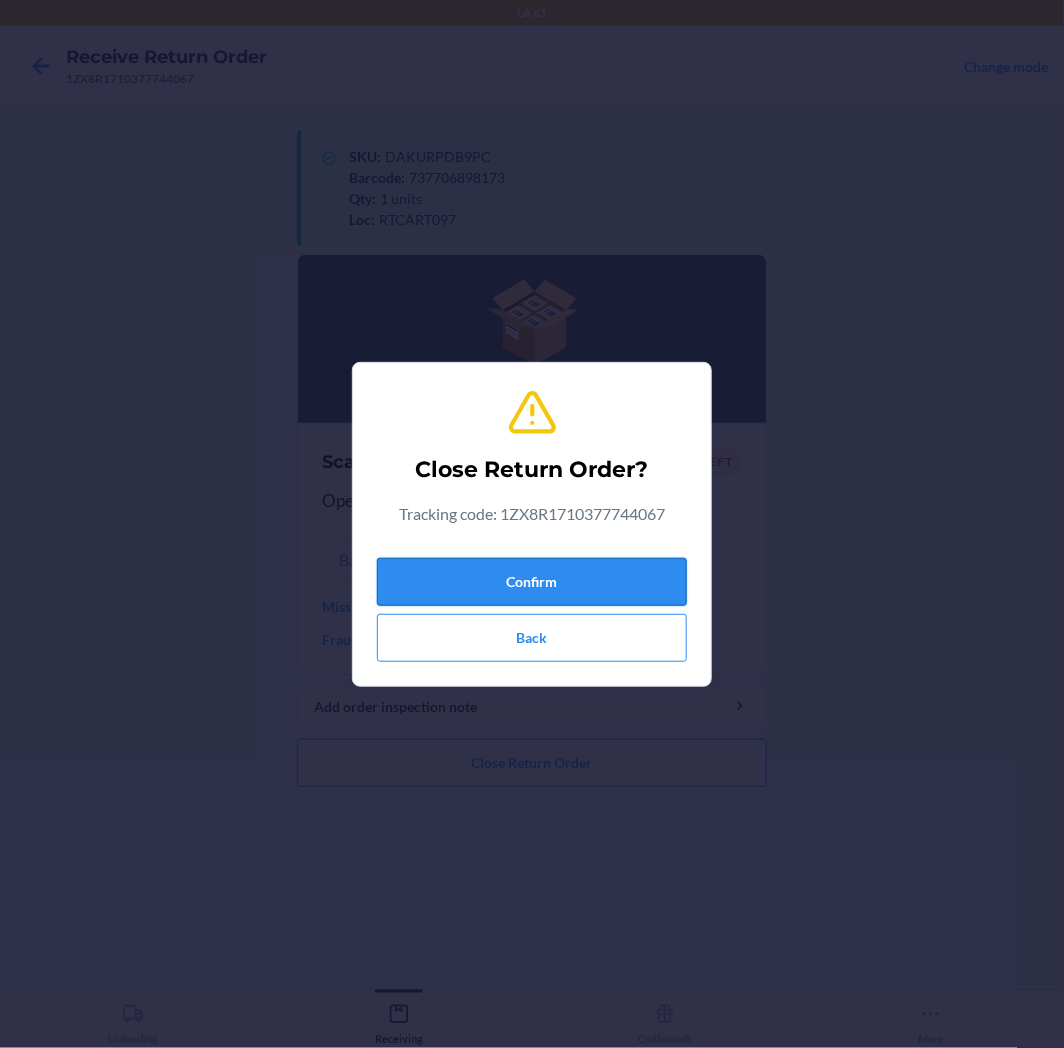 click on "Confirm" at bounding box center [532, 582] 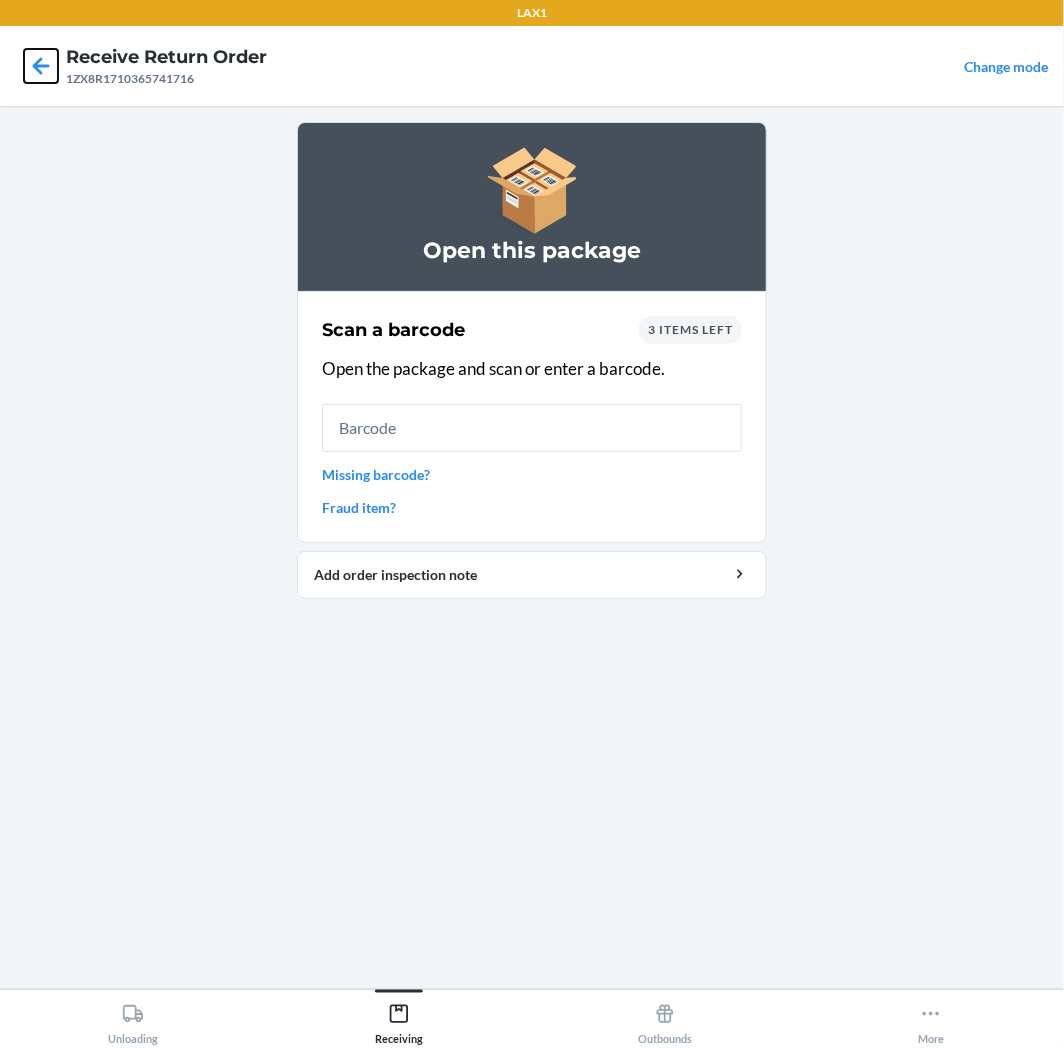 click 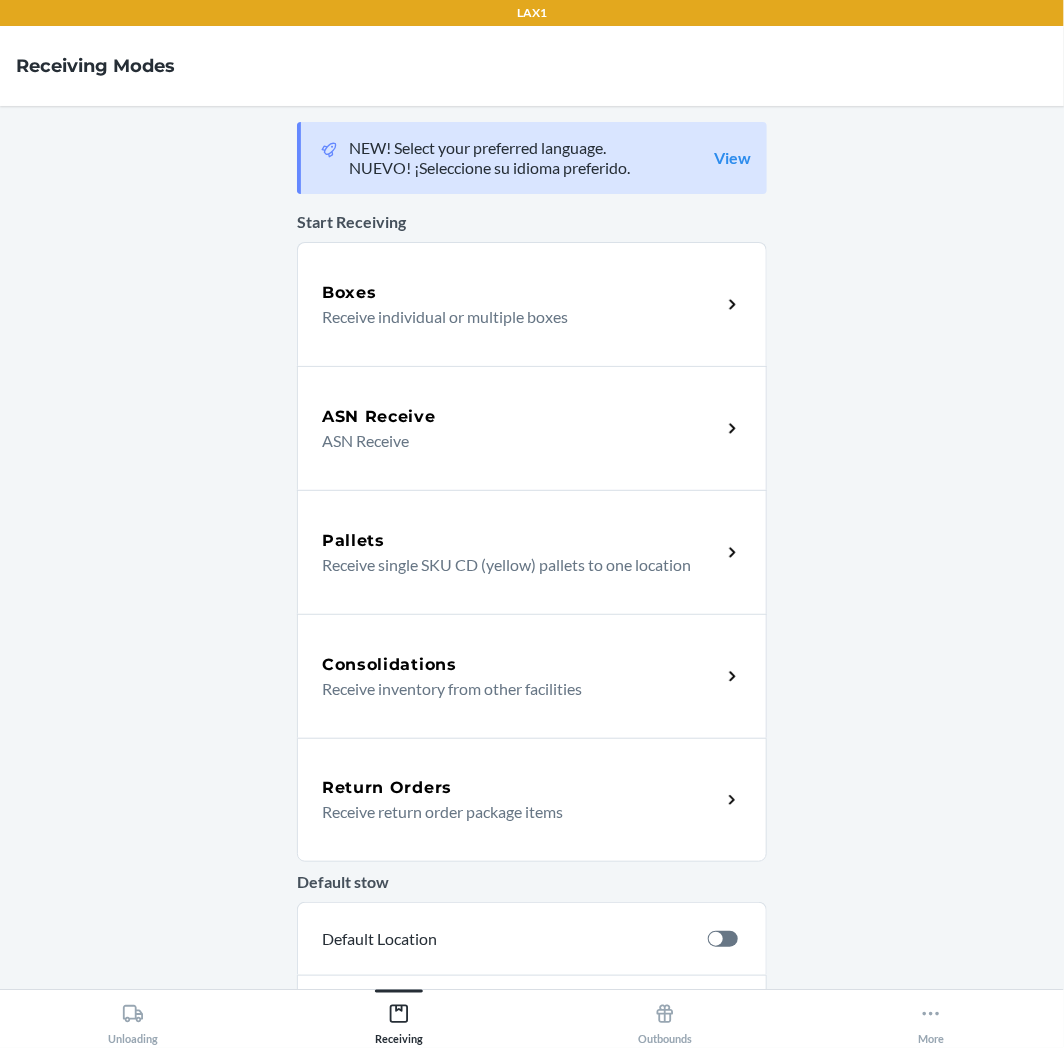 click on "Receive return order package items" at bounding box center [513, 812] 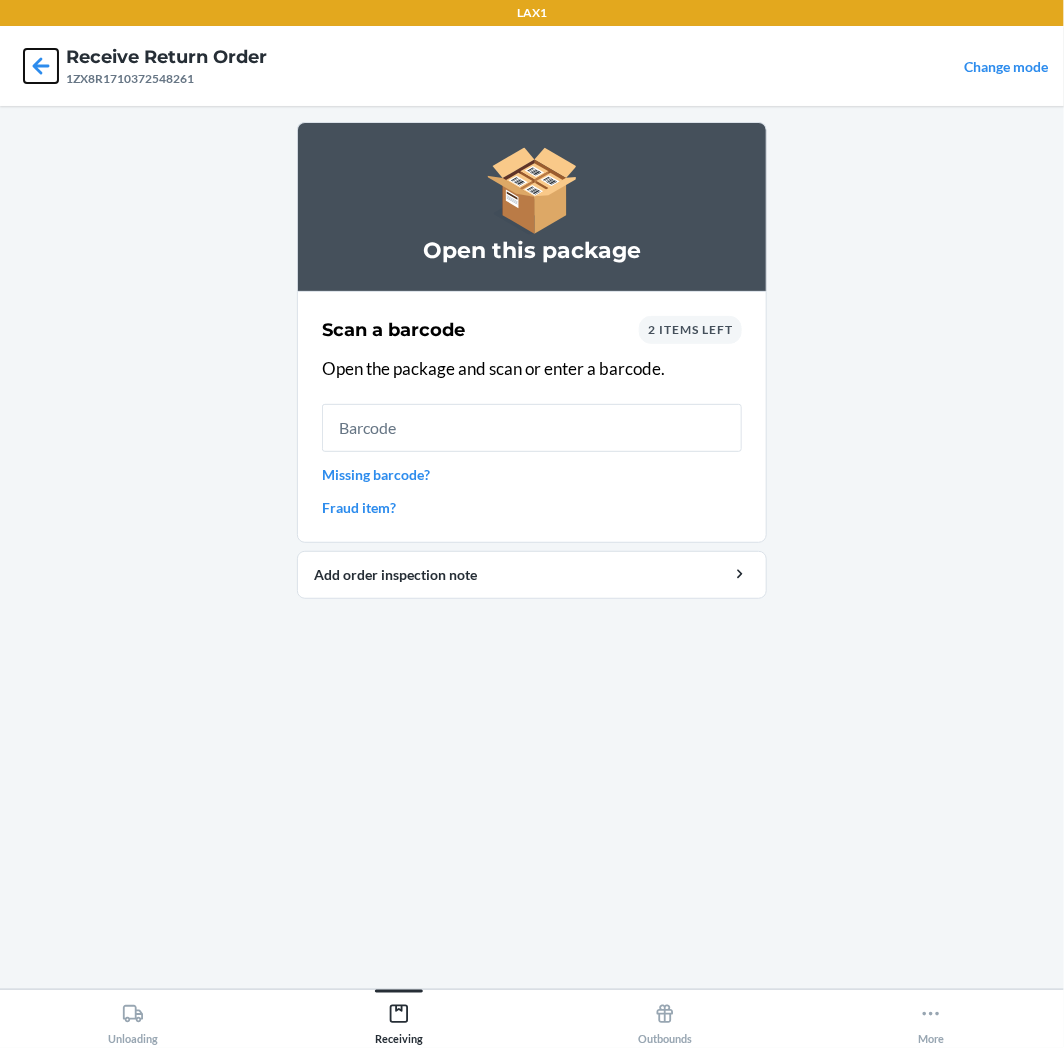 click 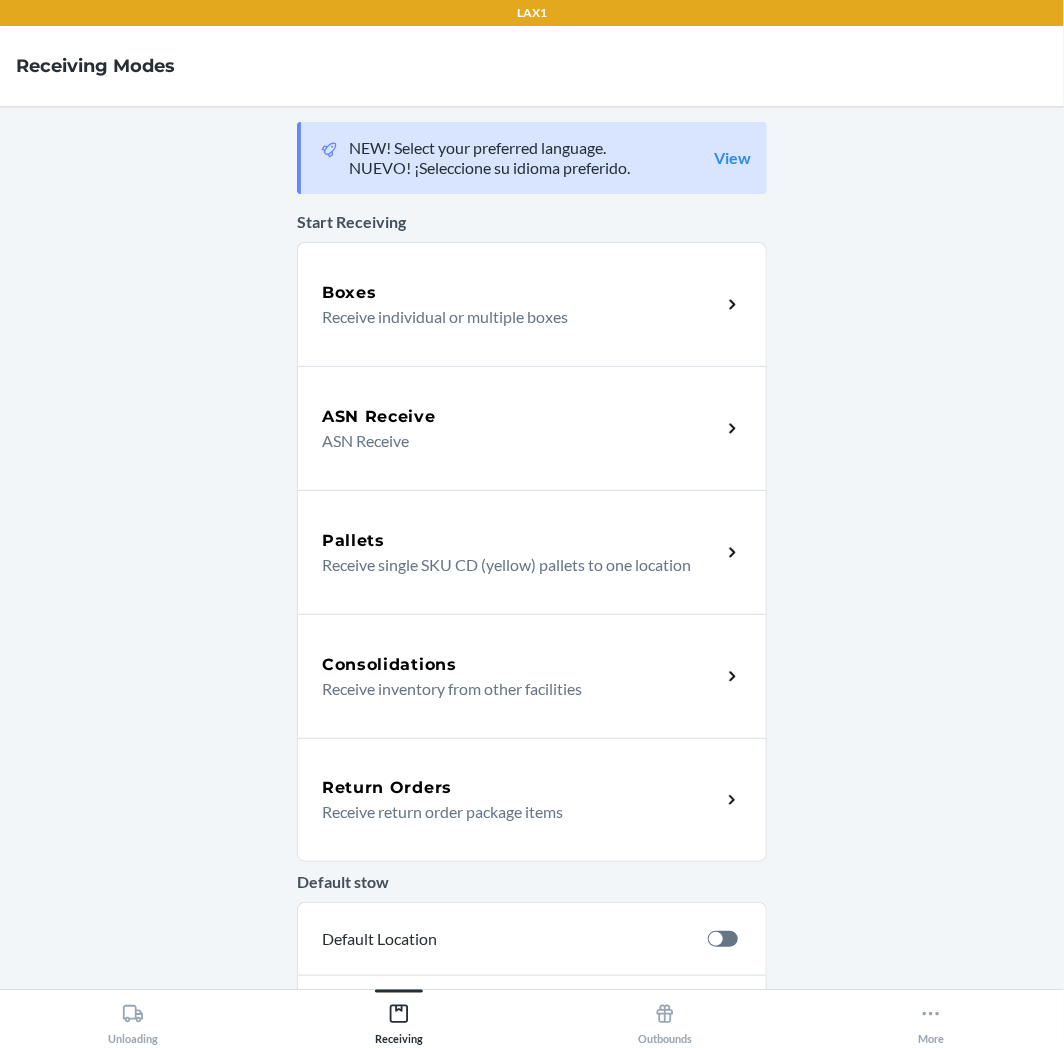 click on "Return Orders Receive return order package items" at bounding box center (532, 800) 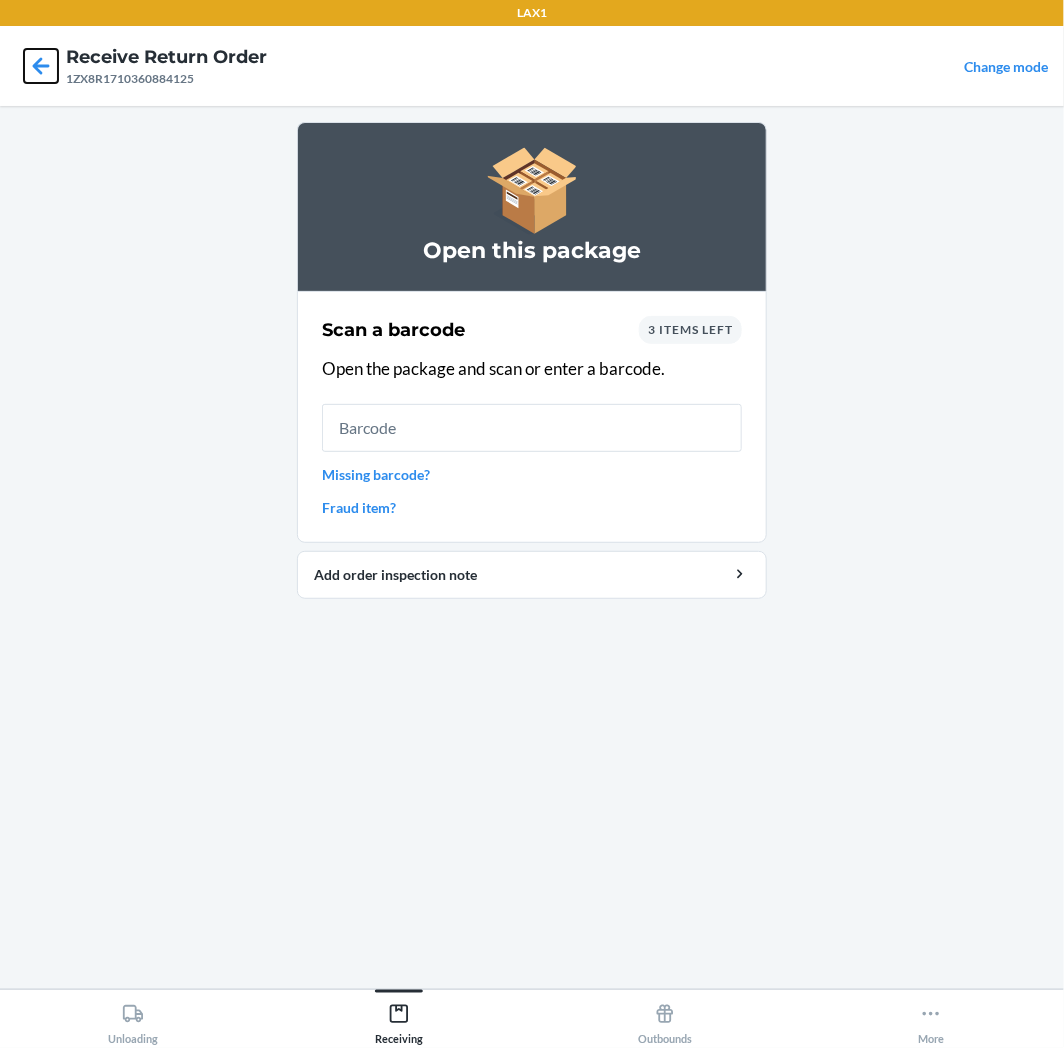 click 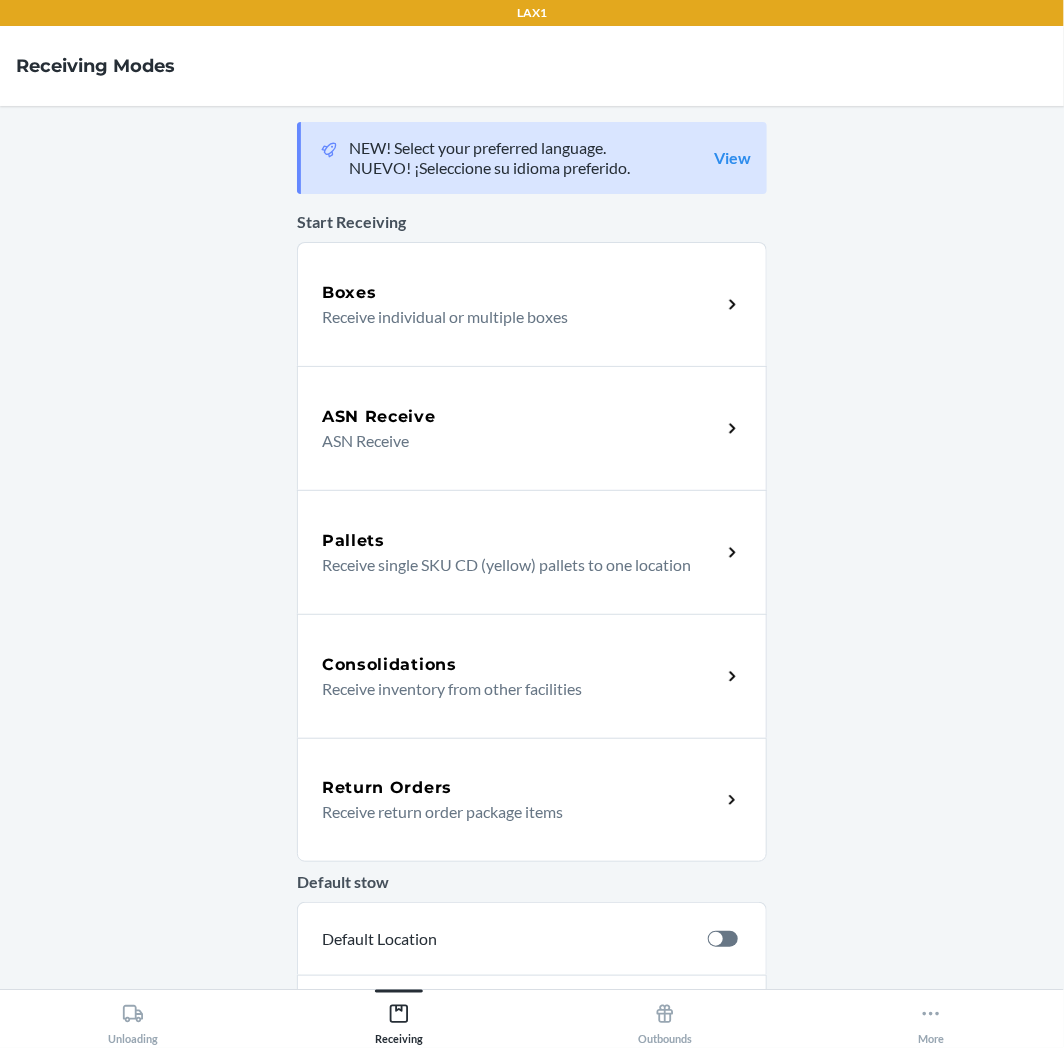 click on "Receive return order package items" at bounding box center (513, 812) 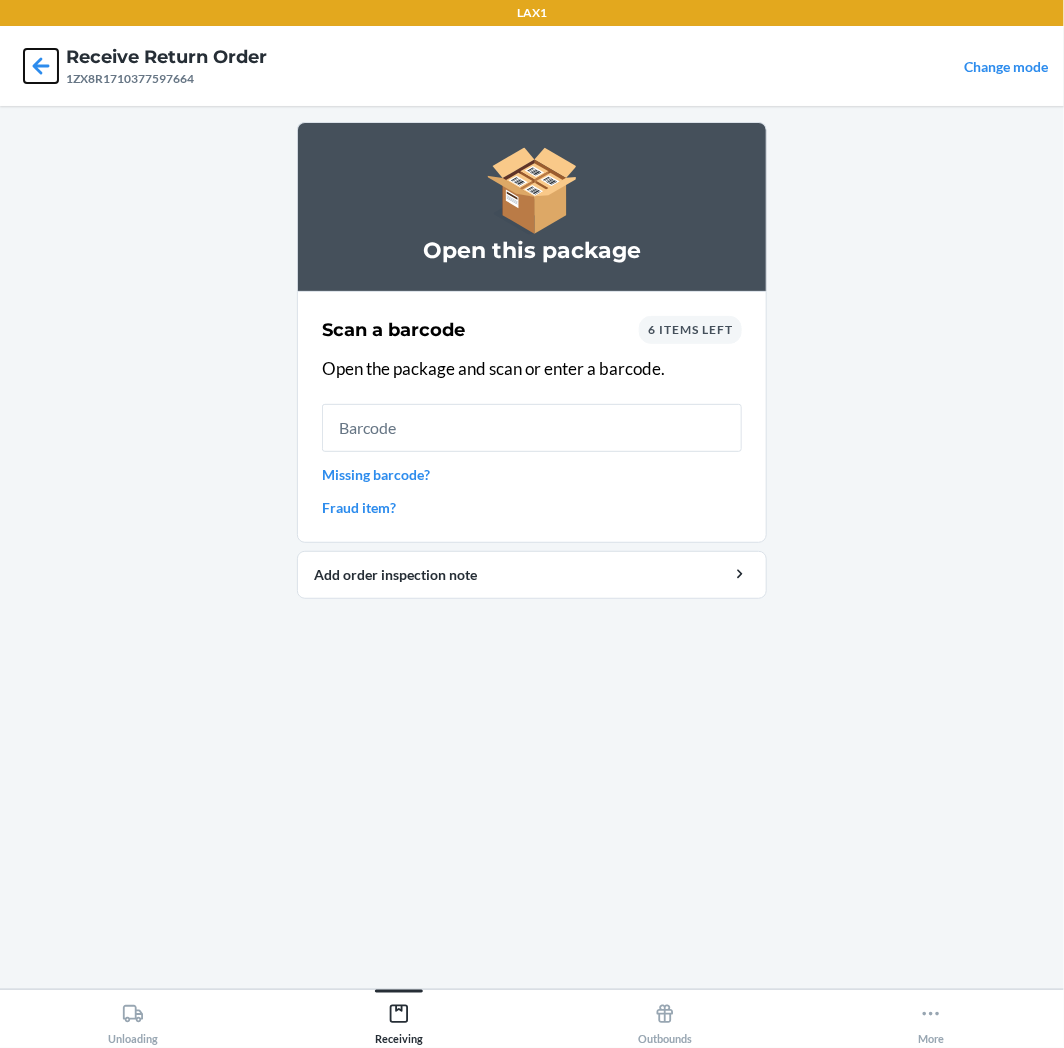 click 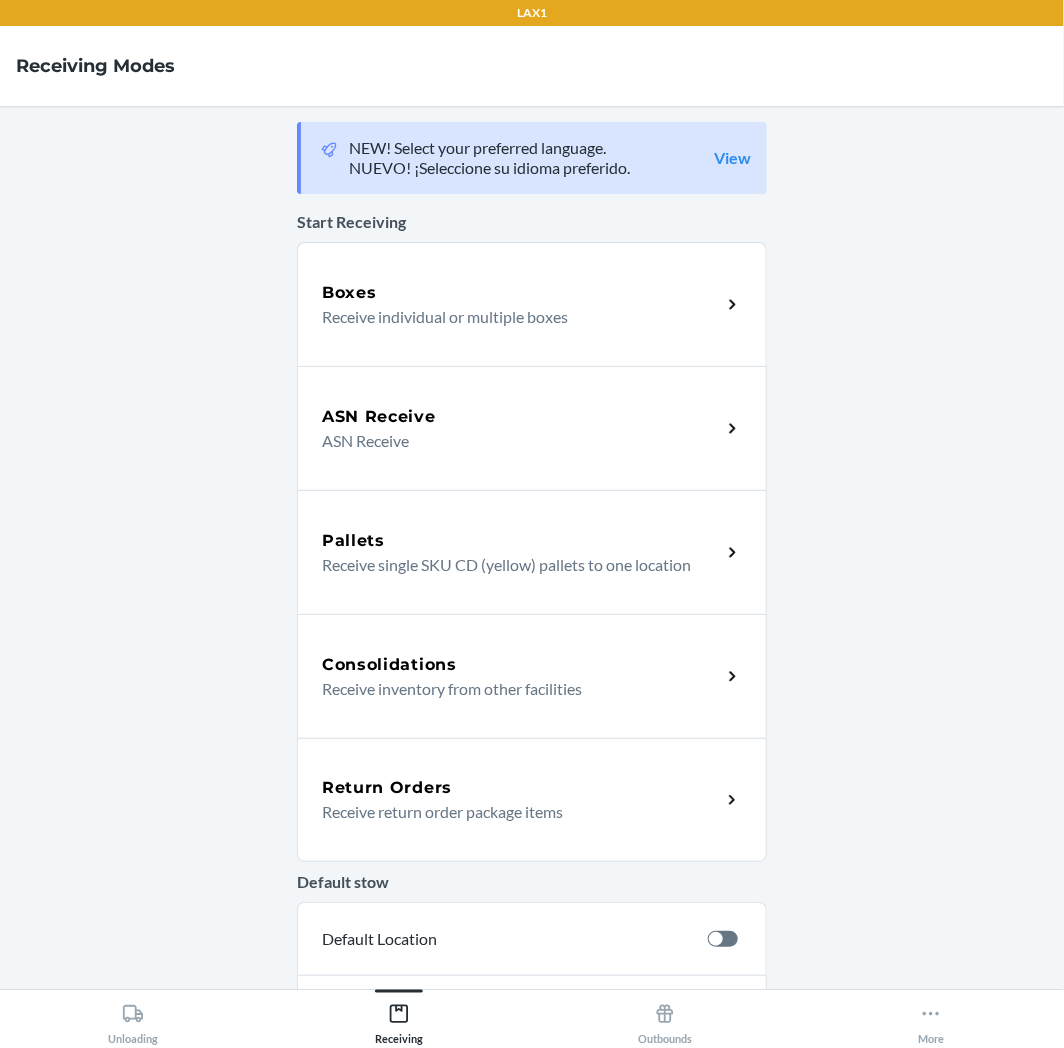 click on "Return Orders Receive return order package items" at bounding box center [532, 800] 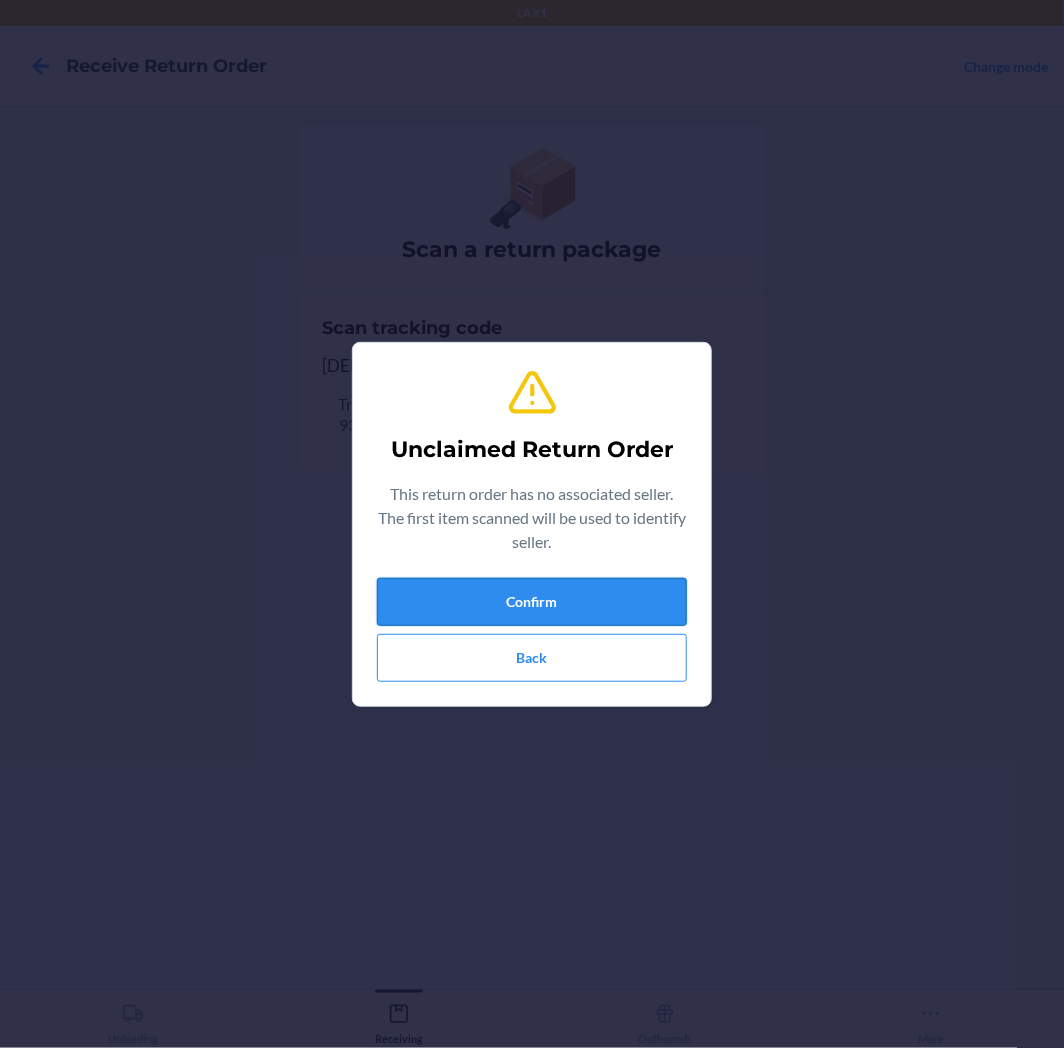 click on "Confirm" at bounding box center (532, 602) 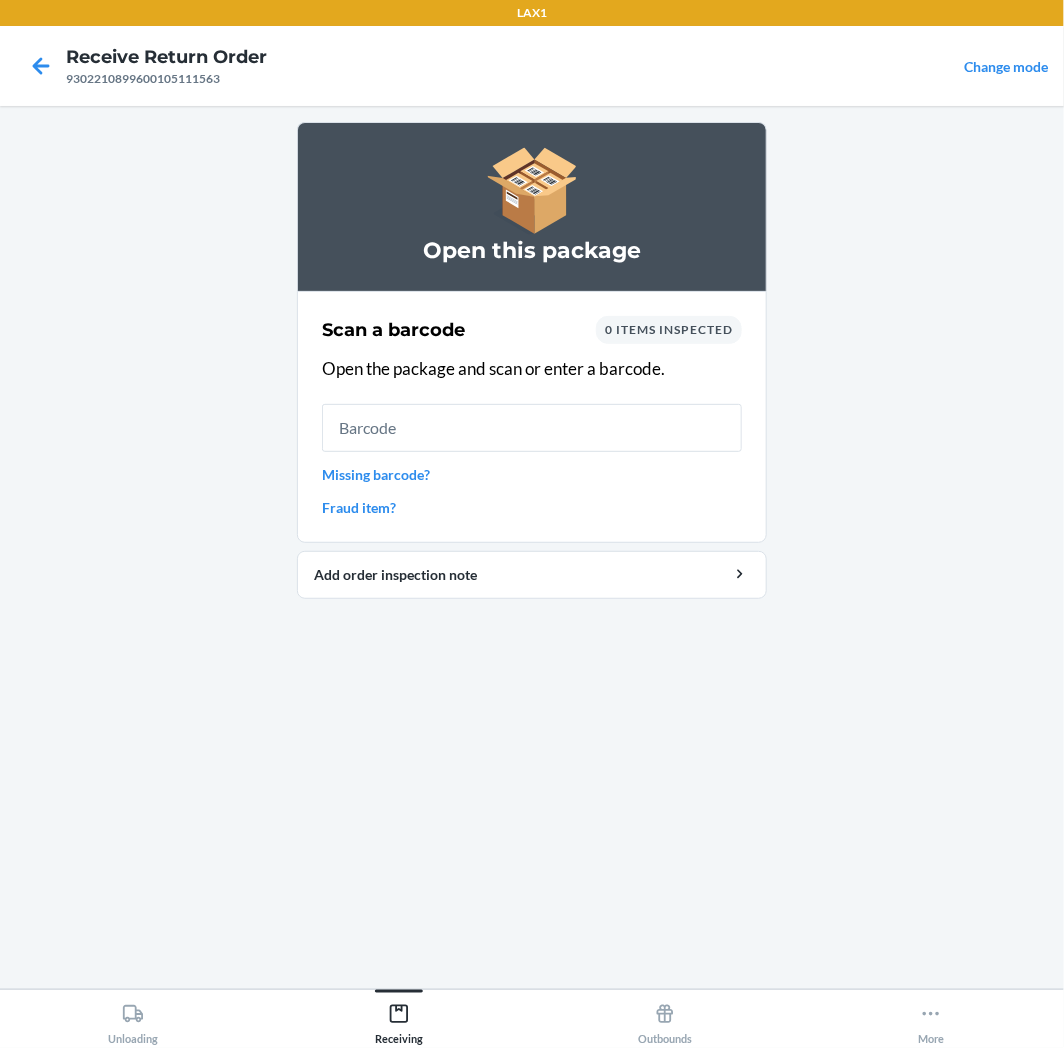 click on "Missing barcode?" at bounding box center (532, 474) 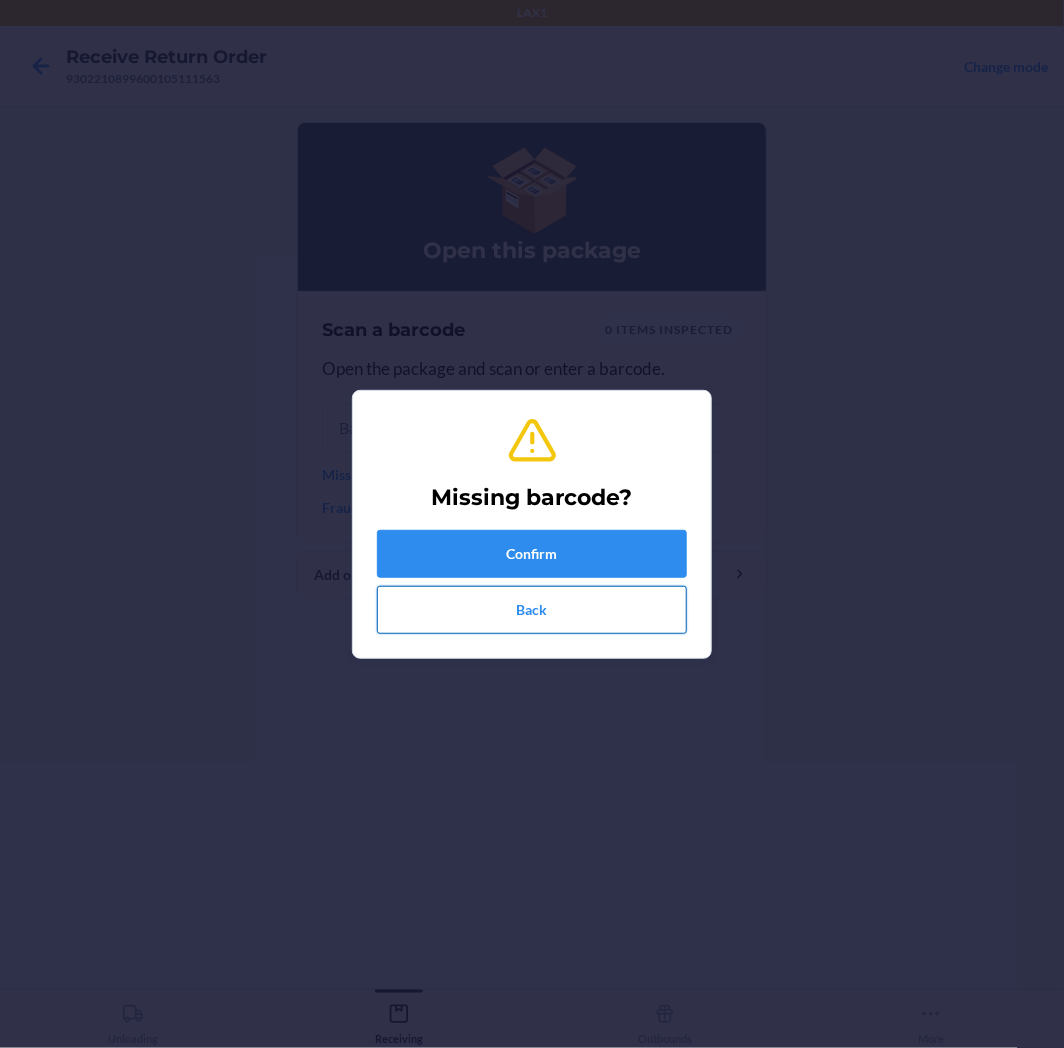 click on "Back" at bounding box center [532, 610] 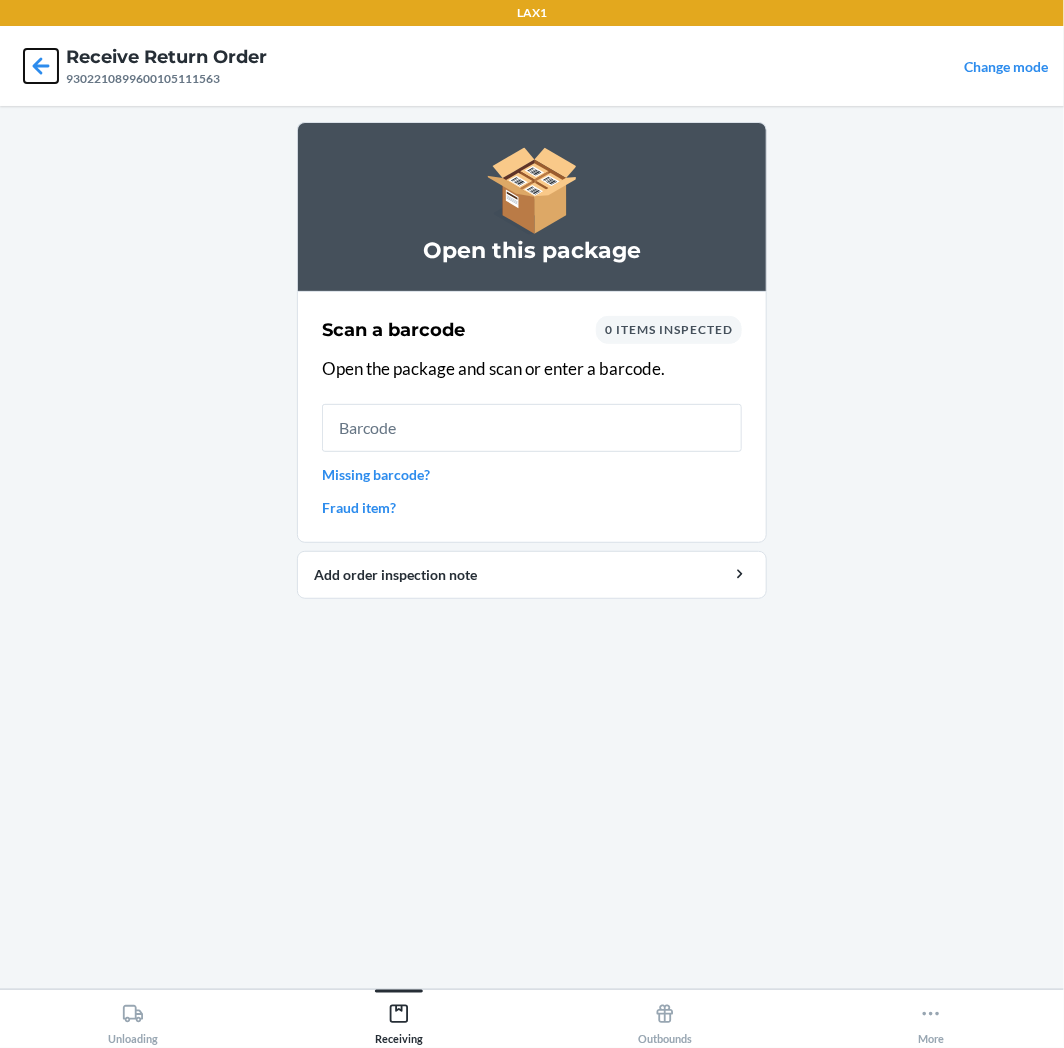 click 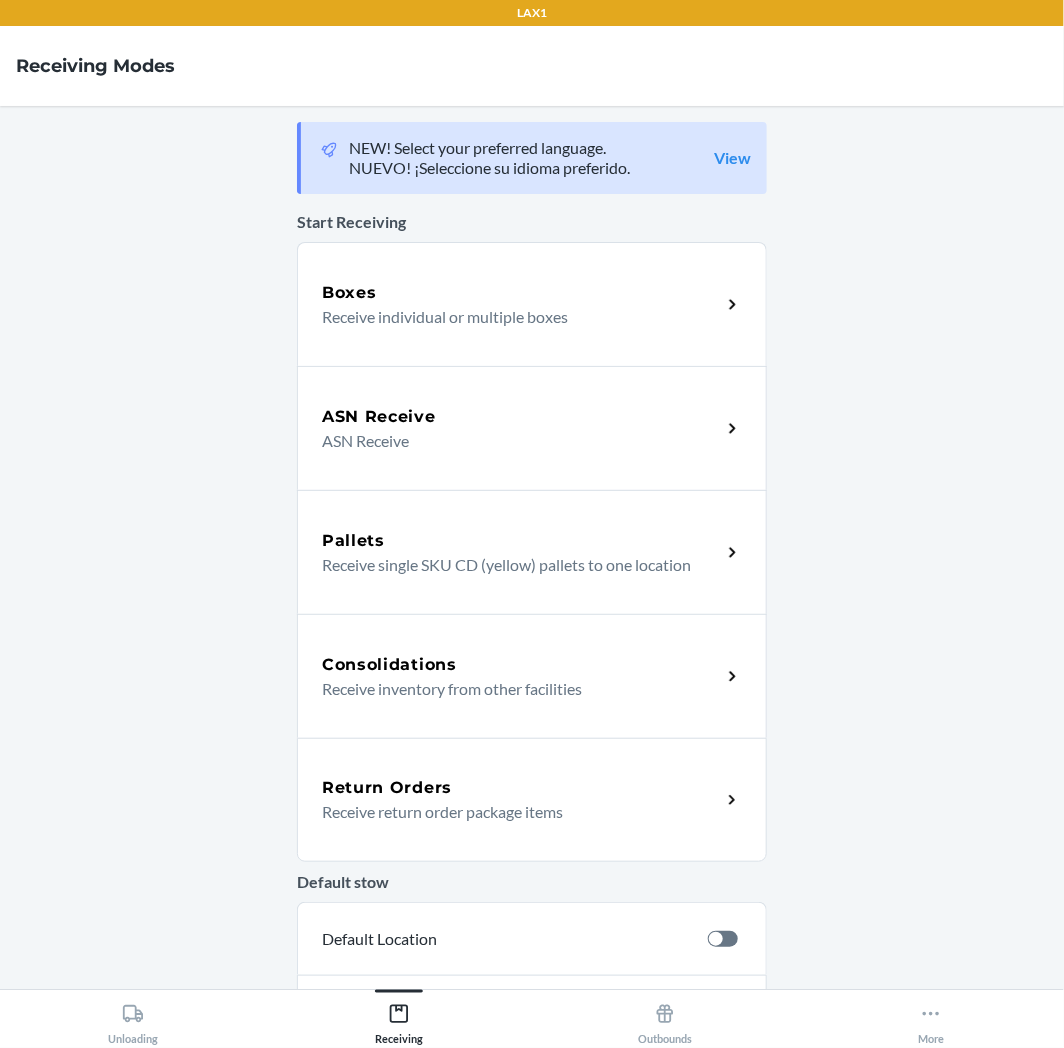 click on "Return Orders" at bounding box center [521, 788] 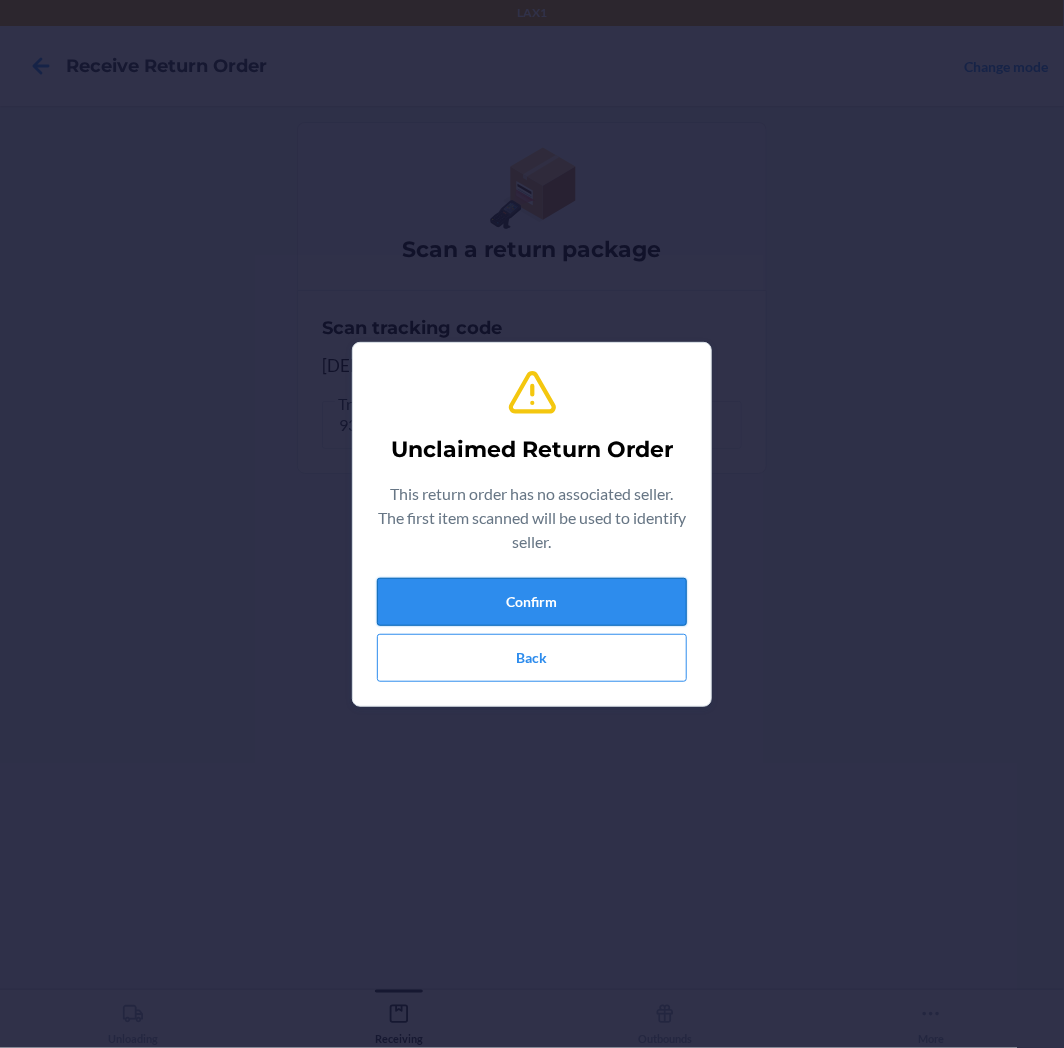click on "Confirm" at bounding box center (532, 602) 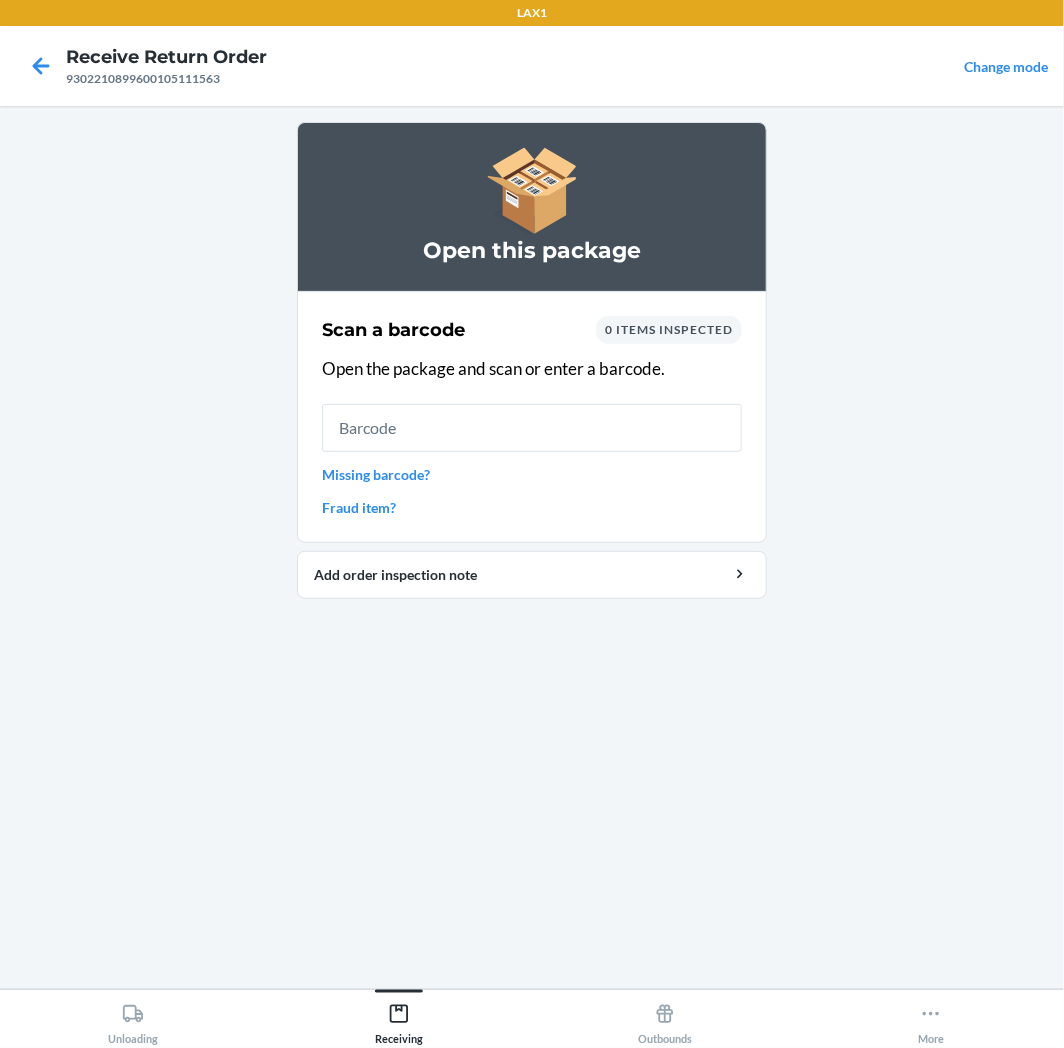 click on "Missing barcode?" at bounding box center (532, 474) 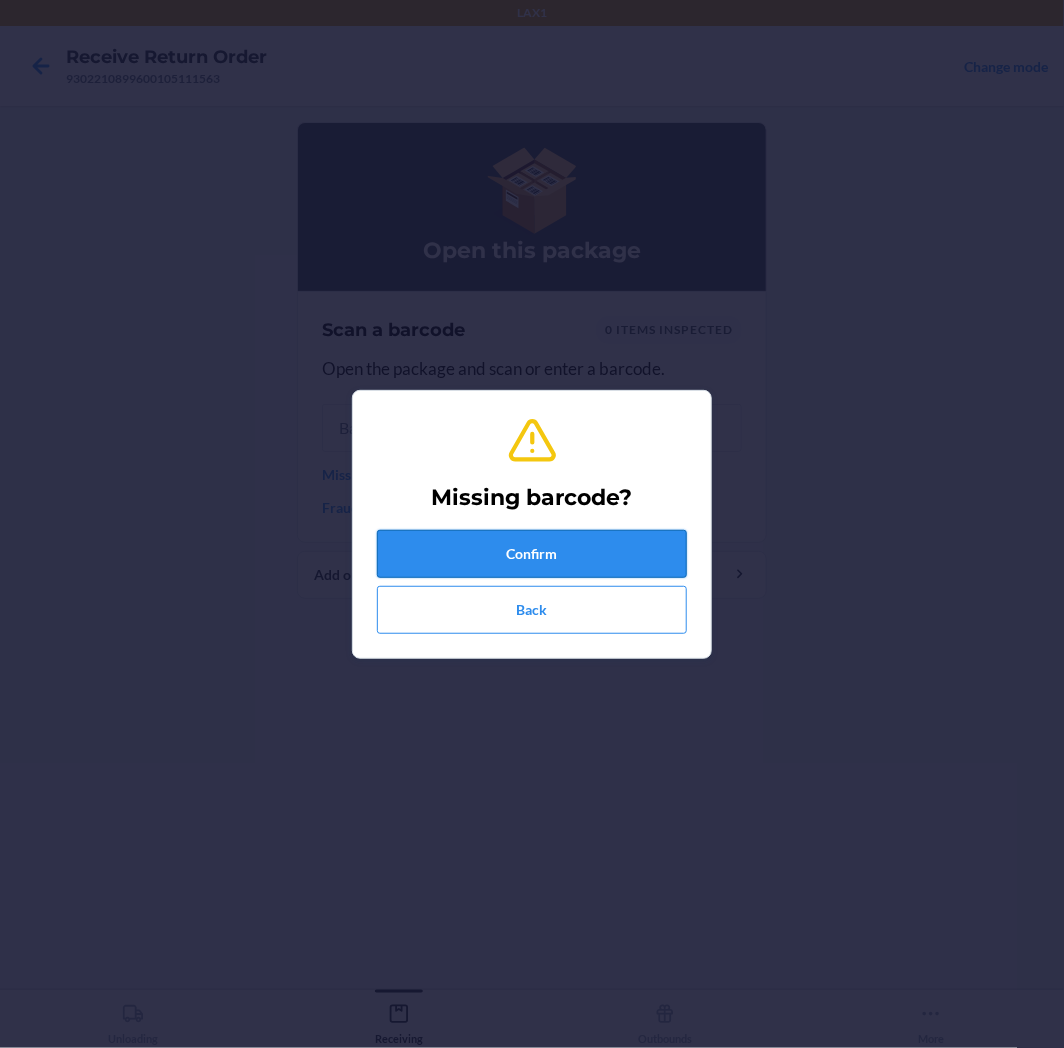 click on "Confirm" at bounding box center (532, 554) 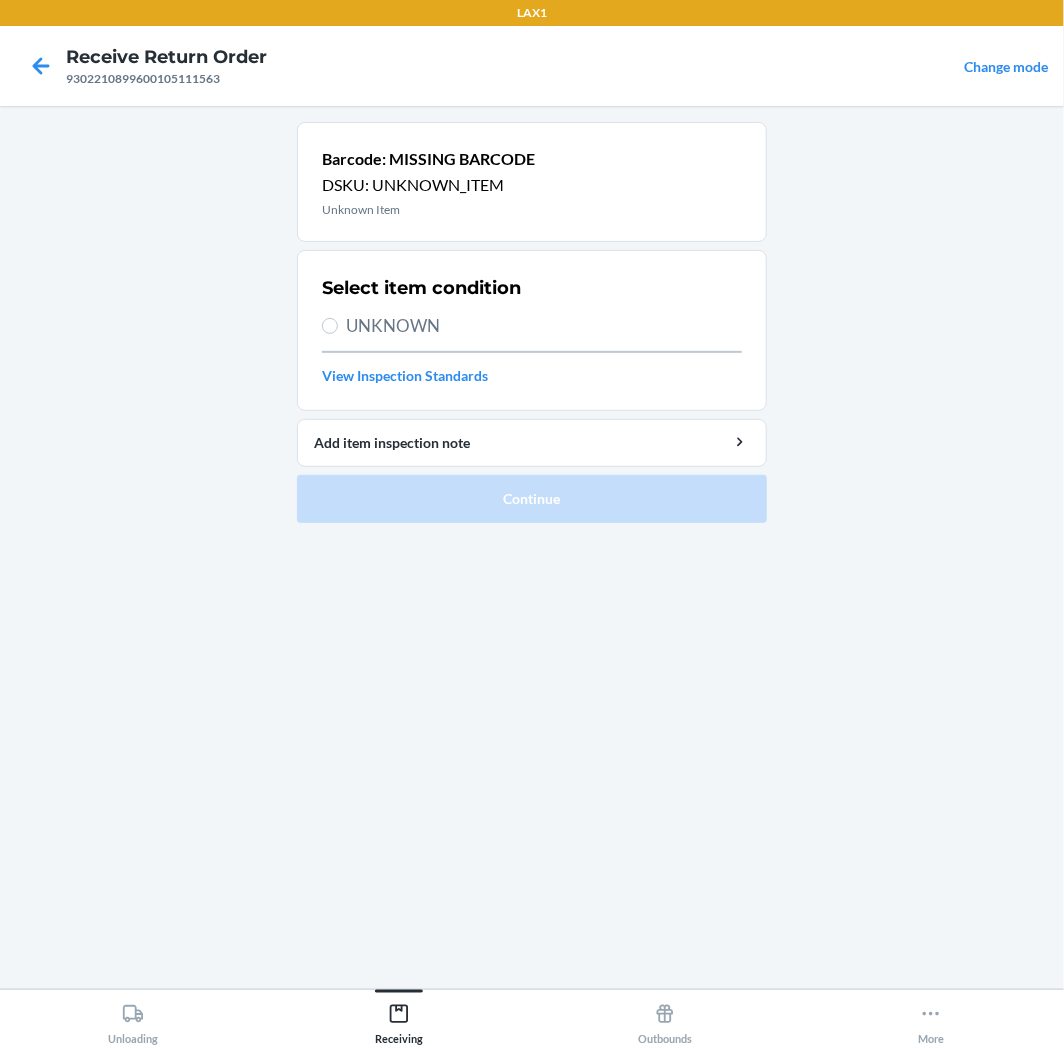 drag, startPoint x: 443, startPoint y: 331, endPoint x: 441, endPoint y: 374, distance: 43.046486 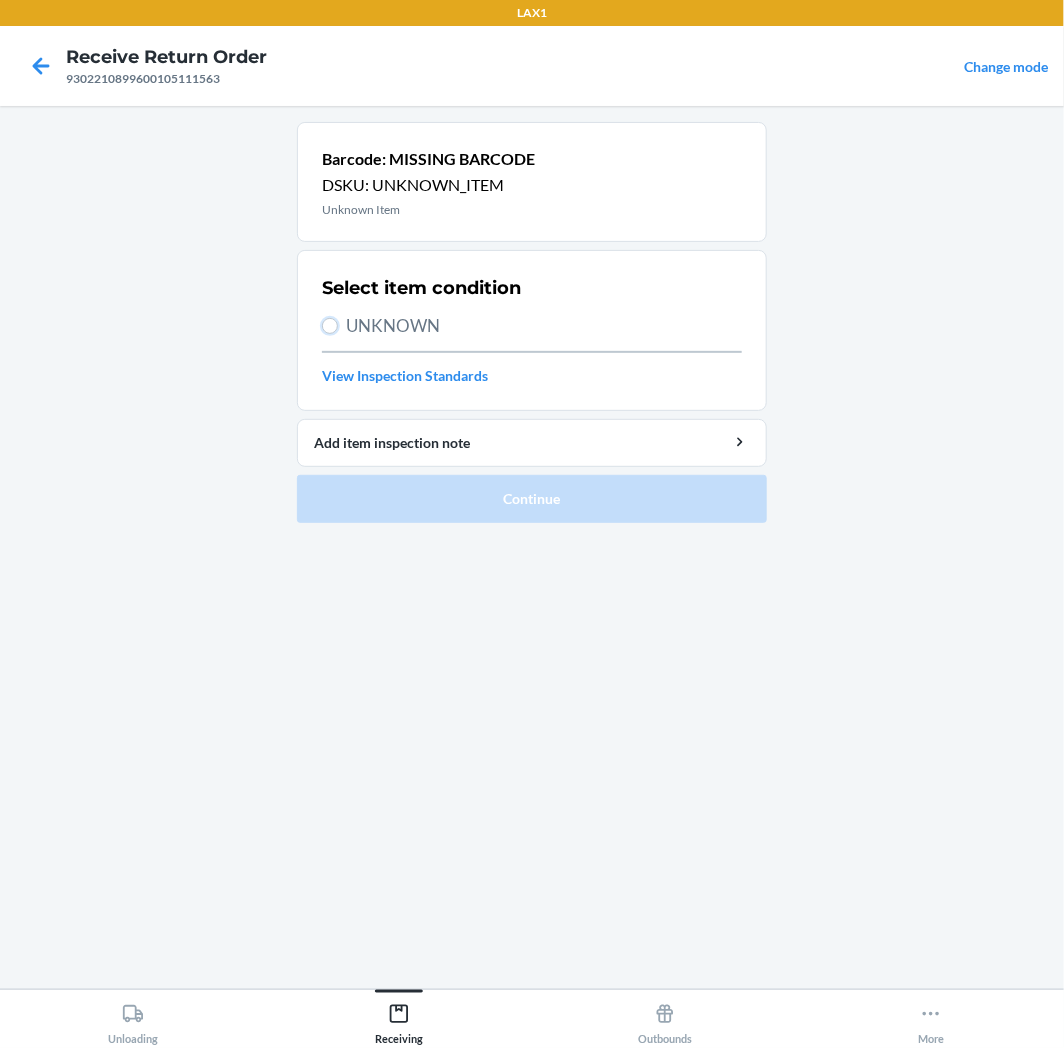 click on "UNKNOWN" at bounding box center (330, 326) 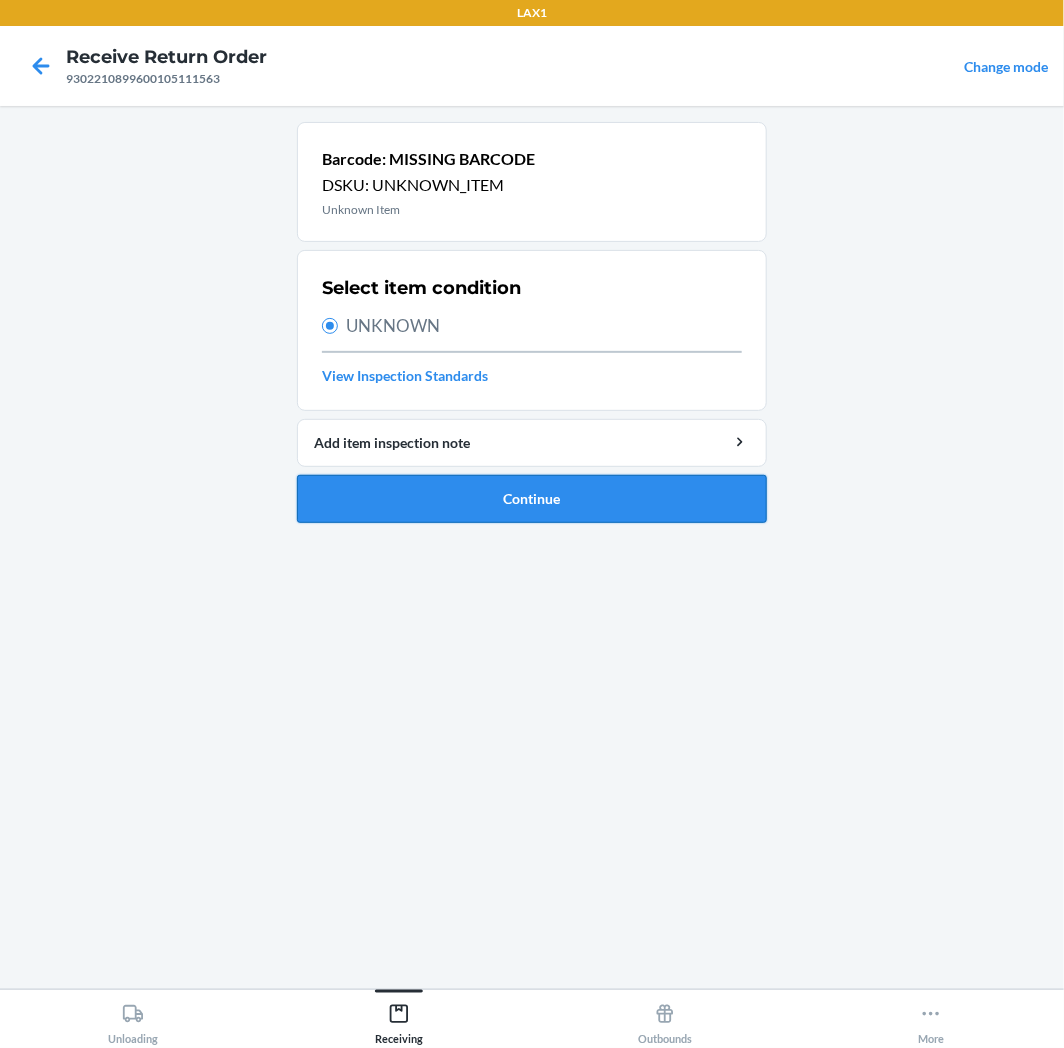 click on "Continue" at bounding box center (532, 499) 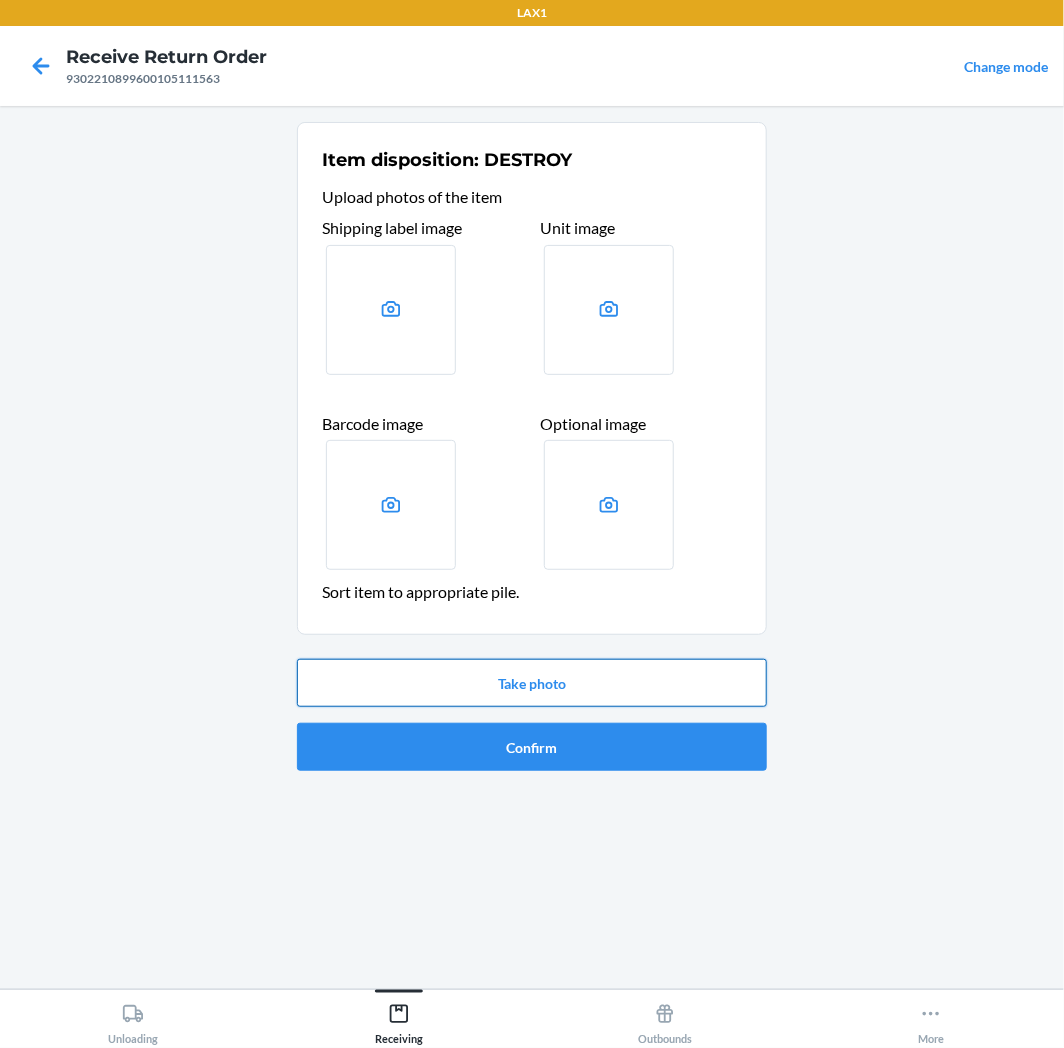 click on "Take photo" at bounding box center [532, 683] 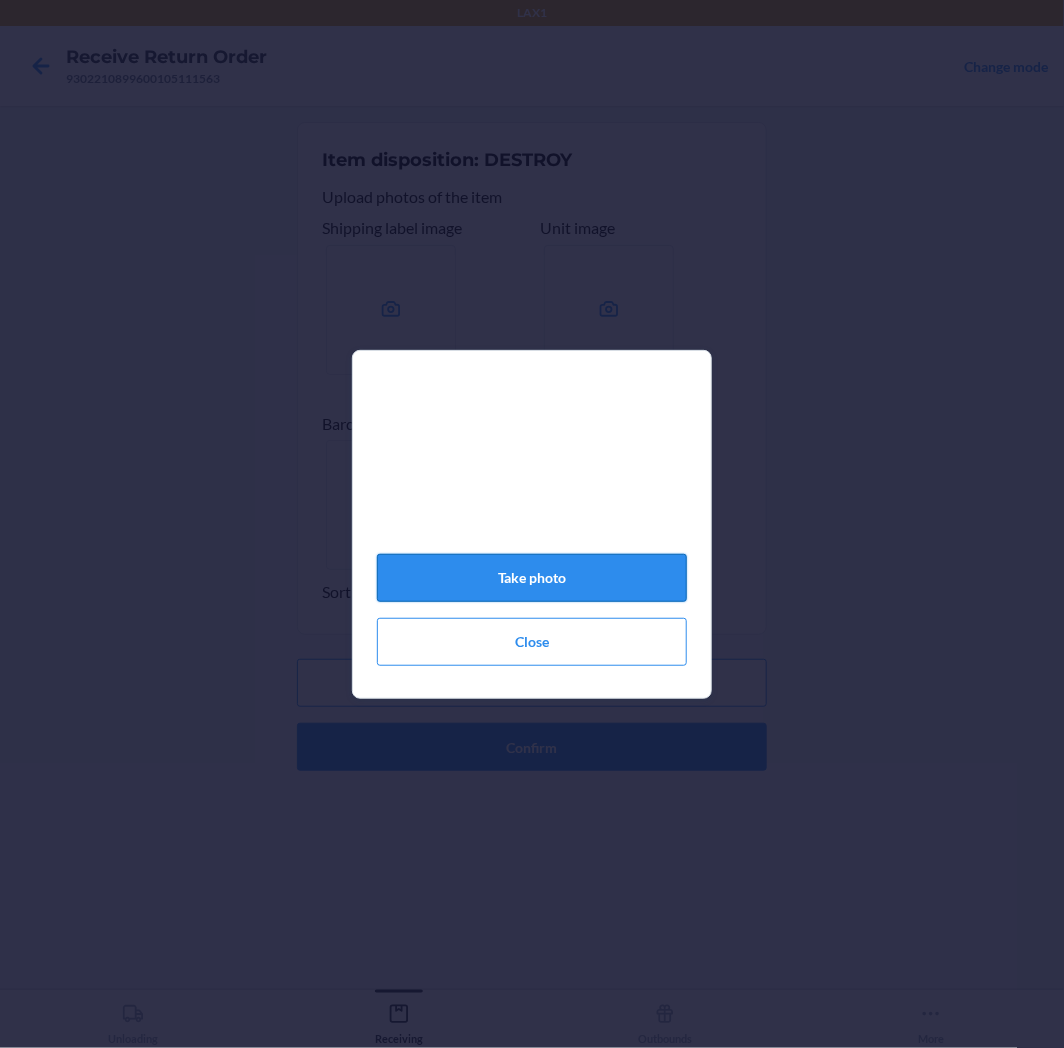 click on "Take photo" 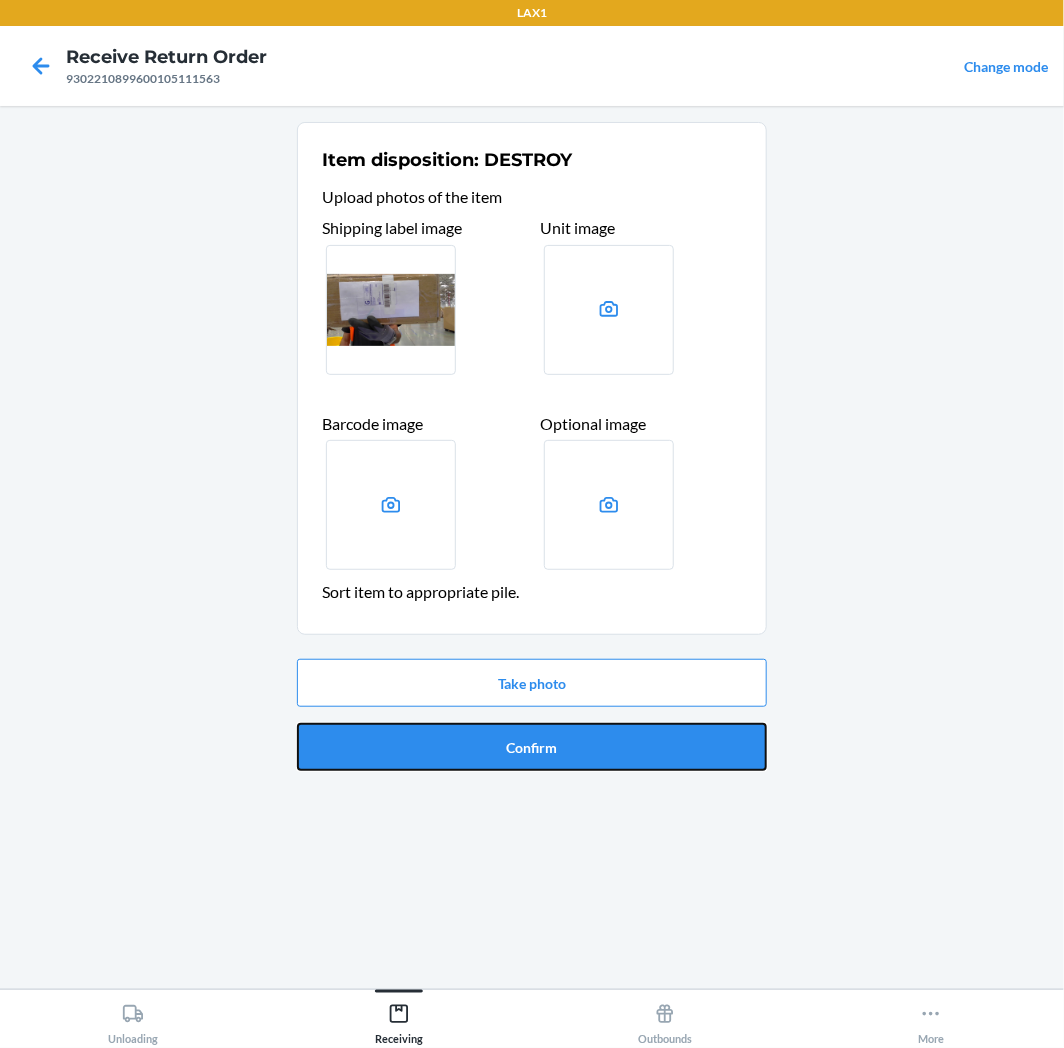 click on "Confirm" at bounding box center (532, 747) 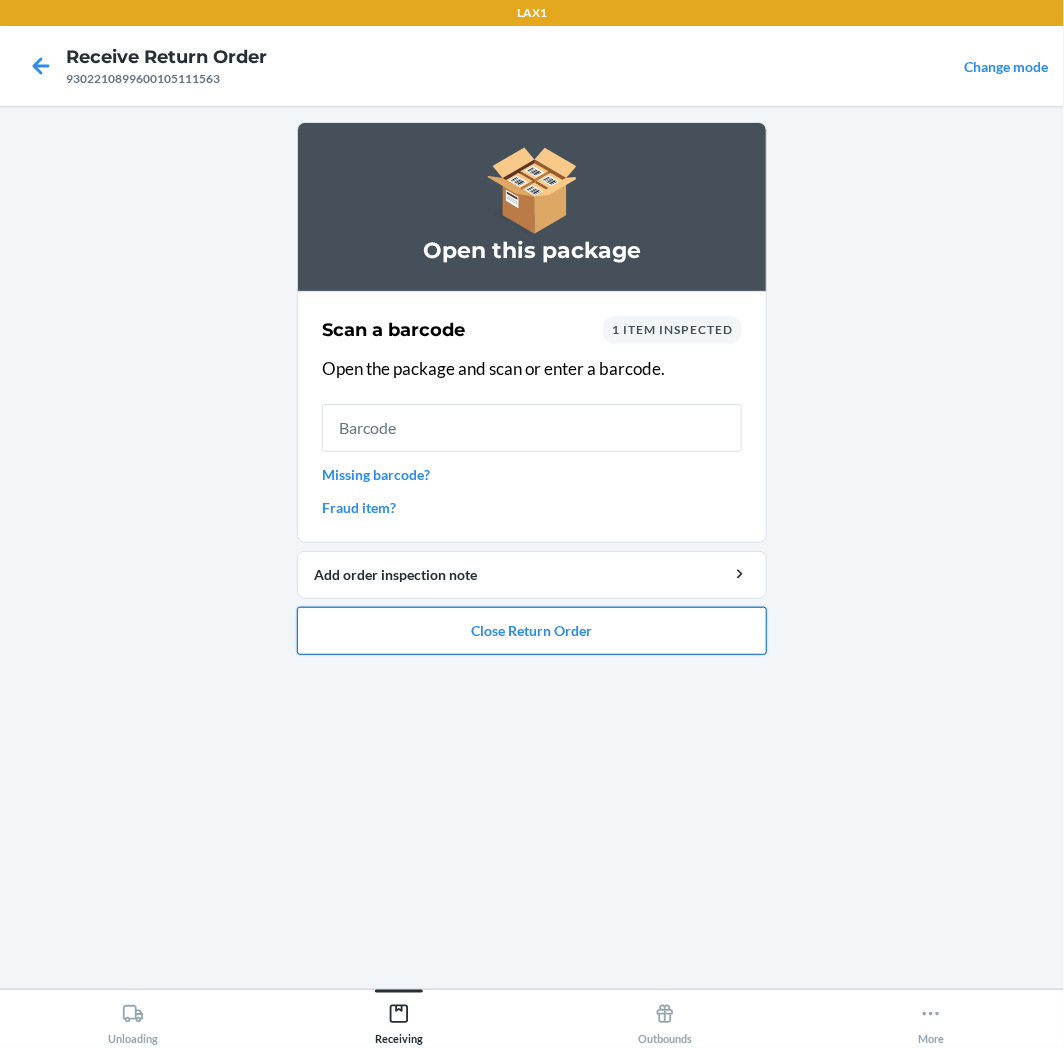 click on "Close Return Order" at bounding box center (532, 631) 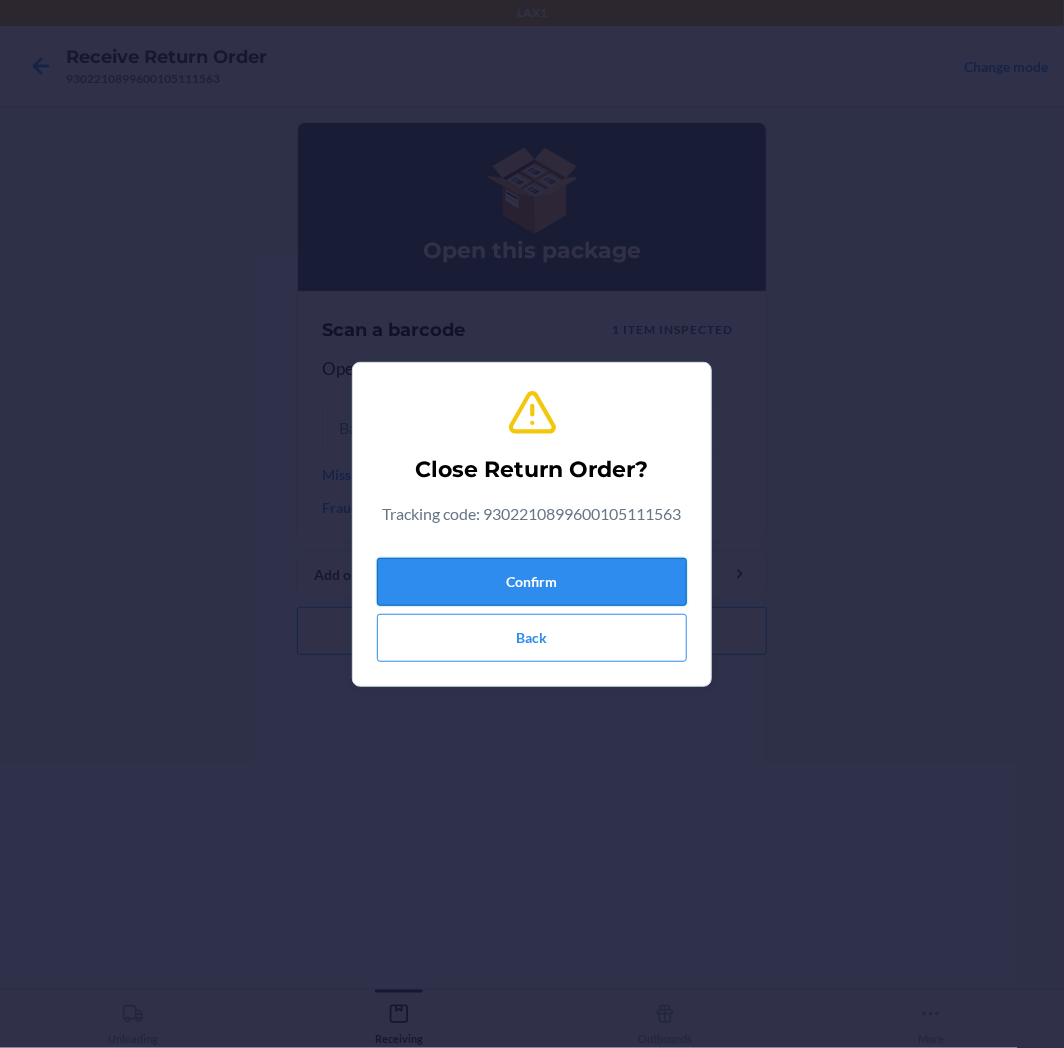 click on "Confirm" at bounding box center (532, 582) 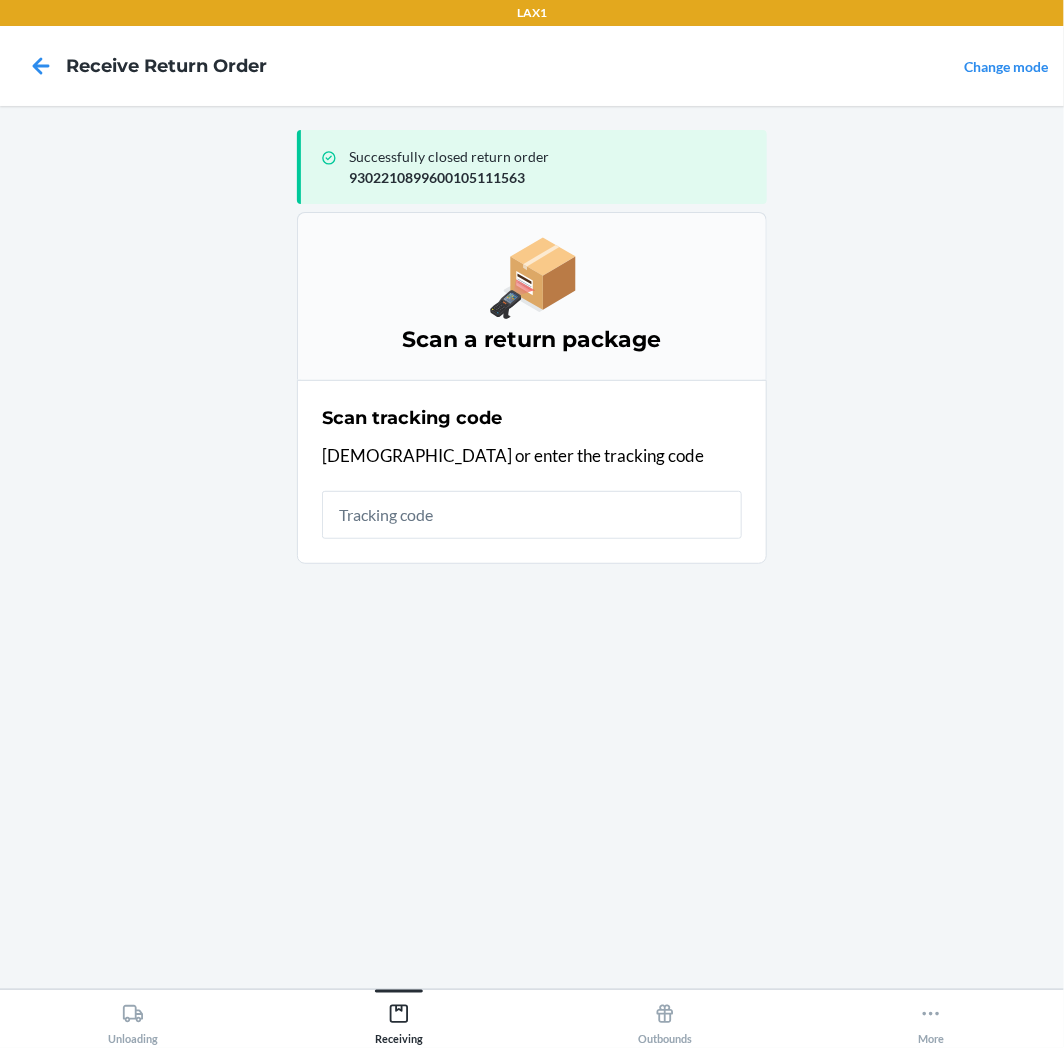 drag, startPoint x: 574, startPoint y: 574, endPoint x: 407, endPoint y: 1102, distance: 553.78064 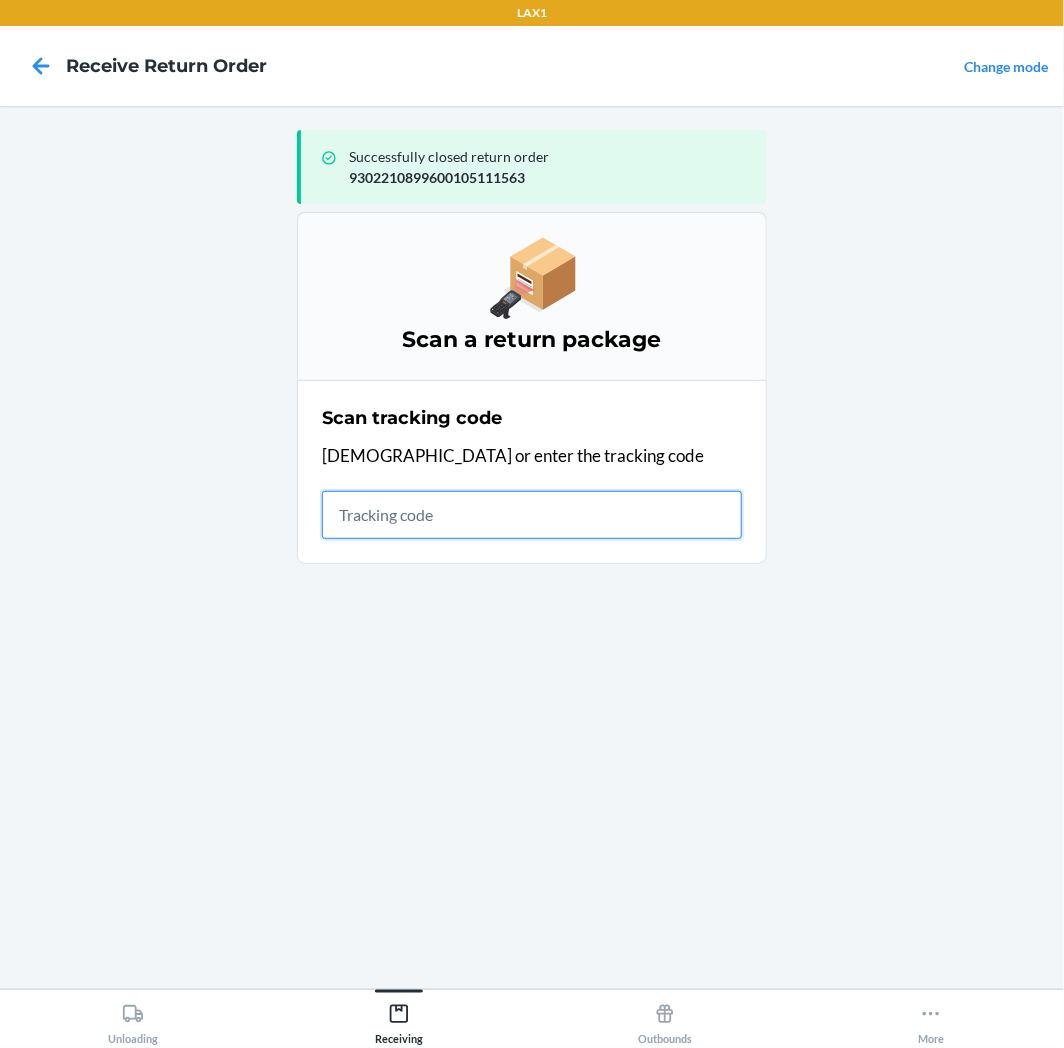 drag, startPoint x: 407, startPoint y: 1102, endPoint x: 507, endPoint y: 534, distance: 576.73566 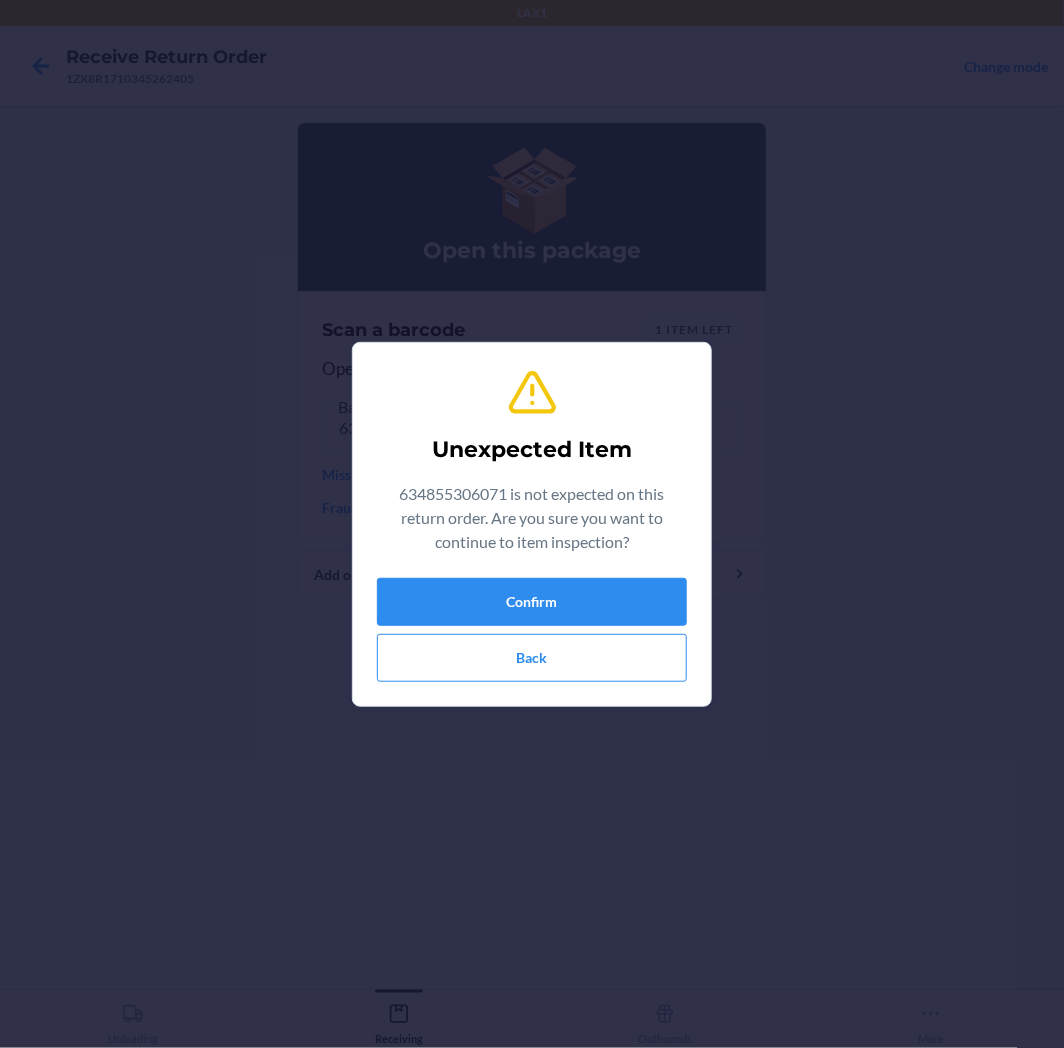 click on "Confirm Back" at bounding box center [532, 630] 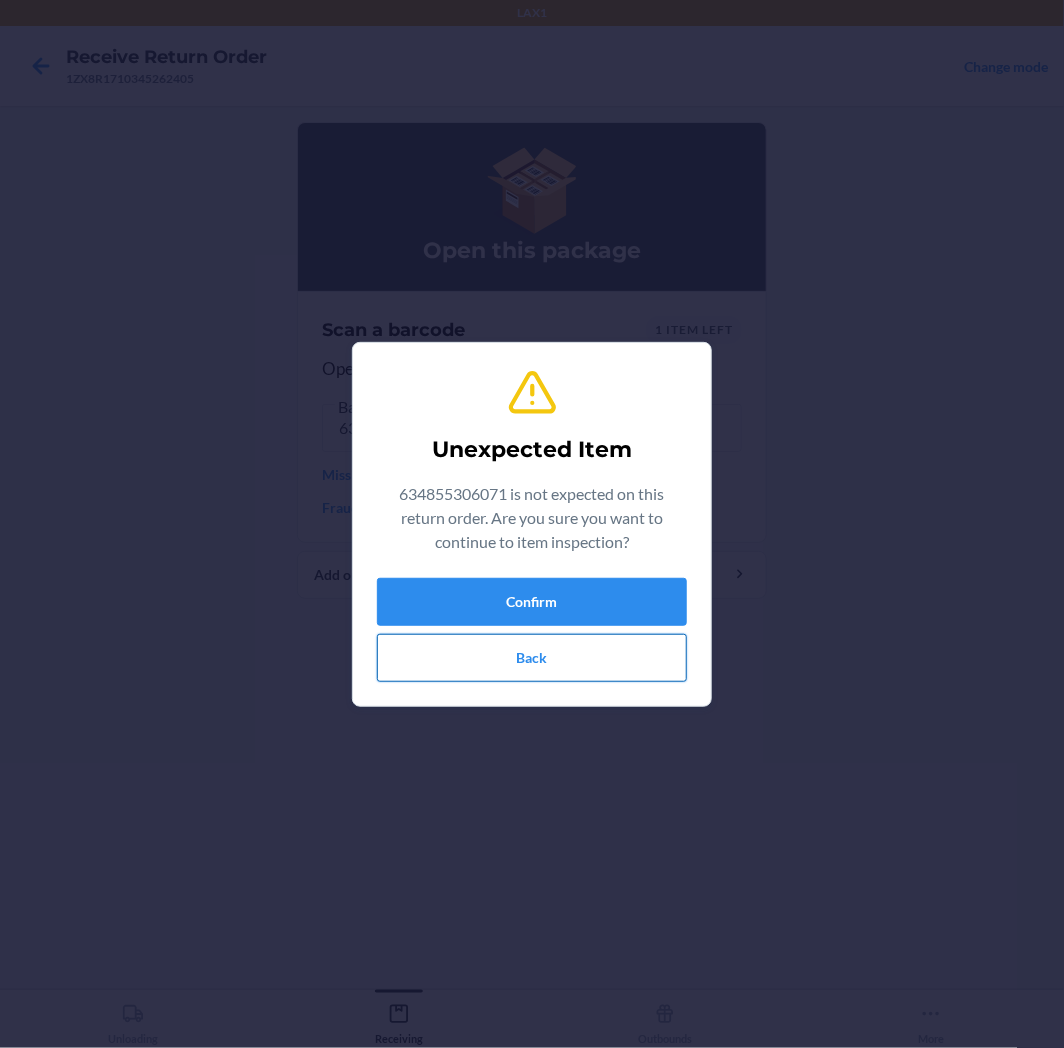 click on "Back" at bounding box center (532, 658) 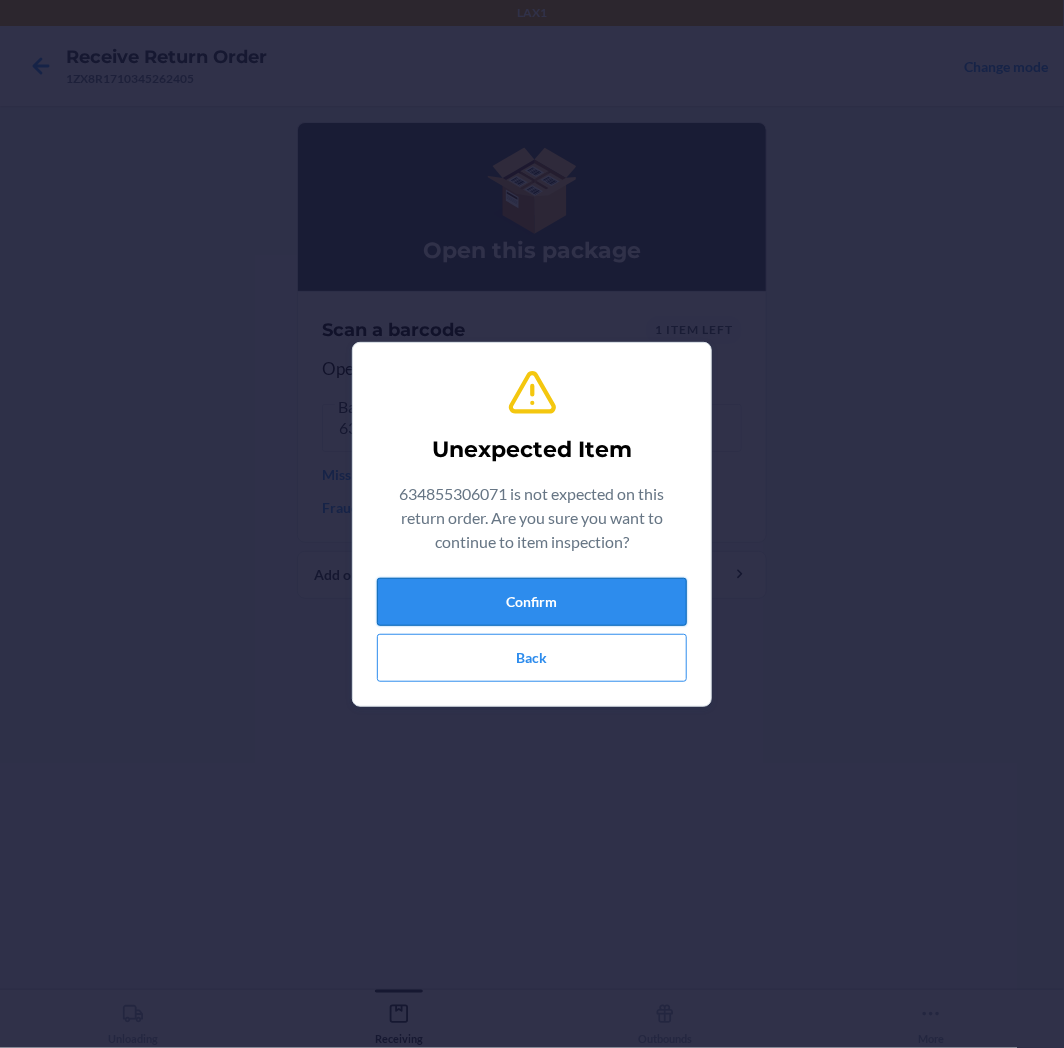 click on "Confirm" at bounding box center (532, 602) 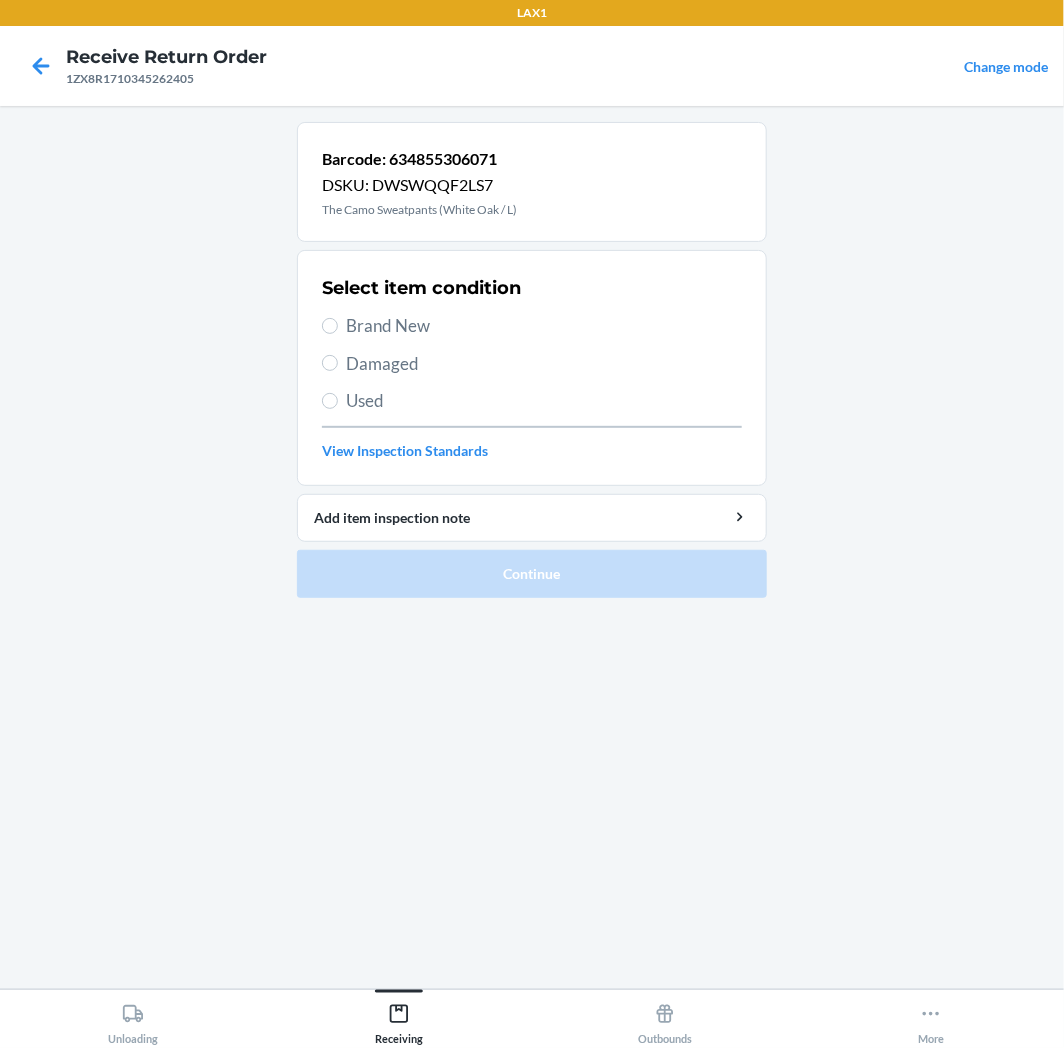 click on "Brand New" at bounding box center (532, 326) 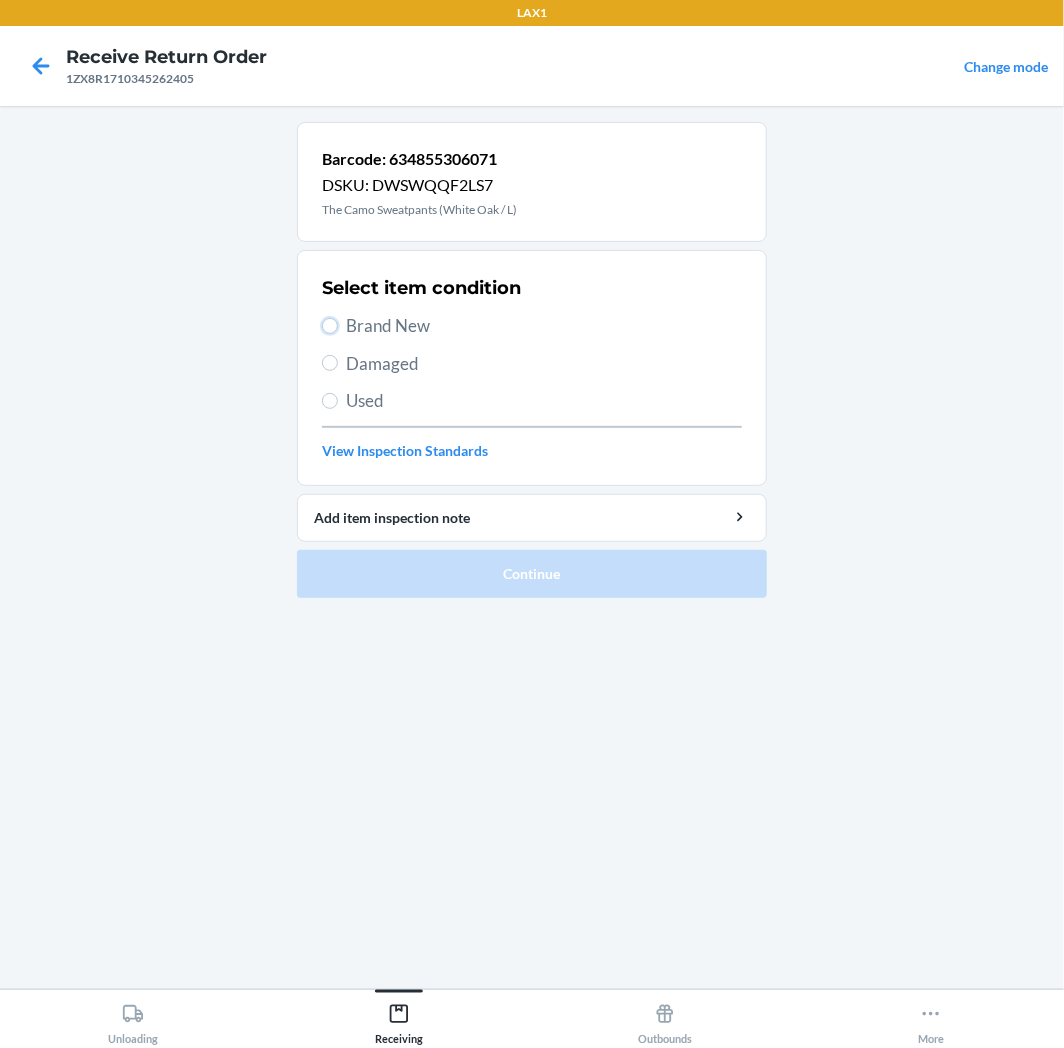 click on "Brand New" at bounding box center [330, 326] 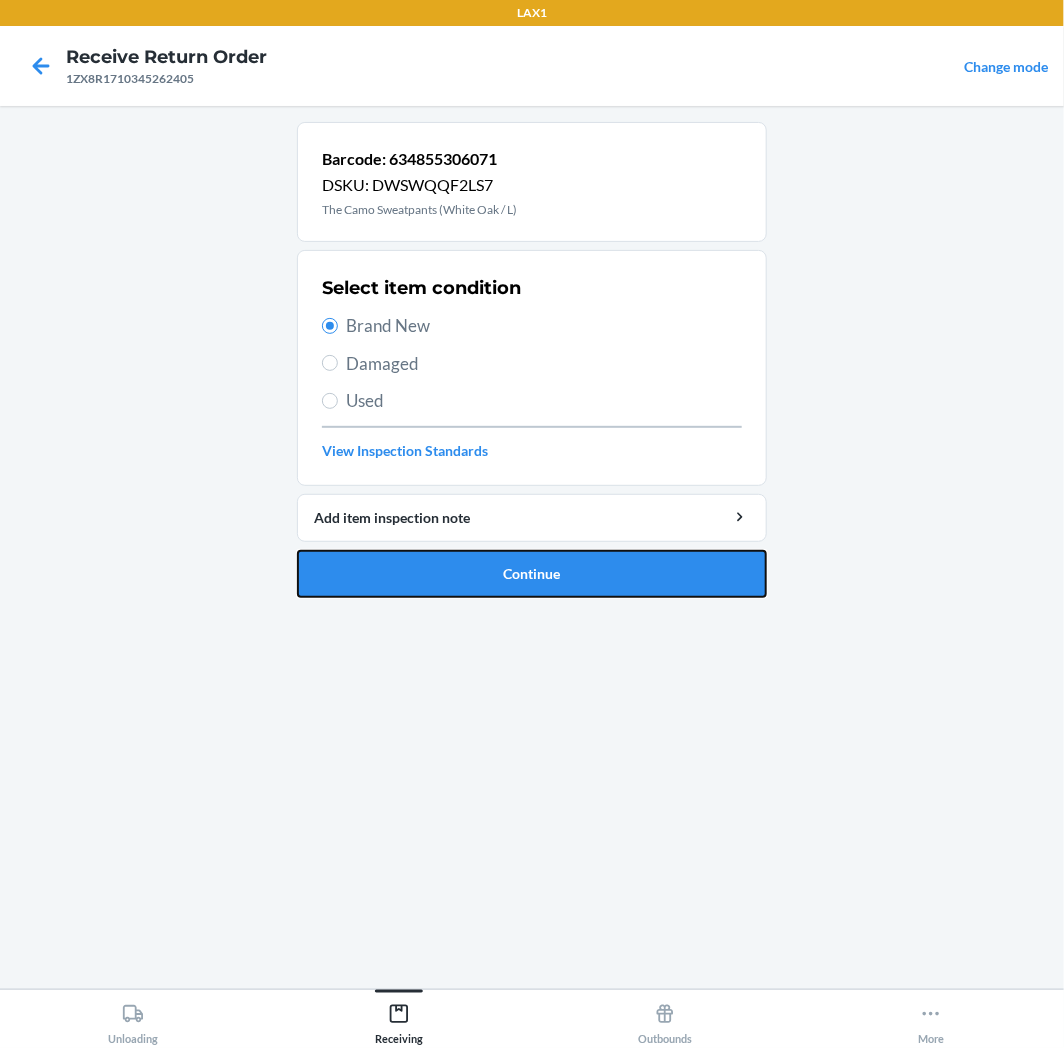 click on "Continue" at bounding box center (532, 574) 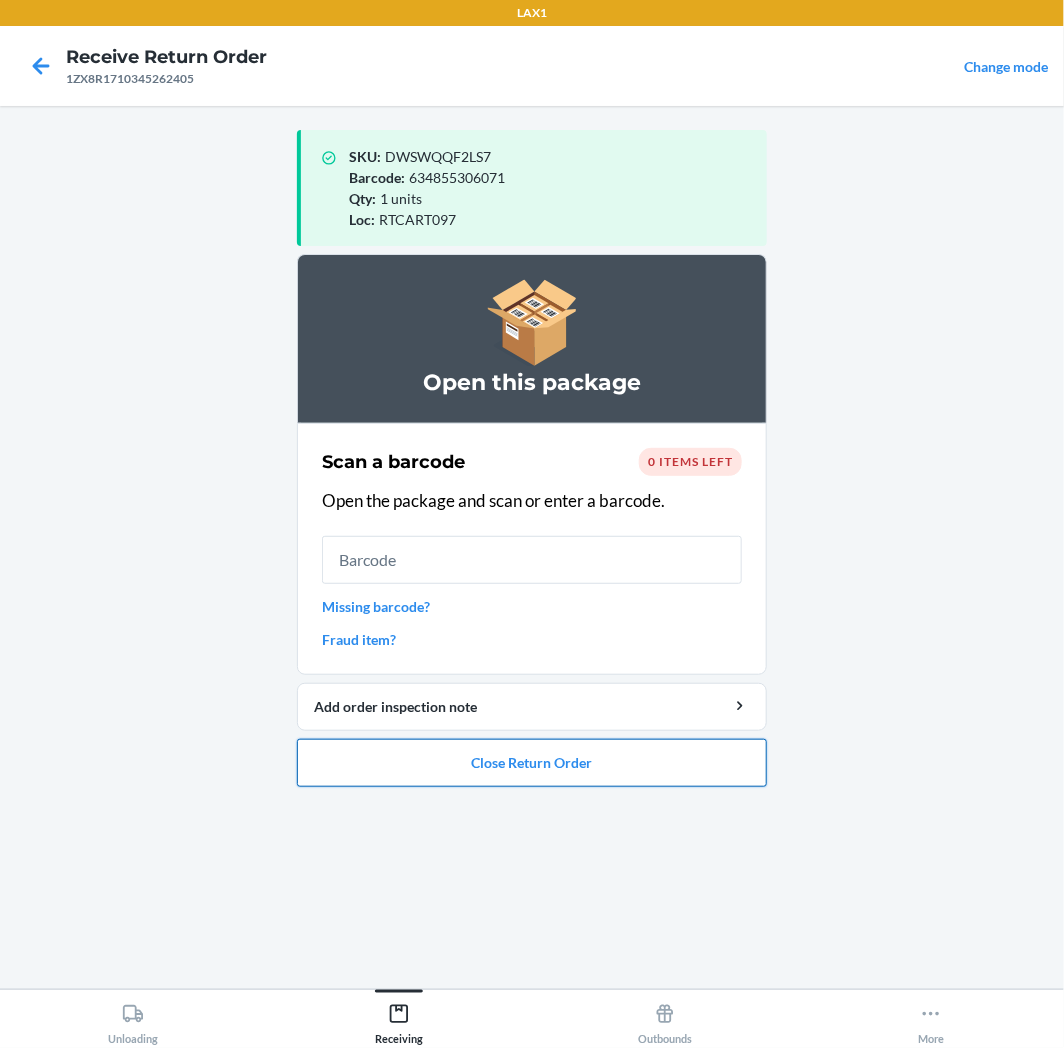 click on "Close Return Order" at bounding box center (532, 763) 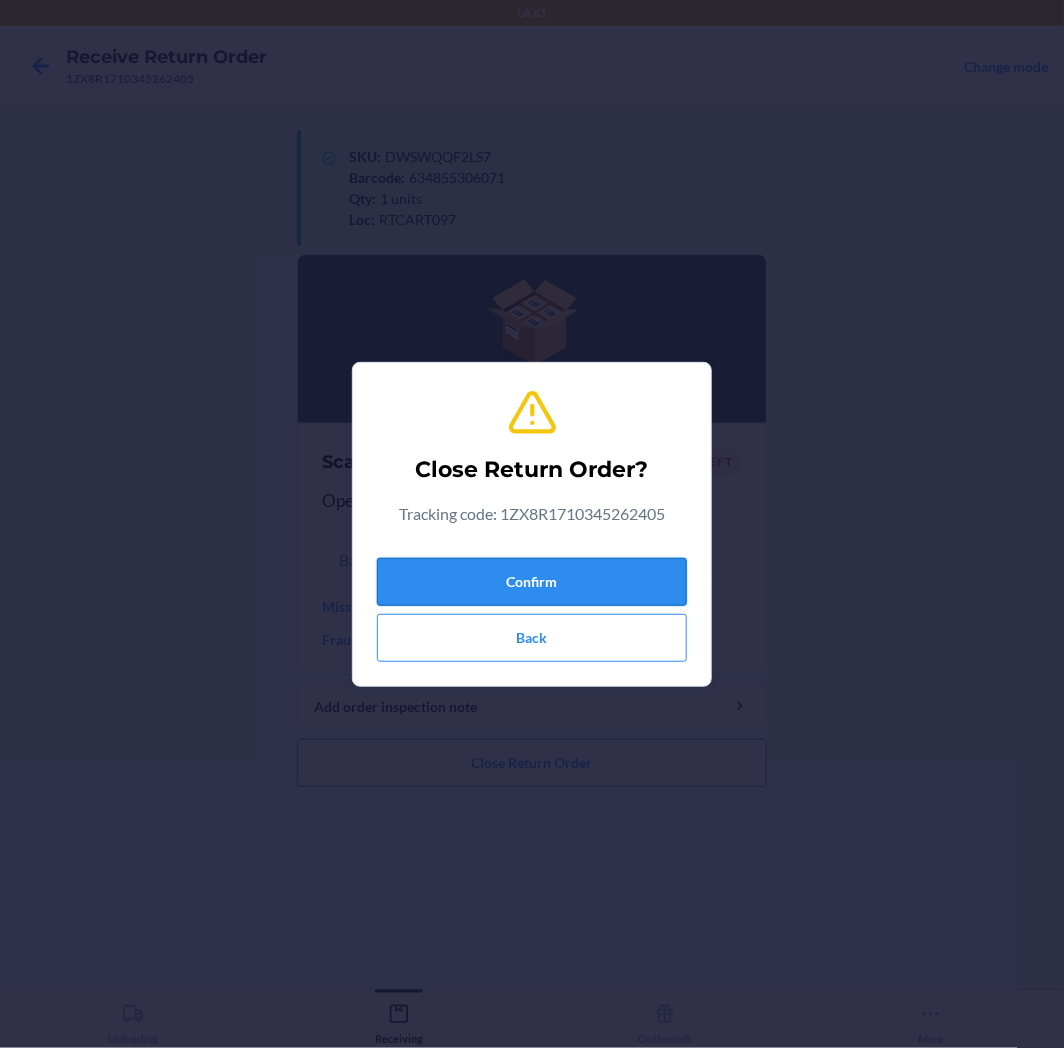 click on "Confirm" at bounding box center [532, 582] 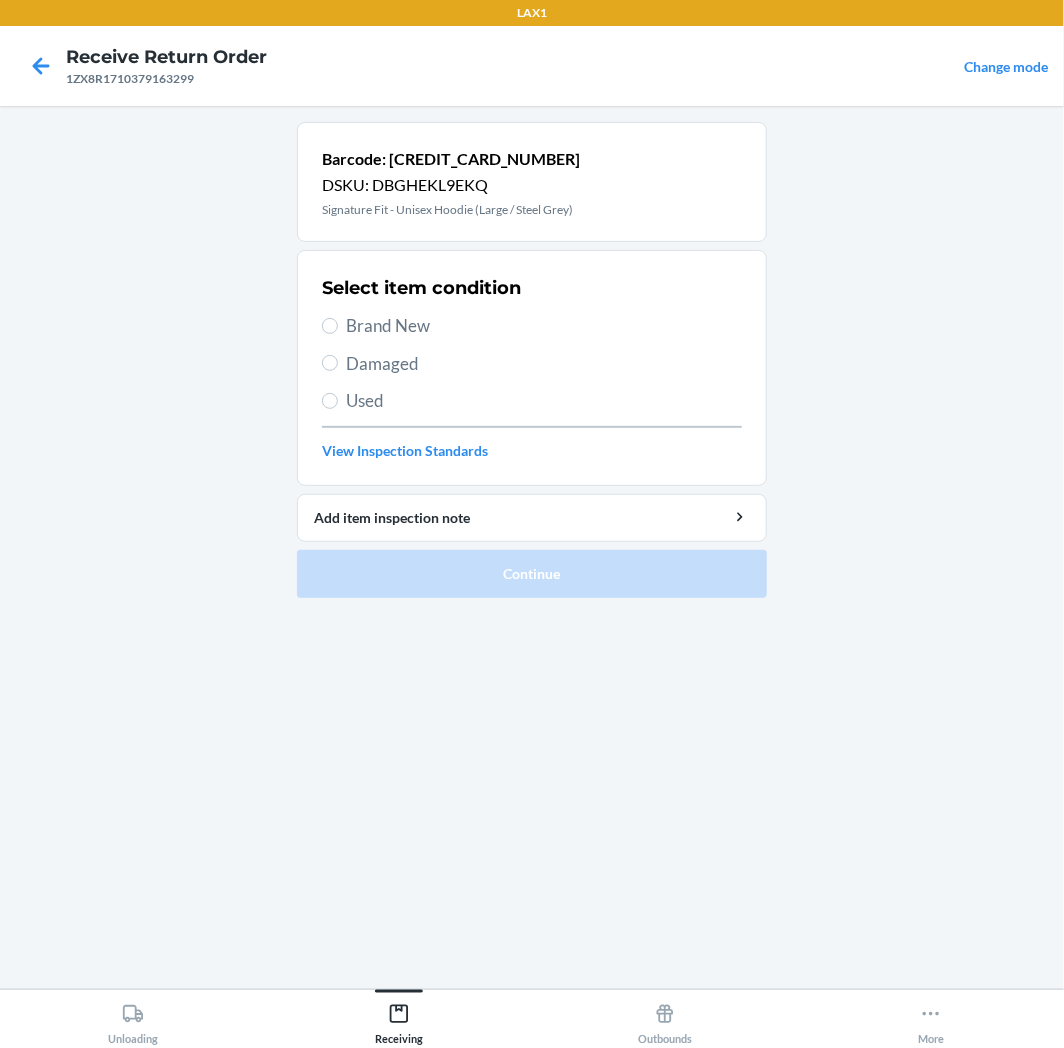 click on "Brand New" at bounding box center [544, 326] 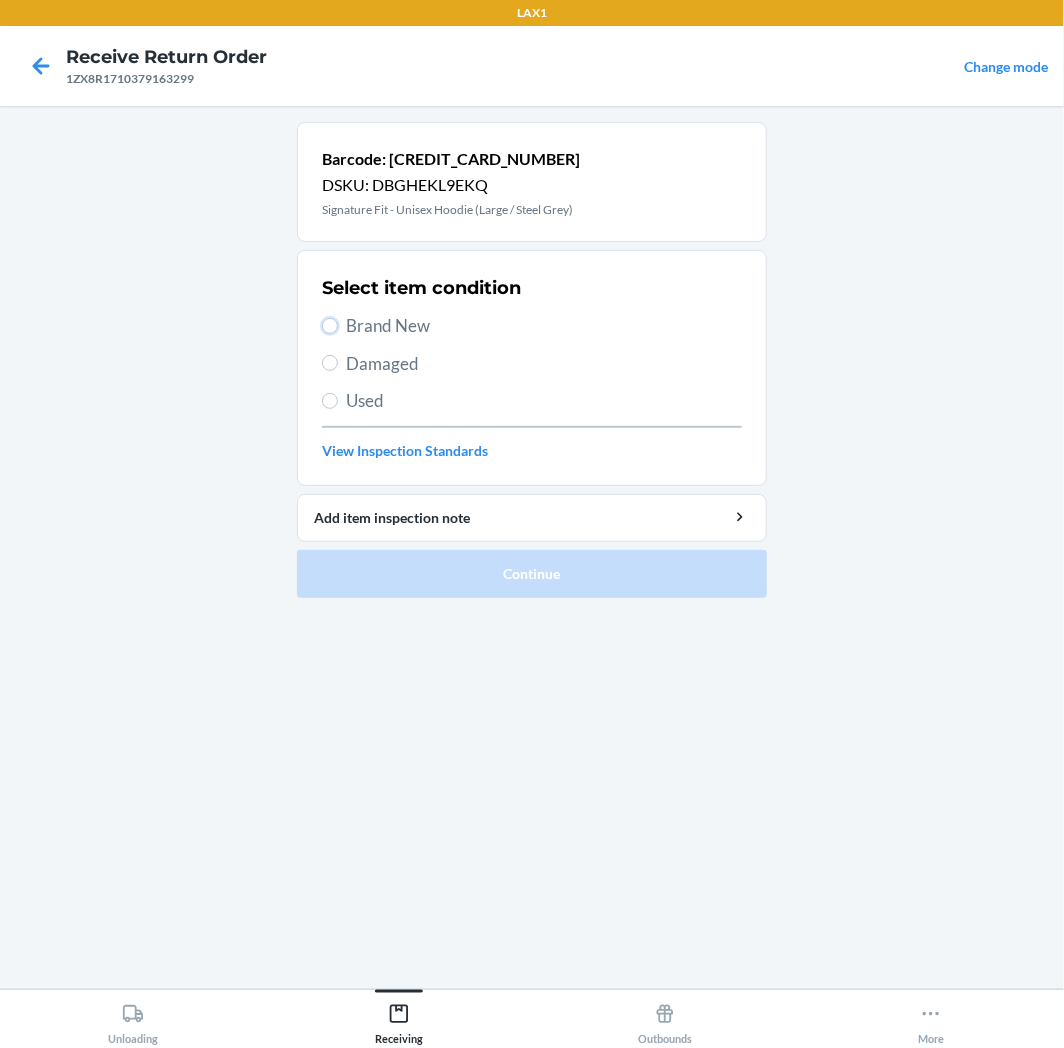 click on "Brand New" at bounding box center [330, 326] 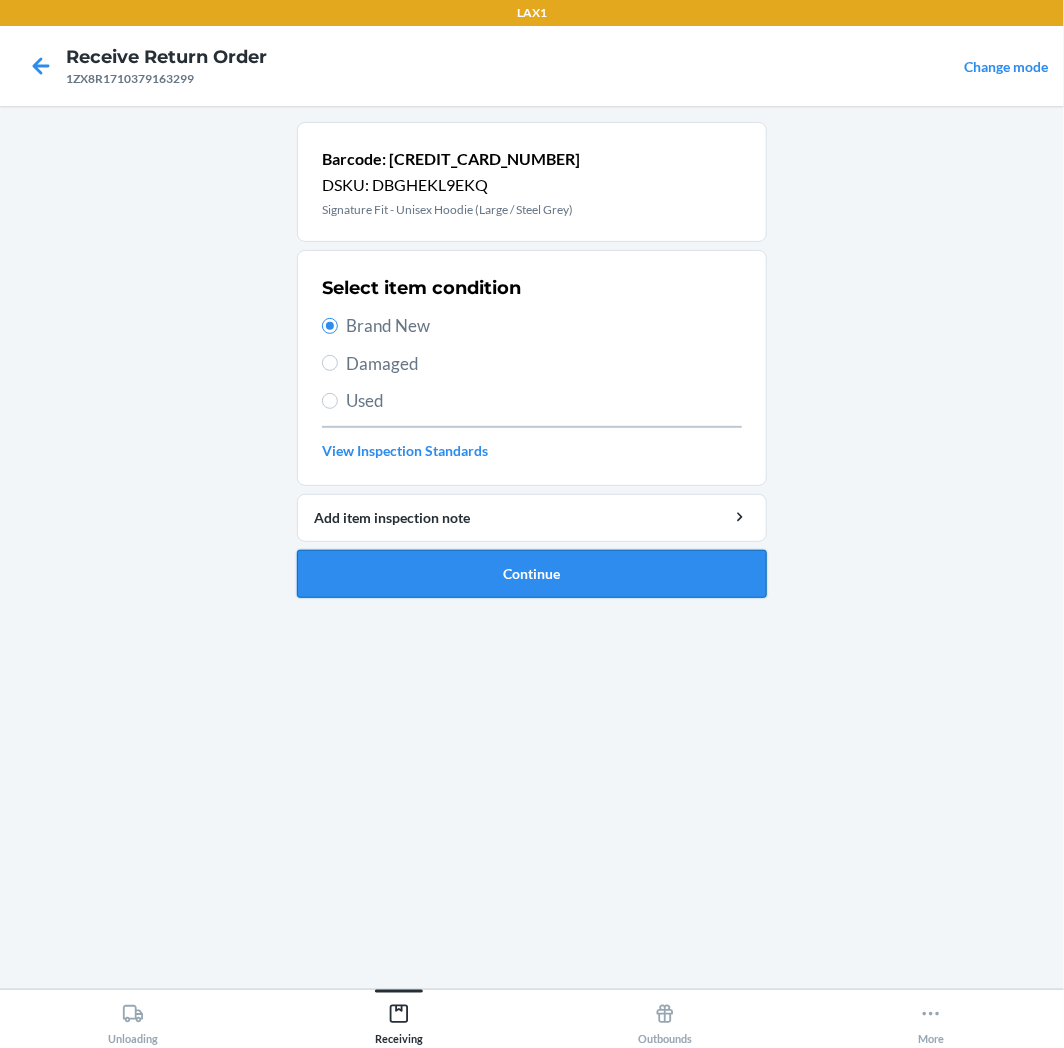 click on "Continue" at bounding box center [532, 574] 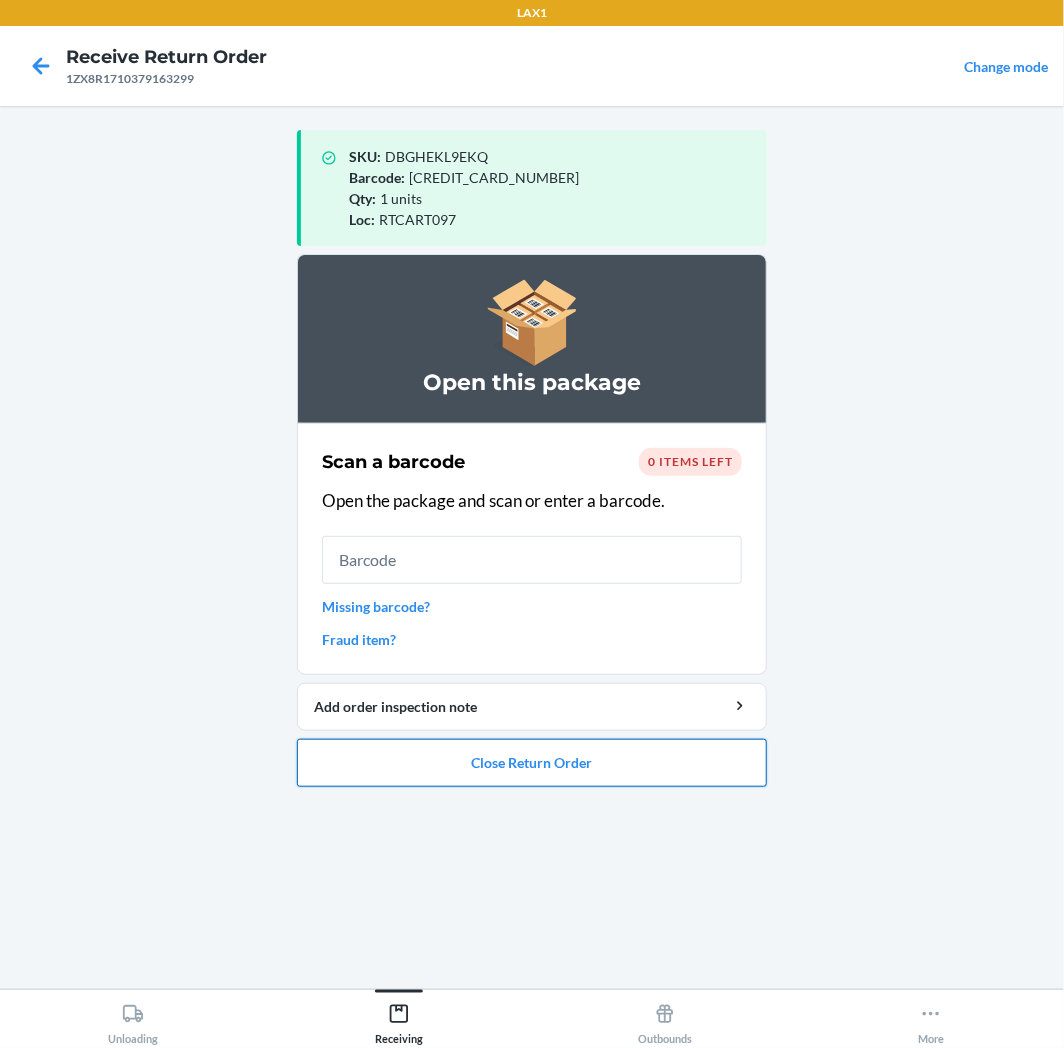 click on "Close Return Order" at bounding box center (532, 763) 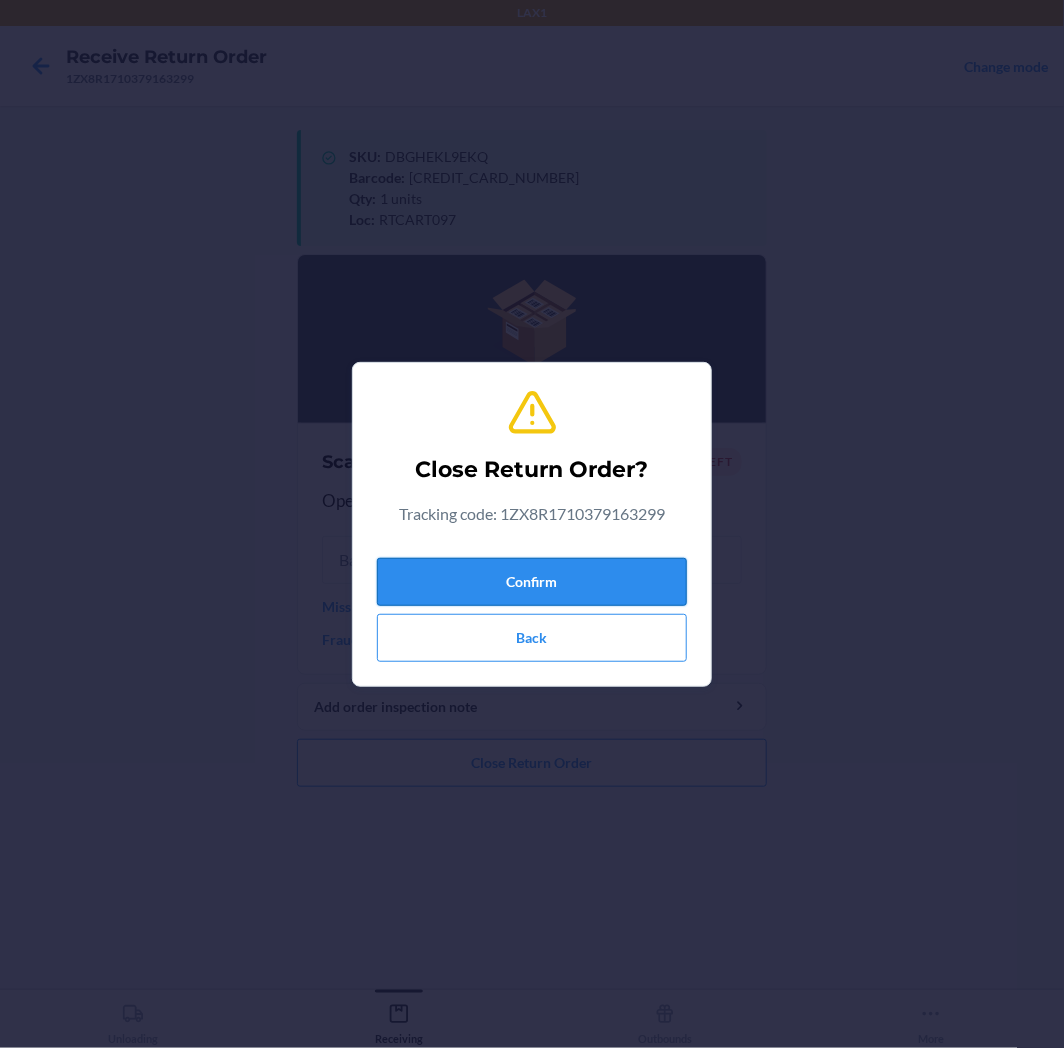 click on "Confirm" at bounding box center [532, 582] 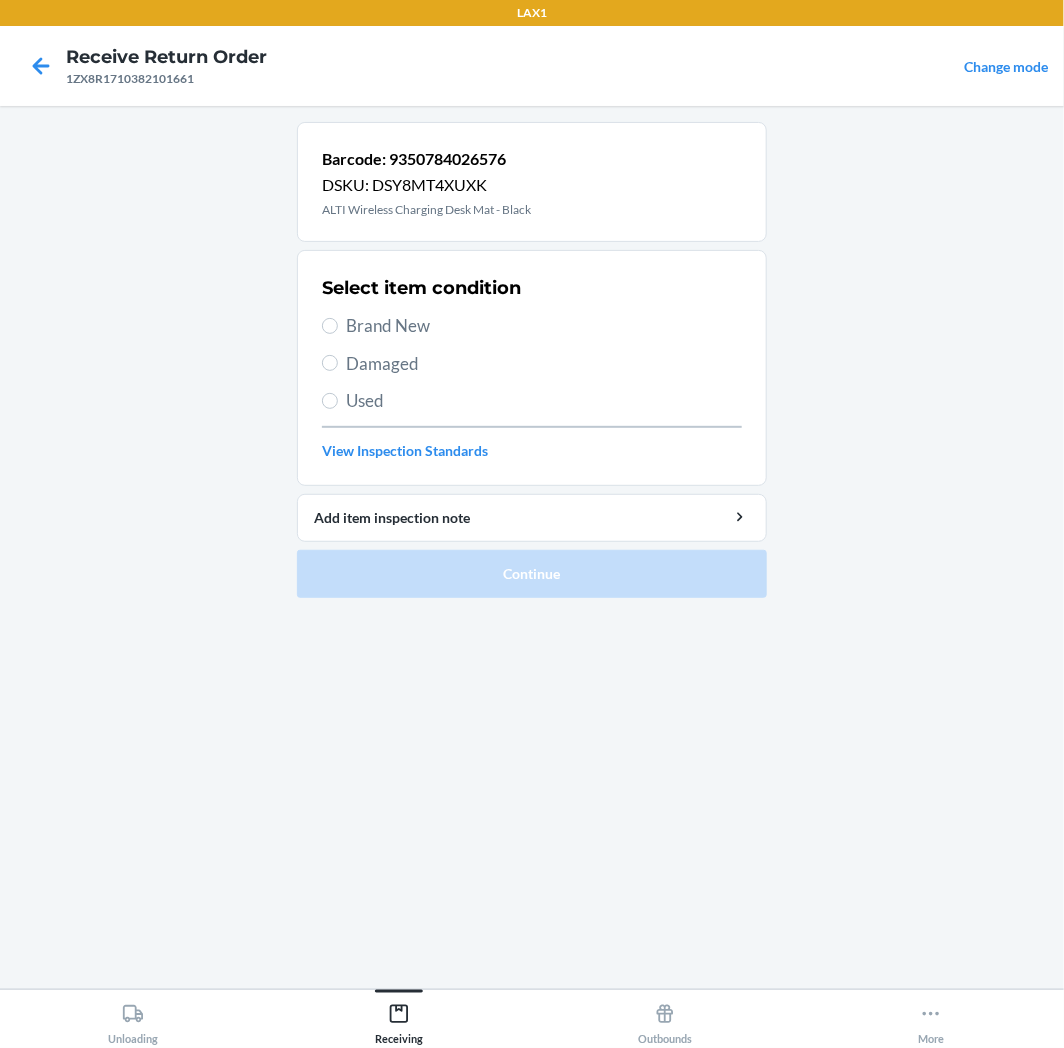 click on "Damaged" at bounding box center [544, 364] 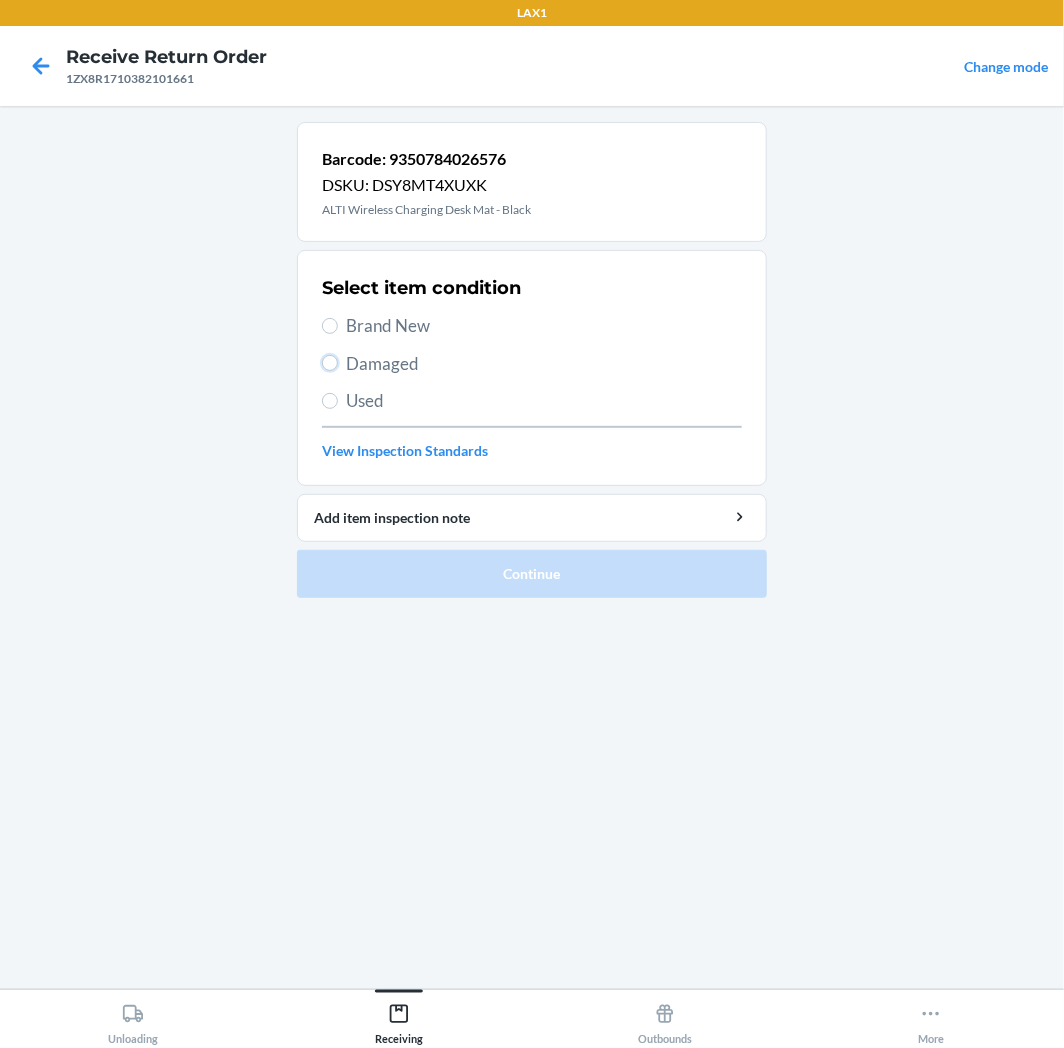 click on "Damaged" at bounding box center (330, 363) 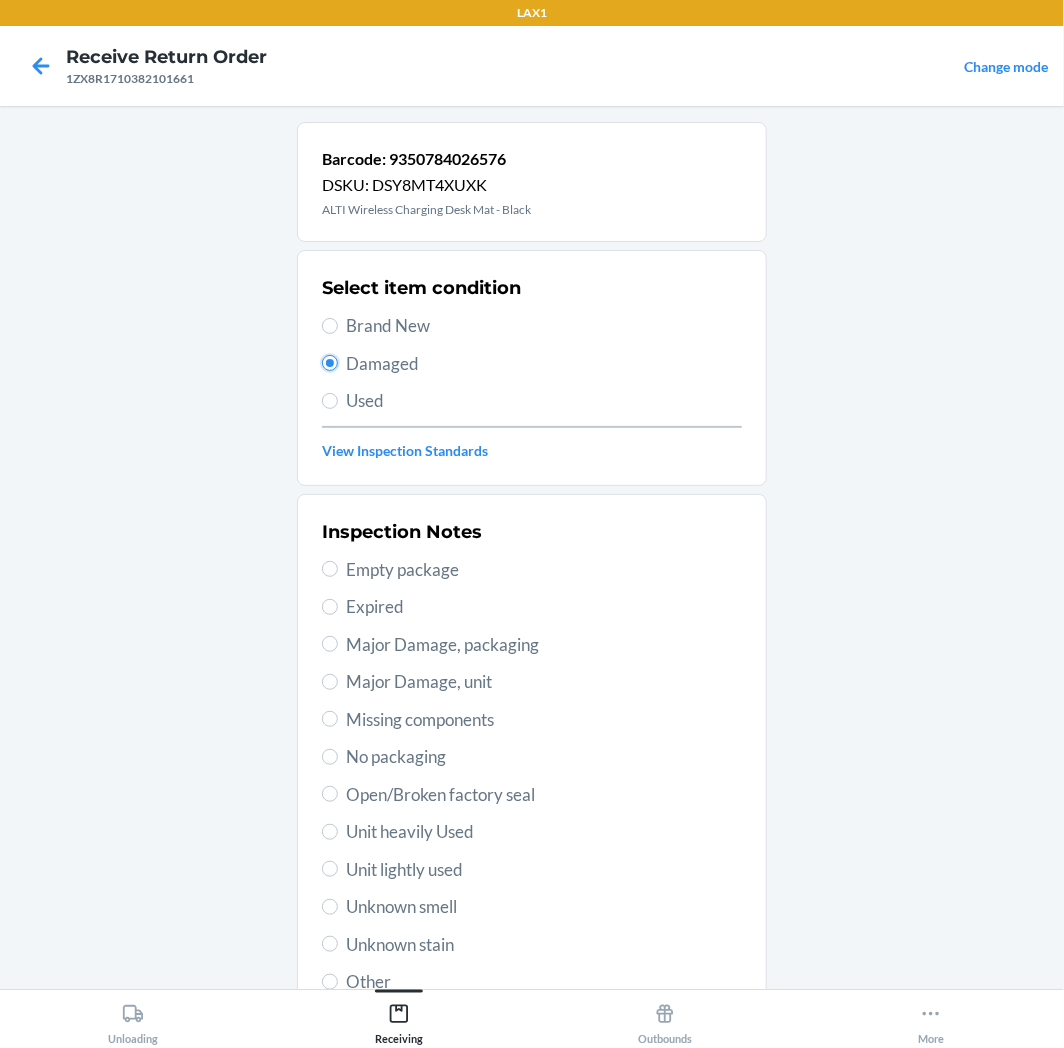 scroll, scrollTop: 111, scrollLeft: 0, axis: vertical 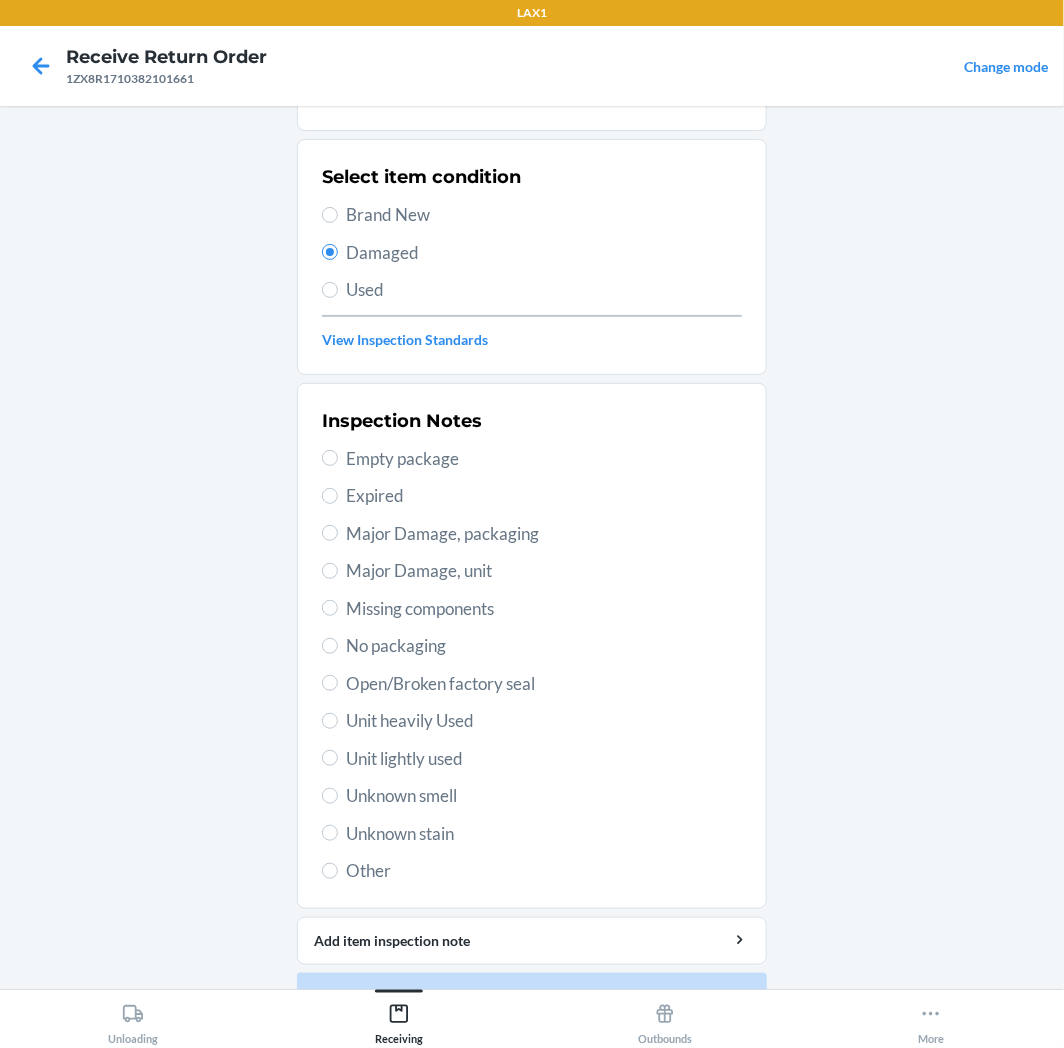 click on "Unit lightly used" at bounding box center [544, 759] 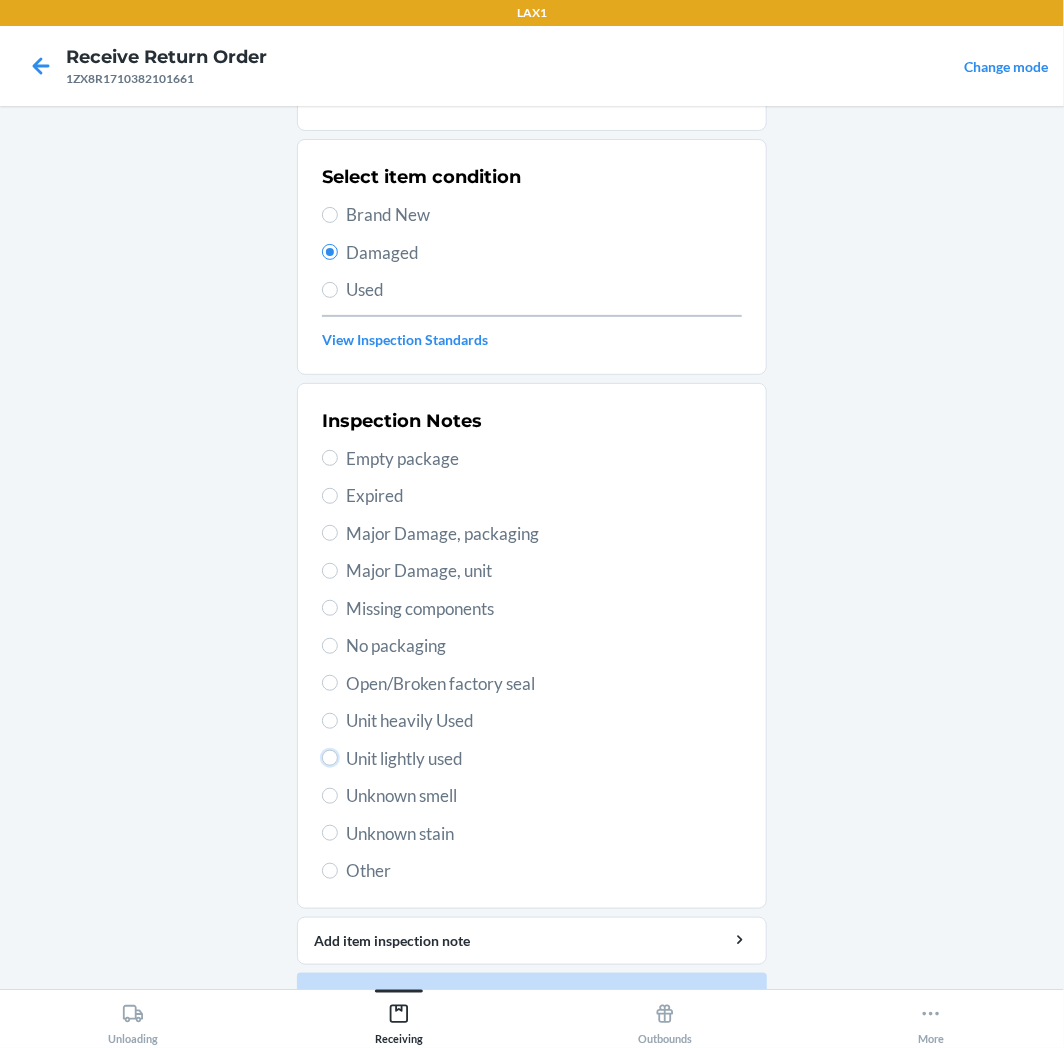 click on "Unit lightly used" at bounding box center [330, 758] 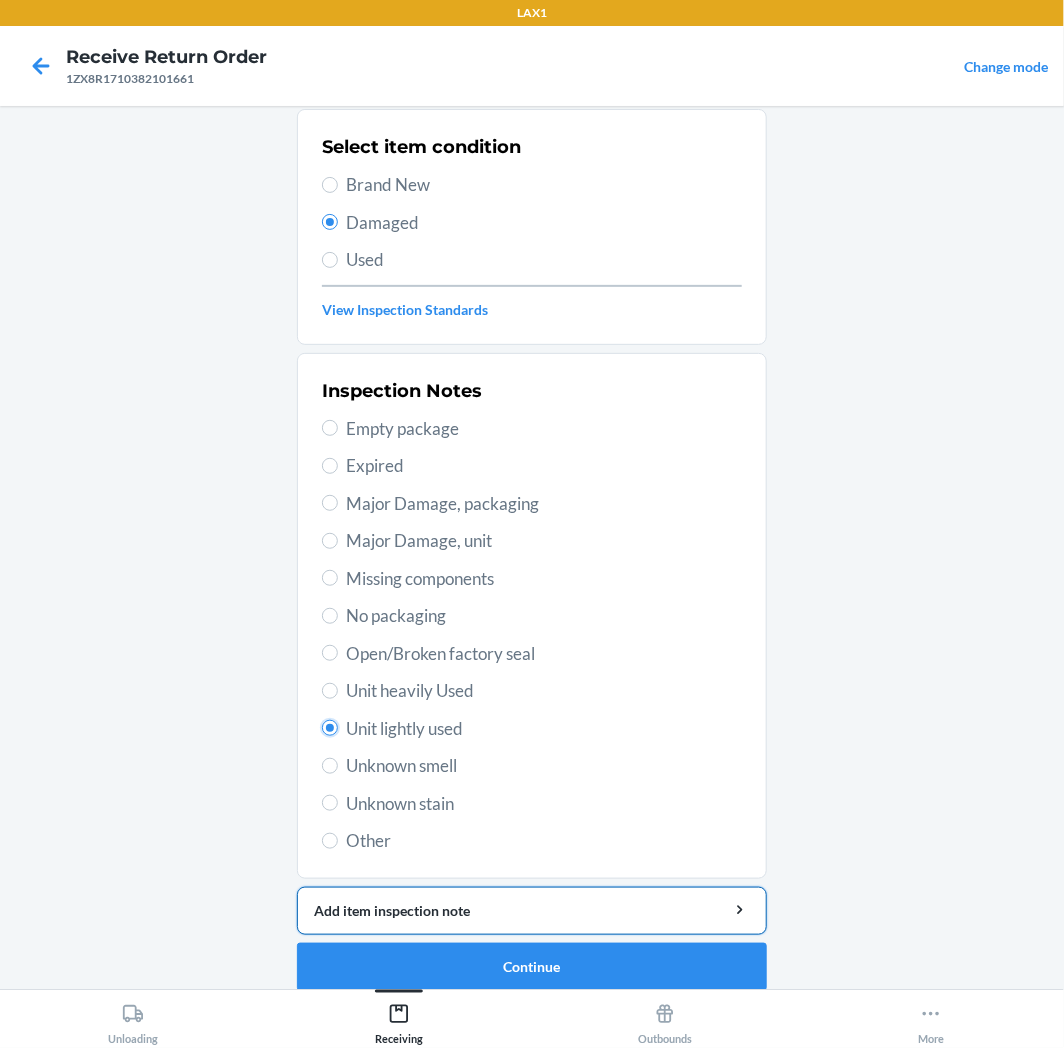 scroll, scrollTop: 157, scrollLeft: 0, axis: vertical 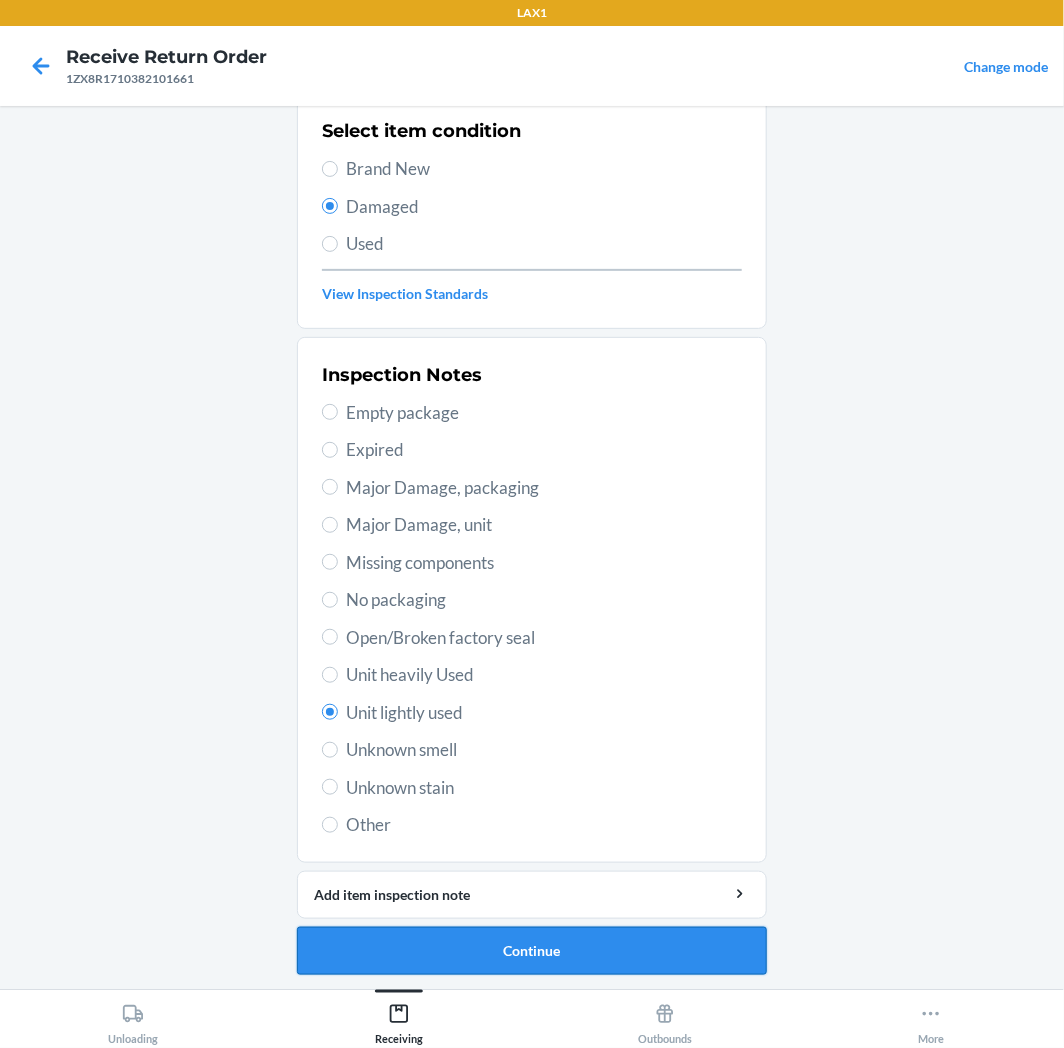 click on "Continue" at bounding box center [532, 951] 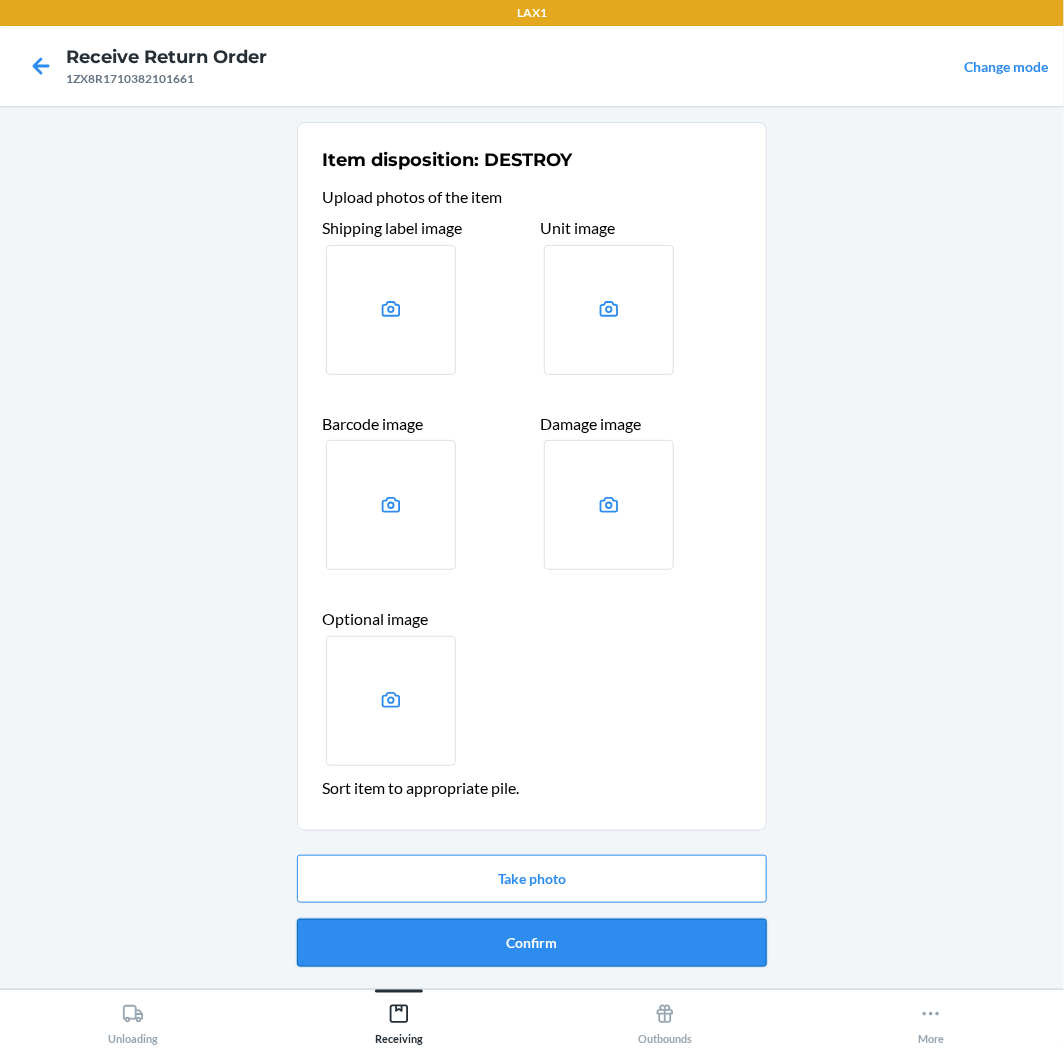 click on "Confirm" at bounding box center (532, 943) 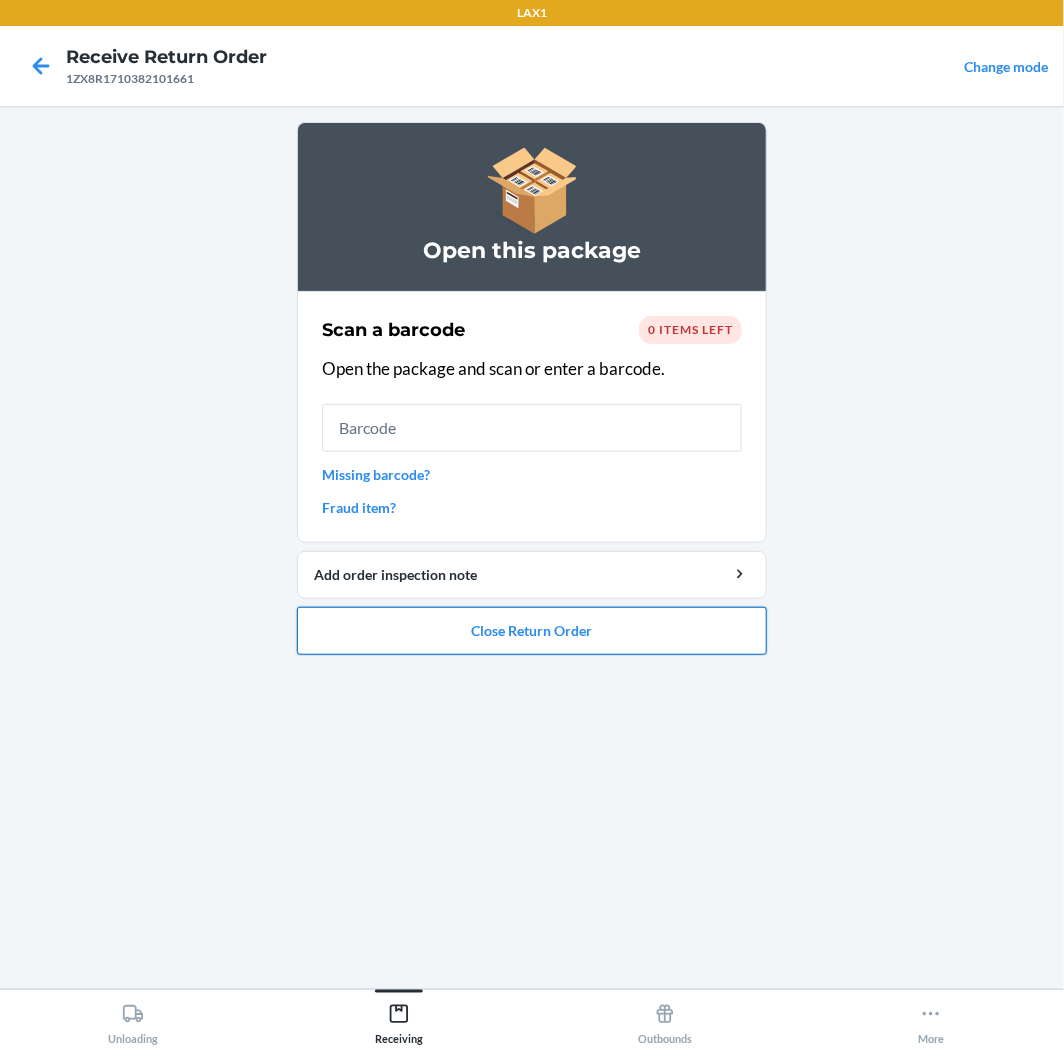 click on "Close Return Order" at bounding box center [532, 631] 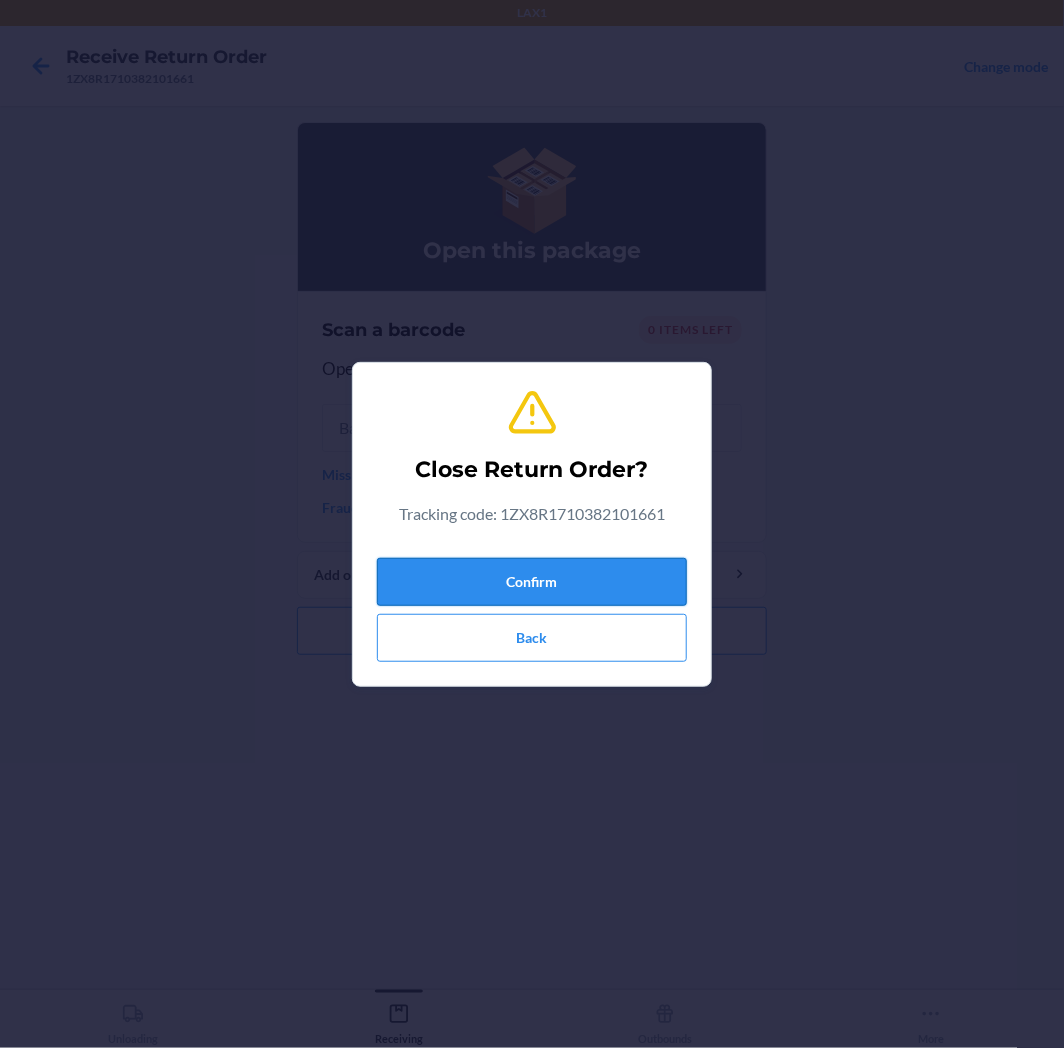 click on "Confirm" at bounding box center (532, 582) 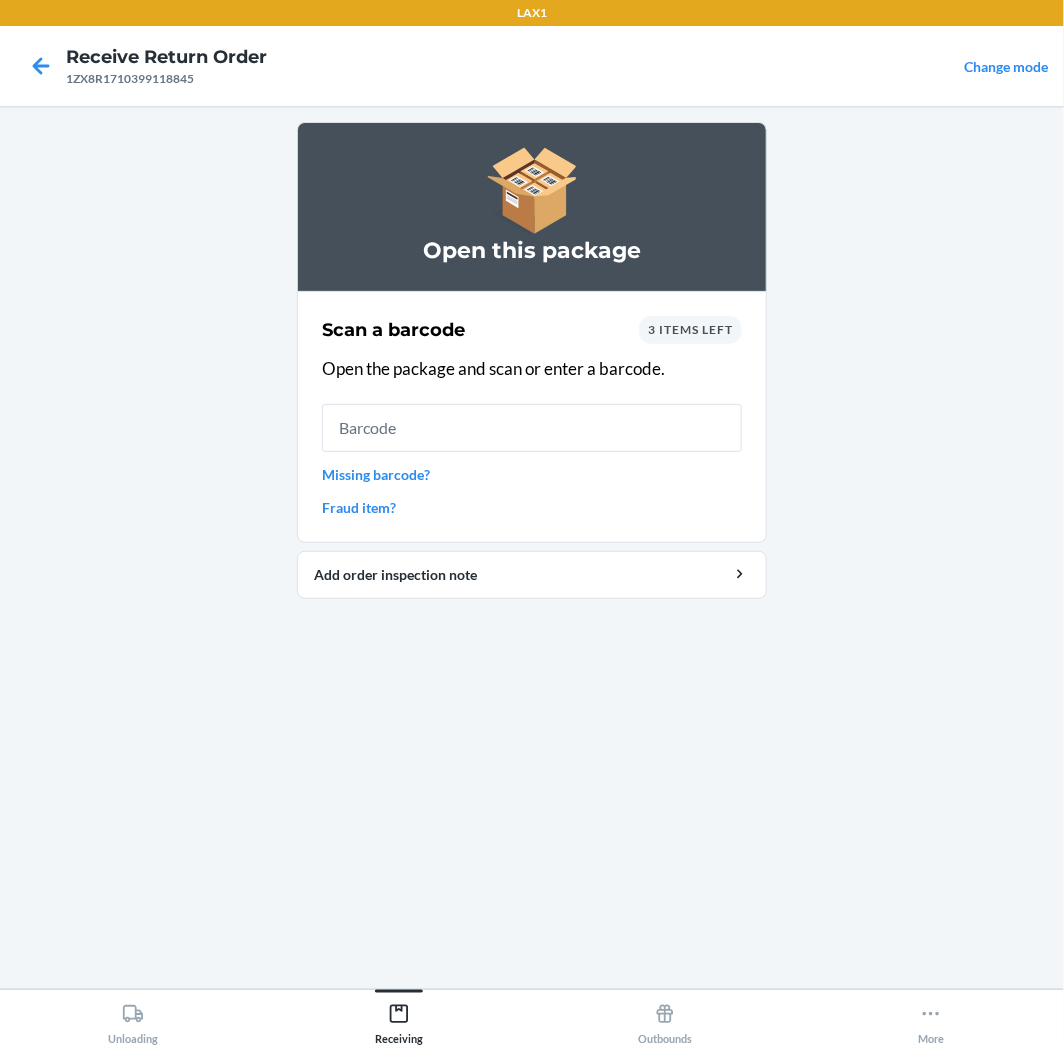 click on "Missing barcode?" at bounding box center (532, 474) 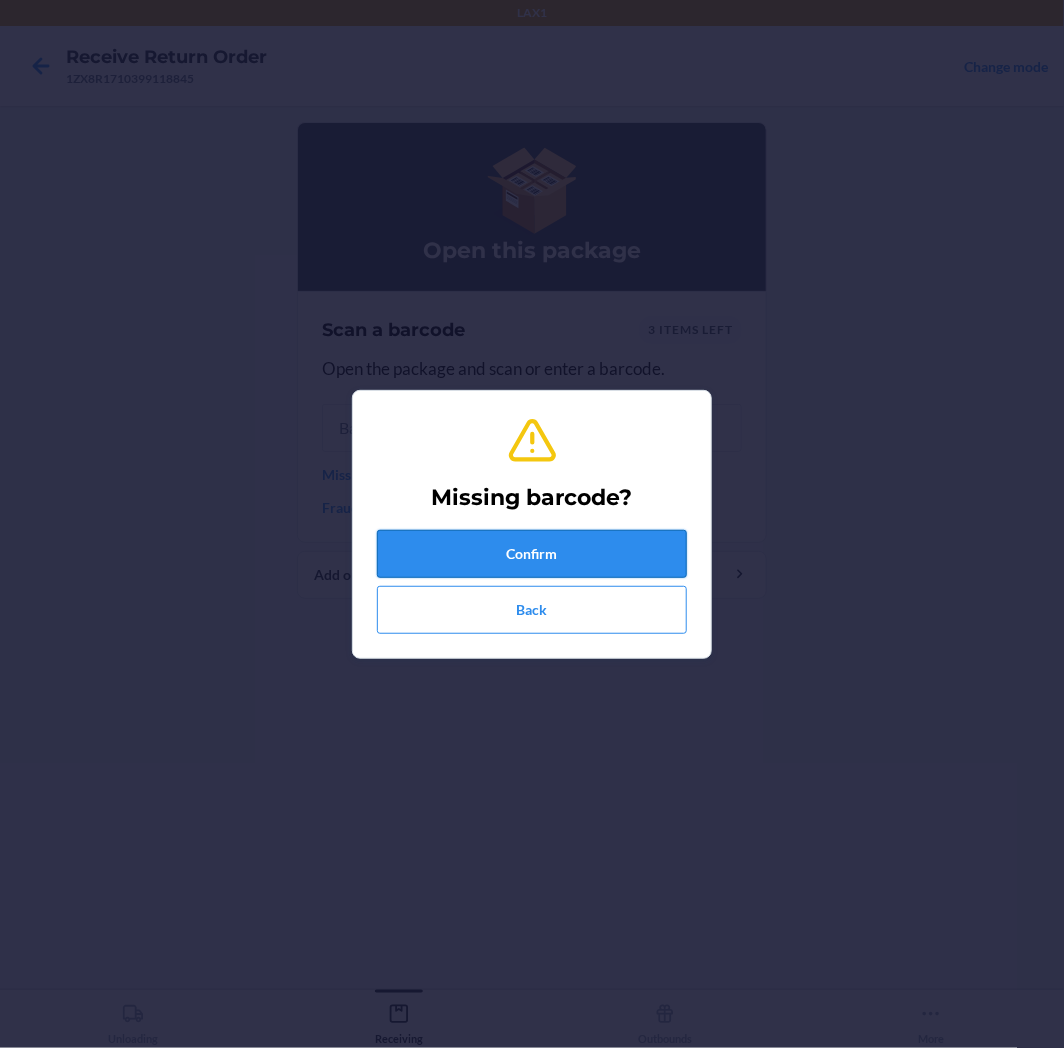 click on "Confirm" at bounding box center [532, 554] 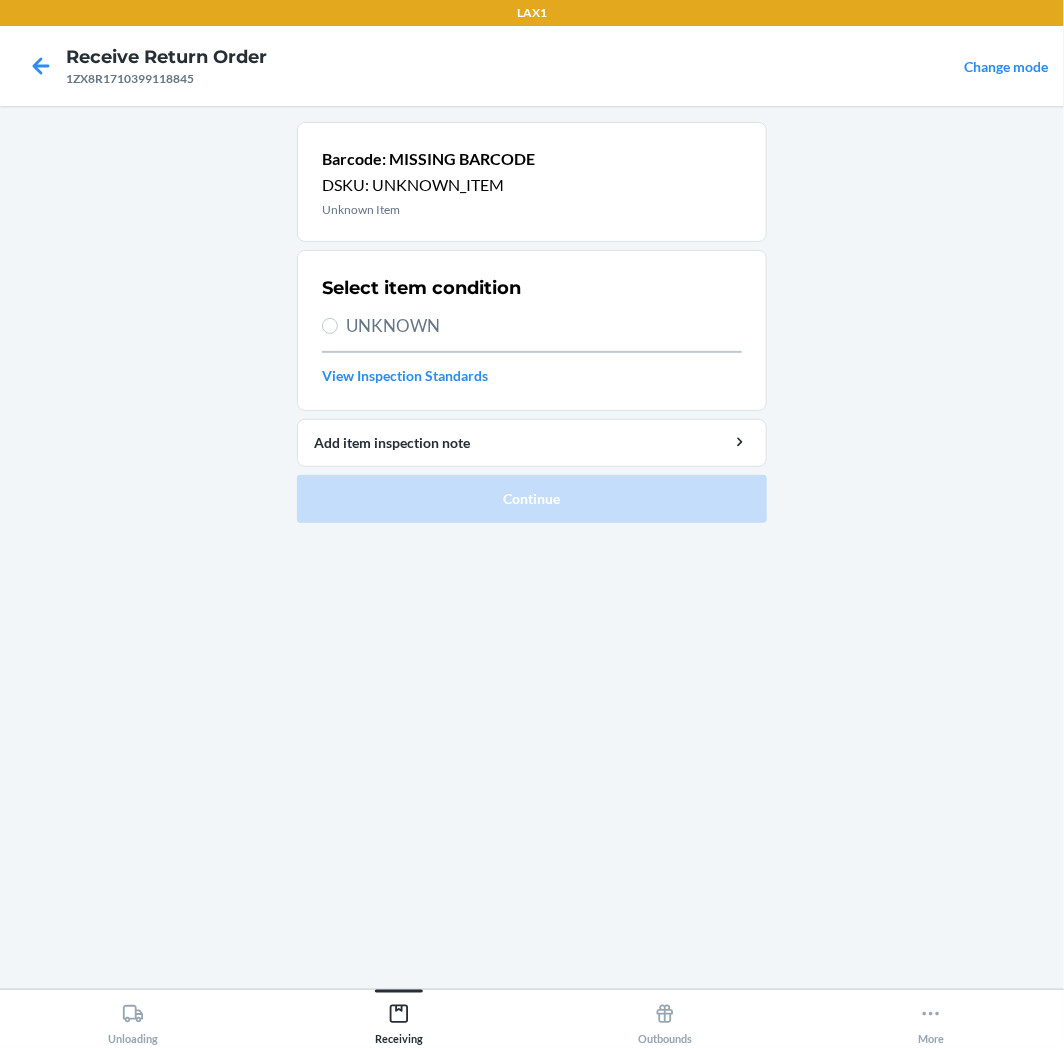 click on "Select item condition" at bounding box center [421, 288] 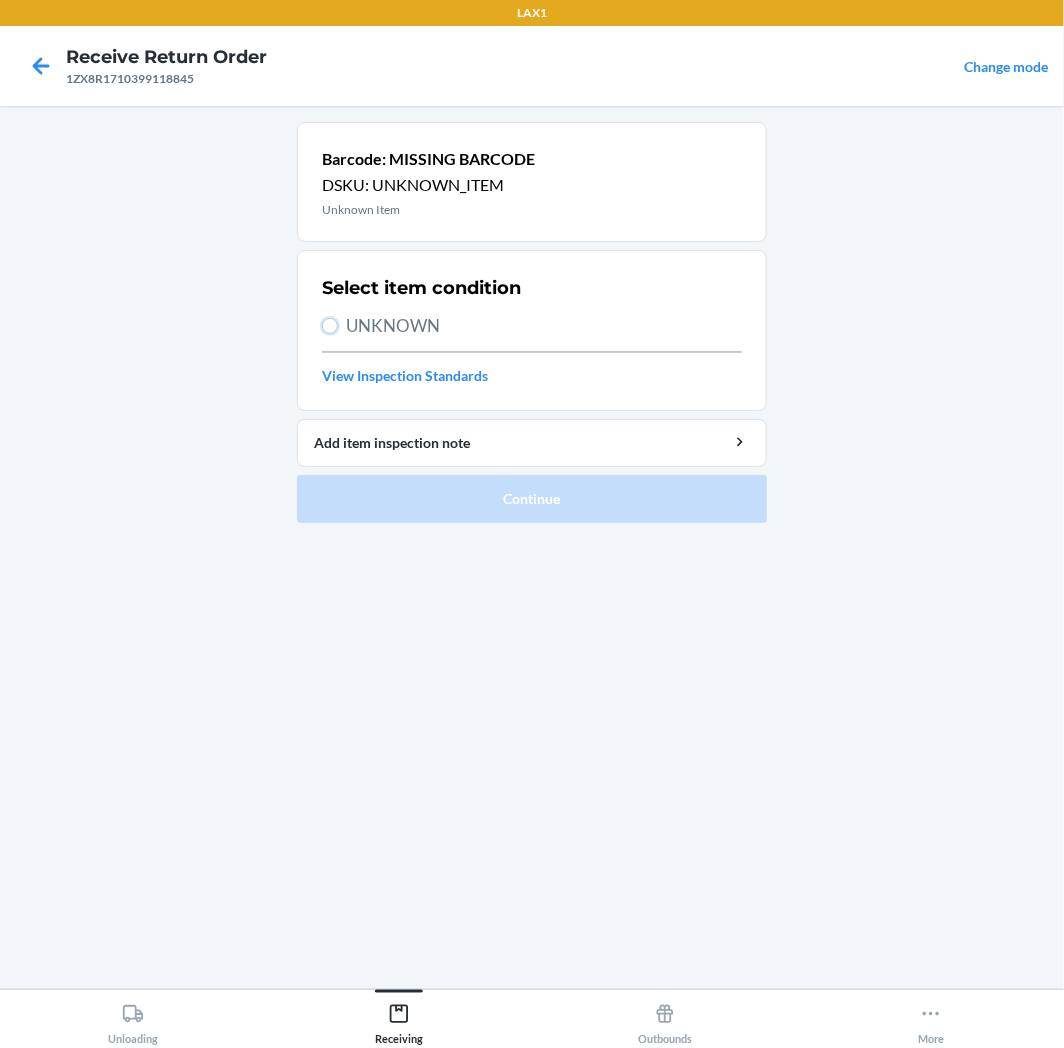 click on "UNKNOWN" at bounding box center (330, 326) 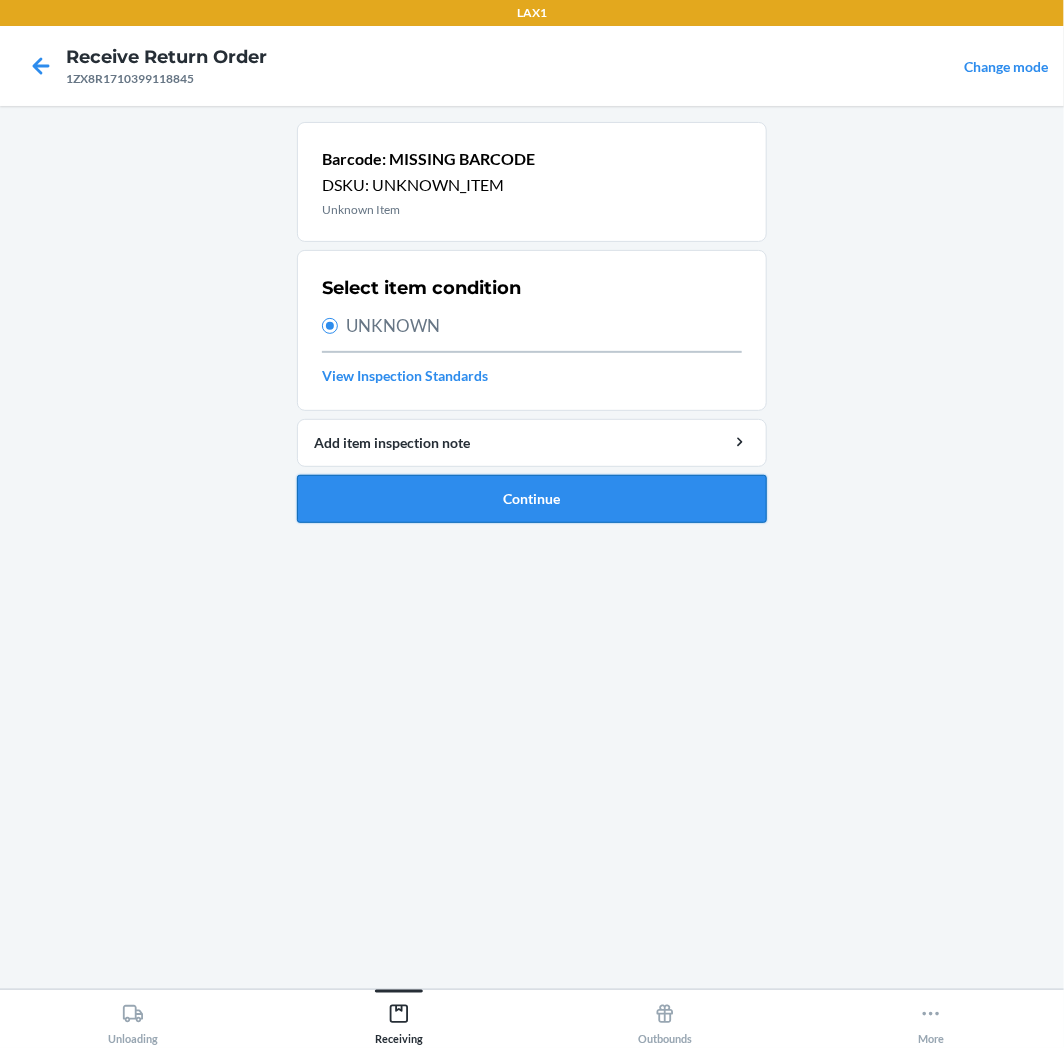 click on "Continue" at bounding box center (532, 499) 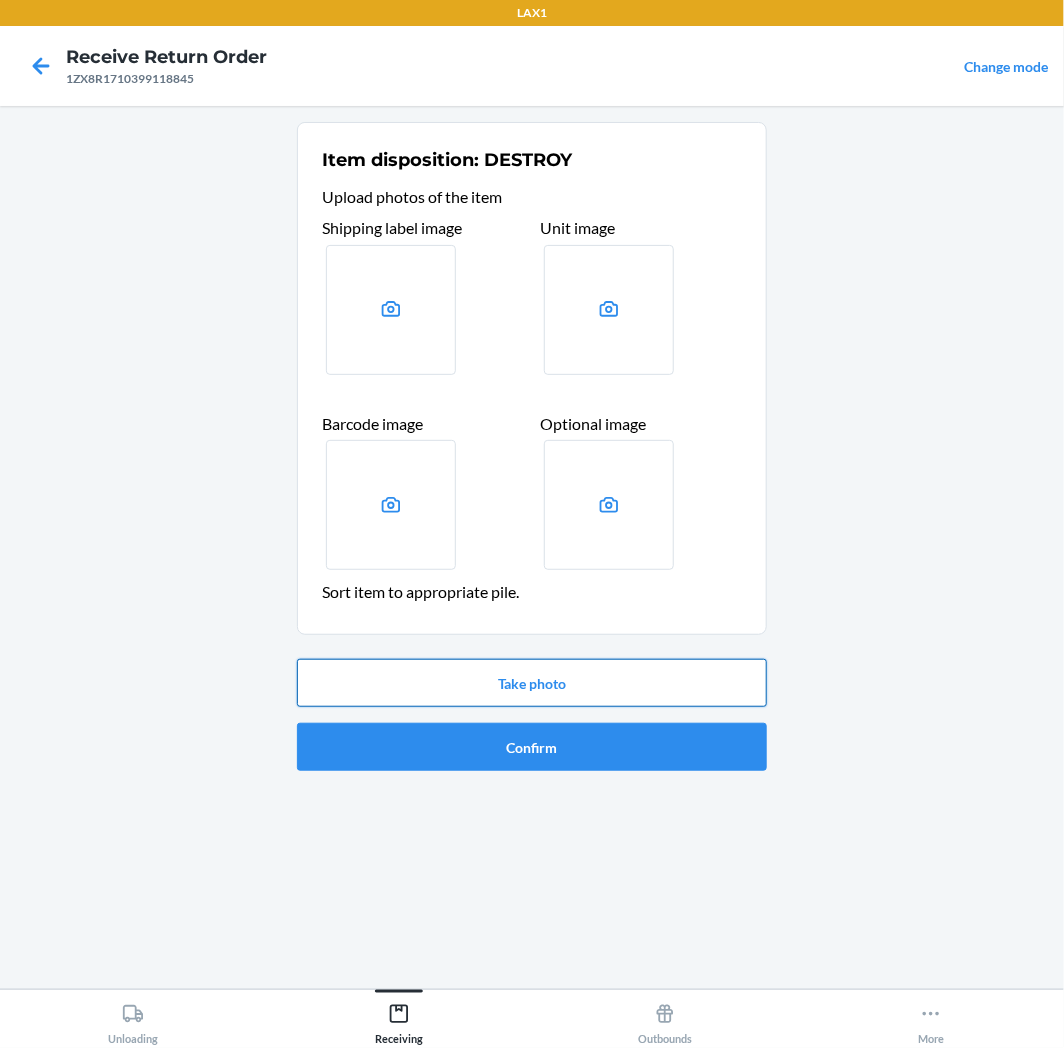 click on "Take photo" at bounding box center [532, 683] 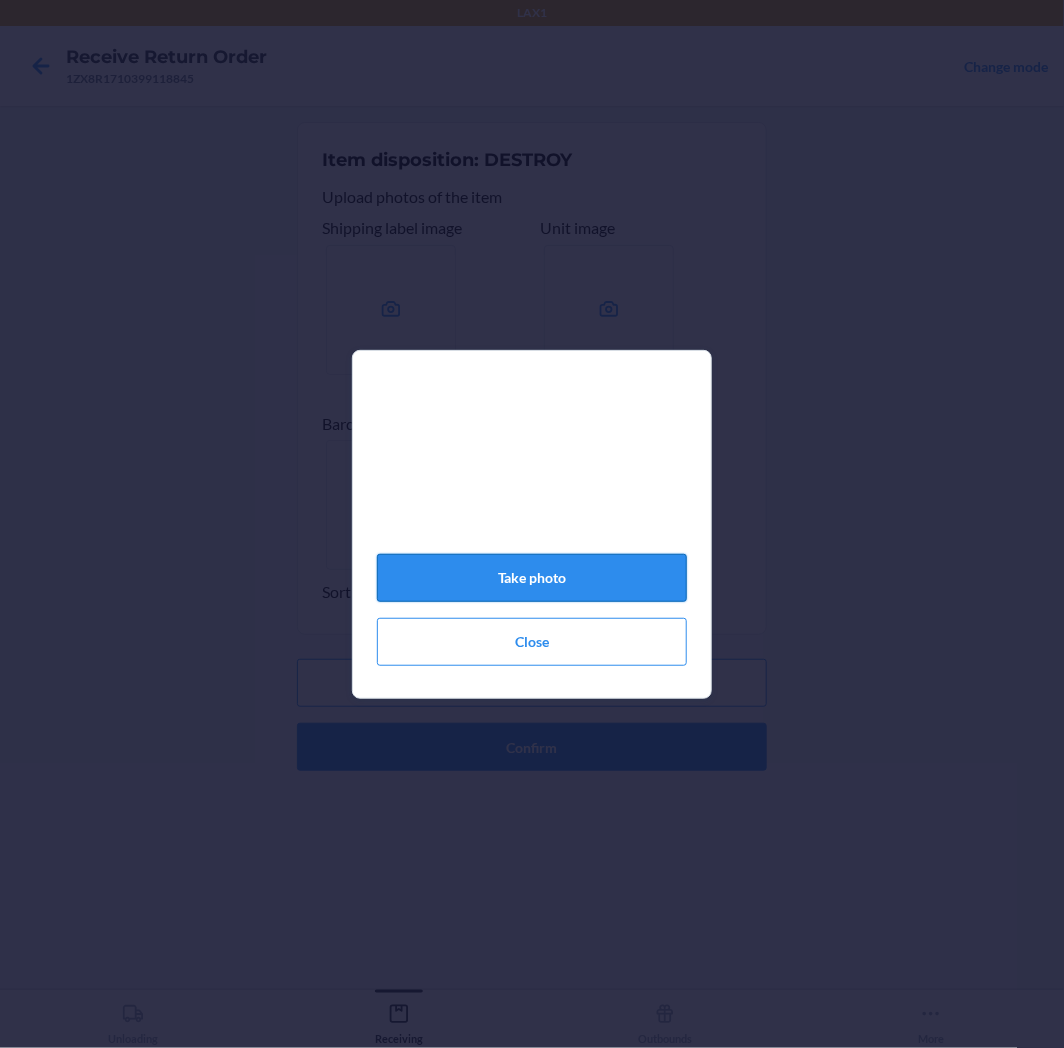 click on "Take photo" 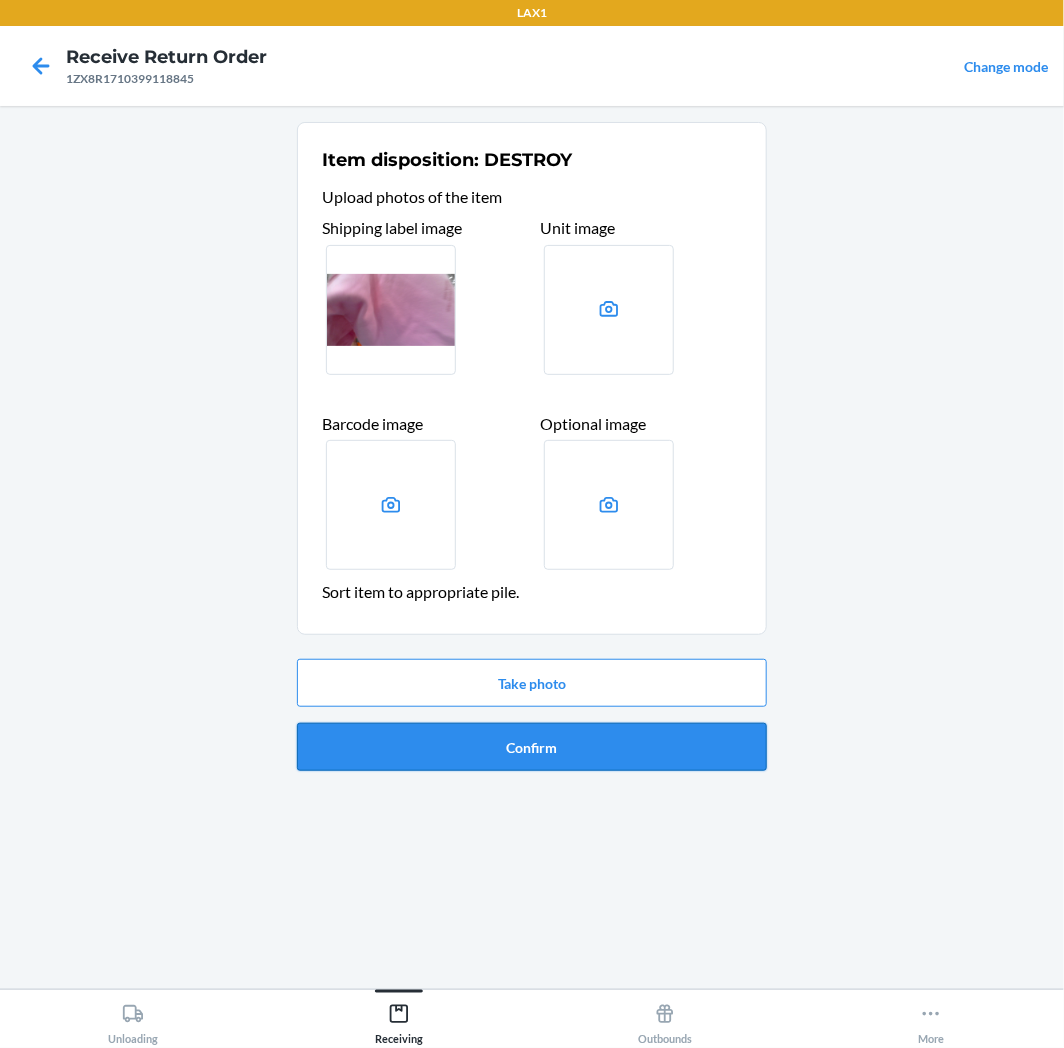 click on "Confirm" at bounding box center (532, 747) 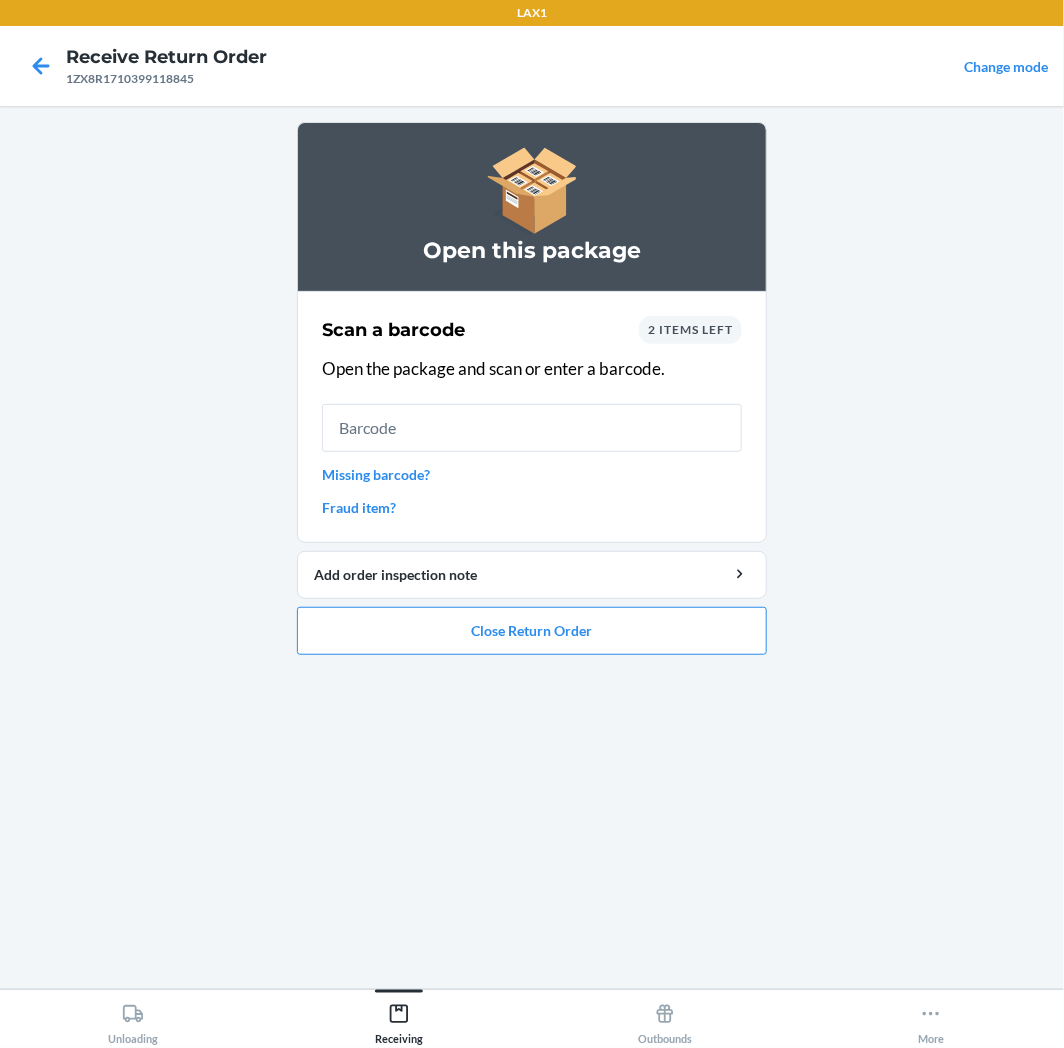 click on "Missing barcode?" at bounding box center (532, 474) 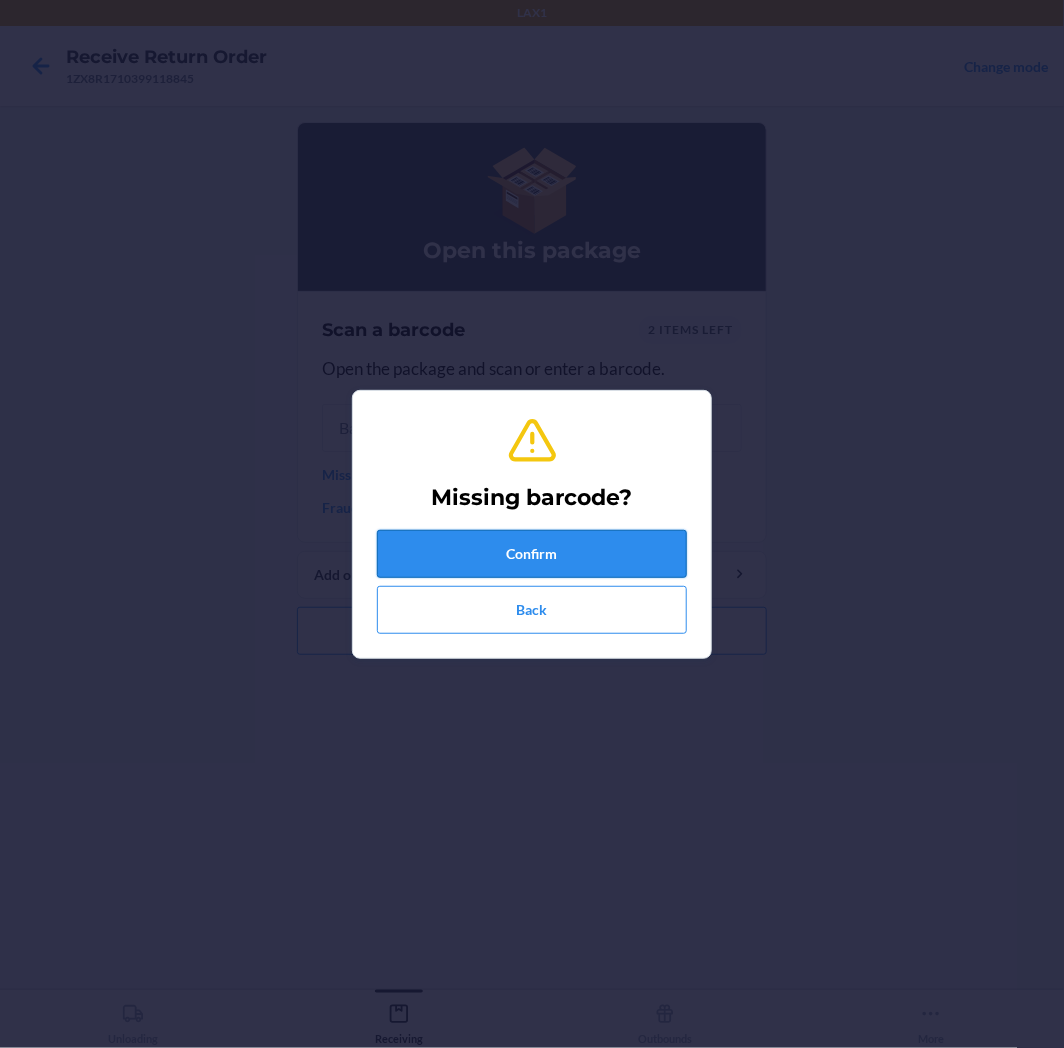 click on "Confirm" at bounding box center [532, 554] 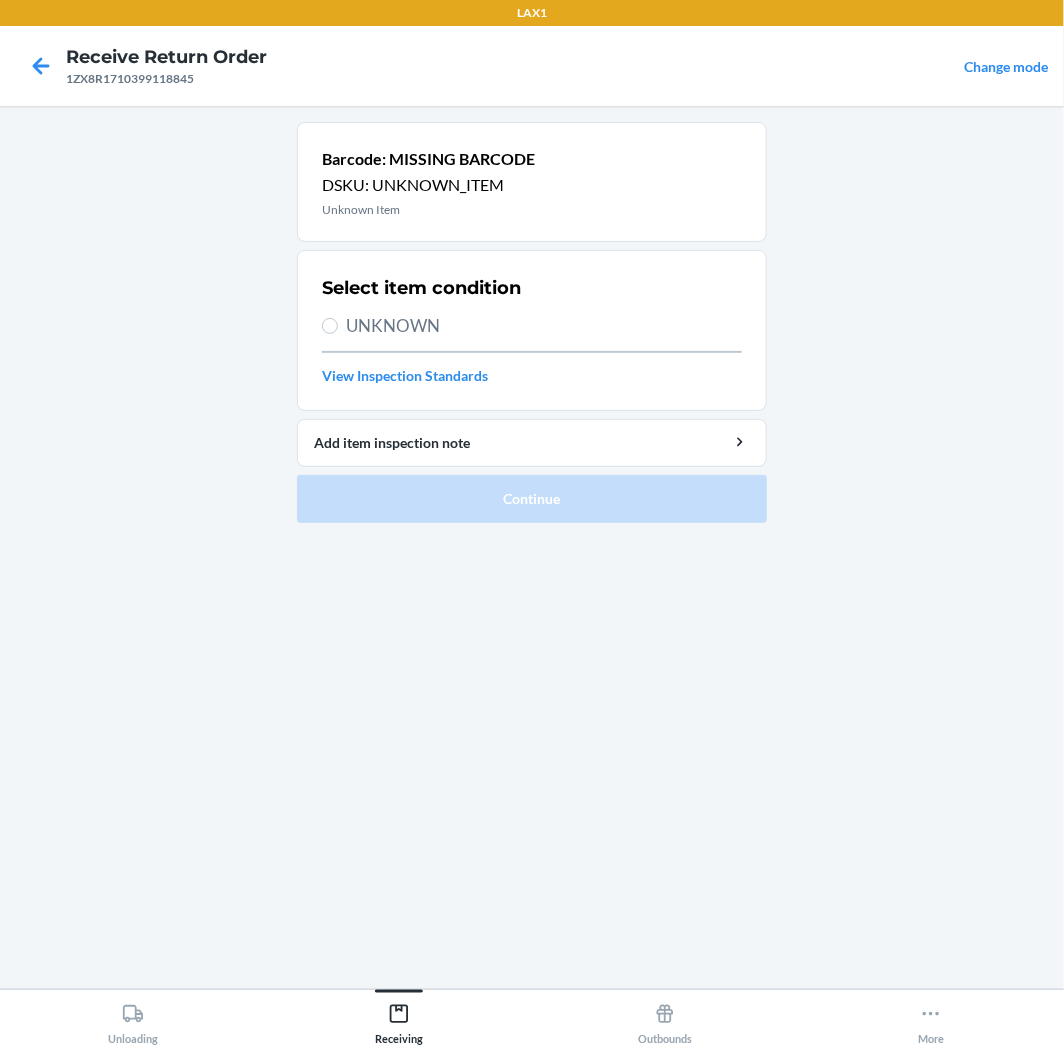 click on "UNKNOWN" at bounding box center (544, 326) 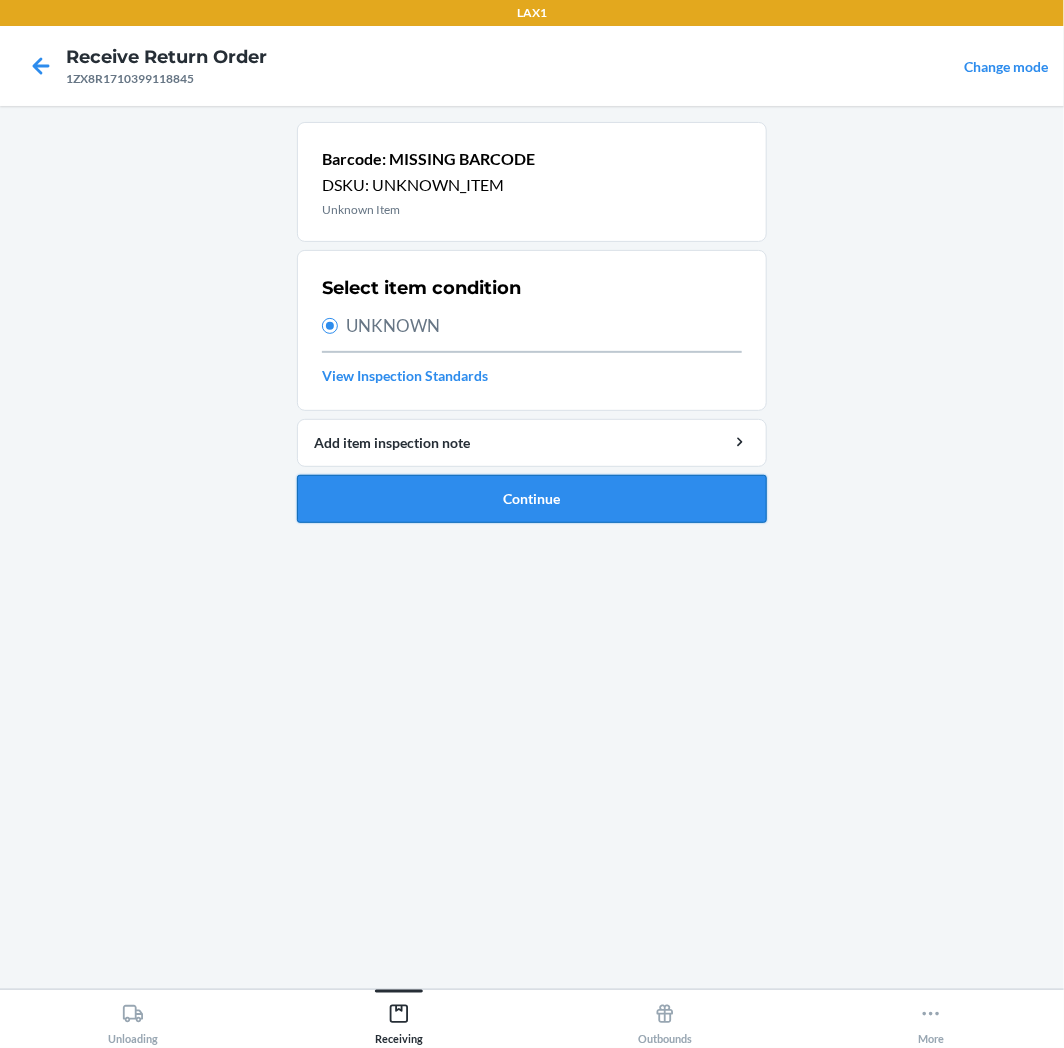 click on "Continue" at bounding box center [532, 499] 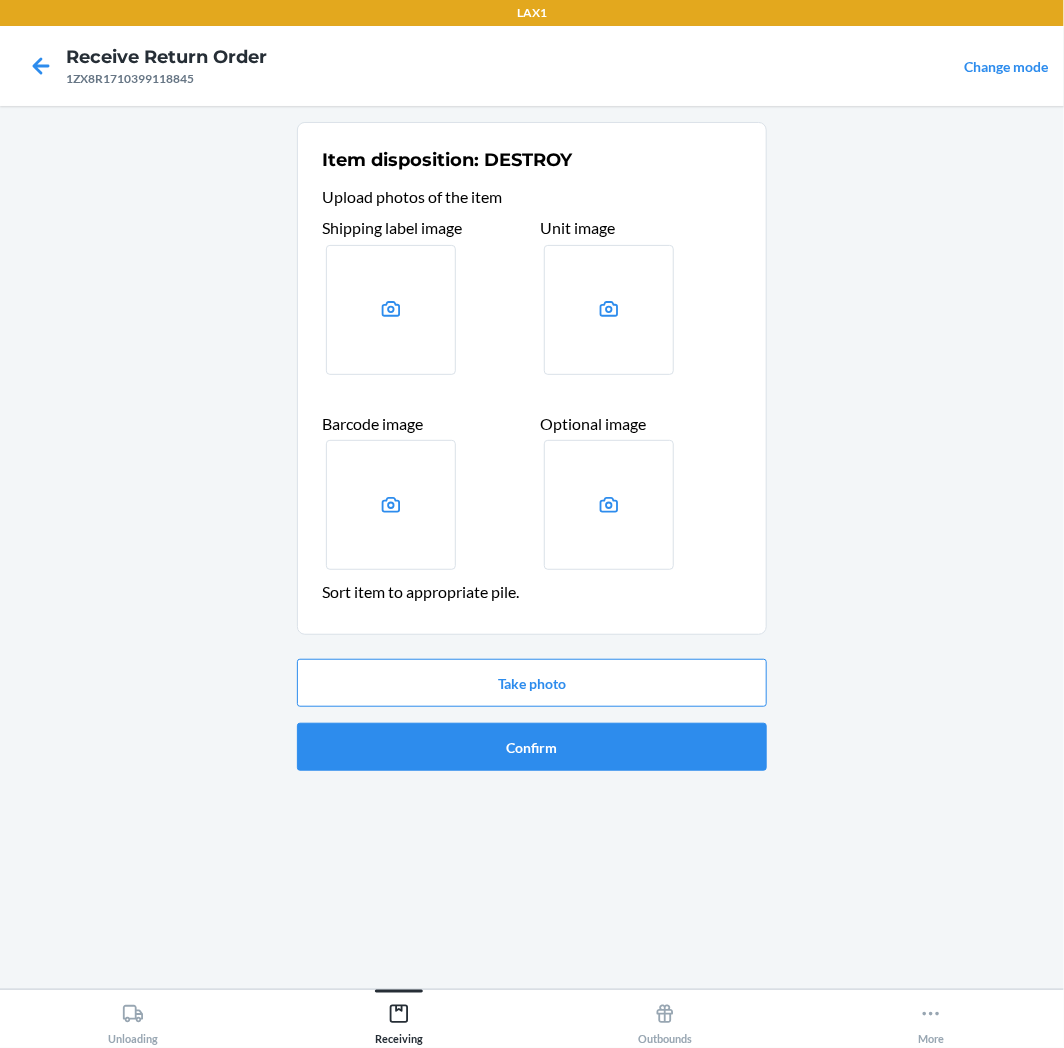 click at bounding box center (391, 310) 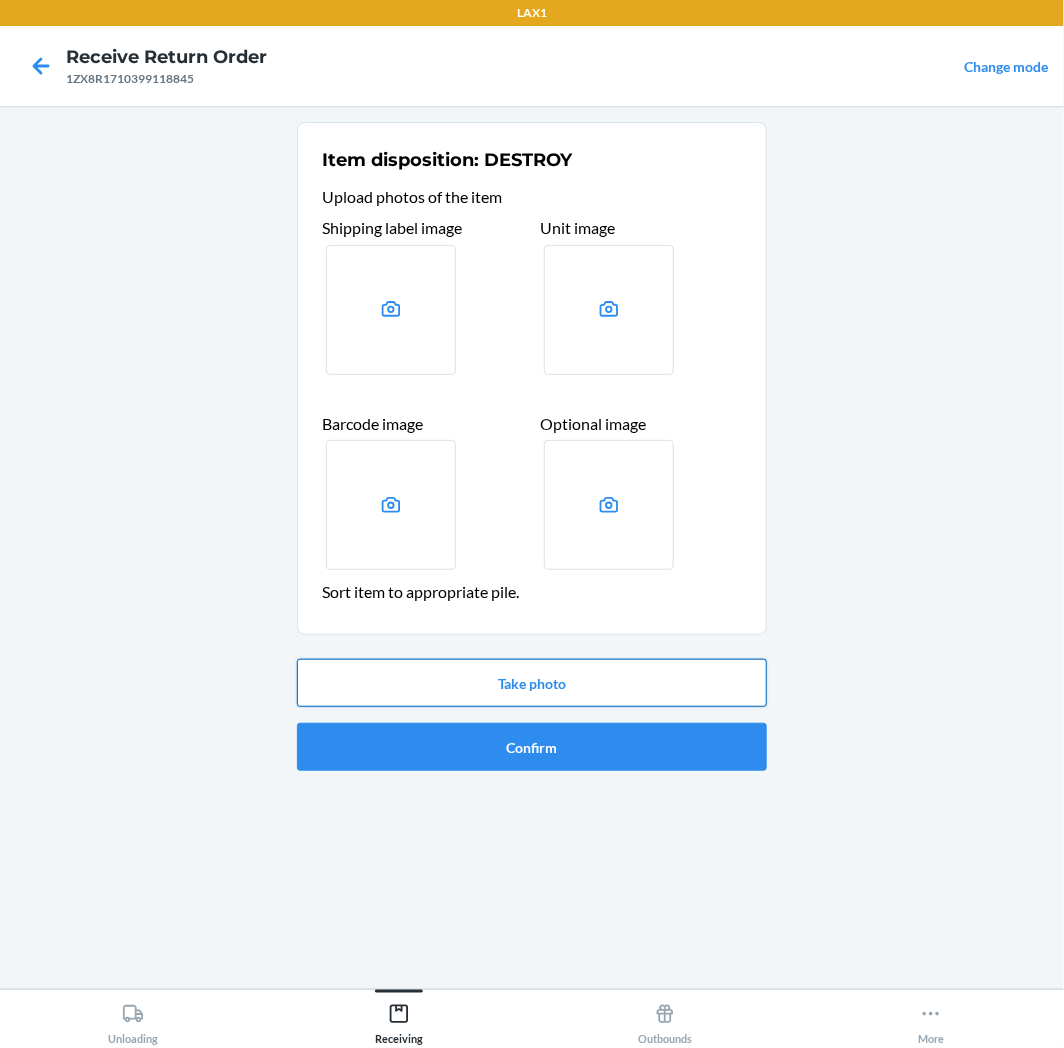 click on "Take photo Confirm" at bounding box center [532, 715] 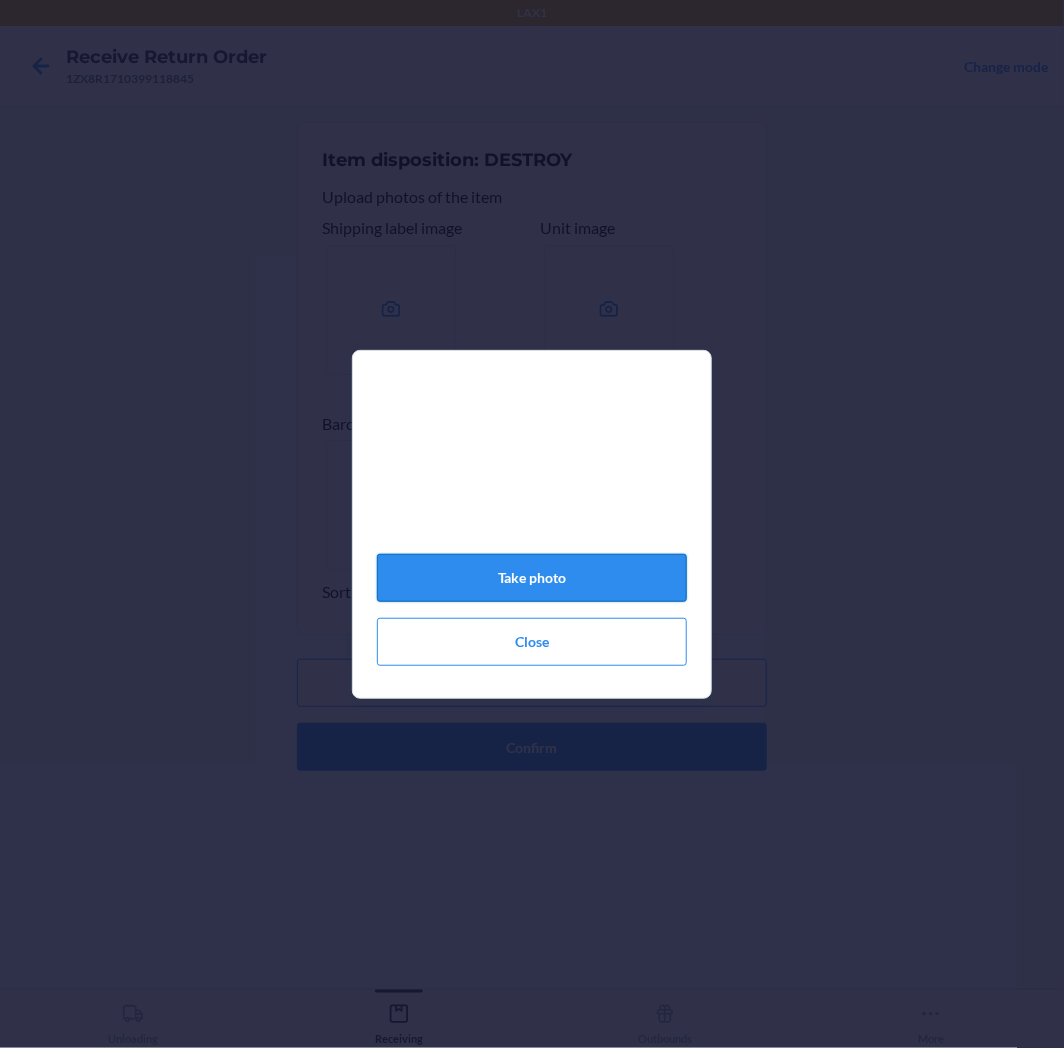 click on "Take photo" 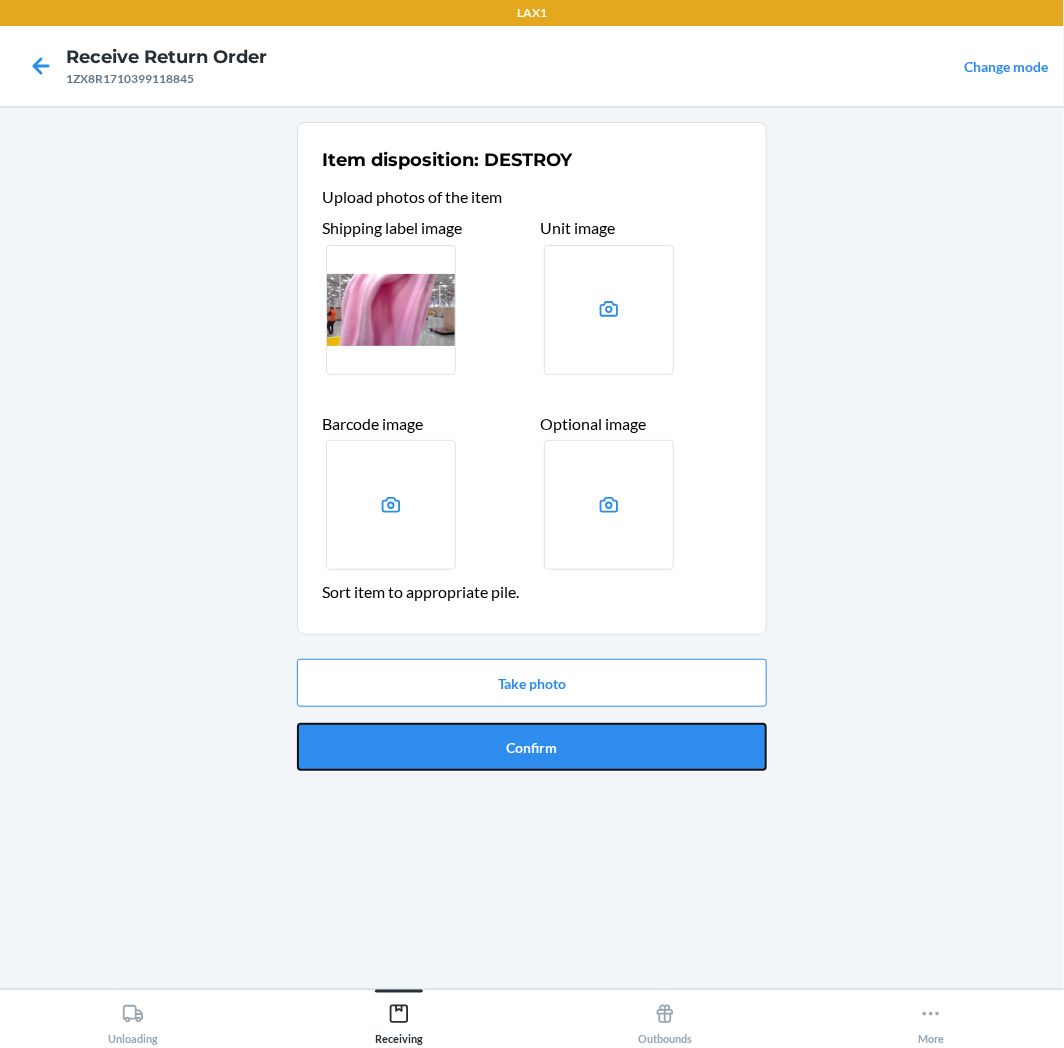 click on "Confirm" at bounding box center (532, 747) 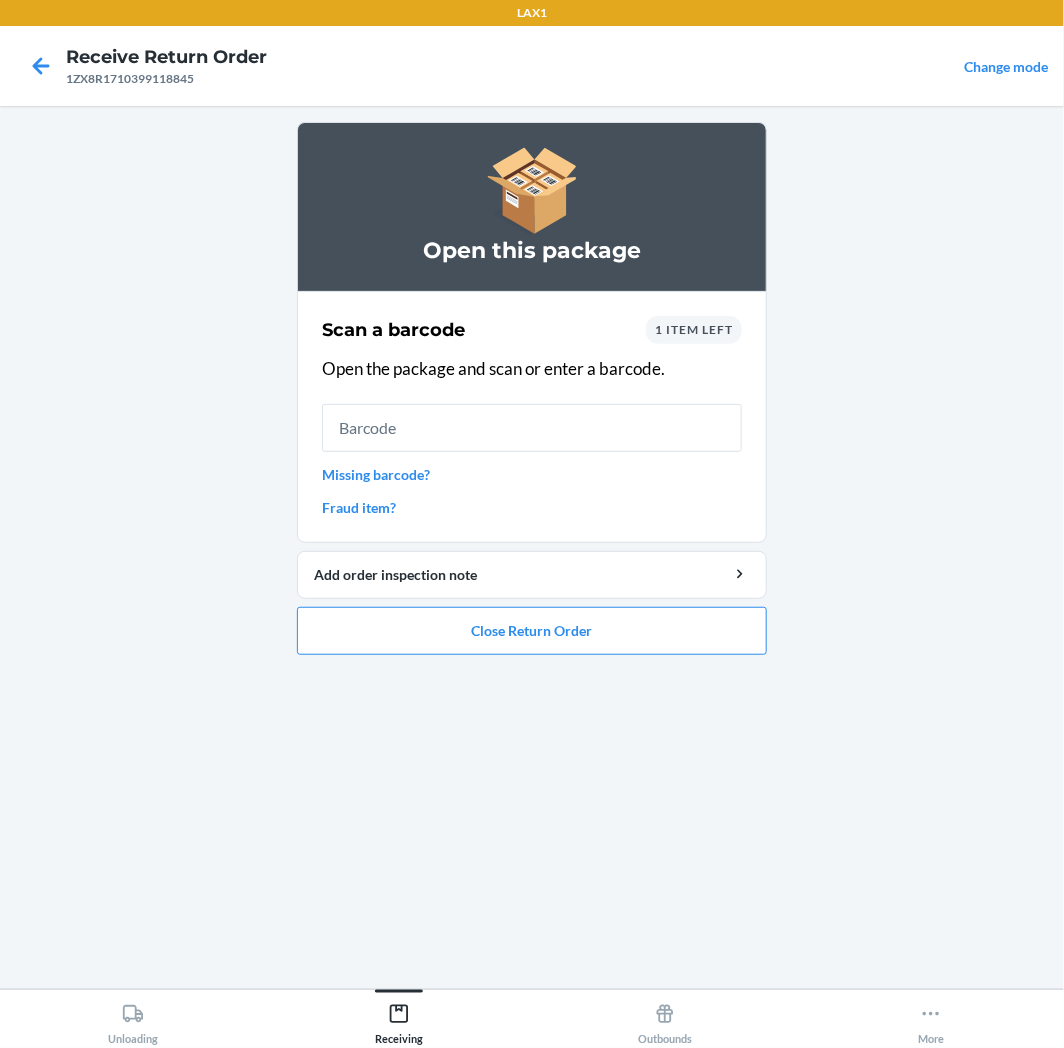 click on "Missing barcode?" at bounding box center [532, 474] 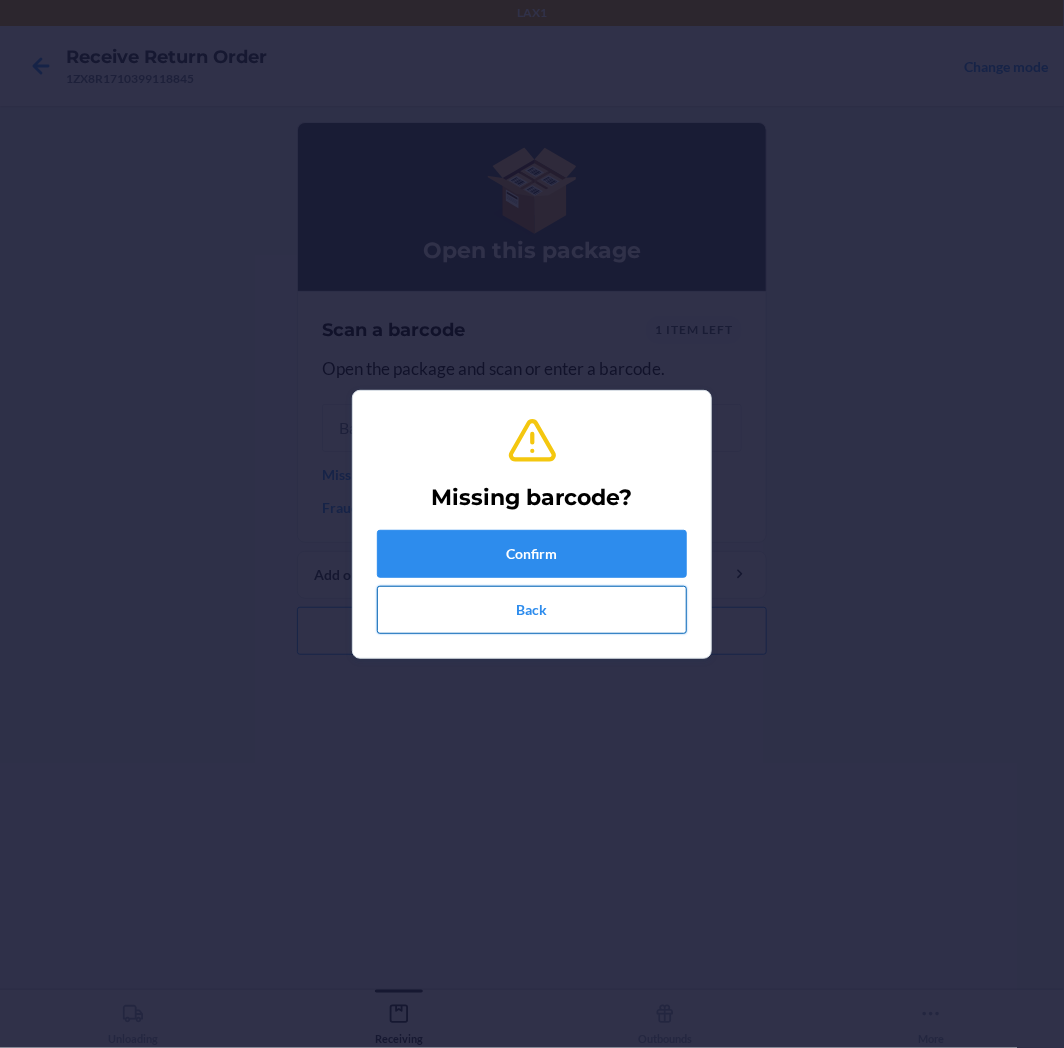 click on "Back" at bounding box center [532, 610] 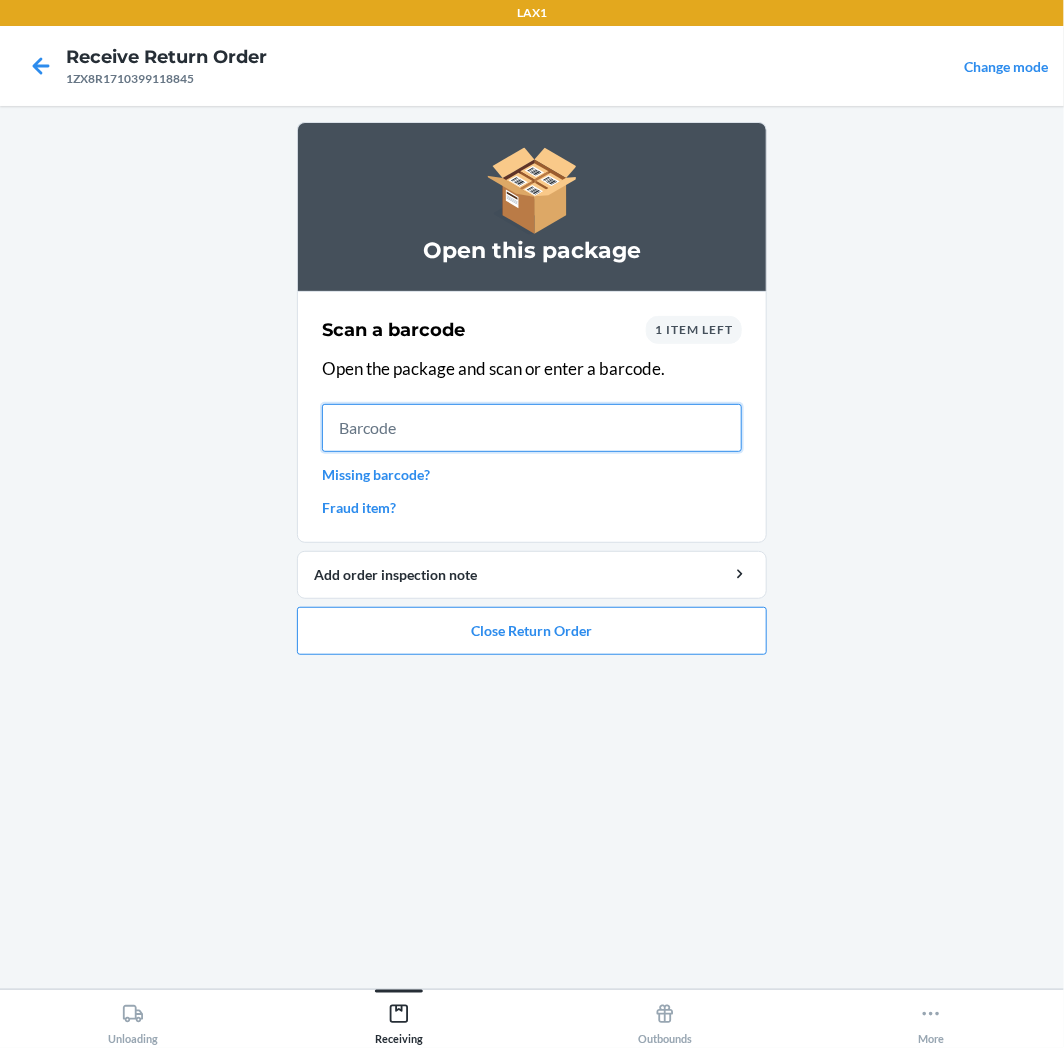 click at bounding box center (532, 428) 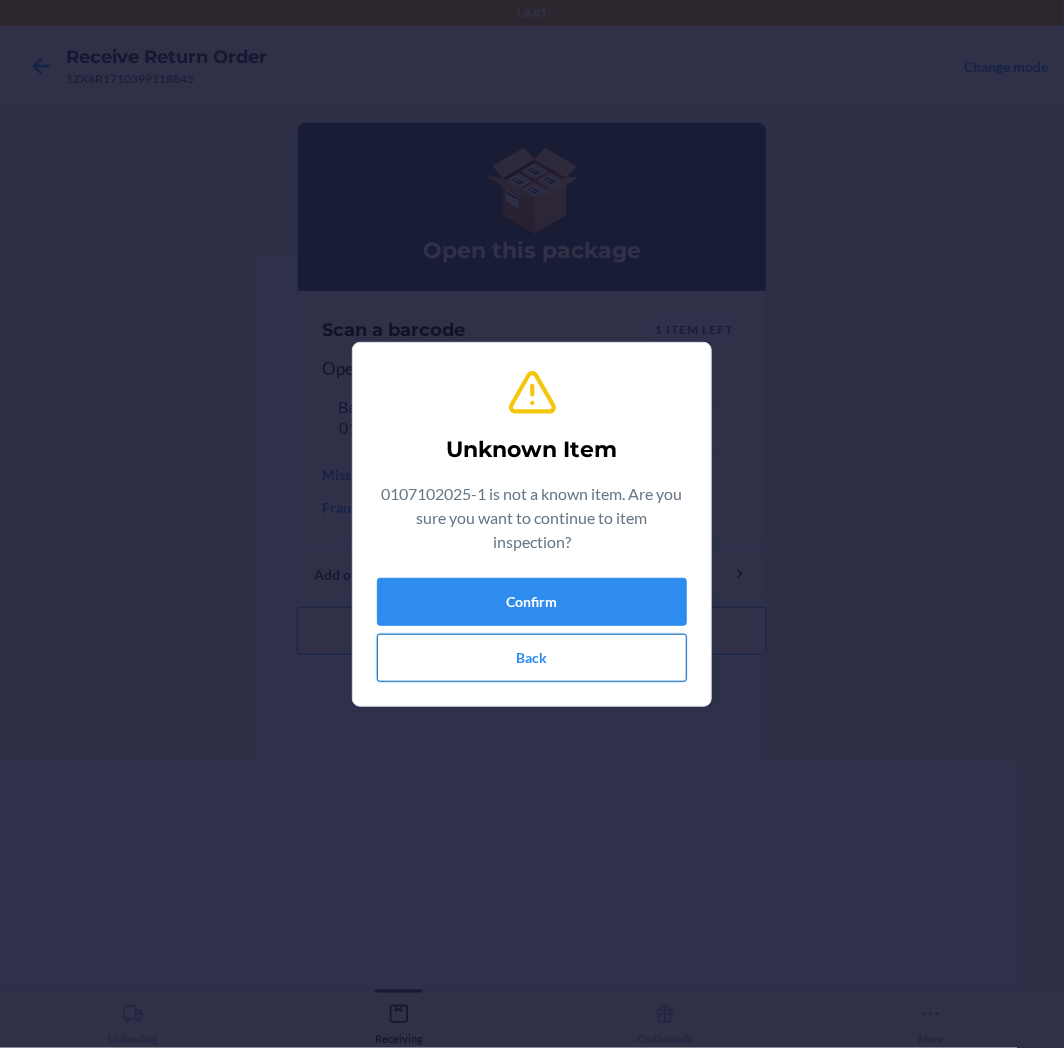 click on "Back" at bounding box center (532, 658) 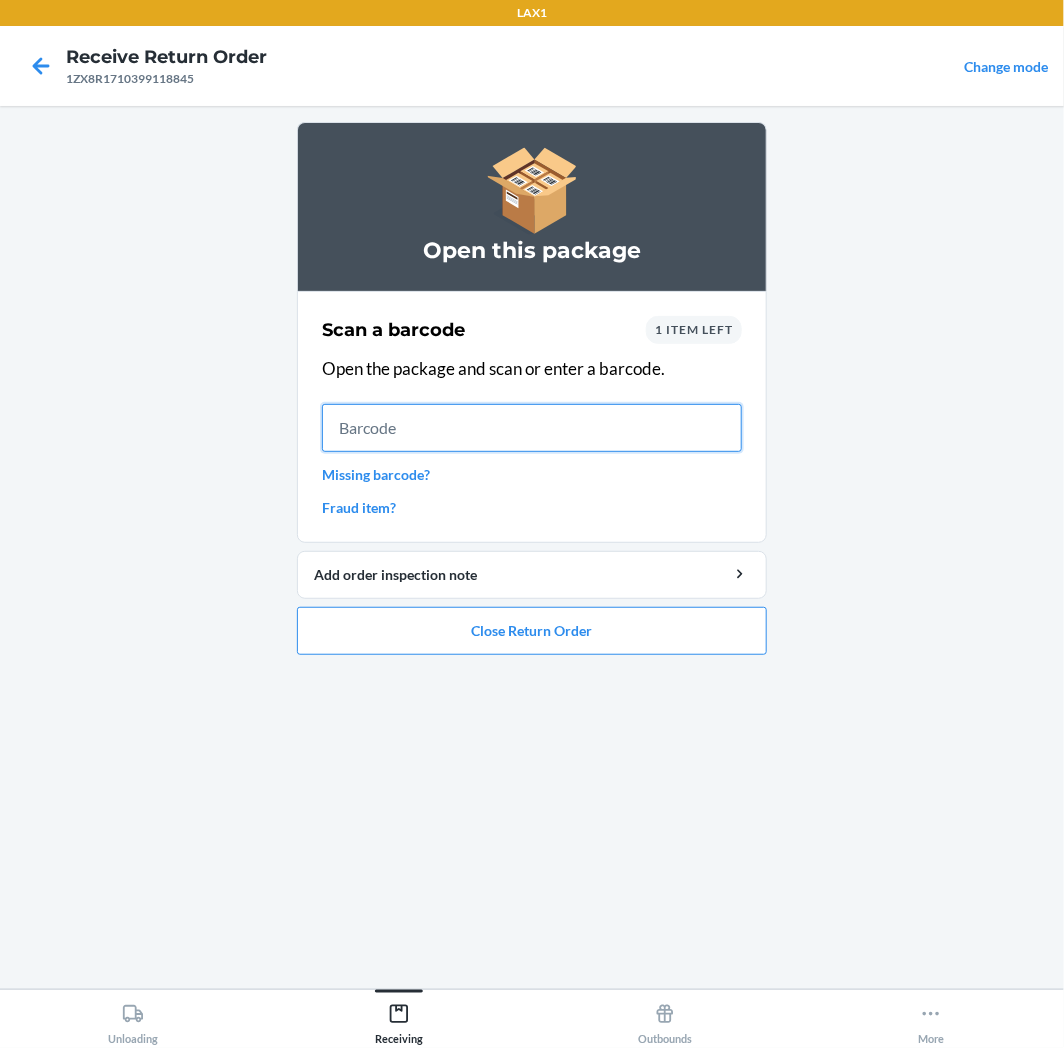 click at bounding box center (532, 428) 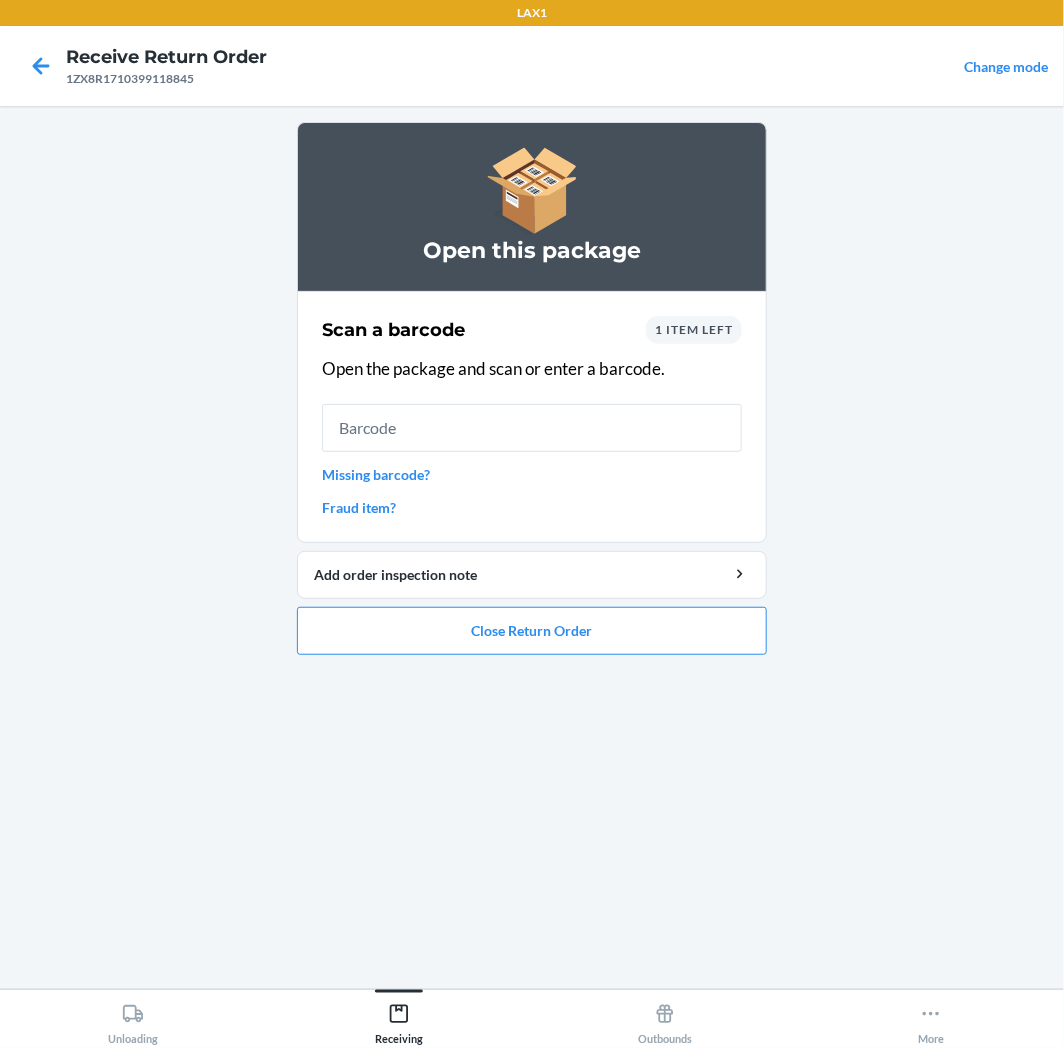 click on "Missing barcode?" at bounding box center [532, 474] 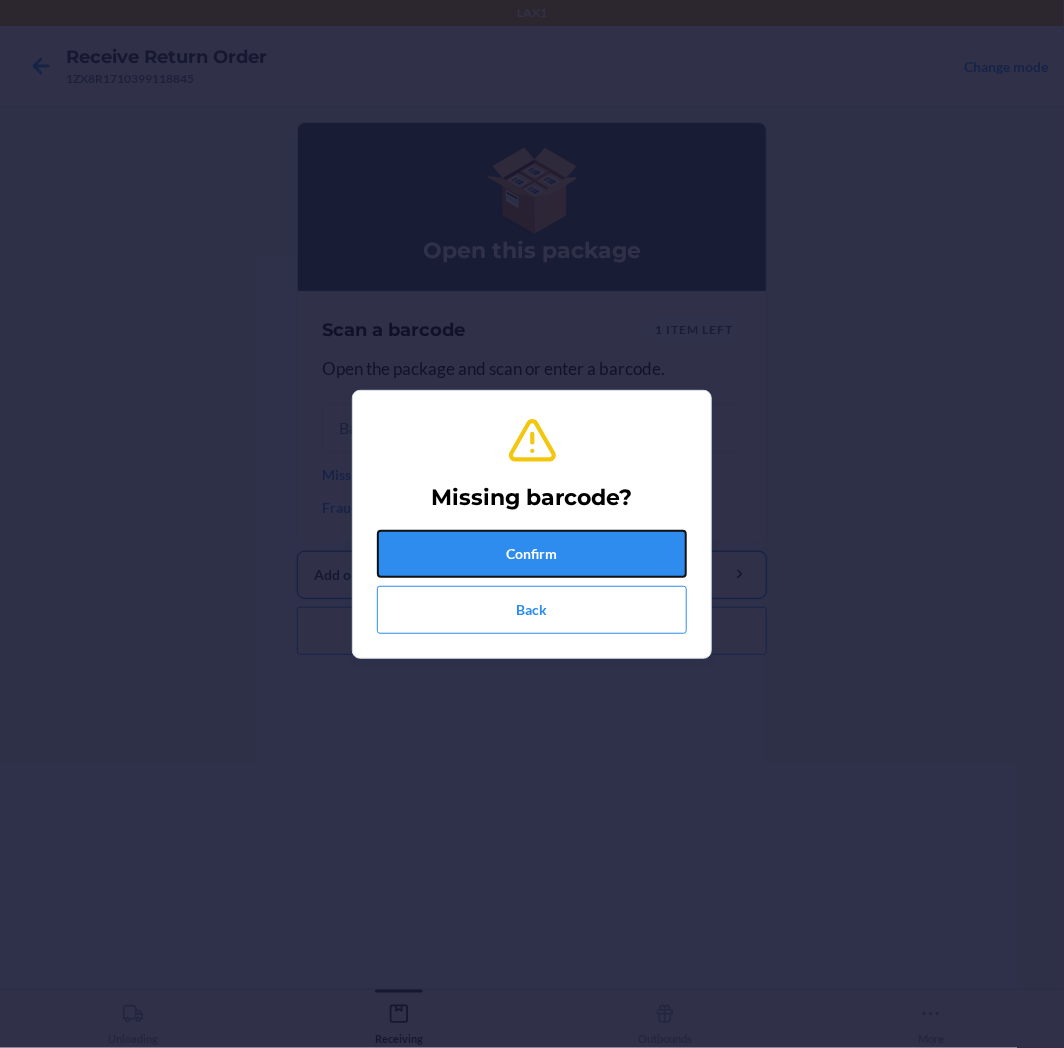 click on "Confirm" at bounding box center (532, 554) 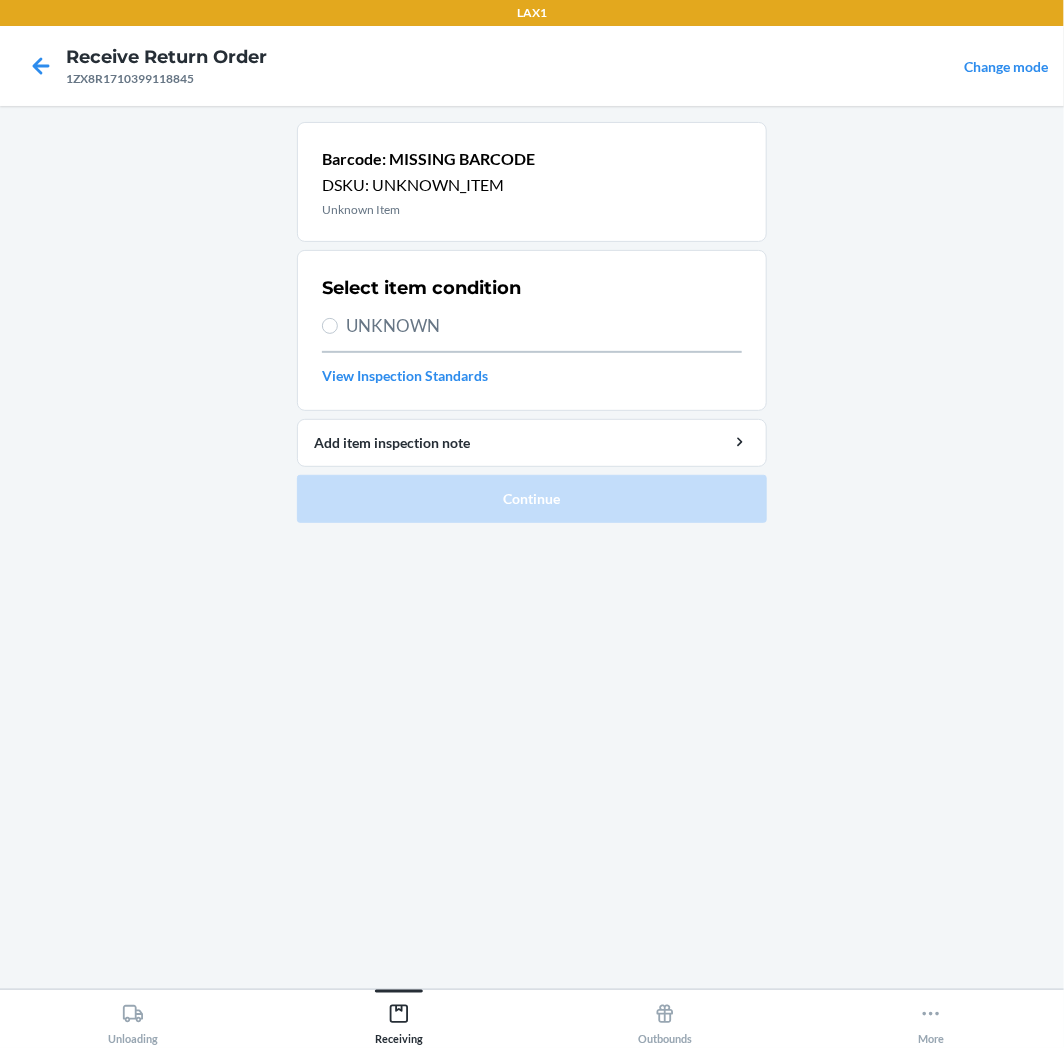 drag, startPoint x: 335, startPoint y: 335, endPoint x: 346, endPoint y: 325, distance: 14.866069 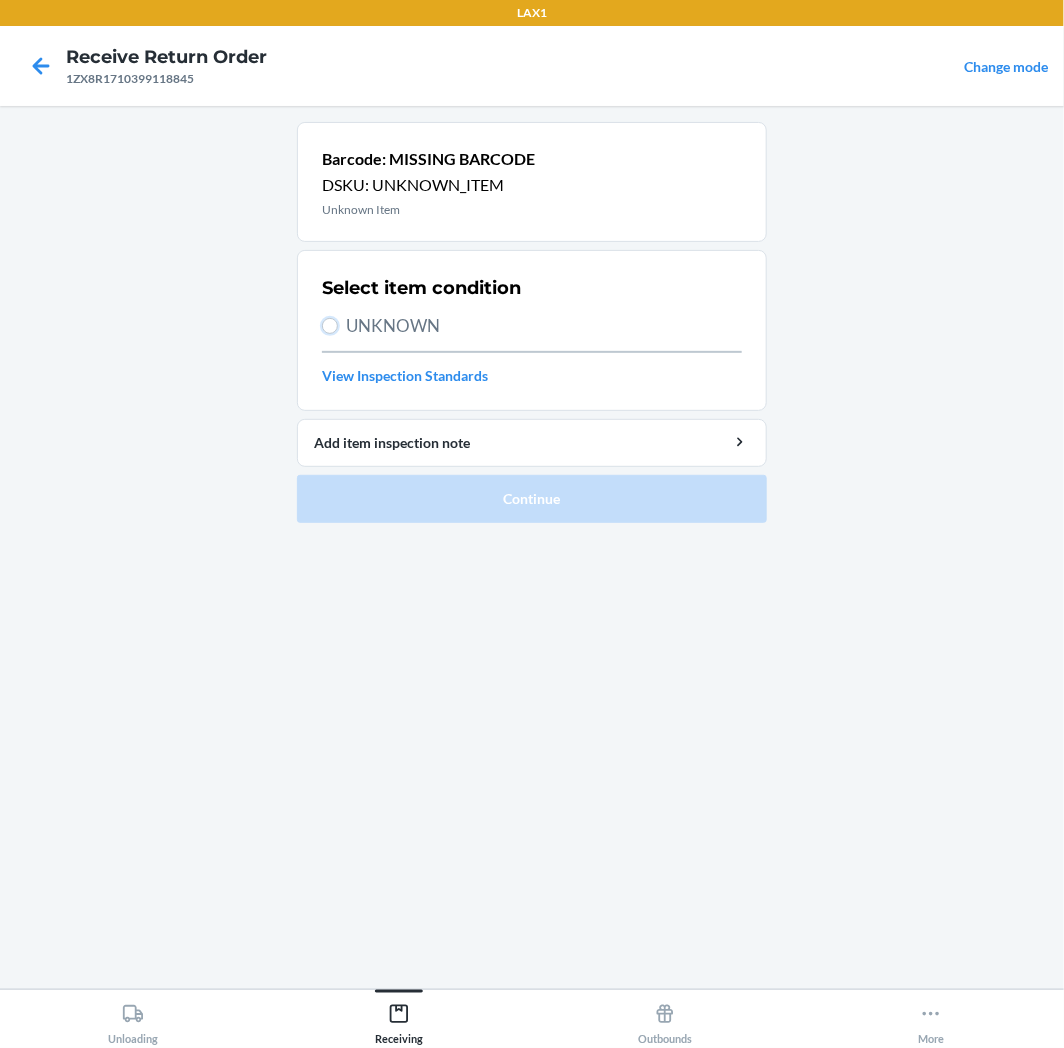 click on "UNKNOWN" at bounding box center (330, 326) 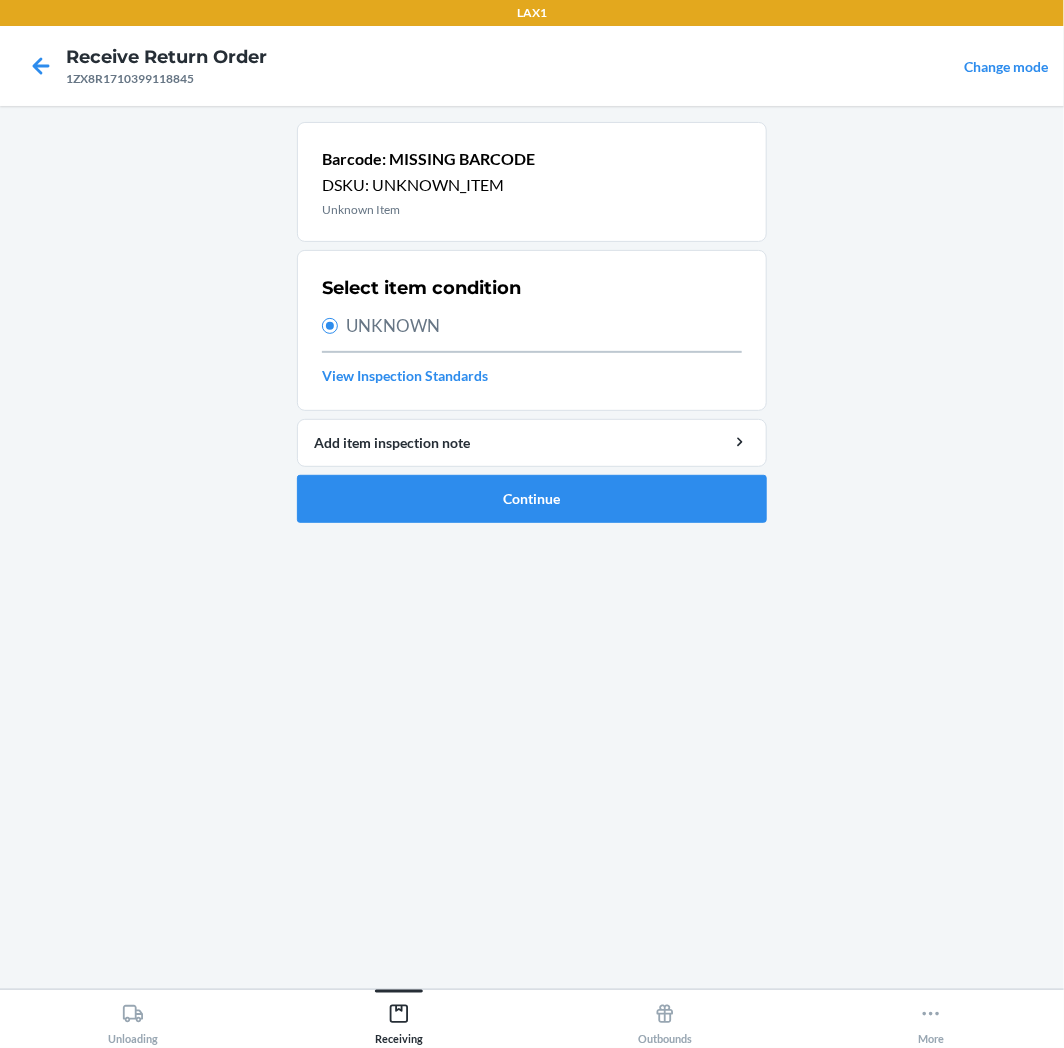 drag, startPoint x: 351, startPoint y: 322, endPoint x: 364, endPoint y: 335, distance: 18.384777 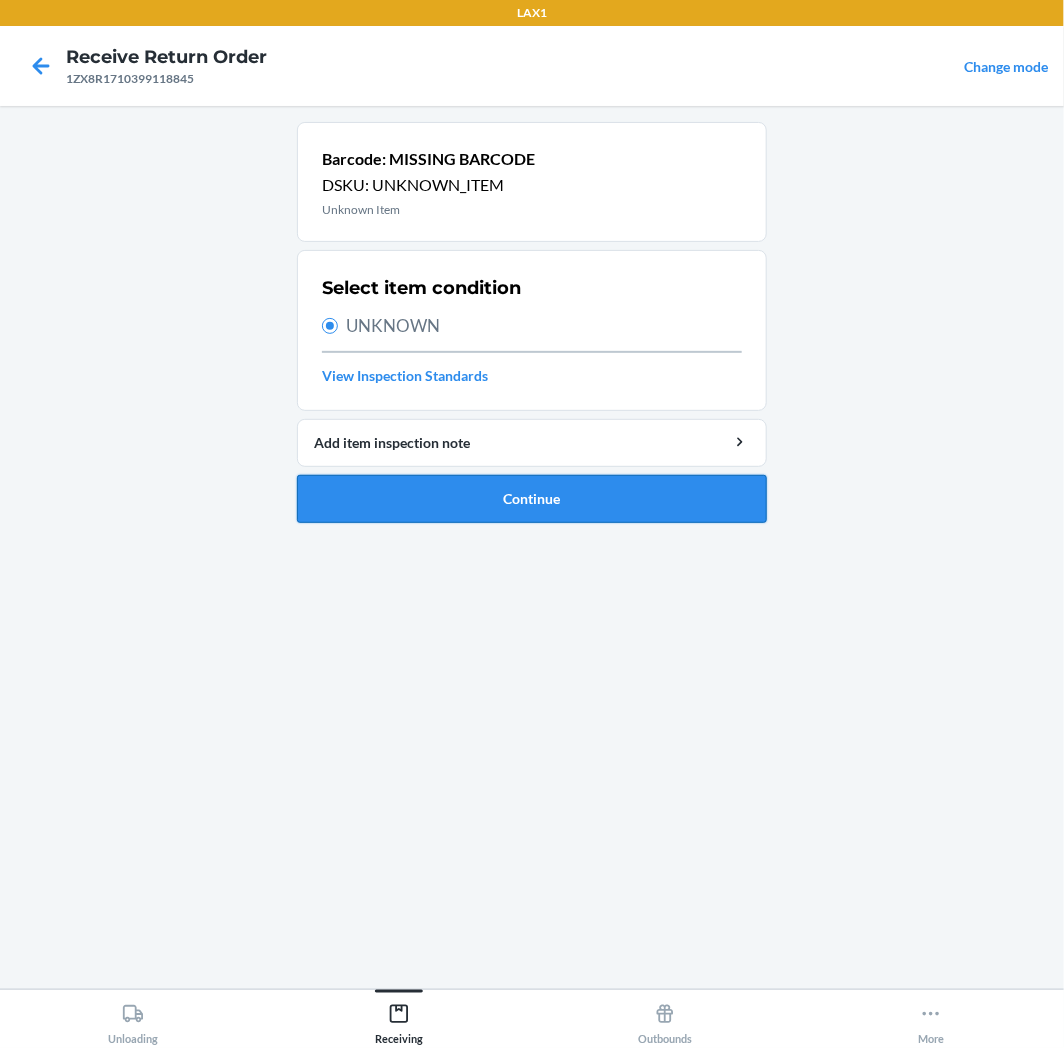 click on "Continue" at bounding box center (532, 499) 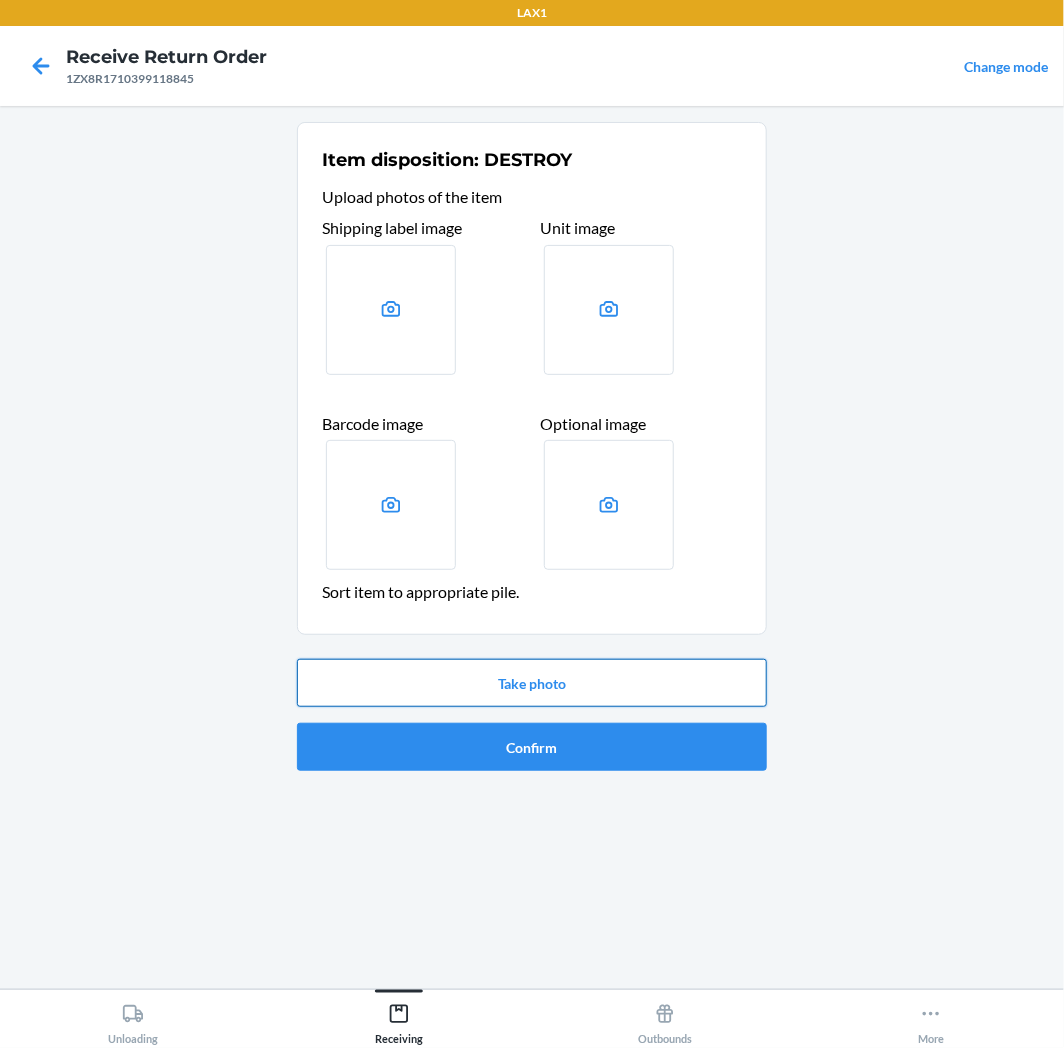 click on "Take photo" at bounding box center [532, 683] 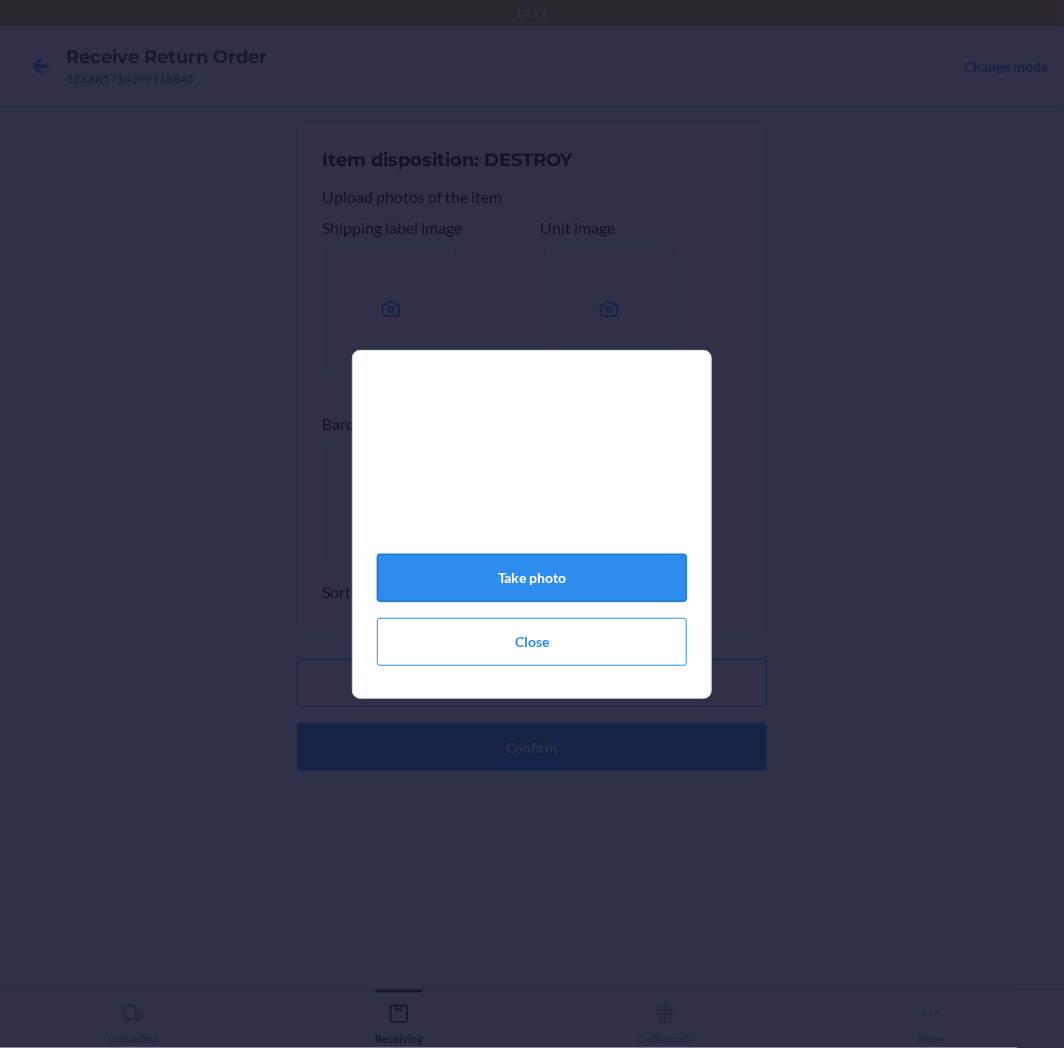 click on "Take photo" 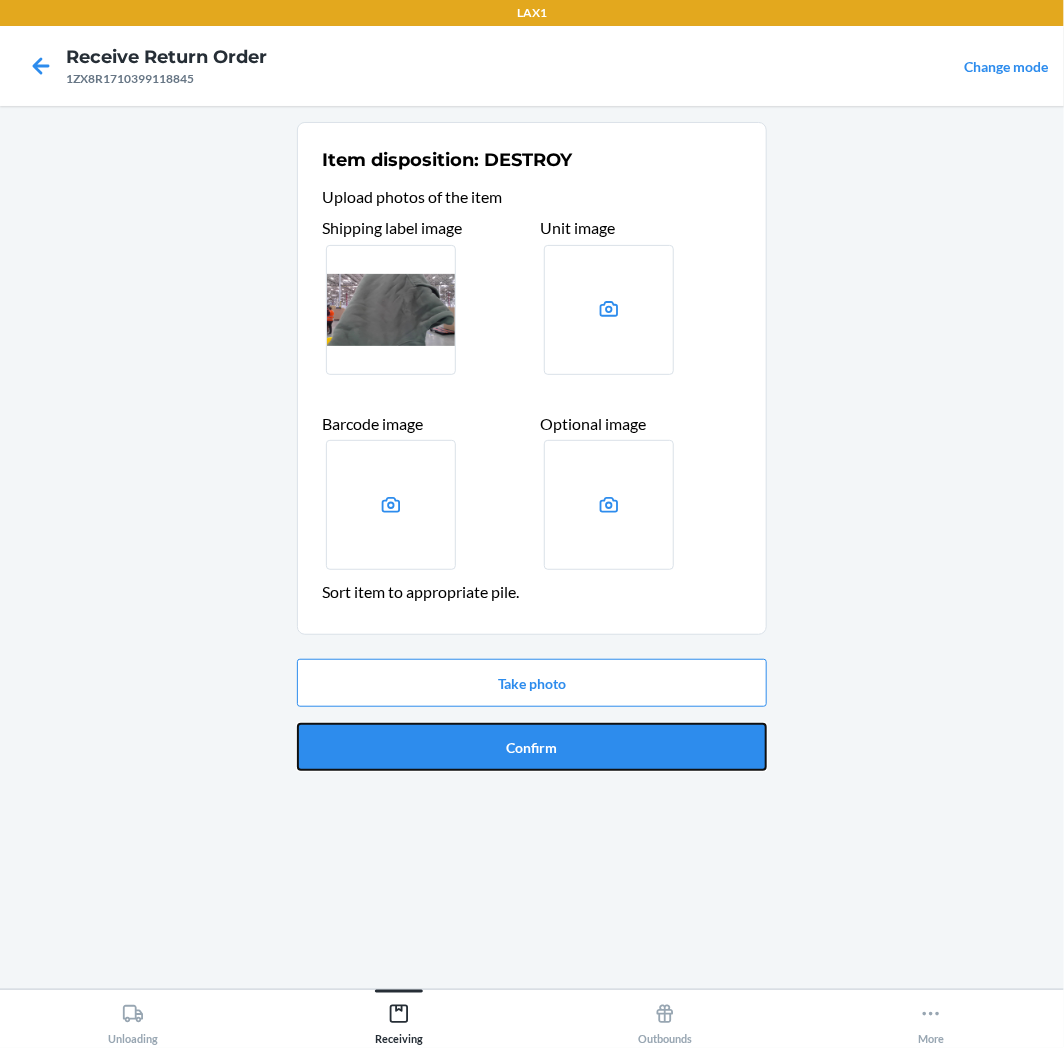 drag, startPoint x: 673, startPoint y: 754, endPoint x: 670, endPoint y: 743, distance: 11.401754 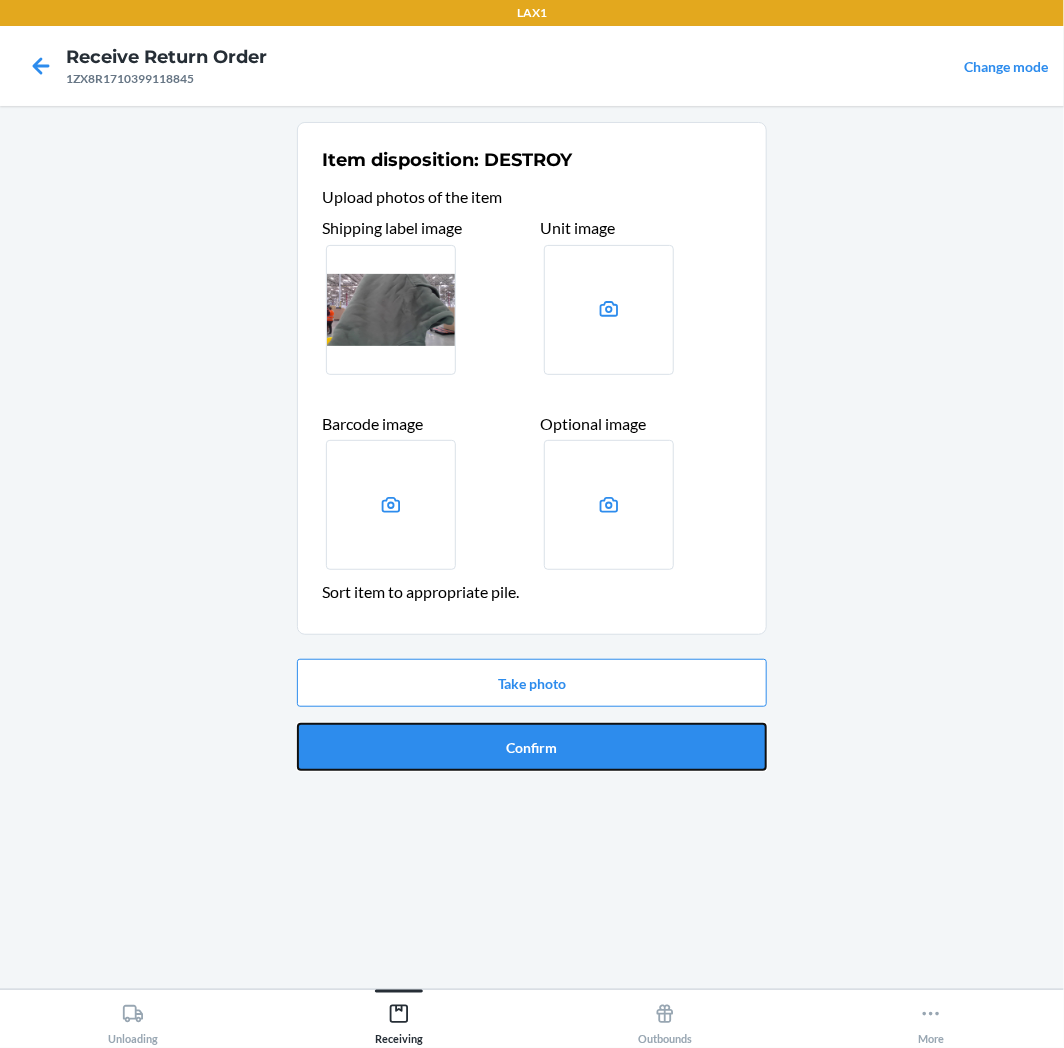 click on "Confirm" at bounding box center (532, 747) 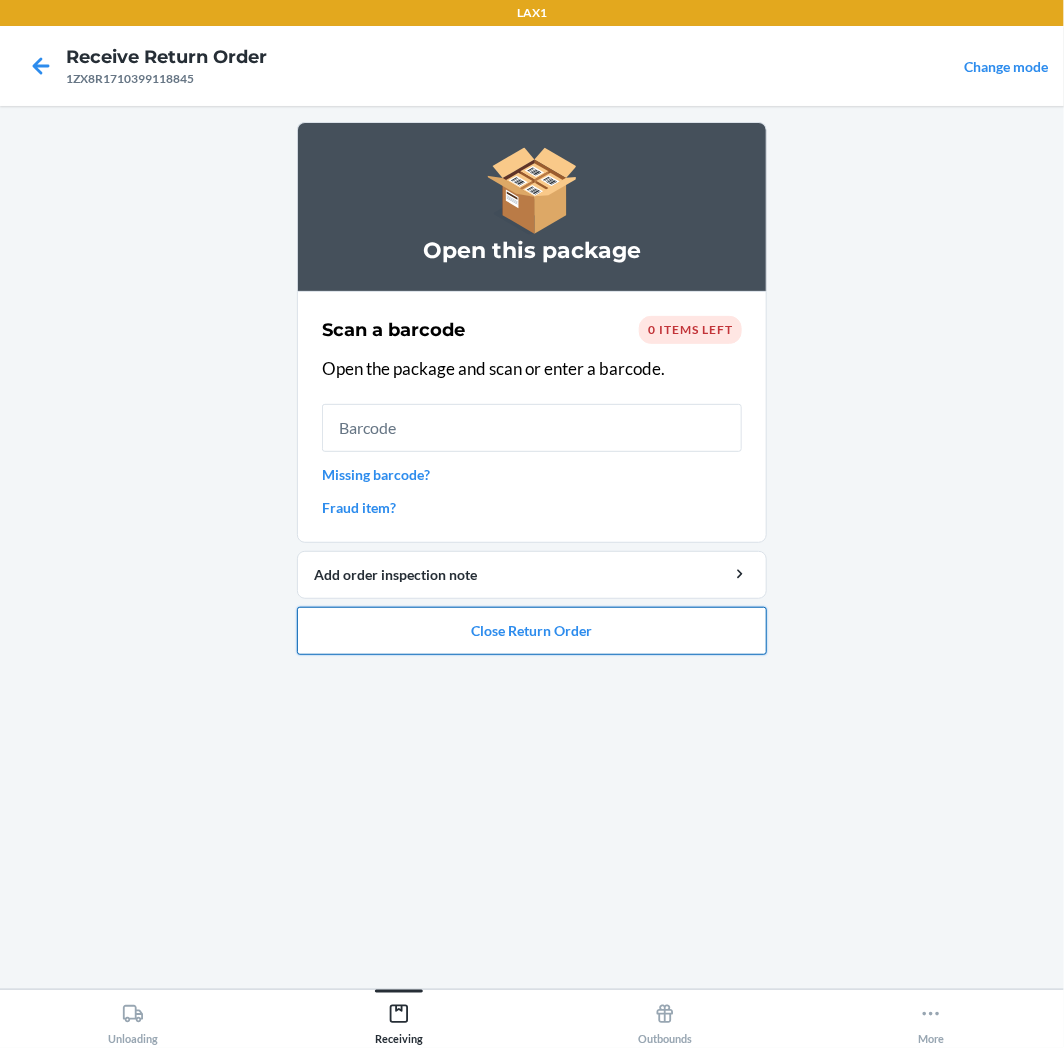 click on "Close Return Order" at bounding box center [532, 631] 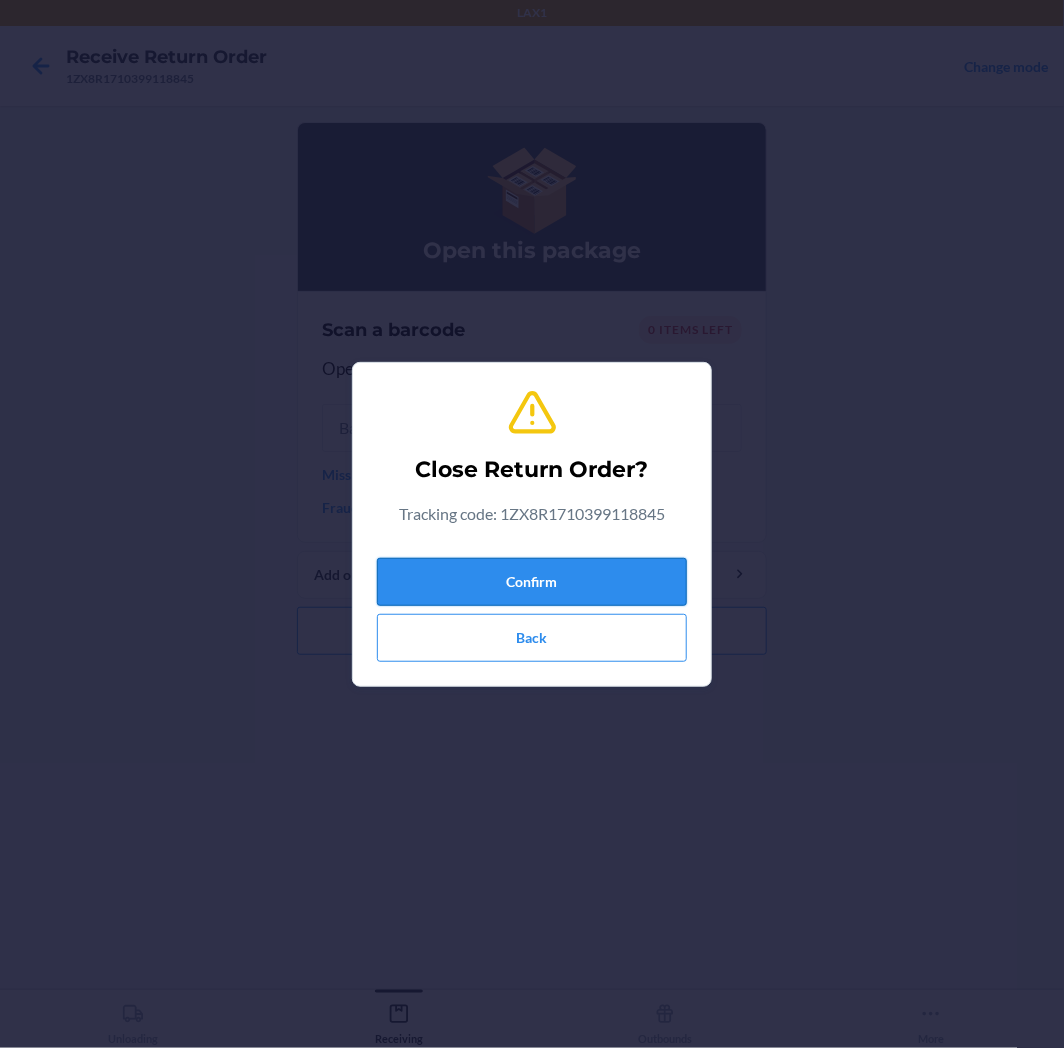 click on "Confirm" at bounding box center (532, 582) 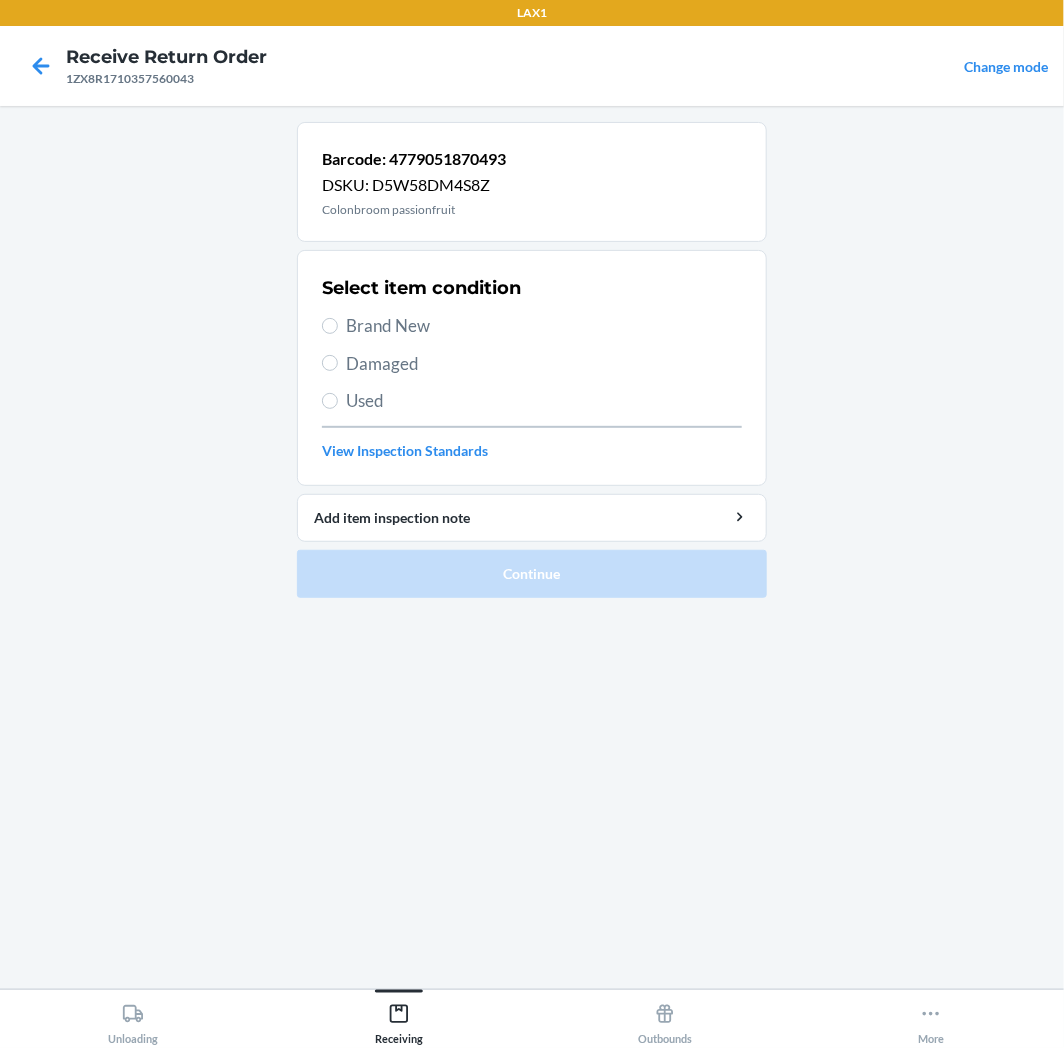 click on "Brand New" at bounding box center [544, 326] 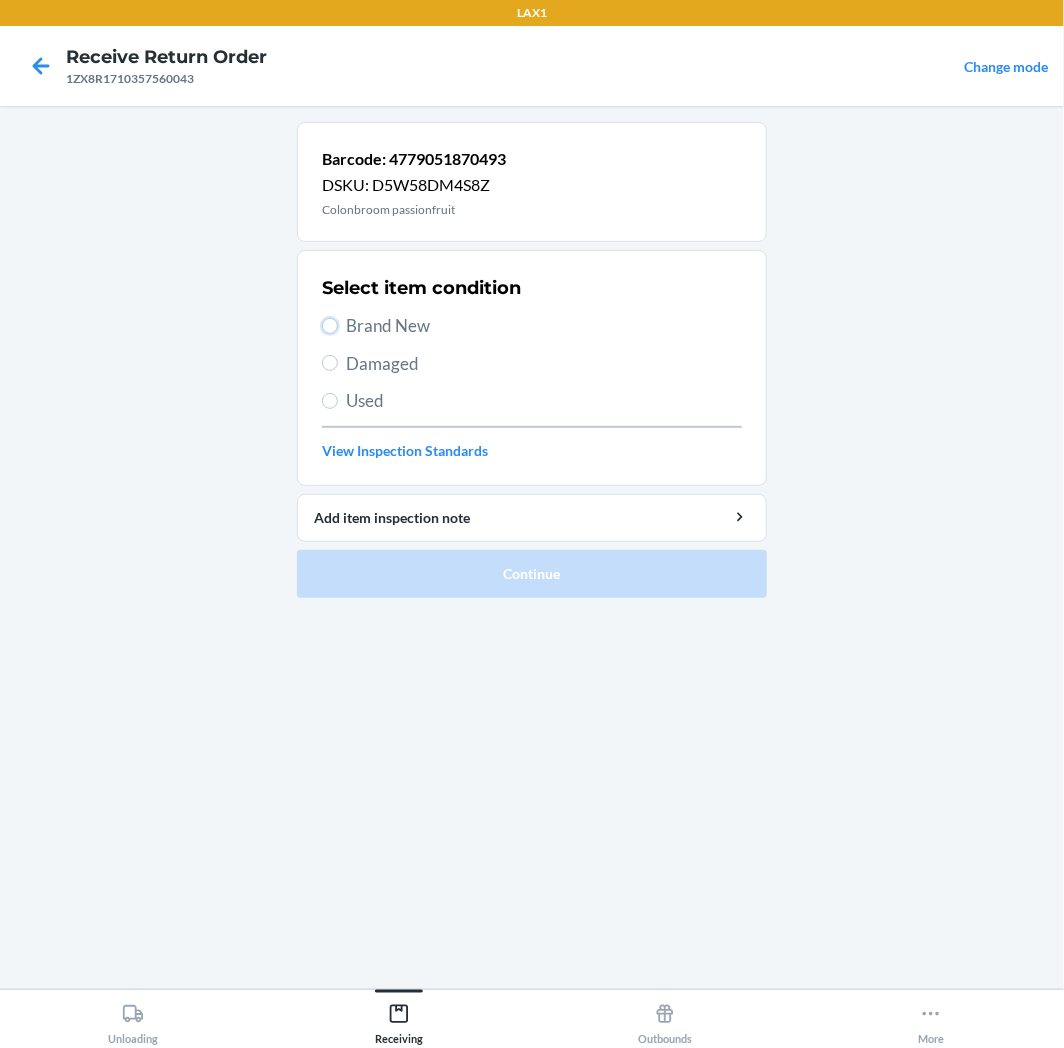 click on "Brand New" at bounding box center (330, 326) 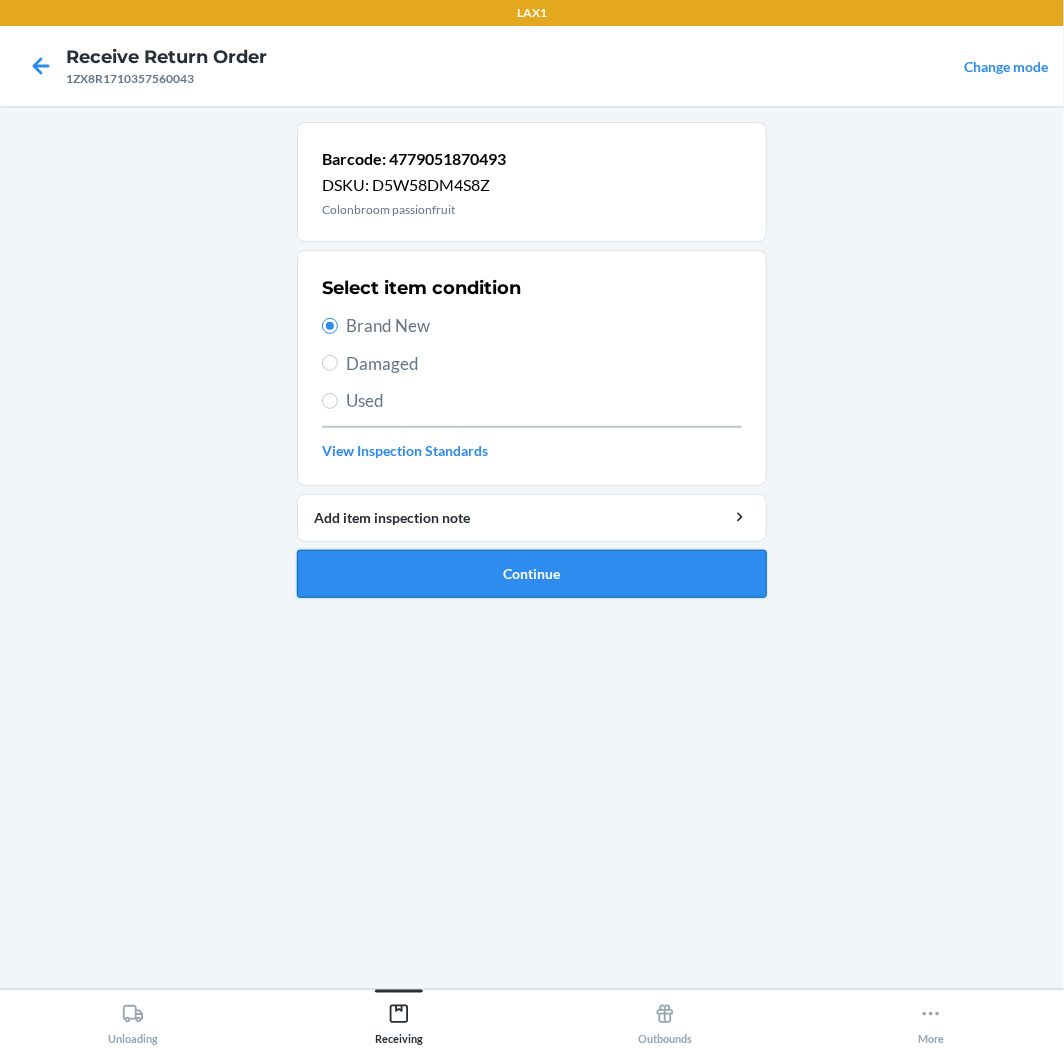 click on "Continue" at bounding box center [532, 574] 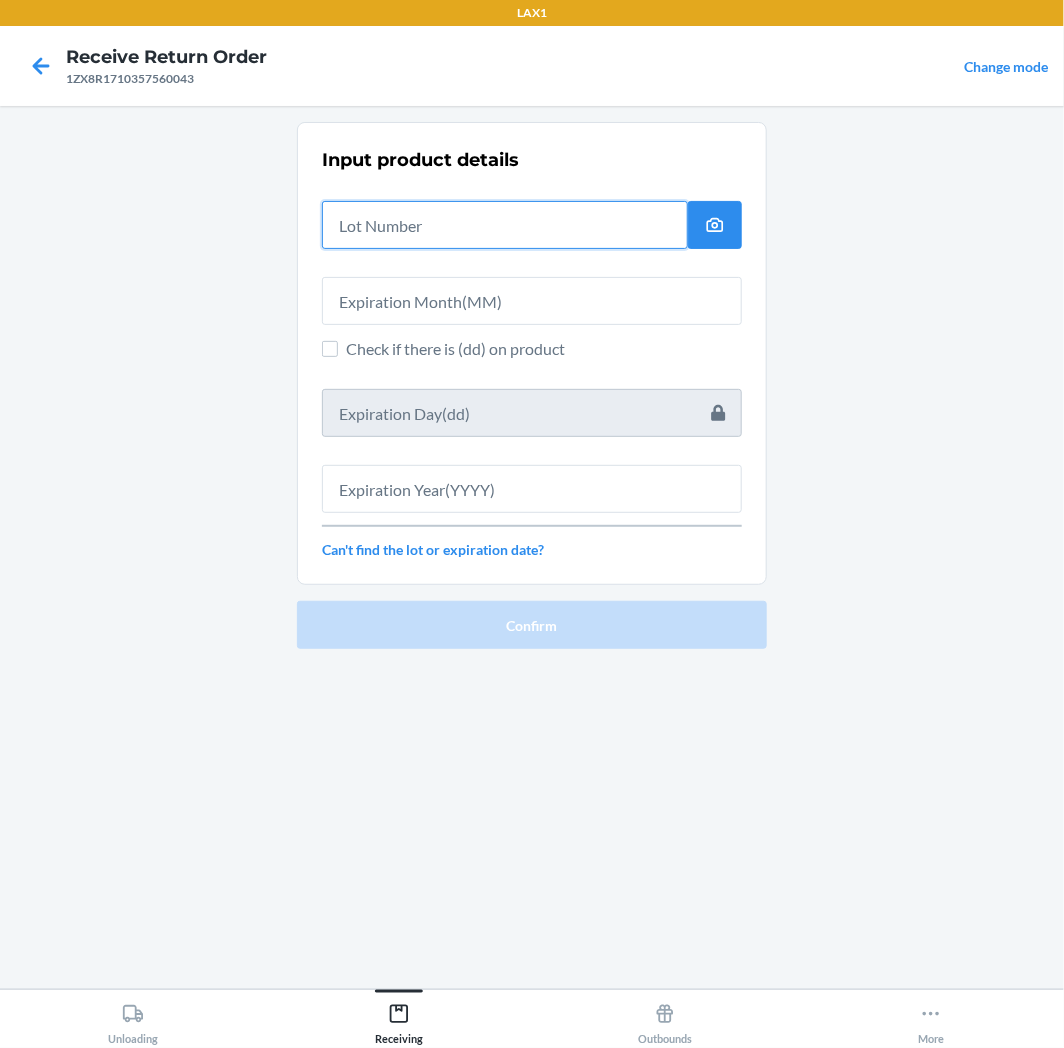 click at bounding box center (505, 225) 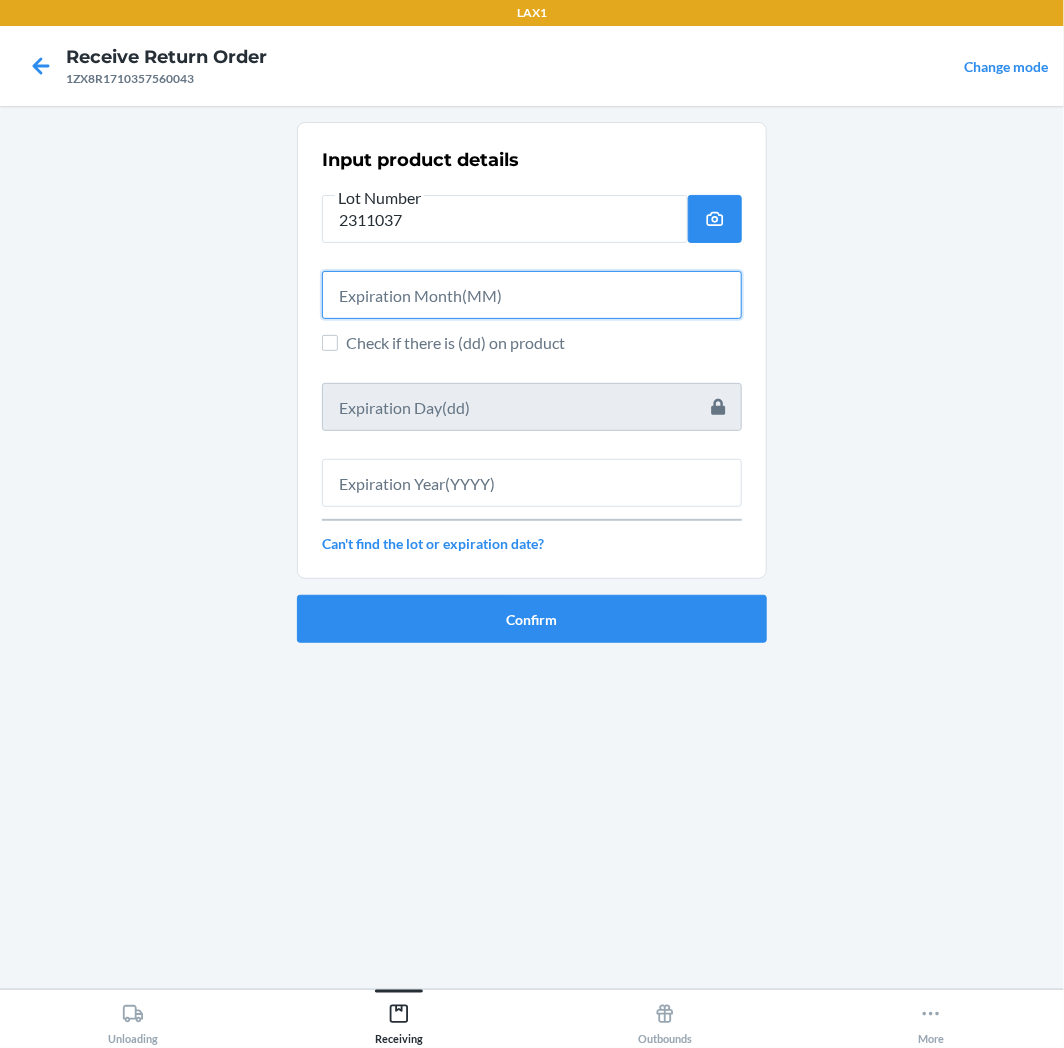 click at bounding box center [532, 295] 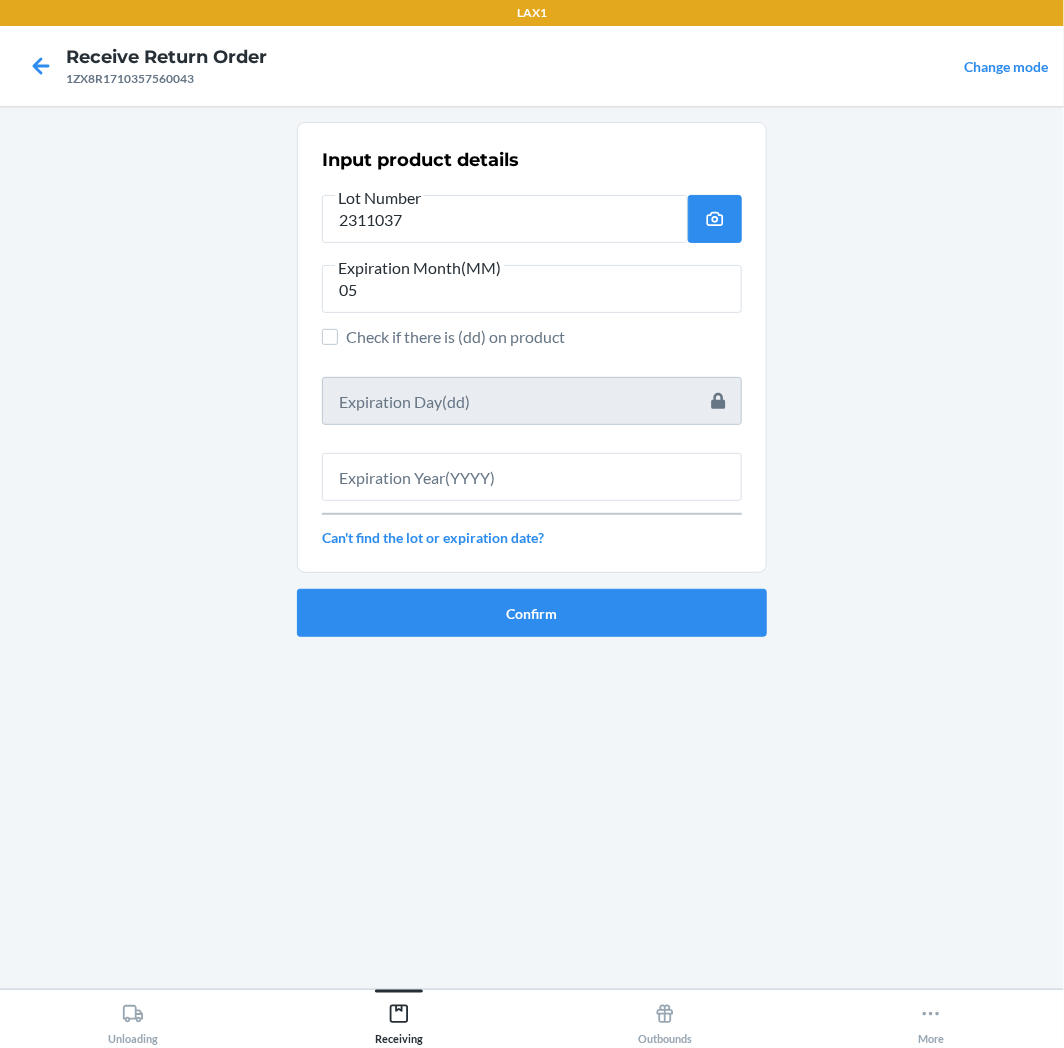click on "Input product details Lot Number 2311037 Expiration Month(MM) 05 Check if there is (dd) on product Can't find the lot or expiration date?" at bounding box center [532, 347] 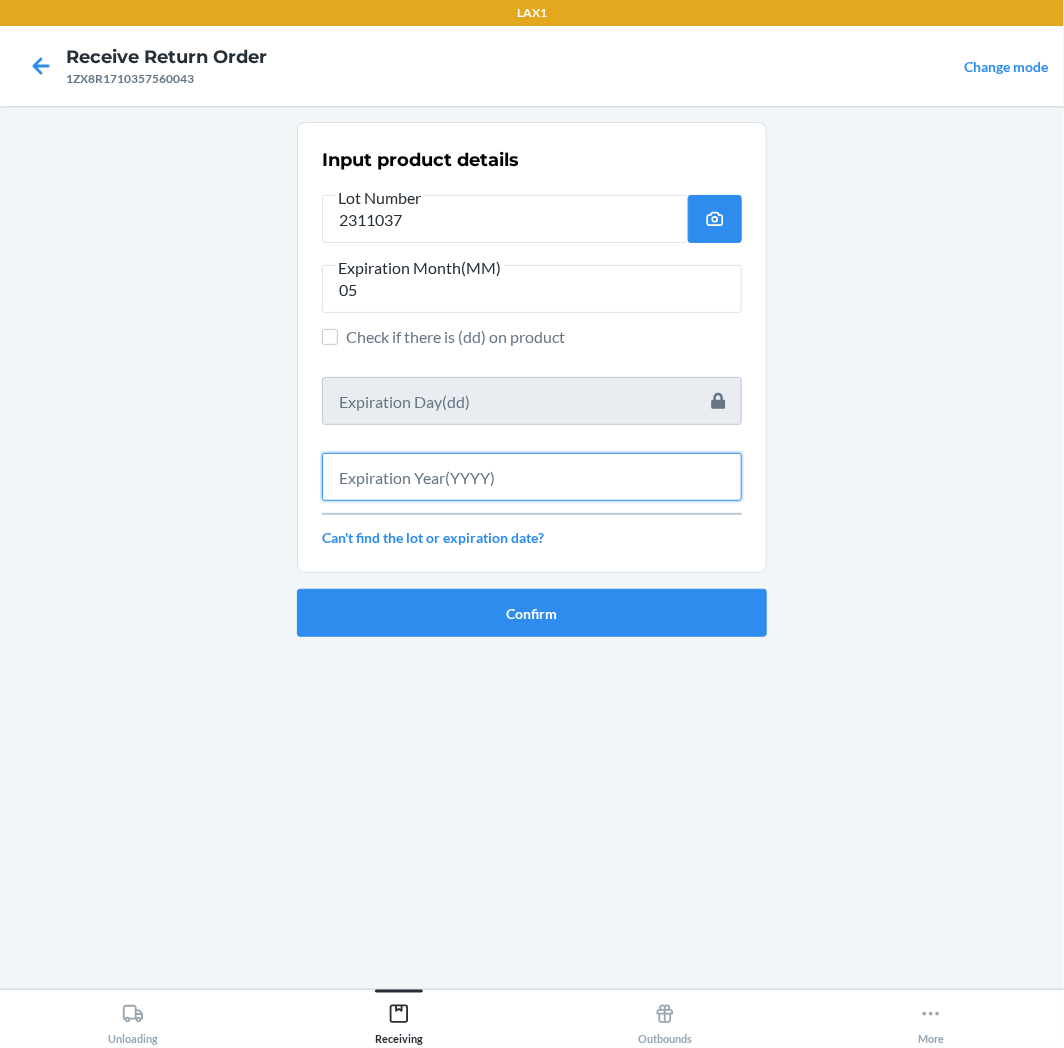 click at bounding box center (532, 477) 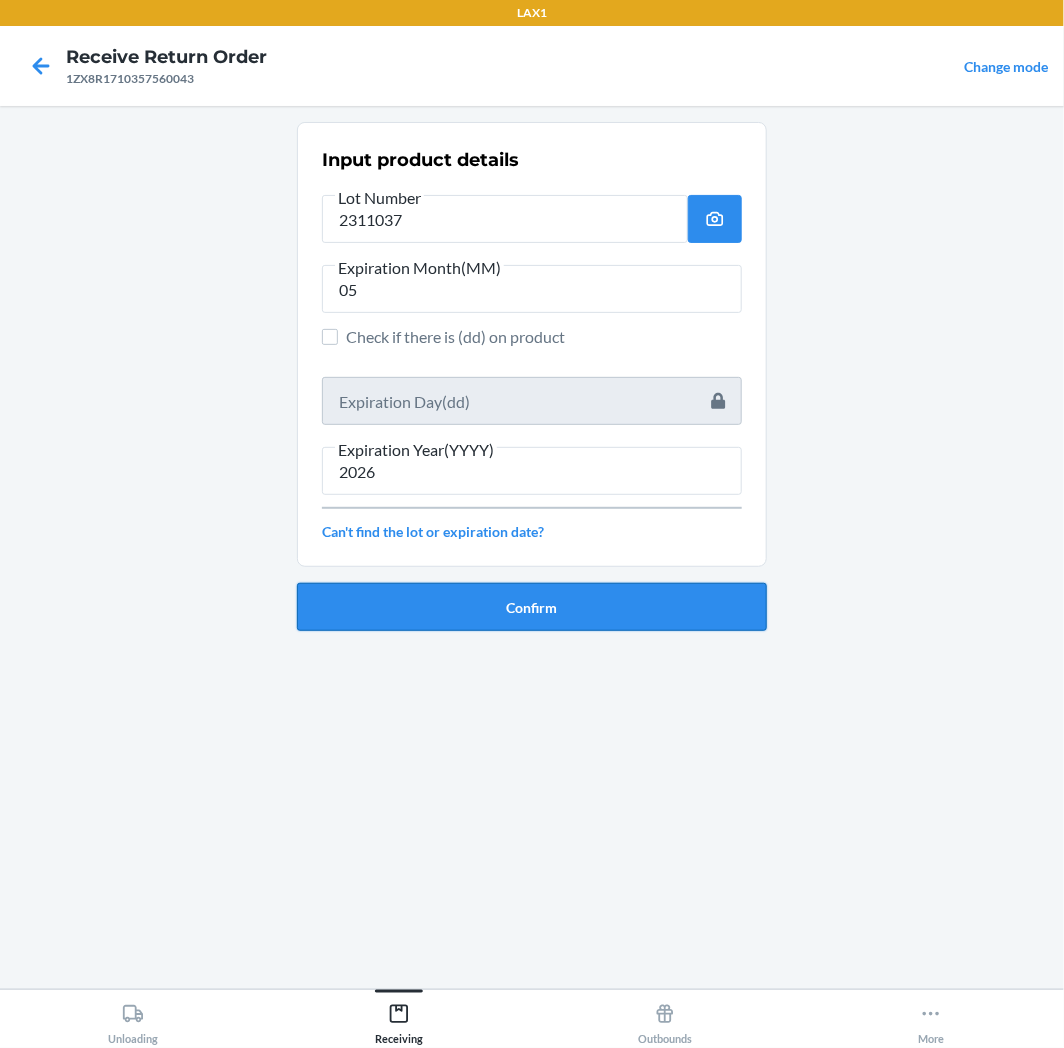 click on "Confirm" at bounding box center (532, 607) 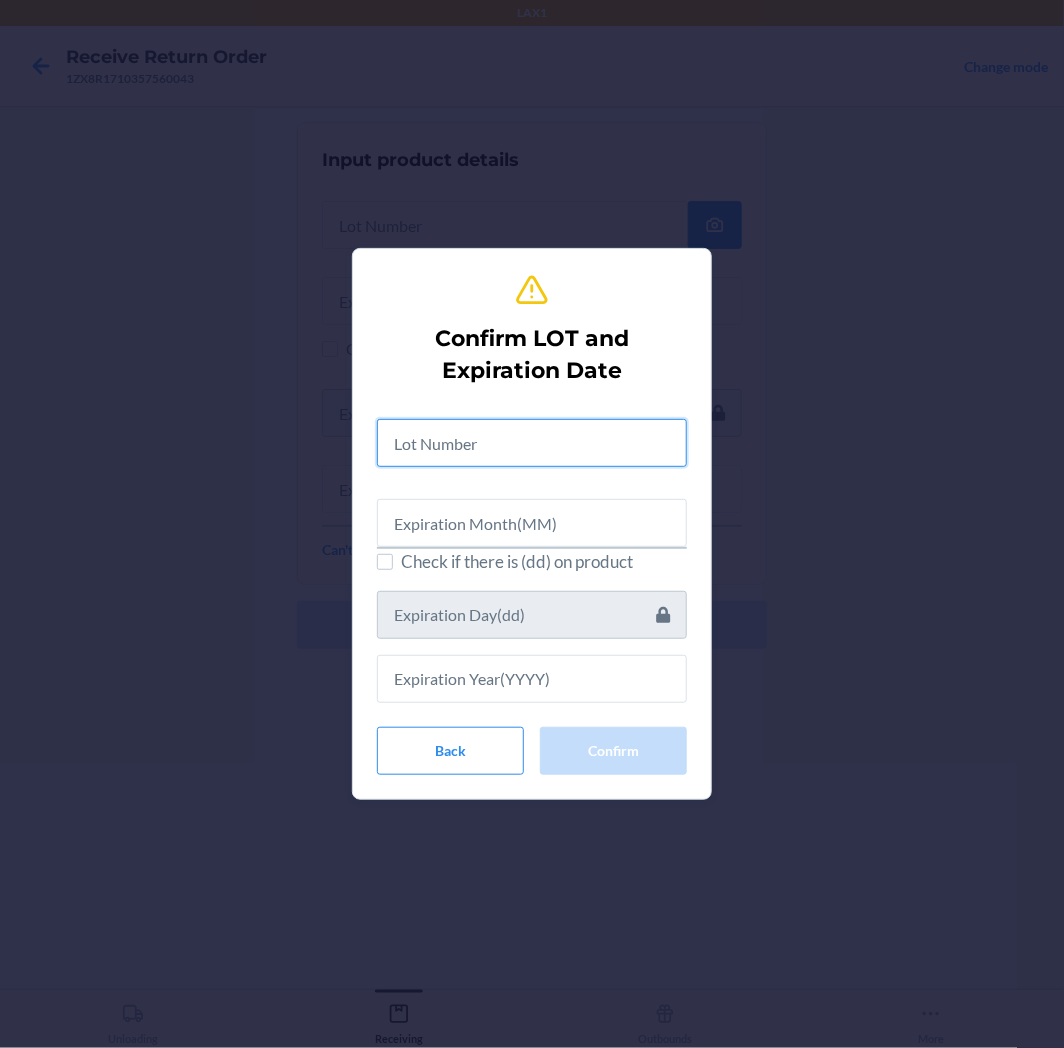 click at bounding box center [532, 443] 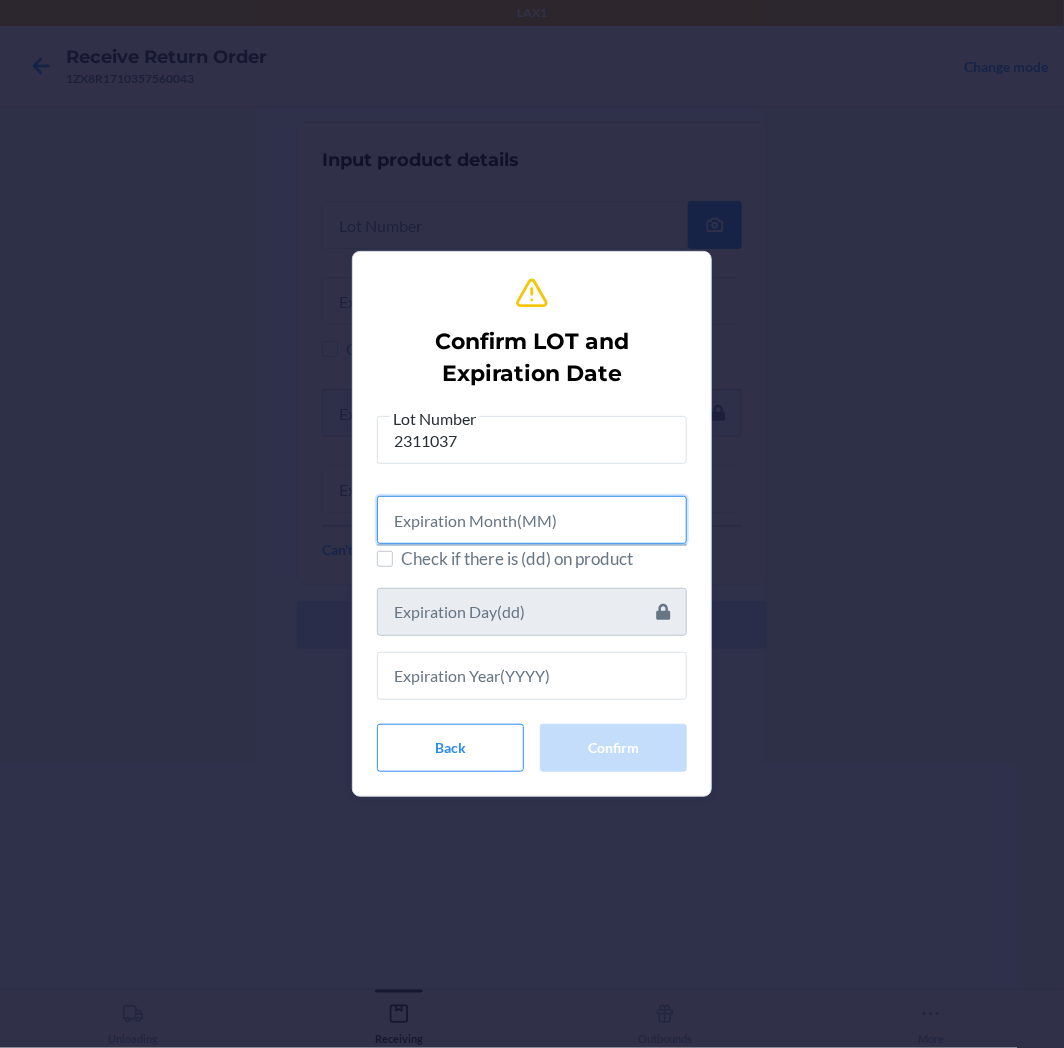click at bounding box center [532, 520] 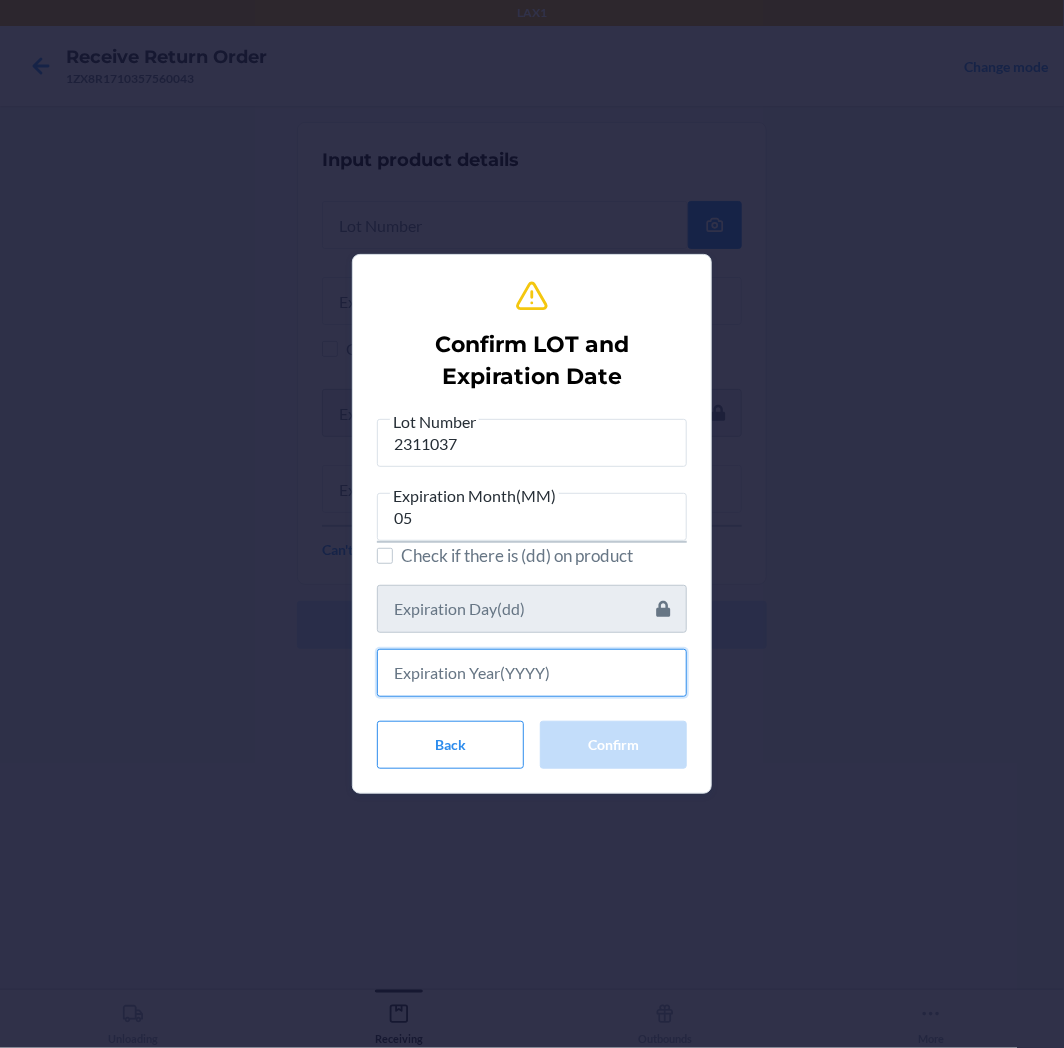 click at bounding box center (532, 673) 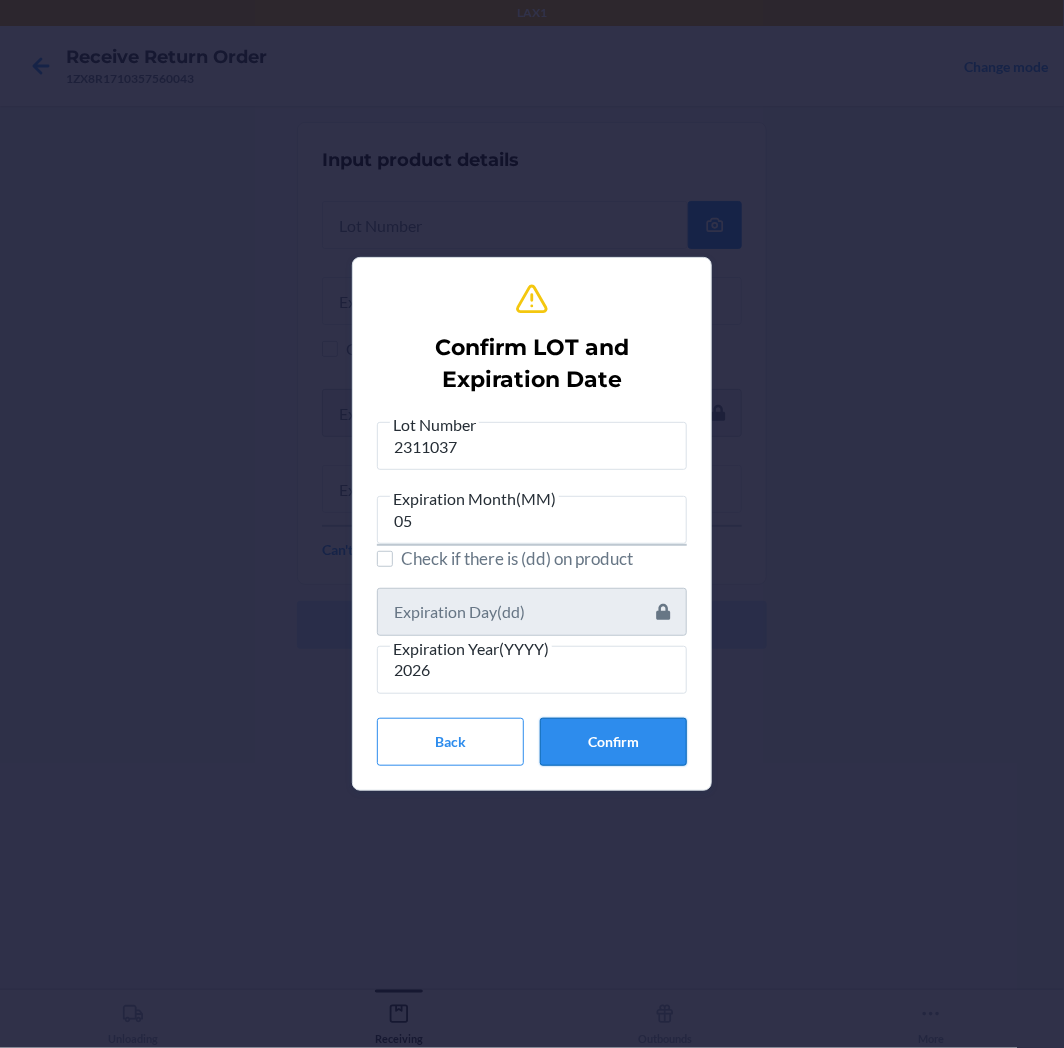 click on "Confirm" at bounding box center [613, 742] 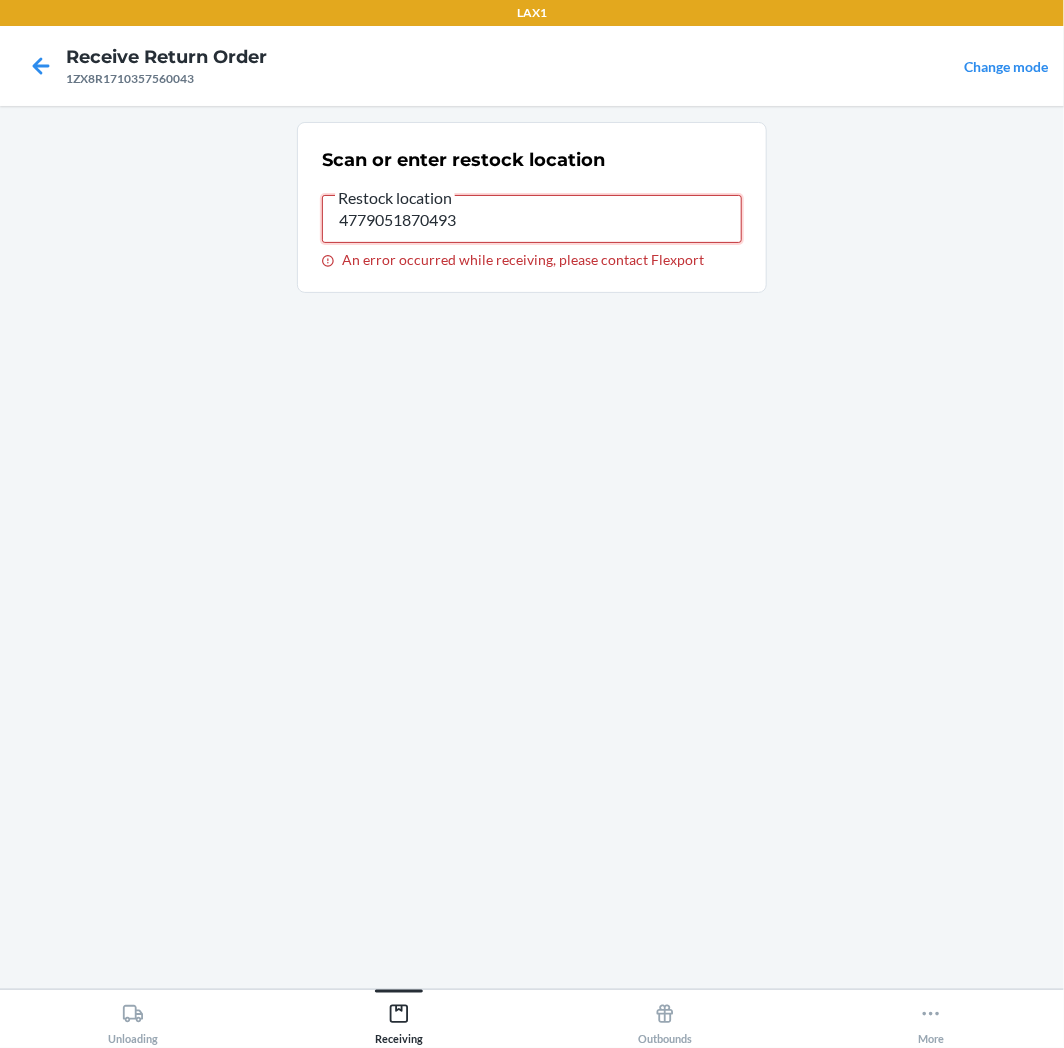 drag, startPoint x: 492, startPoint y: 208, endPoint x: -441, endPoint y: 192, distance: 933.1372 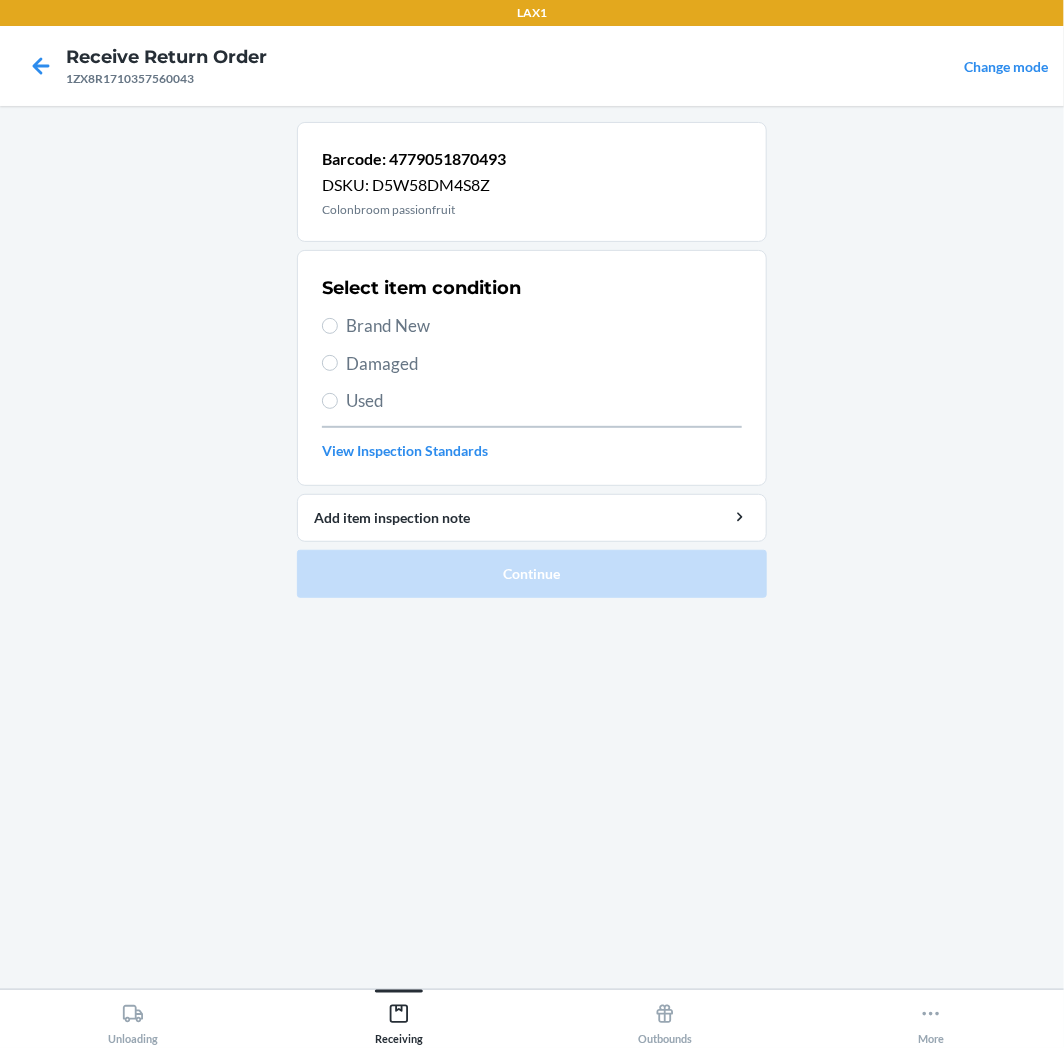 click on "Brand New" at bounding box center (544, 326) 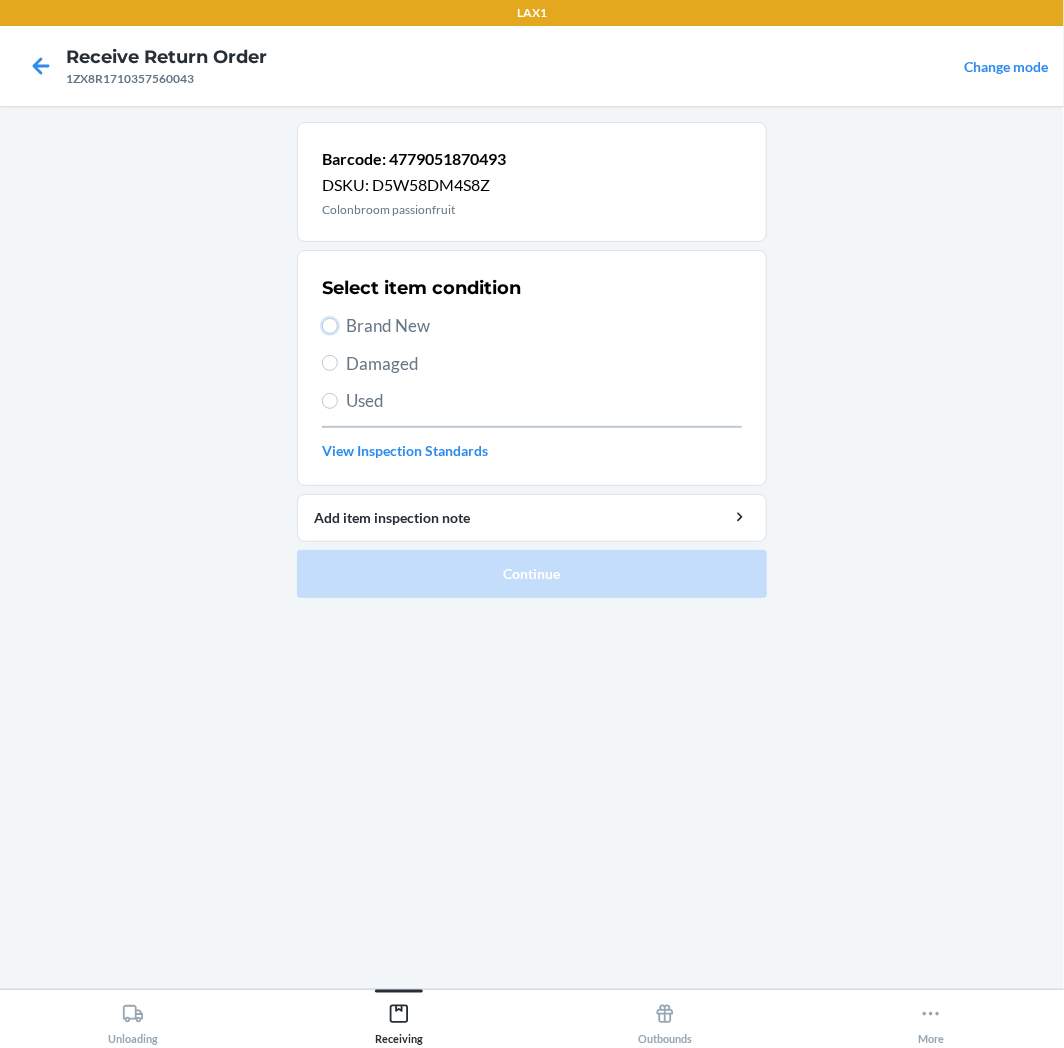 click on "Brand New" at bounding box center (330, 326) 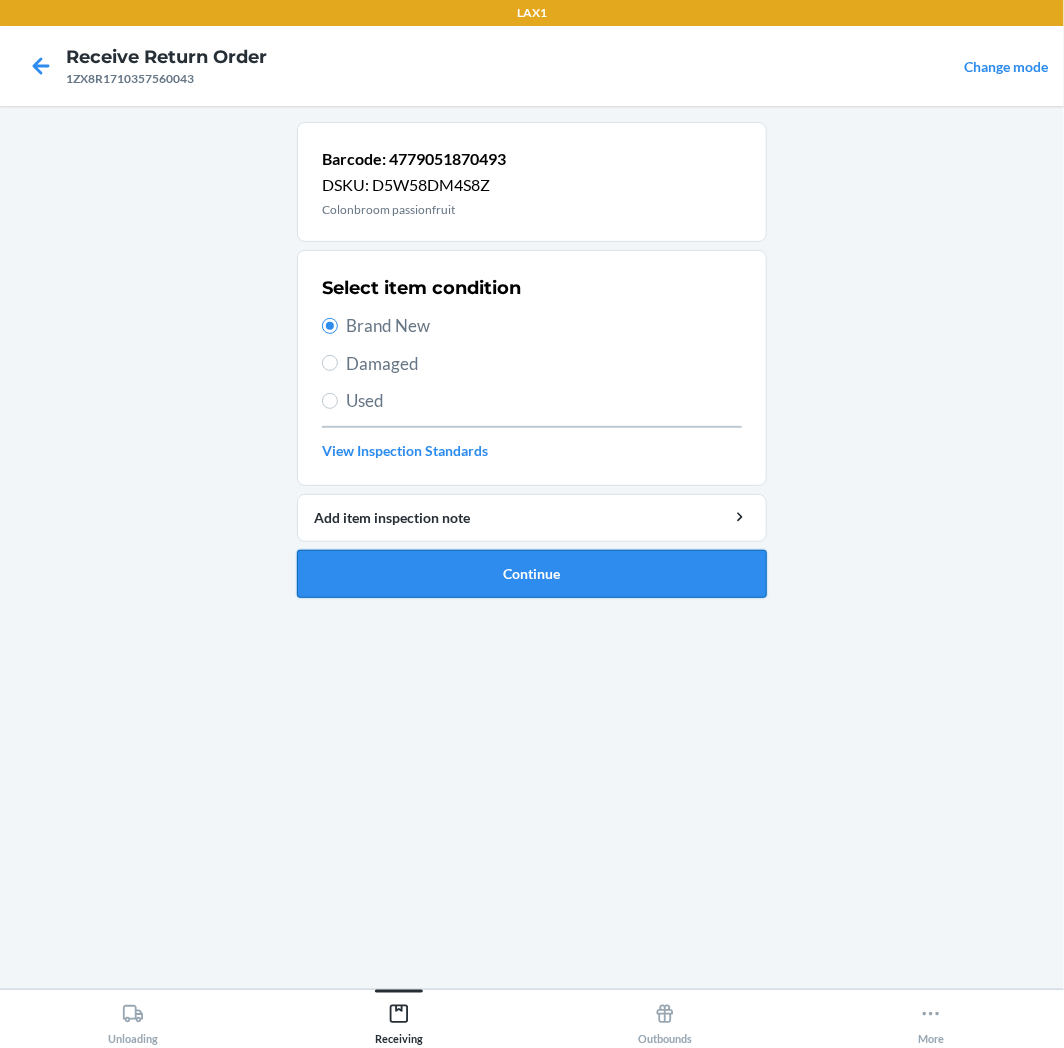 click on "Continue" at bounding box center [532, 574] 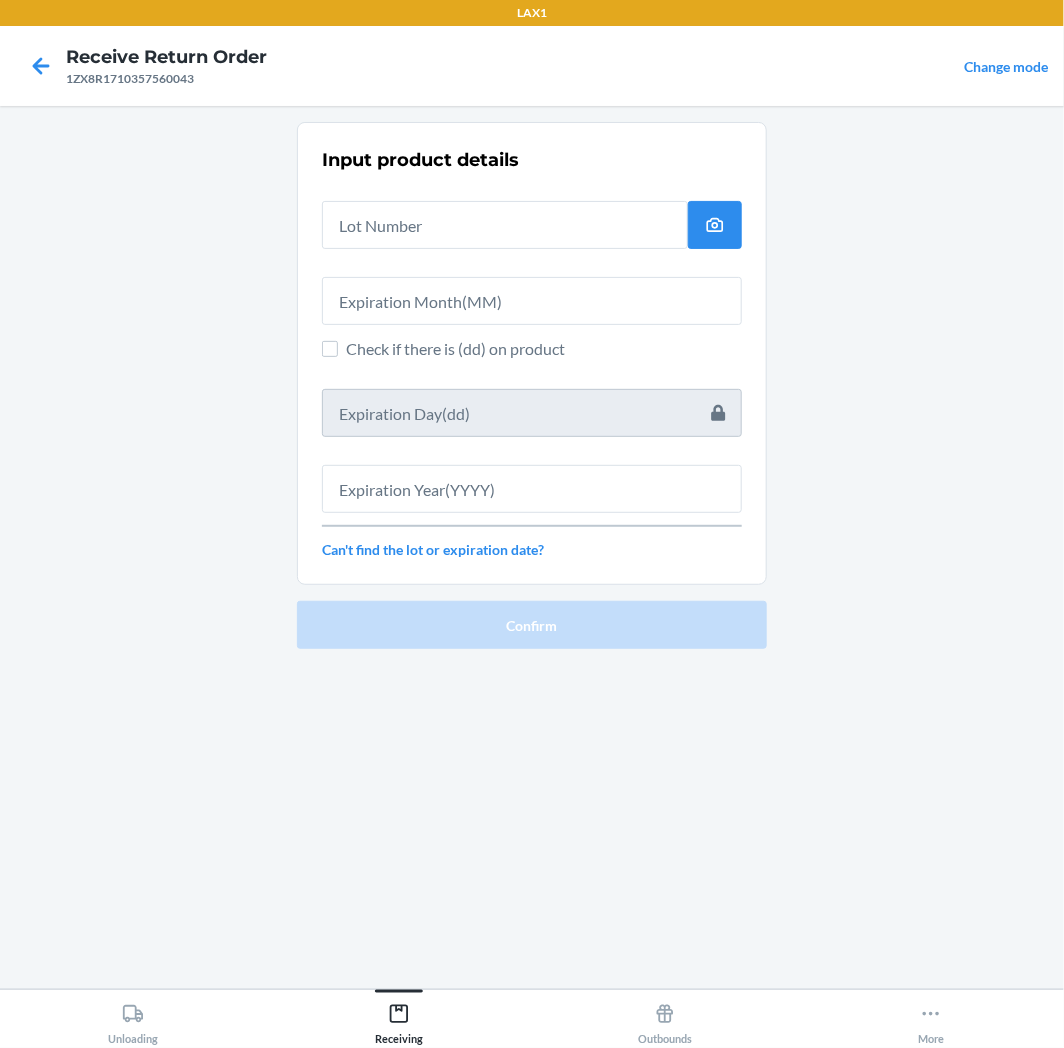 click at bounding box center (532, 293) 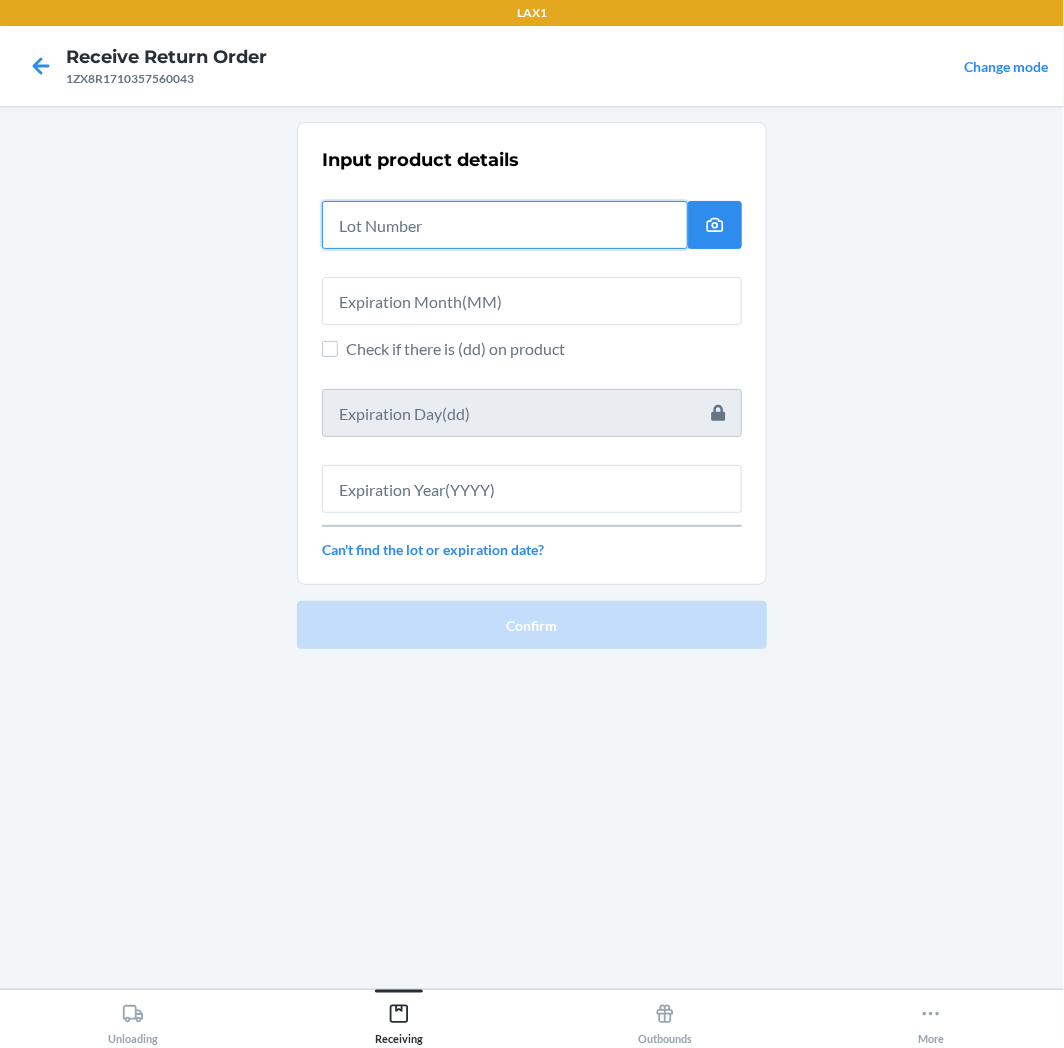 click at bounding box center (505, 225) 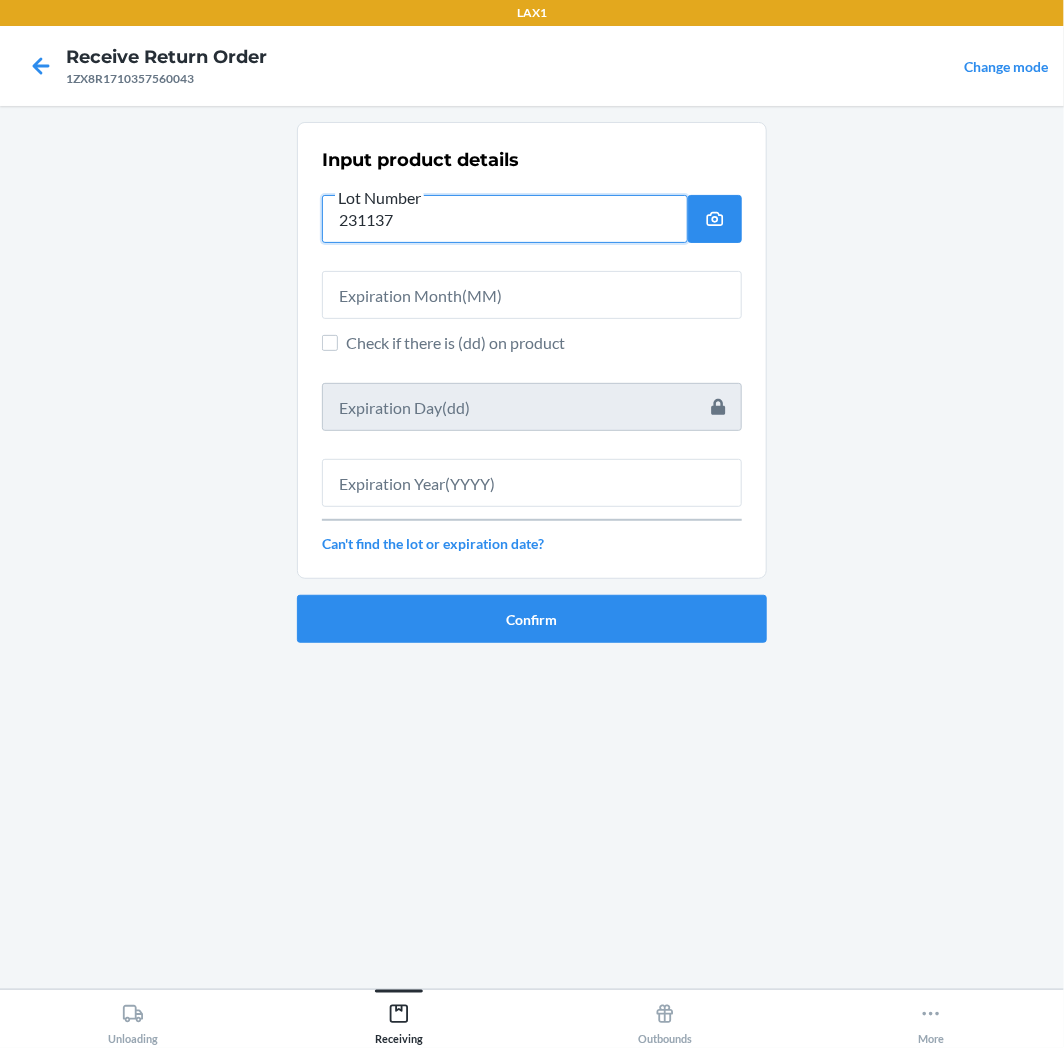click on "231137" at bounding box center (505, 219) 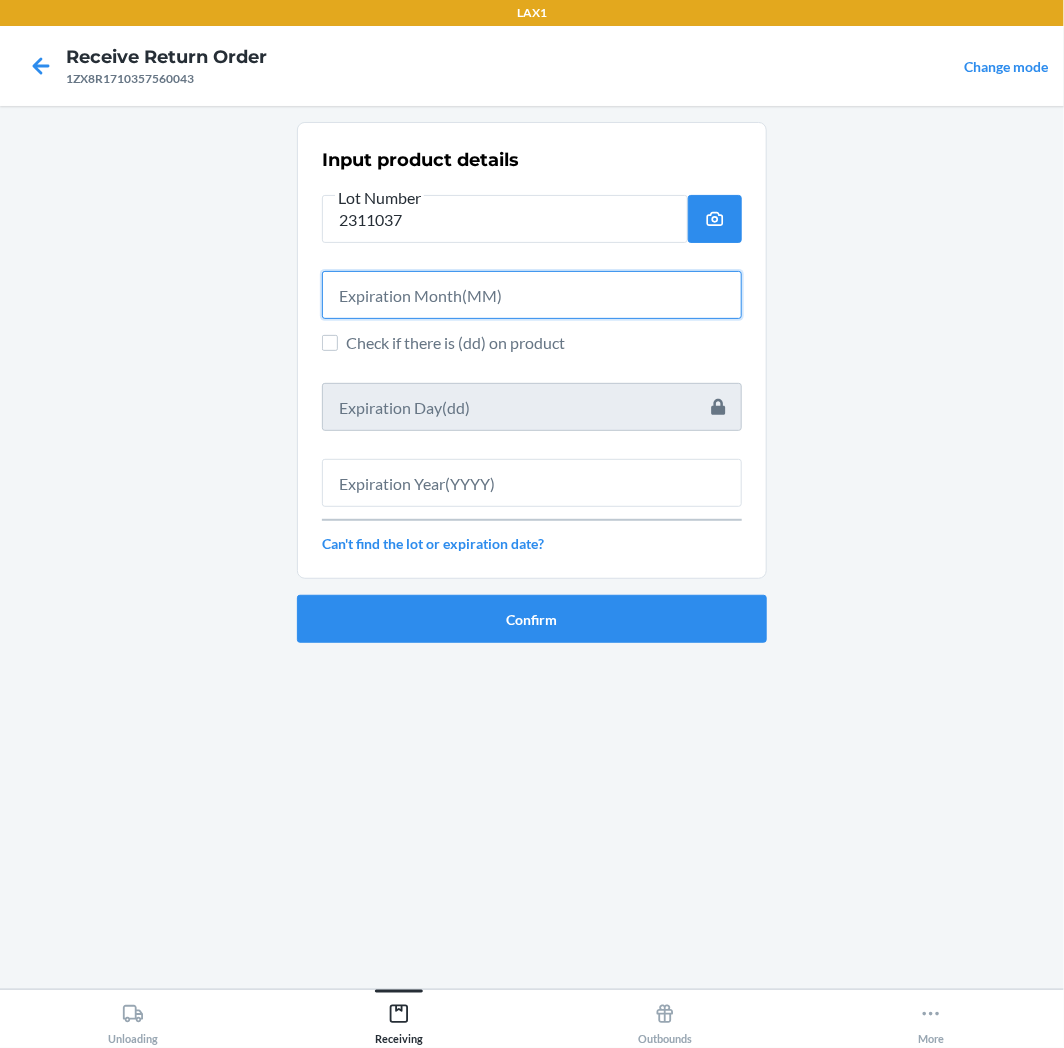 click at bounding box center [532, 295] 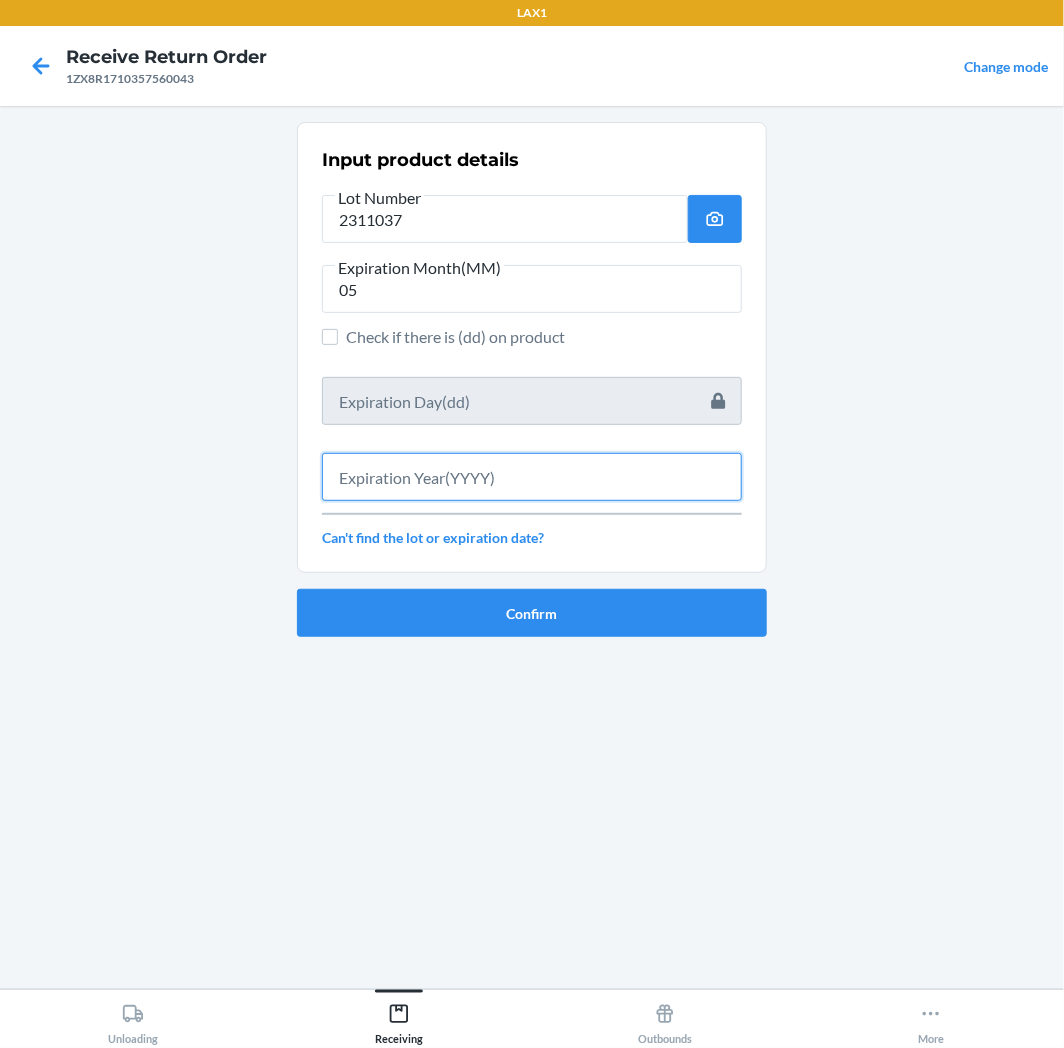 click at bounding box center [532, 477] 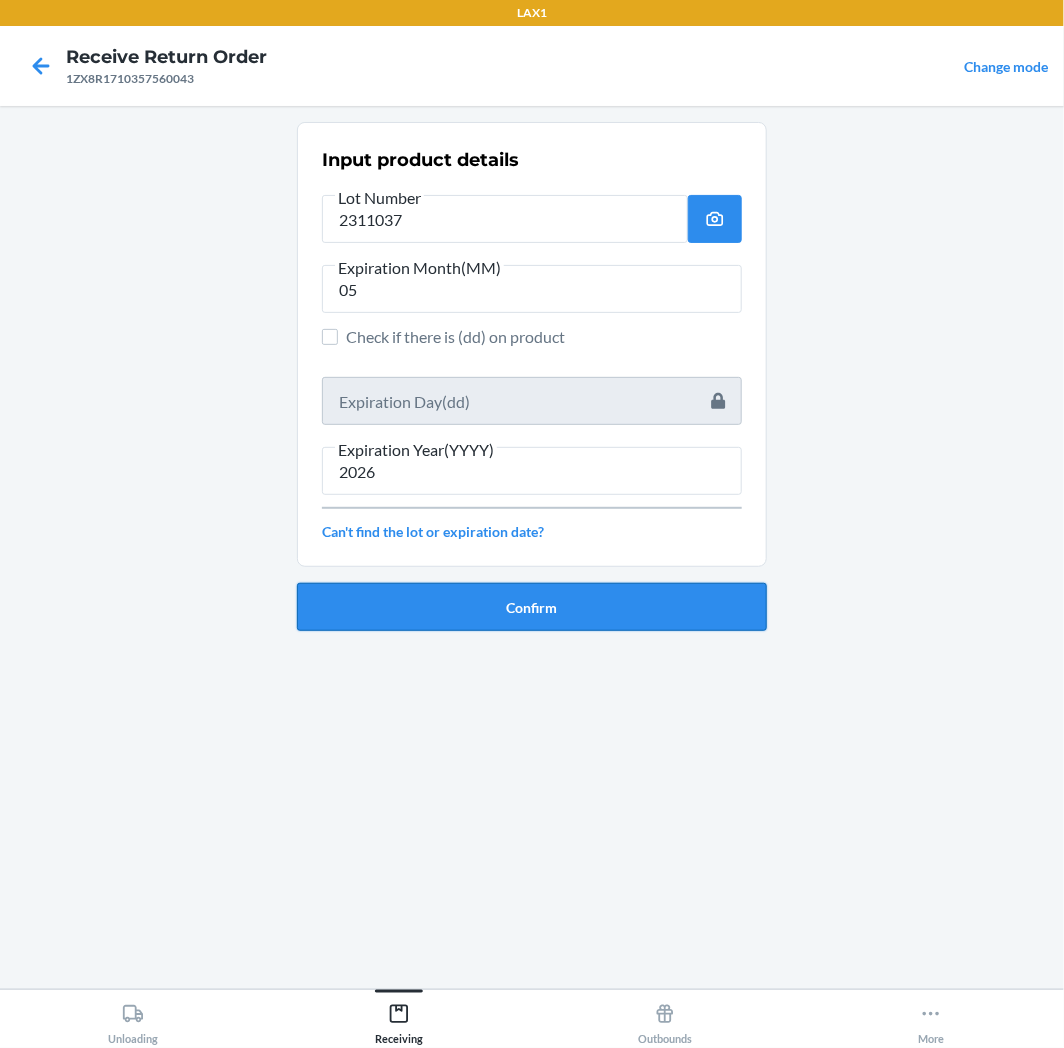 click on "Confirm" at bounding box center [532, 607] 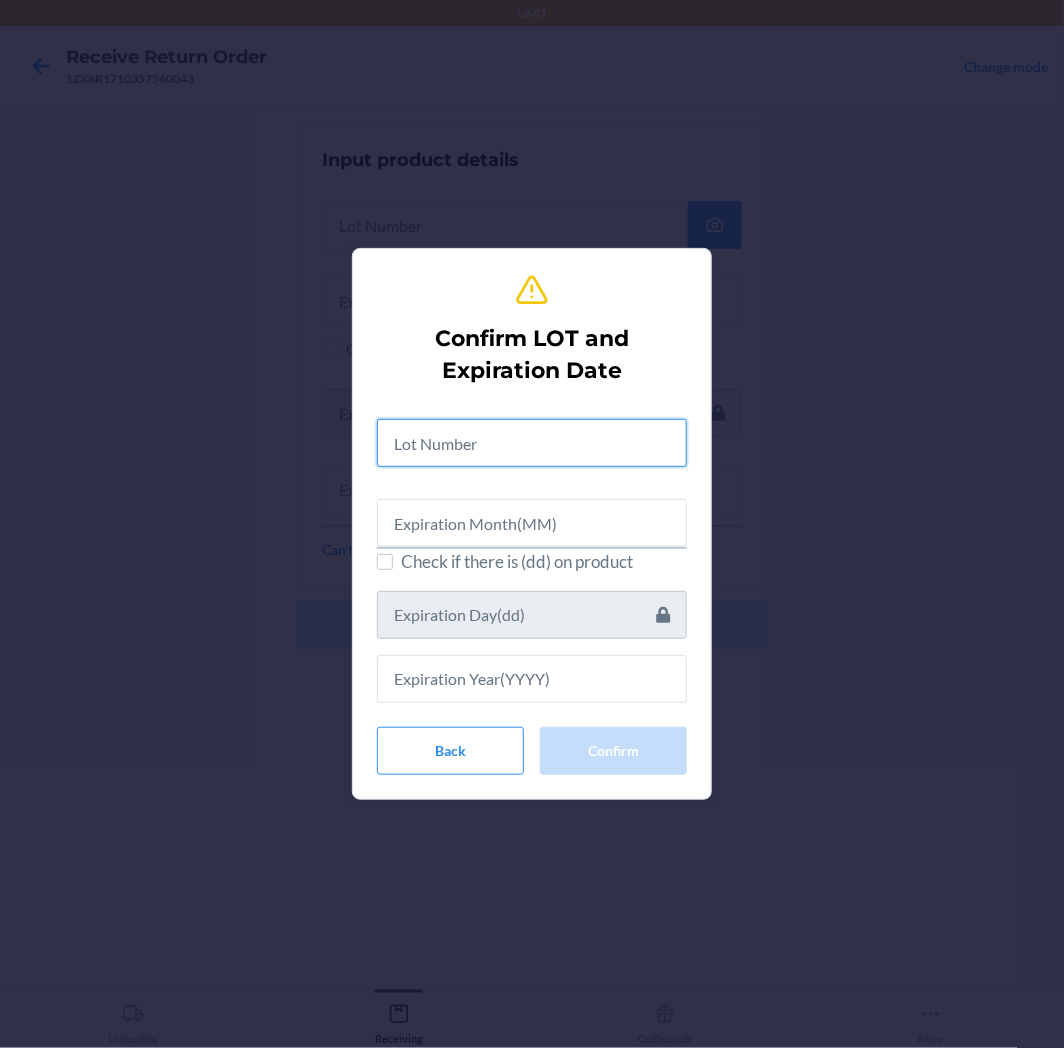 click at bounding box center [532, 443] 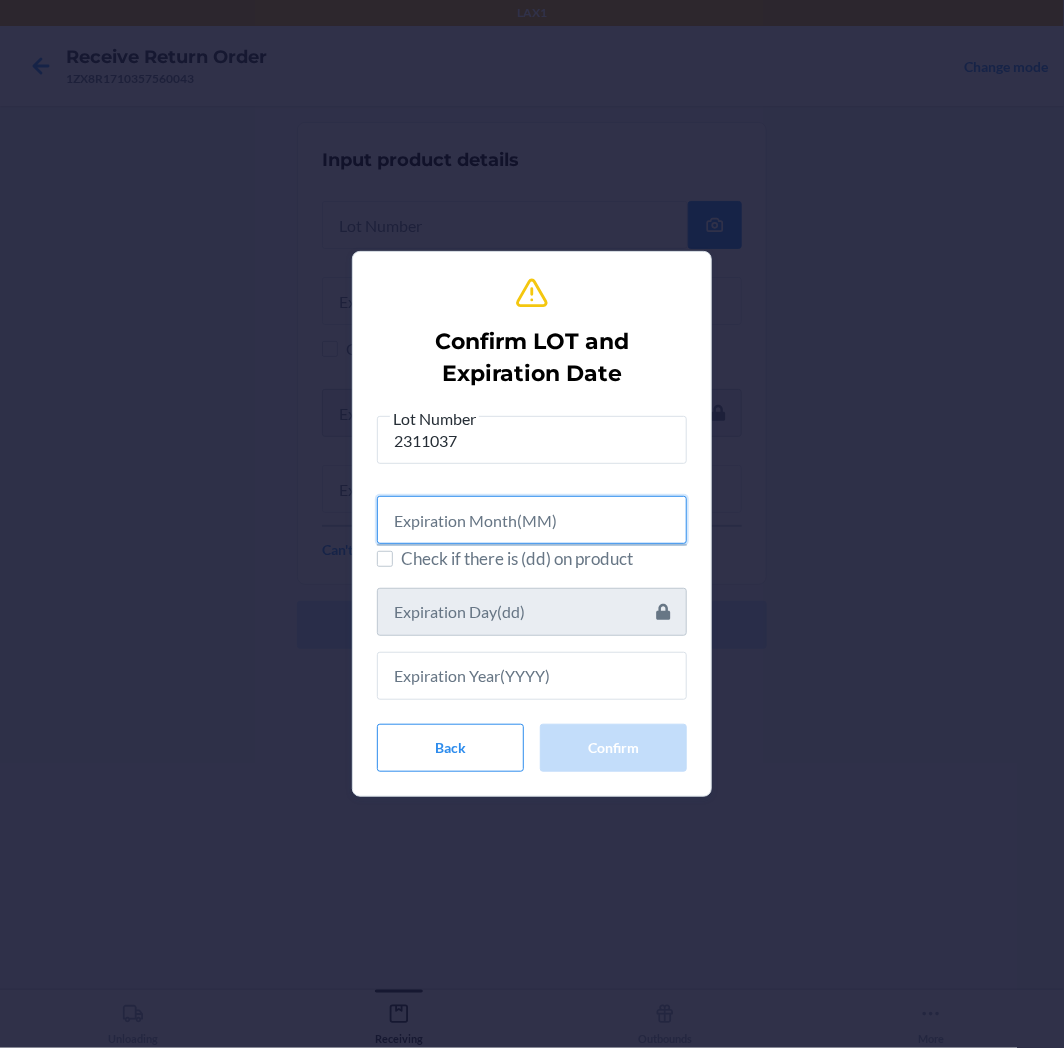 click at bounding box center (532, 520) 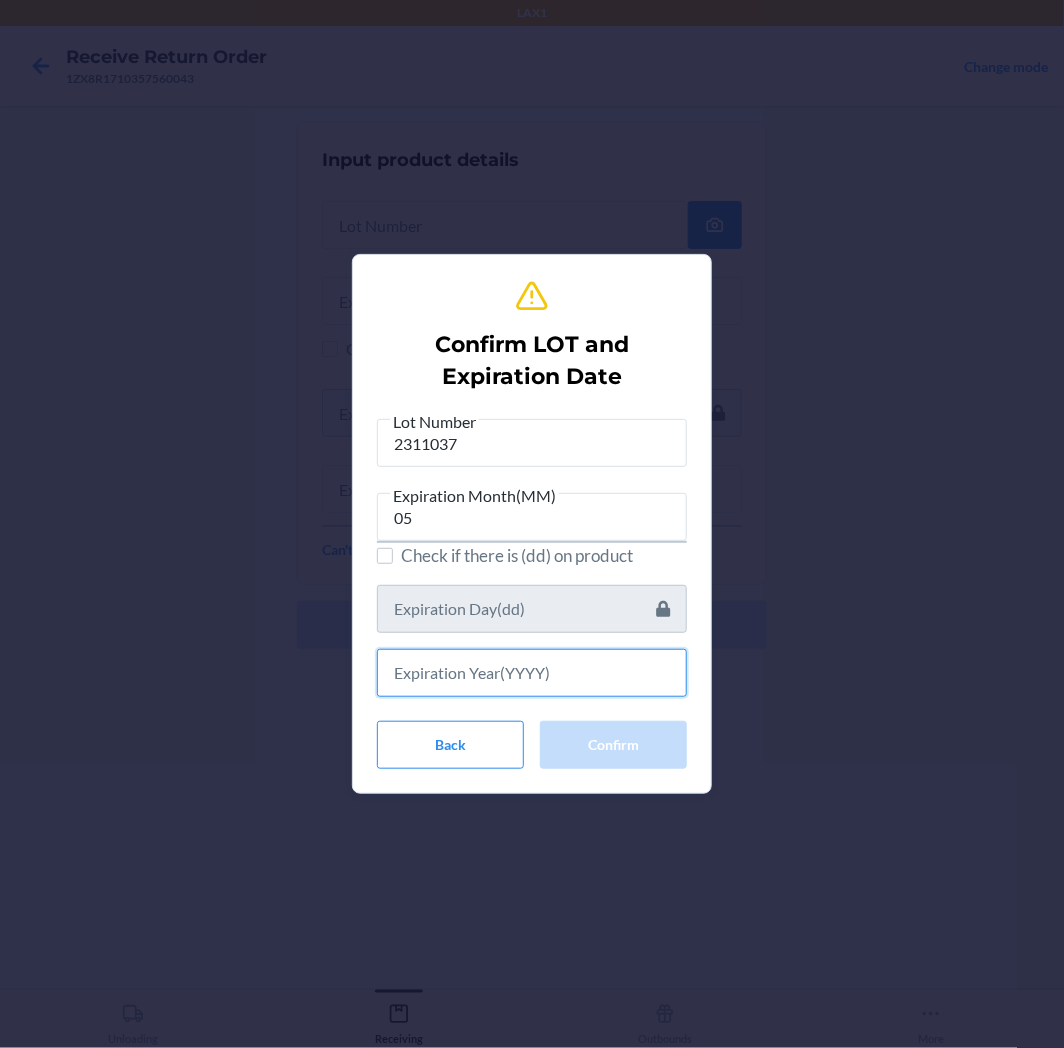 click at bounding box center [532, 673] 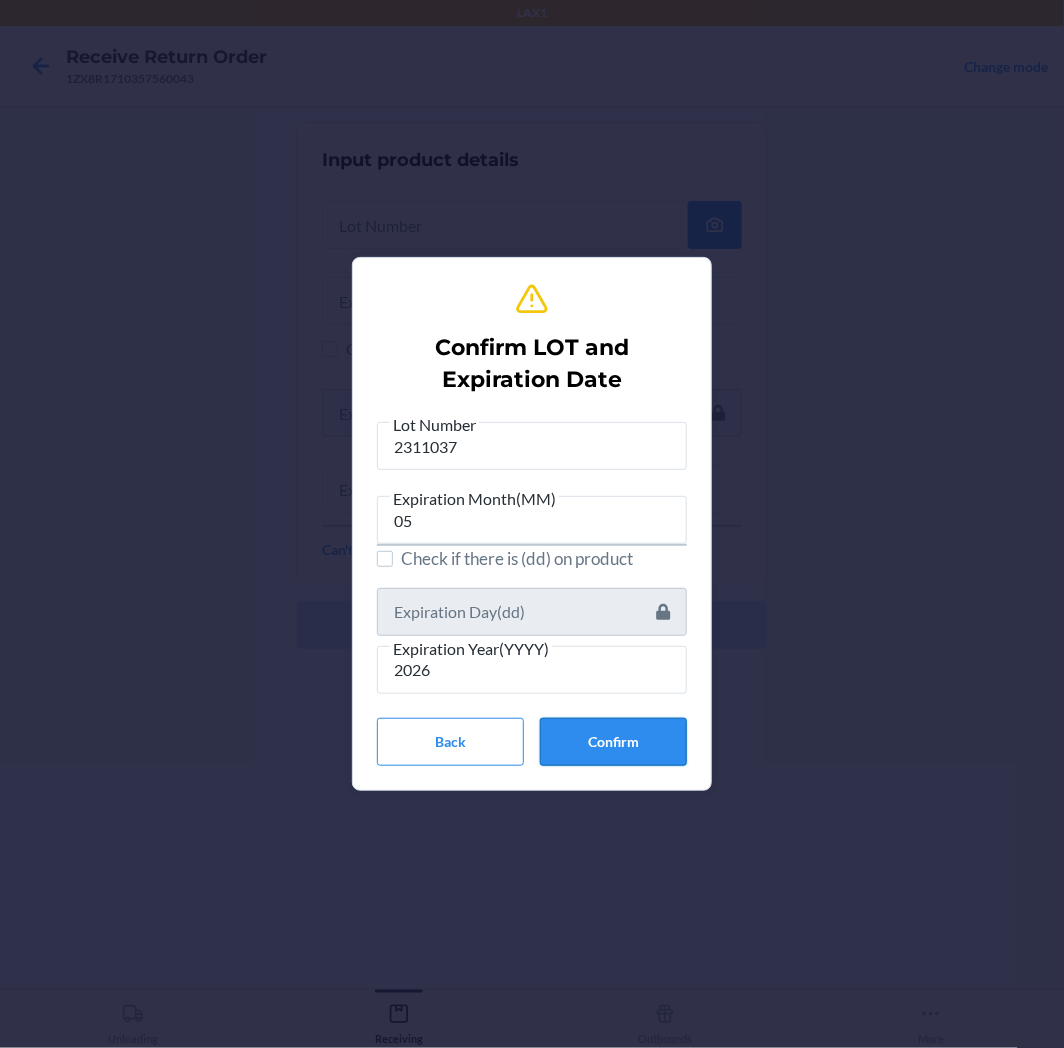 click on "Confirm" at bounding box center (613, 742) 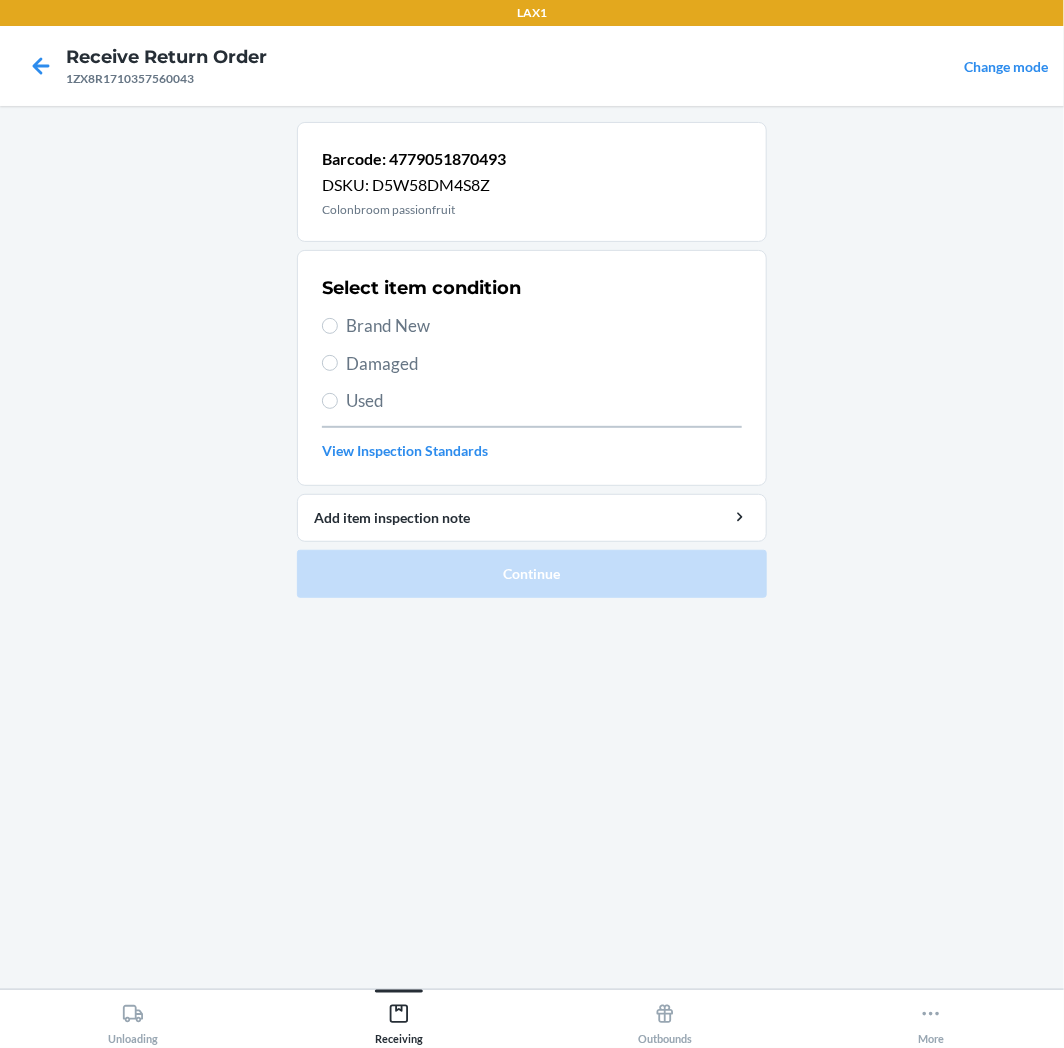 click on "Select item condition Brand New Damaged Used View Inspection Standards" at bounding box center [532, 368] 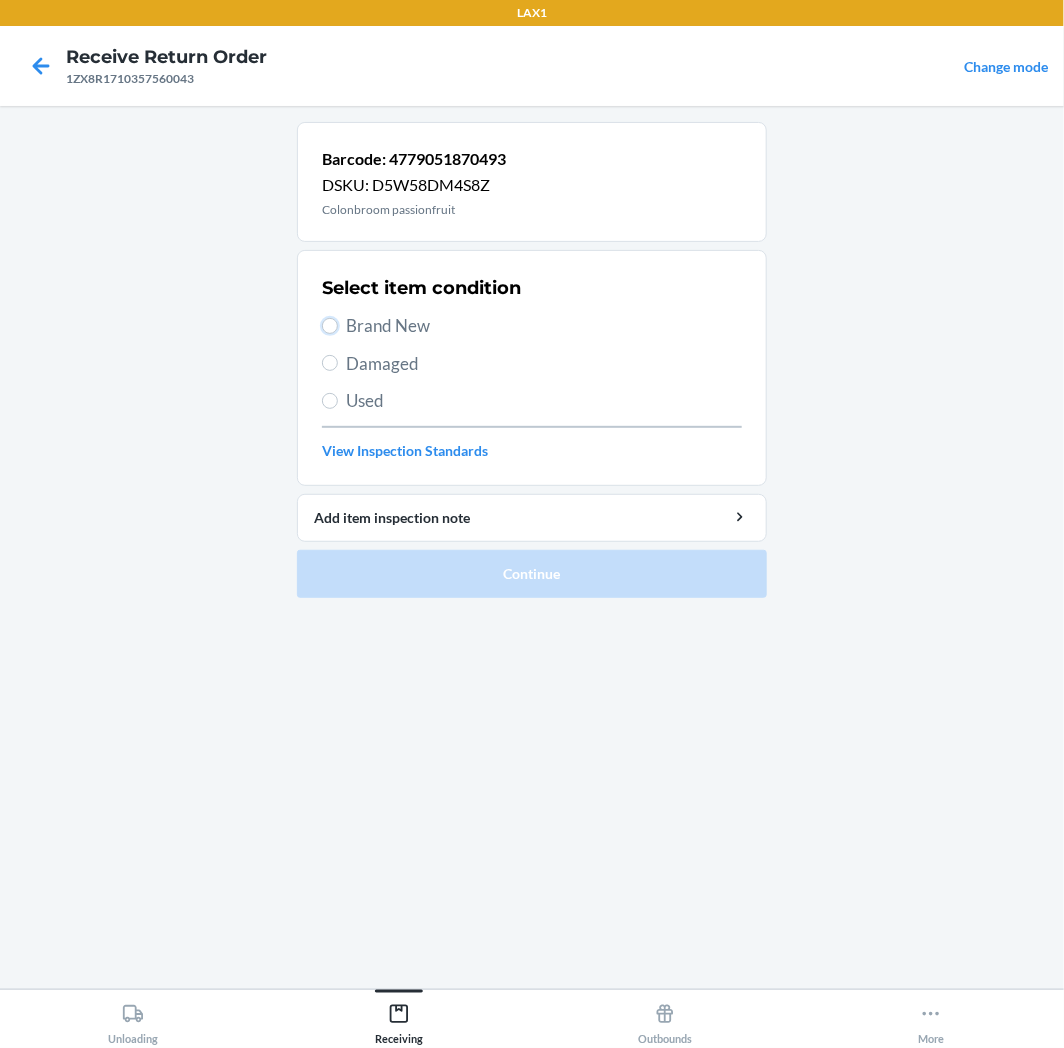 click on "Brand New" at bounding box center [330, 326] 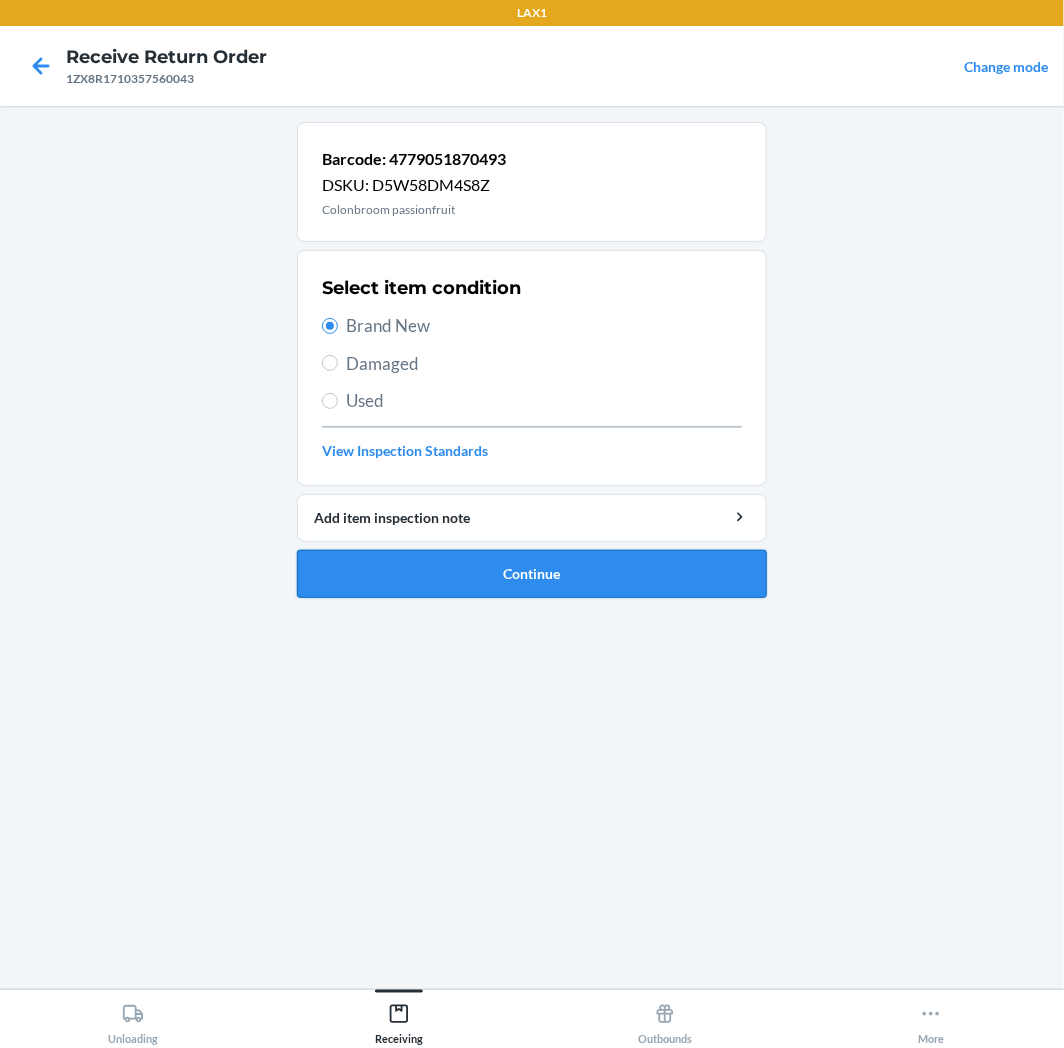 click on "Continue" at bounding box center [532, 574] 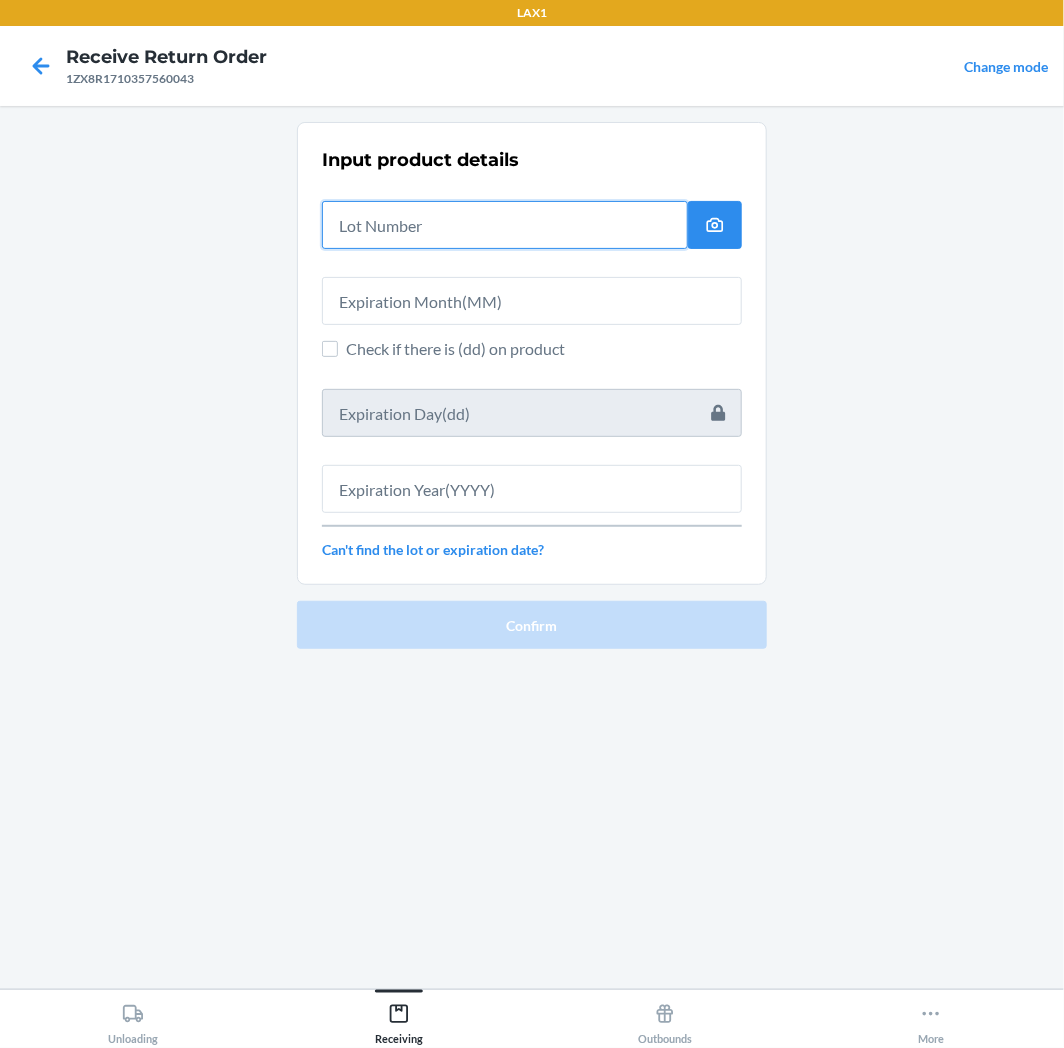 click at bounding box center [505, 225] 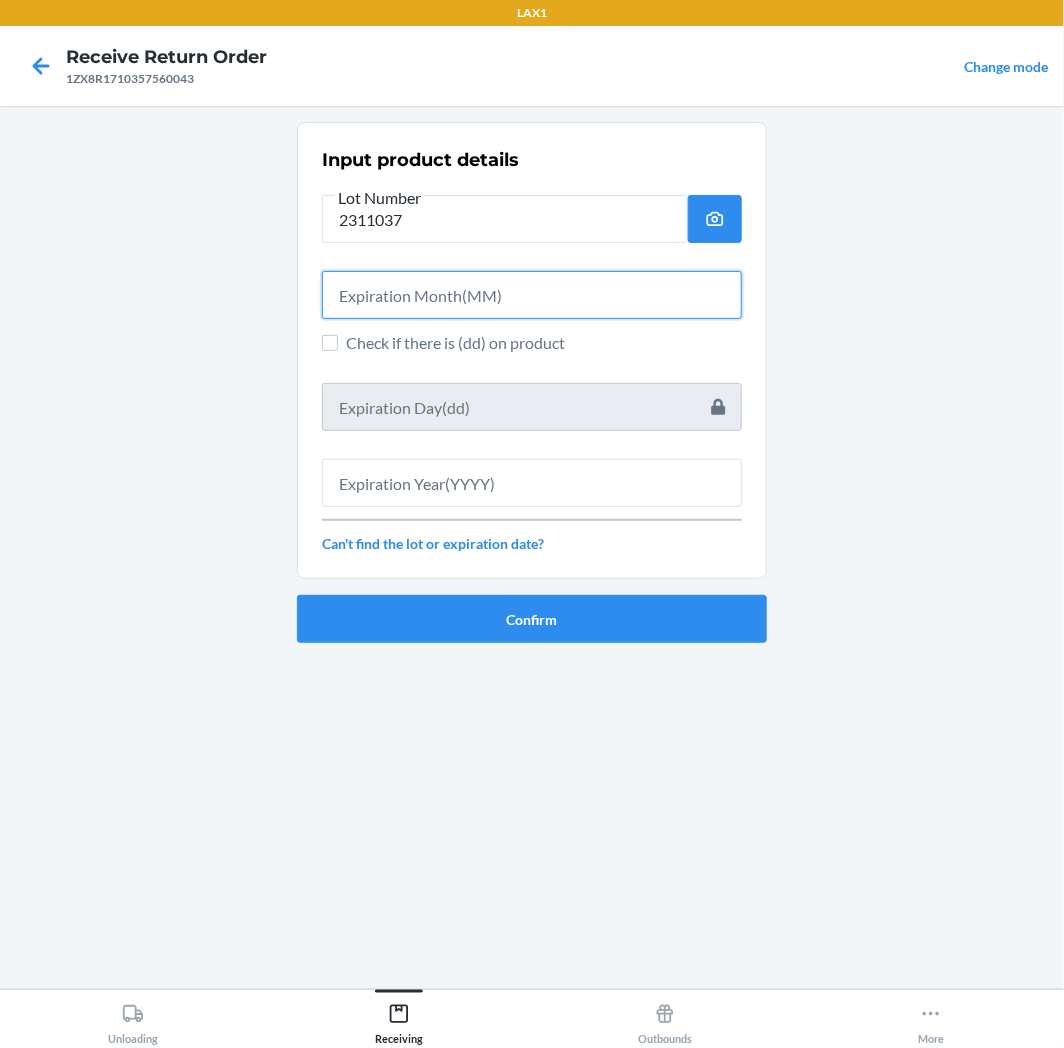 click at bounding box center [532, 295] 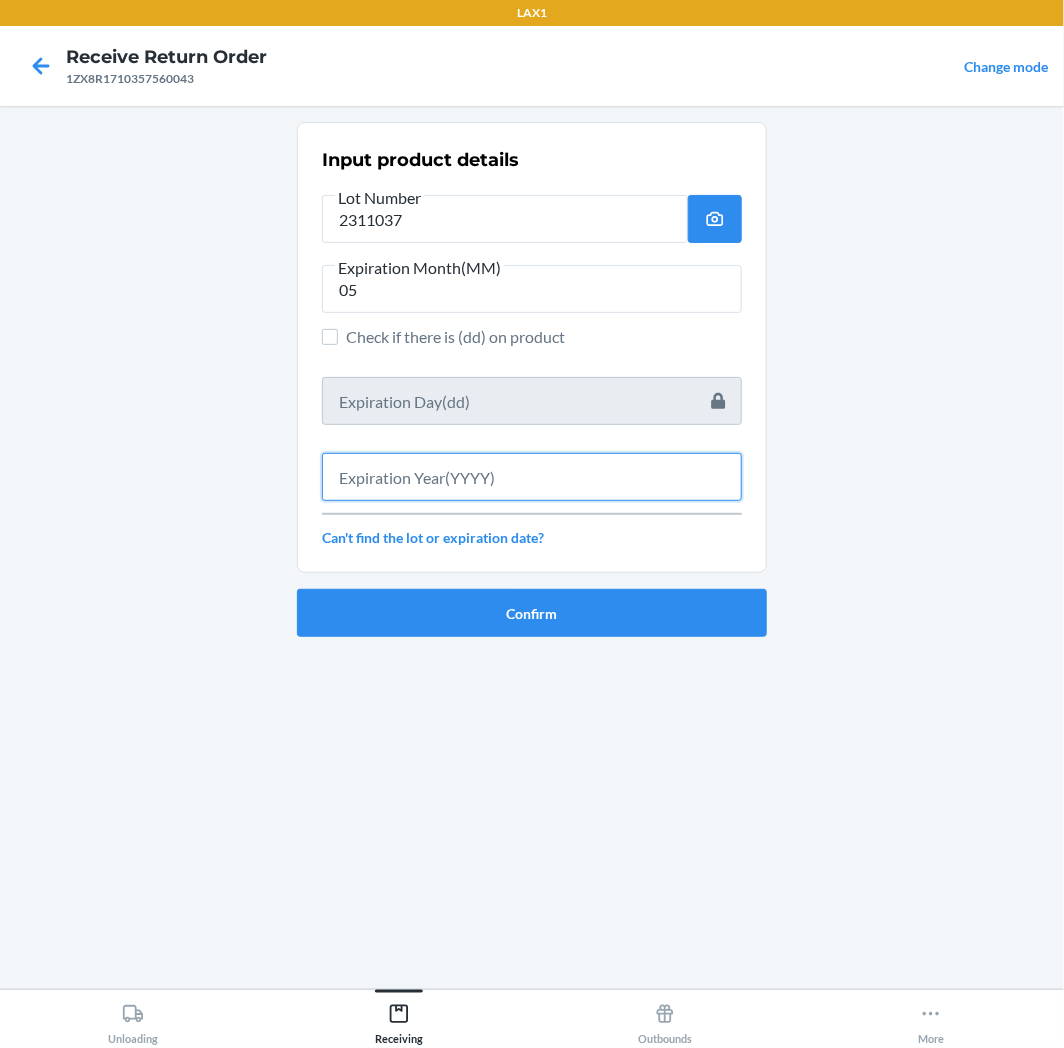 click at bounding box center [532, 477] 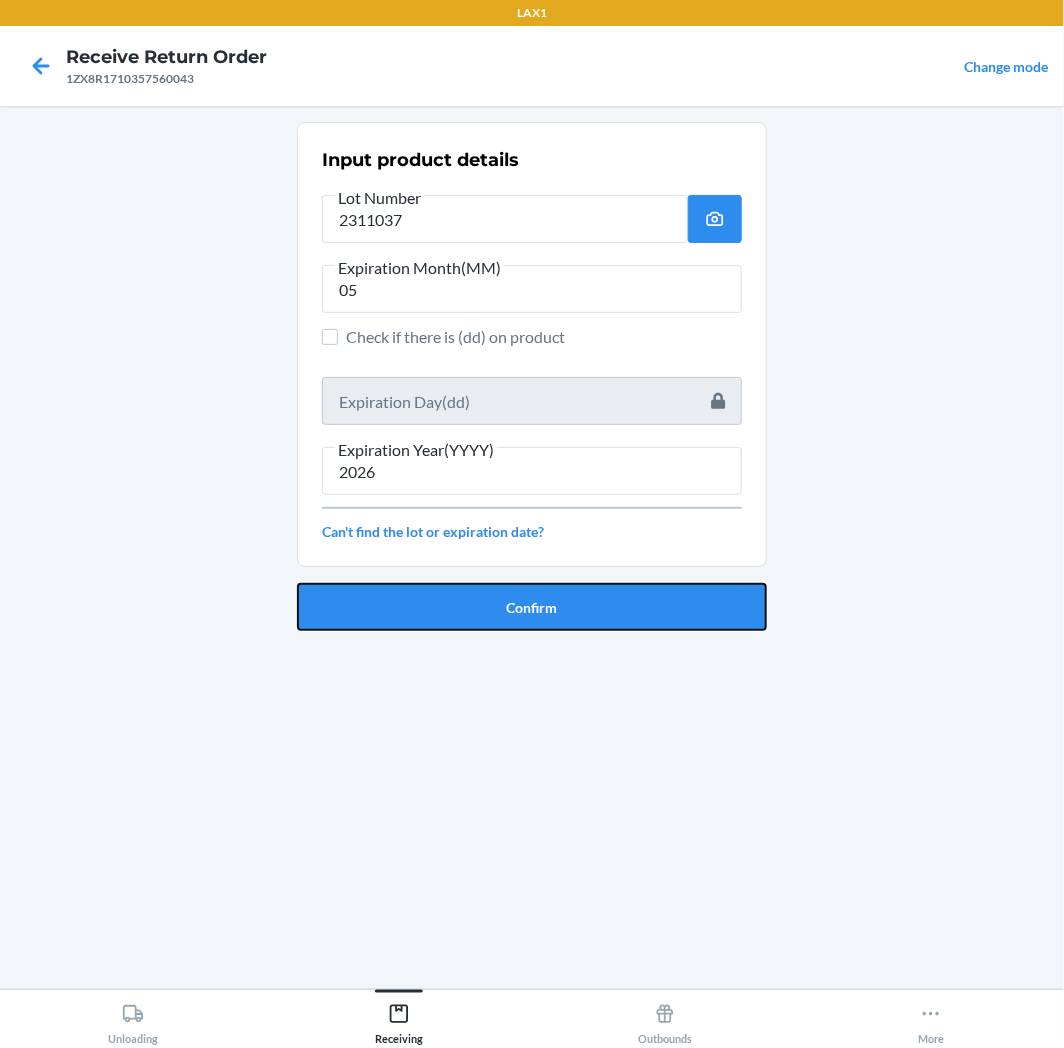 click on "Confirm" at bounding box center (532, 607) 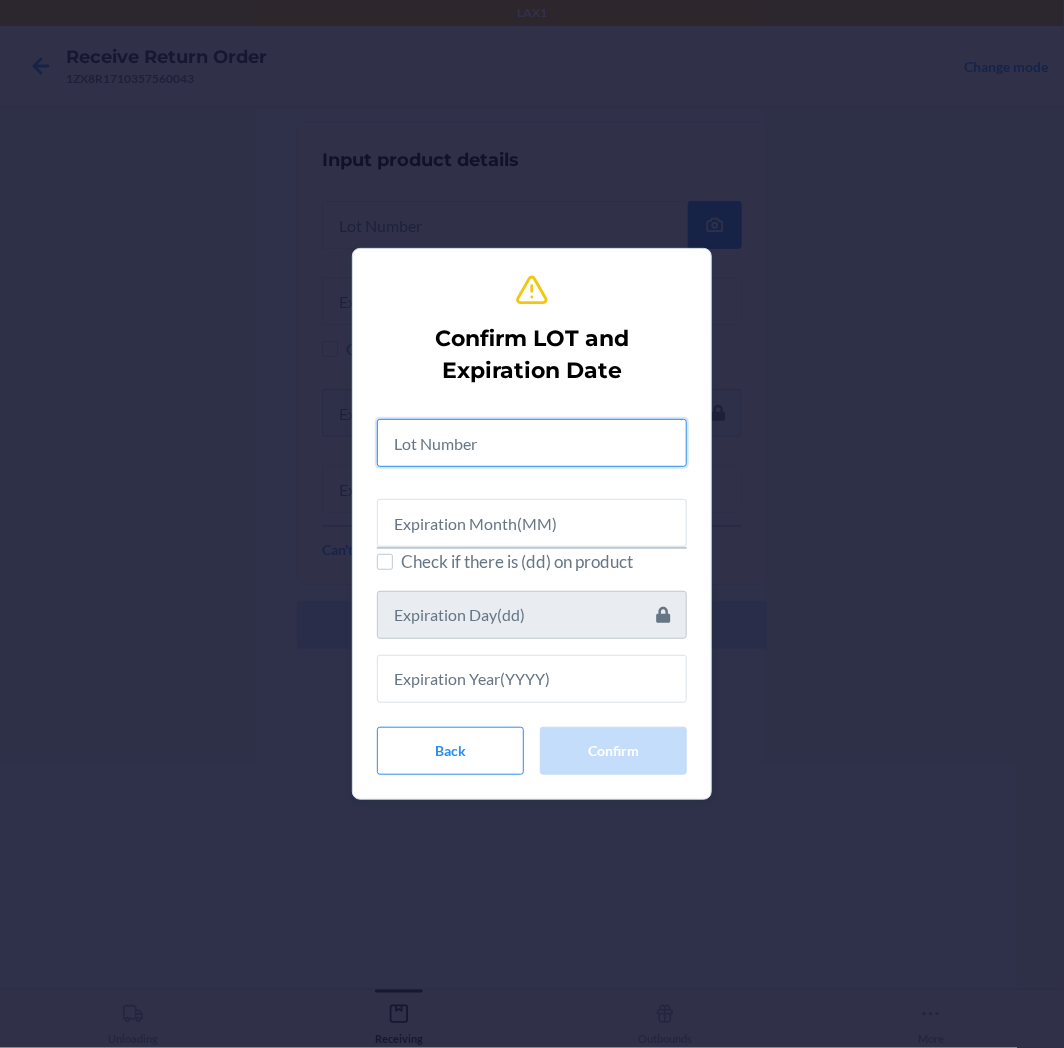 click at bounding box center (532, 443) 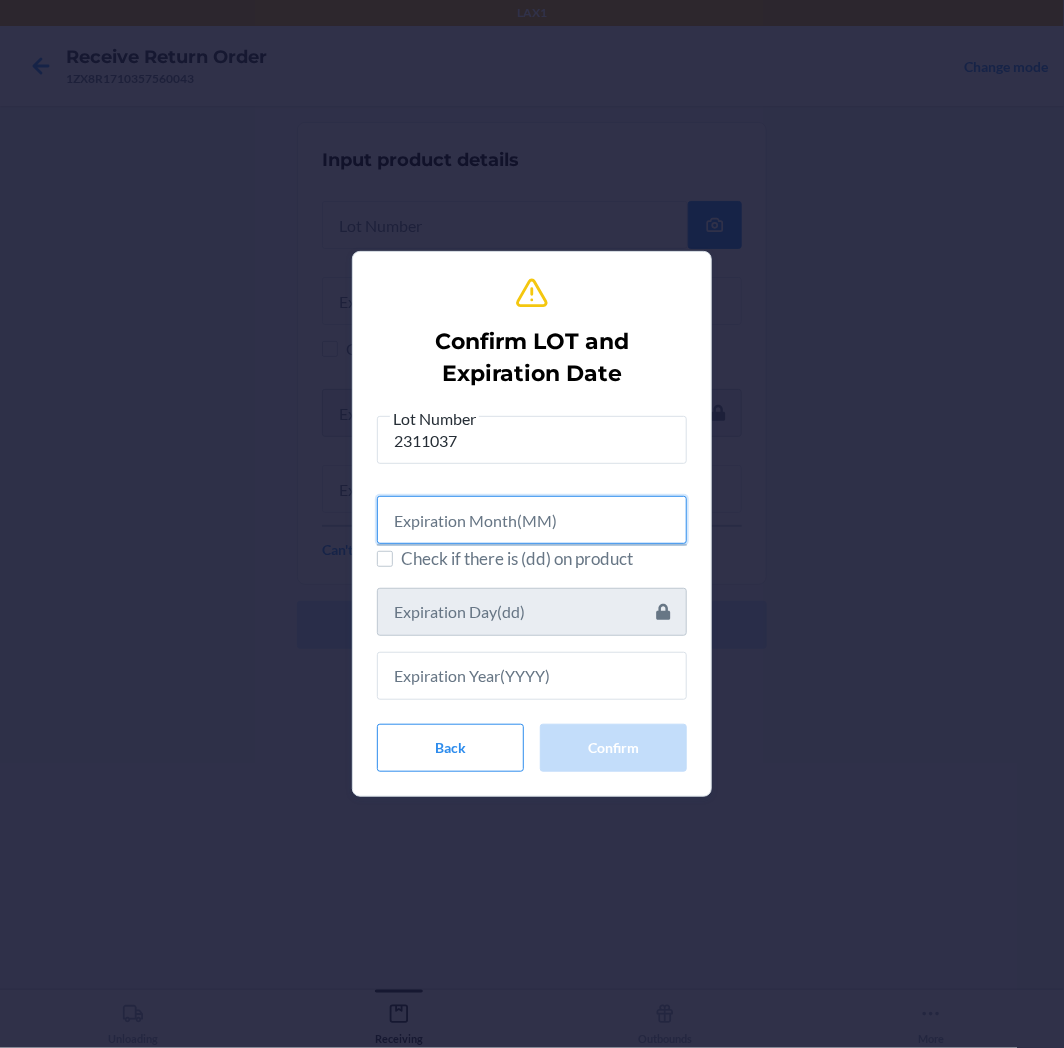 click at bounding box center (532, 520) 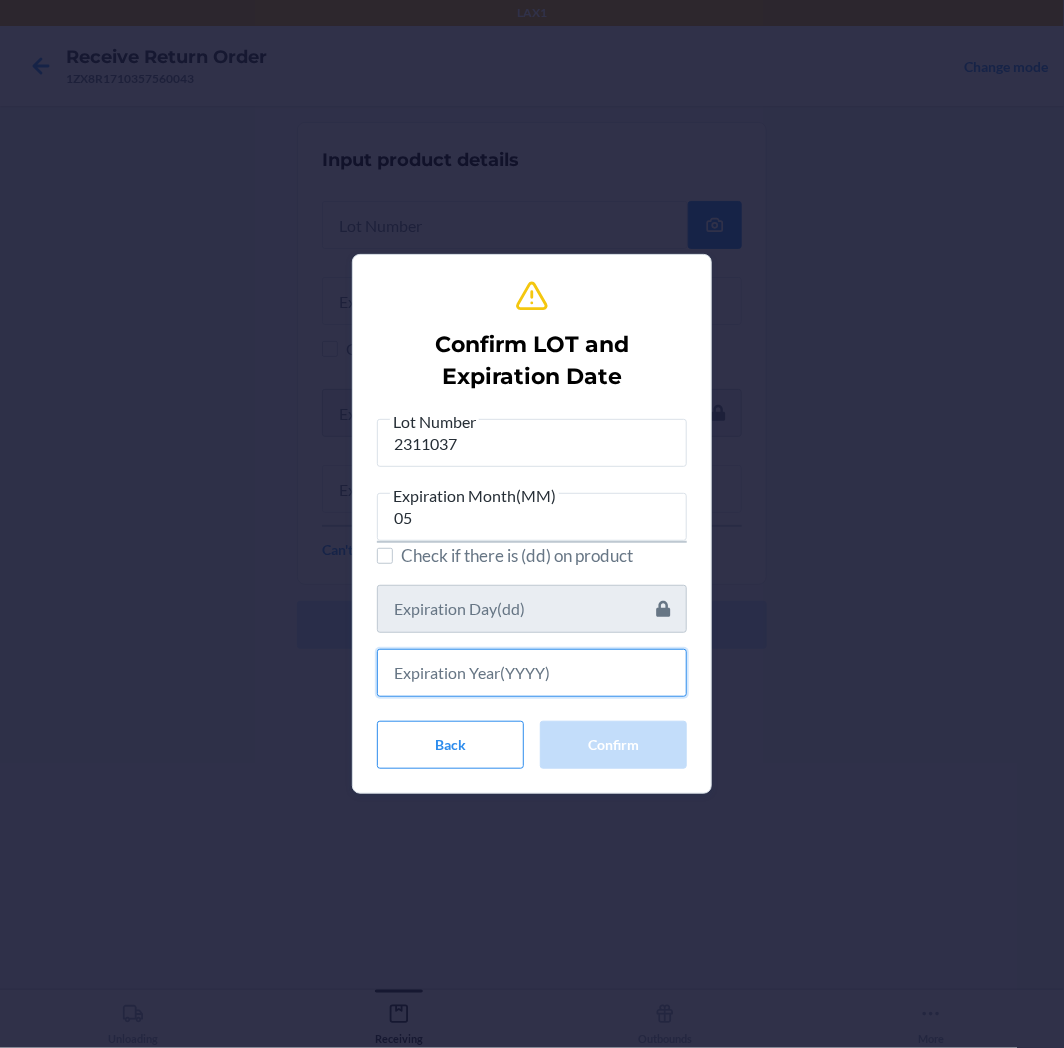 click at bounding box center (532, 673) 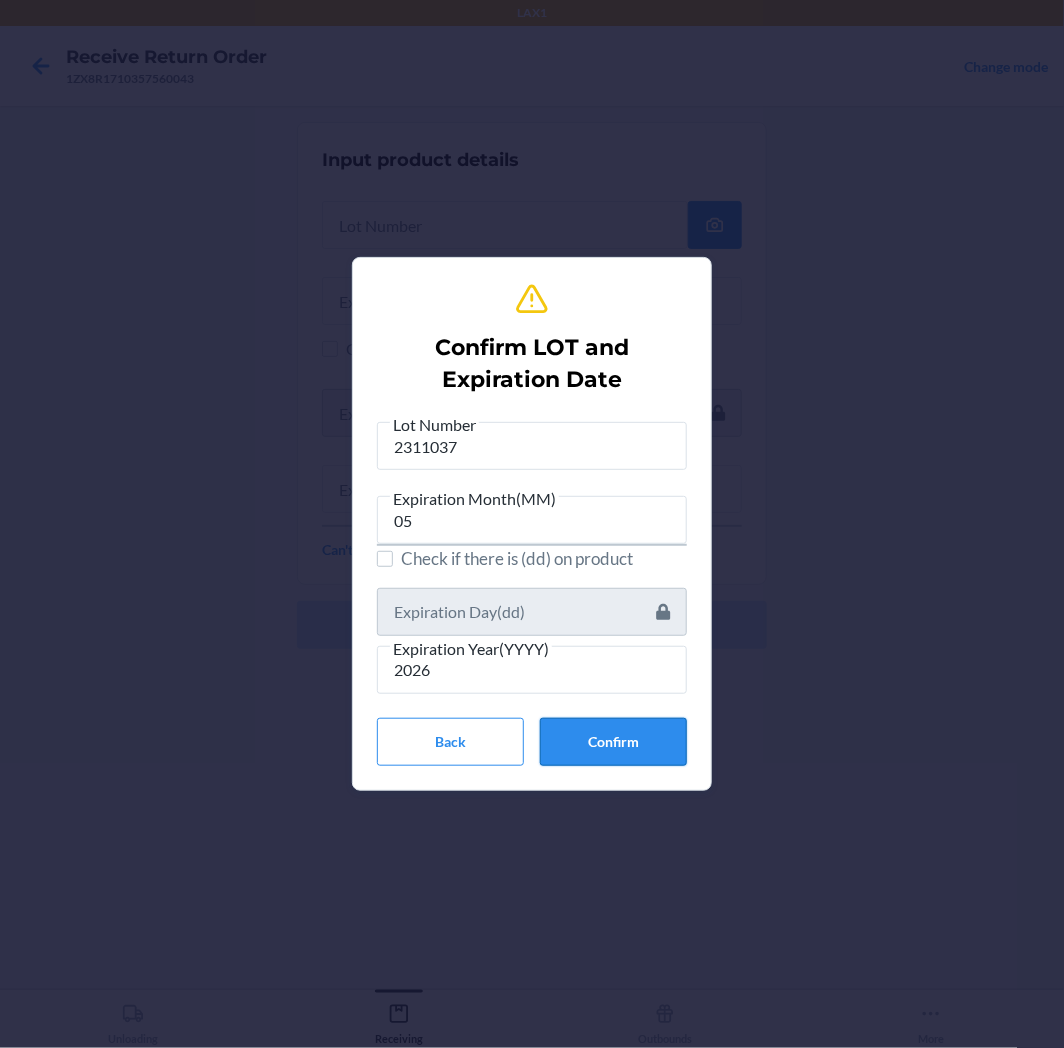 click on "Confirm" at bounding box center [613, 742] 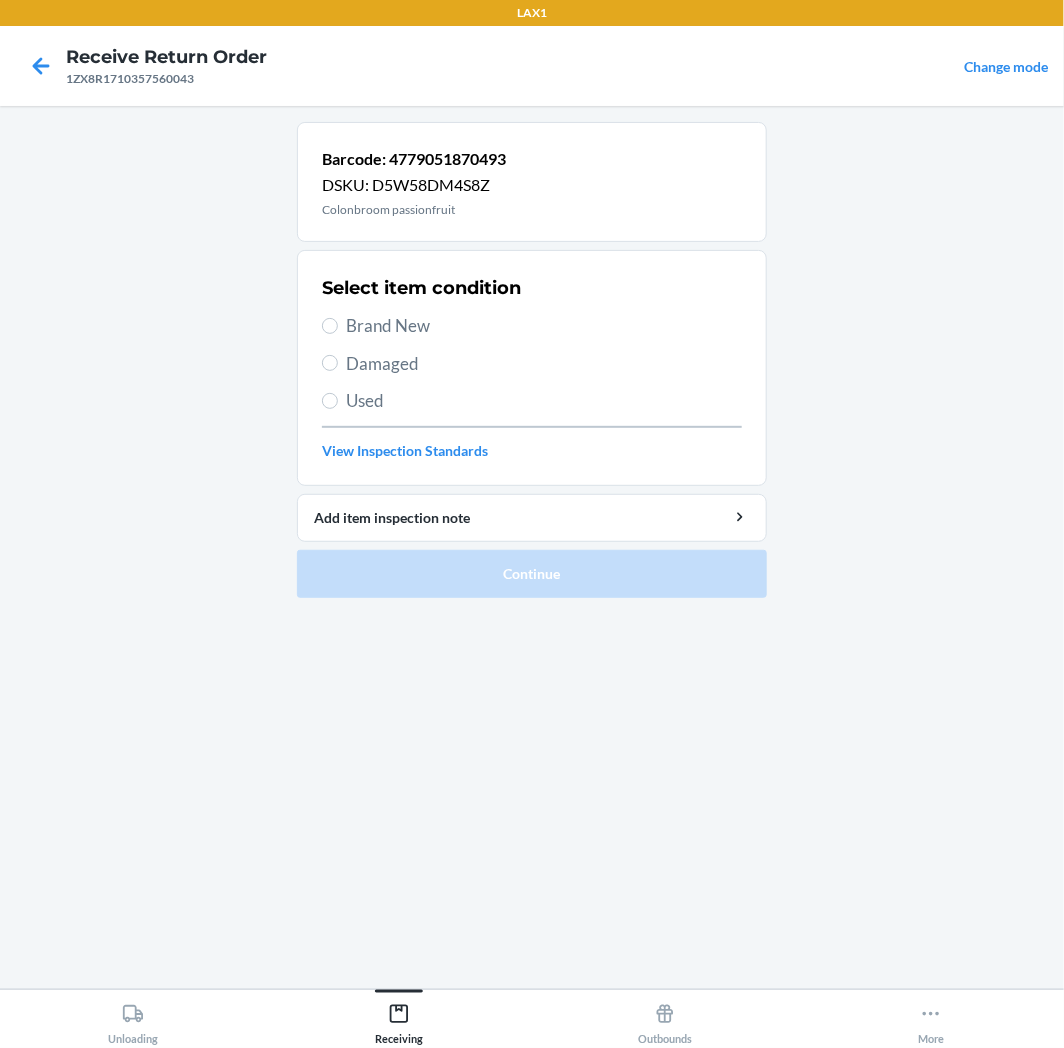 click on "Brand New" at bounding box center [544, 326] 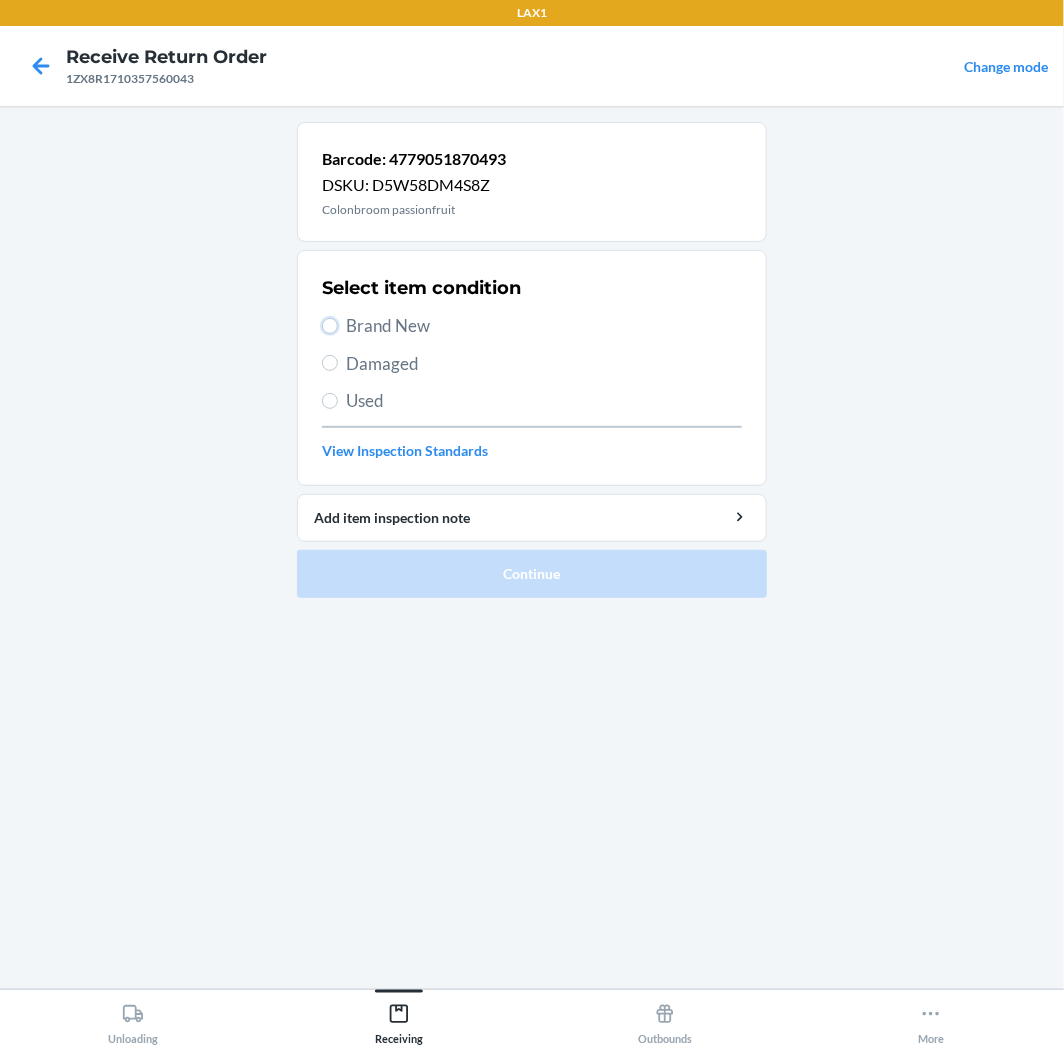 click on "Brand New" at bounding box center [330, 326] 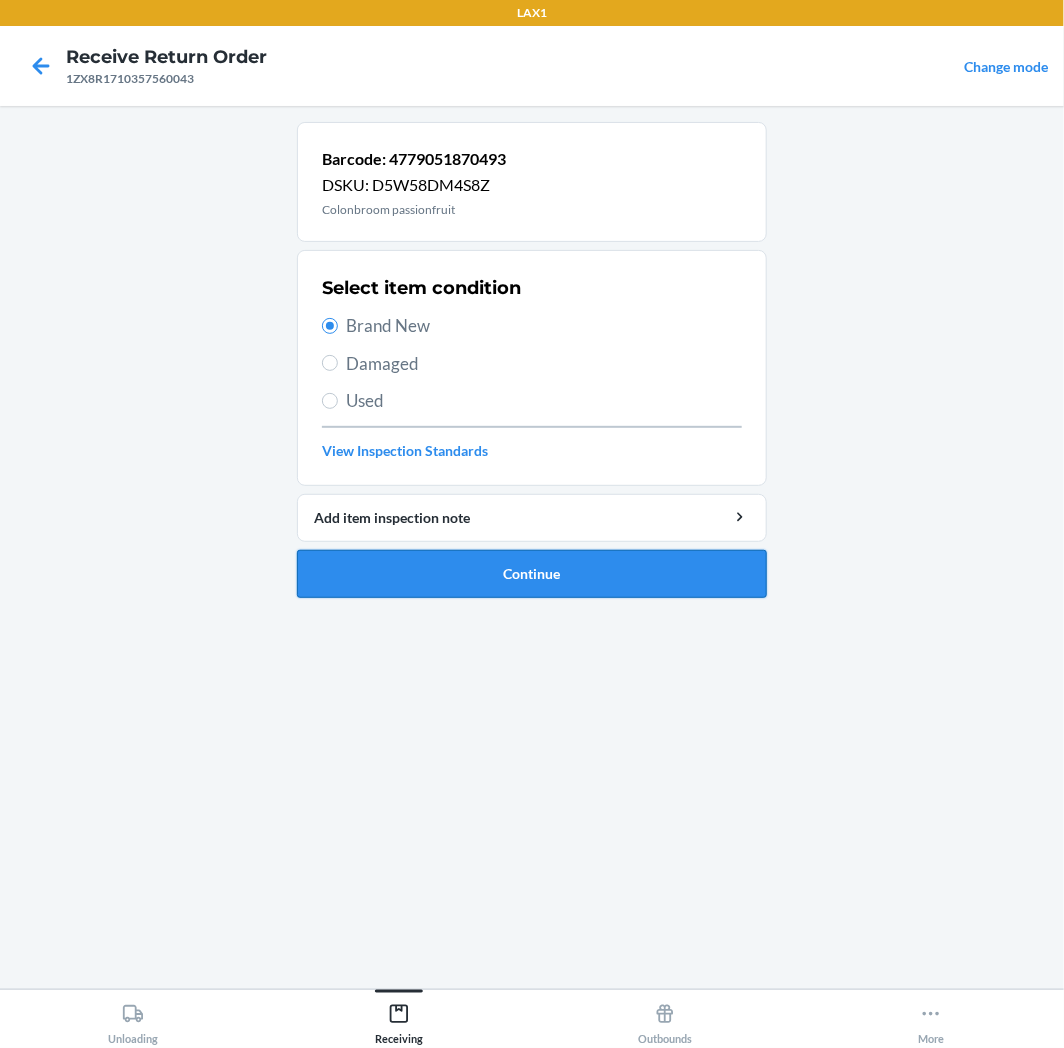 click on "Continue" at bounding box center [532, 574] 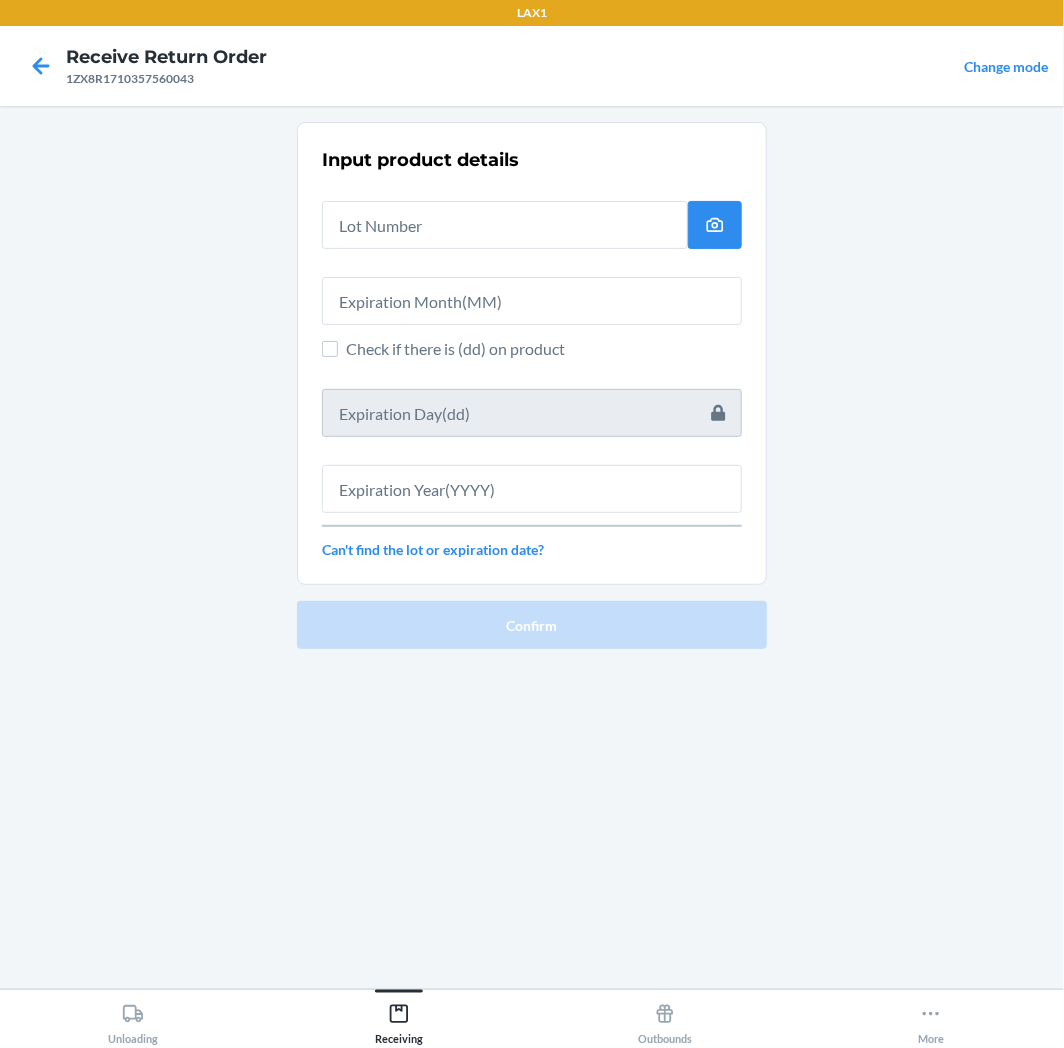 click on "Input product details Check if there is (dd) on product Can't find the lot or expiration date?" at bounding box center [532, 353] 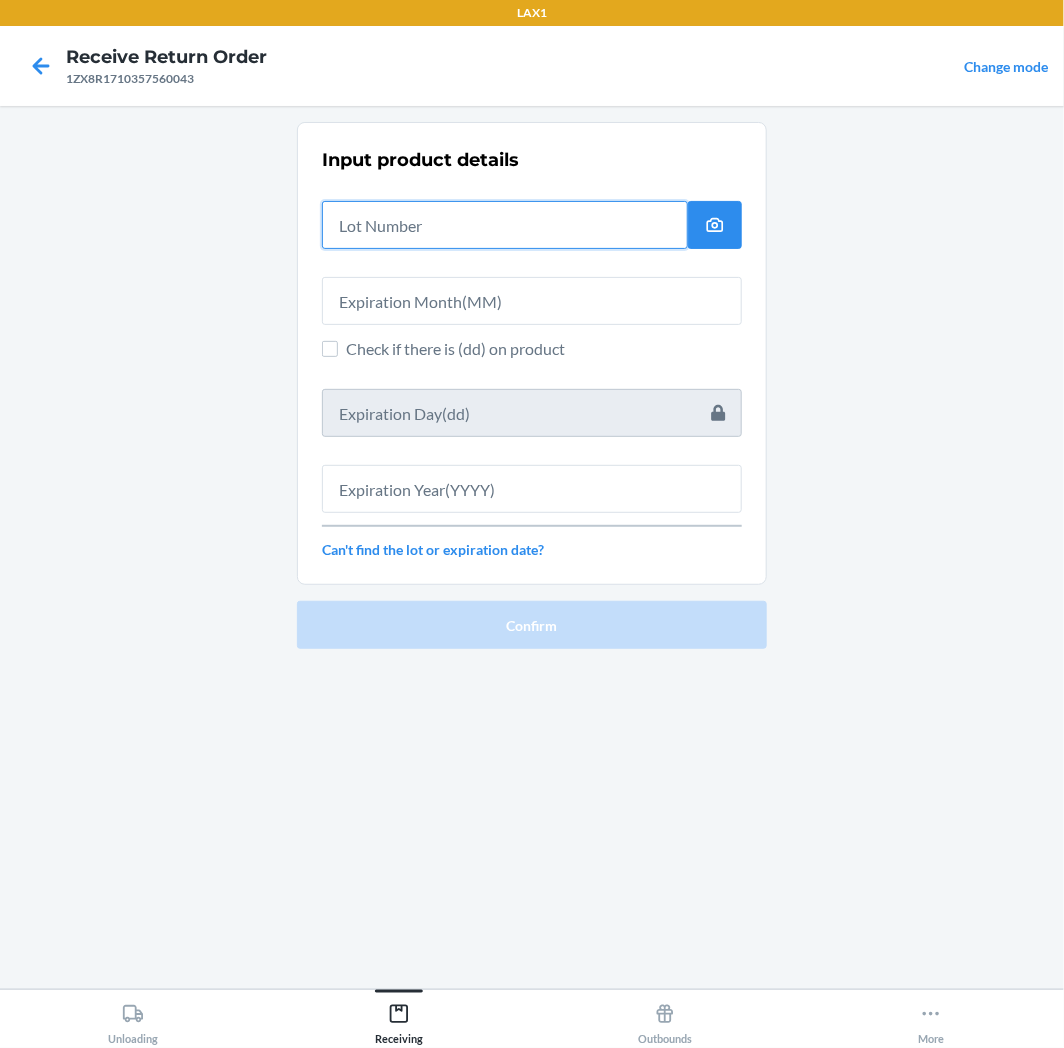 click at bounding box center [505, 225] 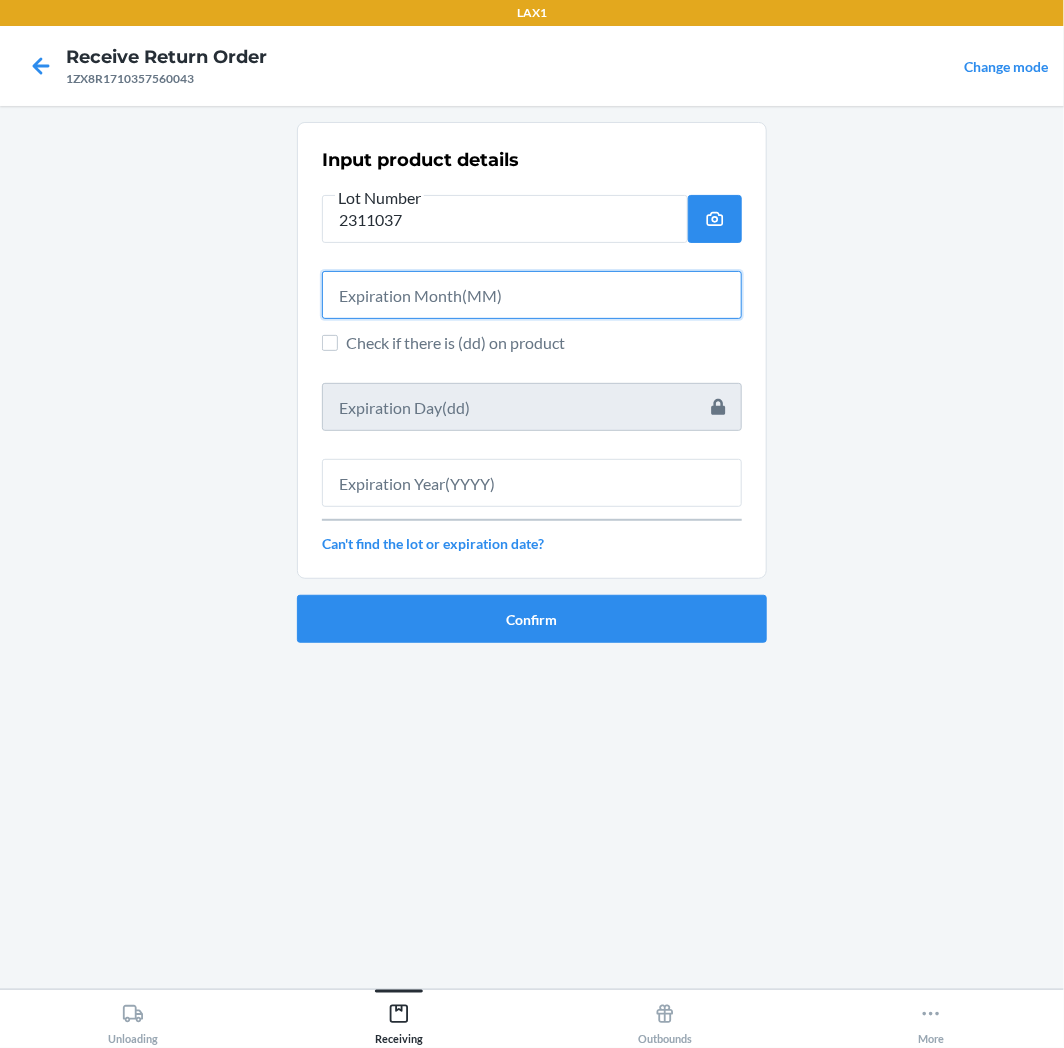 click at bounding box center (532, 295) 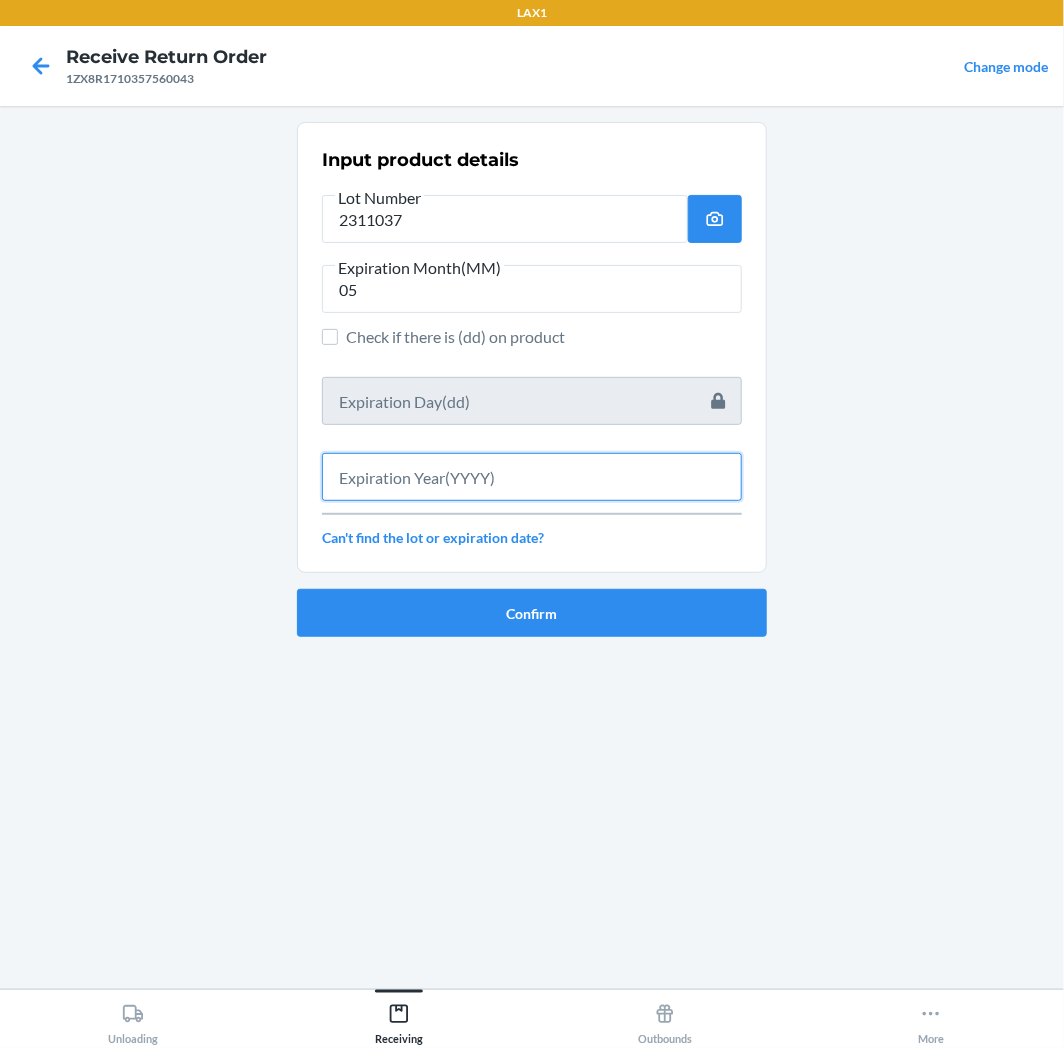 click at bounding box center (532, 477) 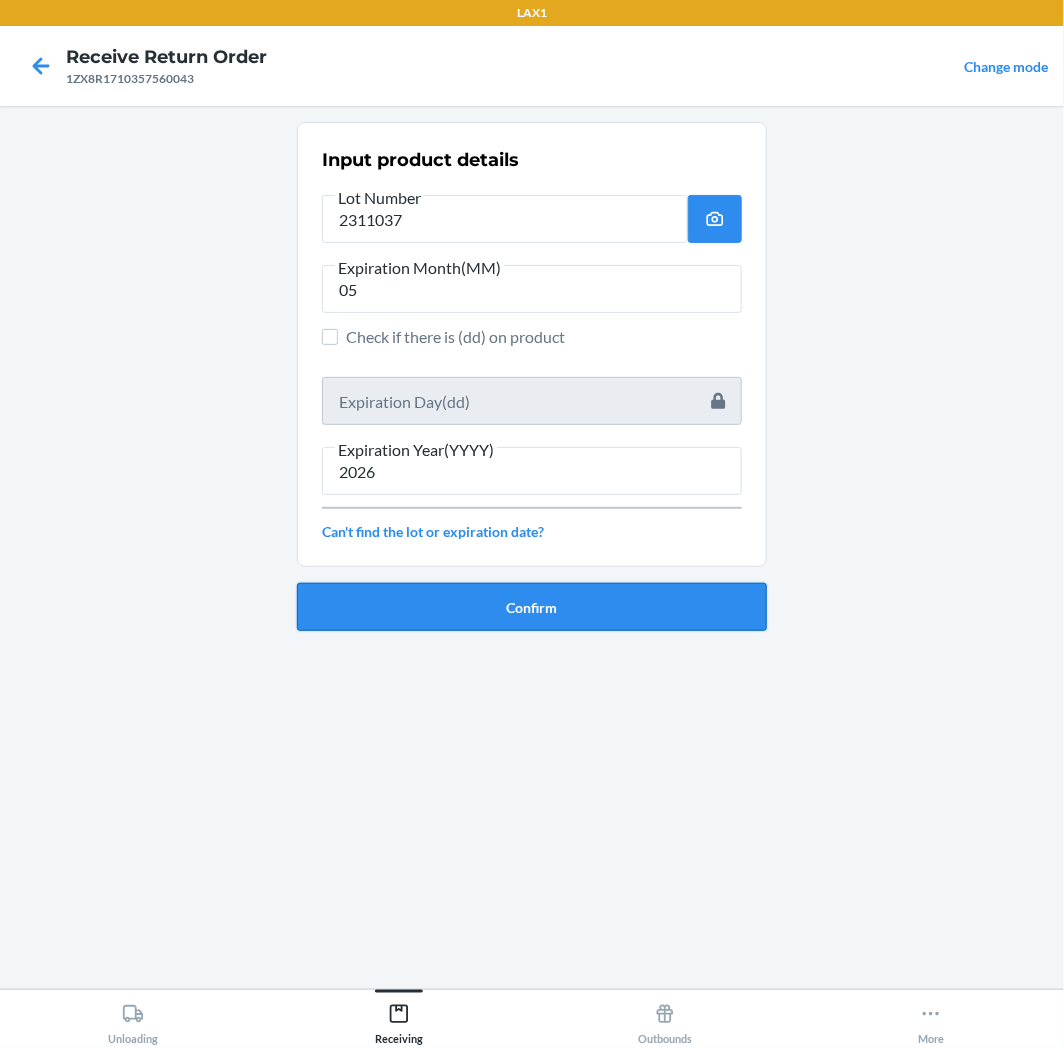click on "Confirm" at bounding box center (532, 607) 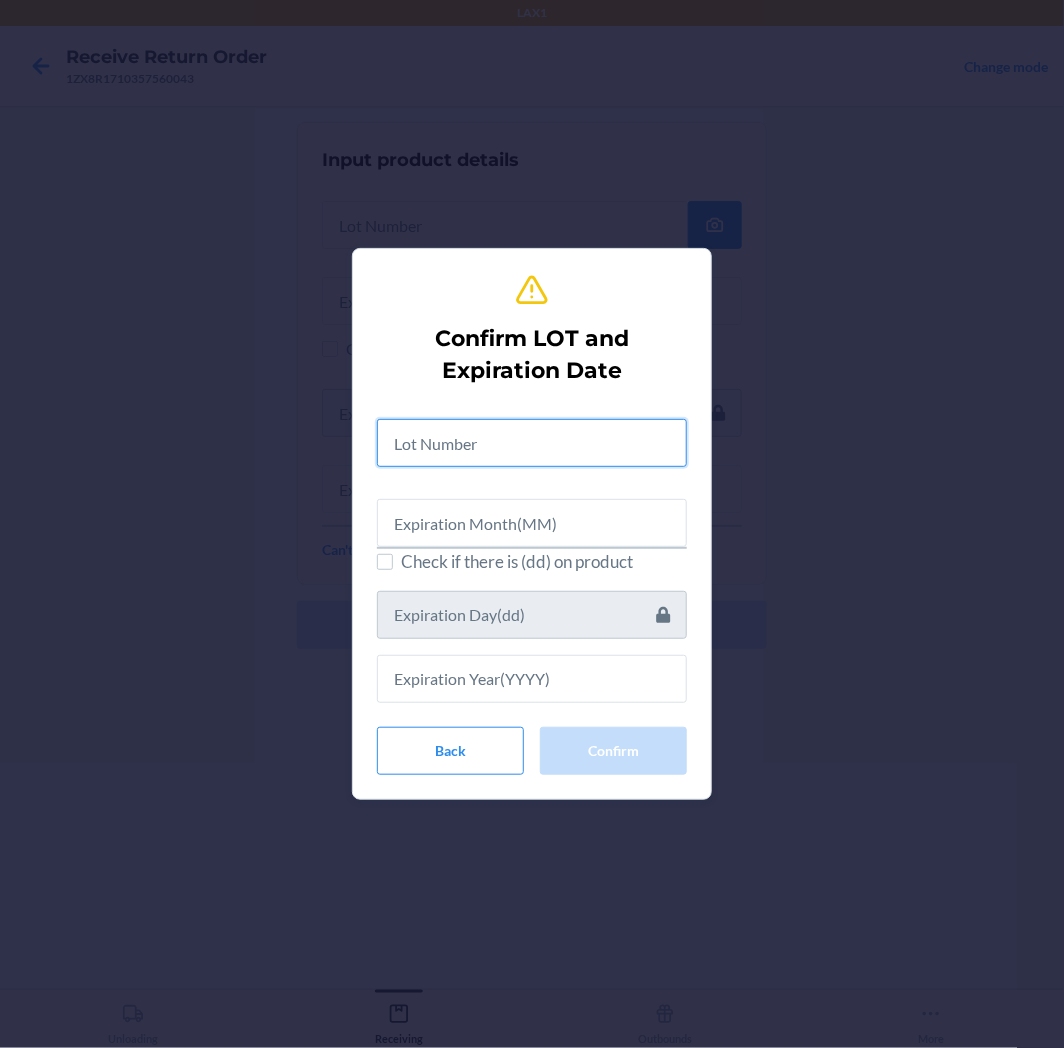 click at bounding box center [532, 443] 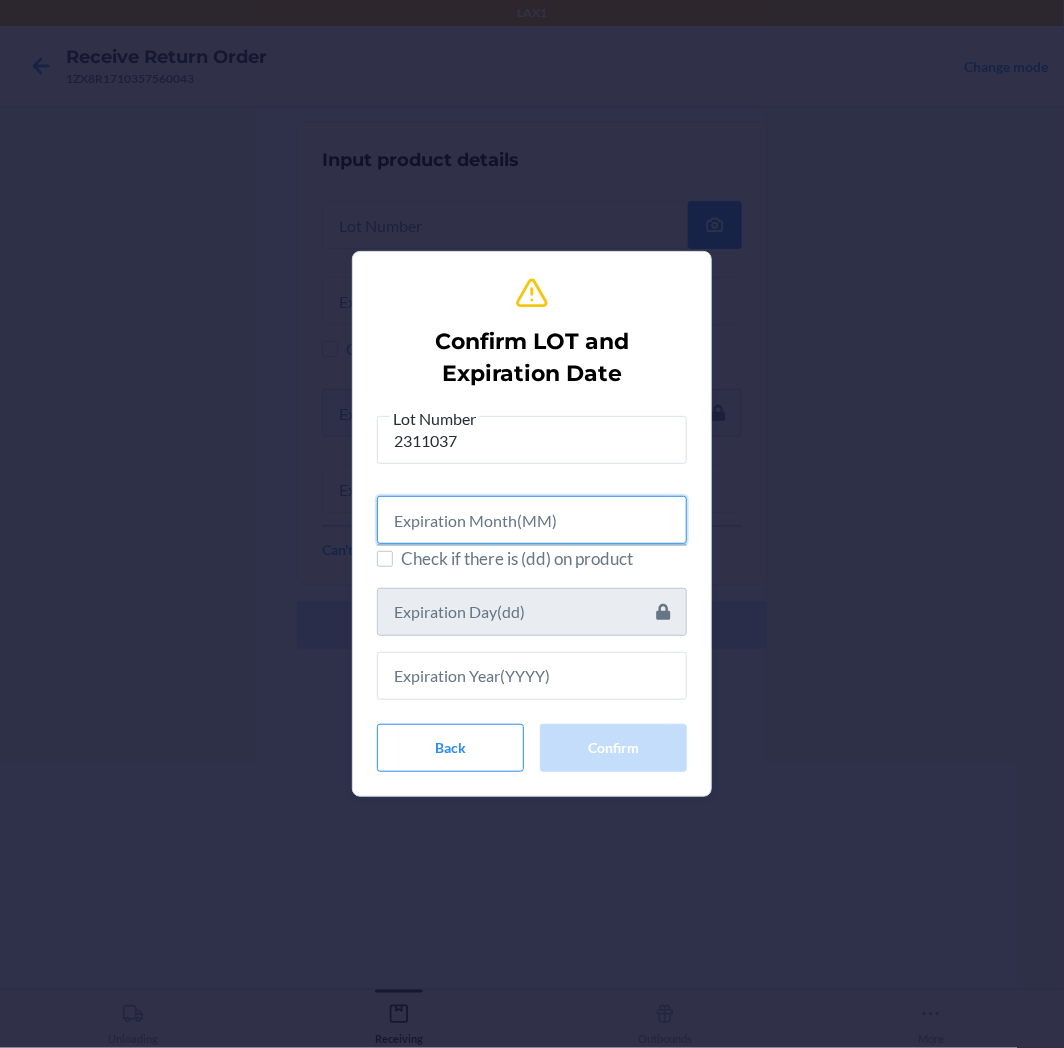 click at bounding box center [532, 520] 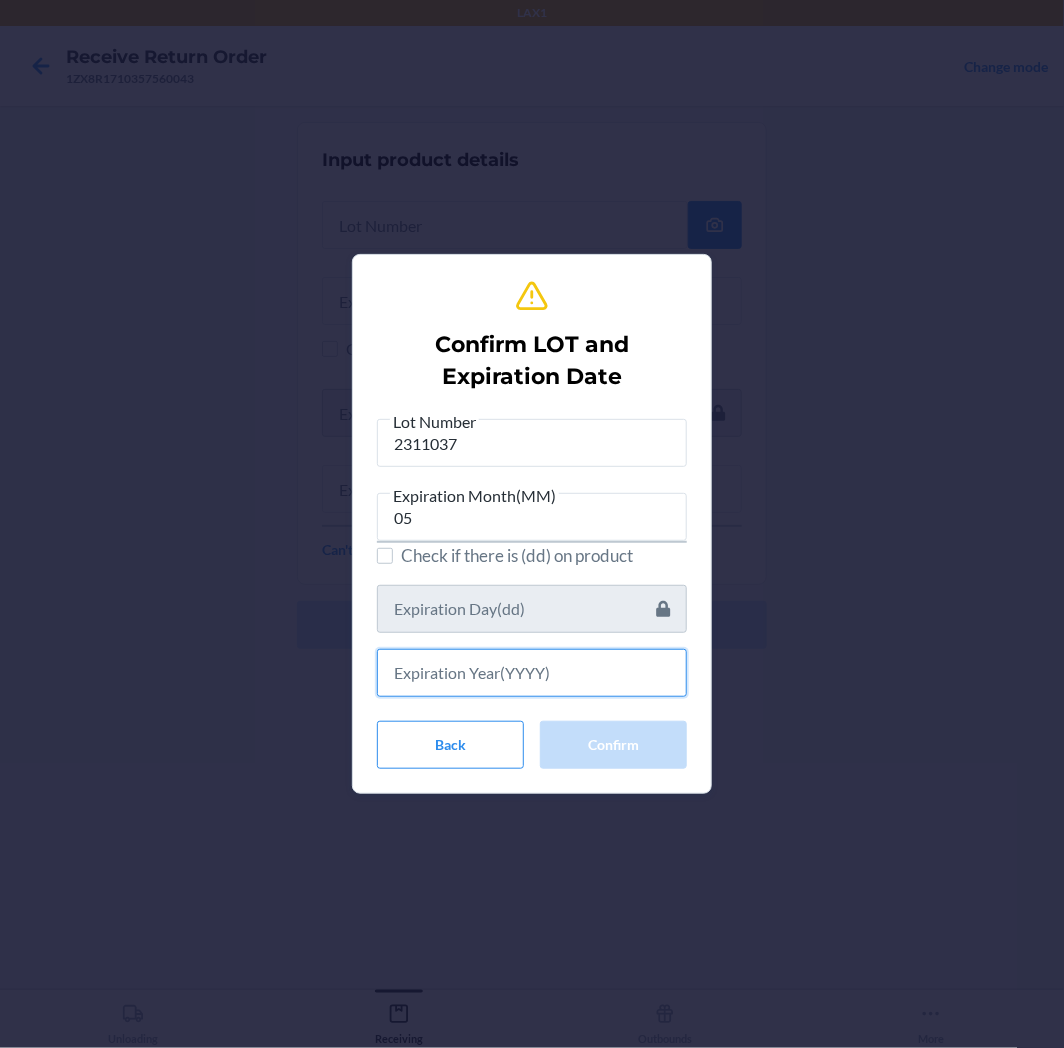 click at bounding box center (532, 673) 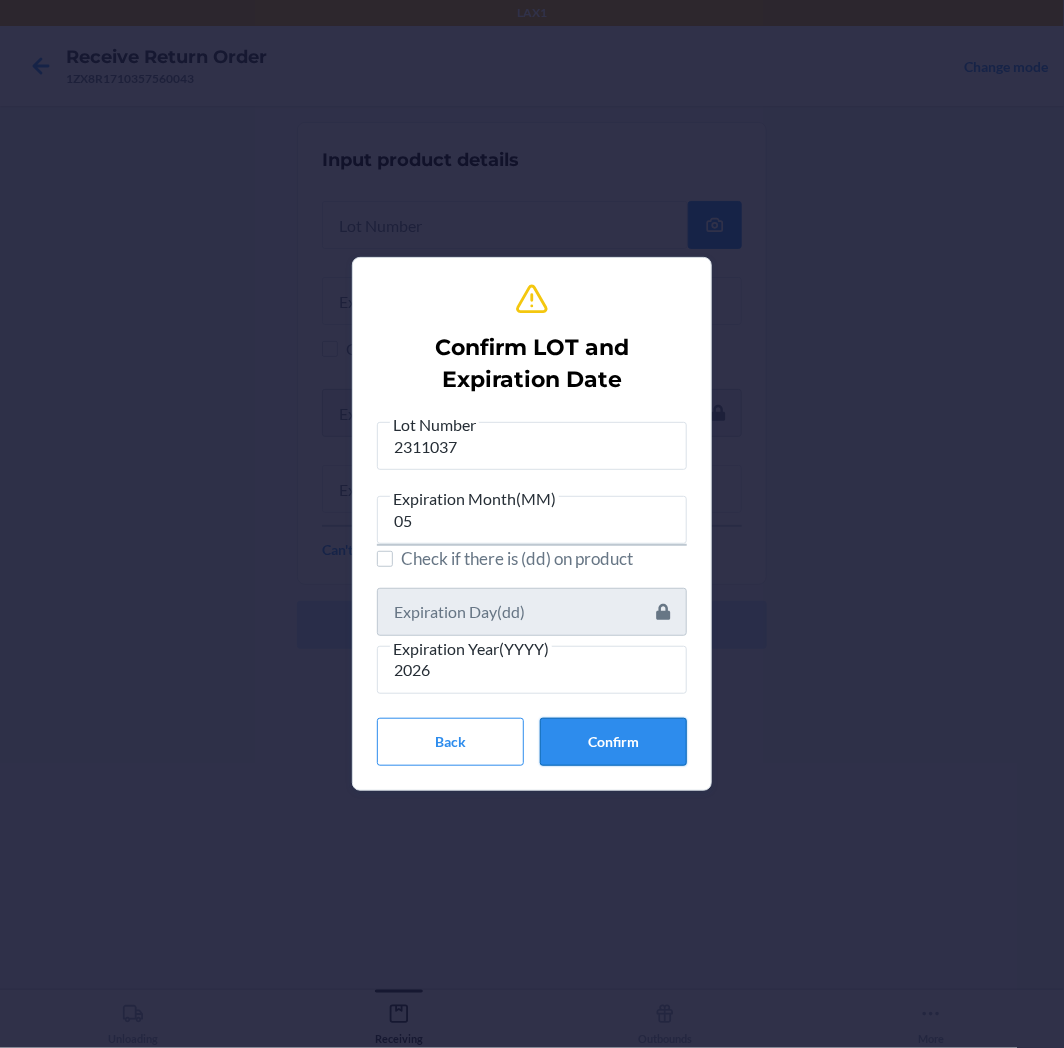 click on "Confirm" at bounding box center [613, 742] 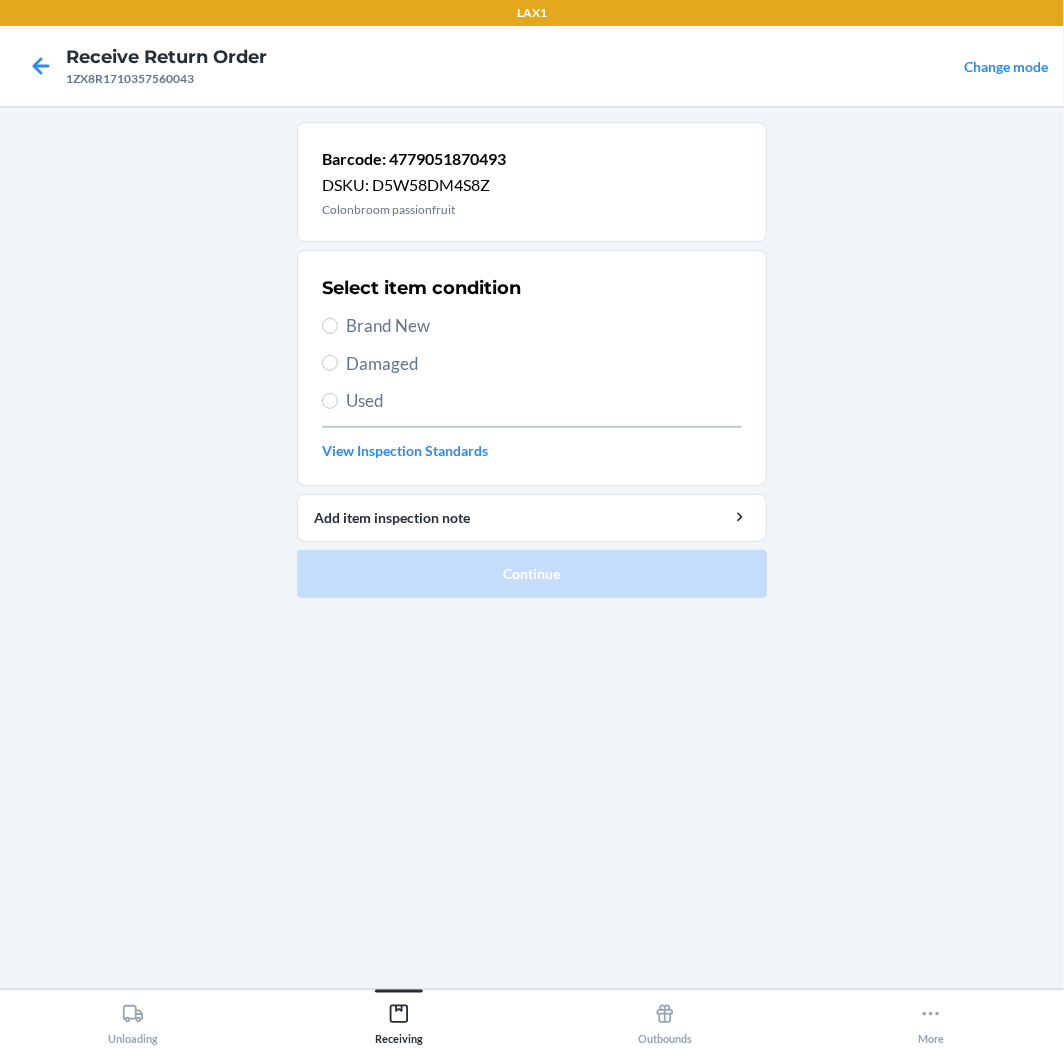 drag, startPoint x: 358, startPoint y: 310, endPoint x: 363, endPoint y: 322, distance: 13 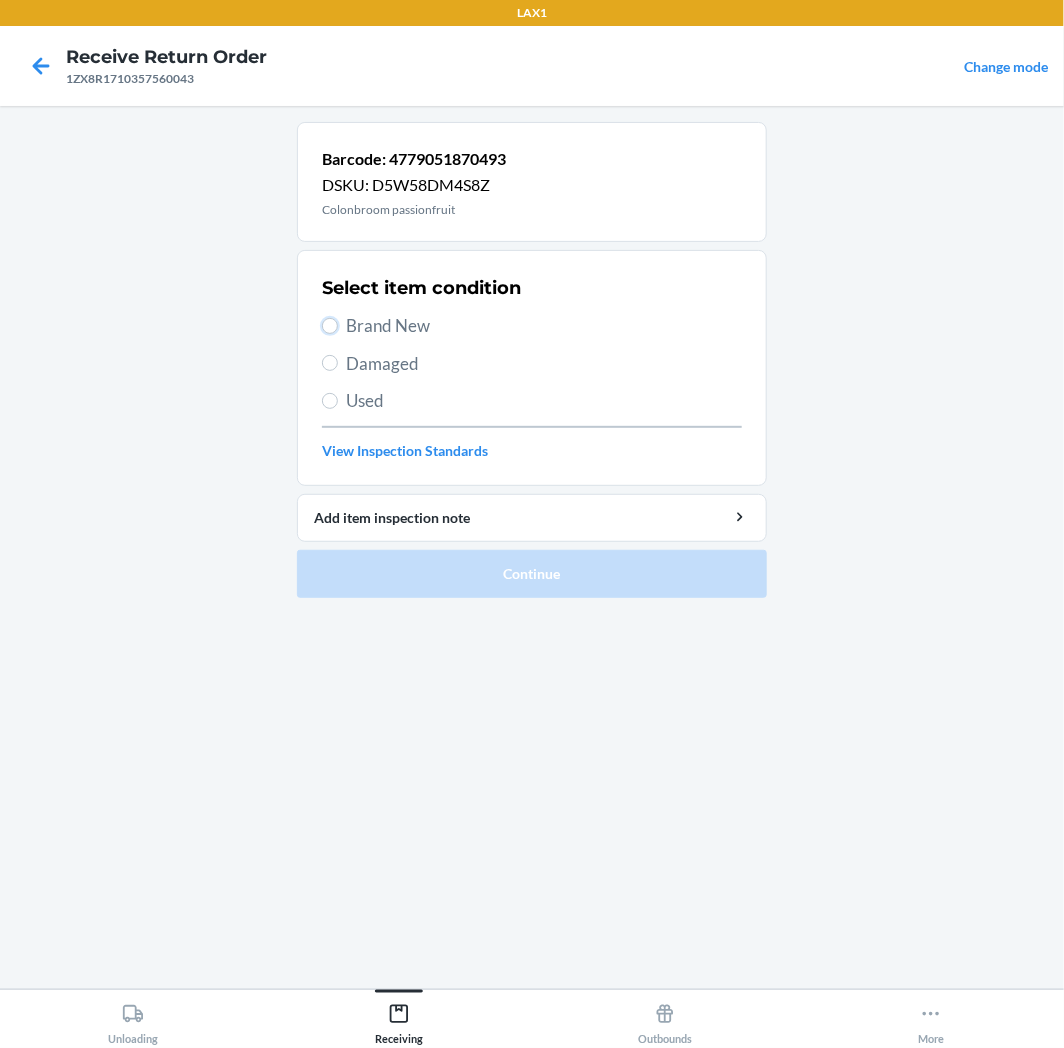 click on "Brand New" at bounding box center [330, 326] 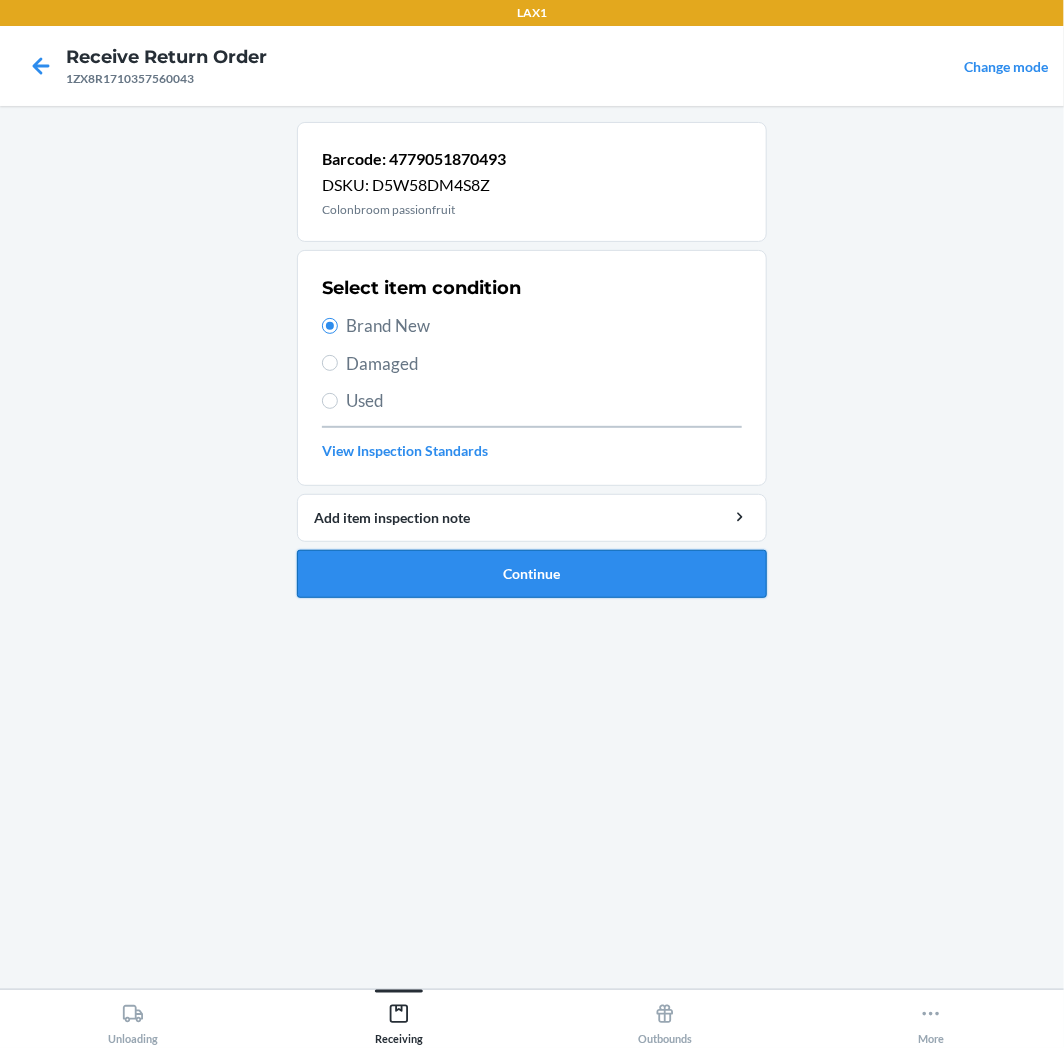 click on "Continue" at bounding box center (532, 574) 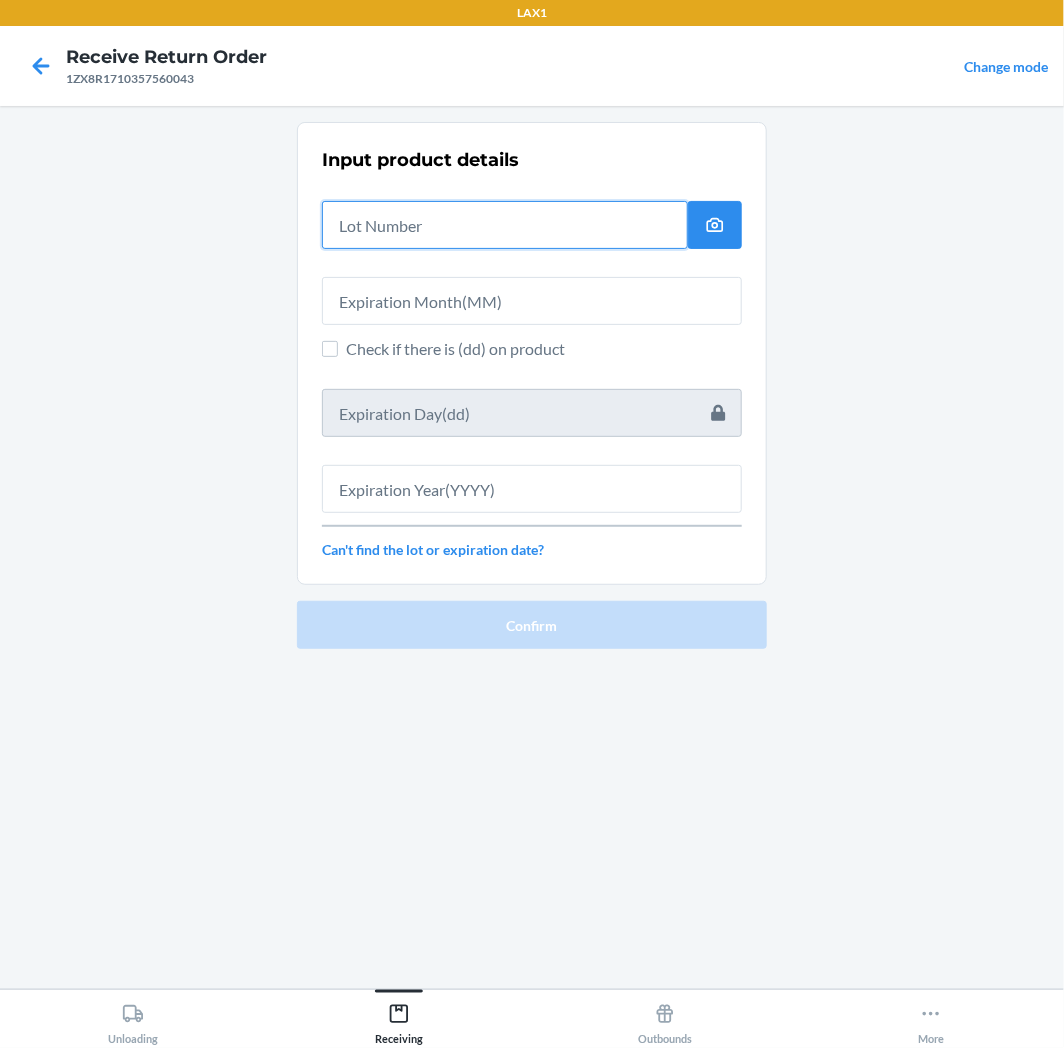 click at bounding box center (505, 225) 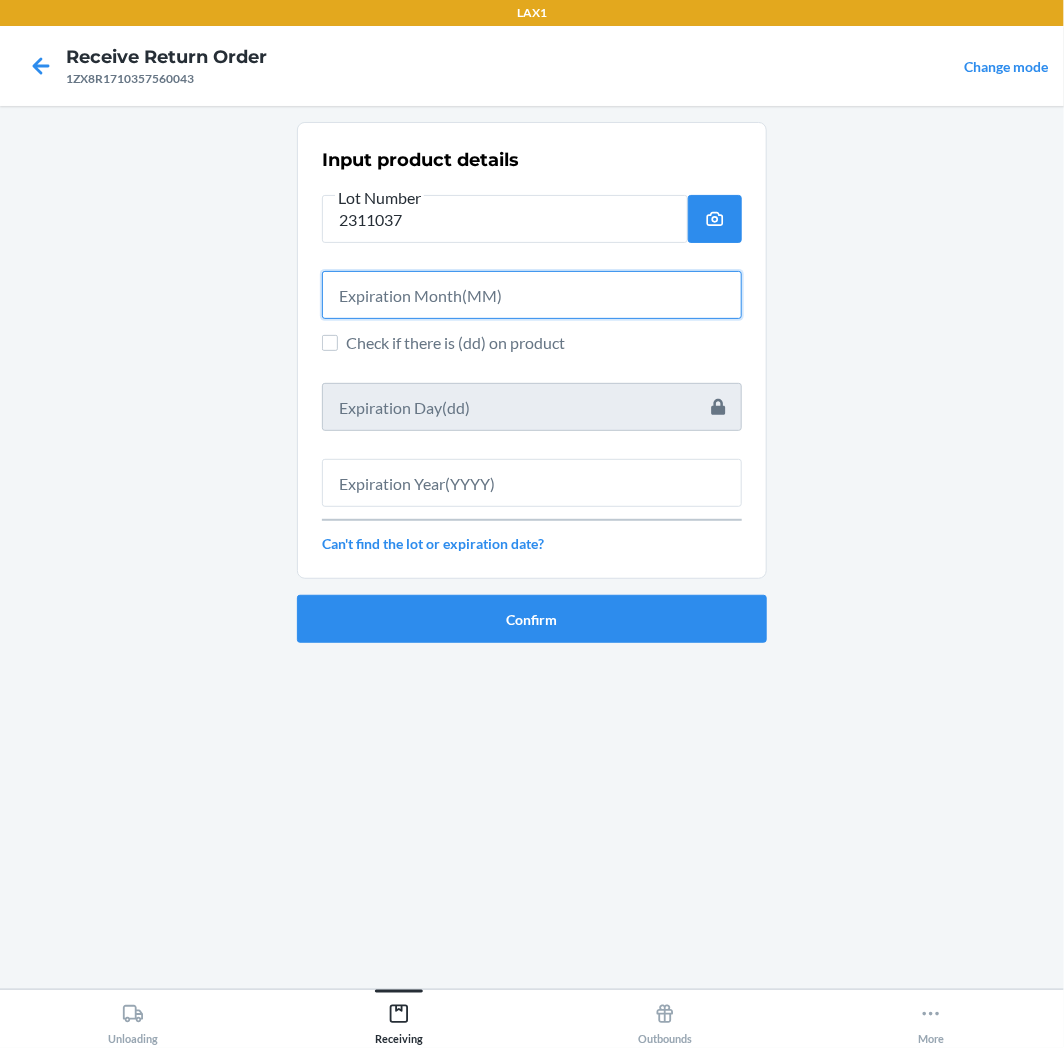 click at bounding box center (532, 295) 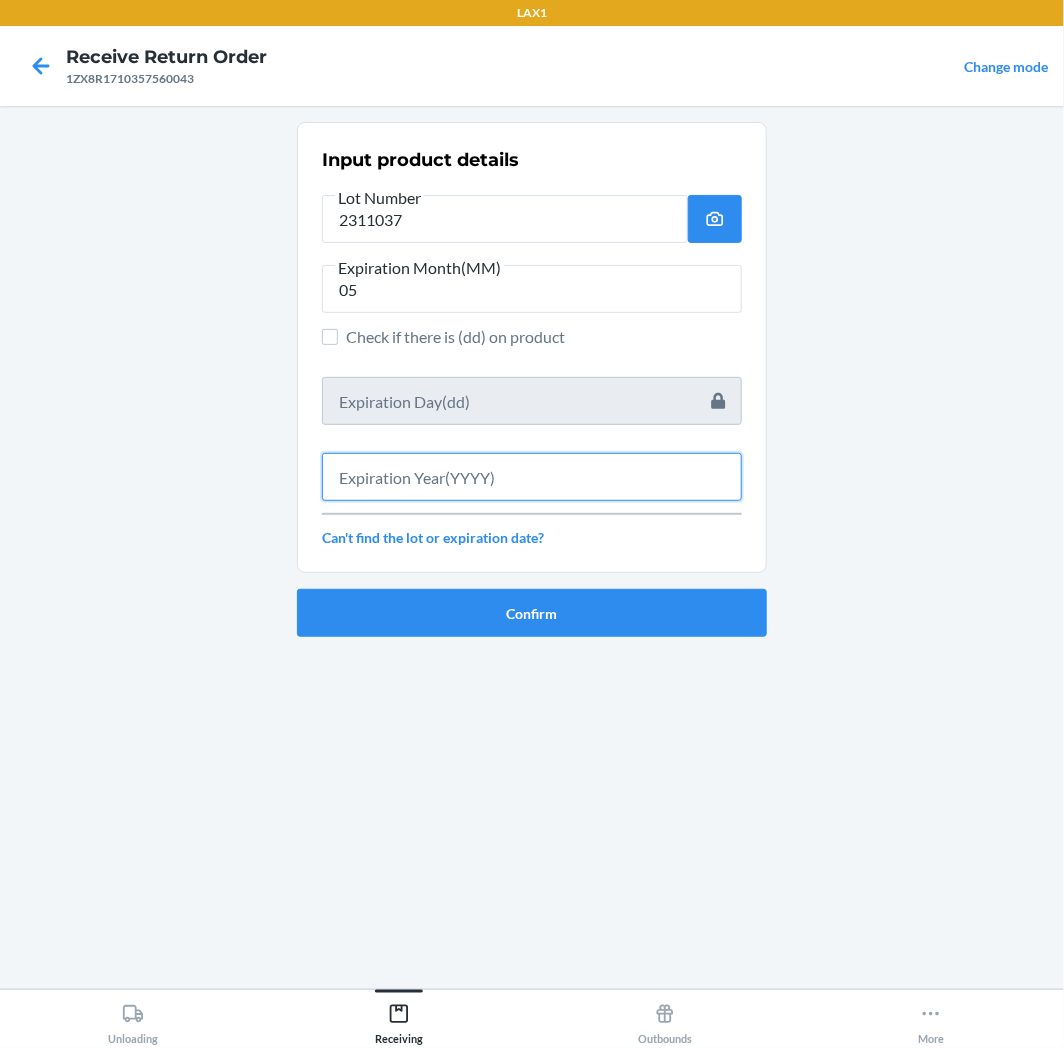 drag, startPoint x: 443, startPoint y: 494, endPoint x: 431, endPoint y: 491, distance: 12.369317 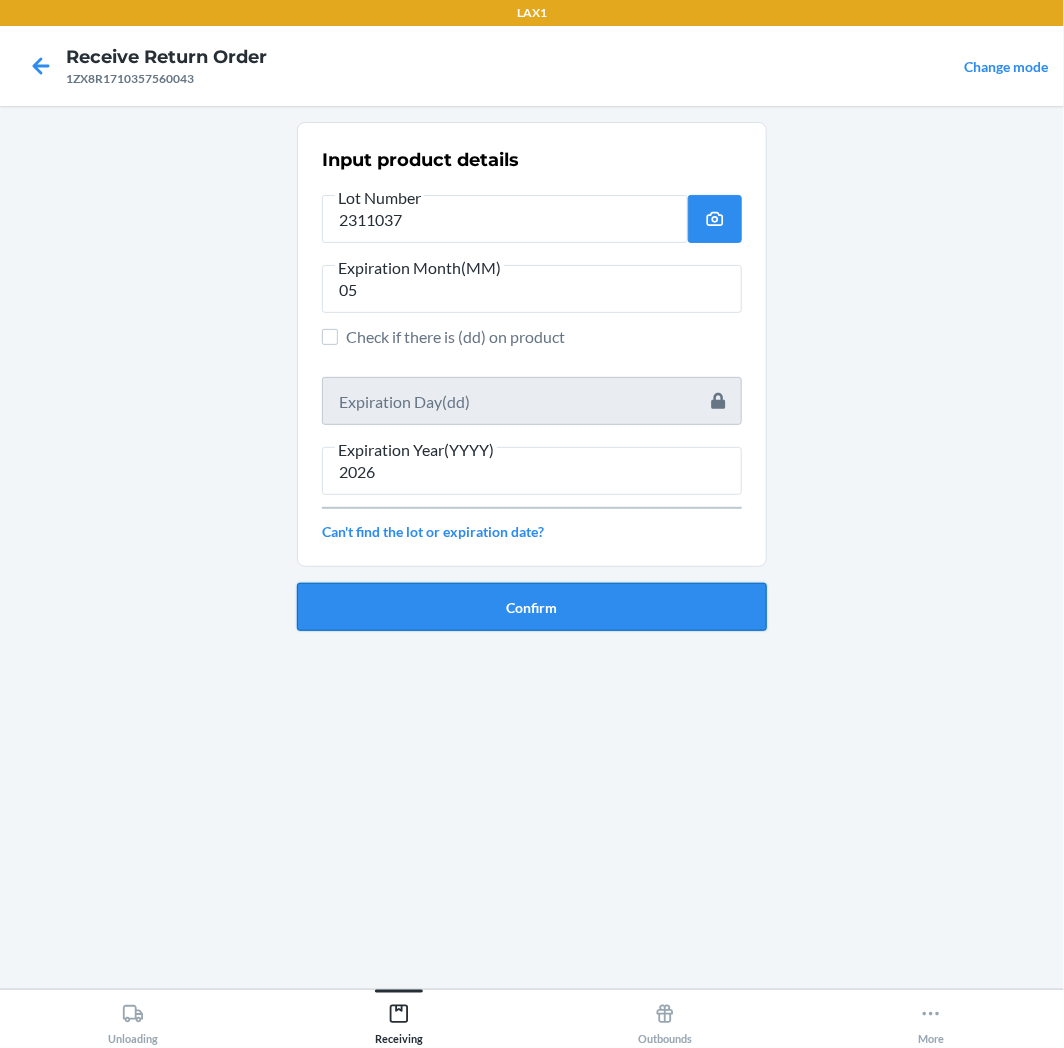 click on "Confirm" at bounding box center [532, 607] 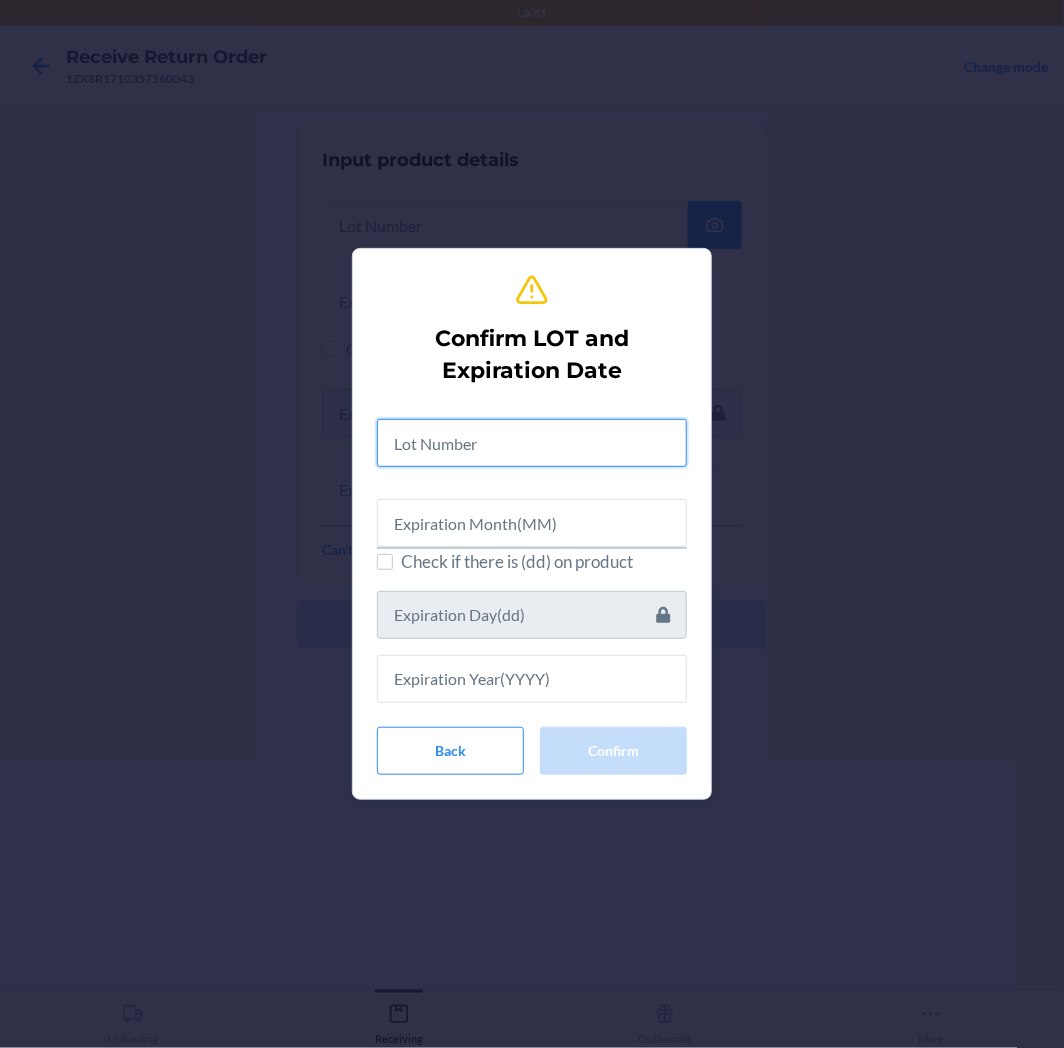 click at bounding box center [532, 443] 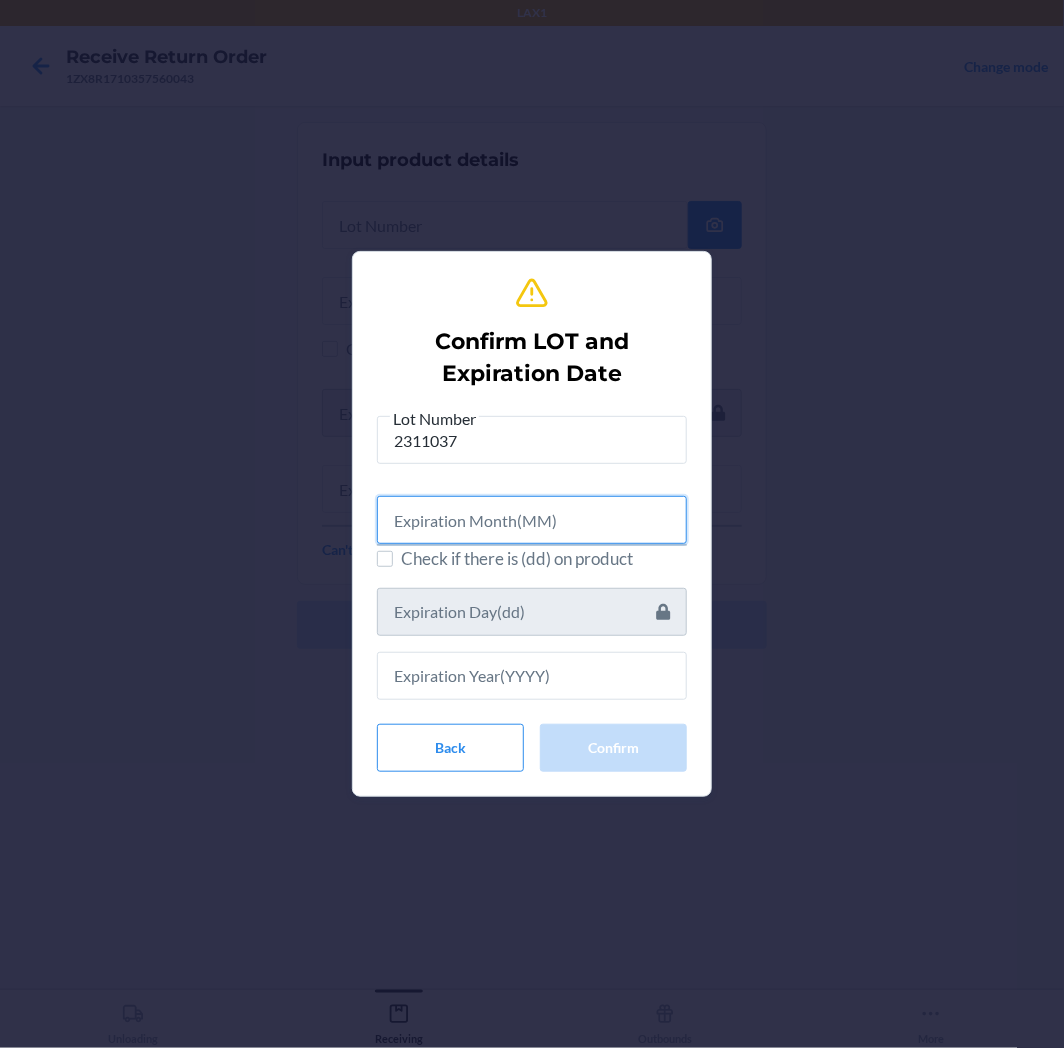 click at bounding box center (532, 520) 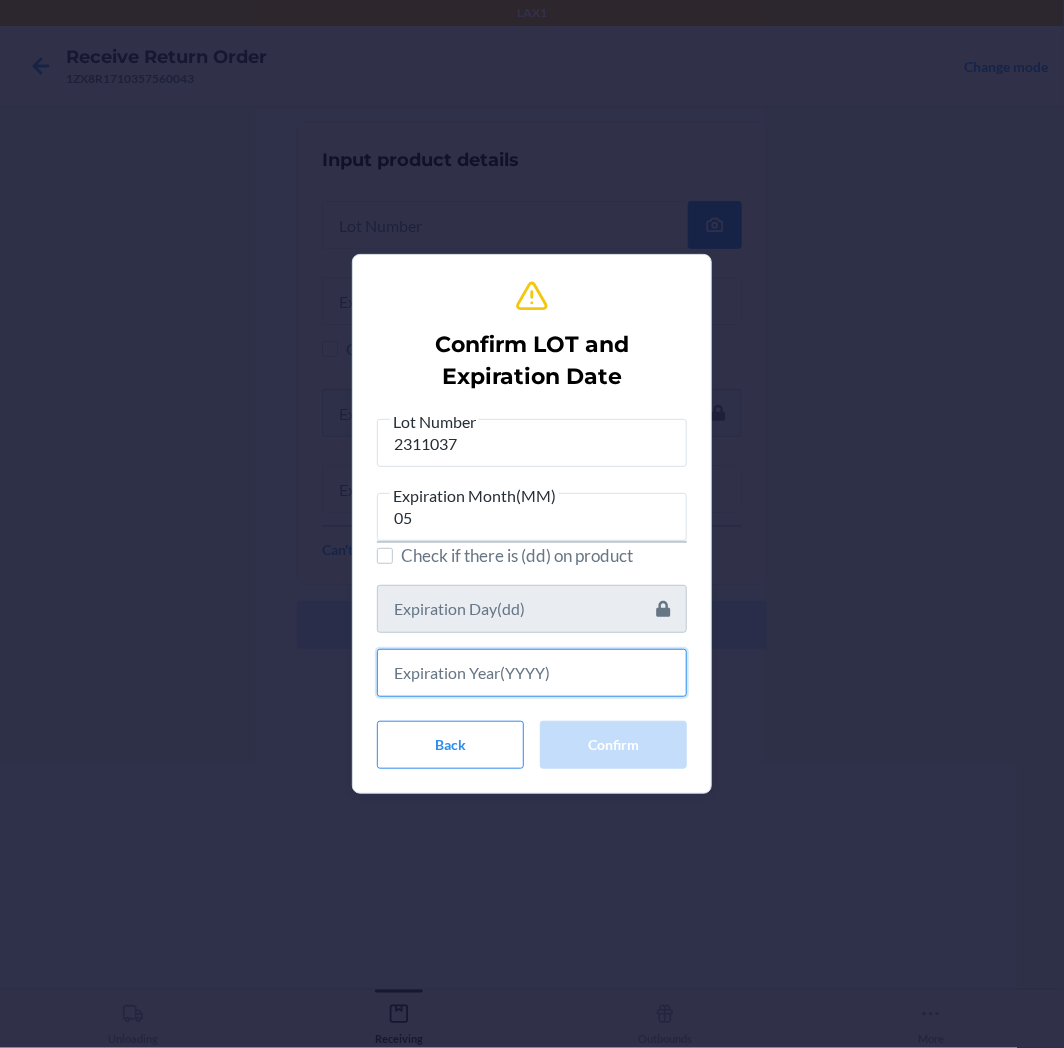click at bounding box center [532, 673] 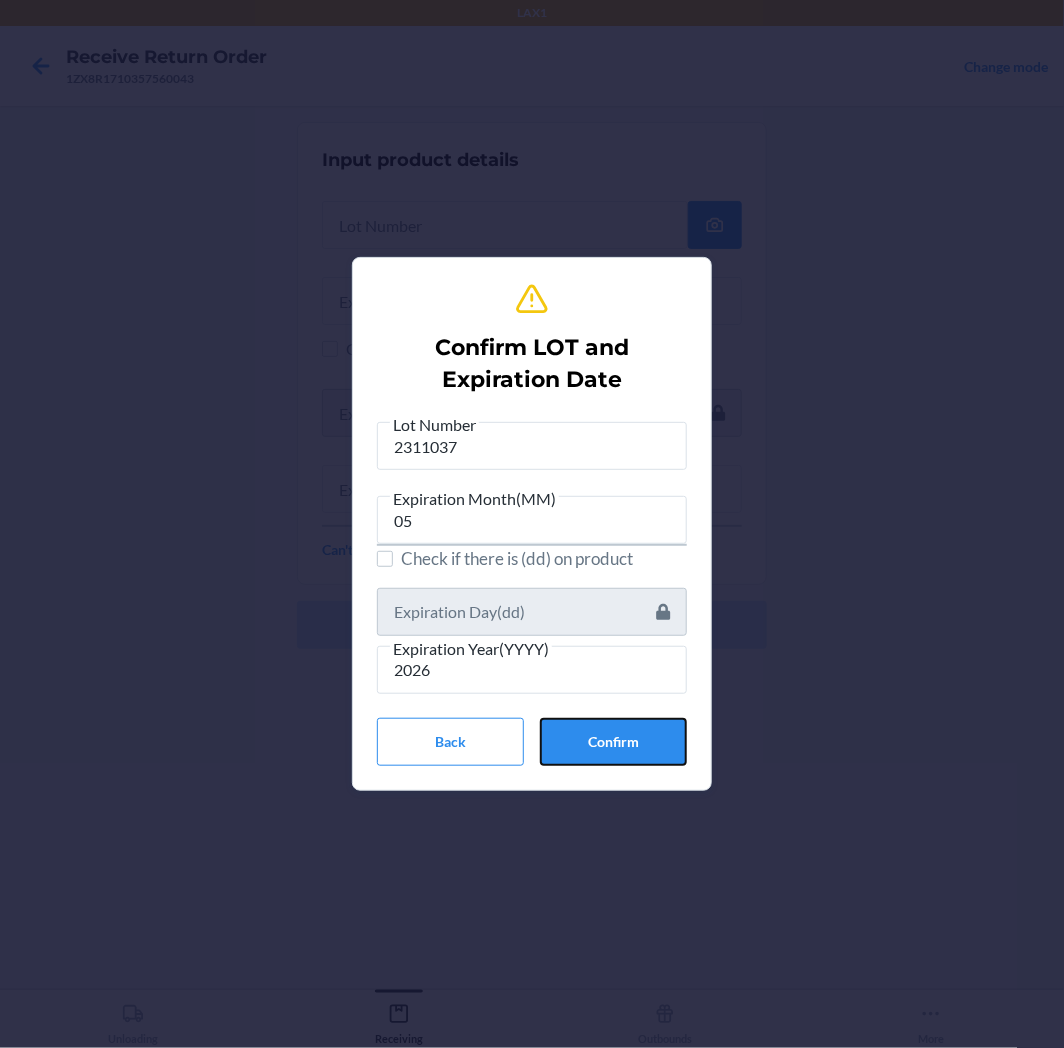 drag, startPoint x: 645, startPoint y: 738, endPoint x: 618, endPoint y: 744, distance: 27.658634 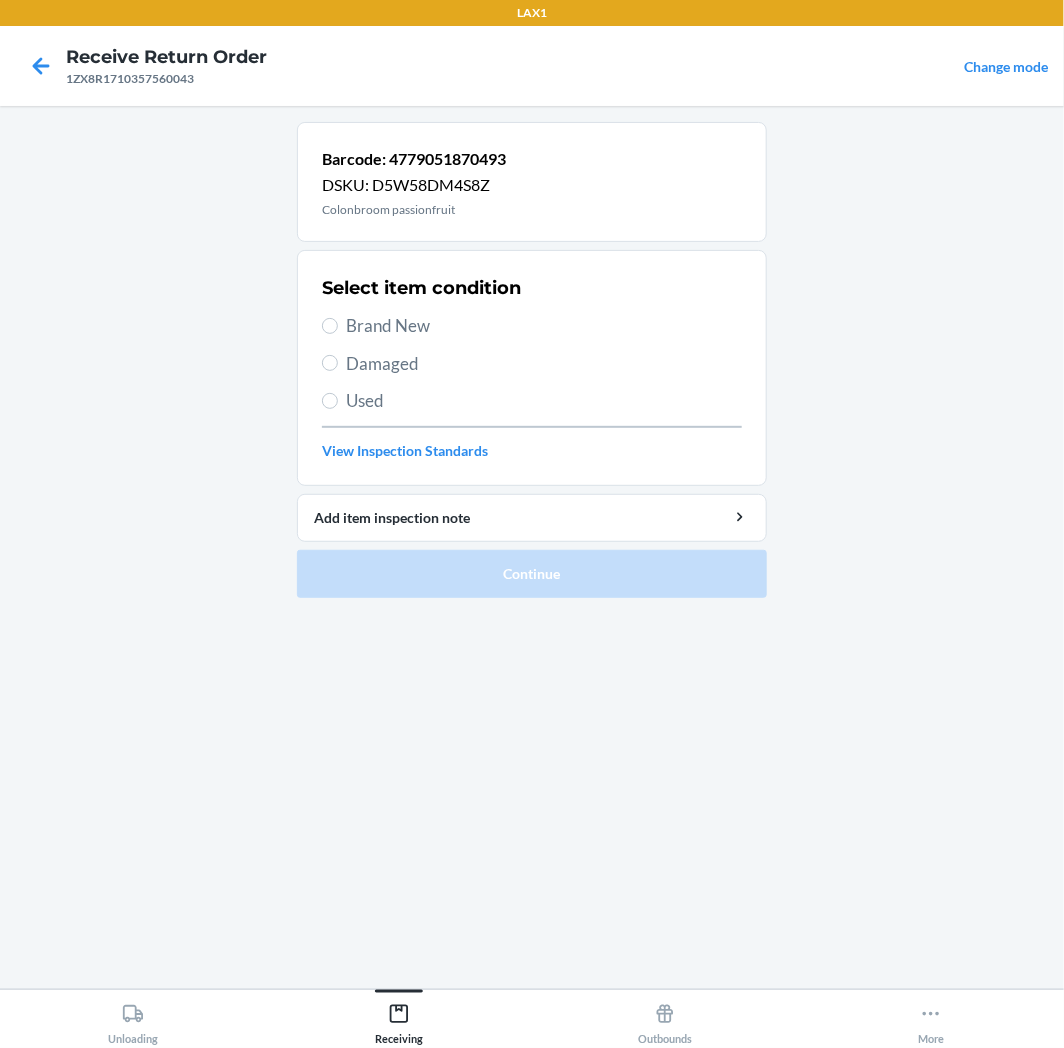 click on "Brand New" at bounding box center (544, 326) 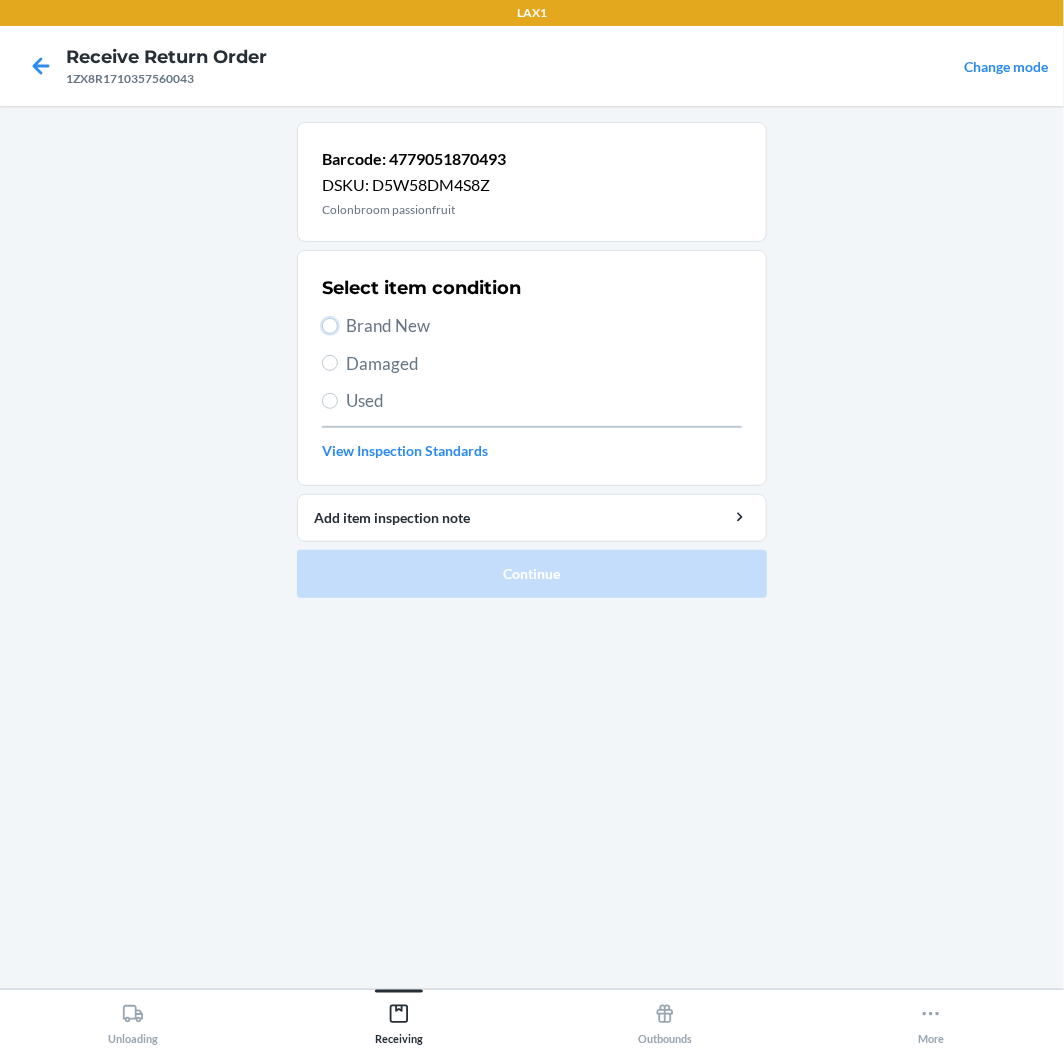 click on "Brand New" at bounding box center (330, 326) 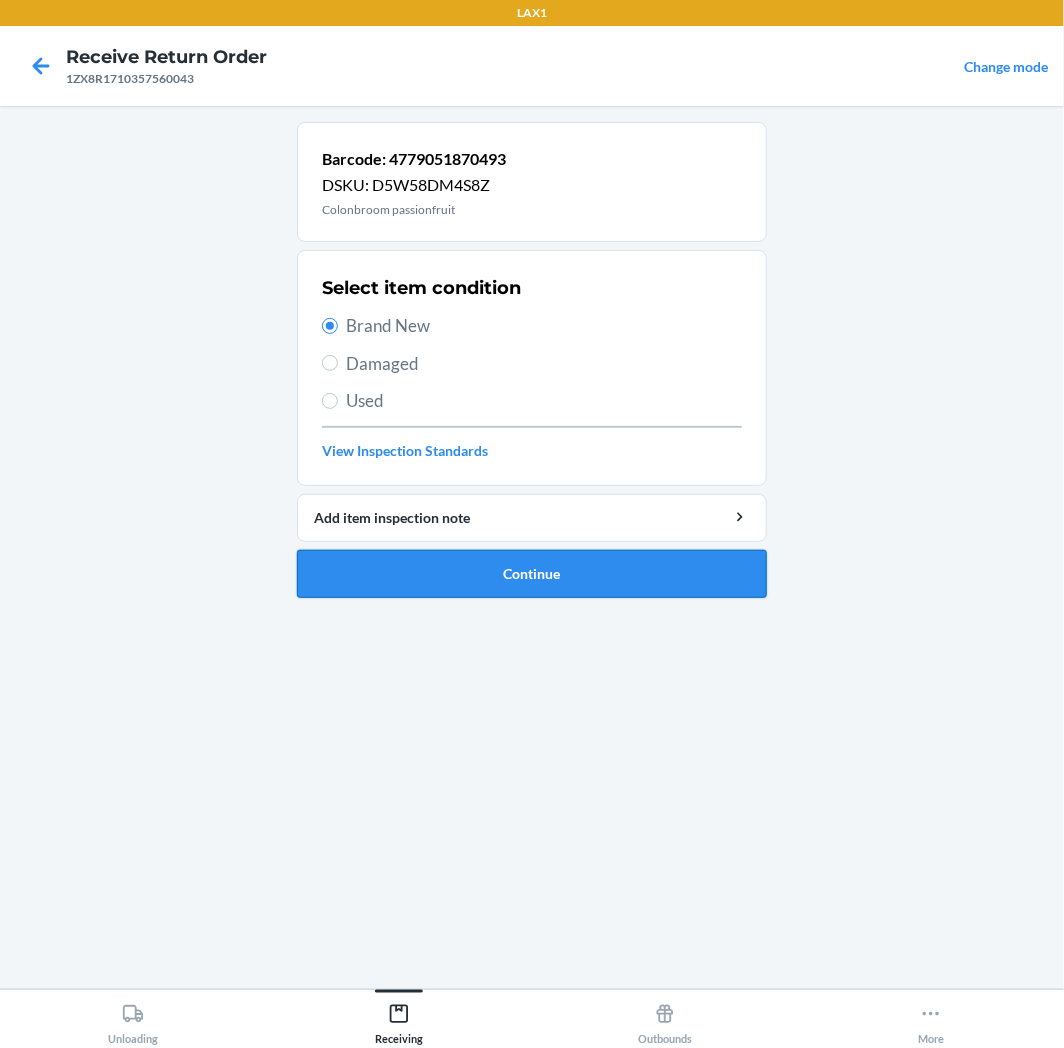 click on "Continue" at bounding box center [532, 574] 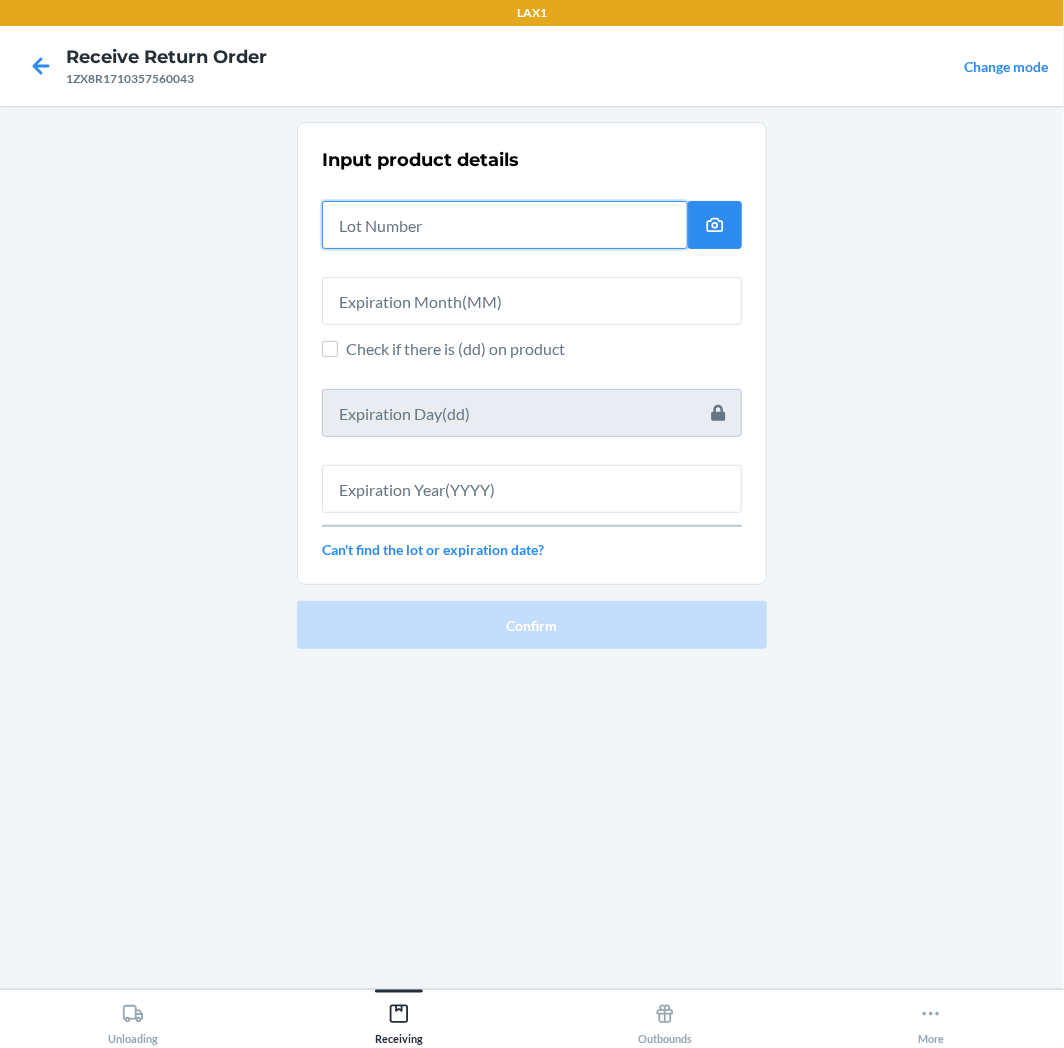 click at bounding box center (505, 225) 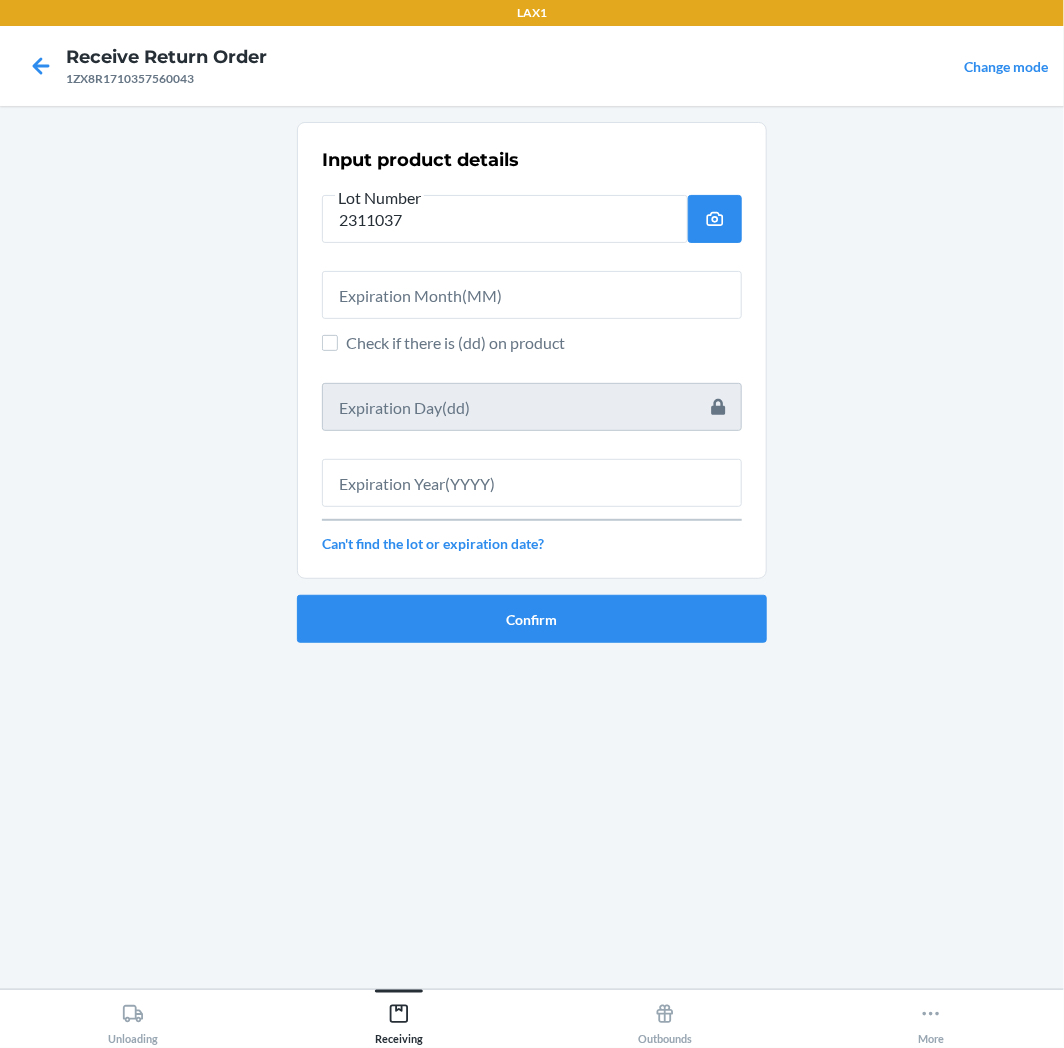 click at bounding box center [532, 287] 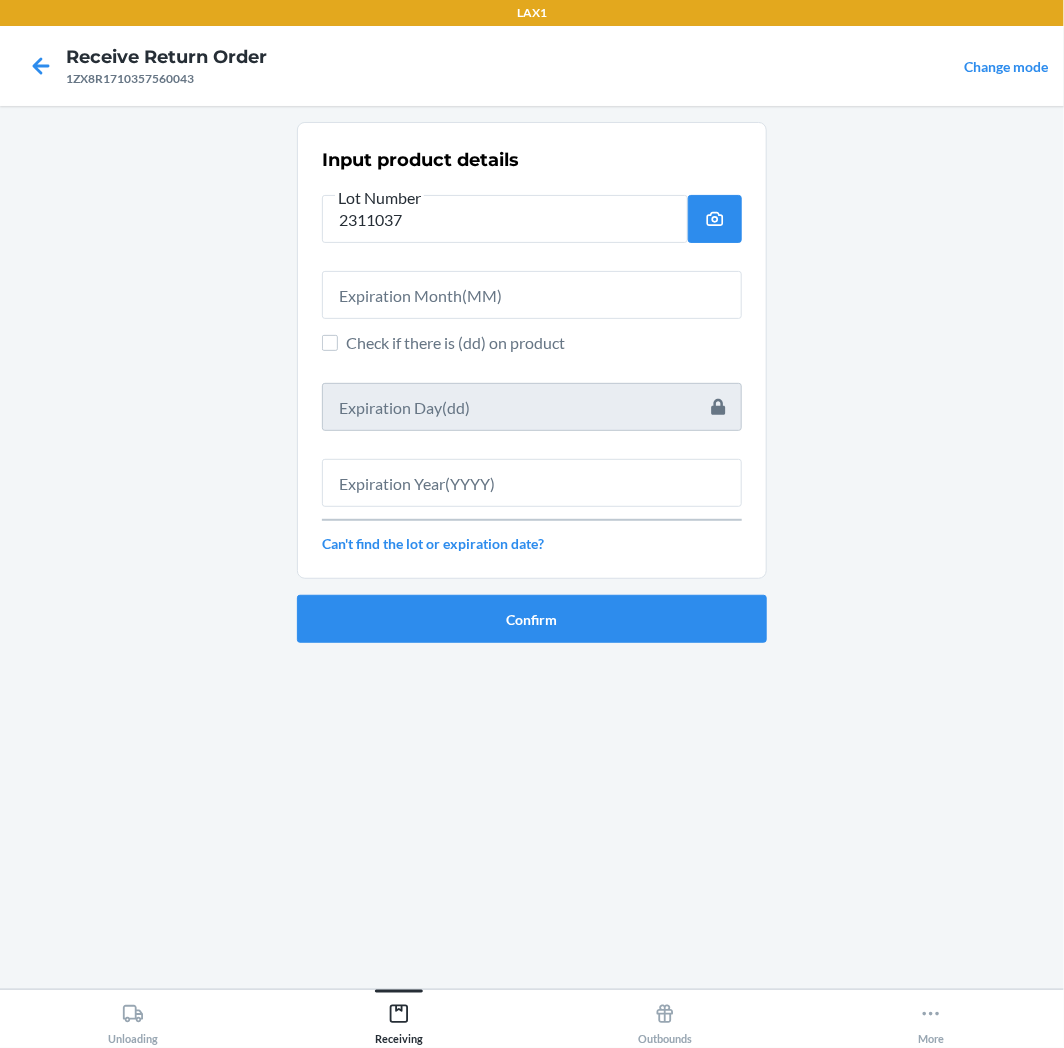 click at bounding box center (532, 287) 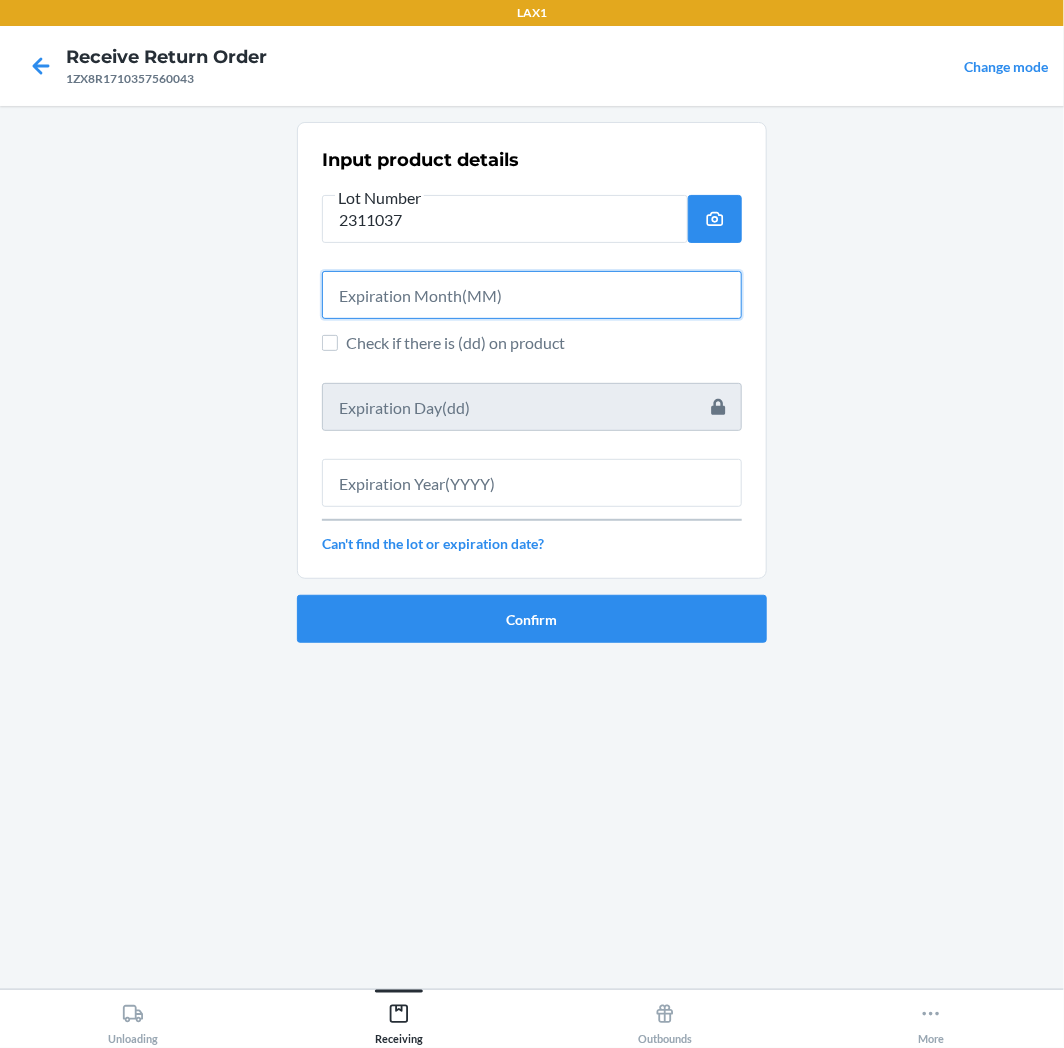click at bounding box center (532, 295) 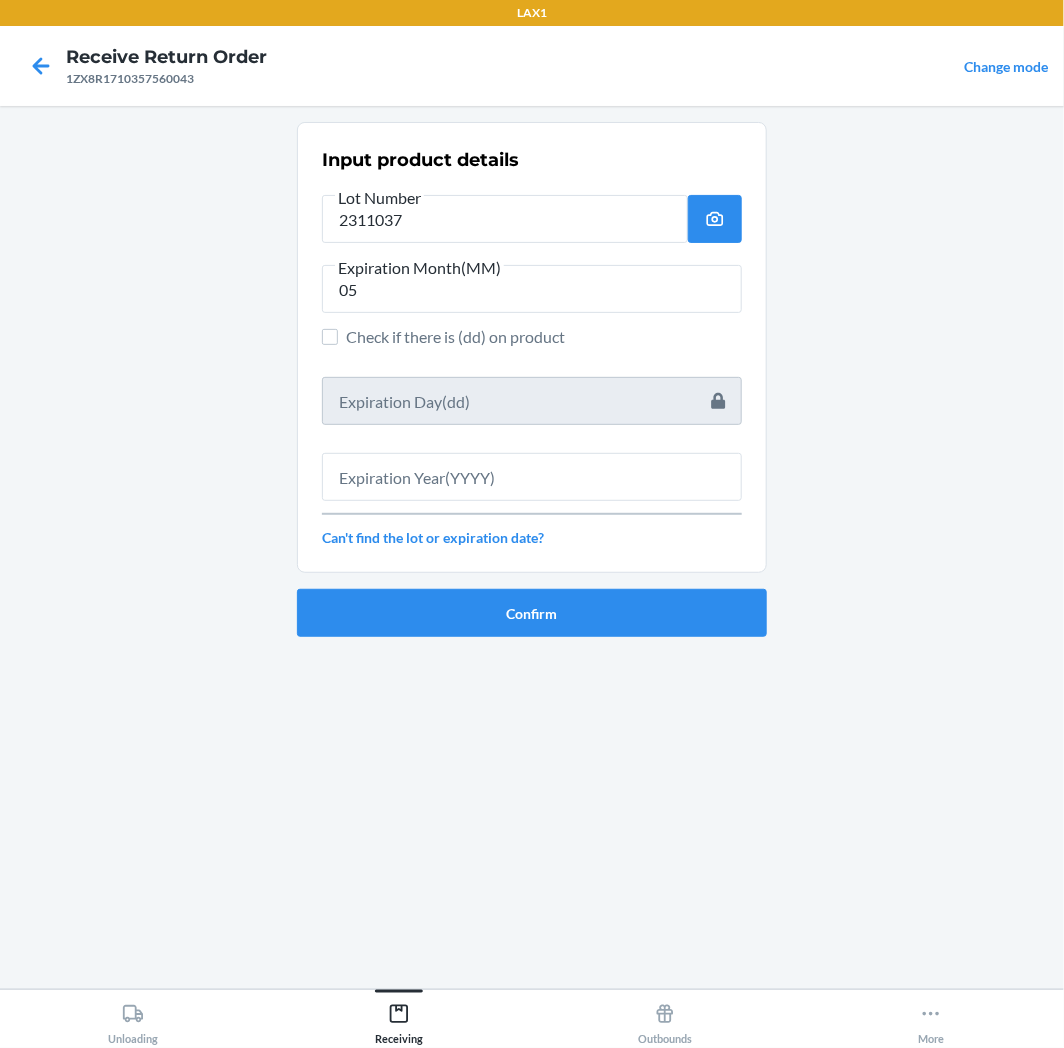 click on "Input product details Lot Number 2311037 Expiration Month(MM) 05 Check if there is (dd) on product Can't find the lot or expiration date?" at bounding box center (532, 347) 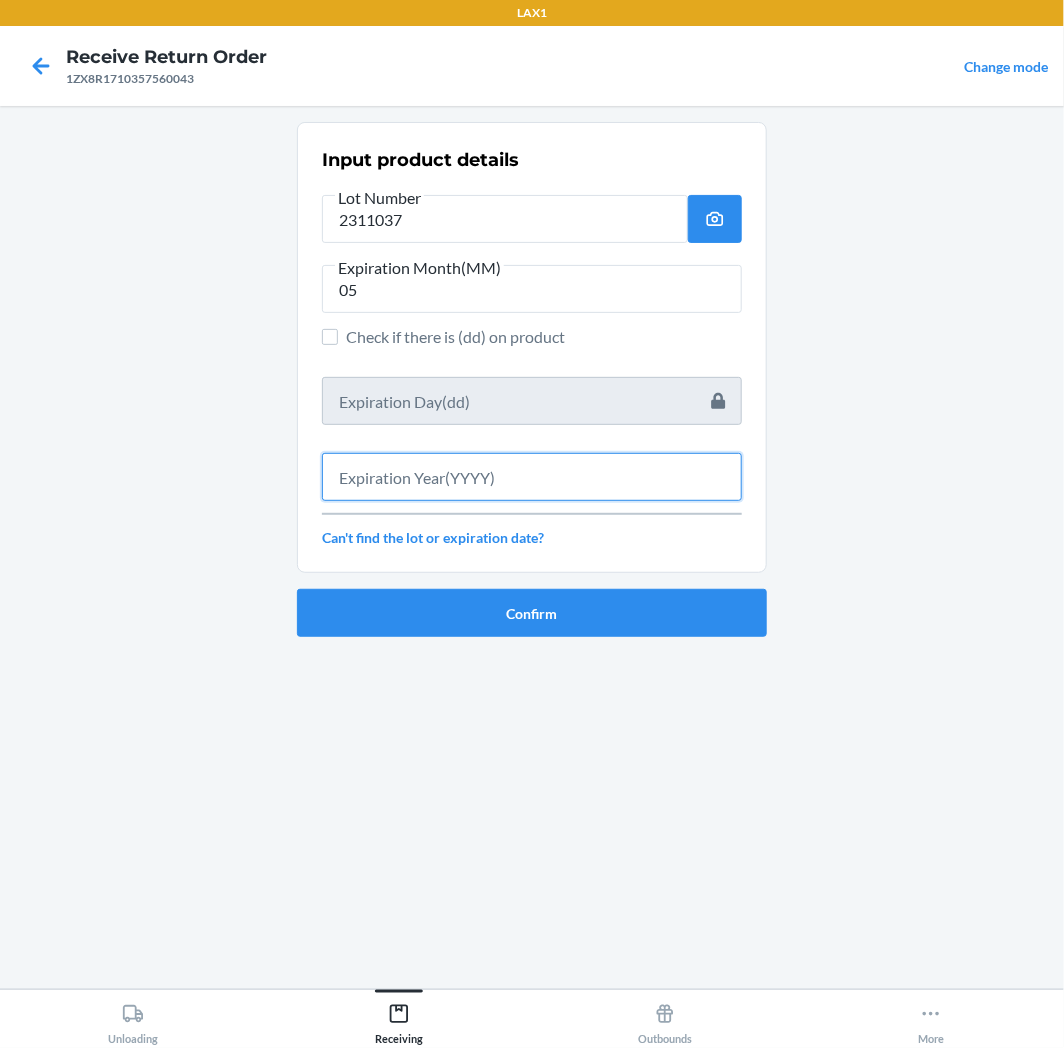 click at bounding box center (532, 477) 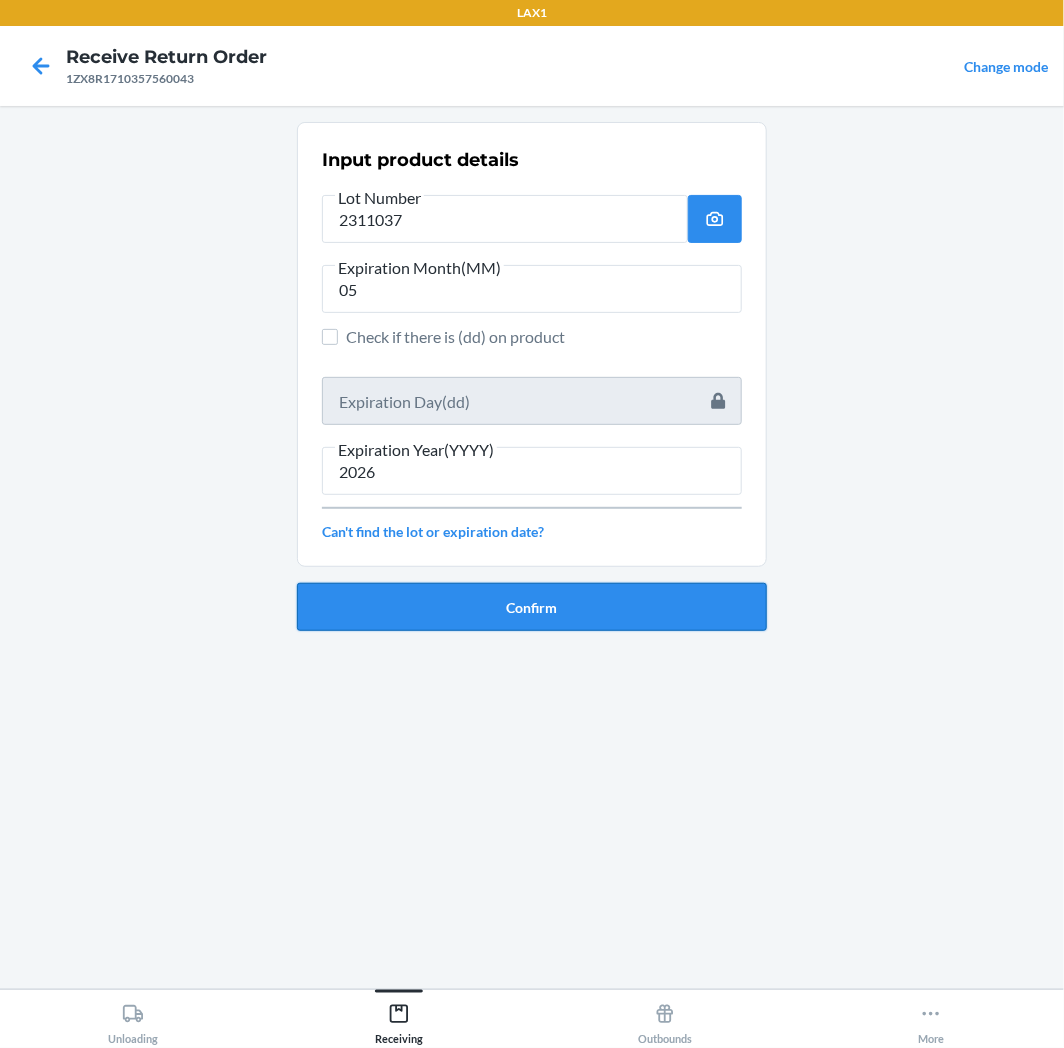 click on "Confirm" at bounding box center (532, 607) 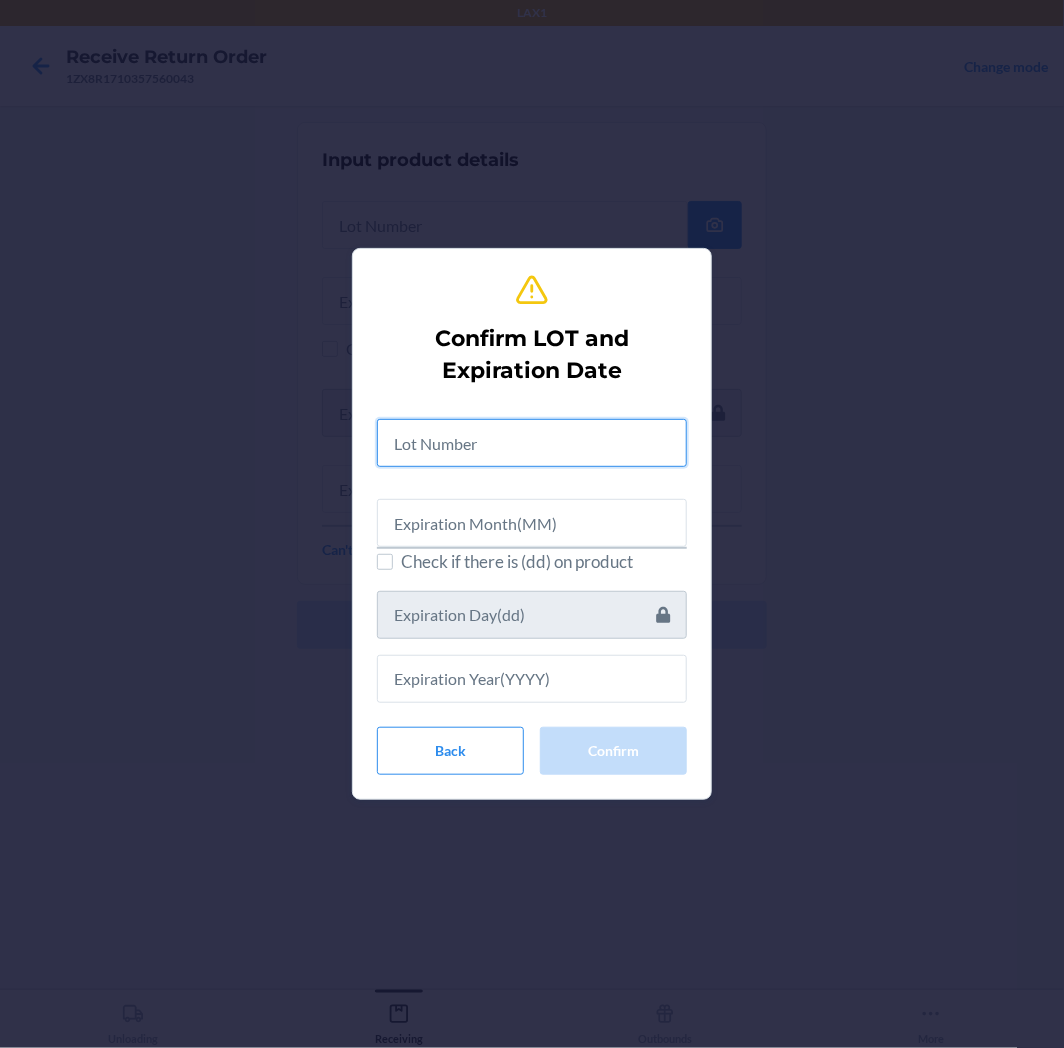 click at bounding box center [532, 443] 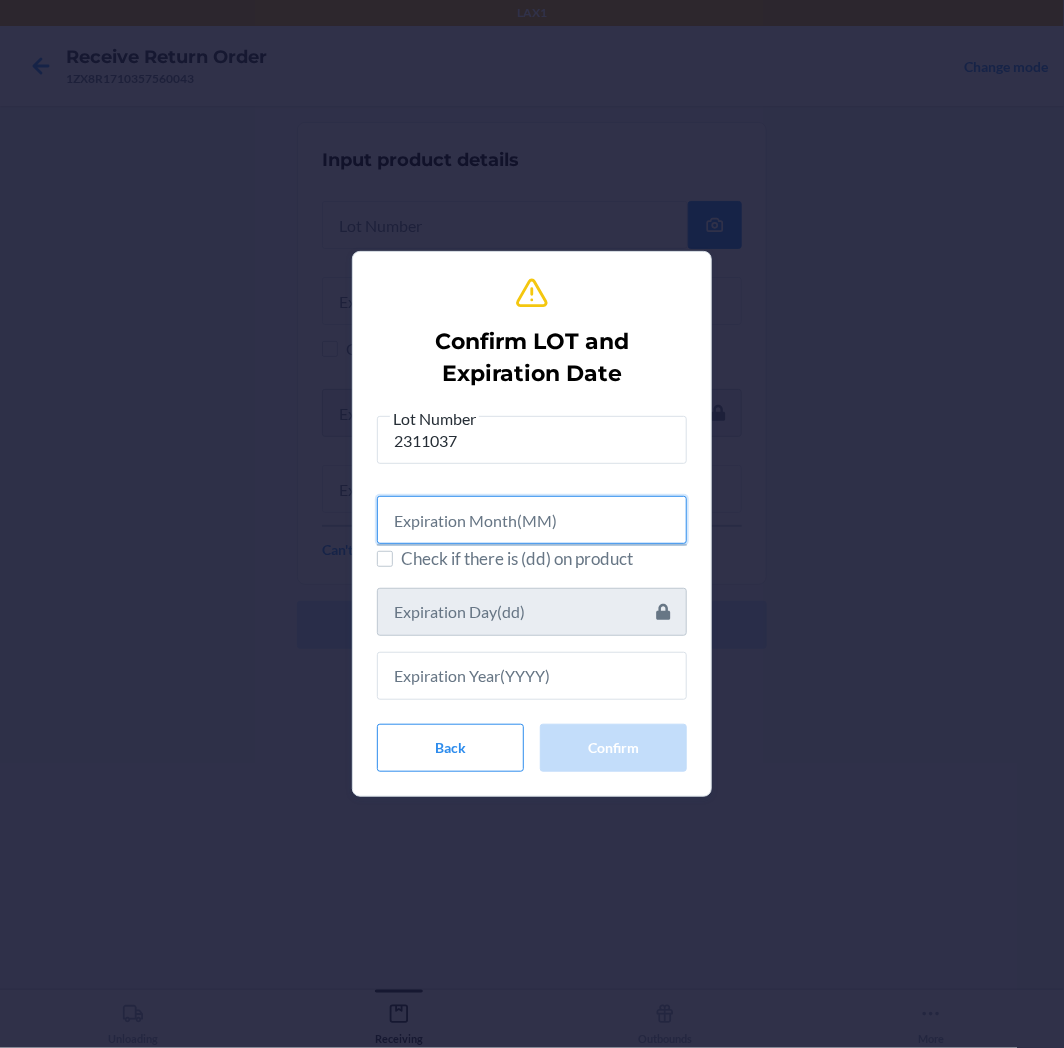 click at bounding box center (532, 520) 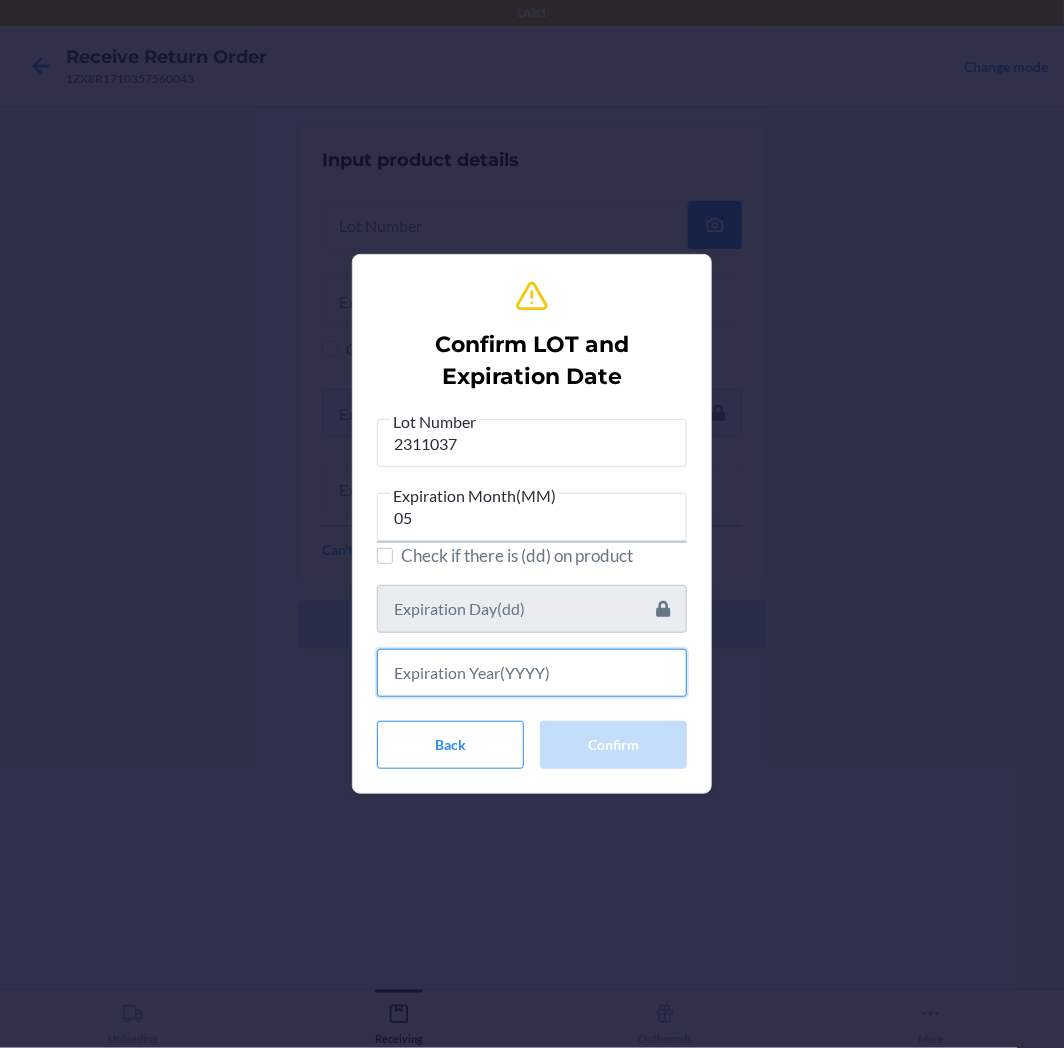 click at bounding box center [532, 673] 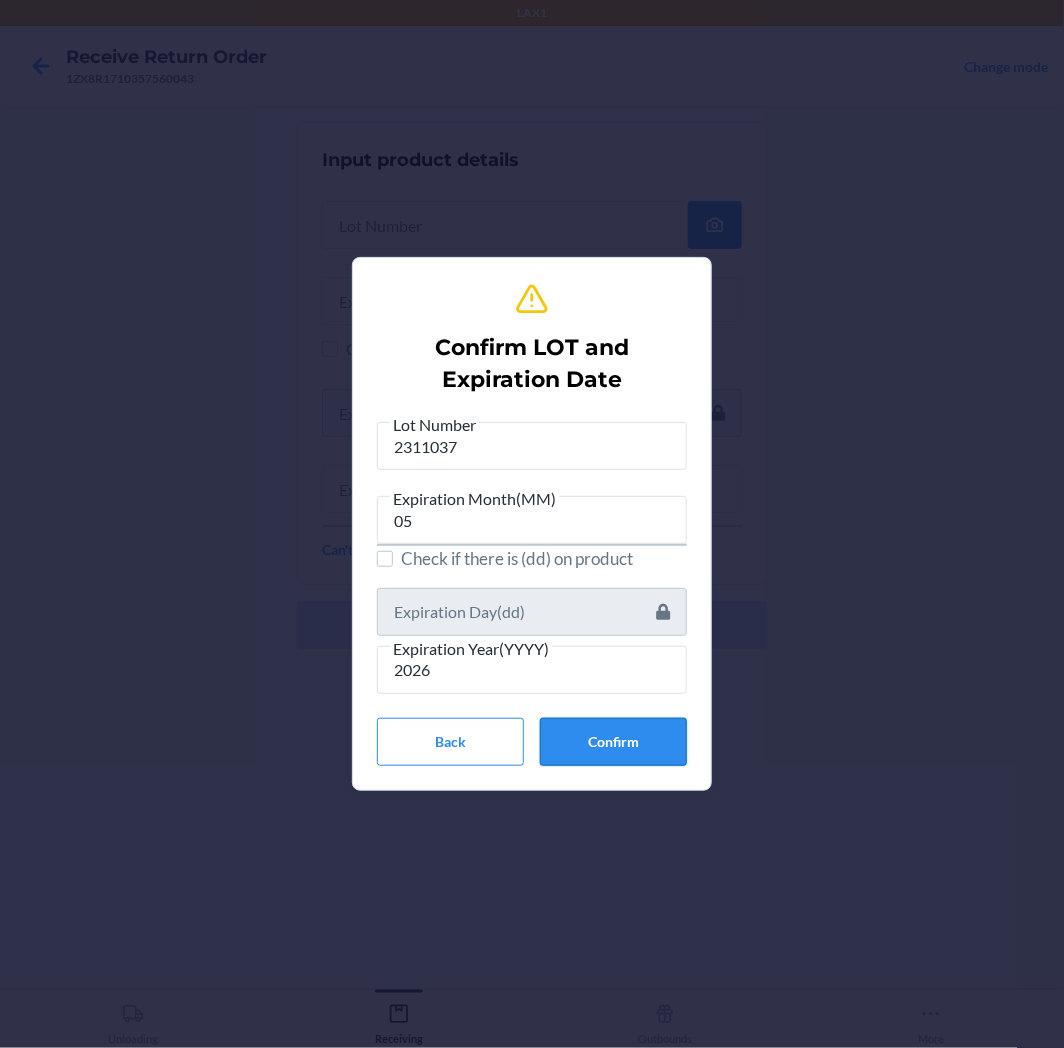 click on "Confirm" at bounding box center (613, 742) 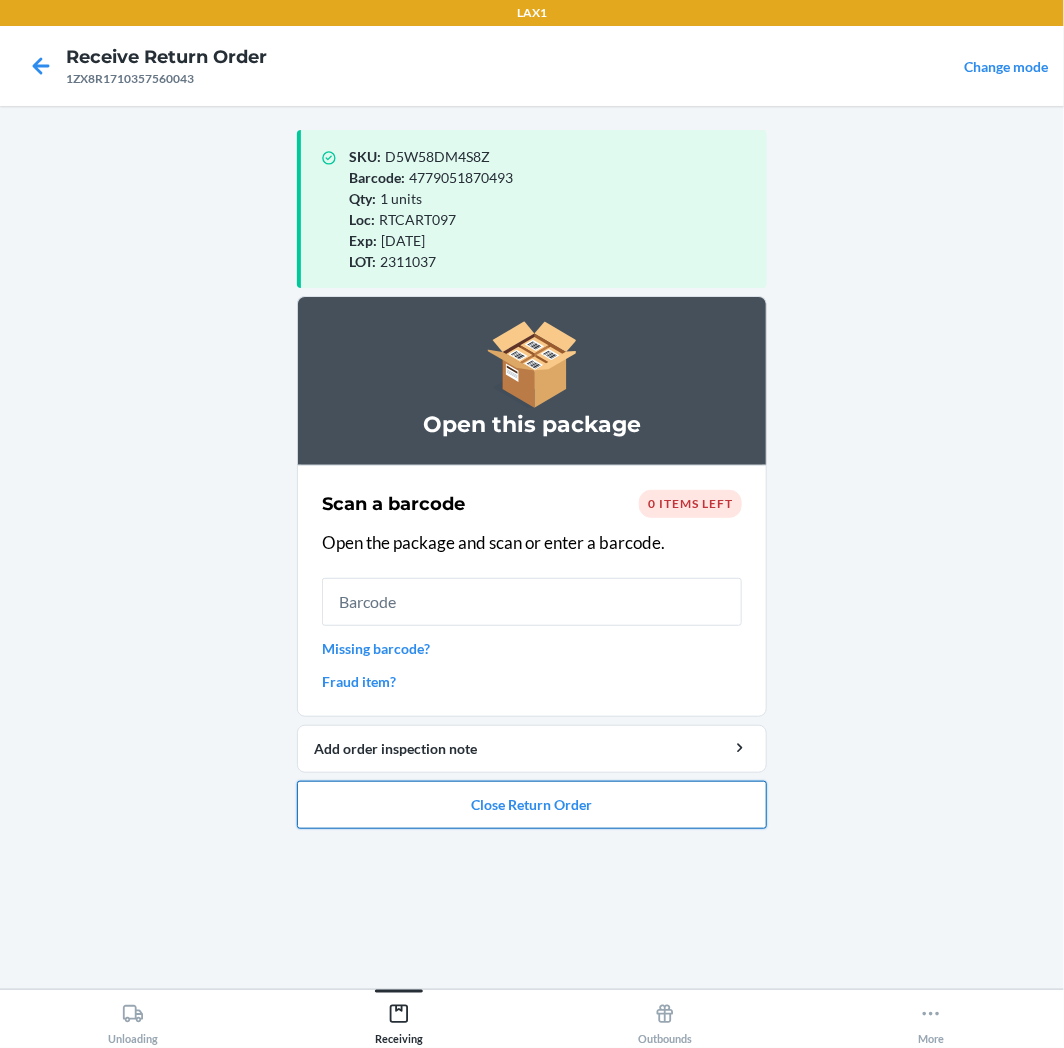 click on "Close Return Order" at bounding box center [532, 805] 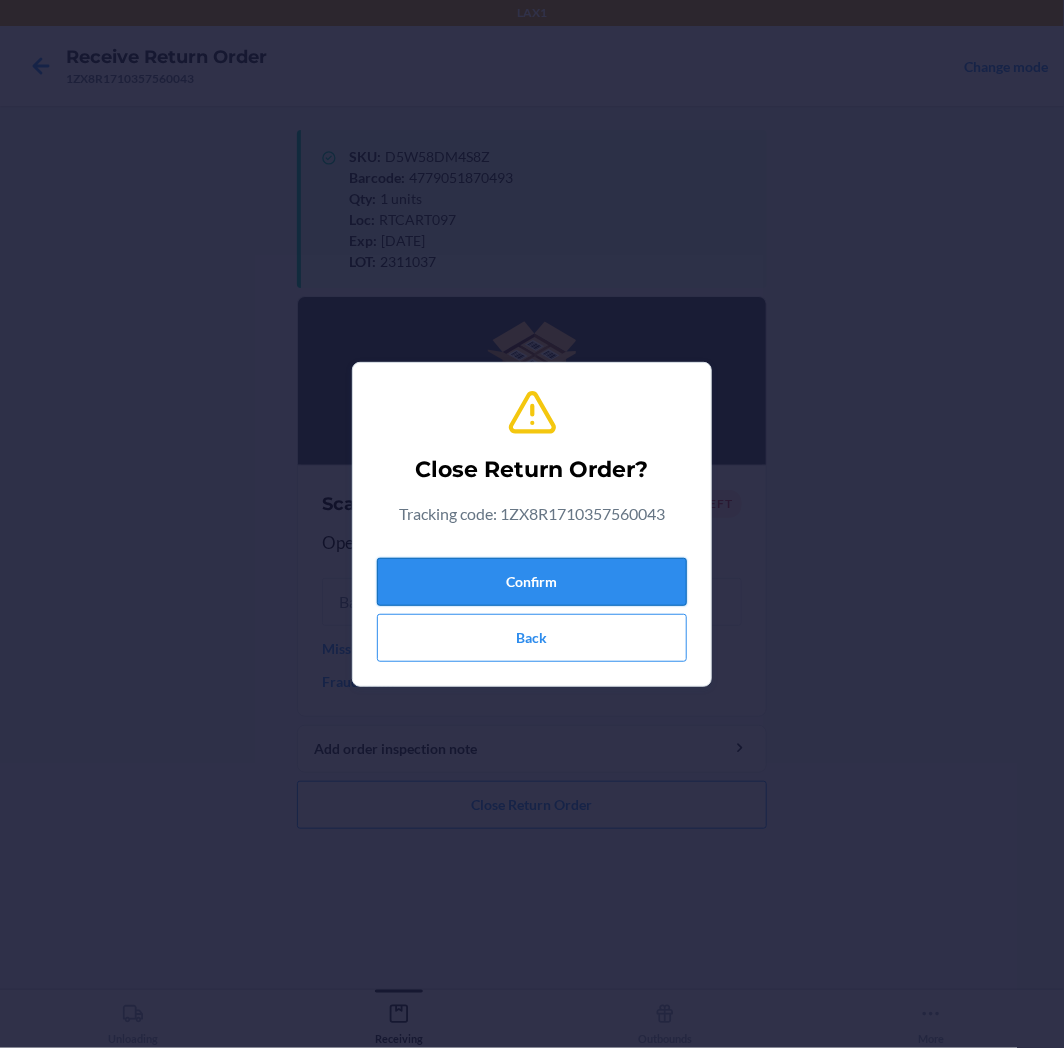 click on "Confirm" at bounding box center (532, 582) 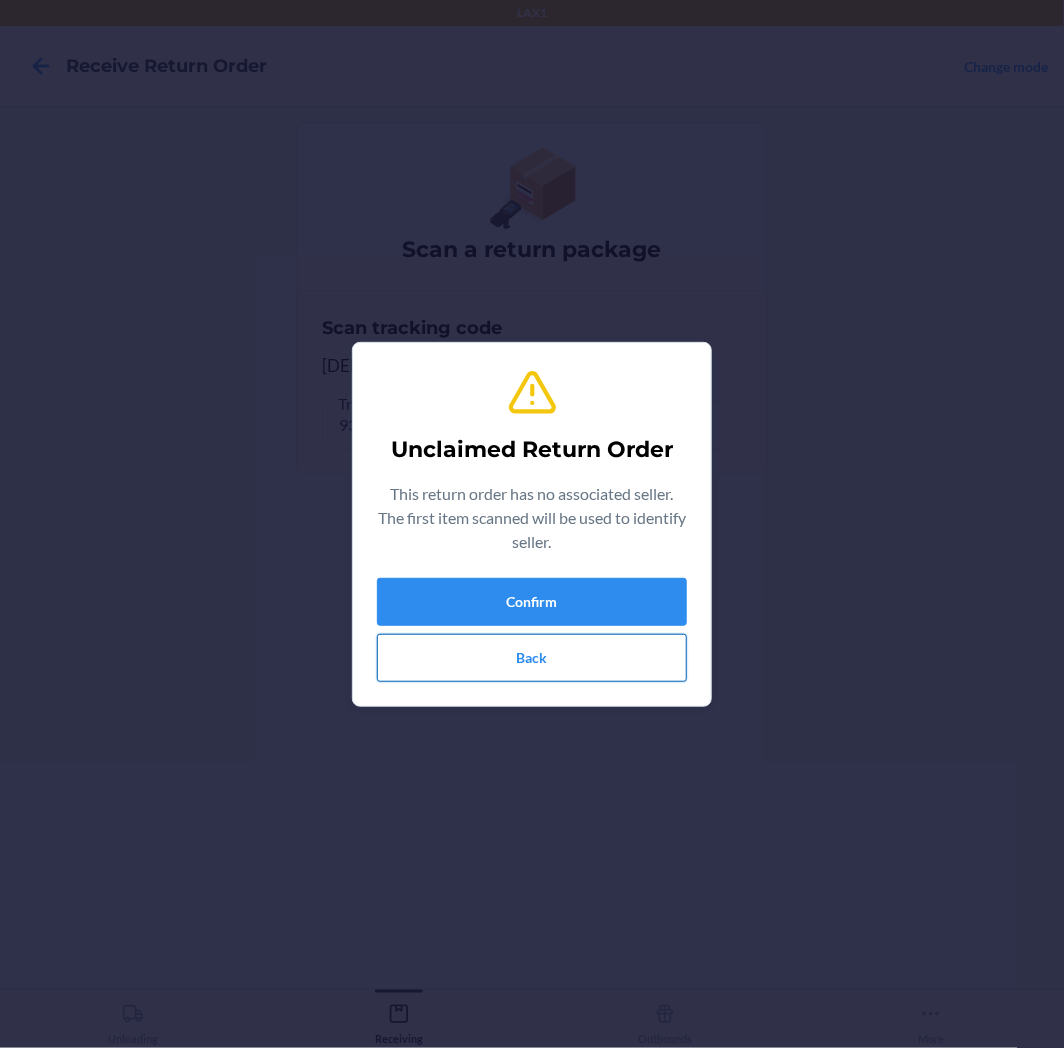 click on "Back" at bounding box center [532, 658] 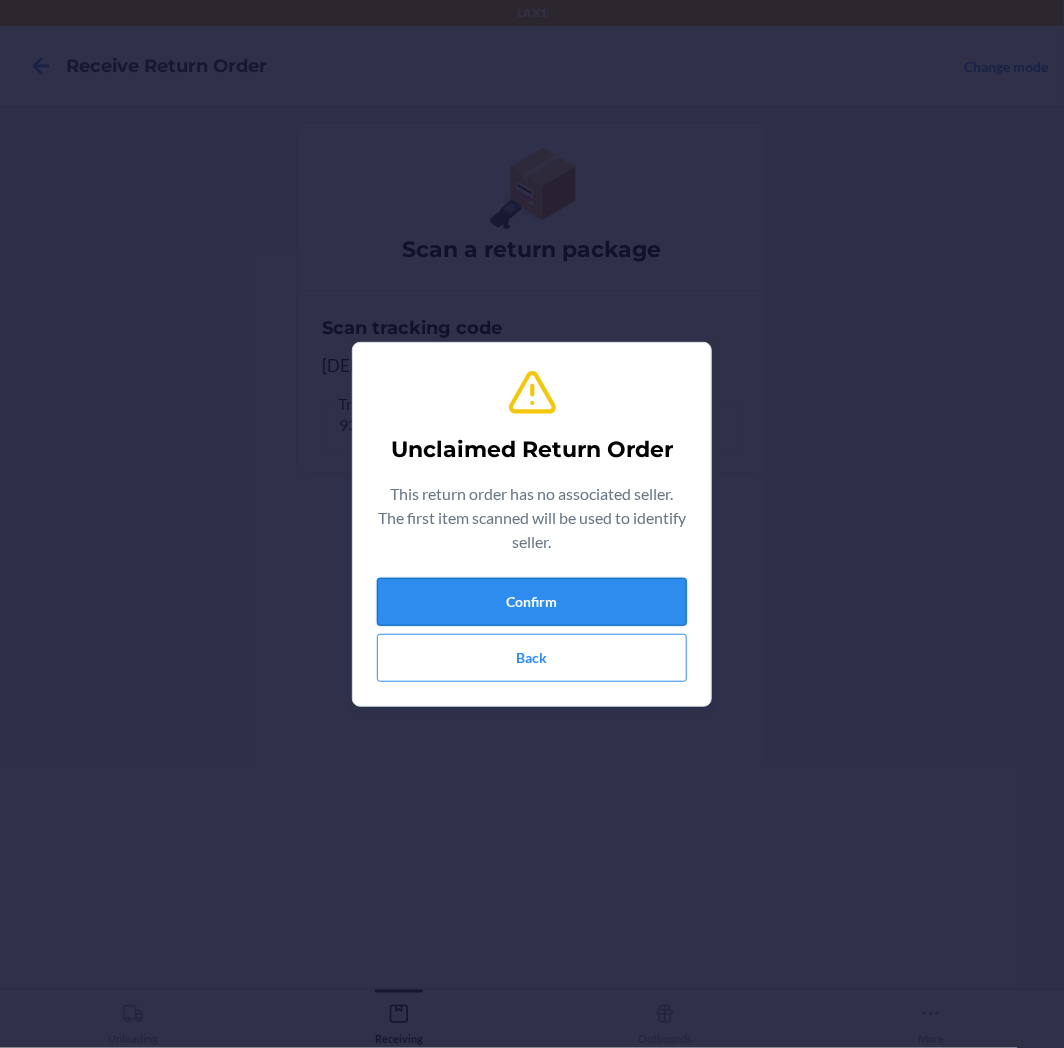 click on "Confirm" at bounding box center [532, 602] 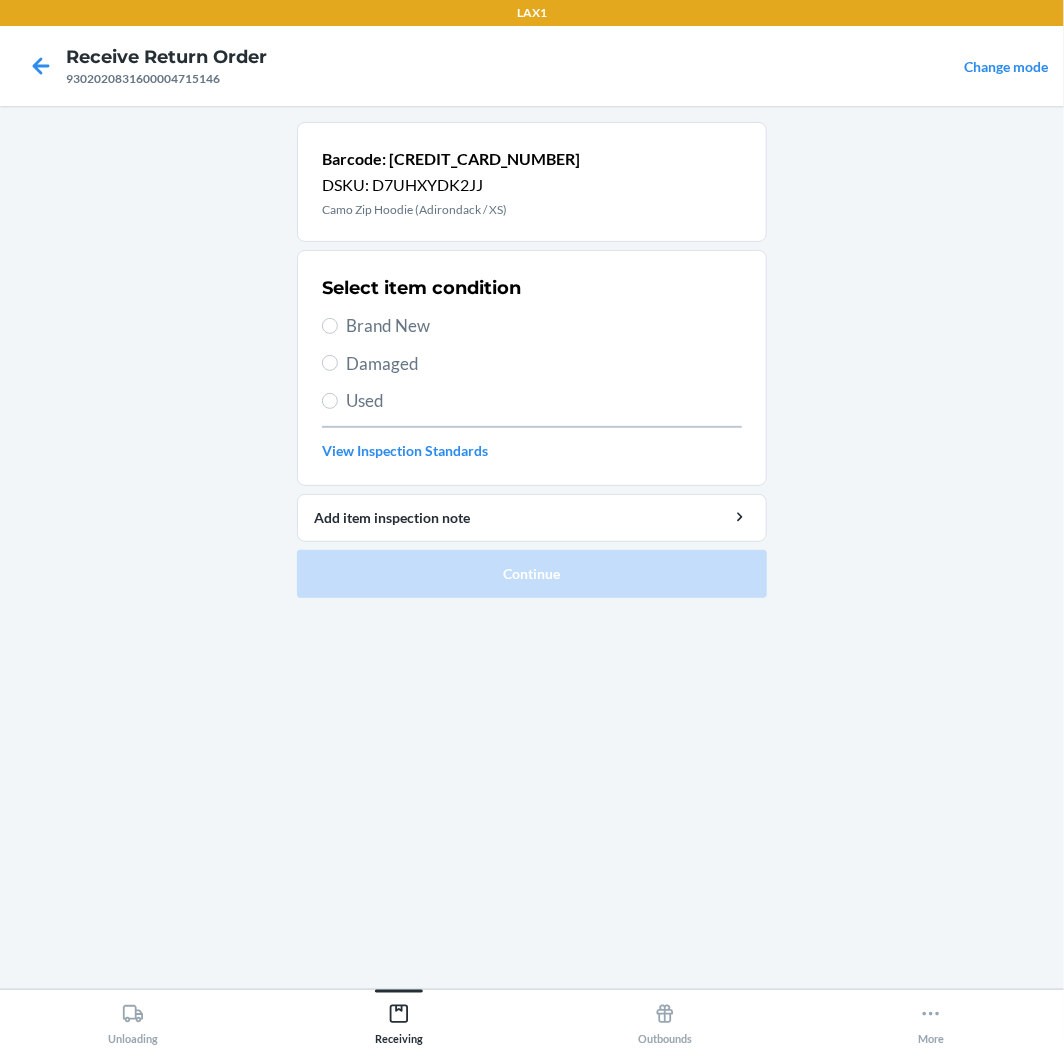 click on "Brand New" at bounding box center (544, 326) 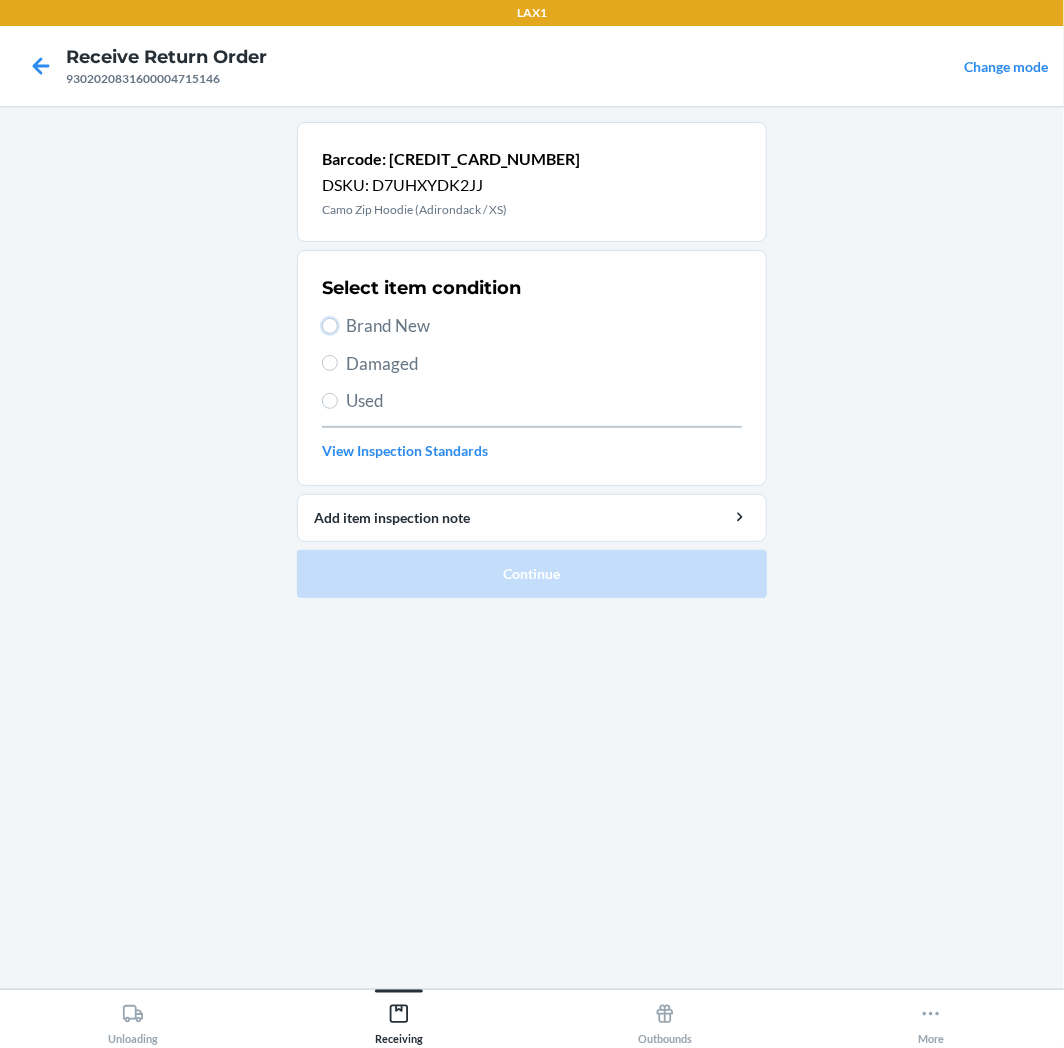 click on "Brand New" at bounding box center (330, 326) 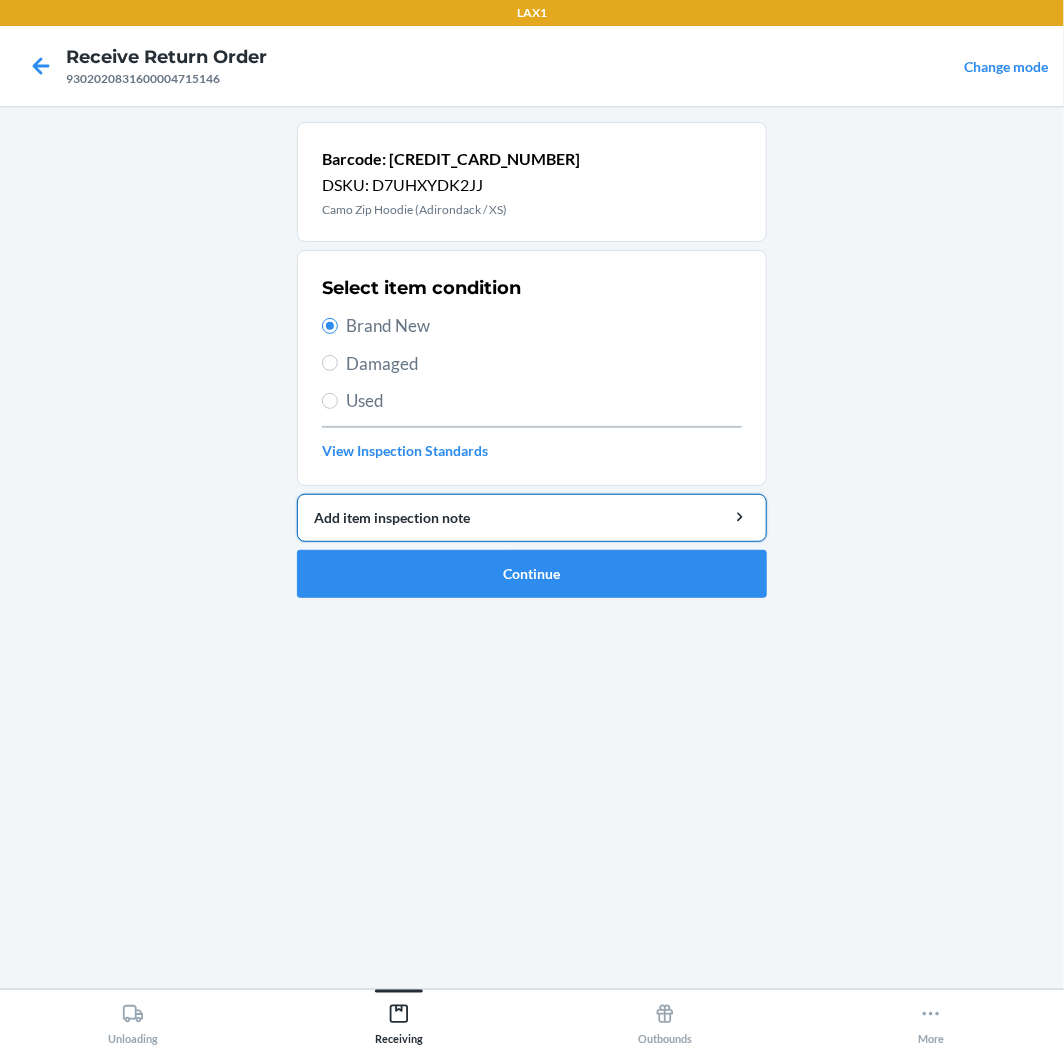 click on "Add item inspection note" at bounding box center (532, 518) 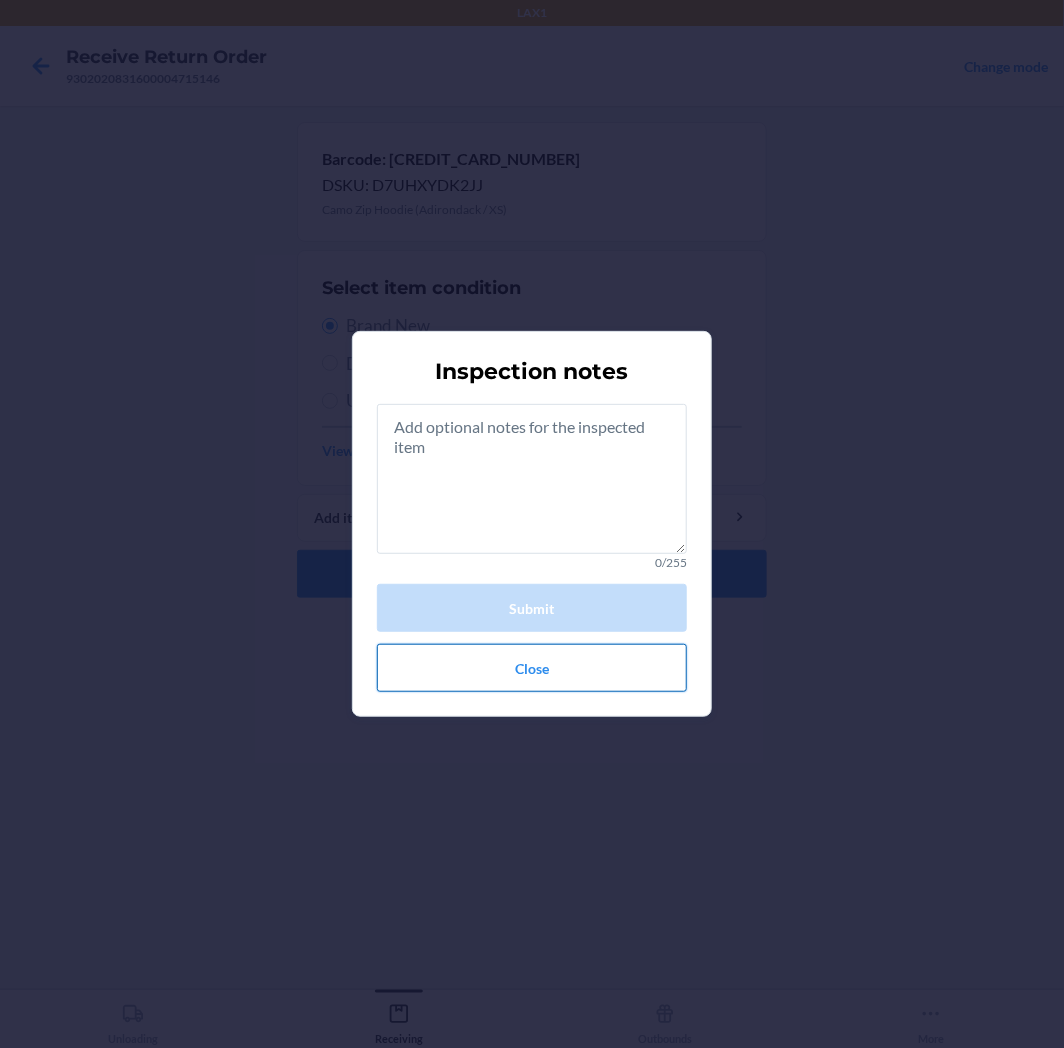 click on "Close" at bounding box center (532, 668) 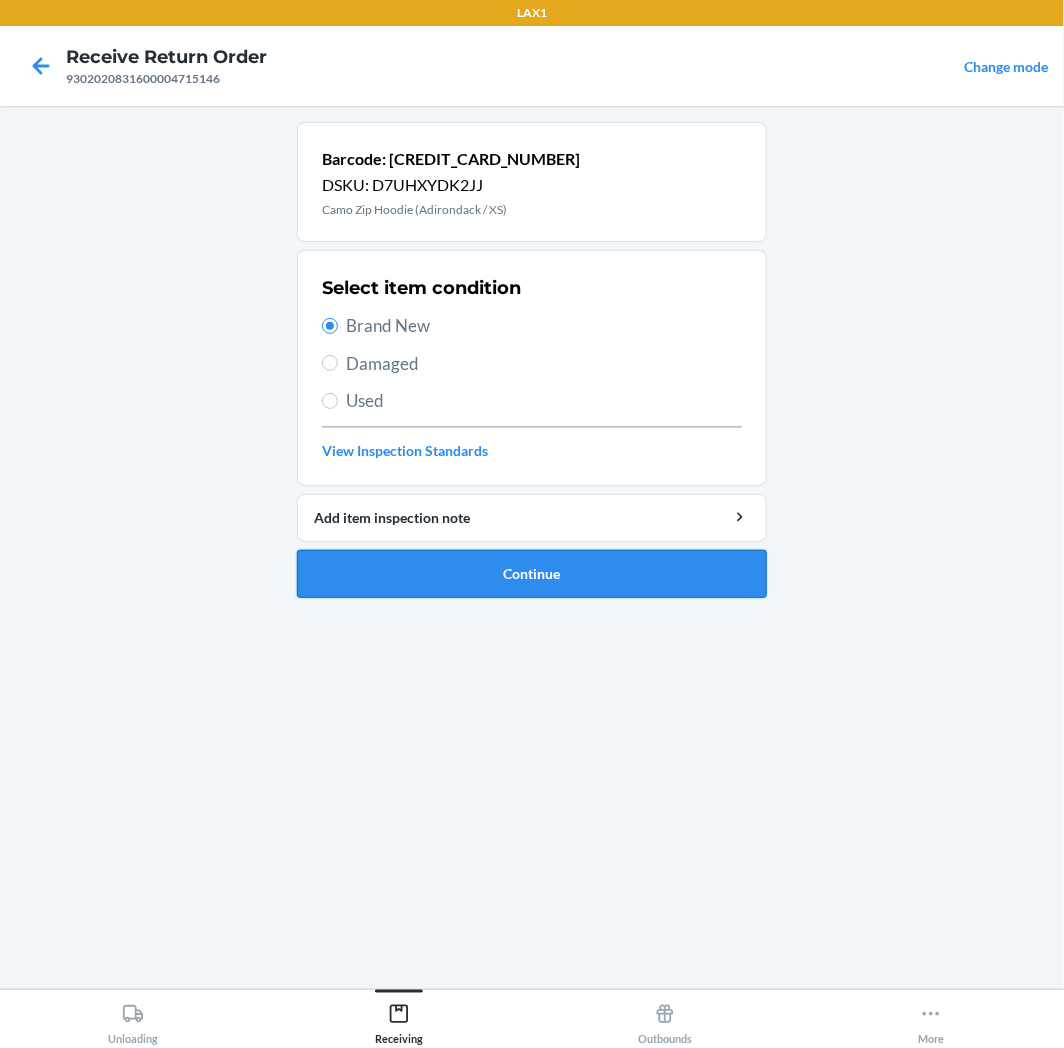 drag, startPoint x: 497, startPoint y: 641, endPoint x: 544, endPoint y: 576, distance: 80.21222 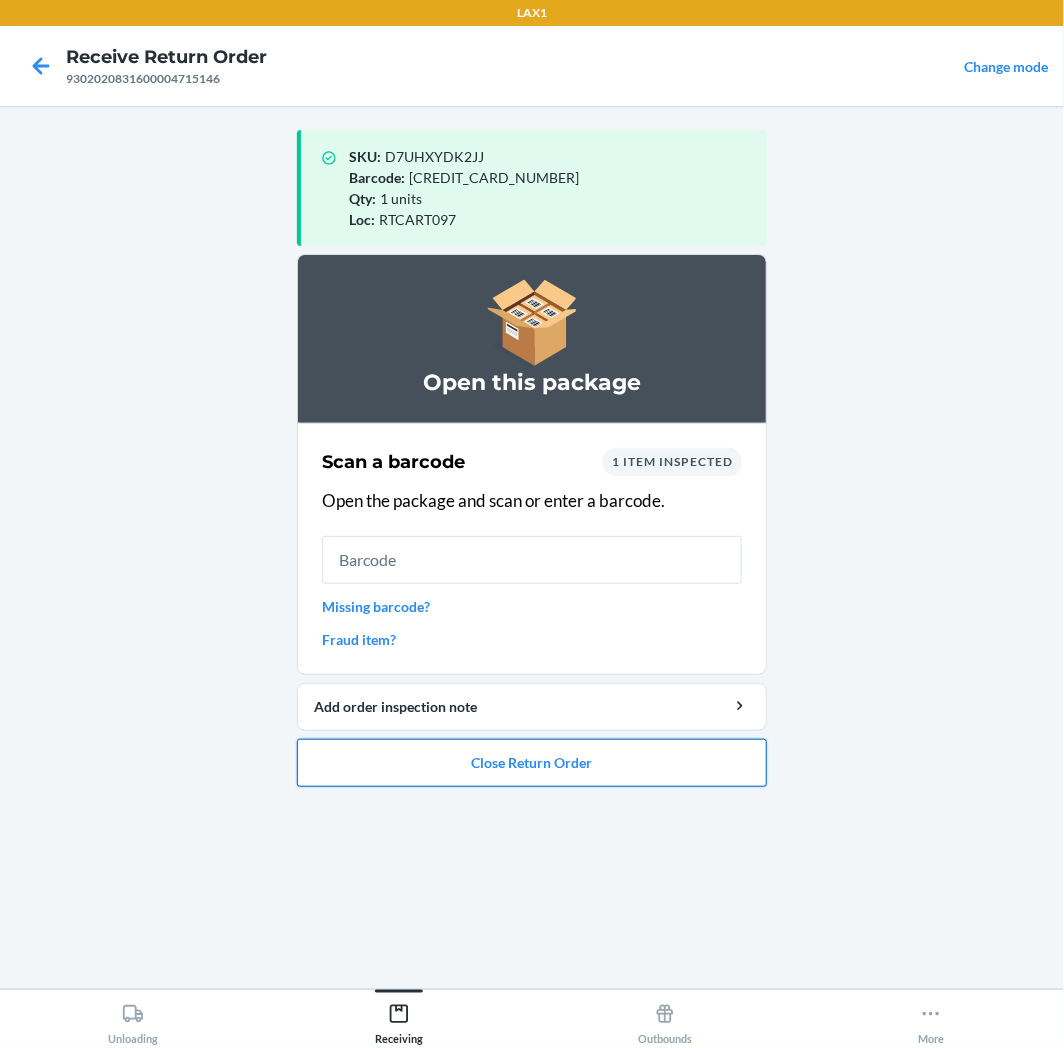 click on "Close Return Order" at bounding box center [532, 763] 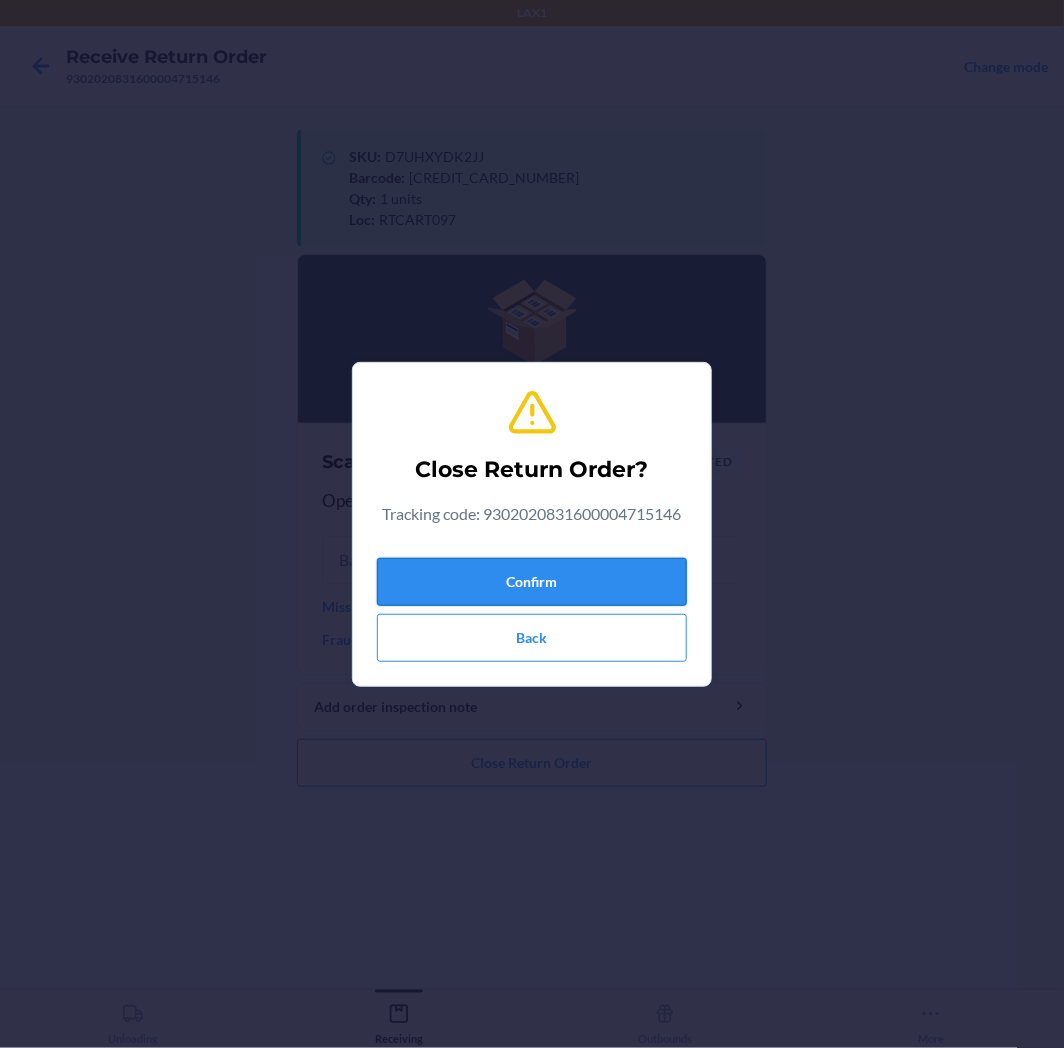 click on "Confirm" at bounding box center (532, 582) 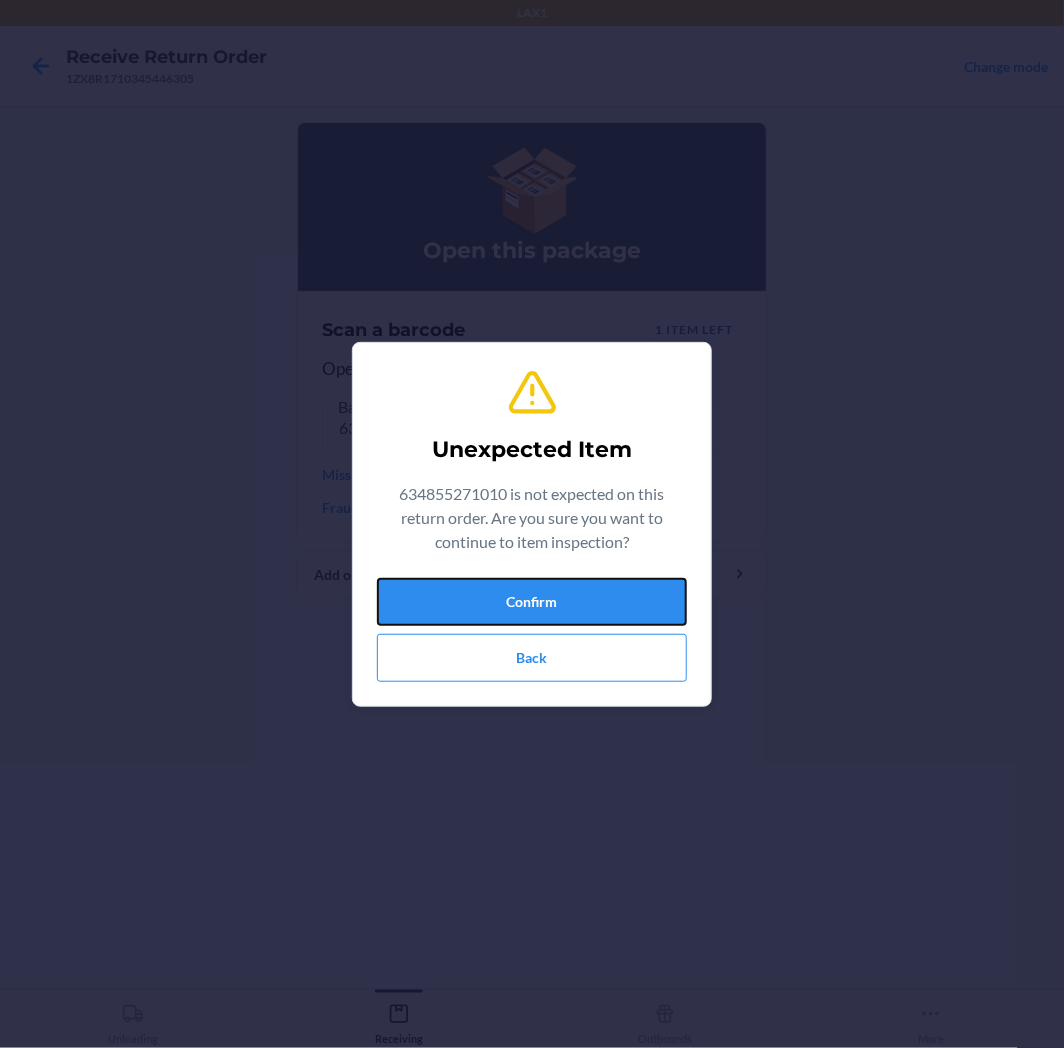 drag, startPoint x: 555, startPoint y: 617, endPoint x: 550, endPoint y: 604, distance: 13.928389 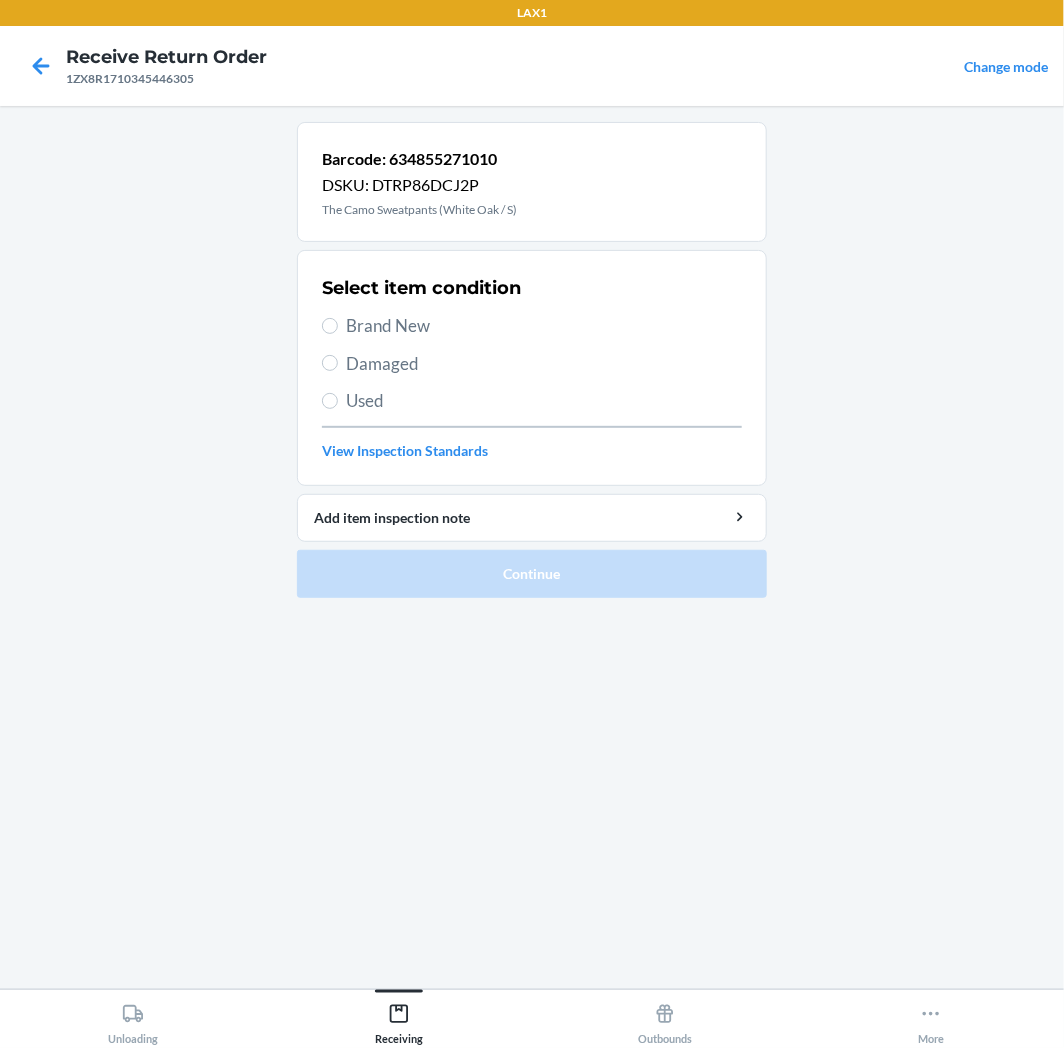 click on "Damaged" at bounding box center [544, 364] 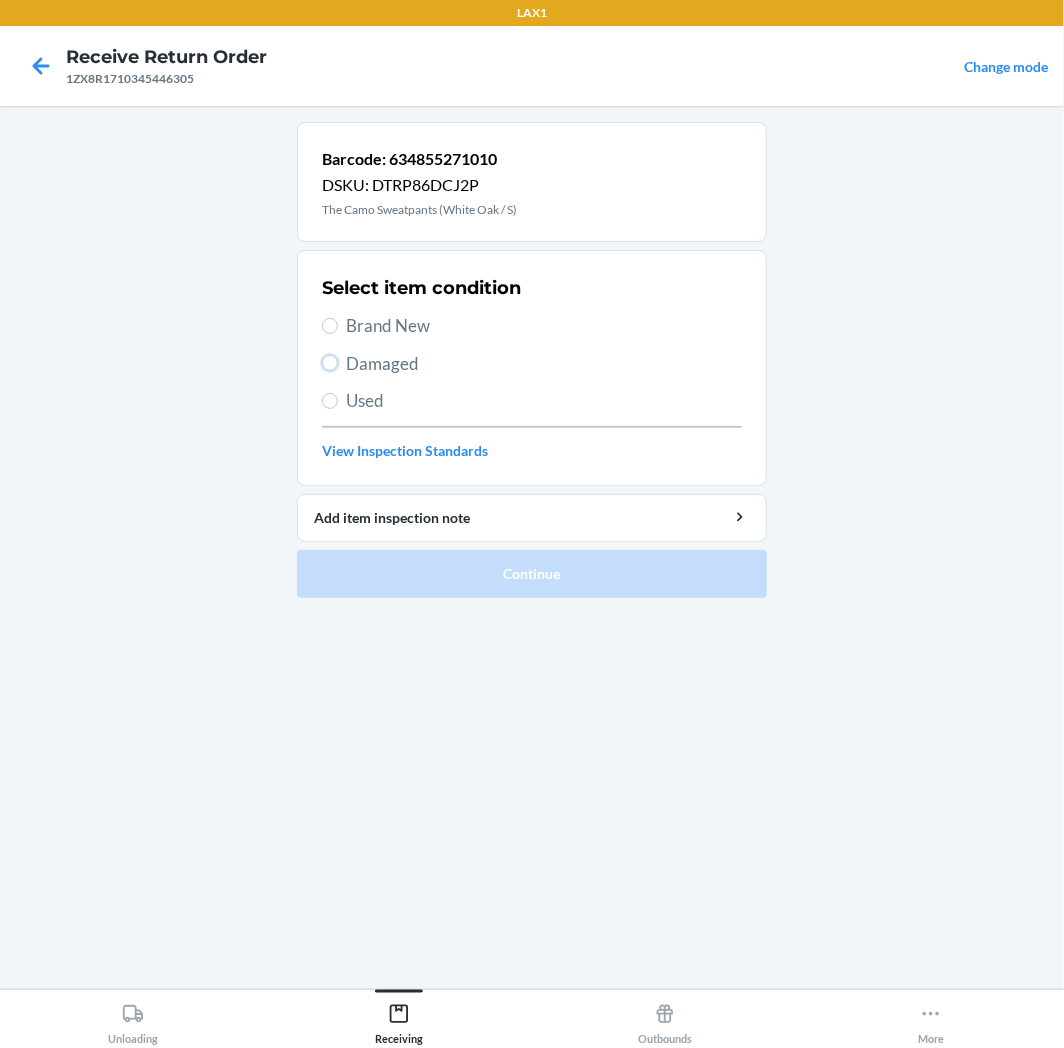 click on "Damaged" at bounding box center [330, 363] 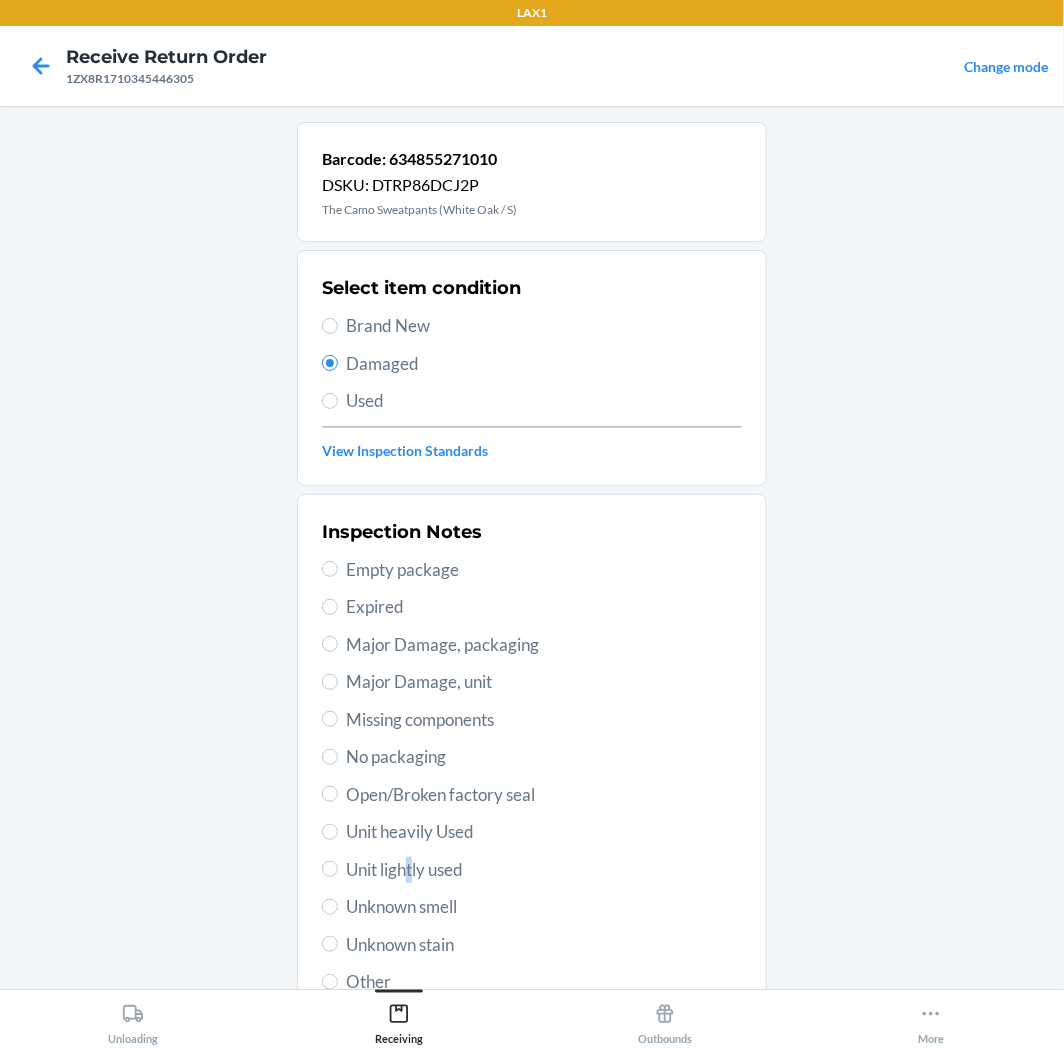 drag, startPoint x: 403, startPoint y: 856, endPoint x: 406, endPoint y: 867, distance: 11.401754 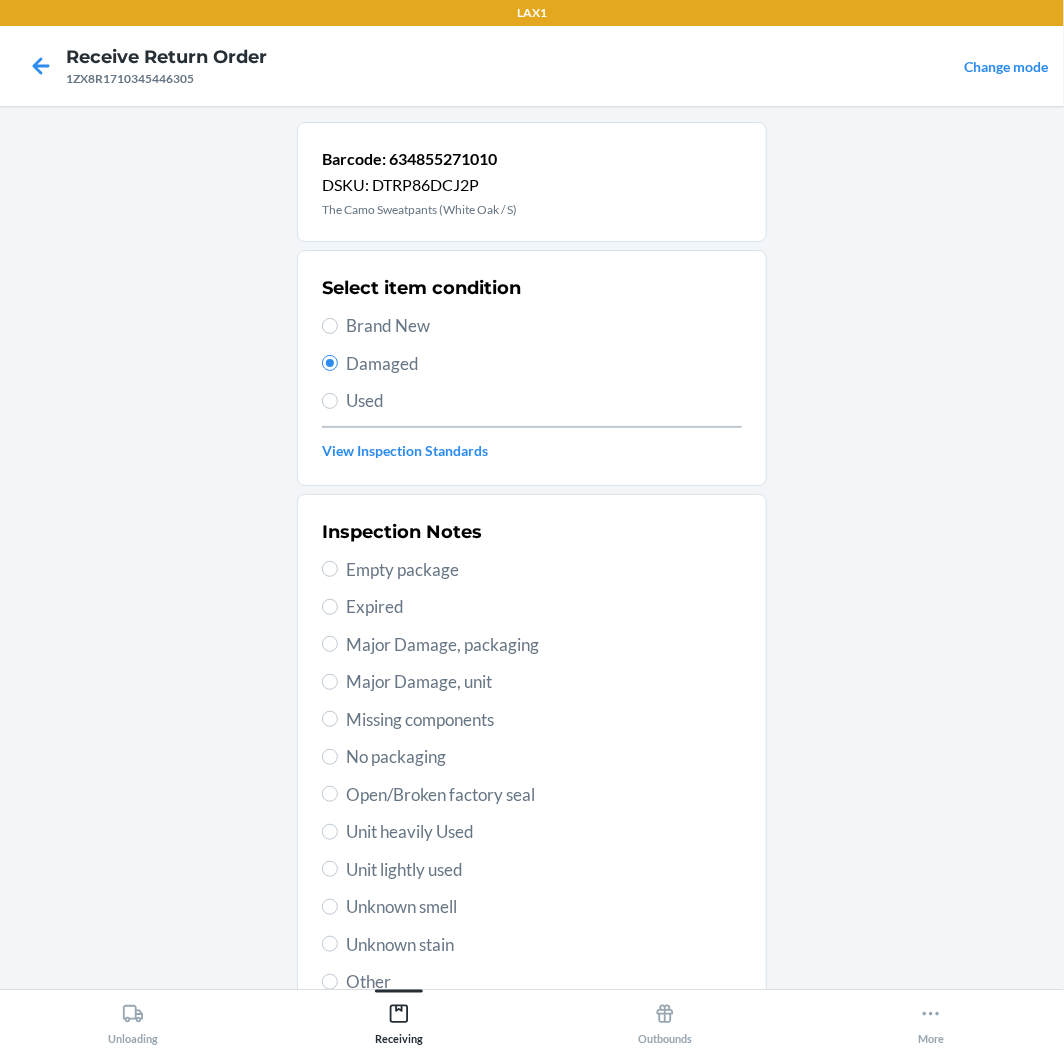 click on "Unknown smell" at bounding box center [544, 907] 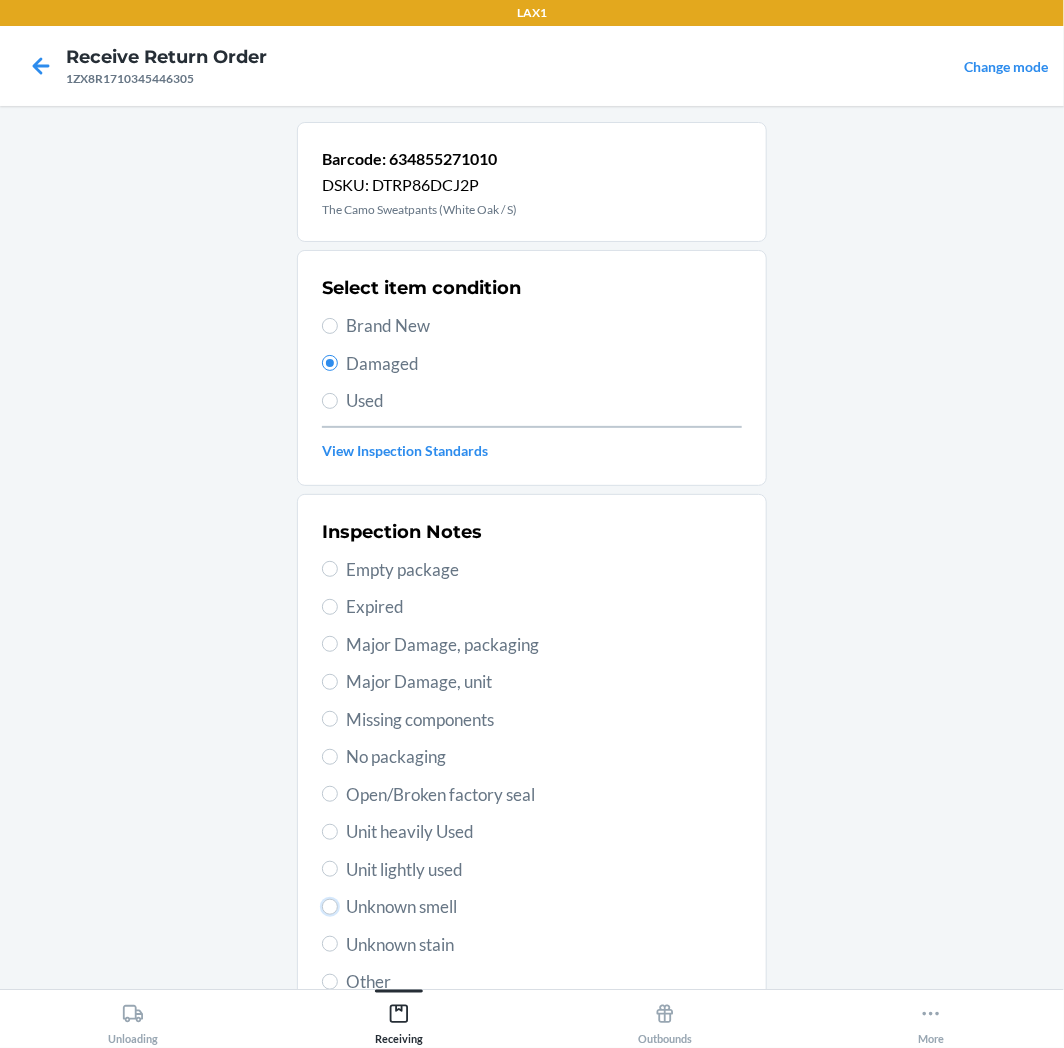 click on "Unknown smell" at bounding box center [330, 907] 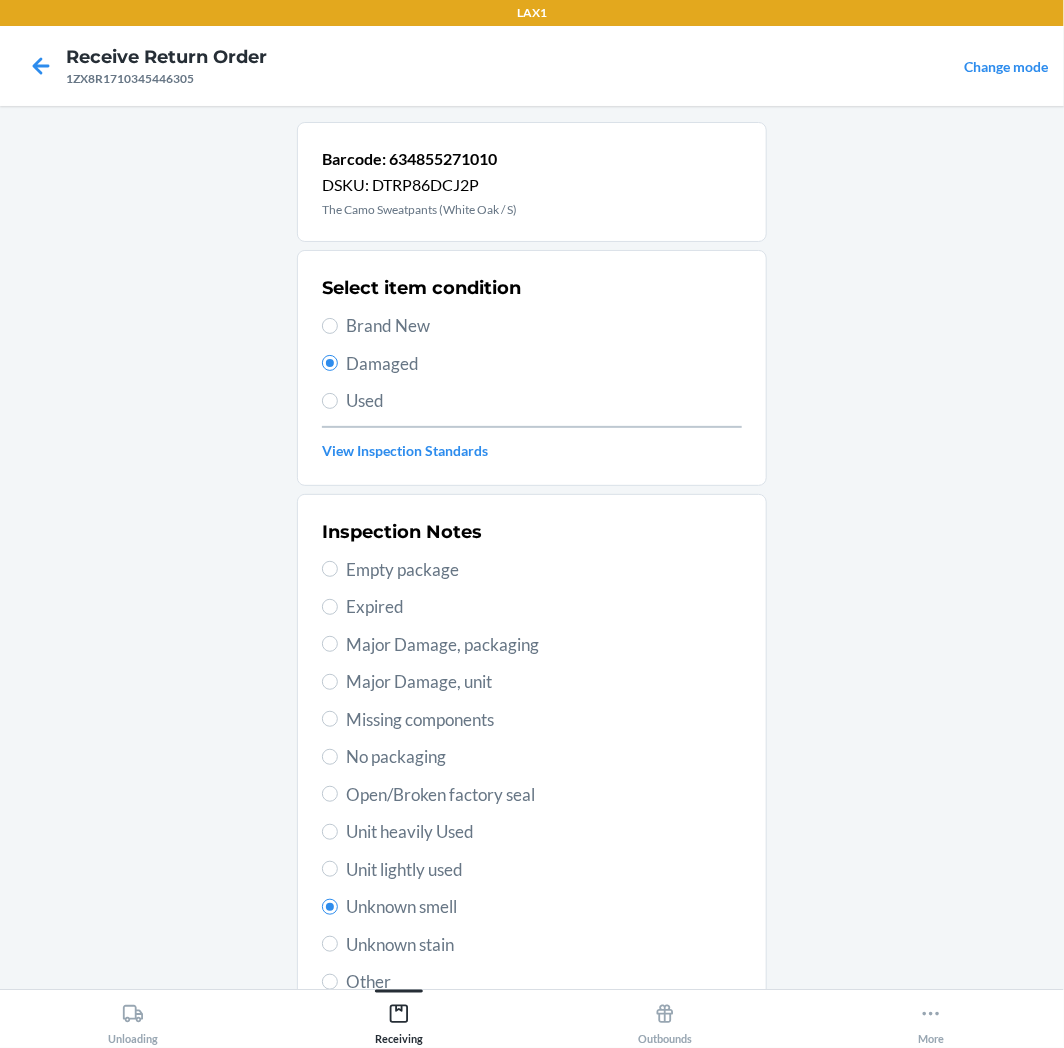 click on "Unit lightly used" at bounding box center (544, 870) 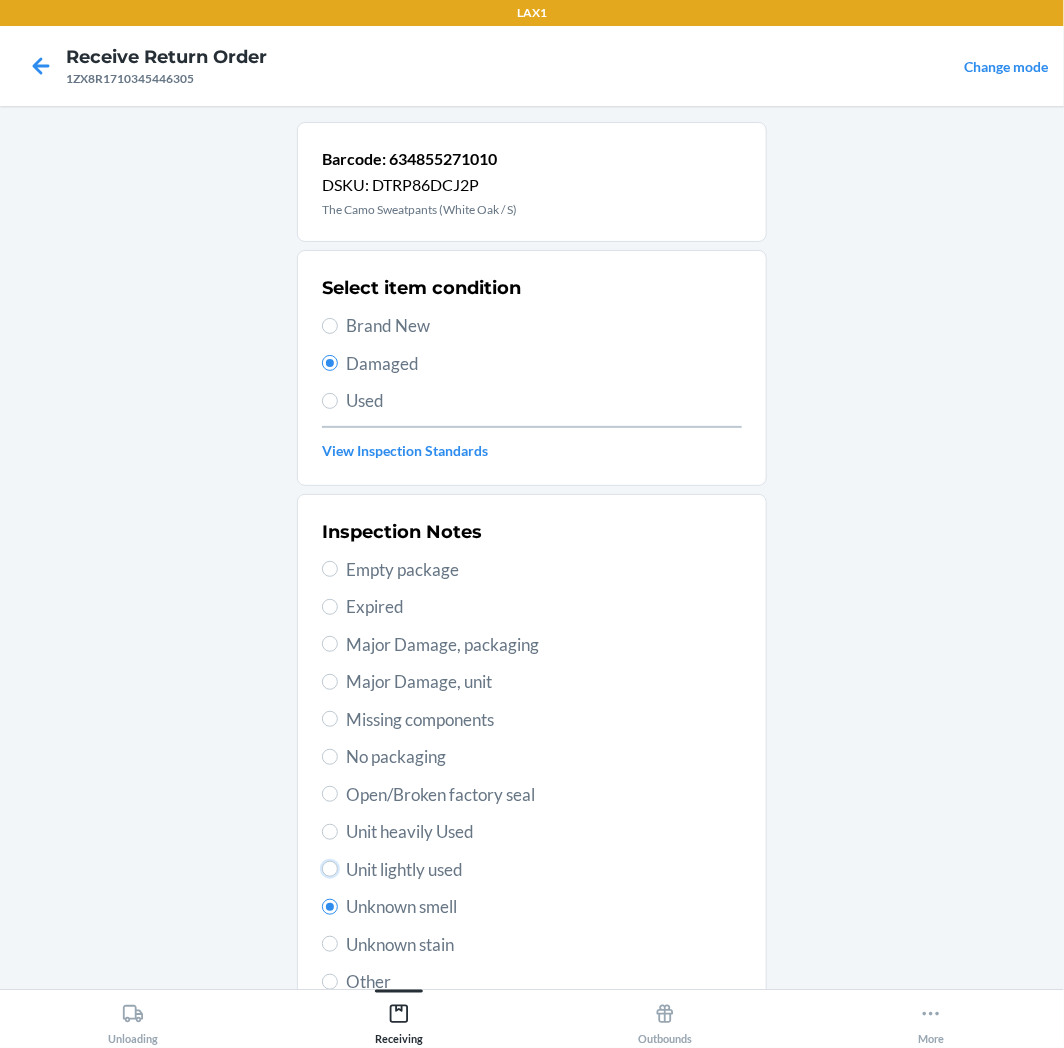 click on "Unit lightly used" at bounding box center [330, 869] 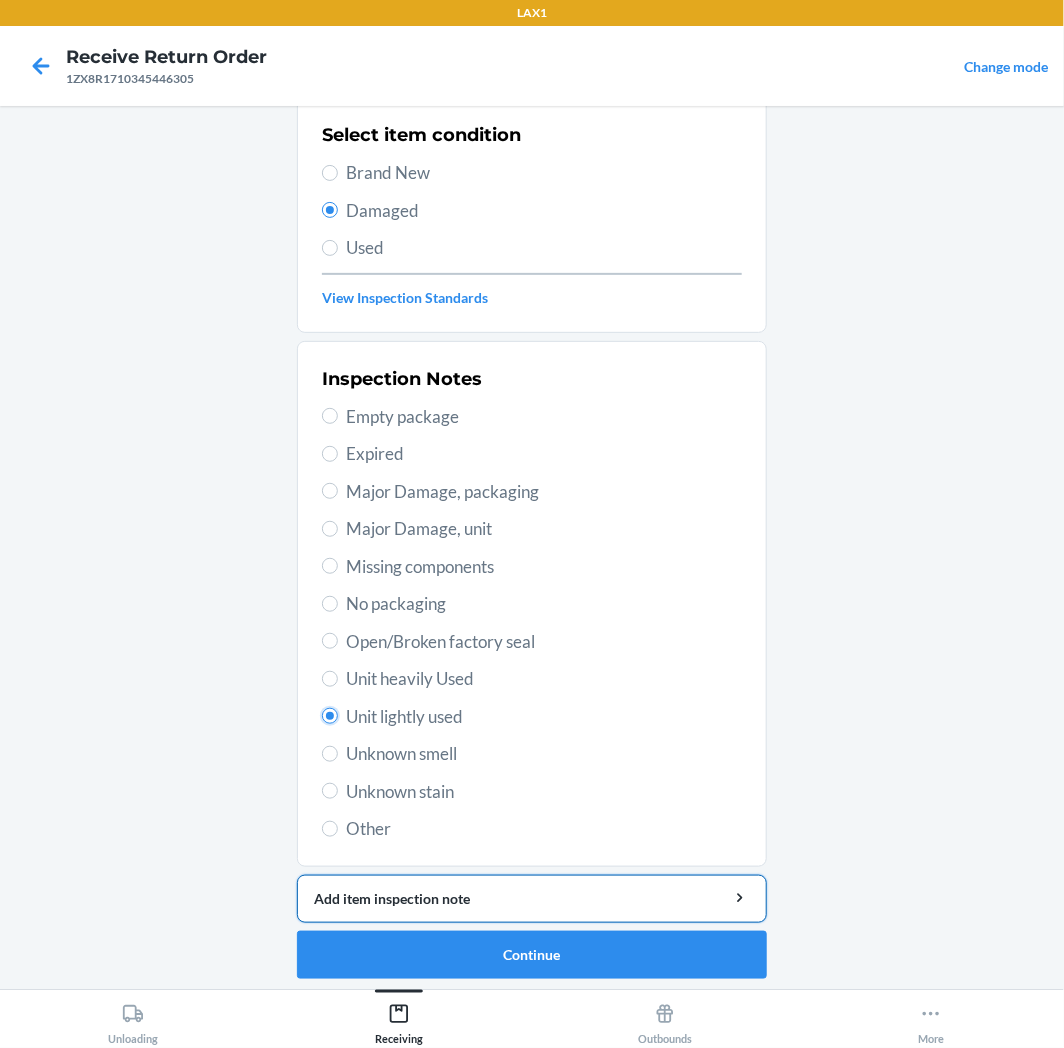 scroll, scrollTop: 157, scrollLeft: 0, axis: vertical 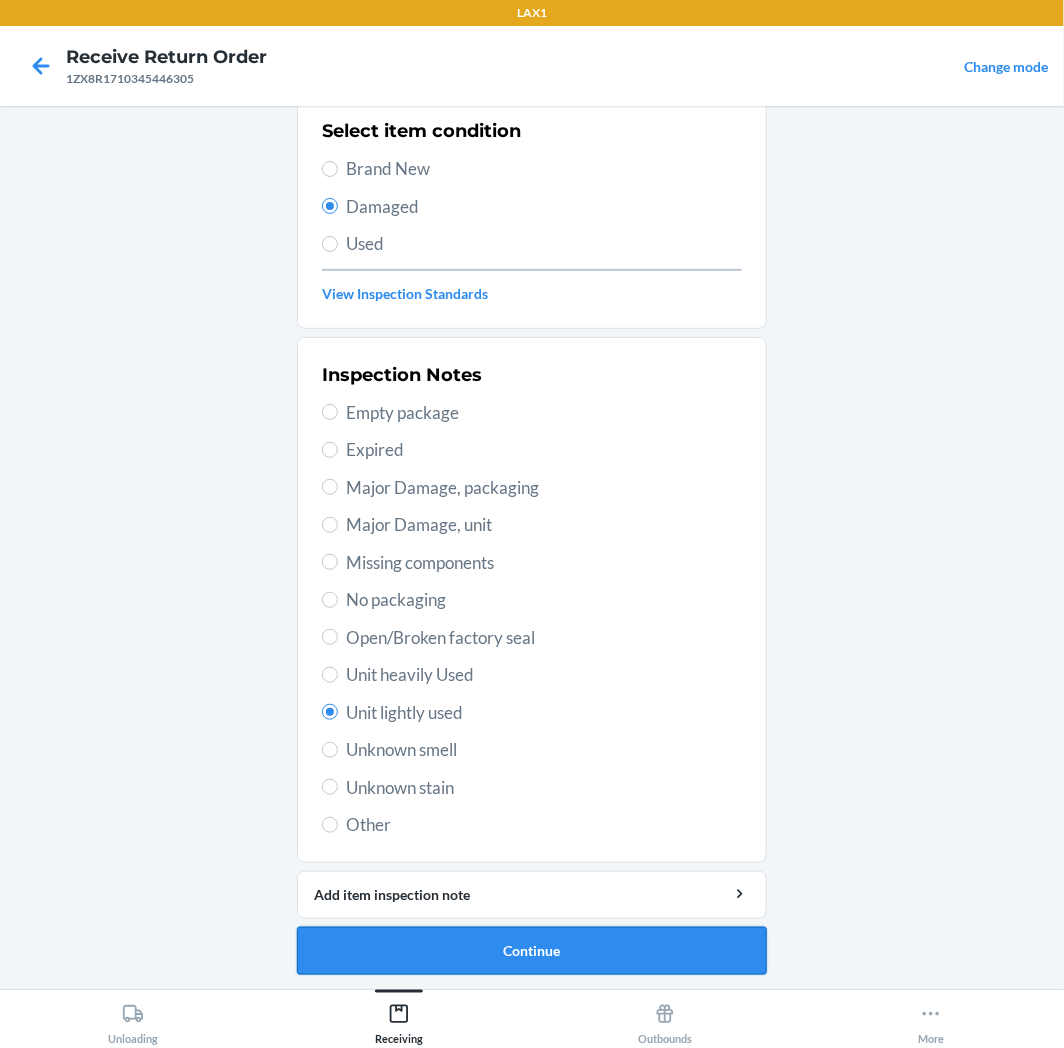 click on "Continue" at bounding box center (532, 951) 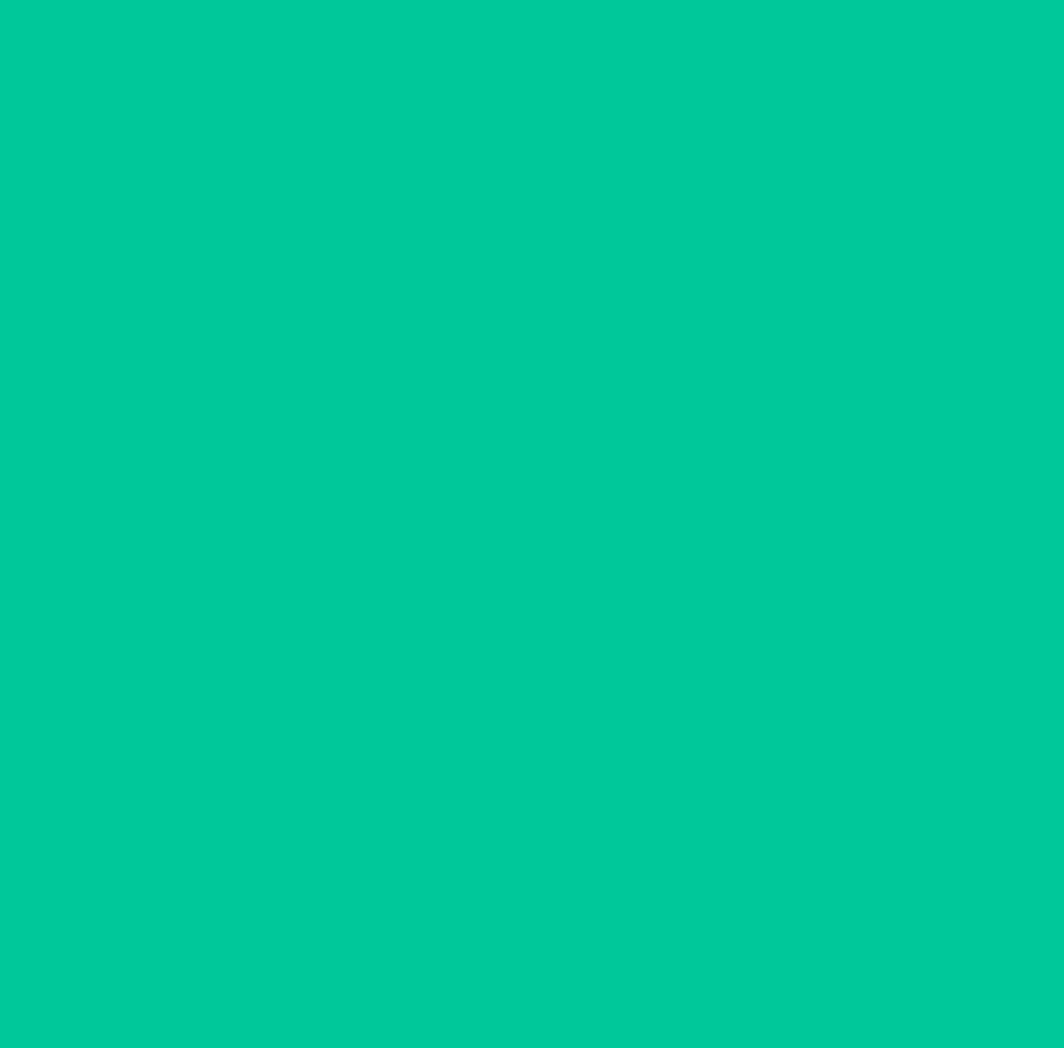 scroll, scrollTop: 0, scrollLeft: 0, axis: both 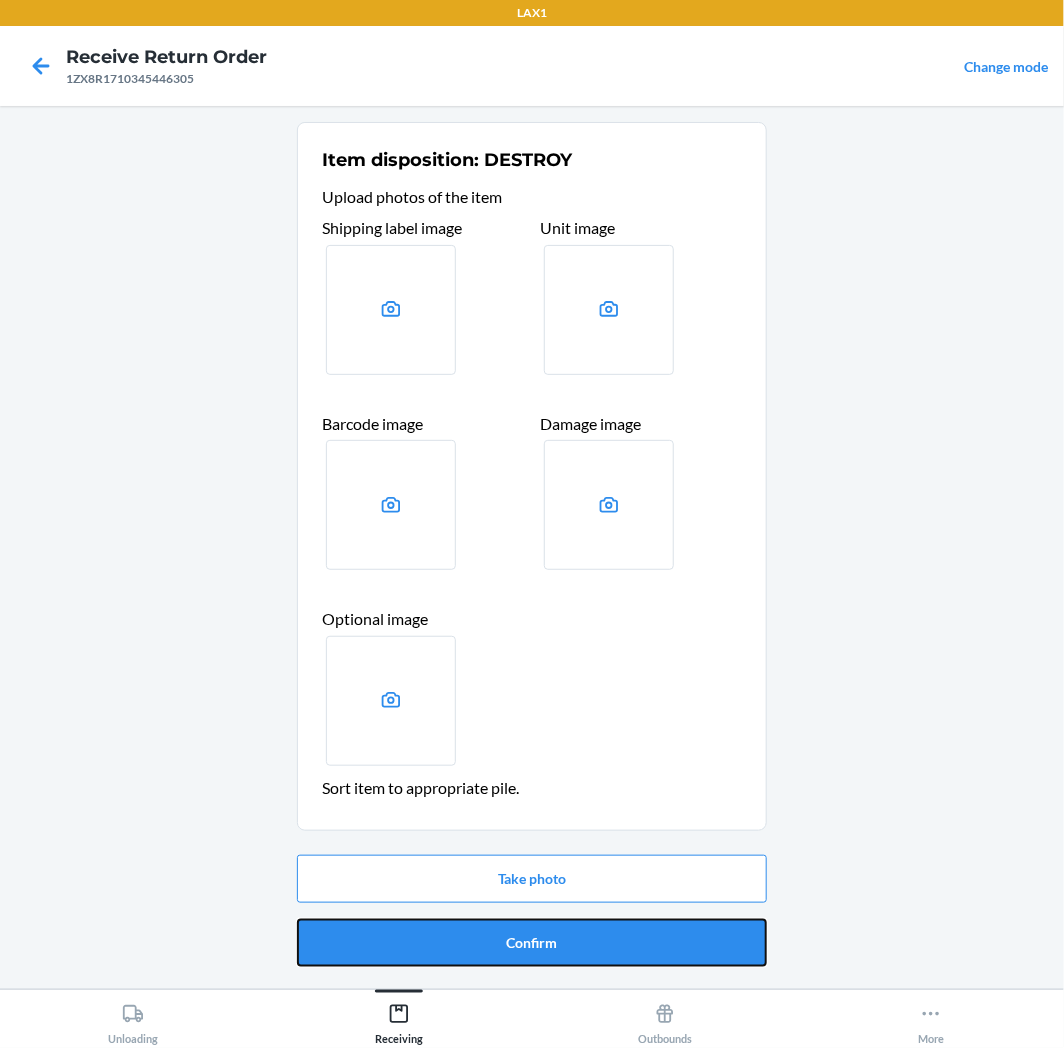 click on "Confirm" at bounding box center (532, 943) 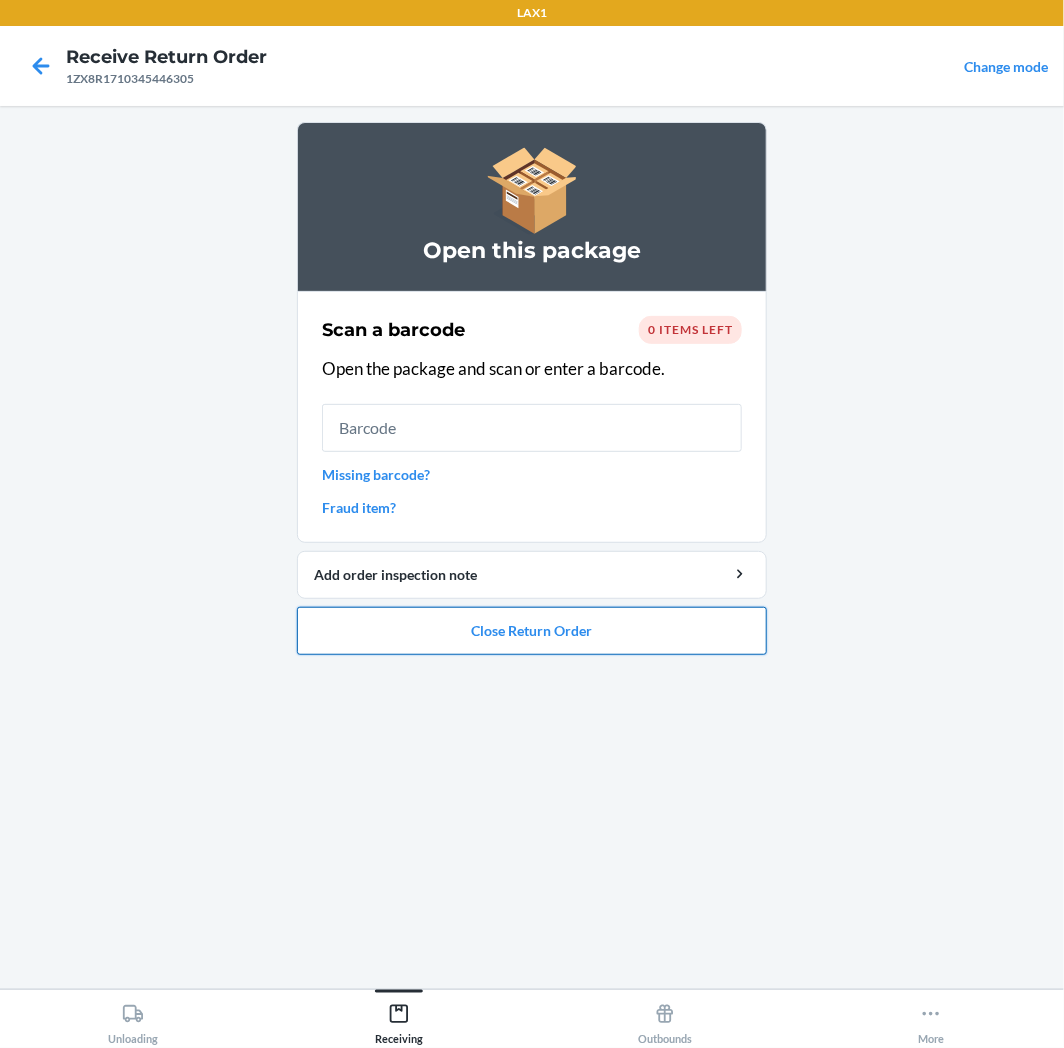 click on "Close Return Order" at bounding box center [532, 631] 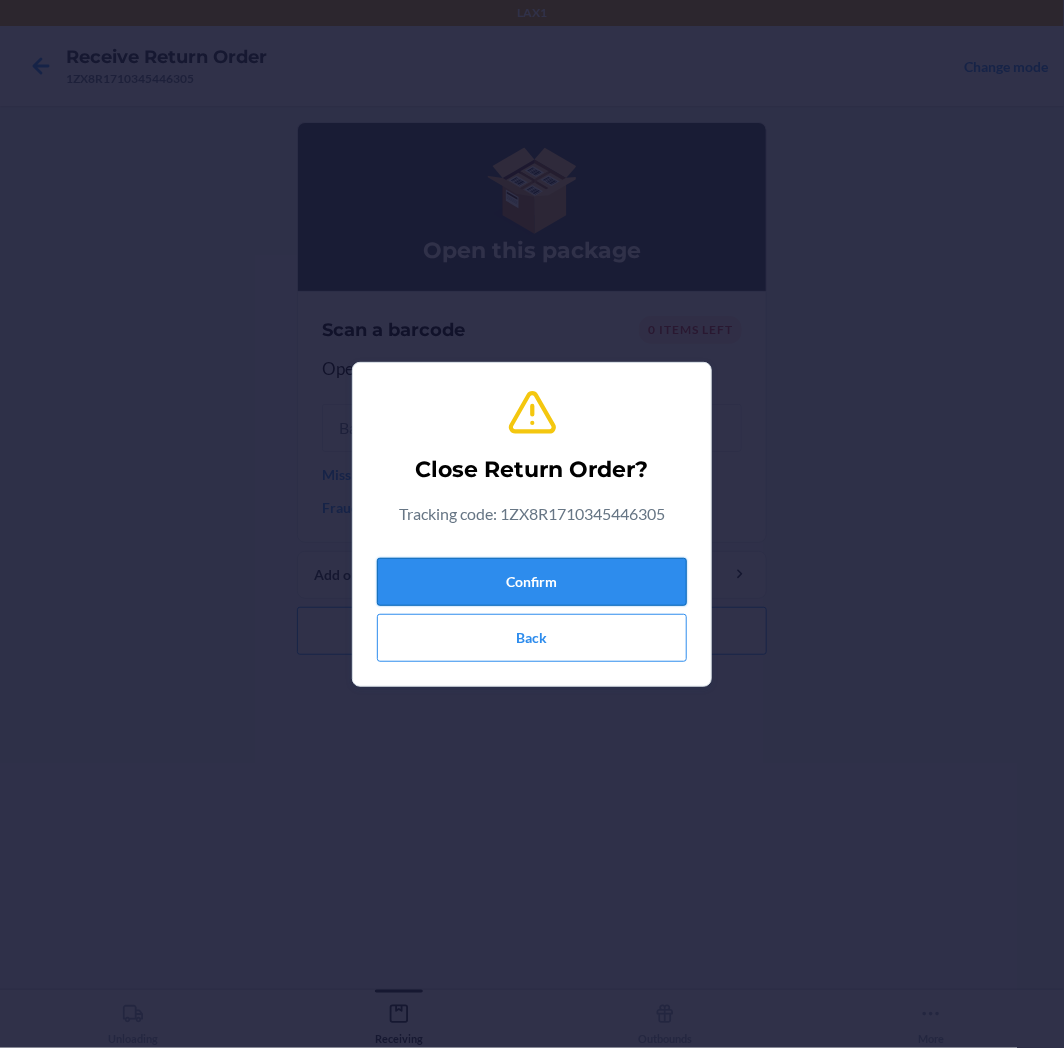 click on "Confirm" at bounding box center (532, 582) 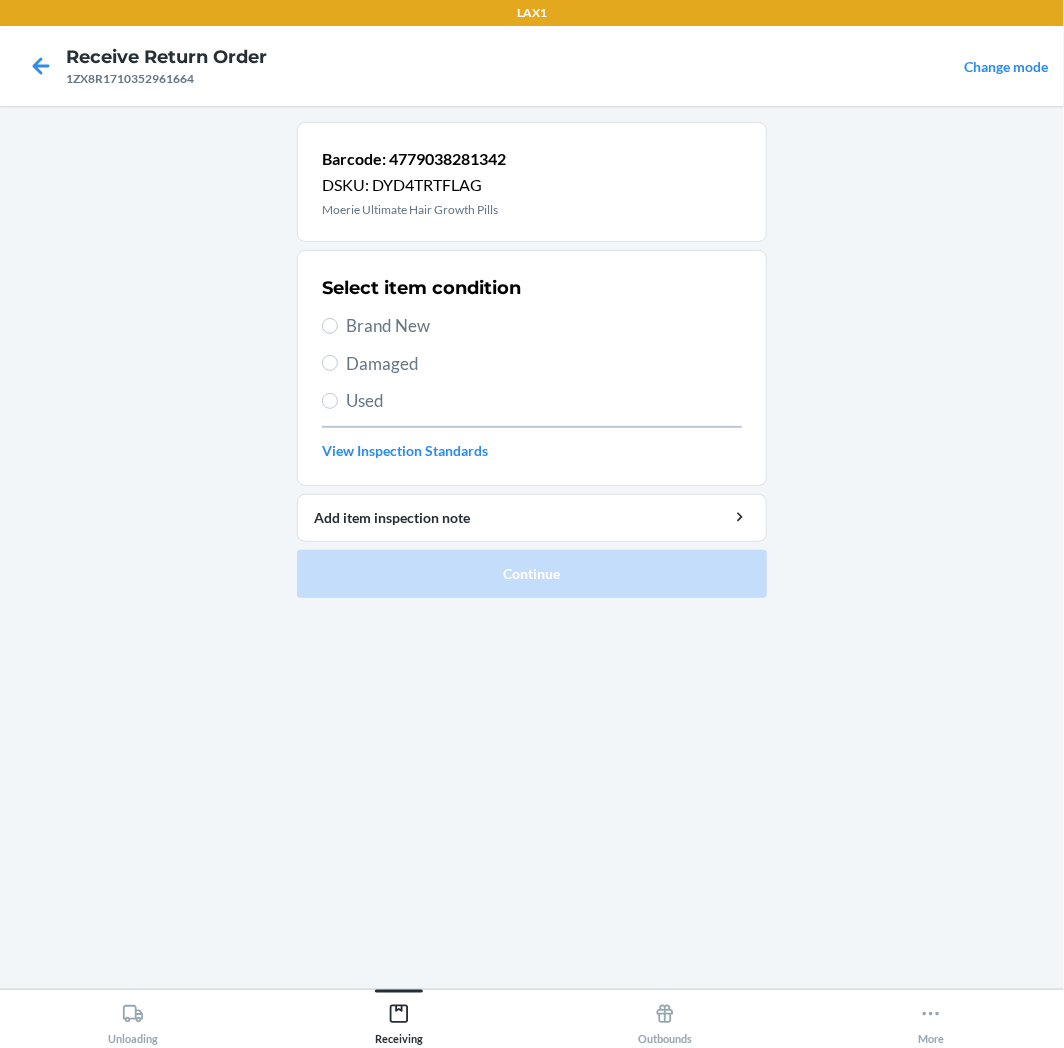 click on "Select item condition Brand New Damaged Used View Inspection Standards" at bounding box center [532, 368] 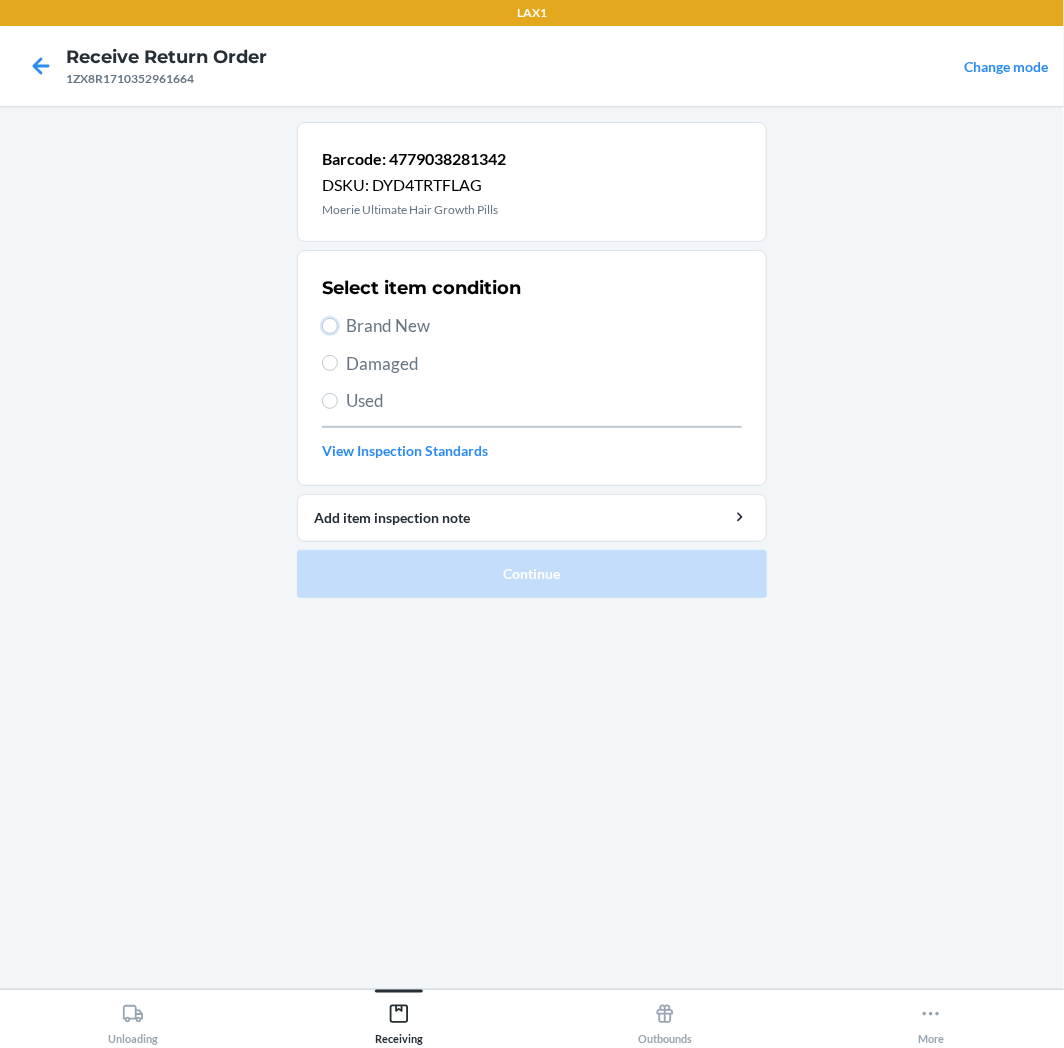 click on "Brand New" at bounding box center (330, 326) 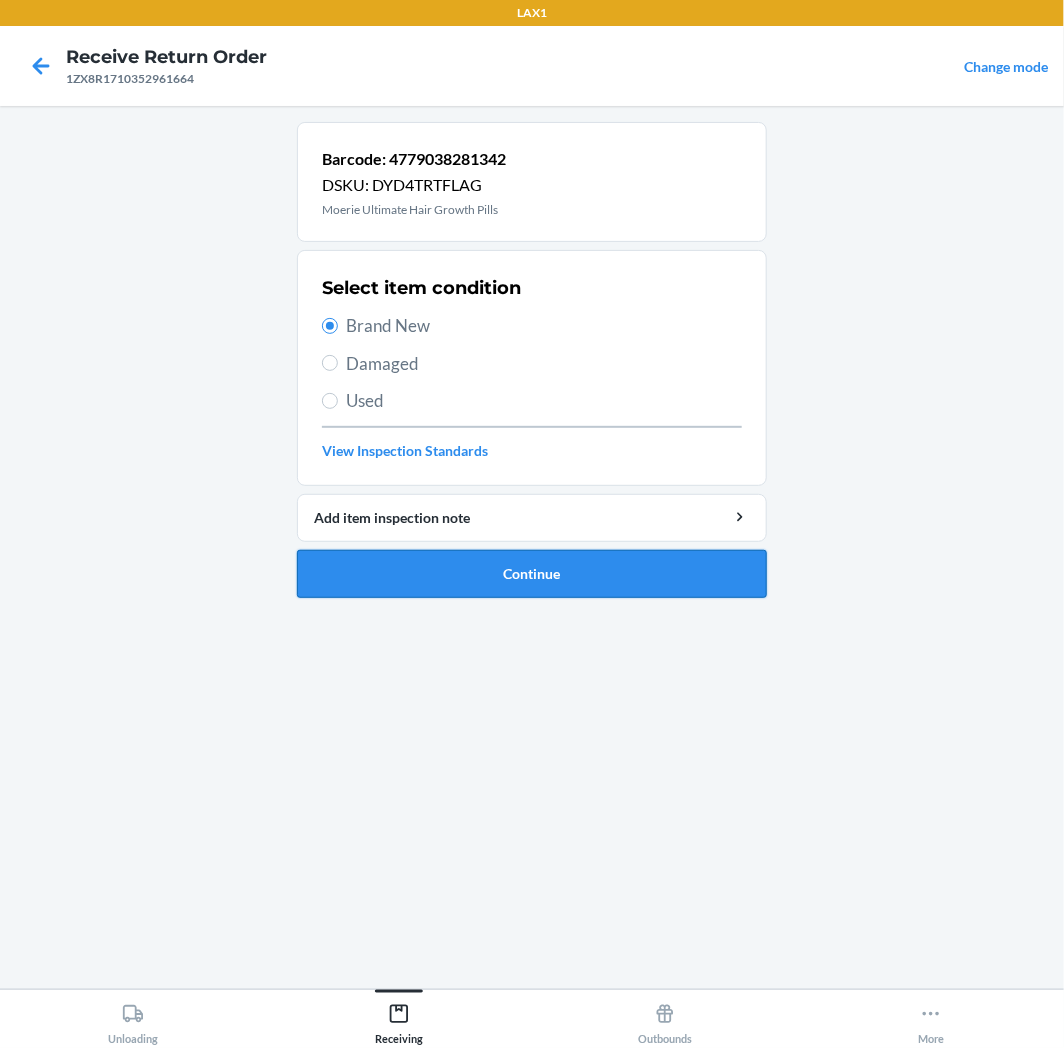 click on "Continue" at bounding box center [532, 574] 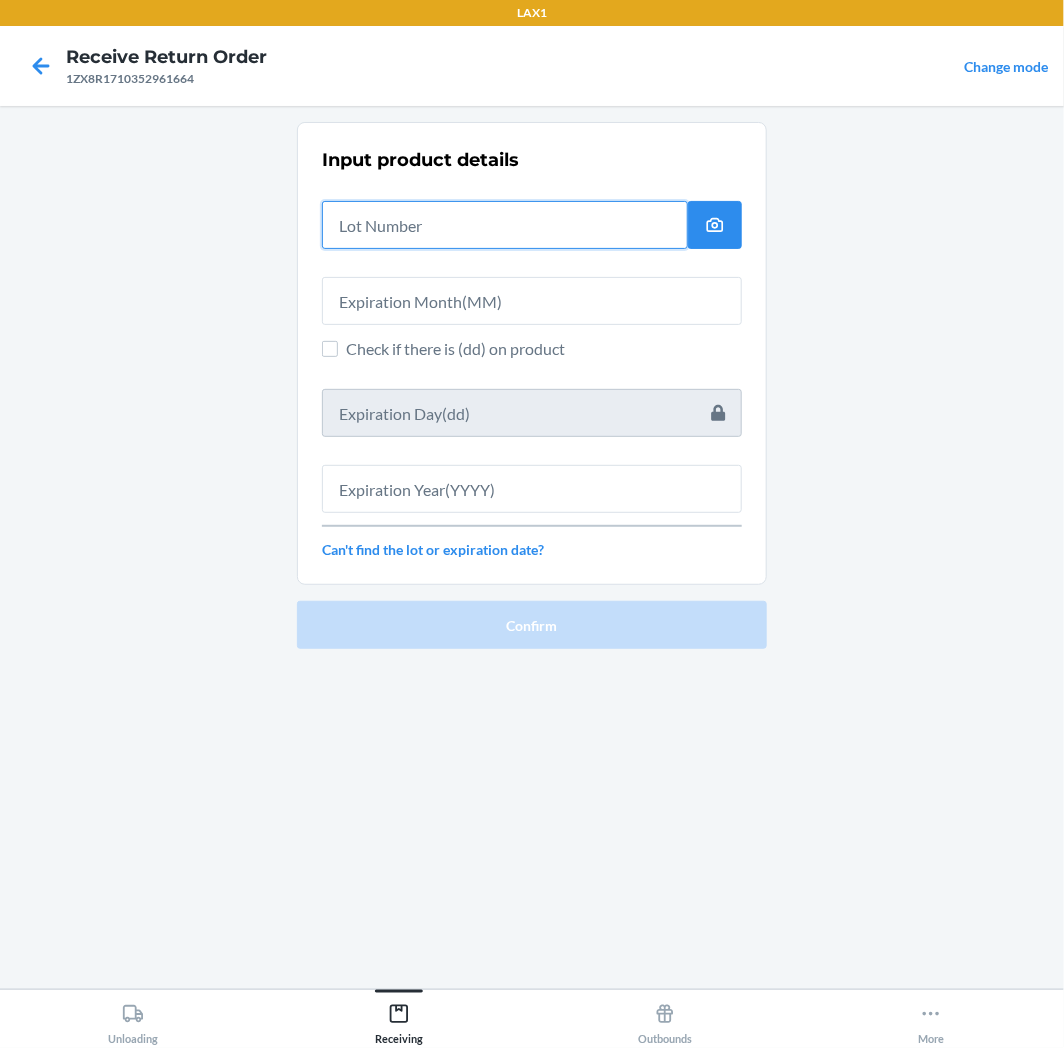 click at bounding box center [505, 225] 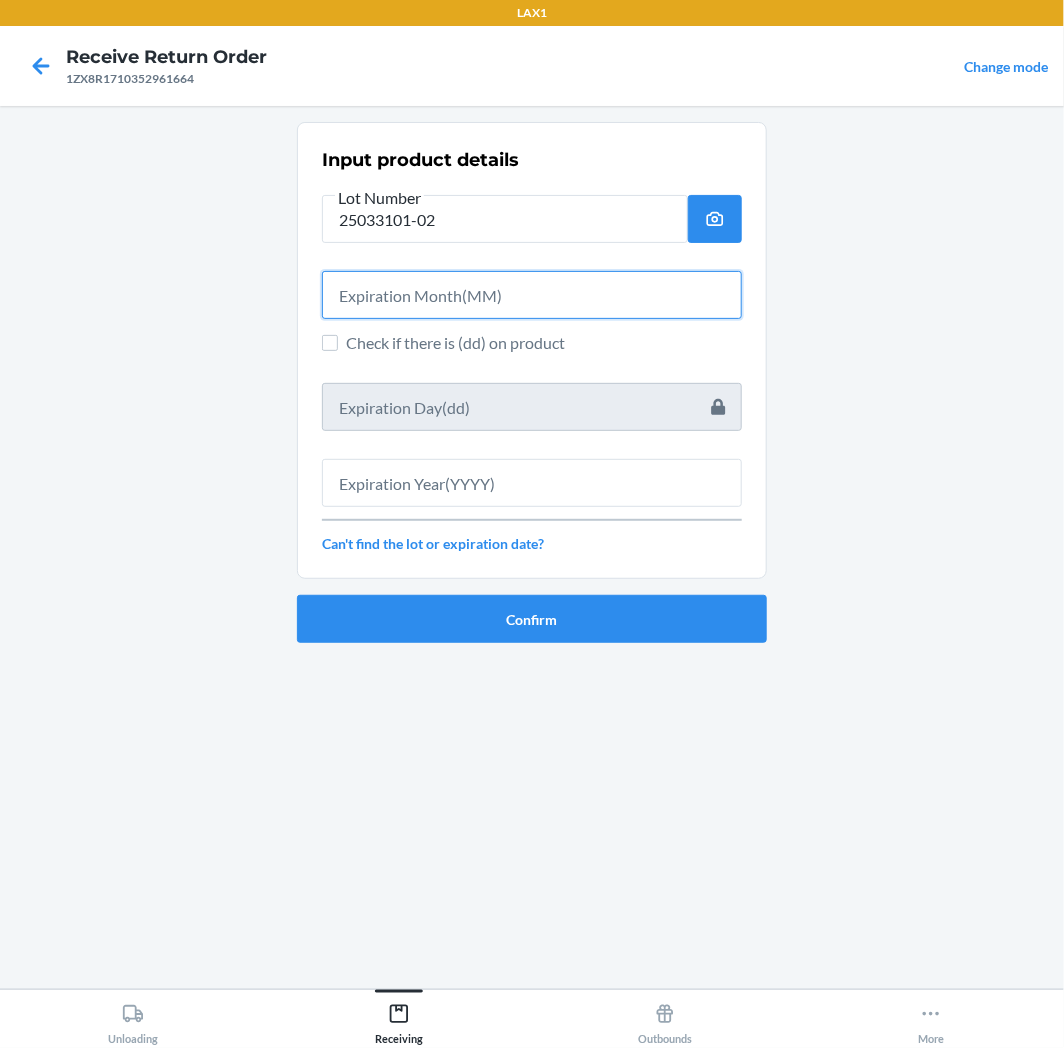 click at bounding box center [532, 295] 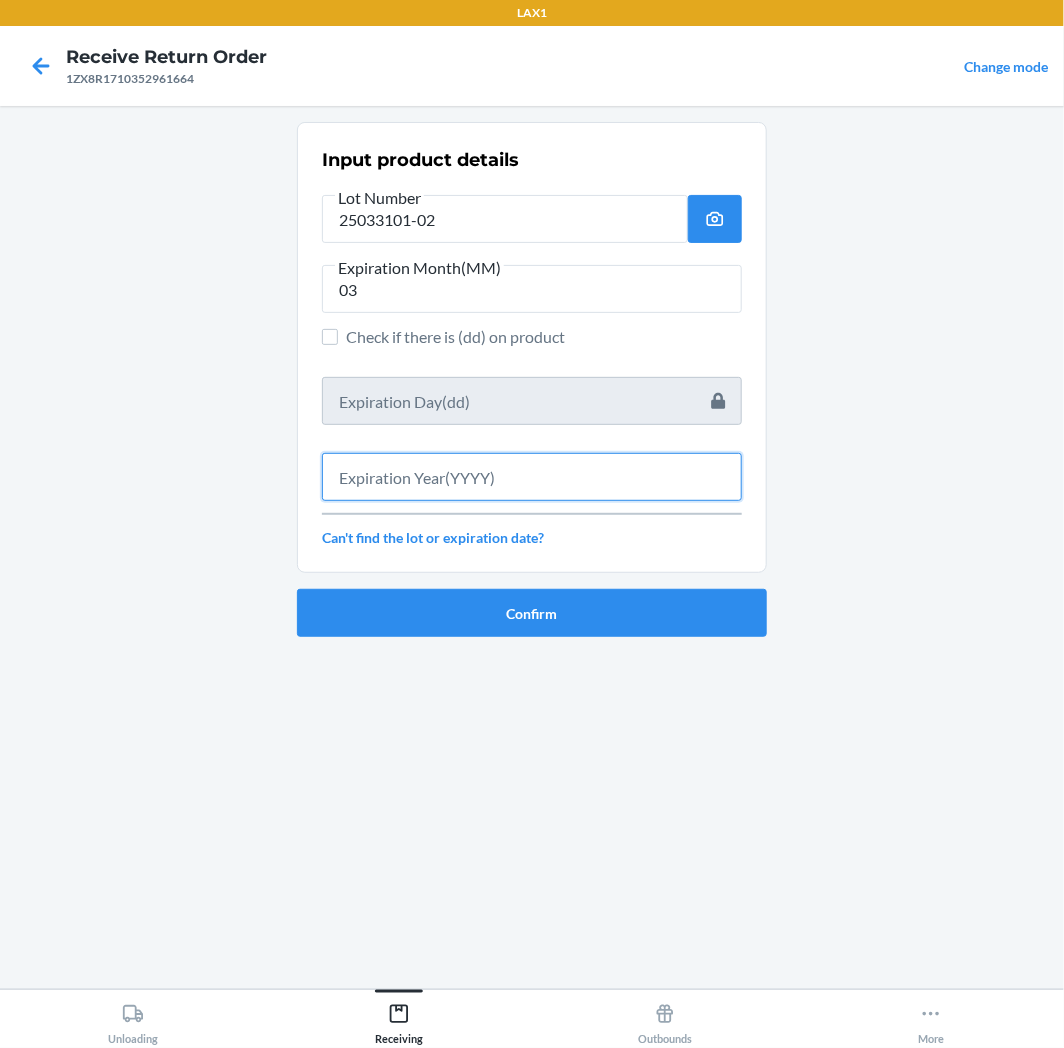 drag, startPoint x: 492, startPoint y: 492, endPoint x: 490, endPoint y: 457, distance: 35.057095 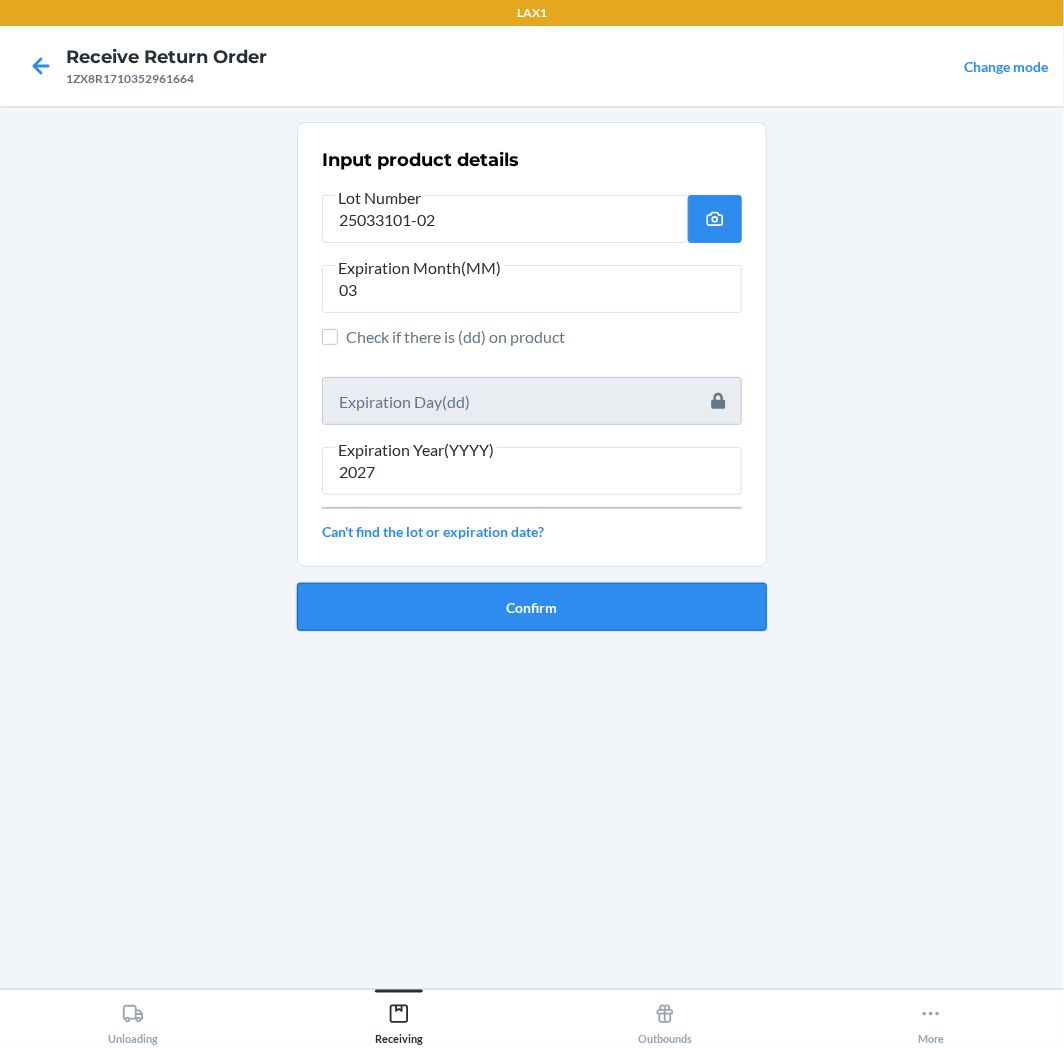 click on "Confirm" at bounding box center [532, 607] 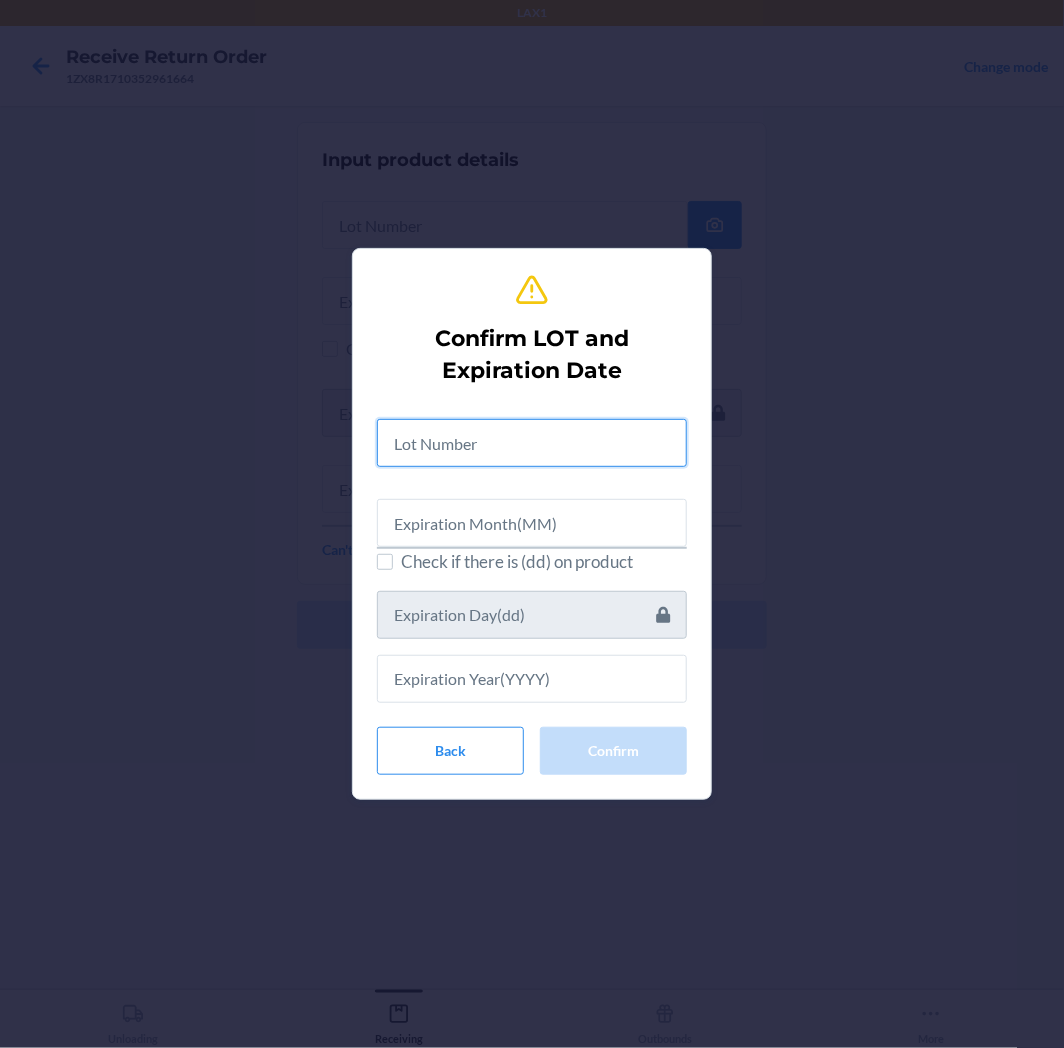 click at bounding box center (532, 443) 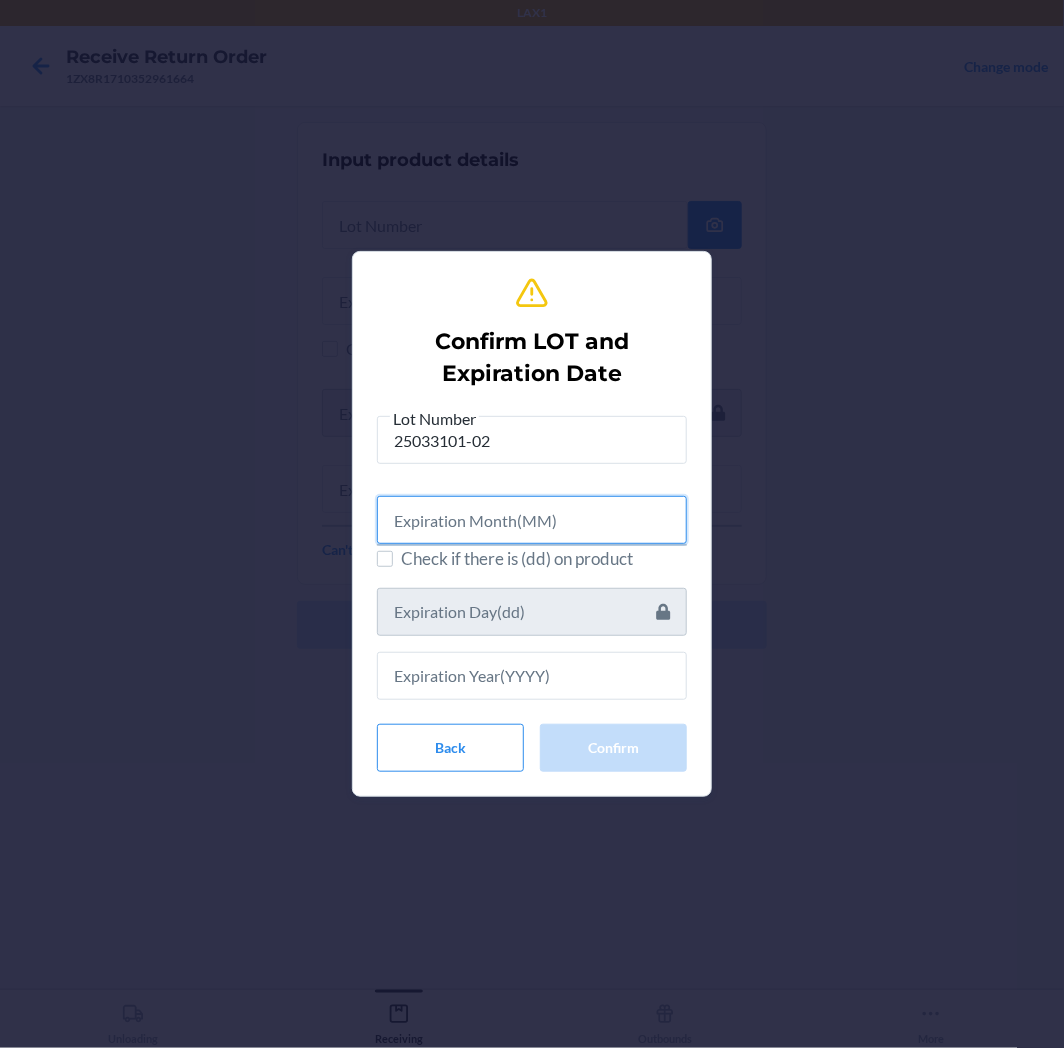 click at bounding box center [532, 520] 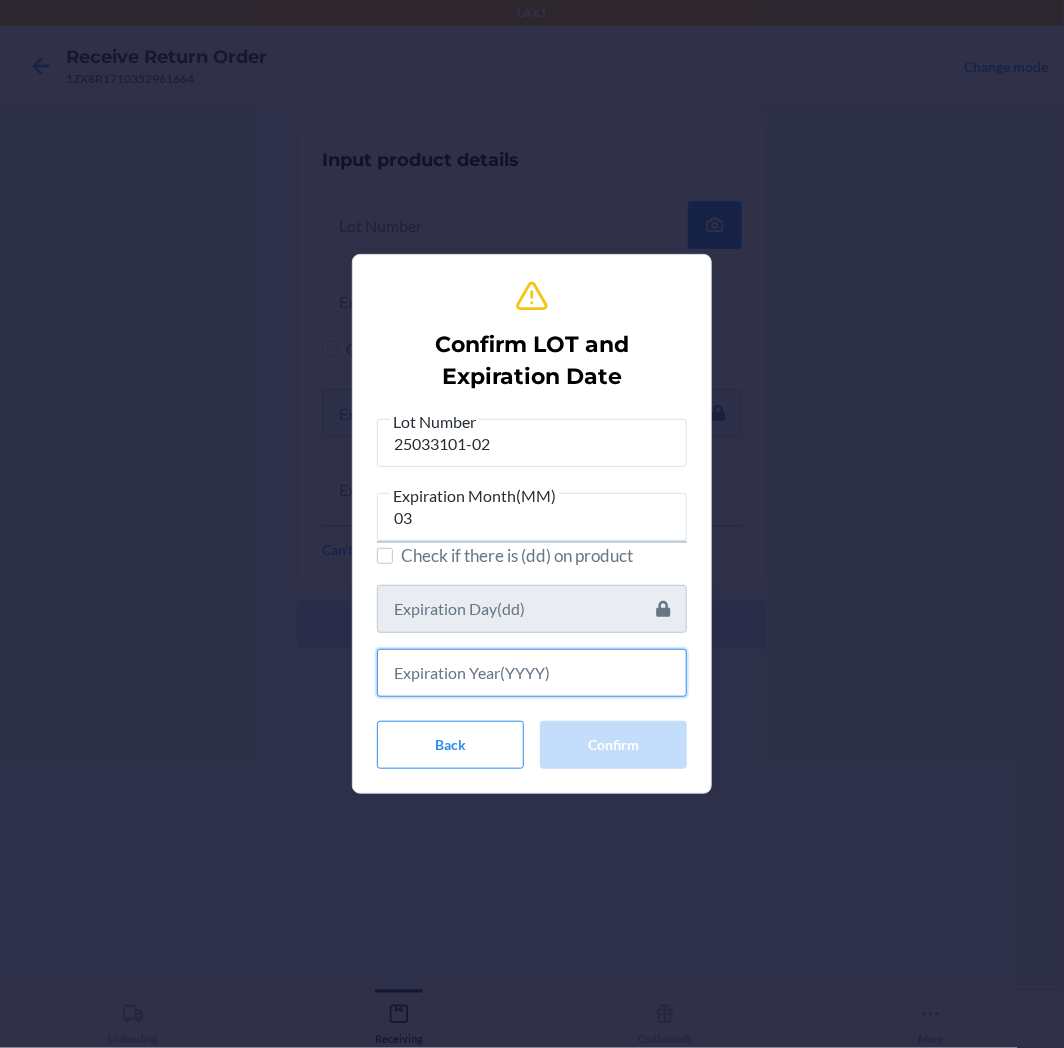 click at bounding box center [532, 673] 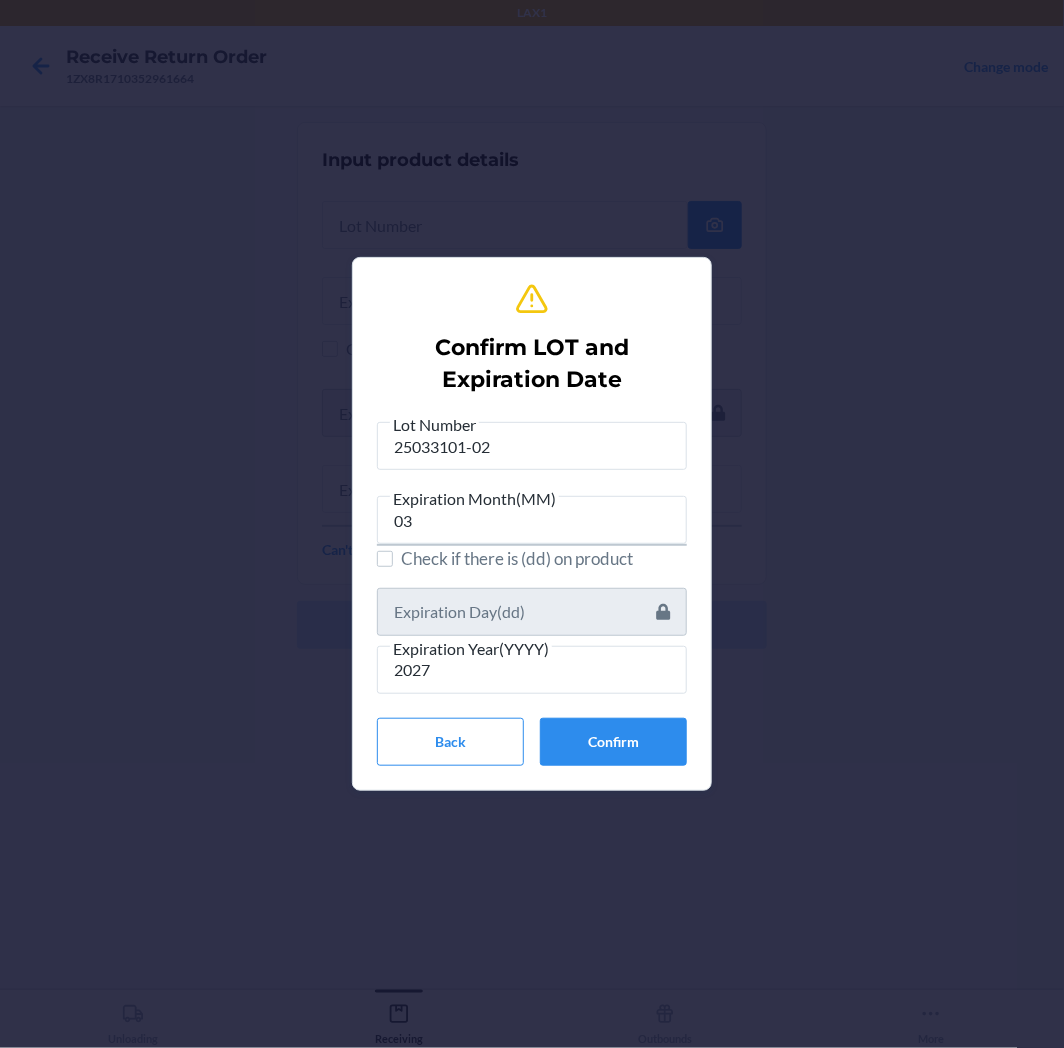 click on "Confirm LOT and Expiration Date Lot Number 25033101-02 Expiration Month(MM) 03 Check if there is (dd) on product Expiration Year(YYYY) 2027 Back Confirm" at bounding box center (532, 524) 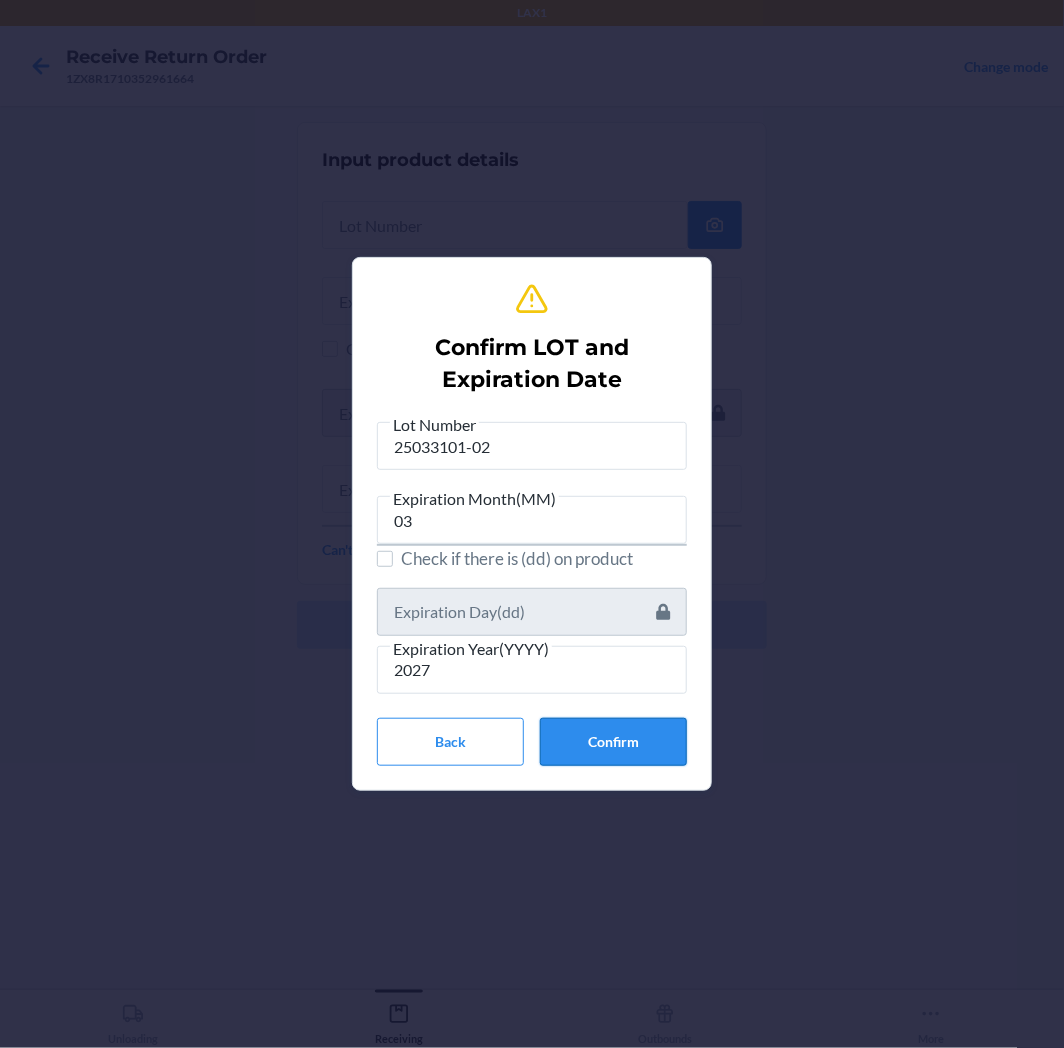 click on "Confirm" at bounding box center [613, 742] 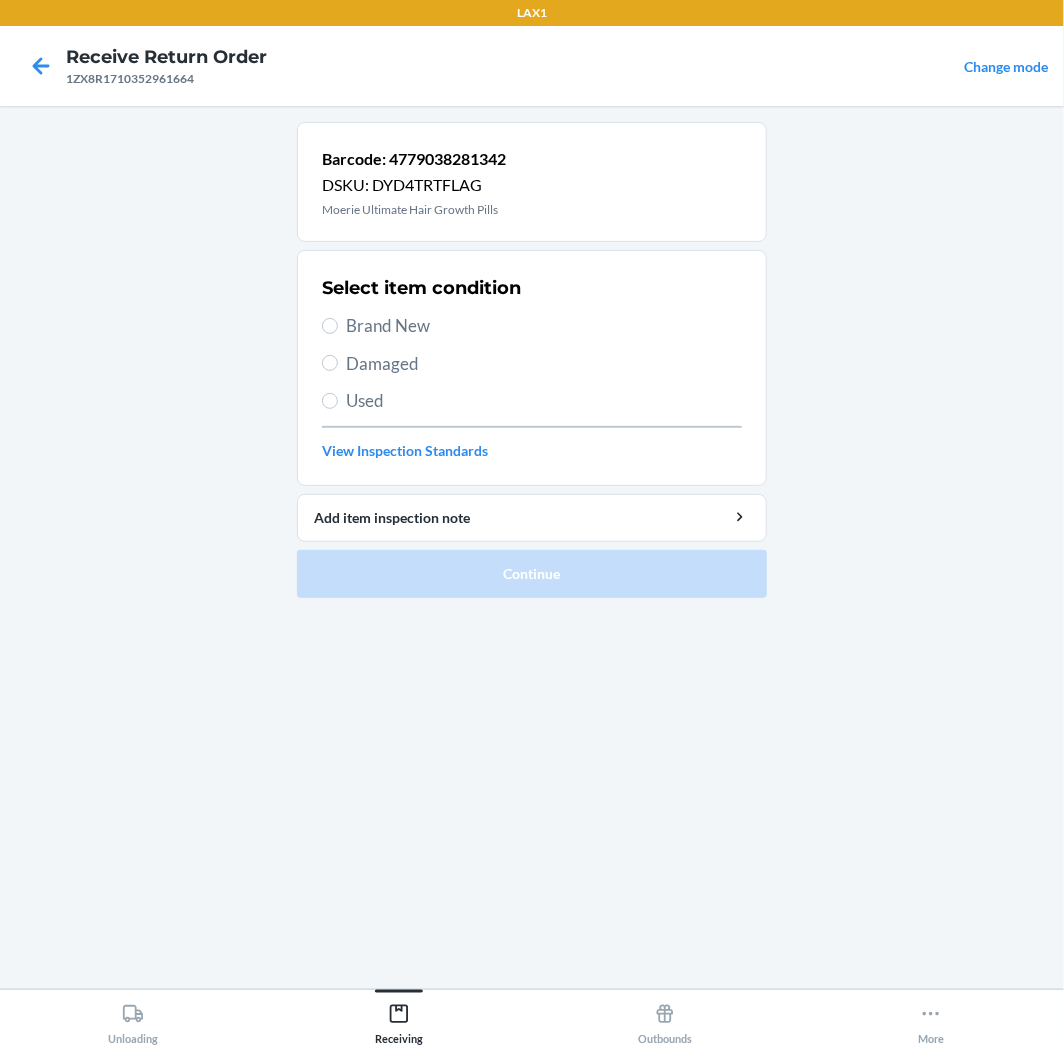 click on "Select item condition Brand New Damaged Used View Inspection Standards" at bounding box center [532, 368] 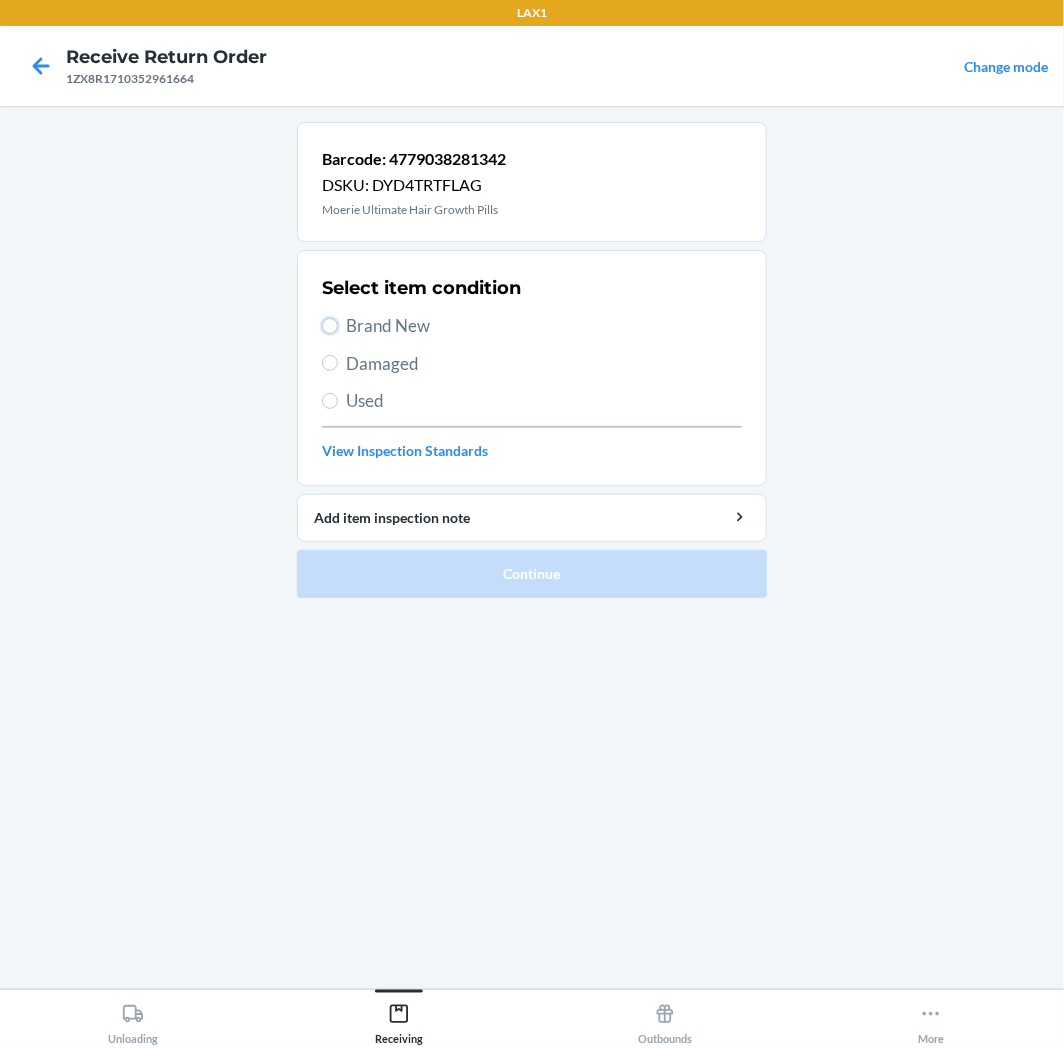 click on "Brand New" at bounding box center [330, 326] 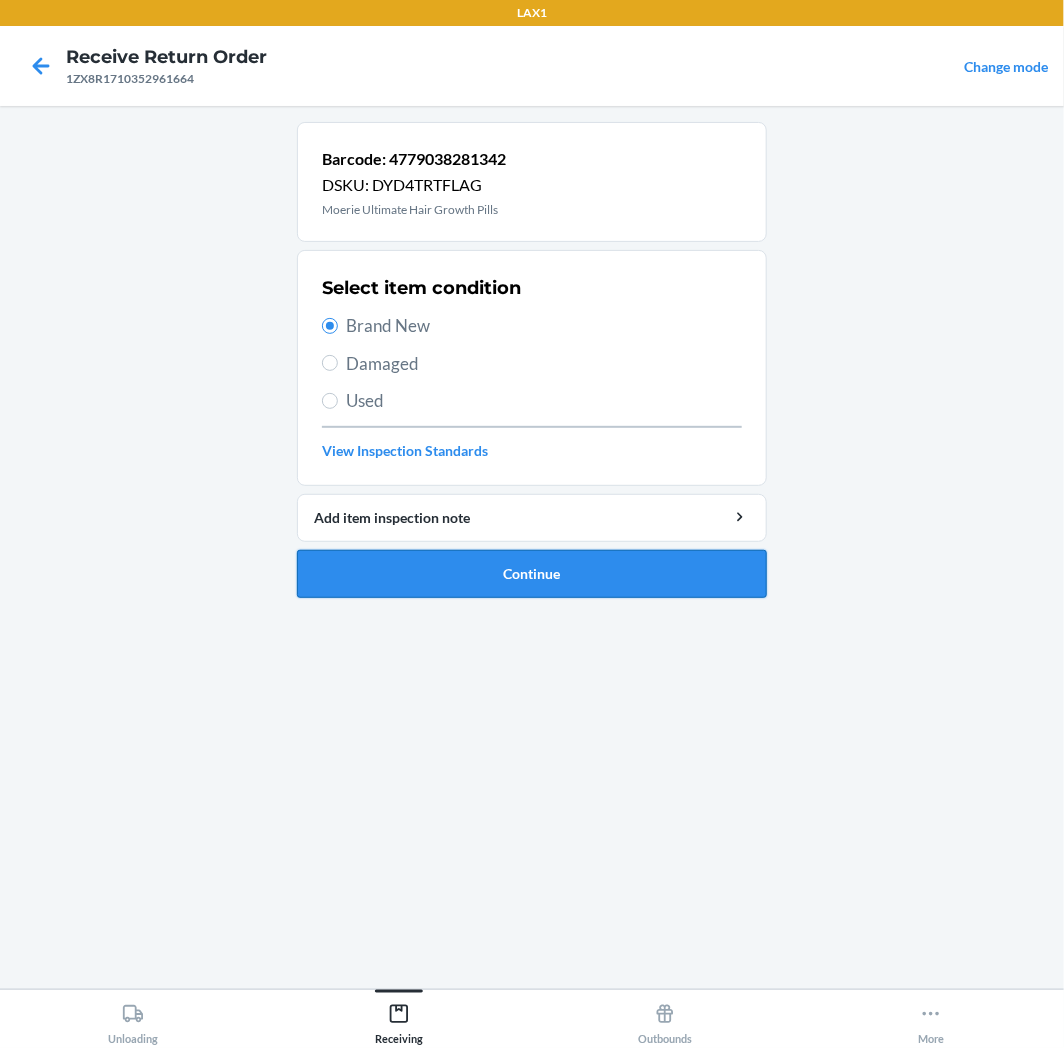 click on "Continue" at bounding box center (532, 574) 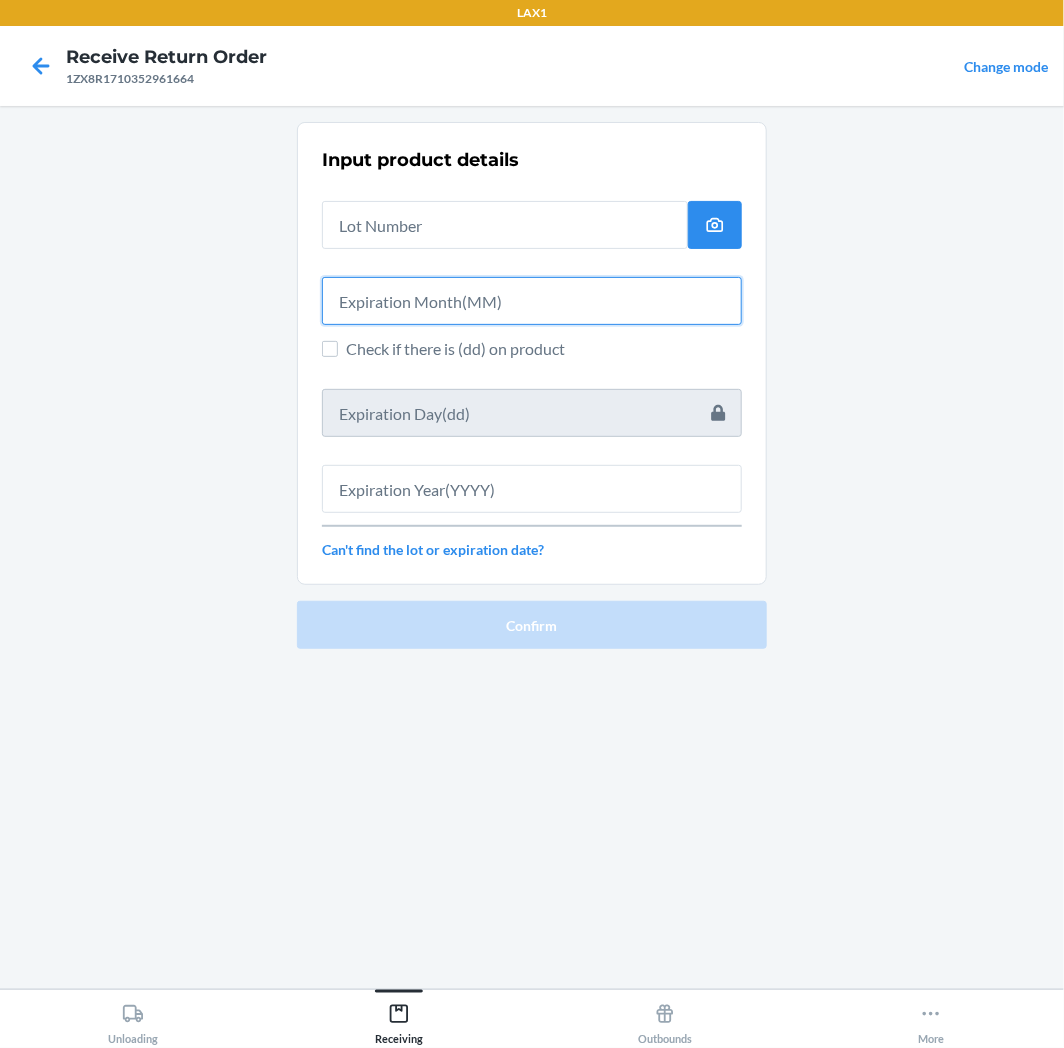 click at bounding box center [532, 301] 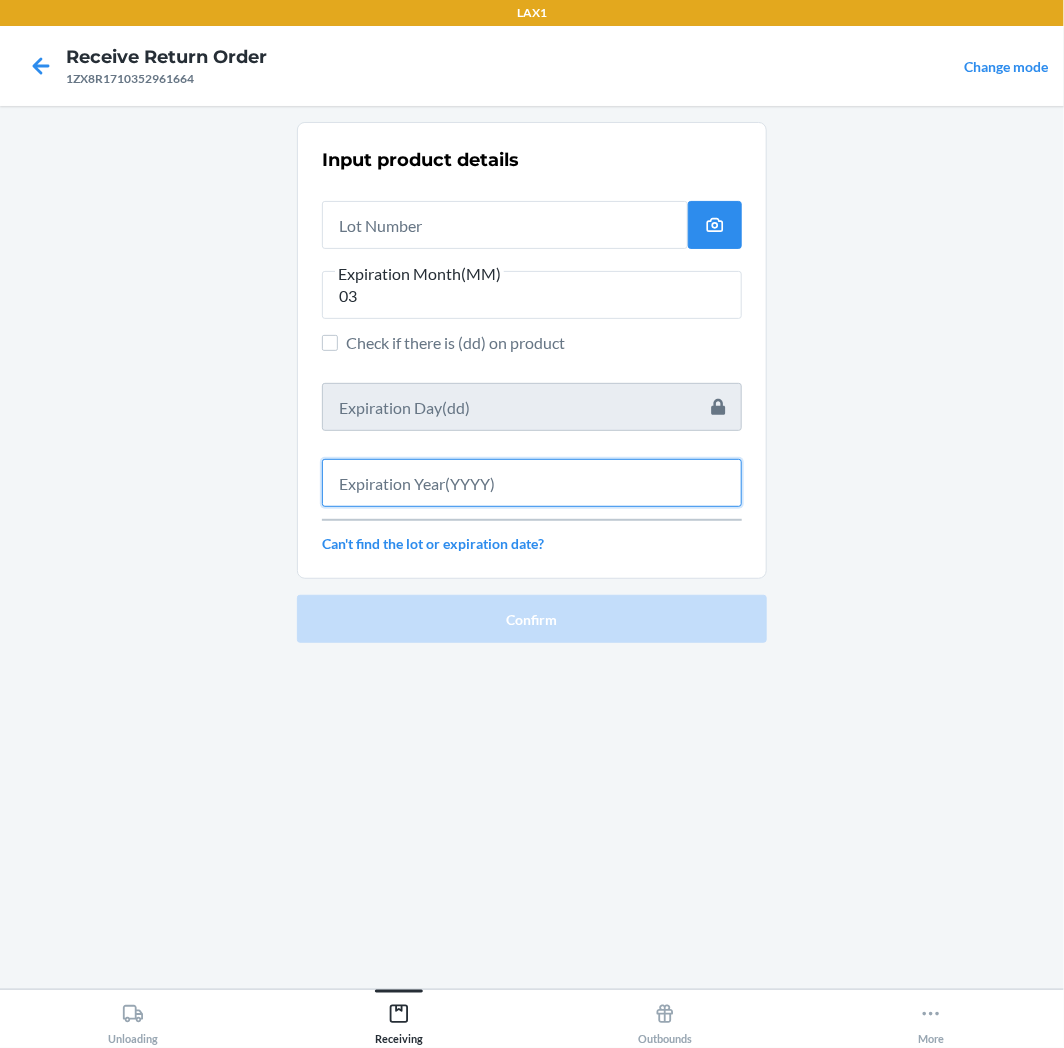 click at bounding box center (532, 483) 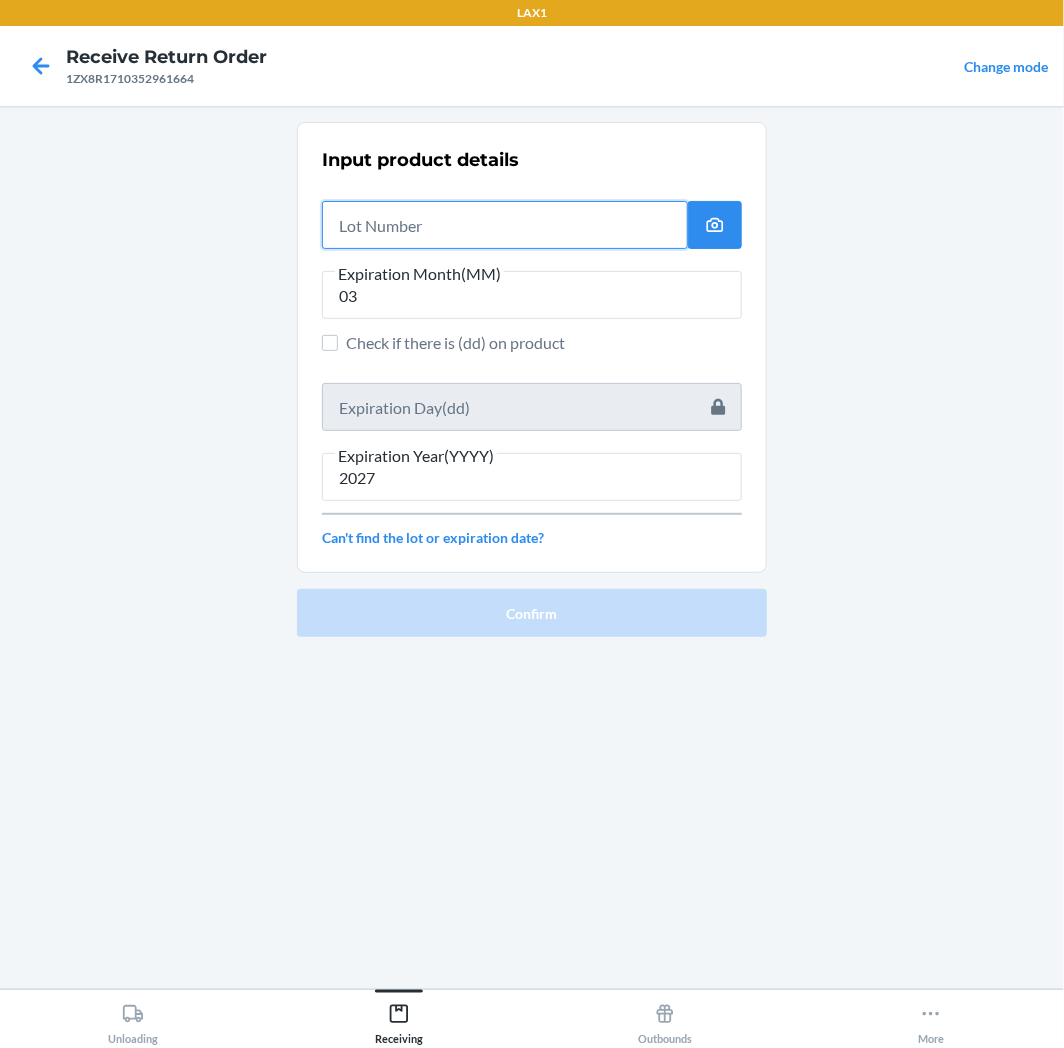 click at bounding box center (505, 225) 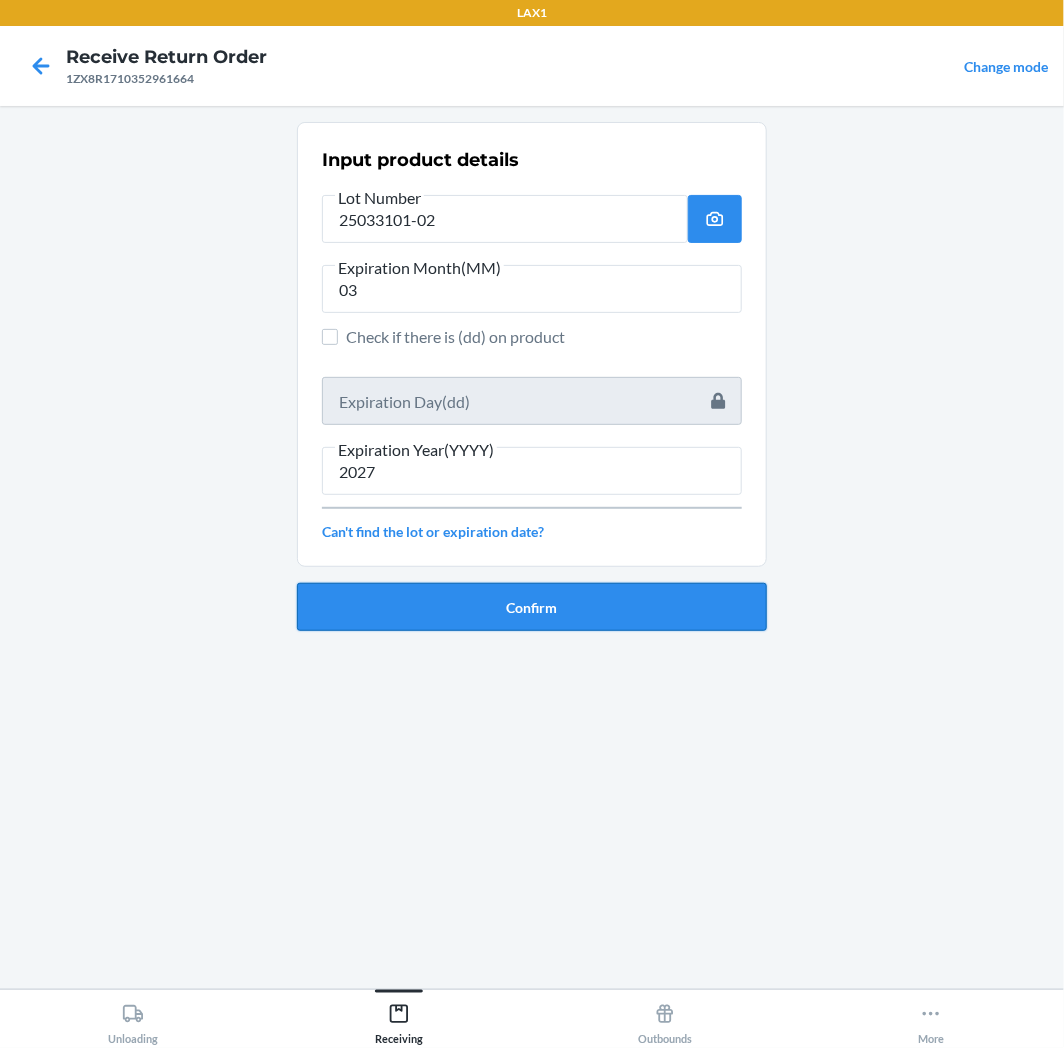drag, startPoint x: 454, startPoint y: 594, endPoint x: 447, endPoint y: 586, distance: 10.630146 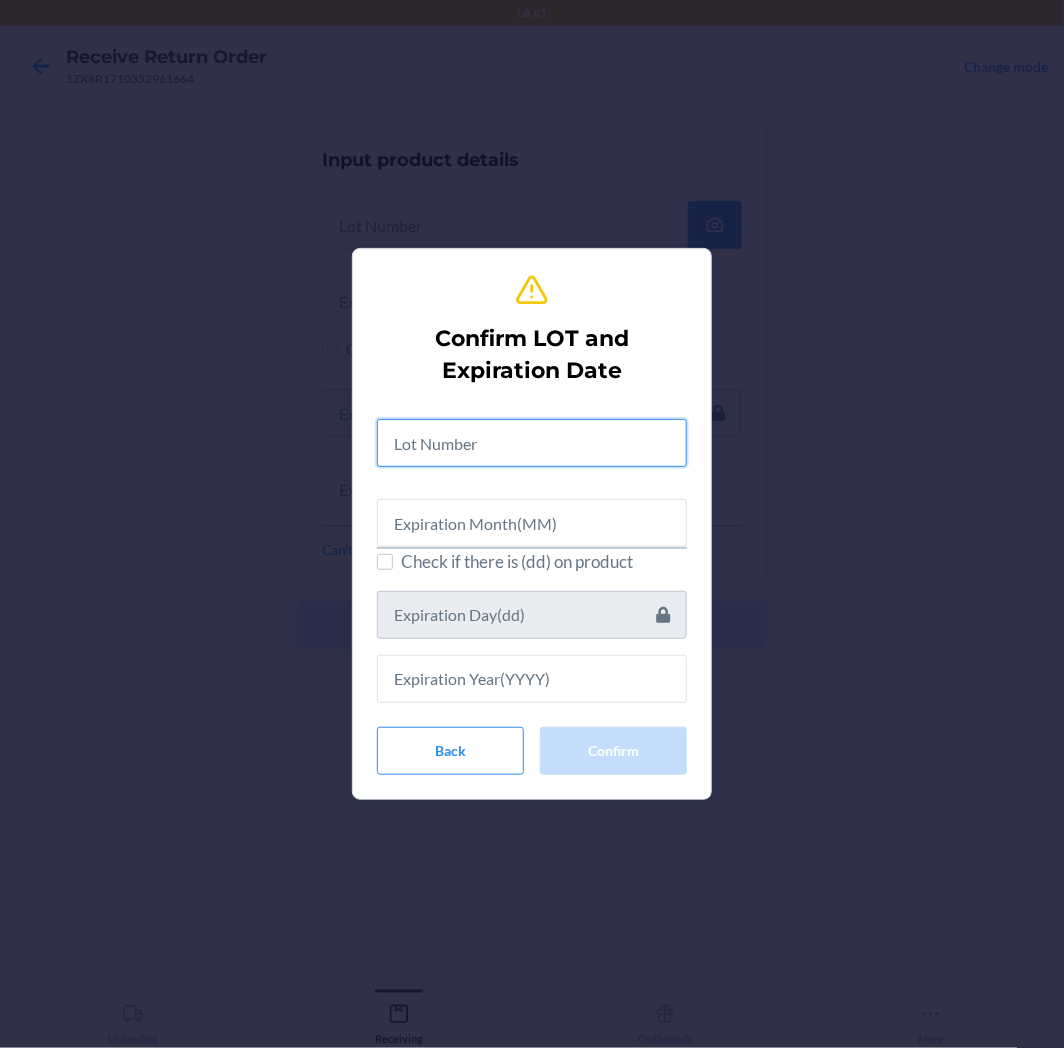 click at bounding box center [532, 443] 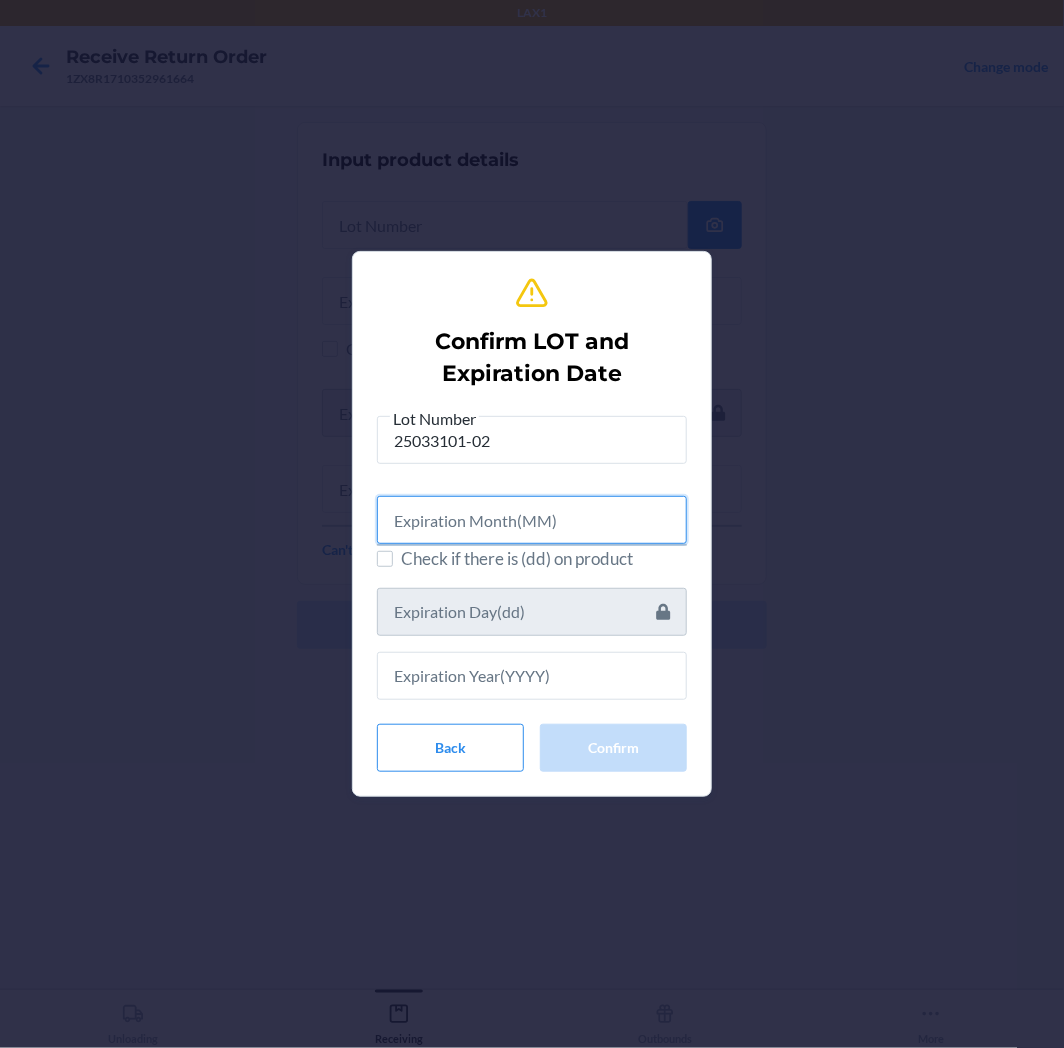 click at bounding box center [532, 520] 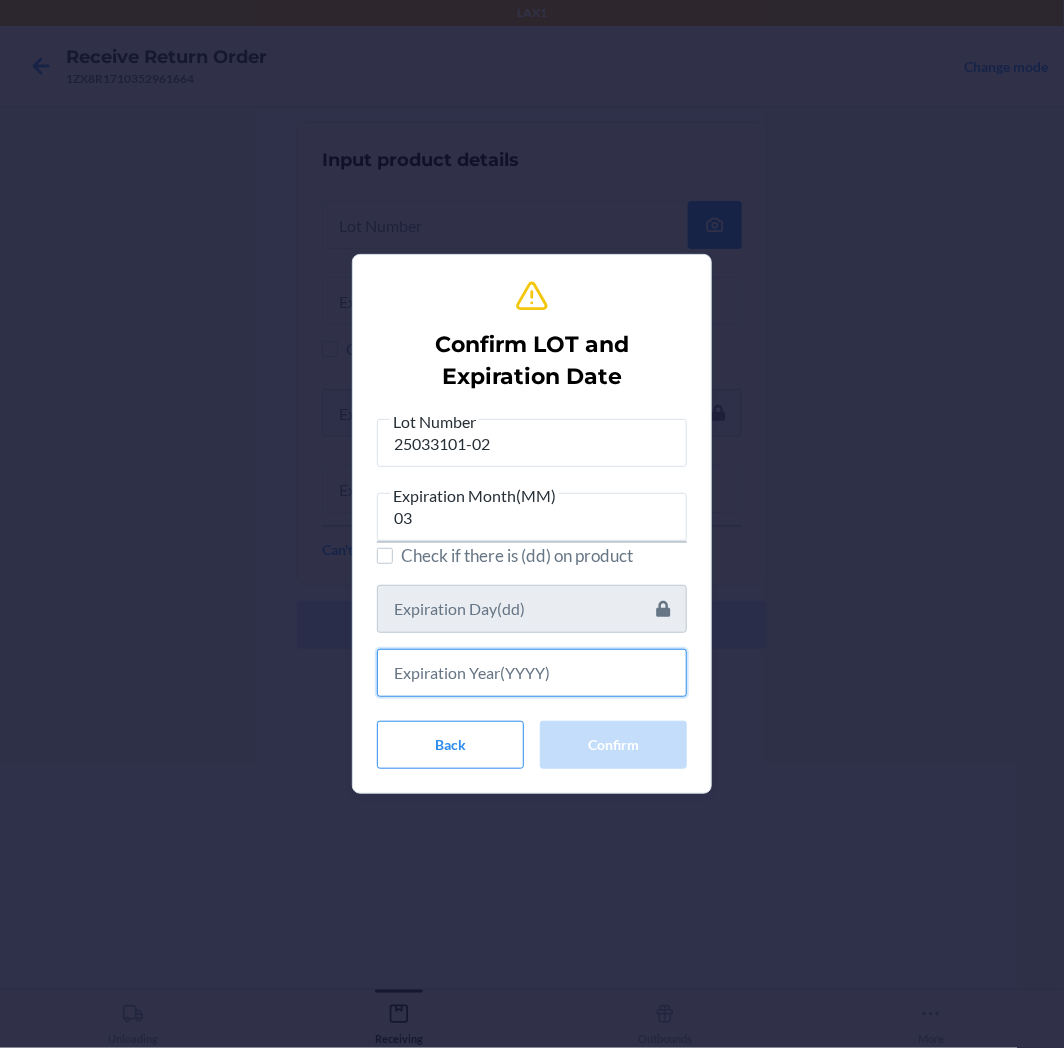 click at bounding box center (532, 673) 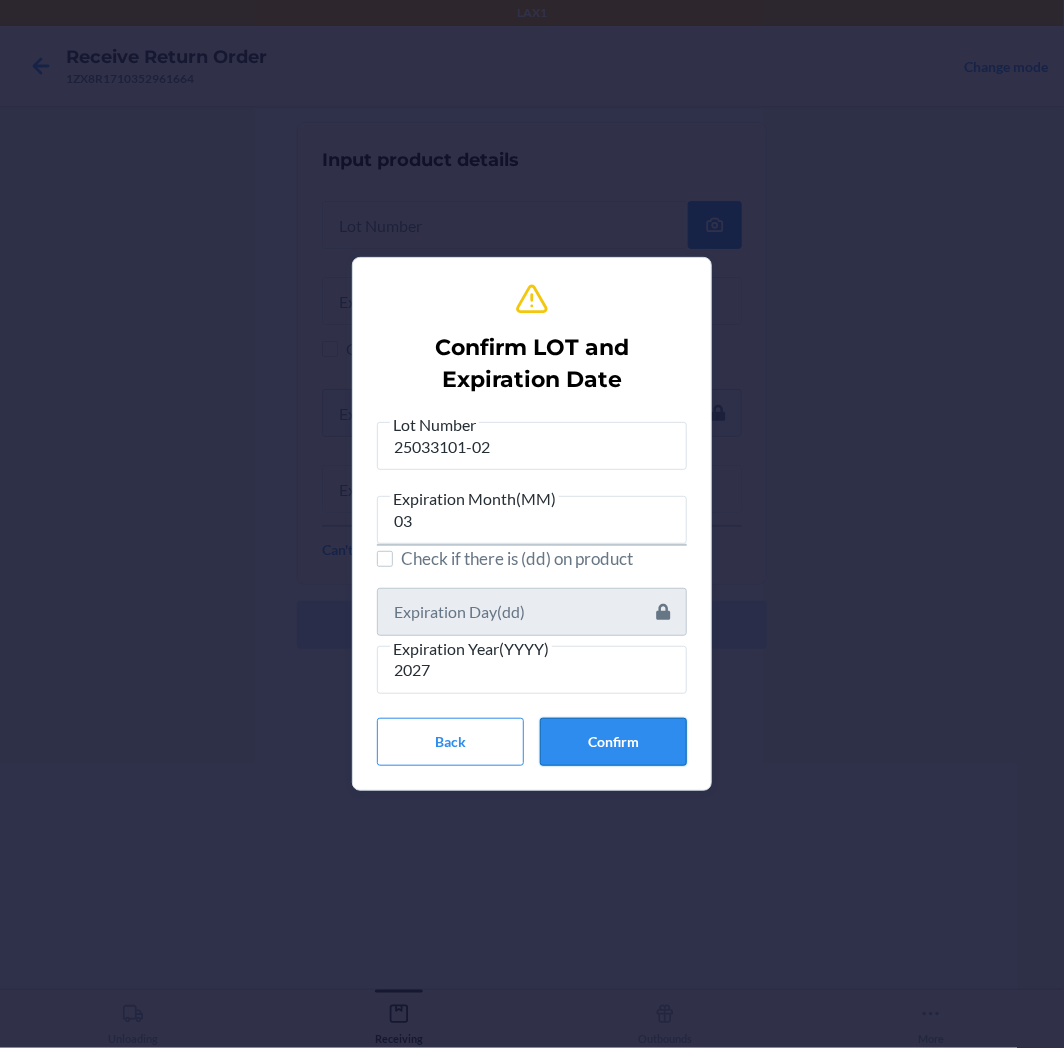 click on "Confirm" at bounding box center [613, 742] 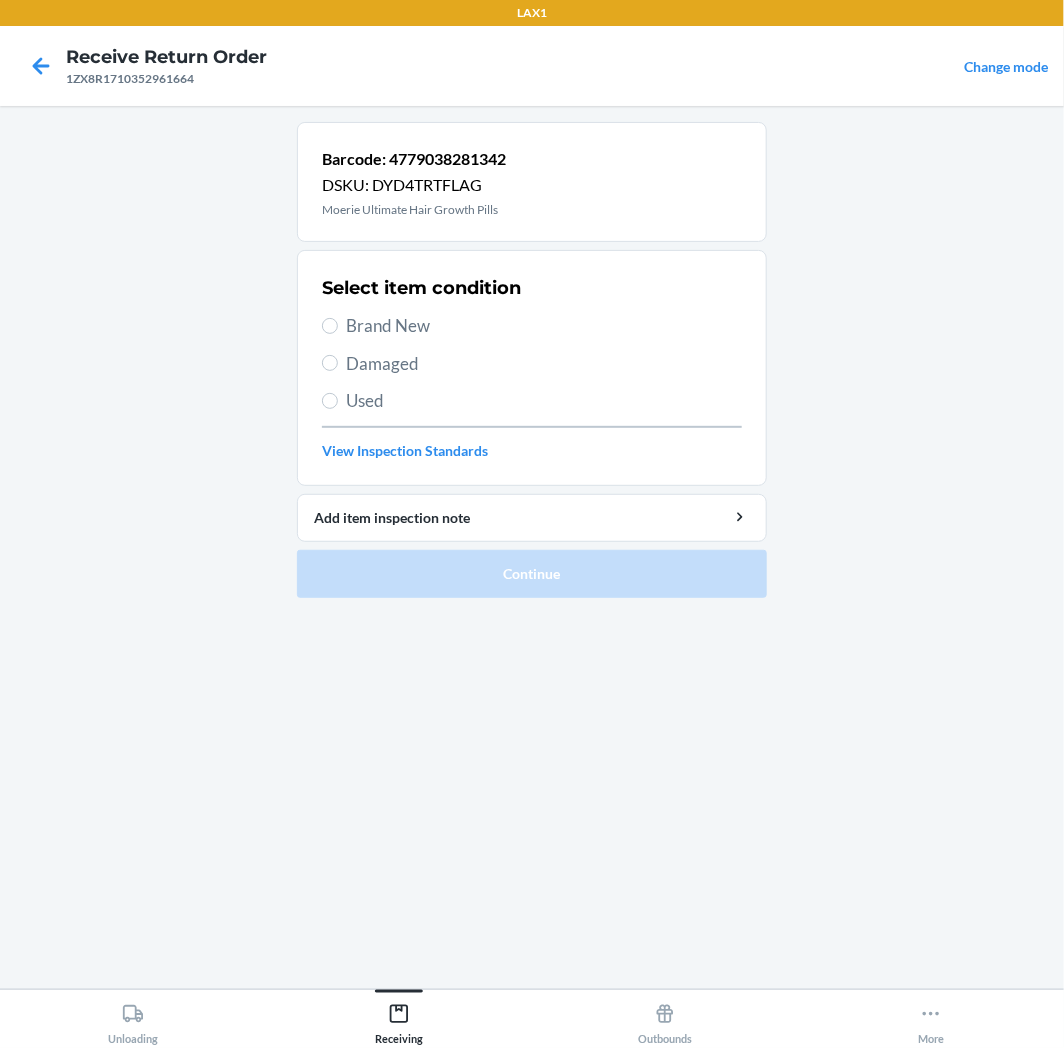 click on "Brand New" at bounding box center [544, 326] 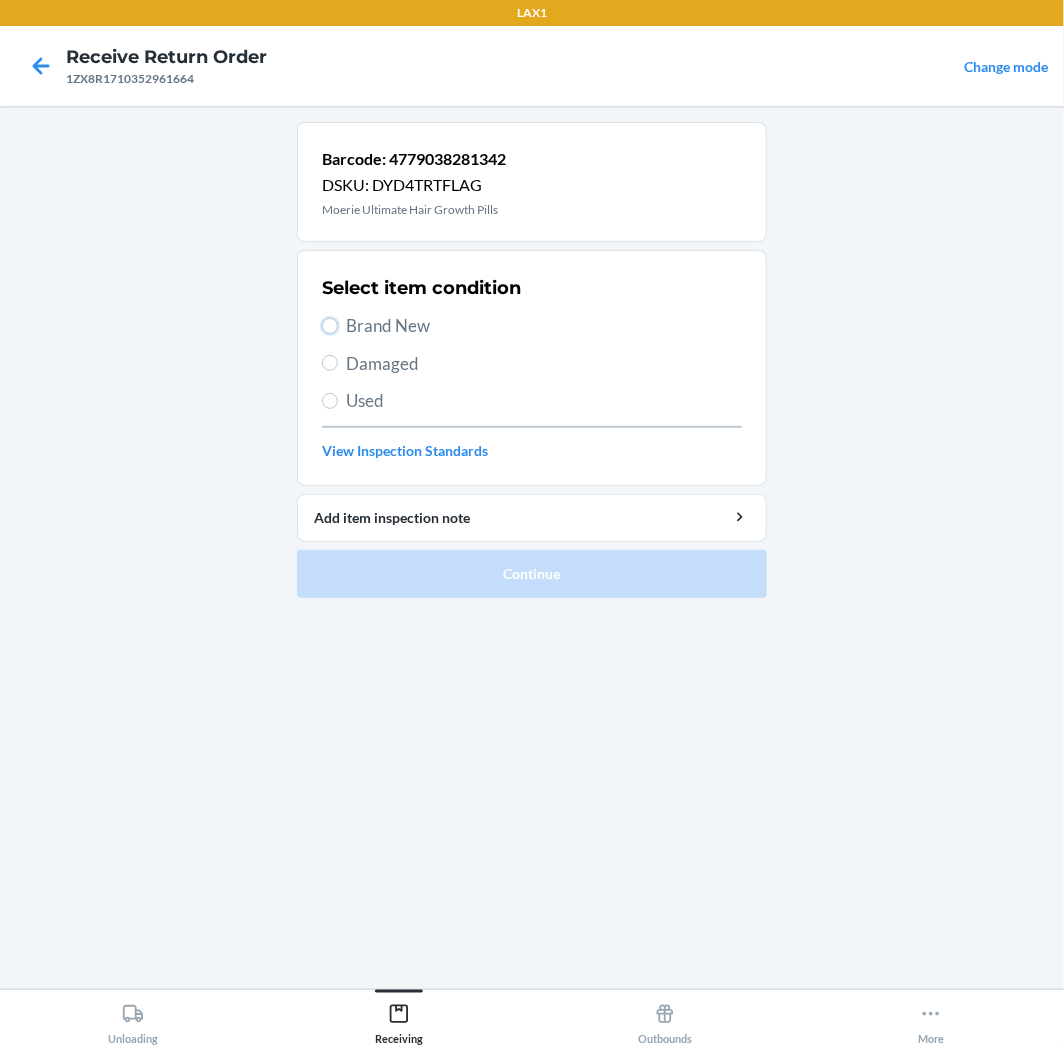 click on "Brand New" at bounding box center (330, 326) 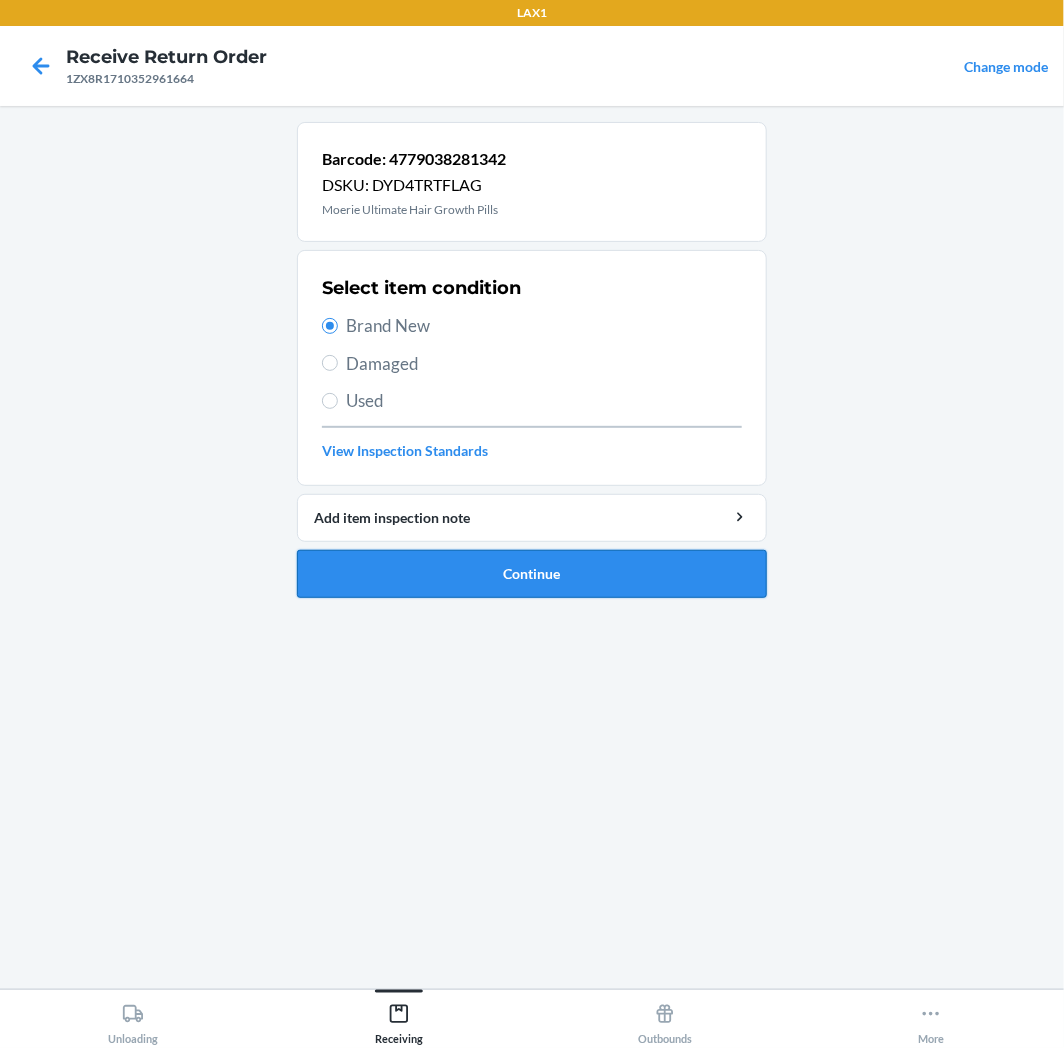 click on "Continue" at bounding box center [532, 574] 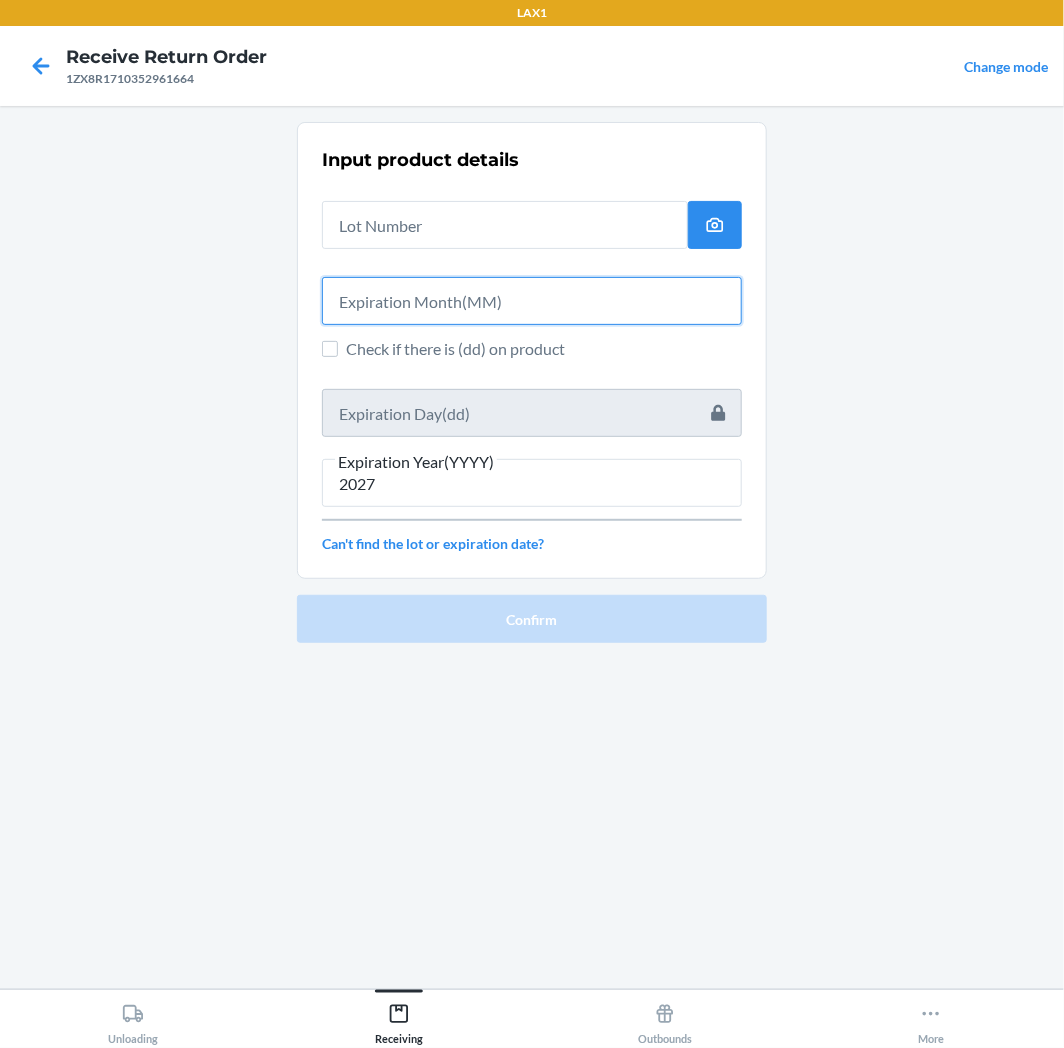 click at bounding box center (532, 301) 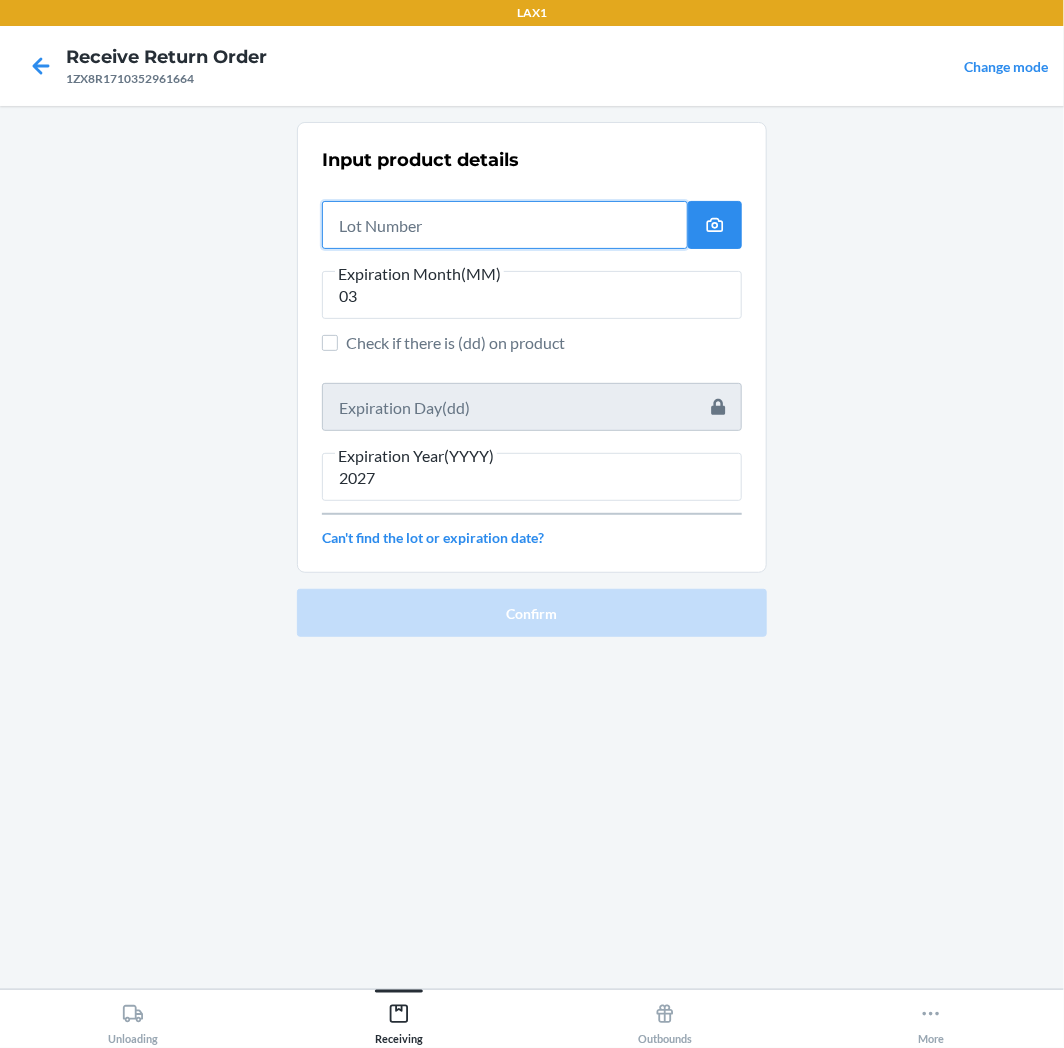 click at bounding box center (505, 225) 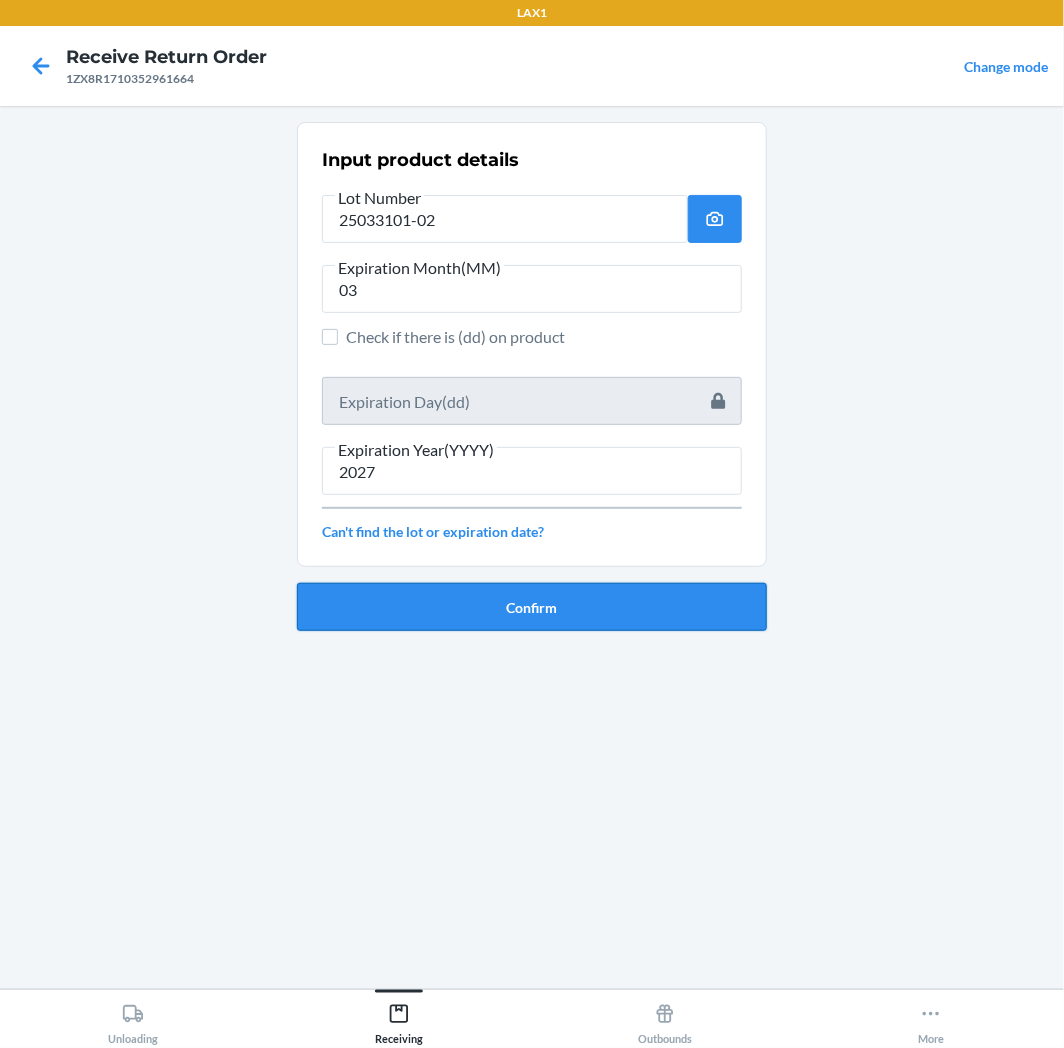 click on "Confirm" at bounding box center (532, 607) 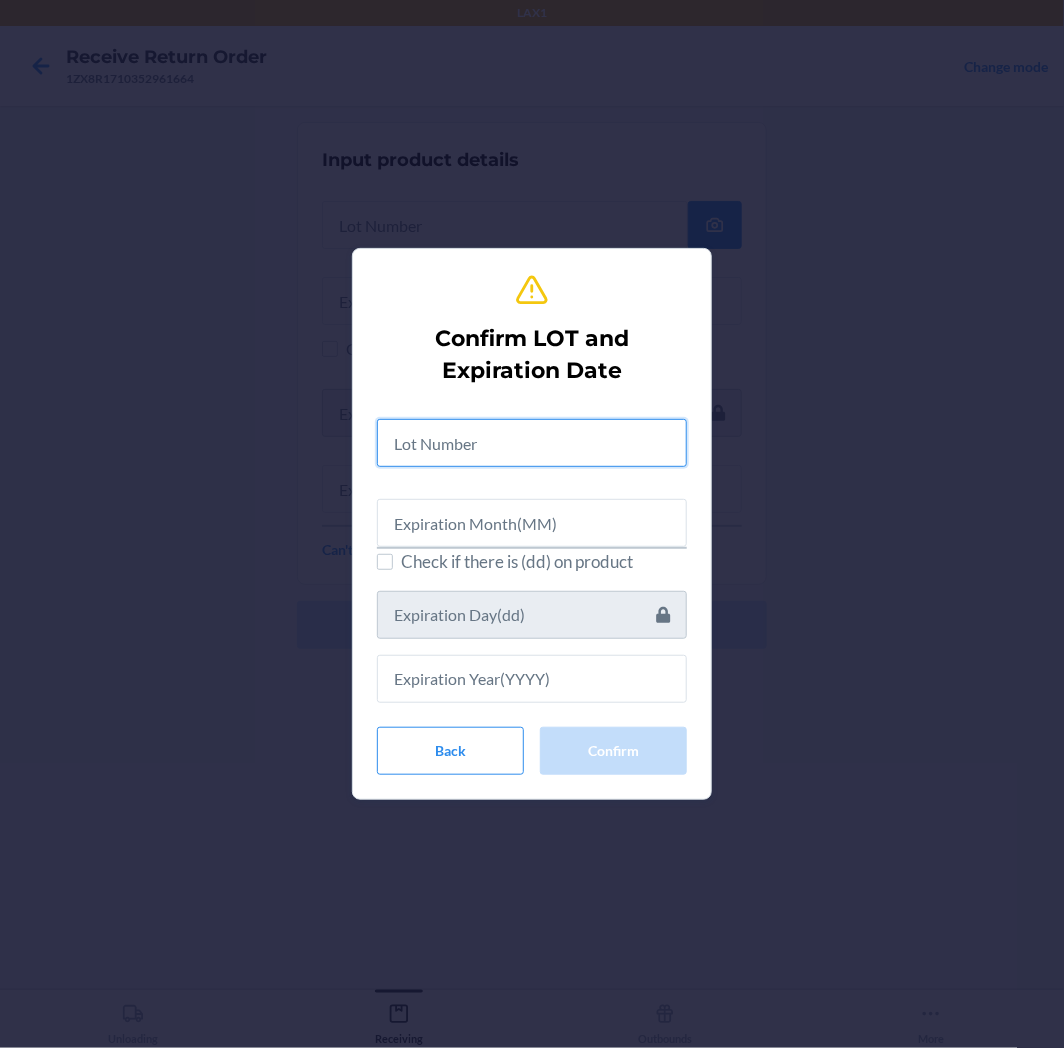 click at bounding box center [532, 443] 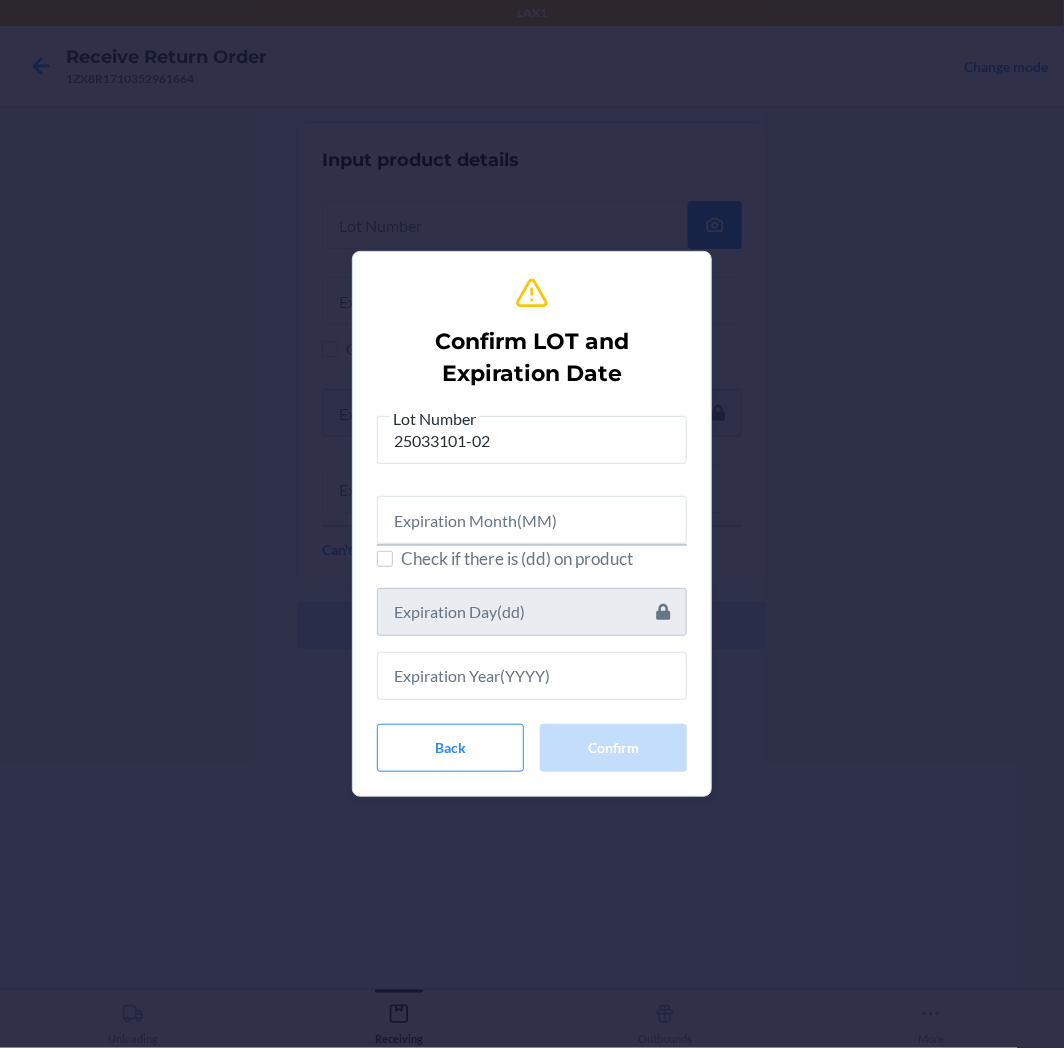 click on "Check if there is (dd) on product" at bounding box center (544, 559) 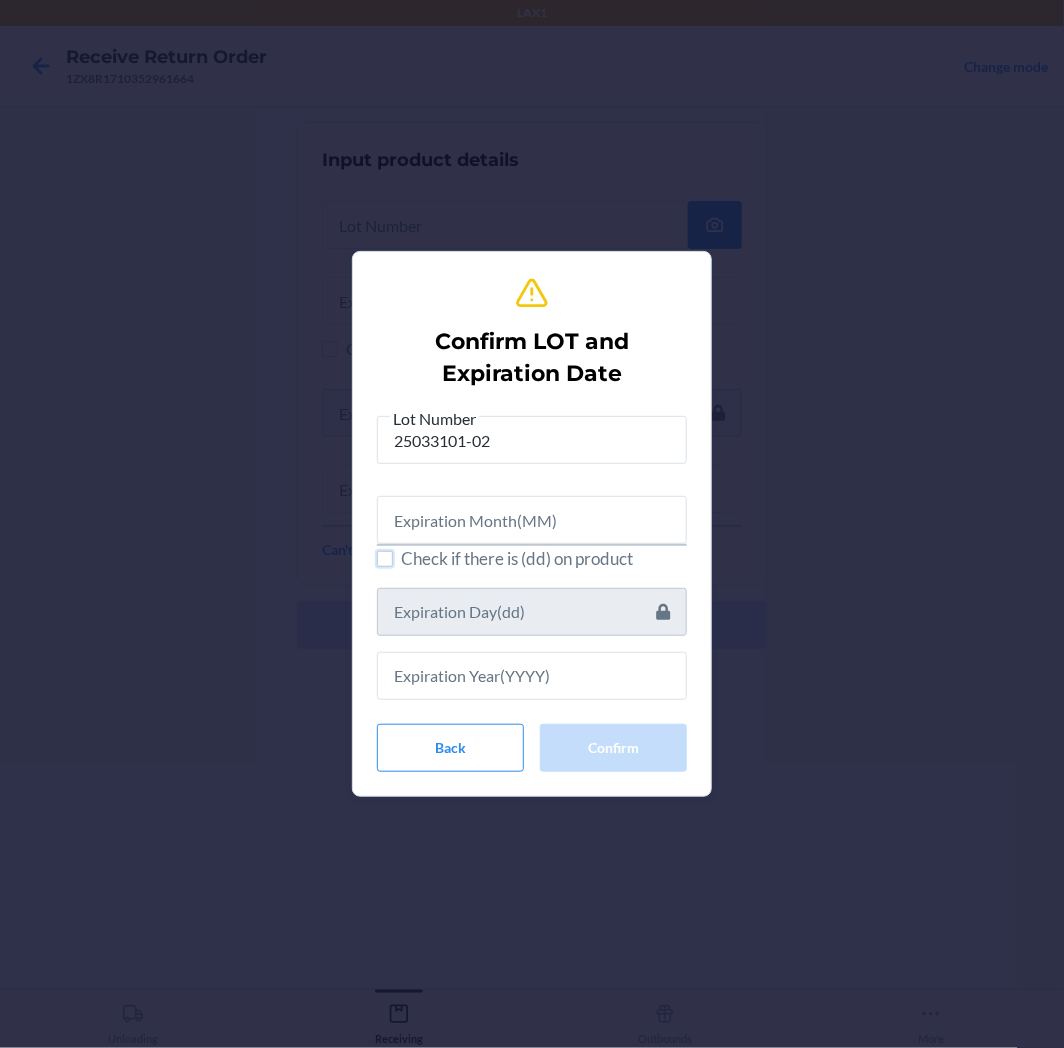 click on "Check if there is (dd) on product" at bounding box center (385, 559) 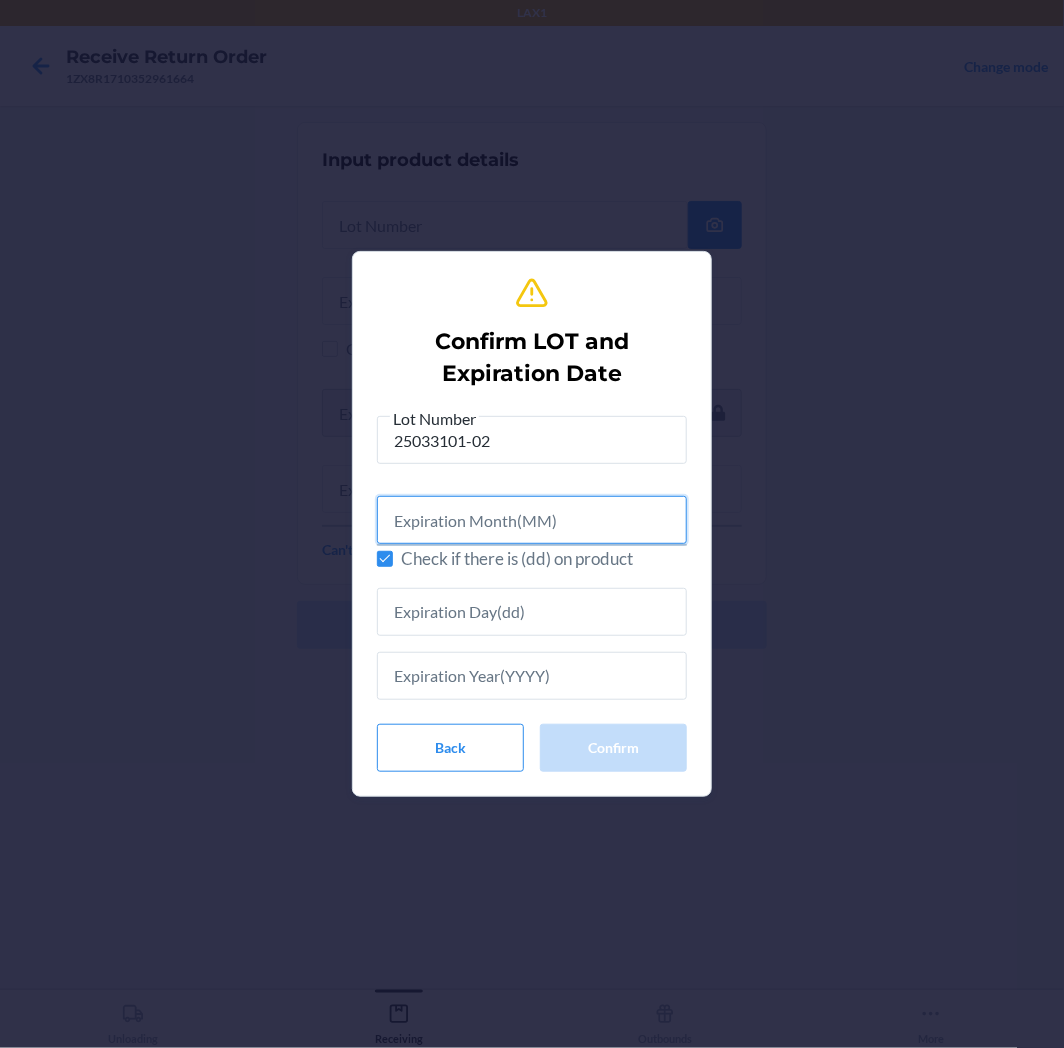 click at bounding box center (532, 520) 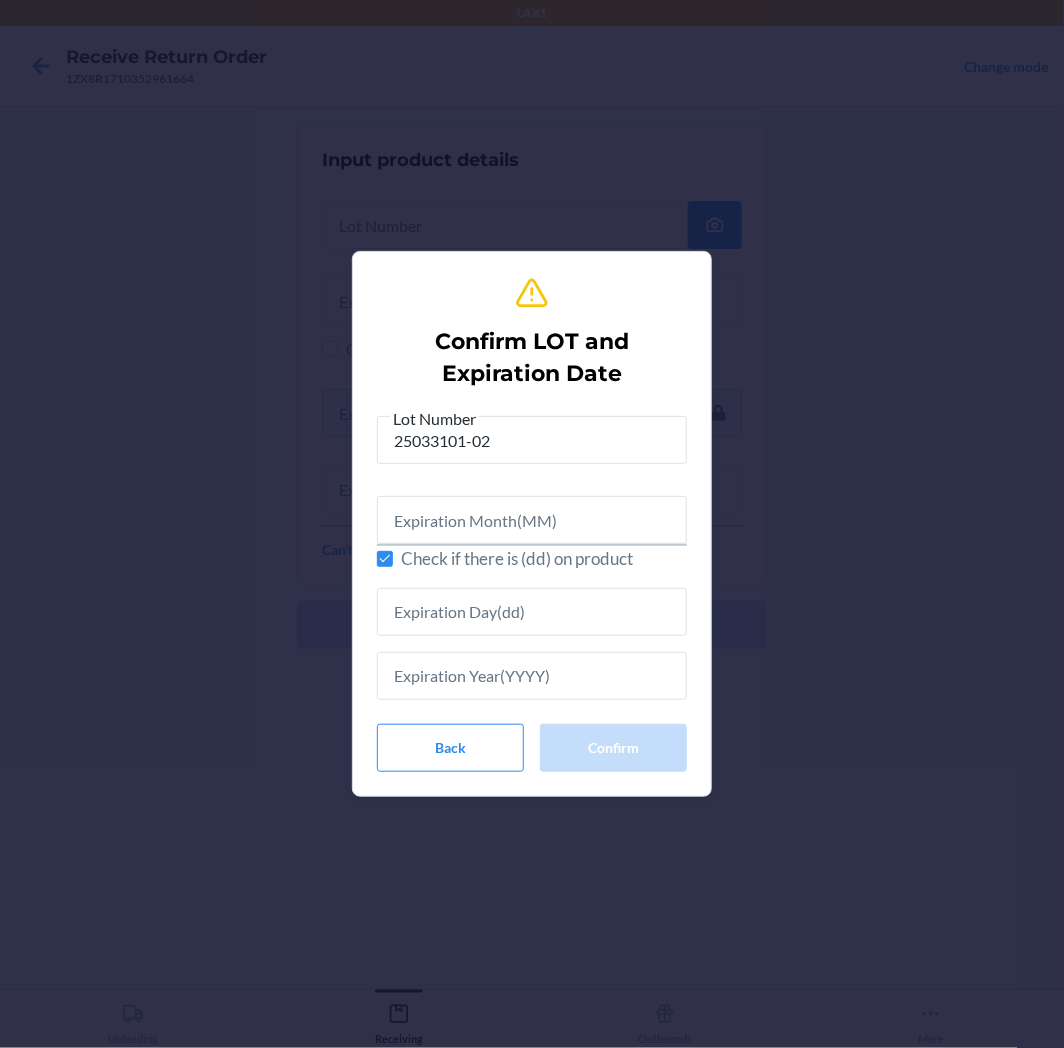 click on "Check if there is (dd) on product" at bounding box center (544, 559) 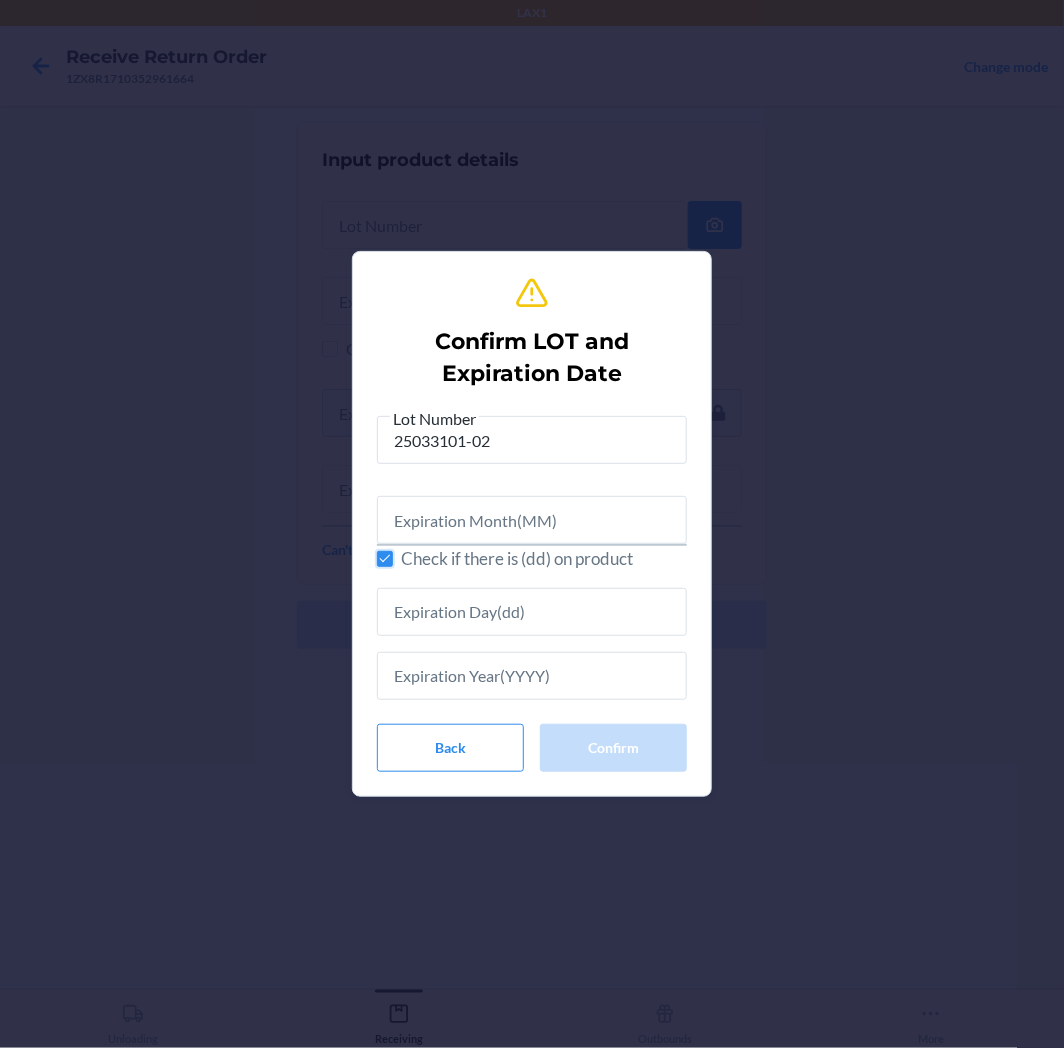 click on "Check if there is (dd) on product" at bounding box center [385, 559] 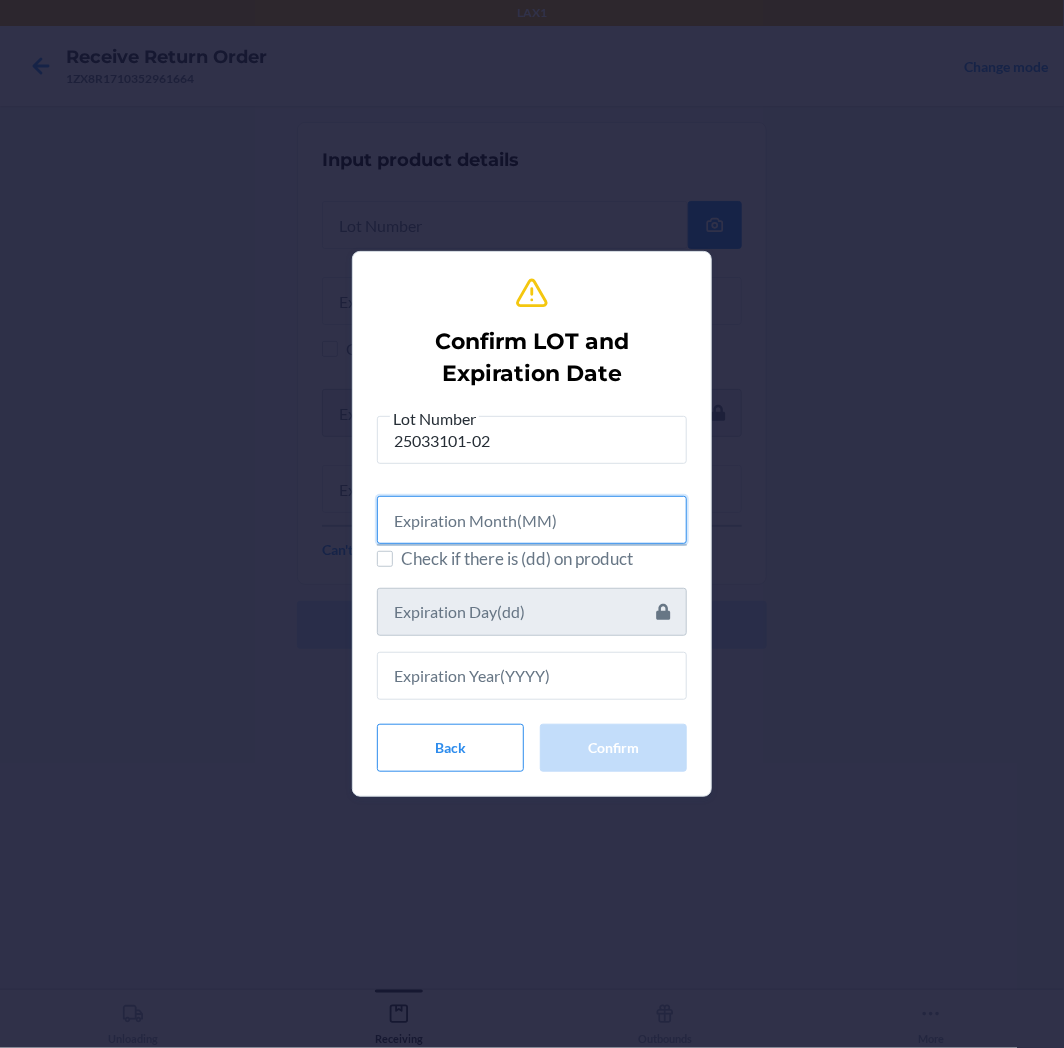 click at bounding box center [532, 520] 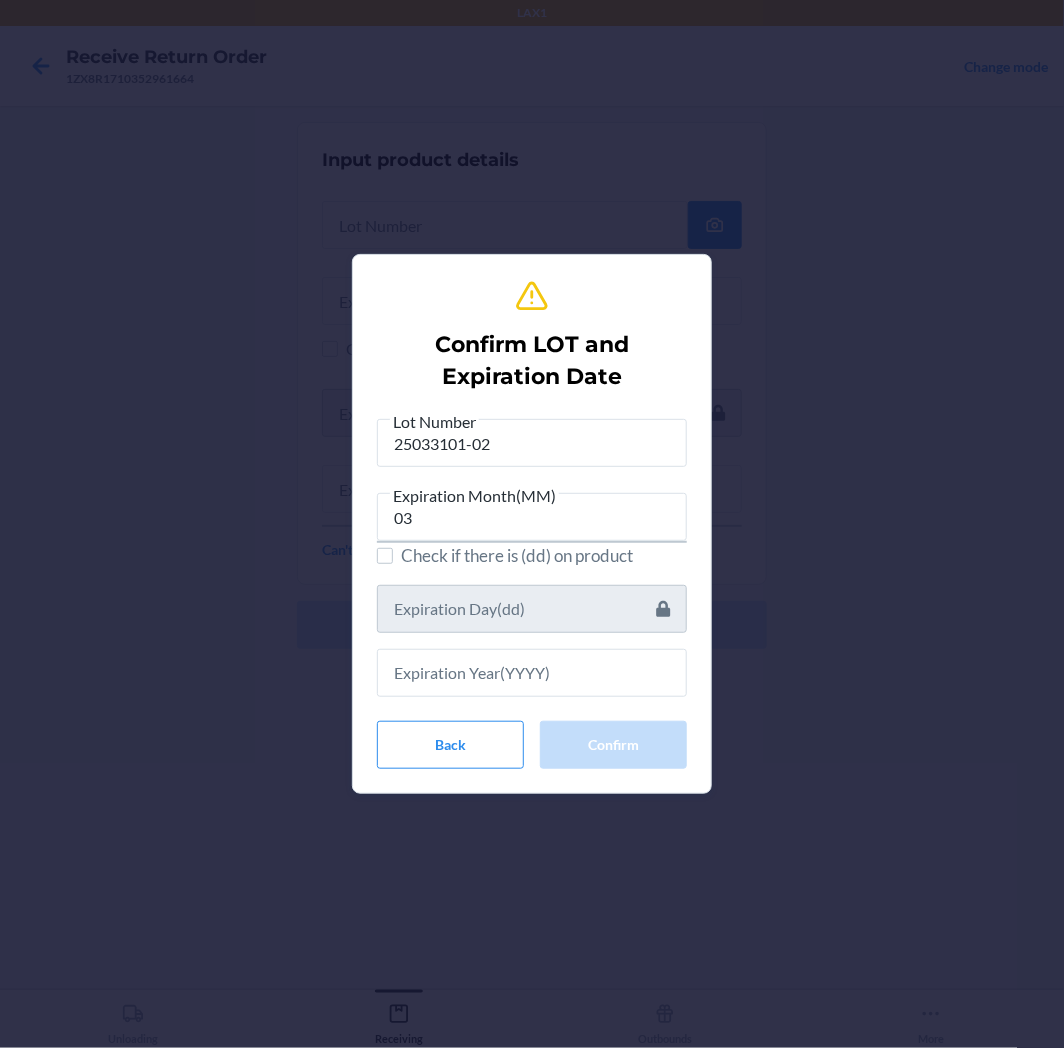 drag, startPoint x: 438, startPoint y: 704, endPoint x: 444, endPoint y: 682, distance: 22.803509 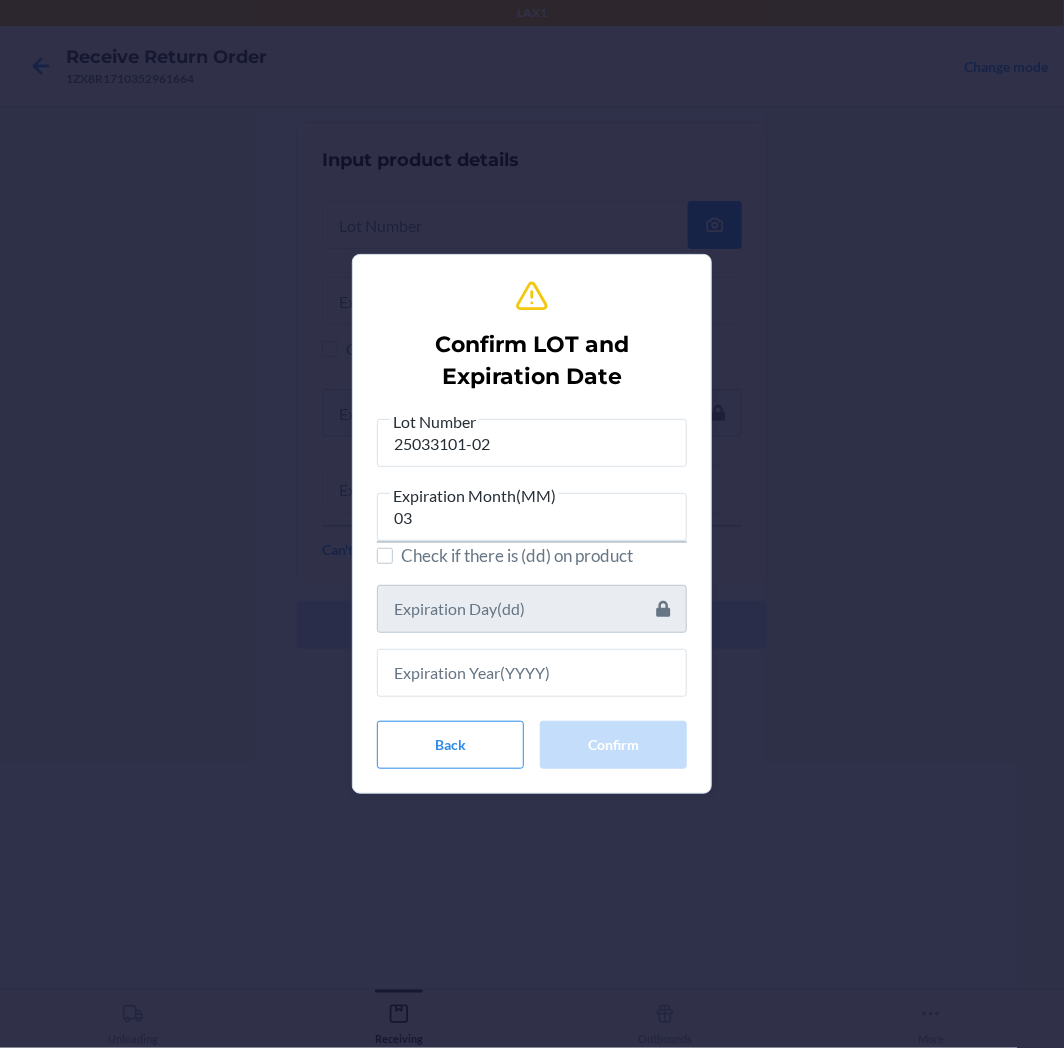 click on "Lot Number 25033101-02 Expiration Month(MM) 03 Check if there is (dd) on product Back Confirm" at bounding box center (532, 589) 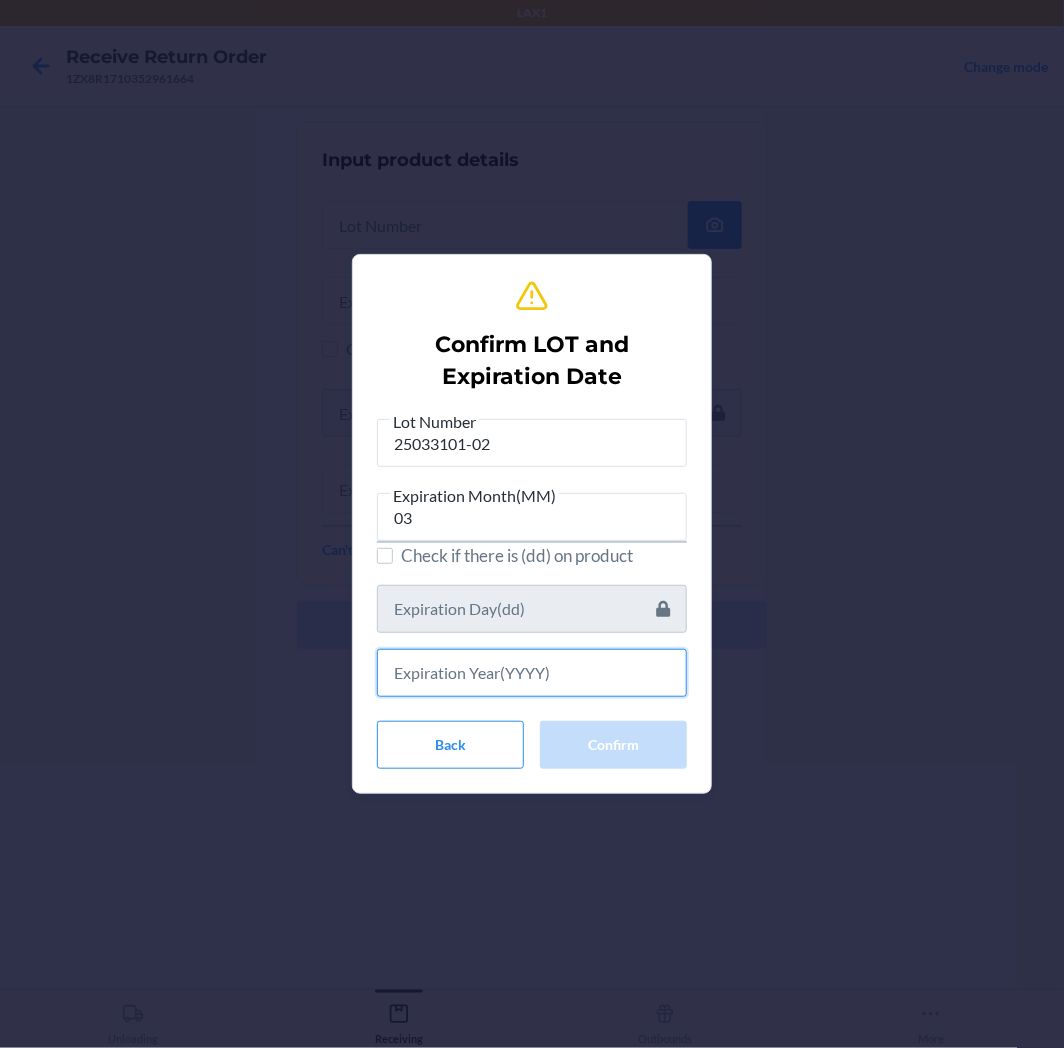 click at bounding box center (532, 673) 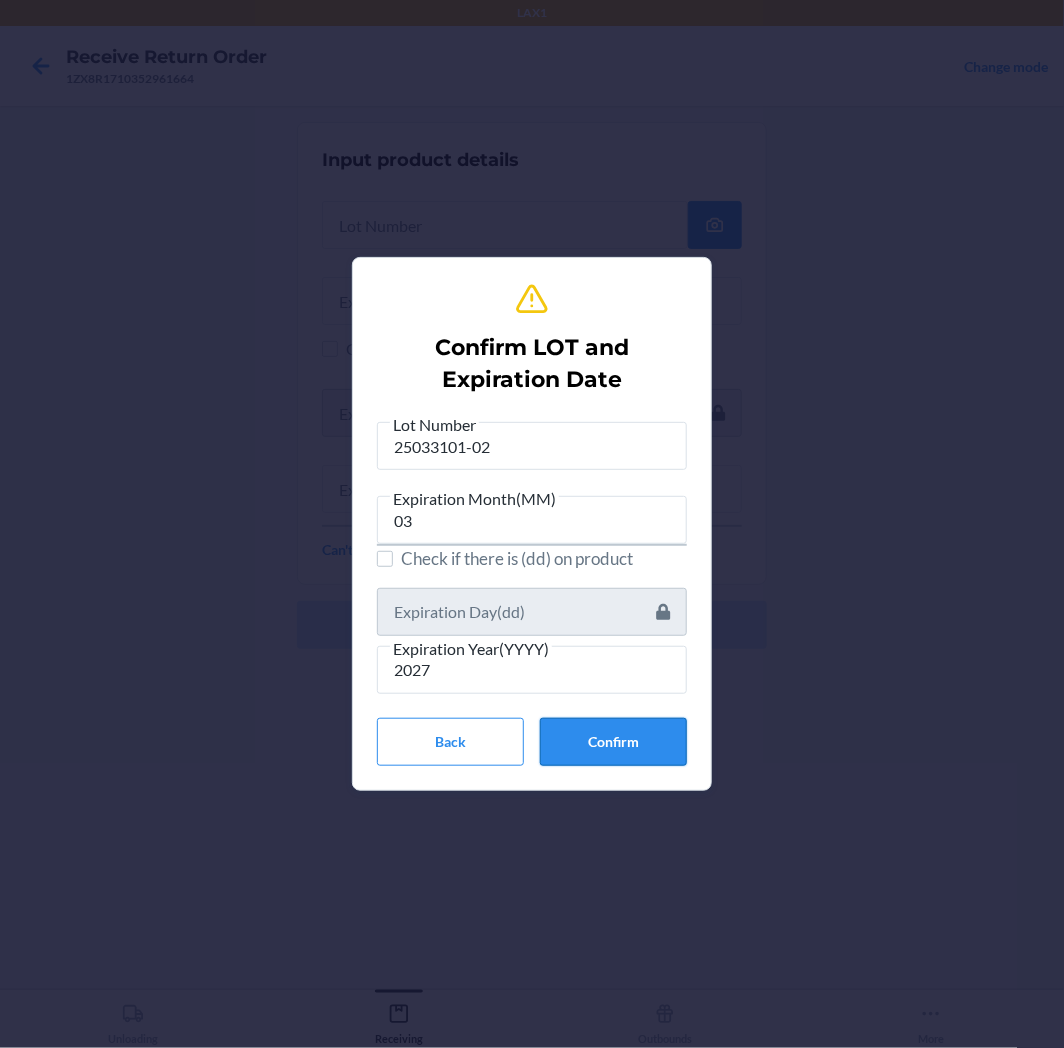 click on "Confirm" at bounding box center [613, 742] 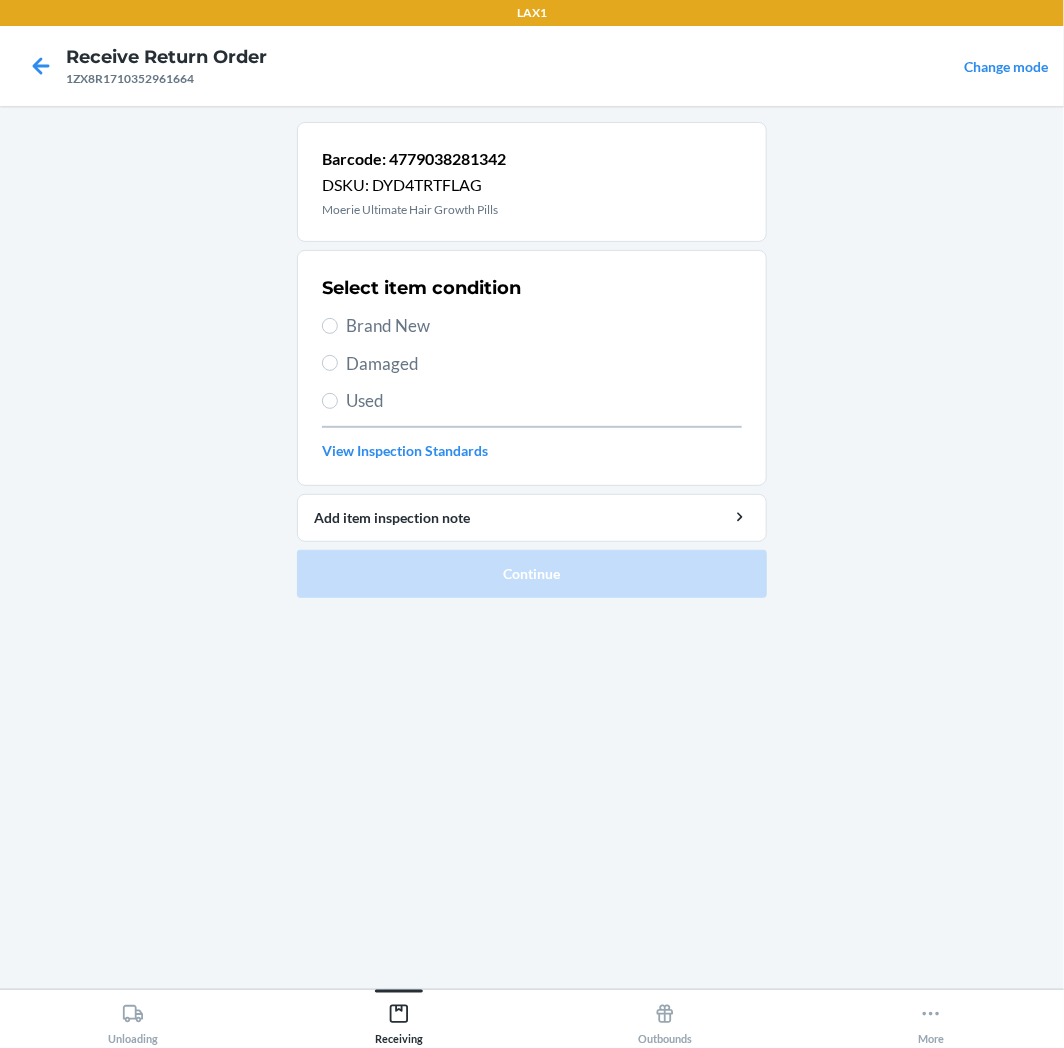 click on "Select item condition Brand New Damaged Used View Inspection Standards" at bounding box center [532, 368] 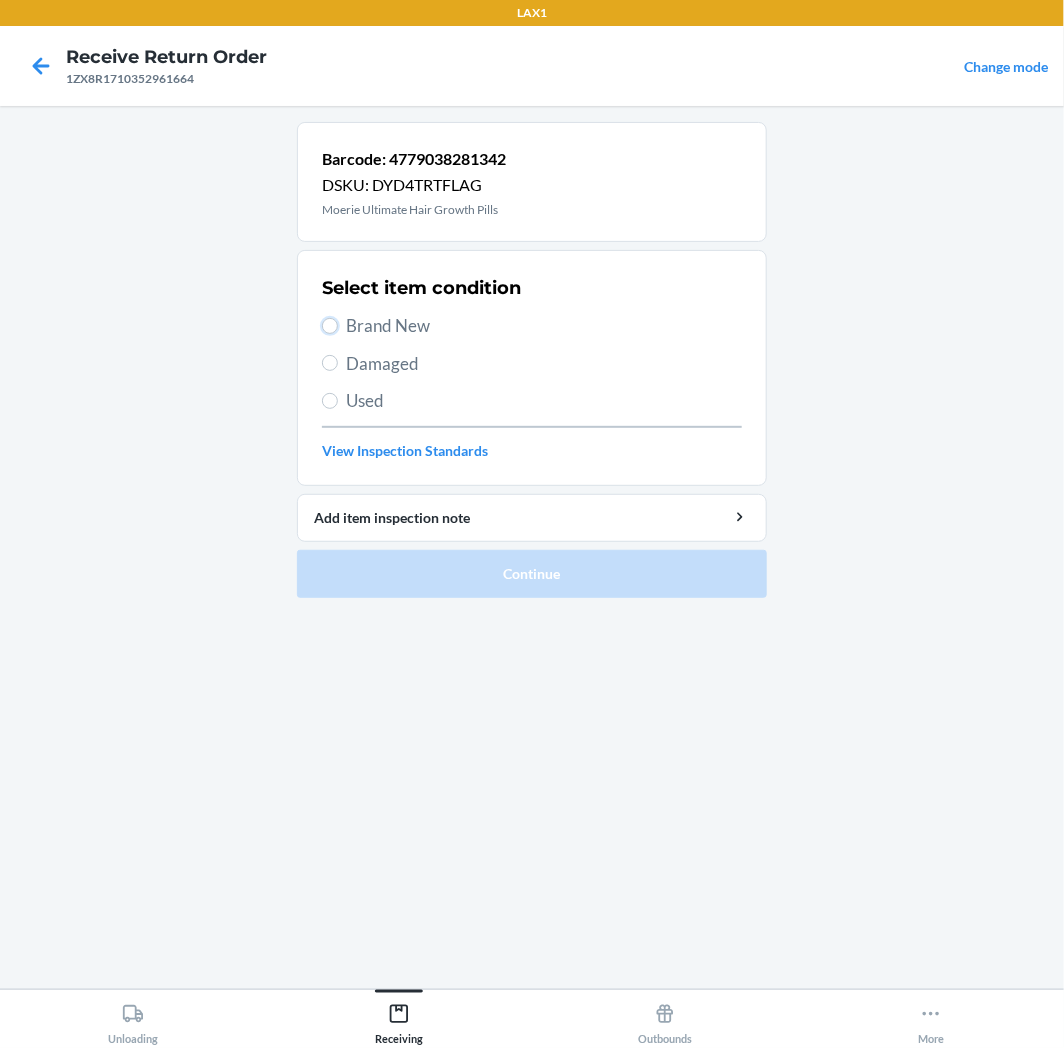 click on "Brand New" at bounding box center (330, 326) 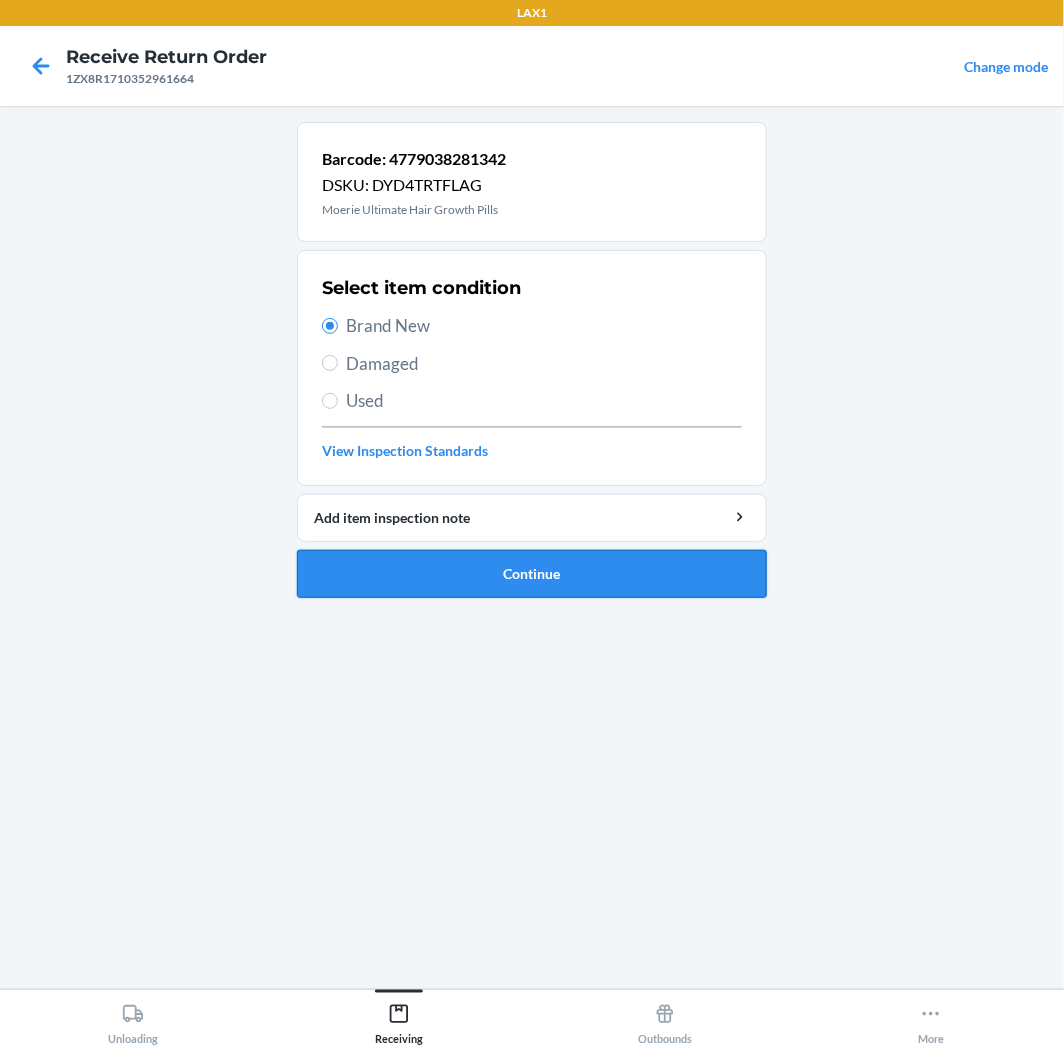 click on "Continue" at bounding box center (532, 574) 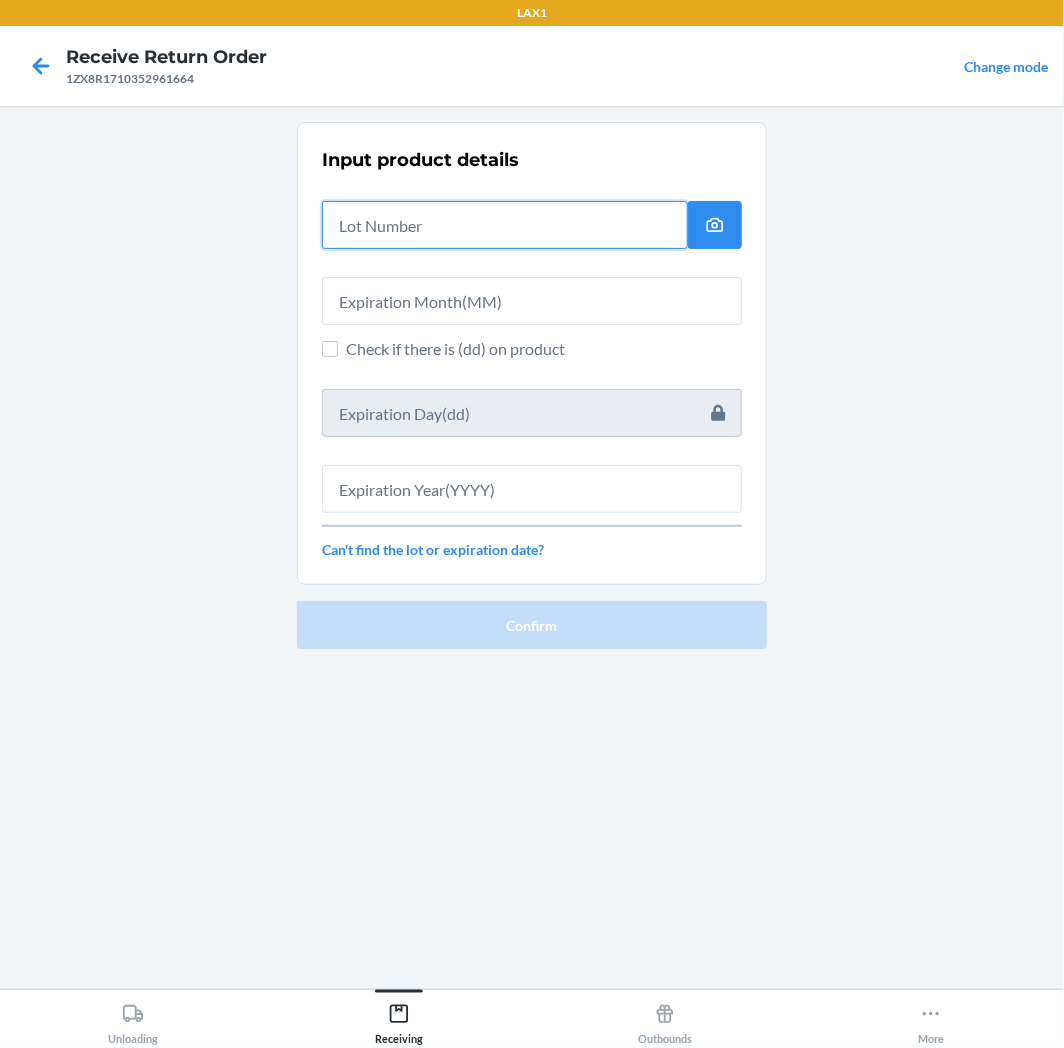 click at bounding box center (505, 225) 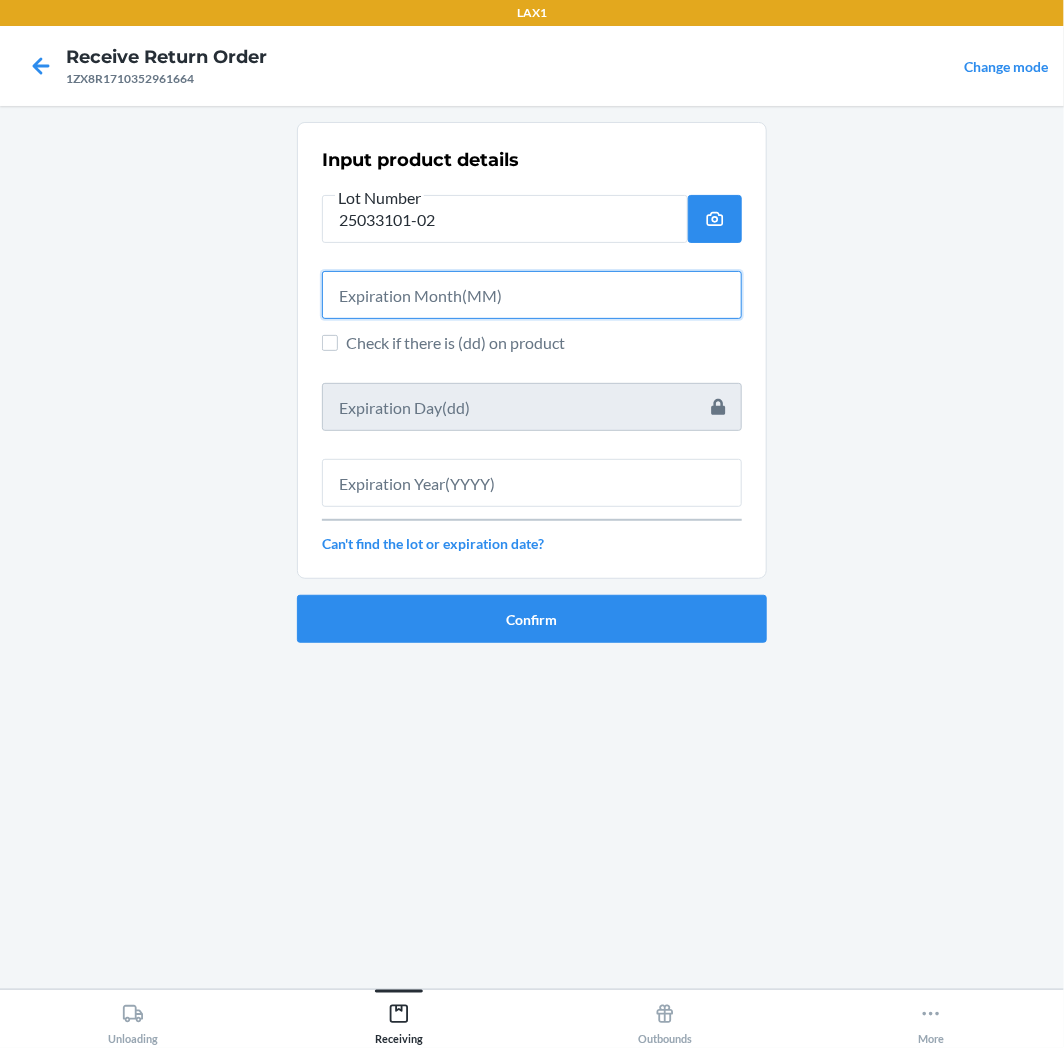 click at bounding box center (532, 295) 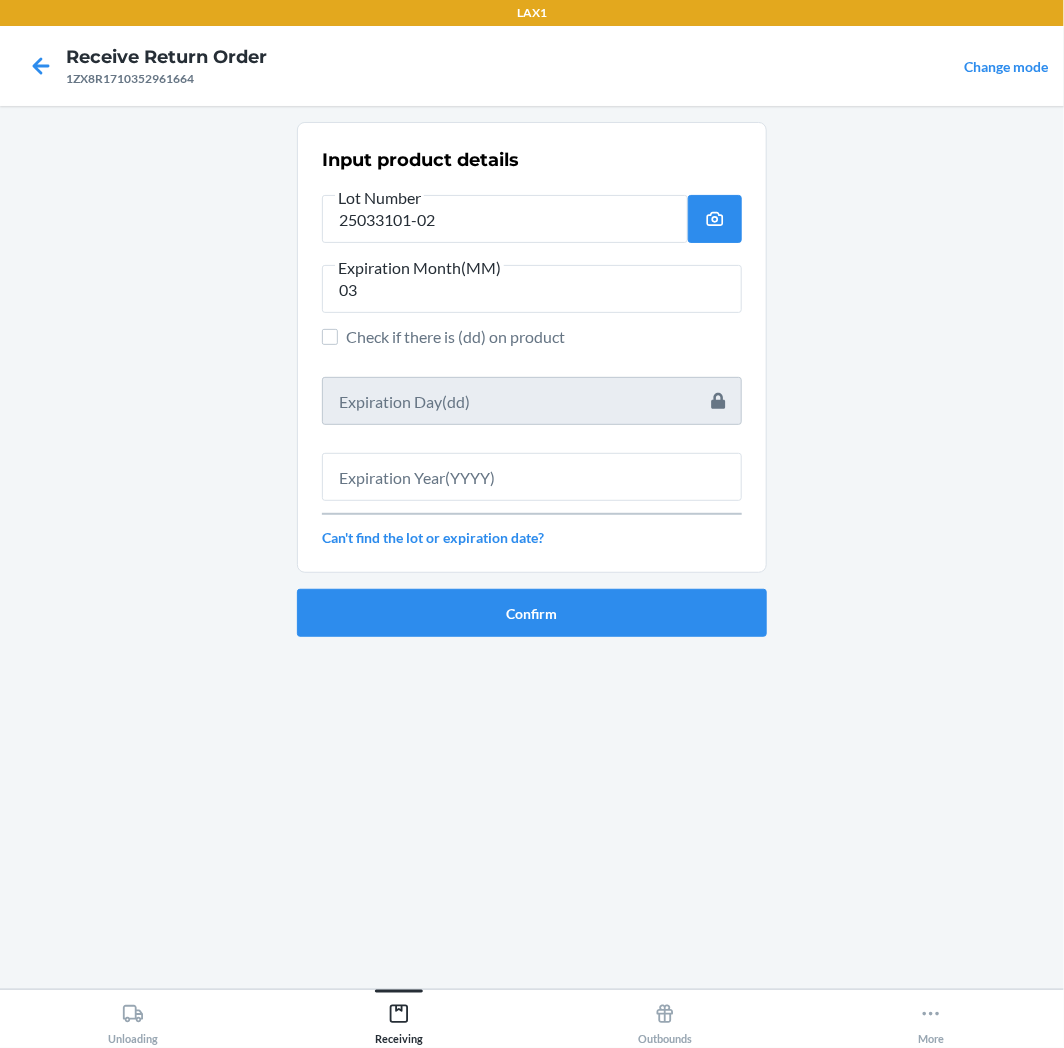 drag, startPoint x: 431, startPoint y: 518, endPoint x: 428, endPoint y: 502, distance: 16.27882 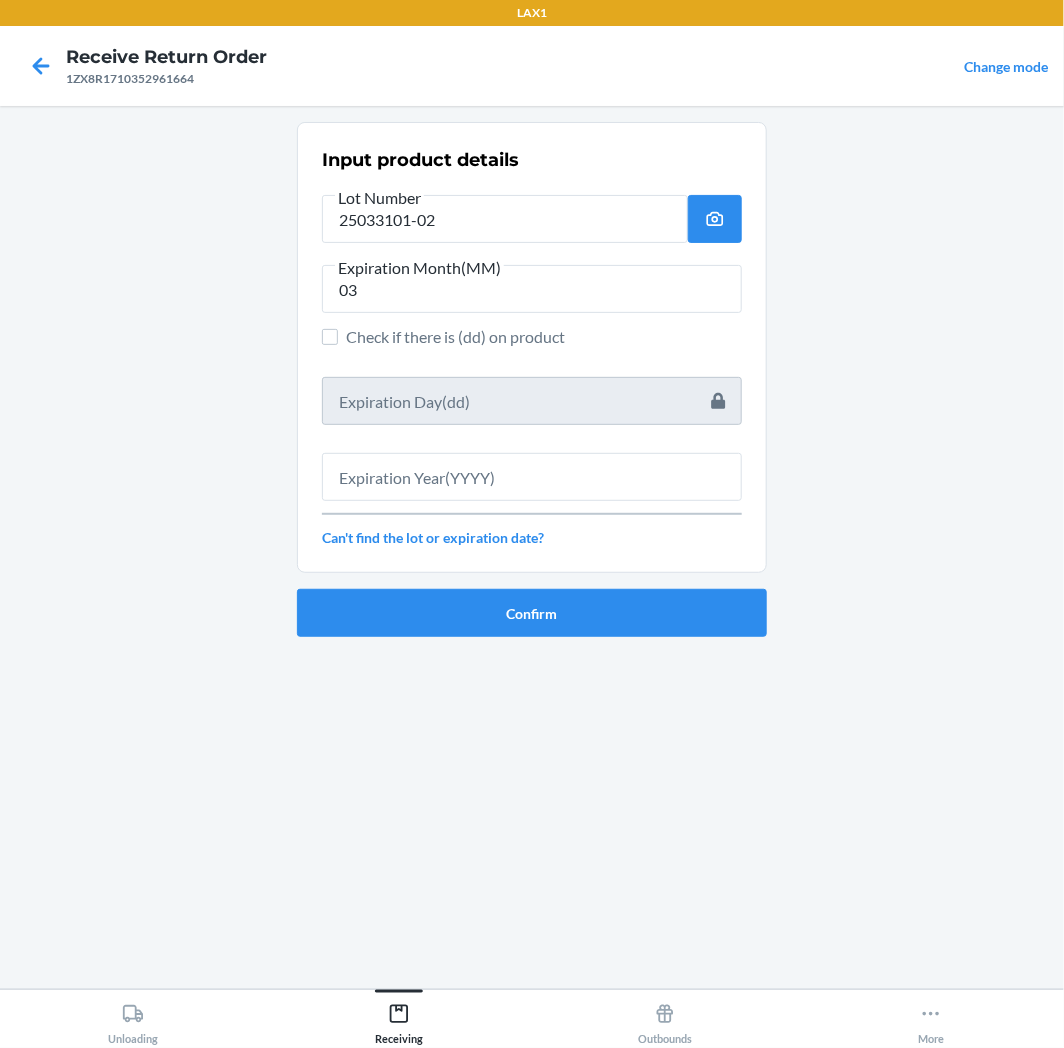 click on "Input product details Lot Number 25033101-02 Expiration Month(MM) 03 Check if there is (dd) on product Can't find the lot or expiration date?" at bounding box center [532, 347] 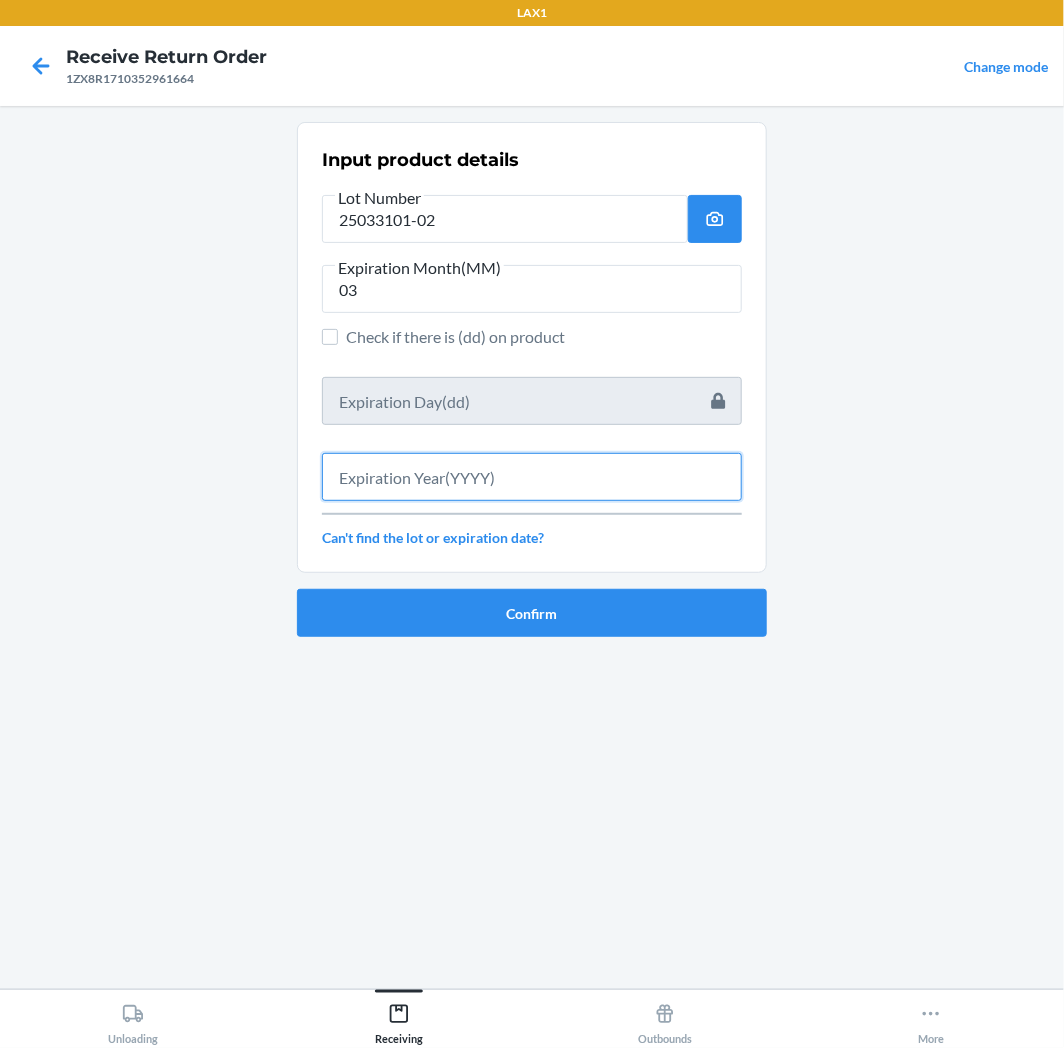 click at bounding box center (532, 477) 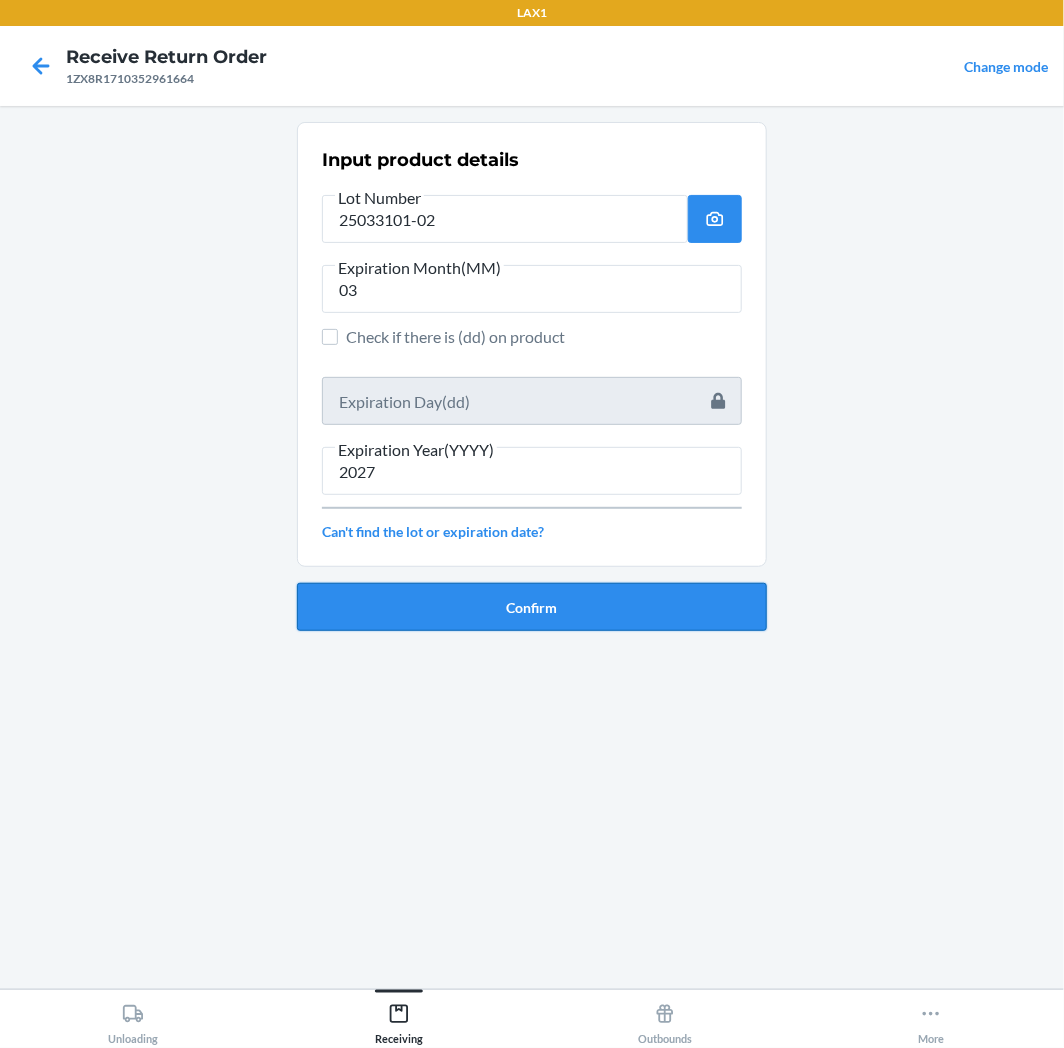 click on "Confirm" at bounding box center (532, 607) 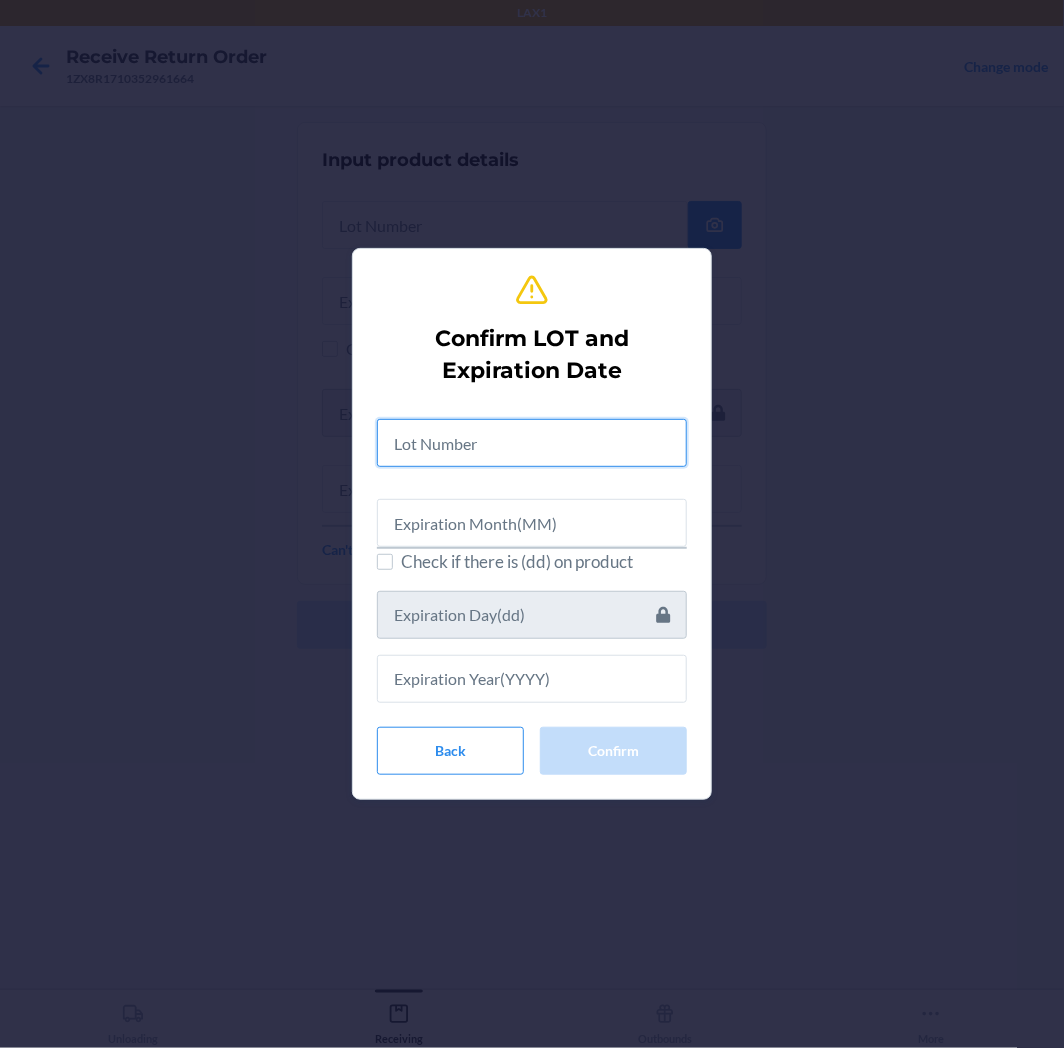 click at bounding box center (532, 443) 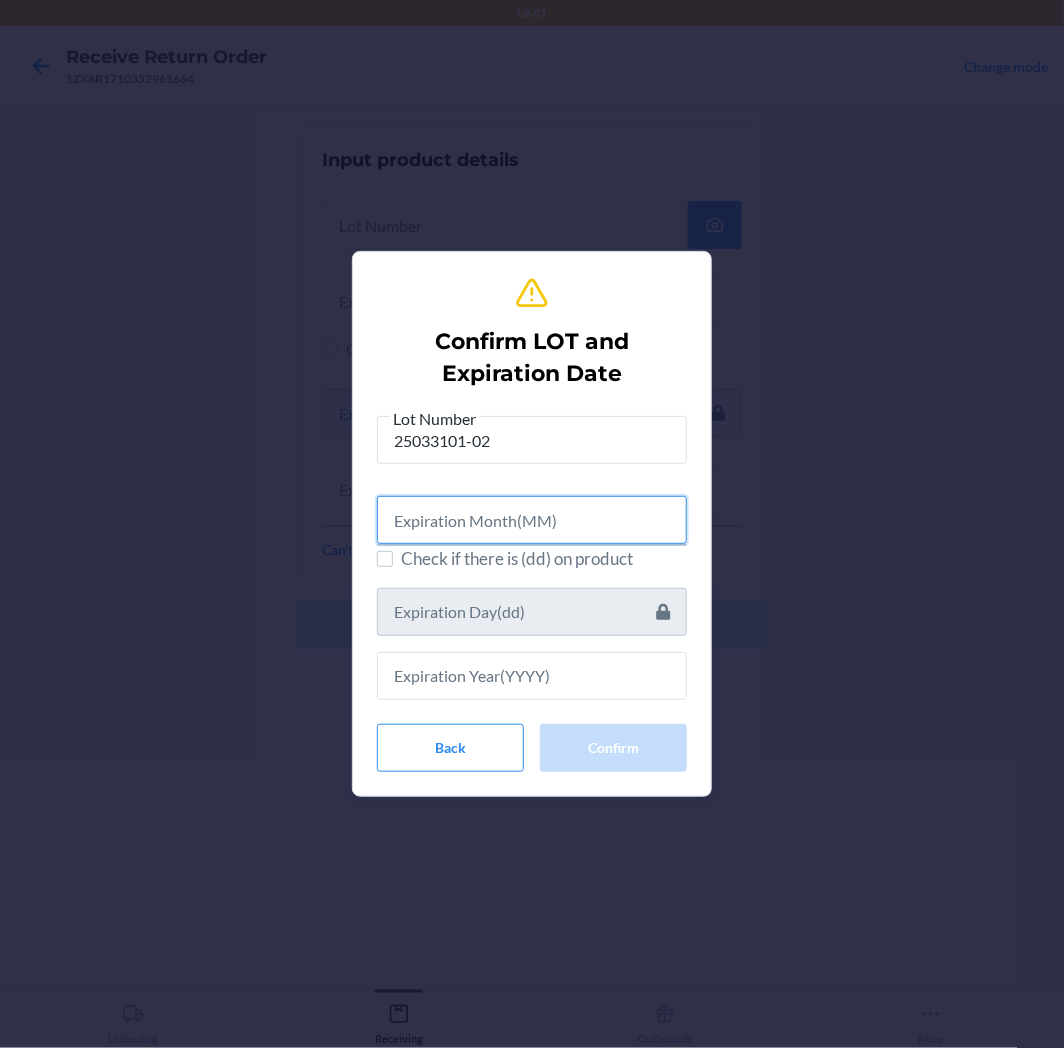 click at bounding box center [532, 520] 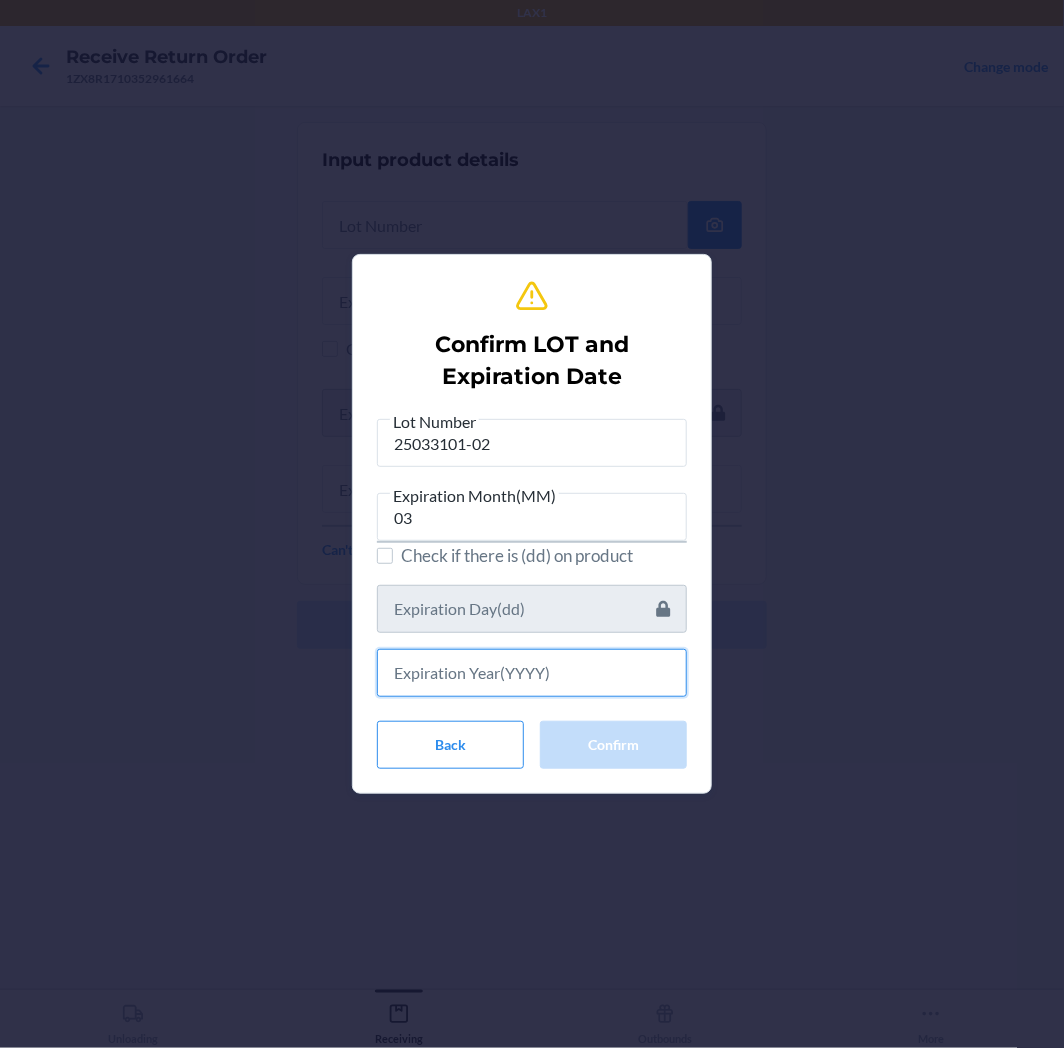 click at bounding box center [532, 673] 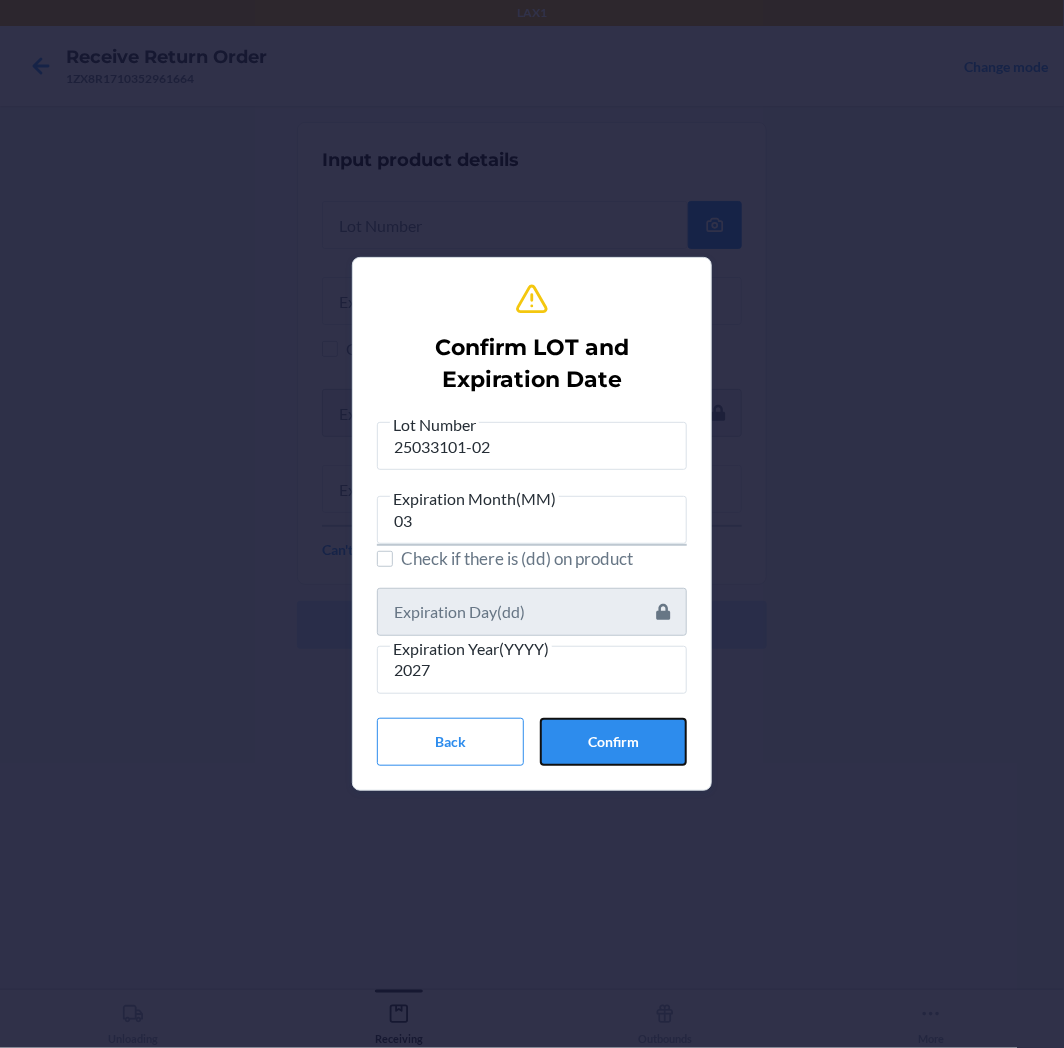click on "Confirm" at bounding box center [613, 742] 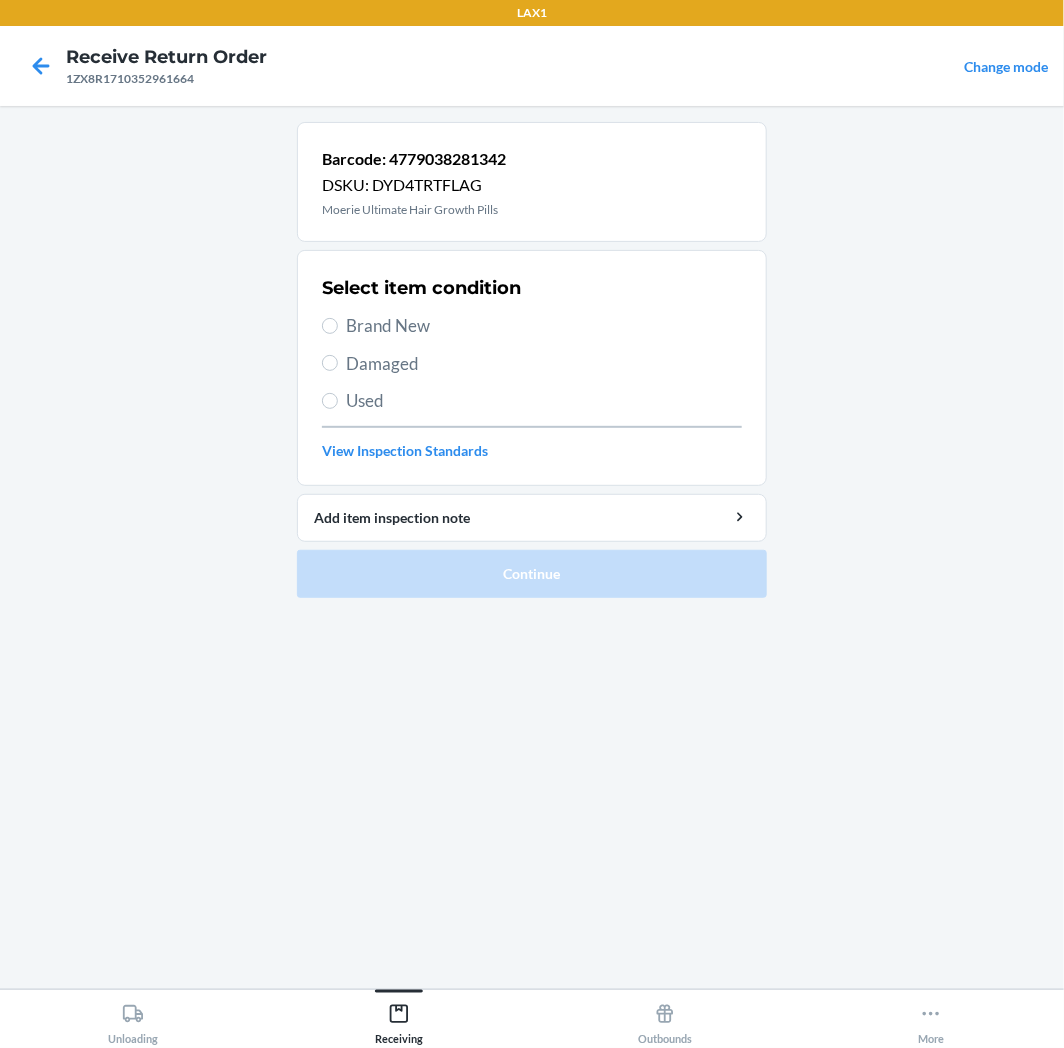 click on "Brand New" at bounding box center (544, 326) 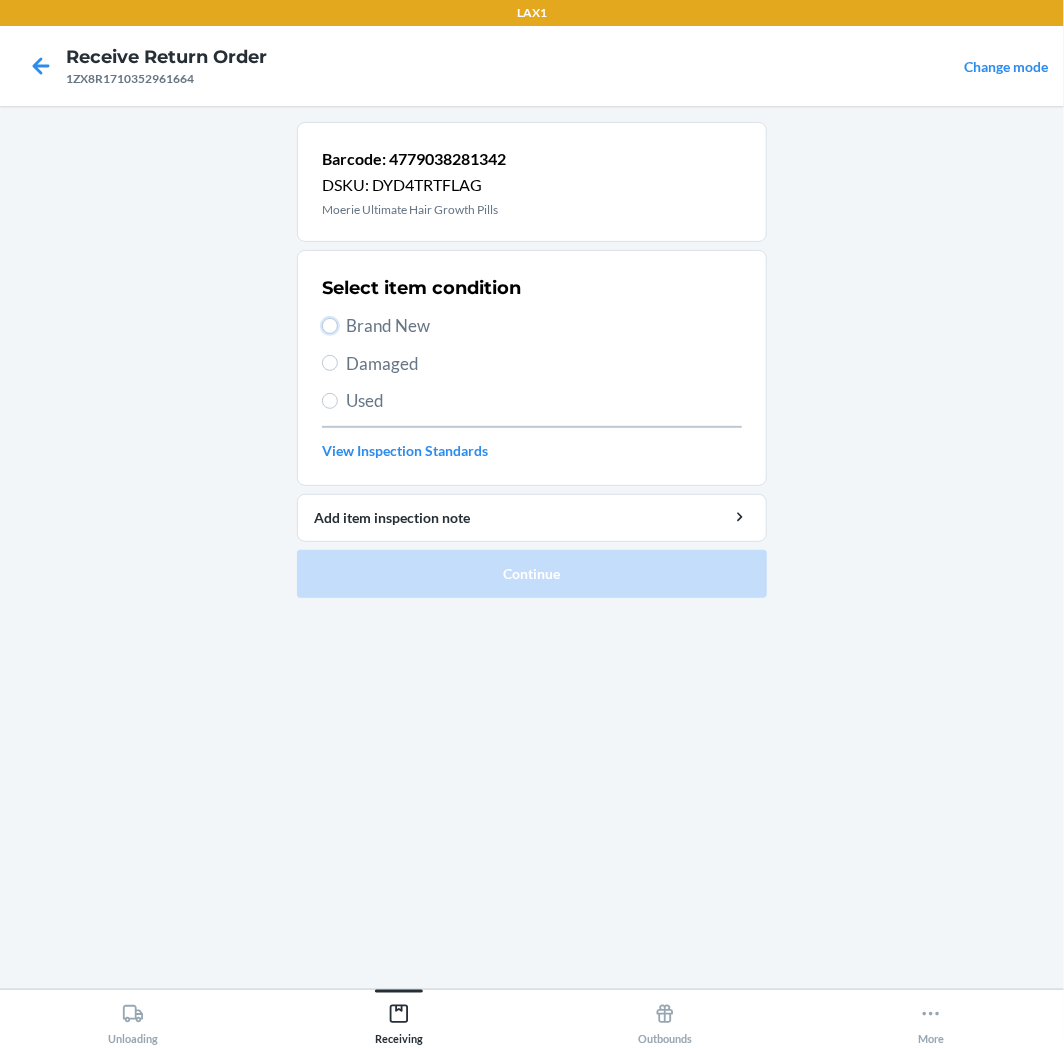 click on "Brand New" at bounding box center [330, 326] 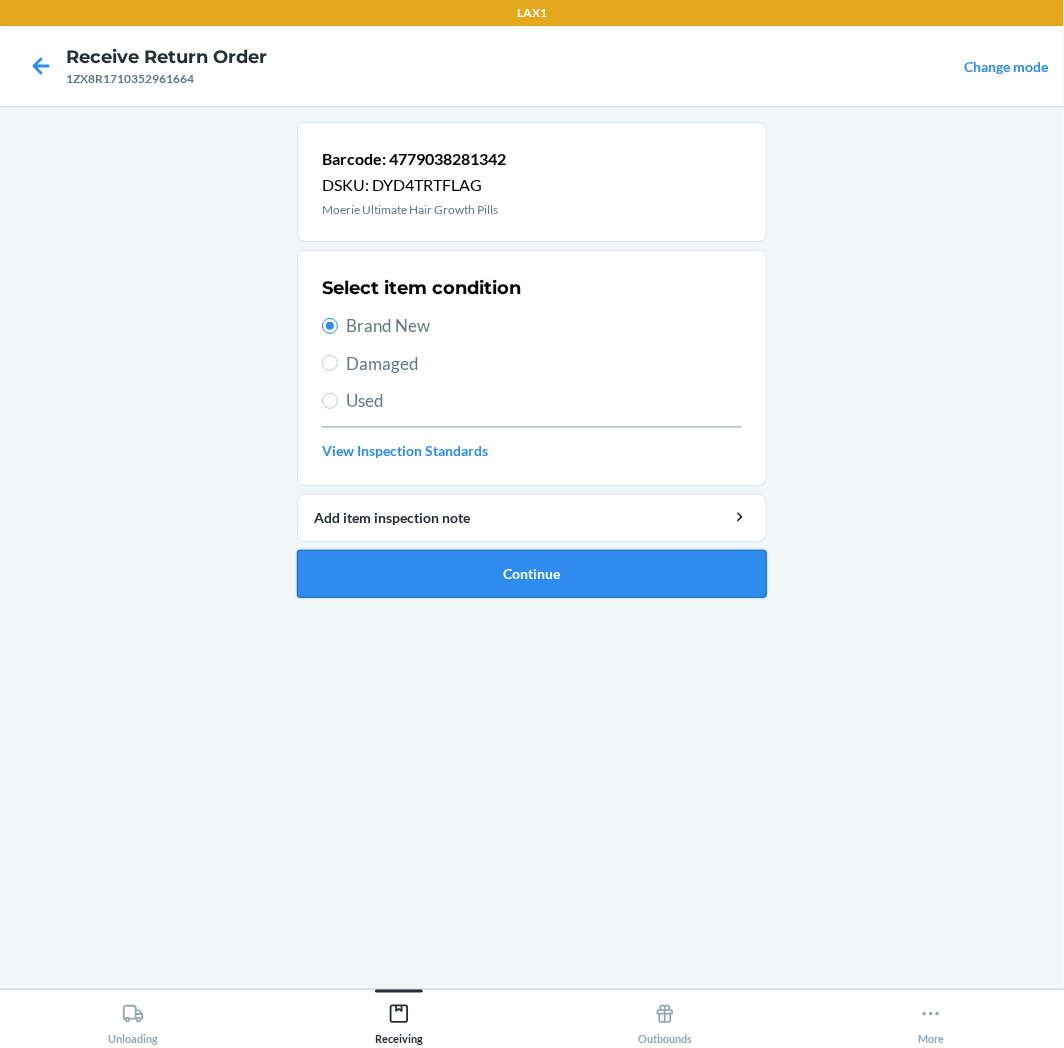 click on "Continue" at bounding box center (532, 574) 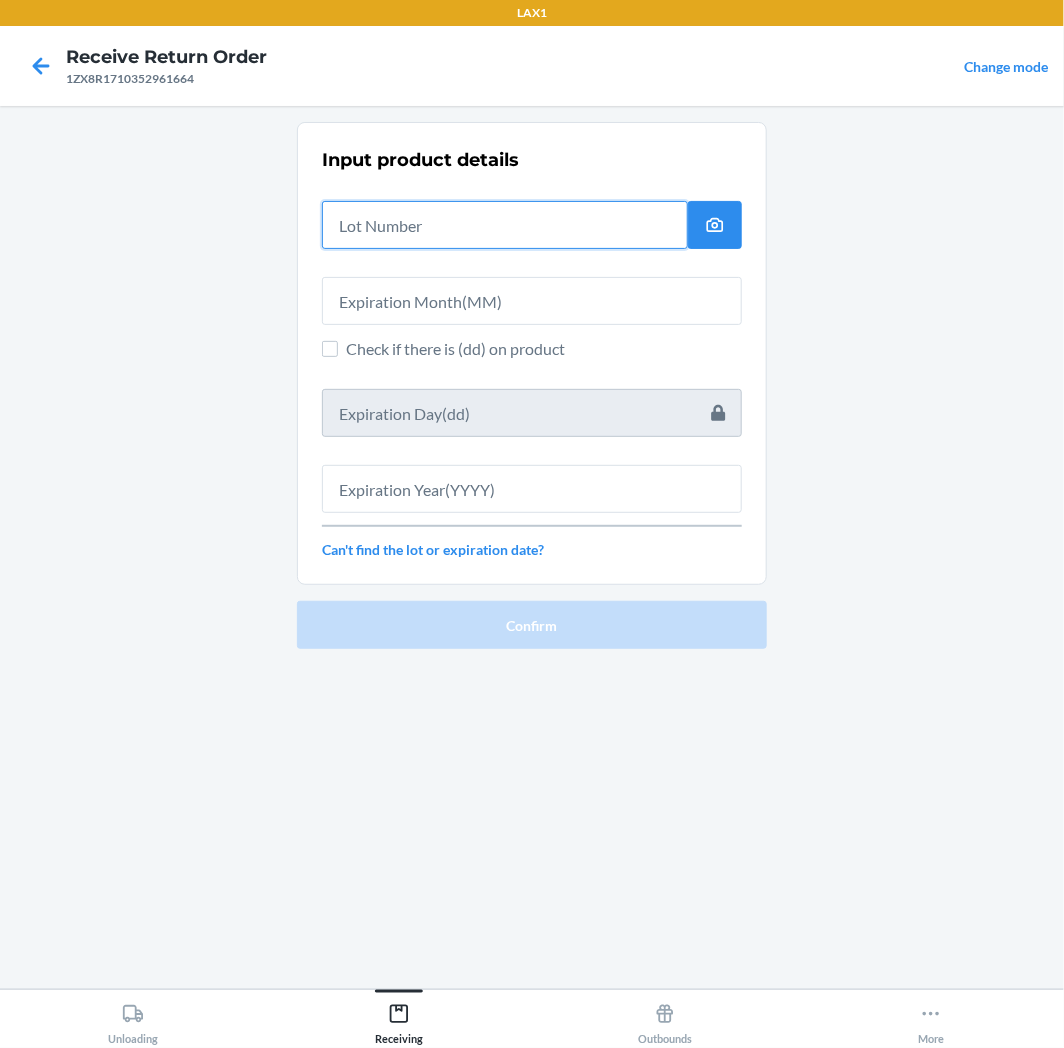 click at bounding box center [505, 225] 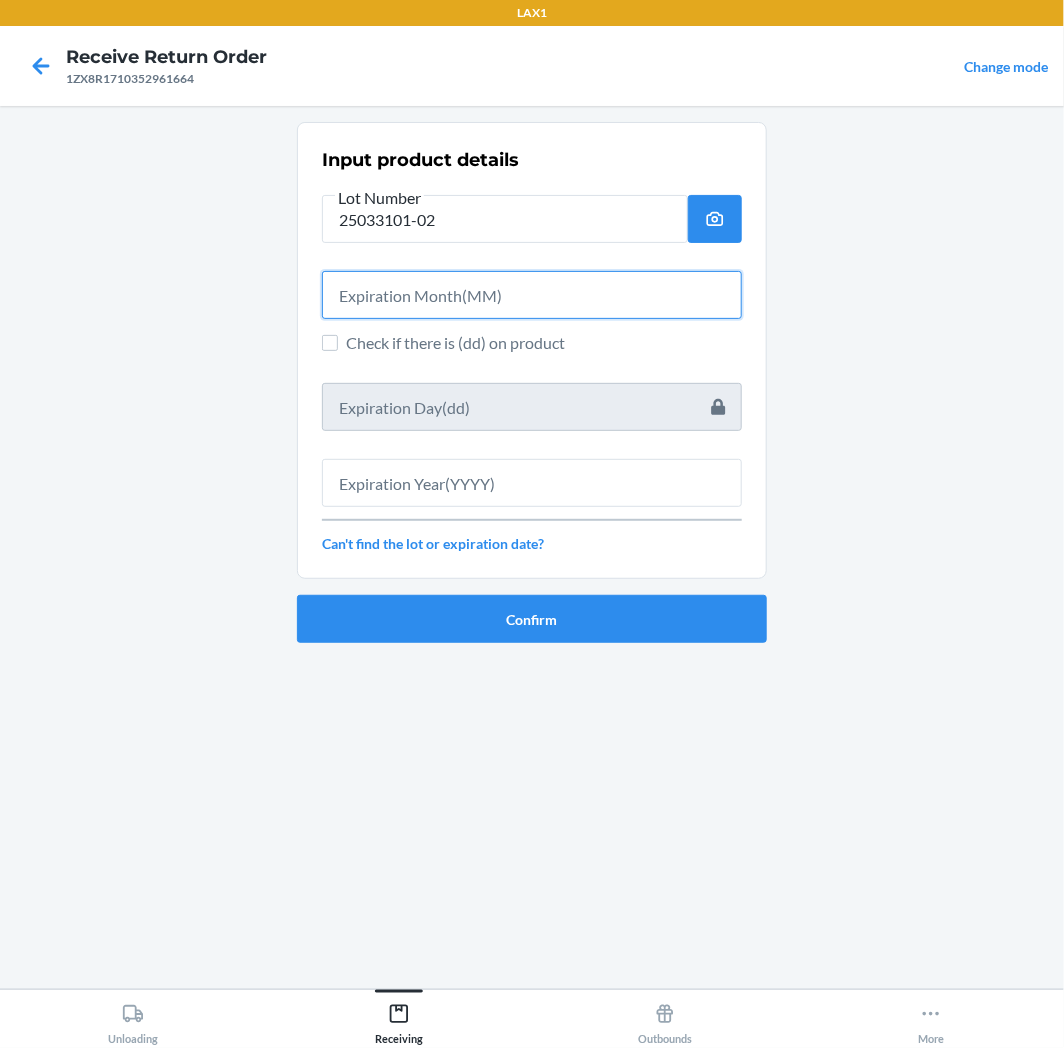 click at bounding box center (532, 295) 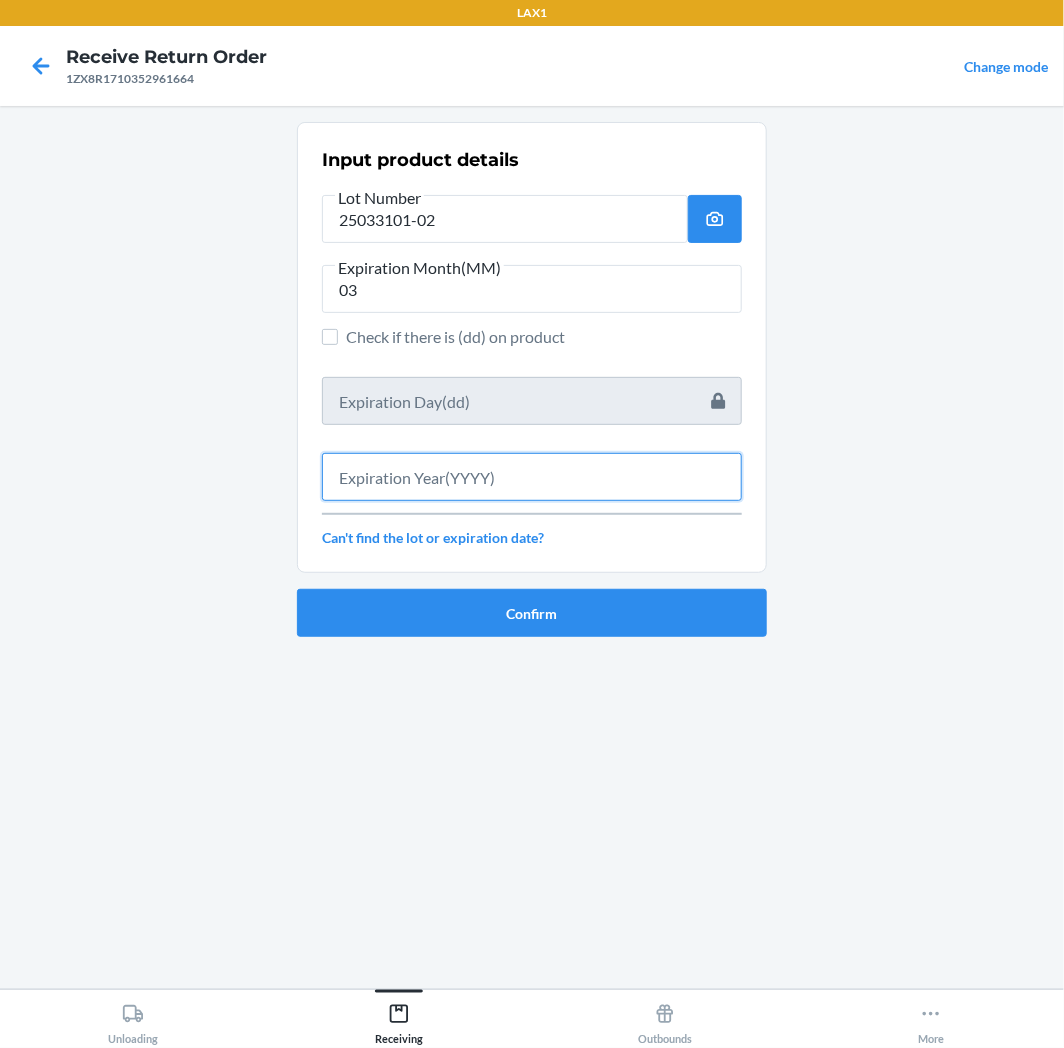 click at bounding box center [532, 477] 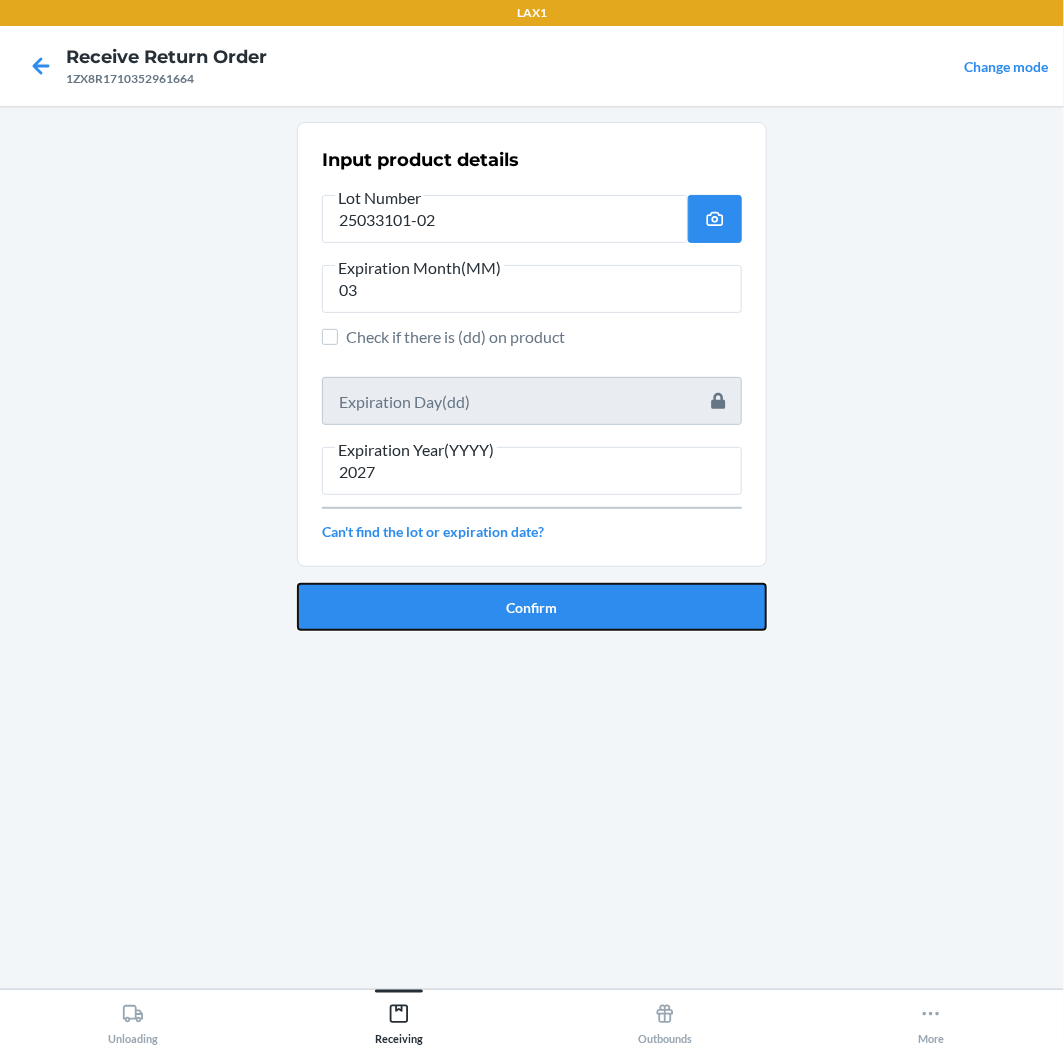 click on "Confirm" at bounding box center (532, 607) 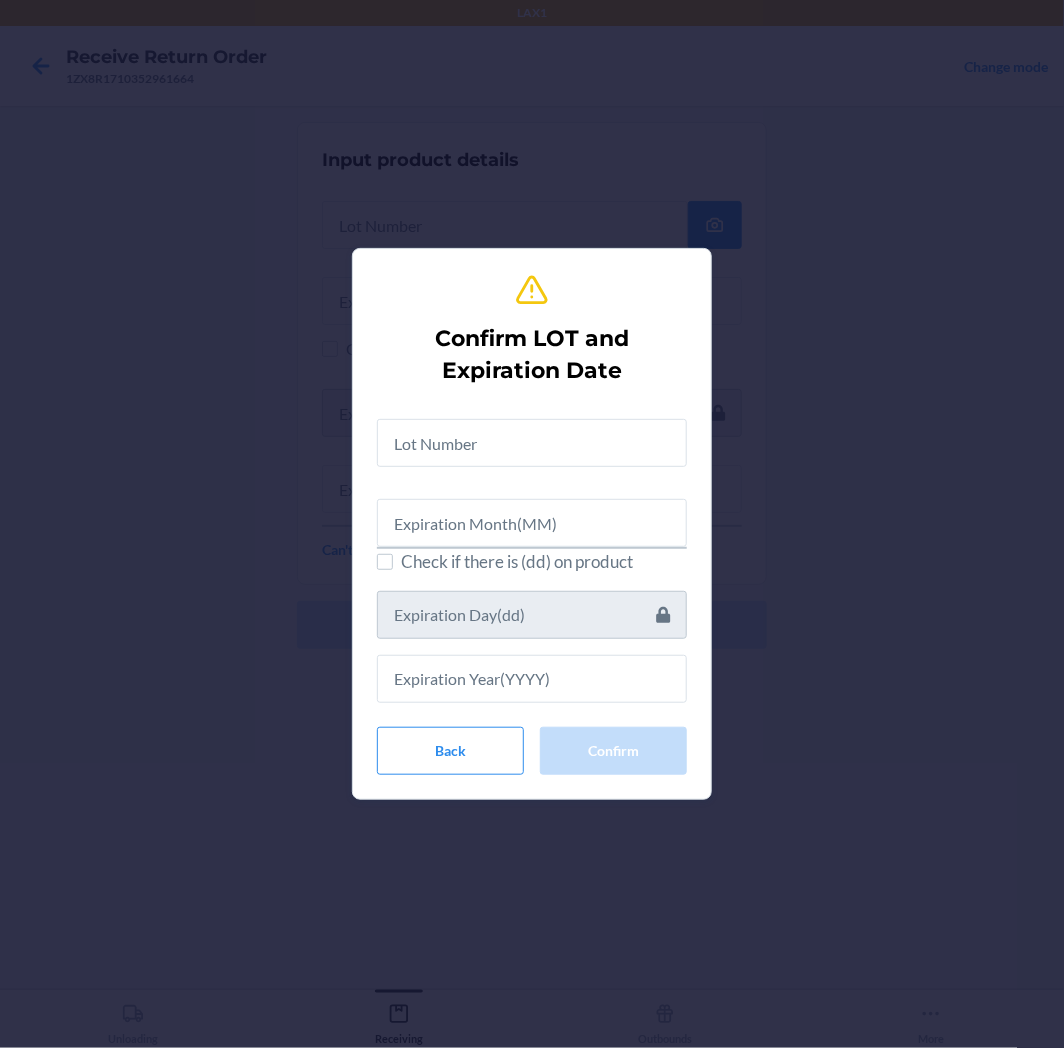 drag, startPoint x: 500, startPoint y: 482, endPoint x: 496, endPoint y: 467, distance: 15.524175 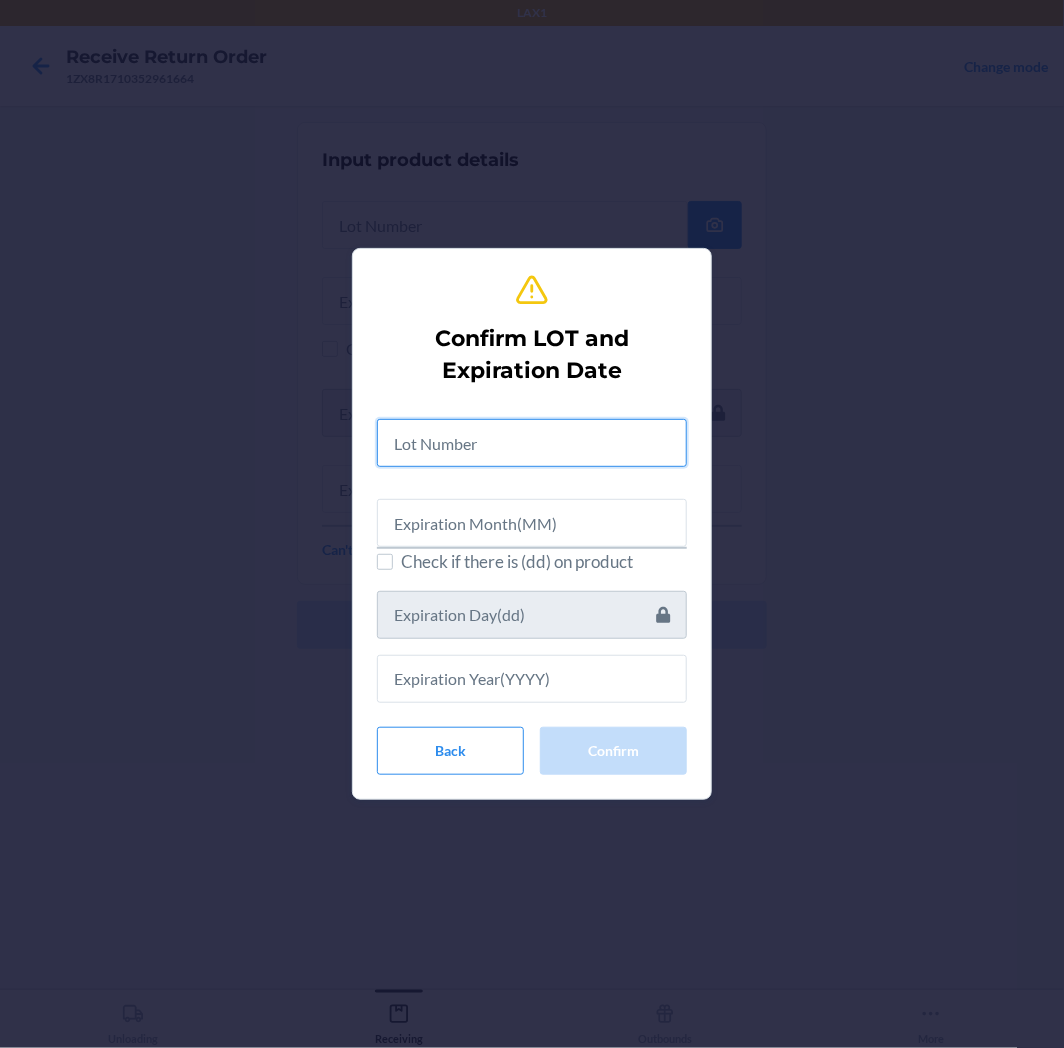 click at bounding box center [532, 443] 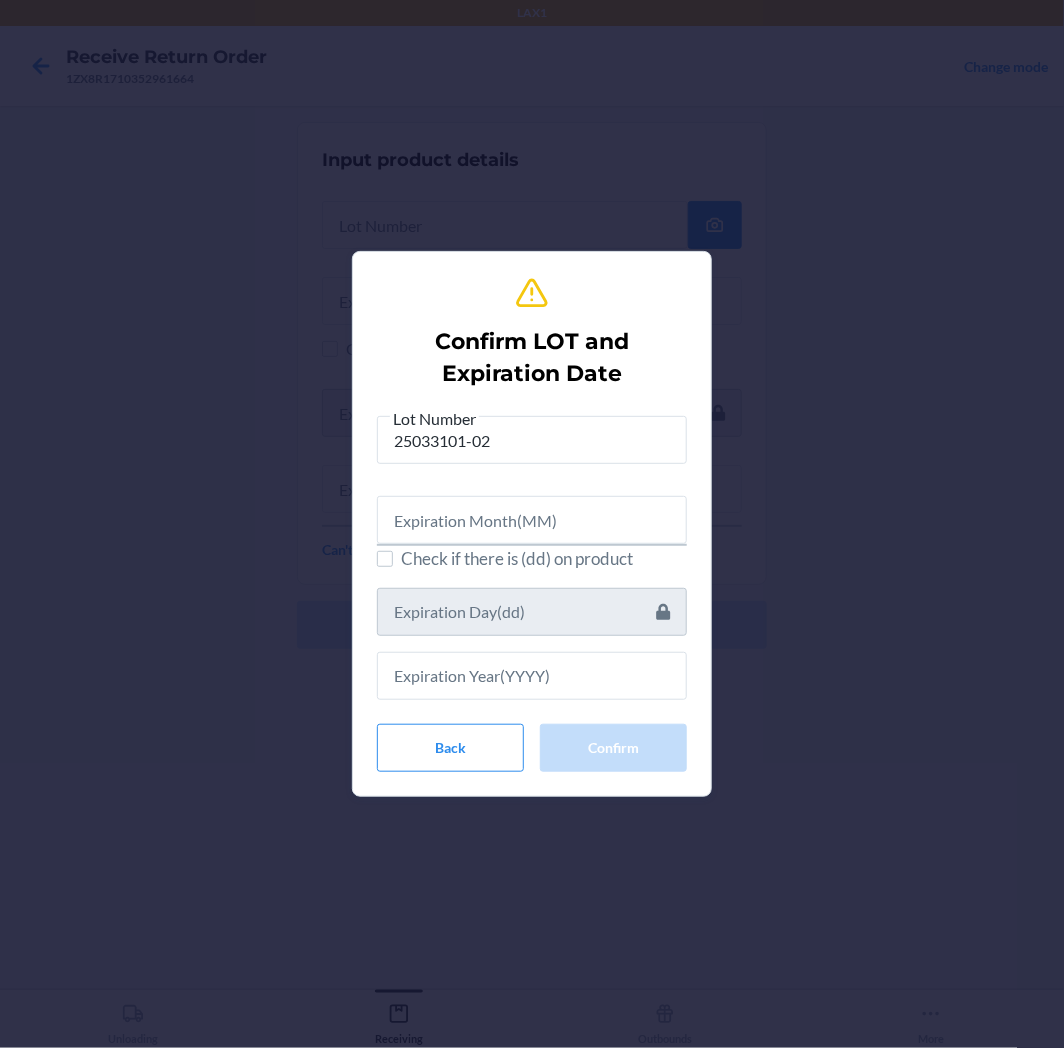 click on "Check if there is (dd) on product" at bounding box center [544, 559] 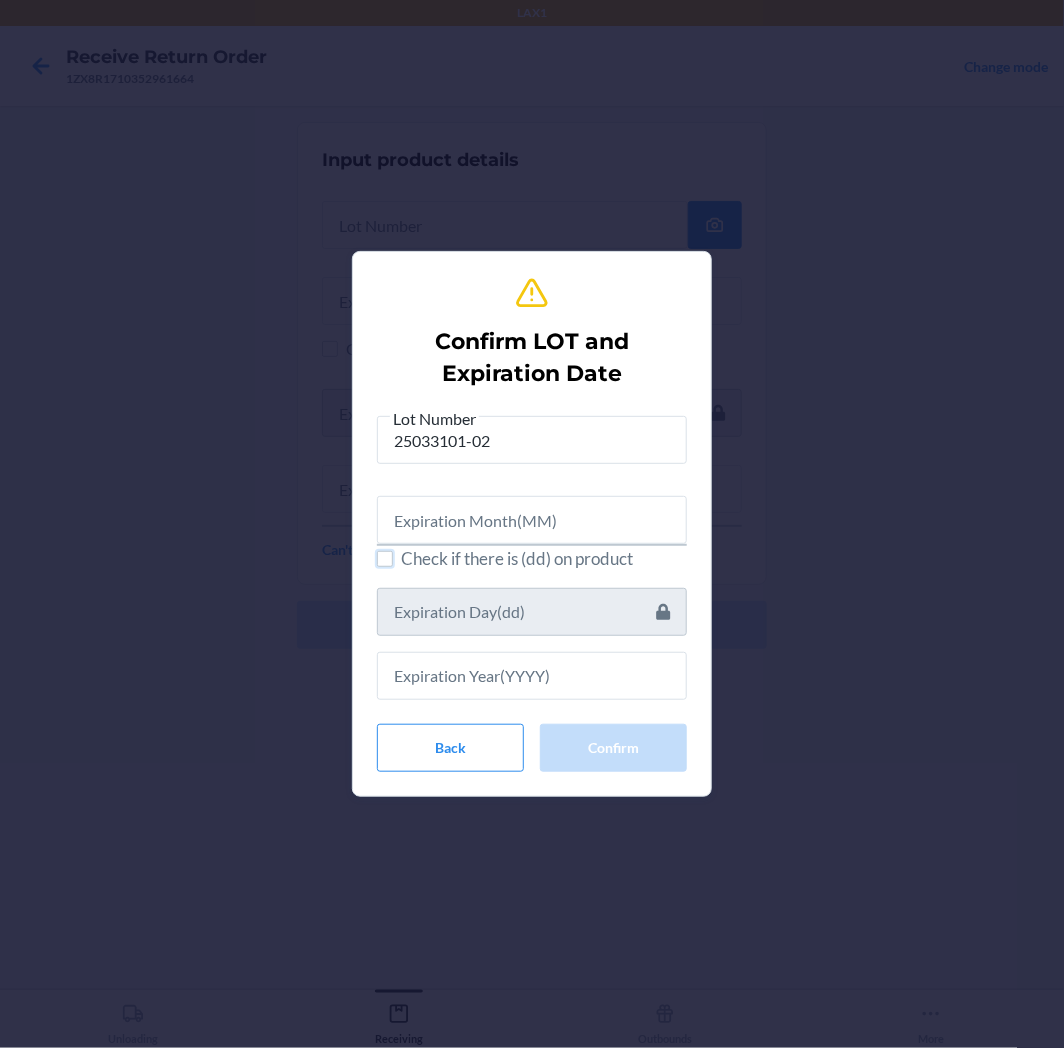 click on "Check if there is (dd) on product" at bounding box center [385, 559] 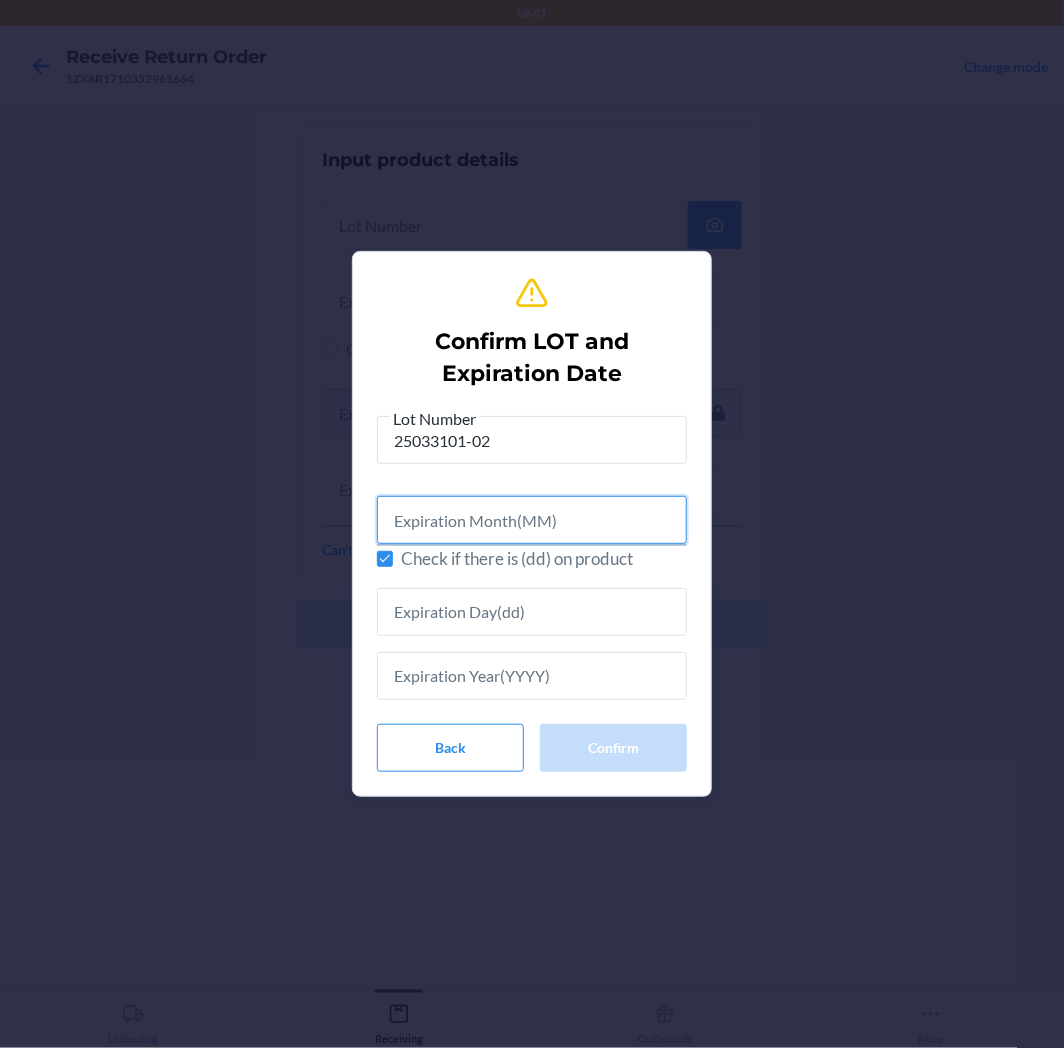 click at bounding box center [532, 520] 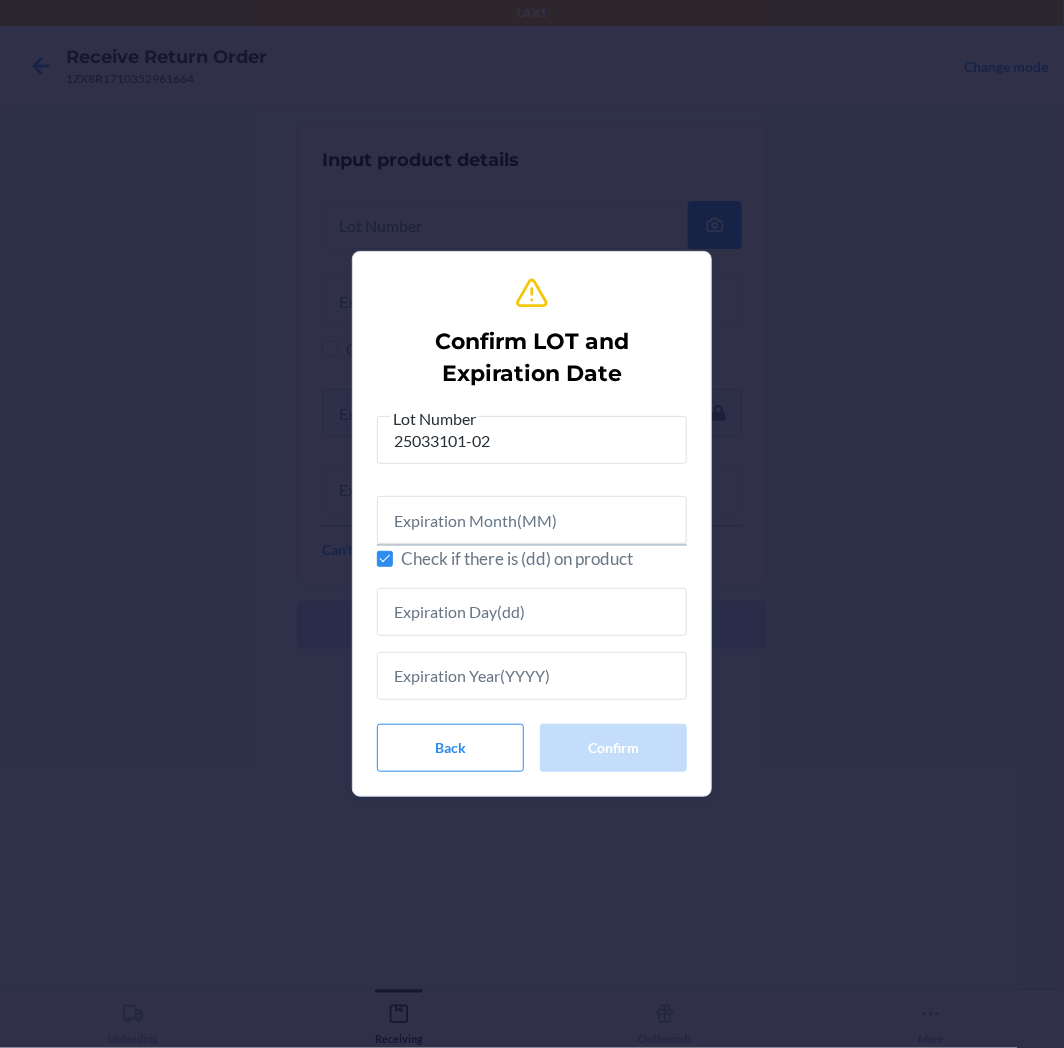 drag, startPoint x: 494, startPoint y: 561, endPoint x: 517, endPoint y: 537, distance: 33.24154 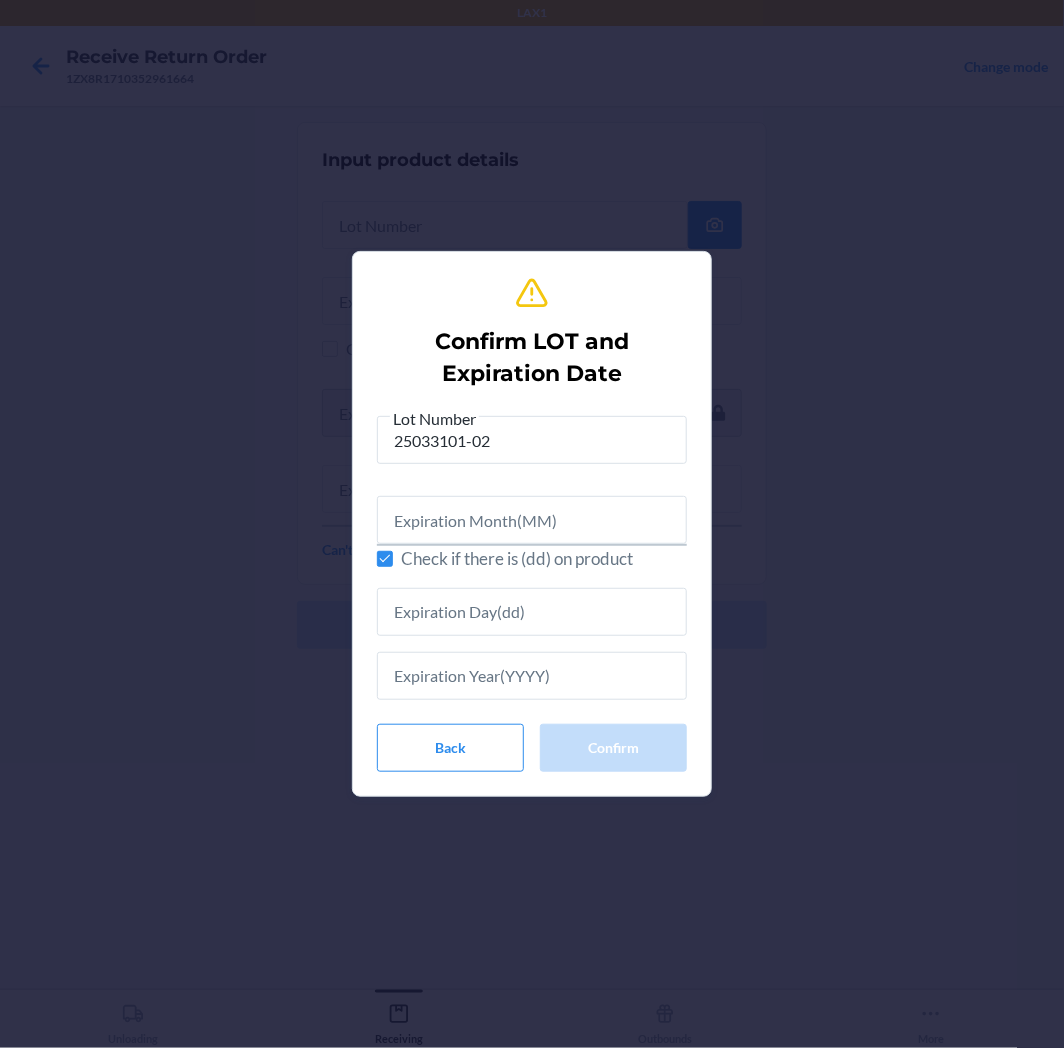 click on "Check if there is (dd) on product" at bounding box center [544, 559] 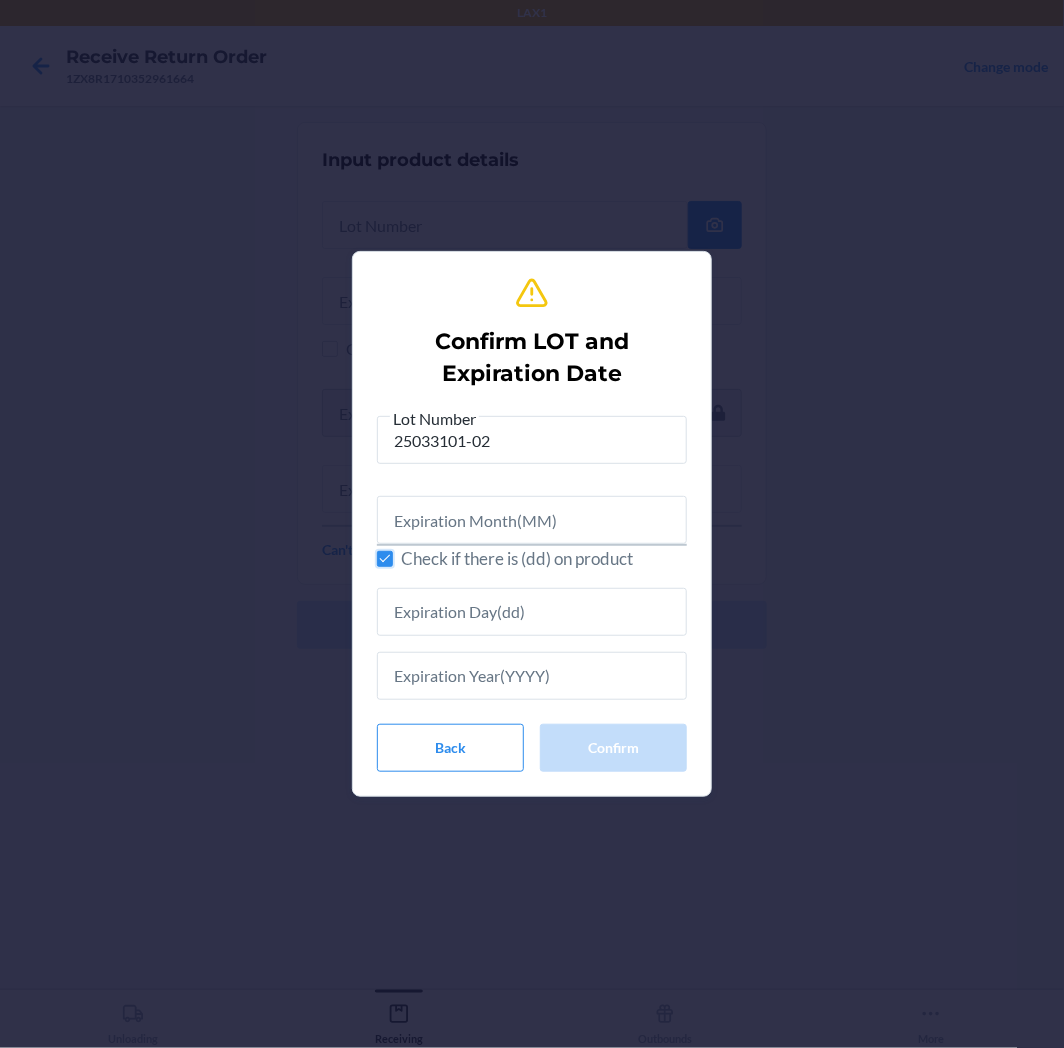 click on "Check if there is (dd) on product" at bounding box center [385, 559] 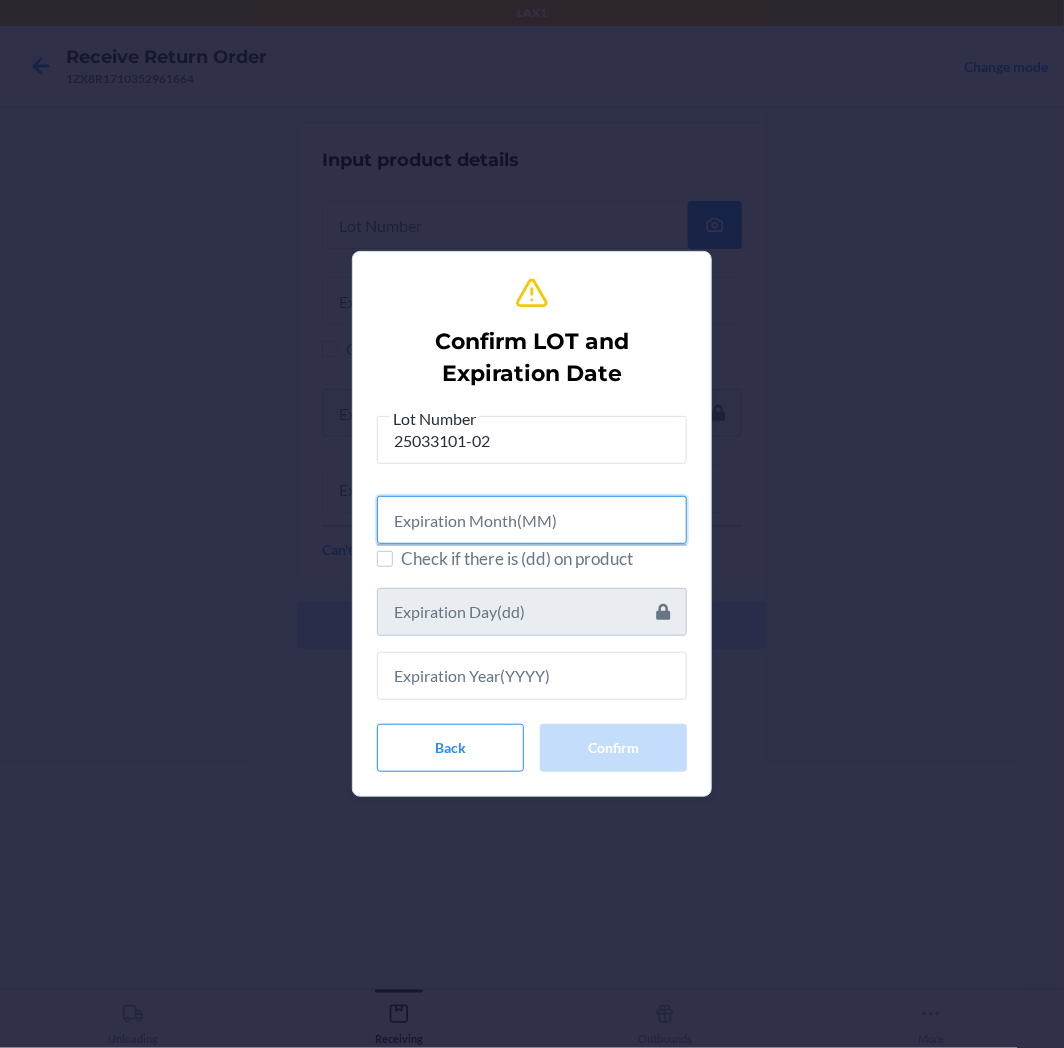 click at bounding box center [532, 520] 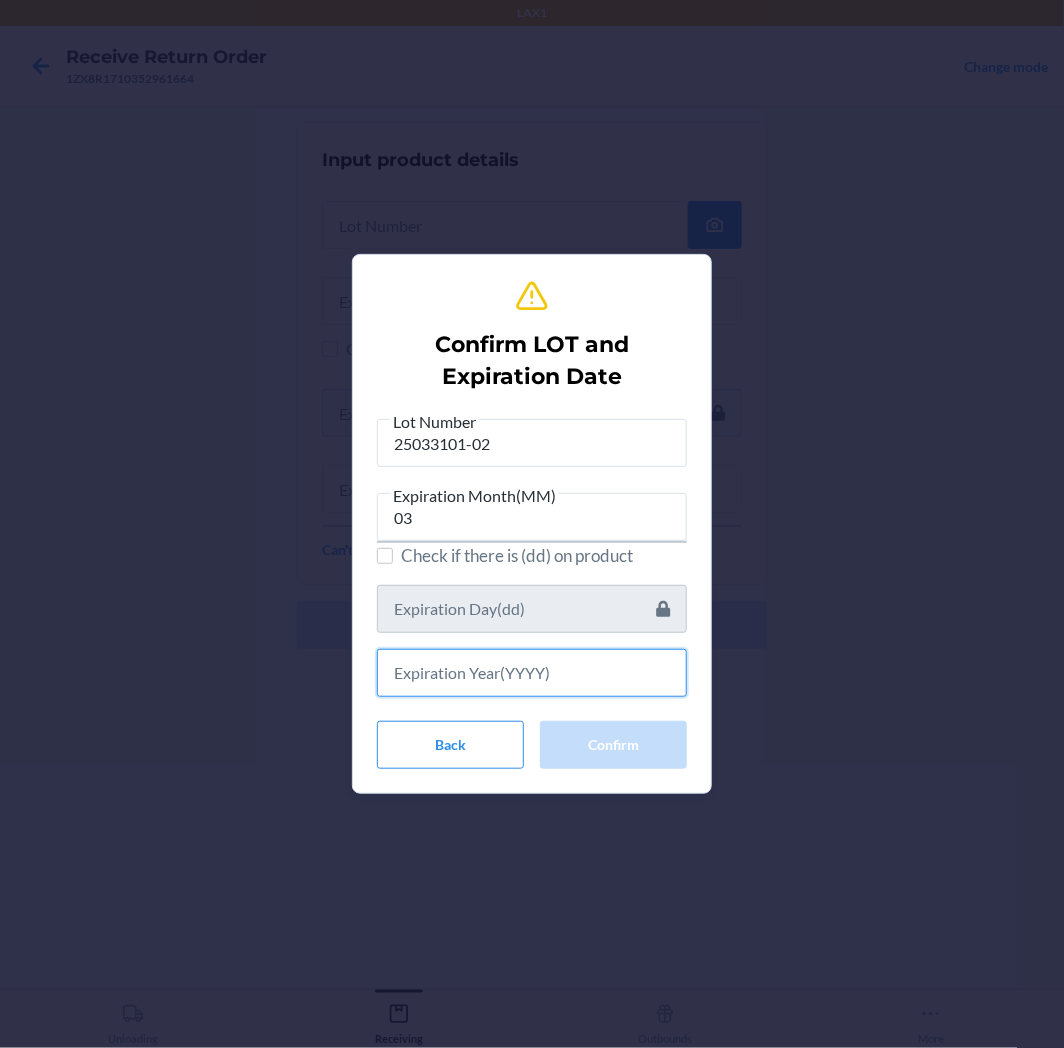 drag, startPoint x: 557, startPoint y: 674, endPoint x: 542, endPoint y: 623, distance: 53.160137 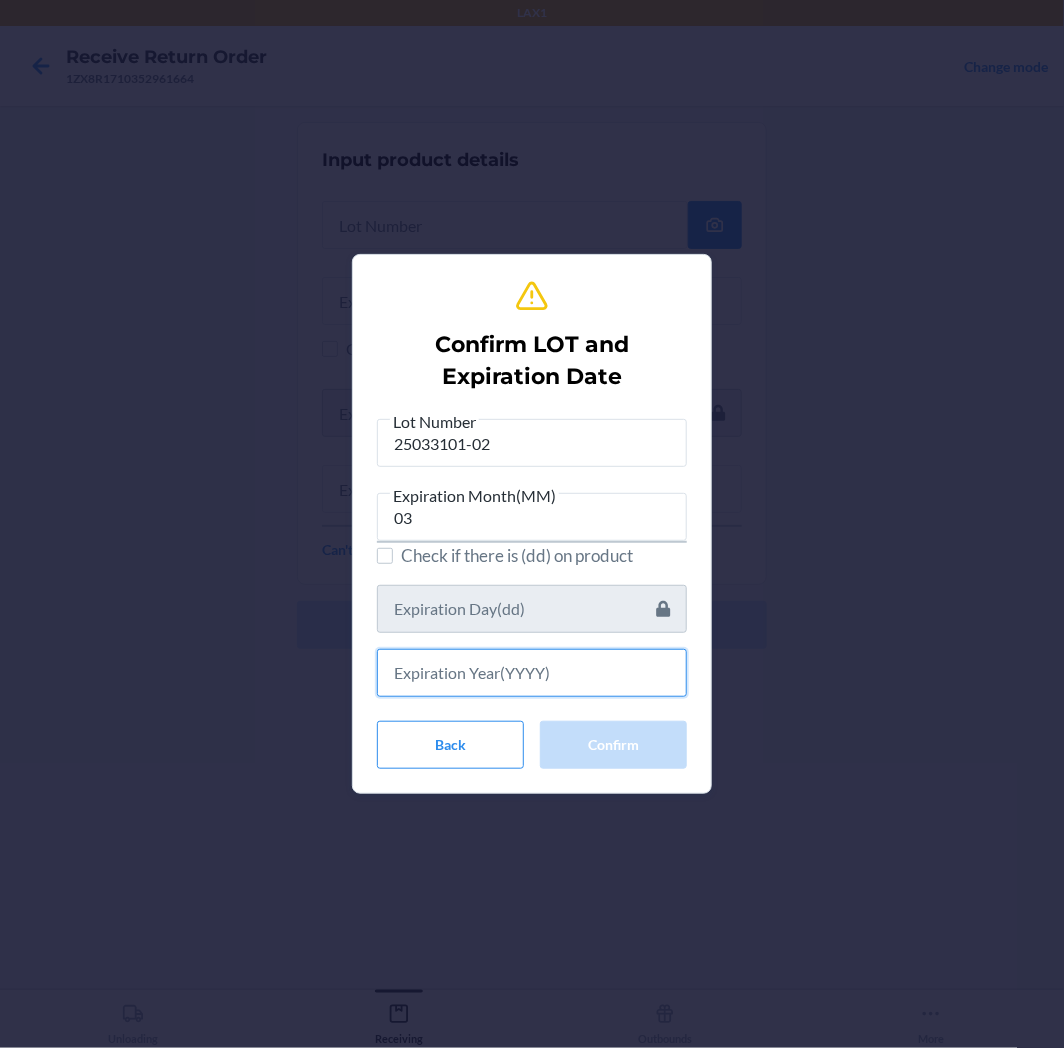 click at bounding box center (532, 673) 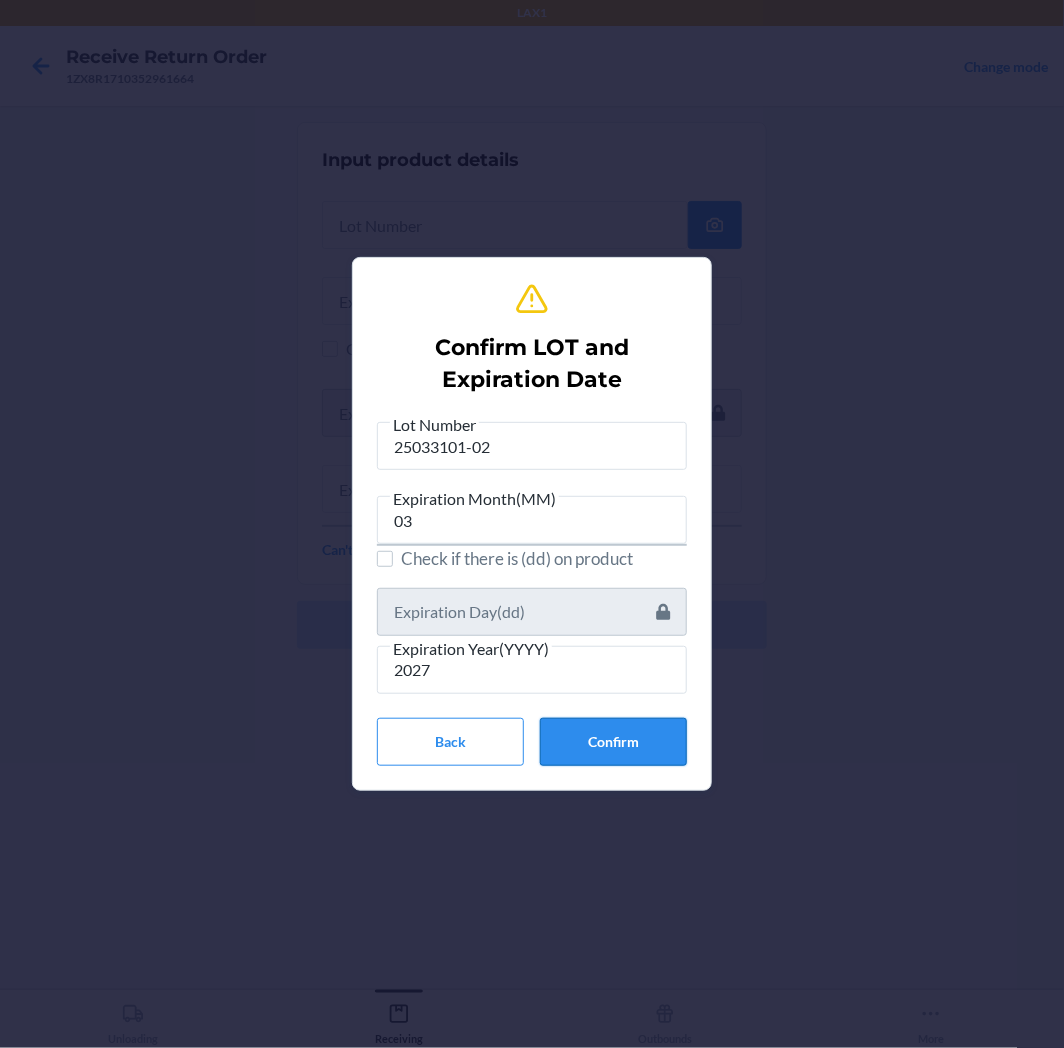 click on "Confirm" at bounding box center [613, 742] 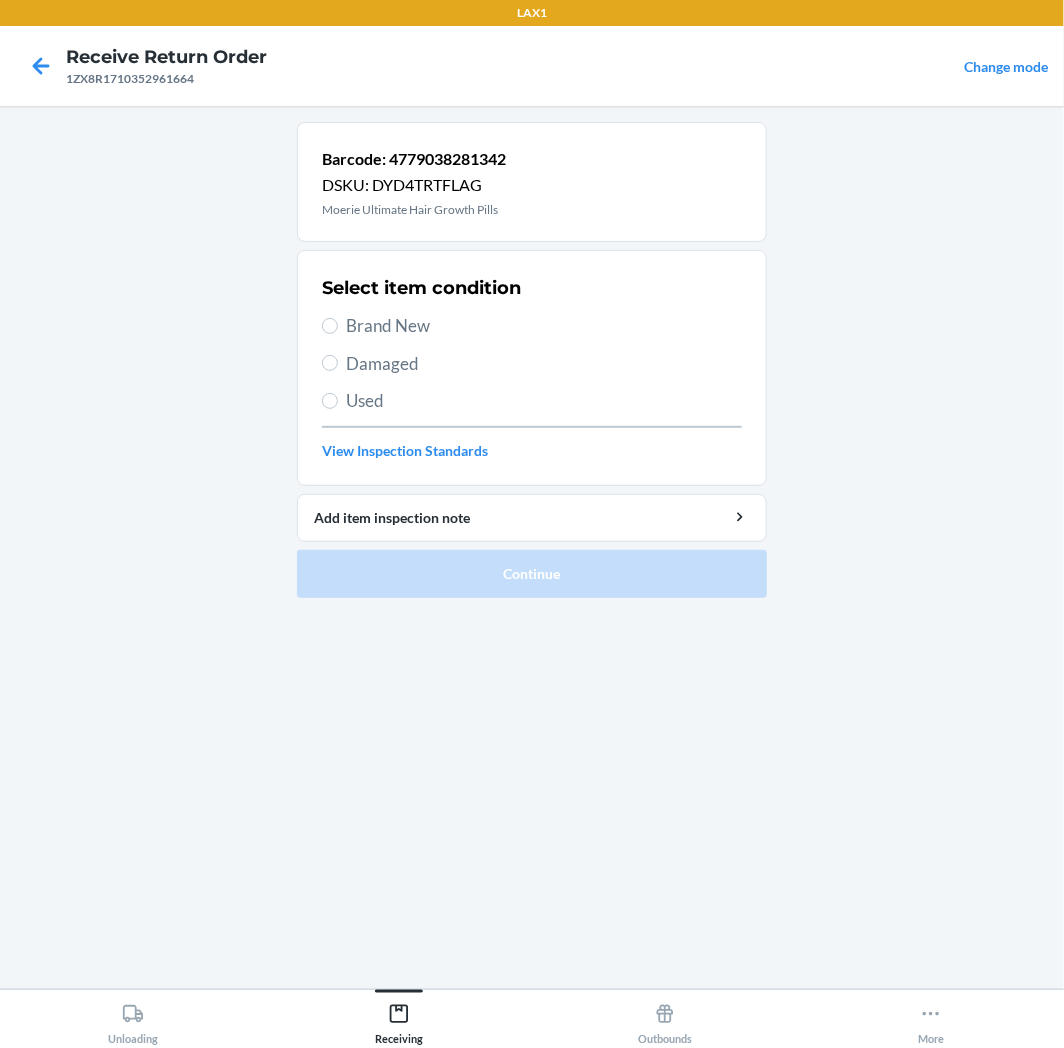 click on "Brand New" at bounding box center (544, 326) 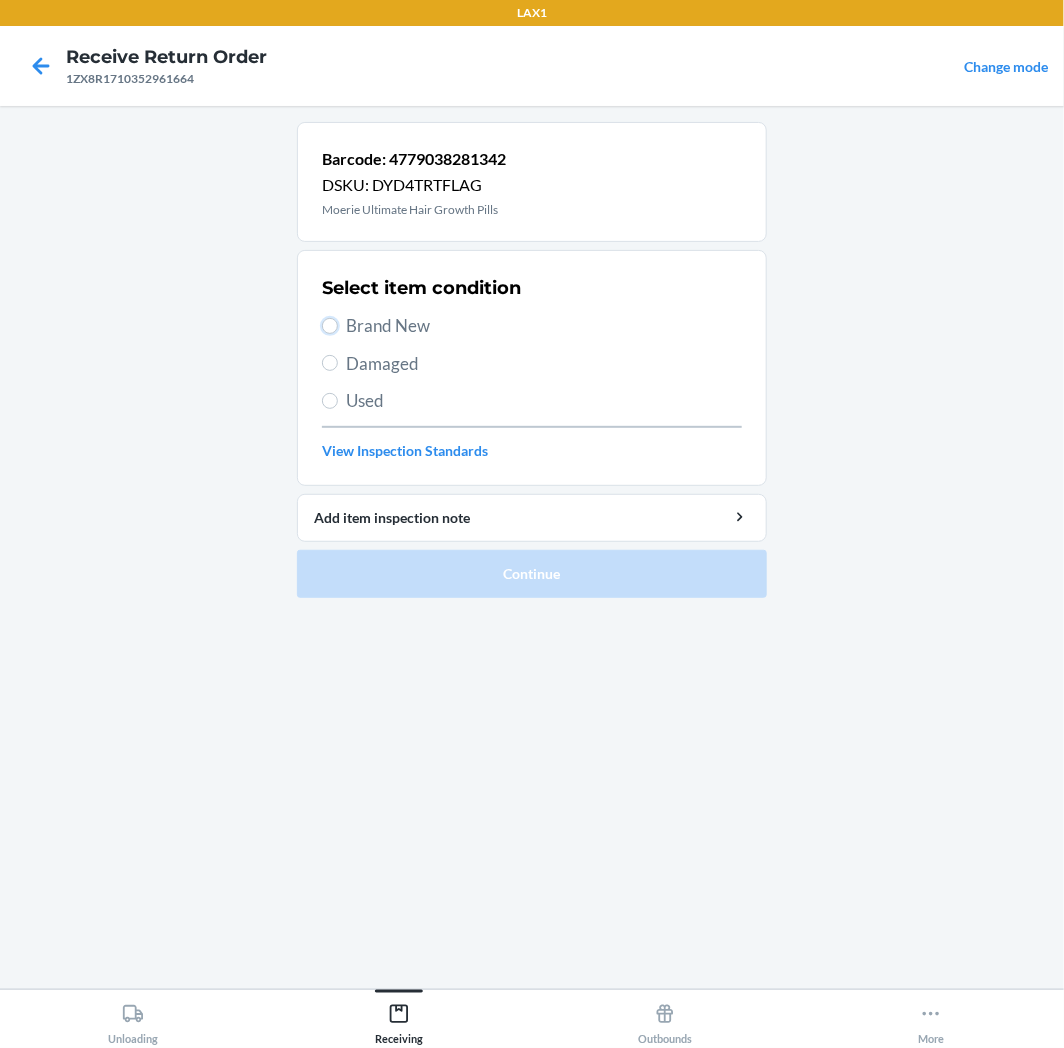 click on "Brand New" at bounding box center [330, 326] 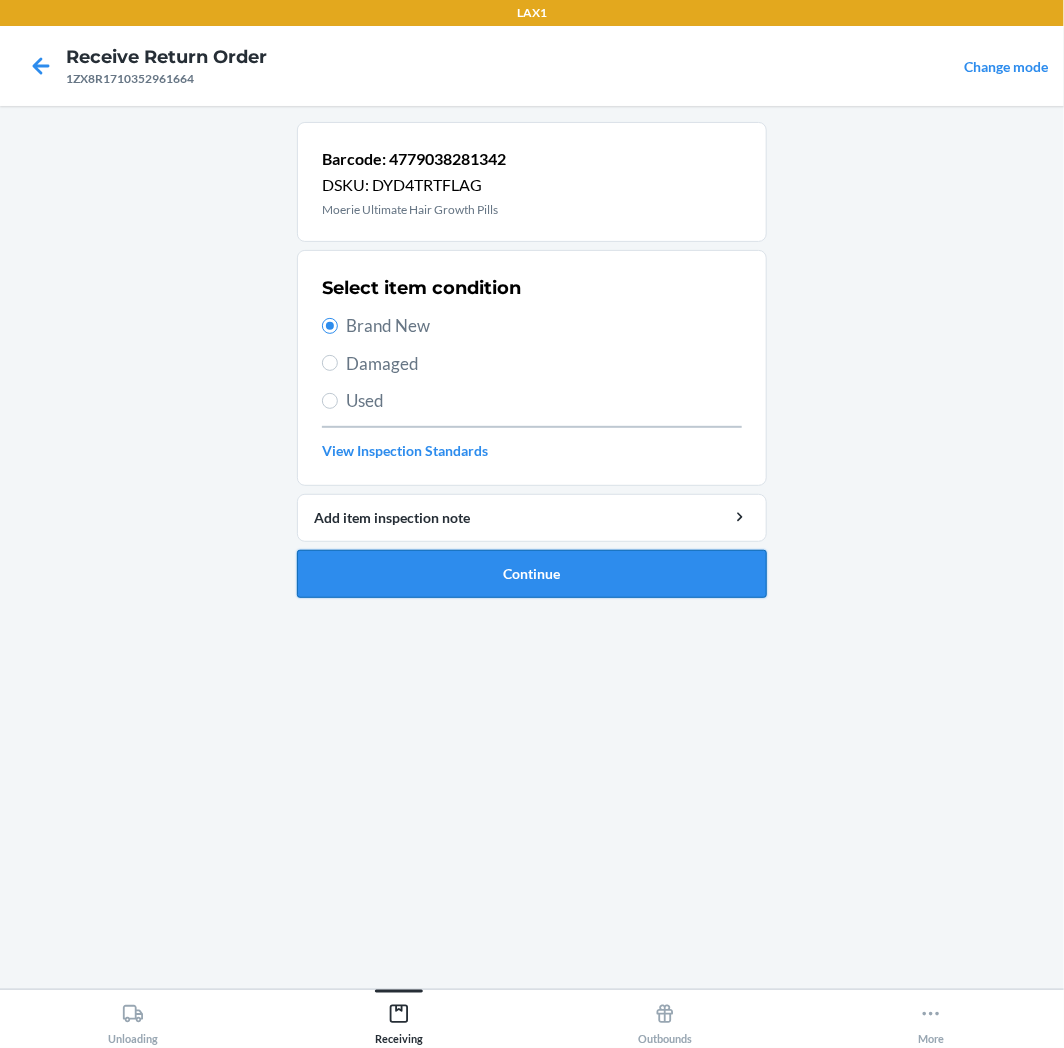 click on "Continue" at bounding box center [532, 574] 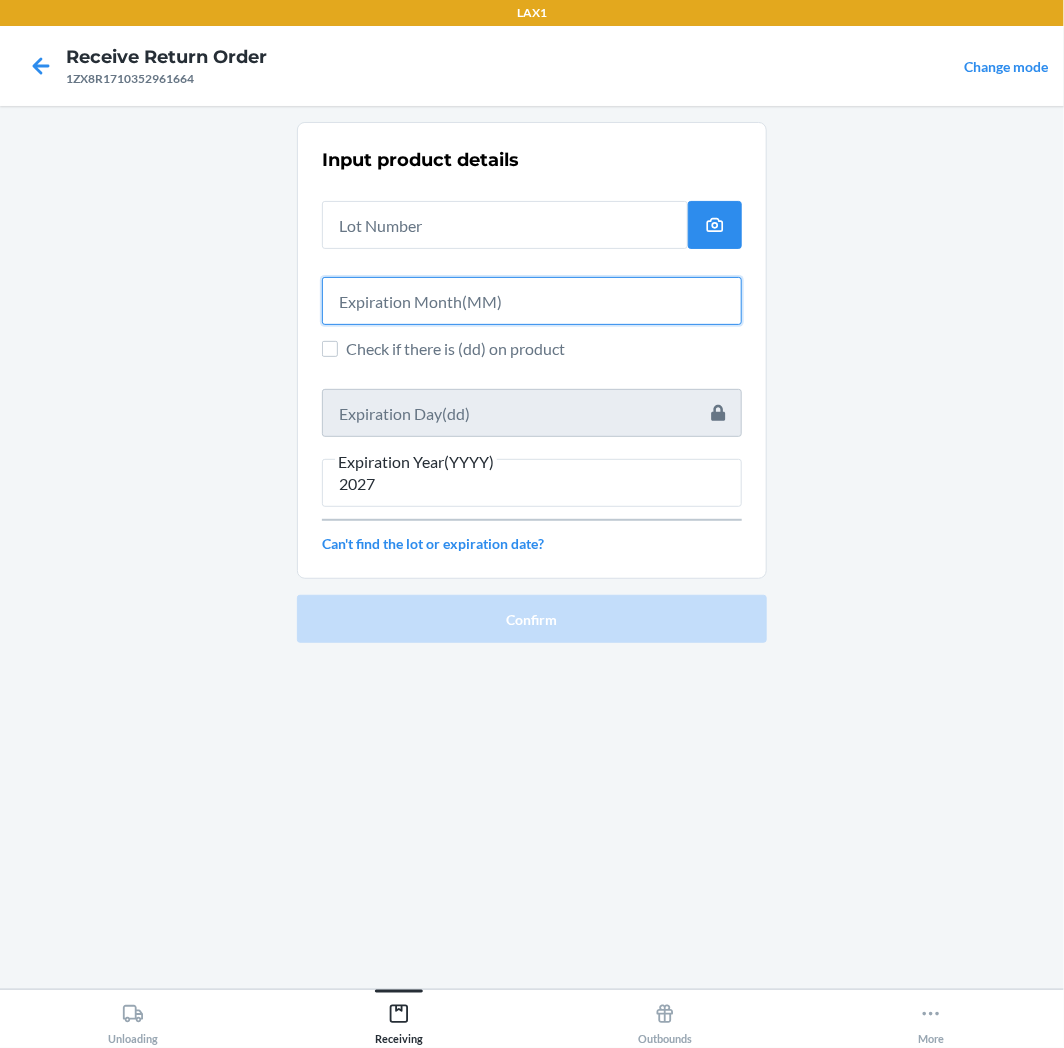 click at bounding box center (532, 301) 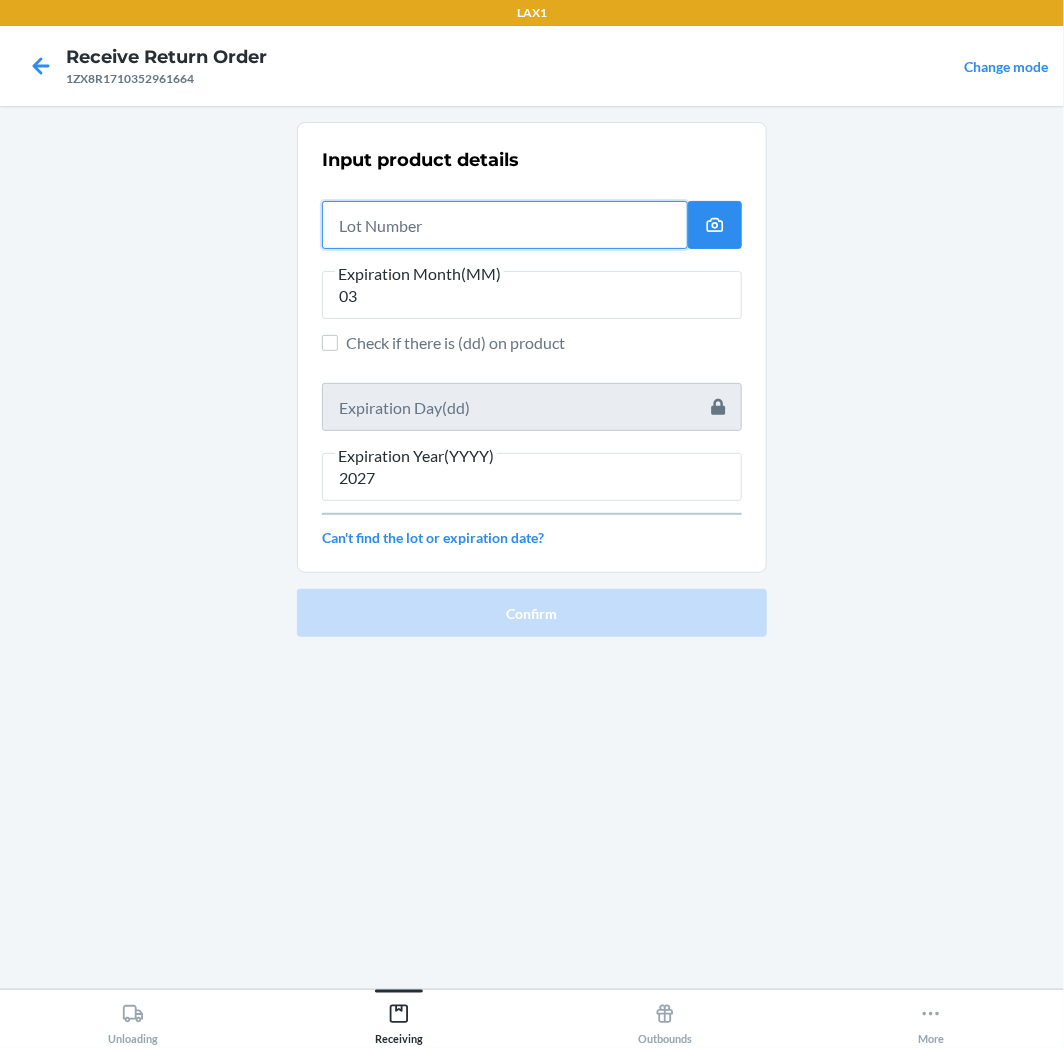 click at bounding box center [505, 225] 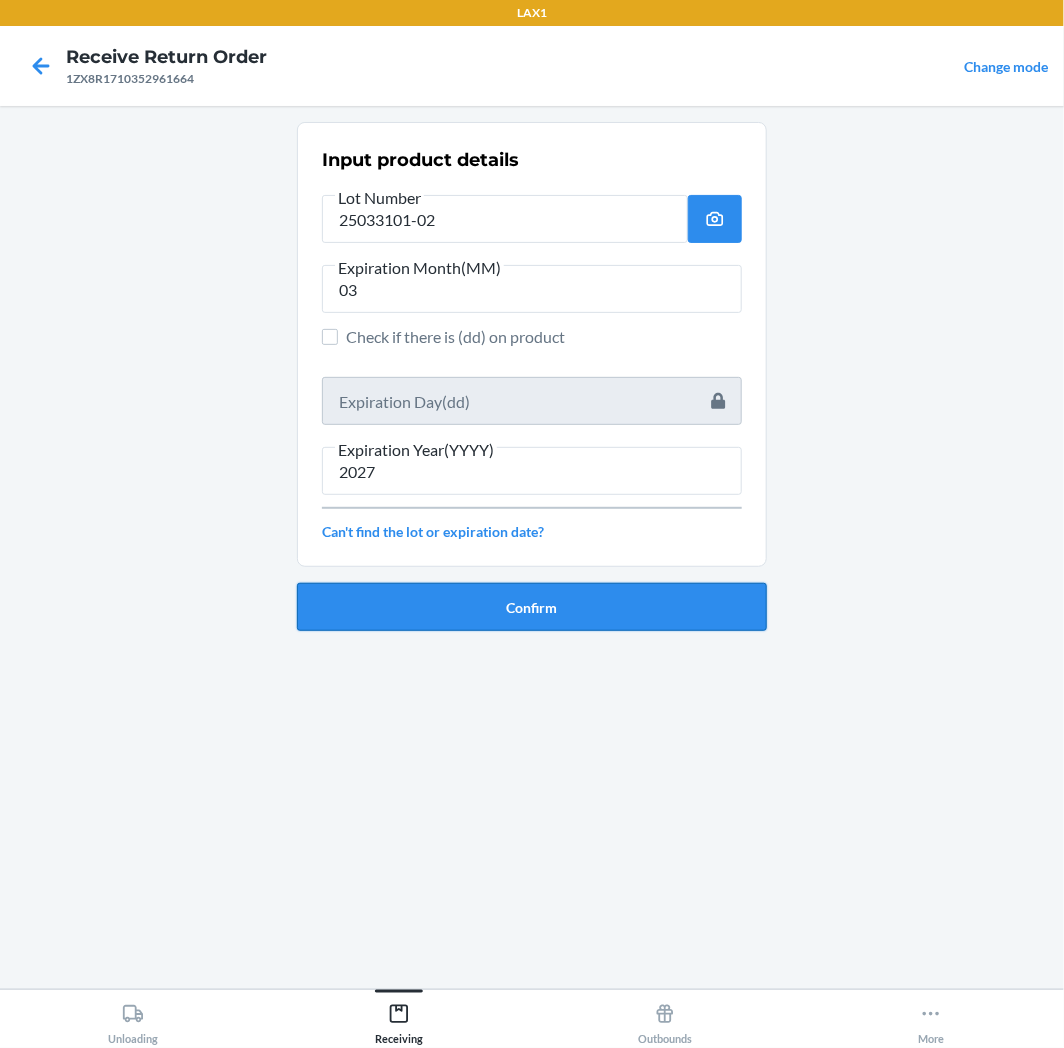 click on "Confirm" at bounding box center (532, 607) 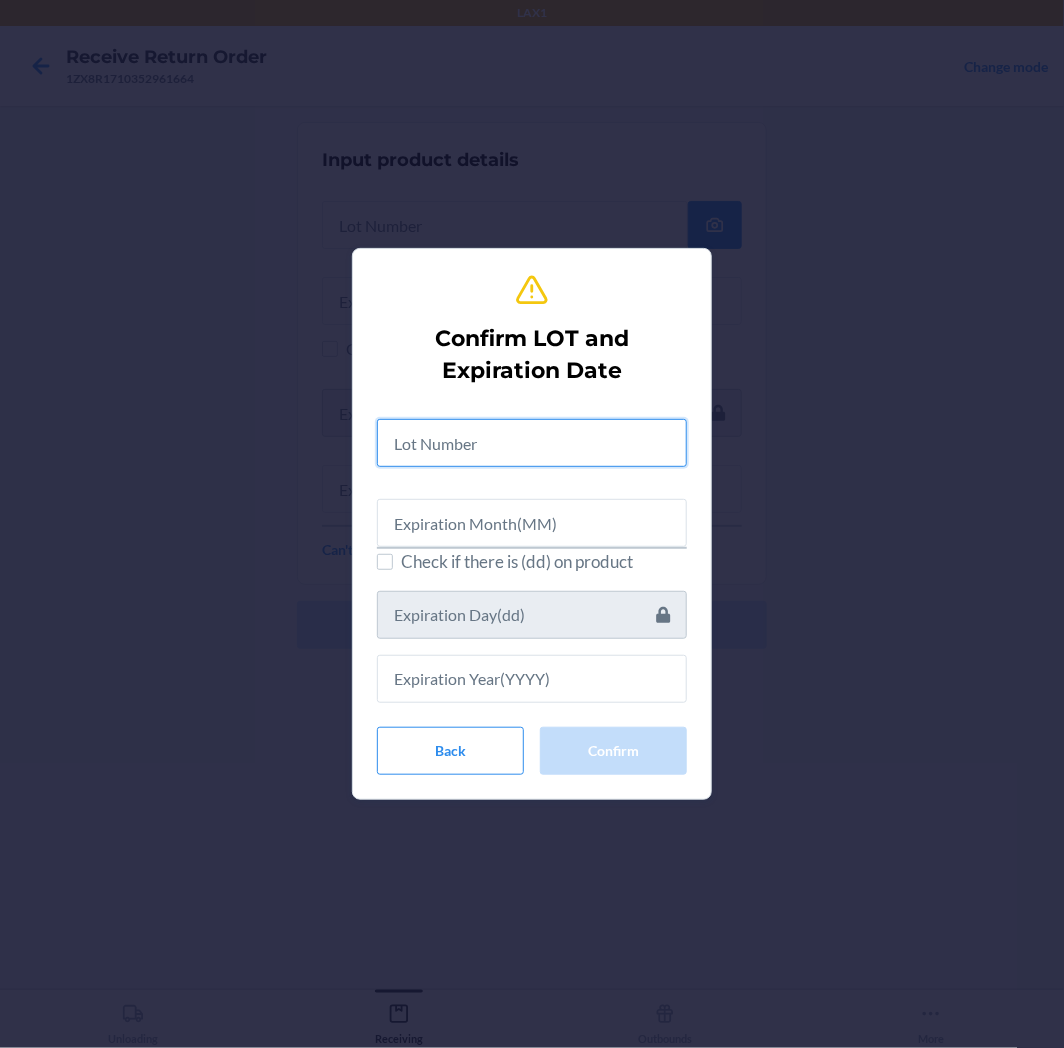 drag, startPoint x: 464, startPoint y: 427, endPoint x: 430, endPoint y: 423, distance: 34.234486 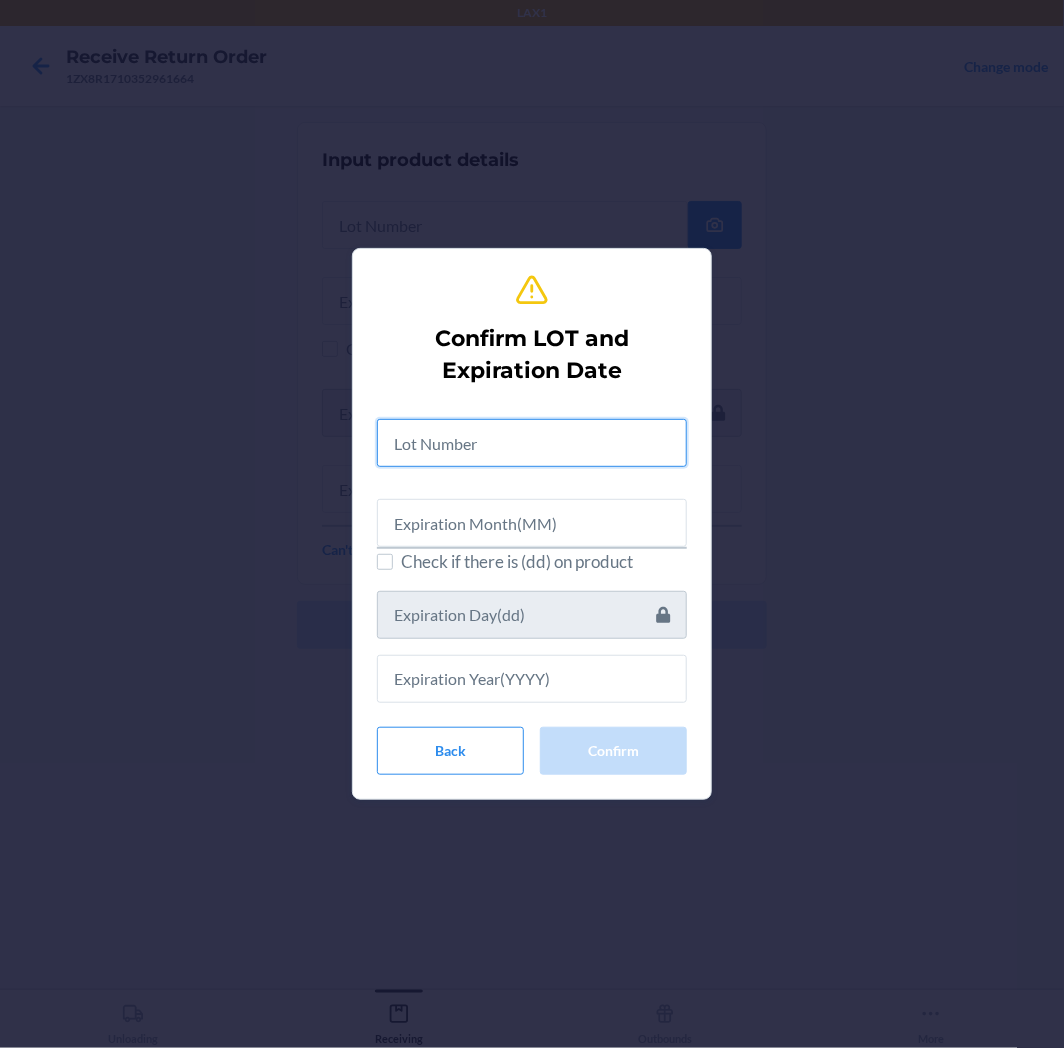 click at bounding box center [532, 443] 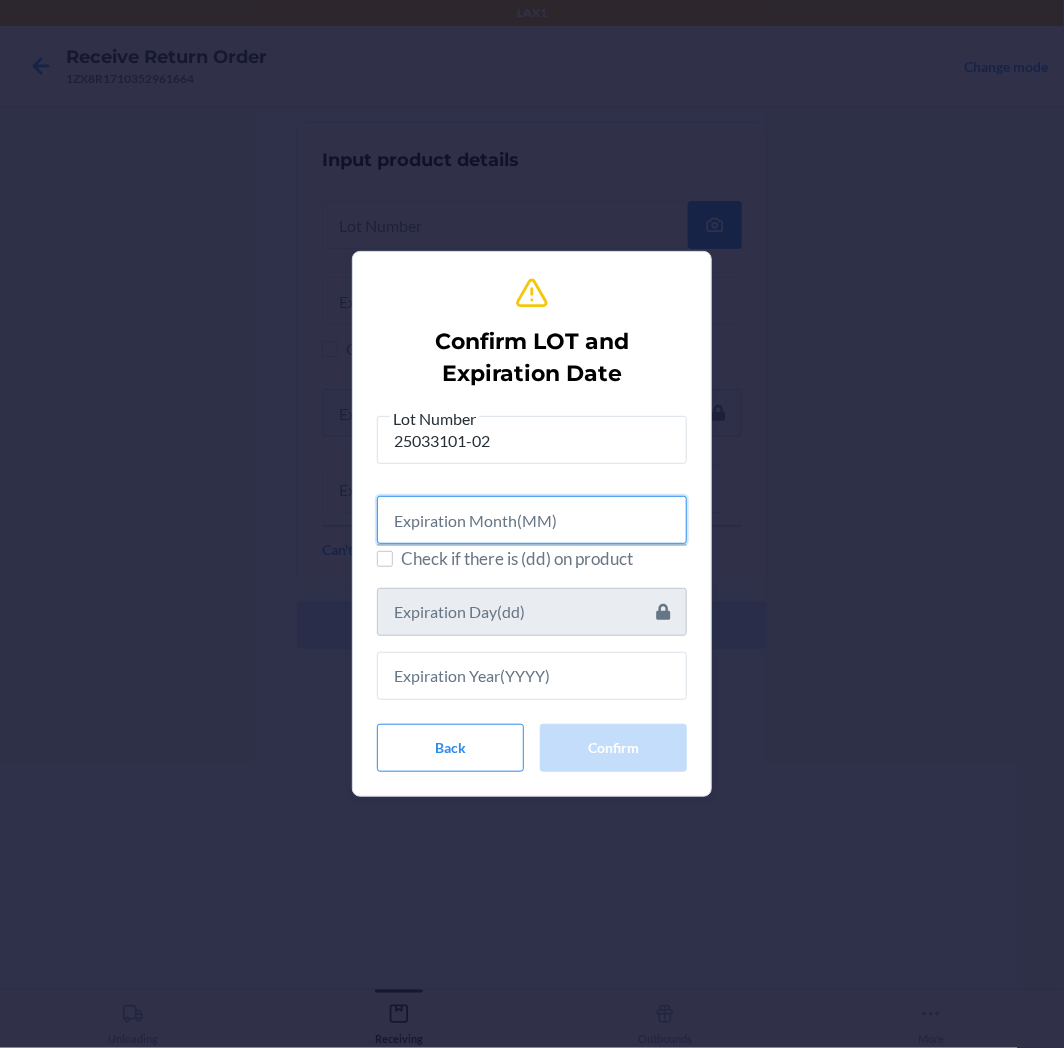 click at bounding box center (532, 520) 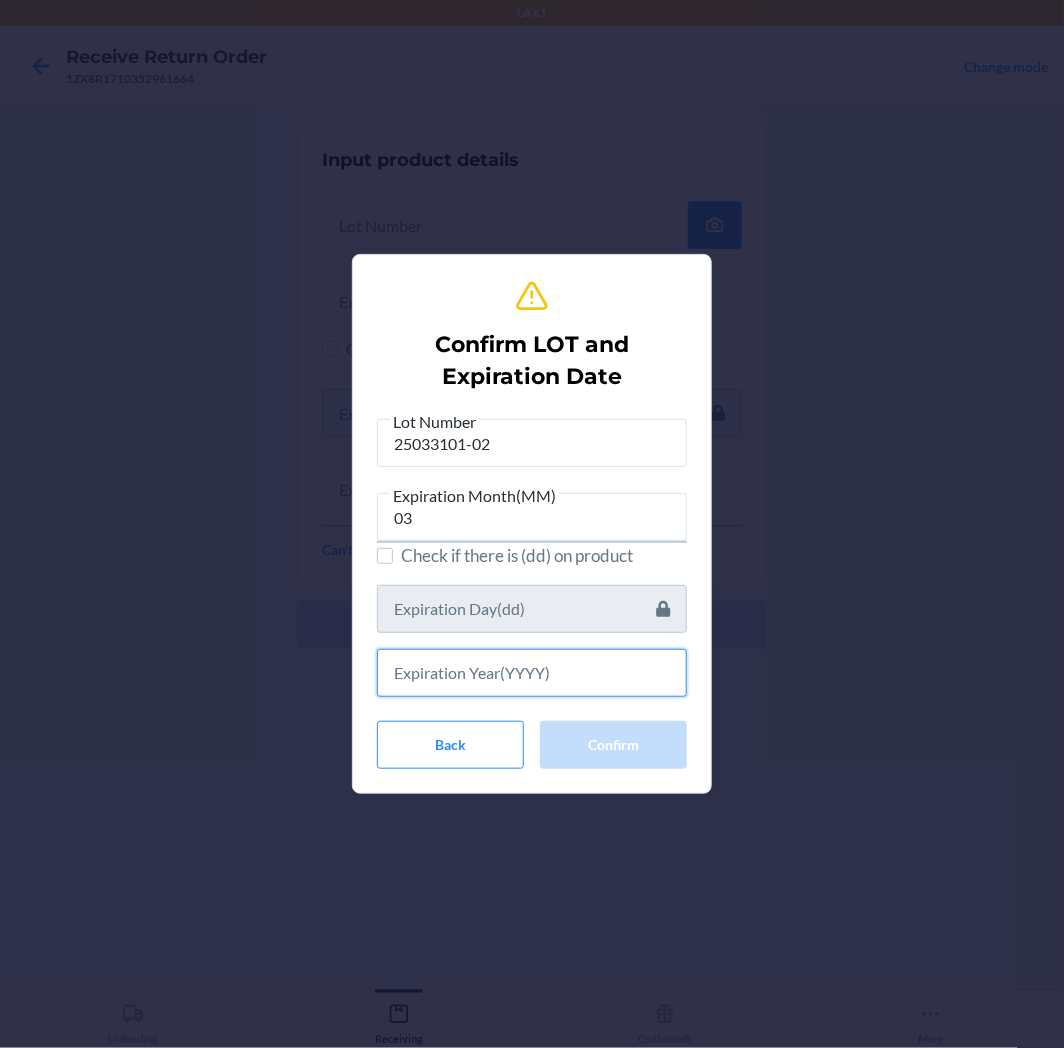 click at bounding box center [532, 673] 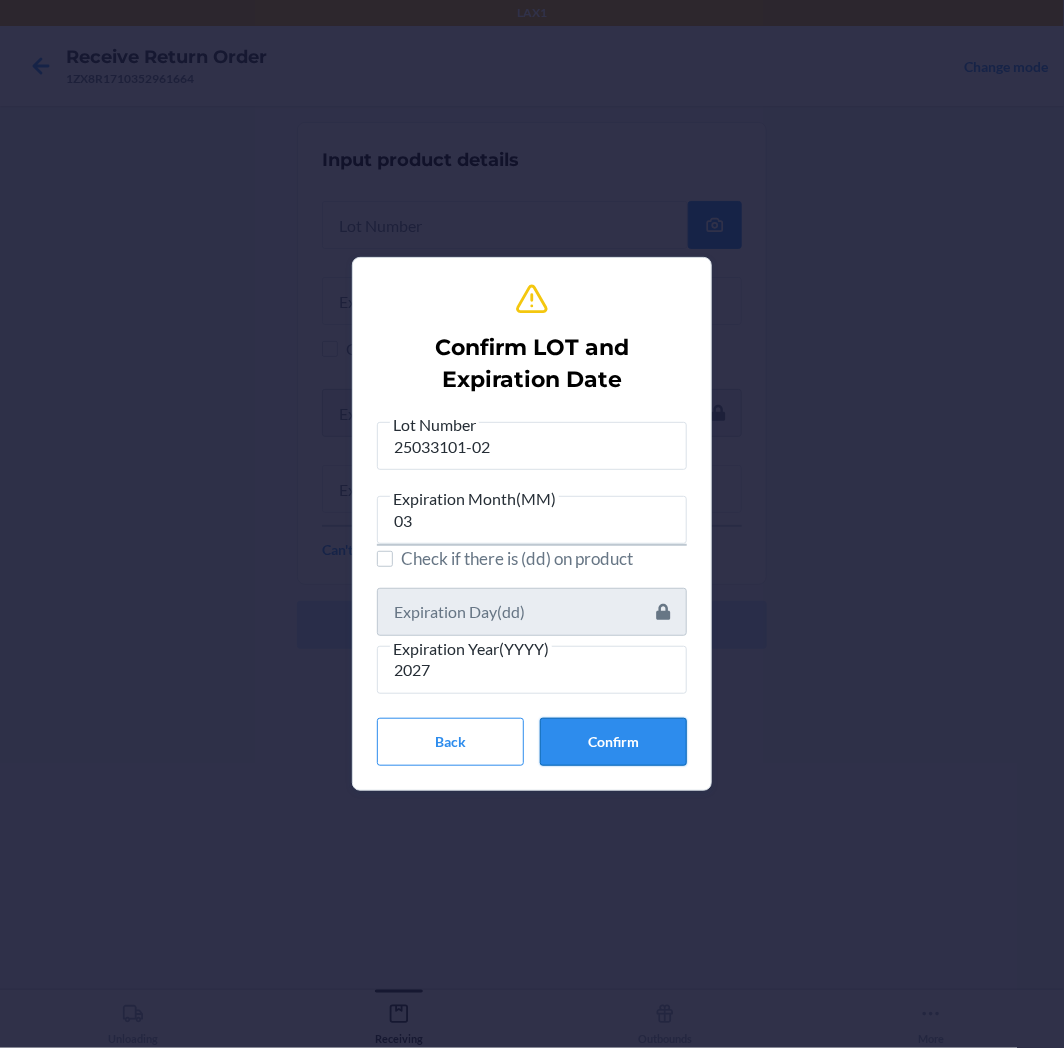 click on "Confirm" at bounding box center (613, 742) 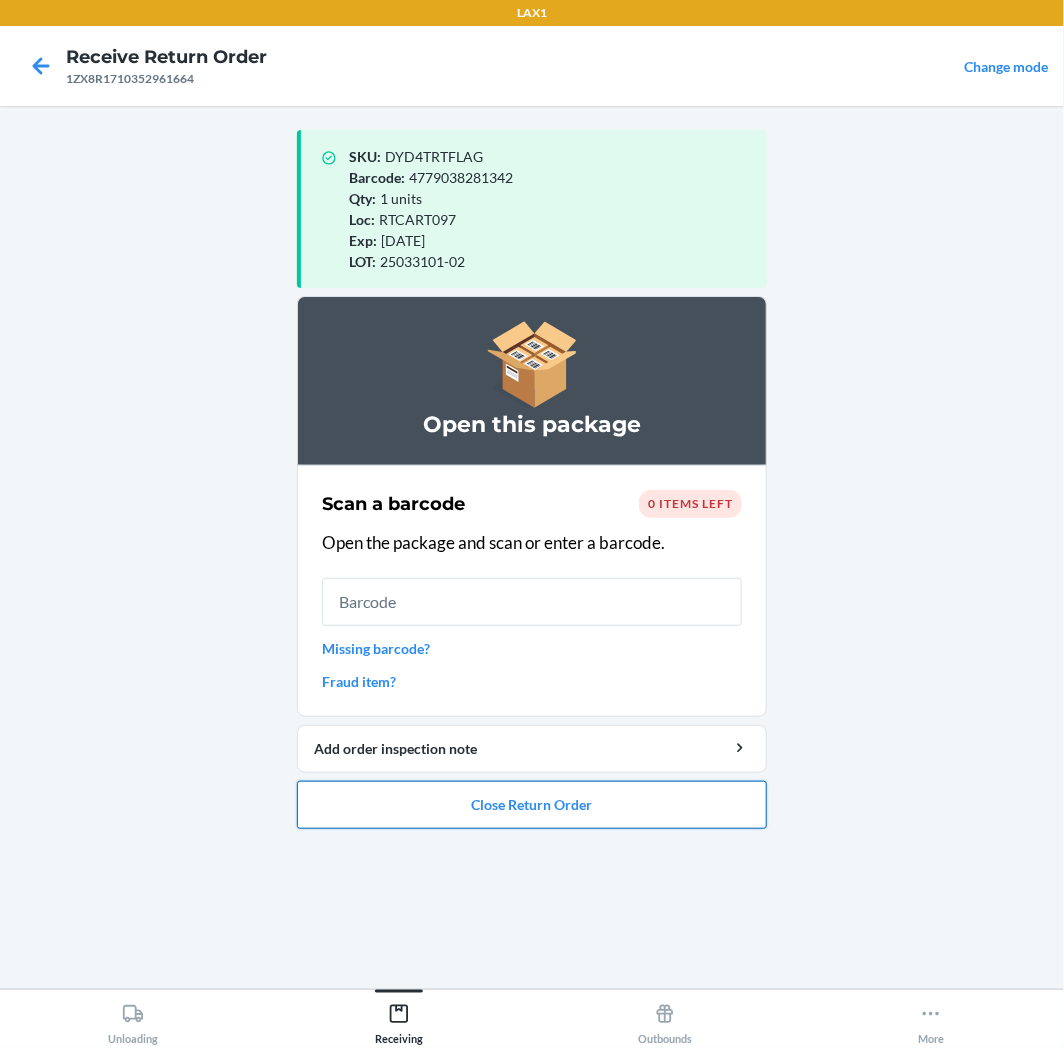 click on "Close Return Order" at bounding box center [532, 805] 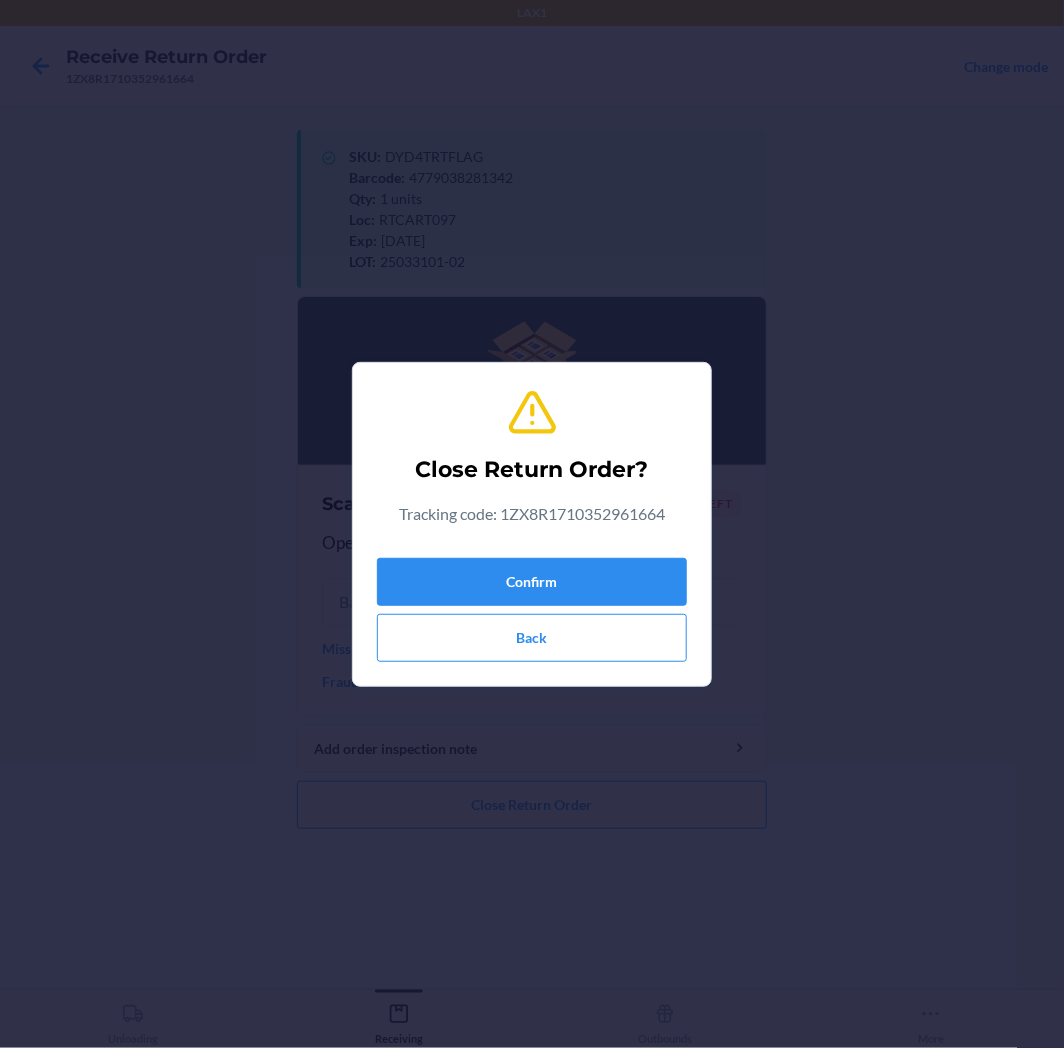 click on "Close Return Order? Tracking code: 1ZX8R1710352961664 Confirm Back" at bounding box center (532, 524) 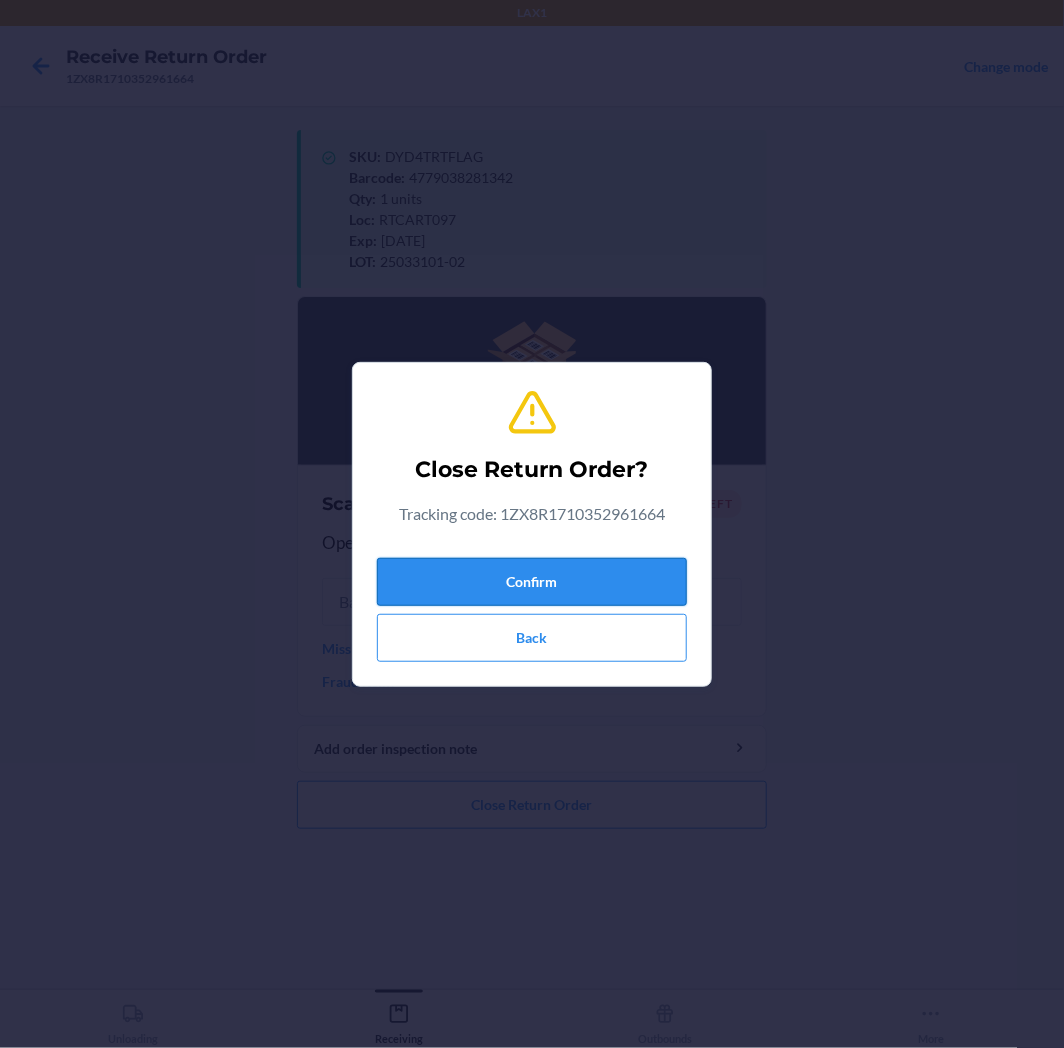 click on "Confirm" at bounding box center (532, 582) 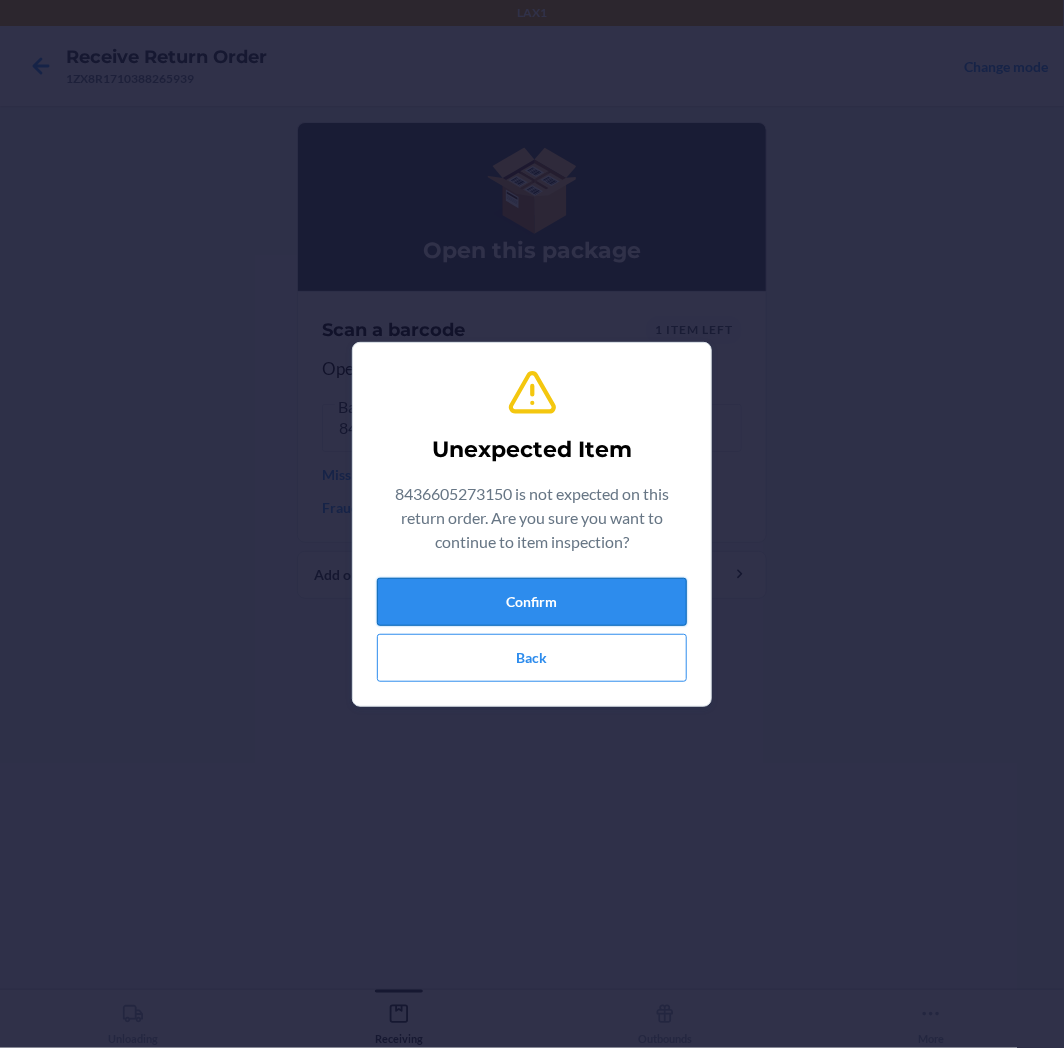 click on "Confirm" at bounding box center (532, 602) 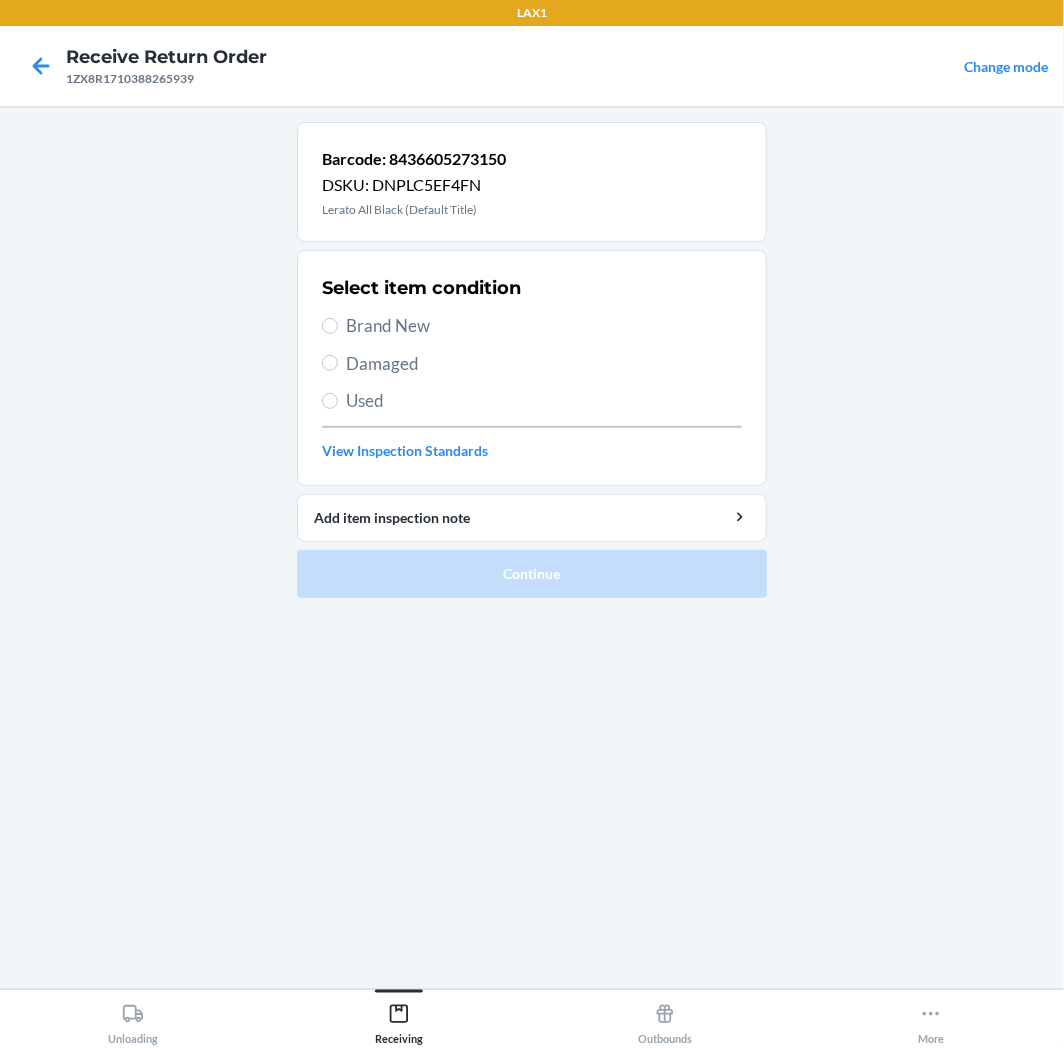 click on "Select item condition Brand New Damaged Used View Inspection Standards" at bounding box center [532, 368] 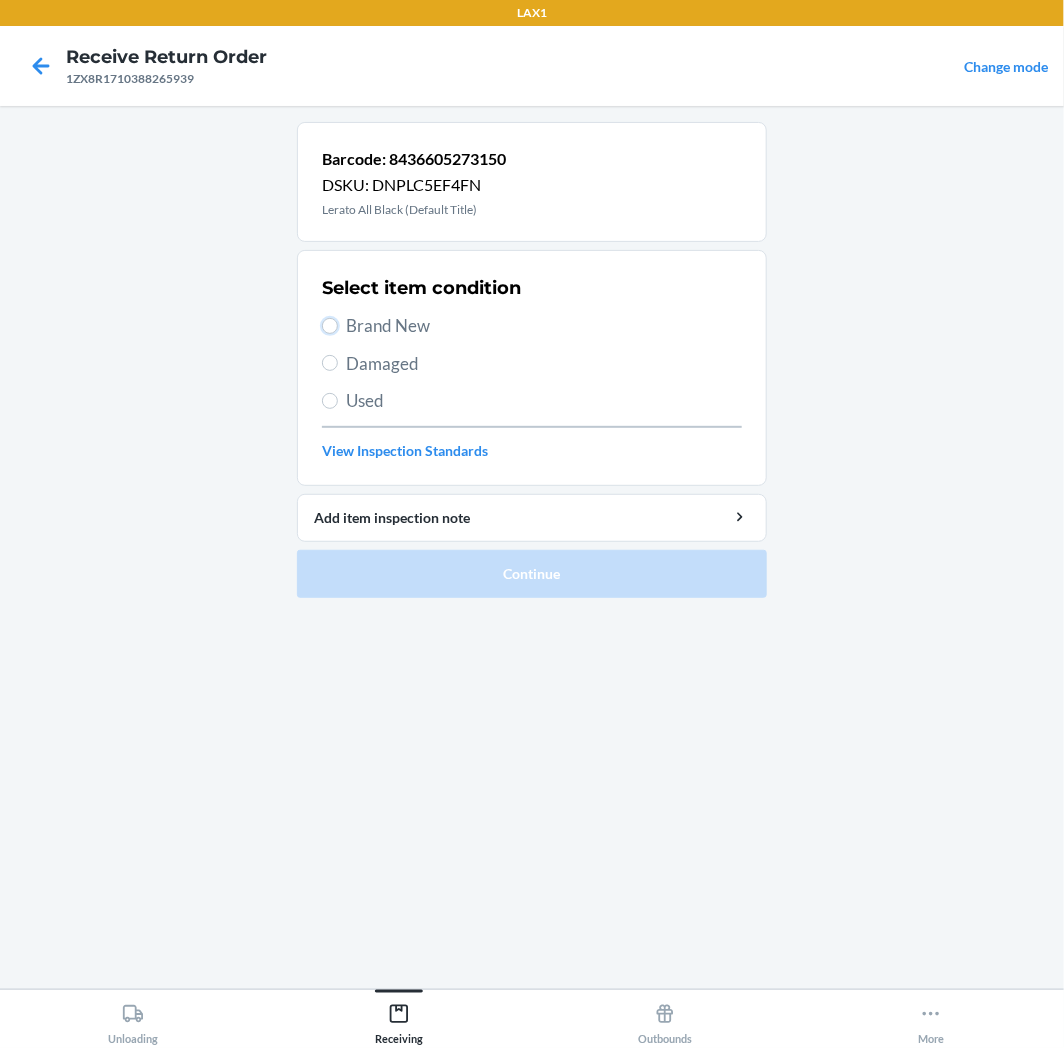 click on "Brand New" at bounding box center (330, 326) 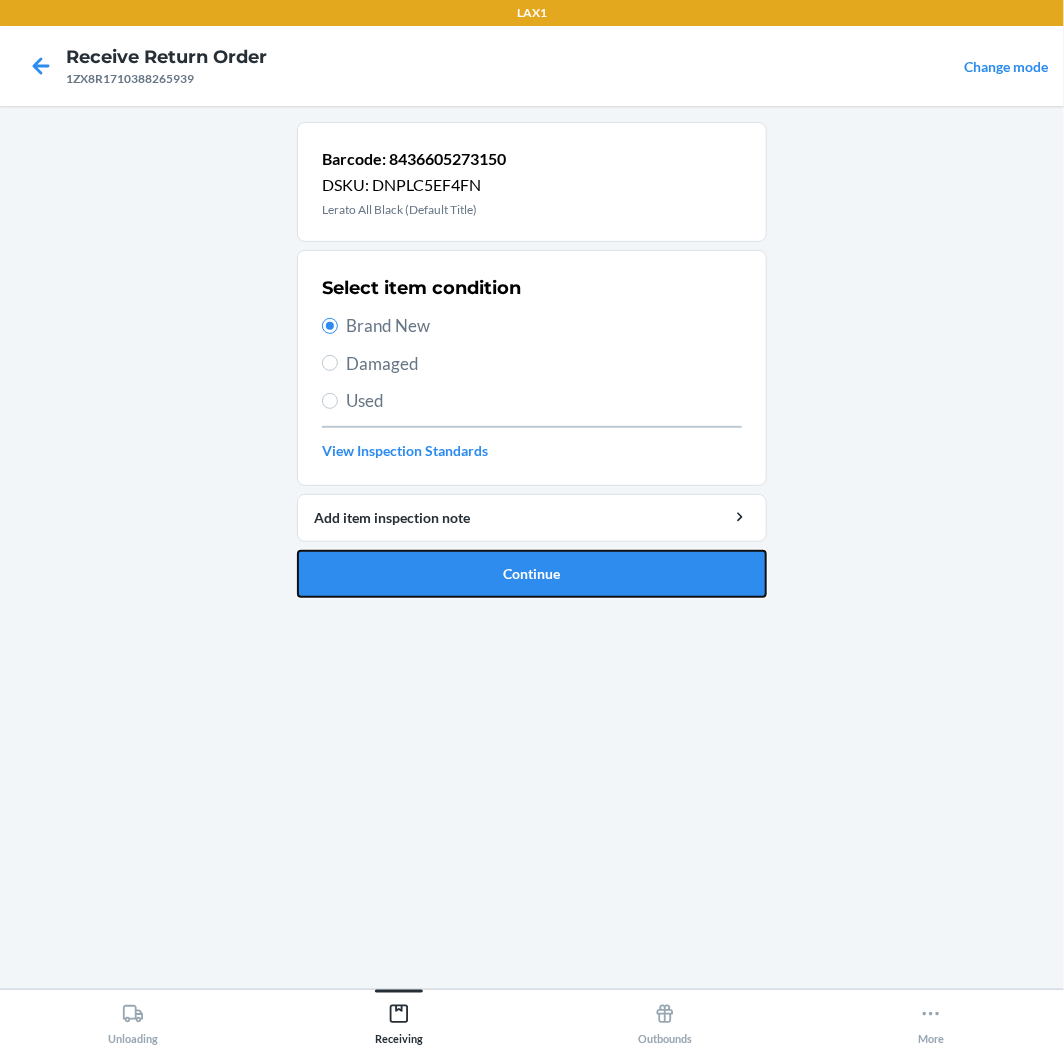 click on "Continue" at bounding box center (532, 574) 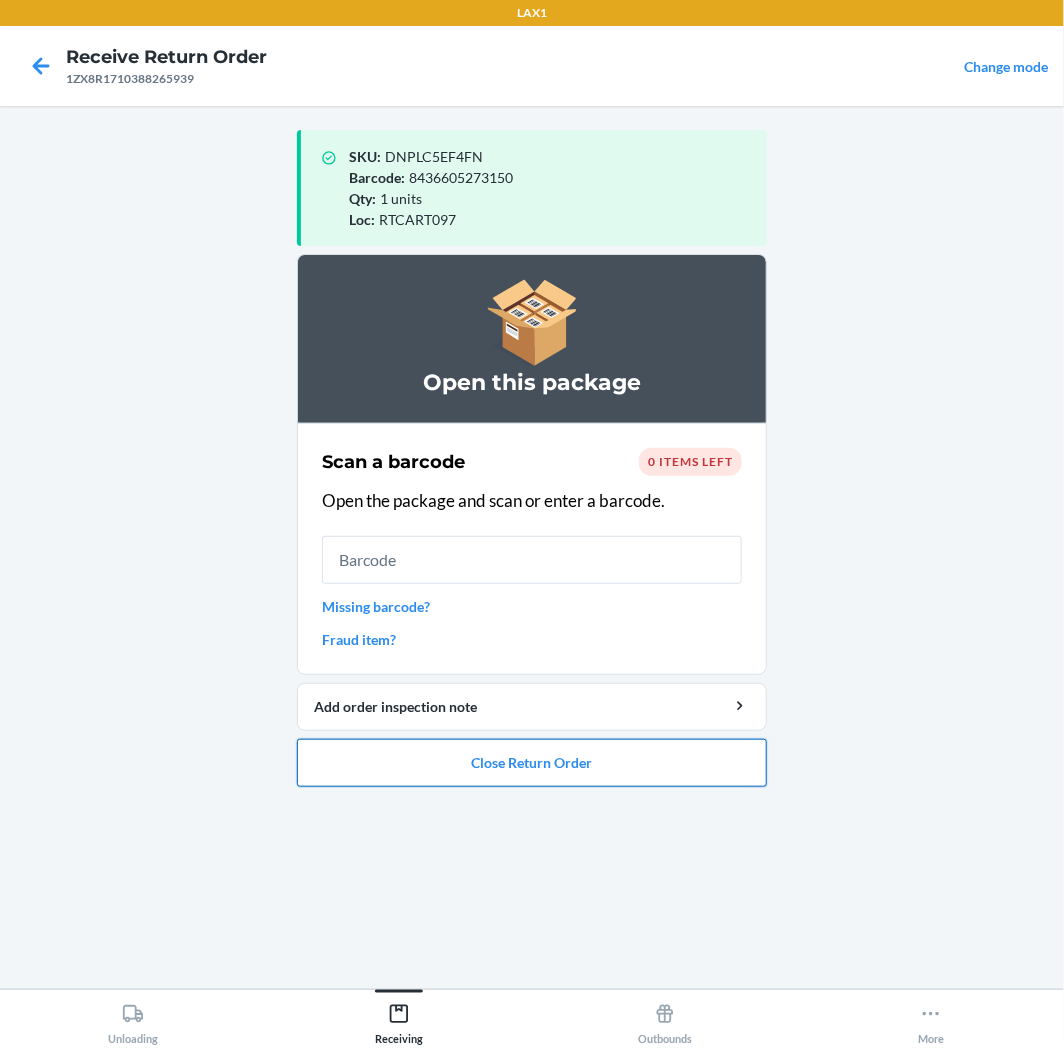 click on "Close Return Order" at bounding box center [532, 763] 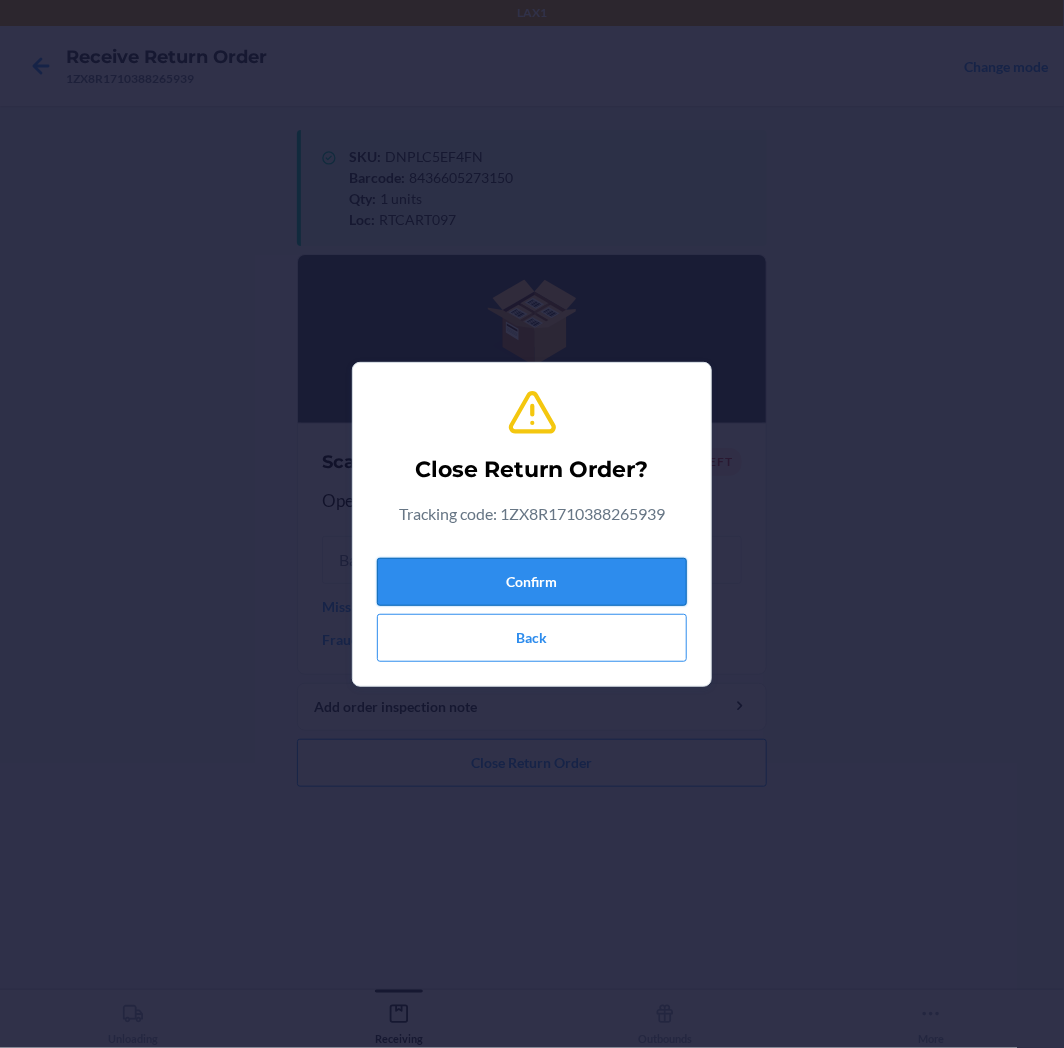 drag, startPoint x: 505, startPoint y: 700, endPoint x: 455, endPoint y: 594, distance: 117.20068 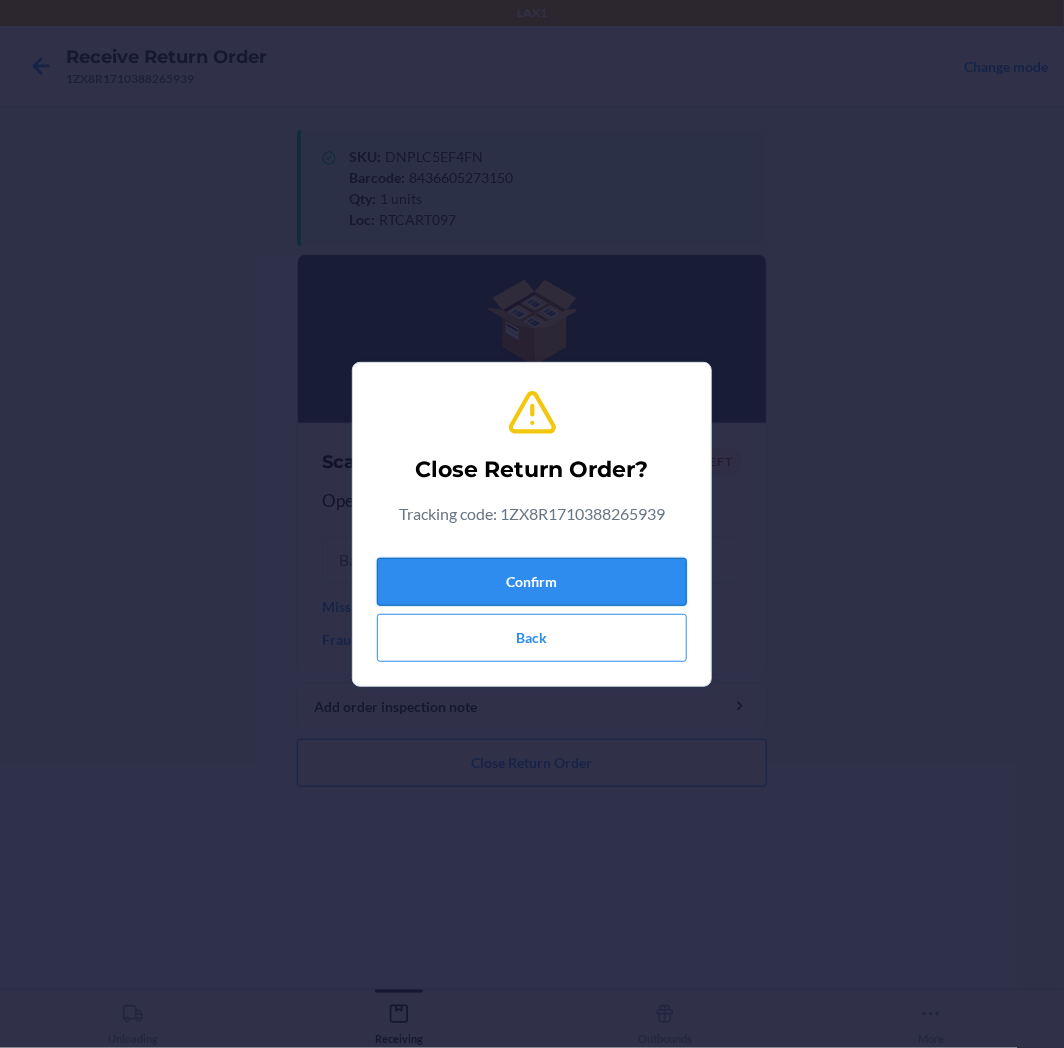 click on "Confirm" at bounding box center (532, 582) 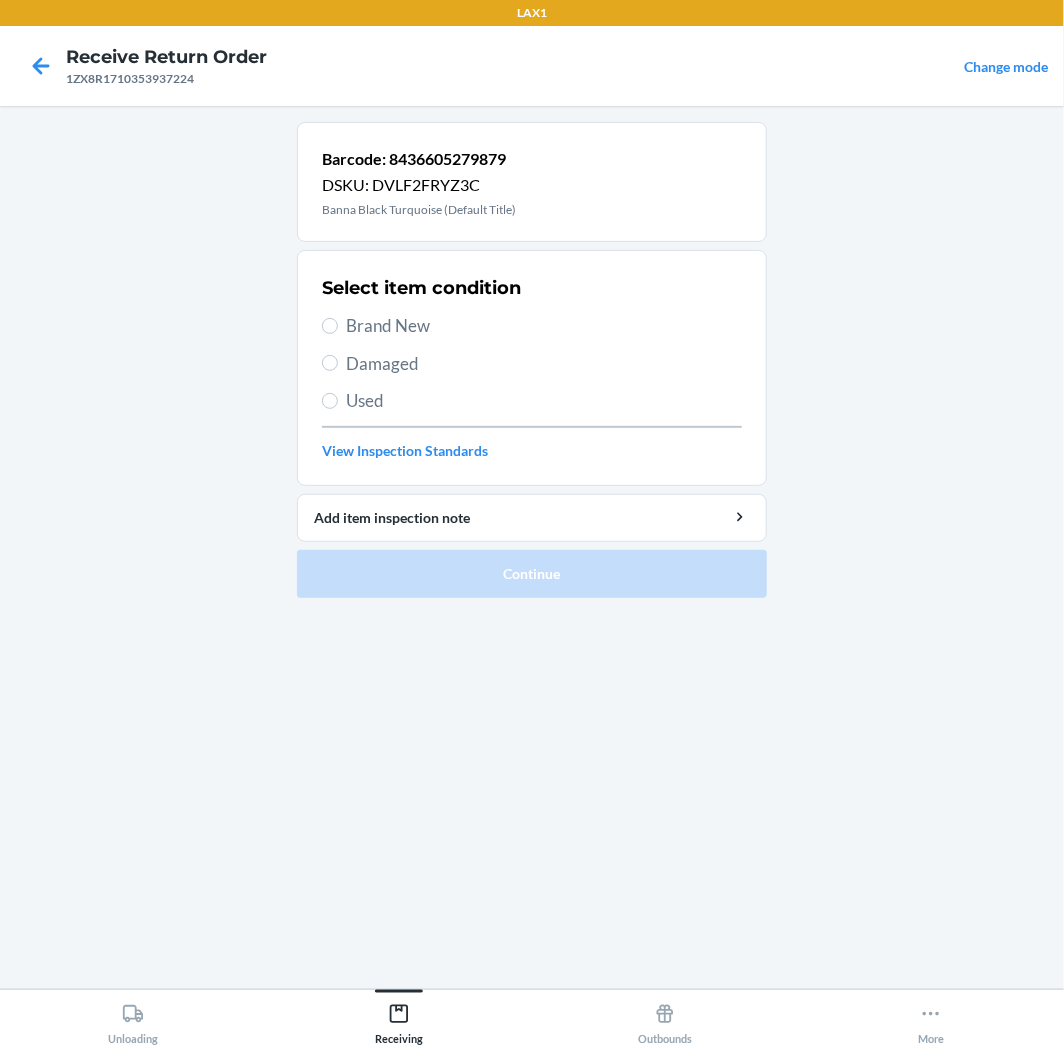 click on "Brand New" at bounding box center [544, 326] 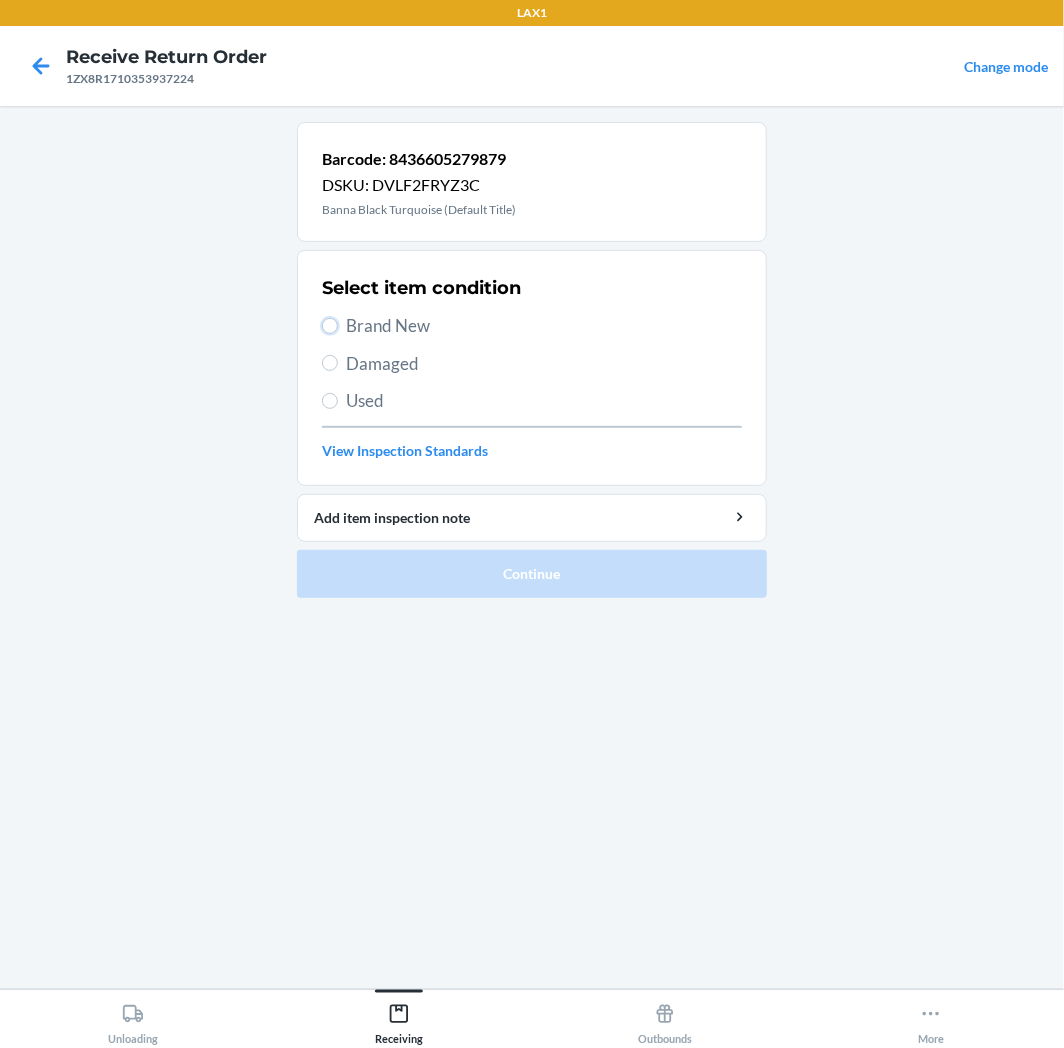 click on "Brand New" at bounding box center (330, 326) 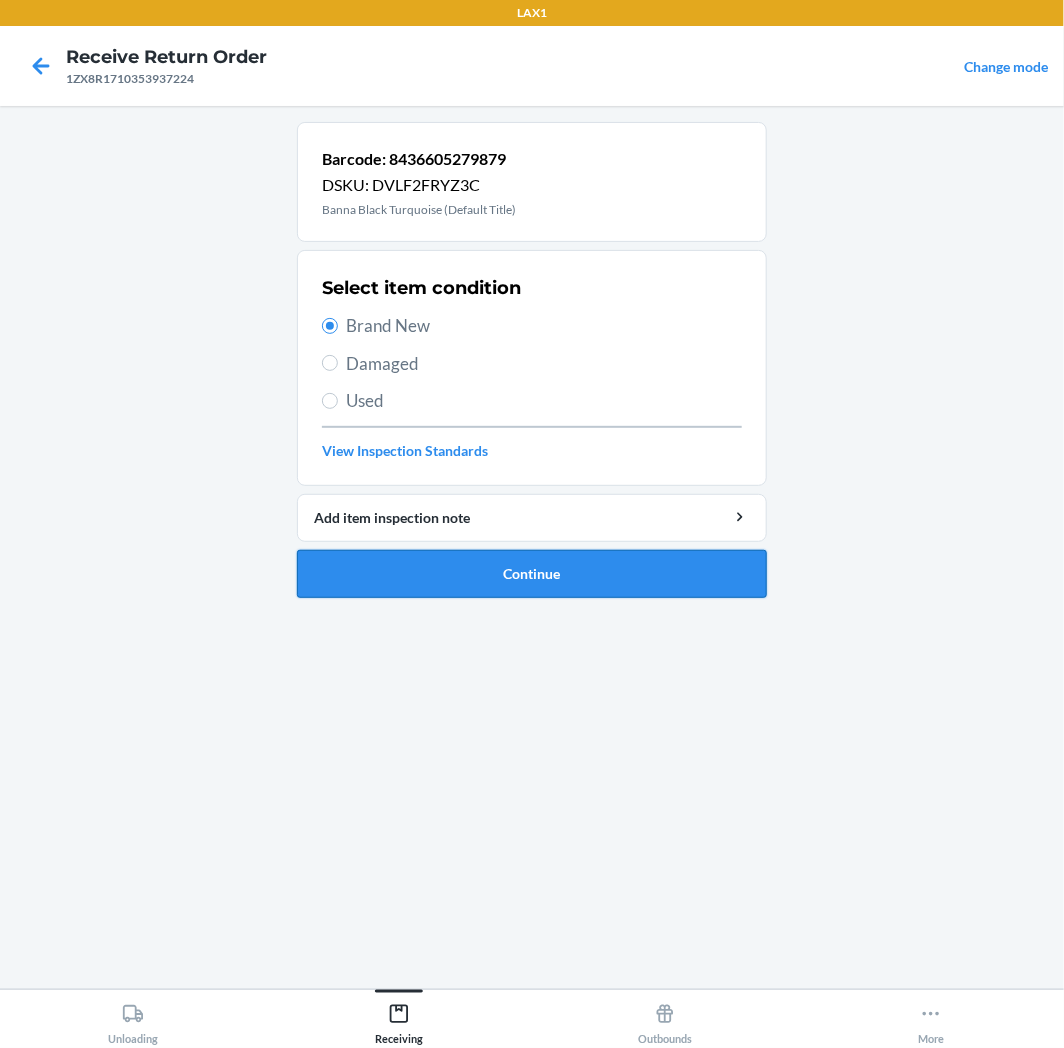 click on "Continue" at bounding box center [532, 574] 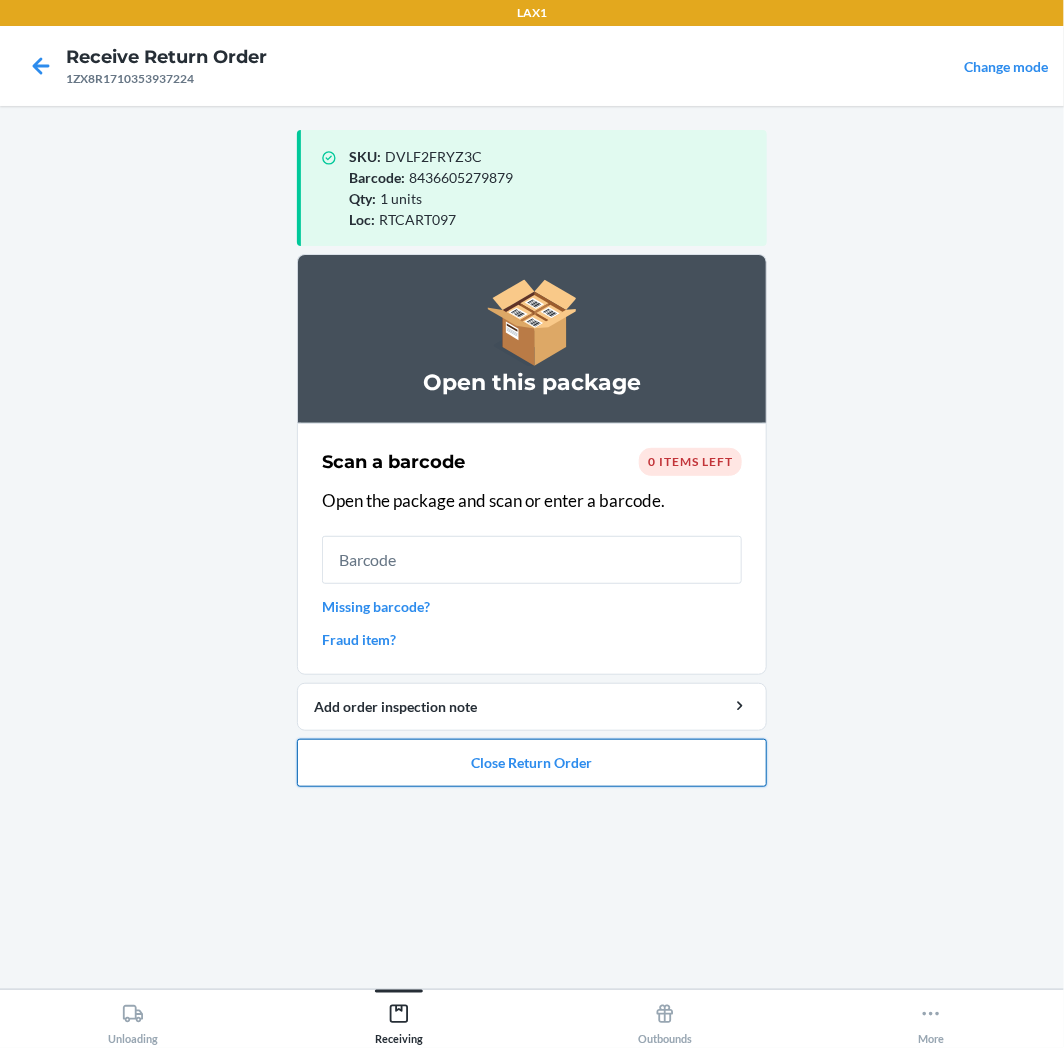 click on "Close Return Order" at bounding box center [532, 763] 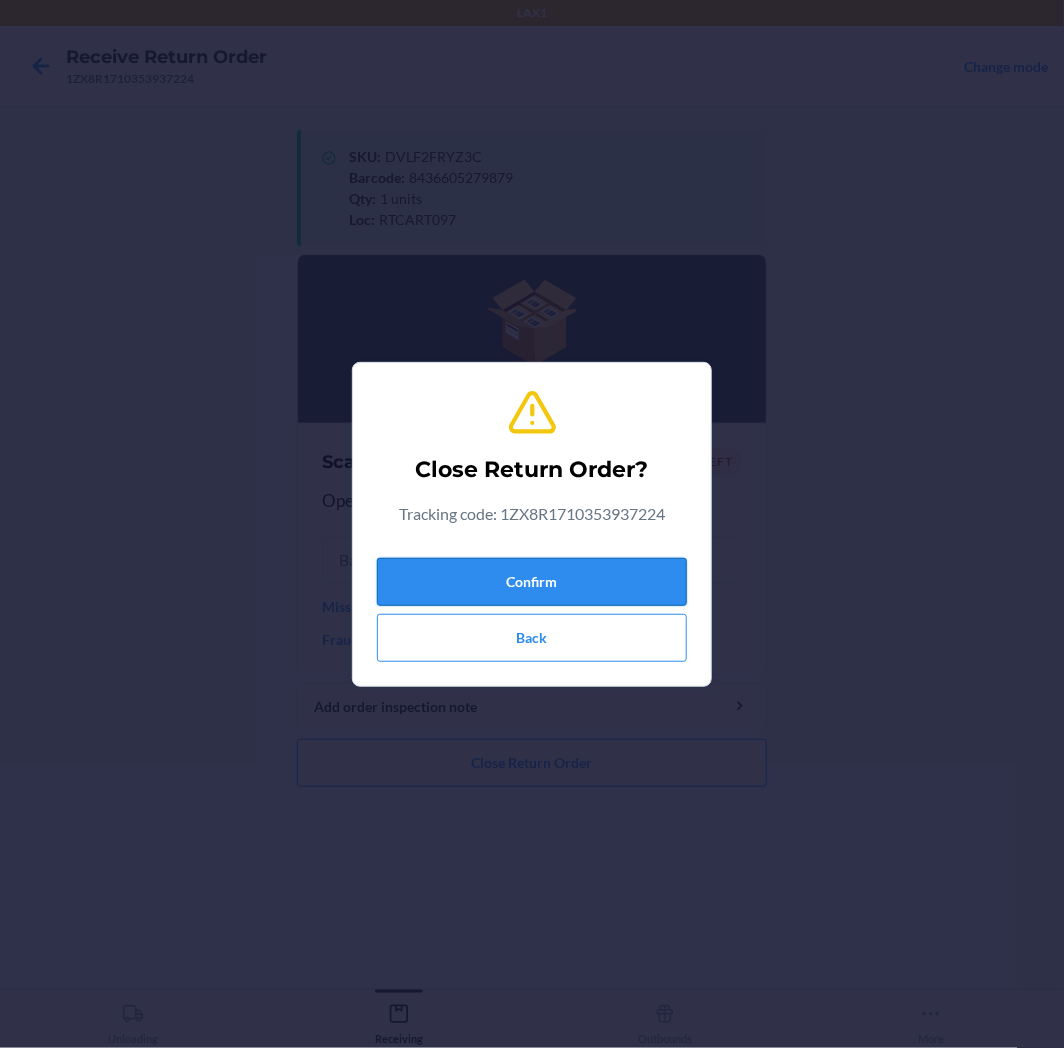 click on "Confirm" at bounding box center [532, 582] 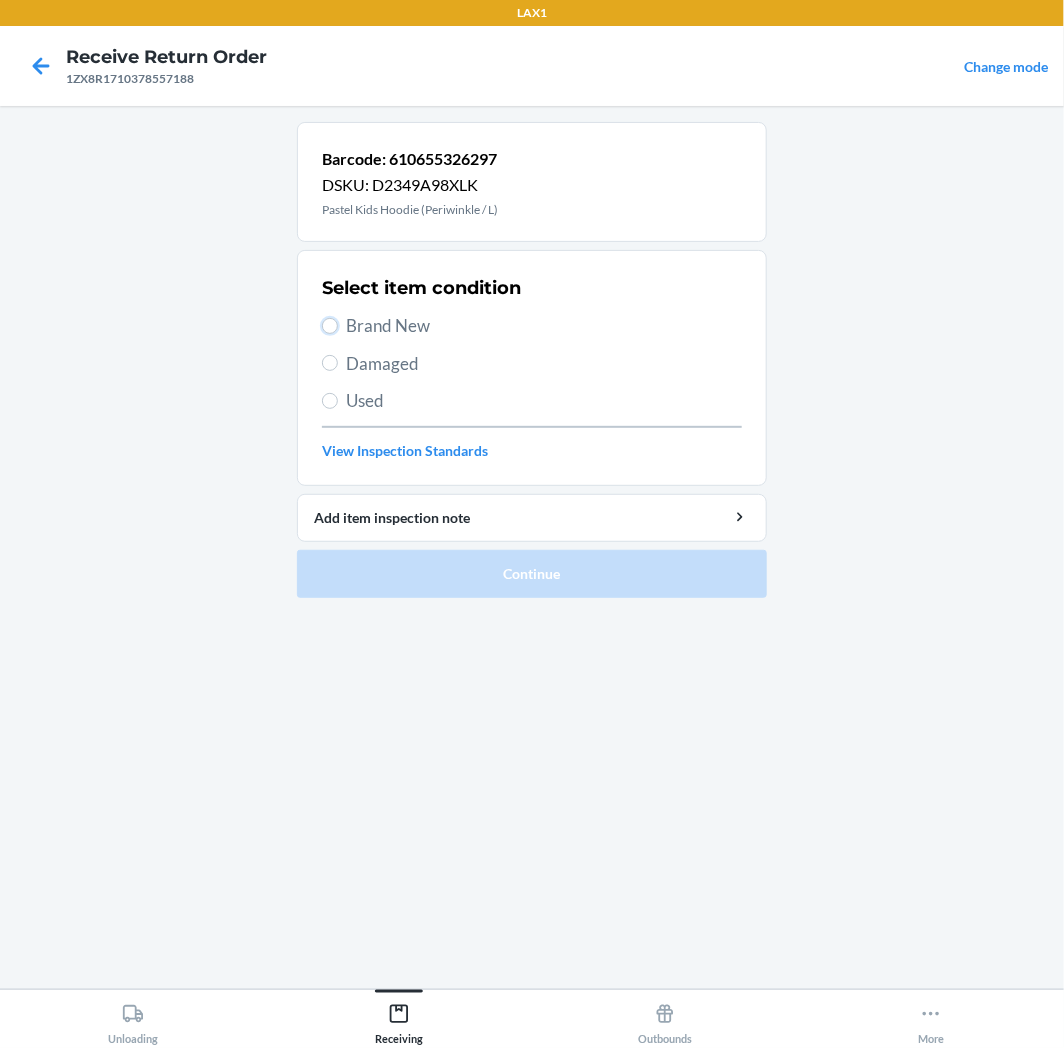 click on "Brand New" at bounding box center [330, 326] 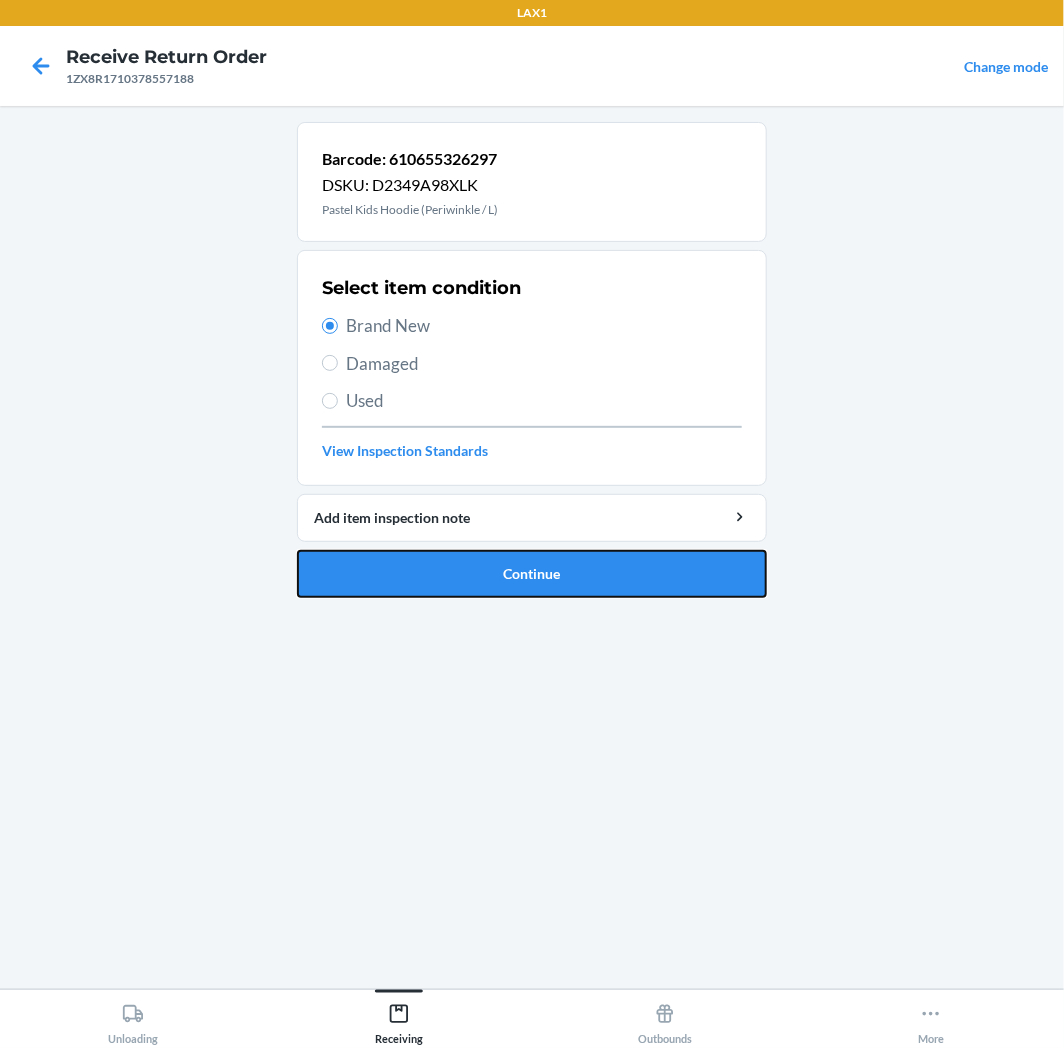 click on "Continue" at bounding box center [532, 574] 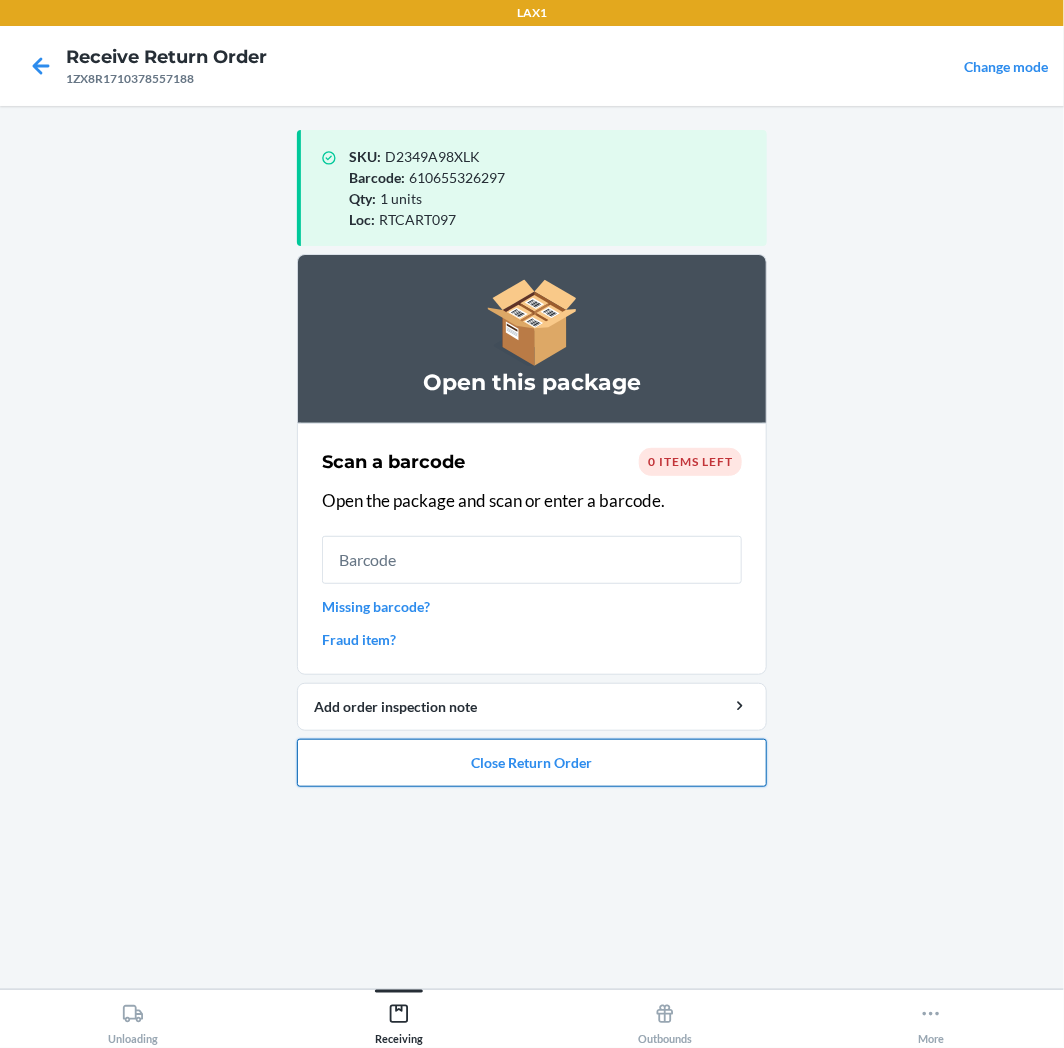 drag, startPoint x: 363, startPoint y: 758, endPoint x: 346, endPoint y: 757, distance: 17.029387 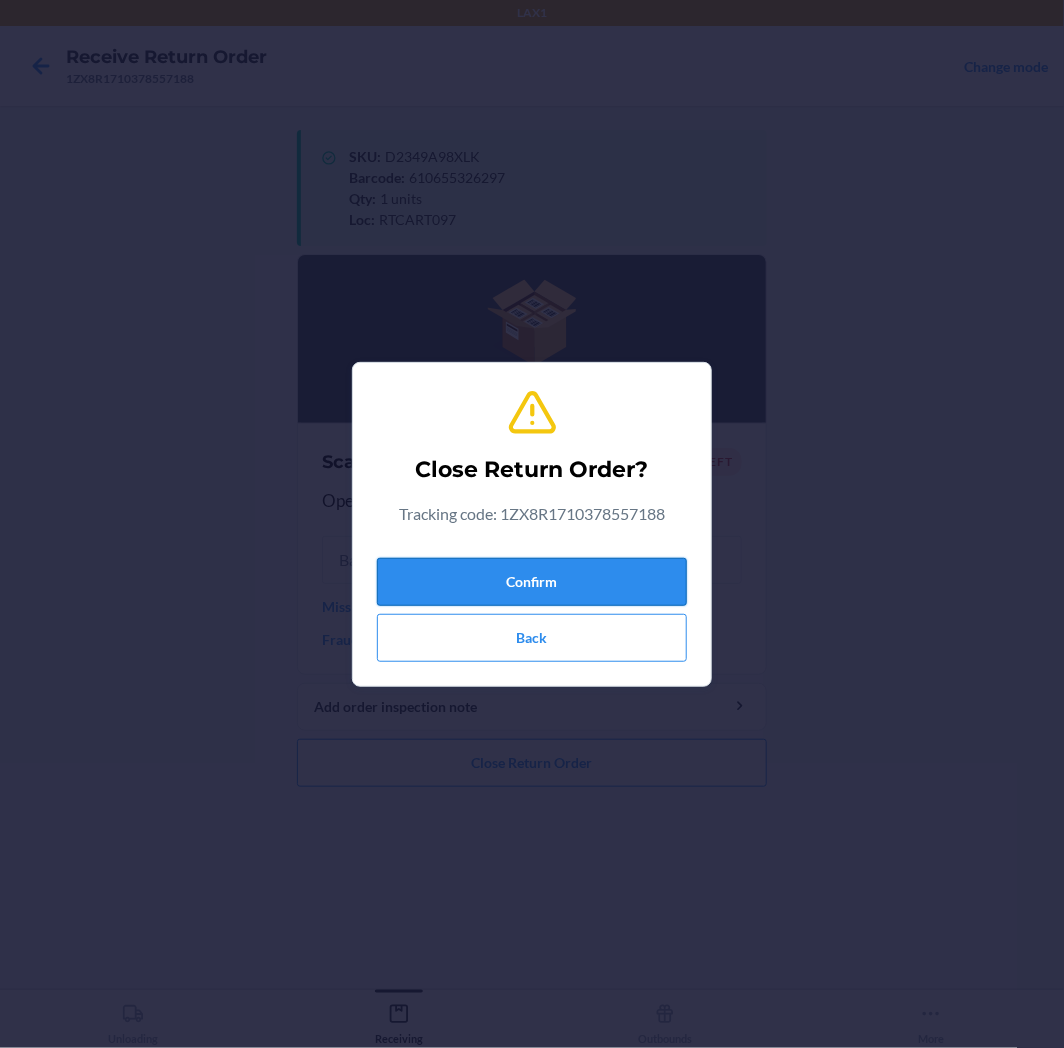 click on "Confirm" at bounding box center [532, 582] 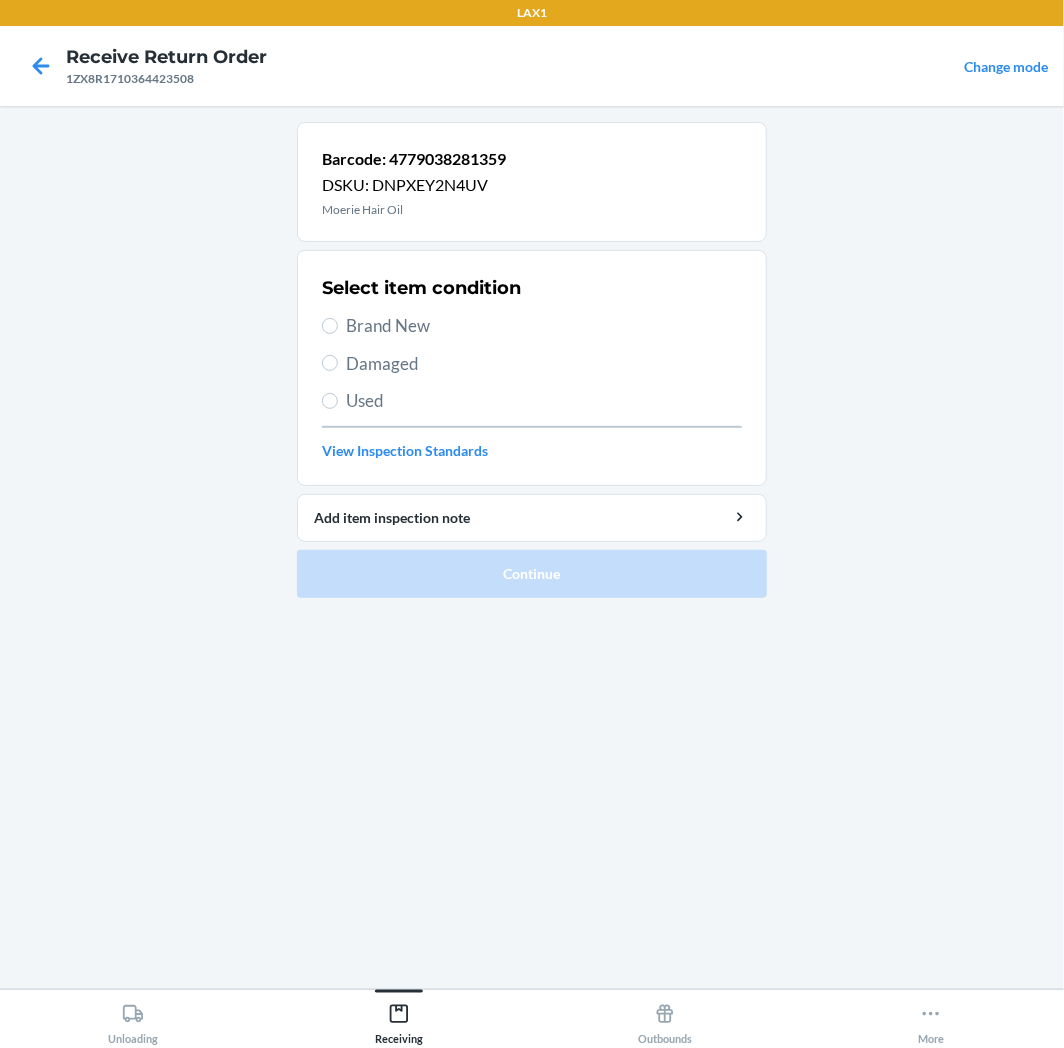 click on "Used" at bounding box center (544, 401) 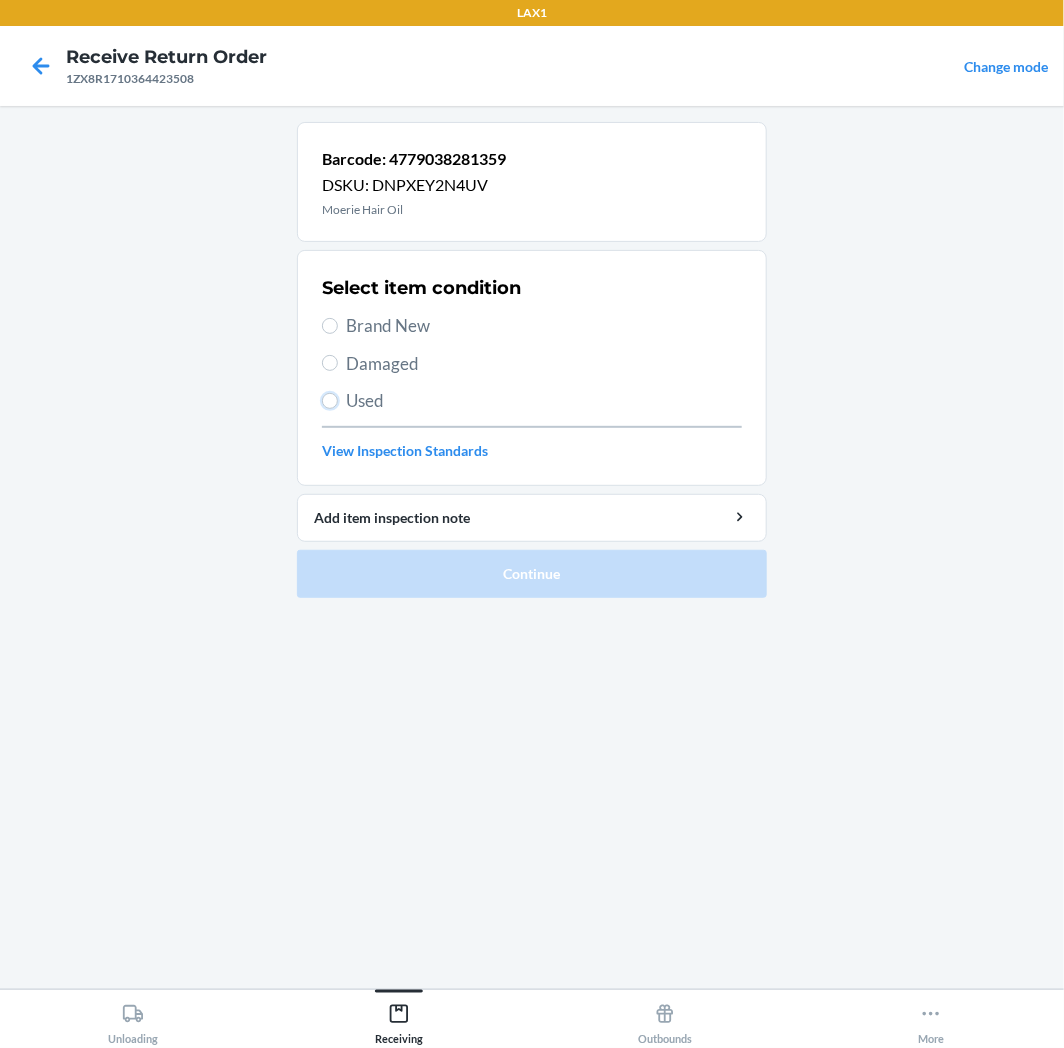 click on "Used" at bounding box center [330, 401] 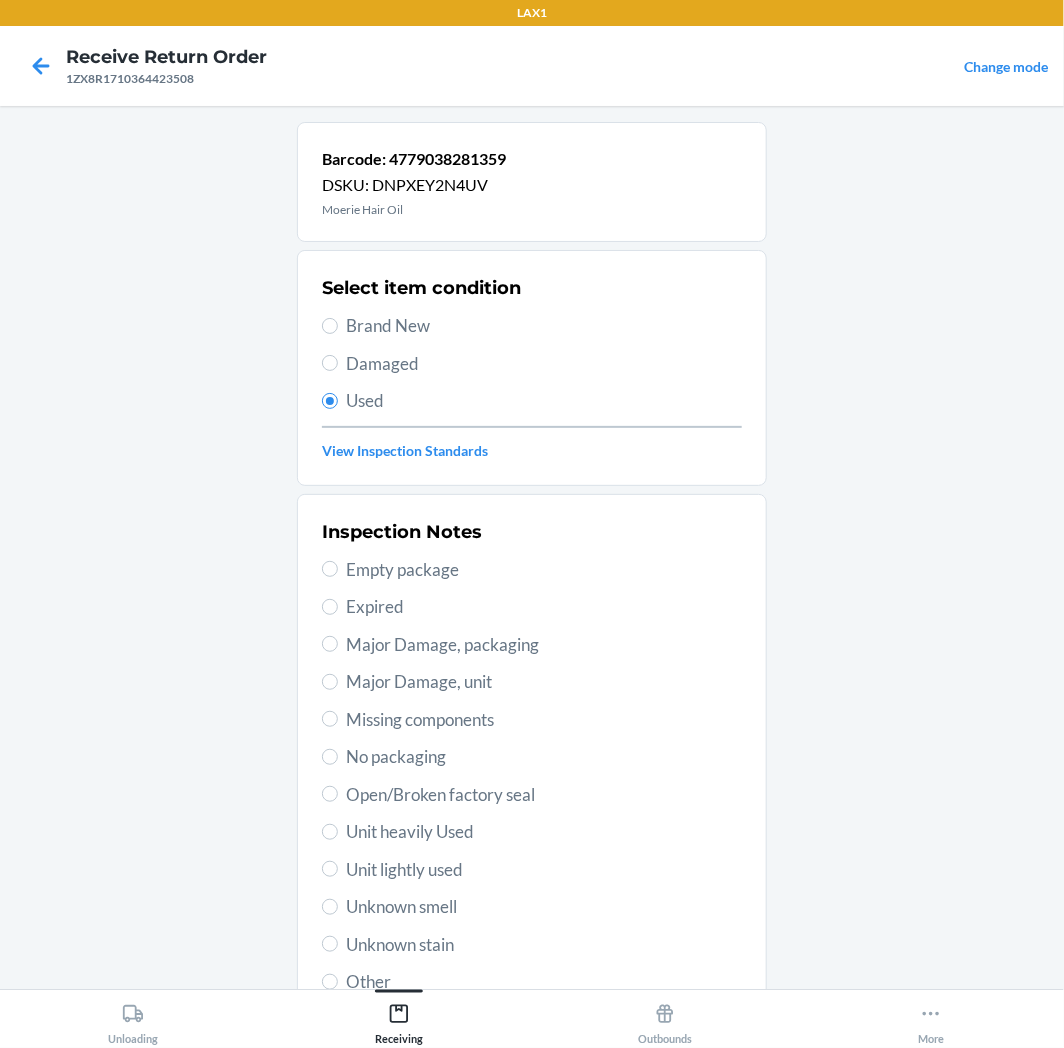 click on "Unit lightly used" at bounding box center [544, 870] 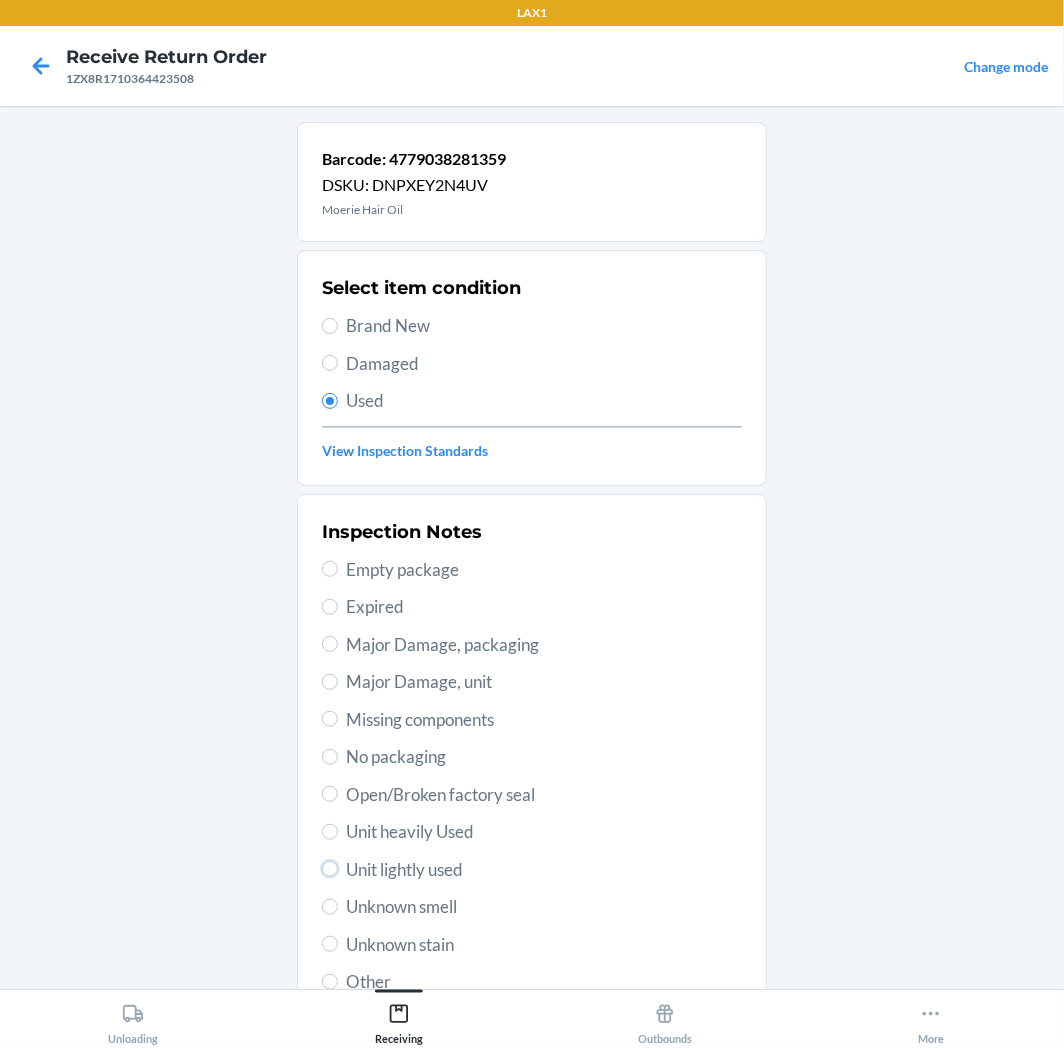 click on "Unit lightly used" at bounding box center [330, 869] 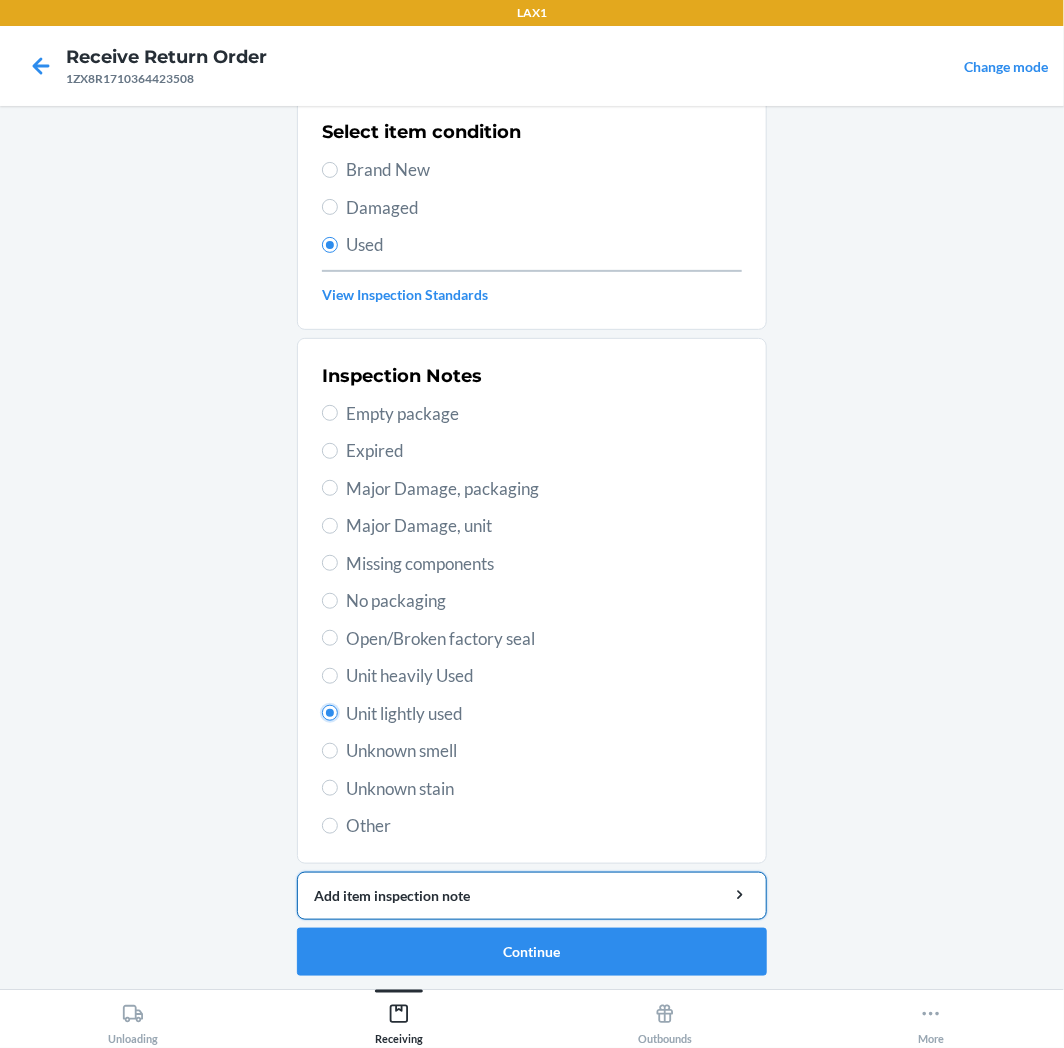 scroll, scrollTop: 157, scrollLeft: 0, axis: vertical 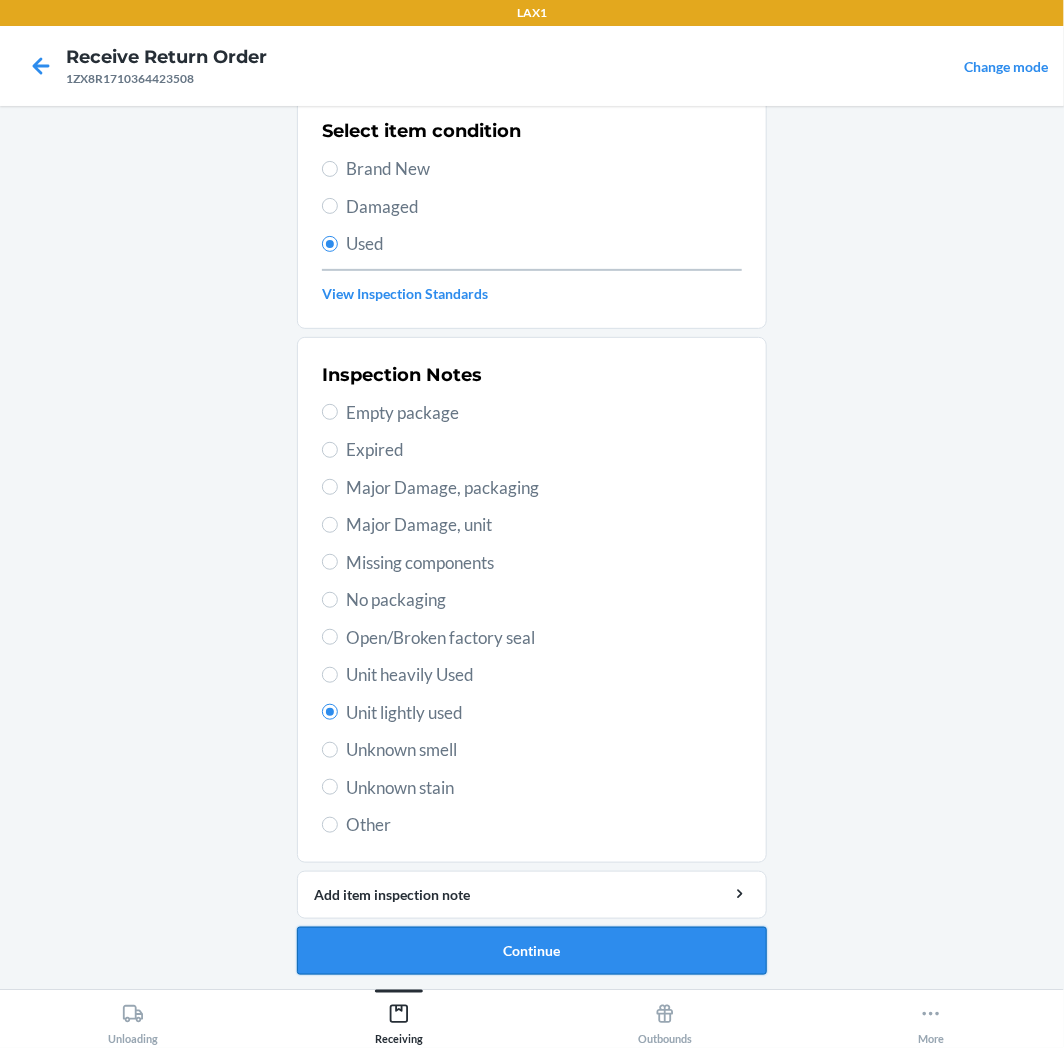click on "Continue" at bounding box center (532, 951) 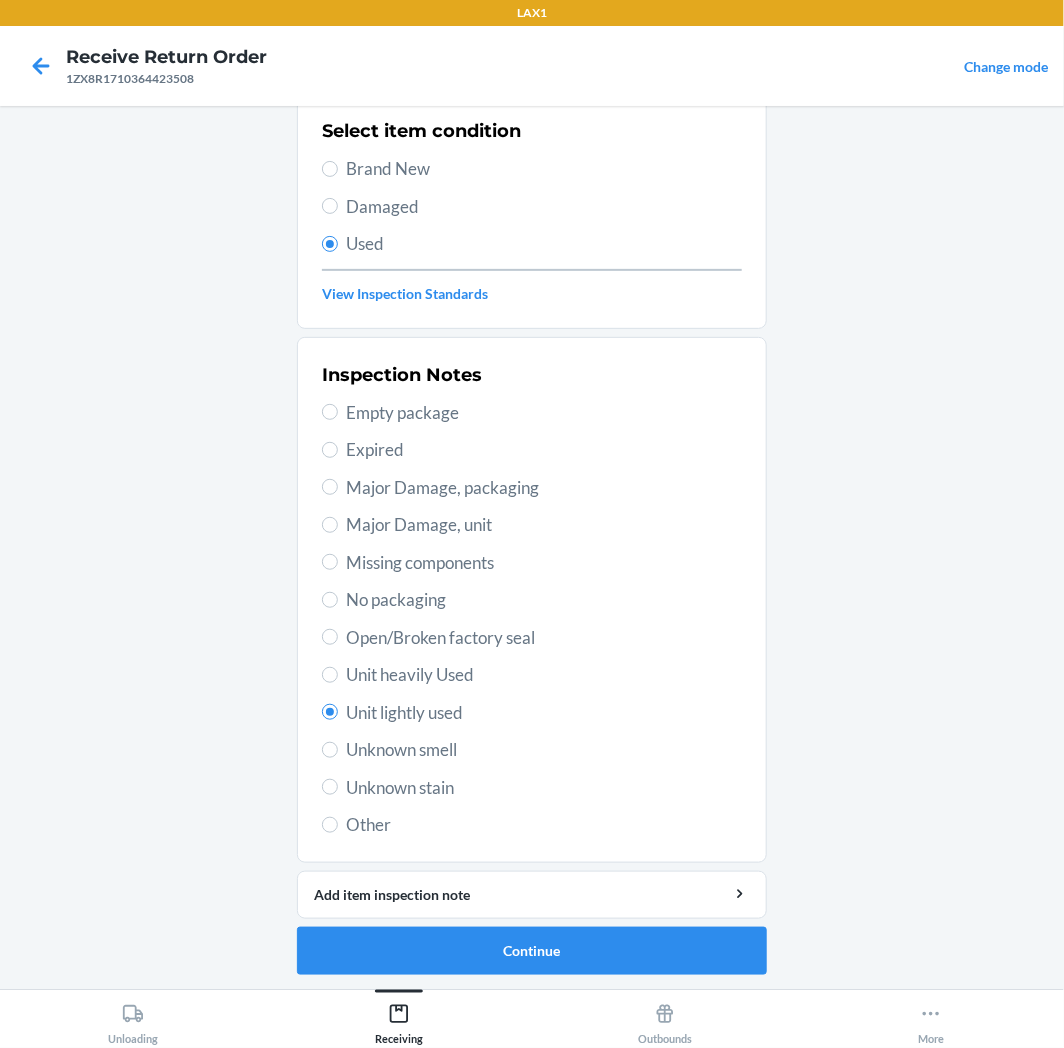 scroll, scrollTop: 0, scrollLeft: 0, axis: both 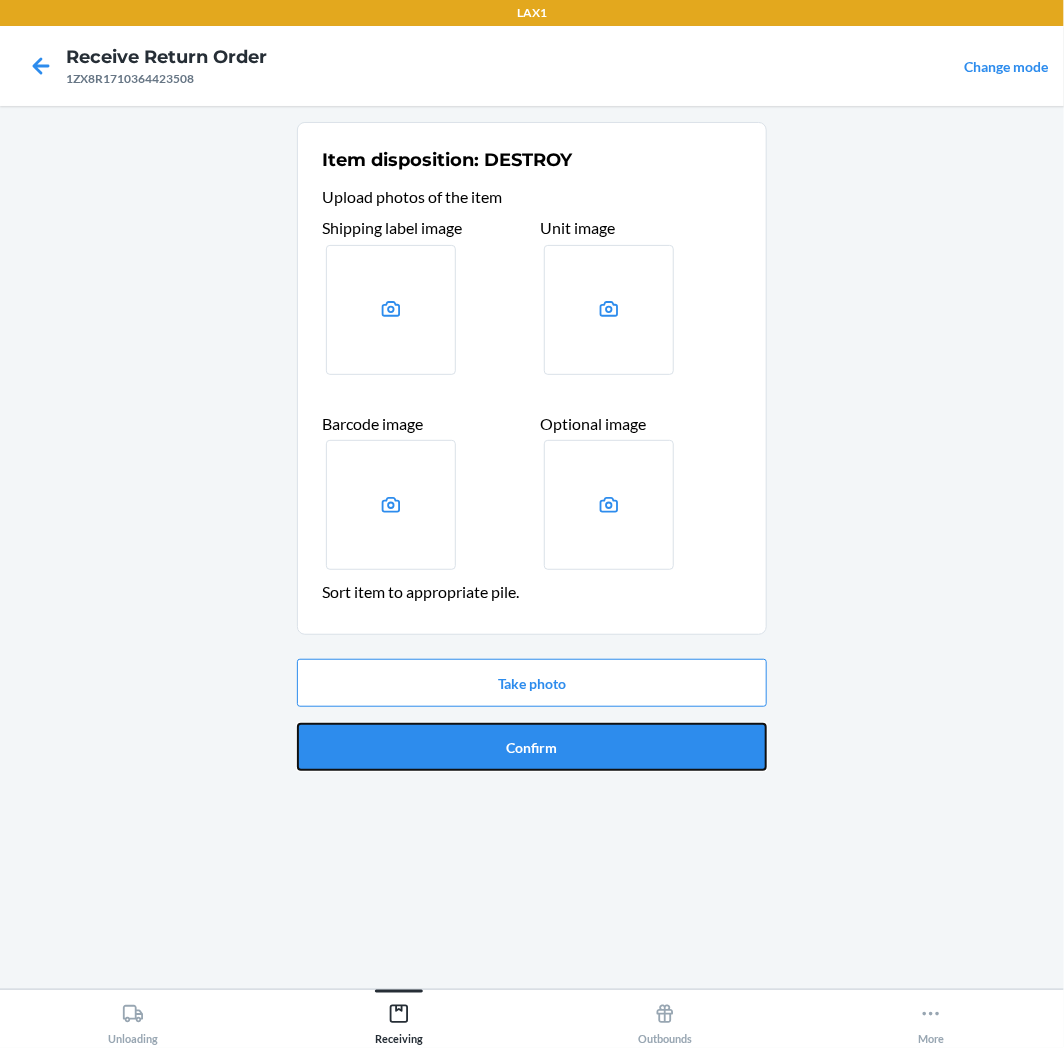 drag, startPoint x: 514, startPoint y: 745, endPoint x: 507, endPoint y: 730, distance: 16.552946 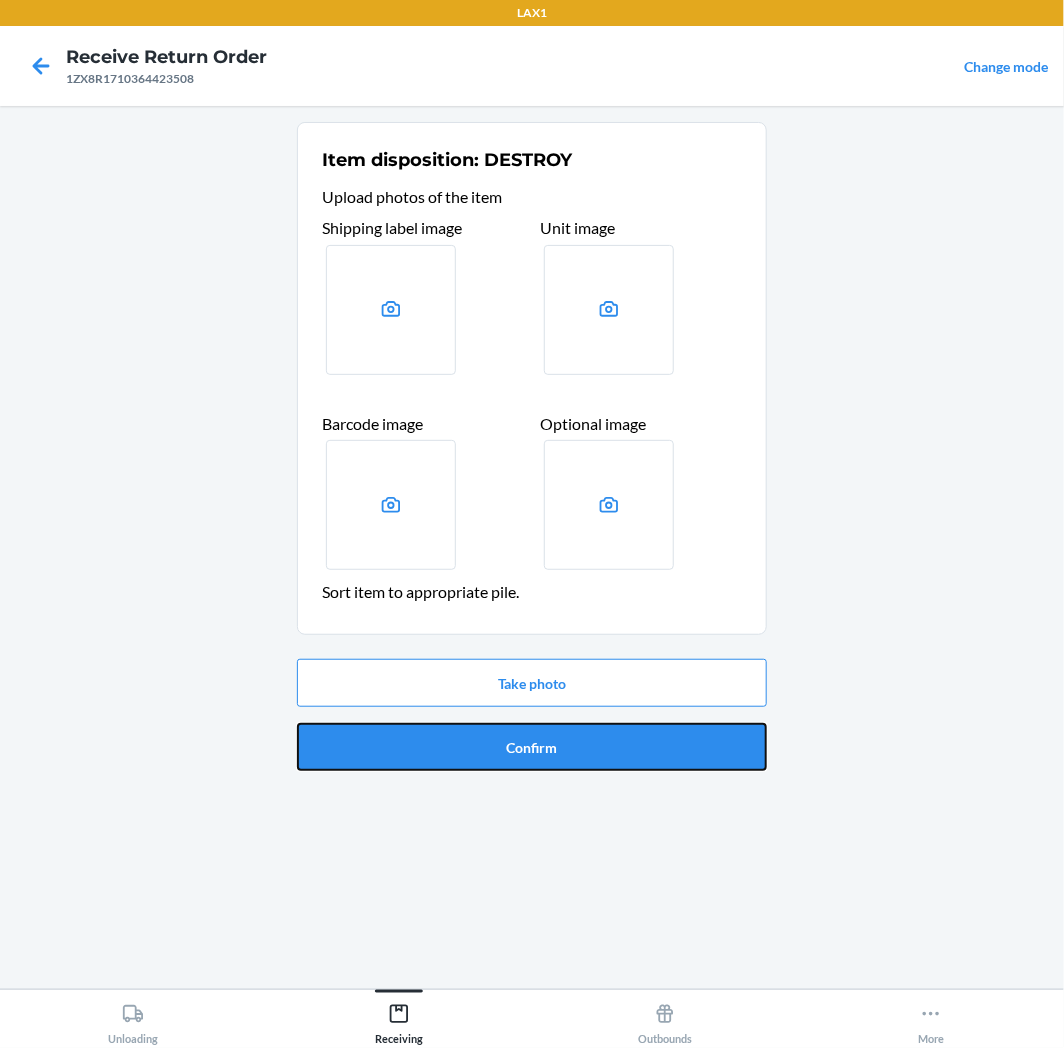 click on "Confirm" at bounding box center (532, 747) 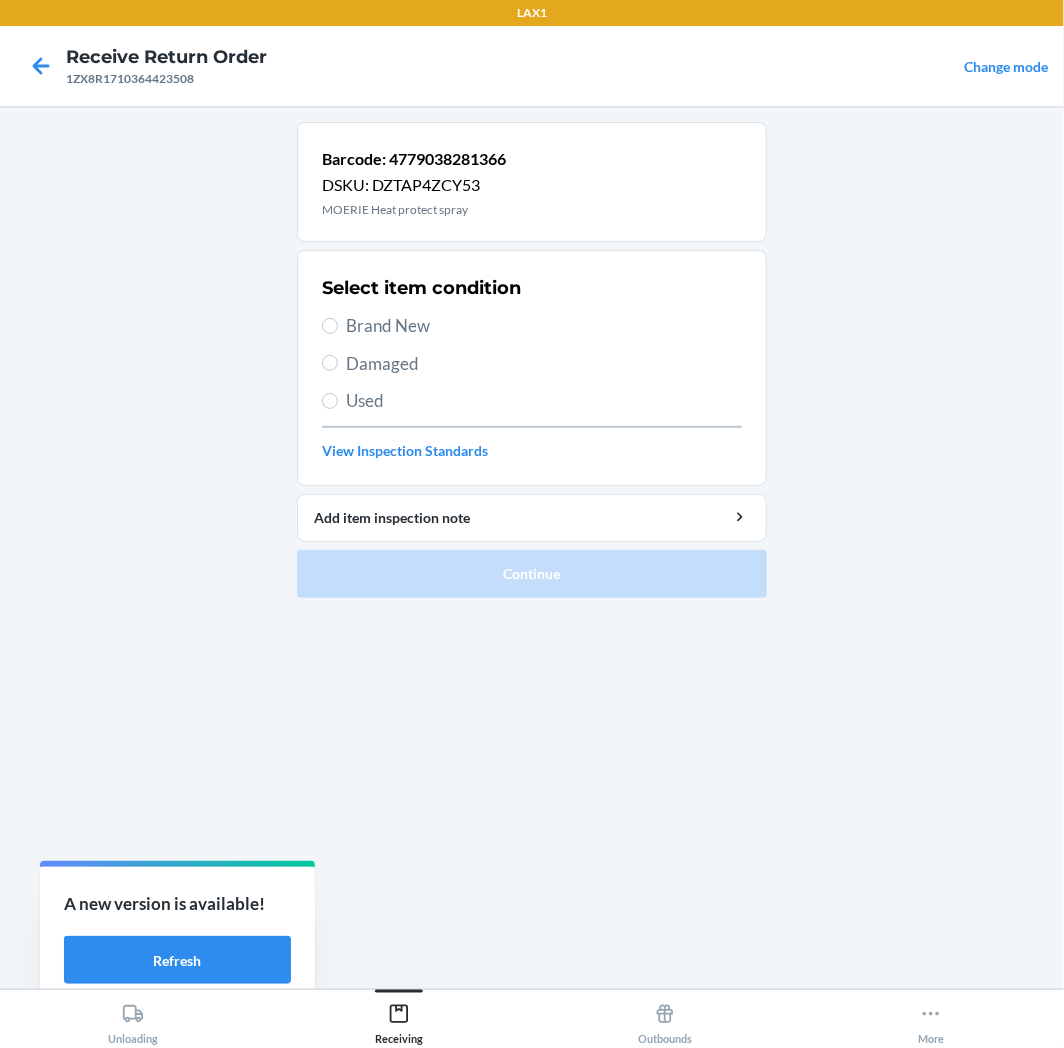click on "Used" at bounding box center (544, 401) 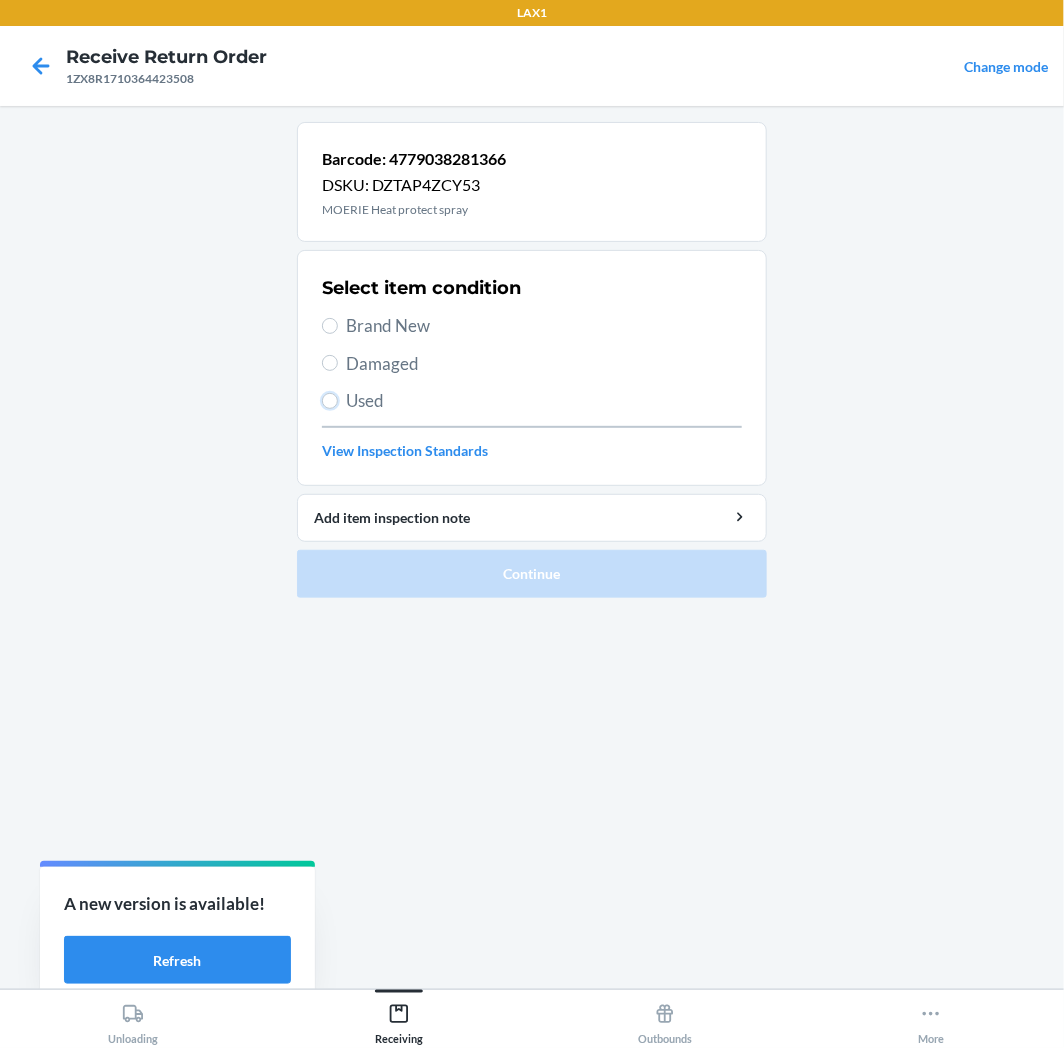click on "Used" at bounding box center [330, 401] 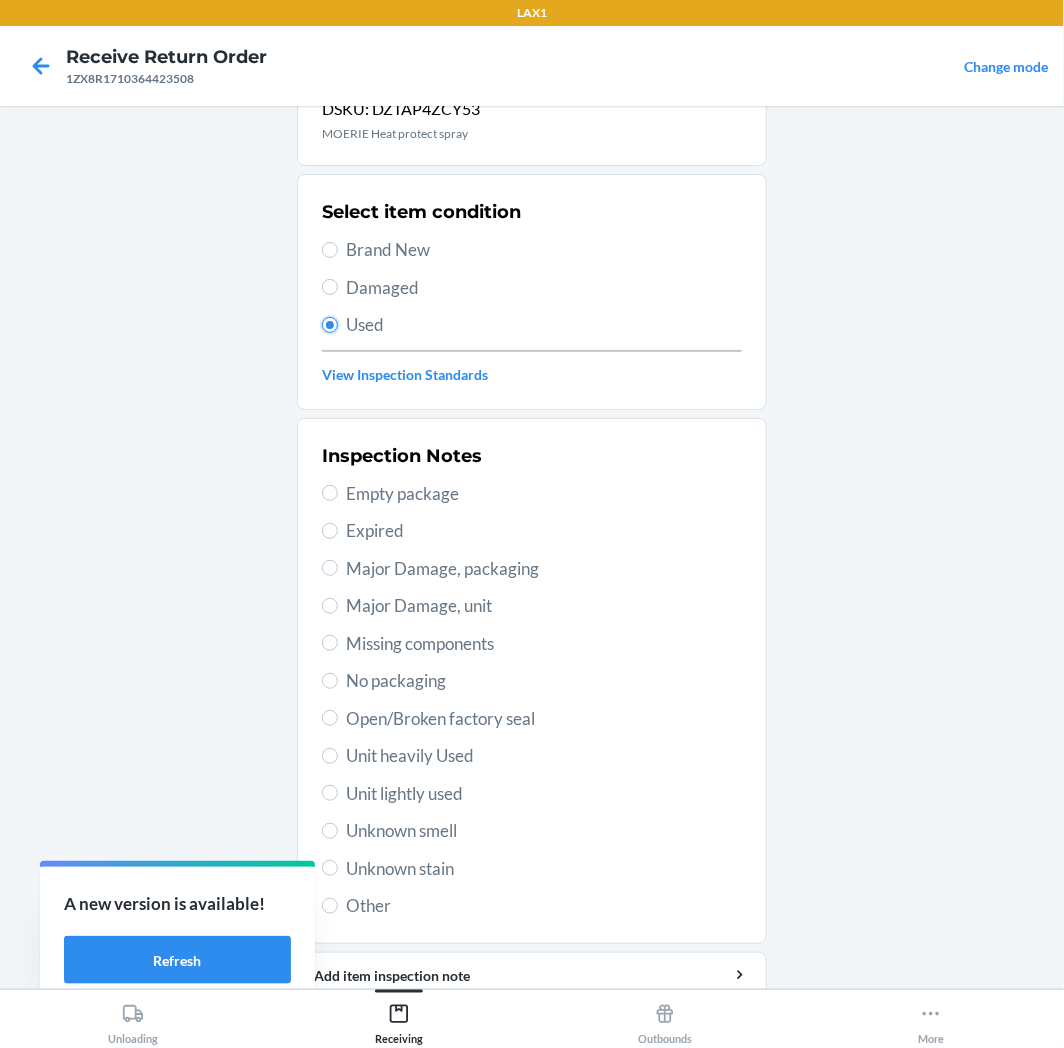 scroll, scrollTop: 157, scrollLeft: 0, axis: vertical 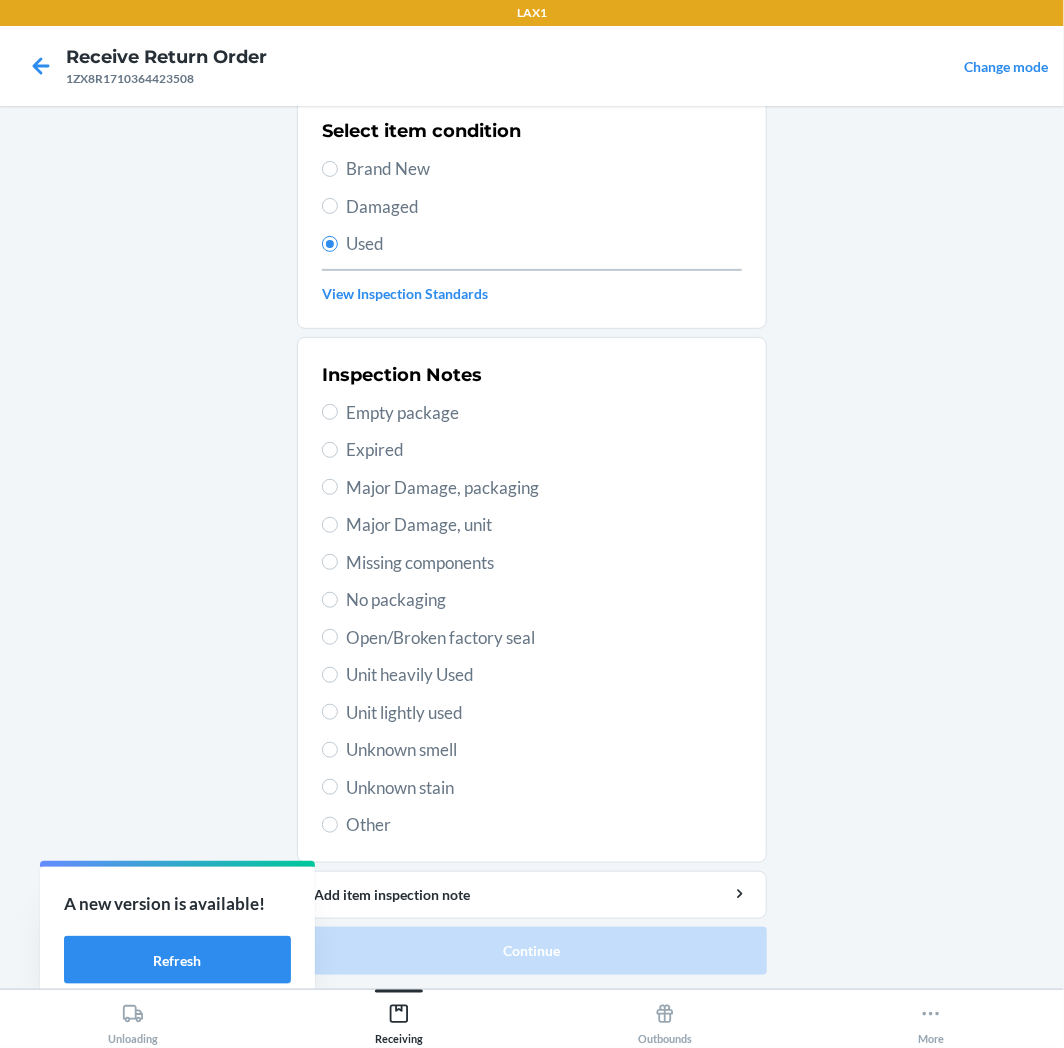 click on "Unit lightly used" at bounding box center [544, 713] 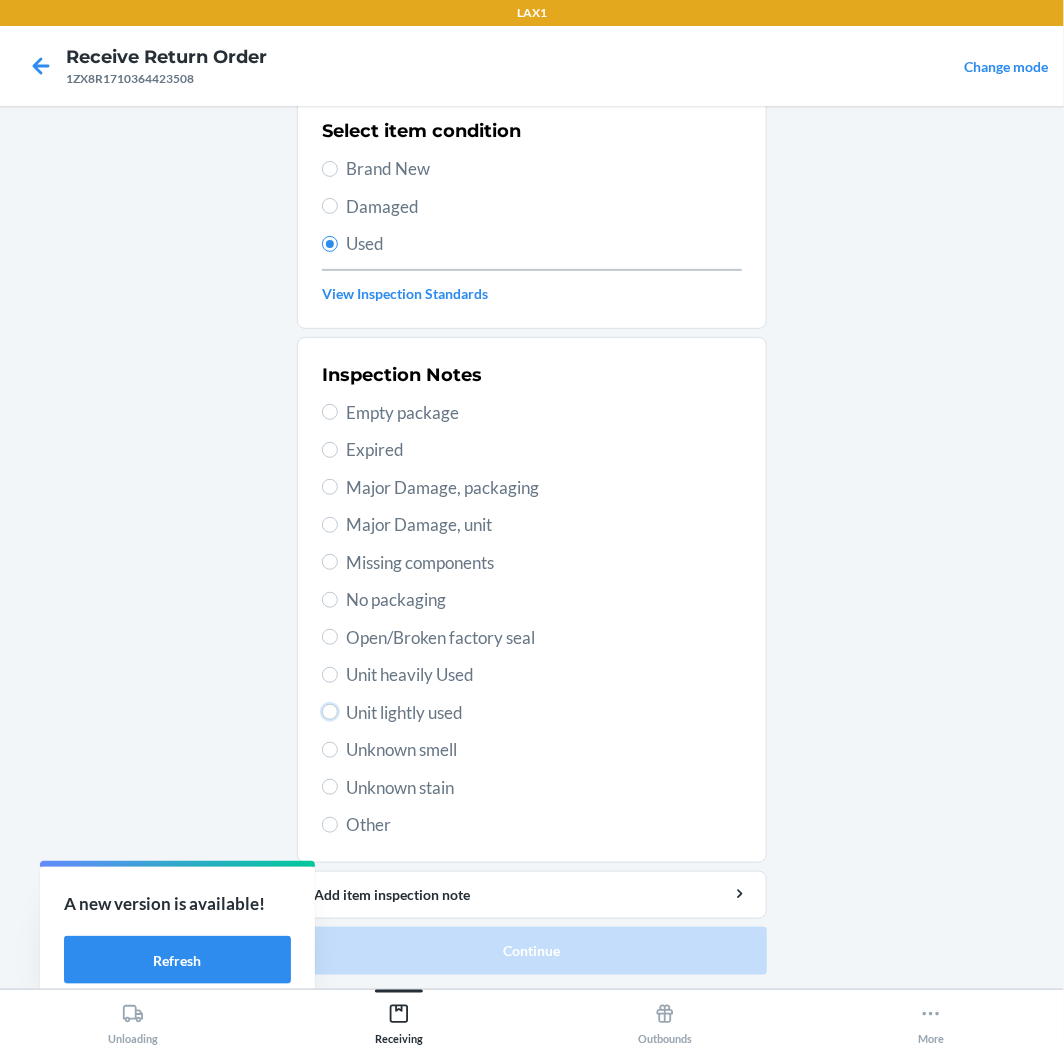 click on "Unit lightly used" at bounding box center (330, 712) 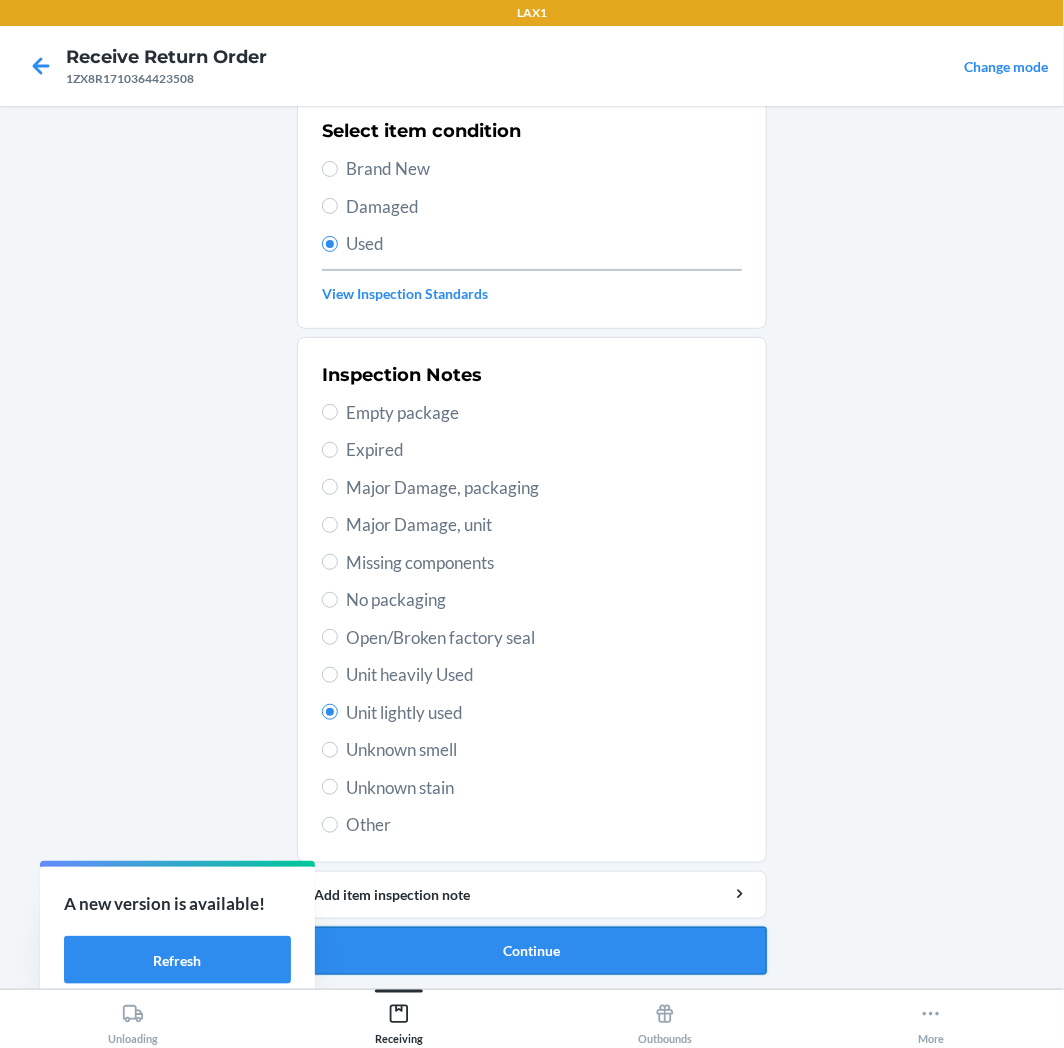 click on "Continue" at bounding box center [532, 951] 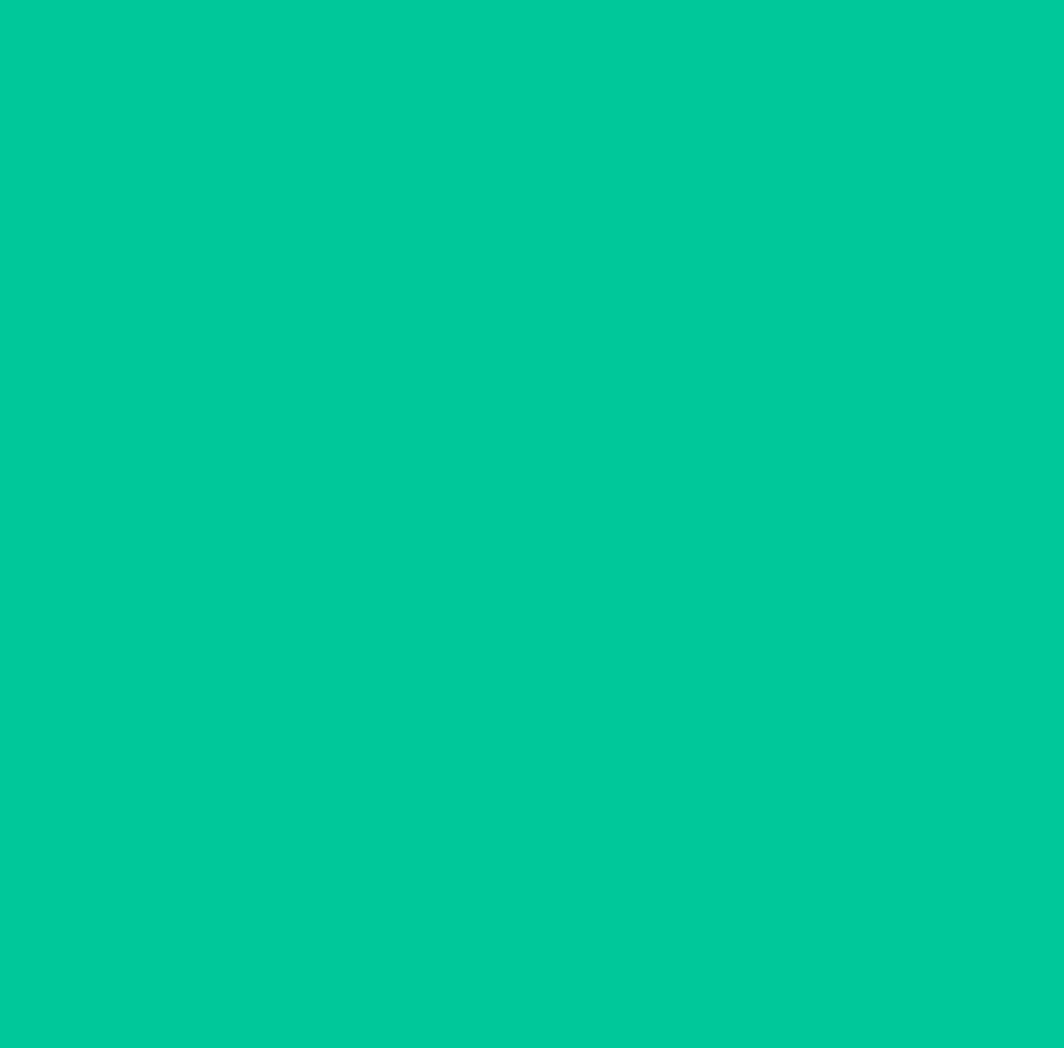 scroll, scrollTop: 0, scrollLeft: 0, axis: both 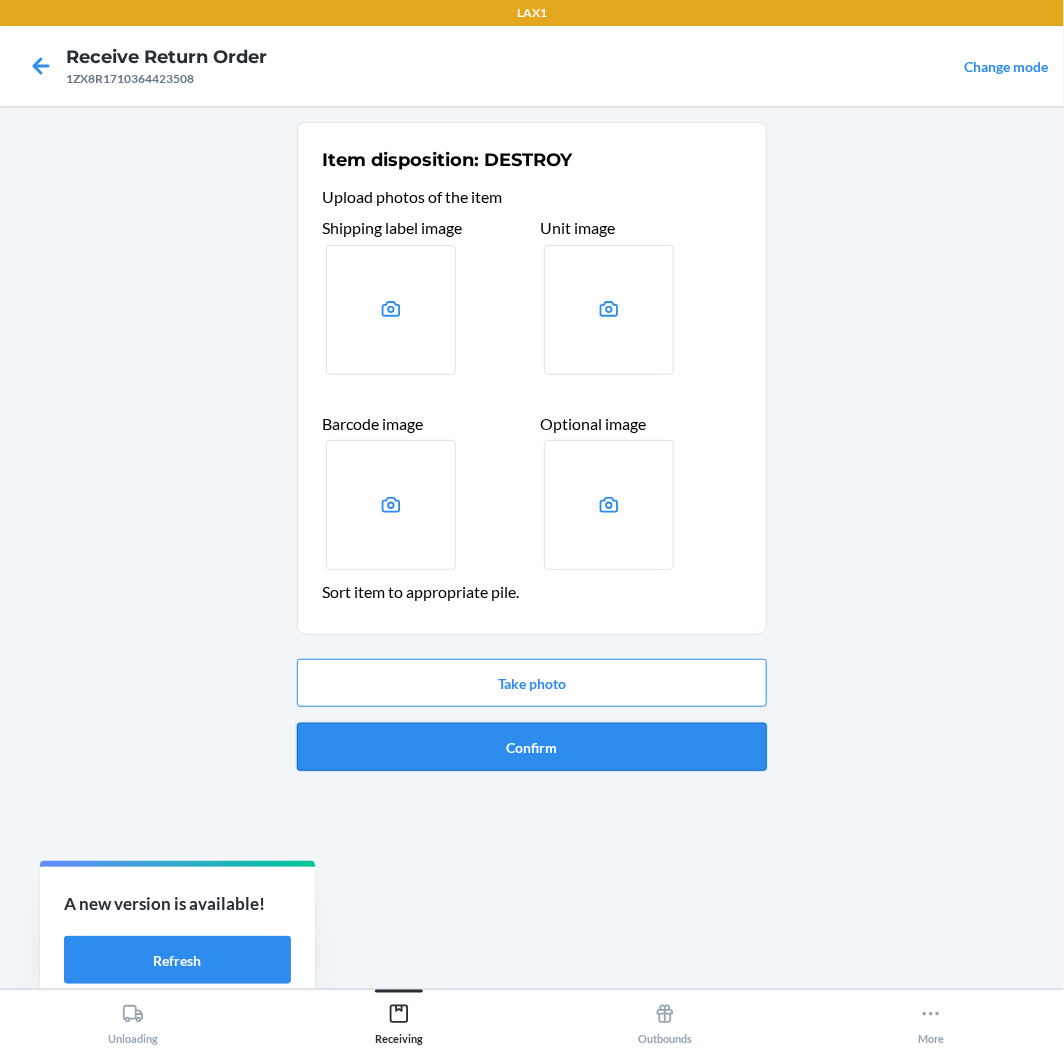 click on "Confirm" at bounding box center (532, 747) 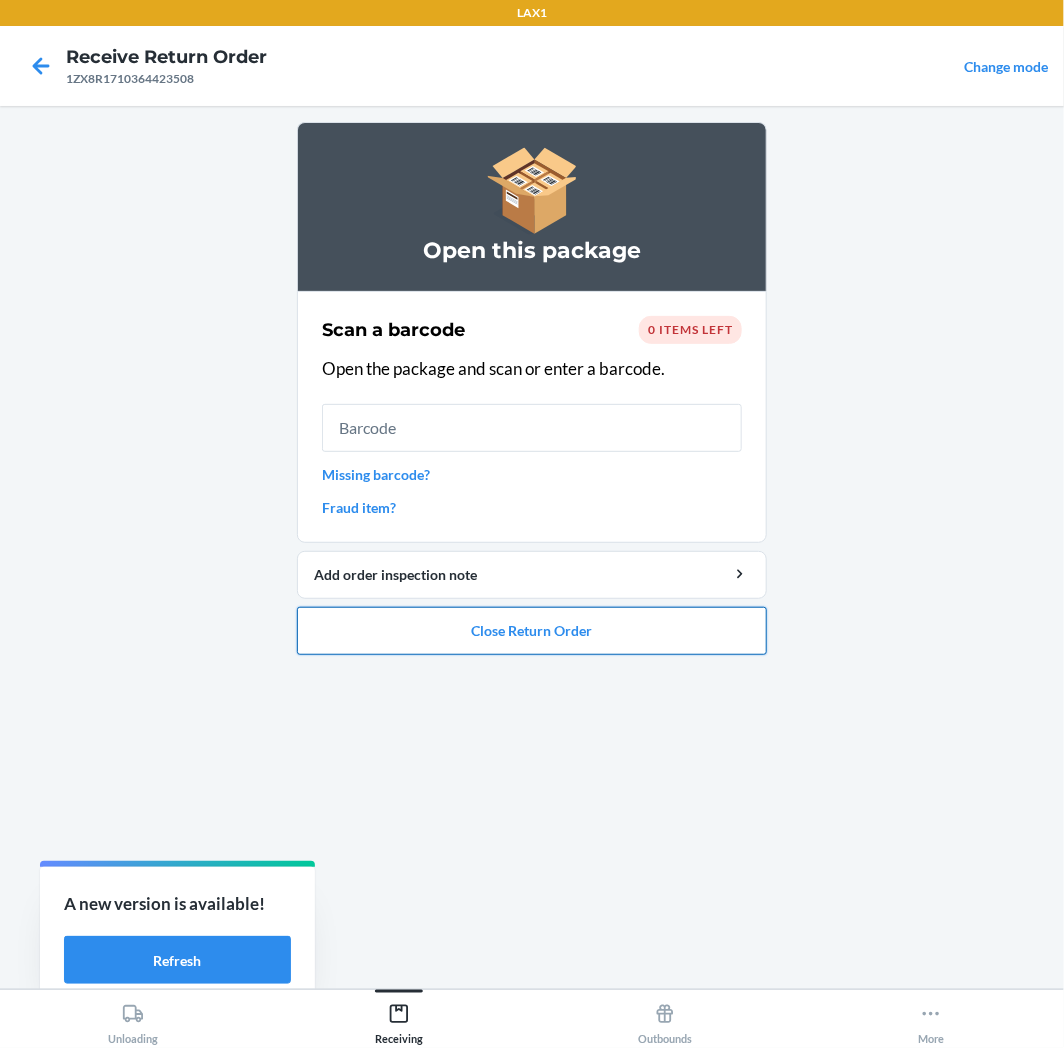 click on "Close Return Order" at bounding box center (532, 631) 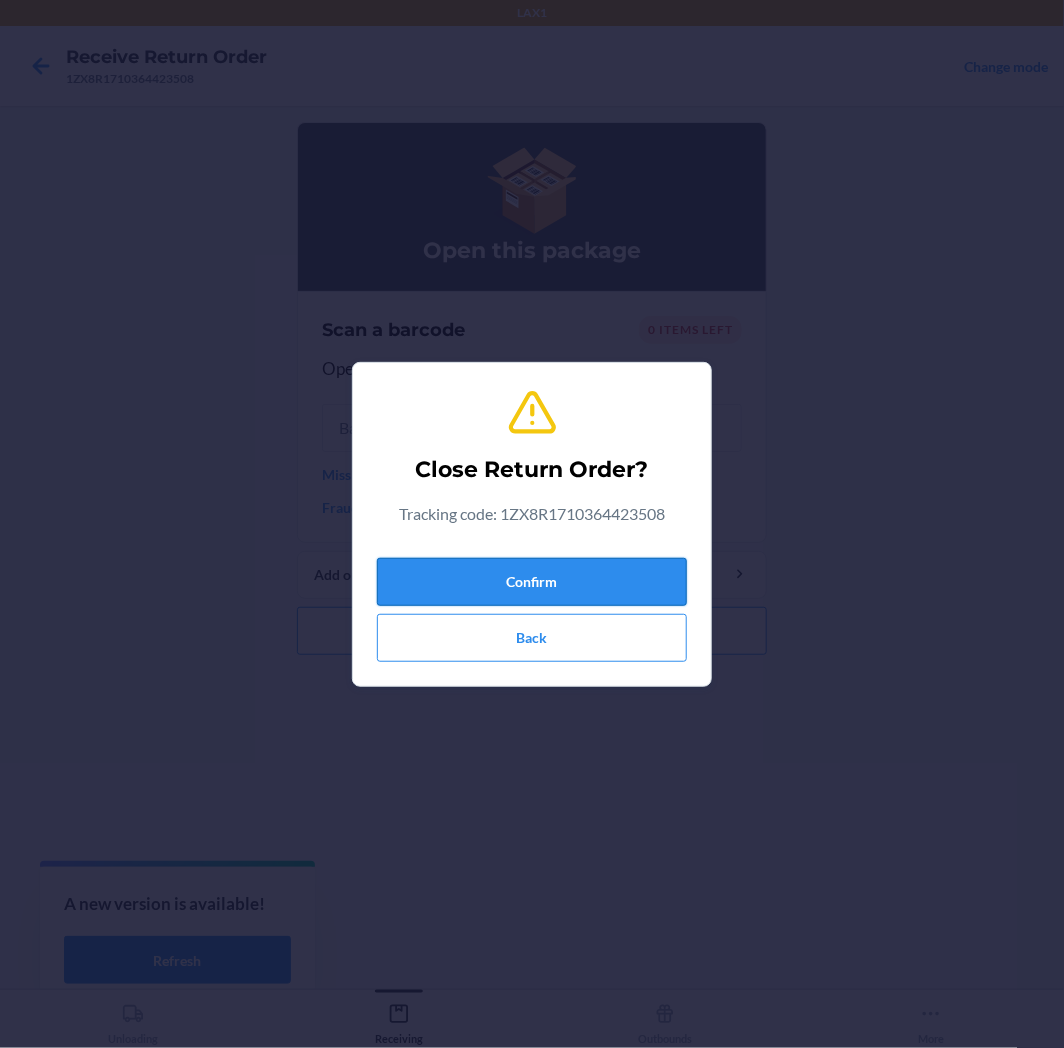 click on "Confirm" at bounding box center (532, 582) 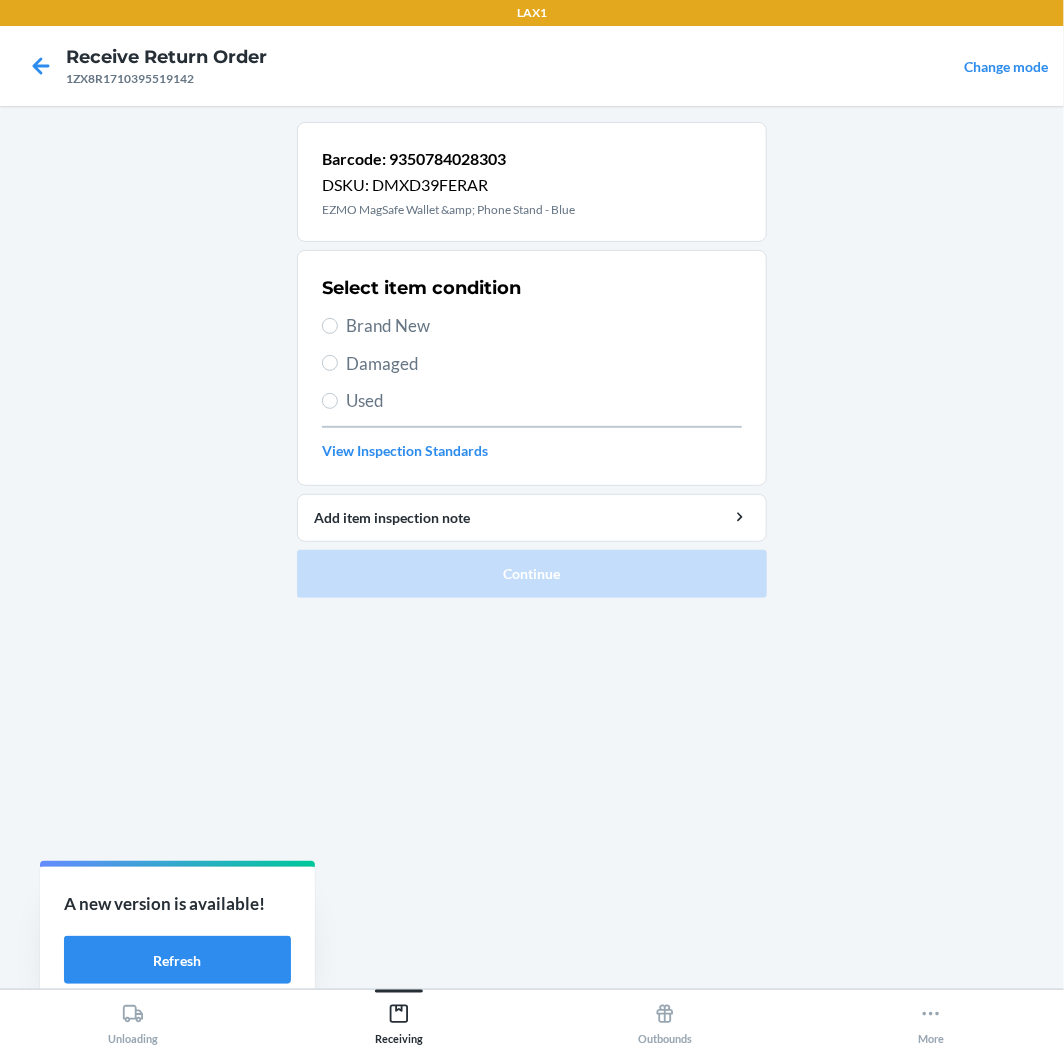 click on "Damaged" at bounding box center [544, 364] 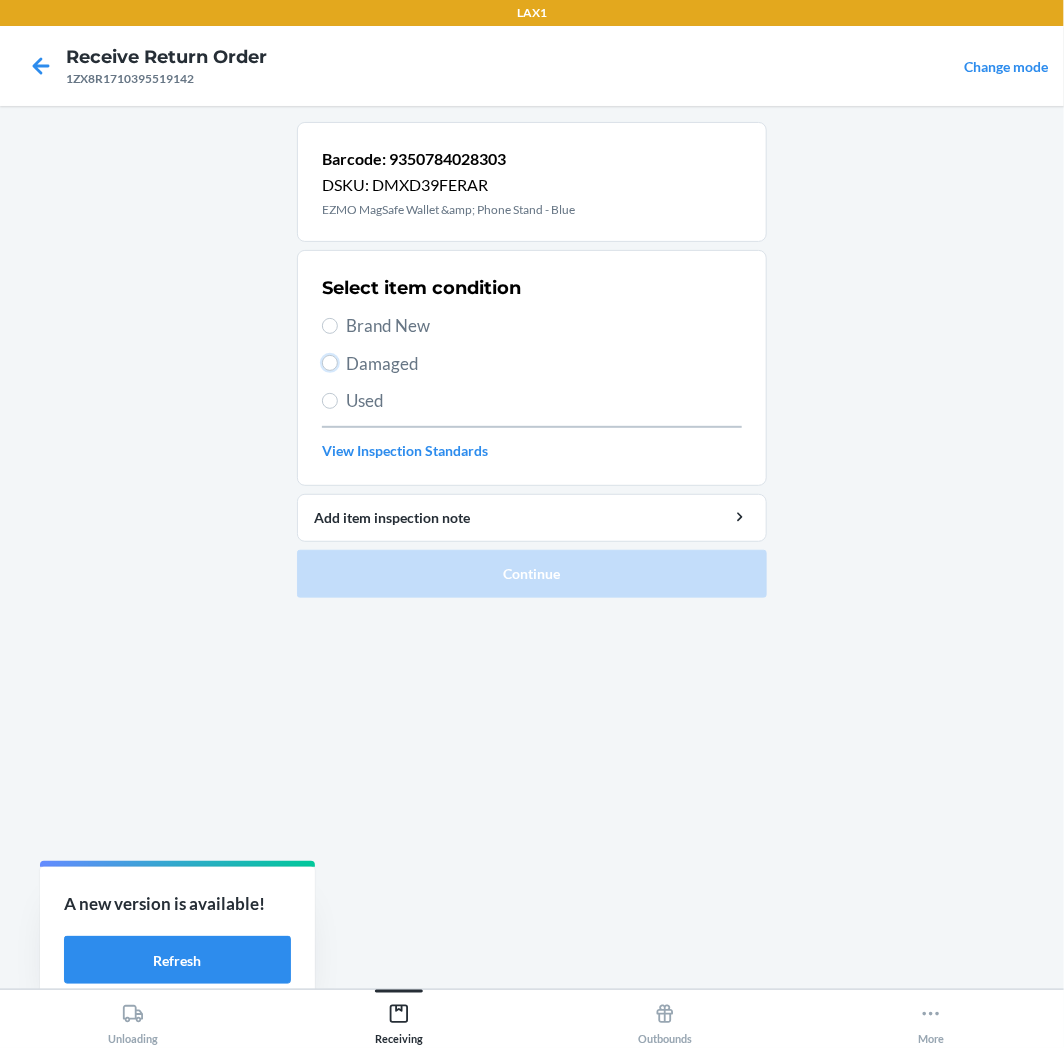 click on "Damaged" at bounding box center (330, 363) 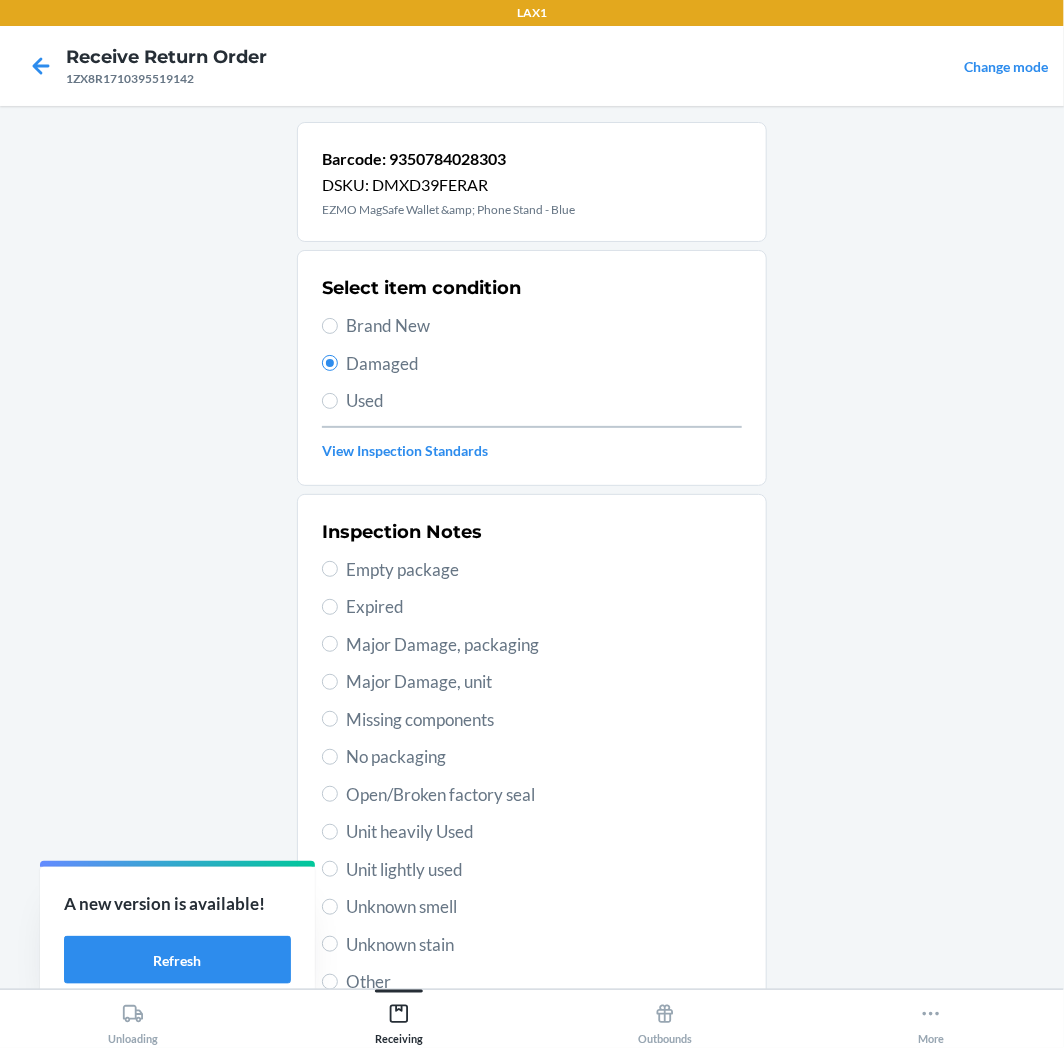 click on "Open/Broken factory seal" at bounding box center (544, 795) 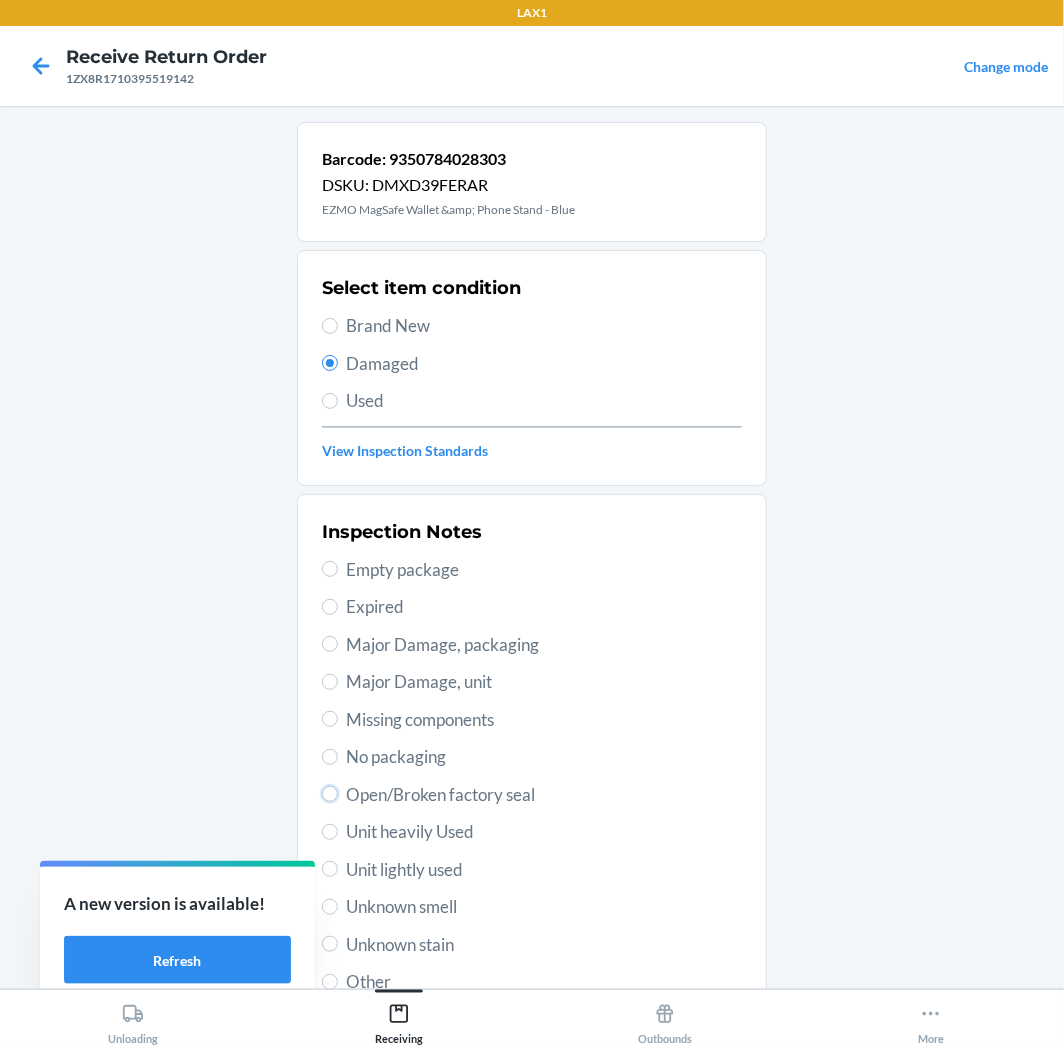 click on "Open/Broken factory seal" at bounding box center (330, 794) 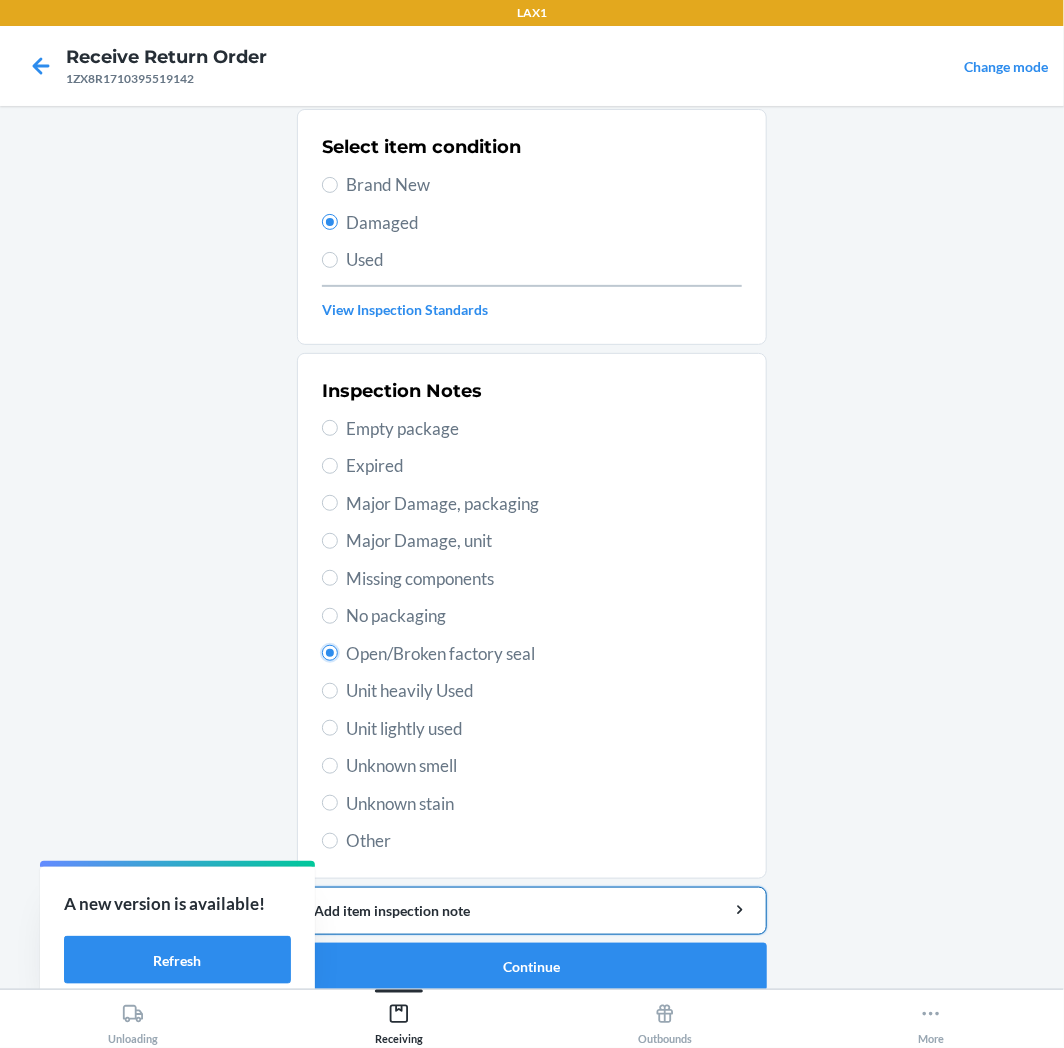 scroll, scrollTop: 157, scrollLeft: 0, axis: vertical 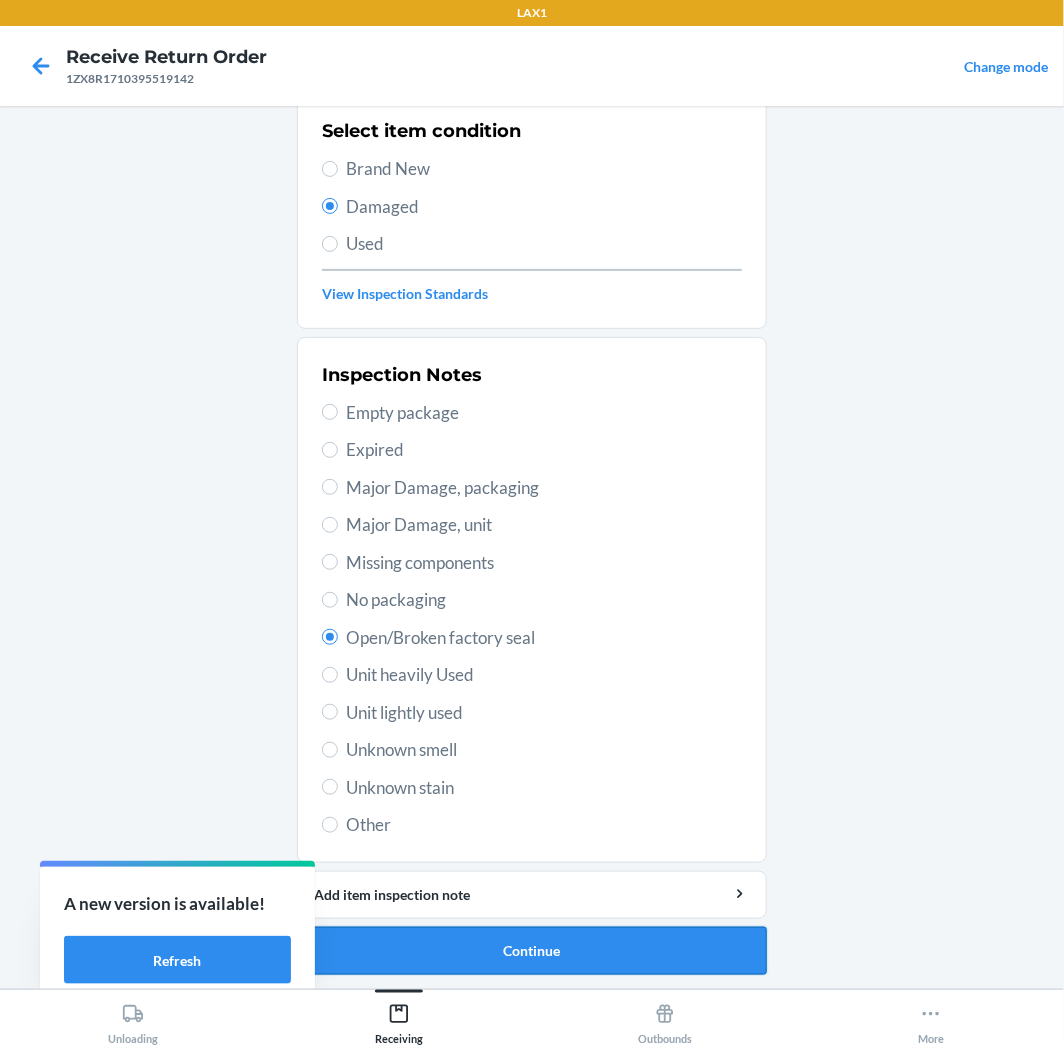 click on "Barcode: 9350784028303 DSKU: DMXD39FERAR EZMO MagSafe Wallet &amp; Phone Stand - Blue Select item condition Brand New Damaged Used View Inspection Standards Inspection Notes Empty package Expired Major Damage, packaging Major Damage, unit Missing components No packaging Open/Broken factory seal Unit heavily Used Unit lightly used Unknown smell Unknown stain Other Add item inspection note Continue" at bounding box center (532, 478) 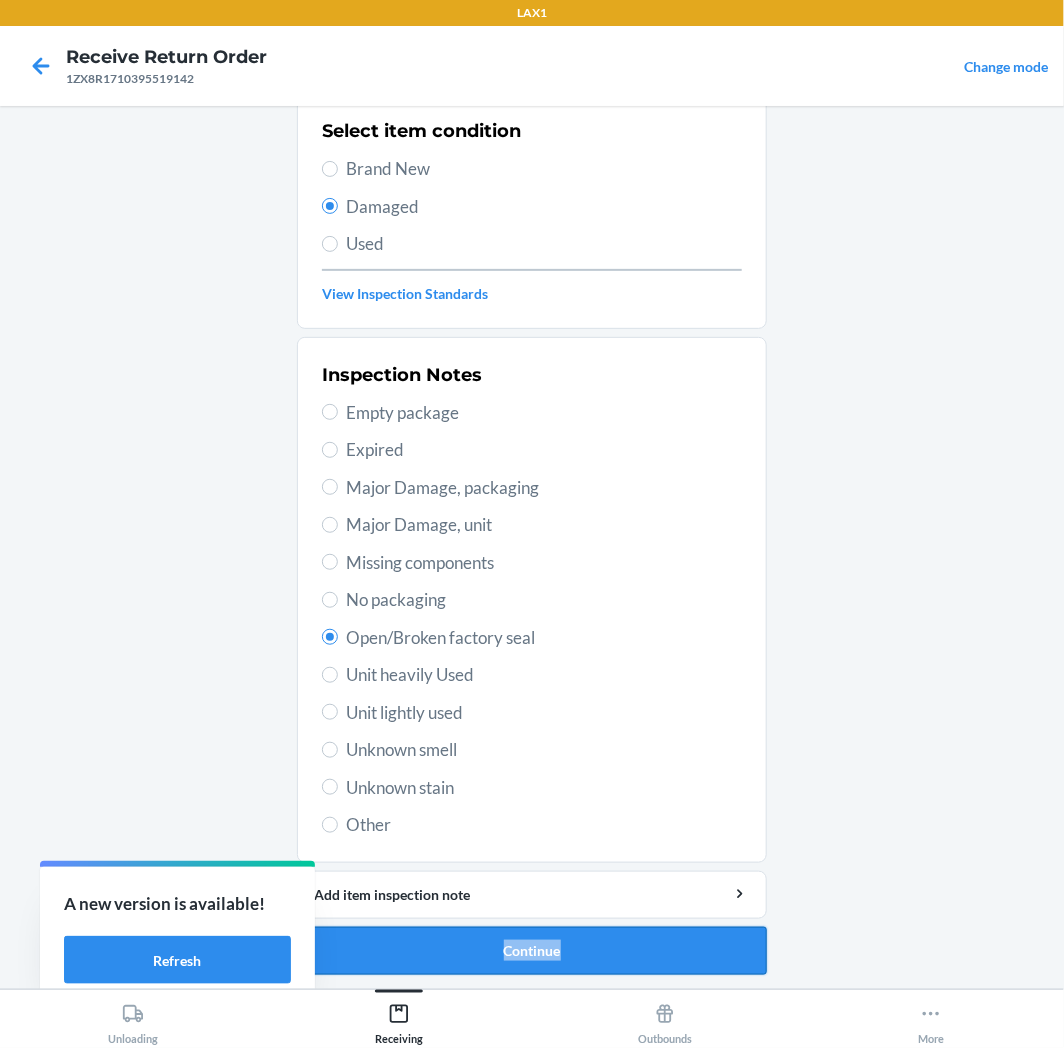 click on "Continue" at bounding box center [532, 951] 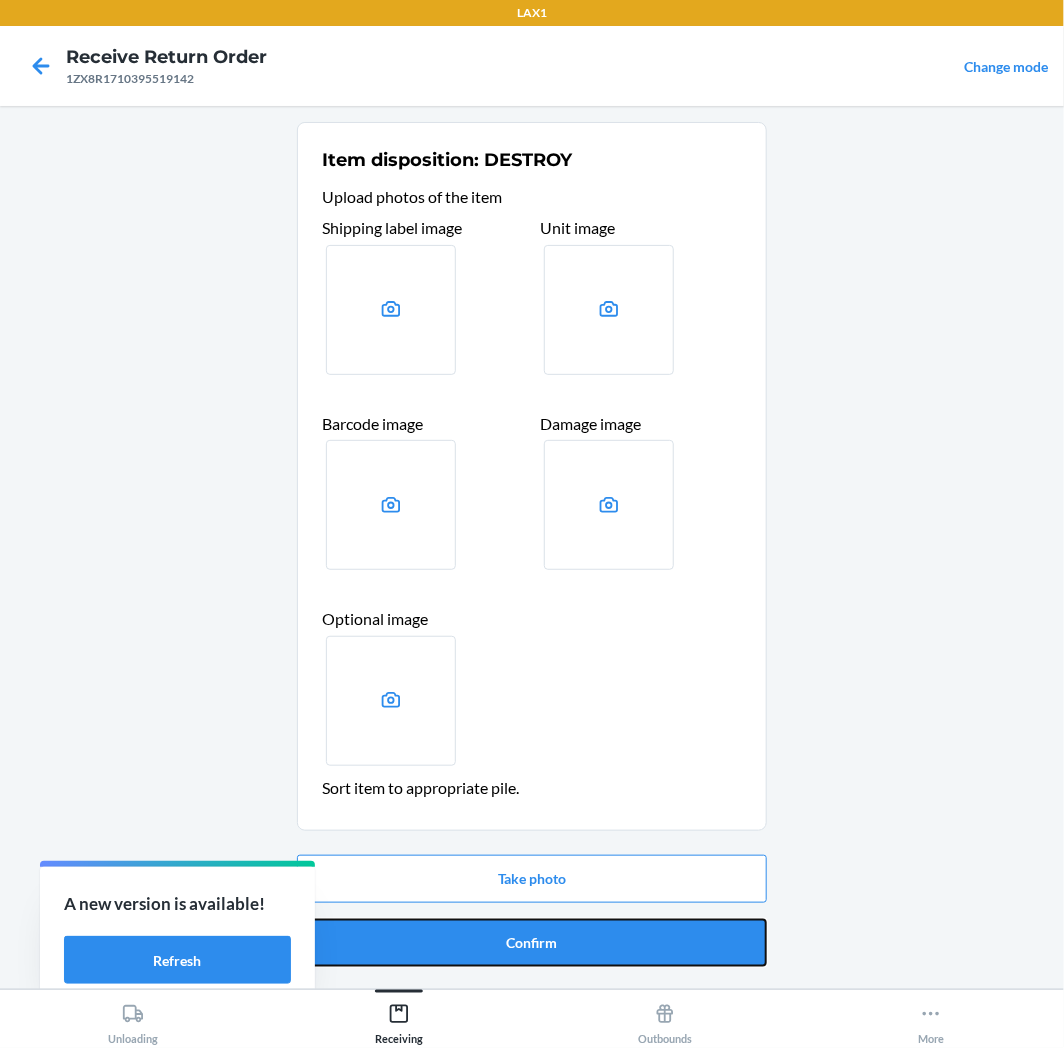 click on "Confirm" at bounding box center (532, 943) 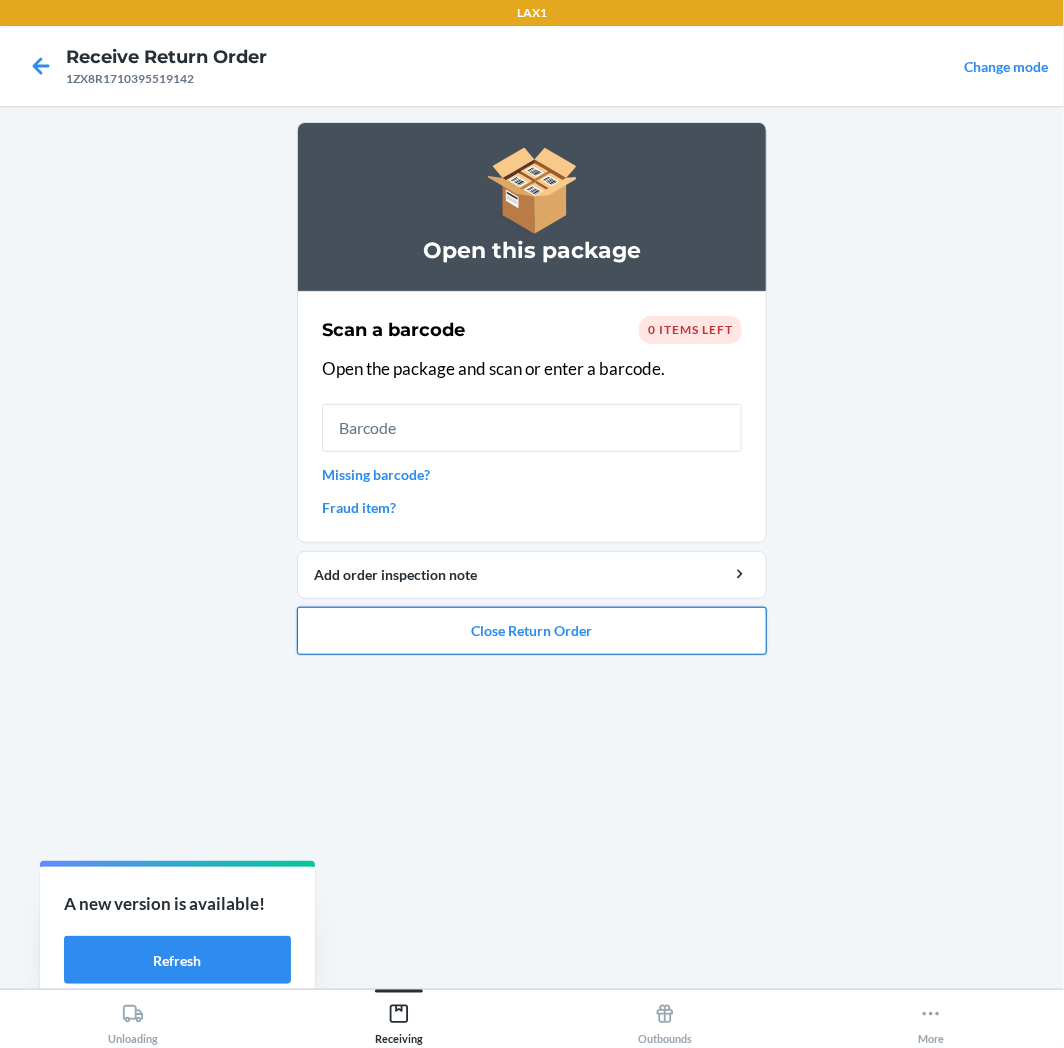 click on "Close Return Order" at bounding box center [532, 631] 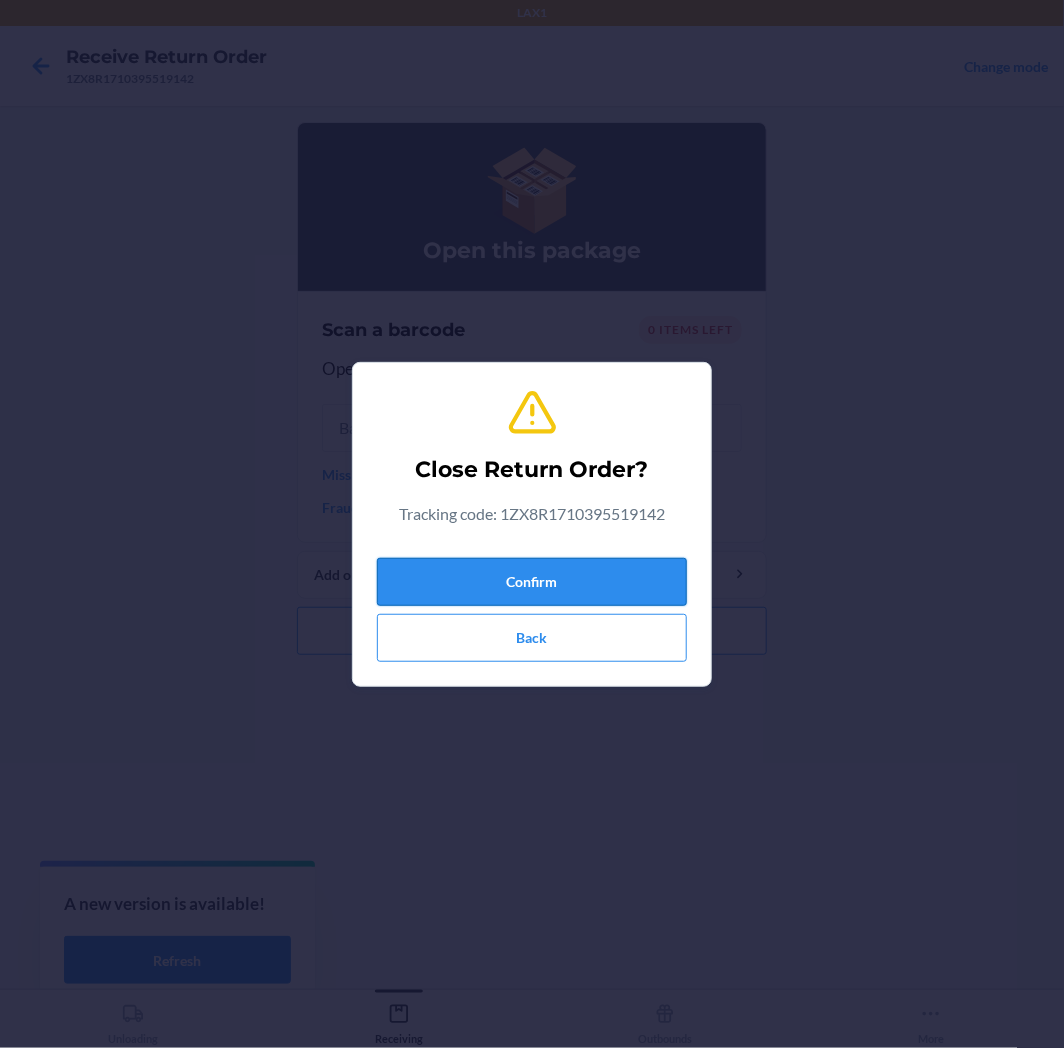click on "Confirm" at bounding box center (532, 582) 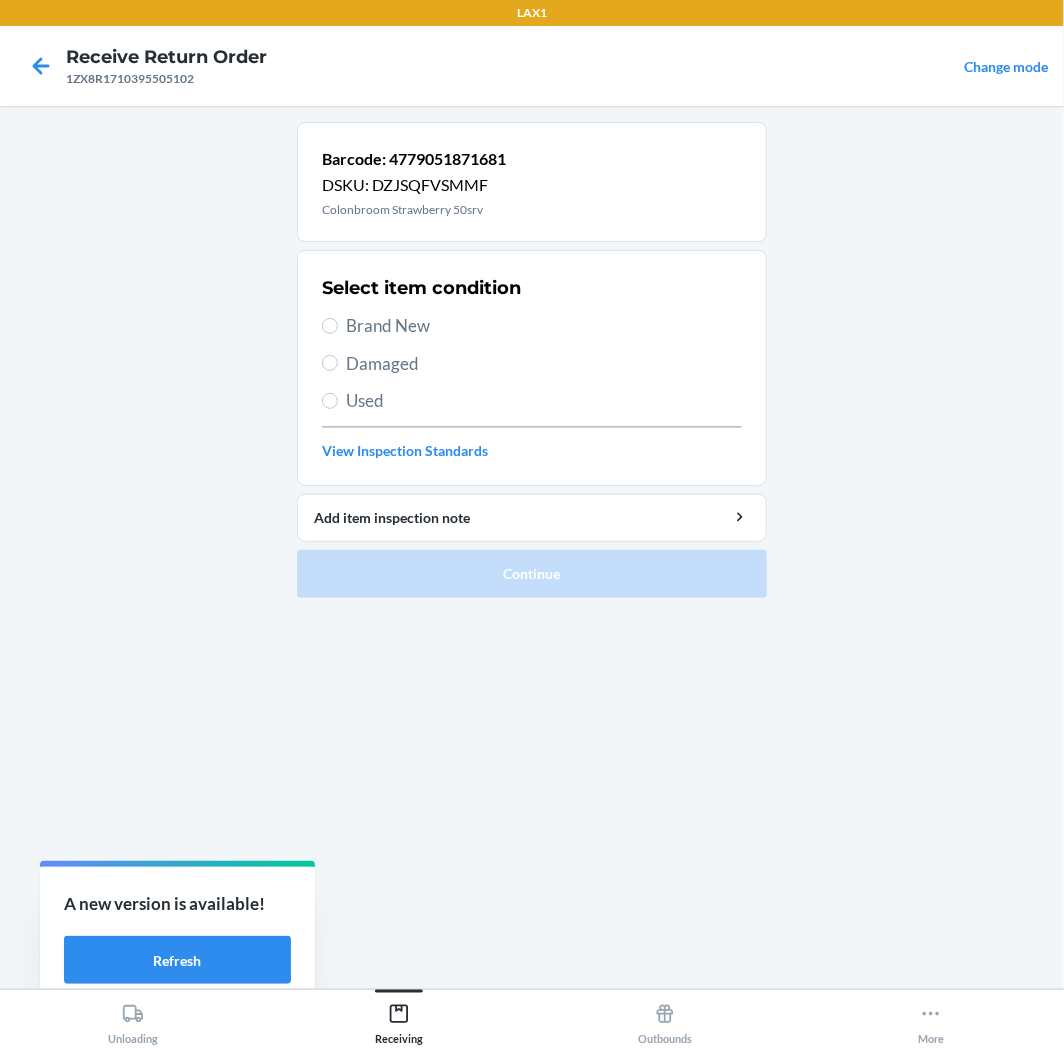 click on "Brand New" at bounding box center [544, 326] 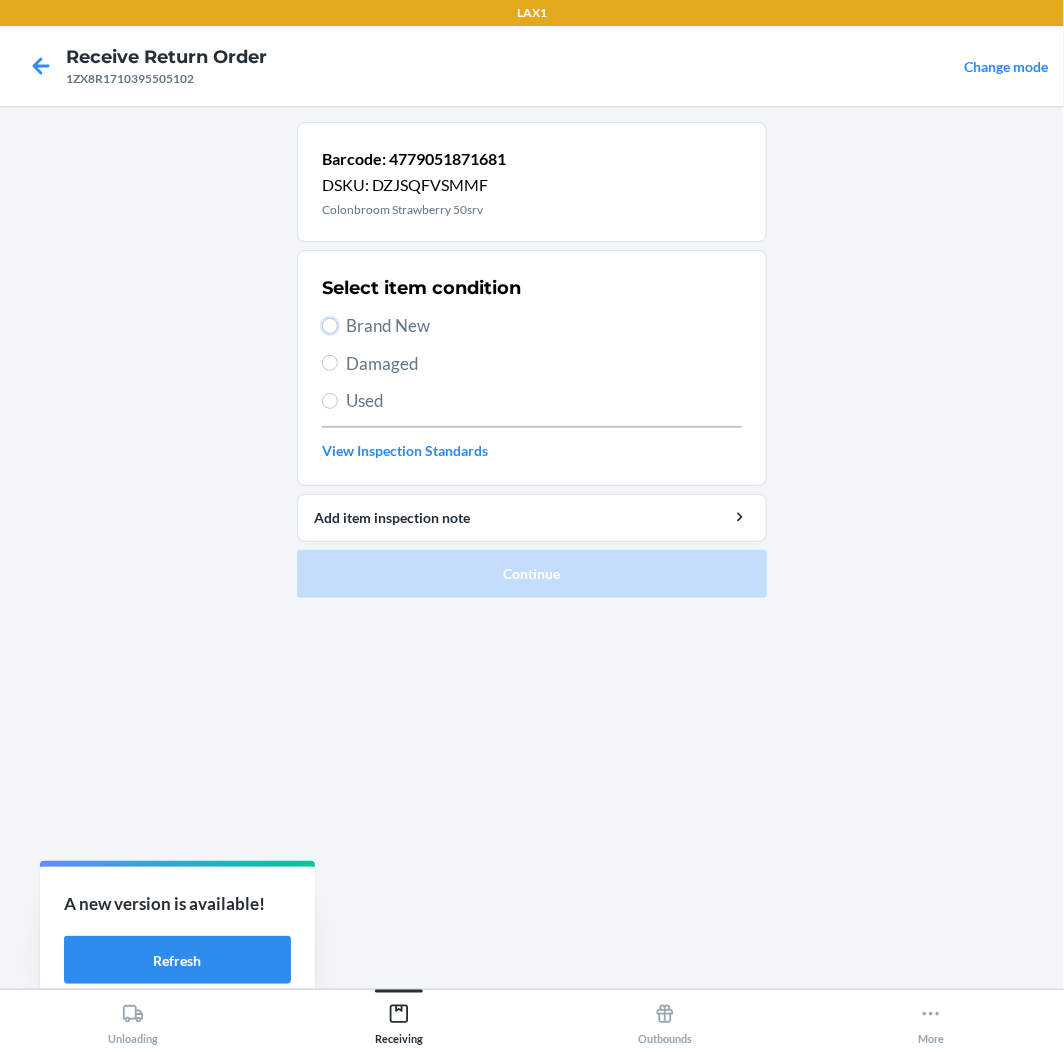 click on "Brand New" at bounding box center (330, 326) 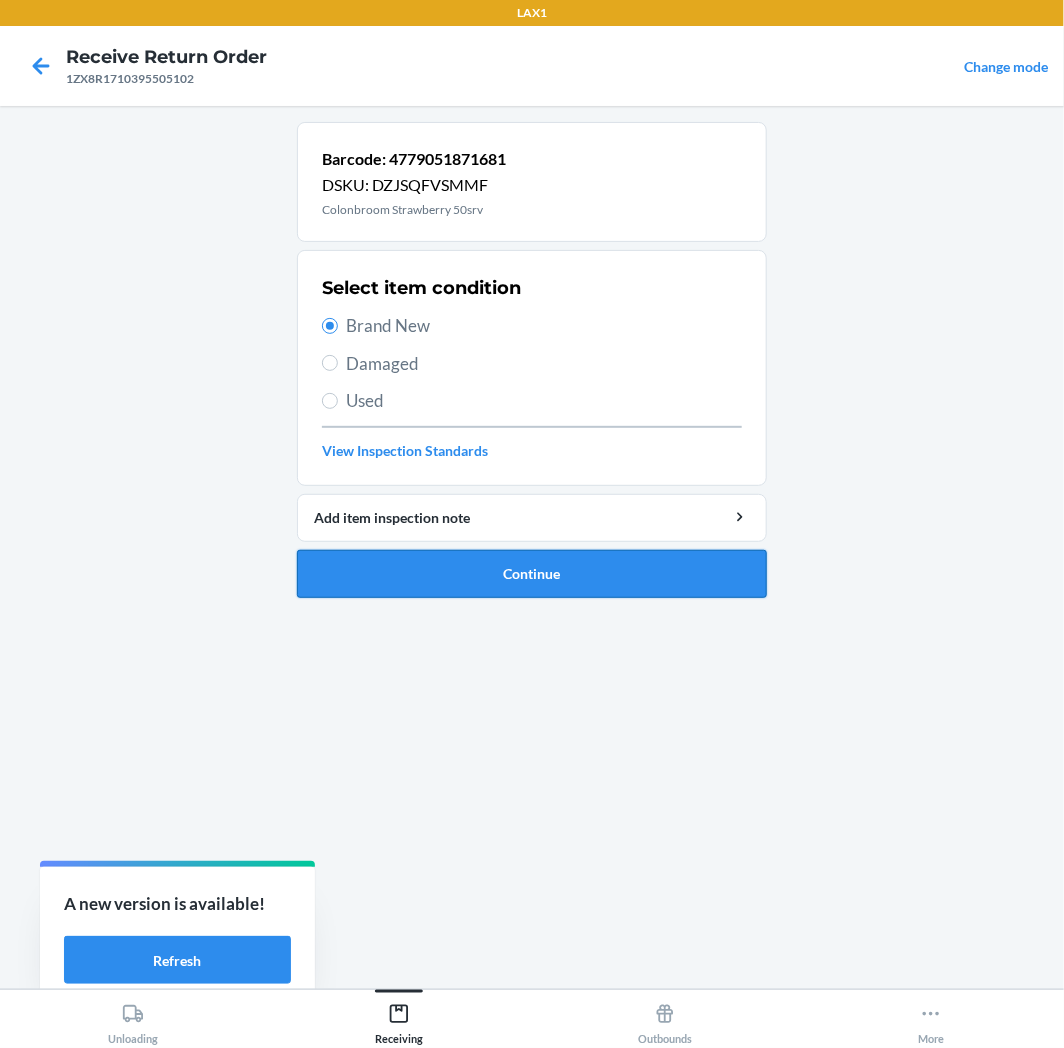 click on "Continue" at bounding box center (532, 574) 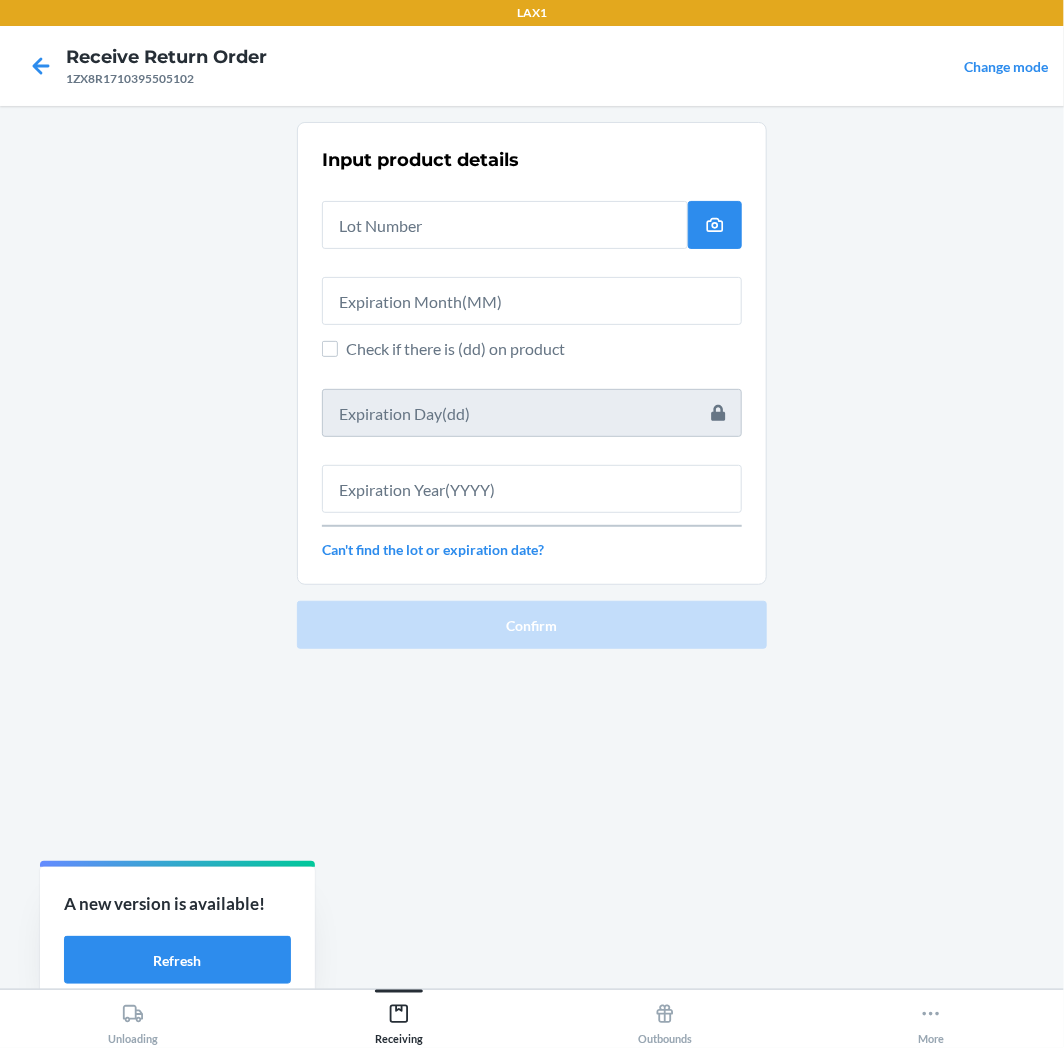 click at bounding box center (505, 217) 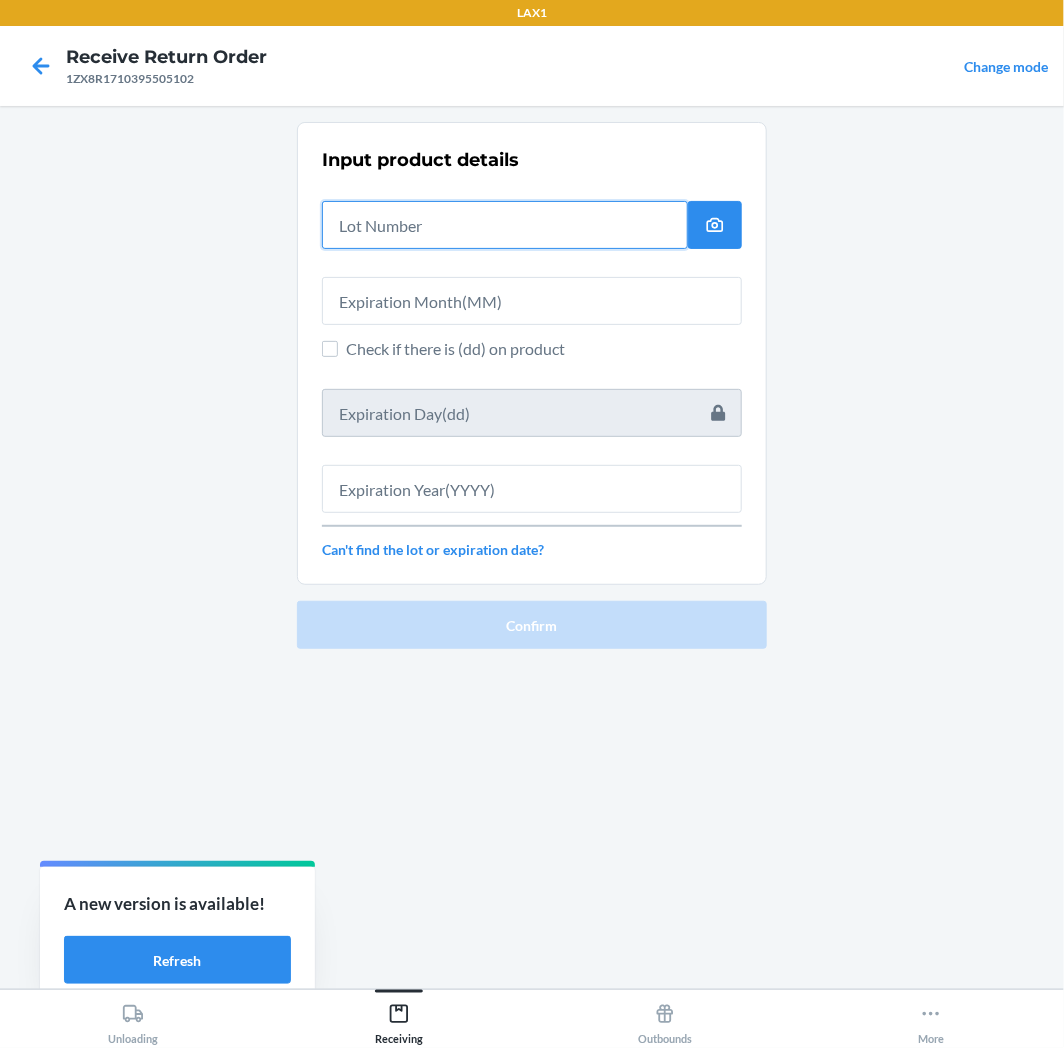 click at bounding box center (505, 225) 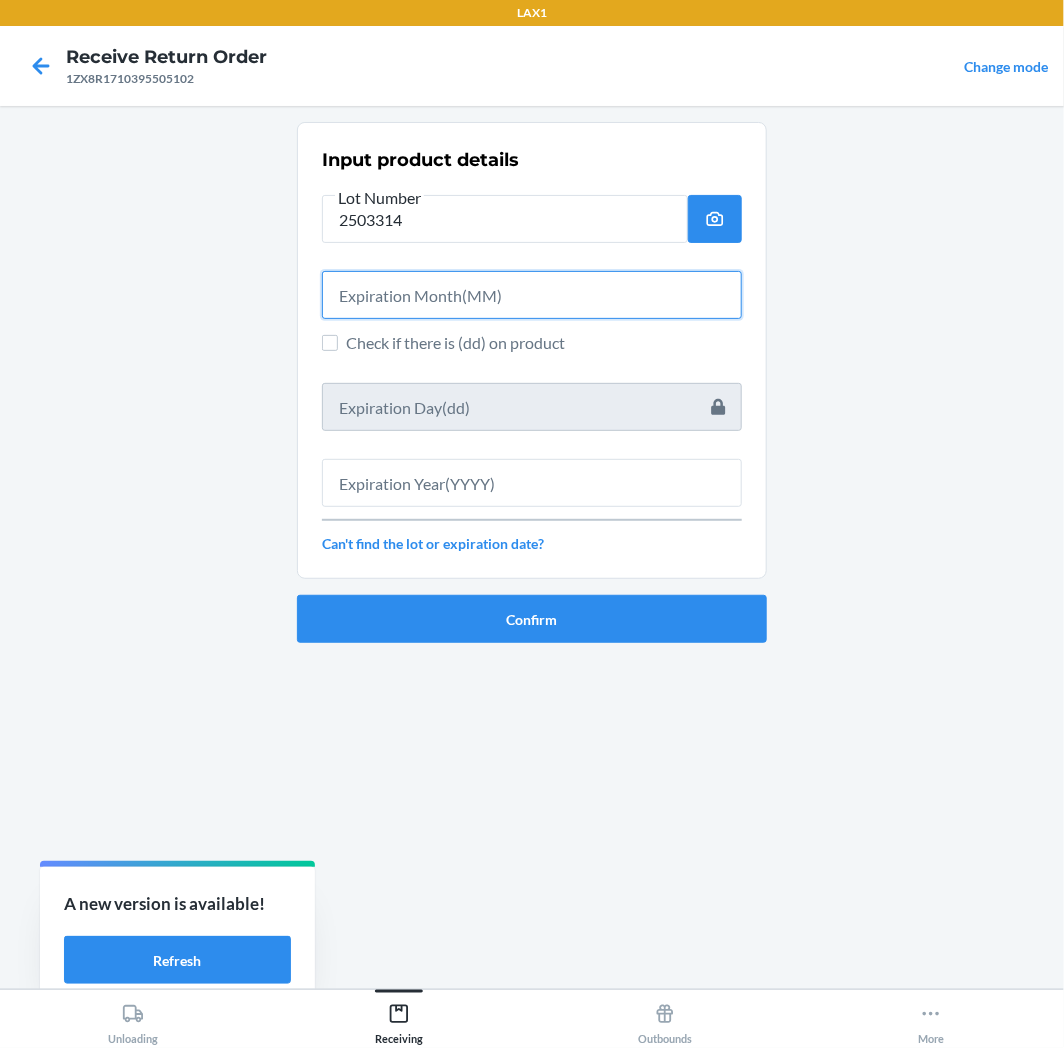 click at bounding box center [532, 295] 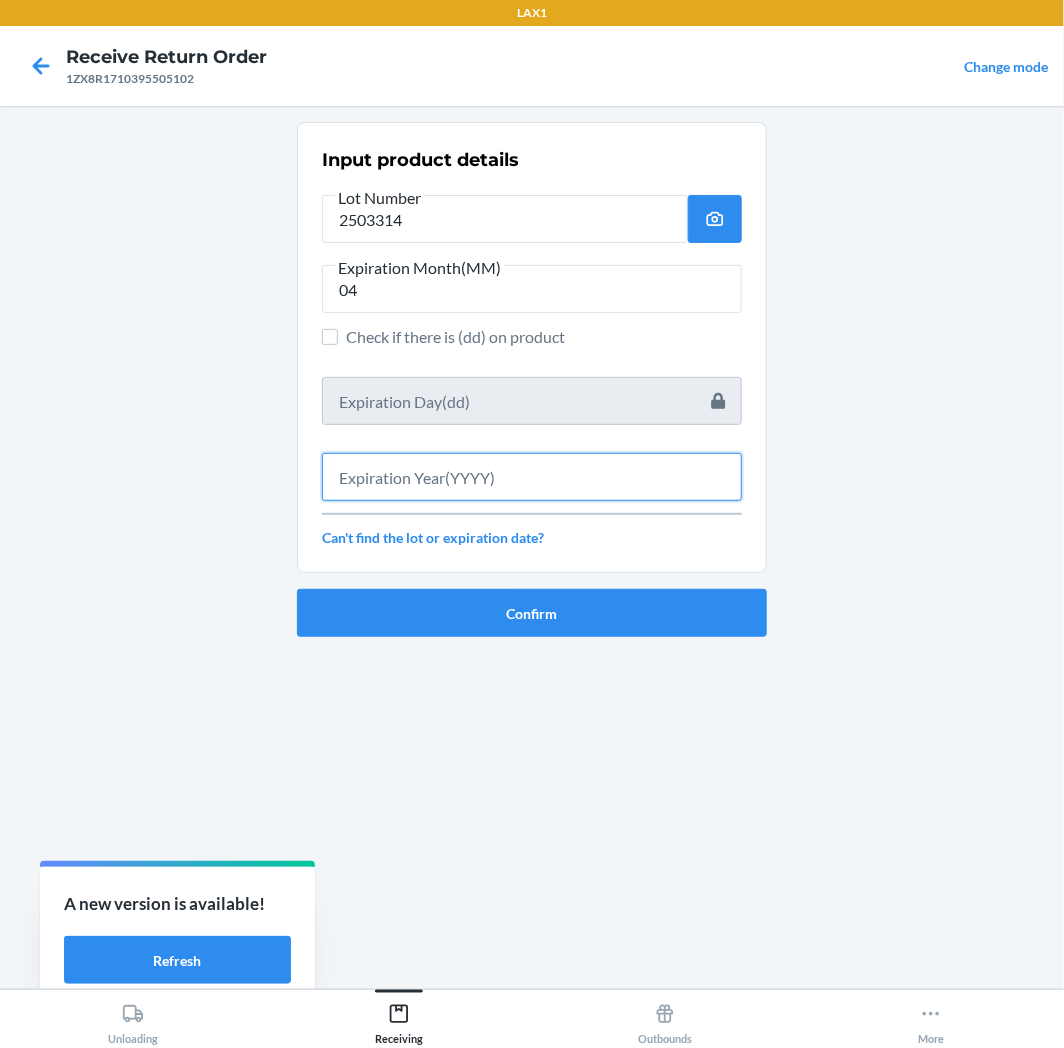 click at bounding box center (532, 477) 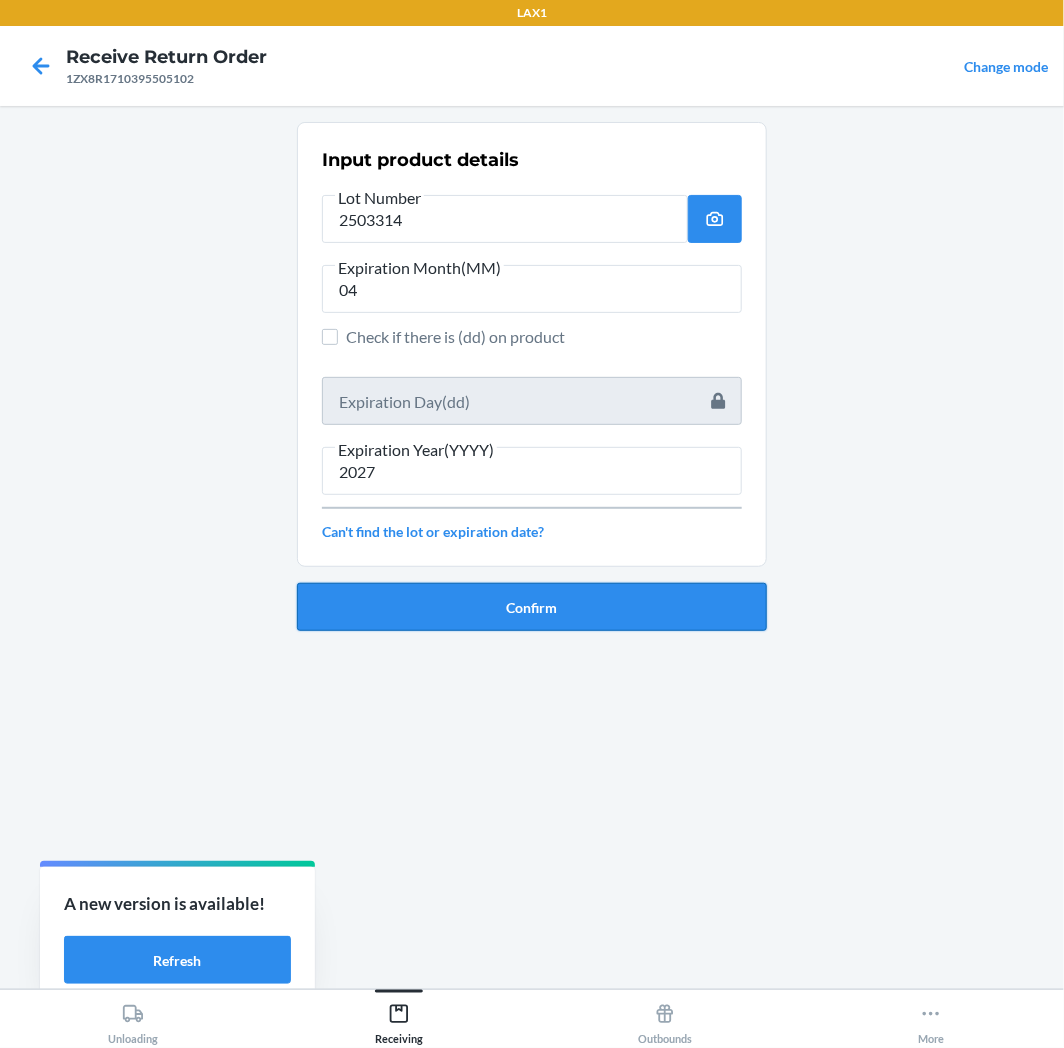 drag, startPoint x: 570, startPoint y: 627, endPoint x: 565, endPoint y: 618, distance: 10.29563 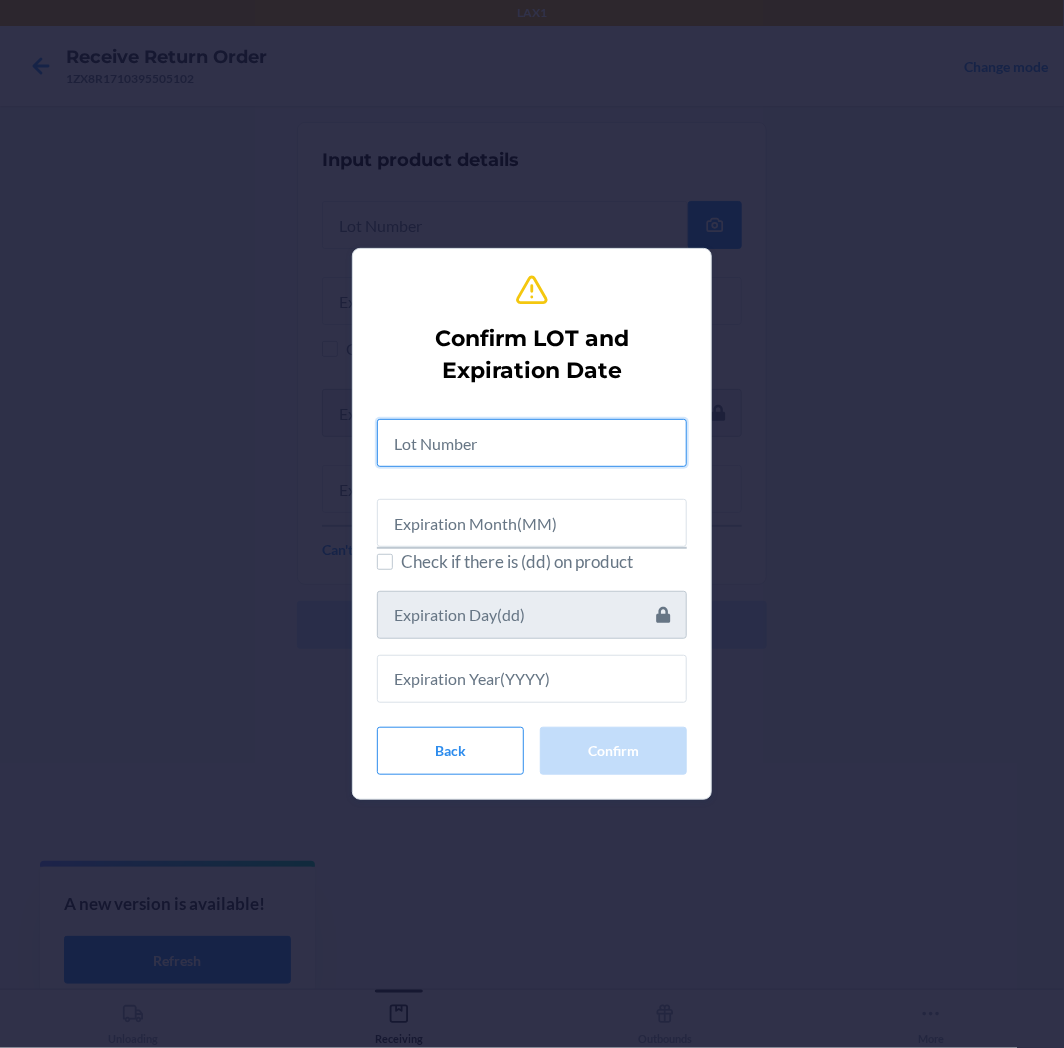 click at bounding box center (532, 443) 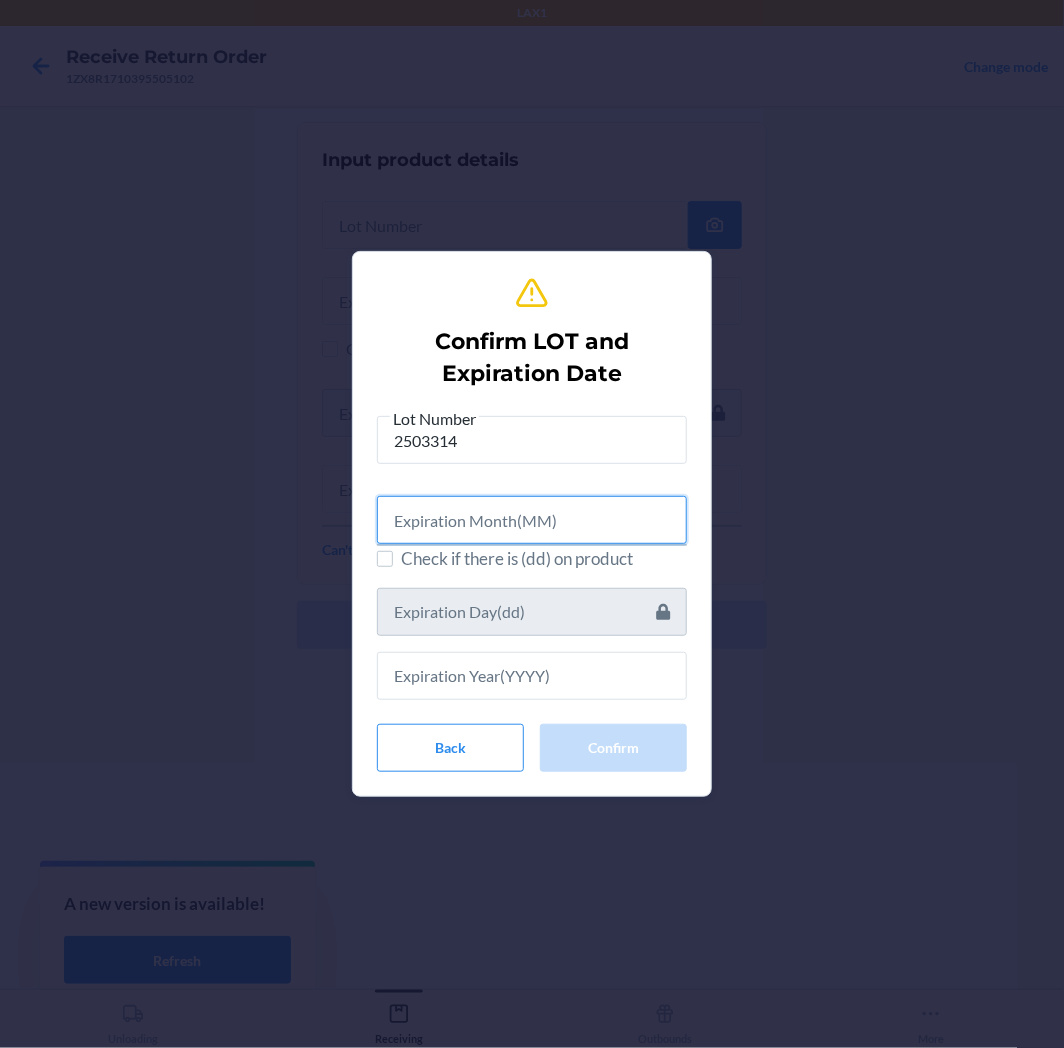 click at bounding box center [532, 520] 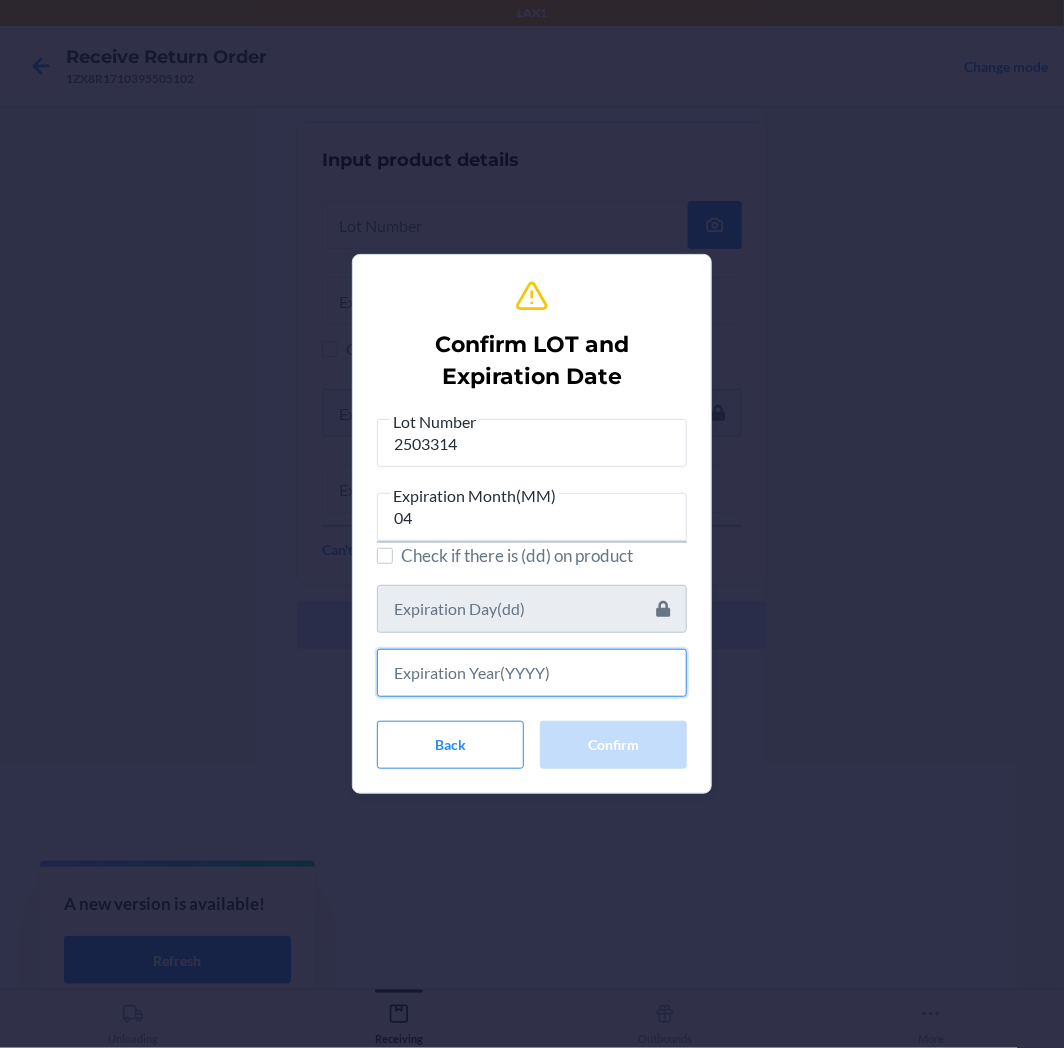 click at bounding box center (532, 673) 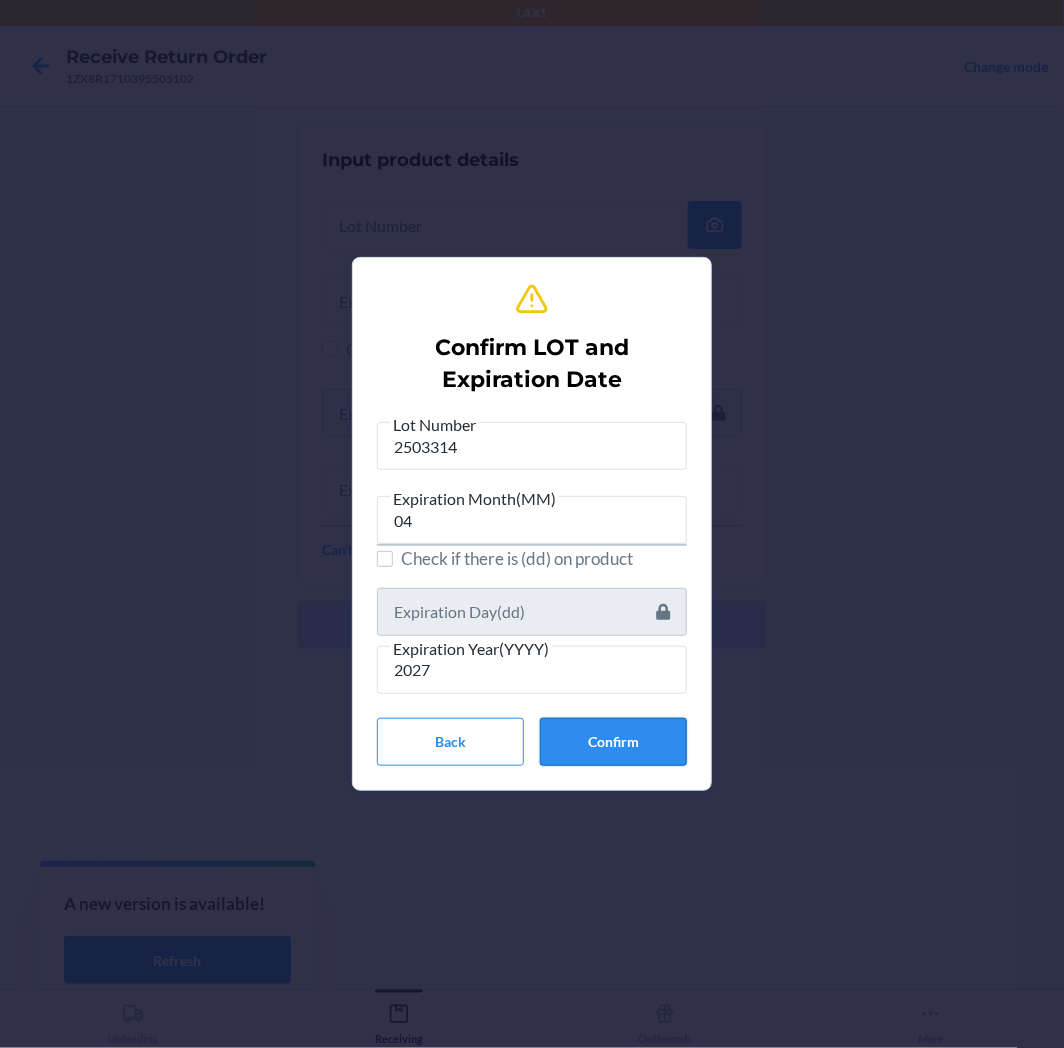click on "Confirm" at bounding box center (613, 742) 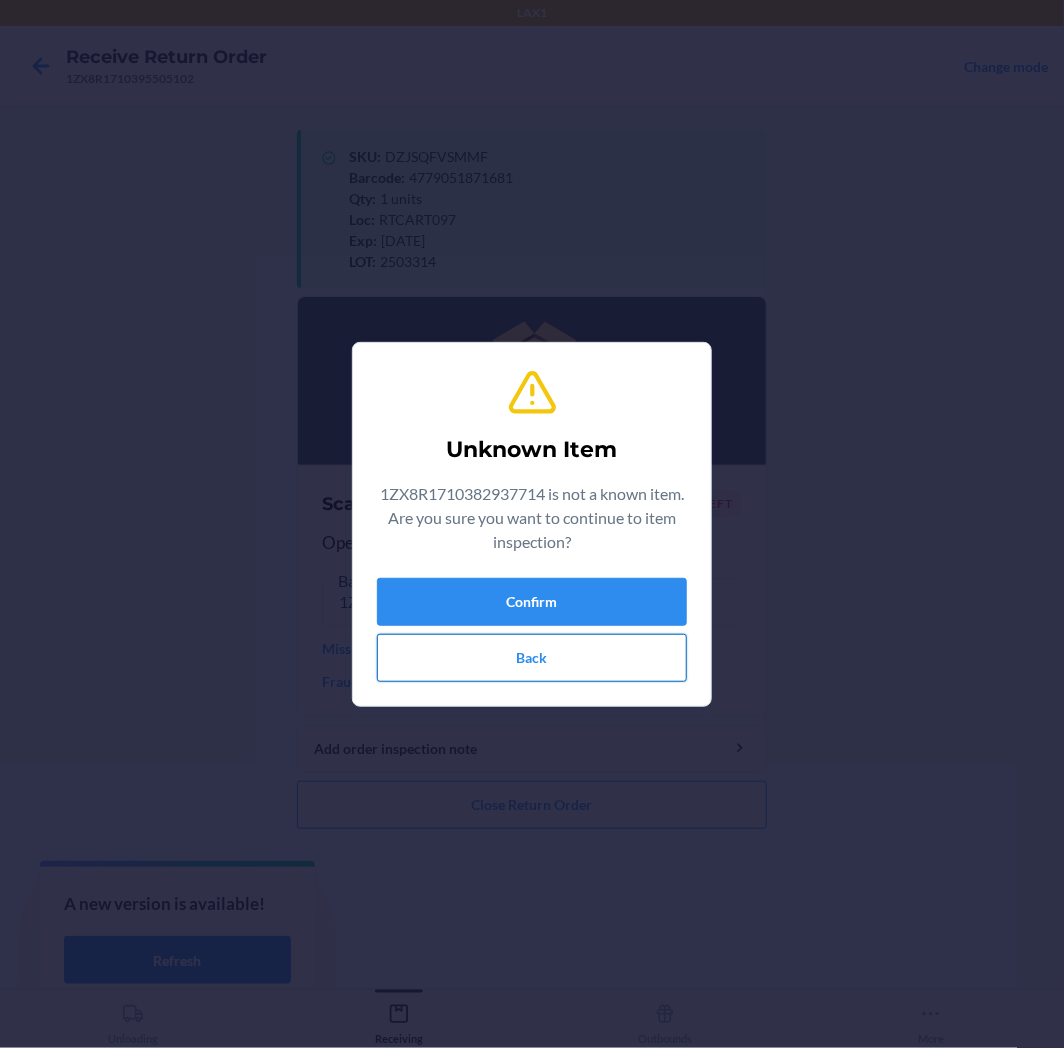 click on "Back" at bounding box center (532, 658) 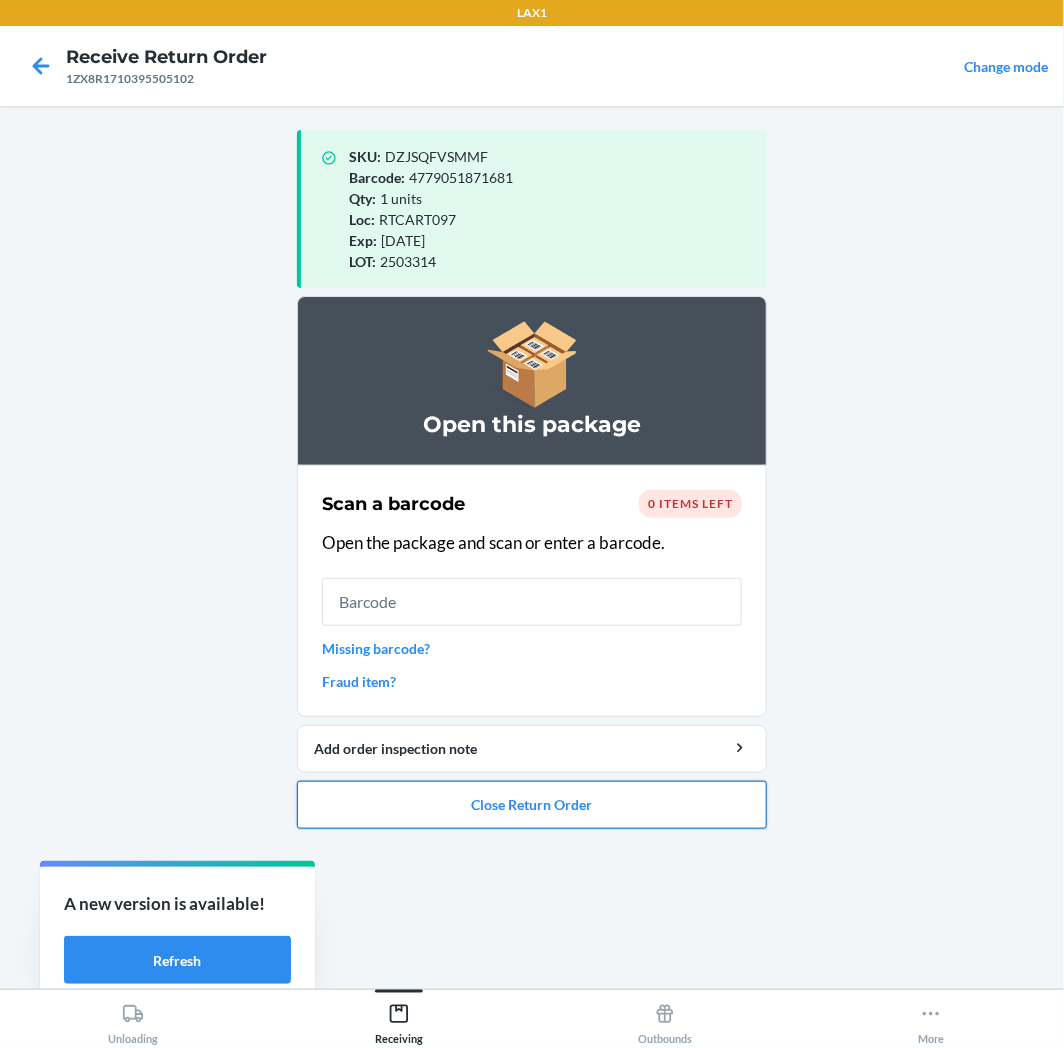 click on "Close Return Order" at bounding box center [532, 805] 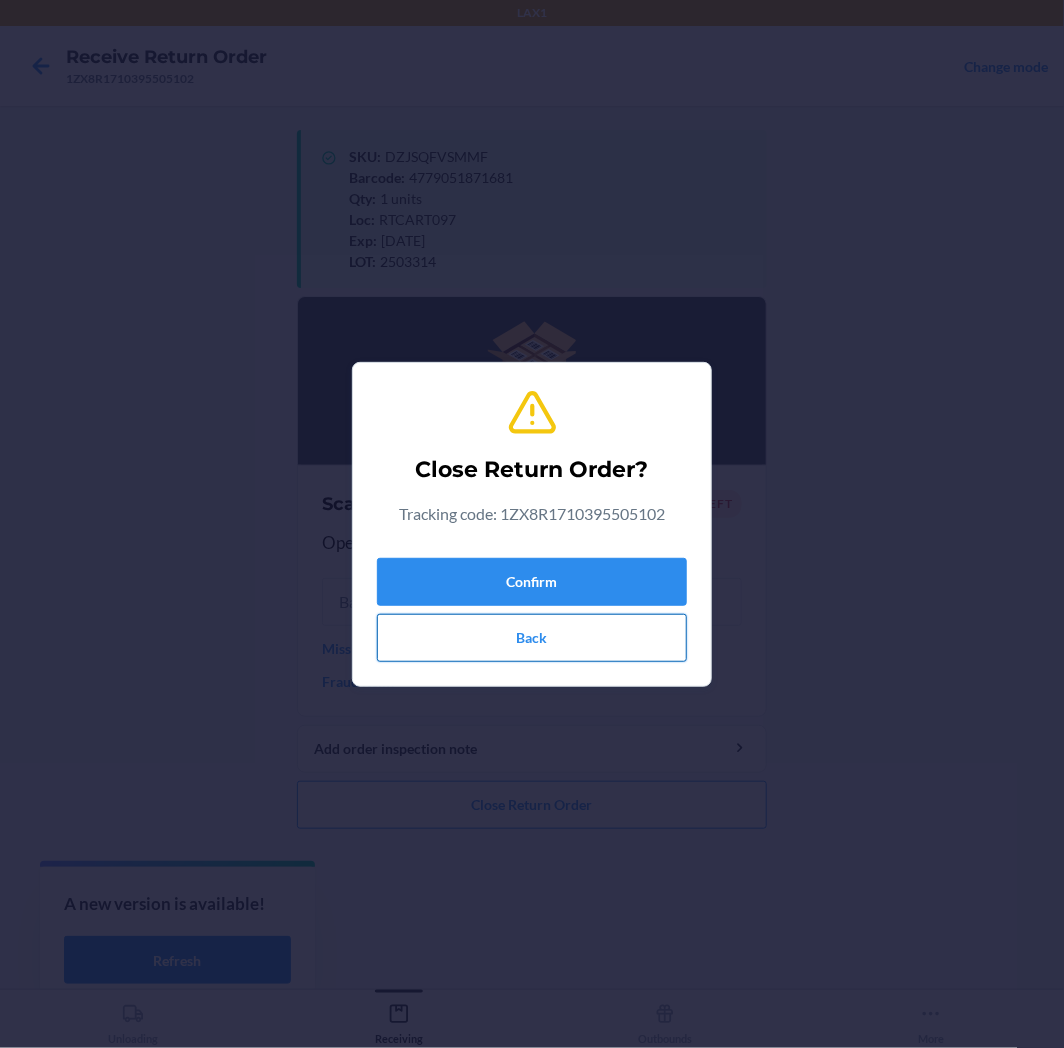 click on "Back" at bounding box center [532, 638] 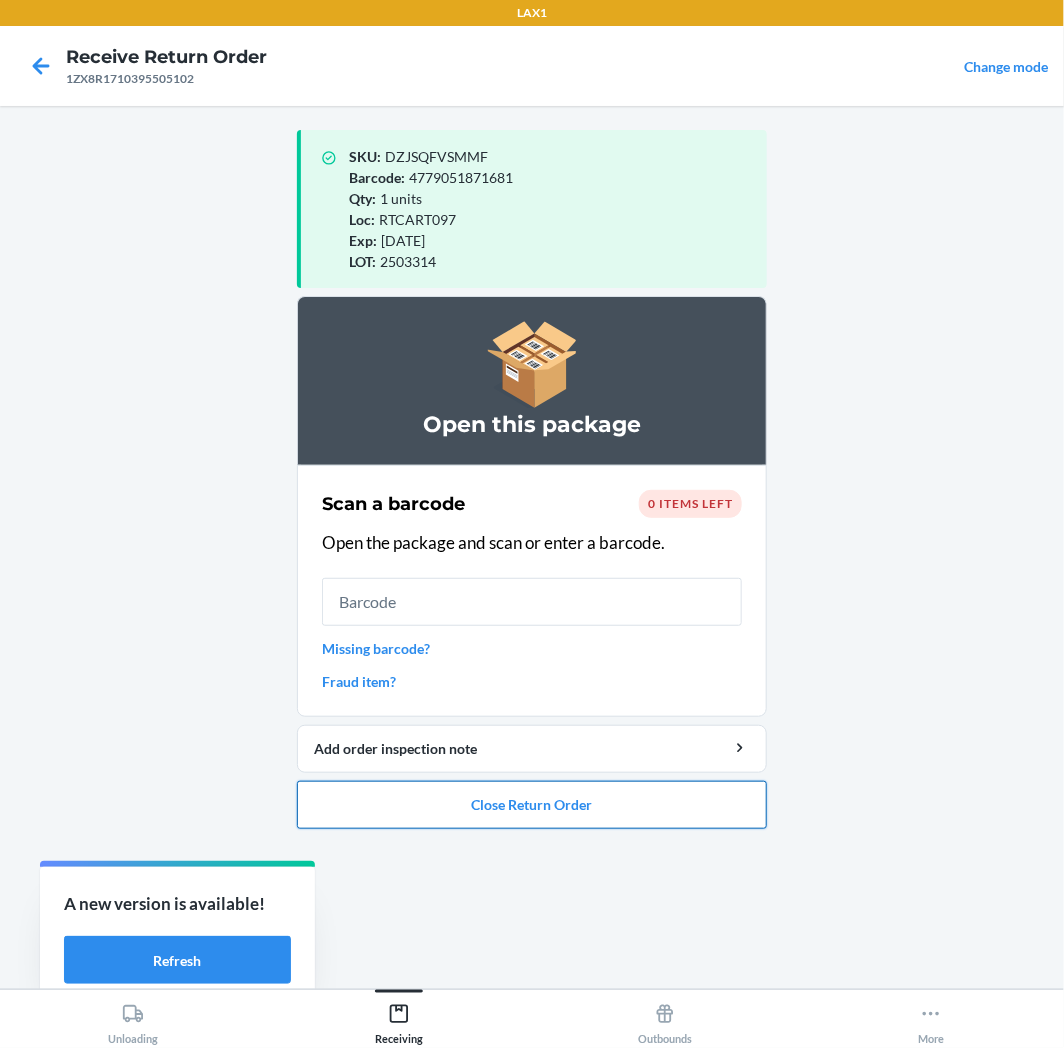 click on "Close Return Order" at bounding box center (532, 805) 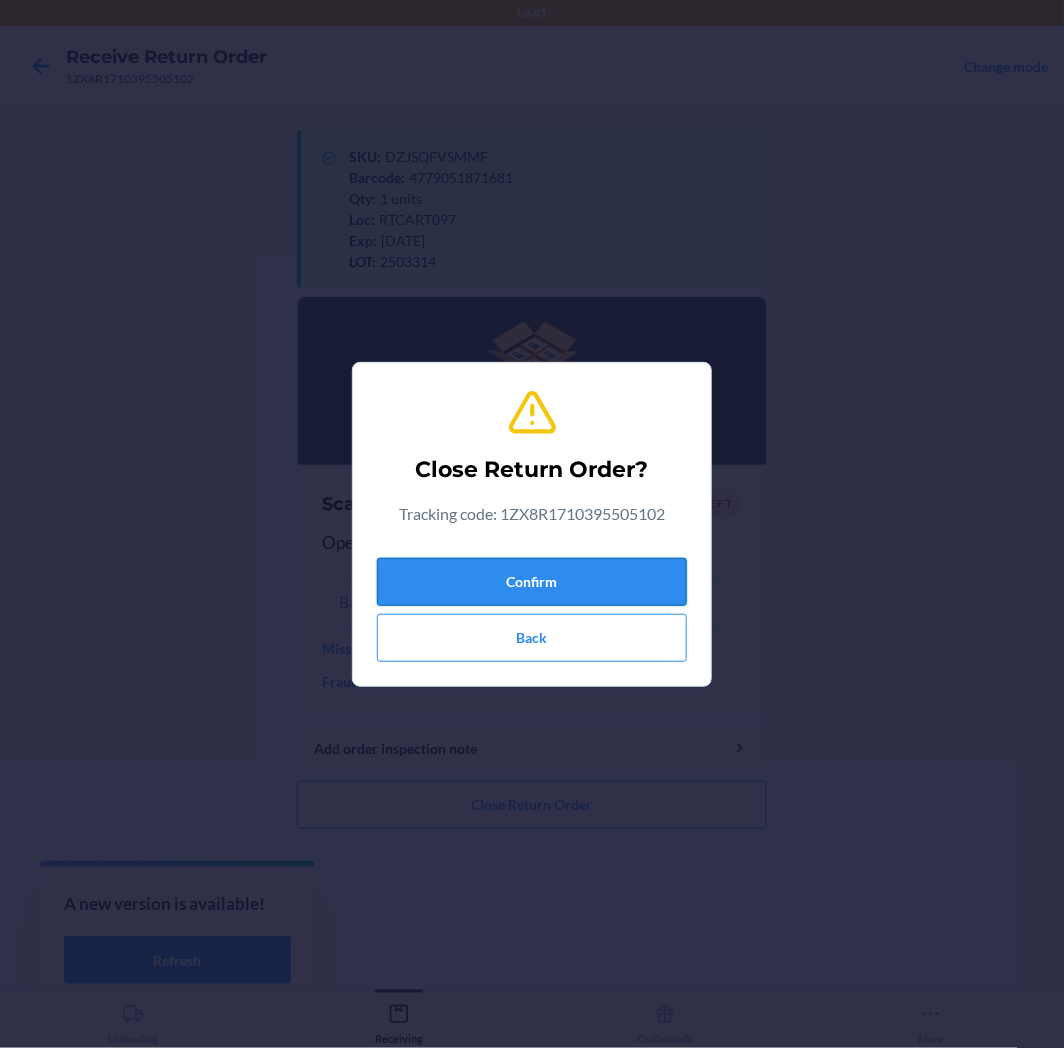 click on "Confirm" at bounding box center (532, 582) 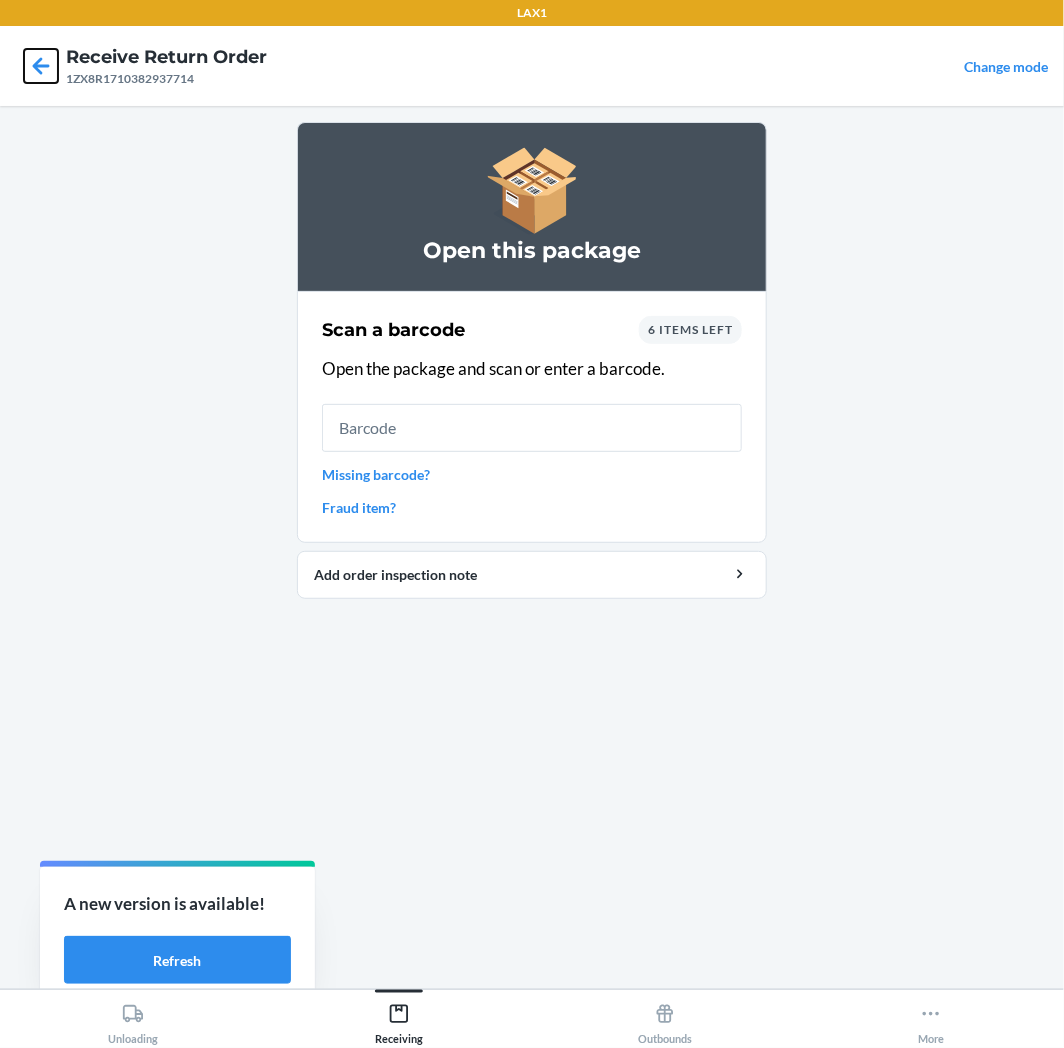 click 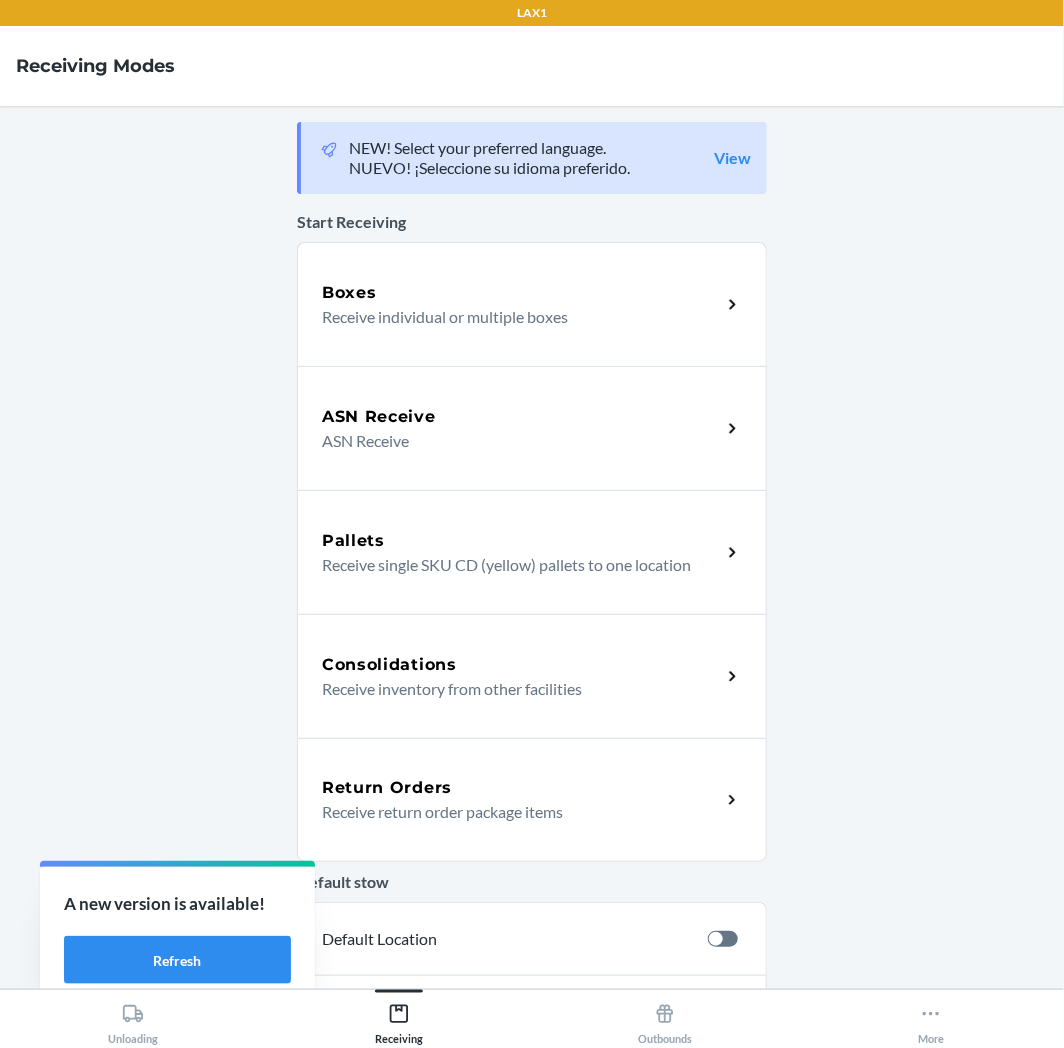 click on "Return Orders" at bounding box center [521, 788] 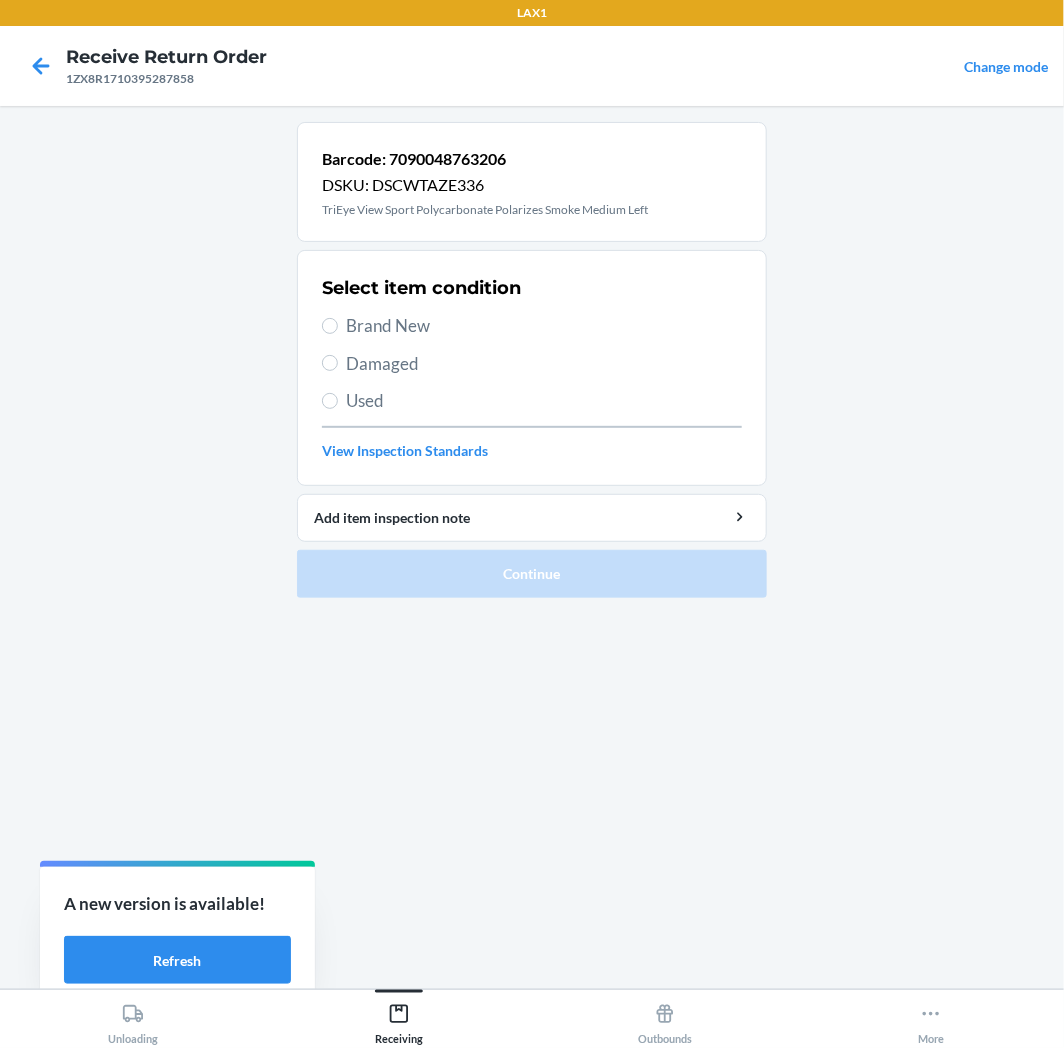 click on "Brand New" at bounding box center [544, 326] 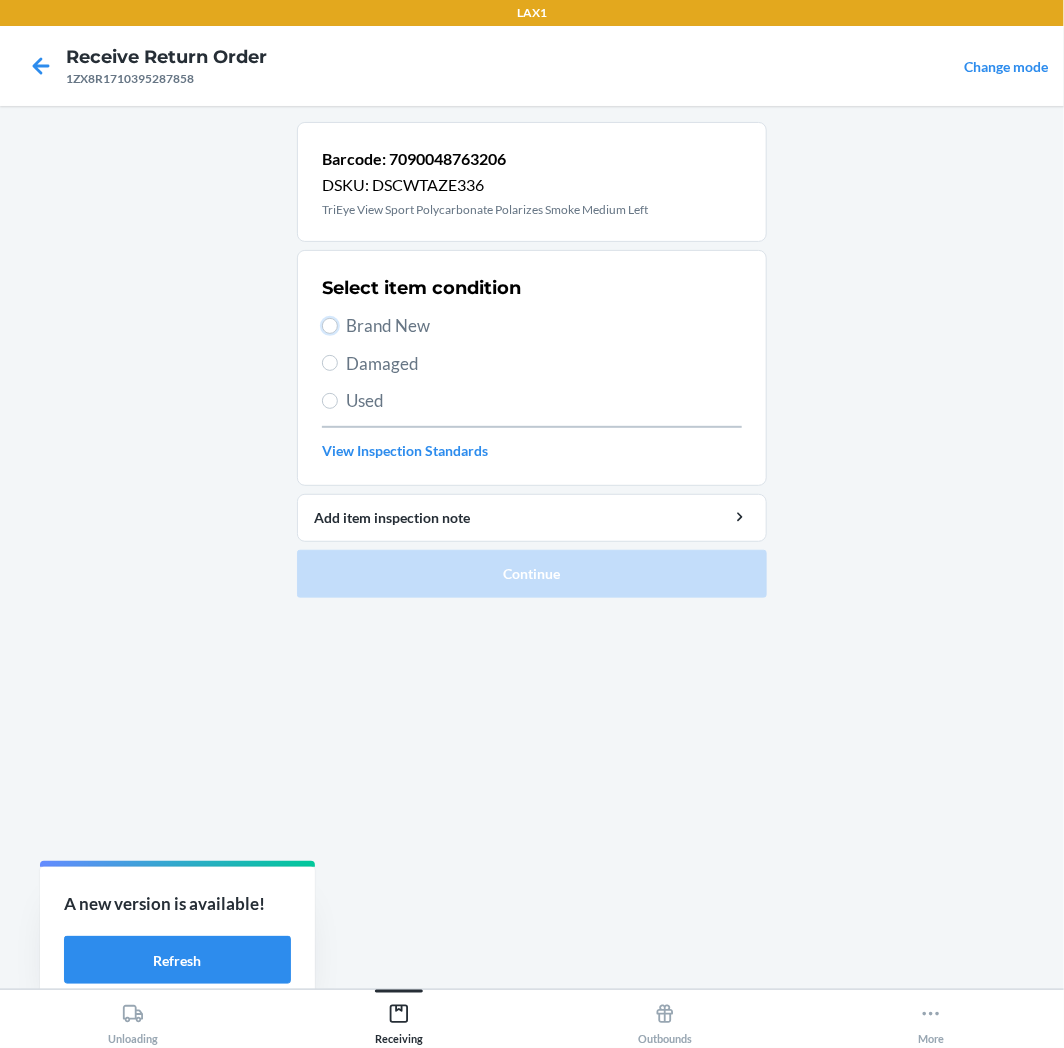 click on "Brand New" at bounding box center (330, 326) 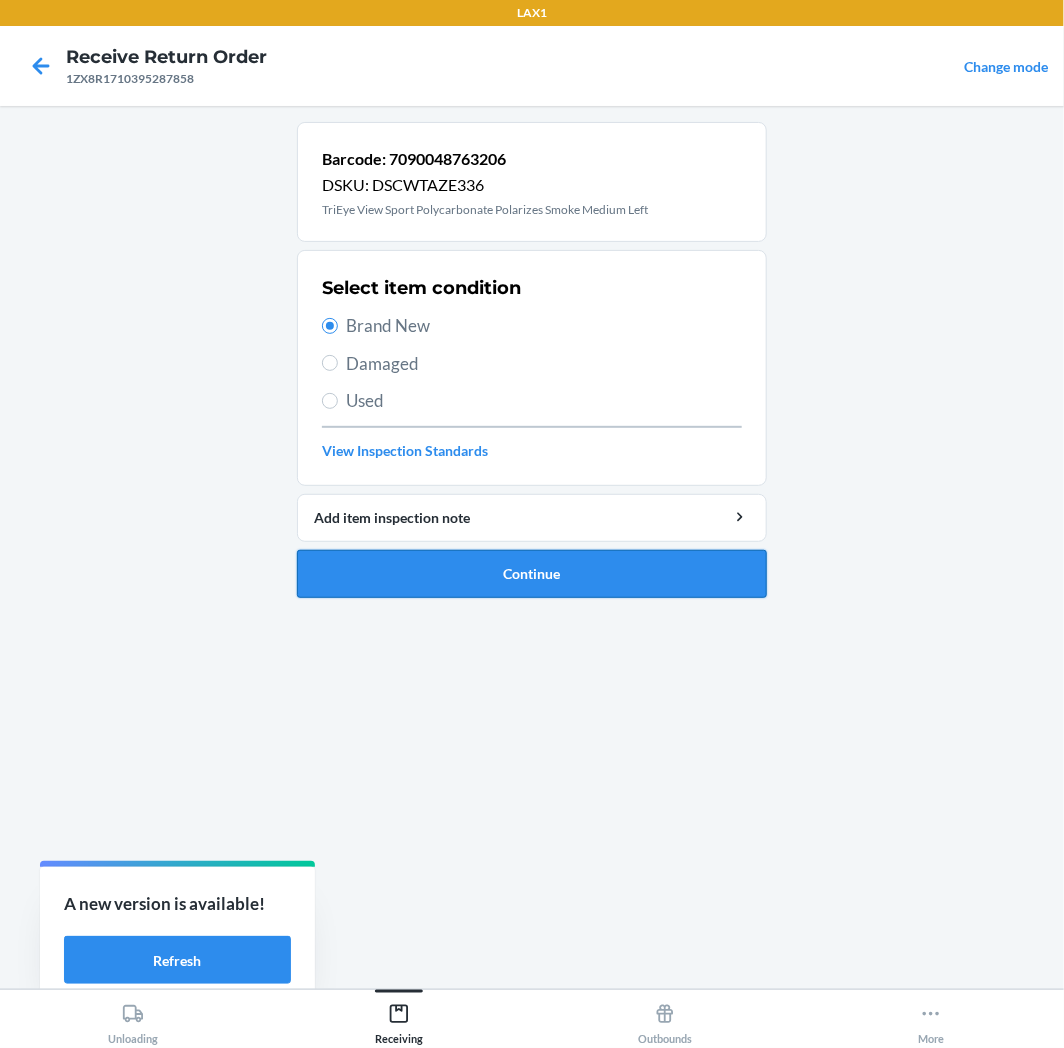click on "Continue" at bounding box center [532, 574] 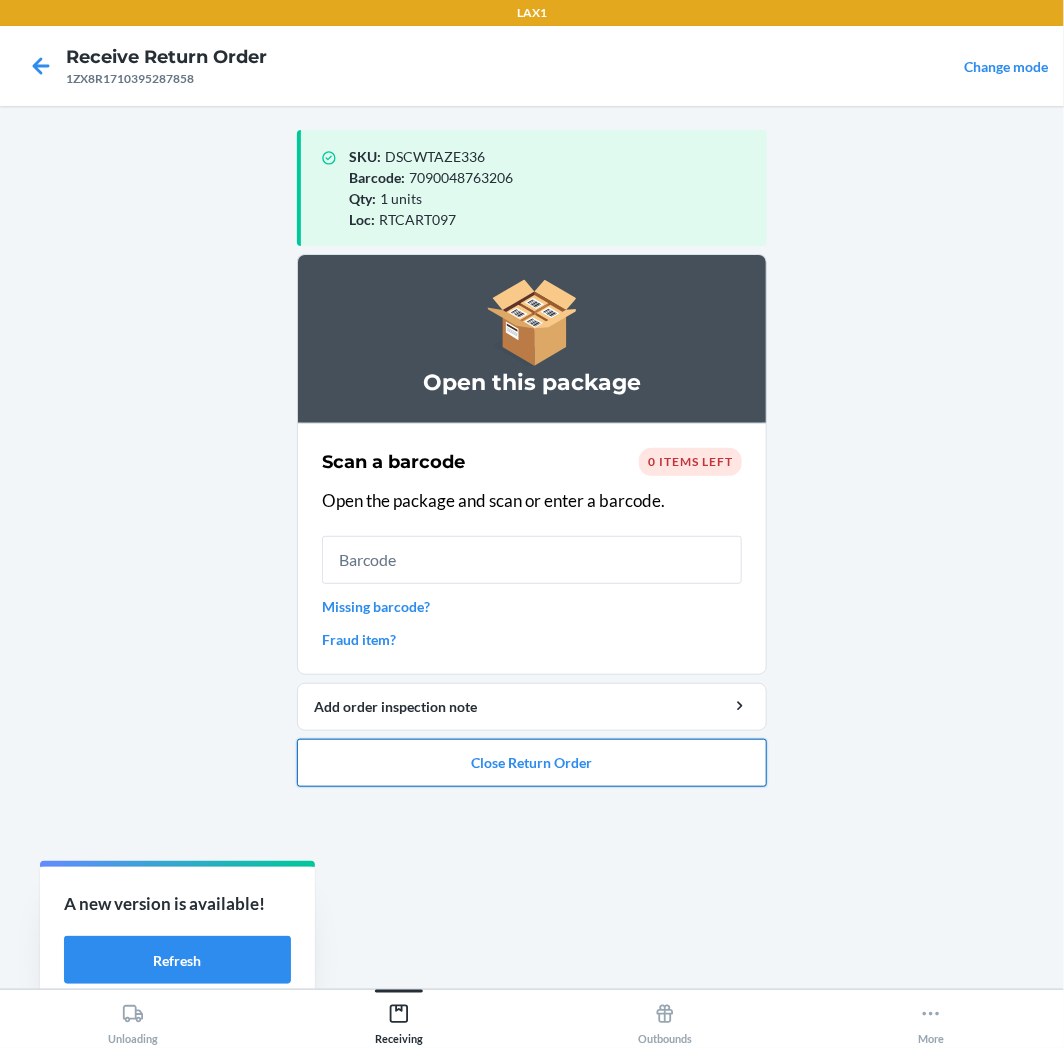 drag, startPoint x: 515, startPoint y: 738, endPoint x: 524, endPoint y: 756, distance: 20.12461 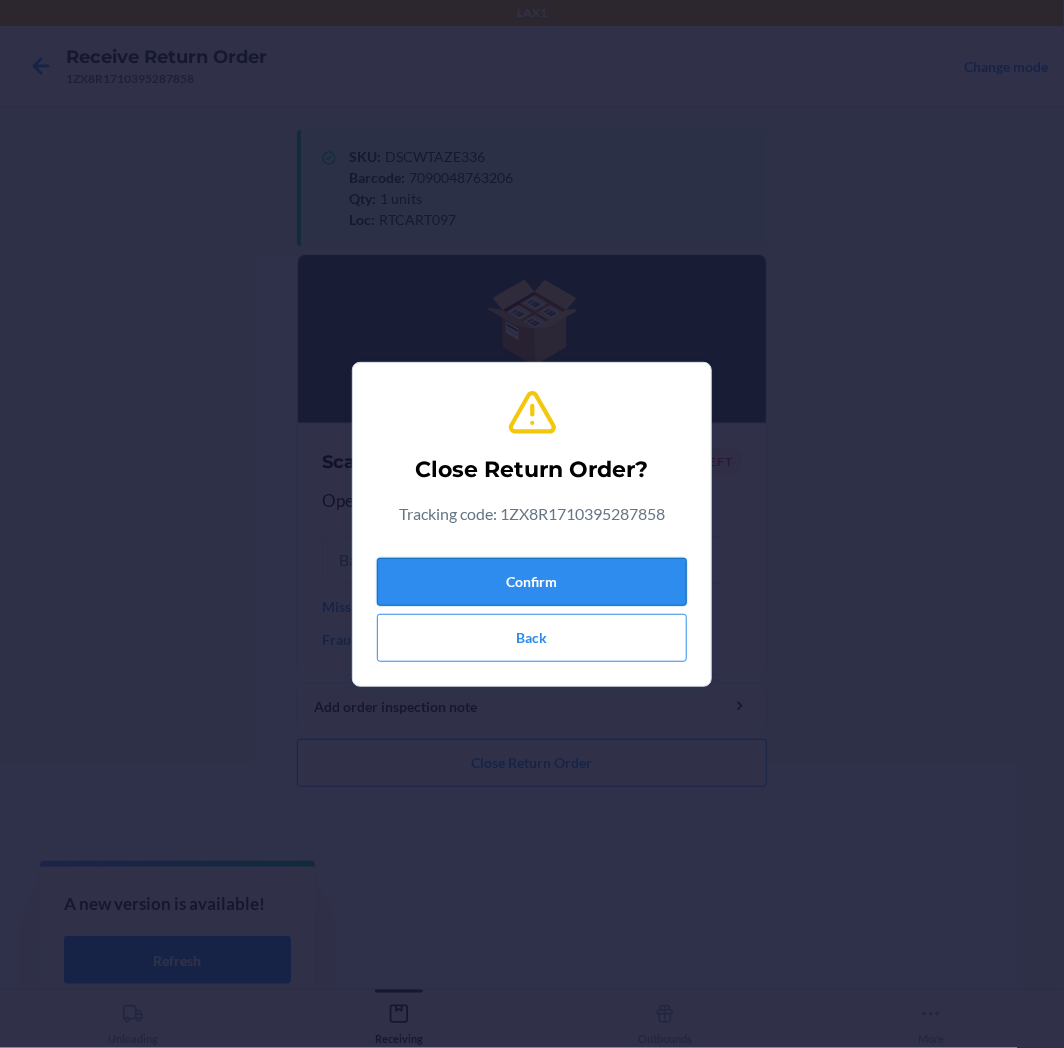 click on "Confirm" at bounding box center (532, 582) 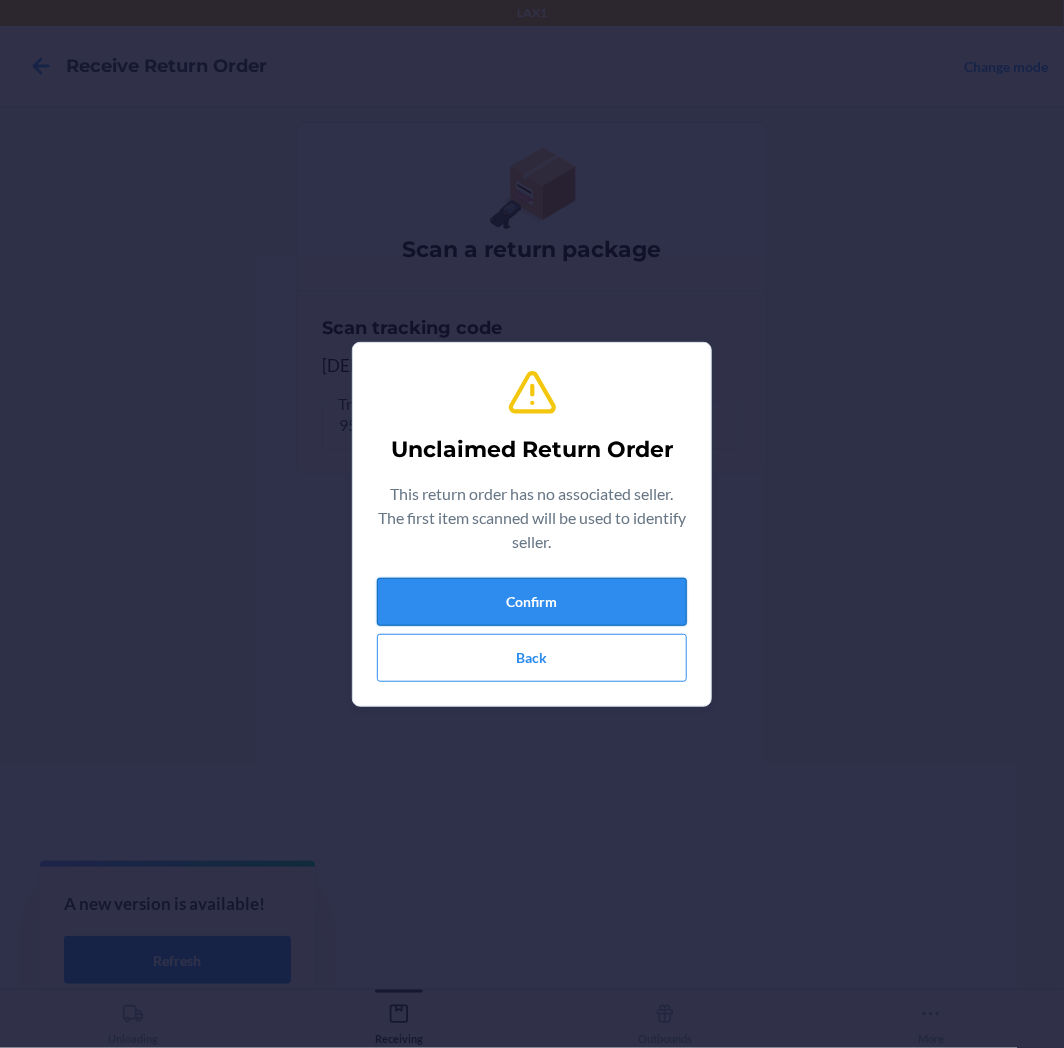 click on "Confirm" at bounding box center (532, 602) 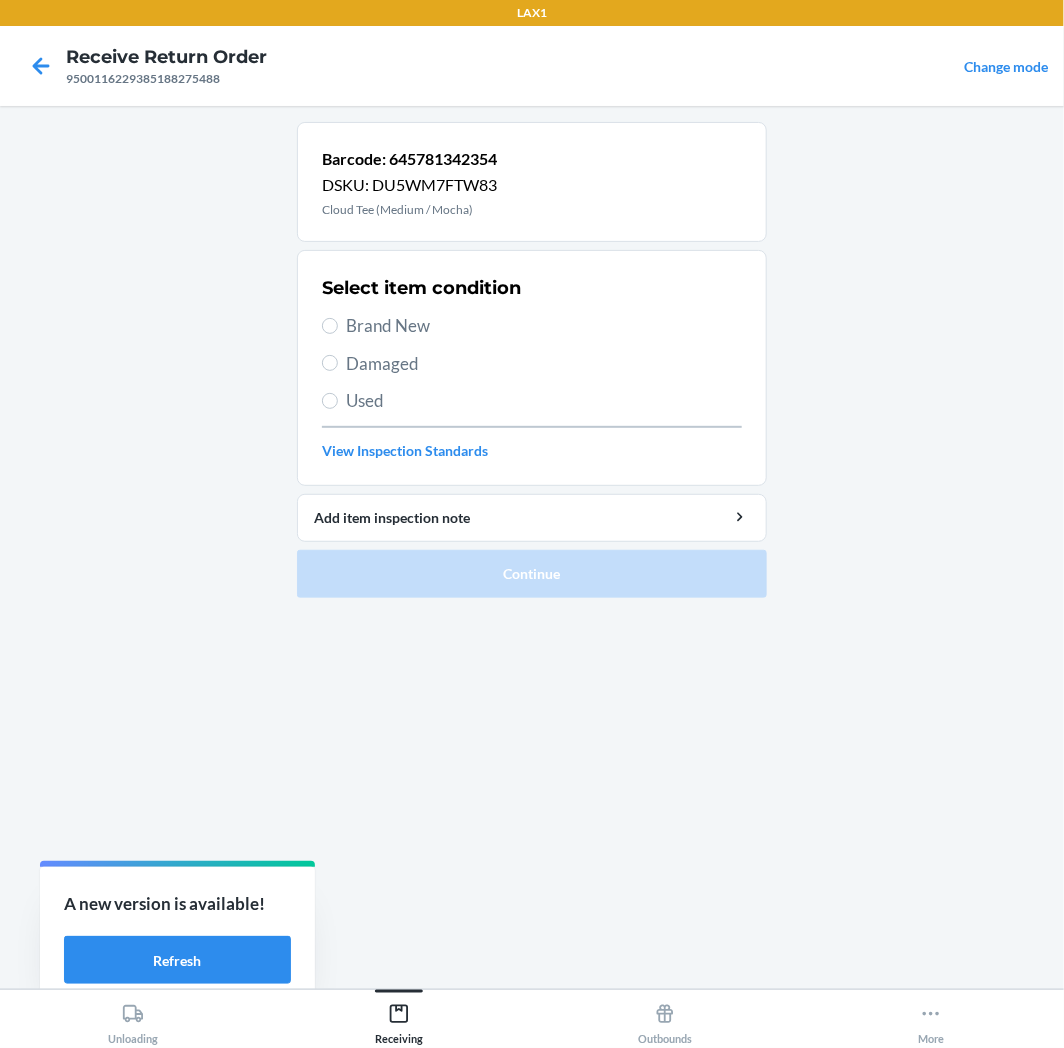 click on "Brand New" at bounding box center [544, 326] 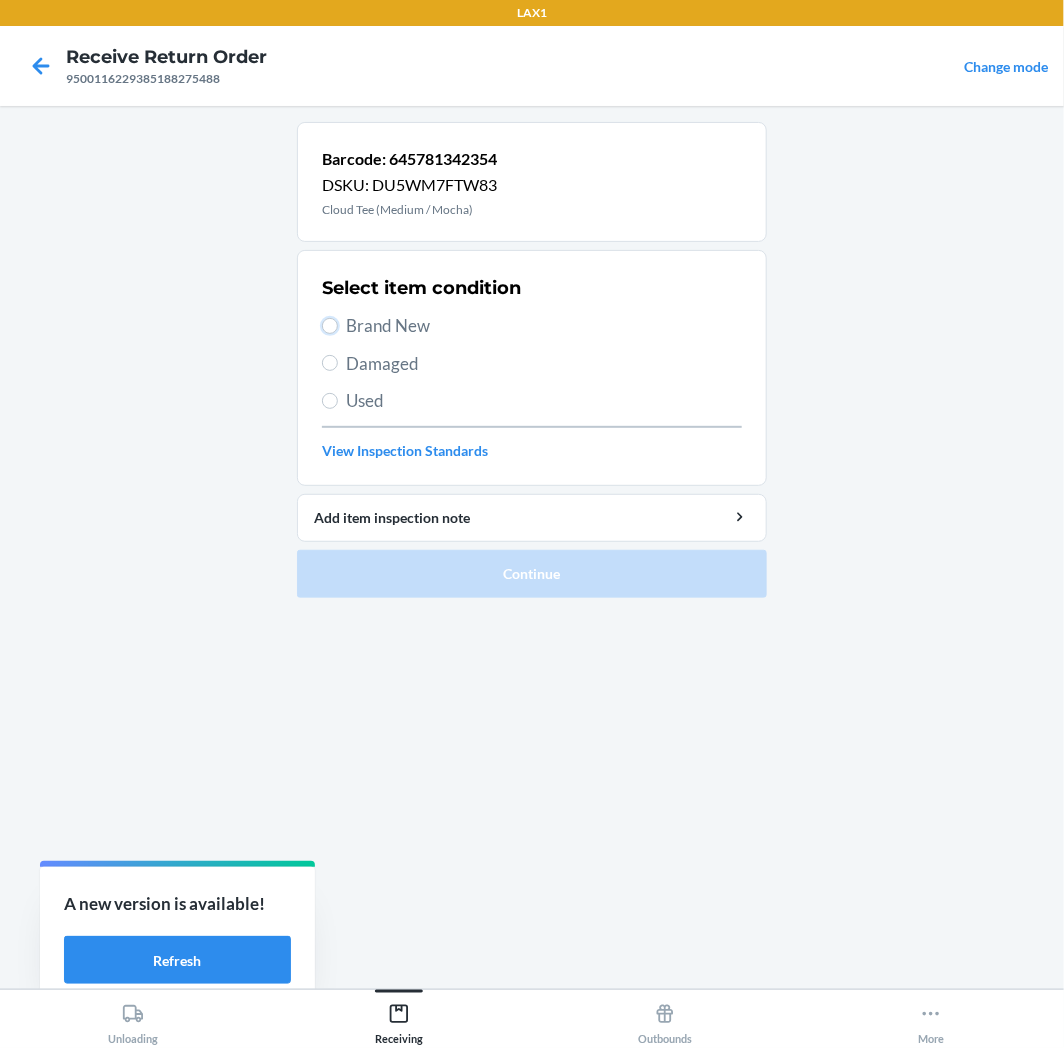 click on "Brand New" at bounding box center (330, 326) 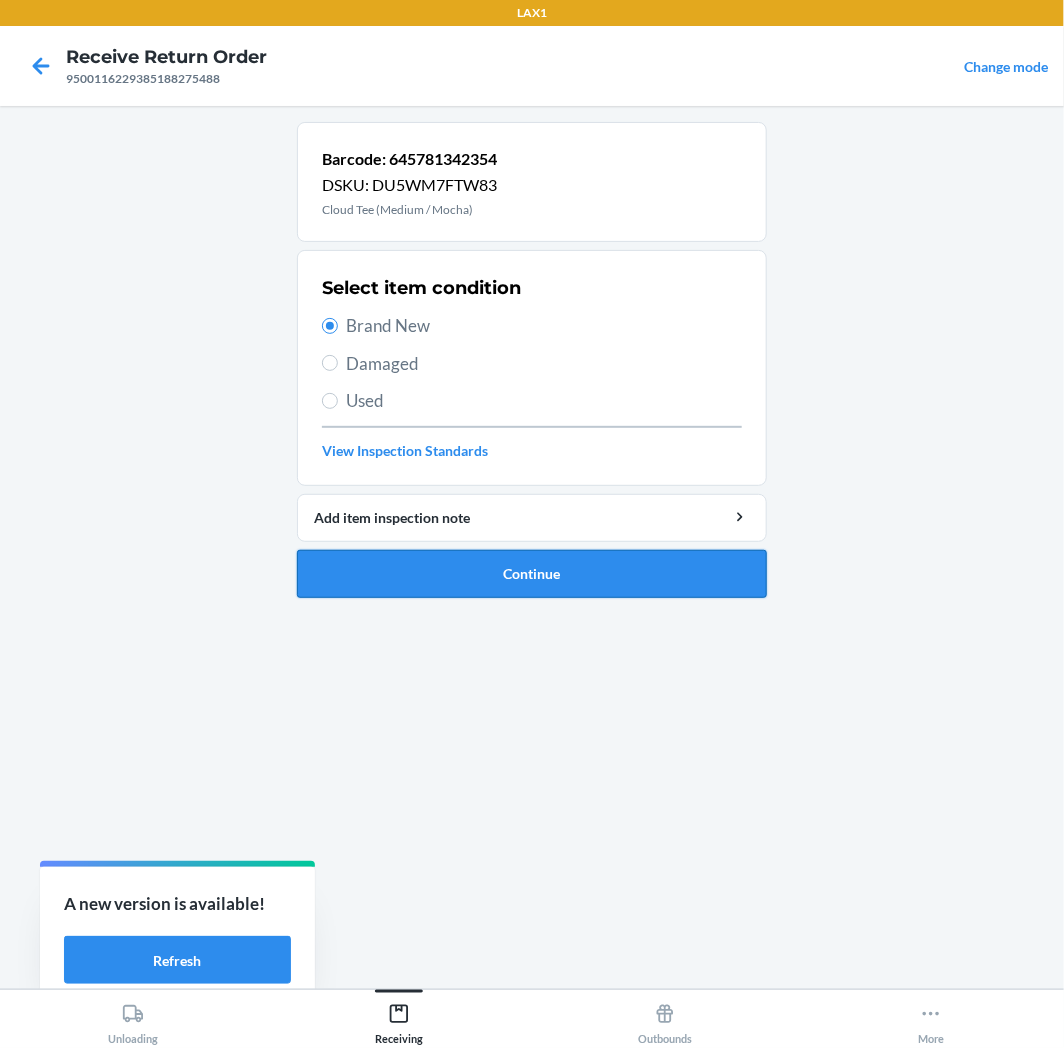 click on "Continue" at bounding box center (532, 574) 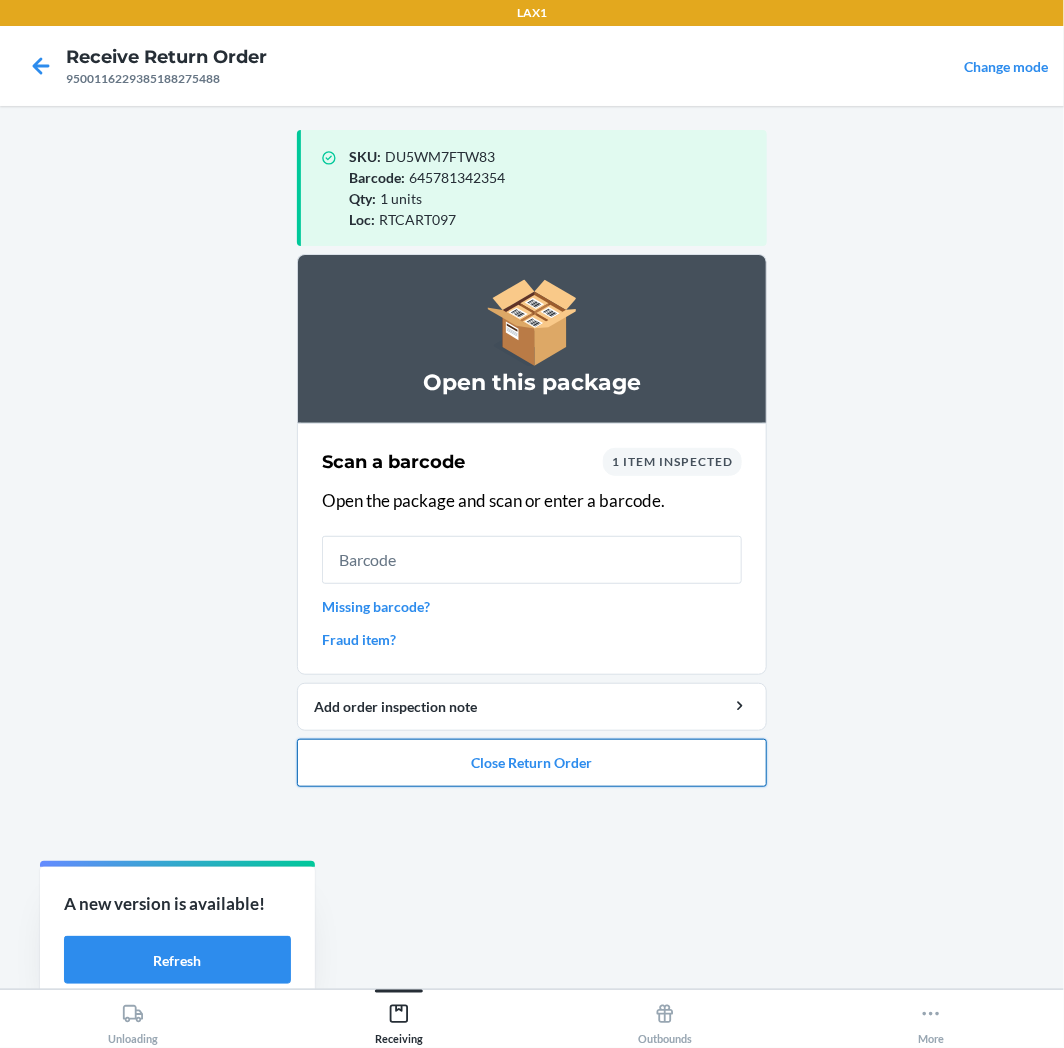 click on "Close Return Order" at bounding box center (532, 763) 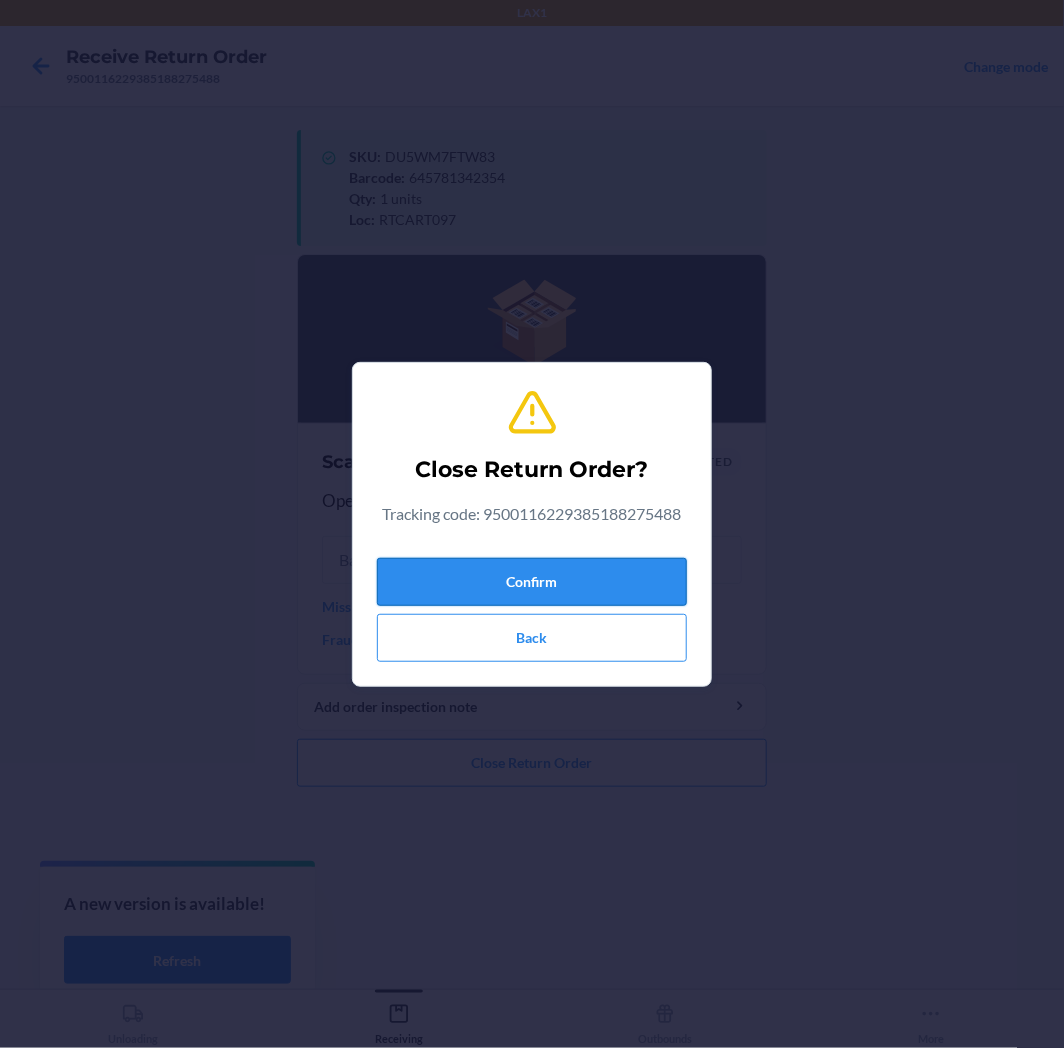 click on "Confirm" at bounding box center [532, 582] 